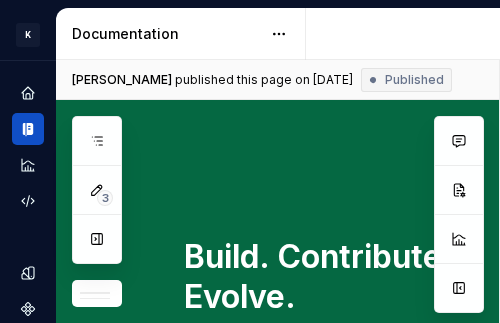 type on "*" 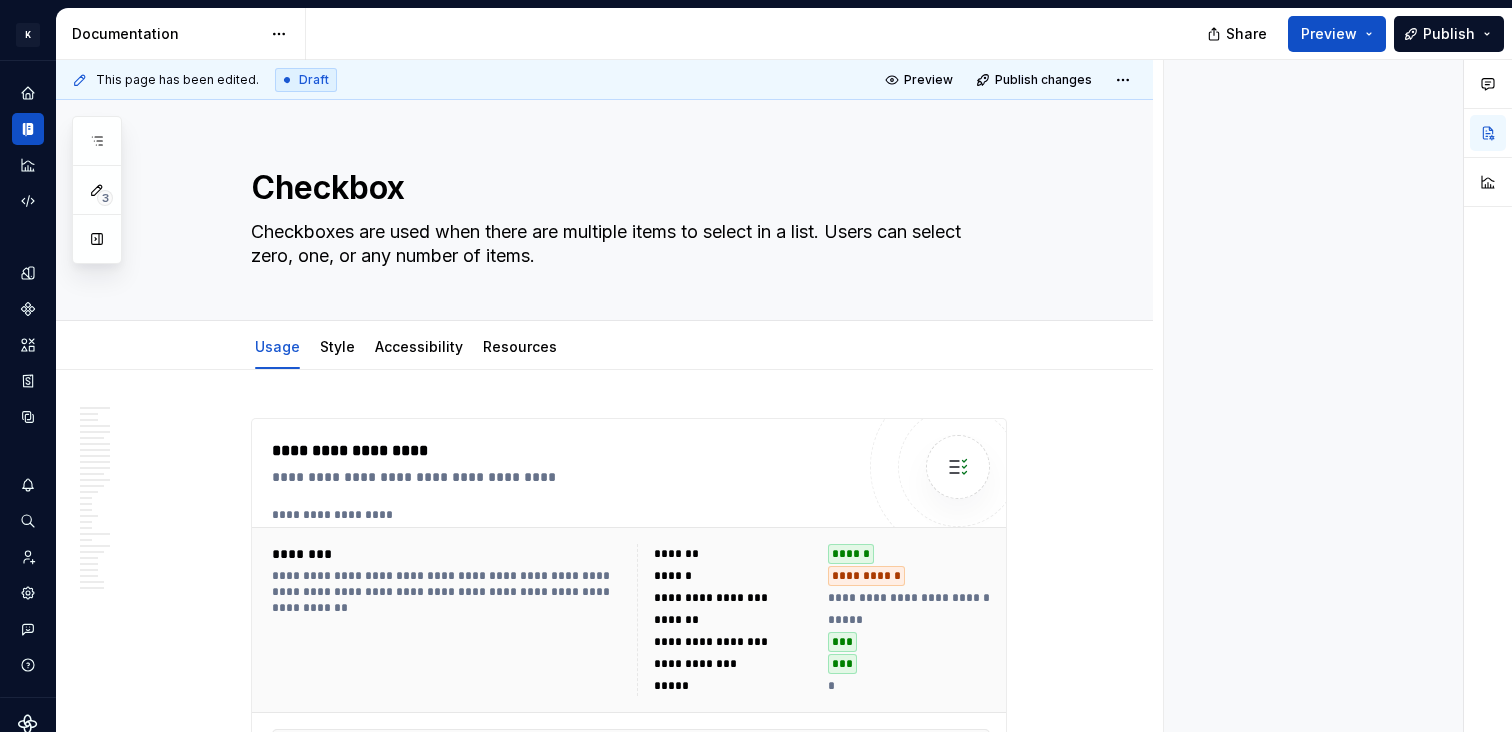 type on "*" 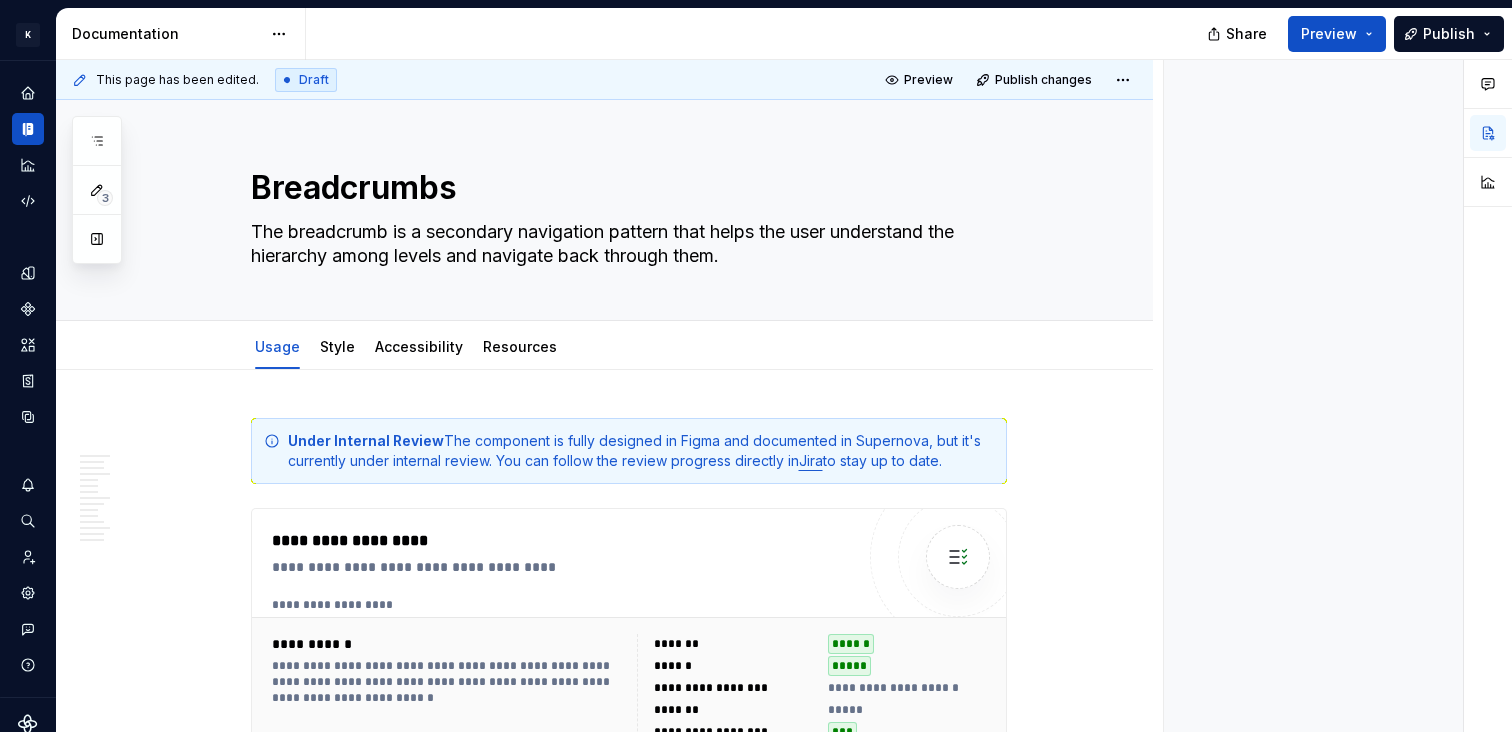 type on "*" 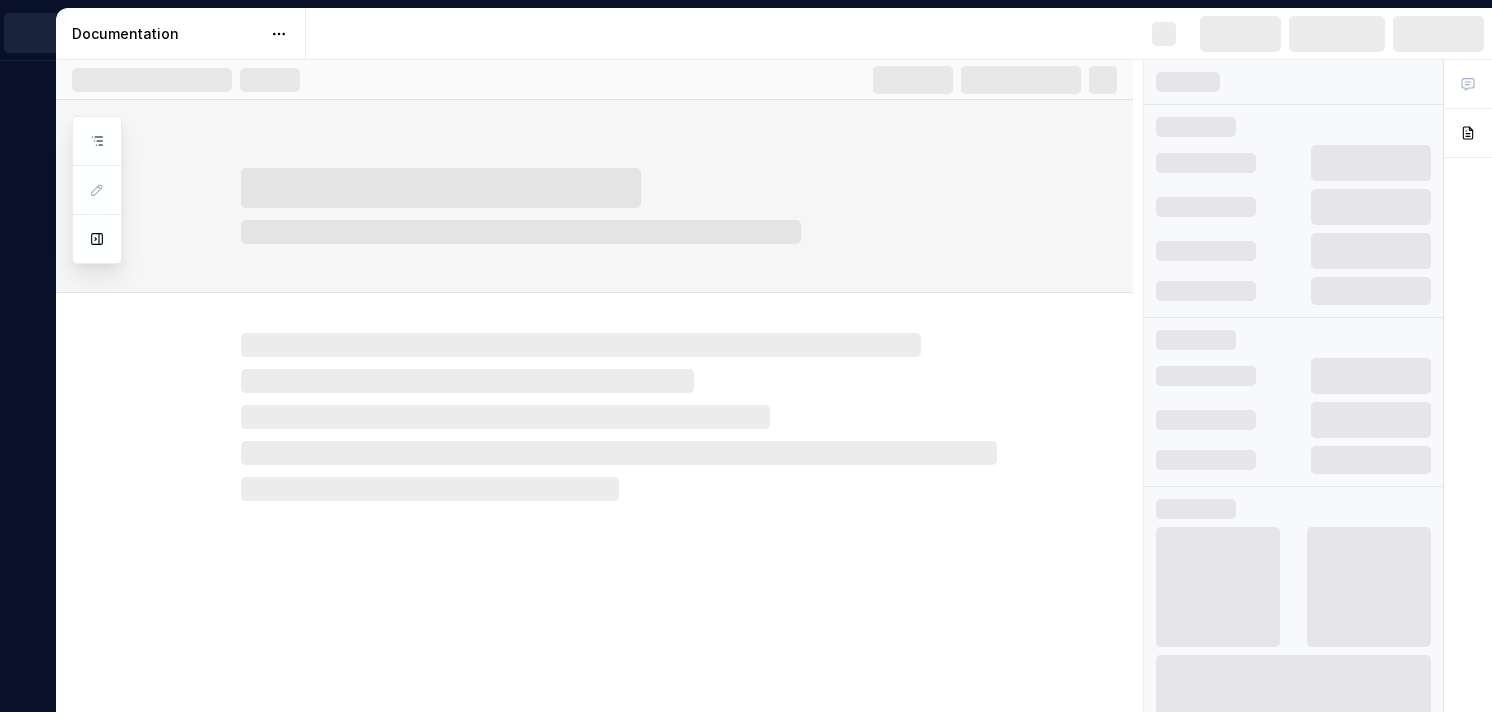 scroll, scrollTop: 0, scrollLeft: 0, axis: both 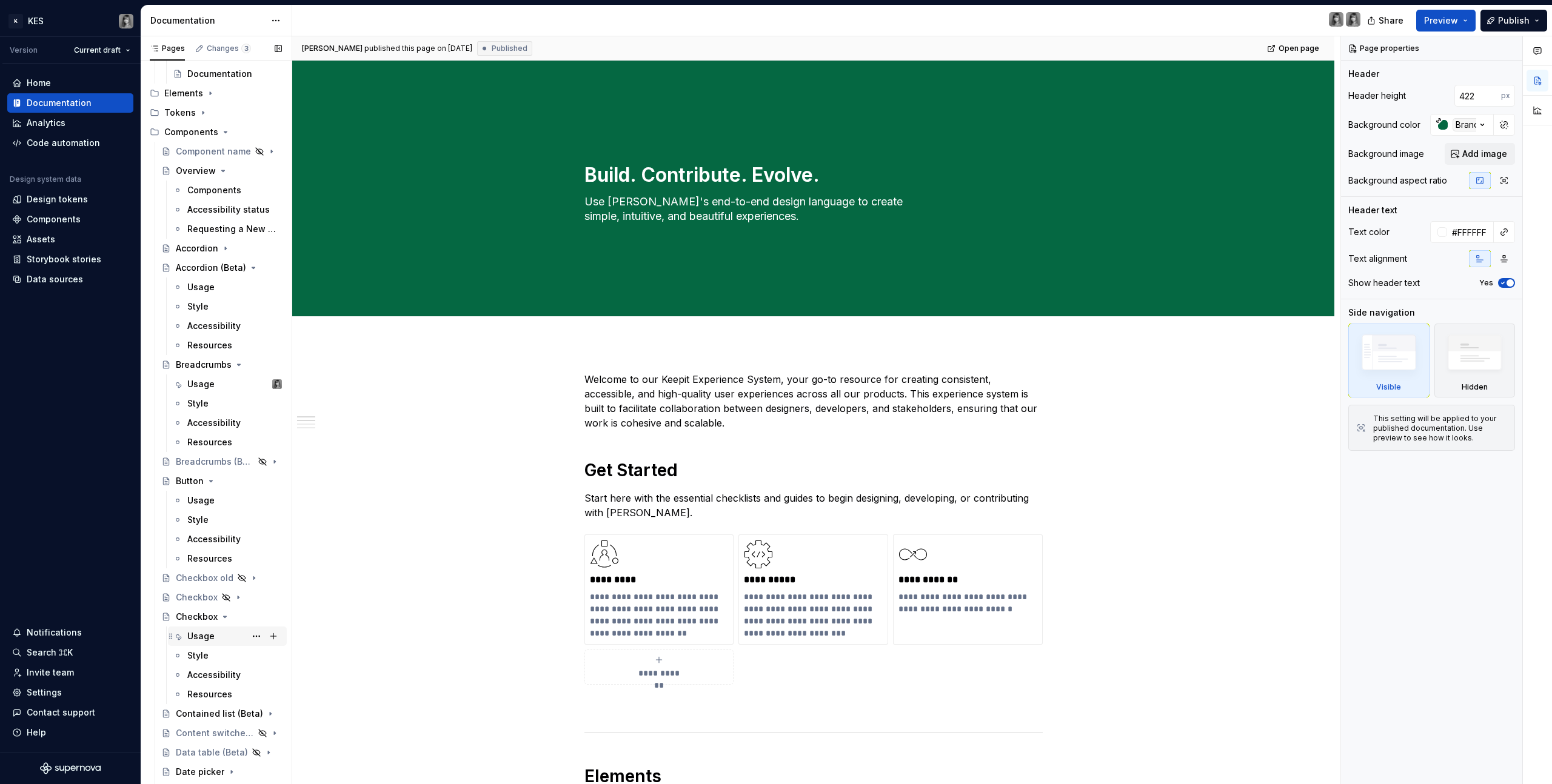 click on "Usage" at bounding box center [201, 636] 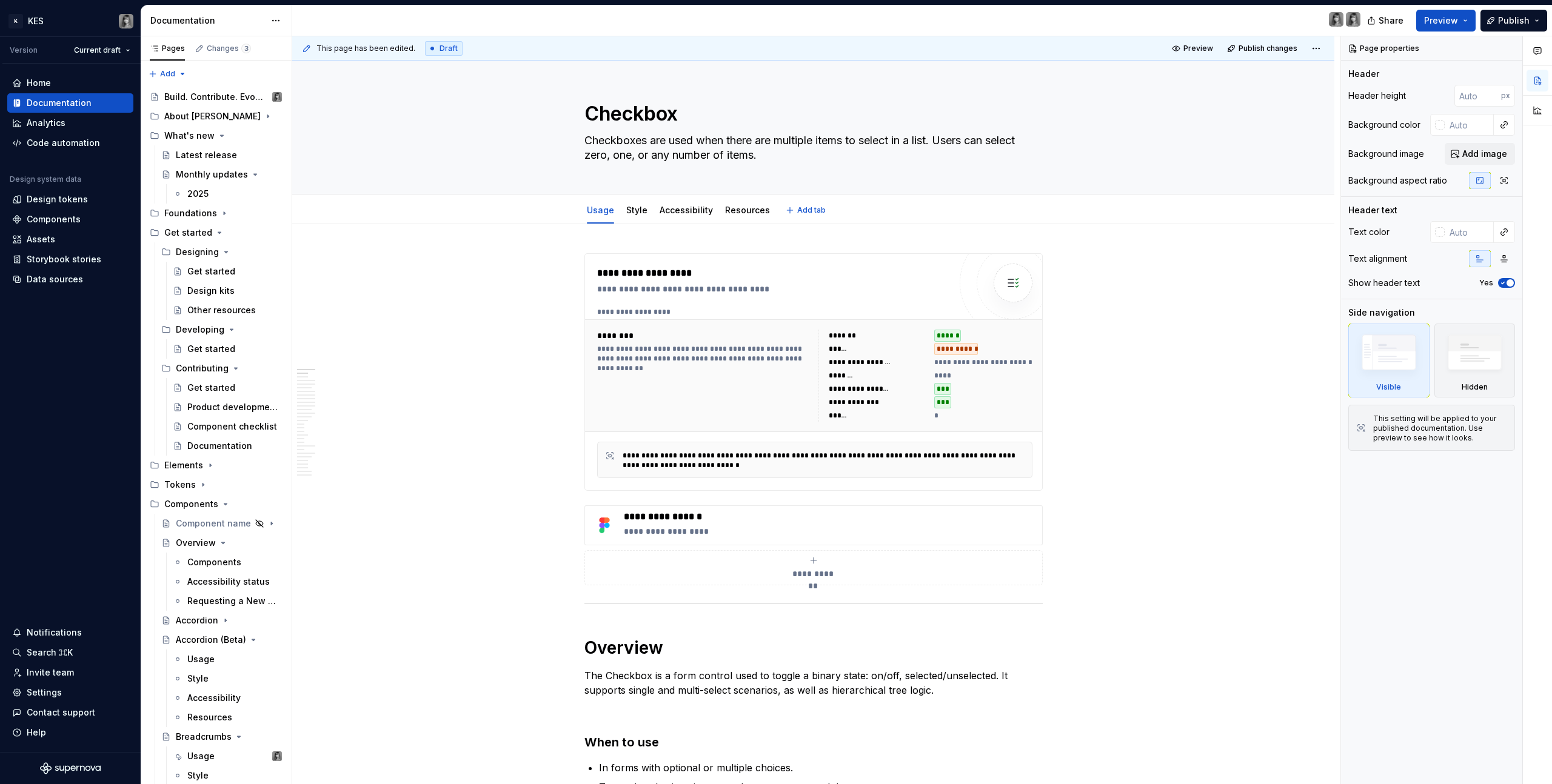 type on "*" 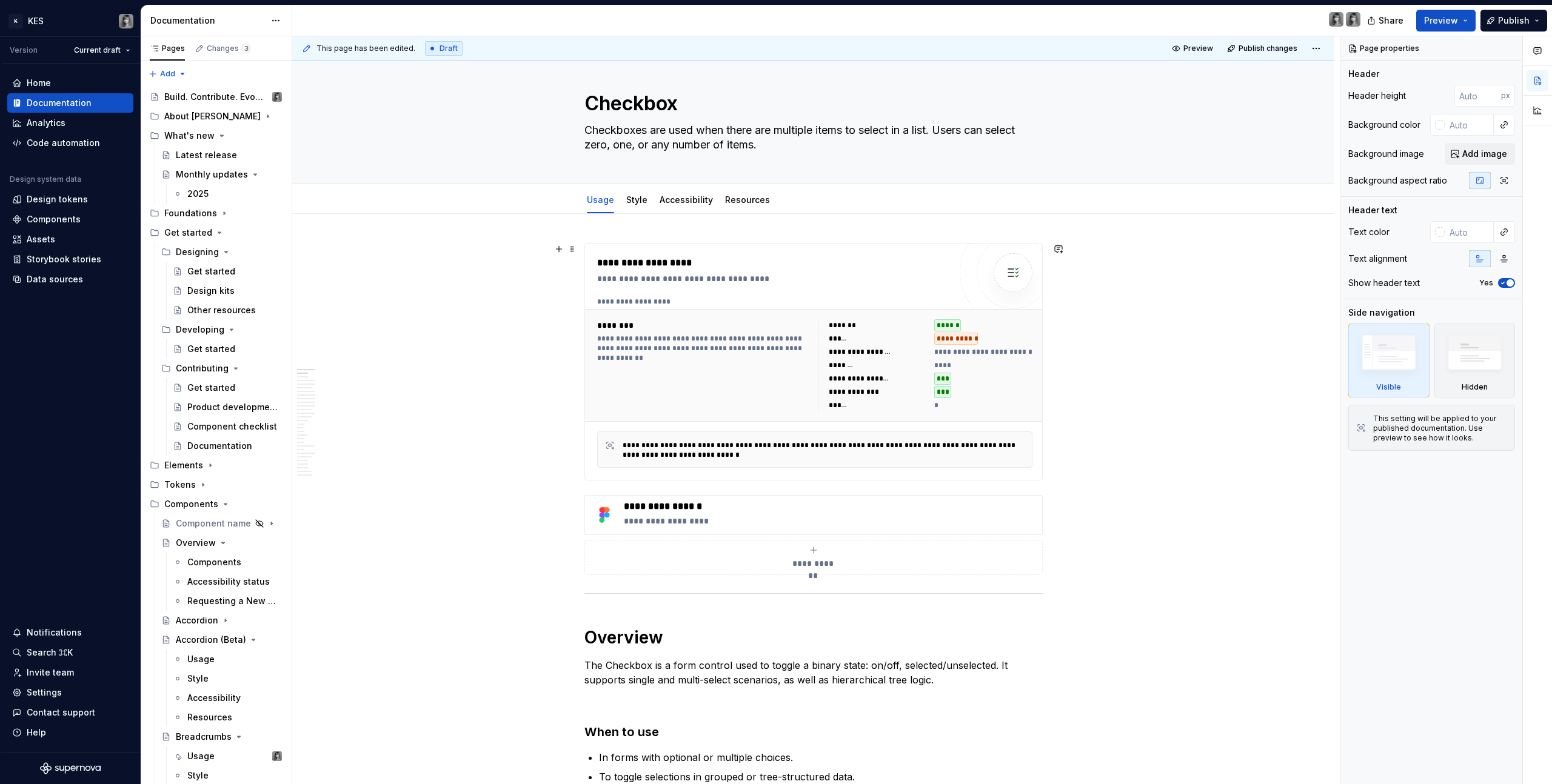 scroll, scrollTop: 22, scrollLeft: 0, axis: vertical 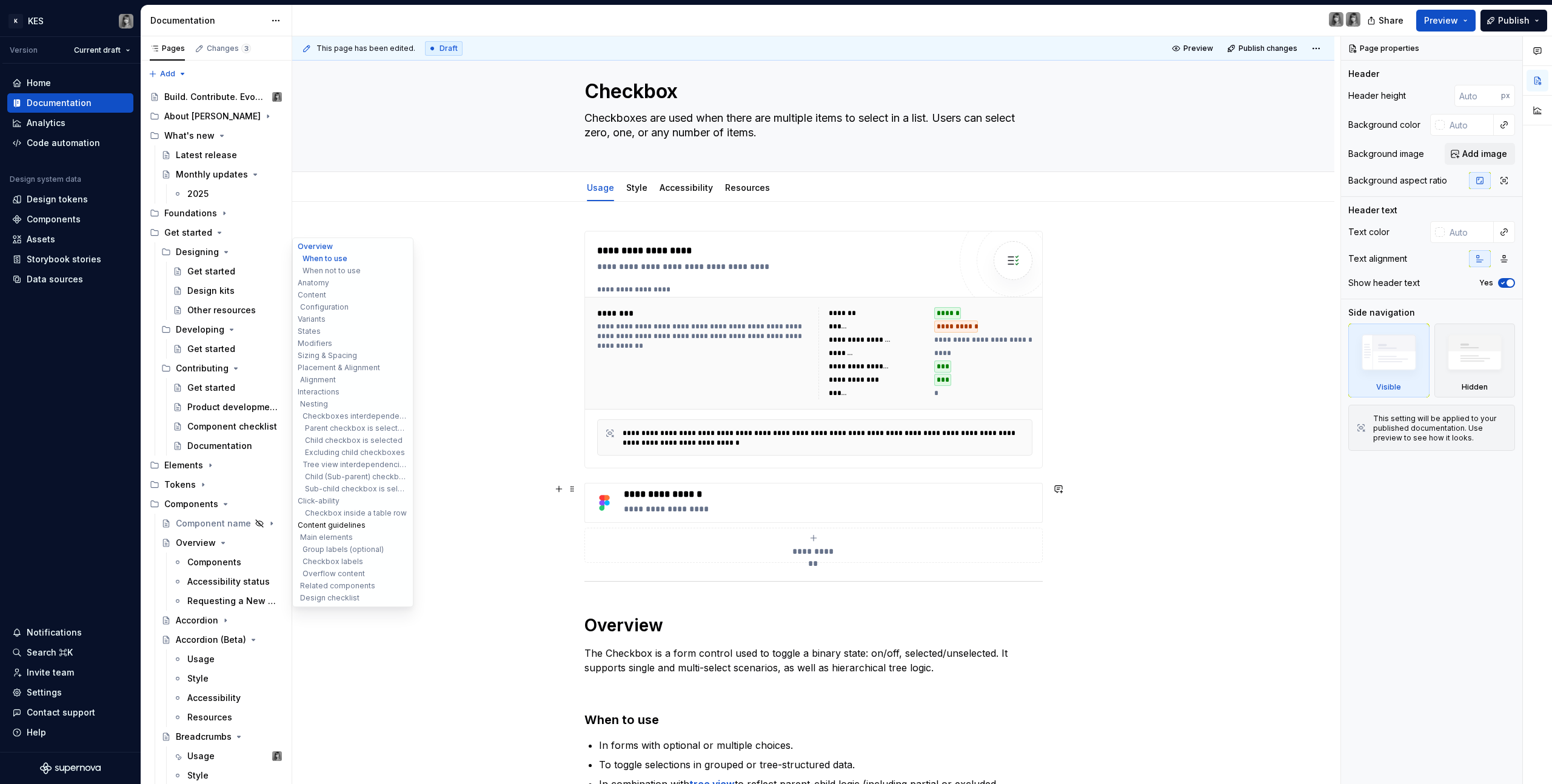click on "Content guidelines" at bounding box center [353, 525] 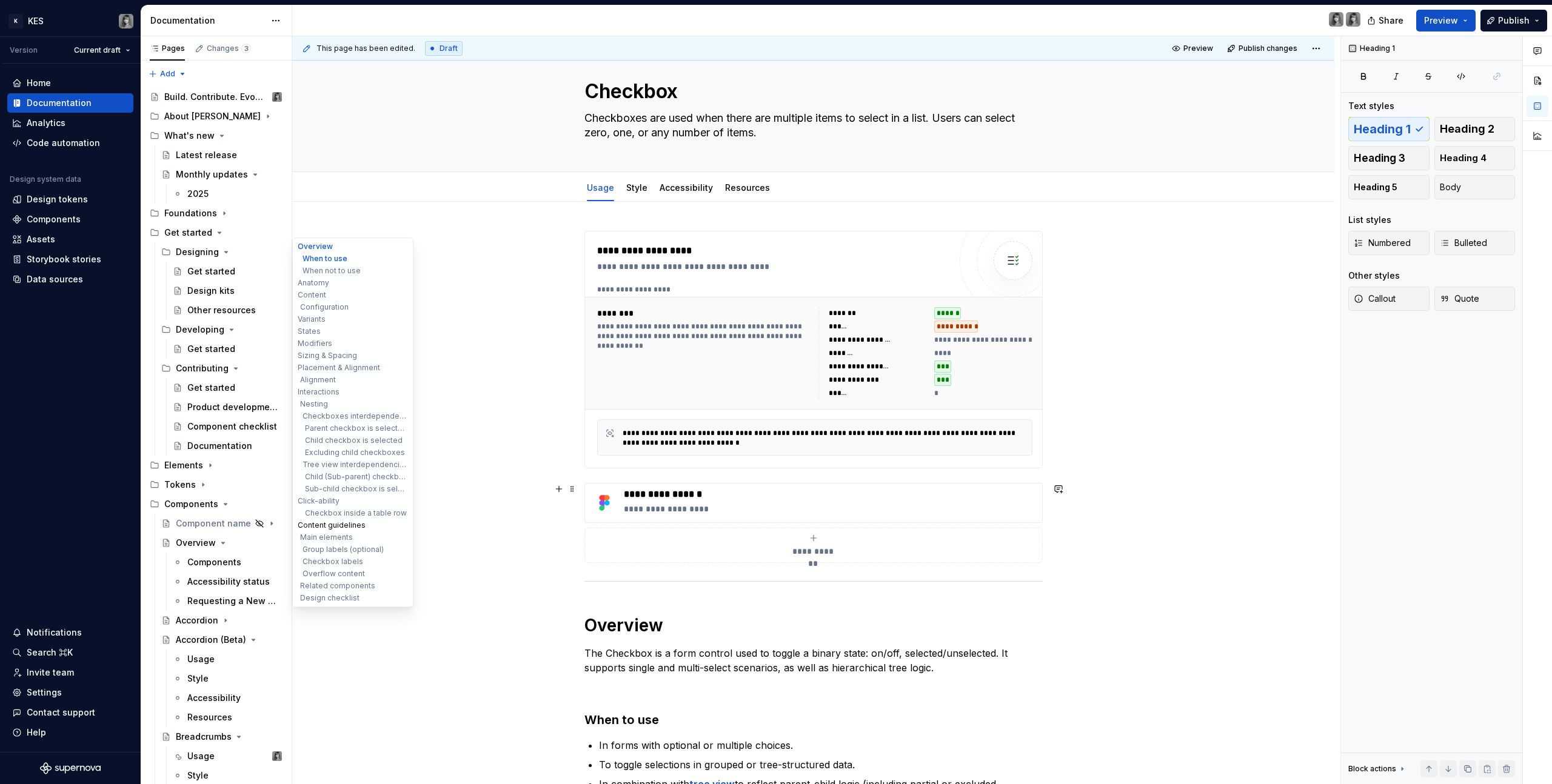 scroll, scrollTop: 252, scrollLeft: 0, axis: vertical 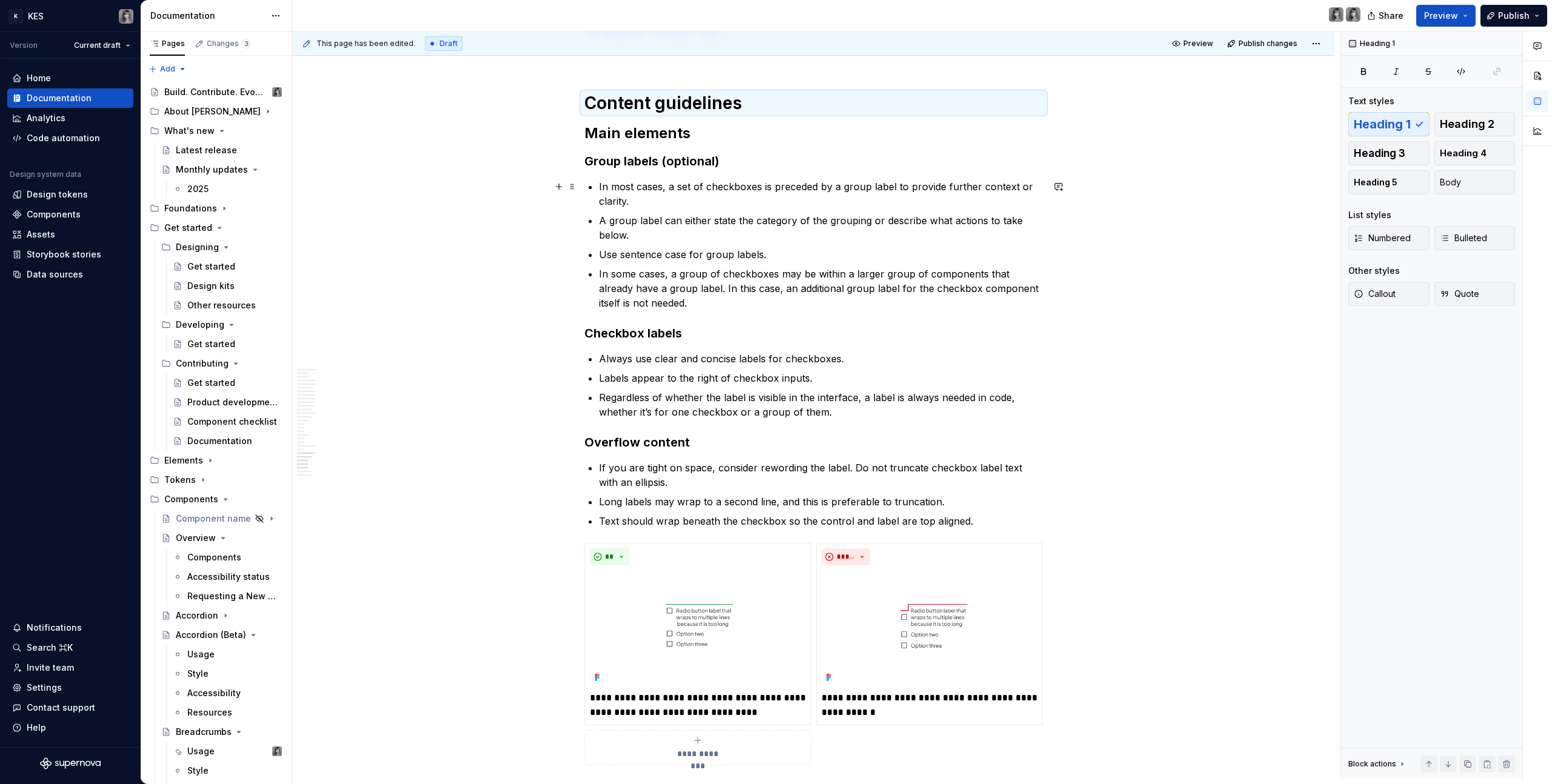 click on "In most cases, a set of checkboxes is preceded by a group label to provide further context or clarity. A group label can either state the category of the grouping or describe what actions to take below. Use sentence case for group labels. In some cases, a group of checkboxes may be within a larger group of components that already have a group label. In this case, an additional group label for the checkbox component itself is not needed." at bounding box center (821, 245) 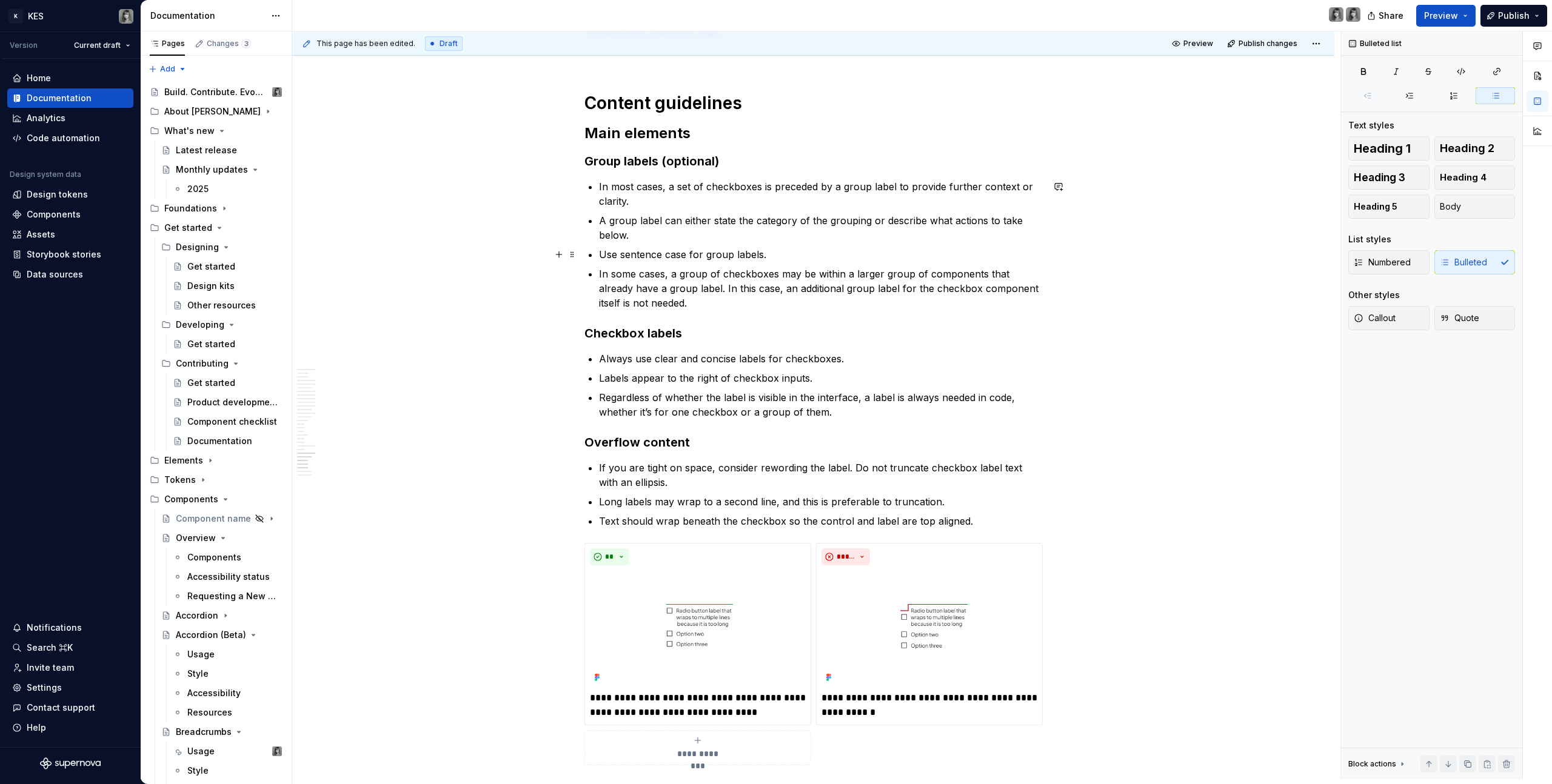 click on "In some cases, a group of checkboxes may be within a larger group of components that already have a group label. In this case, an additional group label for the checkbox component itself is not needed." at bounding box center (821, 288) 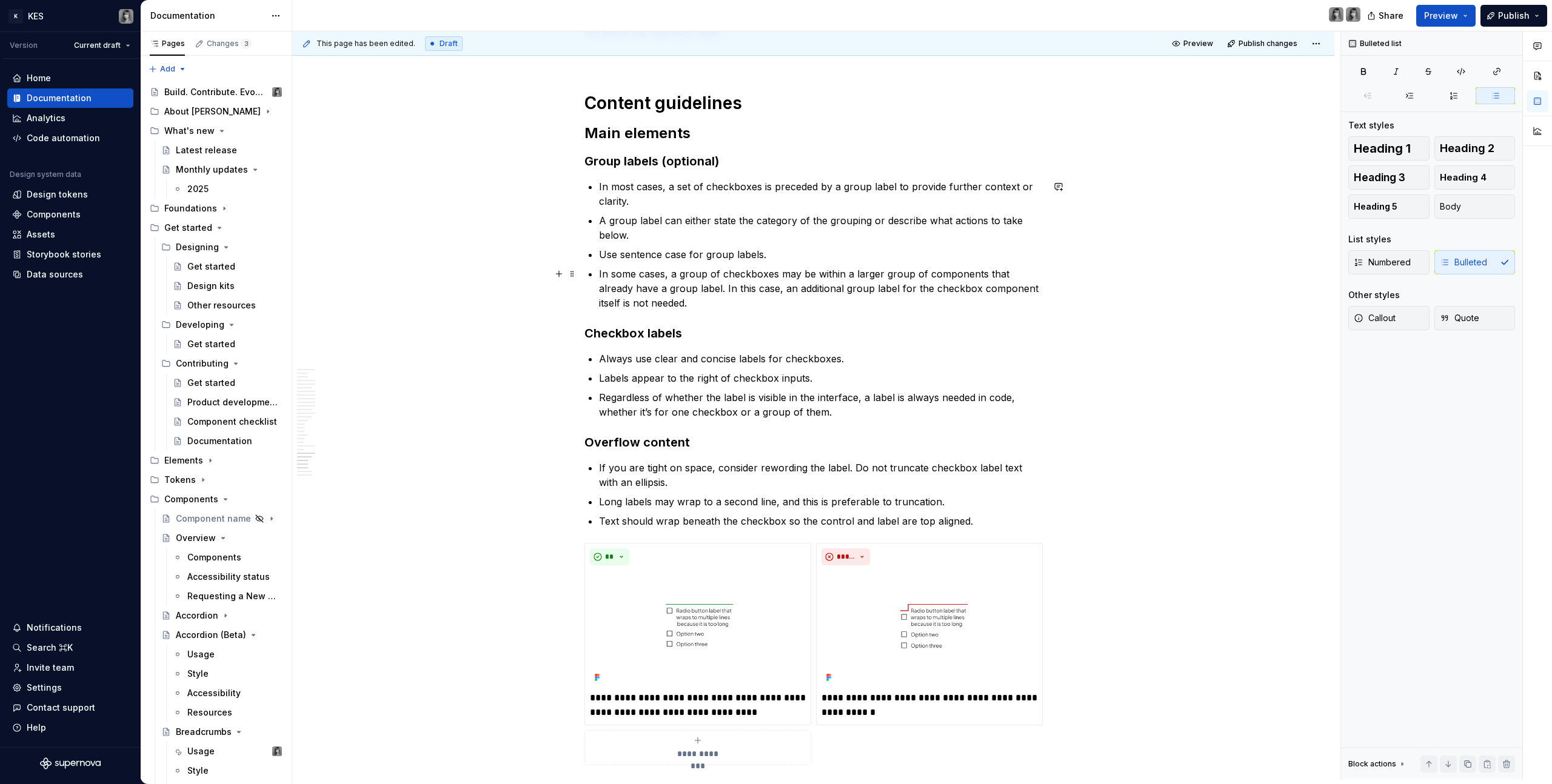 click on "A group label can either state the category of the grouping or describe what actions to take below." at bounding box center [821, 228] 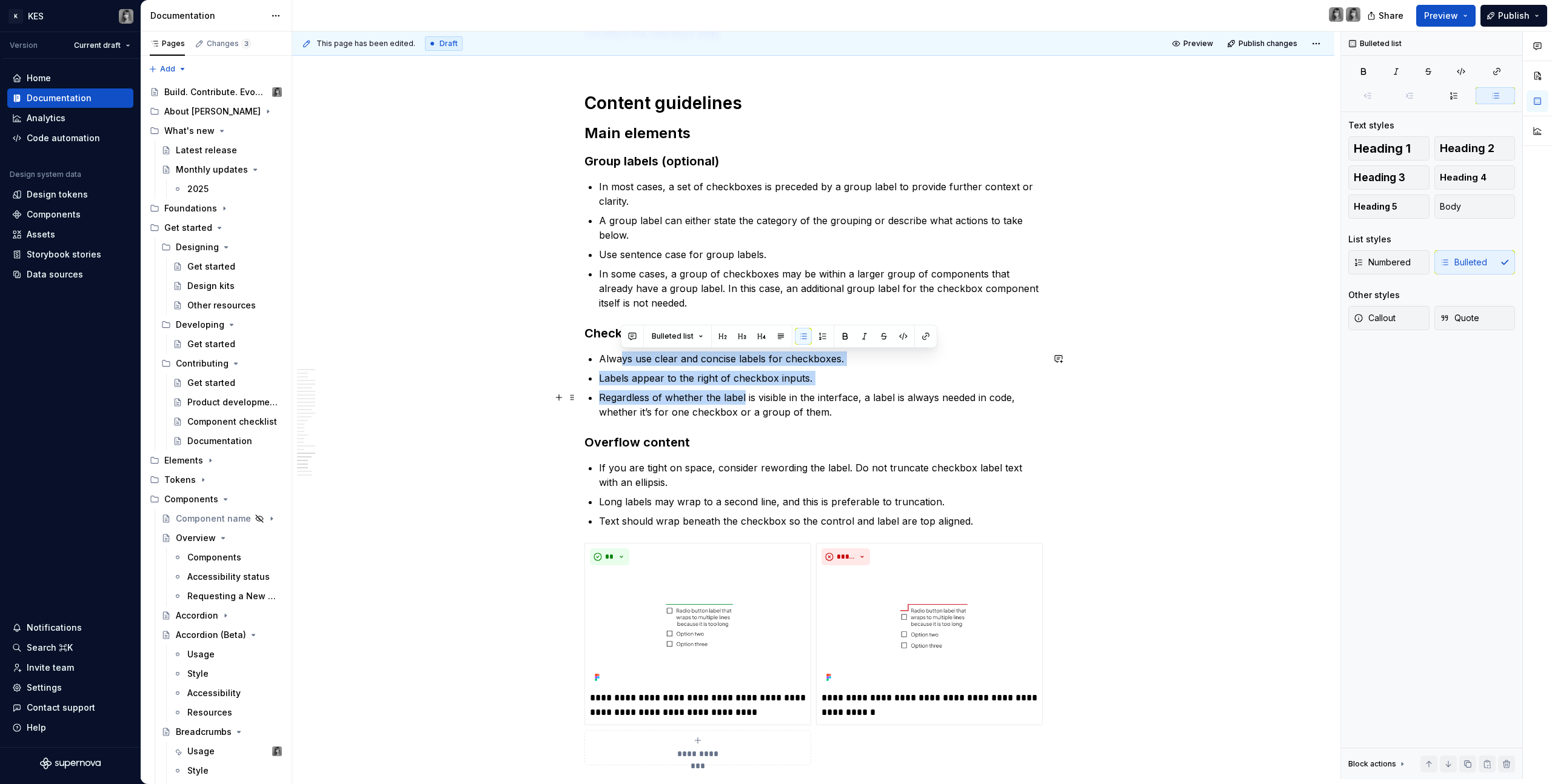 drag, startPoint x: 618, startPoint y: 354, endPoint x: 746, endPoint y: 400, distance: 136.01471 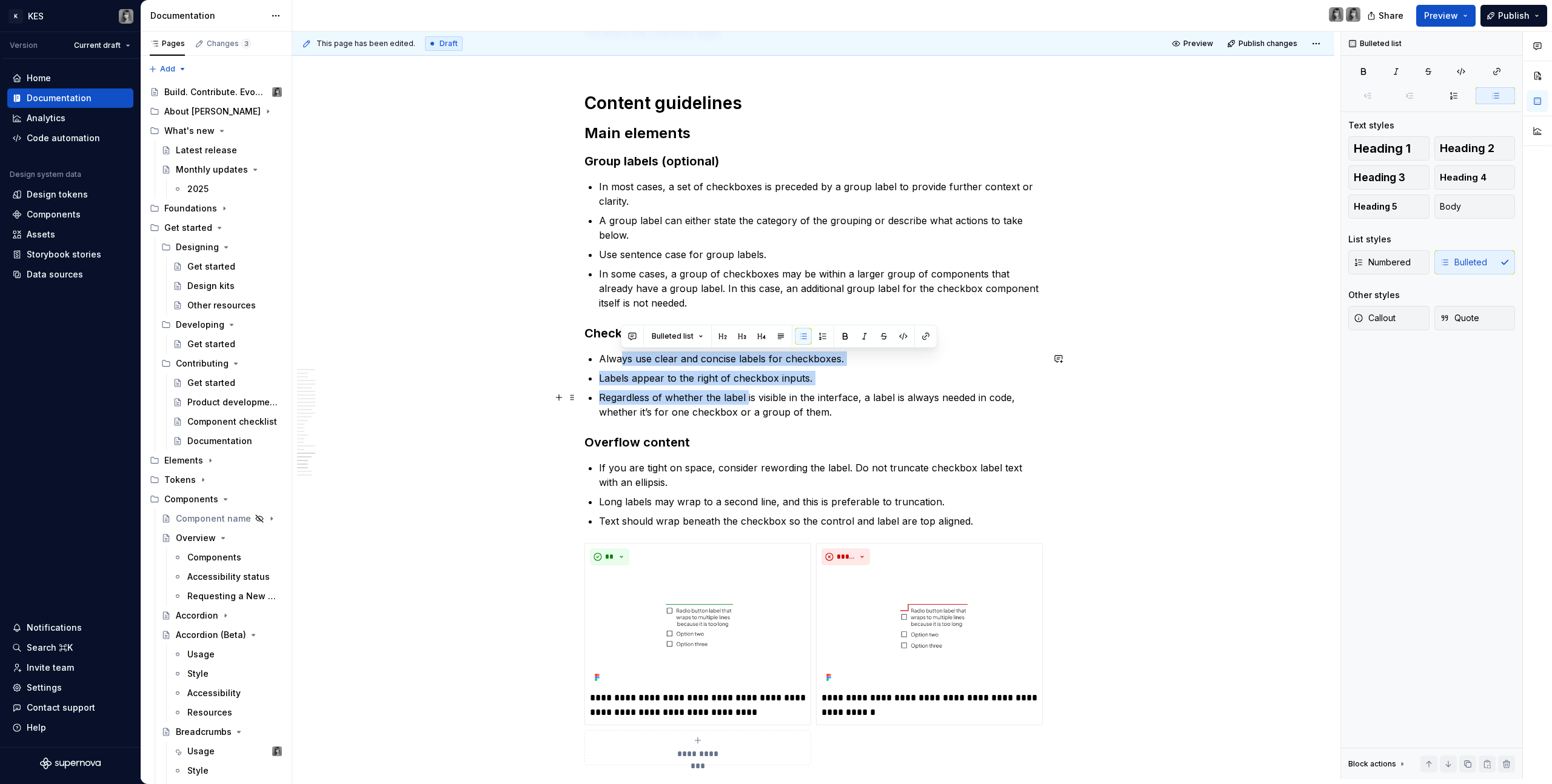 click on "Regardless of whether the label is visible in the interface, a label is always needed in code, whether it’s for one checkbox or a group of them." at bounding box center [821, 405] 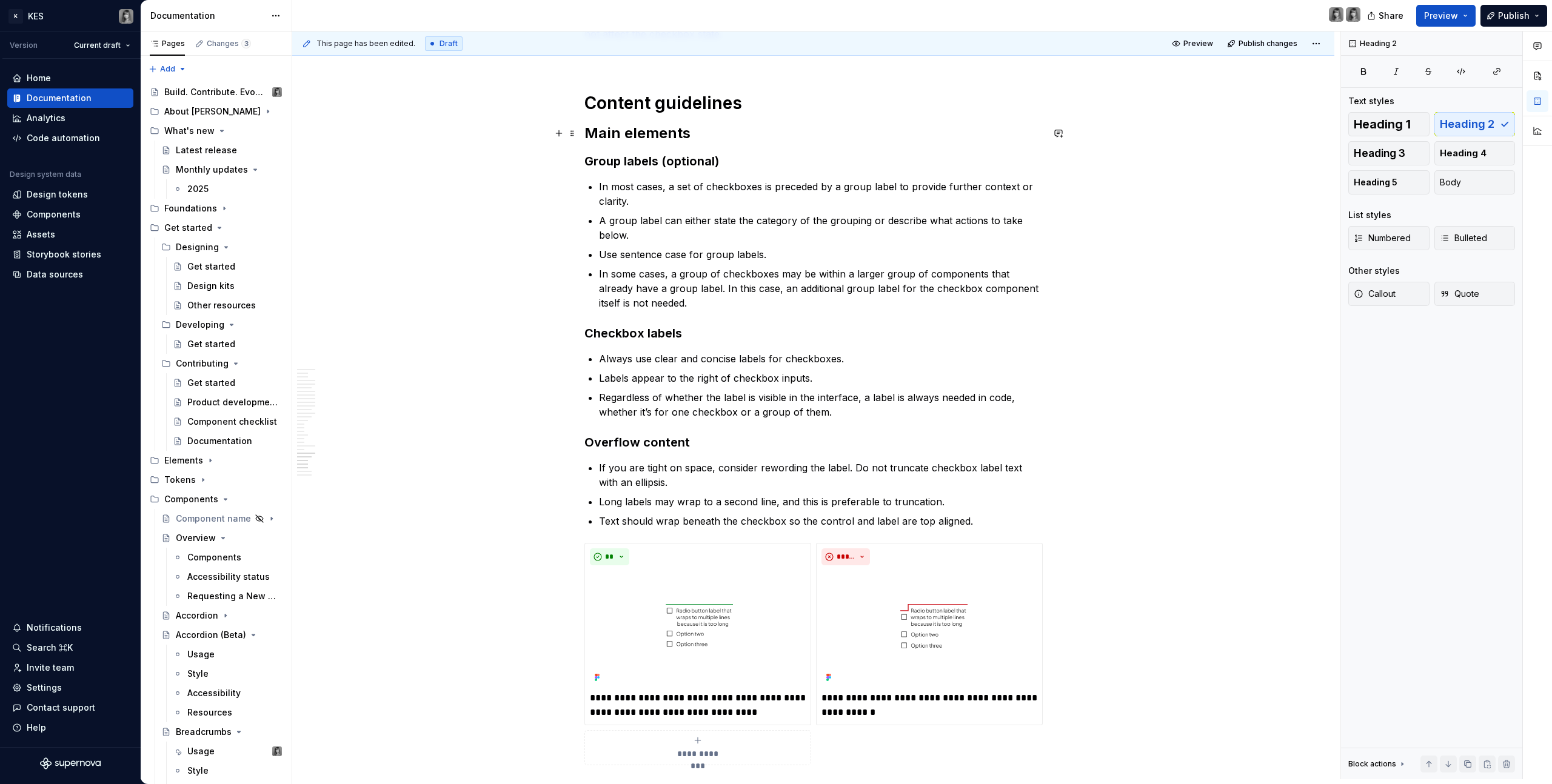 click on "Main elements" at bounding box center [814, 133] 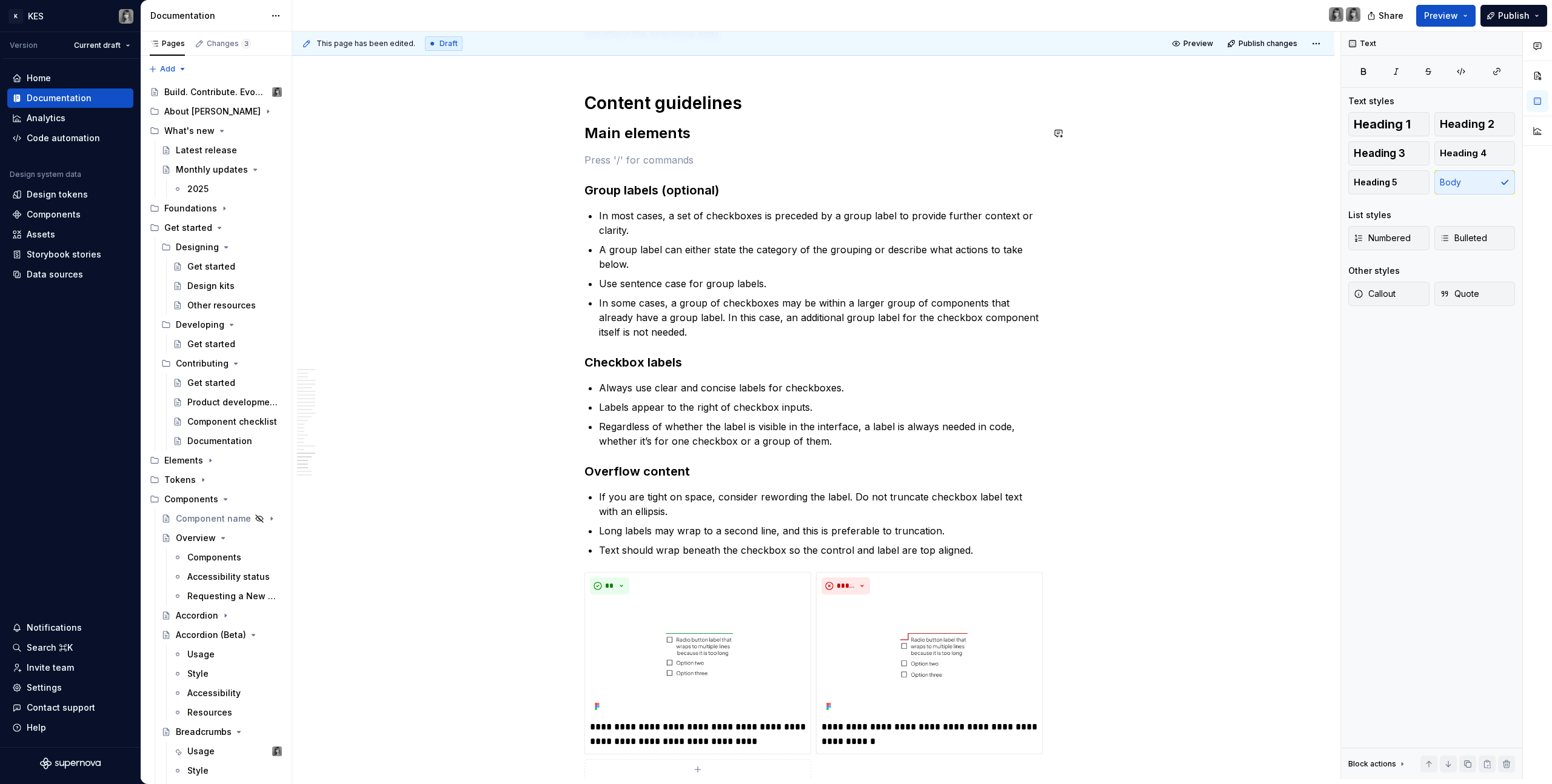 type 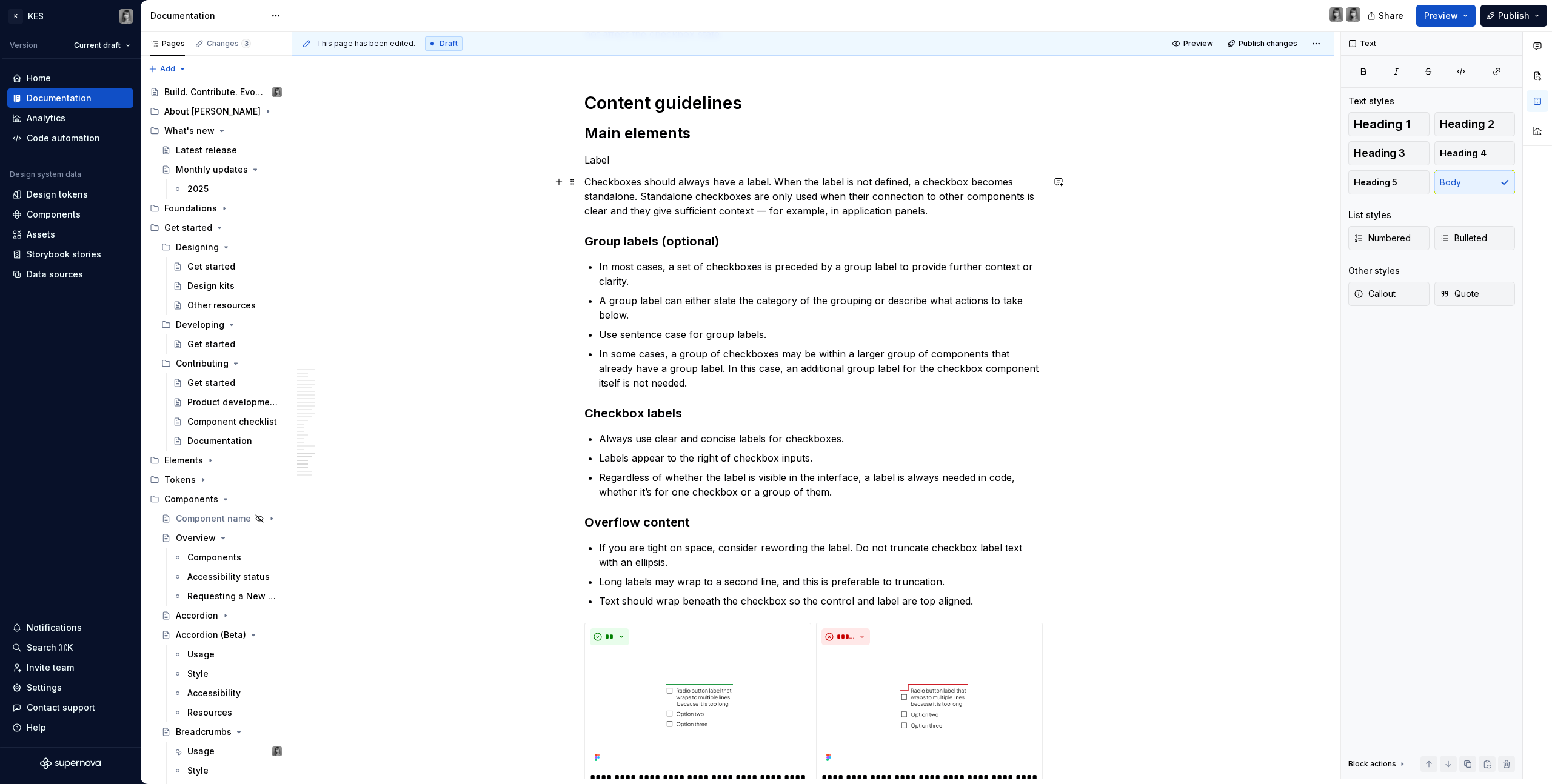 click on "Checkboxes should always have a label. When the label is not defined, a checkbox becomes standalone. Standalone checkboxes are only used when their connection to other components is clear and they give sufficient context — for example, in application panels." at bounding box center [814, 196] 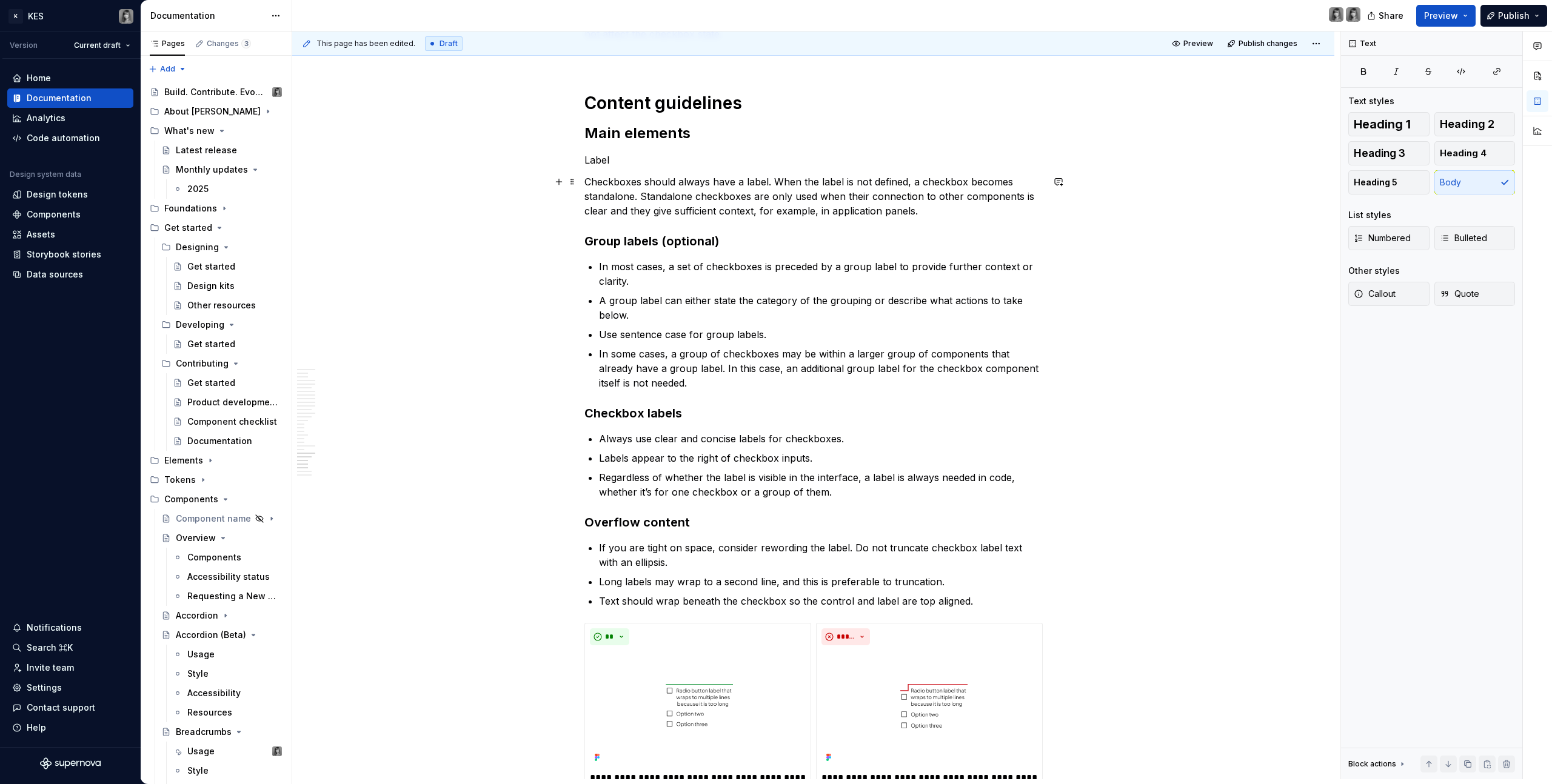 click on "Checkboxes should always have a label. When the label is not defined, a checkbox becomes standalone. Standalone checkboxes are only used when their connection to other components is clear and they give sufficient context, for example, in application panels." at bounding box center [814, 196] 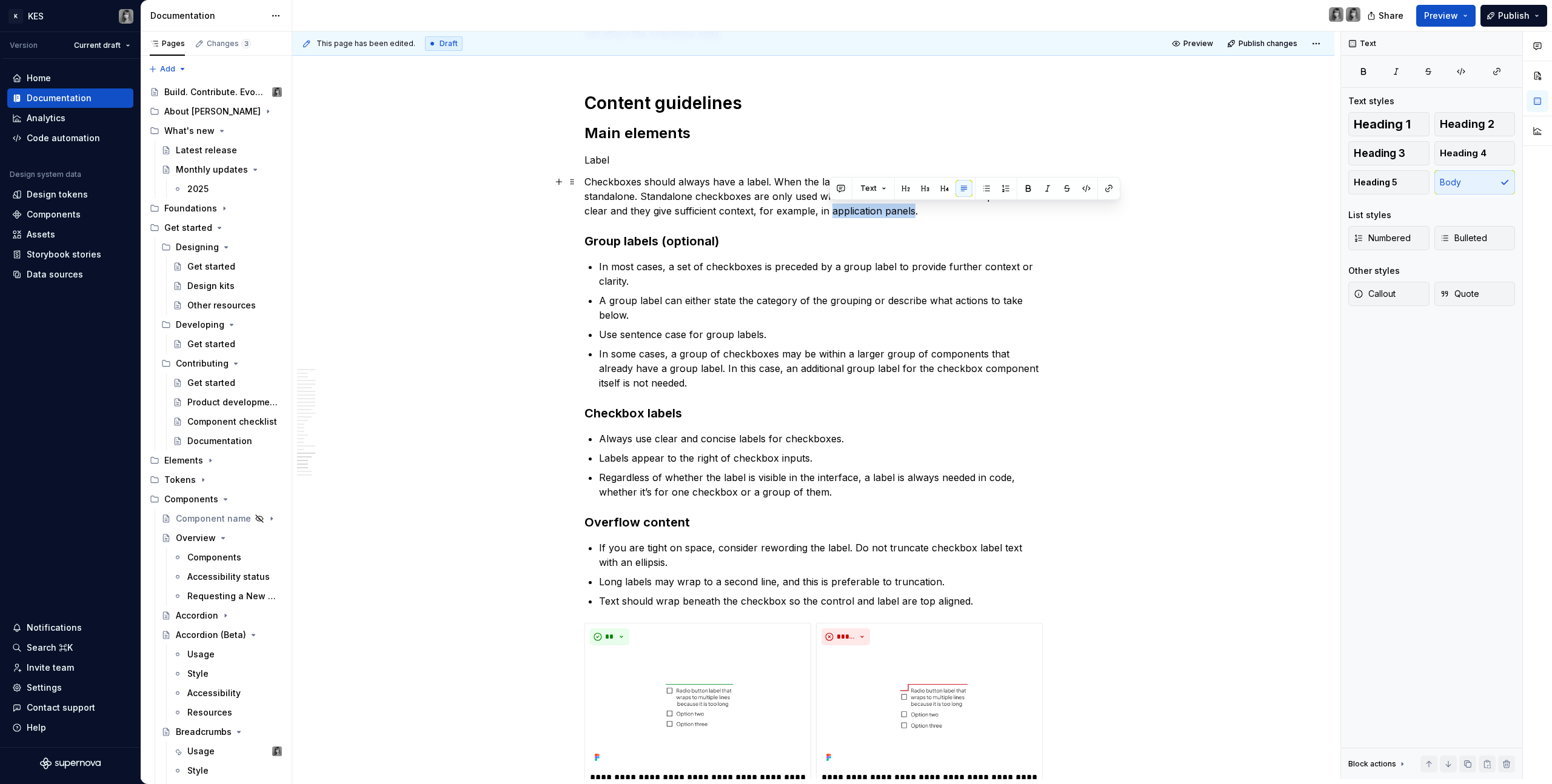 drag, startPoint x: 830, startPoint y: 213, endPoint x: 911, endPoint y: 211, distance: 81.02469 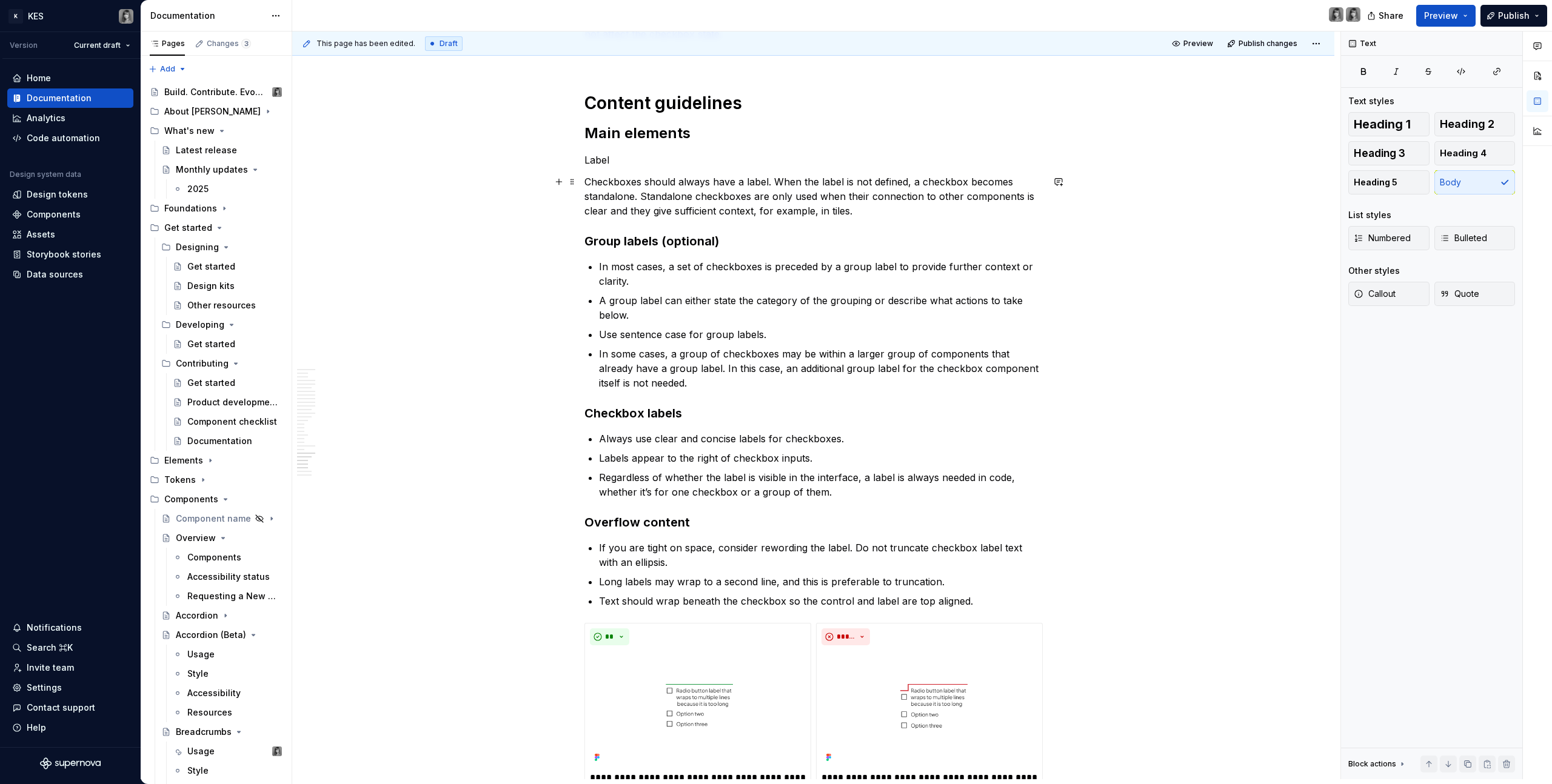 click on "Checkboxes should always have a label. When the label is not defined, a checkbox becomes standalone. Standalone checkboxes are only used when their connection to other components is clear and they give sufficient context, for example, in tiles." at bounding box center [814, 196] 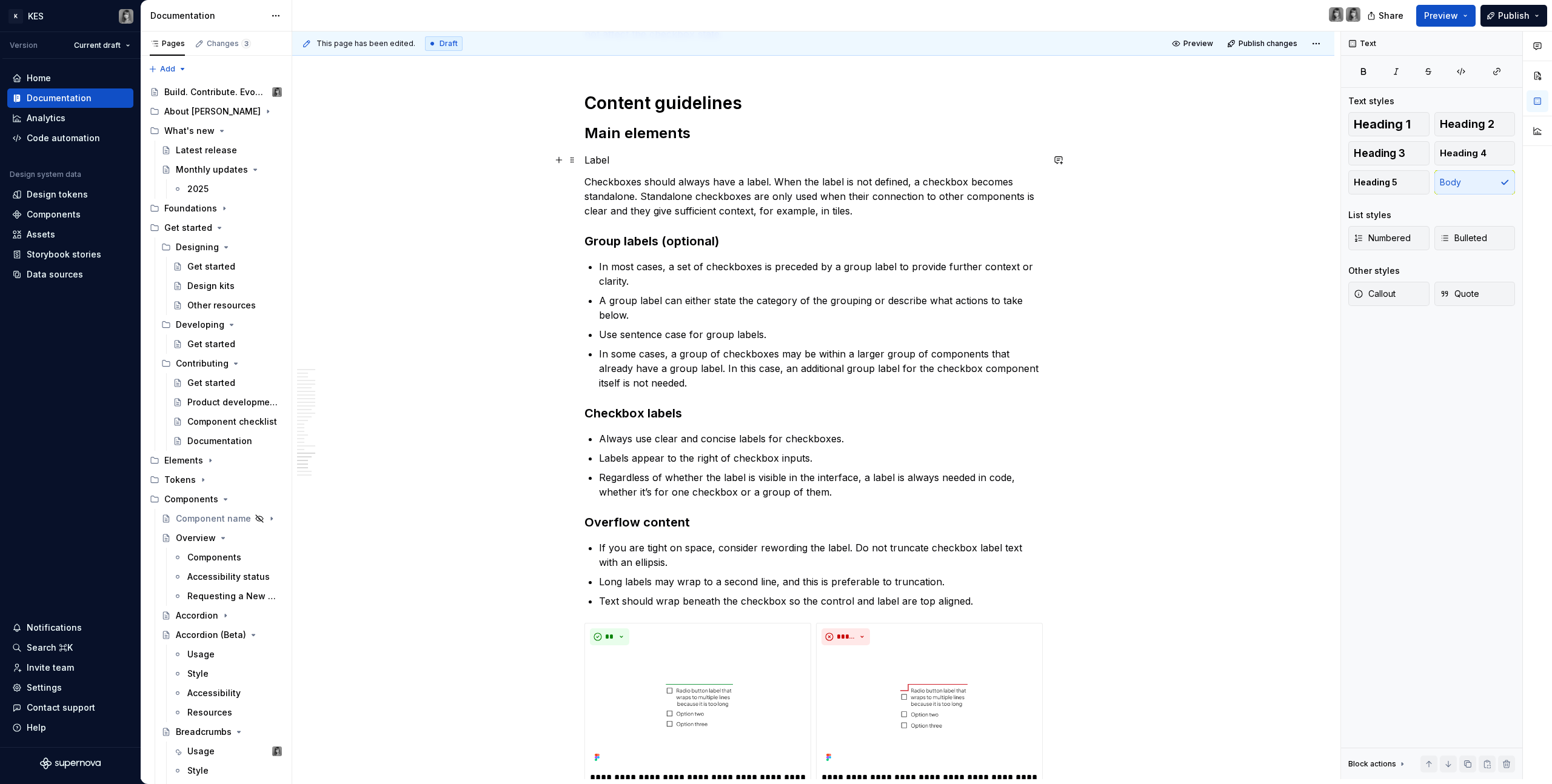click on "**********" at bounding box center [813, -2975] 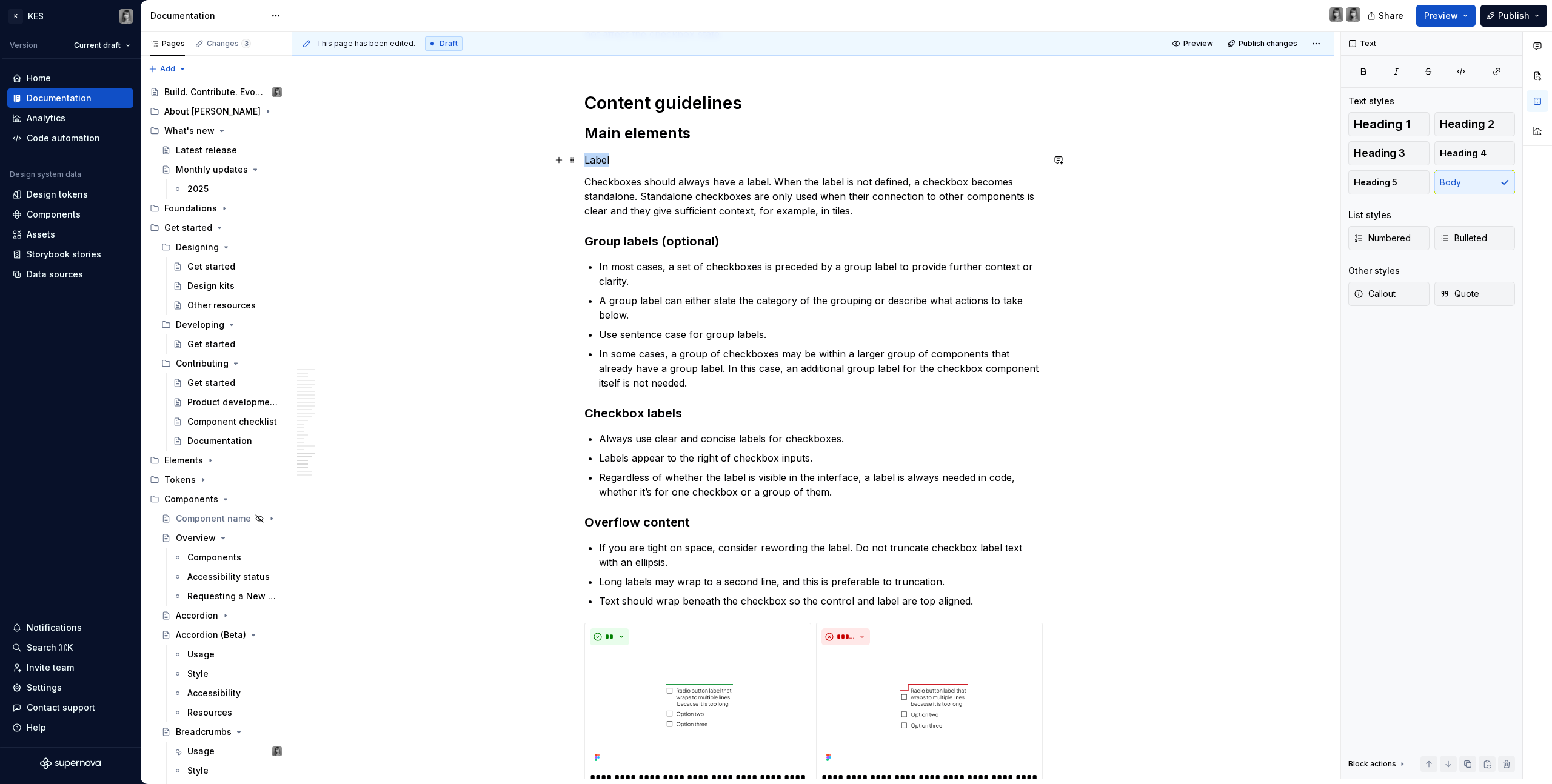 click on "Label" at bounding box center [814, 160] 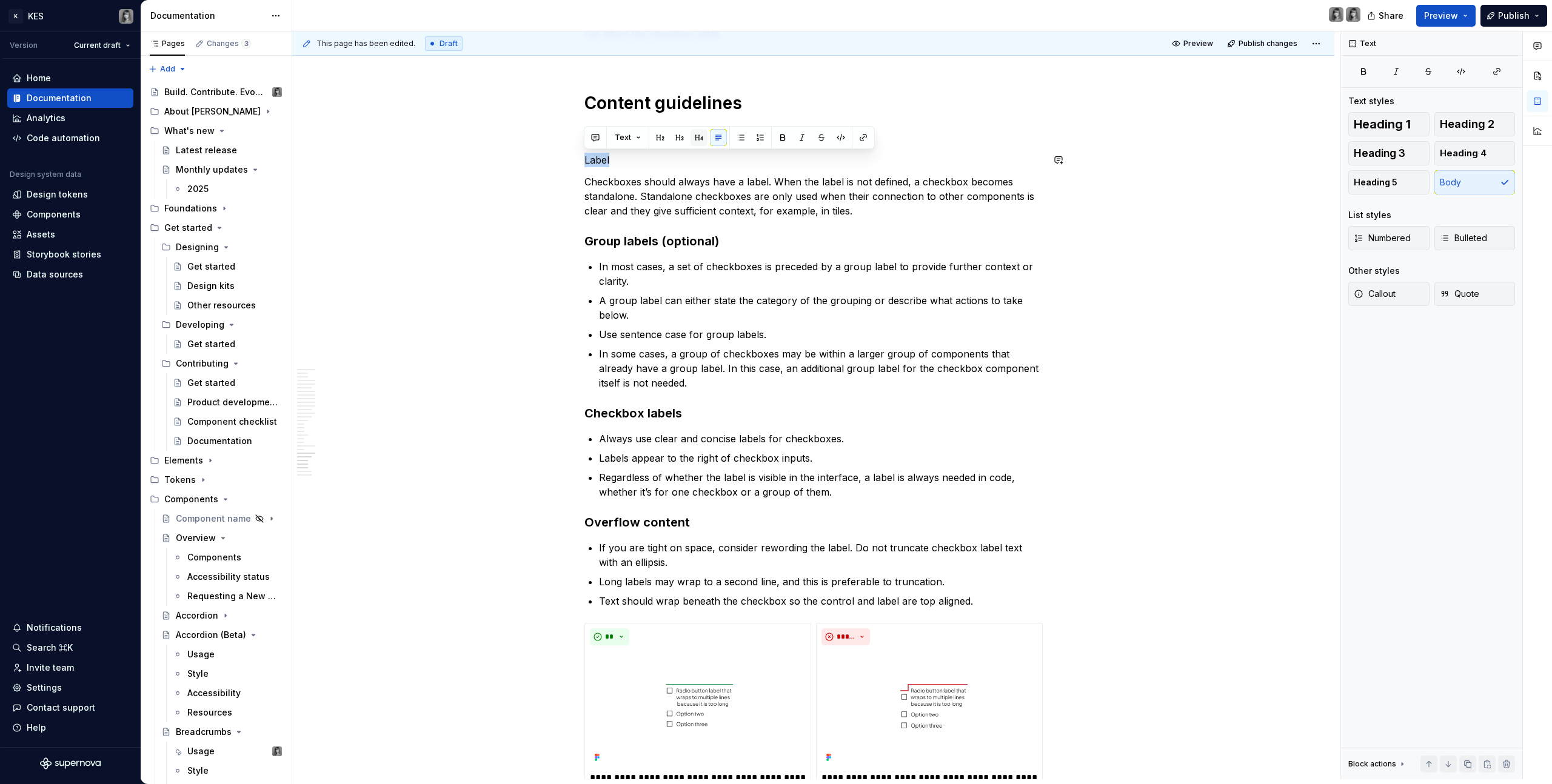click at bounding box center (699, 138) 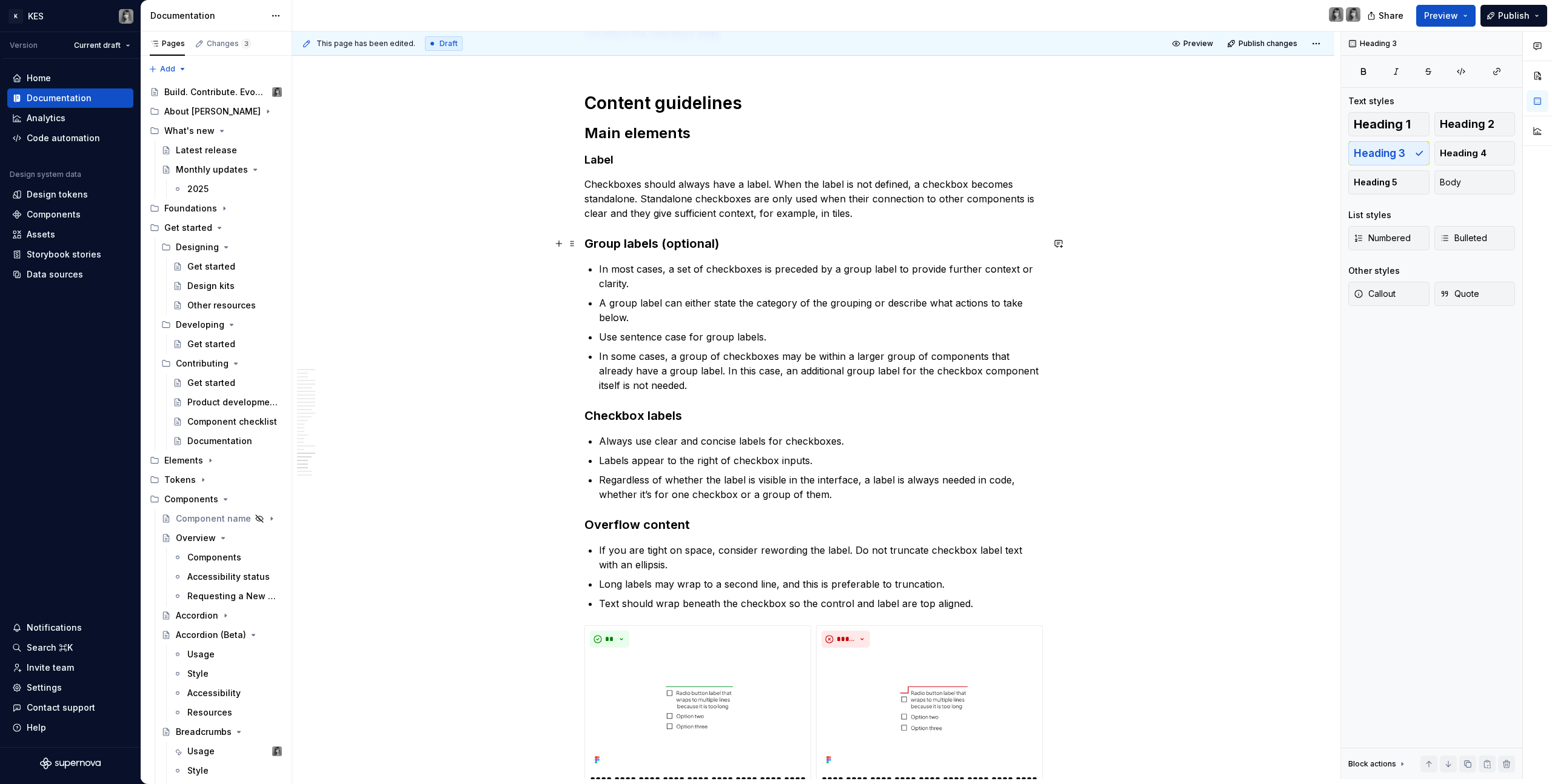 click on "Group labels (optional)" at bounding box center [814, 244] 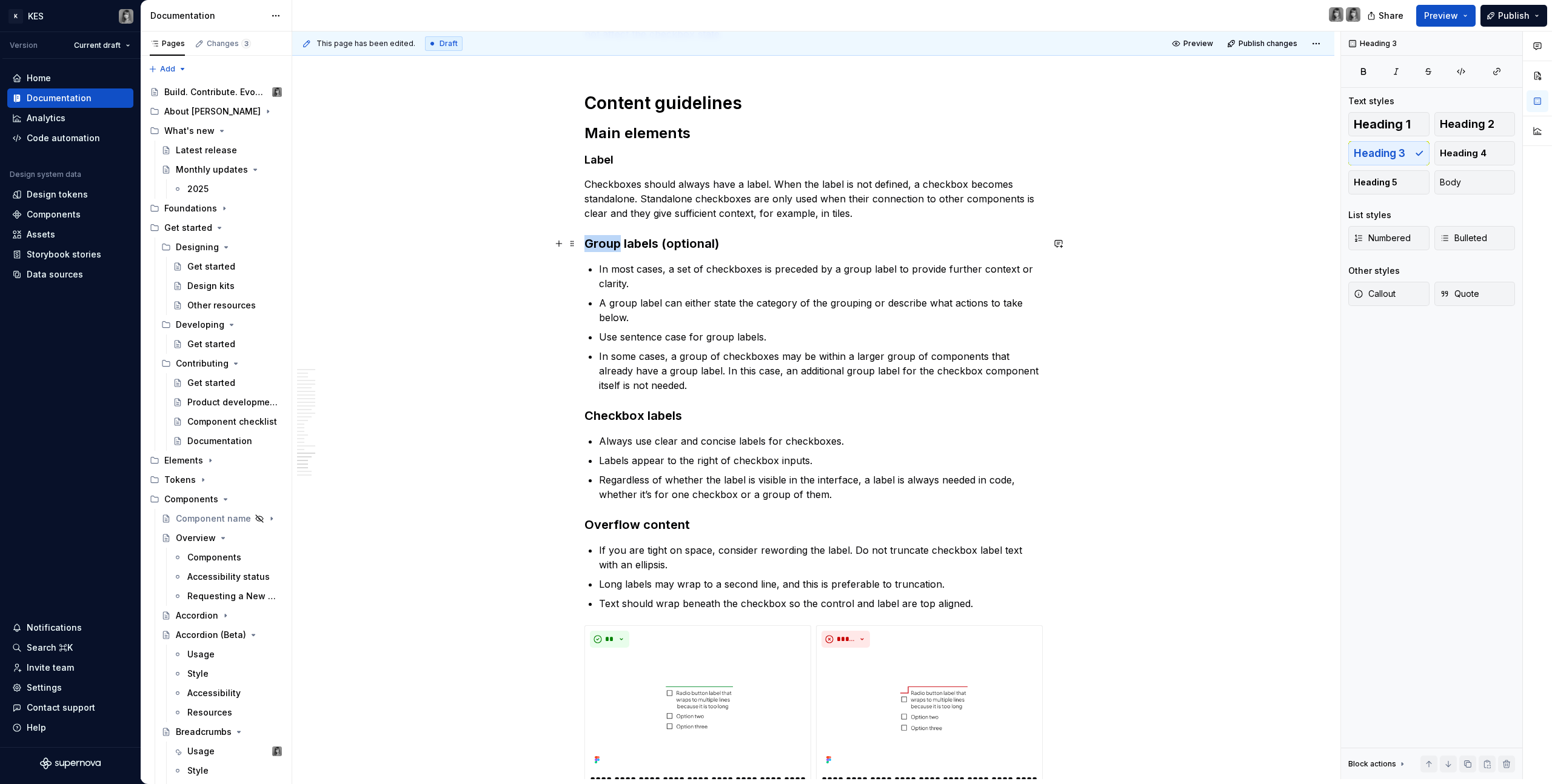 click on "Group labels (optional)" at bounding box center (814, 244) 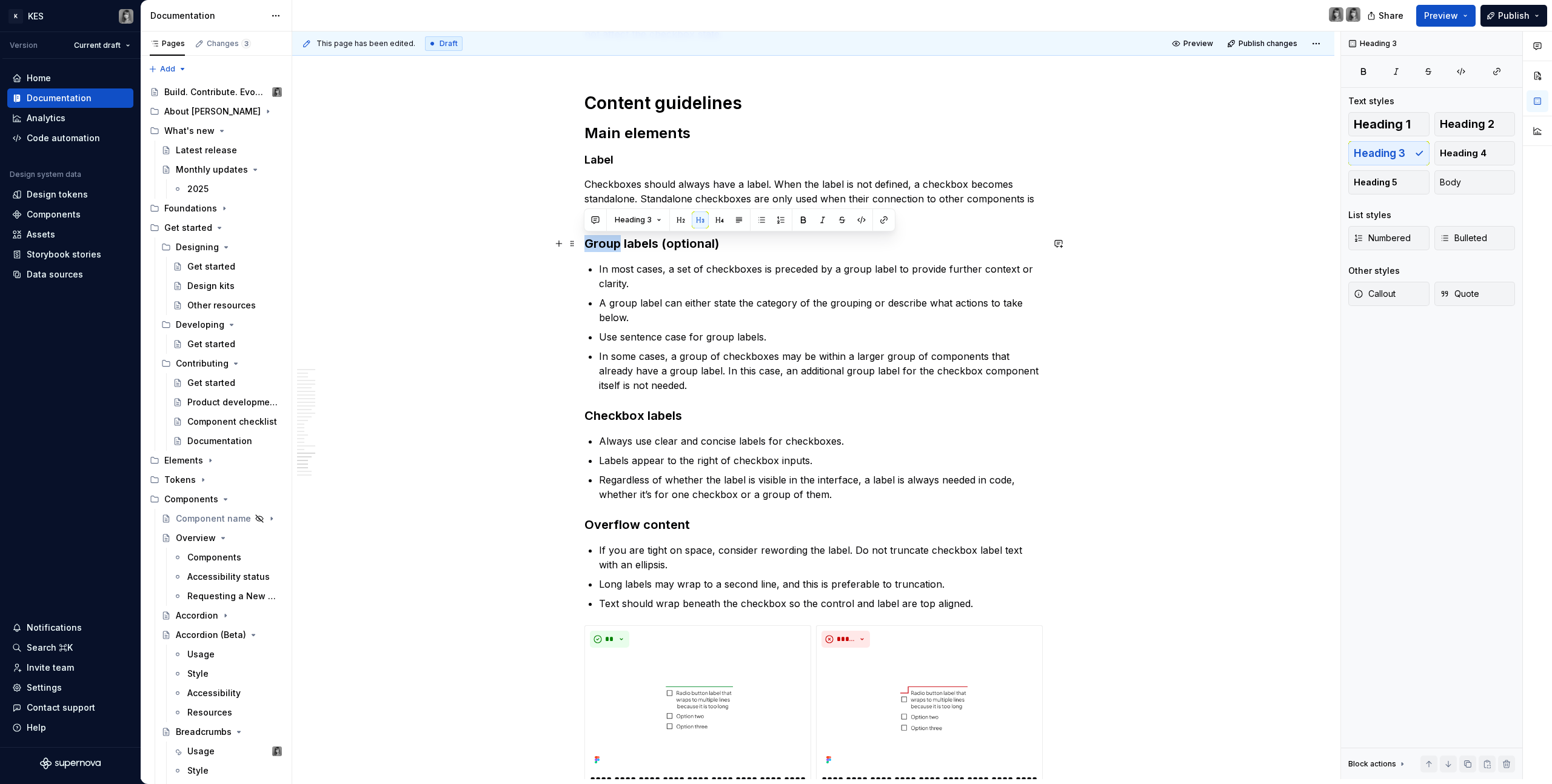 click on "Group labels (optional)" at bounding box center (814, 244) 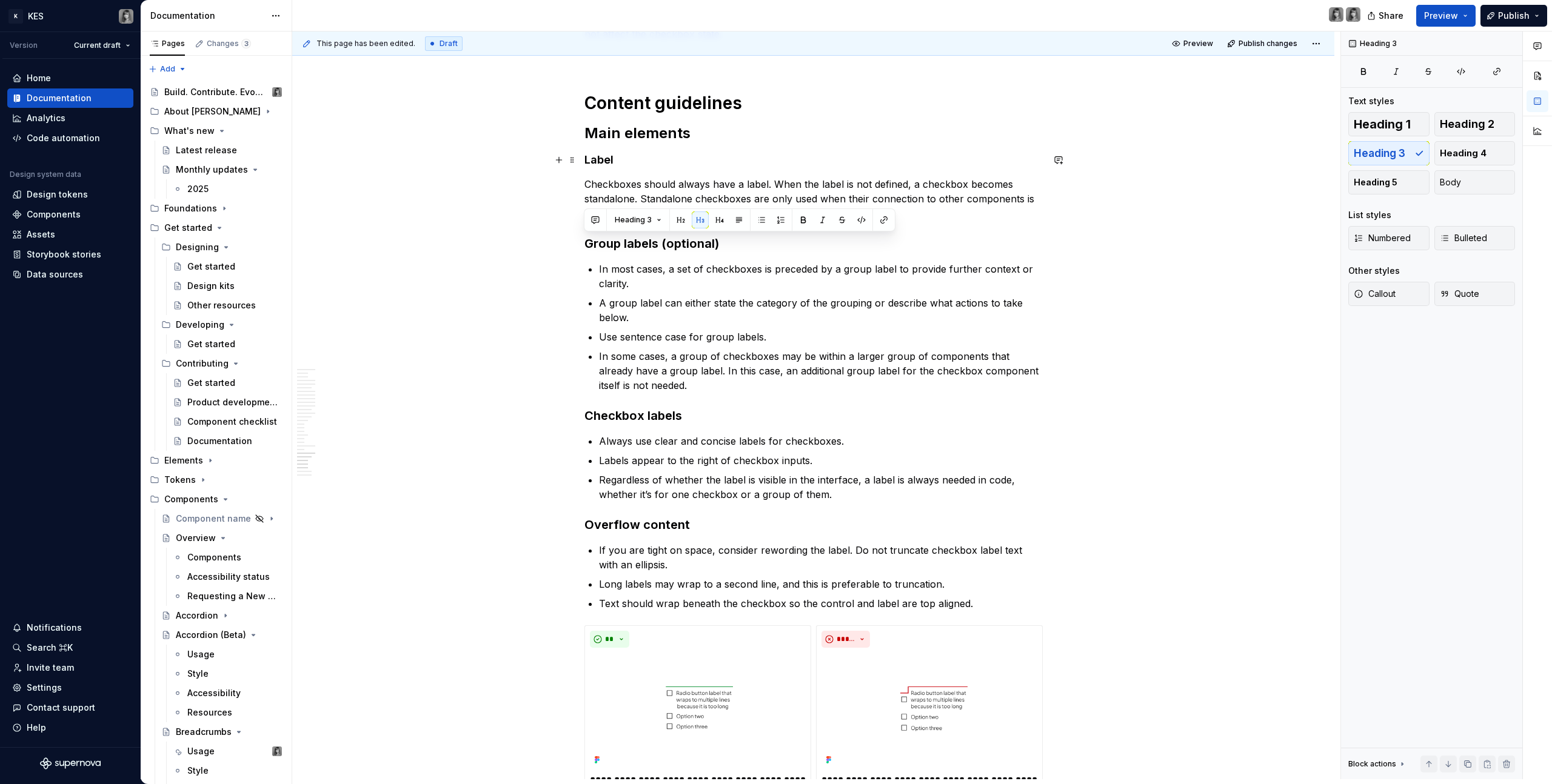 click on "Label" at bounding box center (814, 160) 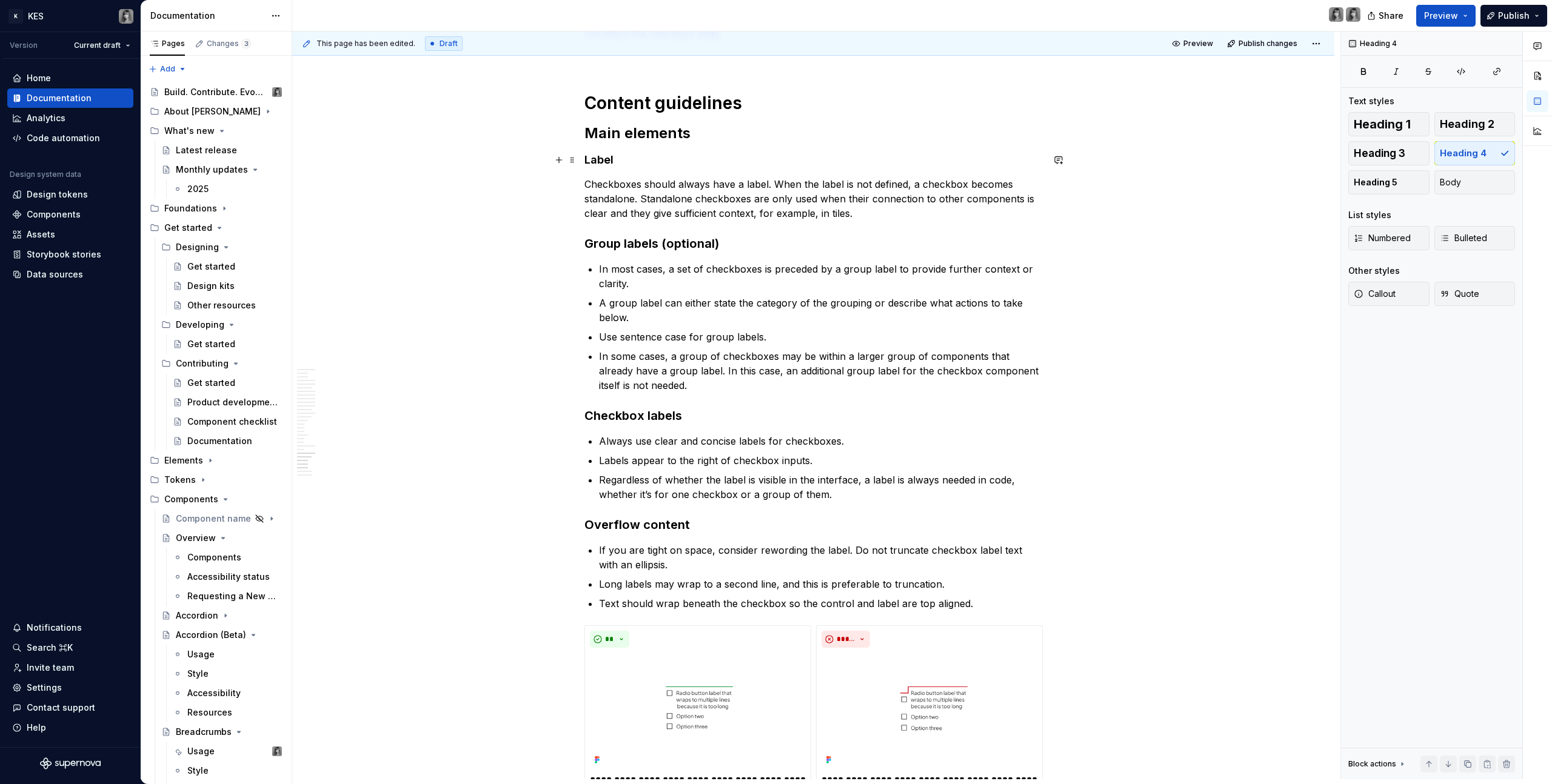 click on "Label" at bounding box center (814, 160) 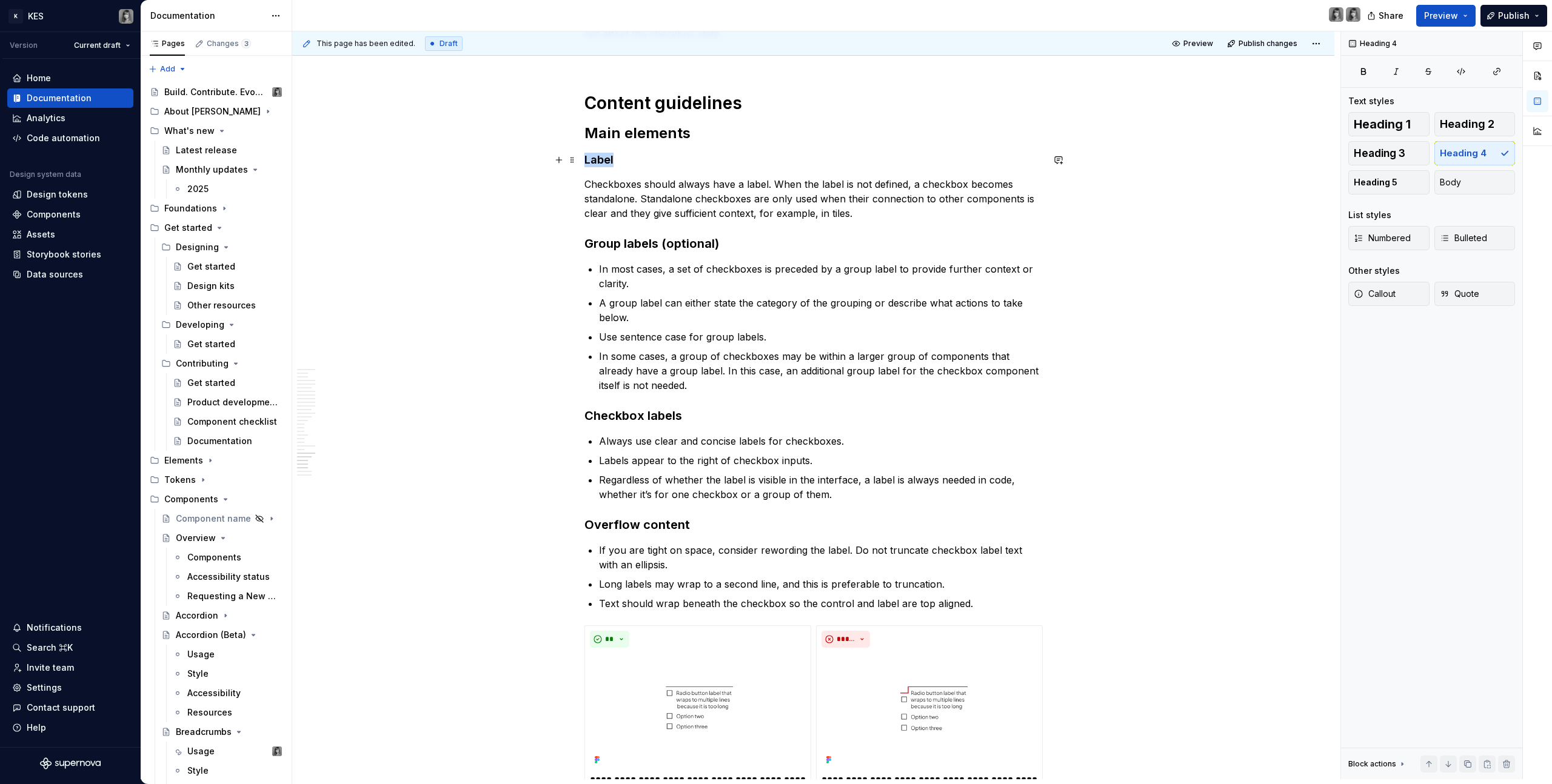 click on "Label" at bounding box center [814, 160] 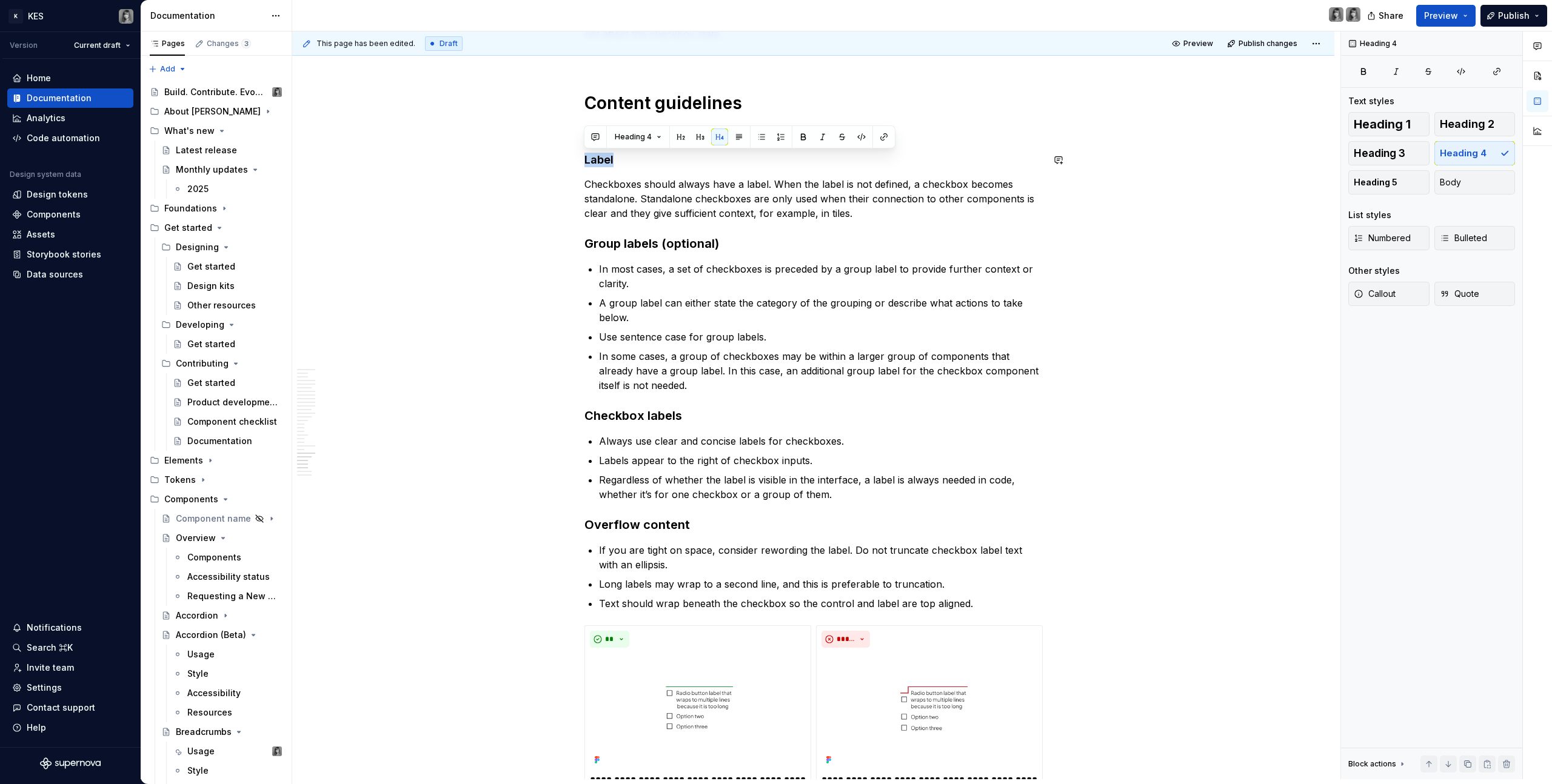 click at bounding box center (700, 137) 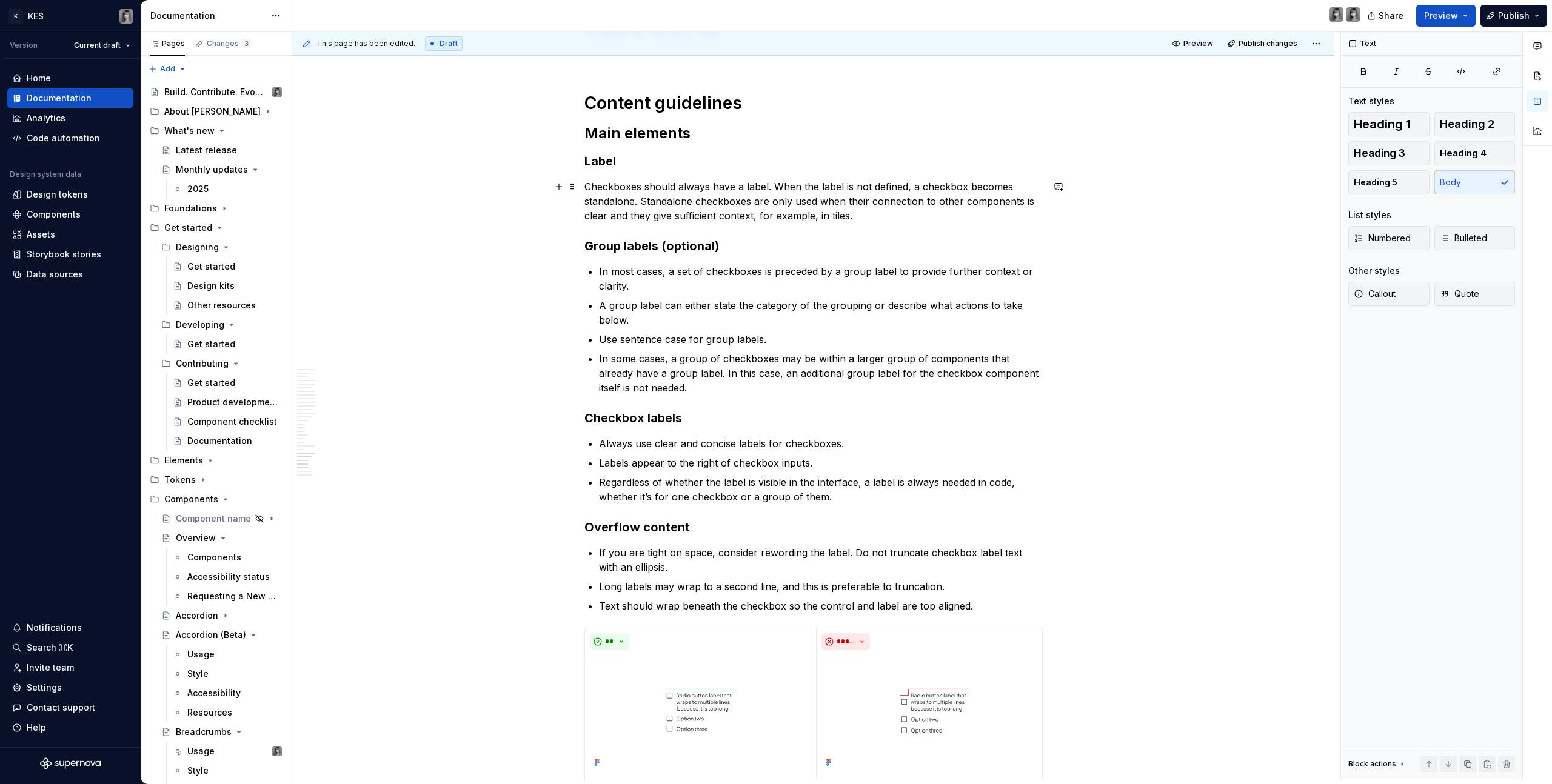 click on "Checkboxes should always have a label. When the label is not defined, a checkbox becomes standalone. Standalone checkboxes are only used when their connection to other components is clear and they give sufficient context, for example, in tiles." at bounding box center (814, 201) 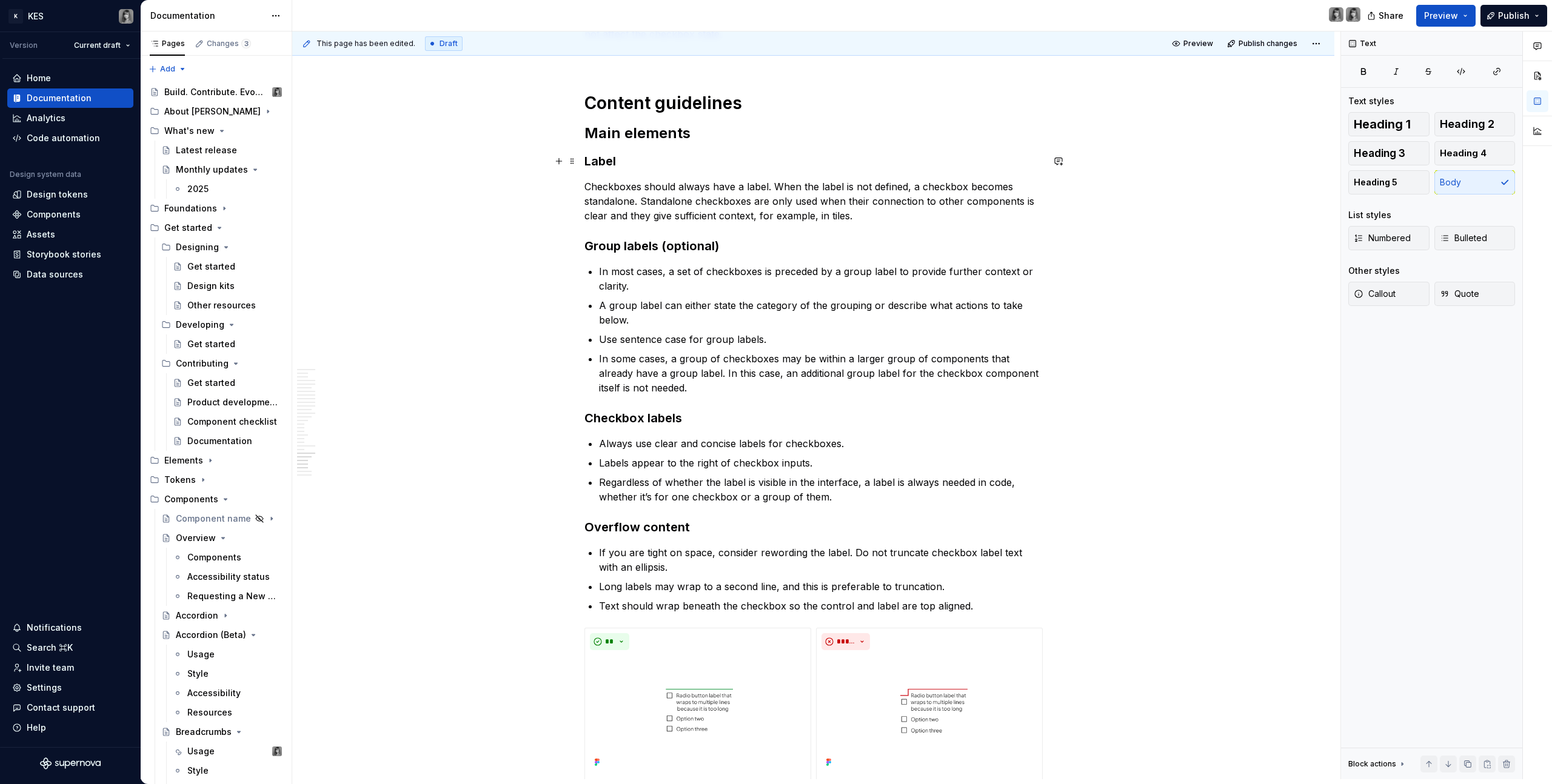 click on "Label" at bounding box center (814, 161) 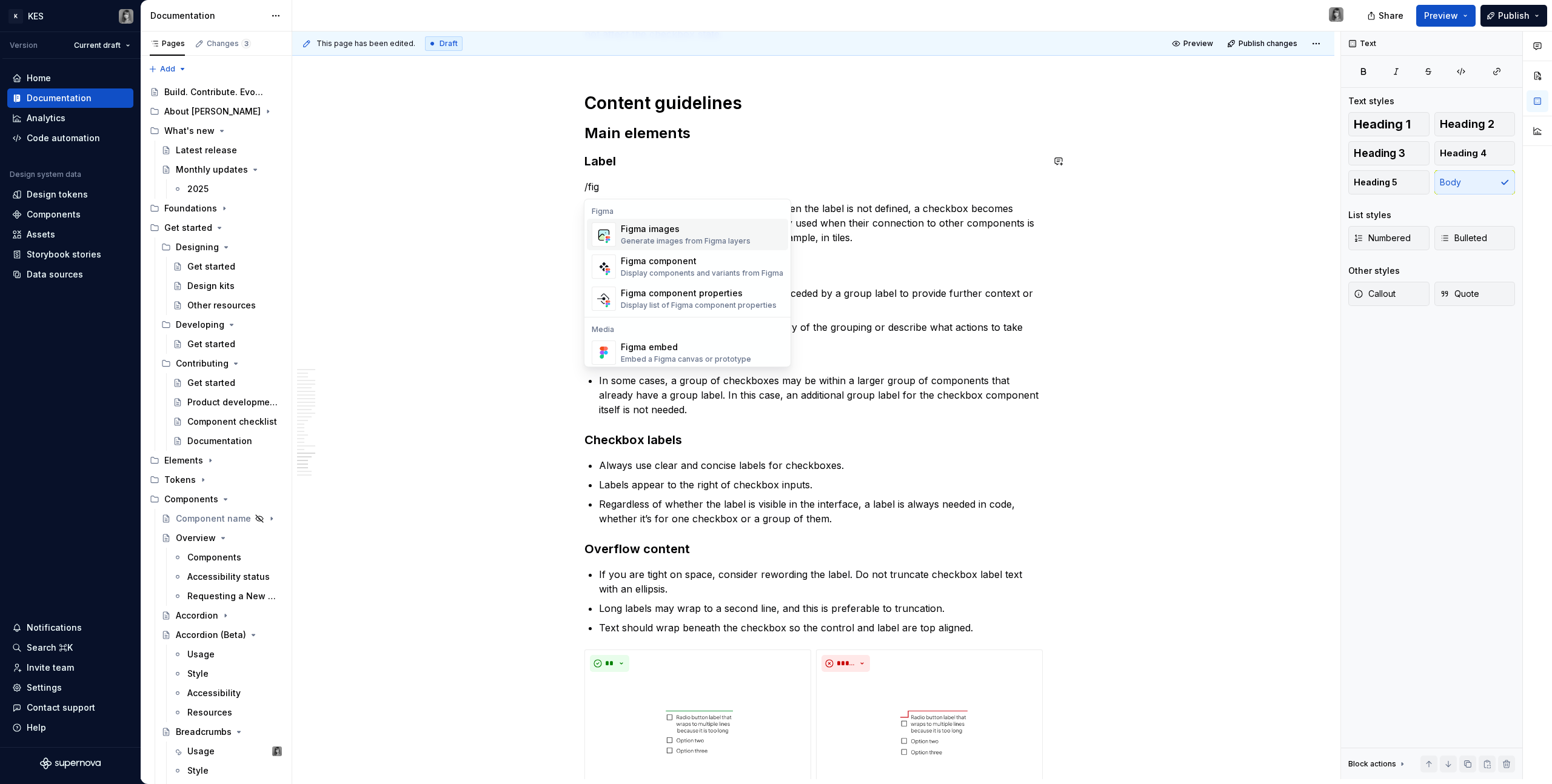 click on "Figma images" at bounding box center [686, 229] 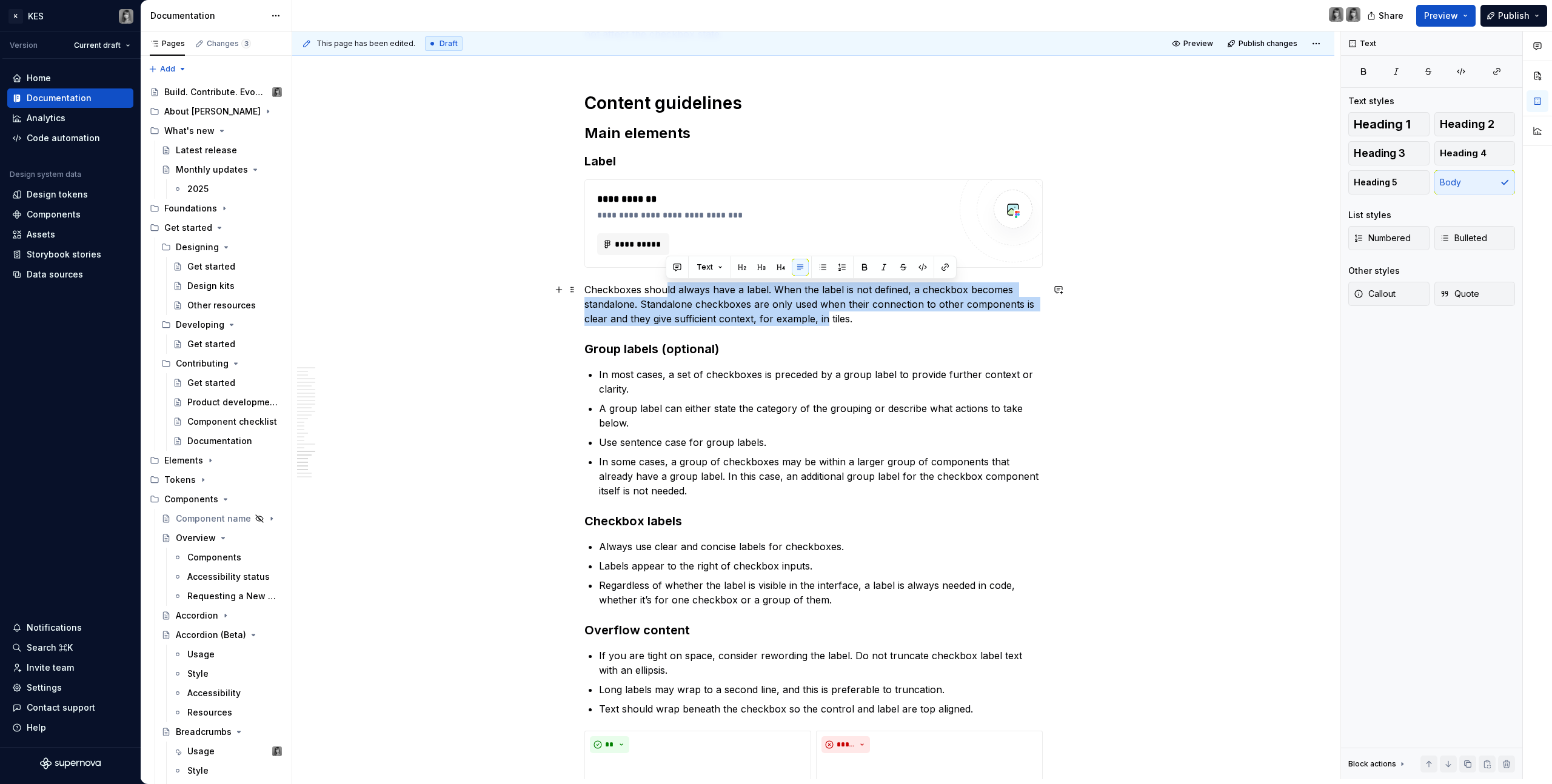 drag, startPoint x: 664, startPoint y: 291, endPoint x: 827, endPoint y: 313, distance: 164.47796 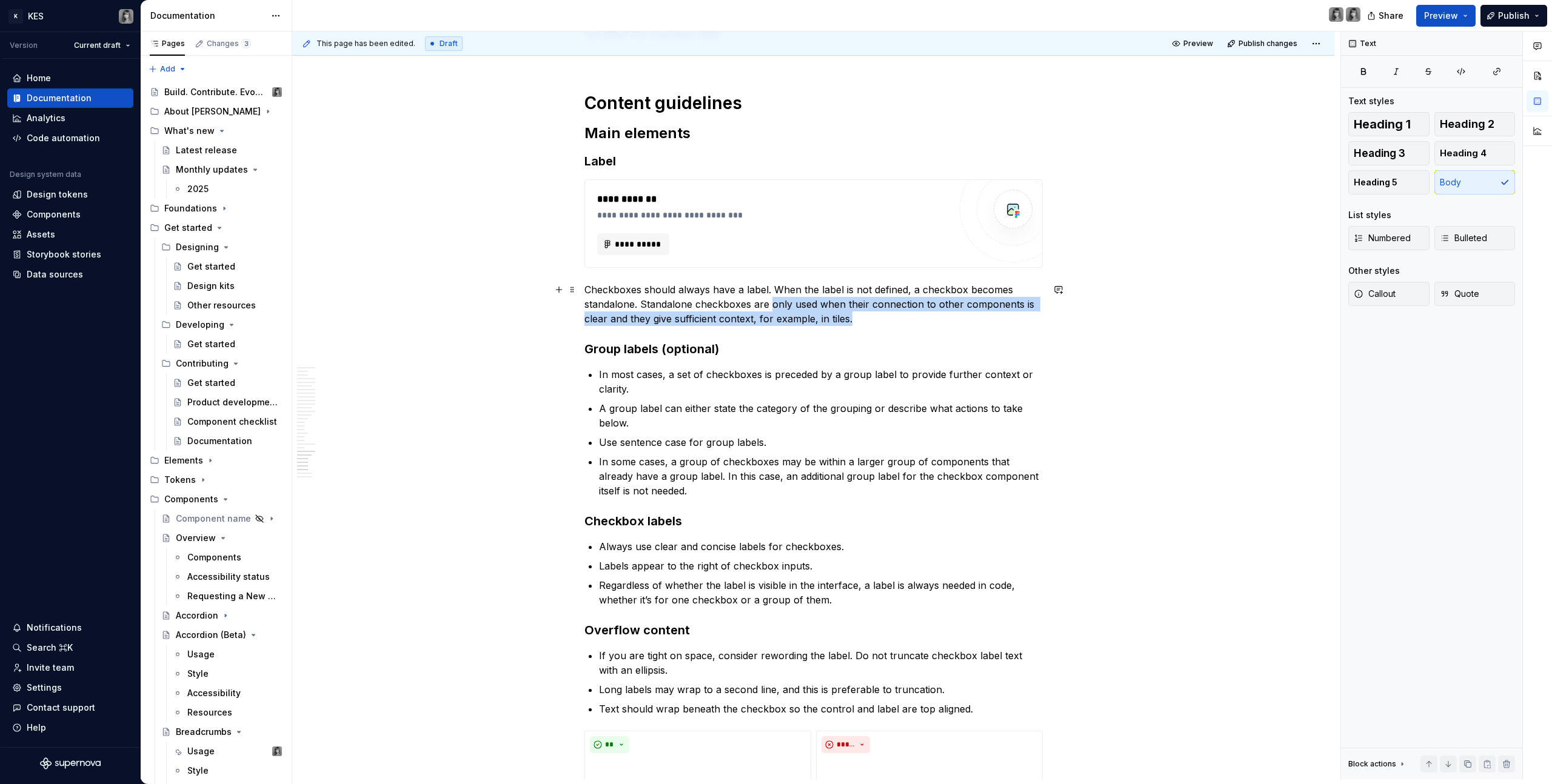 drag, startPoint x: 880, startPoint y: 314, endPoint x: 768, endPoint y: 301, distance: 112.75194 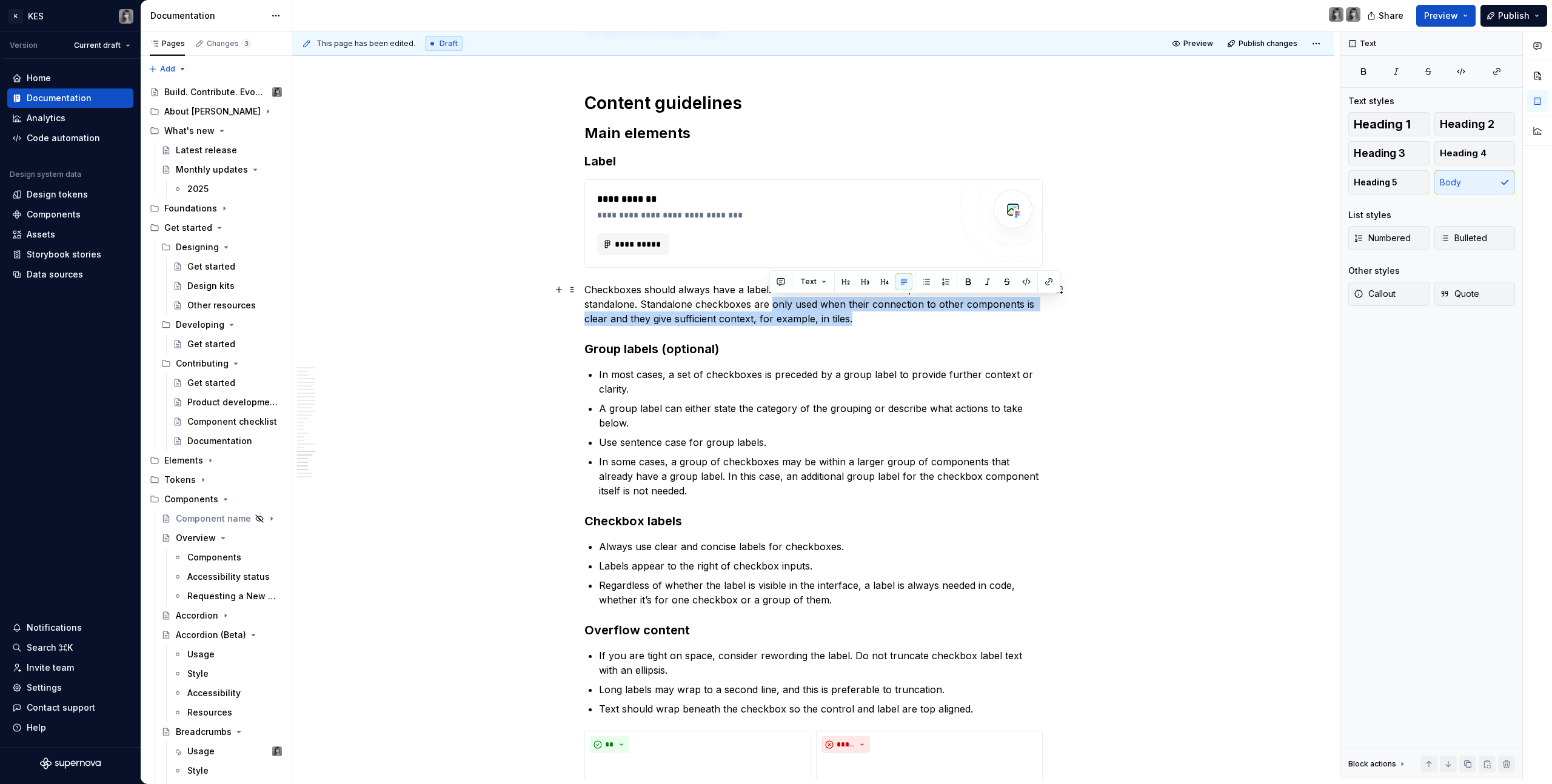 click on "Checkboxes should always have a label. When the label is not defined, a checkbox becomes standalone. Standalone checkboxes are only used when their connection to other components is clear and they give sufficient context, for example, in tiles." at bounding box center [814, 304] 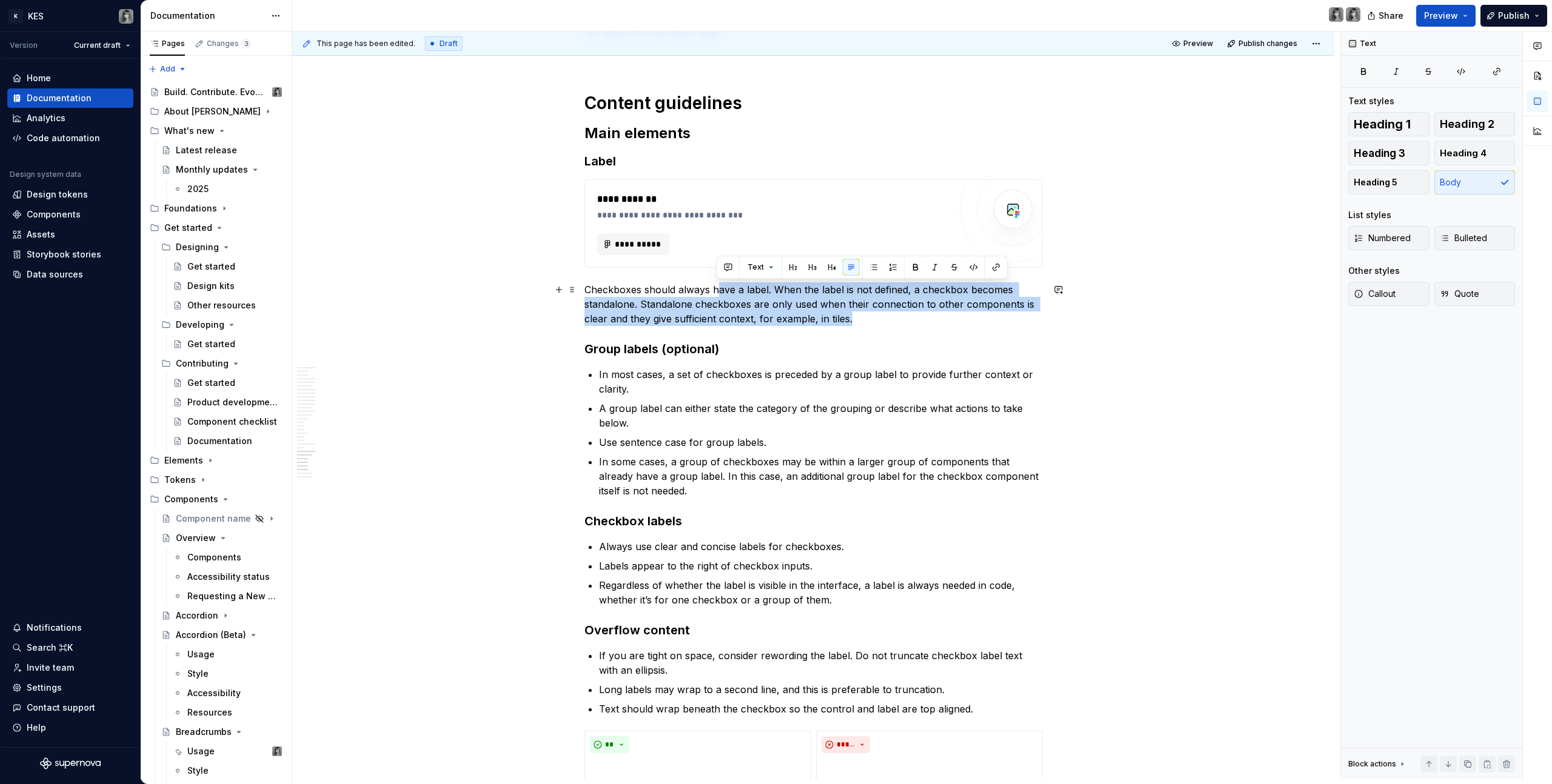 drag, startPoint x: 849, startPoint y: 296, endPoint x: 874, endPoint y: 313, distance: 30.232433 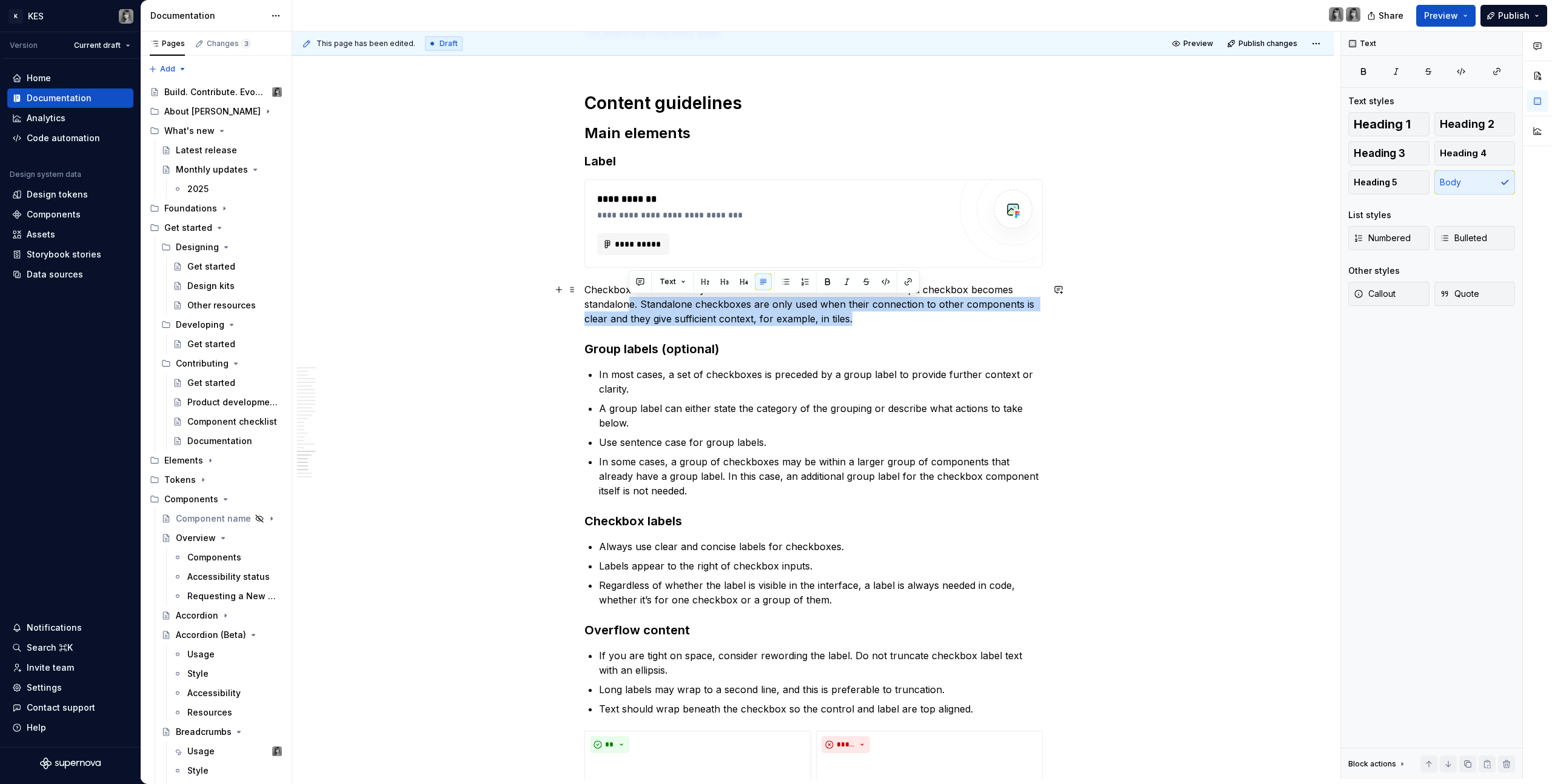 drag, startPoint x: 661, startPoint y: 303, endPoint x: 871, endPoint y: 319, distance: 210.6086 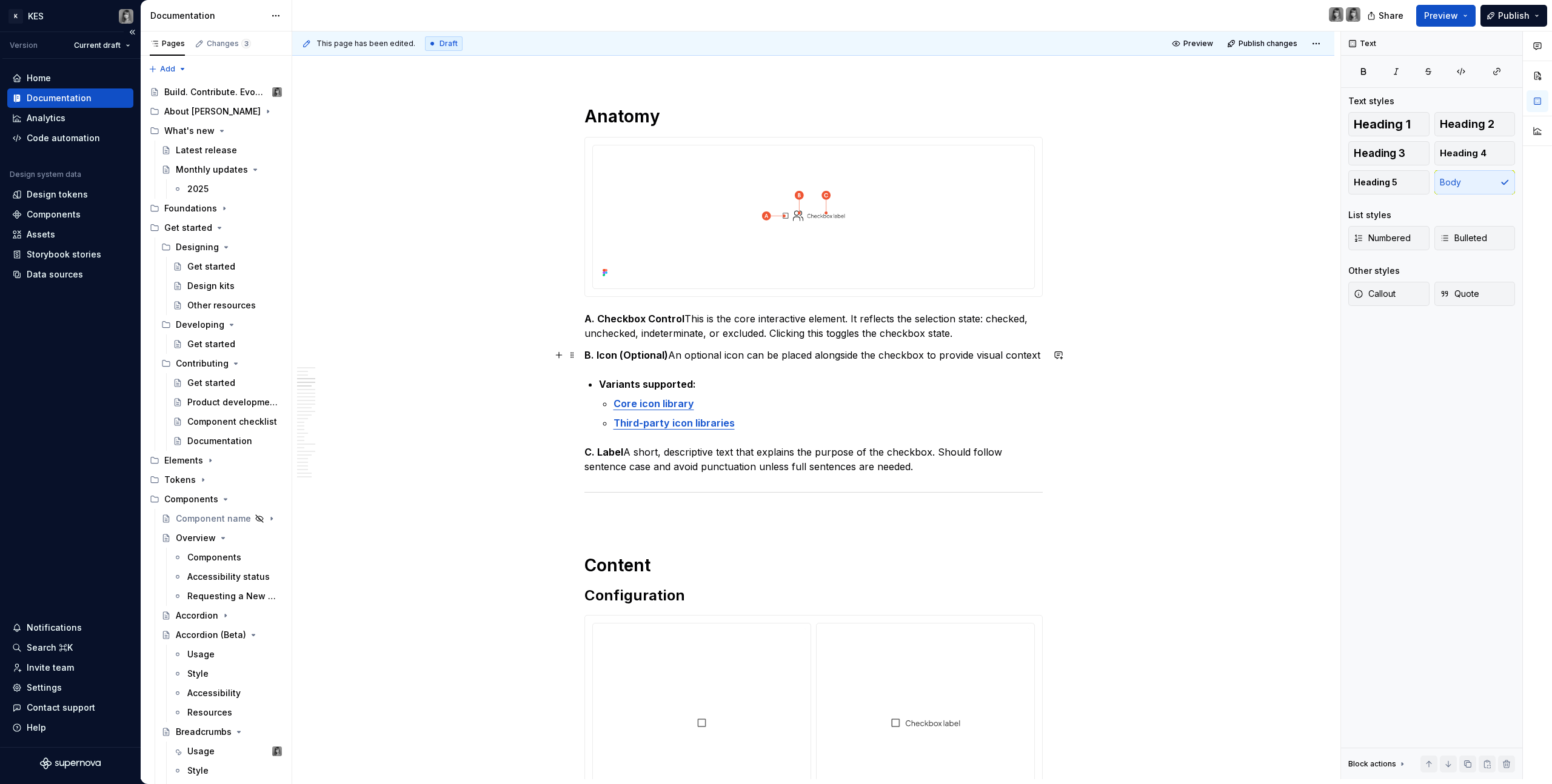 scroll, scrollTop: 877, scrollLeft: 0, axis: vertical 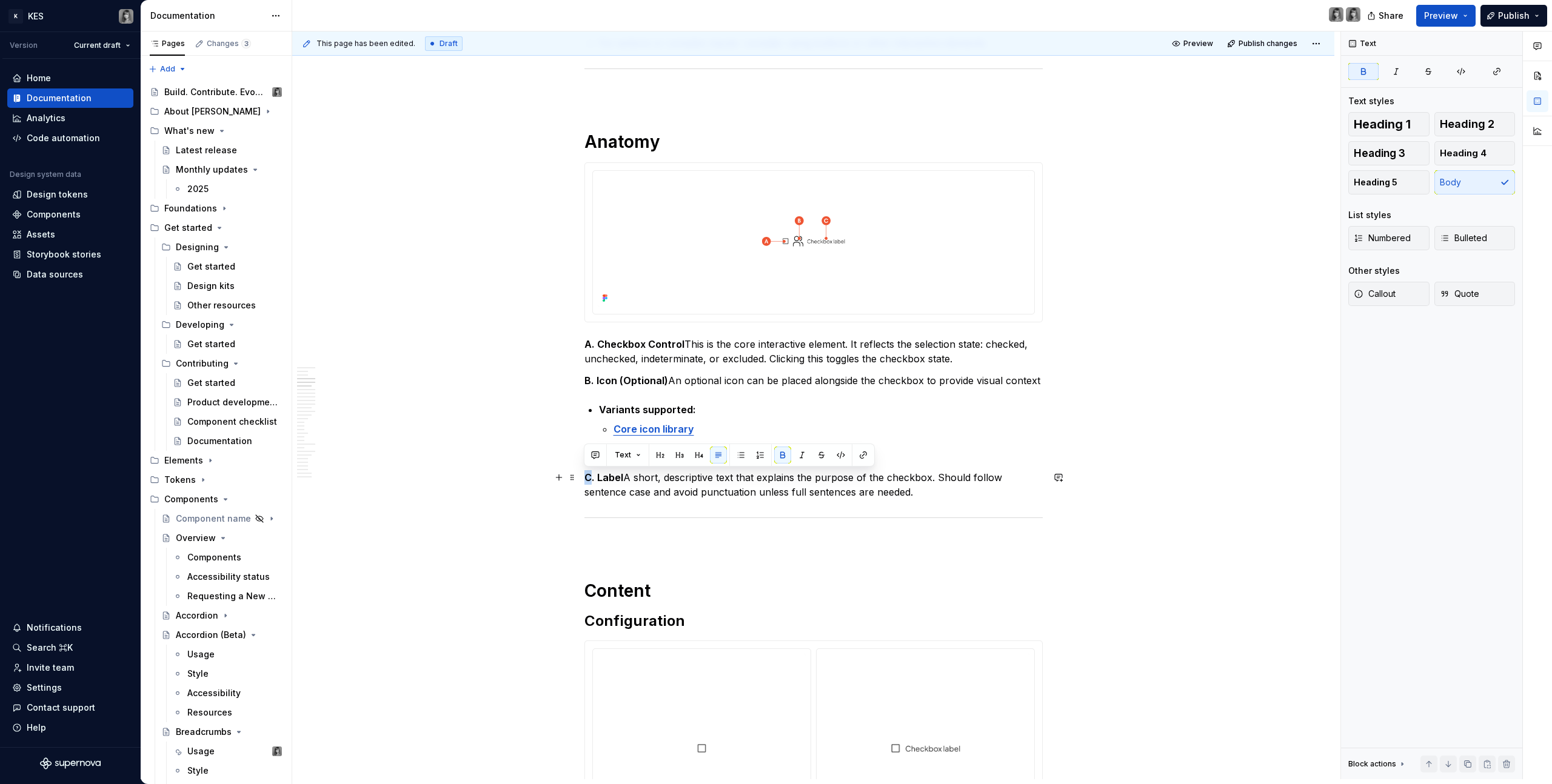 click on "C. Label" at bounding box center [604, 477] 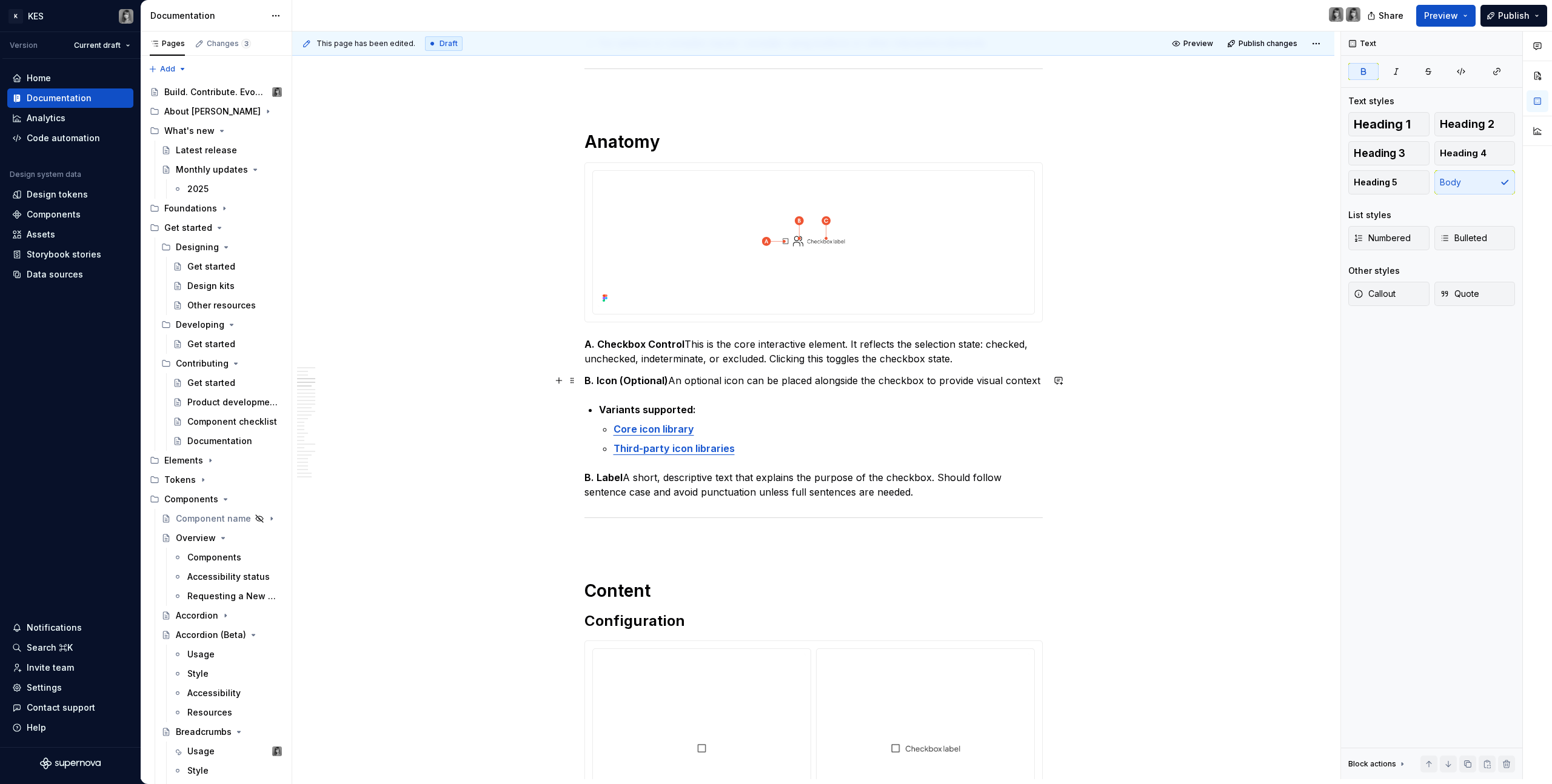 click on "B. Icon (Optional)" at bounding box center (626, 380) 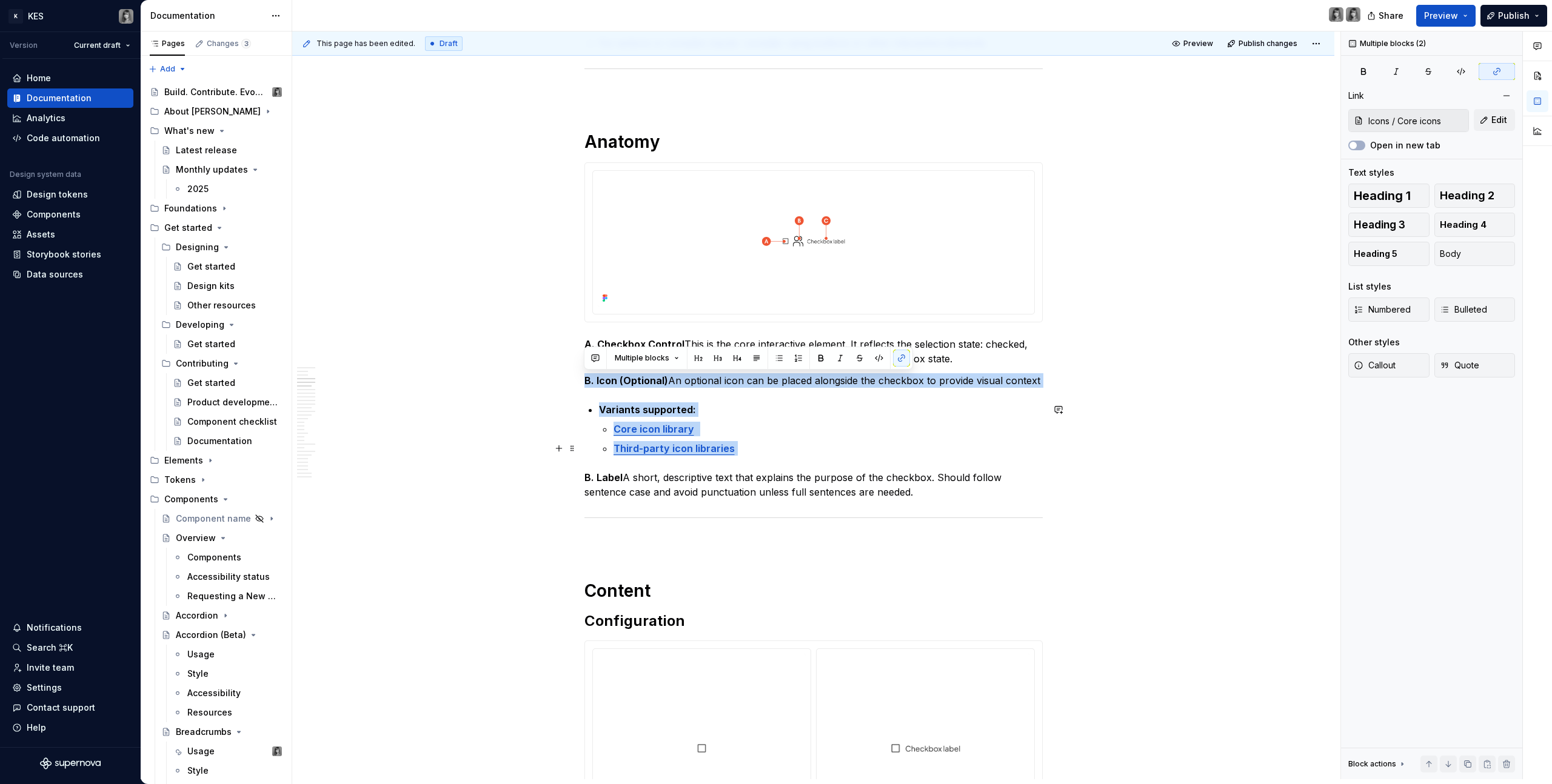 drag, startPoint x: 584, startPoint y: 377, endPoint x: 776, endPoint y: 450, distance: 205.40935 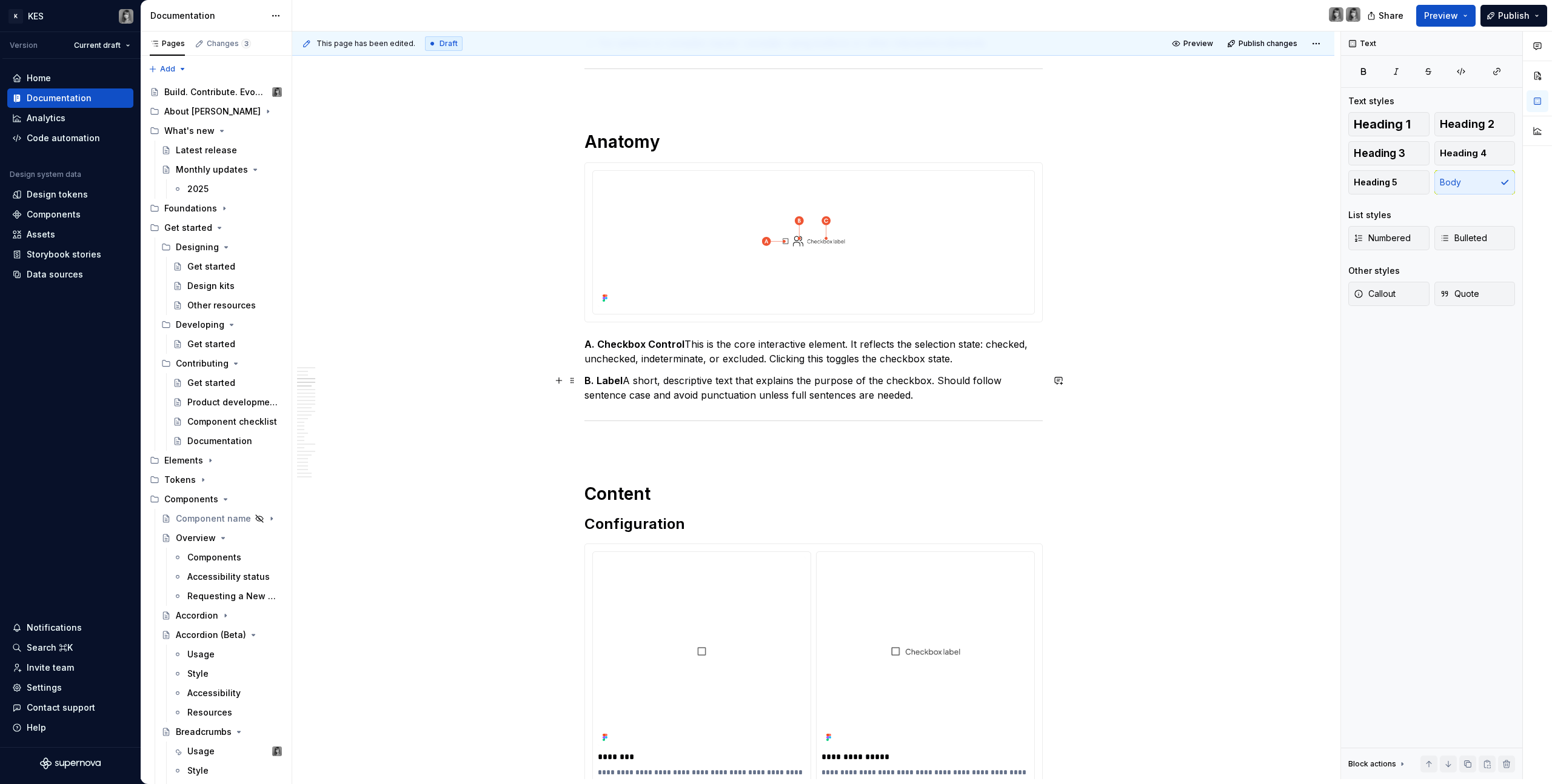 click on "B. Label  A short, descriptive text that explains the purpose of the checkbox. Should follow sentence case and avoid punctuation unless full sentences are needed." at bounding box center [814, 388] 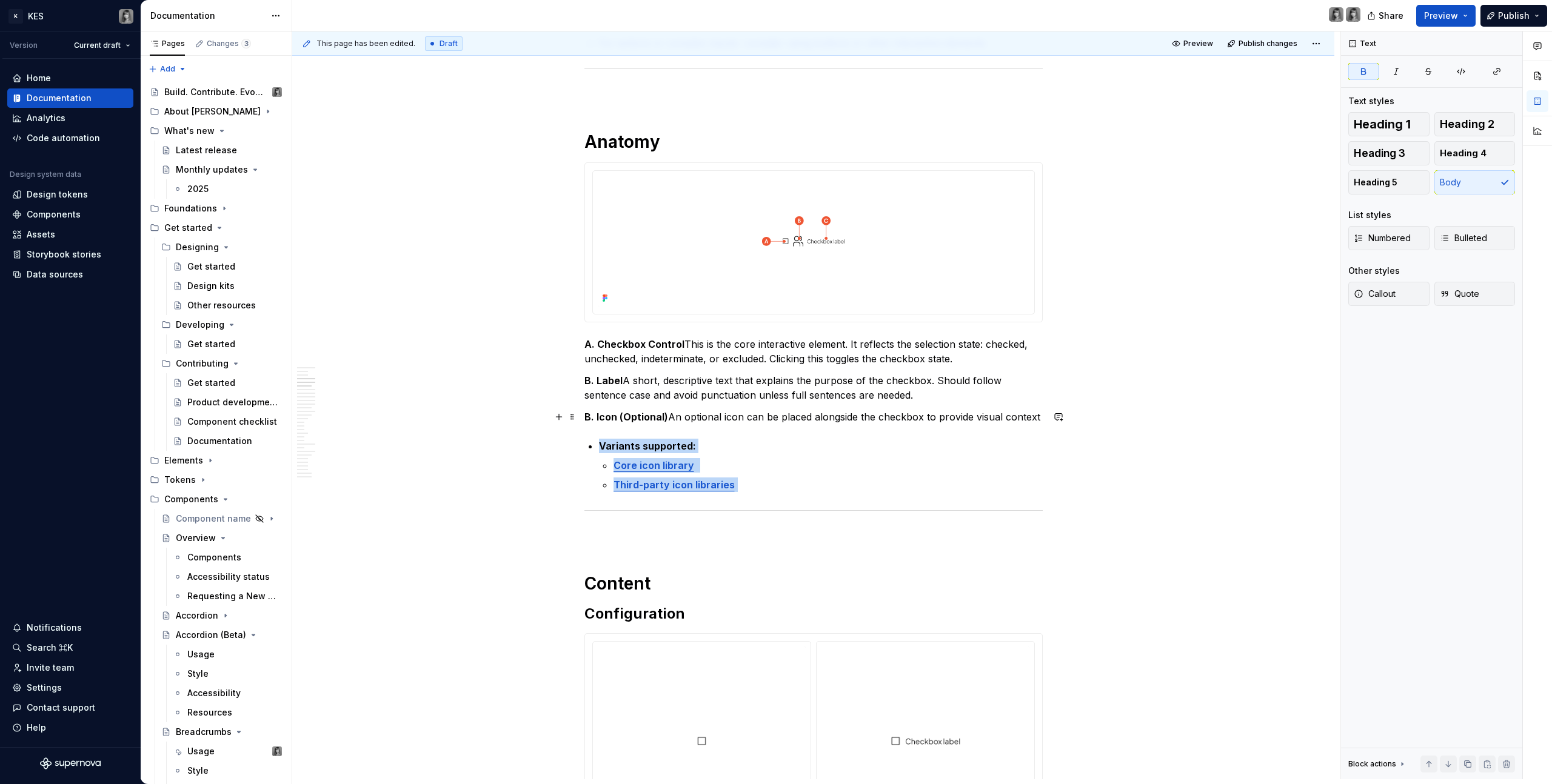 click on "B. Icon (Optional)" at bounding box center (626, 417) 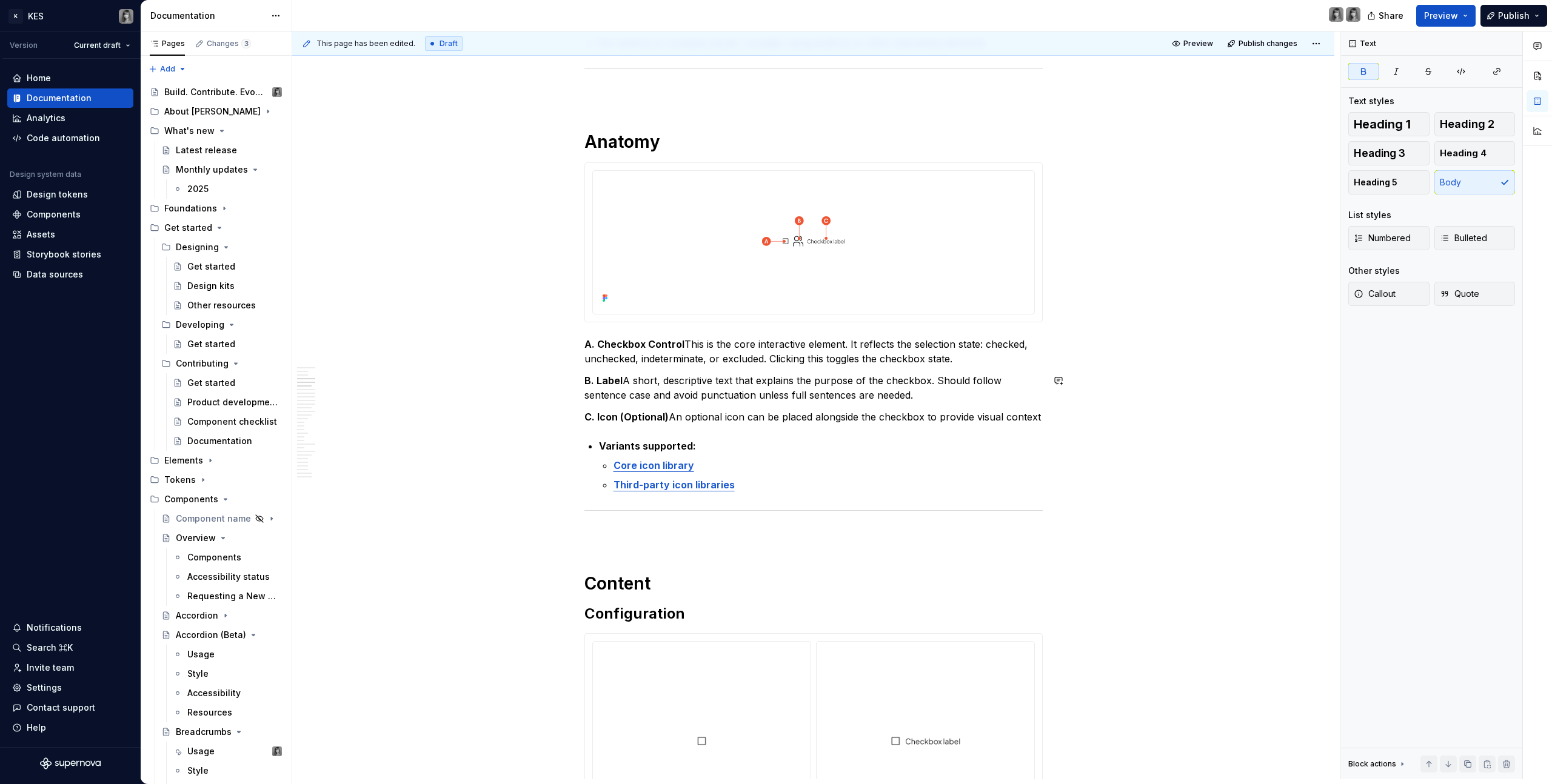 click on "C. Icon (Optional)  An optional icon can be placed alongside the checkbox to provide visual context" at bounding box center (814, 417) 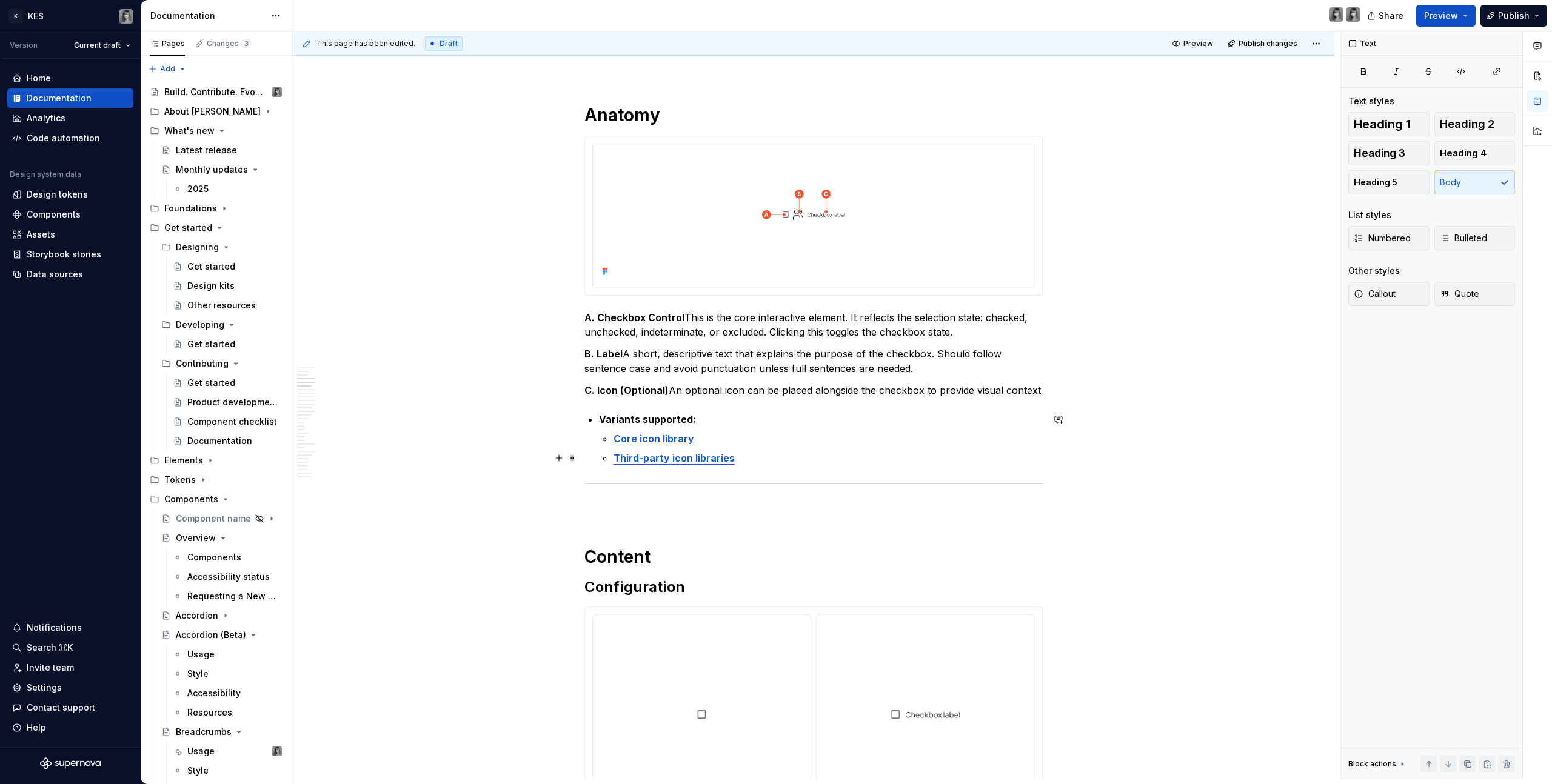 scroll, scrollTop: 914, scrollLeft: 0, axis: vertical 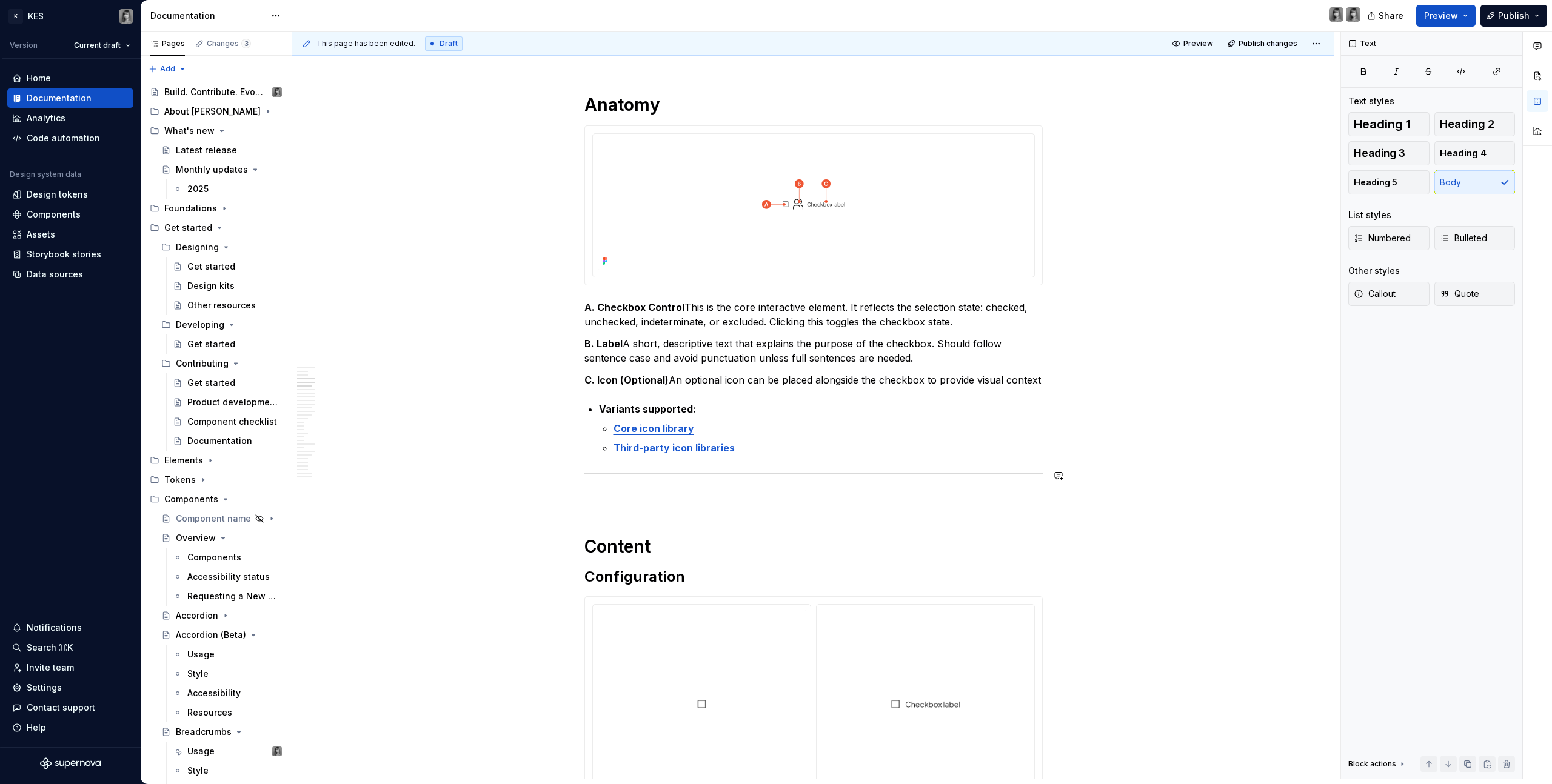 click on "**********" at bounding box center (814, 4213) 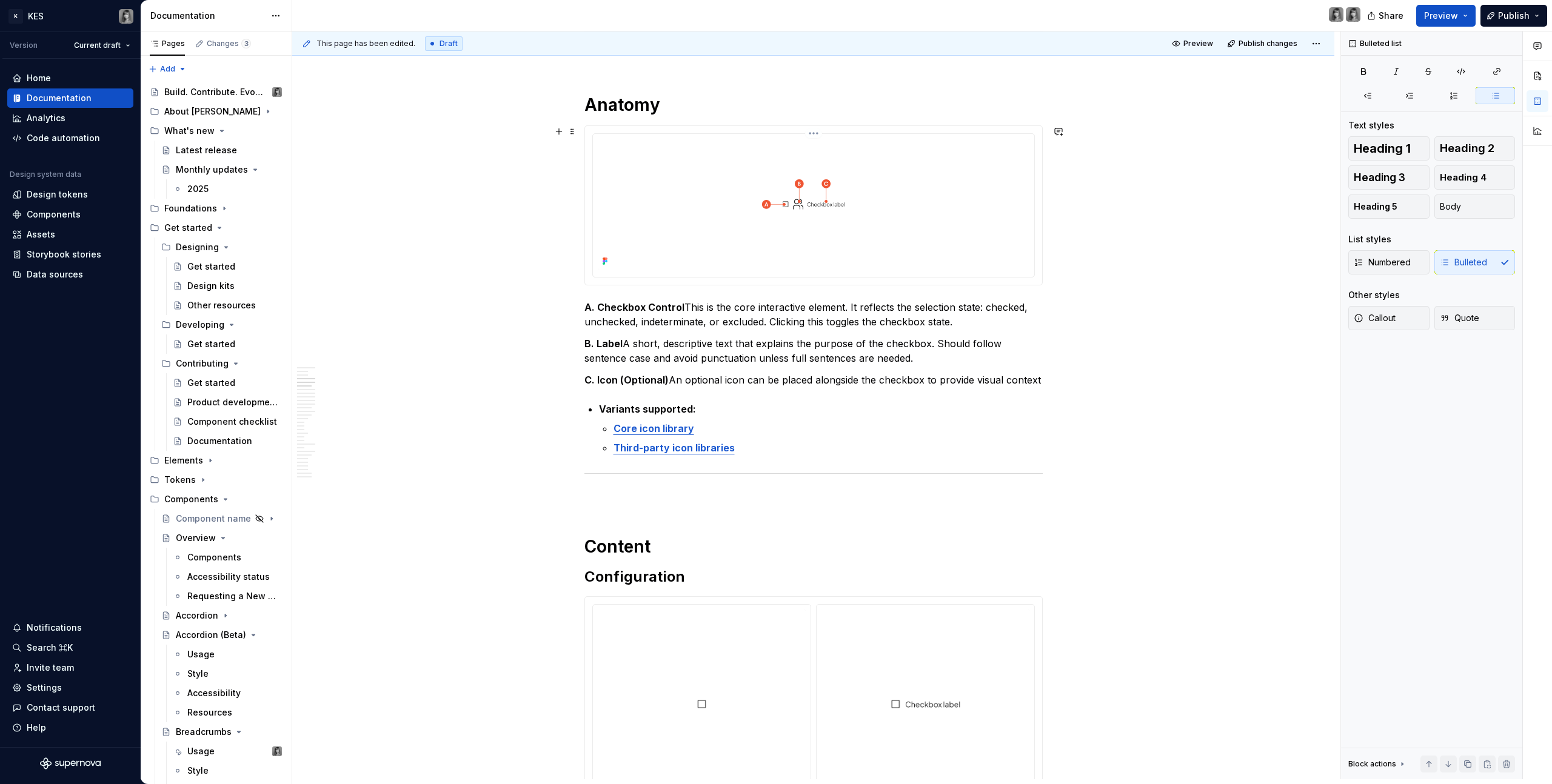 click at bounding box center [814, 204] 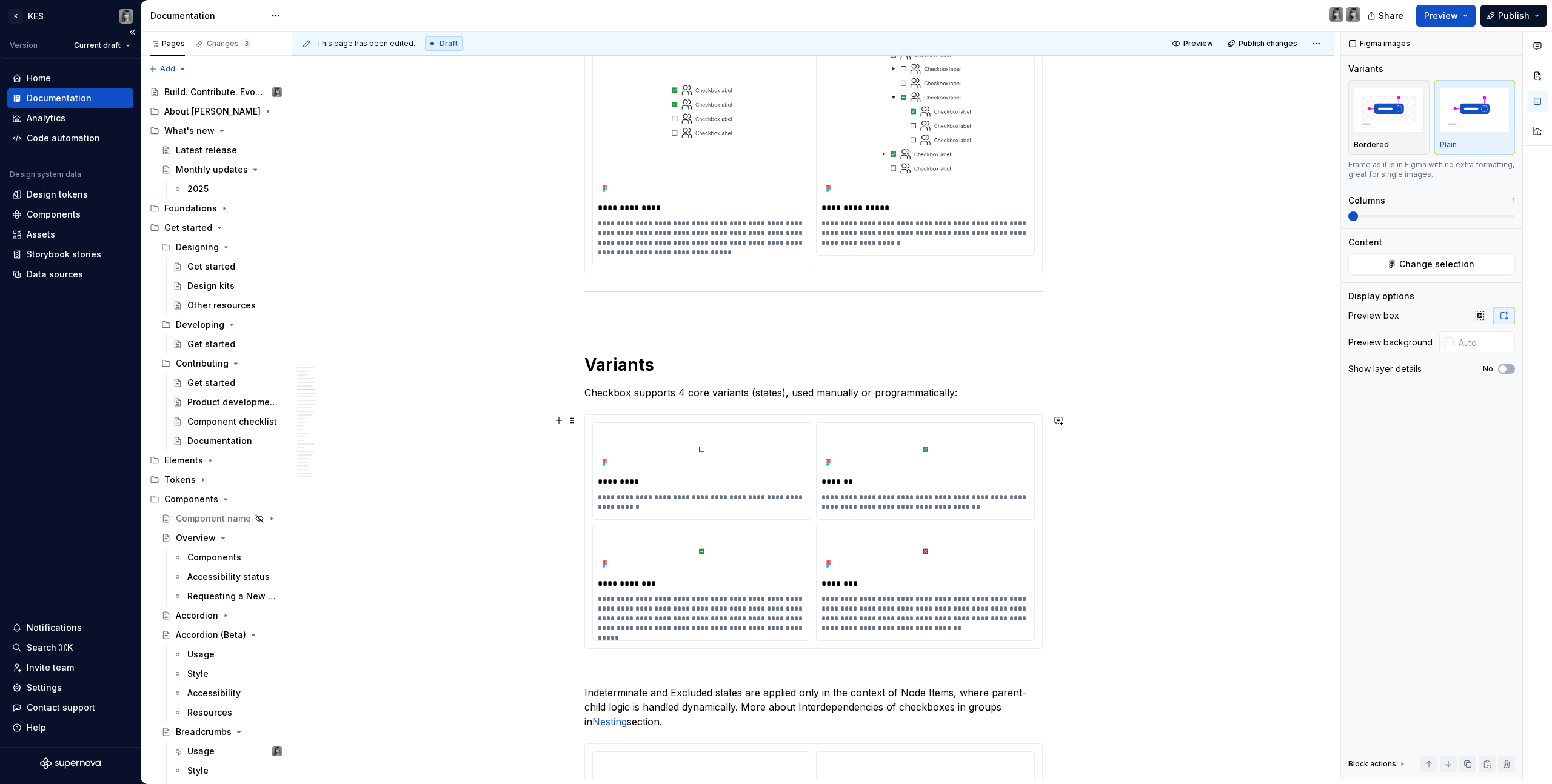 scroll, scrollTop: 2385, scrollLeft: 0, axis: vertical 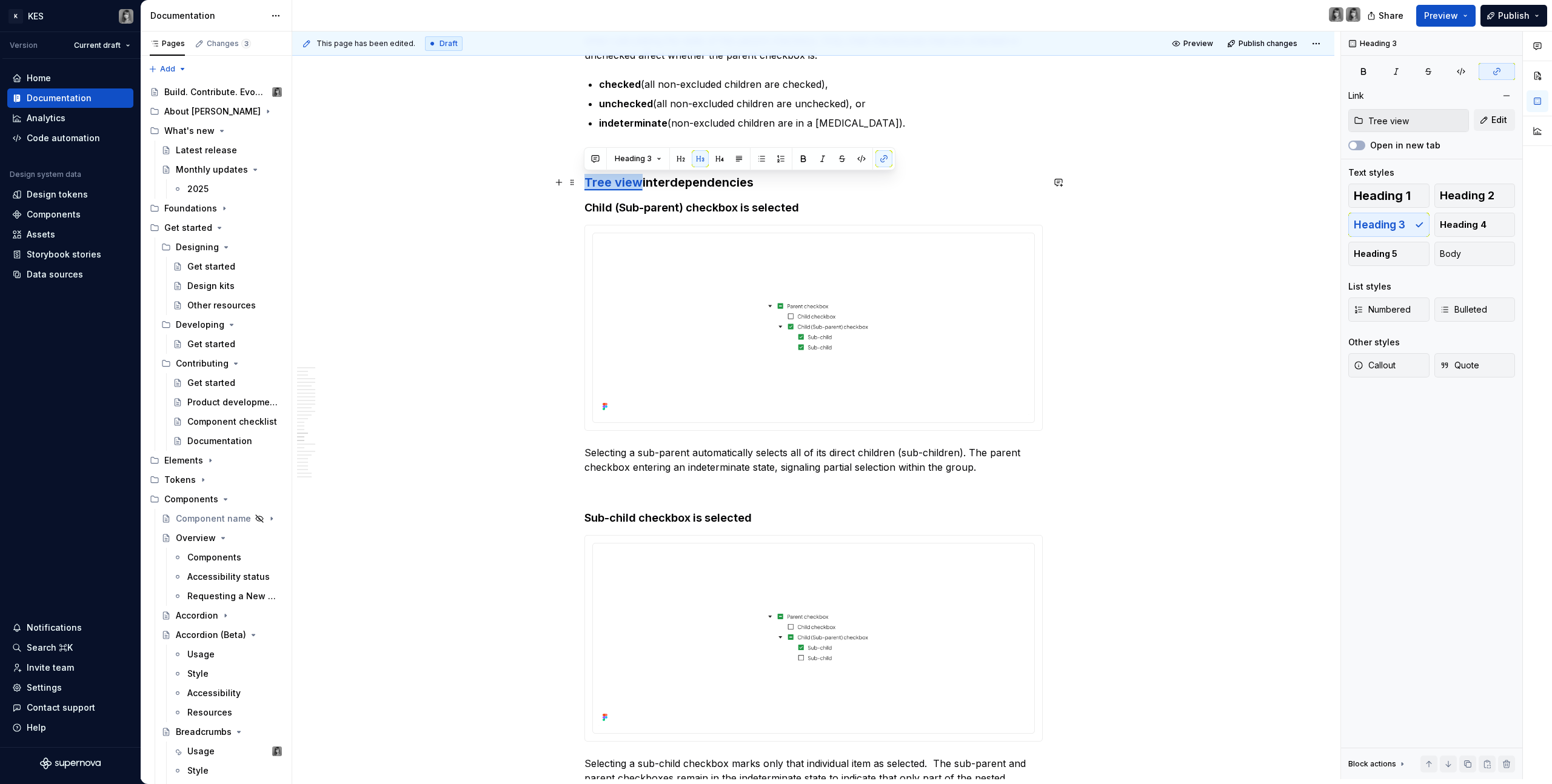 drag, startPoint x: 640, startPoint y: 181, endPoint x: 582, endPoint y: 181, distance: 58 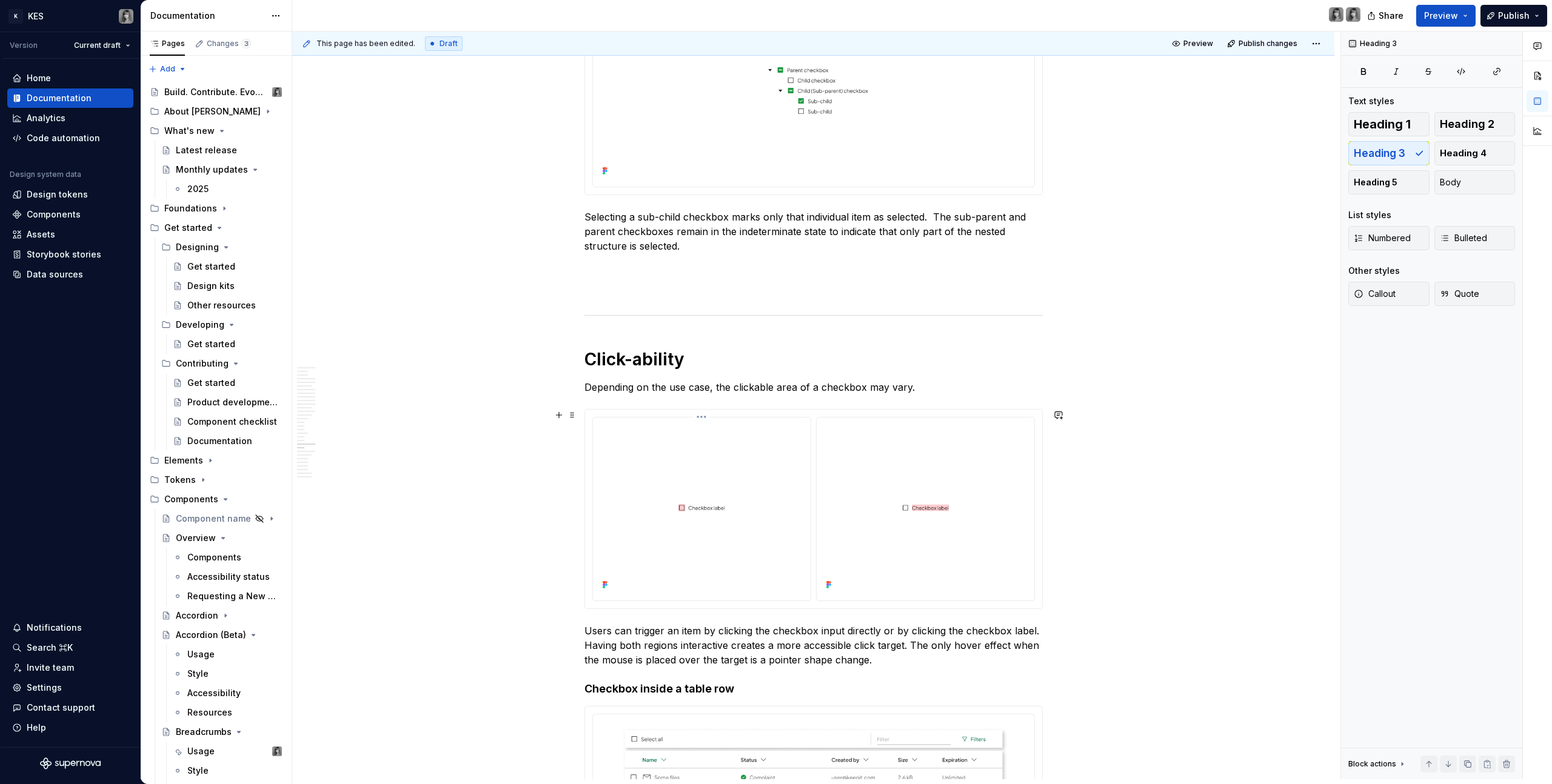 scroll, scrollTop: 7297, scrollLeft: 0, axis: vertical 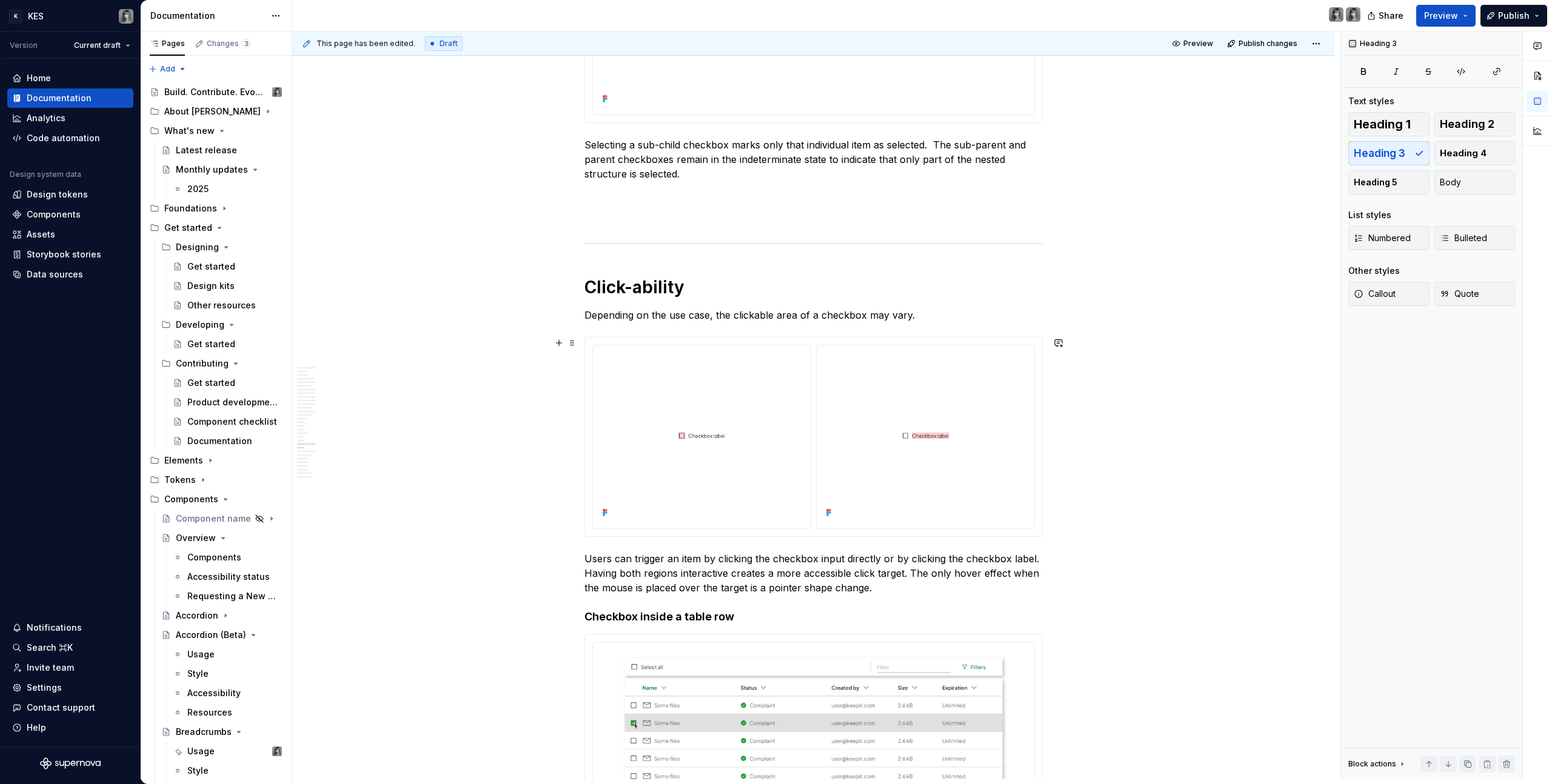 click on "**********" at bounding box center (813, -2060) 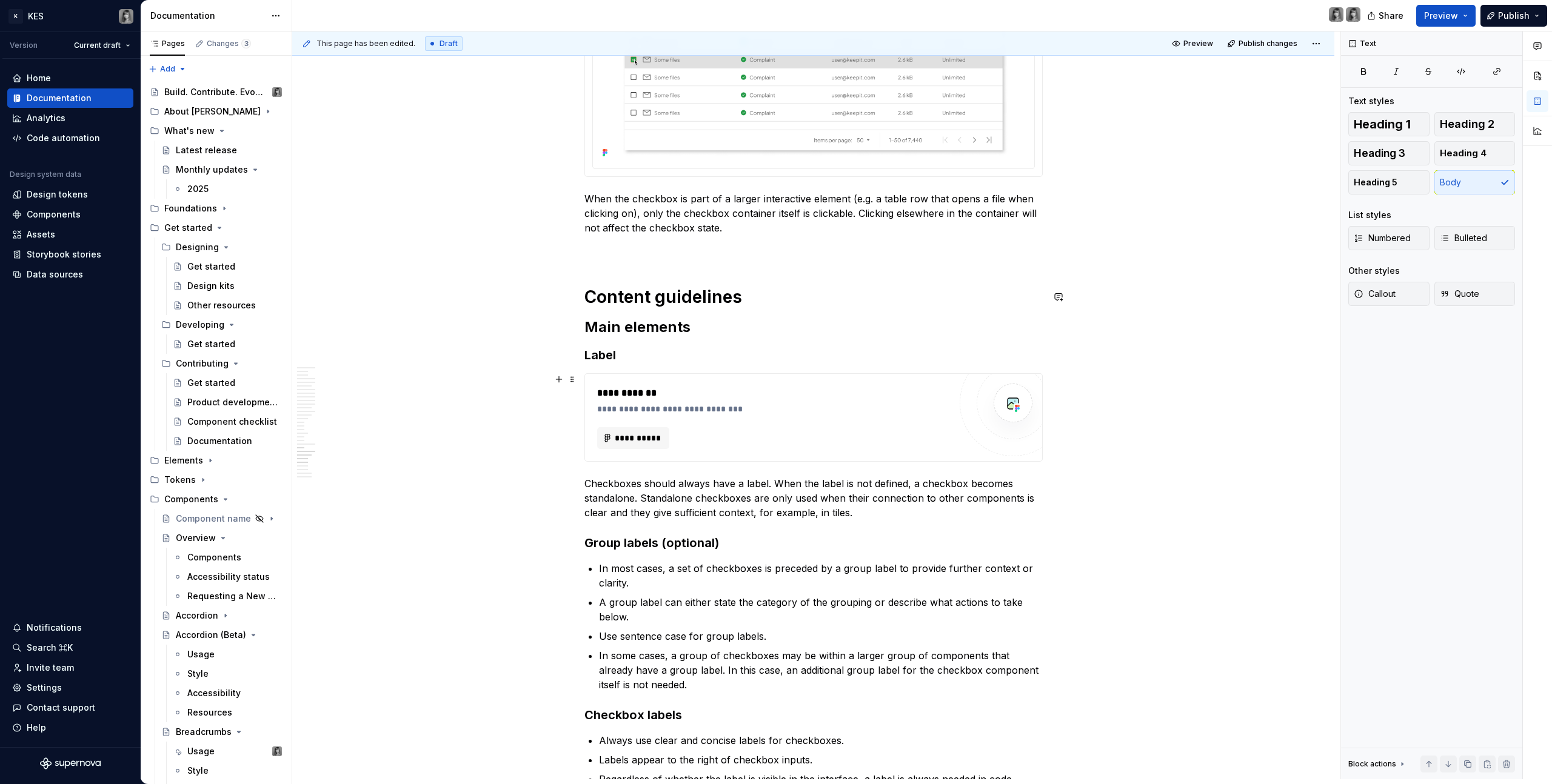 scroll, scrollTop: 8001, scrollLeft: 0, axis: vertical 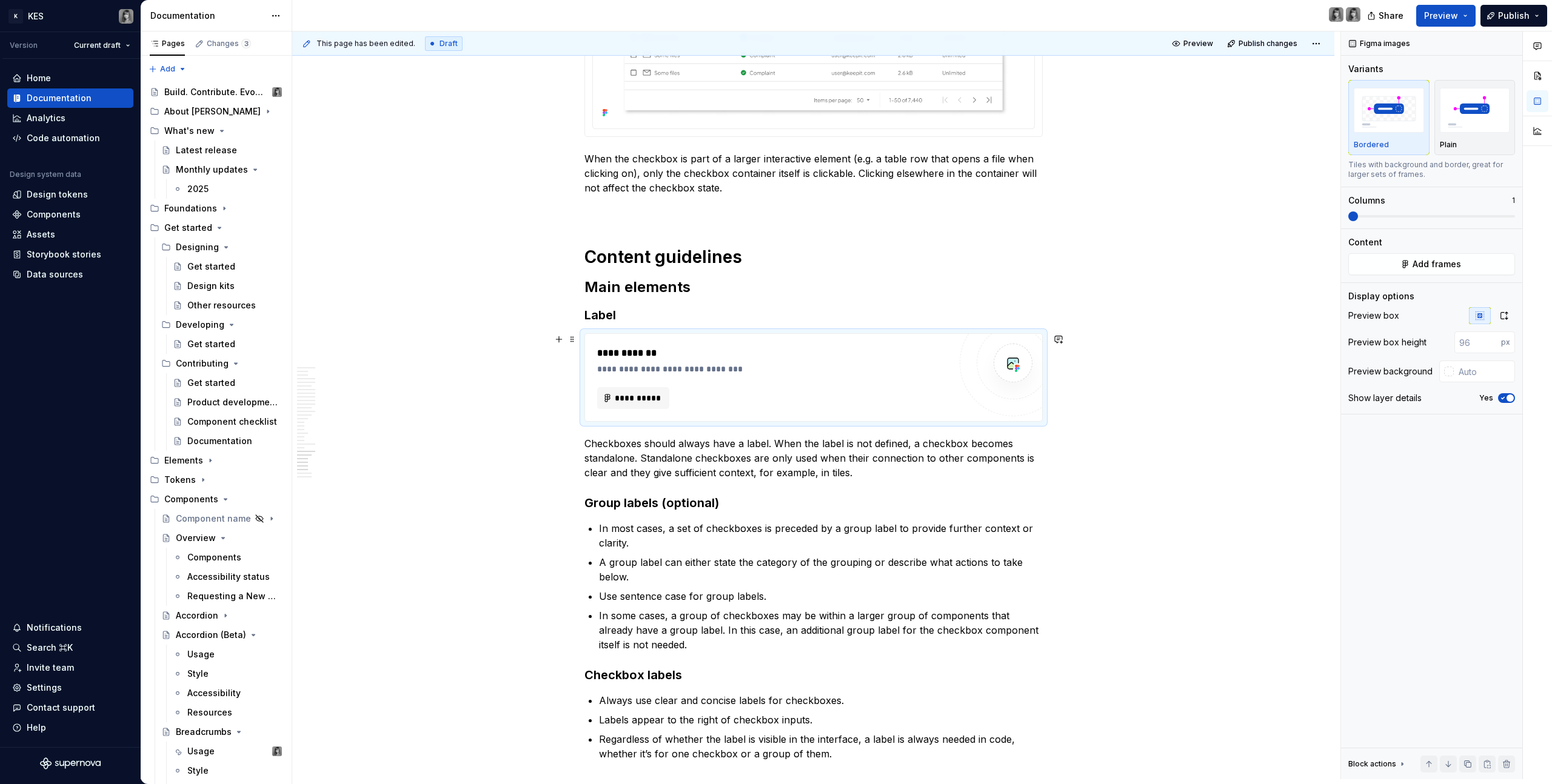 click on "**********" at bounding box center [774, 353] 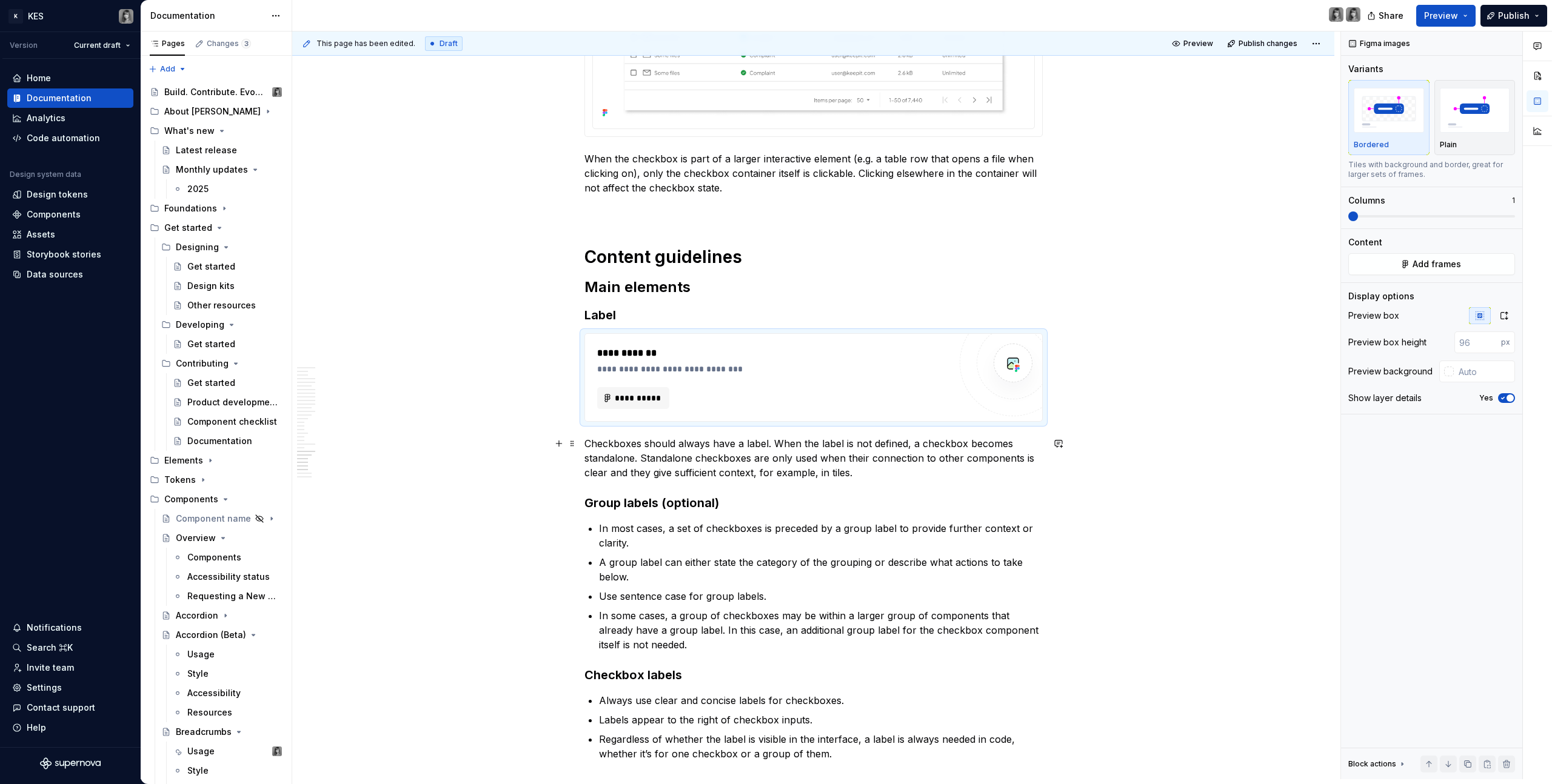 click on "**********" at bounding box center [813, -2763] 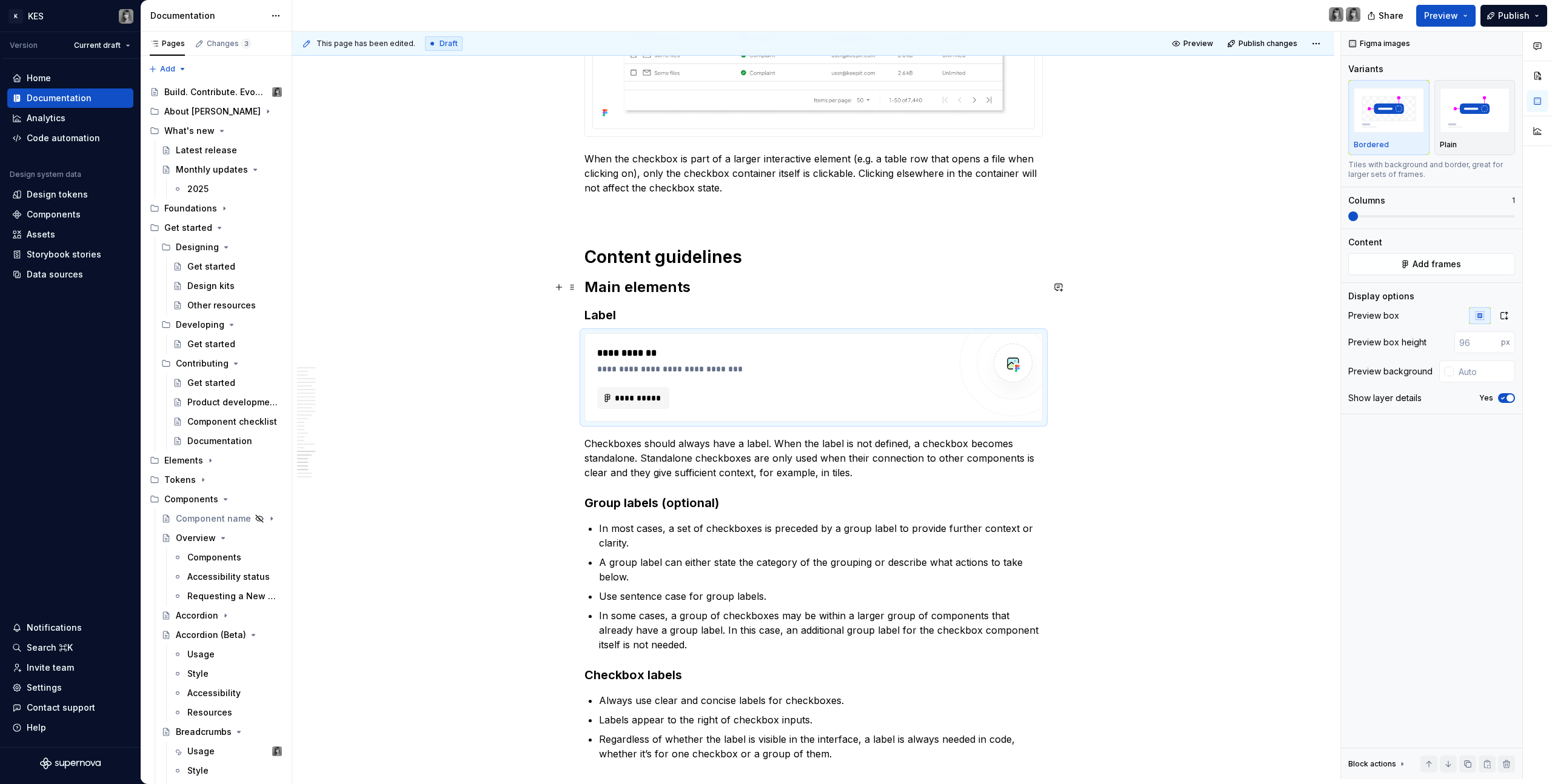 click on "Main elements" at bounding box center [814, 287] 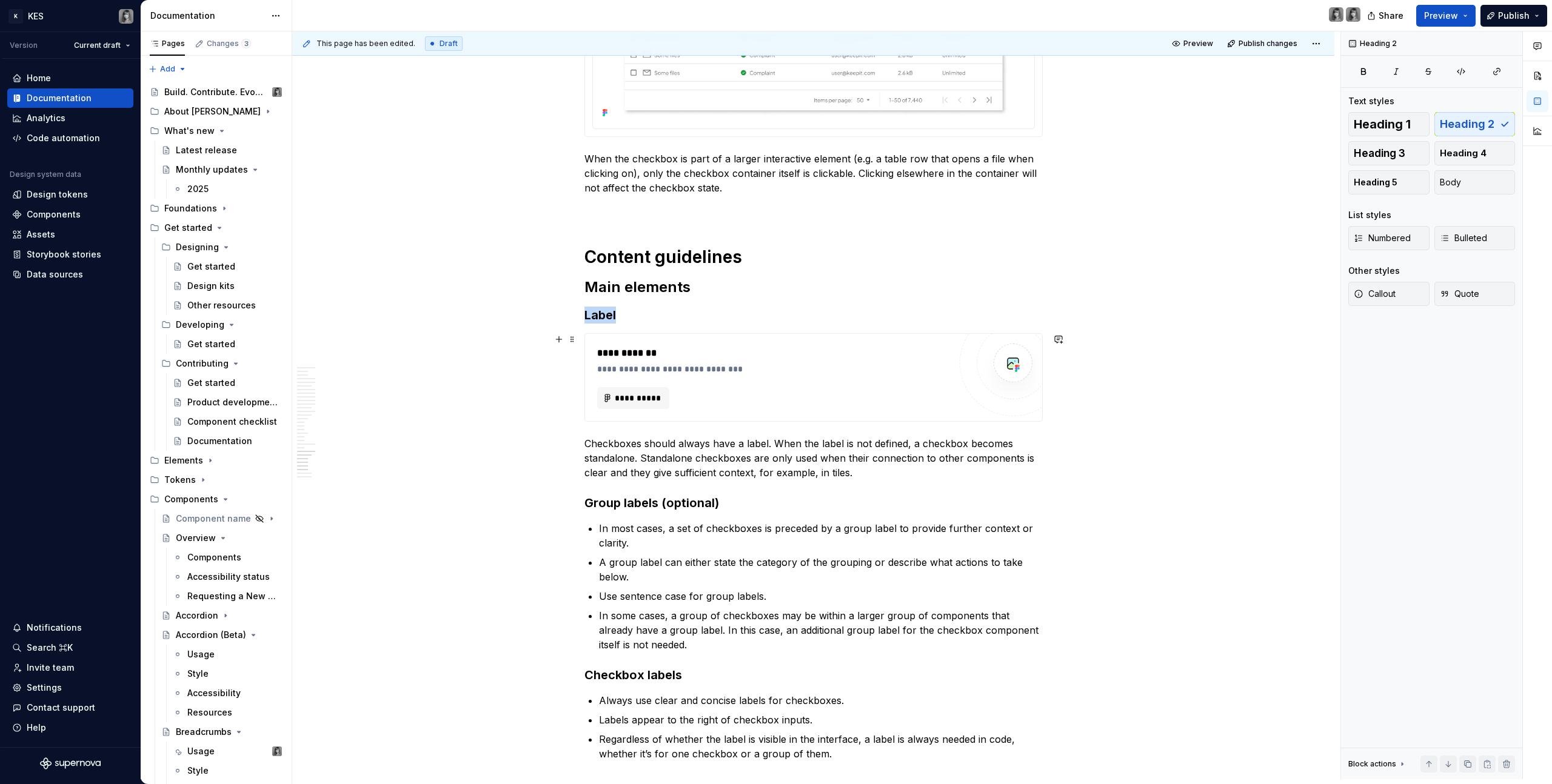 click on "**********" at bounding box center [774, 369] 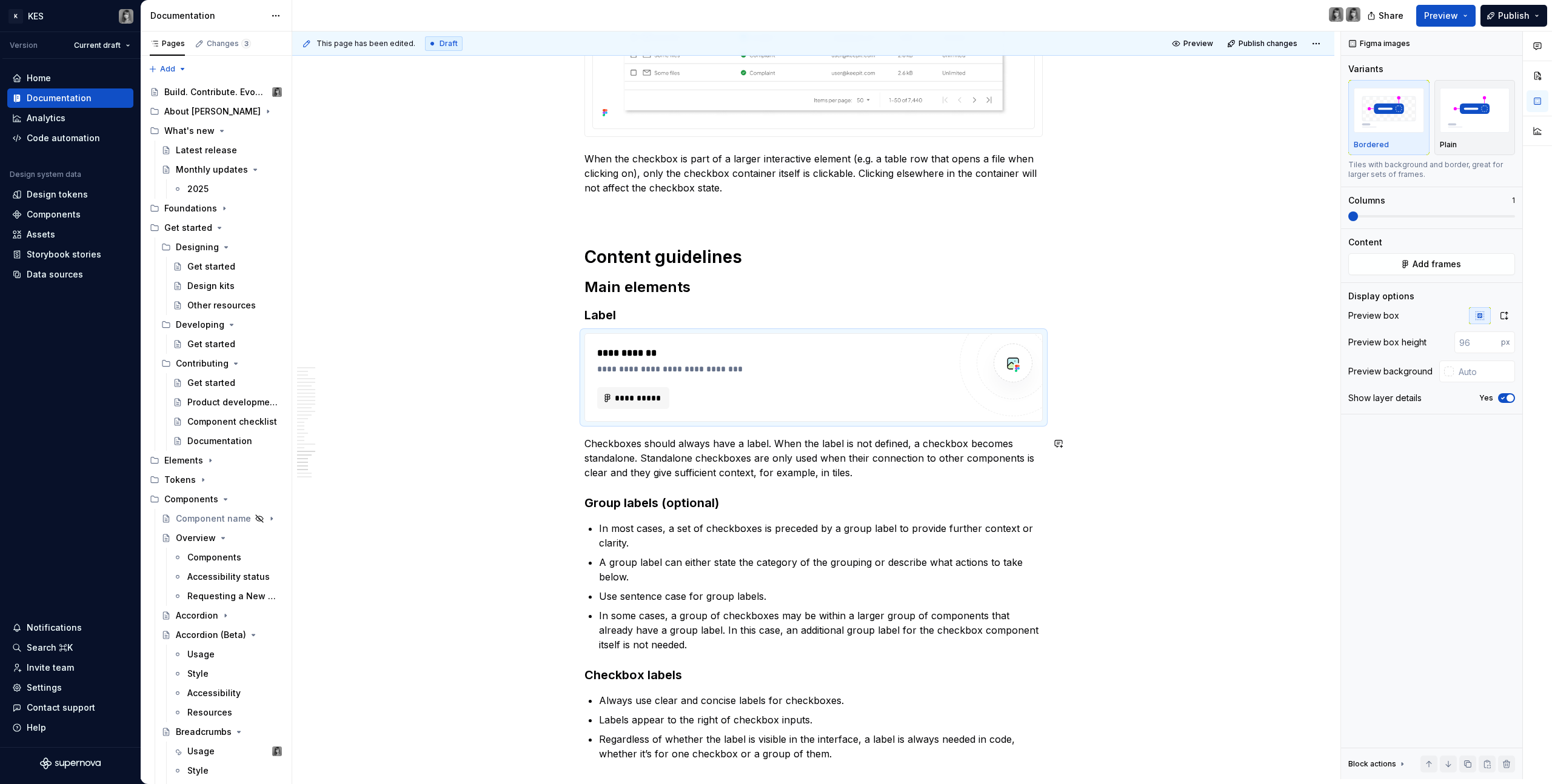 click on "**********" at bounding box center (814, -2874) 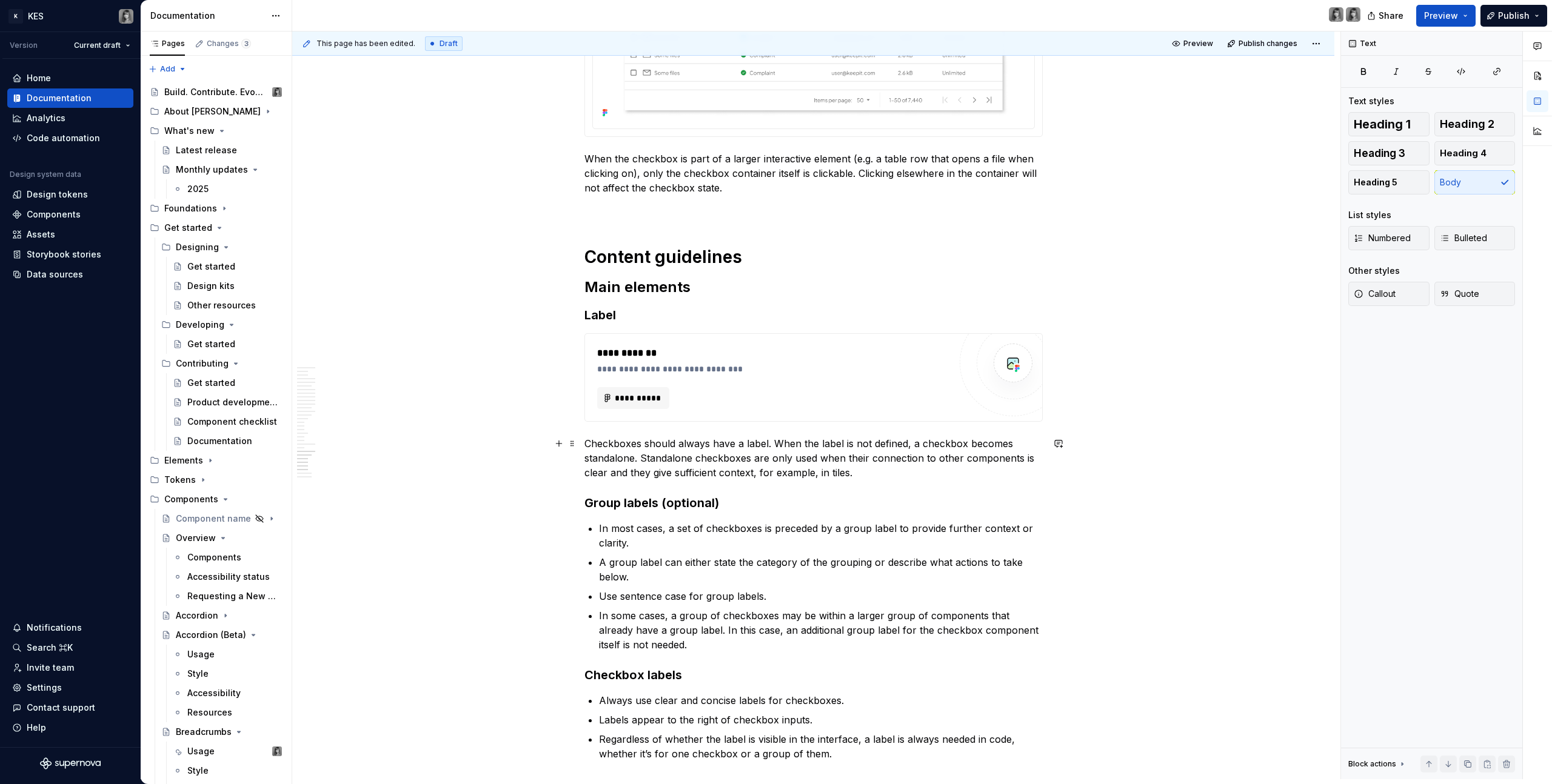 click on "Checkboxes should always have a label. When the label is not defined, a checkbox becomes standalone. Standalone checkboxes are only used when their connection to other components is clear and they give sufficient context, for example, in tiles." at bounding box center (814, 458) 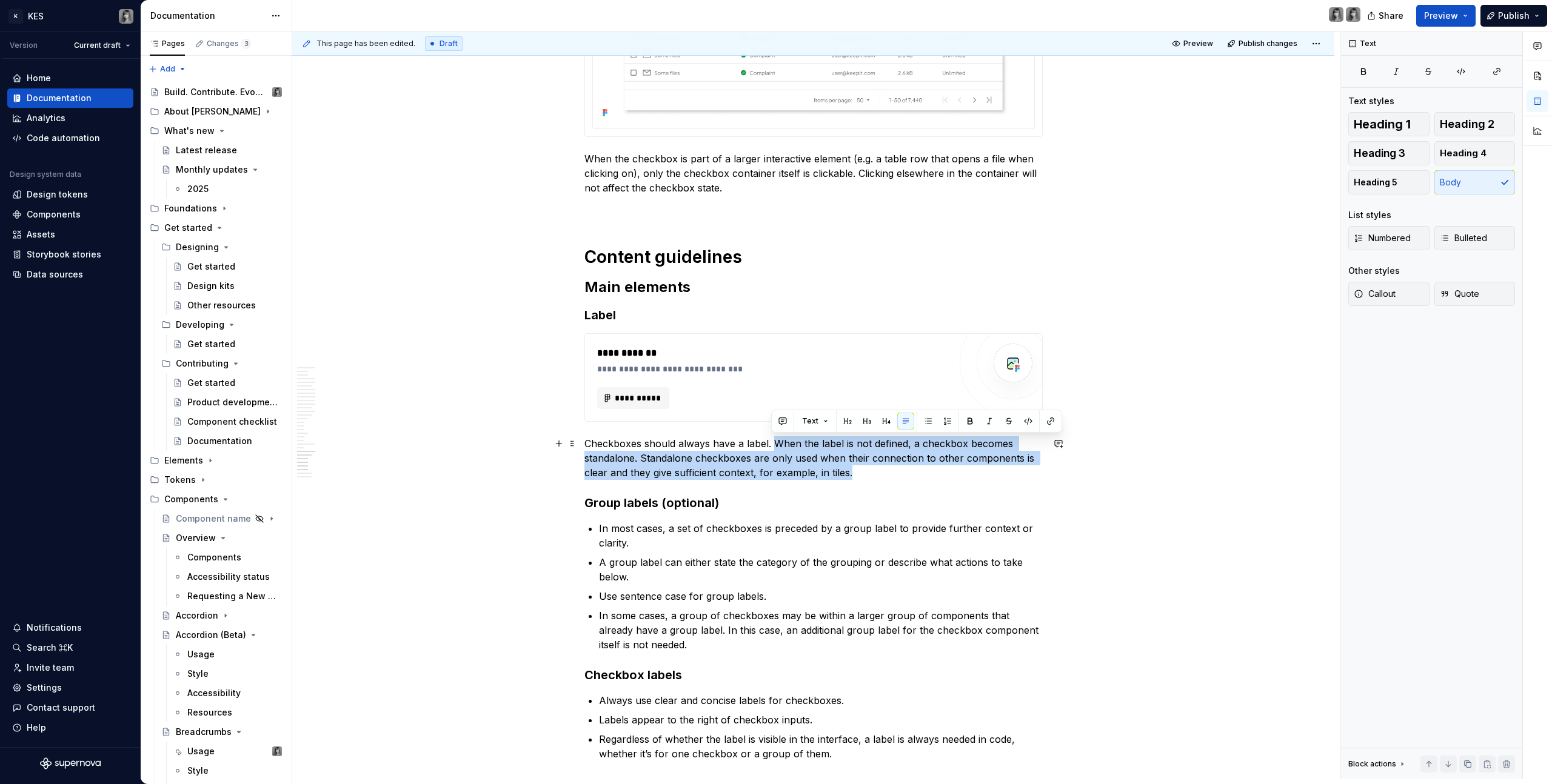 drag, startPoint x: 772, startPoint y: 443, endPoint x: 855, endPoint y: 471, distance: 87.59566 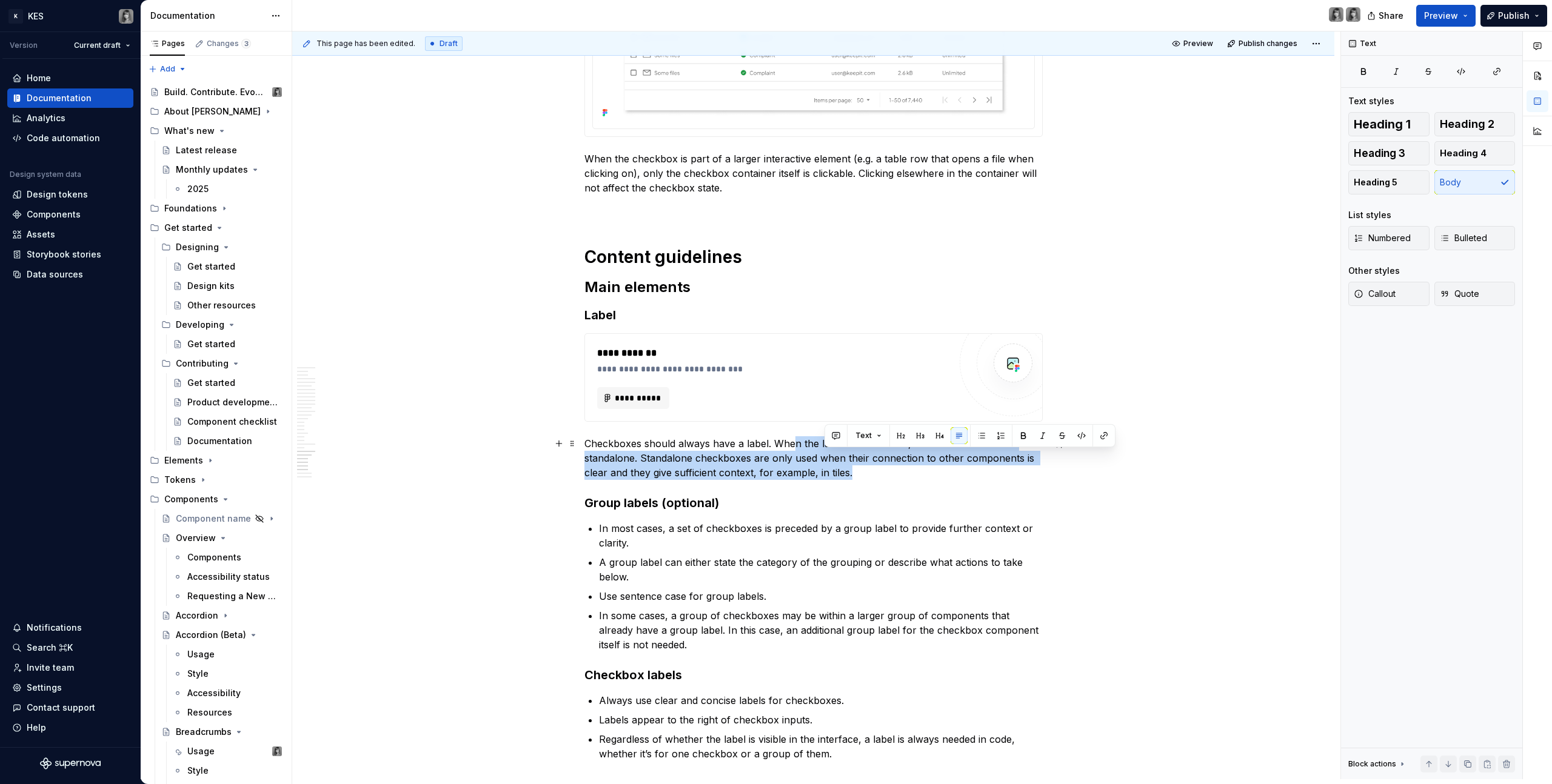 drag, startPoint x: 883, startPoint y: 471, endPoint x: 794, endPoint y: 449, distance: 91.67879 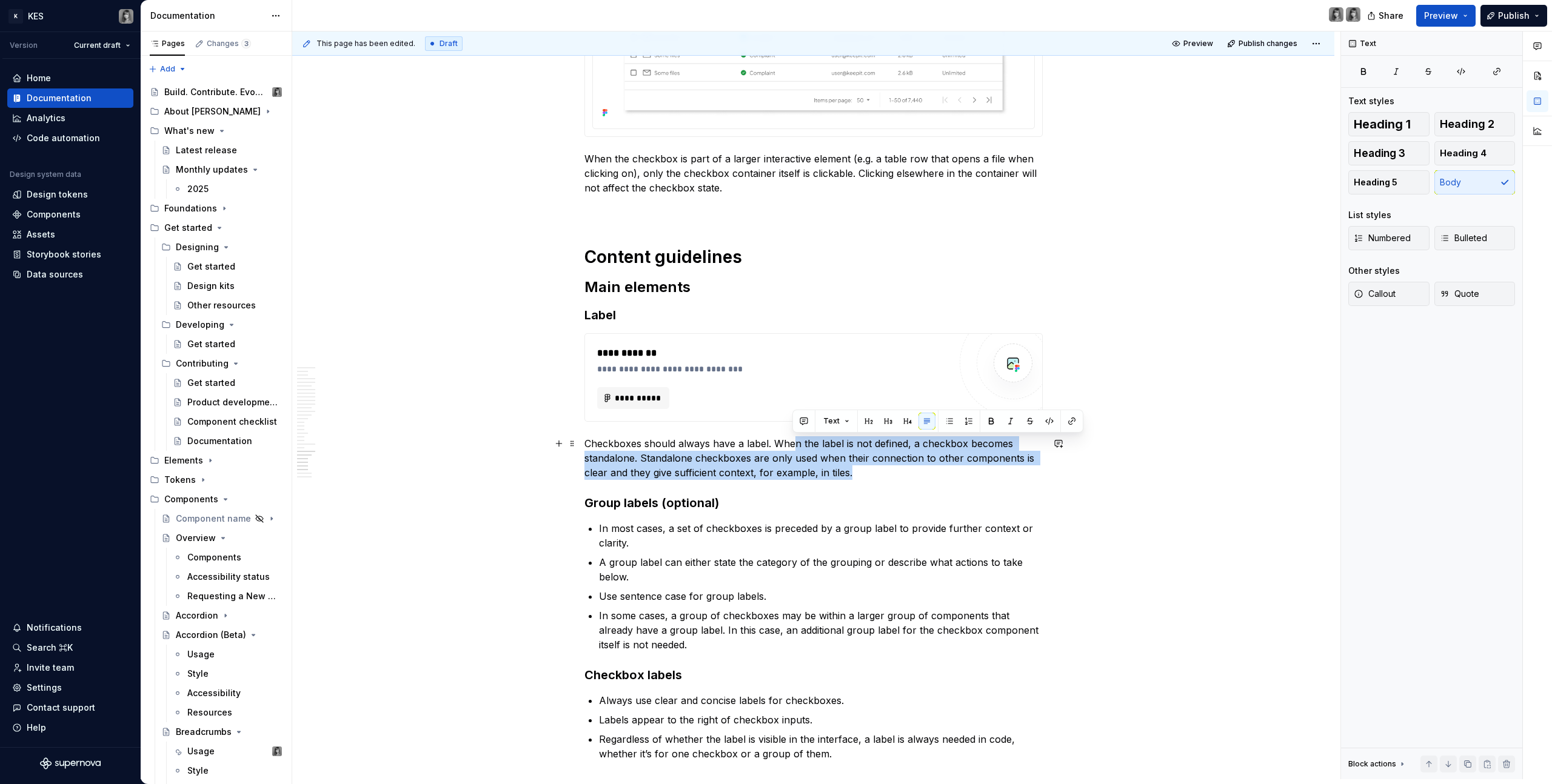 click on "Checkboxes should always have a label. When the label is not defined, a checkbox becomes standalone. Standalone checkboxes are only used when their connection to other components is clear and they give sufficient context, for example, in tiles." at bounding box center (814, 458) 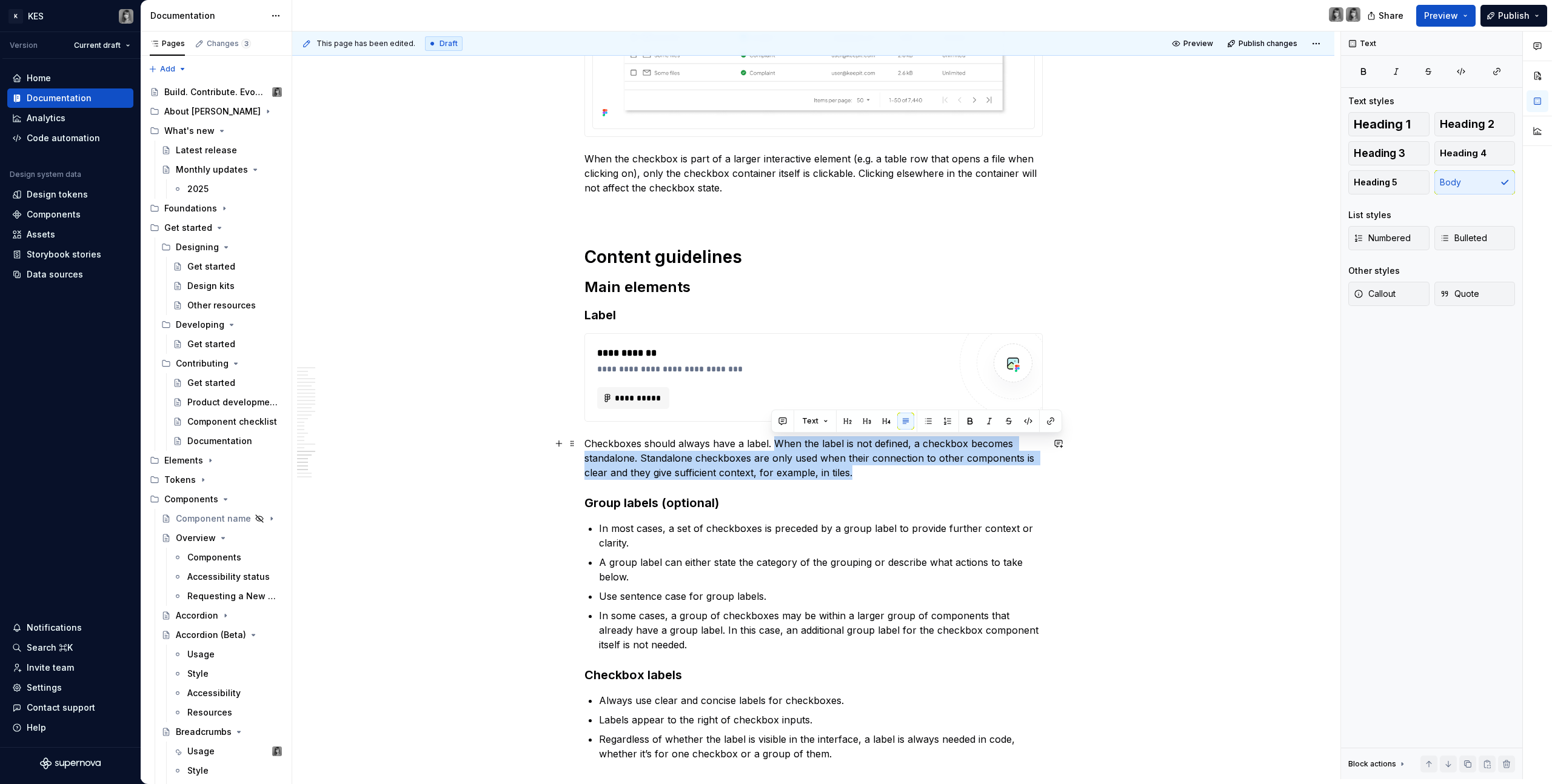 drag, startPoint x: 773, startPoint y: 445, endPoint x: 858, endPoint y: 471, distance: 88.88757 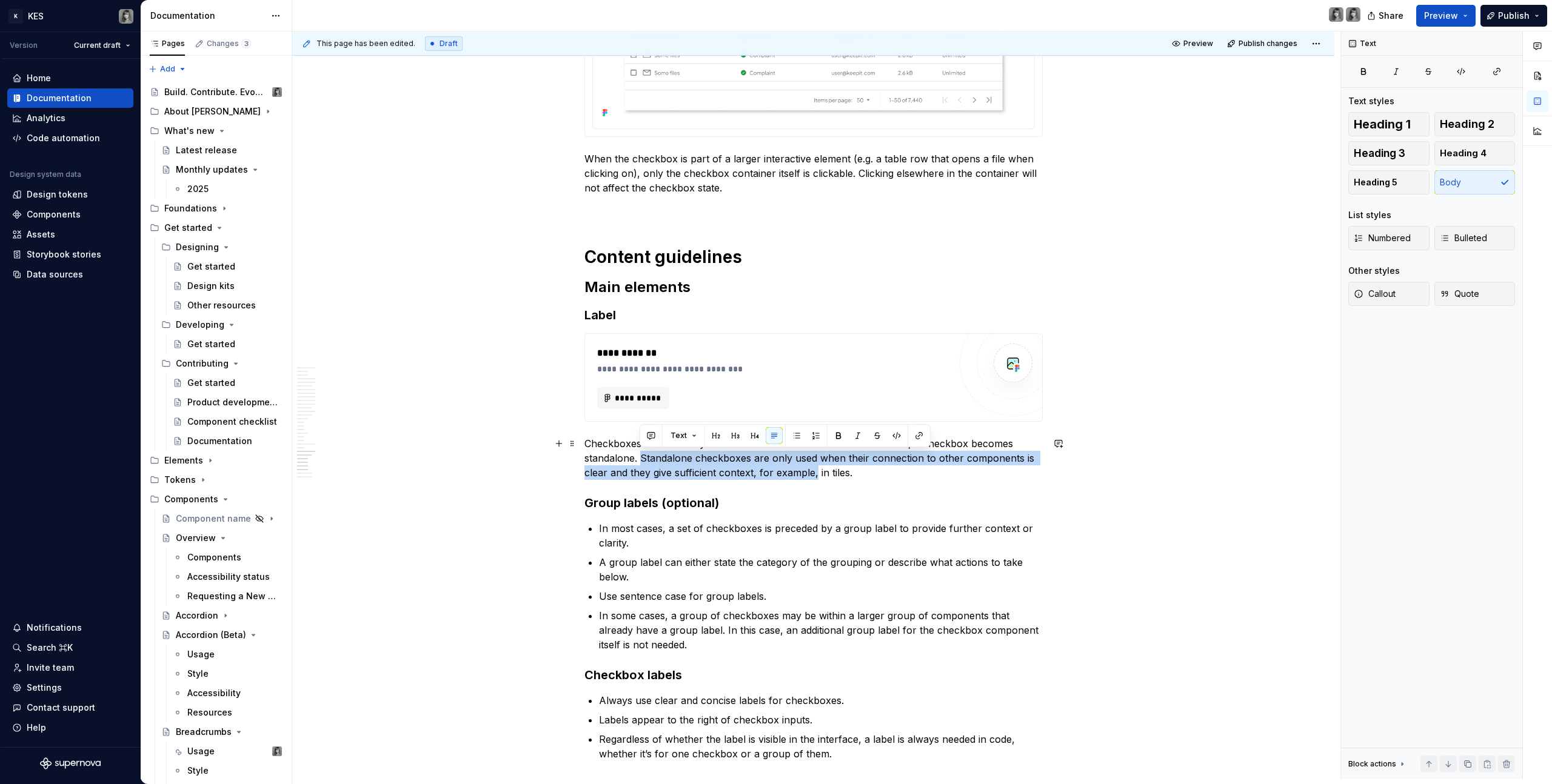 drag, startPoint x: 643, startPoint y: 459, endPoint x: 816, endPoint y: 473, distance: 173.56555 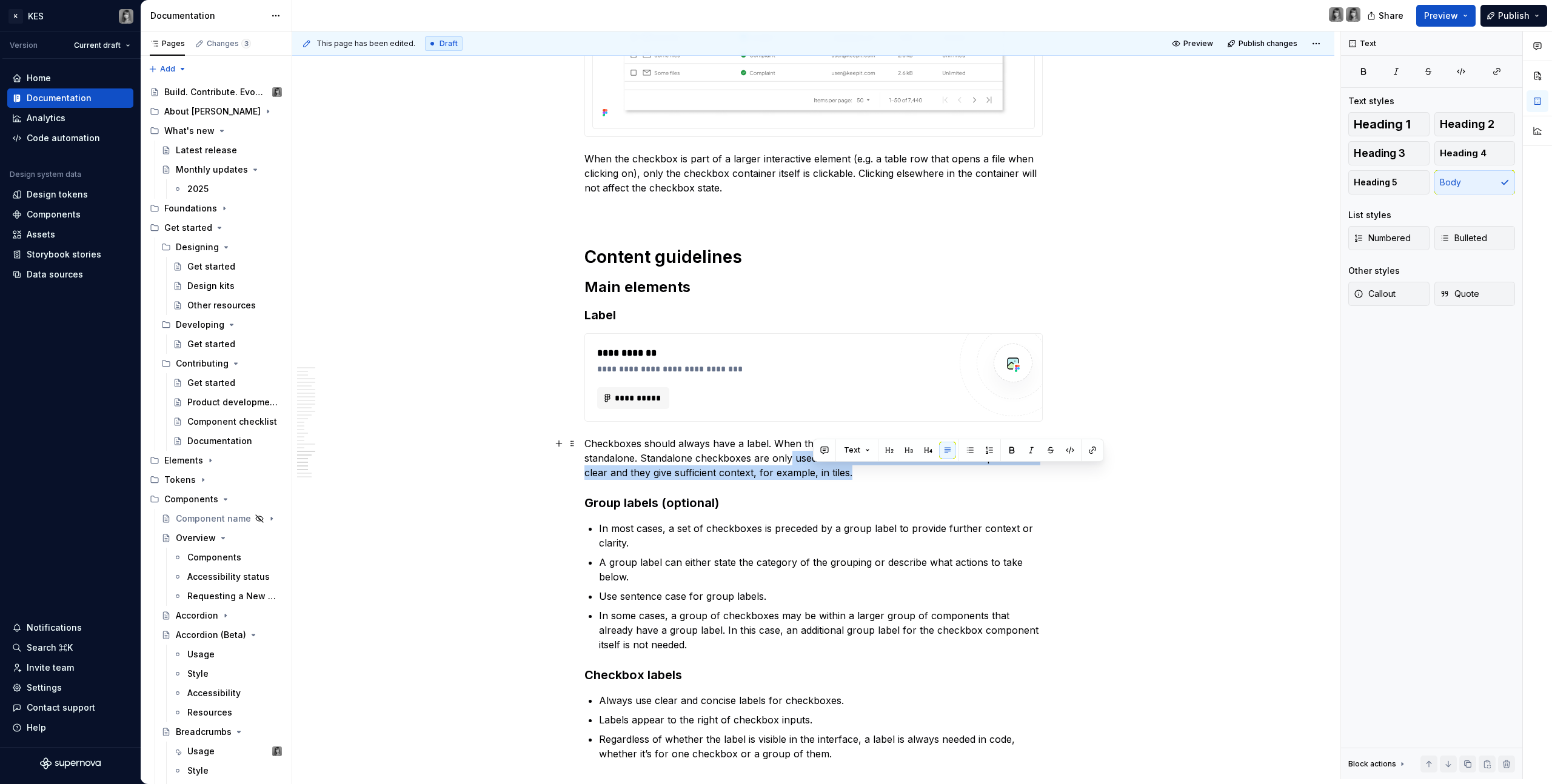 drag, startPoint x: 877, startPoint y: 475, endPoint x: 788, endPoint y: 463, distance: 89.80535 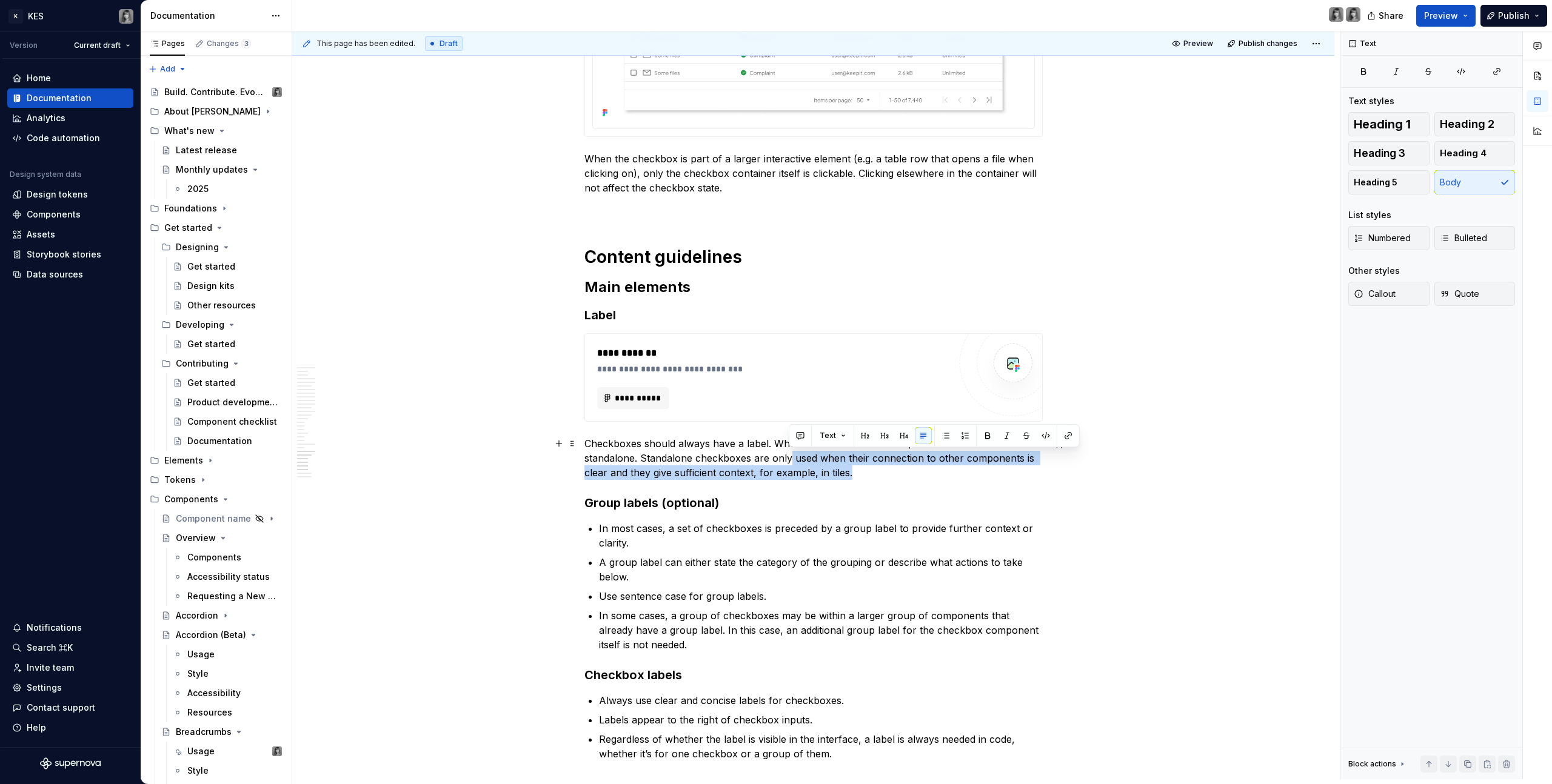 click on "Checkboxes should always have a label. When the label is not defined, a checkbox becomes standalone. Standalone checkboxes are only used when their connection to other components is clear and they give sufficient context, for example, in tiles." at bounding box center (814, 458) 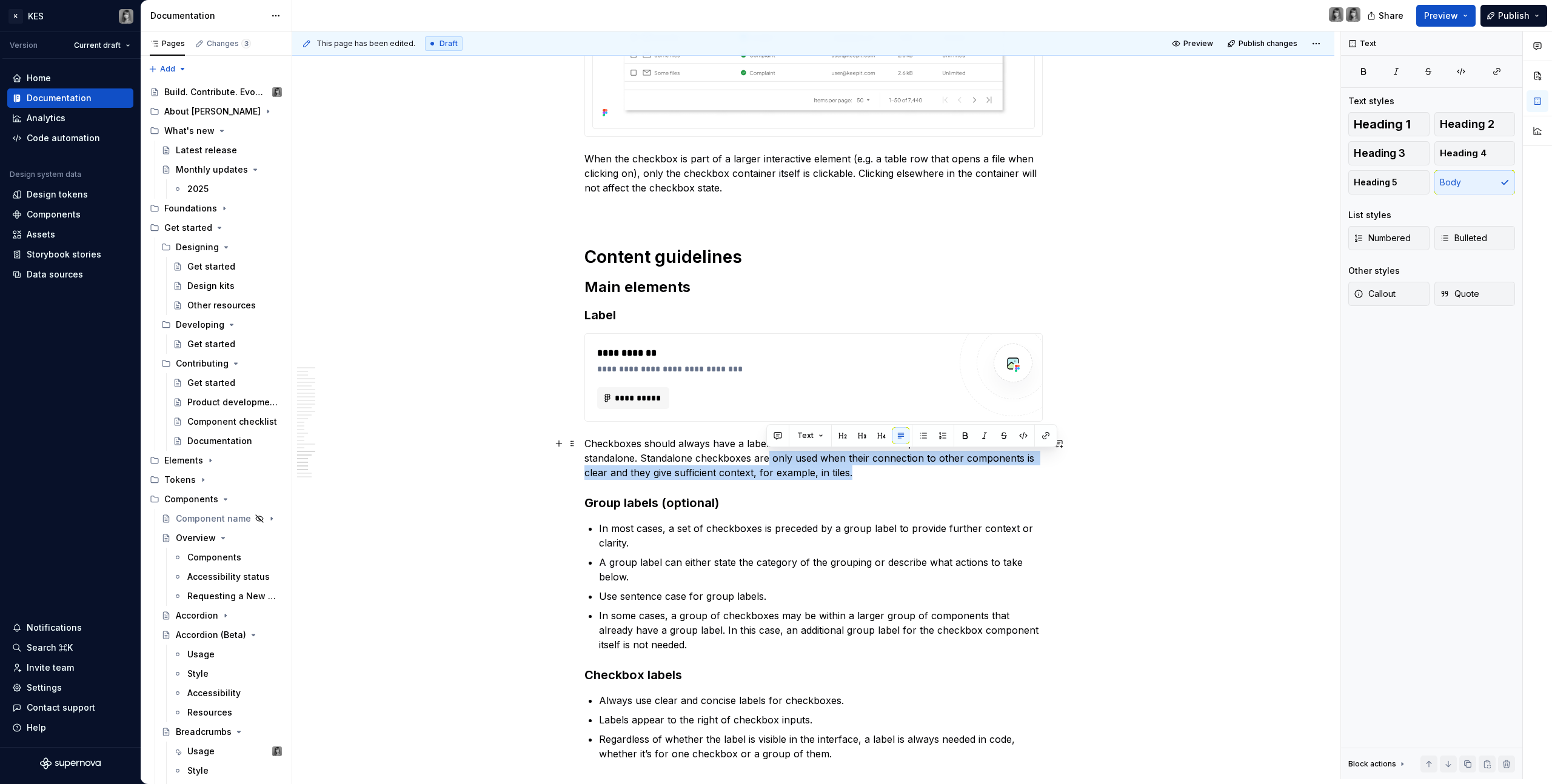 drag, startPoint x: 765, startPoint y: 457, endPoint x: 868, endPoint y: 472, distance: 104.0865 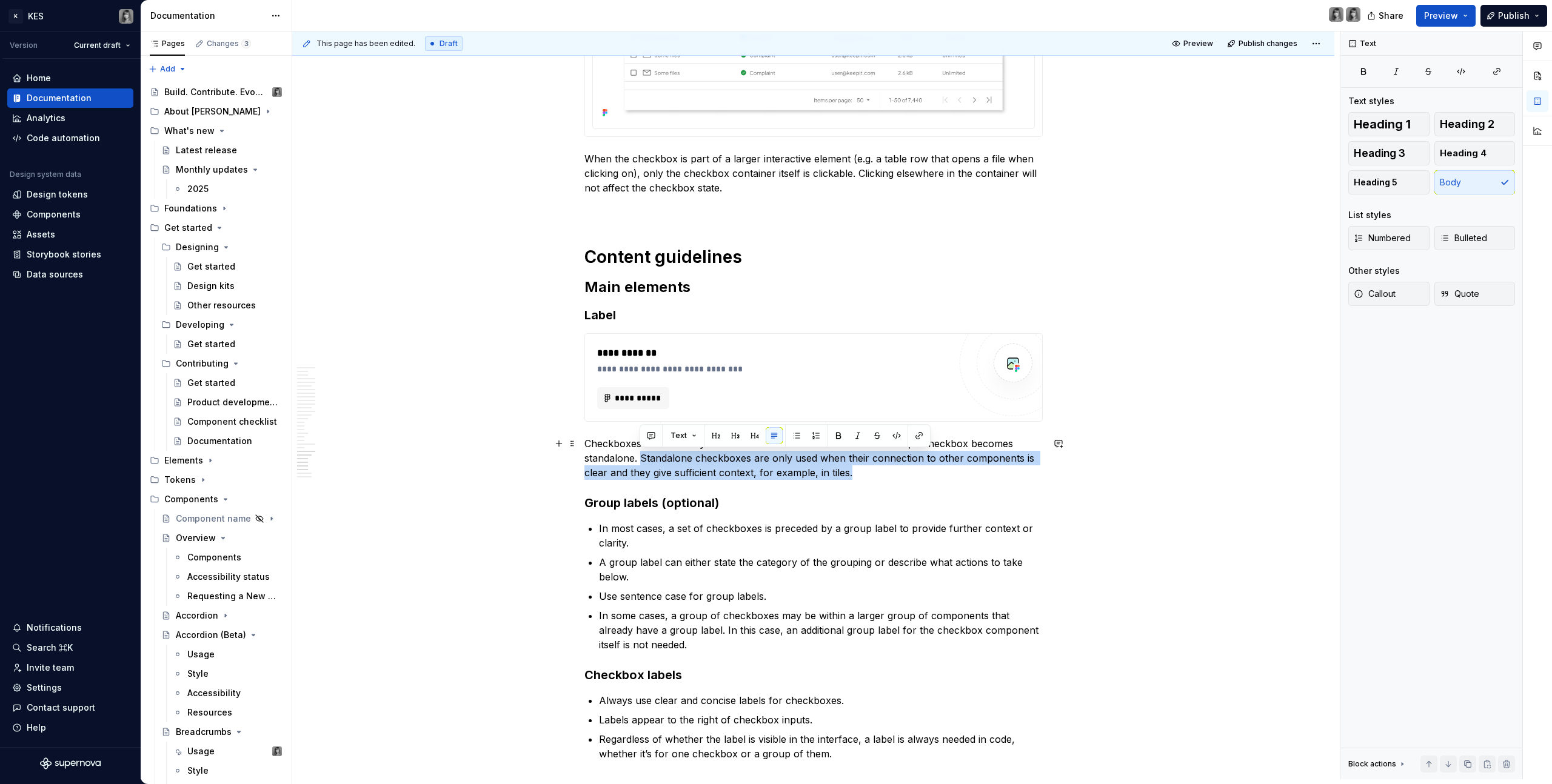 drag, startPoint x: 696, startPoint y: 457, endPoint x: 1031, endPoint y: 471, distance: 335.29241 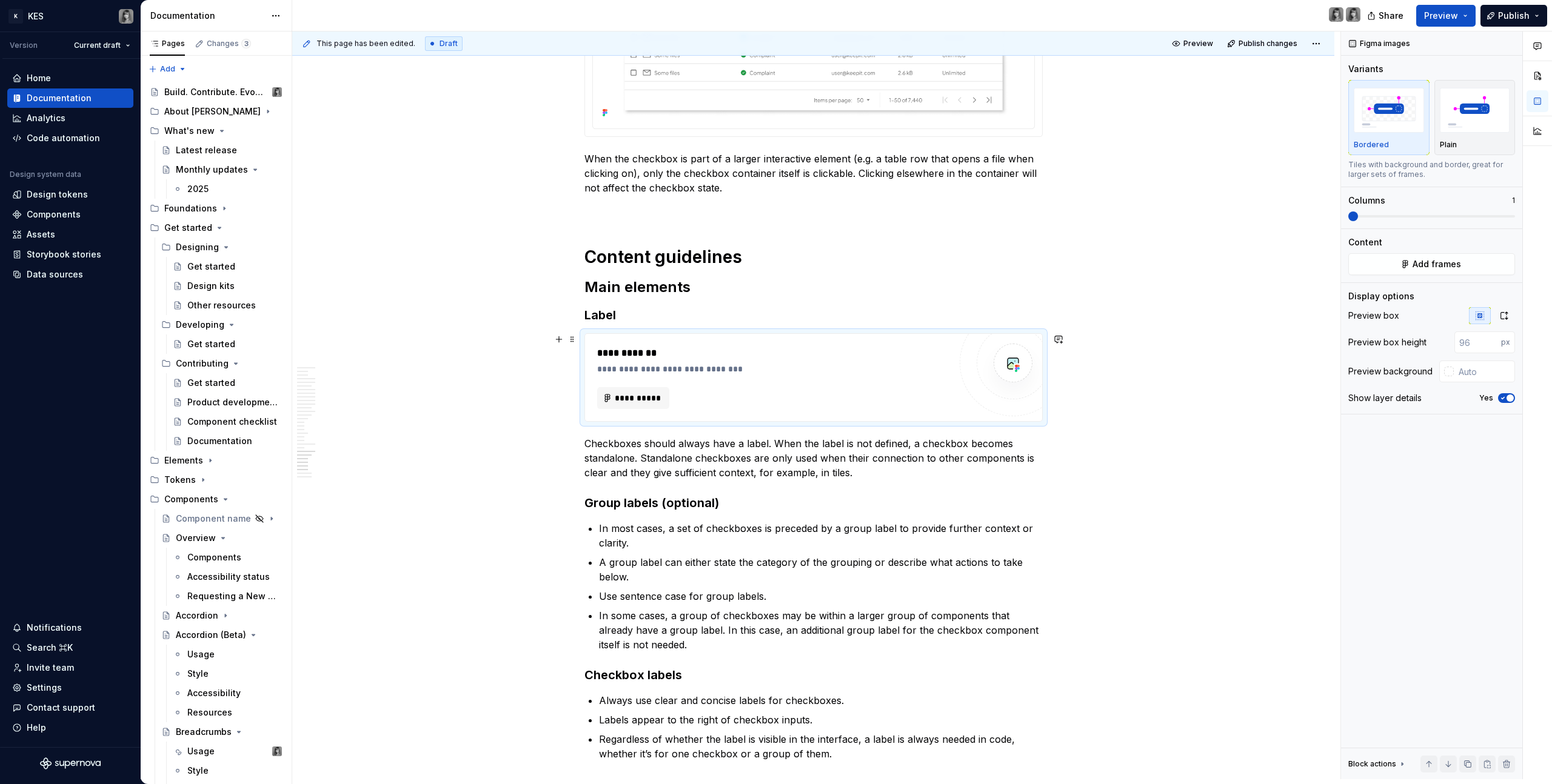click on "**********" at bounding box center (774, 377) 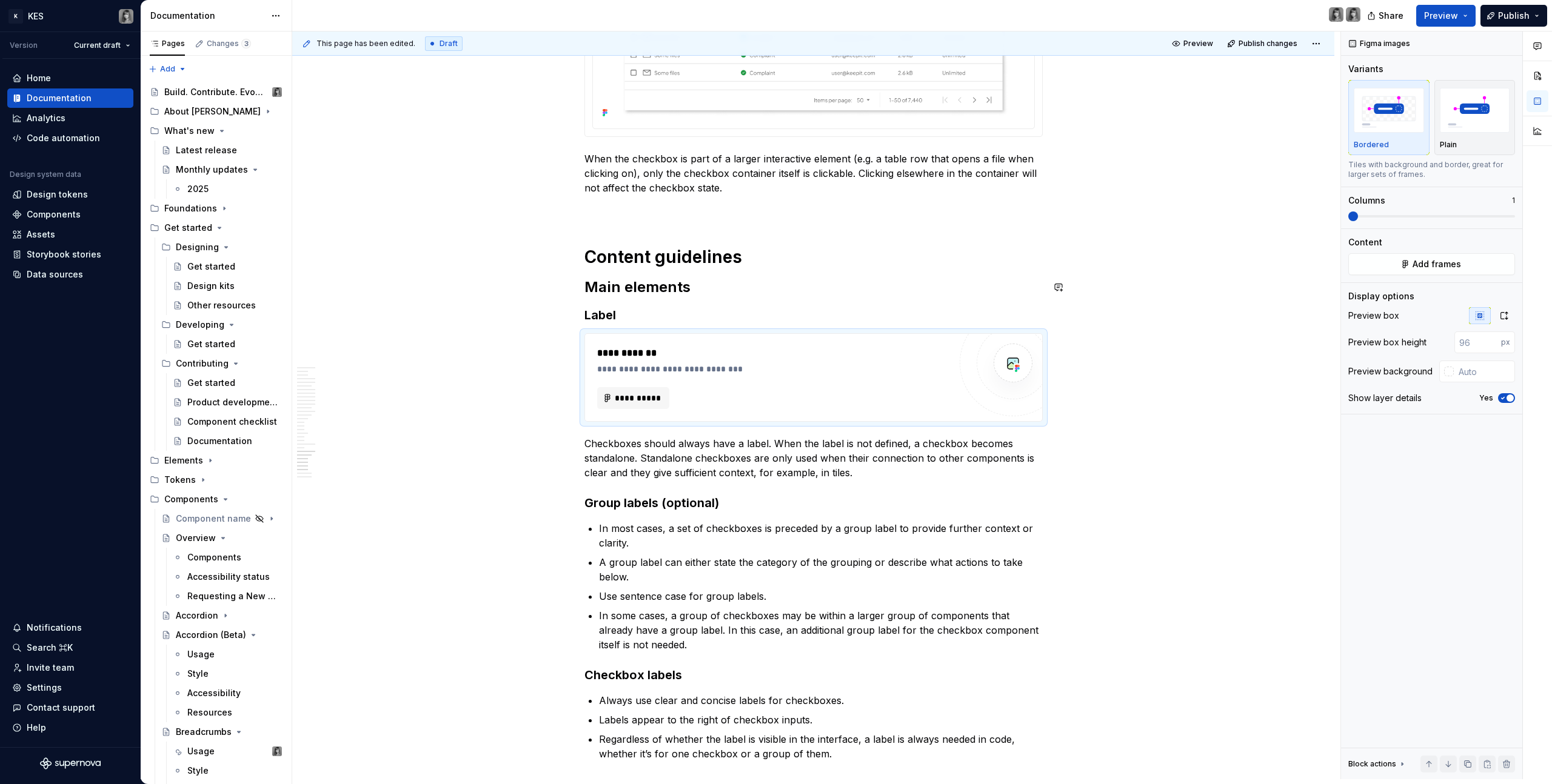 click on "Content guidelines" at bounding box center [814, 257] 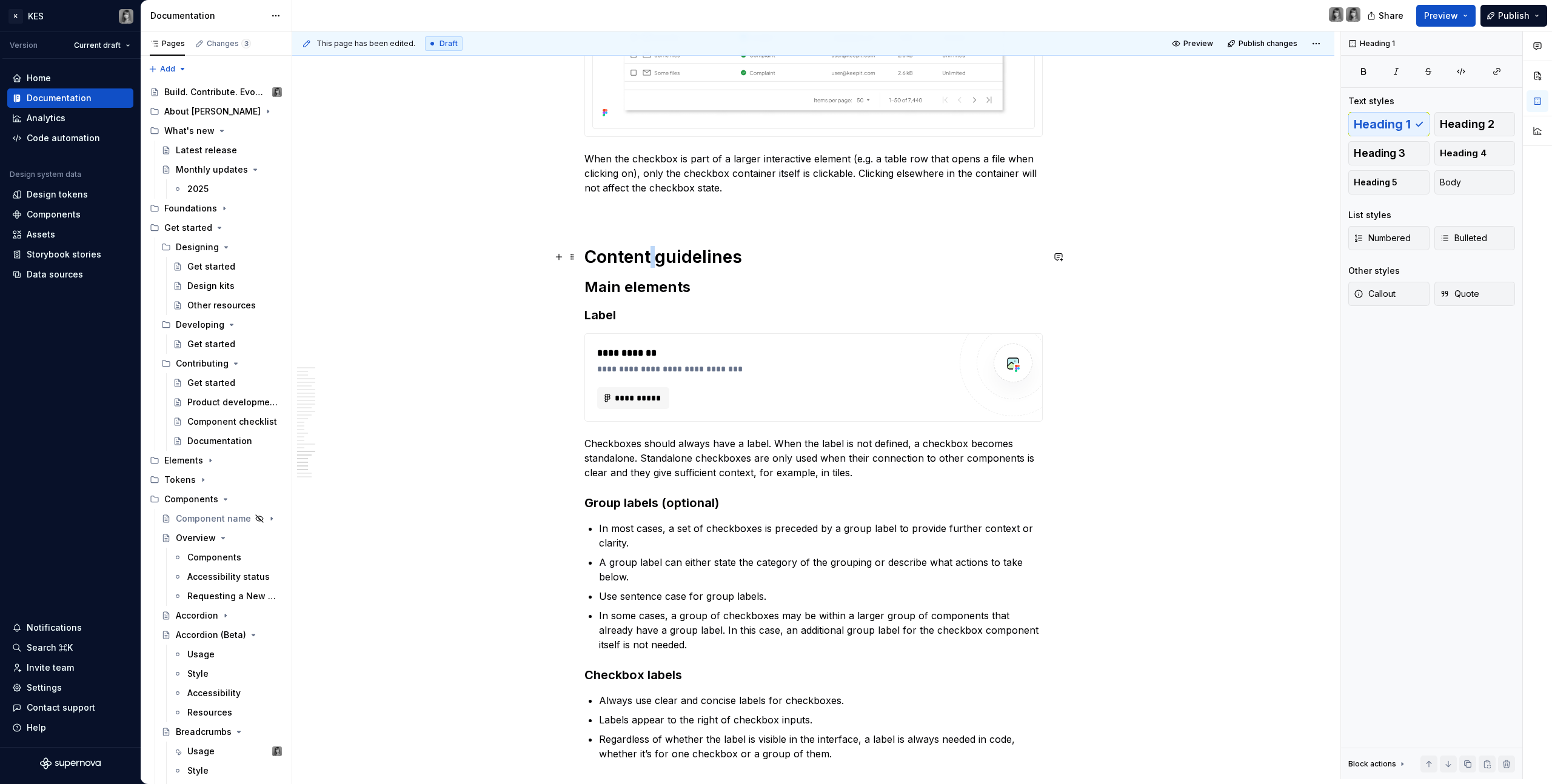 click on "Content guidelines" at bounding box center (814, 257) 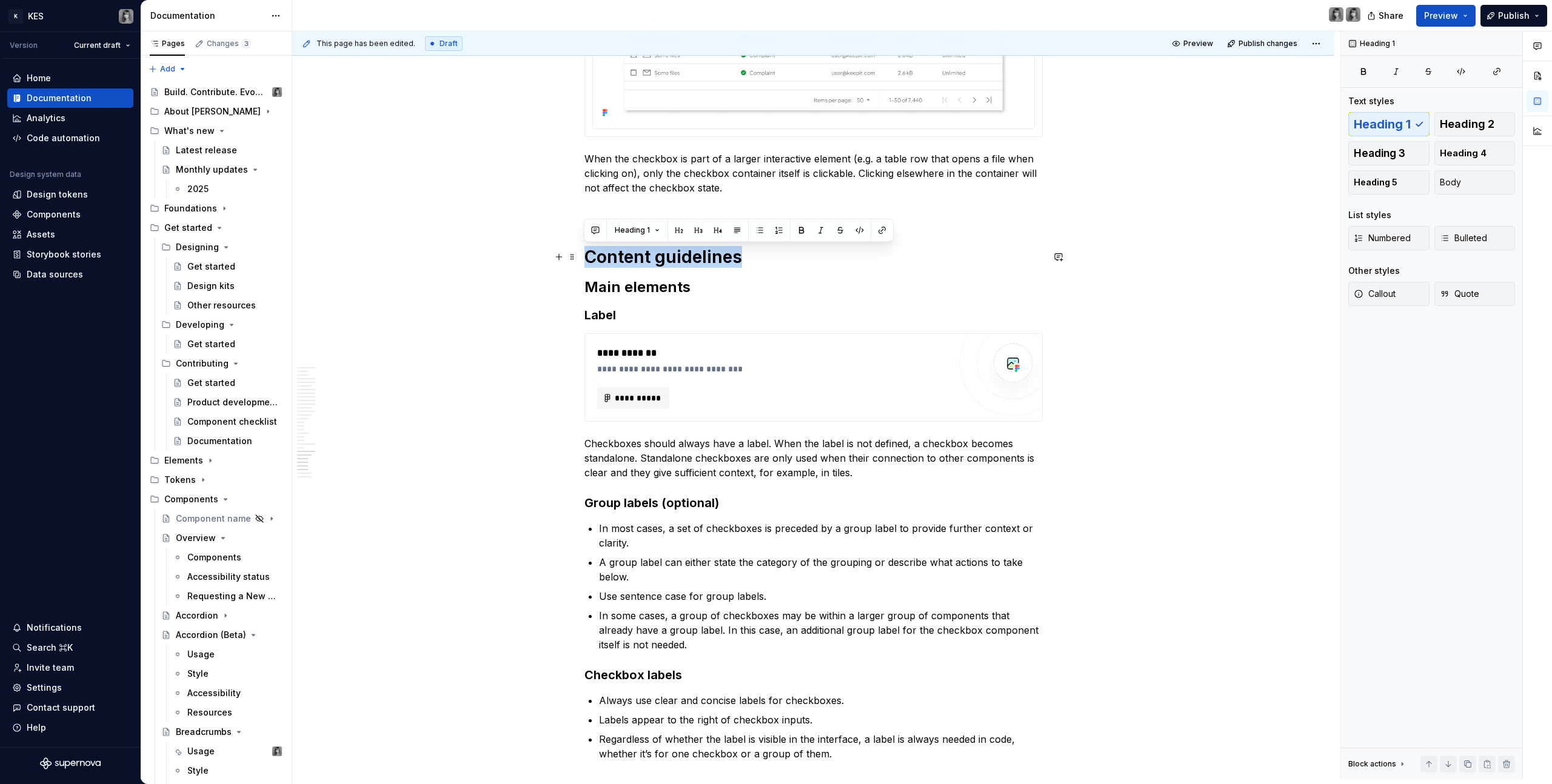 click on "Content guidelines" at bounding box center (814, 257) 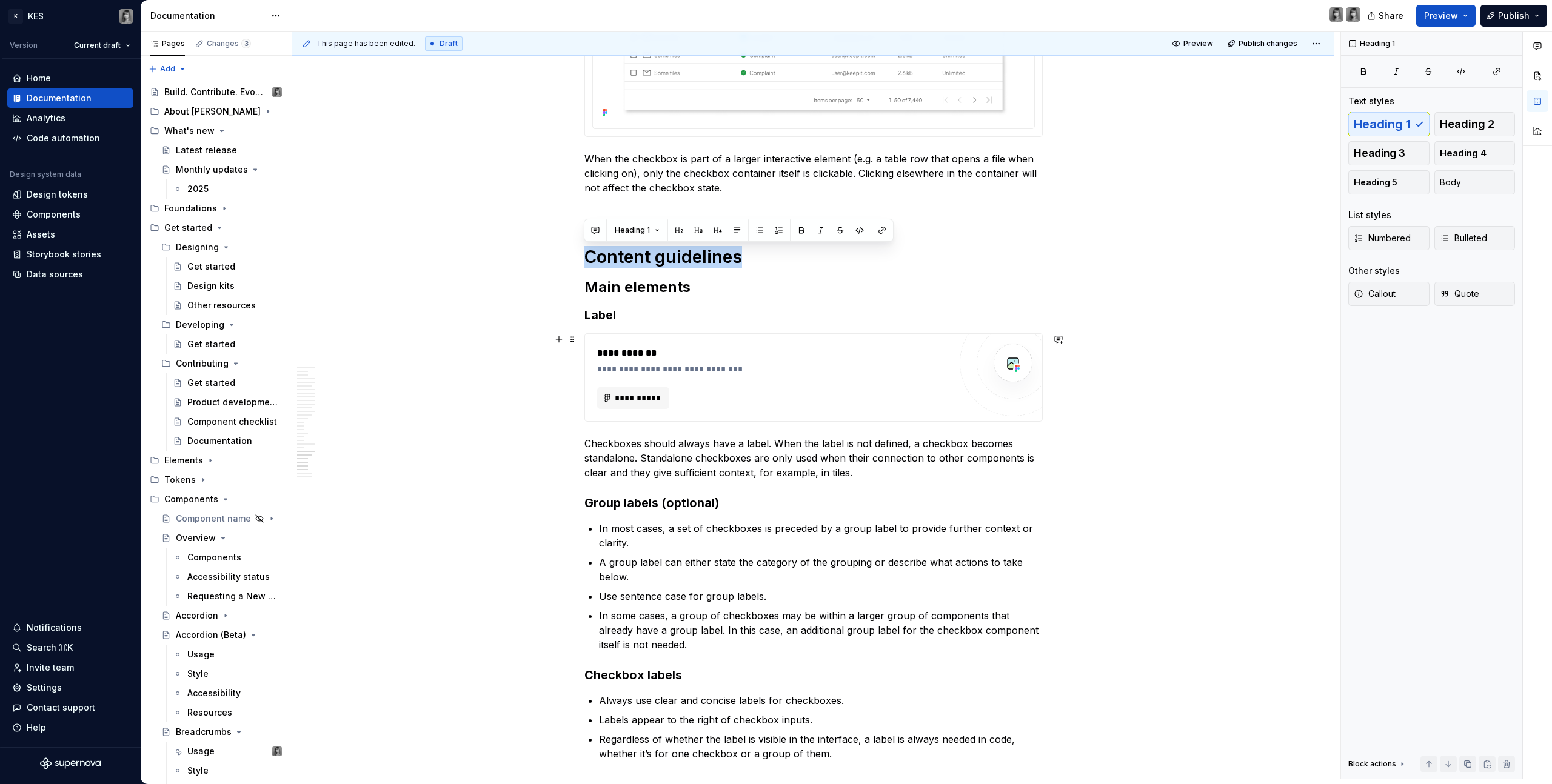 click on "**********" at bounding box center [774, 353] 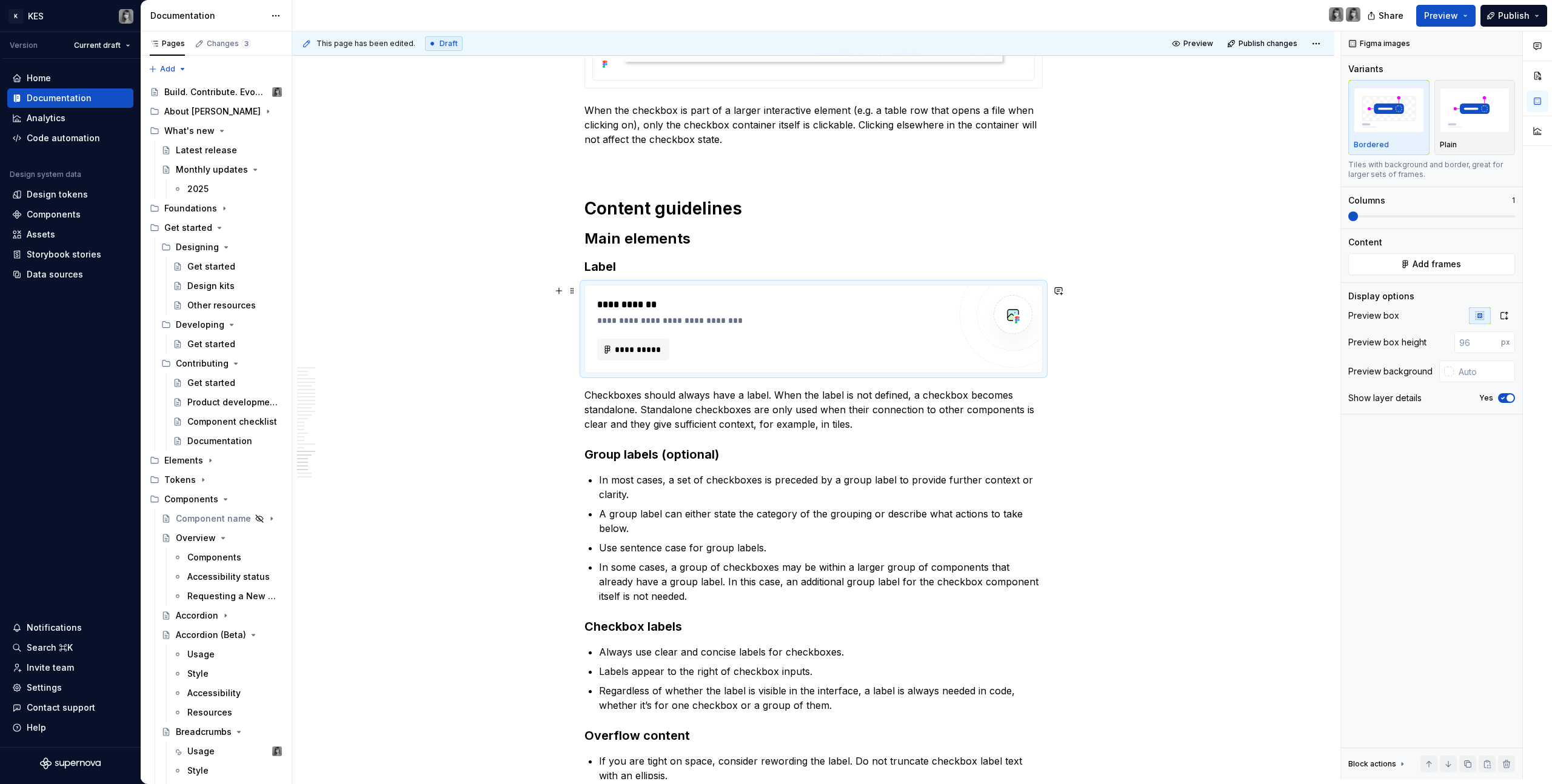 scroll, scrollTop: 8065, scrollLeft: 0, axis: vertical 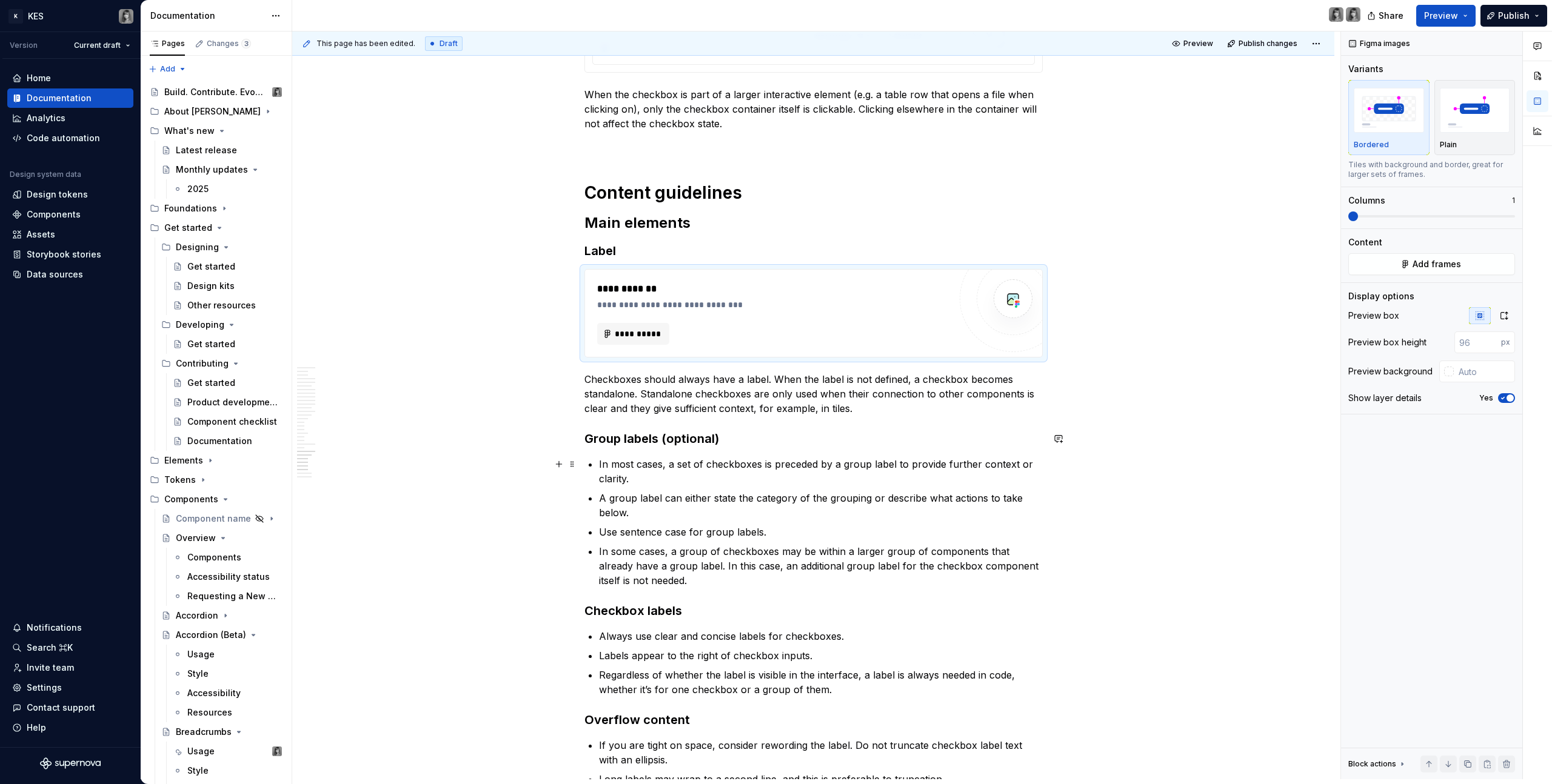 click on "A group label can either state the category of the grouping or describe what actions to take below." at bounding box center [821, 505] 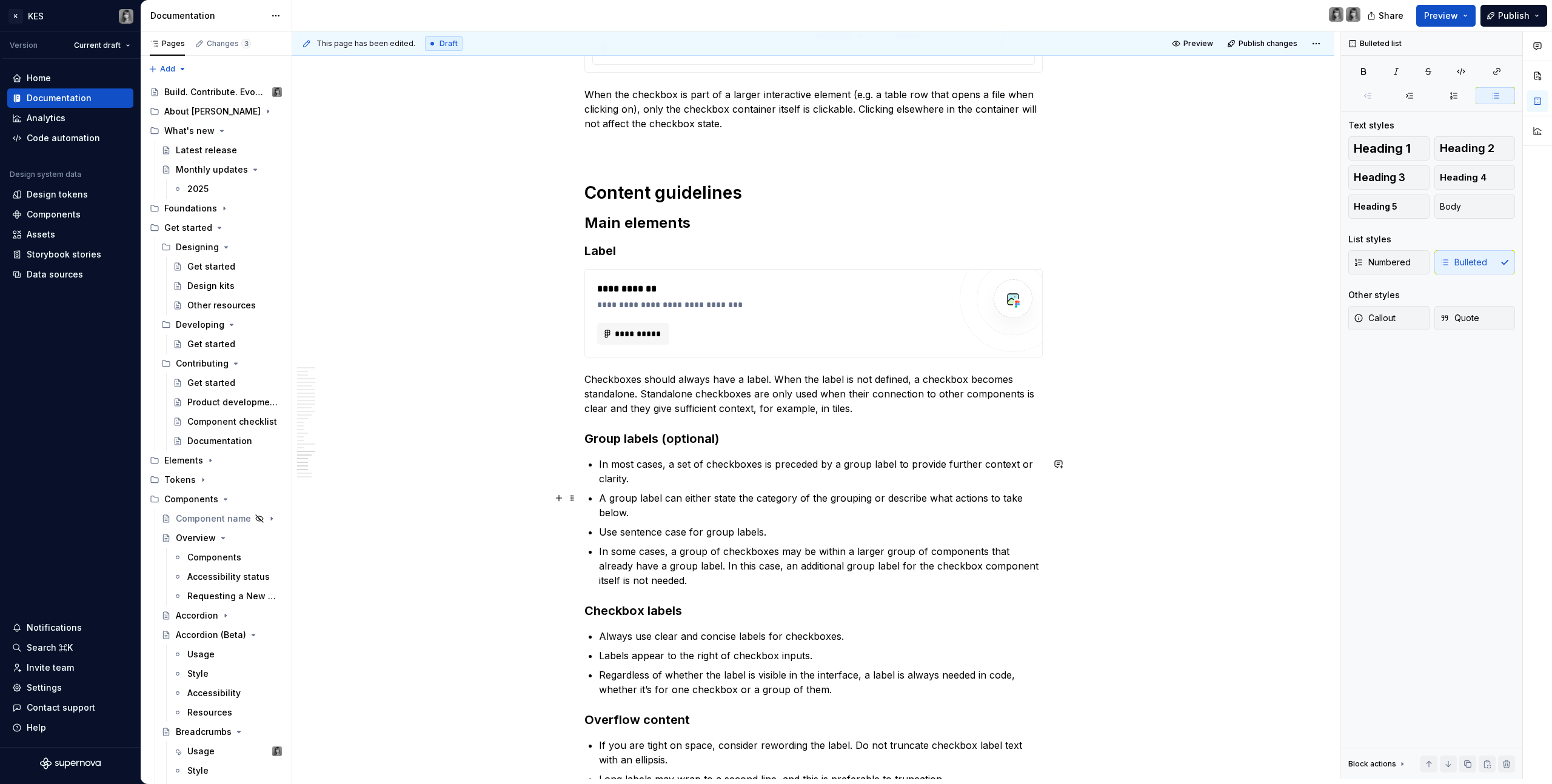 click on "A group label can either state the category of the grouping or describe what actions to take below." at bounding box center [821, 505] 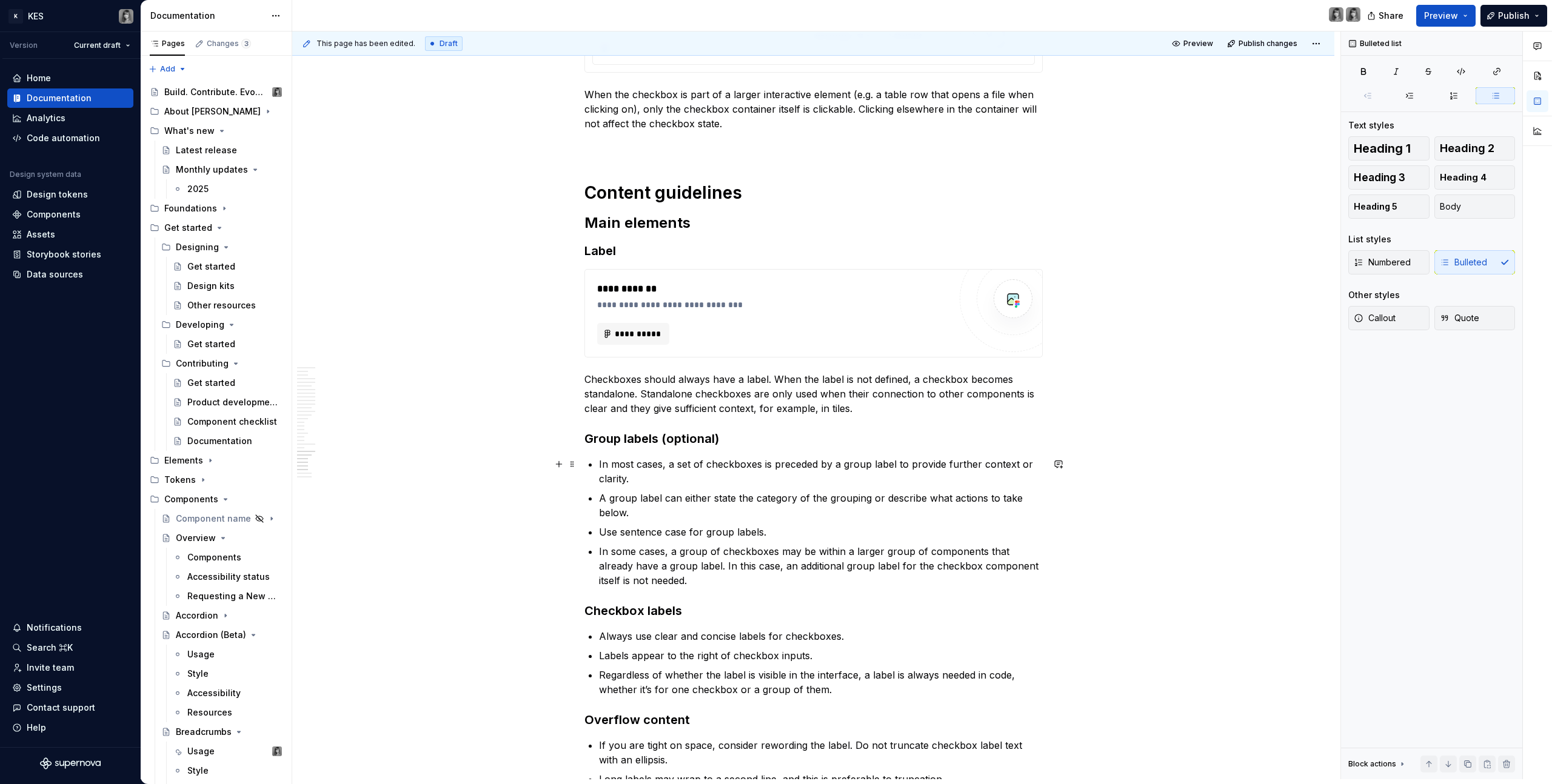 click on "In most cases, a set of checkboxes is preceded by a group label to provide further context or clarity." at bounding box center (821, 471) 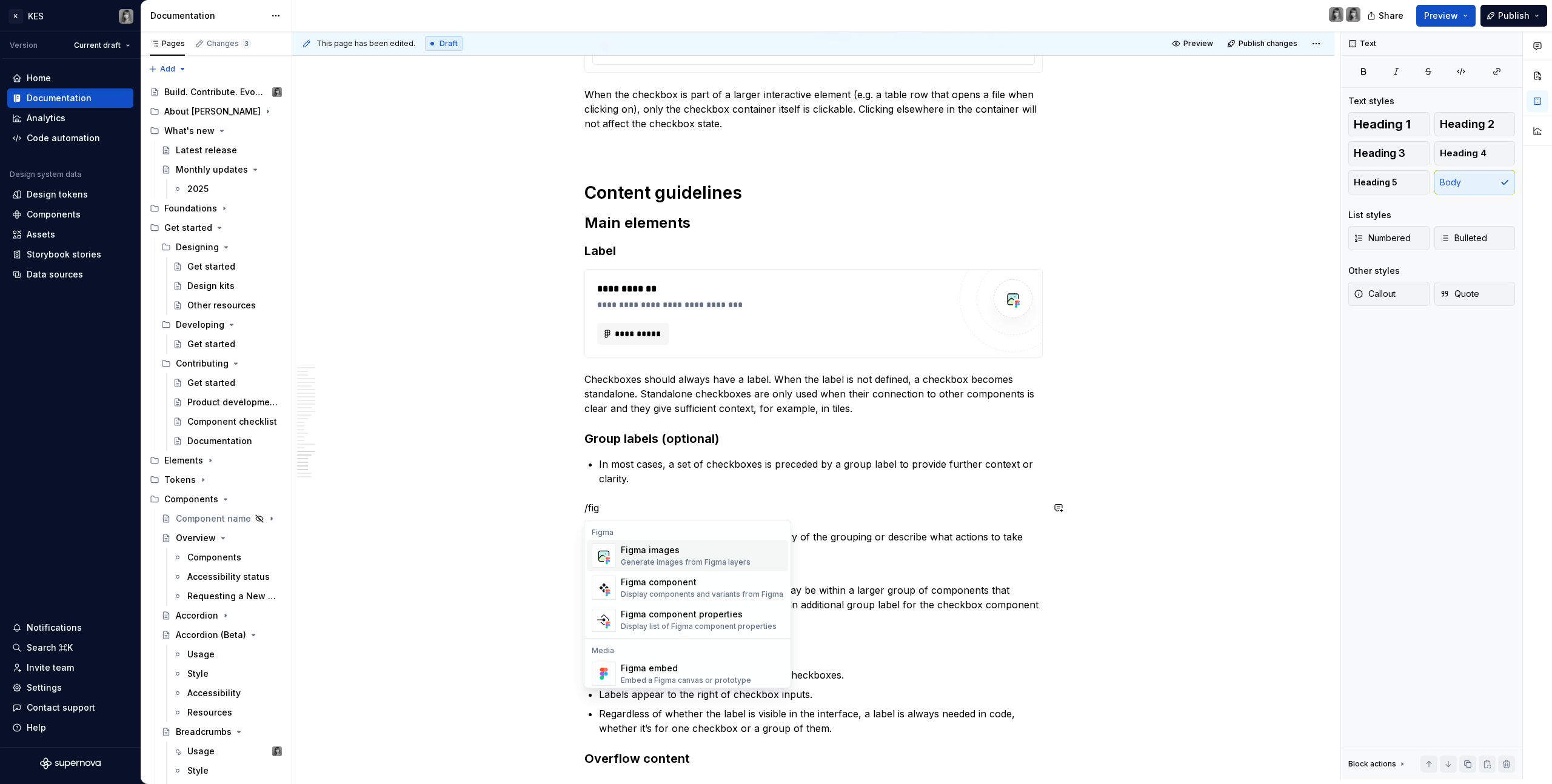 click on "Generate images from Figma layers" at bounding box center [686, 562] 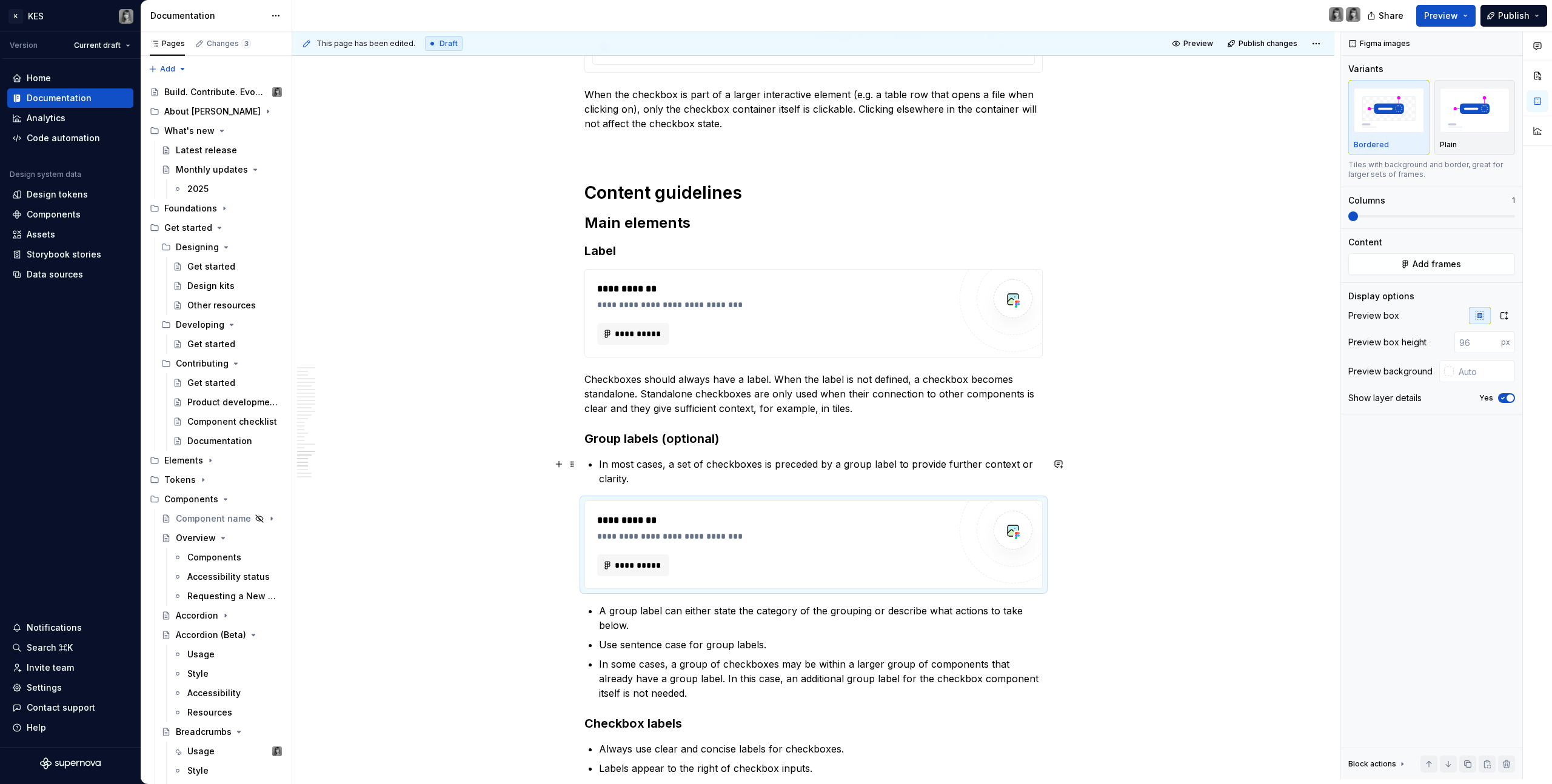 click on "In most cases, a set of checkboxes is preceded by a group label to provide further context or clarity." at bounding box center [821, 471] 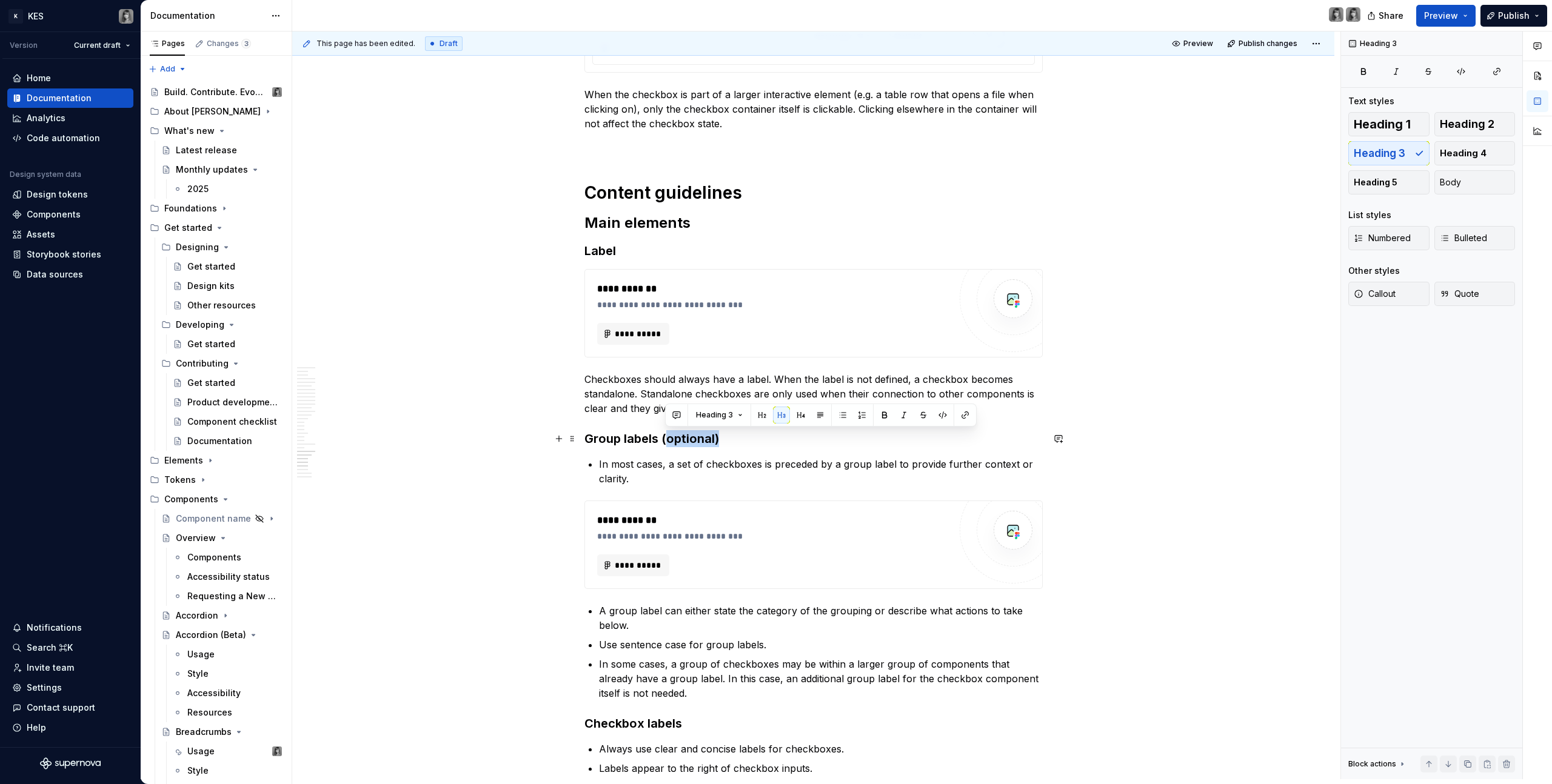 drag, startPoint x: 739, startPoint y: 442, endPoint x: 663, endPoint y: 440, distance: 76.026 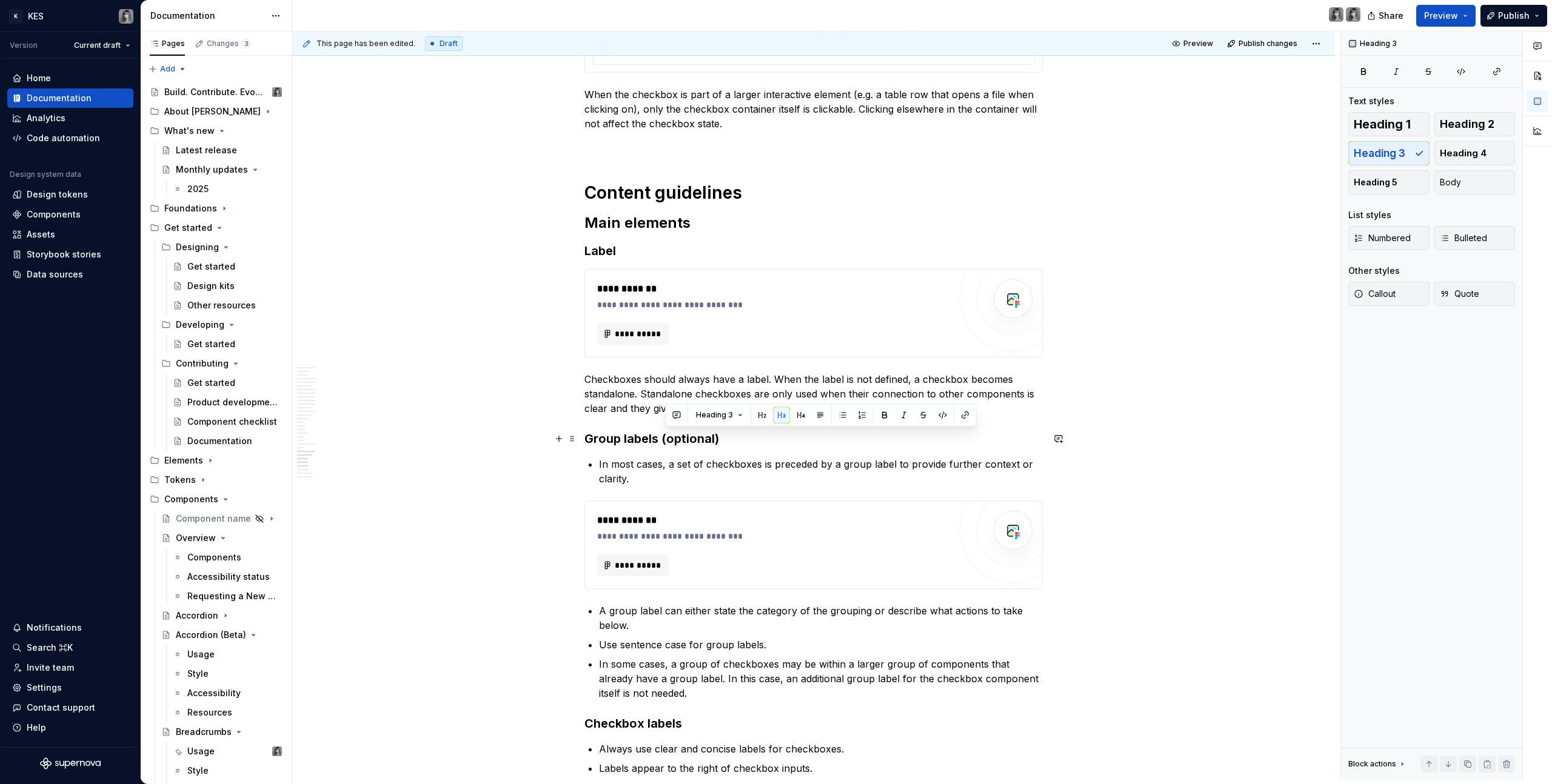 click on "Group labels (optional)" at bounding box center [814, 439] 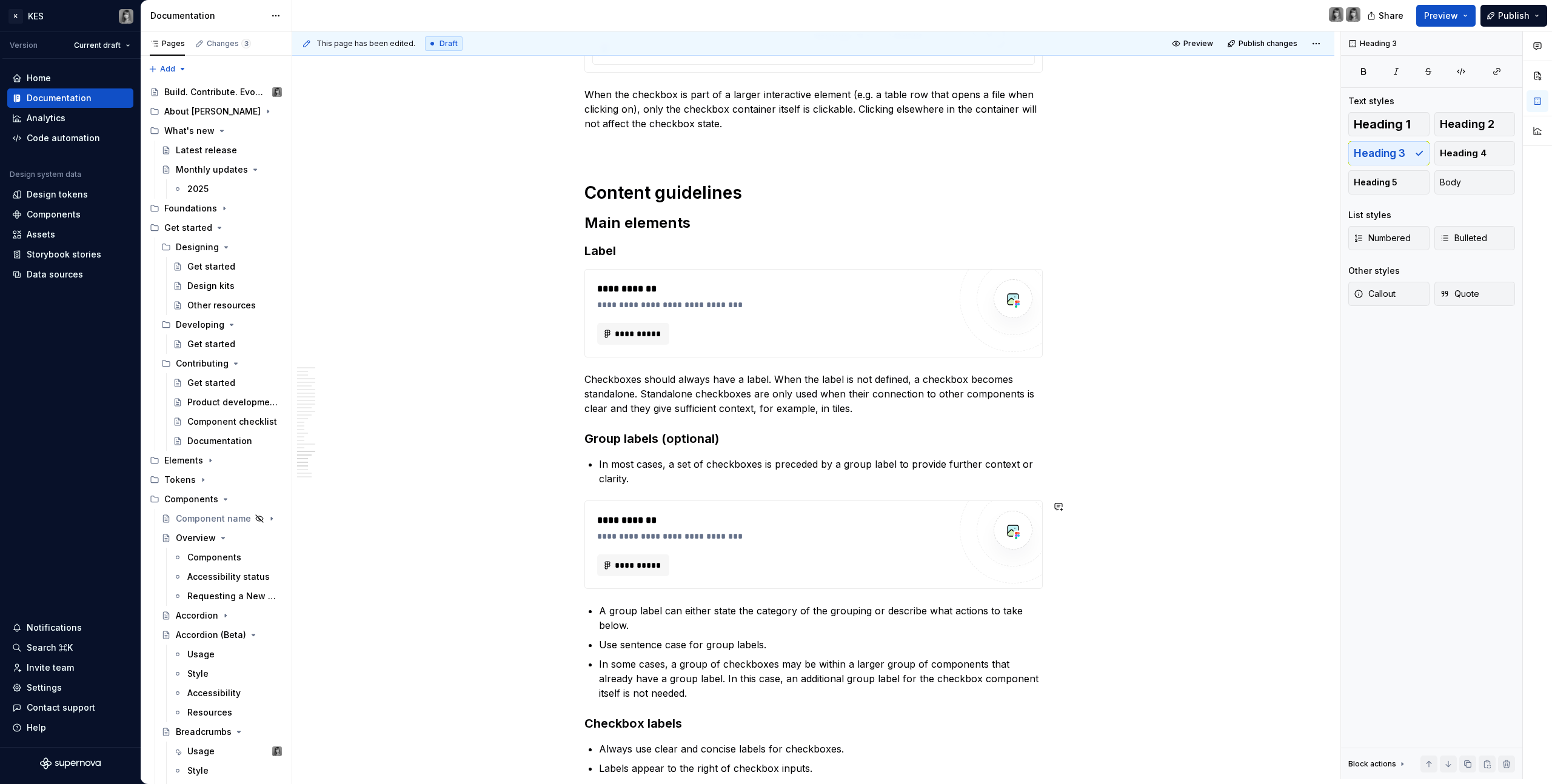 click on "A group label can either state the category of the grouping or describe what actions to take below." at bounding box center (821, 618) 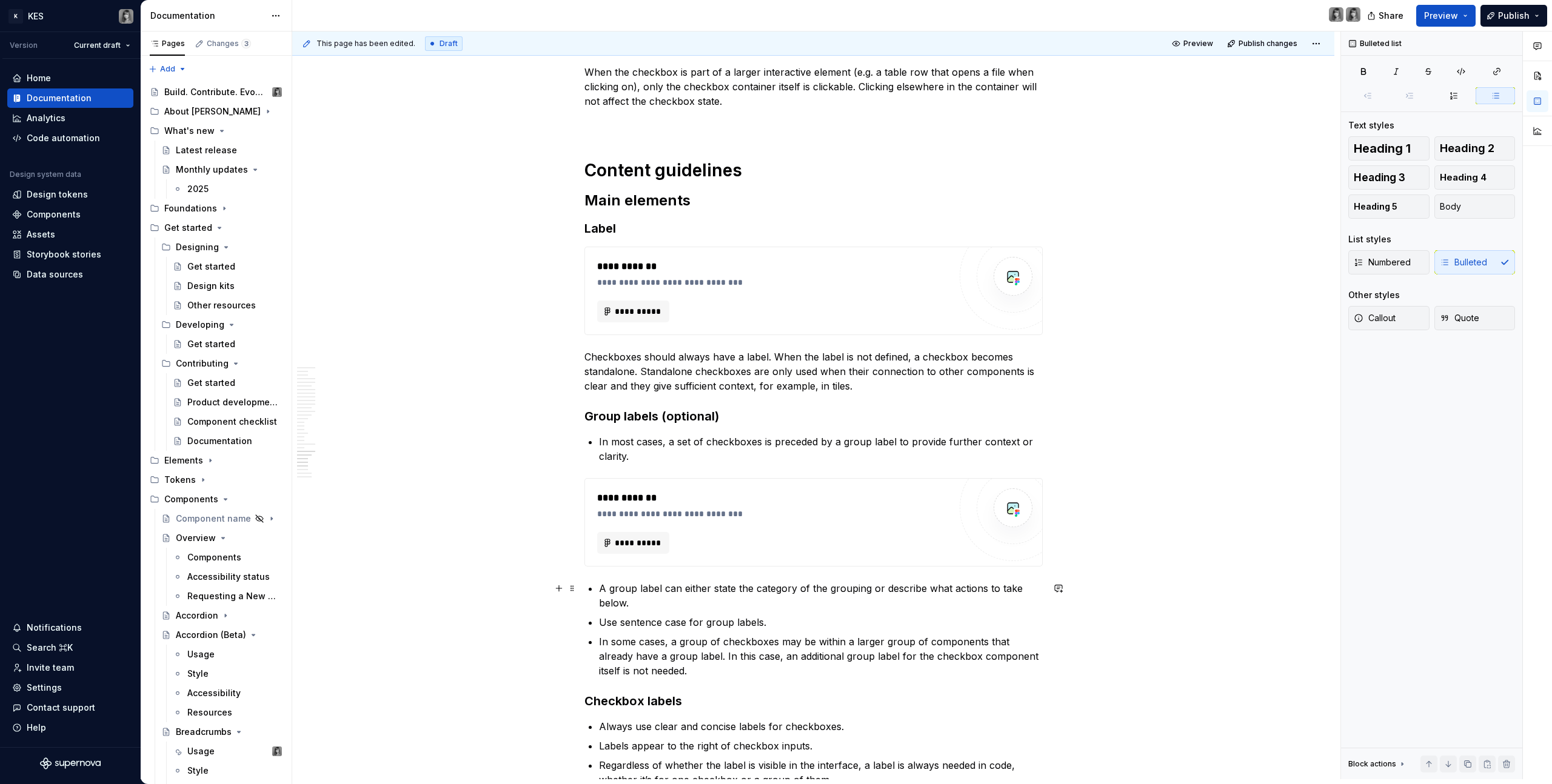 scroll, scrollTop: 8102, scrollLeft: 0, axis: vertical 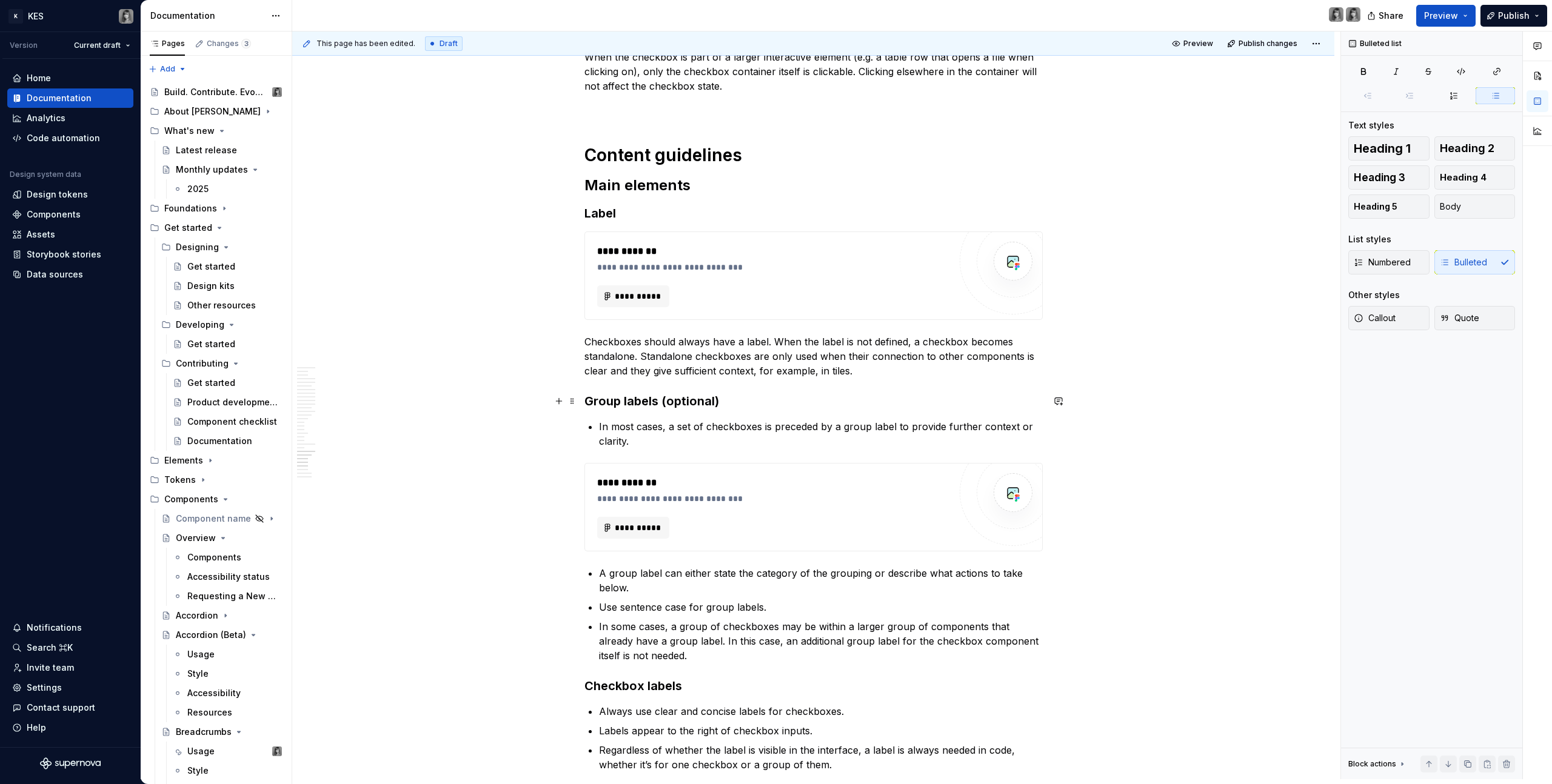 click on "**********" at bounding box center [814, 507] 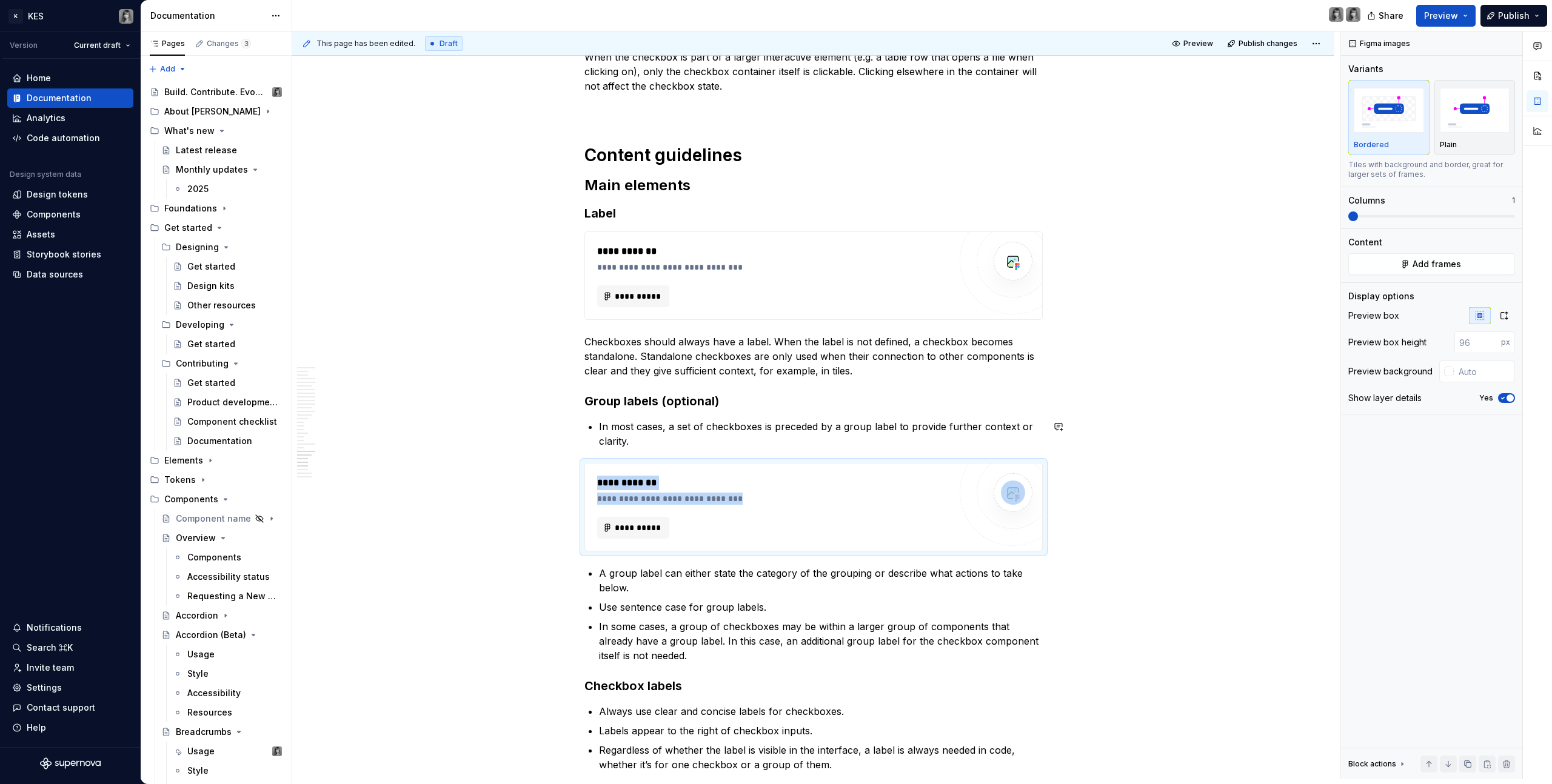 drag, startPoint x: 694, startPoint y: 516, endPoint x: 702, endPoint y: 422, distance: 94.33981 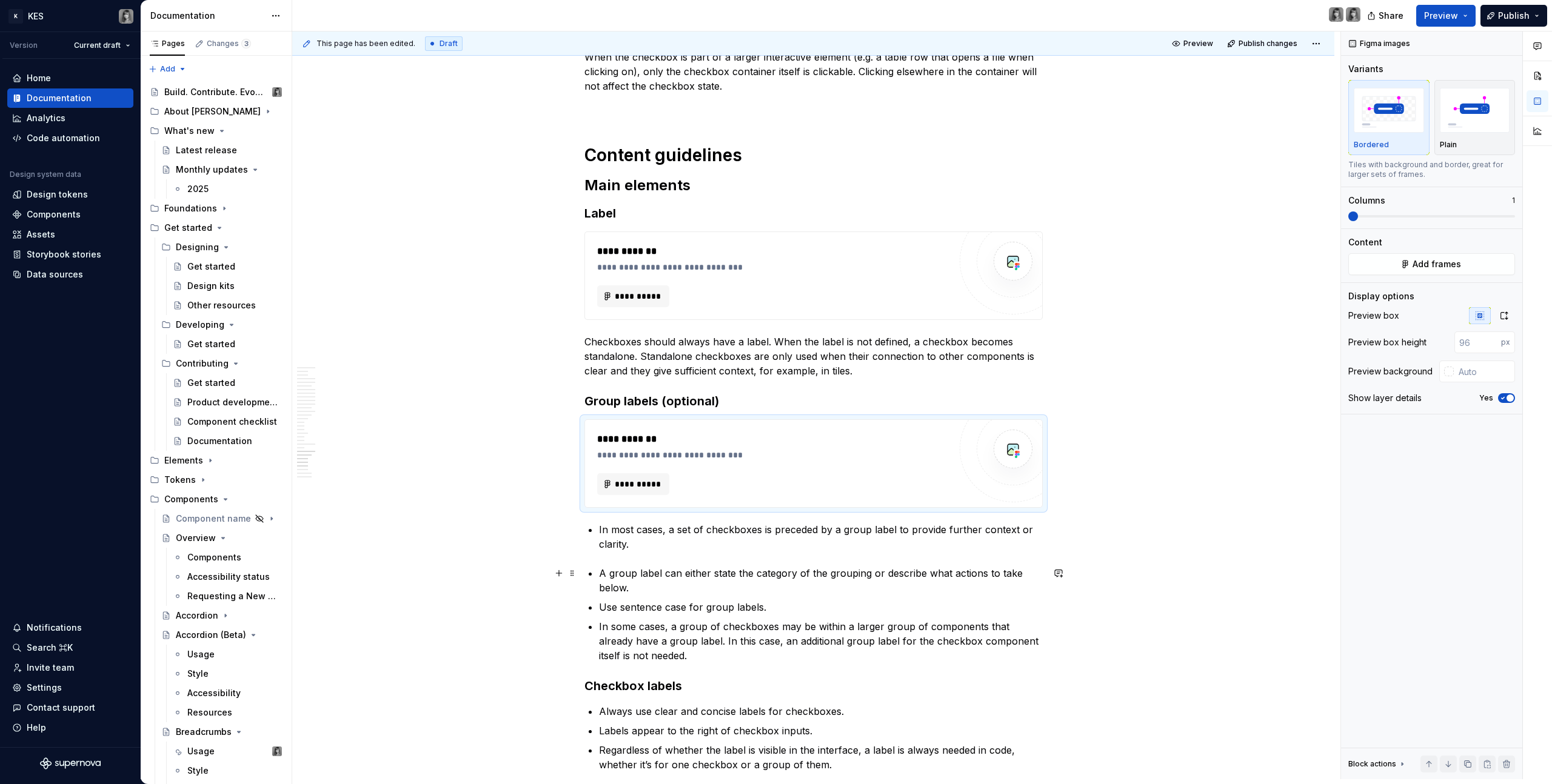 click on "**********" at bounding box center [814, -2919] 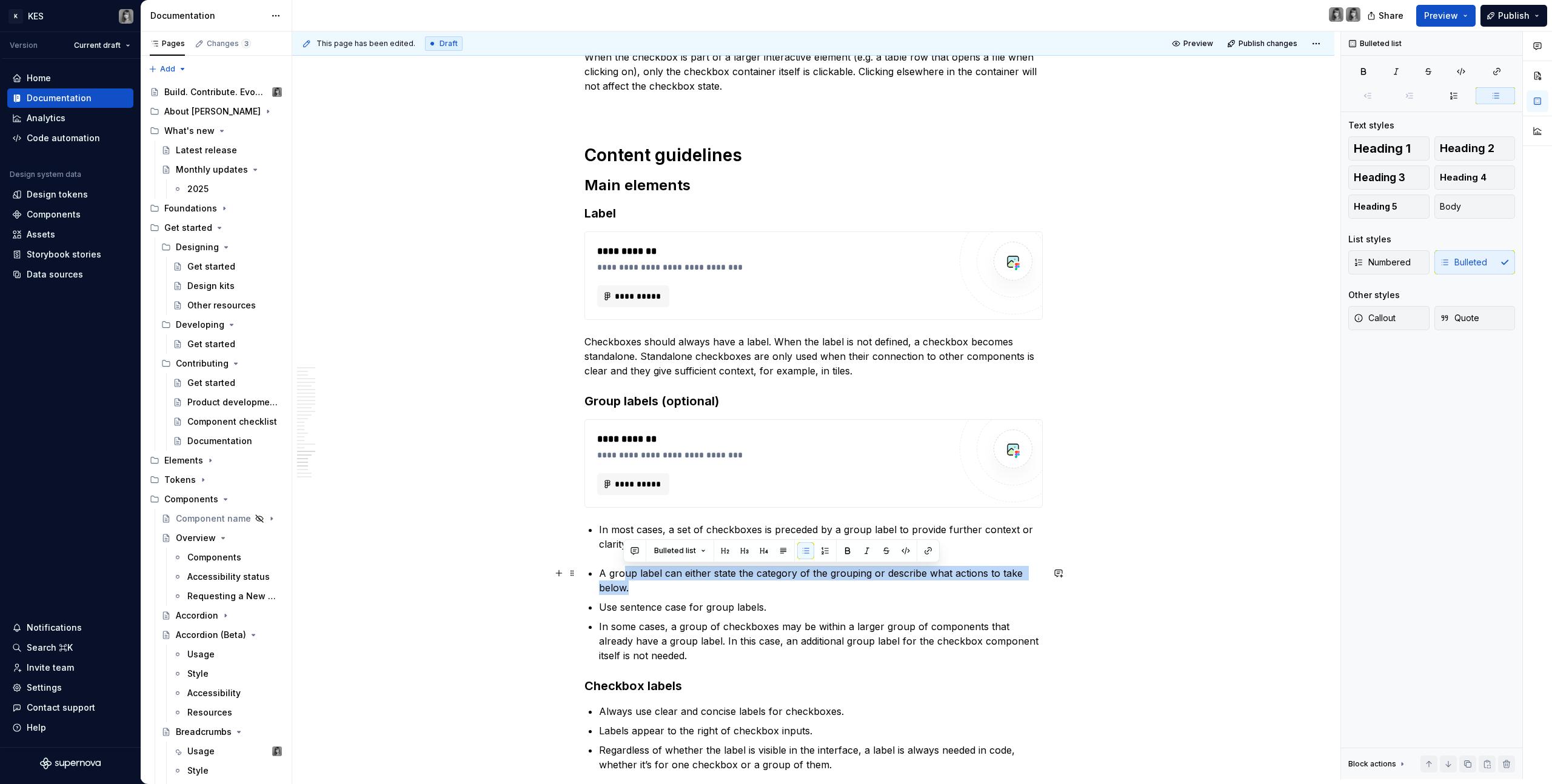drag, startPoint x: 643, startPoint y: 569, endPoint x: 681, endPoint y: 593, distance: 44.94441 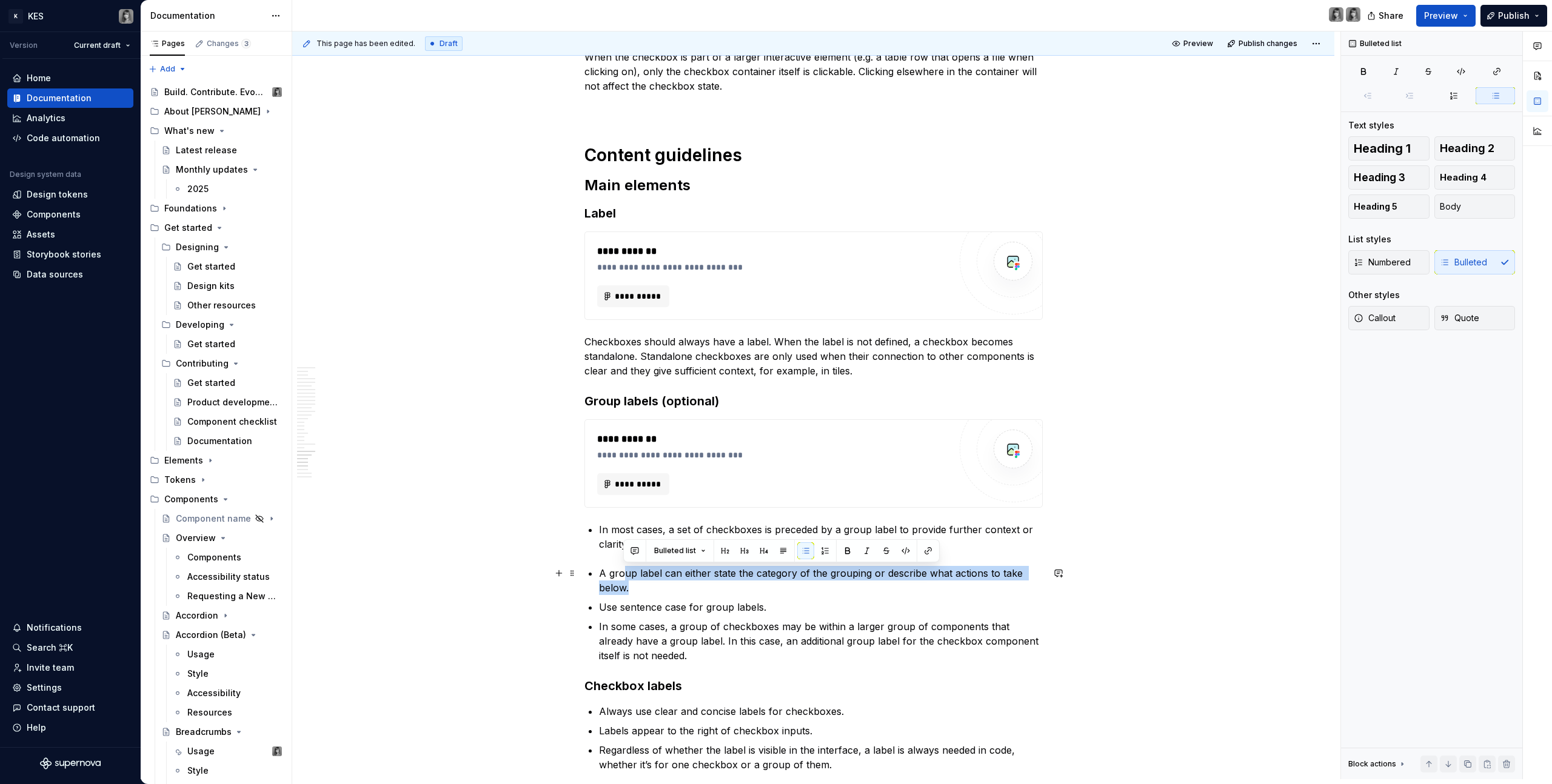 click on "A group label can either state the category of the grouping or describe what actions to take below." at bounding box center (821, 580) 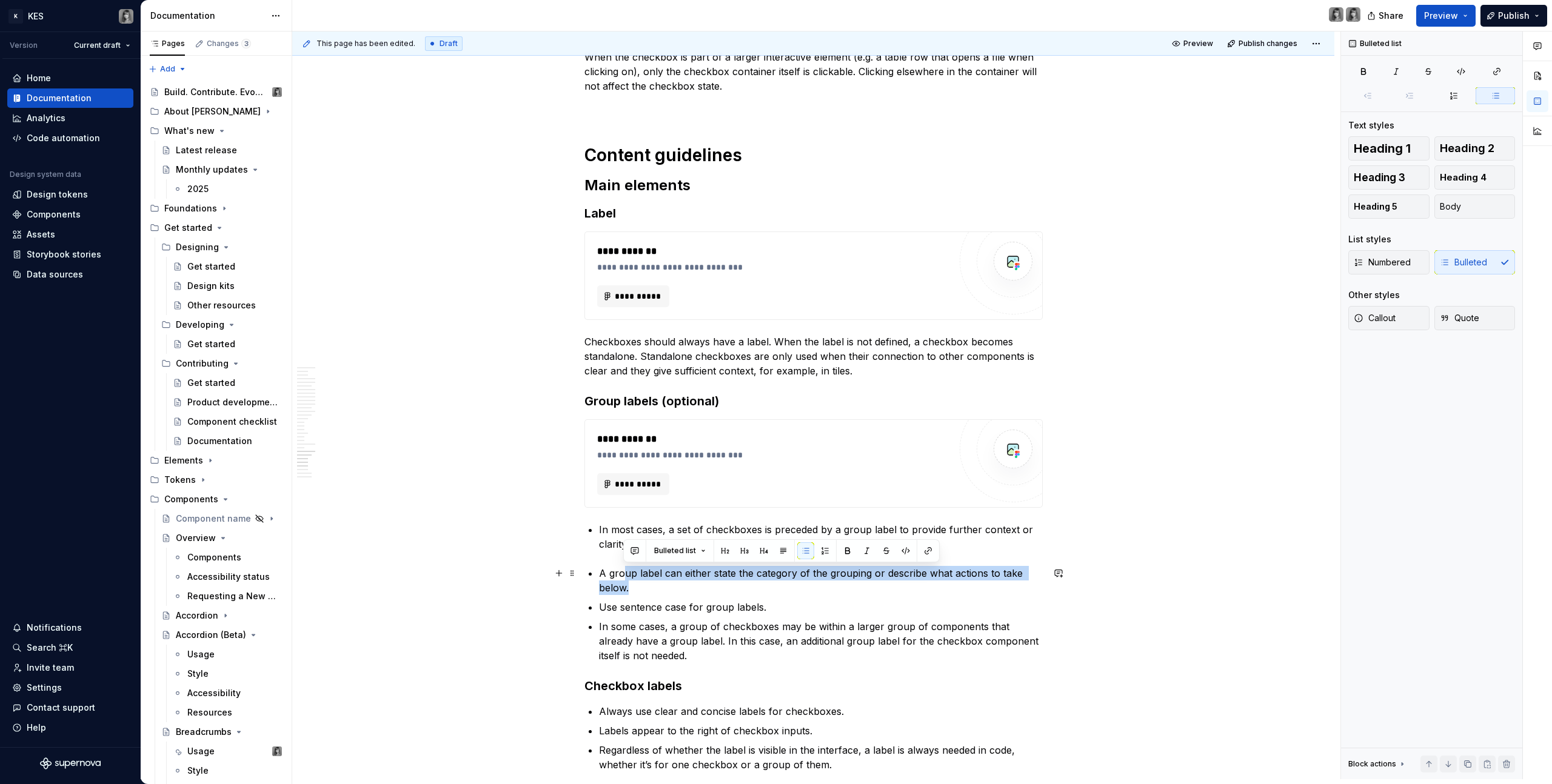 click on "A group label can either state the category of the grouping or describe what actions to take below." at bounding box center [821, 580] 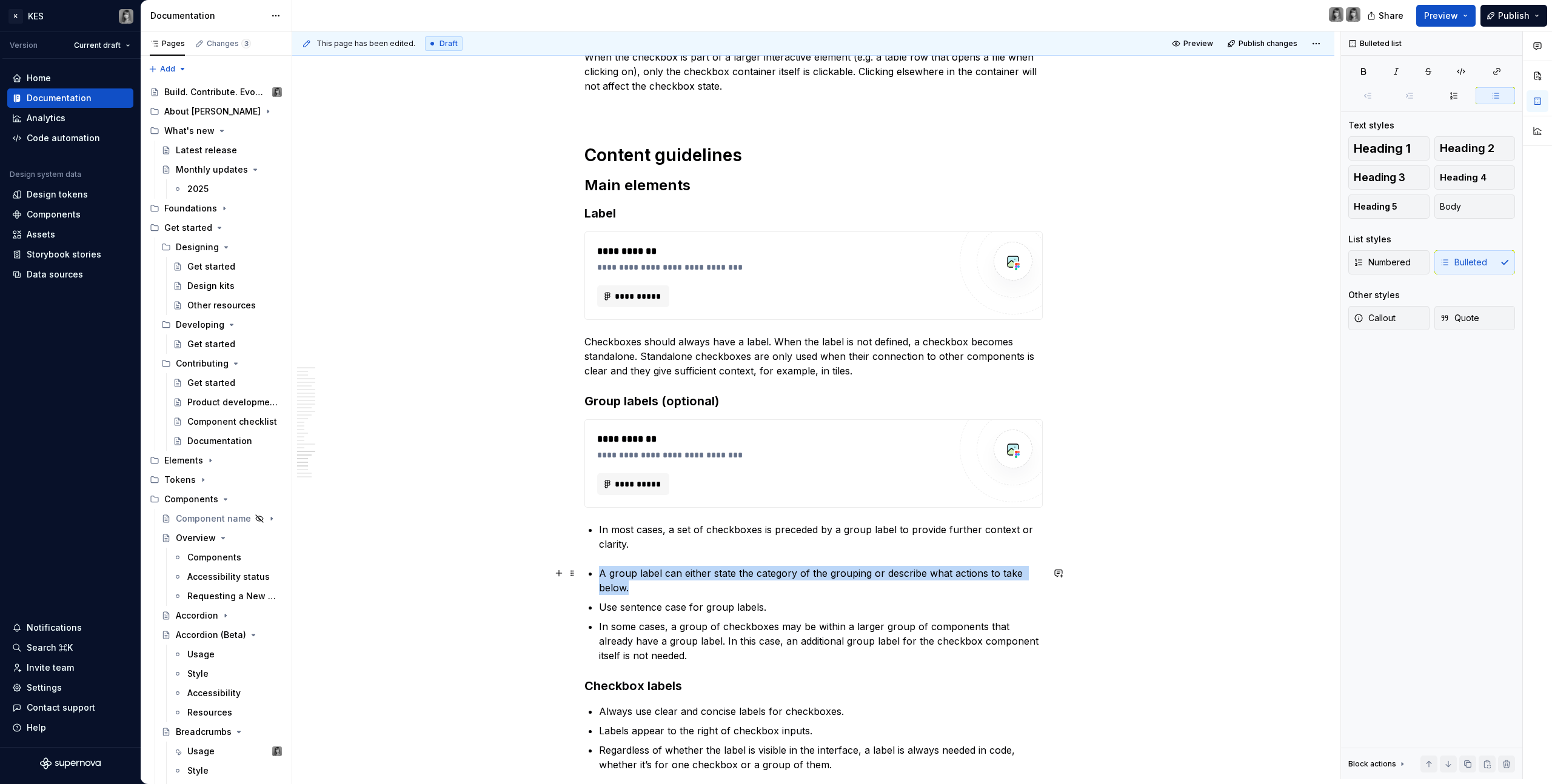 drag, startPoint x: 712, startPoint y: 589, endPoint x: 661, endPoint y: 565, distance: 56.364883 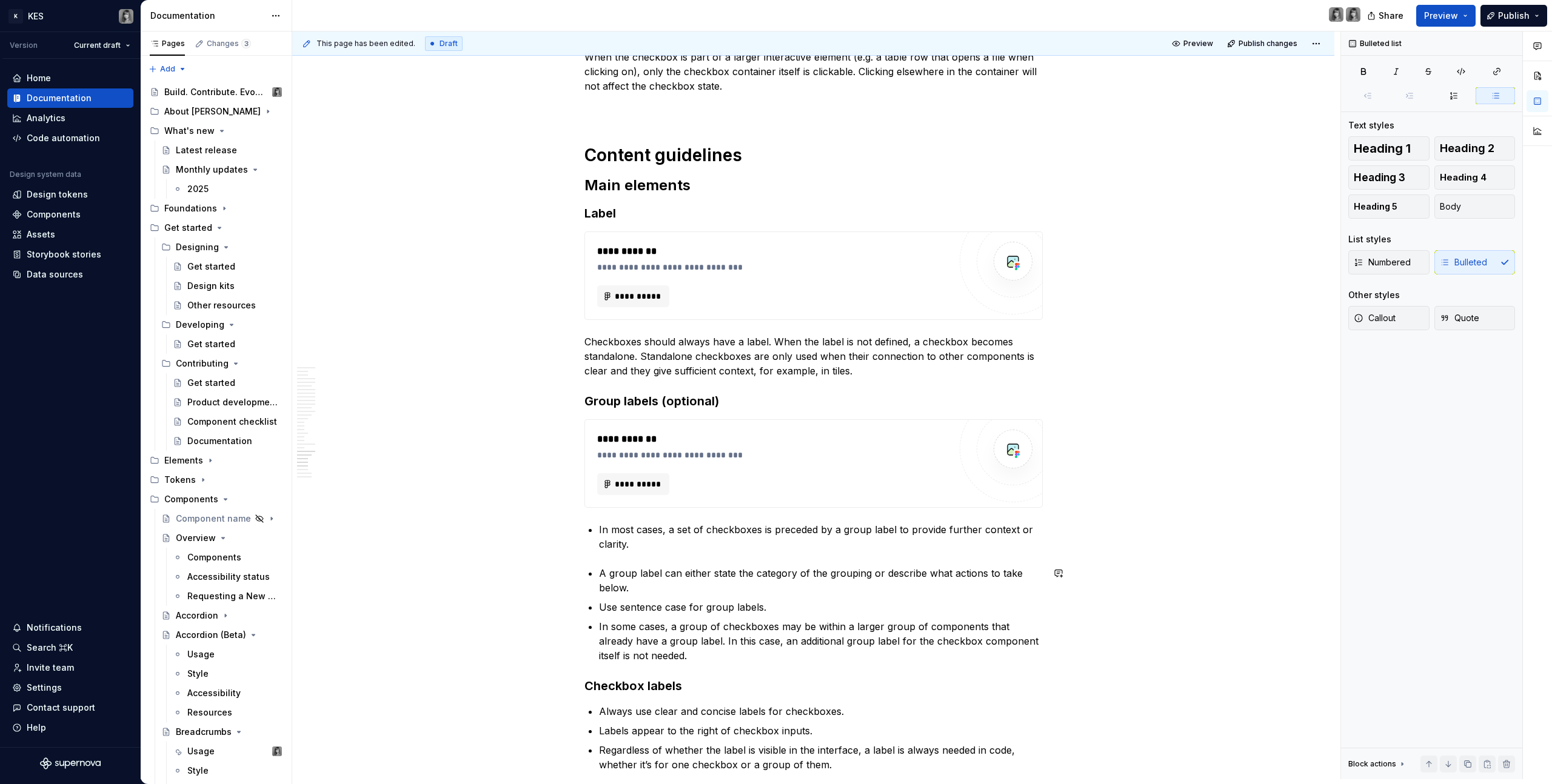 click on "A group label can either state the category of the grouping or describe what actions to take below." at bounding box center (821, 580) 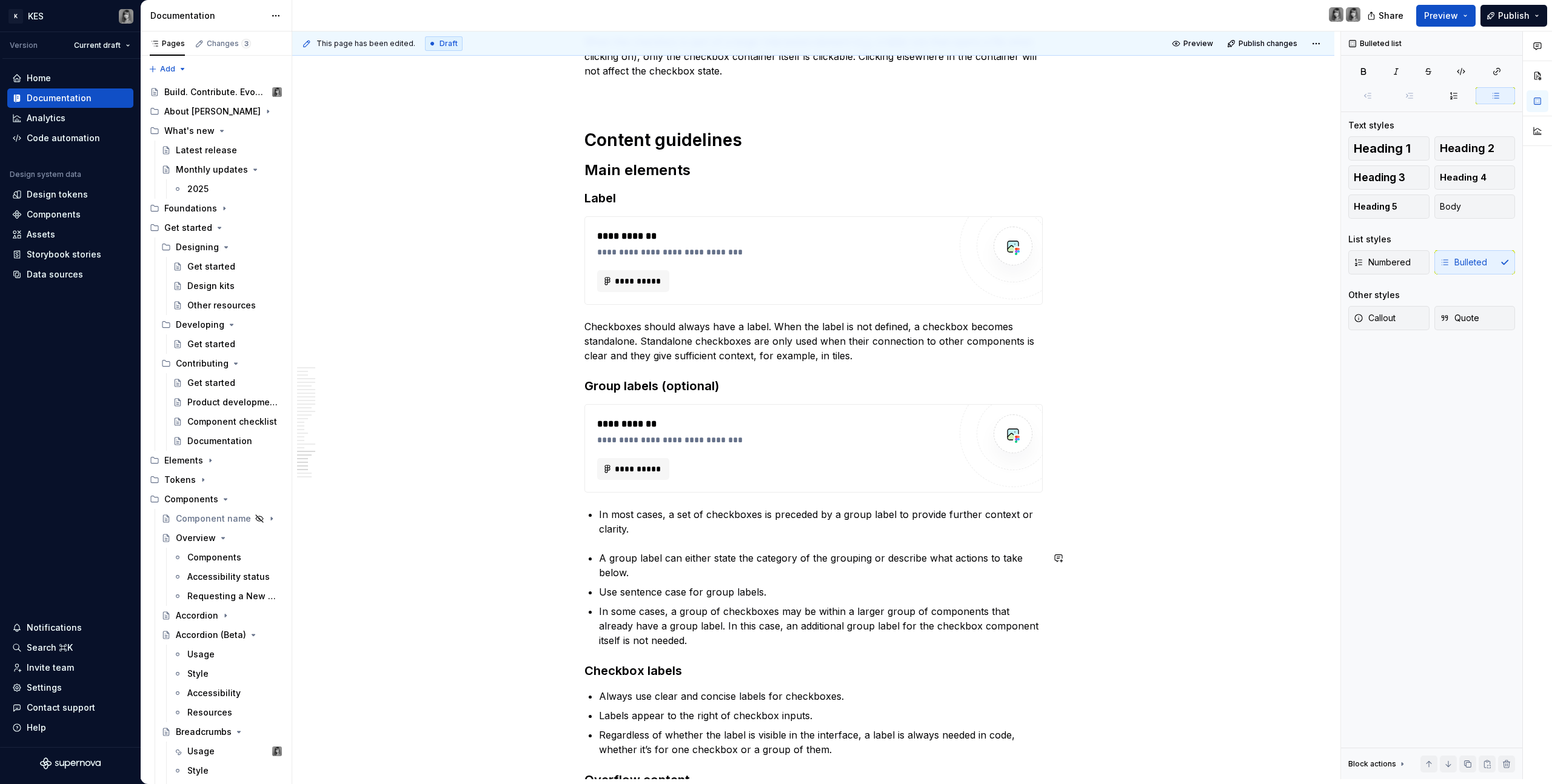 scroll, scrollTop: 8130, scrollLeft: 0, axis: vertical 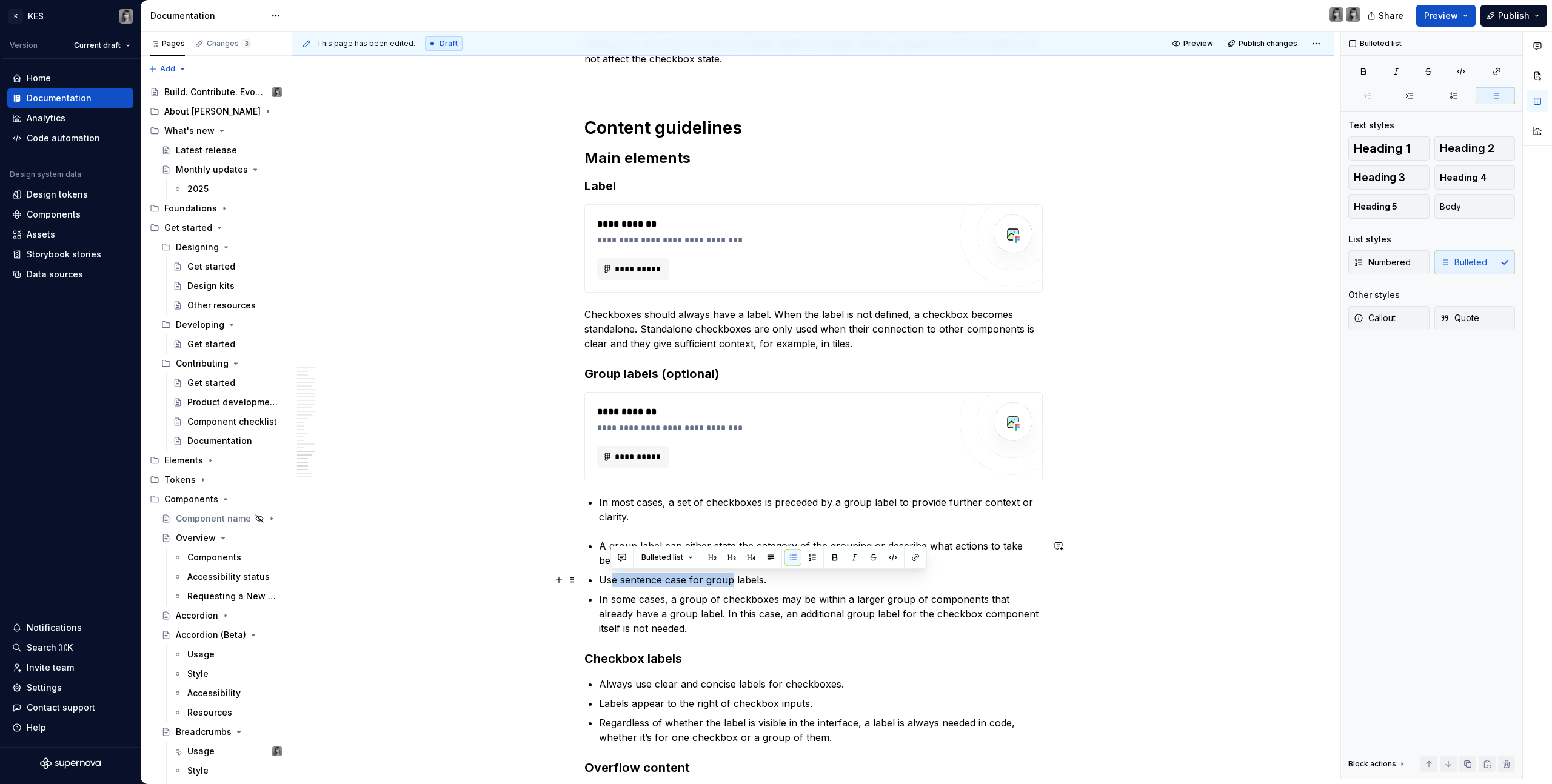 drag, startPoint x: 626, startPoint y: 574, endPoint x: 732, endPoint y: 574, distance: 106 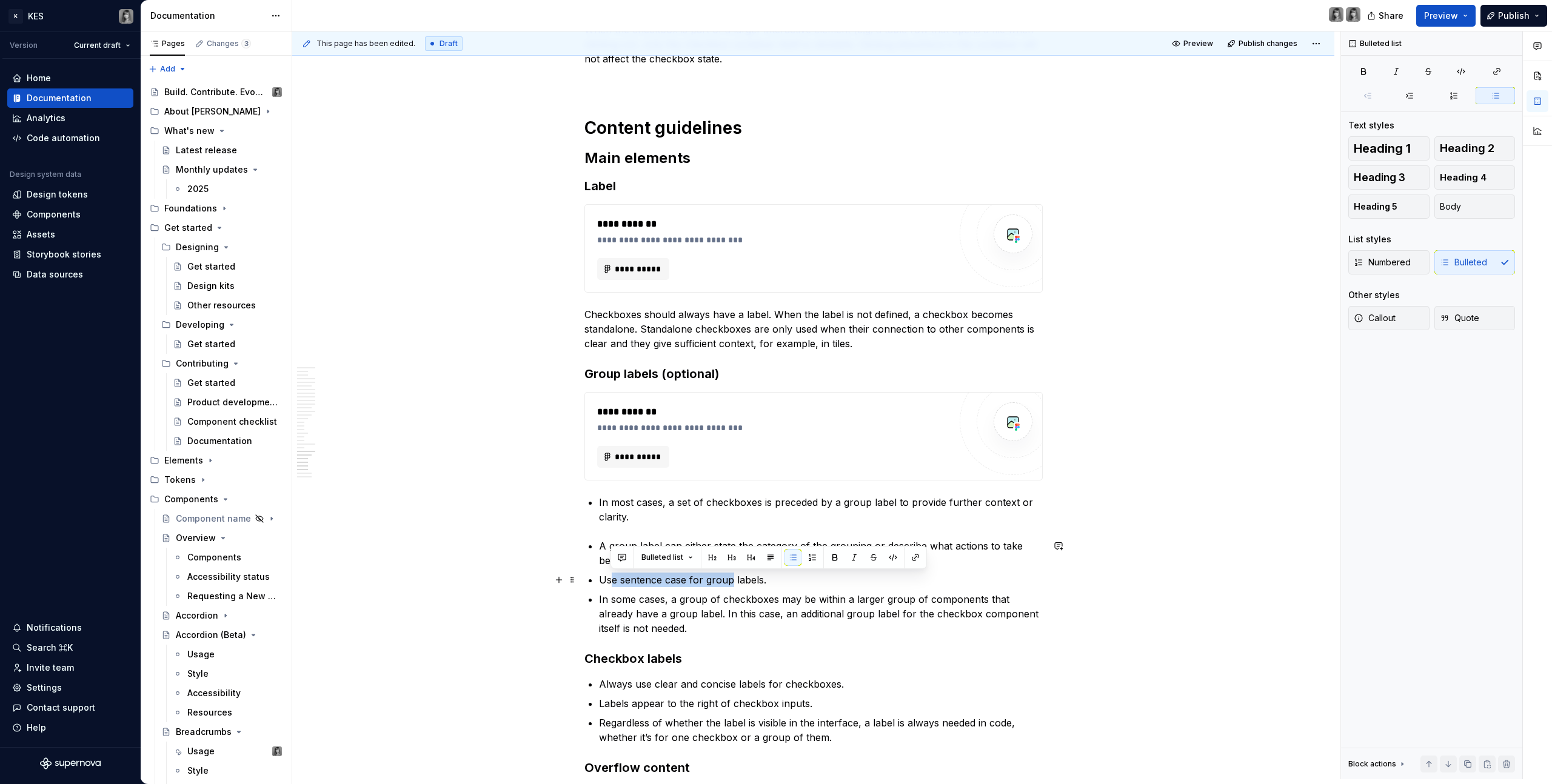click on "Use sentence case for group labels." at bounding box center (821, 580) 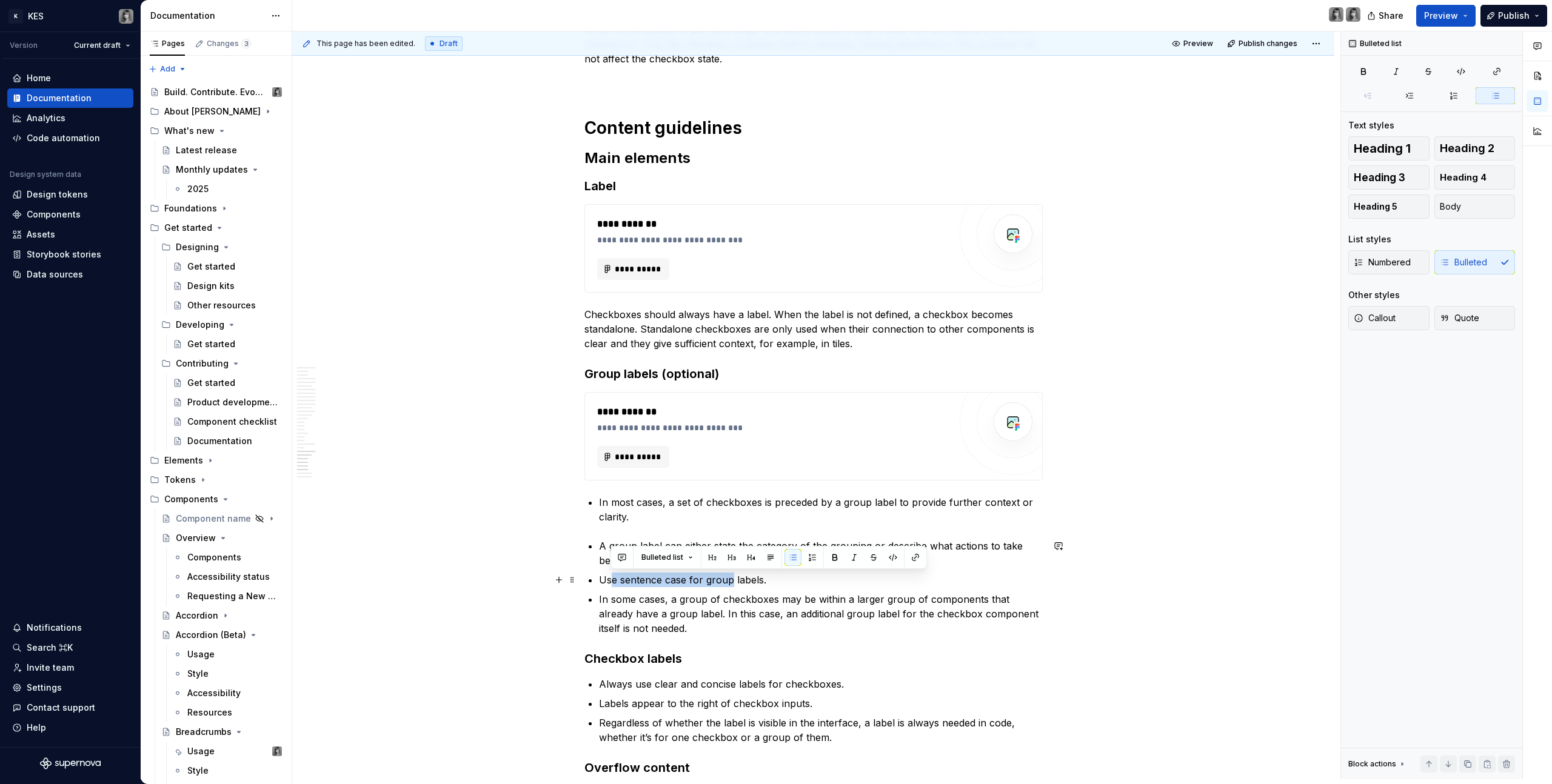 click on "Use sentence case for group labels." at bounding box center (821, 580) 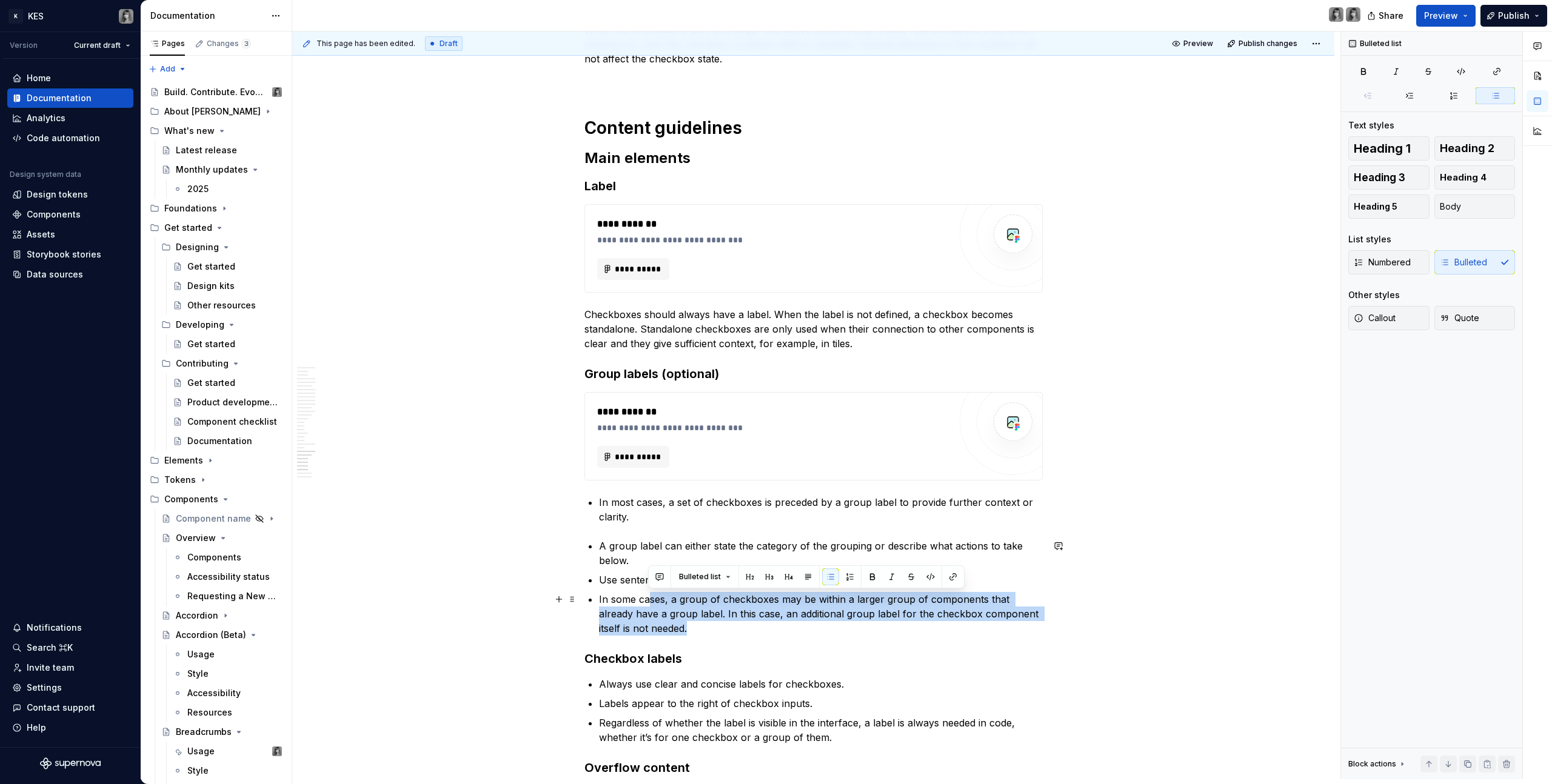 drag, startPoint x: 661, startPoint y: 605, endPoint x: 671, endPoint y: 624, distance: 21.47091 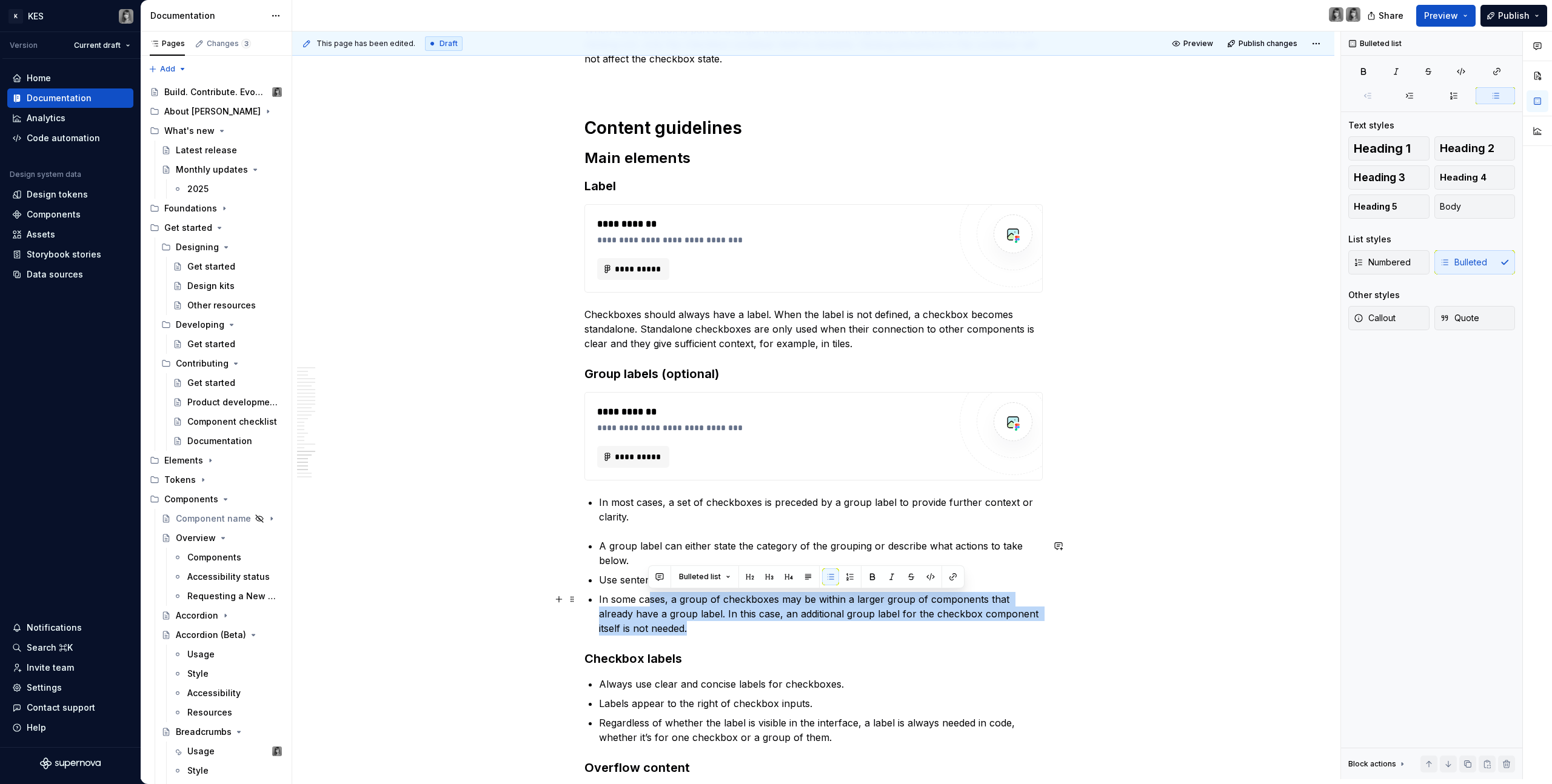 click on "In some cases, a group of checkboxes may be within a larger group of components that already have a group label. In this case, an additional group label for the checkbox component itself is not needed." at bounding box center [821, 614] 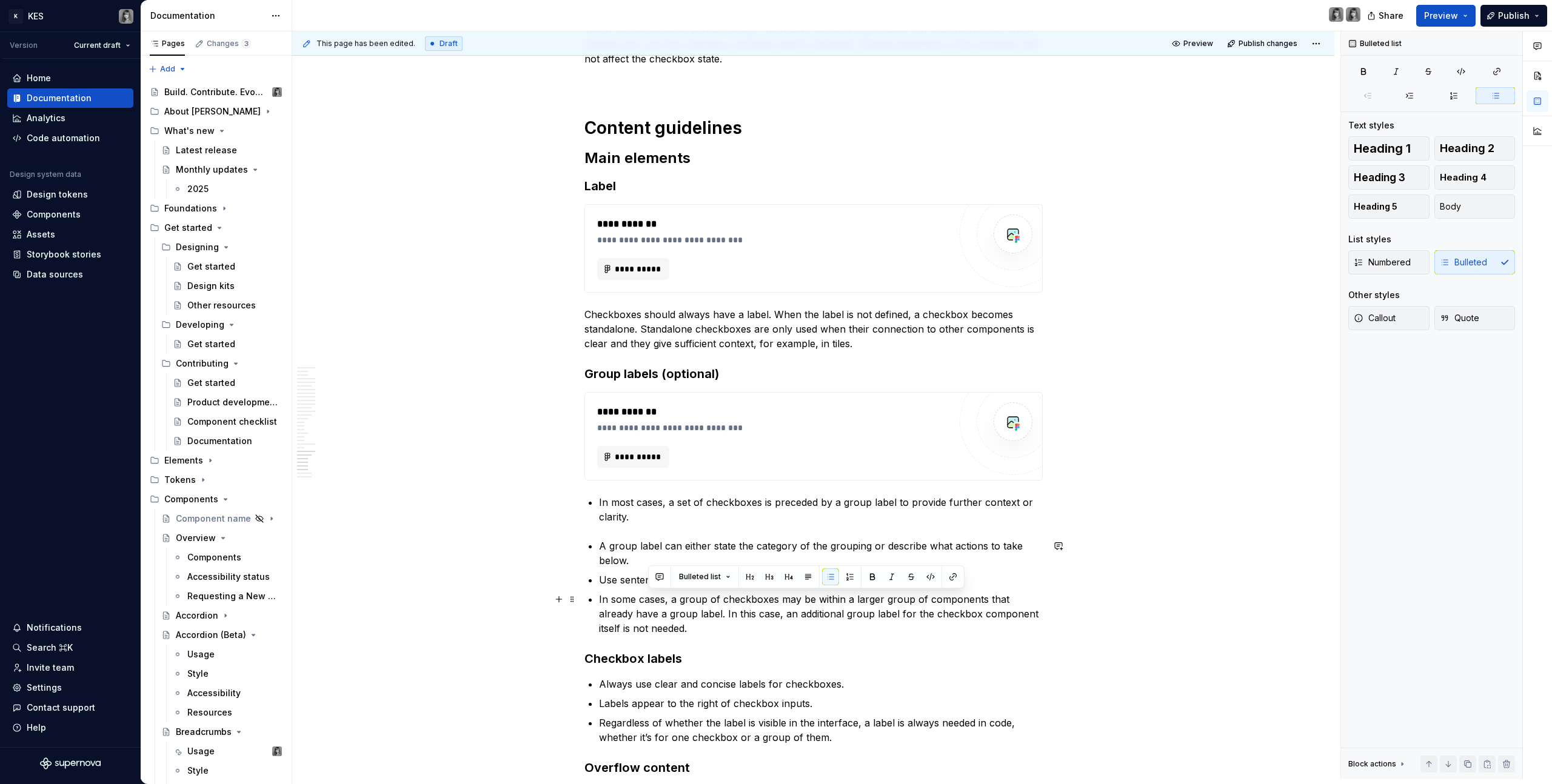 click on "In some cases, a group of checkboxes may be within a larger group of components that already have a group label. In this case, an additional group label for the checkbox component itself is not needed." at bounding box center [821, 614] 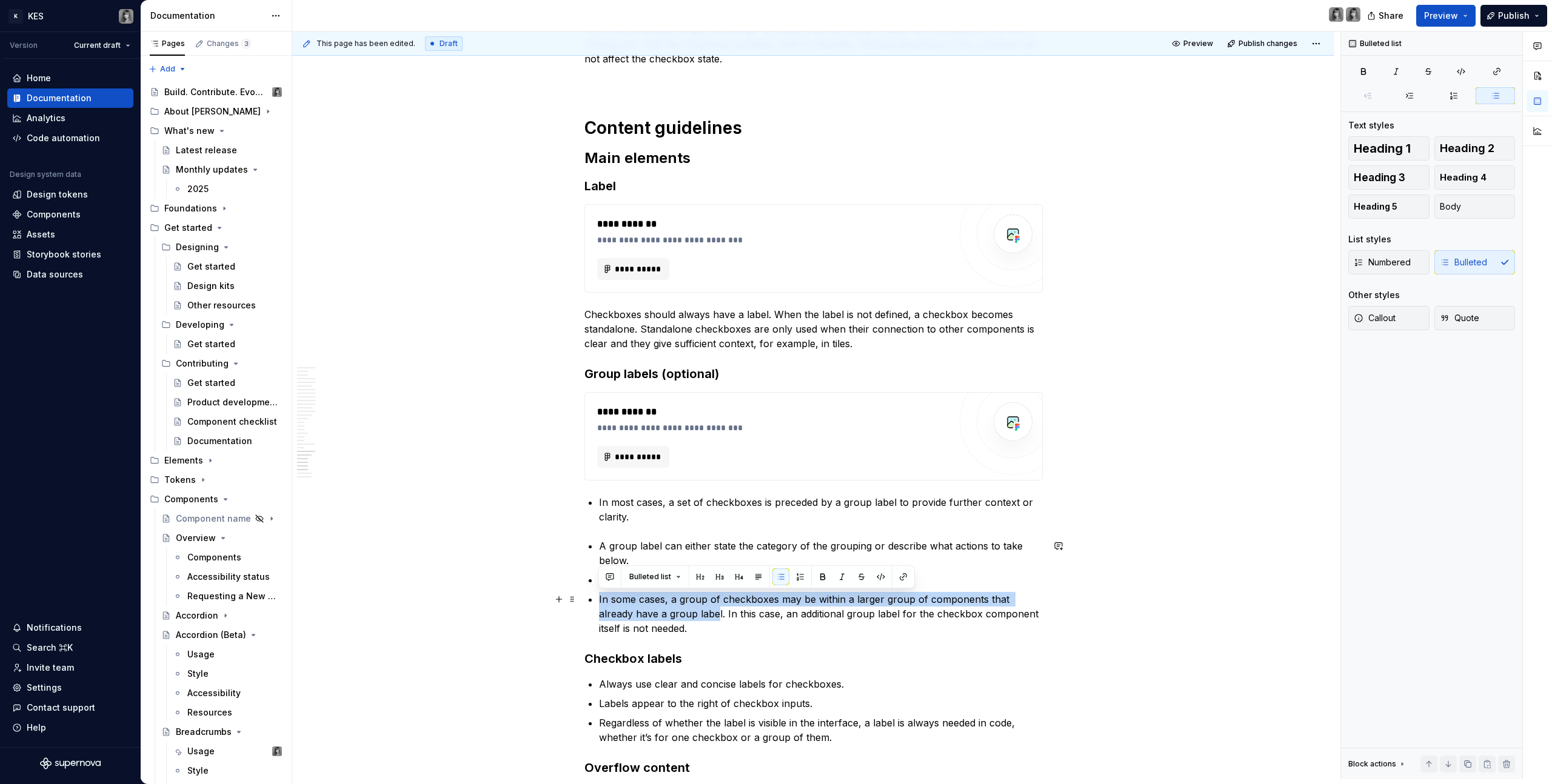 drag, startPoint x: 590, startPoint y: 600, endPoint x: 678, endPoint y: 613, distance: 88.95504 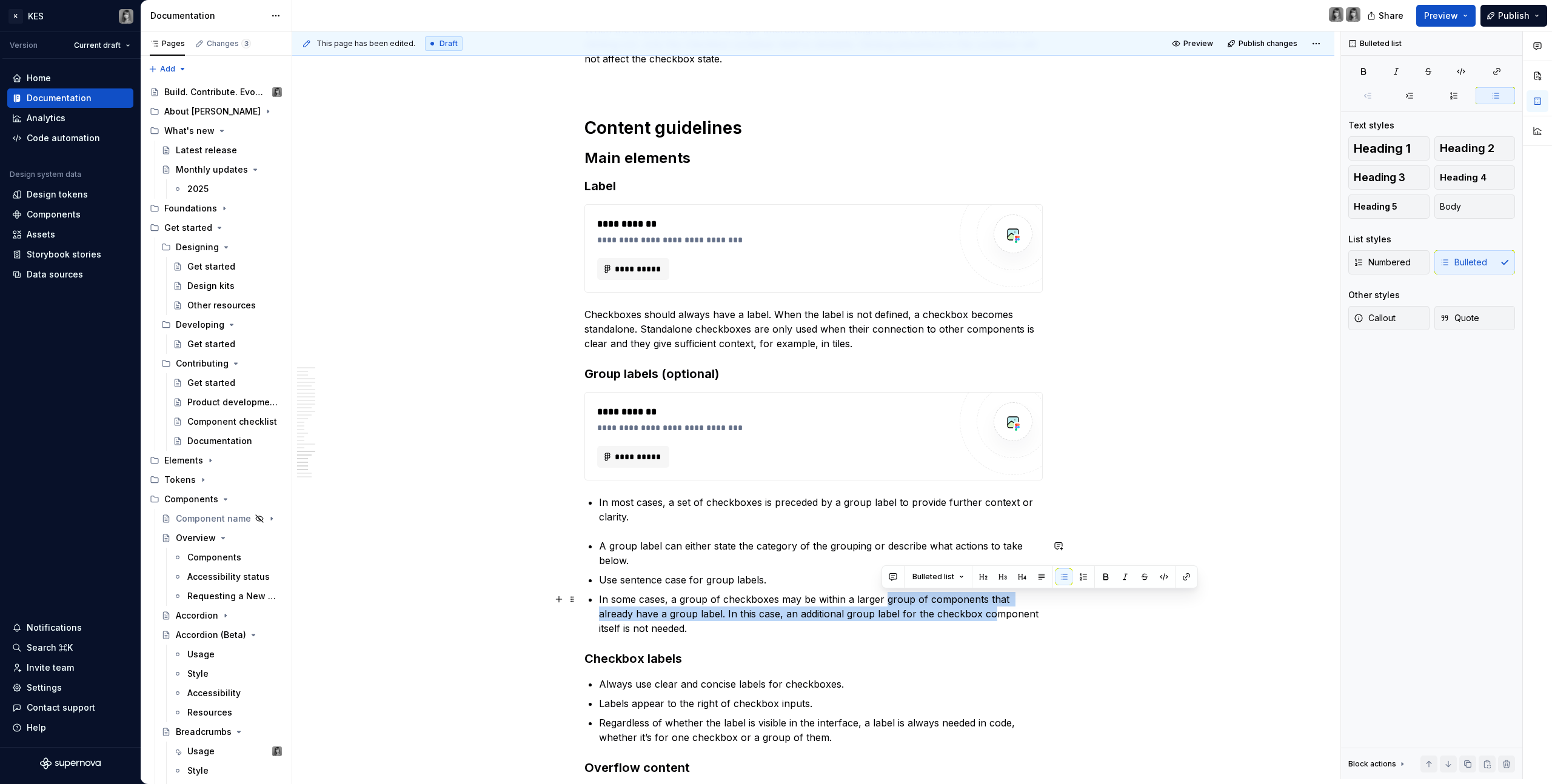 drag, startPoint x: 884, startPoint y: 596, endPoint x: 955, endPoint y: 620, distance: 74.946648 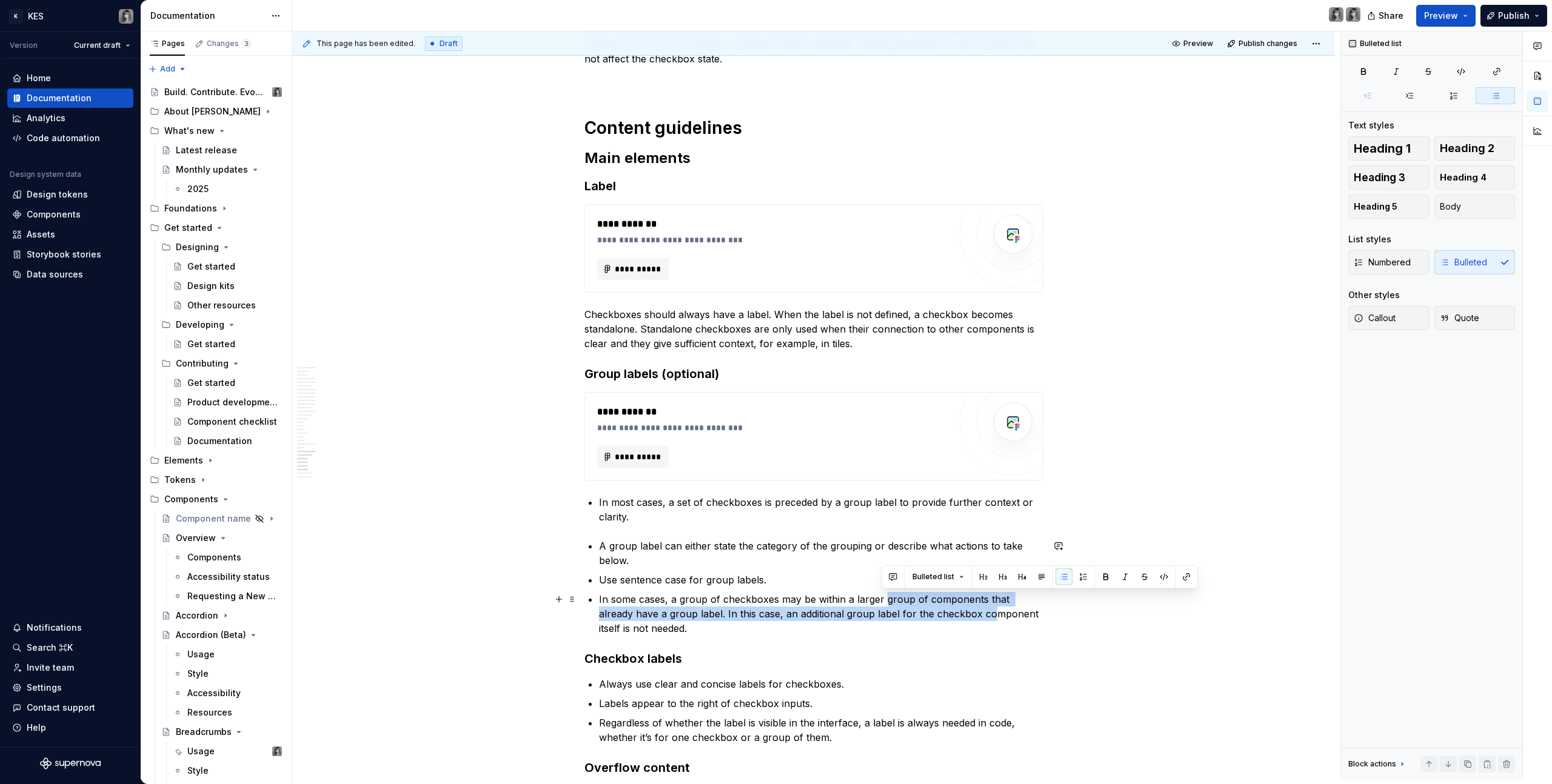 click on "In some cases, a group of checkboxes may be within a larger group of components that already have a group label. In this case, an additional group label for the checkbox component itself is not needed." at bounding box center (821, 614) 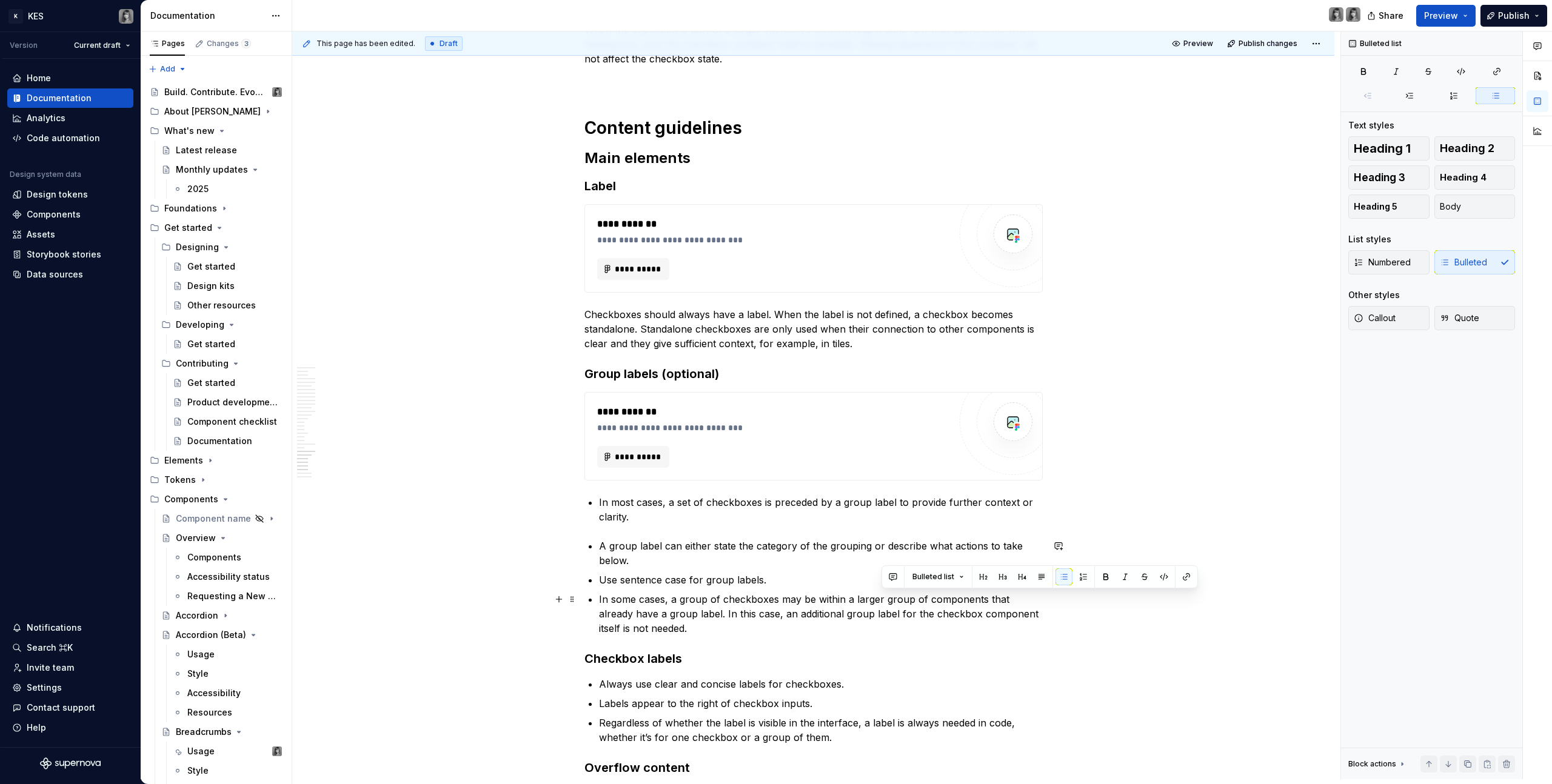 click on "In some cases, a group of checkboxes may be within a larger group of components that already have a group label. In this case, an additional group label for the checkbox component itself is not needed." at bounding box center [821, 614] 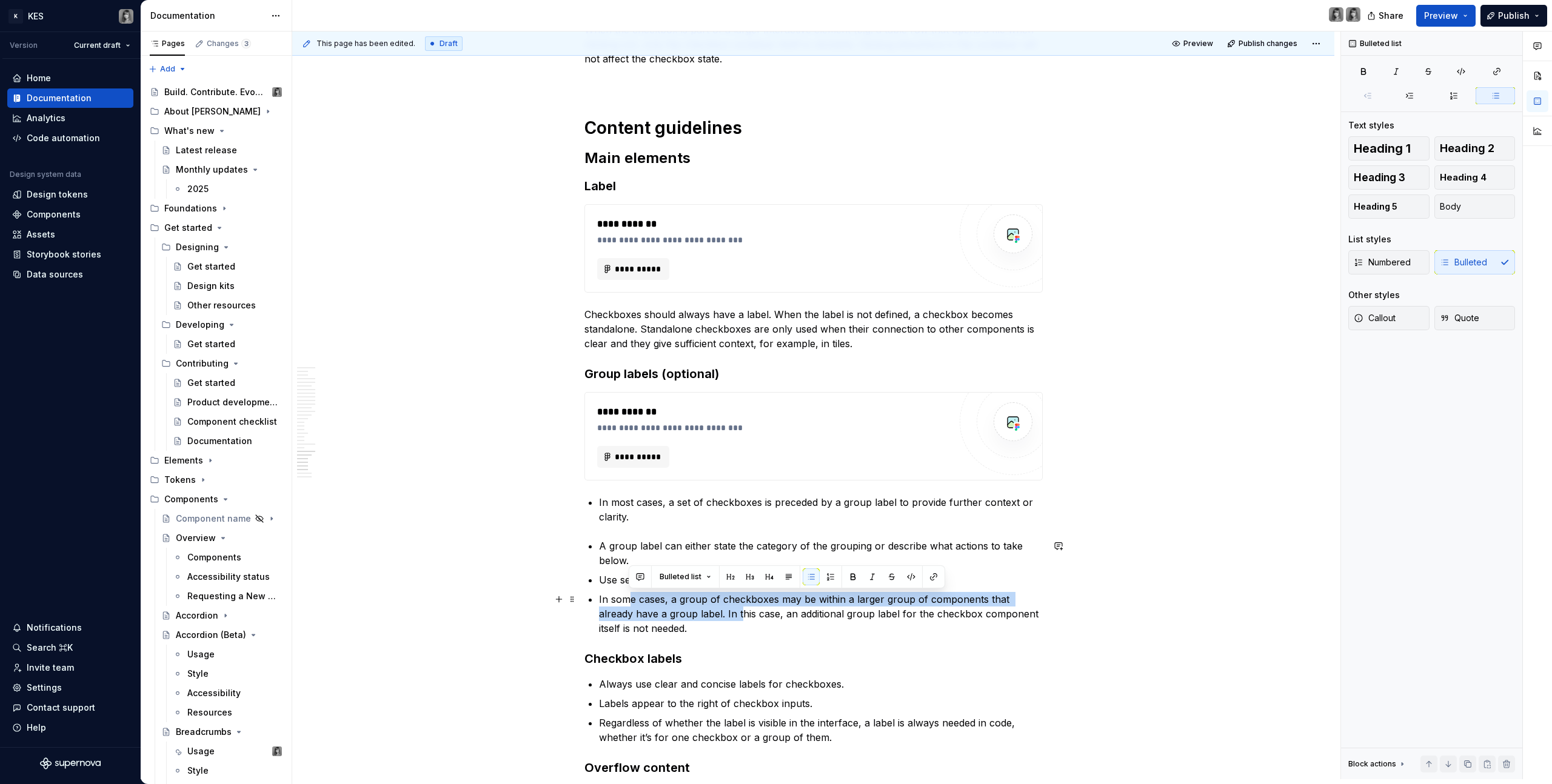 drag, startPoint x: 647, startPoint y: 600, endPoint x: 703, endPoint y: 614, distance: 57.72348 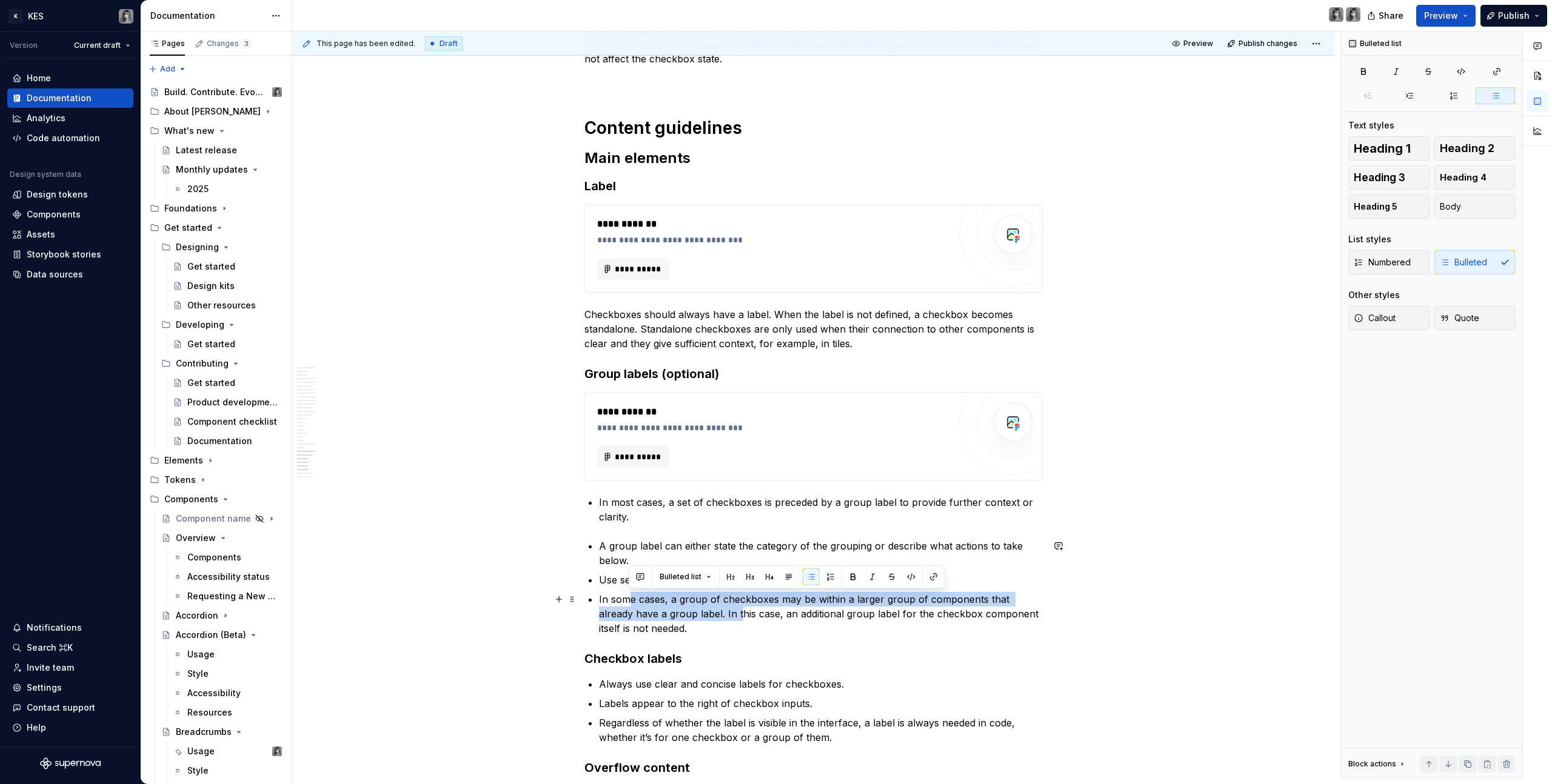 click on "In some cases, a group of checkboxes may be within a larger group of components that already have a group label. In this case, an additional group label for the checkbox component itself is not needed." at bounding box center (821, 614) 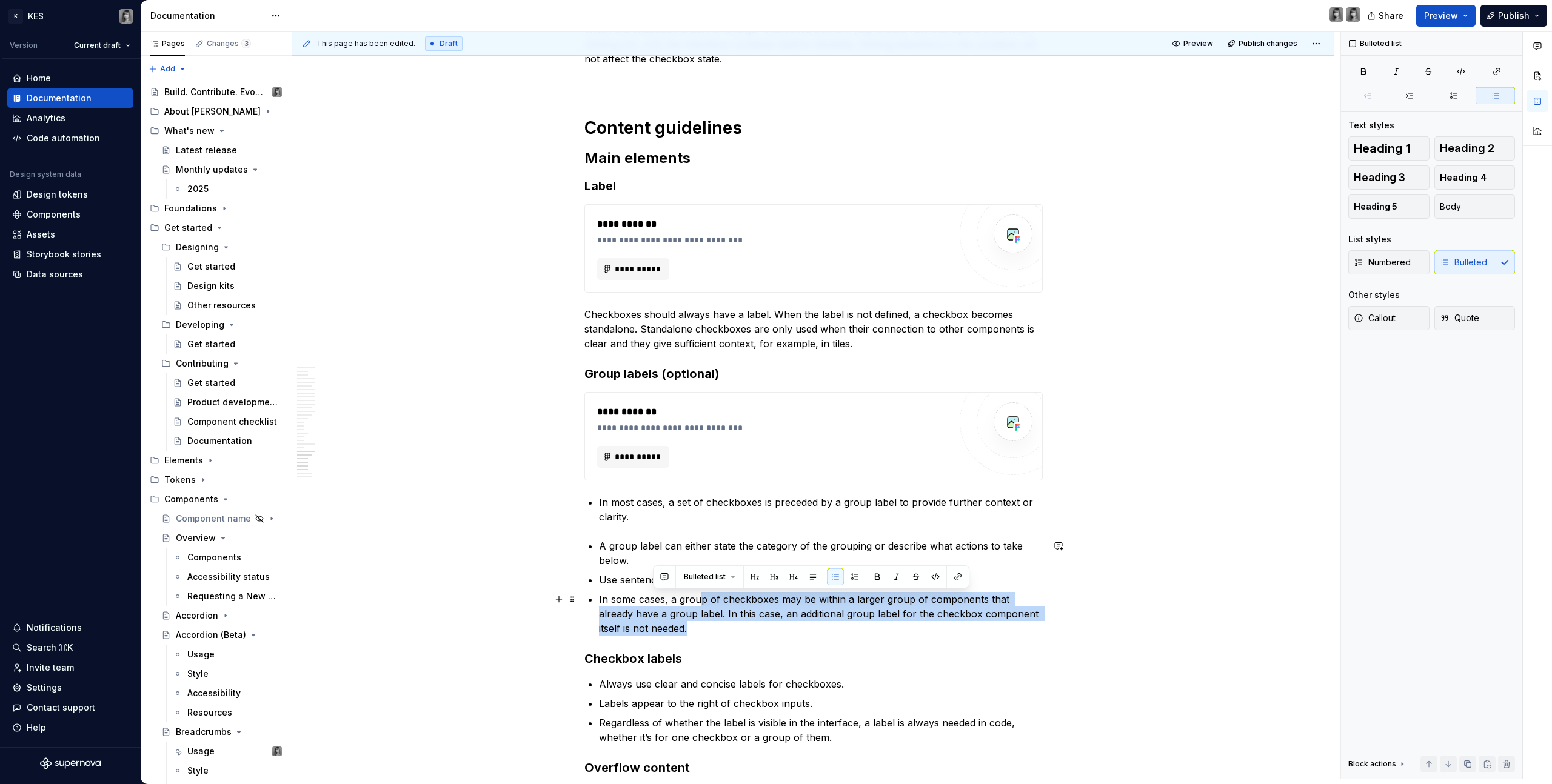 drag, startPoint x: 711, startPoint y: 599, endPoint x: 756, endPoint y: 632, distance: 55.80323 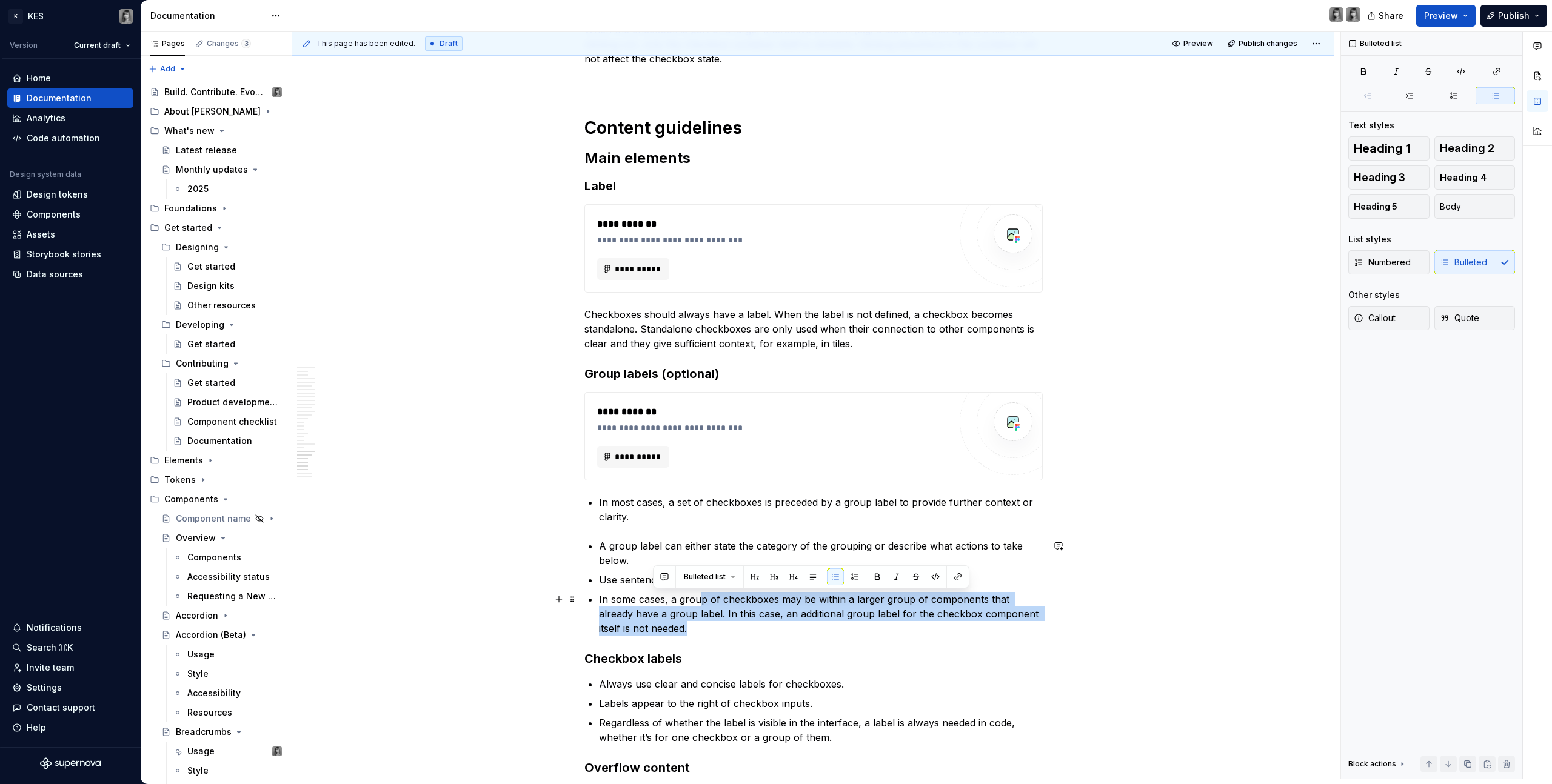 click on "In some cases, a group of checkboxes may be within a larger group of components that already have a group label. In this case, an additional group label for the checkbox component itself is not needed." at bounding box center [821, 614] 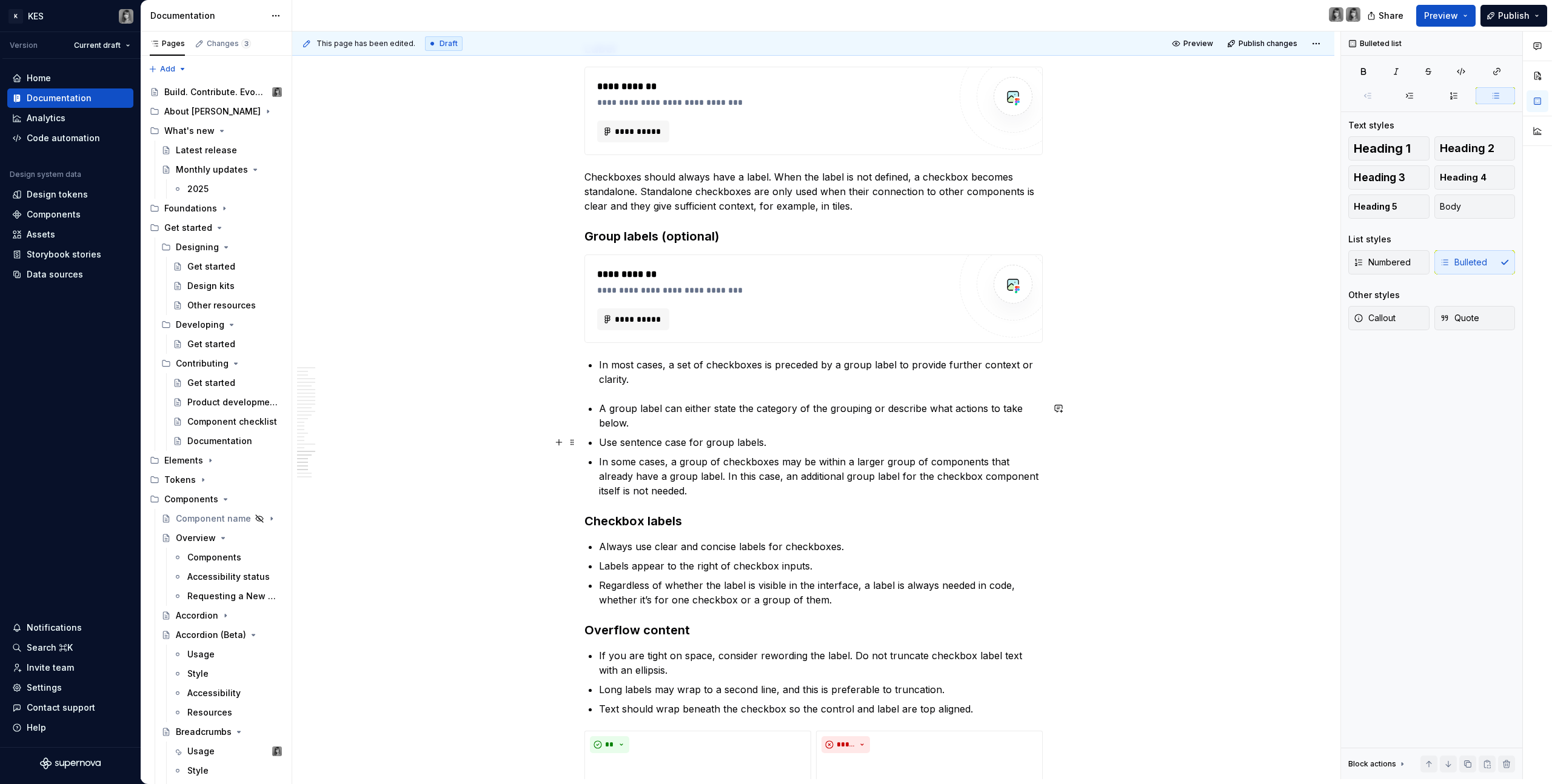 scroll, scrollTop: 8354, scrollLeft: 0, axis: vertical 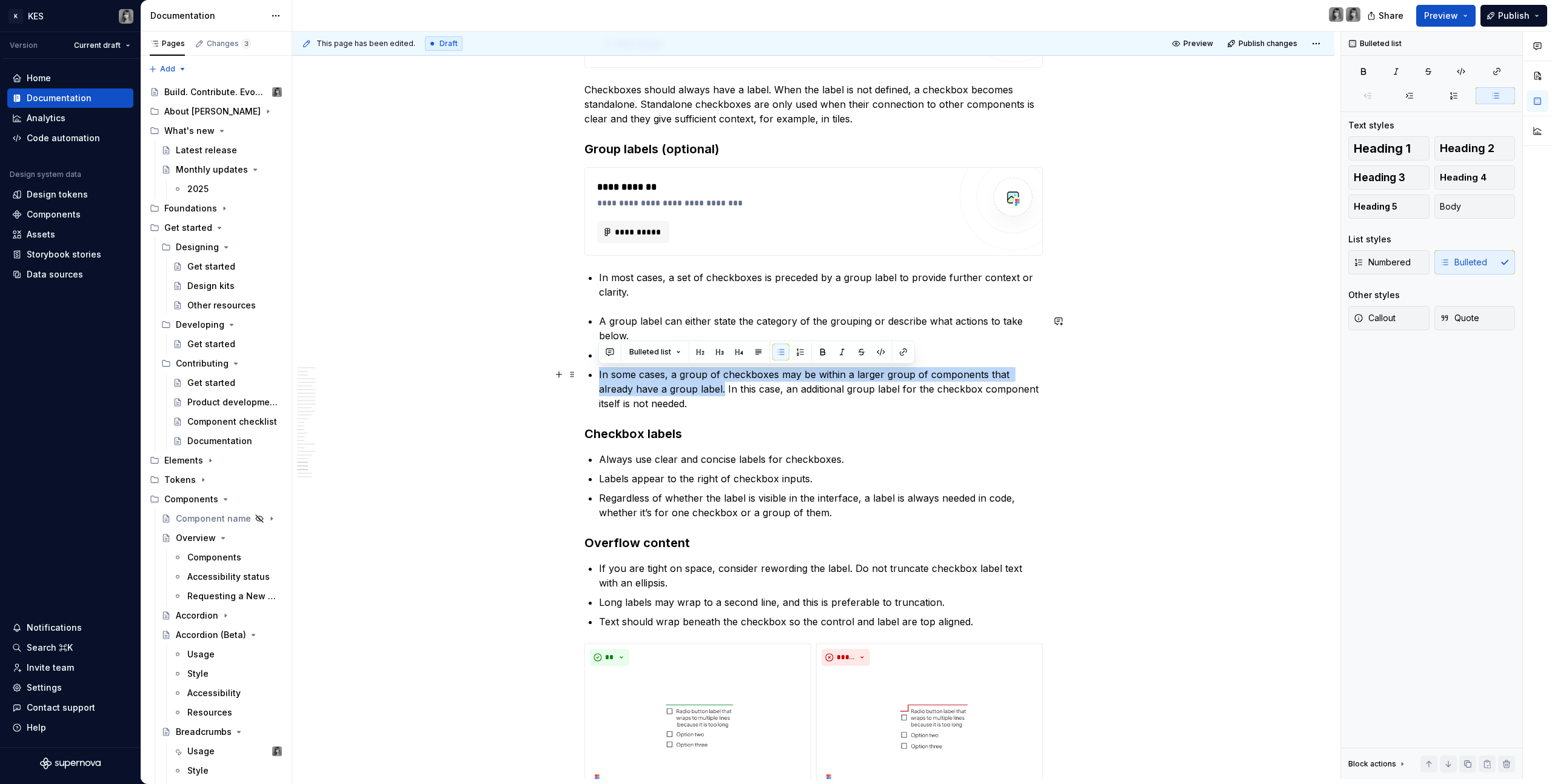 drag, startPoint x: 677, startPoint y: 397, endPoint x: 590, endPoint y: 376, distance: 89.4986 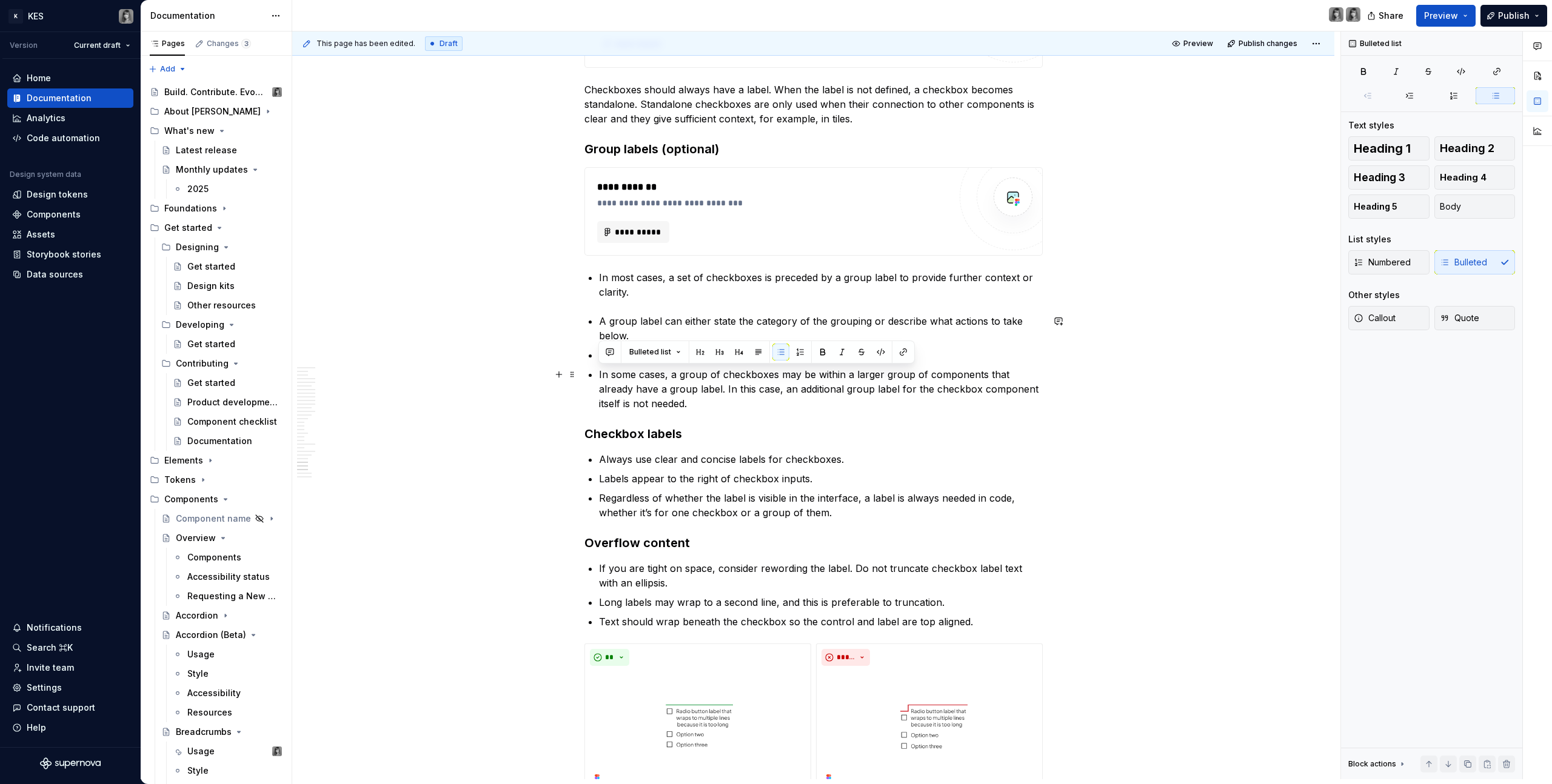click on "In some cases, a group of checkboxes may be within a larger group of components that already have a group label. In this case, an additional group label for the checkbox component itself is not needed." at bounding box center [821, 389] 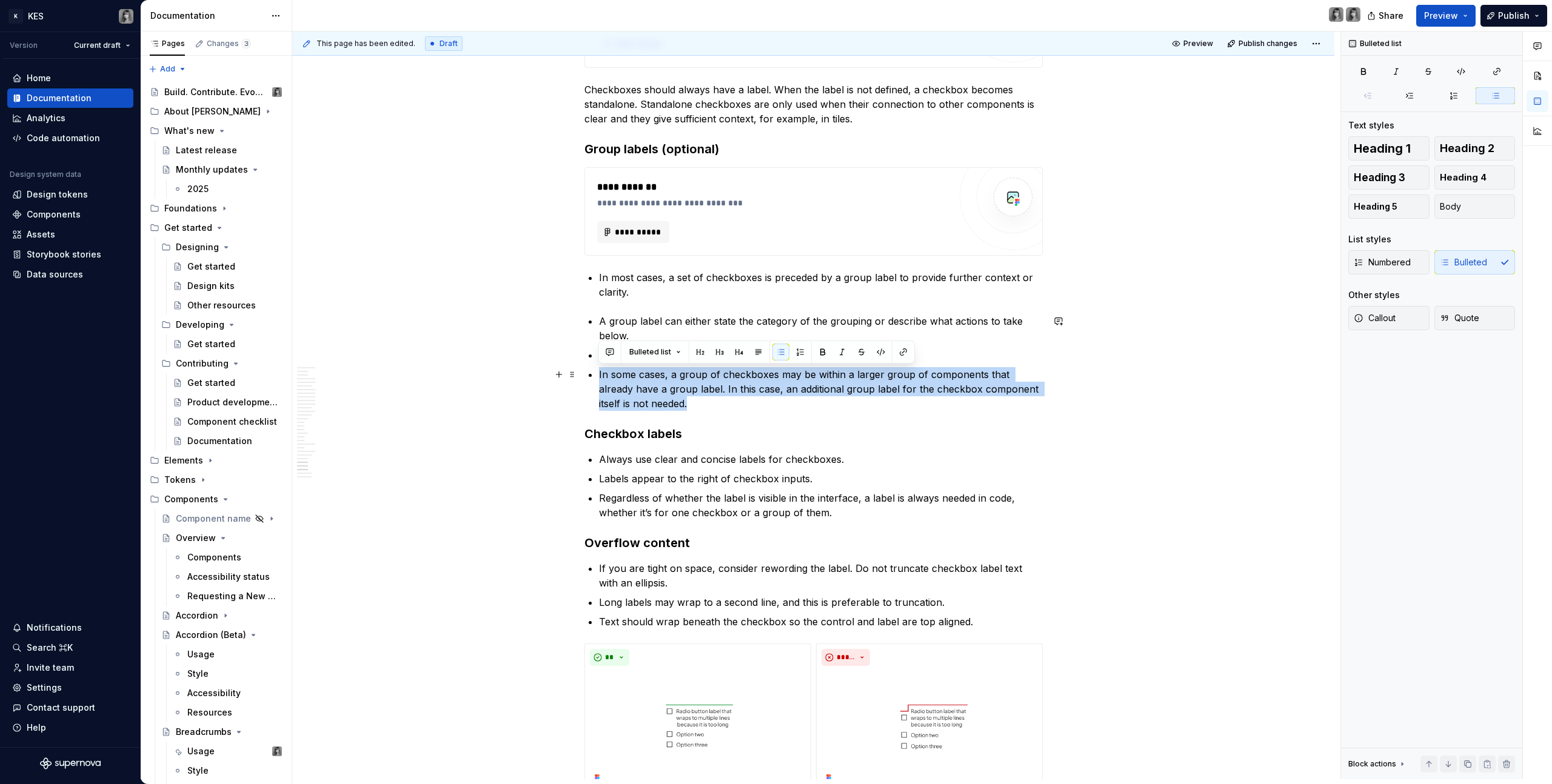drag, startPoint x: 675, startPoint y: 408, endPoint x: 594, endPoint y: 377, distance: 86.72946 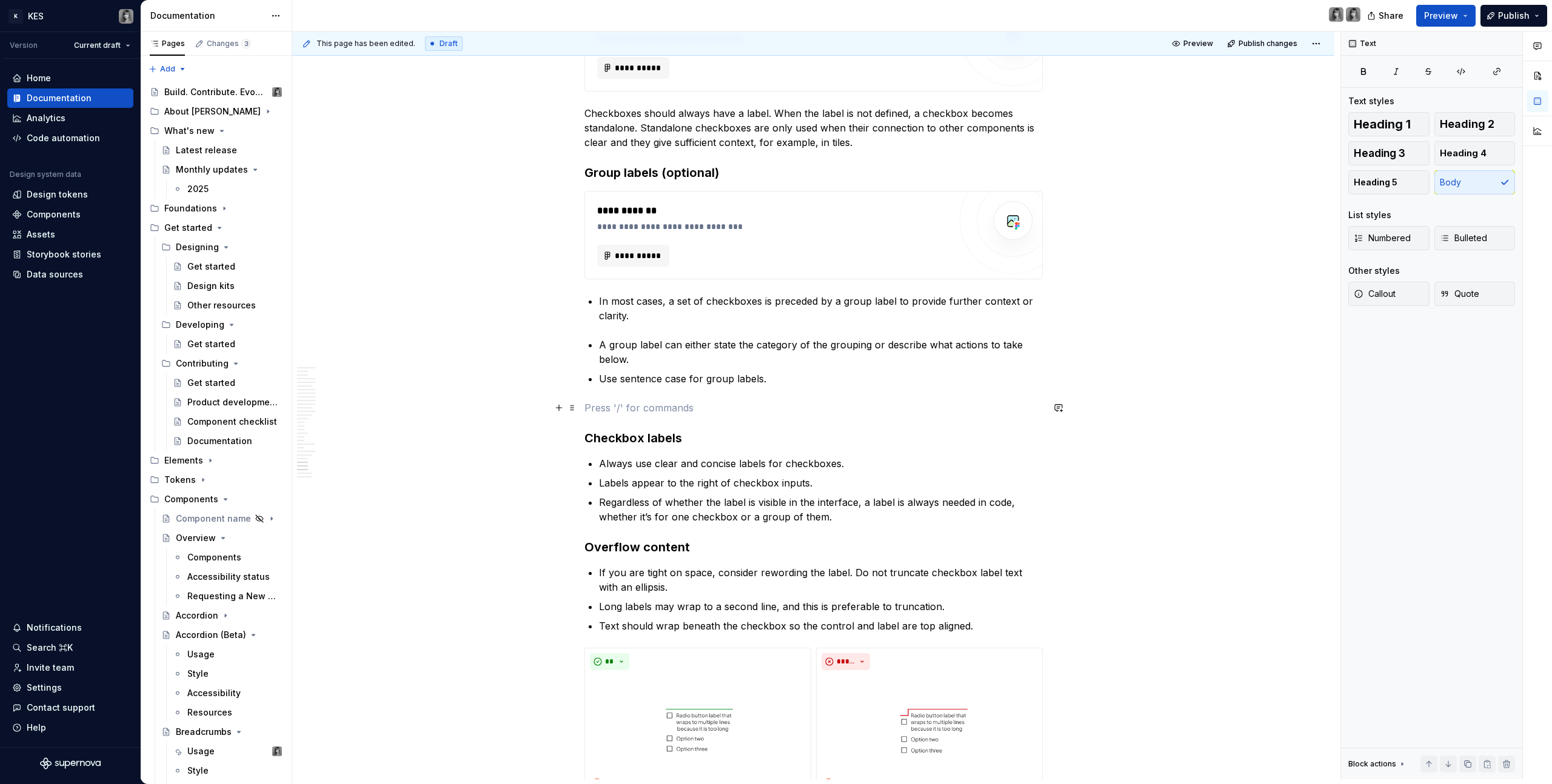 scroll, scrollTop: 8304, scrollLeft: 0, axis: vertical 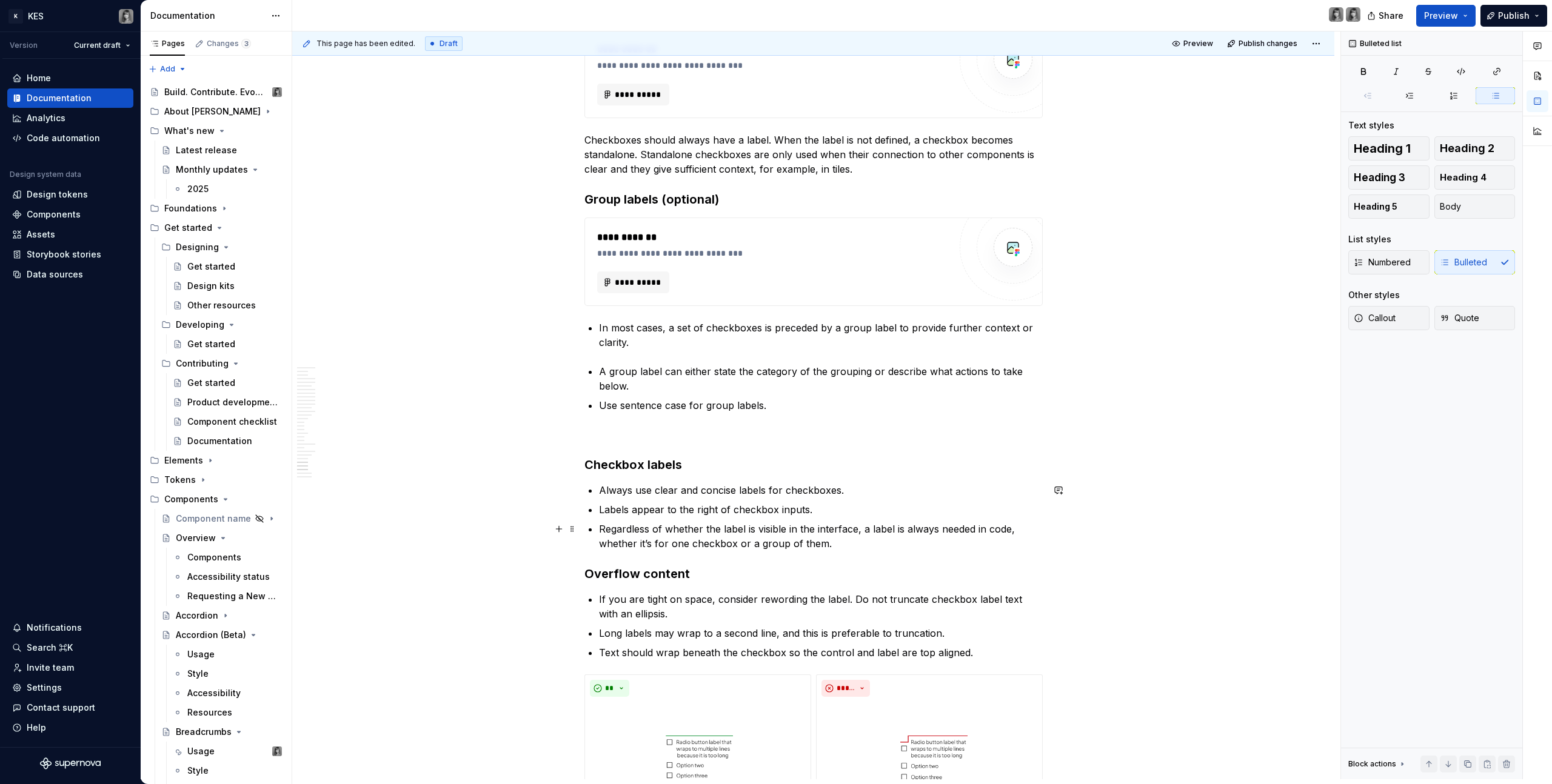 click on "Regardless of whether the label is visible in the interface, a label is always needed in code, whether it’s for one checkbox or a group of them." at bounding box center (821, 536) 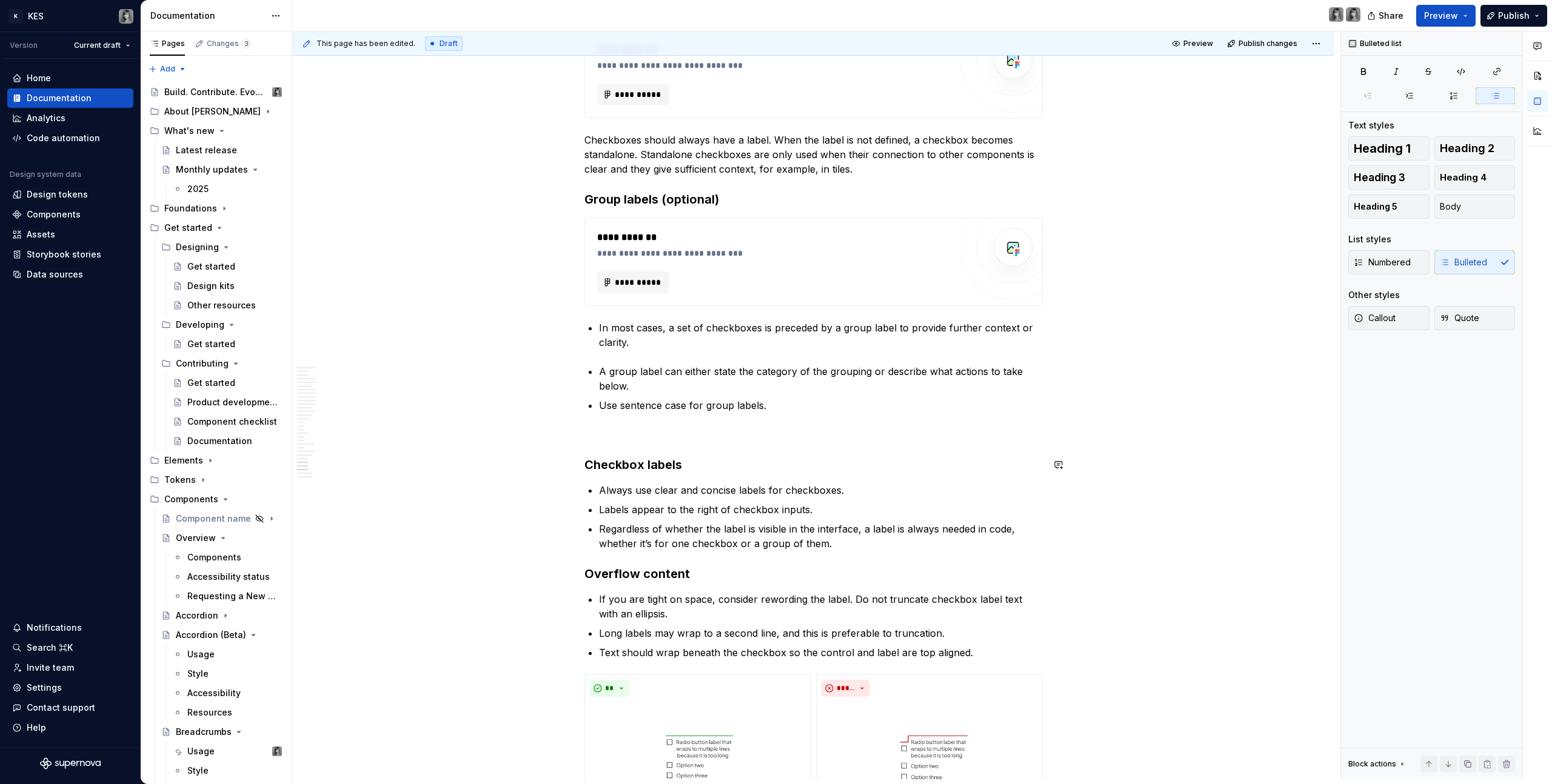 click on "**********" at bounding box center [814, -3131] 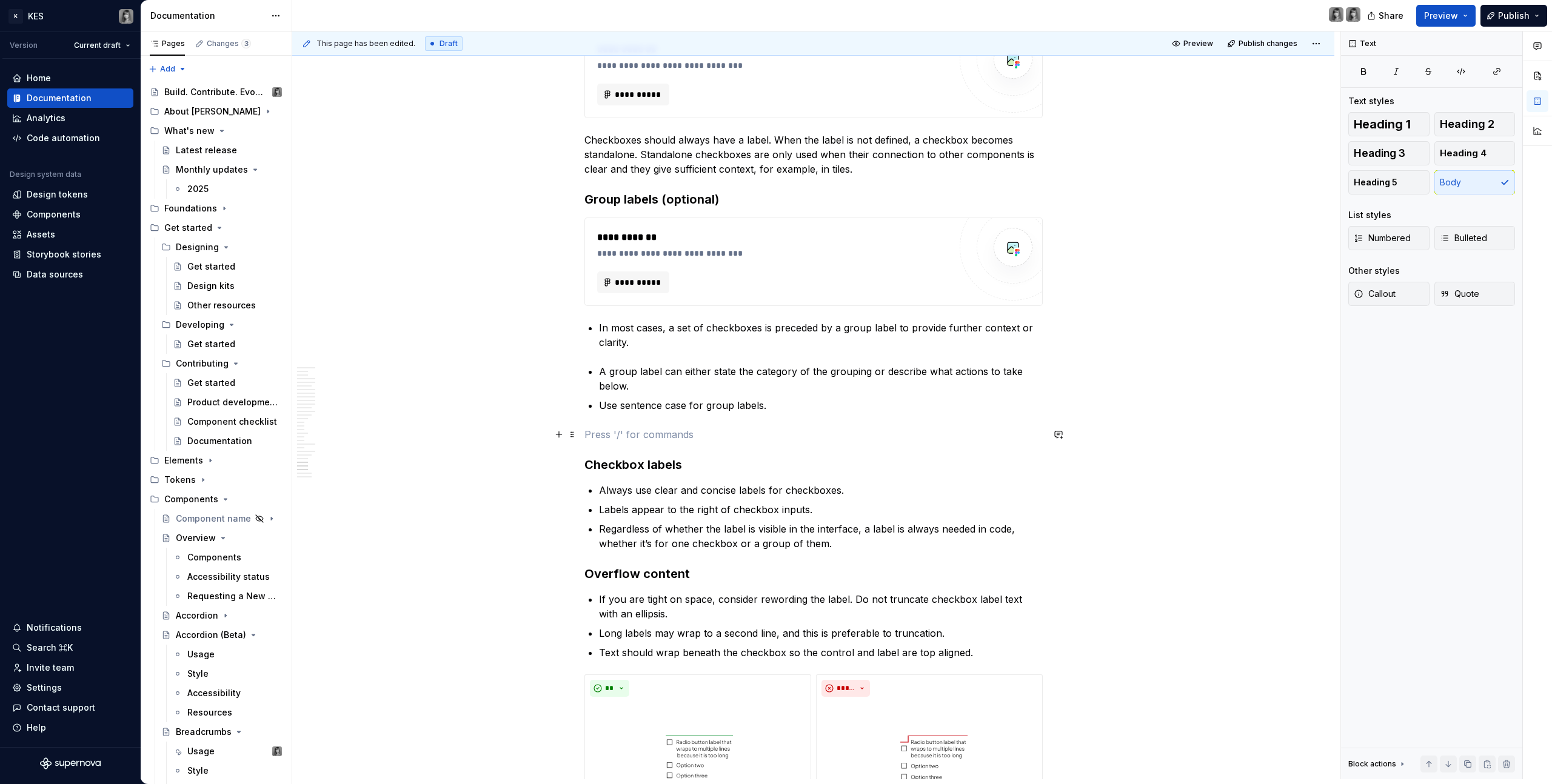 click at bounding box center (814, 434) 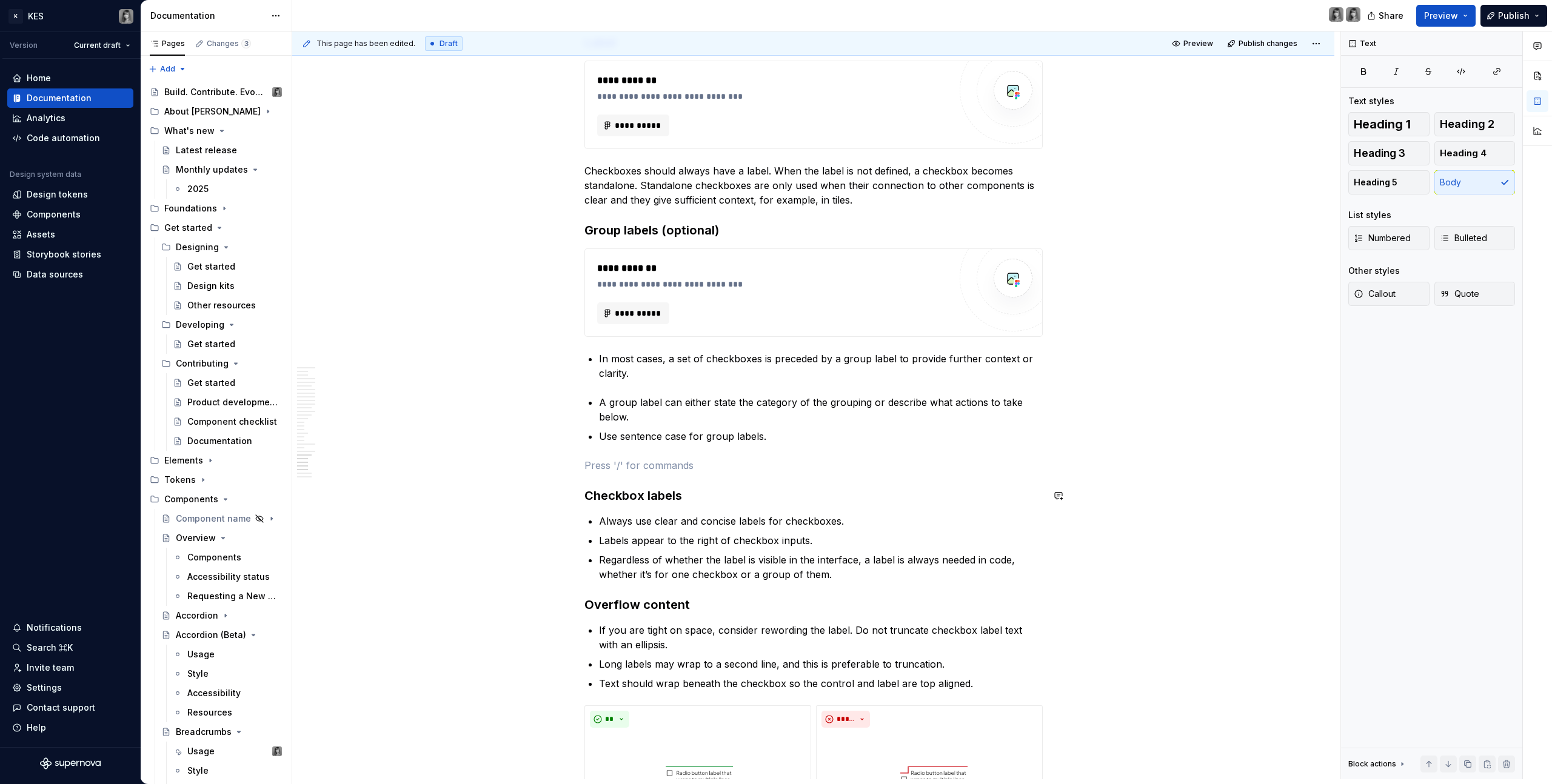 scroll, scrollTop: 8256, scrollLeft: 0, axis: vertical 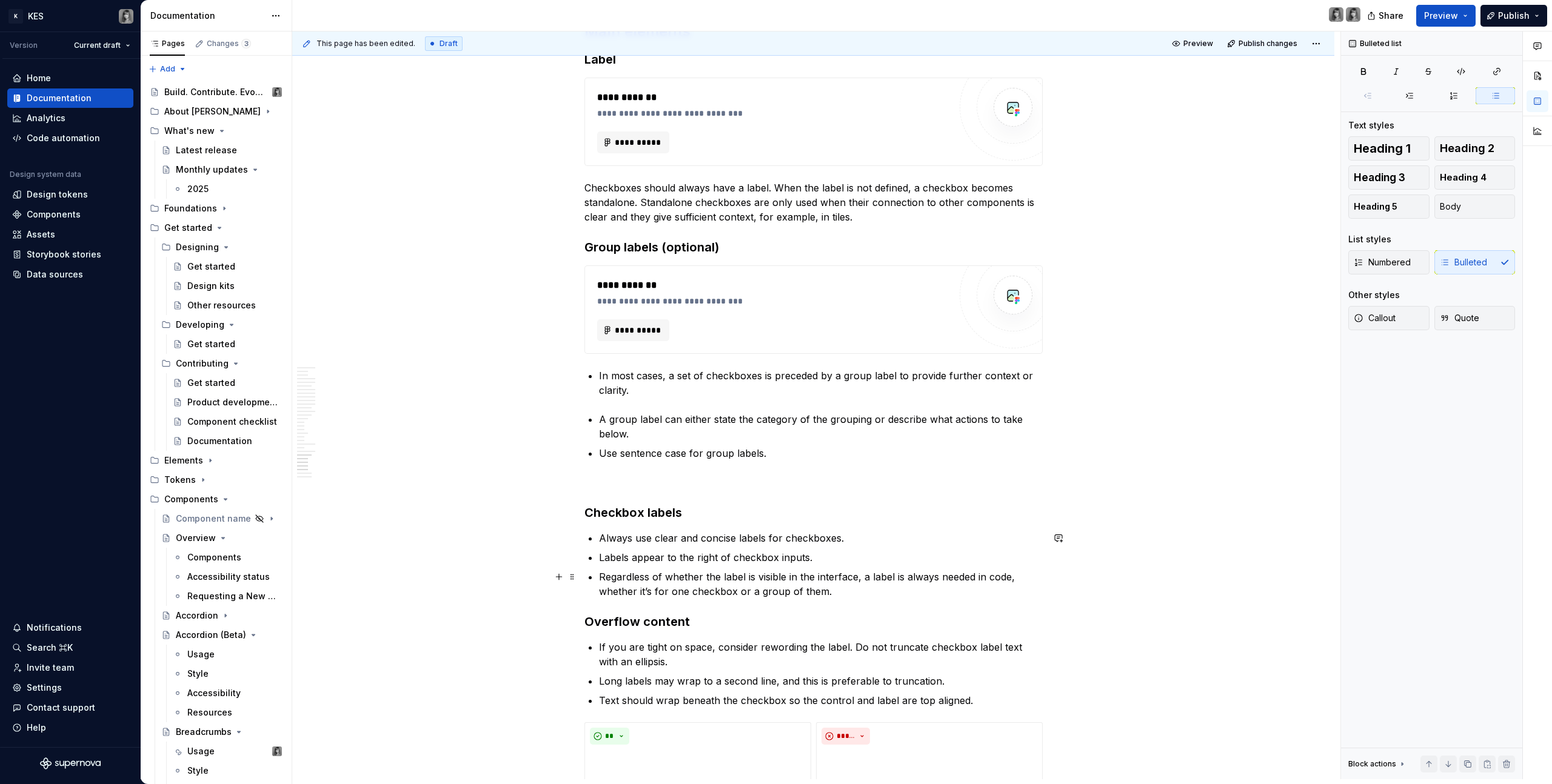 click on "Always use clear and concise labels for checkboxes. Labels appear to the right of checkbox inputs. Regardless of whether the label is visible in the interface, a label is always needed in code, whether it’s for one checkbox or a group of them." at bounding box center [821, 565] 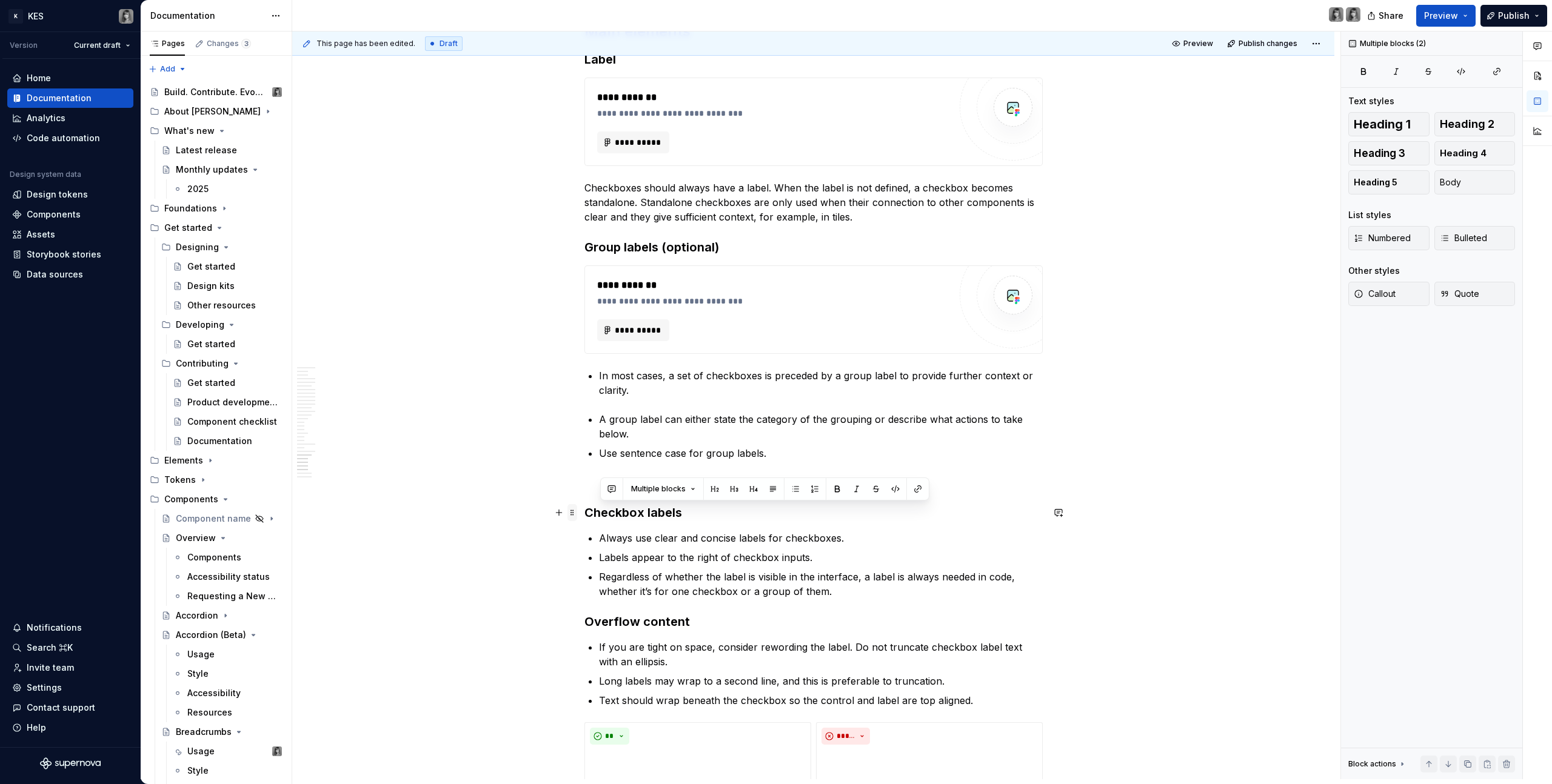 drag, startPoint x: 844, startPoint y: 591, endPoint x: 572, endPoint y: 508, distance: 284.38179 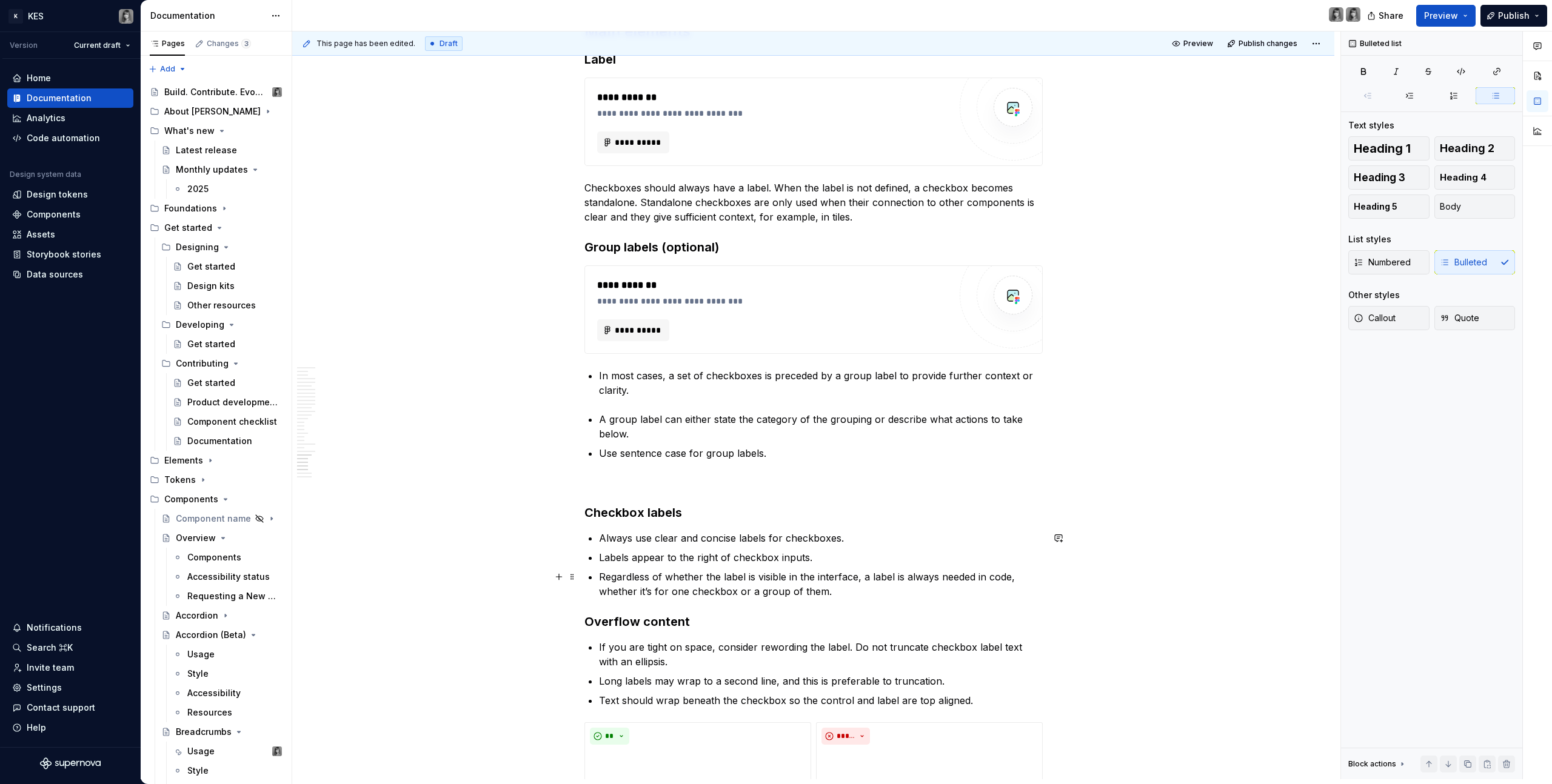 click on "Regardless of whether the label is visible in the interface, a label is always needed in code, whether it’s for one checkbox or a group of them." at bounding box center [821, 584] 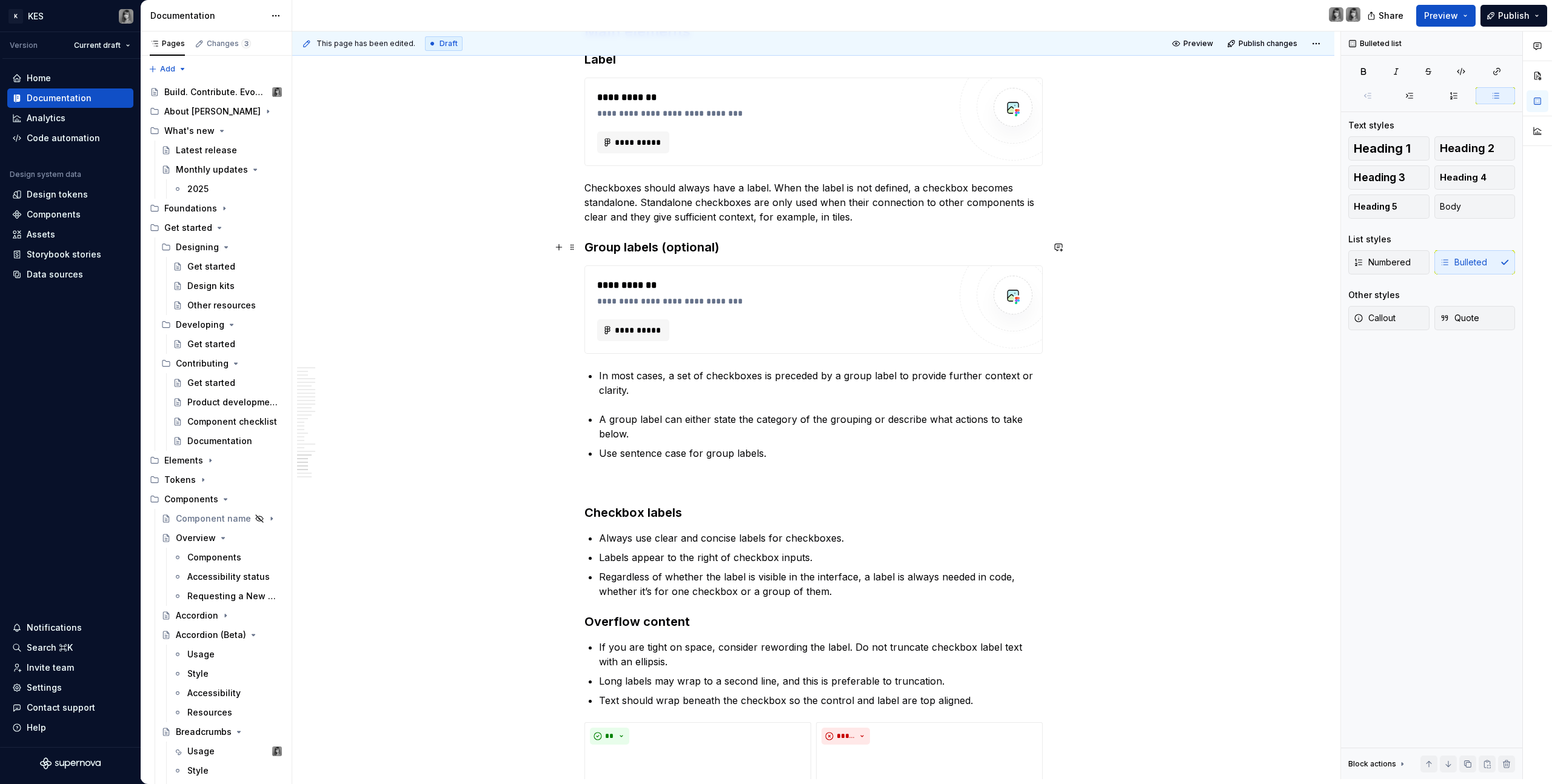 click on "Group labels (optional)" at bounding box center [814, 247] 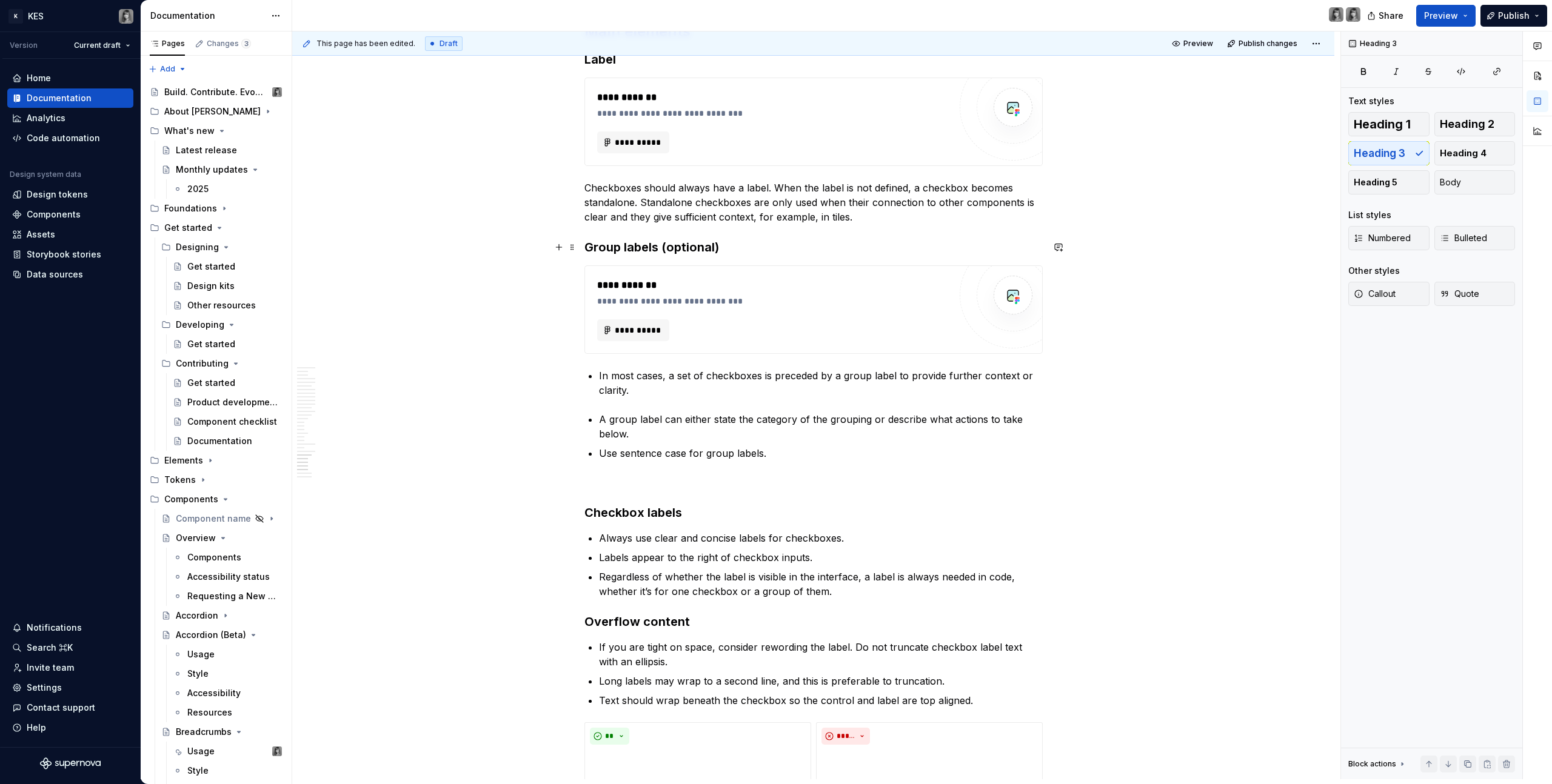 click on "Group labels (optional)" at bounding box center (814, 247) 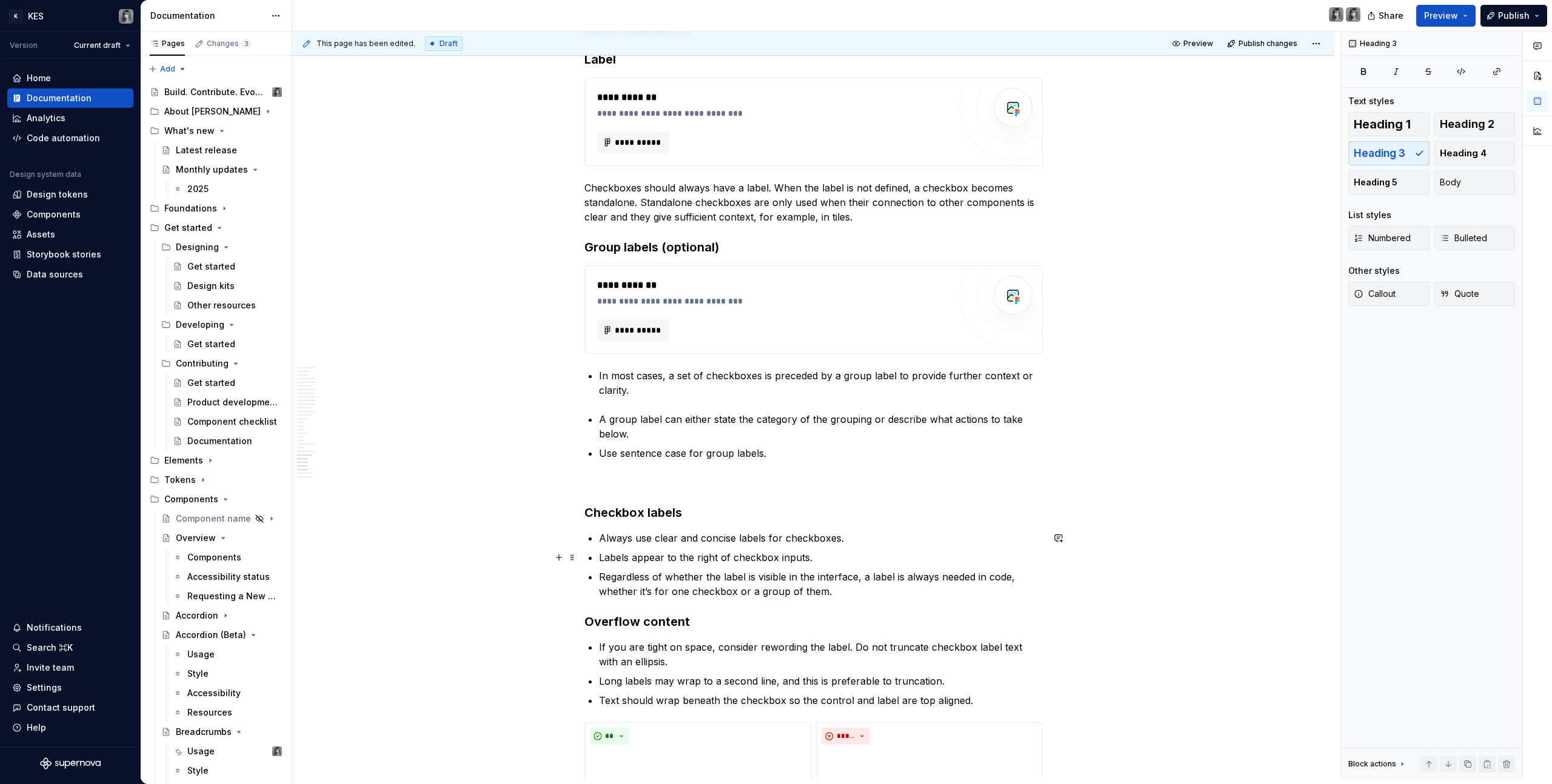 click on "Labels appear to the right of checkbox inputs." at bounding box center (821, 557) 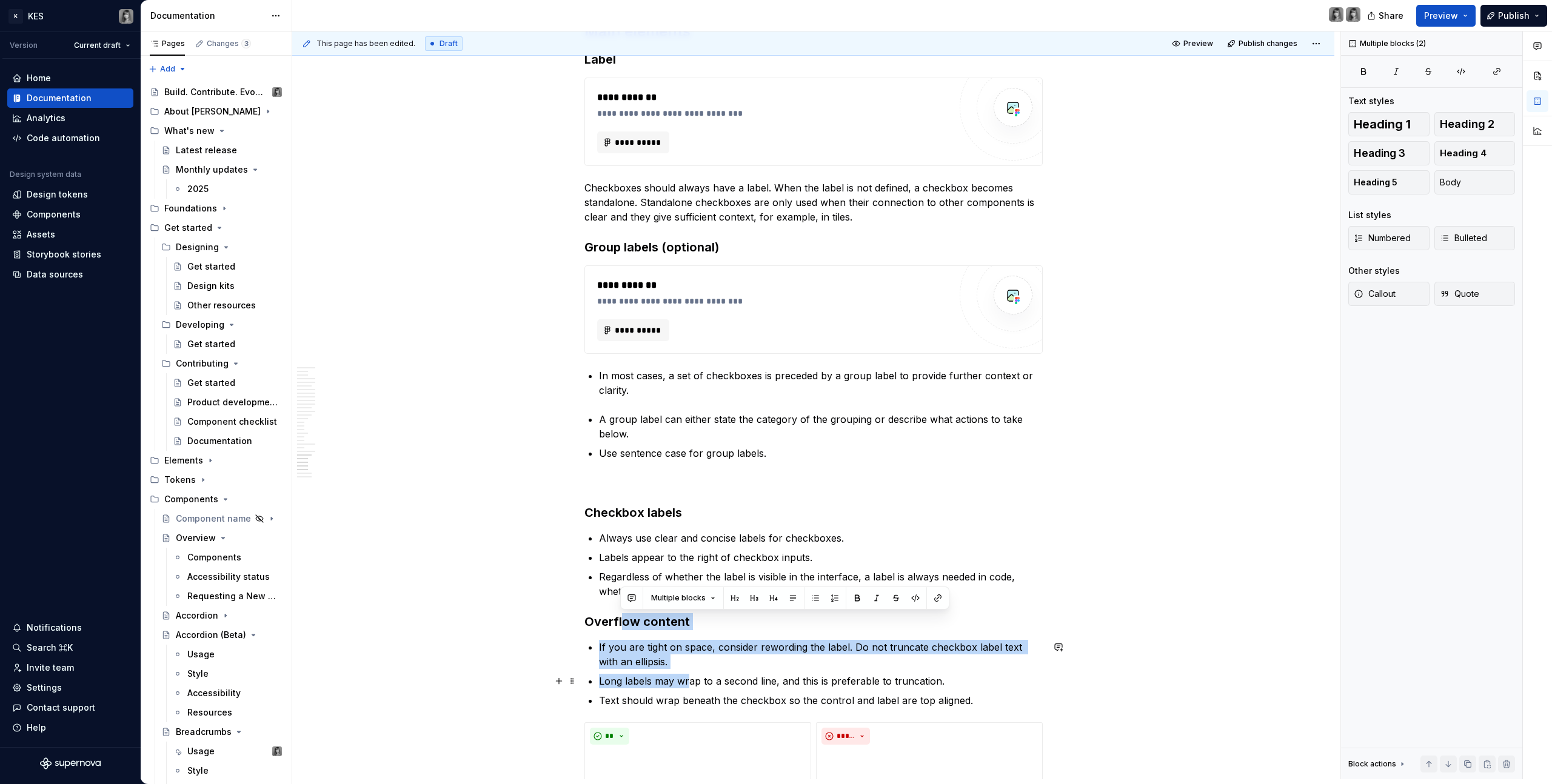 drag, startPoint x: 634, startPoint y: 626, endPoint x: 689, endPoint y: 676, distance: 74.33034 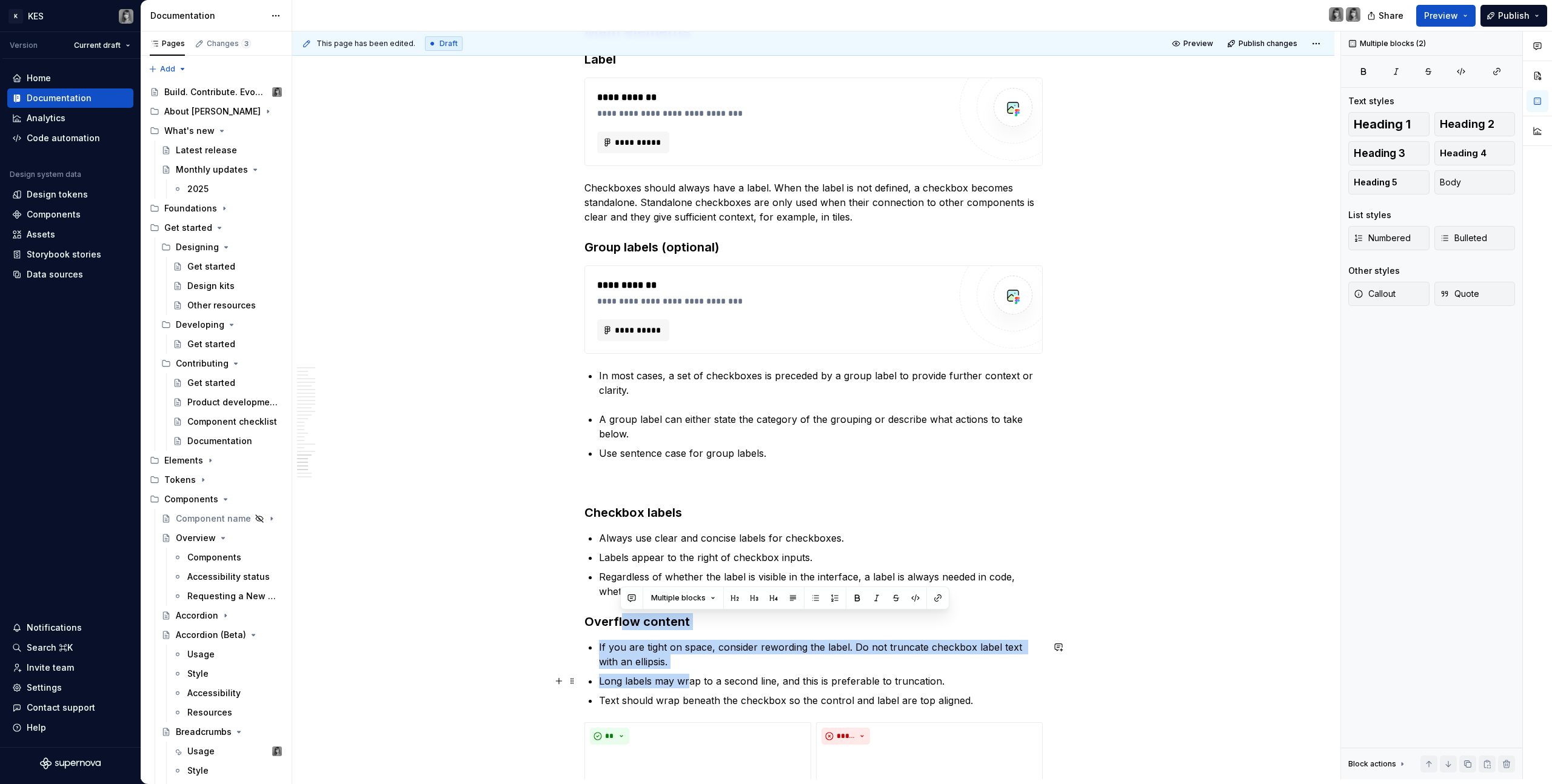 click on "Long labels may wrap to a second line, and this is preferable to truncation." at bounding box center (821, 681) 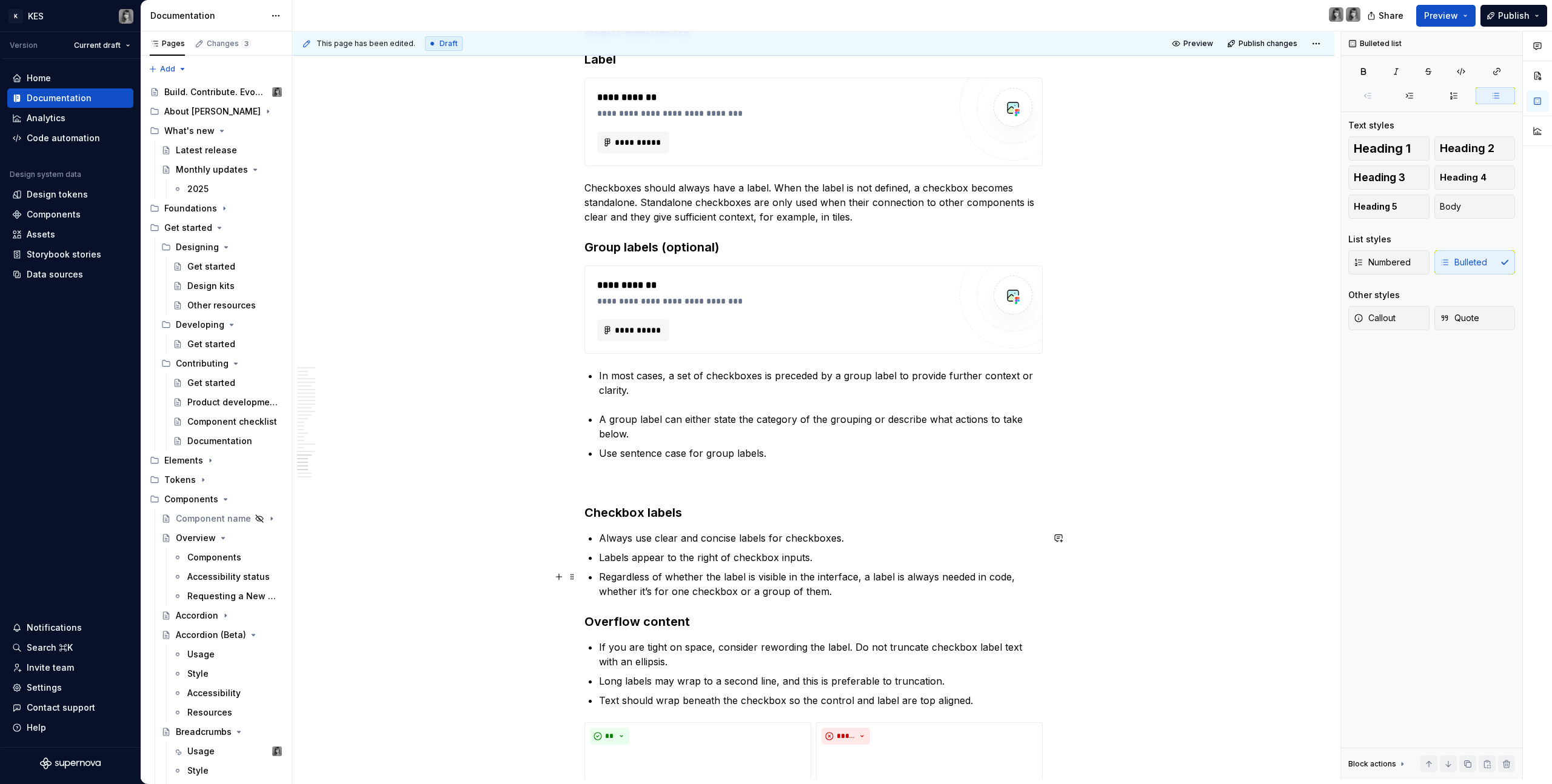 click on "Regardless of whether the label is visible in the interface, a label is always needed in code, whether it’s for one checkbox or a group of them." at bounding box center (821, 584) 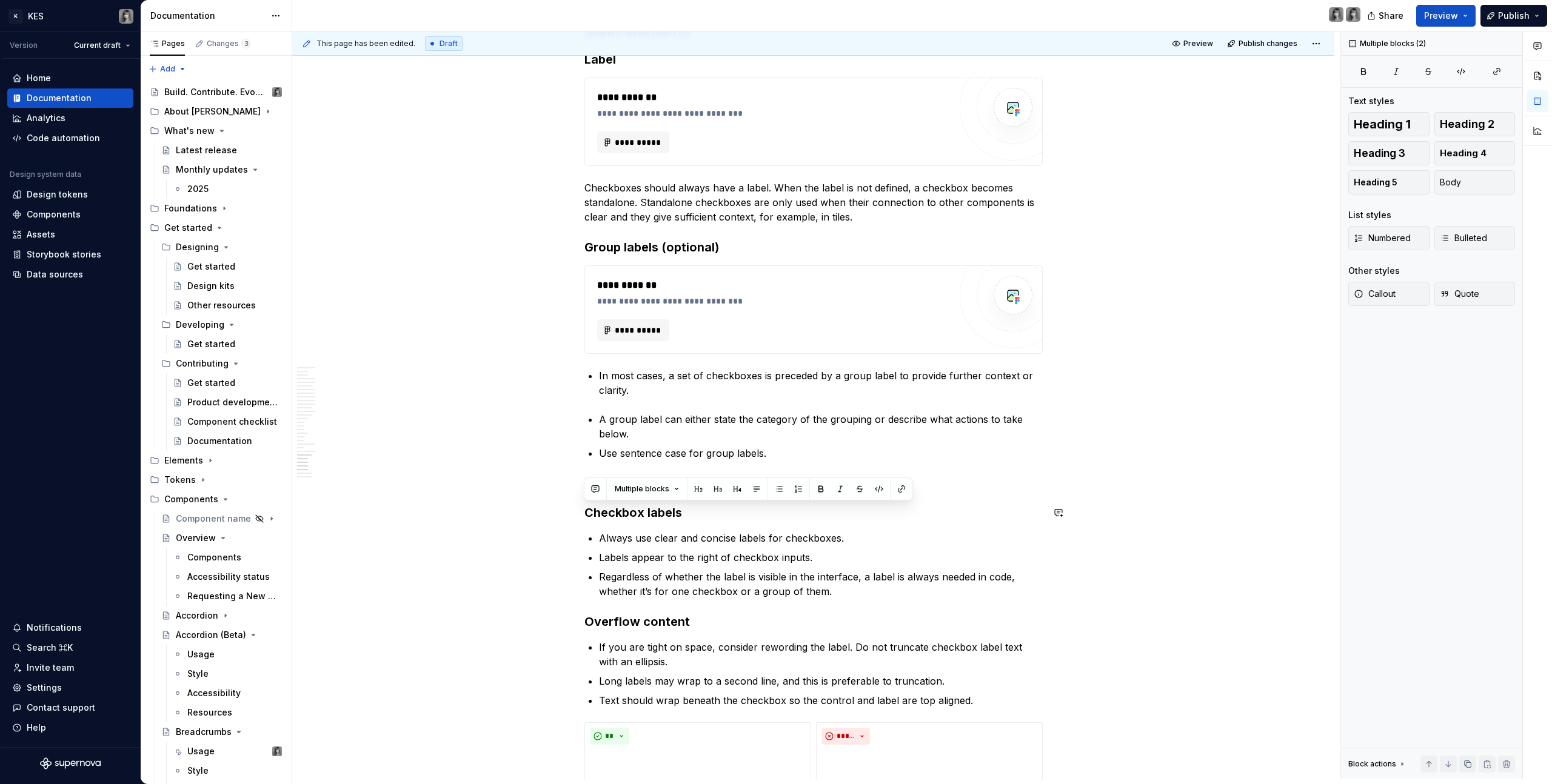 drag, startPoint x: 858, startPoint y: 586, endPoint x: 572, endPoint y: 495, distance: 300.12831 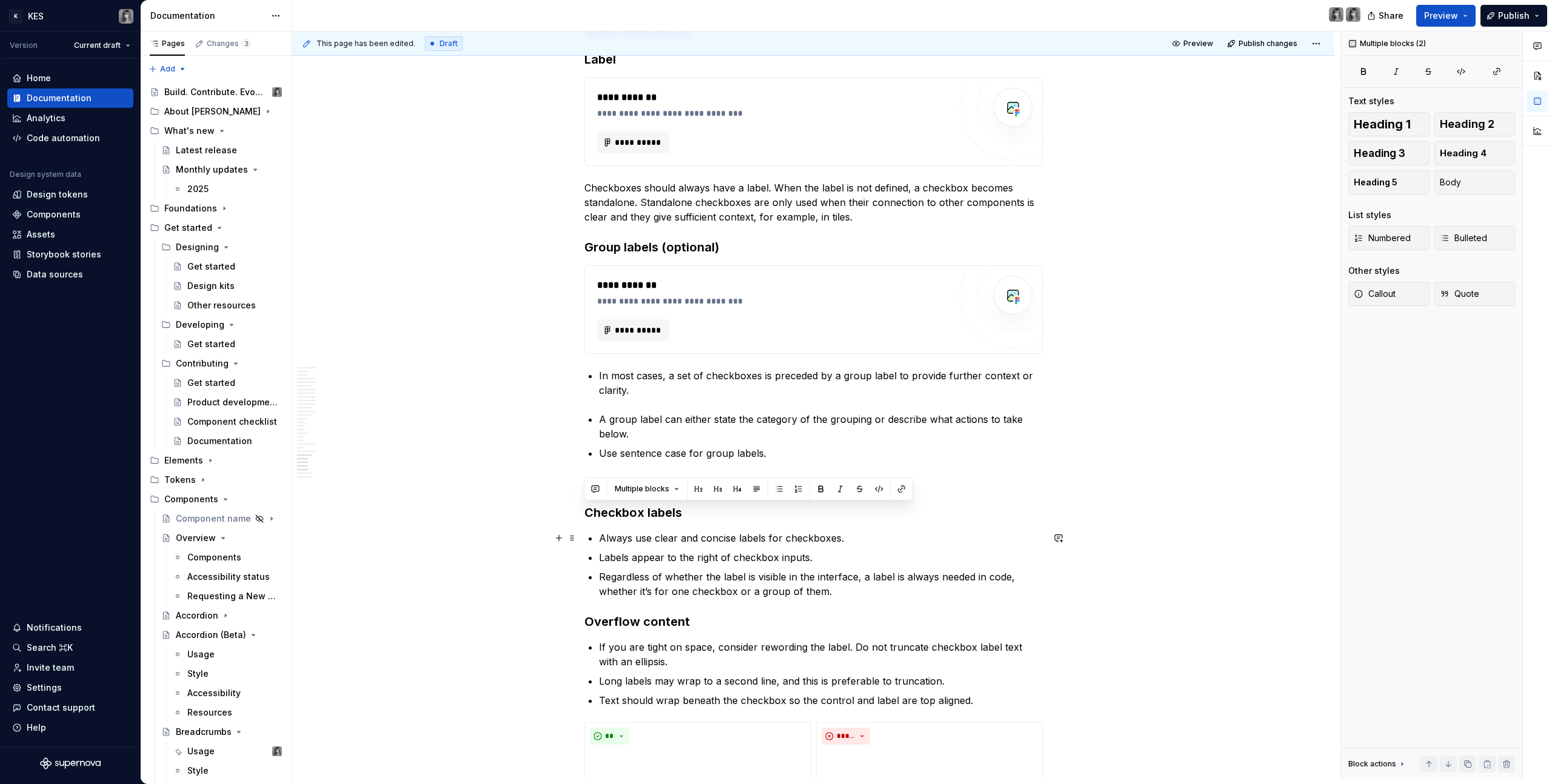 click on "Always use clear and concise labels for checkboxes." at bounding box center [821, 538] 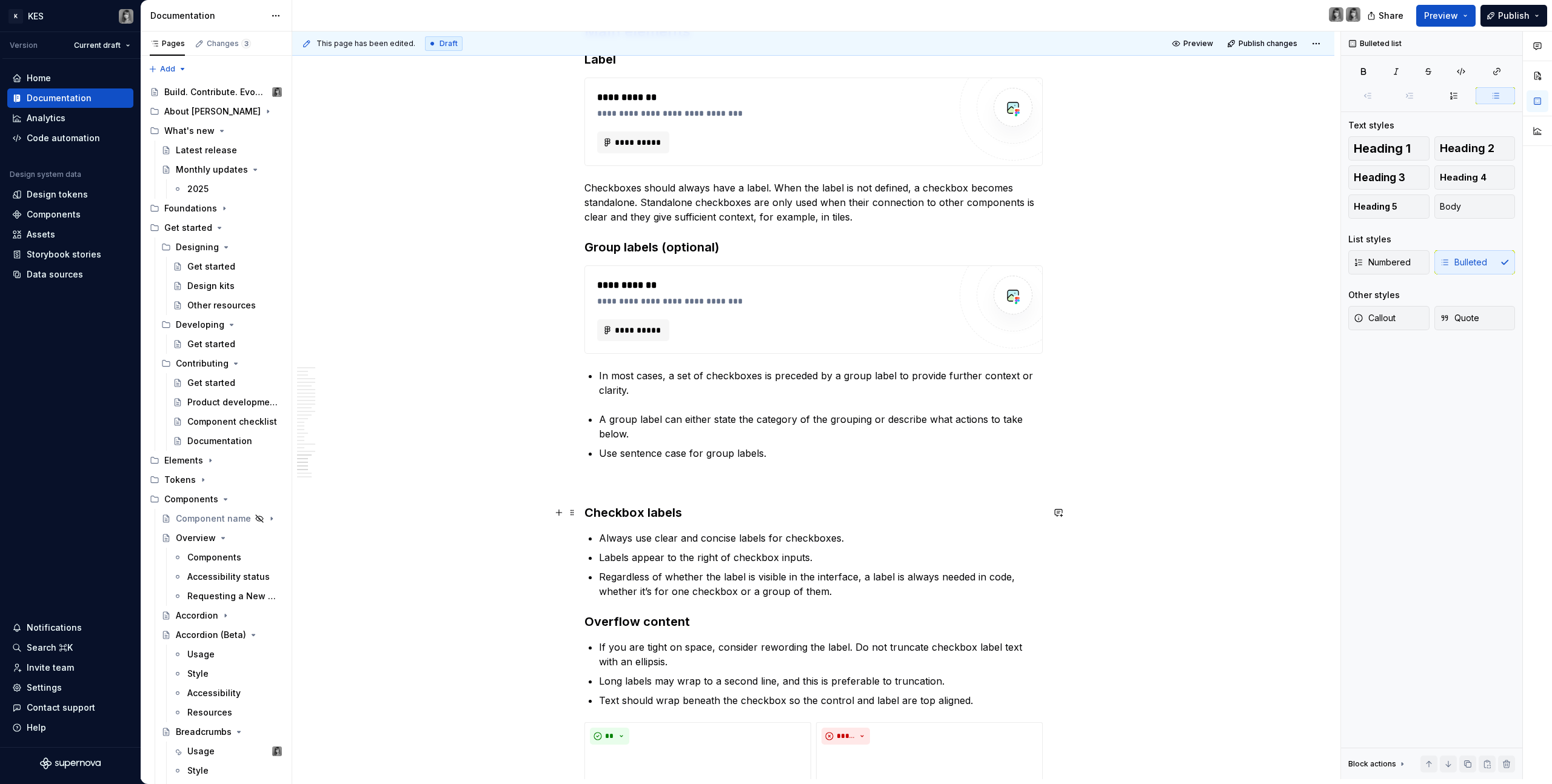 click on "Checkbox labels" at bounding box center [814, 513] 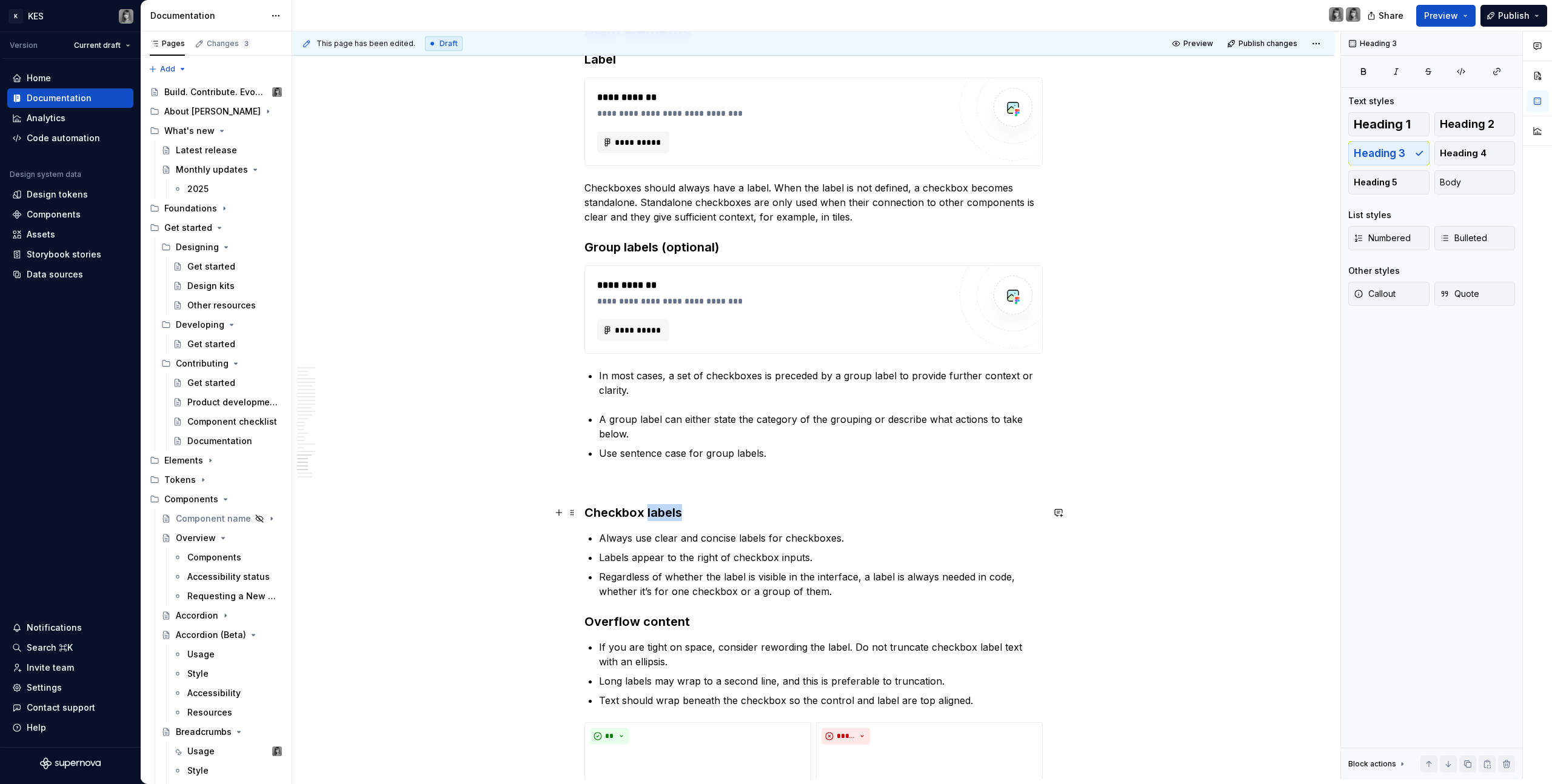 click on "Checkbox labels" at bounding box center (814, 513) 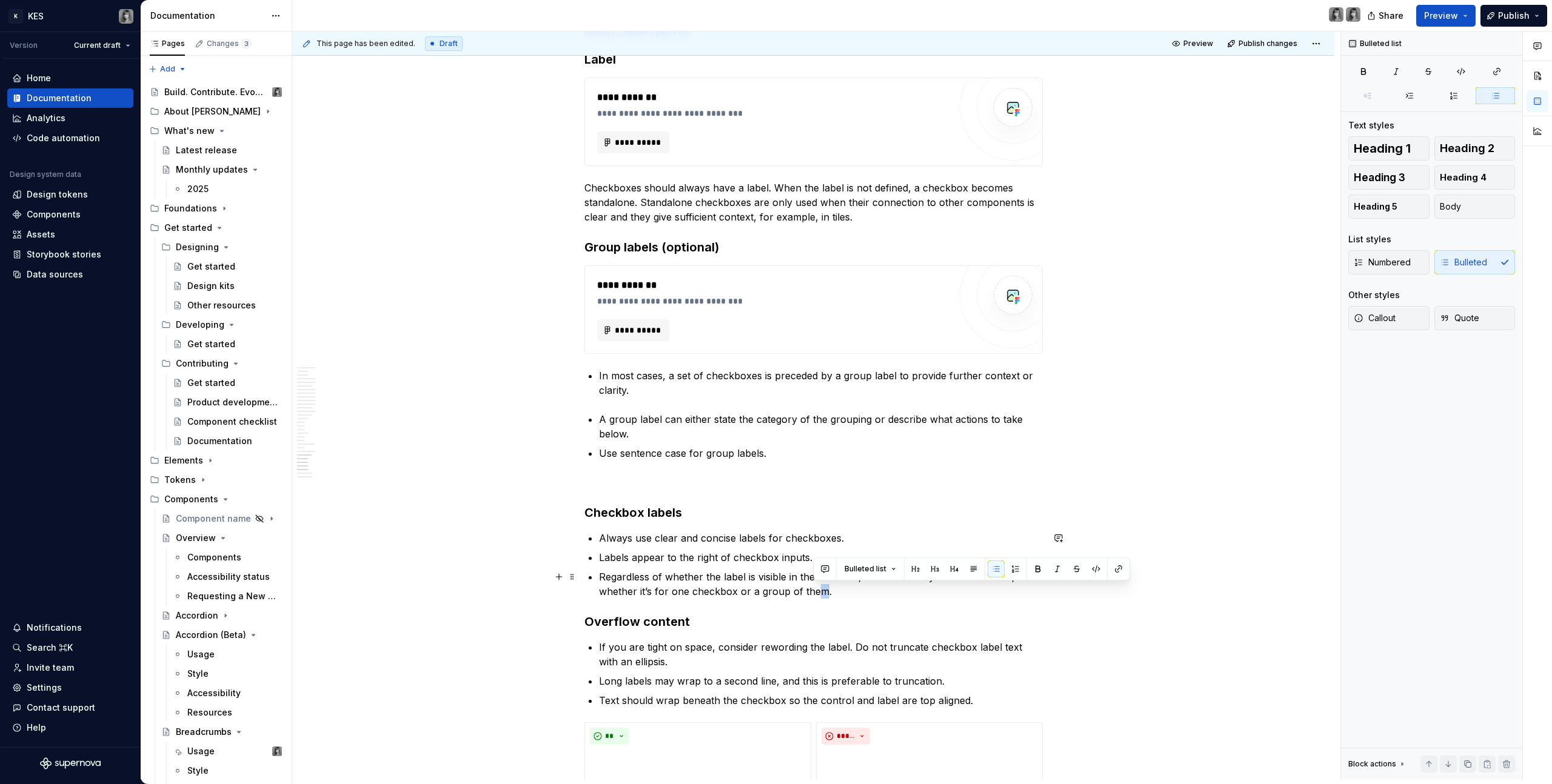 click on "Regardless of whether the label is visible in the interface, a label is always needed in code, whether it’s for one checkbox or a group of them." at bounding box center (821, 584) 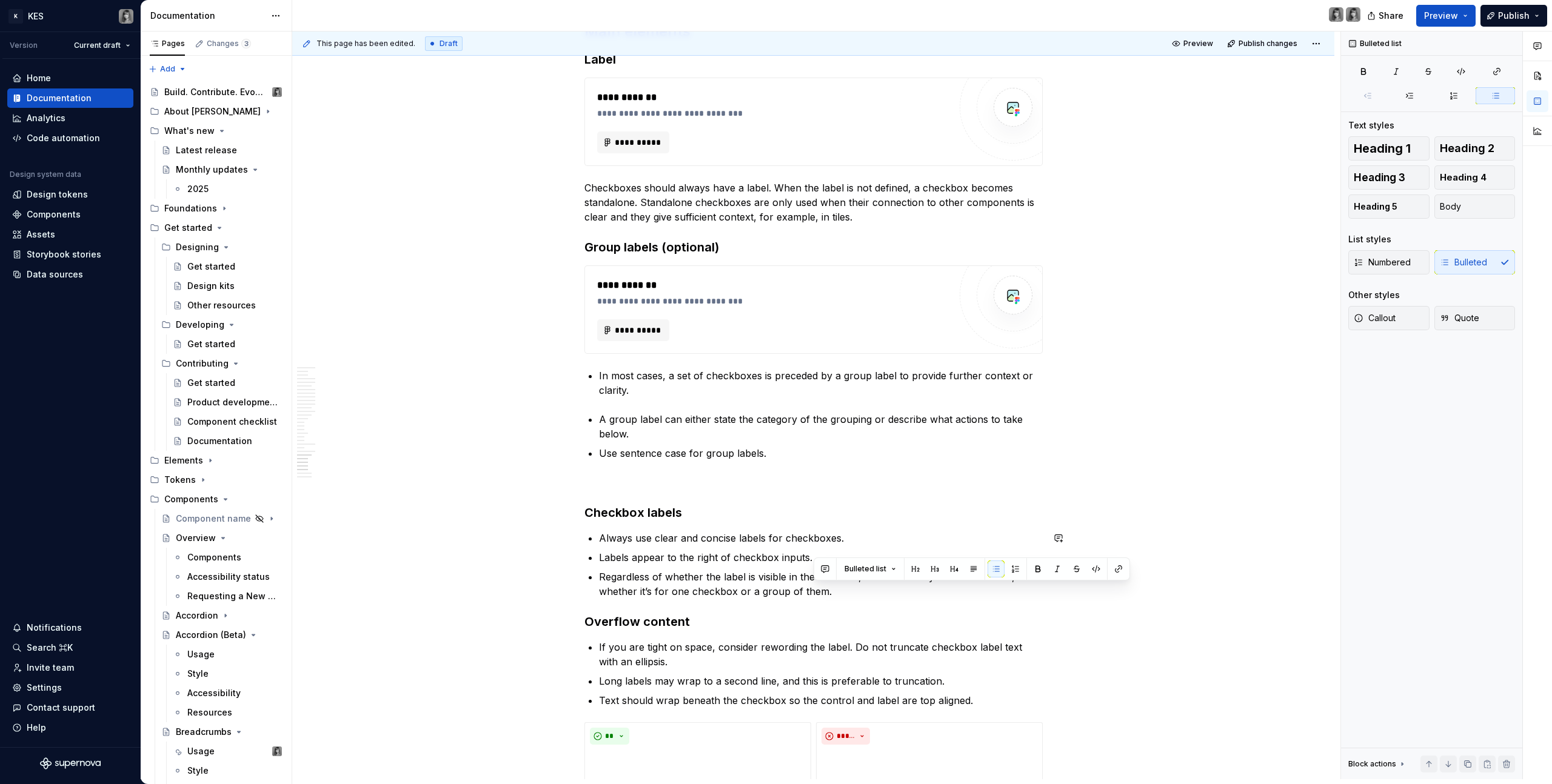 click on "**********" at bounding box center (814, -3083) 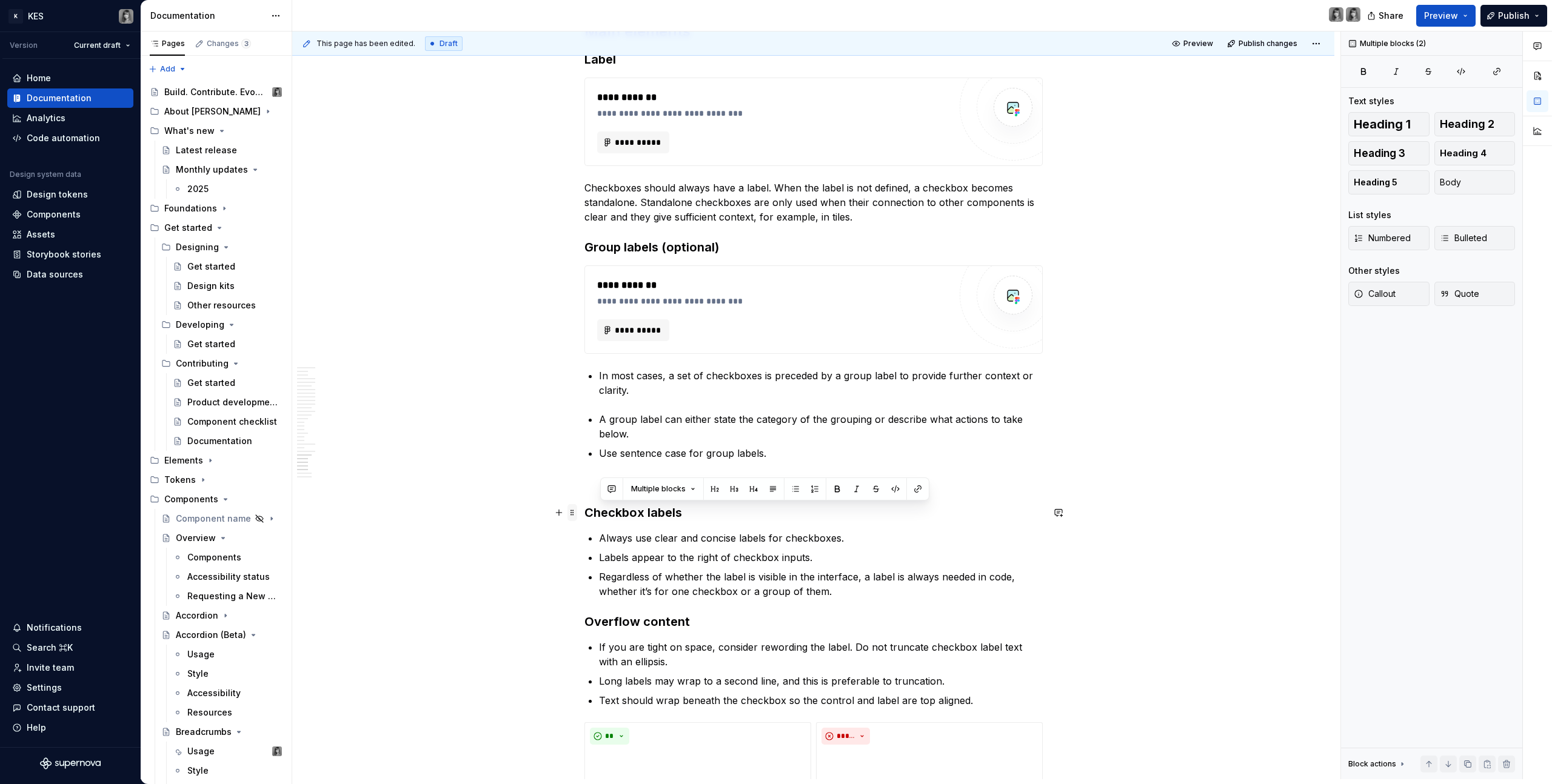 drag, startPoint x: 851, startPoint y: 590, endPoint x: 574, endPoint y: 515, distance: 286.974 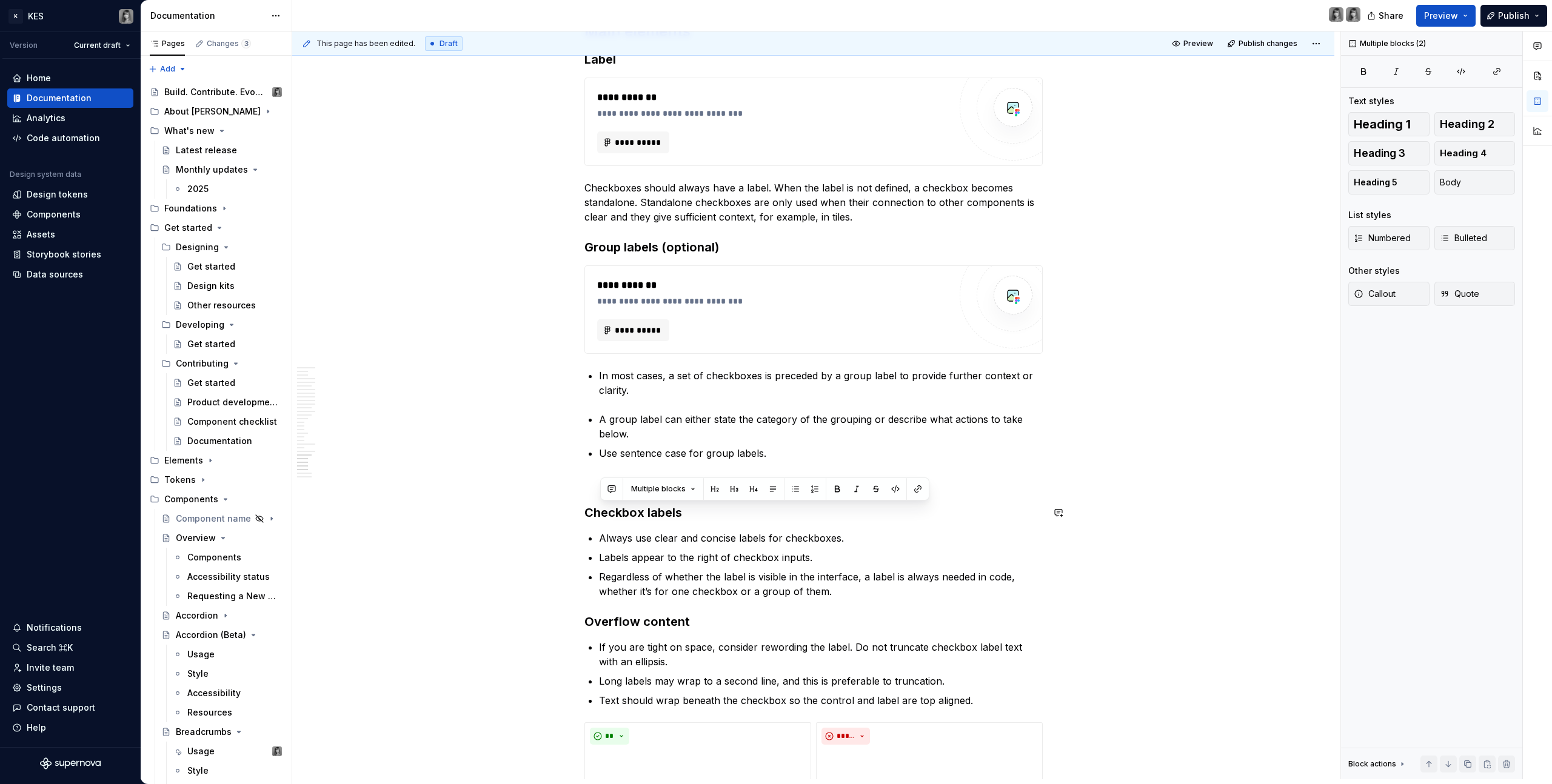click on "**********" at bounding box center [814, -3083] 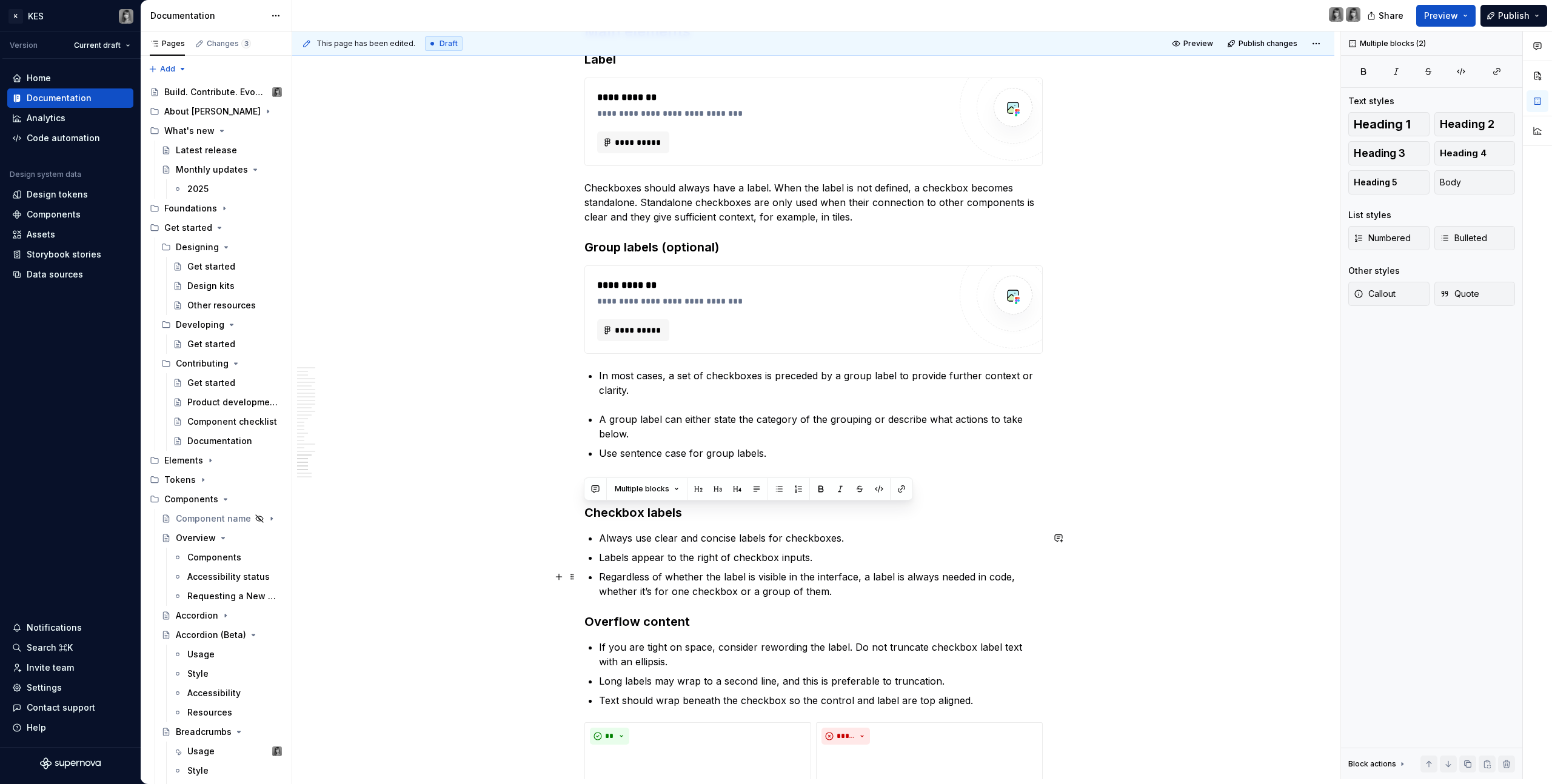 drag, startPoint x: 589, startPoint y: 508, endPoint x: 856, endPoint y: 593, distance: 280.2035 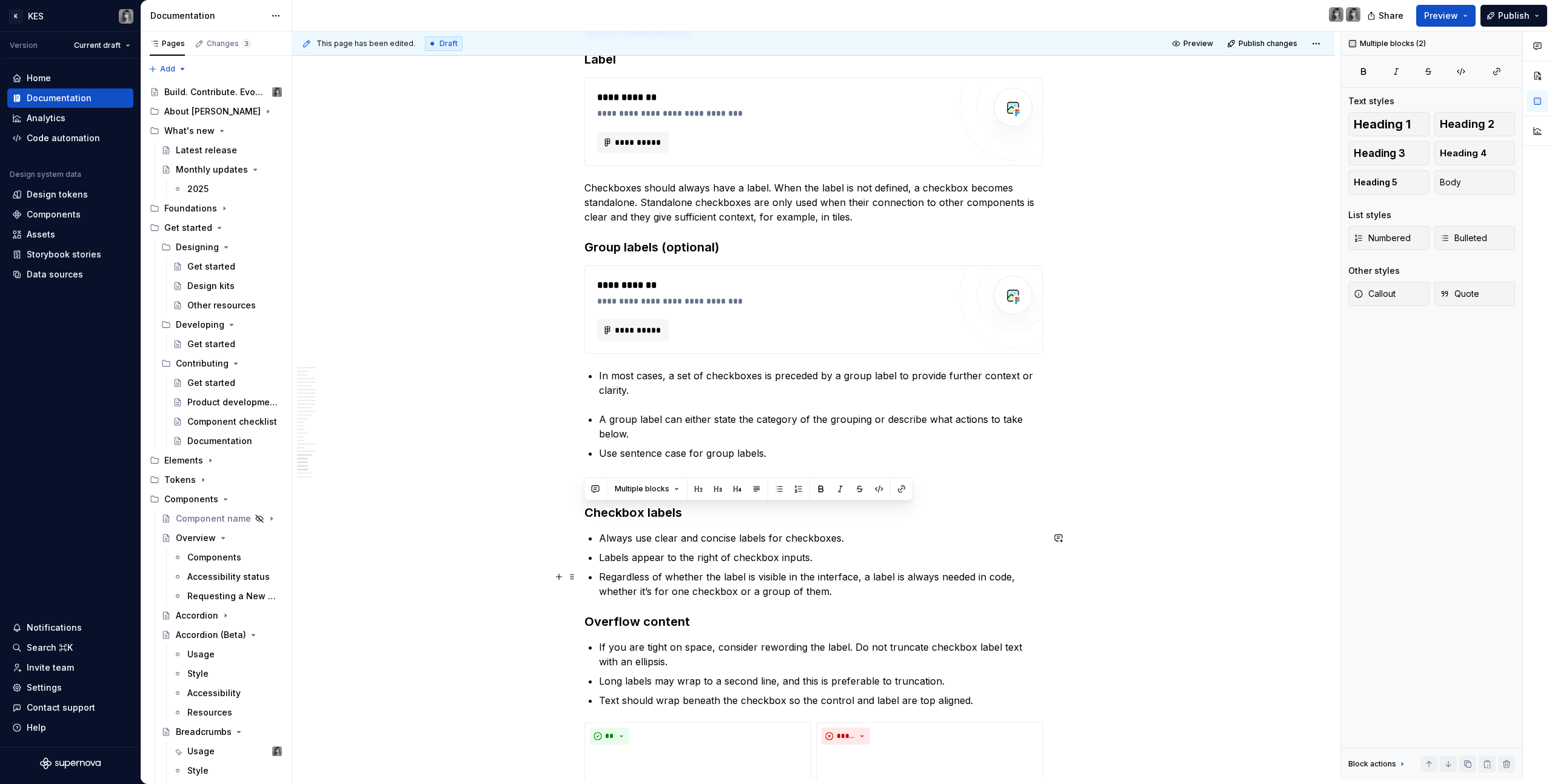 click on "**********" at bounding box center [814, -3083] 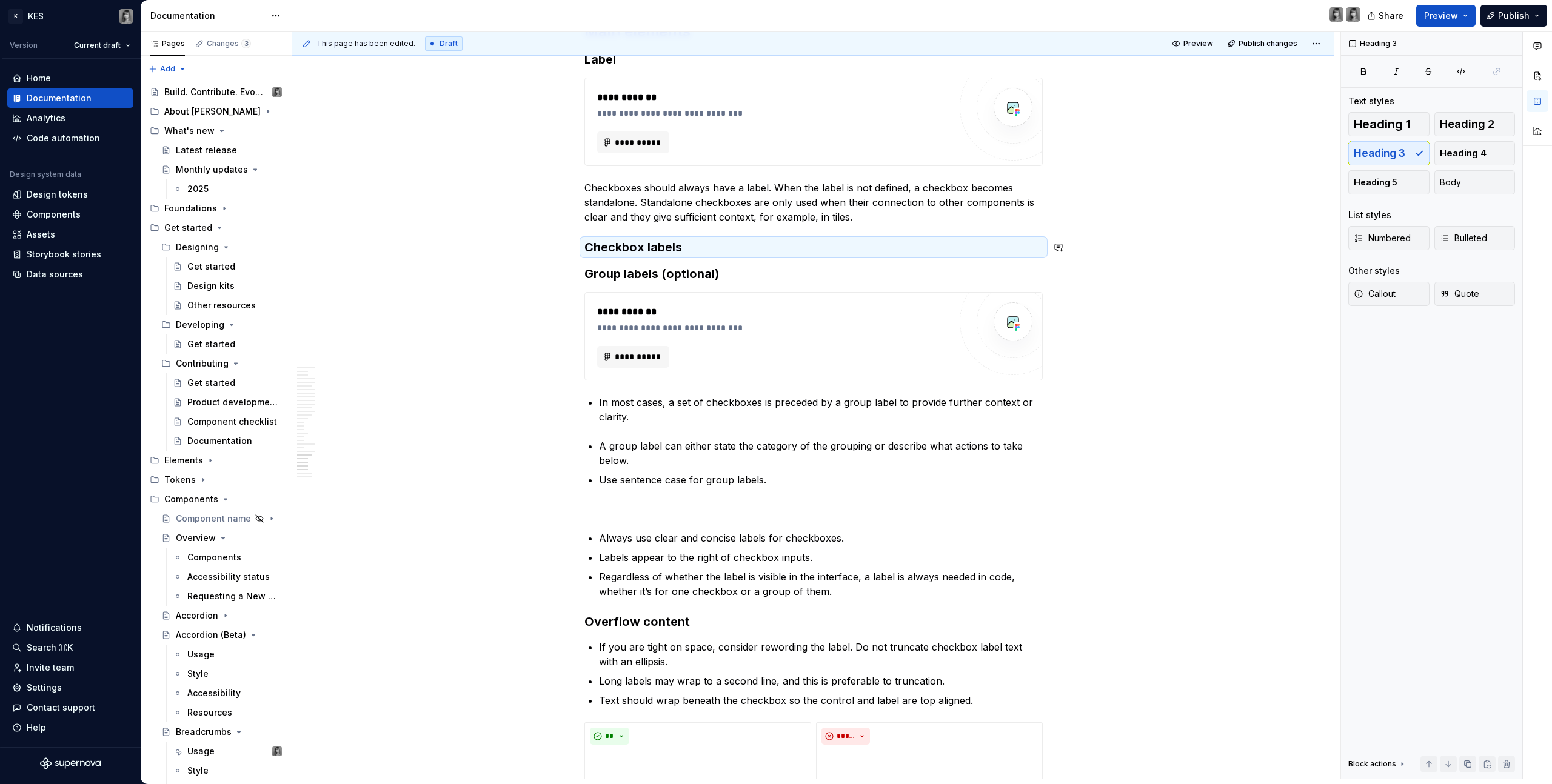 click on "Checkboxes should always have a label. When the label is not defined, a checkbox becomes standalone. Standalone checkboxes are only used when their connection to other components is clear and they give sufficient context, for example, in tiles." at bounding box center [814, 202] 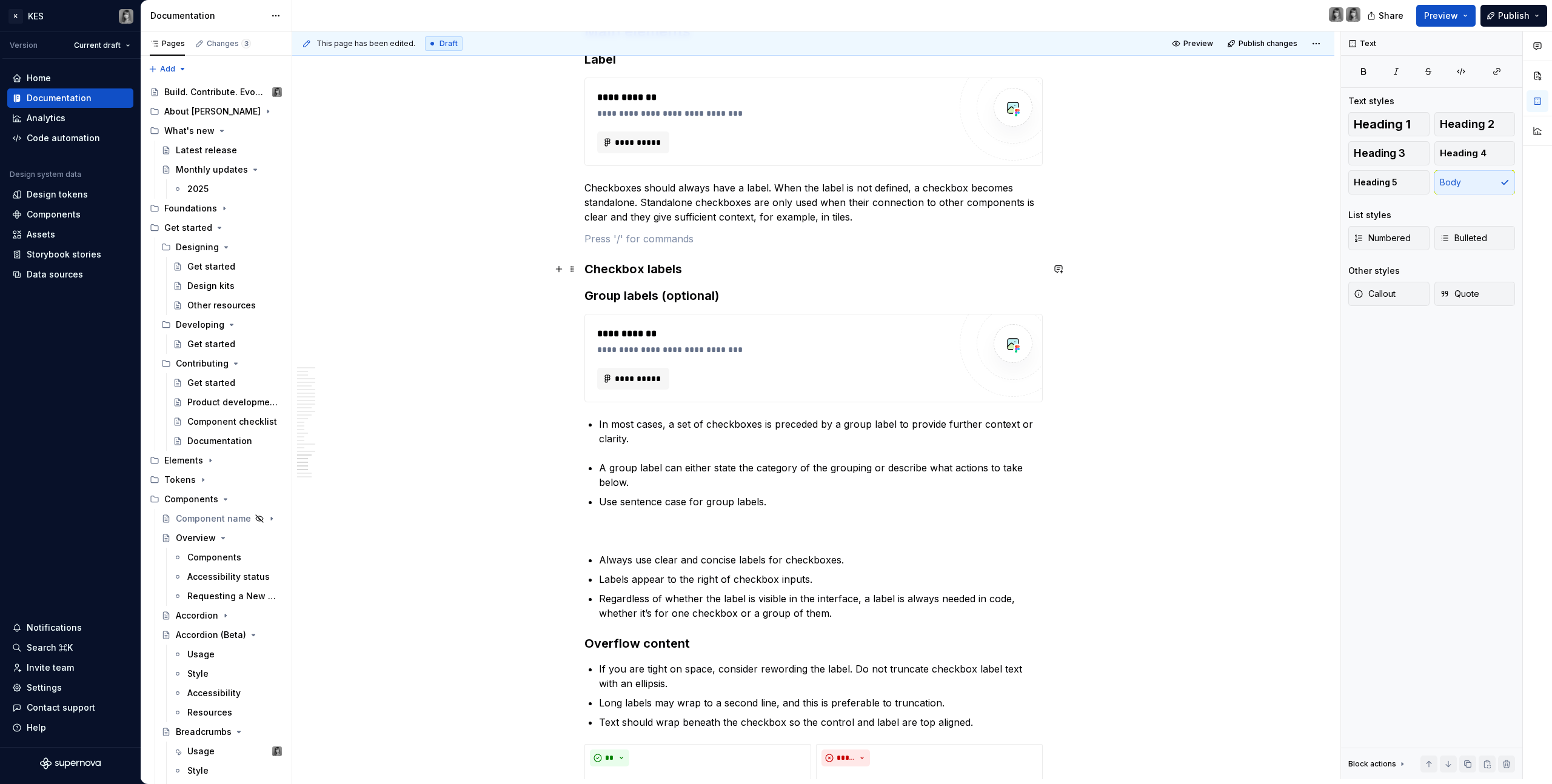 click on "Checkbox labels" at bounding box center [814, 269] 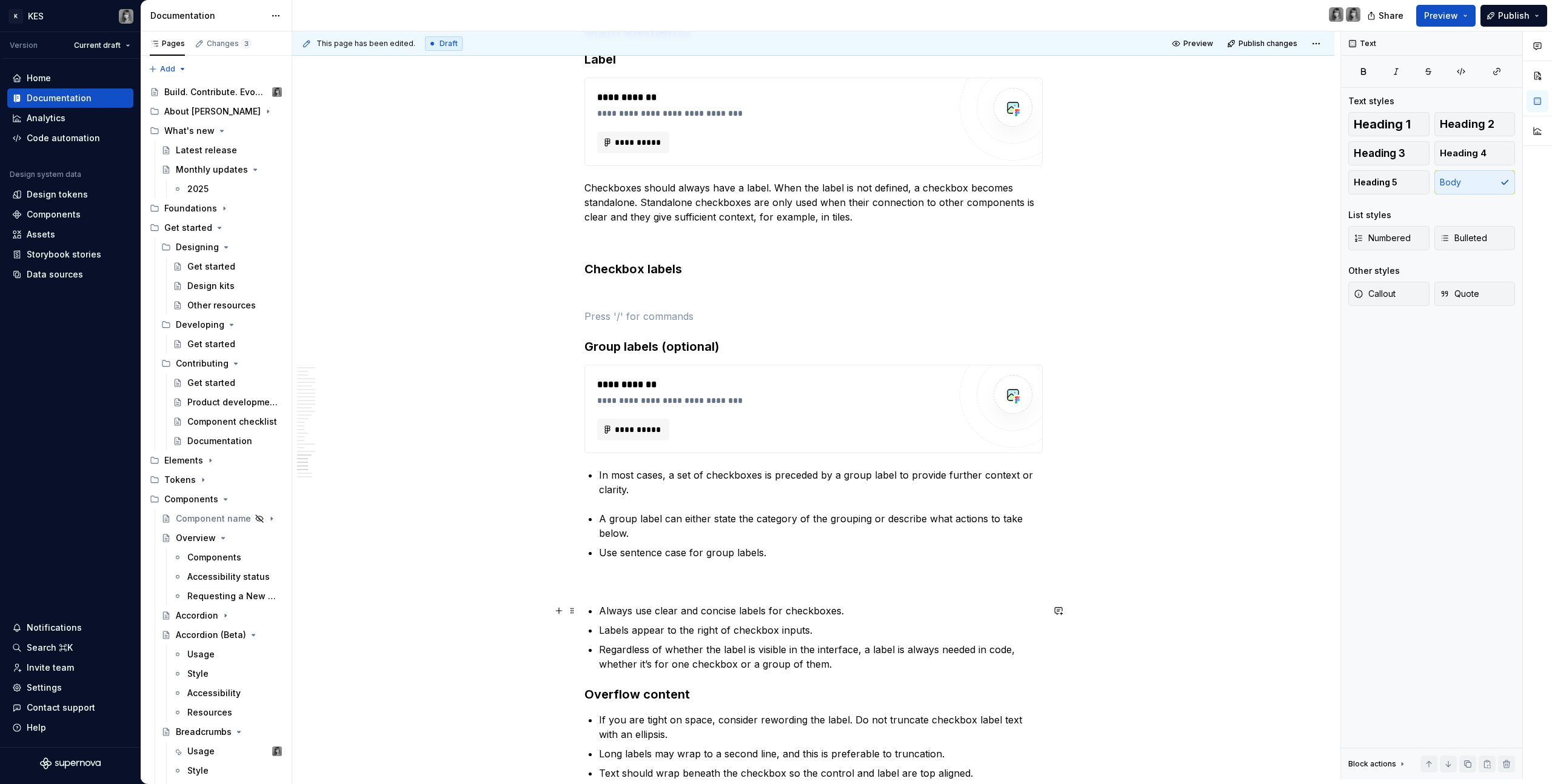 click on "Regardless of whether the label is visible in the interface, a label is always needed in code, whether it’s for one checkbox or a group of them." at bounding box center [821, 657] 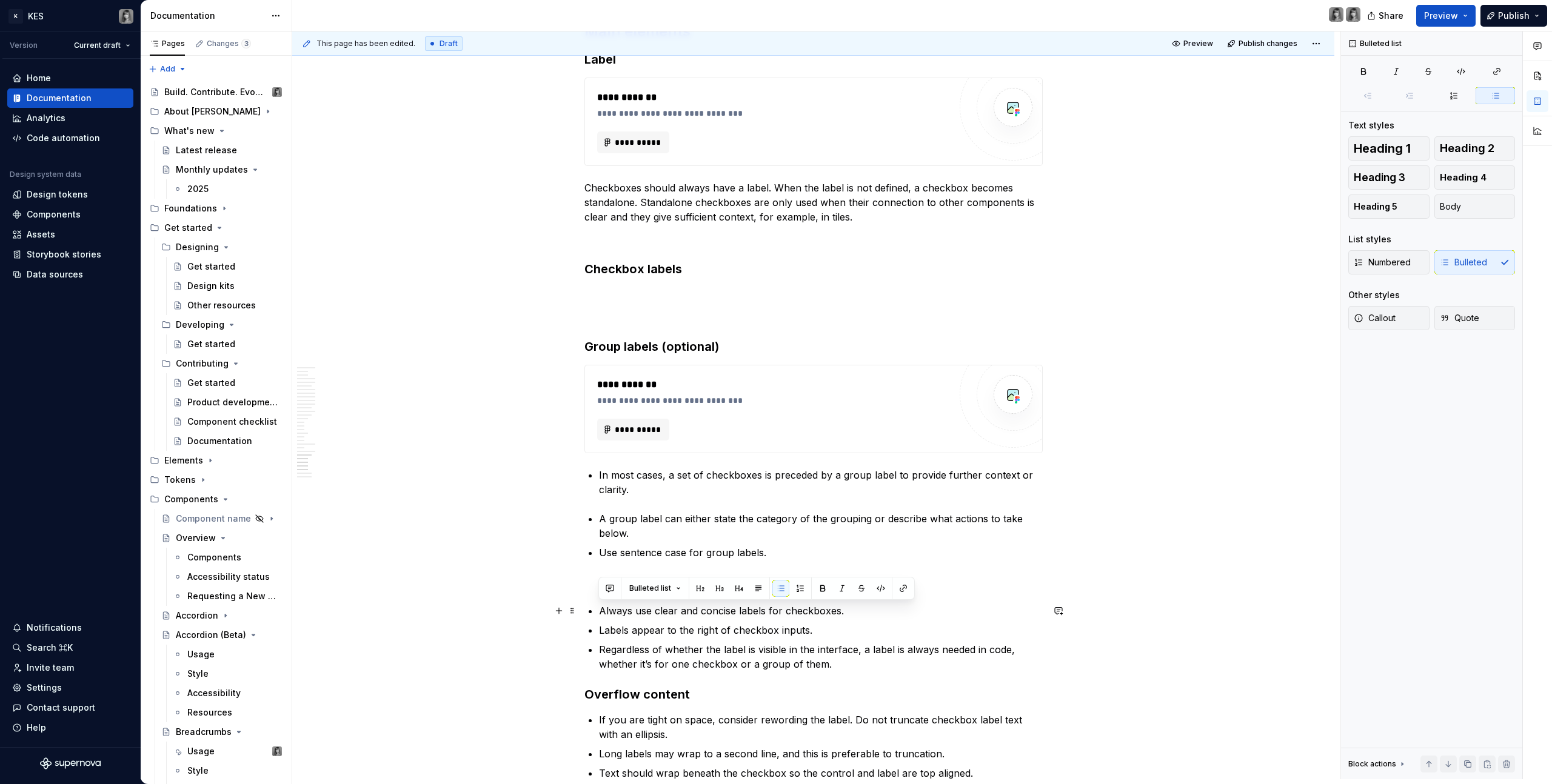 drag, startPoint x: 840, startPoint y: 657, endPoint x: 584, endPoint y: 606, distance: 261.03065 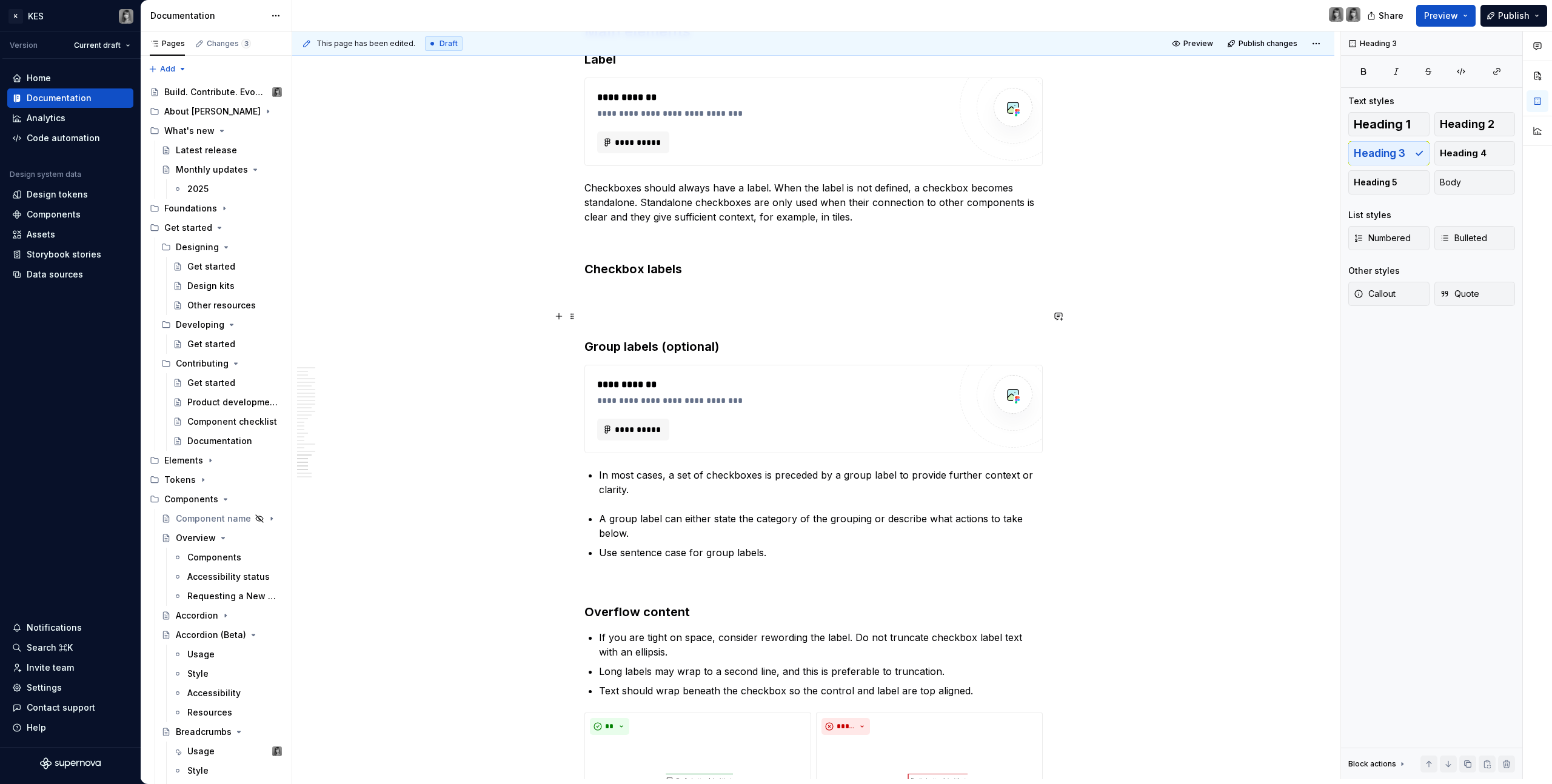 click on "**********" at bounding box center (814, -3088) 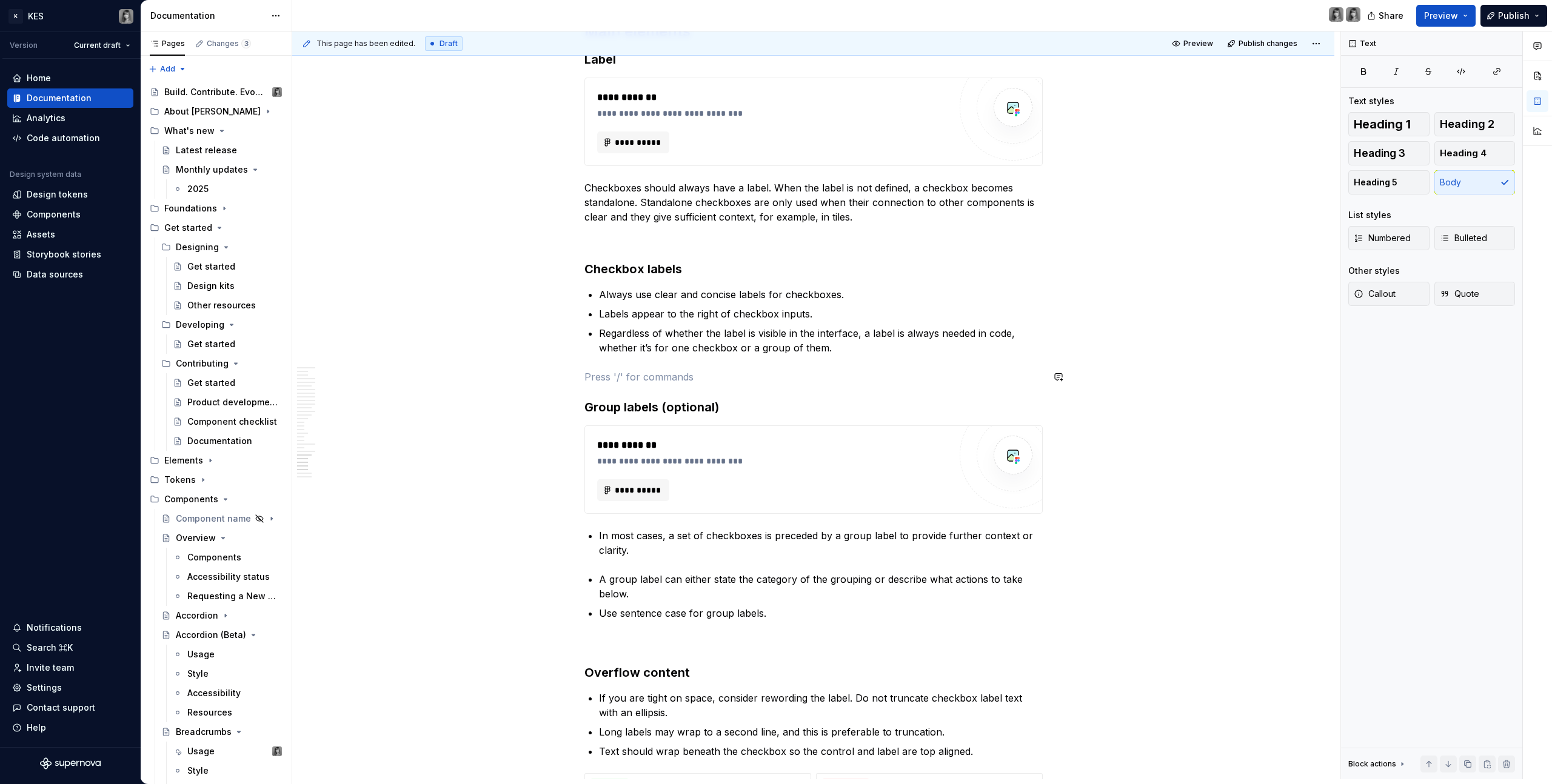 click on "**********" at bounding box center (814, -3057) 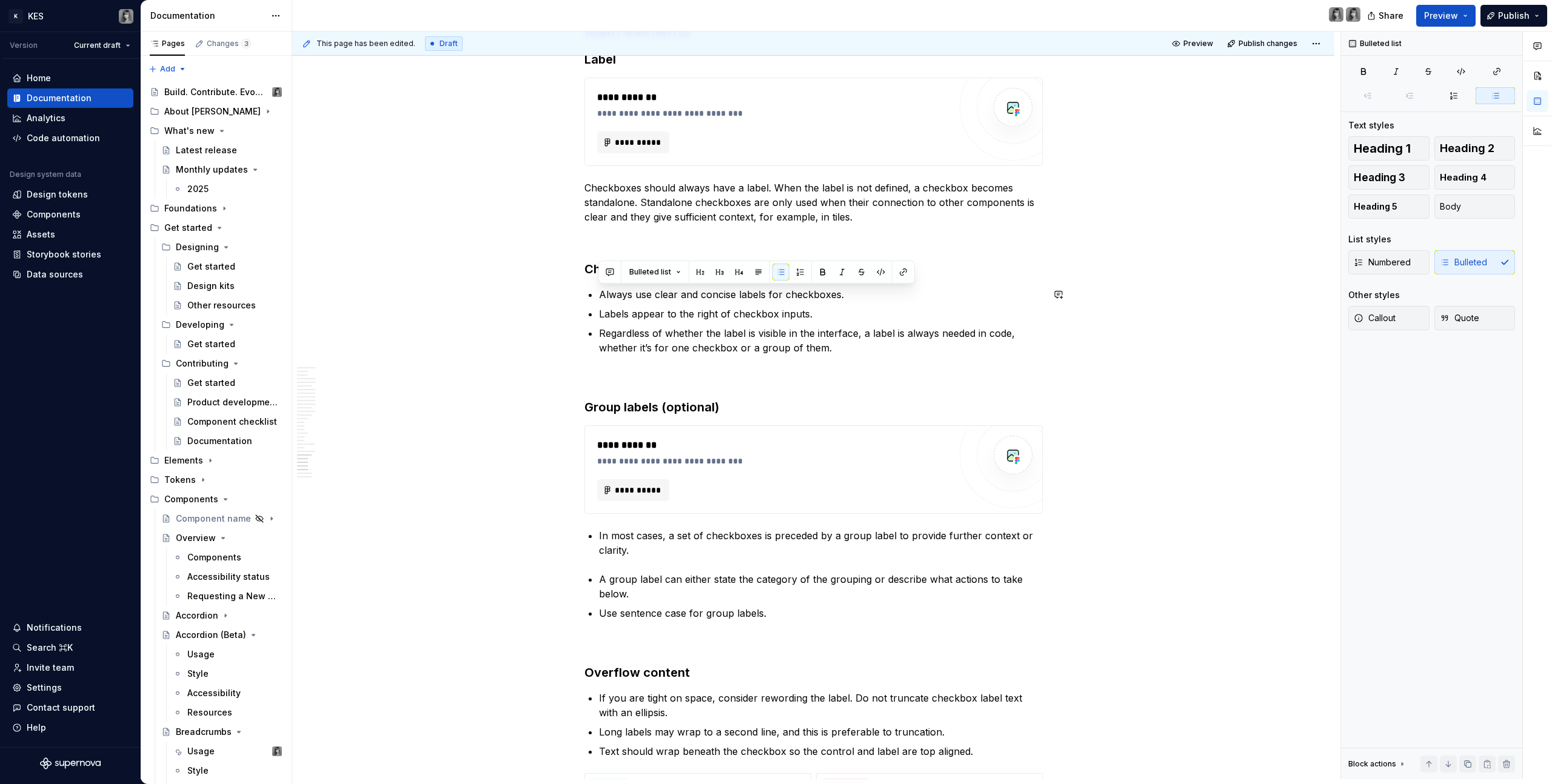 drag, startPoint x: 908, startPoint y: 351, endPoint x: 539, endPoint y: 264, distance: 379.1174 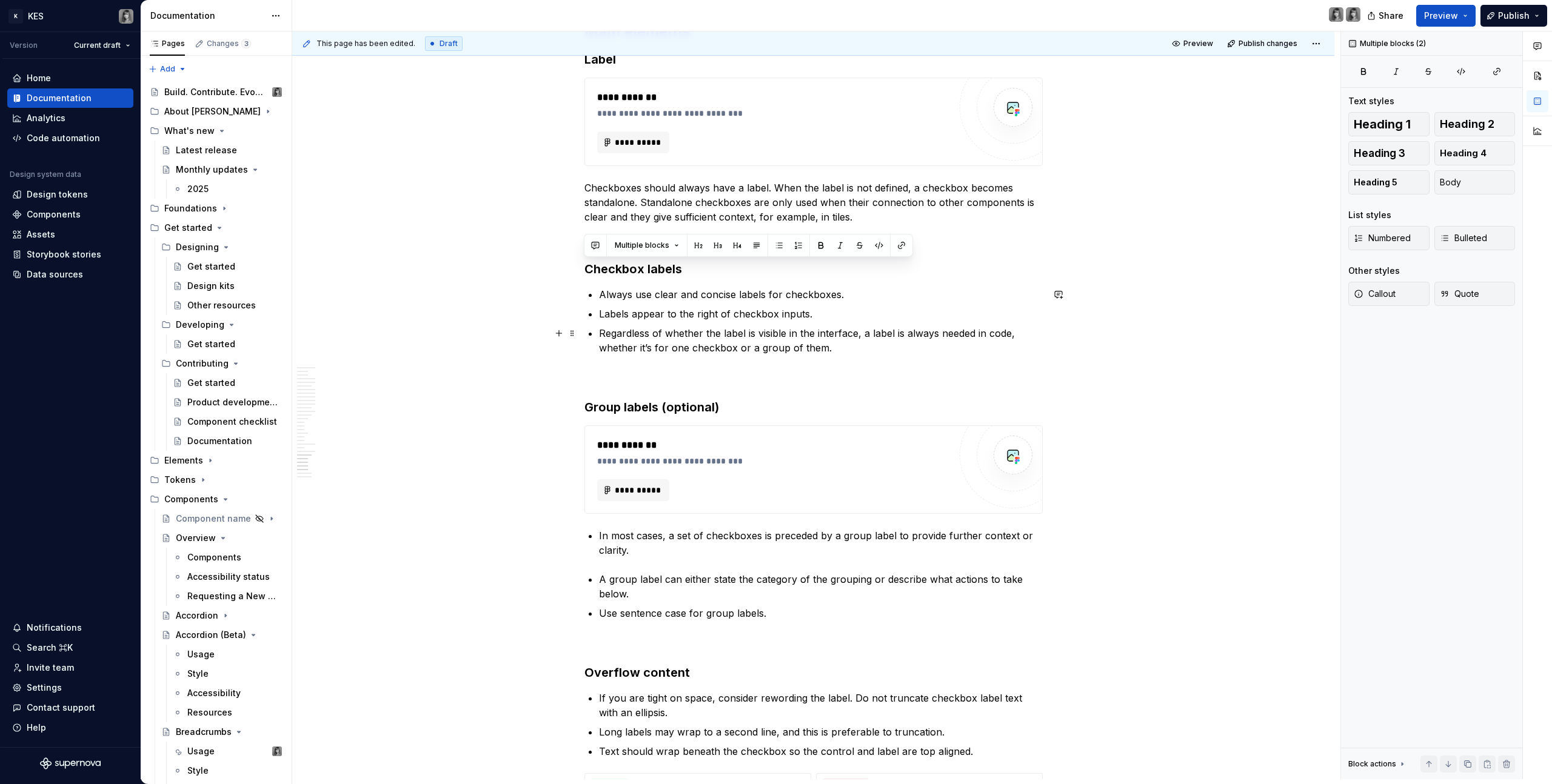 click on "Regardless of whether the label is visible in the interface, a label is always needed in code, whether it’s for one checkbox or a group of them." at bounding box center [821, 341] 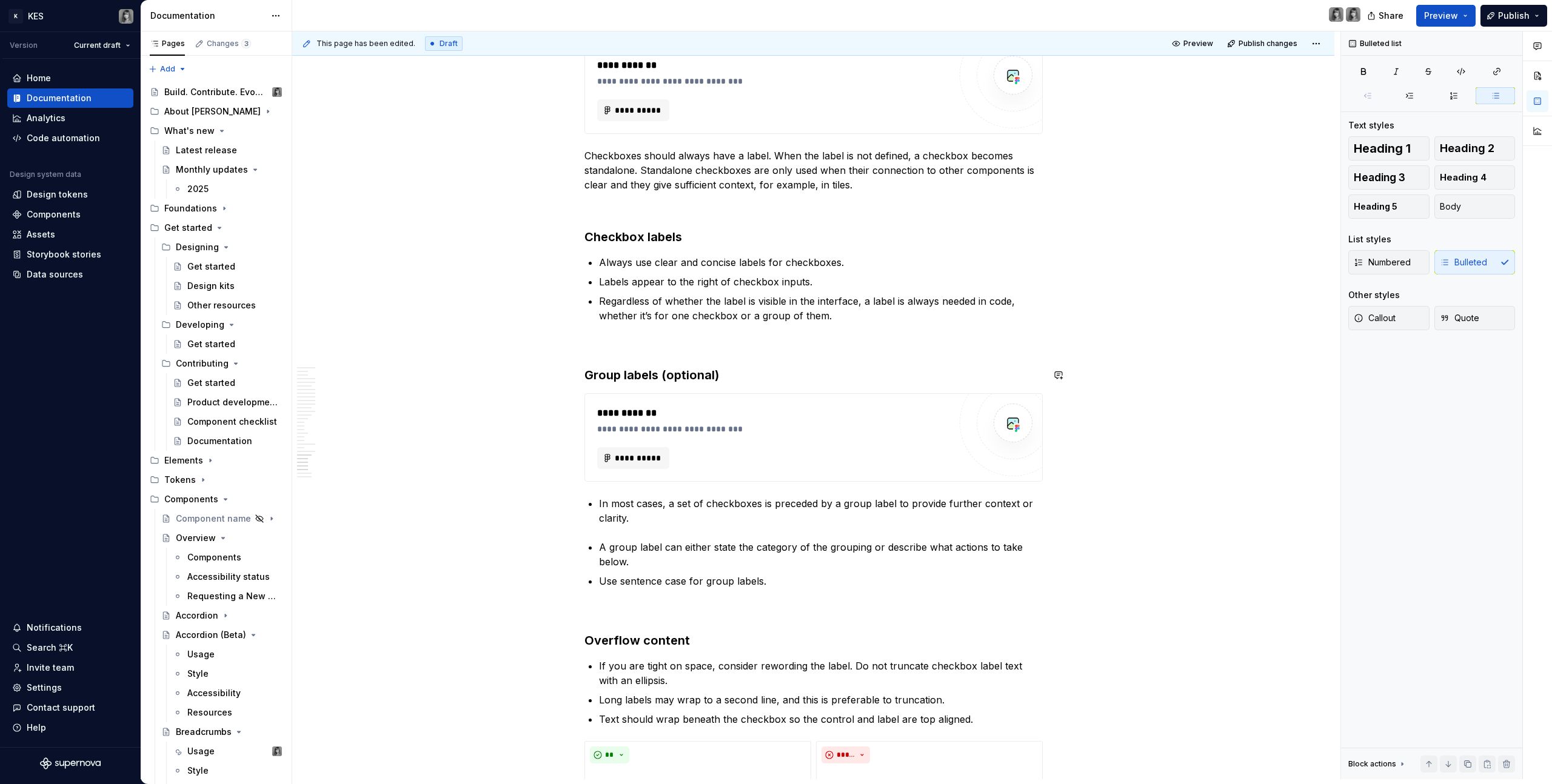 scroll, scrollTop: 8305, scrollLeft: 0, axis: vertical 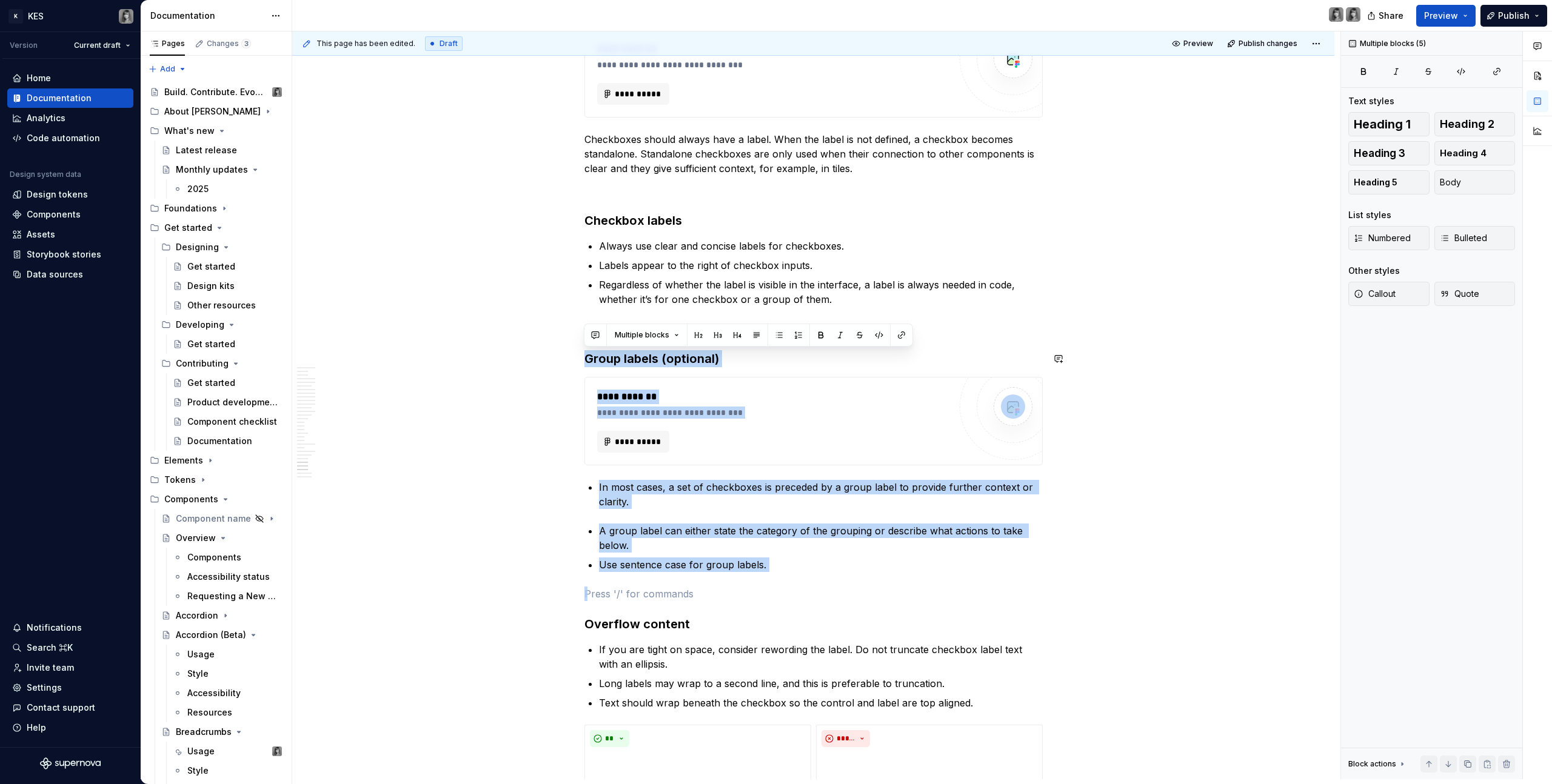 drag, startPoint x: 801, startPoint y: 586, endPoint x: 554, endPoint y: 341, distance: 347.8994 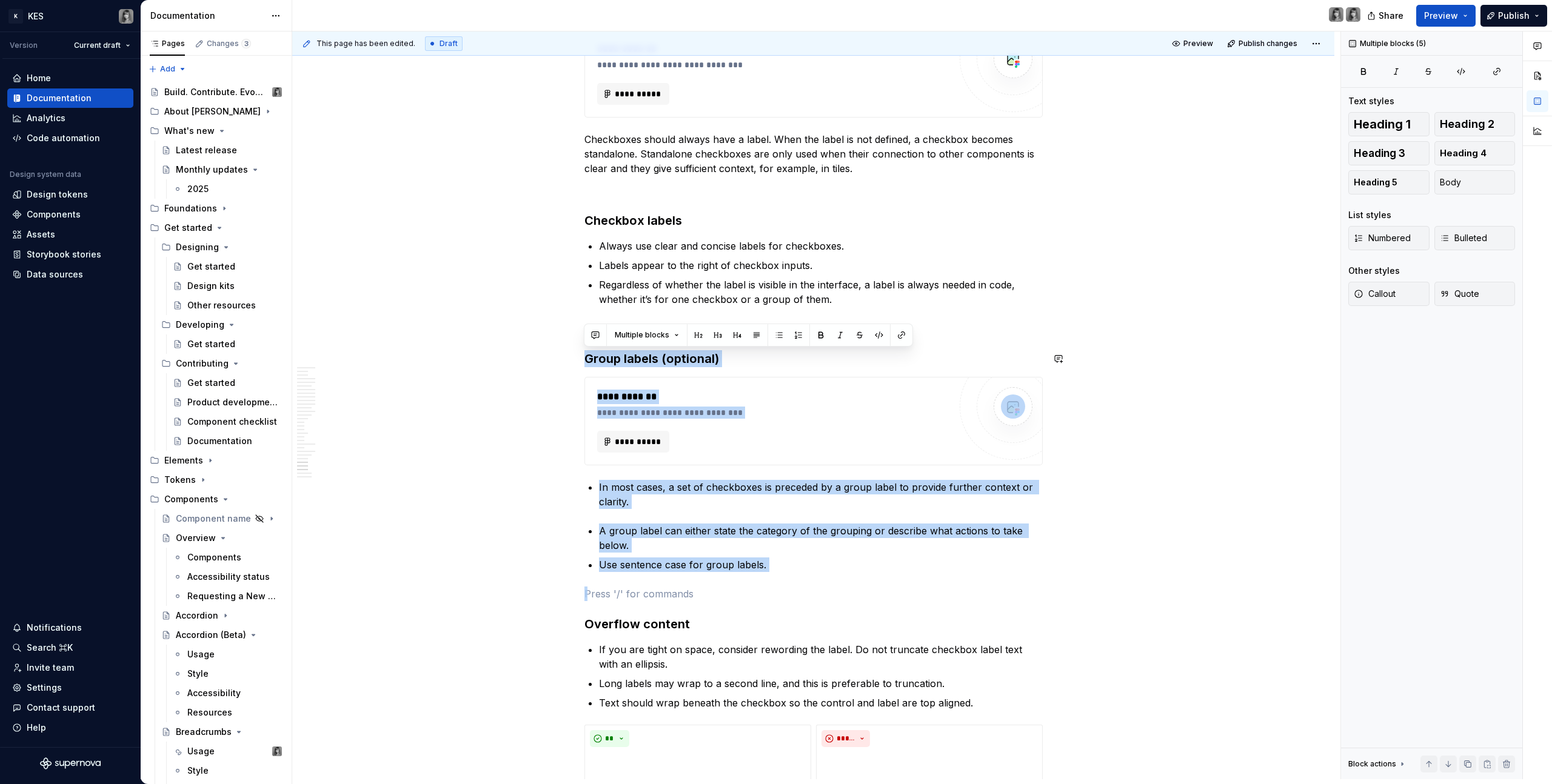 click on "**********" at bounding box center [813, -2995] 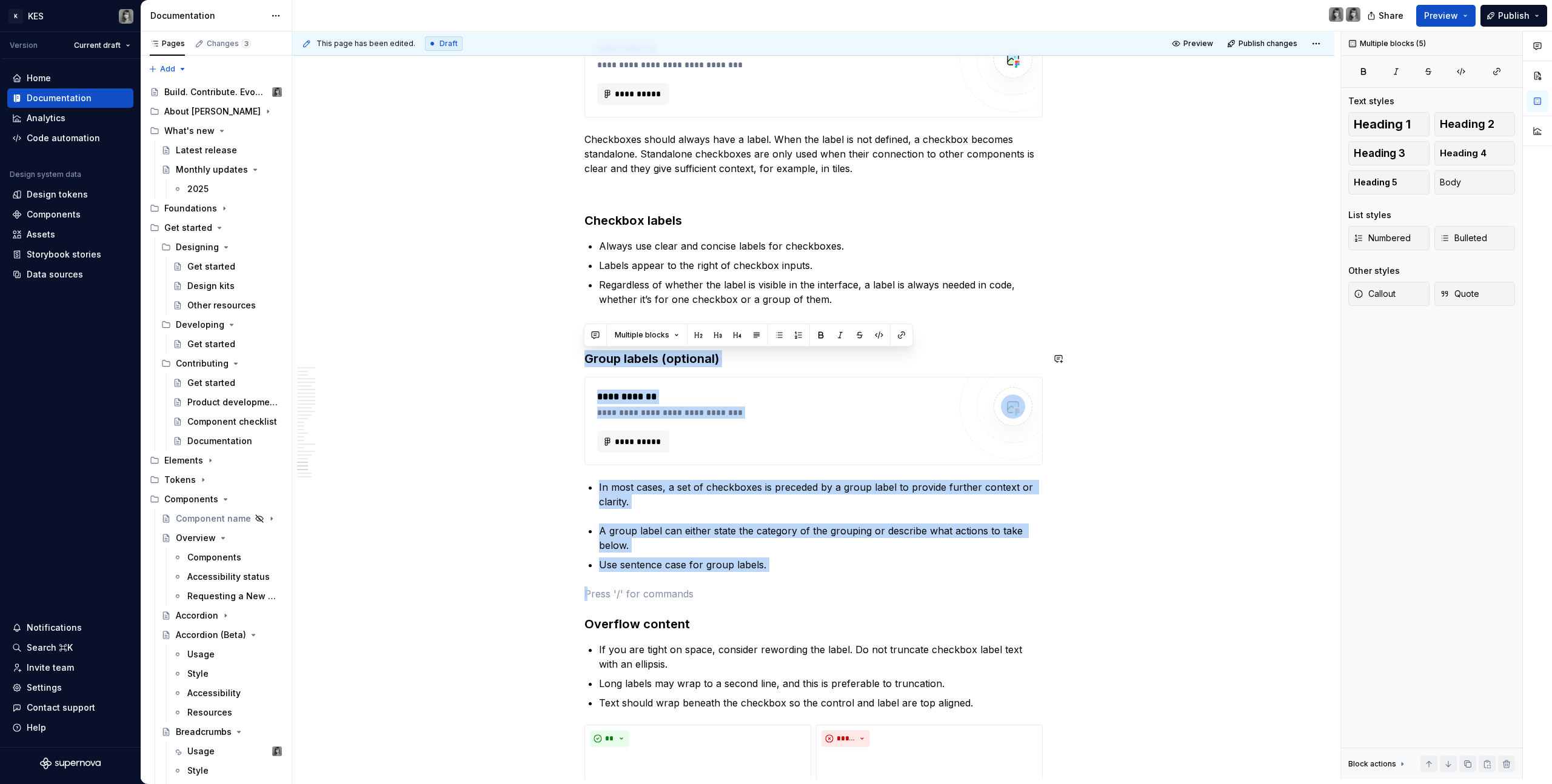copy on "**********" 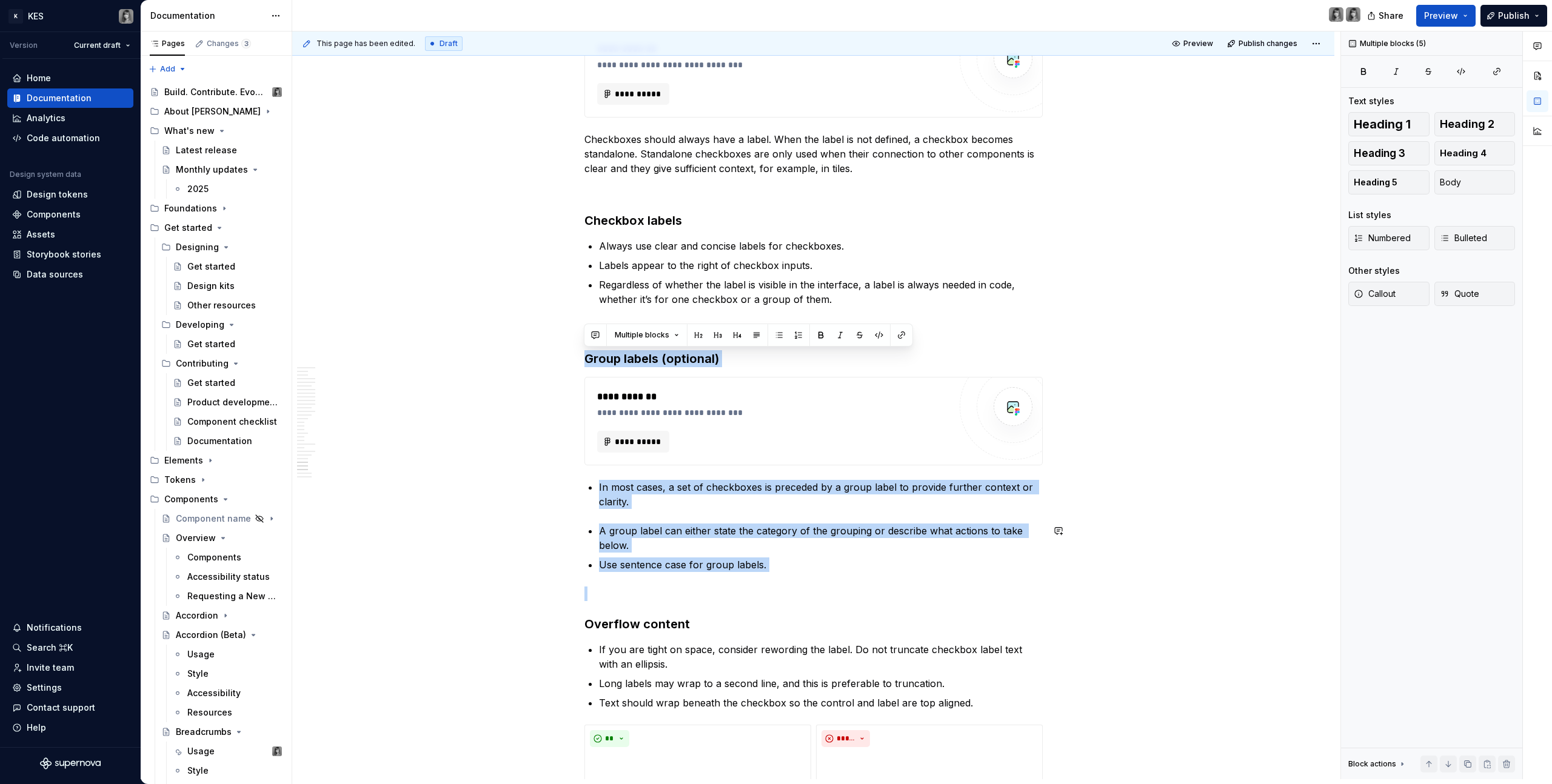click on "**********" at bounding box center [813, -2995] 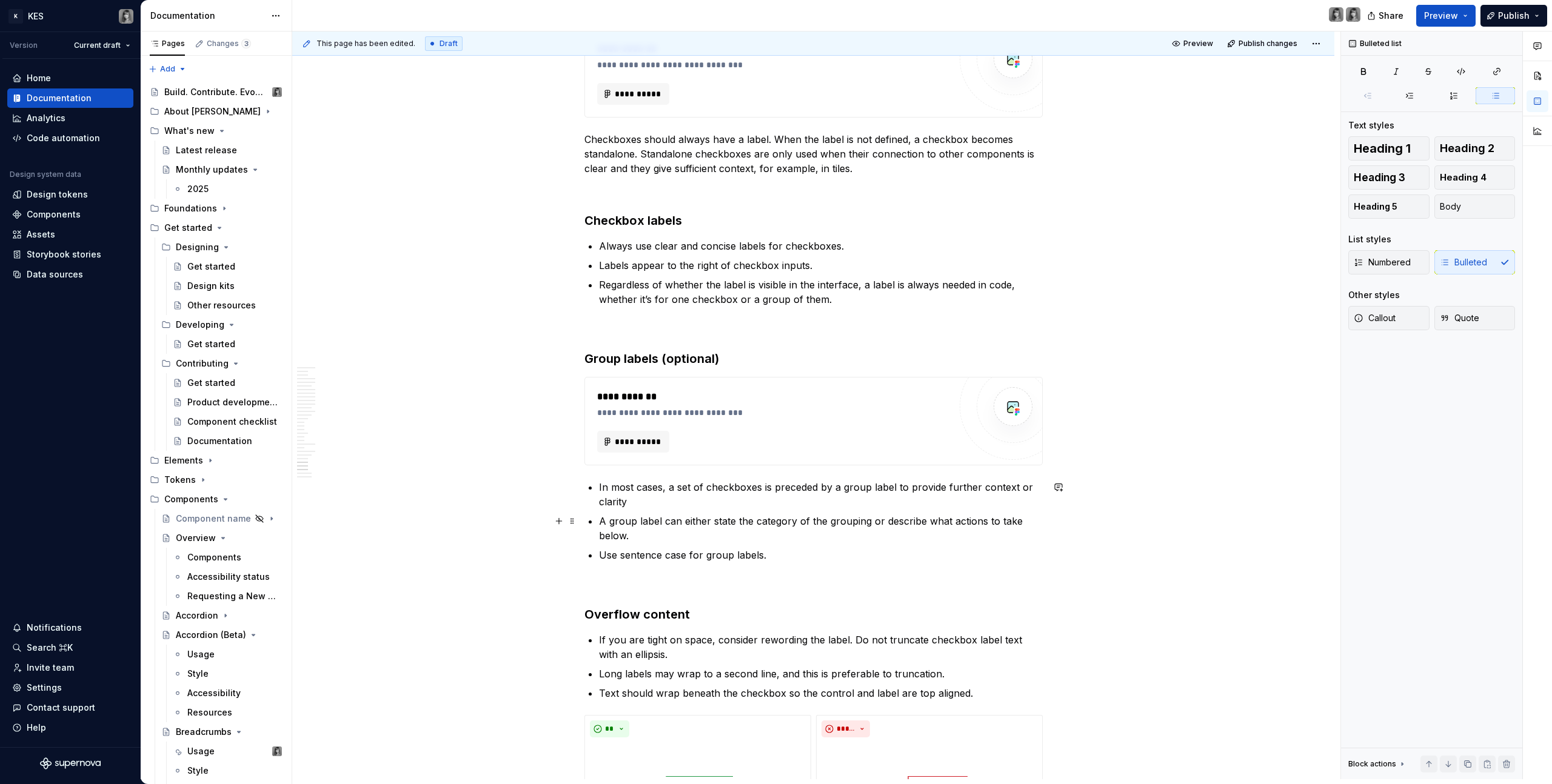click on "Use sentence case for group labels." at bounding box center [821, 555] 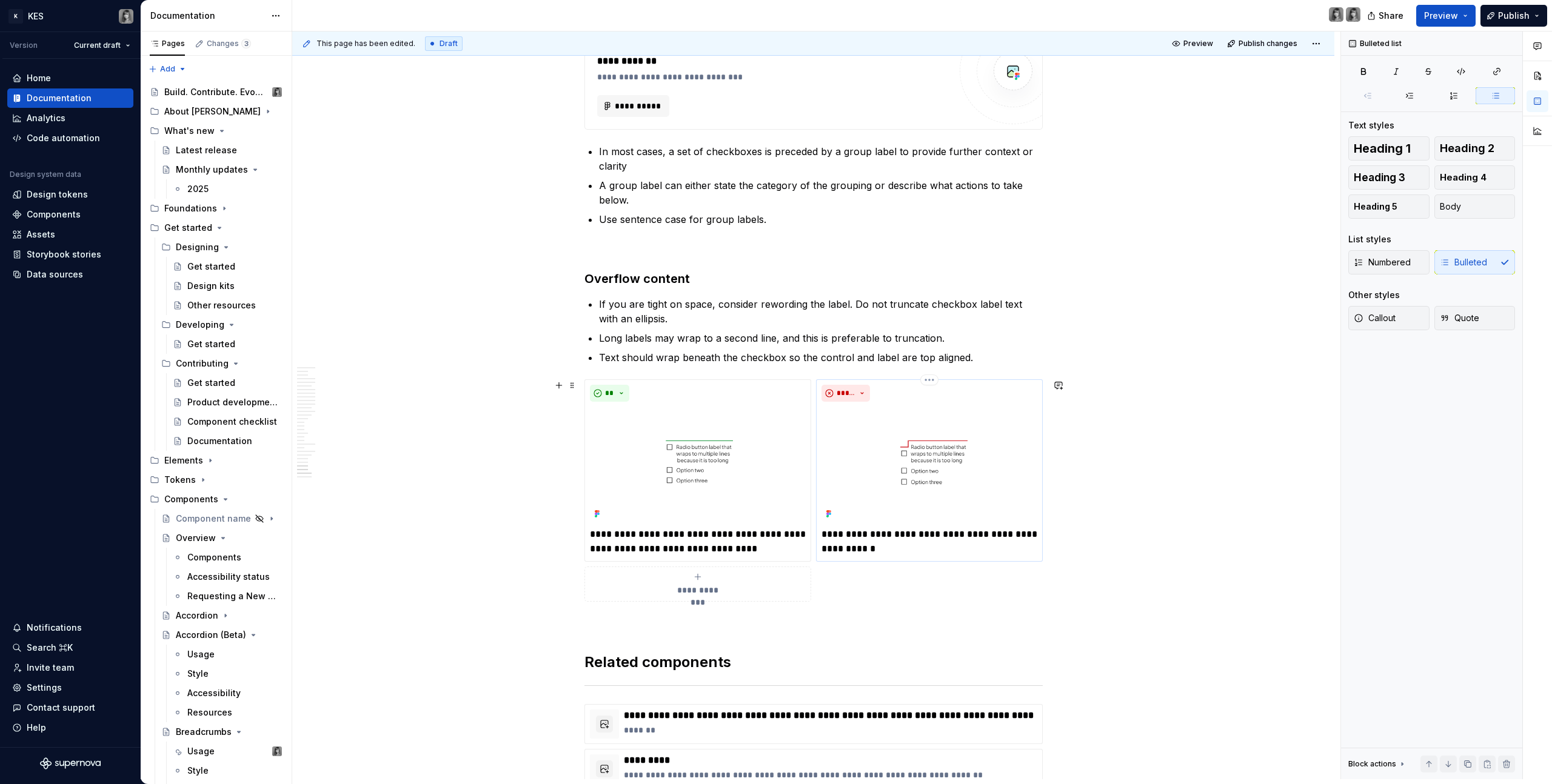 scroll, scrollTop: 8527, scrollLeft: 0, axis: vertical 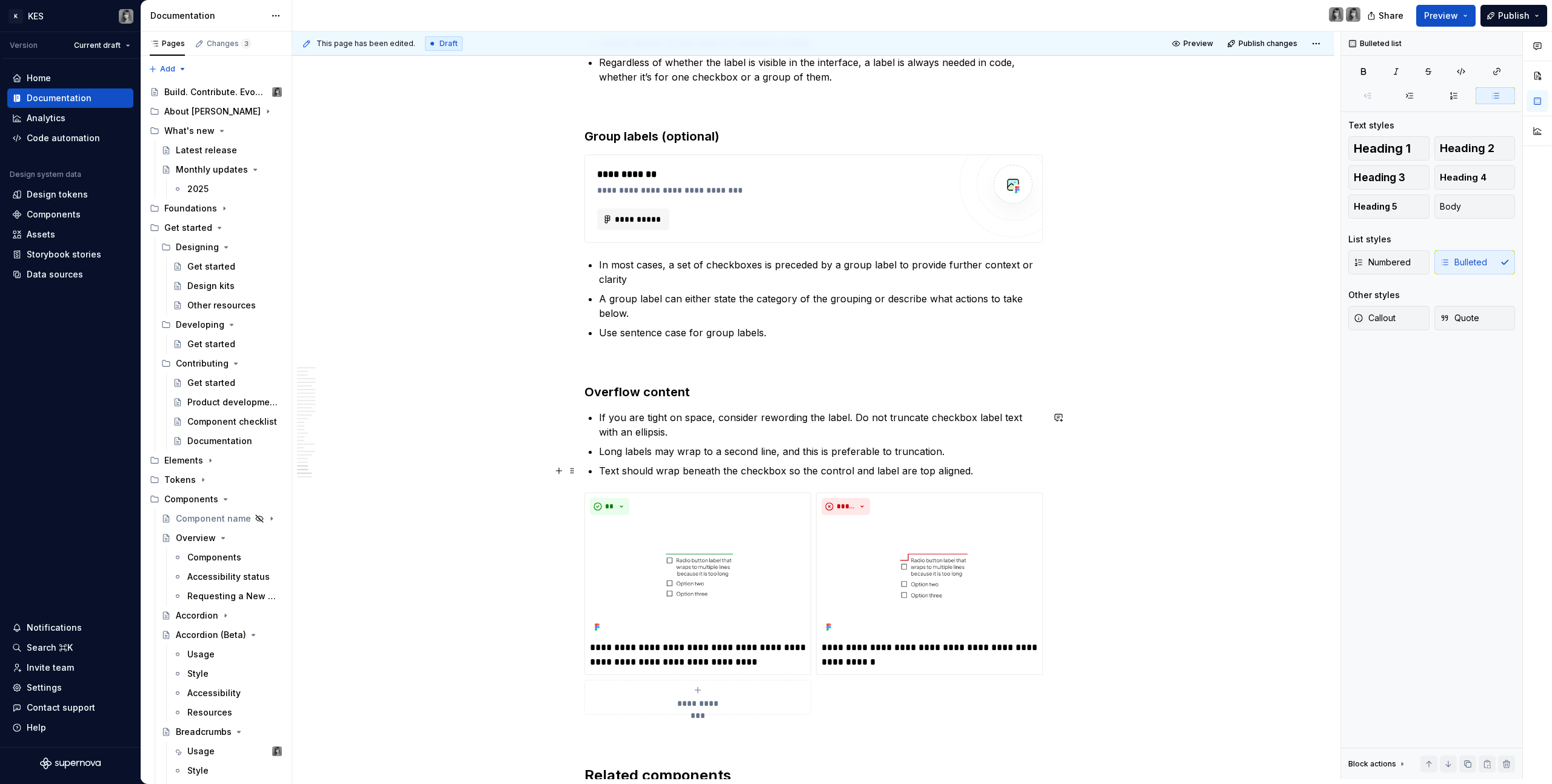 click on "If you are tight on space, consider rewording the label. Do not truncate checkbox label text with an ellipsis. Long labels may wrap to a second line, and this is preferable to truncation. Text should wrap beneath the checkbox so the control and label are top aligned." at bounding box center (821, 444) 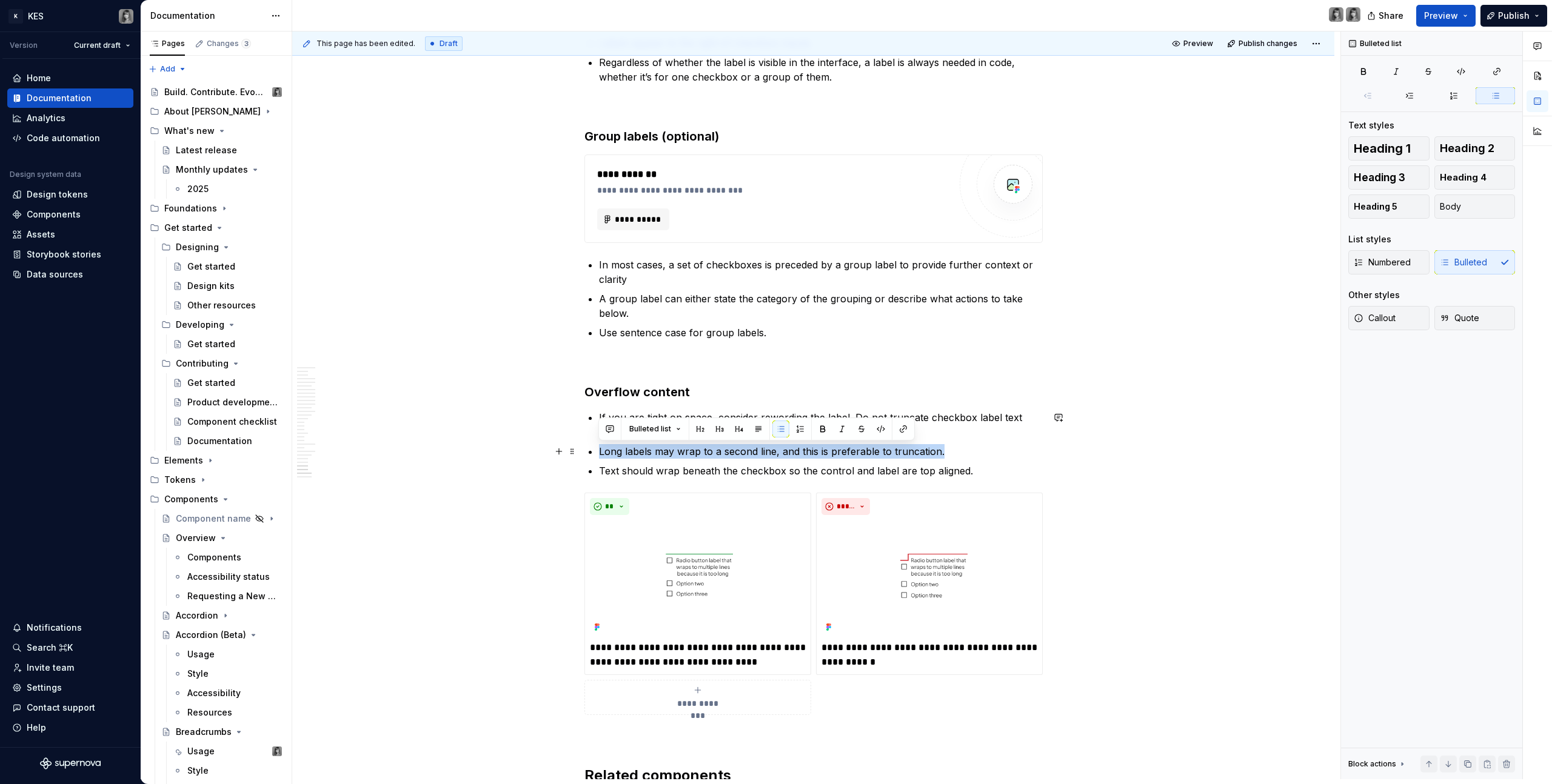 drag, startPoint x: 967, startPoint y: 453, endPoint x: 600, endPoint y: 447, distance: 367.04904 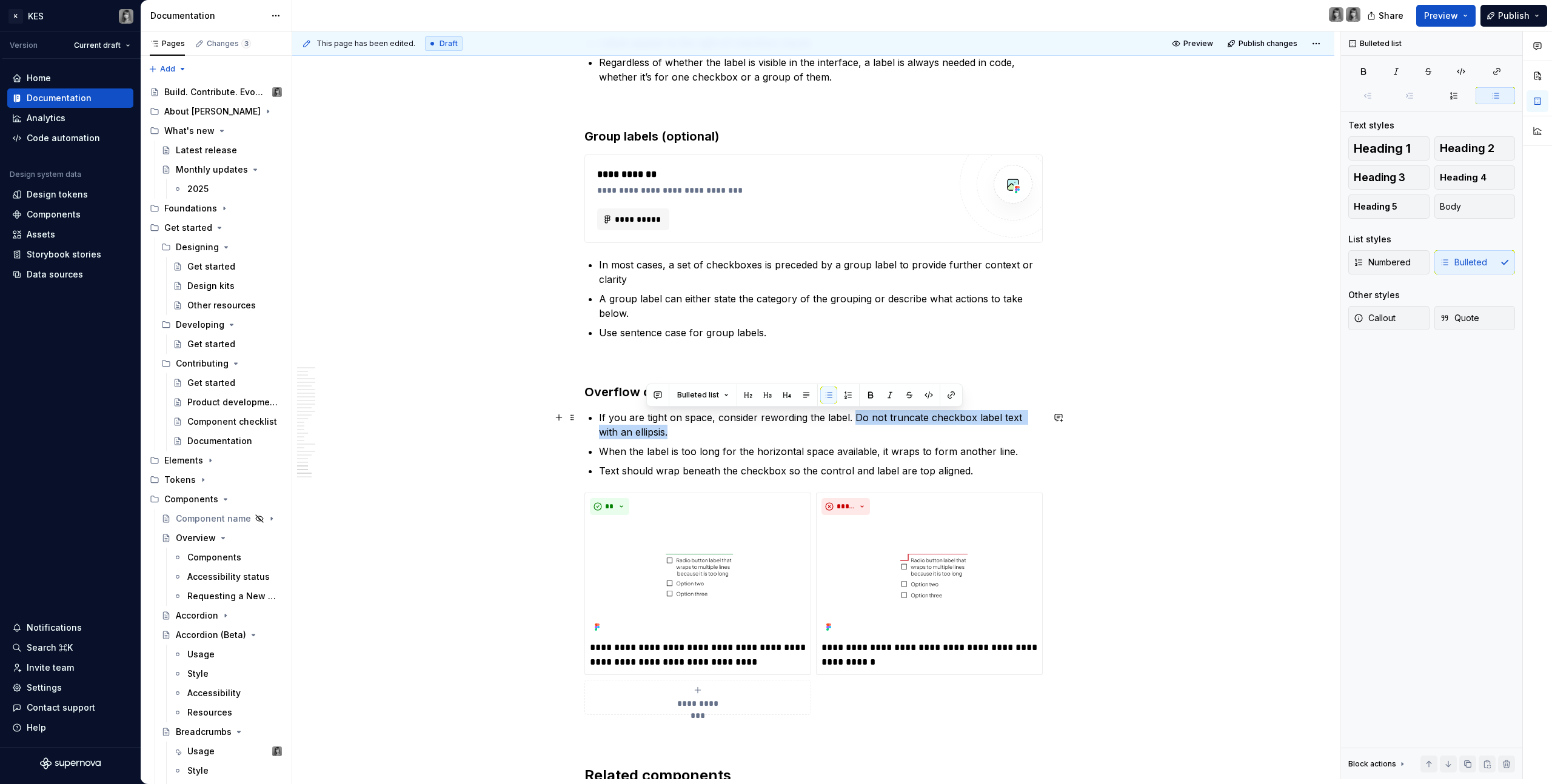 drag, startPoint x: 853, startPoint y: 415, endPoint x: 881, endPoint y: 427, distance: 30.463092 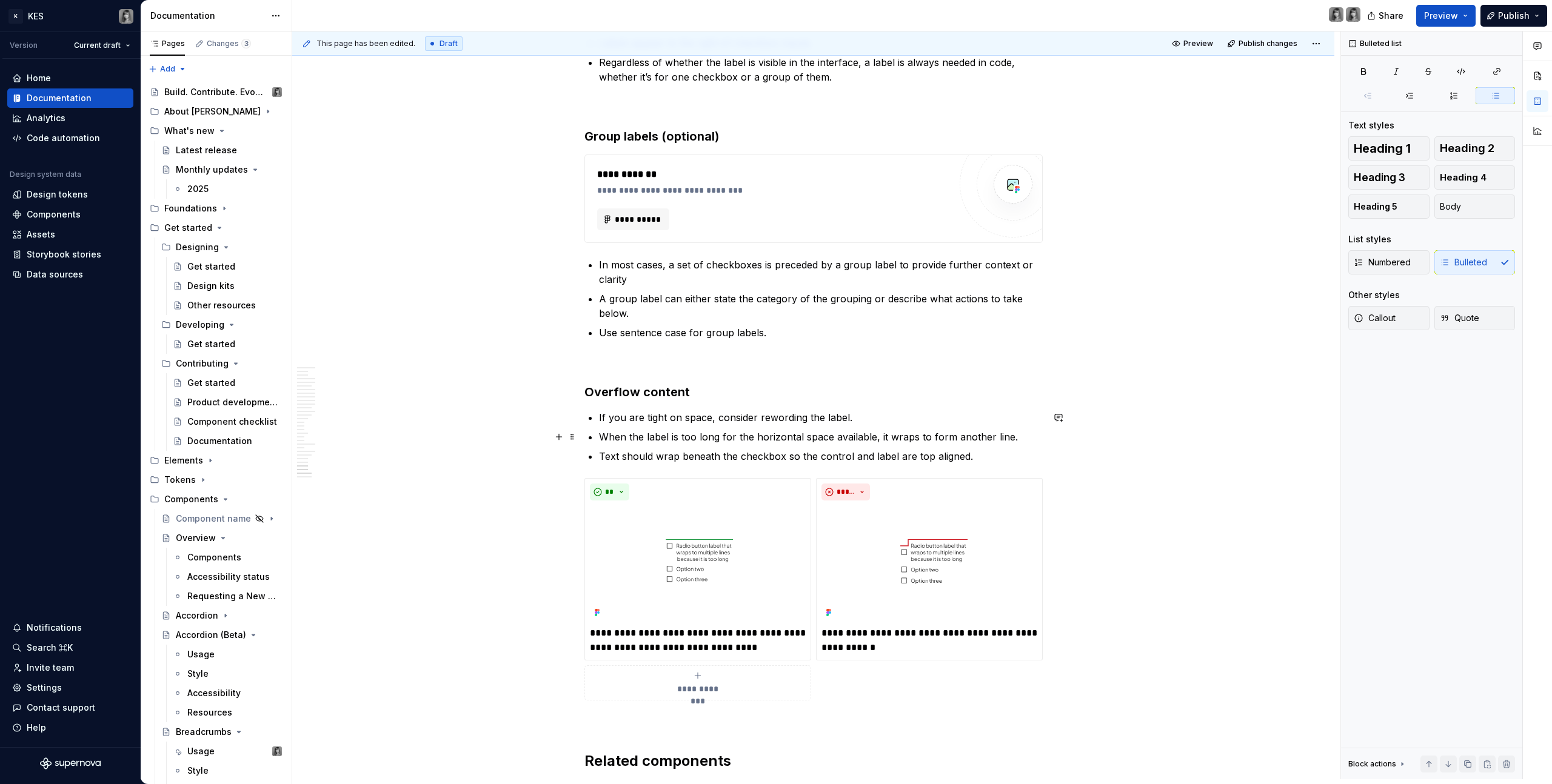 click on "When the label is too long for the horizontal space available, it wraps to form another line." at bounding box center (821, 437) 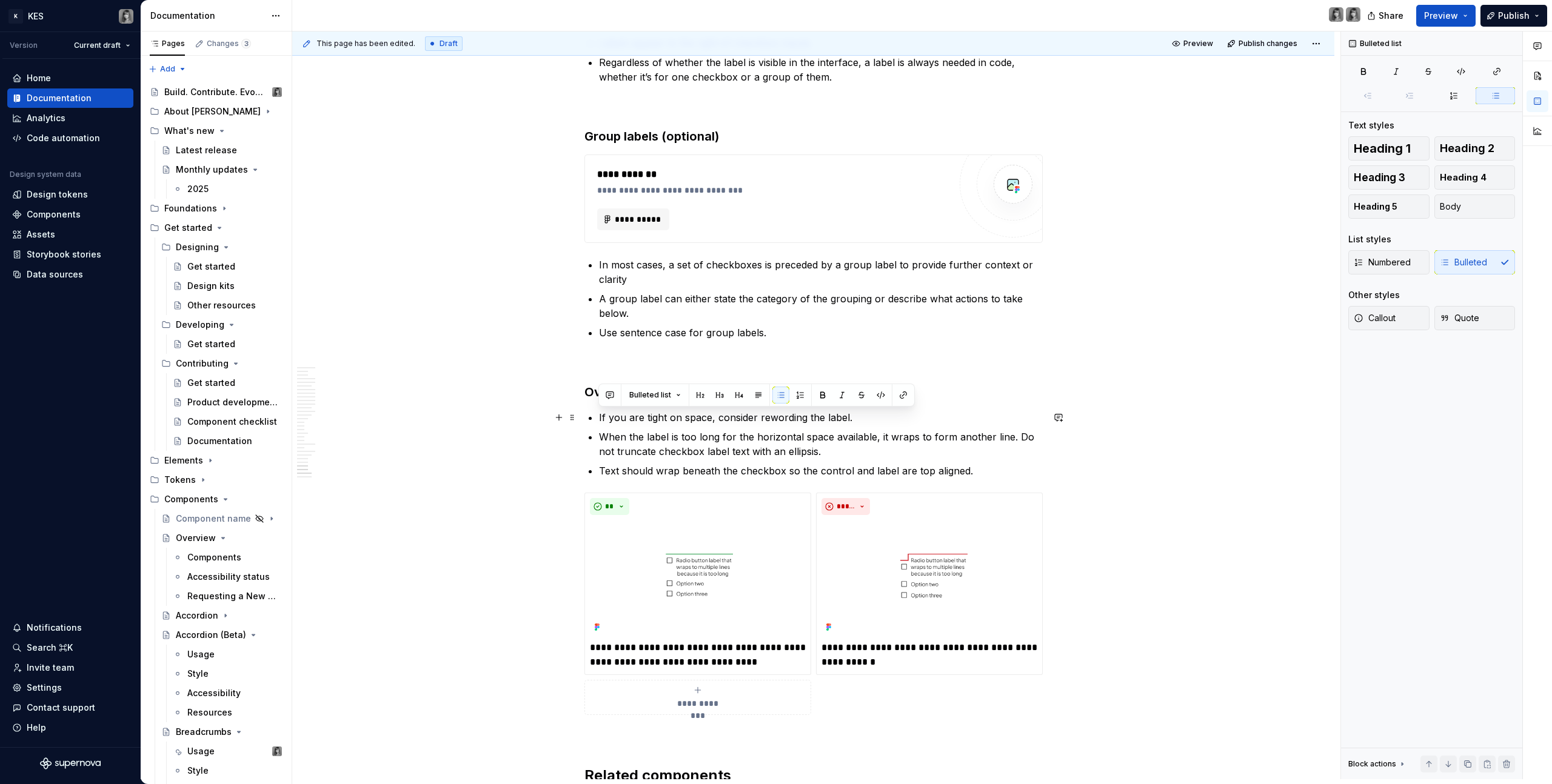 drag, startPoint x: 875, startPoint y: 423, endPoint x: 590, endPoint y: 419, distance: 285.0281 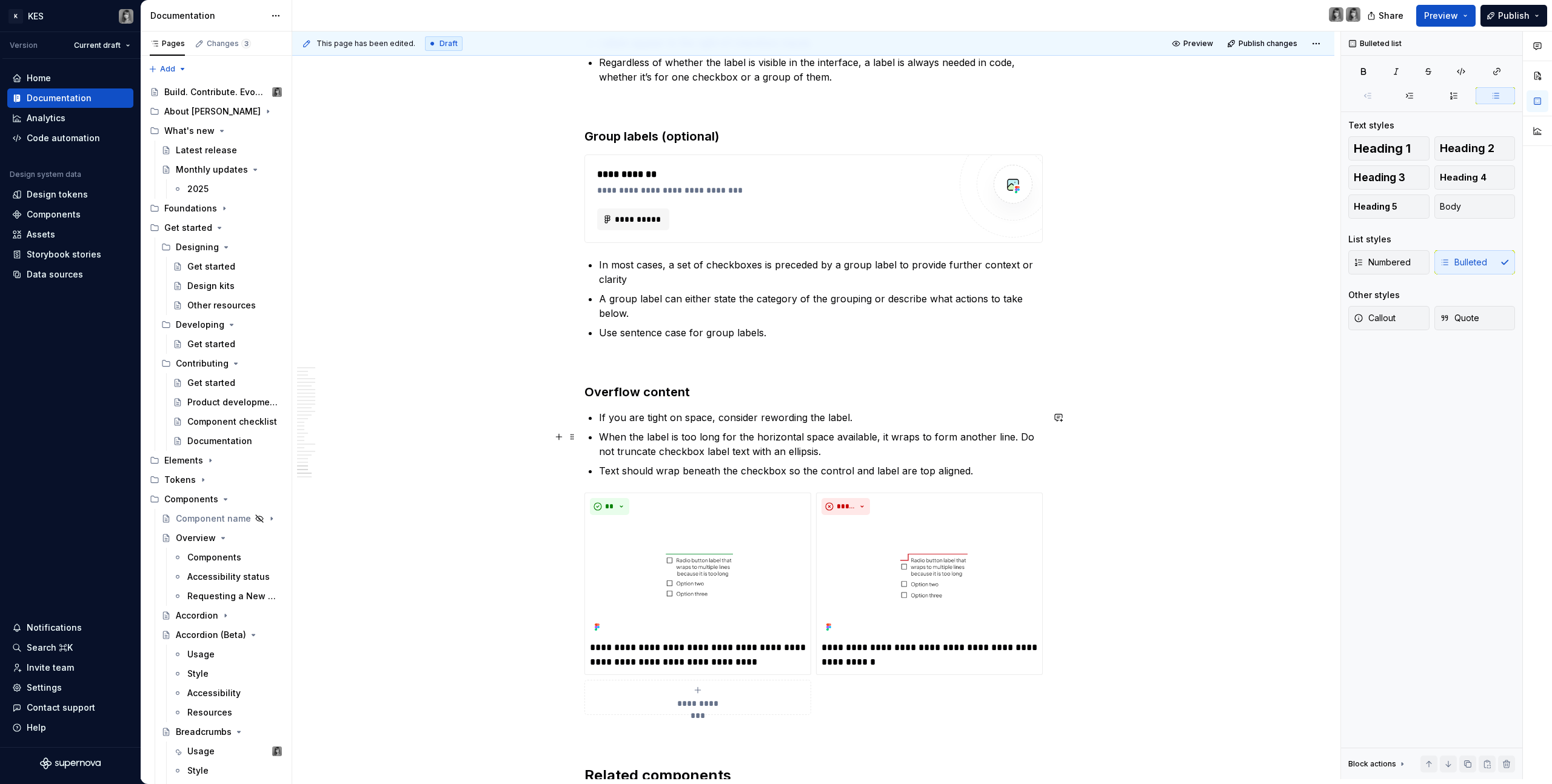 click on "If you are tight on space, consider rewording the label.  When the label is too long for the horizontal space available, it wraps to form another line. Do not truncate checkbox label text with an ellipsis. Text should wrap beneath the checkbox so the control and label are top aligned." at bounding box center [821, 444] 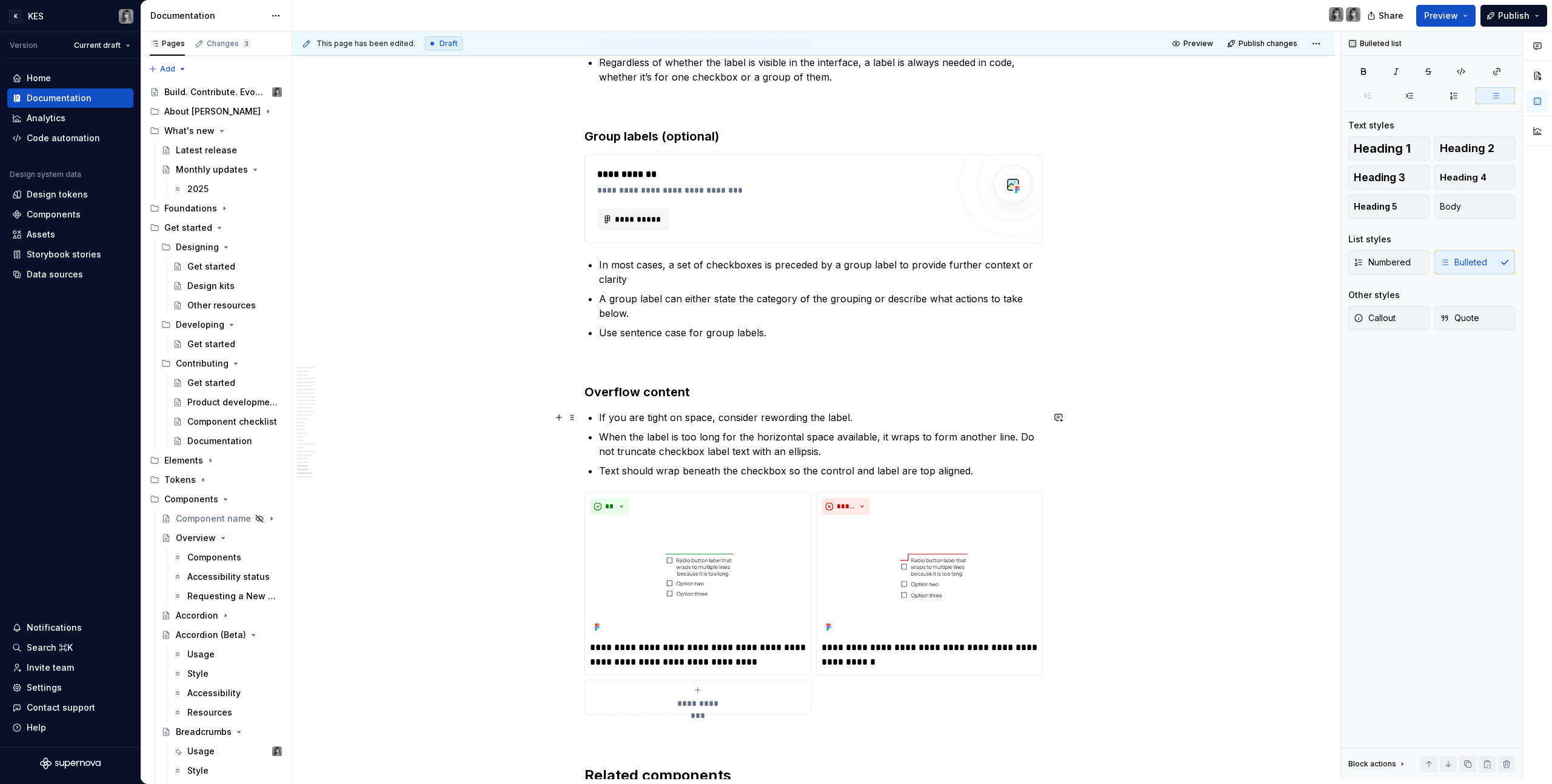 click on "If you are tight on space, consider rewording the label." at bounding box center [821, 417] 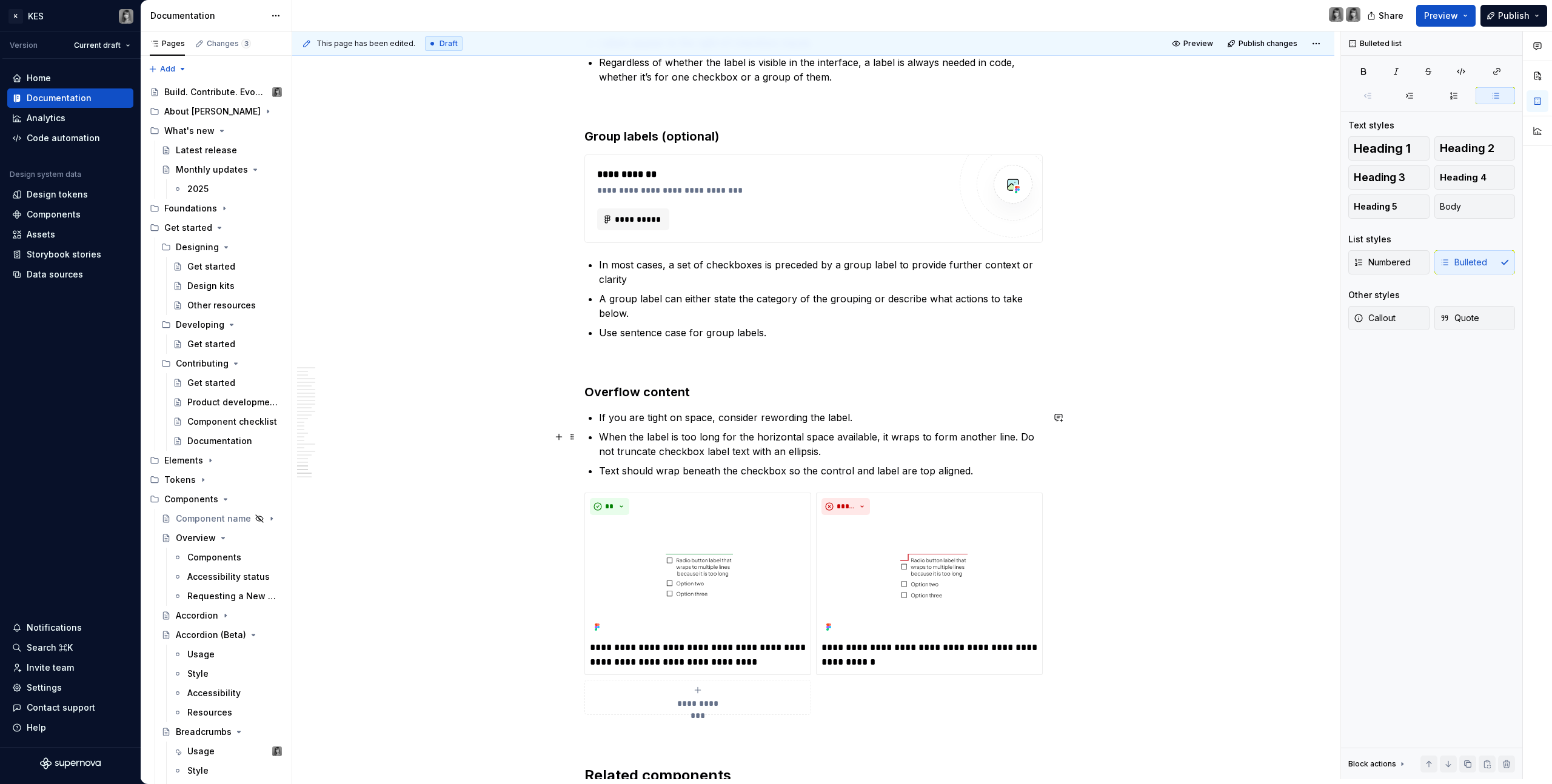 click on "When the label is too long for the horizontal space available, it wraps to form another line. Do not truncate checkbox label text with an ellipsis." at bounding box center [821, 444] 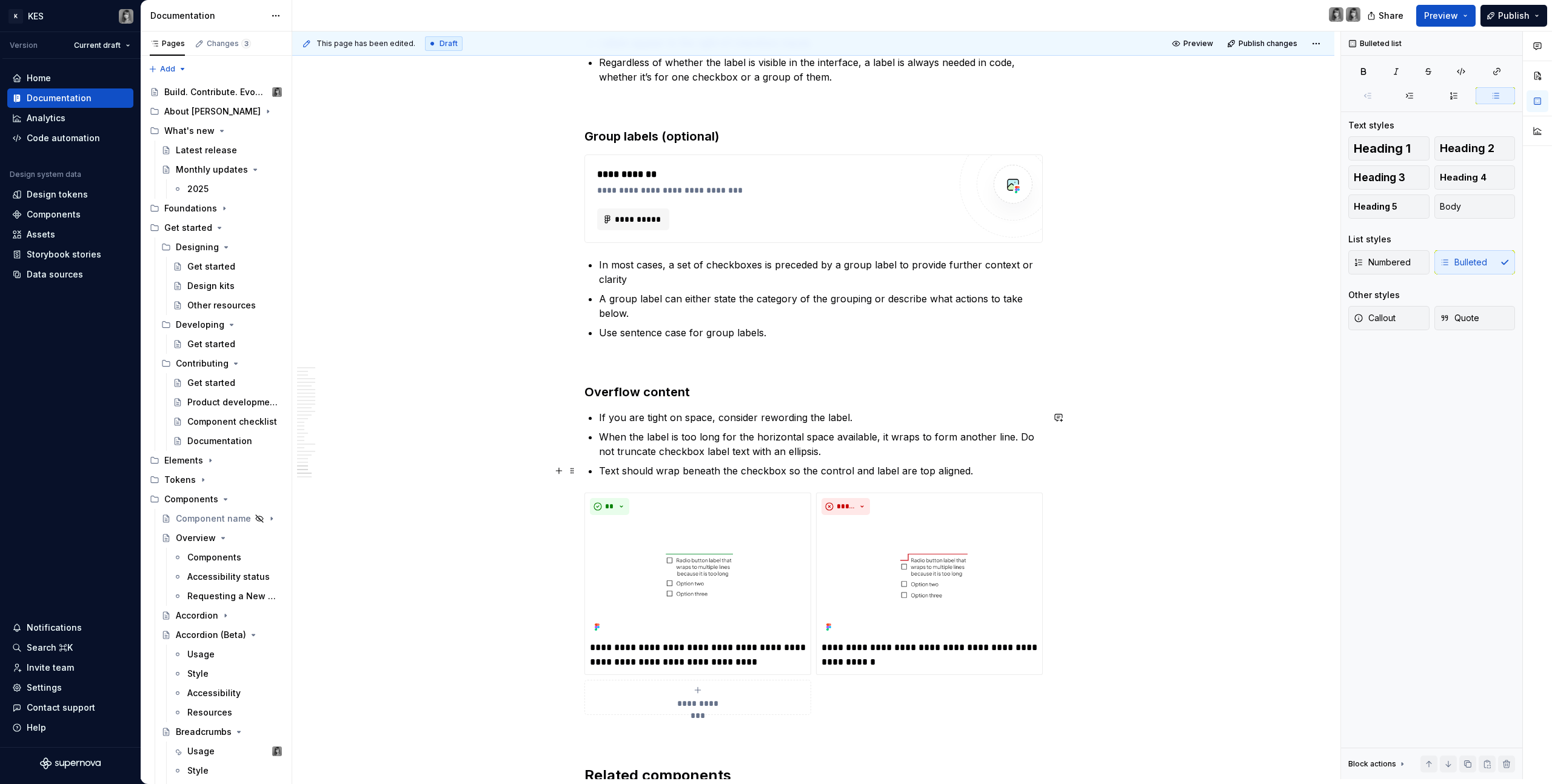 click on "If you are tight on space, consider rewording the label.  When the label is too long for the horizontal space available, it wraps to form another line. Do not truncate checkbox label text with an ellipsis. Text should wrap beneath the checkbox so the control and label are top aligned." at bounding box center (821, 444) 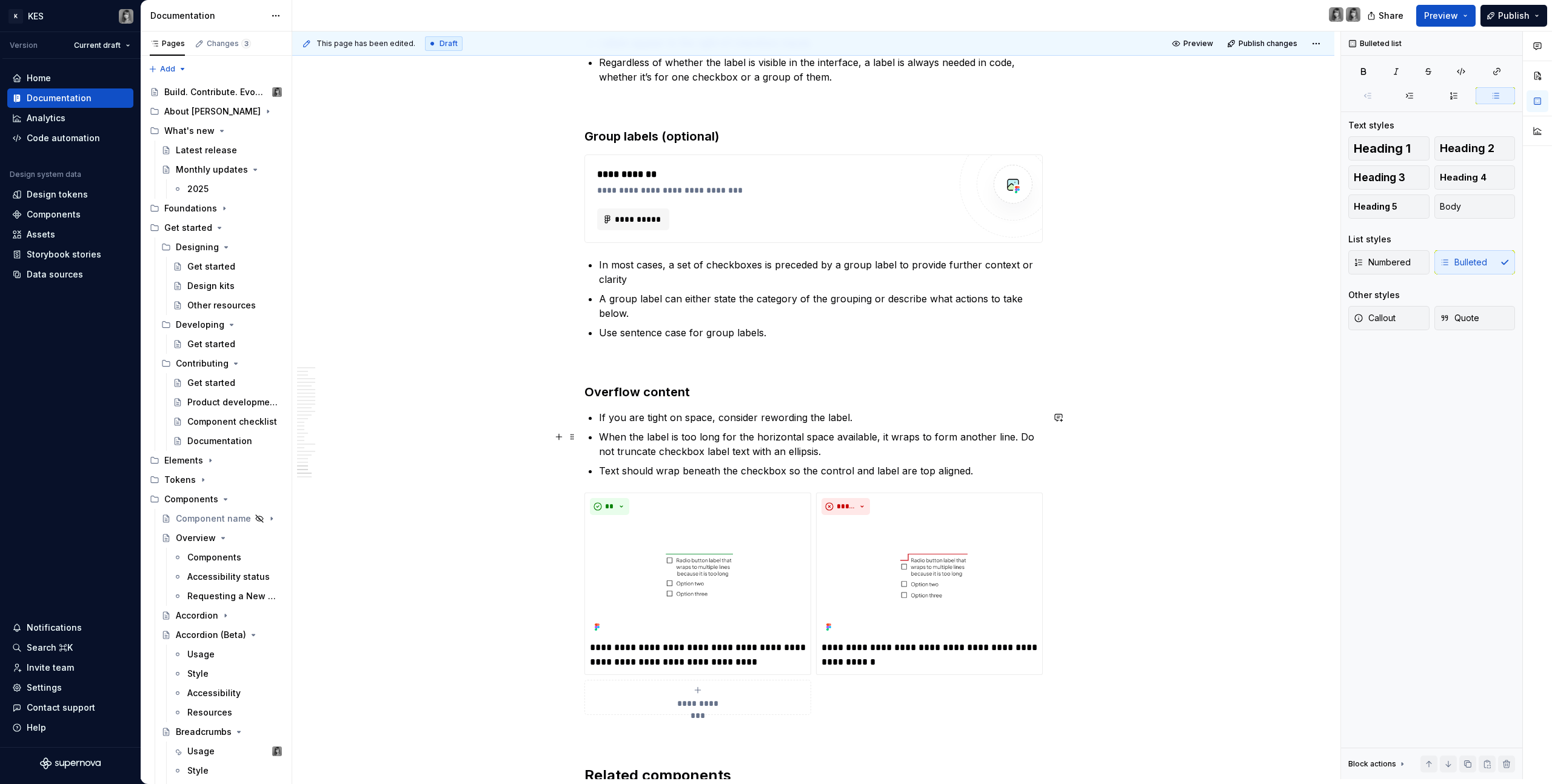 click on "When the label is too long for the horizontal space available, it wraps to form another line. Do not truncate checkbox label text with an ellipsis." at bounding box center [821, 444] 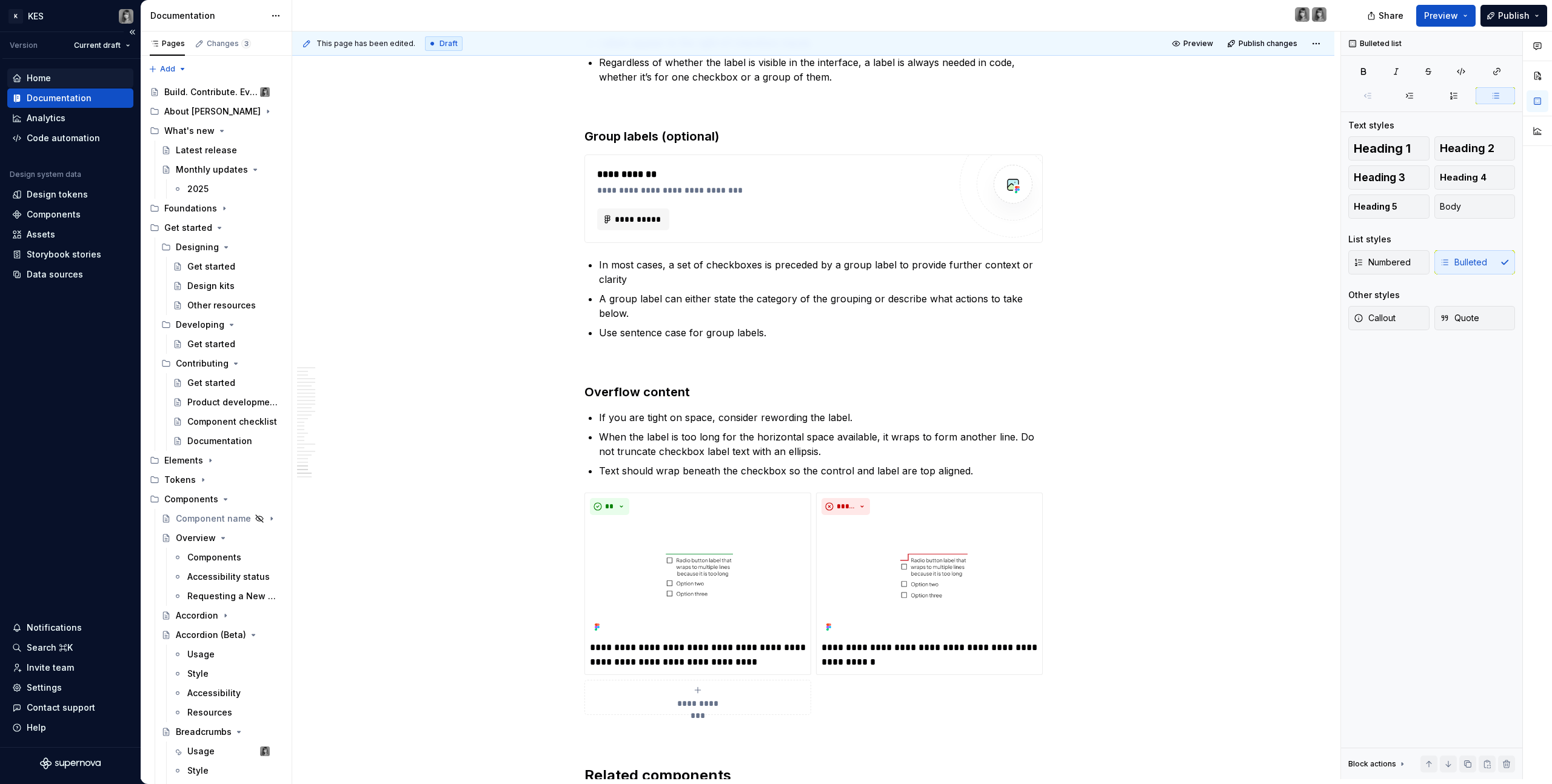 scroll, scrollTop: 5, scrollLeft: 0, axis: vertical 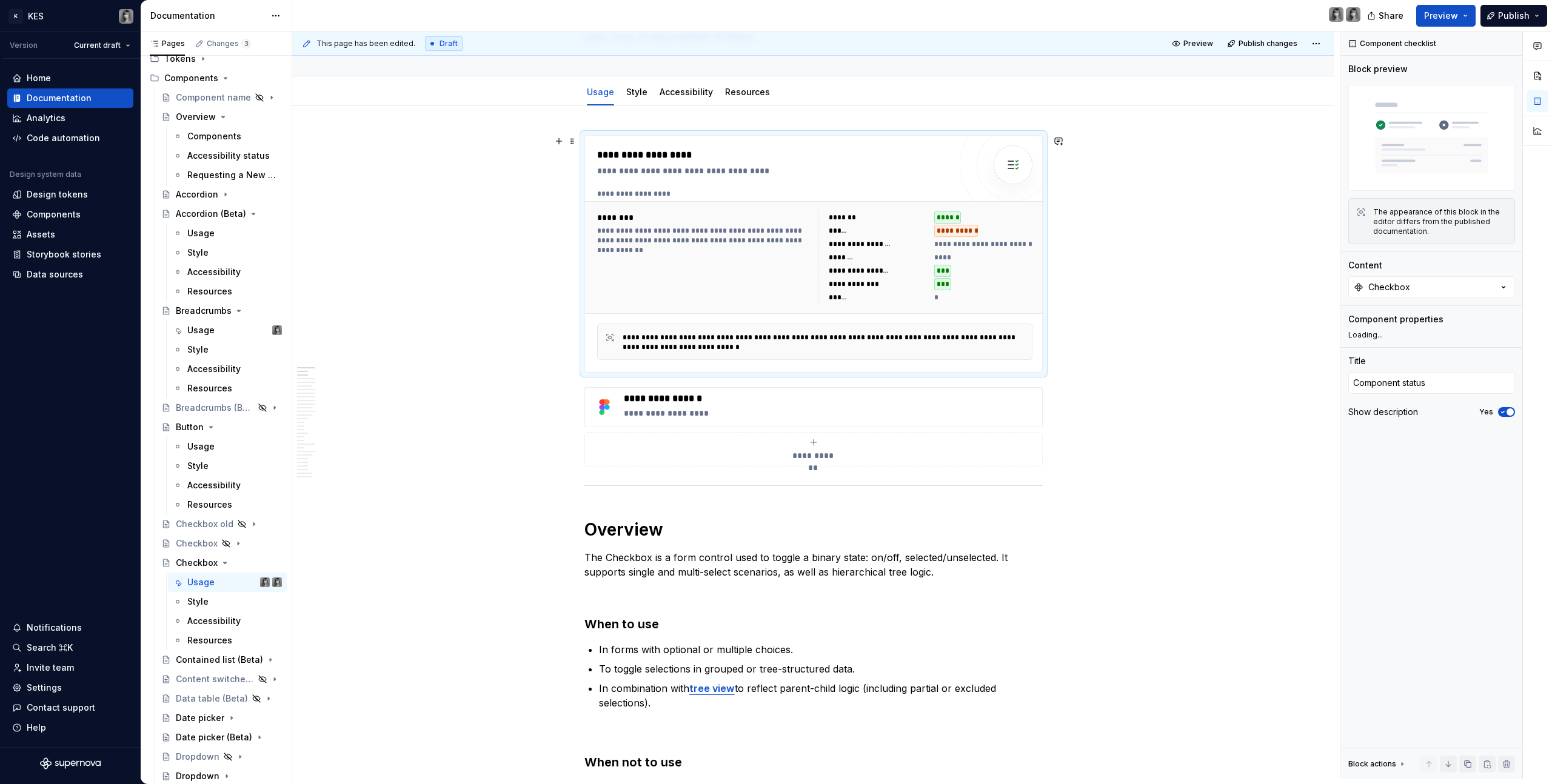 click on "***" at bounding box center (943, 284) 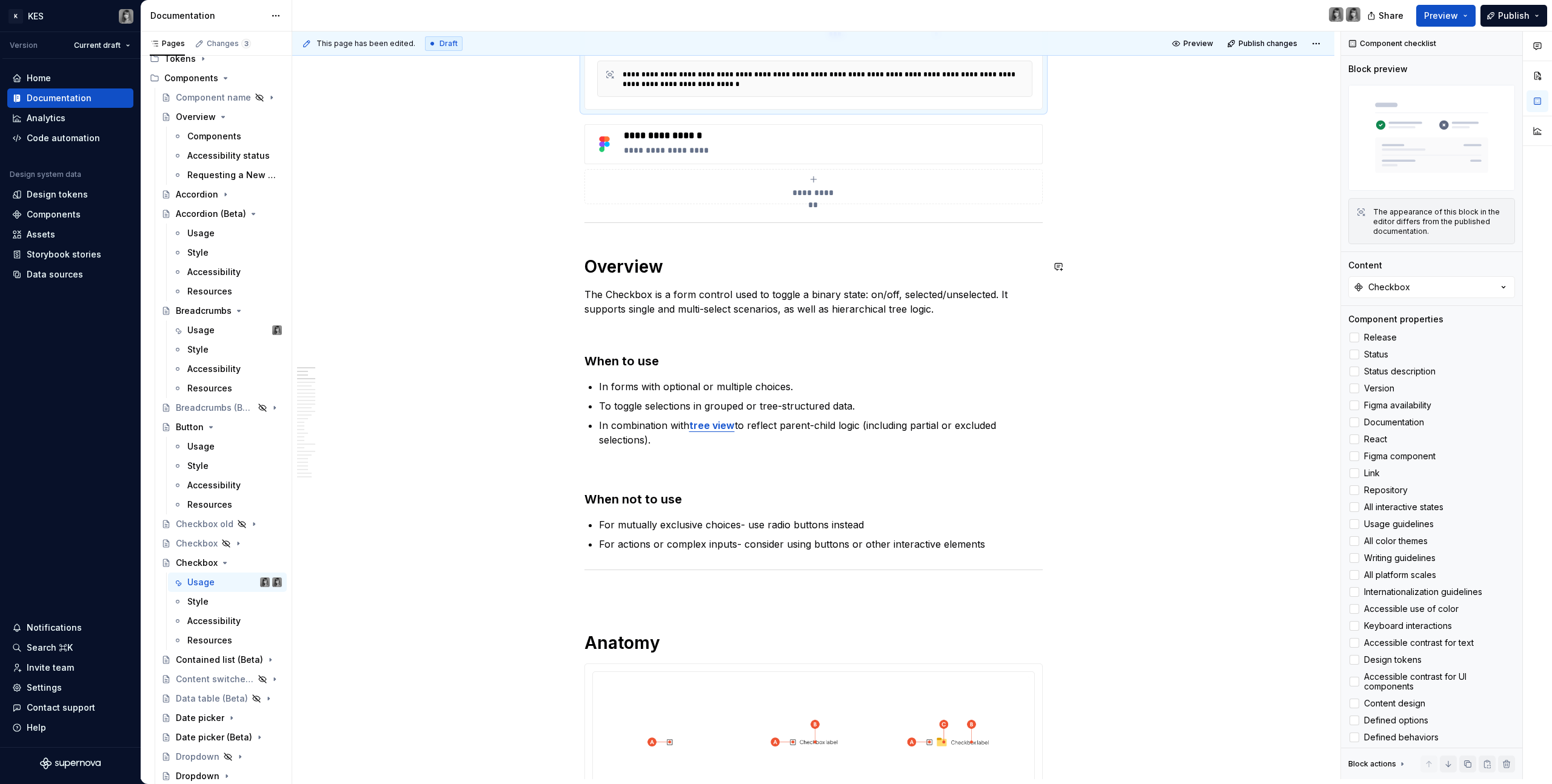scroll, scrollTop: 510, scrollLeft: 0, axis: vertical 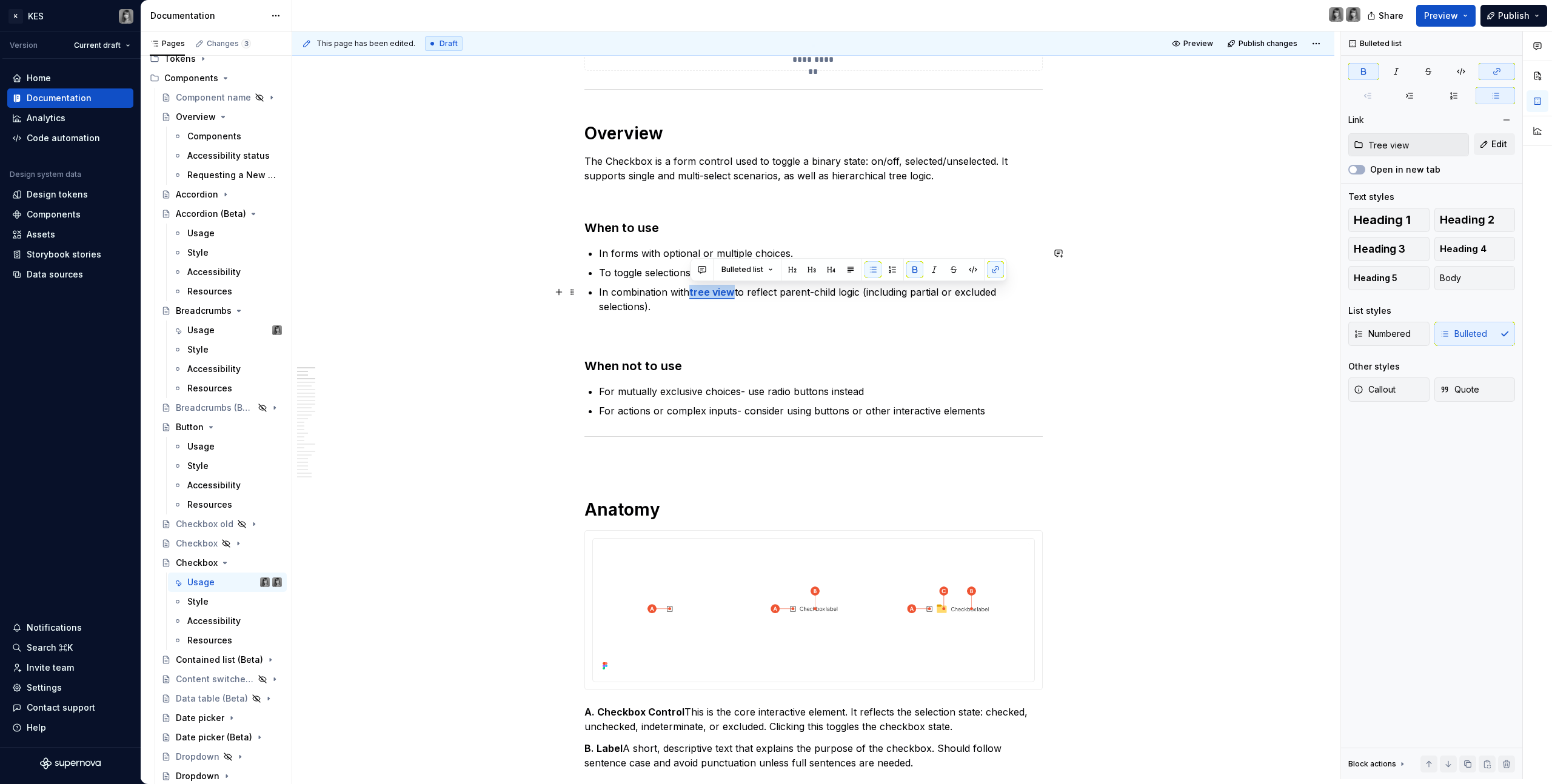 drag, startPoint x: 697, startPoint y: 292, endPoint x: 733, endPoint y: 291, distance: 36.013886 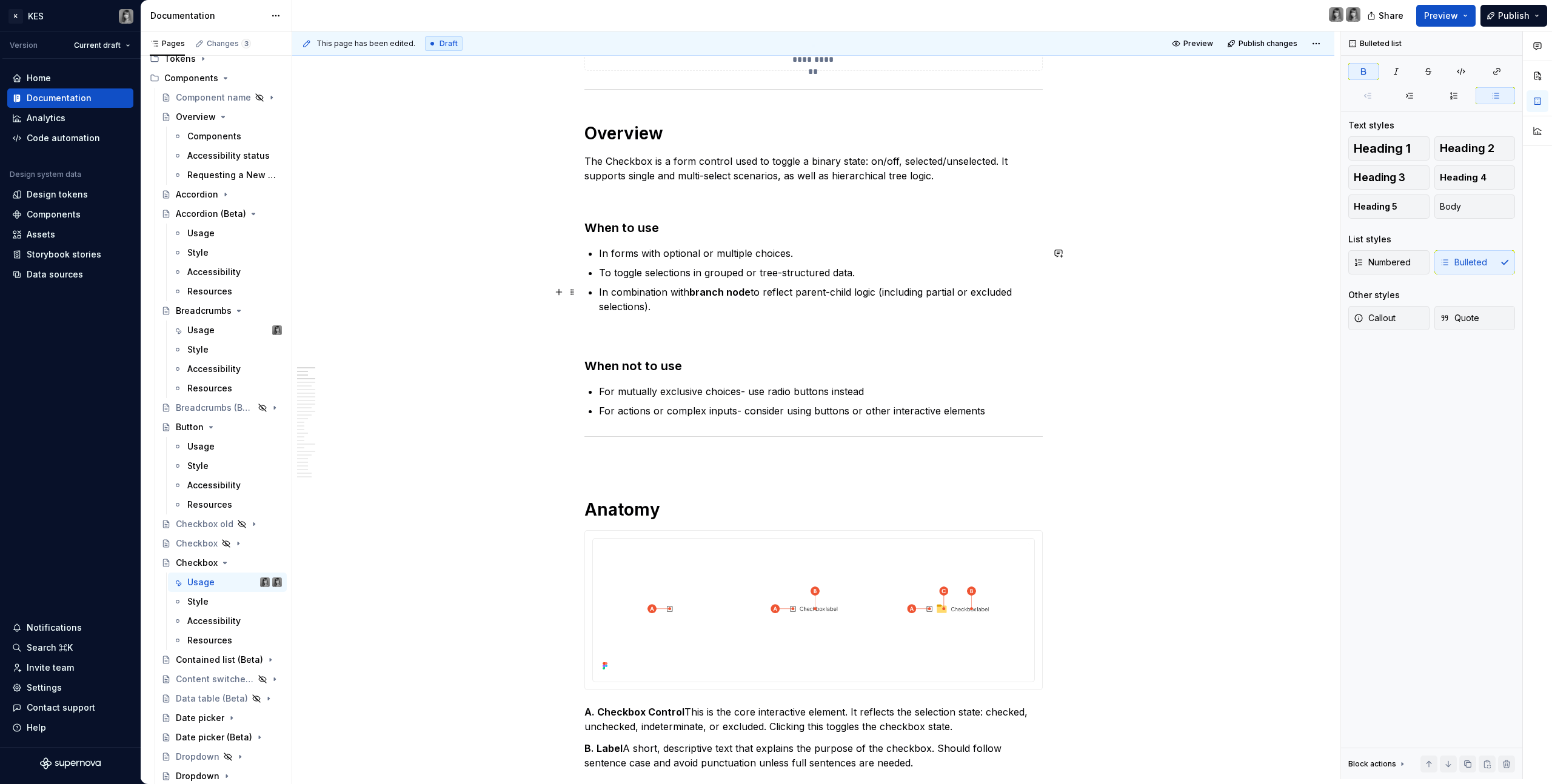 click on "branch node" at bounding box center [720, 292] 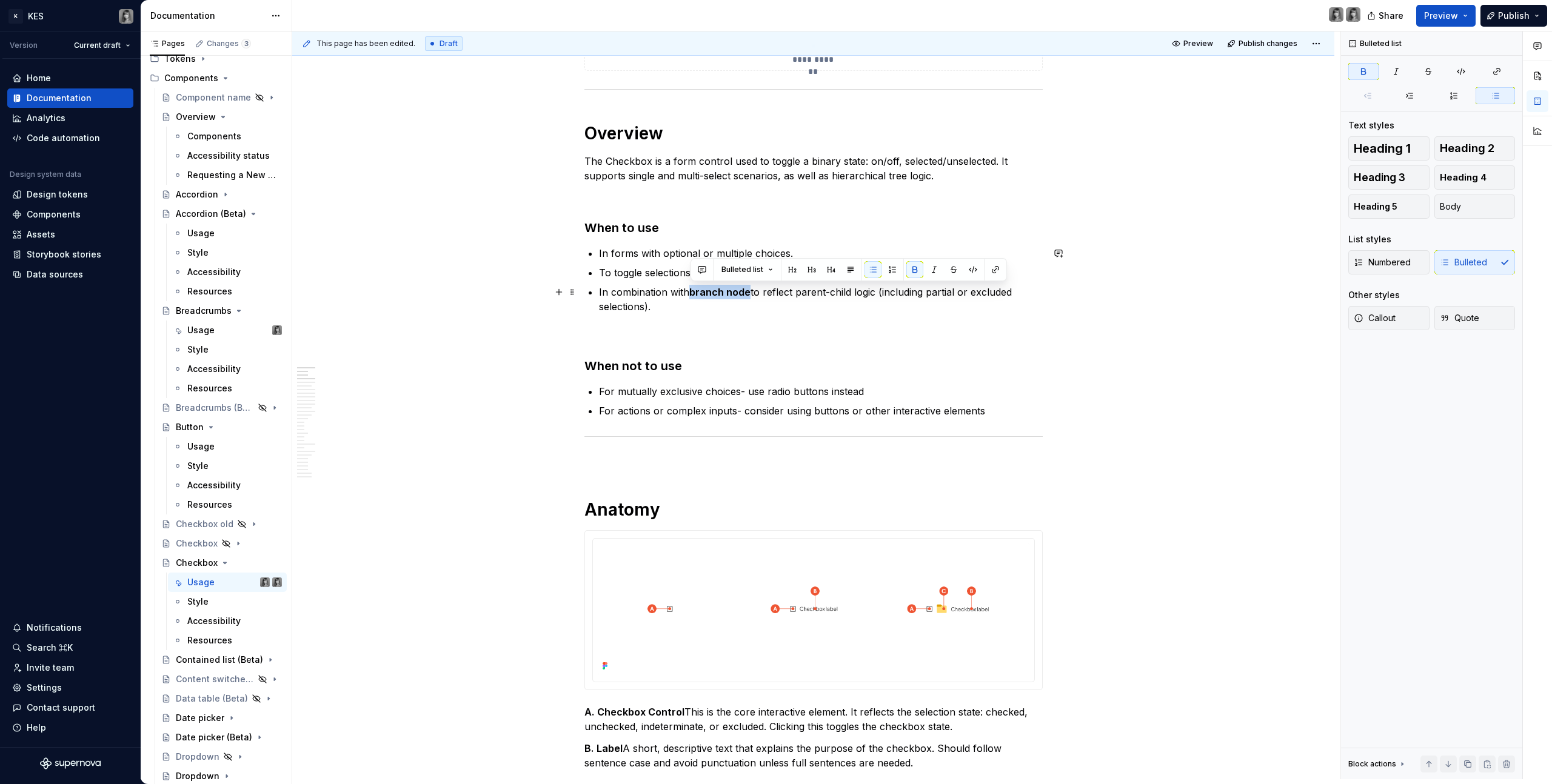 drag, startPoint x: 691, startPoint y: 294, endPoint x: 750, endPoint y: 295, distance: 59.008474 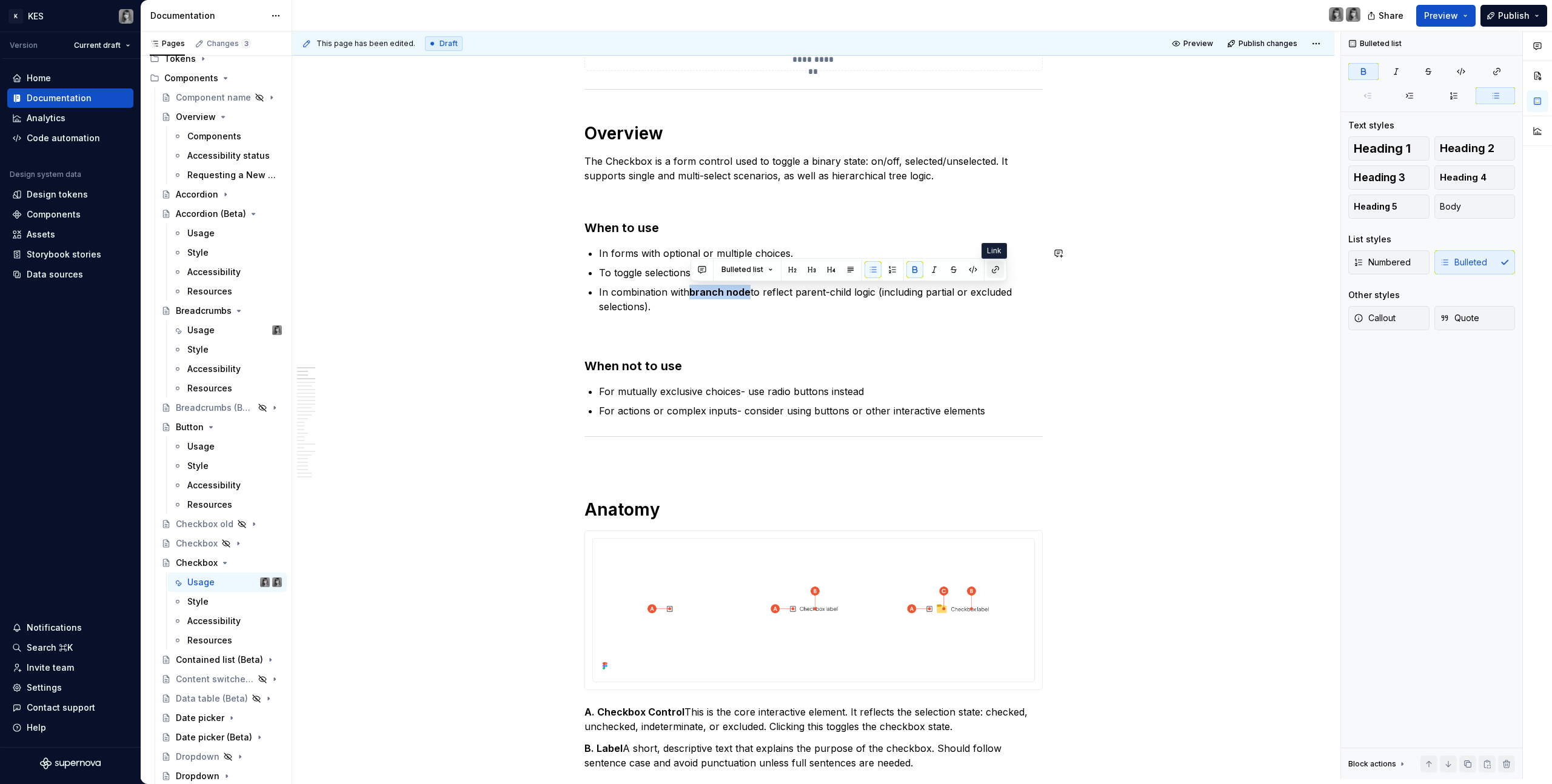 click at bounding box center (995, 270) 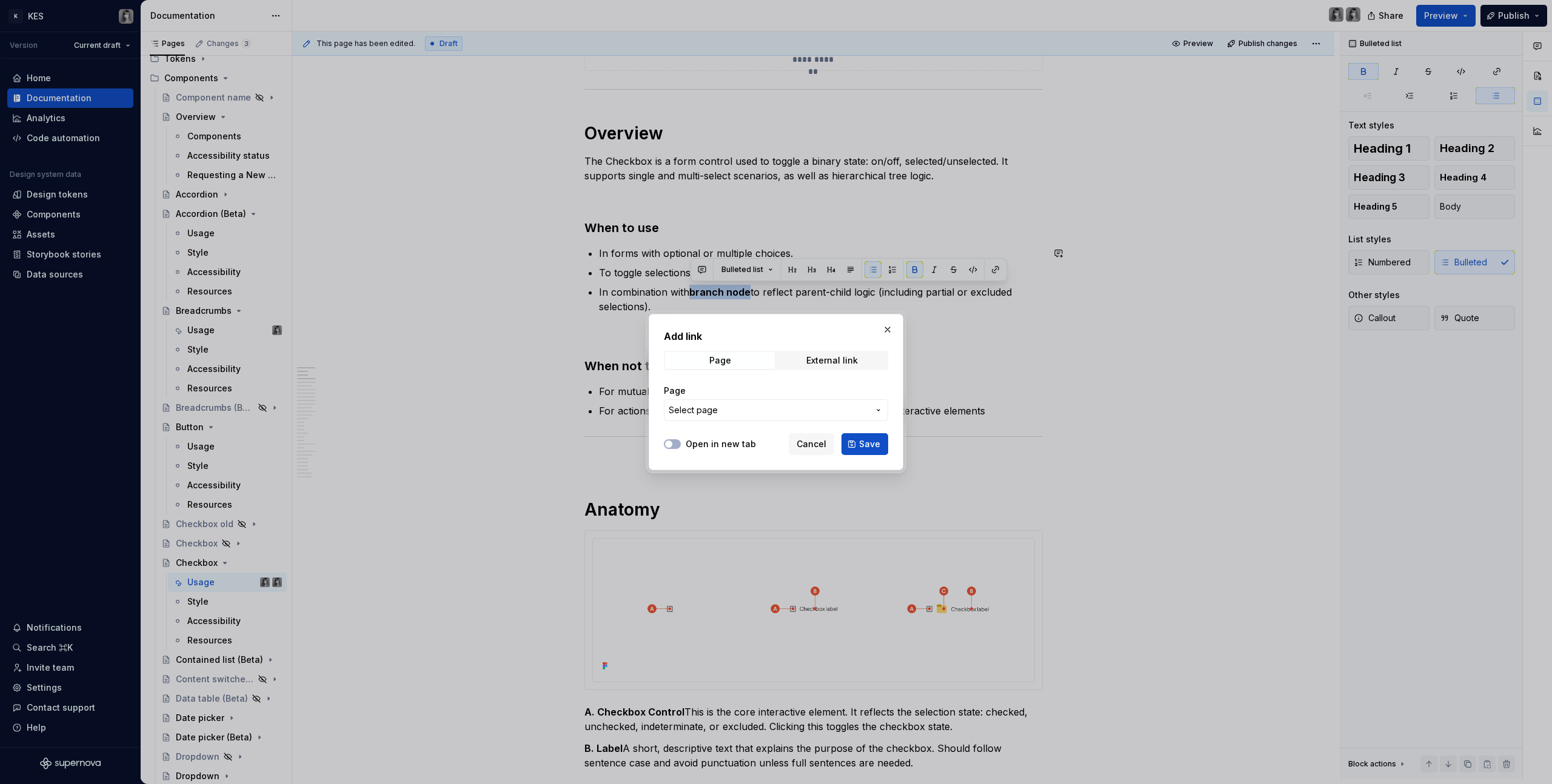 click on "Select page" at bounding box center [769, 410] 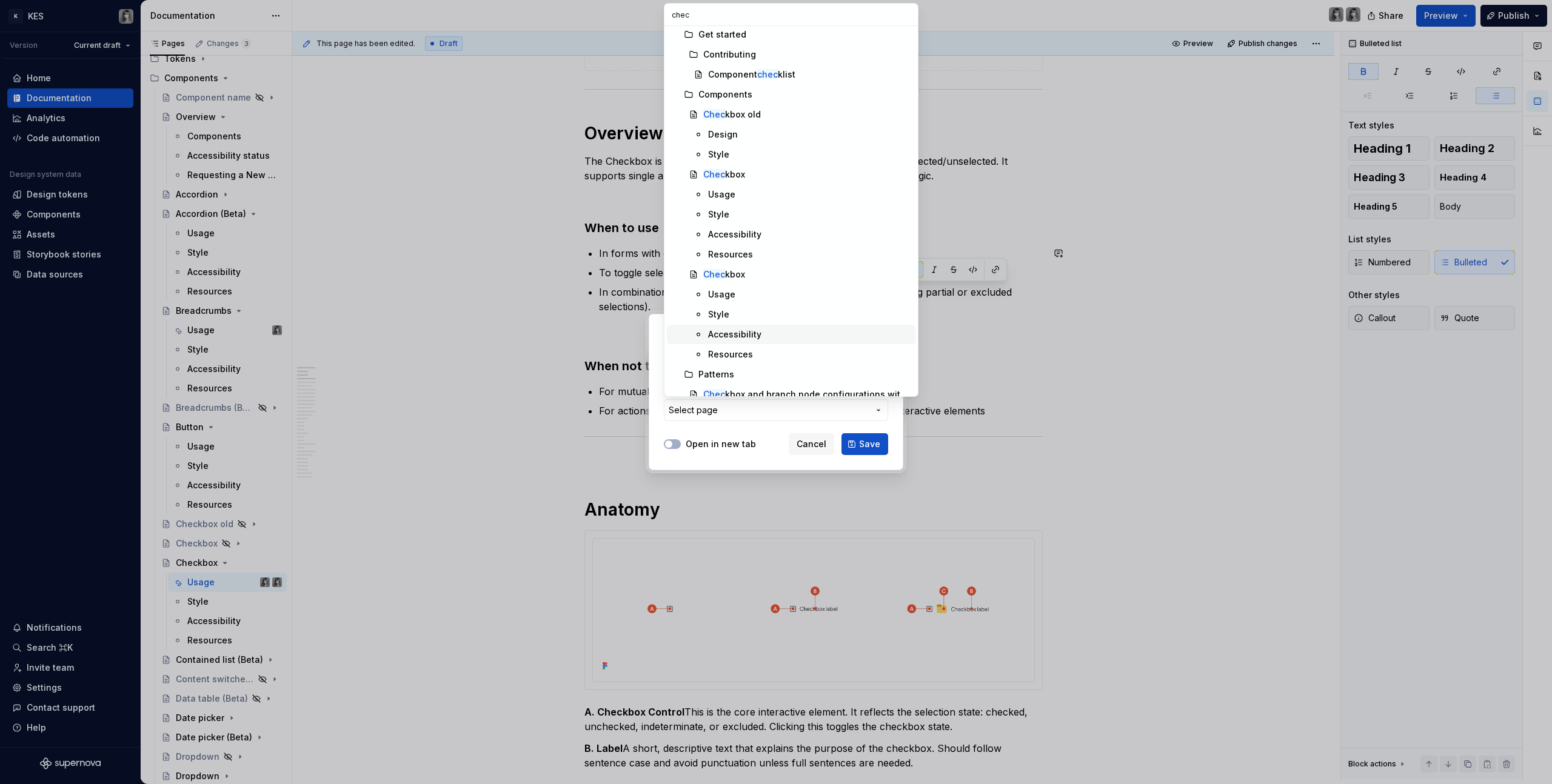 scroll, scrollTop: 0, scrollLeft: 0, axis: both 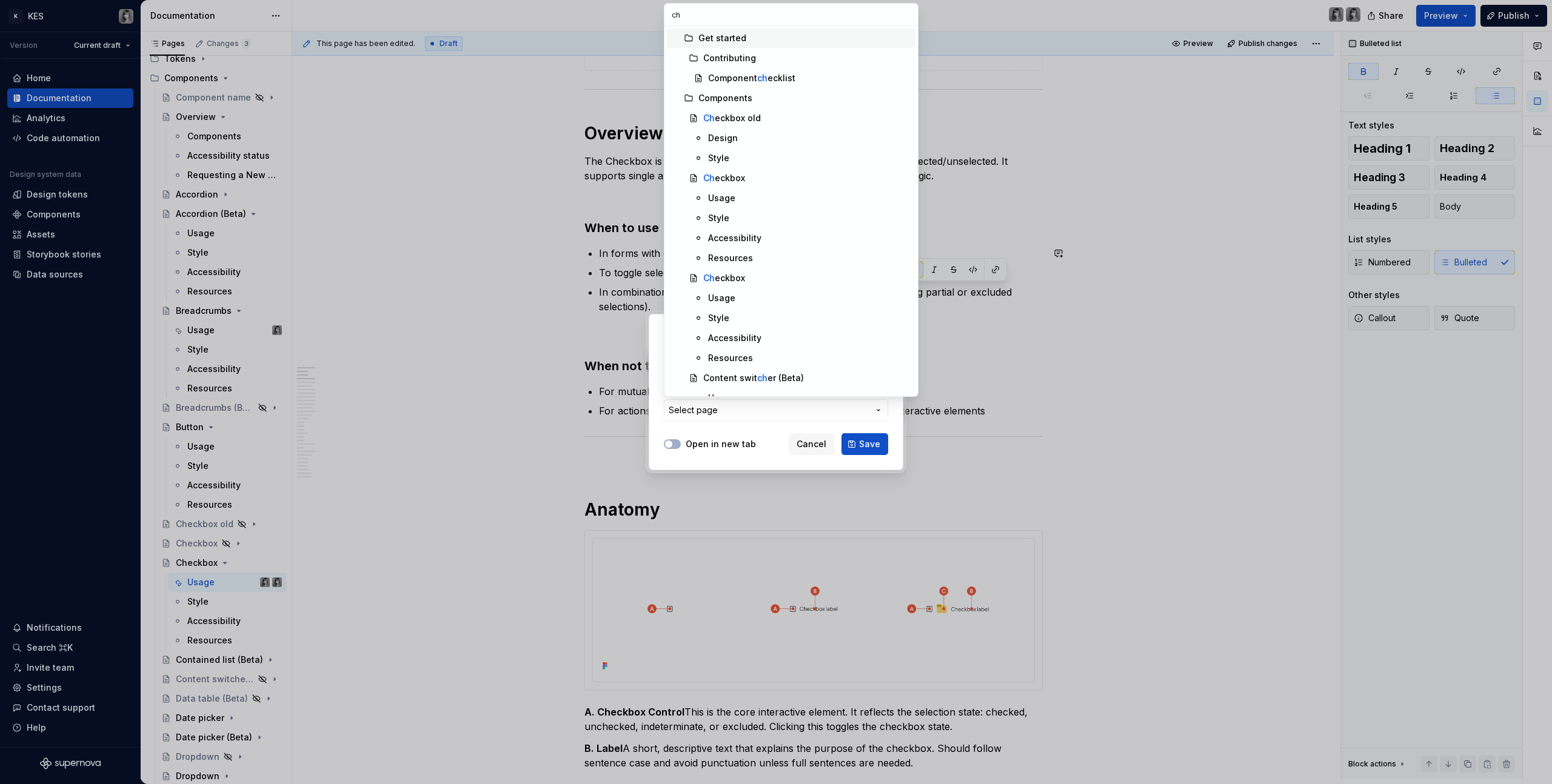 type on "c" 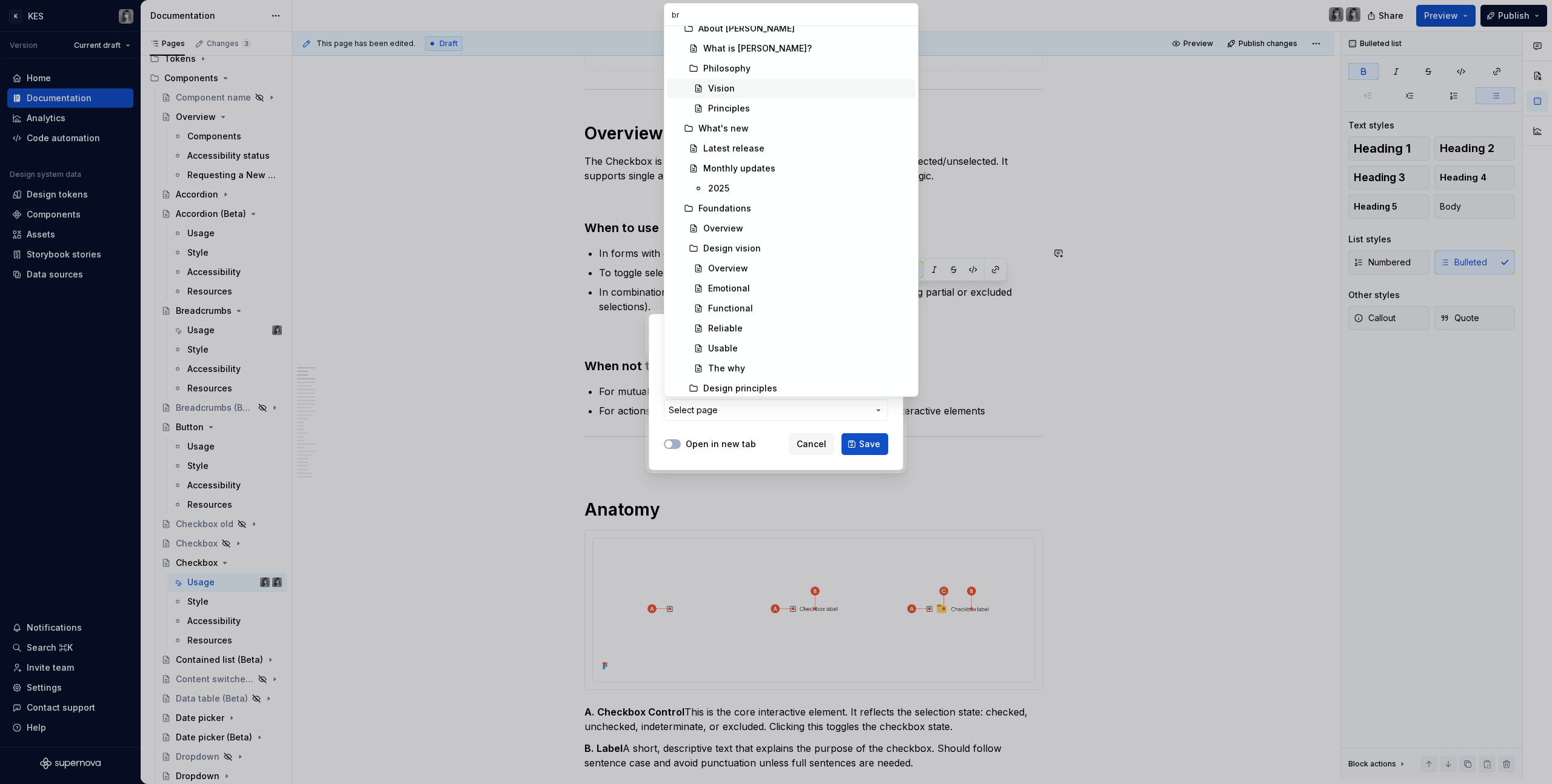 scroll, scrollTop: 0, scrollLeft: 0, axis: both 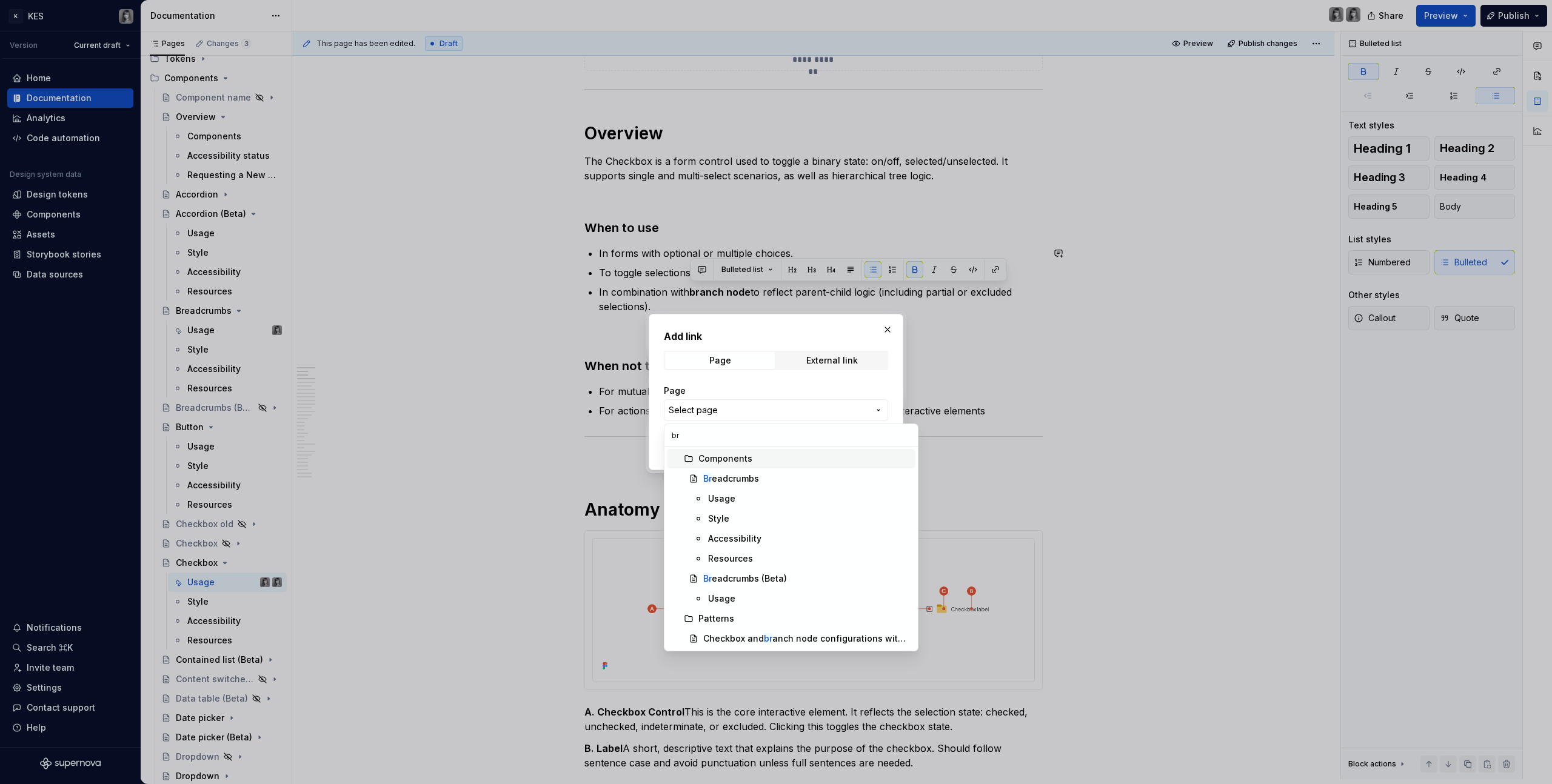 type on "bra" 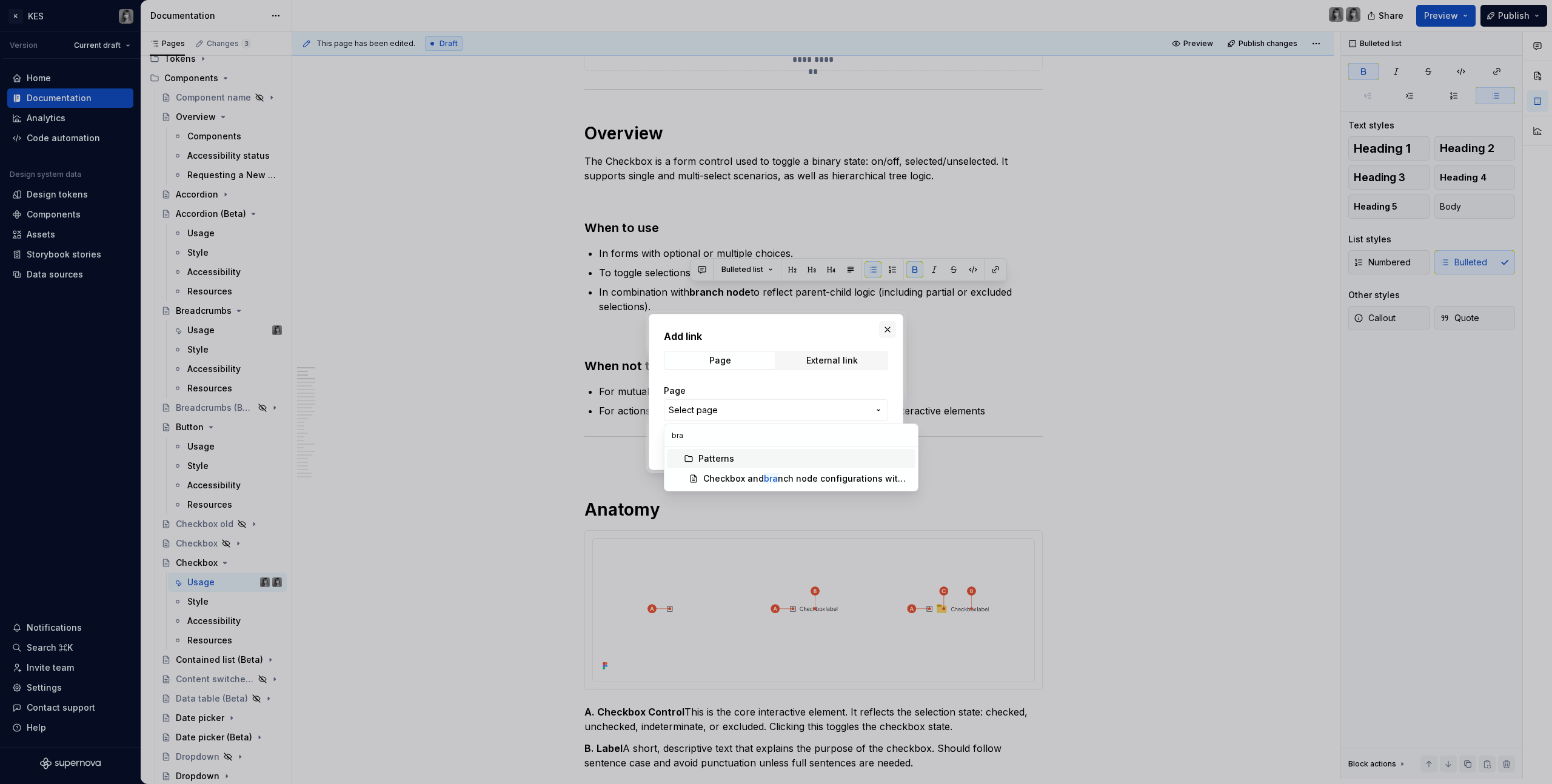 click on "Add link Page External link Page Select page Open in new tab Cancel Save" at bounding box center (776, 392) 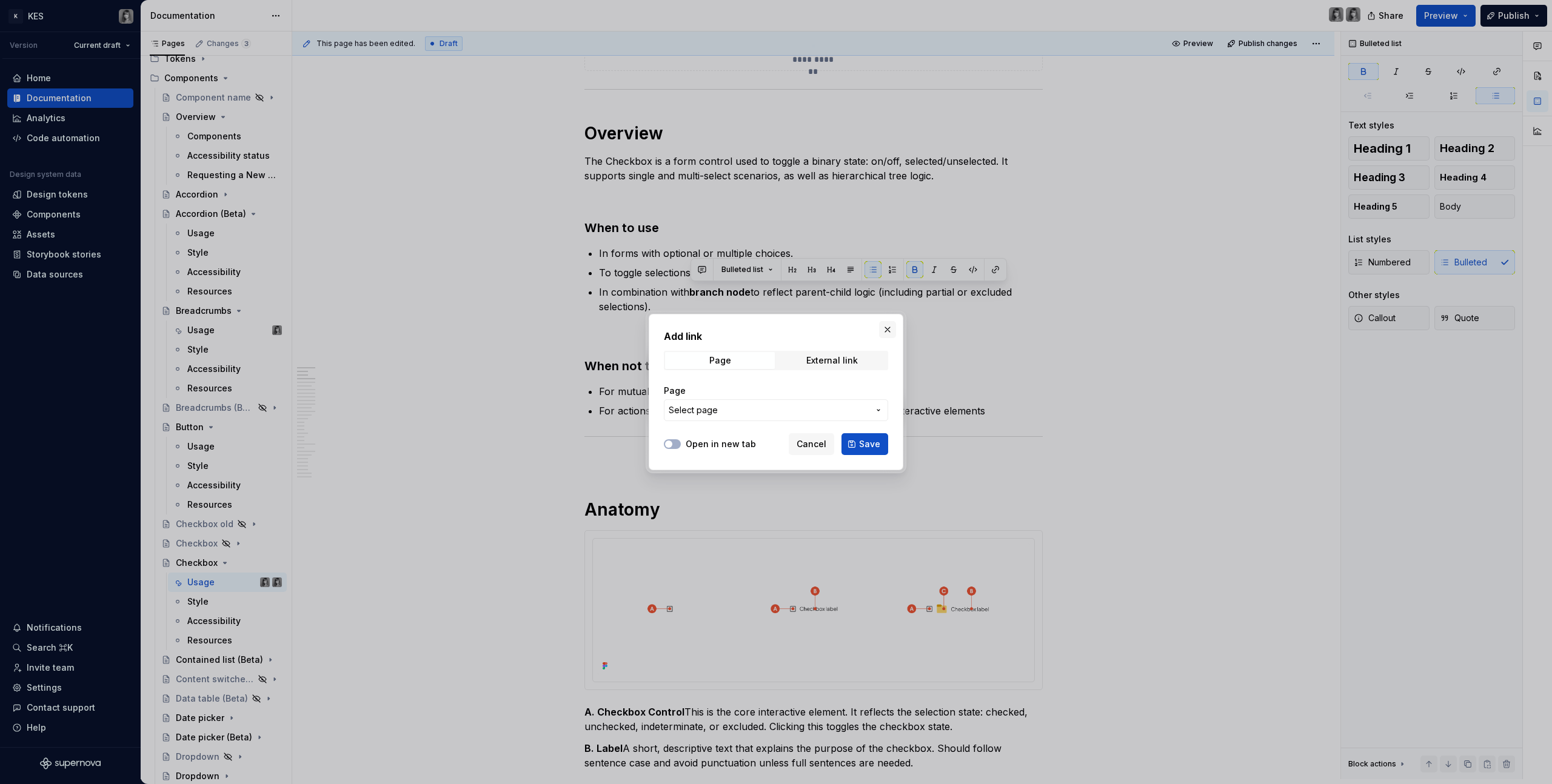click at bounding box center (888, 330) 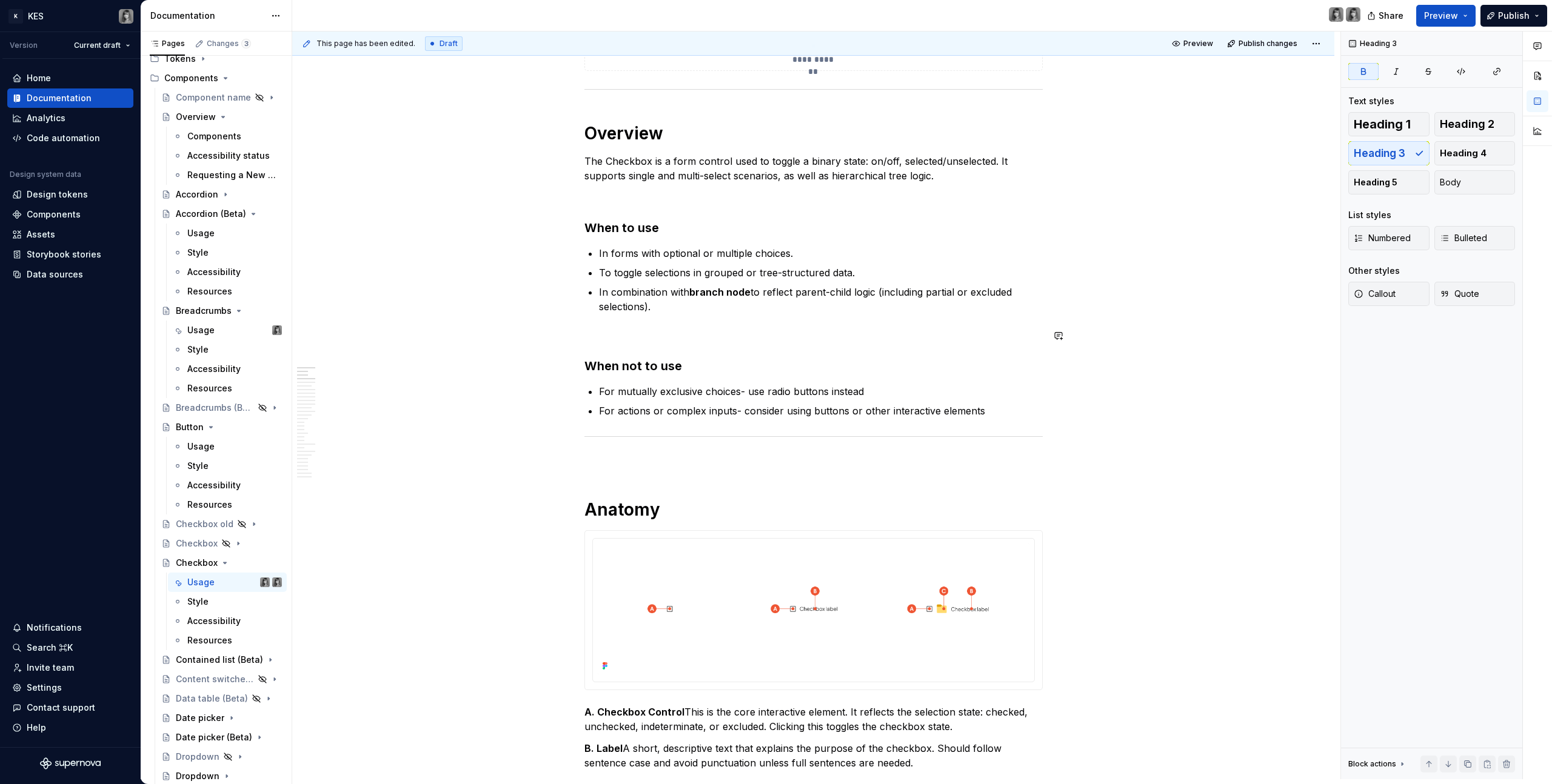 click on "**********" at bounding box center [814, 4685] 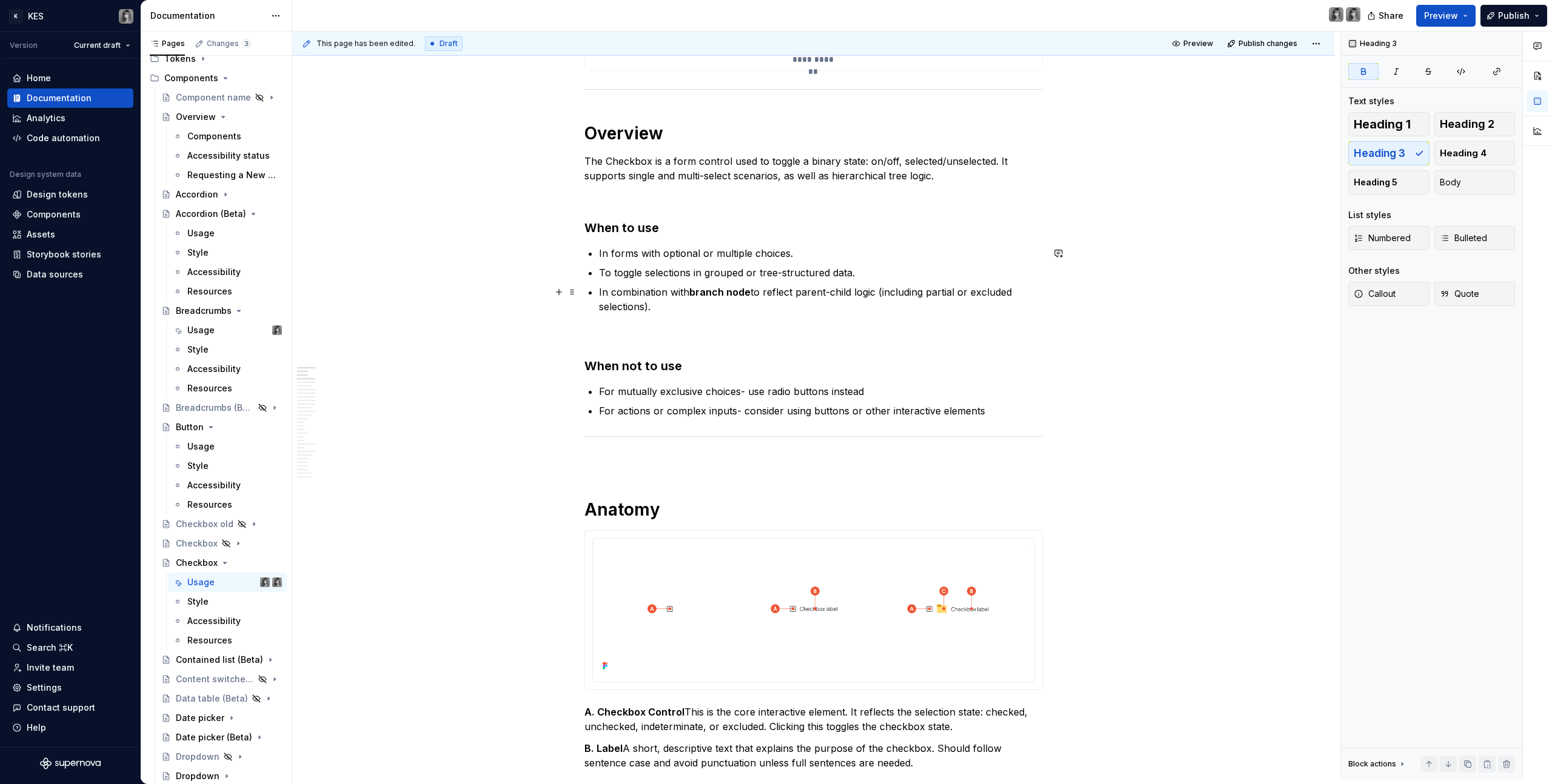 click on "**********" at bounding box center (814, 4685) 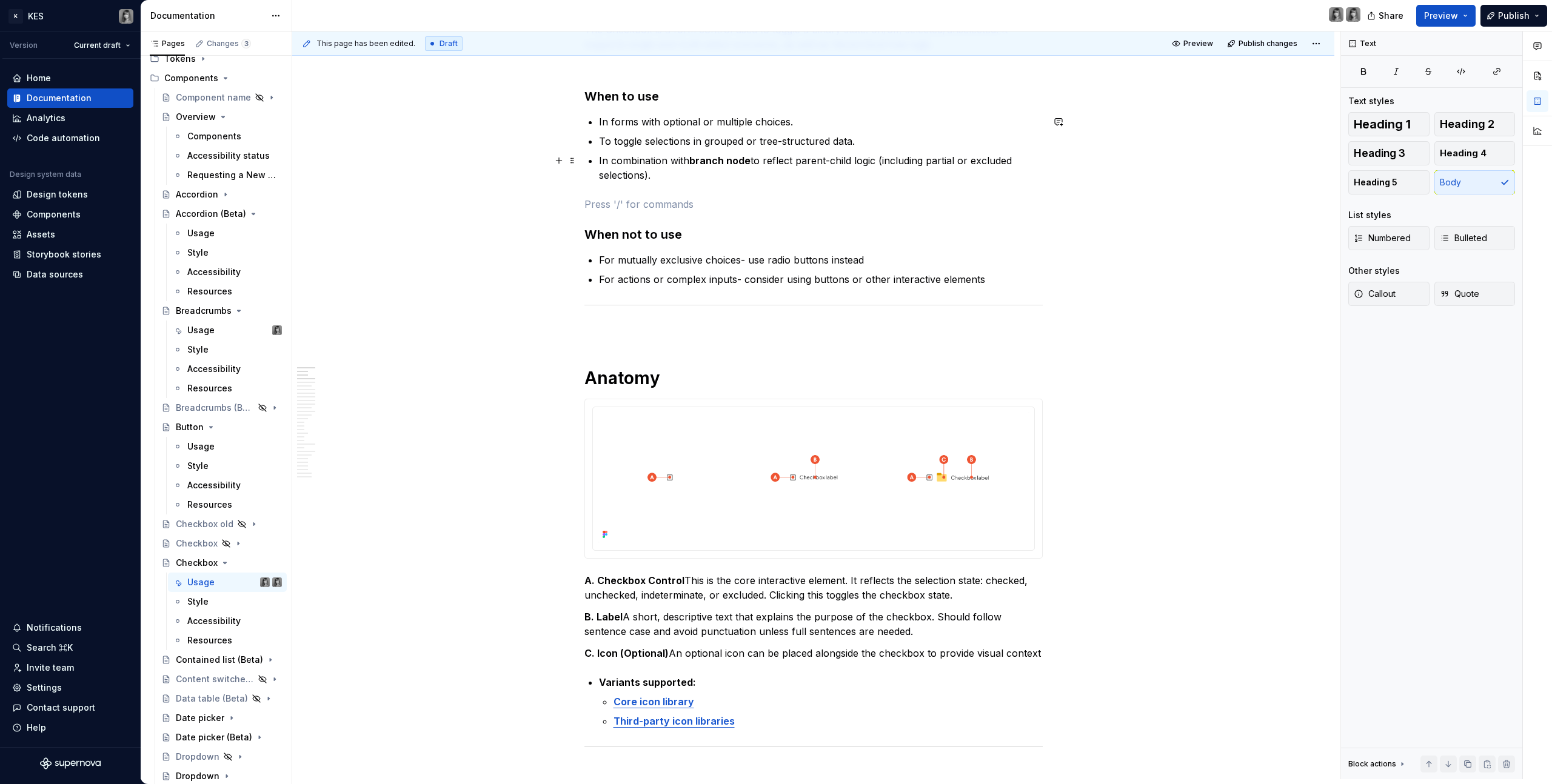 scroll, scrollTop: 756, scrollLeft: 0, axis: vertical 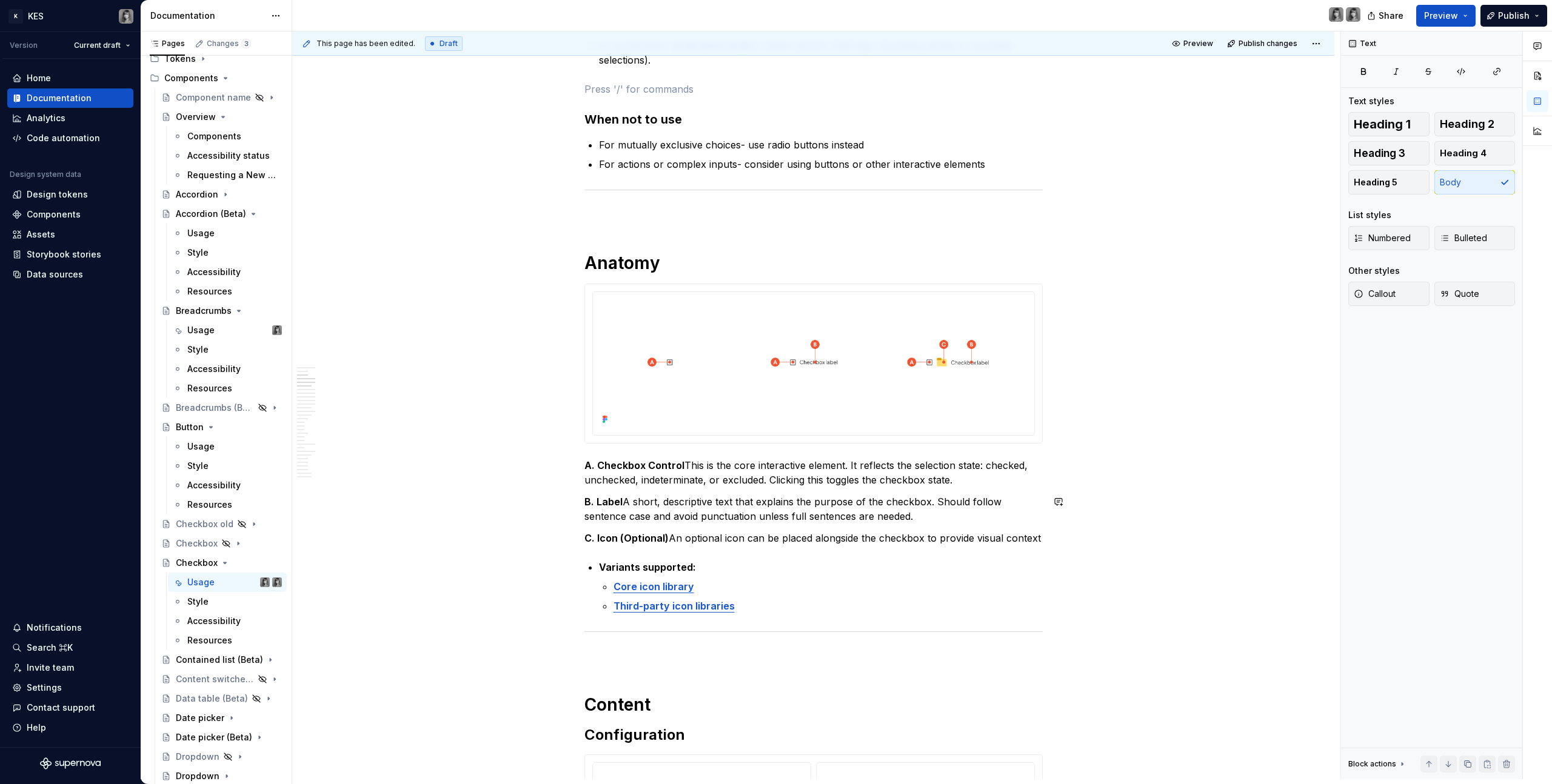 click on "**********" at bounding box center [814, 4438] 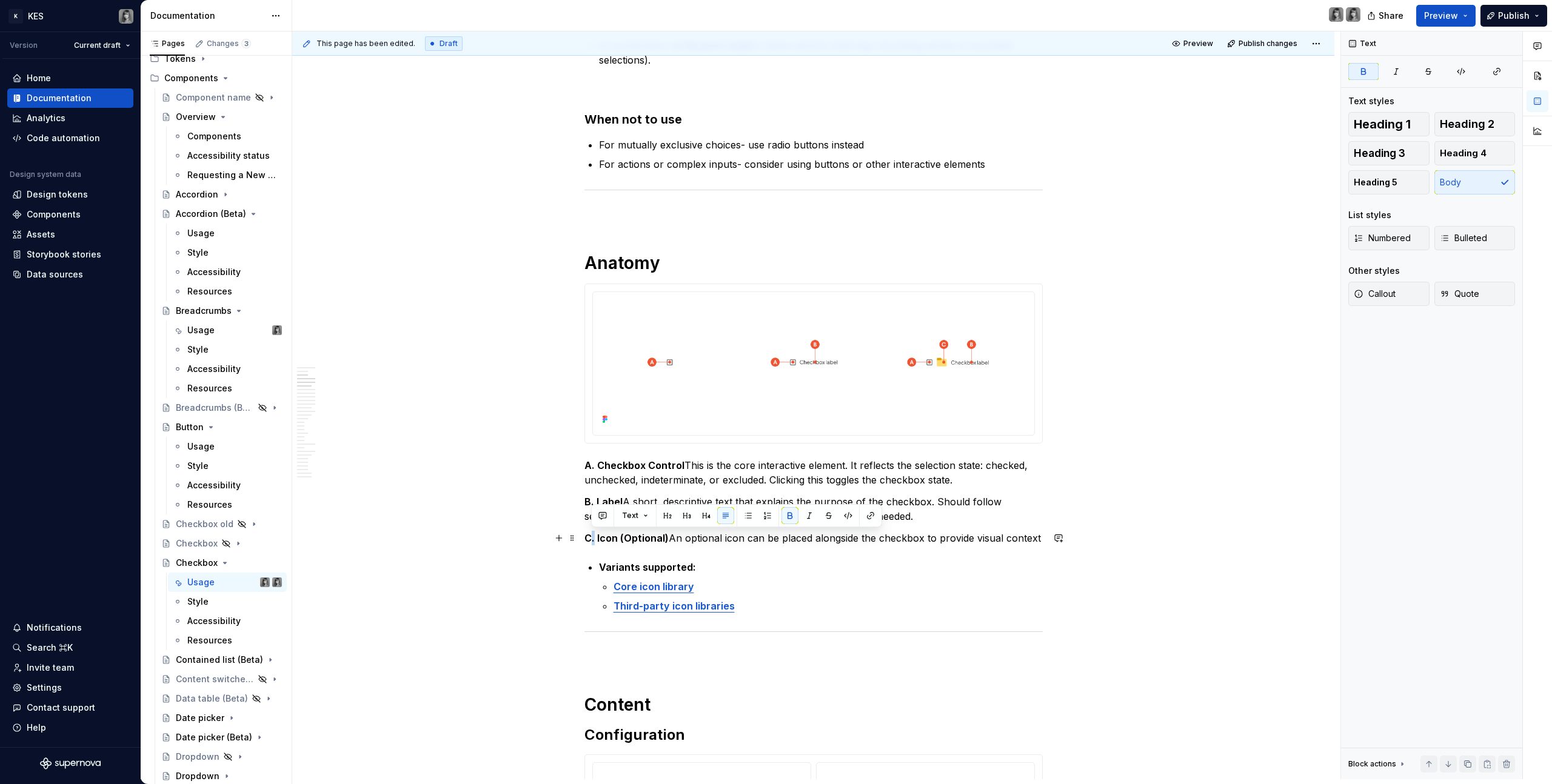 click on "C. Icon (Optional)" at bounding box center [626, 538] 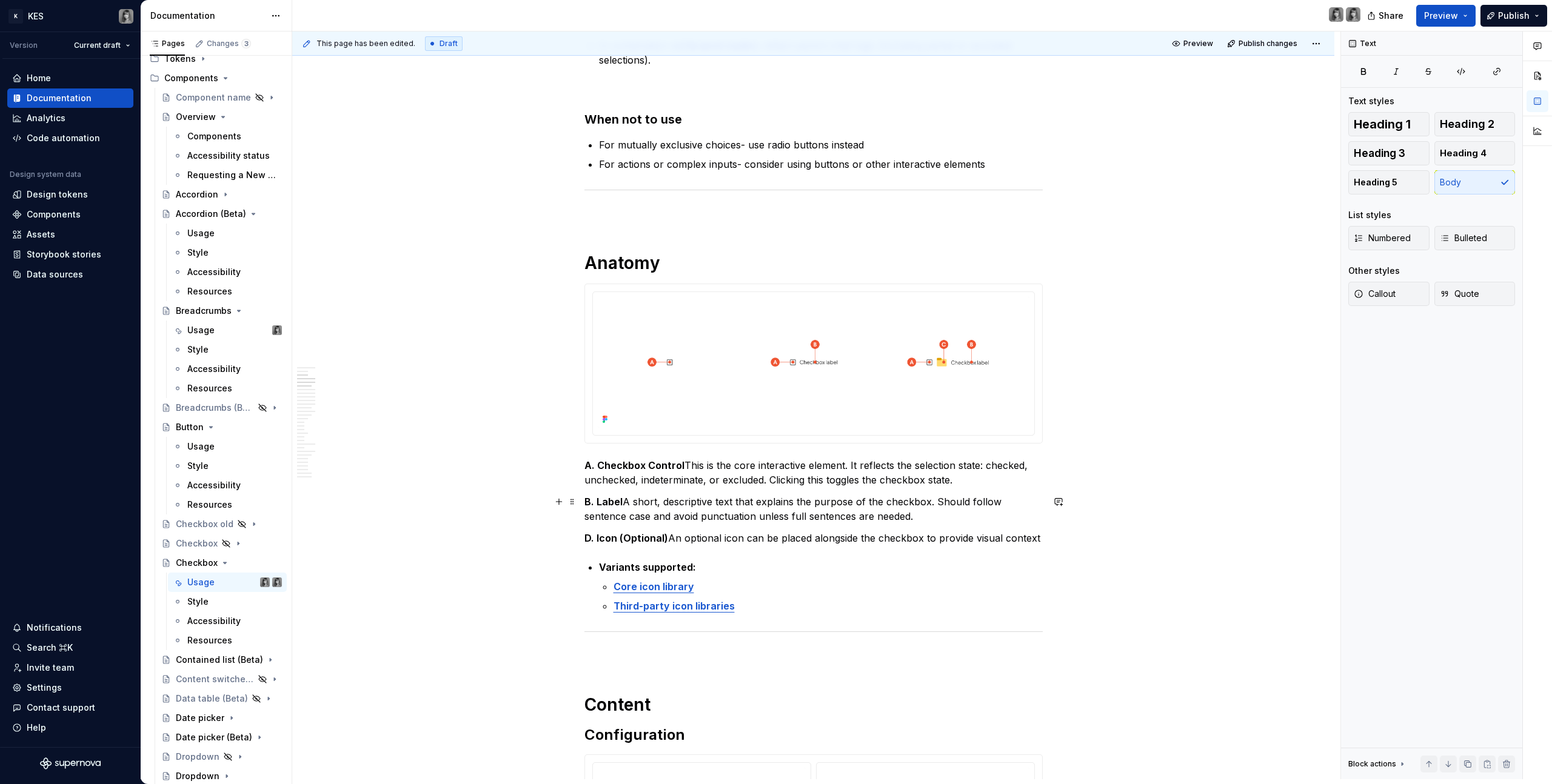 click on "B. Label  A short, descriptive text that explains the purpose of the checkbox. Should follow sentence case and avoid punctuation unless full sentences are needed." at bounding box center [814, 509] 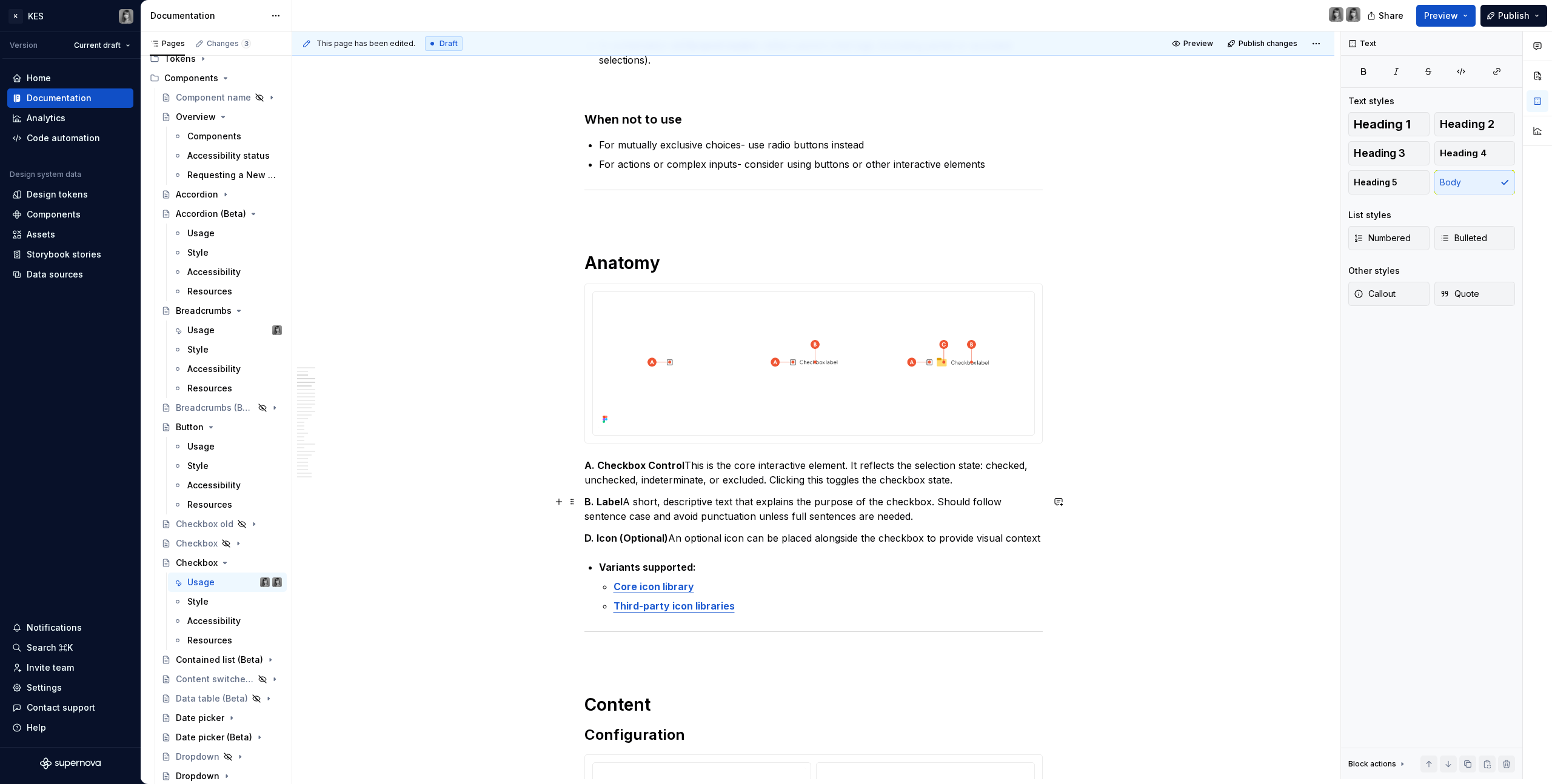 click on "B. Label  A short, descriptive text that explains the purpose of the checkbox. Should follow sentence case and avoid punctuation unless full sentences are needed." at bounding box center (814, 509) 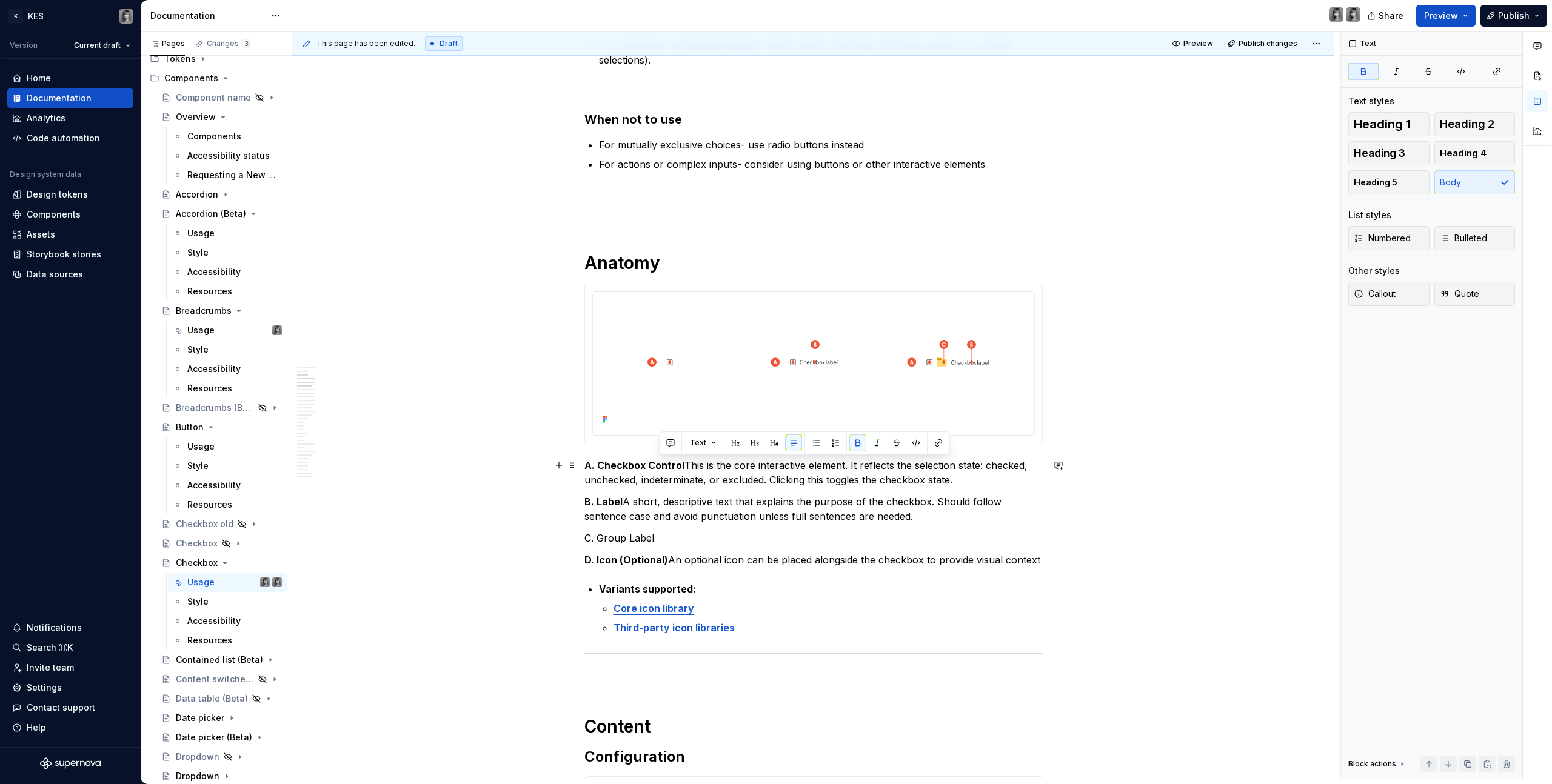 drag, startPoint x: 681, startPoint y: 465, endPoint x: 659, endPoint y: 465, distance: 22 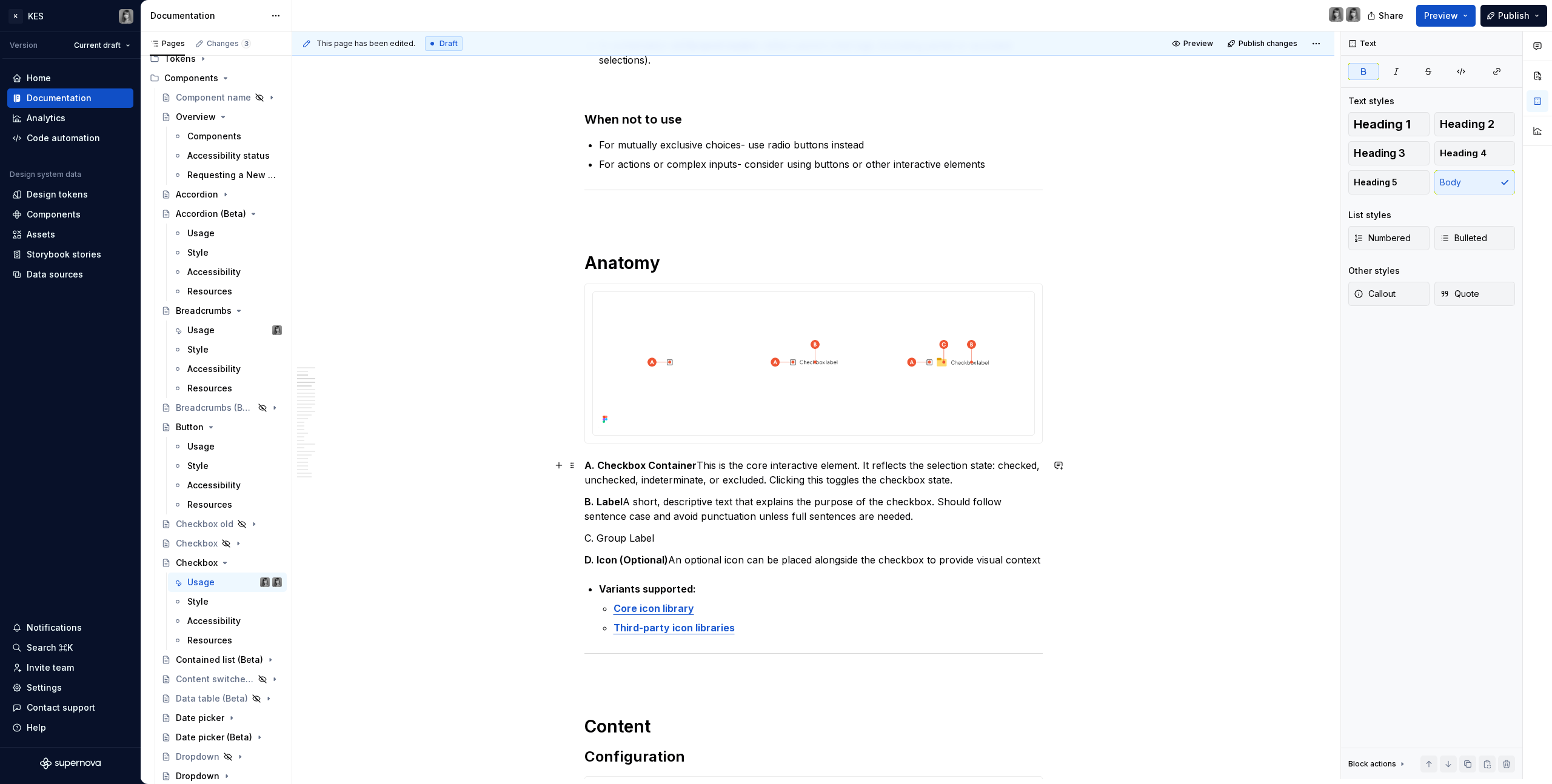 click on "A. Checkbox Container  This is the core interactive element. It reflects the selection state: checked, unchecked, indeterminate, or excluded. Clicking this toggles the checkbox state." at bounding box center (814, 473) 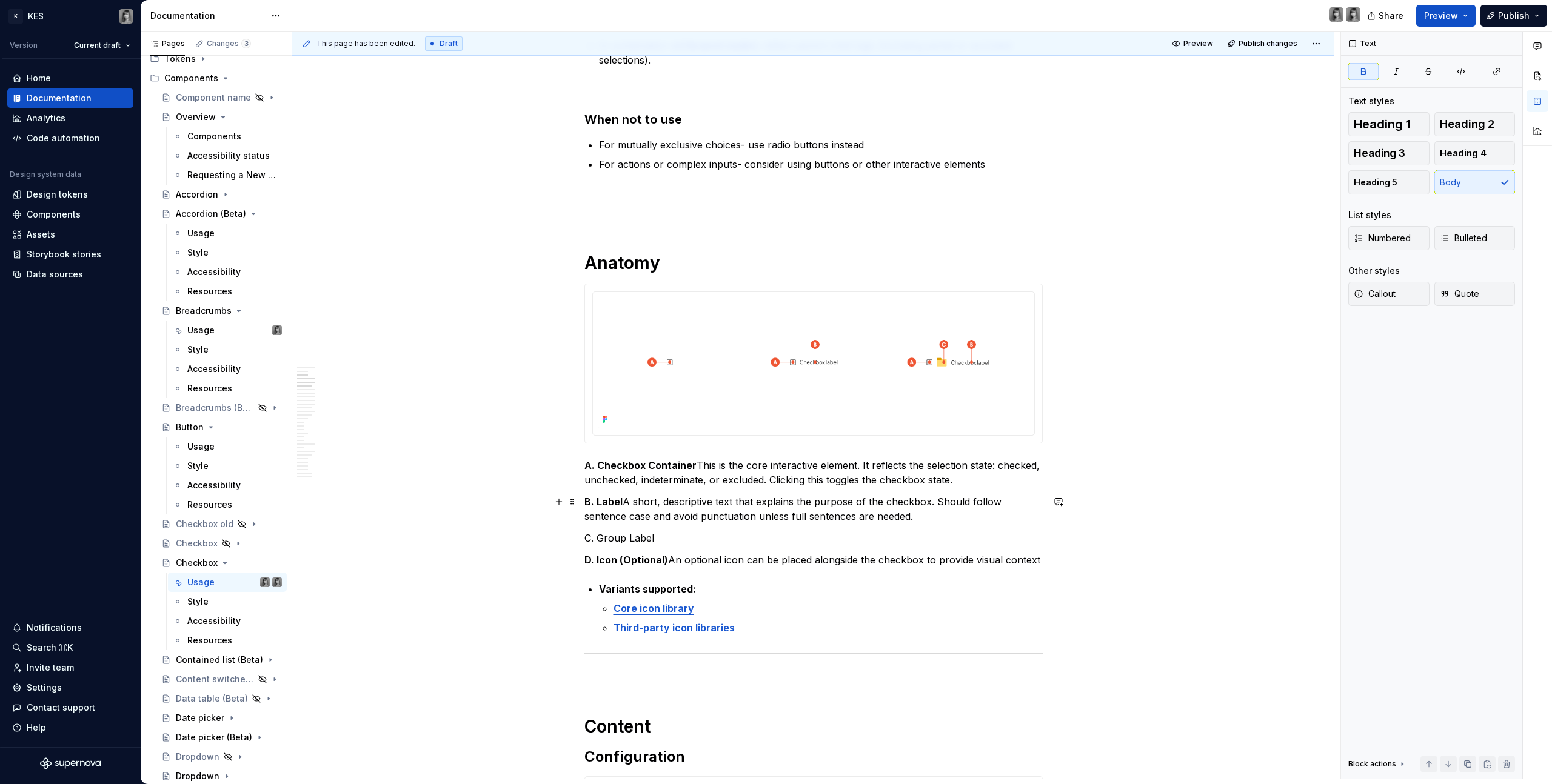 click on "B. Label" at bounding box center (603, 502) 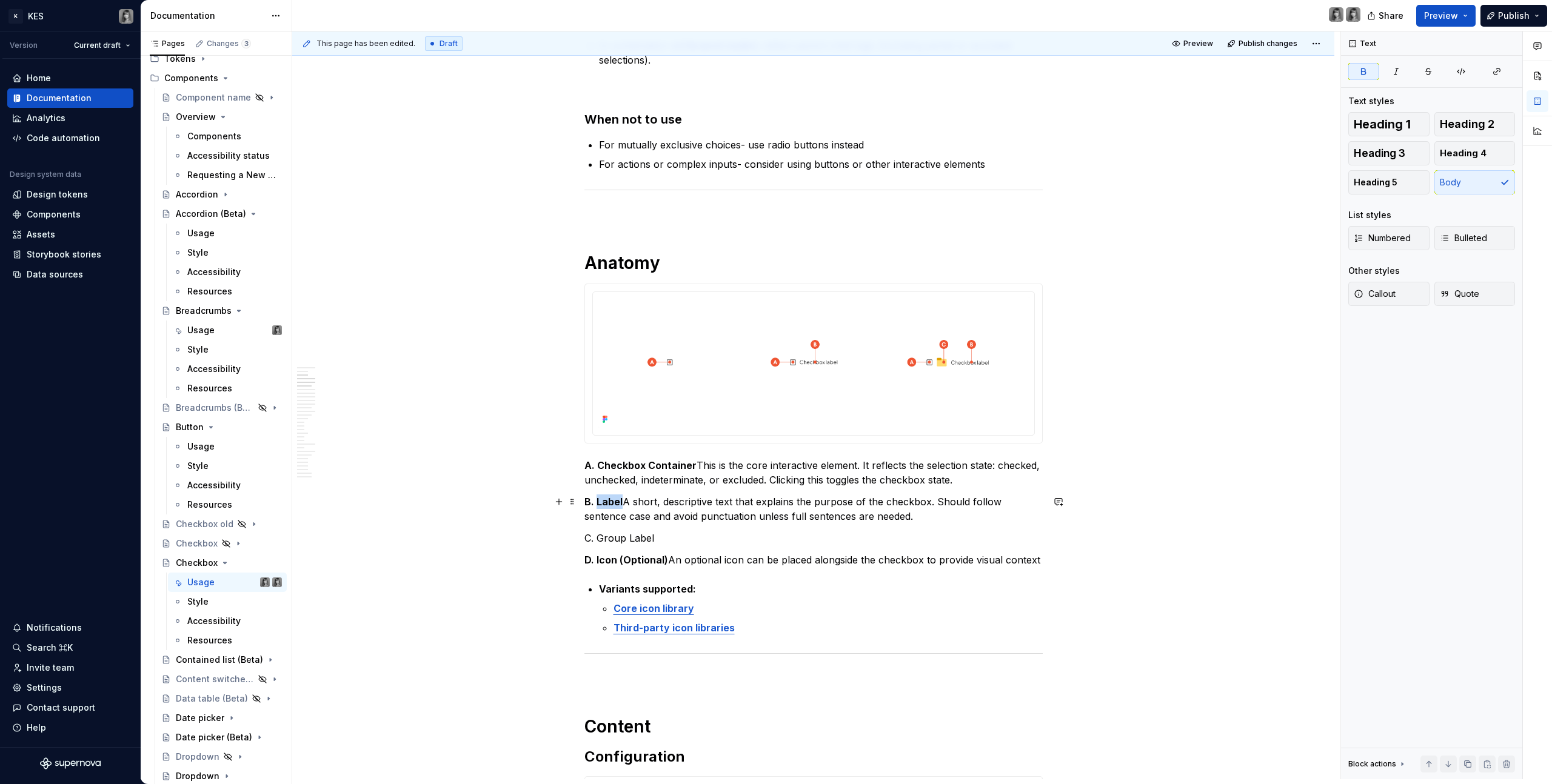 click on "B. Label" at bounding box center [603, 502] 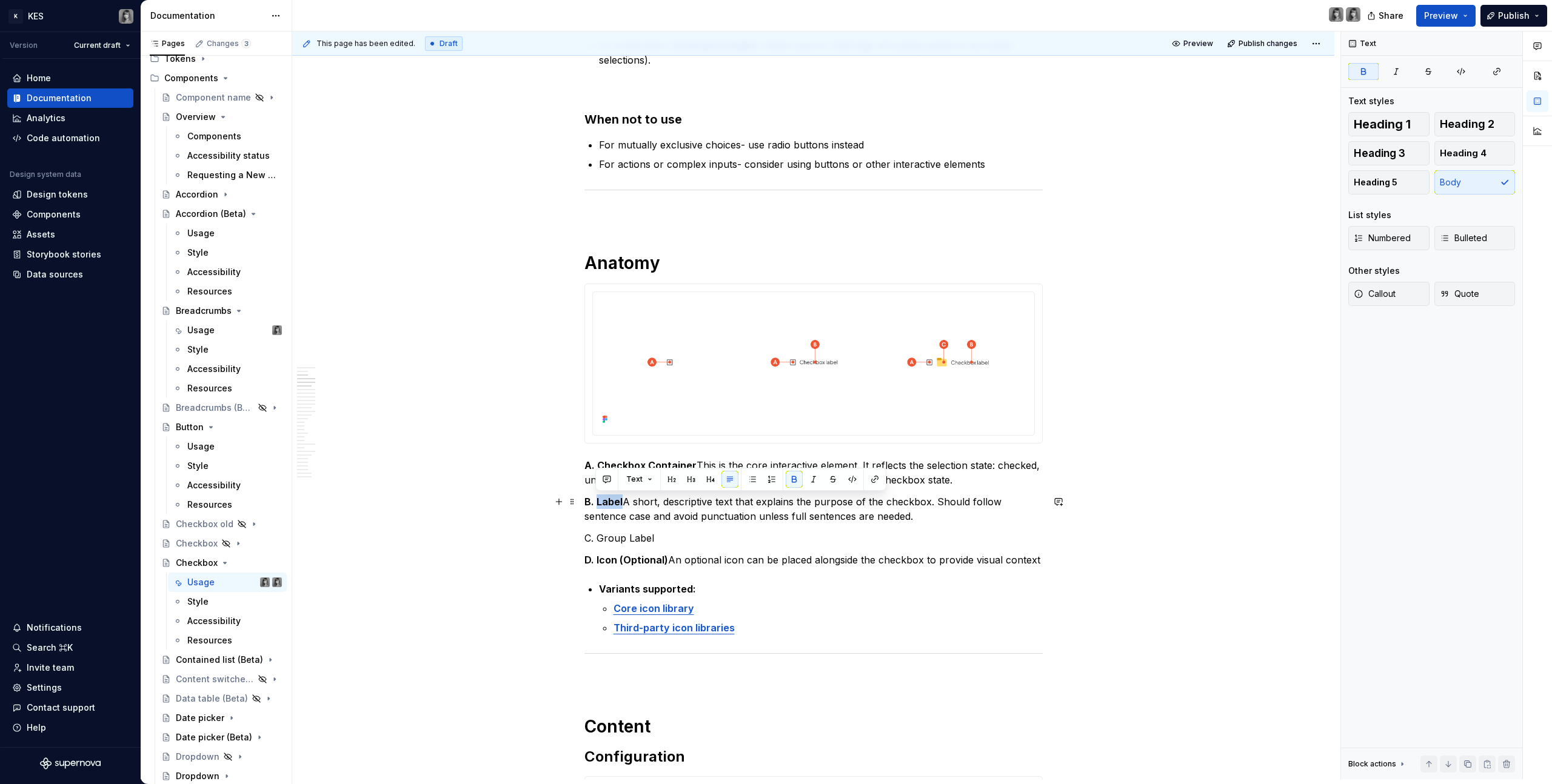 click on "B. Label" at bounding box center (603, 502) 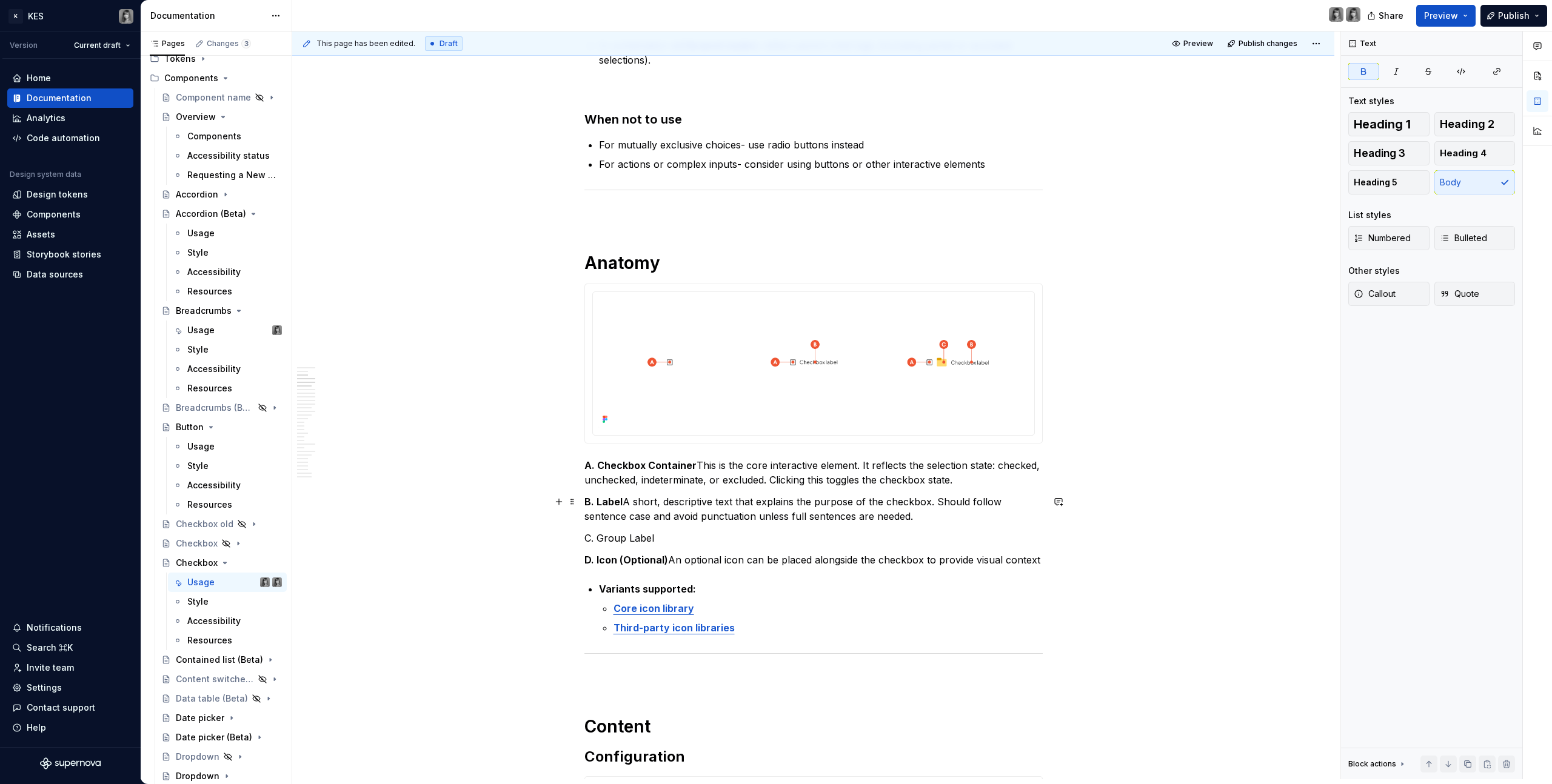 click on "B. Label" at bounding box center (603, 502) 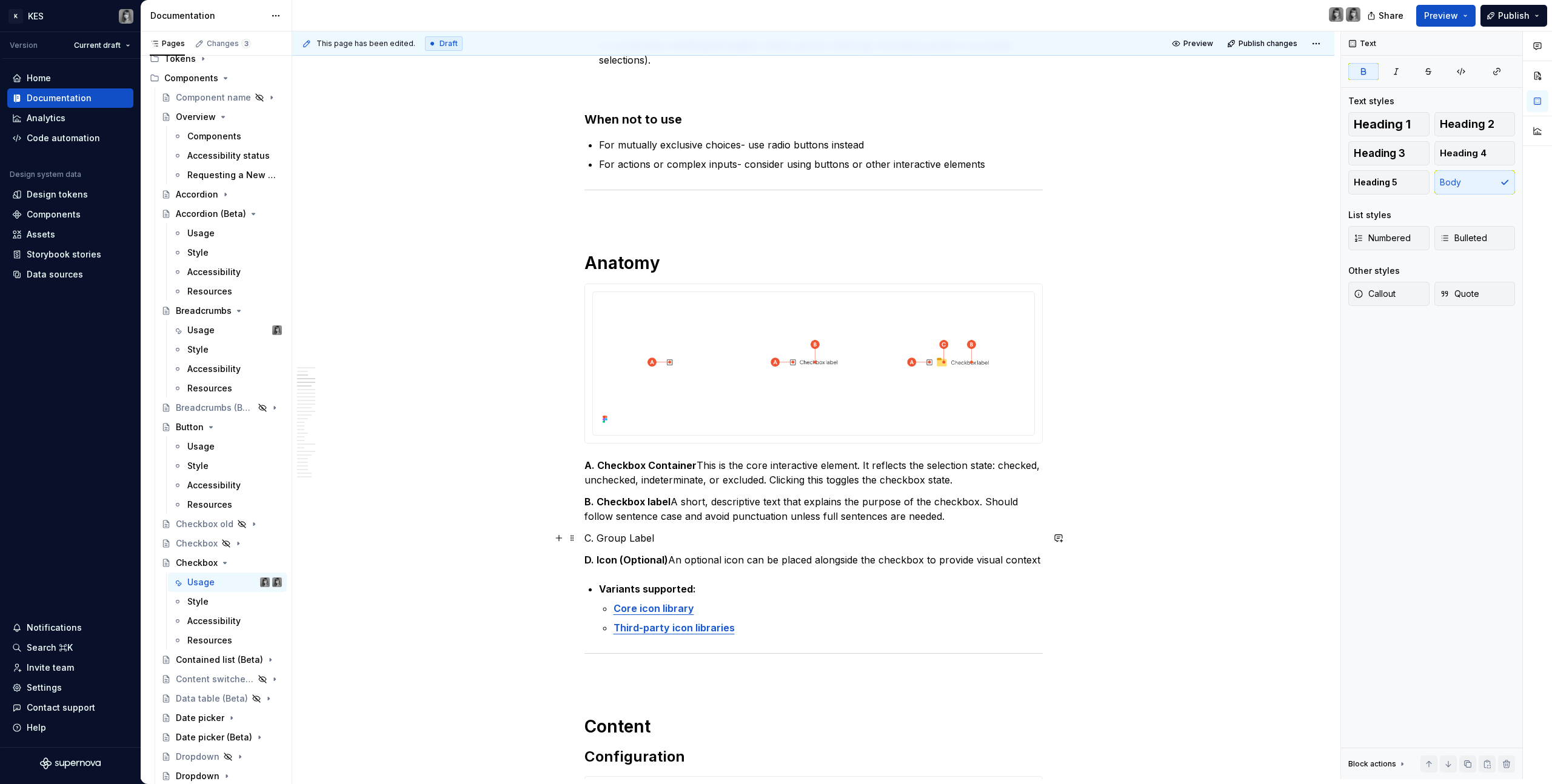 click on "C. Group Label" at bounding box center [814, 538] 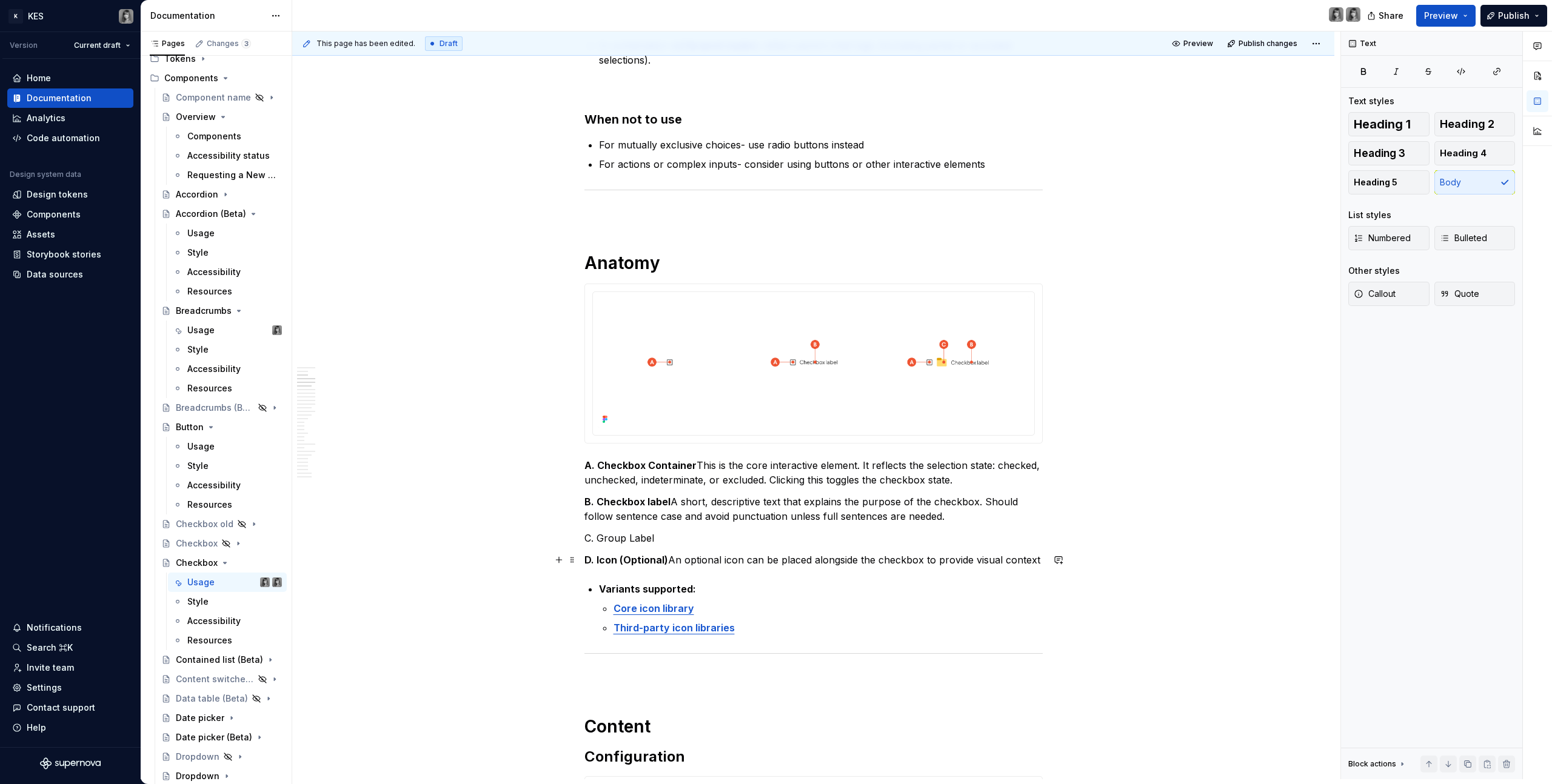 click on "D. Icon (Optional)" at bounding box center (626, 560) 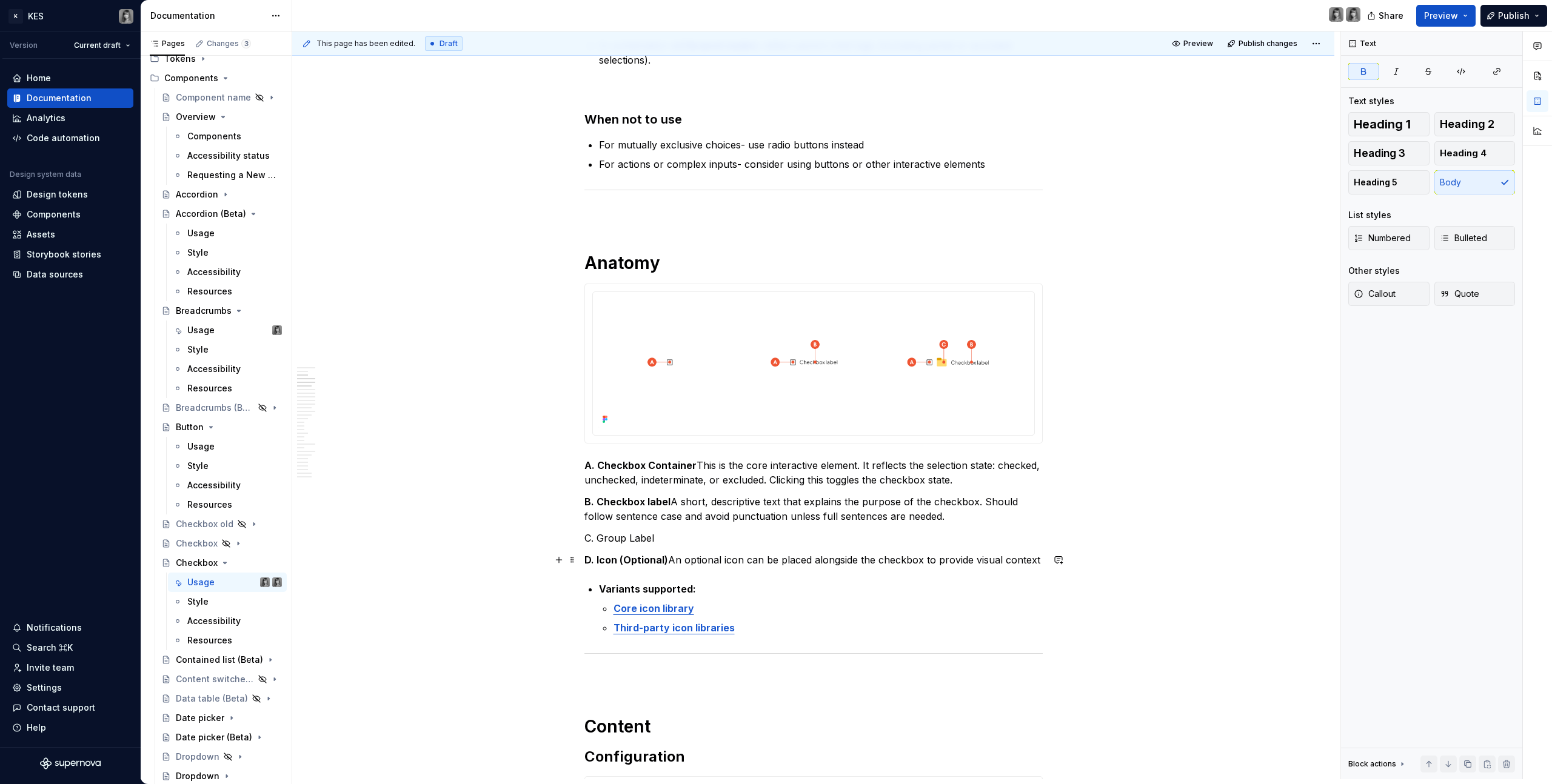 click on "**********" at bounding box center (814, 4449) 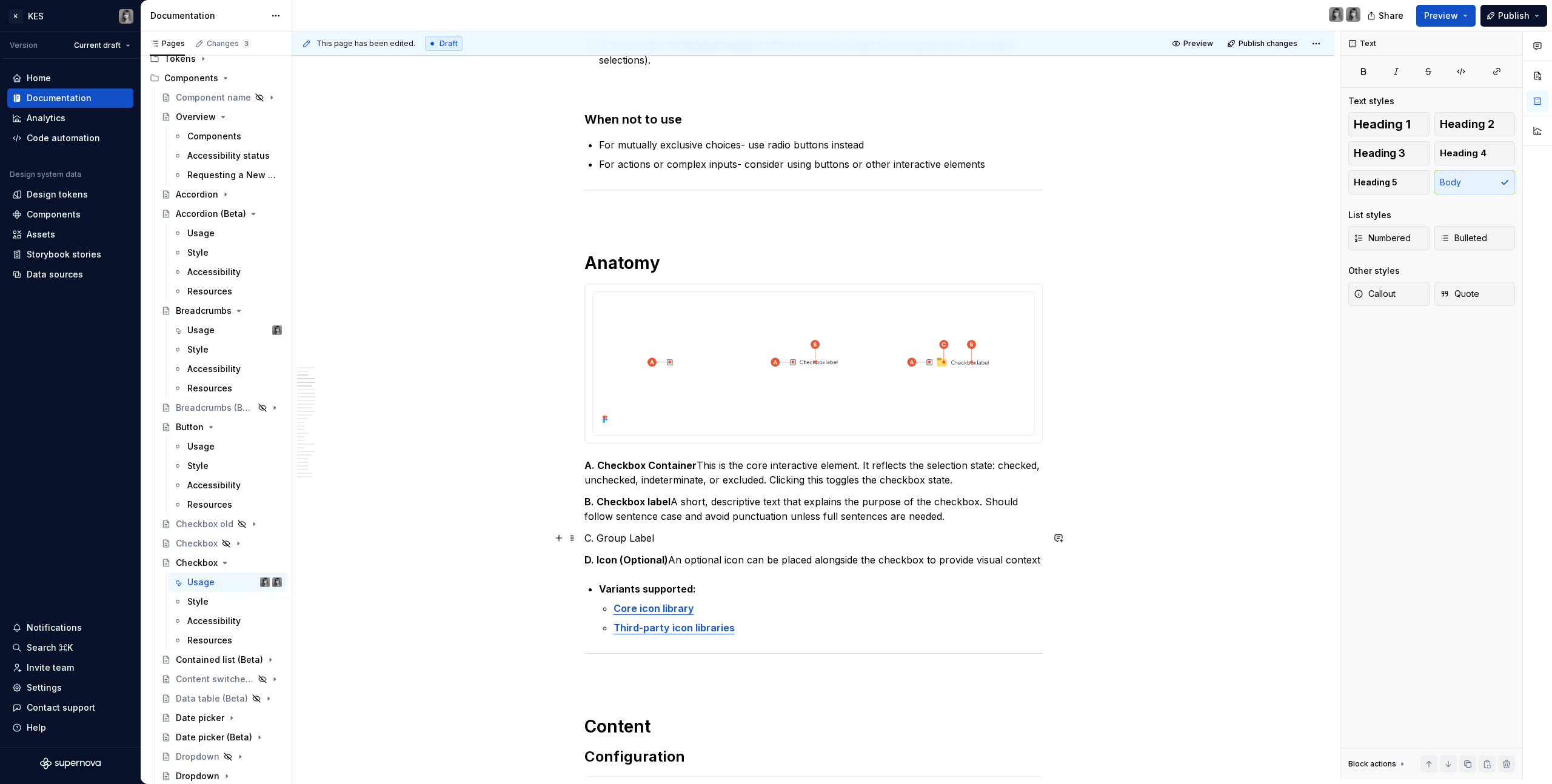click on "D. Icon (Optional)  An optional icon can be placed alongside the checkbox to provide visual context" at bounding box center [814, 560] 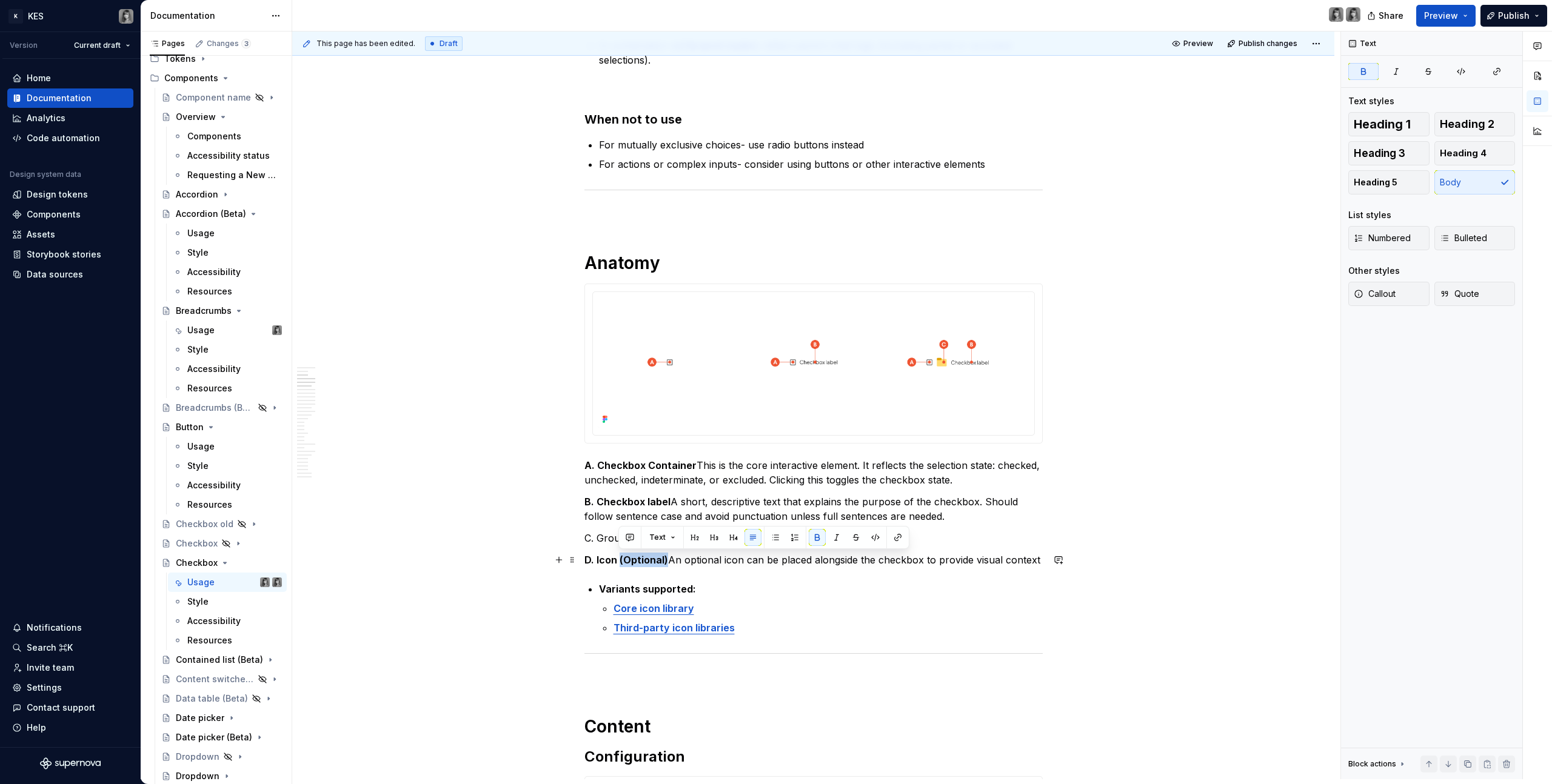 drag, startPoint x: 661, startPoint y: 560, endPoint x: 619, endPoint y: 560, distance: 42 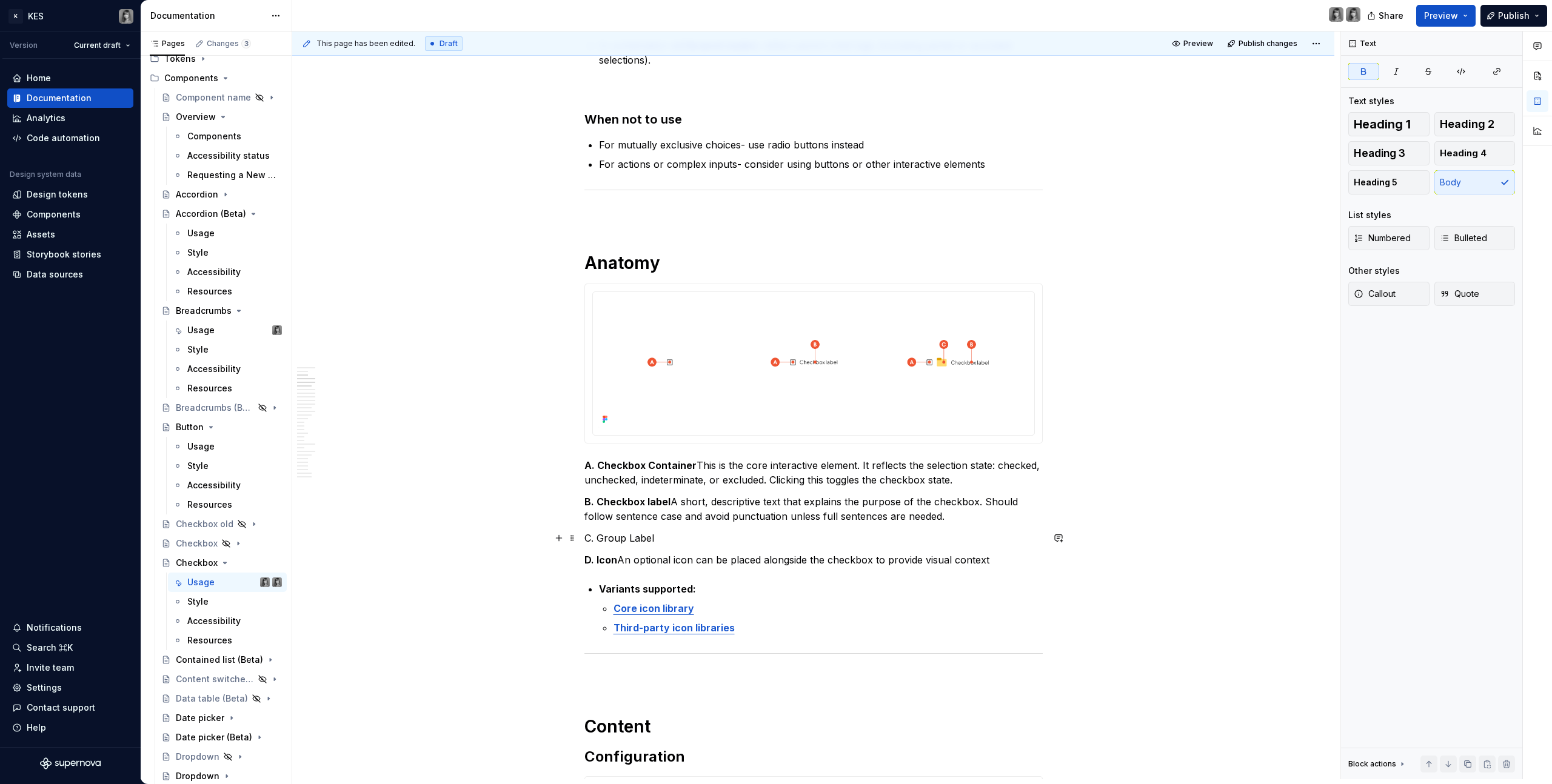 click on "C. Group Label" at bounding box center [814, 538] 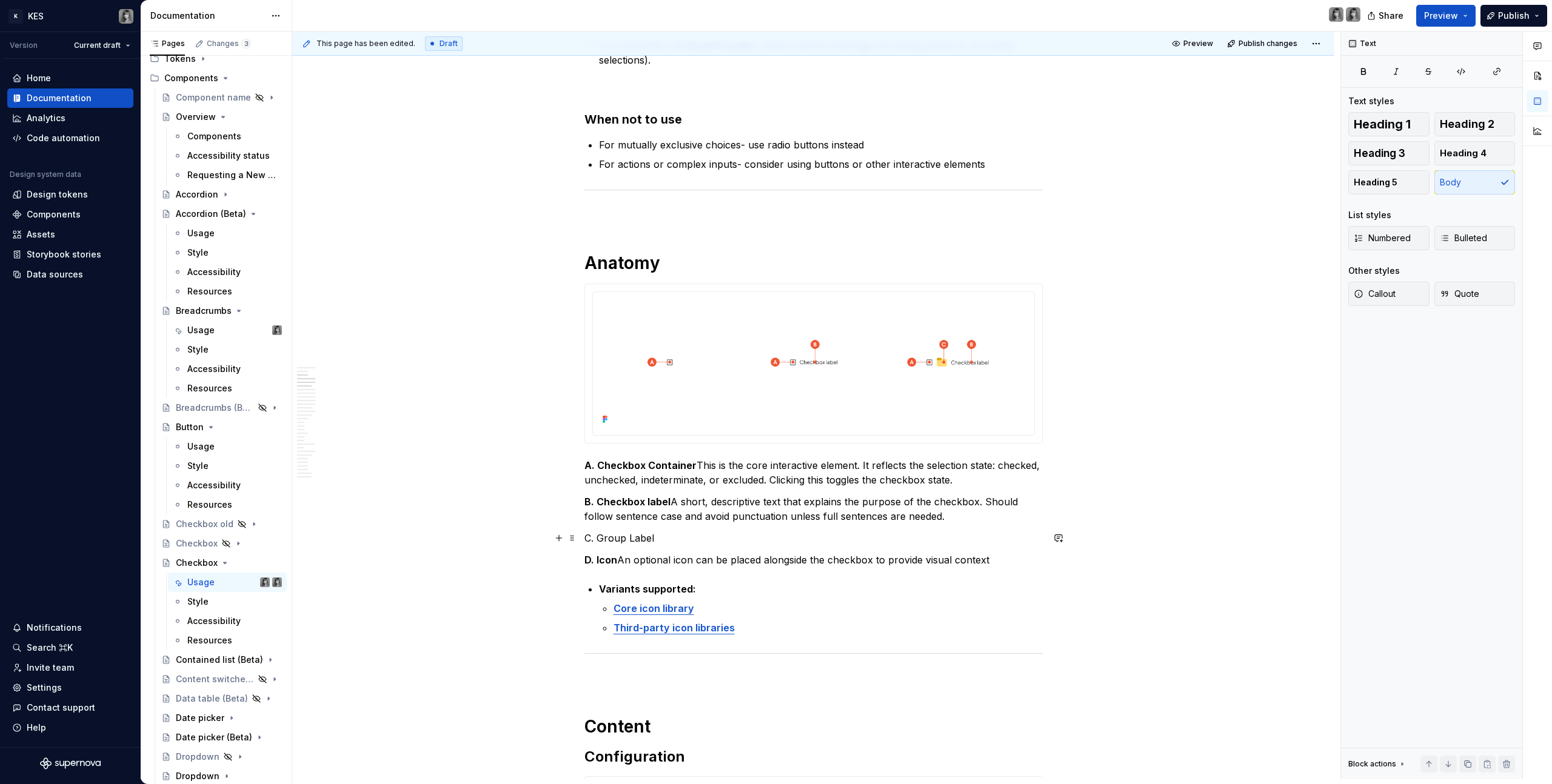 click on "C. Group Label" at bounding box center [814, 538] 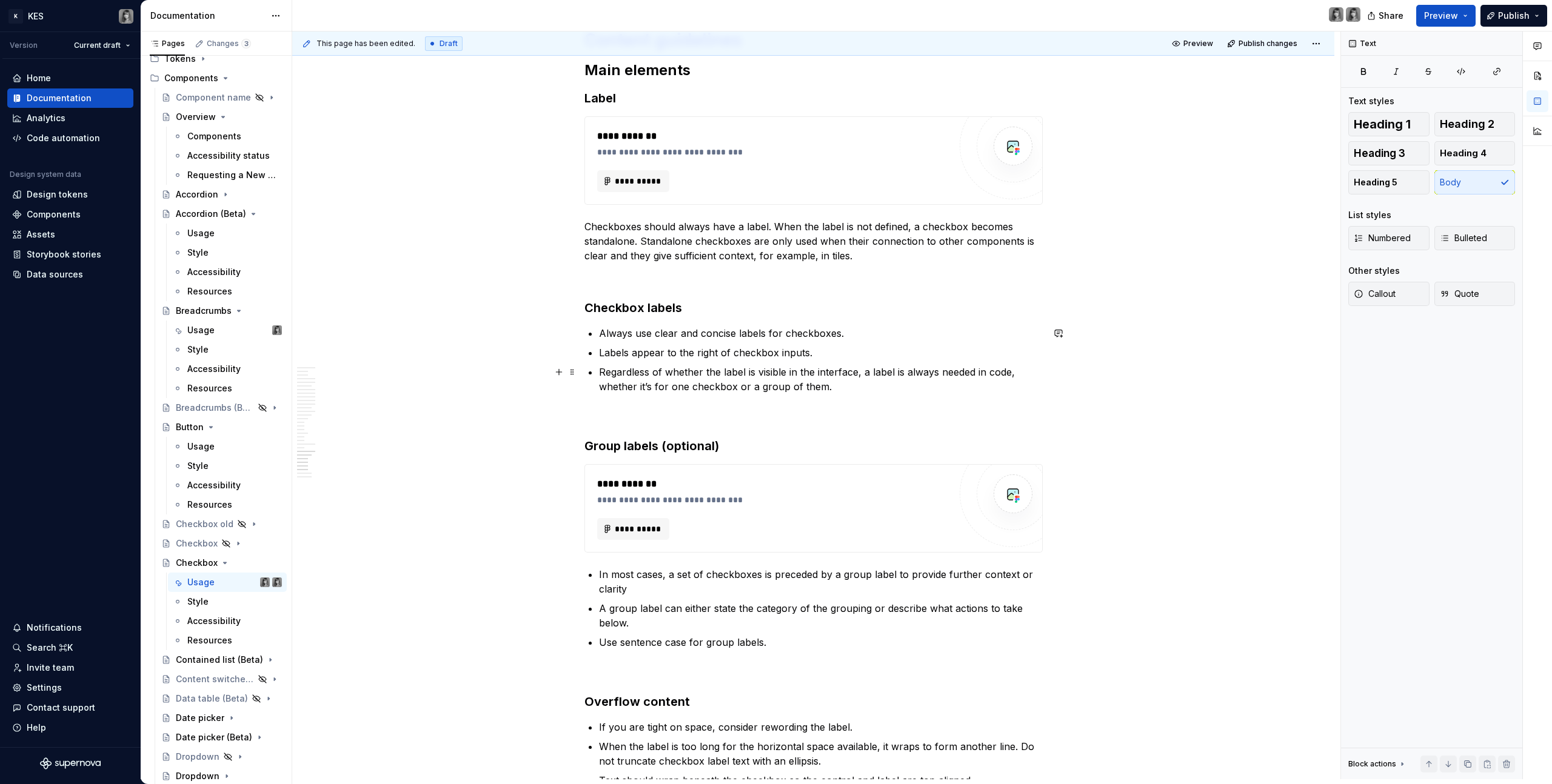 scroll, scrollTop: 8224, scrollLeft: 0, axis: vertical 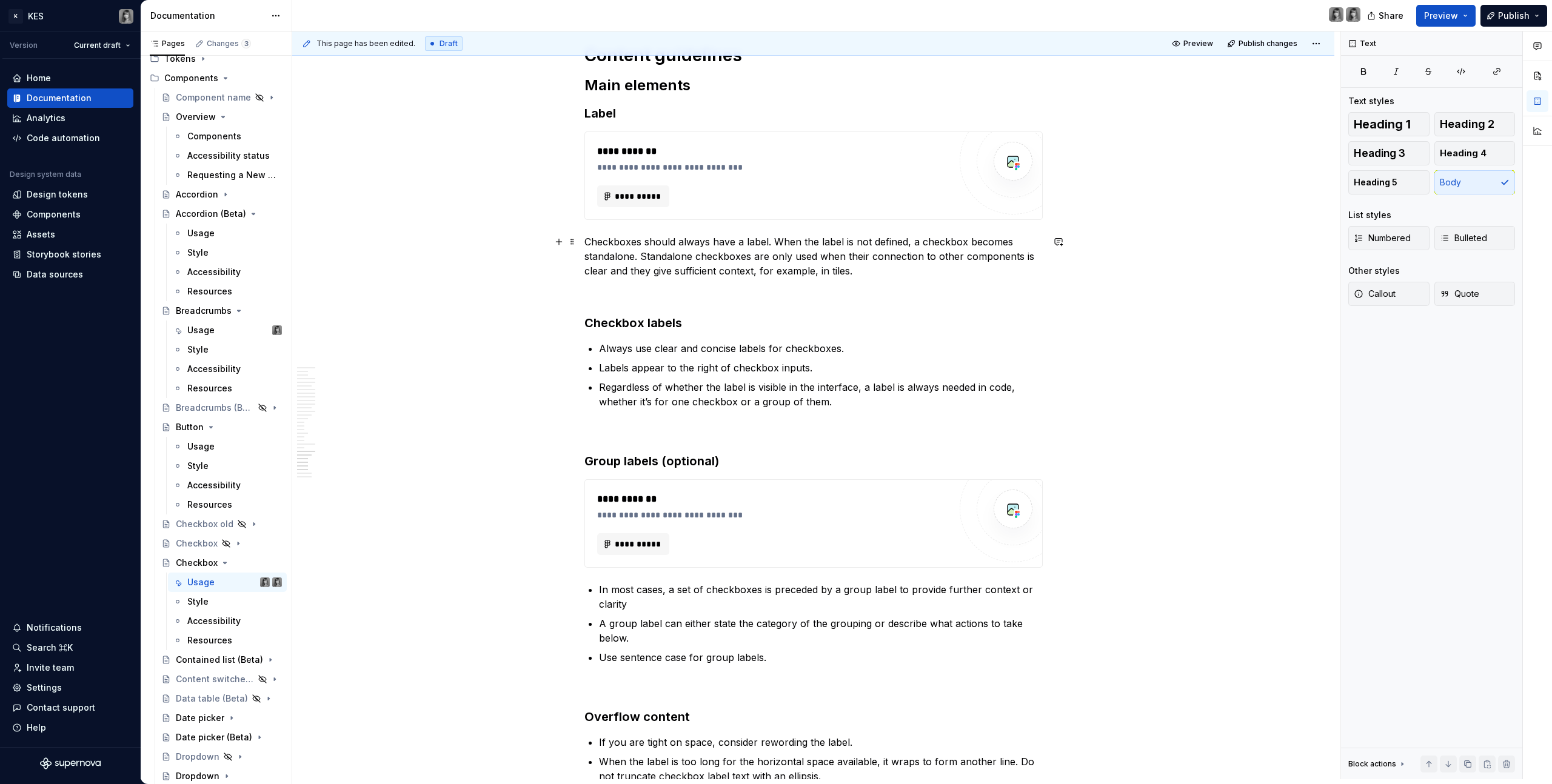 click on "Checkboxes should always have a label. When the label is not defined, a checkbox becomes standalone. Standalone checkboxes are only used when their connection to other components is clear and they give sufficient context, for example, in tiles." at bounding box center (814, 256) 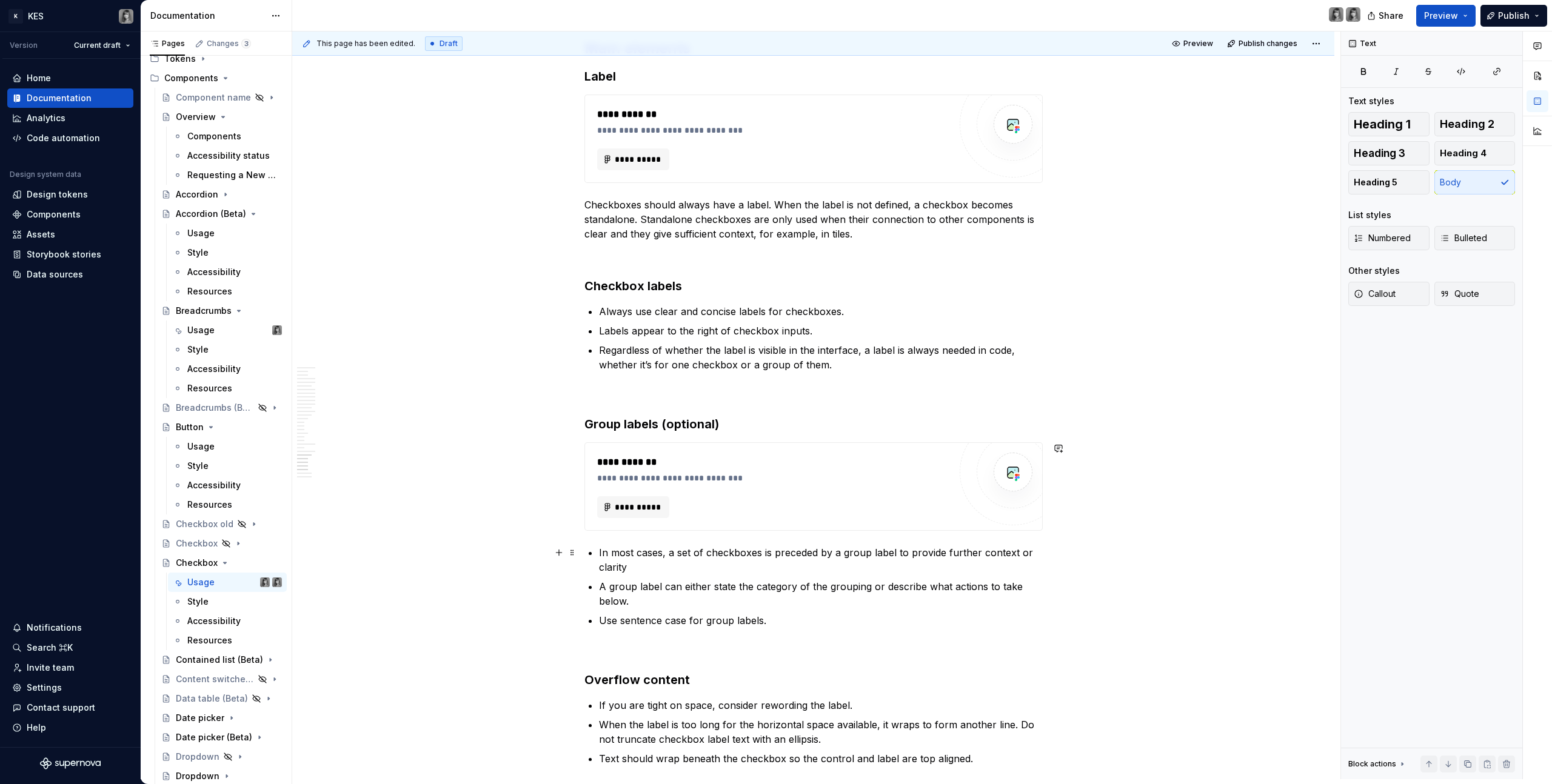 scroll, scrollTop: 8262, scrollLeft: 0, axis: vertical 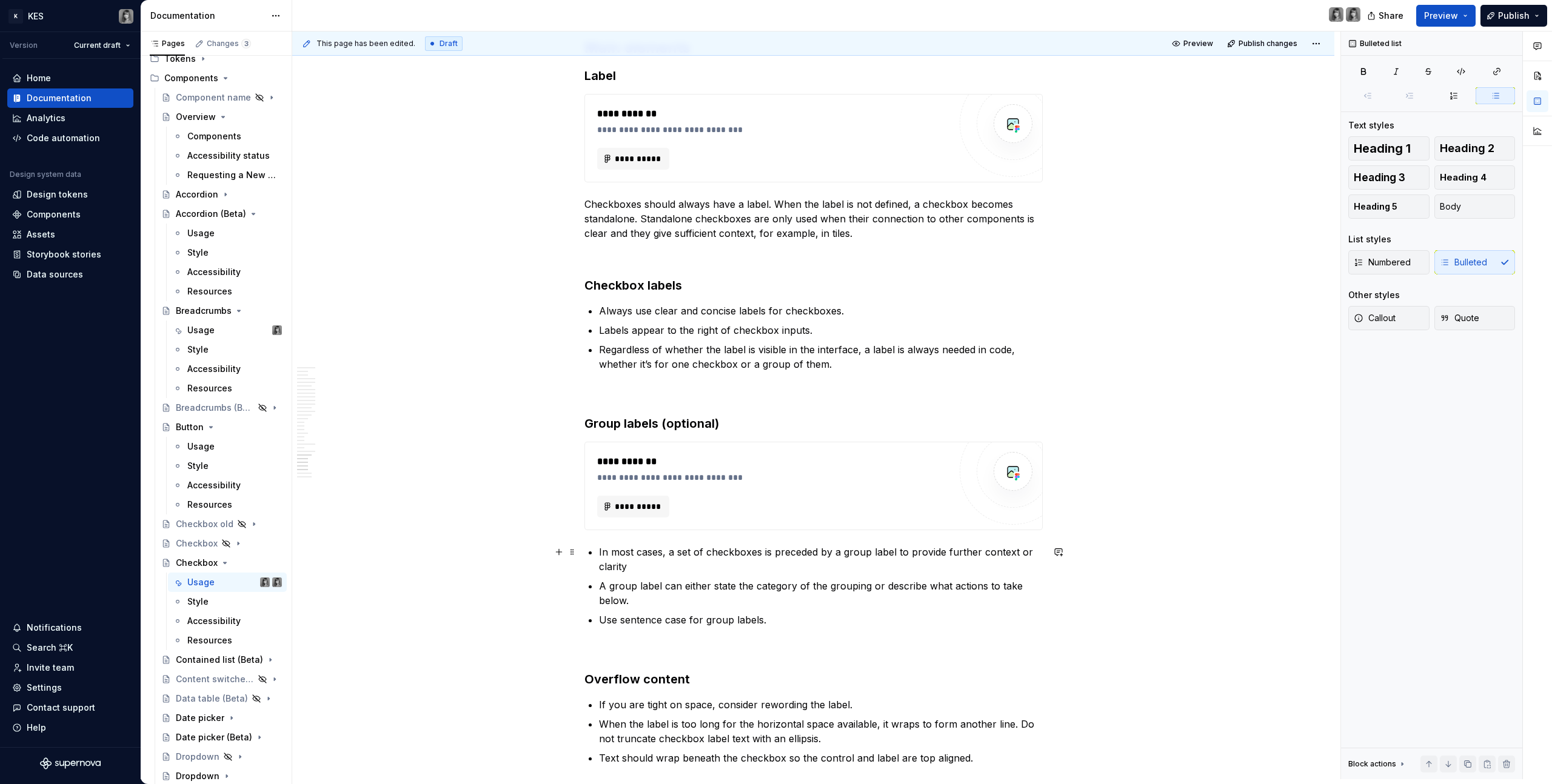 click on "In most cases, a set of checkboxes is preceded by a group label to provide further context or clarity" at bounding box center [821, 559] 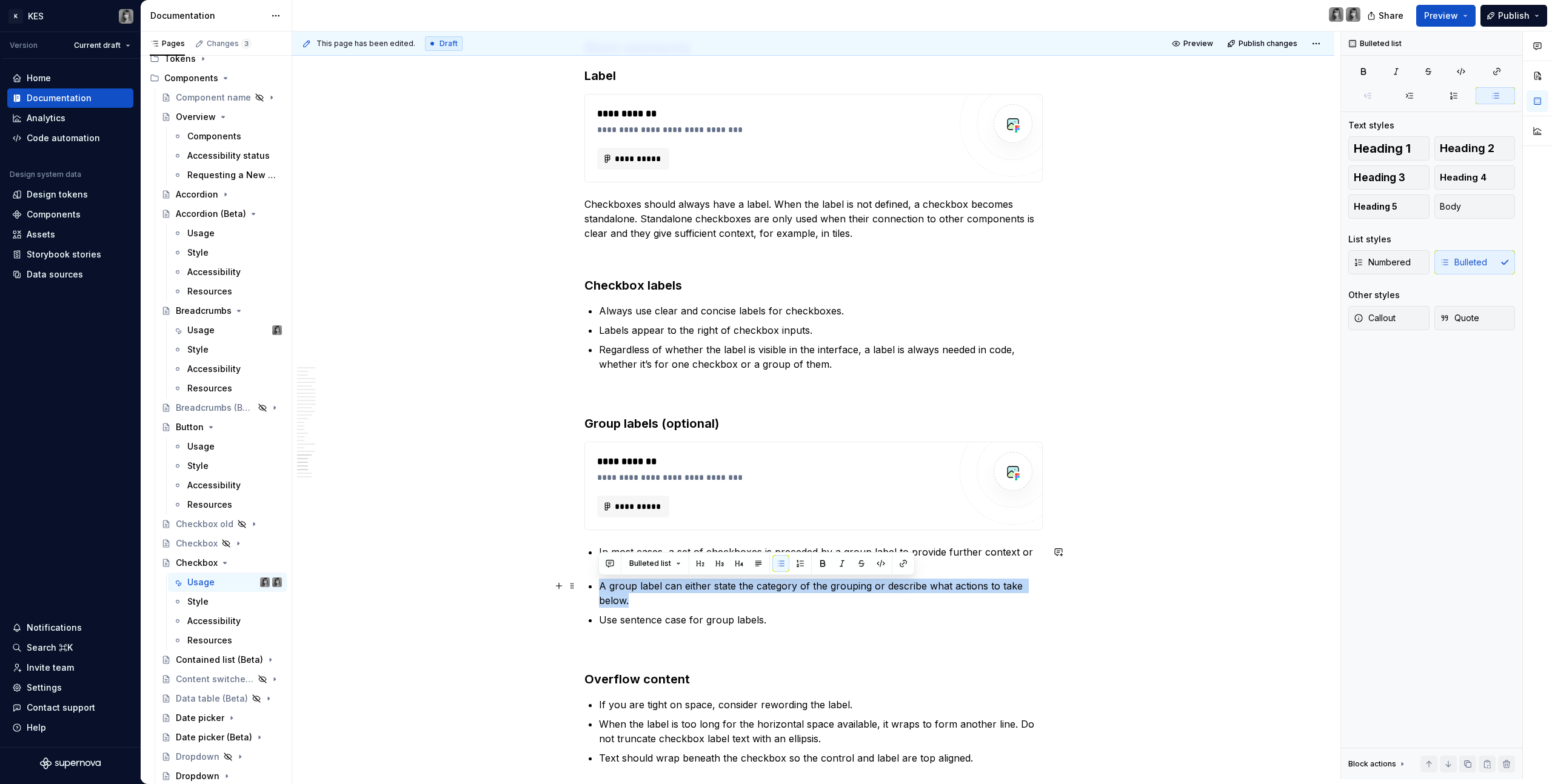 drag, startPoint x: 651, startPoint y: 598, endPoint x: 592, endPoint y: 585, distance: 60.41523 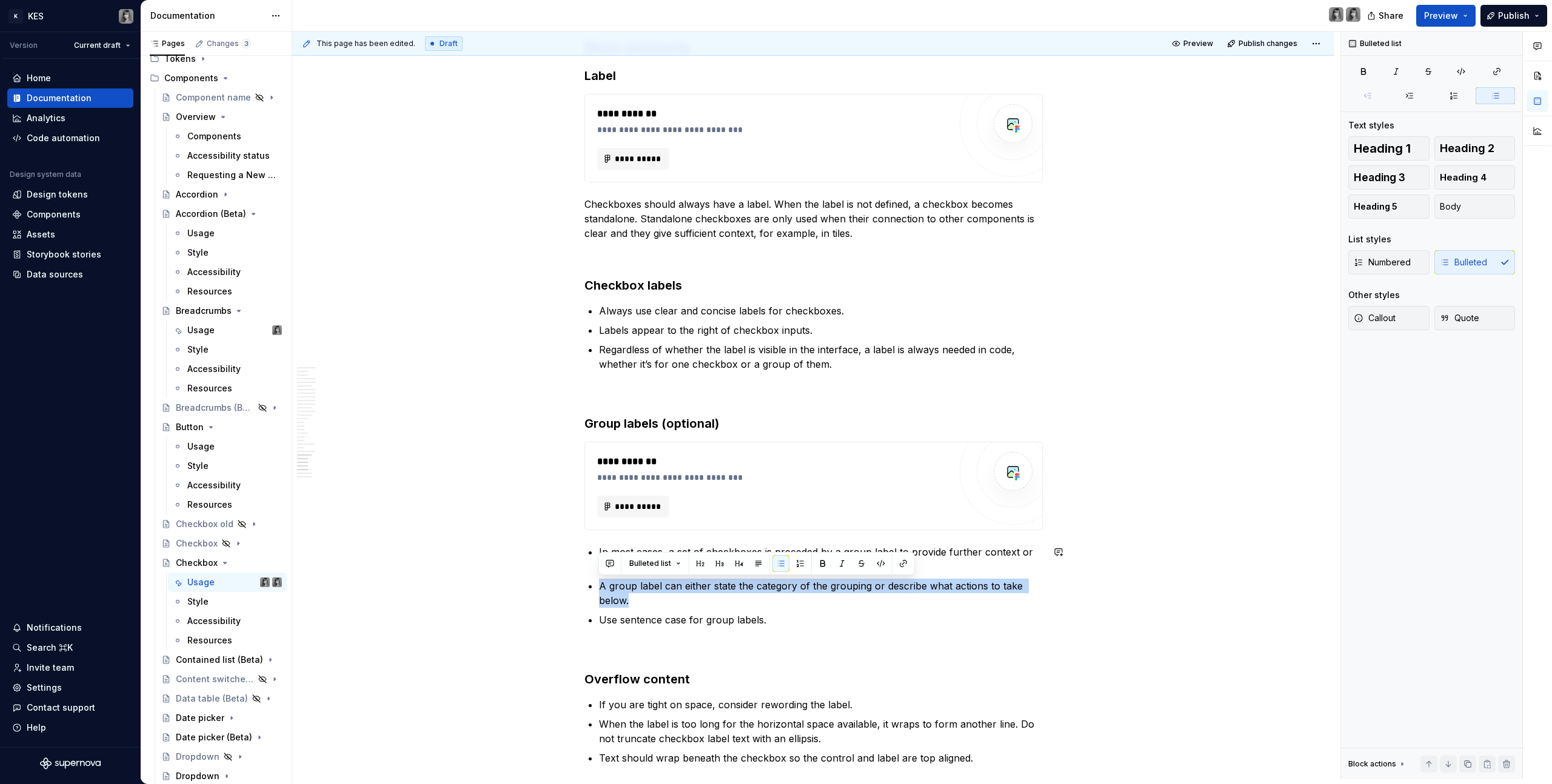 copy on "A group label can either state the category of the grouping or describe what actions to take below." 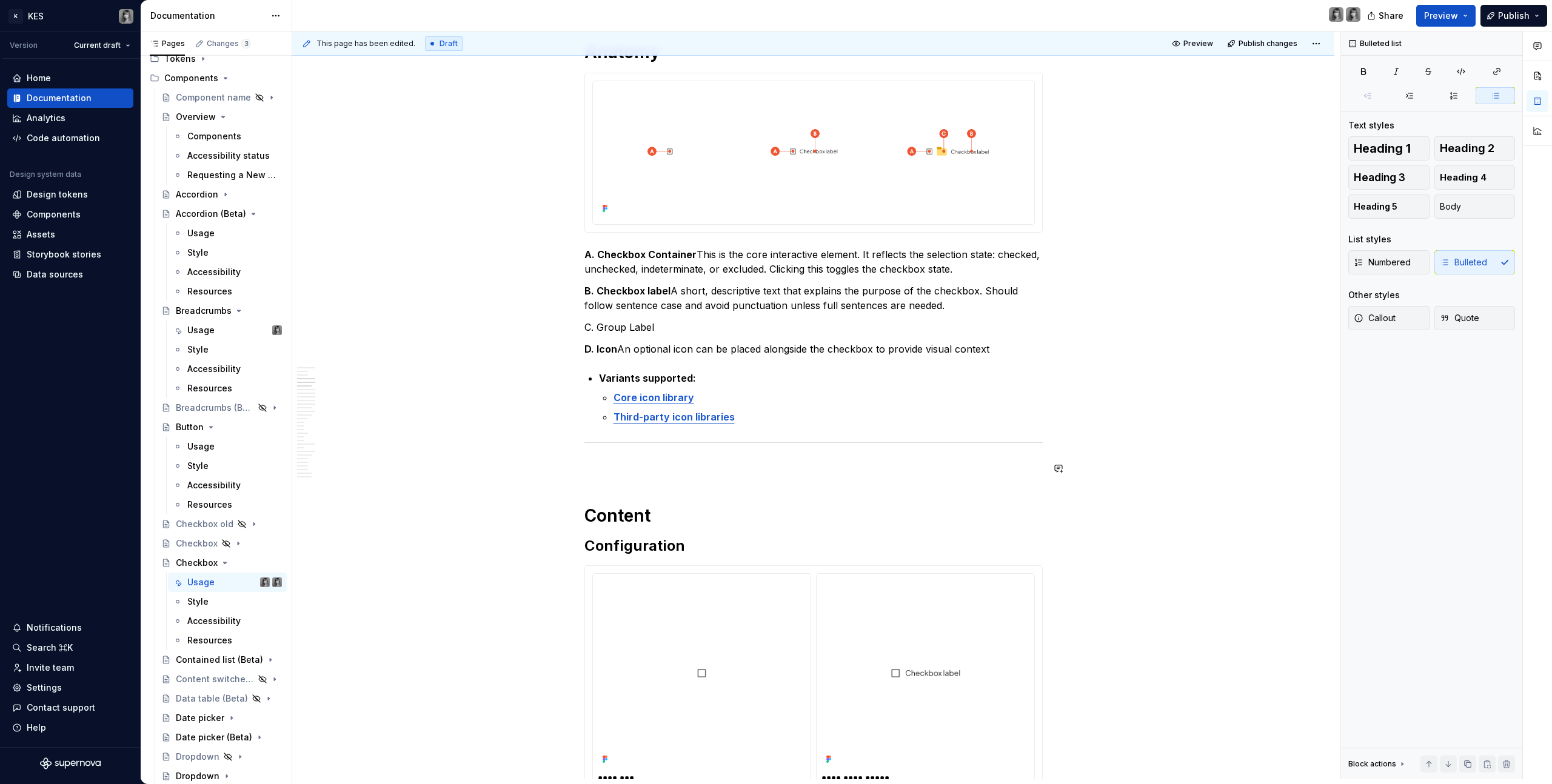 scroll, scrollTop: 969, scrollLeft: 0, axis: vertical 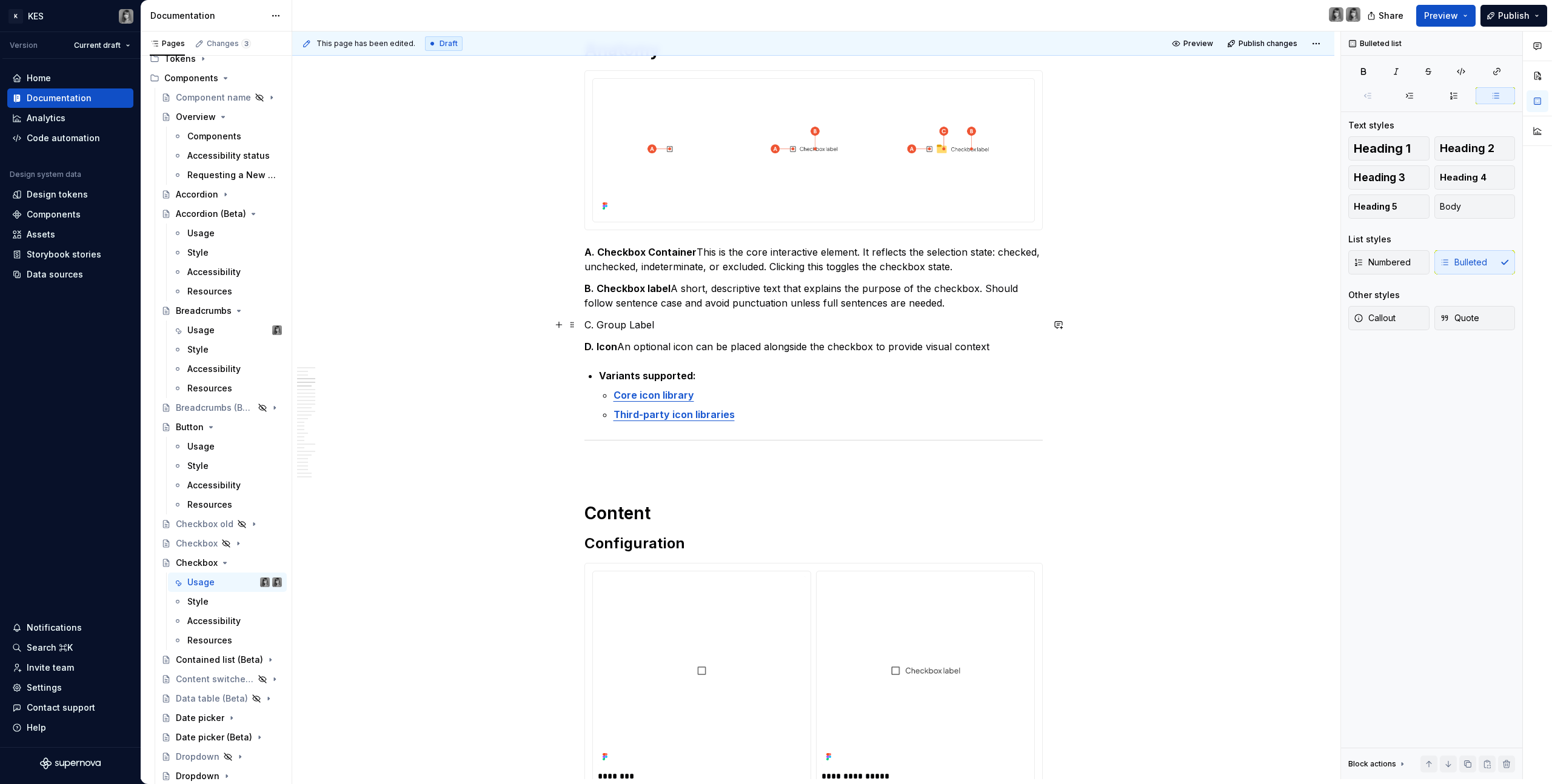 click on "C. Group Label" at bounding box center [814, 325] 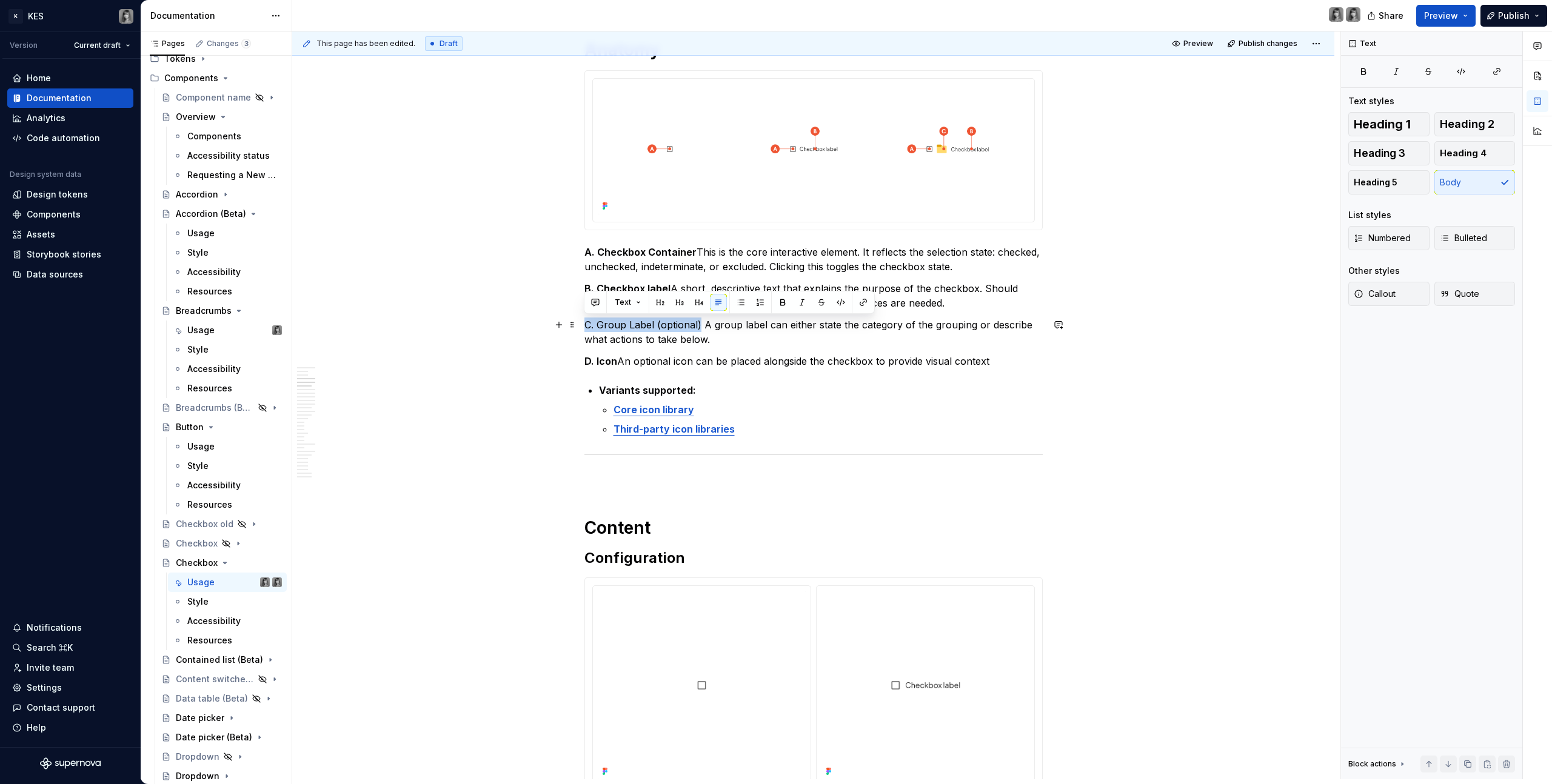 drag, startPoint x: 698, startPoint y: 324, endPoint x: 543, endPoint y: 331, distance: 155.16 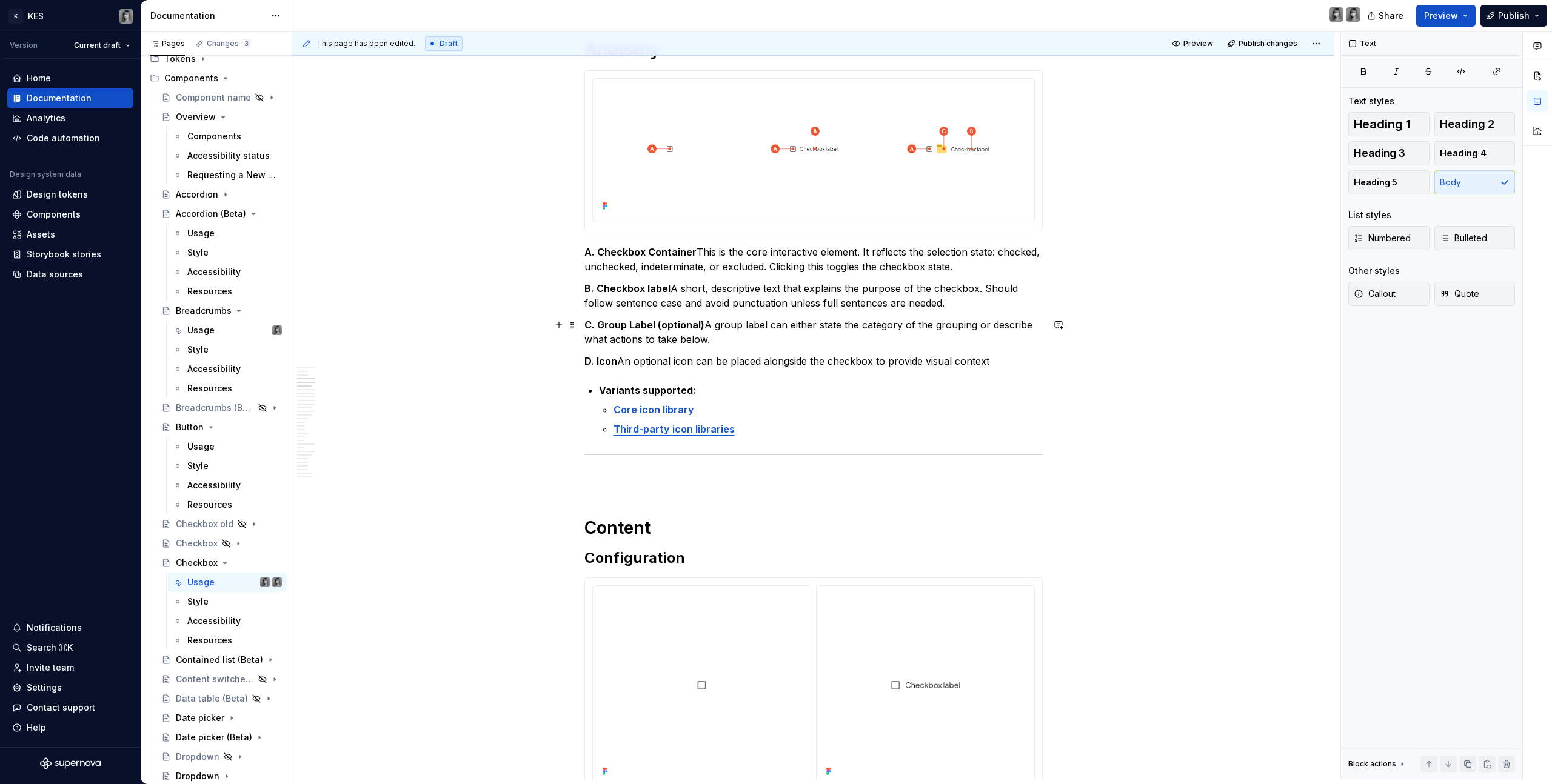 click on "C. Group Label (optional)  A group label can either state the category of the grouping or describe what actions to take below." at bounding box center [814, 332] 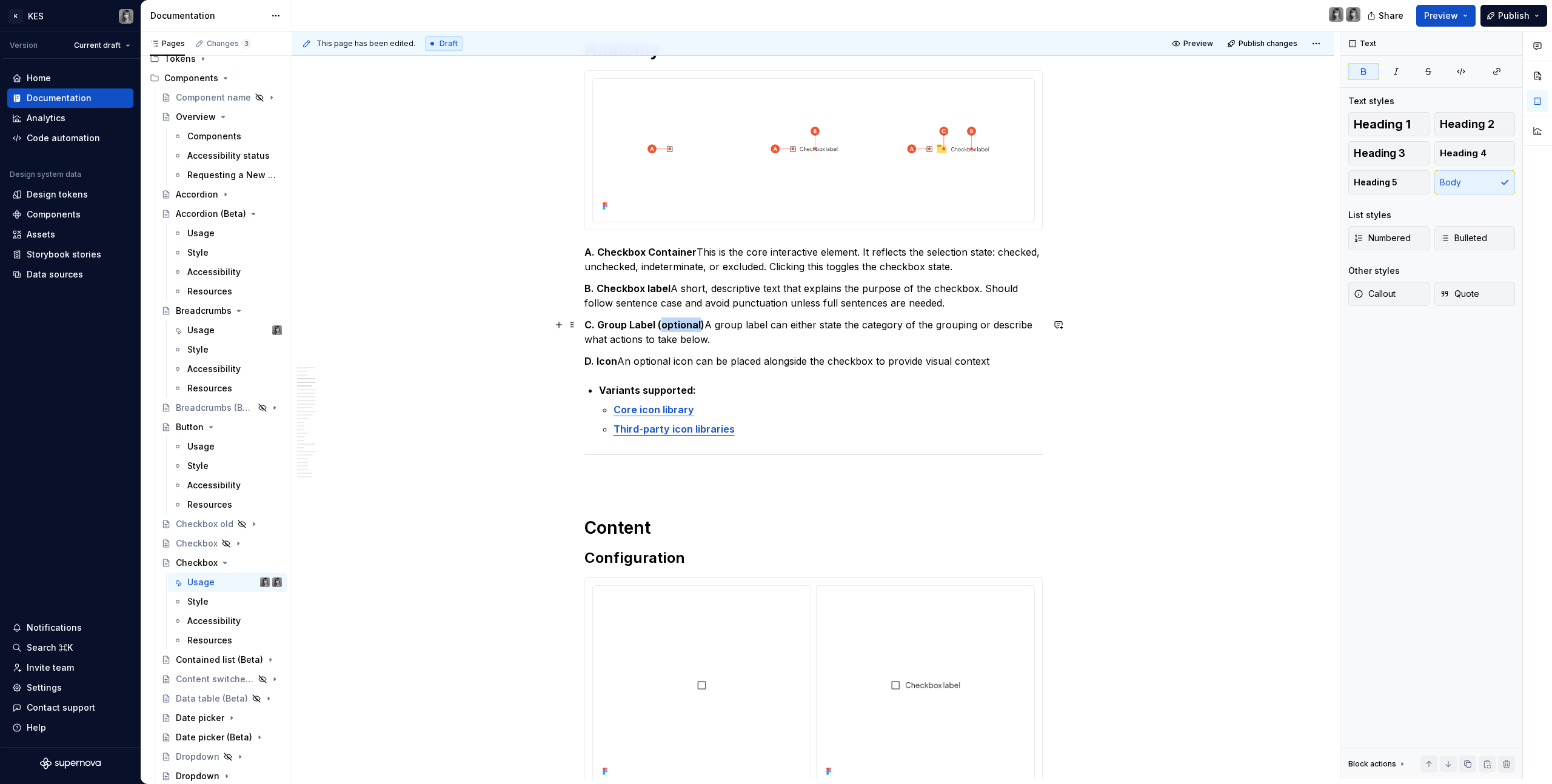 click on "C. Group Label (optional)" at bounding box center [644, 325] 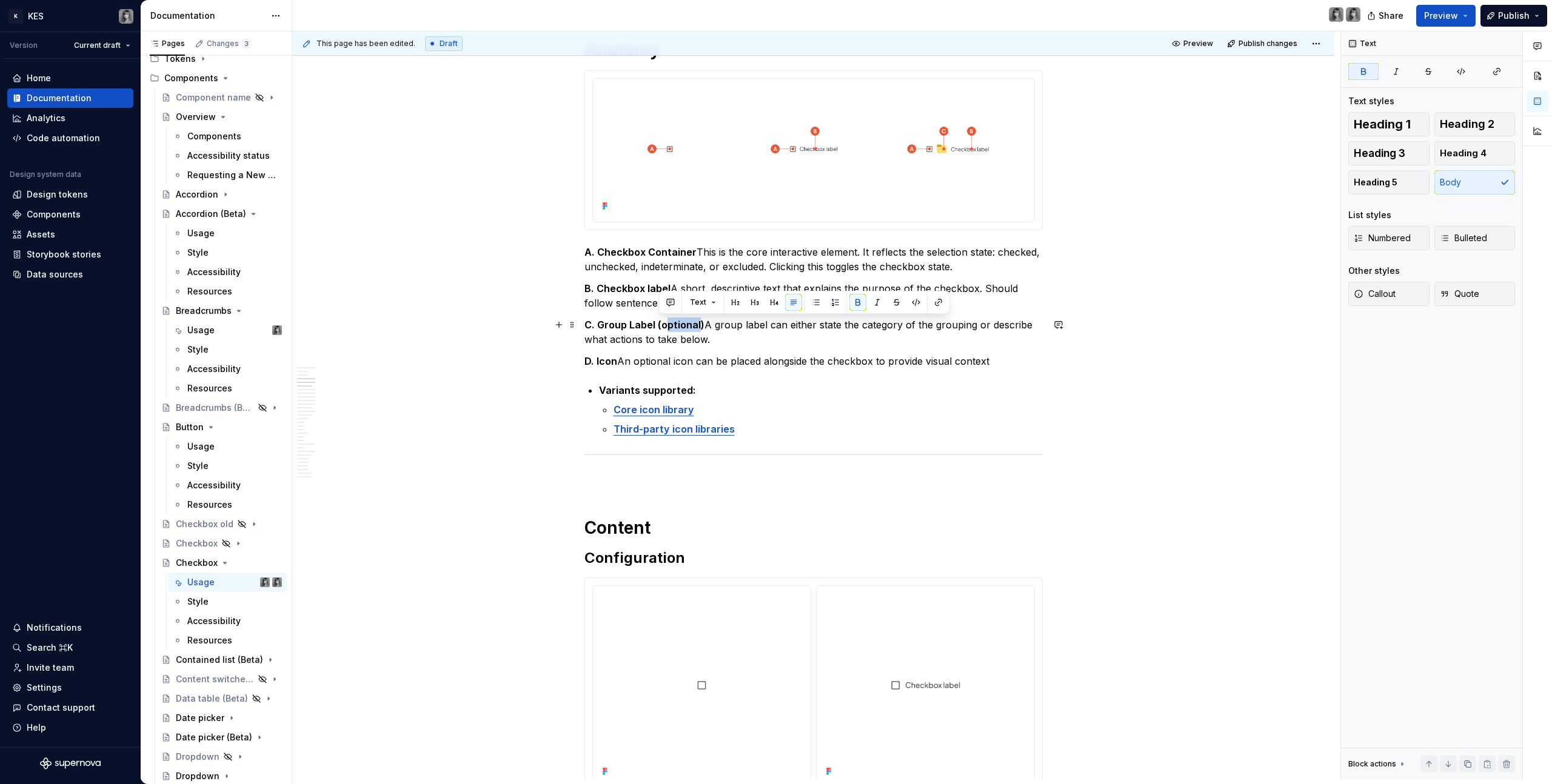 click on "C. Group Label (optional)" at bounding box center [644, 325] 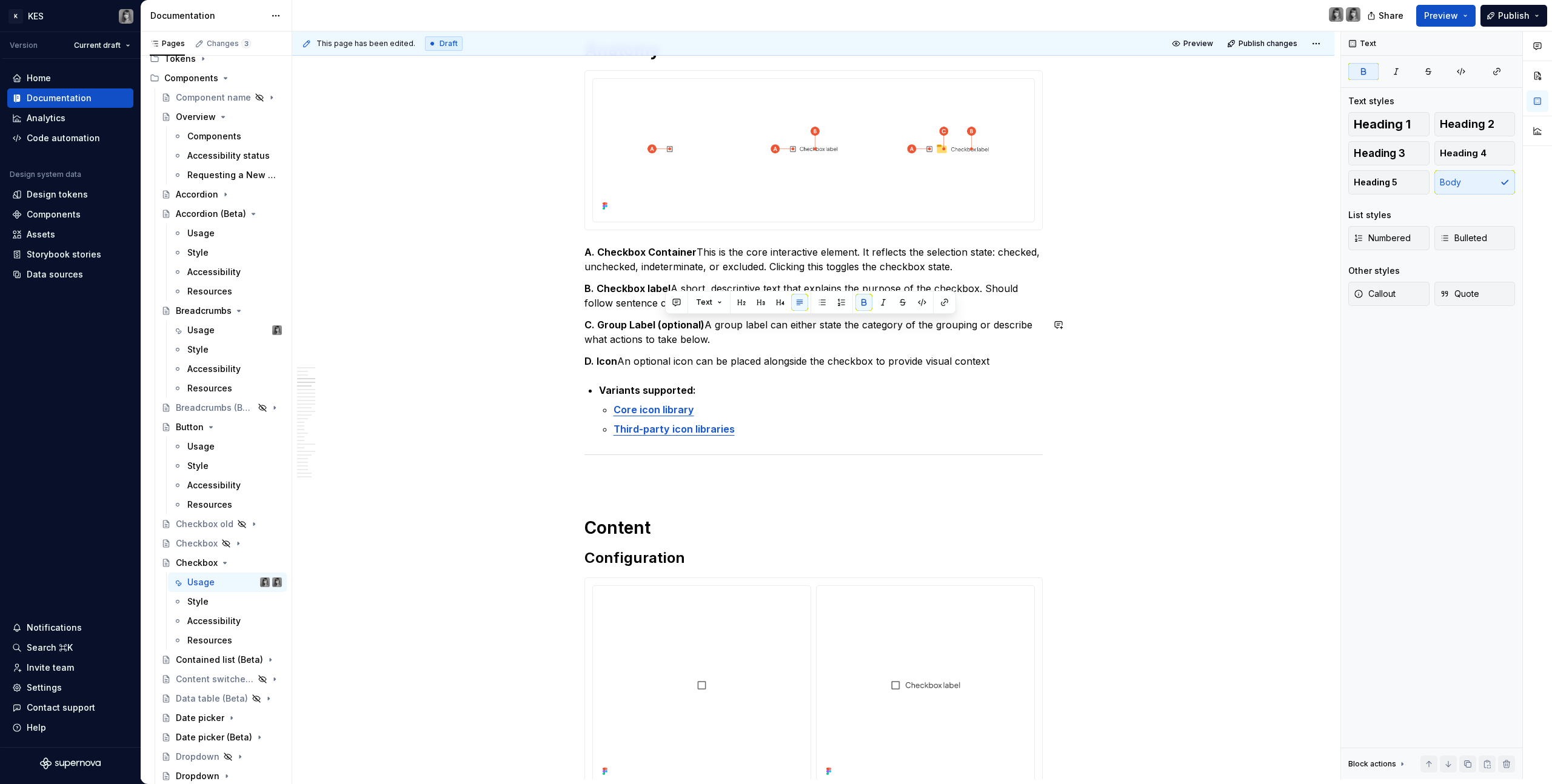 click on "C. Group Label (optional)  A group label can either state the category of the grouping or describe what actions to take below." at bounding box center [814, 332] 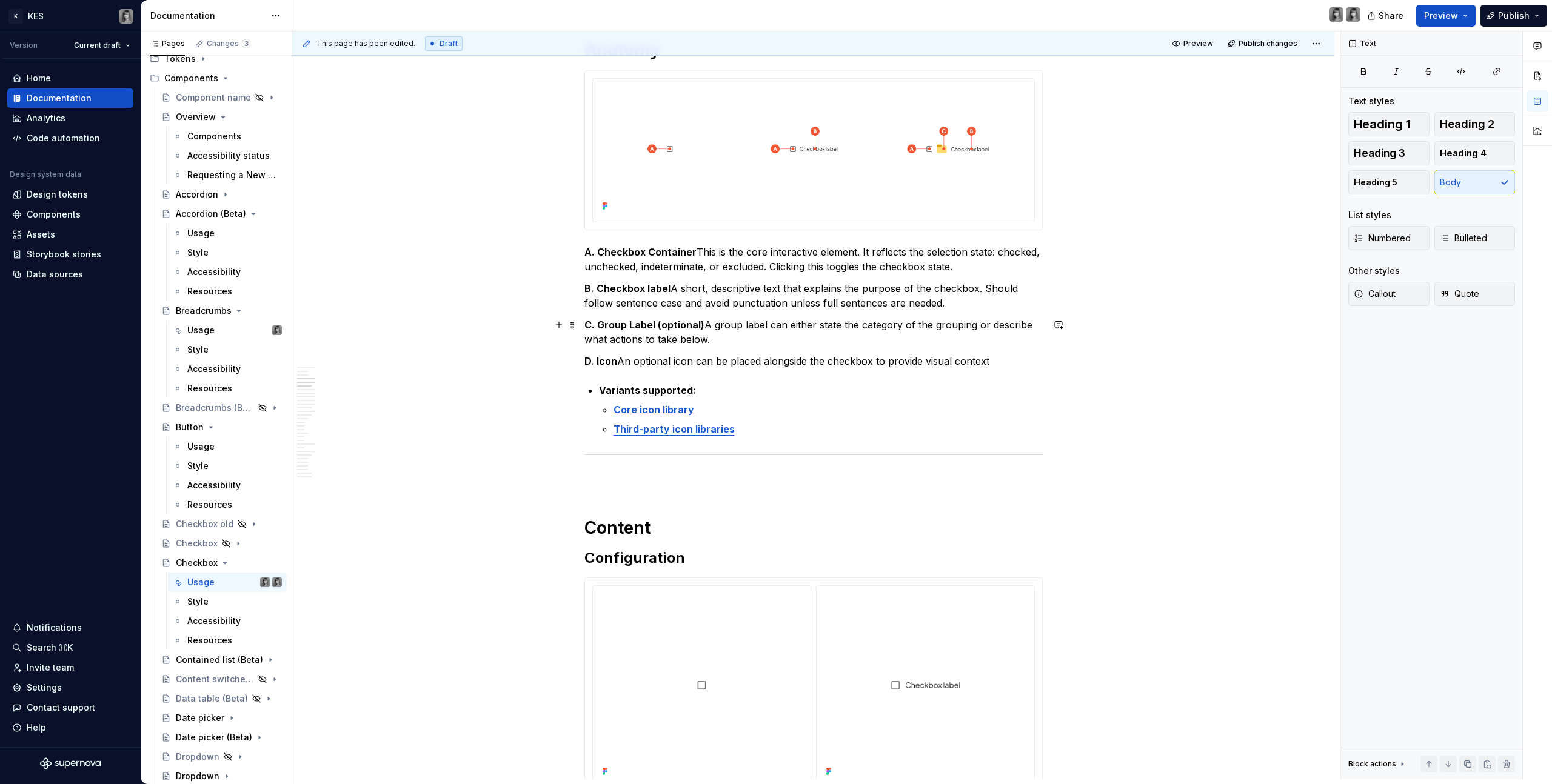 click on "C. Group Label (optional)  A group label can either state the category of the grouping or describe what actions to take below." at bounding box center (814, 332) 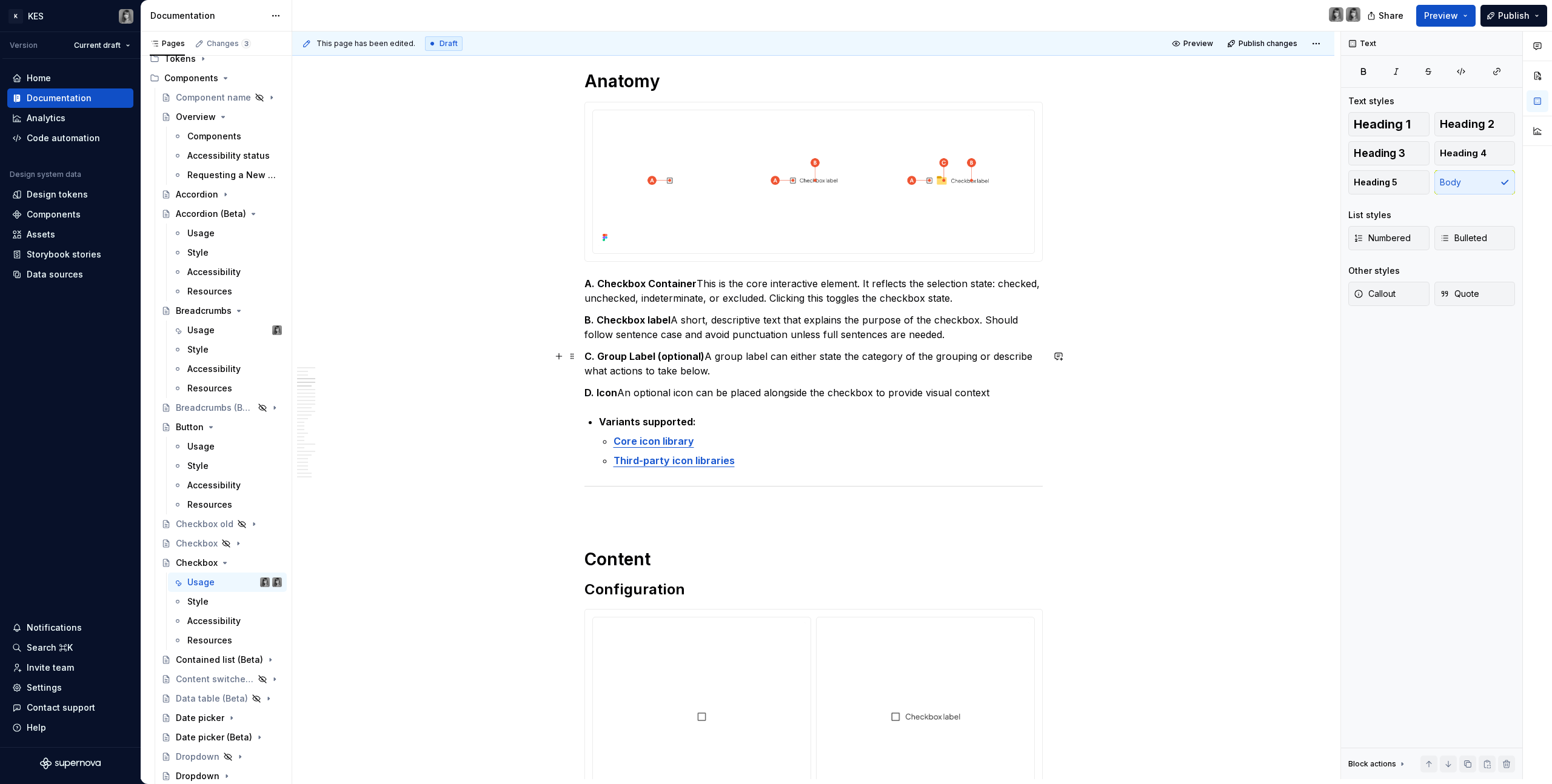 scroll, scrollTop: 927, scrollLeft: 0, axis: vertical 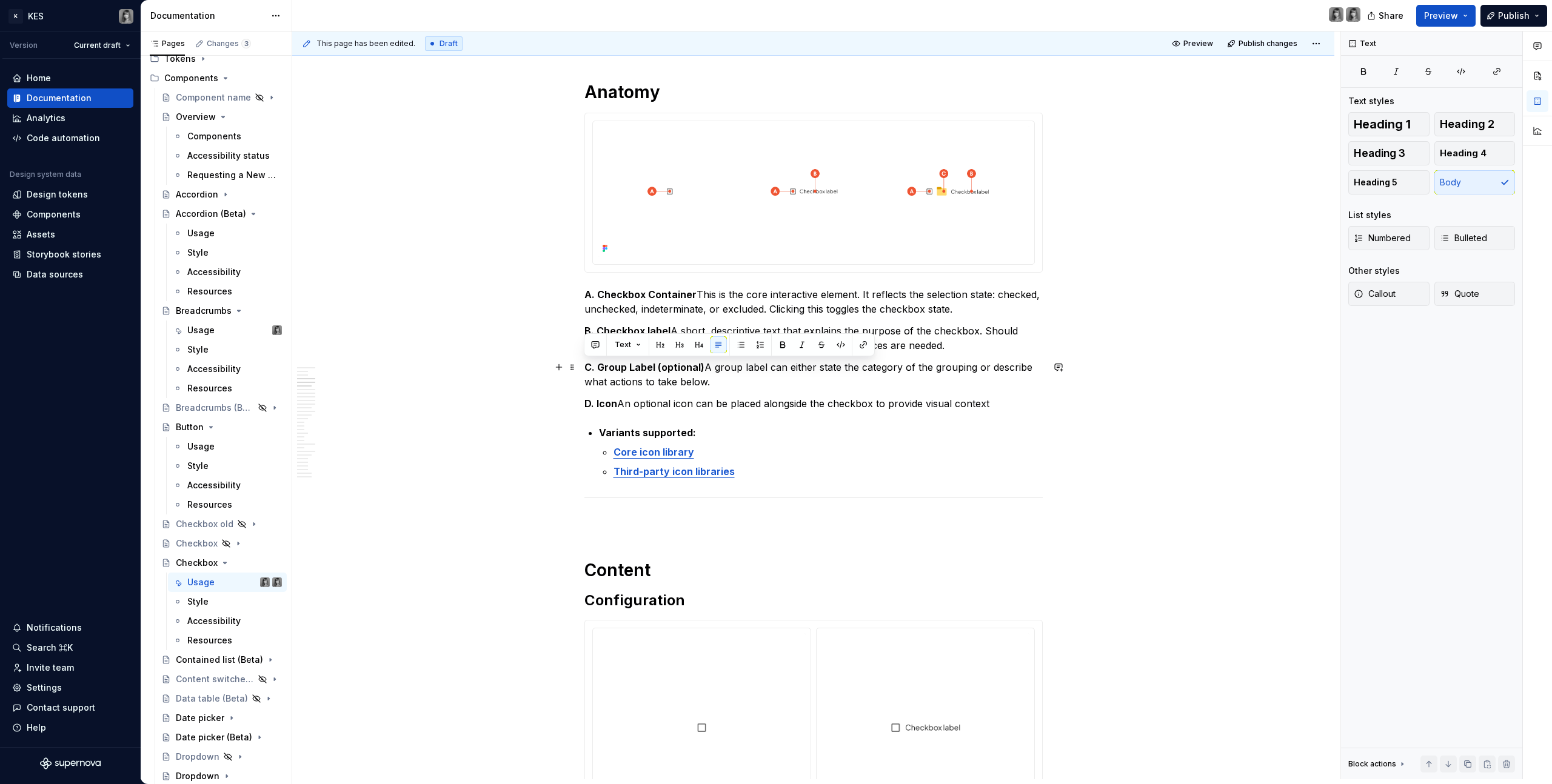 drag, startPoint x: 766, startPoint y: 370, endPoint x: 771, endPoint y: 376, distance: 7.81025 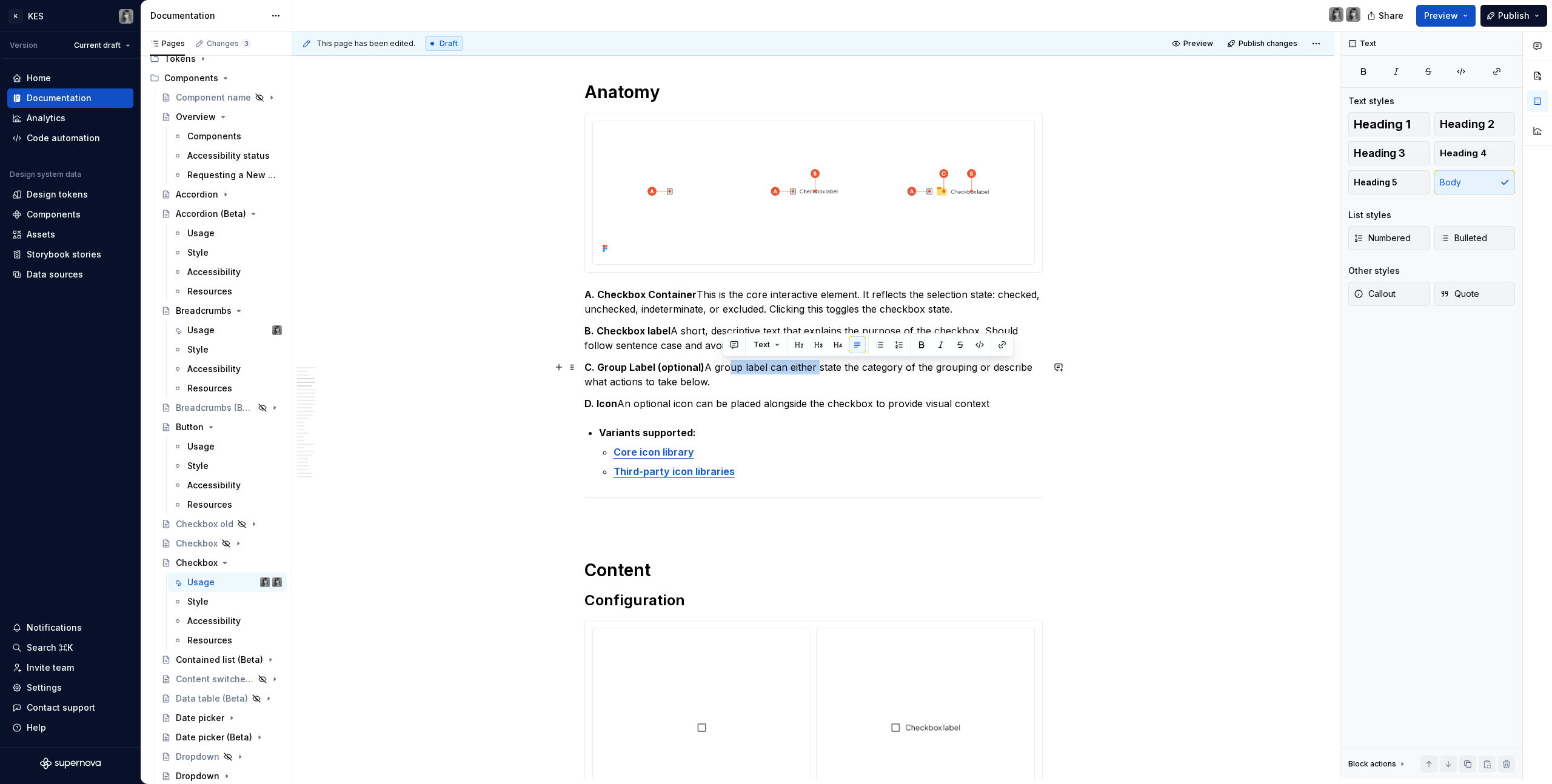 drag, startPoint x: 812, startPoint y: 368, endPoint x: 721, endPoint y: 366, distance: 91.022 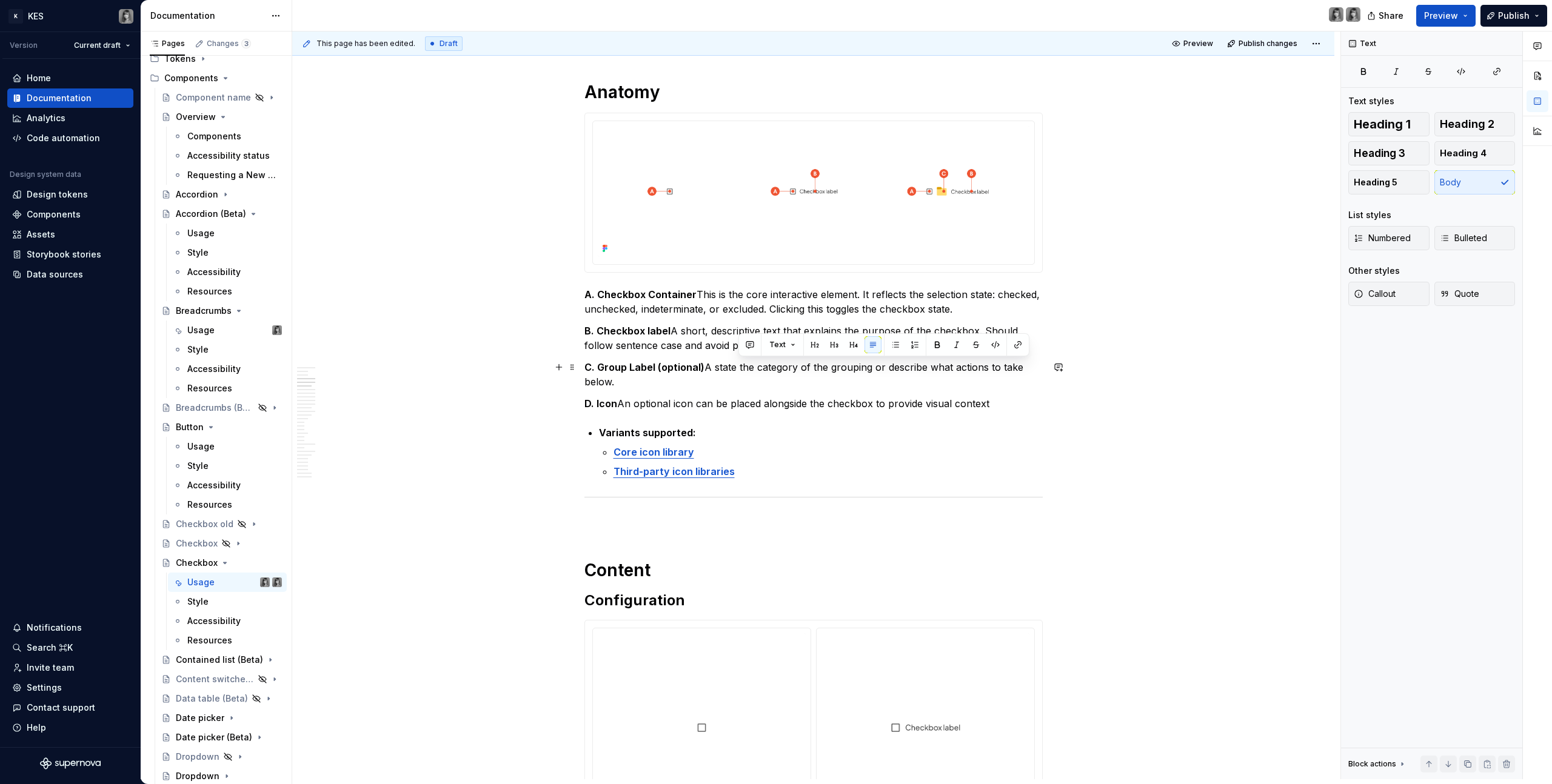drag, startPoint x: 740, startPoint y: 365, endPoint x: 758, endPoint y: 377, distance: 21.63331 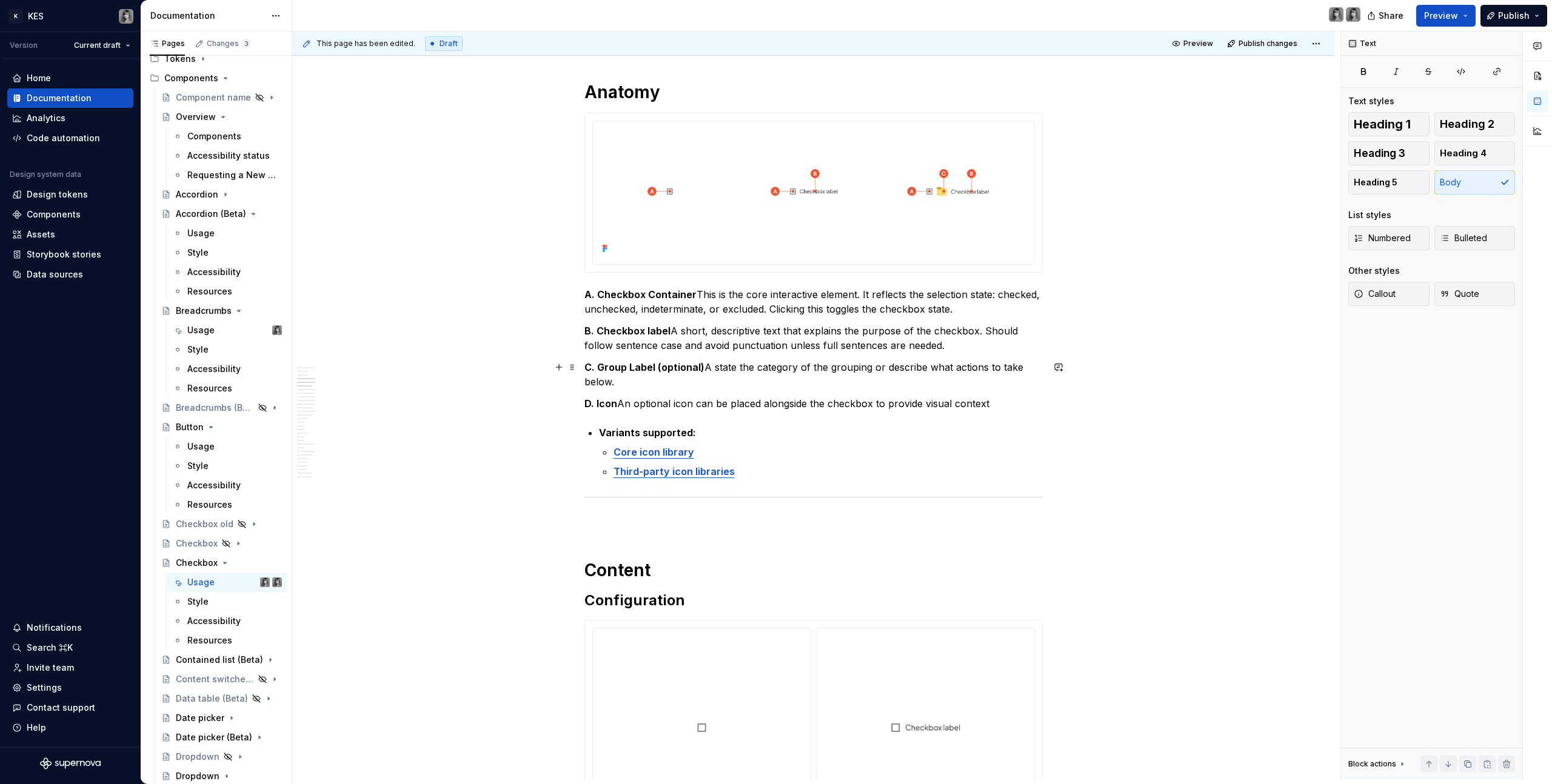 click on "C. Group Label (optional)  A state the category of the grouping or describe what actions to take below." at bounding box center (814, 374) 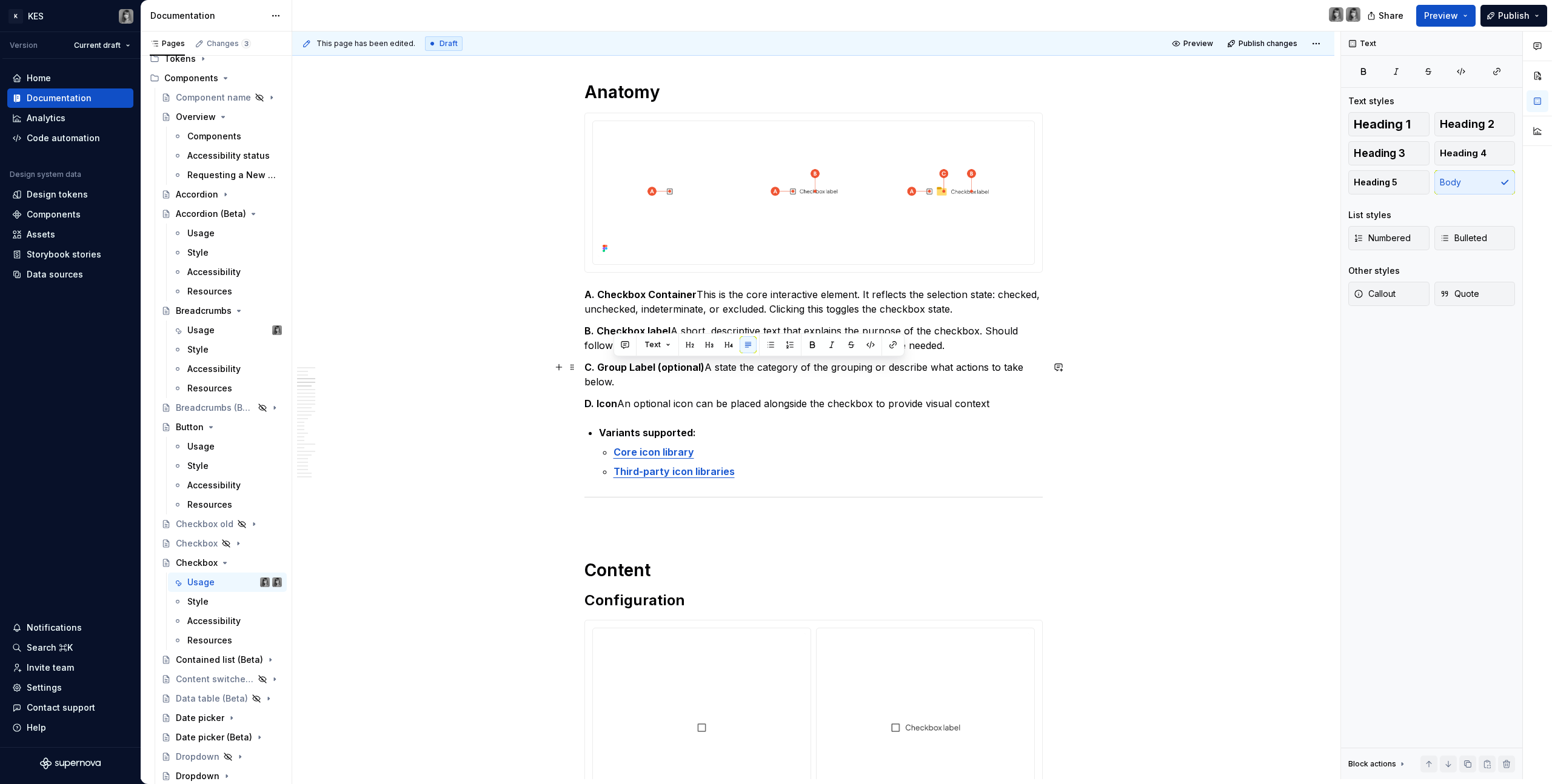 drag, startPoint x: 757, startPoint y: 374, endPoint x: 768, endPoint y: 376, distance: 11.18034 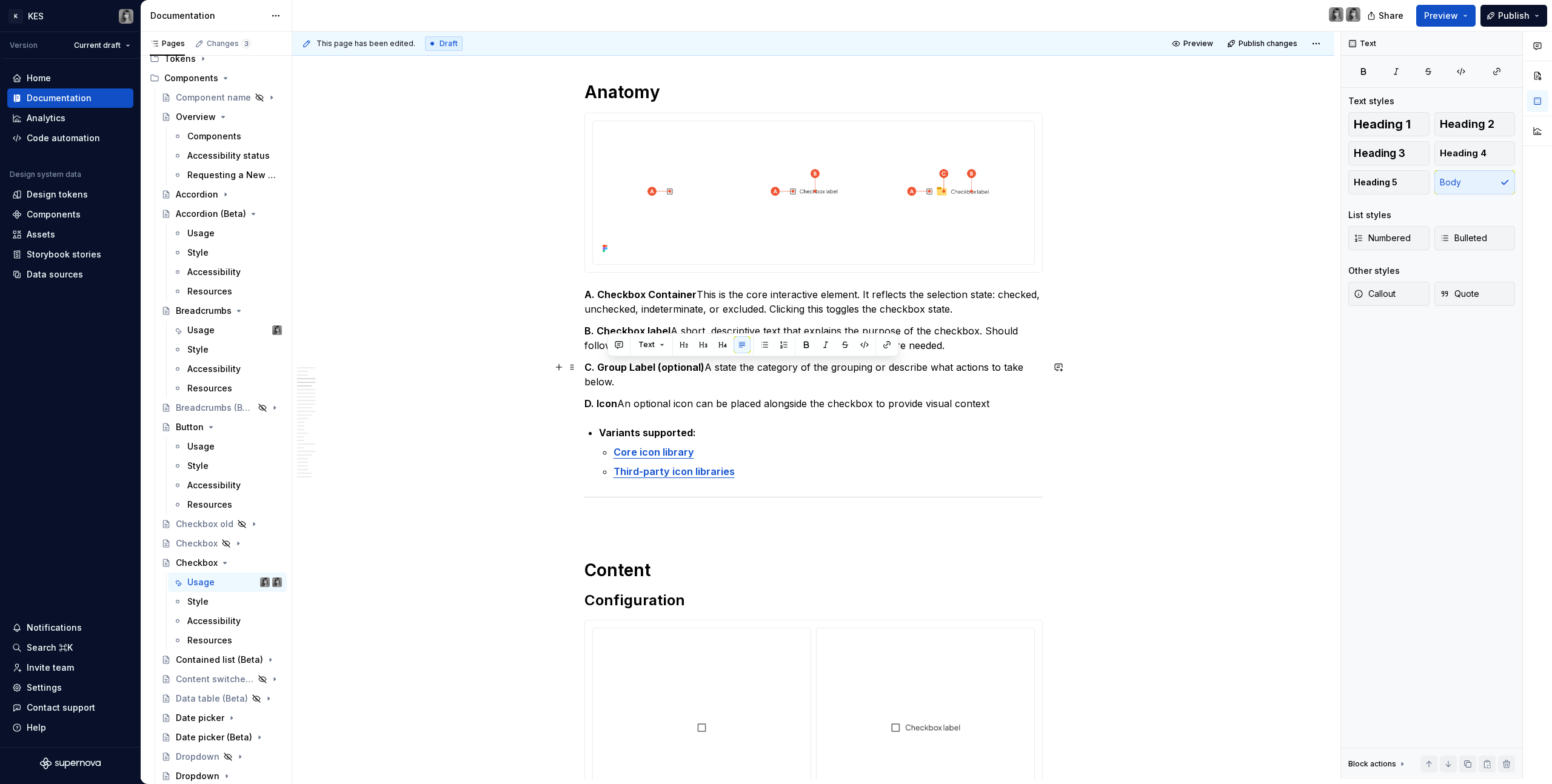 drag, startPoint x: 768, startPoint y: 377, endPoint x: 607, endPoint y: 369, distance: 161.19864 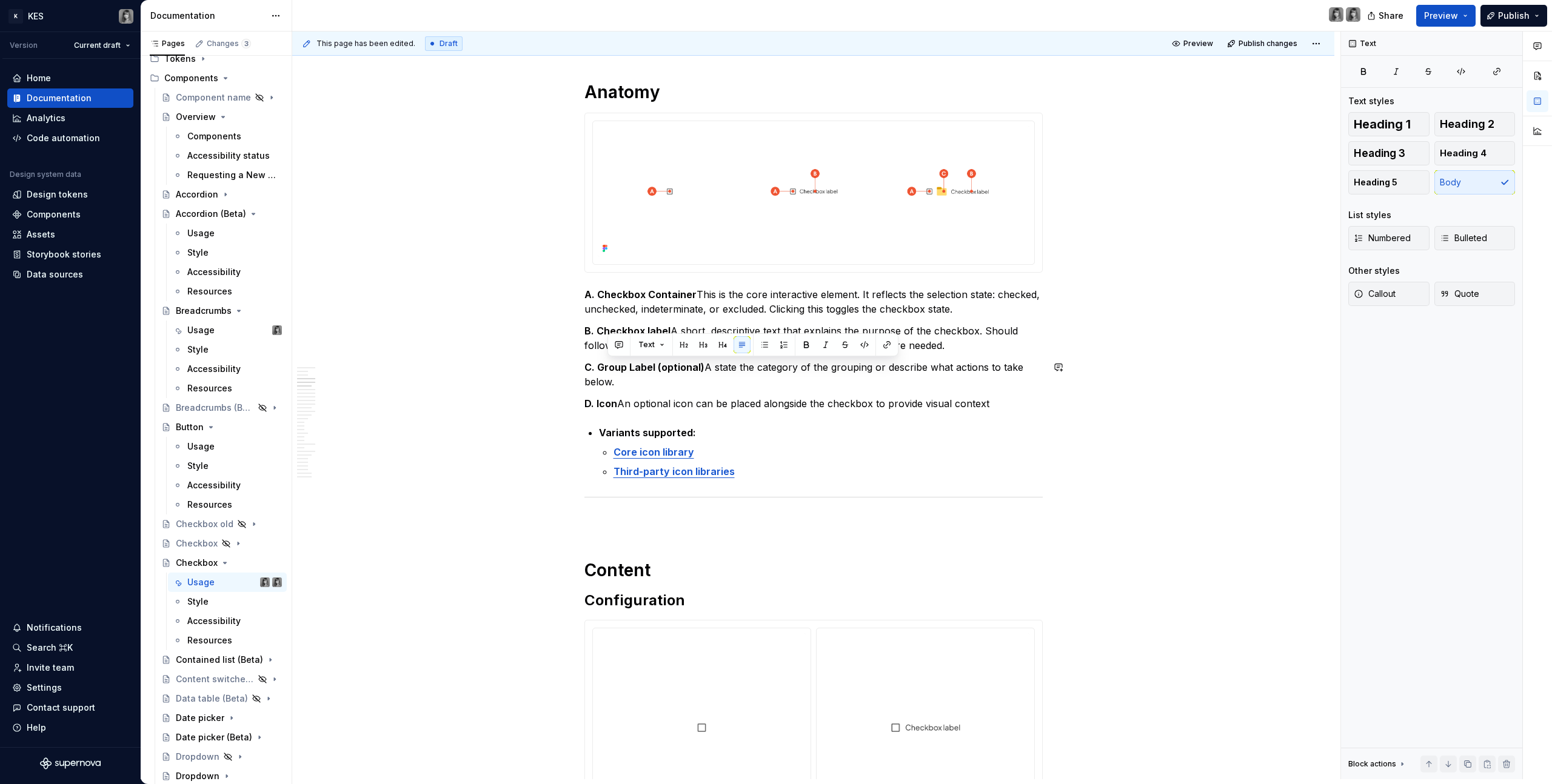 drag, startPoint x: 680, startPoint y: 394, endPoint x: 724, endPoint y: 397, distance: 44.1022 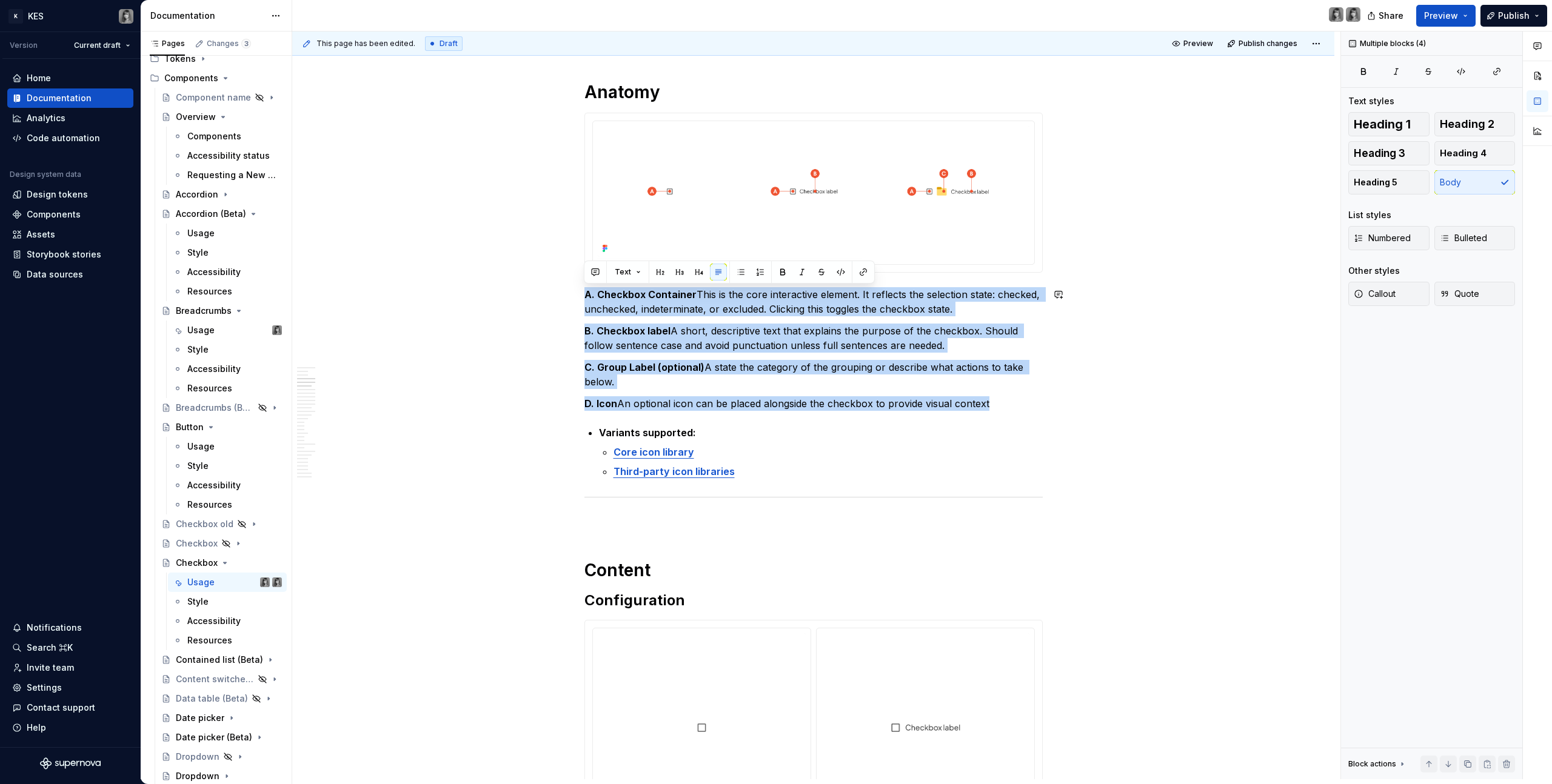 drag, startPoint x: 1014, startPoint y: 402, endPoint x: 557, endPoint y: 285, distance: 471.73933 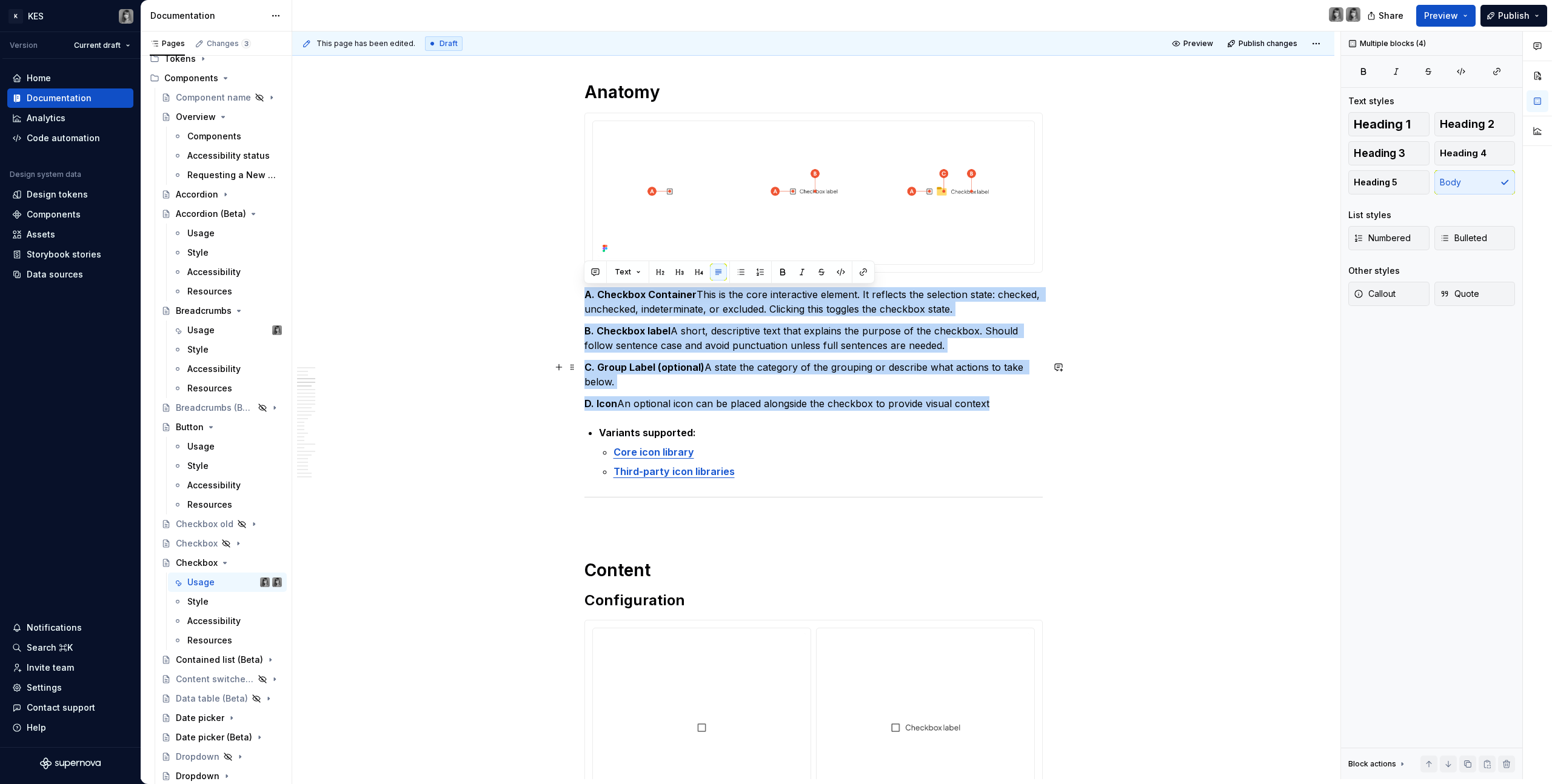 click on "C. Group Label (optional)  A state the category of the grouping or describe what actions to take below." at bounding box center (814, 374) 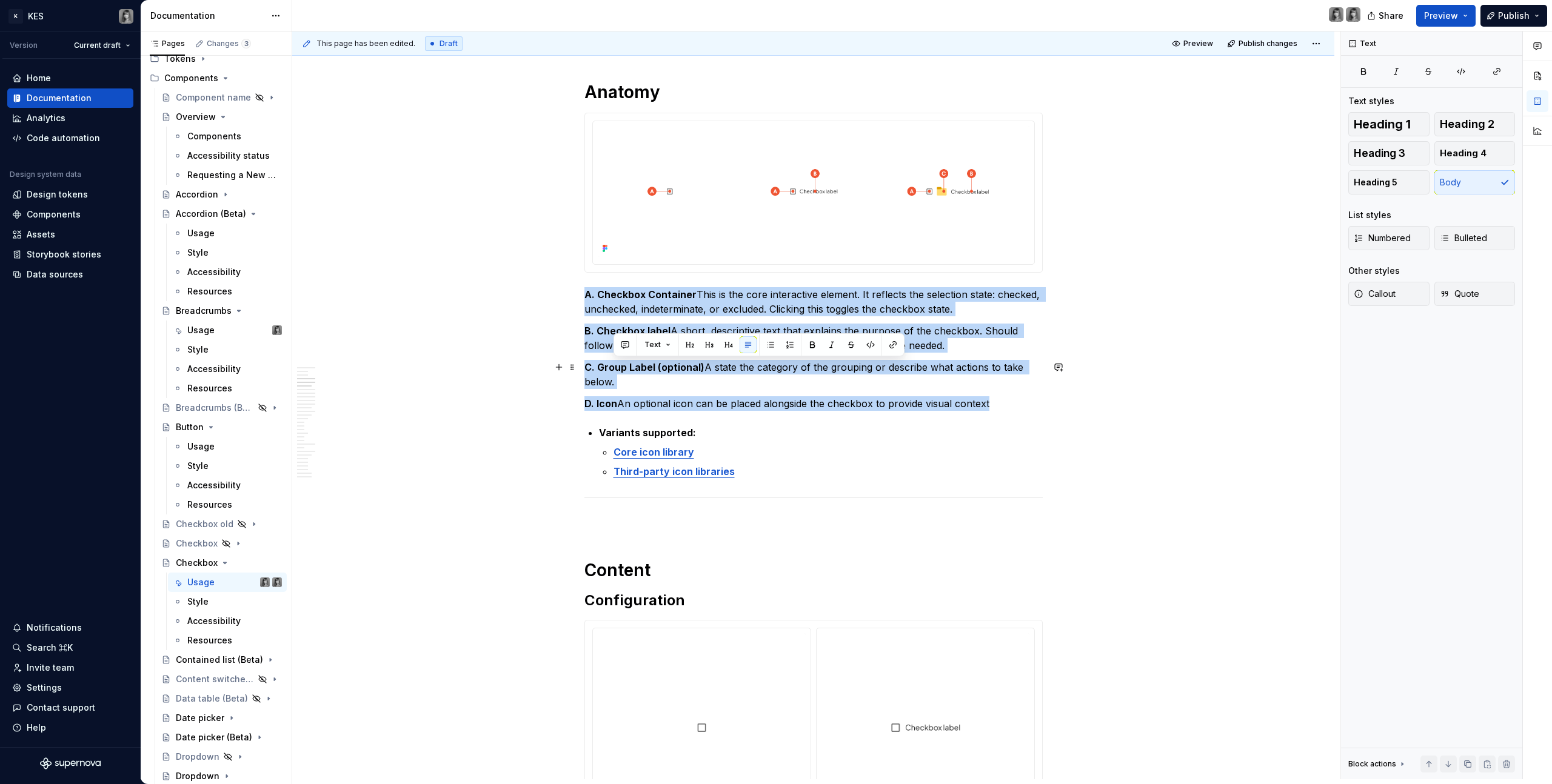 drag, startPoint x: 731, startPoint y: 384, endPoint x: 703, endPoint y: 368, distance: 32.249031 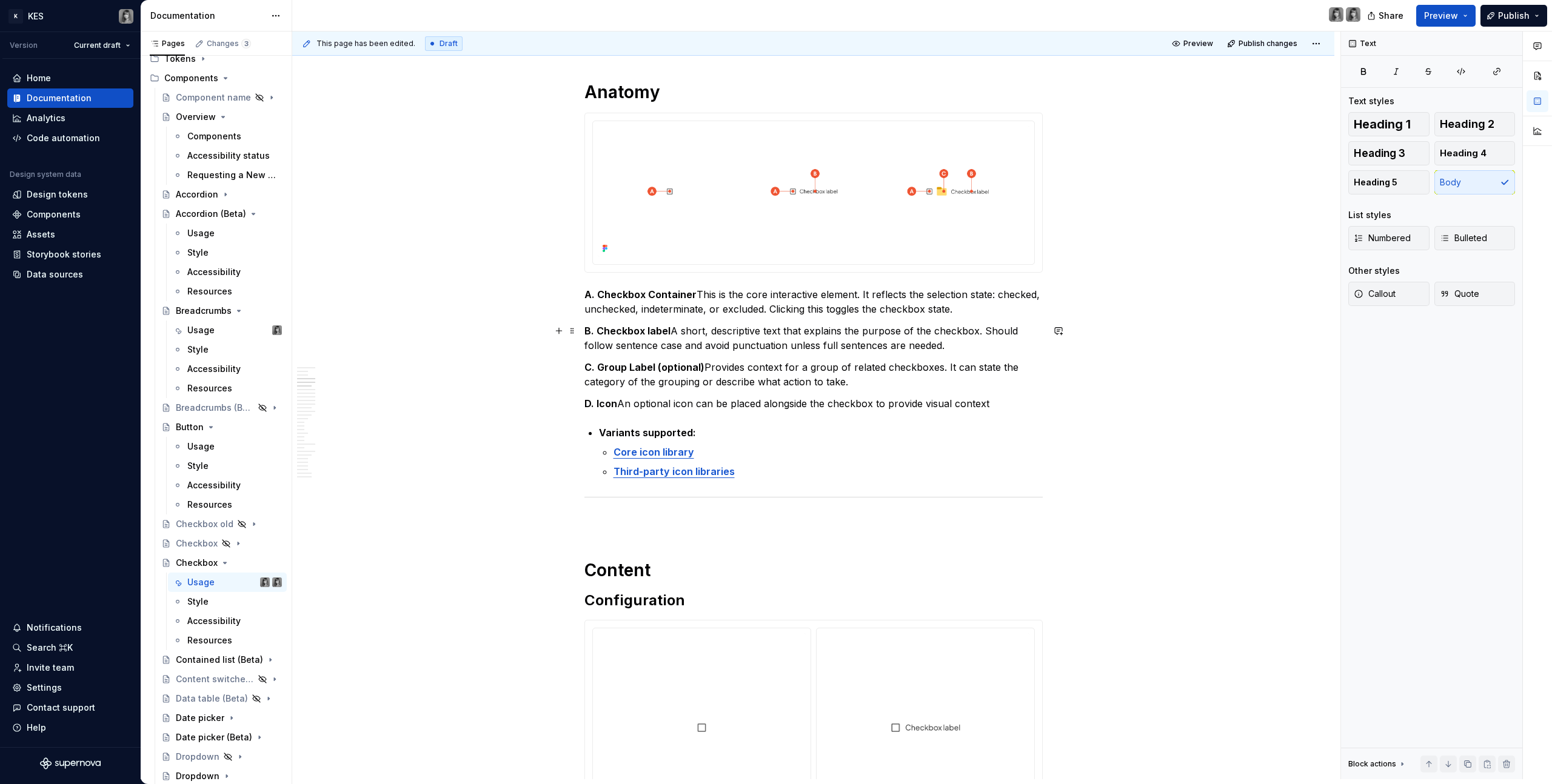 click on "B. Checkbox label  A short, descriptive text that explains the purpose of the checkbox. Should follow sentence case and avoid punctuation unless full sentences are needed." at bounding box center (814, 338) 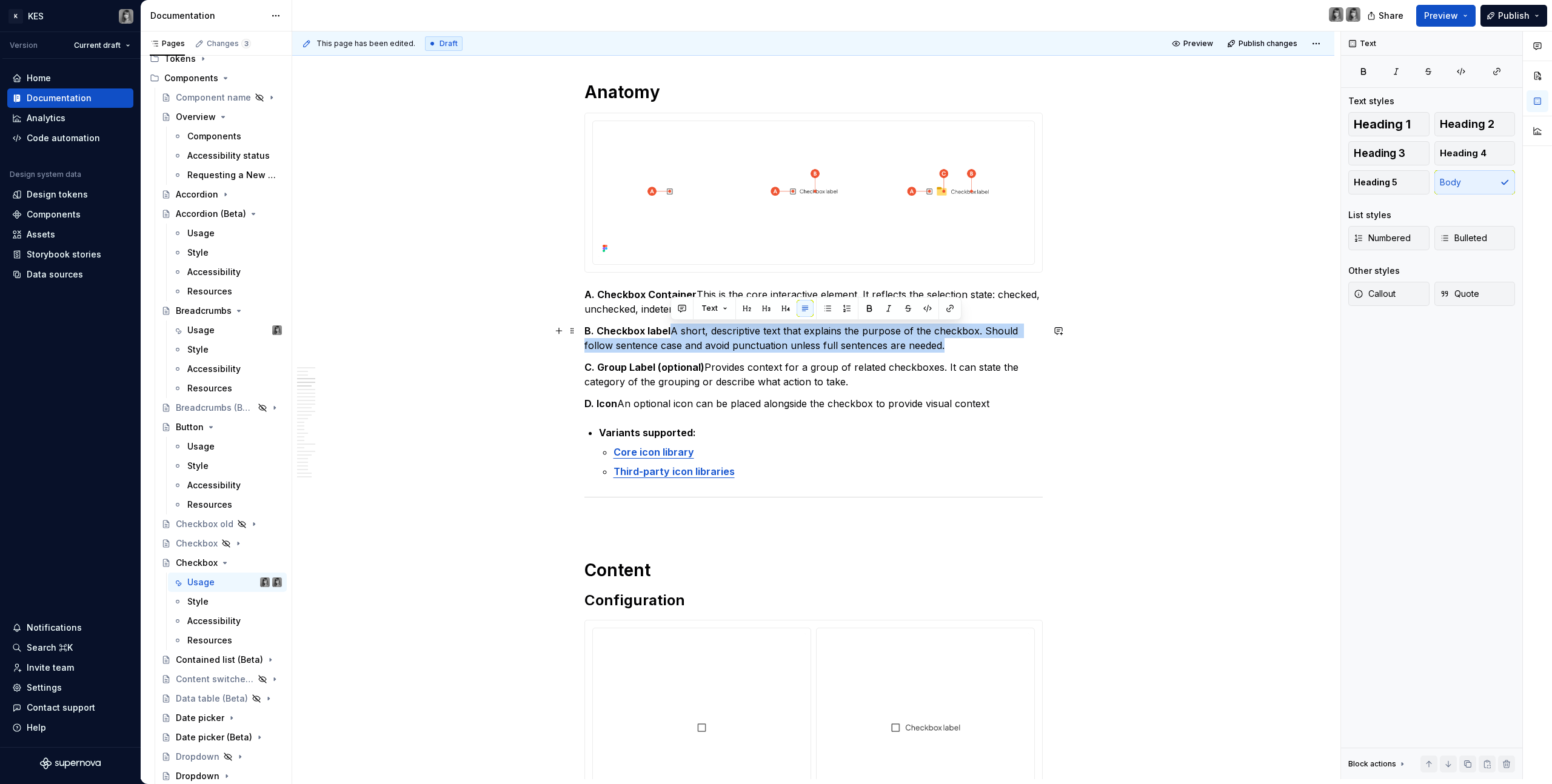drag, startPoint x: 957, startPoint y: 345, endPoint x: 675, endPoint y: 330, distance: 282.39865 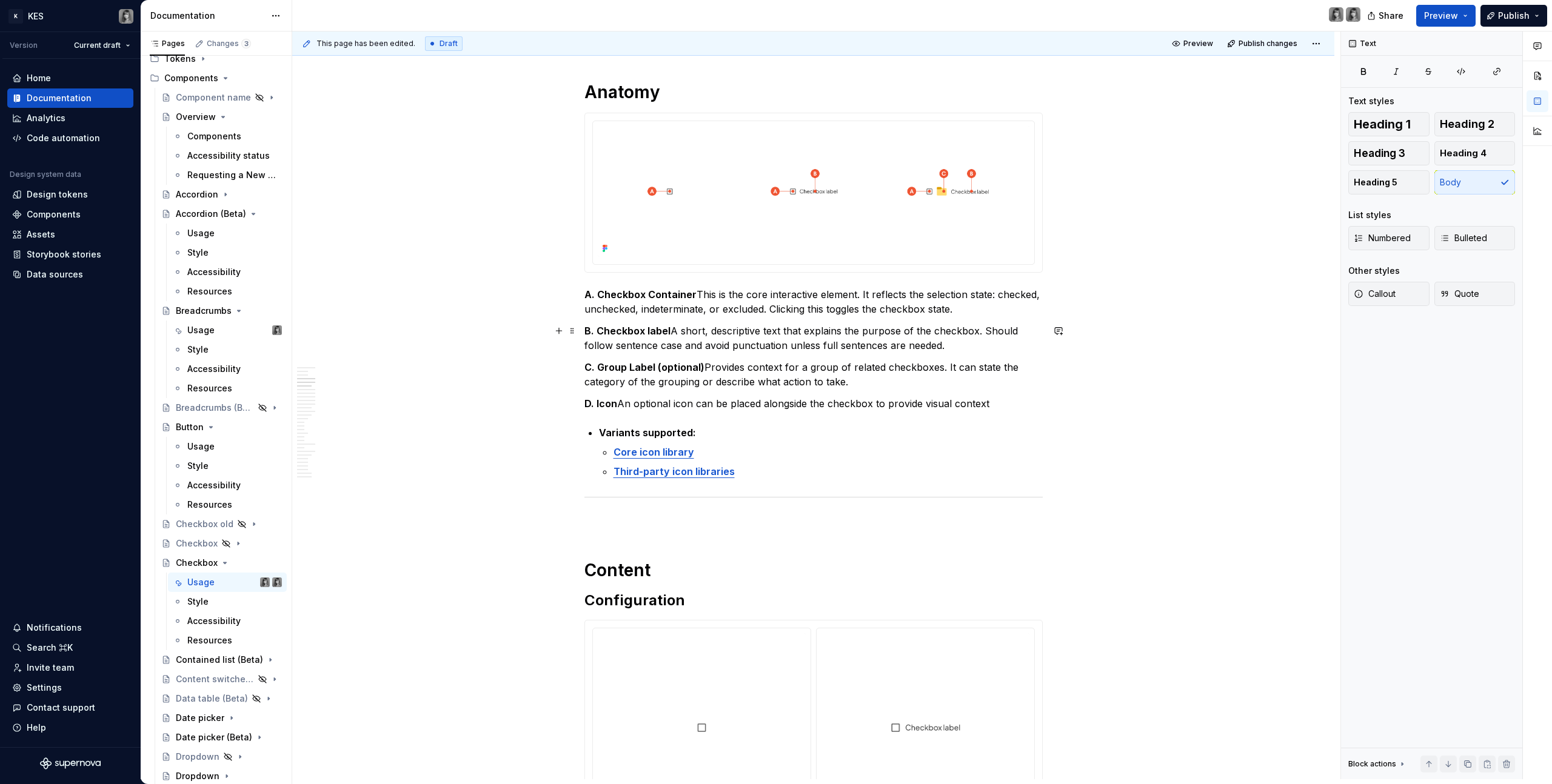 click on "B. Checkbox label  A short, descriptive text that explains the purpose of the checkbox. Should follow sentence case and avoid punctuation unless full sentences are needed." at bounding box center [814, 338] 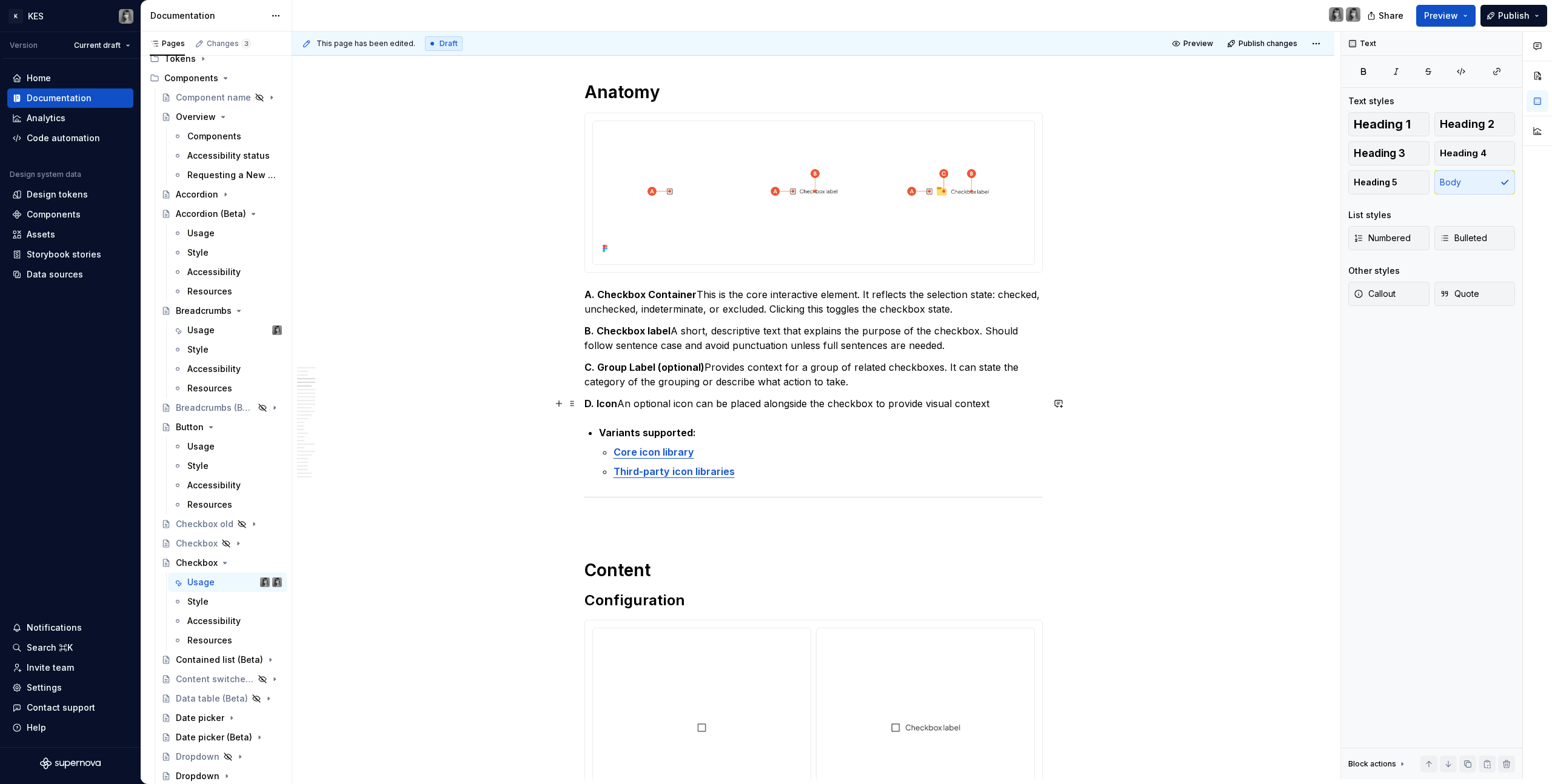 click on "D. Icon  An optional icon can be placed alongside the checkbox to provide visual context" at bounding box center (814, 404) 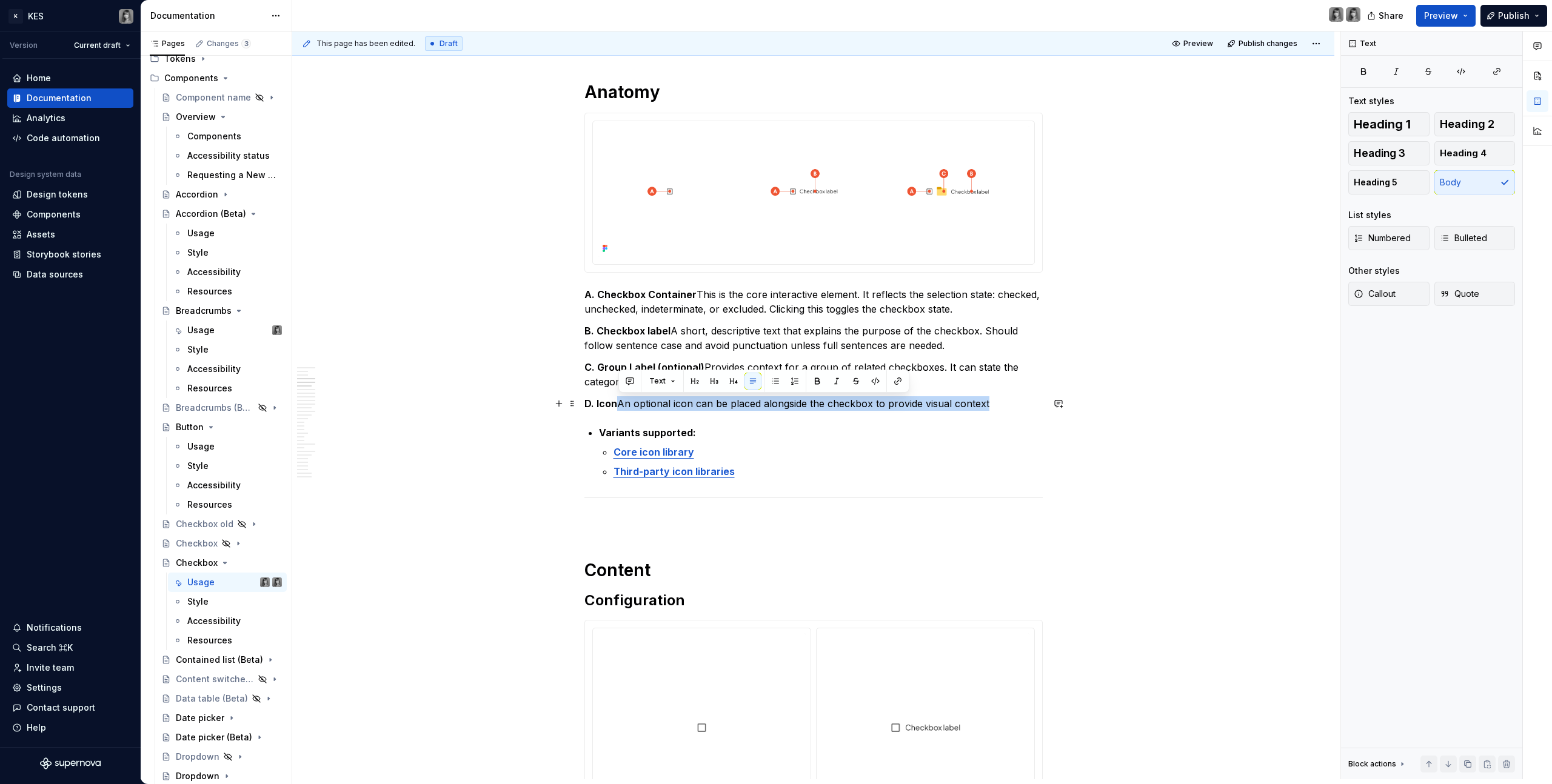 drag, startPoint x: 1003, startPoint y: 403, endPoint x: 620, endPoint y: 402, distance: 383.0013 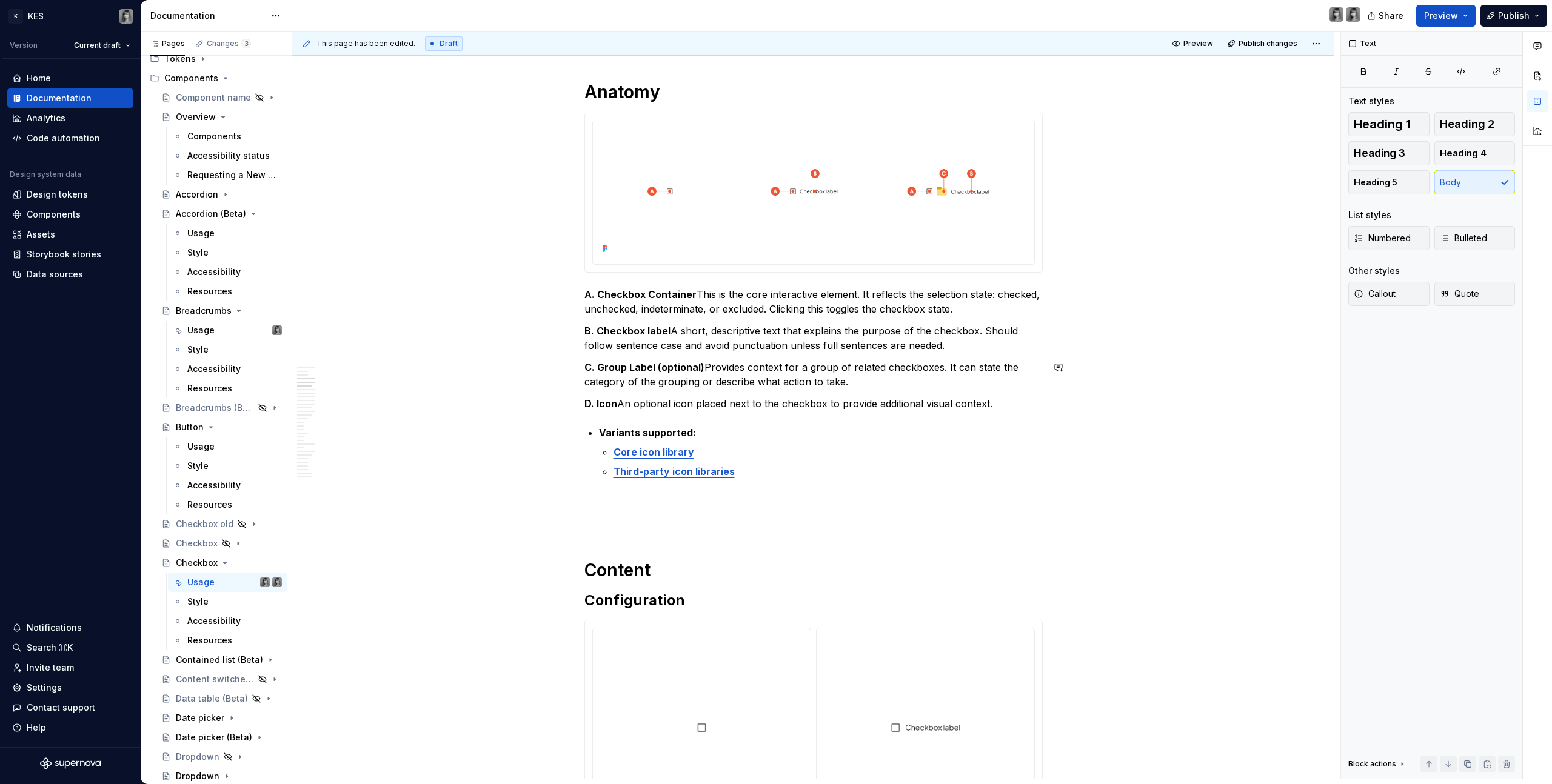 click on "**********" at bounding box center (814, 4285) 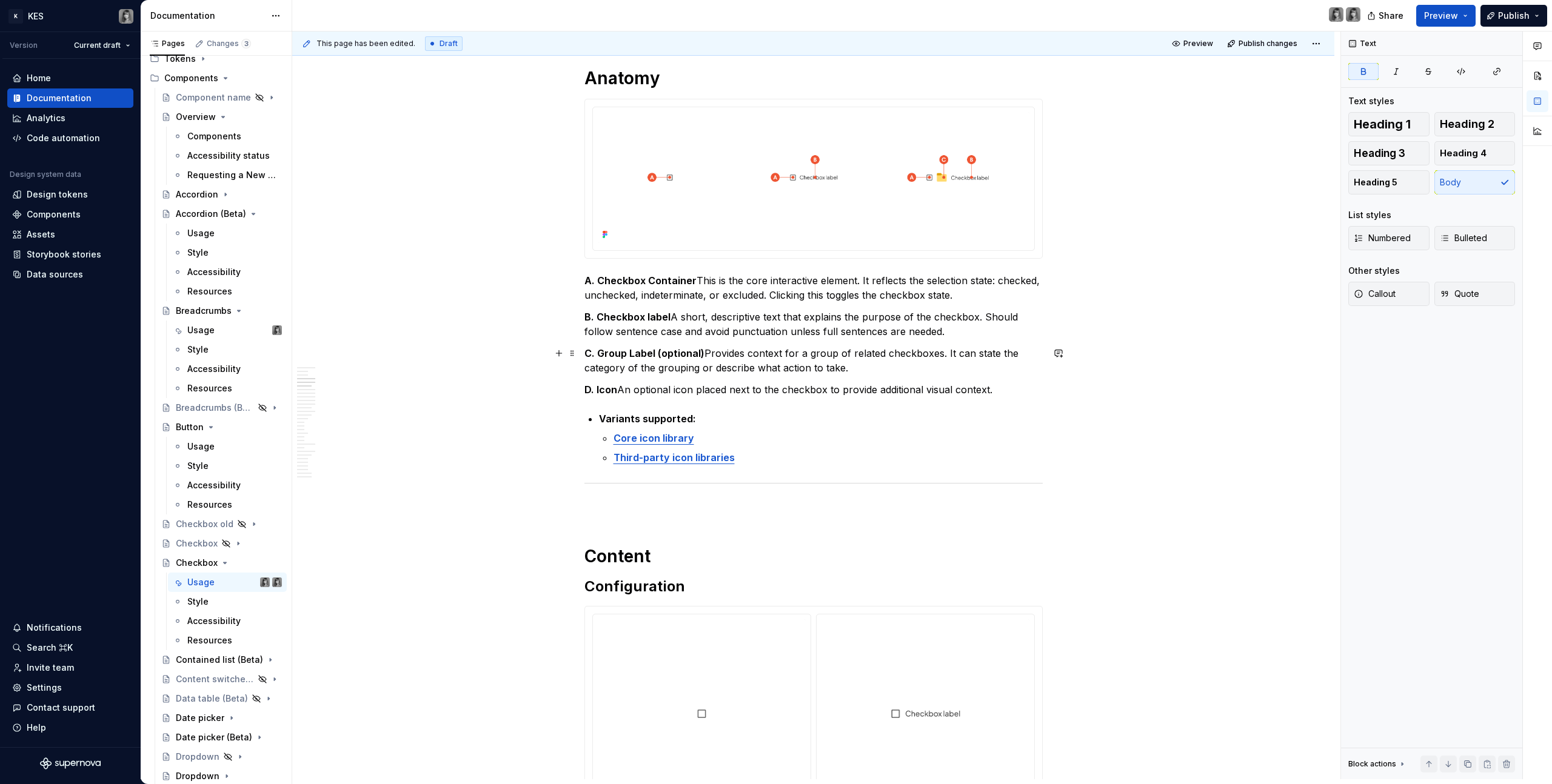 scroll, scrollTop: 898, scrollLeft: 0, axis: vertical 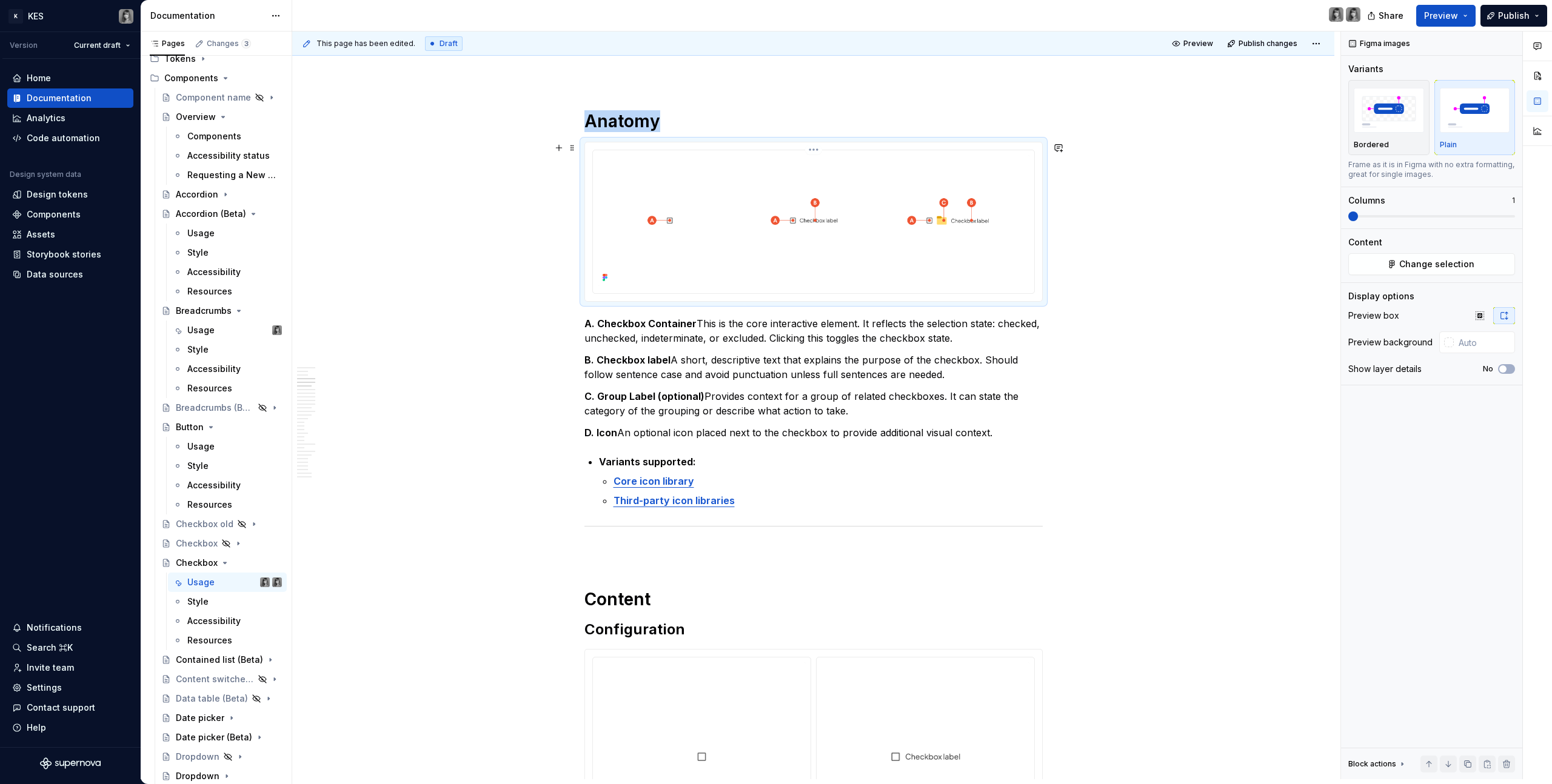 click at bounding box center (814, 221) 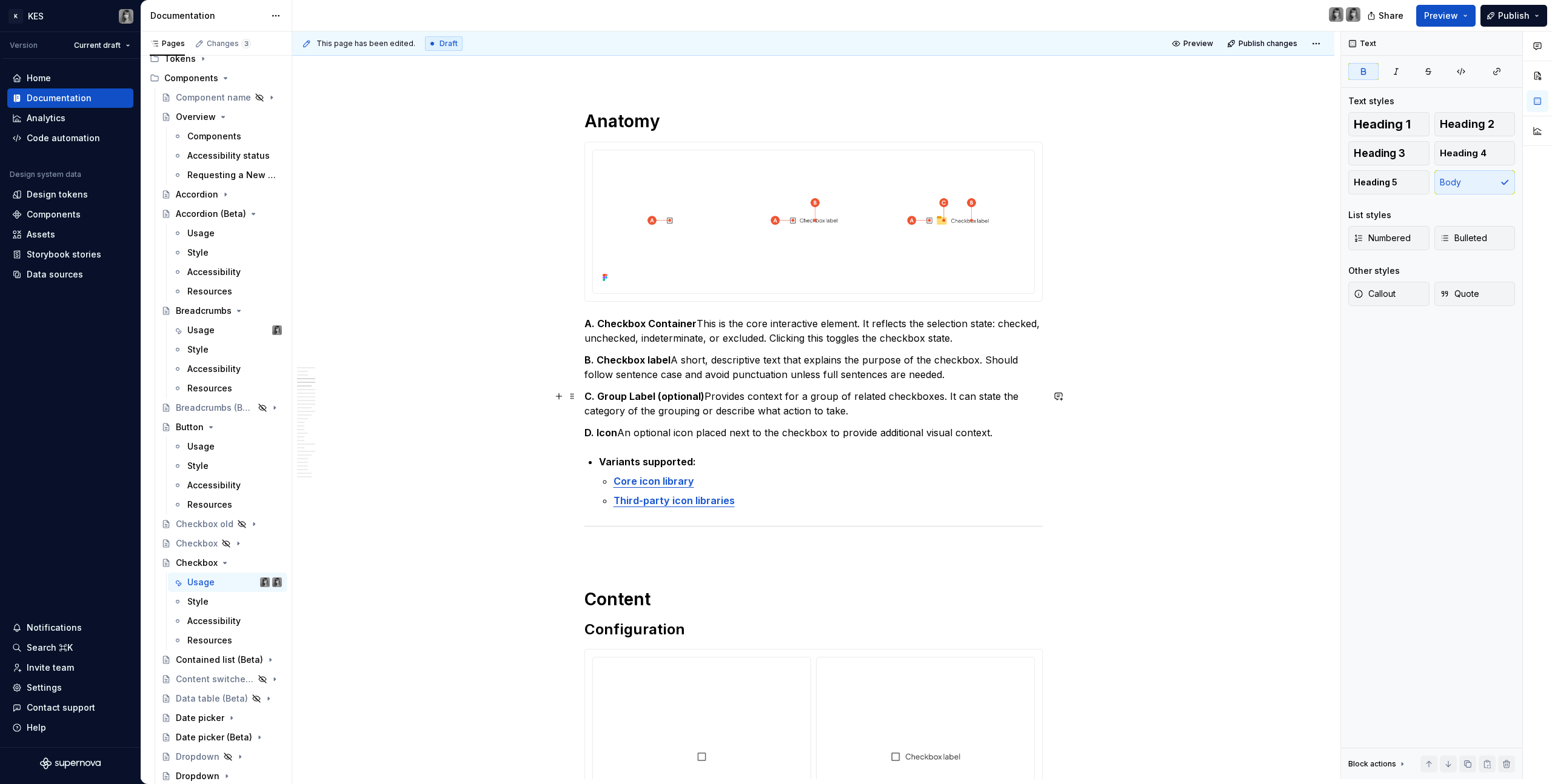 click on "C. Group Label (optional)  Provides context for a group of related checkboxes. It can state the category of the grouping or describe what action to take." at bounding box center (814, 404) 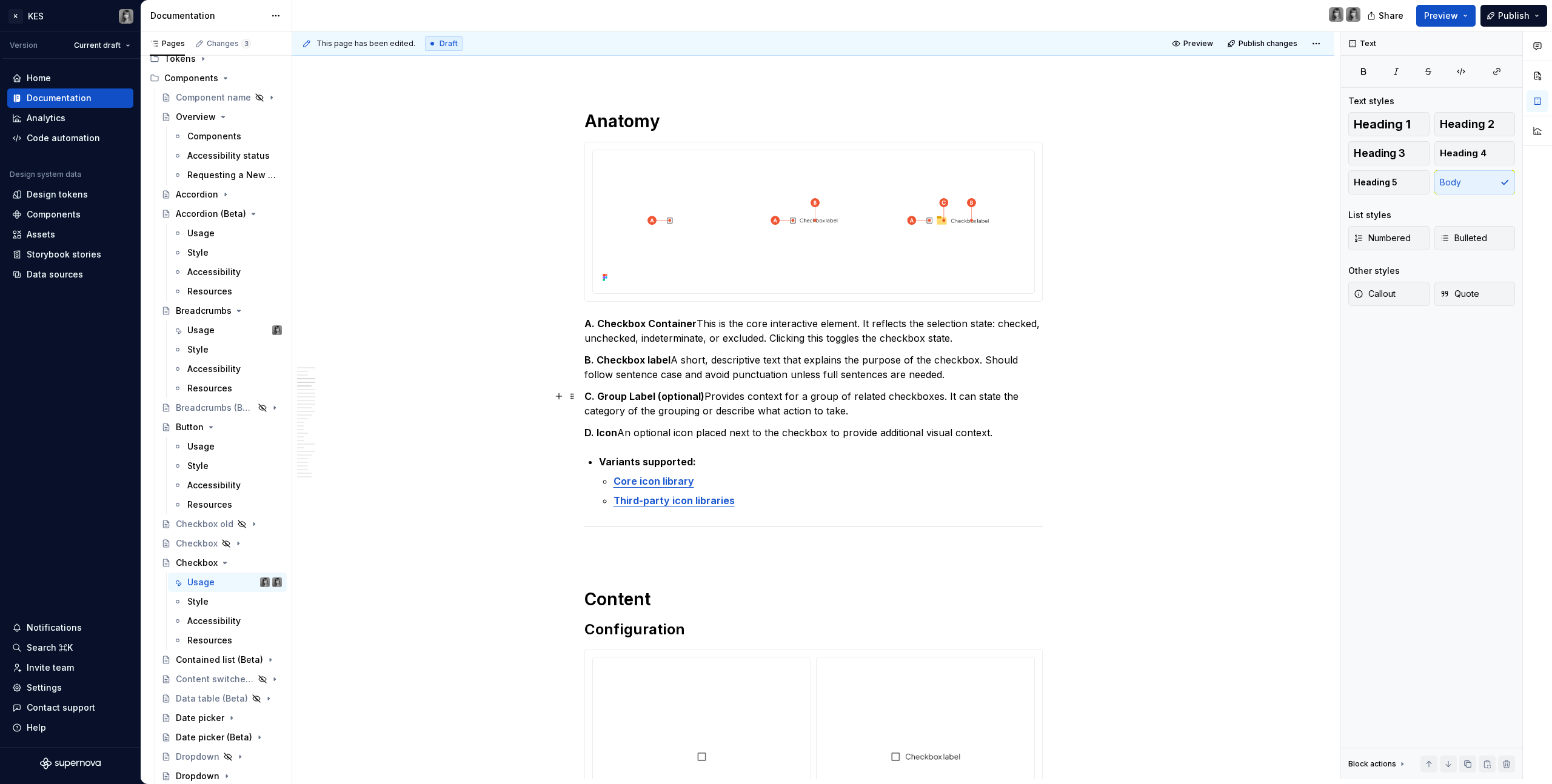 click on "D. Icon  An optional icon placed next to the checkbox to provide additional visual context." at bounding box center (814, 433) 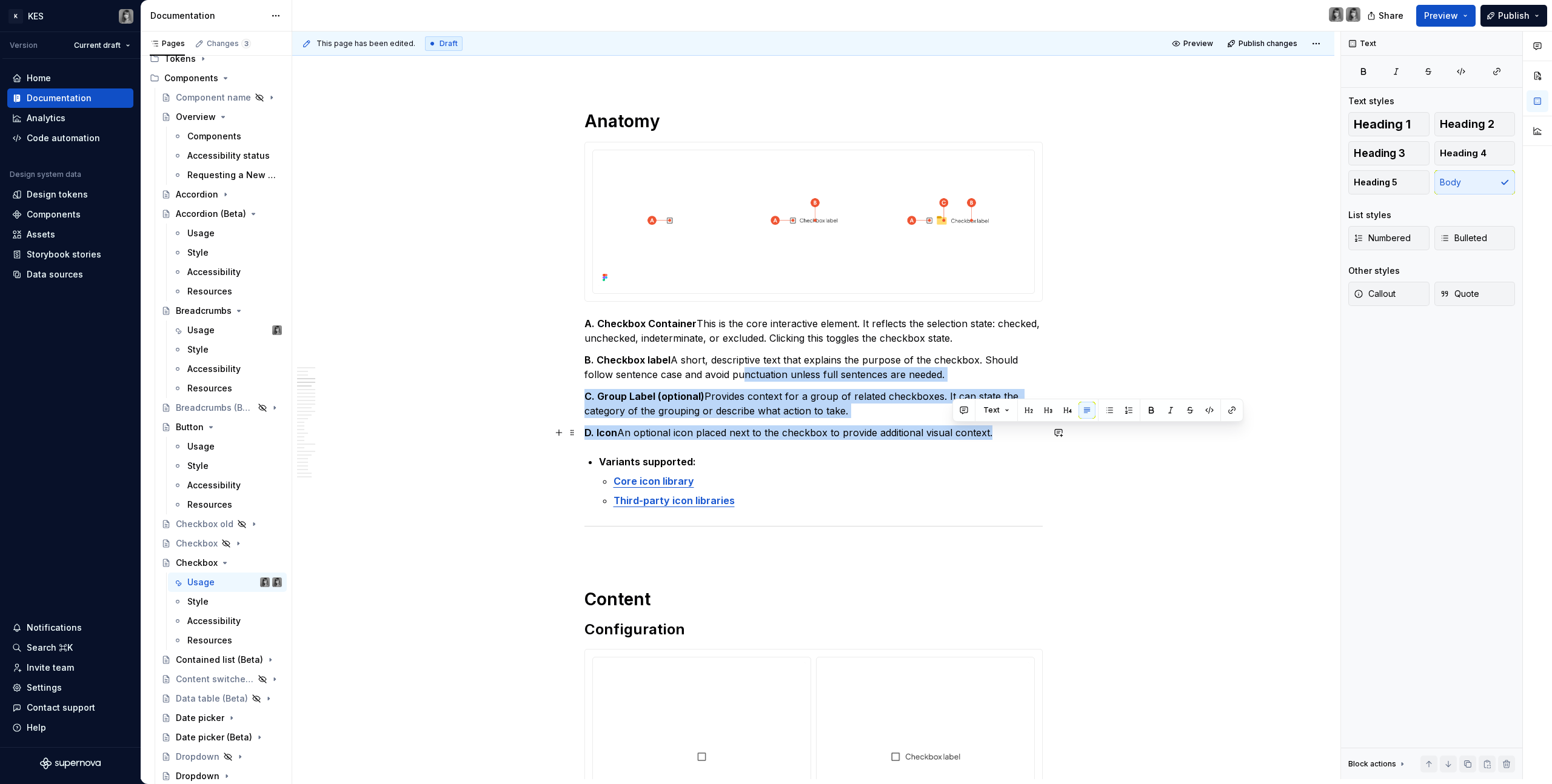 drag, startPoint x: 992, startPoint y: 434, endPoint x: 731, endPoint y: 369, distance: 268.9721 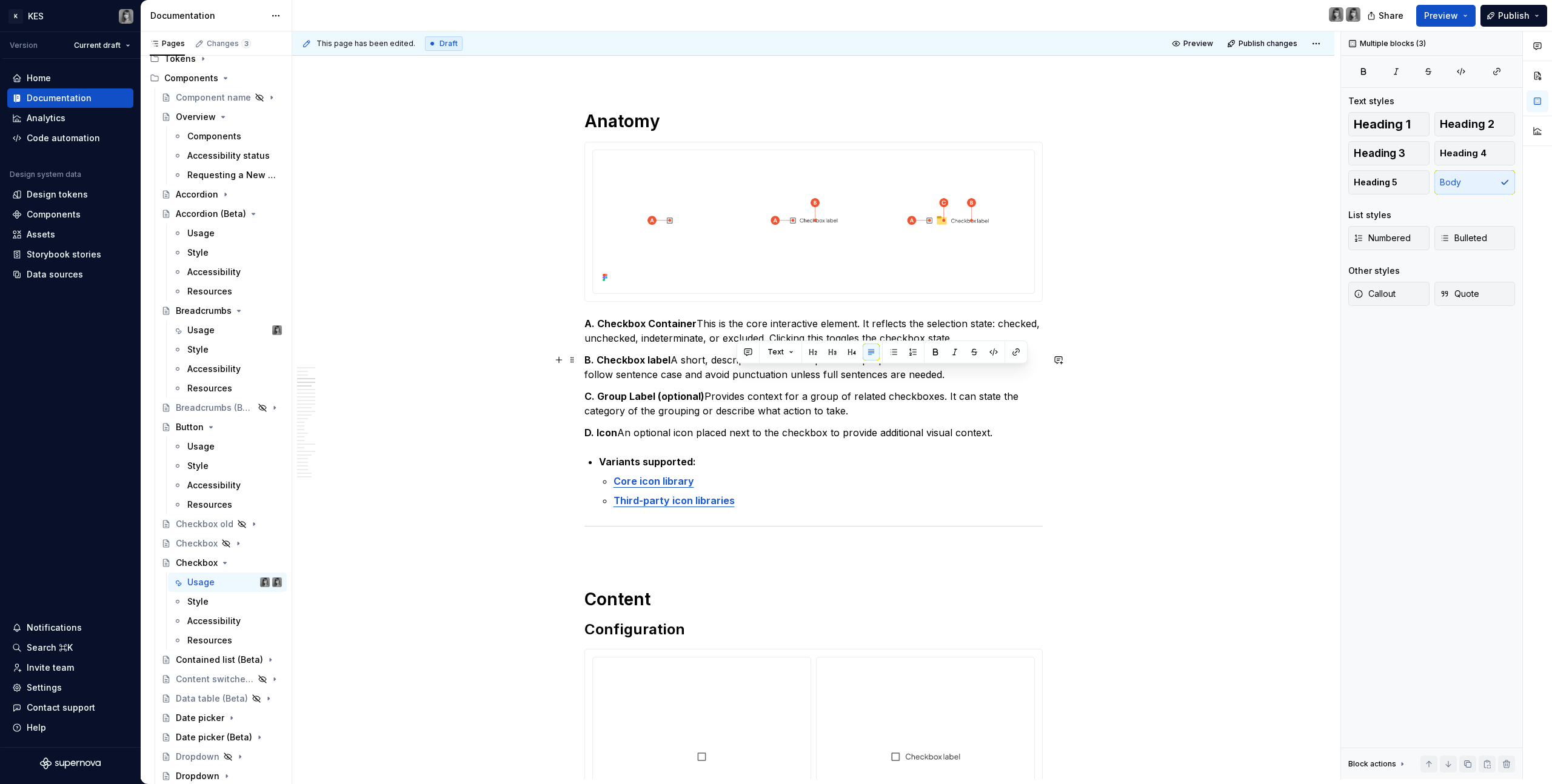 click on "B. Checkbox label  A short, descriptive text that explains the purpose of the checkbox. Should follow sentence case and avoid punctuation unless full sentences are needed." at bounding box center (814, 367) 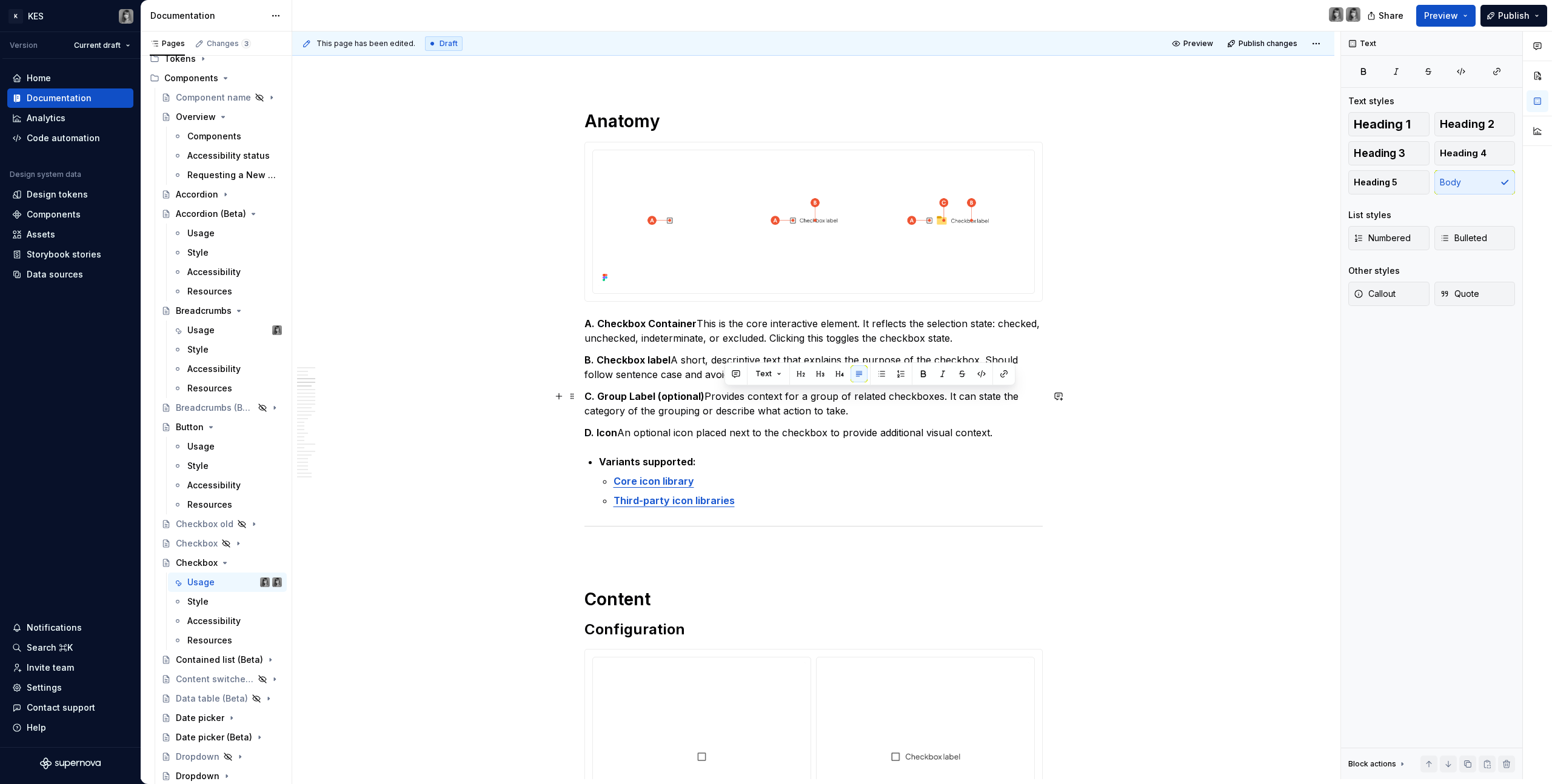drag, startPoint x: 724, startPoint y: 399, endPoint x: 880, endPoint y: 416, distance: 156.9235 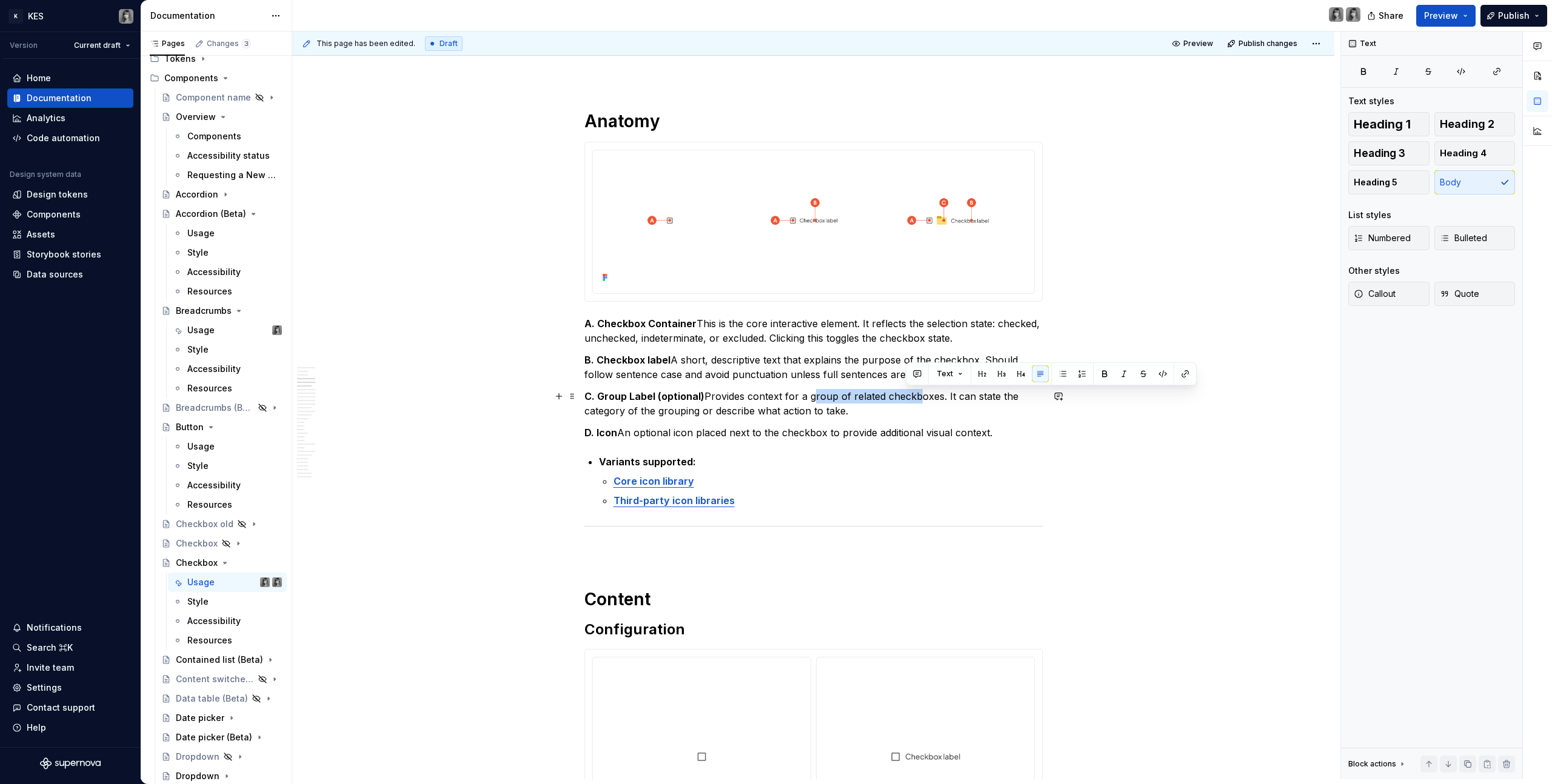 drag, startPoint x: 895, startPoint y: 402, endPoint x: 805, endPoint y: 393, distance: 90.4489 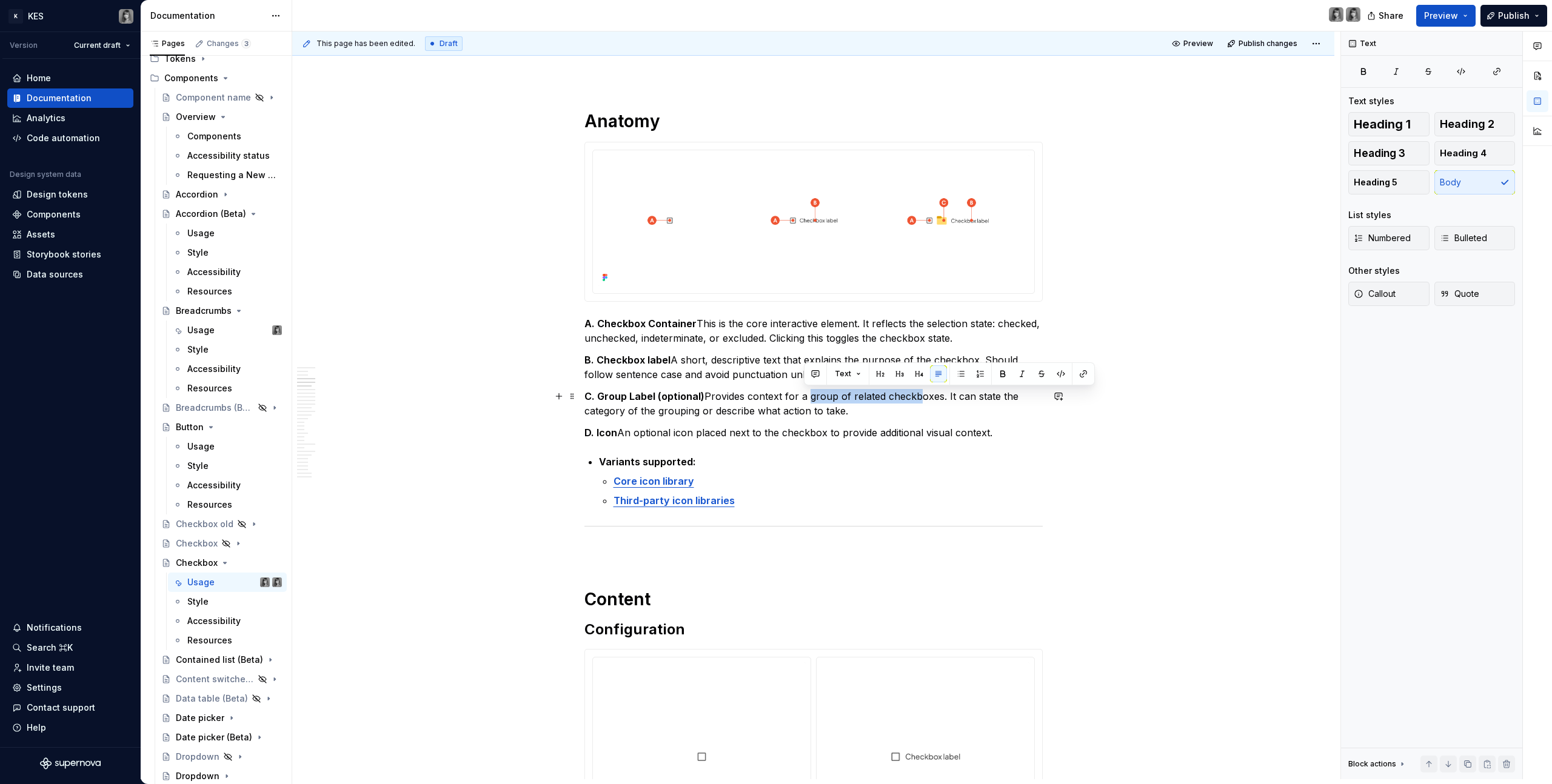 click on "C. Group Label (optional)  Provides context for a group of related checkboxes. It can state the category of the grouping or describe what action to take." at bounding box center (814, 404) 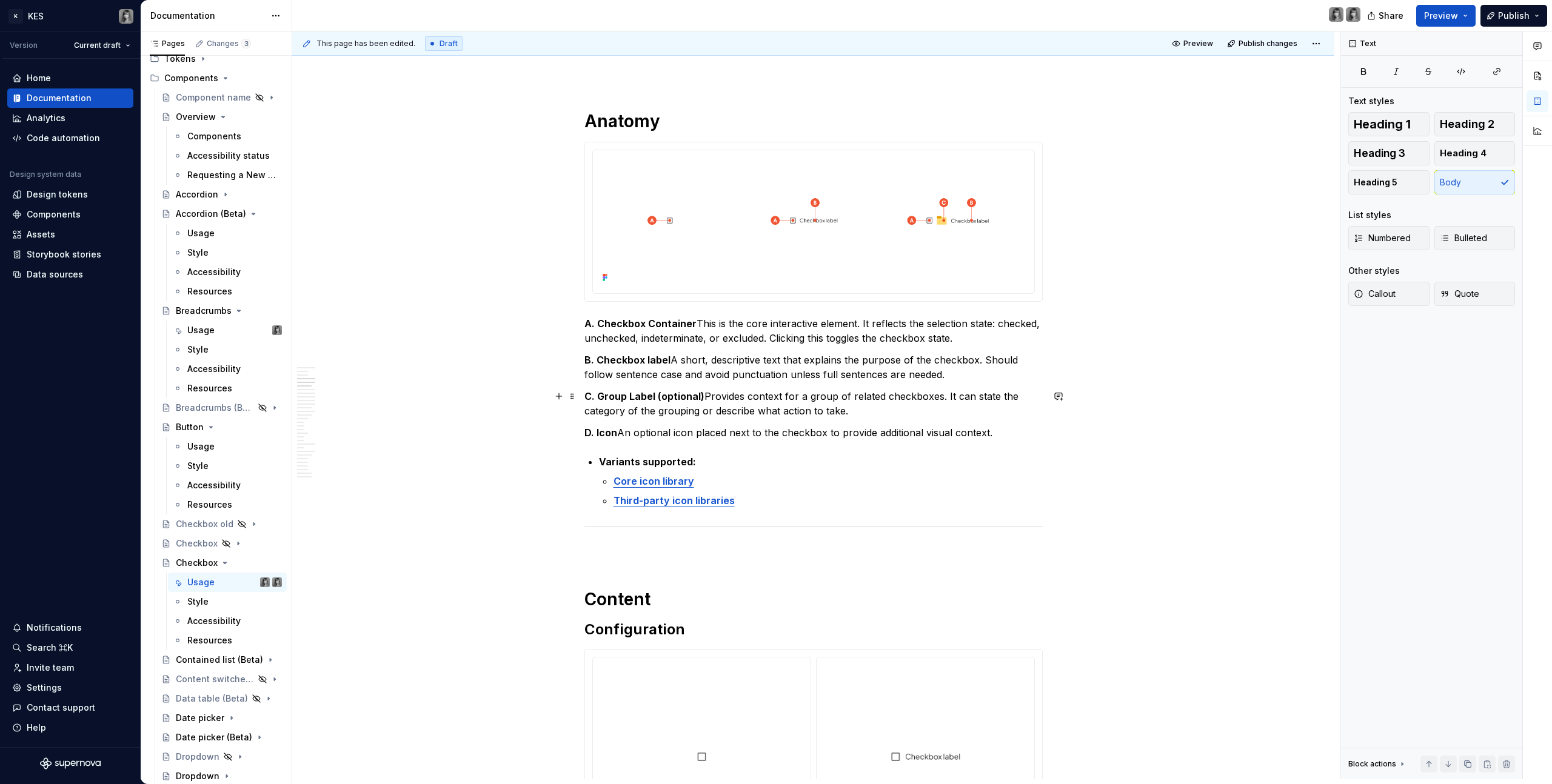 drag, startPoint x: 760, startPoint y: 397, endPoint x: 850, endPoint y: 414, distance: 91.59148 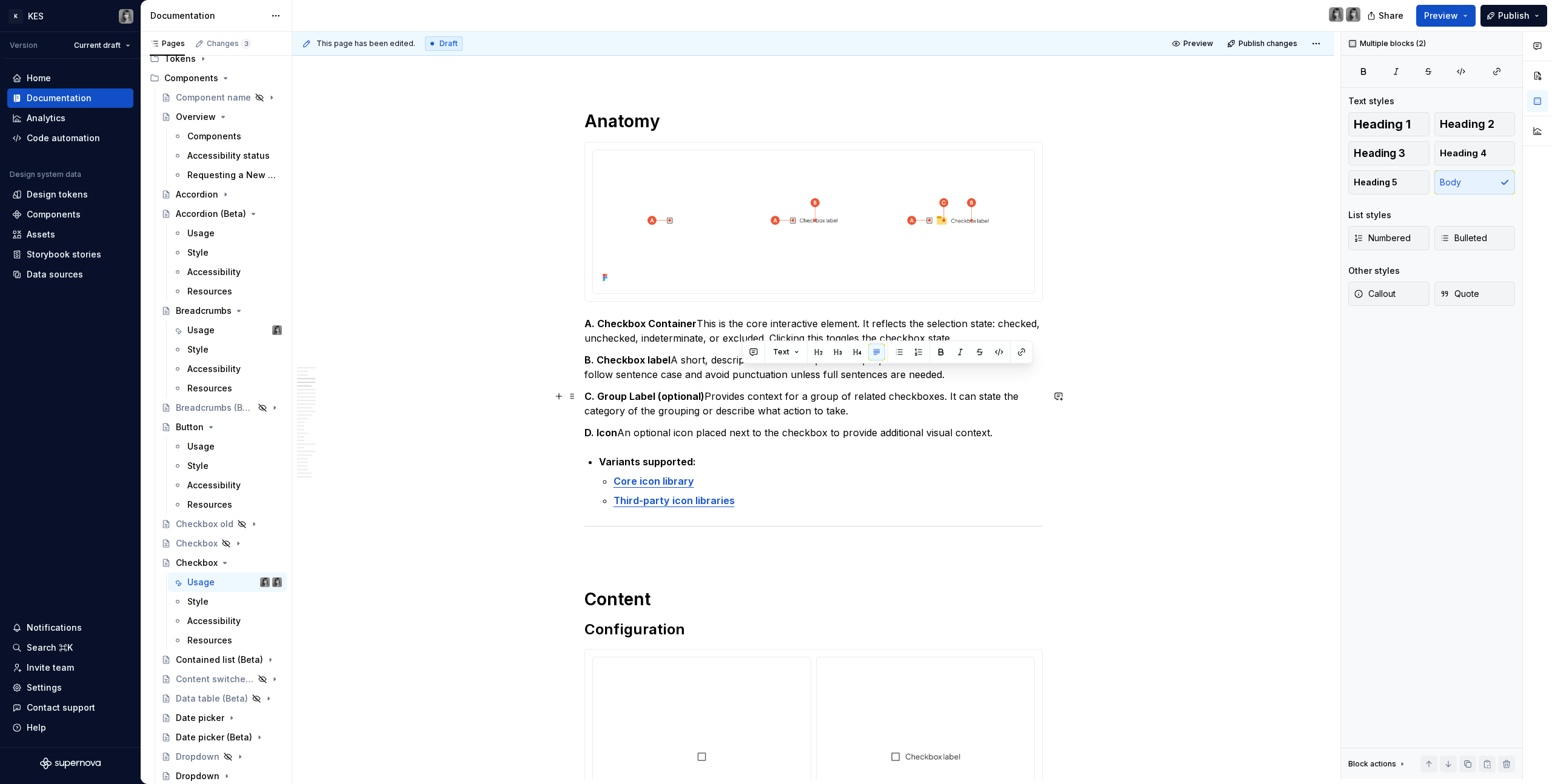 click on "C. Group Label (optional)  Provides context for a group of related checkboxes. It can state the category of the grouping or describe what action to take." at bounding box center (814, 404) 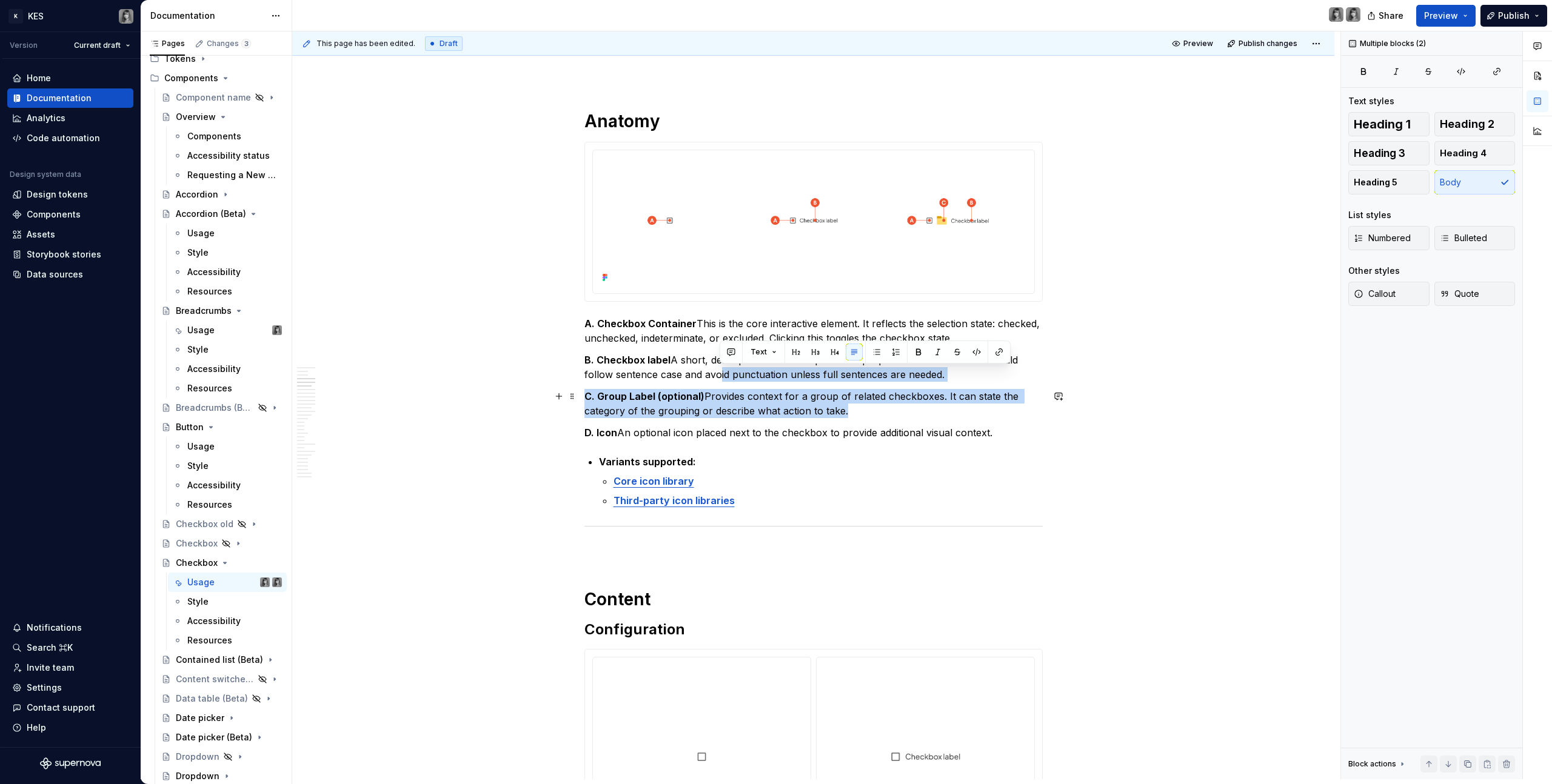 drag, startPoint x: 732, startPoint y: 381, endPoint x: 859, endPoint y: 416, distance: 131.73458 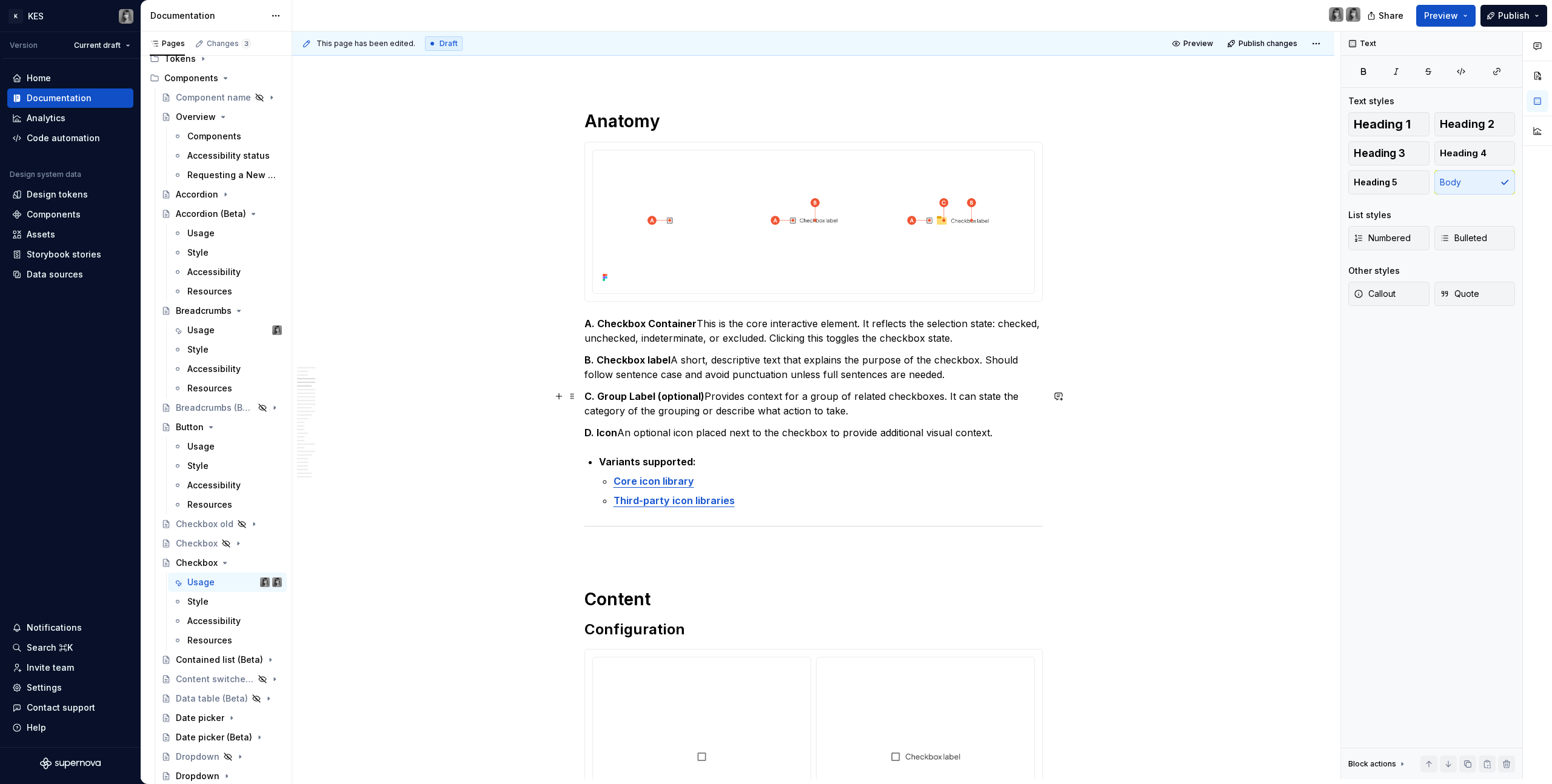 click on "C. Group Label (optional)  Provides context for a group of related checkboxes. It can state the category of the grouping or describe what action to take." at bounding box center (814, 404) 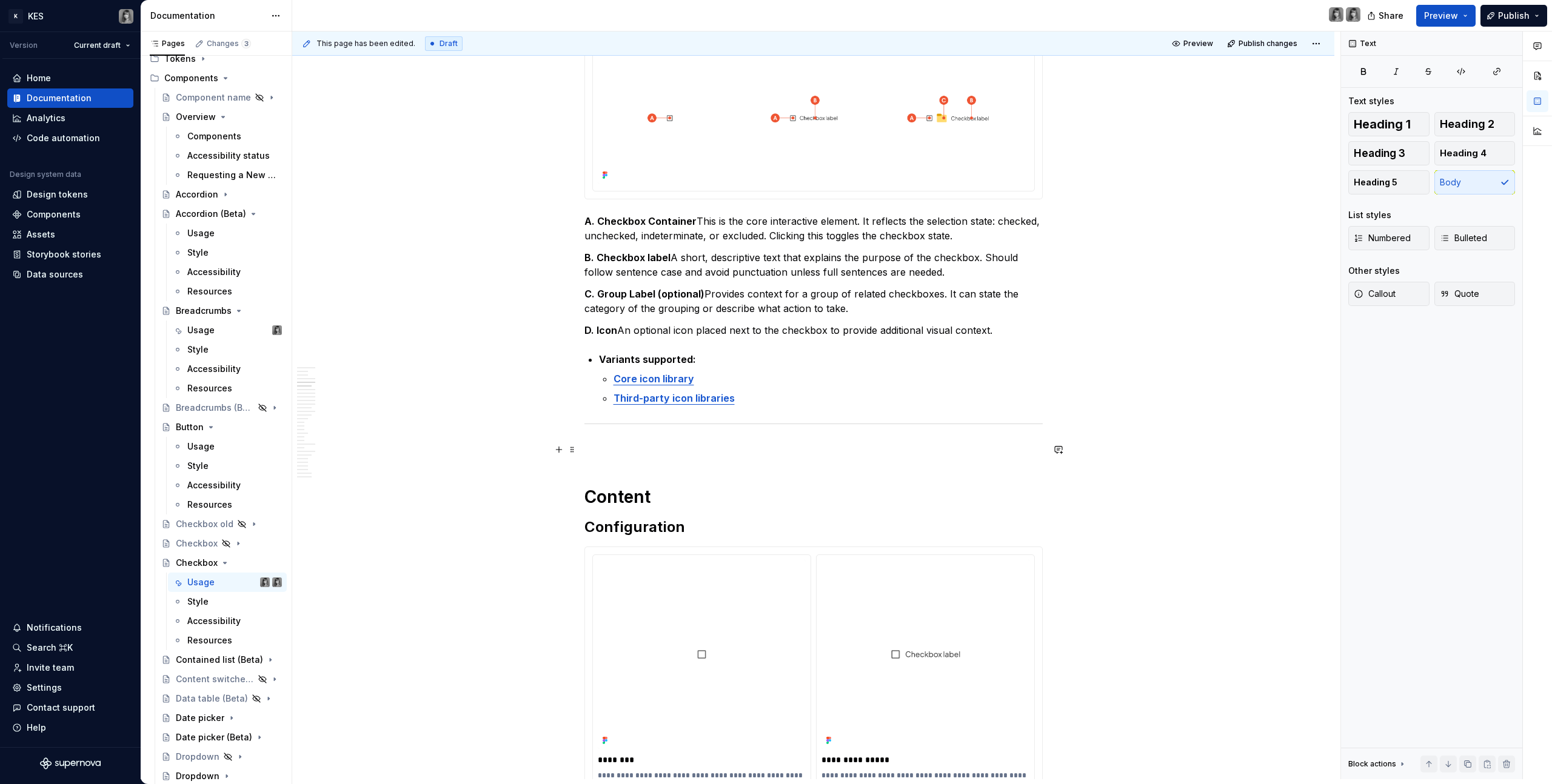 scroll, scrollTop: 1001, scrollLeft: 0, axis: vertical 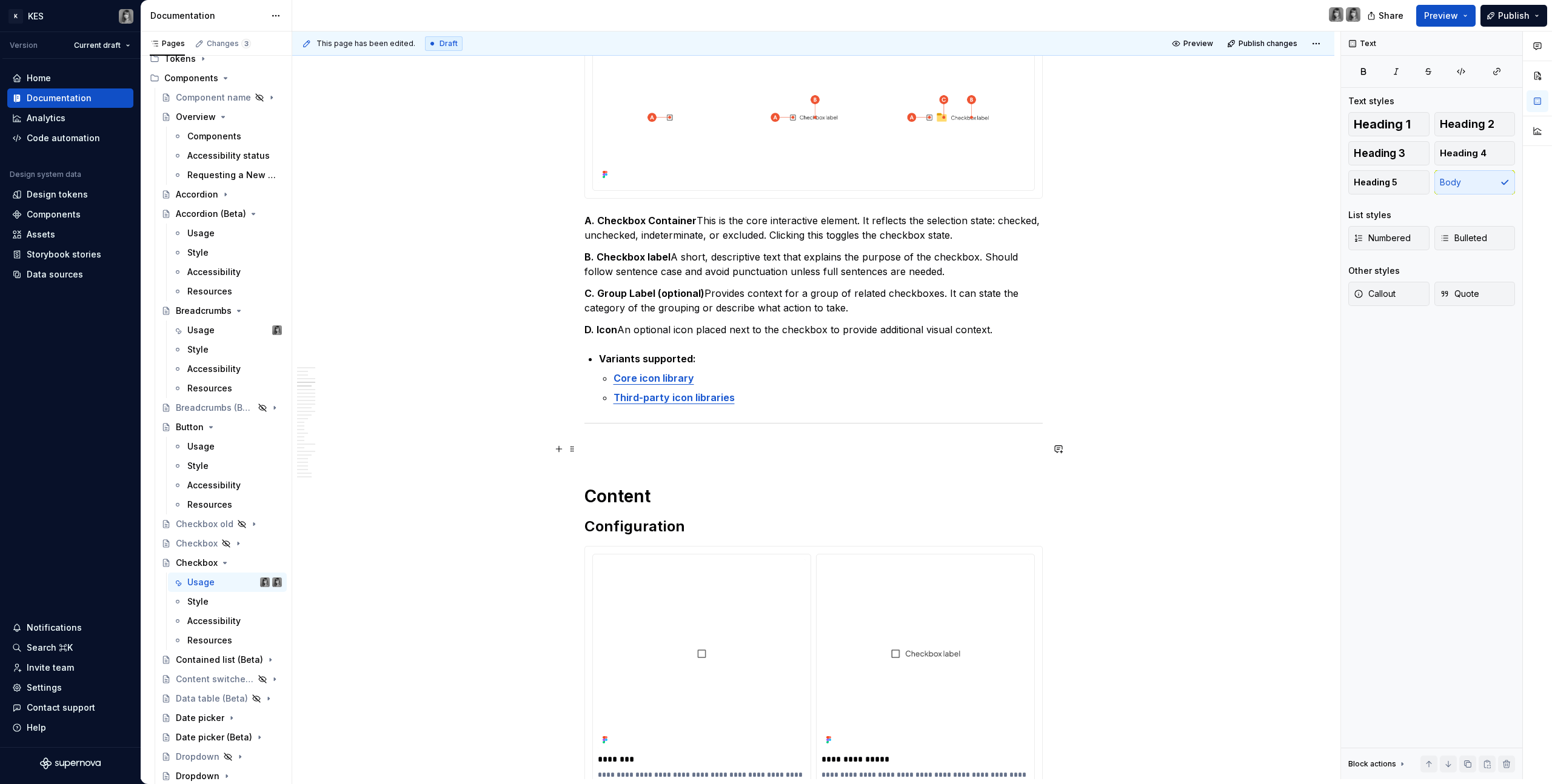 click on "Content" at bounding box center (814, 496) 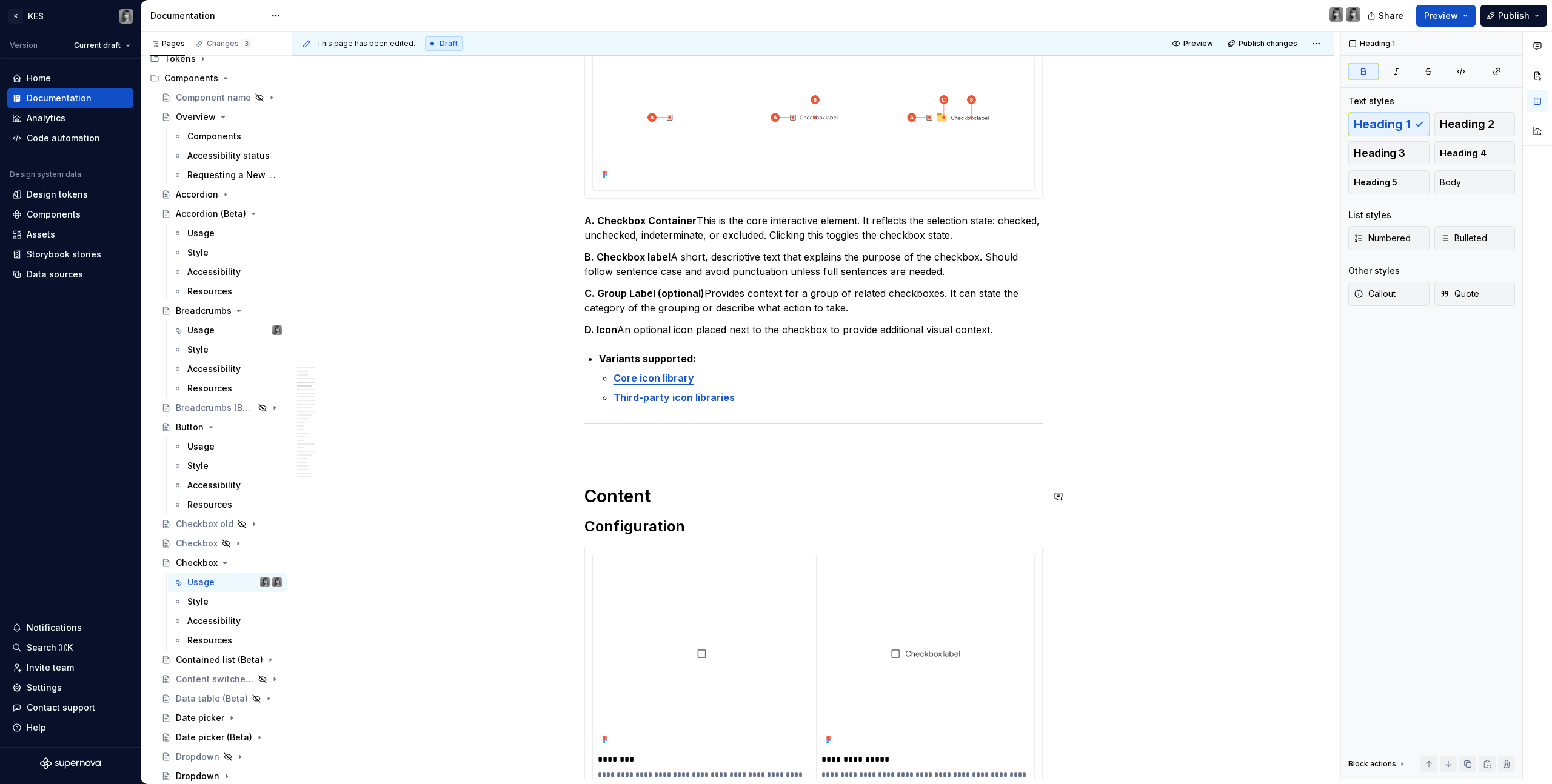click on "**********" at bounding box center (814, 4211) 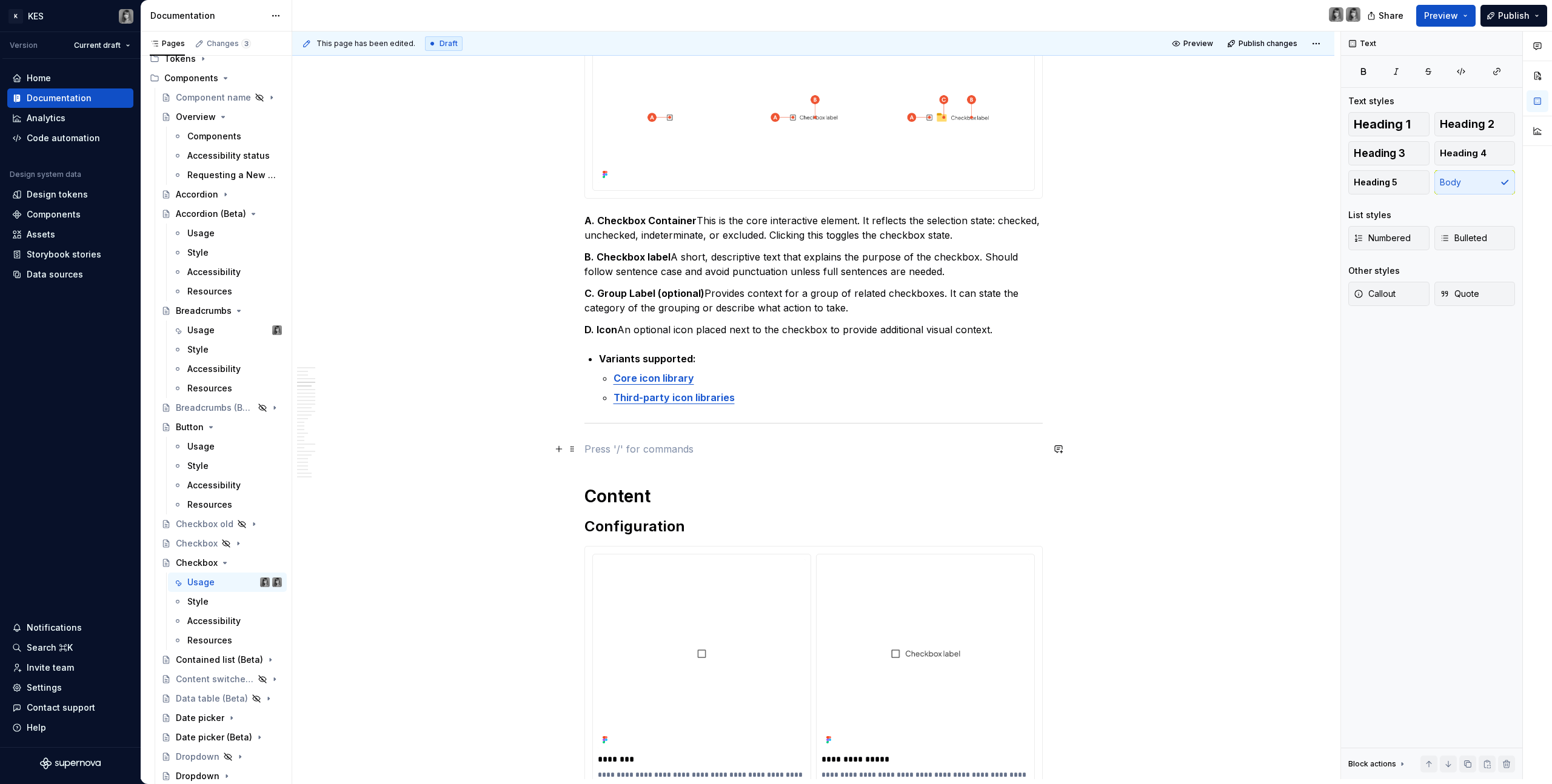 click at bounding box center [814, 449] 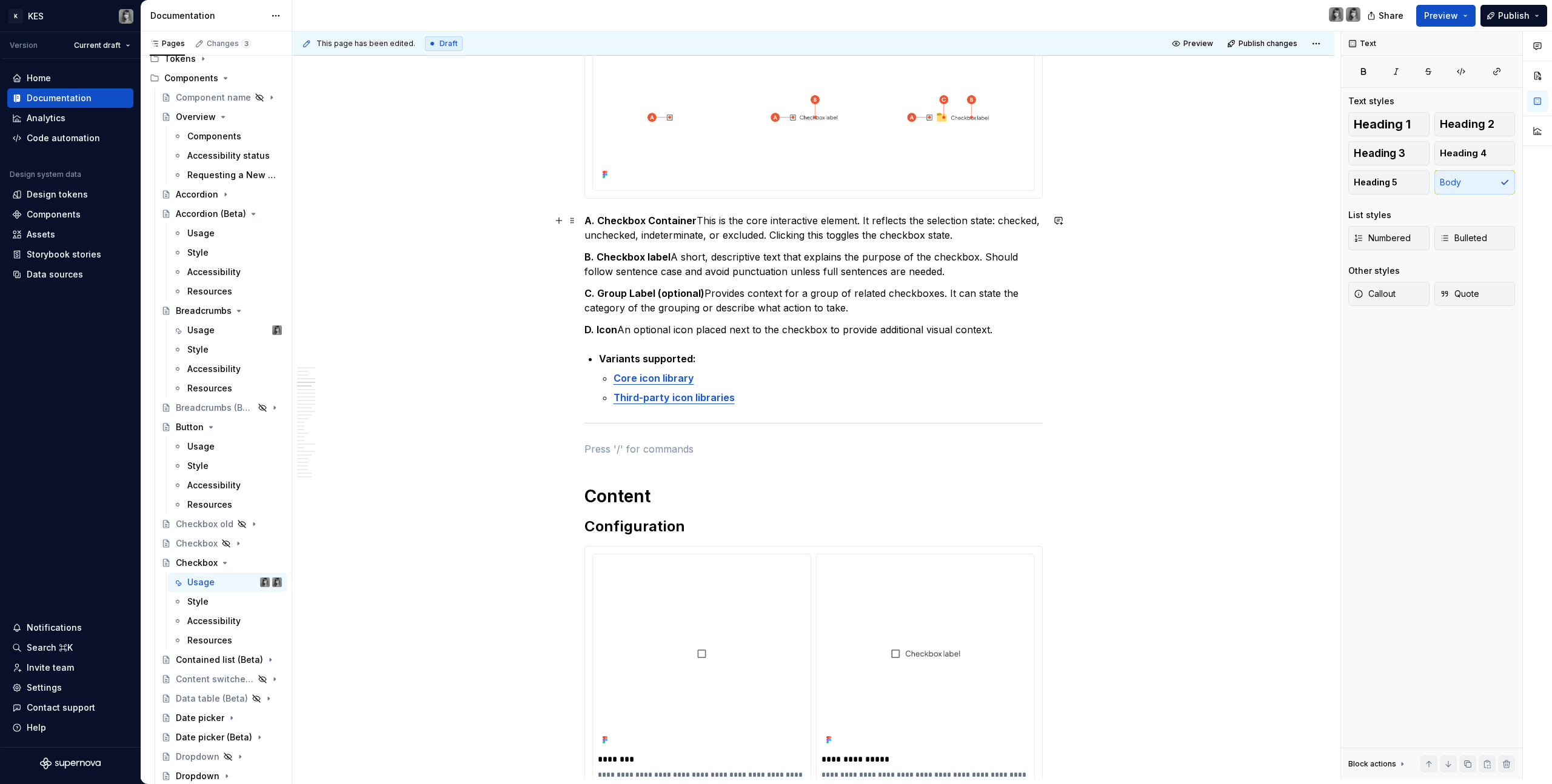 click on "A. Checkbox Container  This is the core interactive element. It reflects the selection state: checked, unchecked, indeterminate, or excluded. Clicking this toggles the checkbox state." at bounding box center [814, 228] 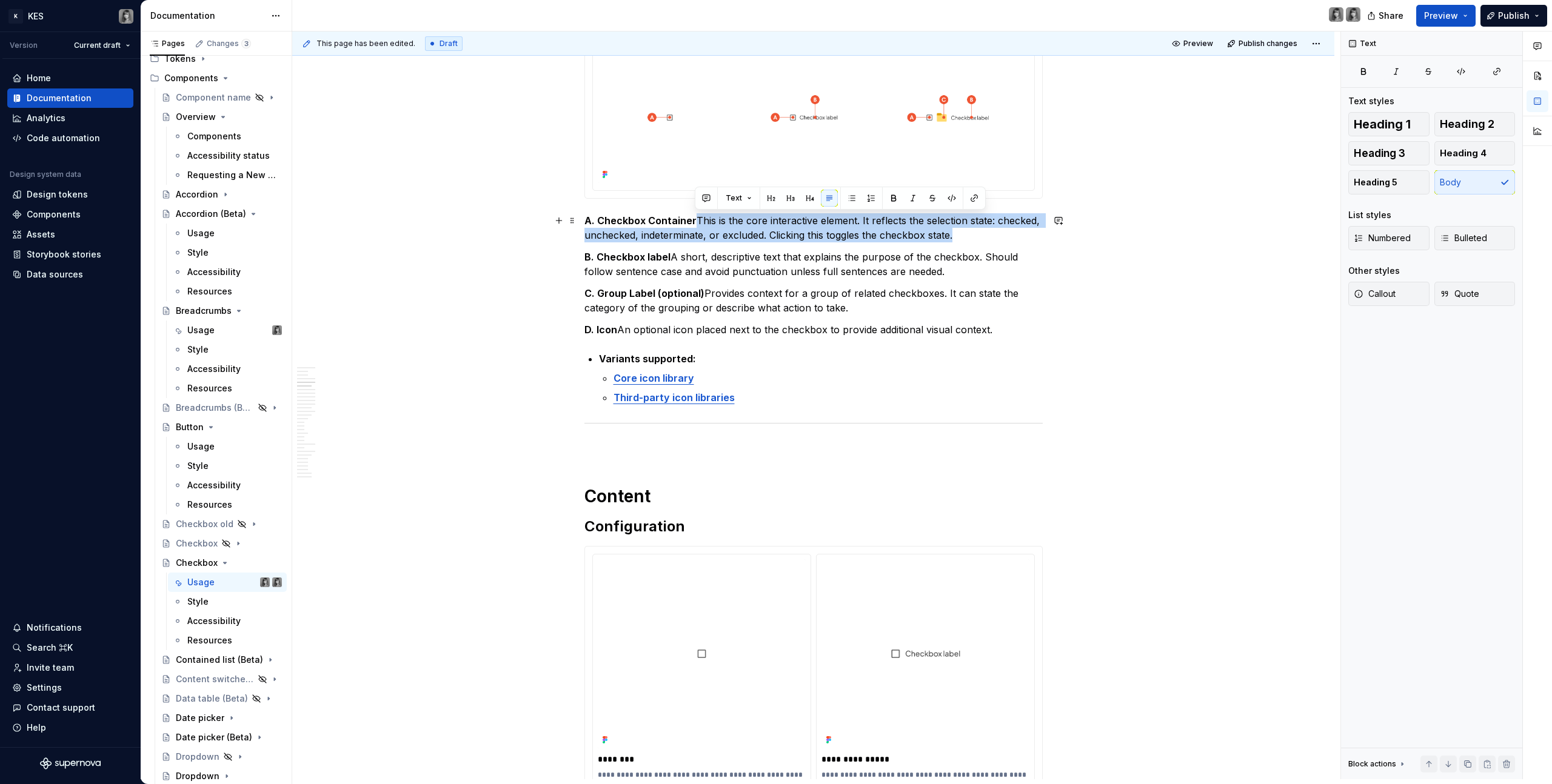 drag, startPoint x: 697, startPoint y: 221, endPoint x: 956, endPoint y: 237, distance: 259.4937 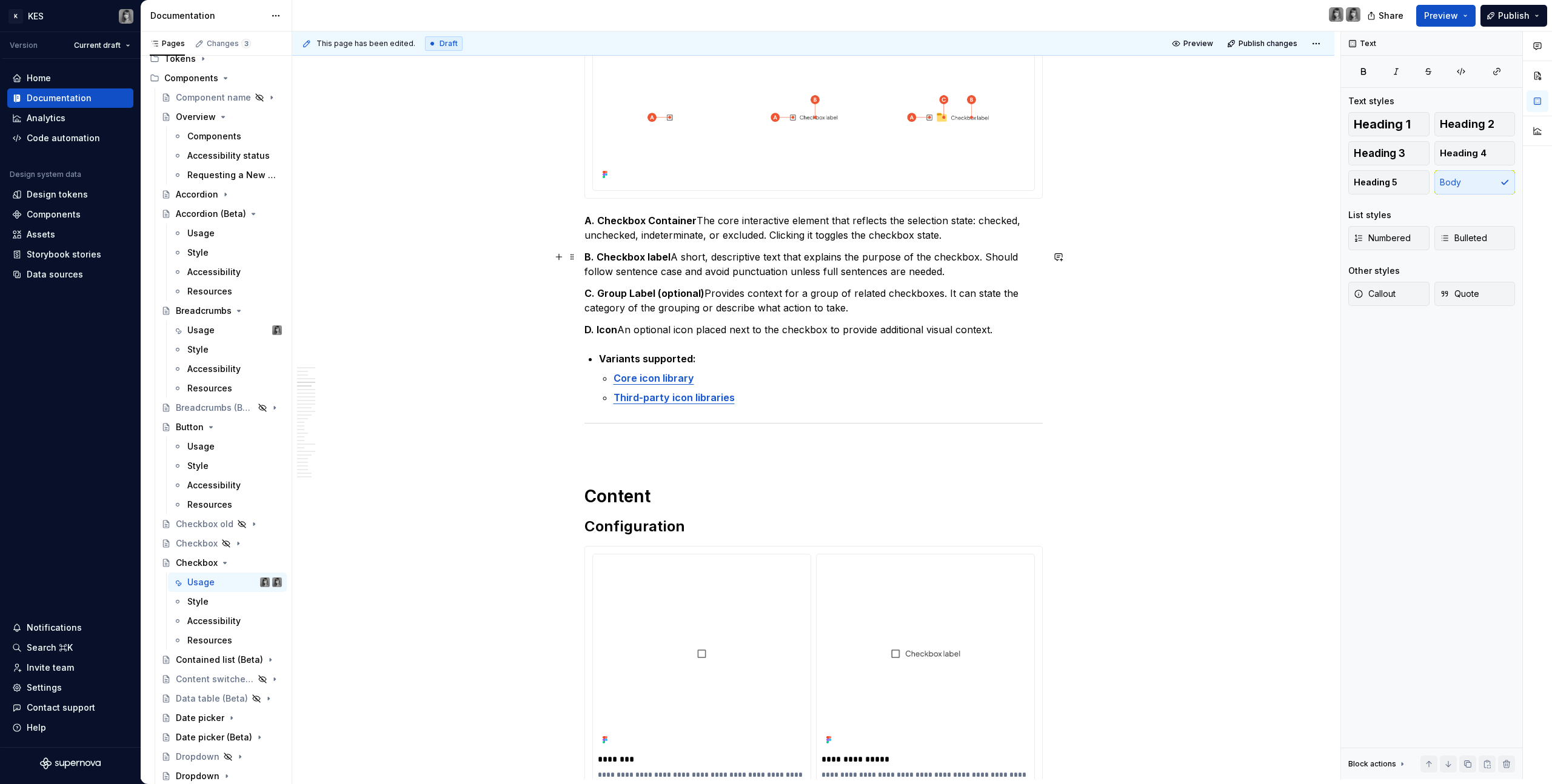 click on "B. Checkbox label  A short, descriptive text that explains the purpose of the checkbox. Should follow sentence case and avoid punctuation unless full sentences are needed." at bounding box center (814, 264) 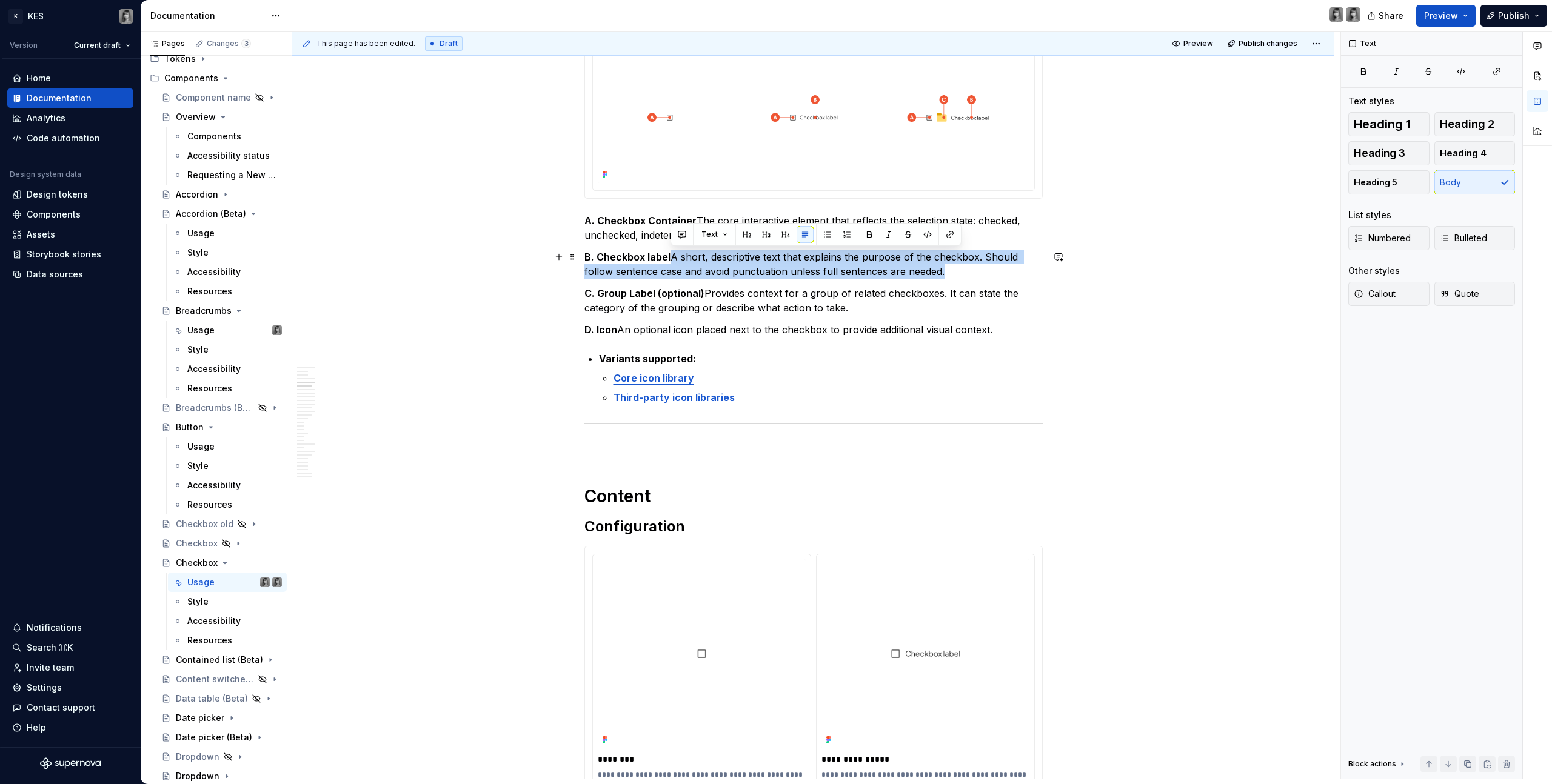 drag, startPoint x: 979, startPoint y: 268, endPoint x: 671, endPoint y: 261, distance: 308.07954 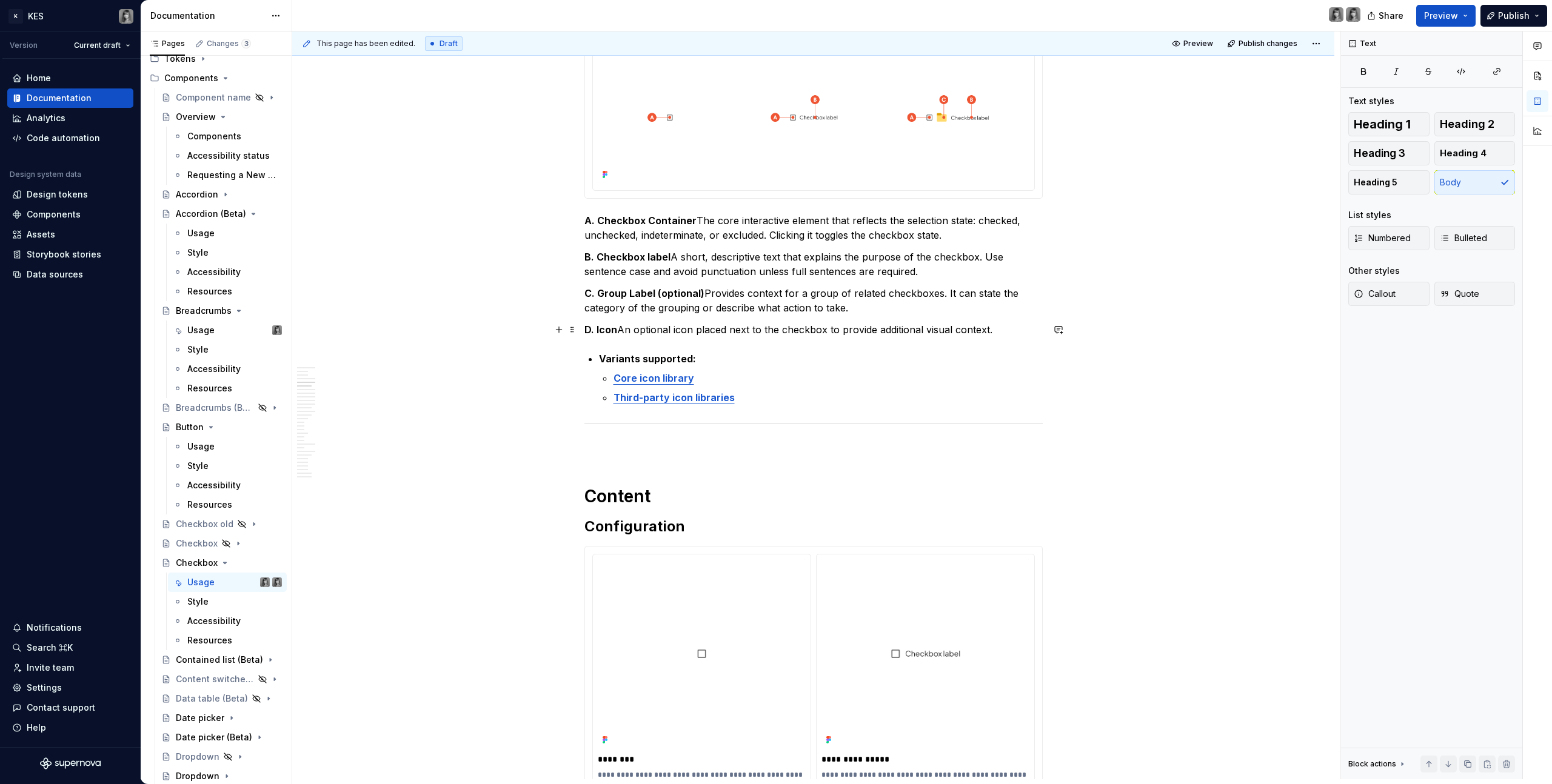 click on "D. Icon  An optional icon placed next to the checkbox to provide additional visual context." at bounding box center [814, 330] 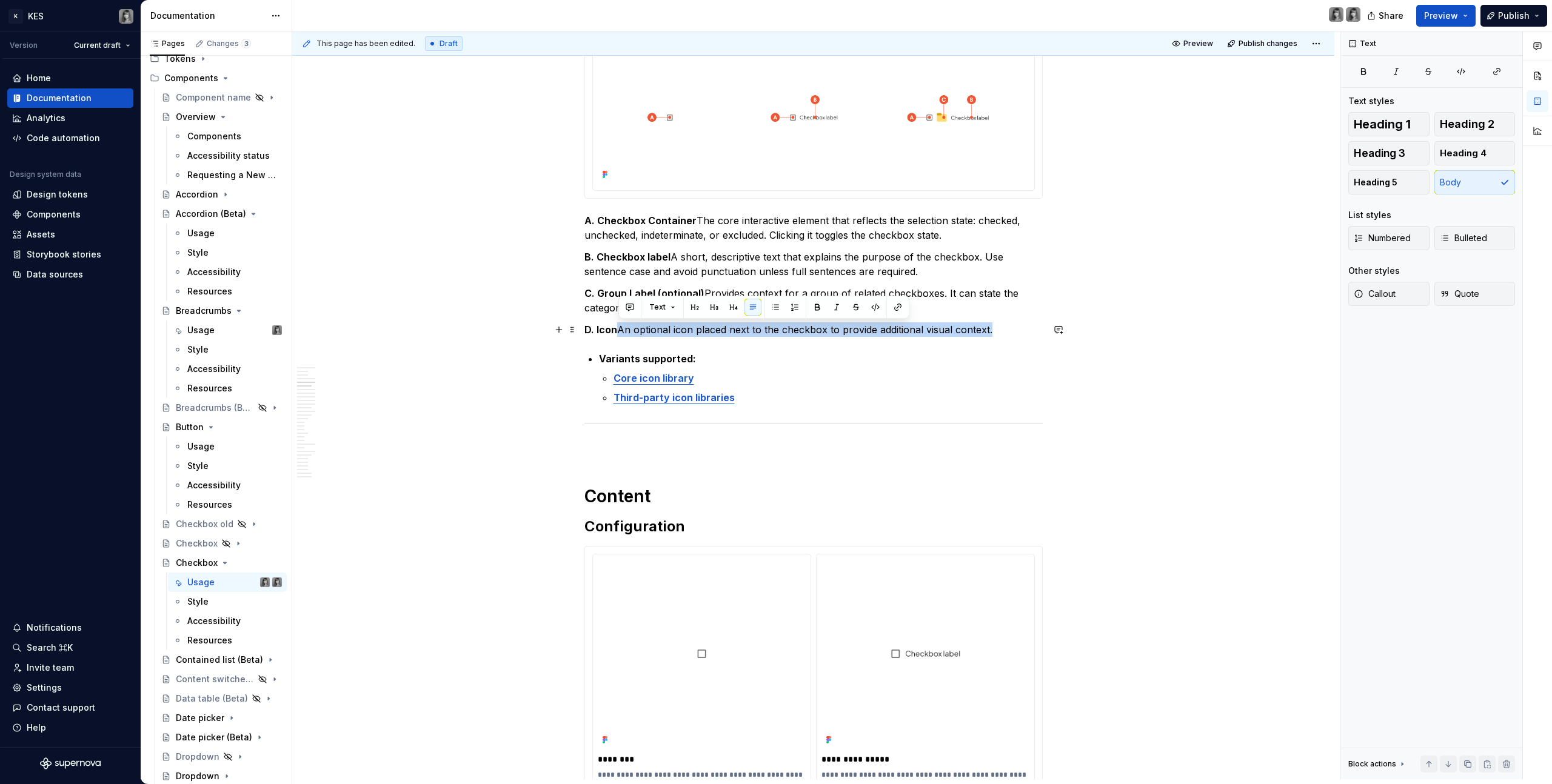 drag, startPoint x: 934, startPoint y: 333, endPoint x: 617, endPoint y: 330, distance: 317.0142 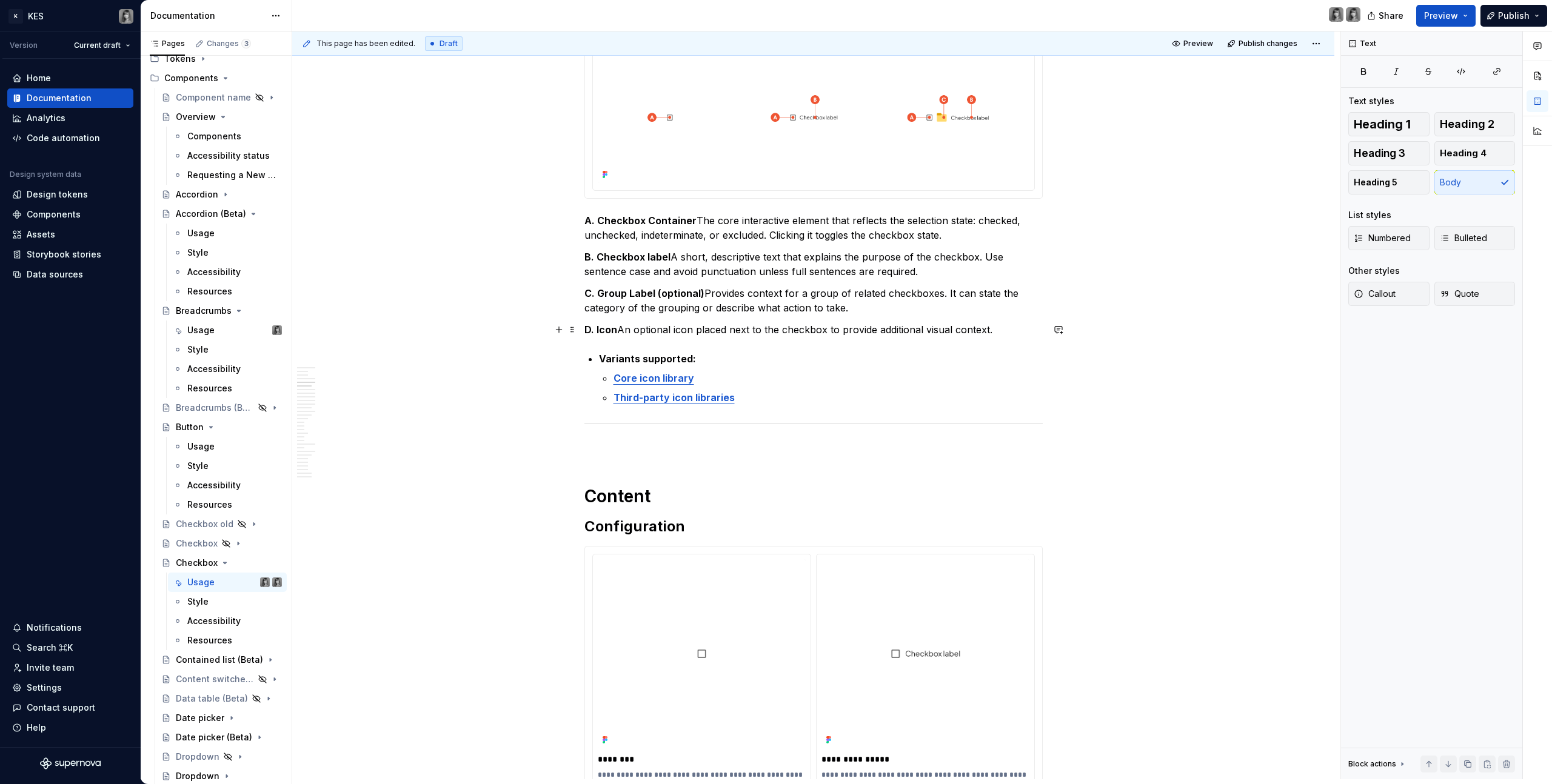 click on "D. Icon  An optional icon placed next to the checkbox to provide additional visual context." at bounding box center [814, 330] 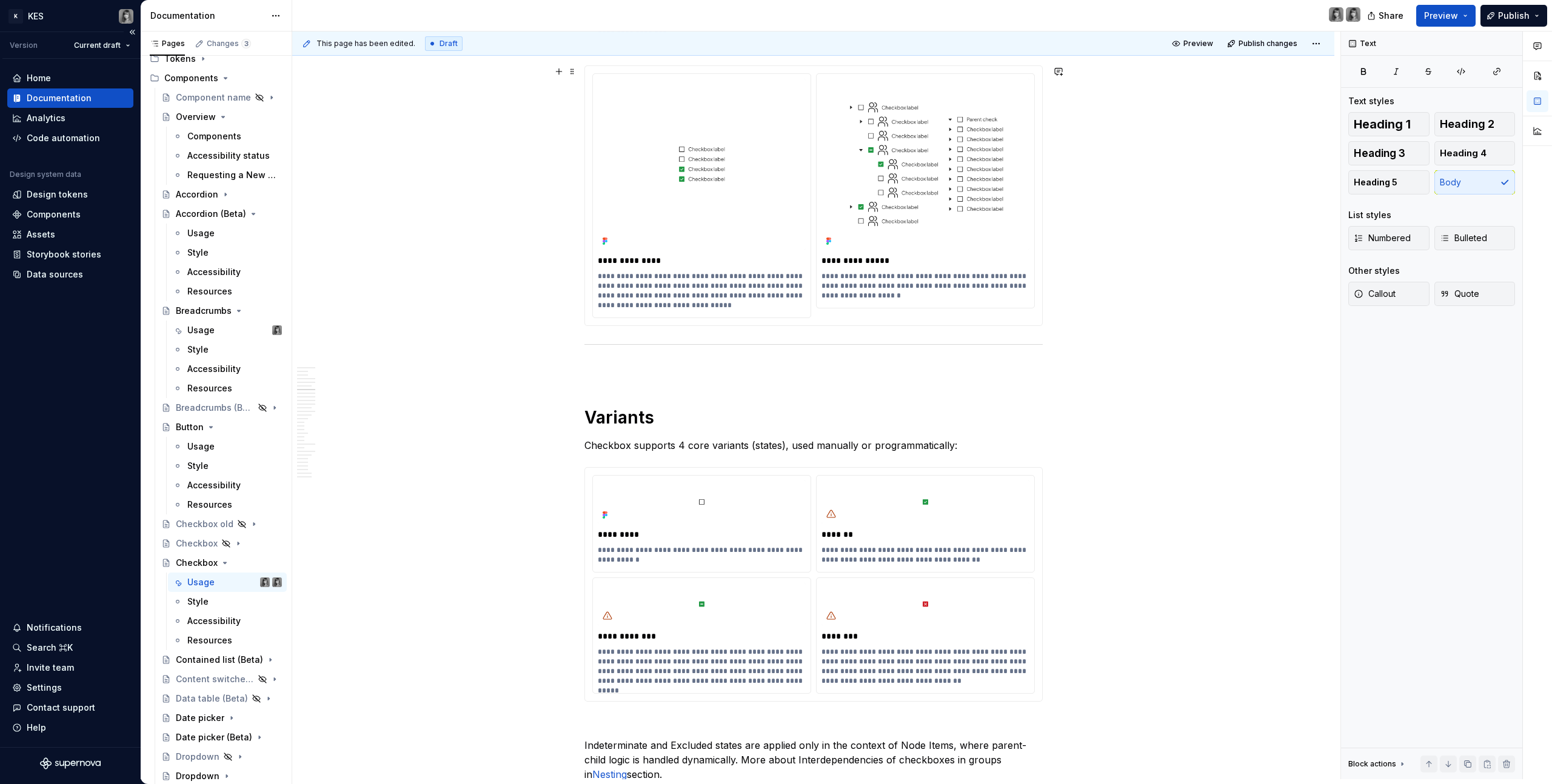 scroll, scrollTop: 2056, scrollLeft: 0, axis: vertical 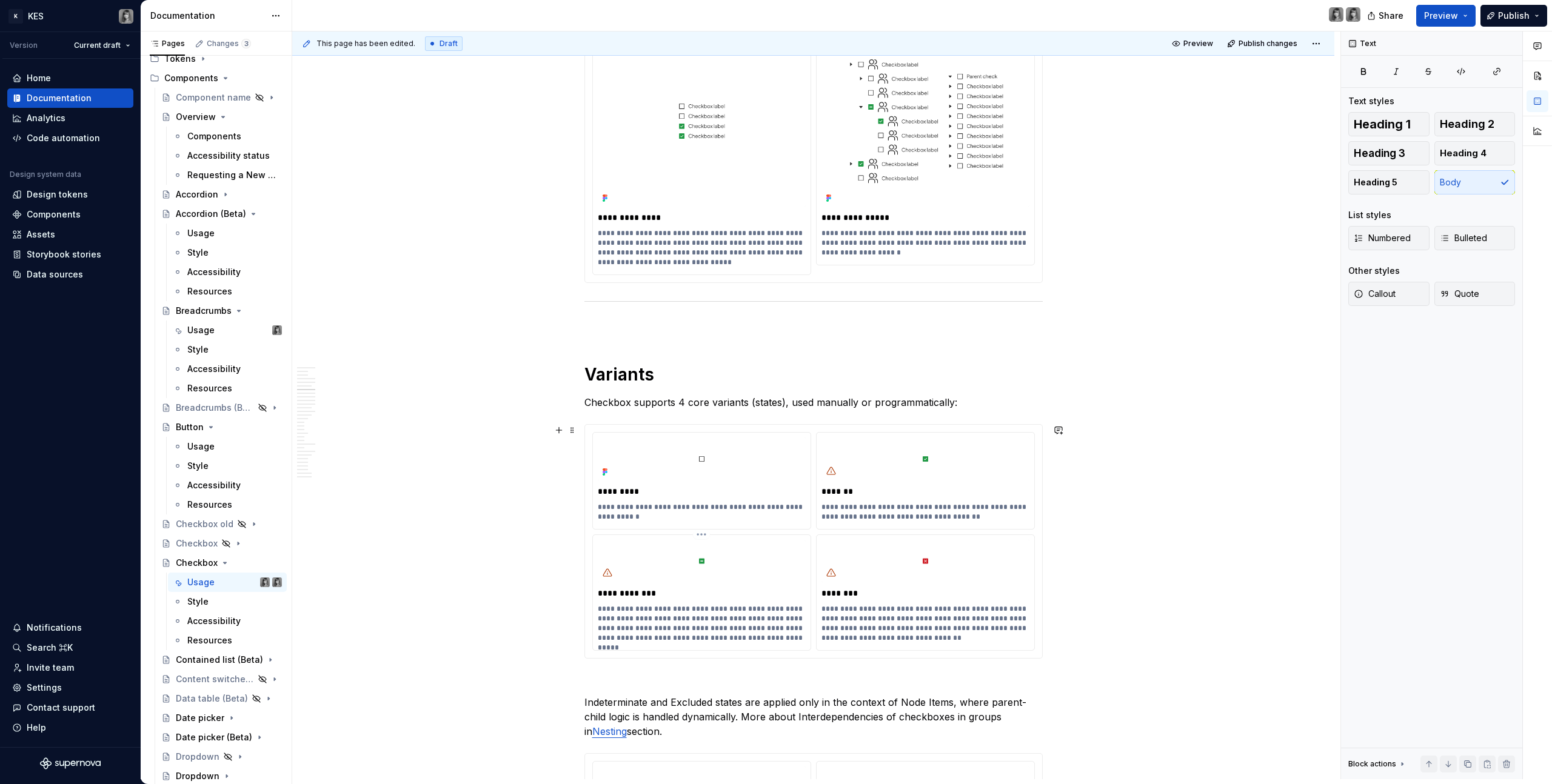 click at bounding box center [925, 561] 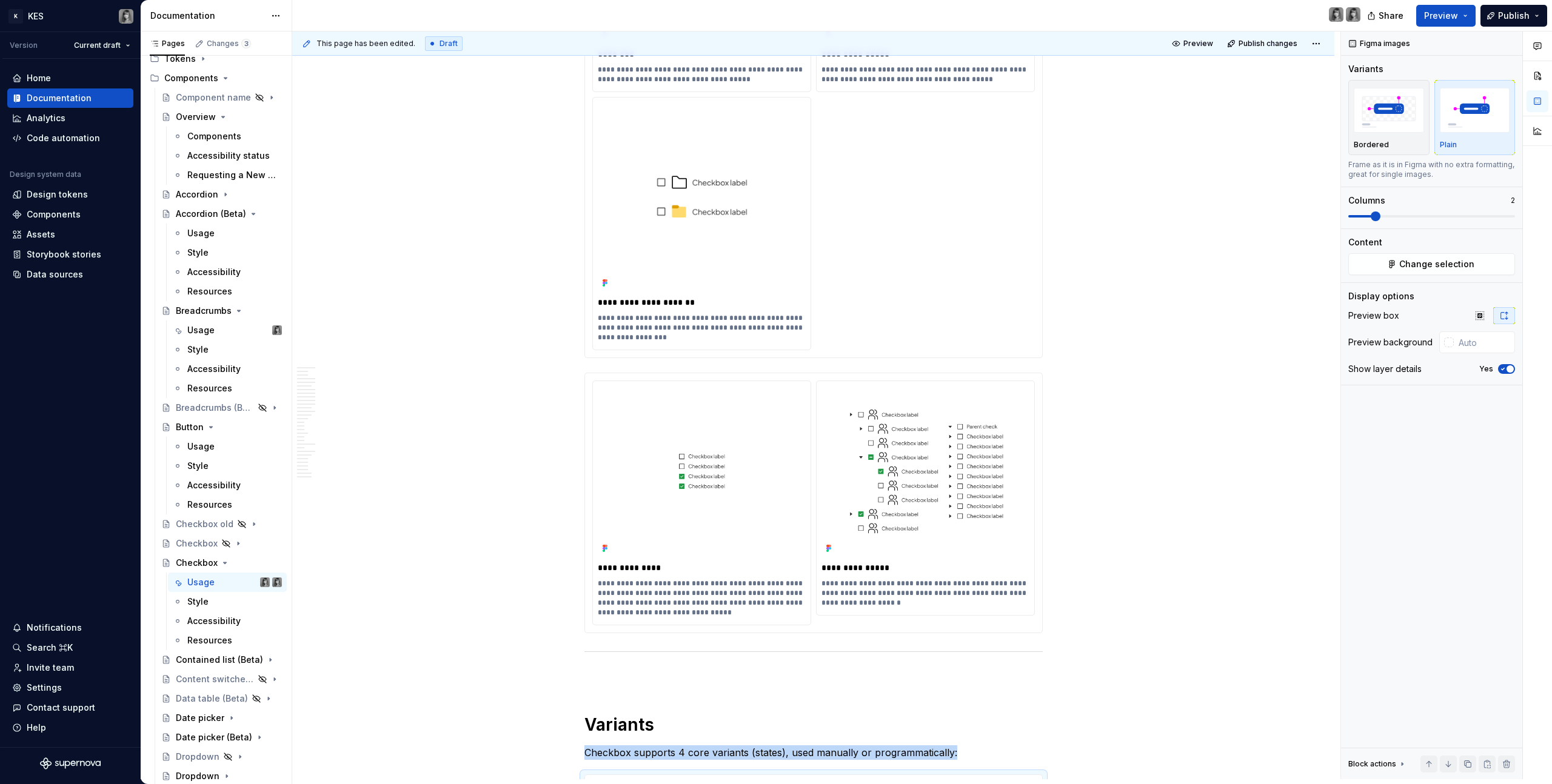 scroll, scrollTop: 1569, scrollLeft: 0, axis: vertical 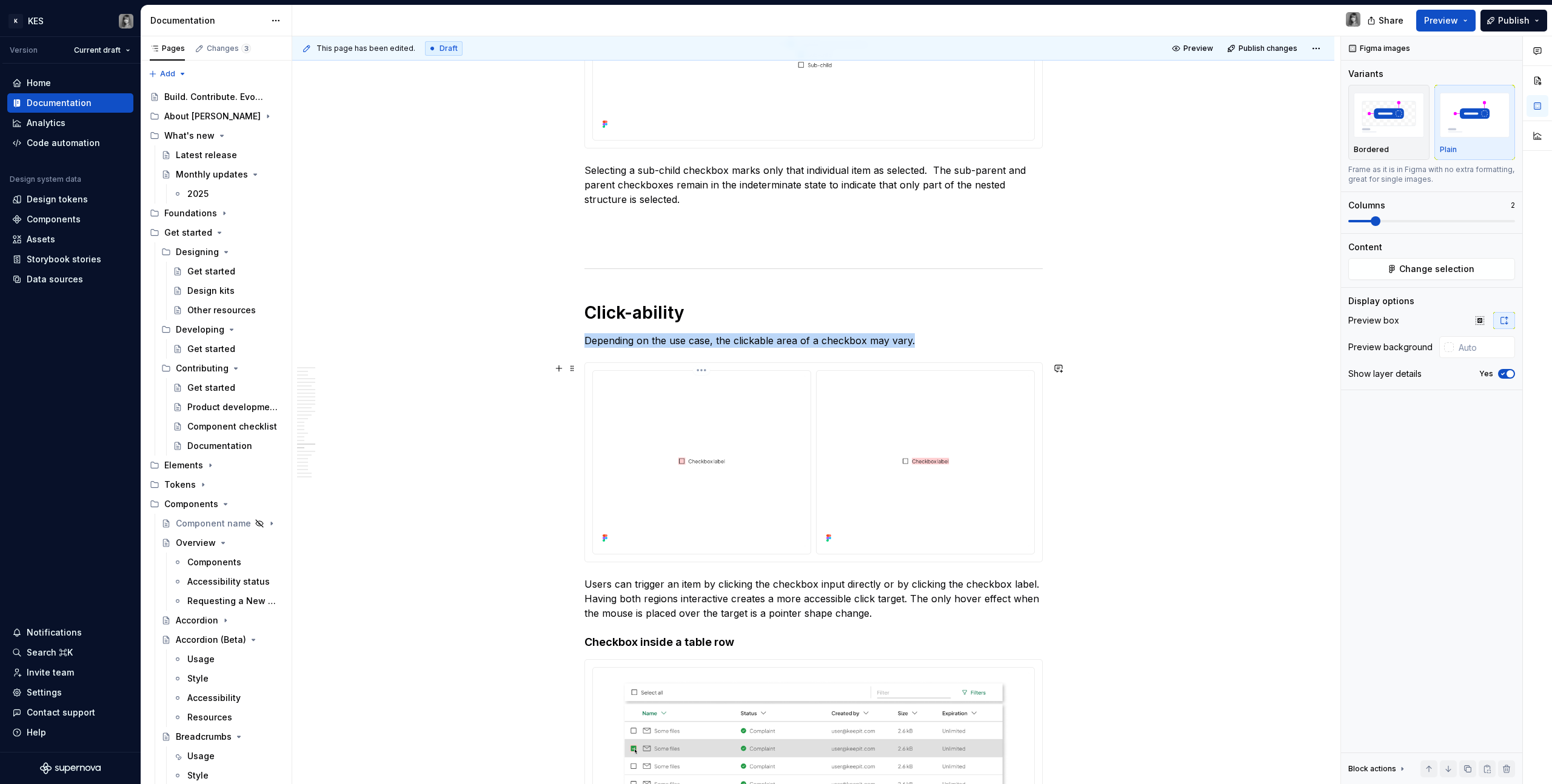 click at bounding box center (925, 461) 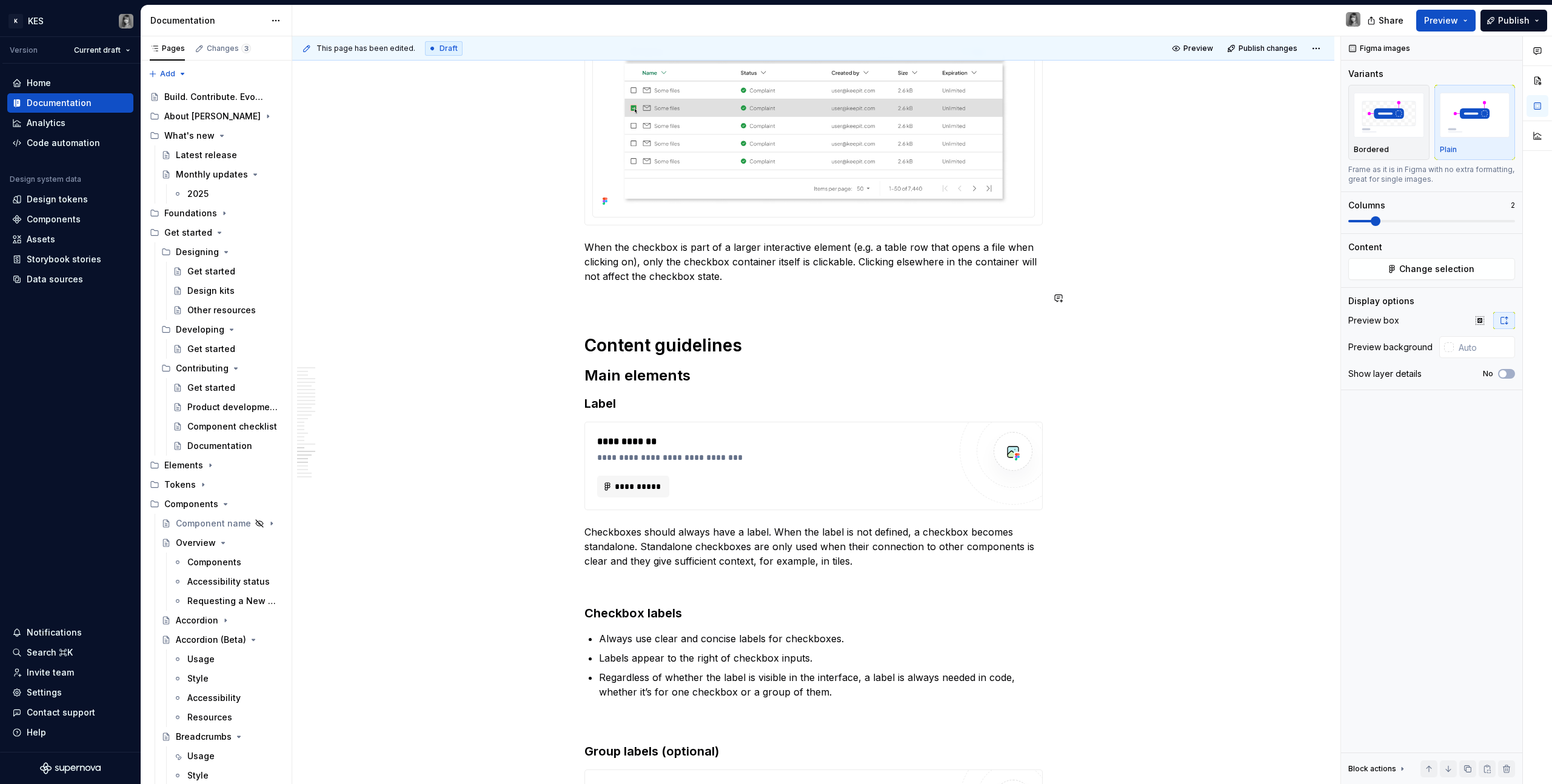 scroll, scrollTop: 8203, scrollLeft: 0, axis: vertical 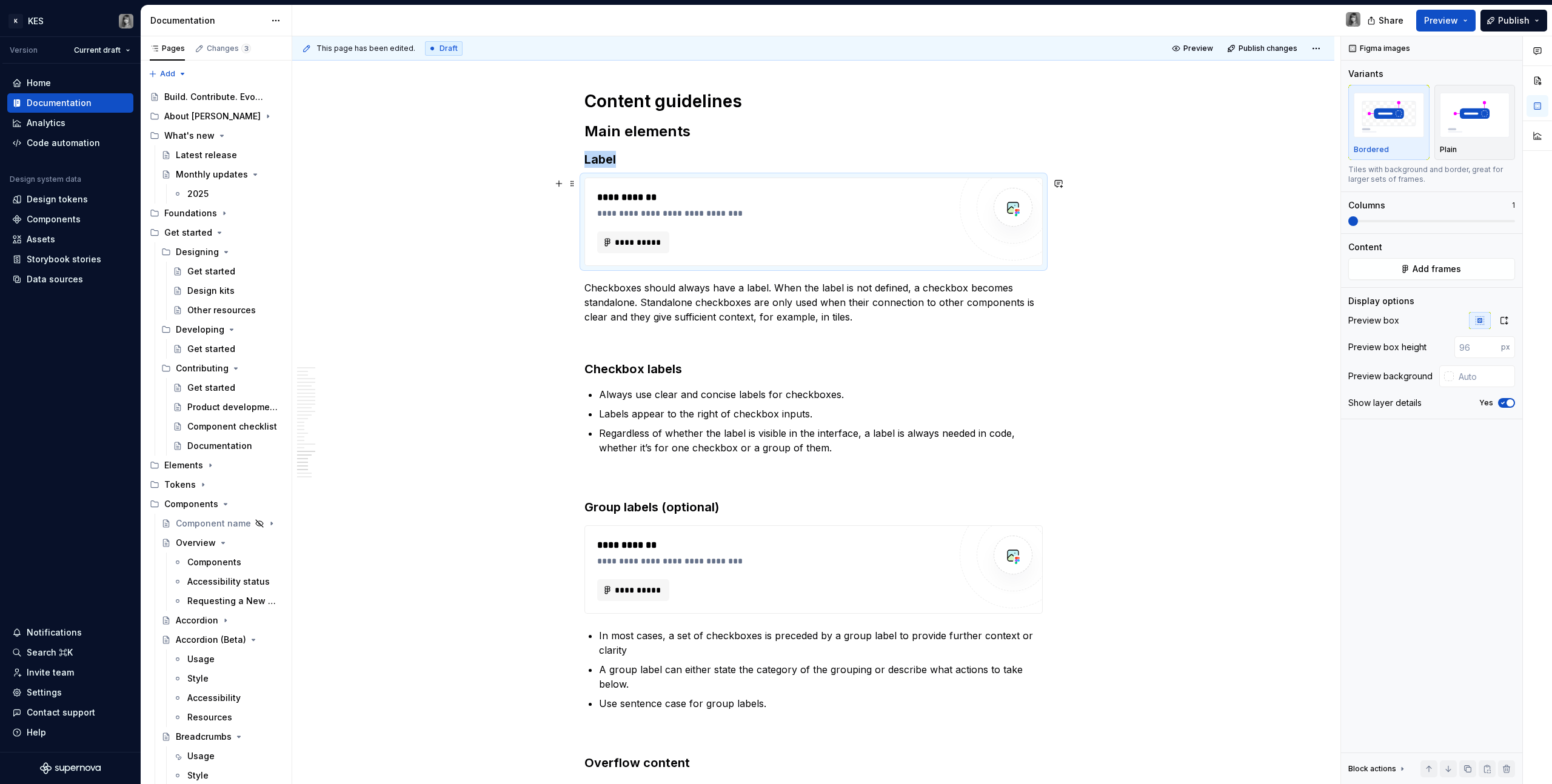 click on "**********" at bounding box center (814, 222) 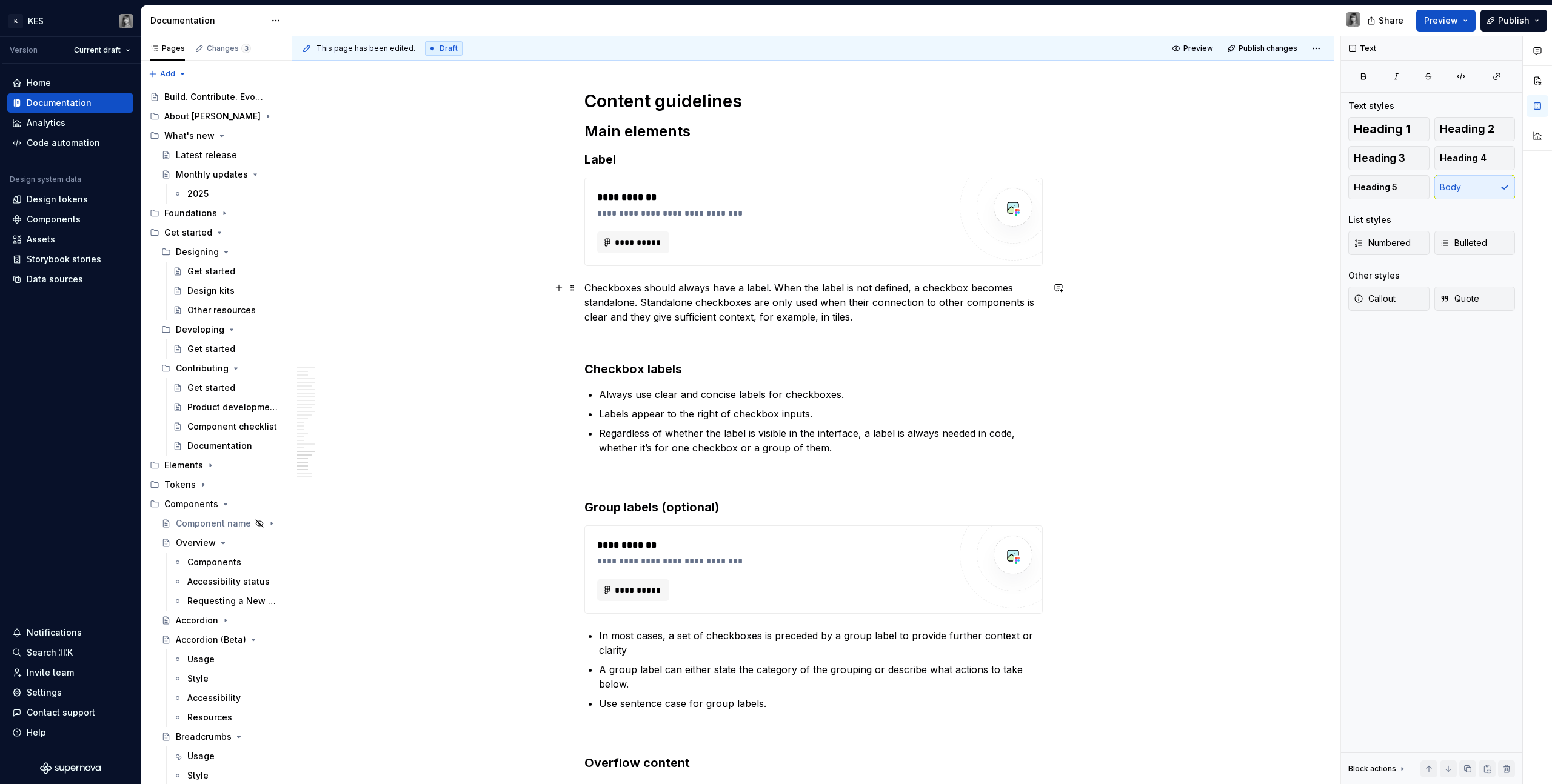 click on "Checkboxes should always have a label. When the label is not defined, a checkbox becomes standalone. Standalone checkboxes are only used when their connection to other components is clear and they give sufficient context, for example, in tiles." at bounding box center (814, 302) 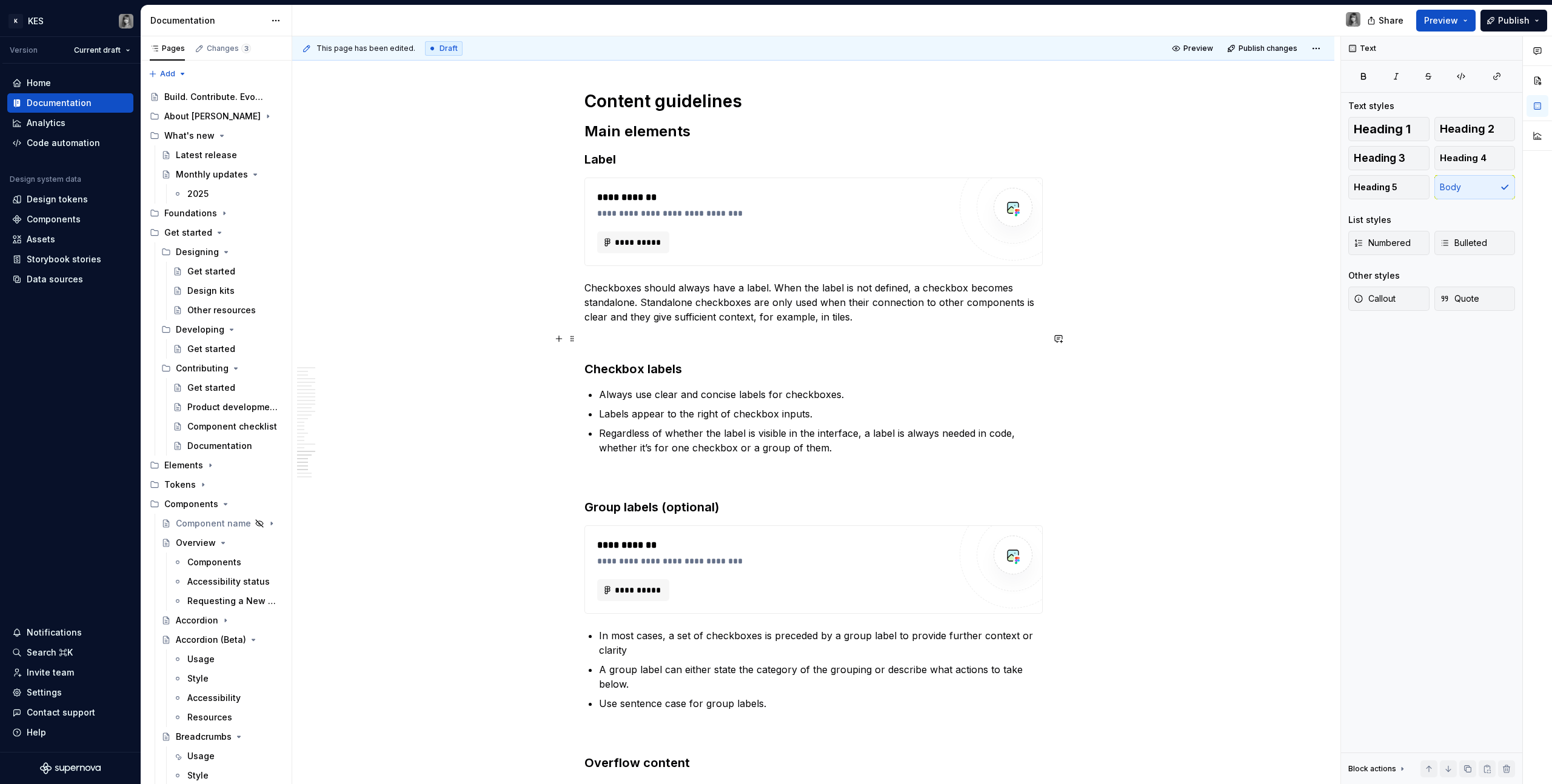 click on "**********" at bounding box center (814, -2983) 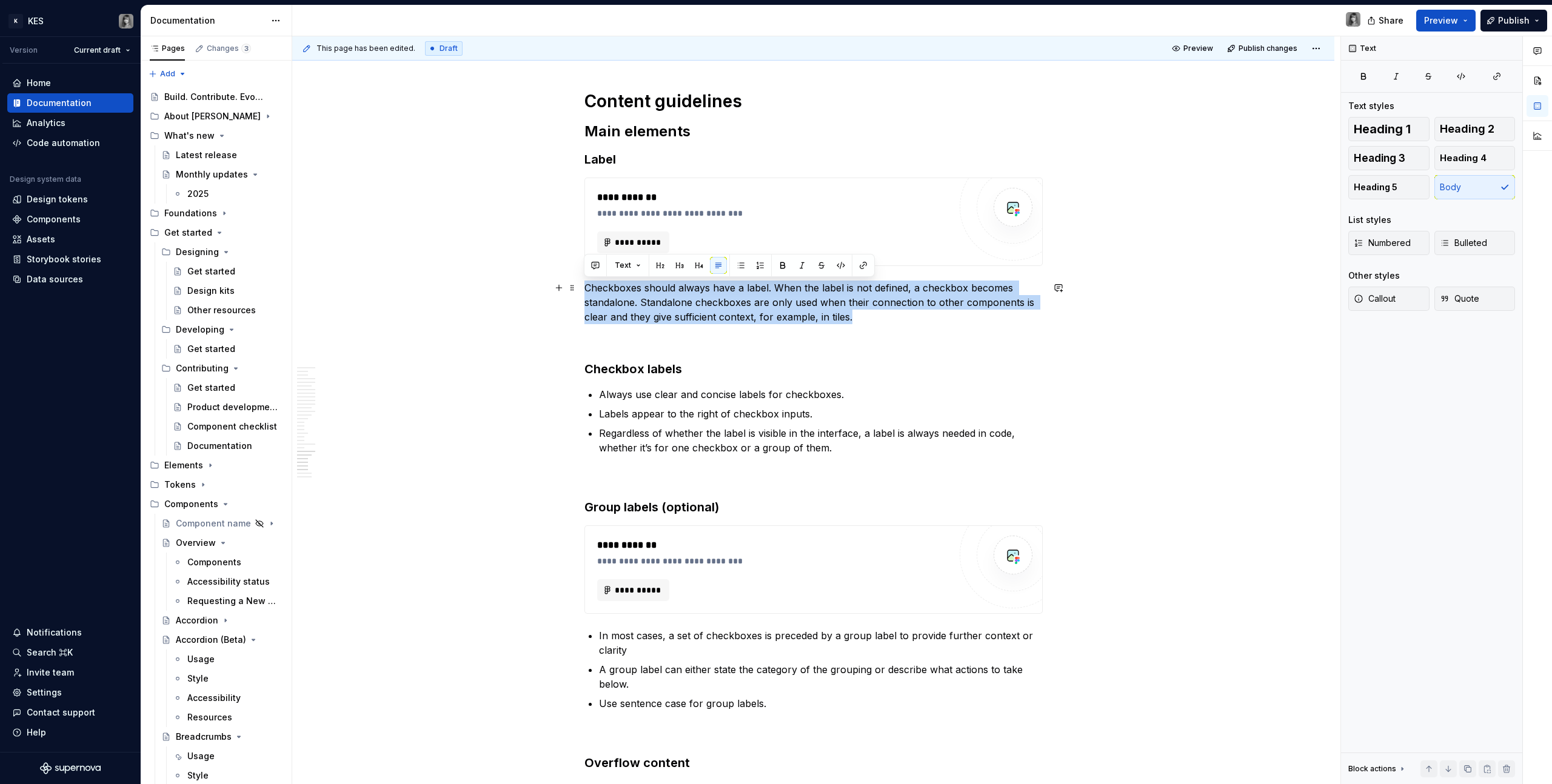 drag, startPoint x: 886, startPoint y: 316, endPoint x: 540, endPoint y: 284, distance: 347.4766 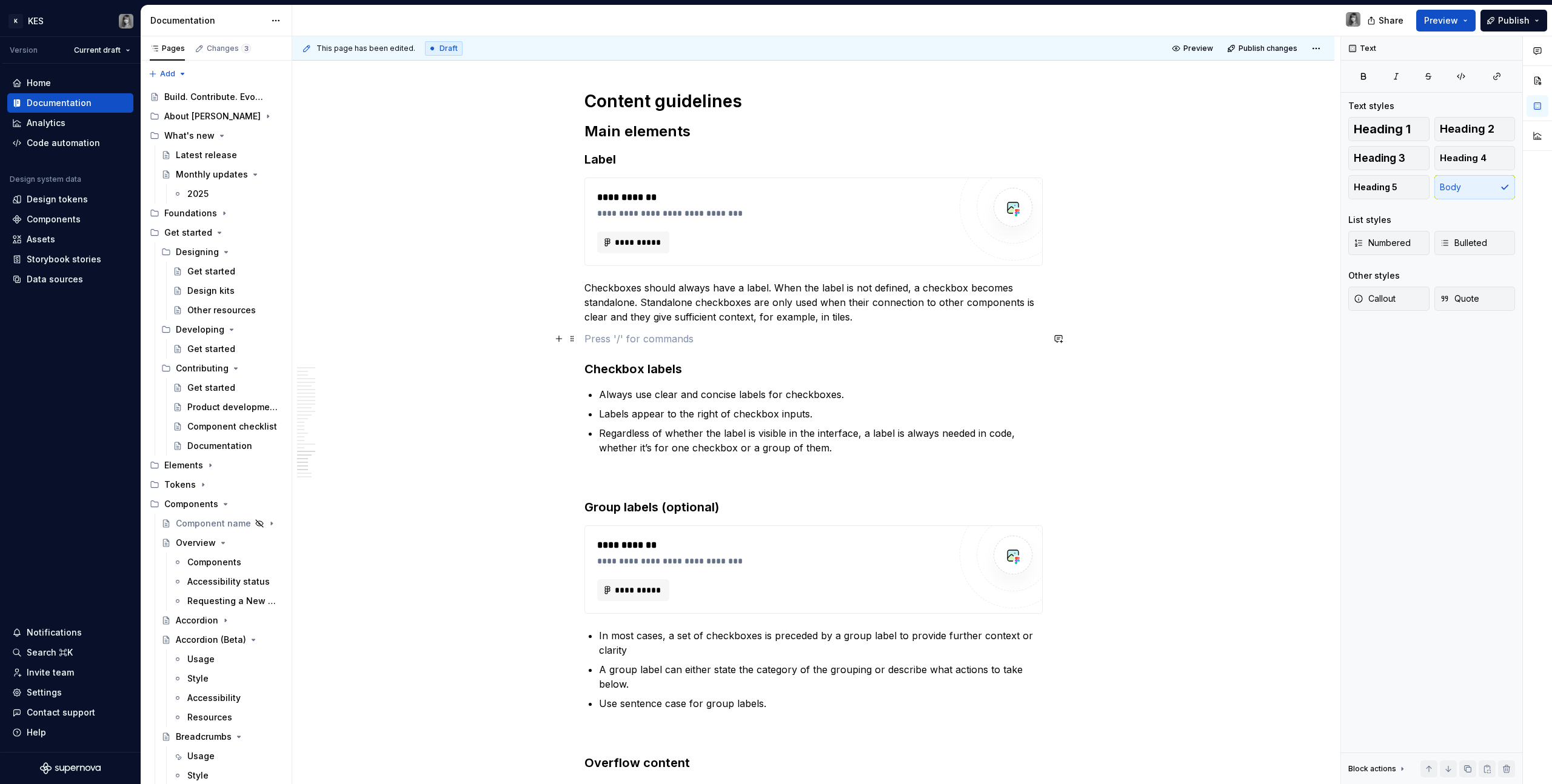 click at bounding box center (814, 339) 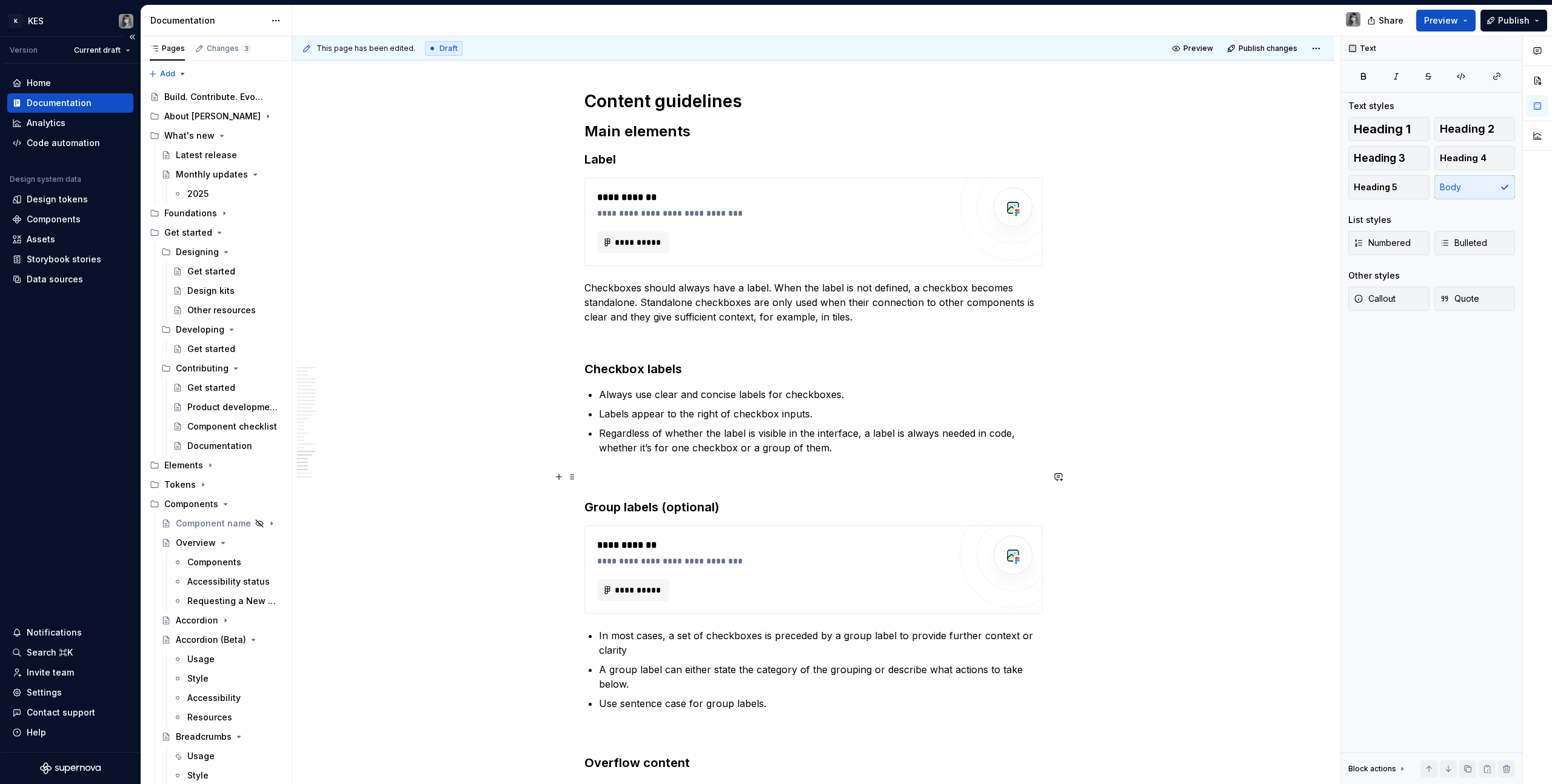 scroll, scrollTop: 8416, scrollLeft: 0, axis: vertical 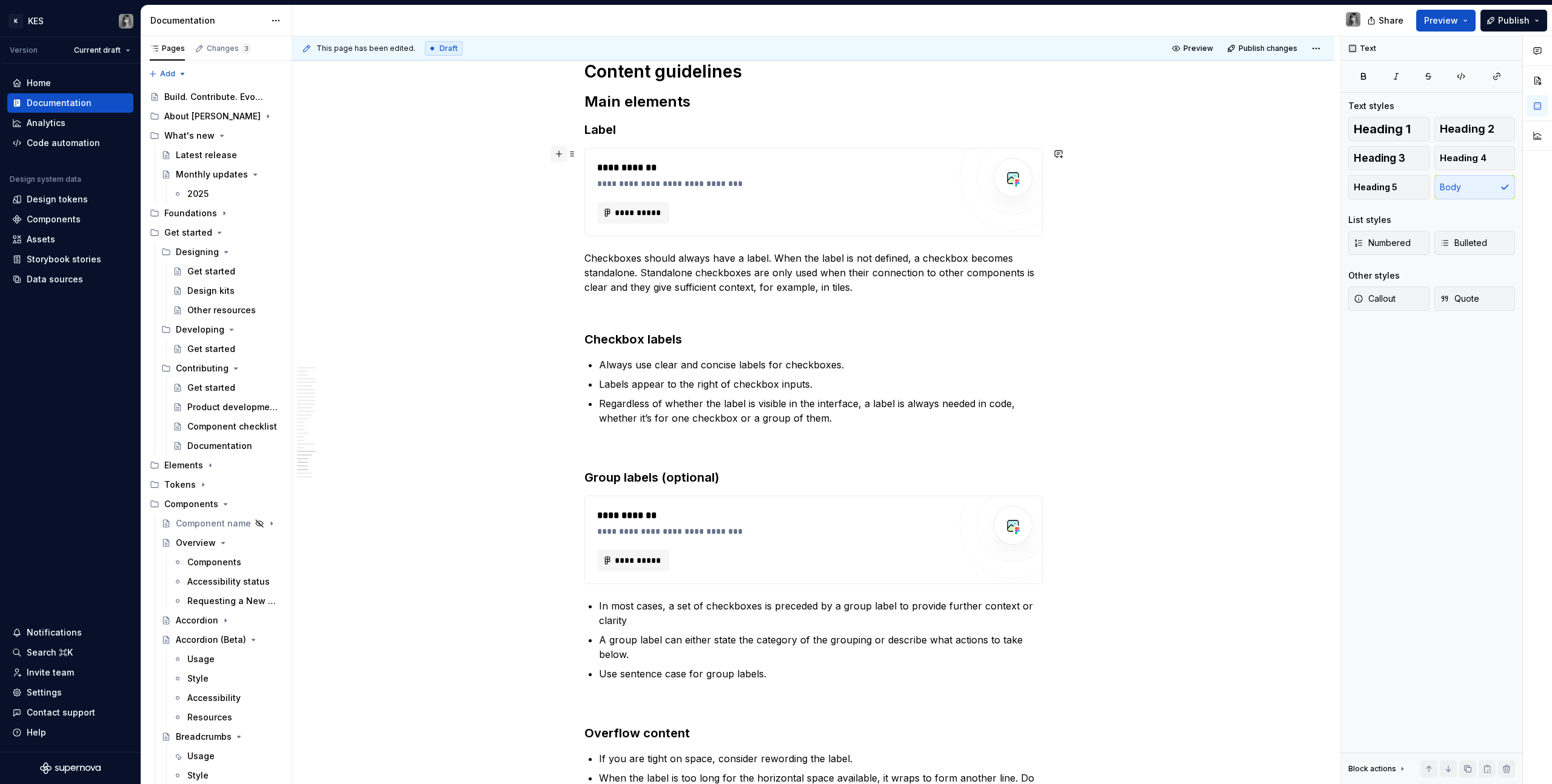 click at bounding box center (559, 154) 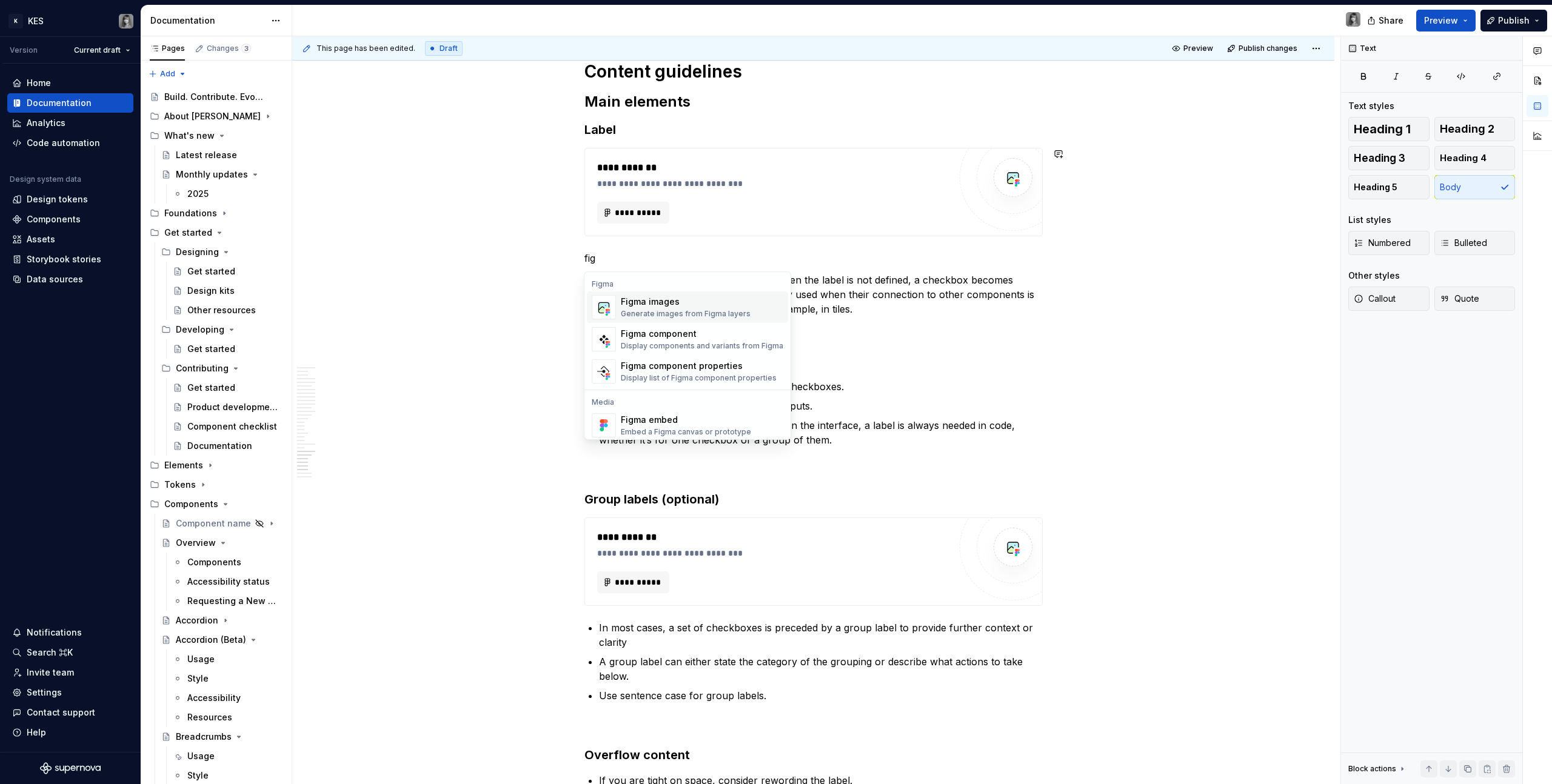 click on "Figma images" at bounding box center [686, 302] 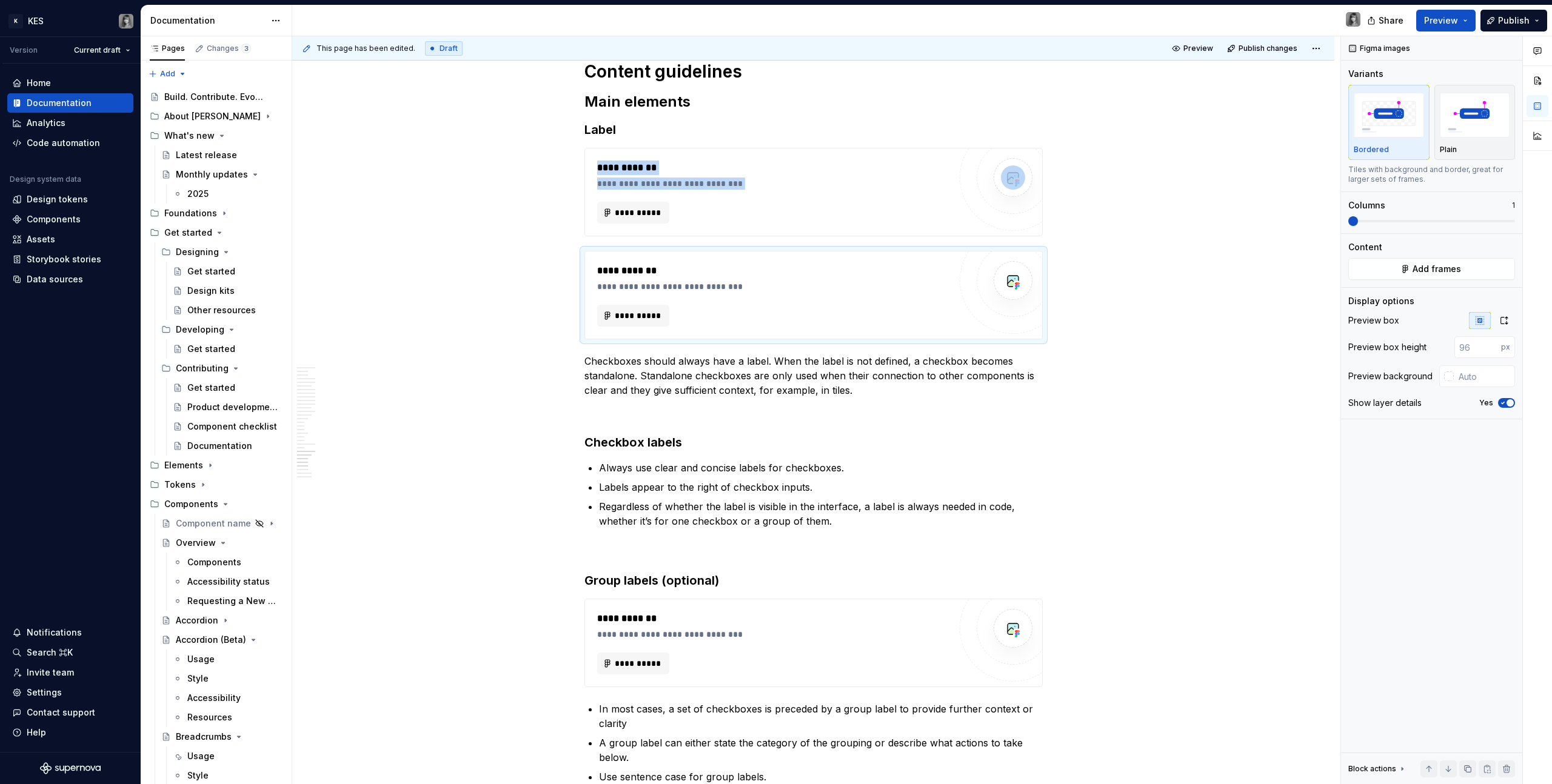 type on "*" 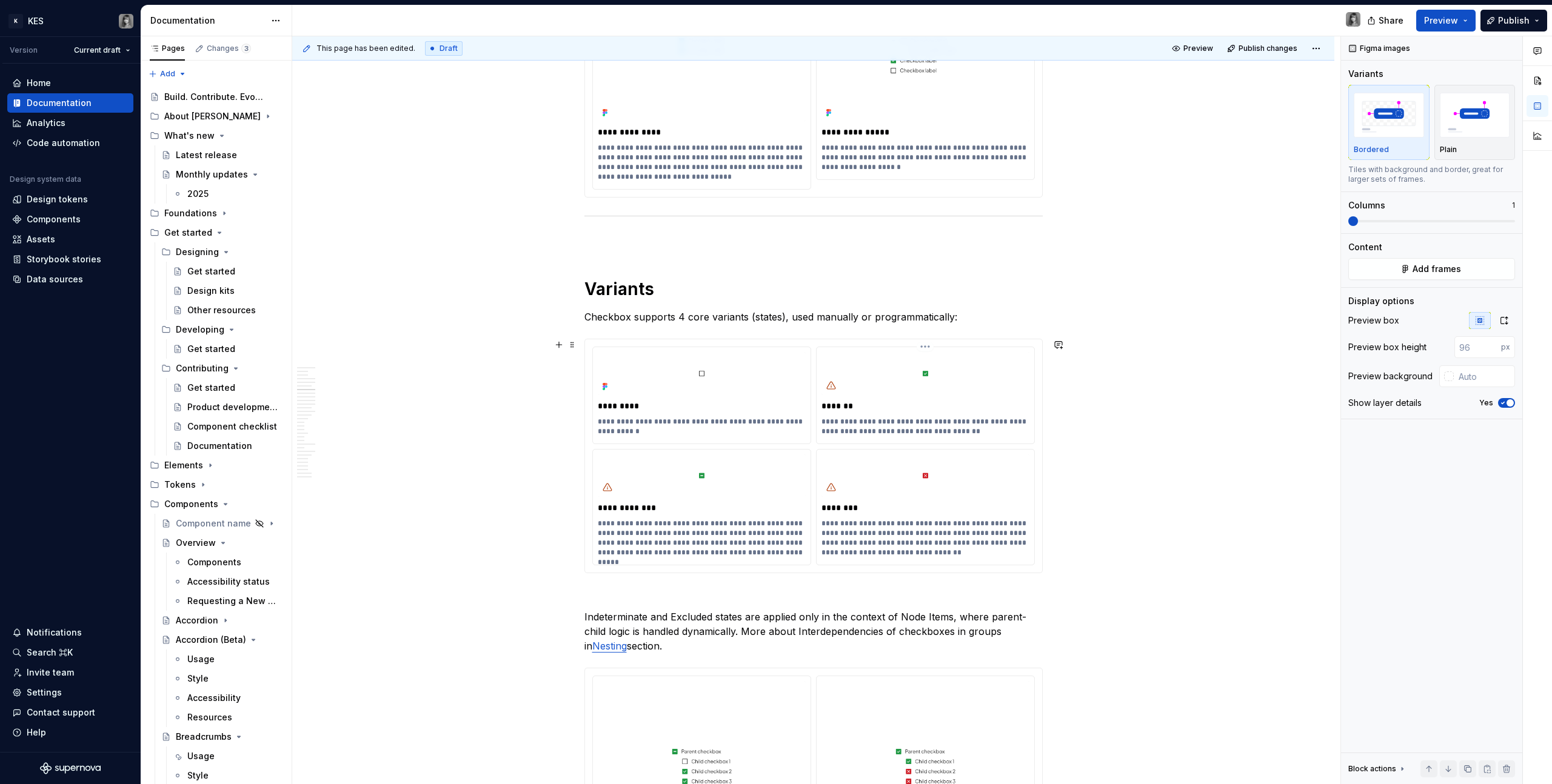 scroll, scrollTop: 2093, scrollLeft: 0, axis: vertical 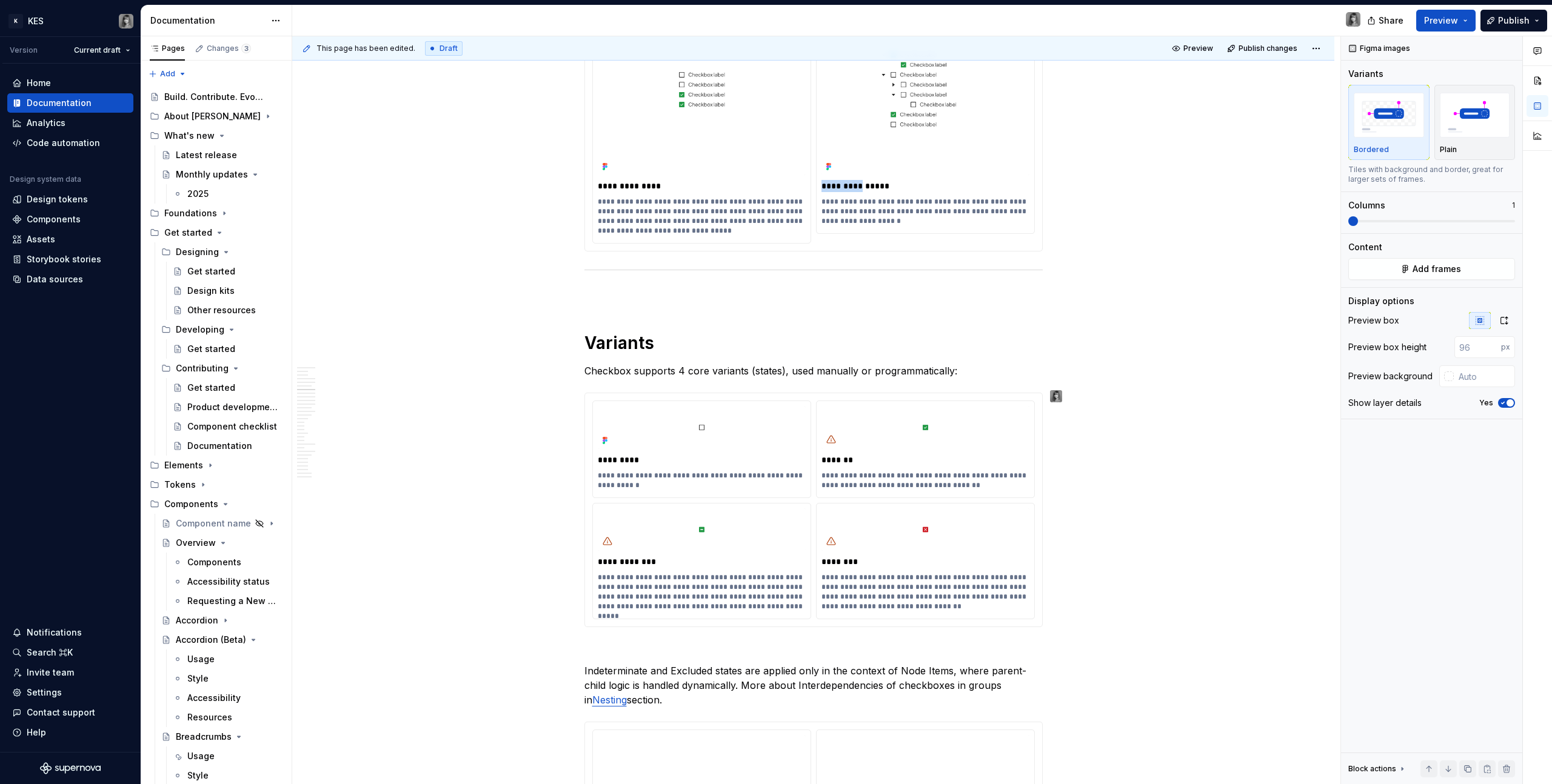 drag, startPoint x: 846, startPoint y: 187, endPoint x: 812, endPoint y: 187, distance: 34 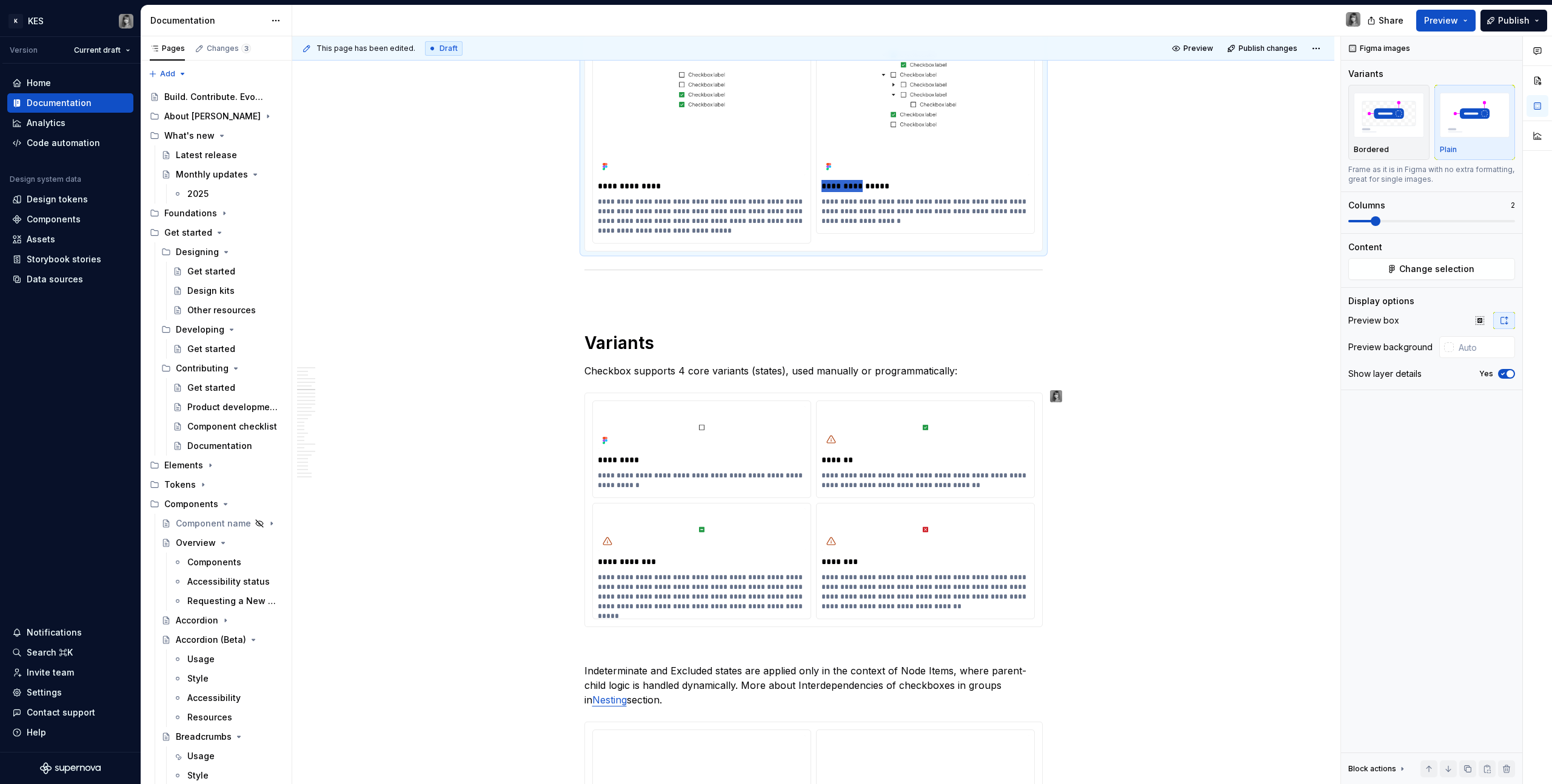 type 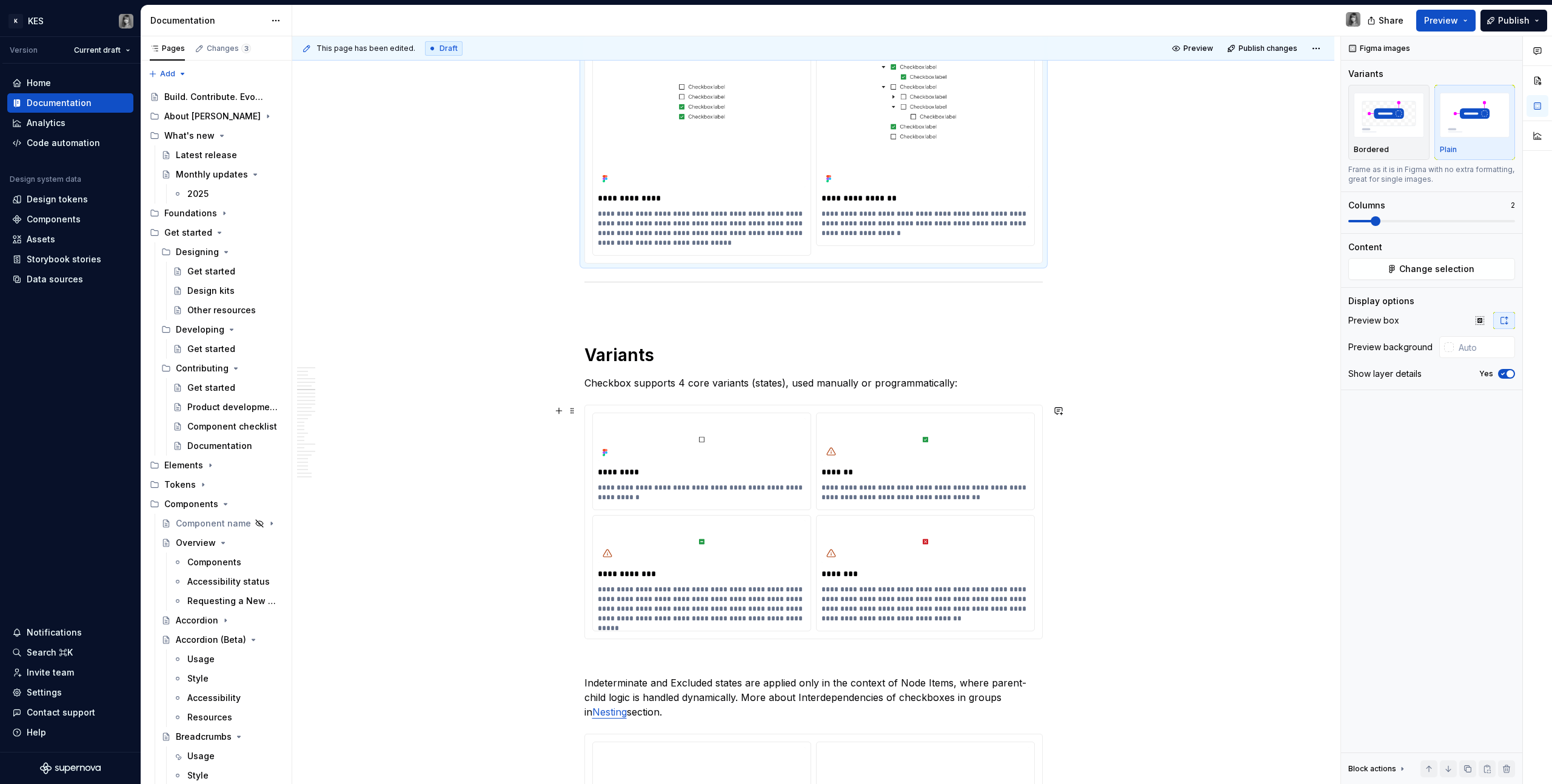 scroll, scrollTop: 2093, scrollLeft: 0, axis: vertical 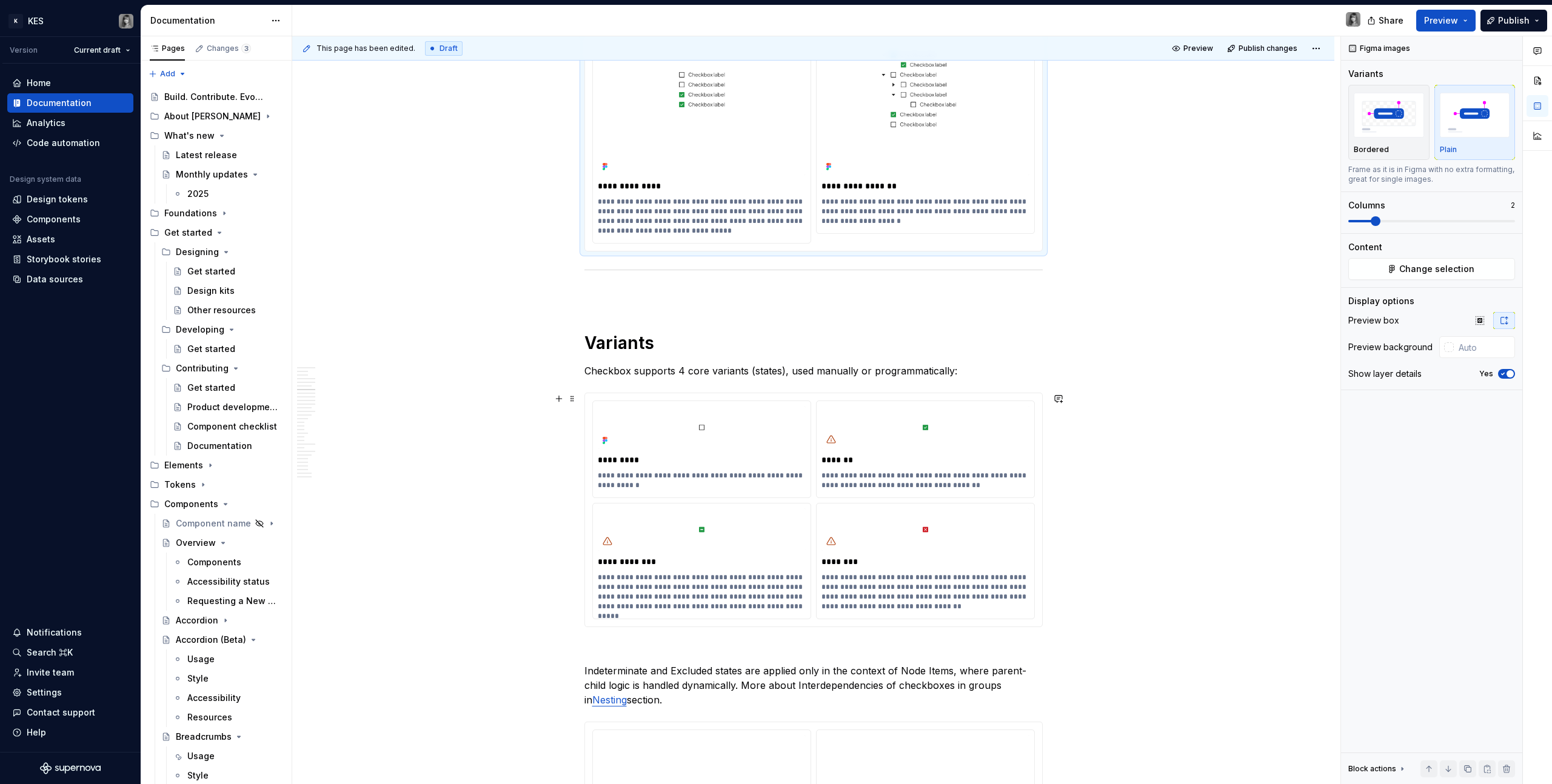click on "**********" at bounding box center (814, 510) 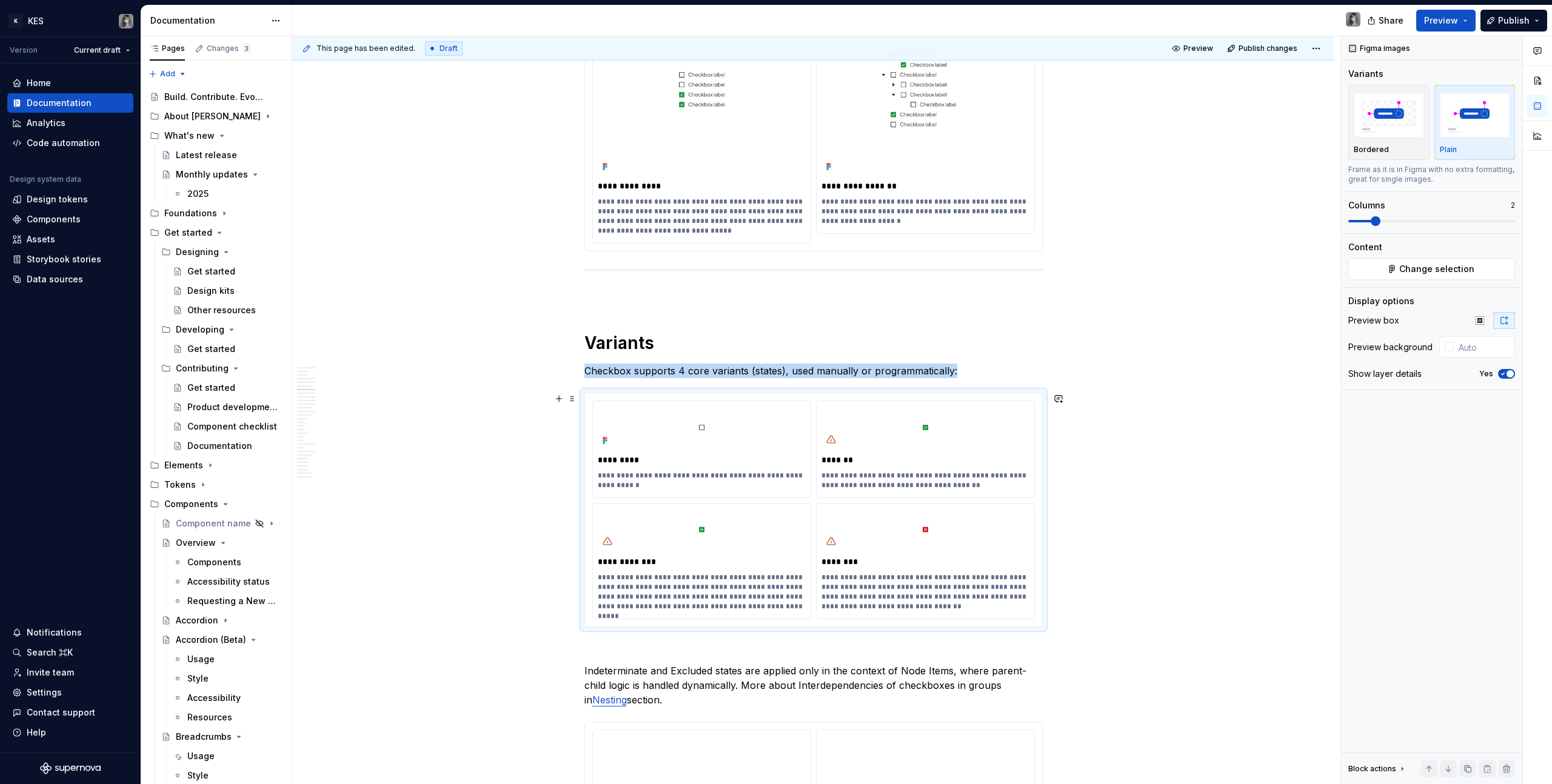 click at bounding box center (701, 427) 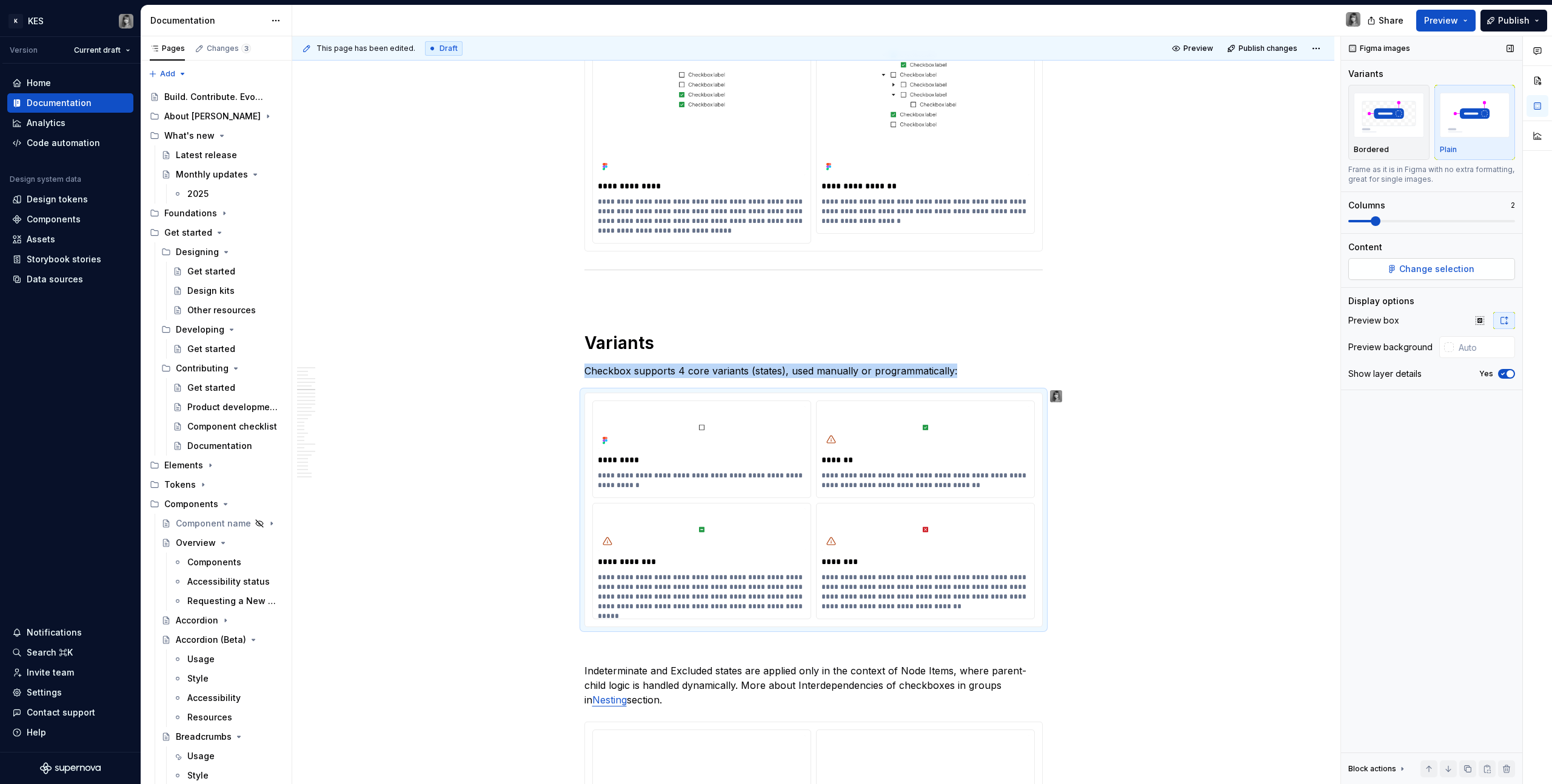 click on "Change selection" at bounding box center (1437, 269) 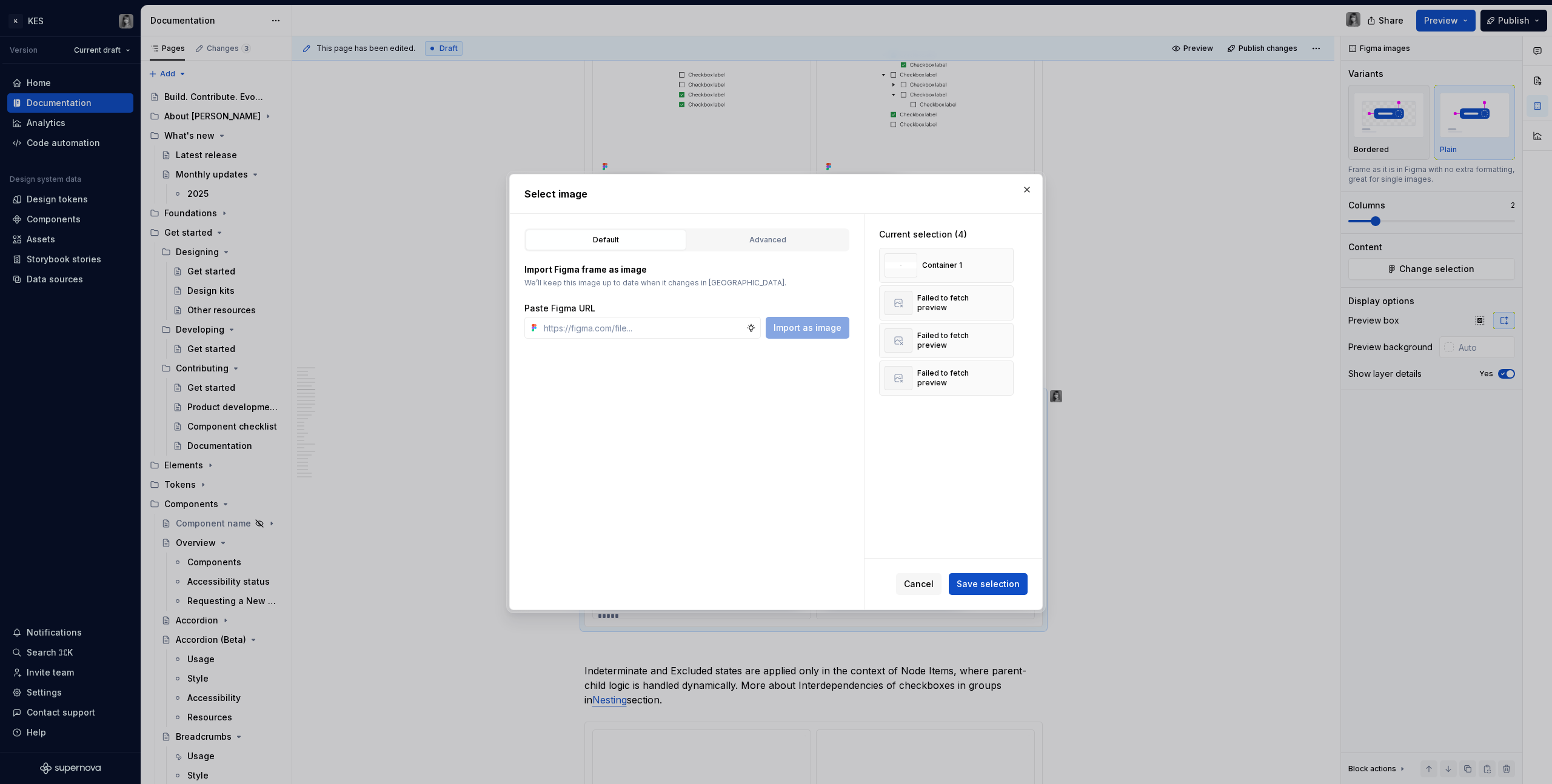 type on "*" 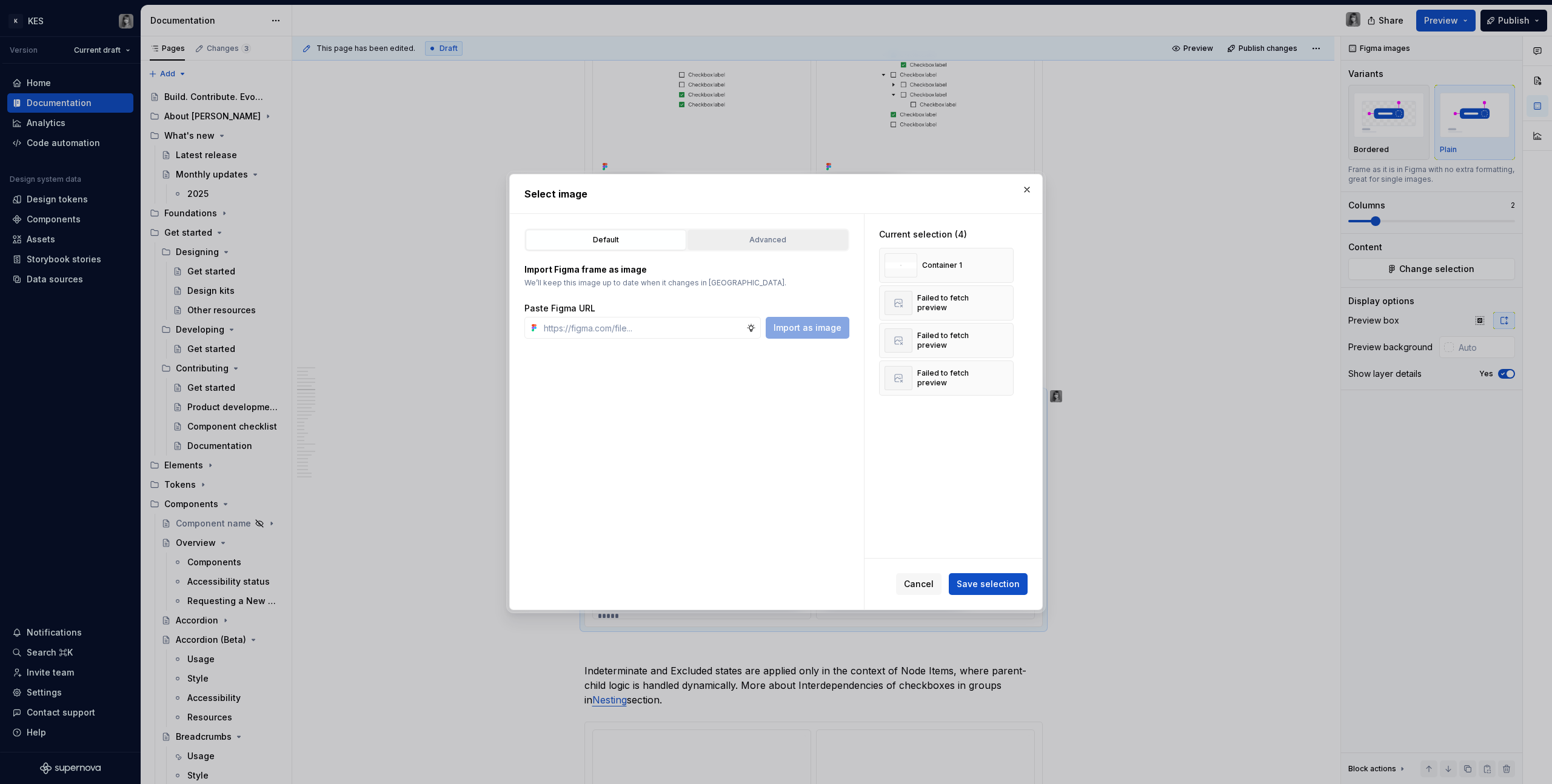 click on "Advanced" at bounding box center [768, 240] 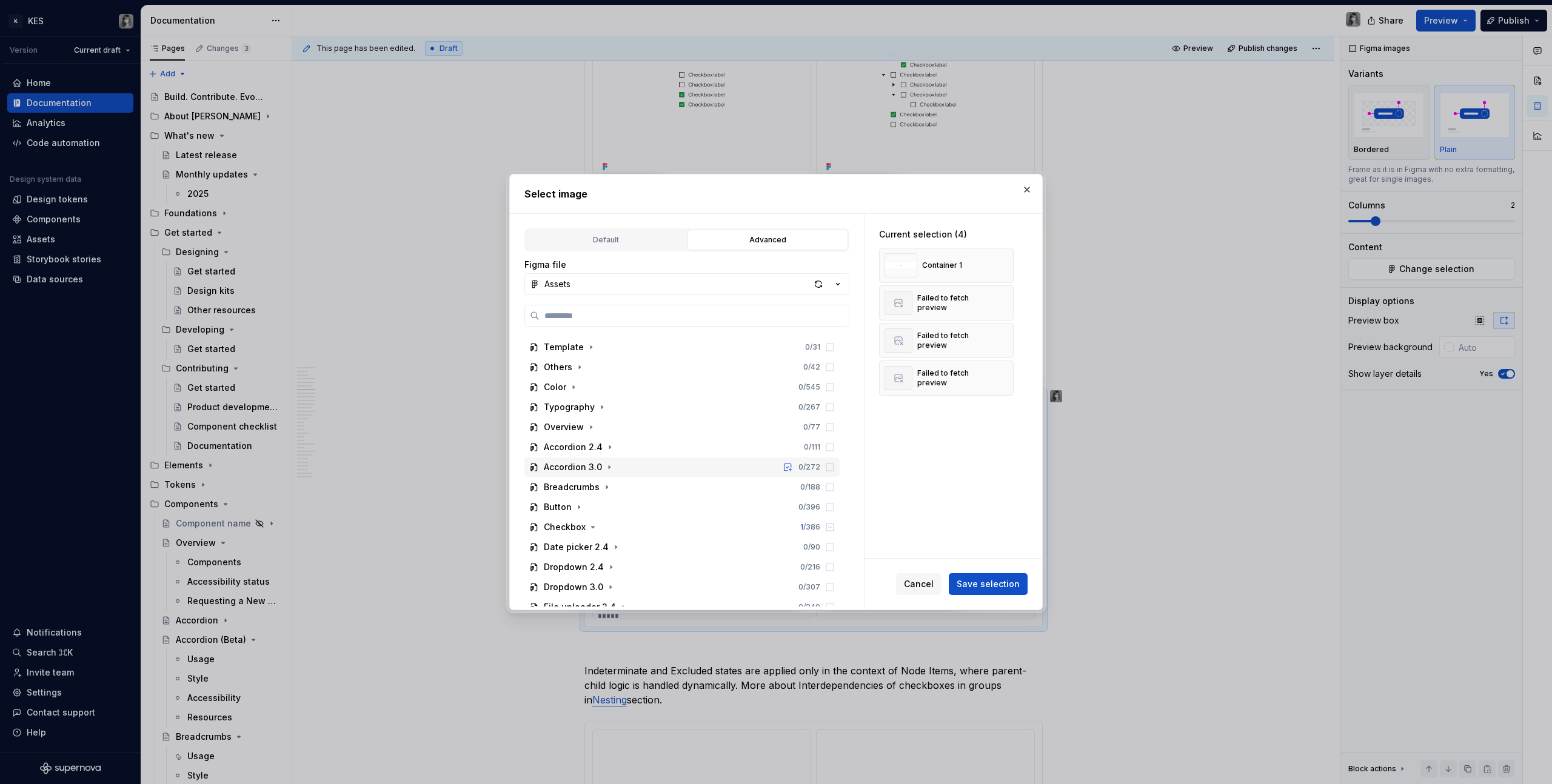 scroll, scrollTop: 168, scrollLeft: 0, axis: vertical 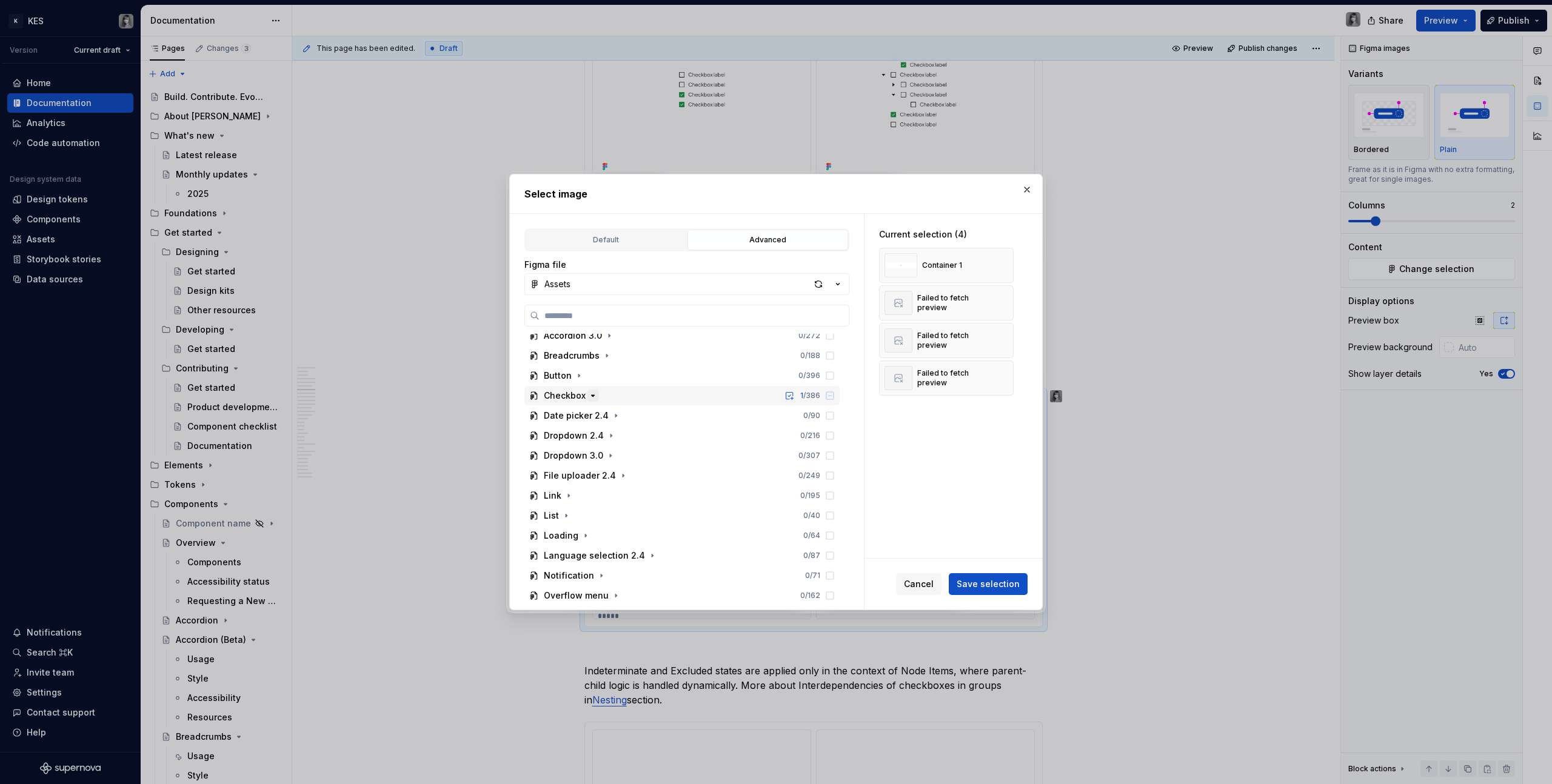 click 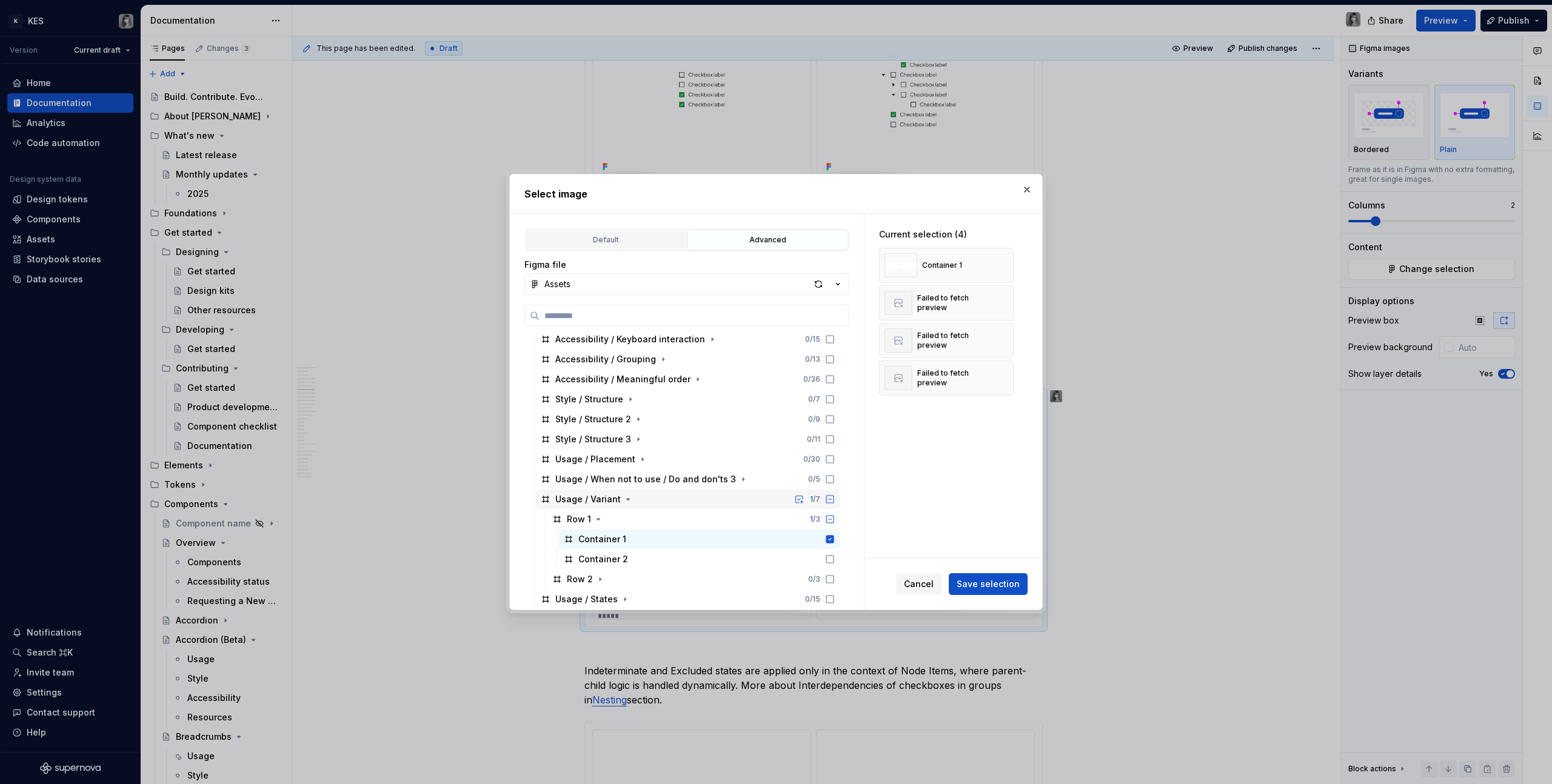 scroll, scrollTop: 314, scrollLeft: 0, axis: vertical 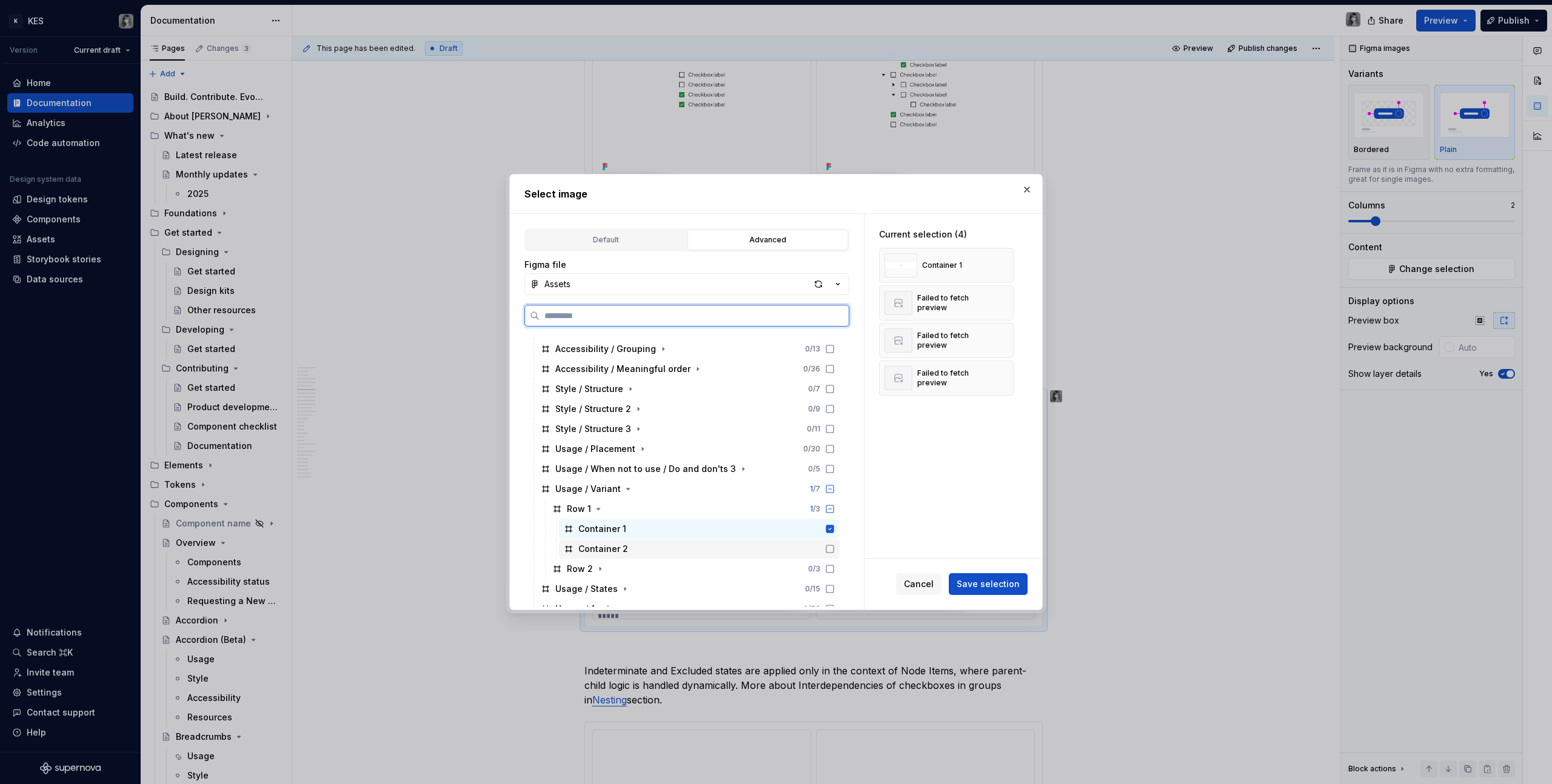 click on "Container 2" at bounding box center [603, 549] 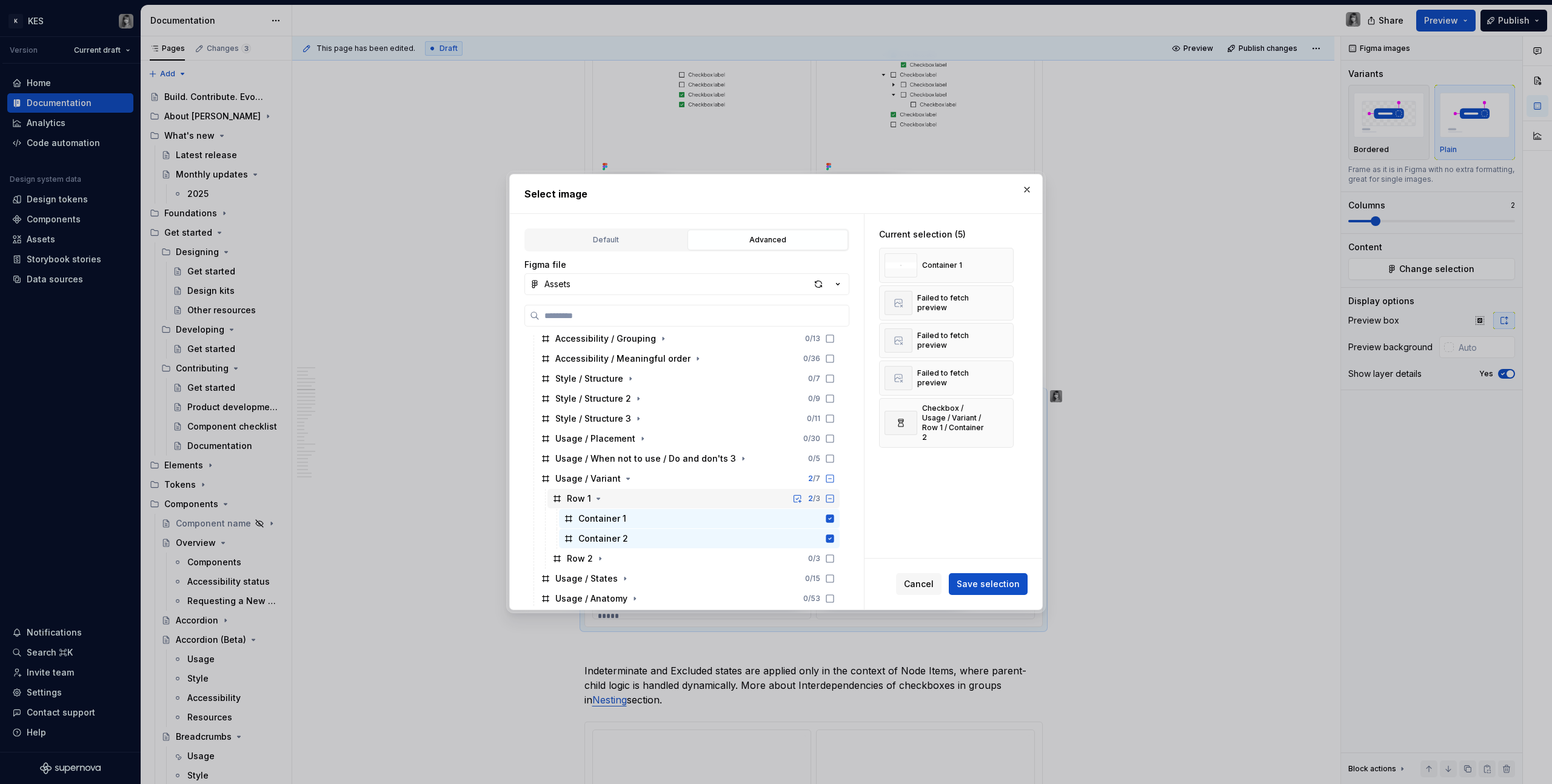 scroll, scrollTop: 347, scrollLeft: 0, axis: vertical 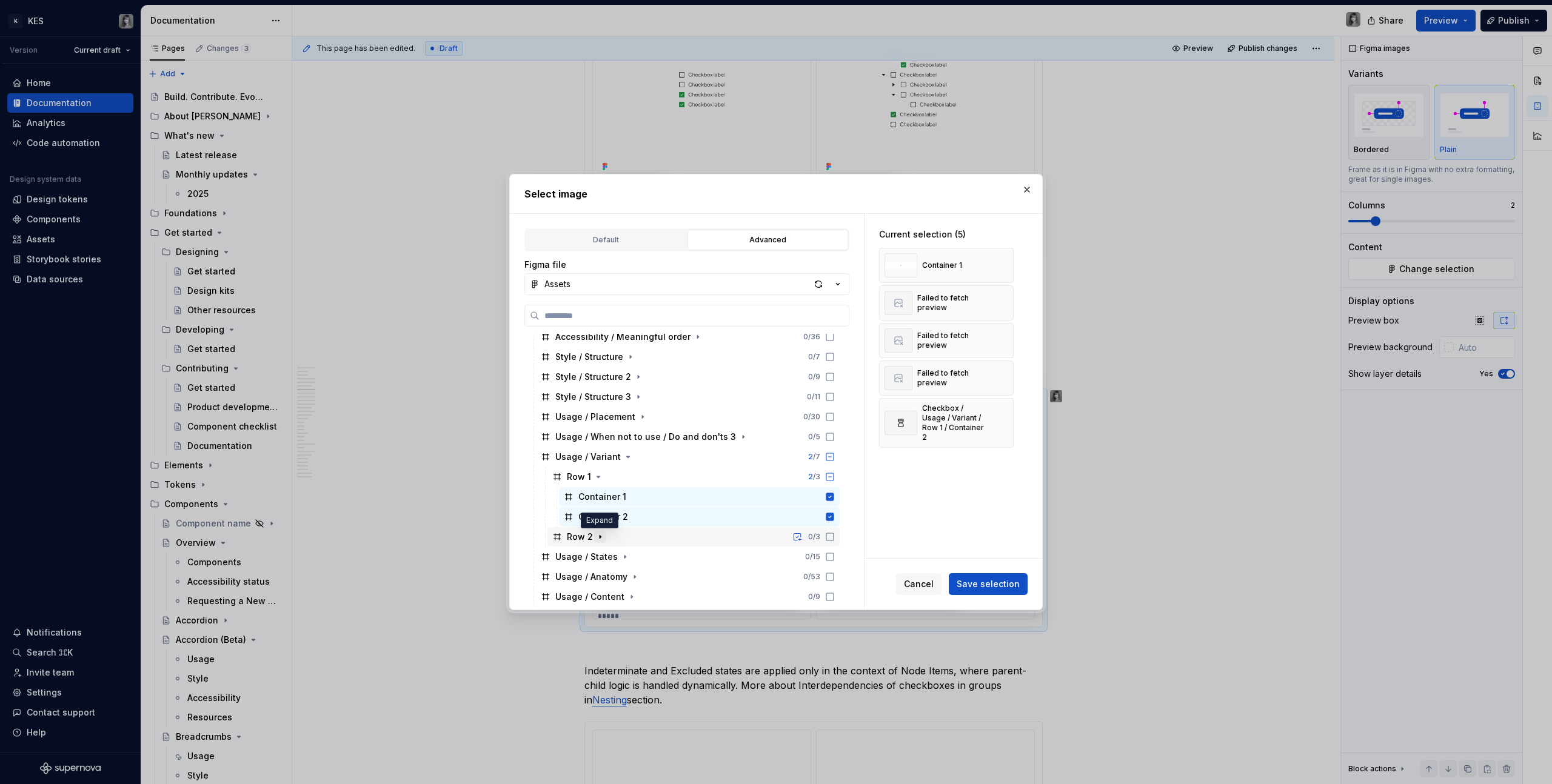 click 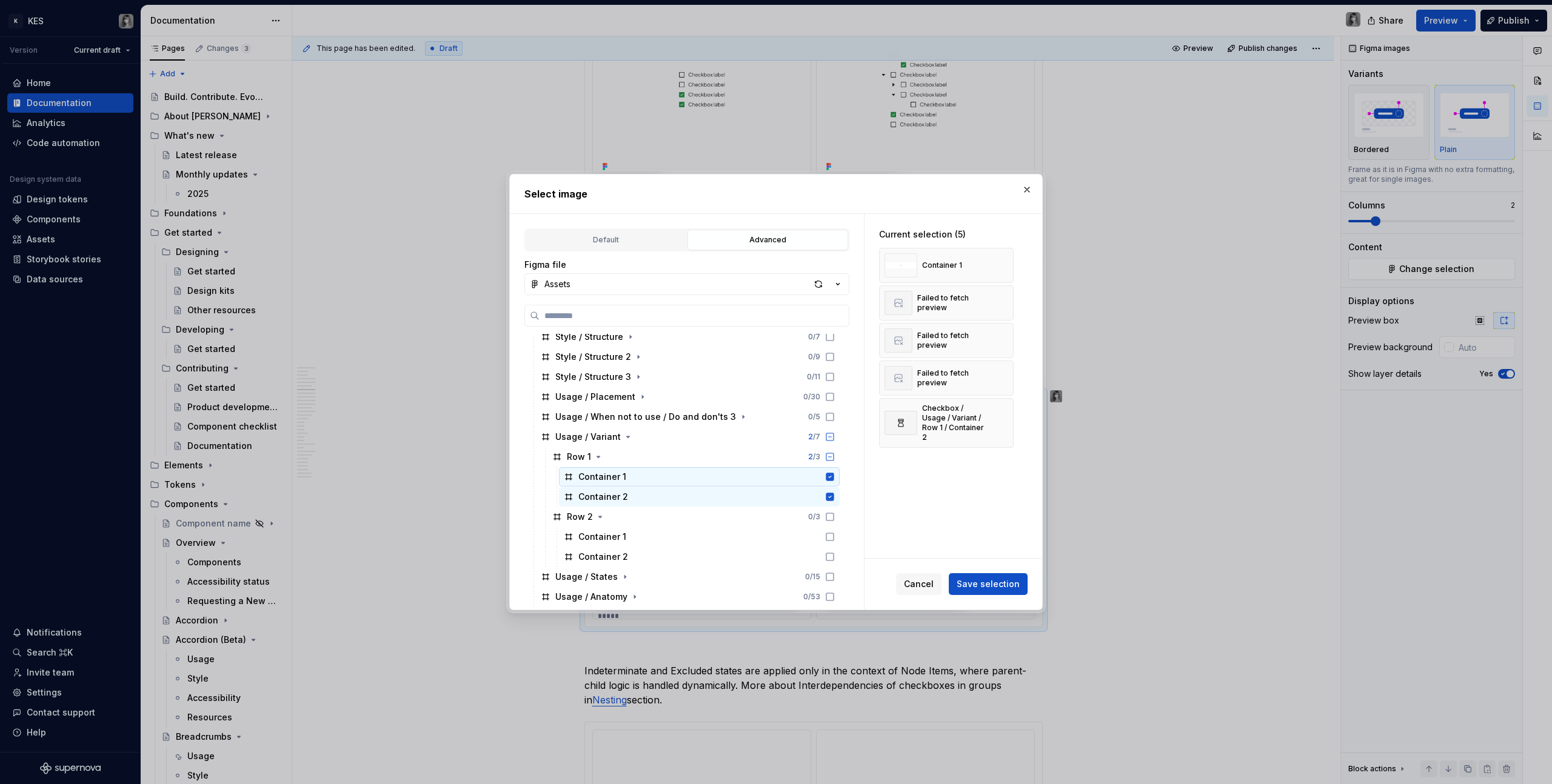 scroll, scrollTop: 384, scrollLeft: 0, axis: vertical 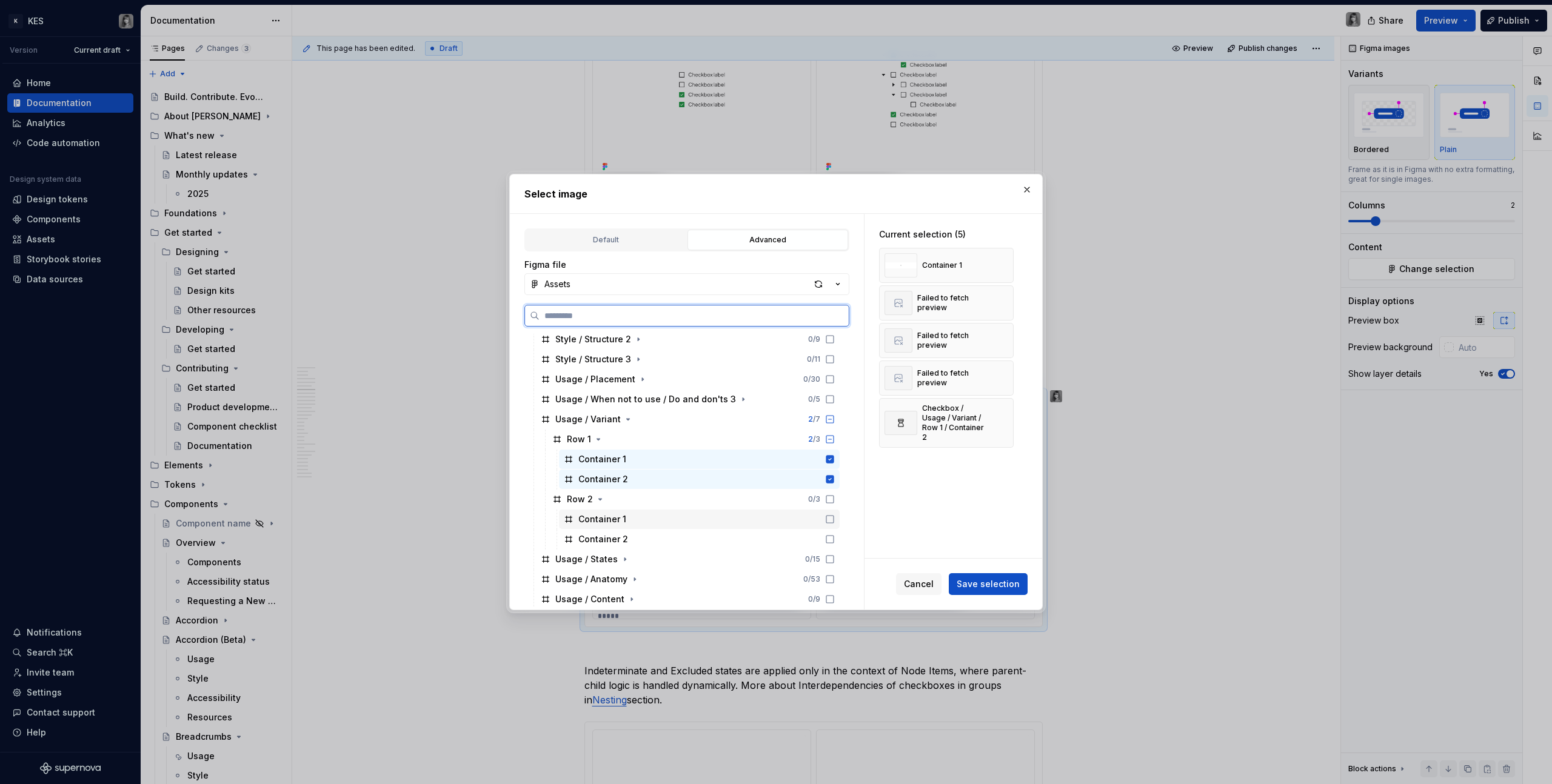 click on "Container 1" at bounding box center (699, 519) 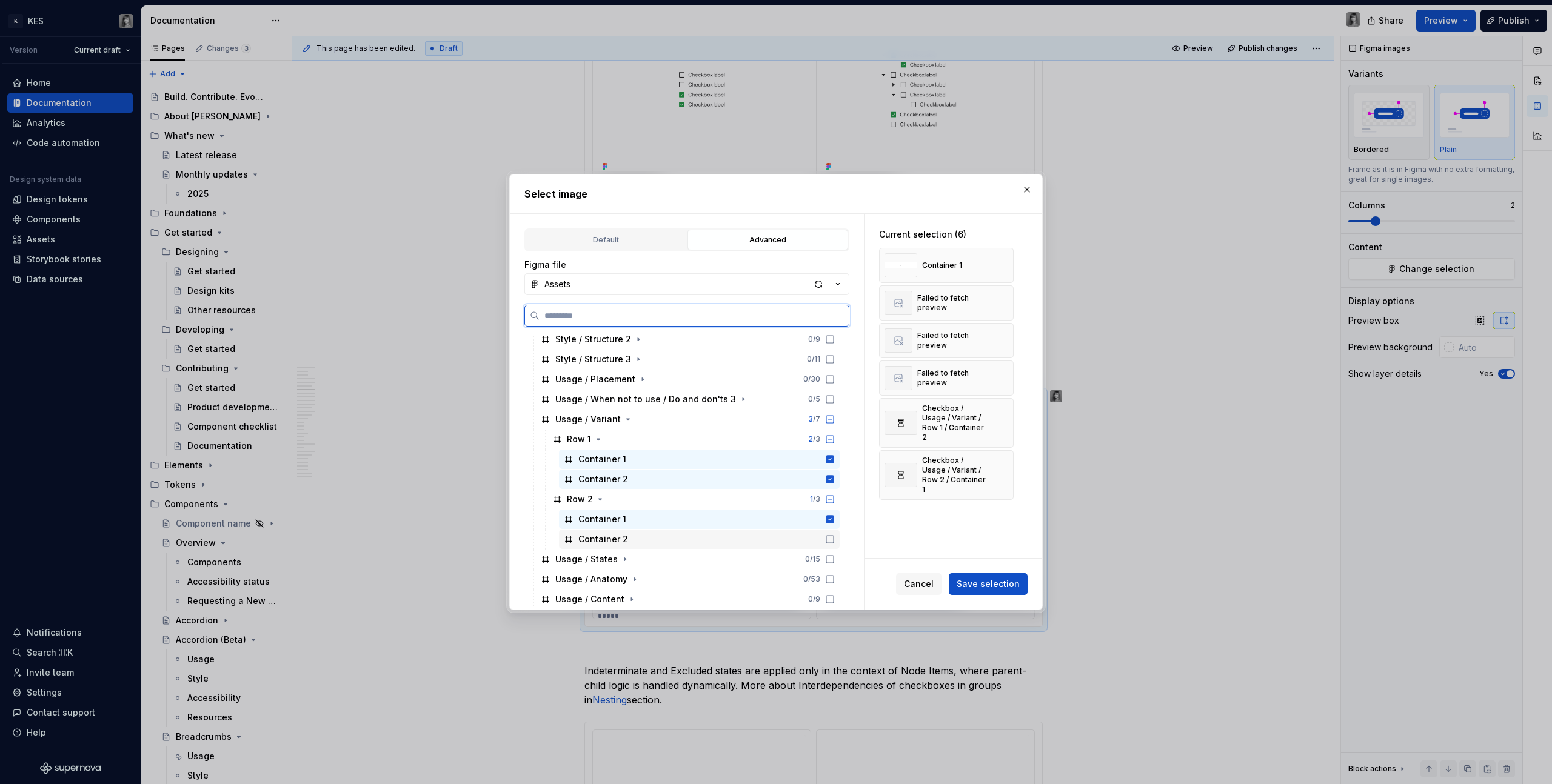 click on "Container 2" at bounding box center [699, 539] 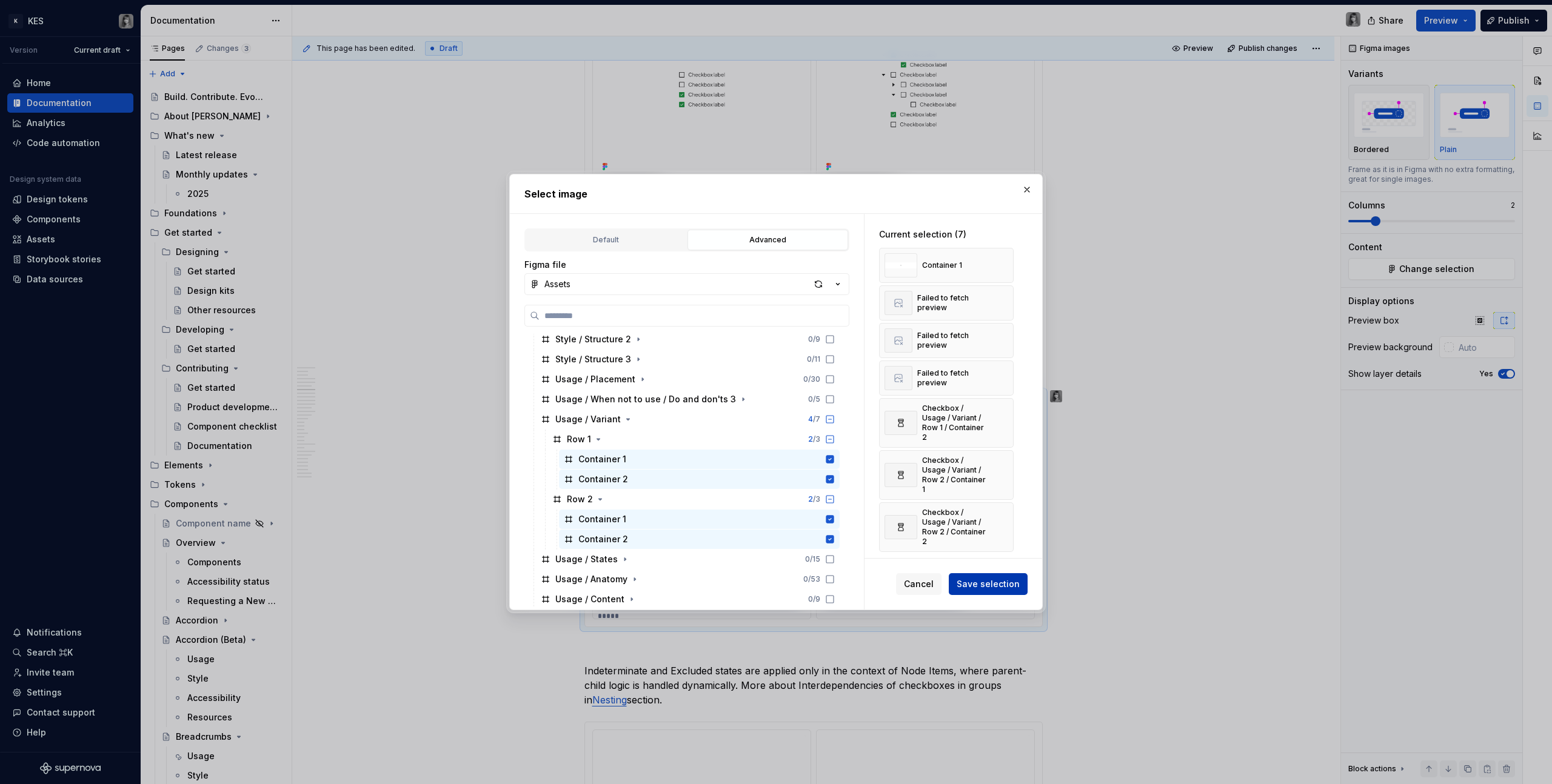 click on "Save selection" at bounding box center (988, 584) 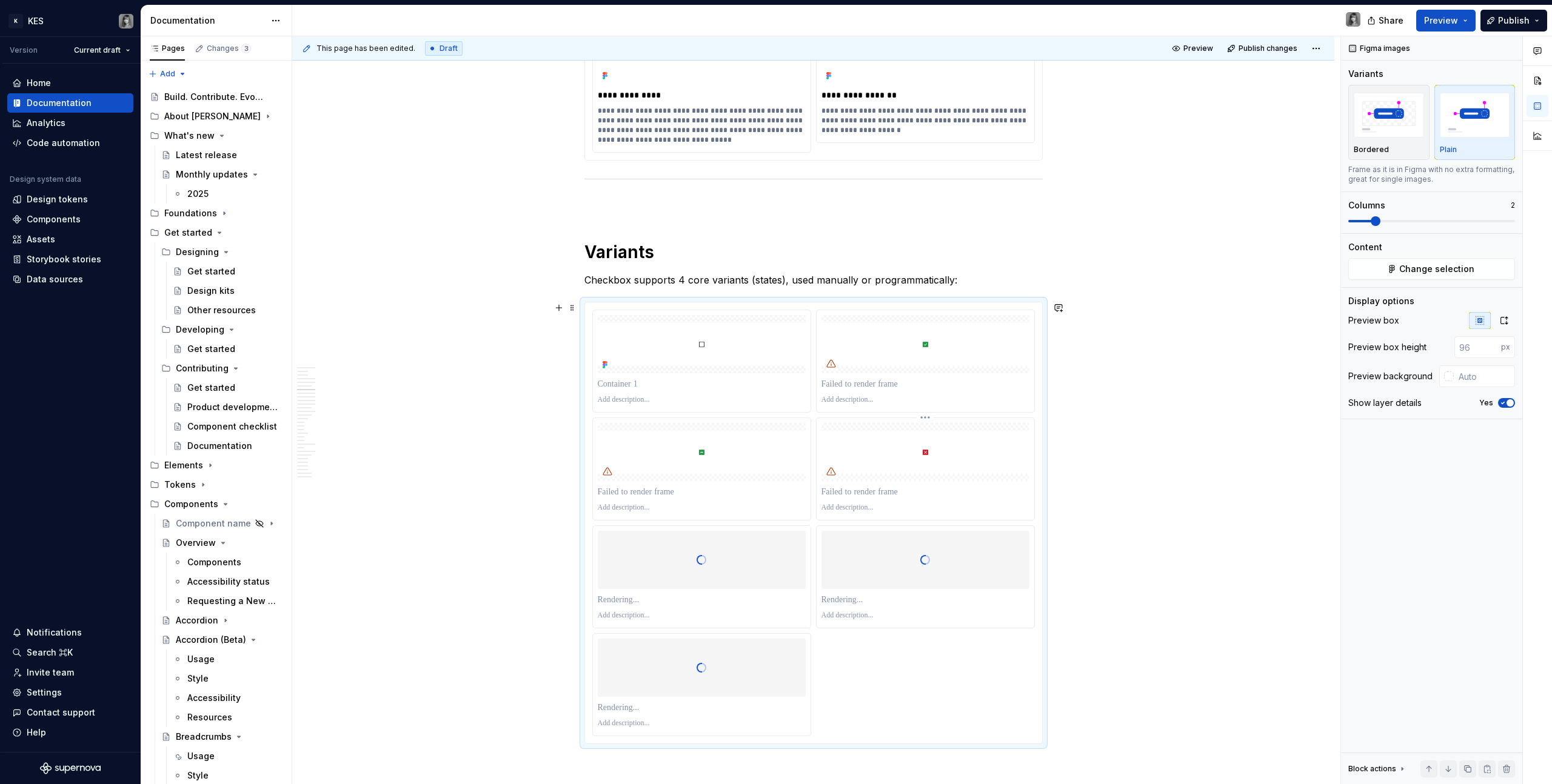 scroll, scrollTop: 2282, scrollLeft: 0, axis: vertical 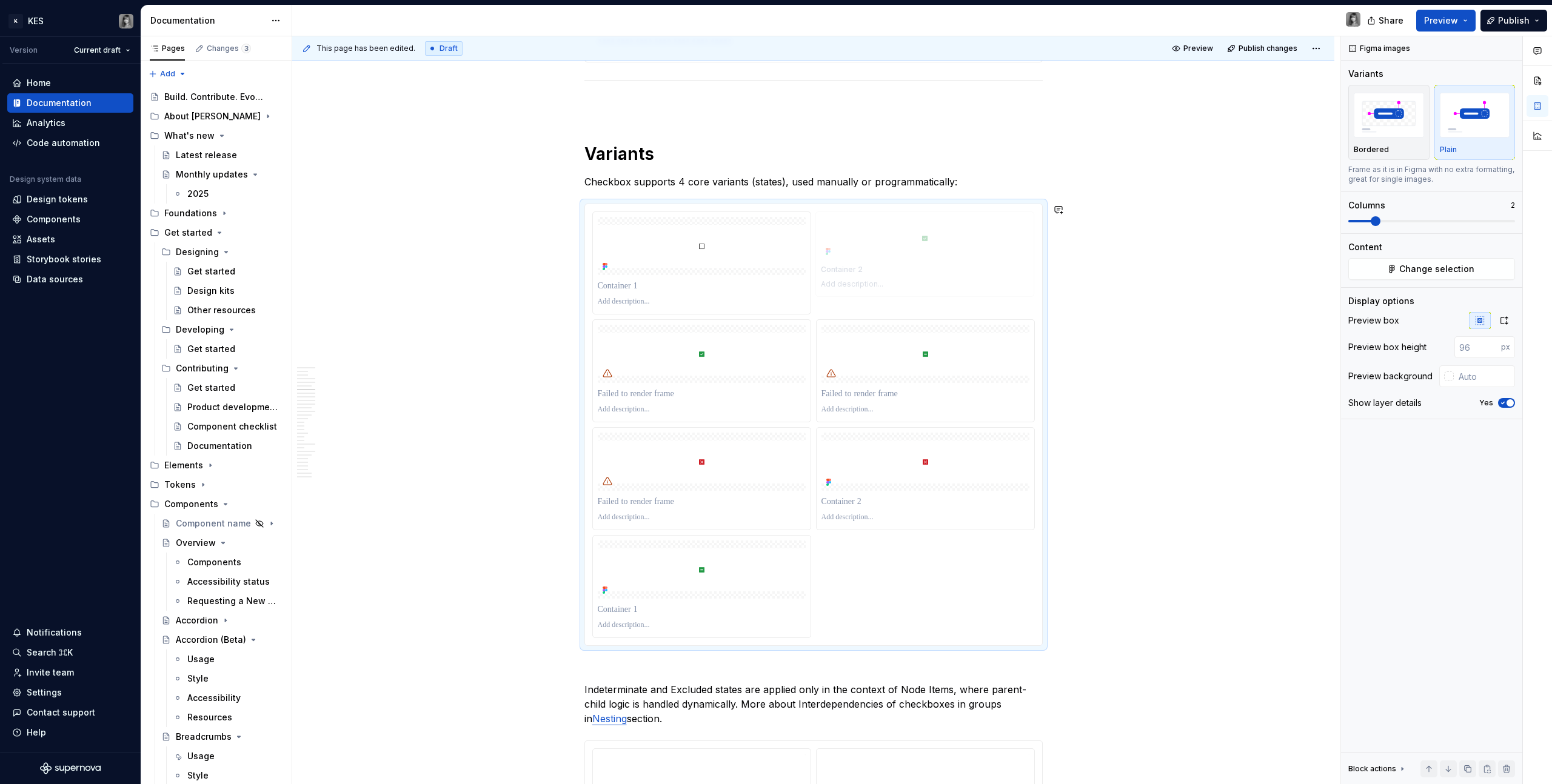 drag, startPoint x: 732, startPoint y: 487, endPoint x: 898, endPoint y: 296, distance: 253.0553 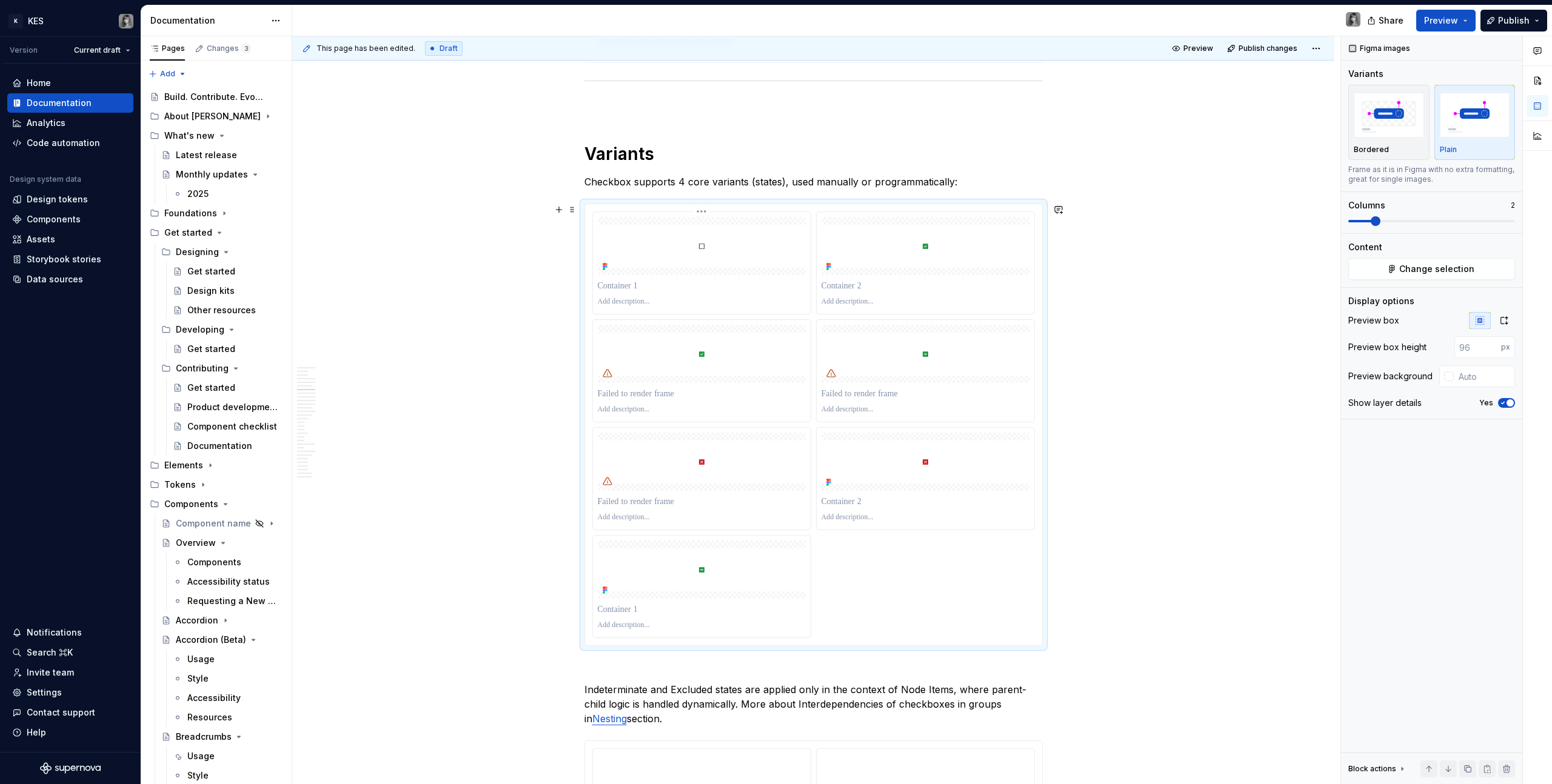 click at bounding box center (701, 286) 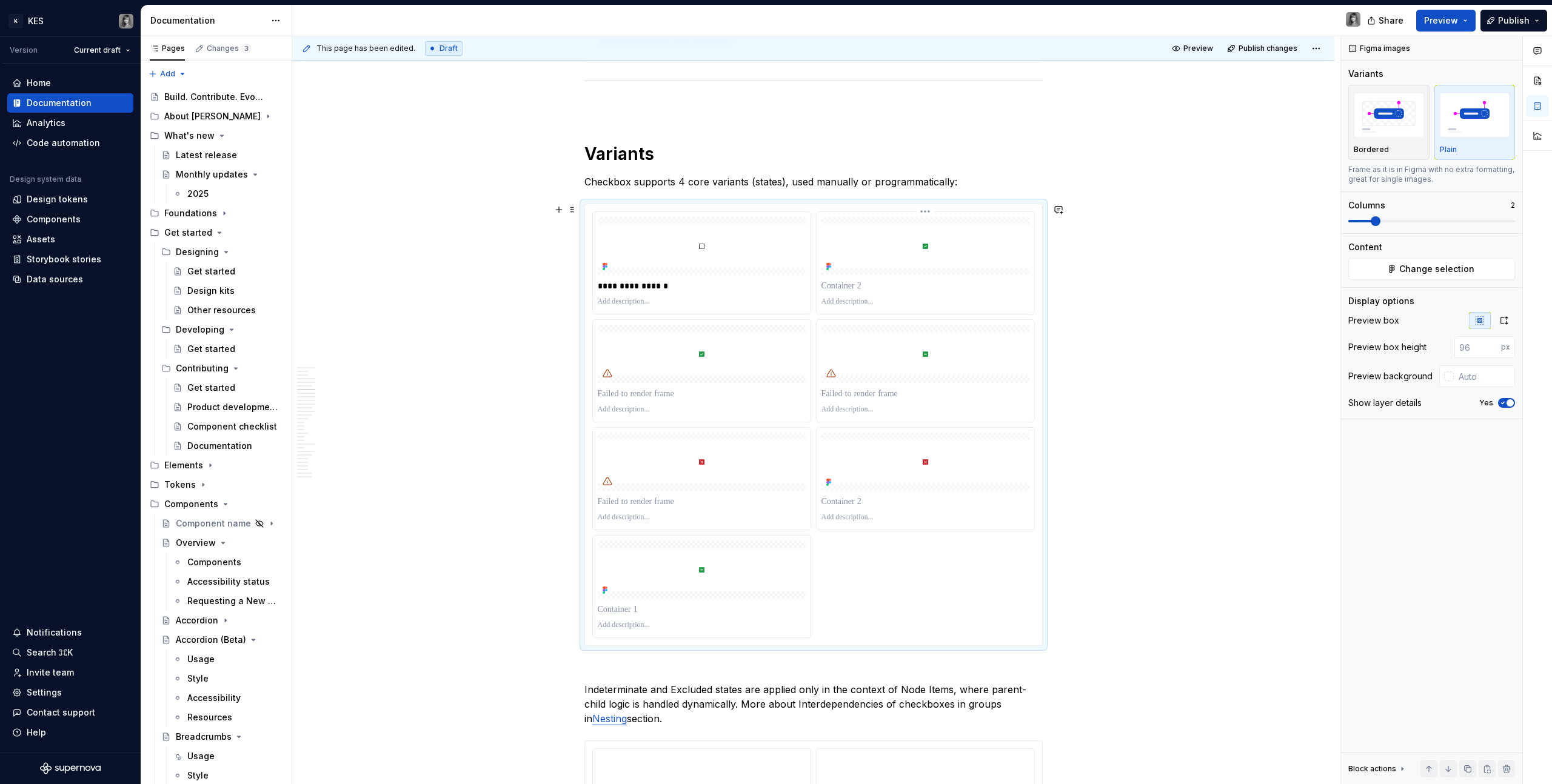 click at bounding box center (925, 286) 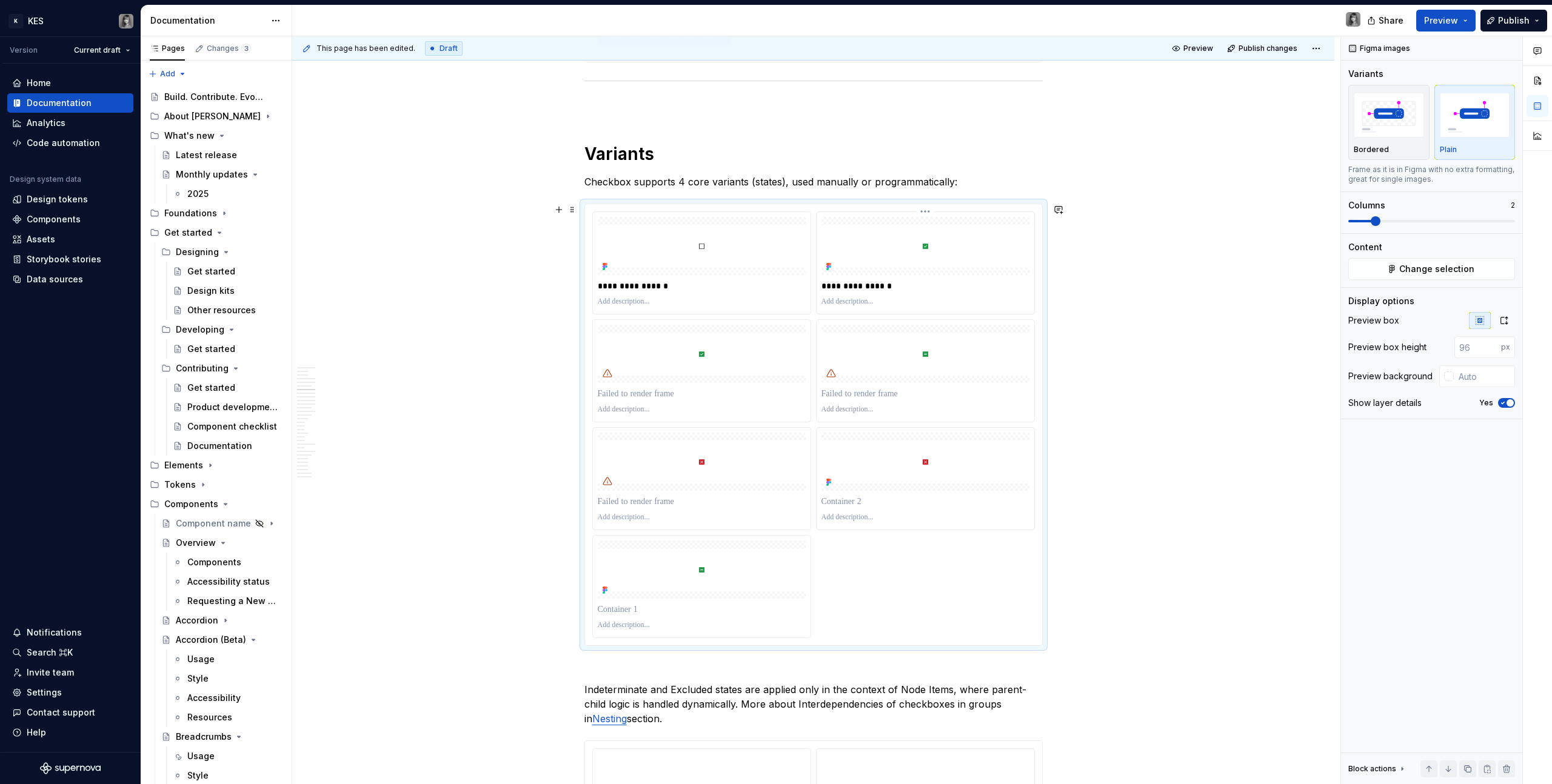 click on "**********" at bounding box center [925, 286] 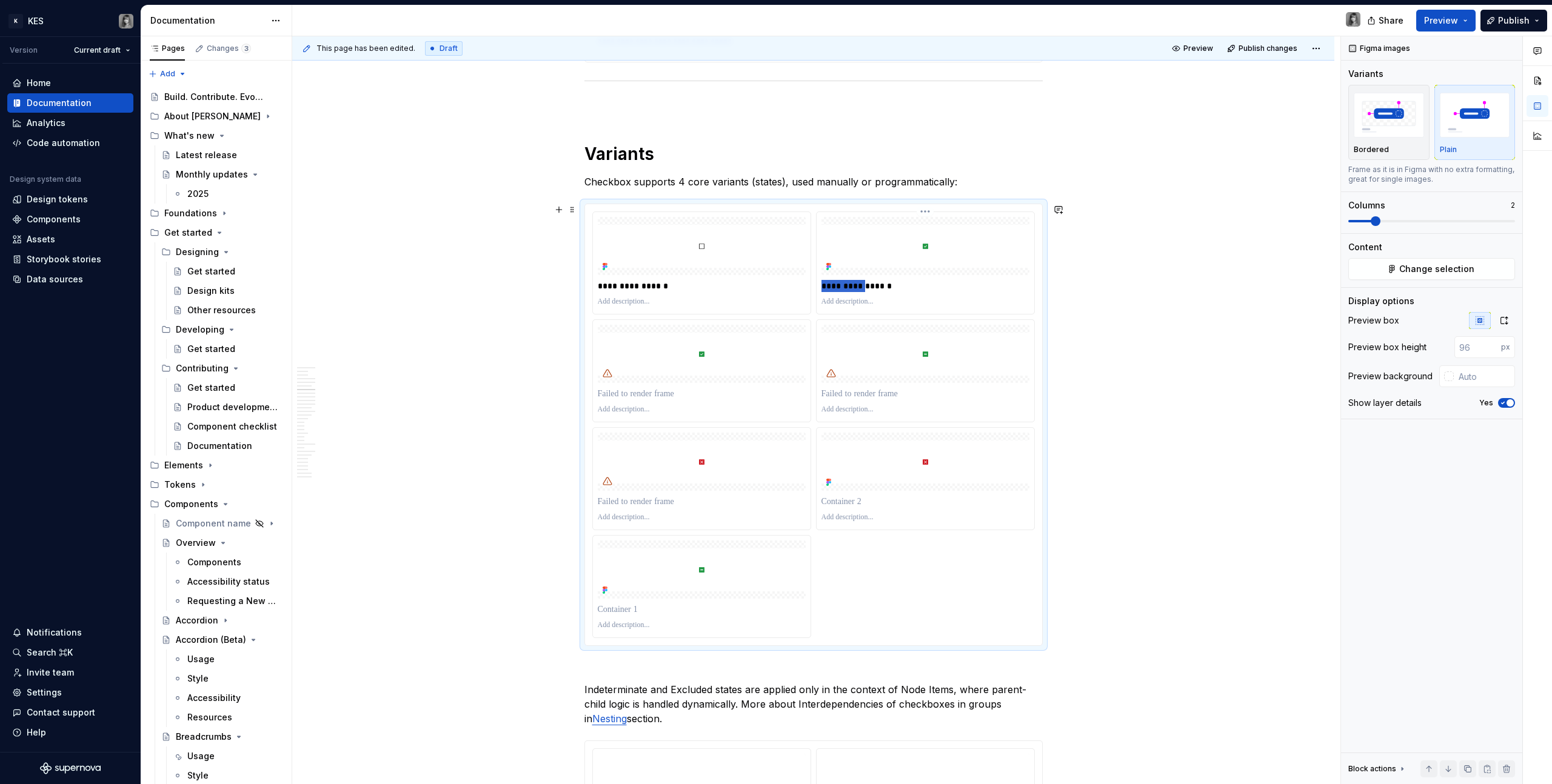 click on "**********" at bounding box center [925, 286] 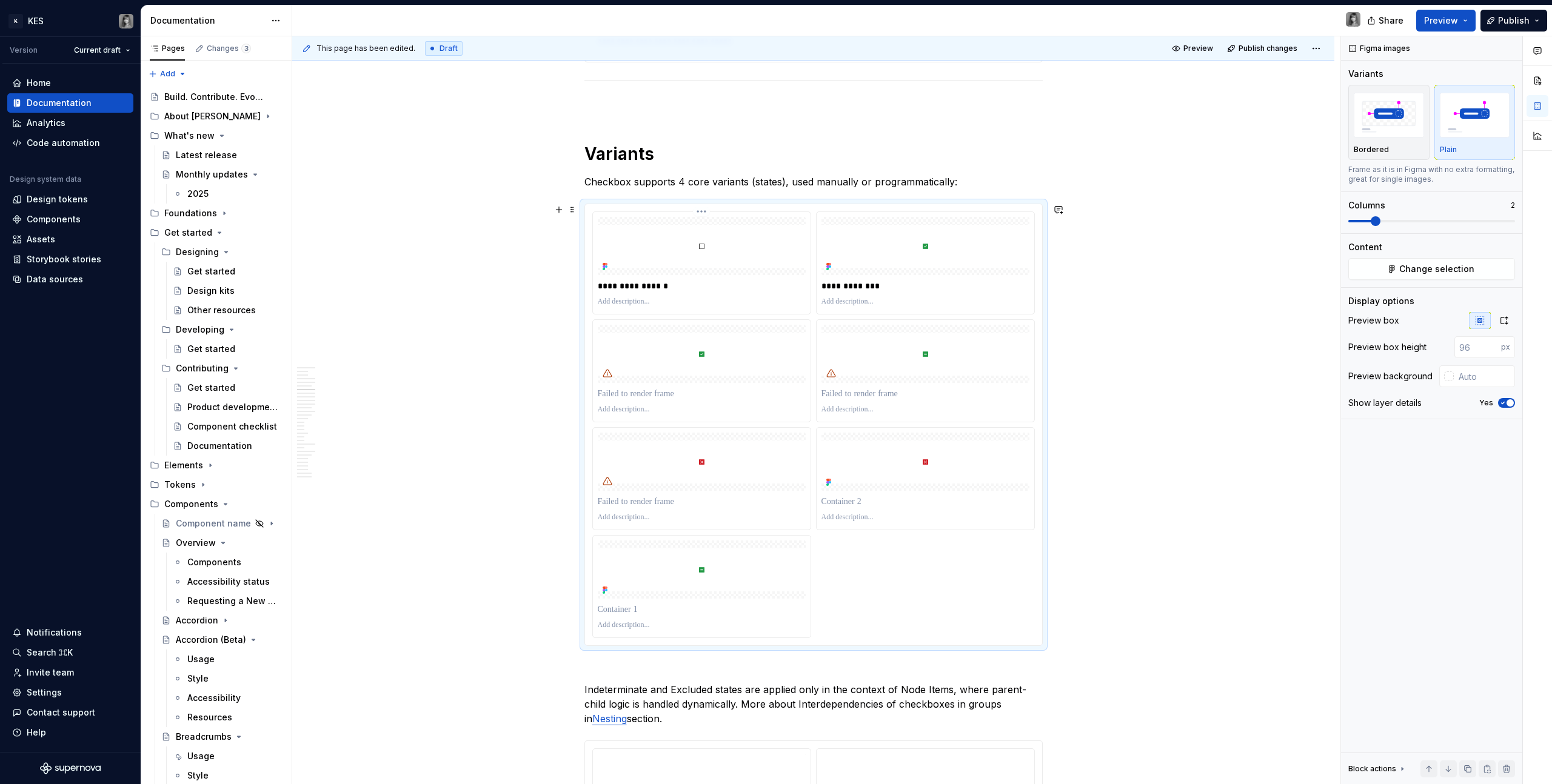 click on "**********" at bounding box center [701, 286] 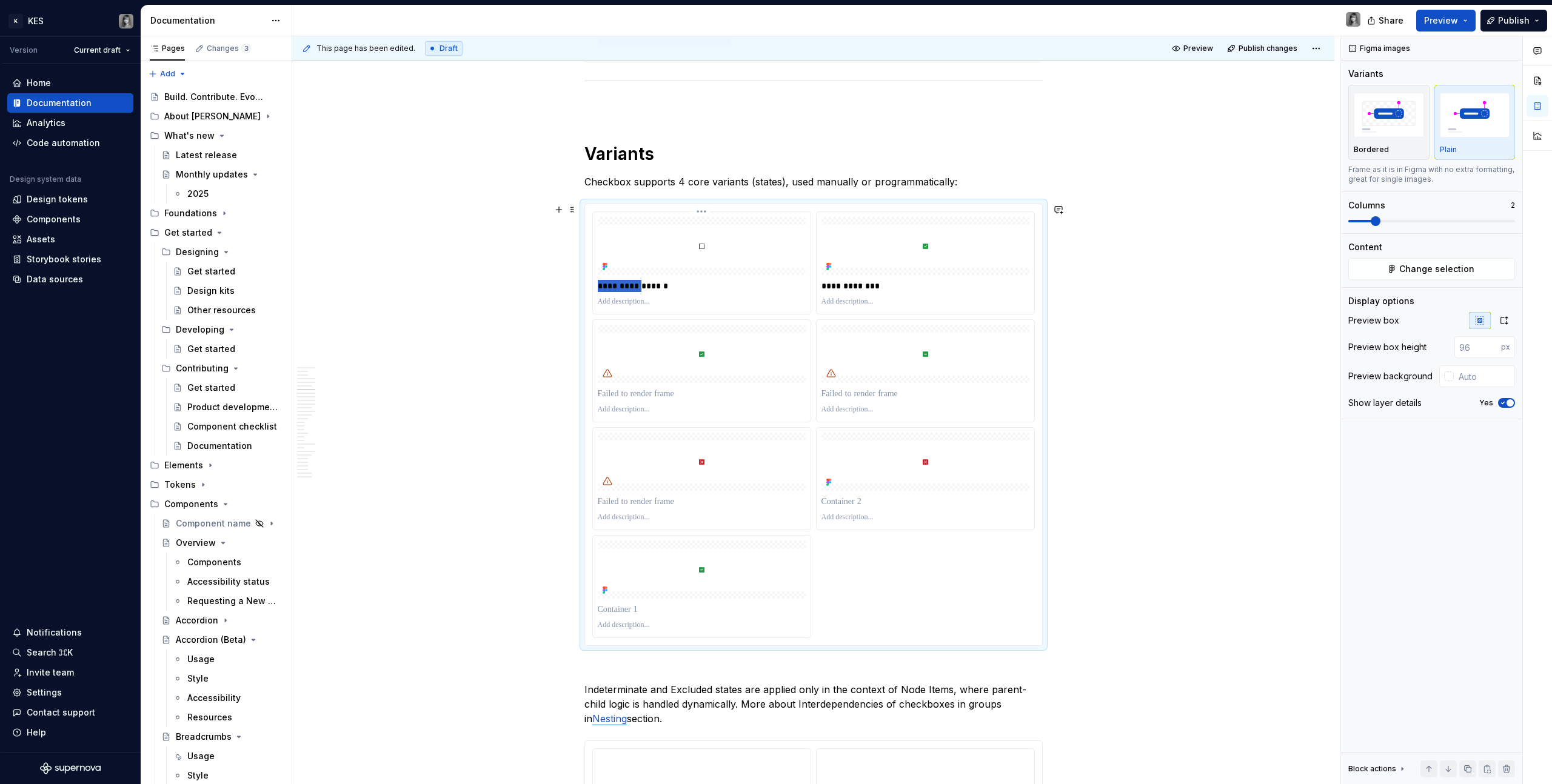 click on "**********" at bounding box center [701, 286] 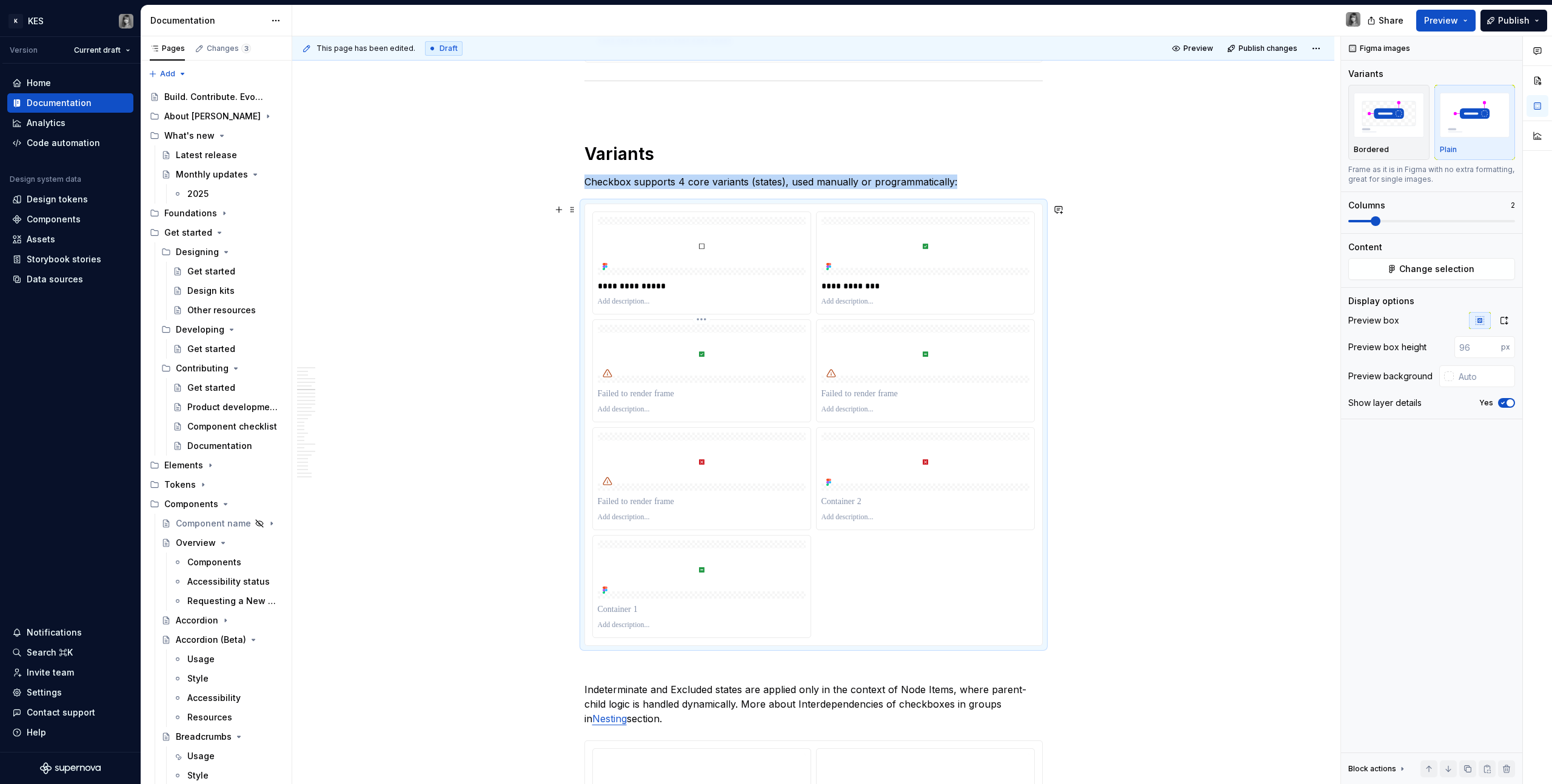 click at bounding box center (701, 354) 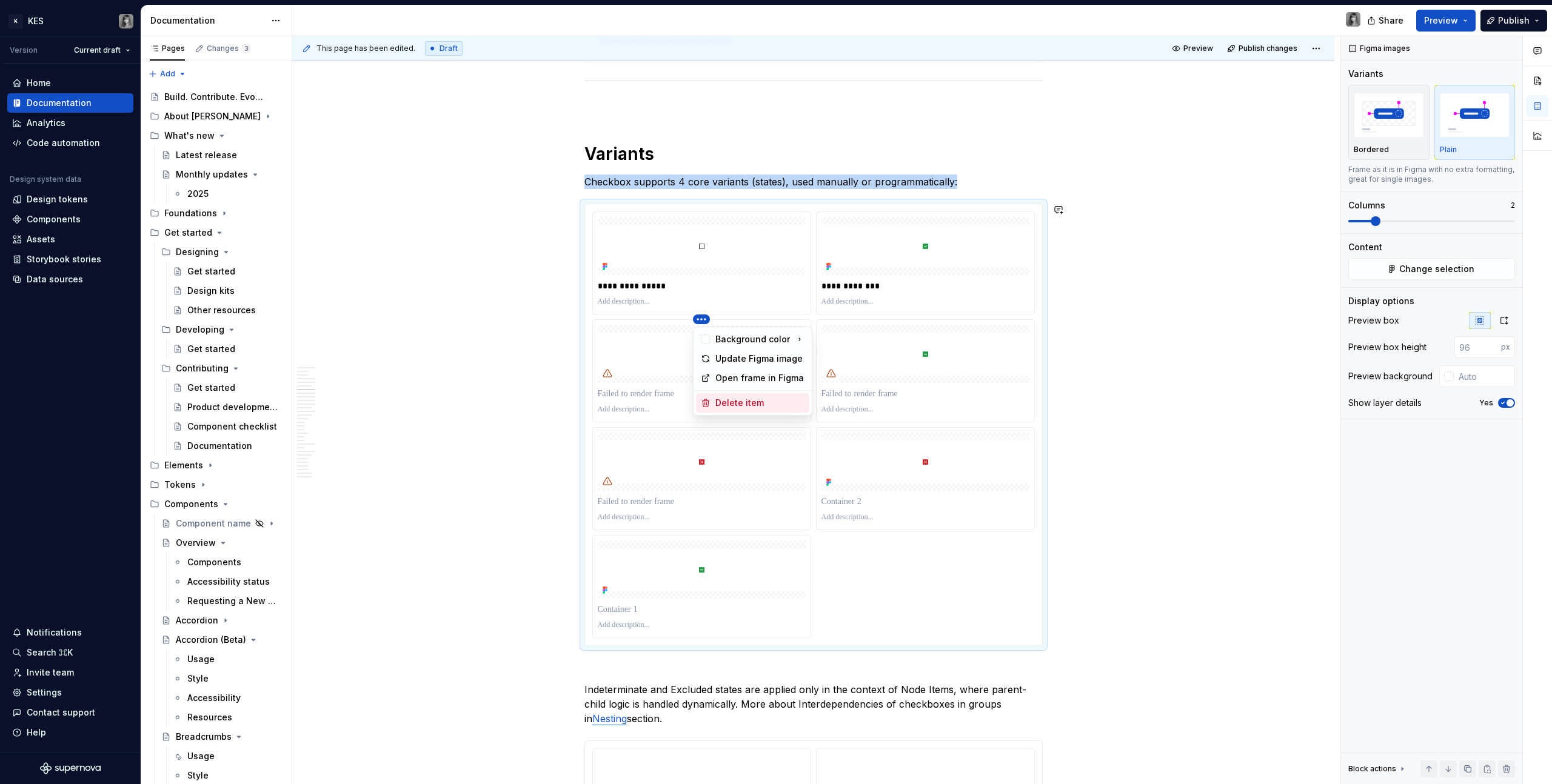 click on "Delete item" at bounding box center [760, 403] 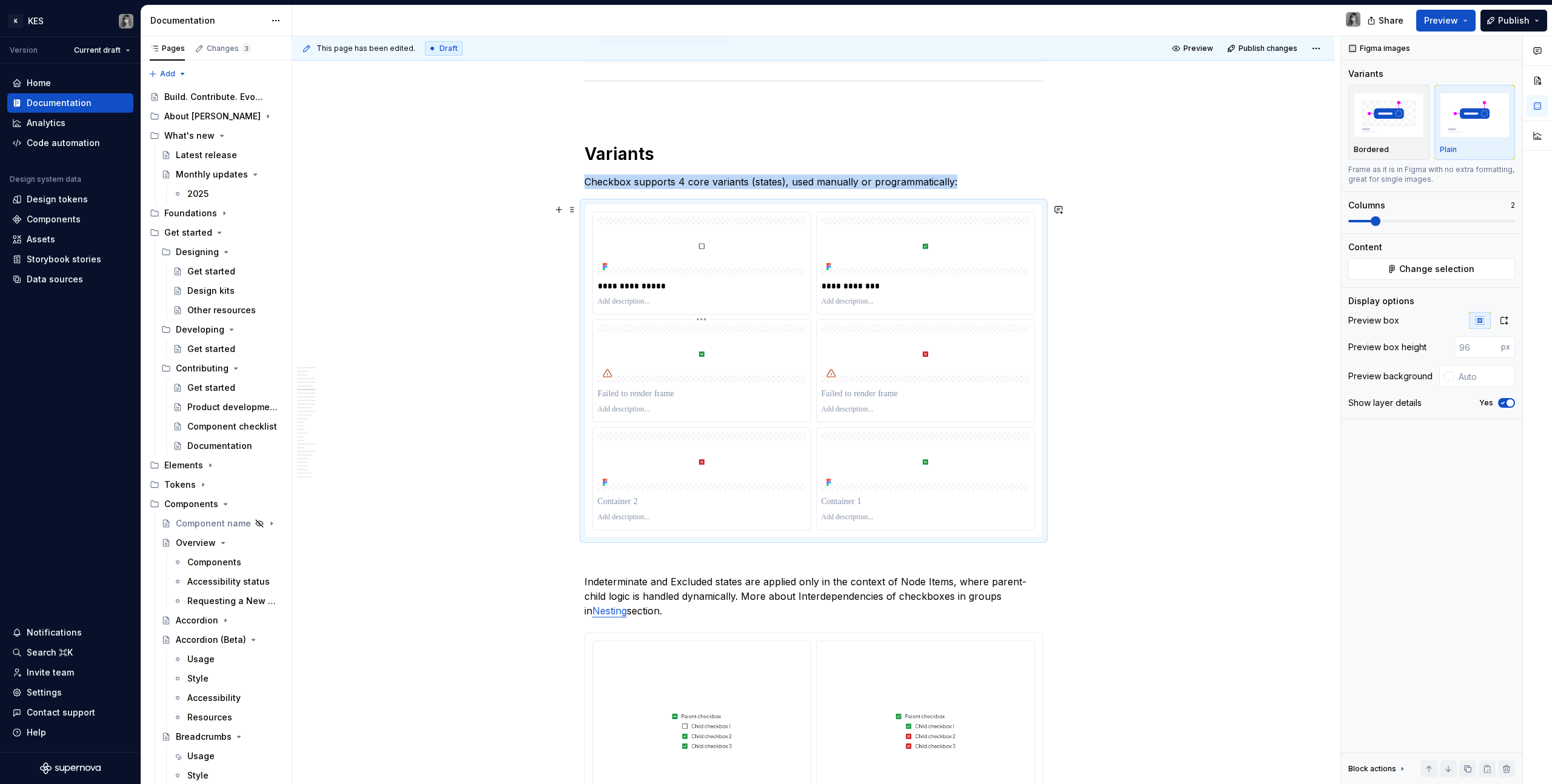type on "*" 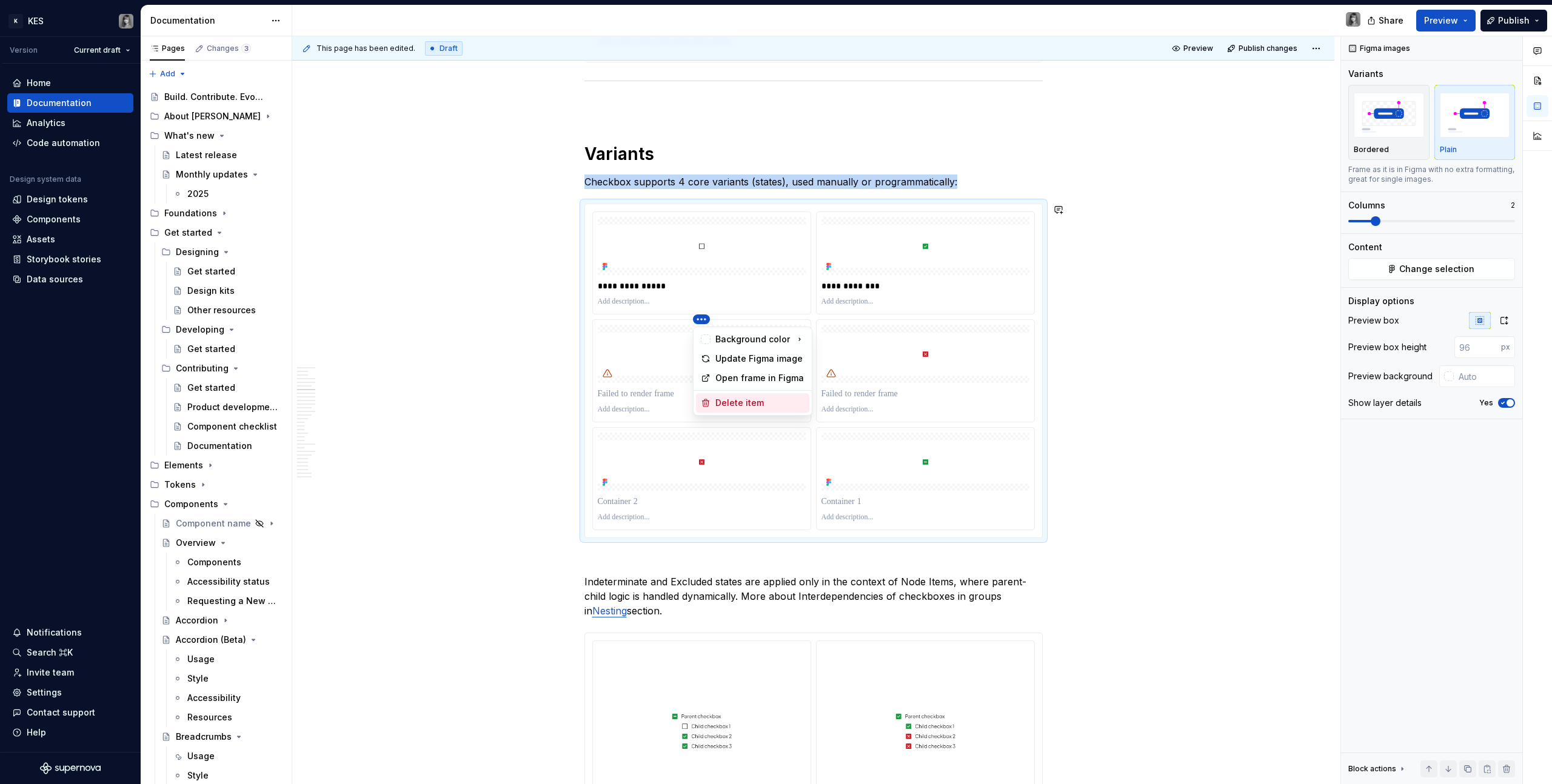 click on "Delete item" at bounding box center (760, 403) 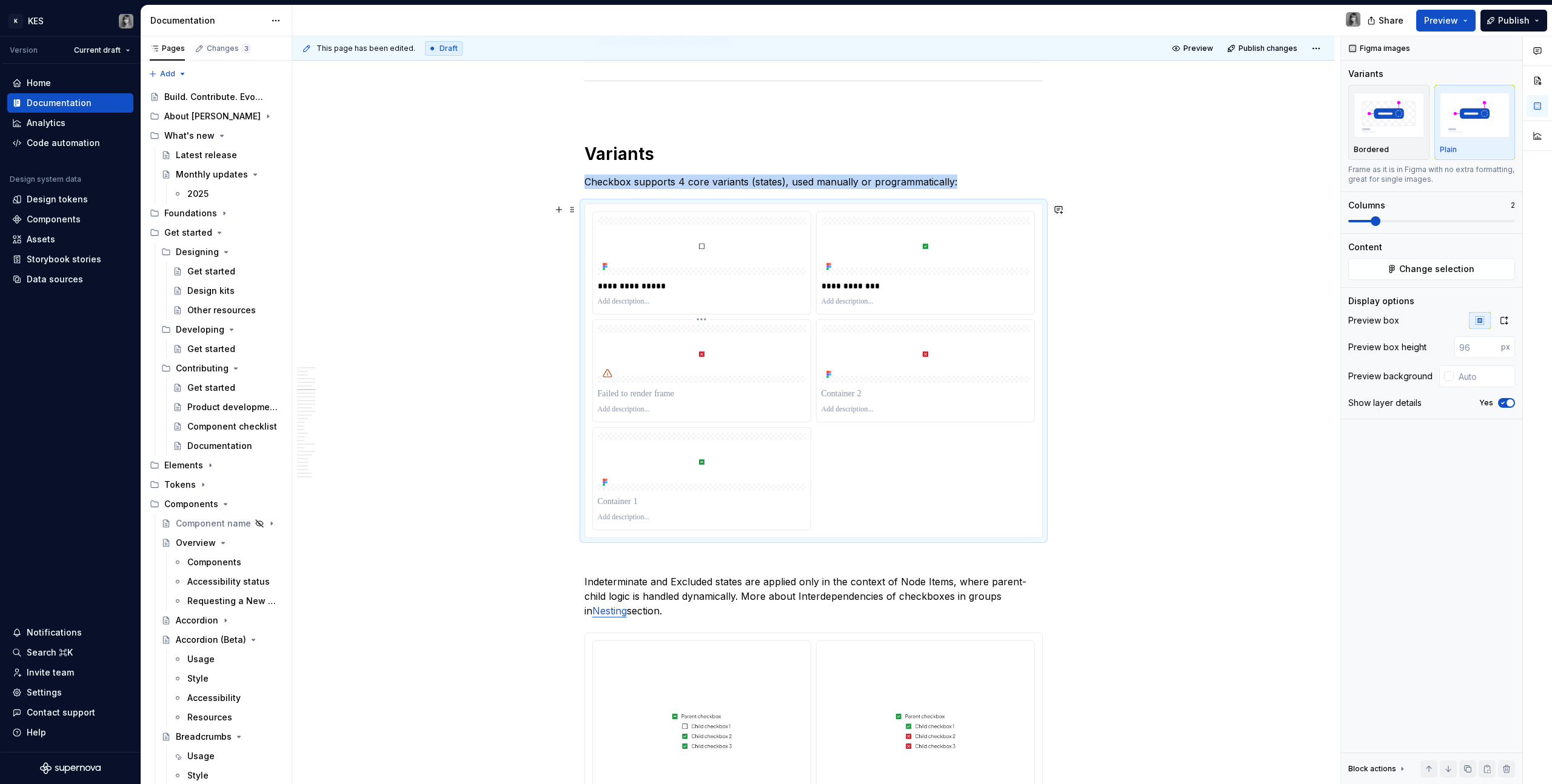 click on "K KES Version Current draft Home Documentation Analytics Code automation Design system data Design tokens Components Assets Storybook stories Data sources Notifications Search ⌘K Invite team Settings Contact support Help Documentation Share Preview Publish Pages Changes 3 Add
Accessibility guide for tree Page tree.
Navigate the tree with the arrow keys. Common tree hotkeys apply. Further keybindings are available:
enter to execute primary action on focused item
f2 to start renaming the focused item
escape to abort renaming an item
control+d to start dragging selected items
Build. Contribute. Evolve. About KES What's new Latest release Monthly updates 2025 Foundations Get started Designing Get started Design kits Other resources Developing Get started Contributing Get started Product development lifecycle Component checklist Documentation Elements Tokens Components Component name Overview Components Accessibility status Accordion Usage *" at bounding box center (776, 392) 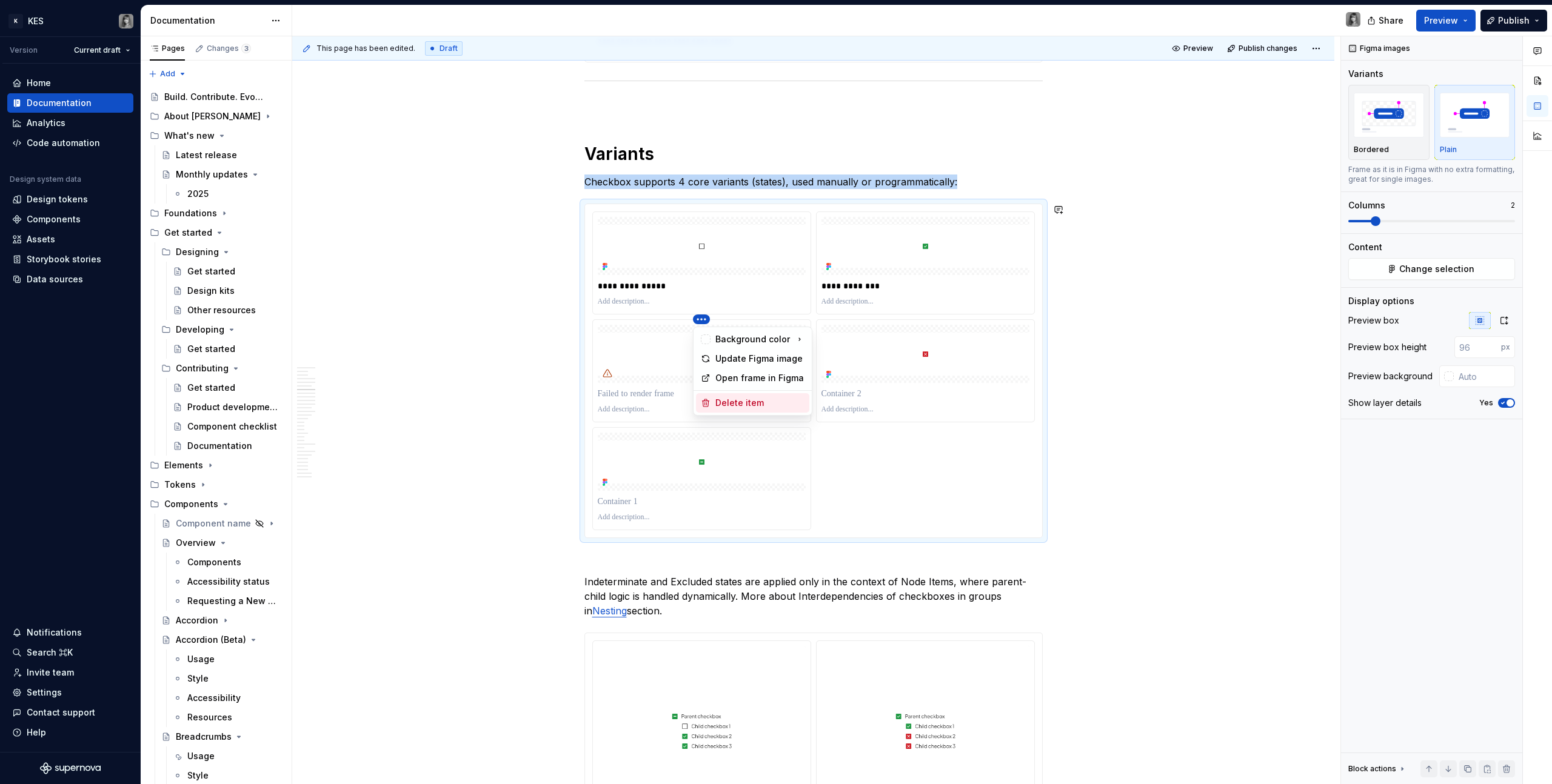 click on "Delete item" at bounding box center (760, 403) 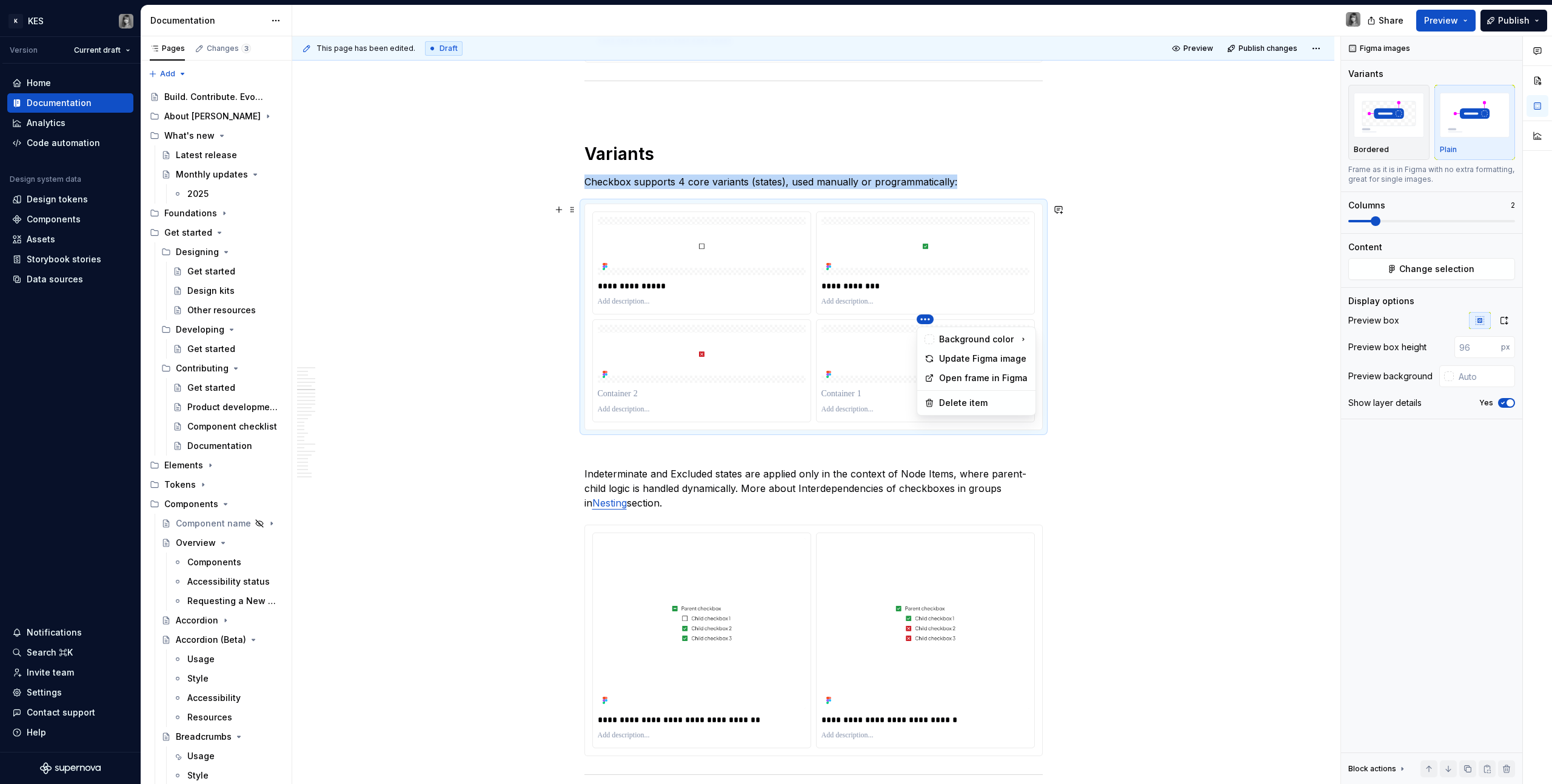 click on "K KES Version Current draft Home Documentation Analytics Code automation Design system data Design tokens Components Assets Storybook stories Data sources Notifications Search ⌘K Invite team Settings Contact support Help Documentation Share Preview Publish Pages Changes 3 Add
Accessibility guide for tree Page tree.
Navigate the tree with the arrow keys. Common tree hotkeys apply. Further keybindings are available:
enter to execute primary action on focused item
f2 to start renaming the focused item
escape to abort renaming an item
control+d to start dragging selected items
Build. Contribute. Evolve. About KES What's new Latest release Monthly updates 2025 Foundations Get started Designing Get started Design kits Other resources Developing Get started Contributing Get started Product development lifecycle Component checklist Documentation Elements Tokens Components Component name Overview Components Accessibility status Accordion Usage *" at bounding box center [776, 392] 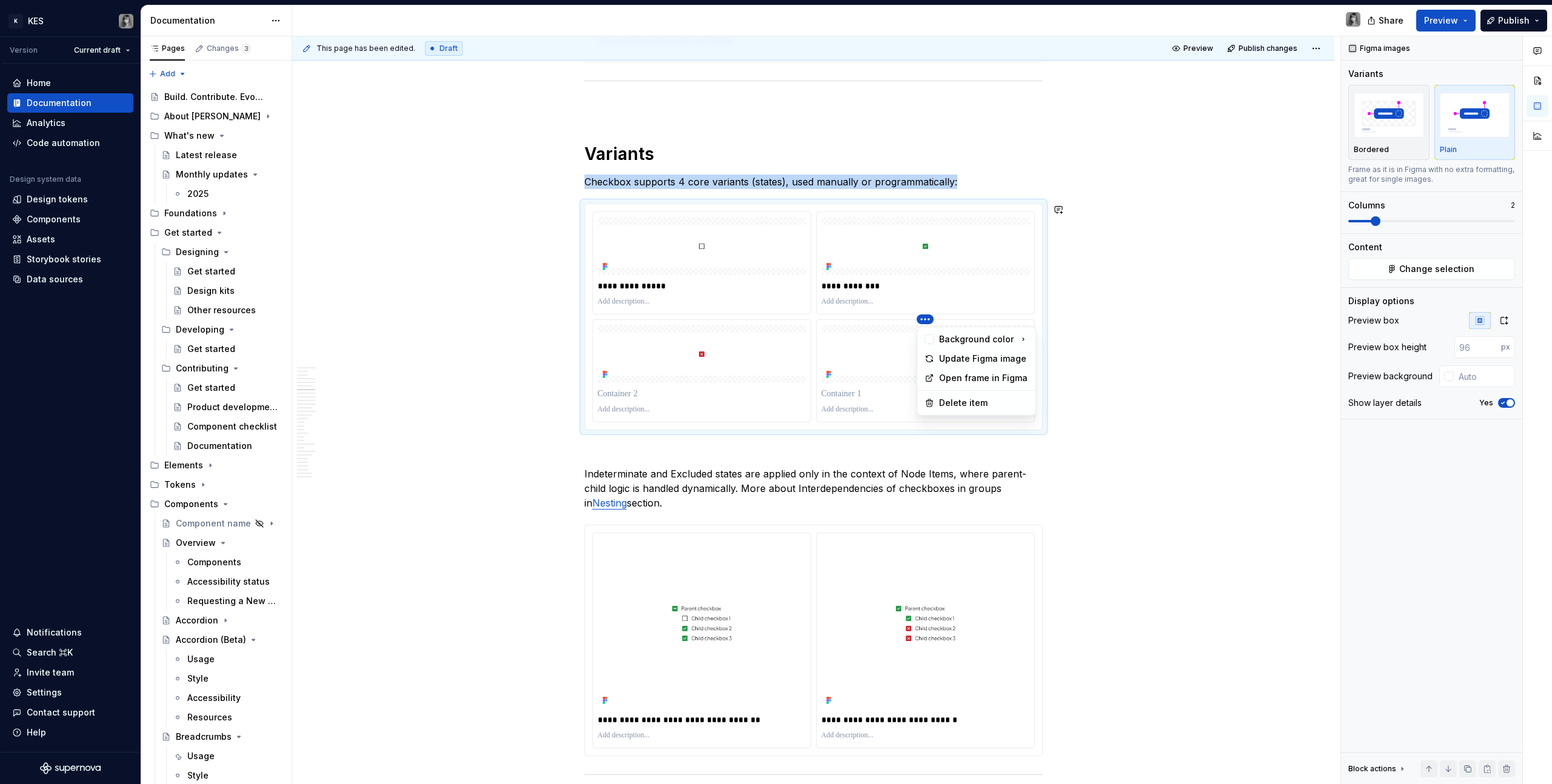 click on "K KES Version Current draft Home Documentation Analytics Code automation Design system data Design tokens Components Assets Storybook stories Data sources Notifications Search ⌘K Invite team Settings Contact support Help Documentation Share Preview Publish Pages Changes 3 Add
Accessibility guide for tree Page tree.
Navigate the tree with the arrow keys. Common tree hotkeys apply. Further keybindings are available:
enter to execute primary action on focused item
f2 to start renaming the focused item
escape to abort renaming an item
control+d to start dragging selected items
Build. Contribute. Evolve. About KES What's new Latest release Monthly updates 2025 Foundations Get started Designing Get started Design kits Other resources Developing Get started Contributing Get started Product development lifecycle Component checklist Documentation Elements Tokens Components Component name Overview Components Accessibility status Accordion Usage *" at bounding box center [776, 392] 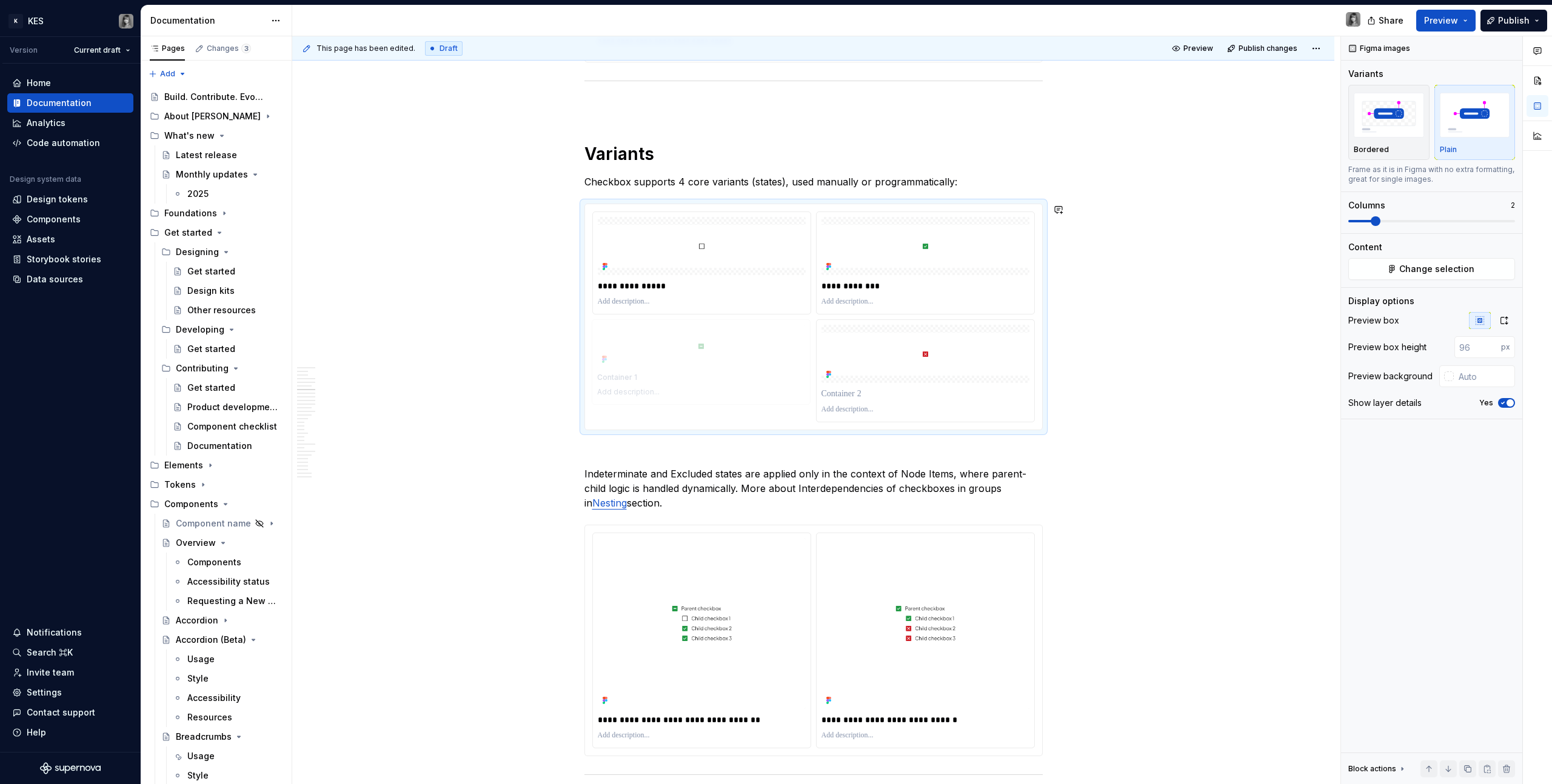 drag, startPoint x: 892, startPoint y: 373, endPoint x: 746, endPoint y: 372, distance: 146.0034 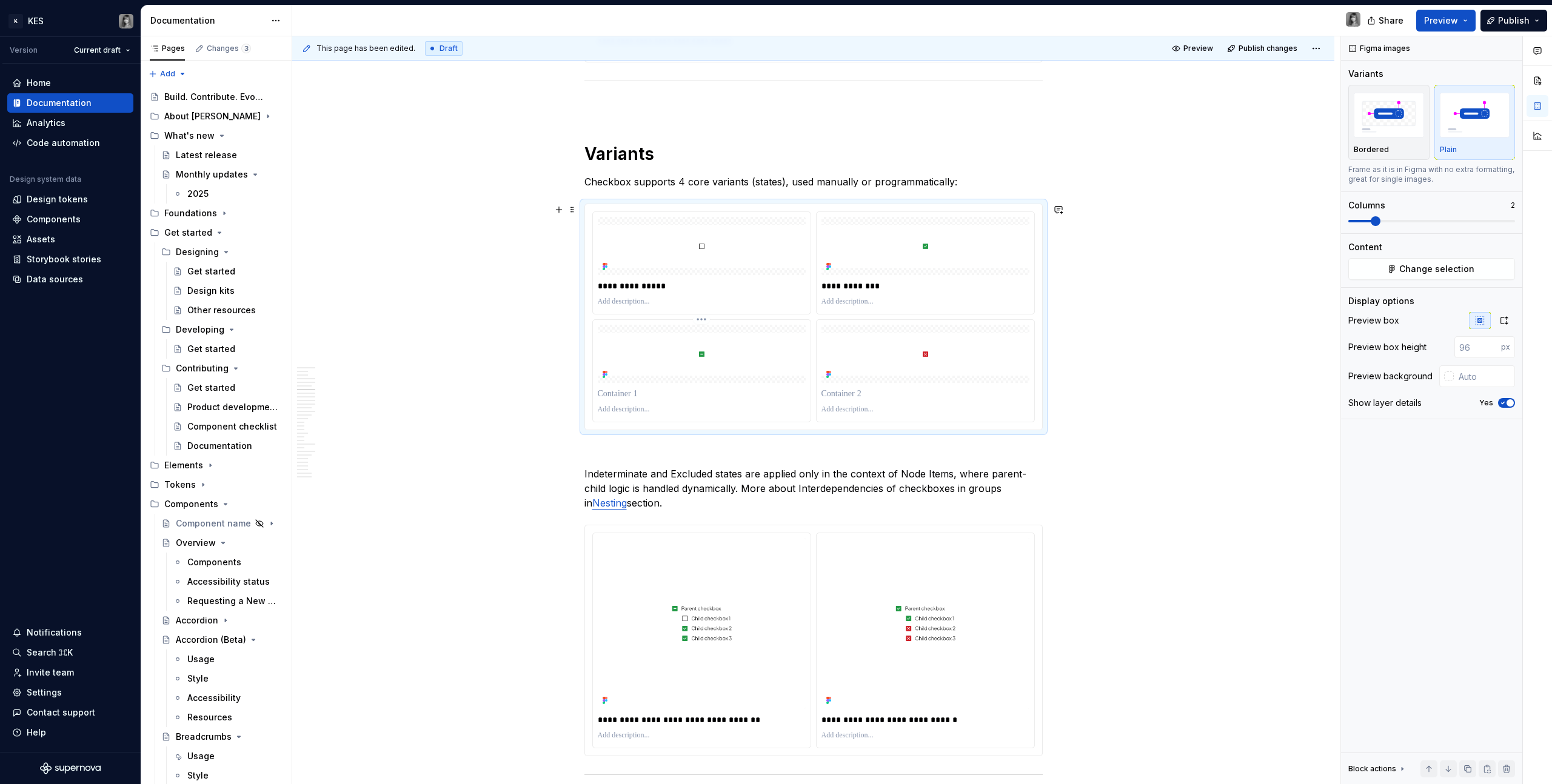 click at bounding box center [701, 394] 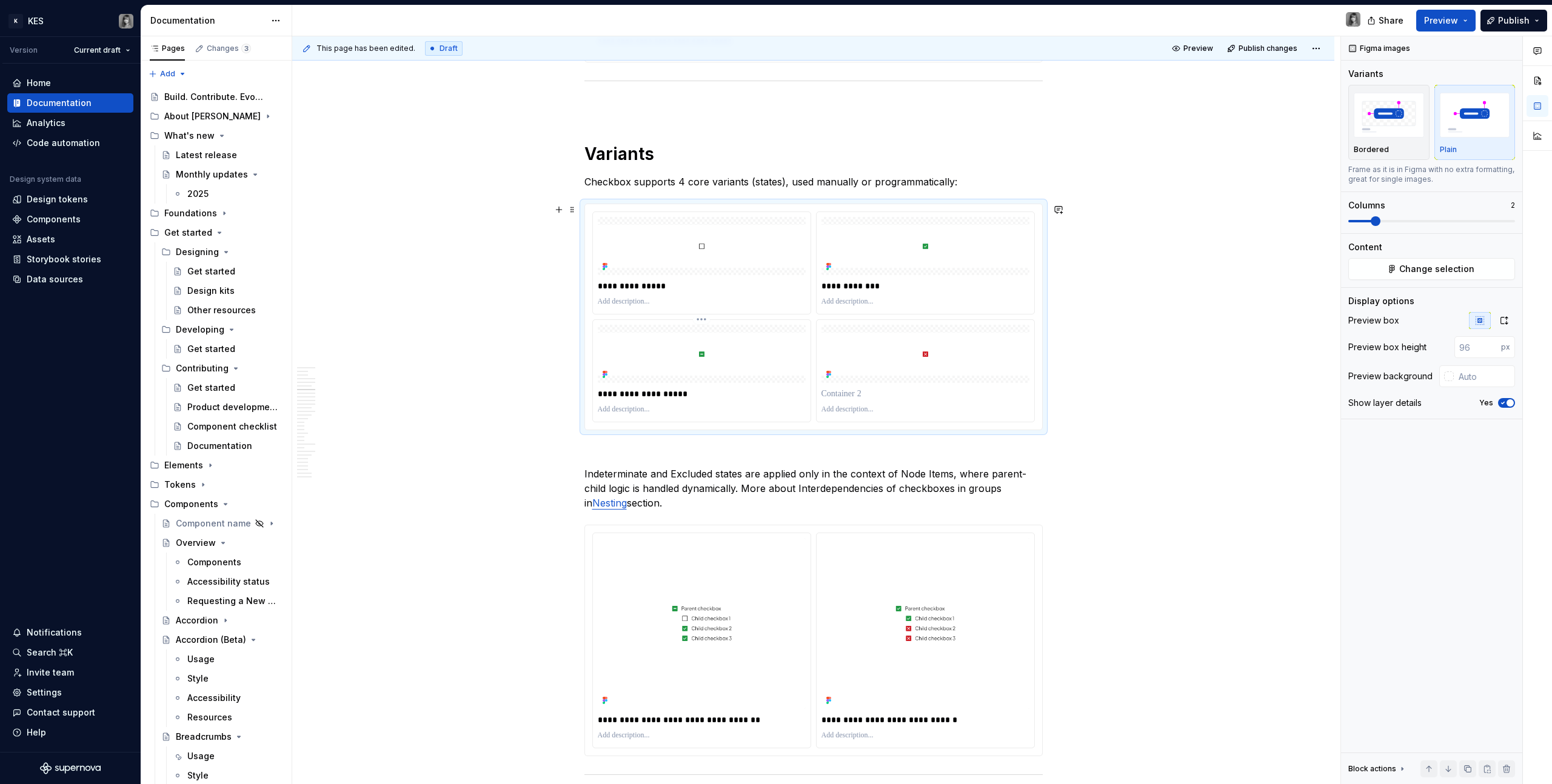 click on "**********" at bounding box center (701, 394) 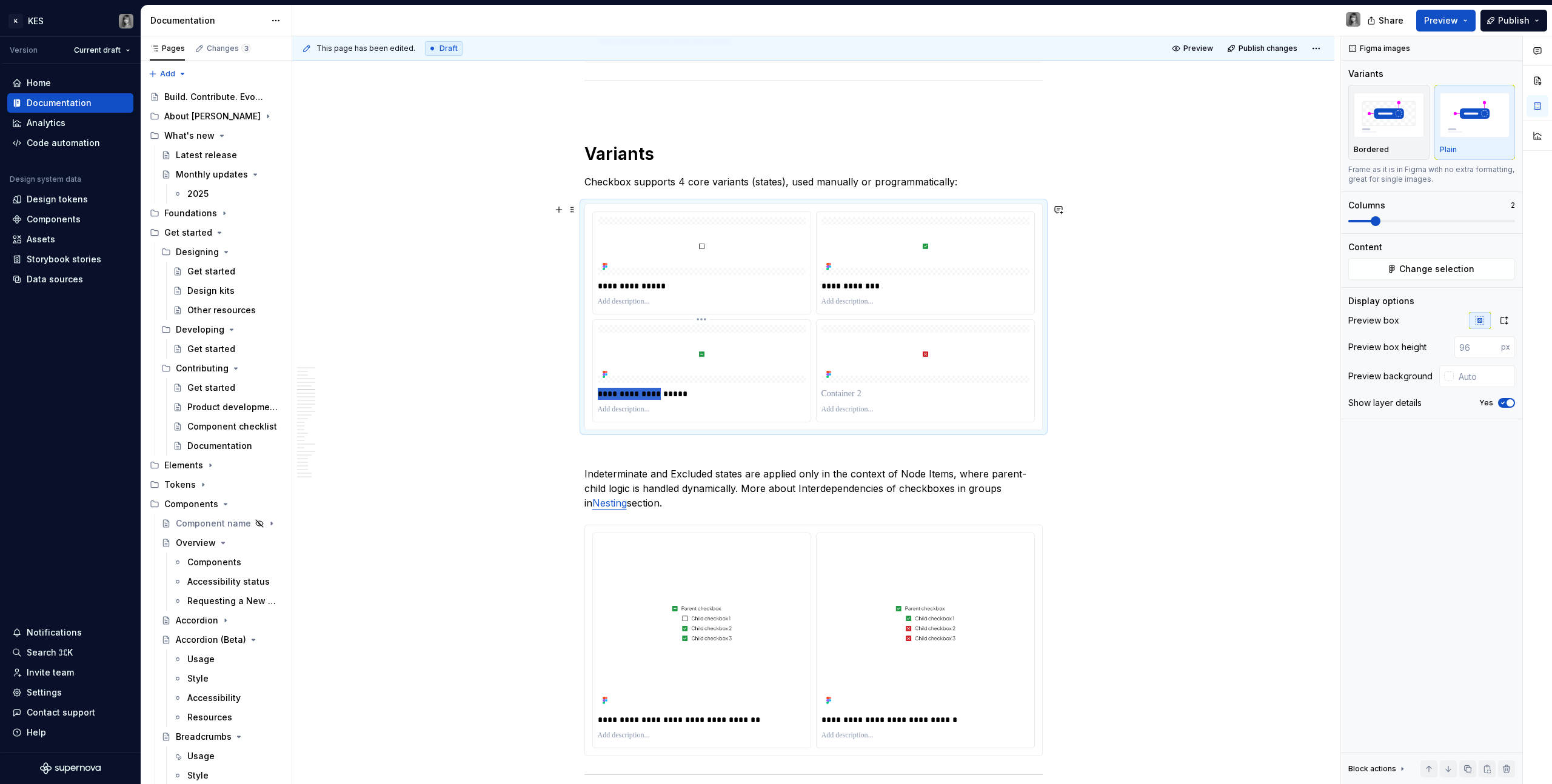 click on "**********" at bounding box center (701, 394) 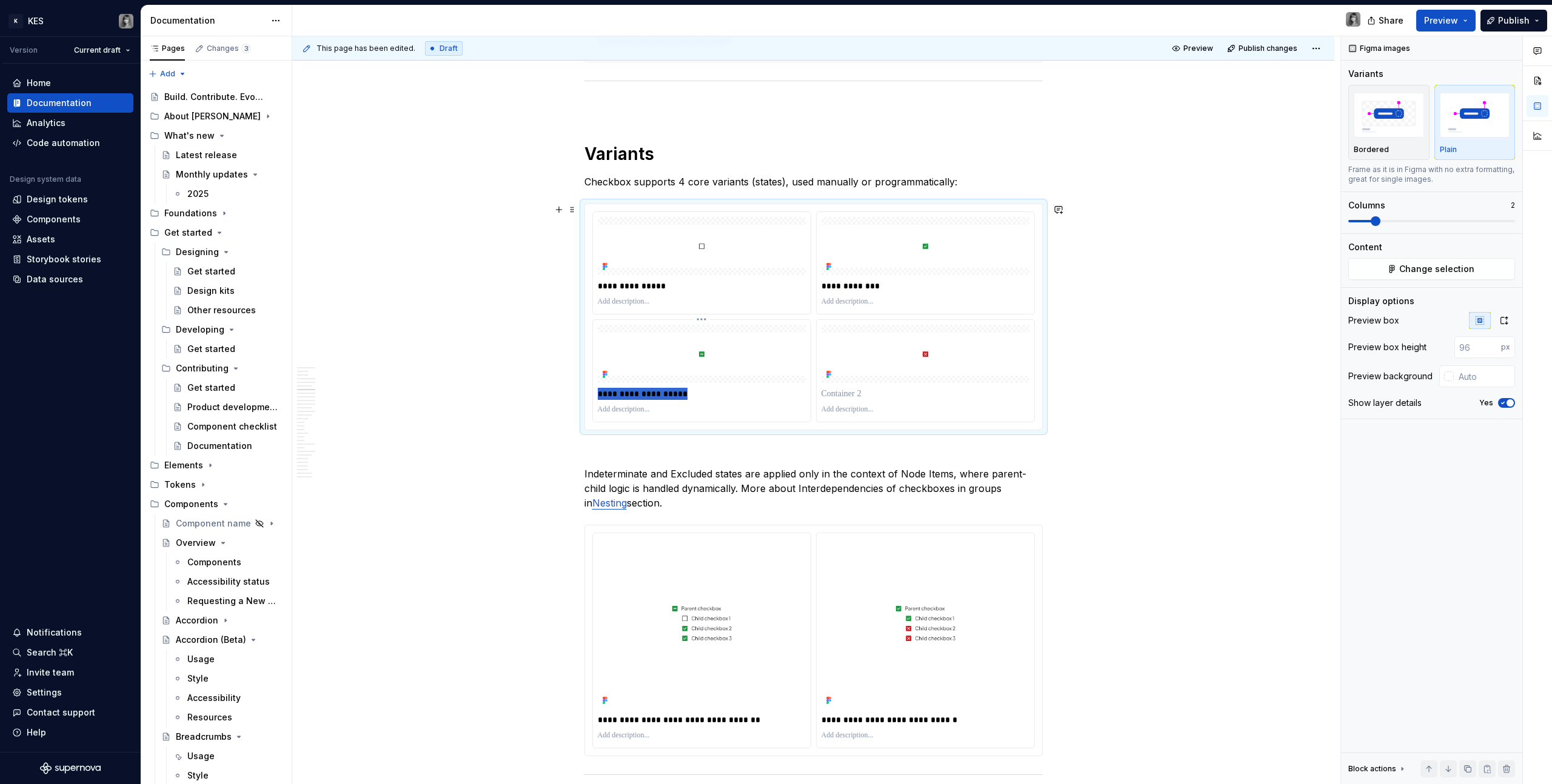 click on "**********" at bounding box center [701, 394] 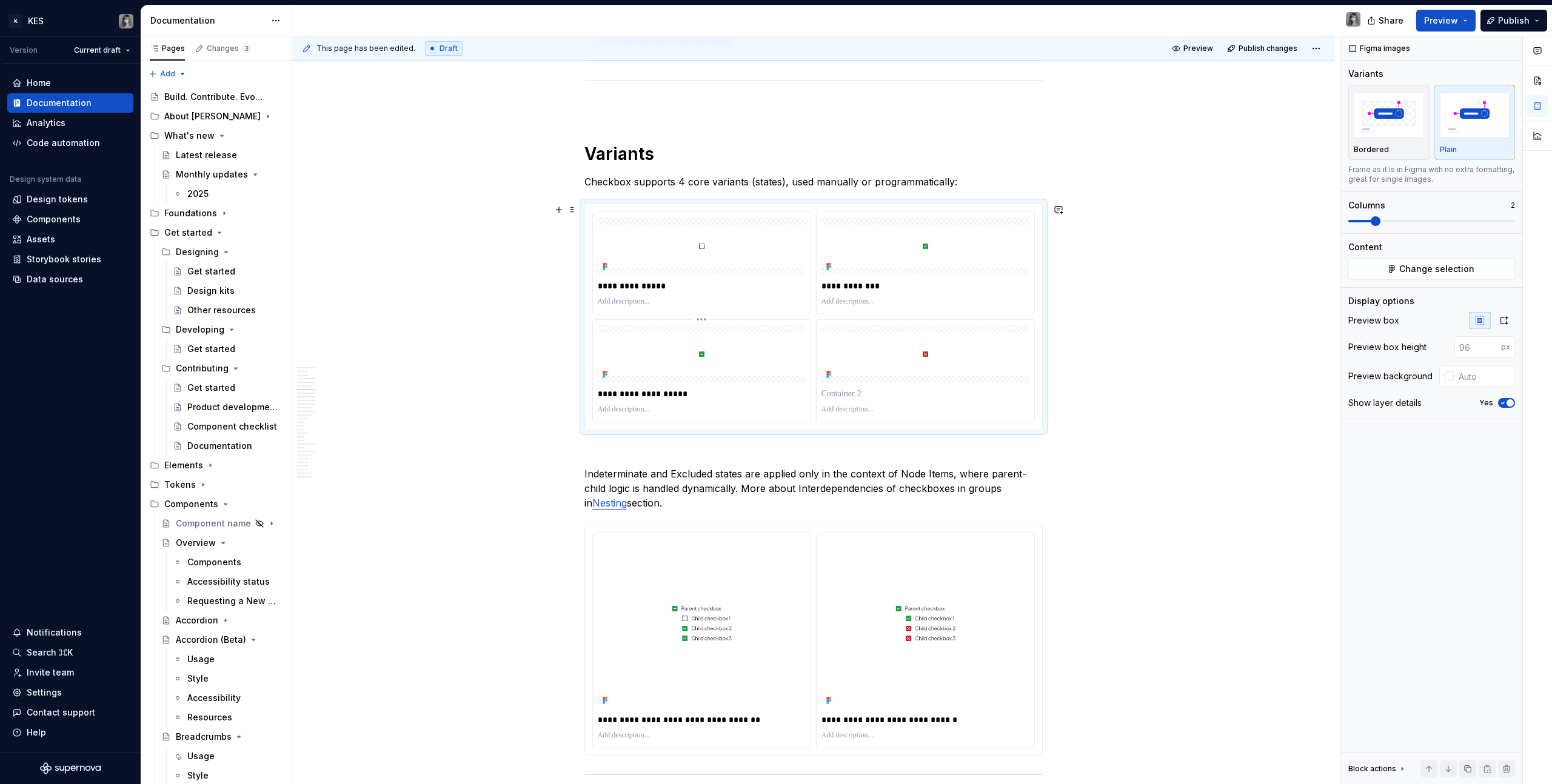 click on "**********" at bounding box center (701, 394) 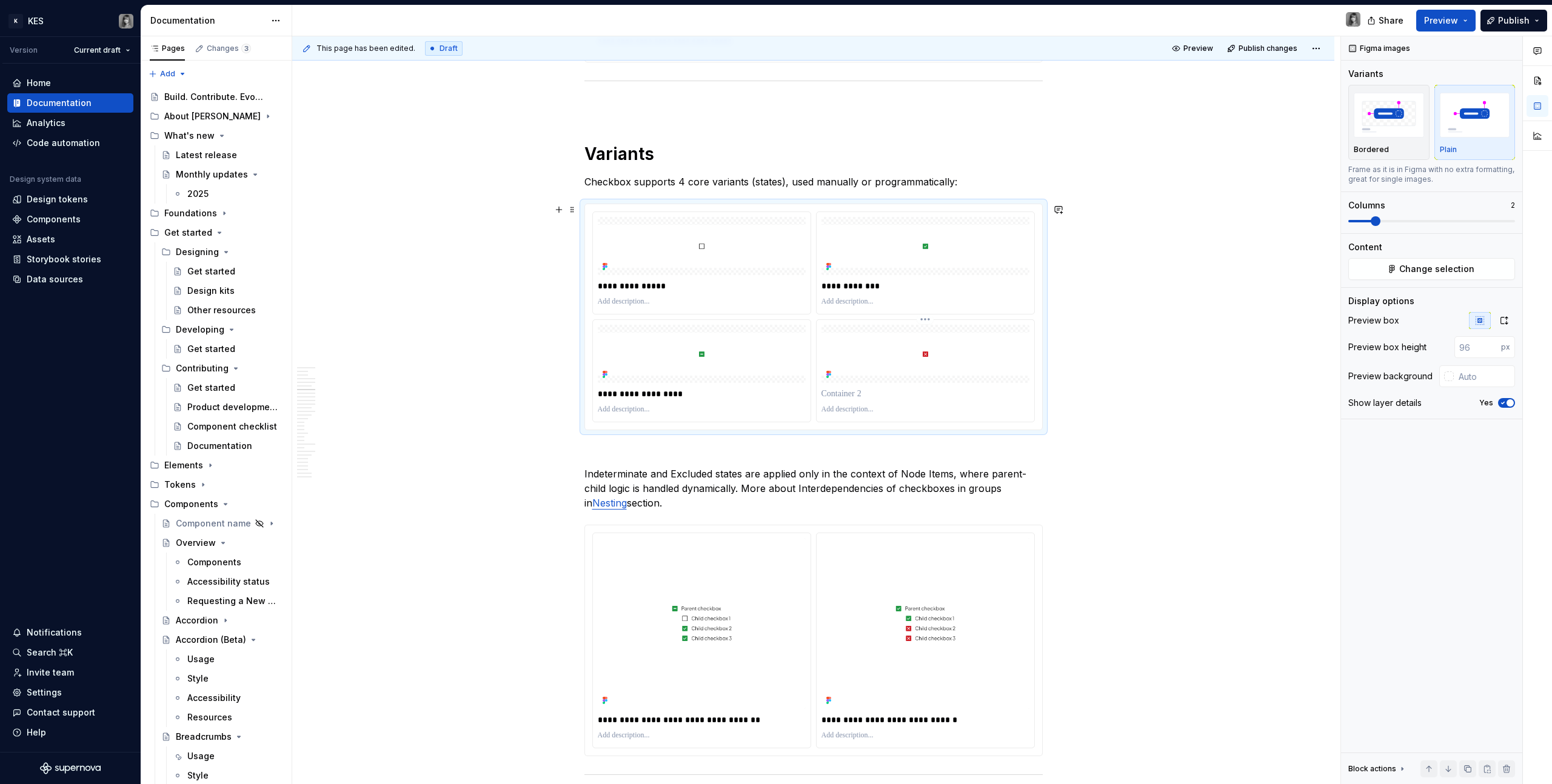 click at bounding box center [925, 394] 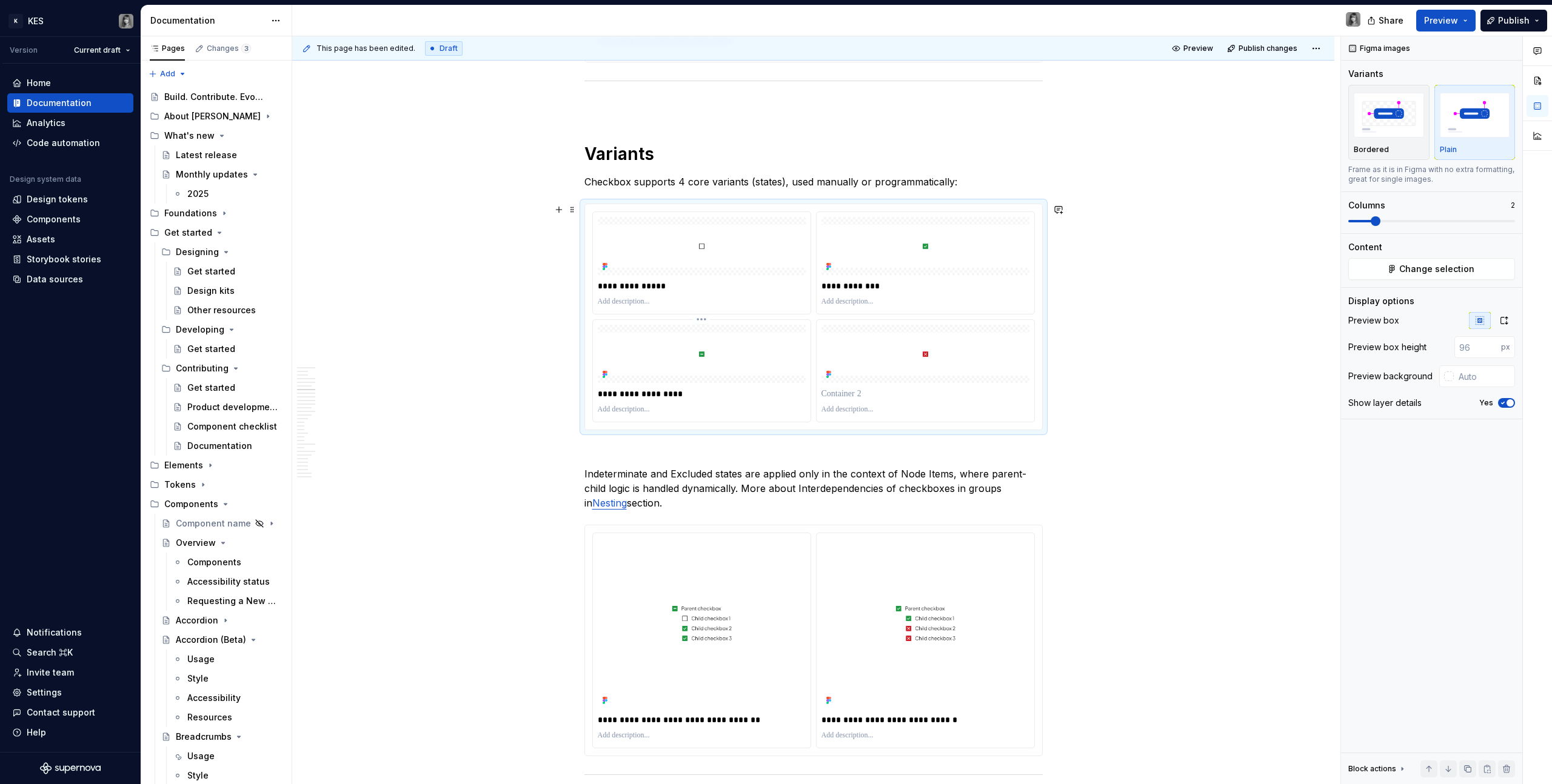 click on "**********" at bounding box center (701, 394) 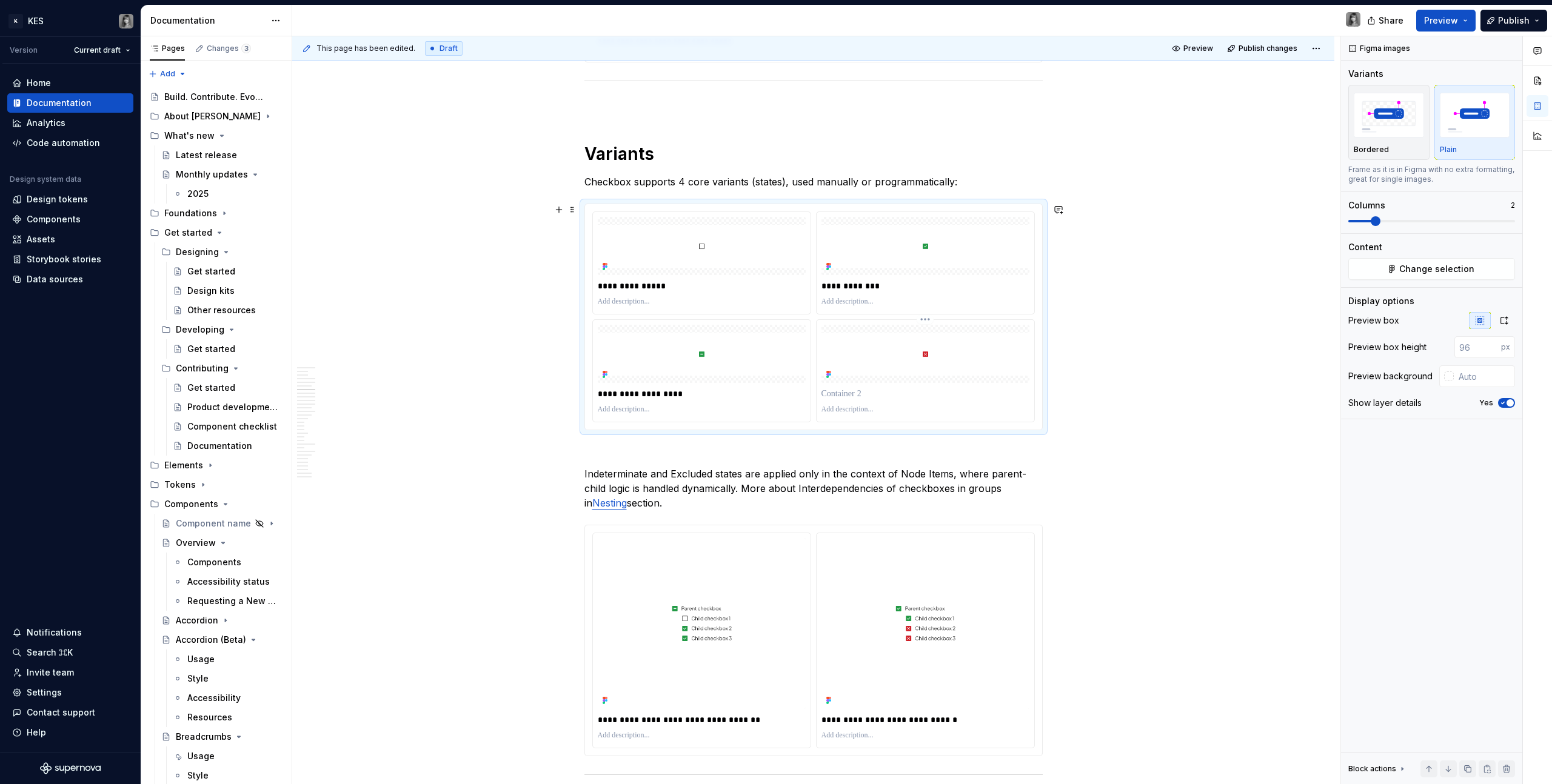 click at bounding box center [925, 394] 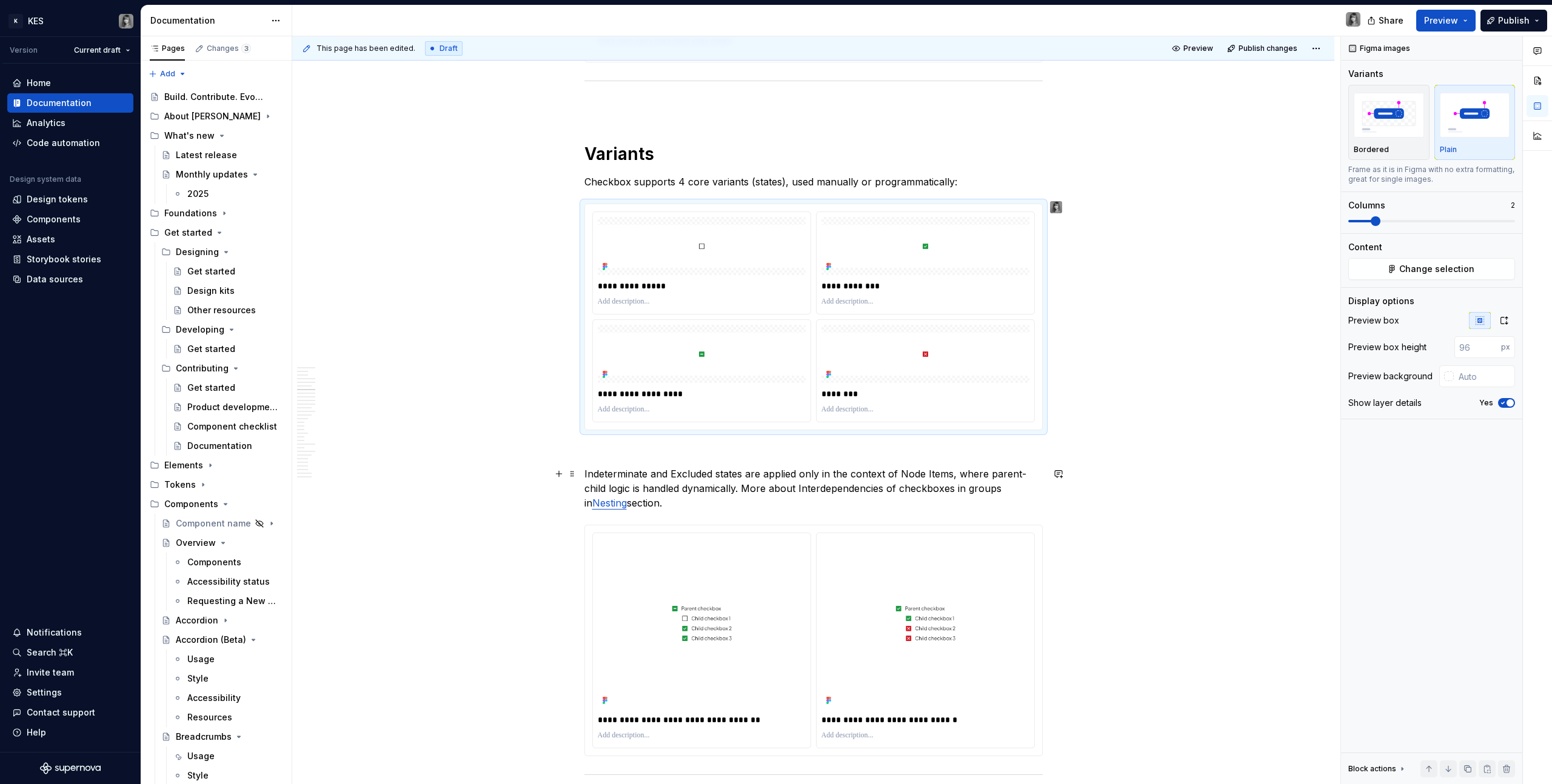 click on "**********" at bounding box center [816, 410] 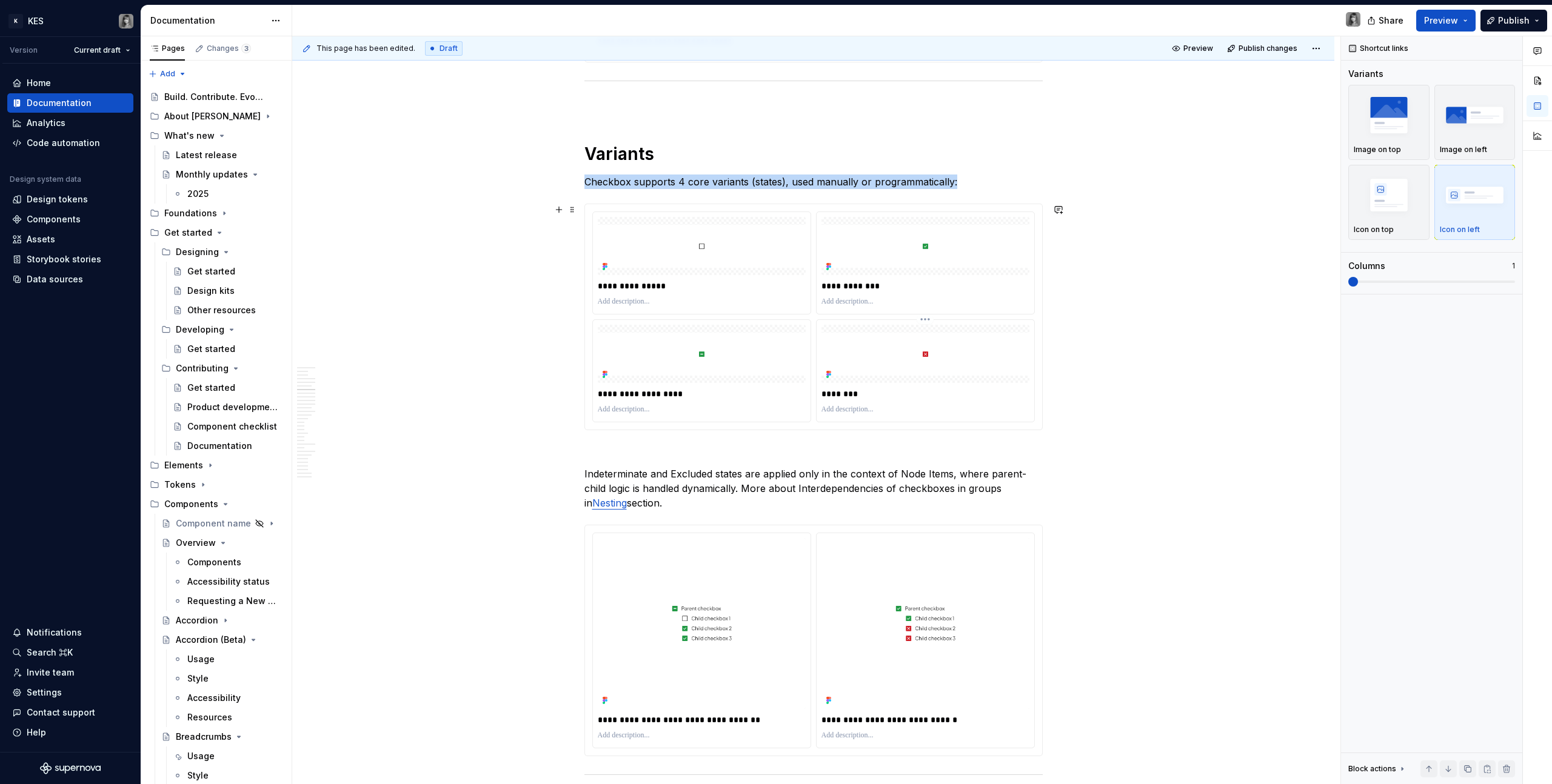 click at bounding box center (925, 354) 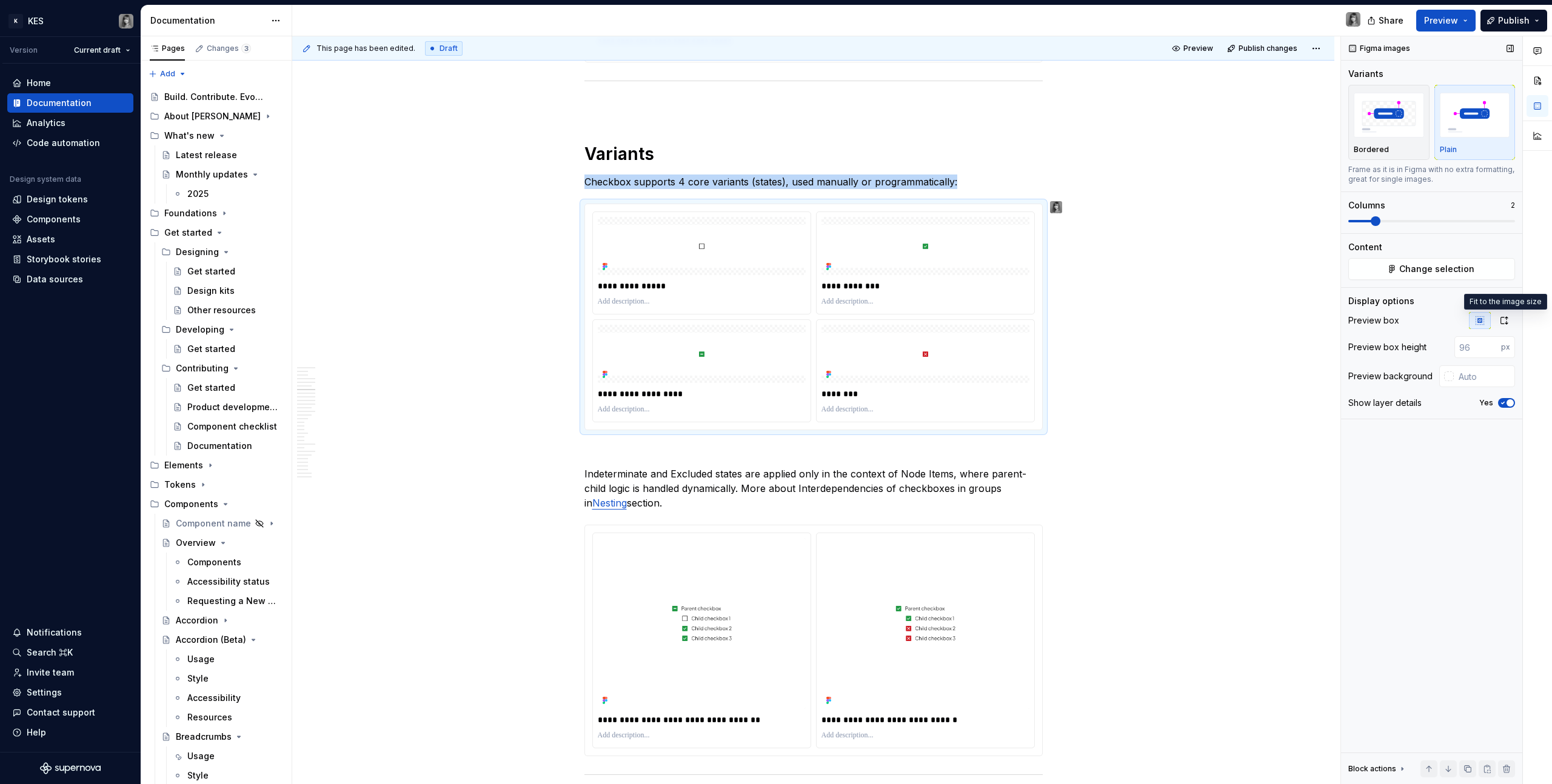 click 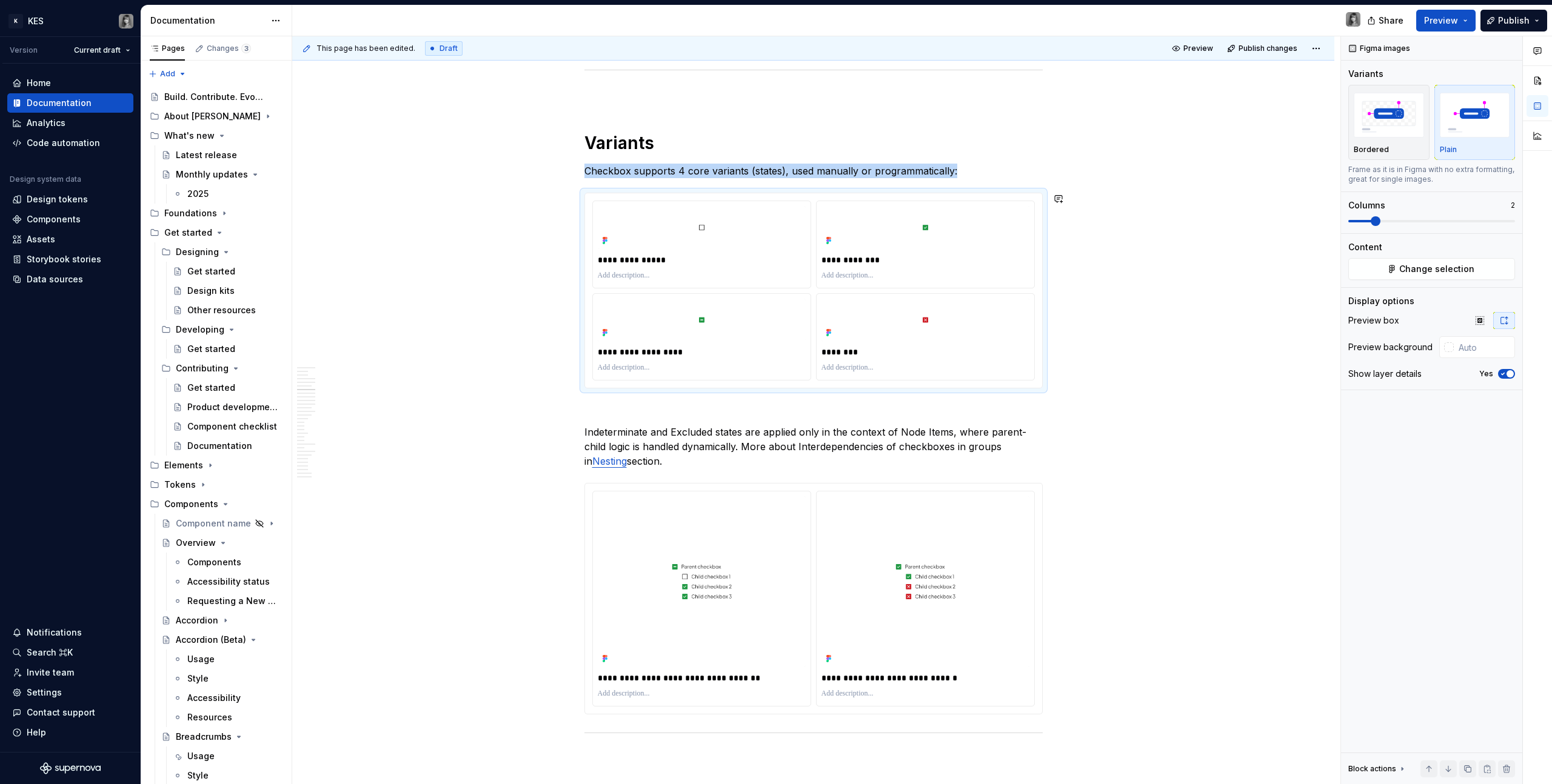 scroll, scrollTop: 2296, scrollLeft: 0, axis: vertical 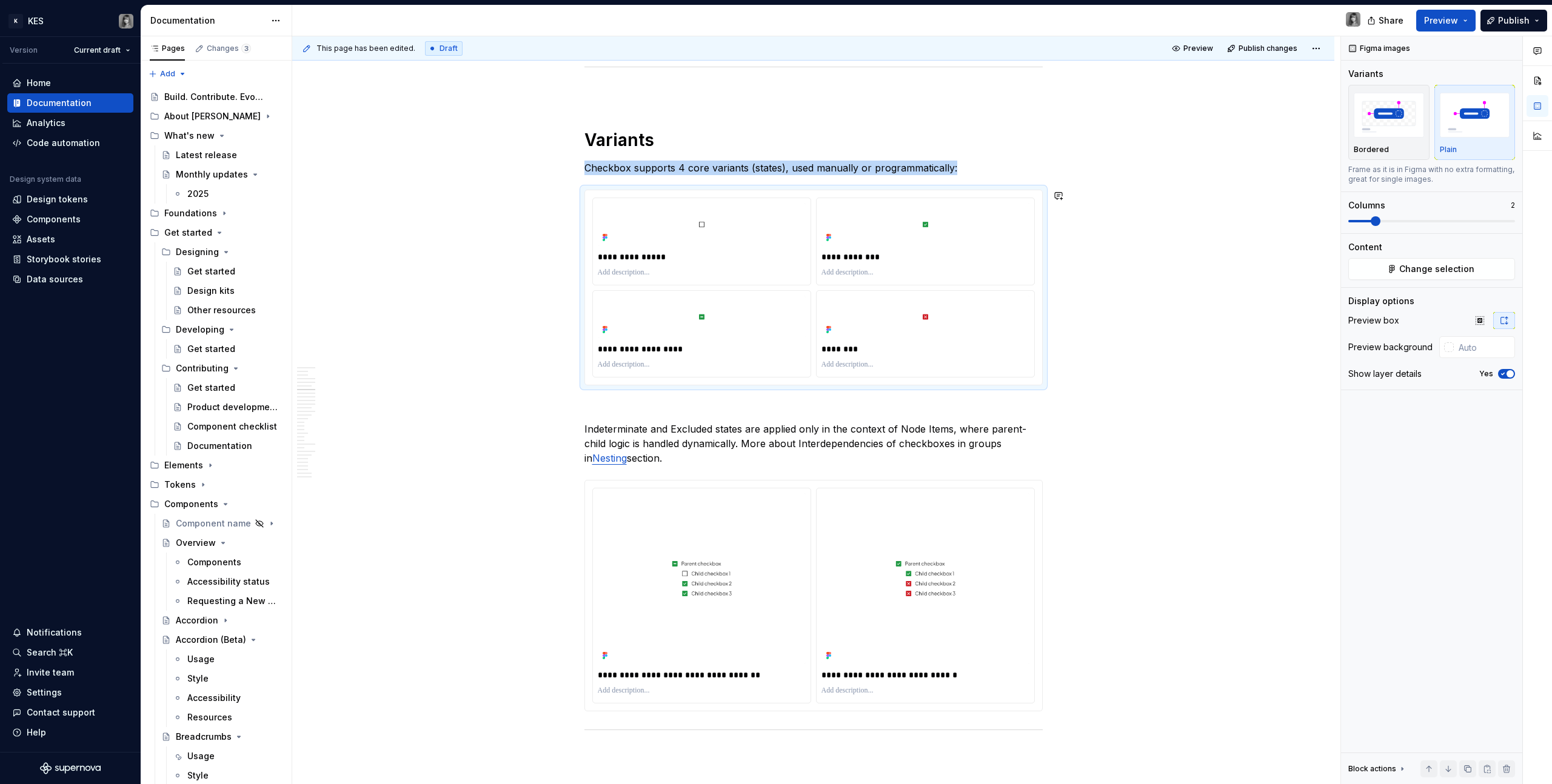 click on "**********" at bounding box center (813, 3073) 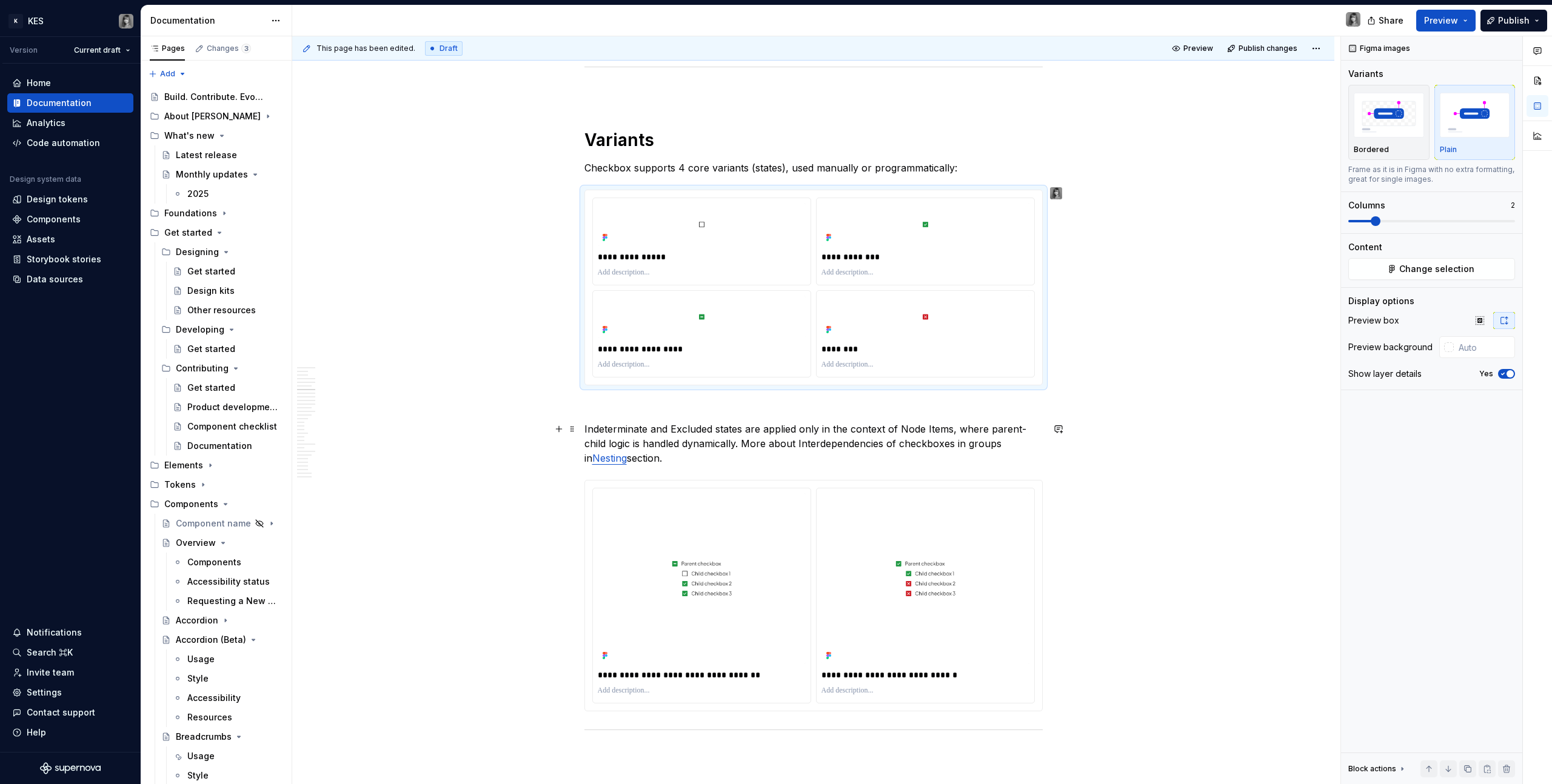 click on "Indeterminate and Excluded states are applied only in the context of Node Items, where parent-child logic is handled dynamically. More about Interdependencies of checkboxes in groups in  Nesting  section." at bounding box center (814, 443) 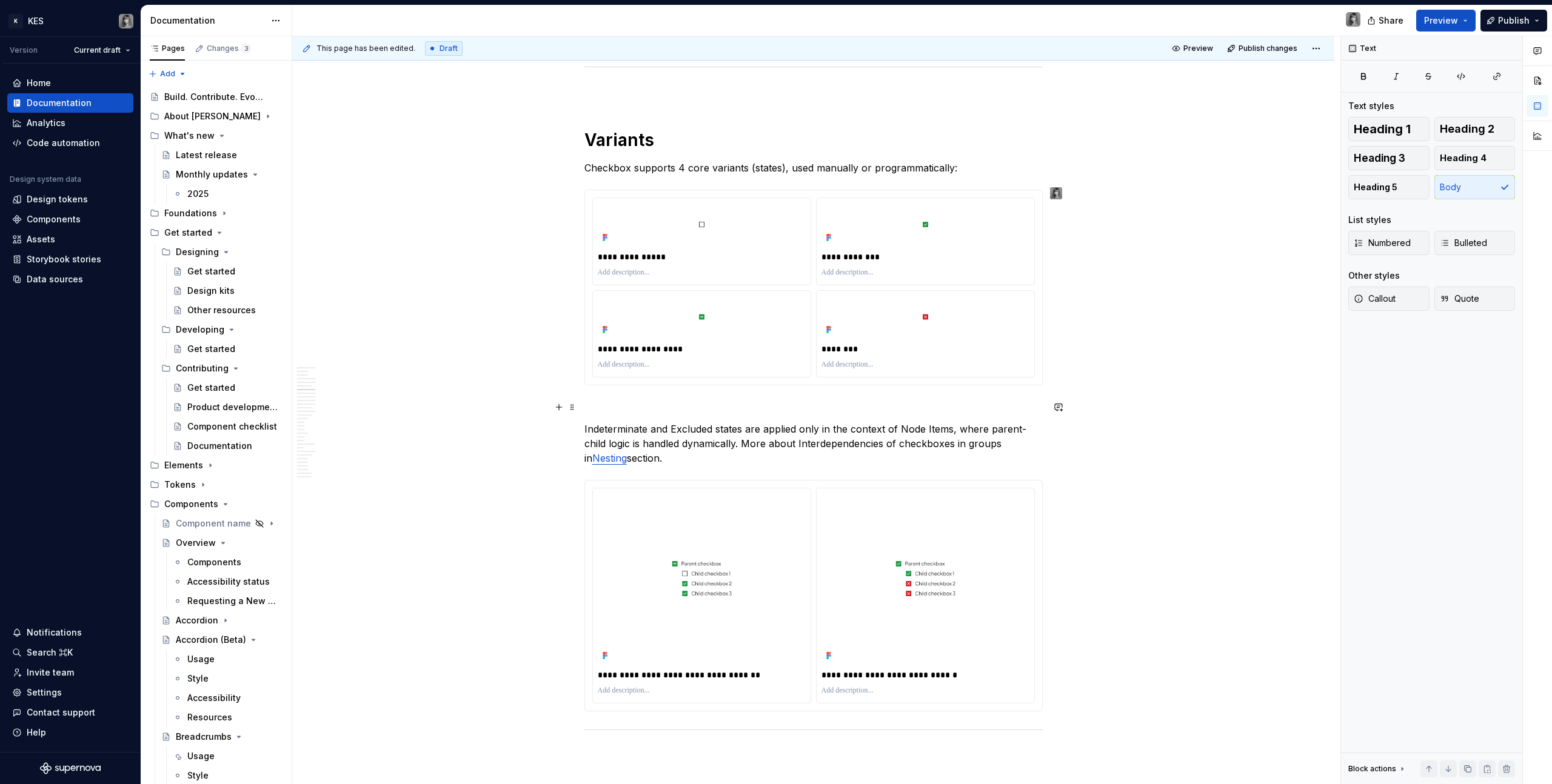 click at bounding box center (814, 407) 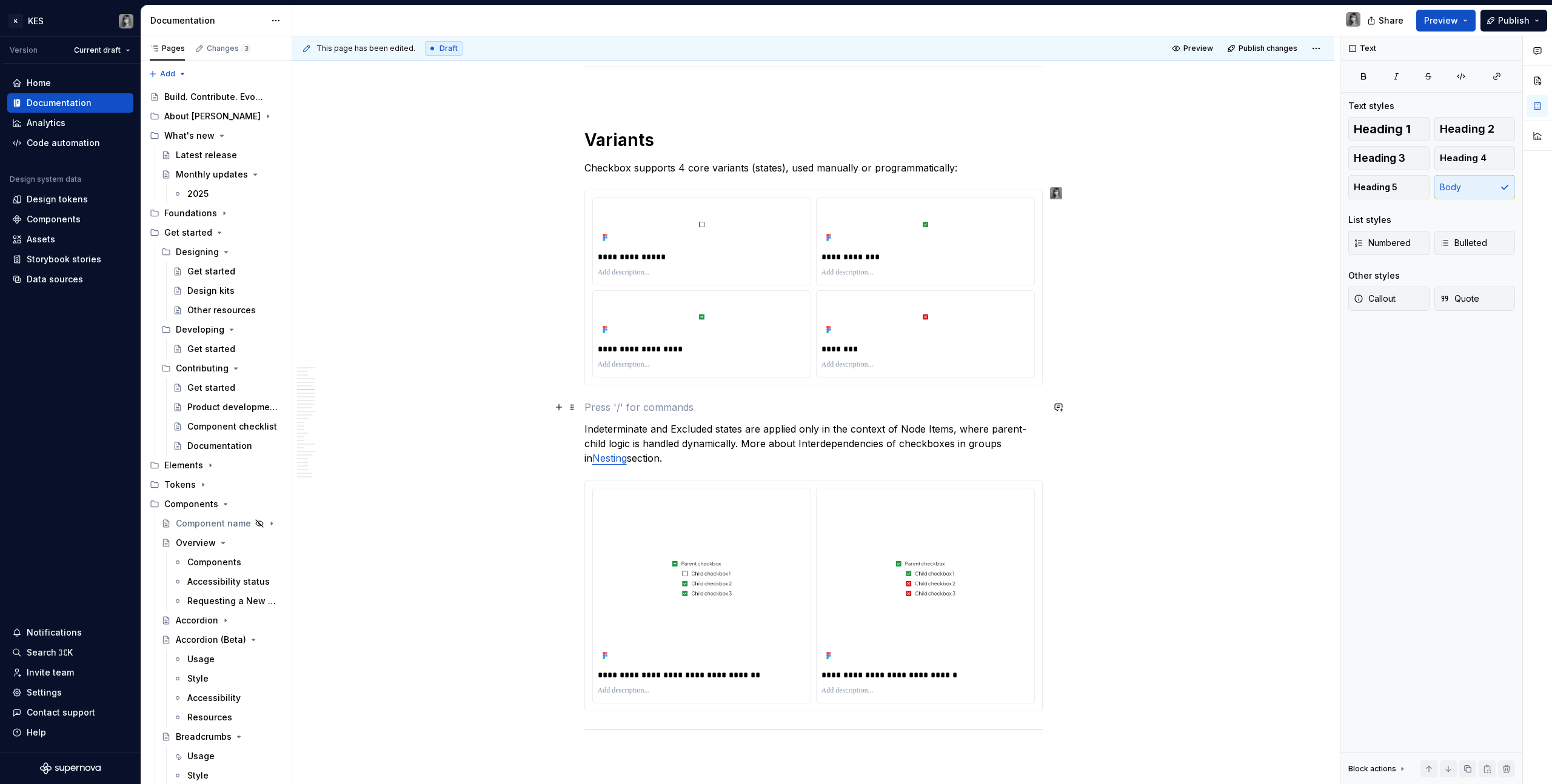 click on "Indeterminate and Excluded states are applied only in the context of Node Items, where parent-child logic is handled dynamically. More about Interdependencies of checkboxes in groups in  Nesting  section." at bounding box center [814, 443] 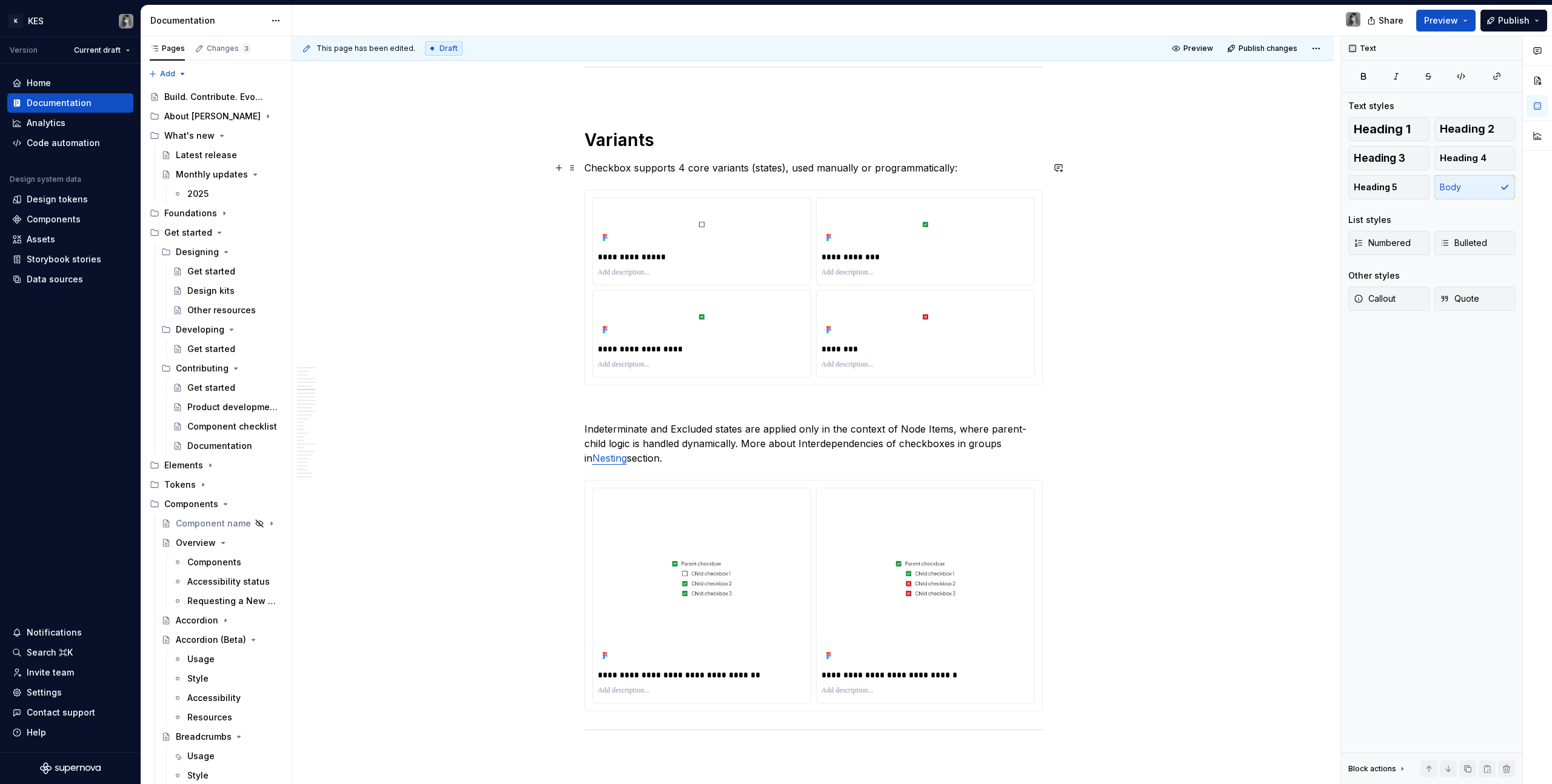 click on "Checkbox supports 4 core variants (states), used manually or programmatically:" at bounding box center [814, 168] 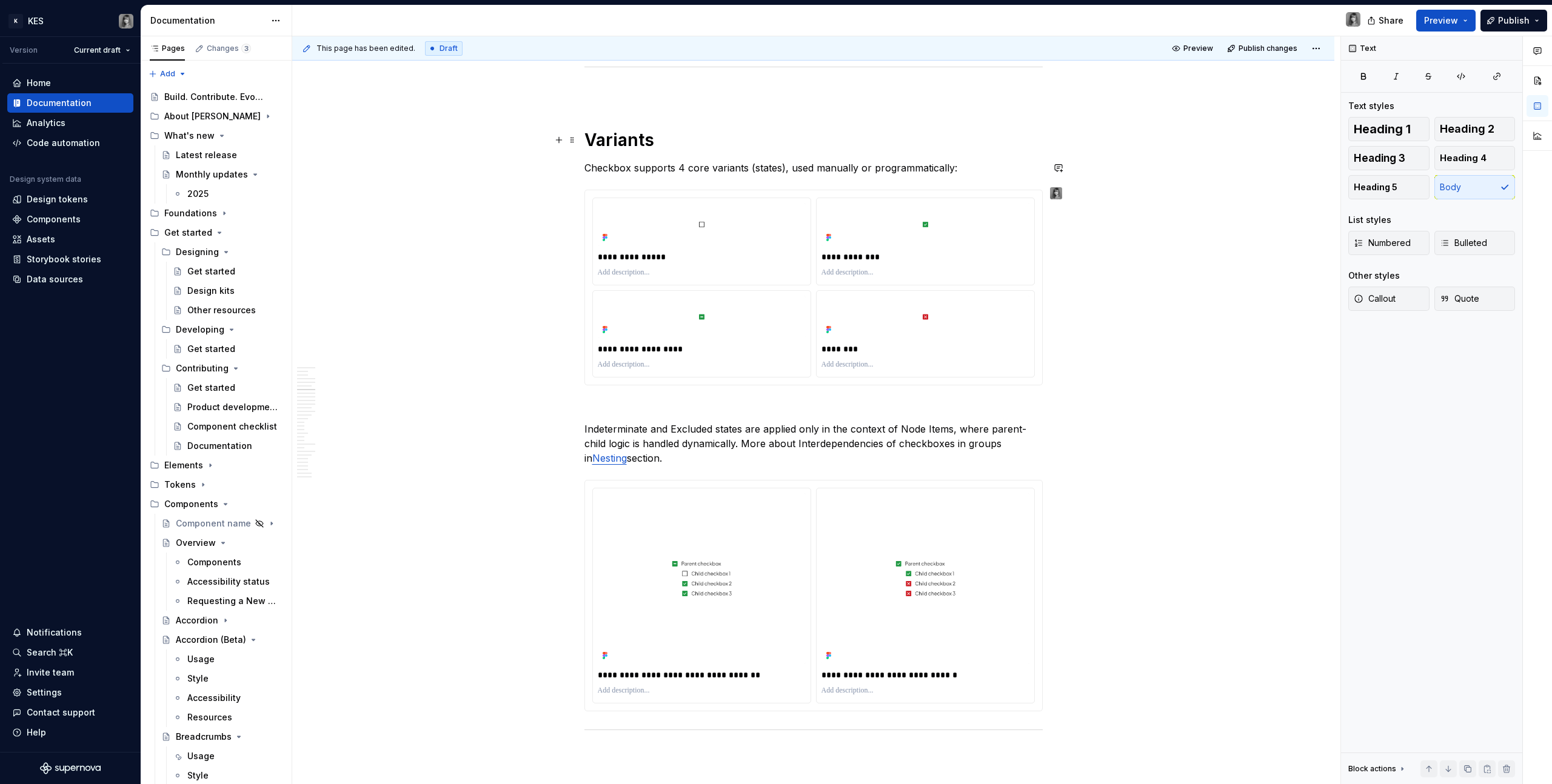 click on "Variants" at bounding box center [619, 140] 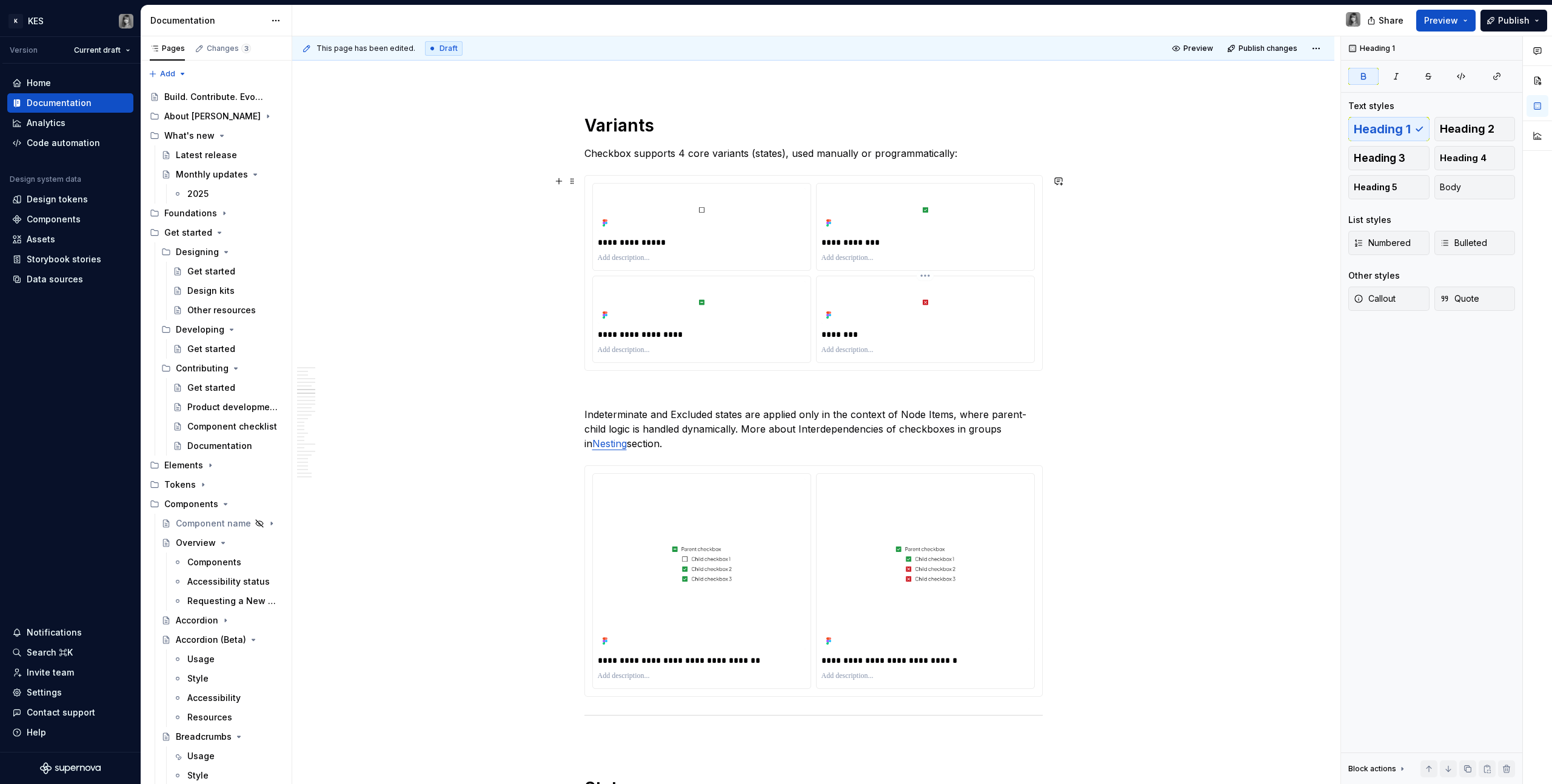 scroll, scrollTop: 2333, scrollLeft: 0, axis: vertical 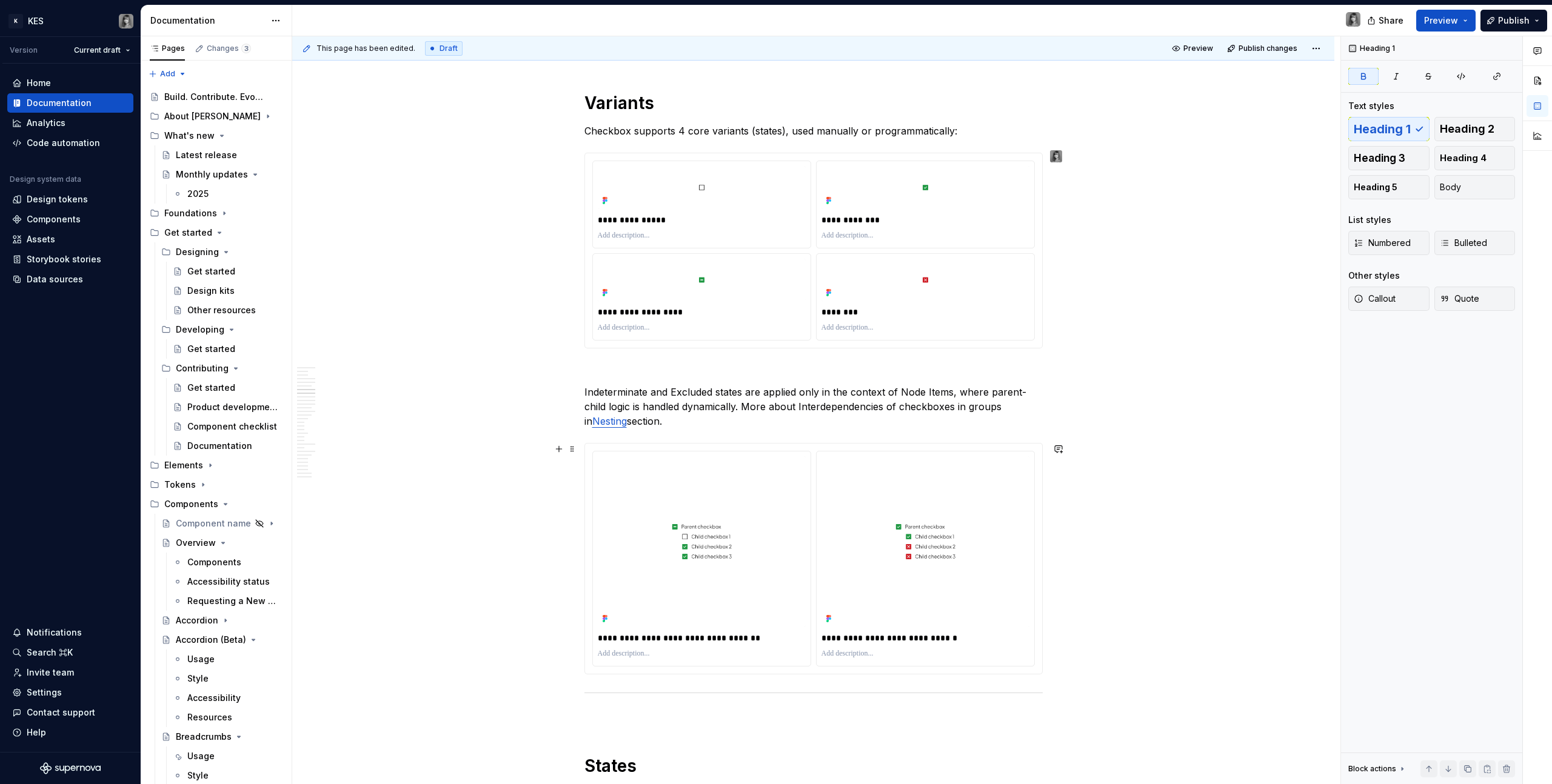 click on "**********" at bounding box center [813, 3036] 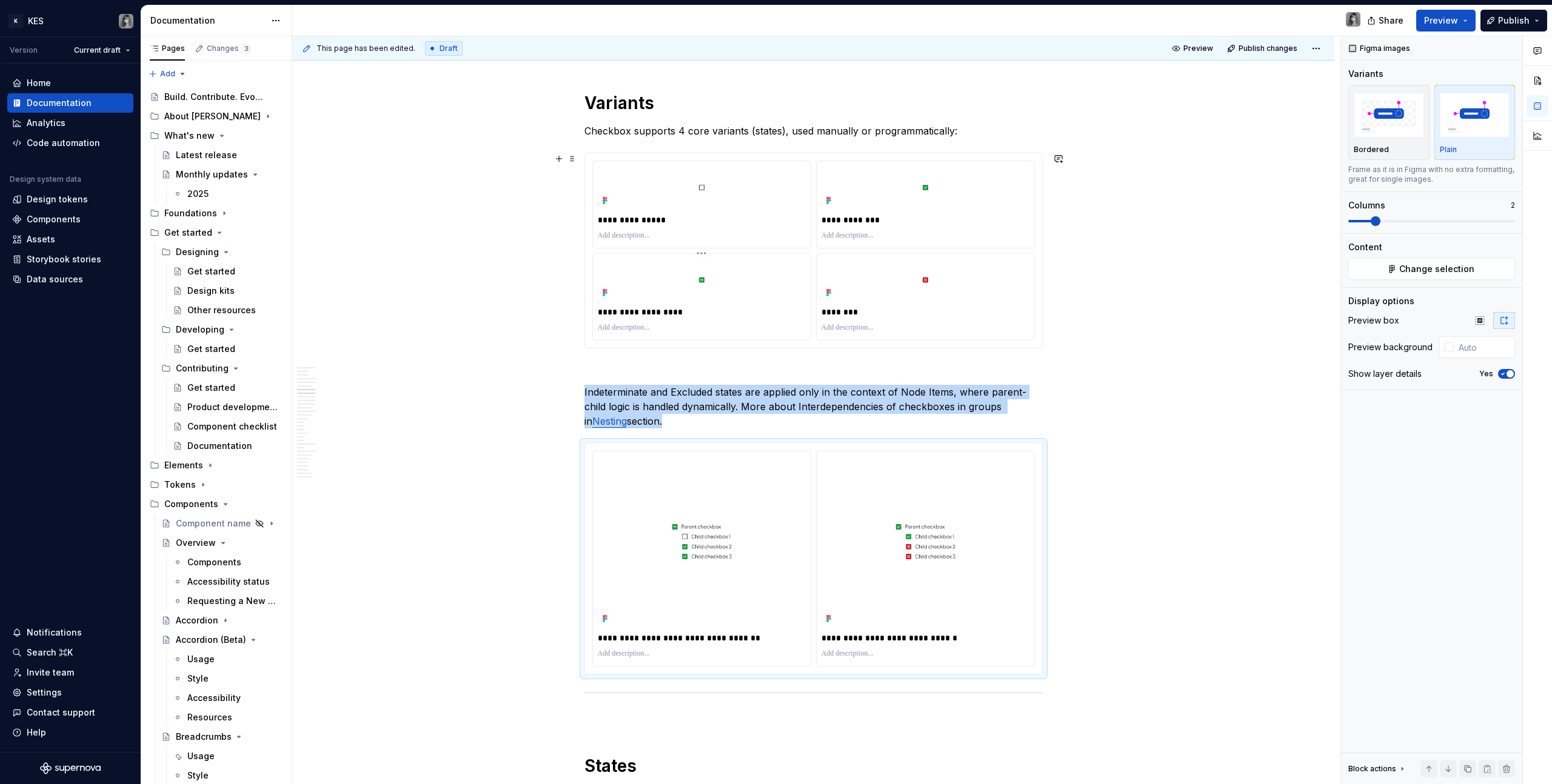 click on "**********" at bounding box center [816, 410] 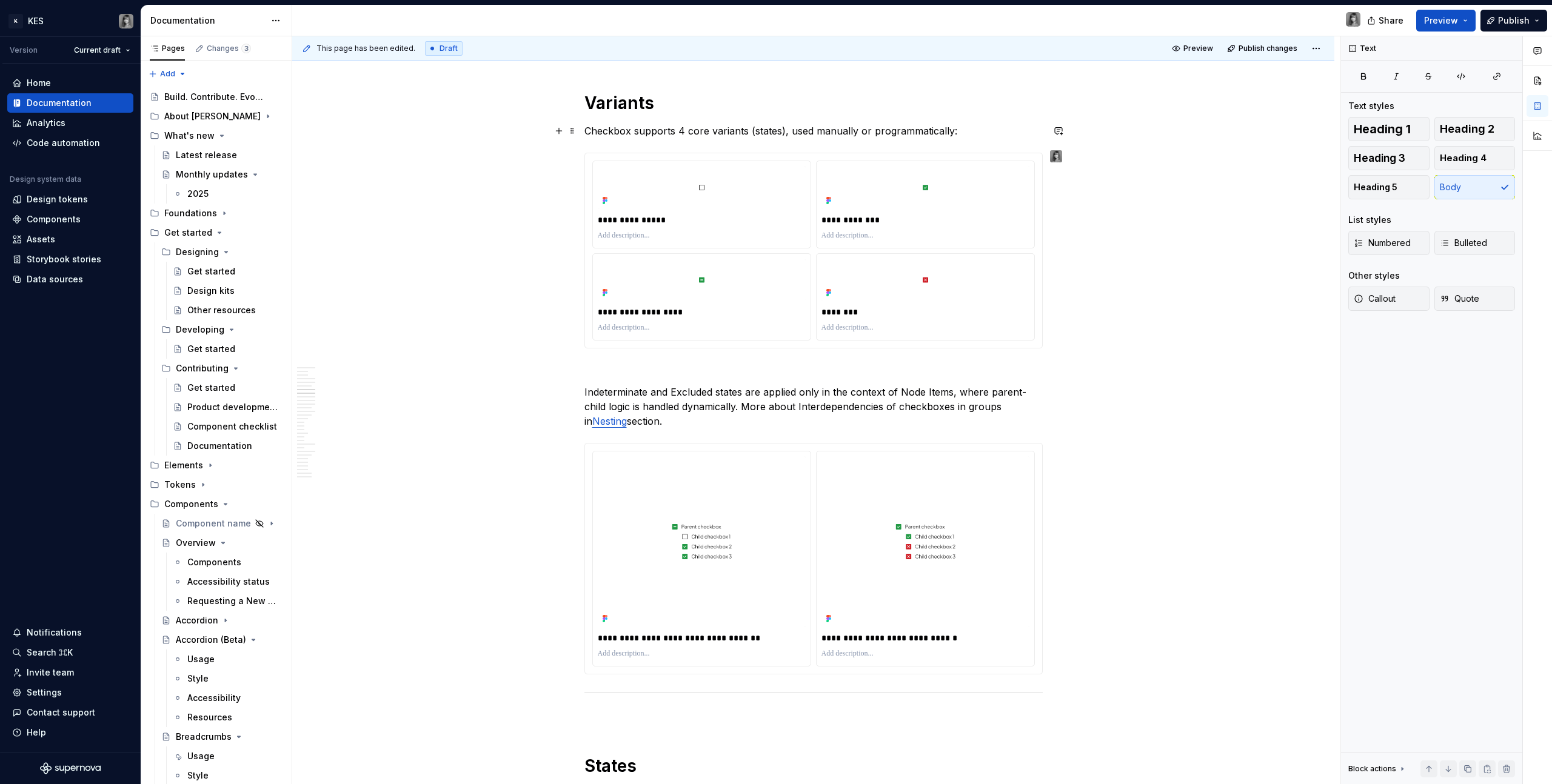 click on "Checkbox supports 4 core variants (states), used manually or programmatically:" at bounding box center (814, 131) 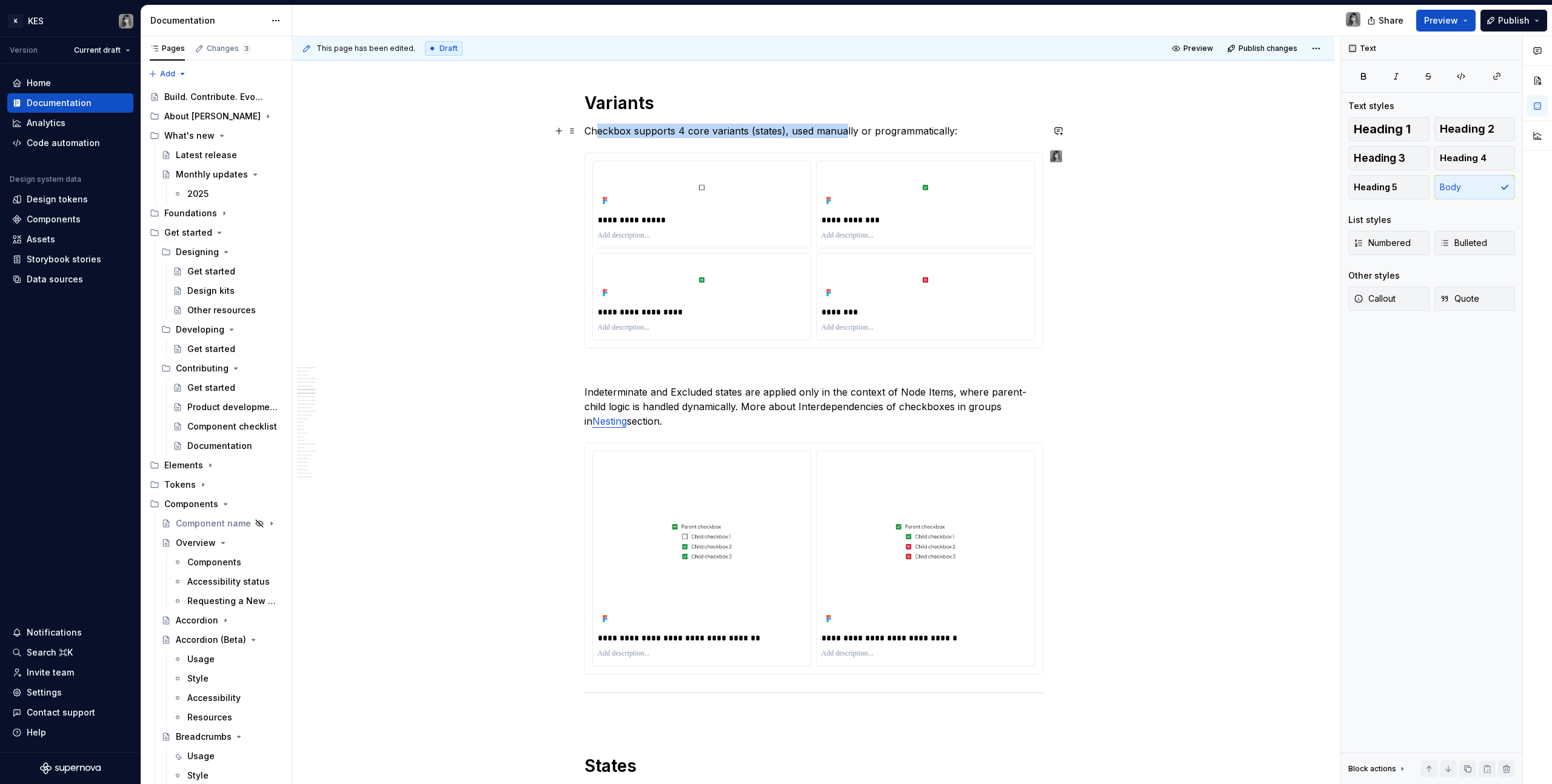 drag, startPoint x: 597, startPoint y: 131, endPoint x: 843, endPoint y: 132, distance: 246.002 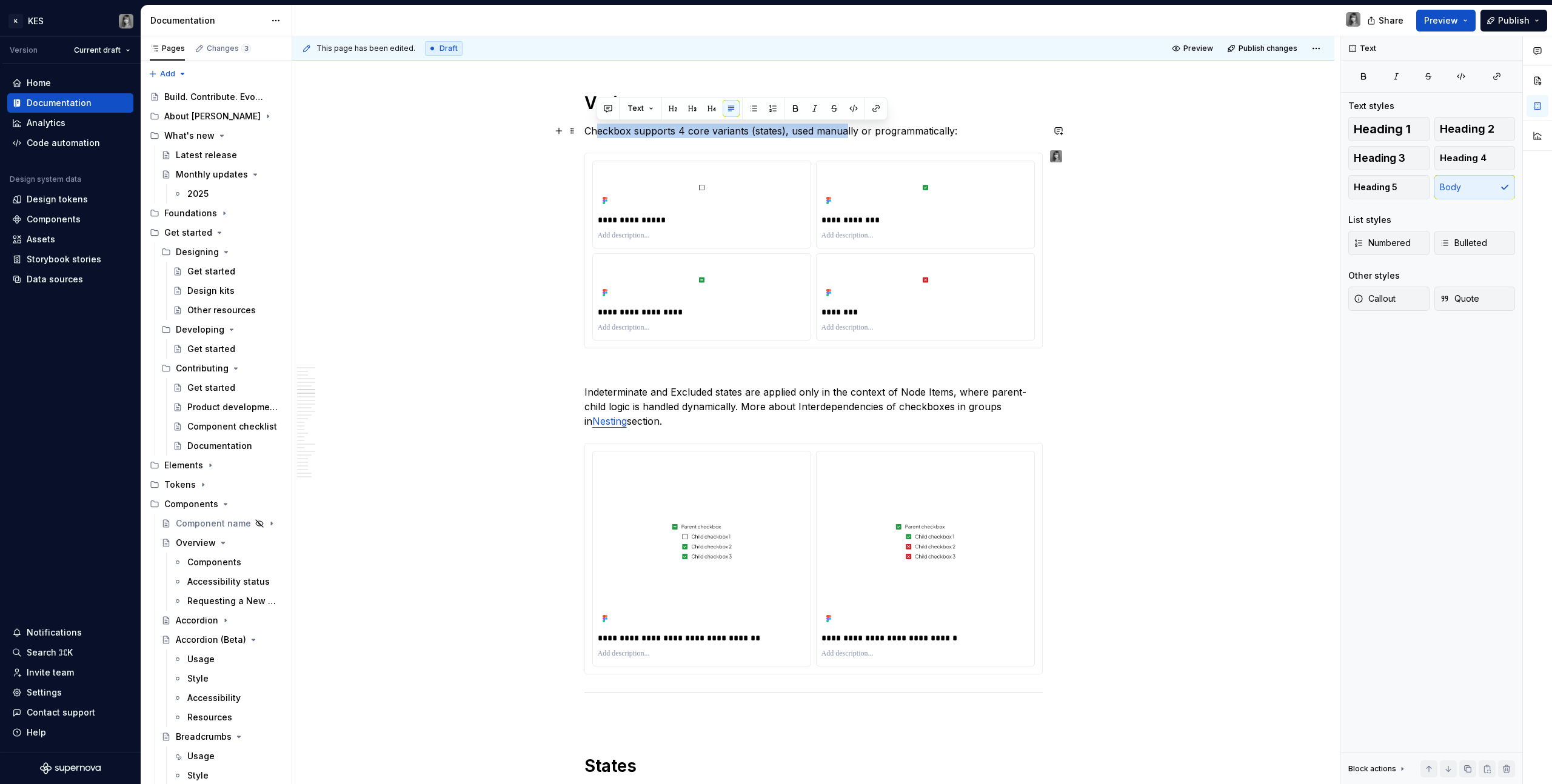click on "Checkbox supports 4 core variants (states), used manually or programmatically:" at bounding box center (814, 131) 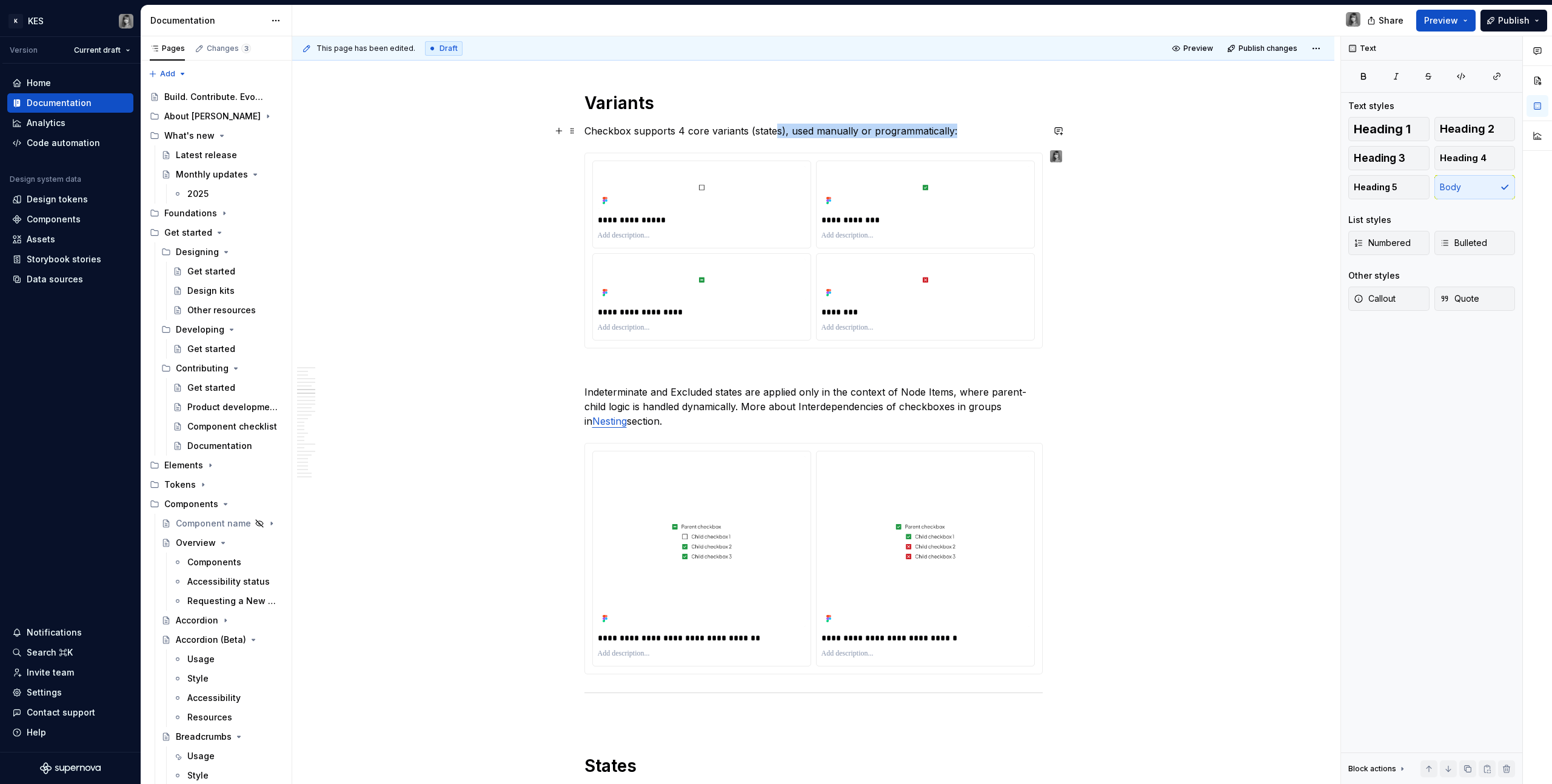 drag, startPoint x: 969, startPoint y: 133, endPoint x: 756, endPoint y: 134, distance: 213.00235 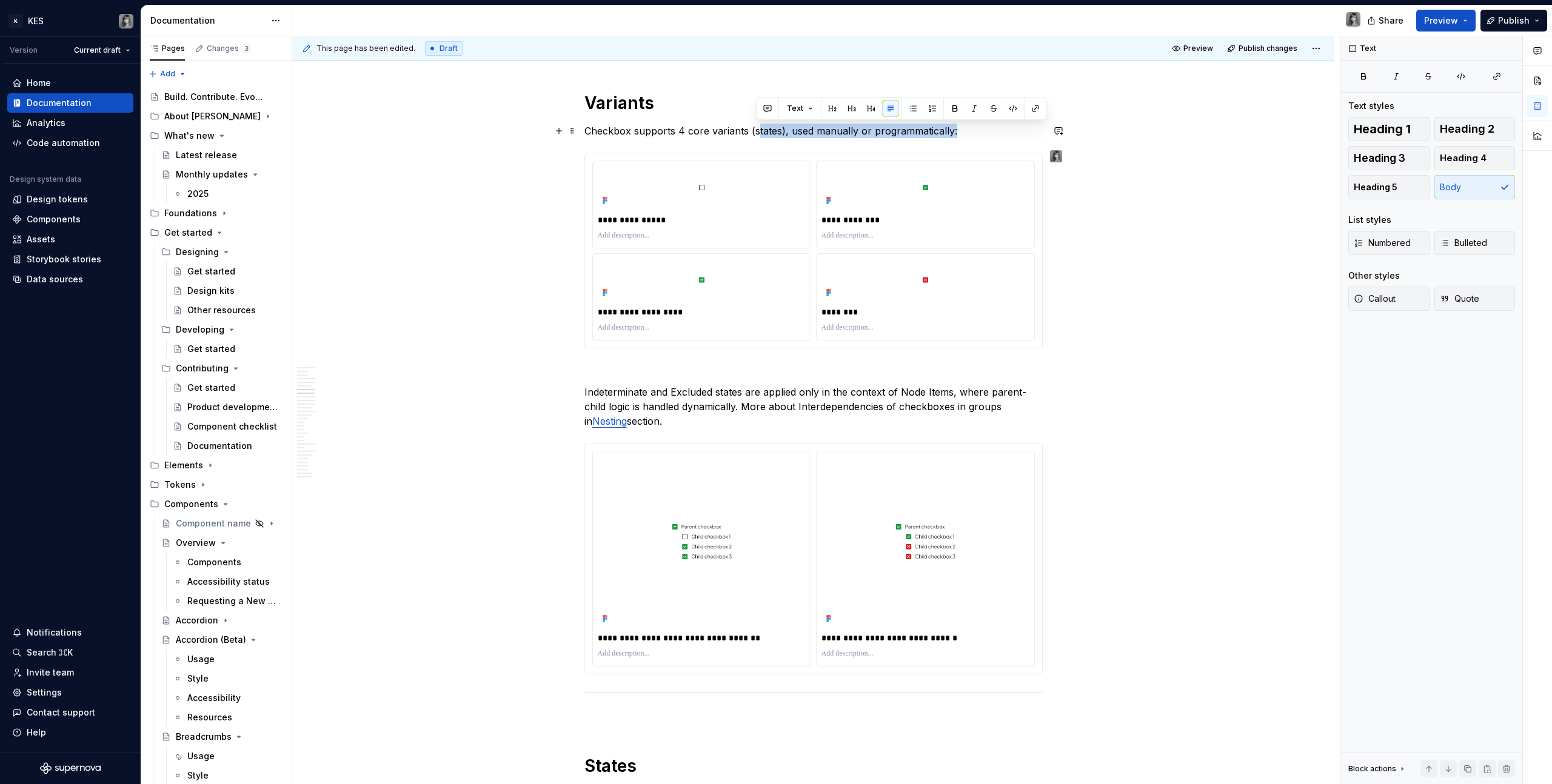 click on "Checkbox supports 4 core variants (states), used manually or programmatically:" at bounding box center [814, 131] 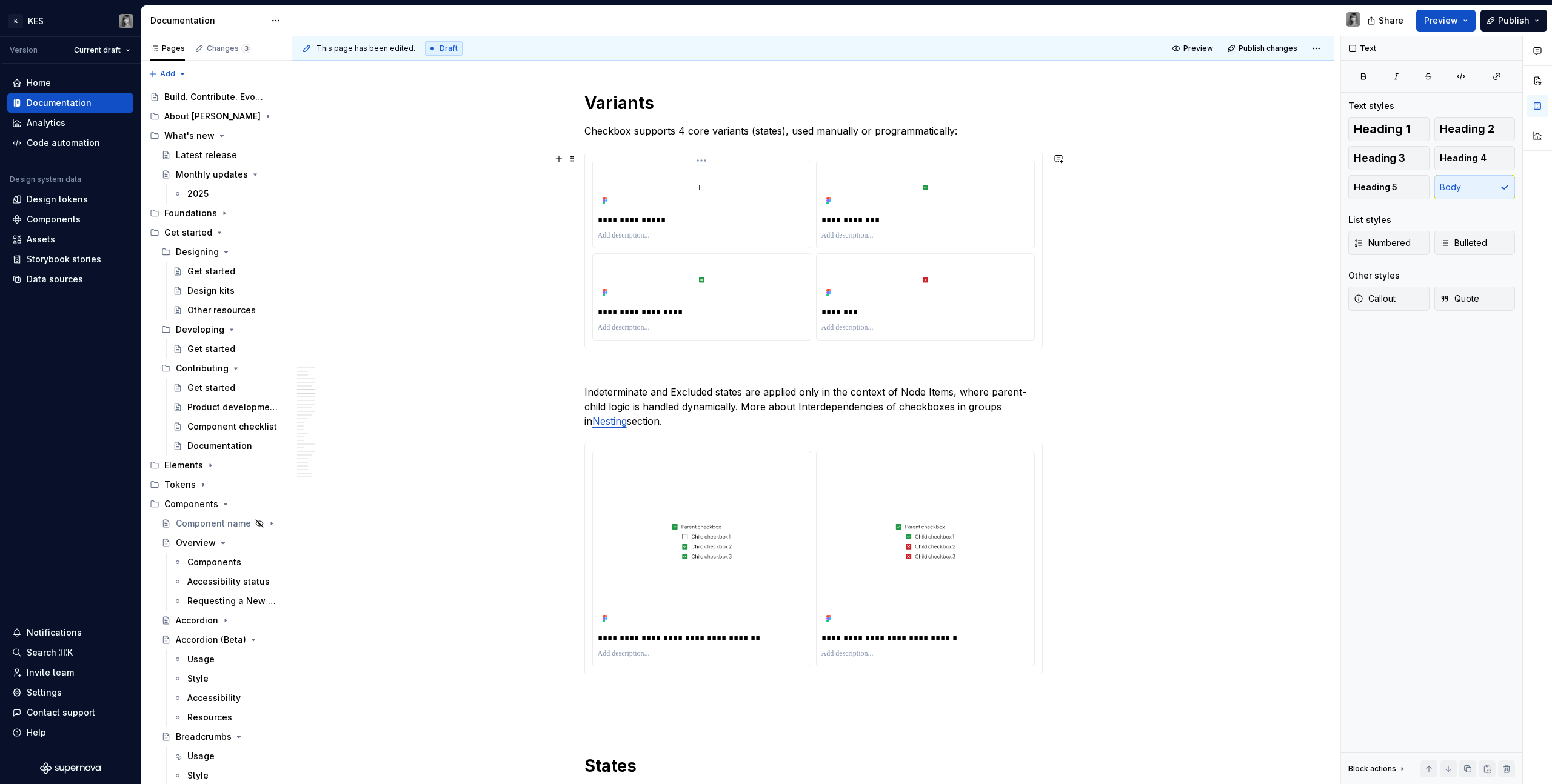 click on "**********" at bounding box center [701, 220] 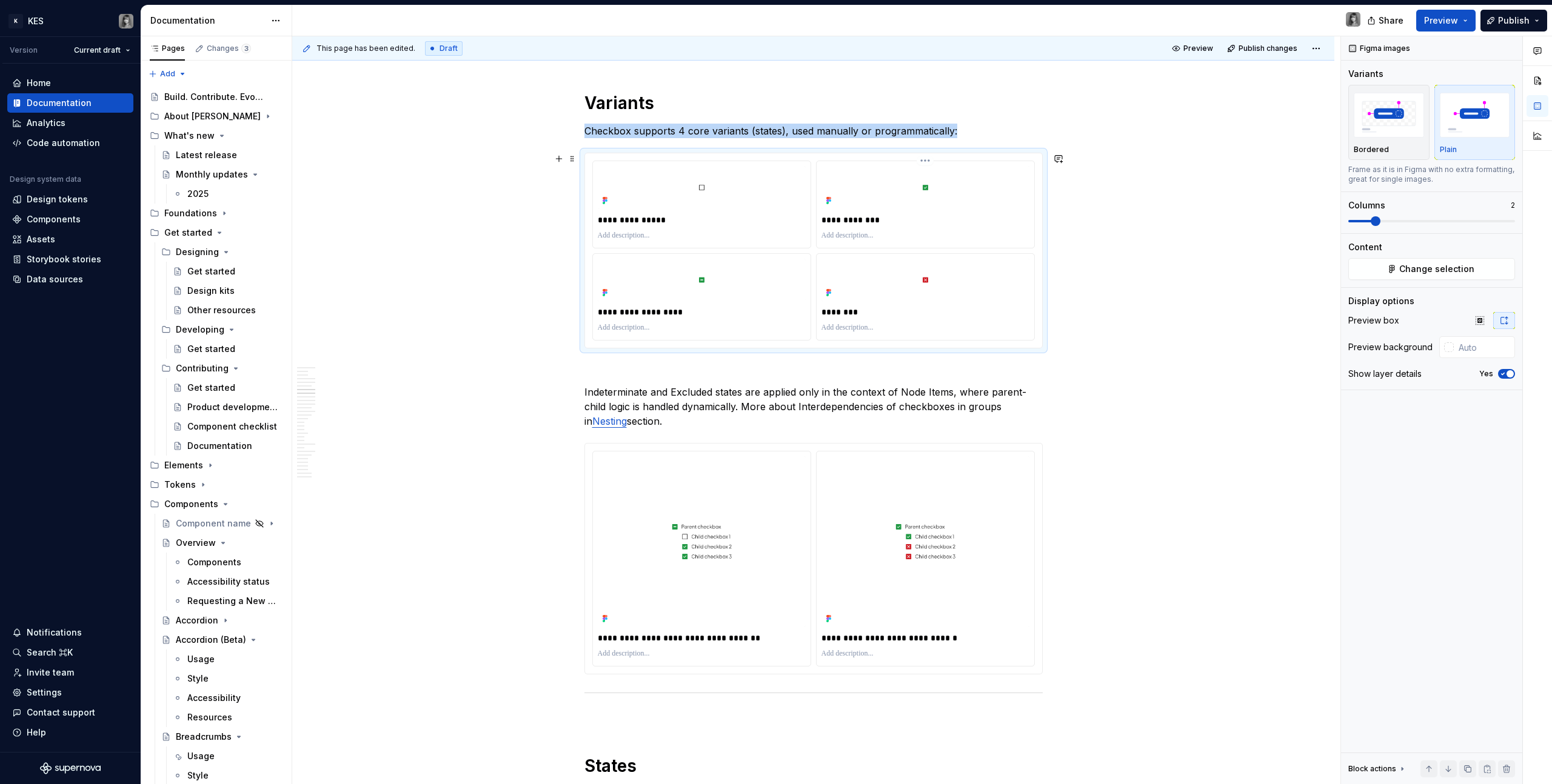 click on "**********" at bounding box center [925, 220] 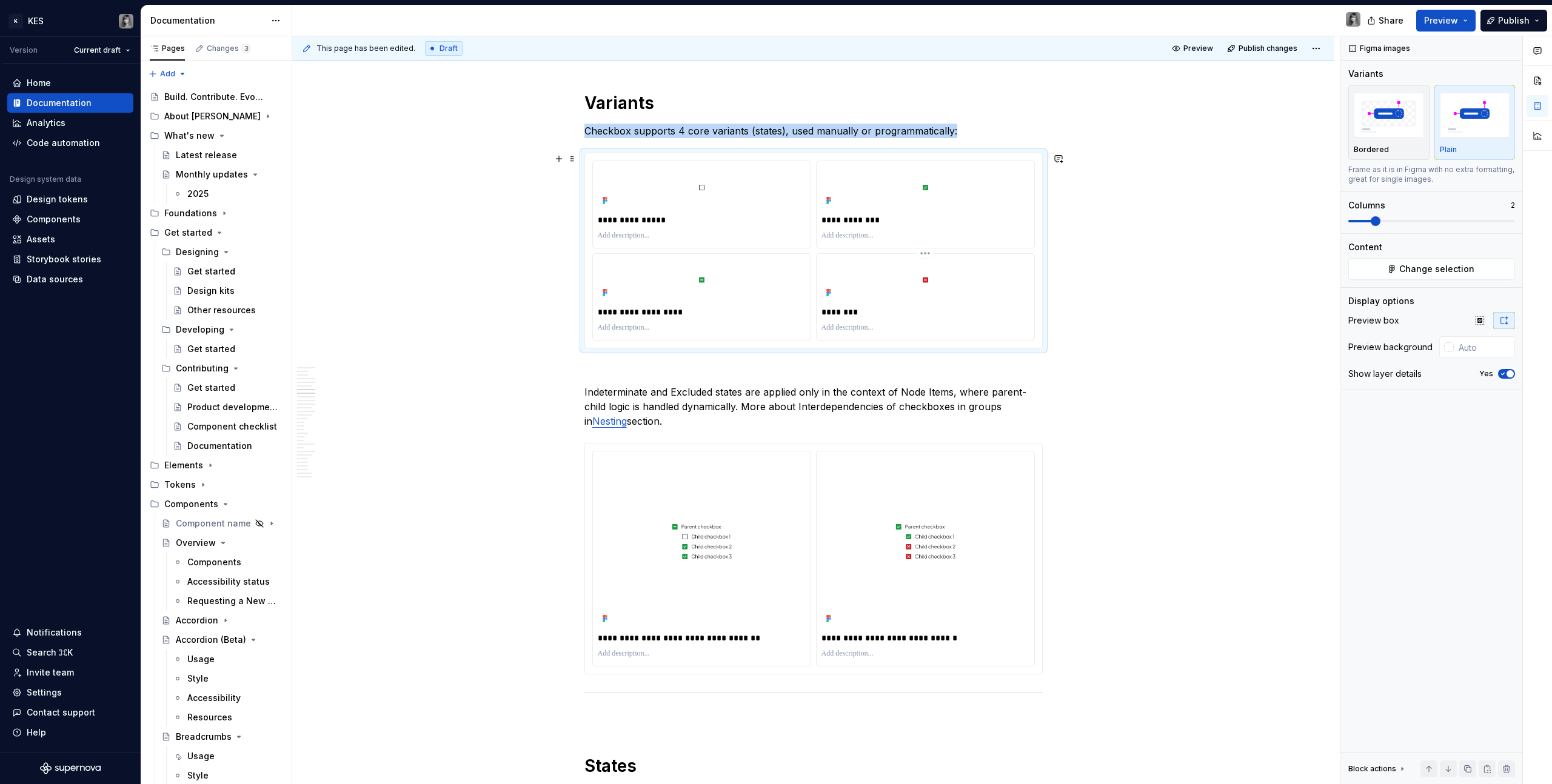 click at bounding box center [925, 280] 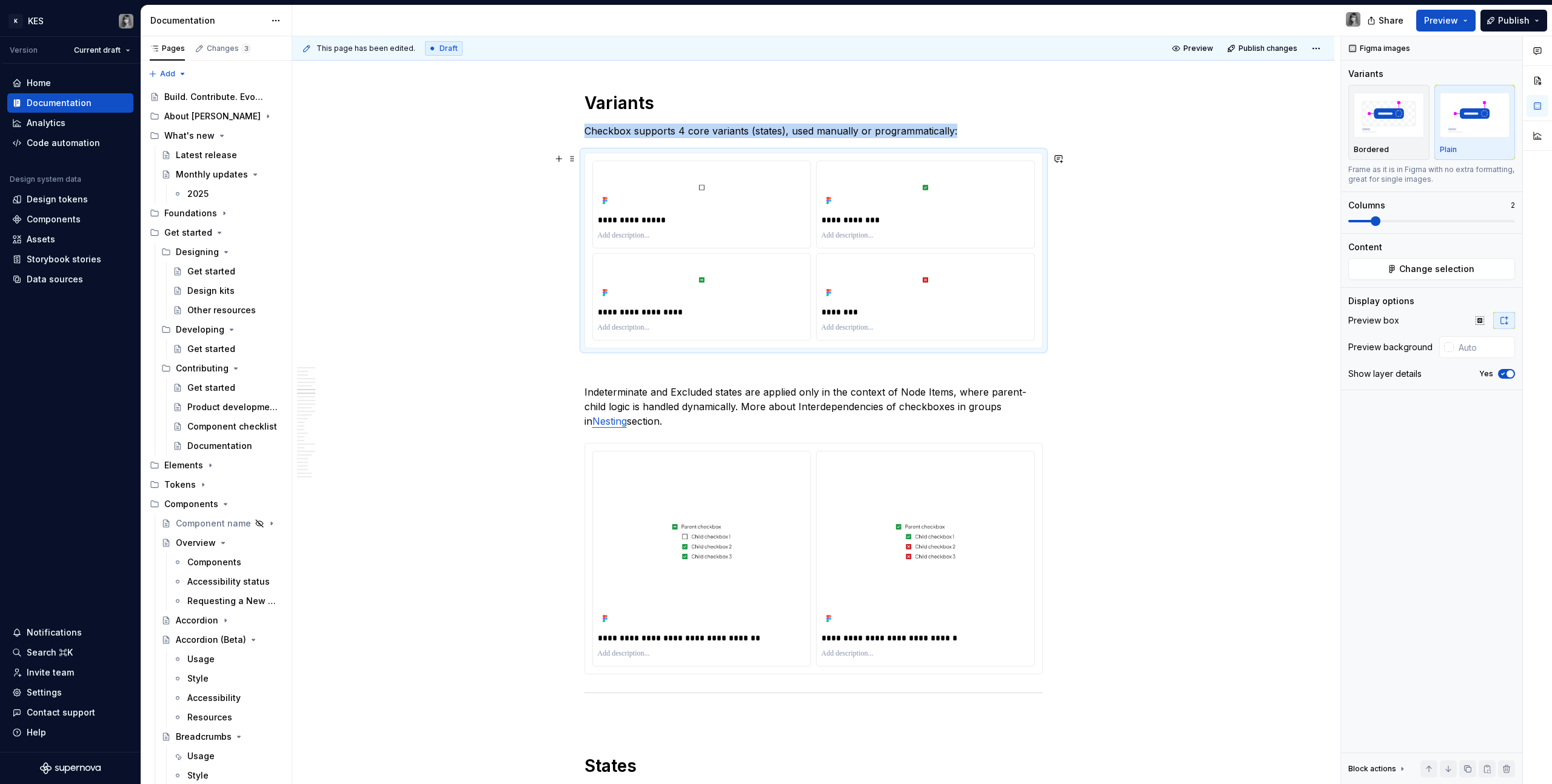 click on "**********" at bounding box center [813, 3036] 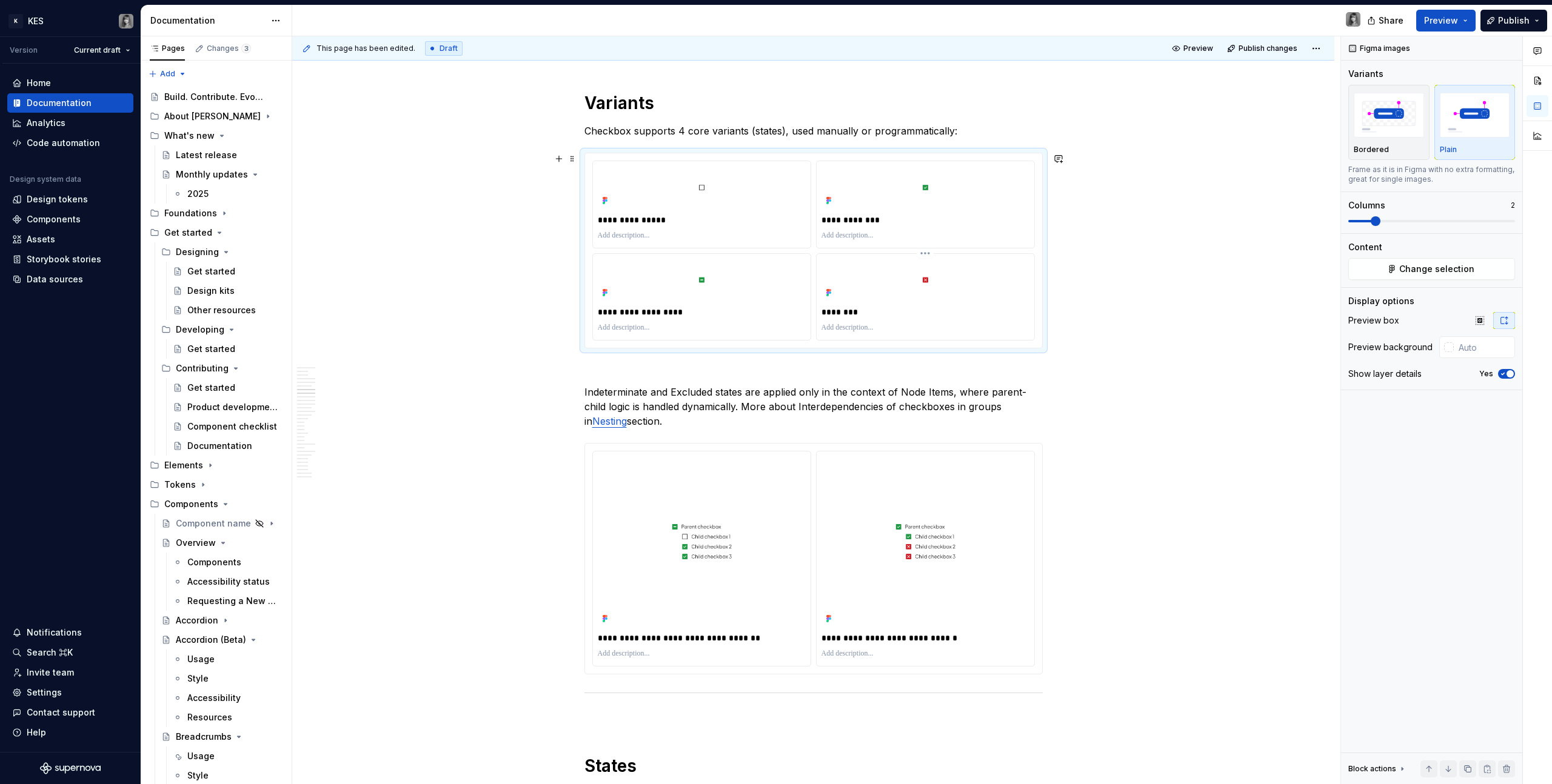 click on "********" at bounding box center [925, 312] 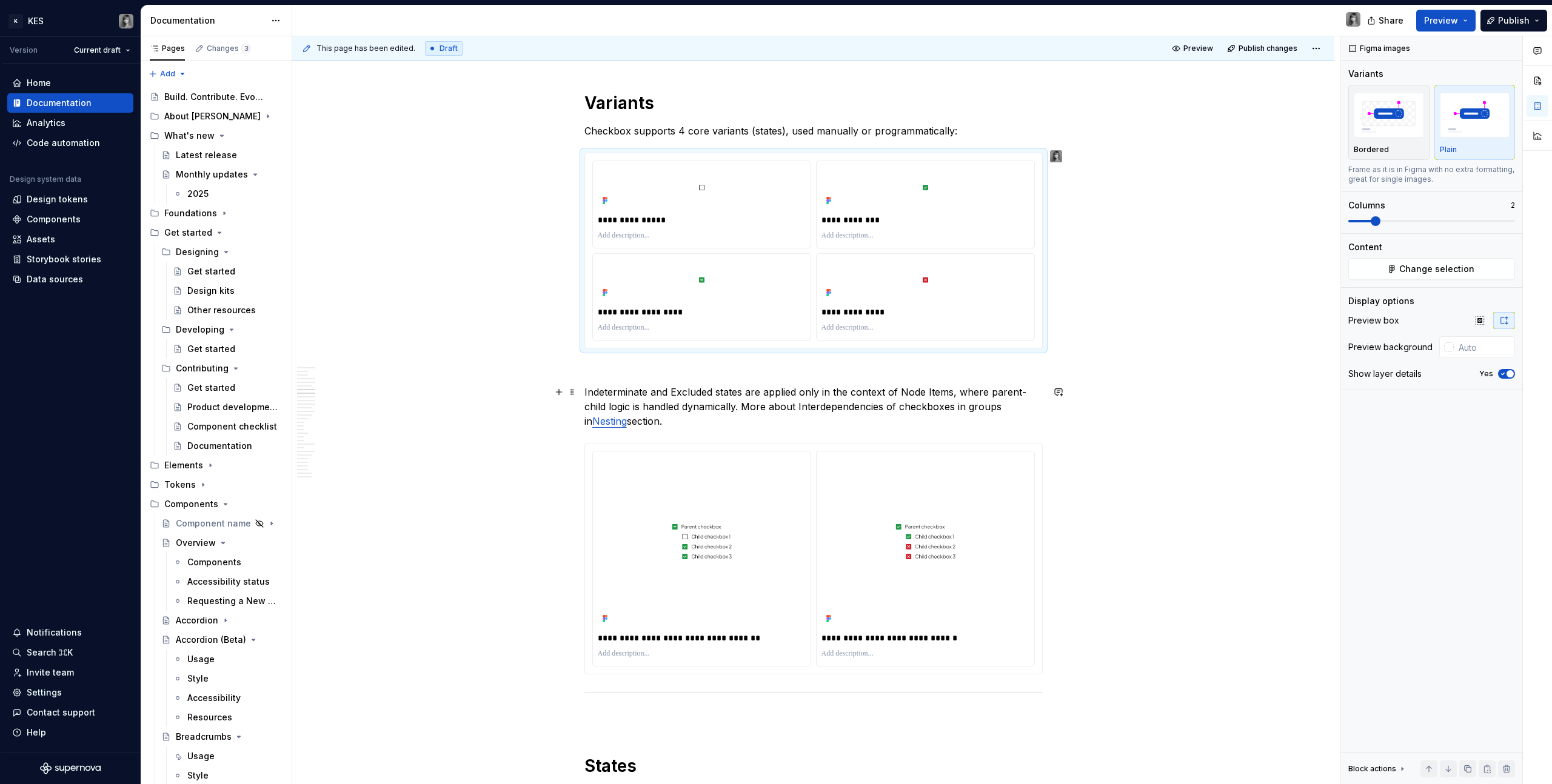 click on "Indeterminate and Excluded states are applied only in the context of Node Items, where parent-child logic is handled dynamically. More about Interdependencies of checkboxes in groups in  Nesting  section." at bounding box center (814, 407) 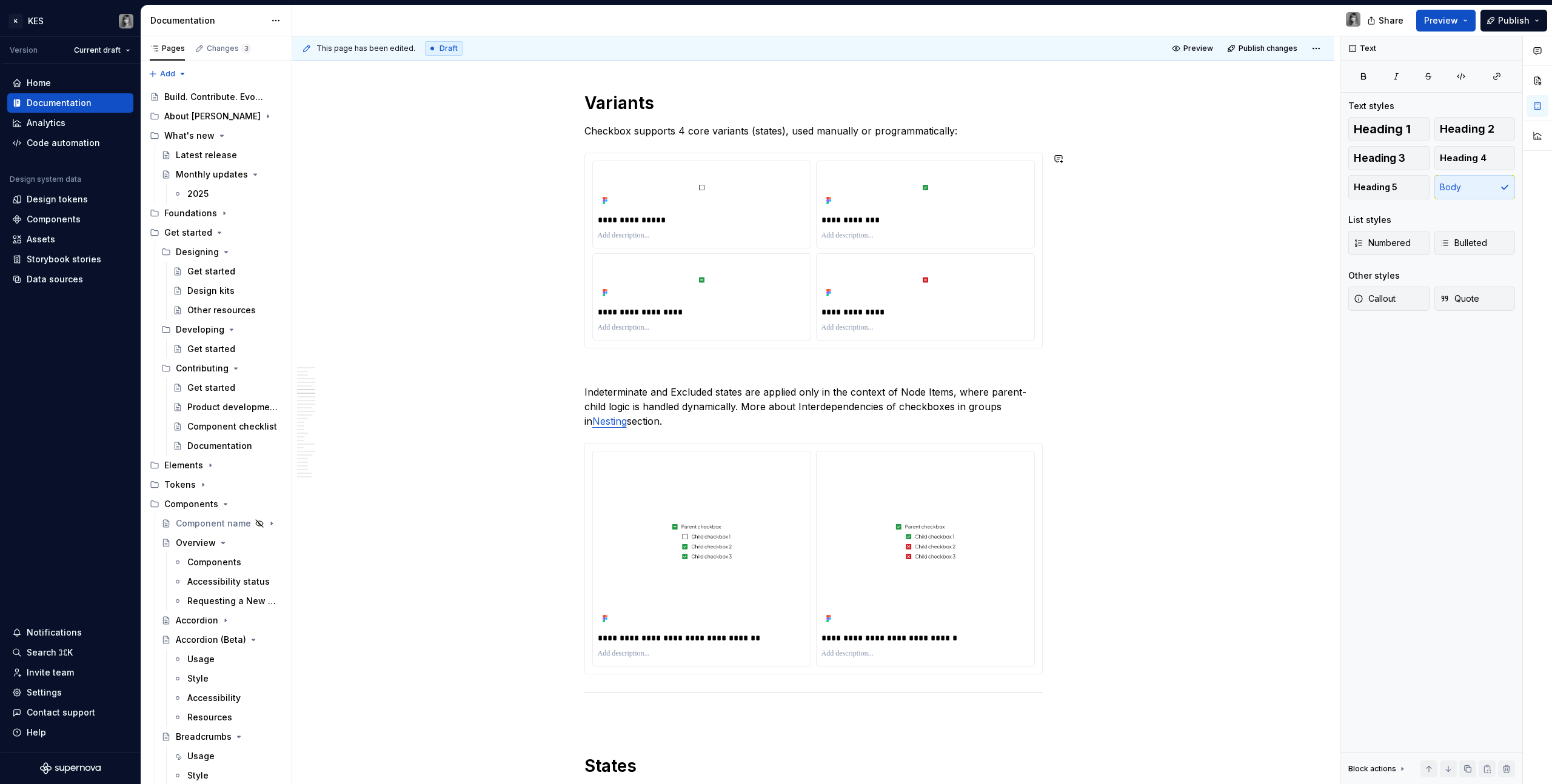 click on "**********" at bounding box center [814, 2926] 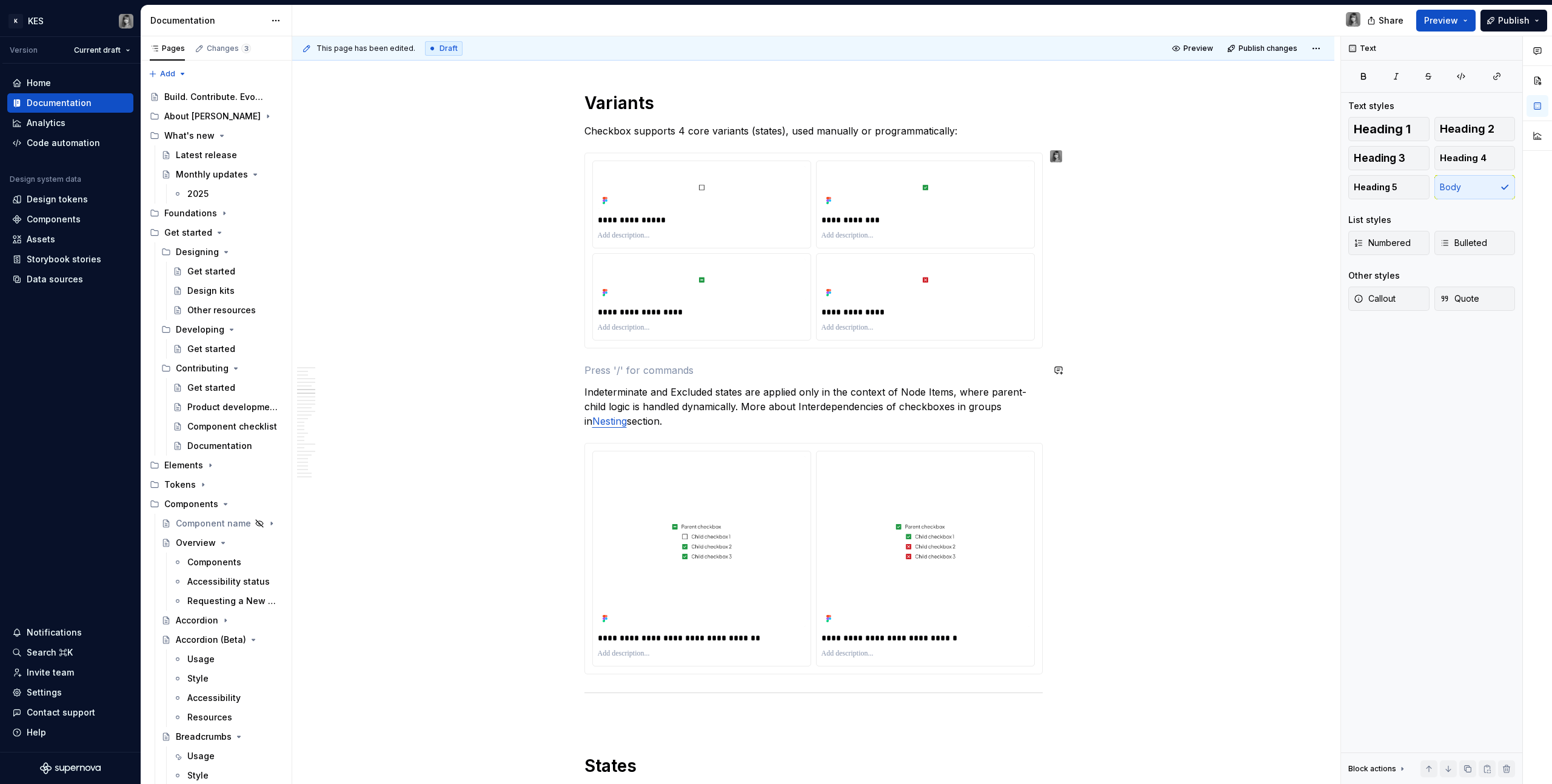 click on "Indeterminate and Excluded states are applied only in the context of Node Items, where parent-child logic is handled dynamically. More about Interdependencies of checkboxes in groups in  Nesting  section." at bounding box center [814, 407] 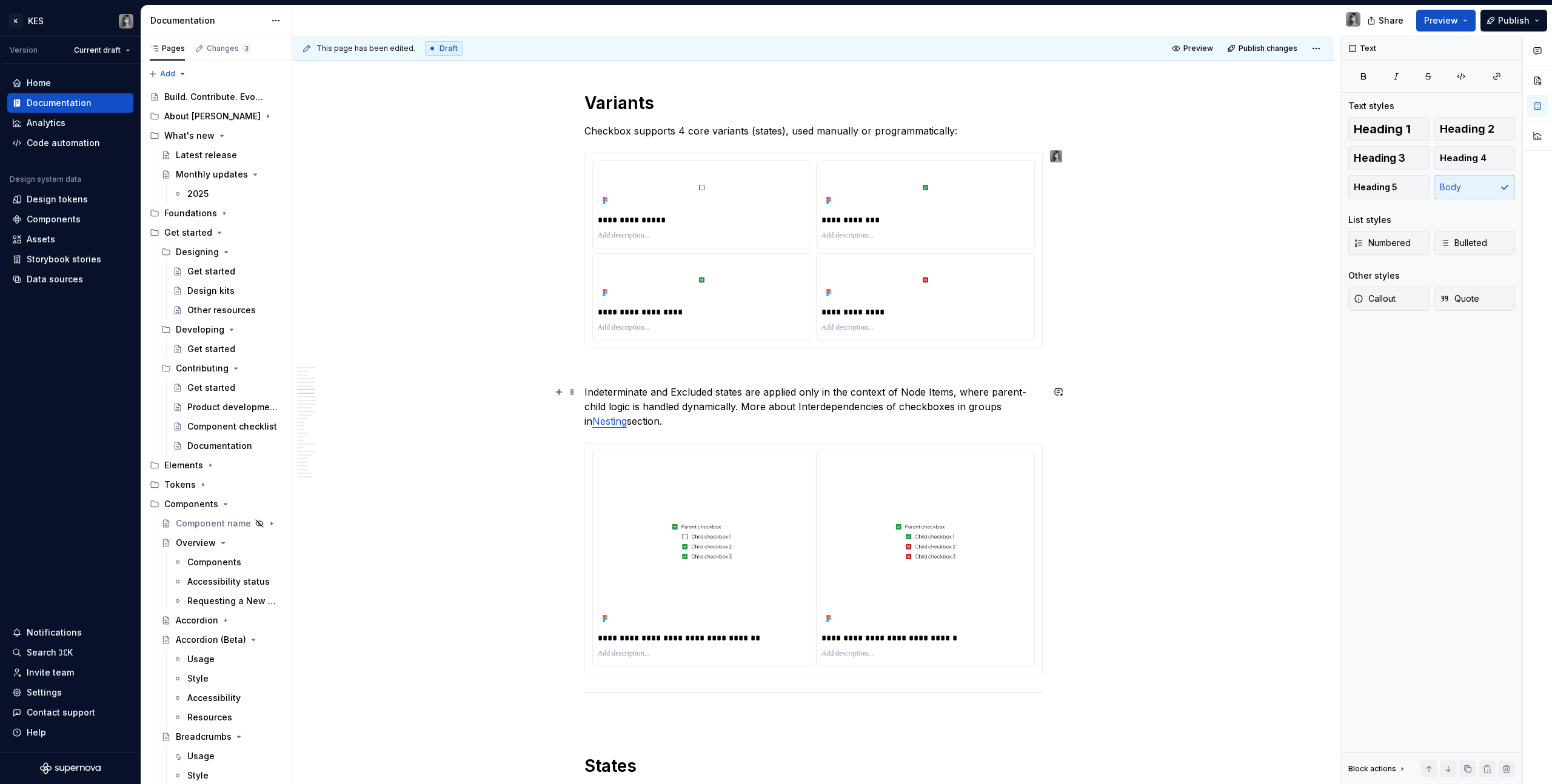drag, startPoint x: 635, startPoint y: 385, endPoint x: 743, endPoint y: 421, distance: 113.842 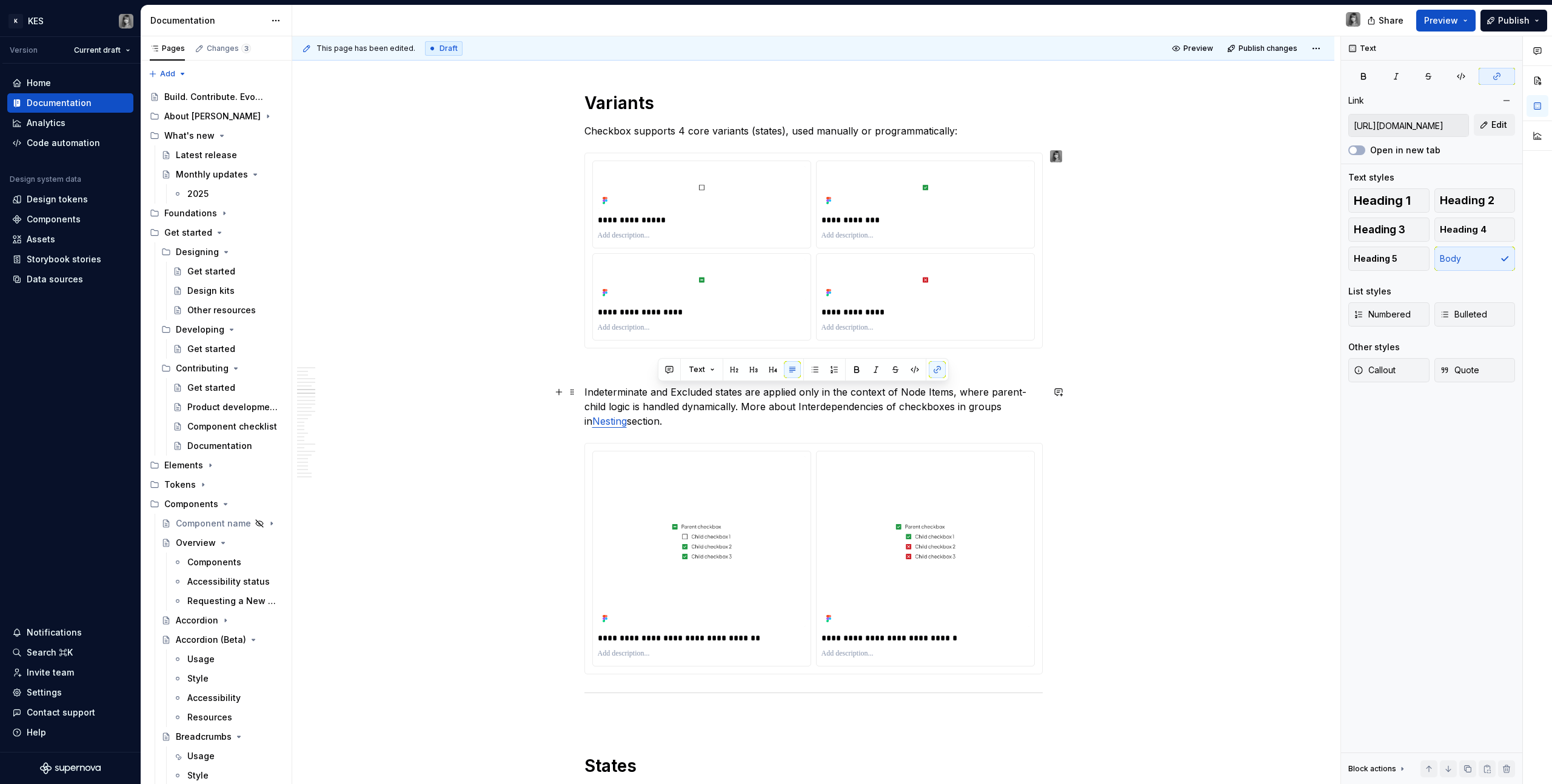 drag, startPoint x: 775, startPoint y: 420, endPoint x: 662, endPoint y: 390, distance: 116.9145 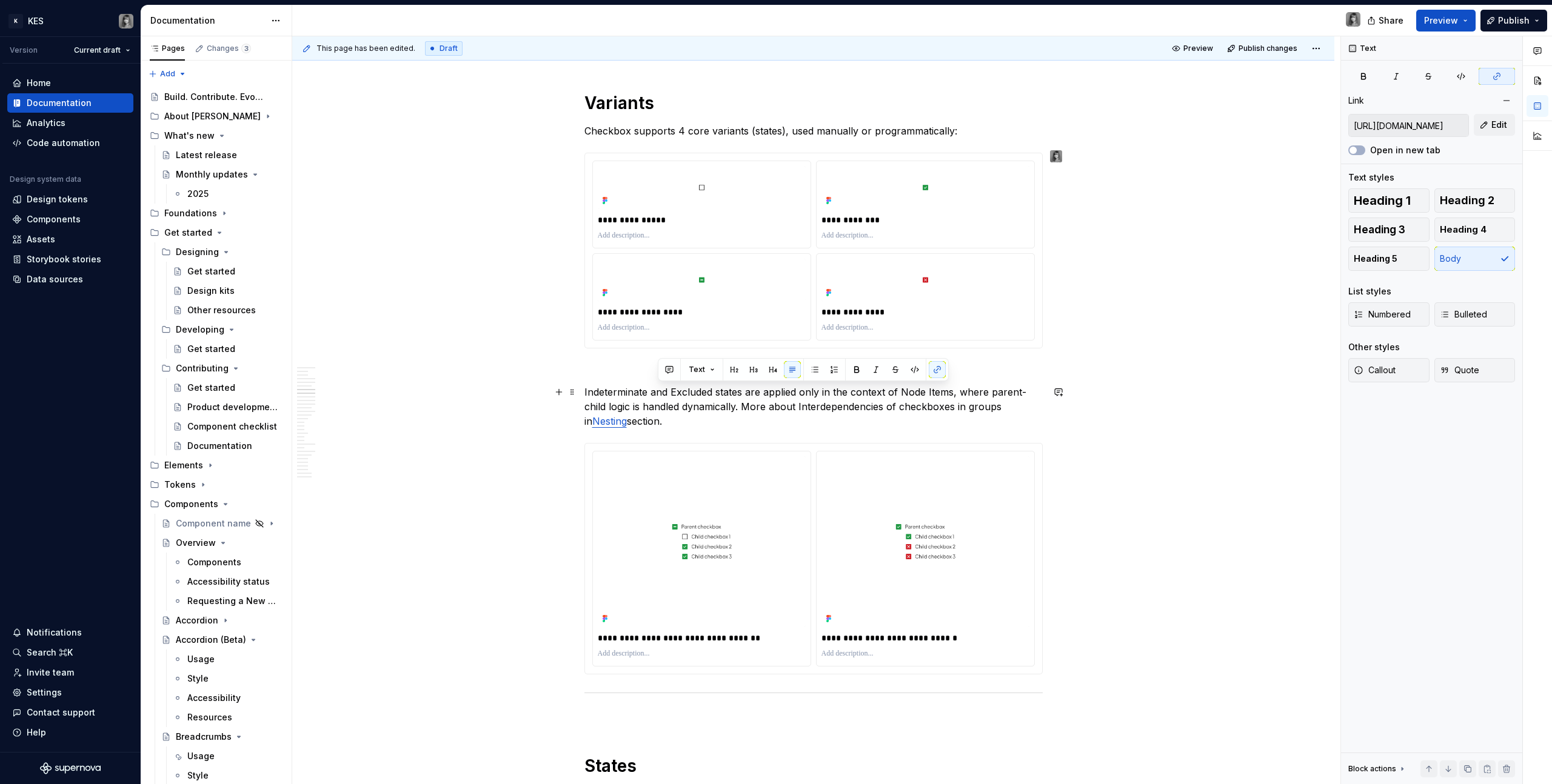 click on "Indeterminate and Excluded states are applied only in the context of Node Items, where parent-child logic is handled dynamically. More about Interdependencies of checkboxes in groups in  Nesting  section." at bounding box center (814, 407) 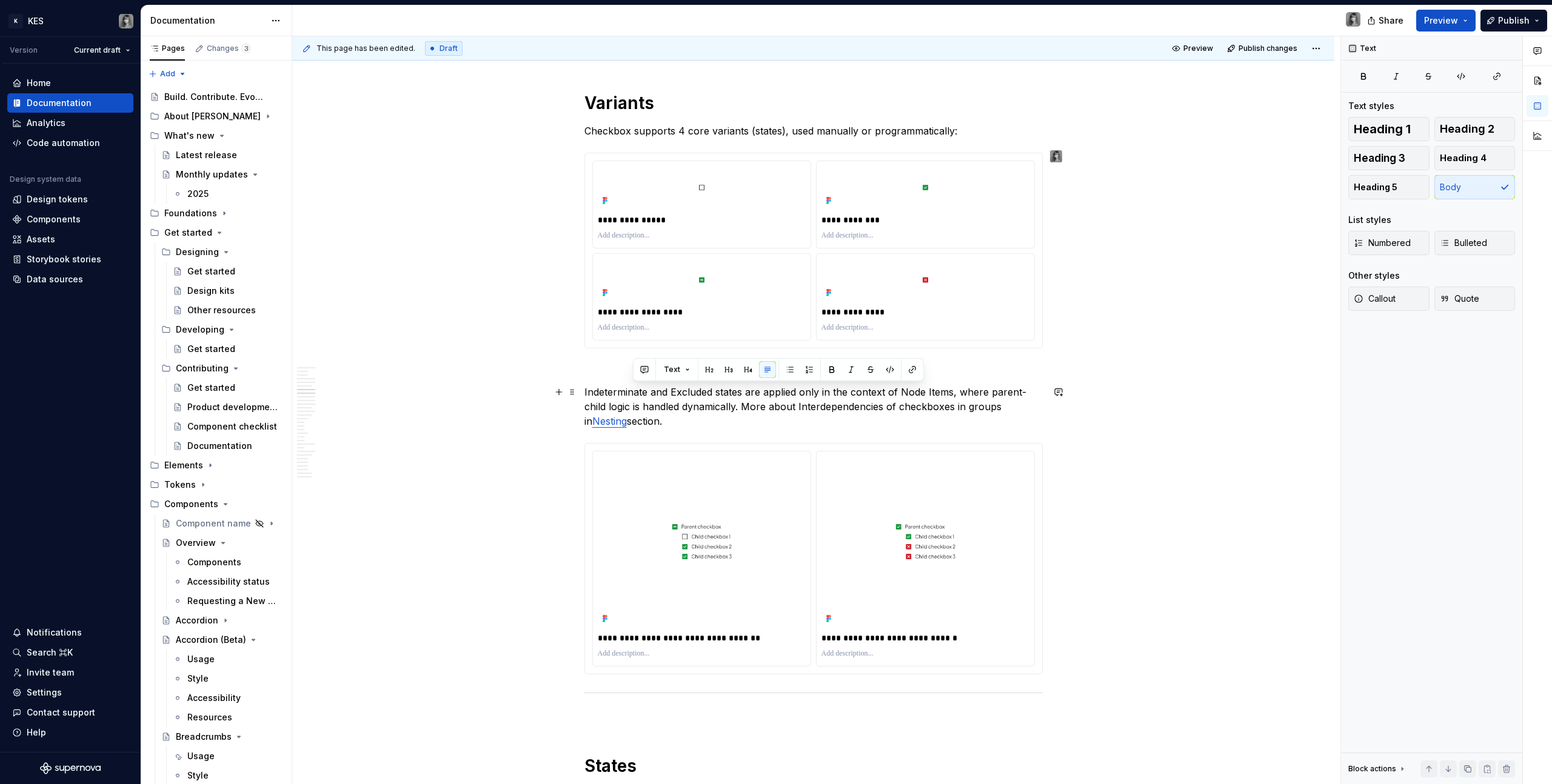 drag, startPoint x: 646, startPoint y: 387, endPoint x: 729, endPoint y: 426, distance: 91.70605 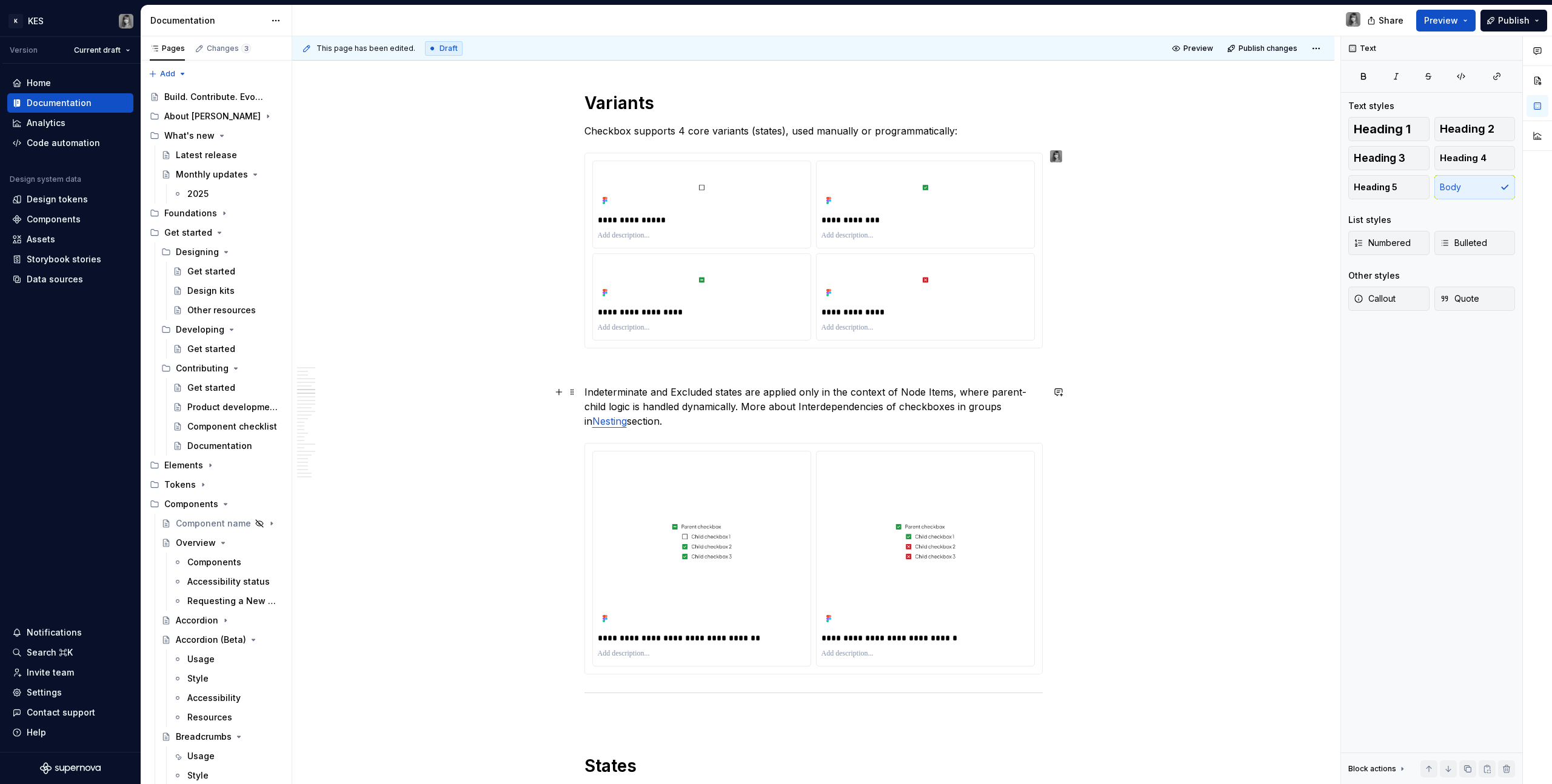 click on "Indeterminate and Excluded states are applied only in the context of Node Items, where parent-child logic is handled dynamically. More about Interdependencies of checkboxes in groups in  Nesting  section." at bounding box center (814, 407) 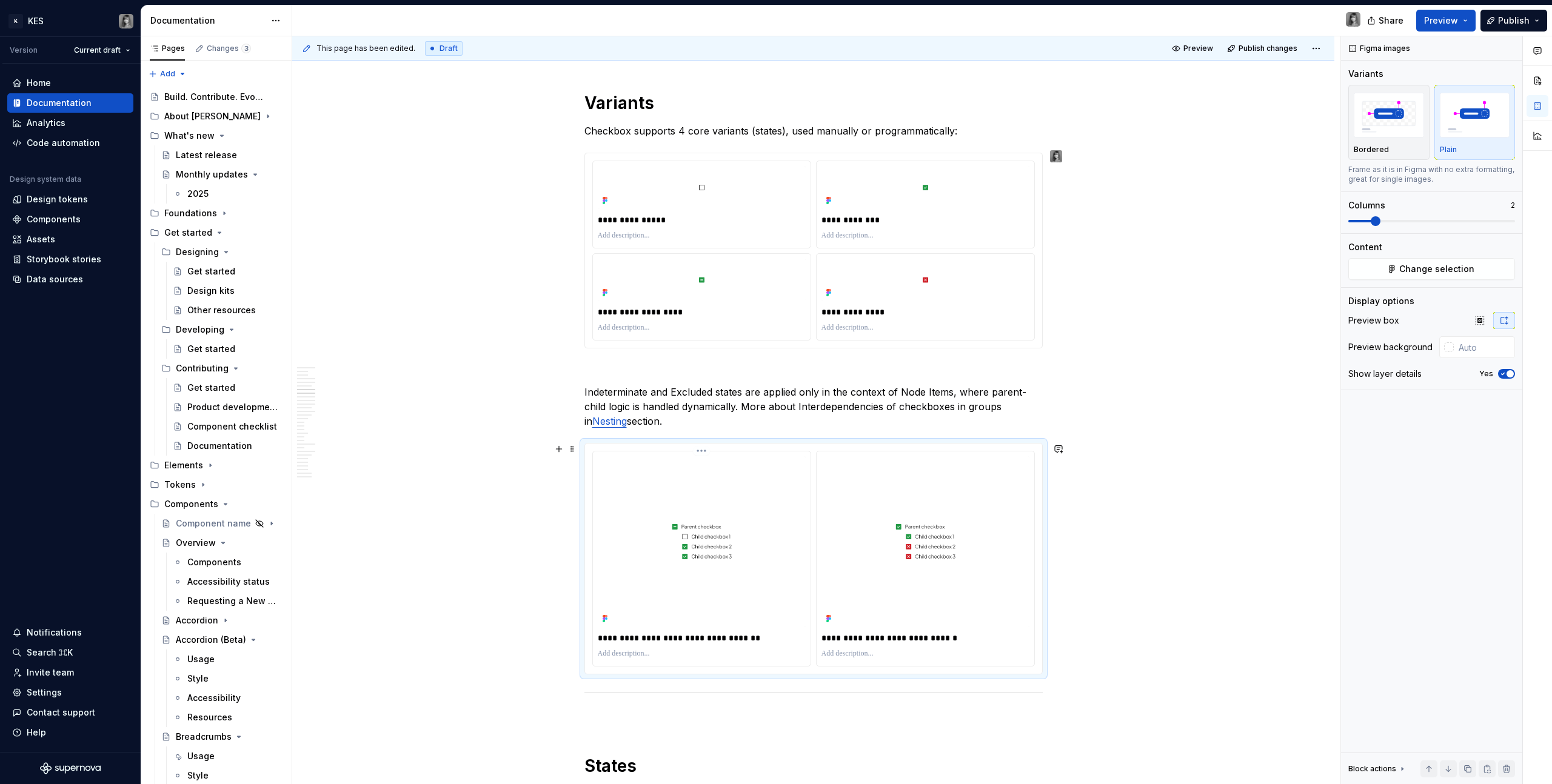 click at bounding box center [701, 542] 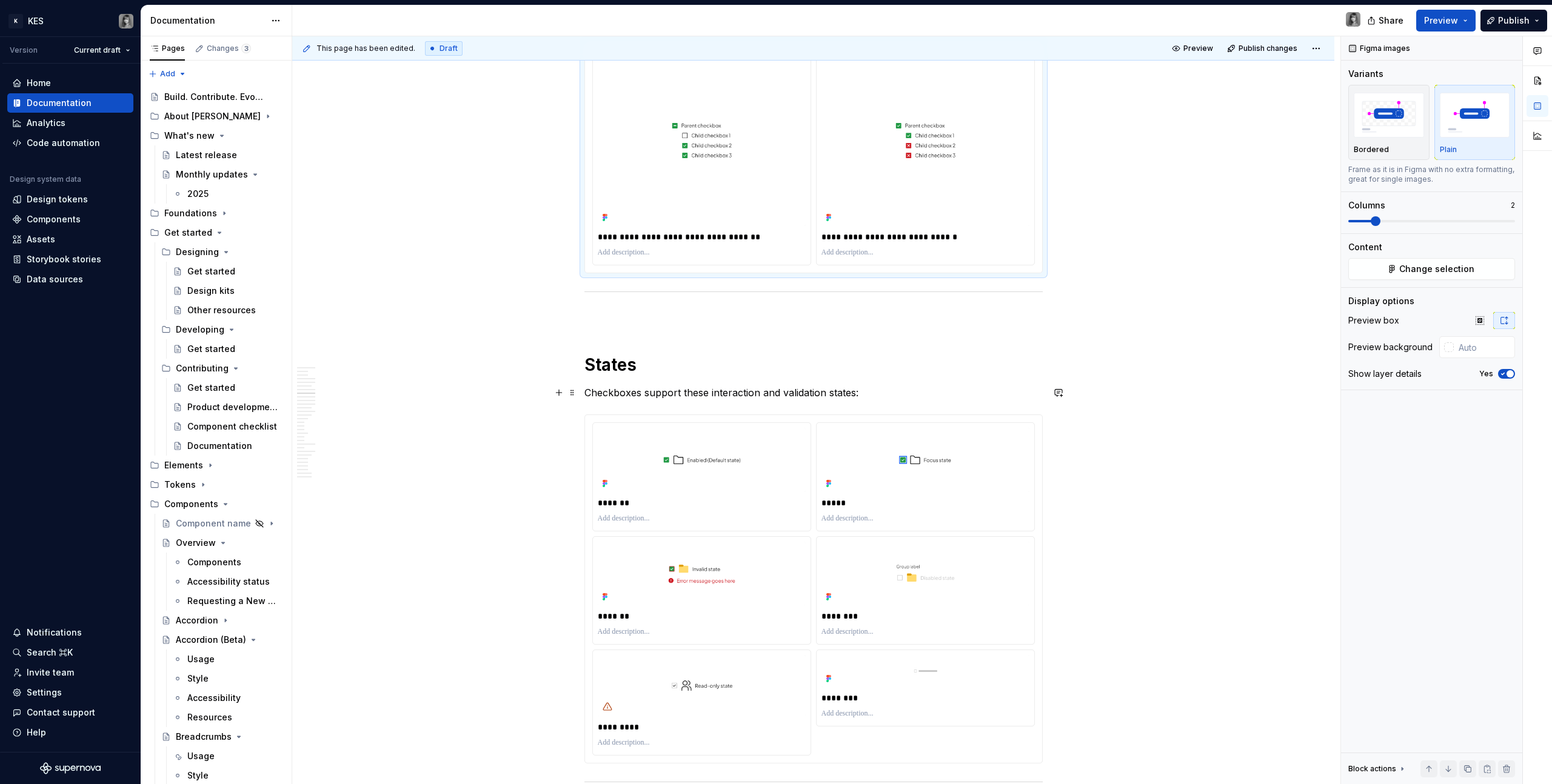 scroll, scrollTop: 2813, scrollLeft: 0, axis: vertical 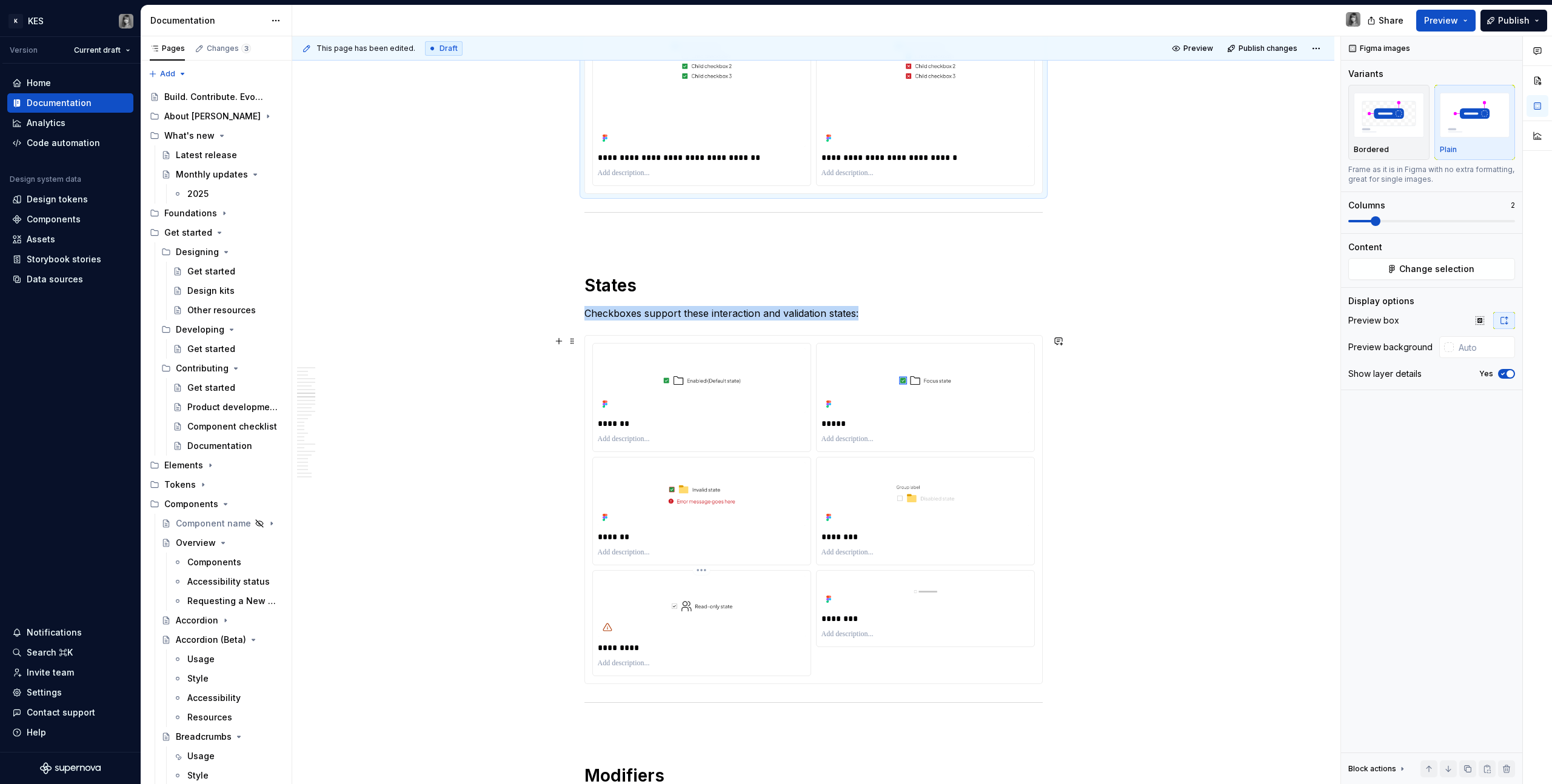 click at bounding box center [701, 606] 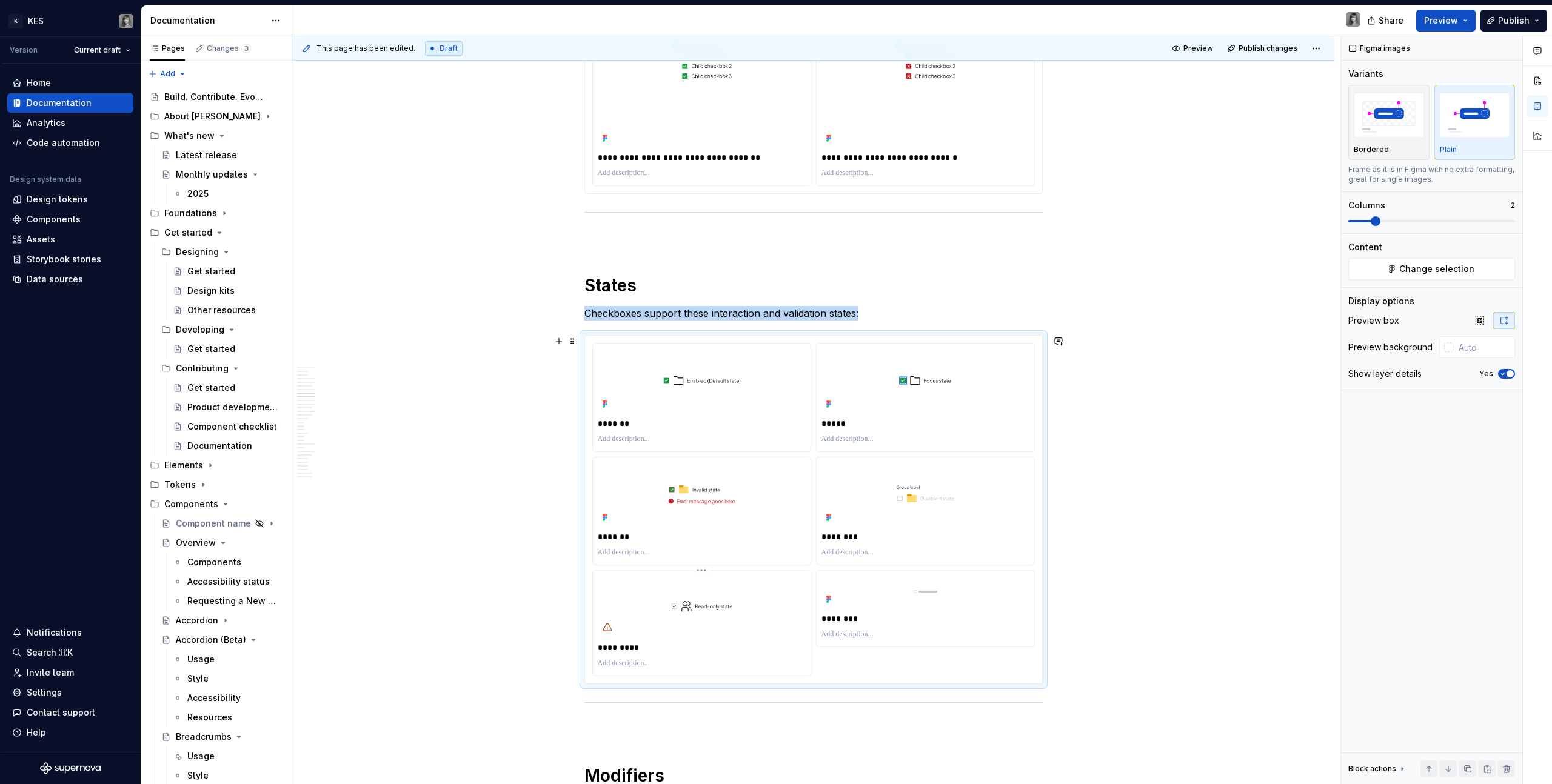 click on "K KES Version Current draft Home Documentation Analytics Code automation Design system data Design tokens Components Assets Storybook stories Data sources Notifications Search ⌘K Invite team Settings Contact support Help Documentation Share Preview Publish Pages Changes 3 Add
Accessibility guide for tree Page tree.
Navigate the tree with the arrow keys. Common tree hotkeys apply. Further keybindings are available:
enter to execute primary action on focused item
f2 to start renaming the focused item
escape to abort renaming an item
control+d to start dragging selected items
Build. Contribute. Evolve. About KES What's new Latest release Monthly updates 2025 Foundations Get started Designing Get started Design kits Other resources Developing Get started Contributing Get started Product development lifecycle Component checklist Documentation Elements Tokens Components Component name Overview Components Accessibility status Accordion Usage *" at bounding box center [776, 392] 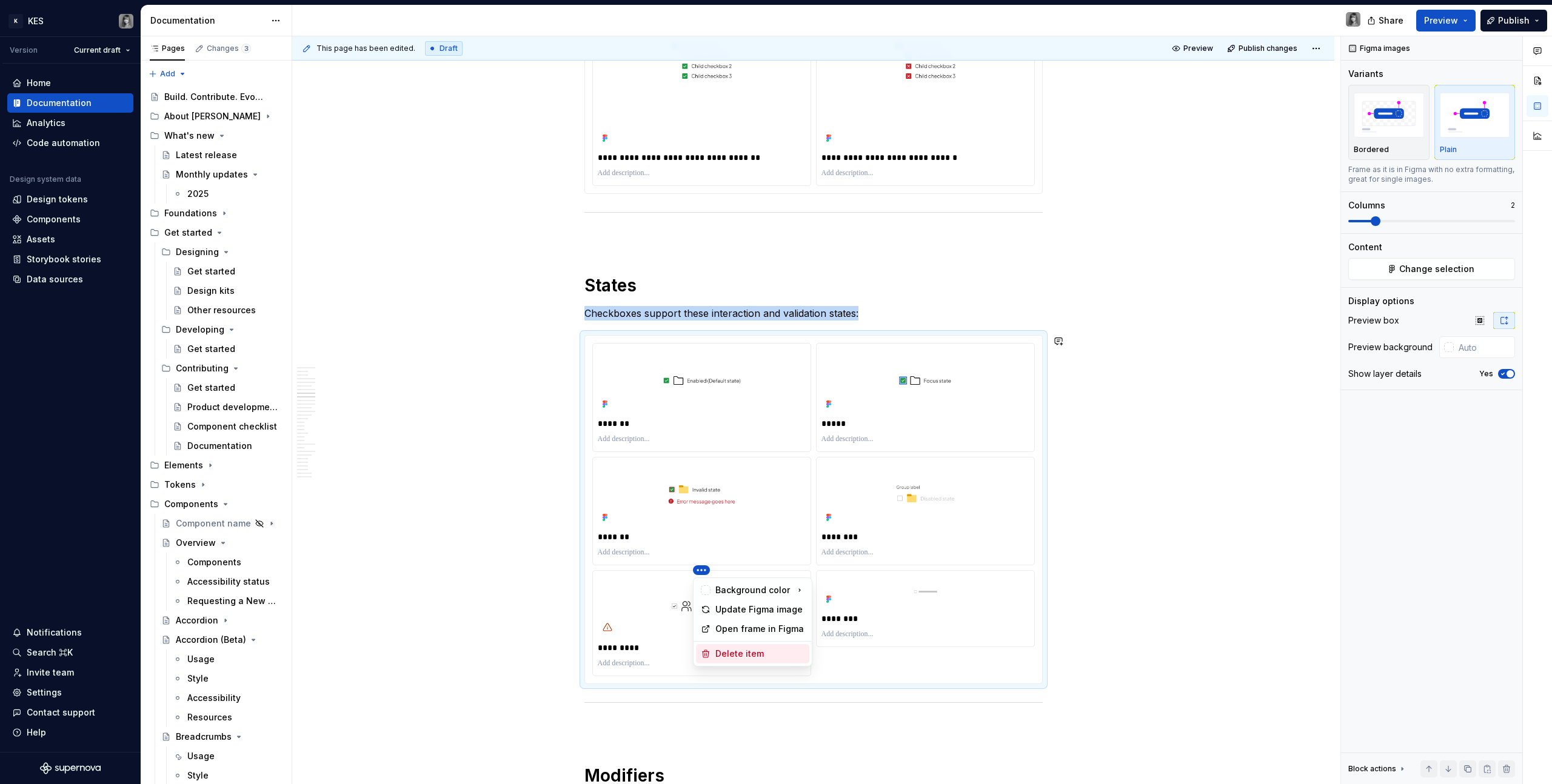 click on "Delete item" at bounding box center (760, 654) 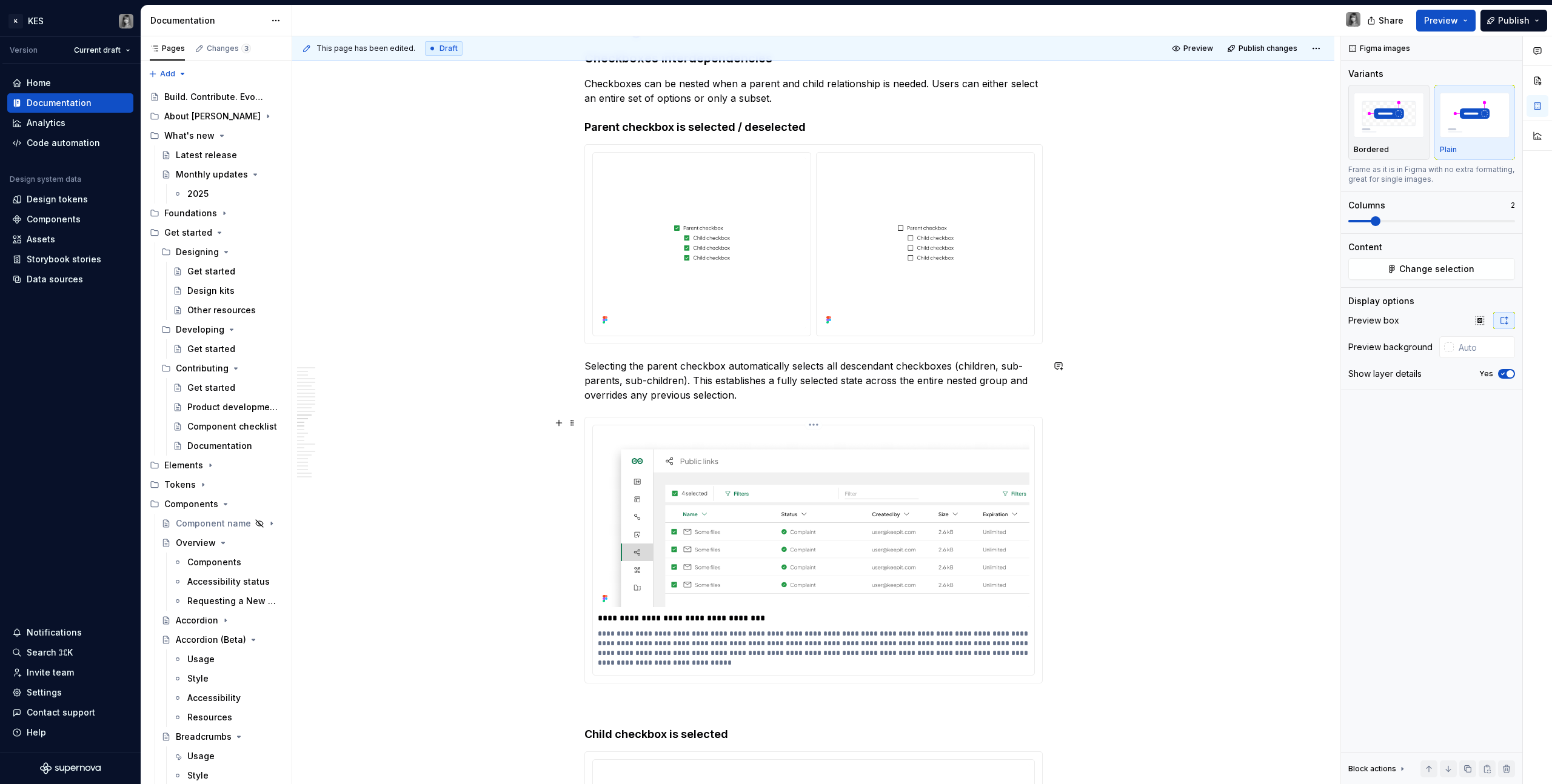 scroll, scrollTop: 5190, scrollLeft: 0, axis: vertical 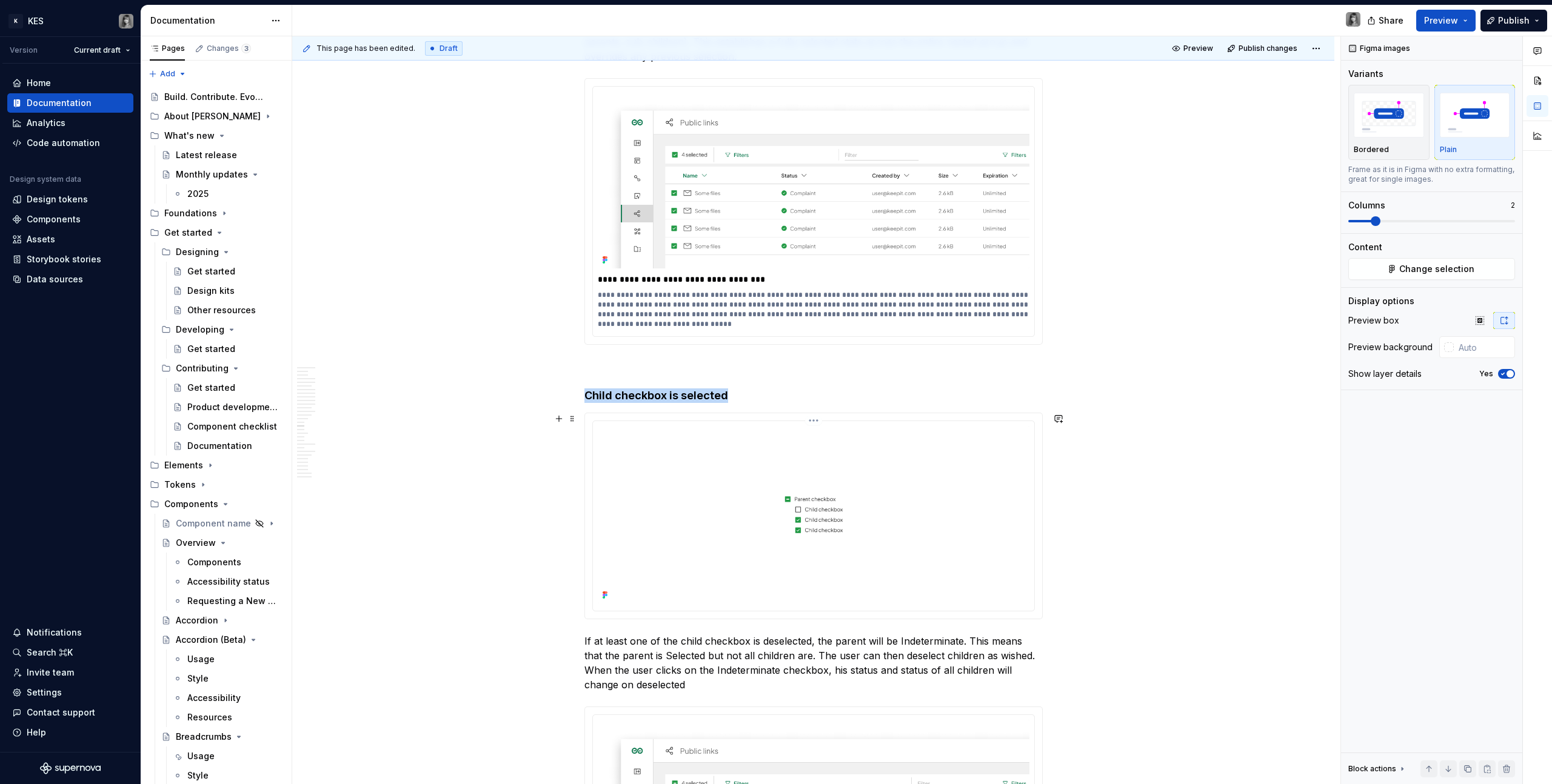 click at bounding box center (814, 514) 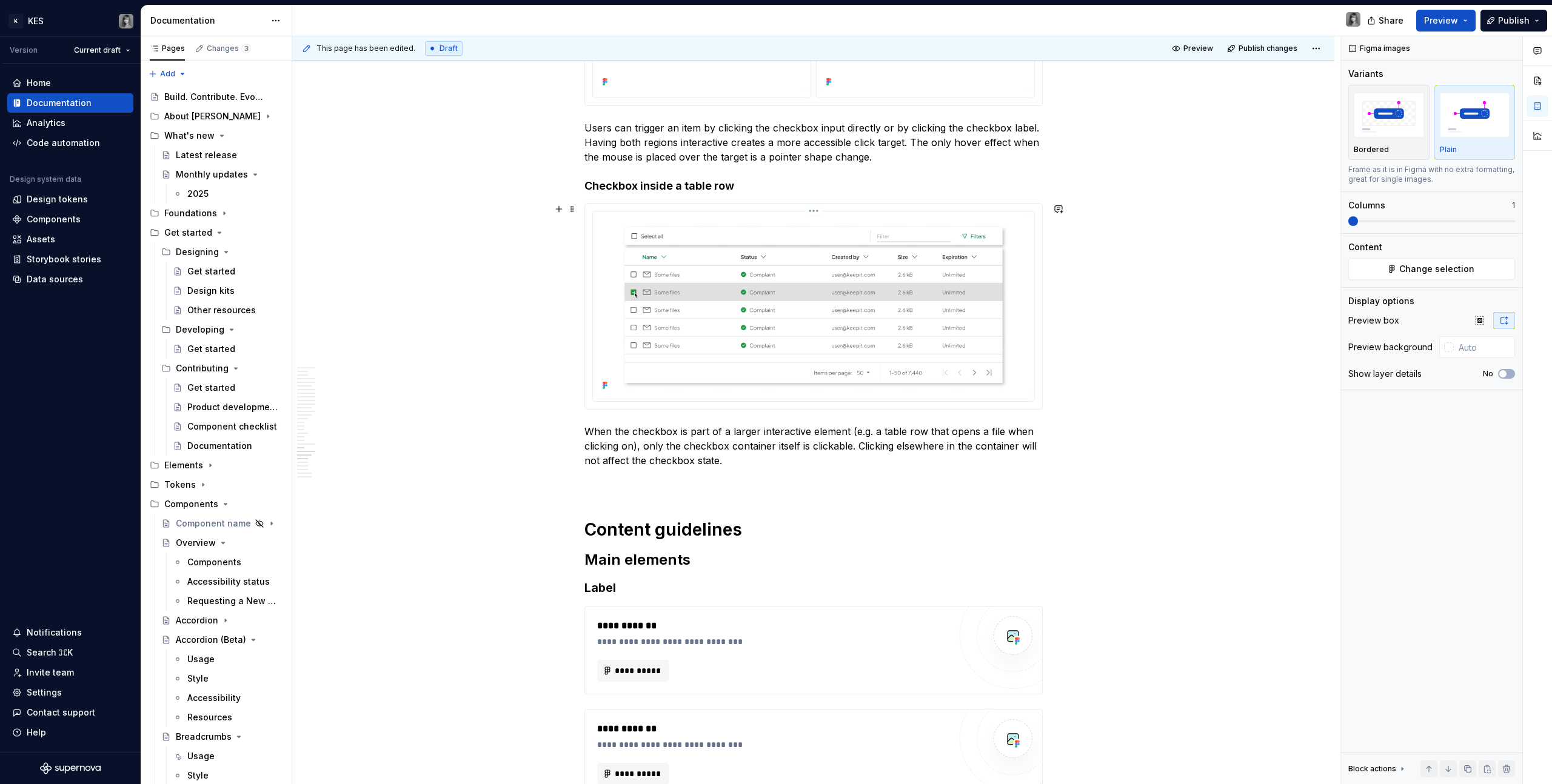 scroll, scrollTop: 7977, scrollLeft: 0, axis: vertical 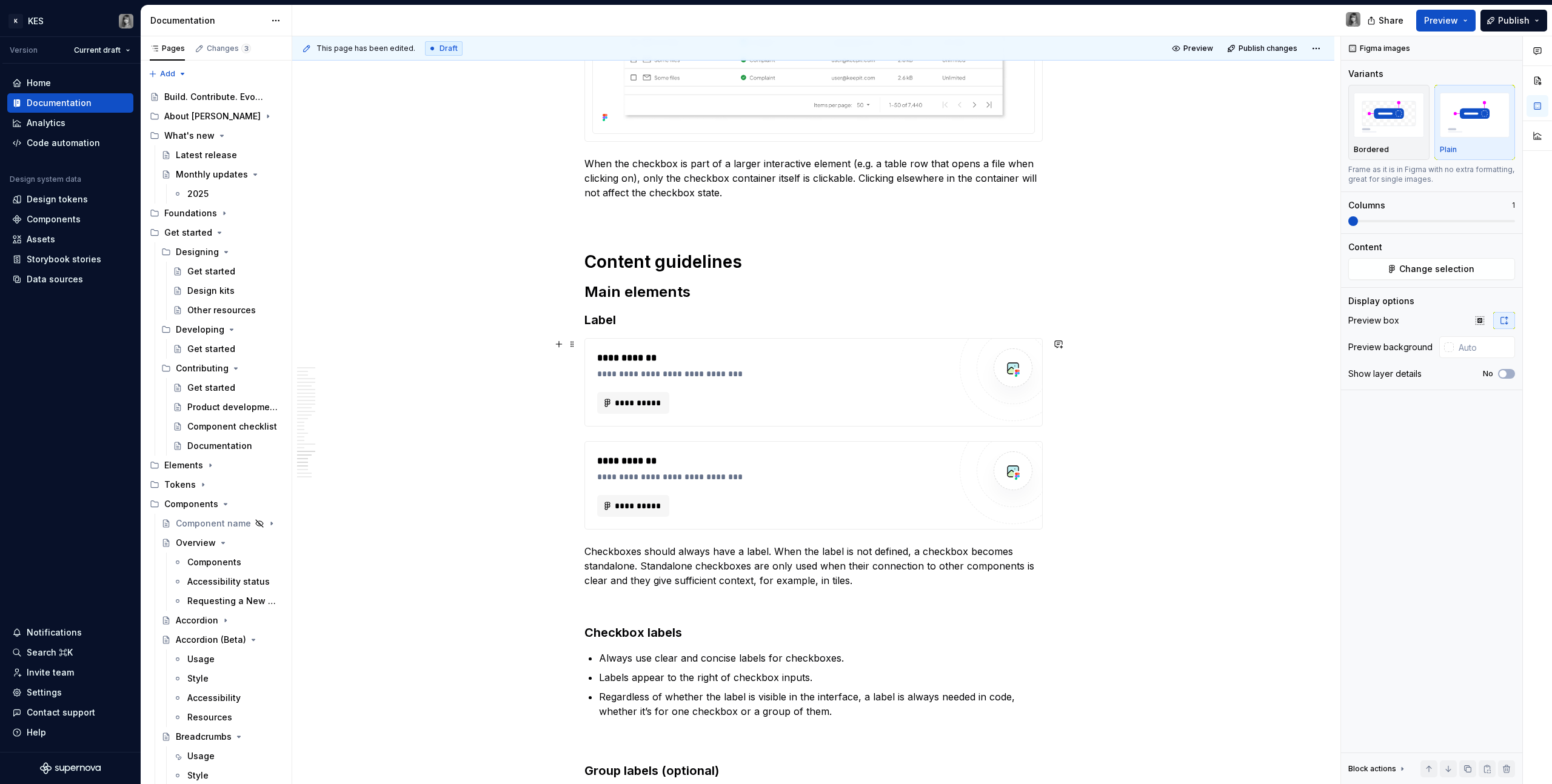 click on "**********" at bounding box center (814, 382) 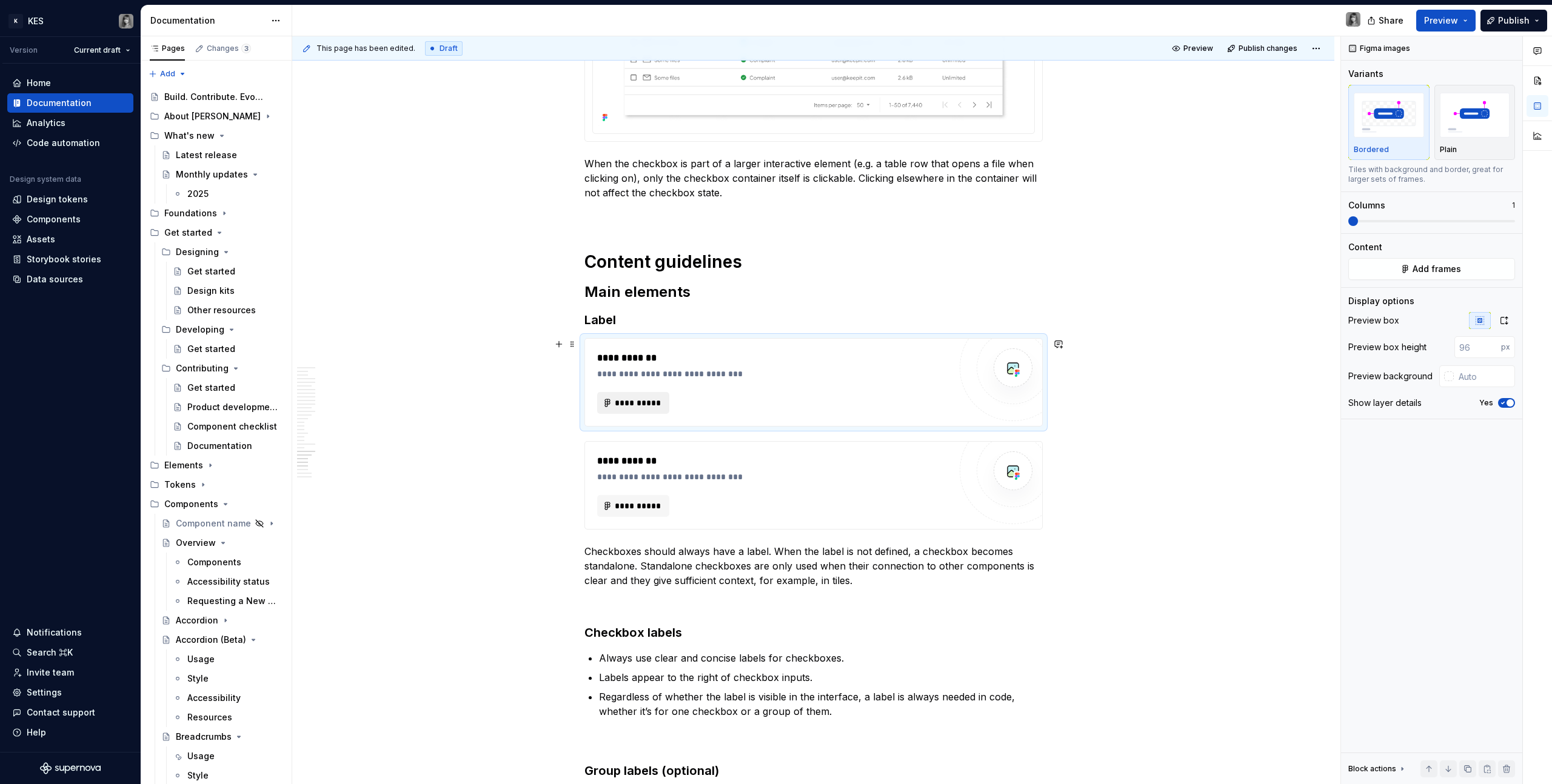 click on "**********" at bounding box center [634, 403] 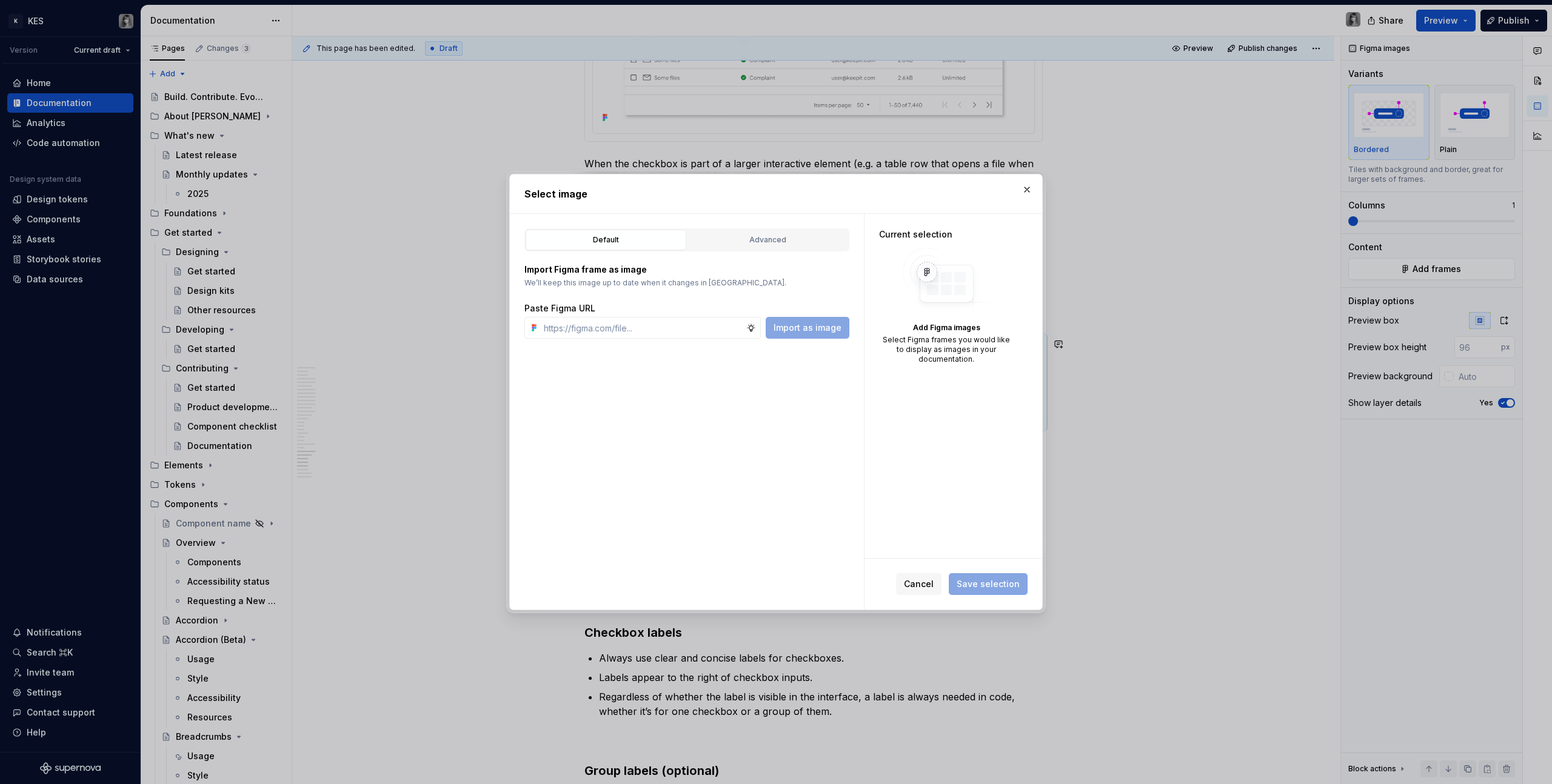 type on "*" 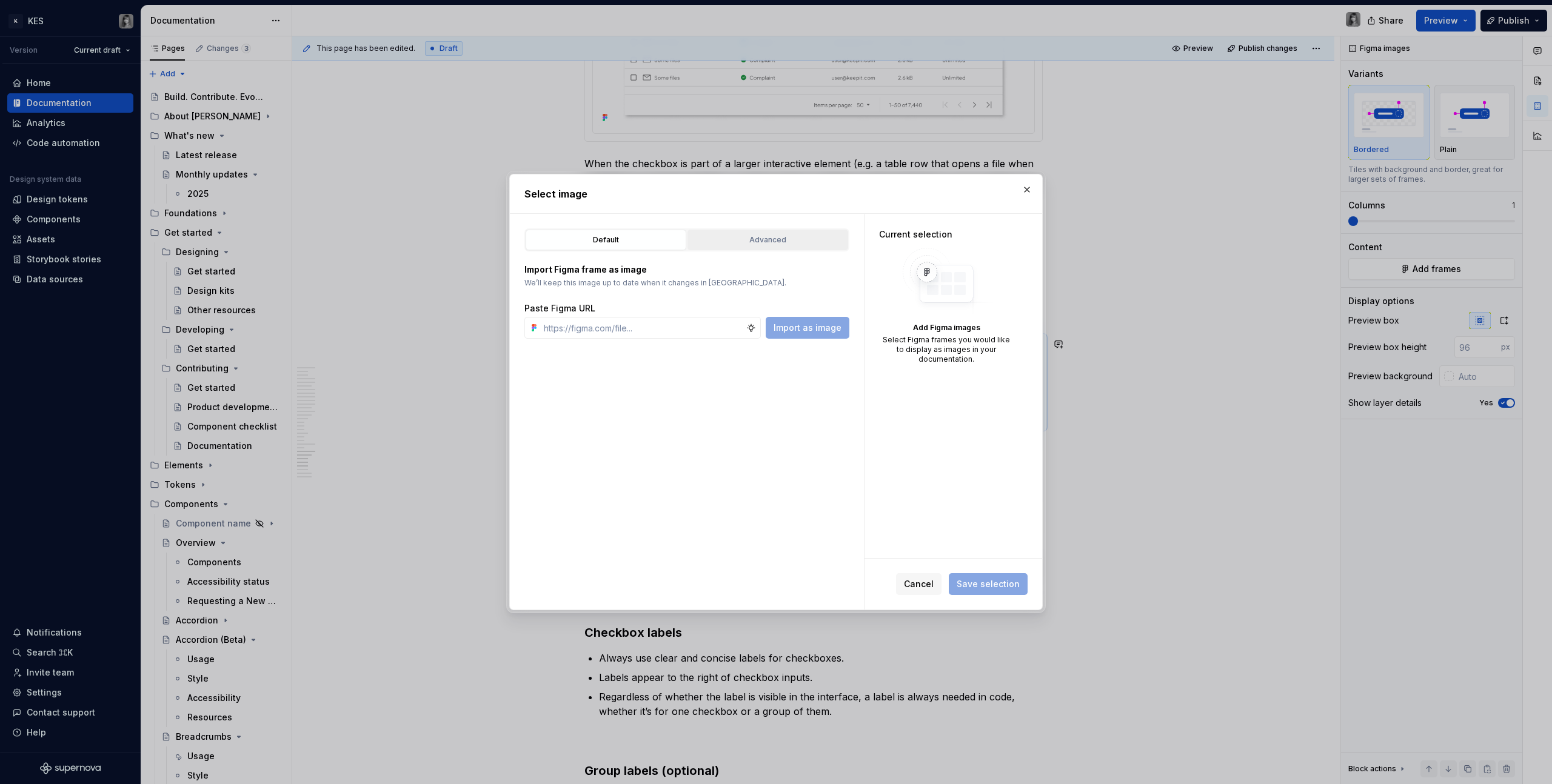 click on "Advanced" at bounding box center (768, 240) 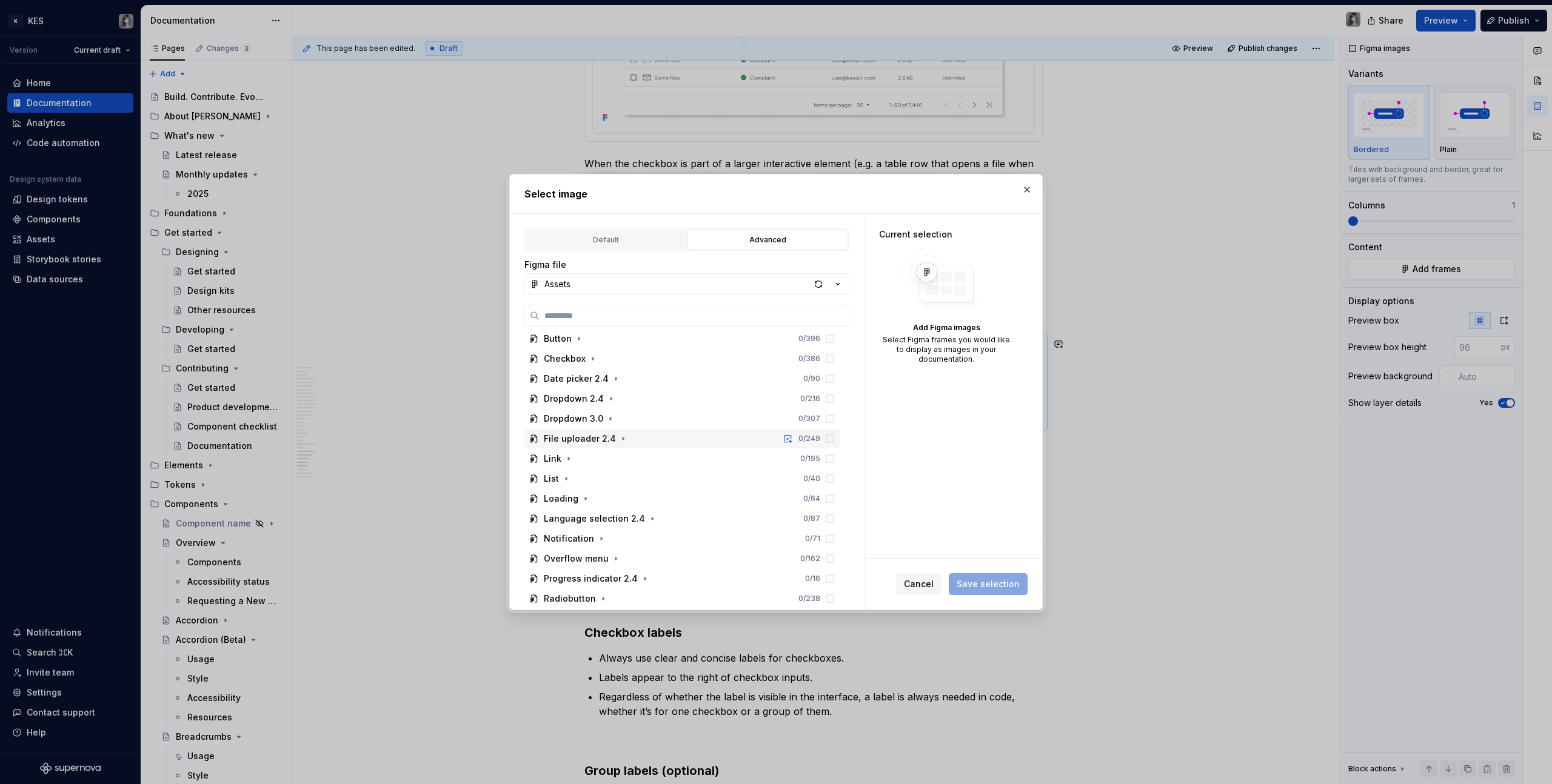 scroll, scrollTop: 170, scrollLeft: 0, axis: vertical 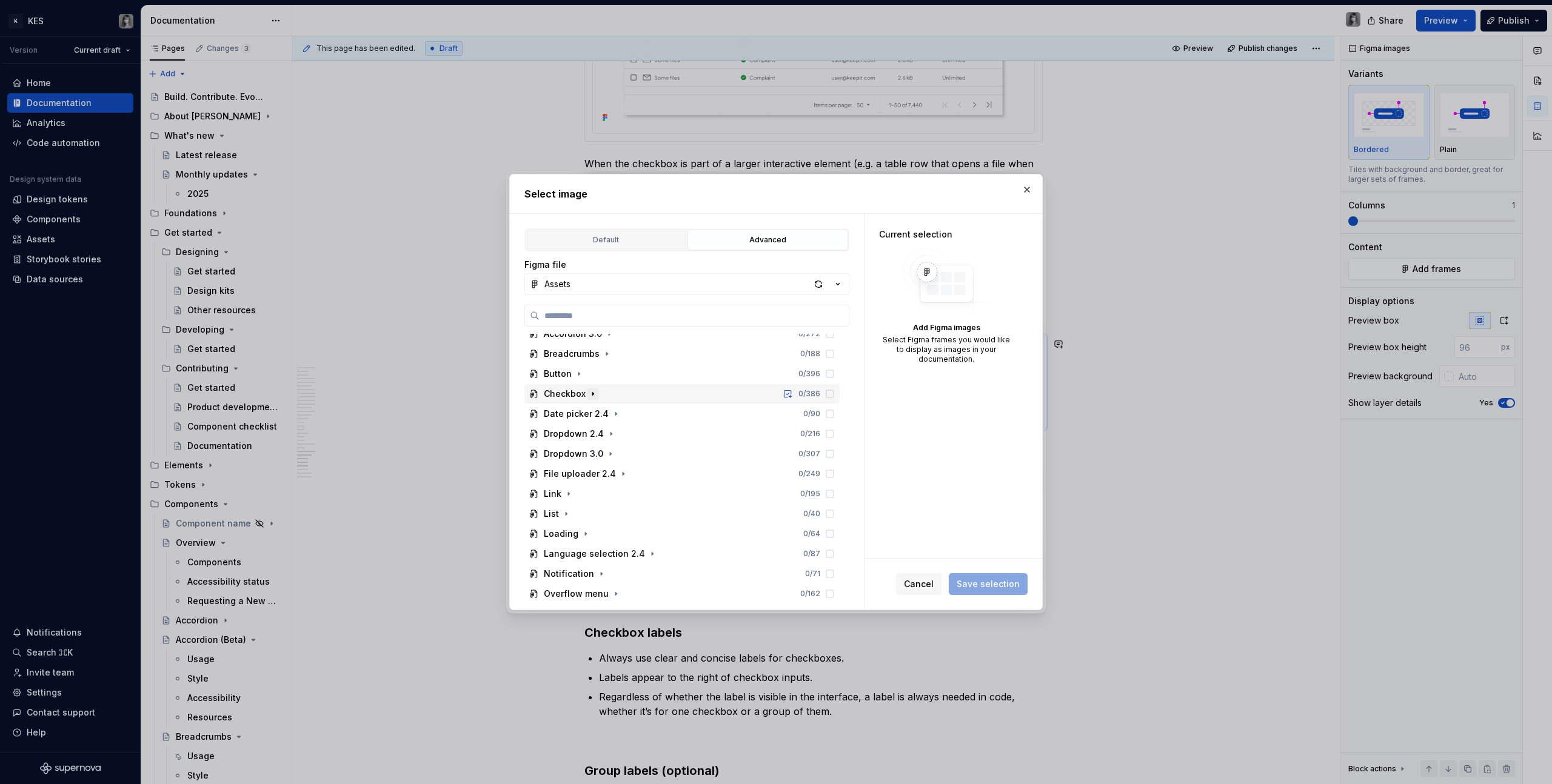 click 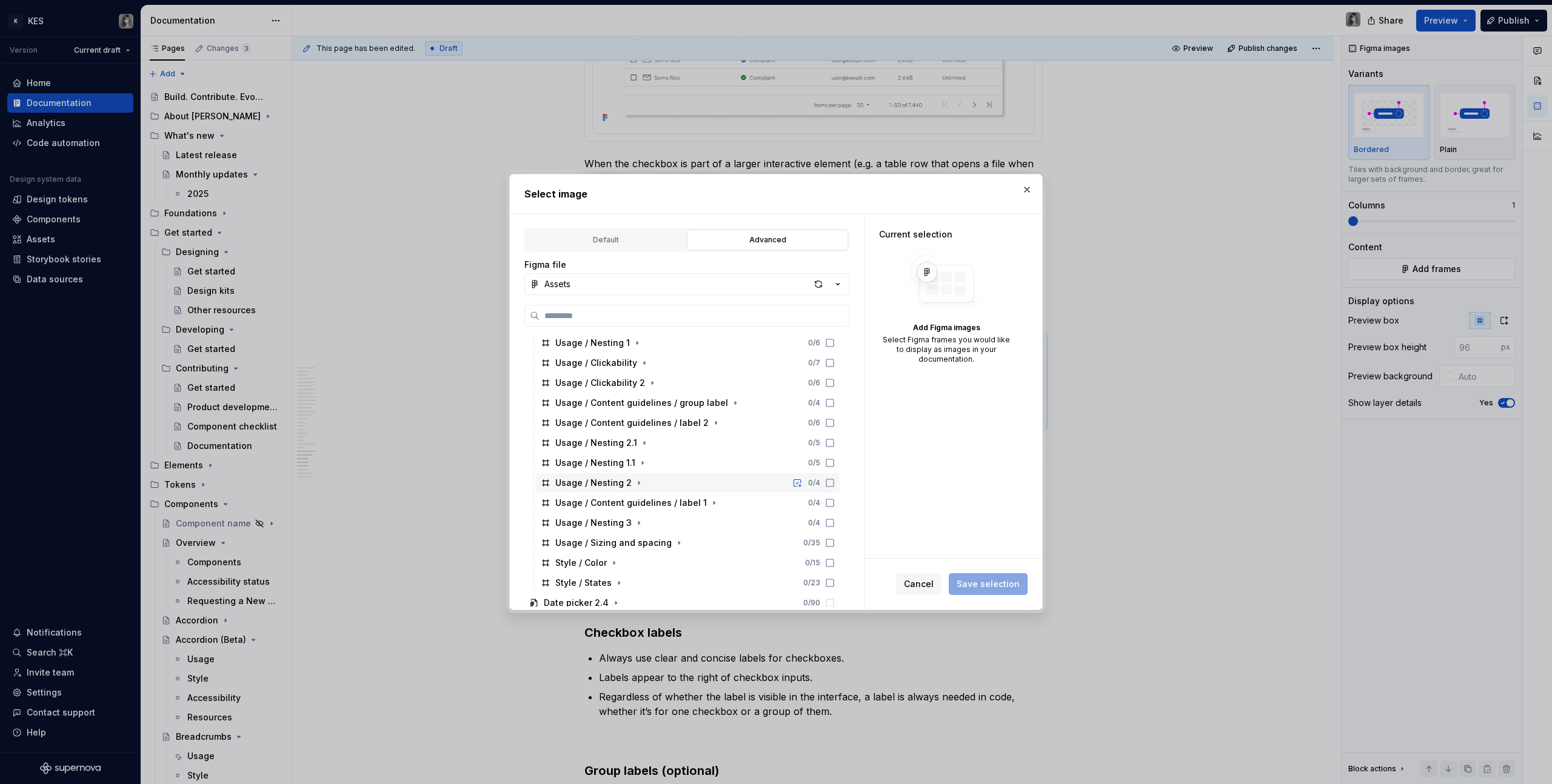 scroll, scrollTop: 643, scrollLeft: 0, axis: vertical 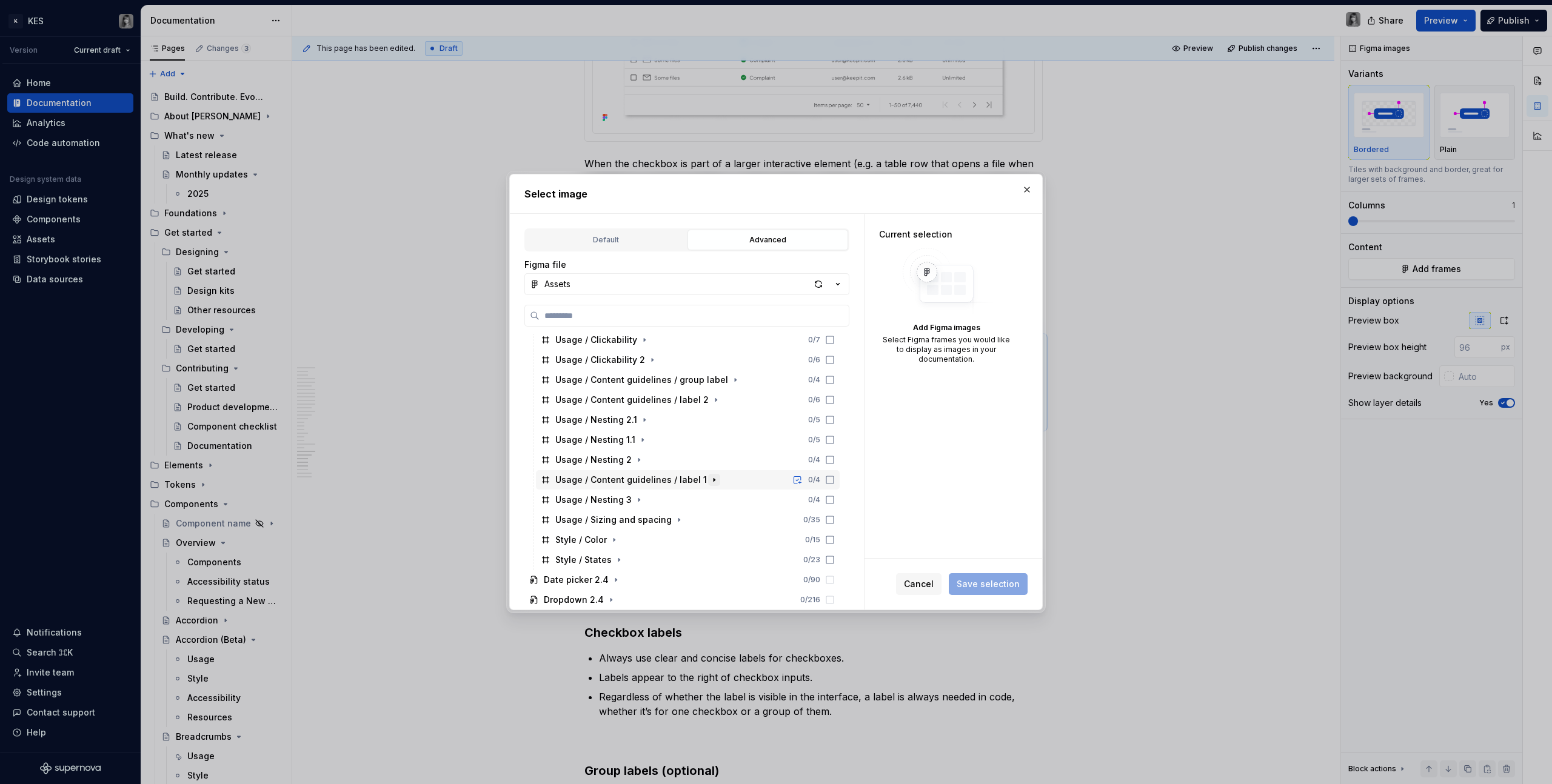 click 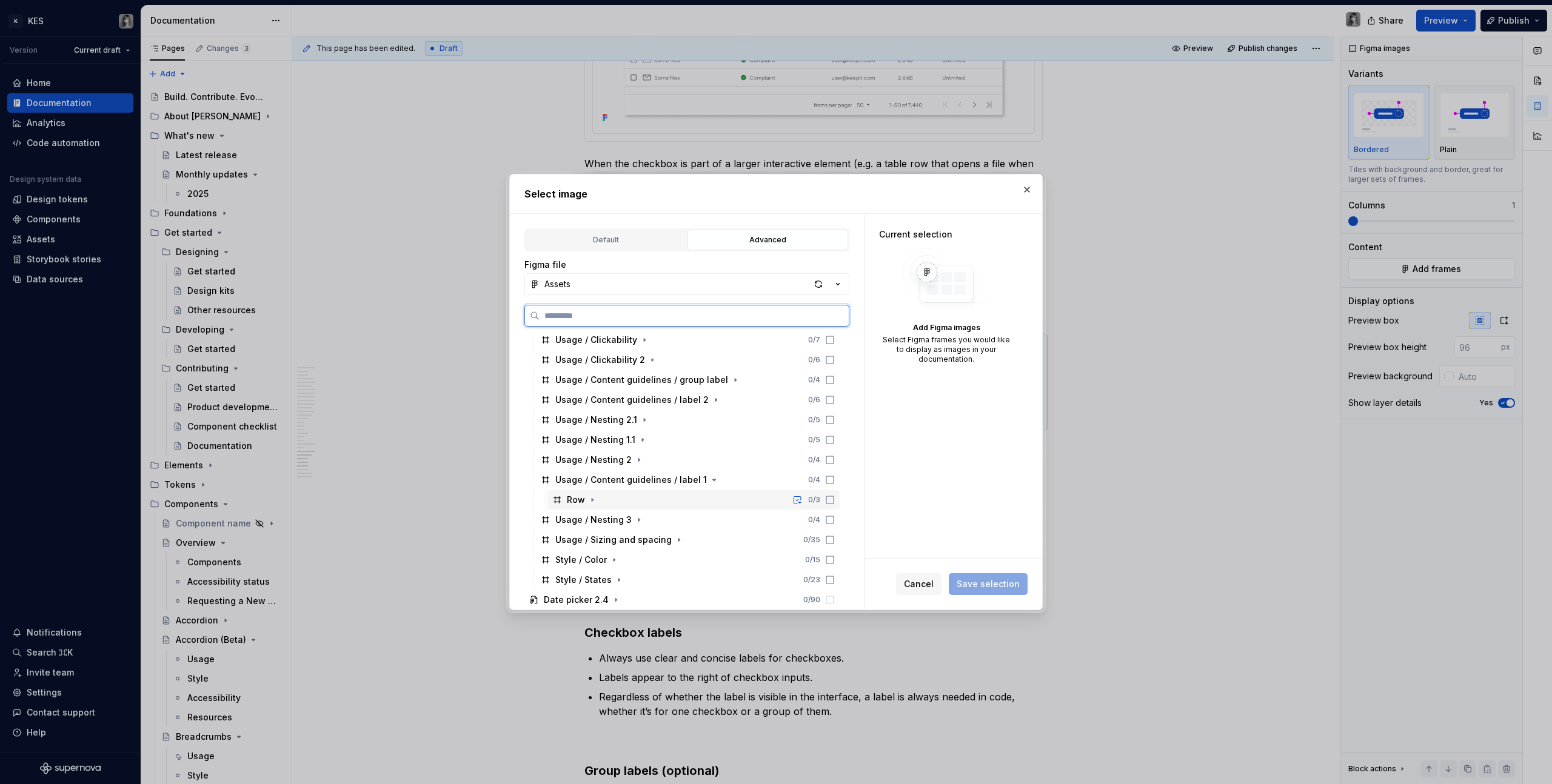 click on "Row" at bounding box center (576, 500) 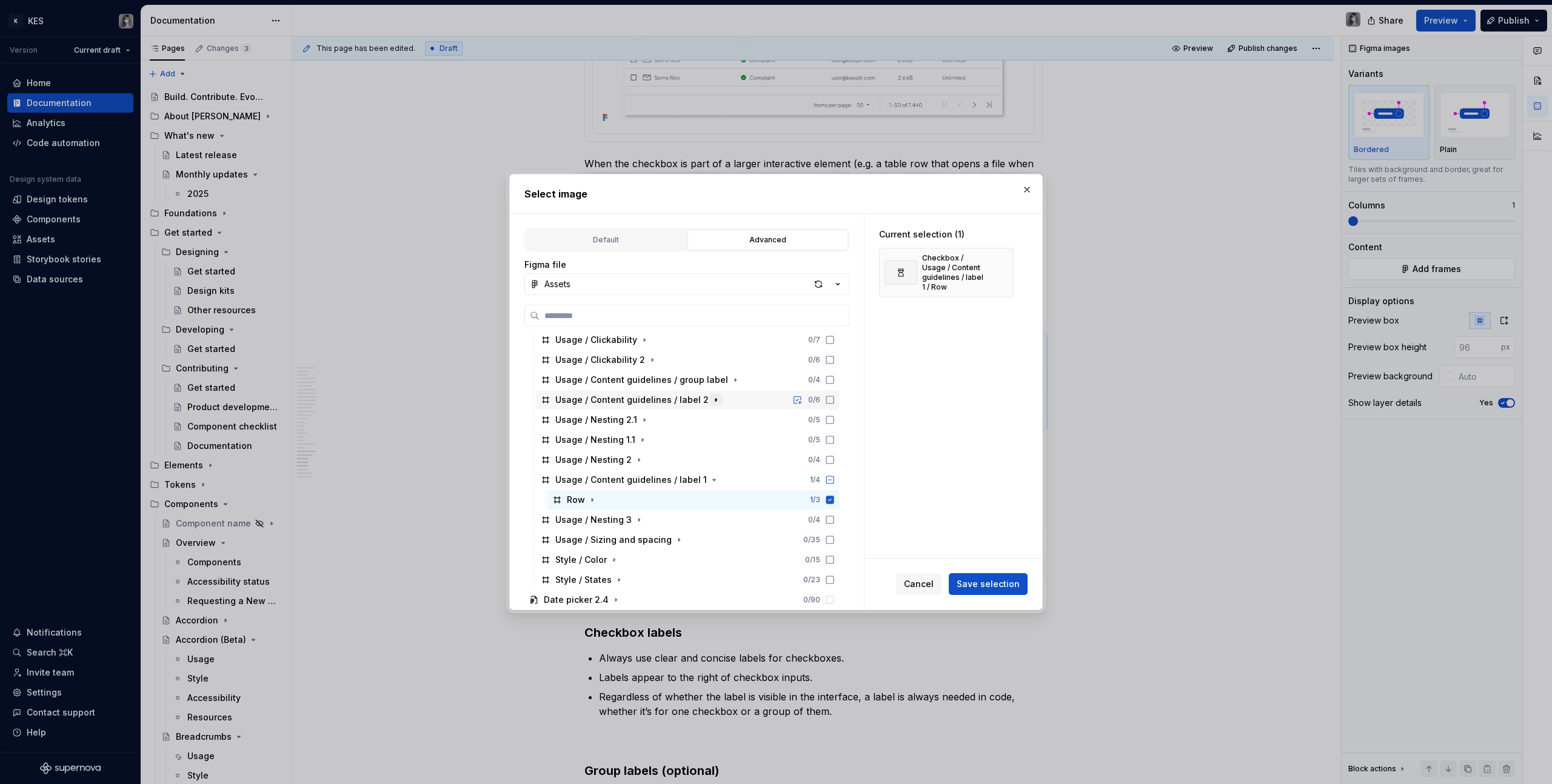 click 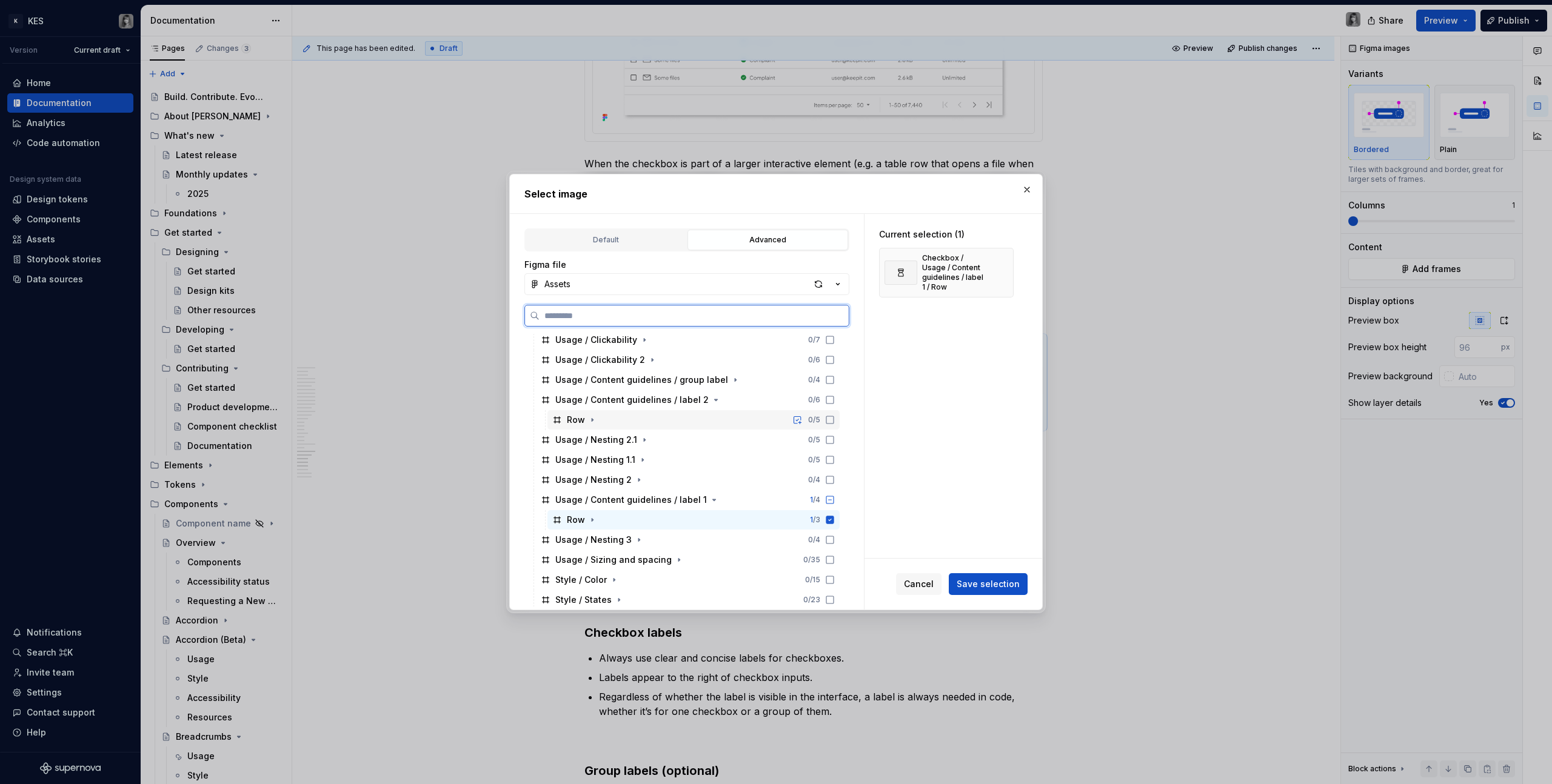 click on "Row" at bounding box center (576, 420) 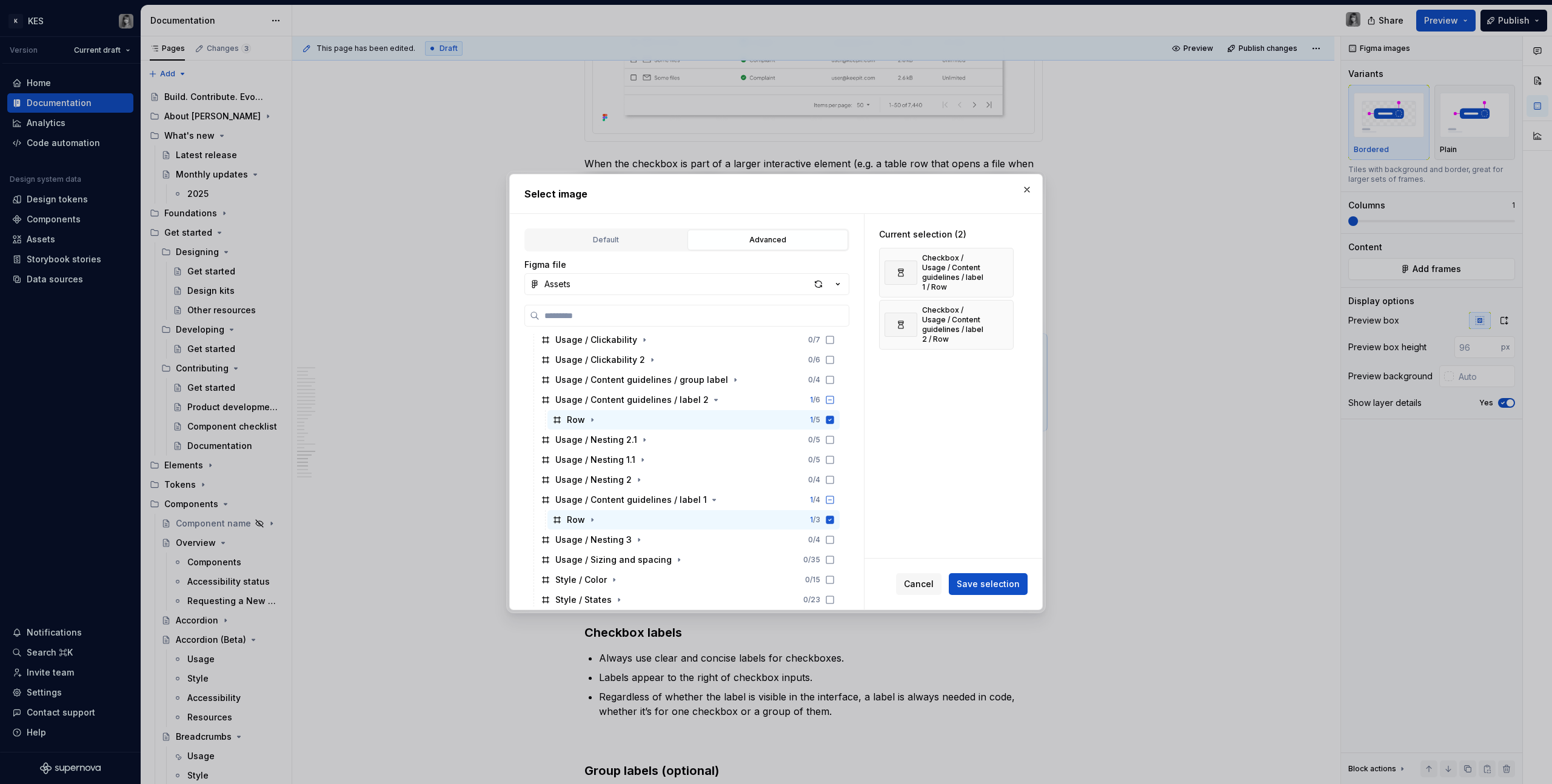 click on "Cancel Save selection" at bounding box center [953, 584] 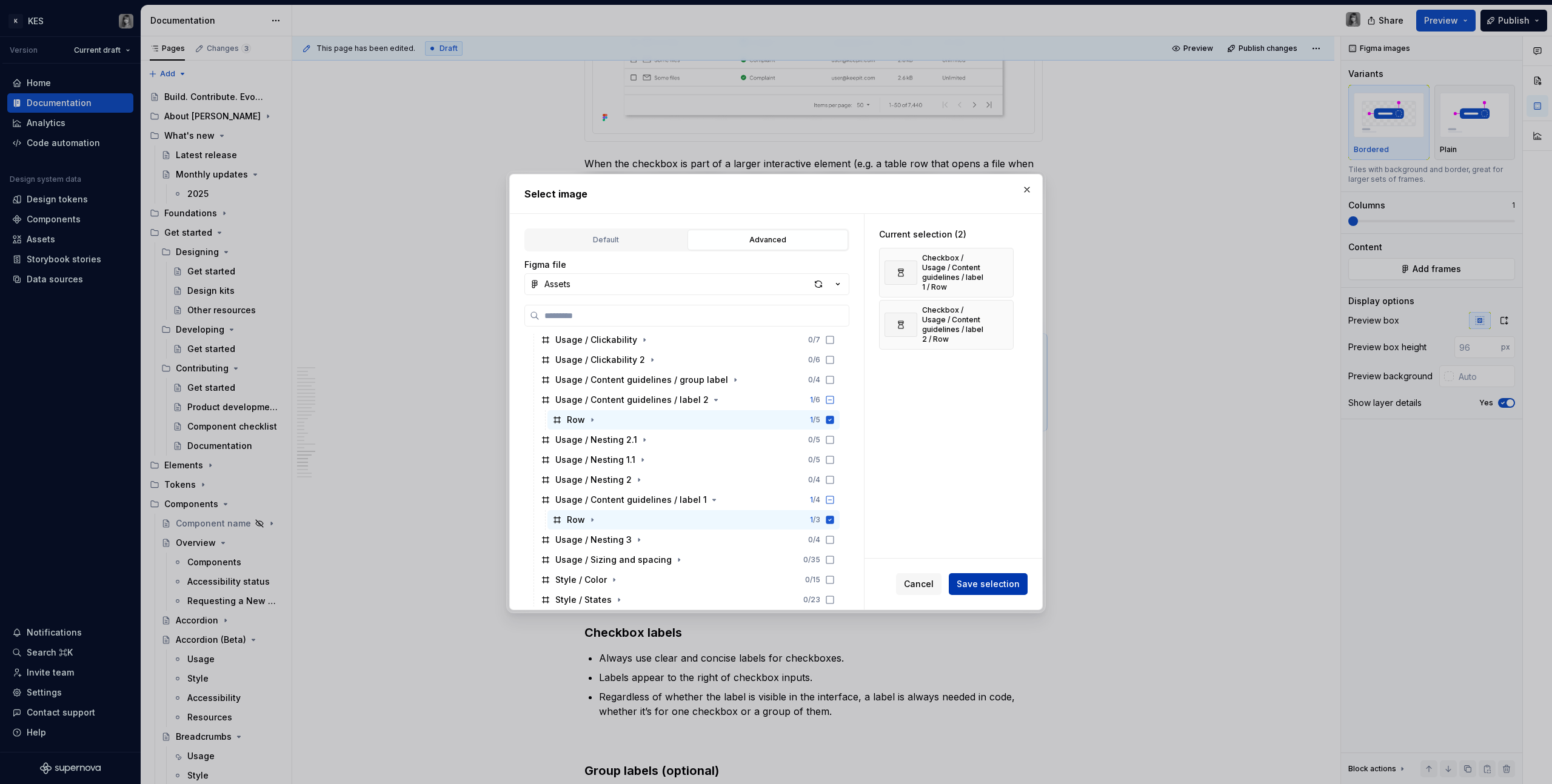 click on "Save selection" at bounding box center [988, 584] 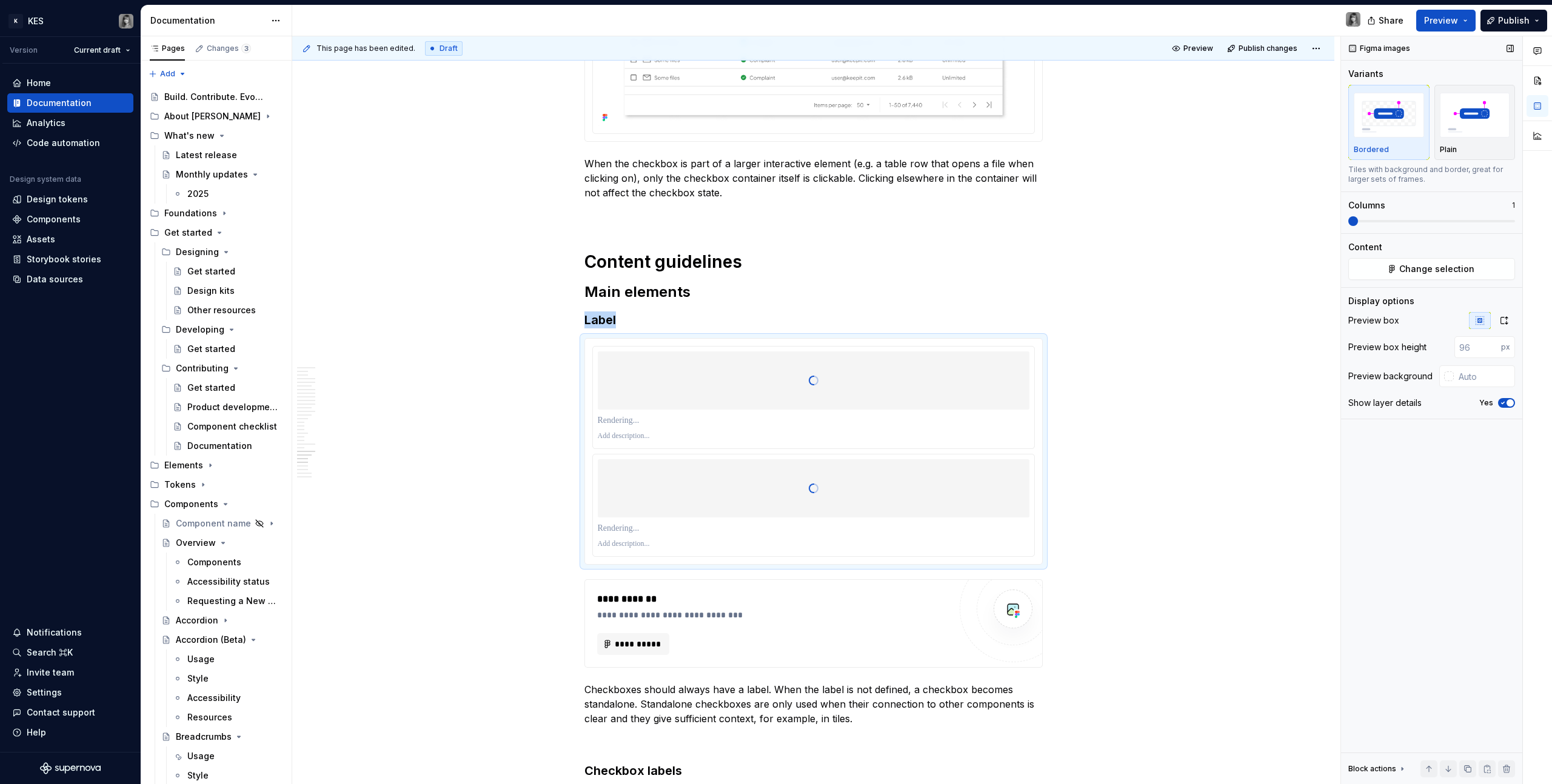 click at bounding box center [1353, 221] 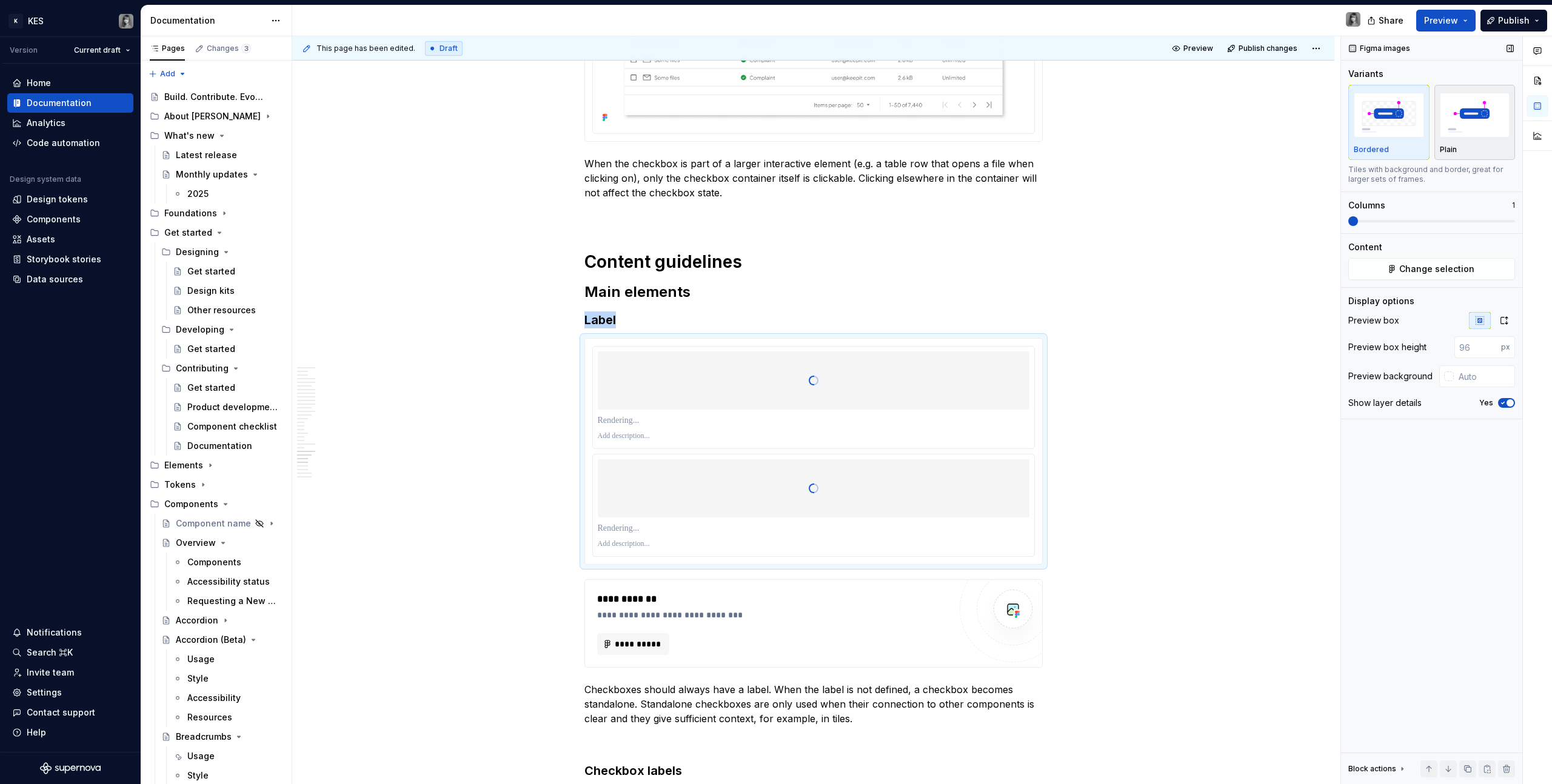 click at bounding box center [1475, 115] 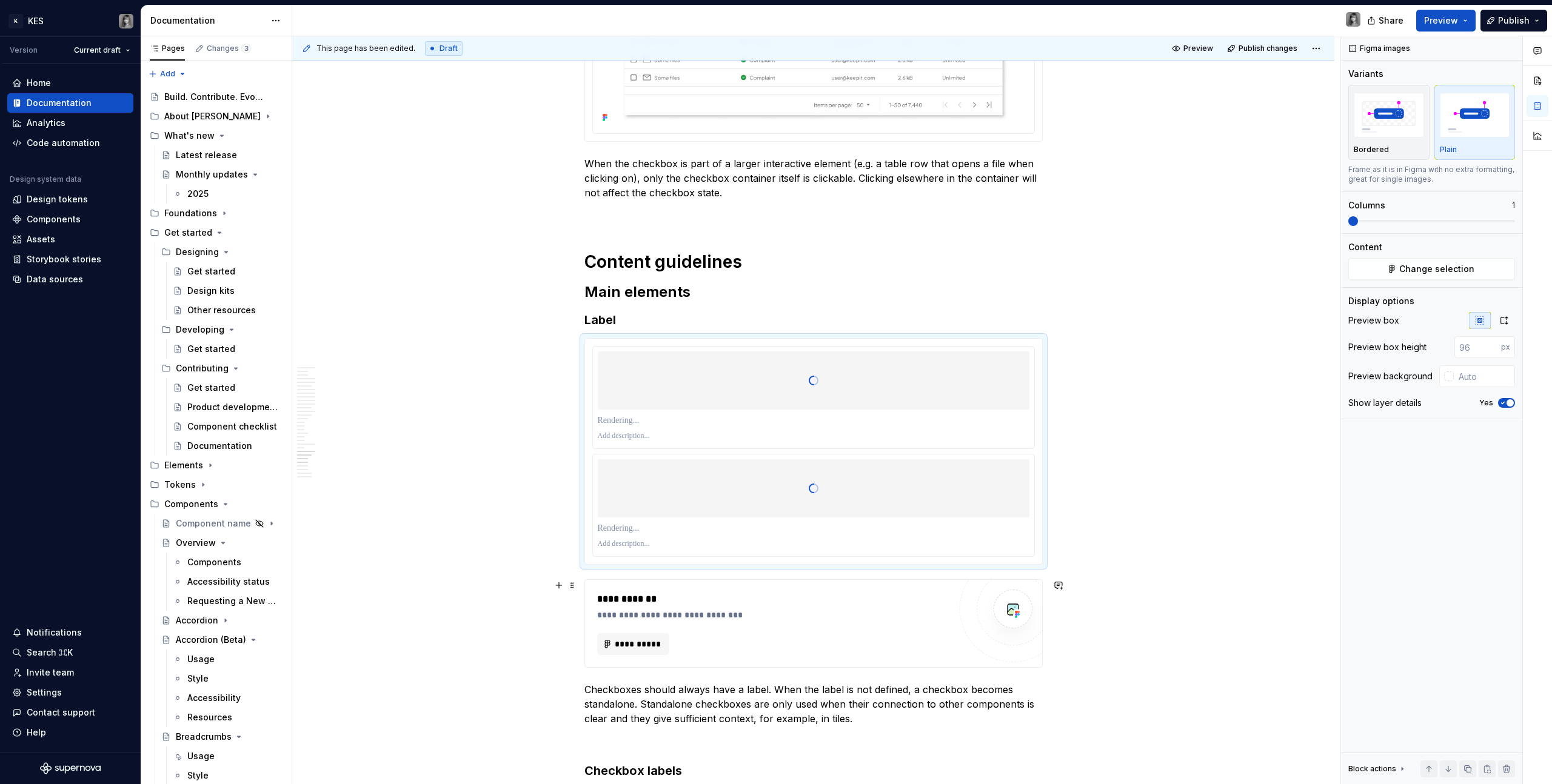 click on "**********" at bounding box center [774, 599] 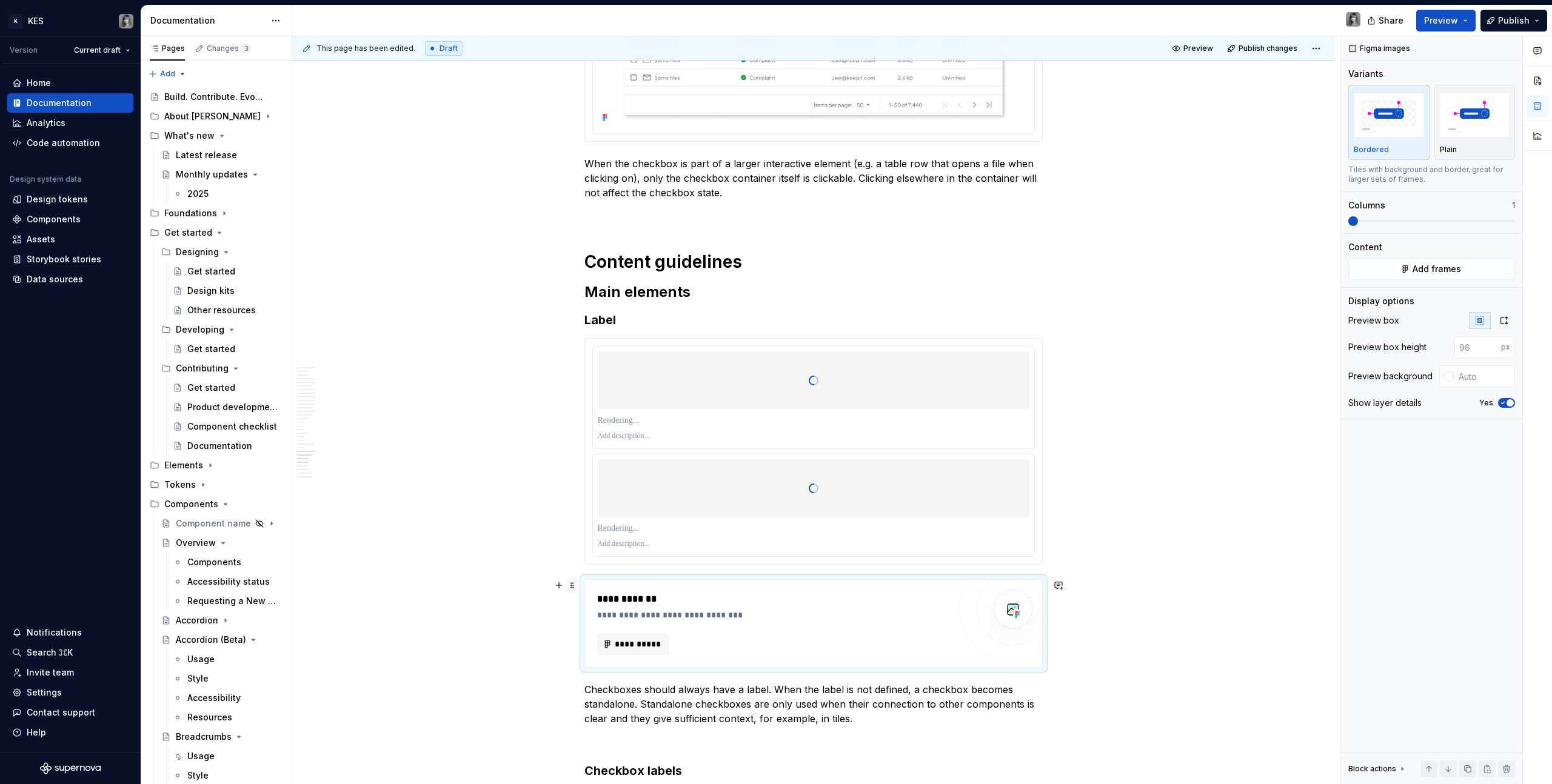 click at bounding box center (572, 585) 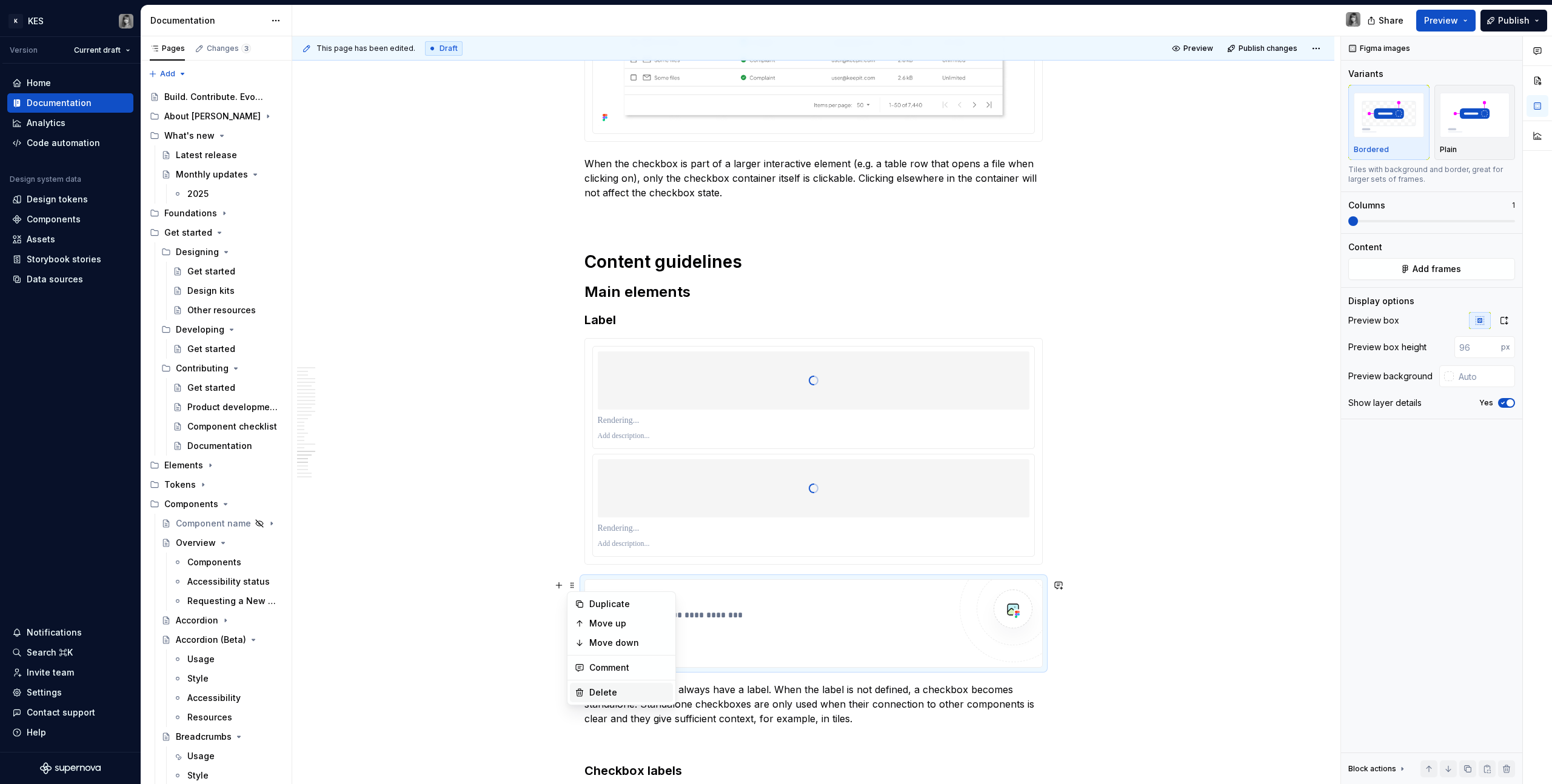 click on "Delete" at bounding box center (629, 693) 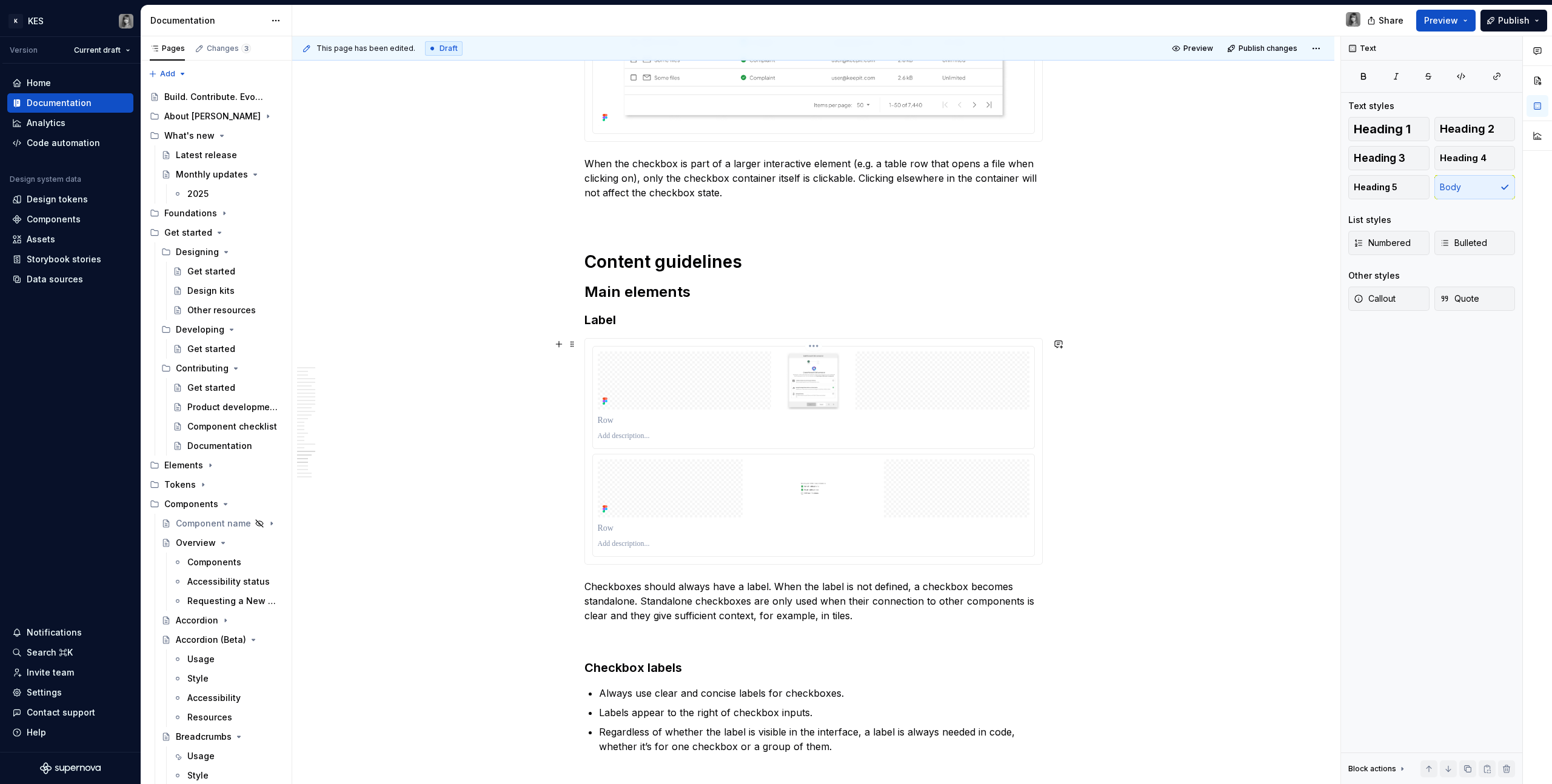 click at bounding box center [814, 380] 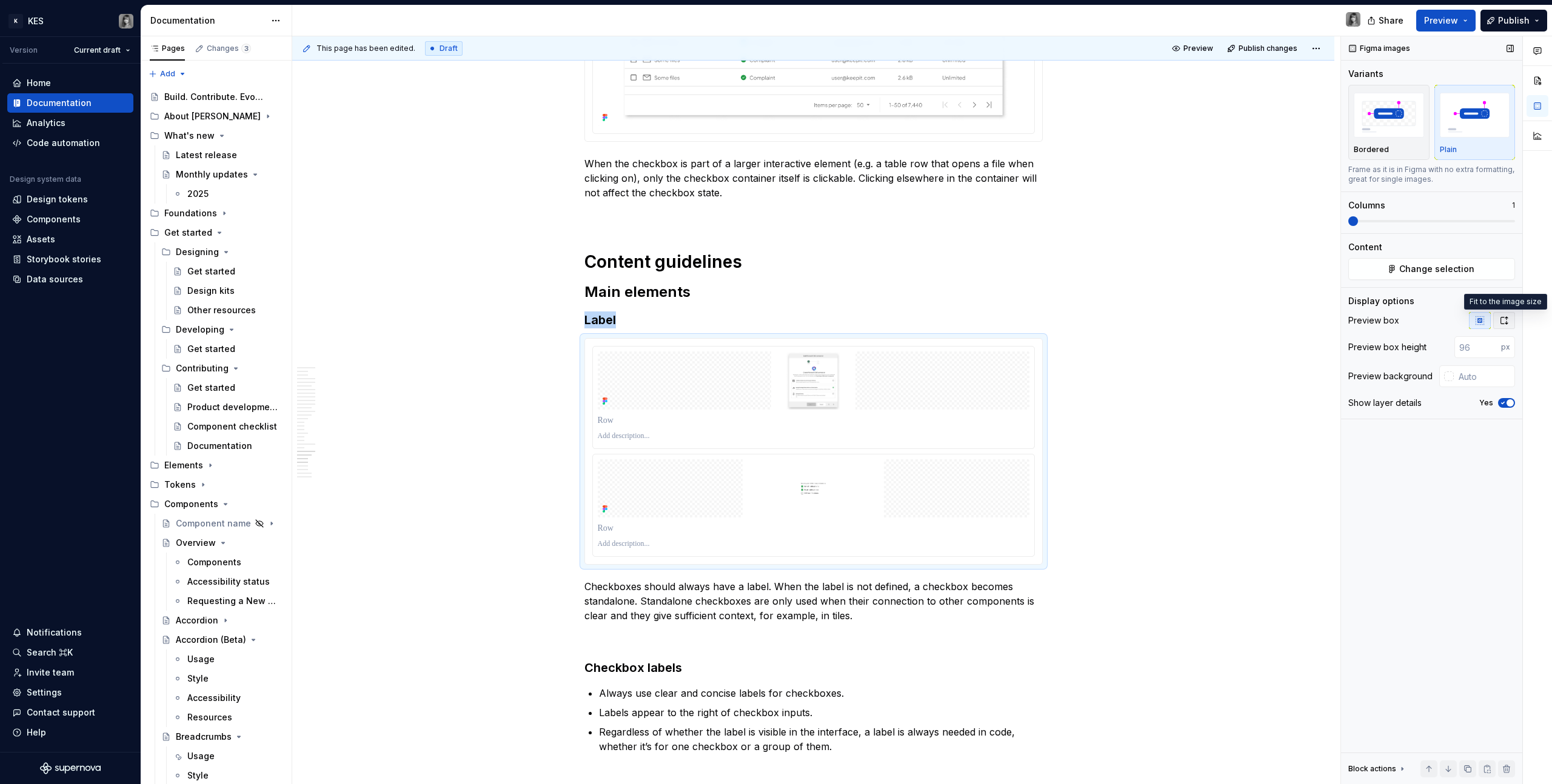 click 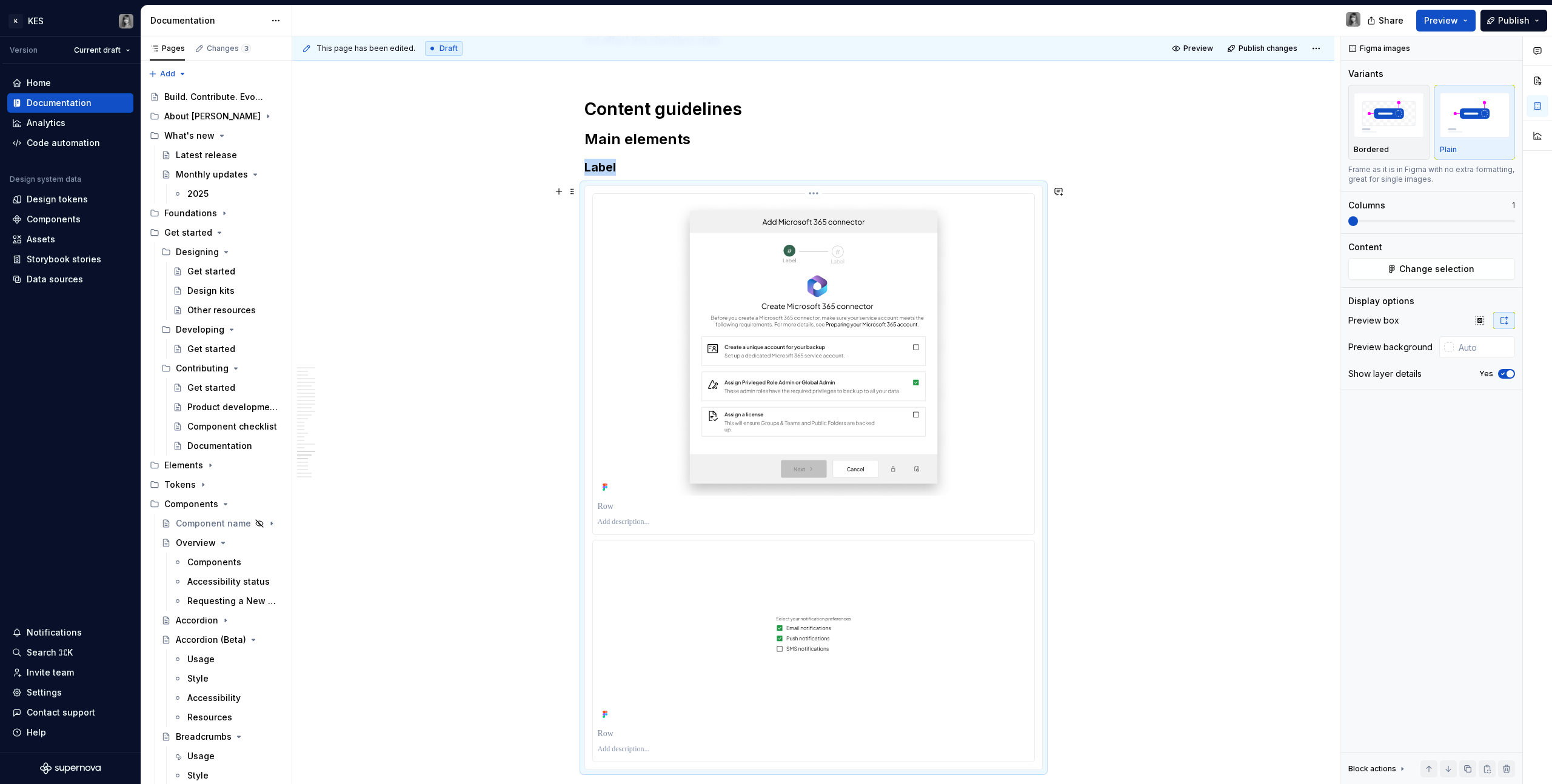 scroll, scrollTop: 8177, scrollLeft: 0, axis: vertical 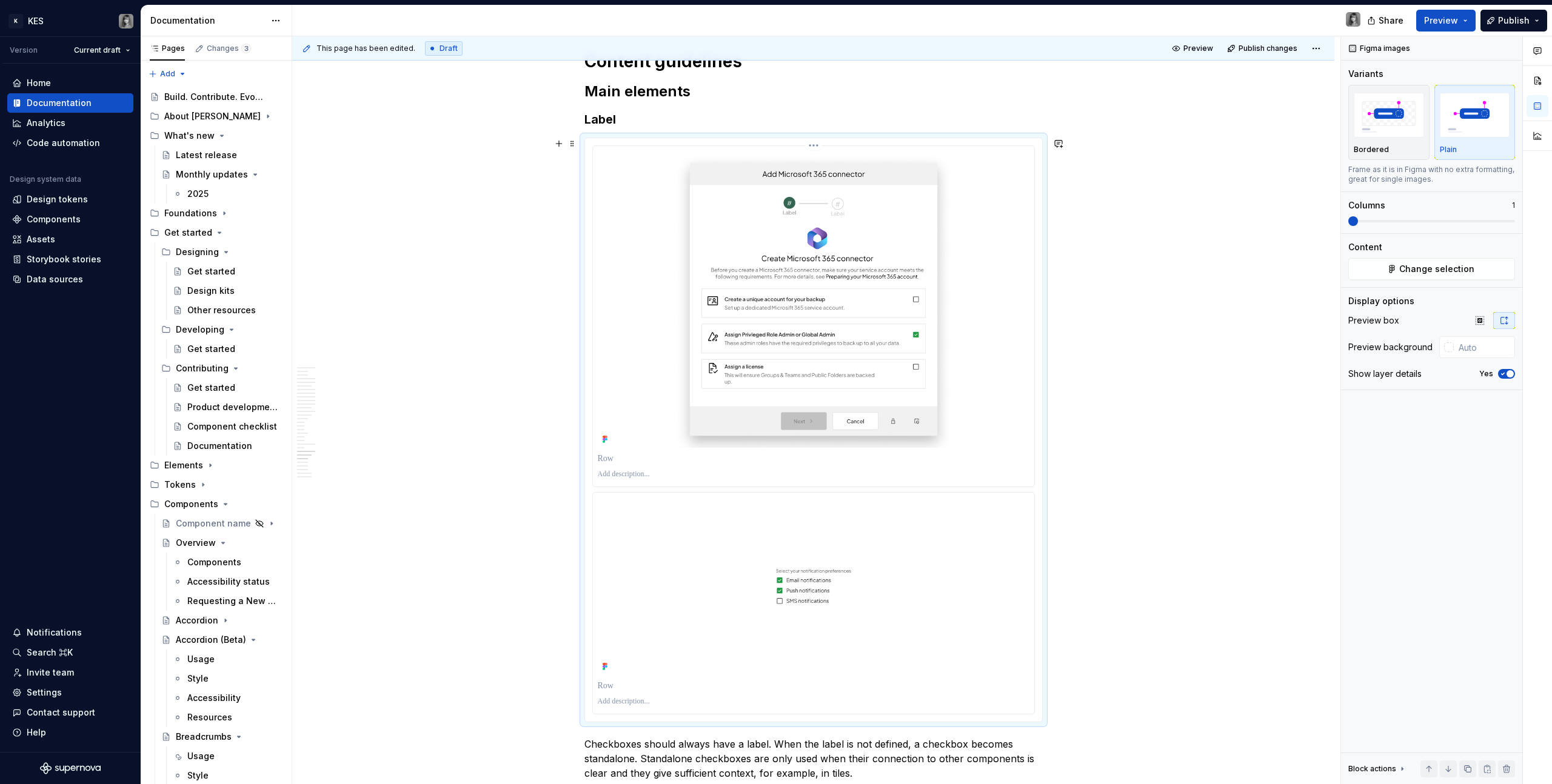 click at bounding box center [814, 459] 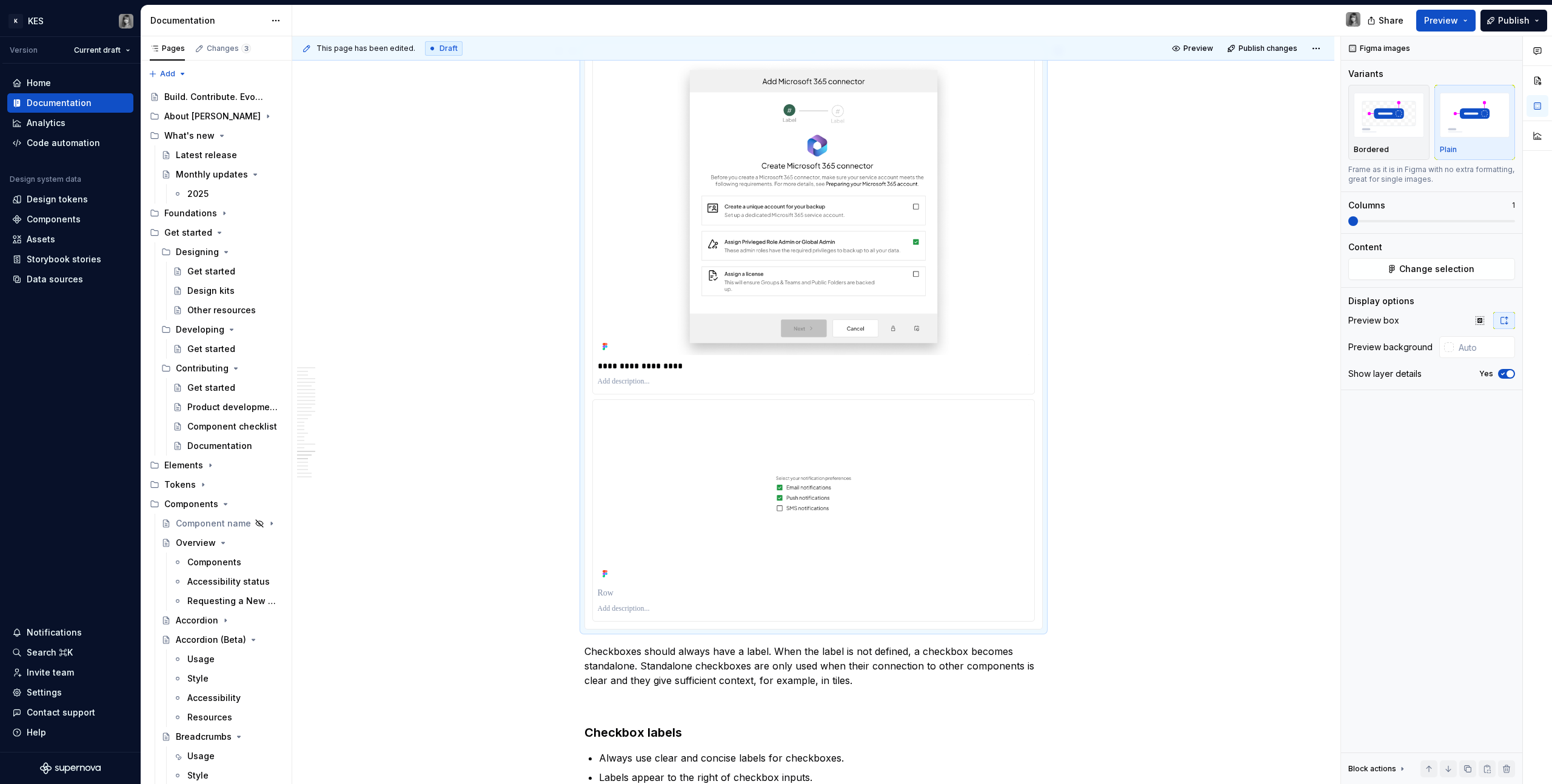 scroll, scrollTop: 8279, scrollLeft: 0, axis: vertical 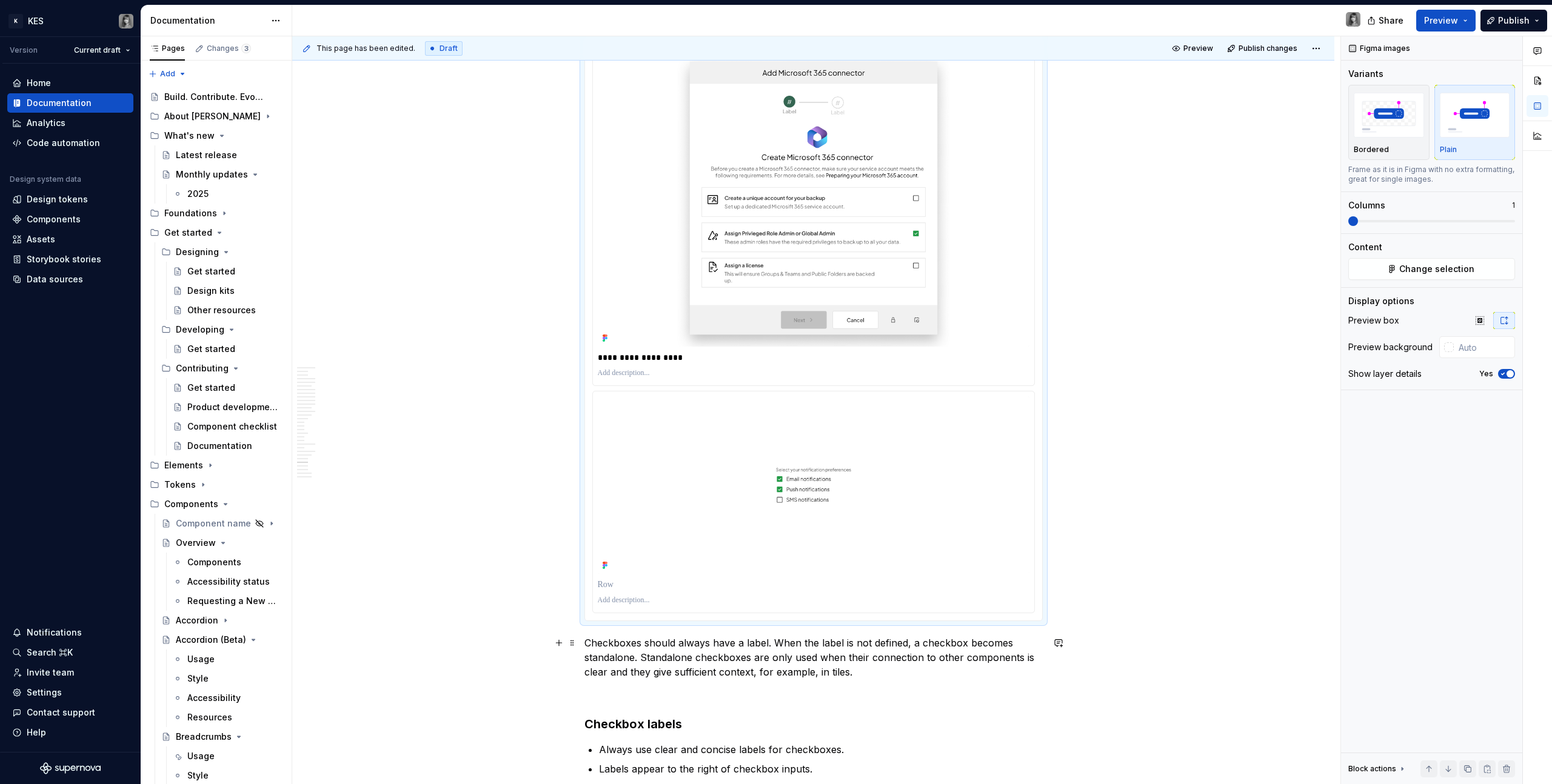 click on "Checkboxes should always have a label. When the label is not defined, a checkbox becomes standalone. Standalone checkboxes are only used when their connection to other components is clear and they give sufficient context, for example, in tiles." at bounding box center [814, 657] 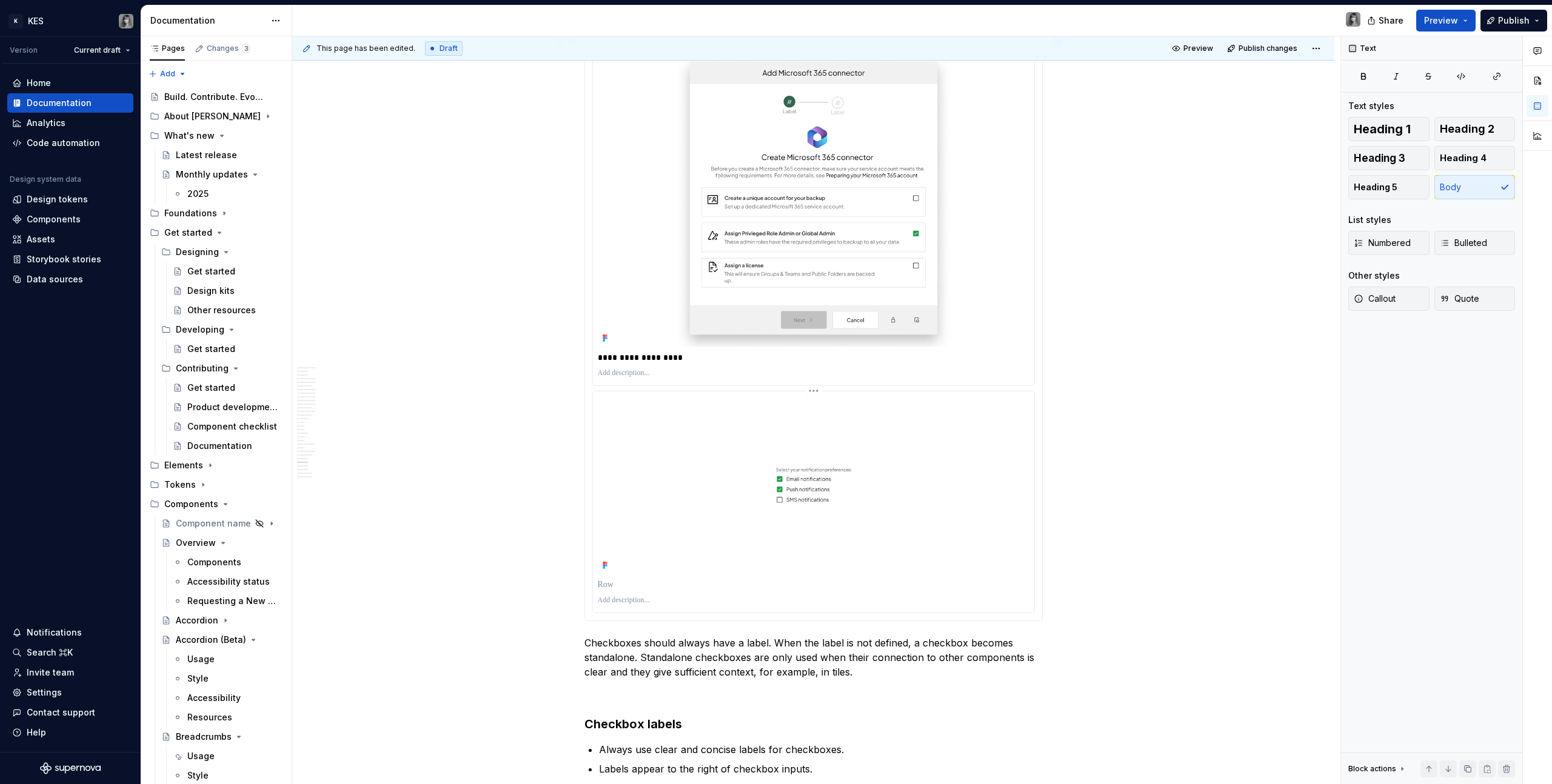 click at bounding box center (814, 585) 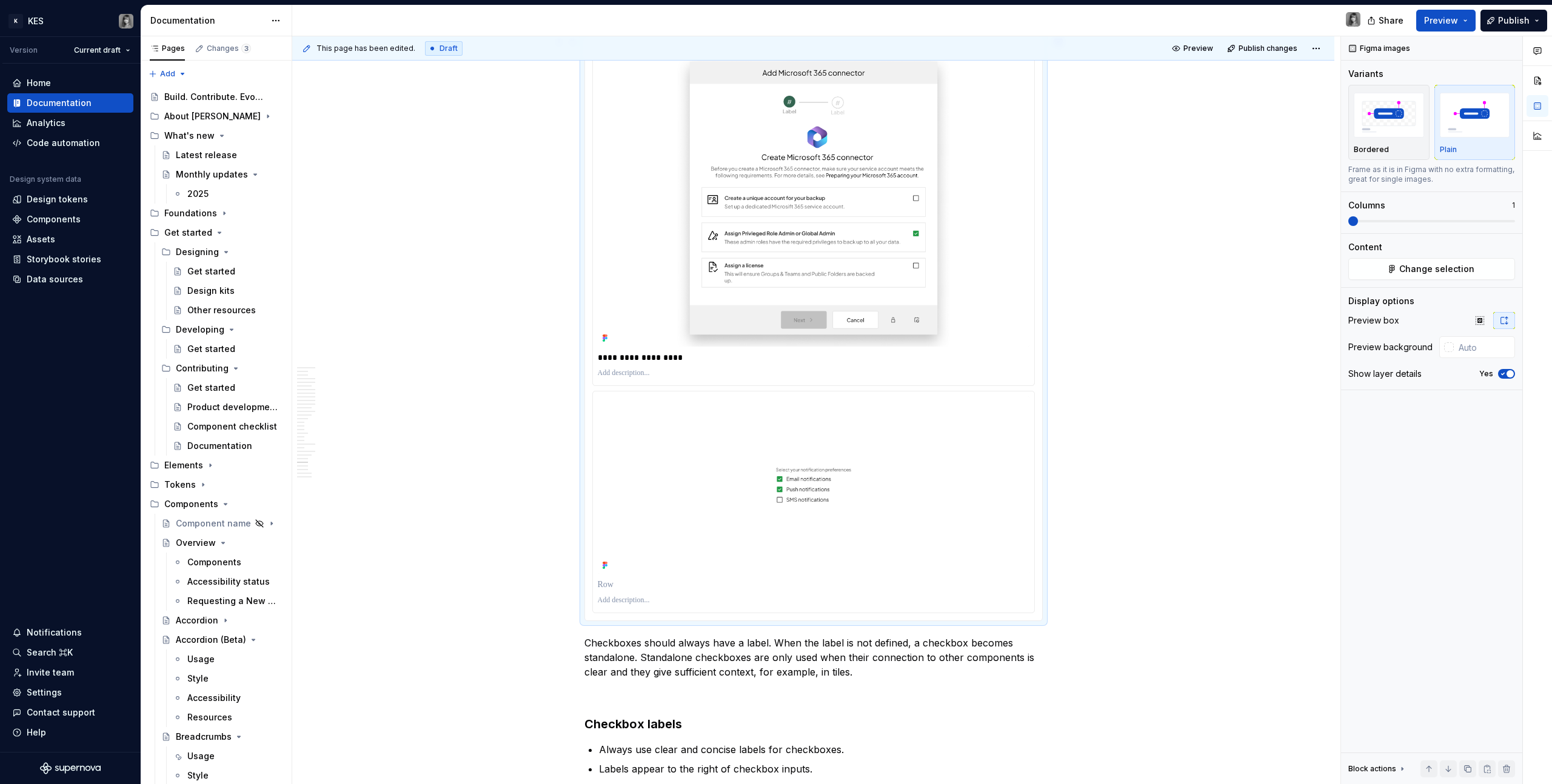 type 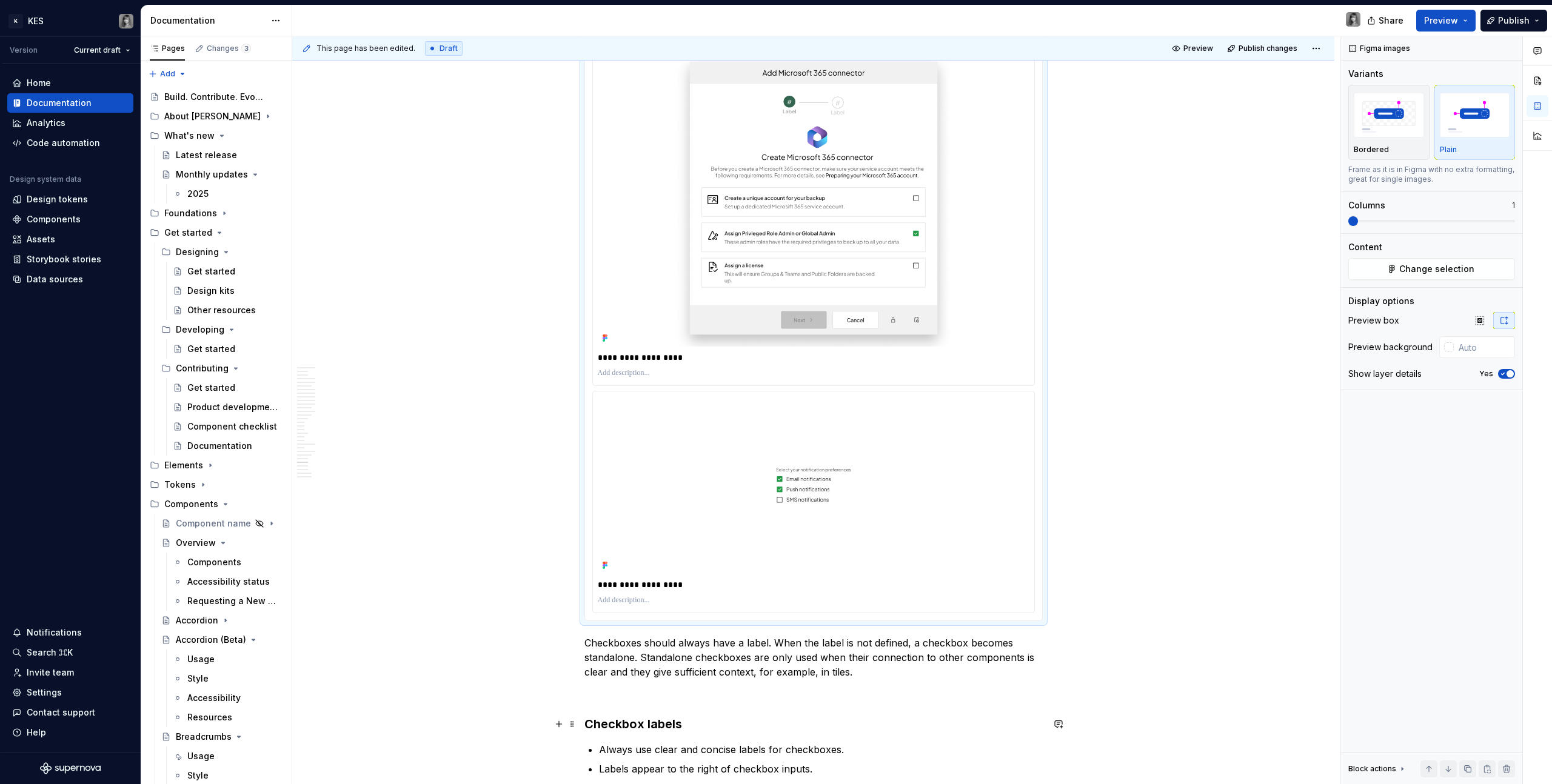 click on "**********" at bounding box center (813, -2728) 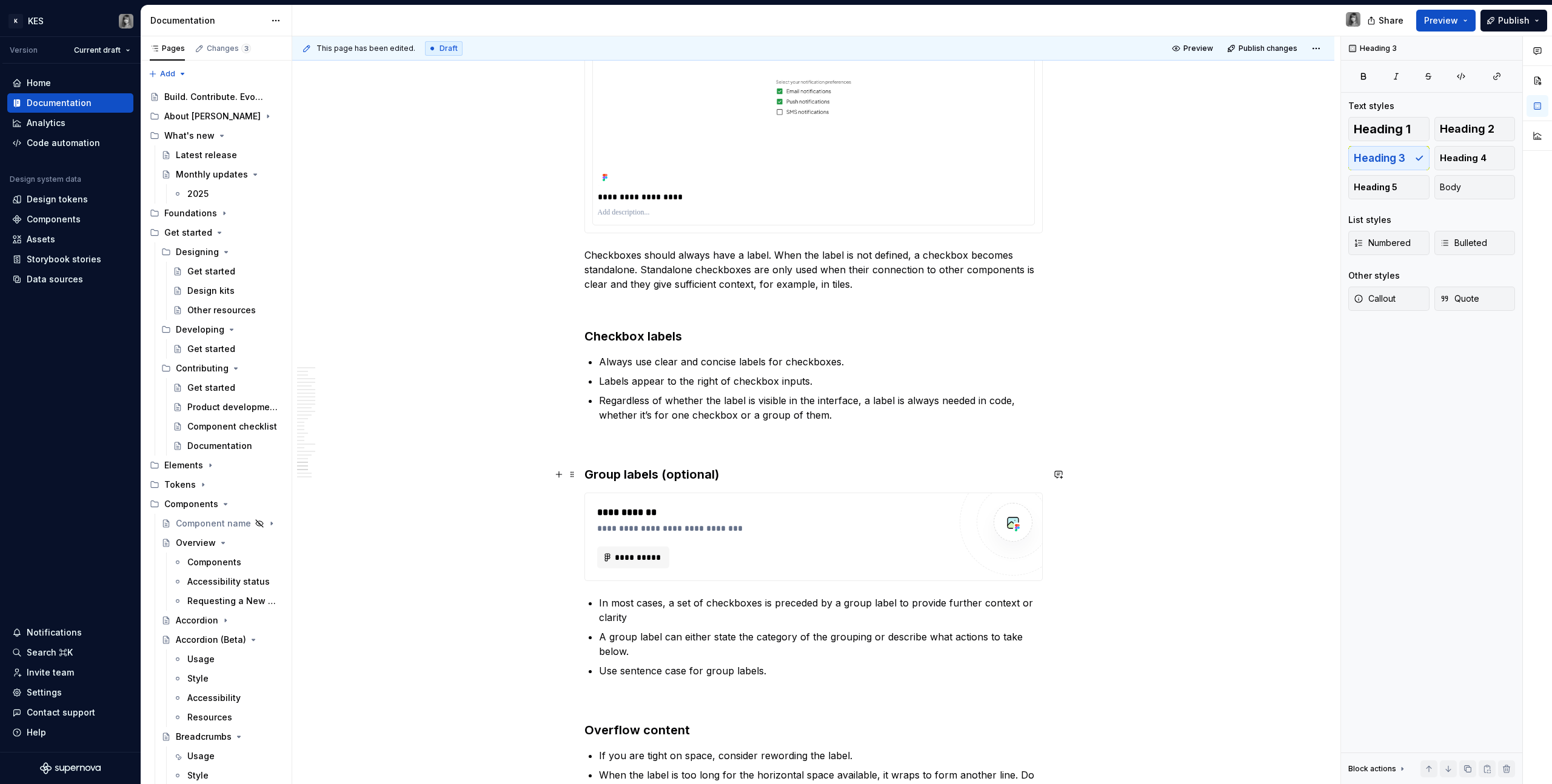scroll, scrollTop: 8681, scrollLeft: 0, axis: vertical 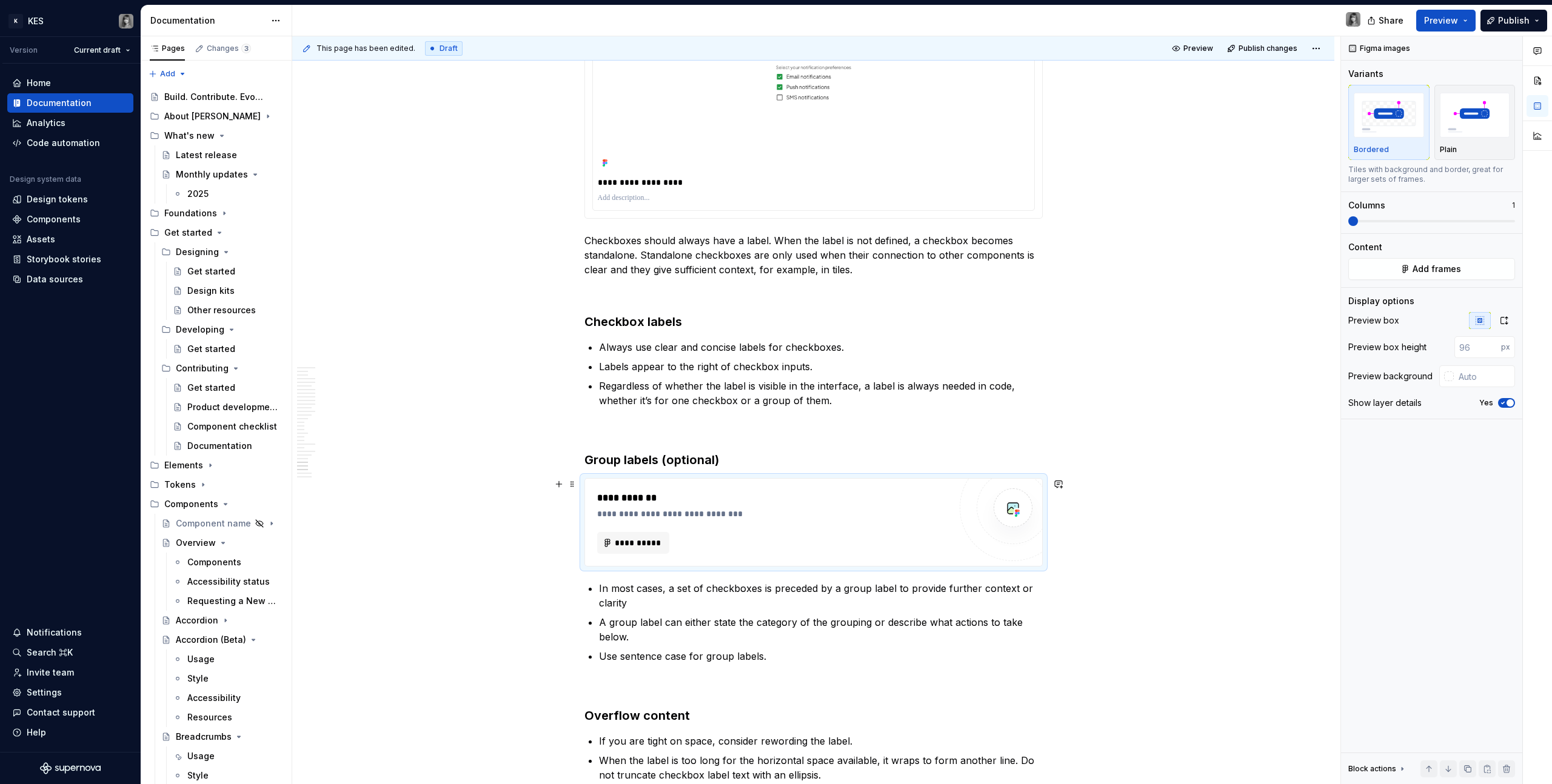 click on "**********" at bounding box center [814, 522] 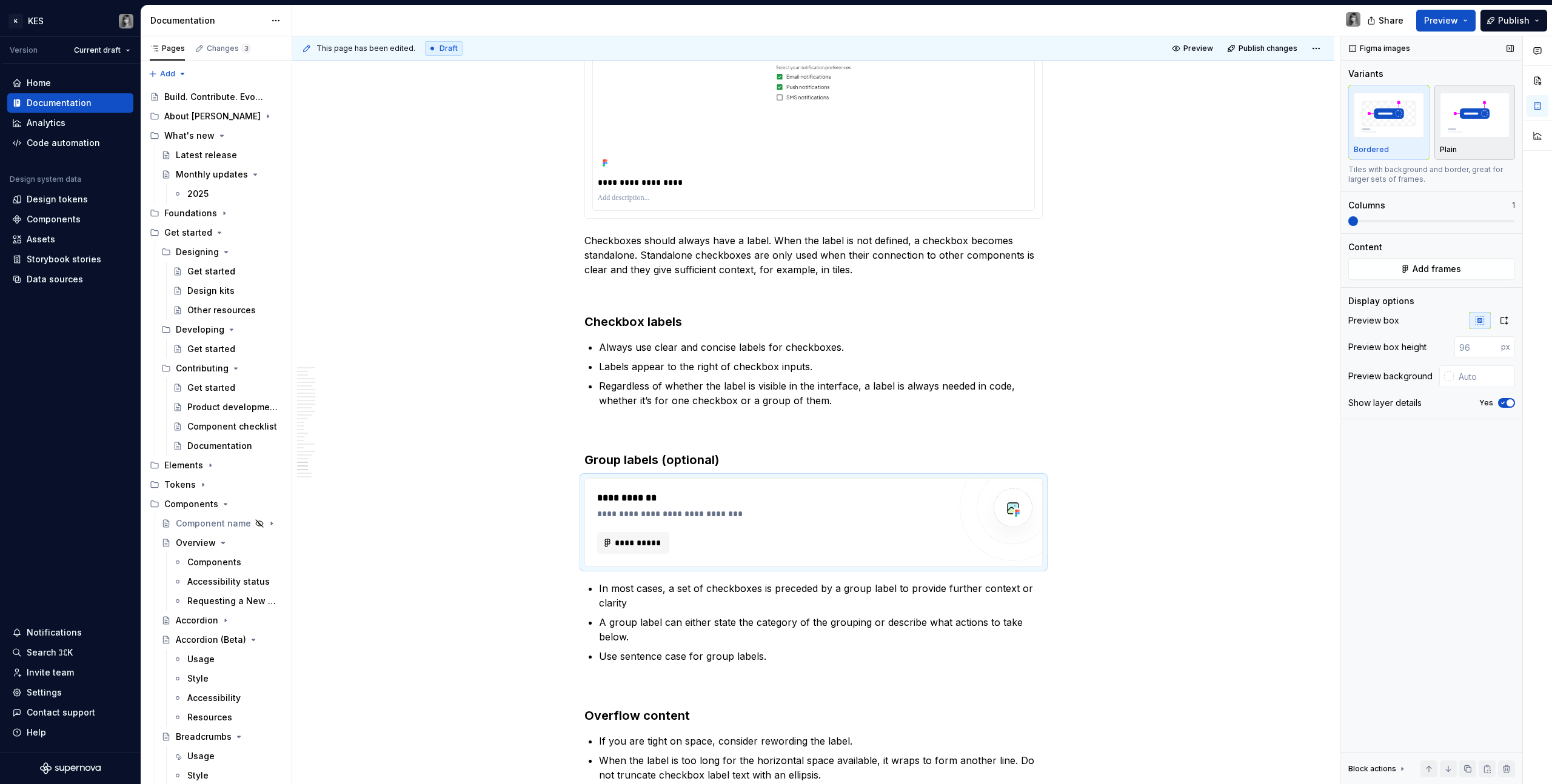 click at bounding box center (1475, 115) 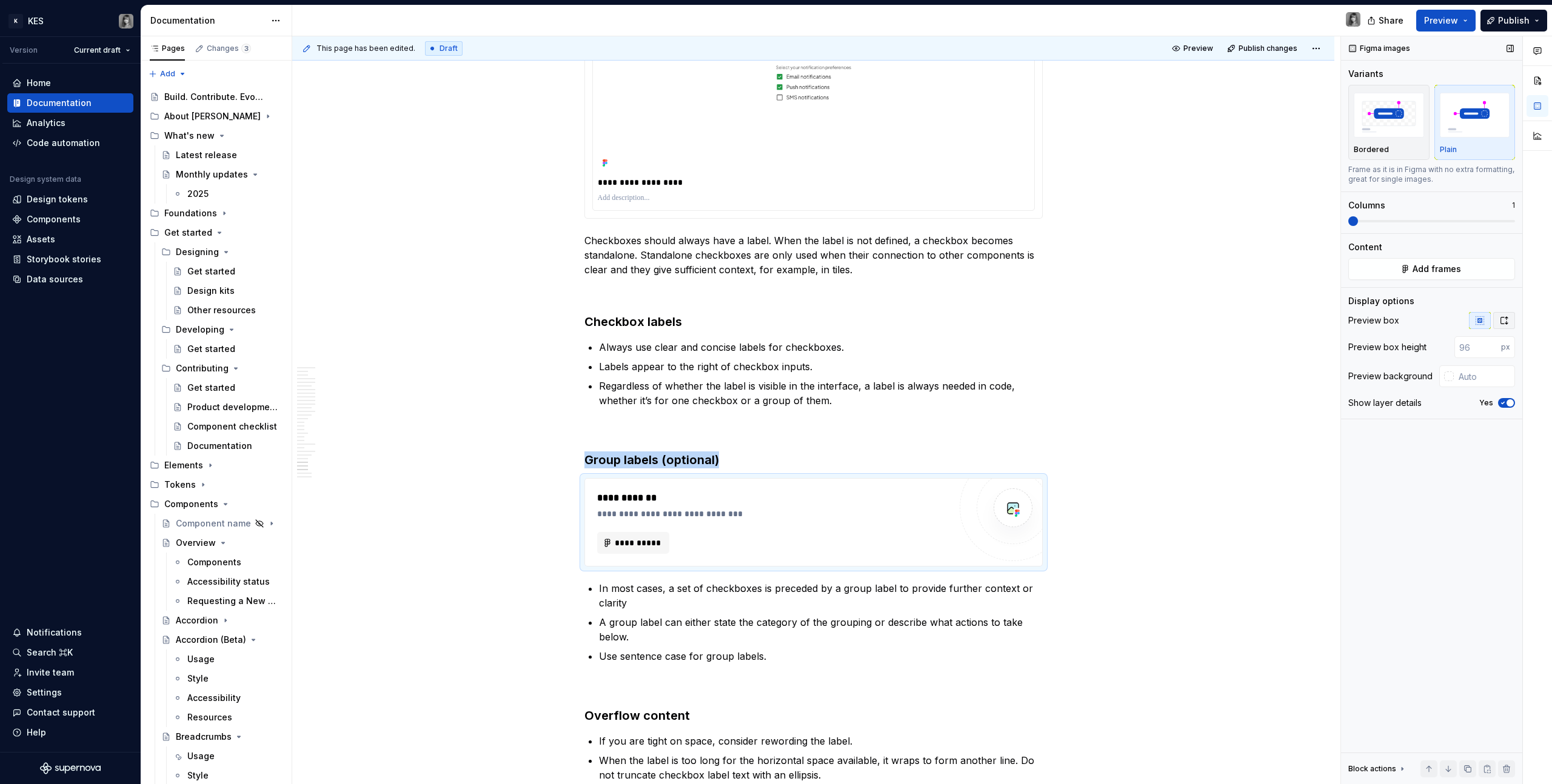 click 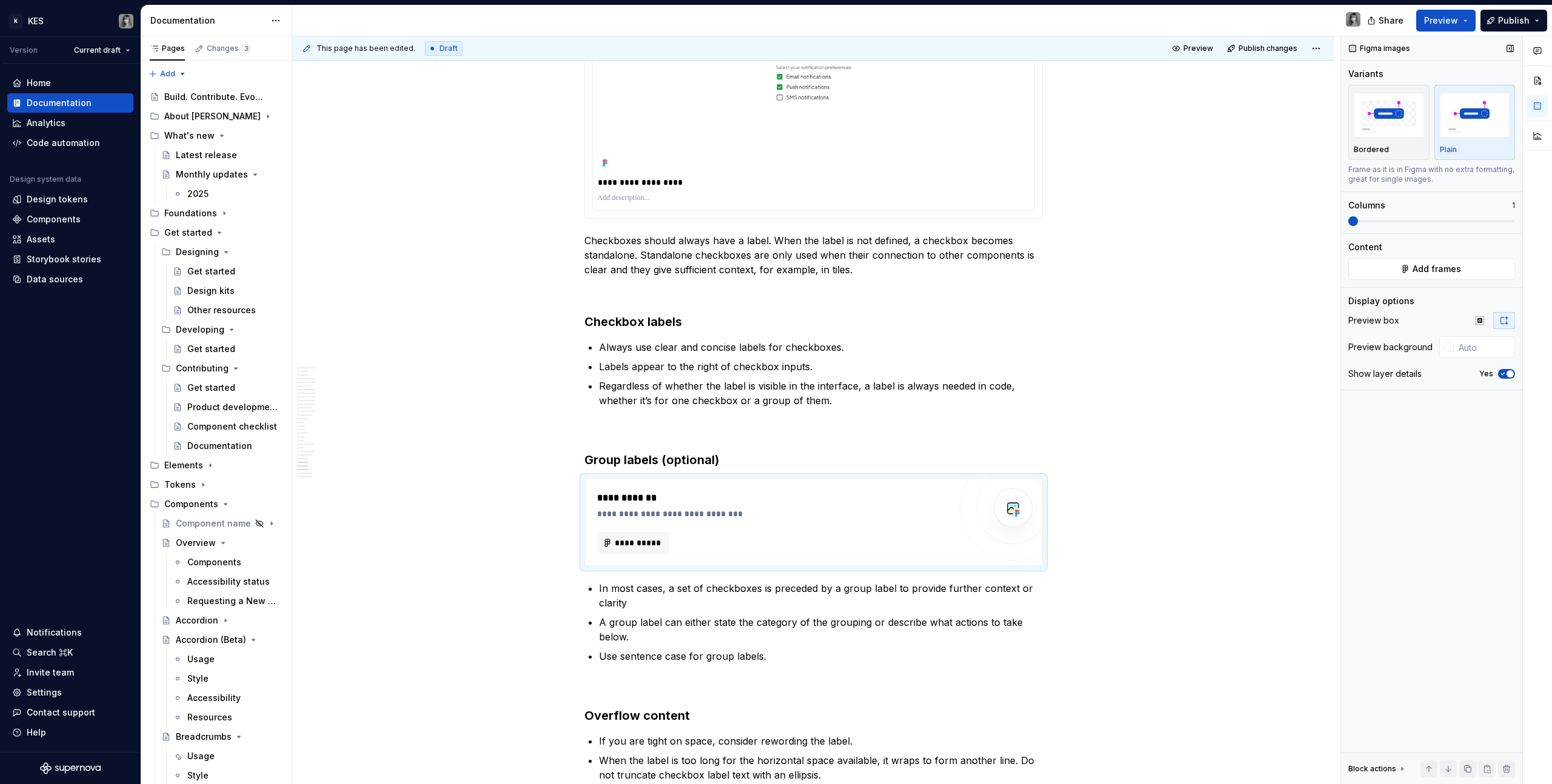 click on "Content Add frames" at bounding box center (1431, 261) 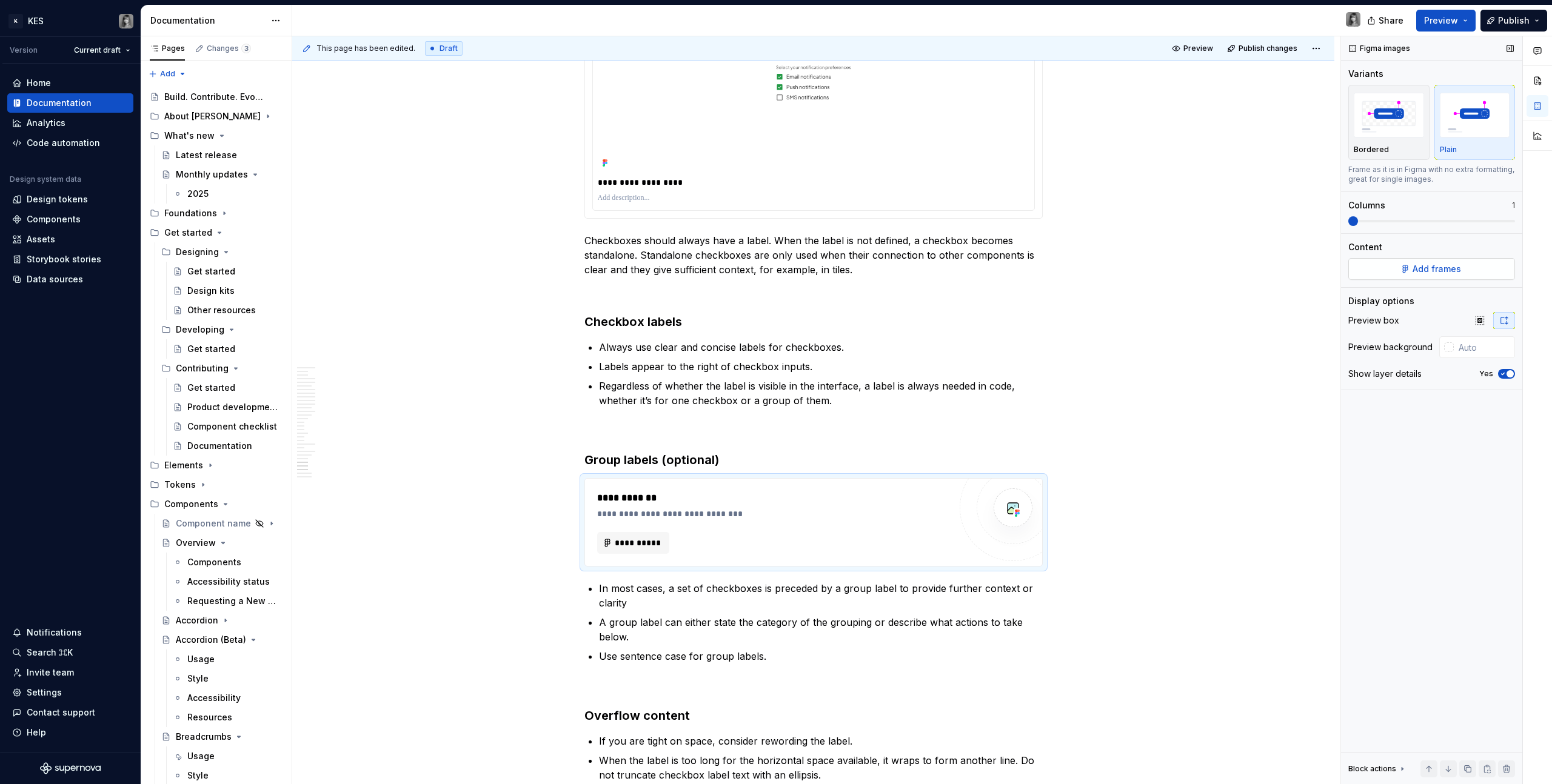 click on "Add frames" at bounding box center (1437, 269) 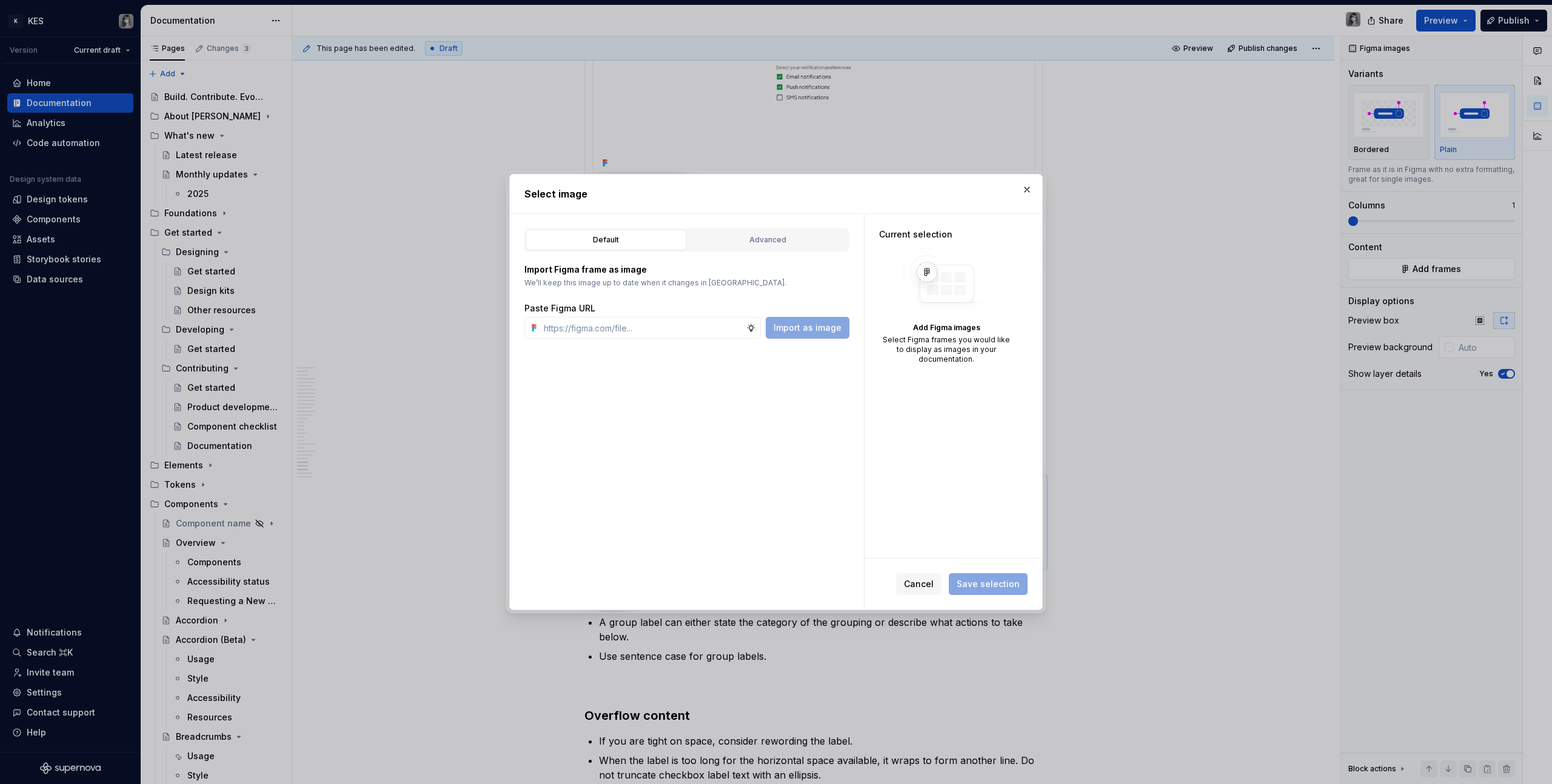 click on "Default Advanced Import Figma frame as image We’ll keep this image up to date when it changes in Figma. Paste Figma URL Import as image Figma file Assets" at bounding box center (687, 284) 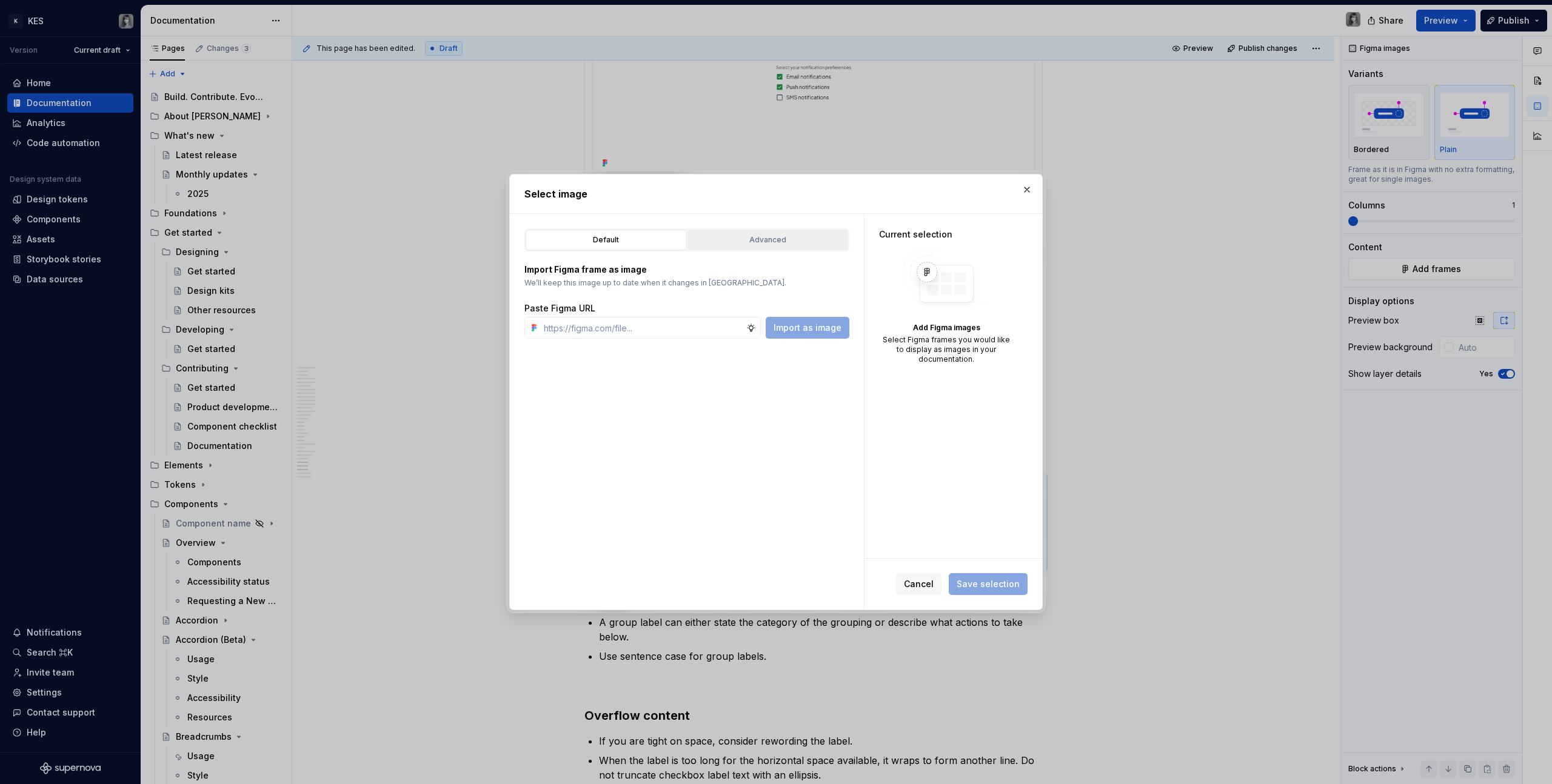 click on "Advanced" at bounding box center (768, 240) 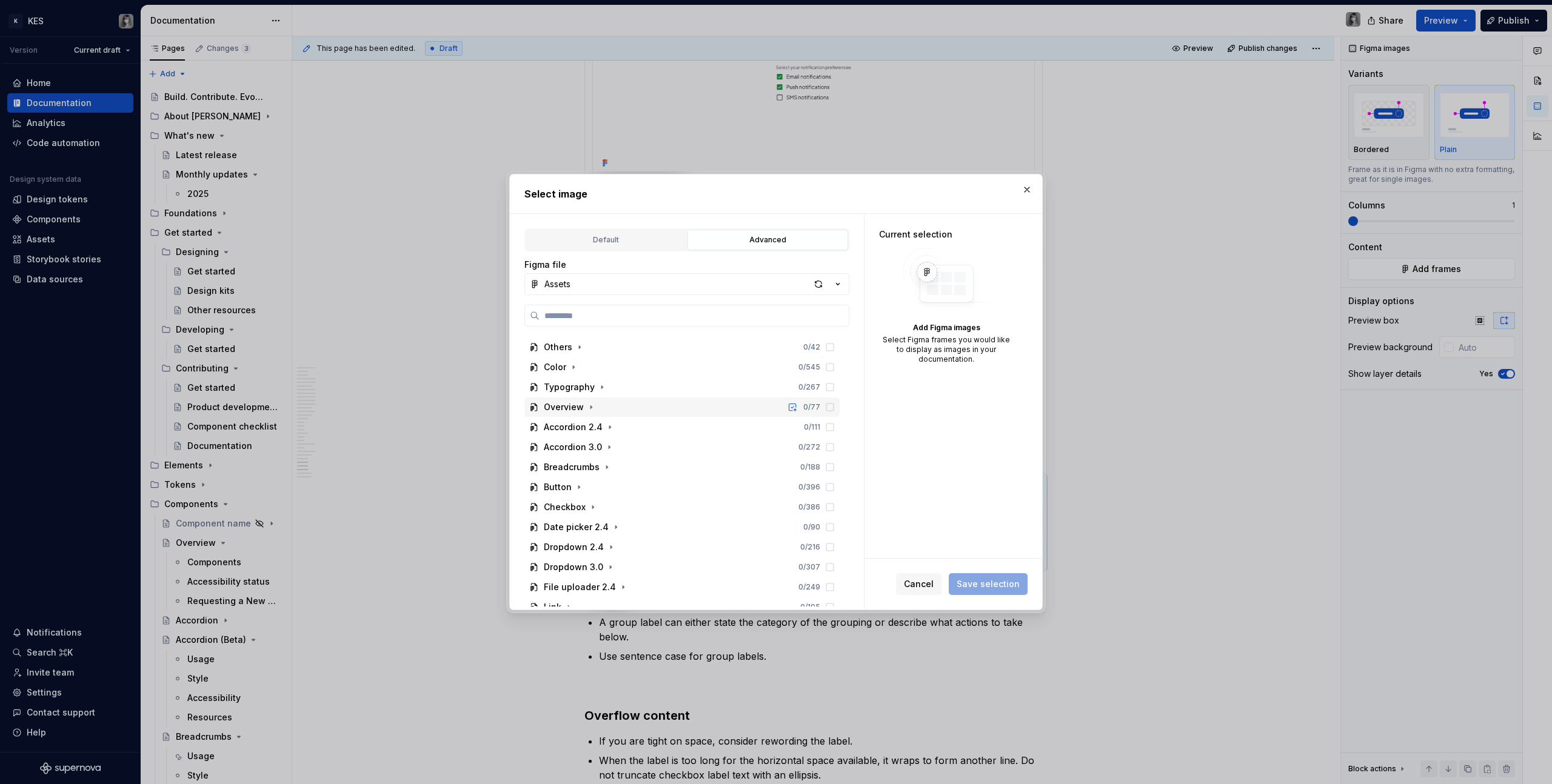 scroll, scrollTop: 88, scrollLeft: 0, axis: vertical 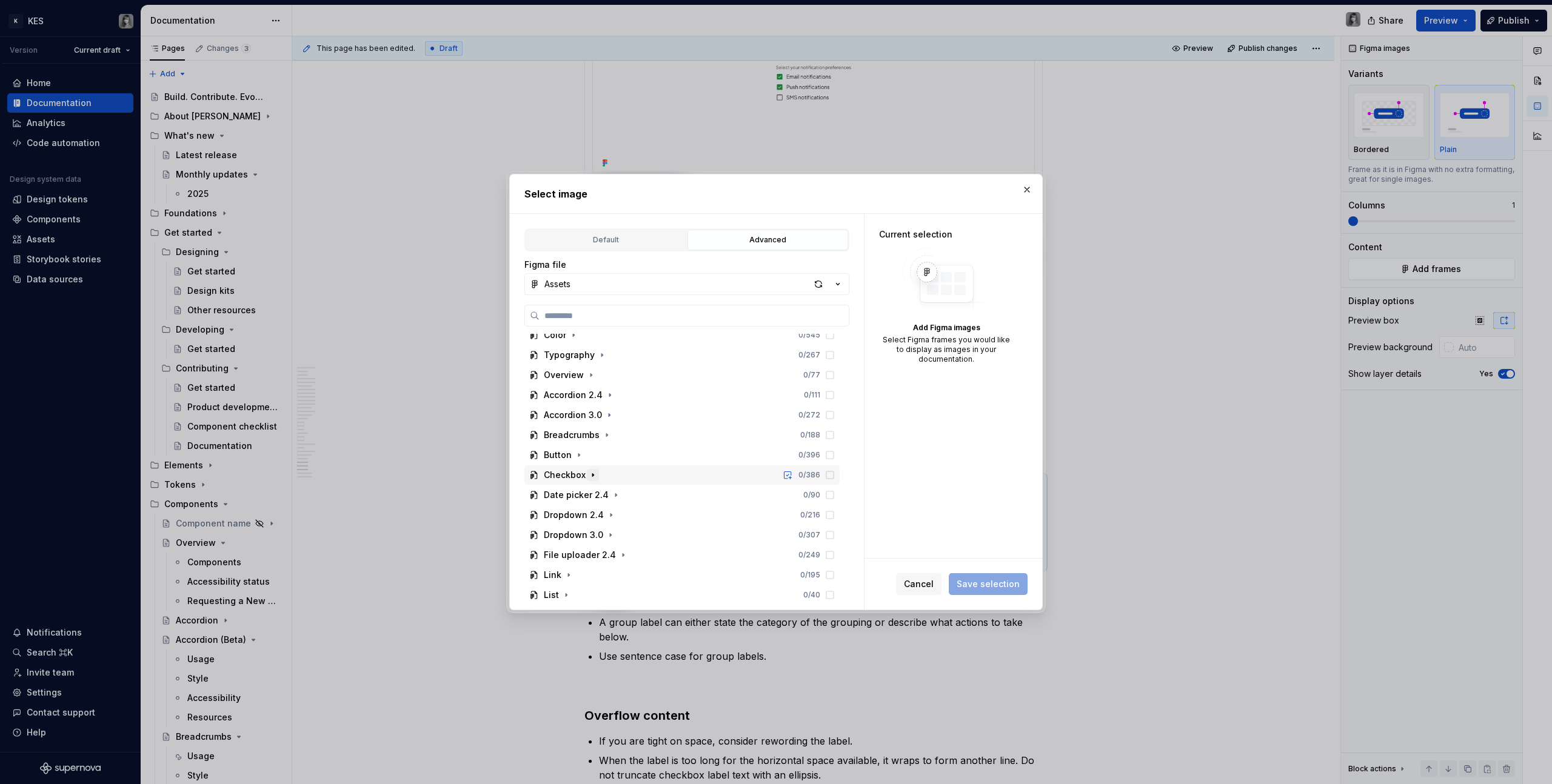 click 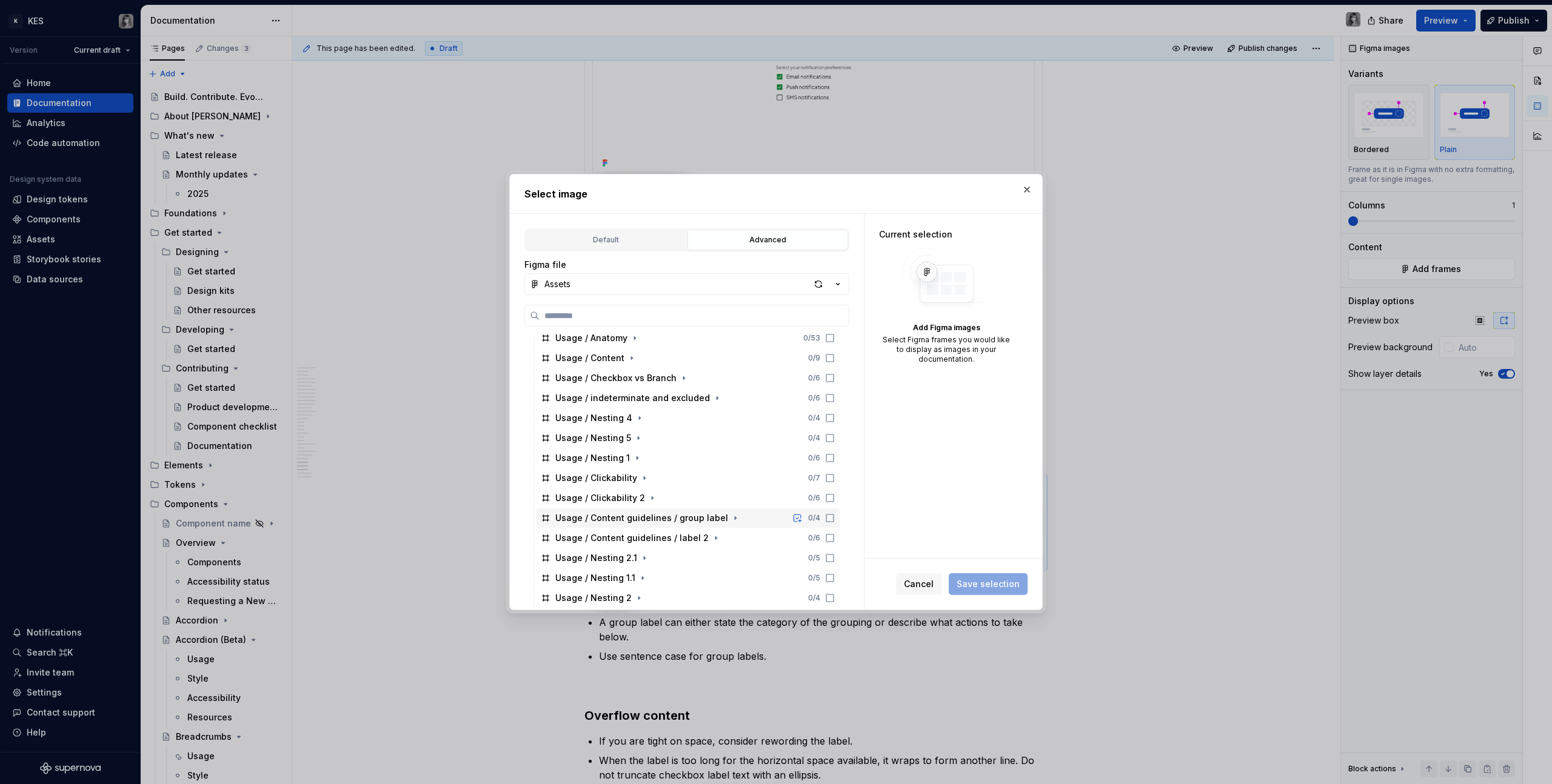 scroll, scrollTop: 506, scrollLeft: 0, axis: vertical 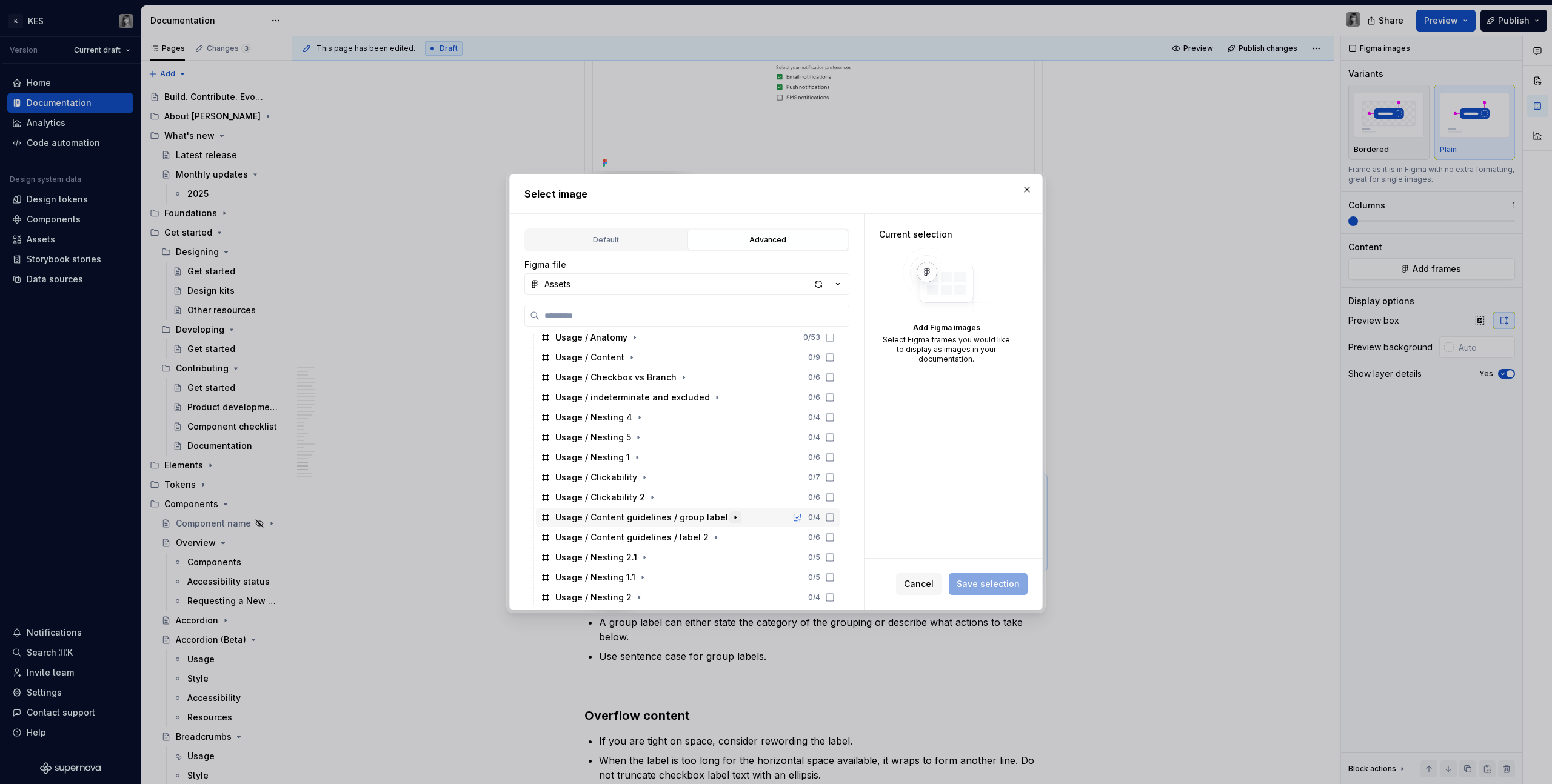 click 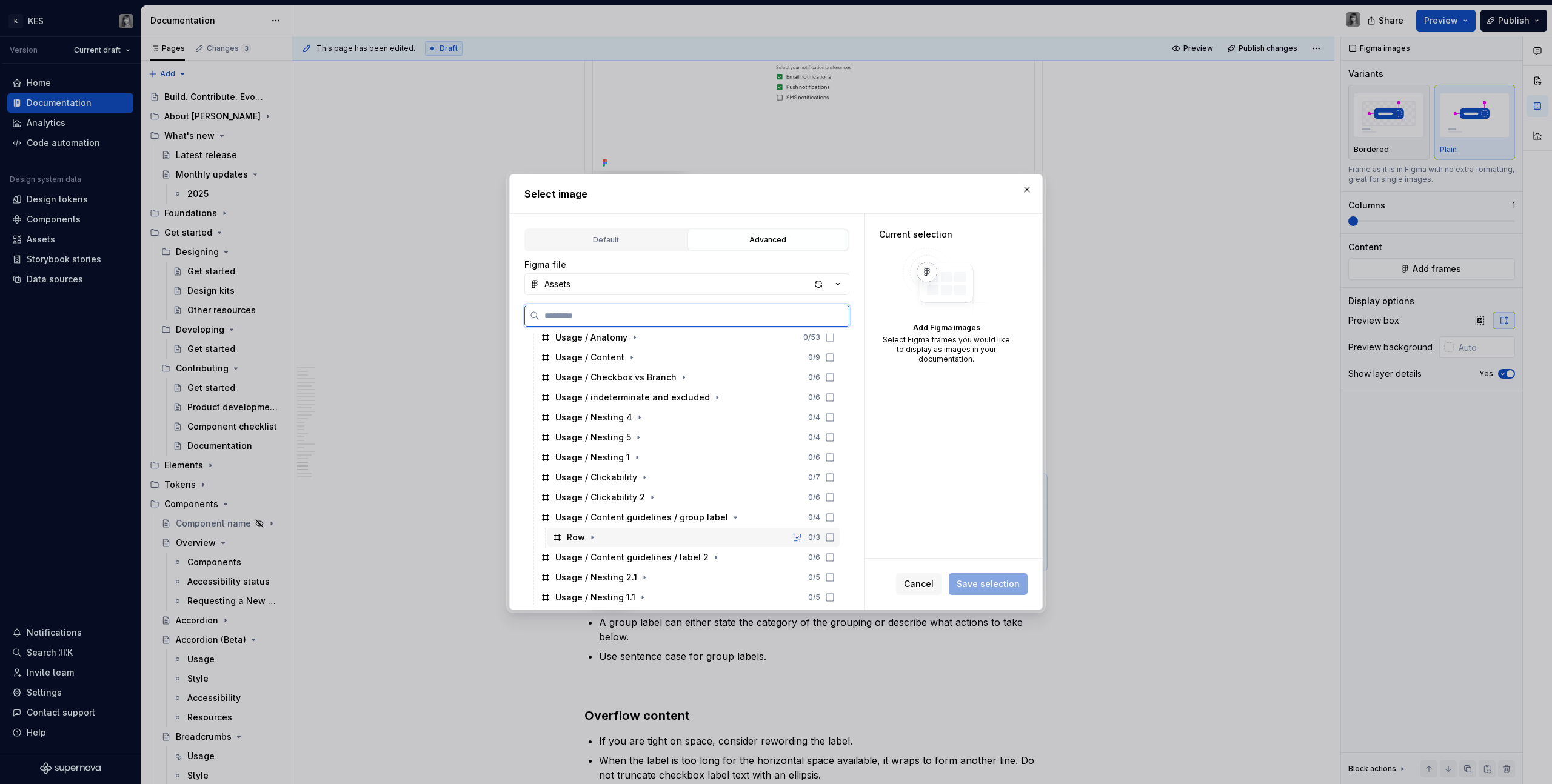 click on "Row" at bounding box center [576, 537] 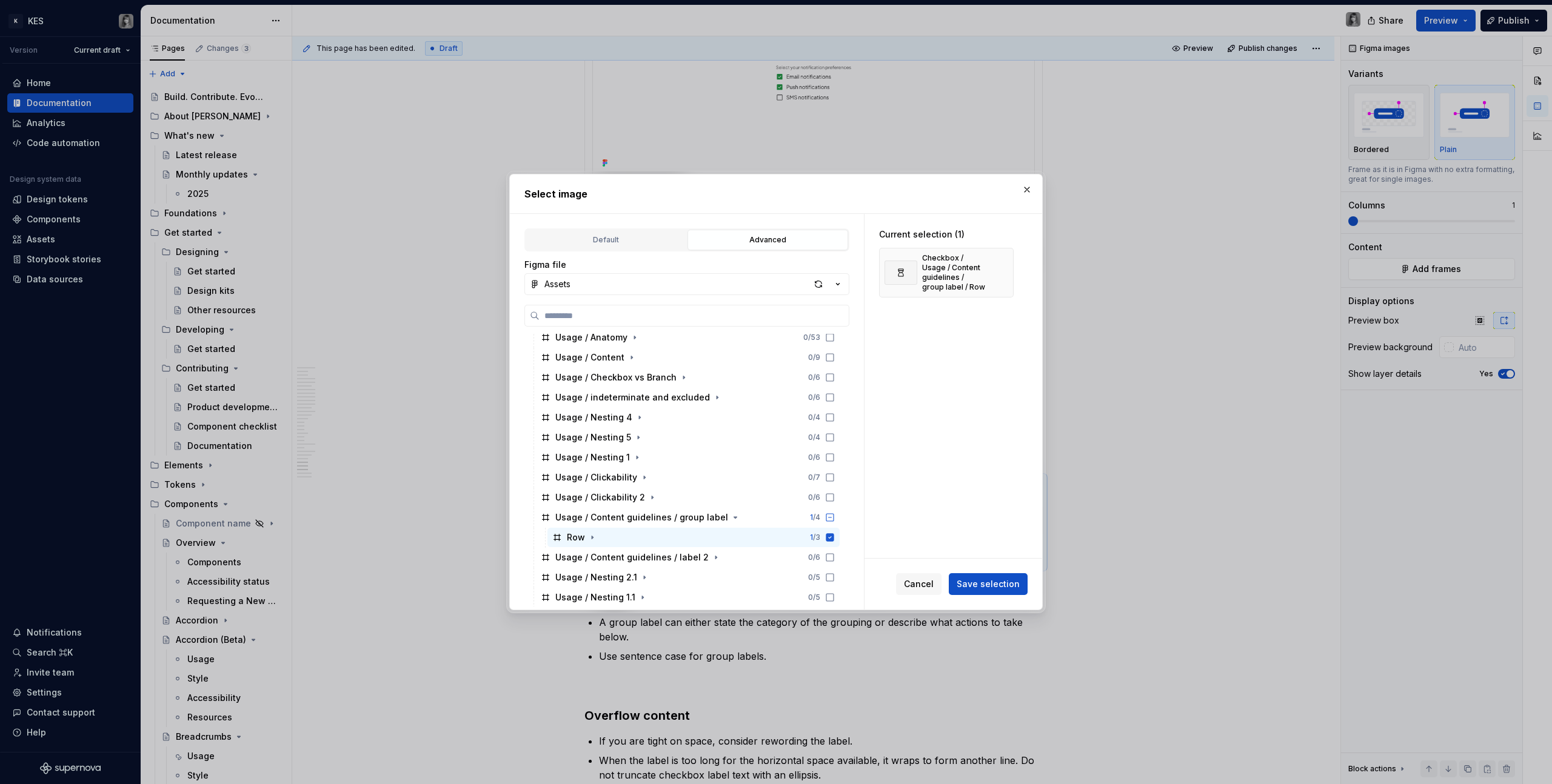 click on "Save selection" at bounding box center [988, 584] 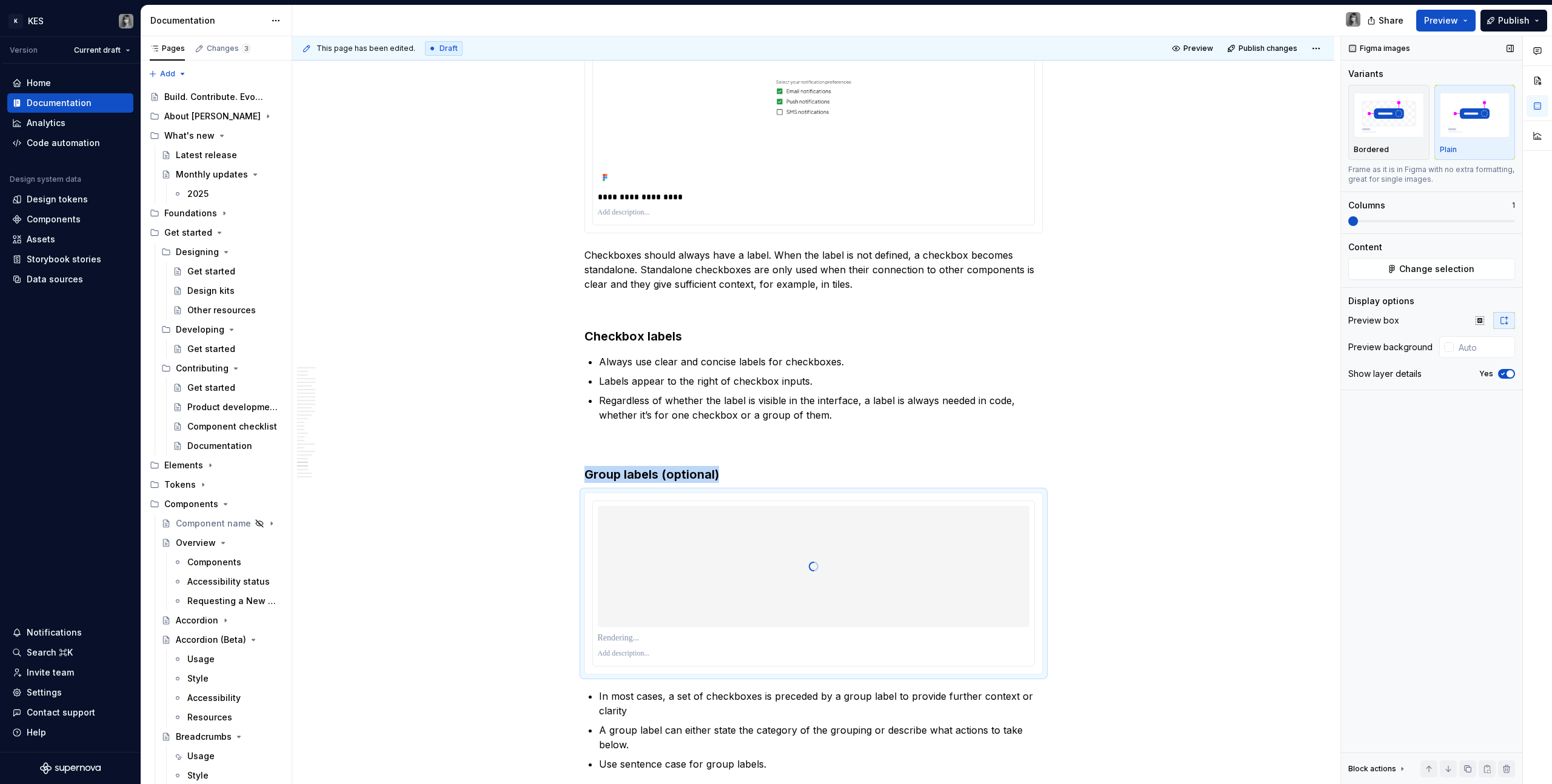 scroll, scrollTop: 8658, scrollLeft: 0, axis: vertical 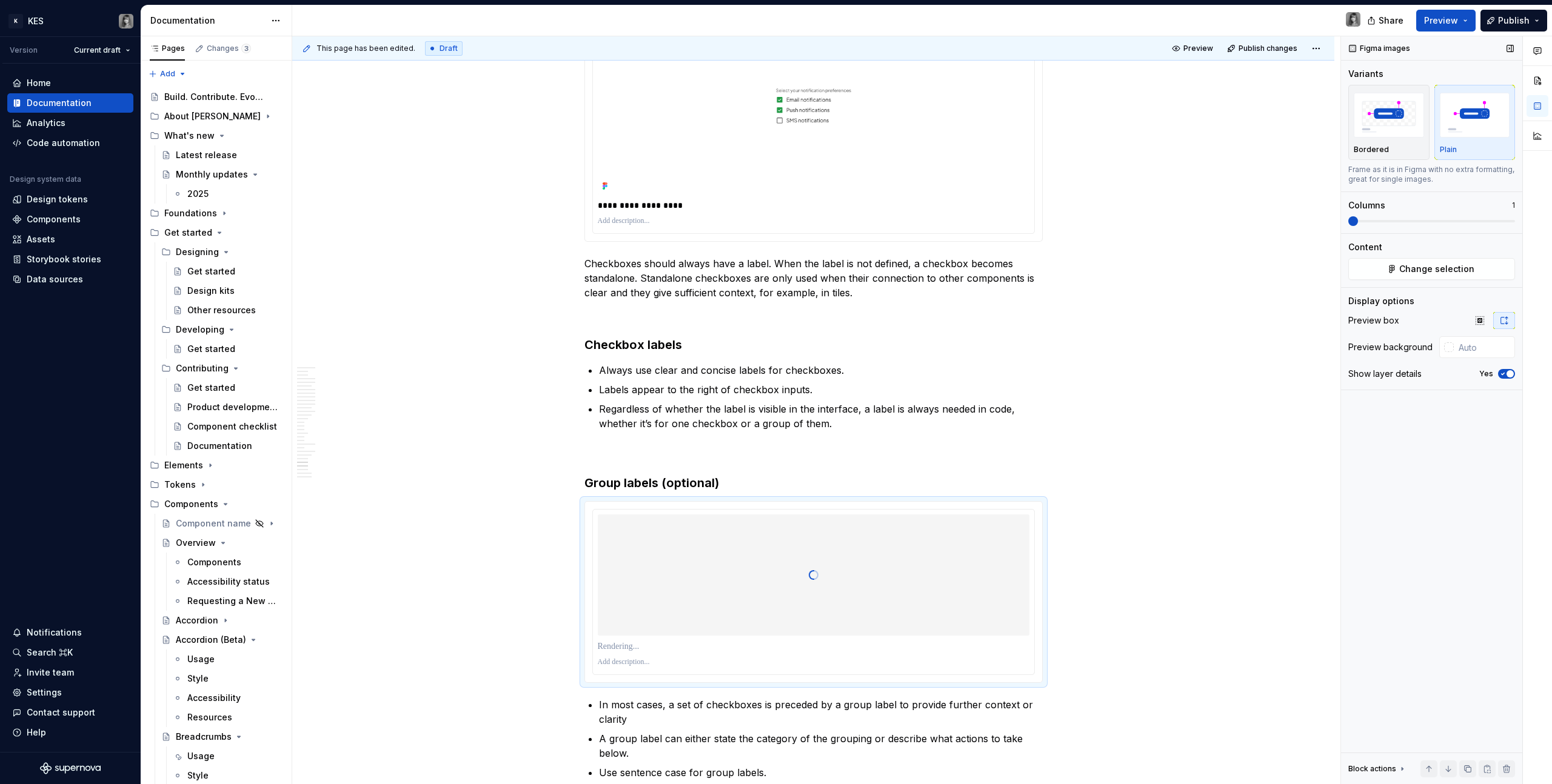 click on "Figma images Variants Bordered Plain Frame as it is in Figma with no extra formatting, great for single images. Columns 1 Content Change selection Display options Preview box Preview background Show layer details Yes Block actions Move up Move down Duplicate Copy (⌘C) Cut (⌘X) Delete" at bounding box center [1431, 410] 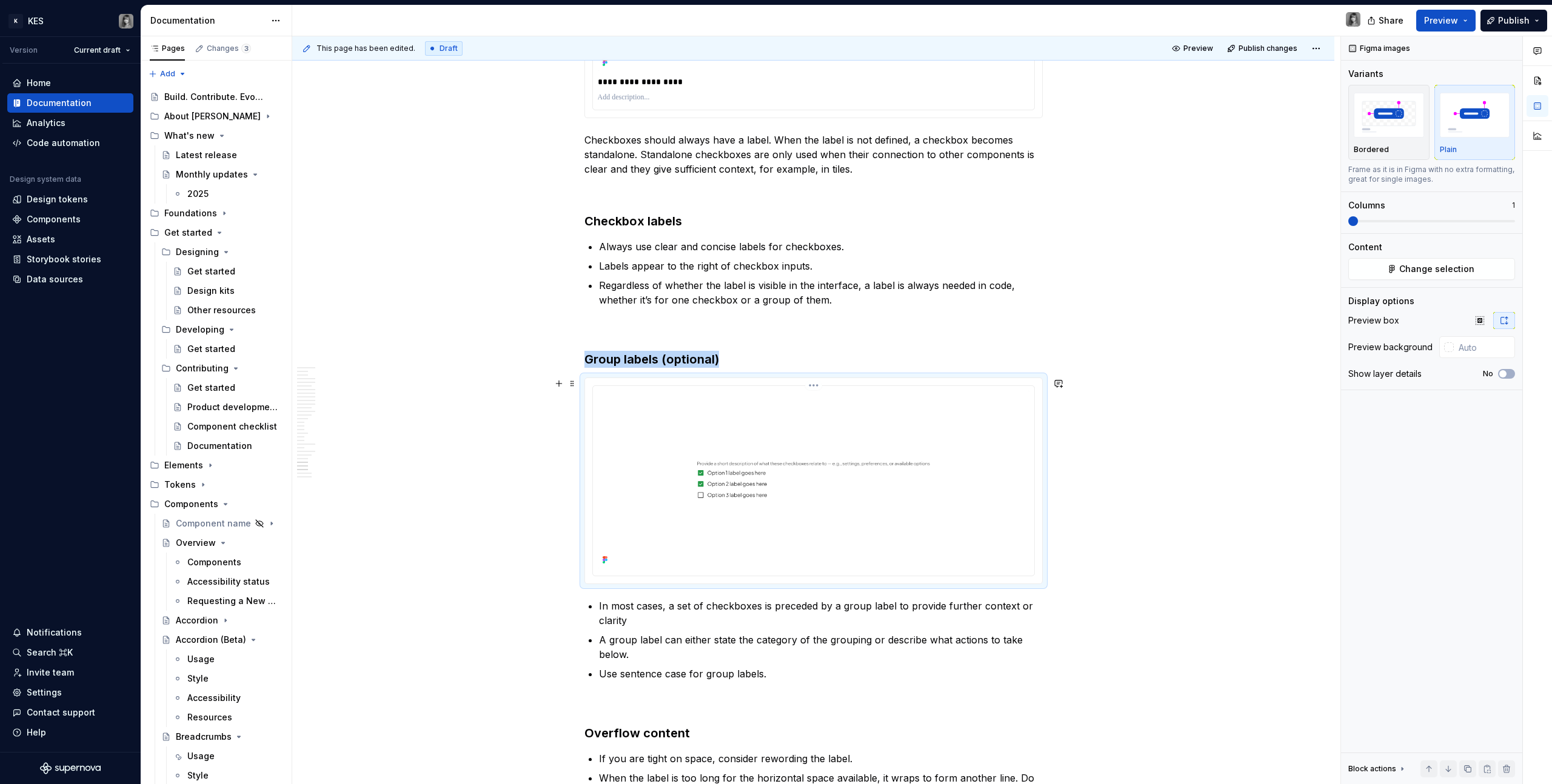 scroll, scrollTop: 8864, scrollLeft: 0, axis: vertical 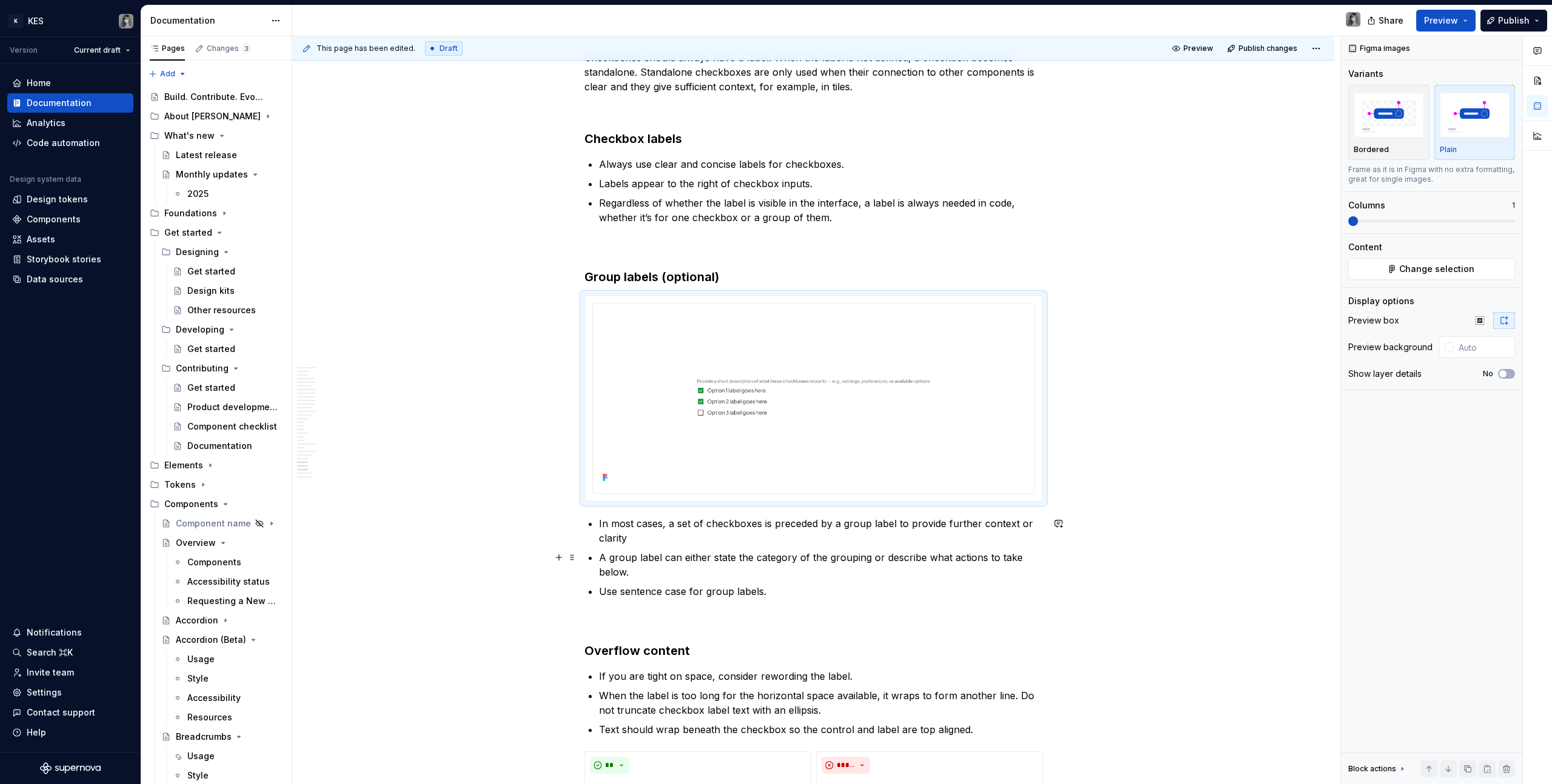 click on "In most cases, a set of checkboxes is preceded by a group label to provide further context or clarity A group label can either state the category of the grouping or describe what actions to take below. Use sentence case for group labels." at bounding box center (821, 557) 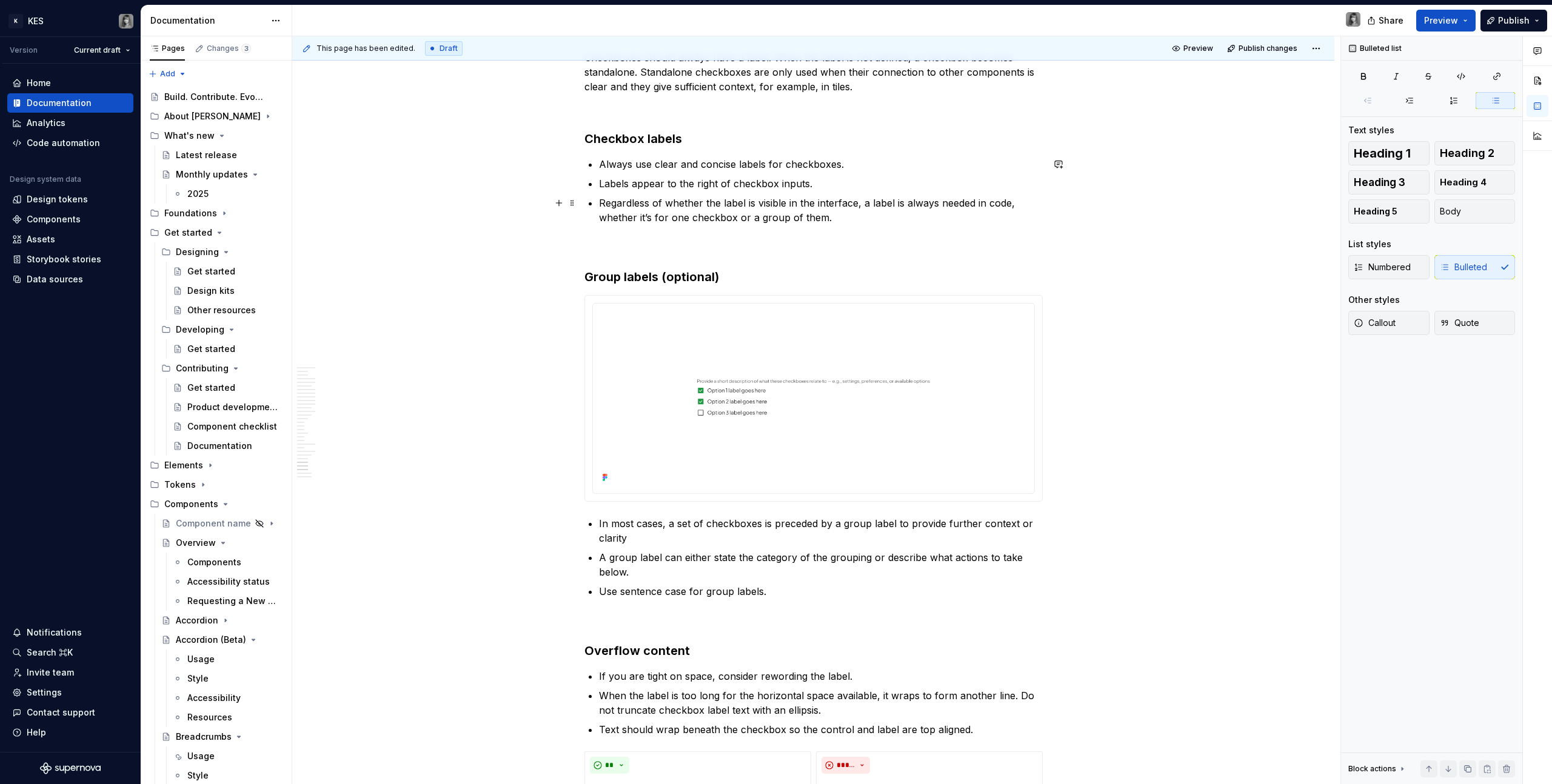 click on "Regardless of whether the label is visible in the interface, a label is always needed in code, whether it’s for one checkbox or a group of them." at bounding box center [821, 210] 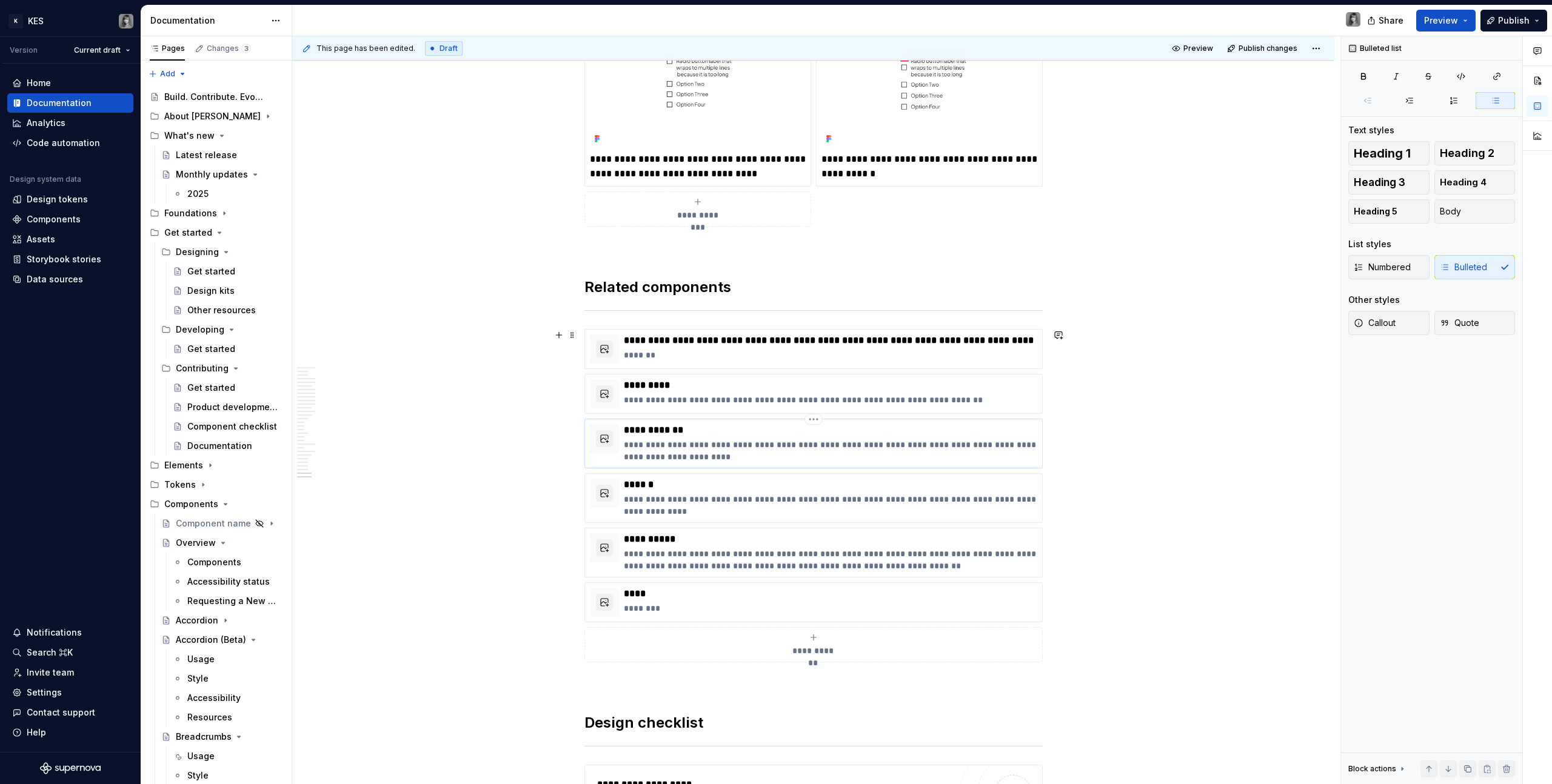 scroll, scrollTop: 9623, scrollLeft: 0, axis: vertical 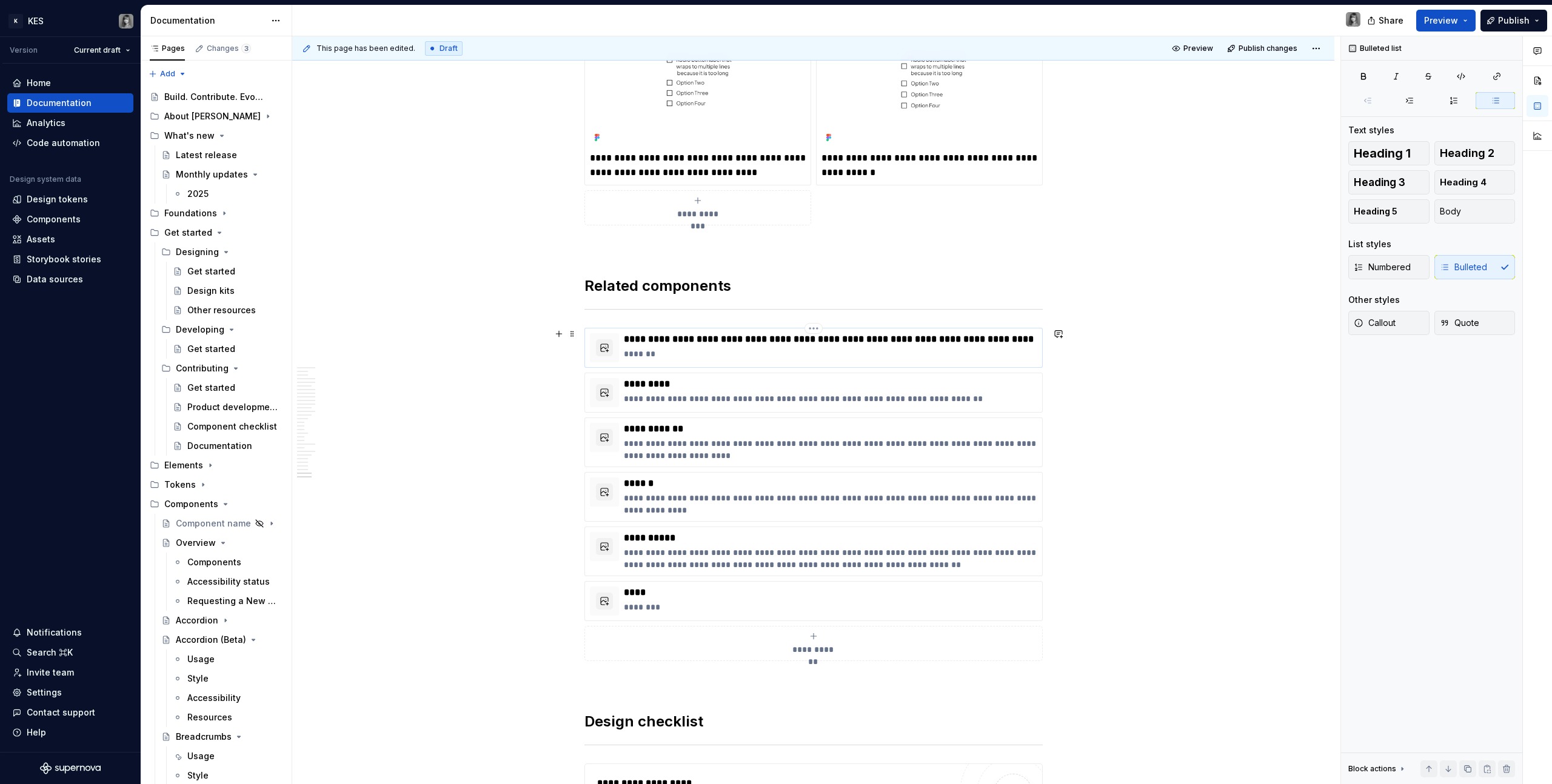 click on "*******" at bounding box center (831, 354) 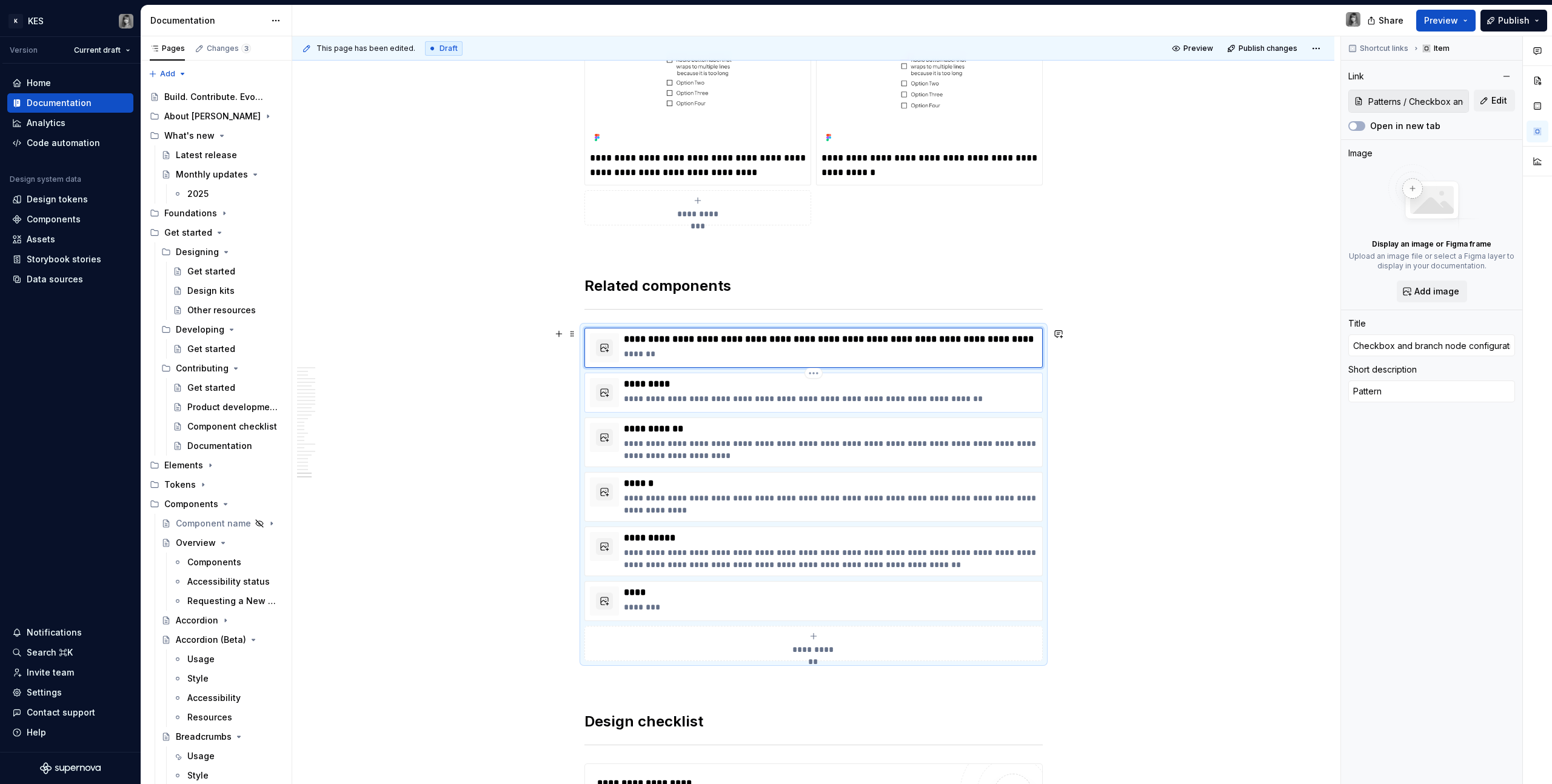 click on "*********" at bounding box center [831, 384] 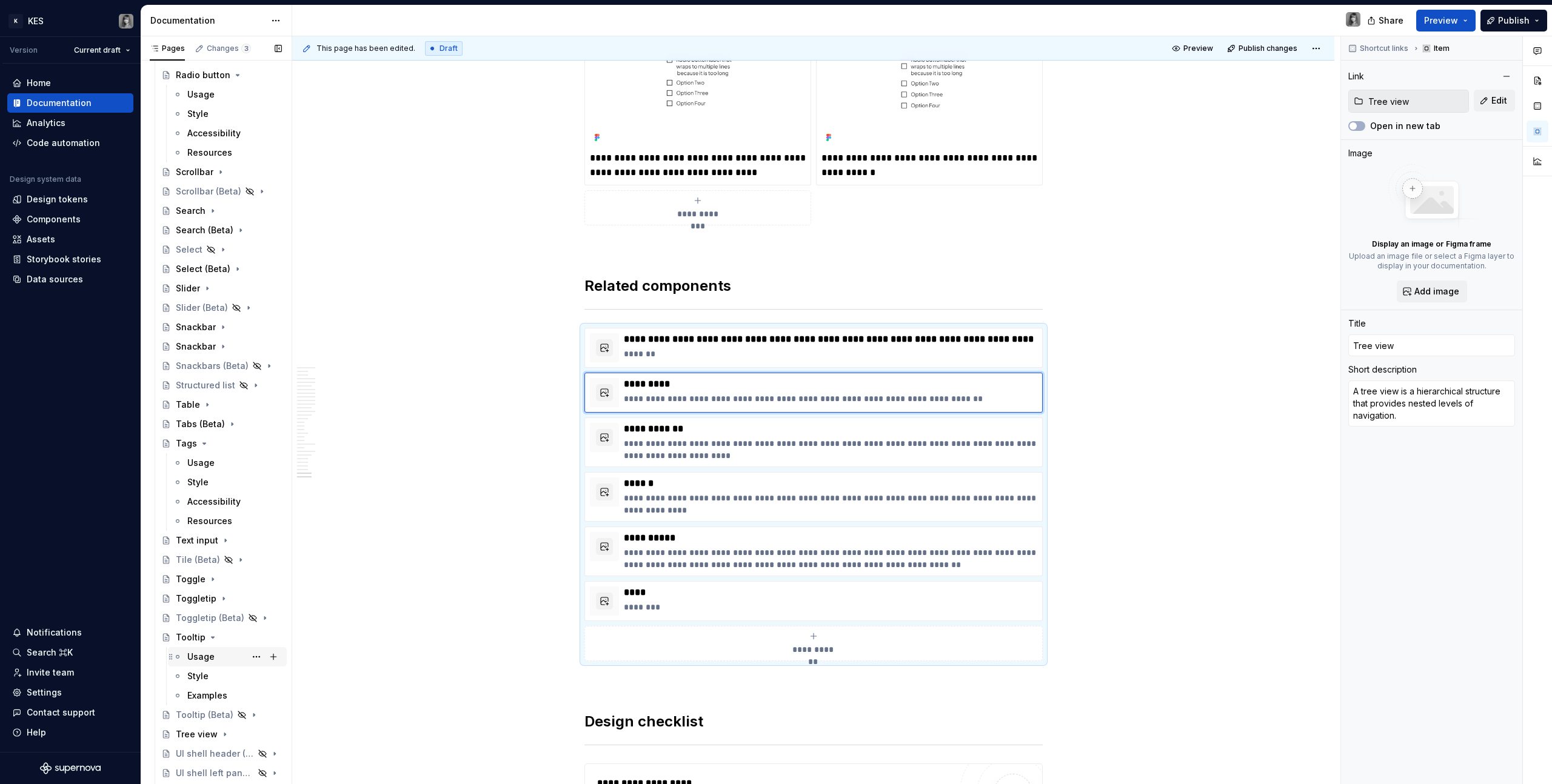 scroll, scrollTop: 1903, scrollLeft: 0, axis: vertical 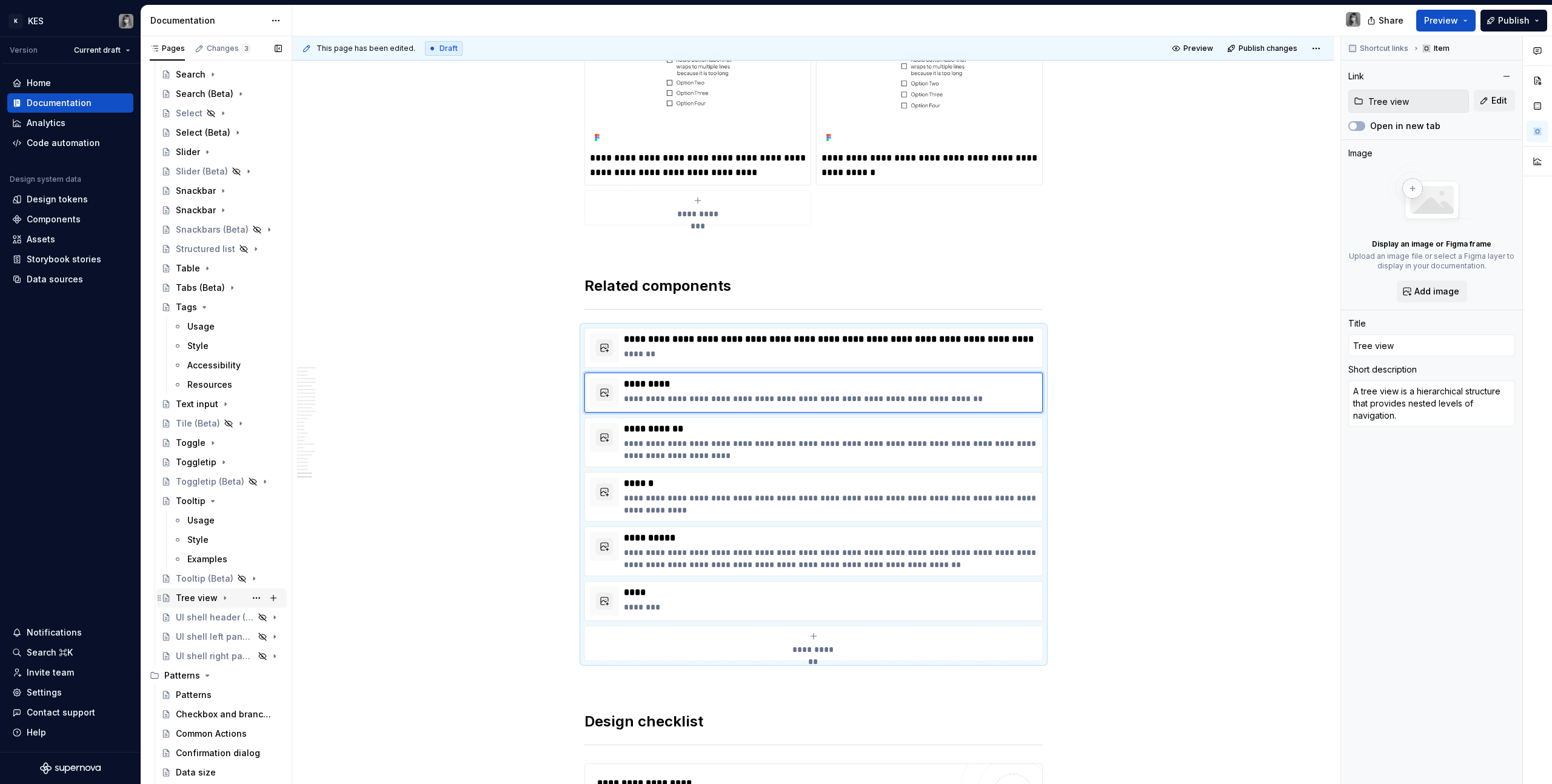 click on "Tree view" at bounding box center [196, 598] 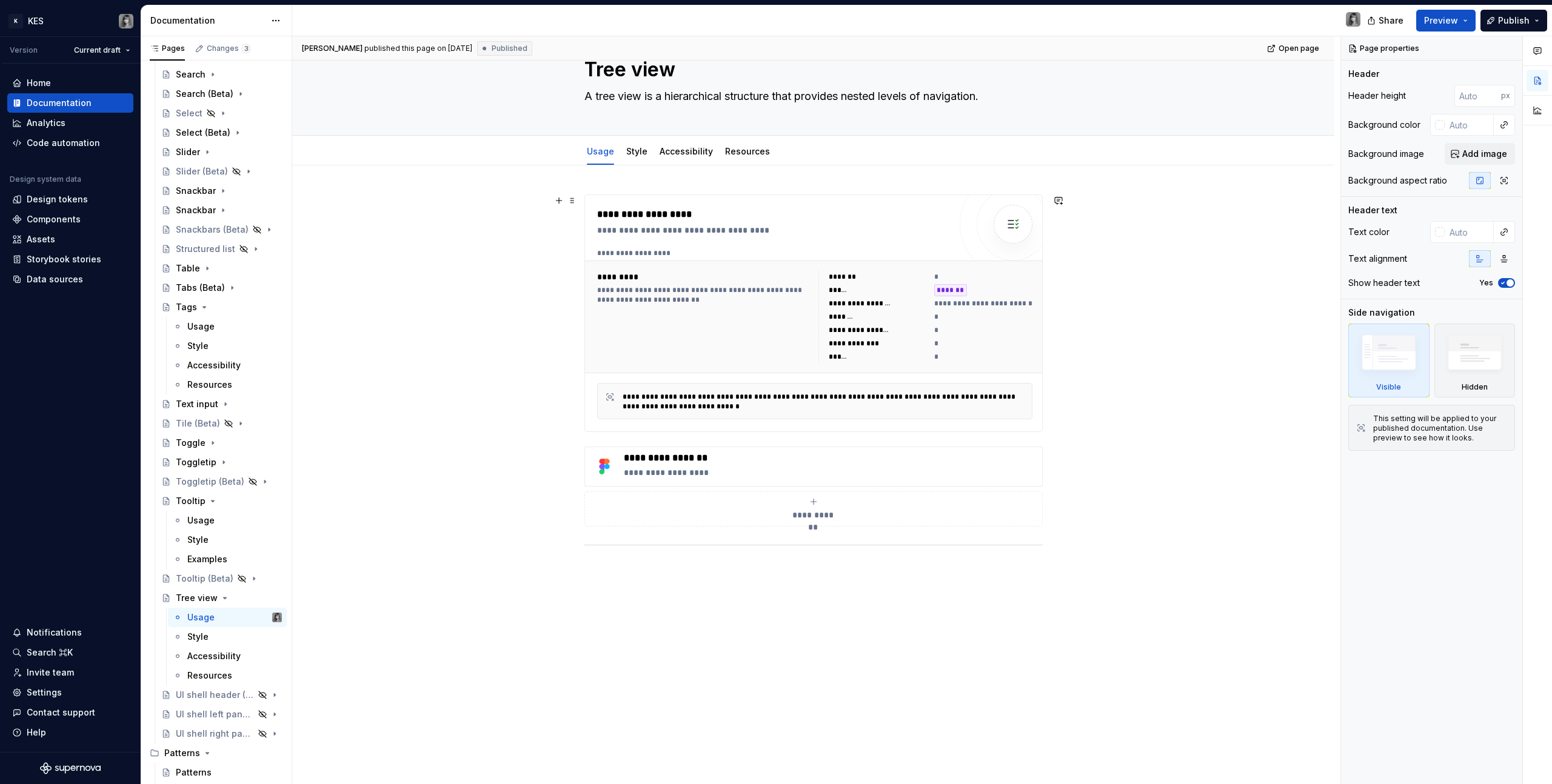 scroll, scrollTop: 88, scrollLeft: 0, axis: vertical 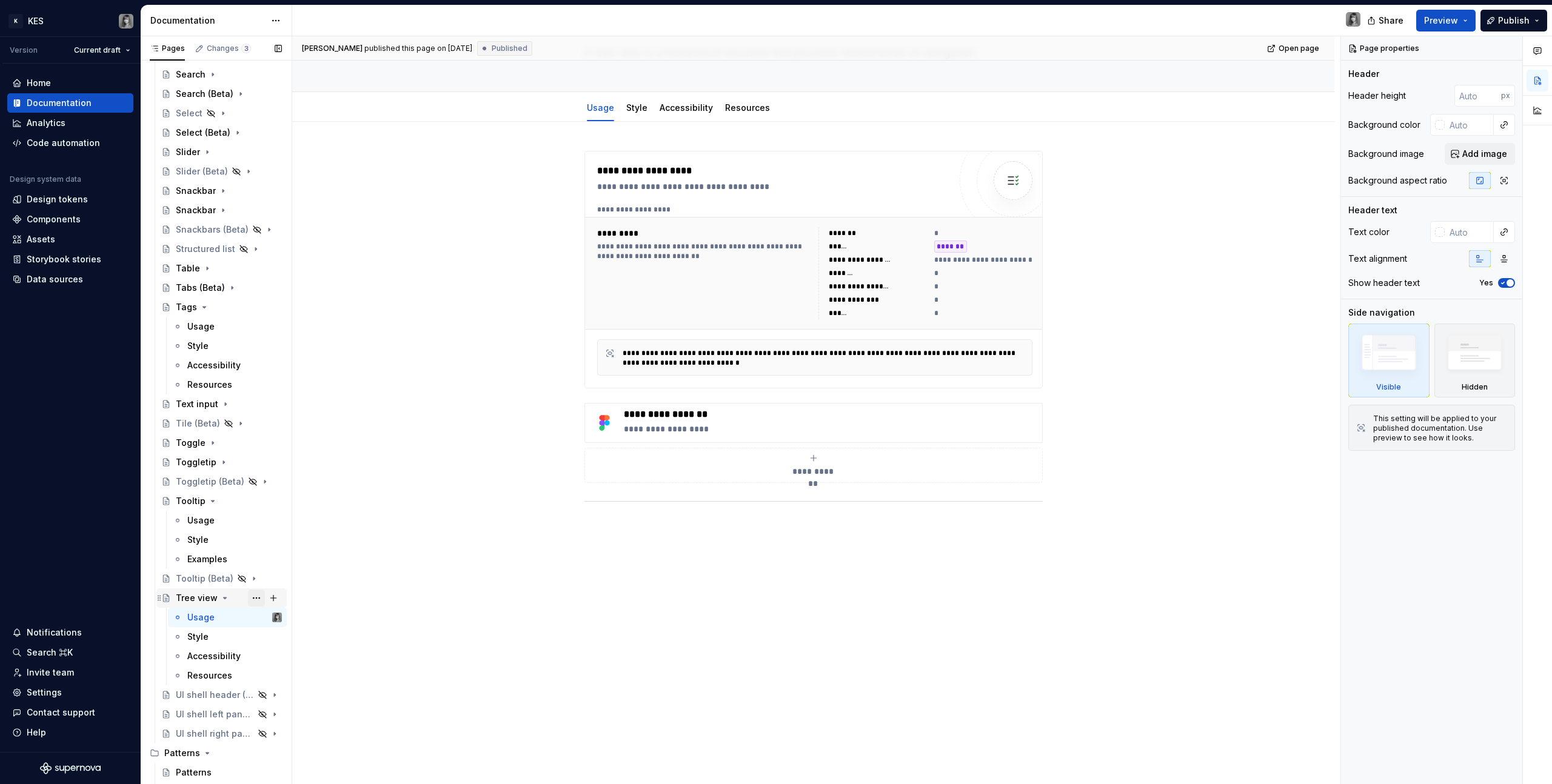 click at bounding box center (256, 598) 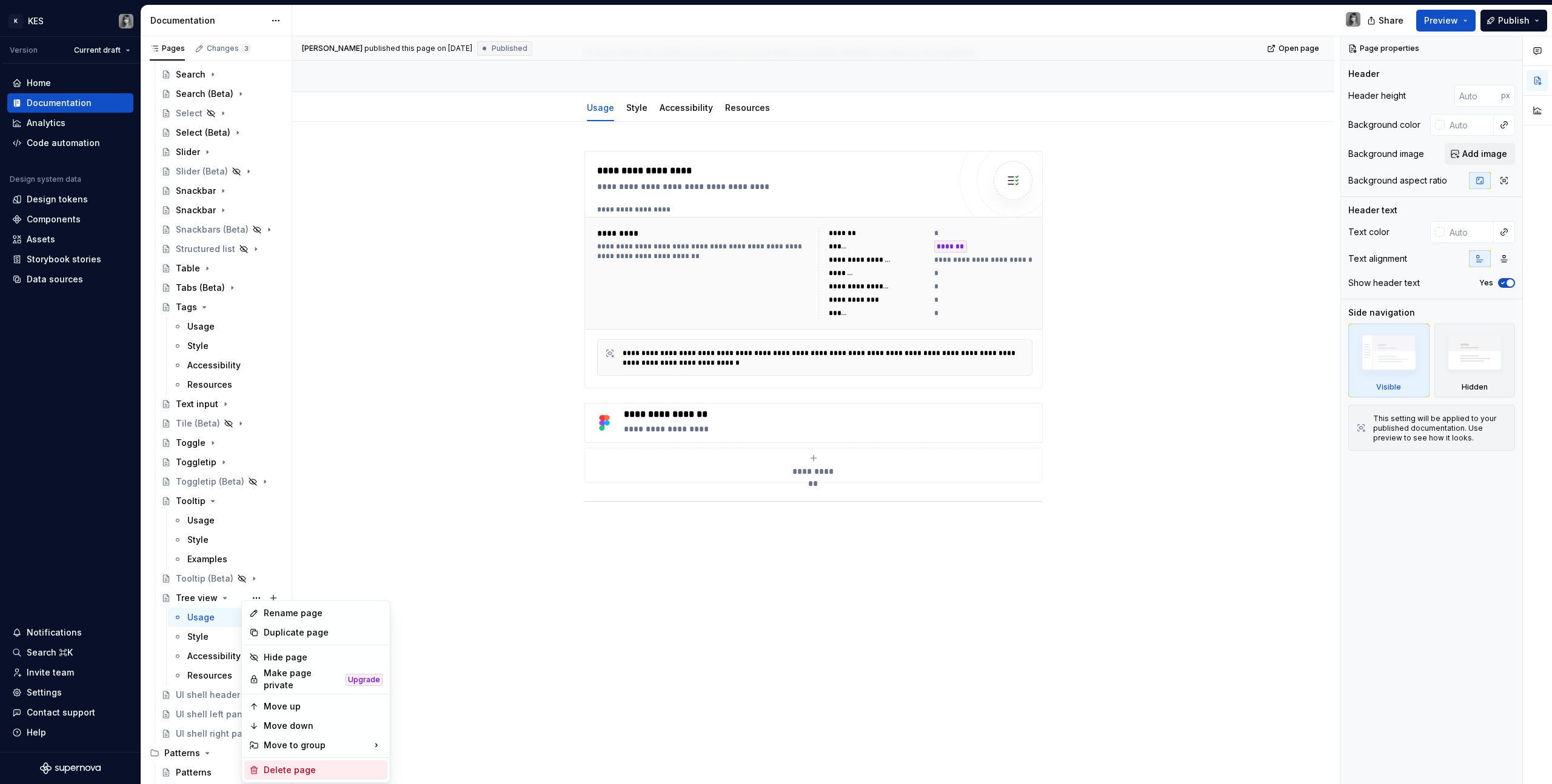 click on "Delete page" at bounding box center (323, 770) 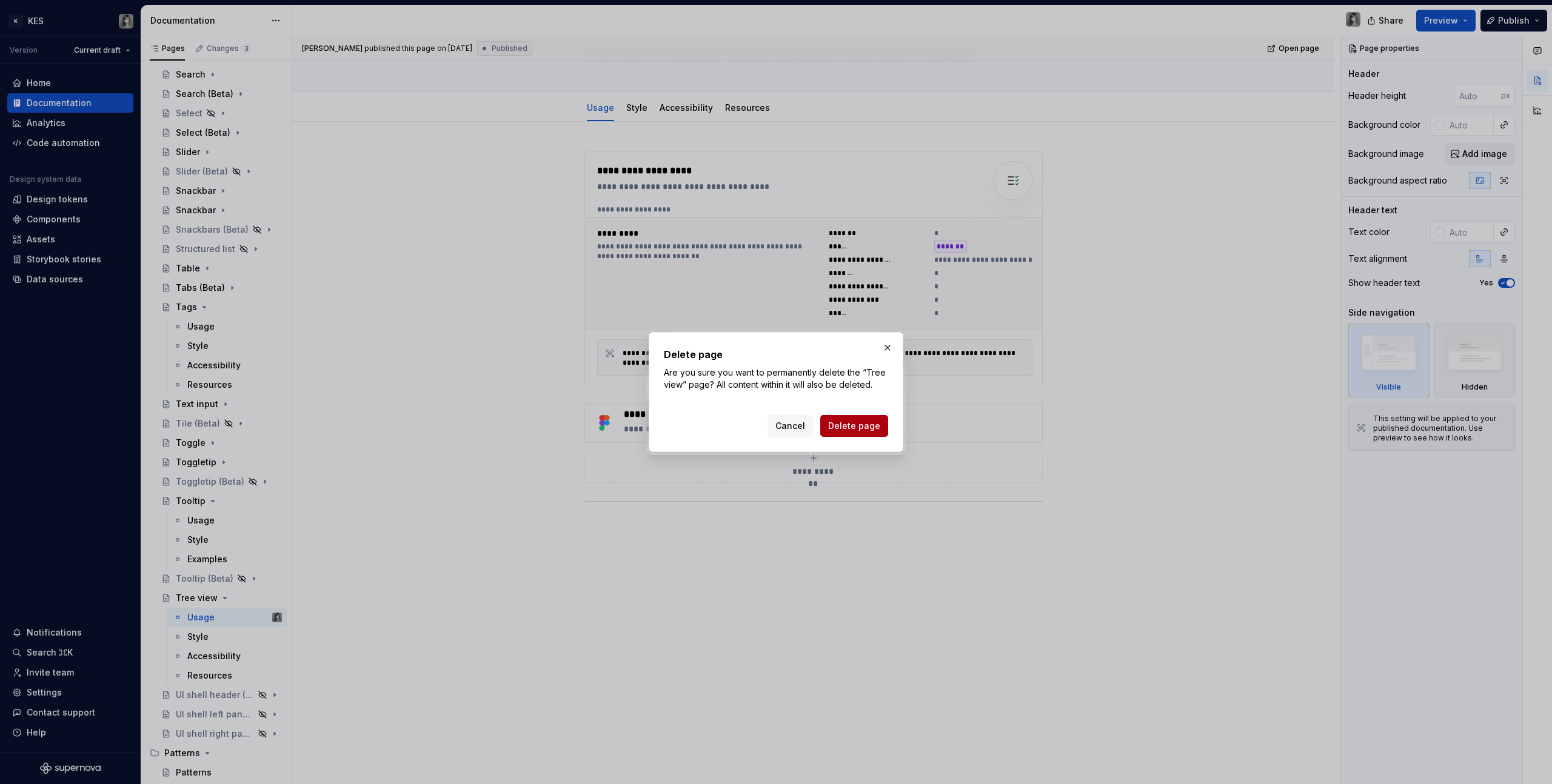 click on "Delete page" at bounding box center [854, 426] 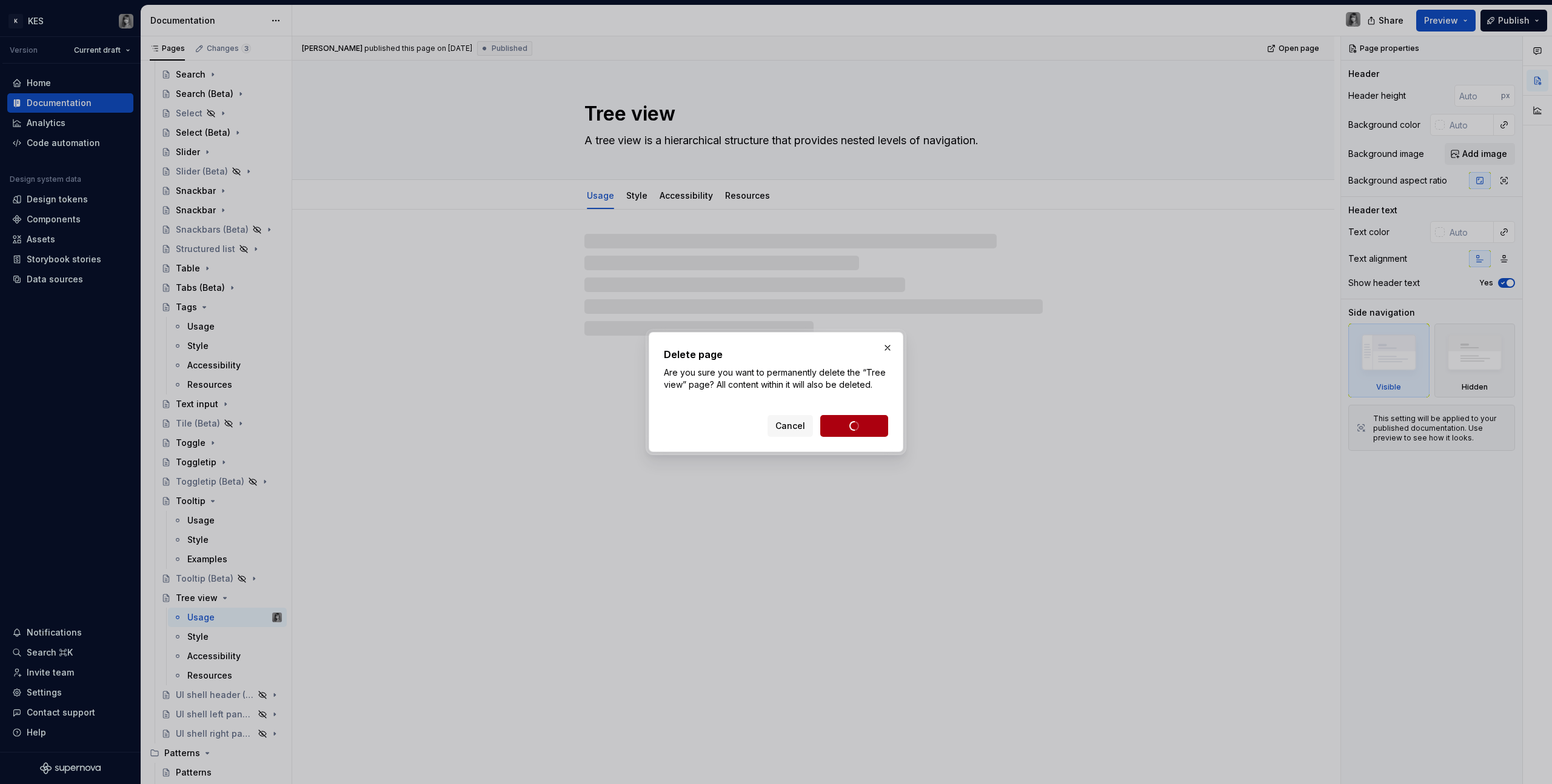 scroll, scrollTop: 0, scrollLeft: 0, axis: both 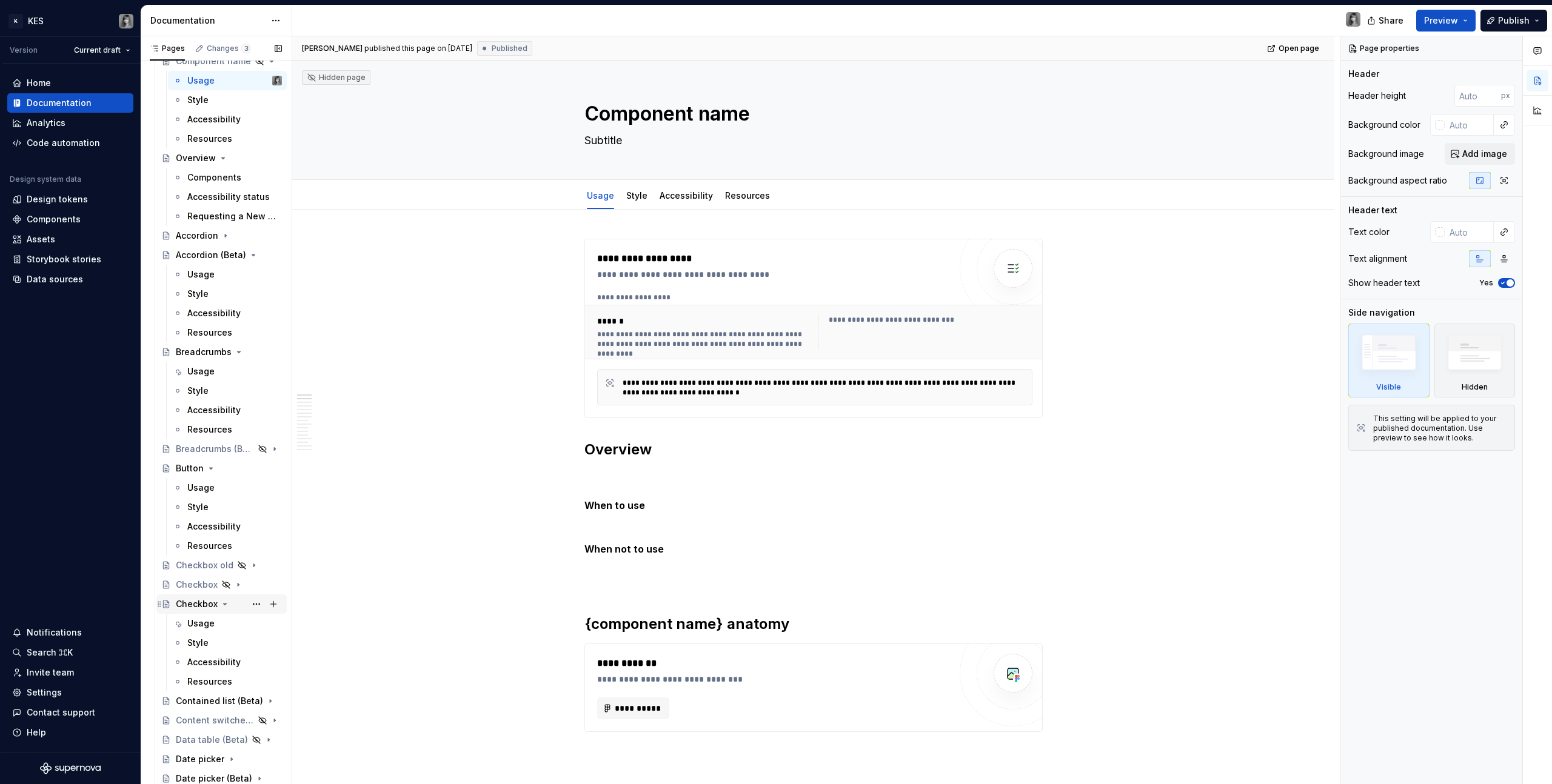 click on "Checkbox" at bounding box center (196, 604) 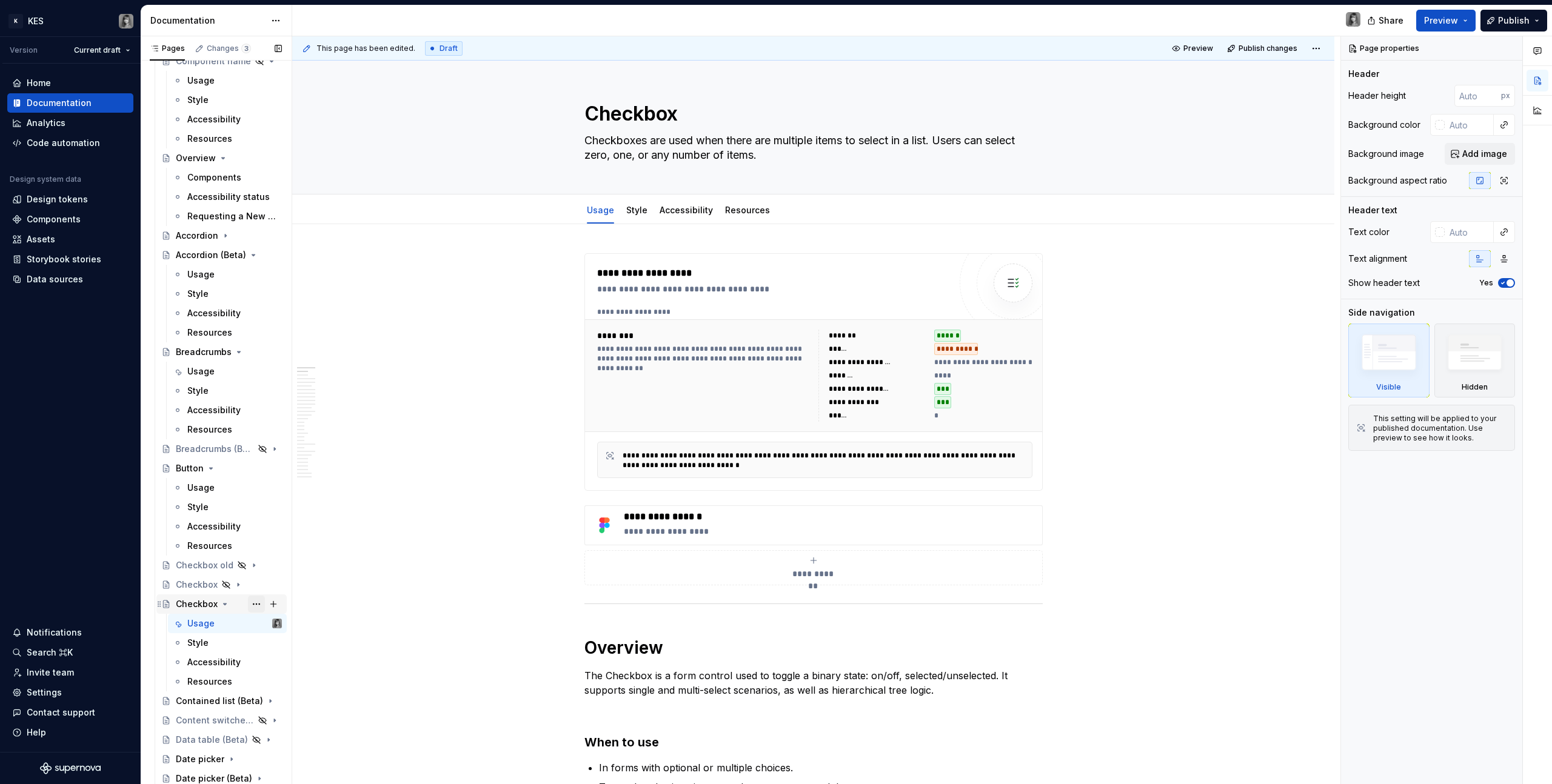 click at bounding box center [256, 604] 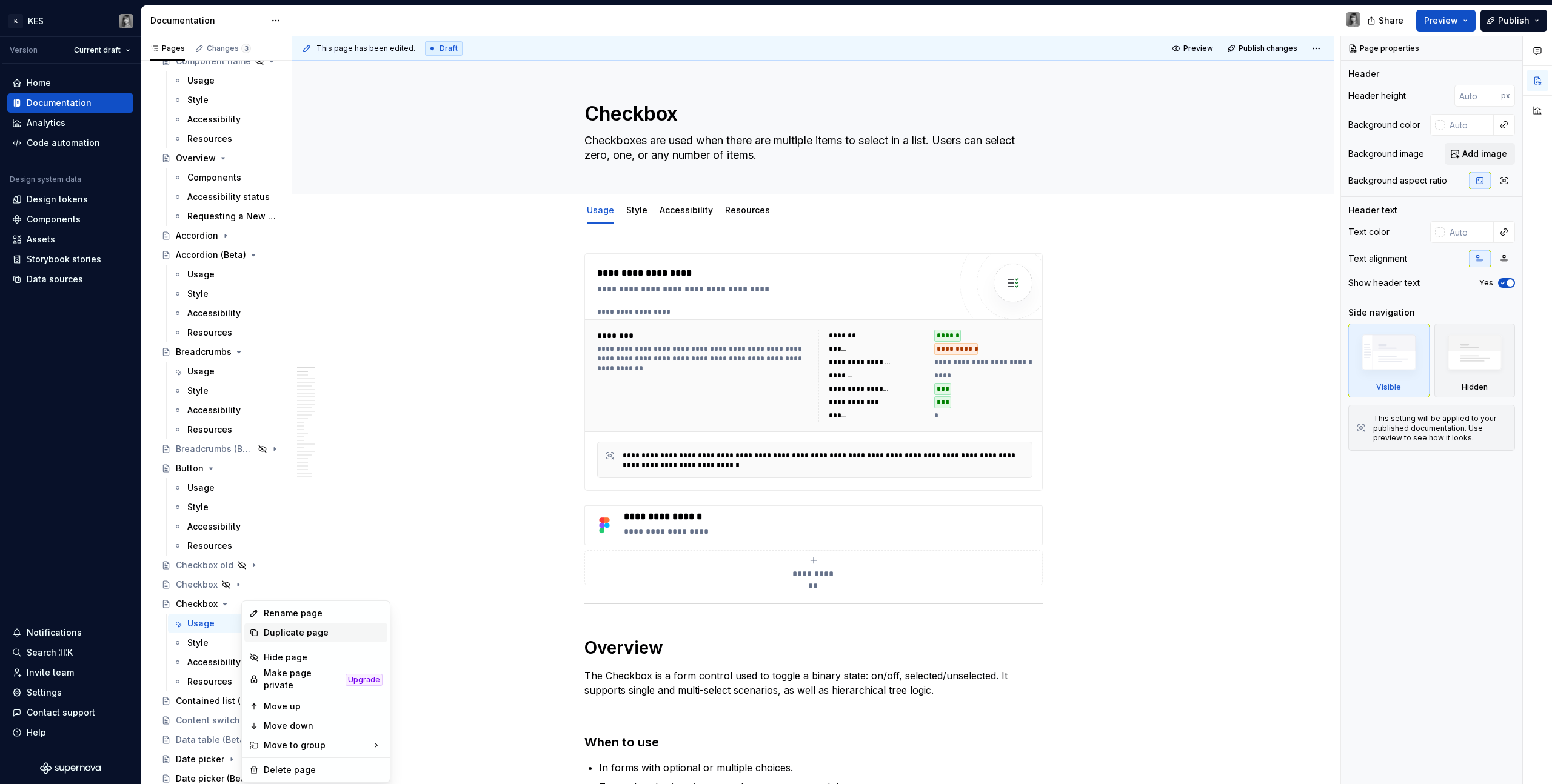 click on "Duplicate page" at bounding box center (323, 633) 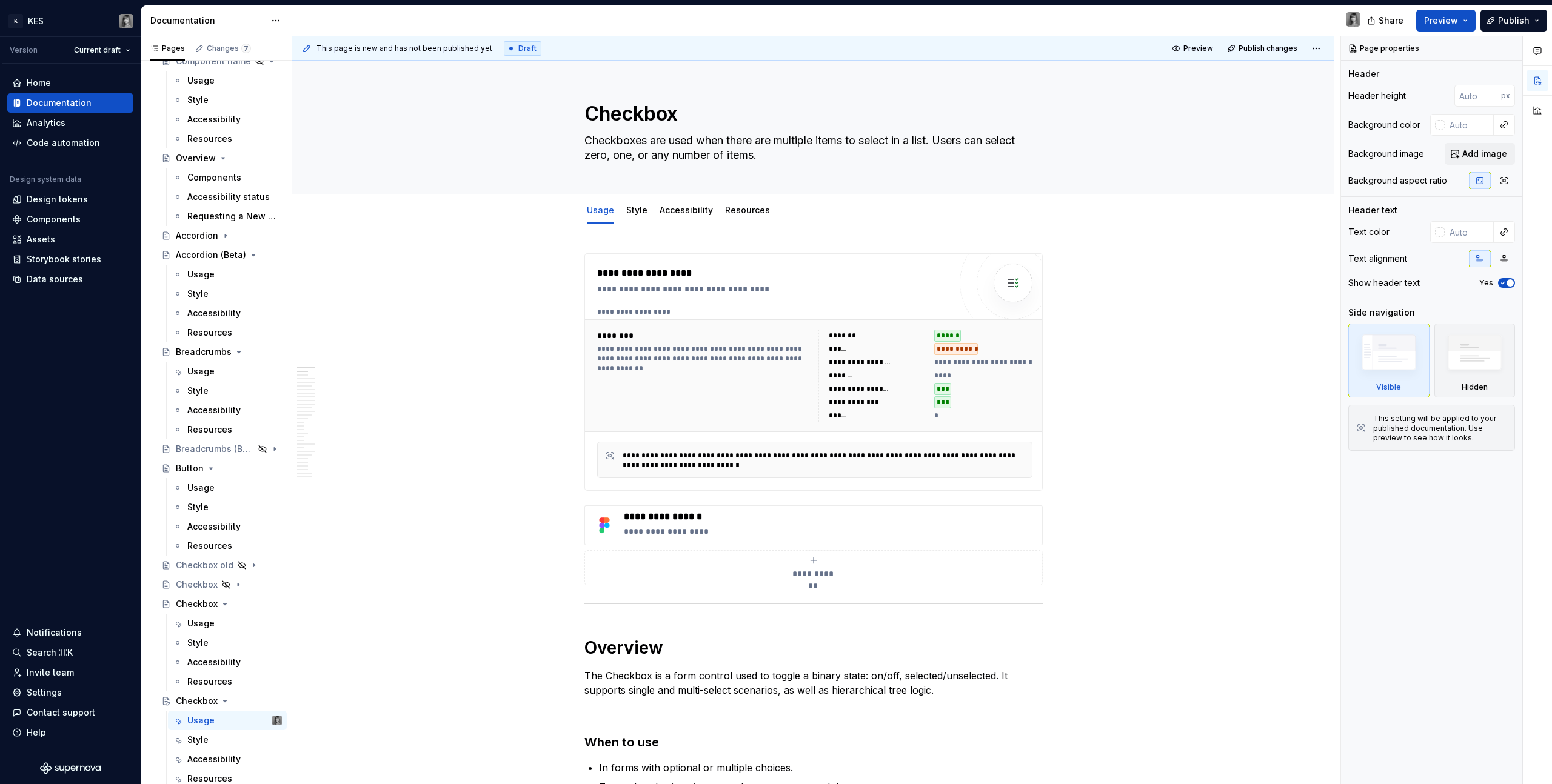 scroll, scrollTop: 500, scrollLeft: 0, axis: vertical 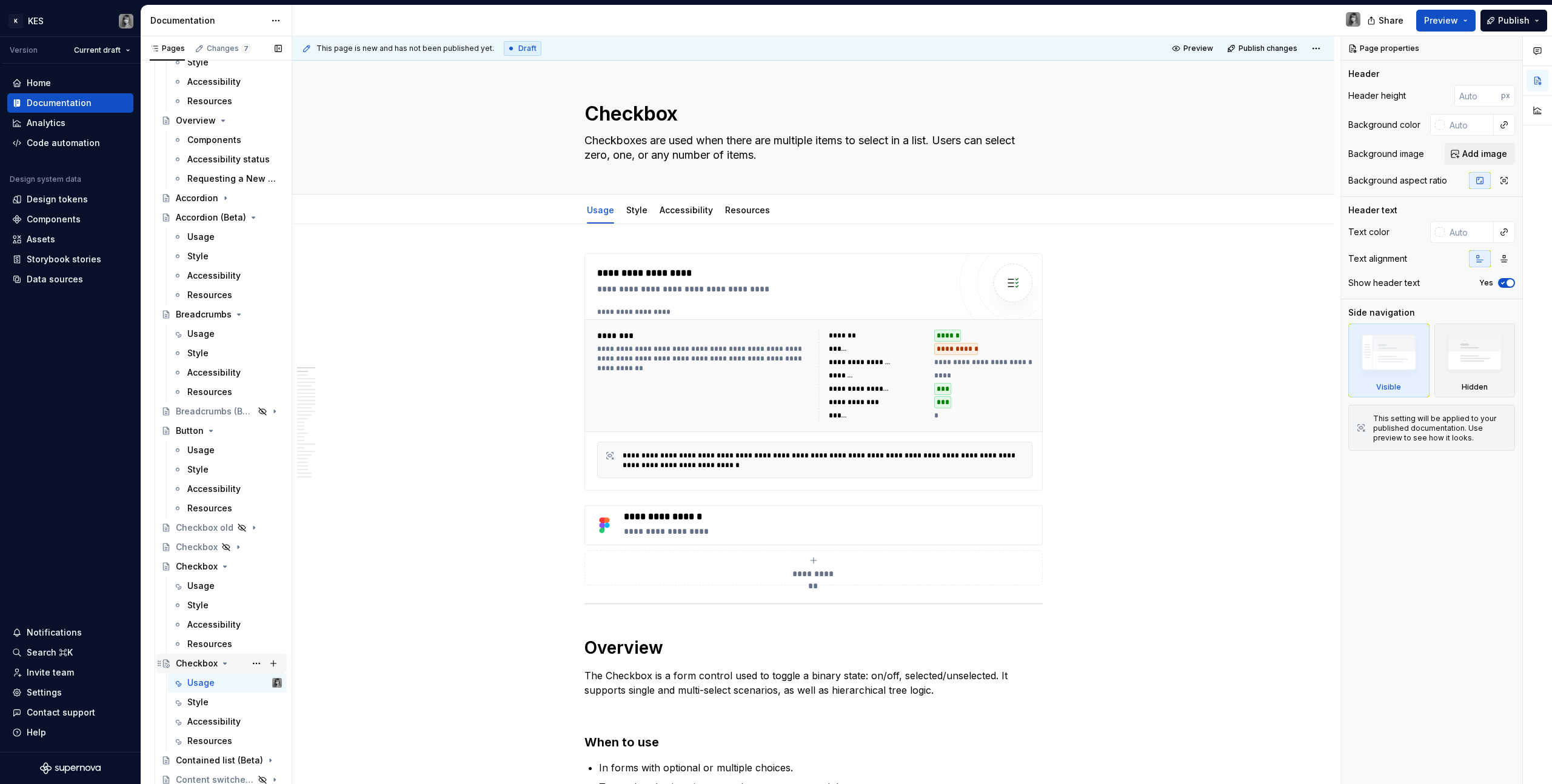 click on "Checkbox" at bounding box center (196, 663) 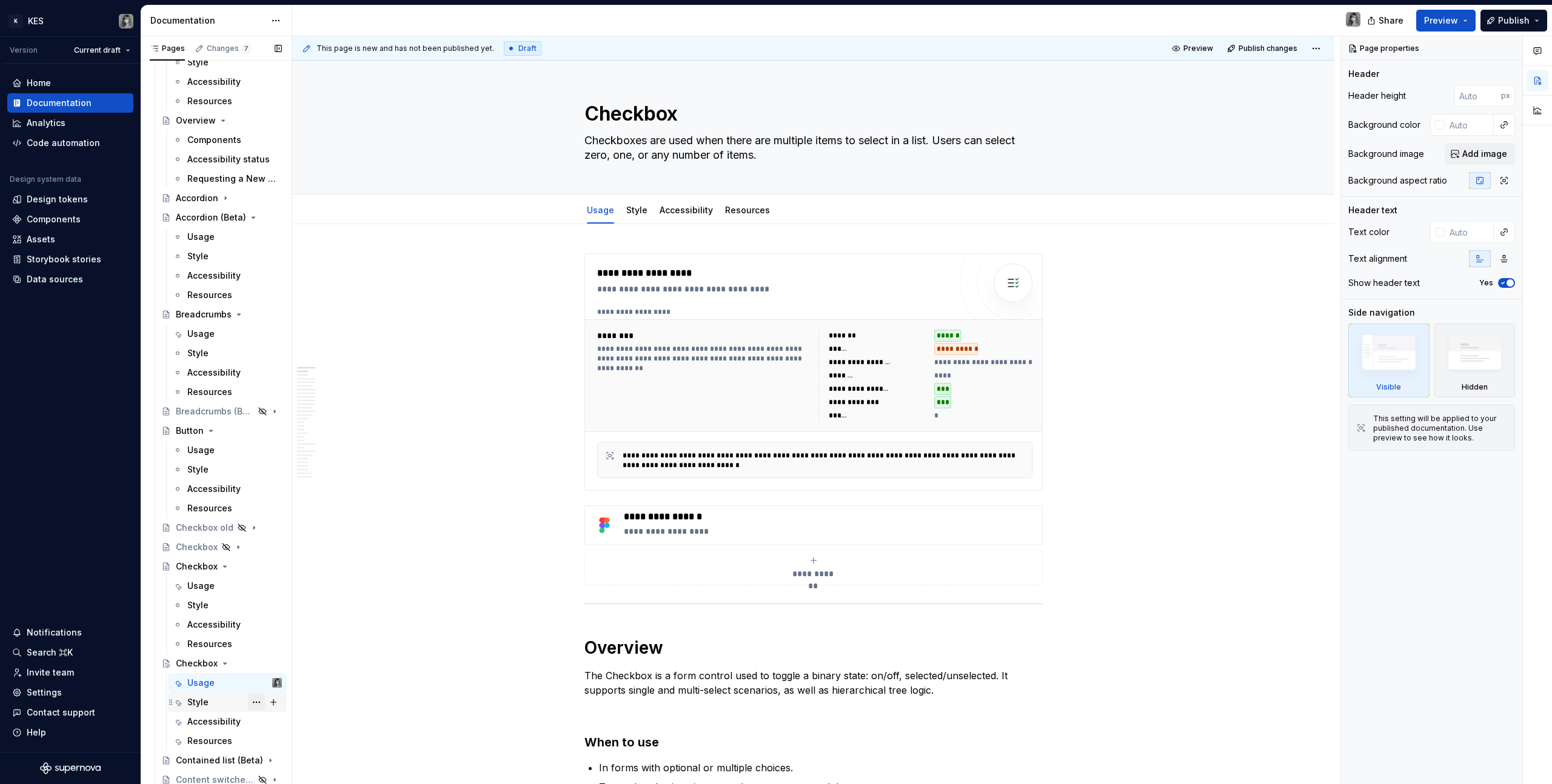 click at bounding box center [256, 702] 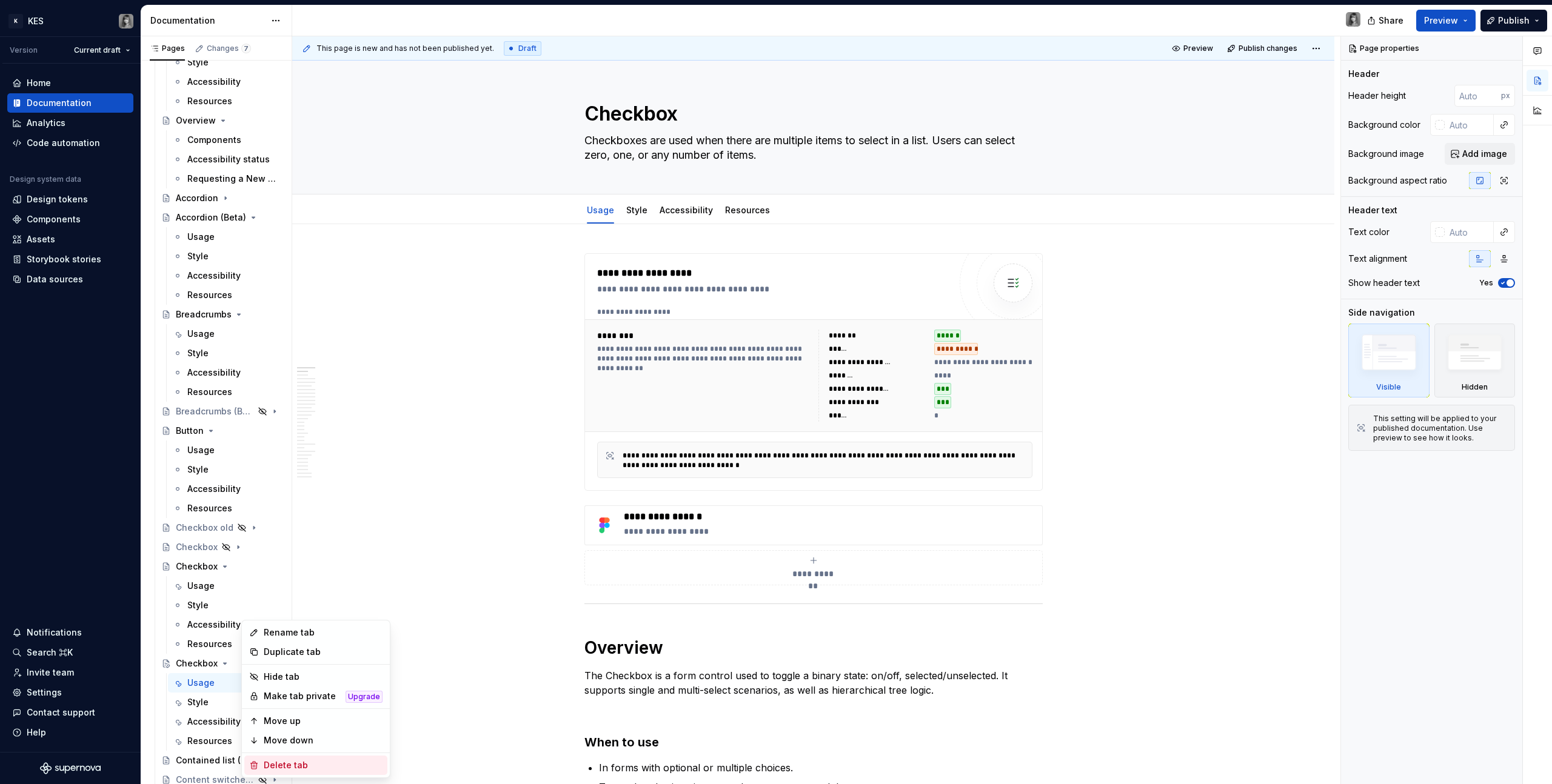 click on "Delete tab" at bounding box center (323, 765) 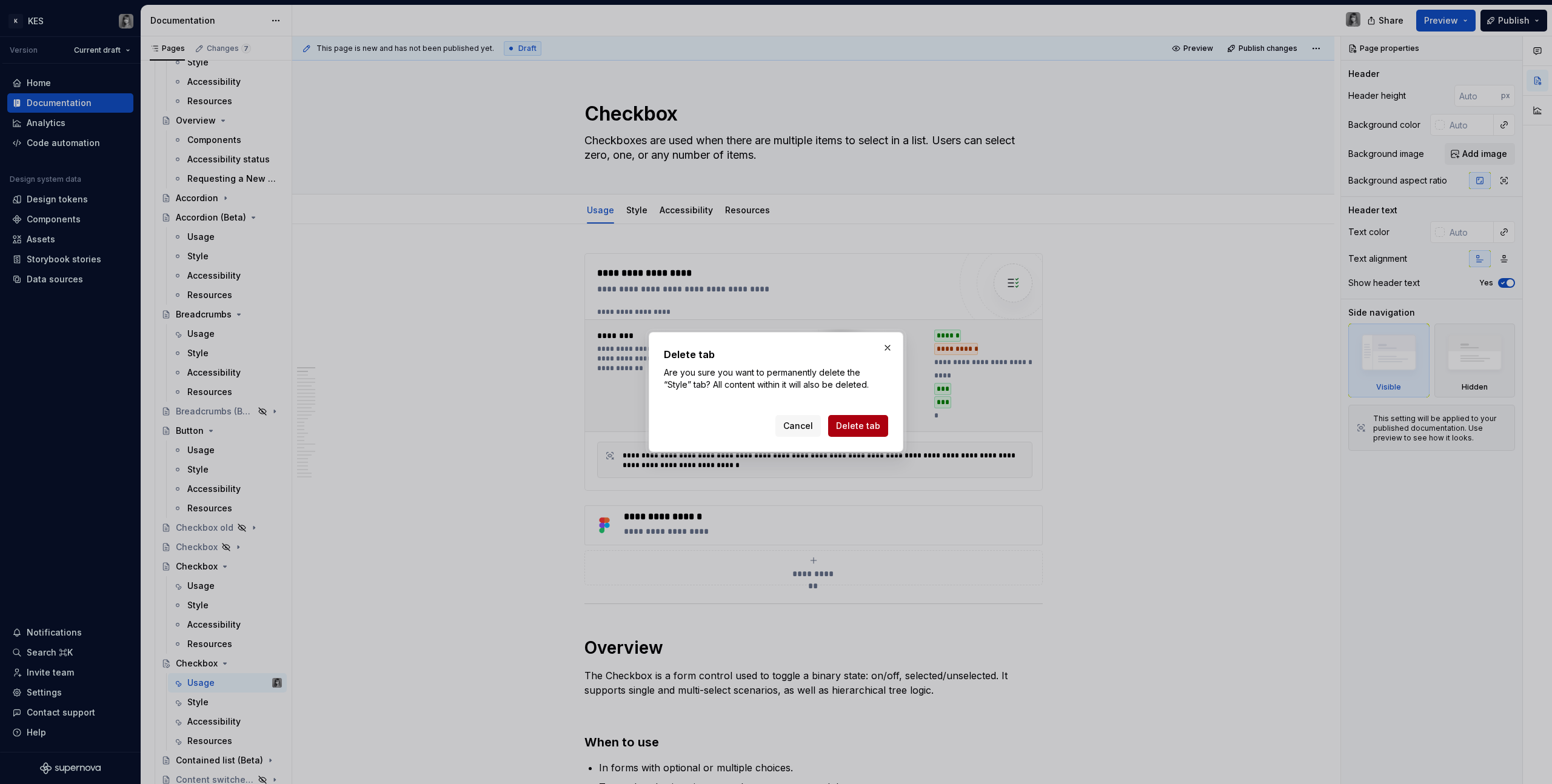 click on "Delete tab" at bounding box center (858, 426) 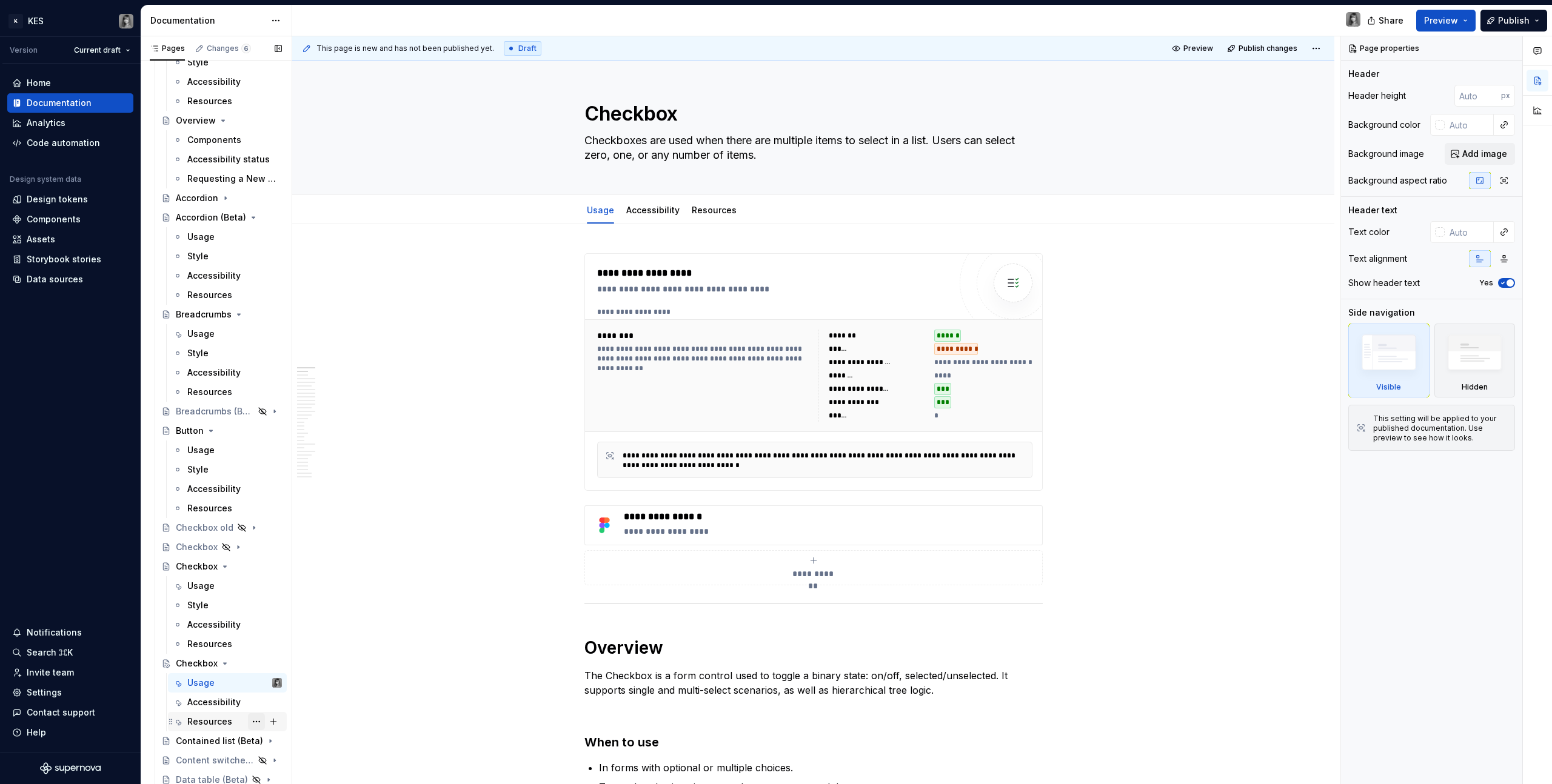 click at bounding box center [256, 722] 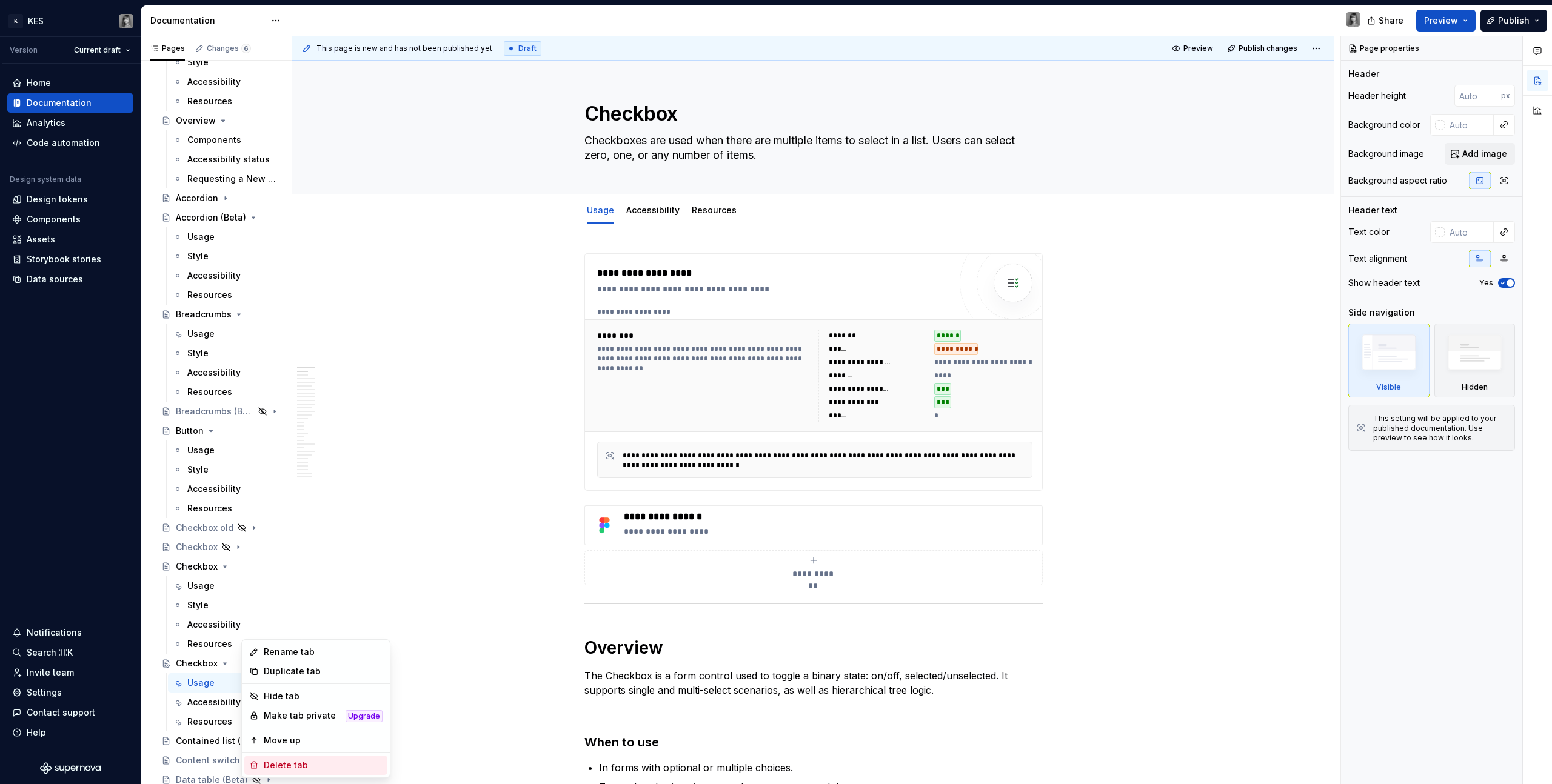 click on "Delete tab" at bounding box center (323, 765) 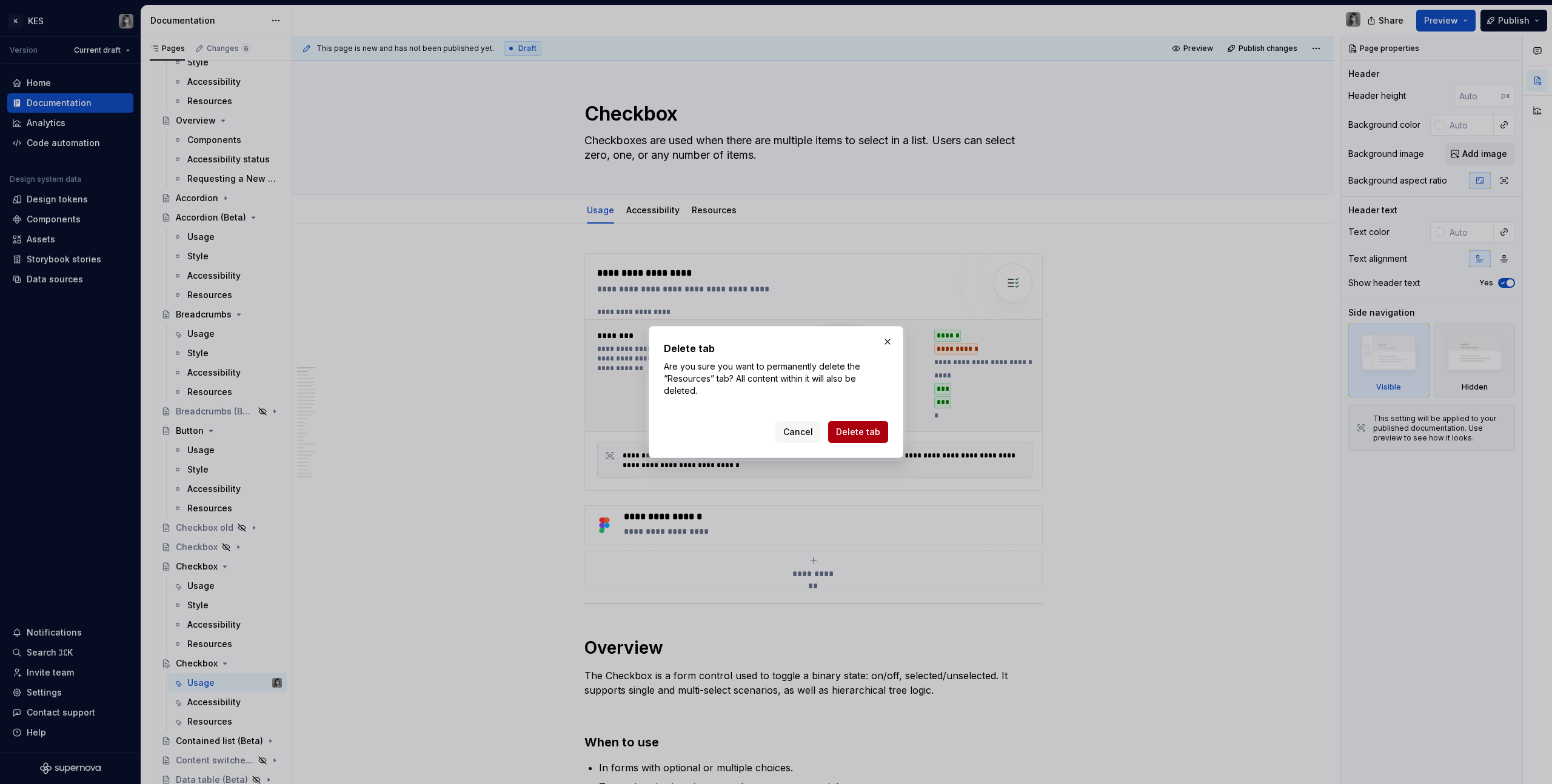 click on "Cancel Delete tab" at bounding box center [776, 430] 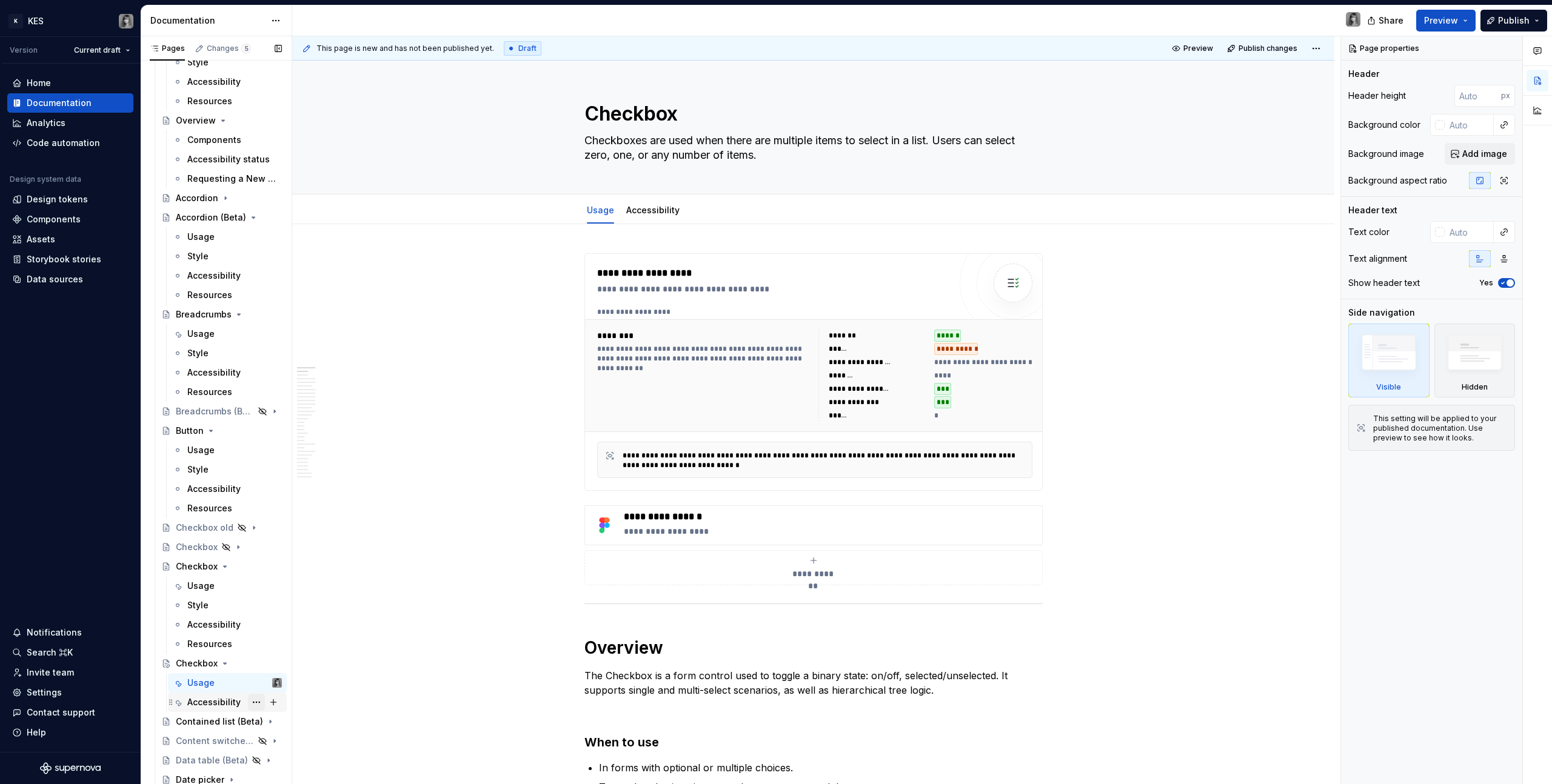 click at bounding box center [256, 702] 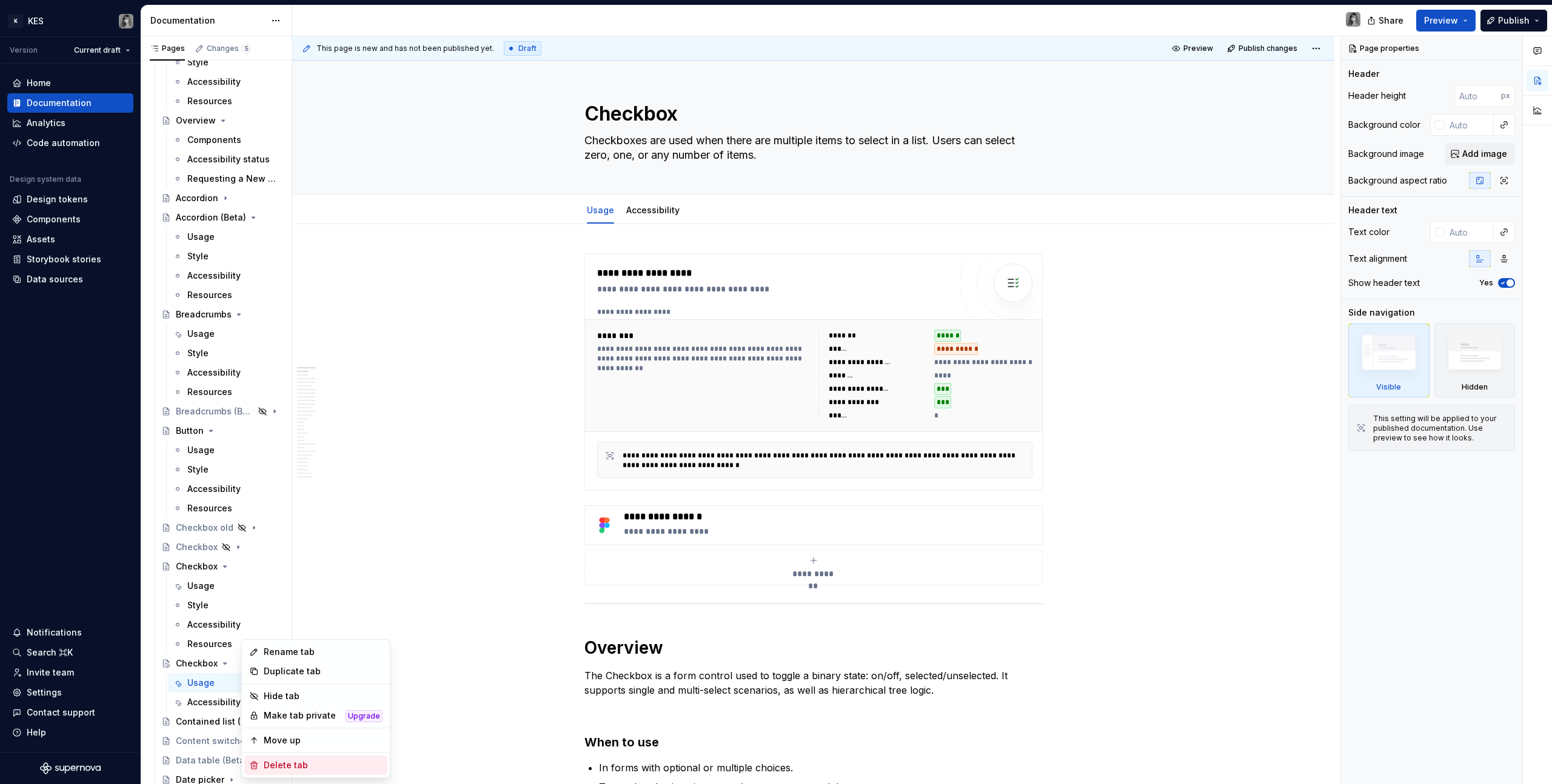 click on "Delete tab" at bounding box center (323, 765) 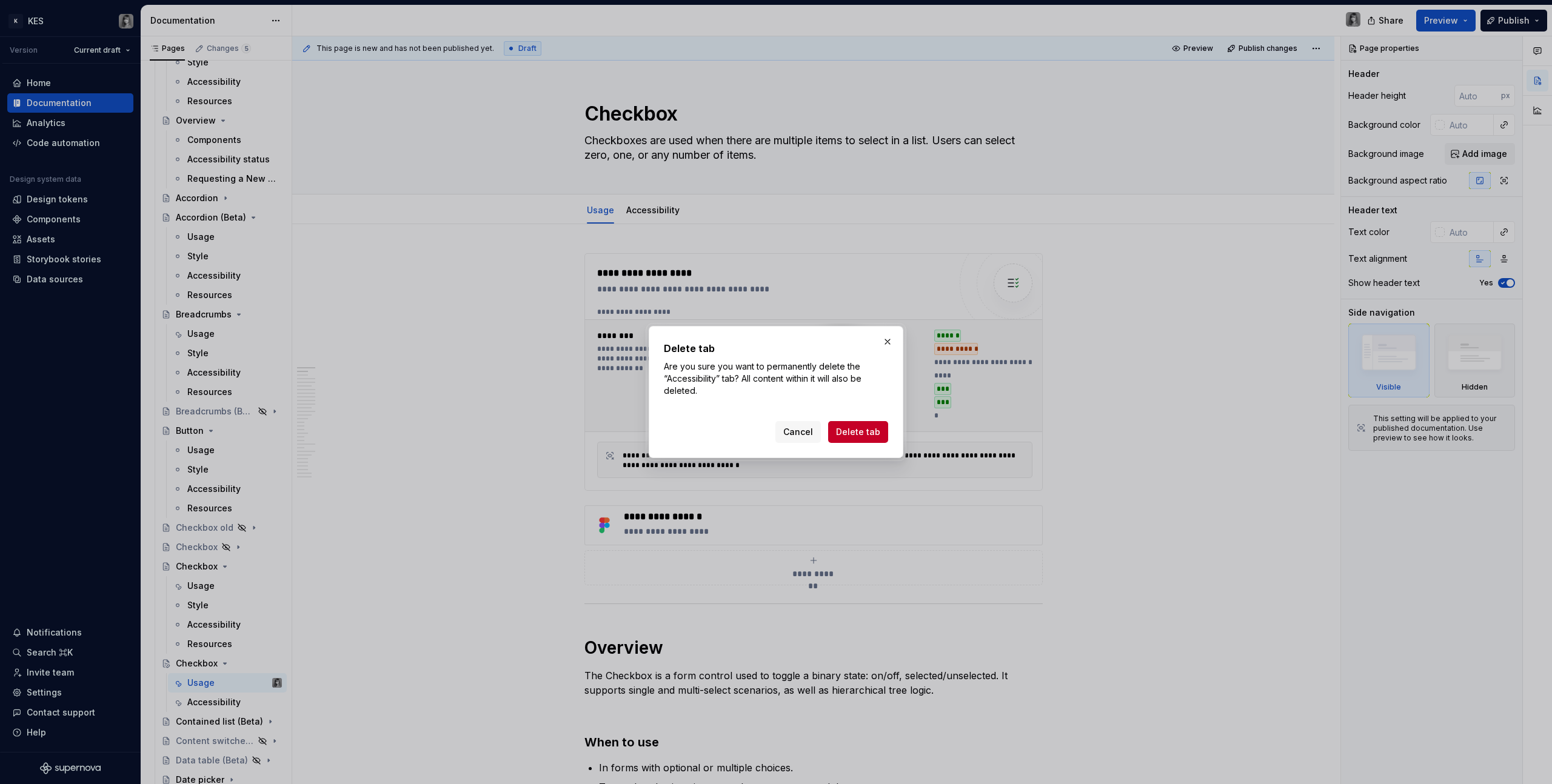 click on "Delete tab Are you sure you want to permanently delete the “Accessibility” tab? All content within it will also be deleted. Cancel Delete tab" at bounding box center (776, 392) 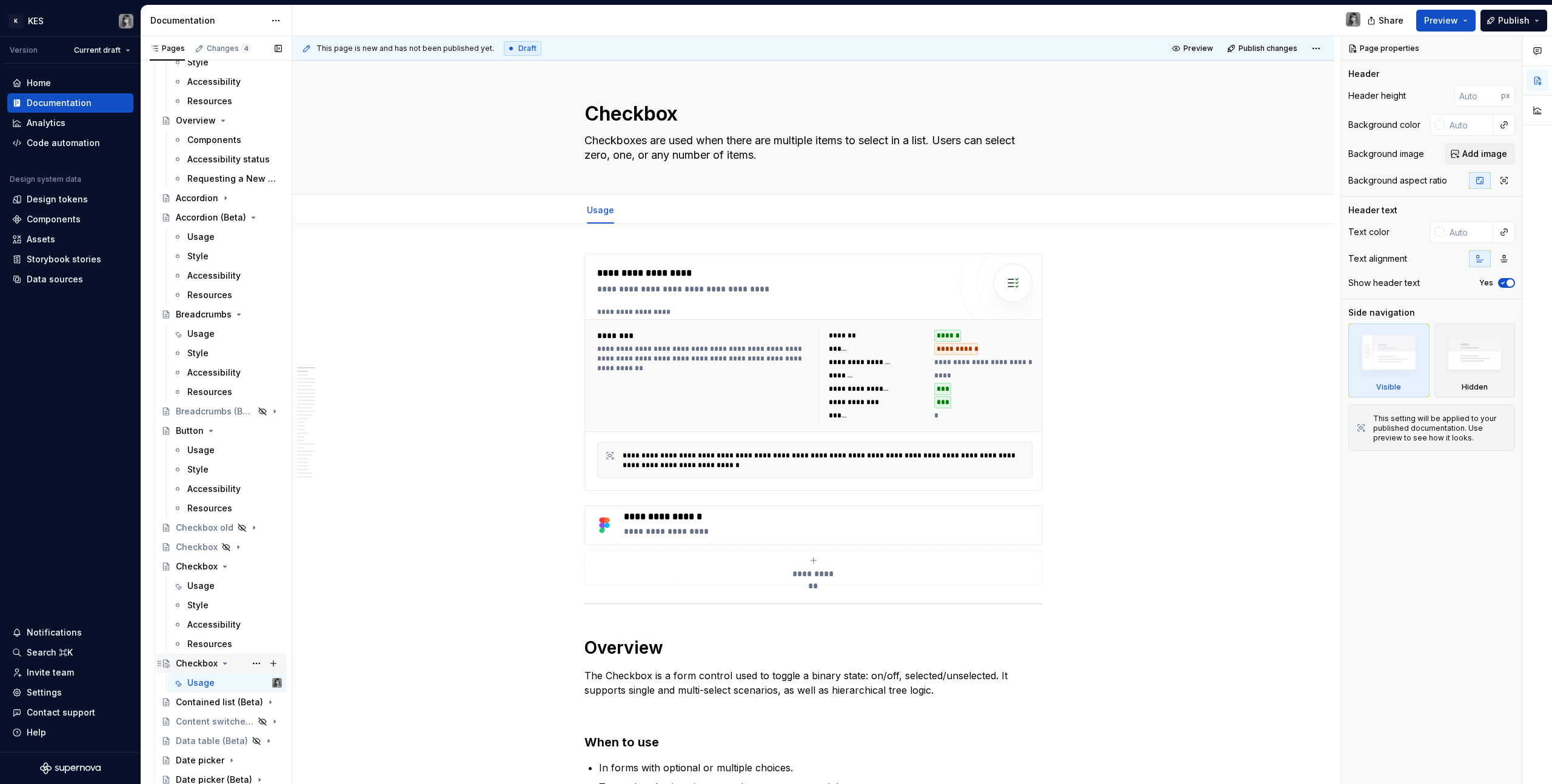 click on "Checkbox" at bounding box center (196, 663) 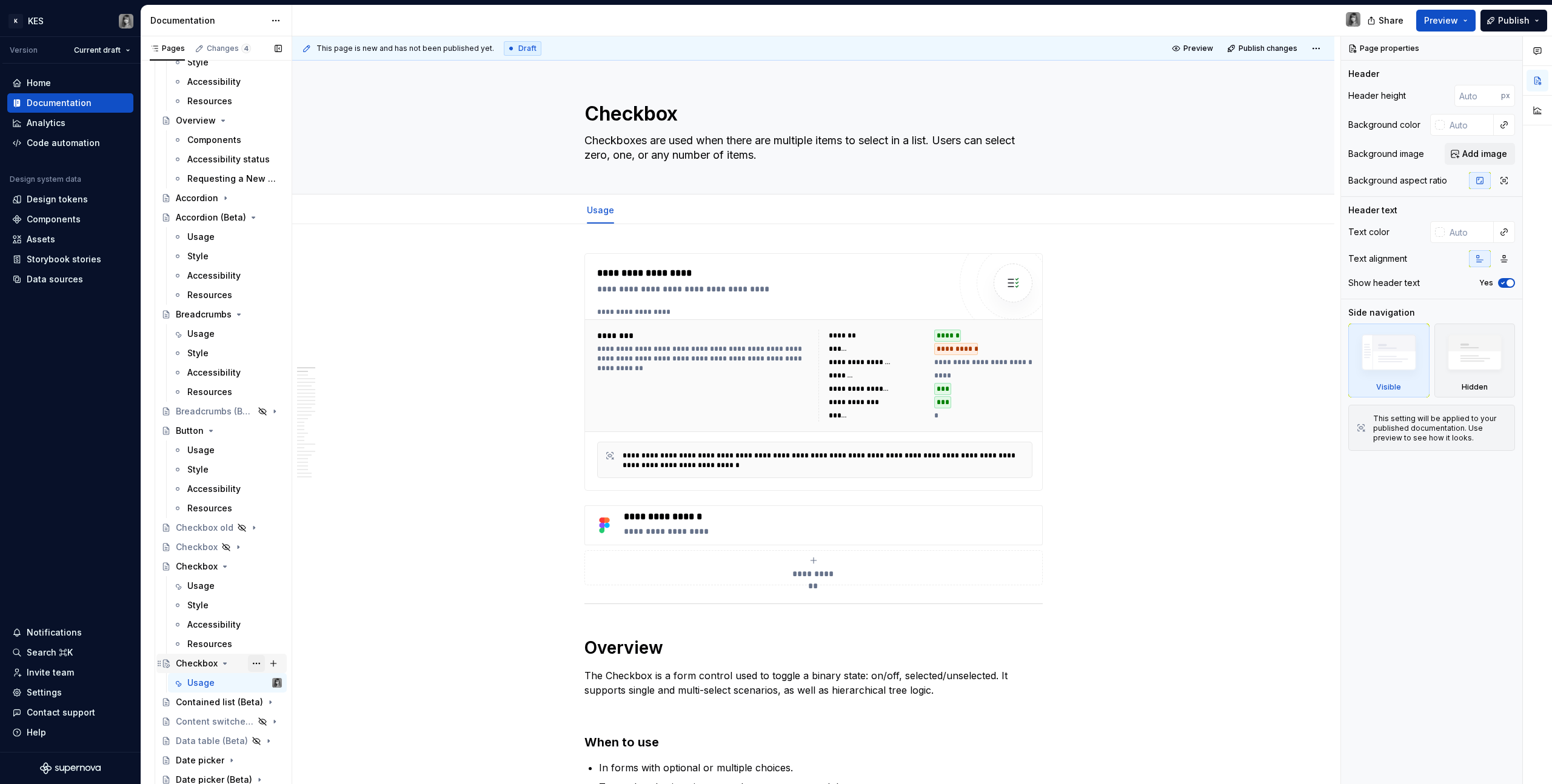 click at bounding box center (256, 663) 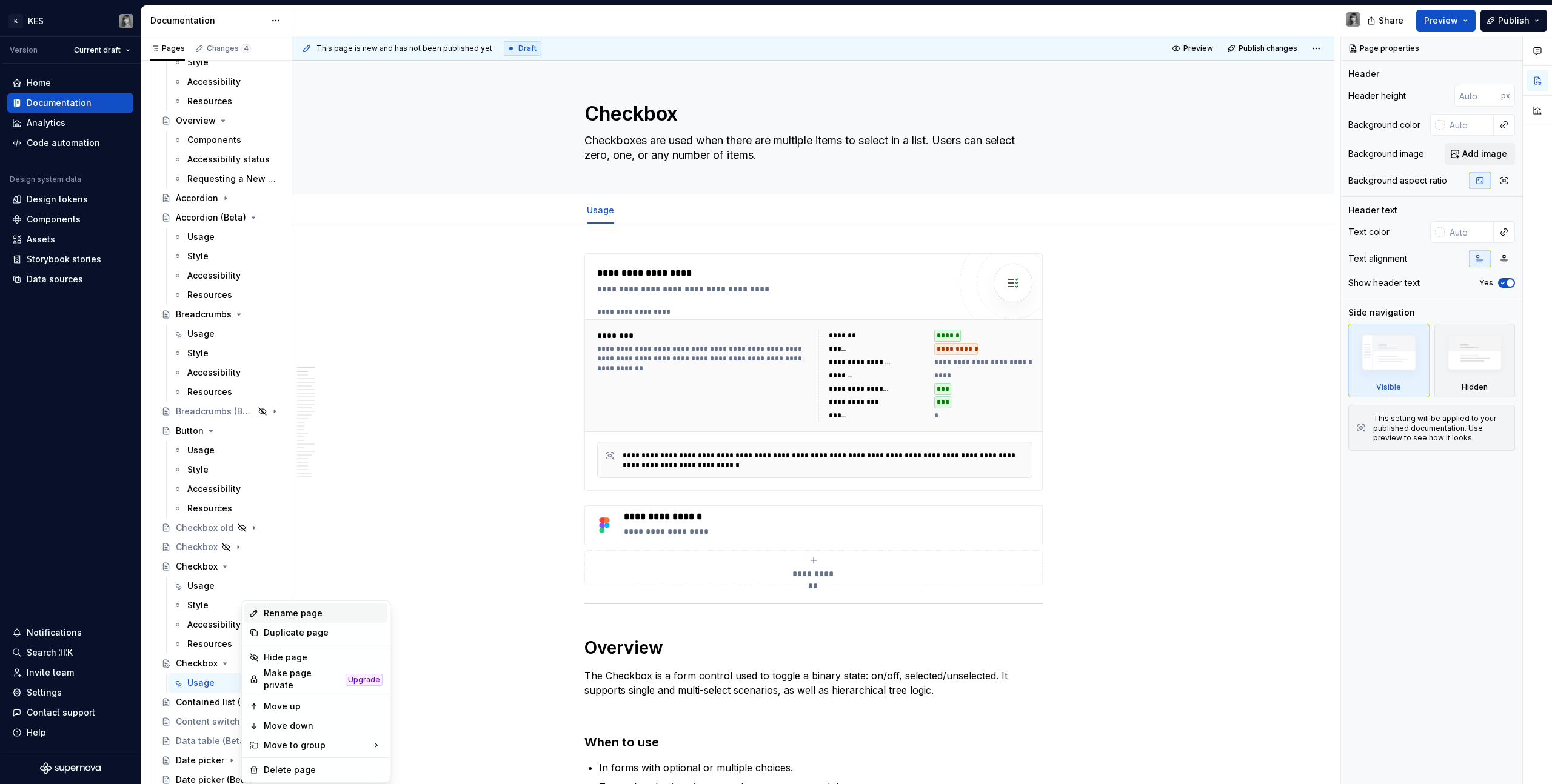 click on "Rename page" at bounding box center (323, 613) 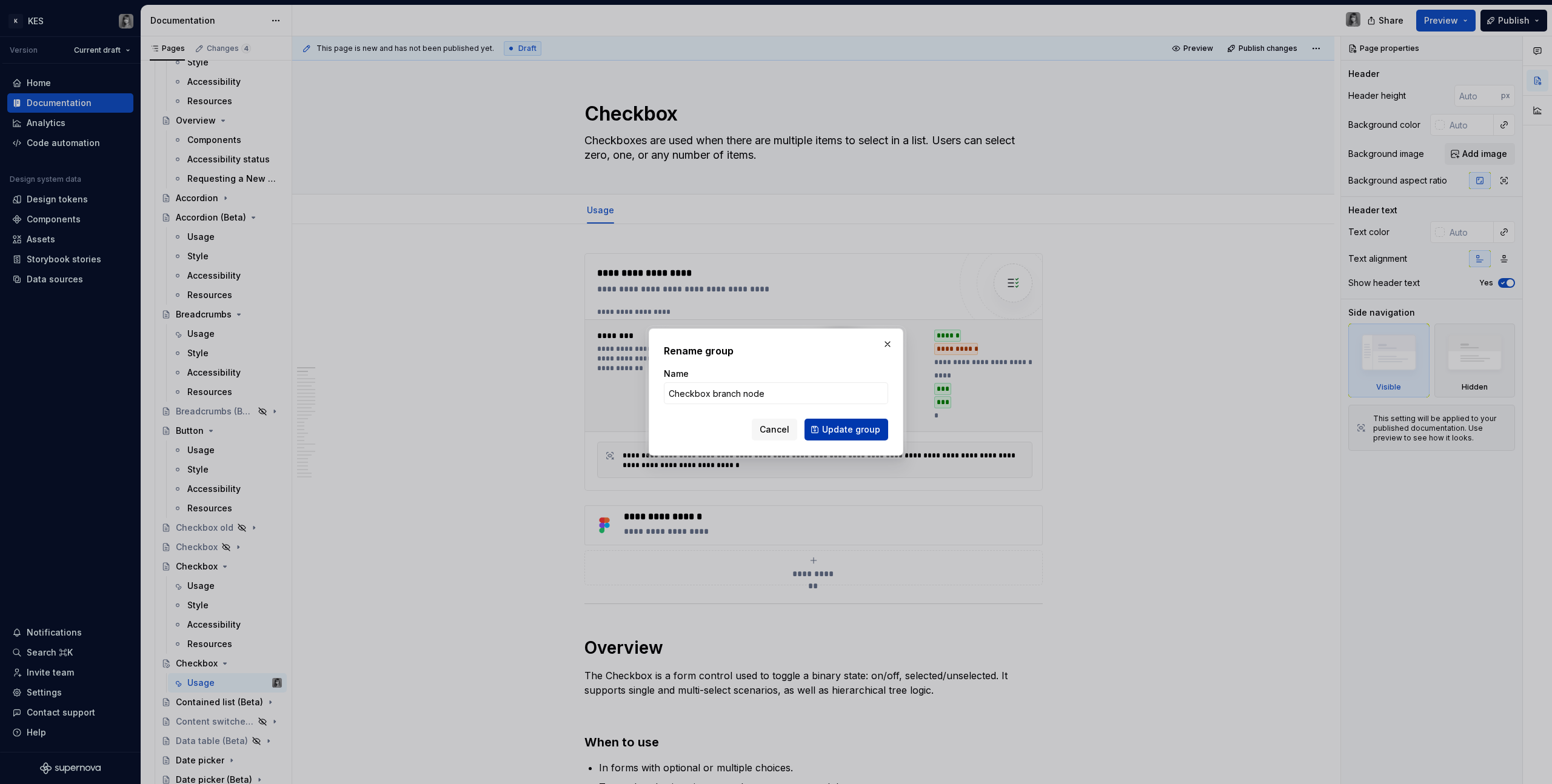 type on "Checkbox branch node" 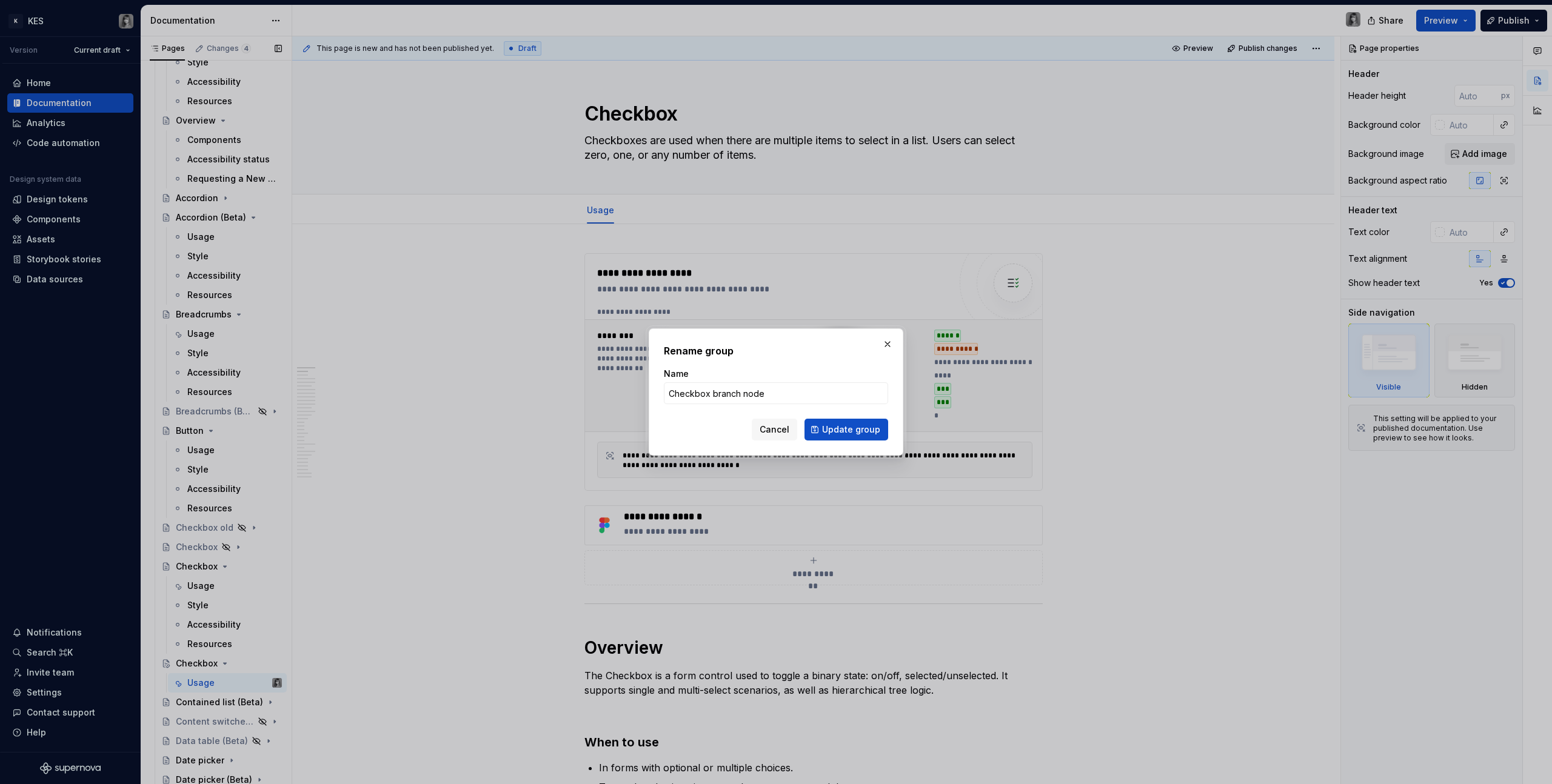 type on "*" 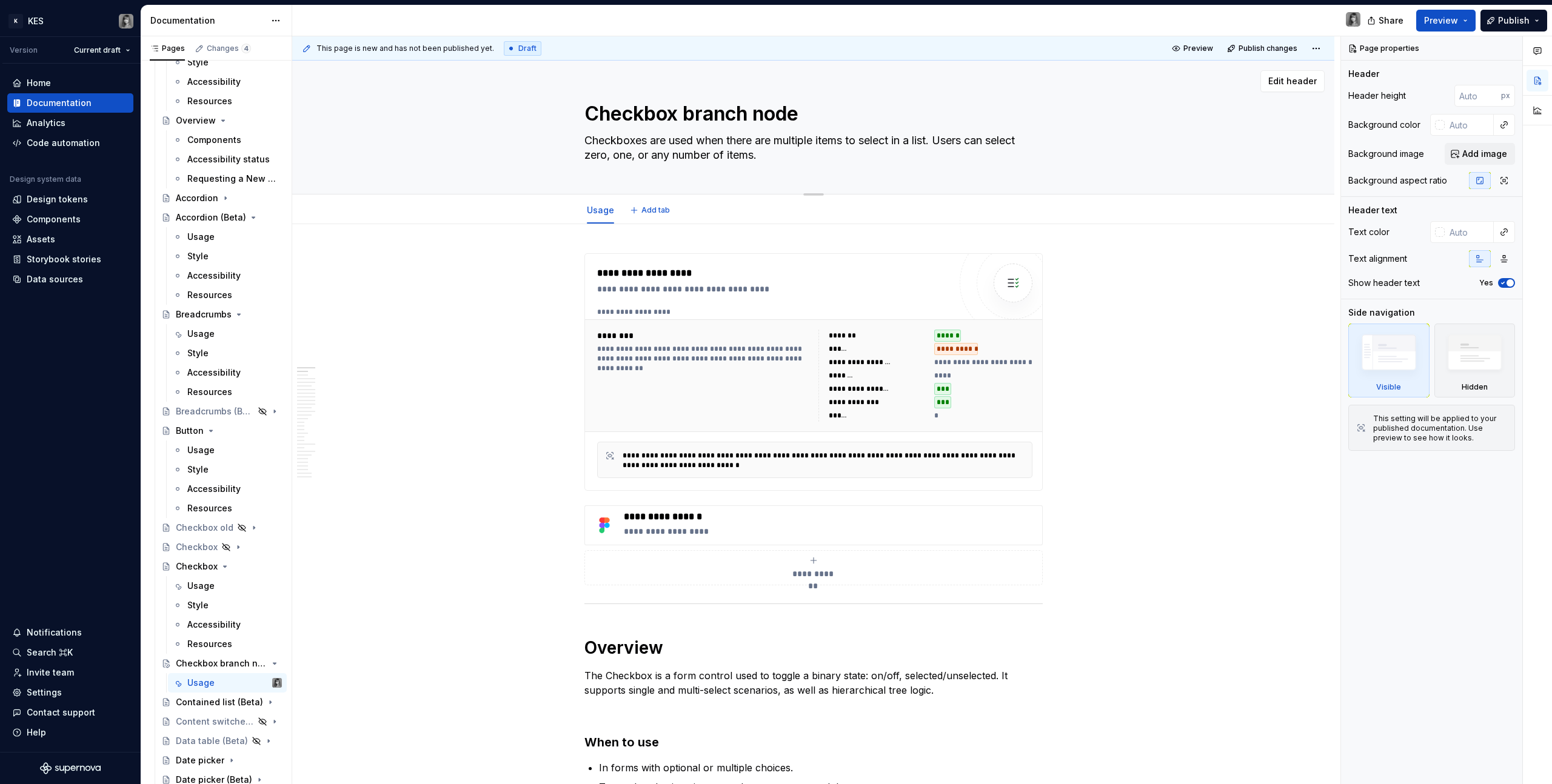 click on "Checkboxes are used when there are multiple items to select in a list. Users can select zero, one, or any number of items." at bounding box center (811, 148) 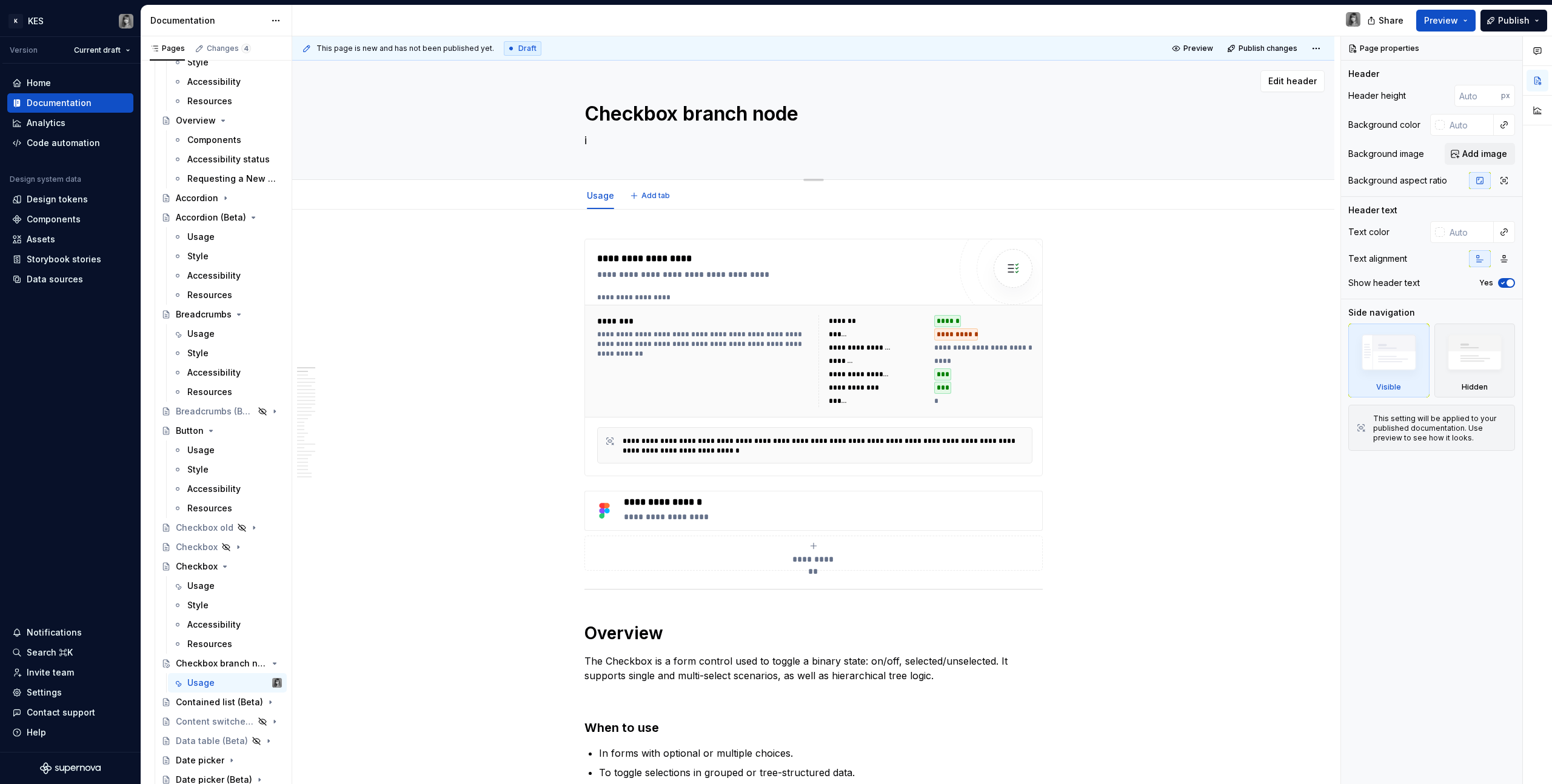 type on "*" 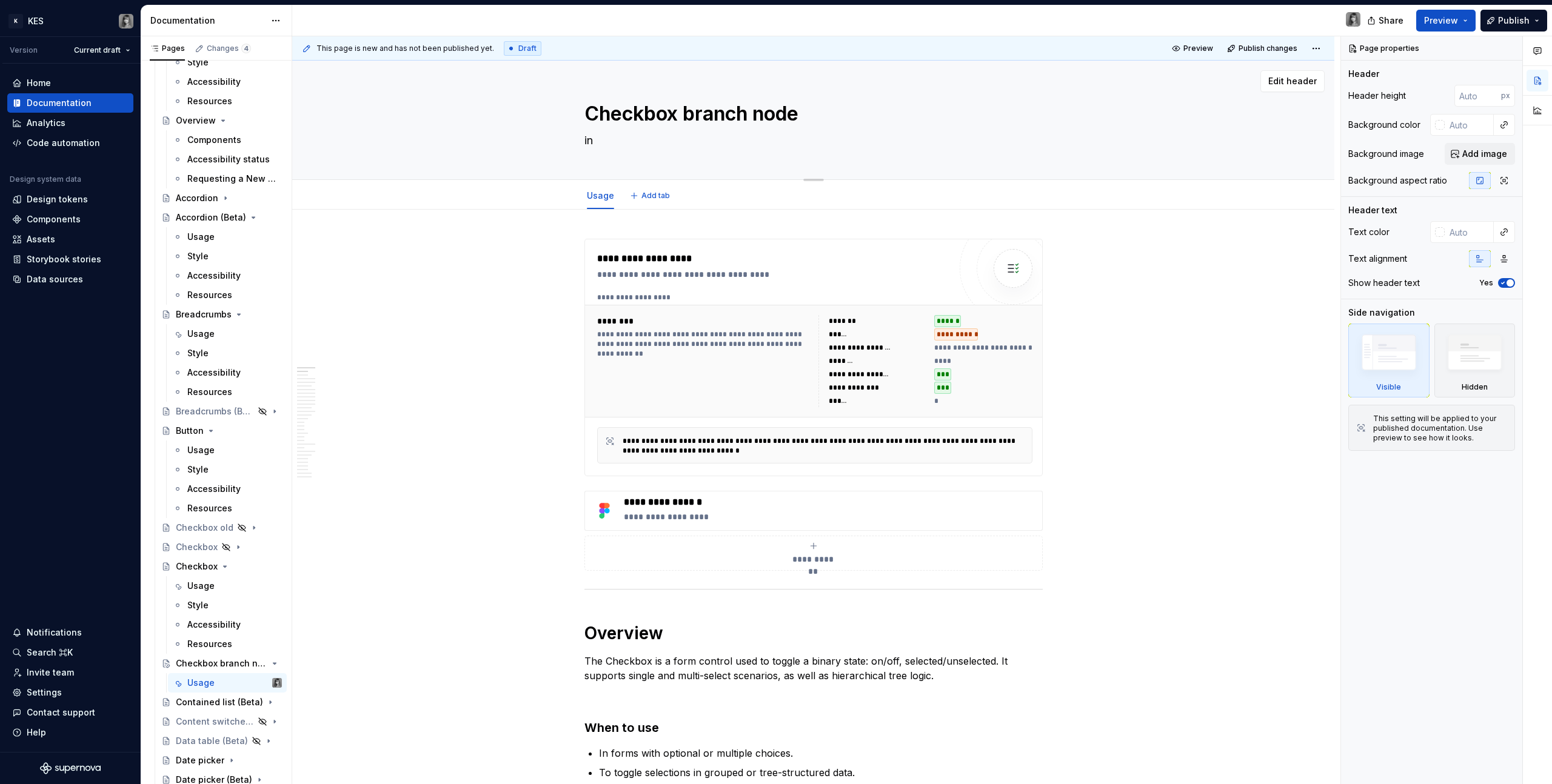 type on "*" 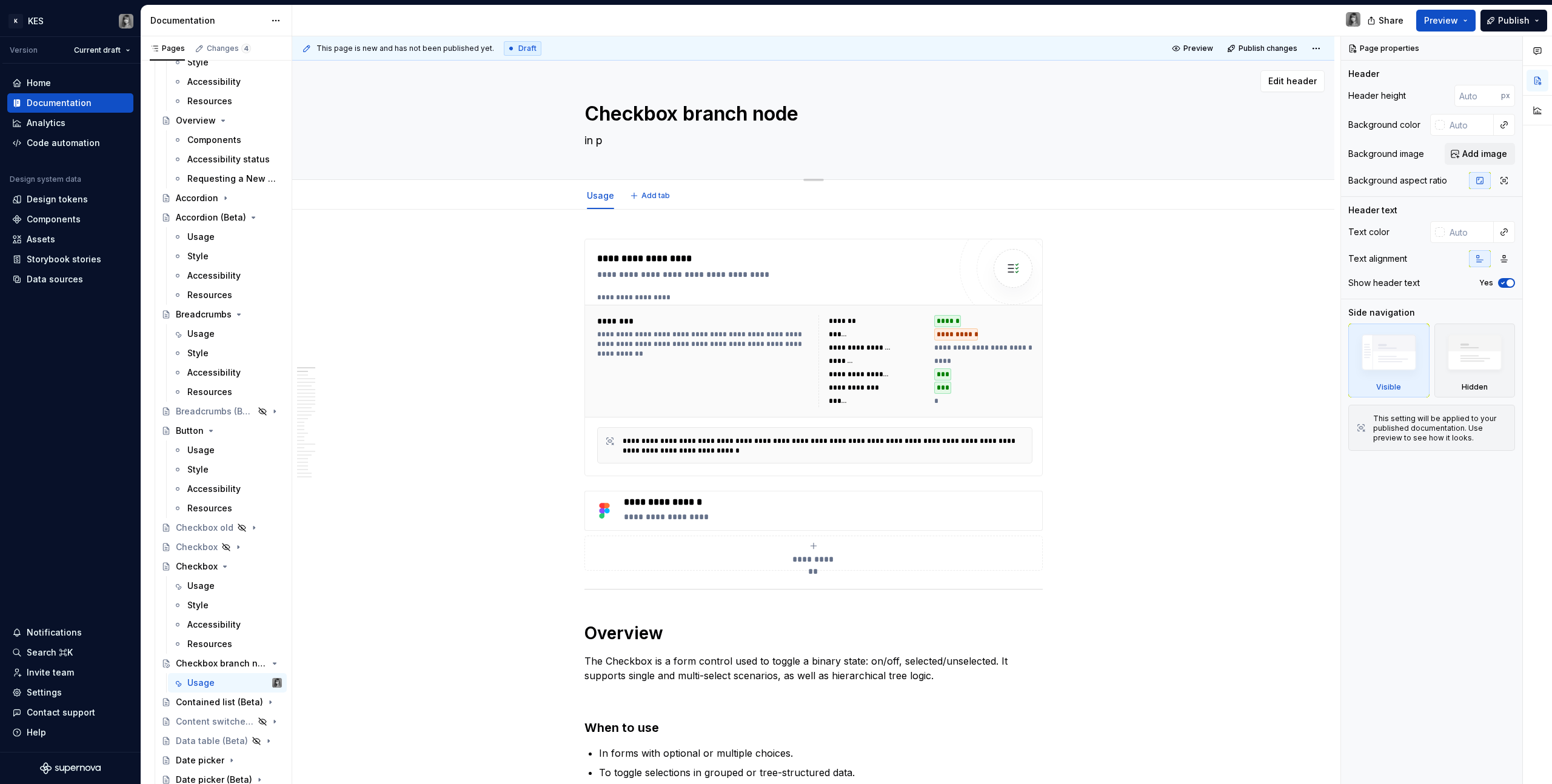 type on "*" 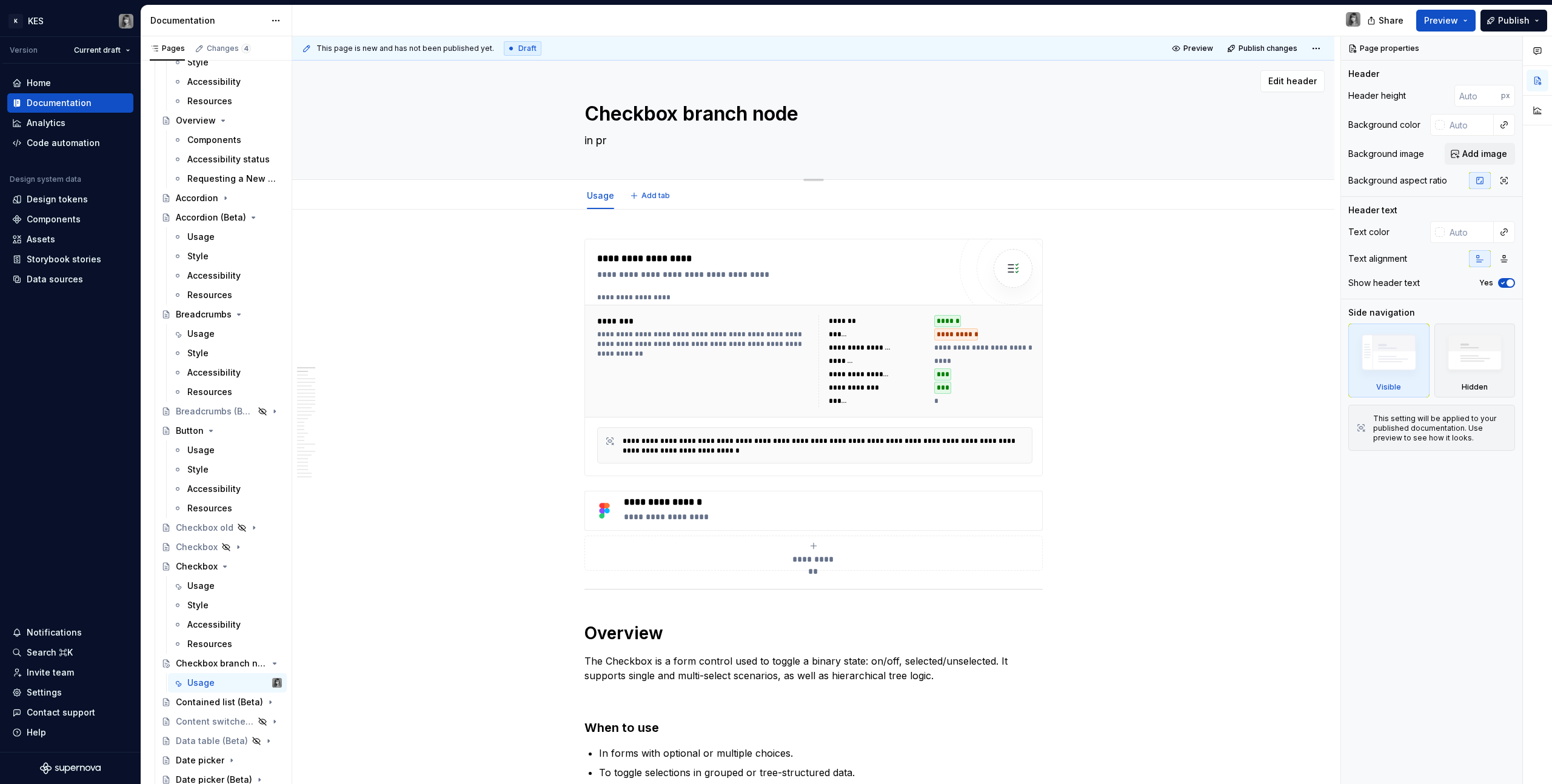 type on "*" 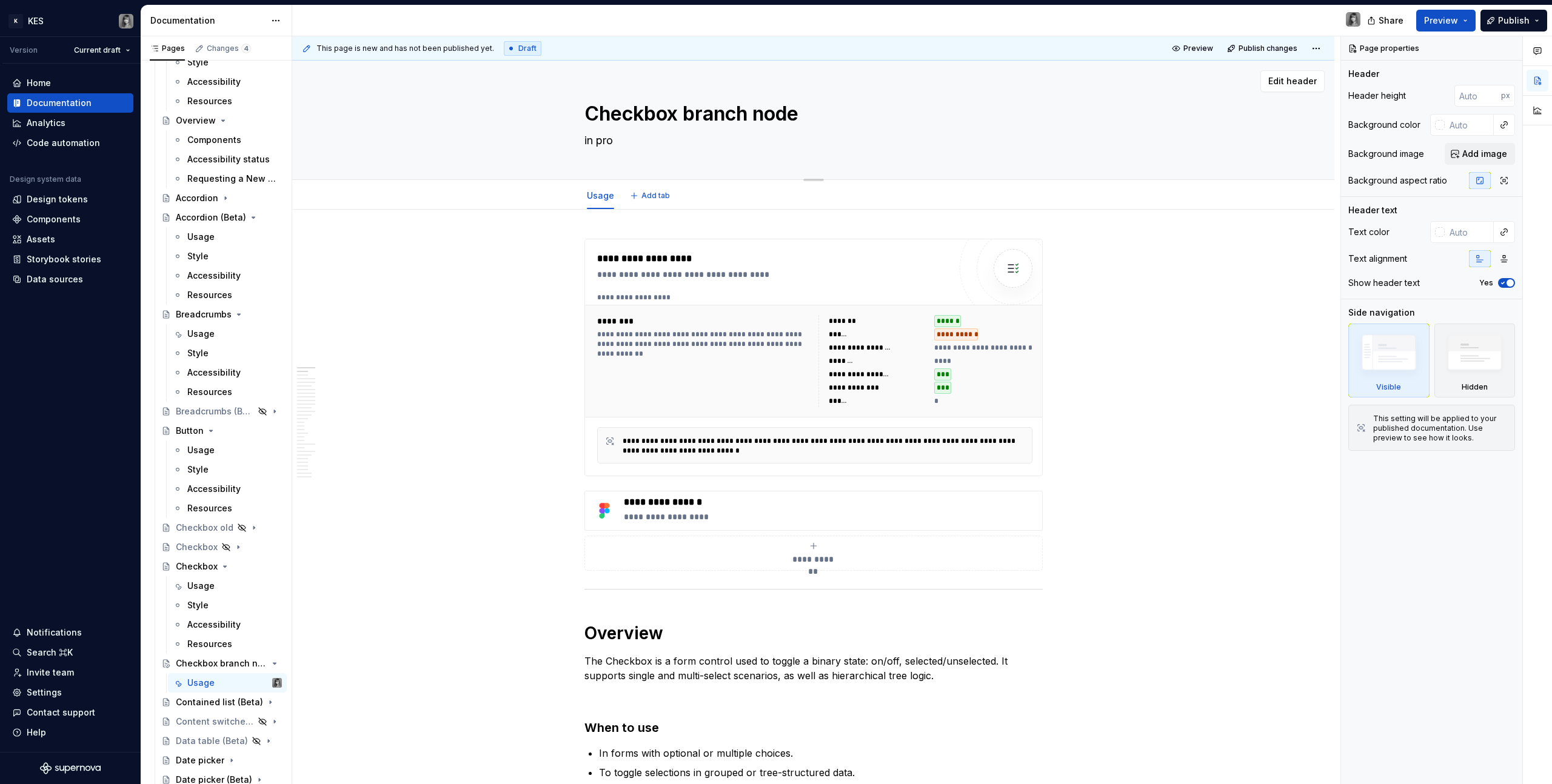 type on "*" 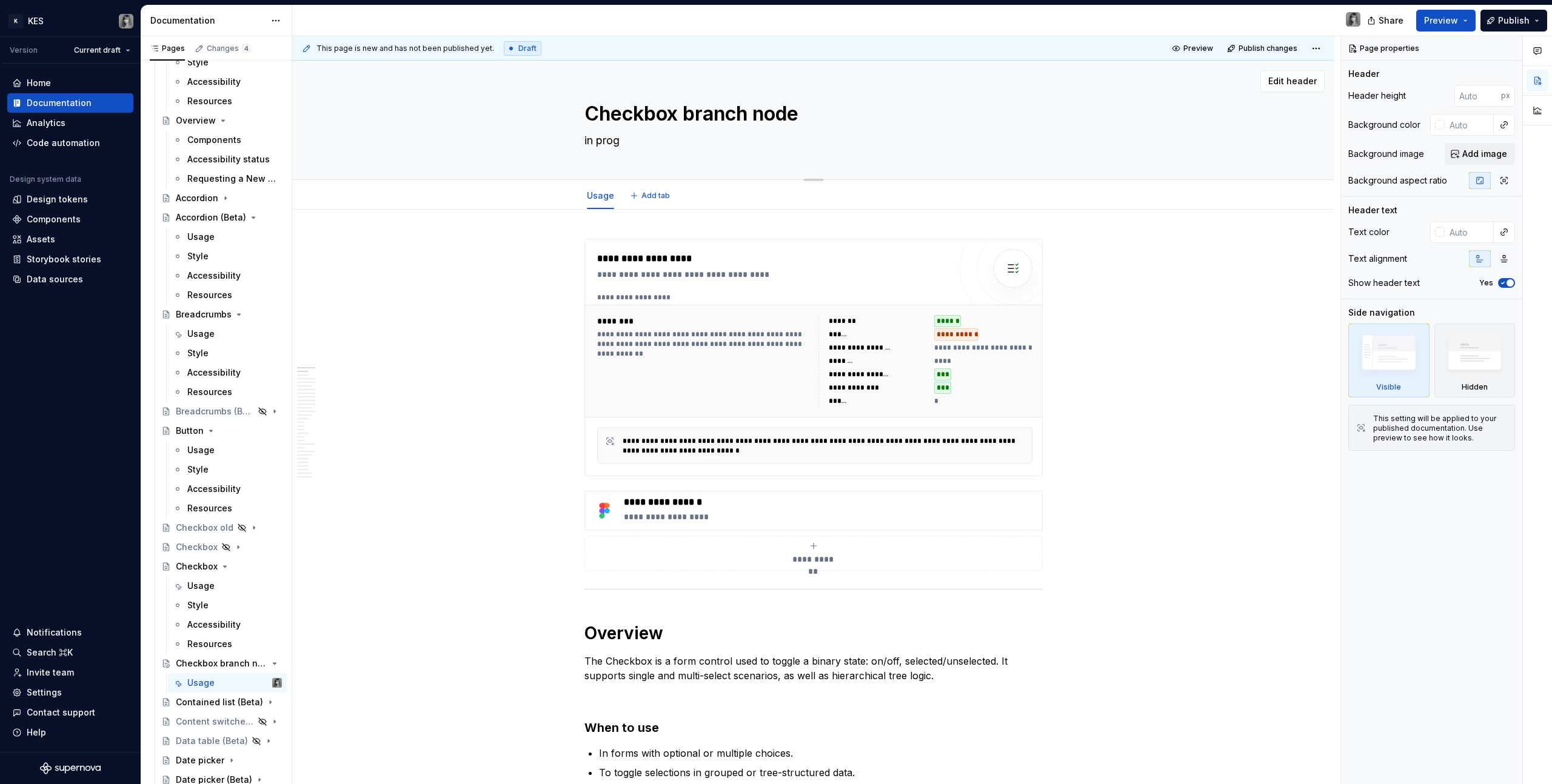 type on "*" 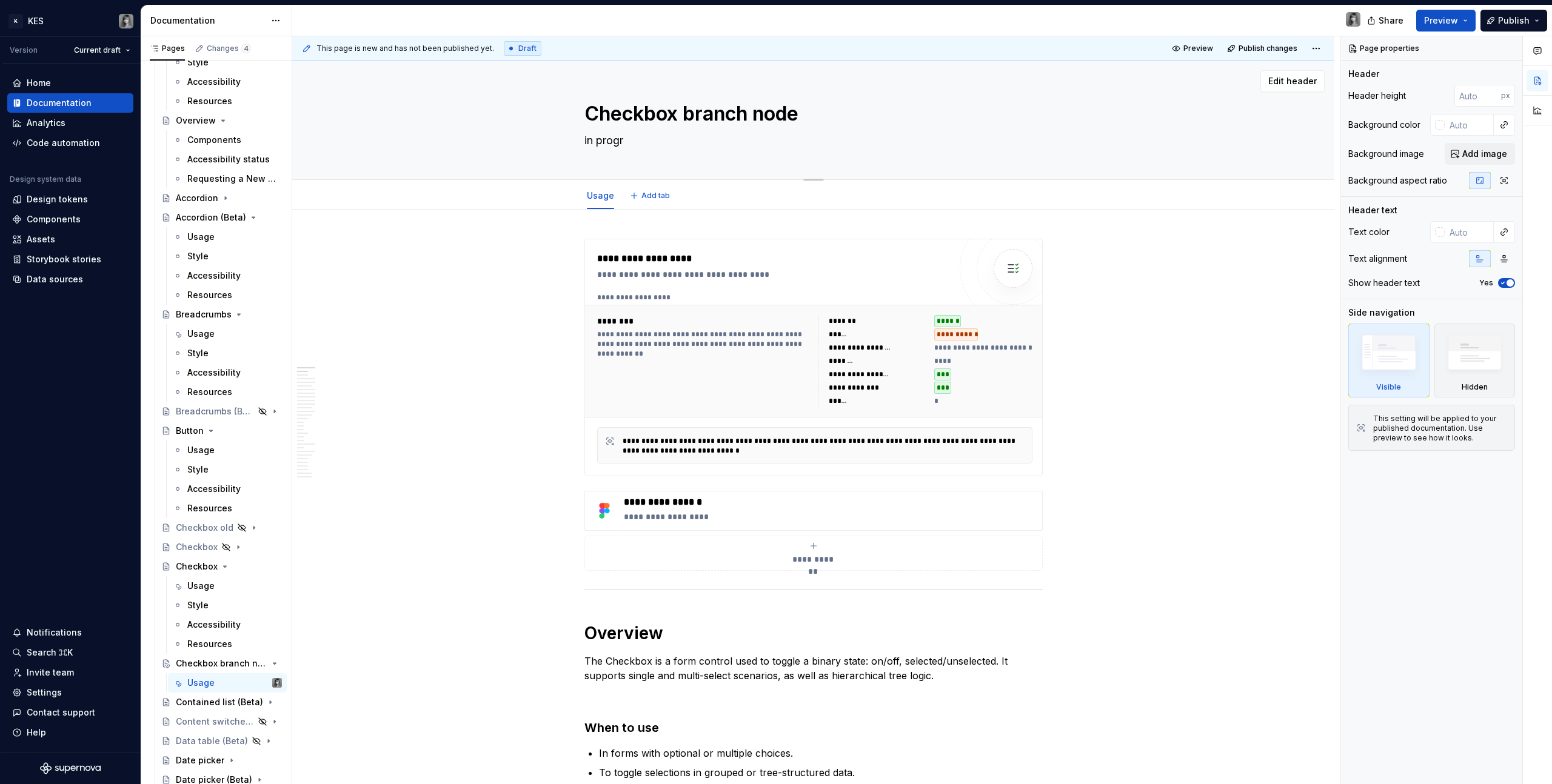 type on "in progre" 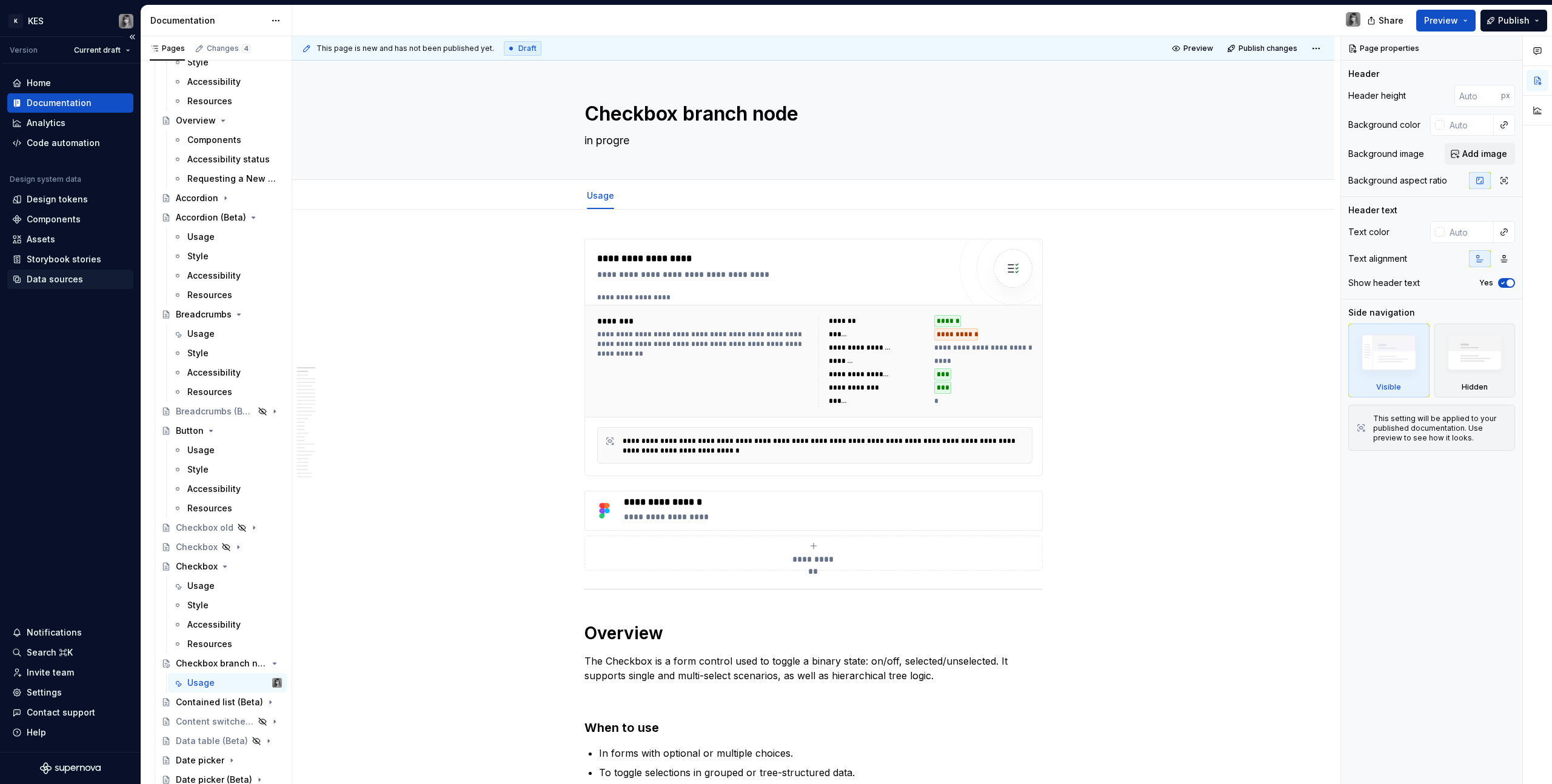 type on "*" 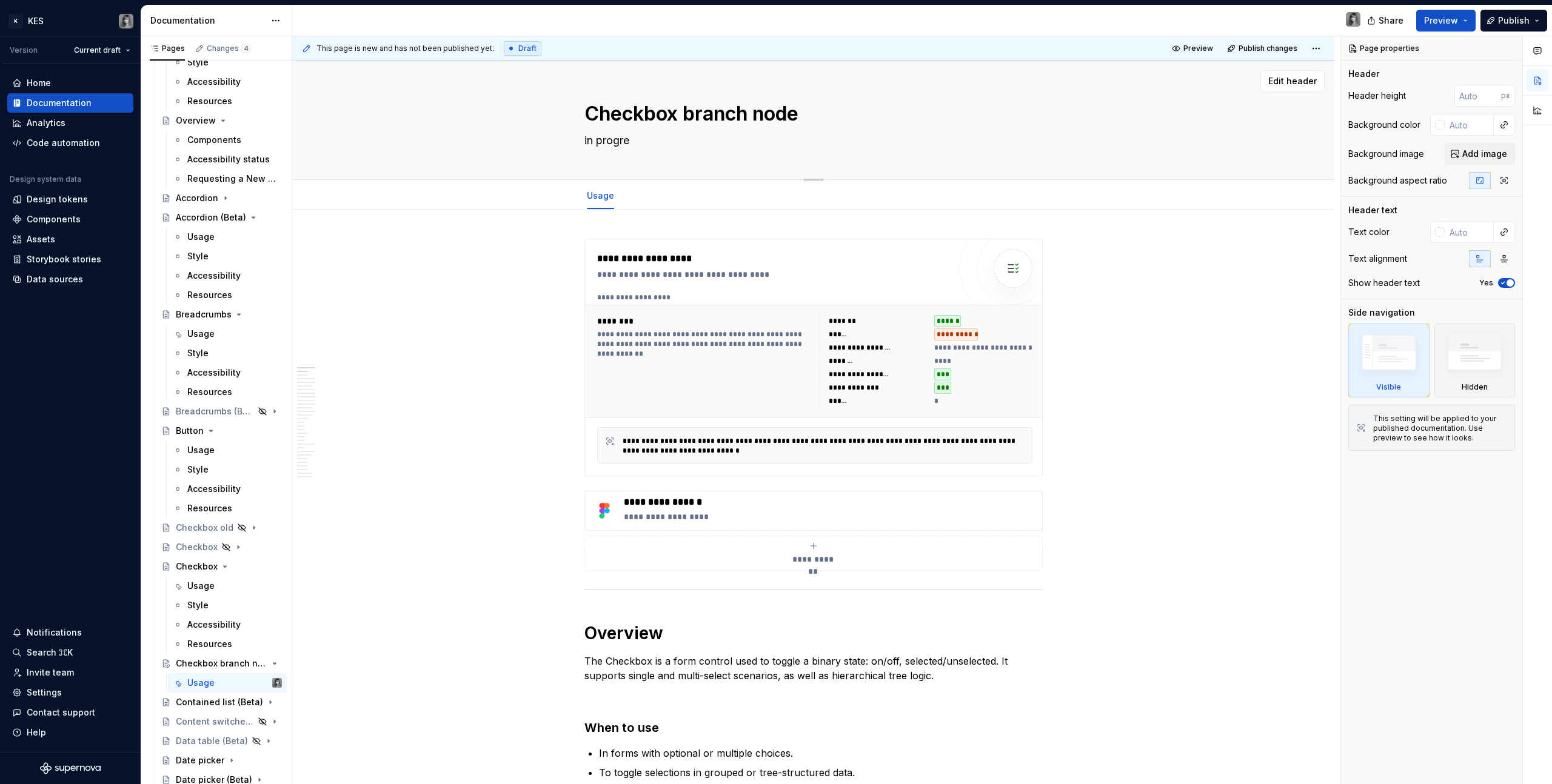 click on "in progre" at bounding box center (811, 141) 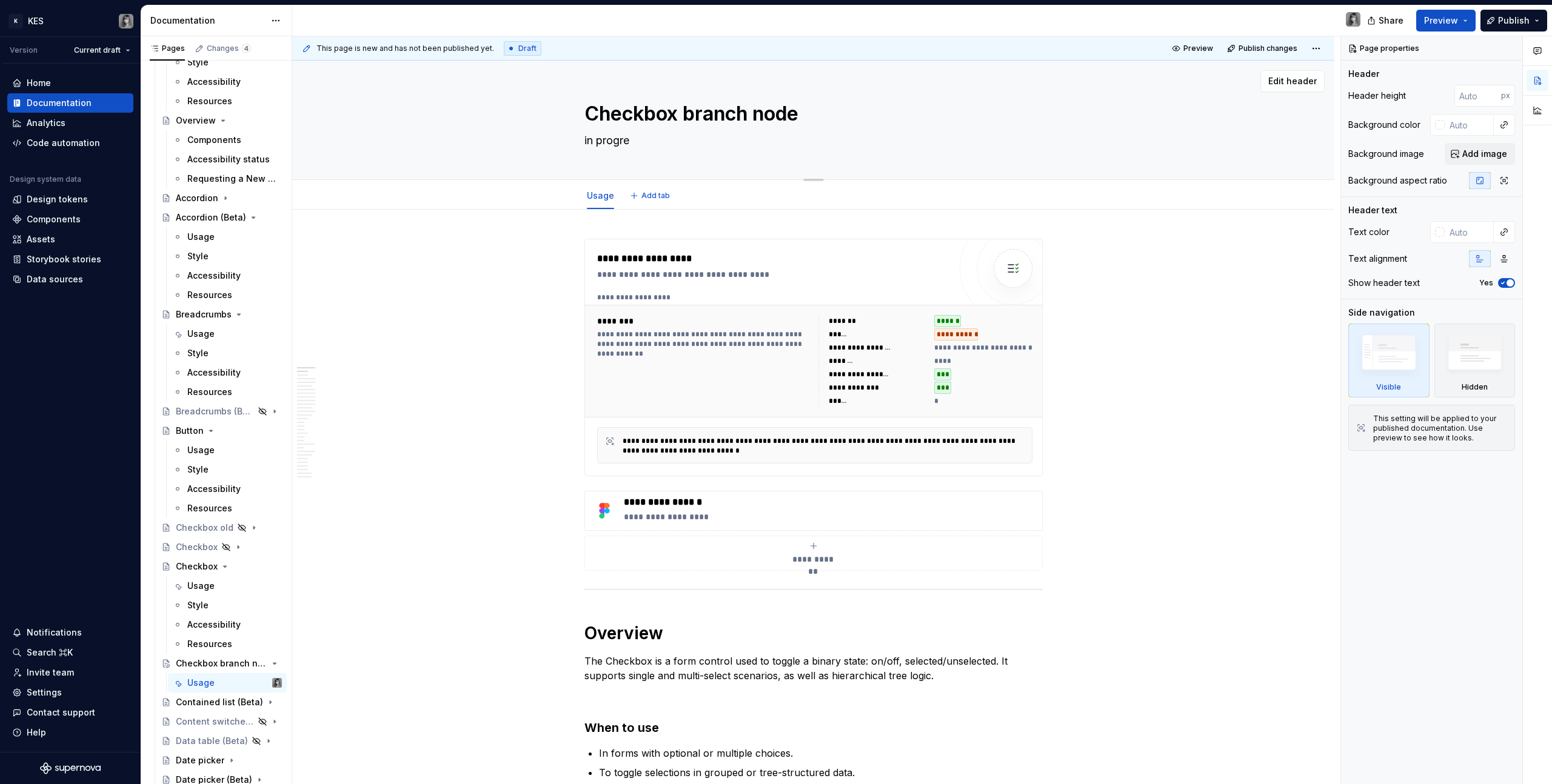 click on "in progre" at bounding box center [811, 141] 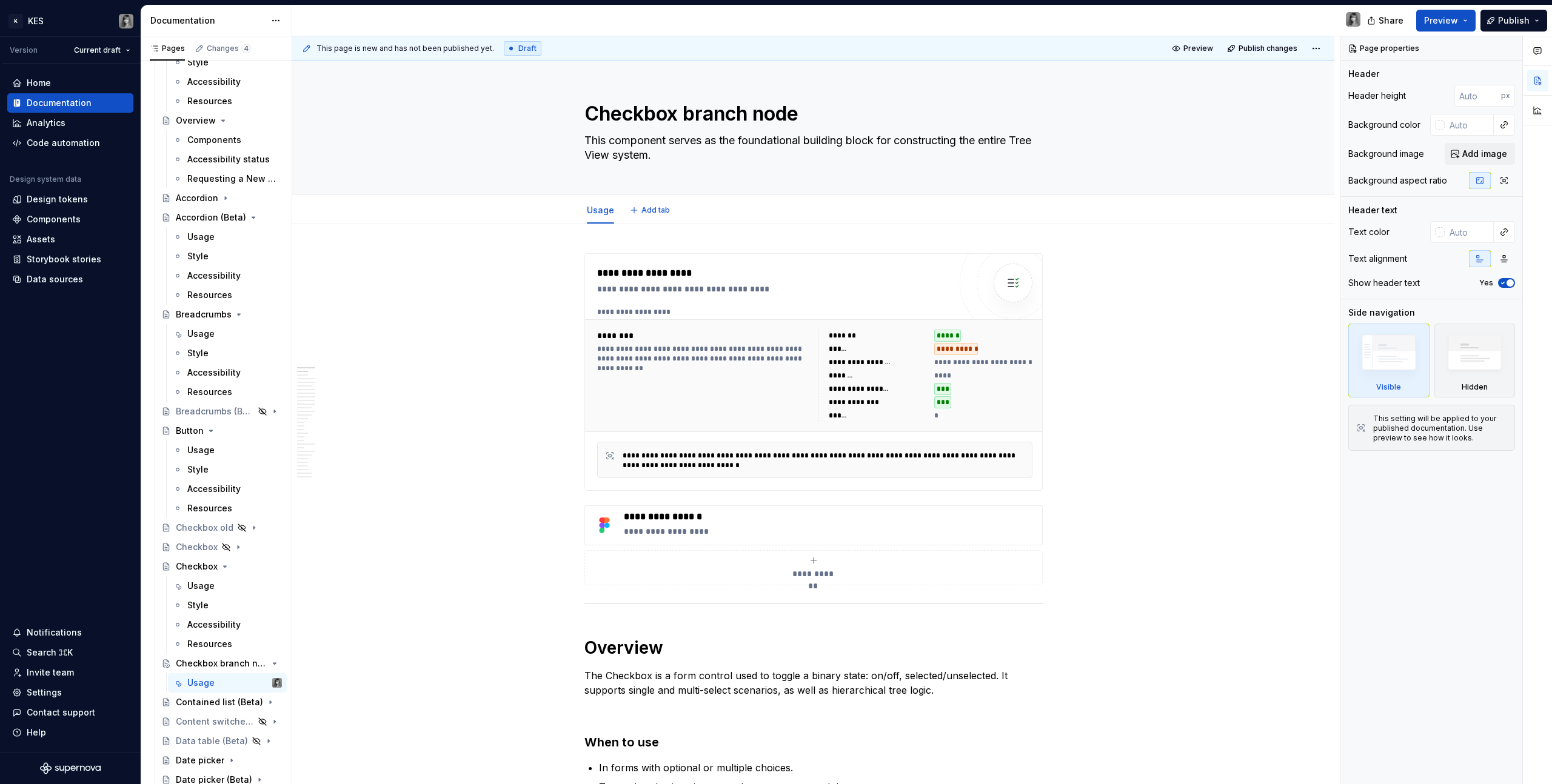 type on "*" 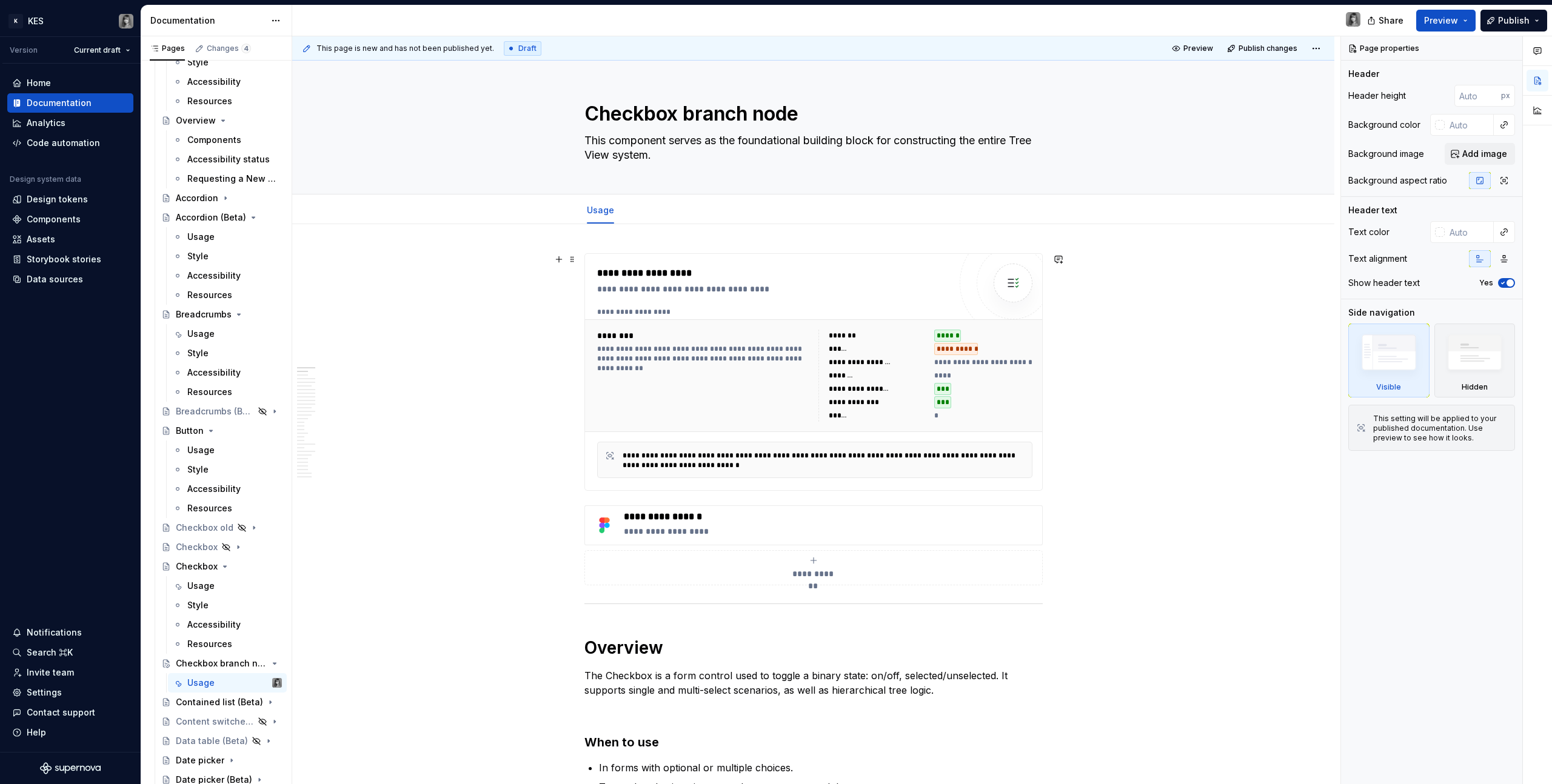 type on "This component serves as the foundational building block for constructing the entire Tree View system." 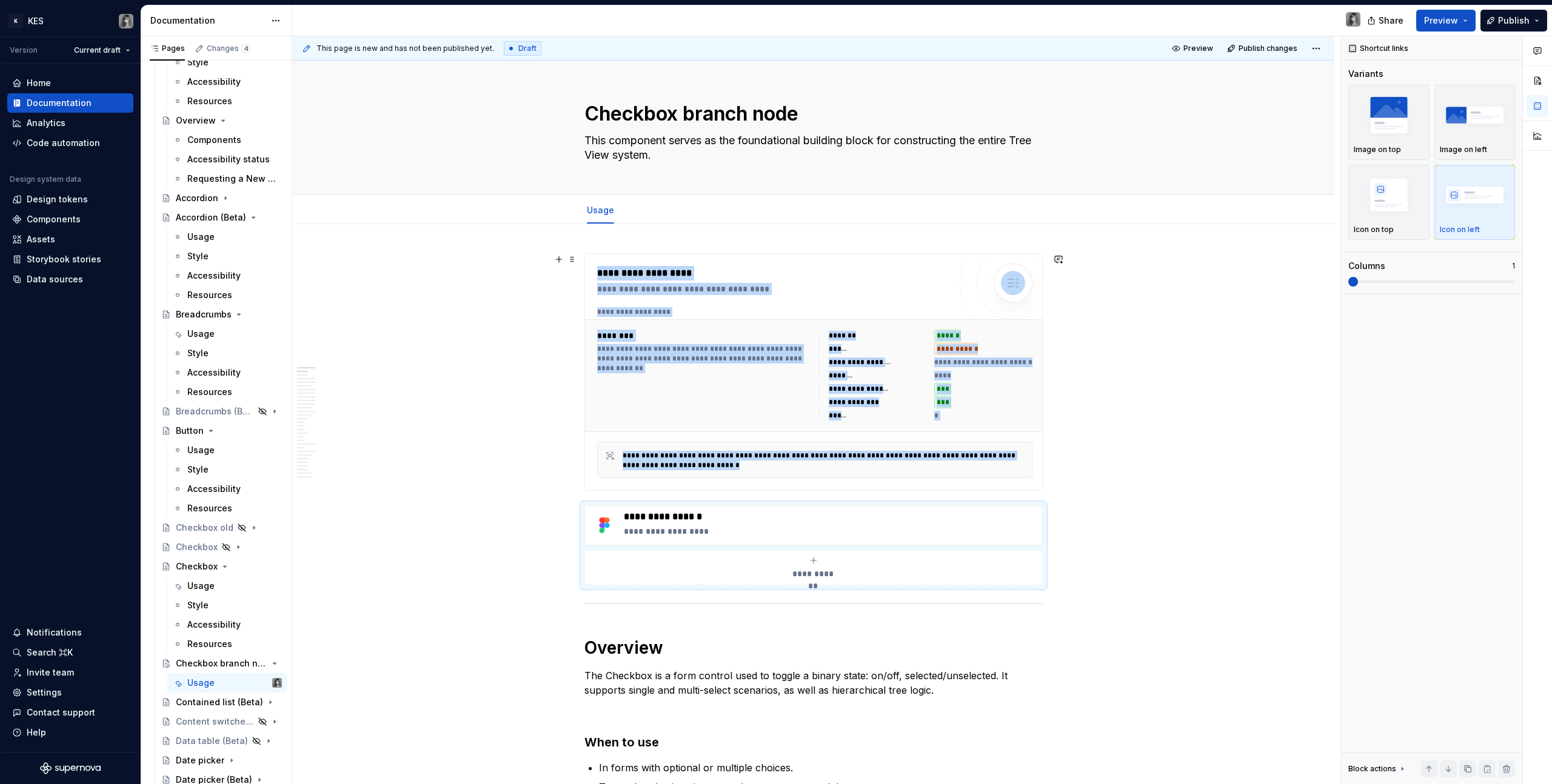 click on "**********" at bounding box center [813, 5610] 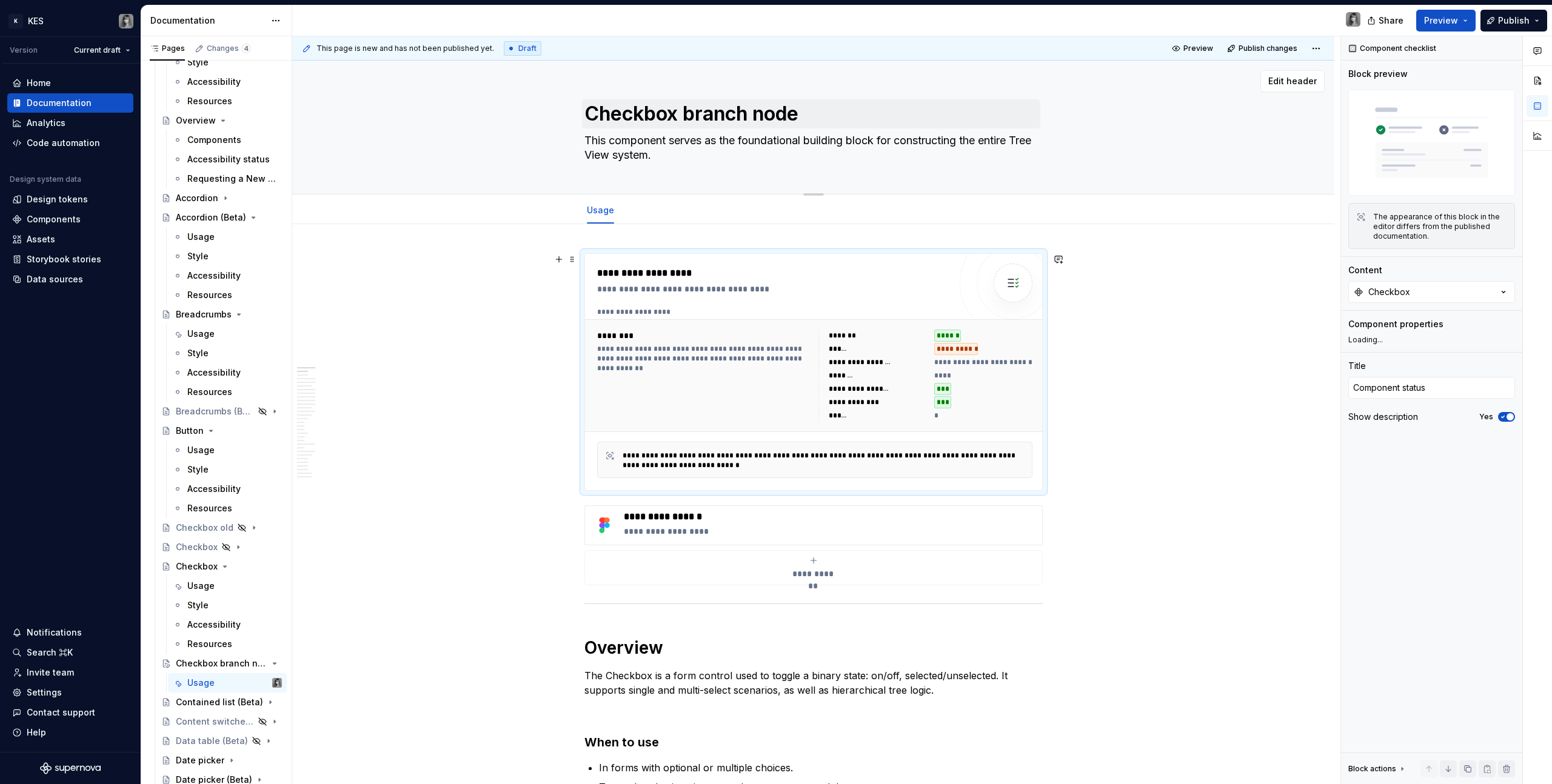 type on "*" 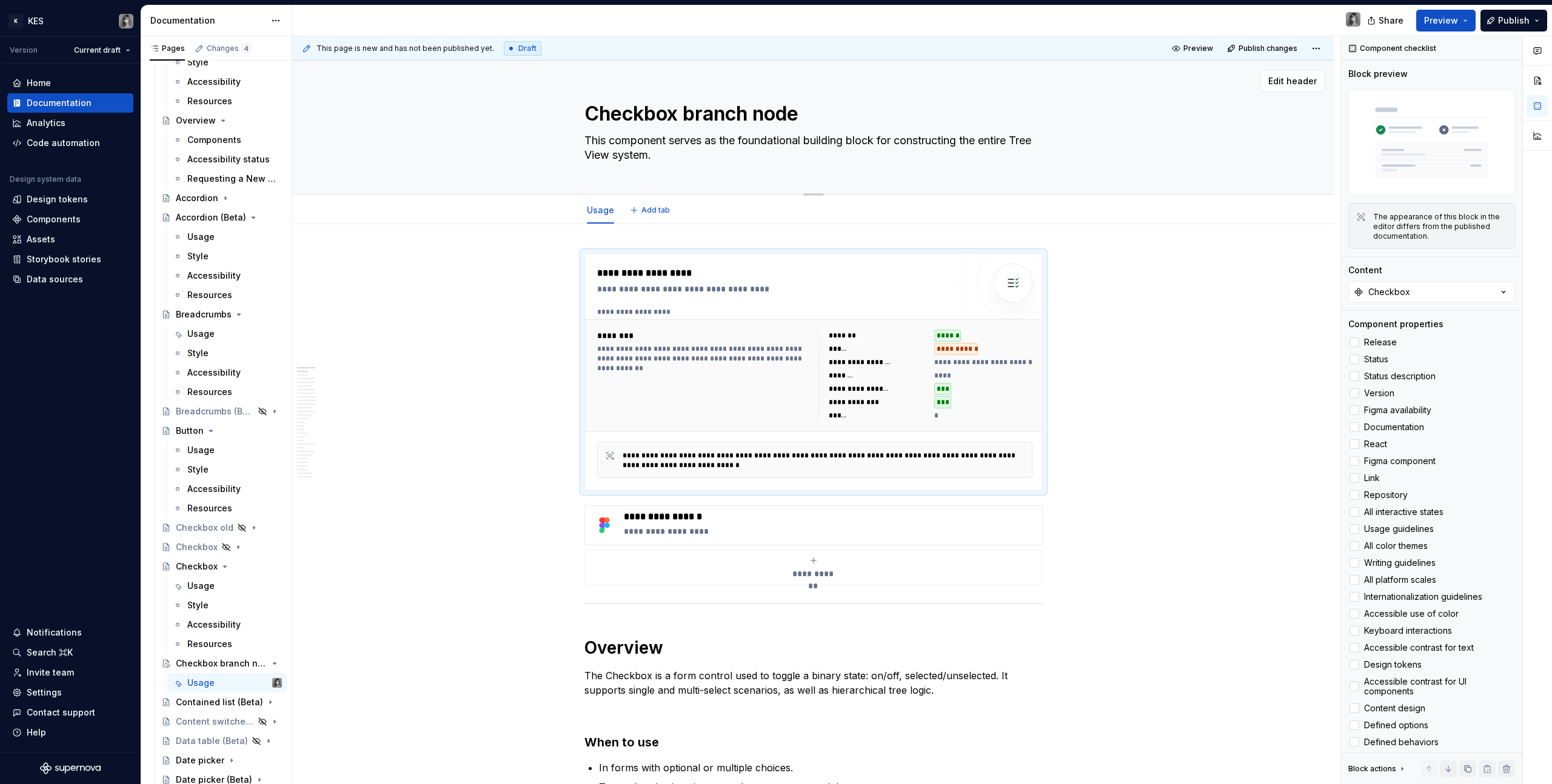 click on "This component serves as the foundational building block for constructing the entire Tree View system." at bounding box center (811, 148) 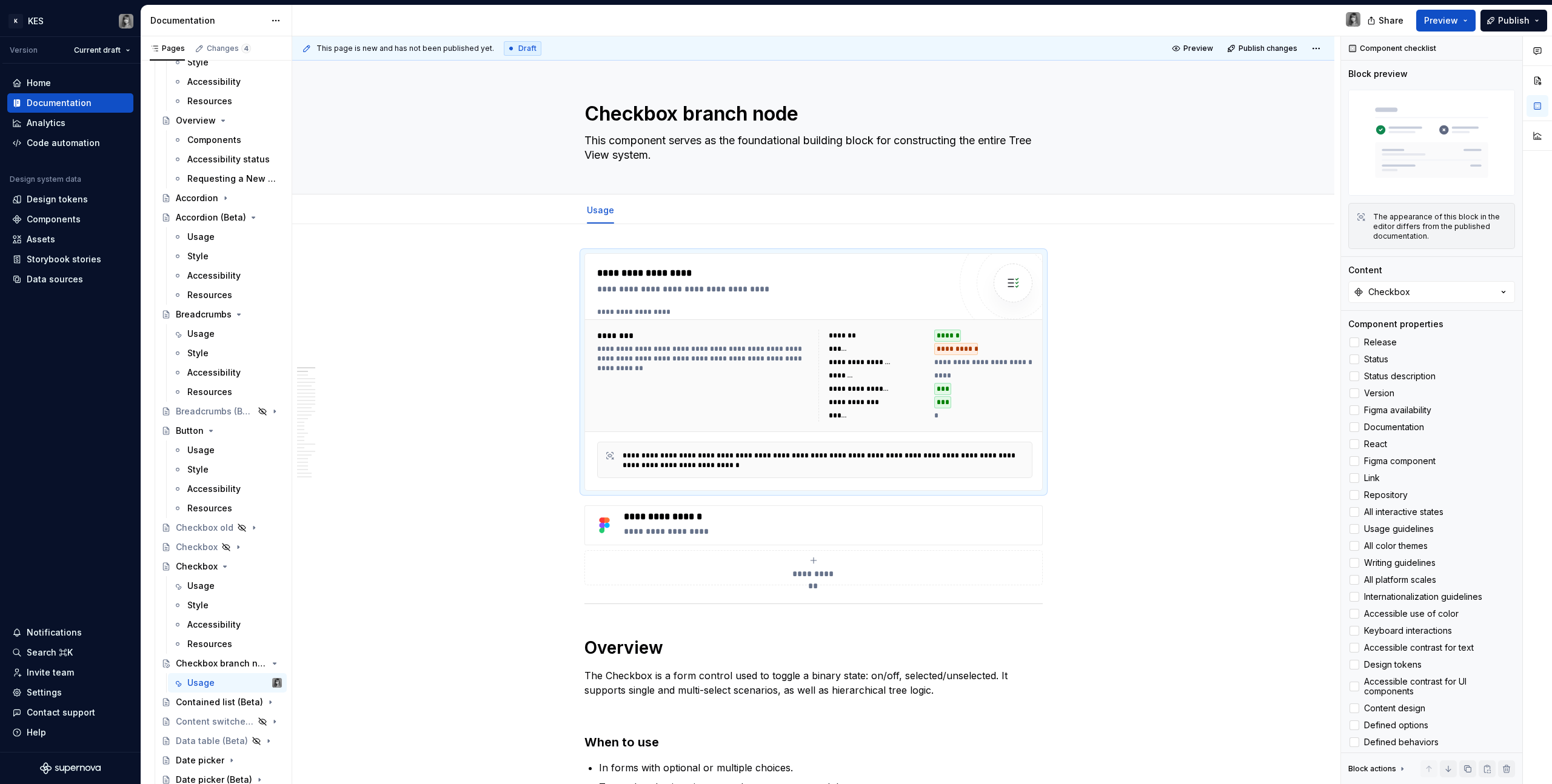 type on "*" 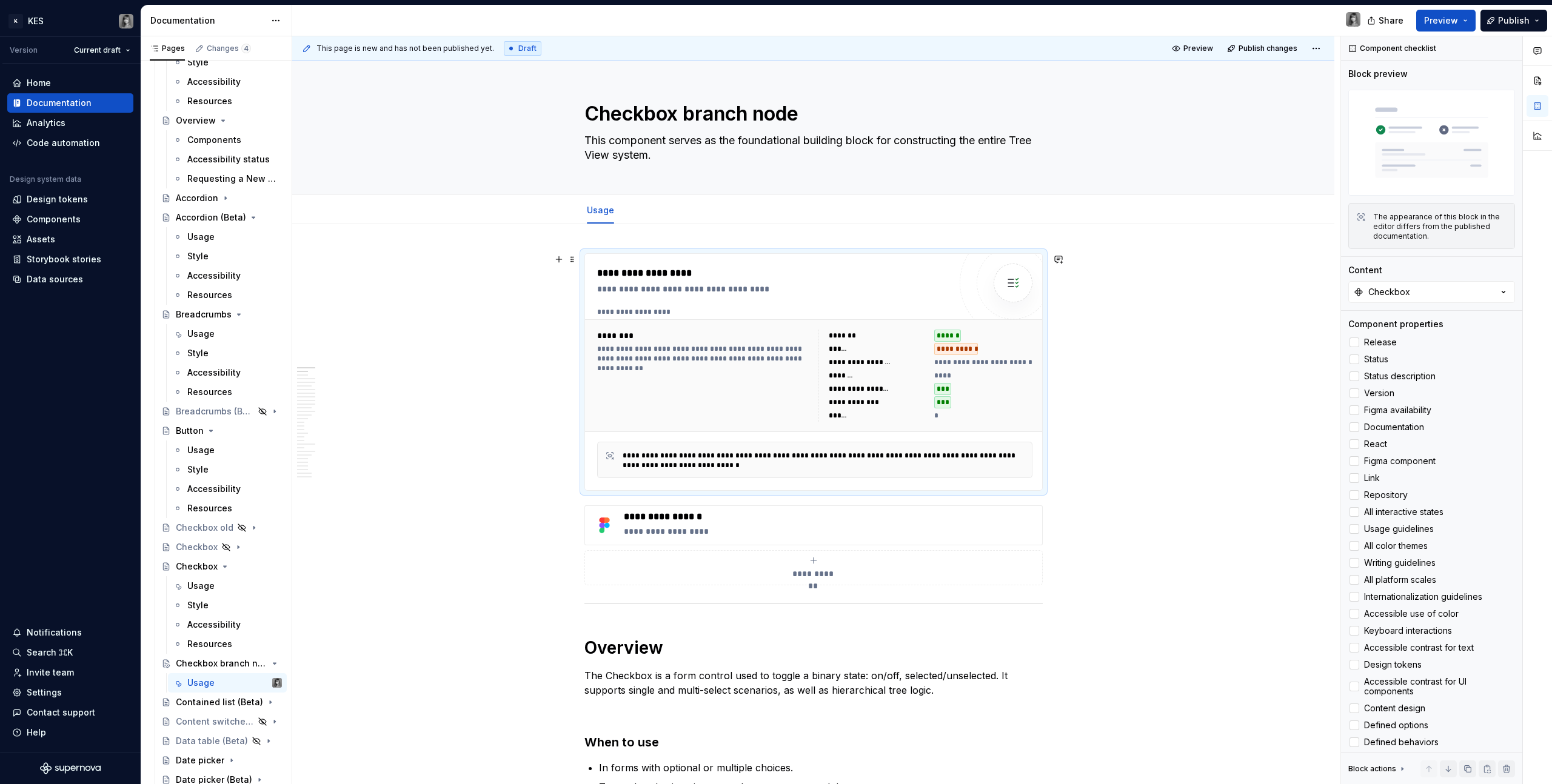 type on "This component serves as the foundational building block for constructing the entire Tree View system." 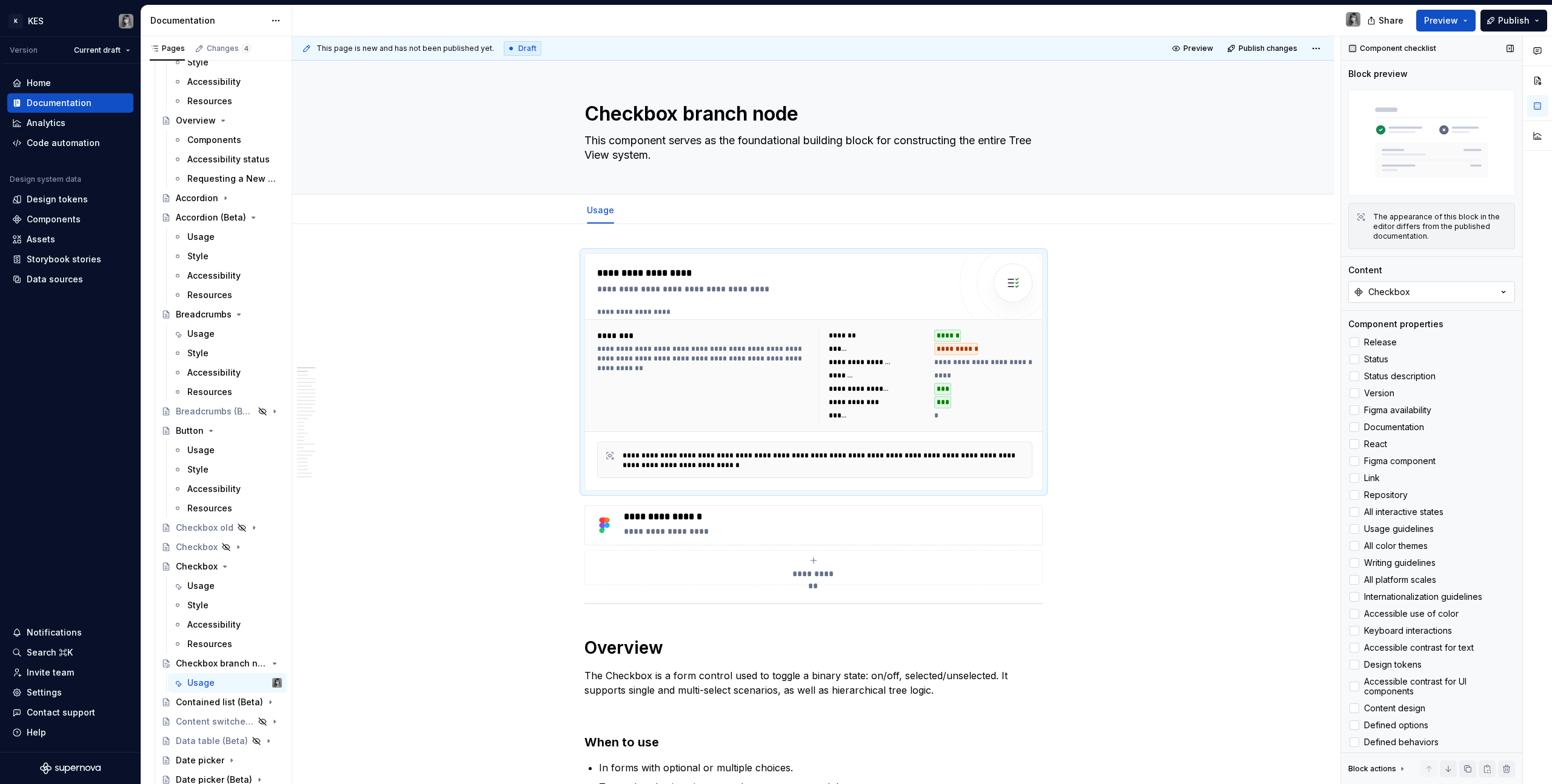 click 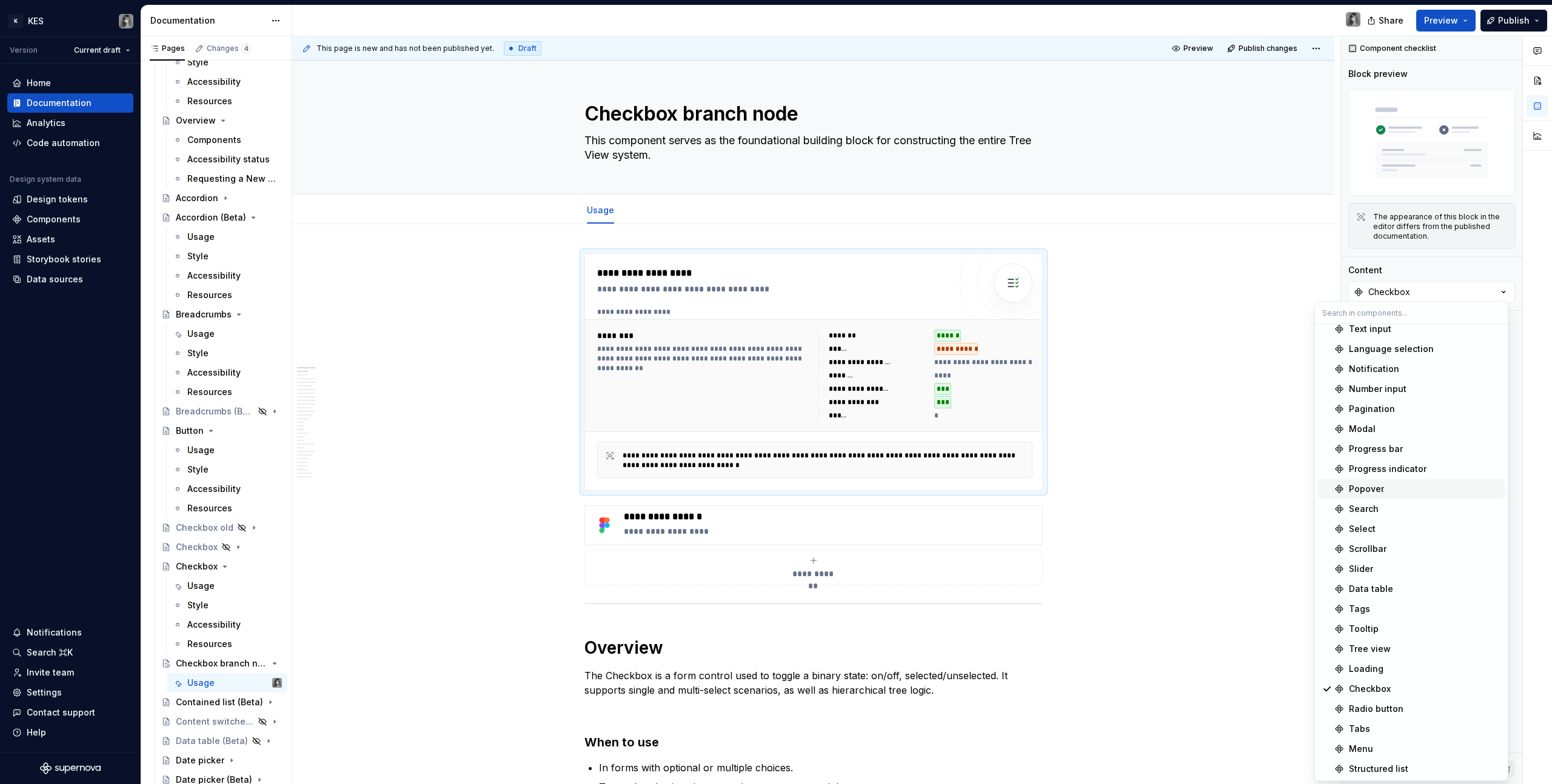 scroll, scrollTop: 0, scrollLeft: 0, axis: both 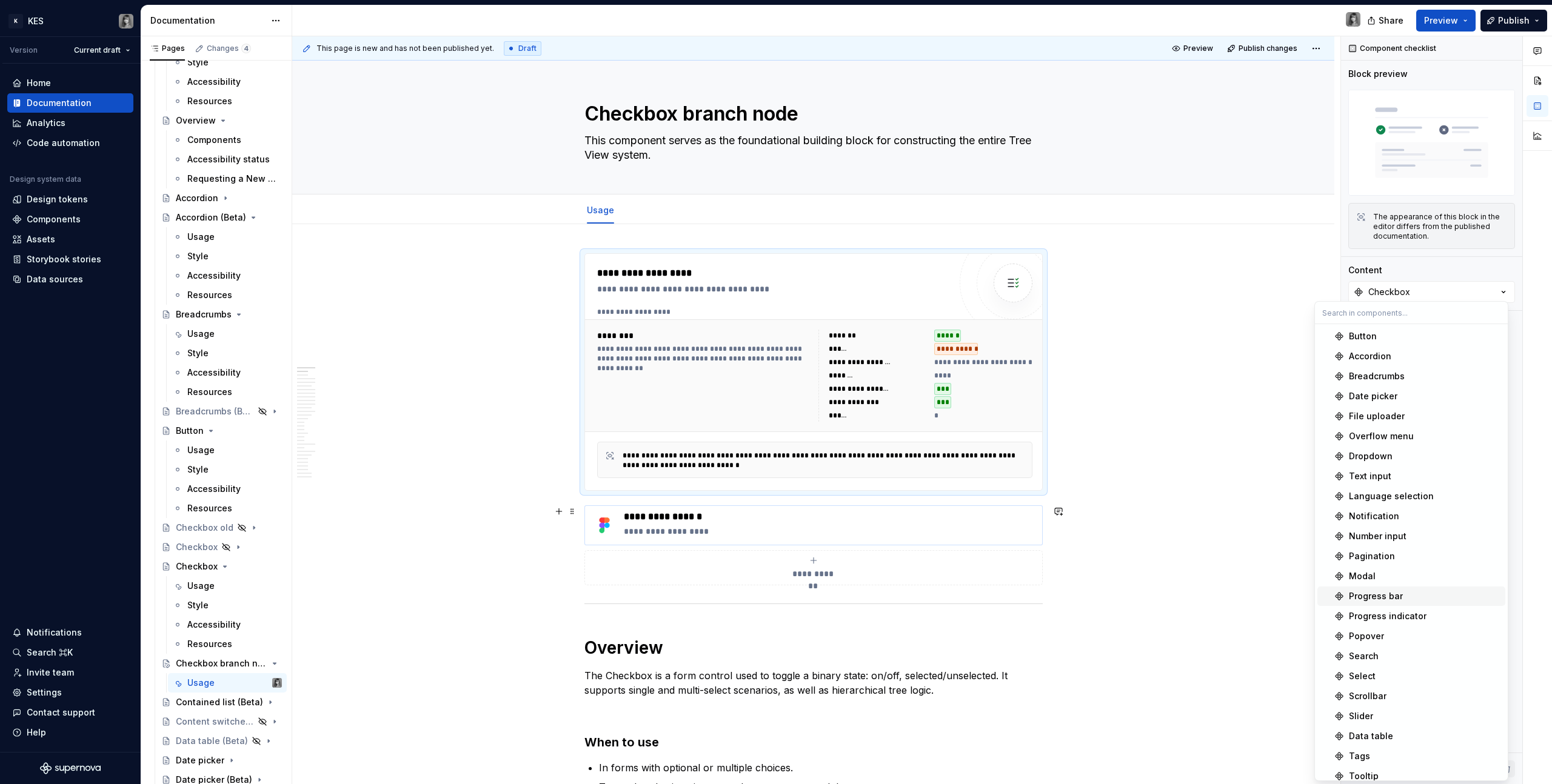 click on "**********" at bounding box center [831, 531] 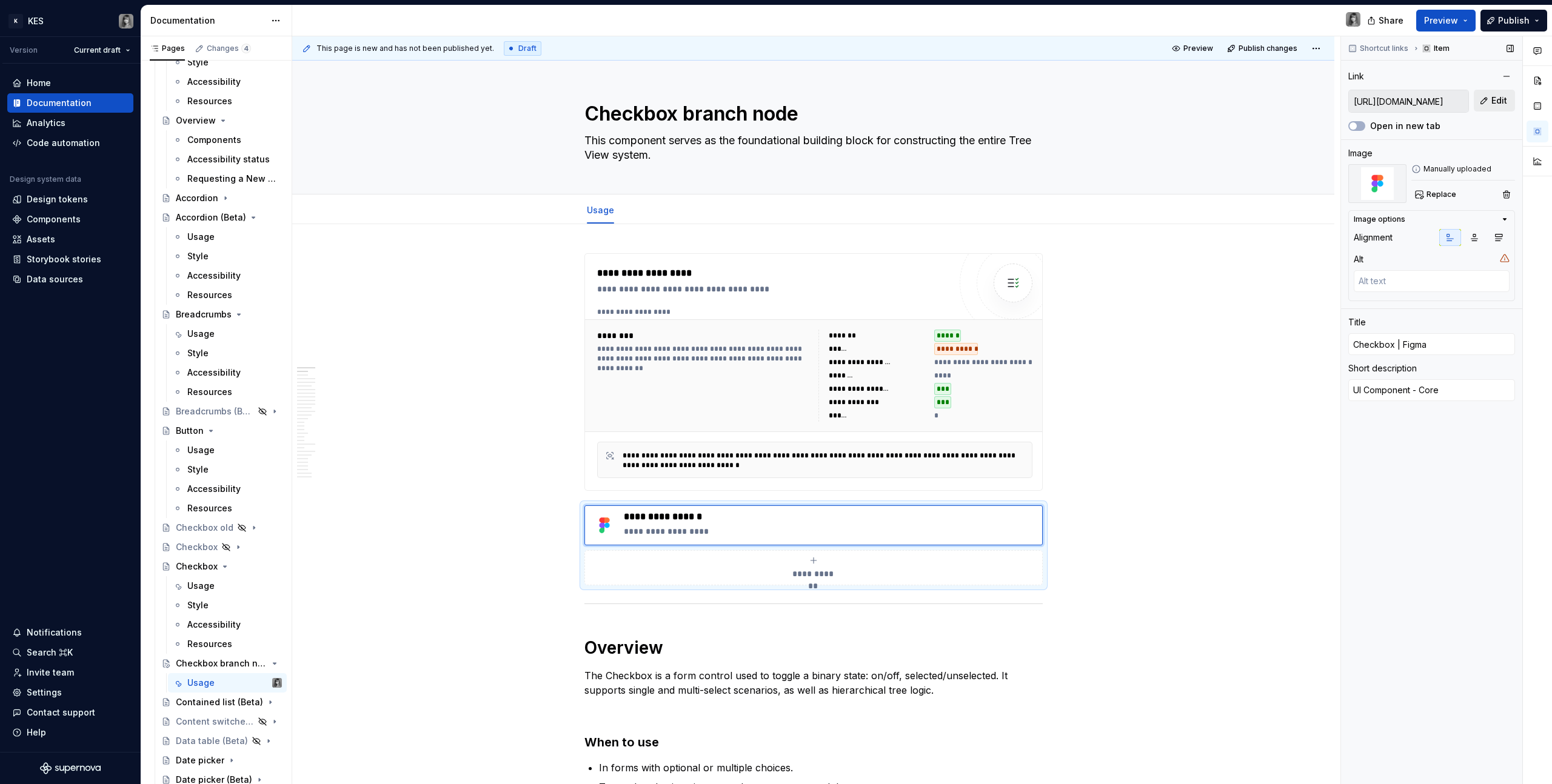 click on "Edit" at bounding box center [1499, 101] 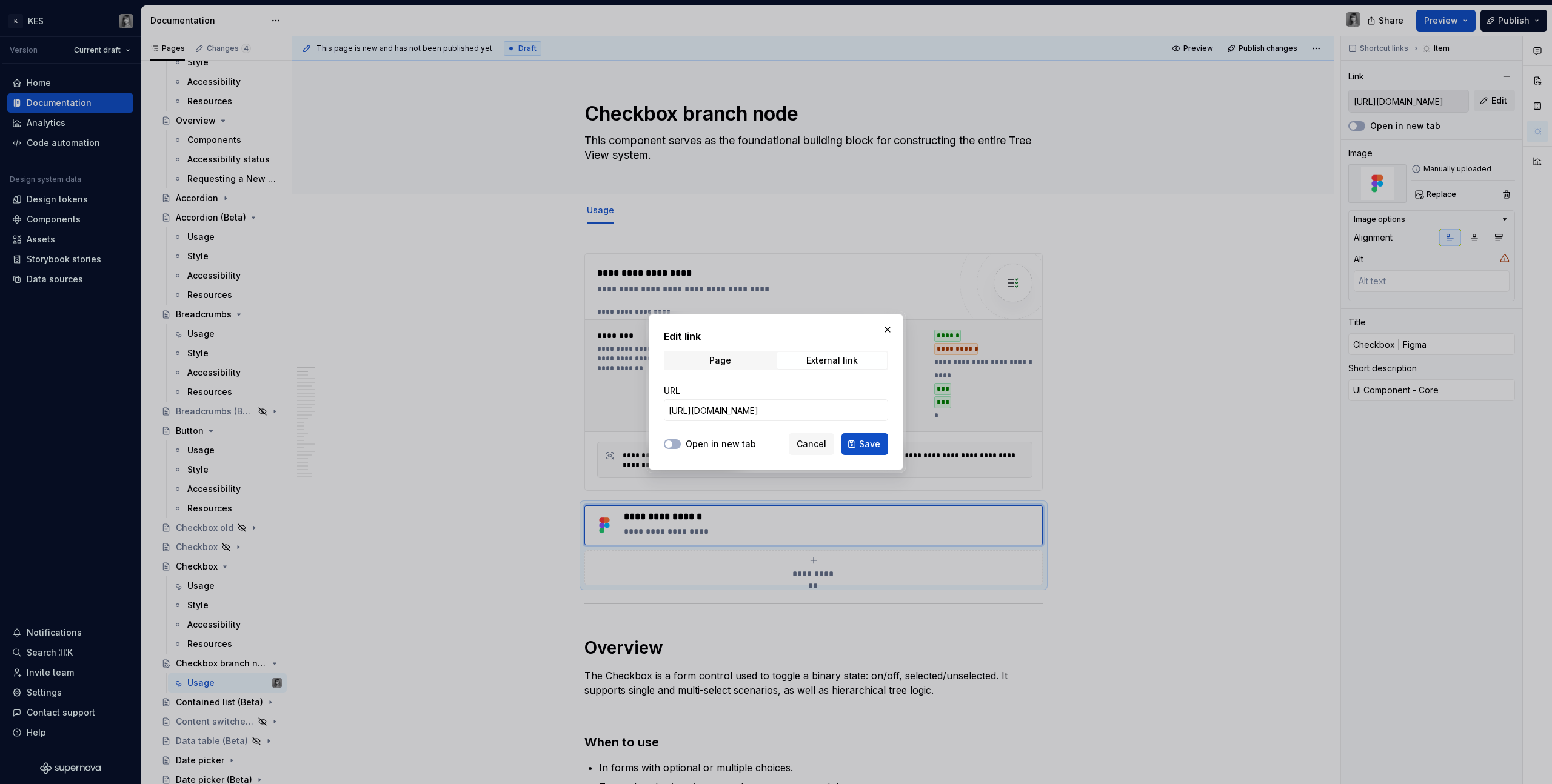 type on "*" 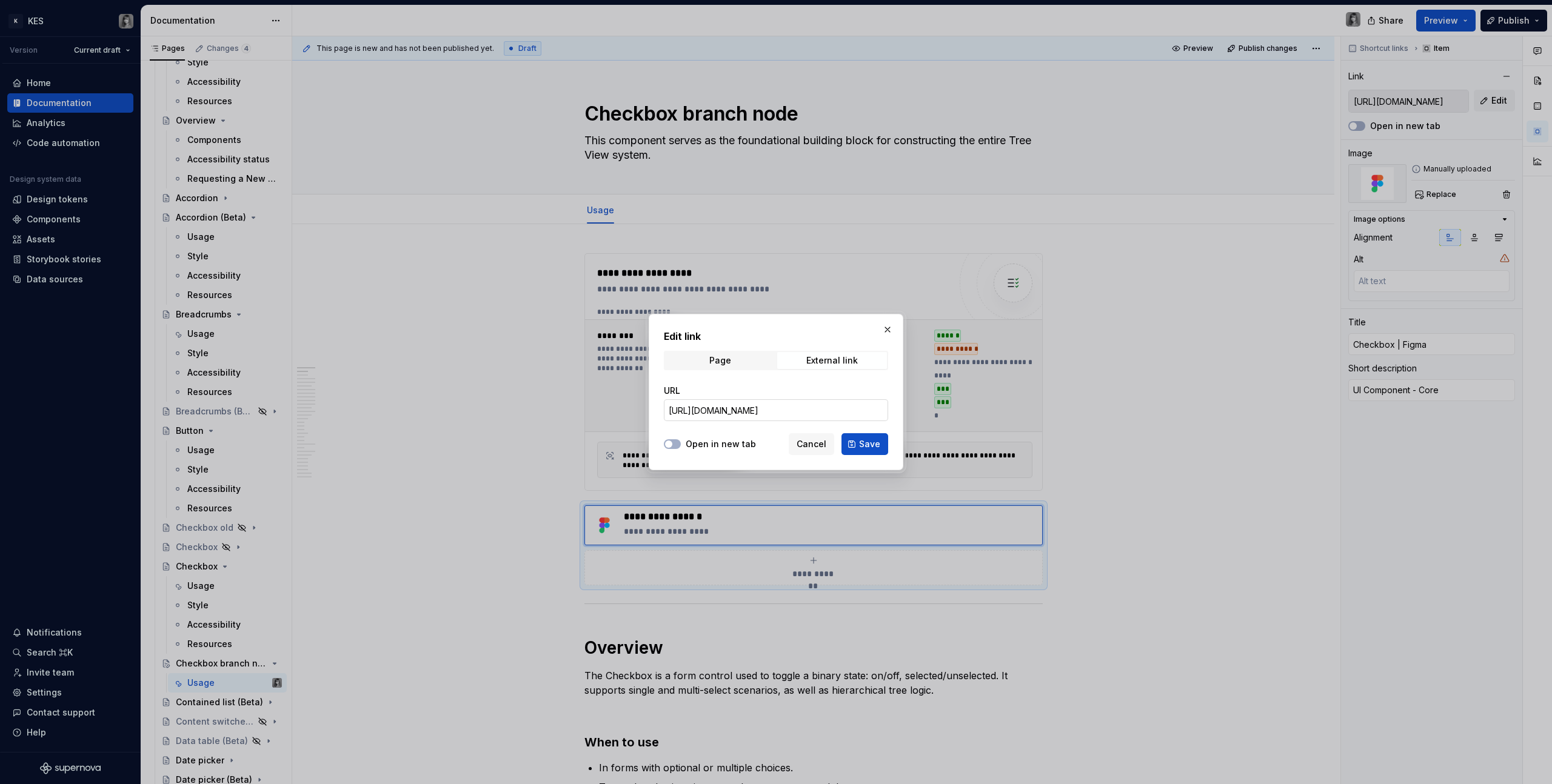 click on "https://www.figma.com/design/XYCVNi3yKutHQfFSBnJsqK/UI-Components---Core?m=auto&node-id=13266-1148&t=iqXH3cPJjalryeZS-1" at bounding box center [776, 410] 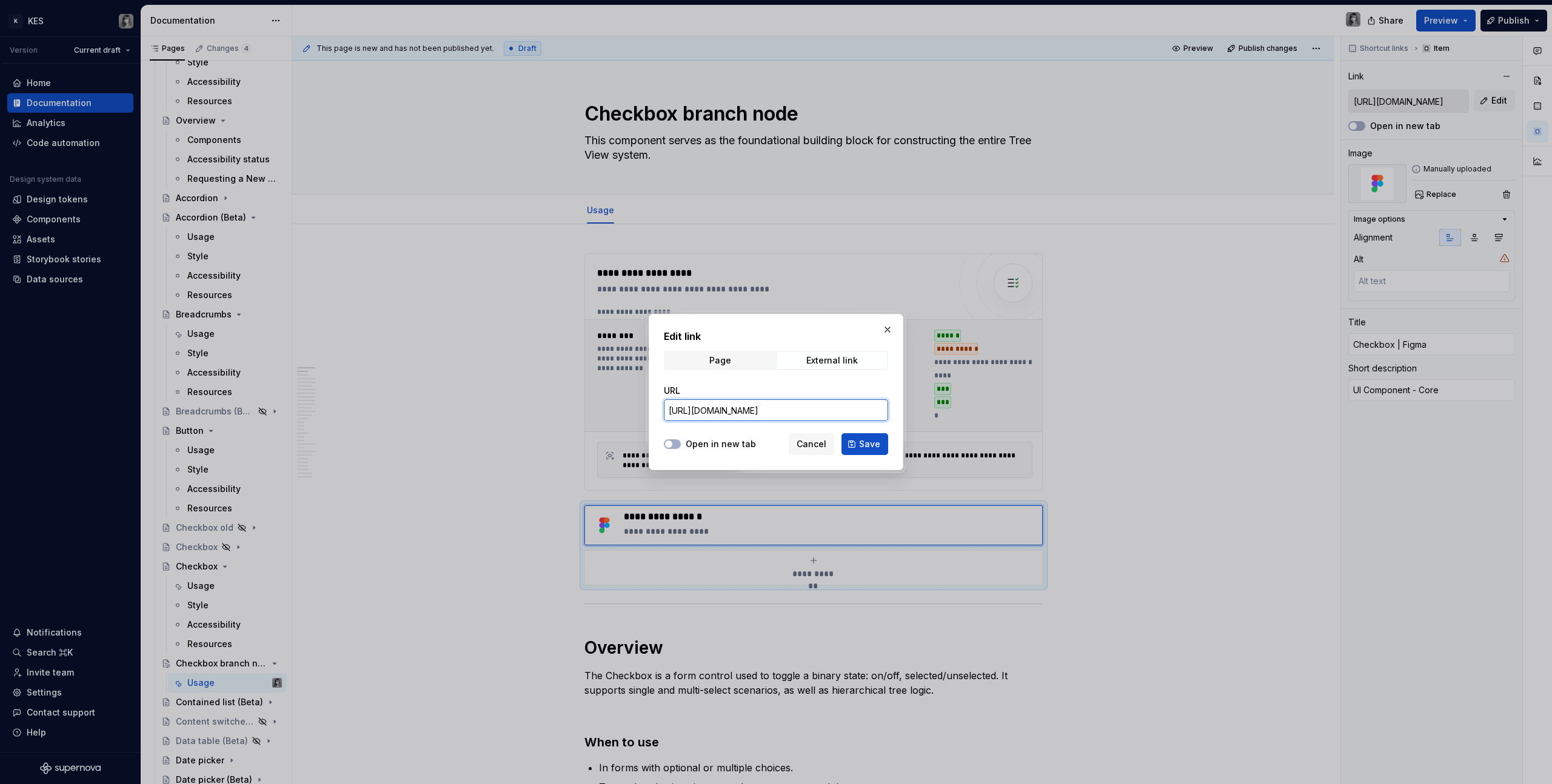 paste on "4710-3094&t=hNeJHT6a6JzbE5Cz" 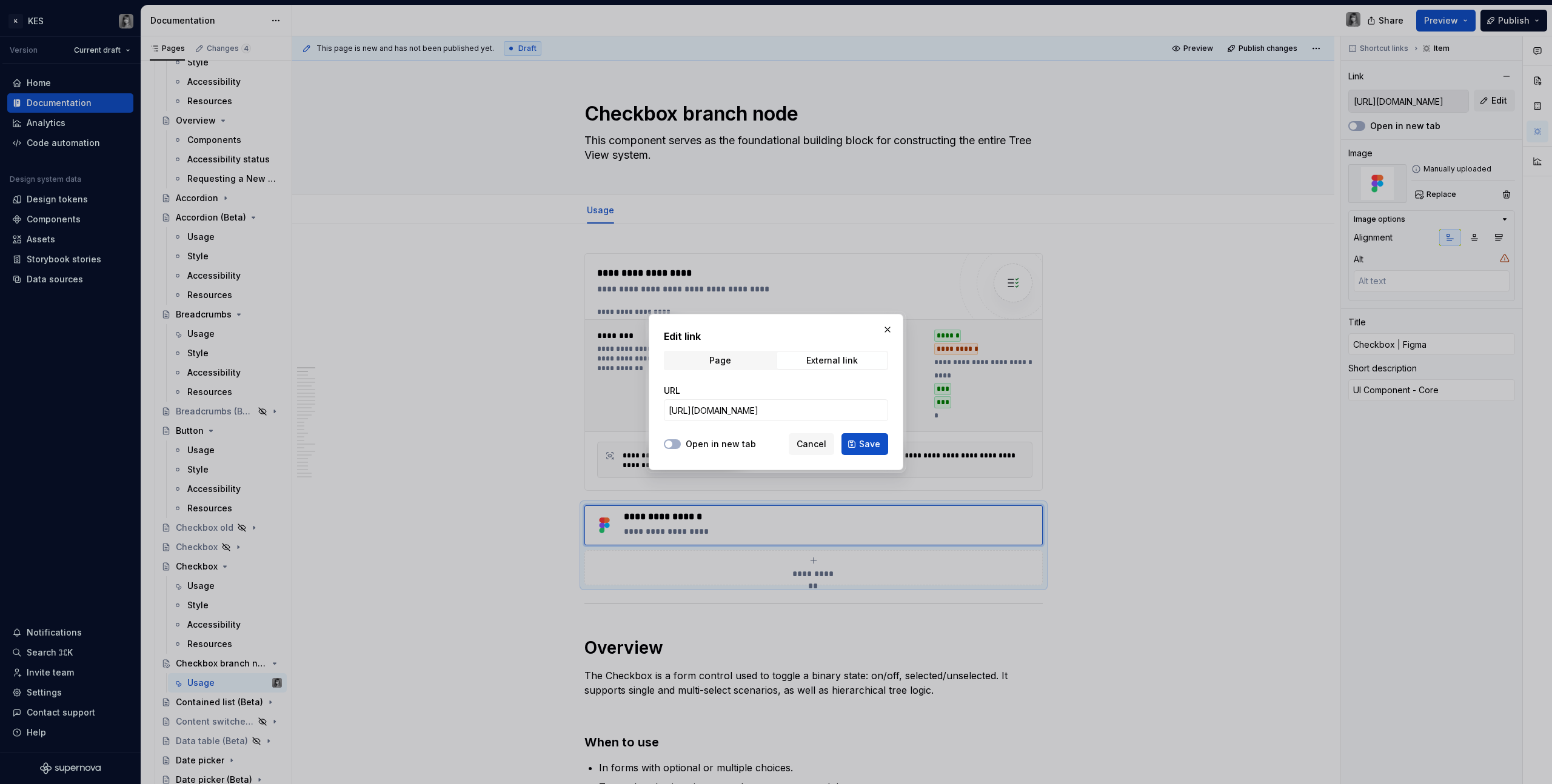 click on "Open in new tab Cancel Save" at bounding box center [776, 442] 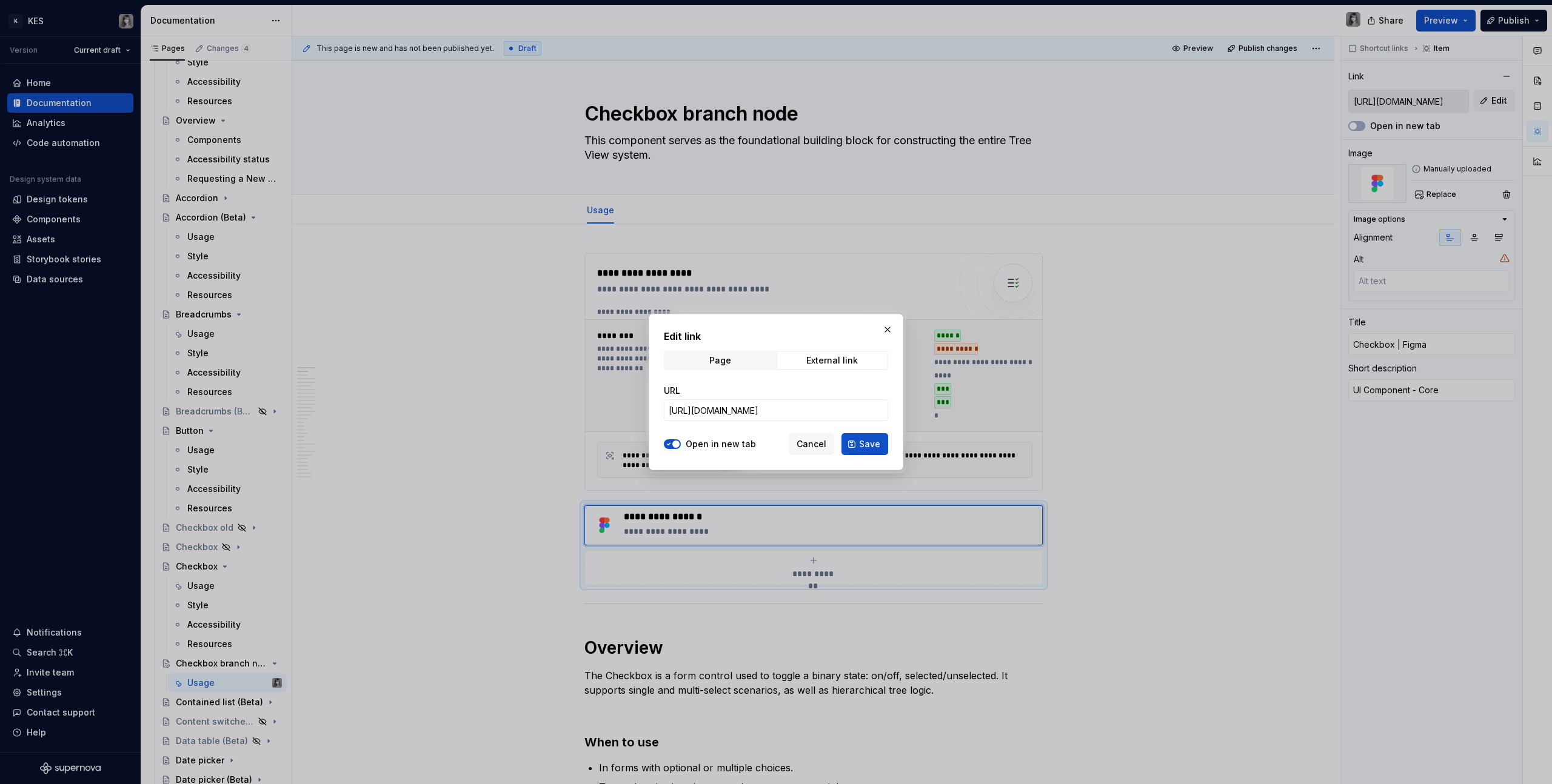 click on "Save" at bounding box center [865, 444] 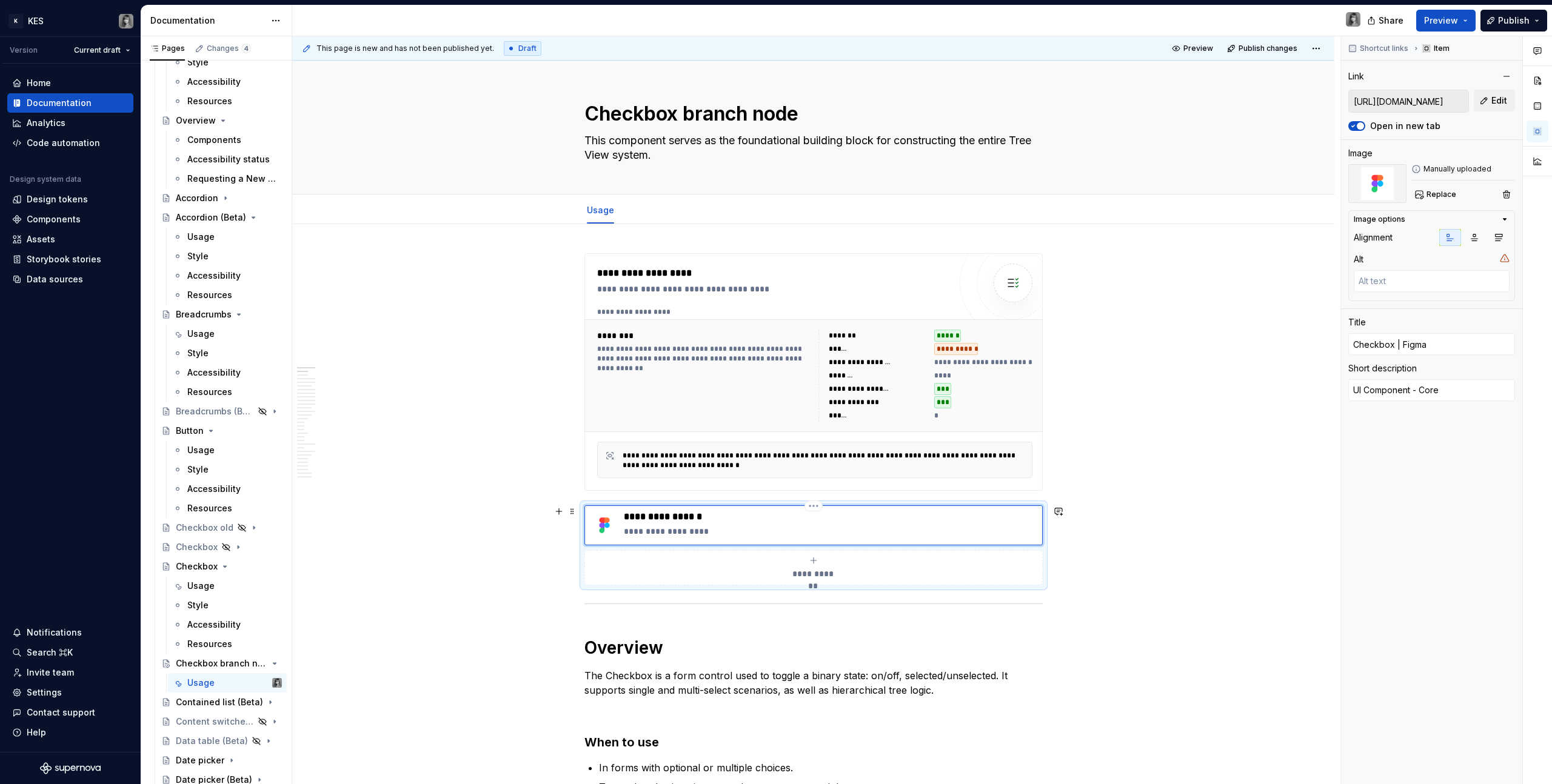 click on "**********" at bounding box center (831, 517) 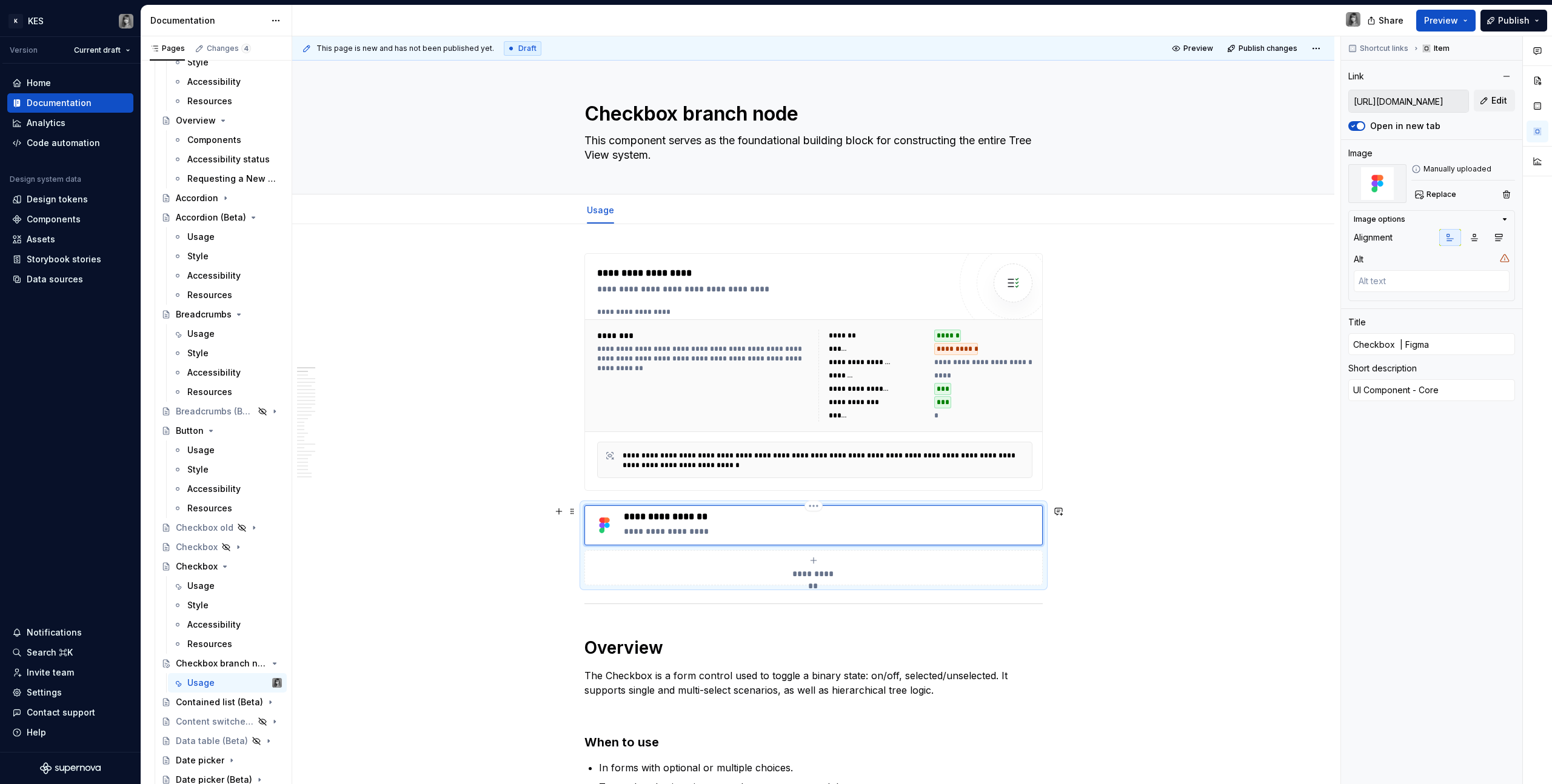 type on "*" 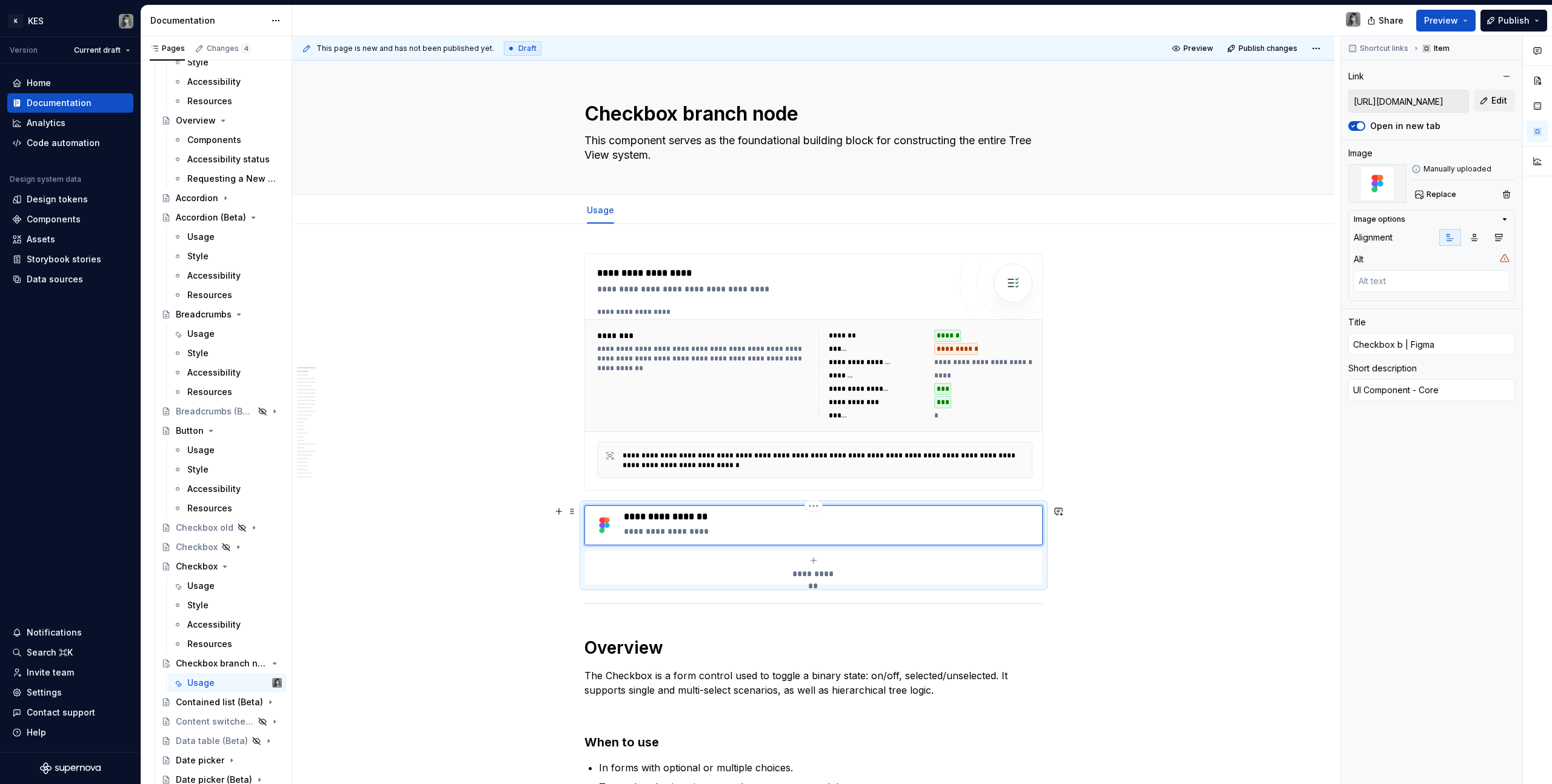 type on "*" 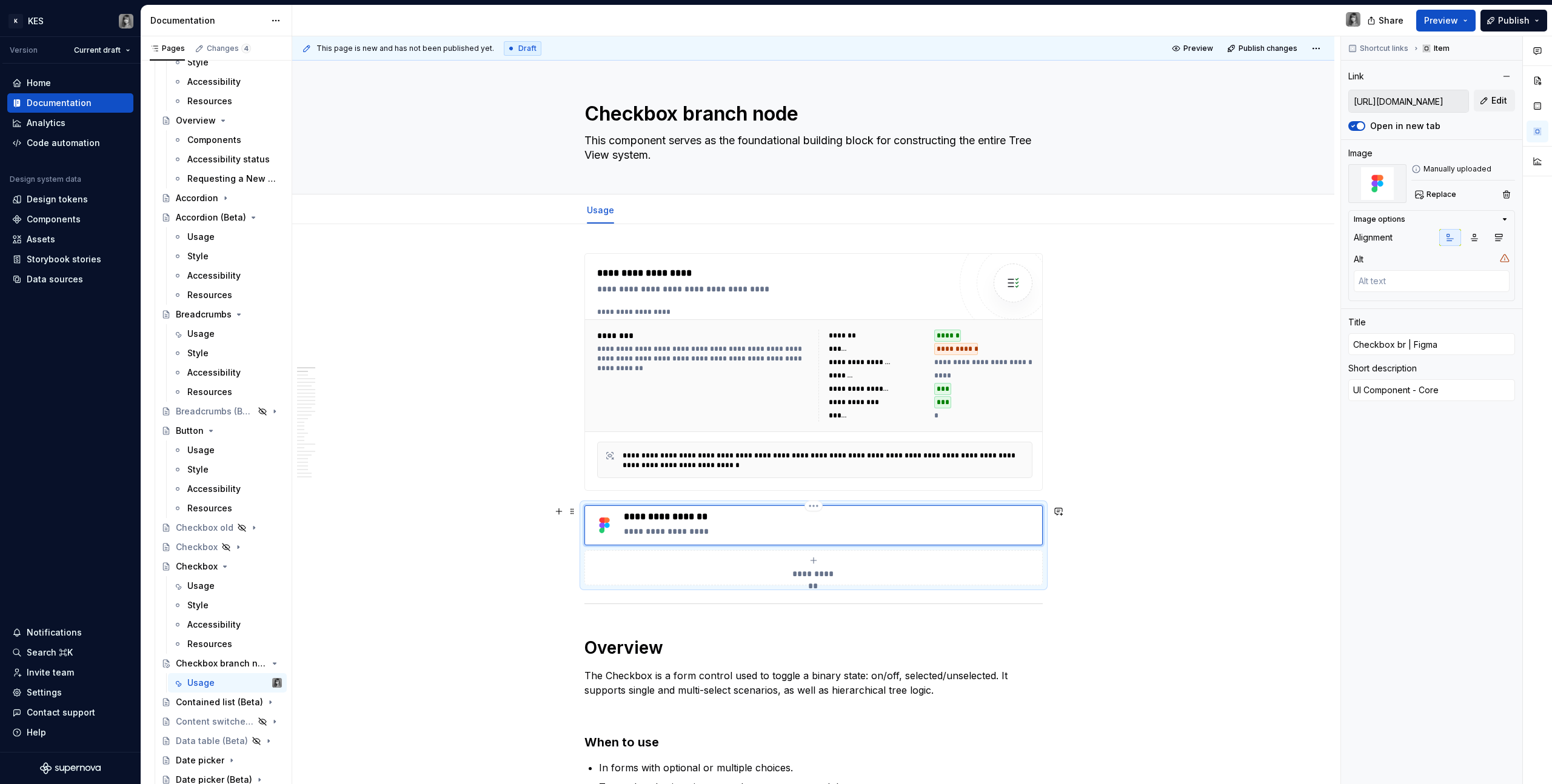 type on "*" 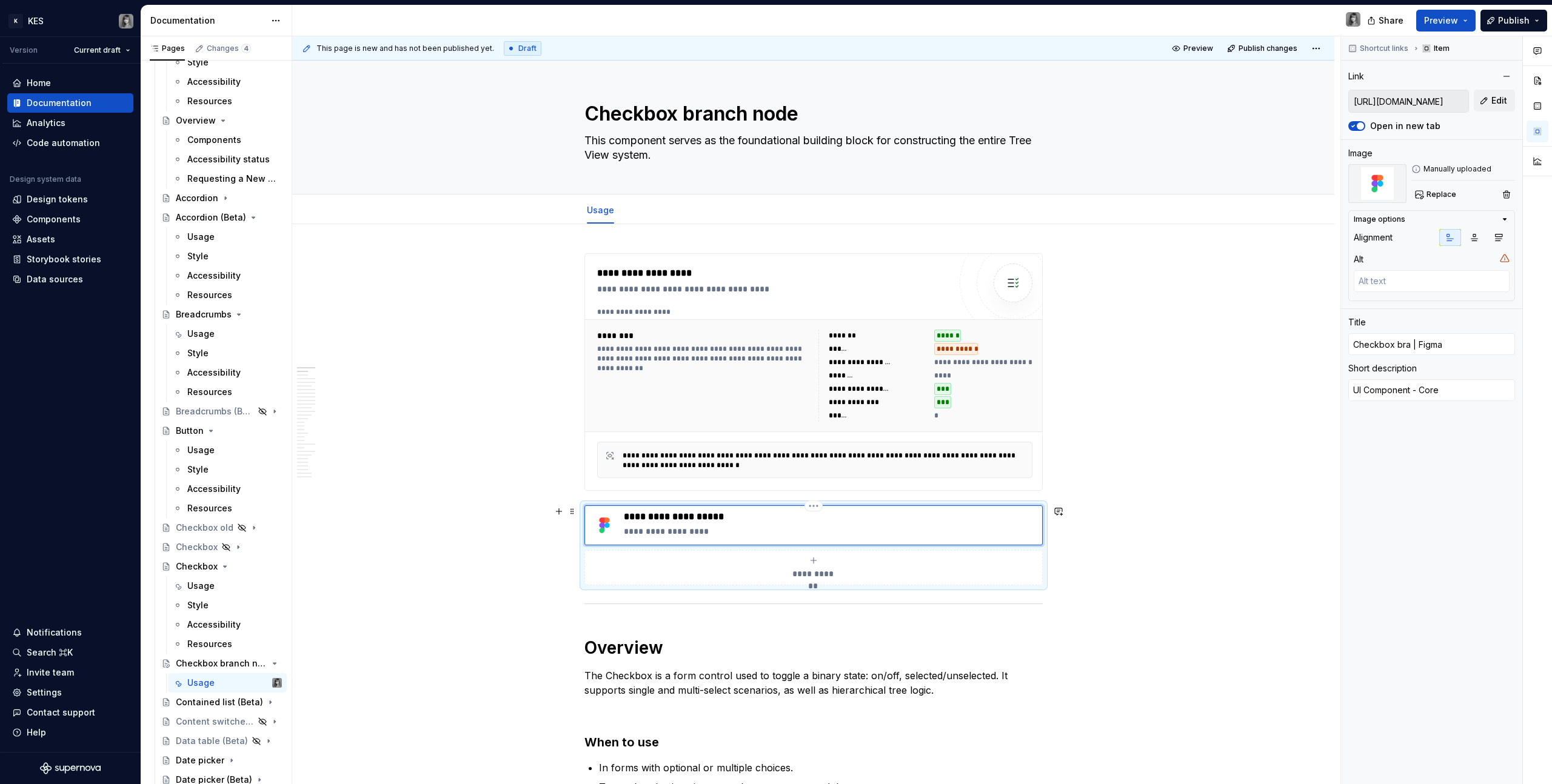 type on "*" 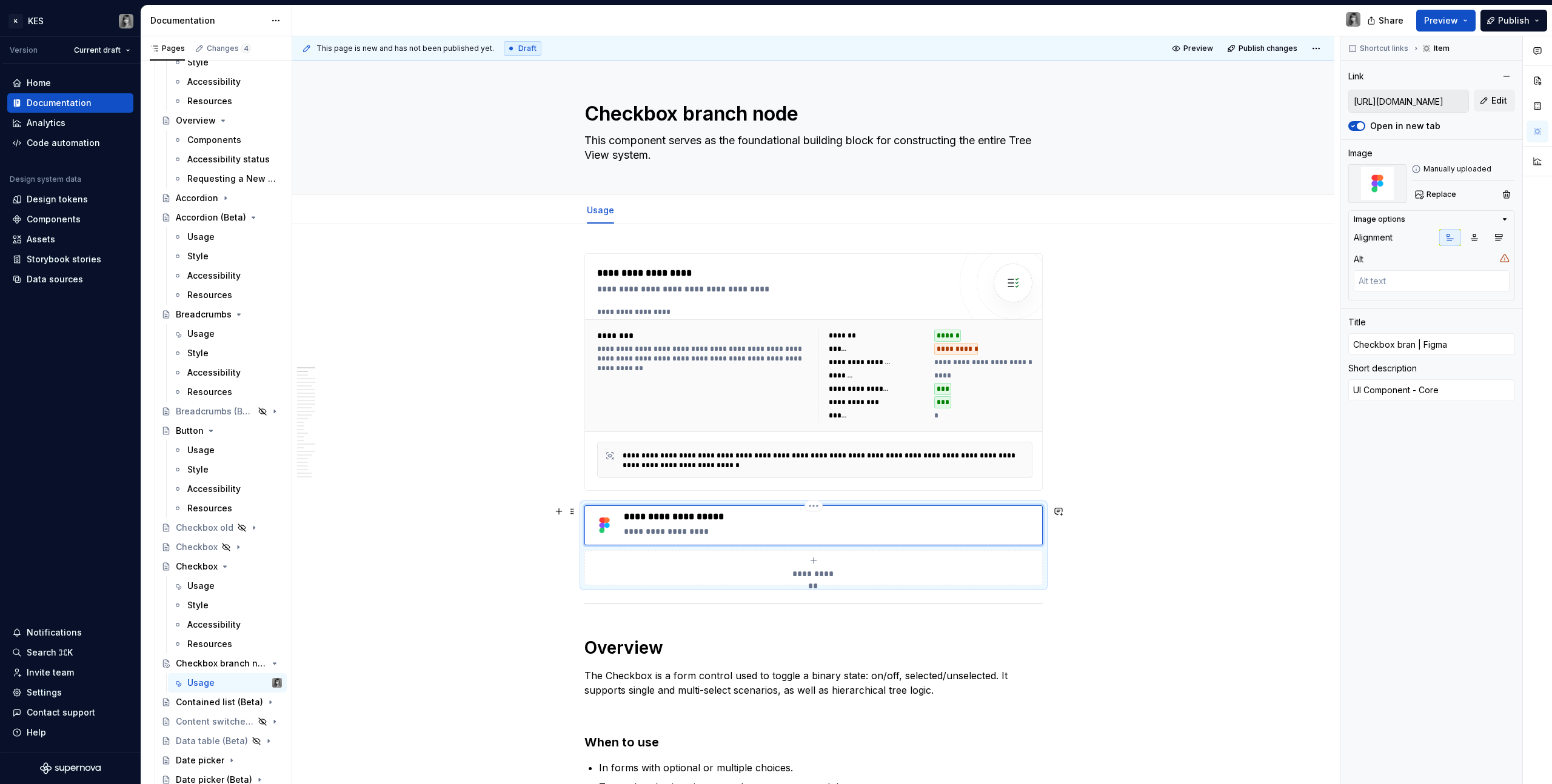type on "*" 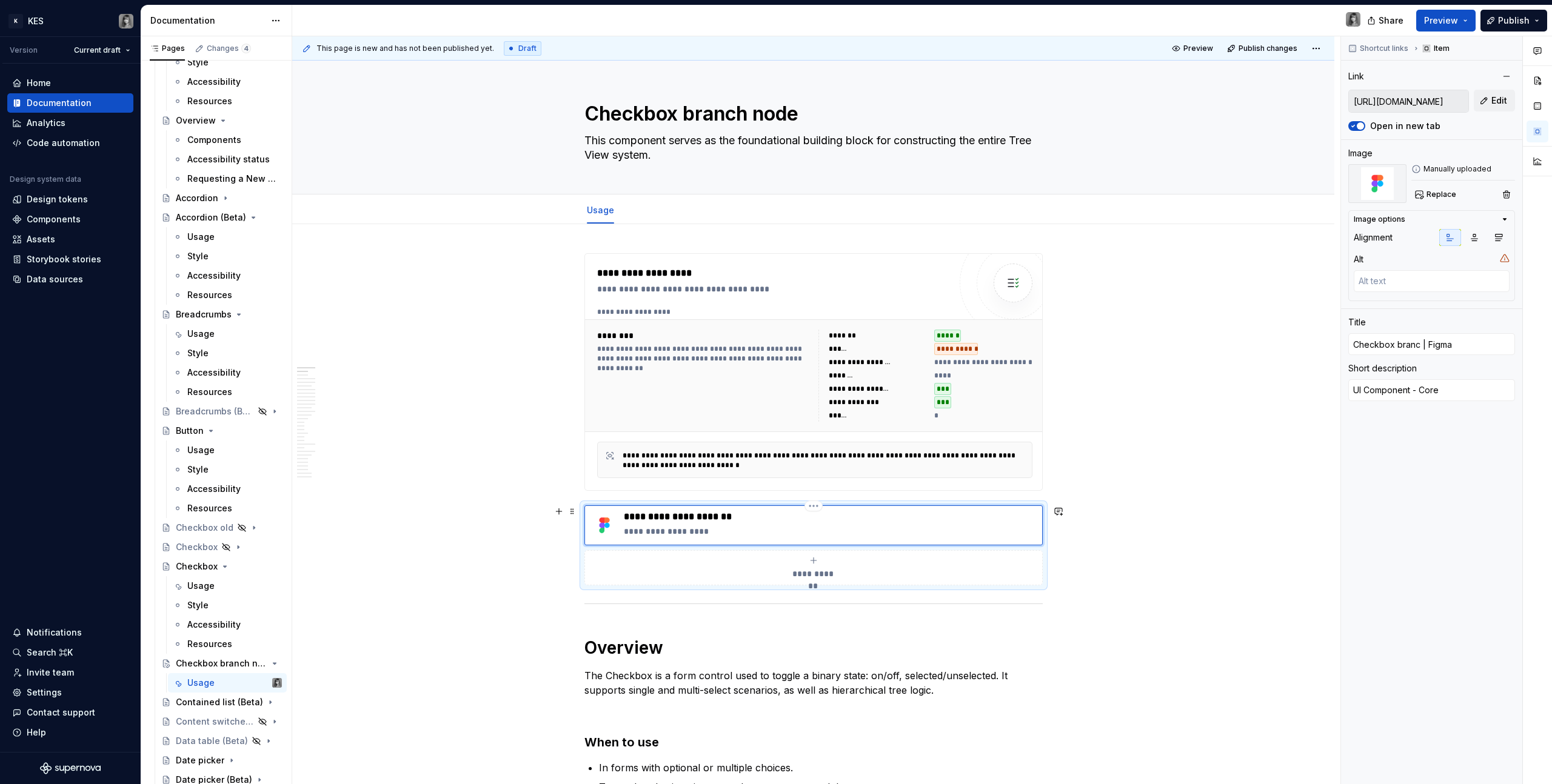 type on "*" 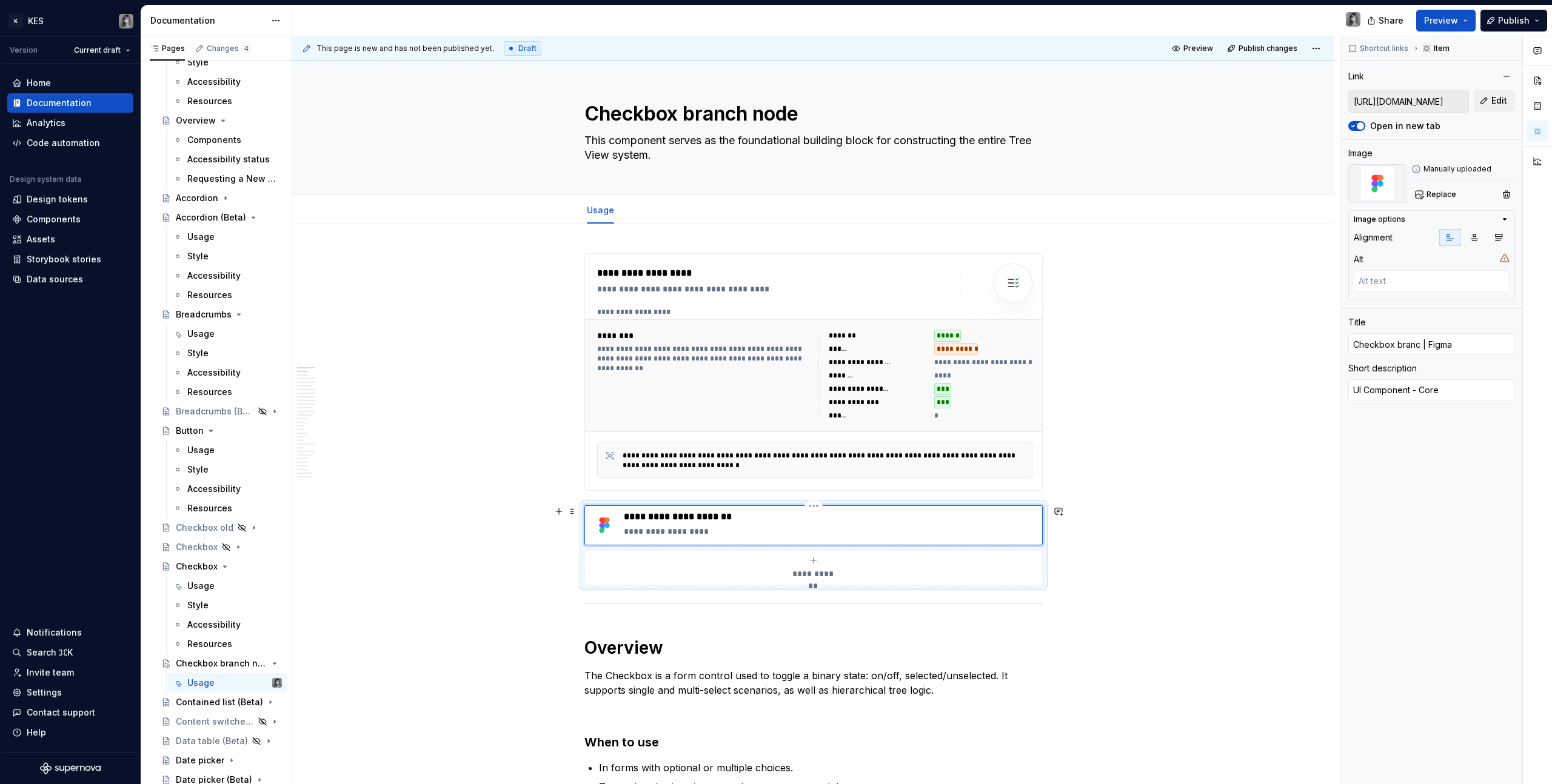 type on "Checkbox branch | Figma" 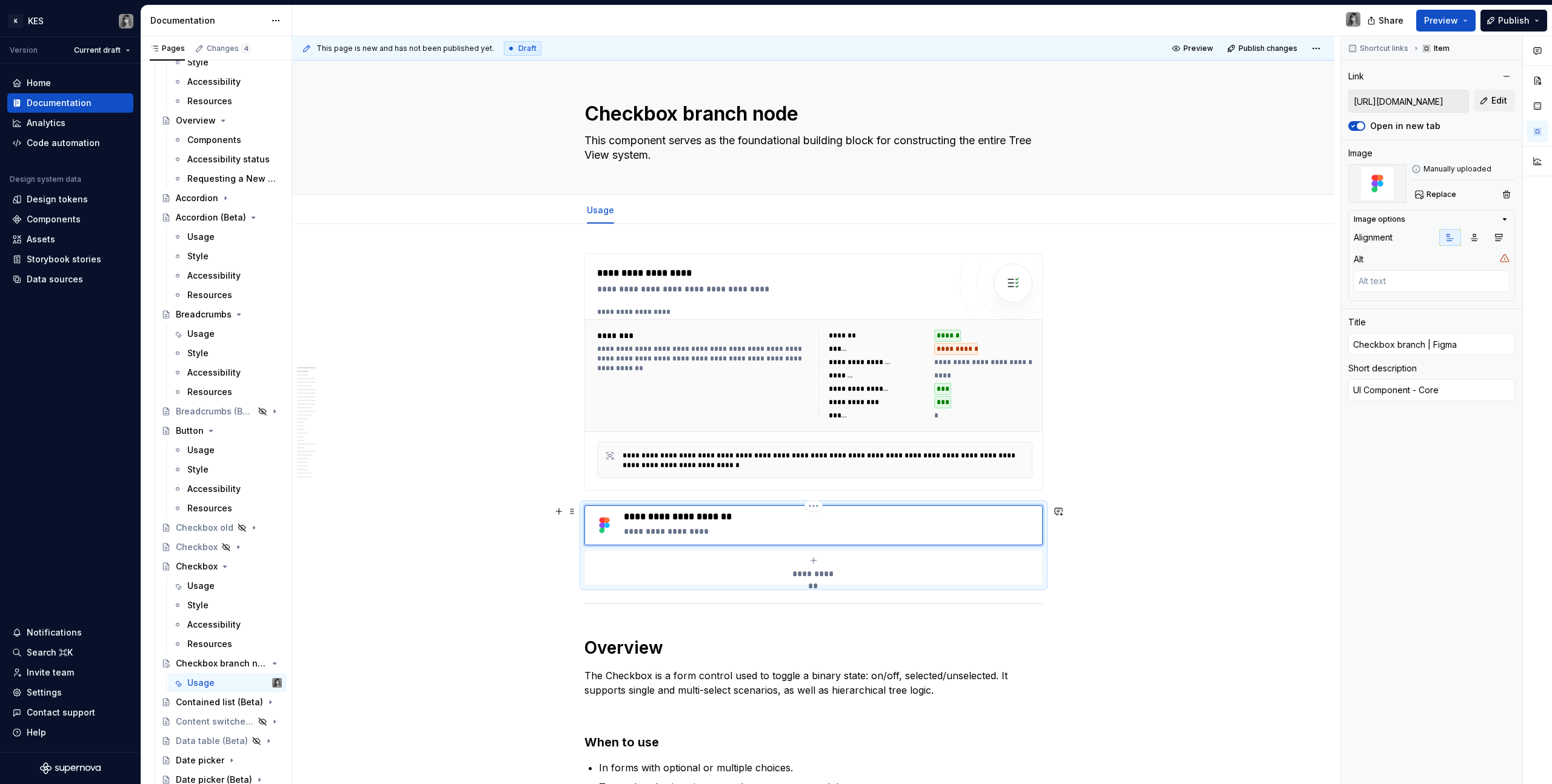 type on "*" 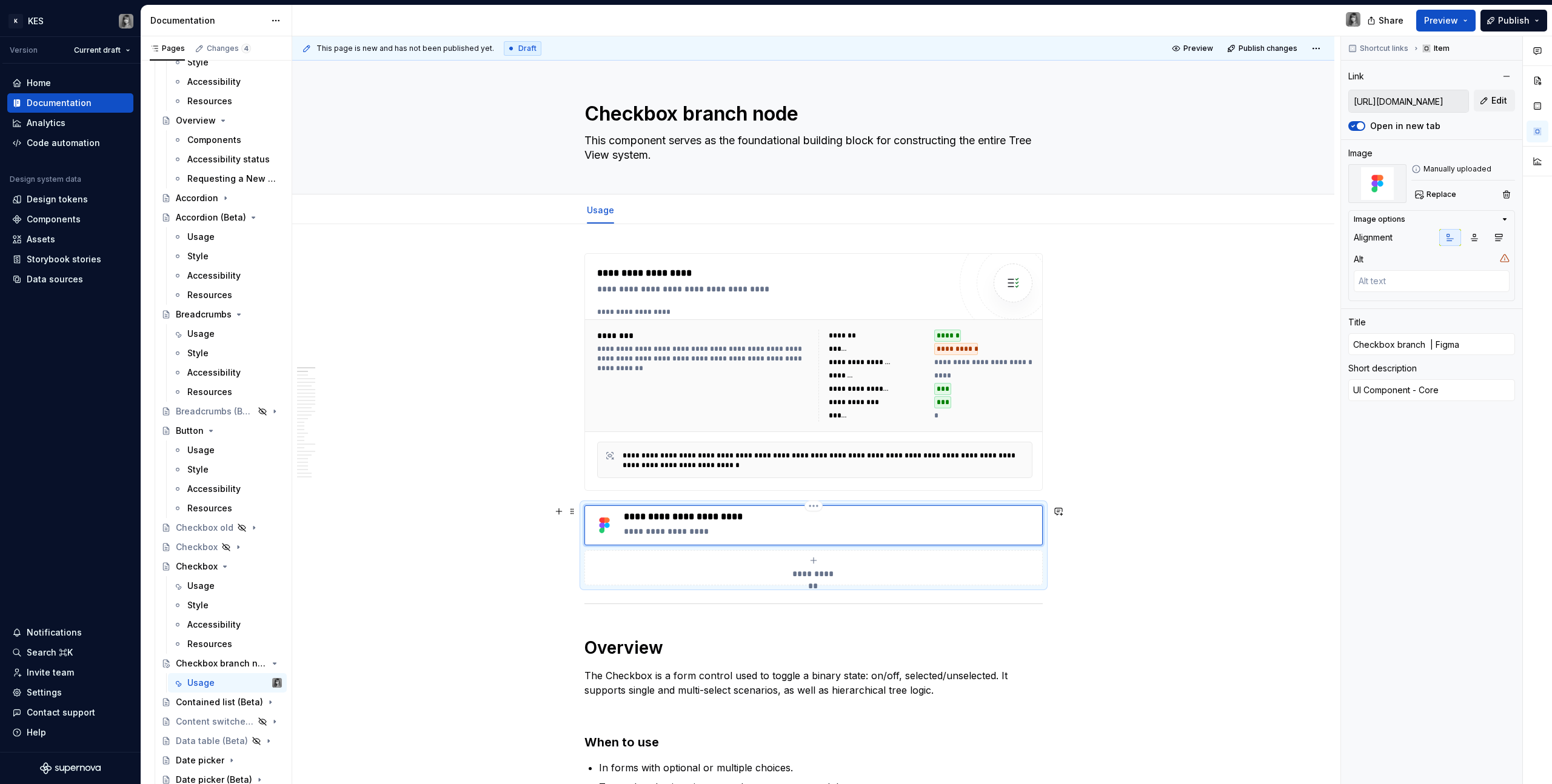 type on "*" 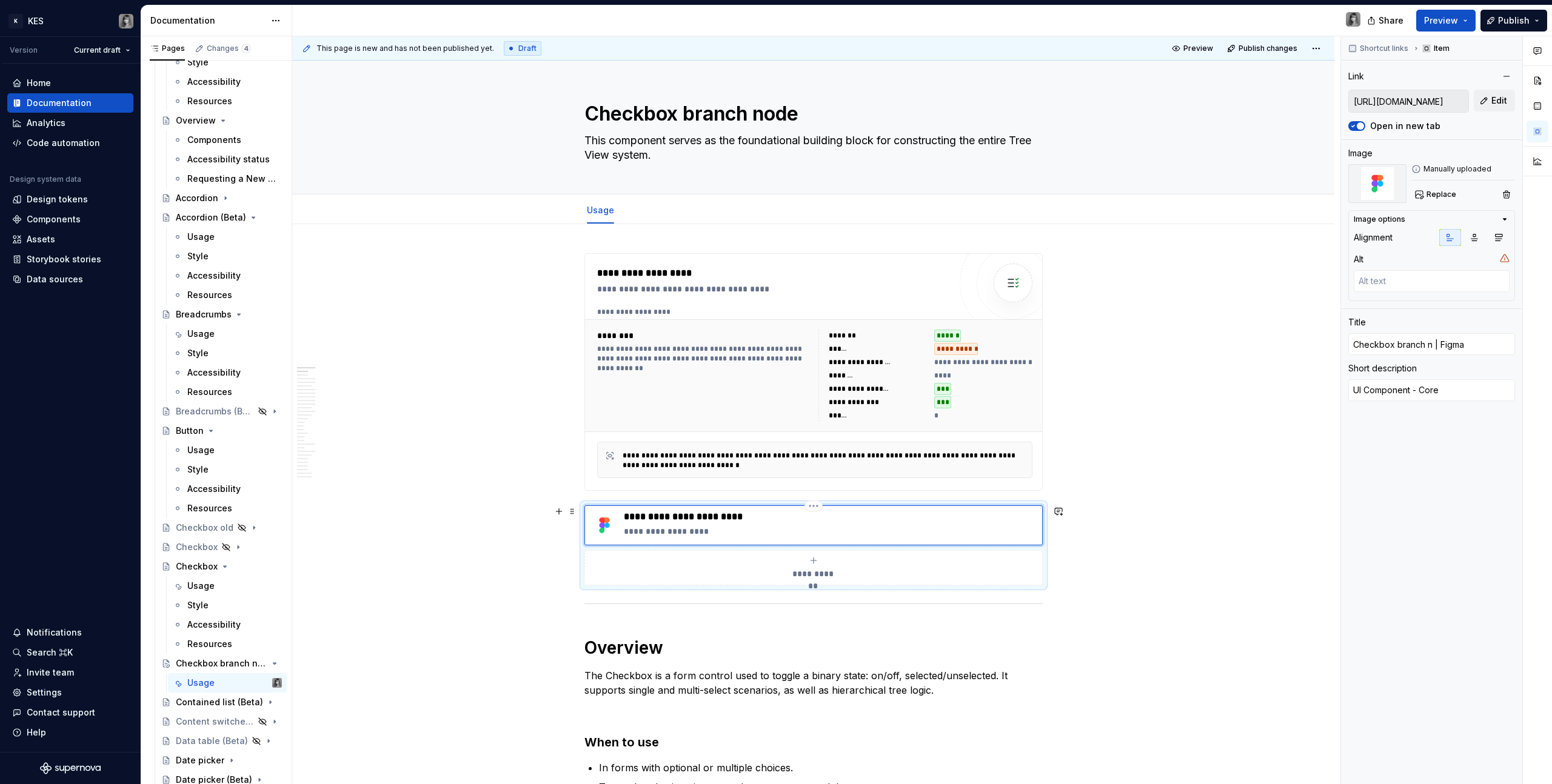 type on "*" 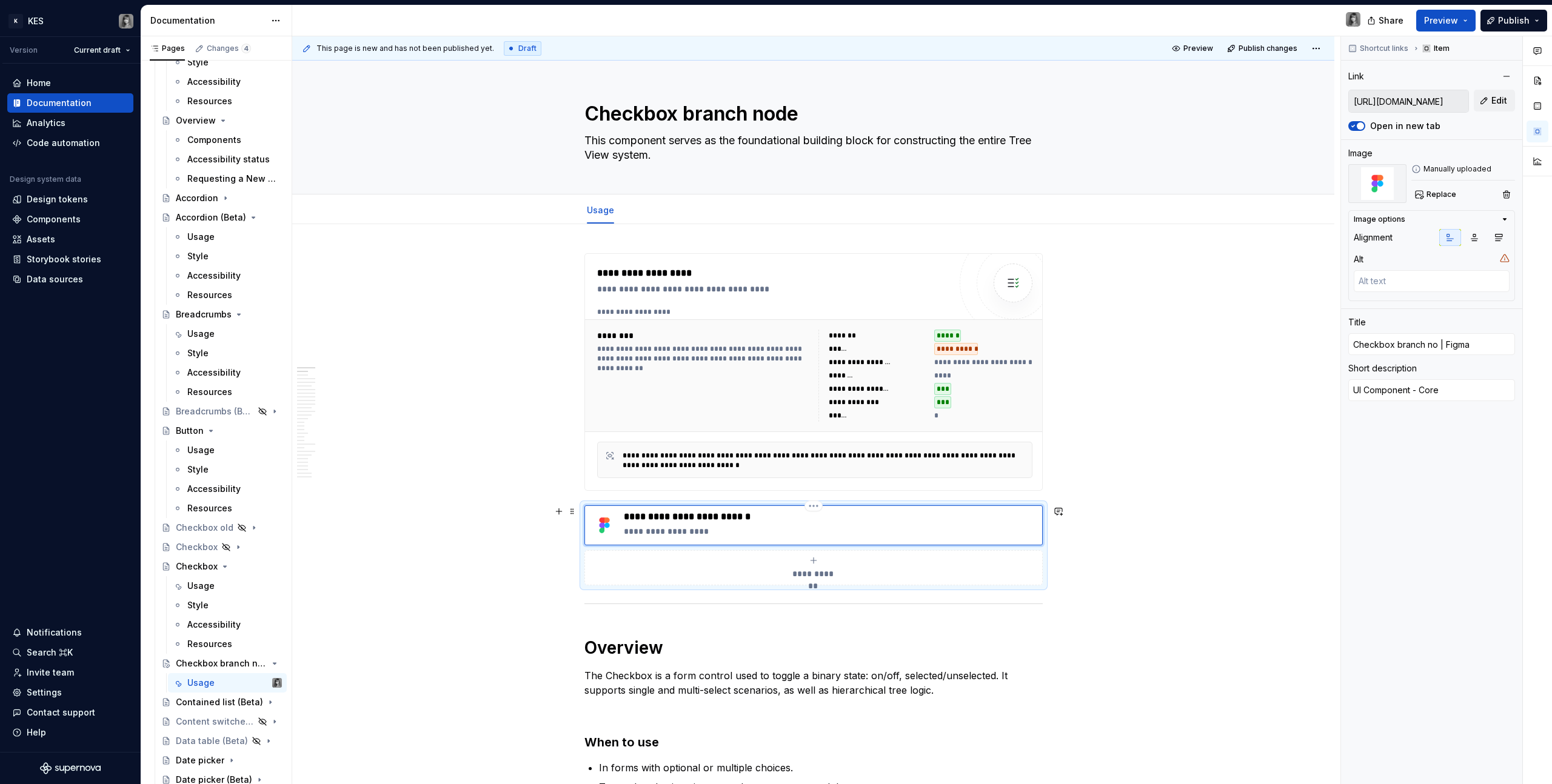type on "*" 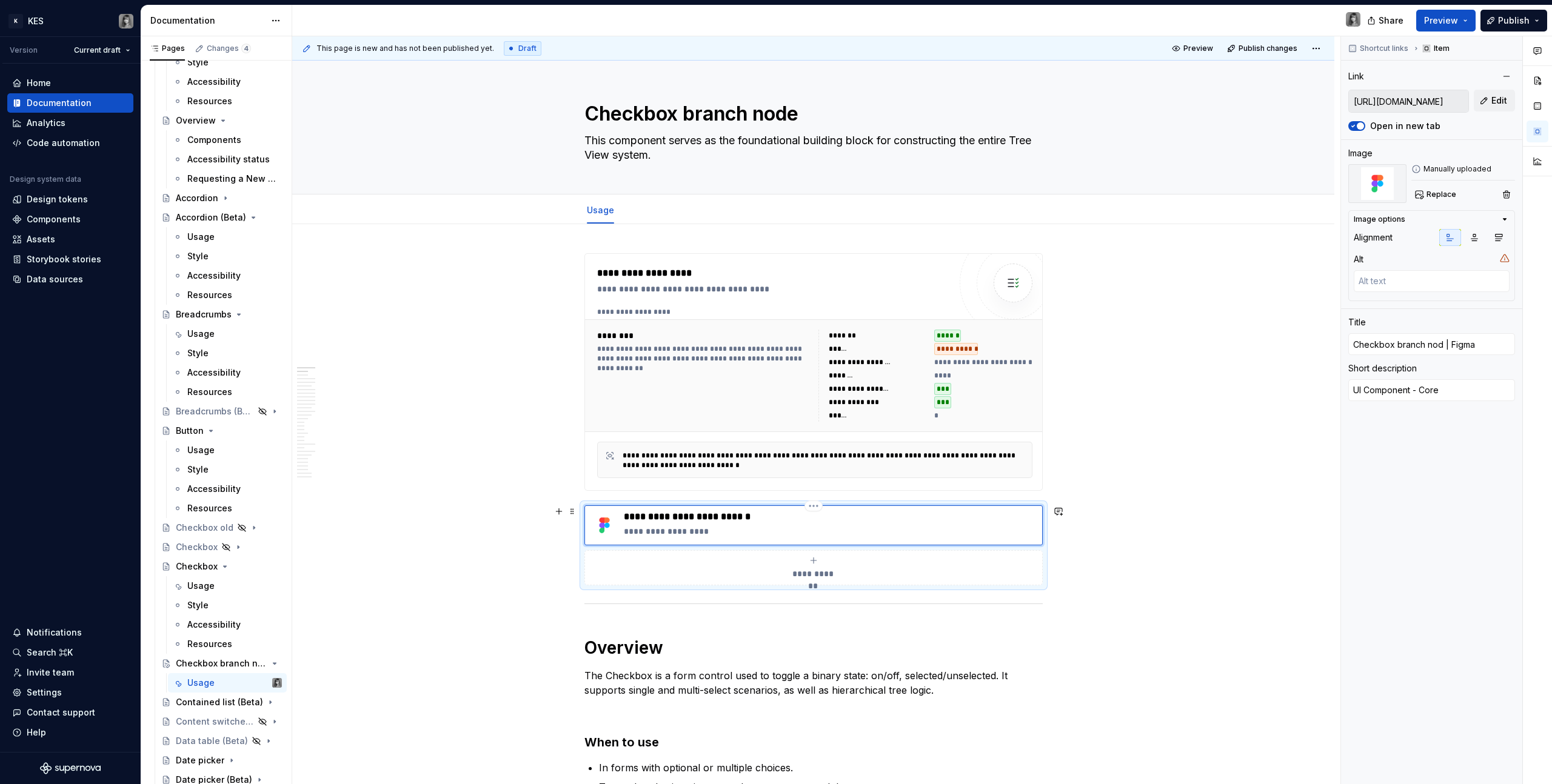 type on "*" 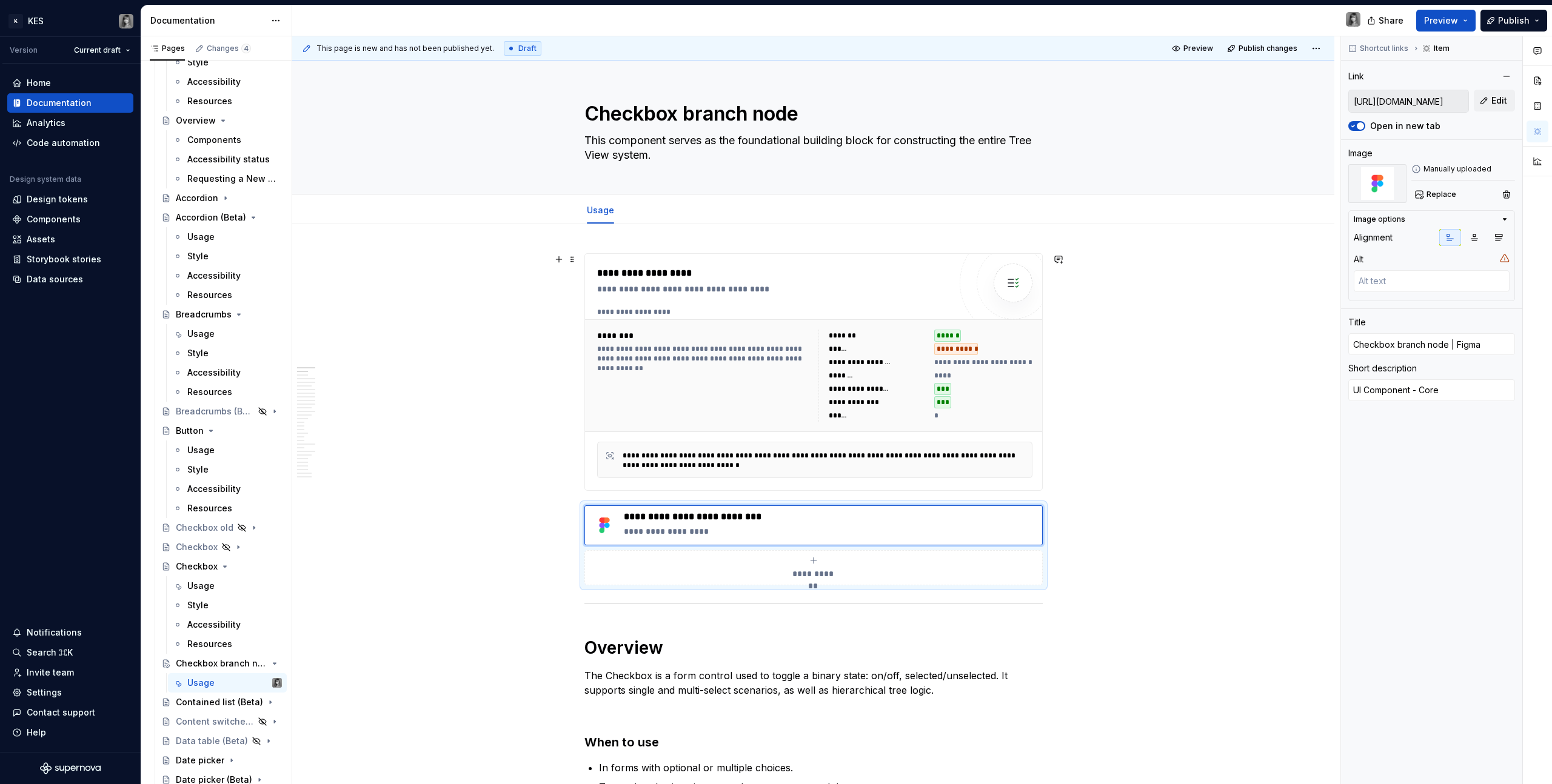 click on "**********" at bounding box center [813, 5610] 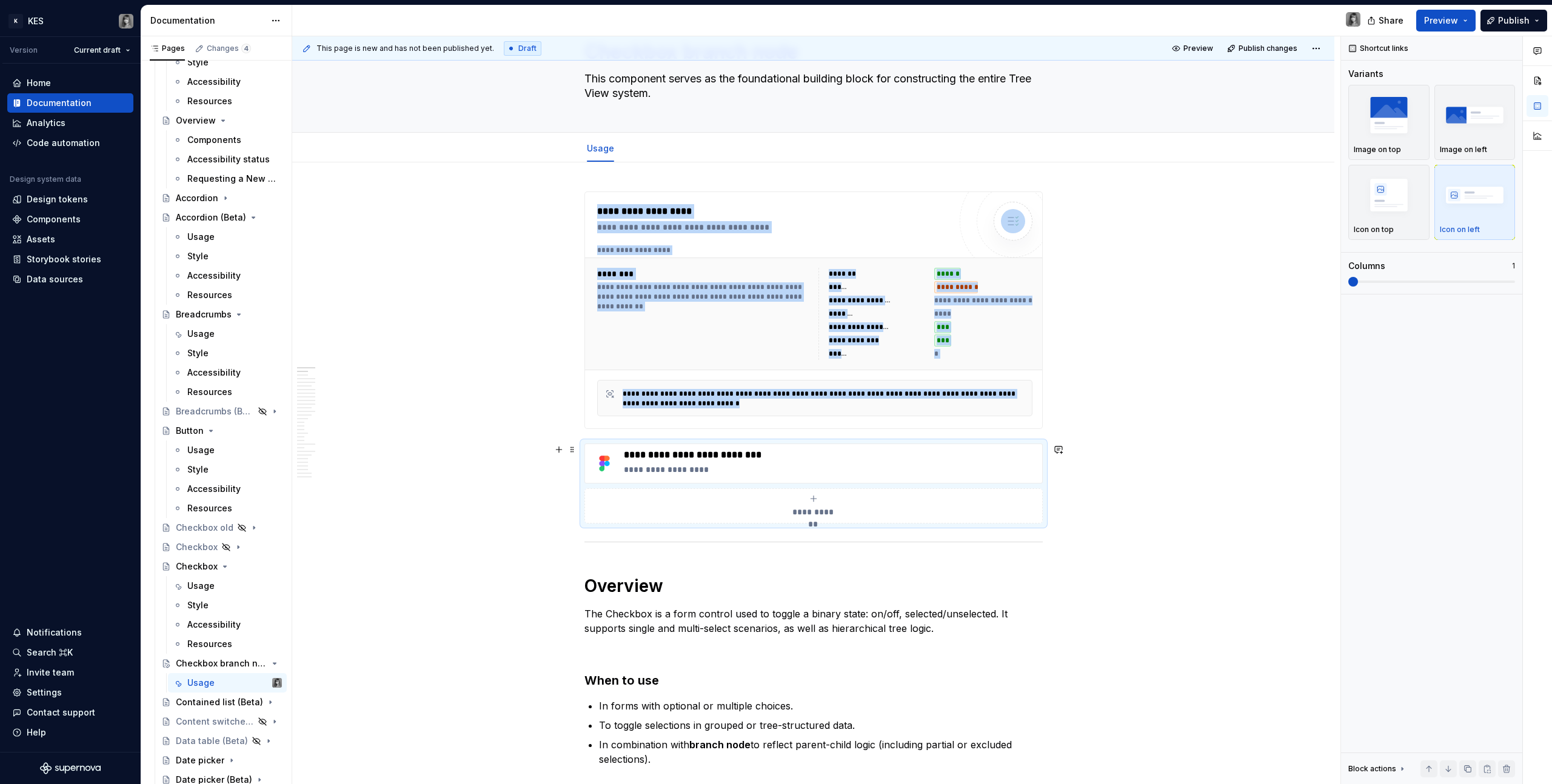 scroll, scrollTop: 152, scrollLeft: 0, axis: vertical 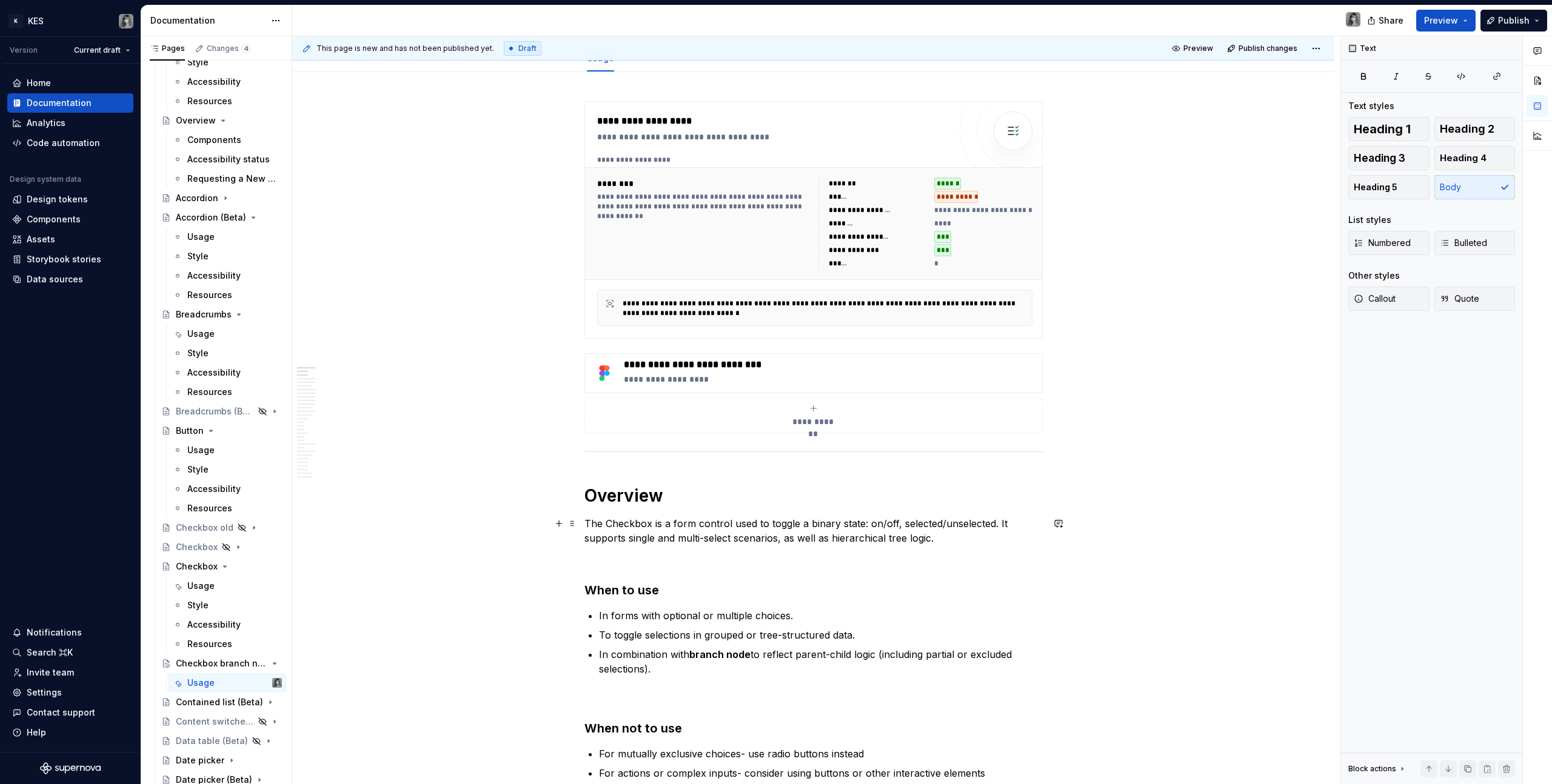 click on "The Checkbox is a form control used to toggle a binary state: on/off, selected/unselected. It supports single and multi-select scenarios, as well as hierarchical tree logic." at bounding box center (814, 531) 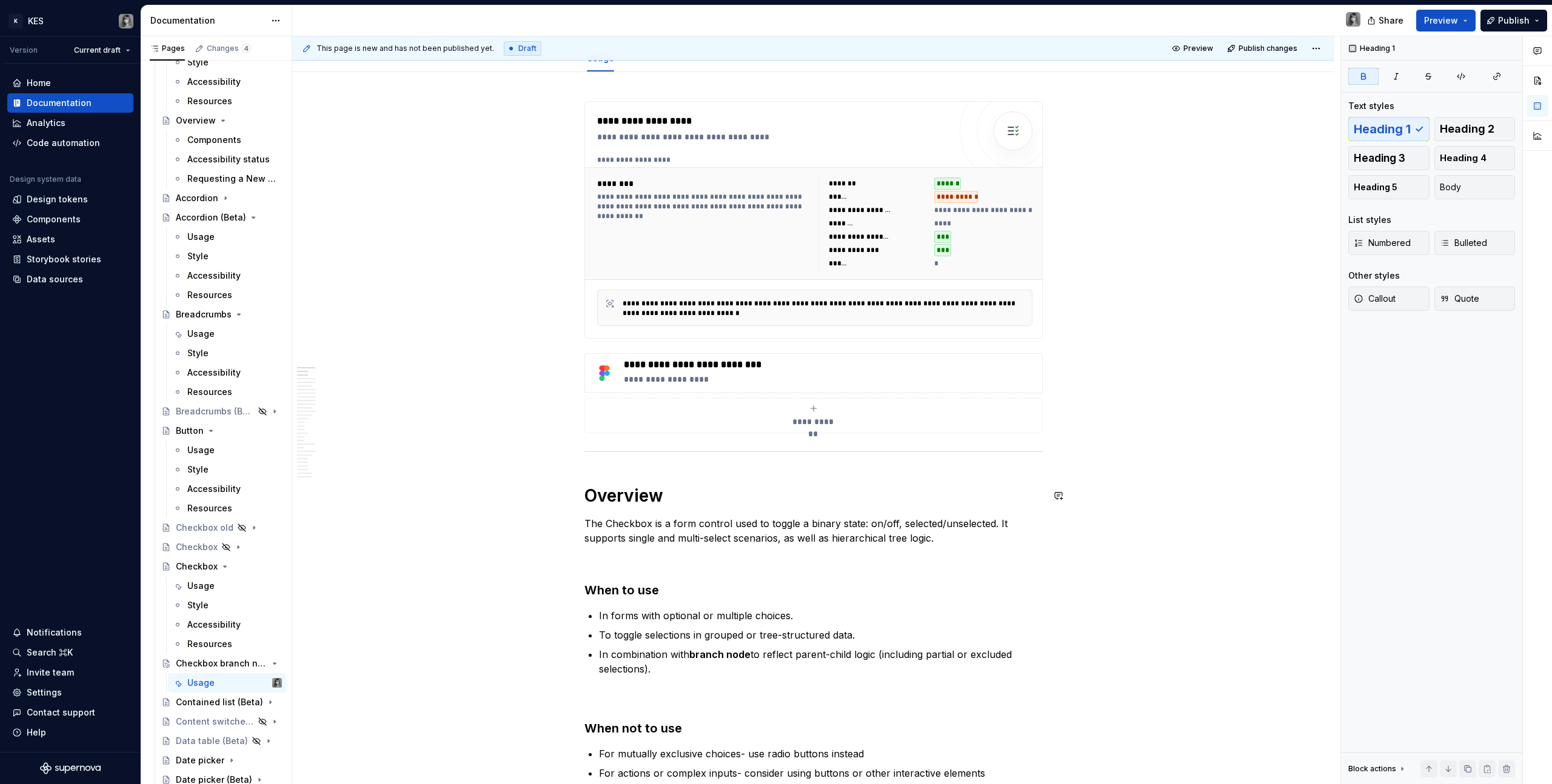 click on "**********" at bounding box center [814, 5347] 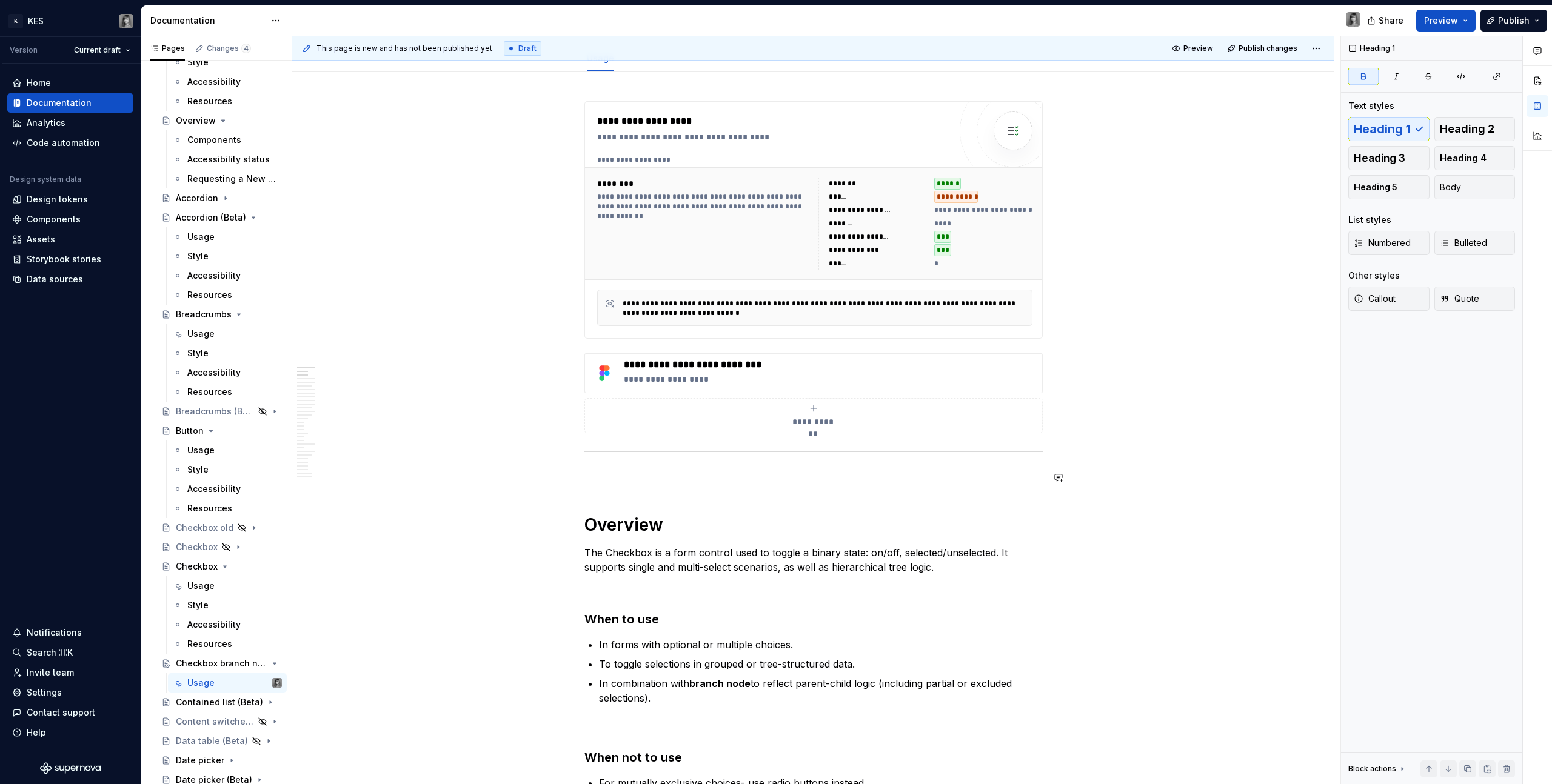 click on "**********" at bounding box center (814, 5362) 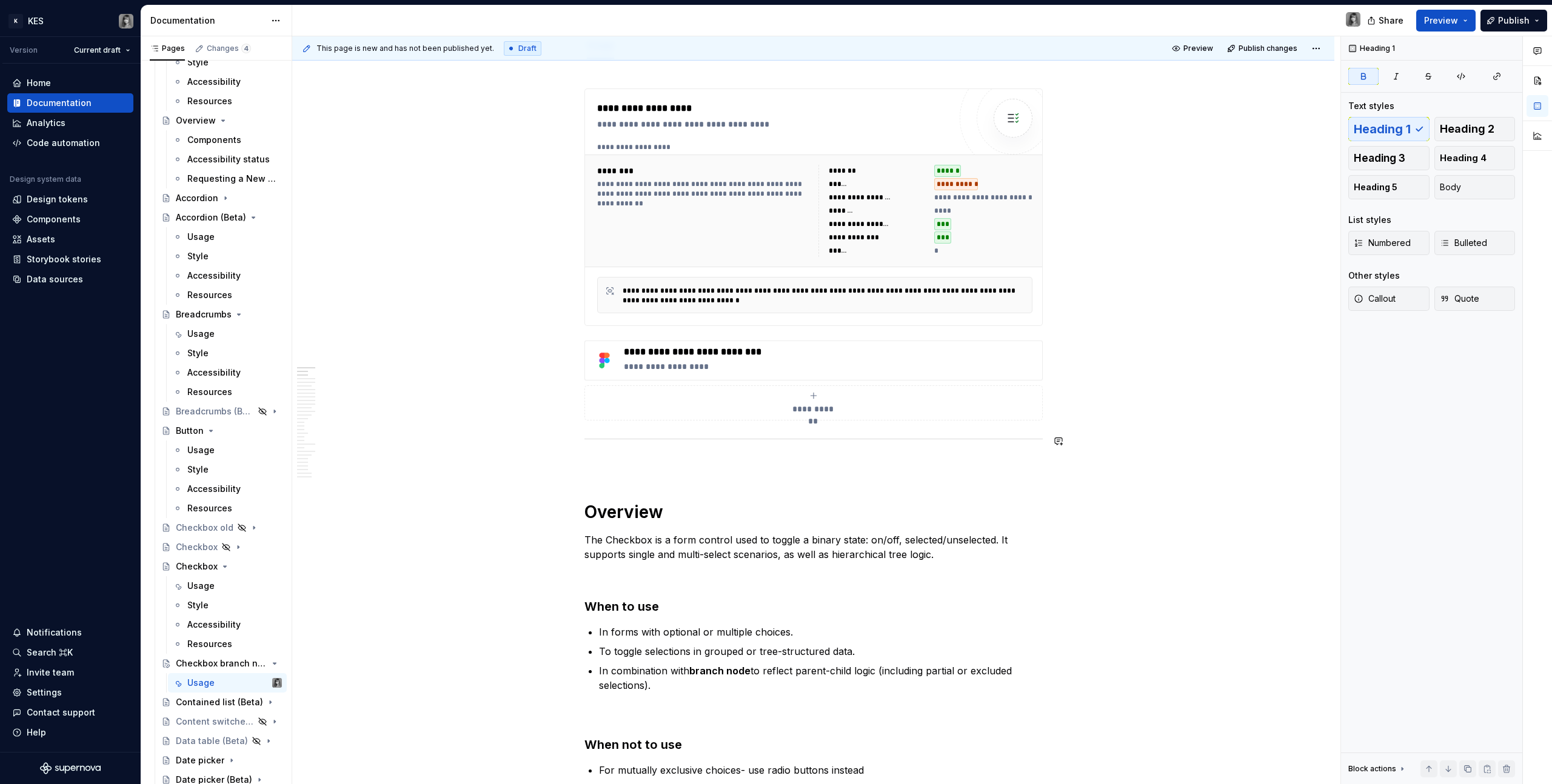 scroll, scrollTop: 267, scrollLeft: 0, axis: vertical 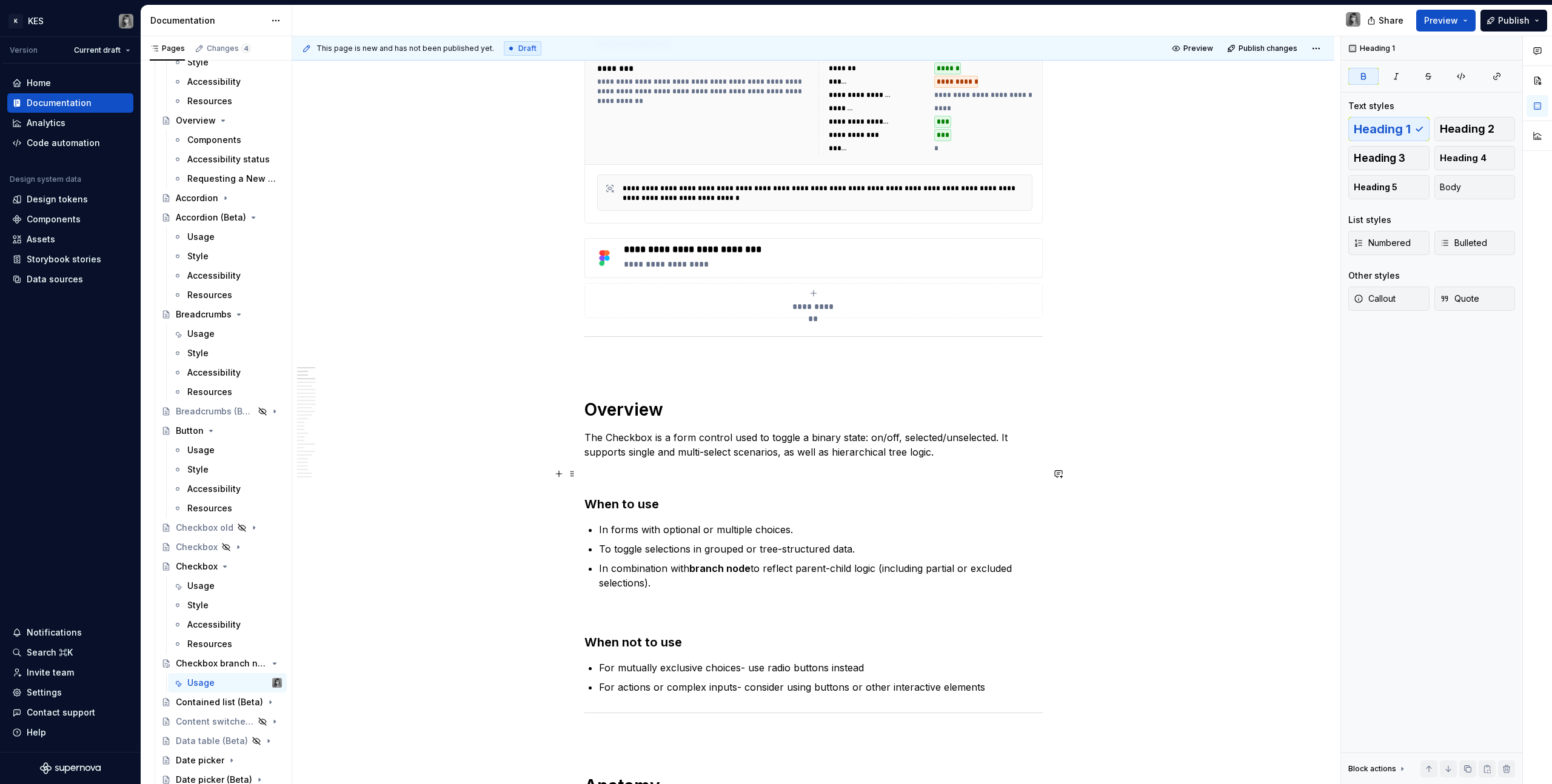 click at bounding box center (814, 474) 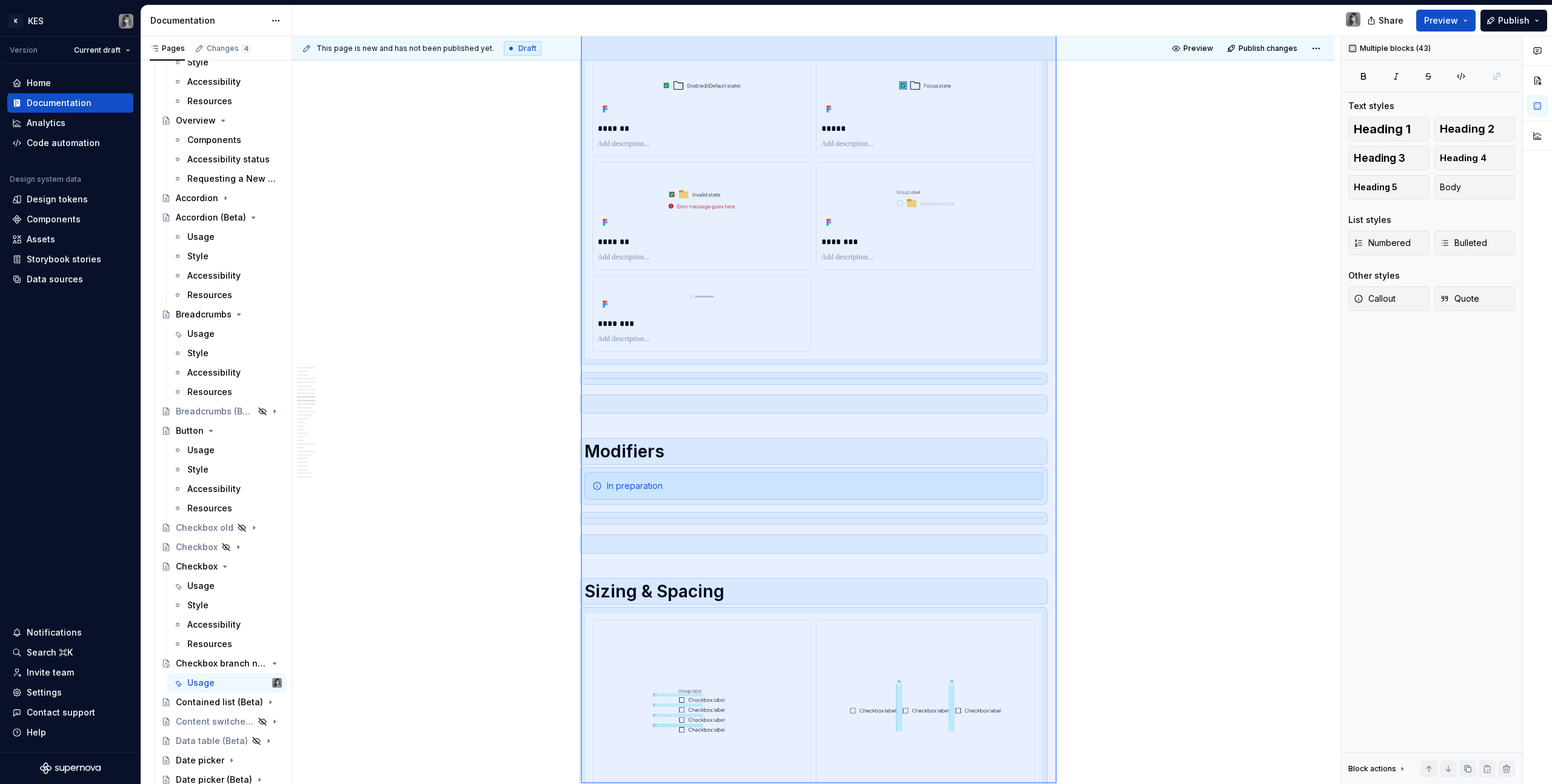 drag, startPoint x: 581, startPoint y: 434, endPoint x: 1057, endPoint y: 783, distance: 590.2347 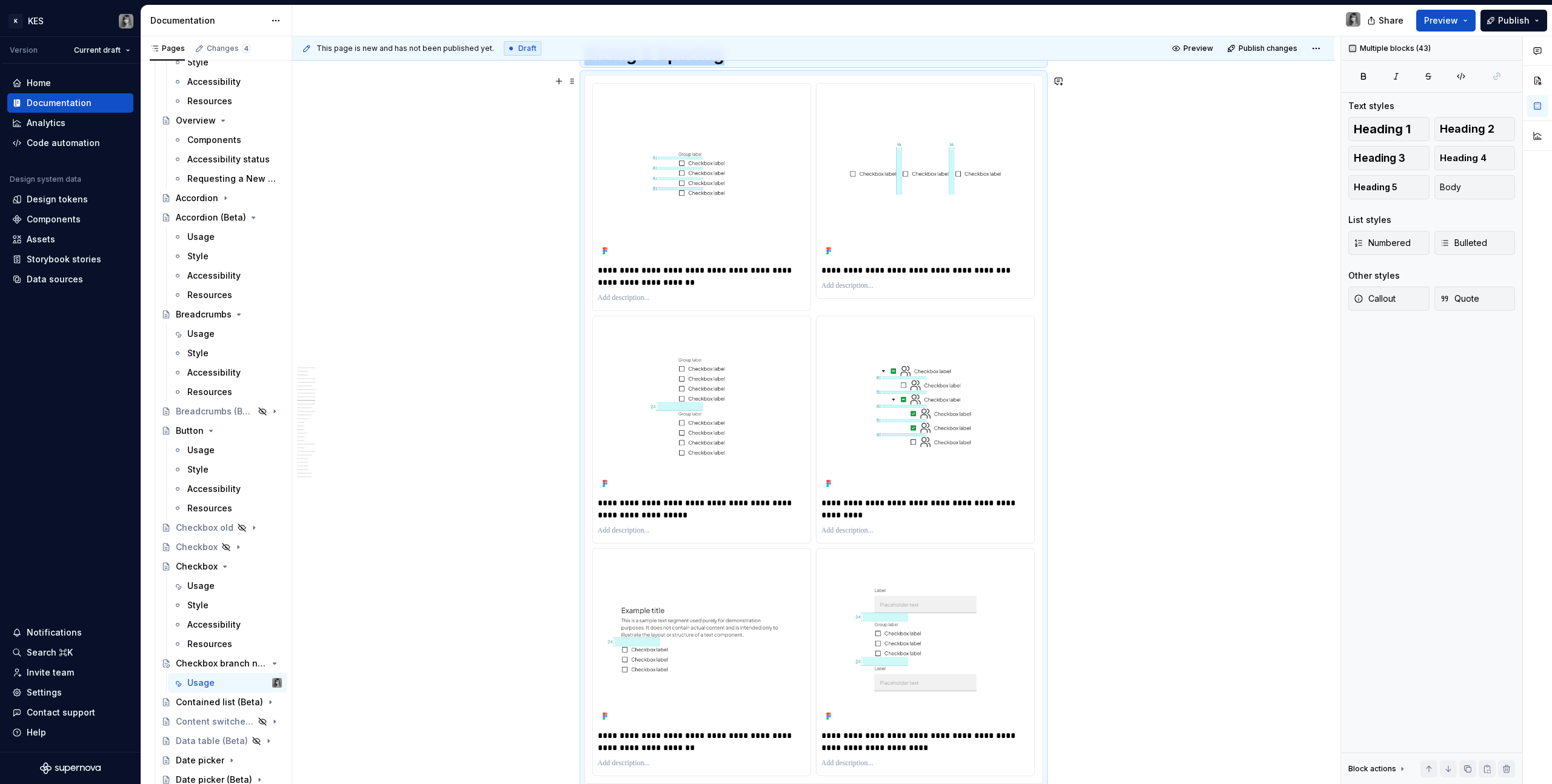 click on "**********" at bounding box center [813, 1950] 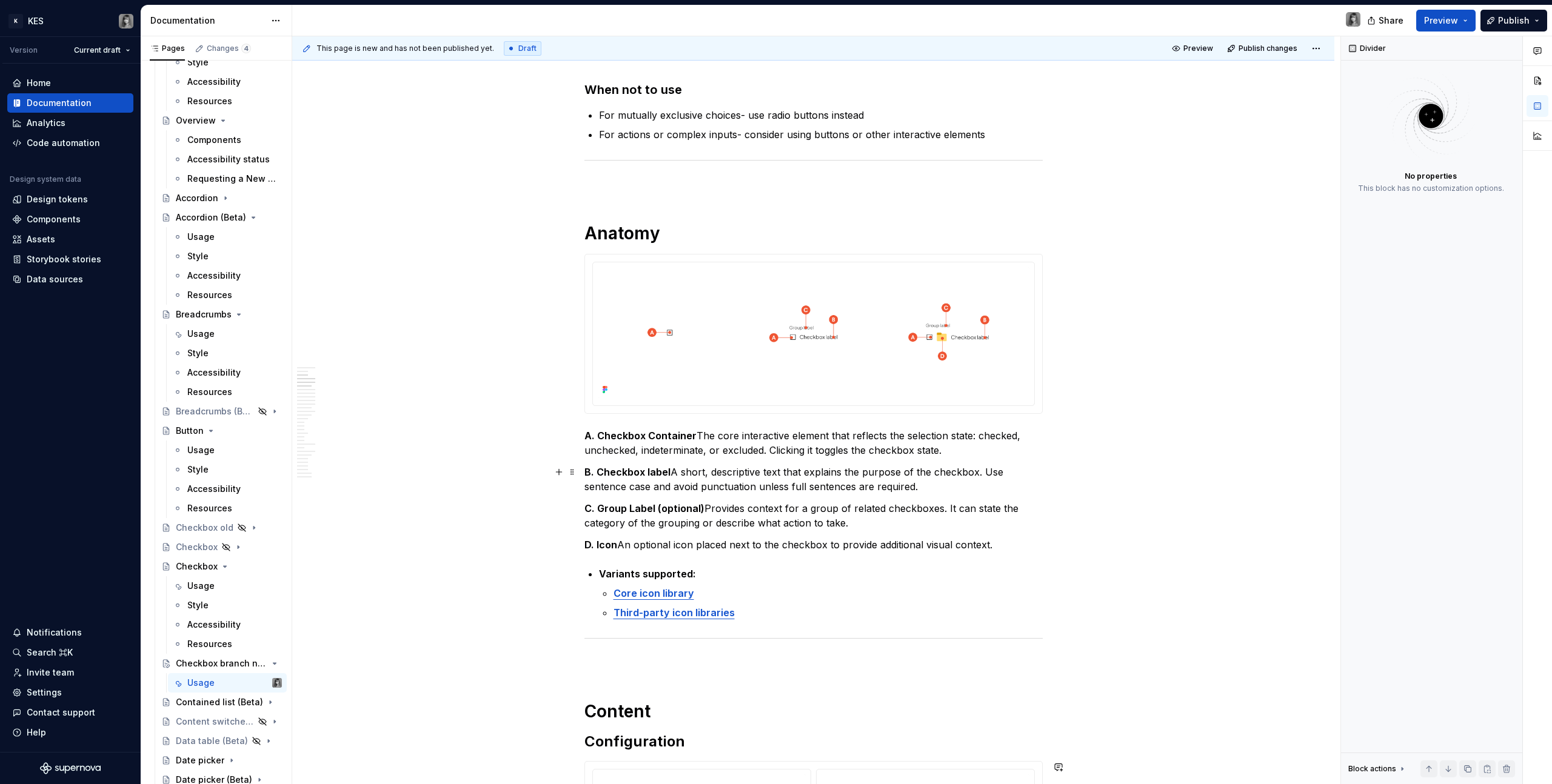scroll, scrollTop: 166, scrollLeft: 0, axis: vertical 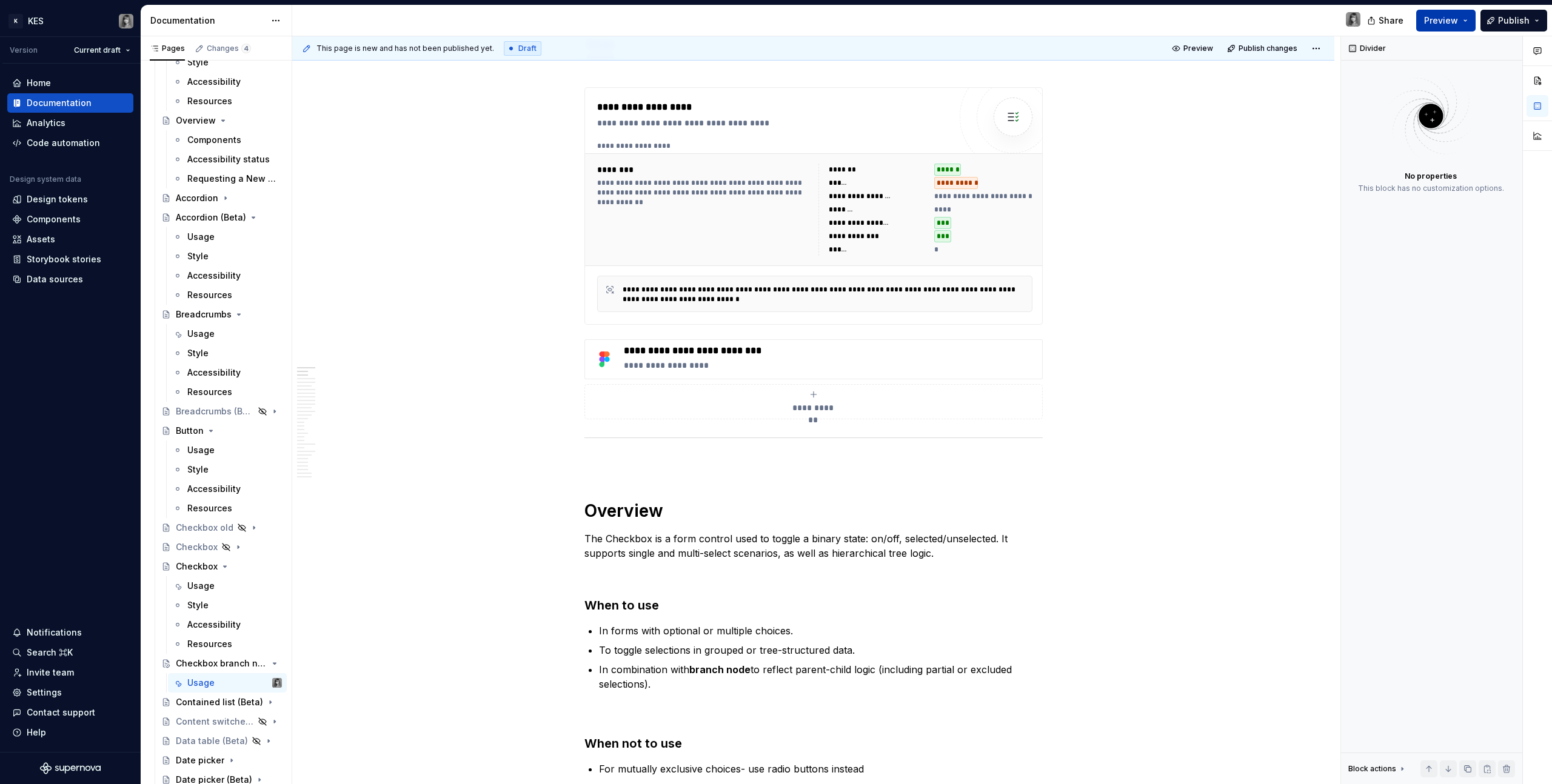 click on "Preview" at bounding box center [1446, 21] 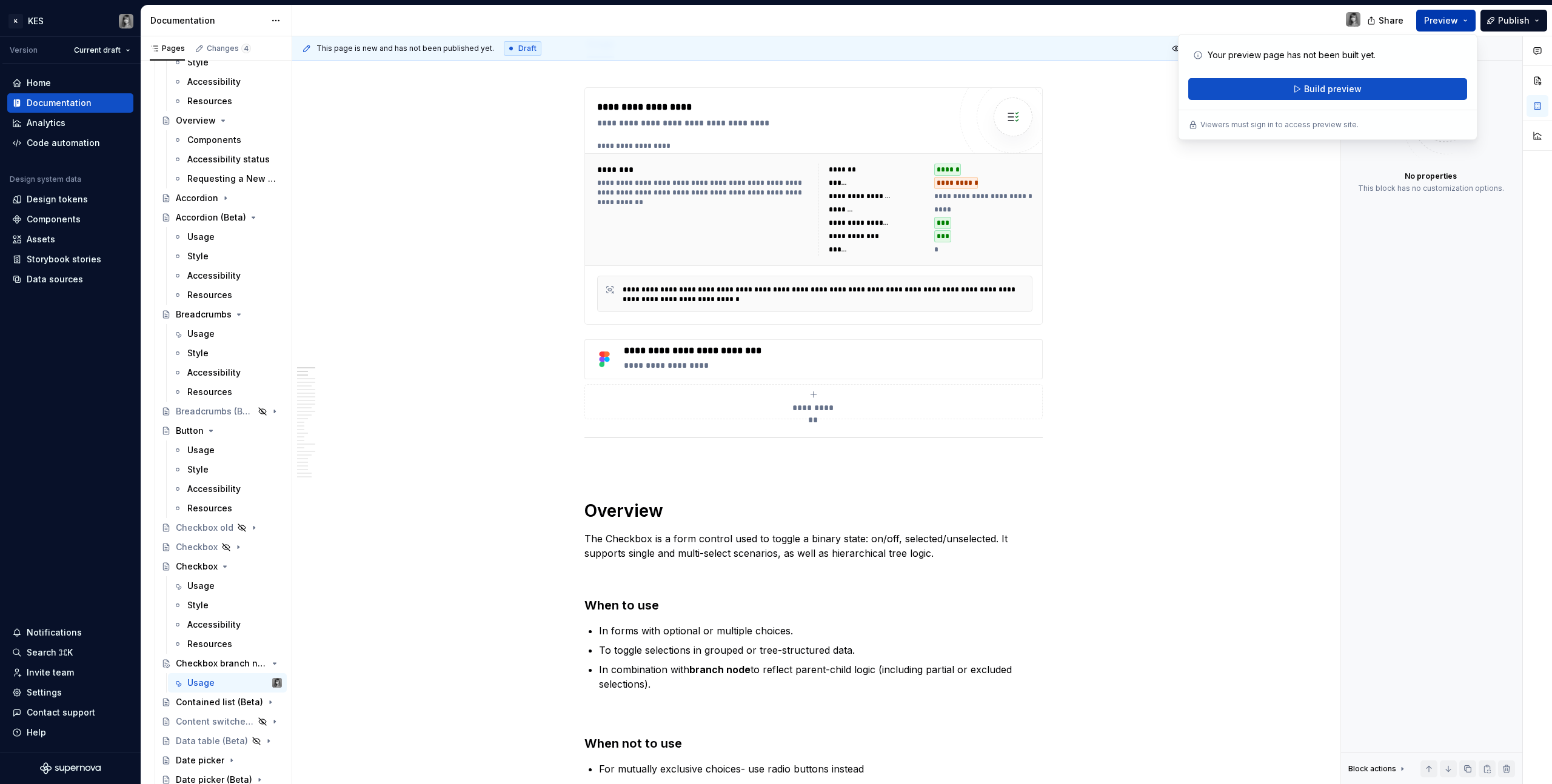 click on "Preview" at bounding box center [1446, 21] 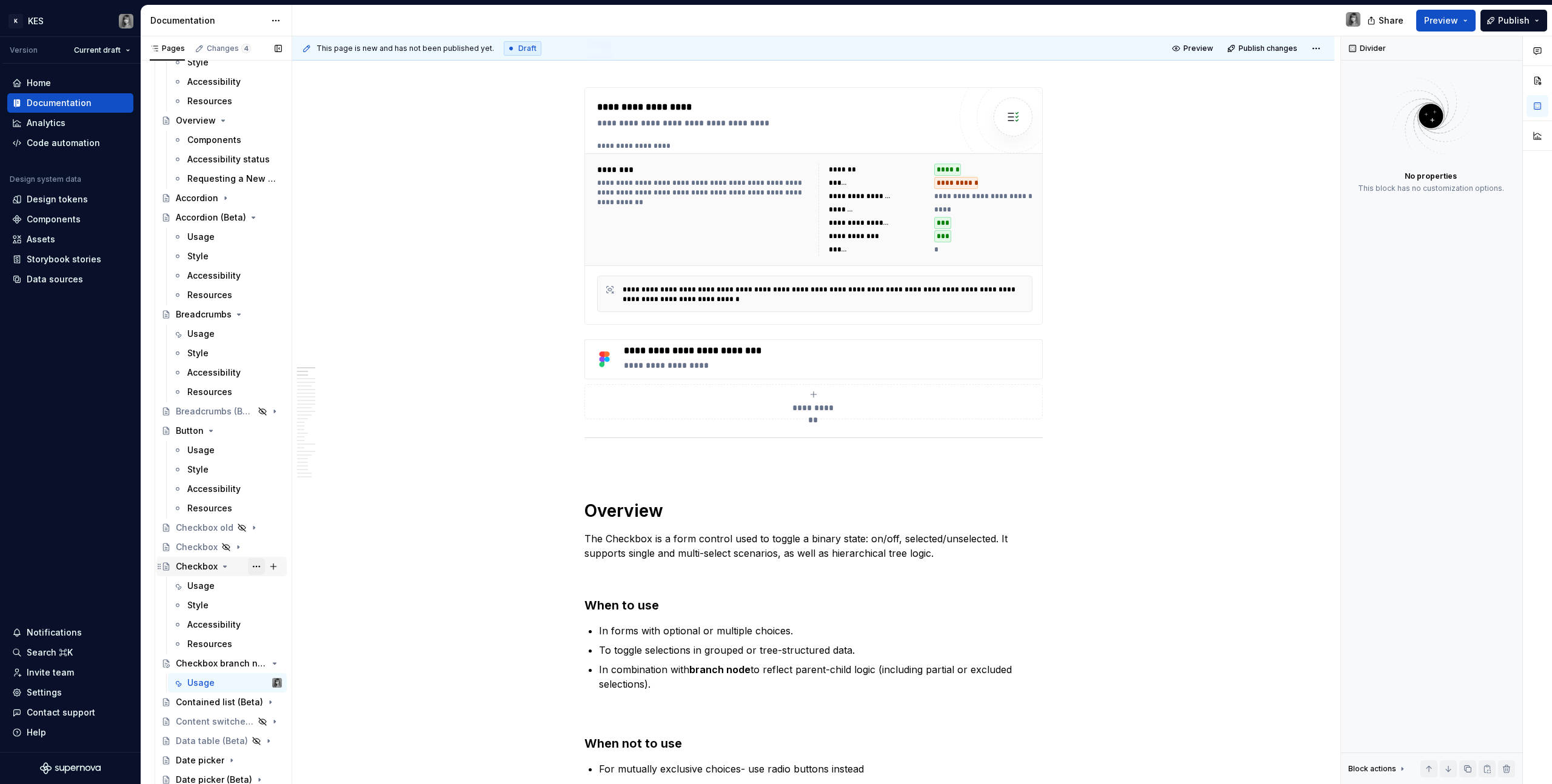 click 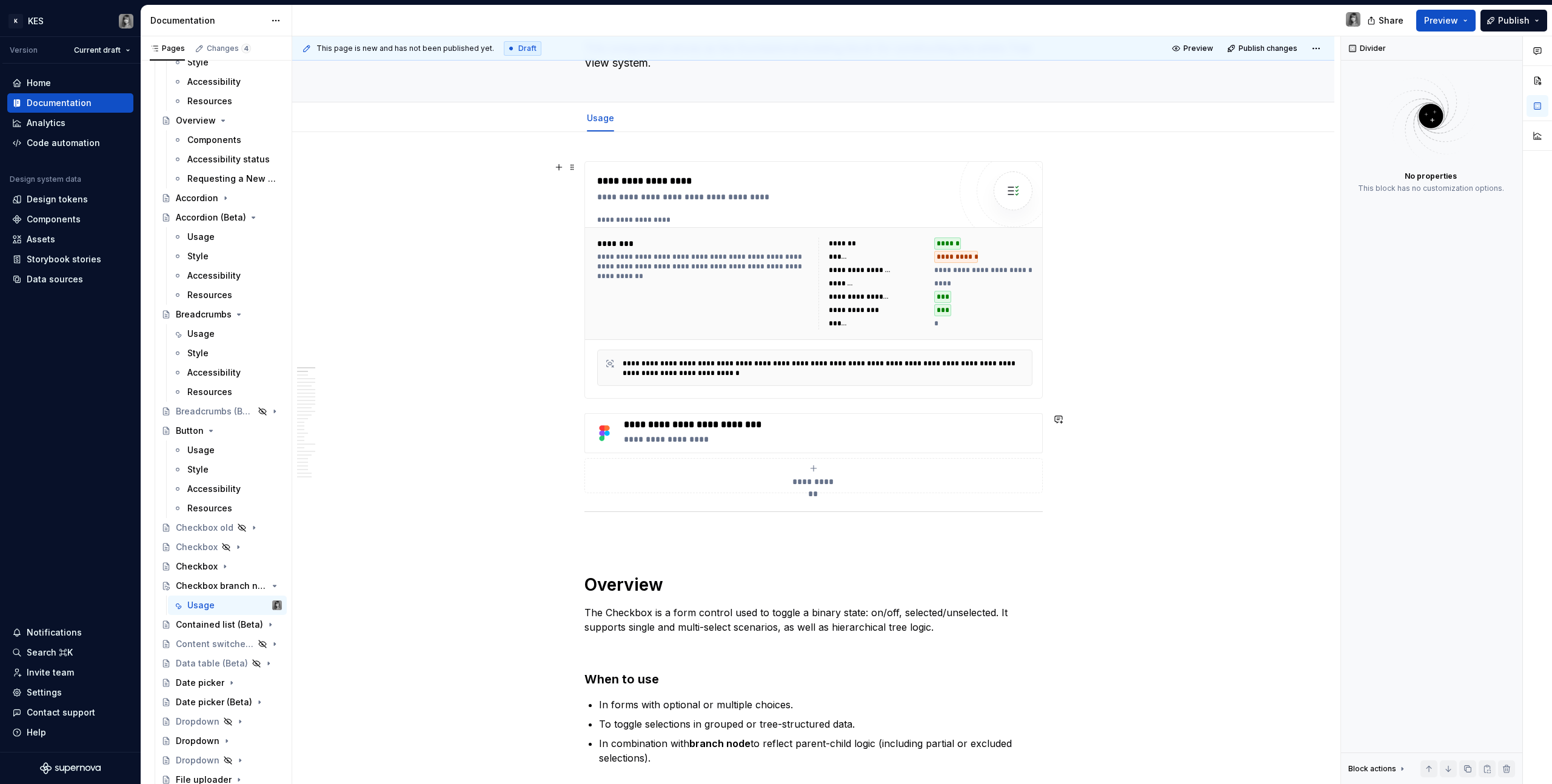 scroll, scrollTop: 0, scrollLeft: 0, axis: both 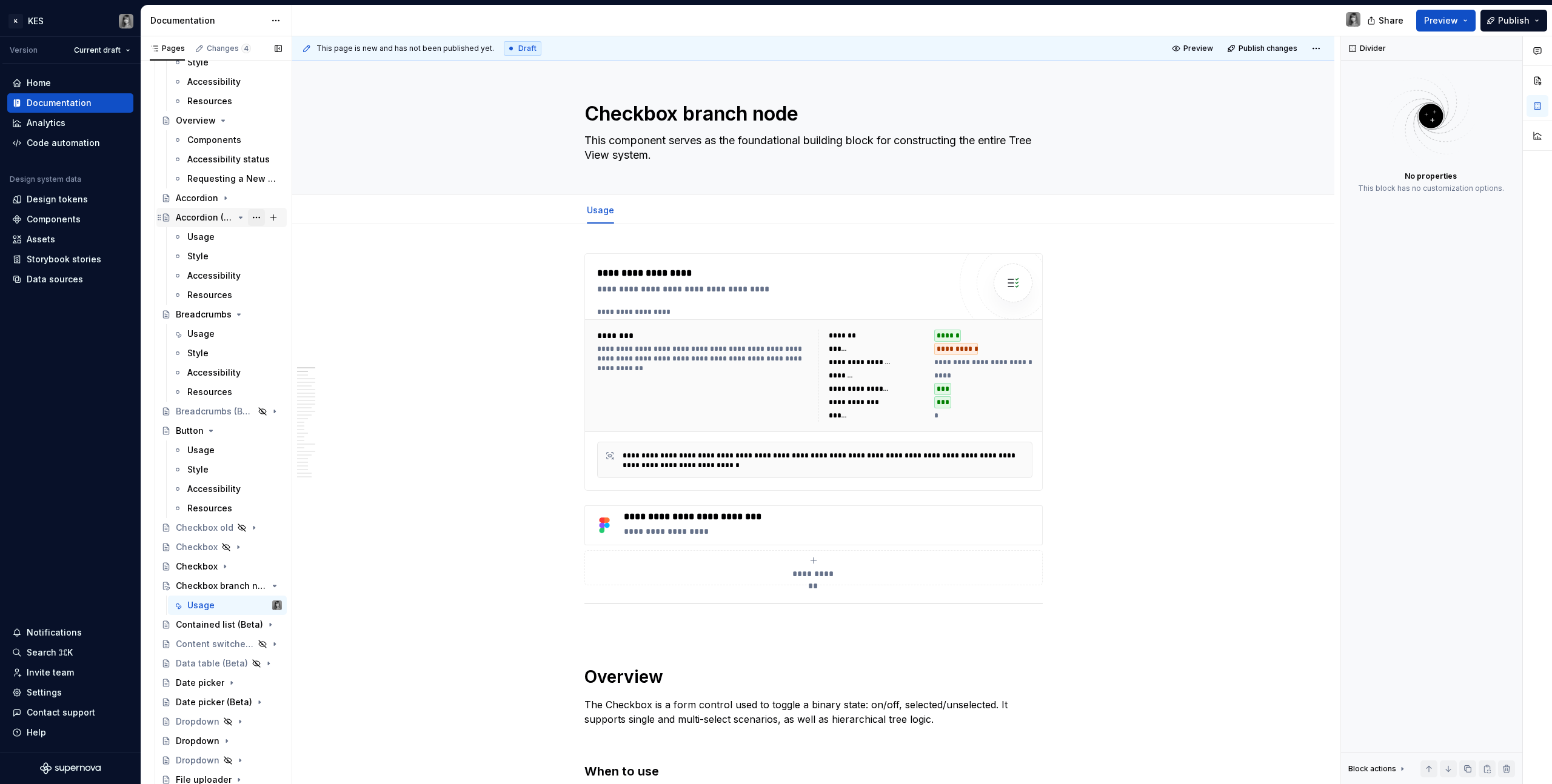 click at bounding box center [256, 218] 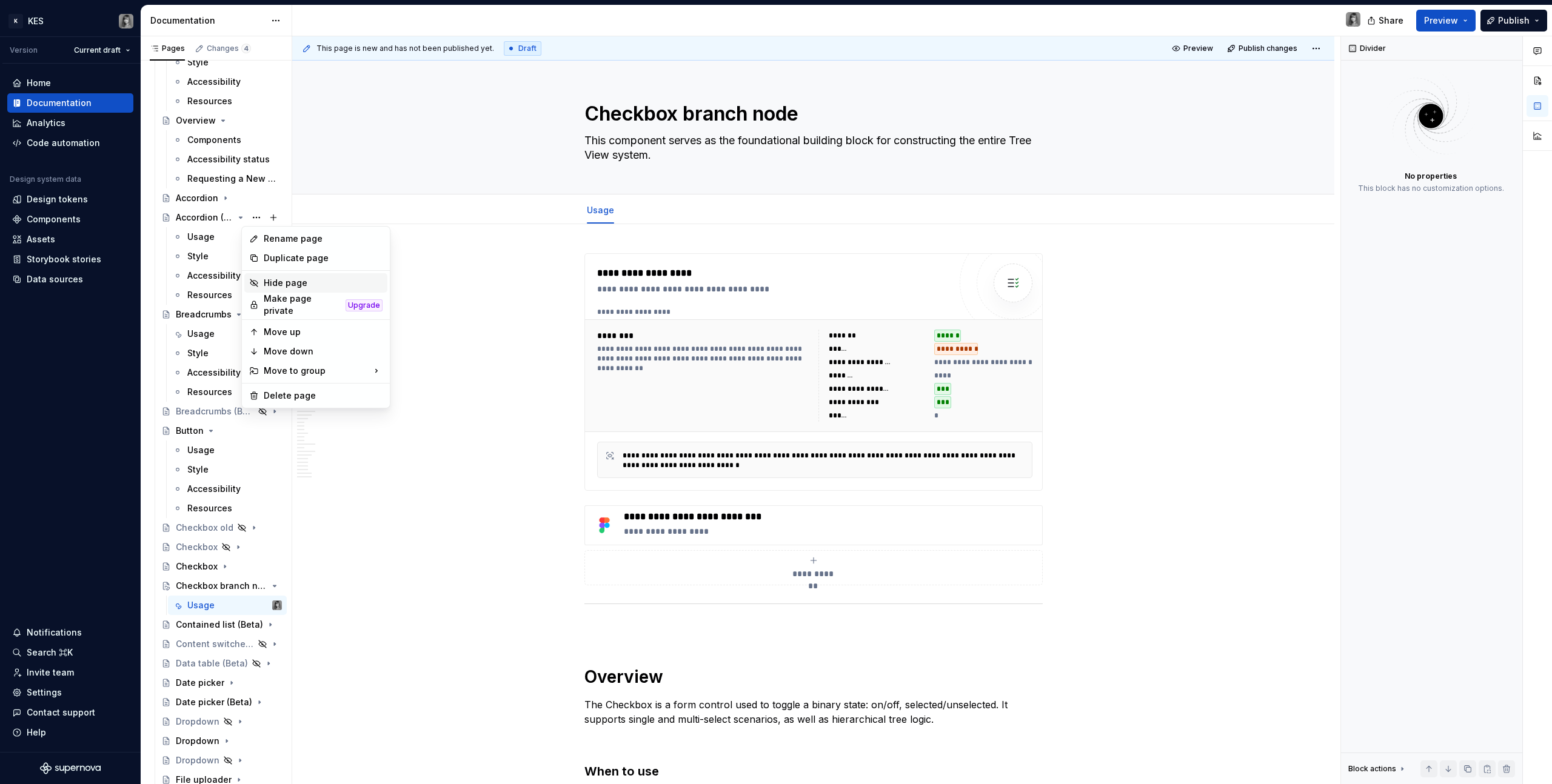 click on "Hide page" at bounding box center [323, 283] 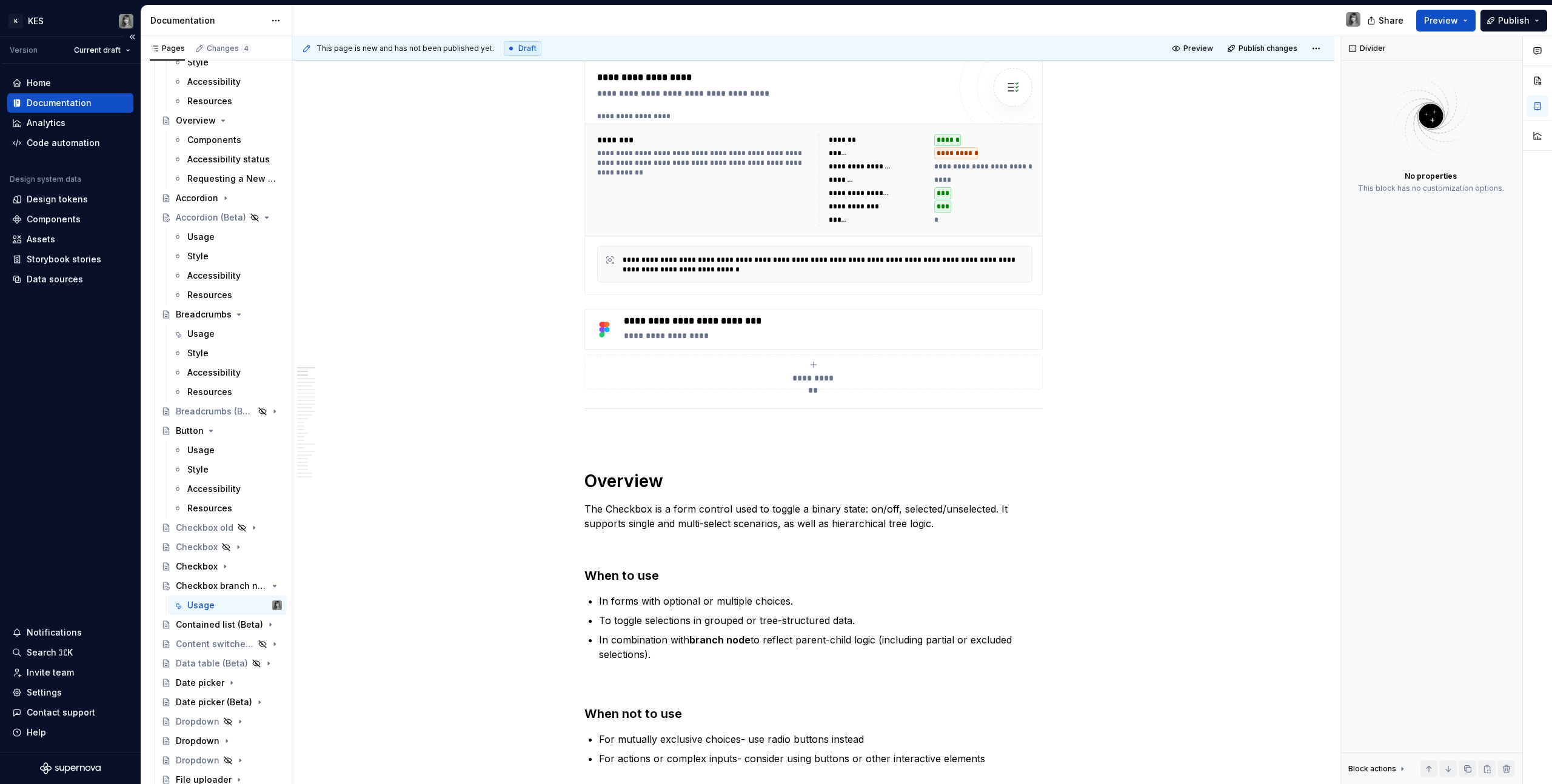 scroll, scrollTop: 195, scrollLeft: 0, axis: vertical 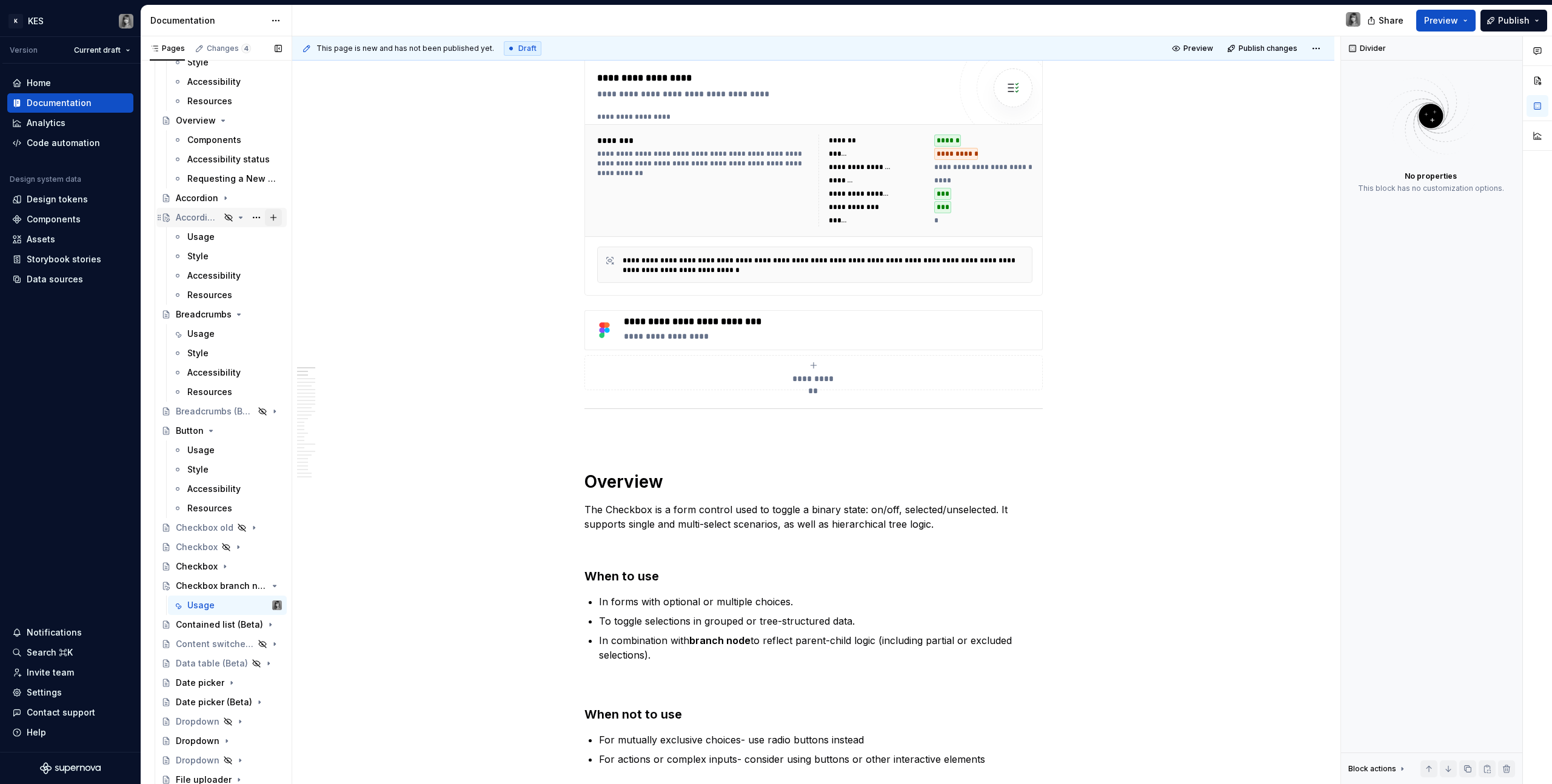 click at bounding box center (273, 218) 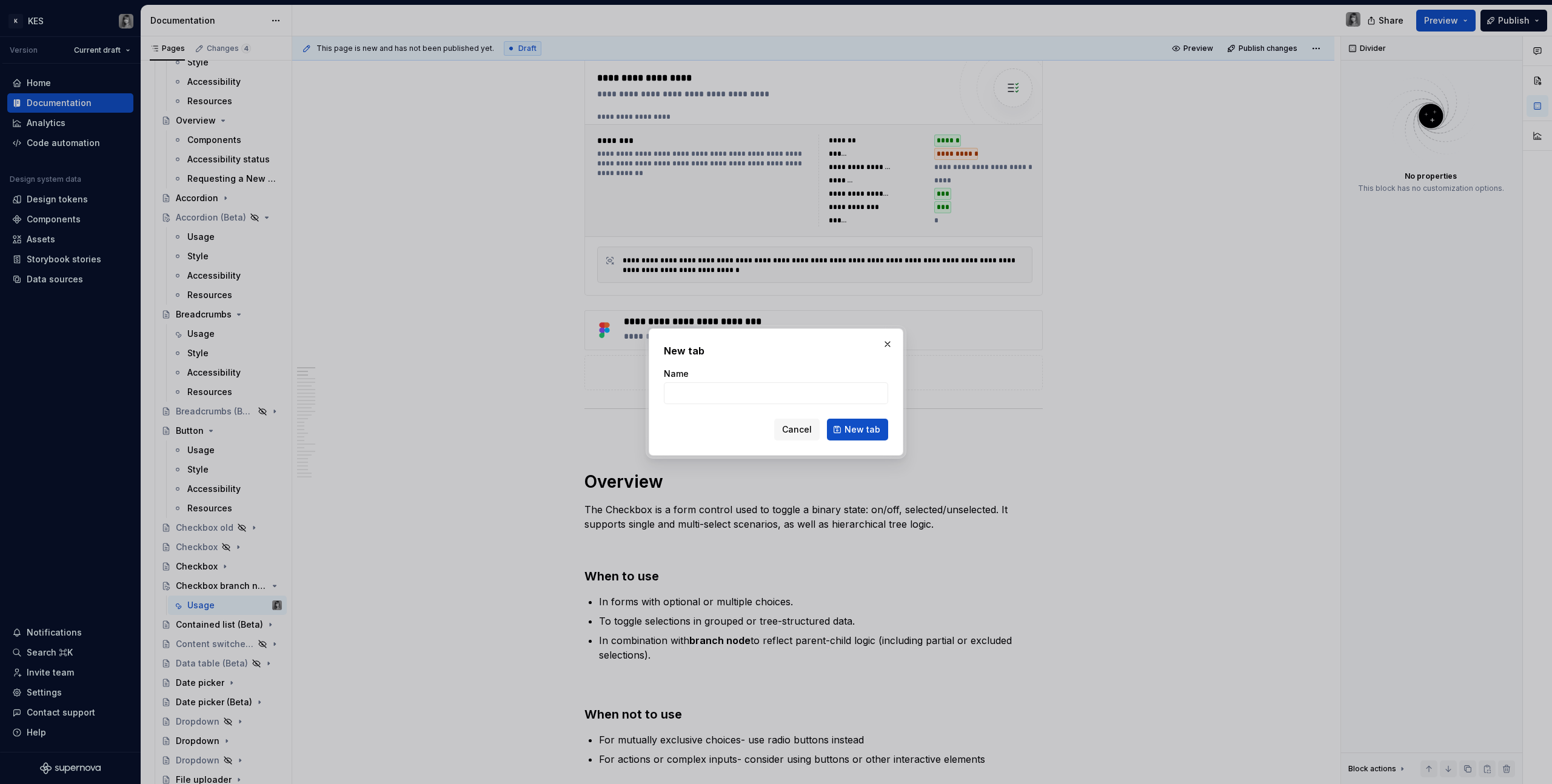 click on "New tab" at bounding box center (857, 430) 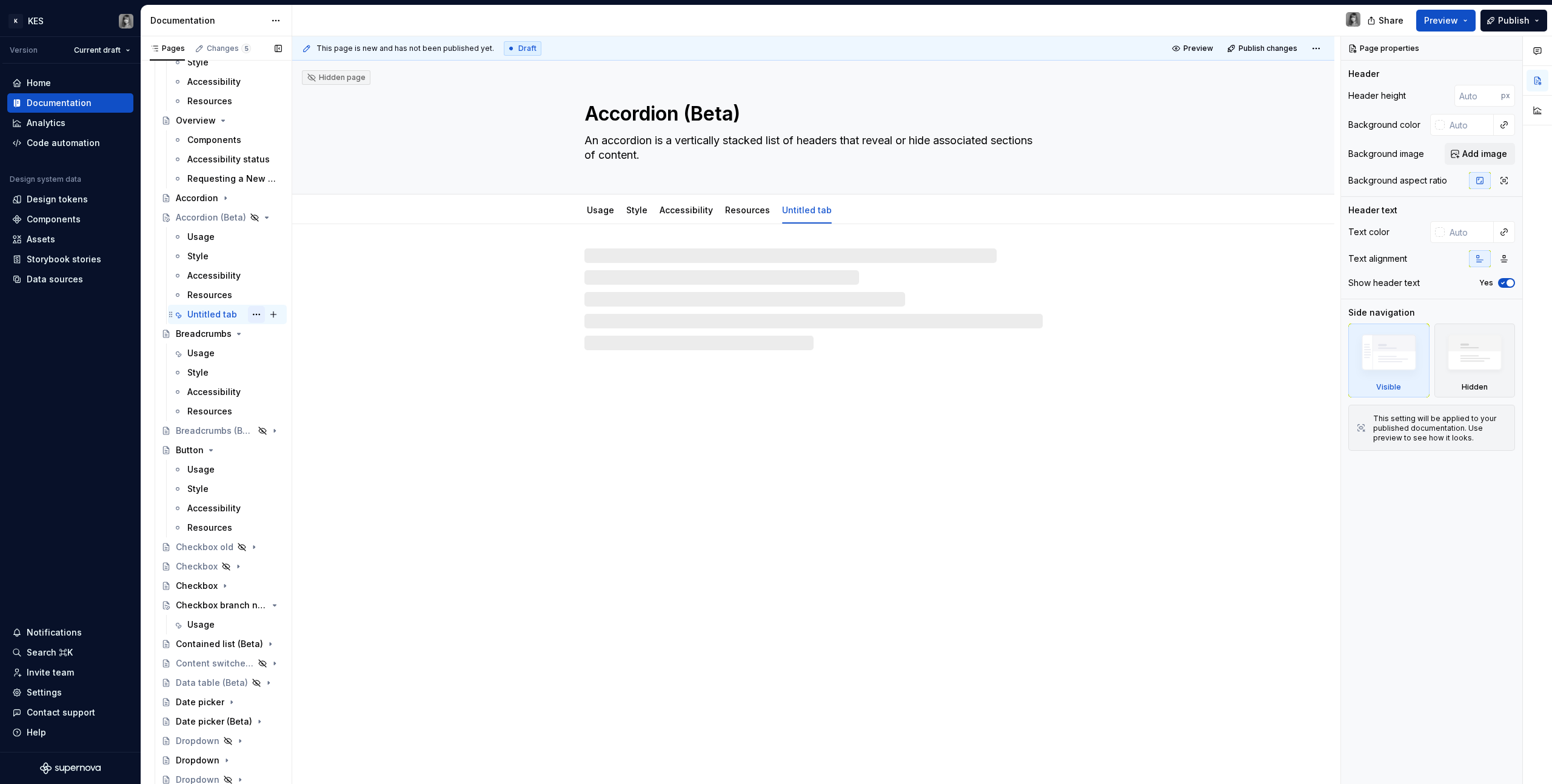 click at bounding box center [256, 314] 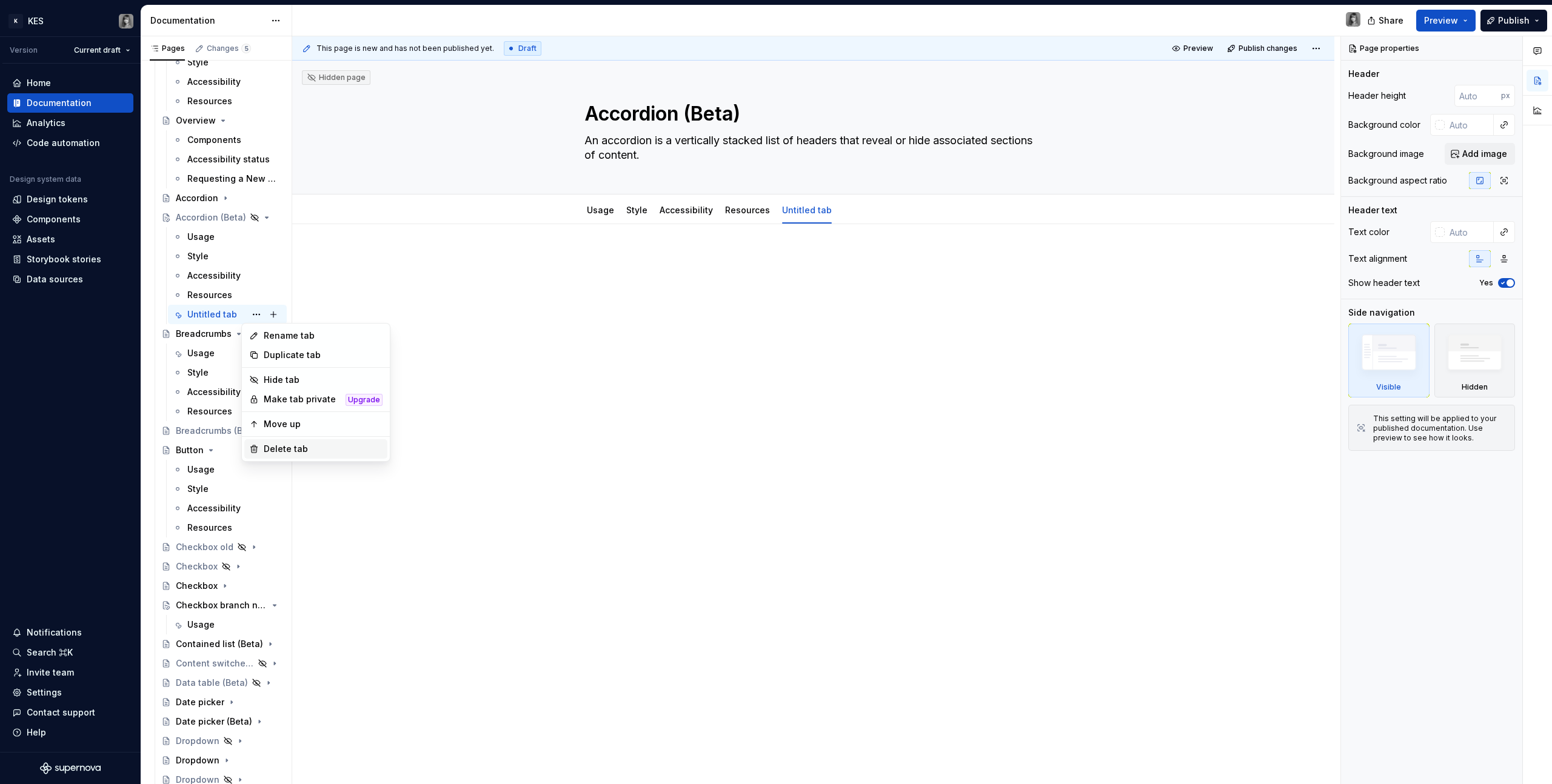click on "Delete tab" at bounding box center [323, 449] 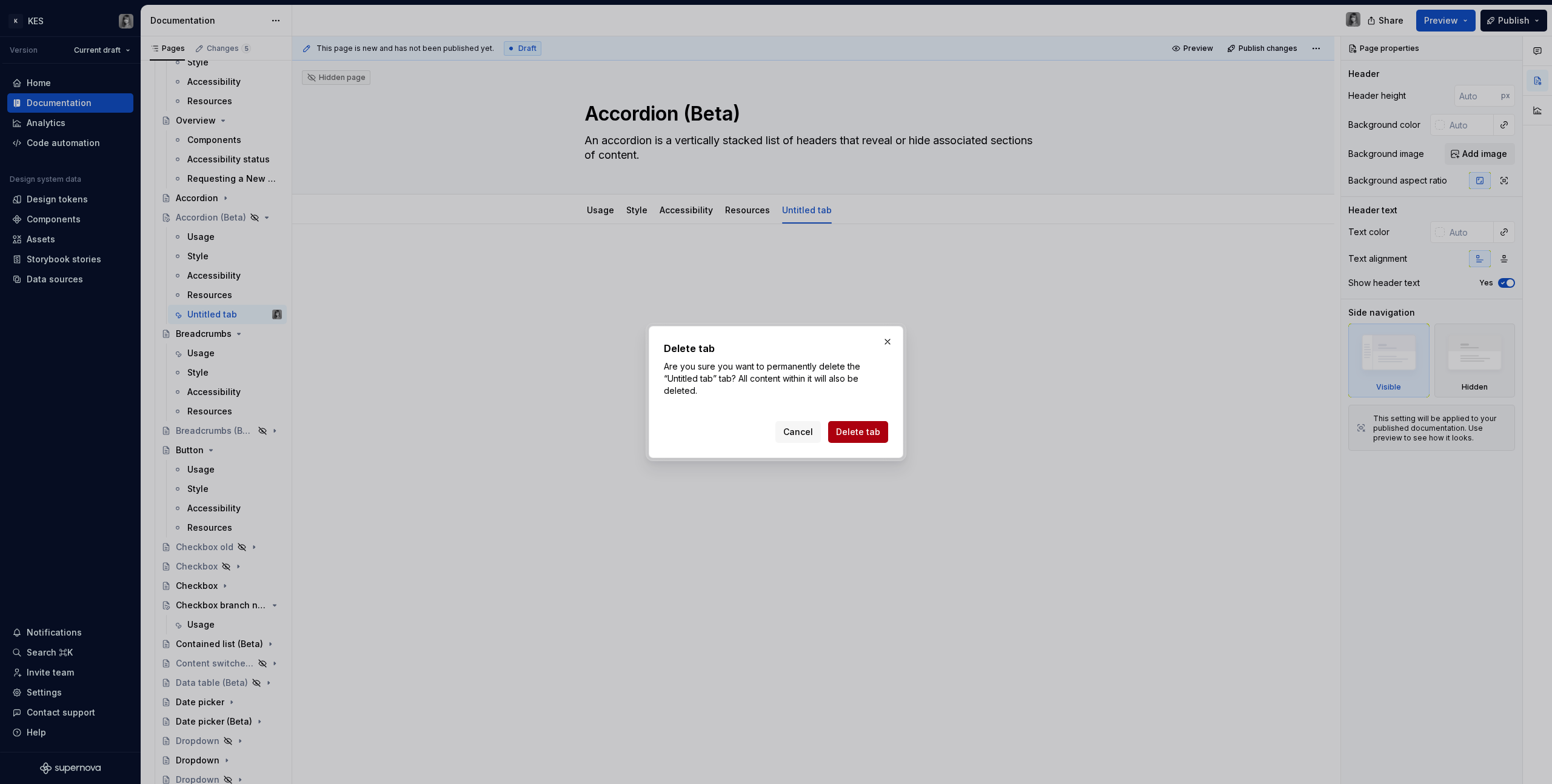 click on "Delete tab" at bounding box center [858, 432] 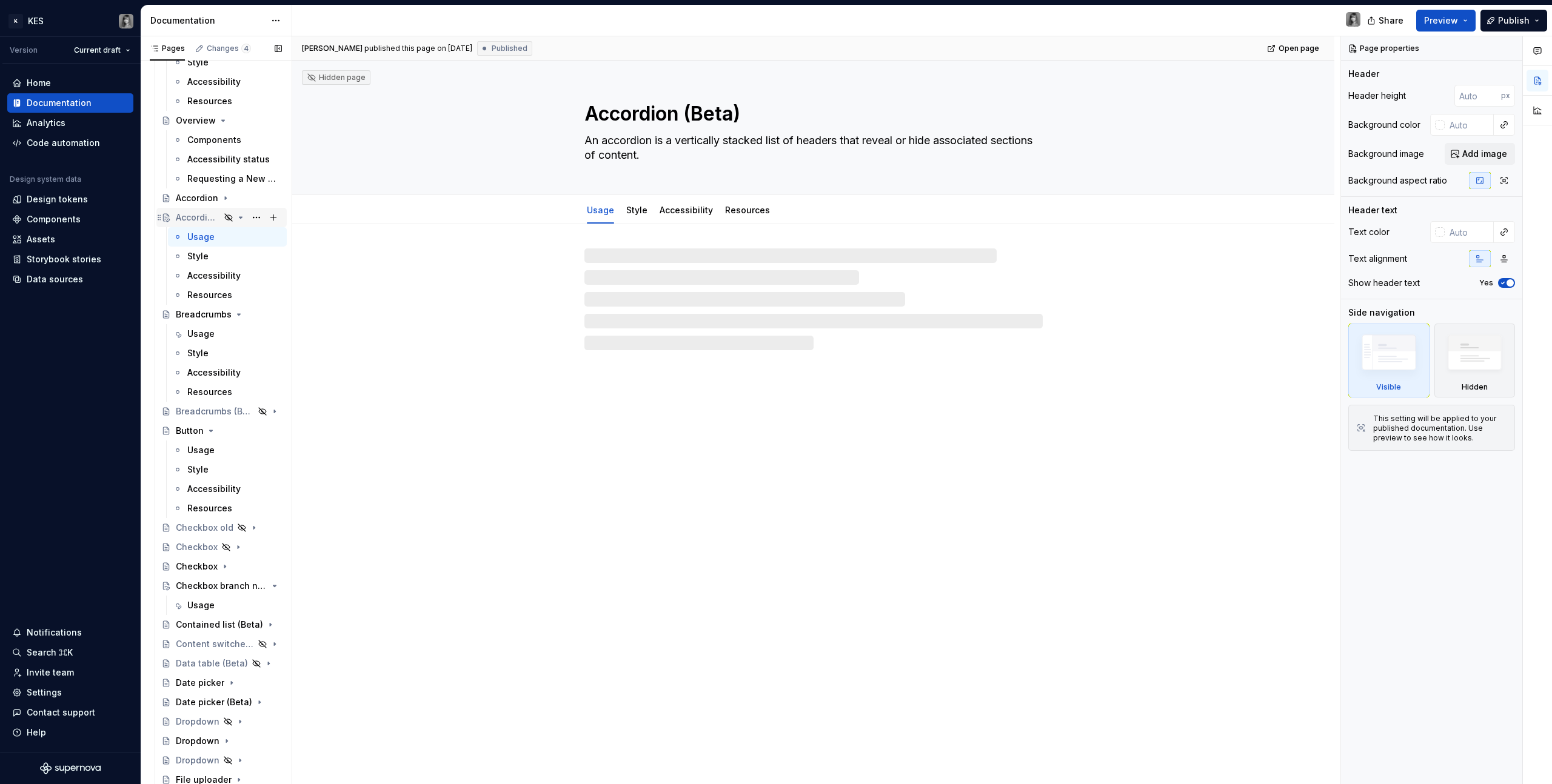 click 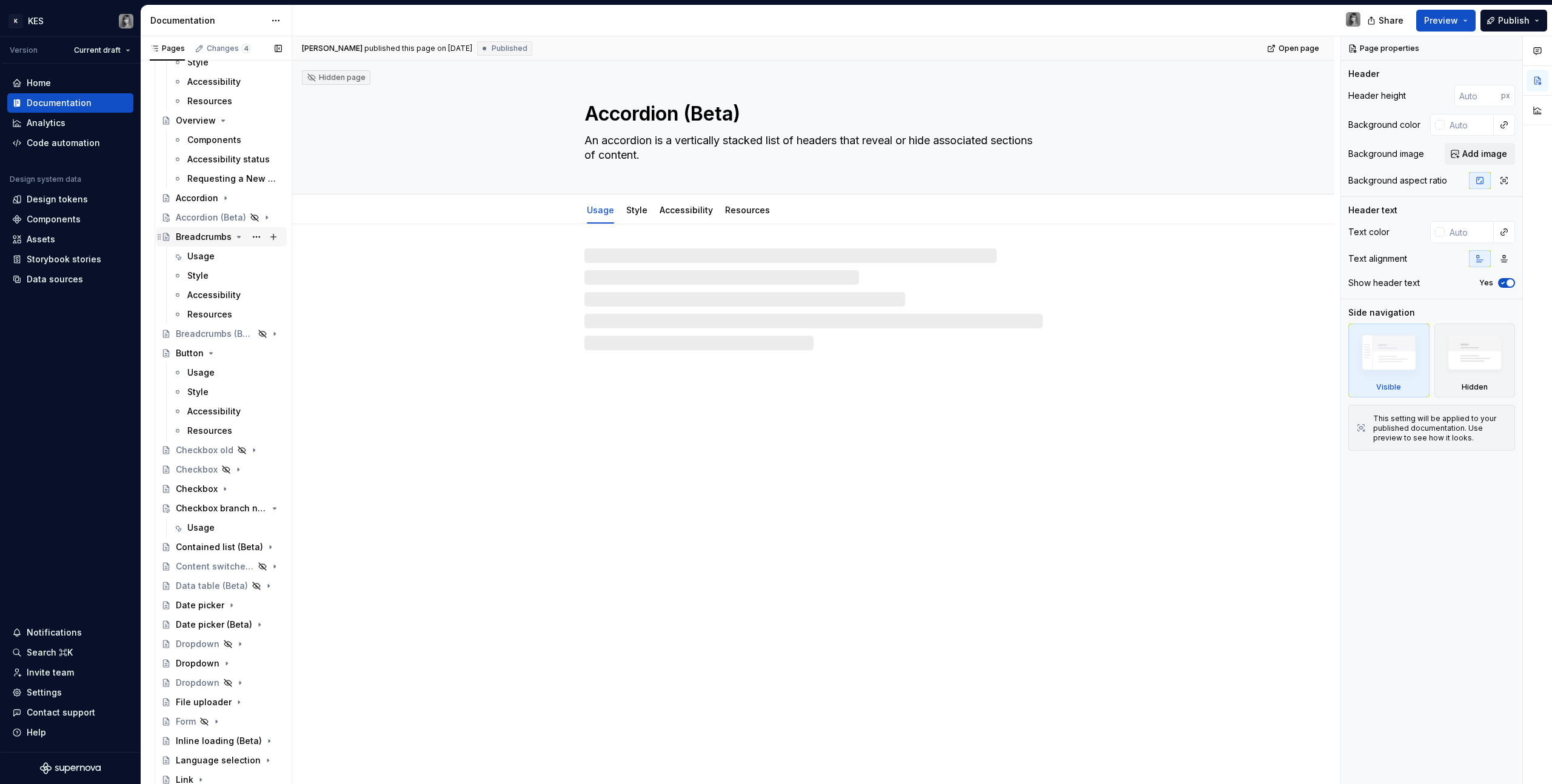 click 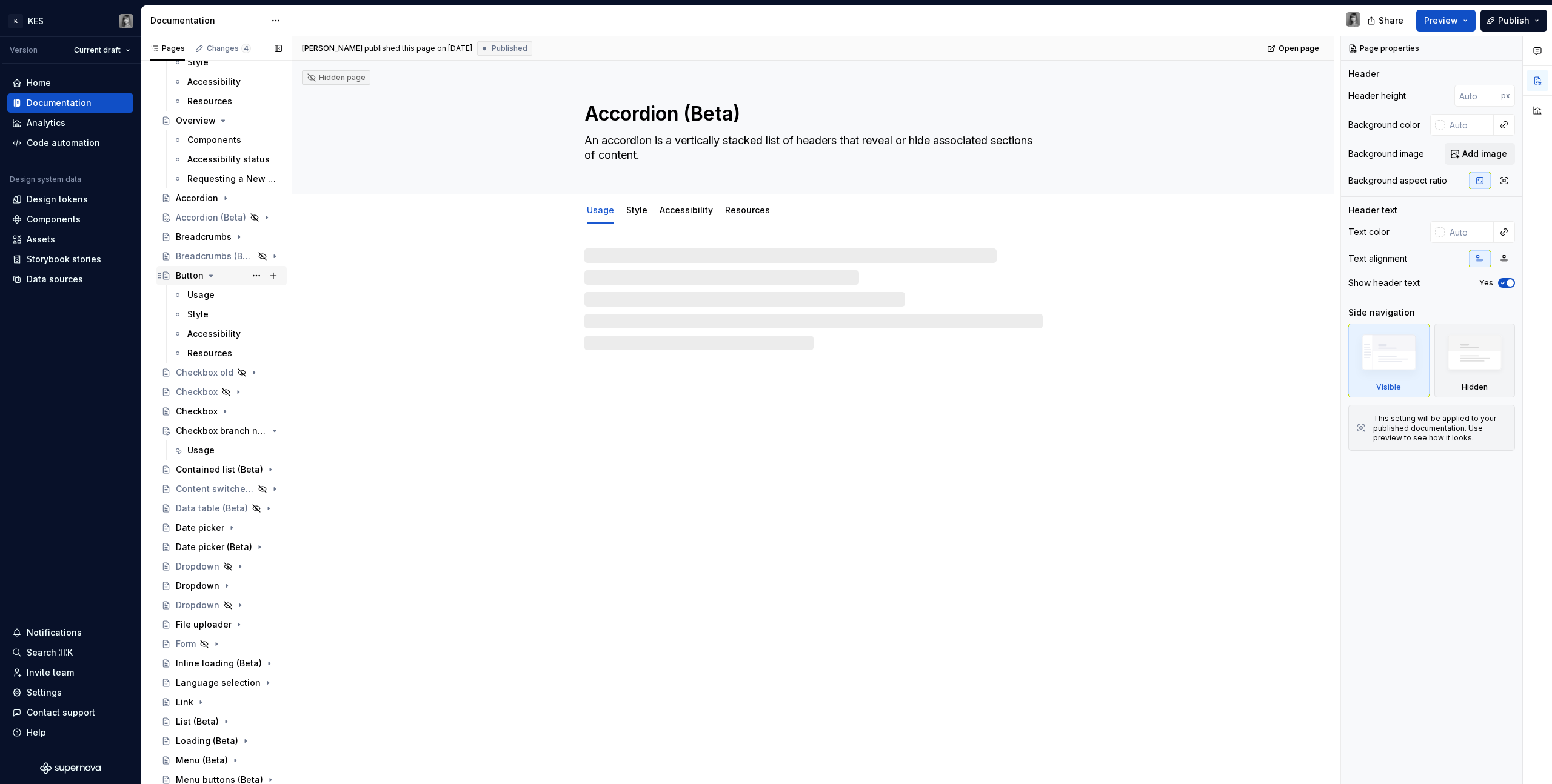 click 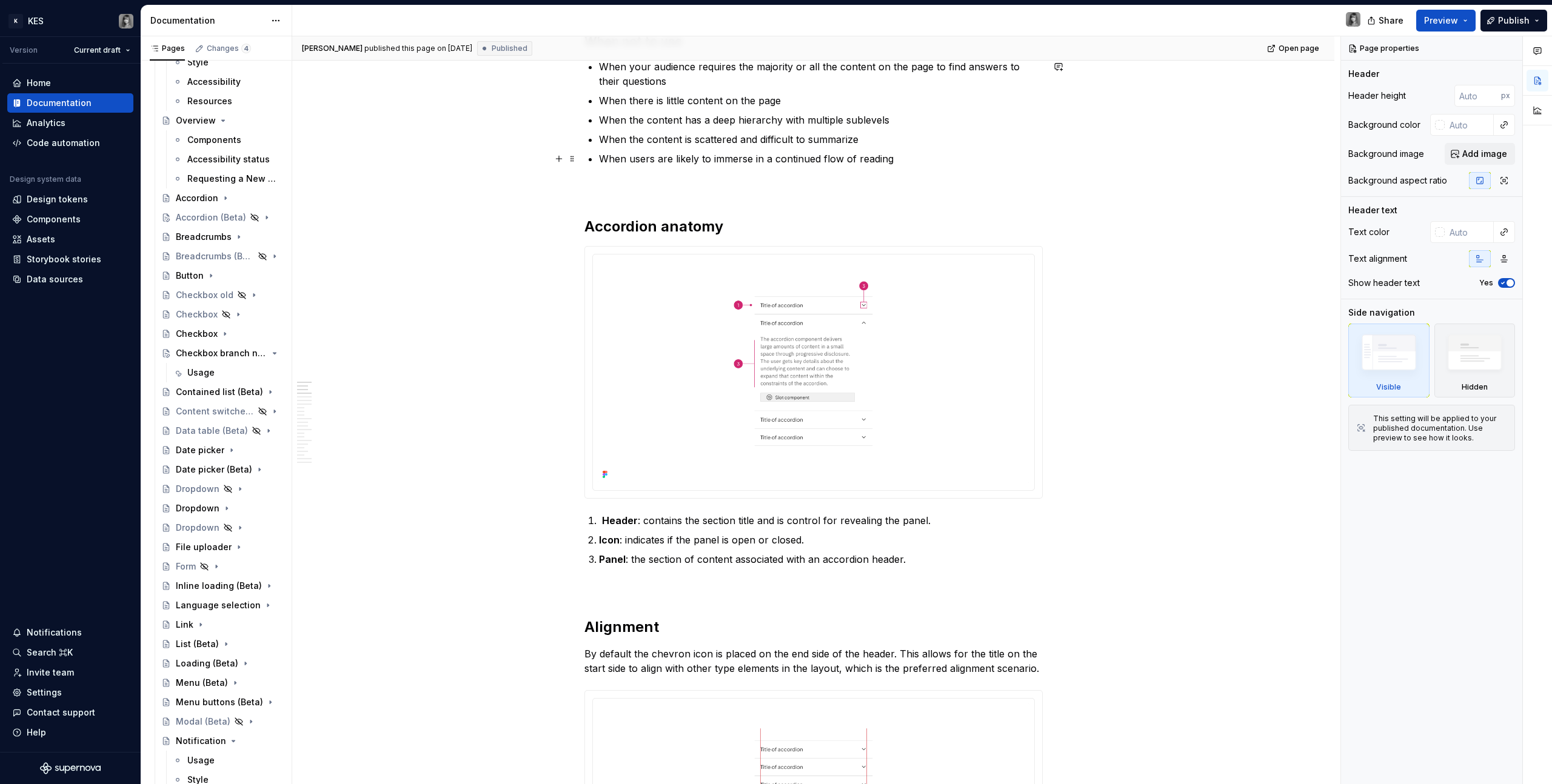 scroll, scrollTop: 881, scrollLeft: 0, axis: vertical 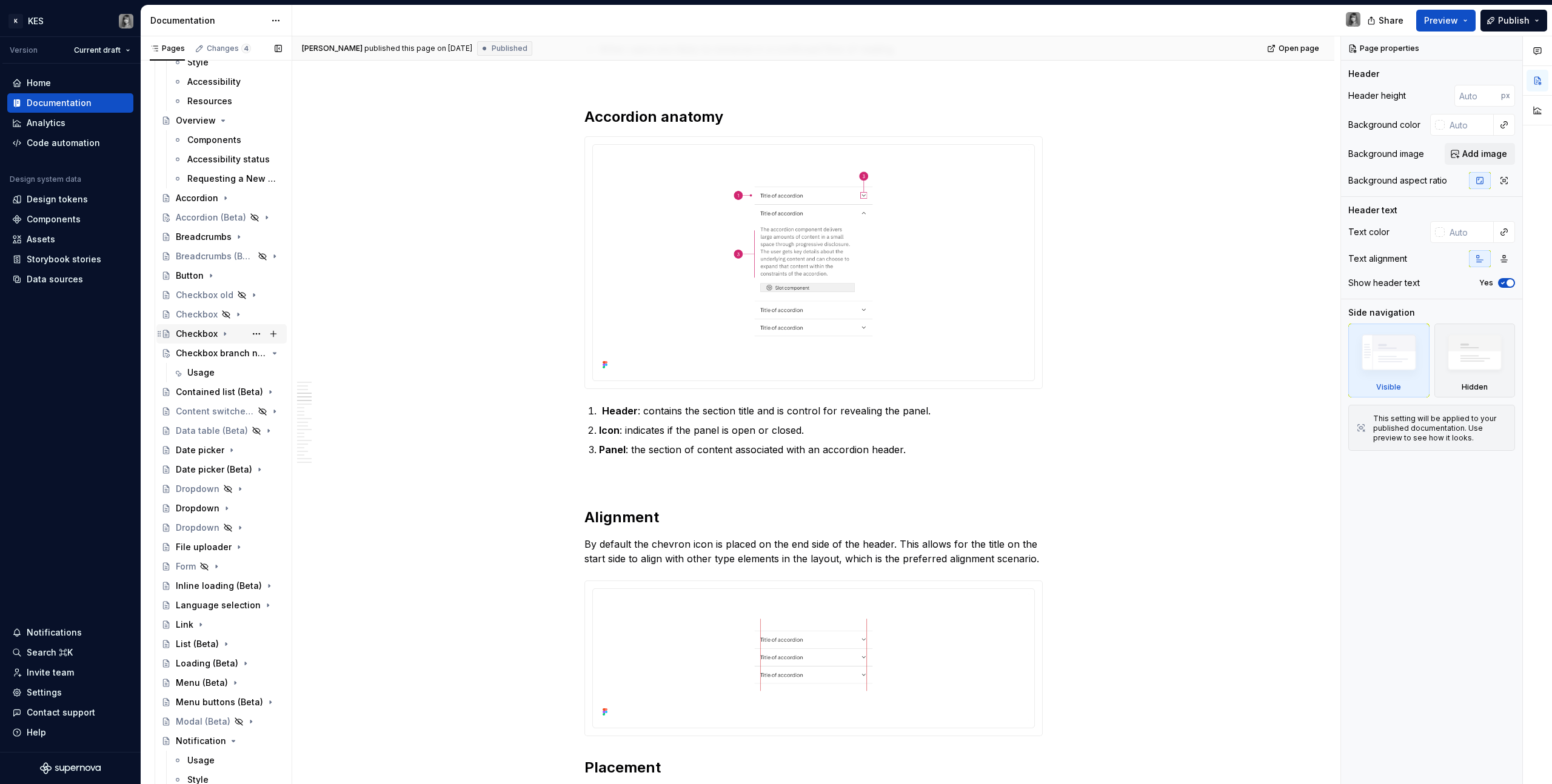 click on "Checkbox" at bounding box center (196, 334) 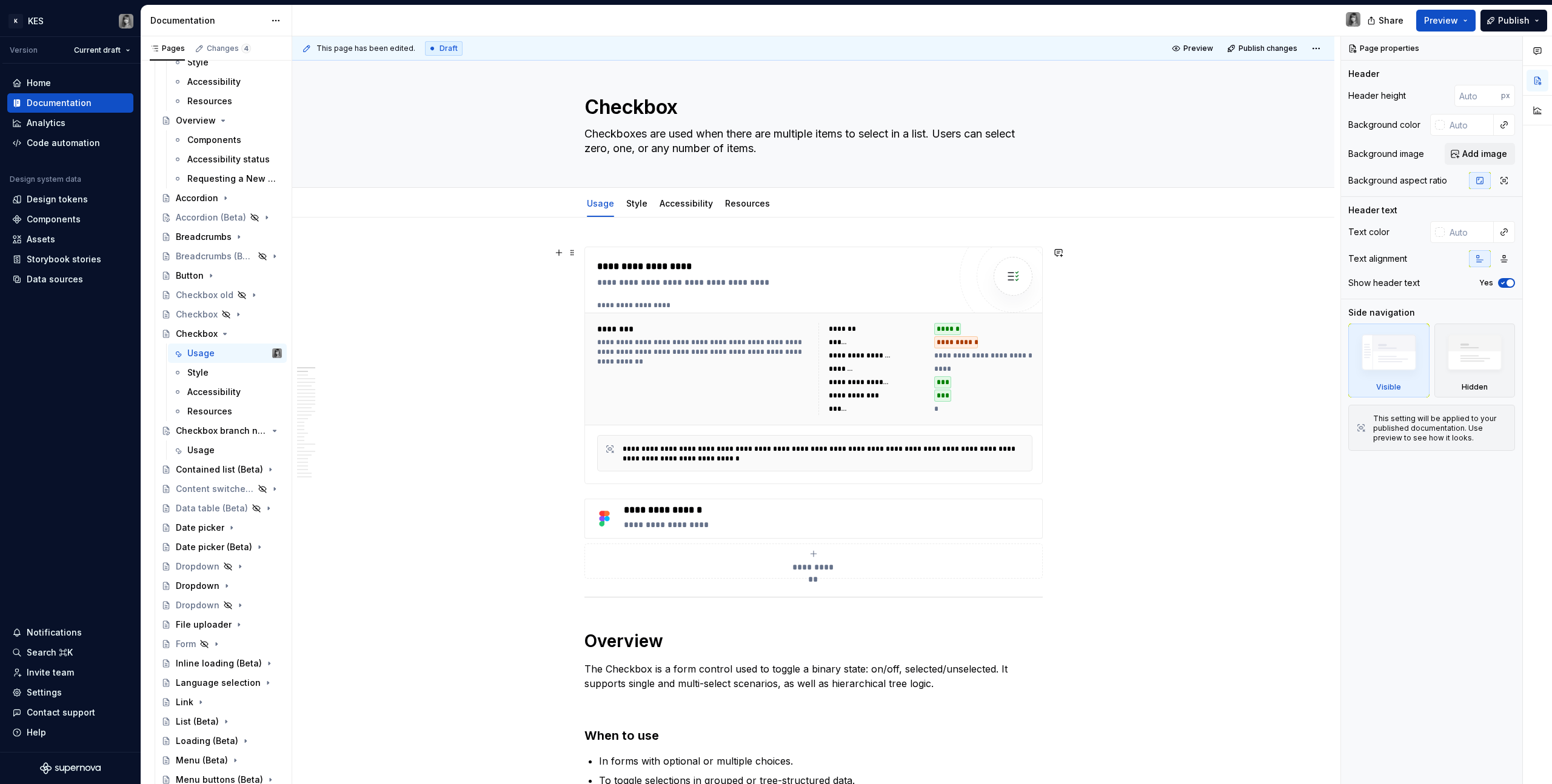 scroll, scrollTop: 0, scrollLeft: 0, axis: both 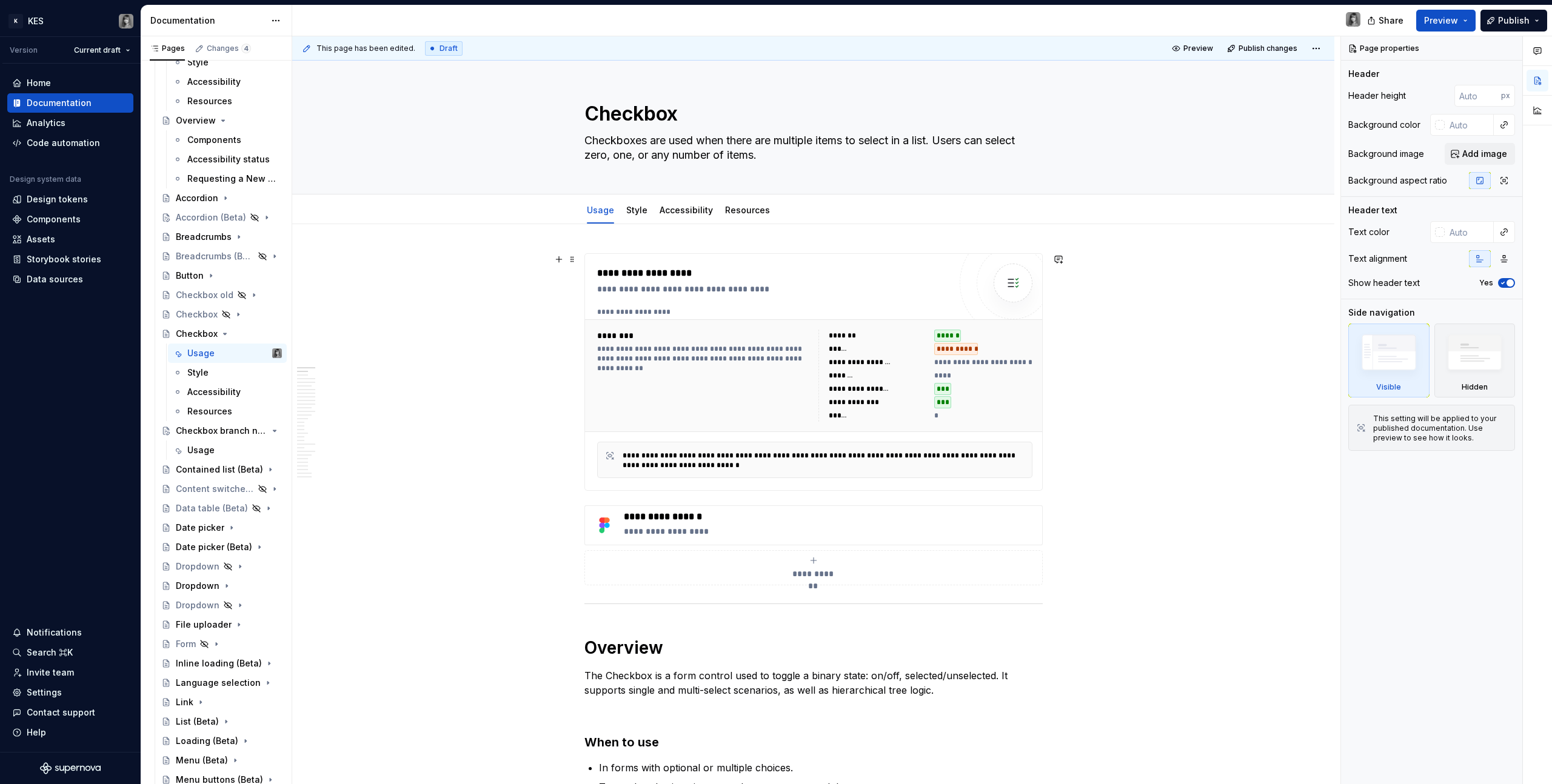 click on "**********" at bounding box center (878, 402) 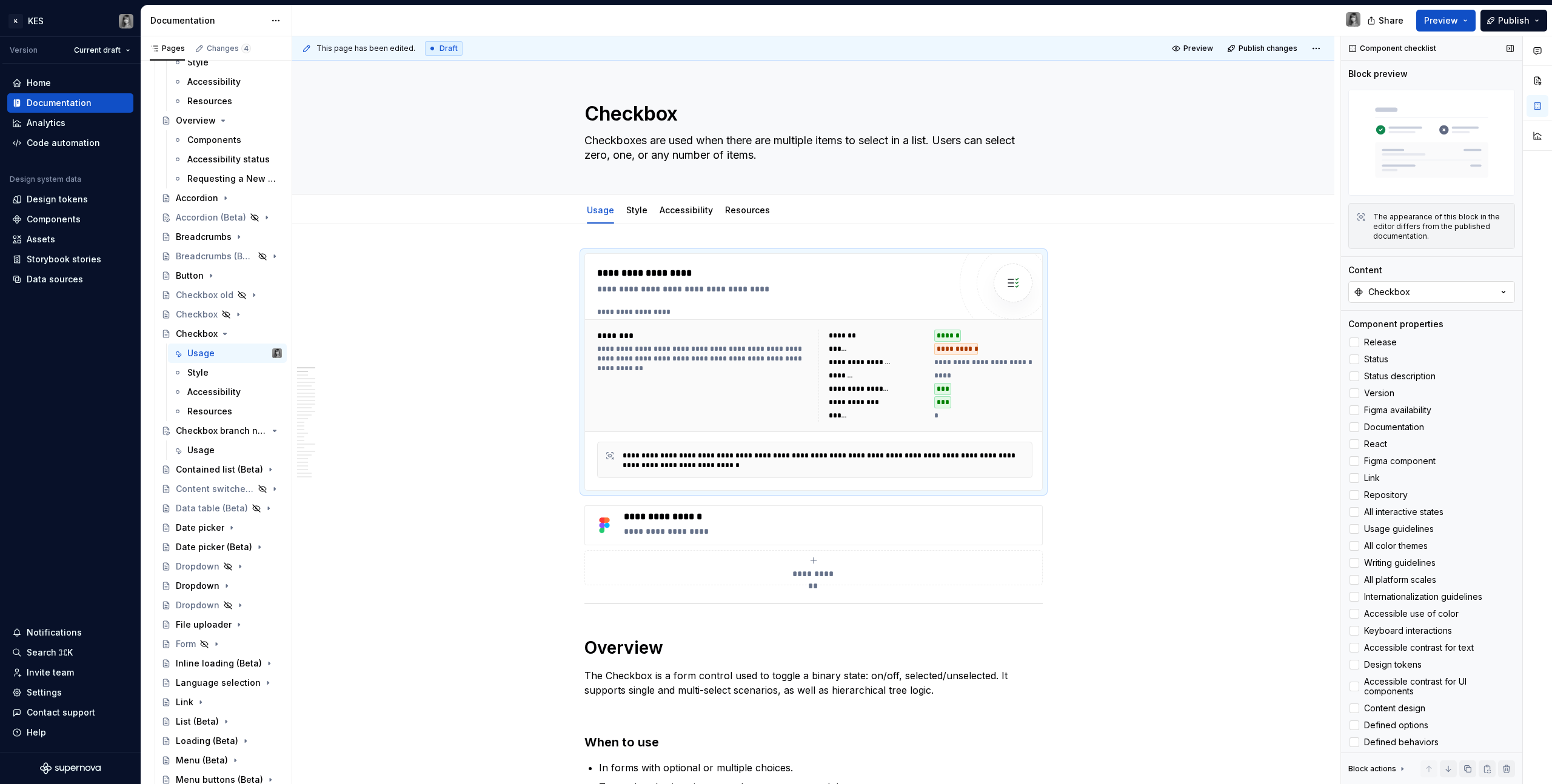click on "Checkbox" at bounding box center [1431, 292] 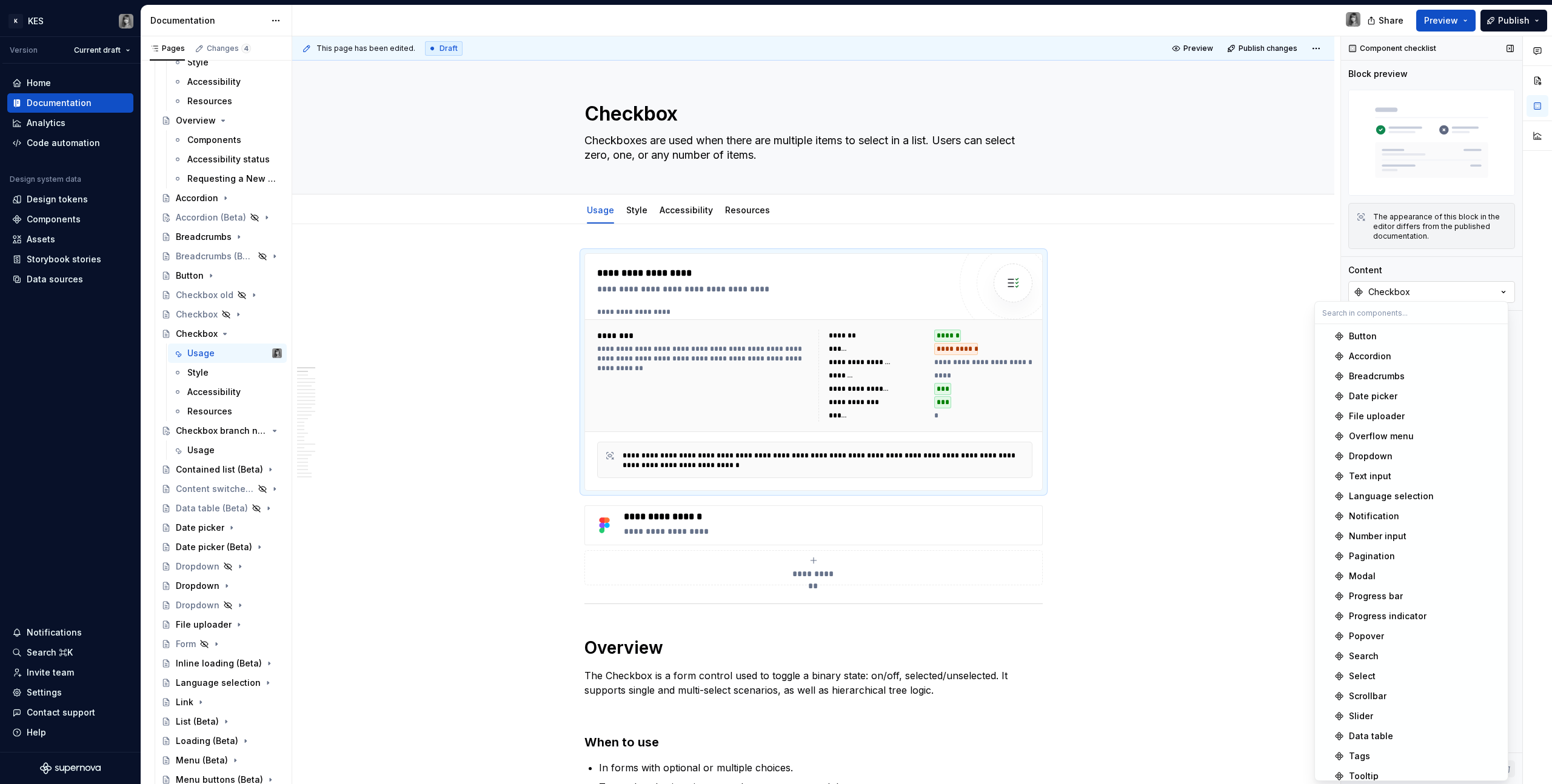click on "Checkbox" at bounding box center [1431, 292] 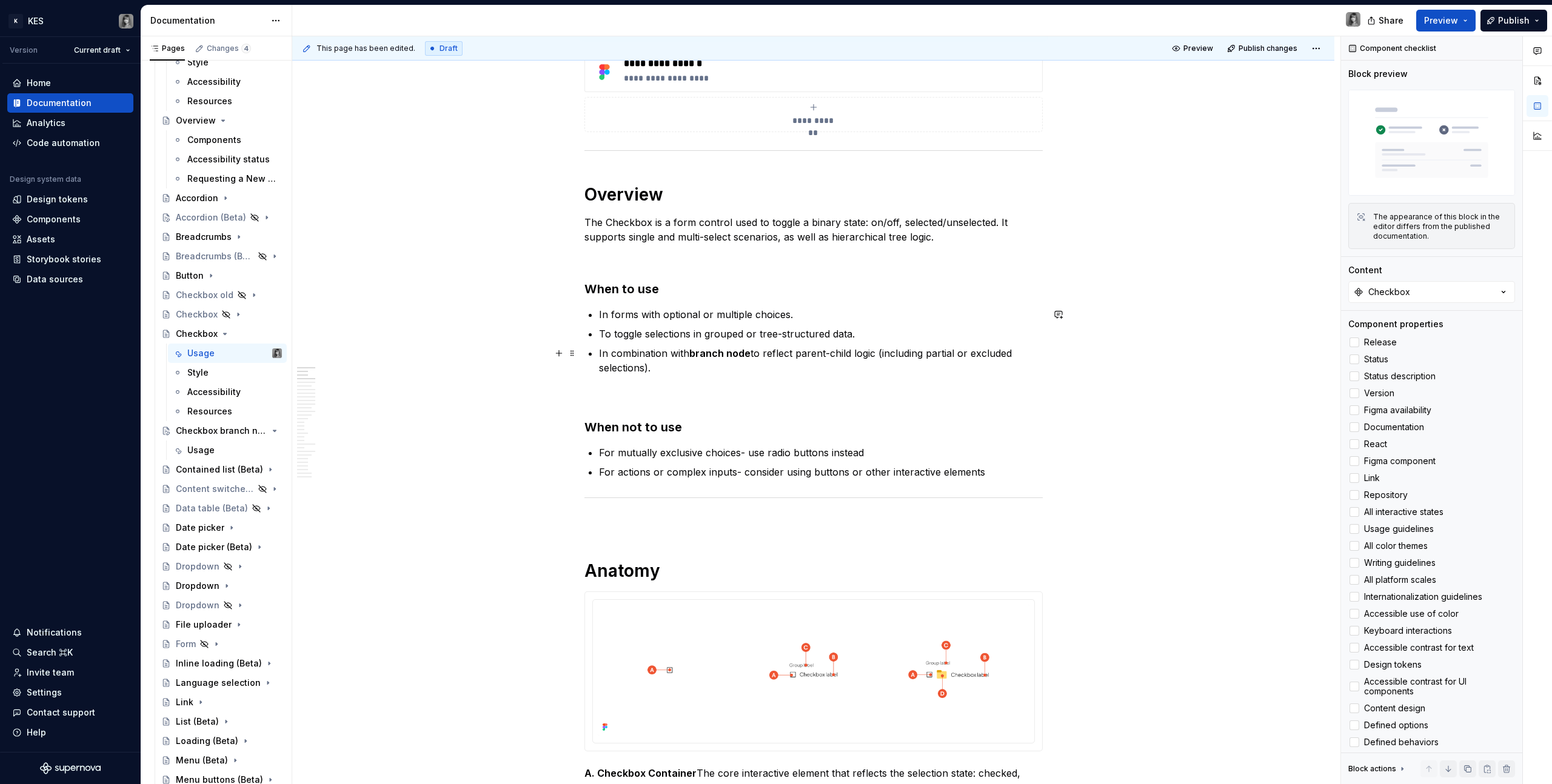 scroll, scrollTop: 481, scrollLeft: 0, axis: vertical 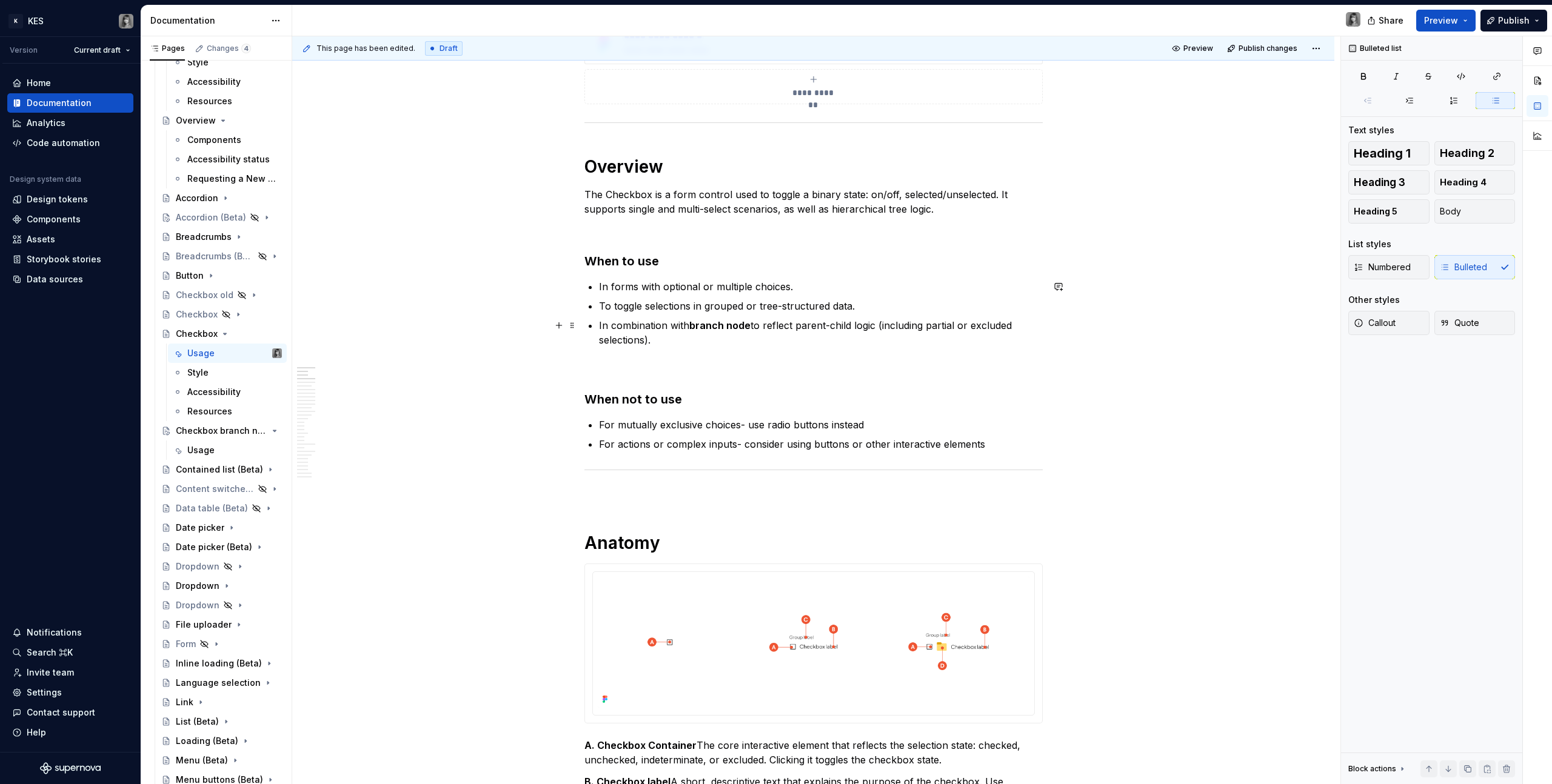 click on "In combination with  branch node  to reflect parent-child logic (including partial or excluded selections)." at bounding box center [821, 333] 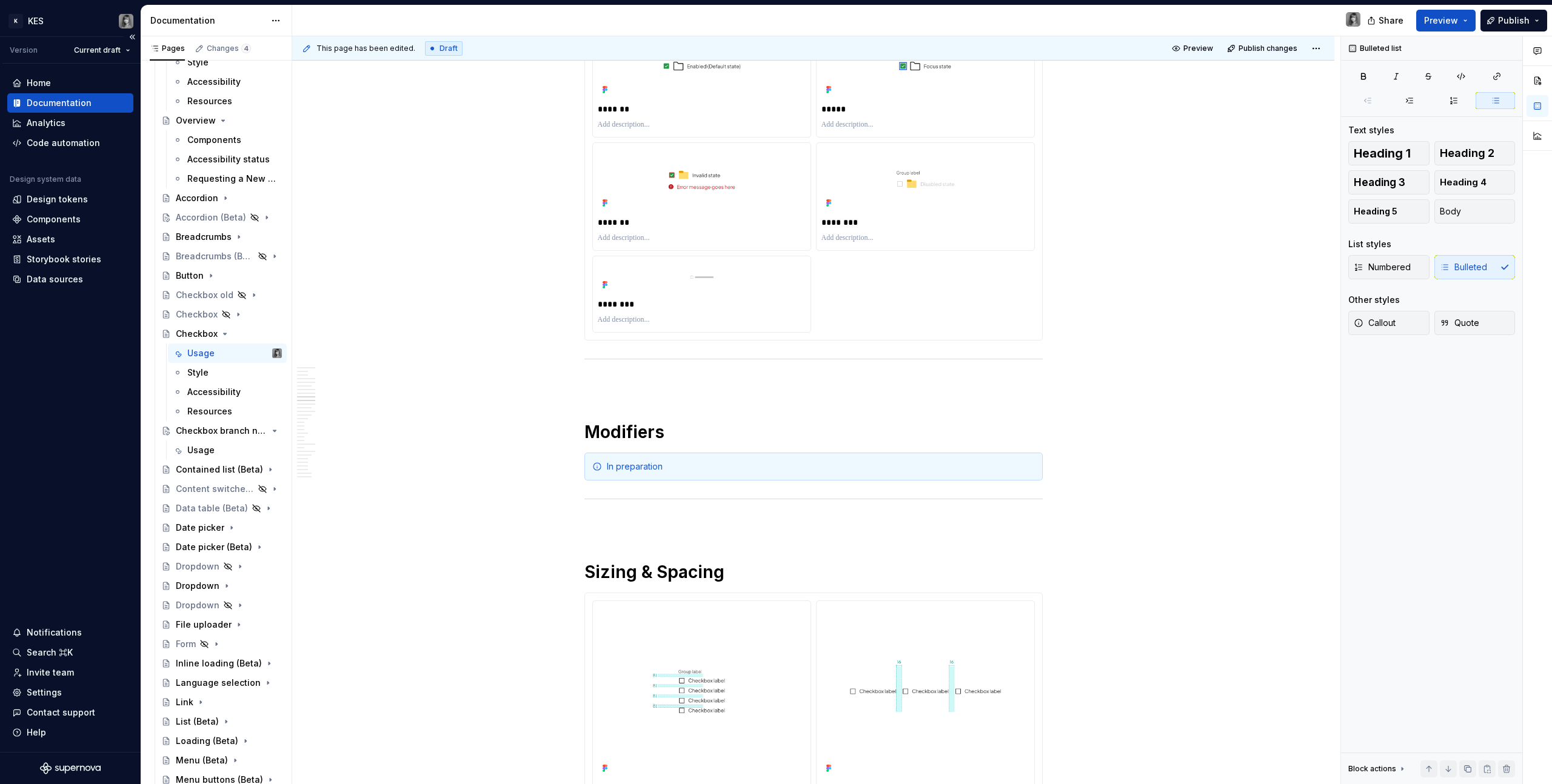 scroll, scrollTop: 3113, scrollLeft: 0, axis: vertical 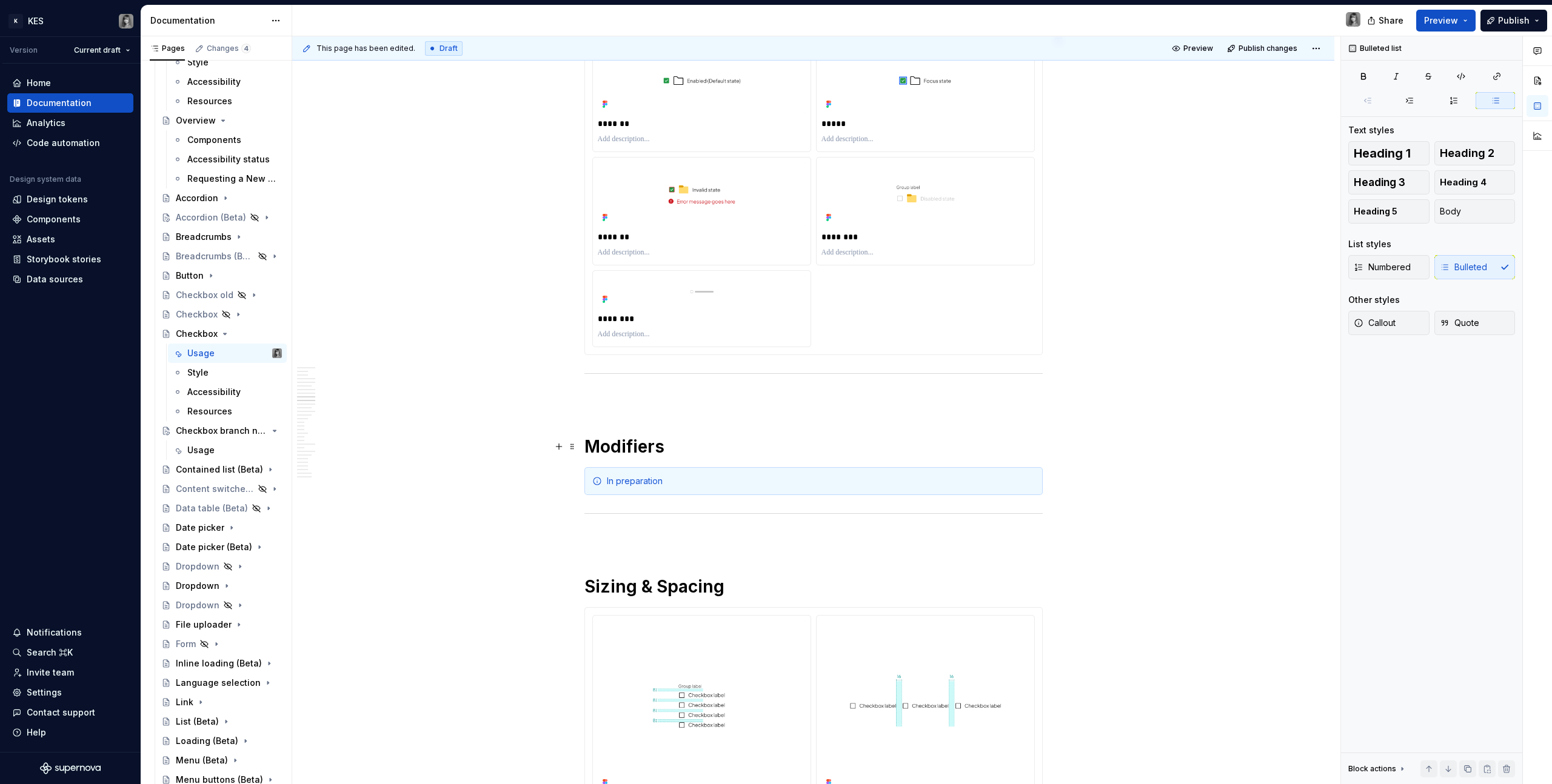 click on "Modifiers" at bounding box center (814, 447) 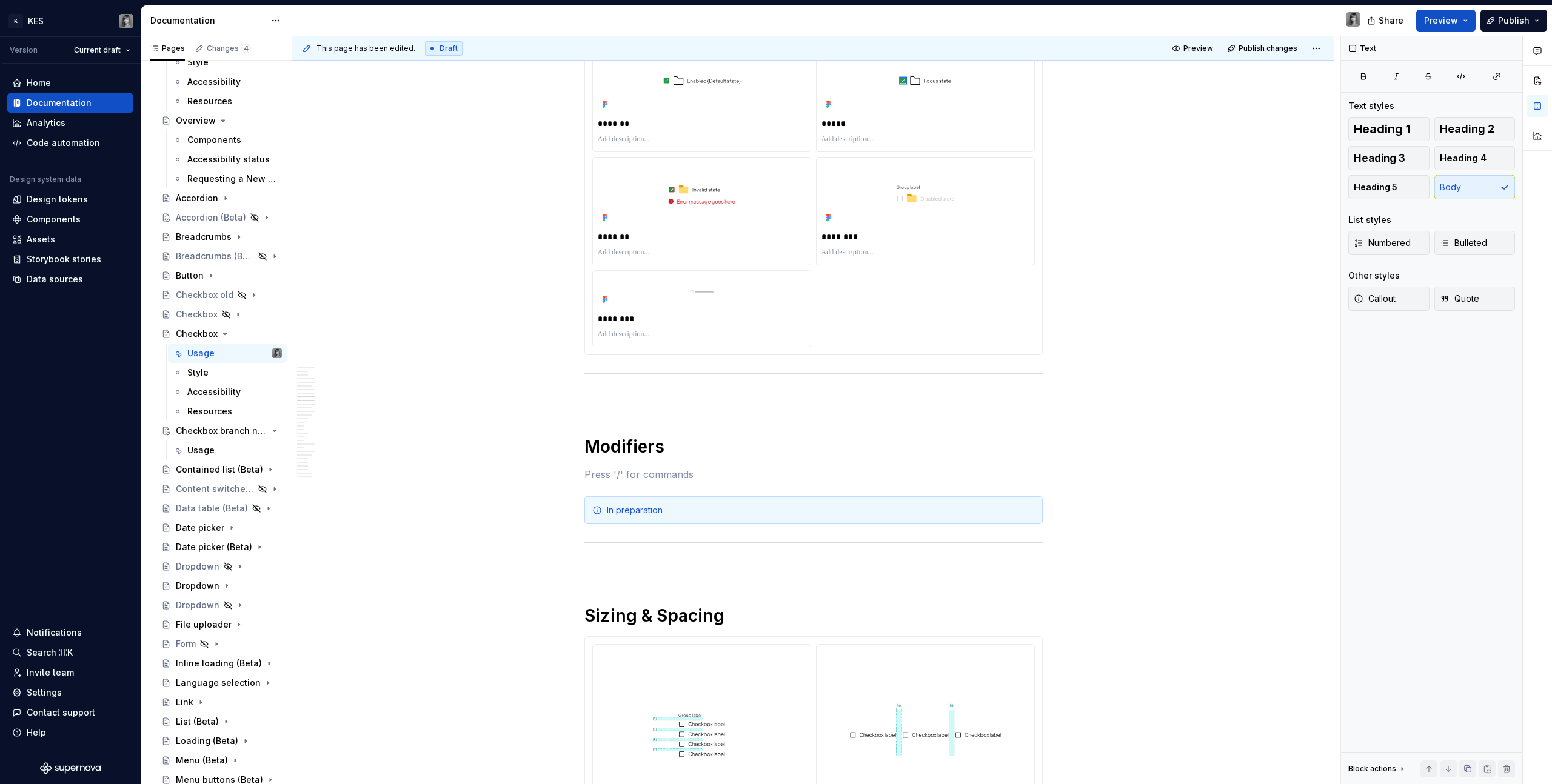 type on "*" 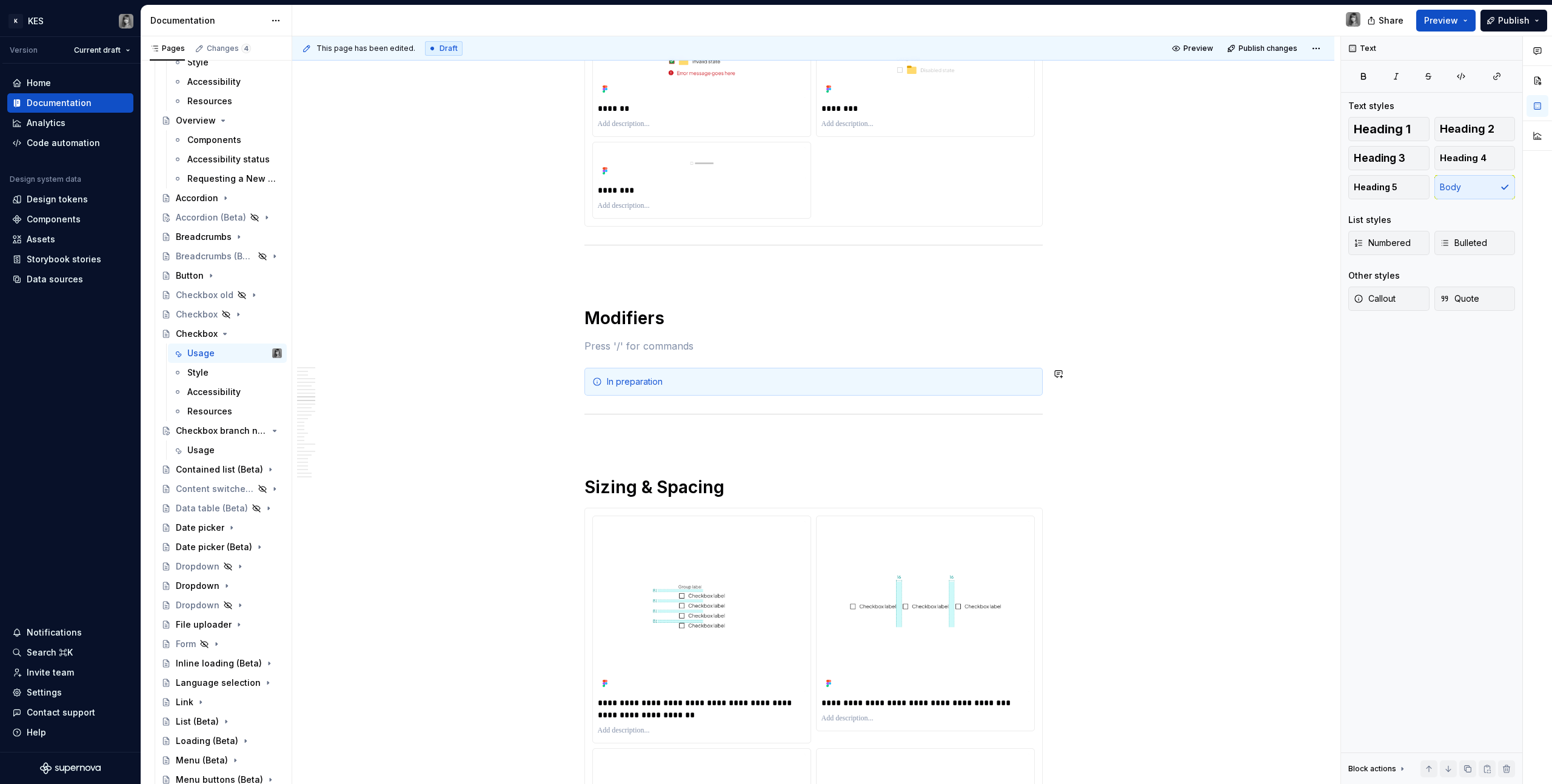 scroll, scrollTop: 3343, scrollLeft: 0, axis: vertical 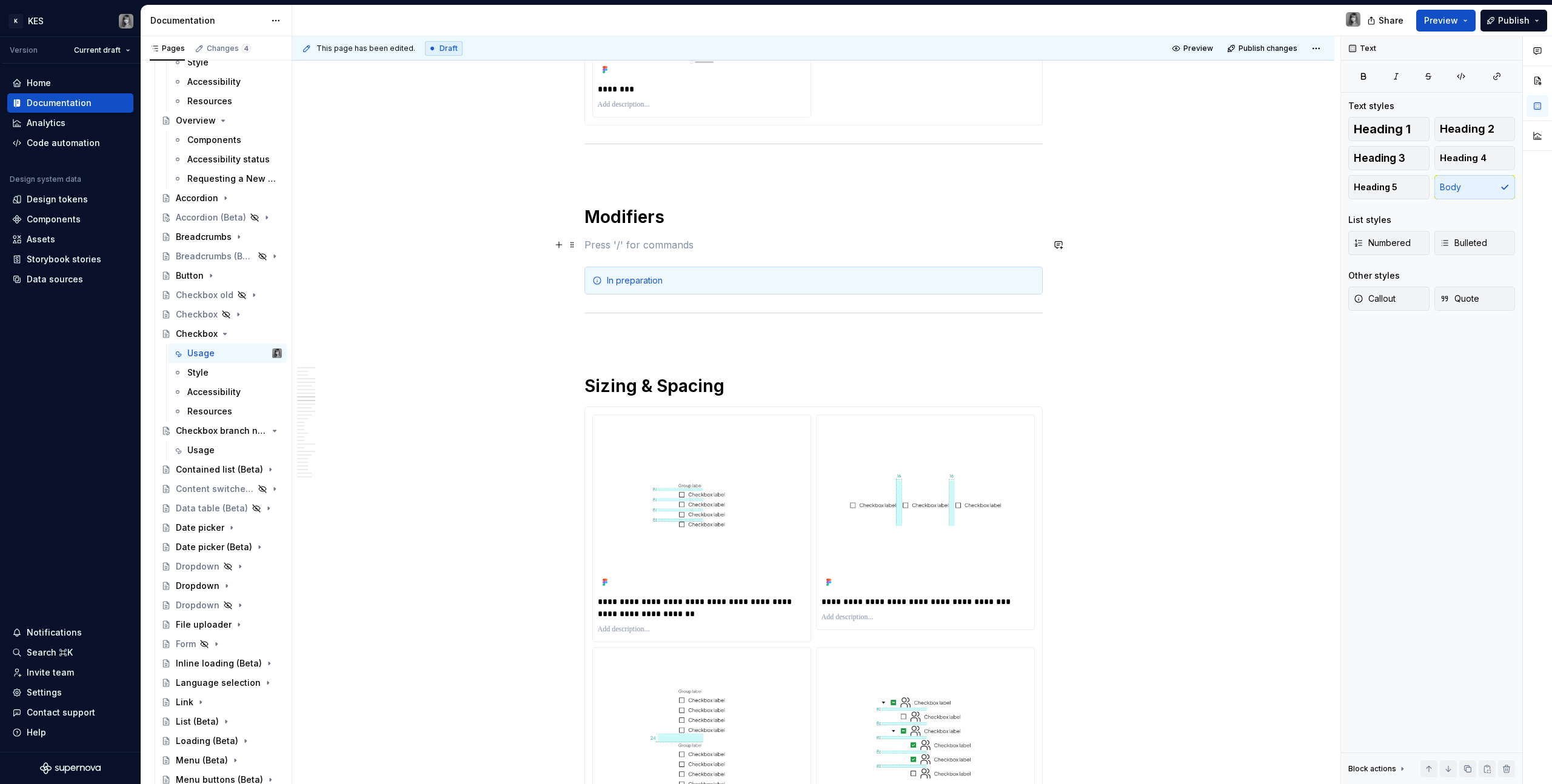 click at bounding box center [814, 245] 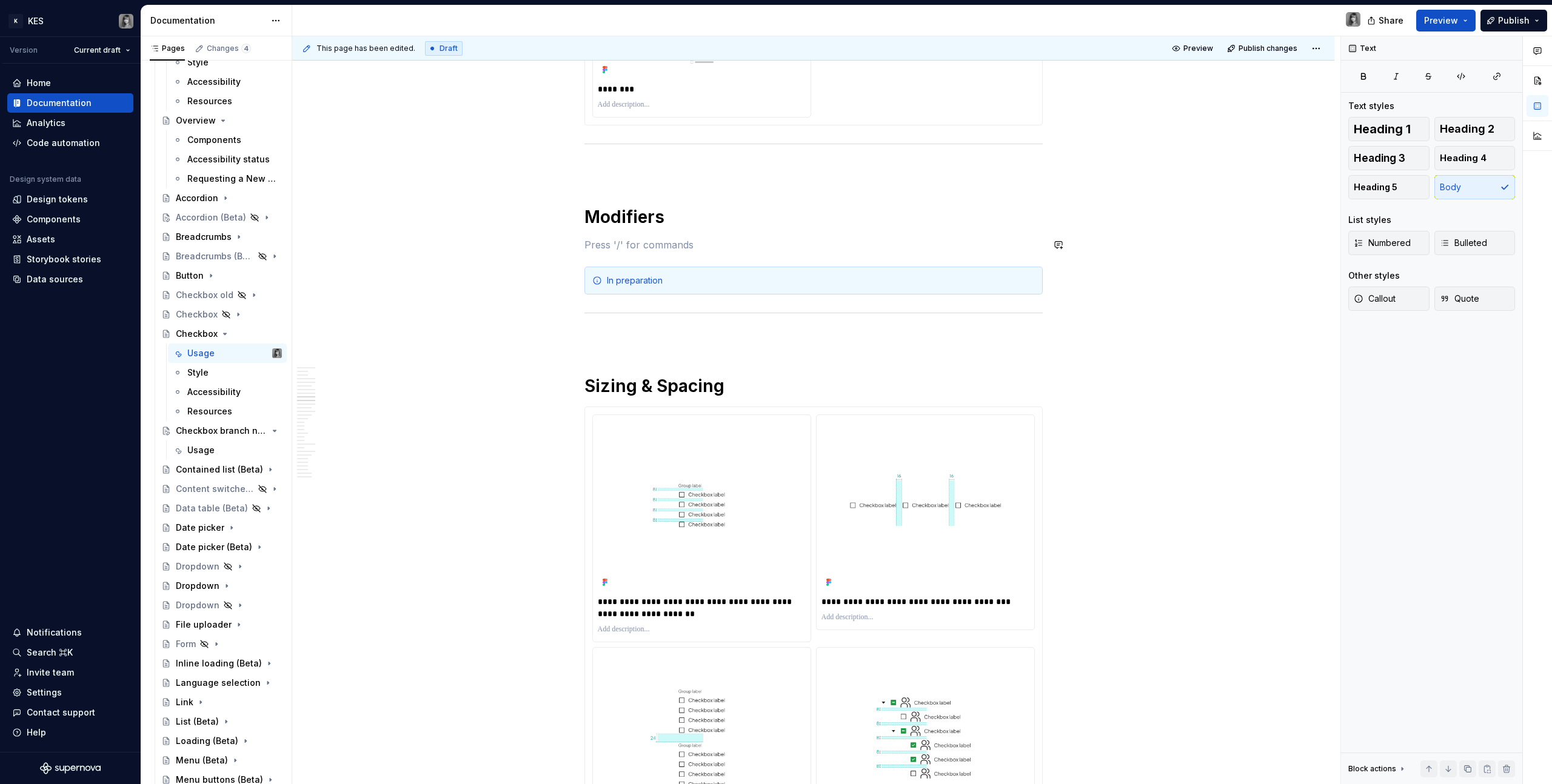 type 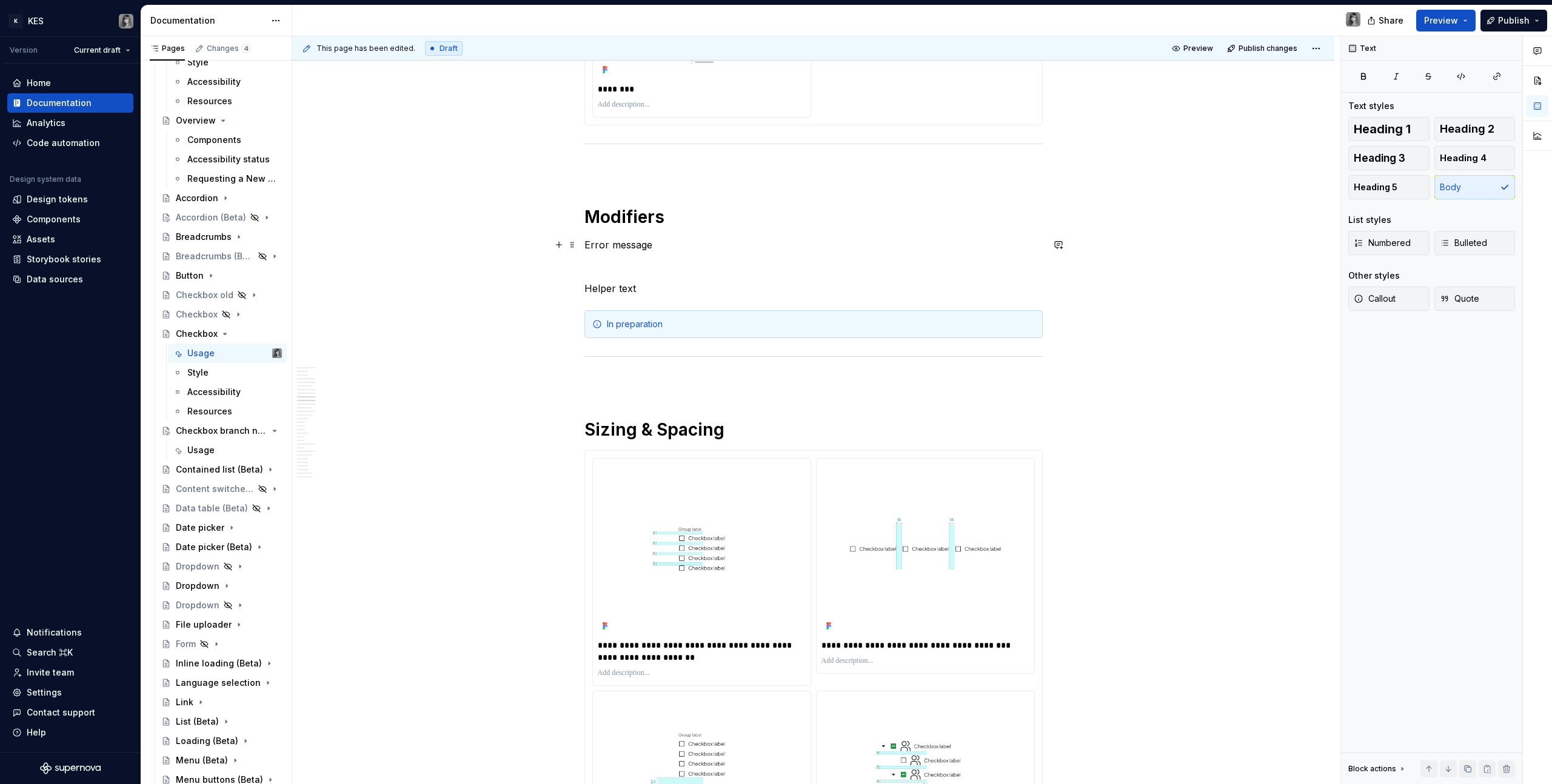 click on "Error message" at bounding box center [814, 245] 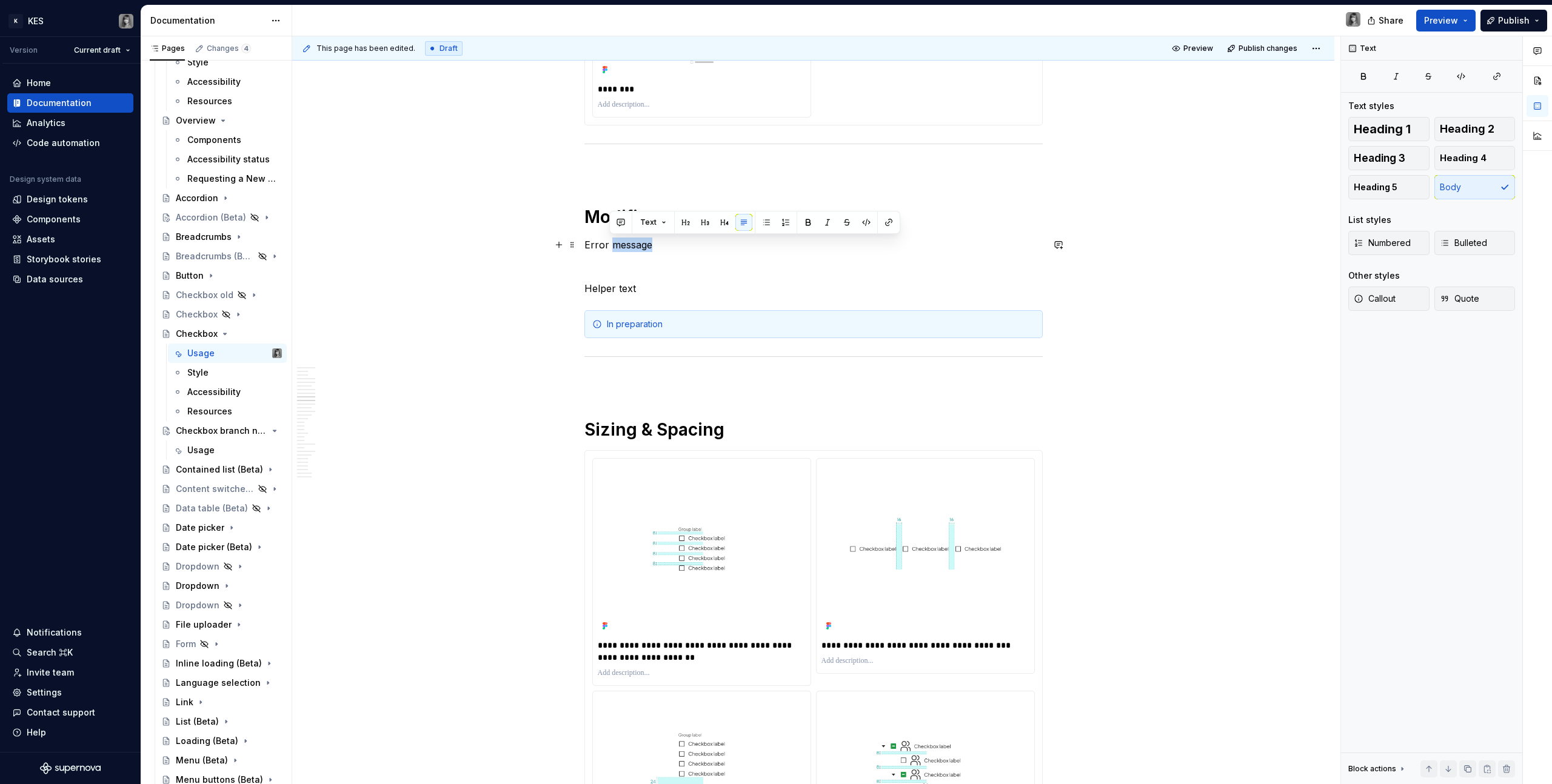 click on "Error message" at bounding box center [814, 245] 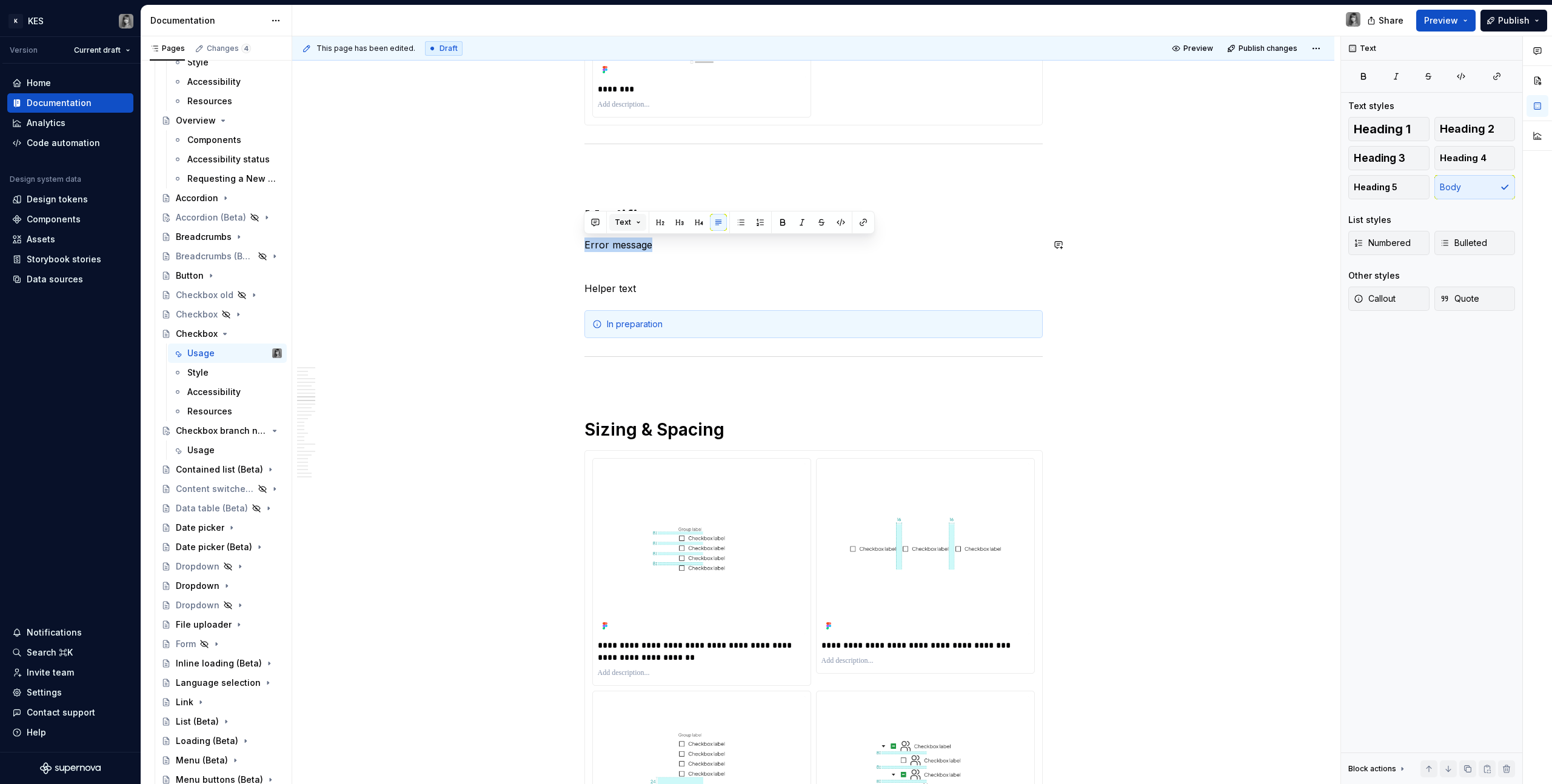 click on "Text" at bounding box center (627, 222) 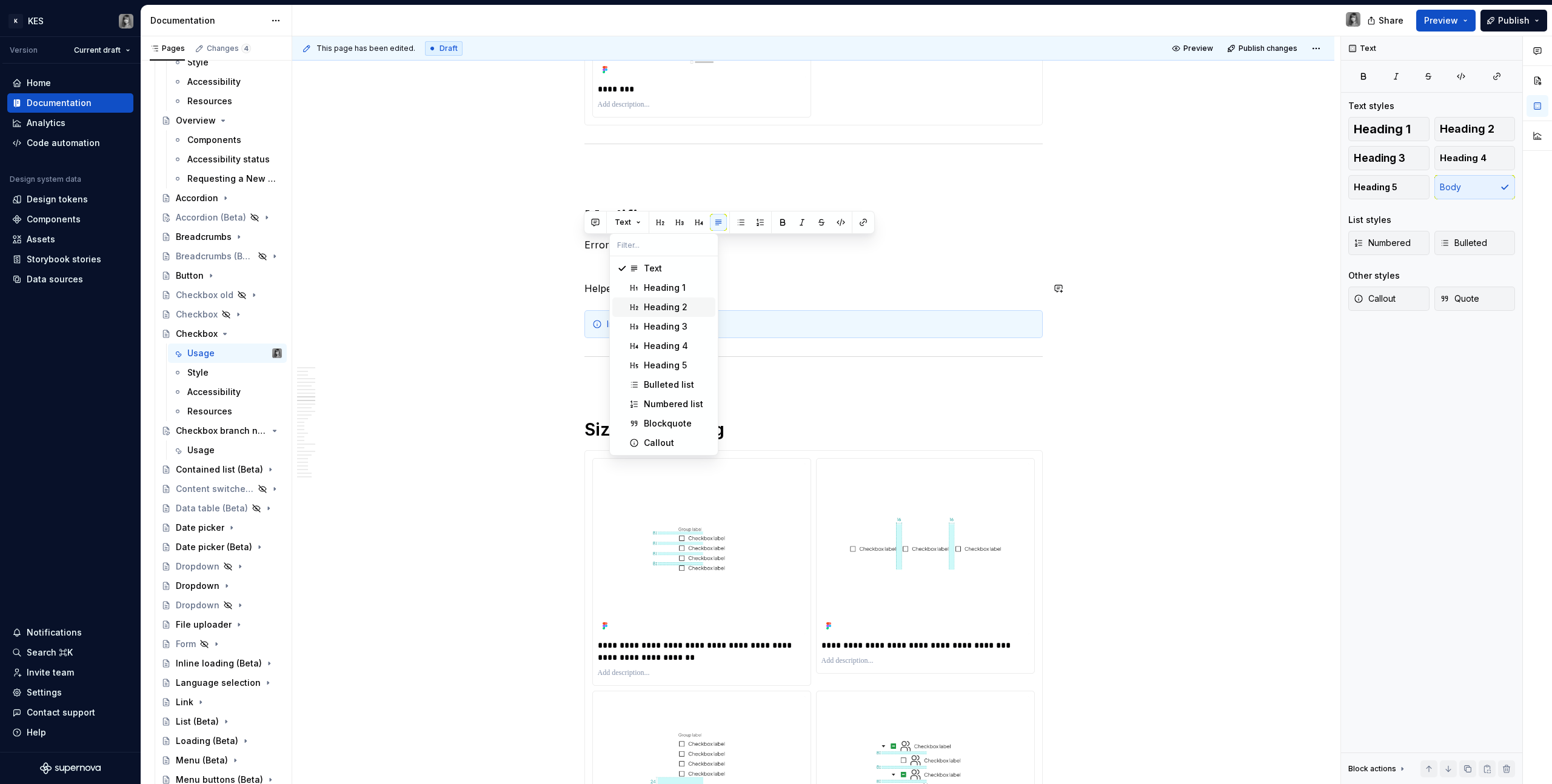 click on "Heading 2" at bounding box center (666, 307) 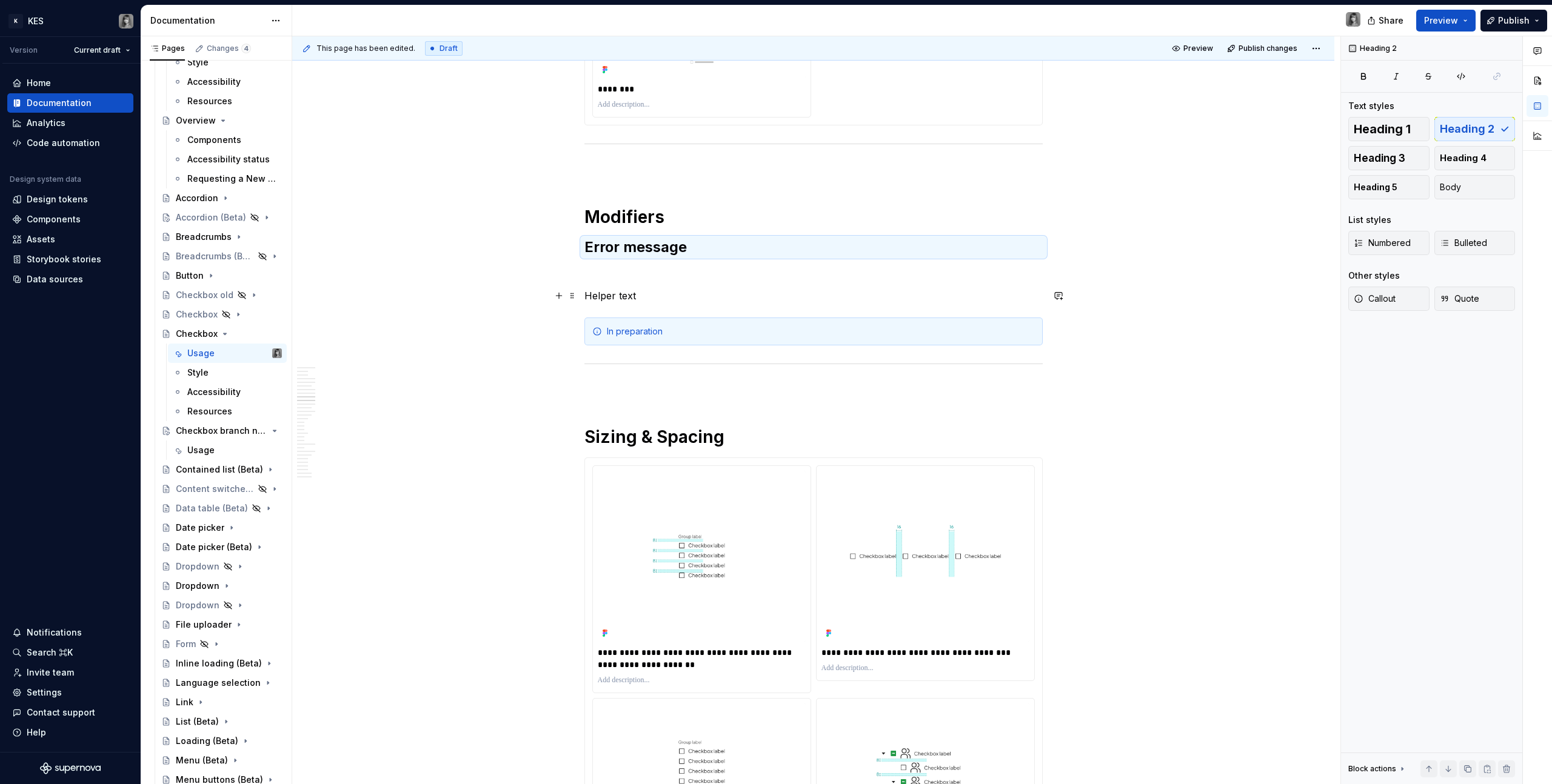 click on "Helper text" at bounding box center [814, 296] 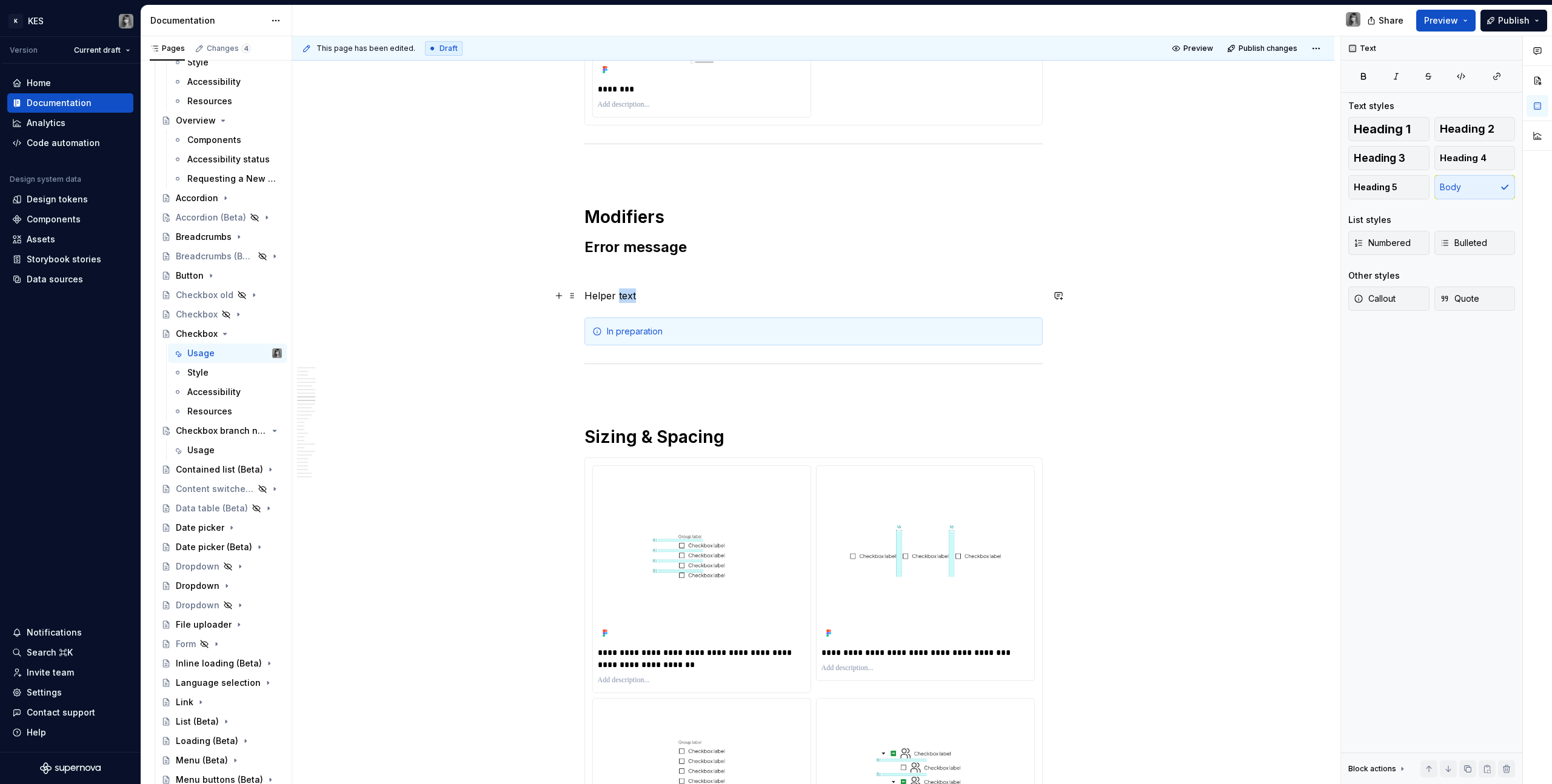 click on "Helper text" at bounding box center [814, 296] 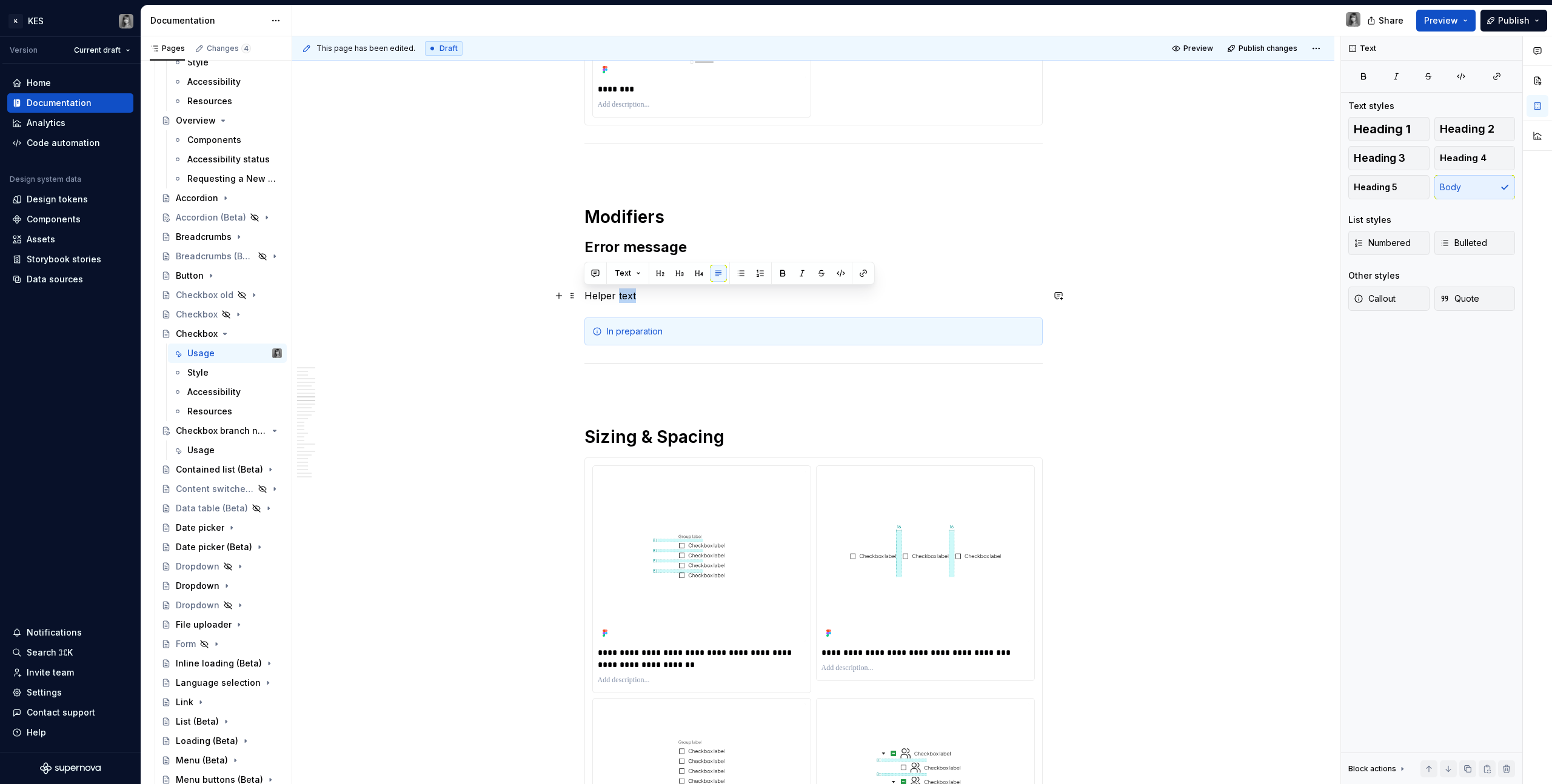 click on "Helper text" at bounding box center (814, 296) 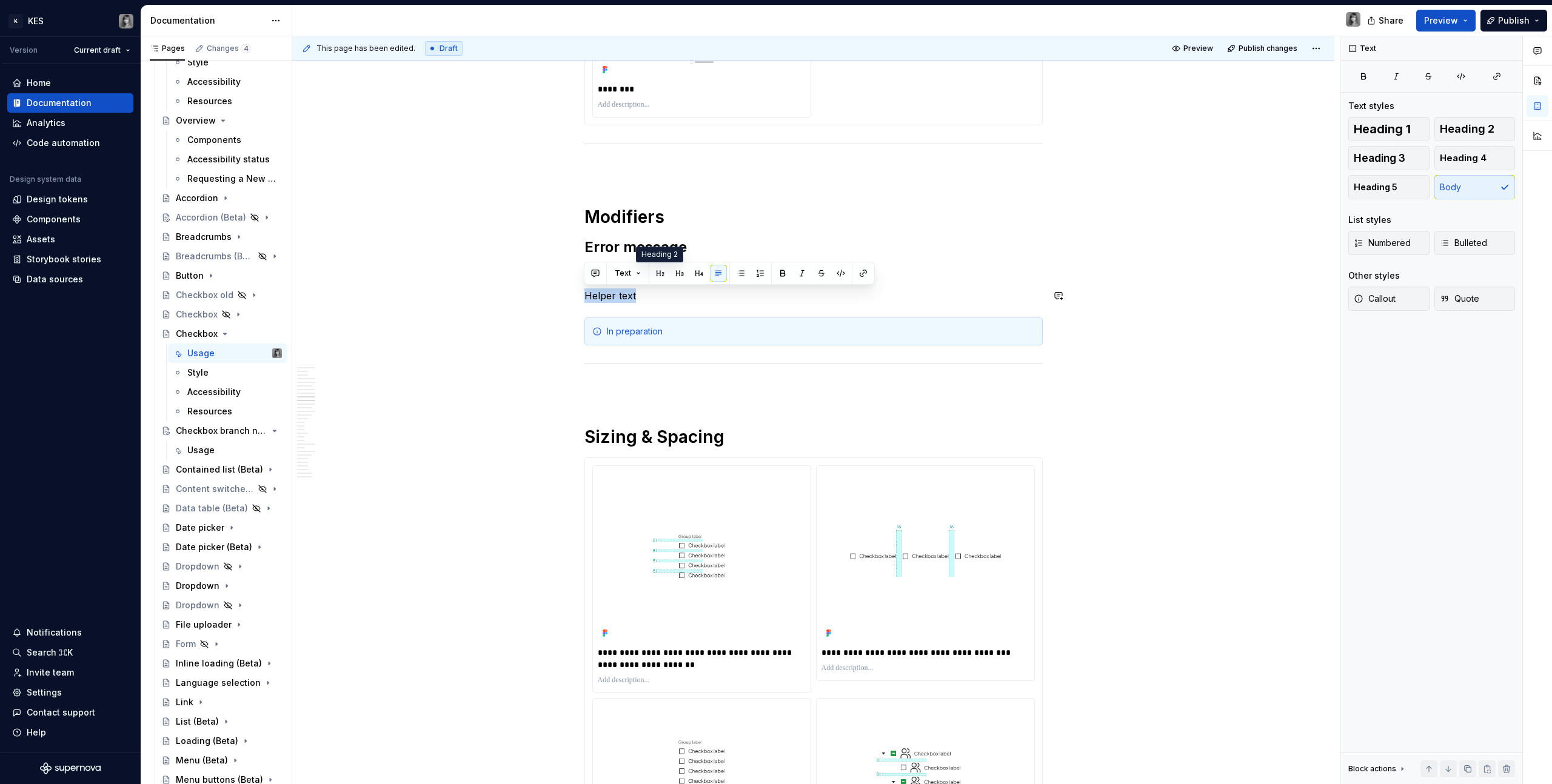 click at bounding box center [660, 273] 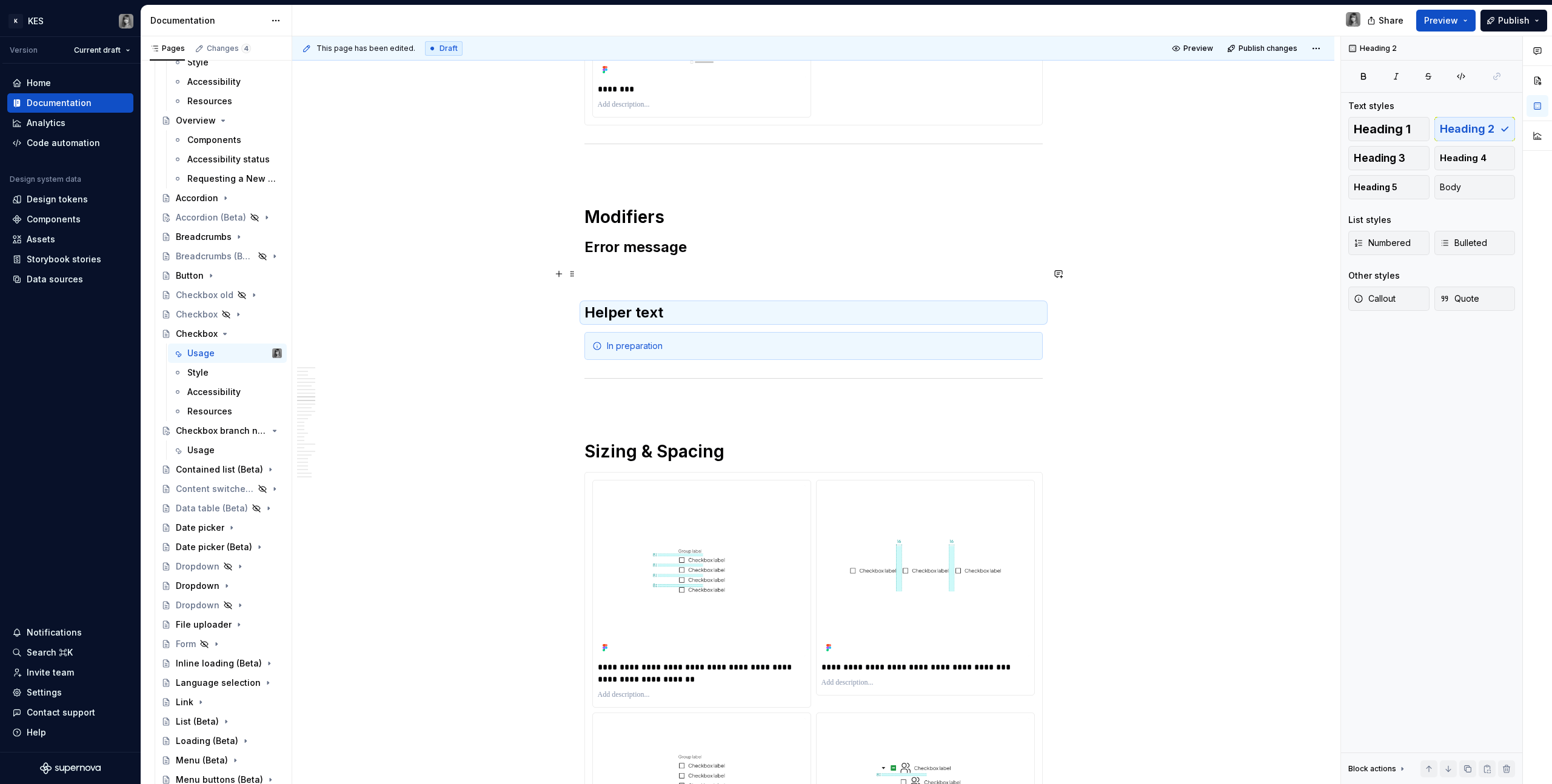 click at bounding box center (814, 274) 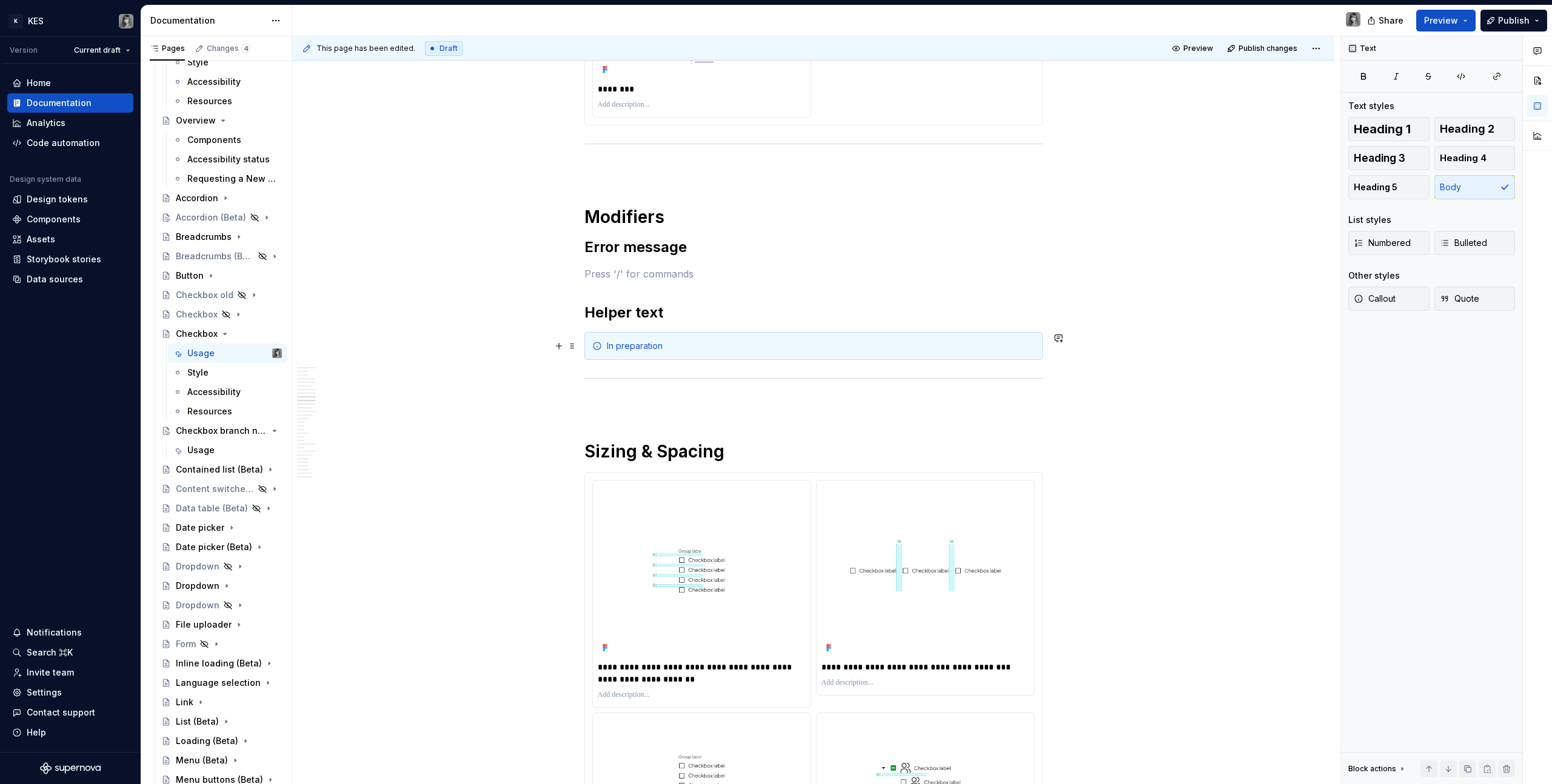 click on "In preparation" at bounding box center [821, 346] 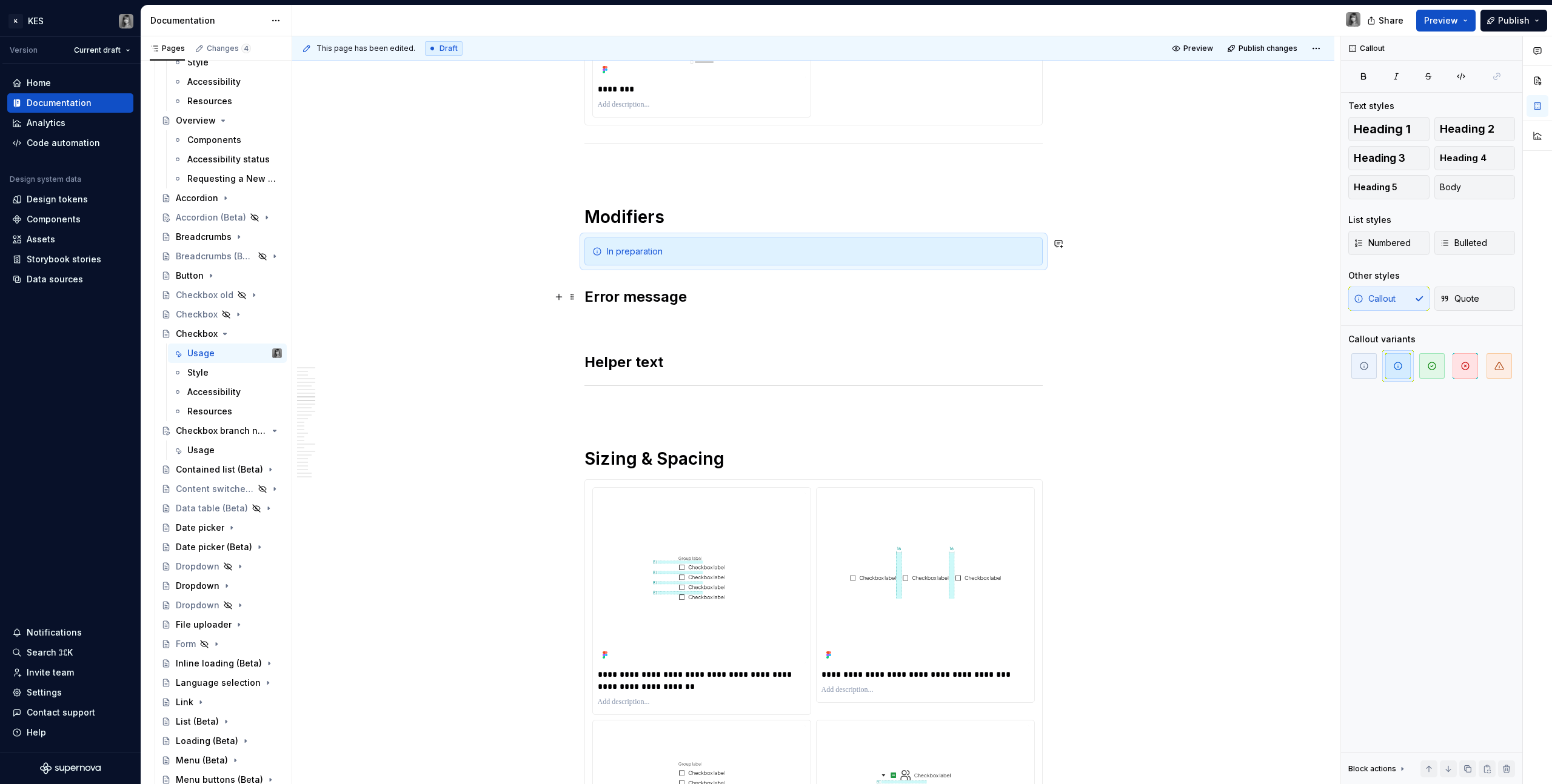 click at bounding box center (814, 324) 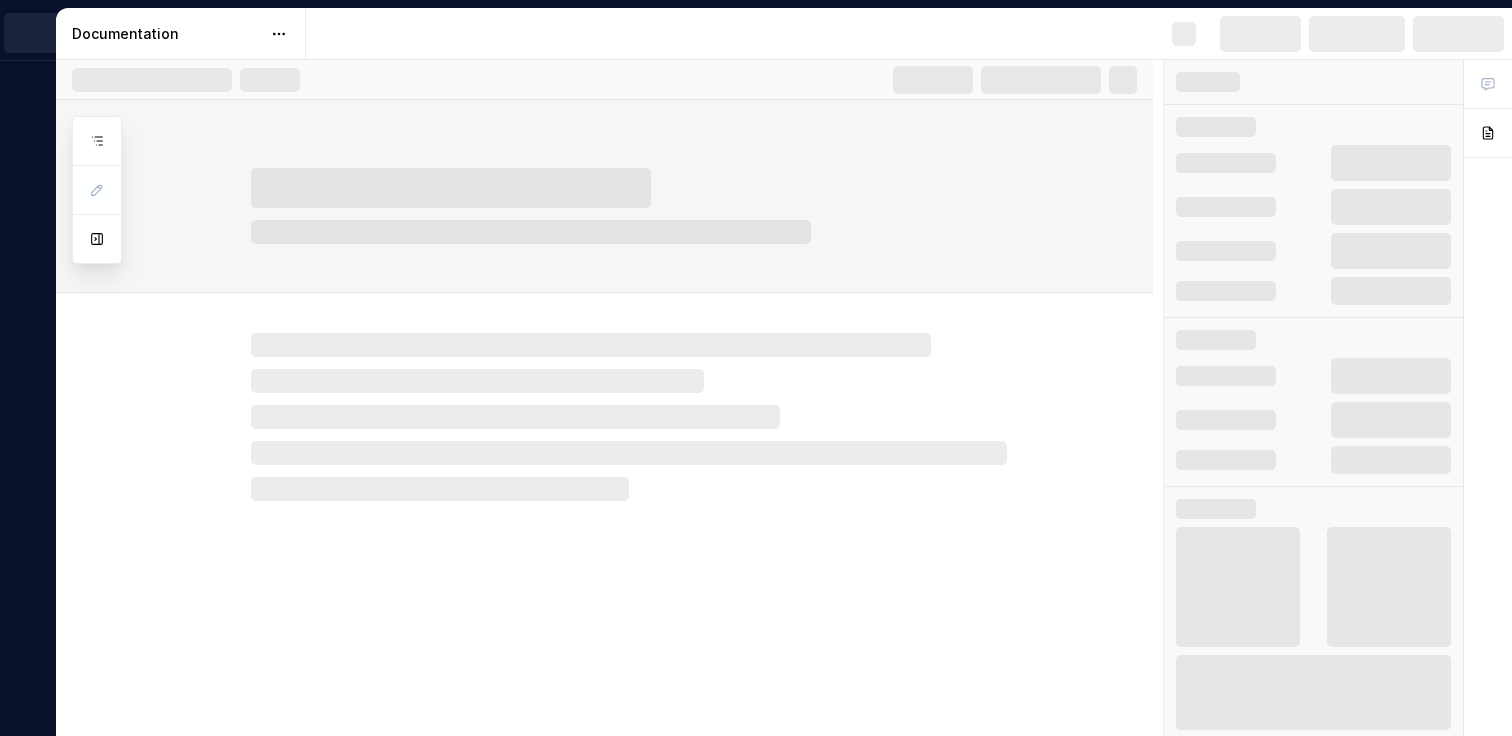 scroll, scrollTop: 0, scrollLeft: 0, axis: both 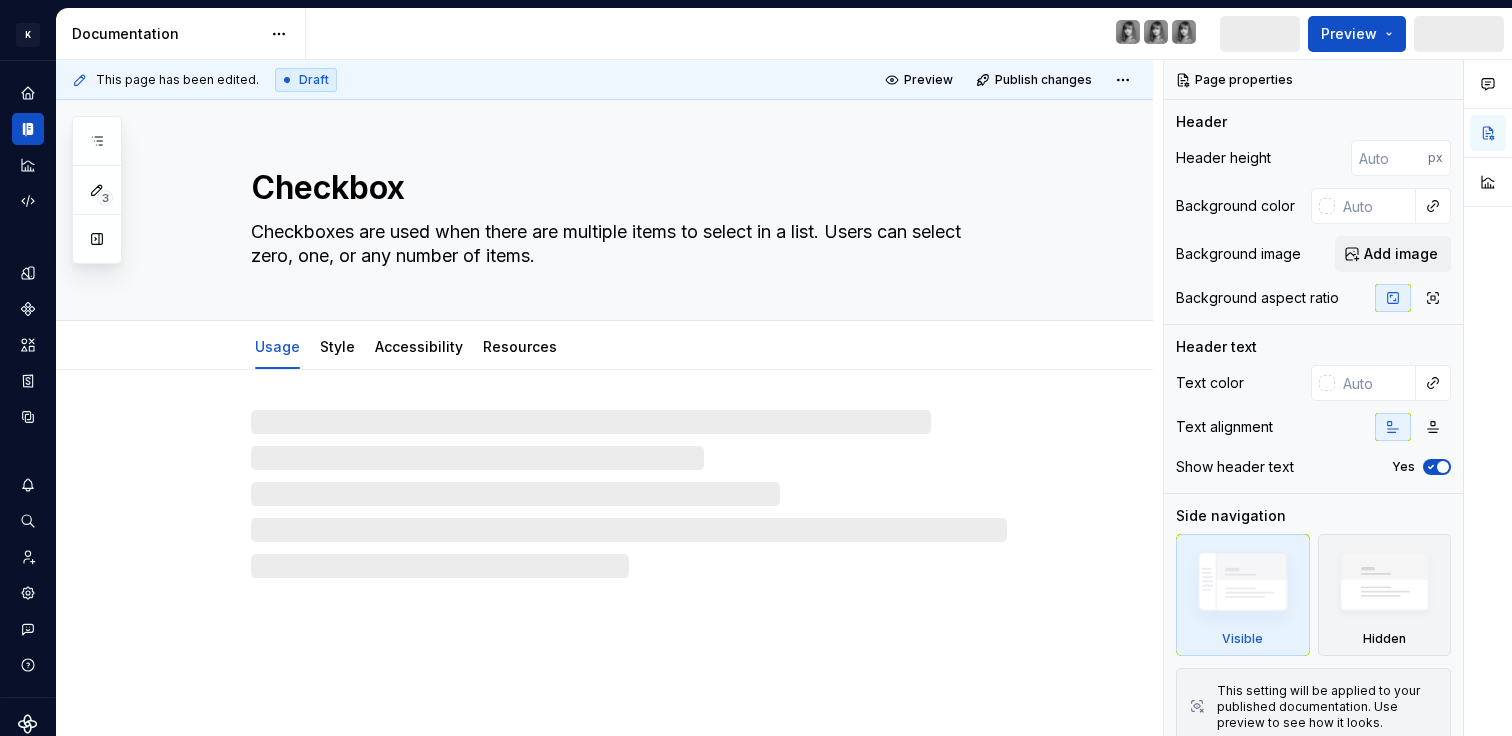 type on "*" 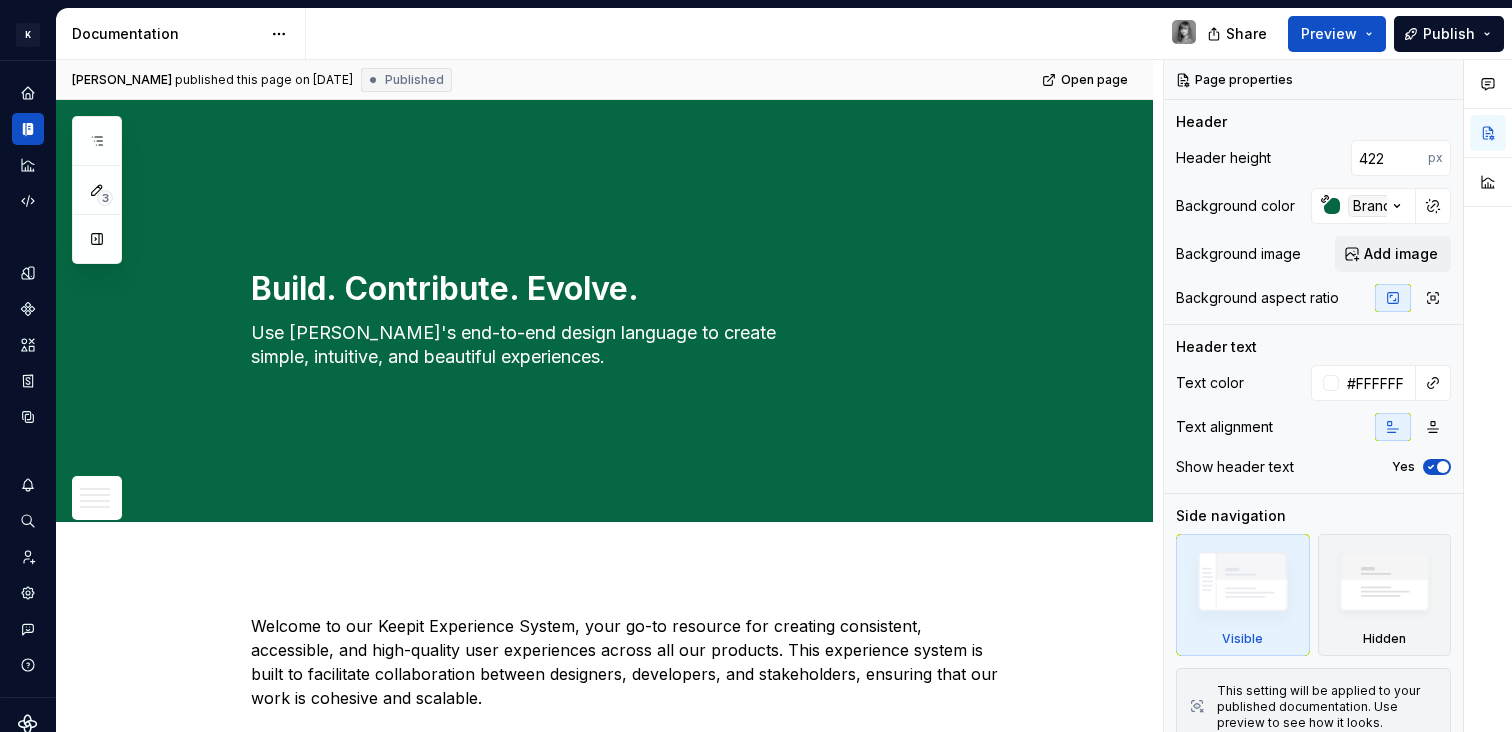 scroll, scrollTop: 0, scrollLeft: 0, axis: both 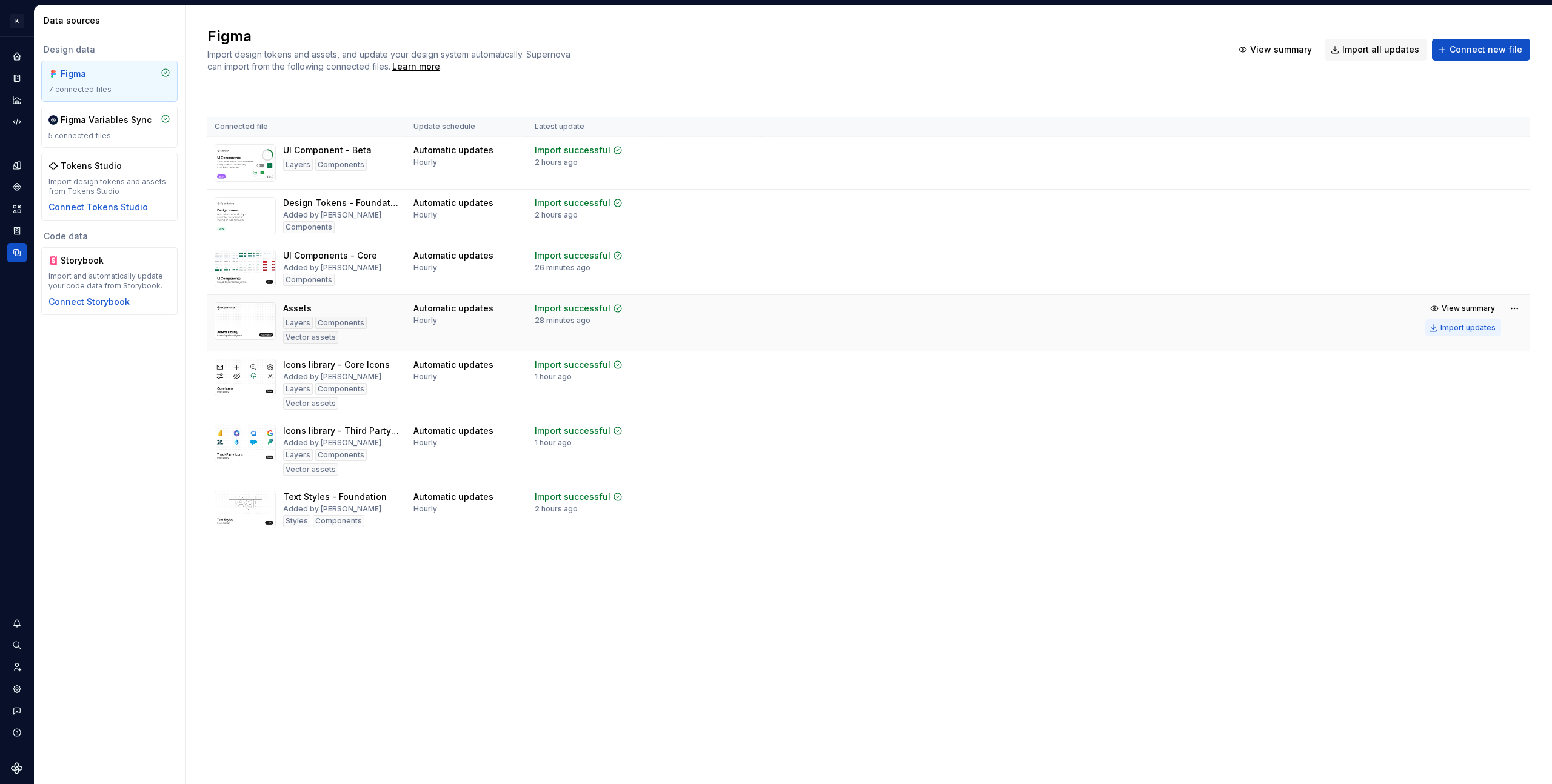 click on "Import updates" at bounding box center (1468, 328) 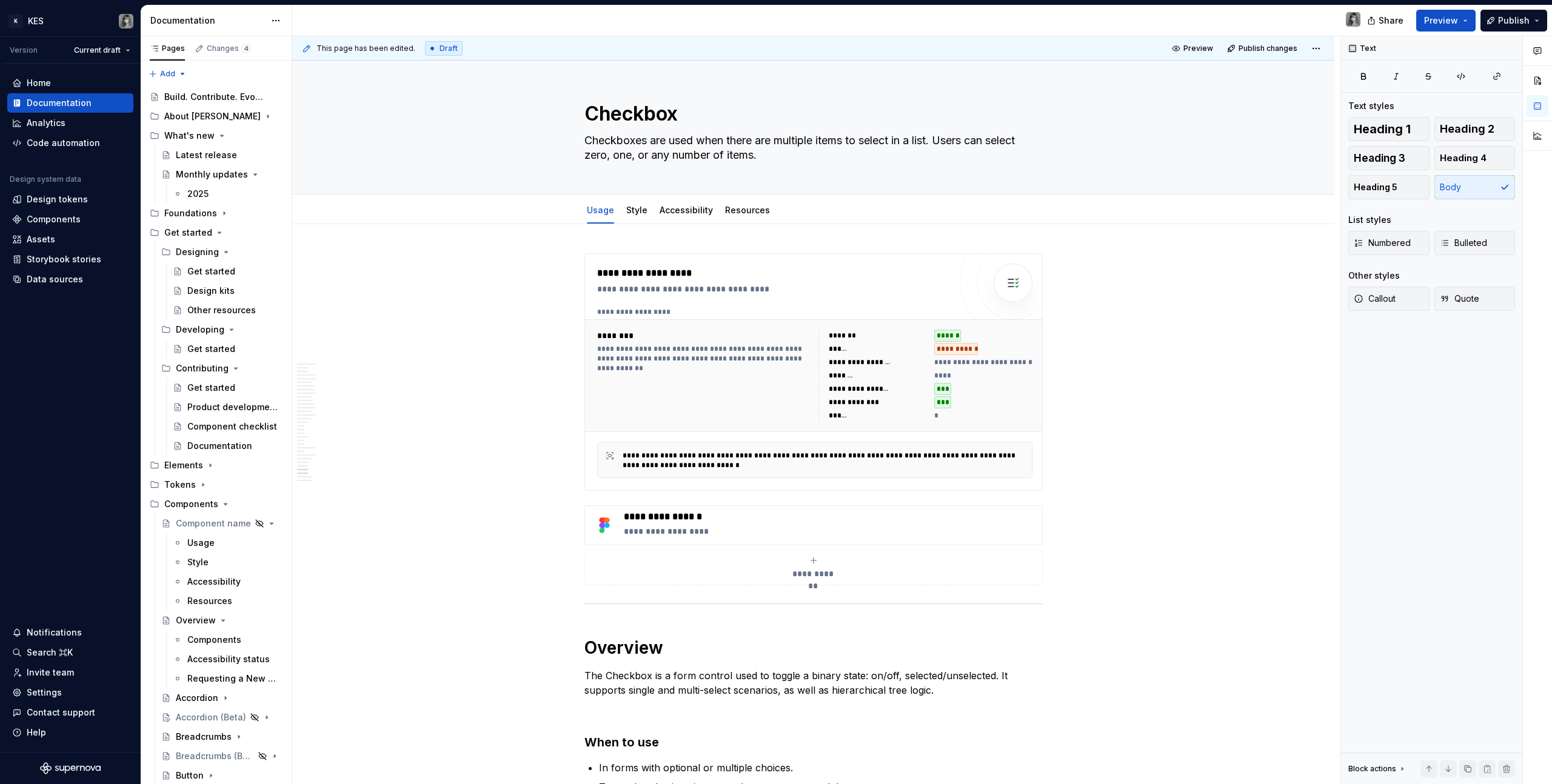 scroll, scrollTop: 0, scrollLeft: 0, axis: both 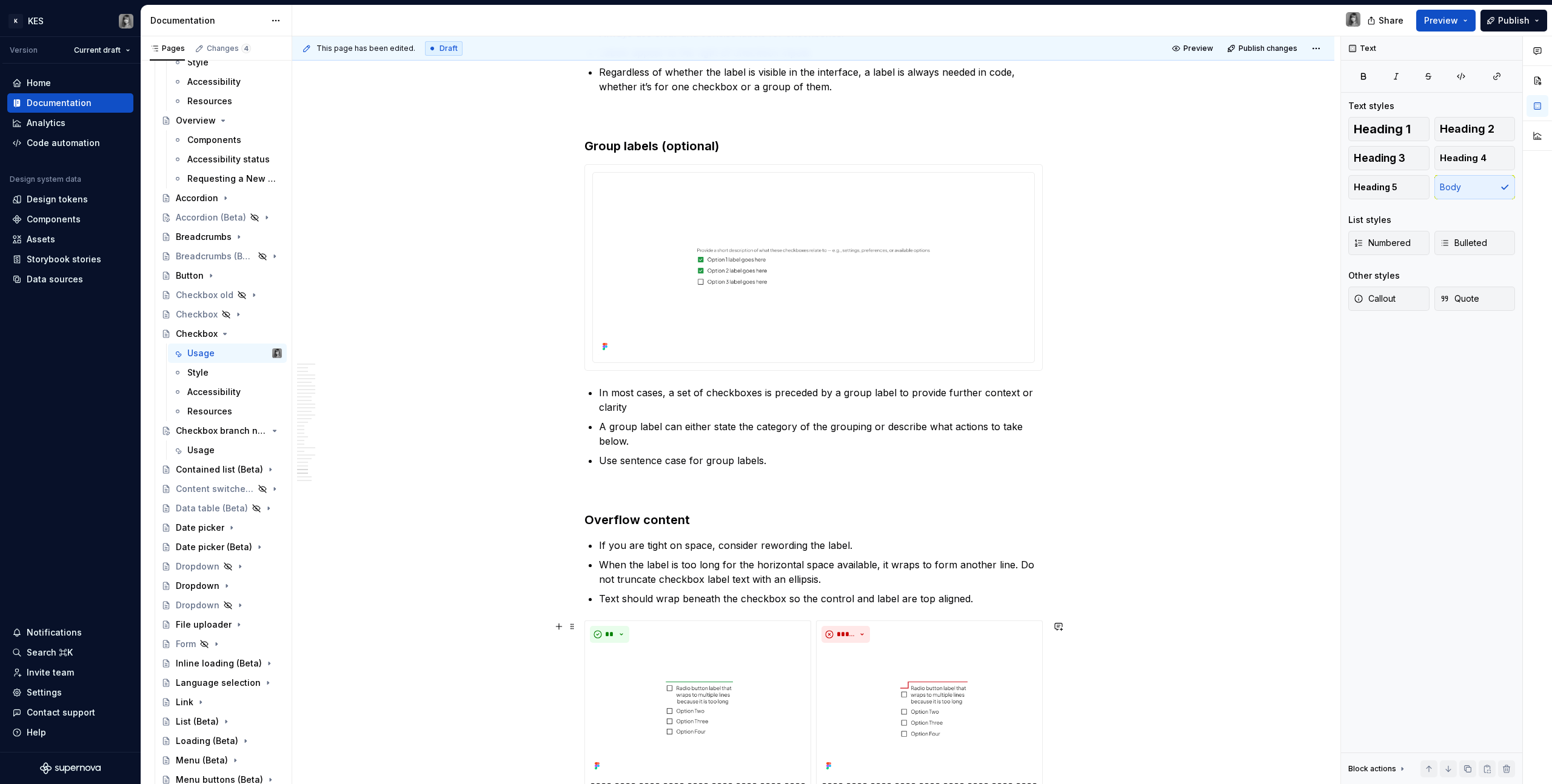 click on "Group labels (optional)" at bounding box center [814, 146] 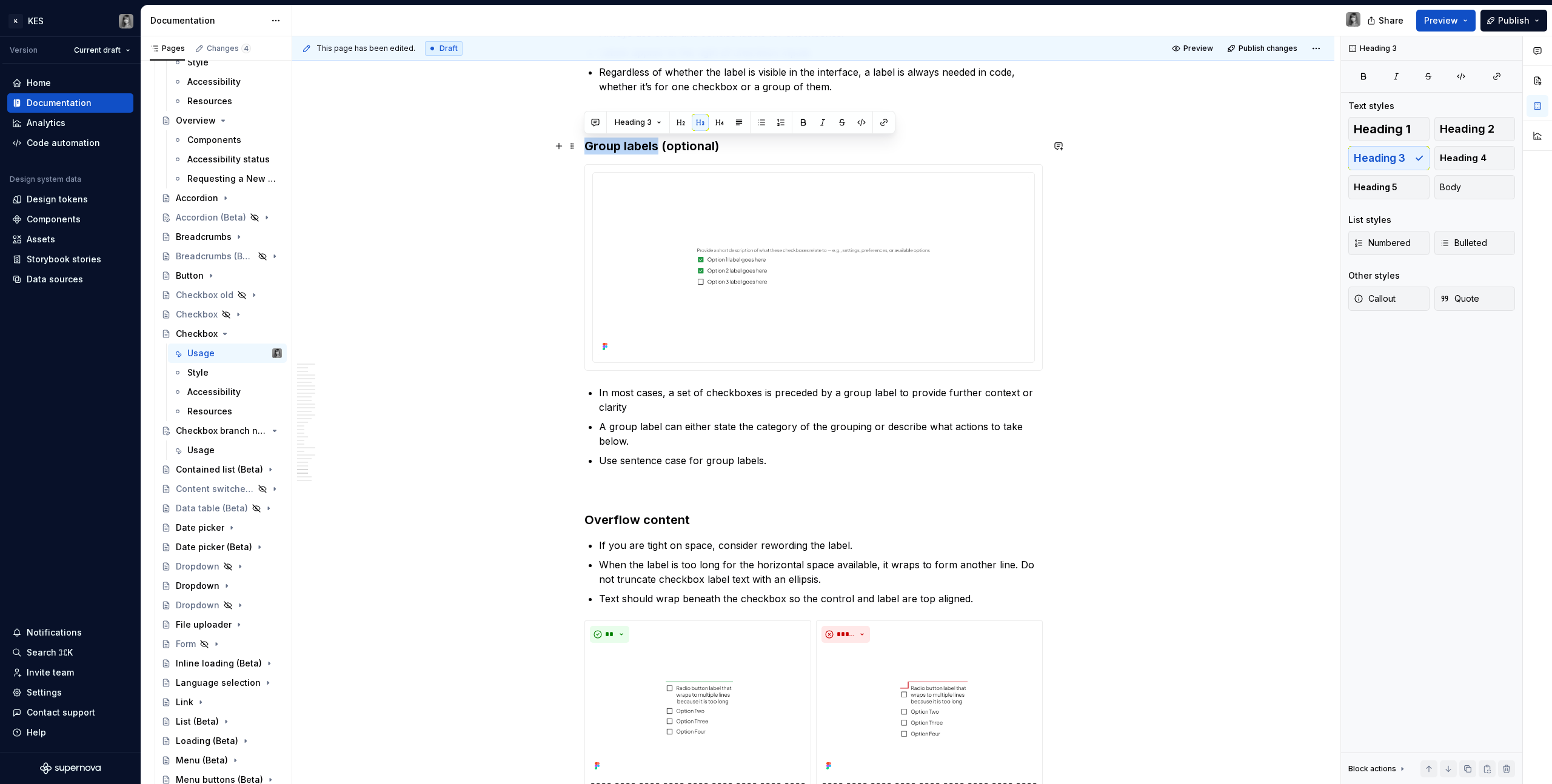 drag, startPoint x: 584, startPoint y: 145, endPoint x: 674, endPoint y: 143, distance: 90.02222 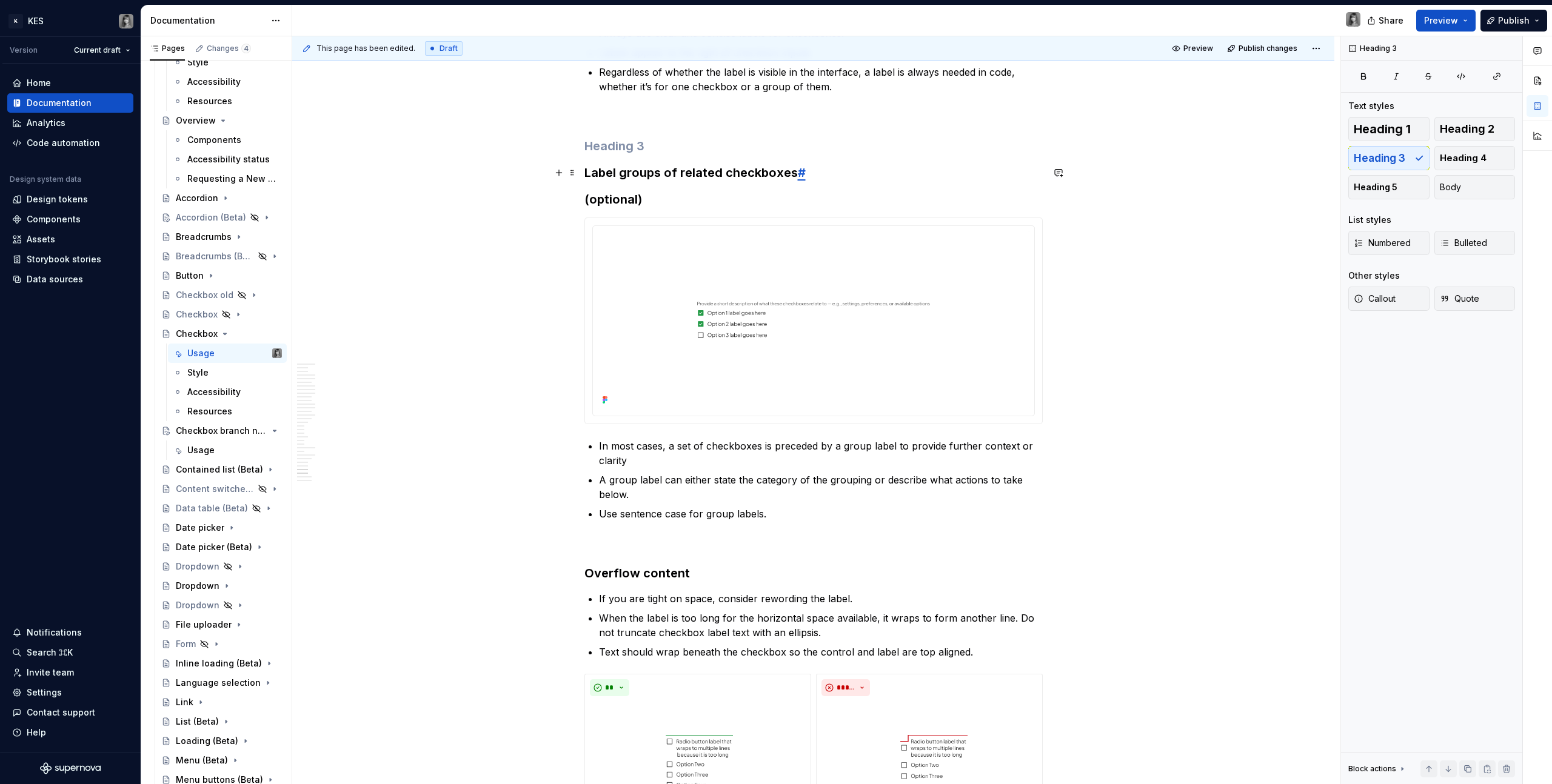 click on "Label groups of related checkboxes #" at bounding box center [814, 173] 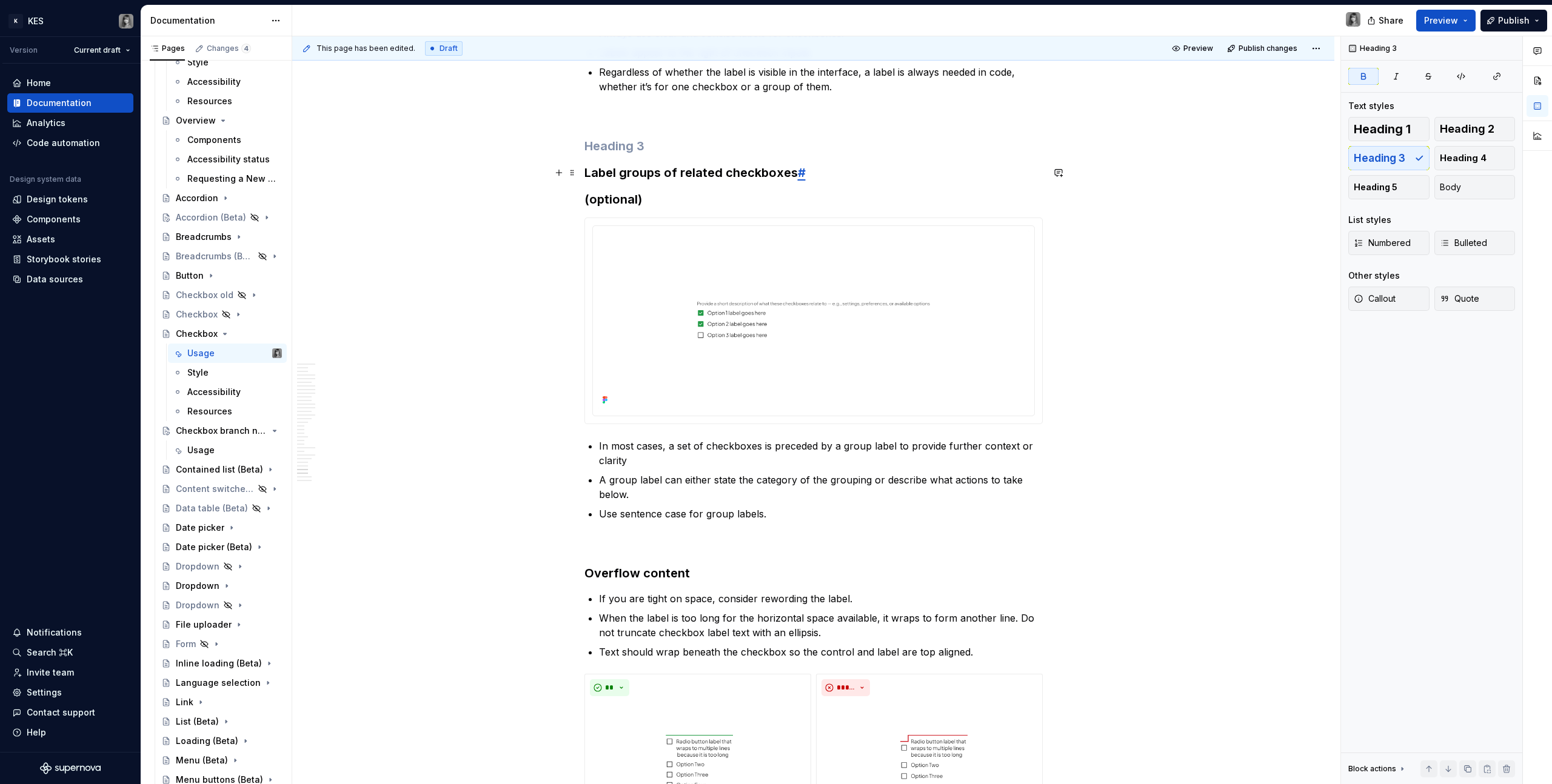 type 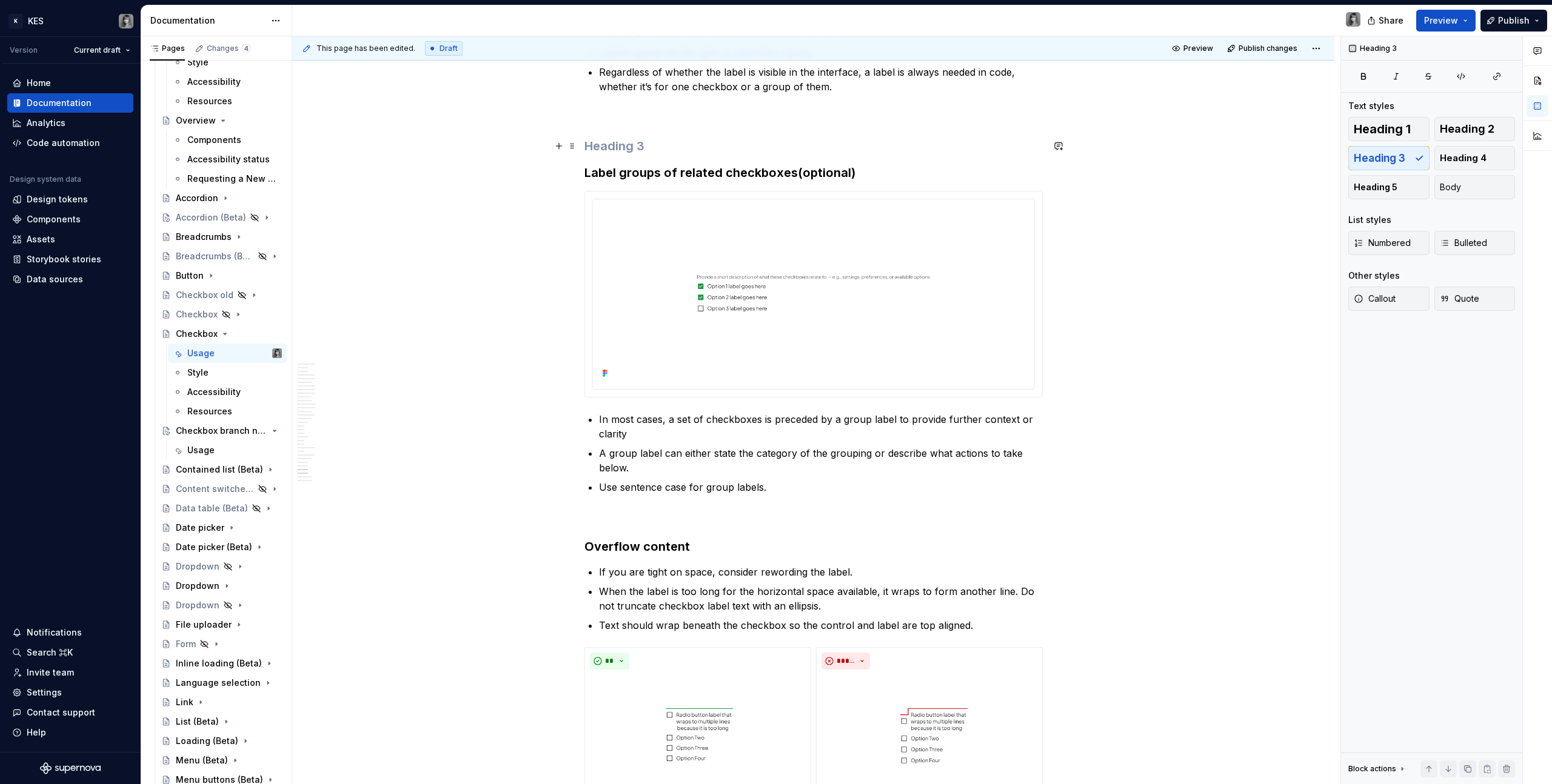 click at bounding box center [814, 146] 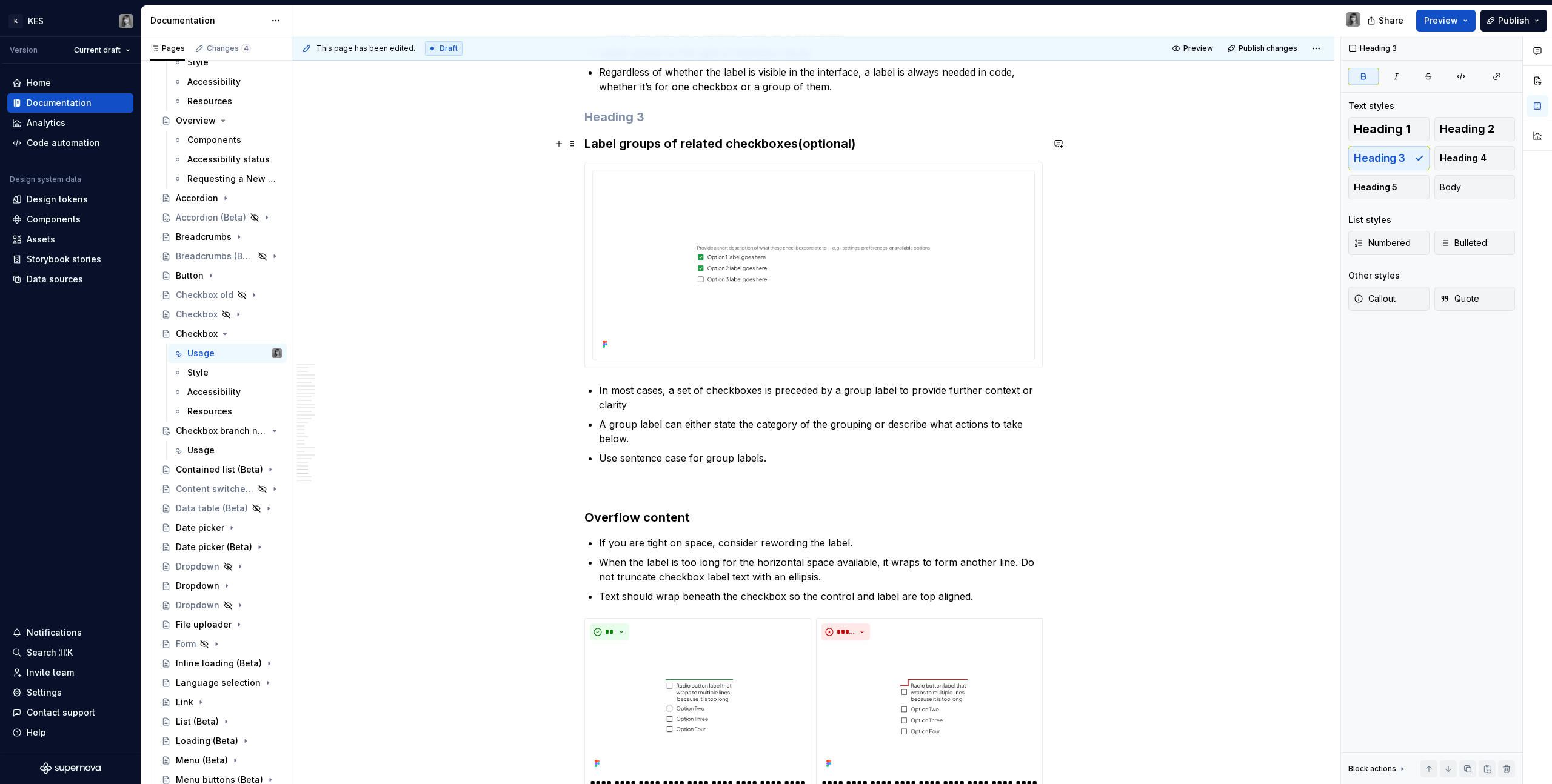 click on "Label groups of related checkboxes" at bounding box center [691, 144] 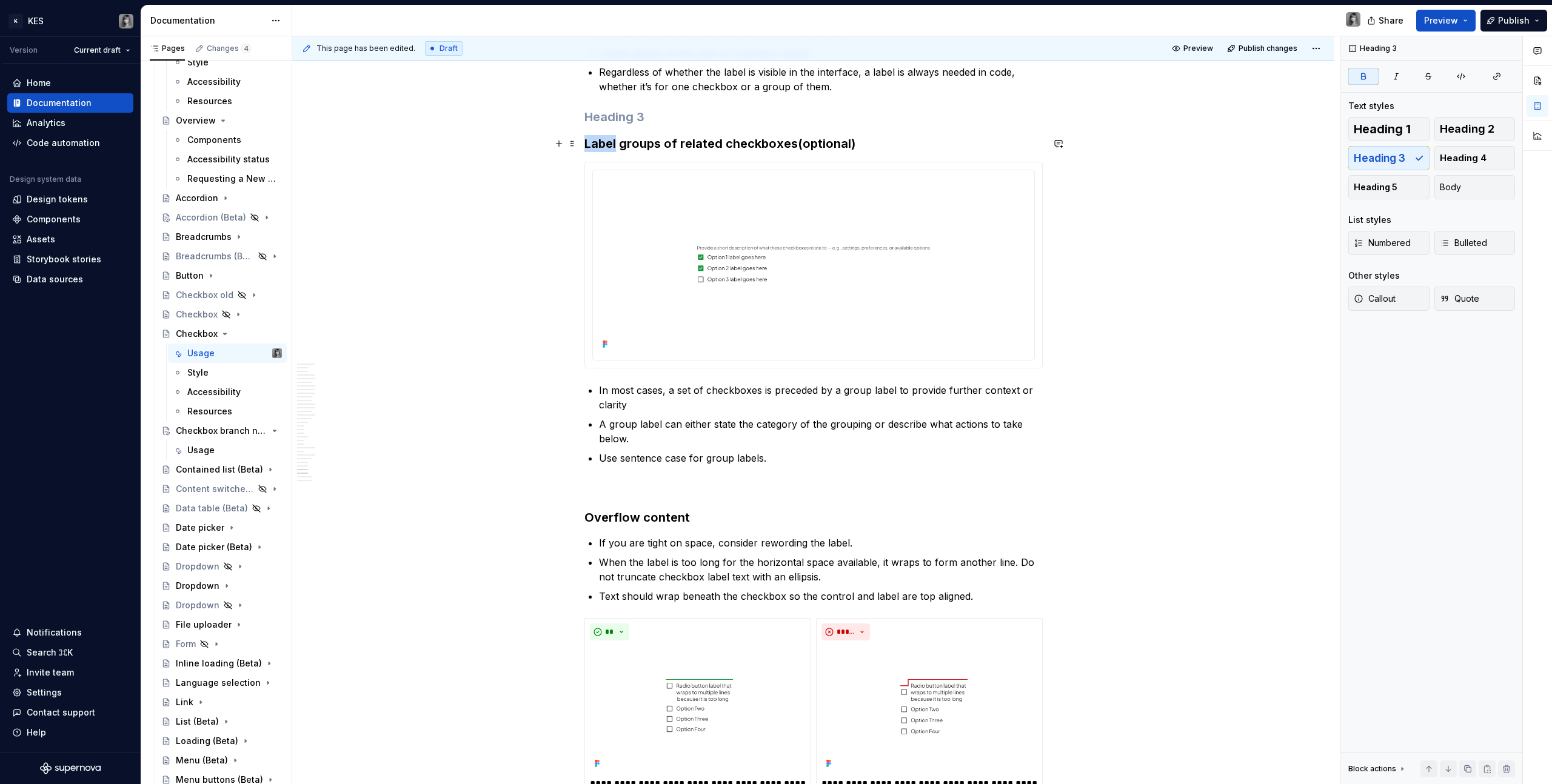 click on "Label groups of related checkboxes" at bounding box center [691, 144] 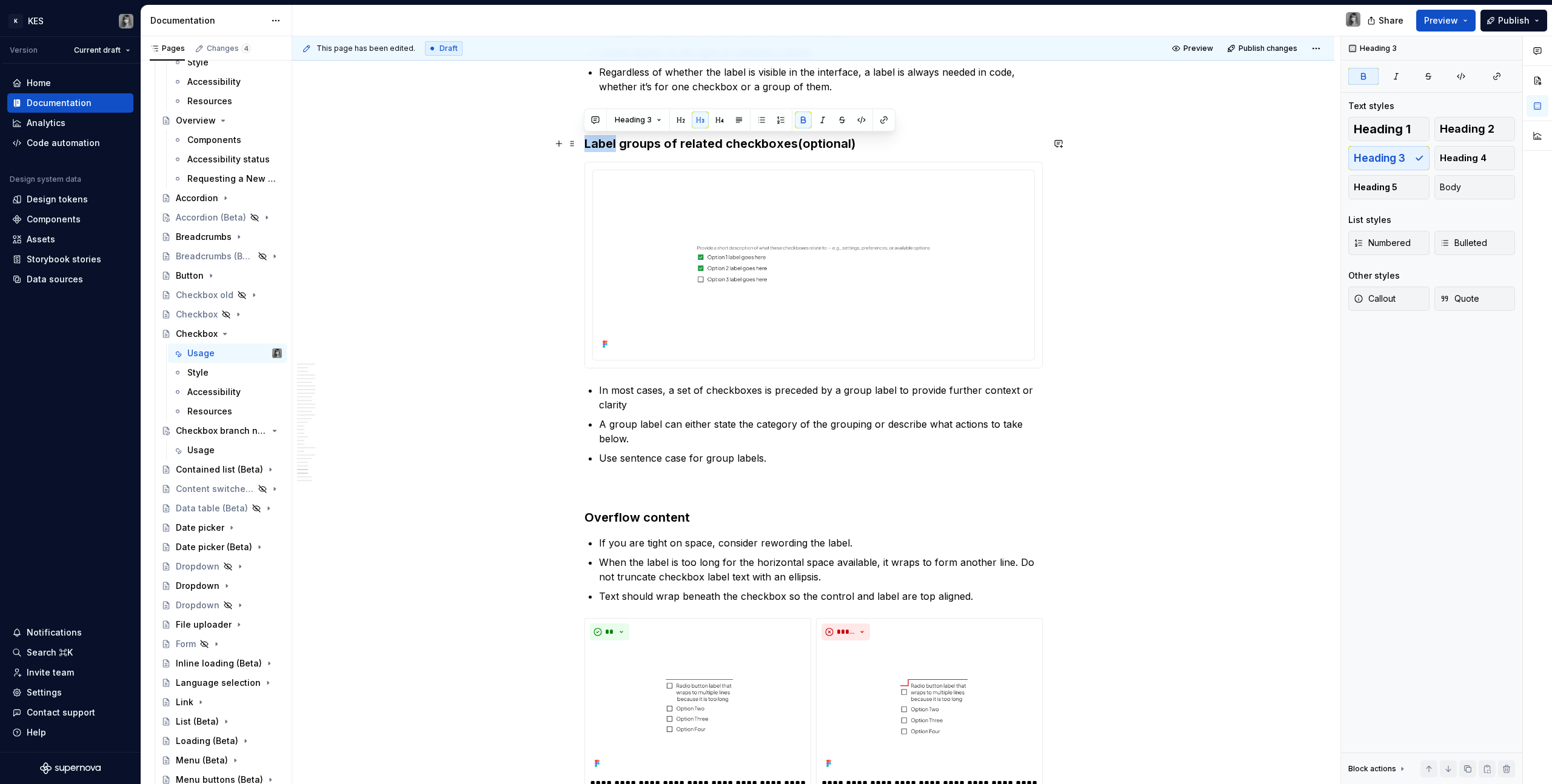click on "Label groups of related checkboxes" at bounding box center (691, 144) 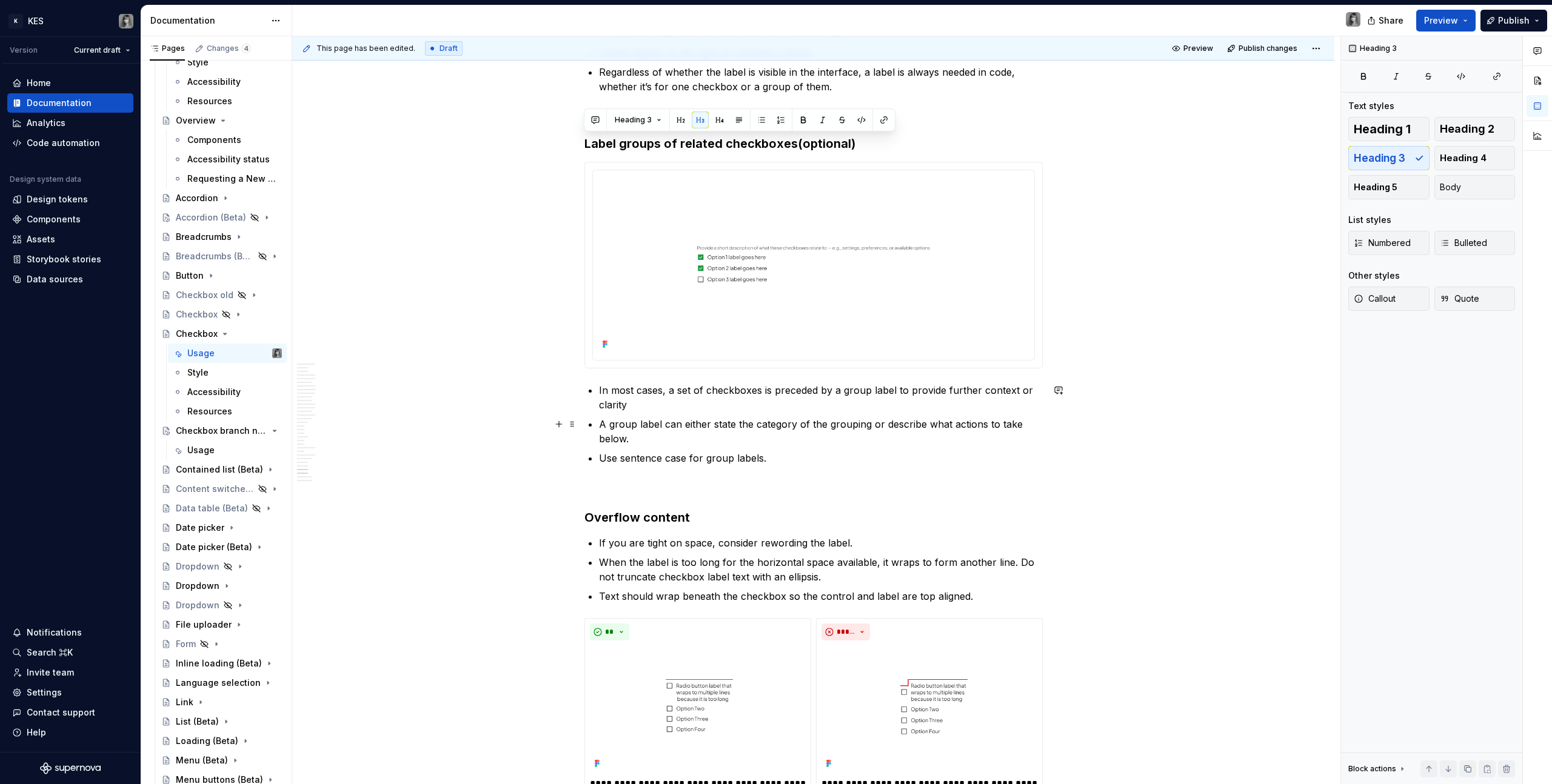 click on "A group label can either state the category of the grouping or describe what actions to take below." at bounding box center (821, 431) 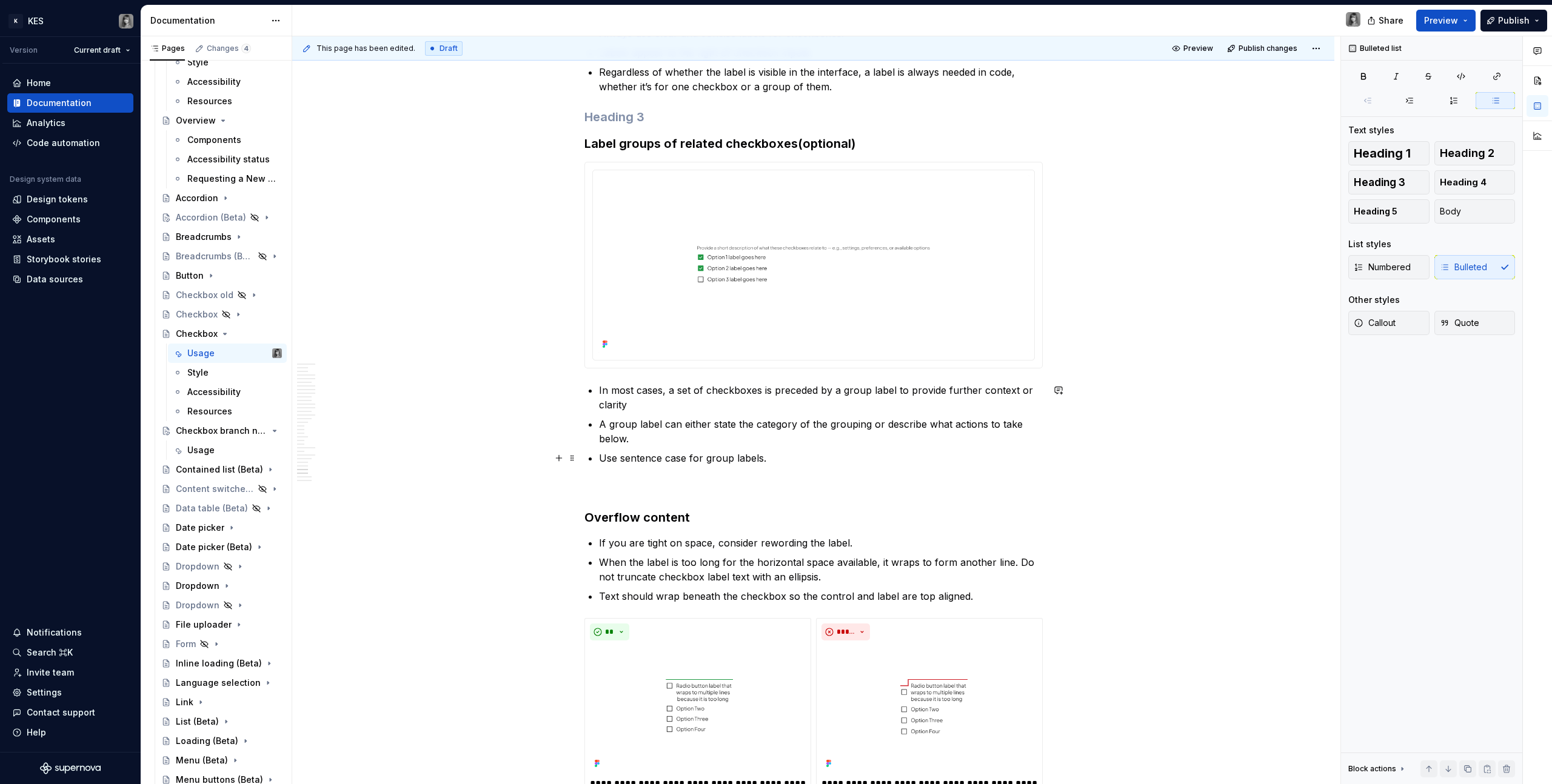 click on "Use sentence case for group labels." at bounding box center (821, 458) 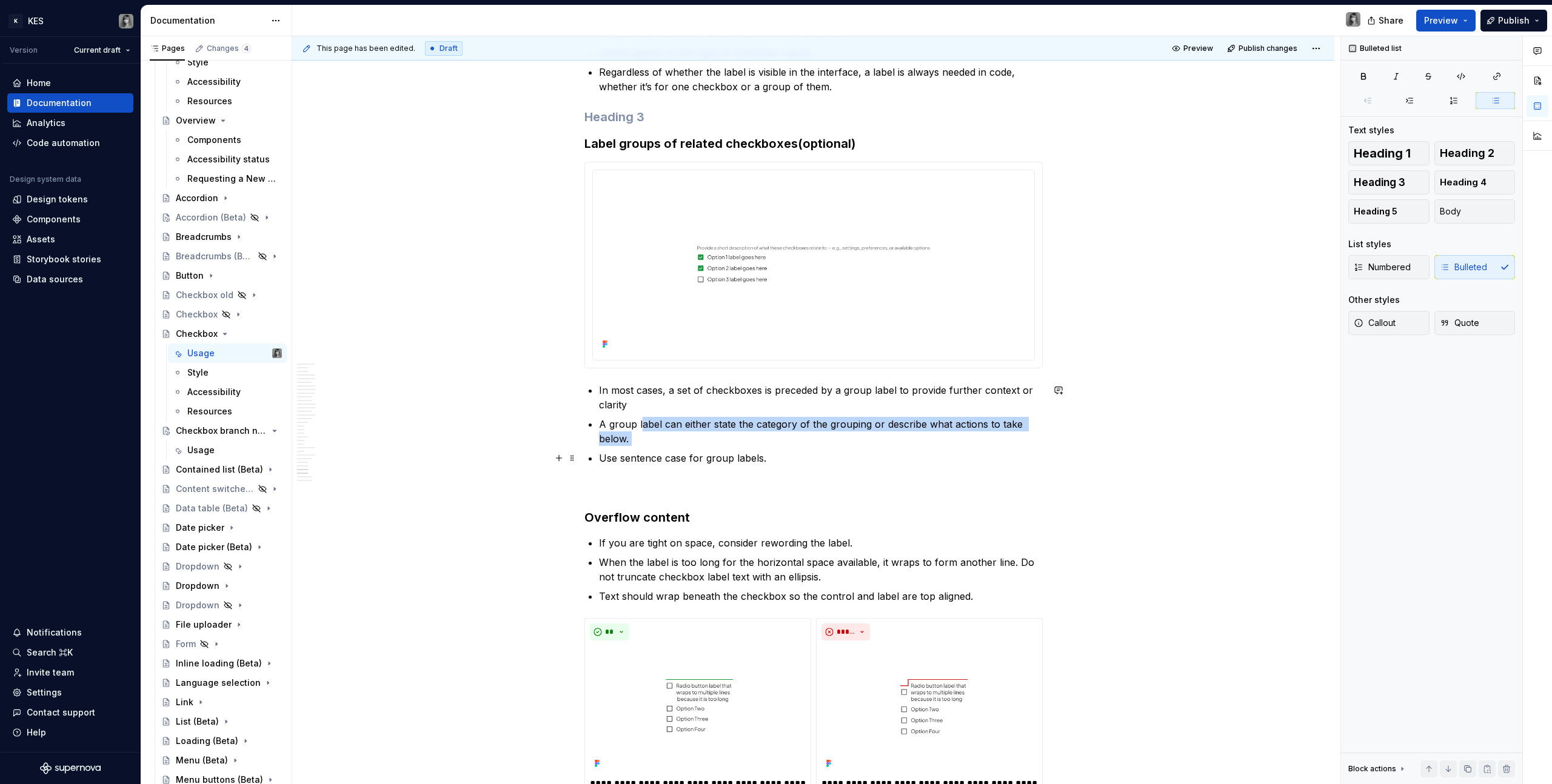drag, startPoint x: 779, startPoint y: 451, endPoint x: 640, endPoint y: 422, distance: 141.99296 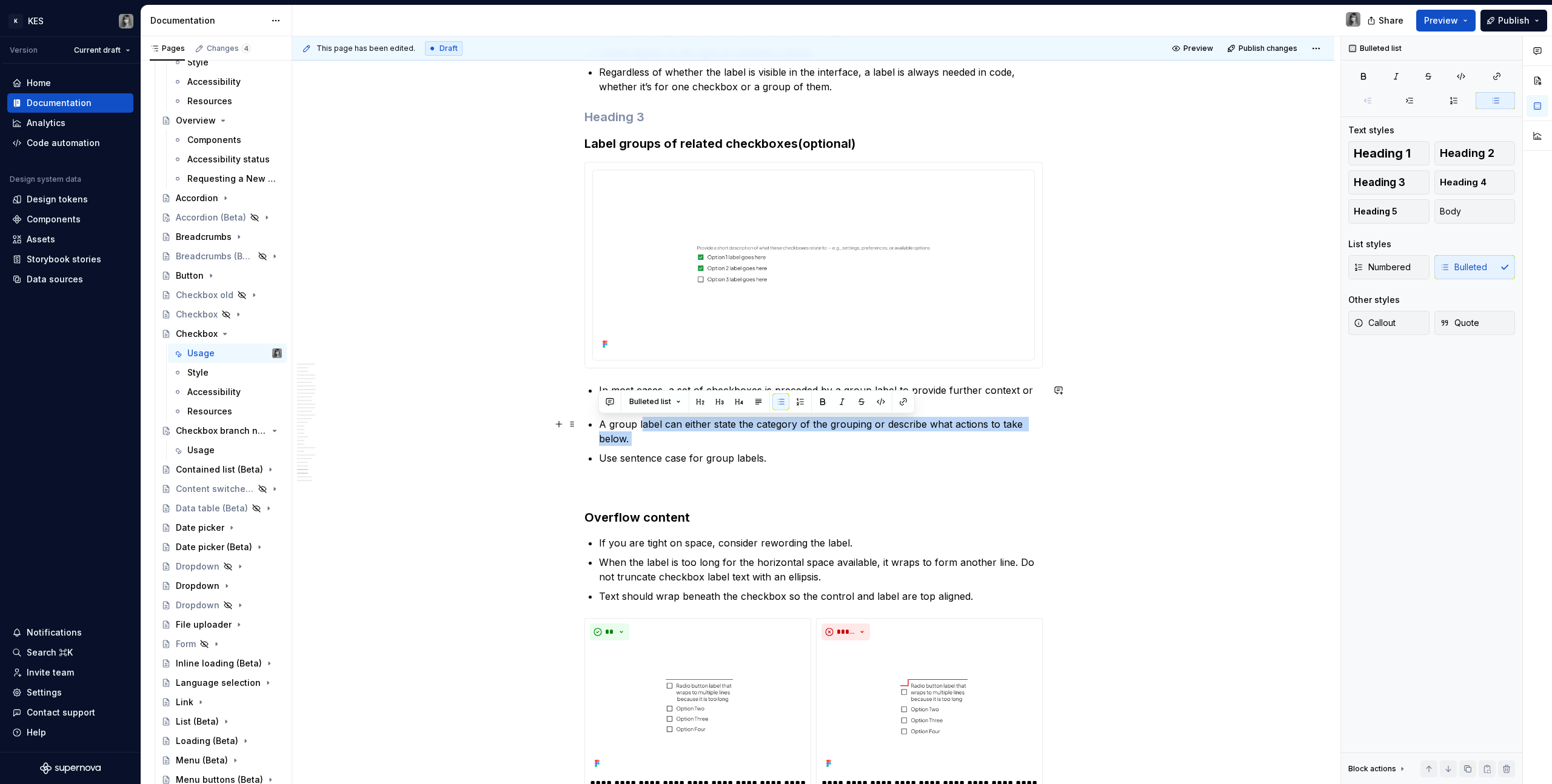 click on "A group label can either state the category of the grouping or describe what actions to take below." at bounding box center [821, 431] 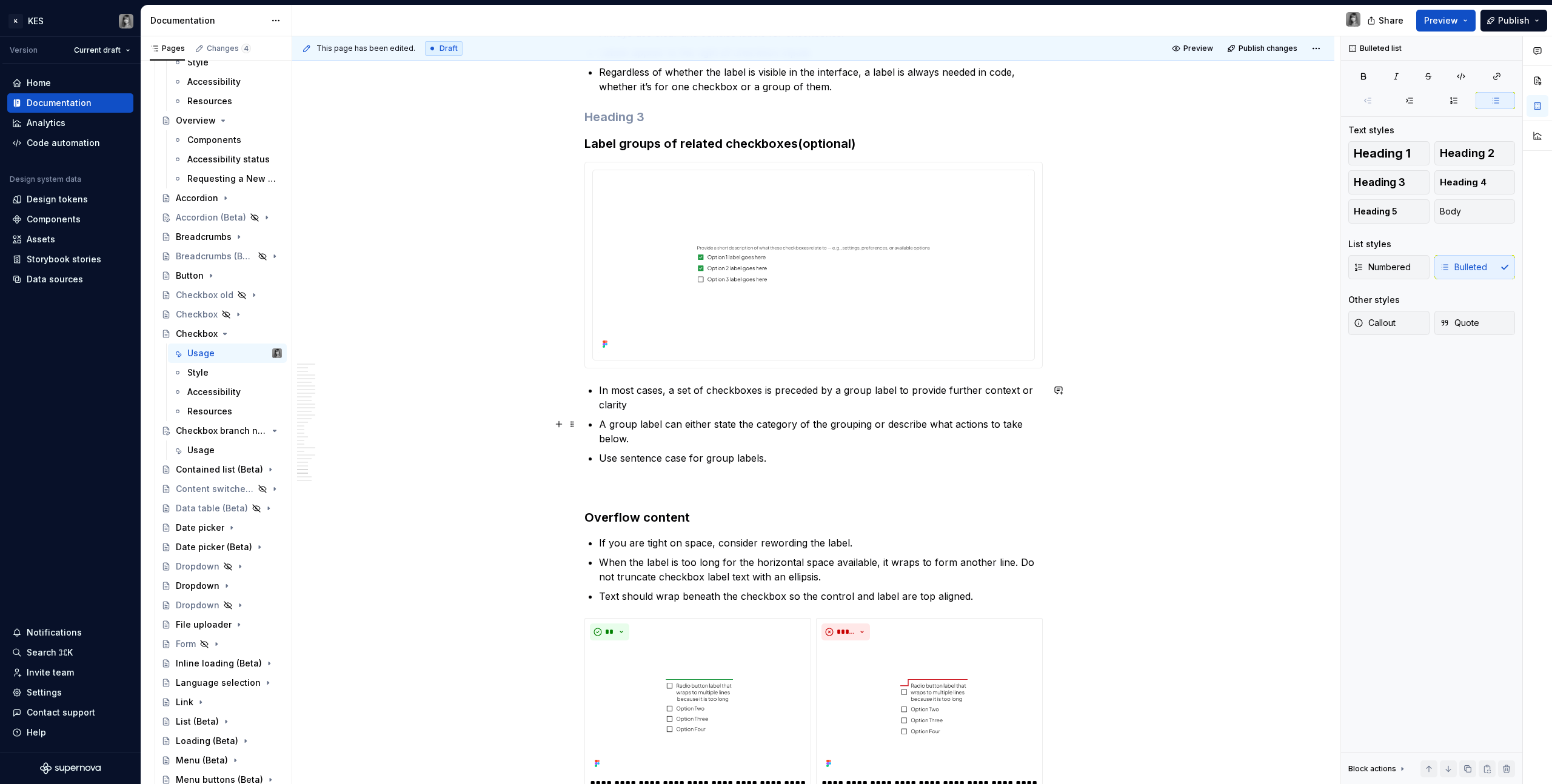 click on "In most cases, a set of checkboxes is preceded by a group label to provide further context or clarity A group label can either state the category of the grouping or describe what actions to take below. Use sentence case for group labels." at bounding box center [821, 424] 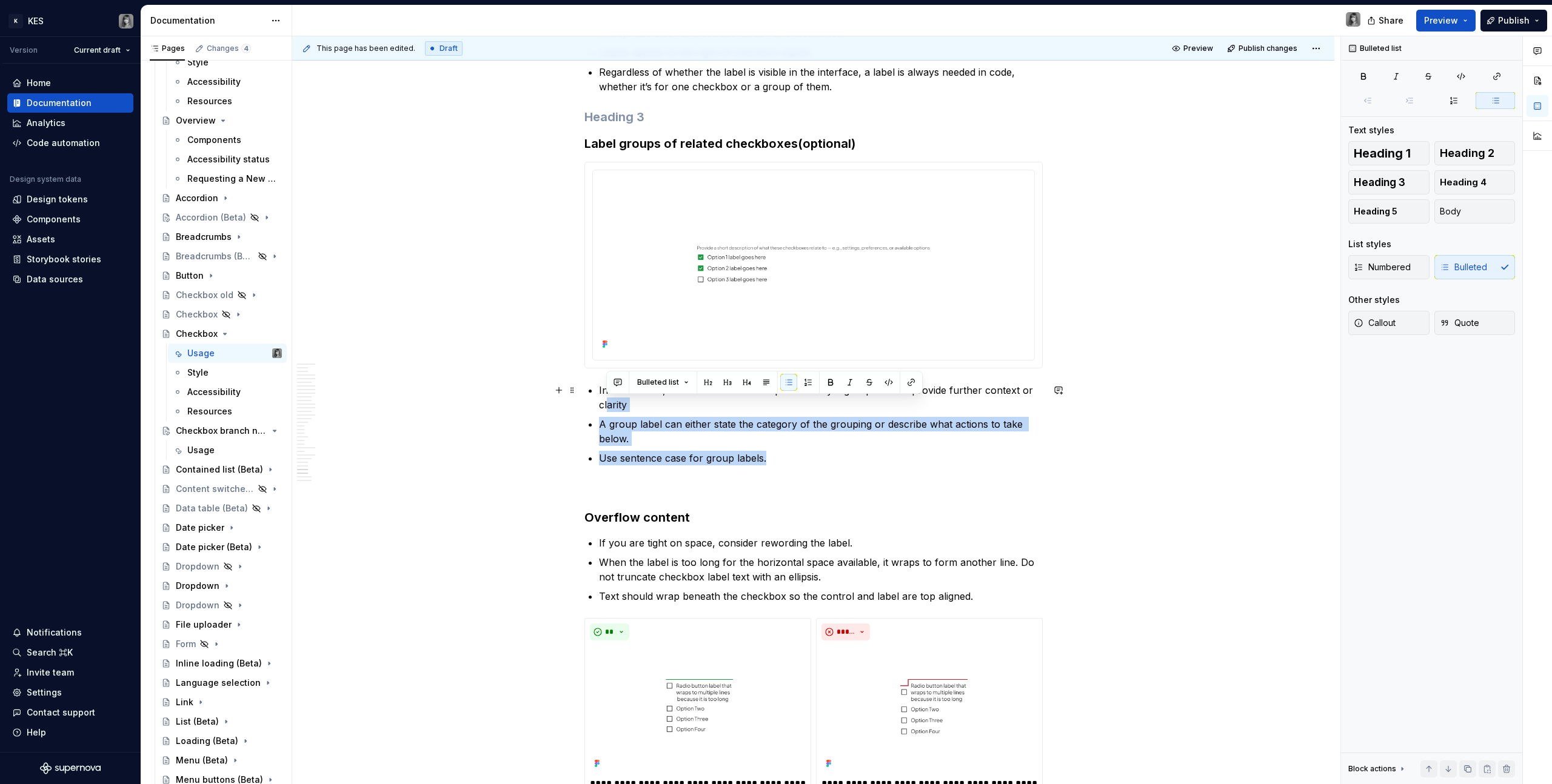 drag, startPoint x: 811, startPoint y: 453, endPoint x: 612, endPoint y: 409, distance: 203.80628 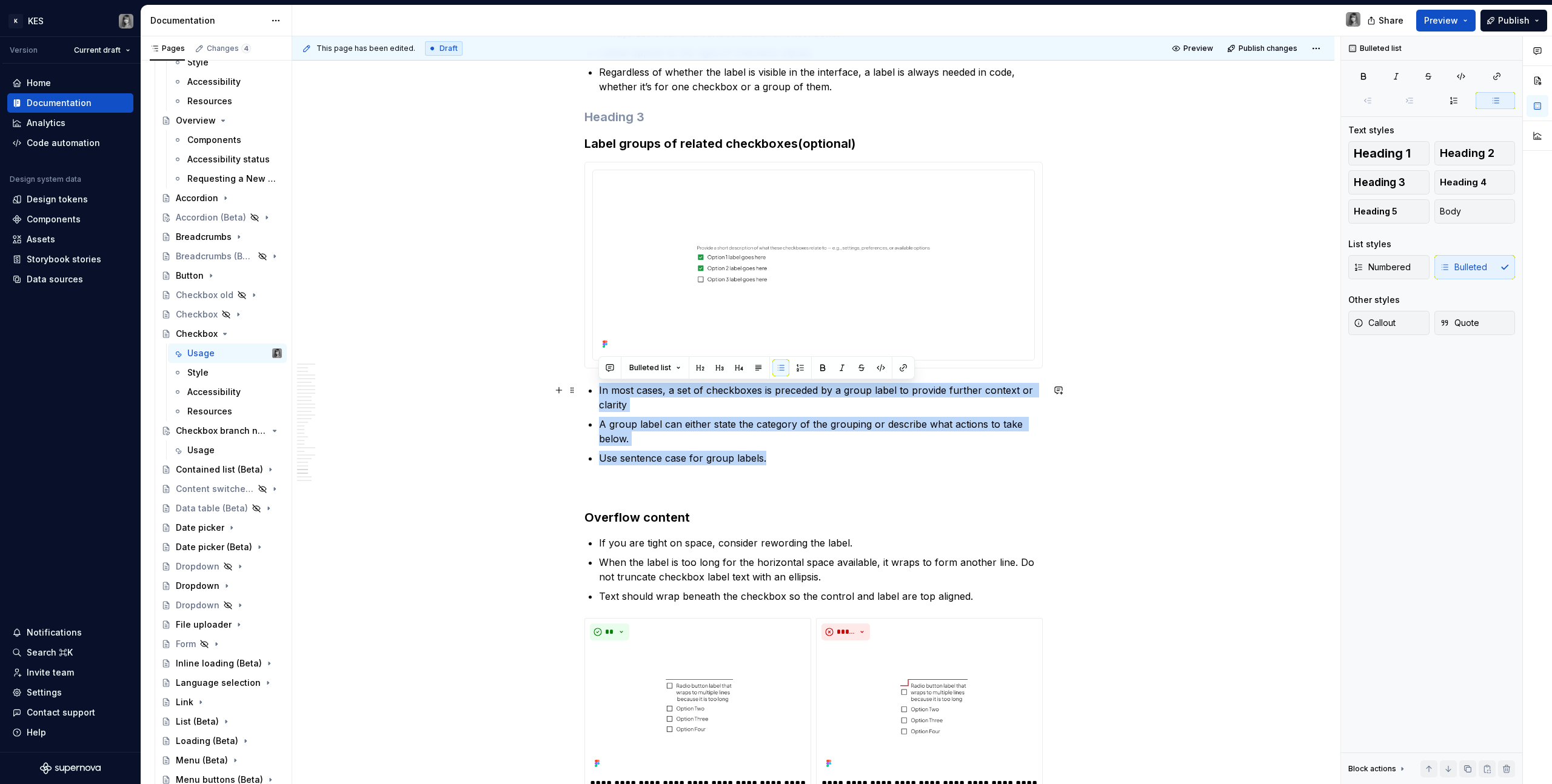 drag, startPoint x: 780, startPoint y: 457, endPoint x: 589, endPoint y: 393, distance: 201.43734 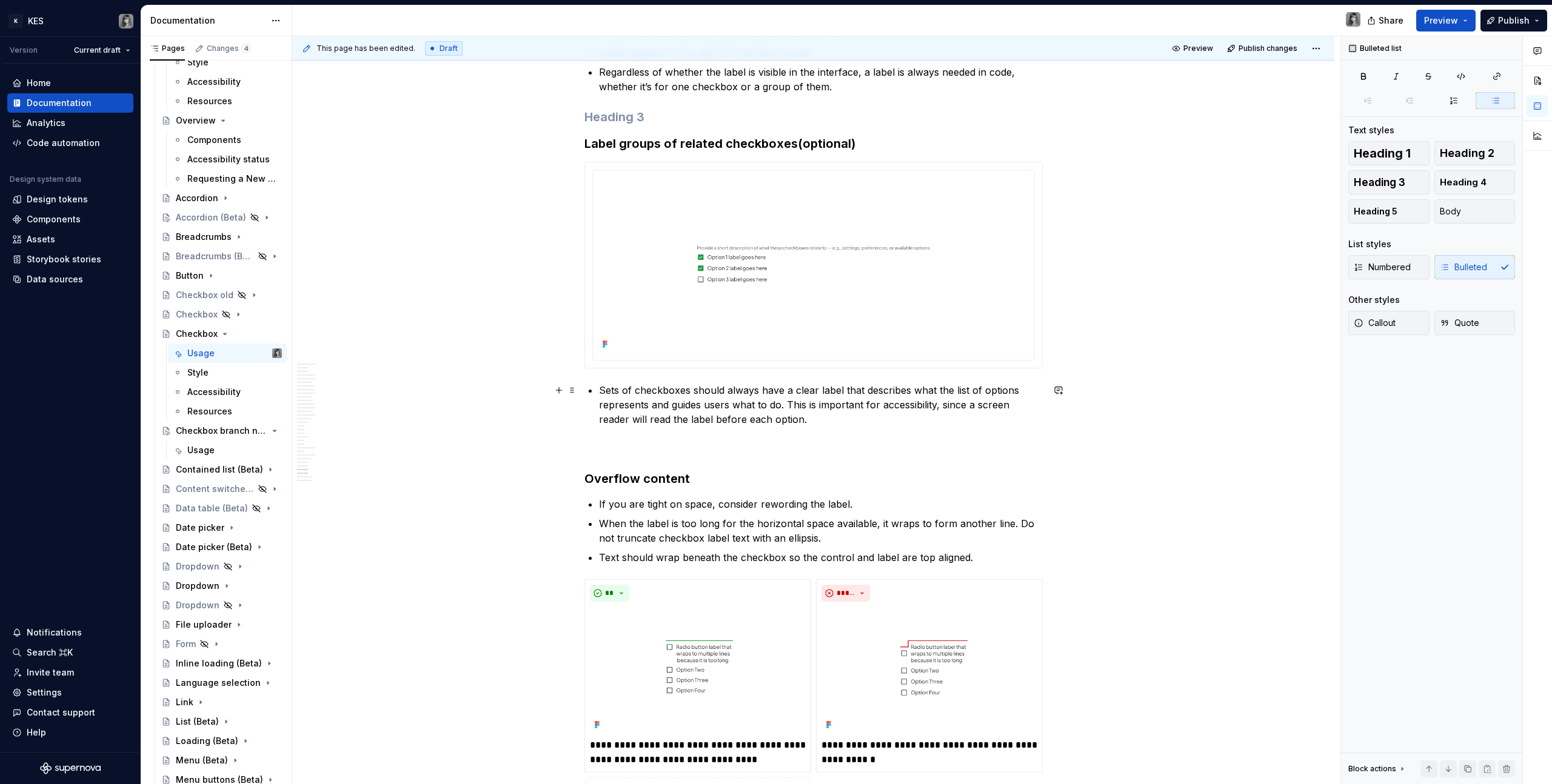 click on "**********" at bounding box center [814, -3581] 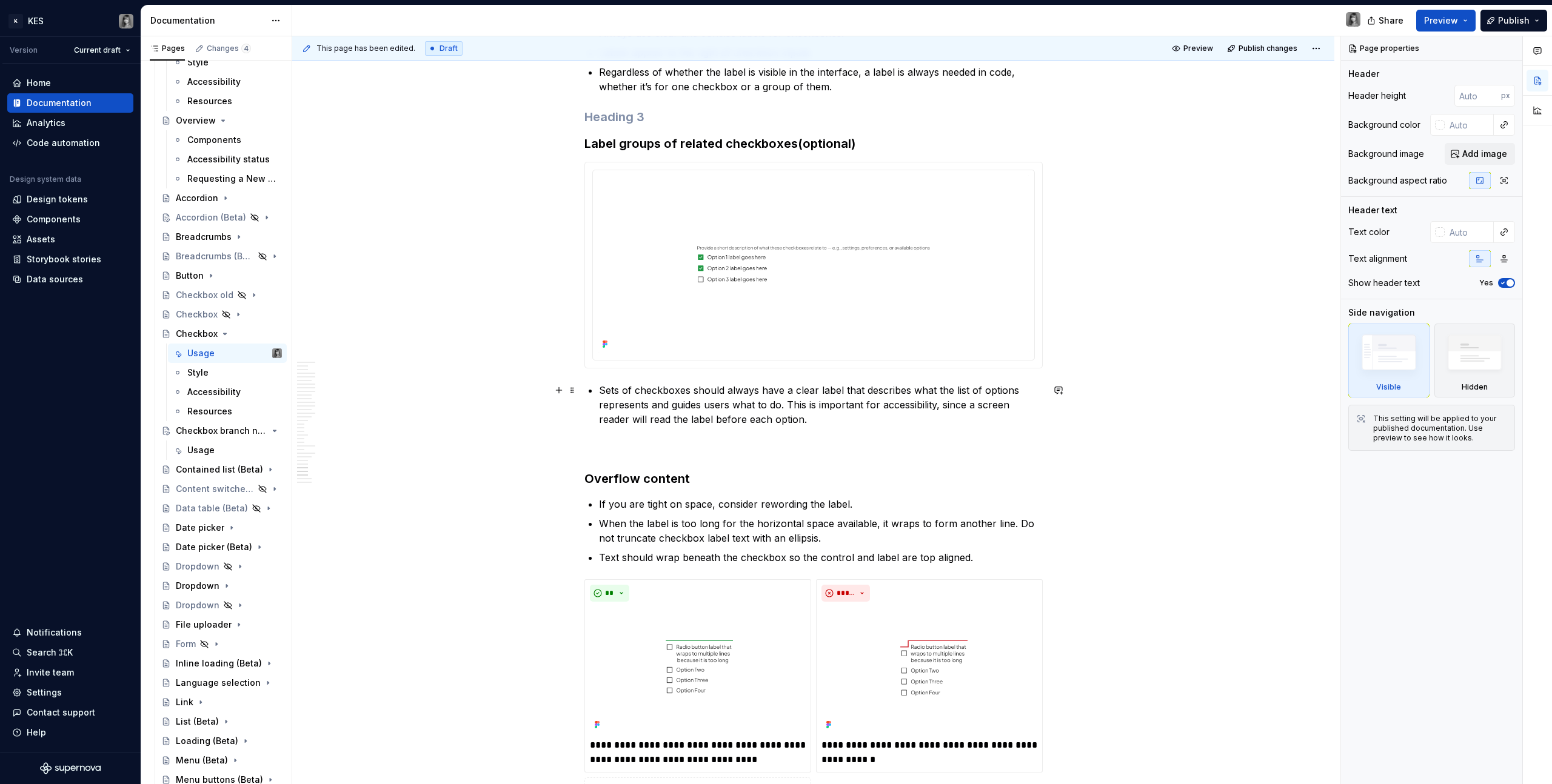 click on "Sets of checkboxes should always have a clear label that describes what the list of options represents and guides users what to do. This is important for accessibility, since a screen reader will read the label before each option." at bounding box center [821, 405] 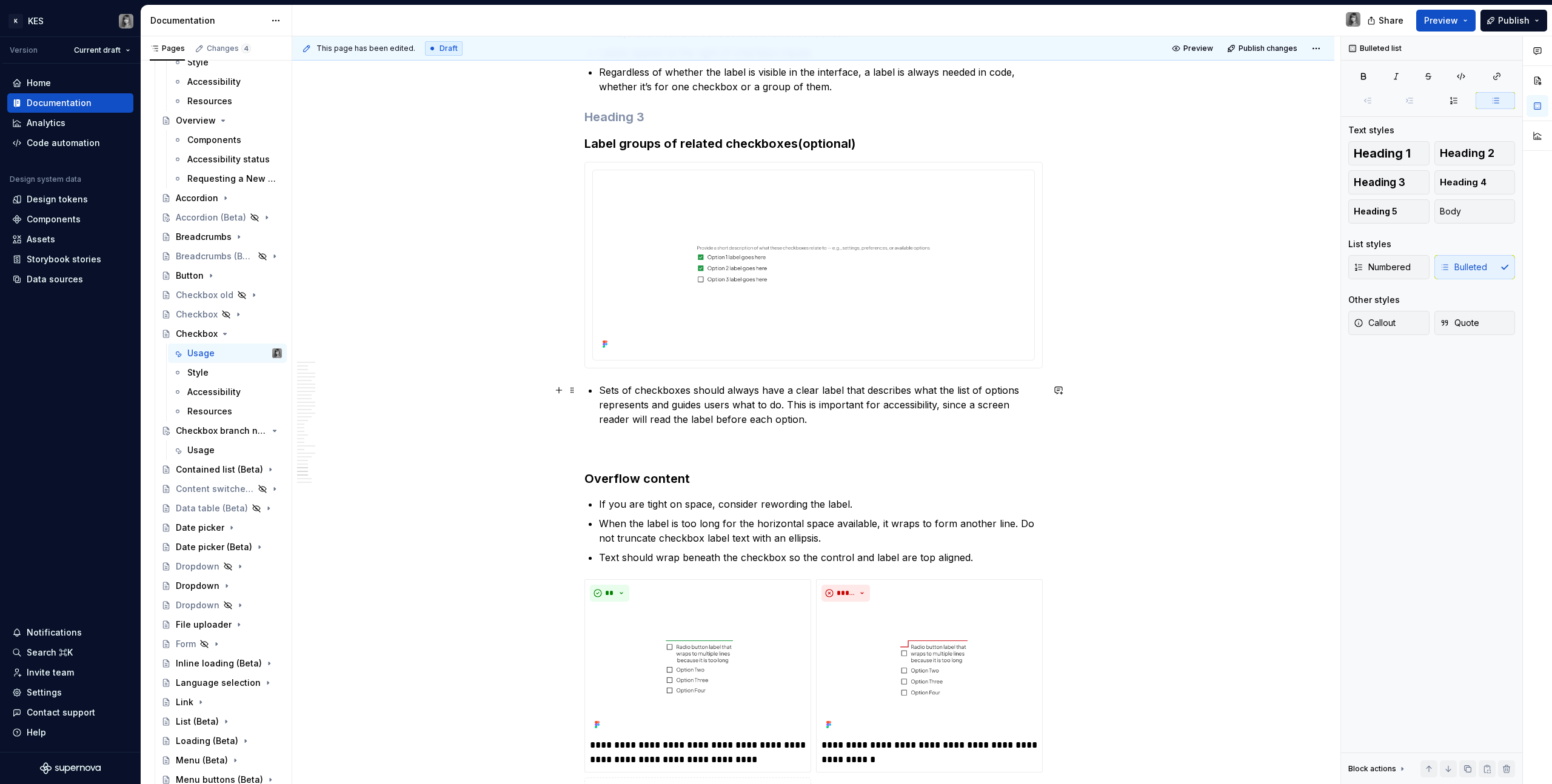 click on "Sets of checkboxes should always have a clear label that describes what the list of options represents and guides users what to do. This is important for accessibility, since a screen reader will read the label before each option." at bounding box center [821, 405] 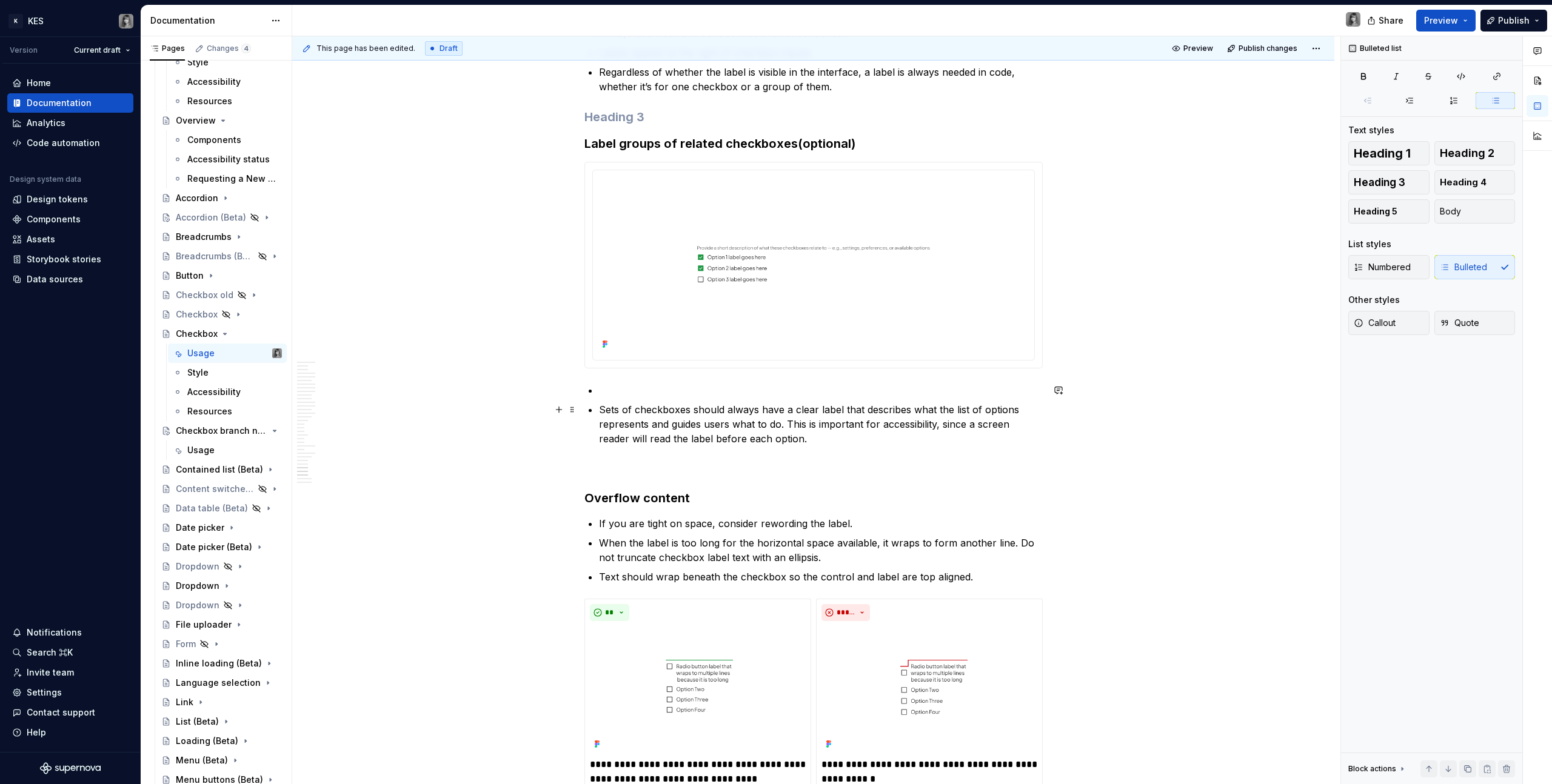 click on "**********" at bounding box center [814, -3572] 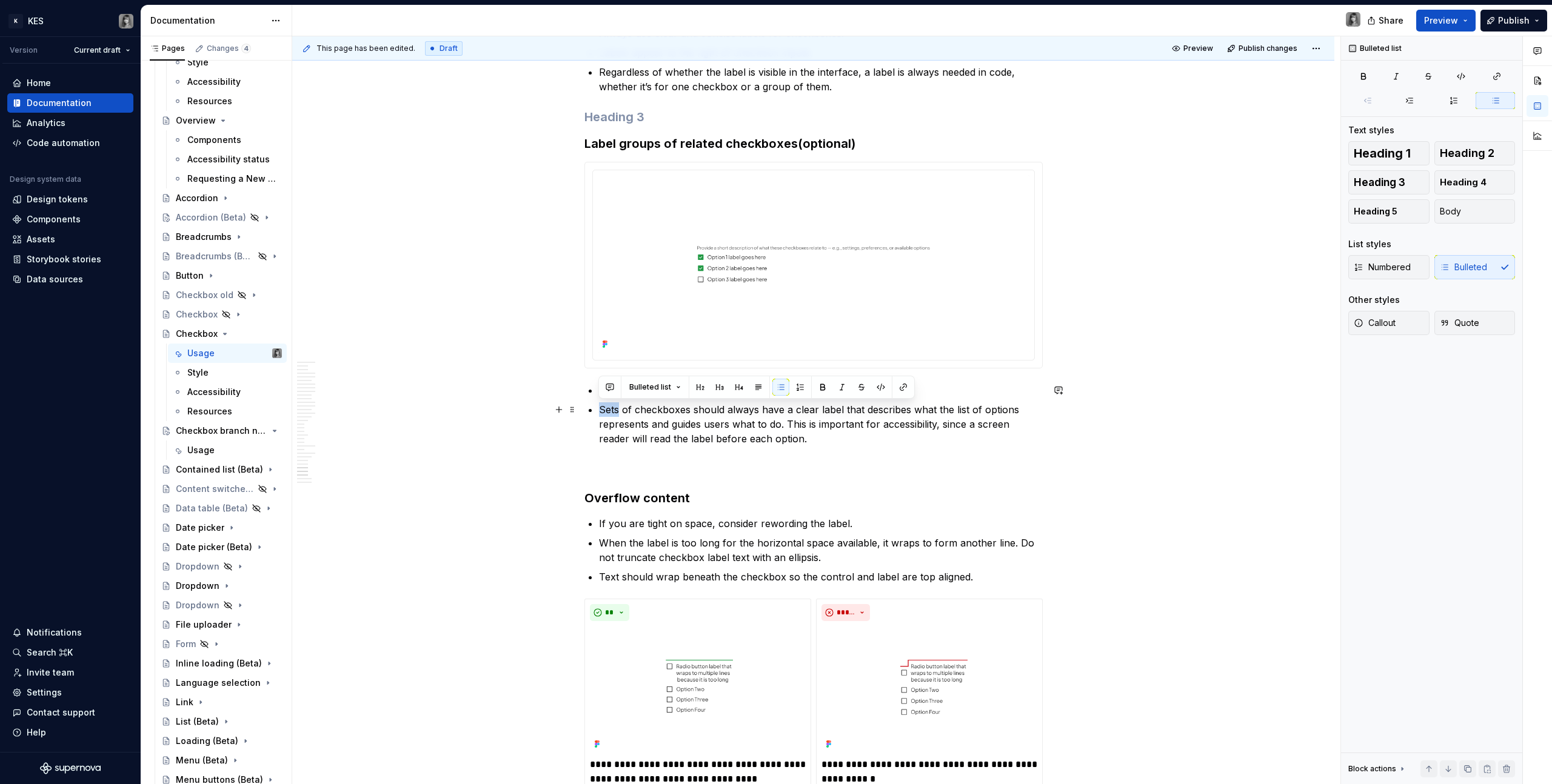 click on "**********" at bounding box center [814, -3572] 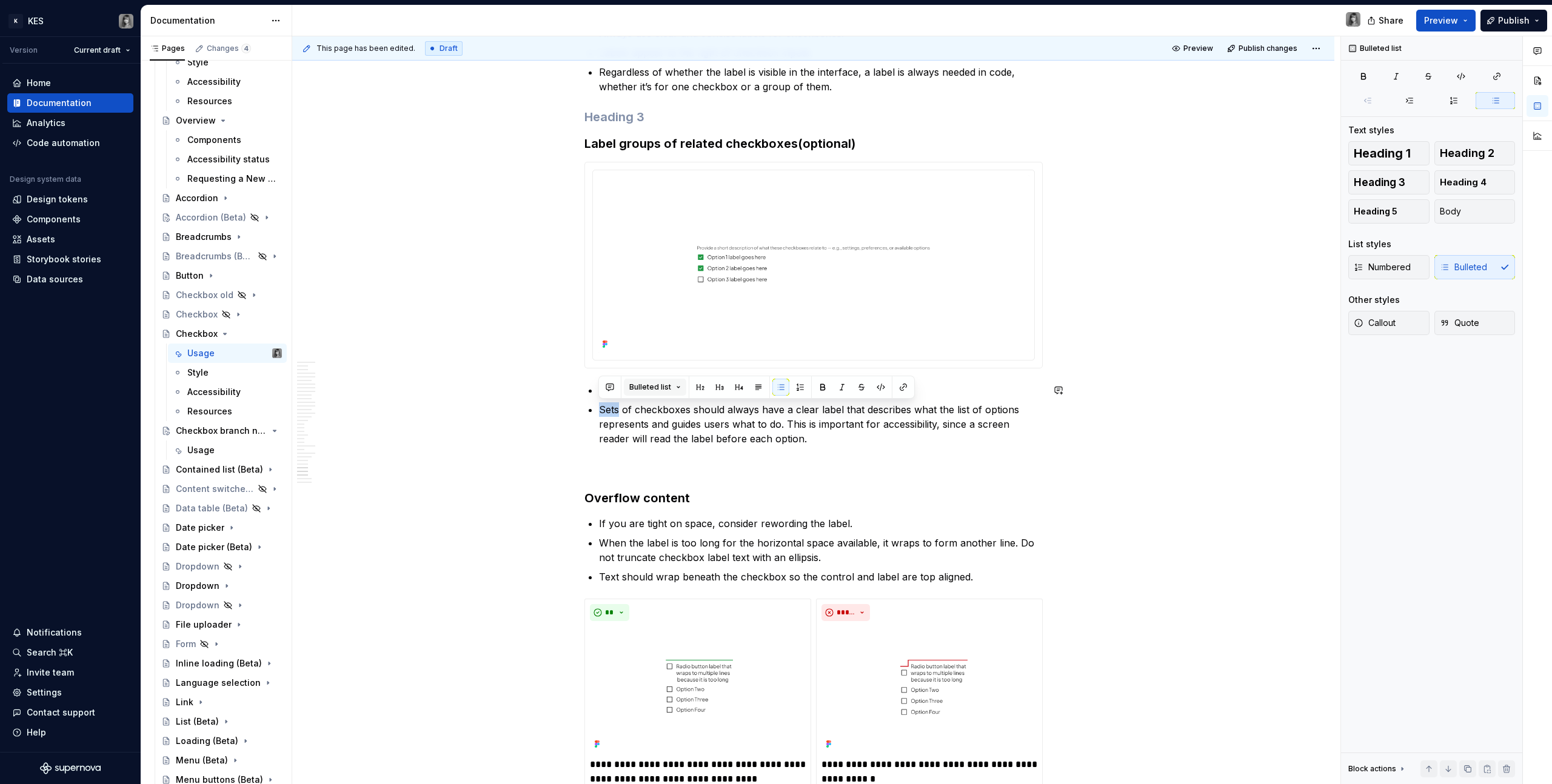 click on "Bulleted list" at bounding box center [650, 387] 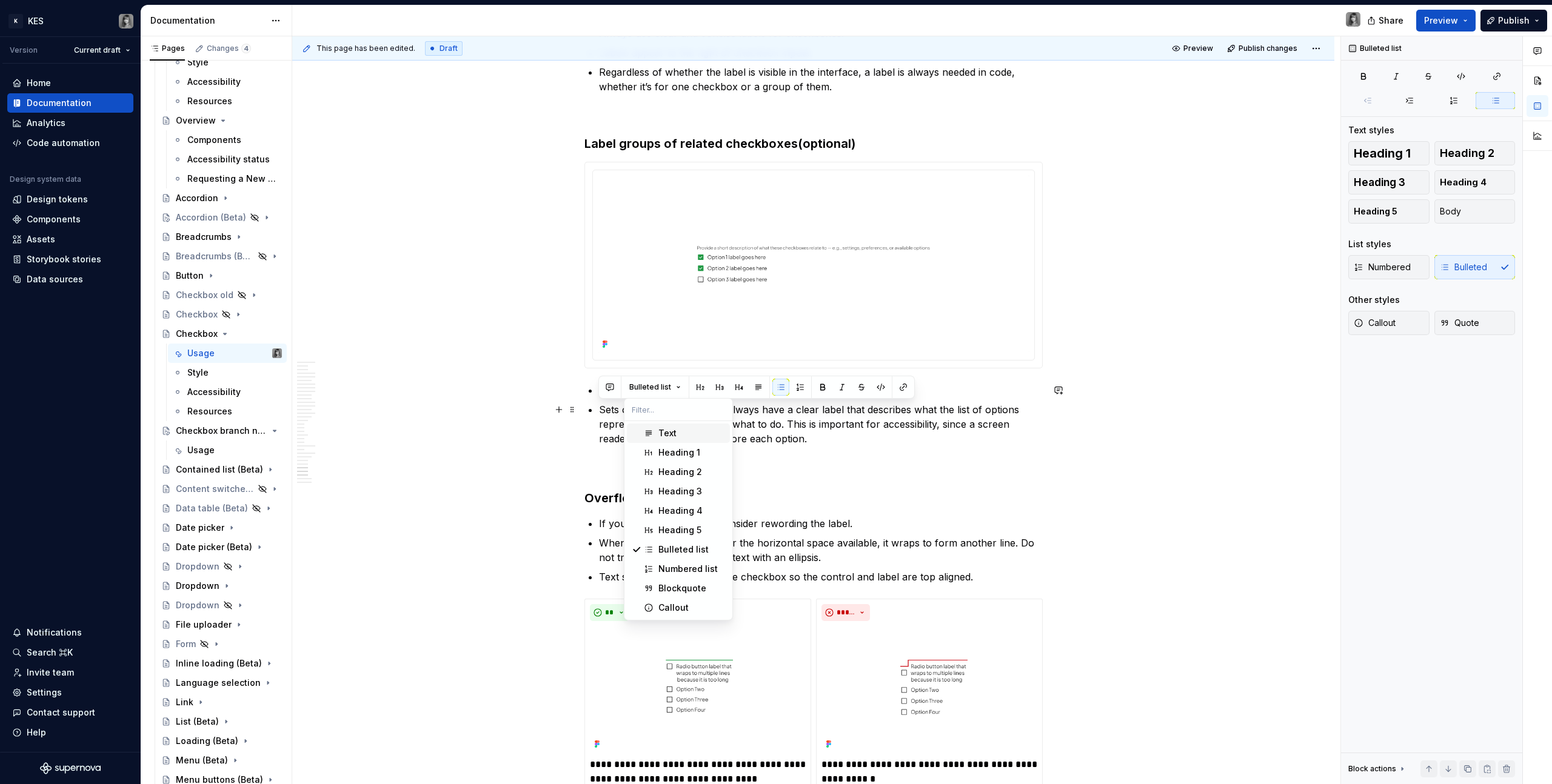 click on "Text" at bounding box center [692, 433] 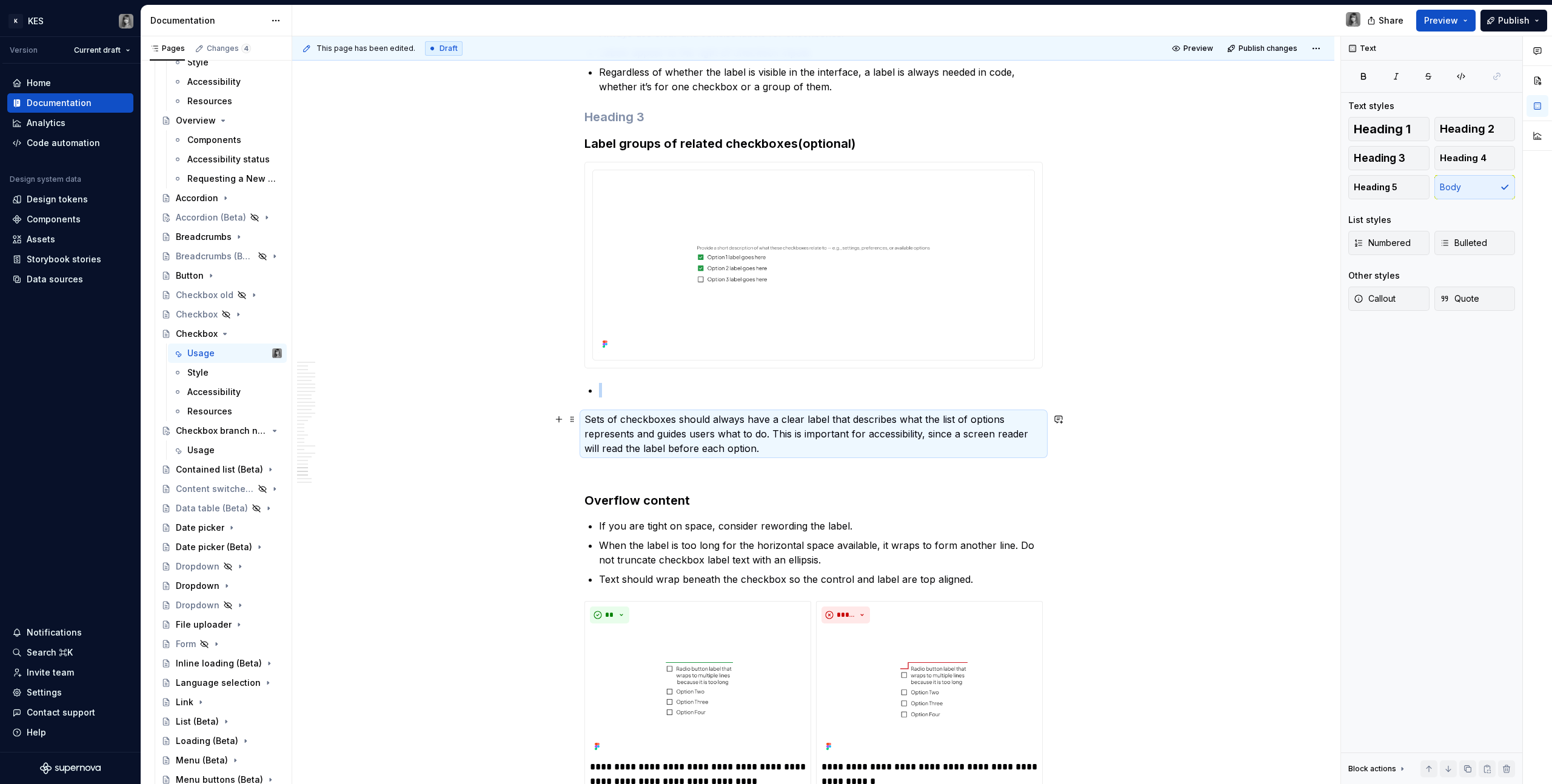 click on "**********" at bounding box center (814, -3570) 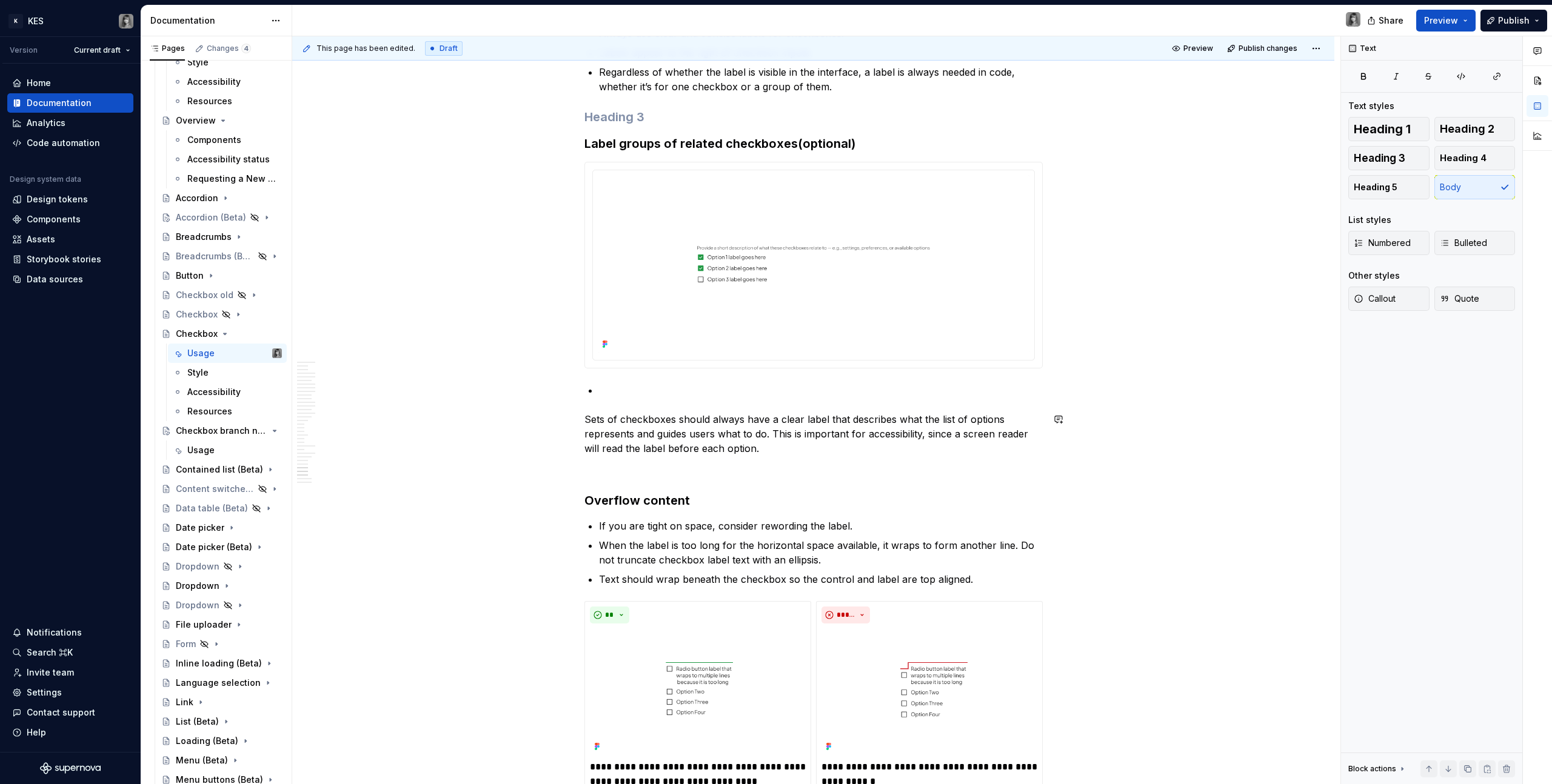 click on "**********" at bounding box center [814, -3570] 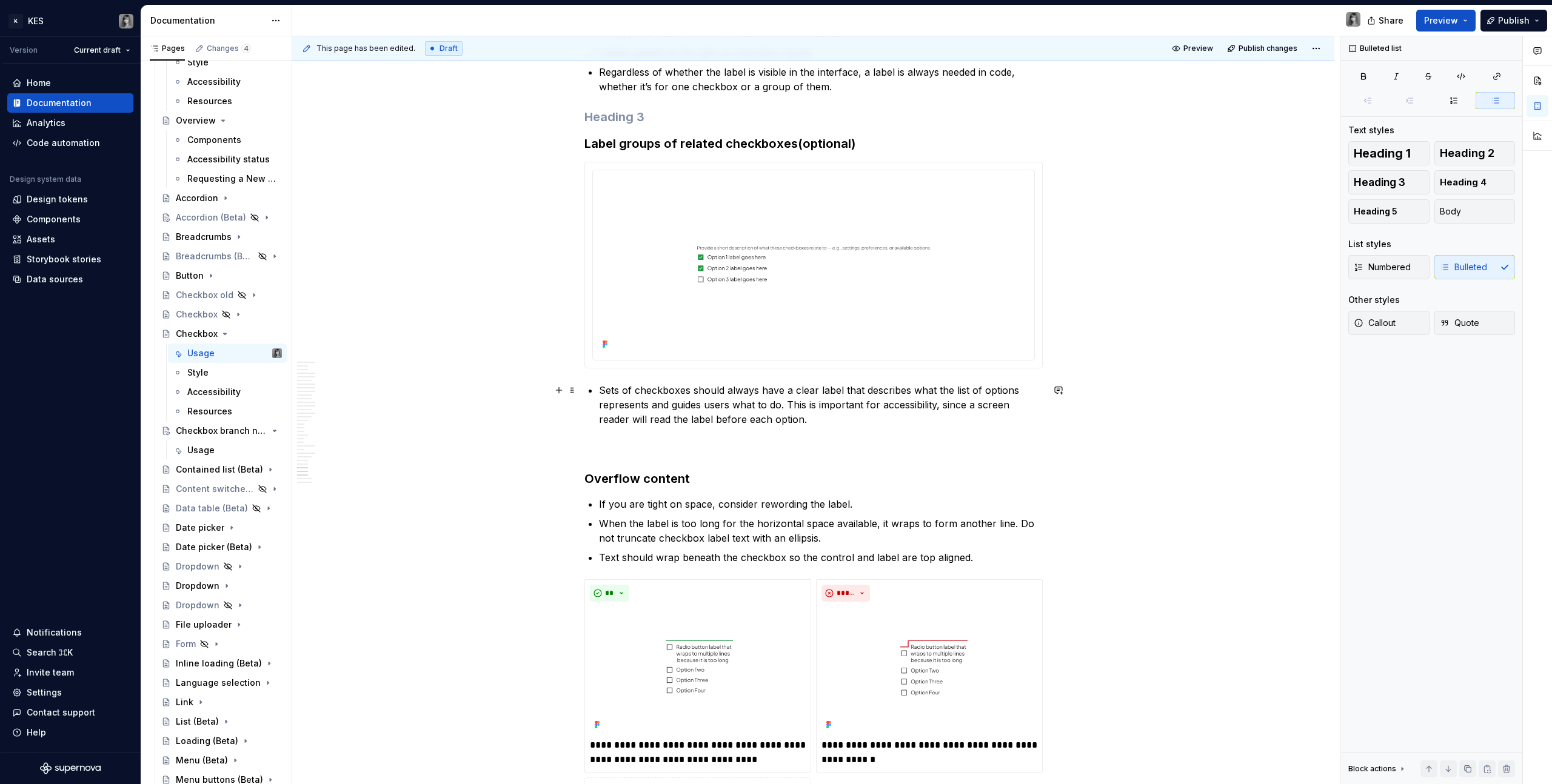 click on "Sets of checkboxes should always have a clear label that describes what the list of options represents and guides users what to do. This is important for accessibility, since a screen reader will read the label before each option." at bounding box center (821, 405) 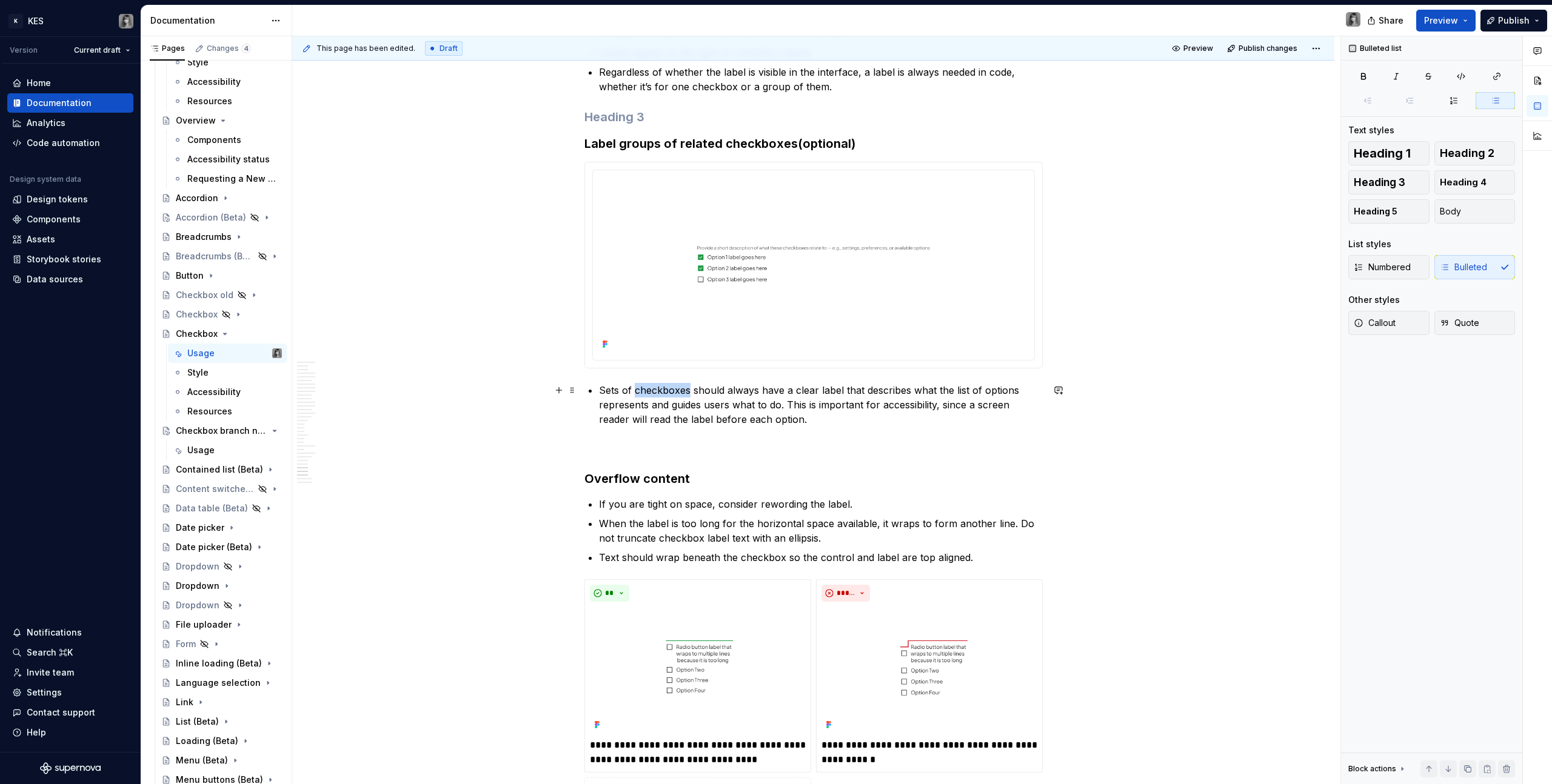 click on "Sets of checkboxes should always have a clear label that describes what the list of options represents and guides users what to do. This is important for accessibility, since a screen reader will read the label before each option." at bounding box center (821, 405) 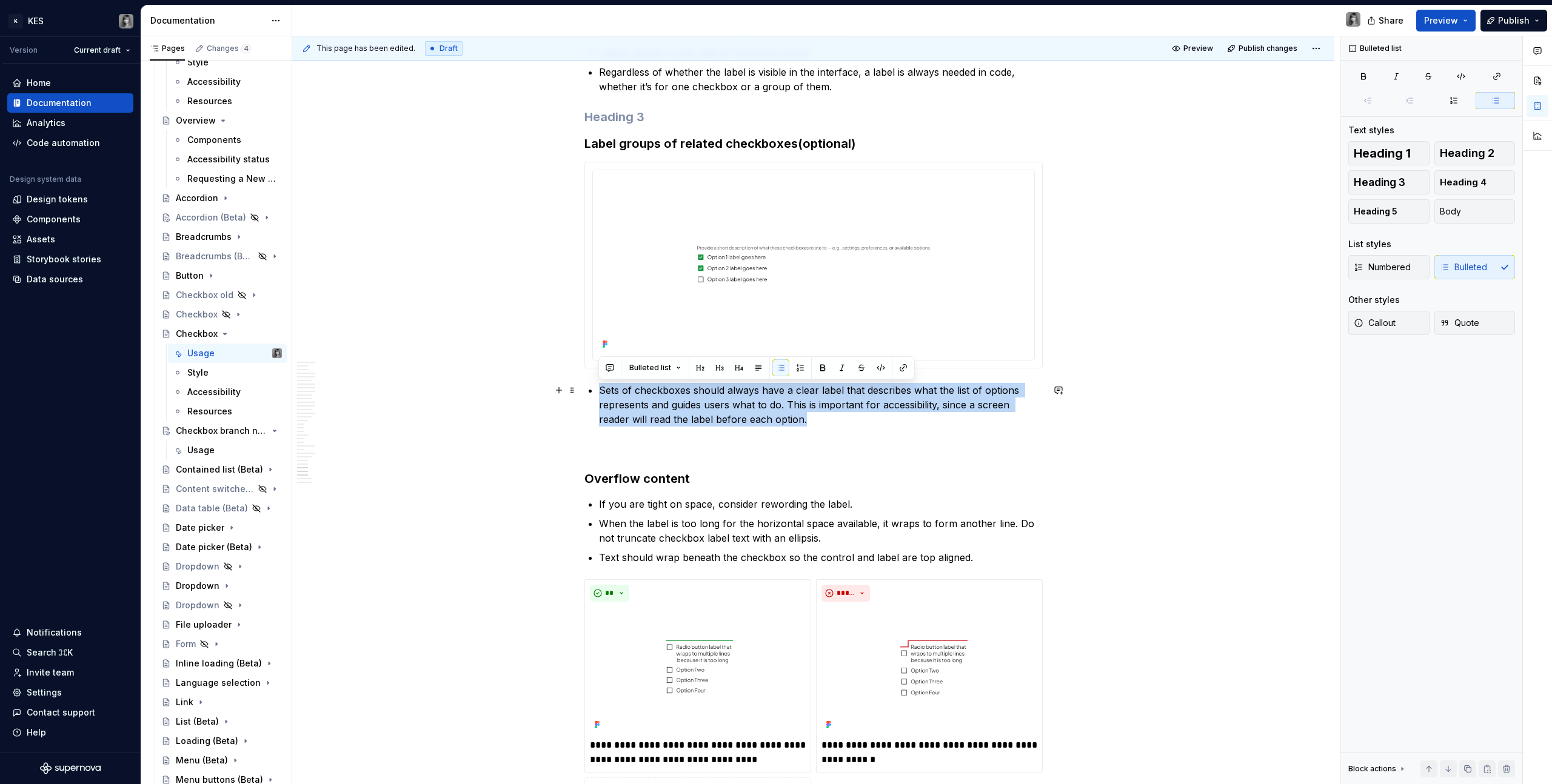 click on "Sets of checkboxes should always have a clear label that describes what the list of options represents and guides users what to do. This is important for accessibility, since a screen reader will read the label before each option." at bounding box center [821, 405] 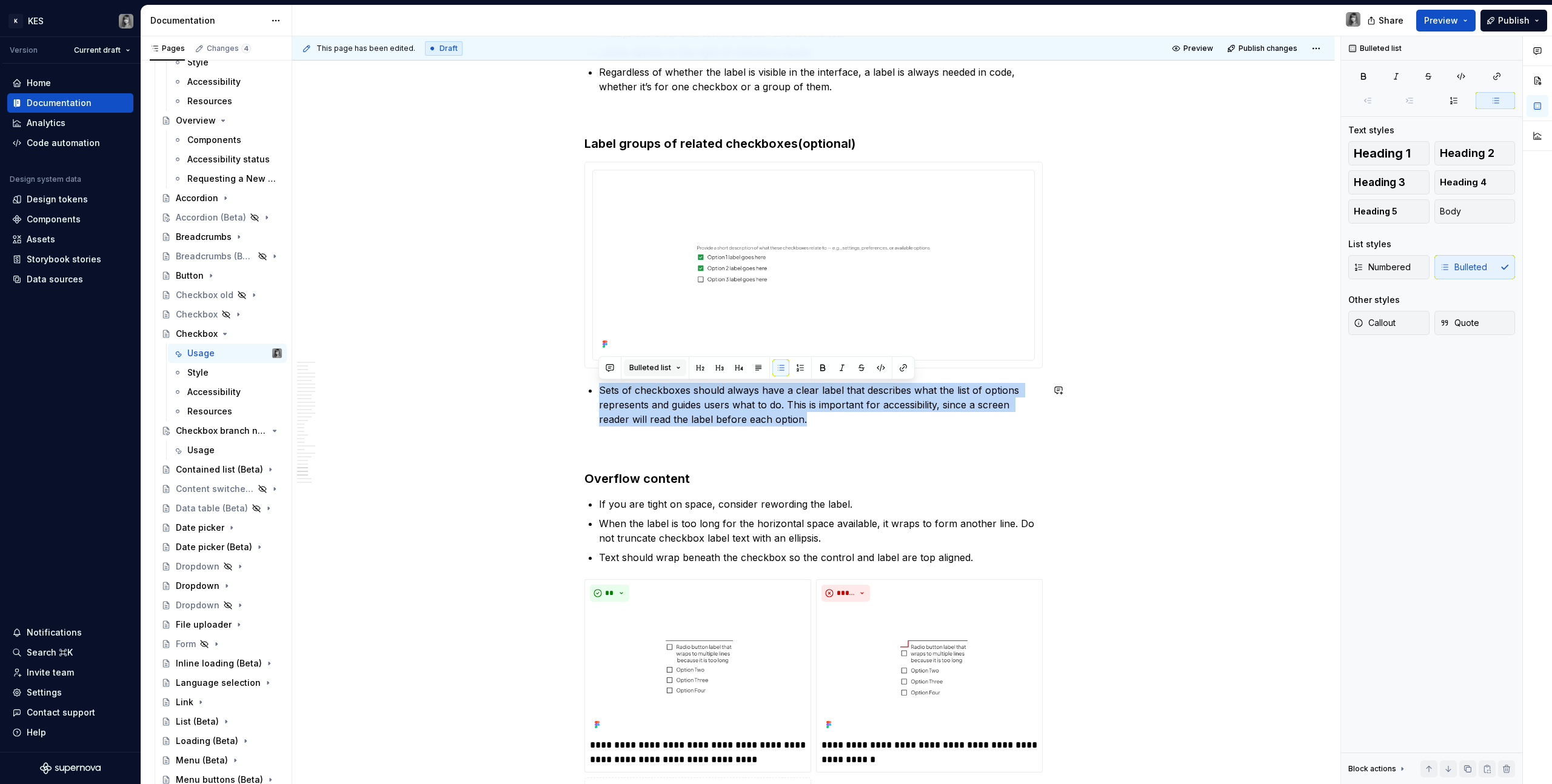 click on "Bulleted list" at bounding box center [655, 368] 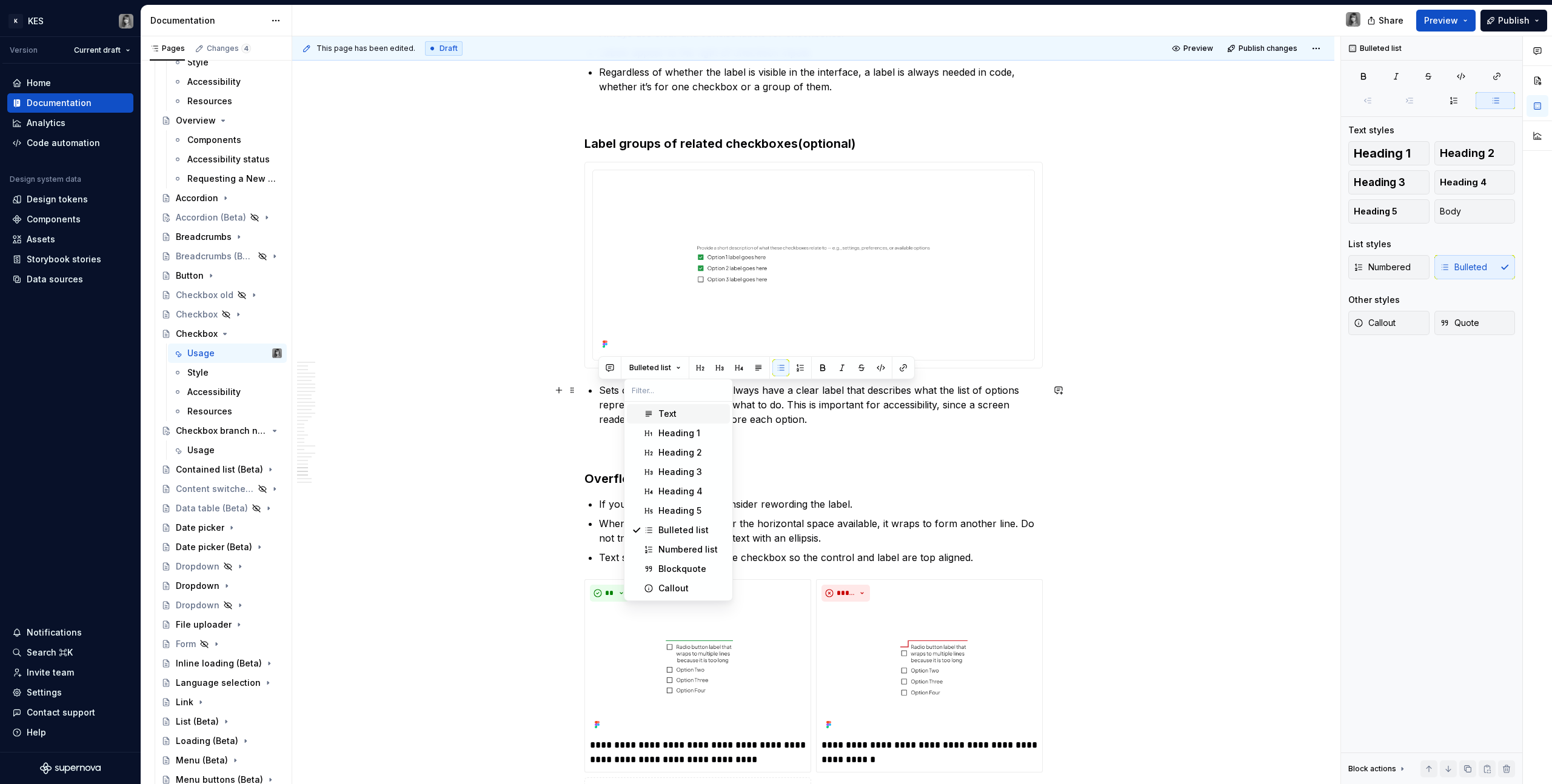 click on "Text" at bounding box center (667, 414) 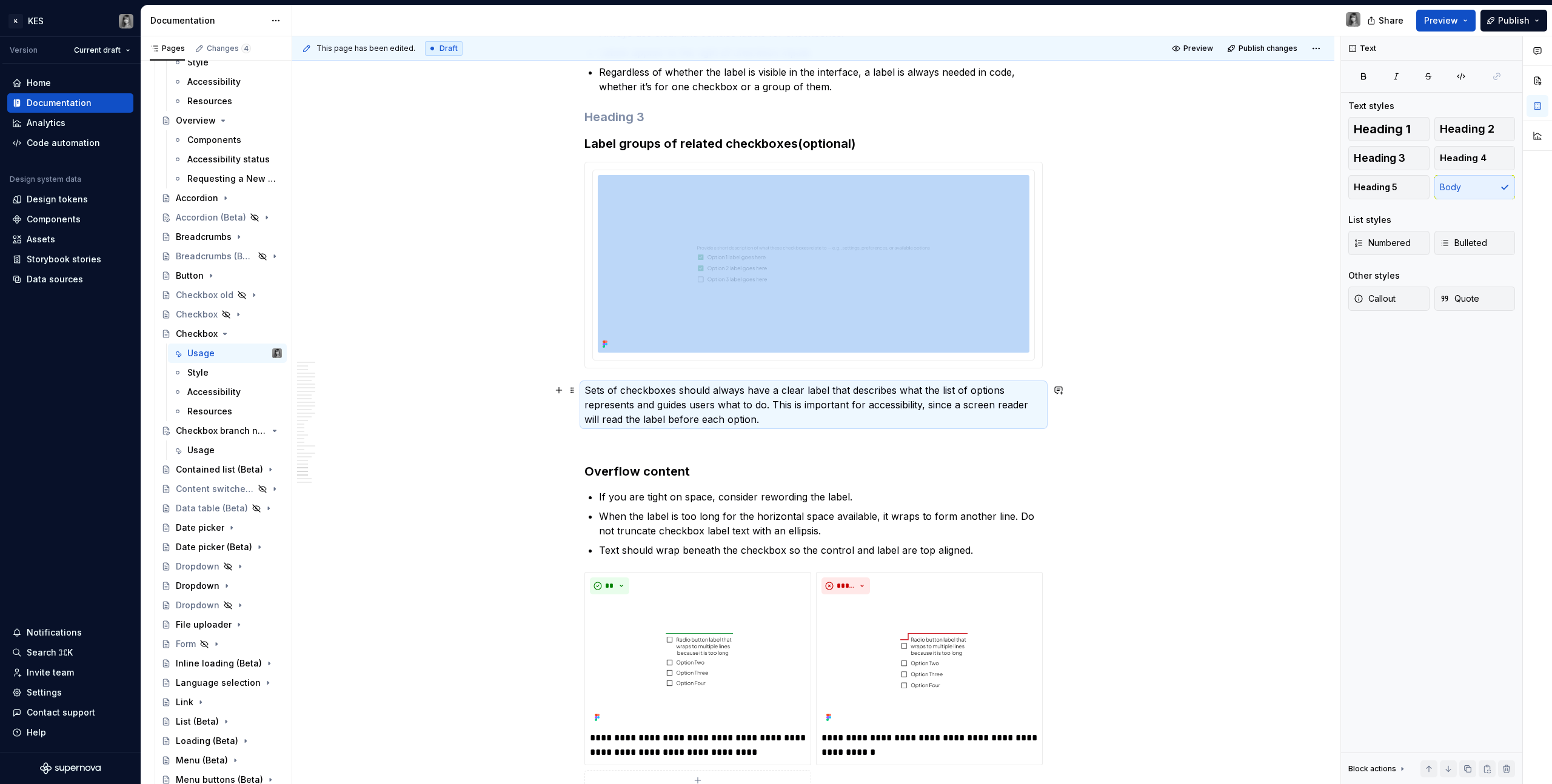 click on "Sets of checkboxes should always have a clear label that describes what the list of options represents and guides users what to do. This is important for accessibility, since a screen reader will read the label before each option." at bounding box center (814, 405) 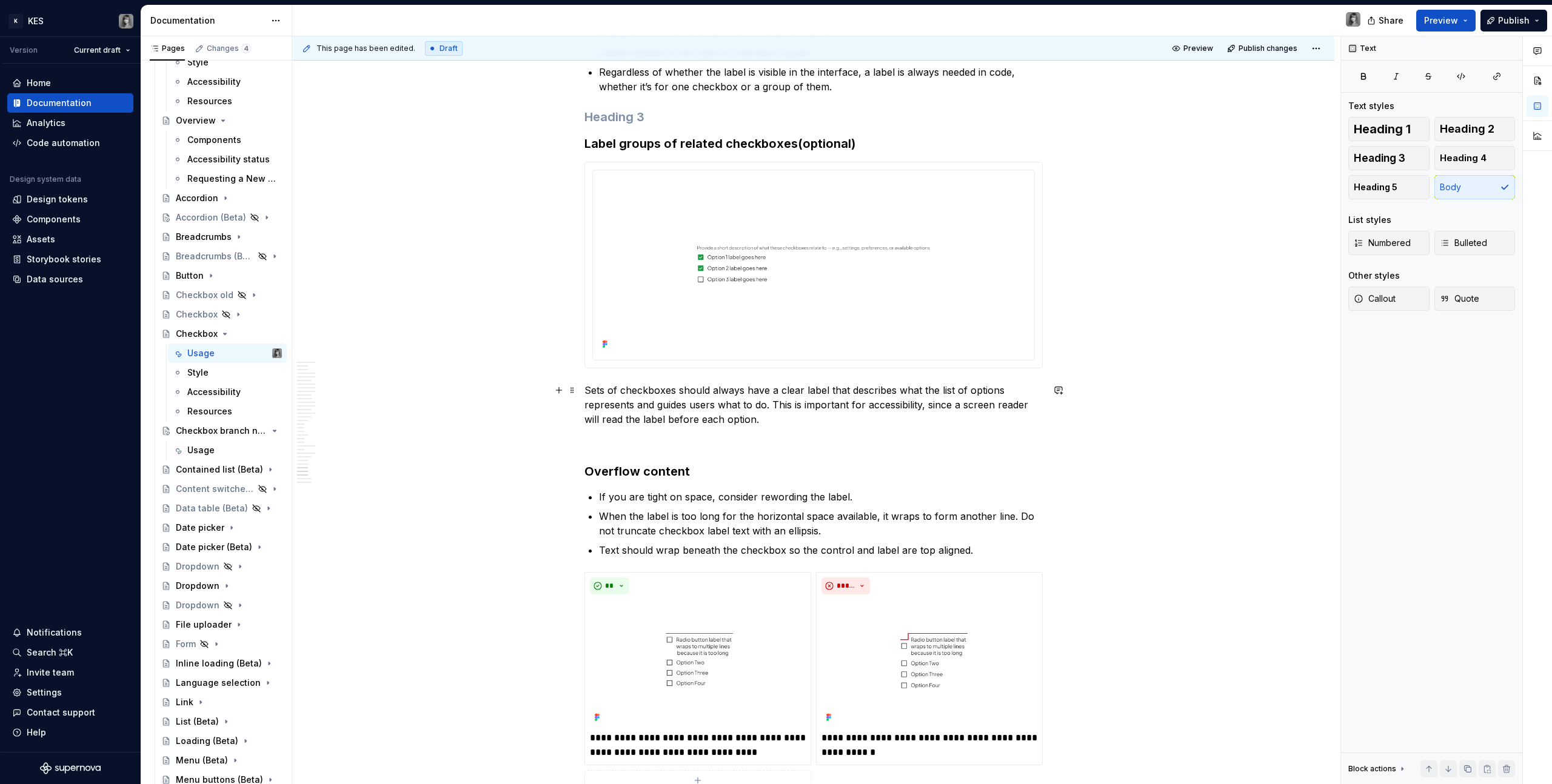 scroll, scrollTop: 9163, scrollLeft: 0, axis: vertical 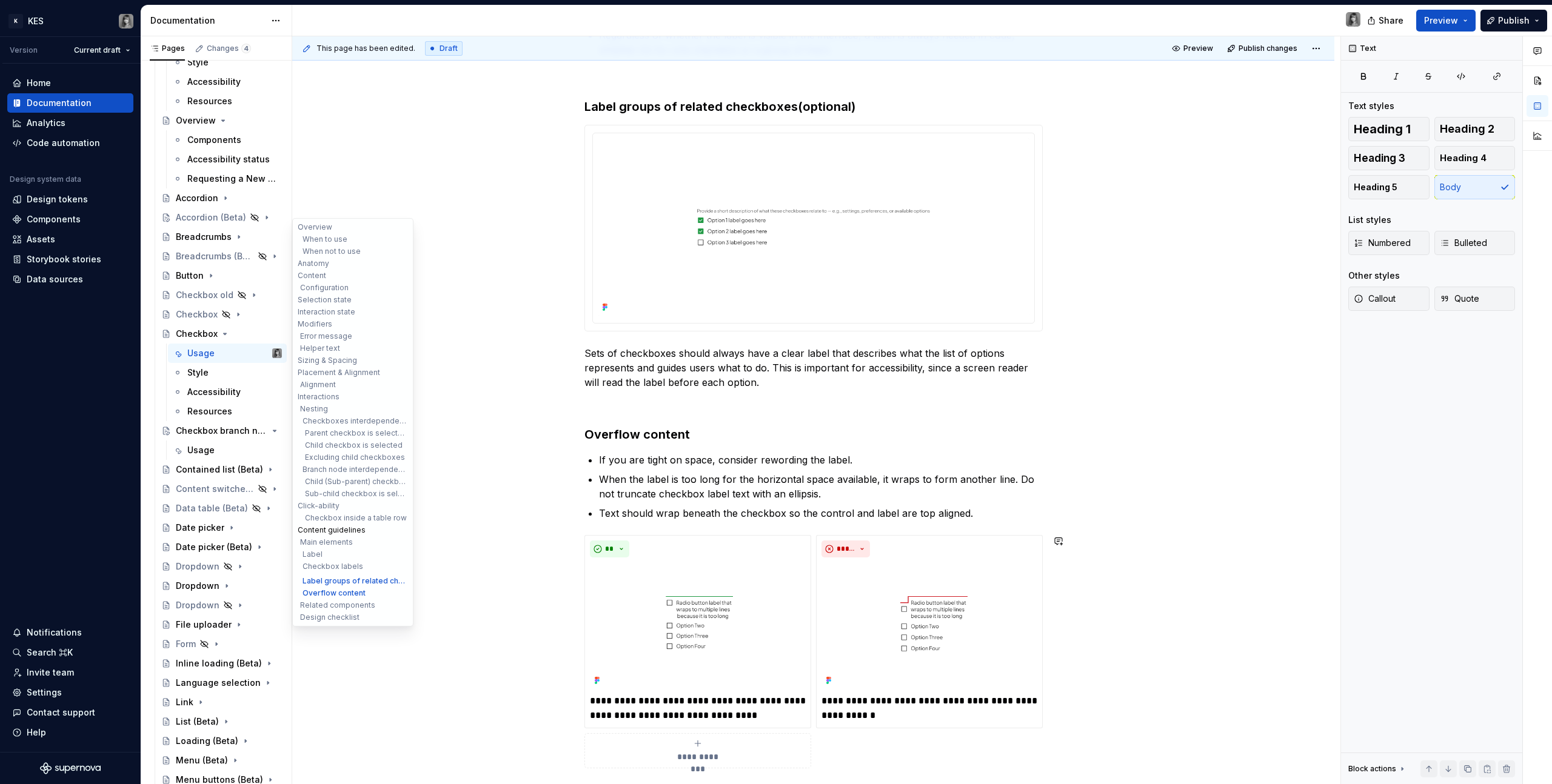click on "Content guidelines" at bounding box center [353, 530] 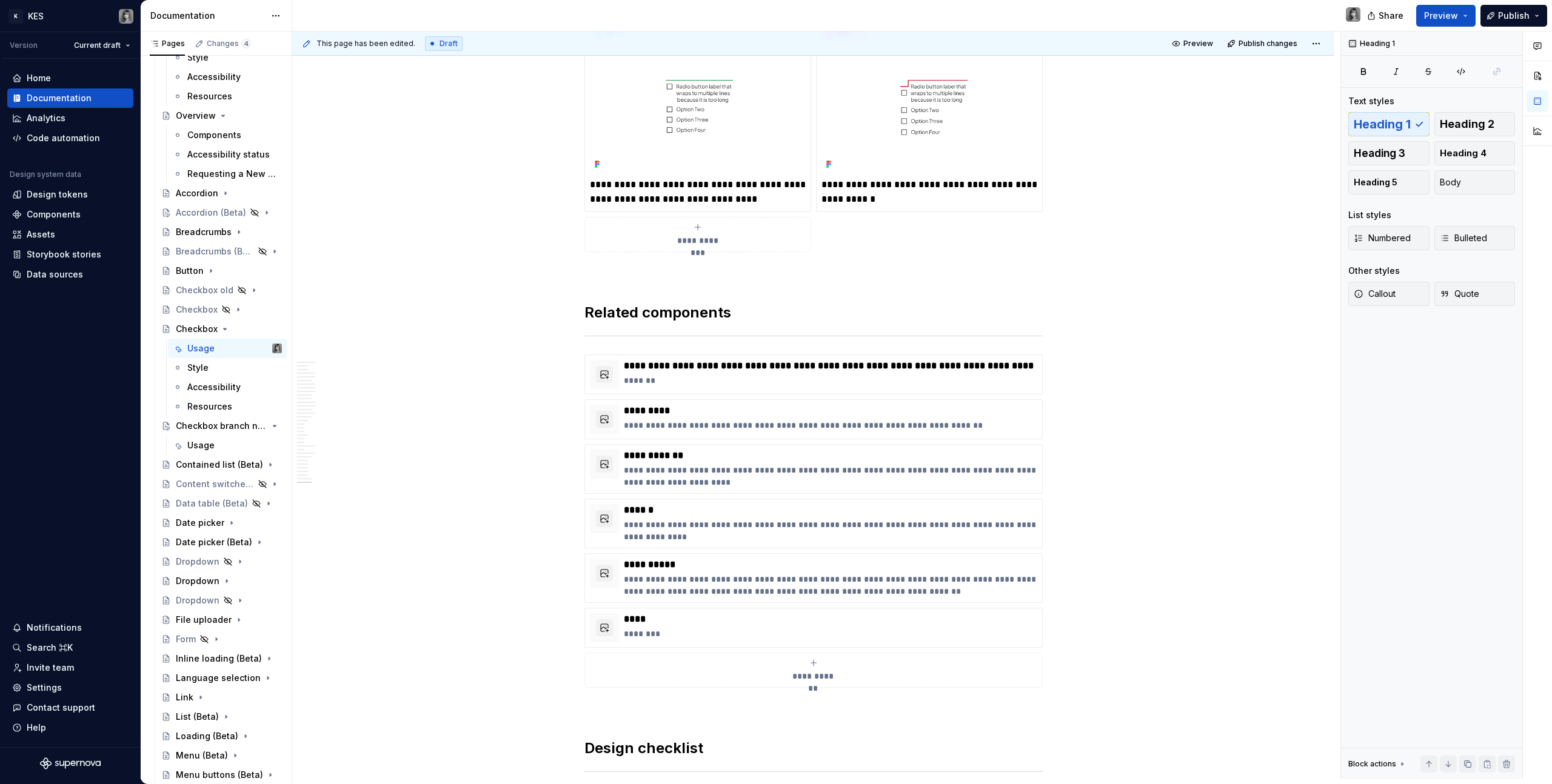 scroll, scrollTop: 10294, scrollLeft: 0, axis: vertical 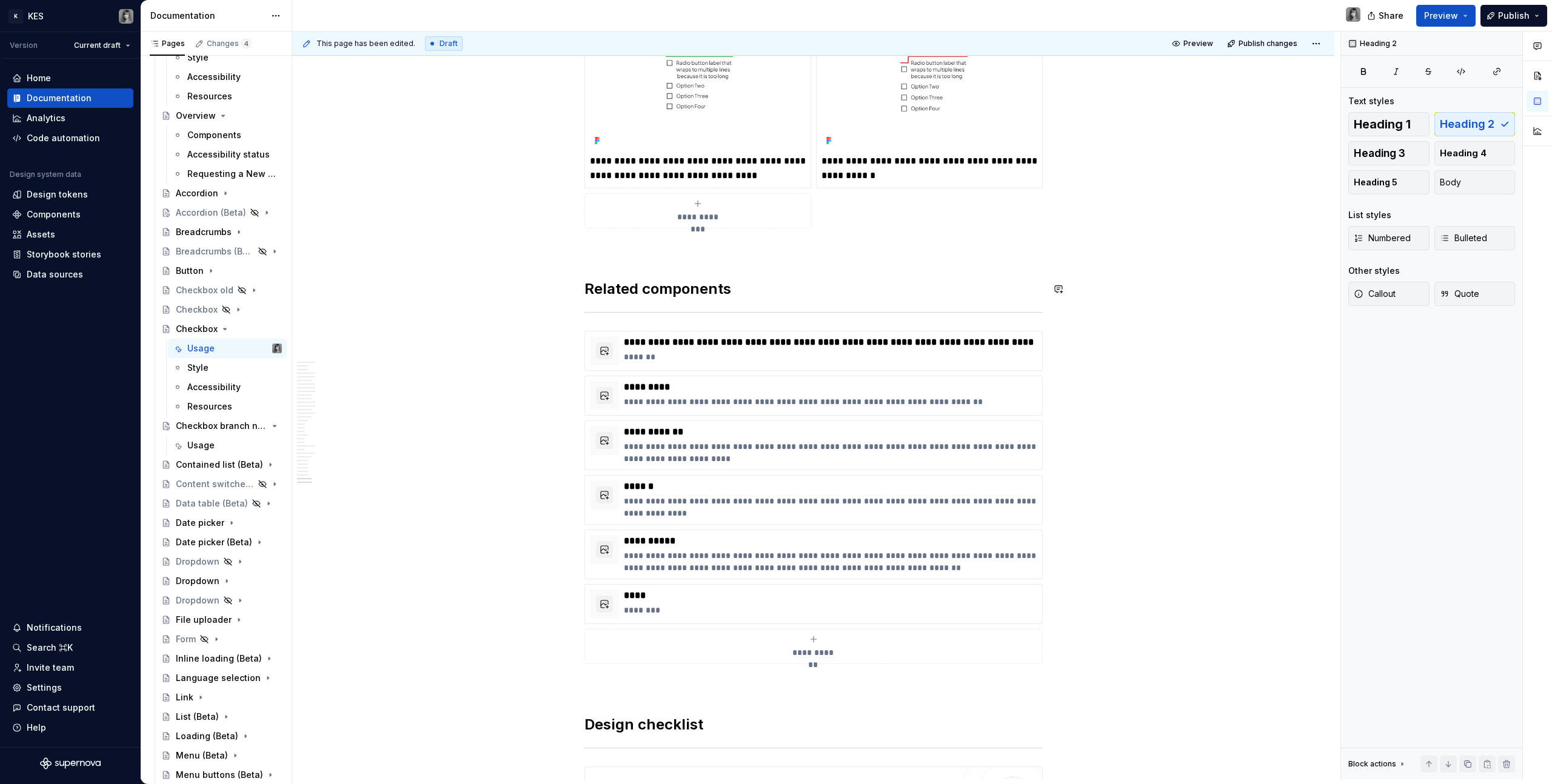click on "**********" at bounding box center (814, -4162) 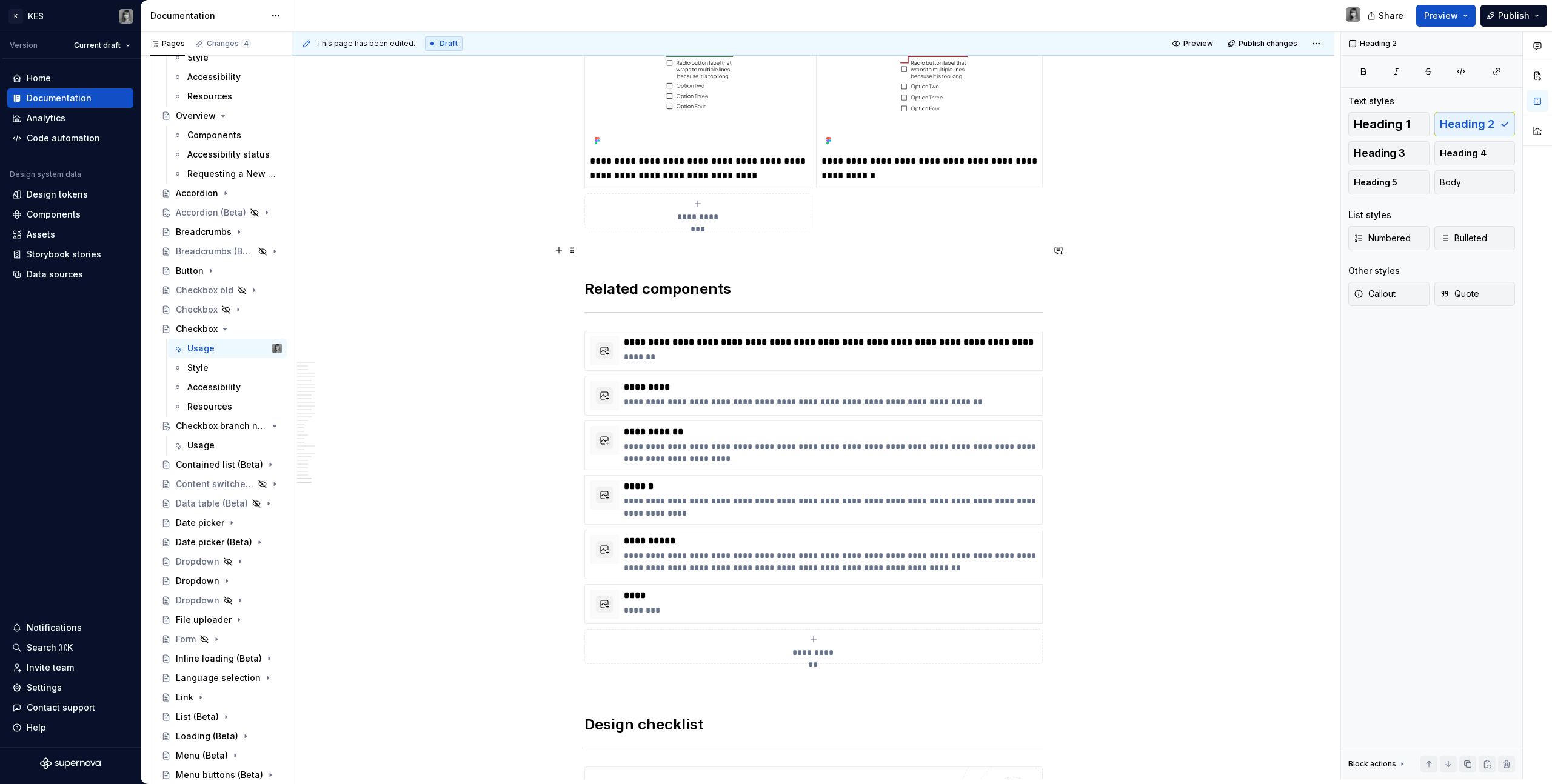 click at bounding box center [814, 250] 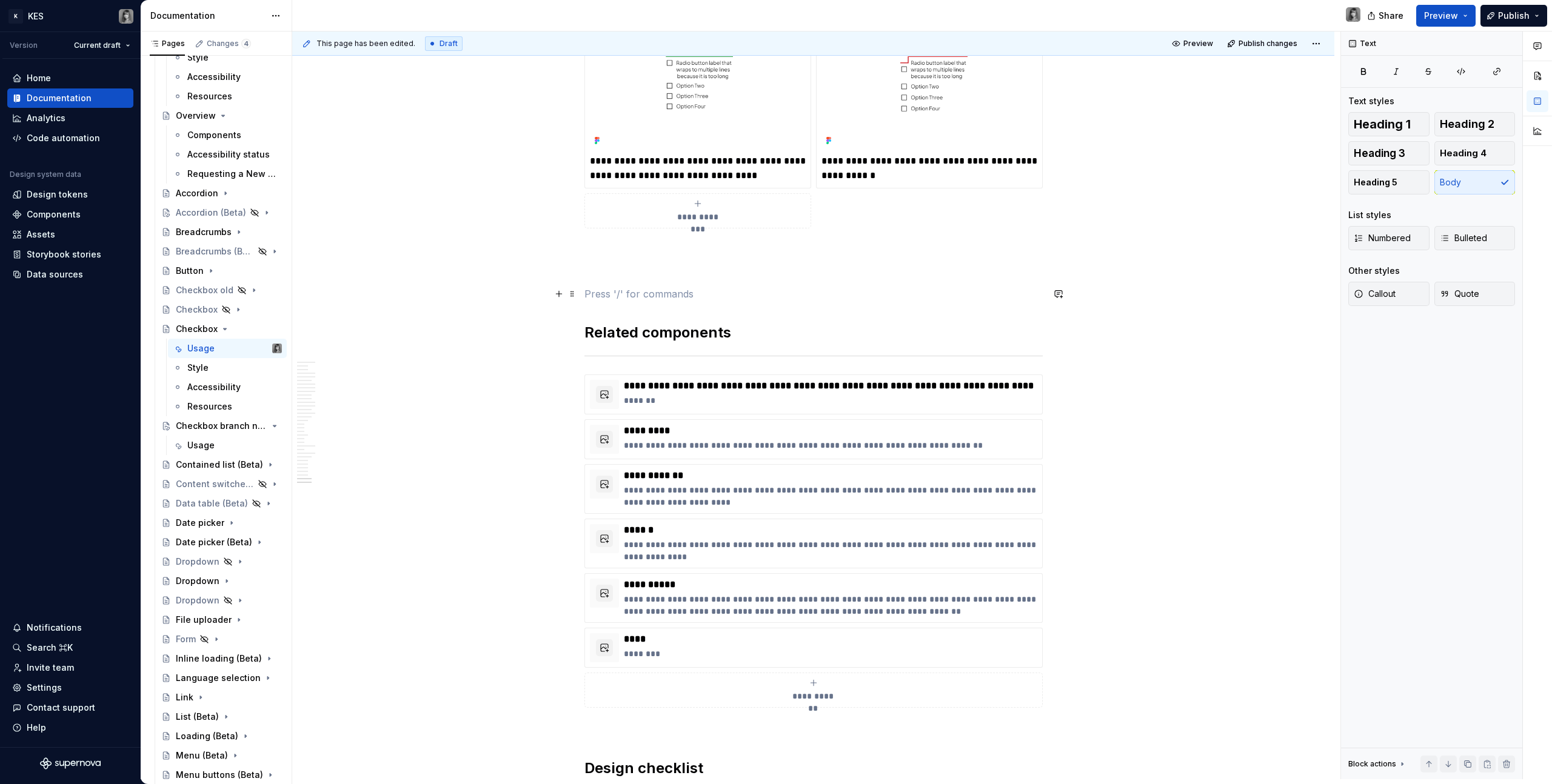 click at bounding box center [814, 294] 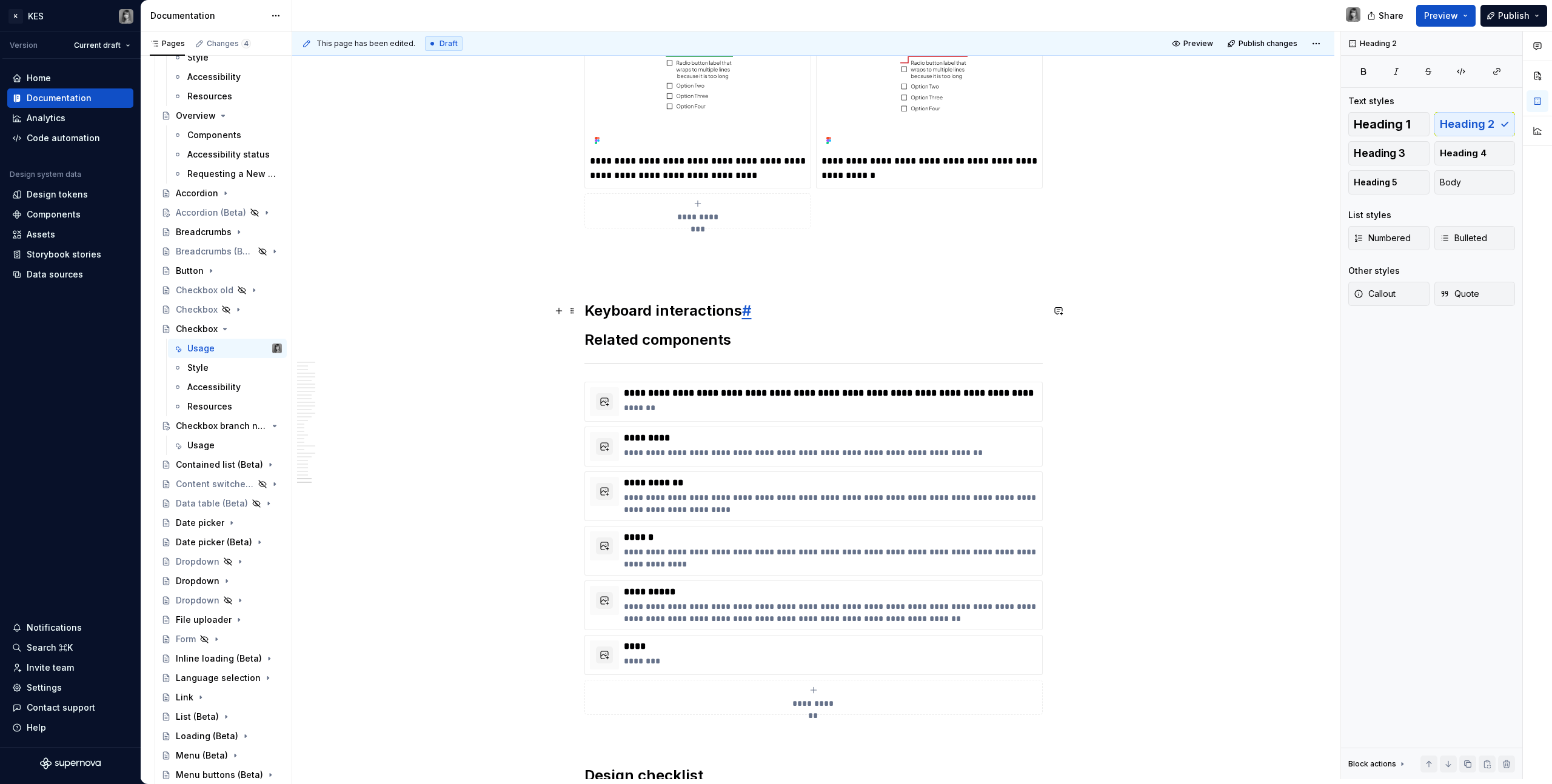 click on "Keyboard interactions #" at bounding box center (814, 311) 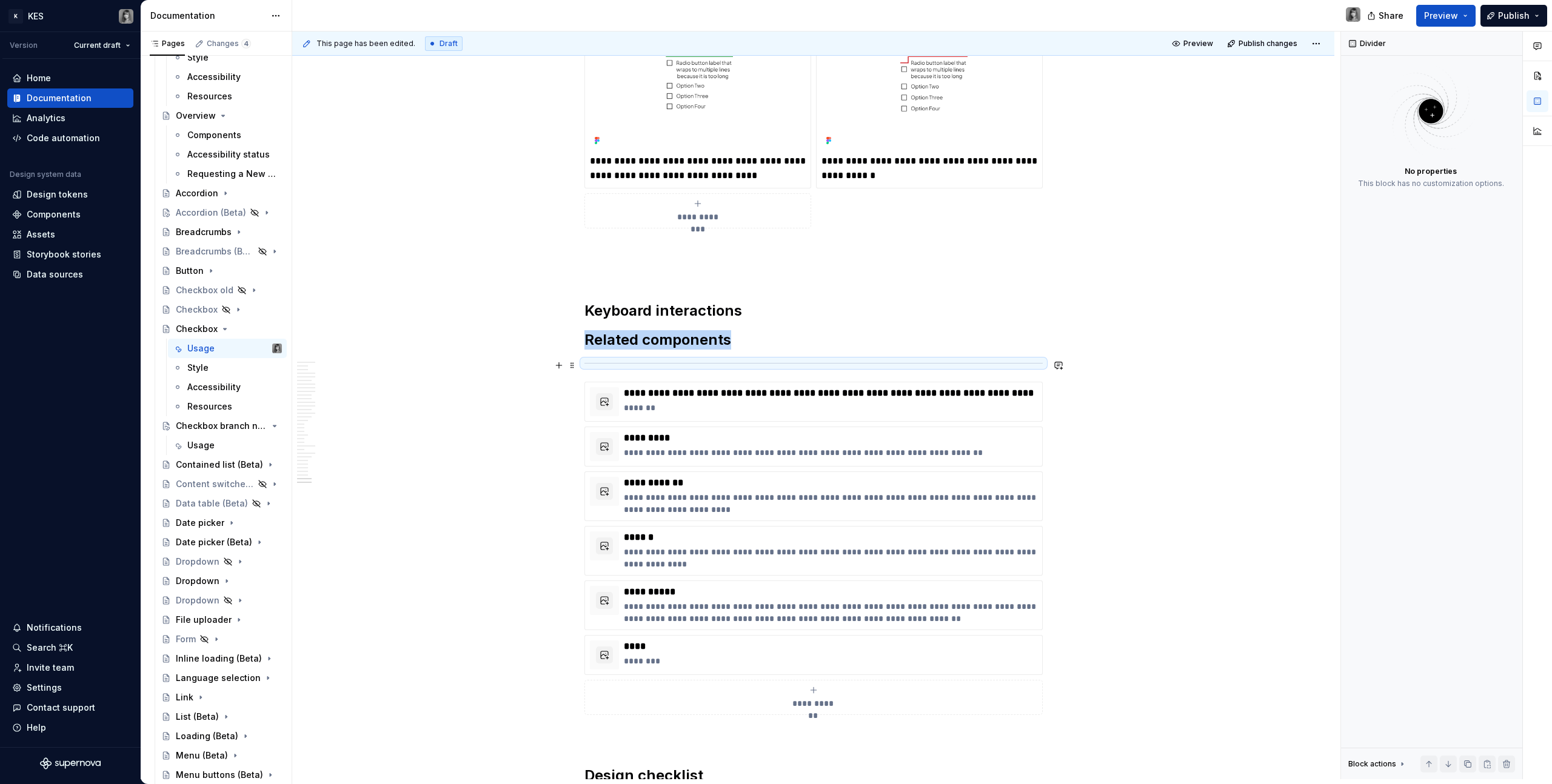click at bounding box center [814, 363] 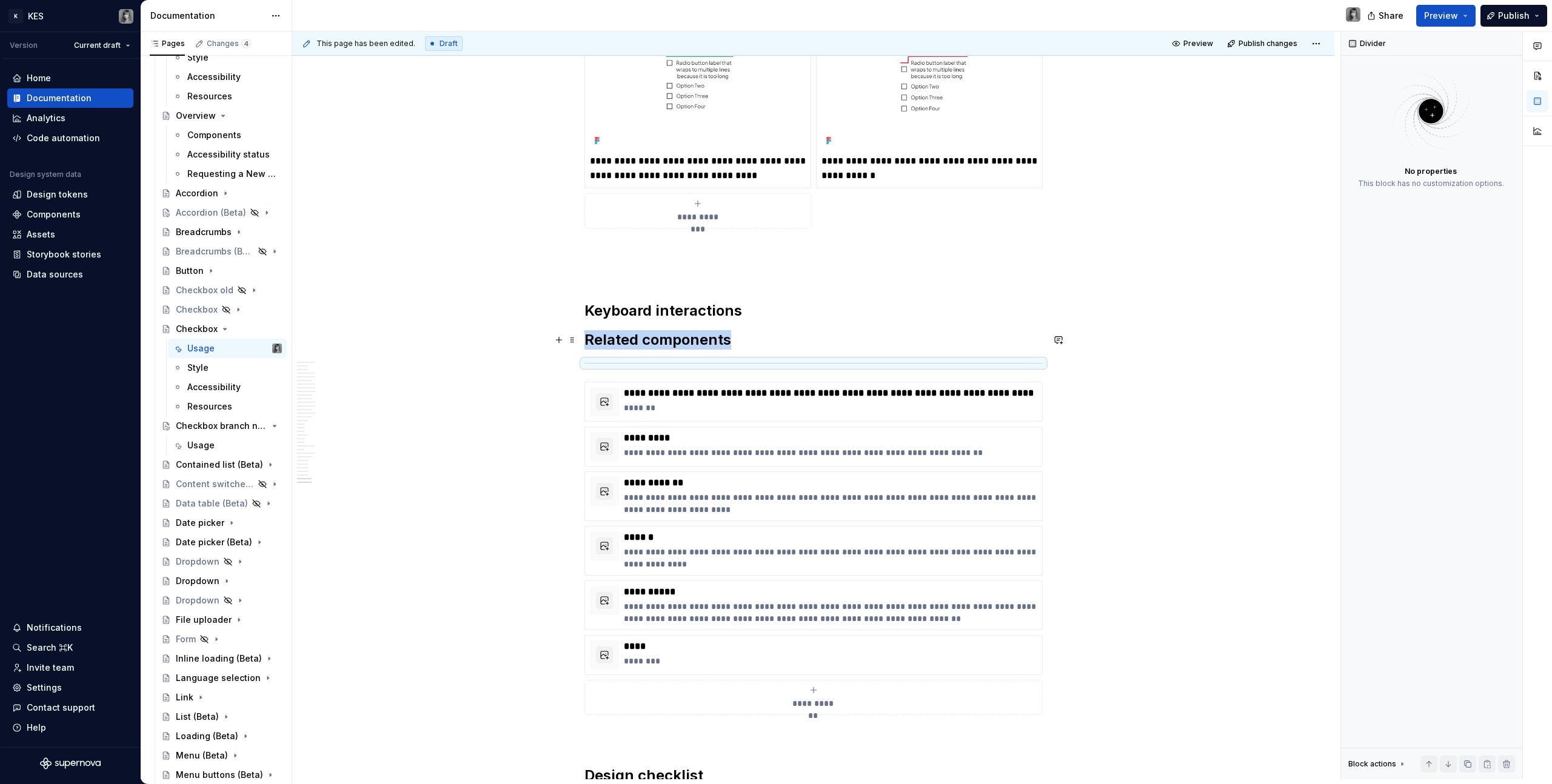 copy on "Related components" 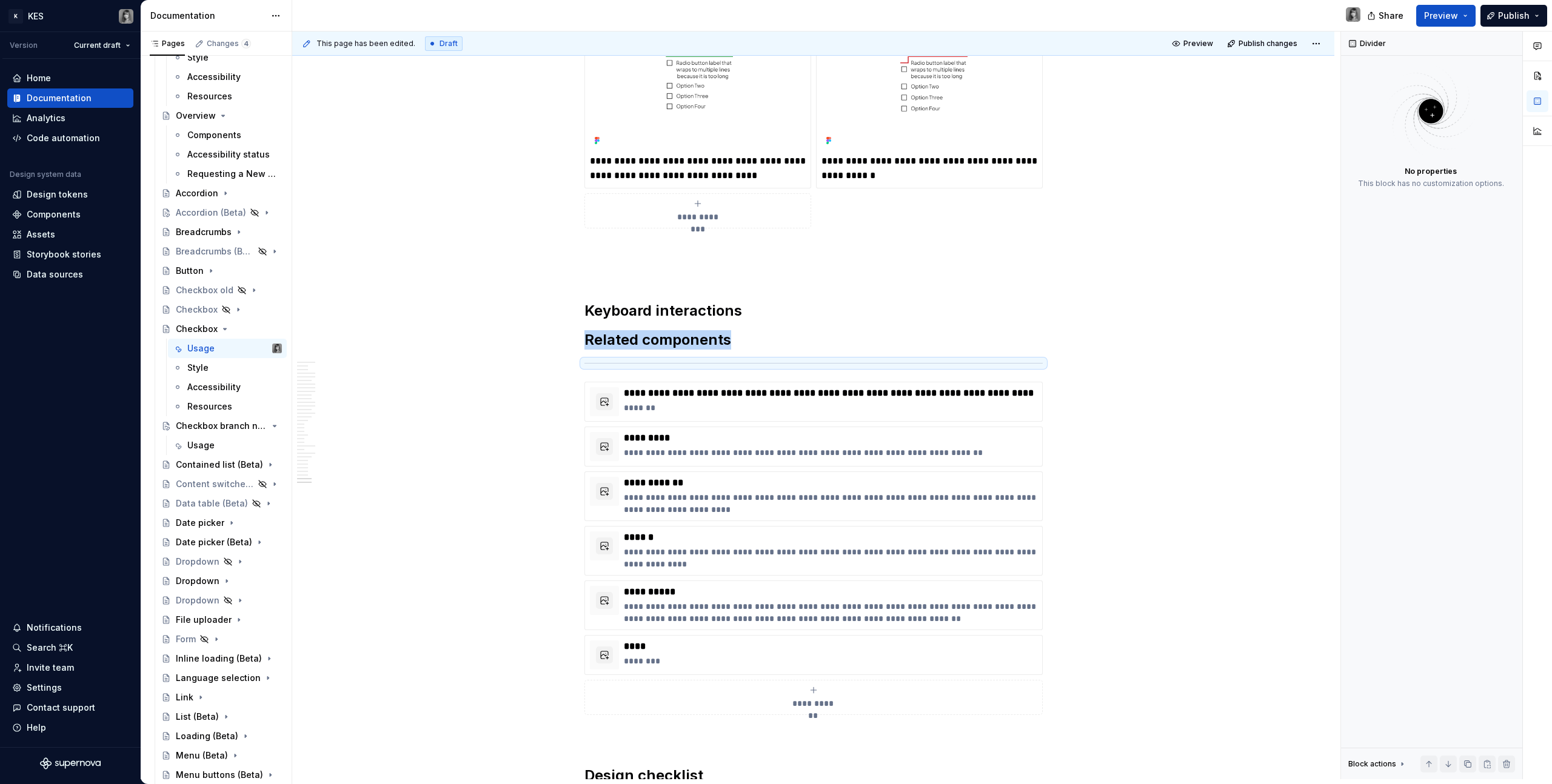 click on "**********" at bounding box center (698, 211) 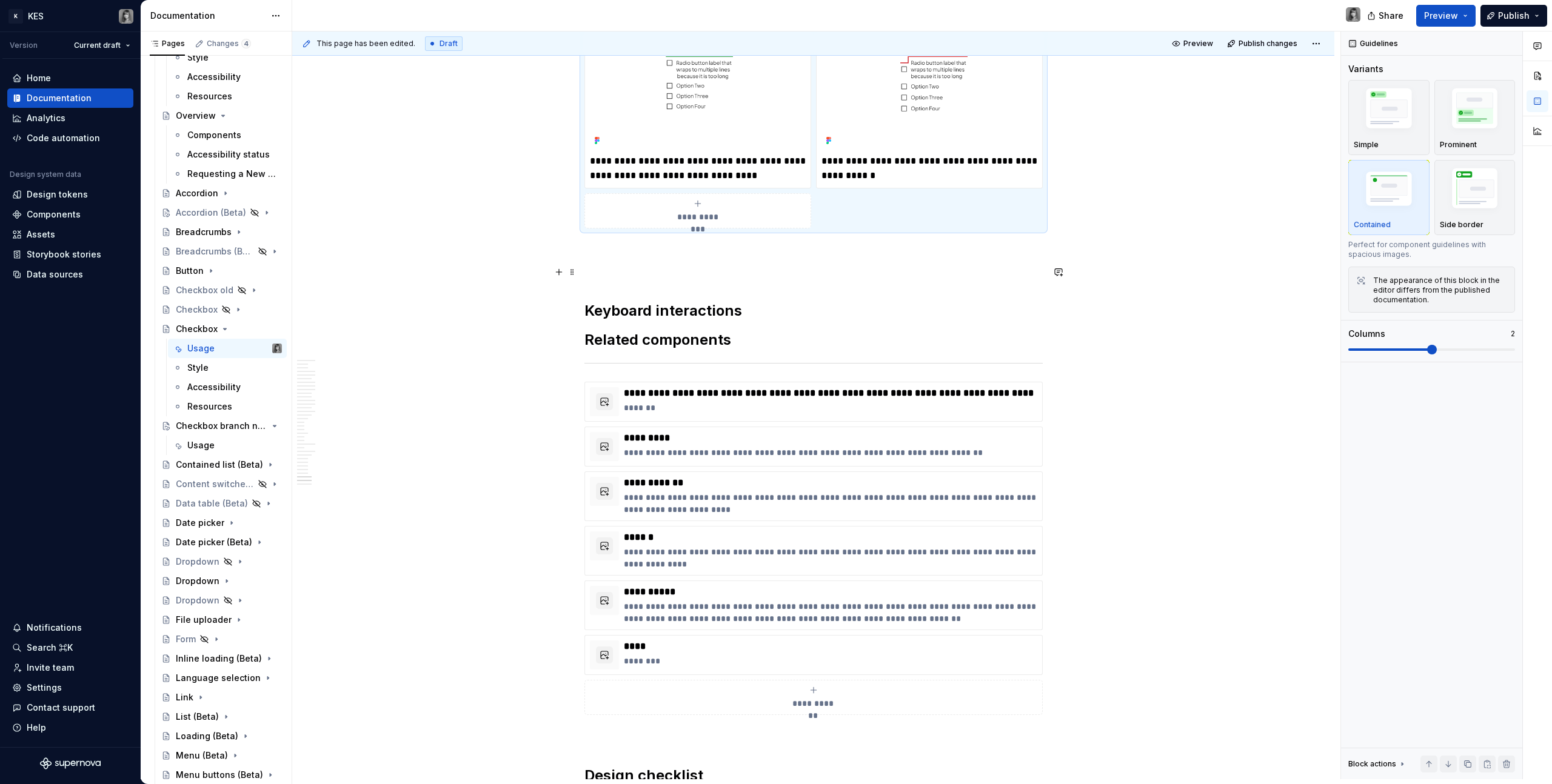 scroll, scrollTop: 9661, scrollLeft: 0, axis: vertical 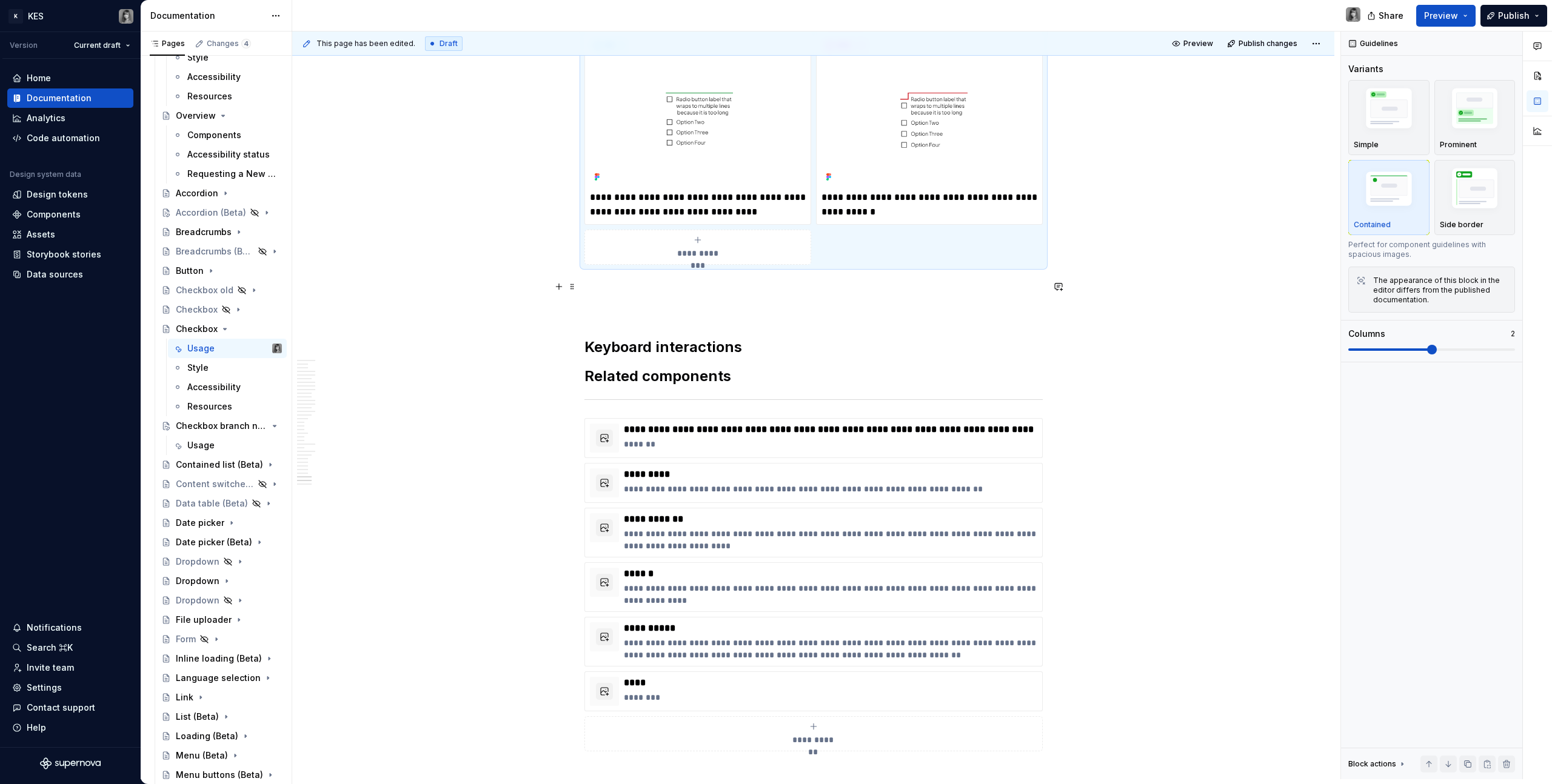click at bounding box center (814, 287) 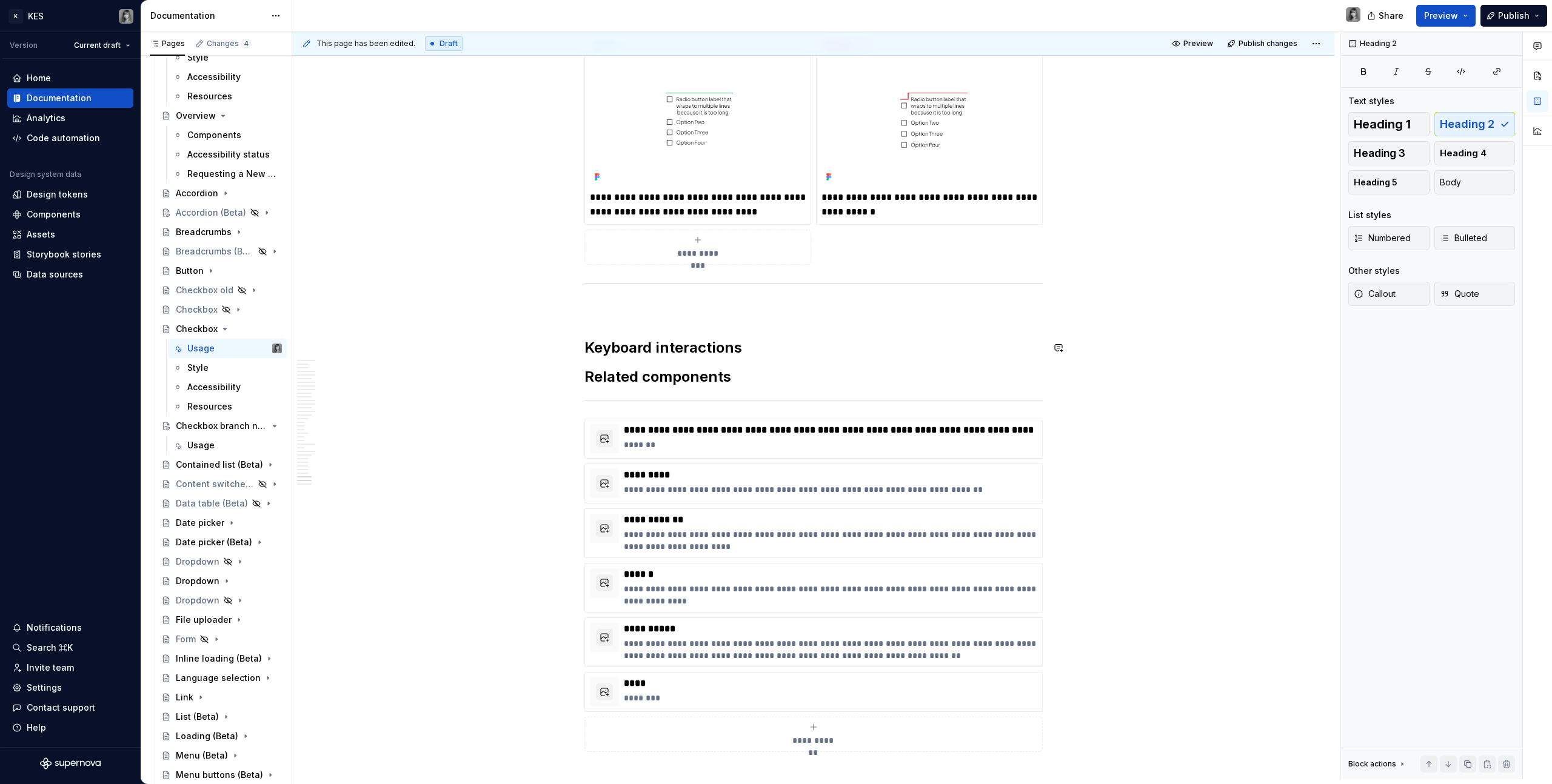 click on "**********" at bounding box center (814, -4099) 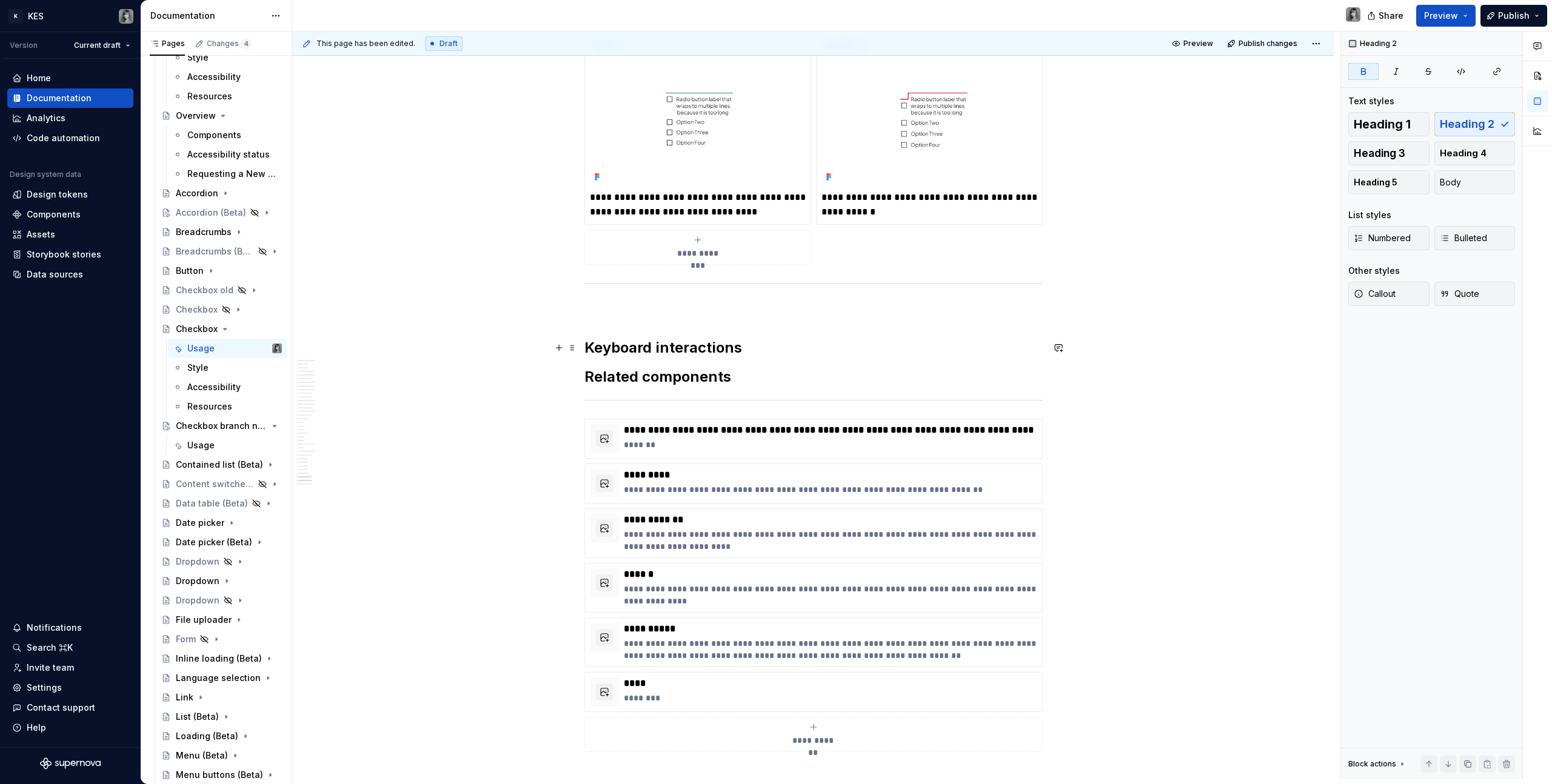 click on "Keyboard interactions" at bounding box center [814, 348] 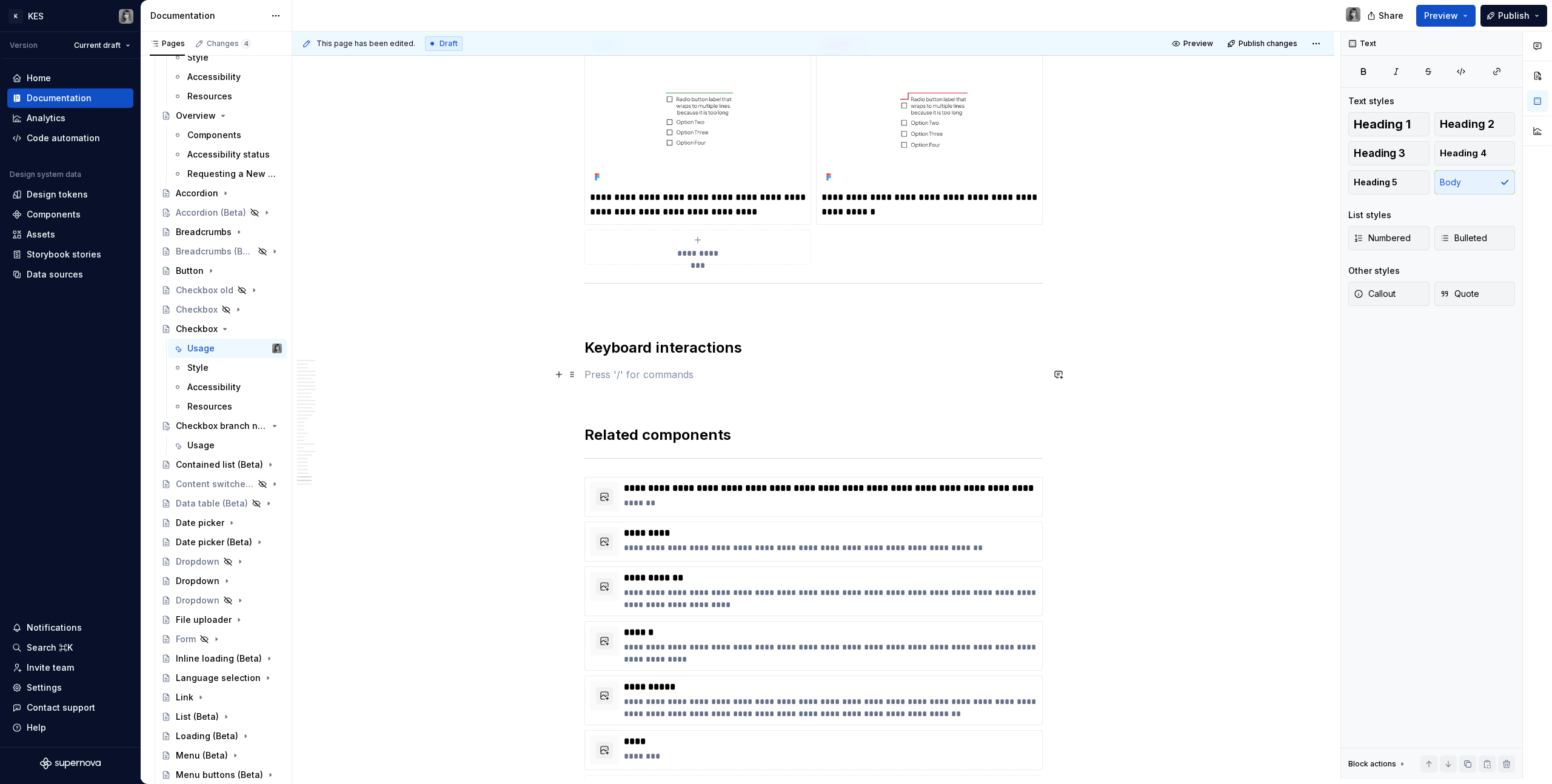 click at bounding box center (814, 374) 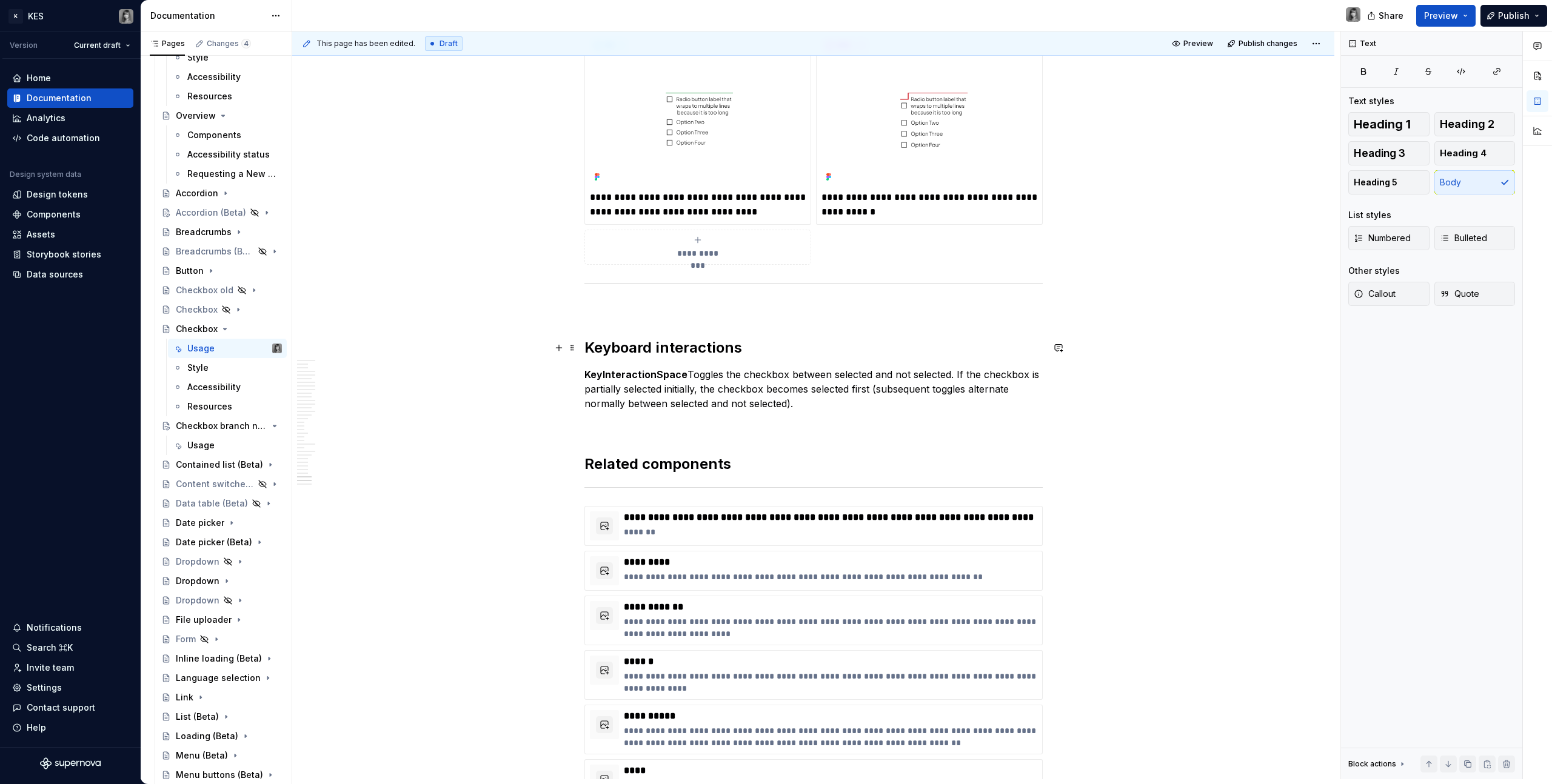 click on "Keyboard interactions" at bounding box center [814, 348] 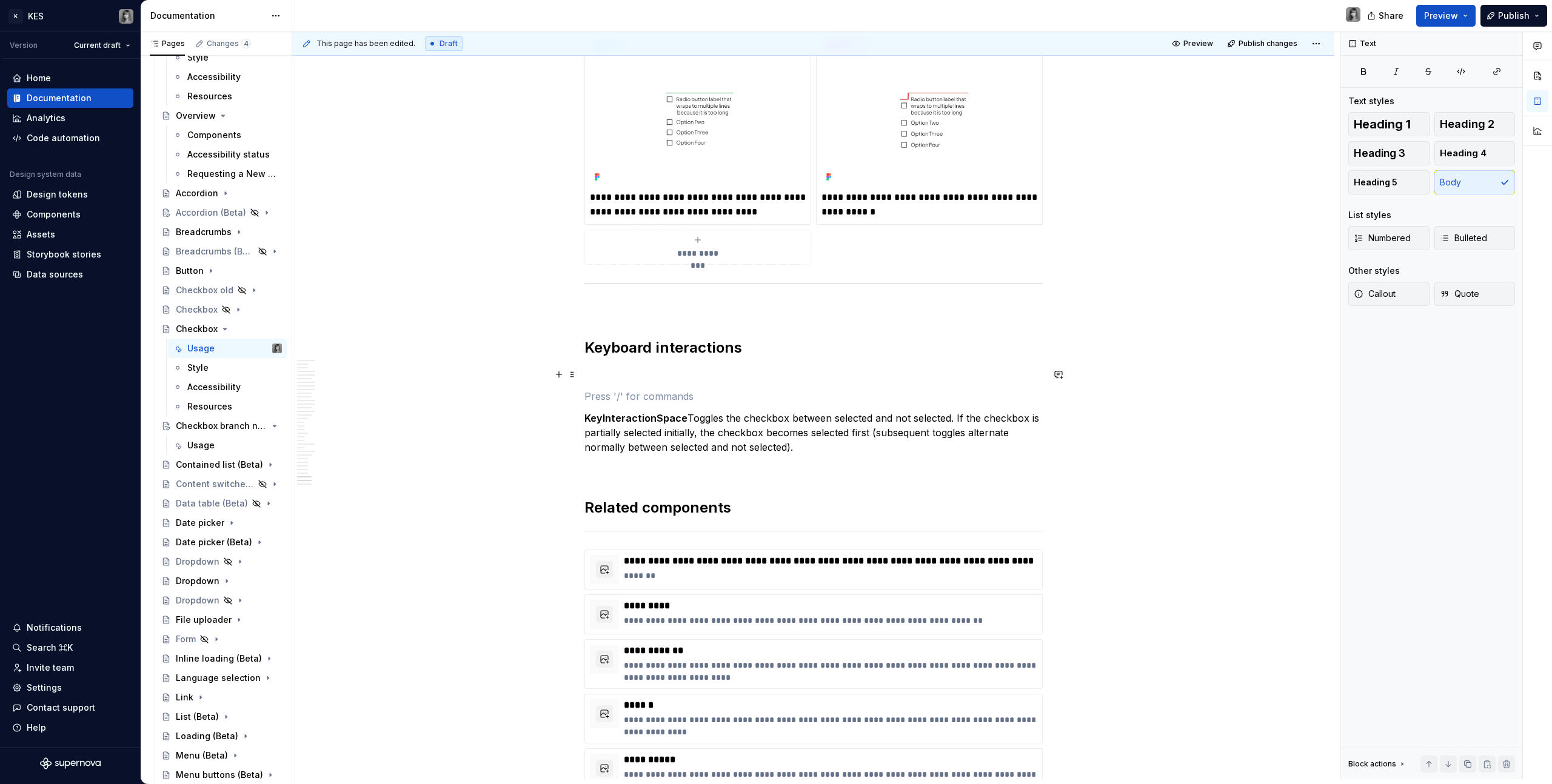 click at bounding box center (814, 374) 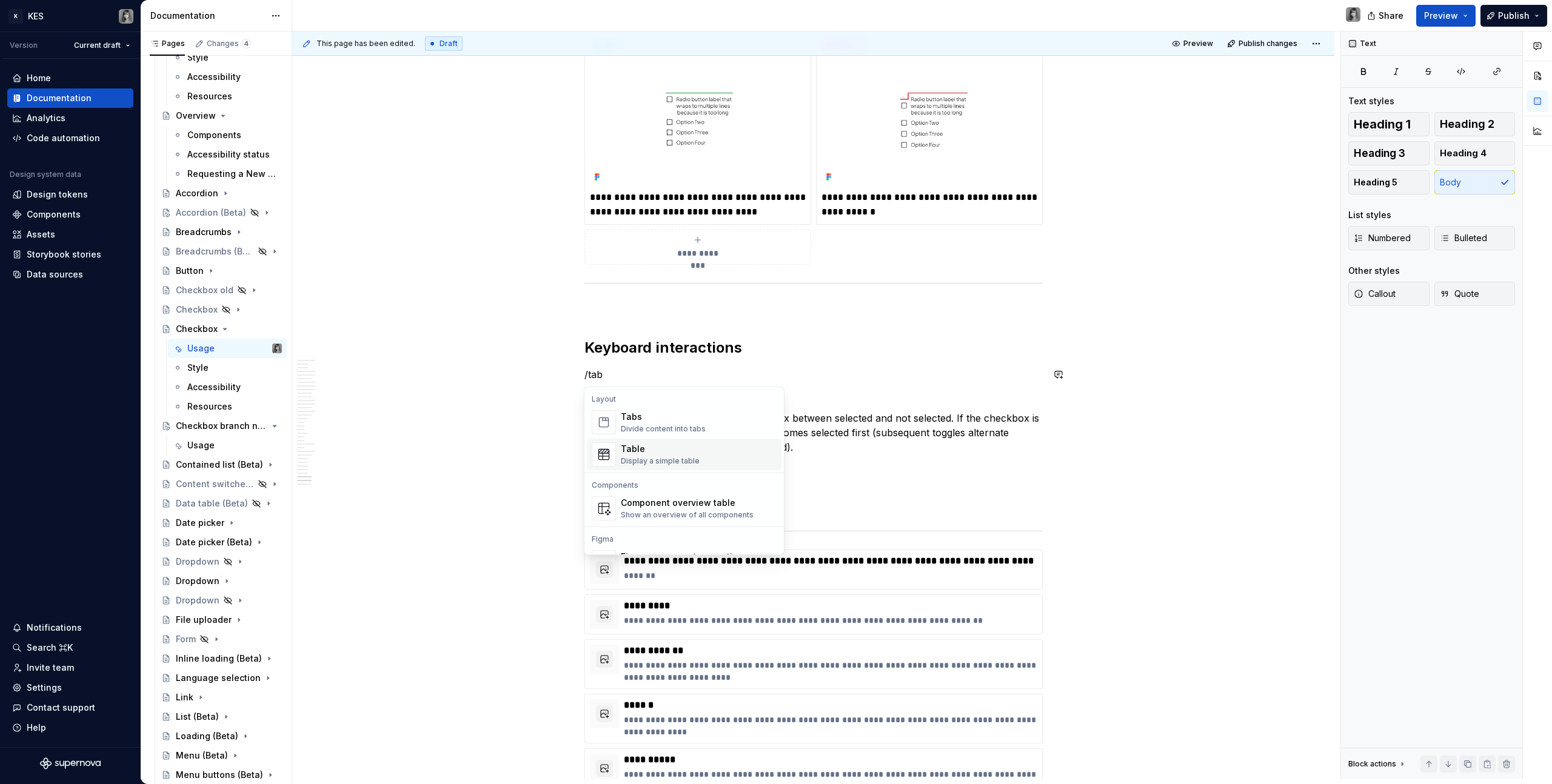 click on "Table" at bounding box center [660, 449] 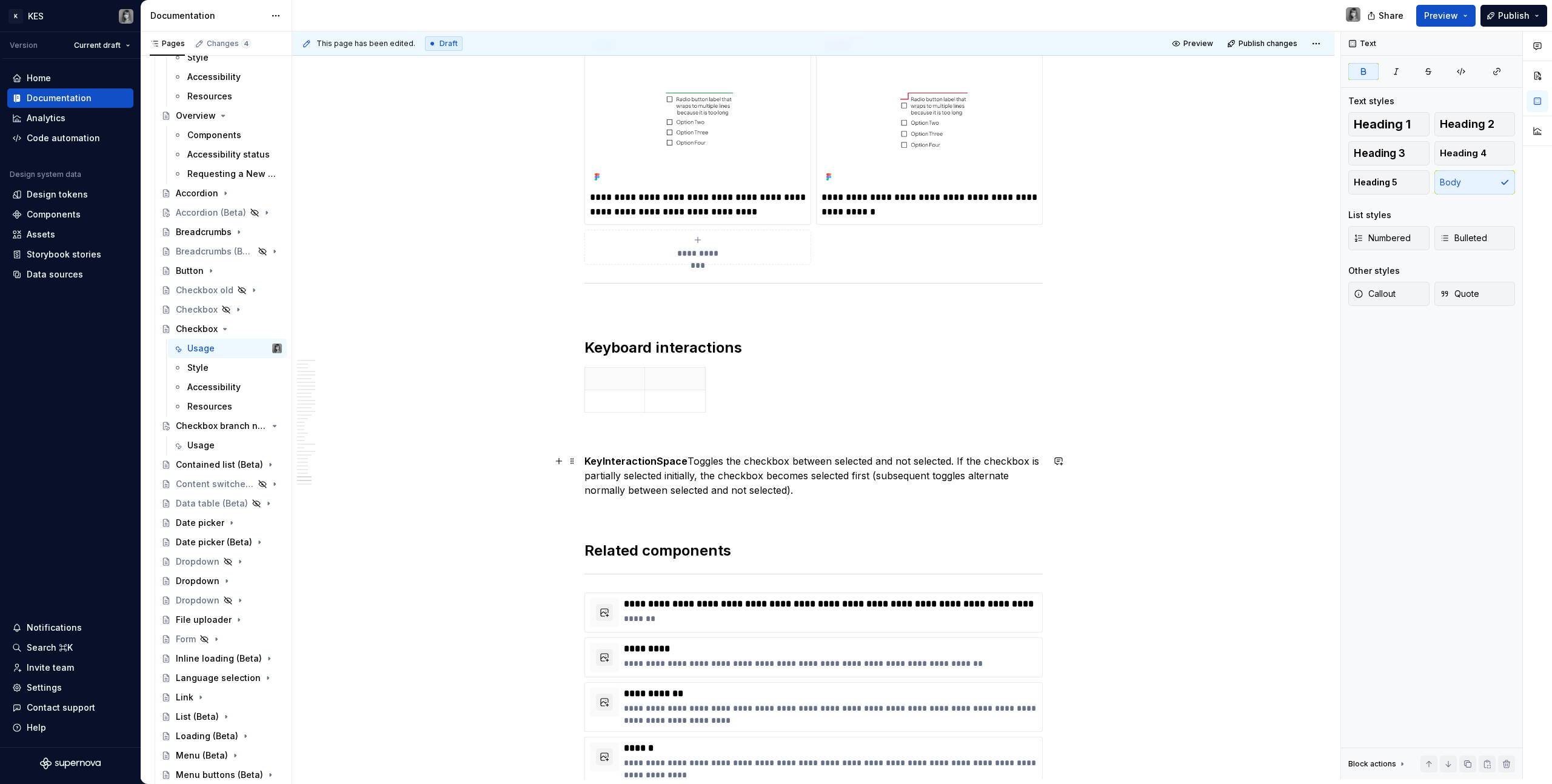 click on "KeyInteractionSpace" at bounding box center [636, 461] 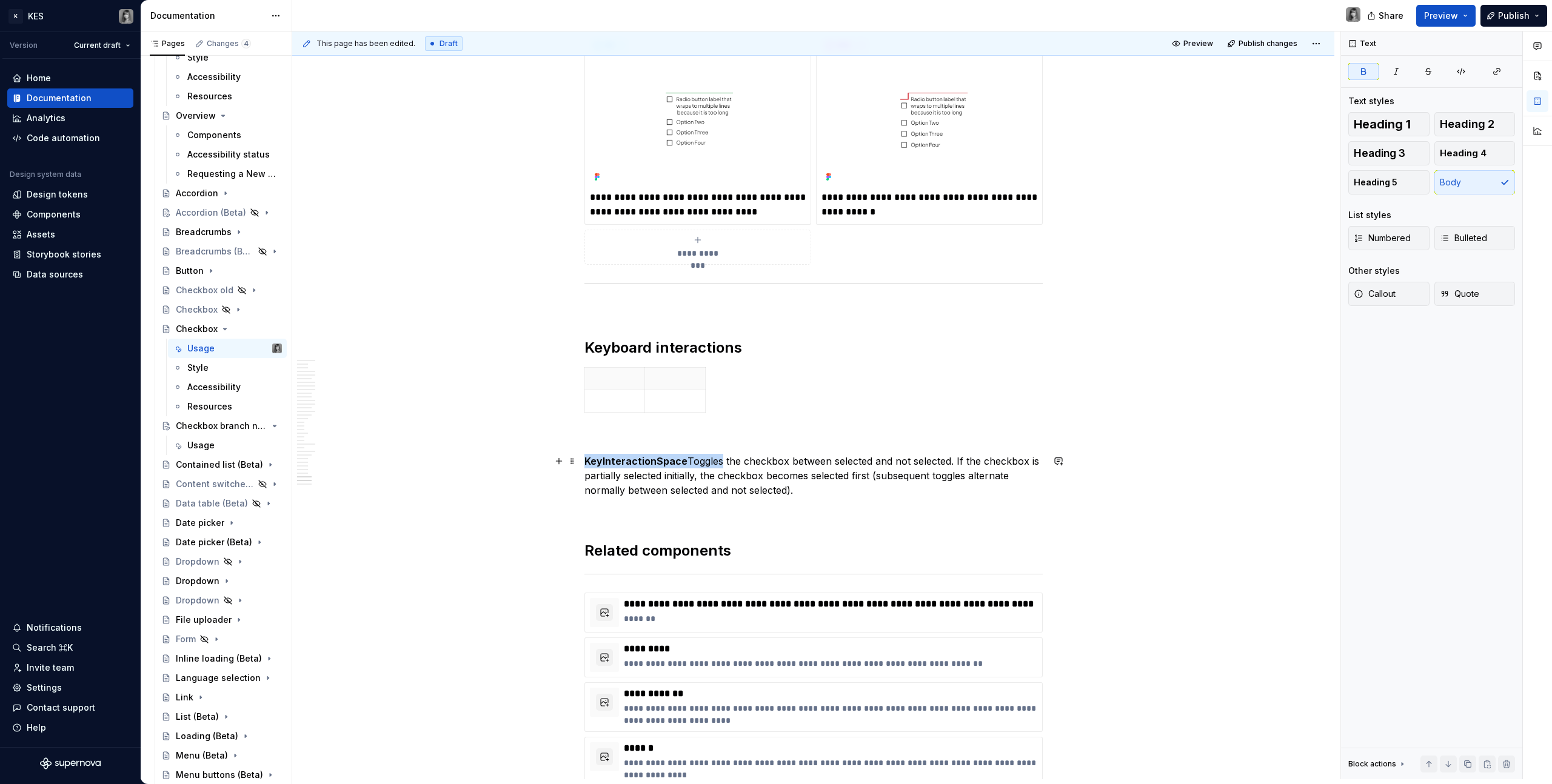 click on "KeyInteractionSpace" at bounding box center [636, 461] 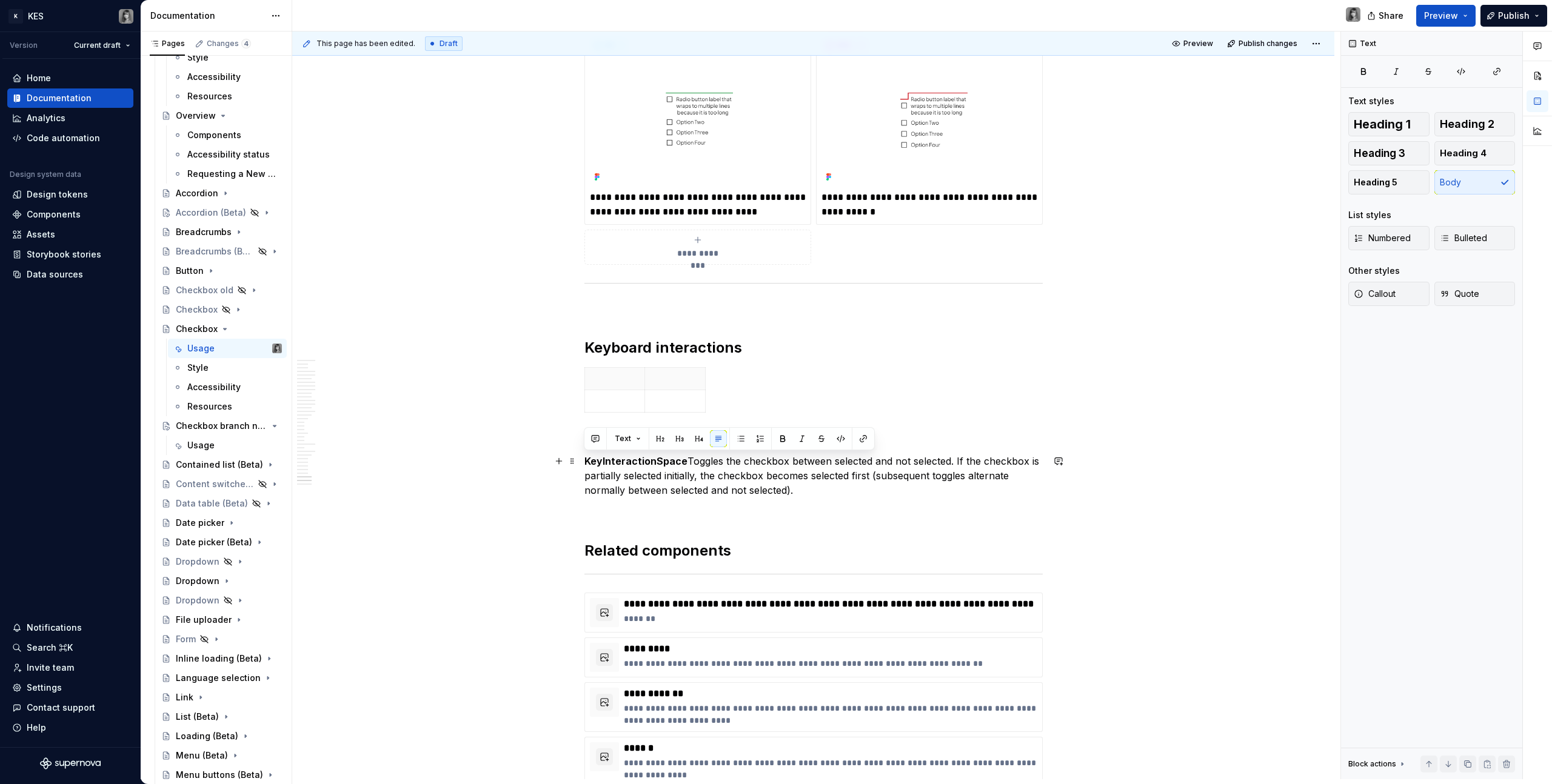 click on "KeyInteractionSpace Toggles the checkbox between selected and not selected. If the checkbox is partially selected initially, the checkbox becomes selected first (subsequent toggles alternate normally between selected and not selected)." at bounding box center (814, 476) 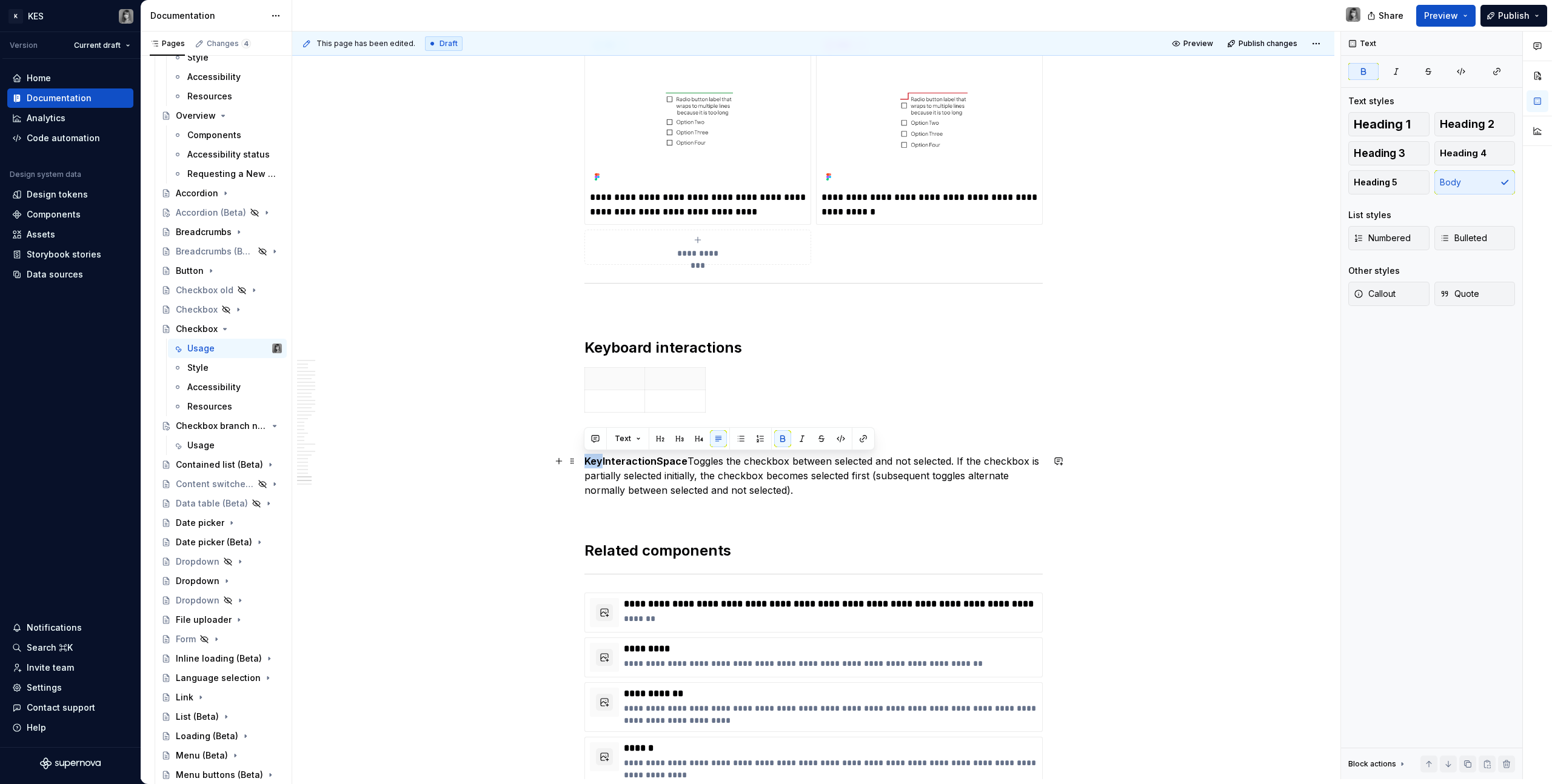drag, startPoint x: 601, startPoint y: 462, endPoint x: 584, endPoint y: 460, distance: 17.117243 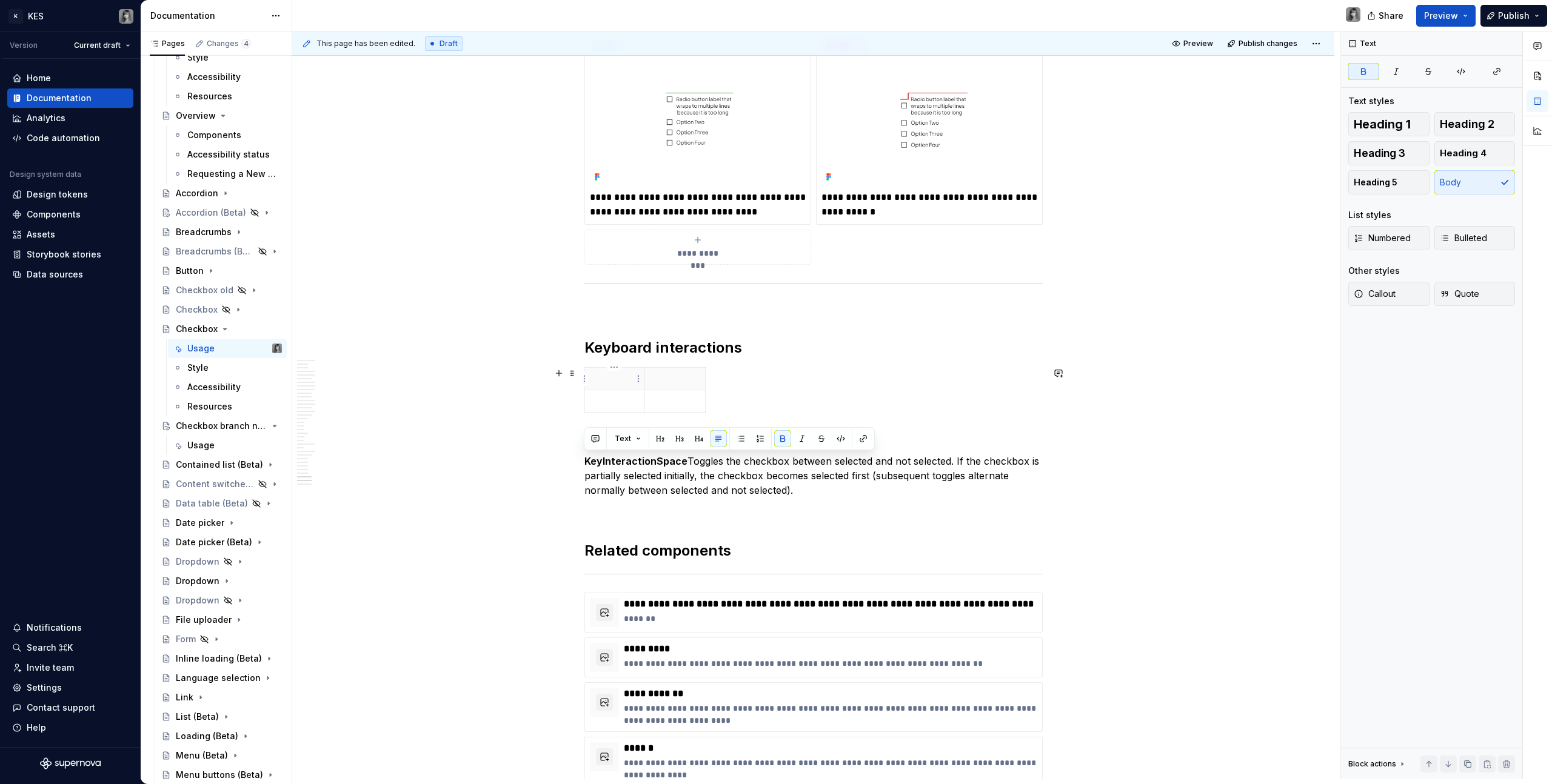 click at bounding box center [615, 378] 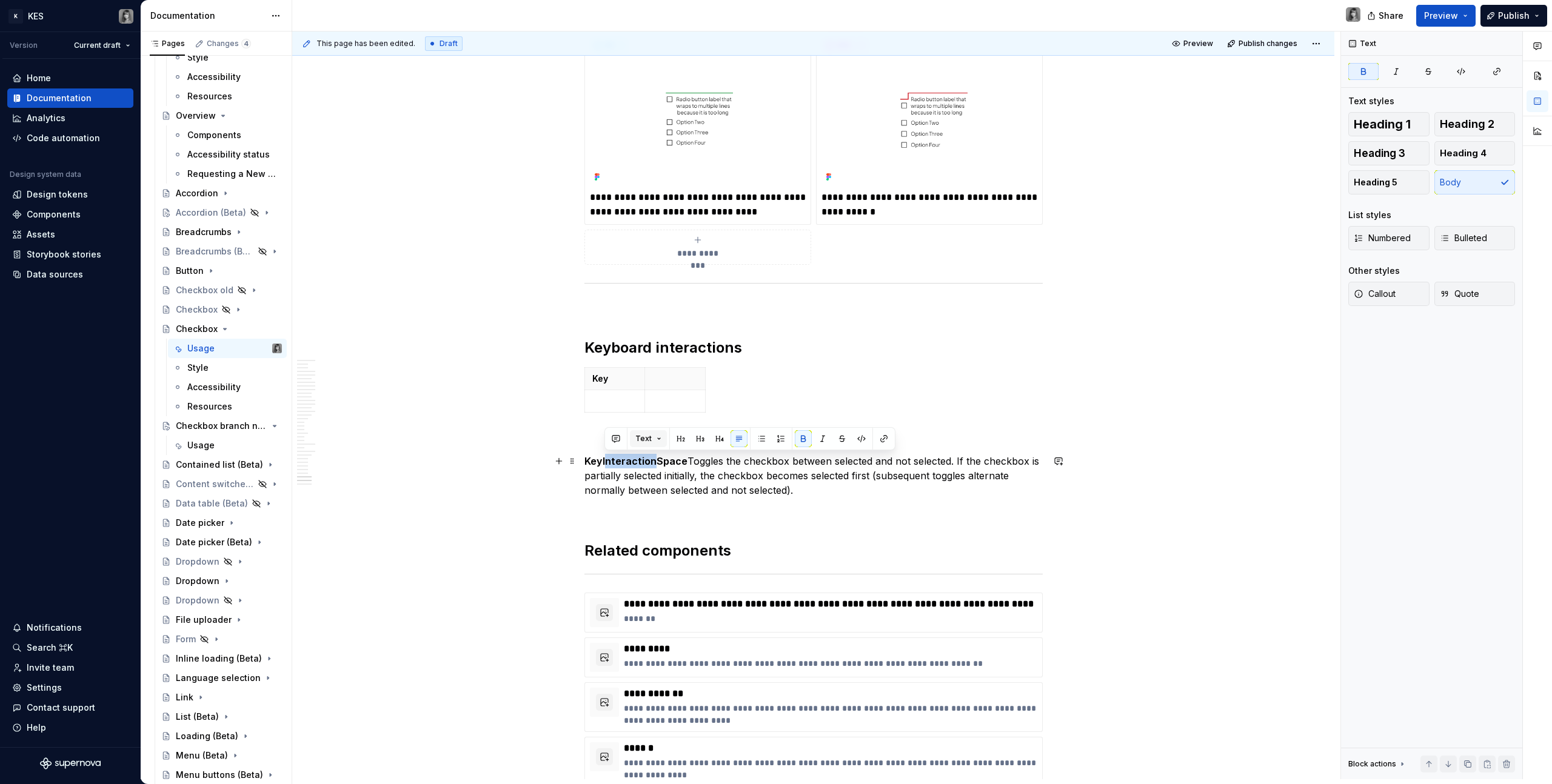 drag, startPoint x: 604, startPoint y: 461, endPoint x: 656, endPoint y: 441, distance: 55.71355 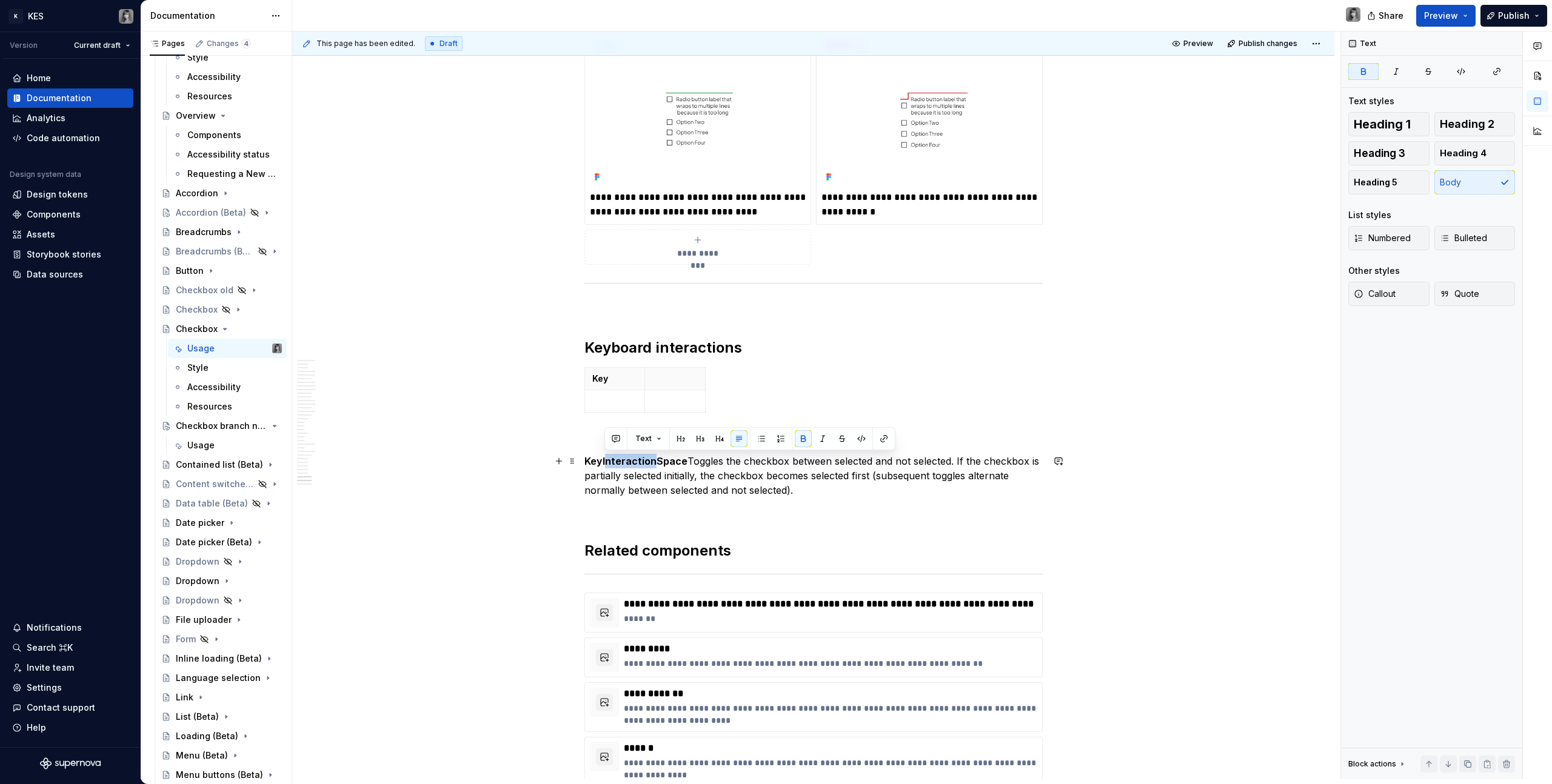 copy on "nteraction" 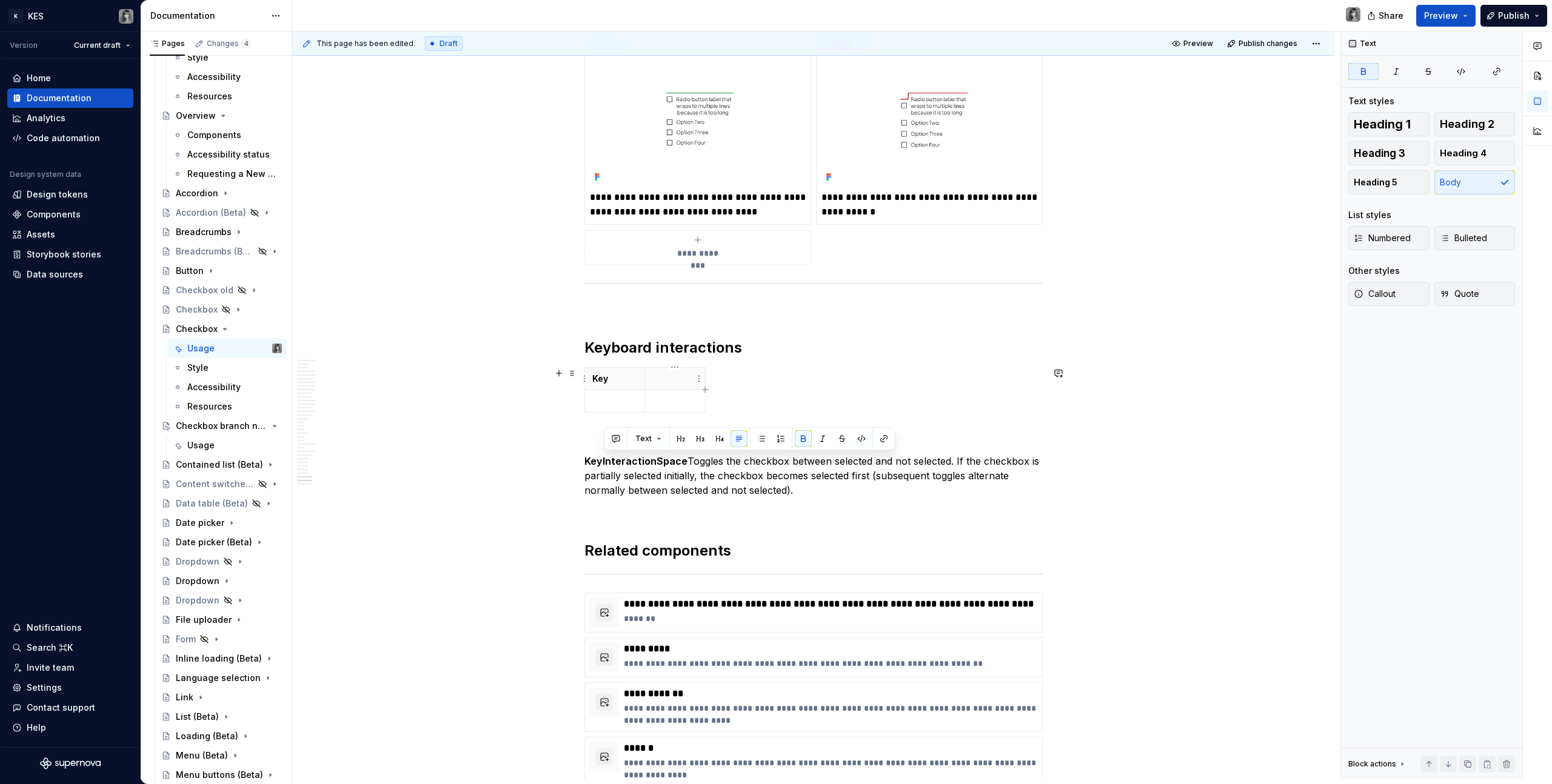 click at bounding box center [675, 379] 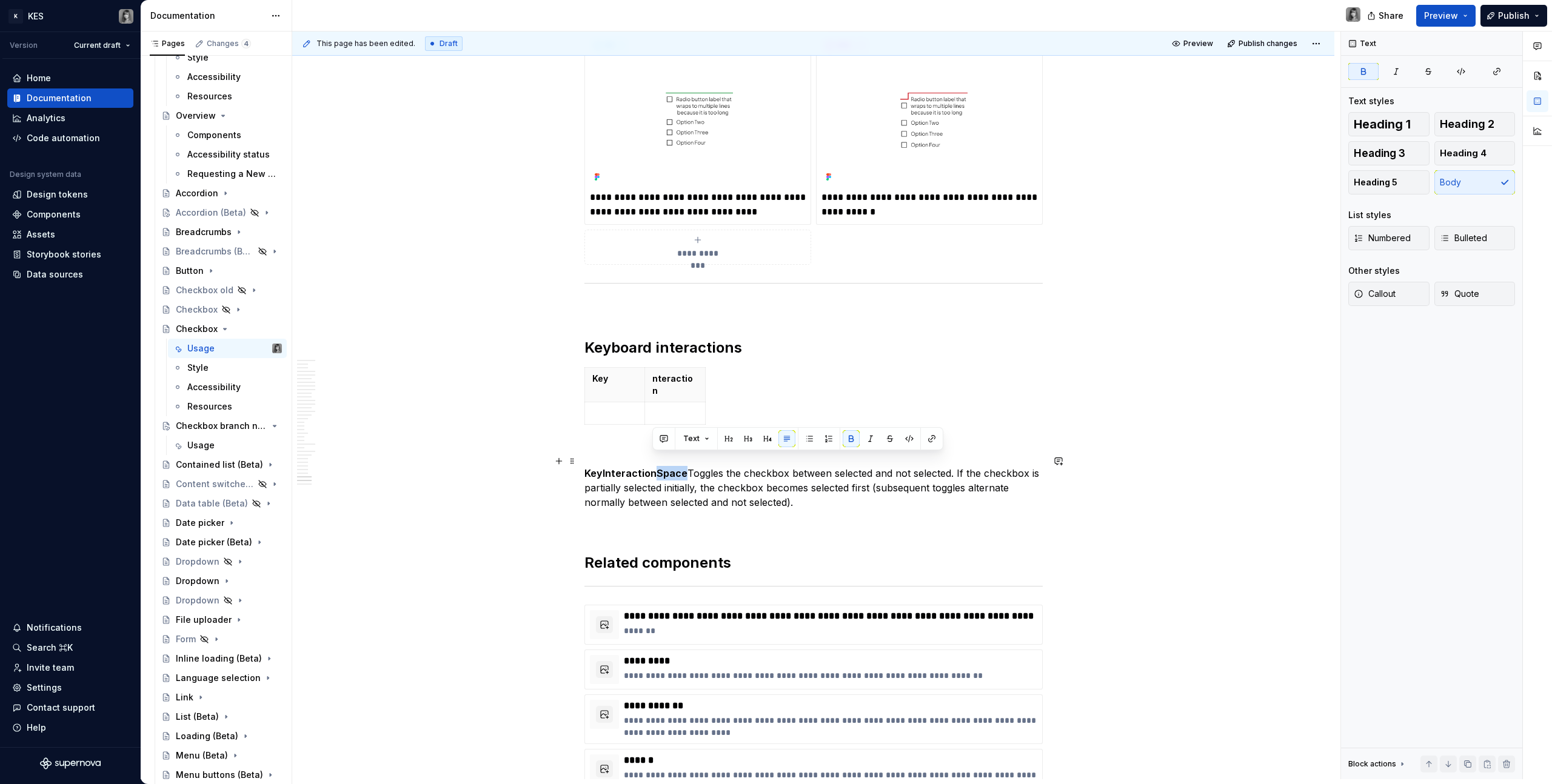 drag, startPoint x: 681, startPoint y: 461, endPoint x: 654, endPoint y: 463, distance: 27.073973 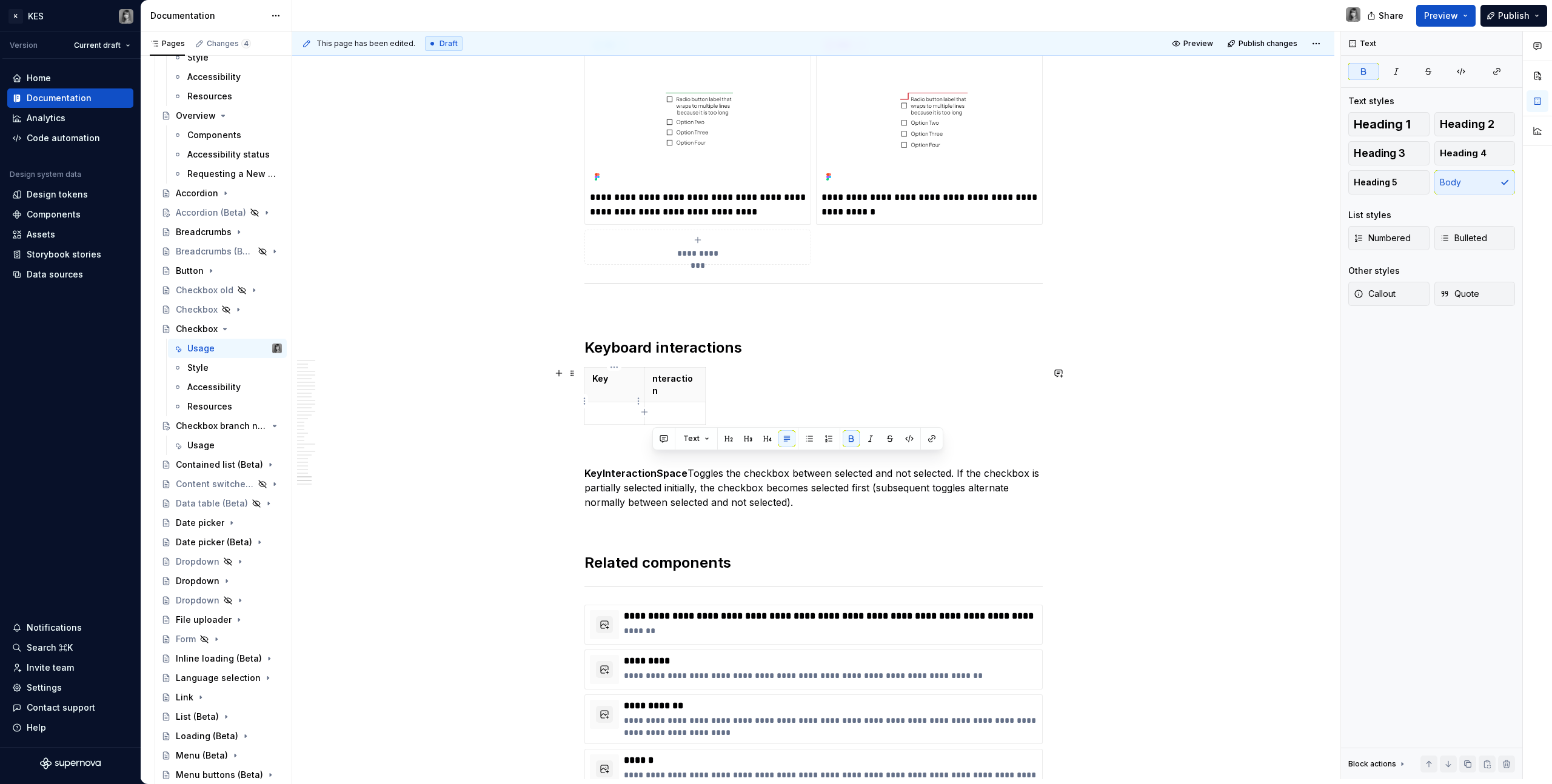 click at bounding box center [615, 413] 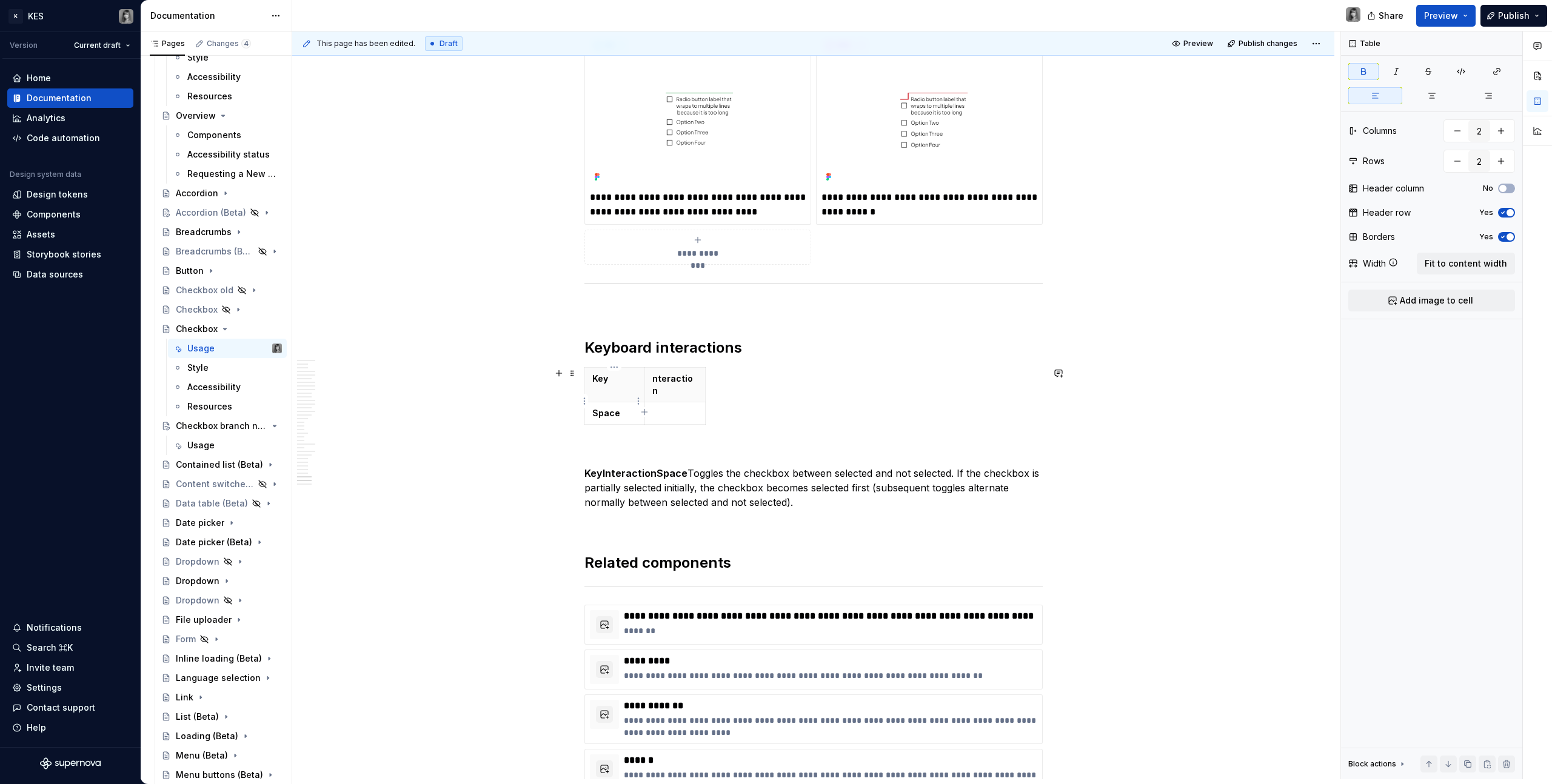 click on "Space" at bounding box center (606, 413) 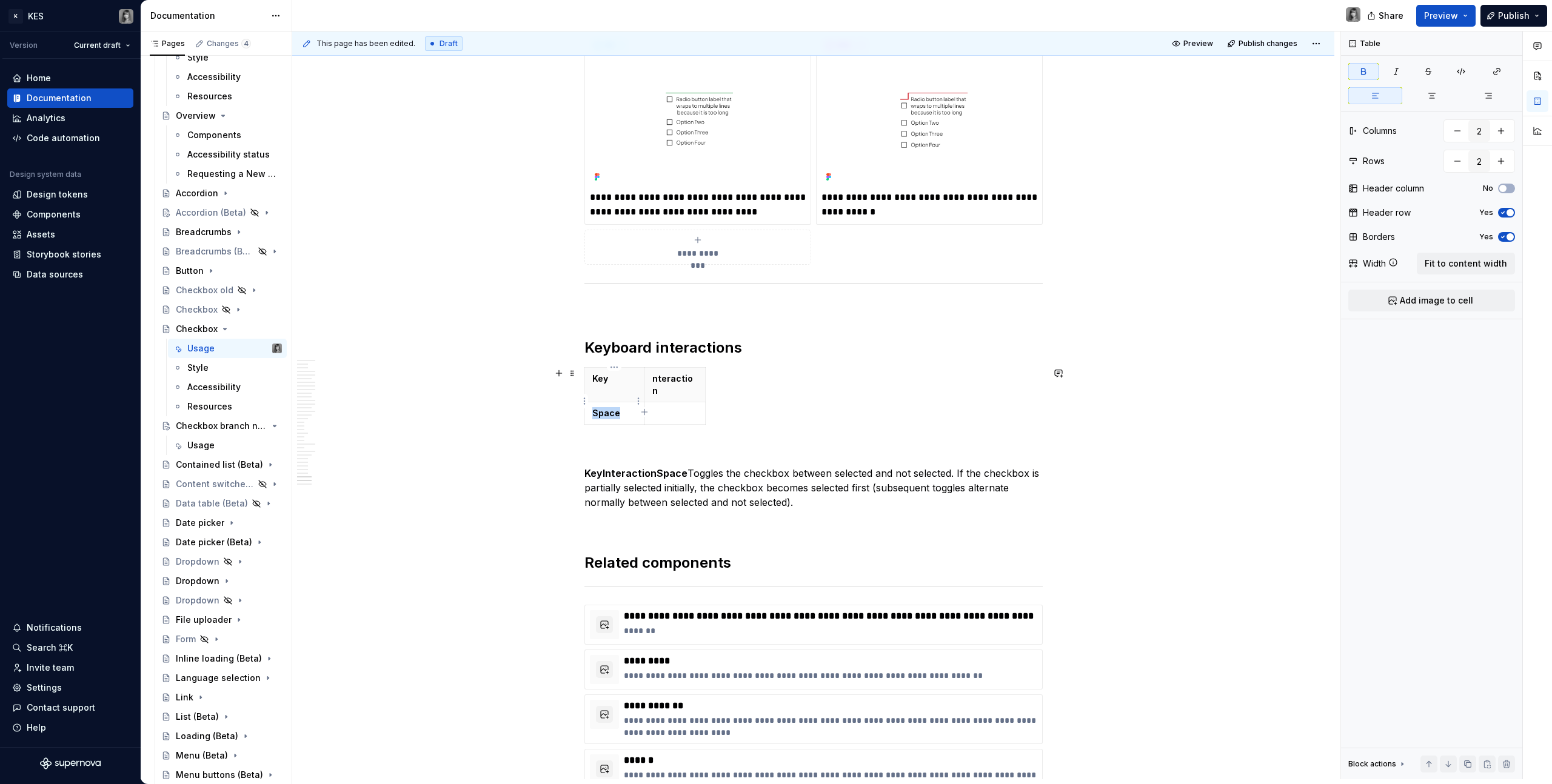 click on "Space" at bounding box center [606, 413] 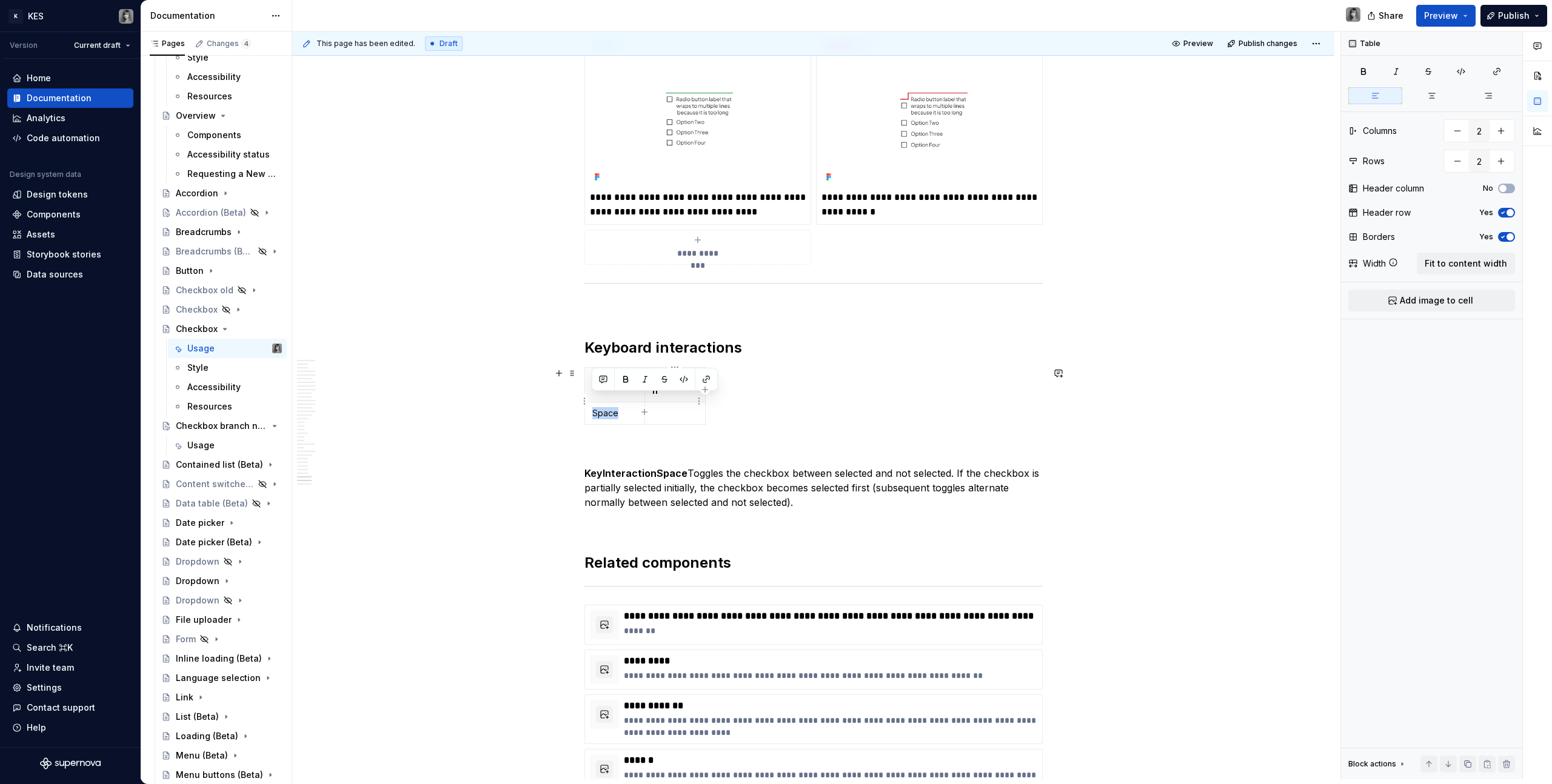click on "Key nteraction Space" at bounding box center [814, 398] 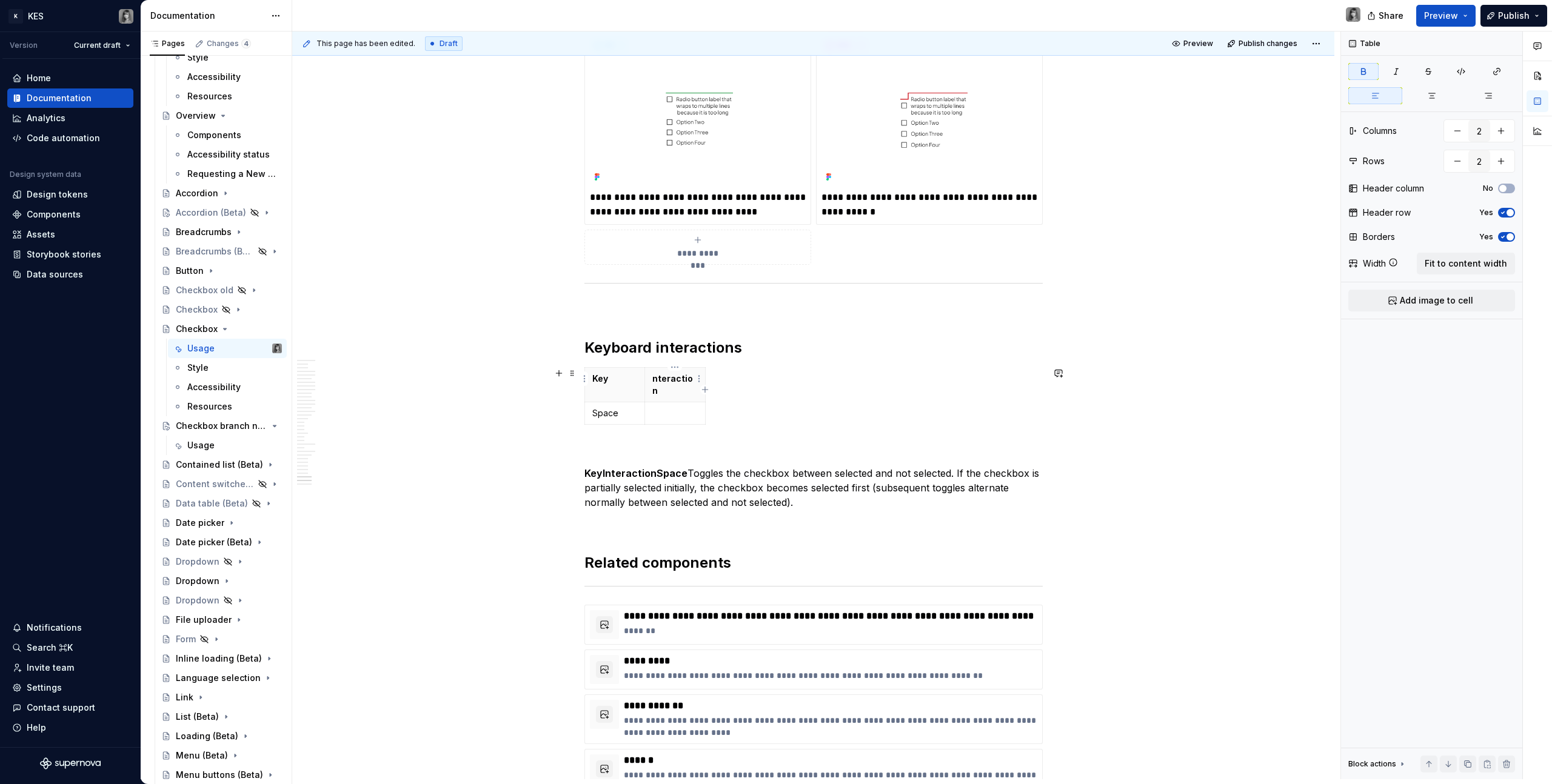 click on "nteraction" at bounding box center [672, 384] 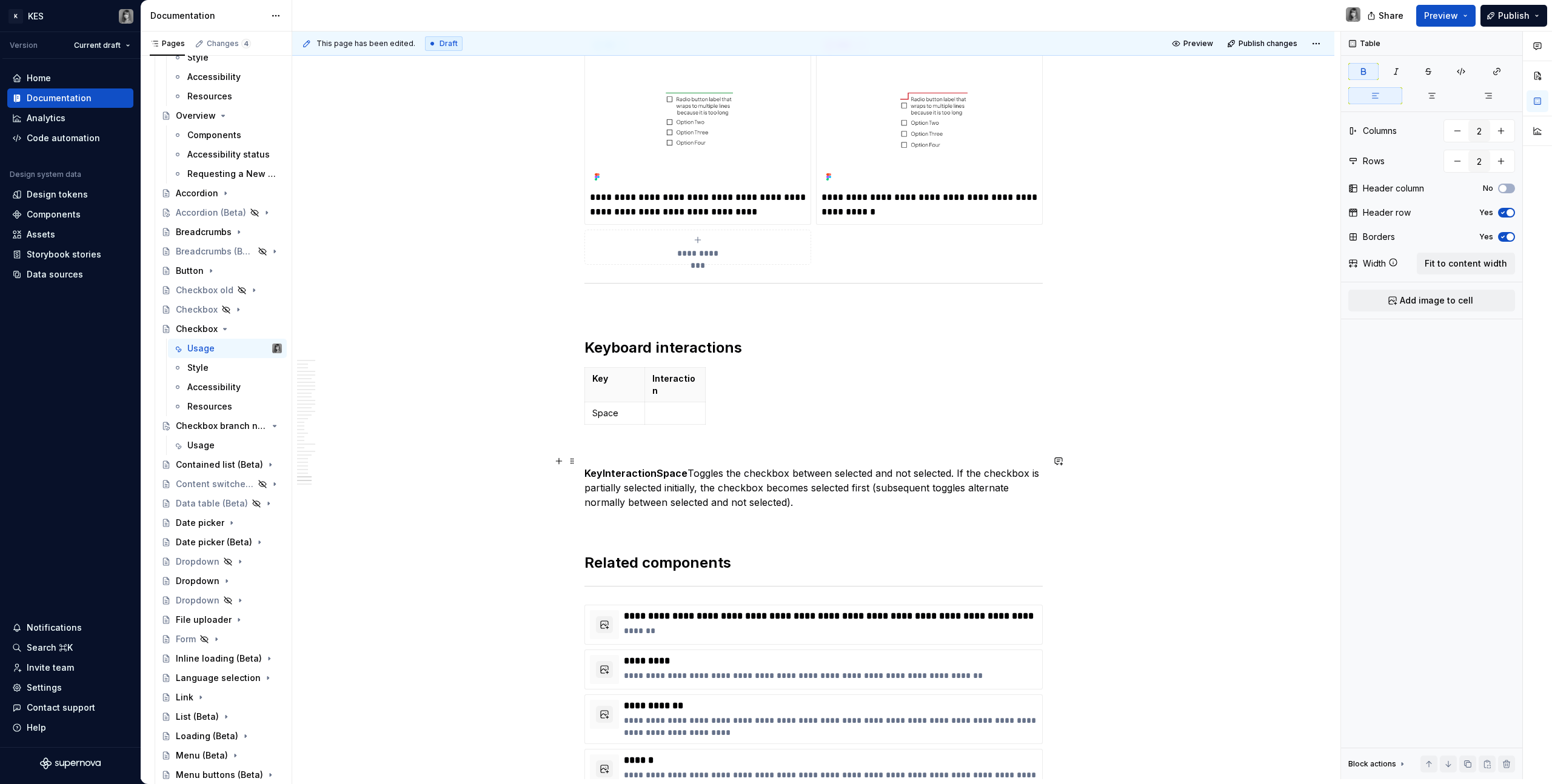 click on "KeyInteractionSpace Toggles the checkbox between selected and not selected. If the checkbox is partially selected initially, the checkbox becomes selected first (subsequent toggles alternate normally between selected and not selected)." at bounding box center [814, 488] 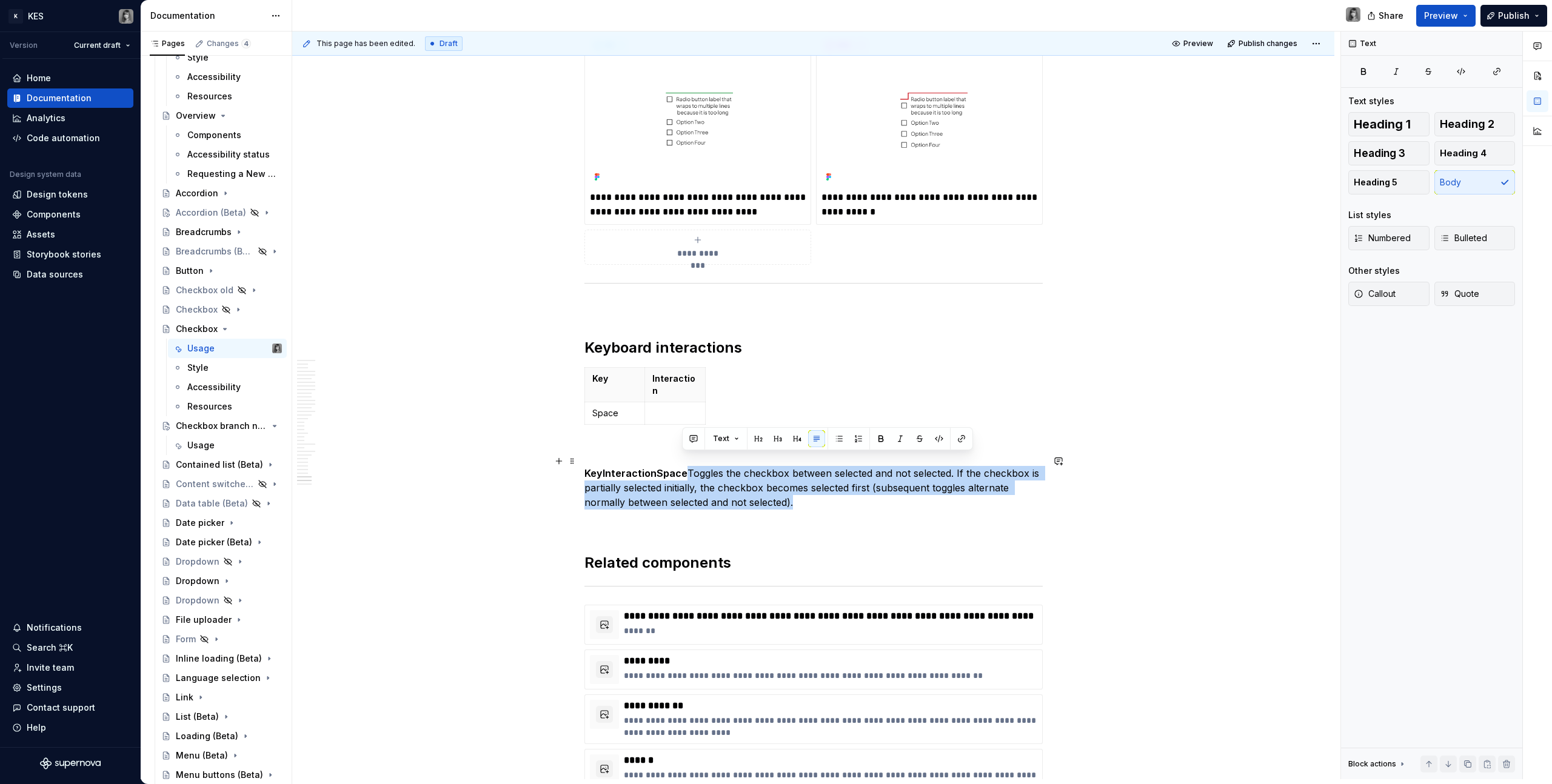 drag, startPoint x: 698, startPoint y: 460, endPoint x: 808, endPoint y: 485, distance: 112.80514 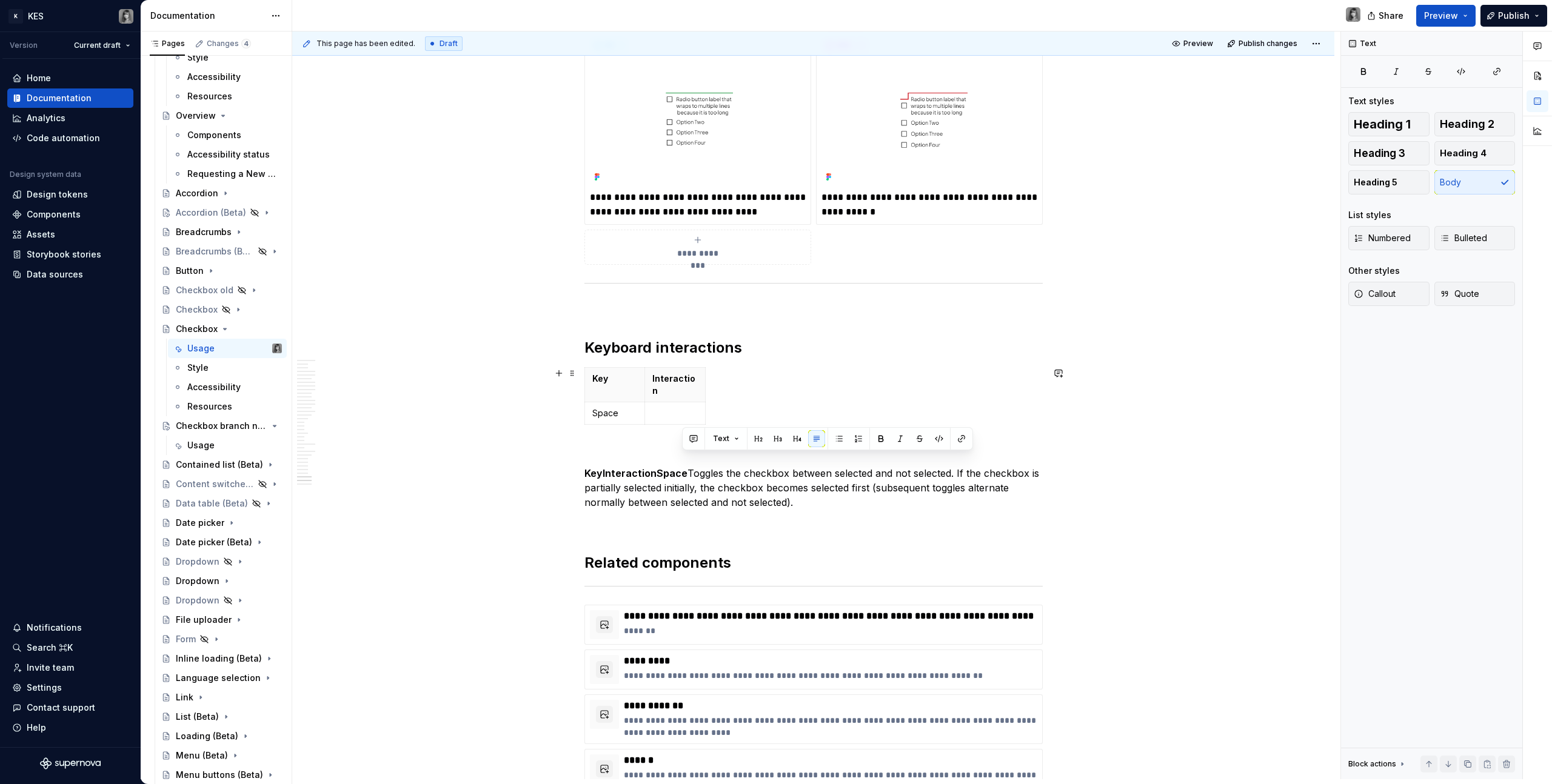 click at bounding box center [675, 413] 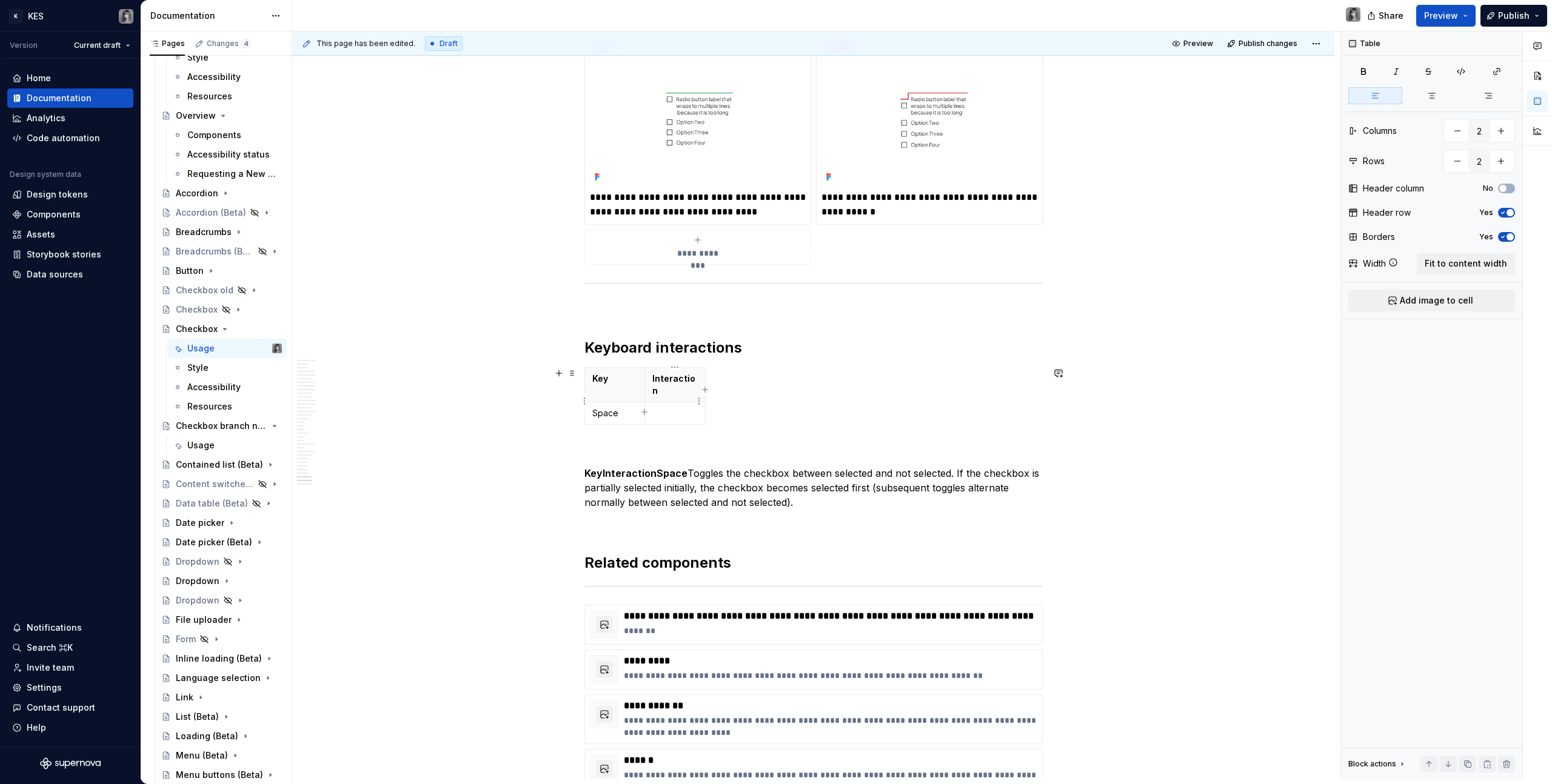 click at bounding box center [675, 413] 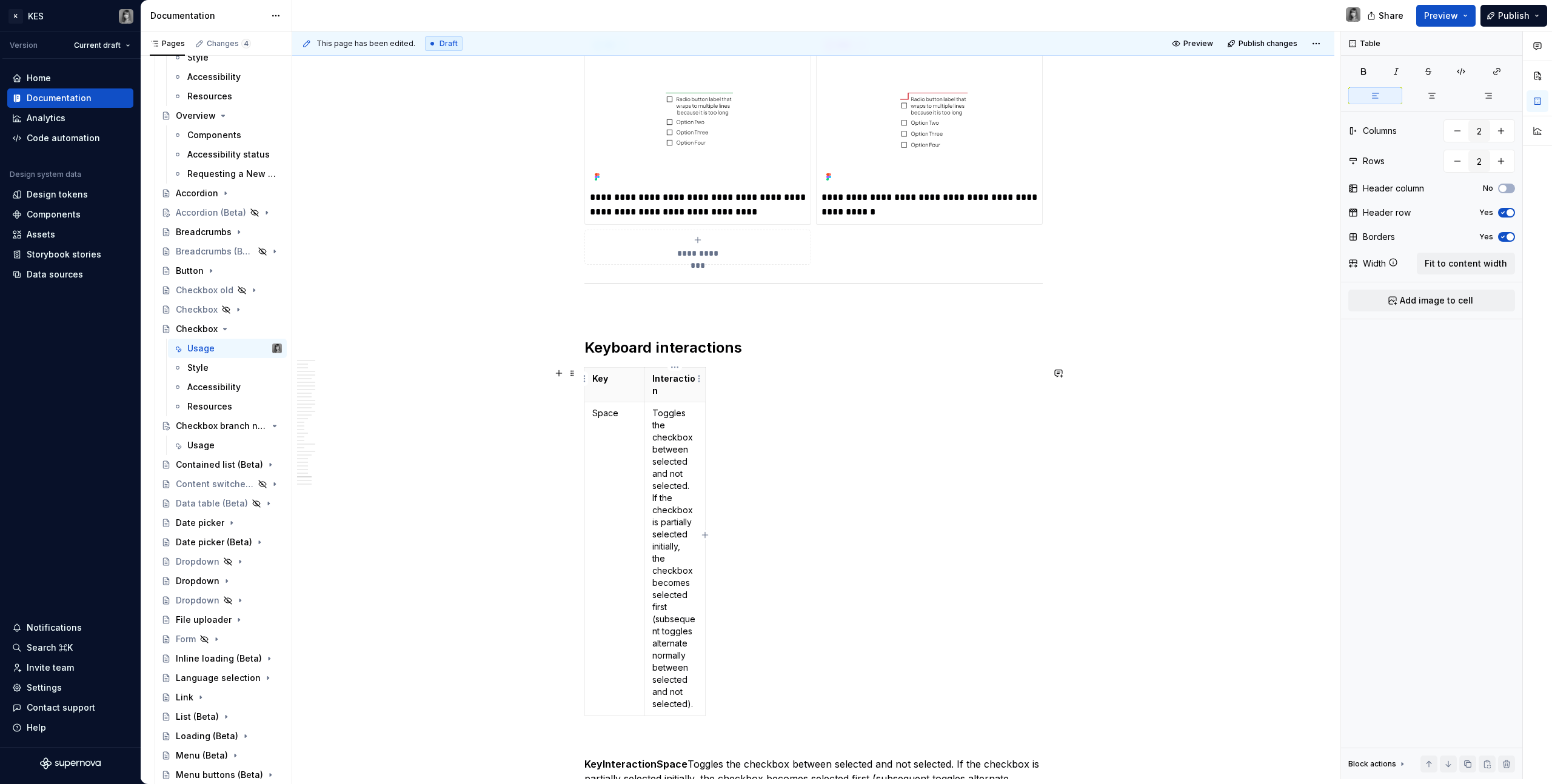 click on "Interaction" at bounding box center (675, 384) 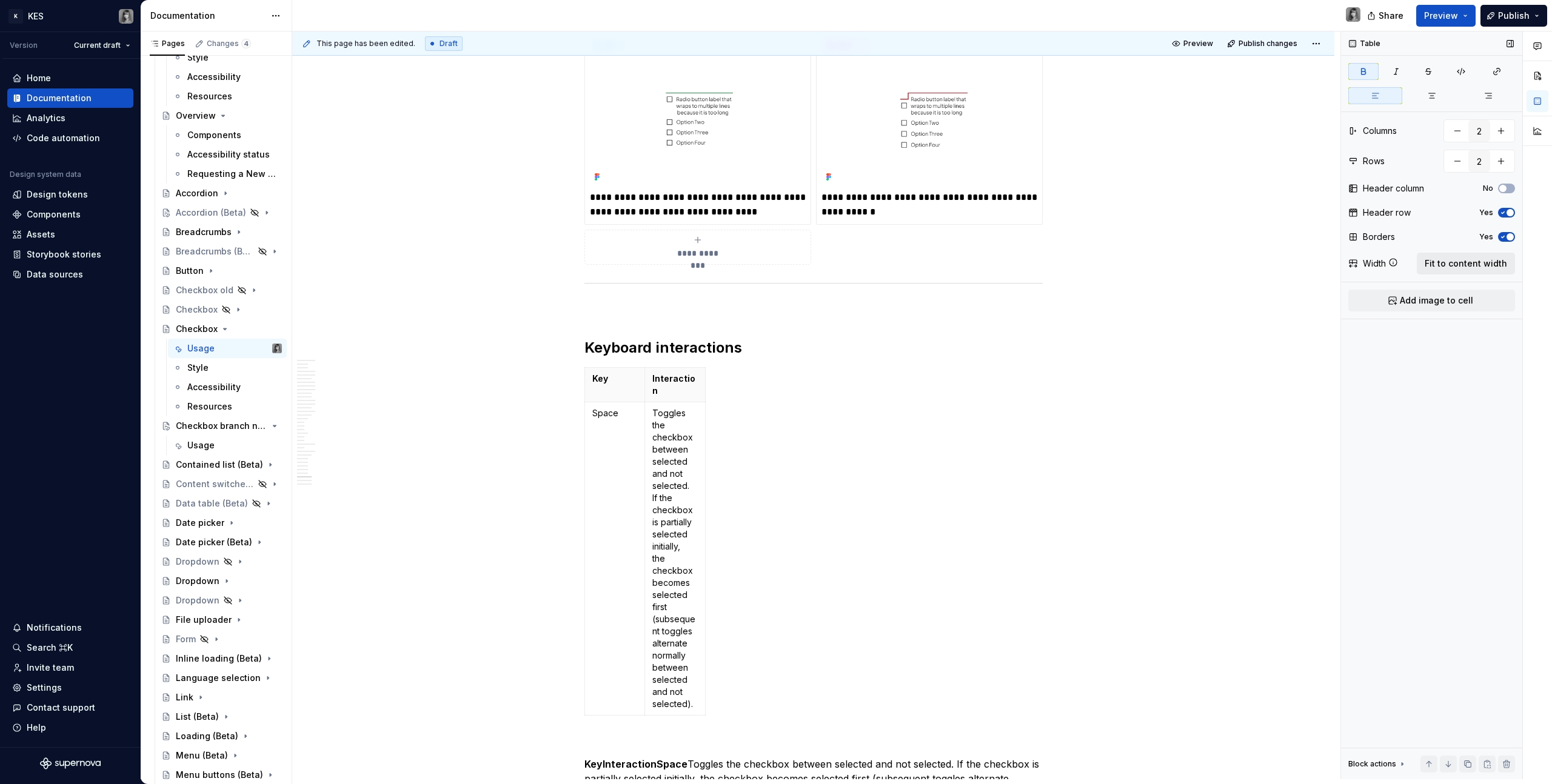 drag, startPoint x: 1467, startPoint y: 264, endPoint x: 1441, endPoint y: 263, distance: 26.019224 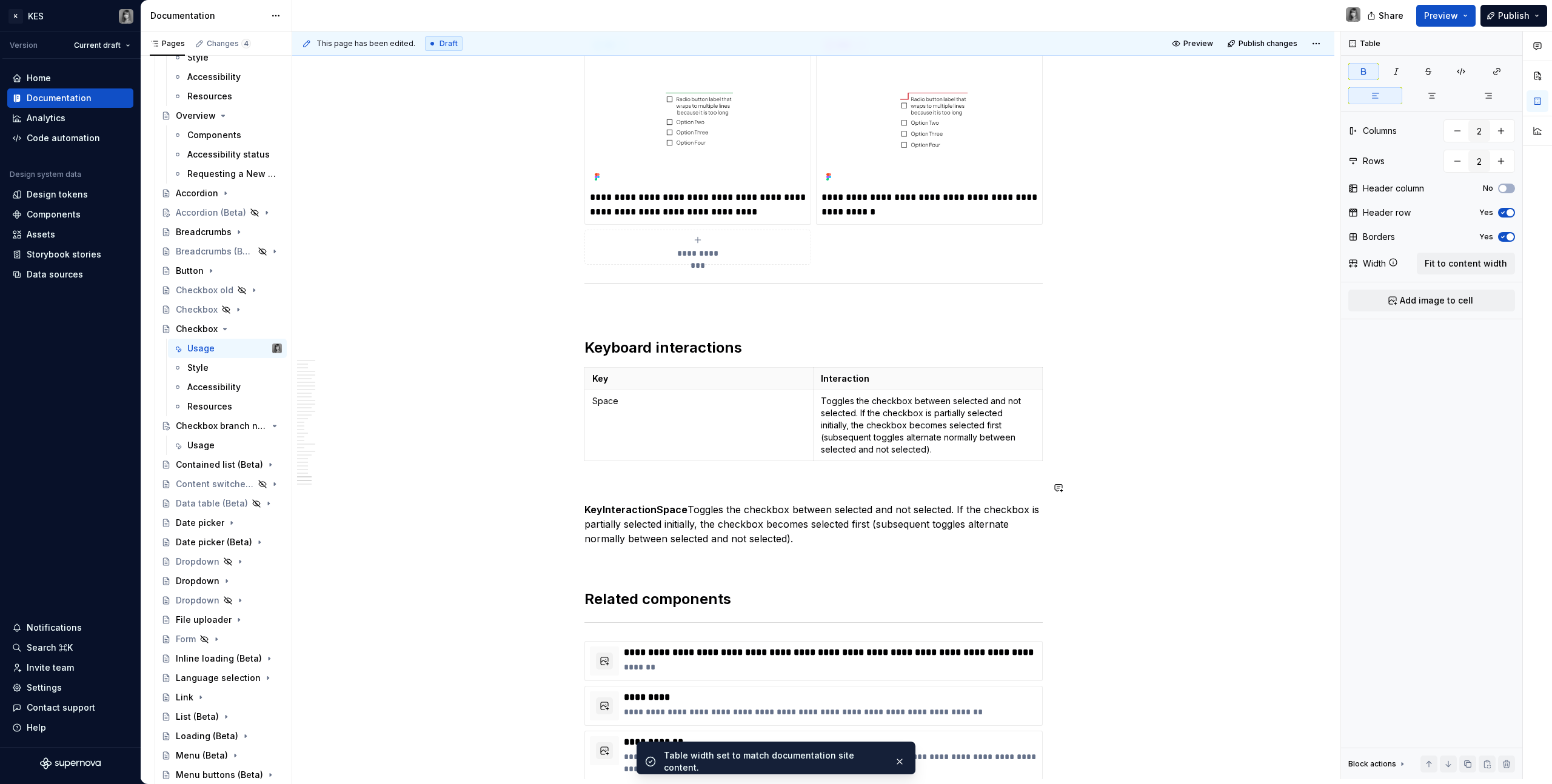 click on "KeyInteractionSpace Toggles the checkbox between selected and not selected. If the checkbox is partially selected initially, the checkbox becomes selected first (subsequent toggles alternate normally between selected and not selected)." at bounding box center [814, 524] 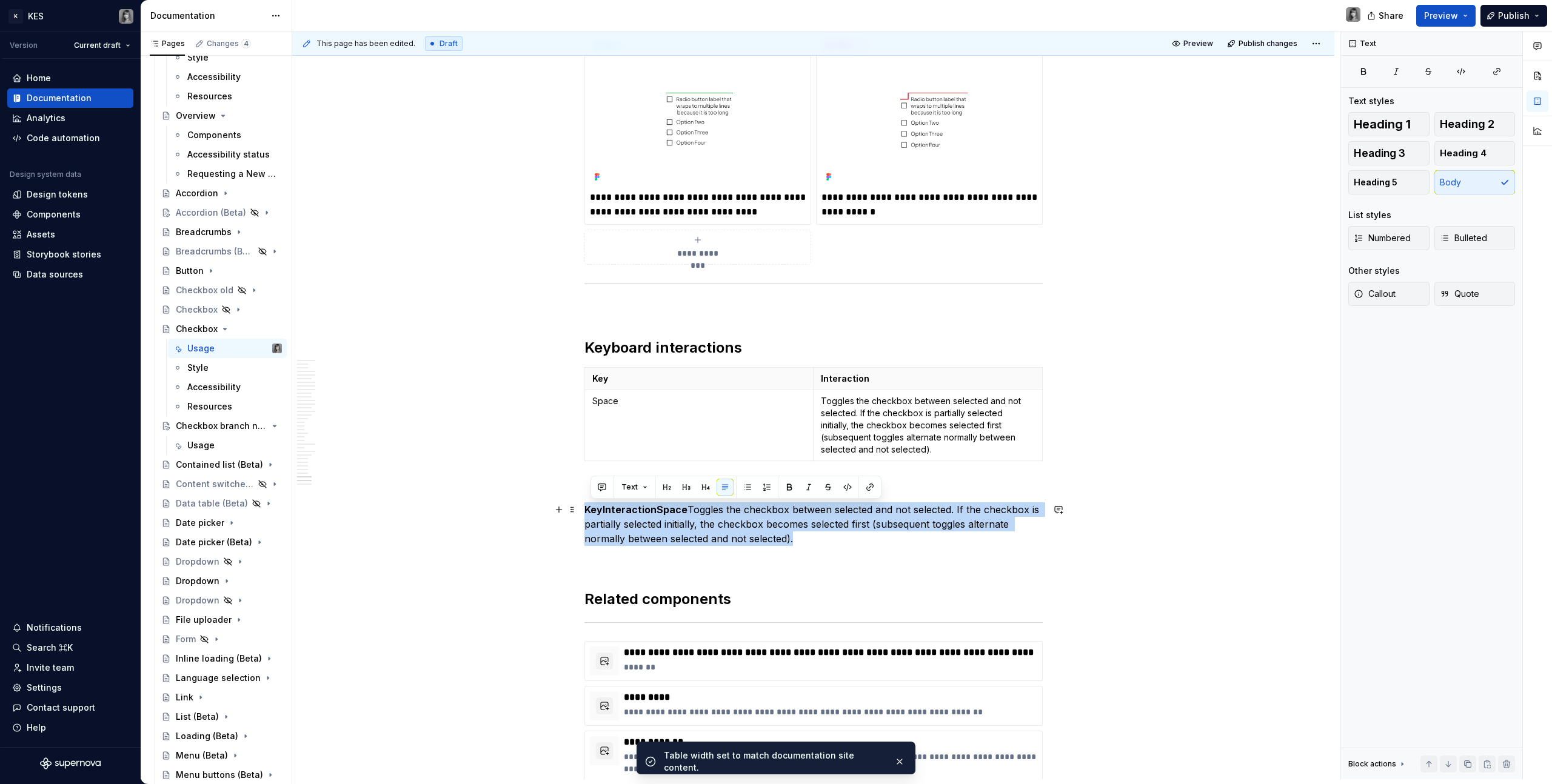drag, startPoint x: 804, startPoint y: 539, endPoint x: 586, endPoint y: 508, distance: 220.1931 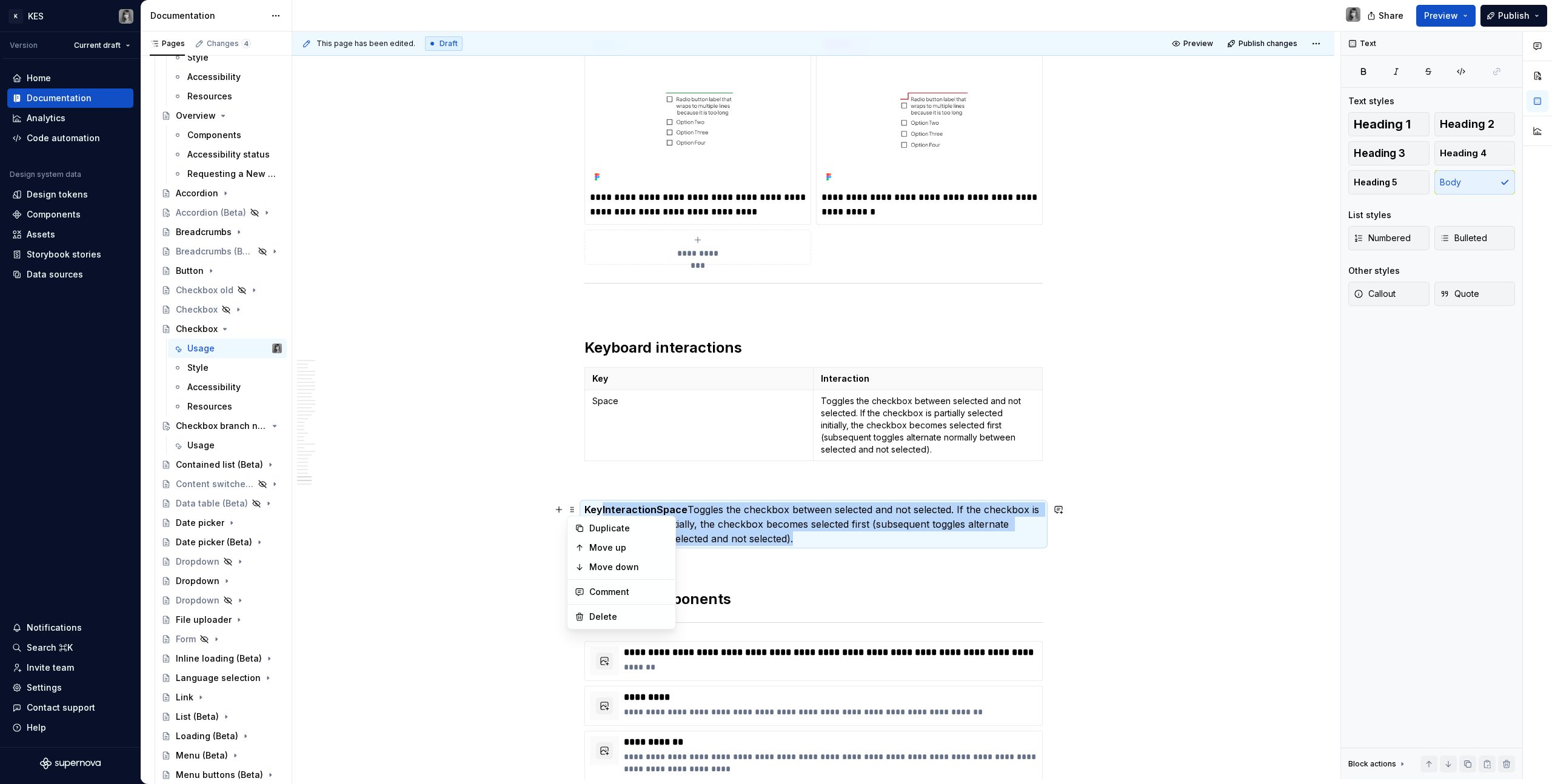click on "KeyInteractionSpace" at bounding box center (636, 510) 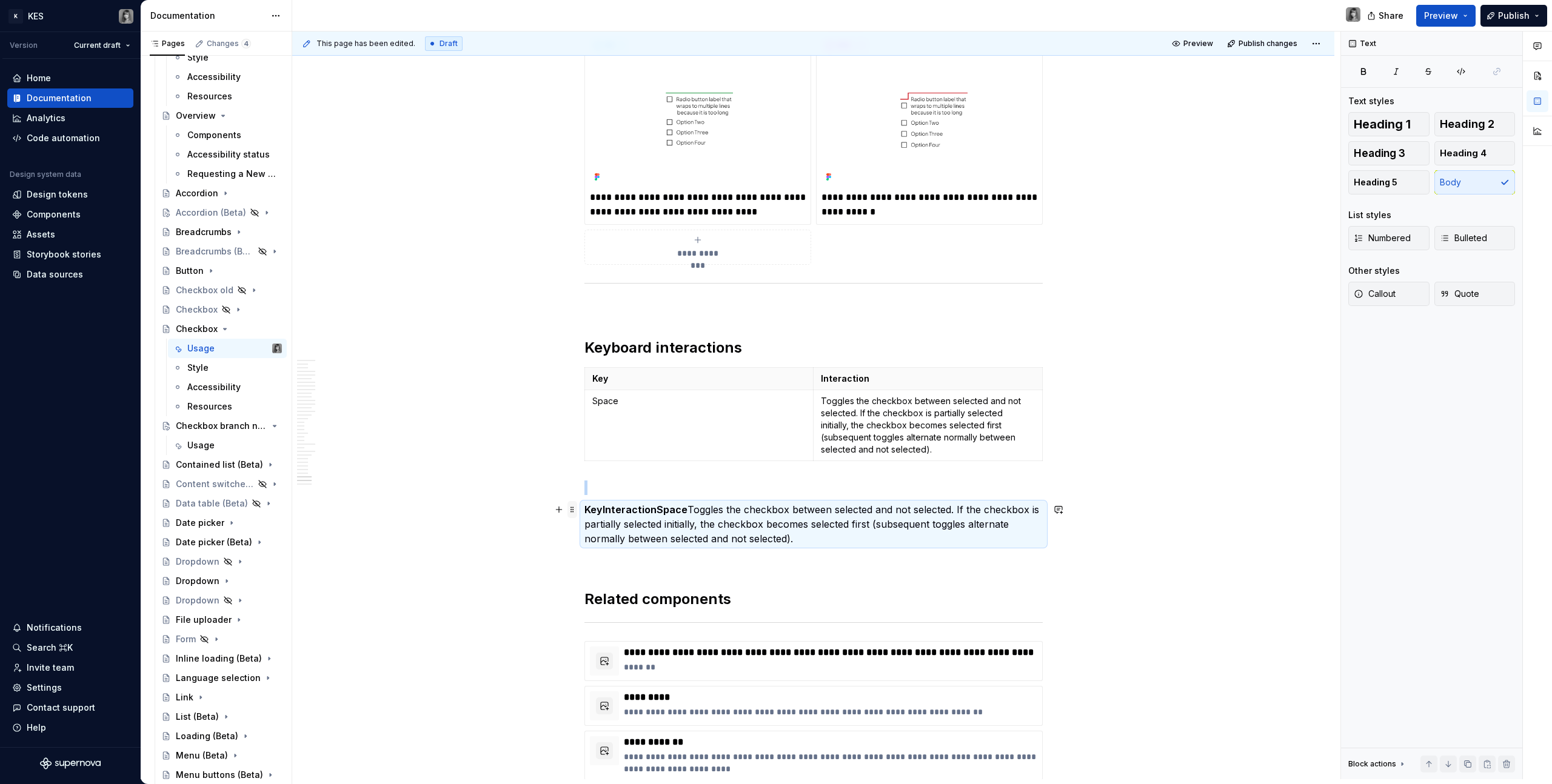 click at bounding box center [572, 510] 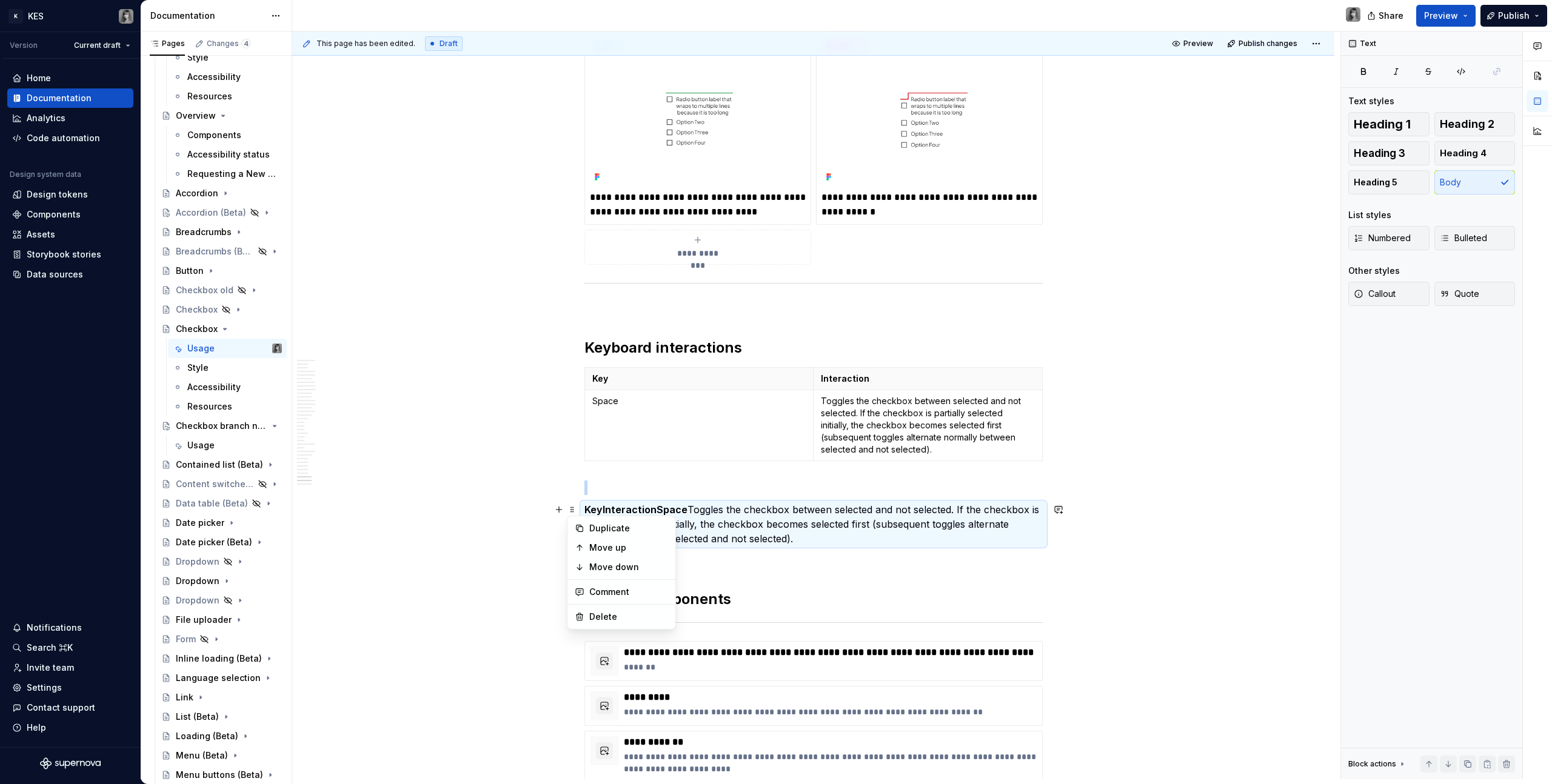 click at bounding box center (814, 488) 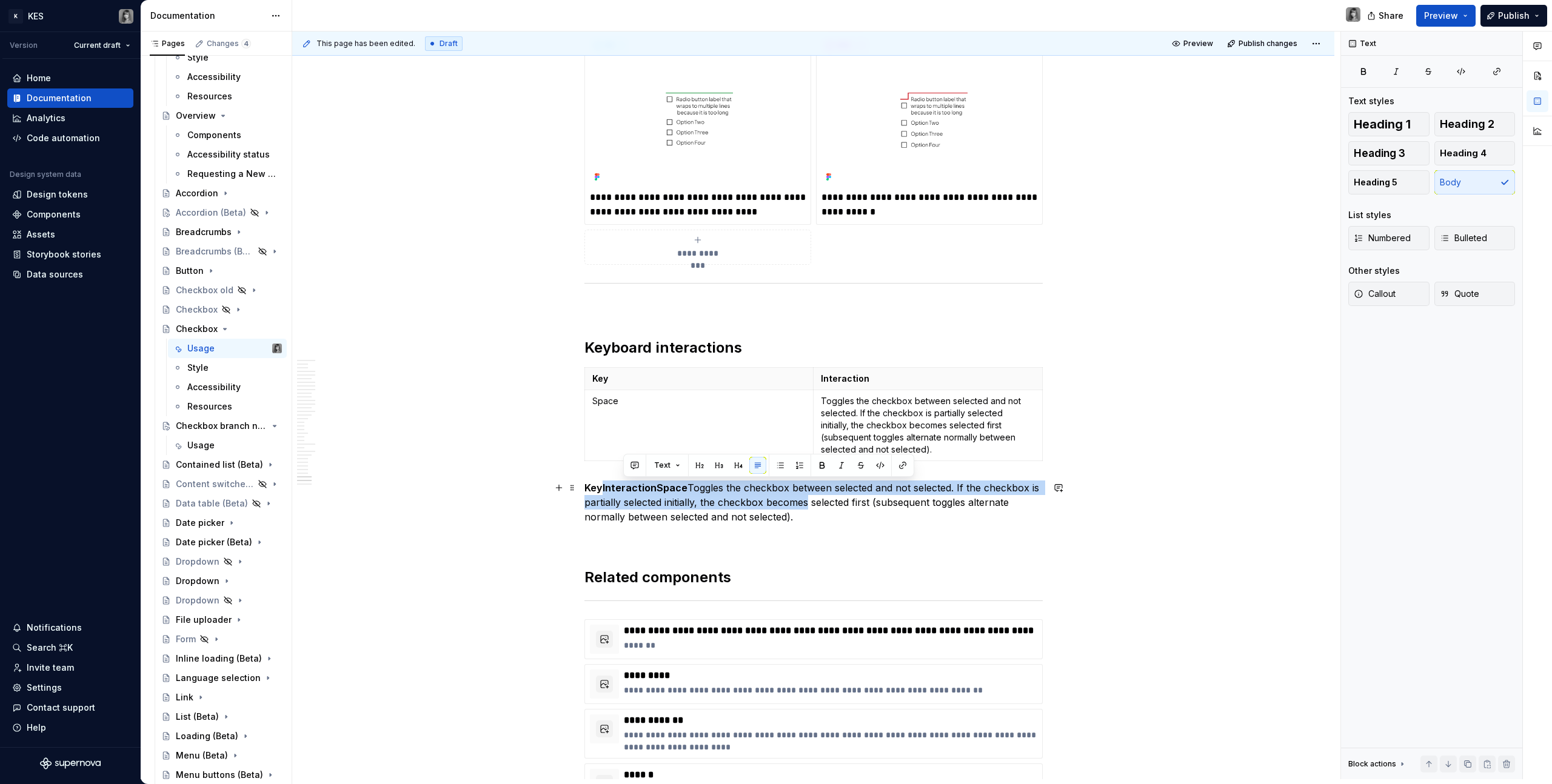 drag, startPoint x: 803, startPoint y: 511, endPoint x: 608, endPoint y: 491, distance: 196.023 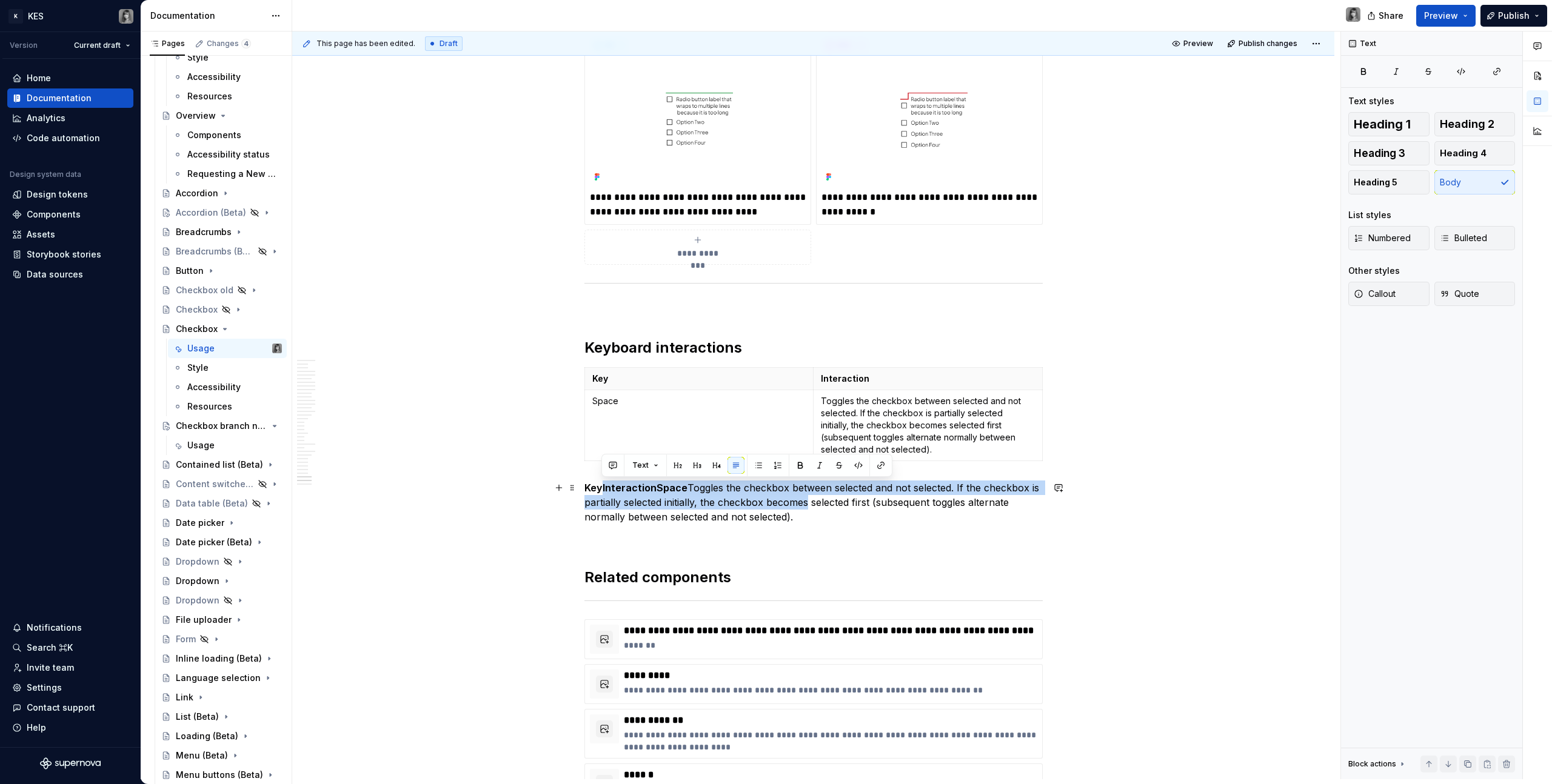 click on "KeyInteractionSpace Toggles the checkbox between selected and not selected. If the checkbox is partially selected initially, the checkbox becomes selected first (subsequent toggles alternate normally between selected and not selected)." at bounding box center (814, 502) 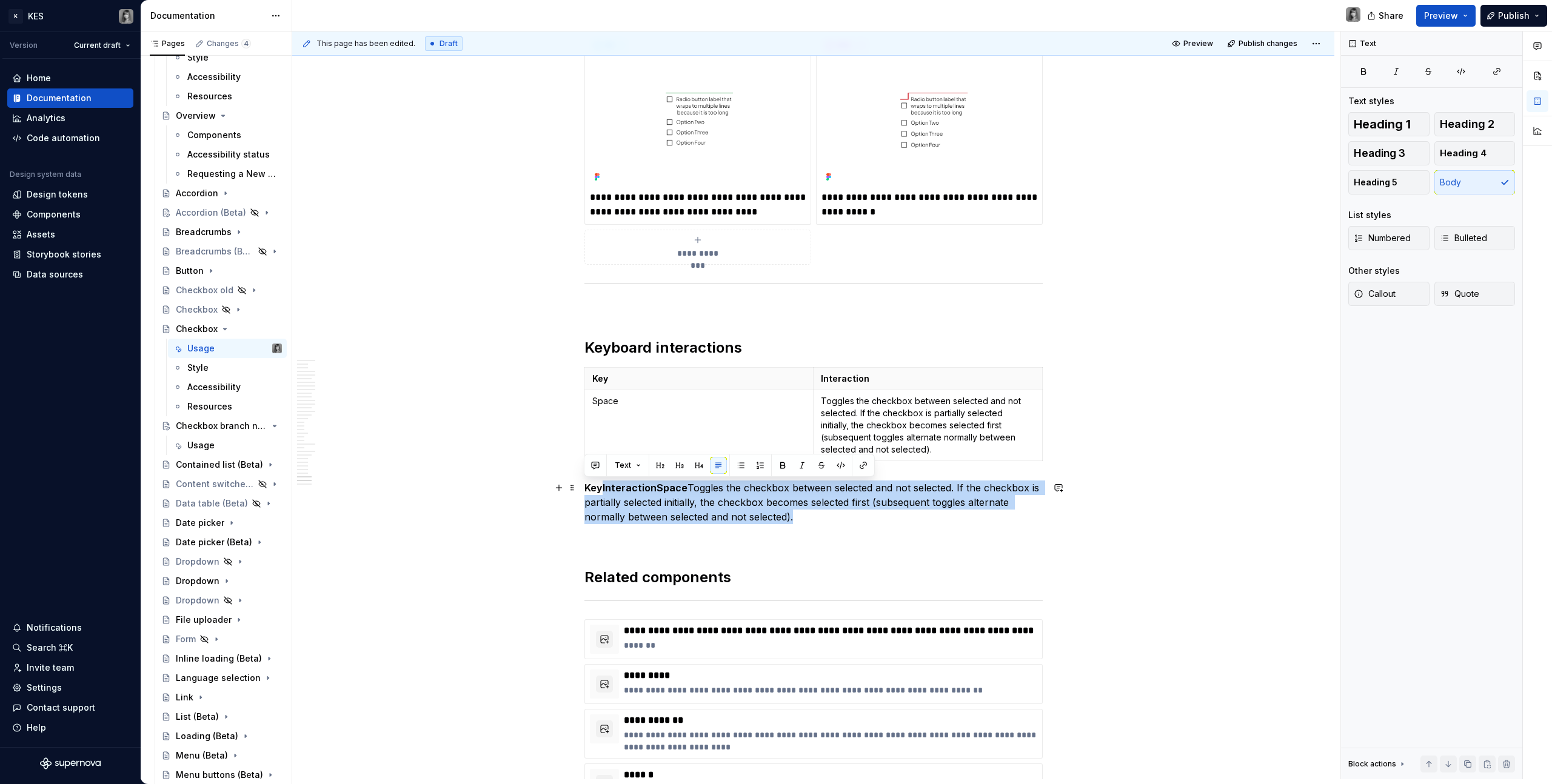 drag, startPoint x: 814, startPoint y: 516, endPoint x: 695, endPoint y: 491, distance: 121.5977 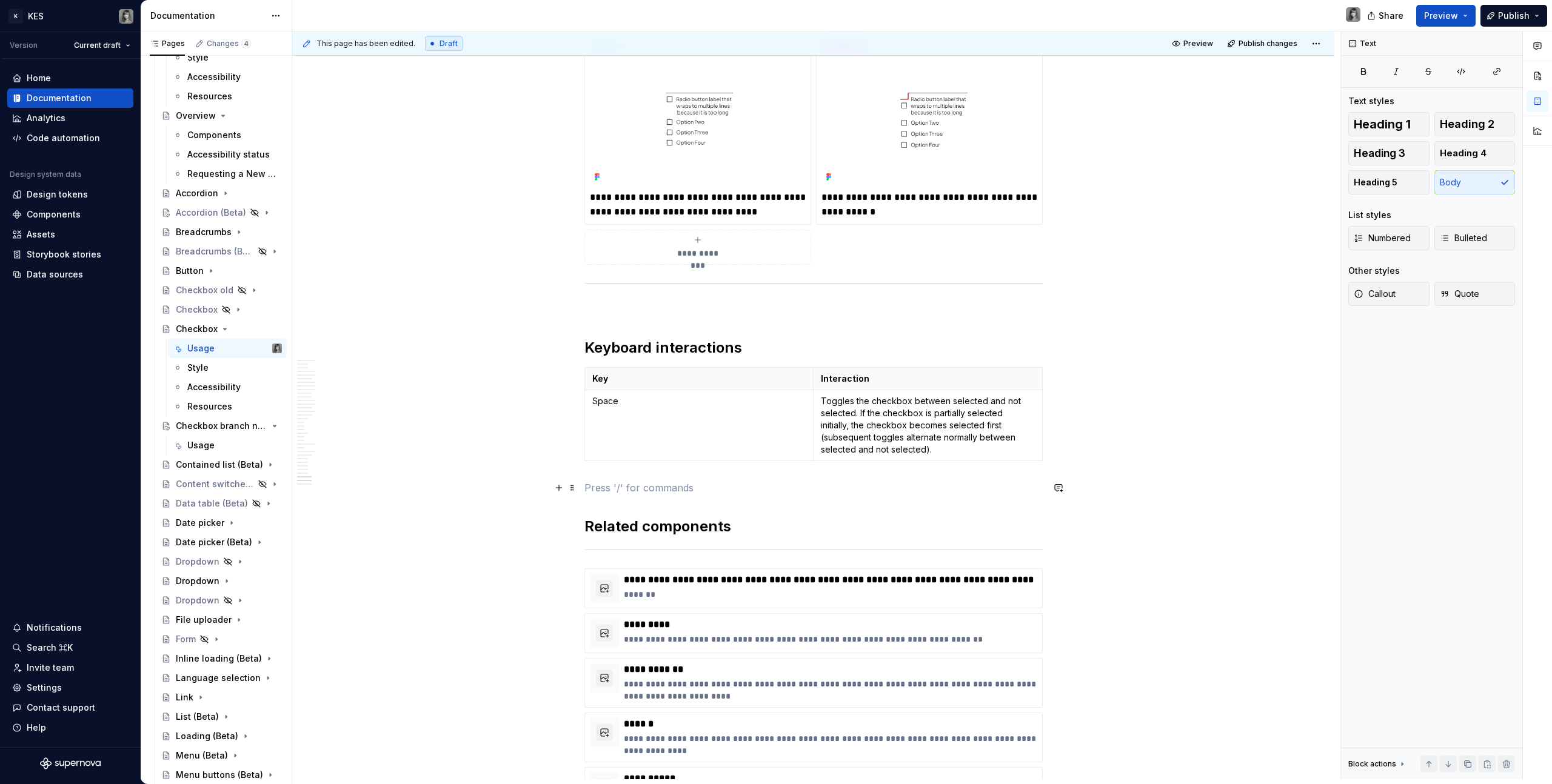 click at bounding box center (814, 488) 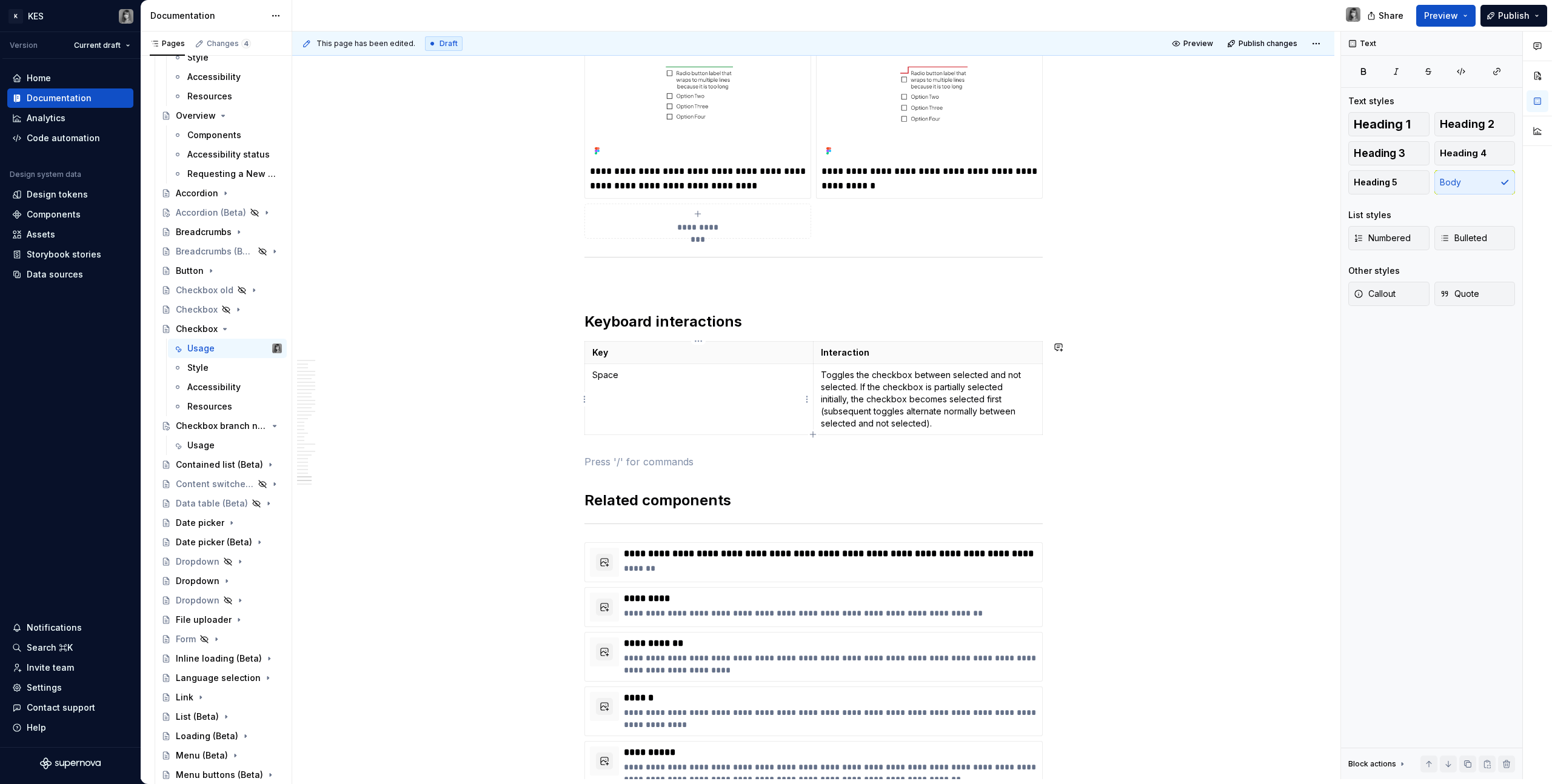 scroll, scrollTop: 9689, scrollLeft: 0, axis: vertical 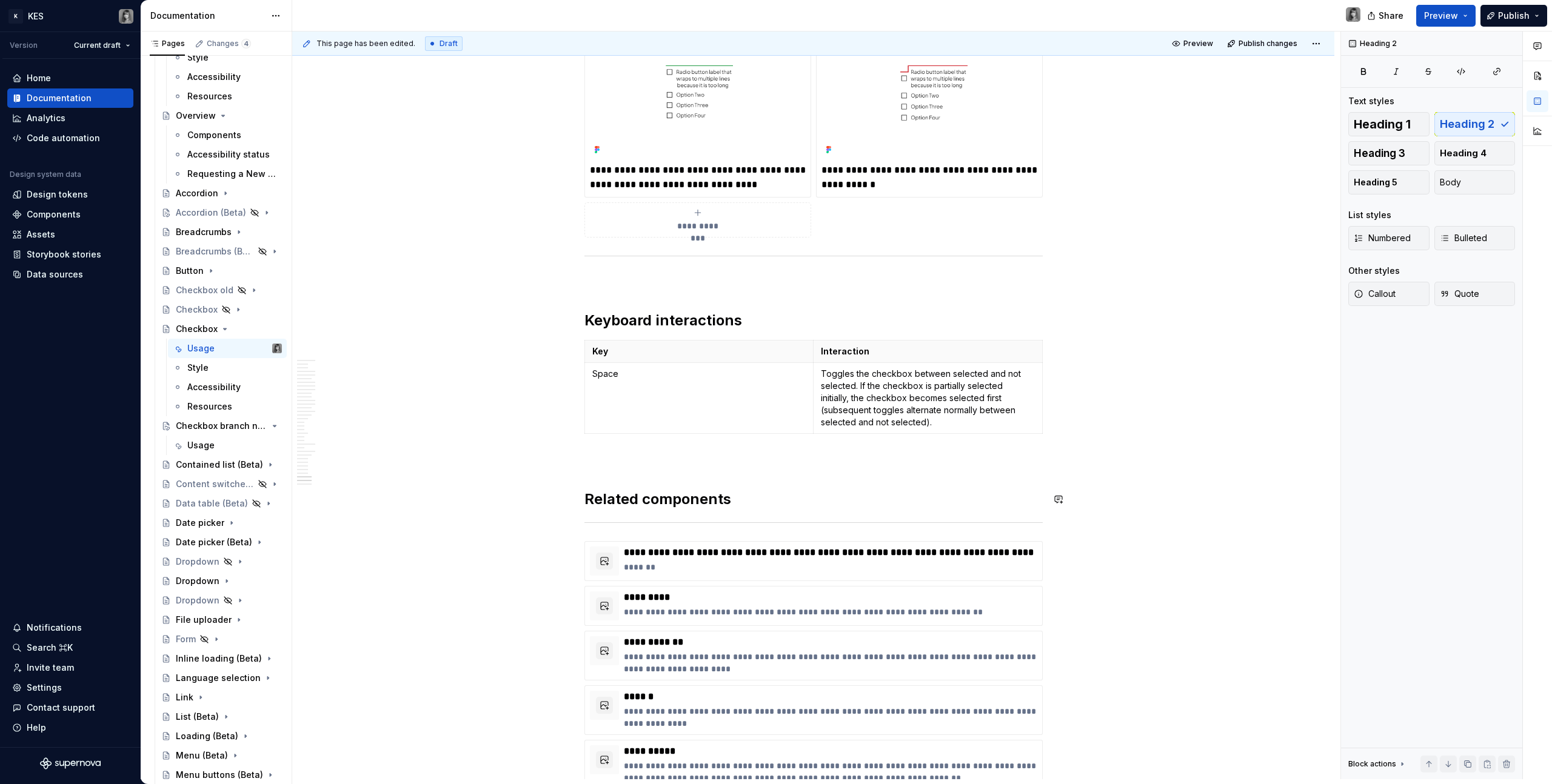 click on "**********" at bounding box center (814, -4052) 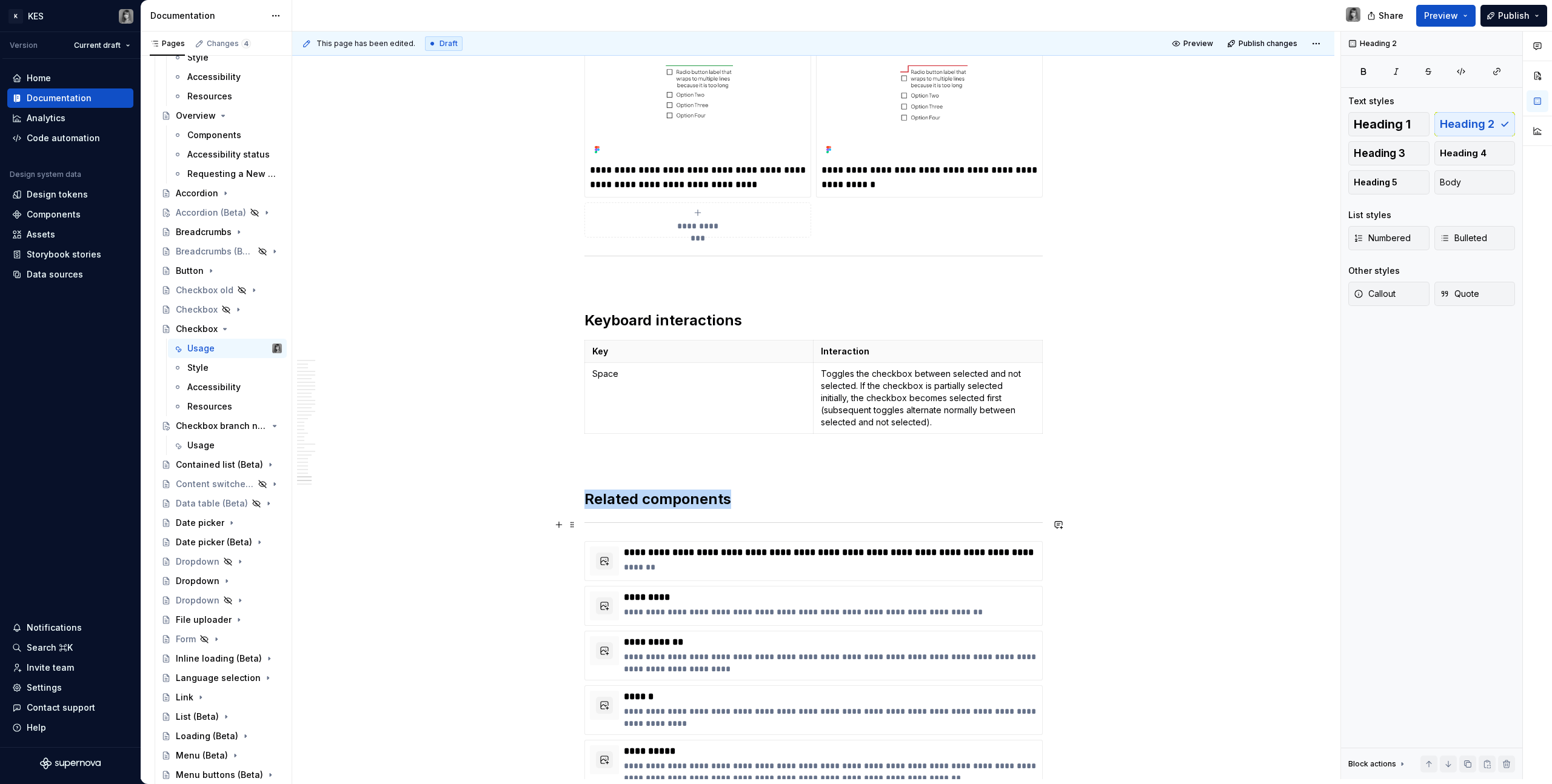 click at bounding box center (814, 522) 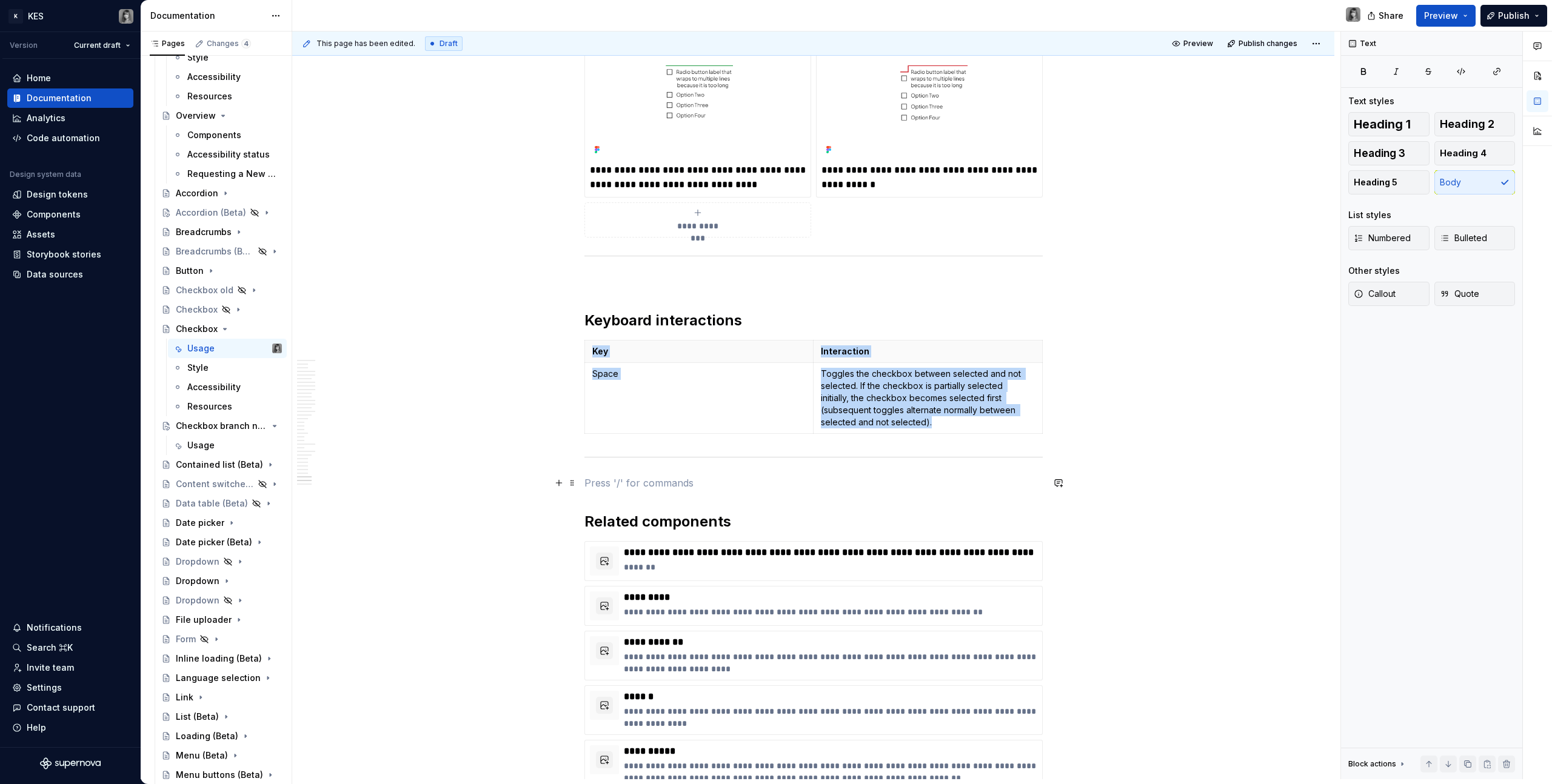 click at bounding box center (814, 483) 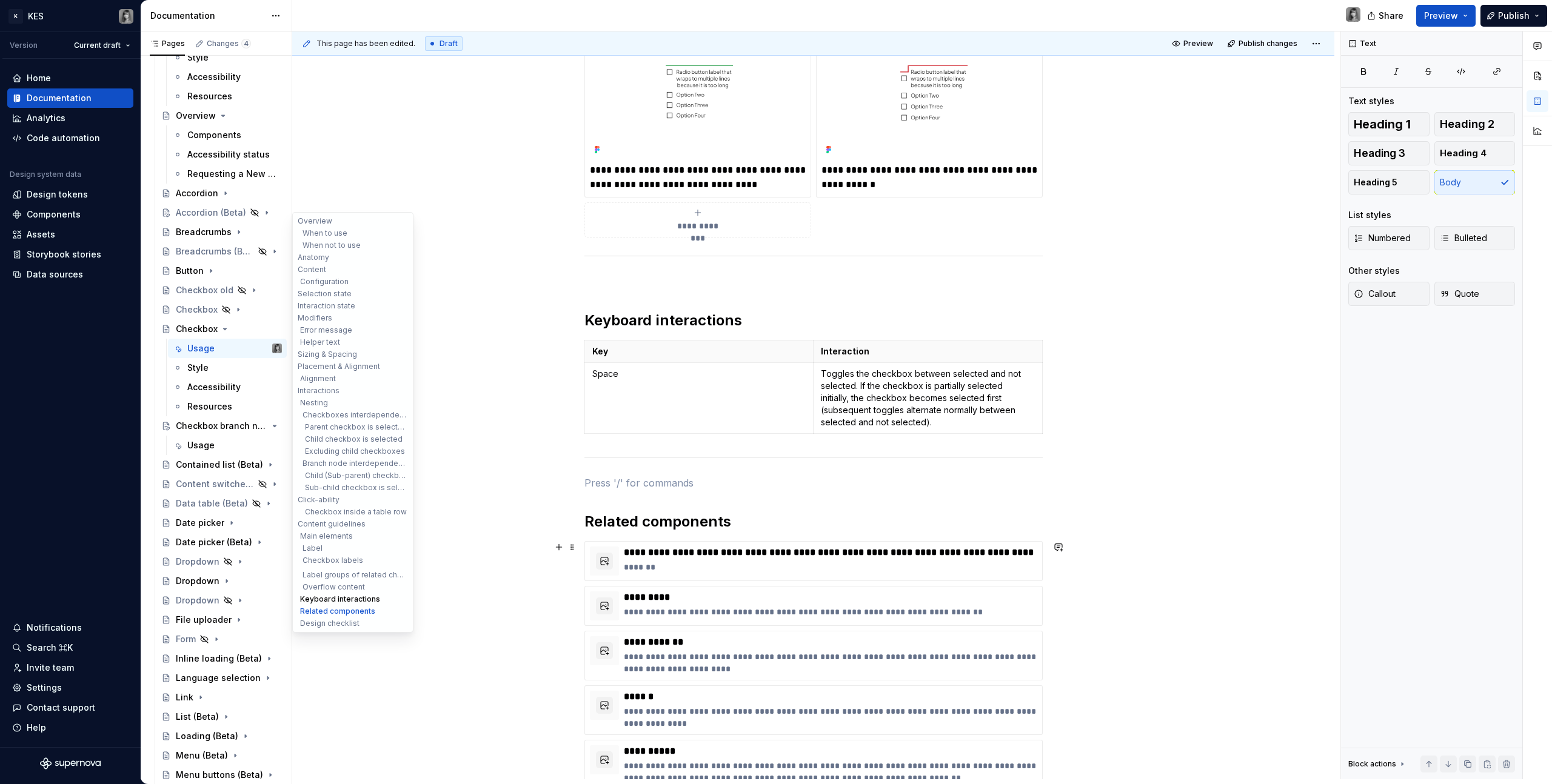 click on "Keyboard interactions" at bounding box center [353, 599] 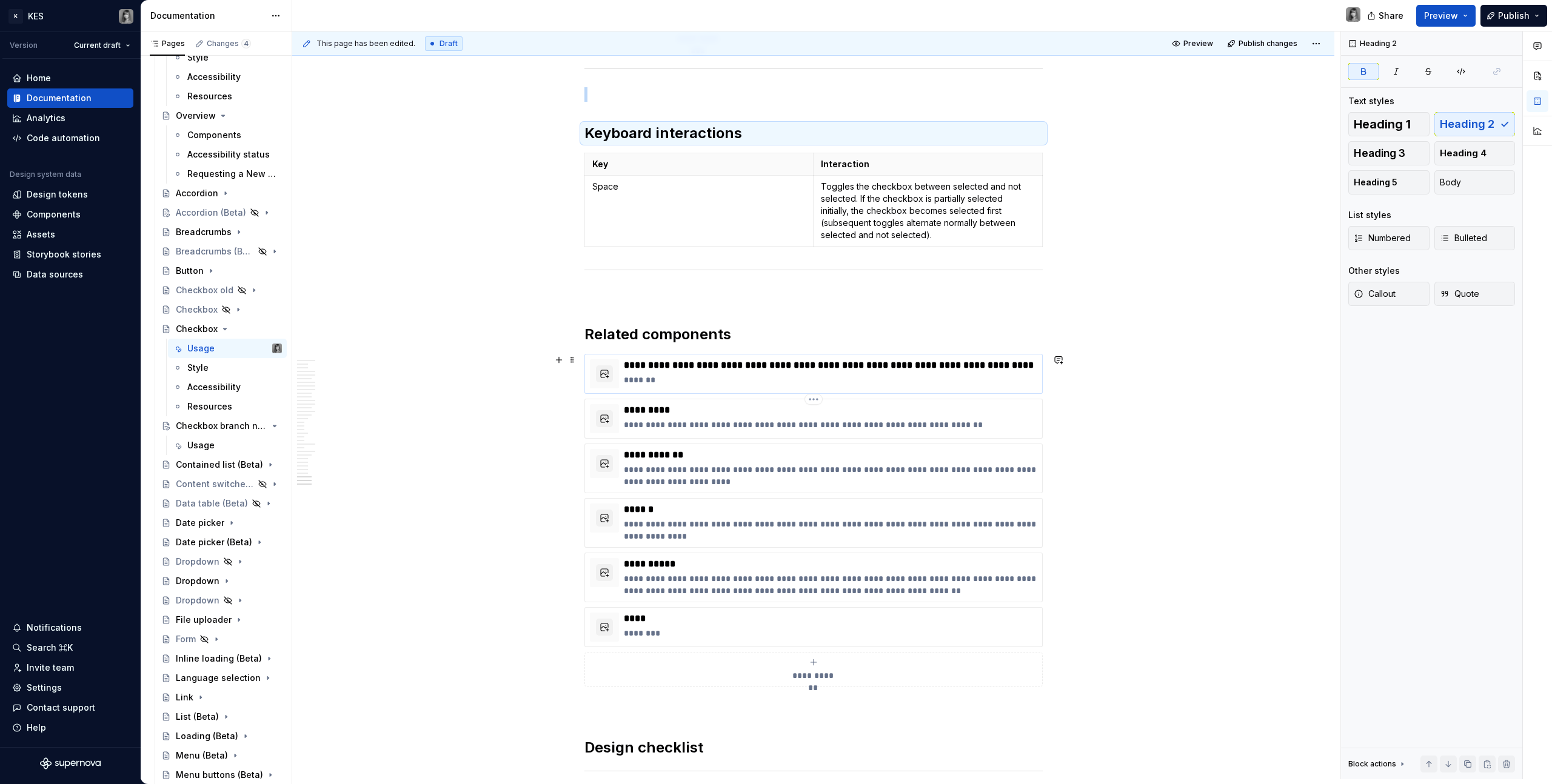 scroll, scrollTop: 9907, scrollLeft: 0, axis: vertical 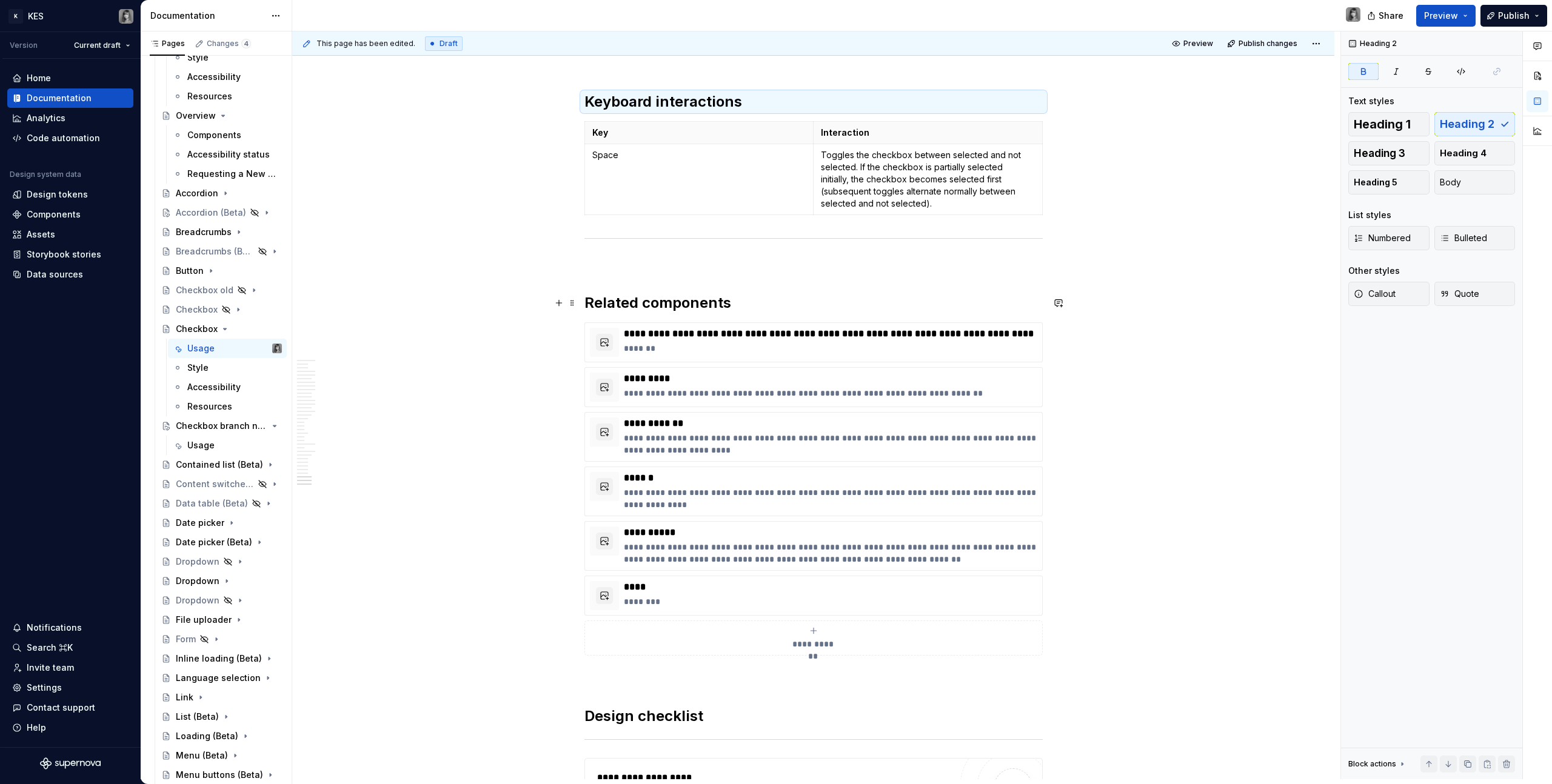 click on "Related components" at bounding box center [814, 303] 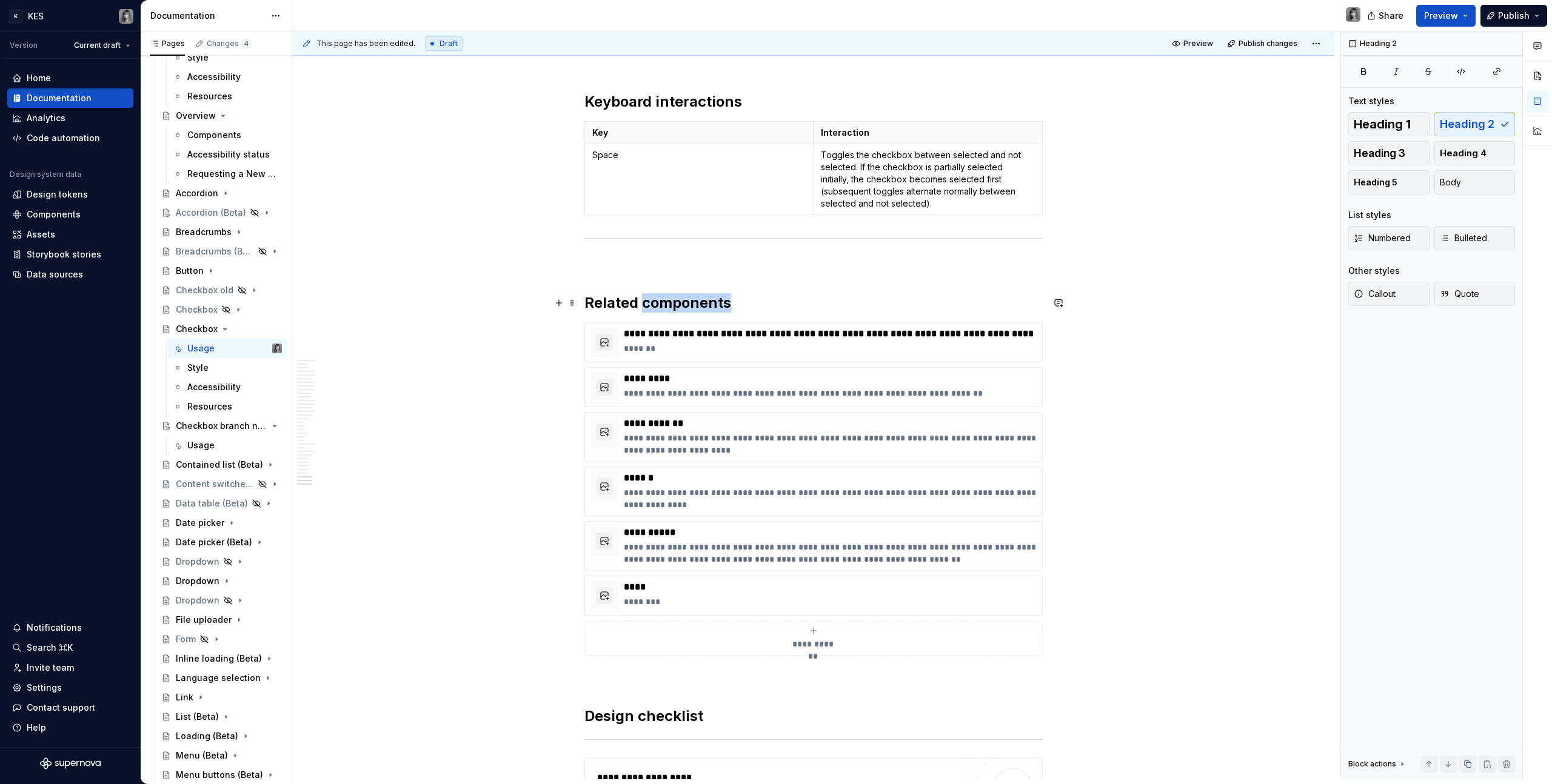 click on "Related components" at bounding box center [814, 303] 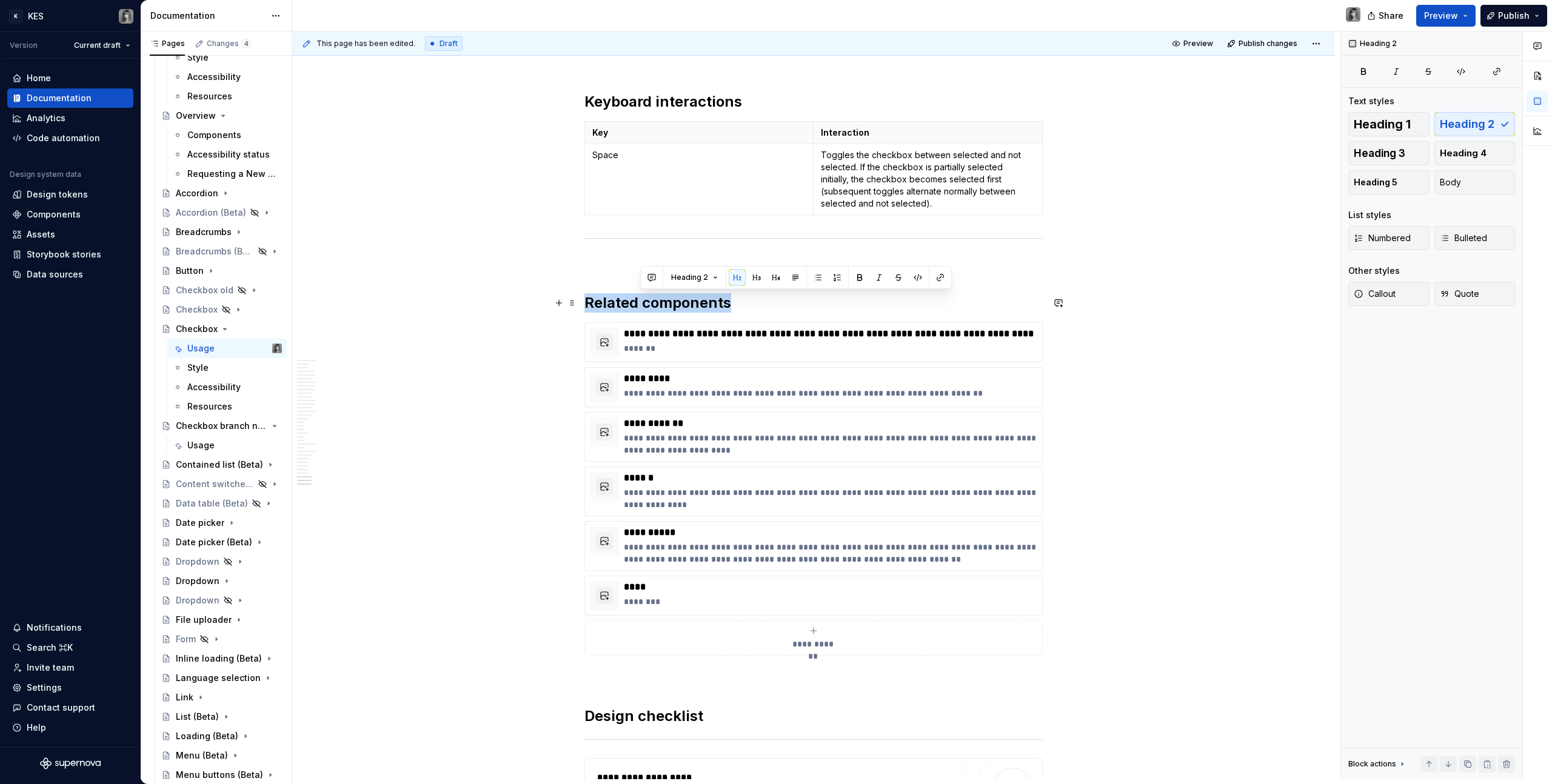 click on "Related components" at bounding box center (814, 303) 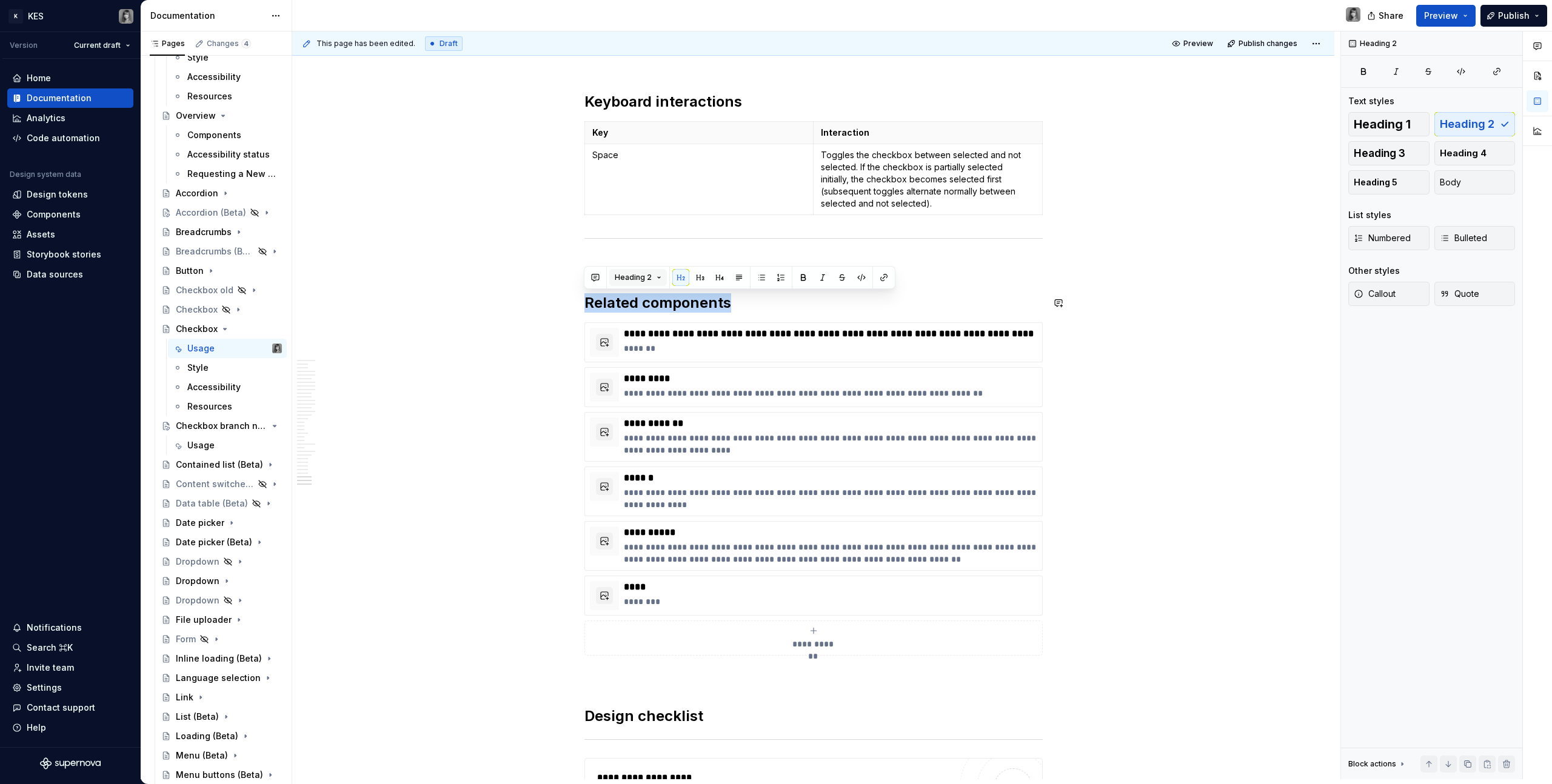click on "Heading 2" at bounding box center (638, 277) 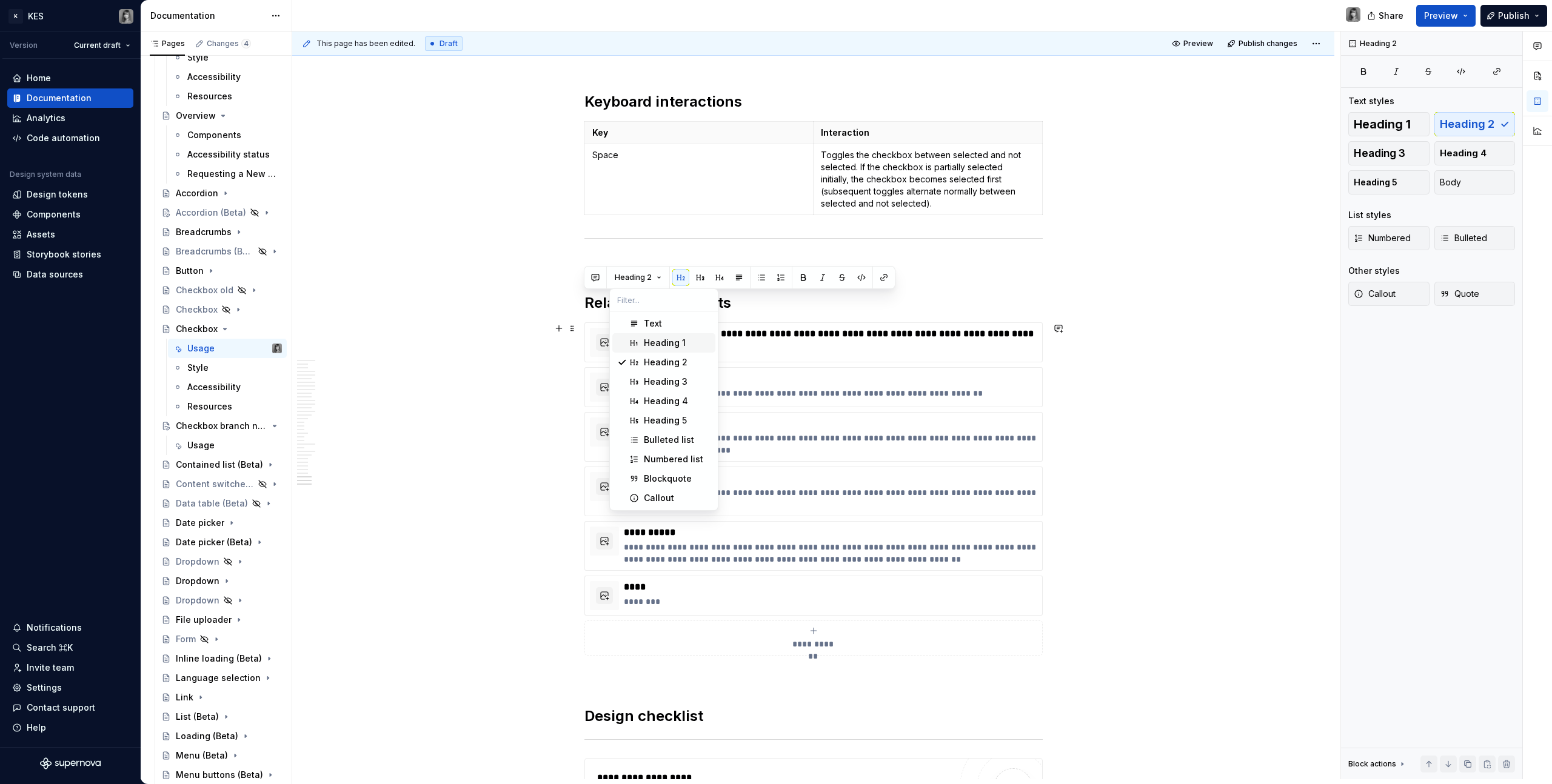 click on "Heading 1" at bounding box center [664, 343] 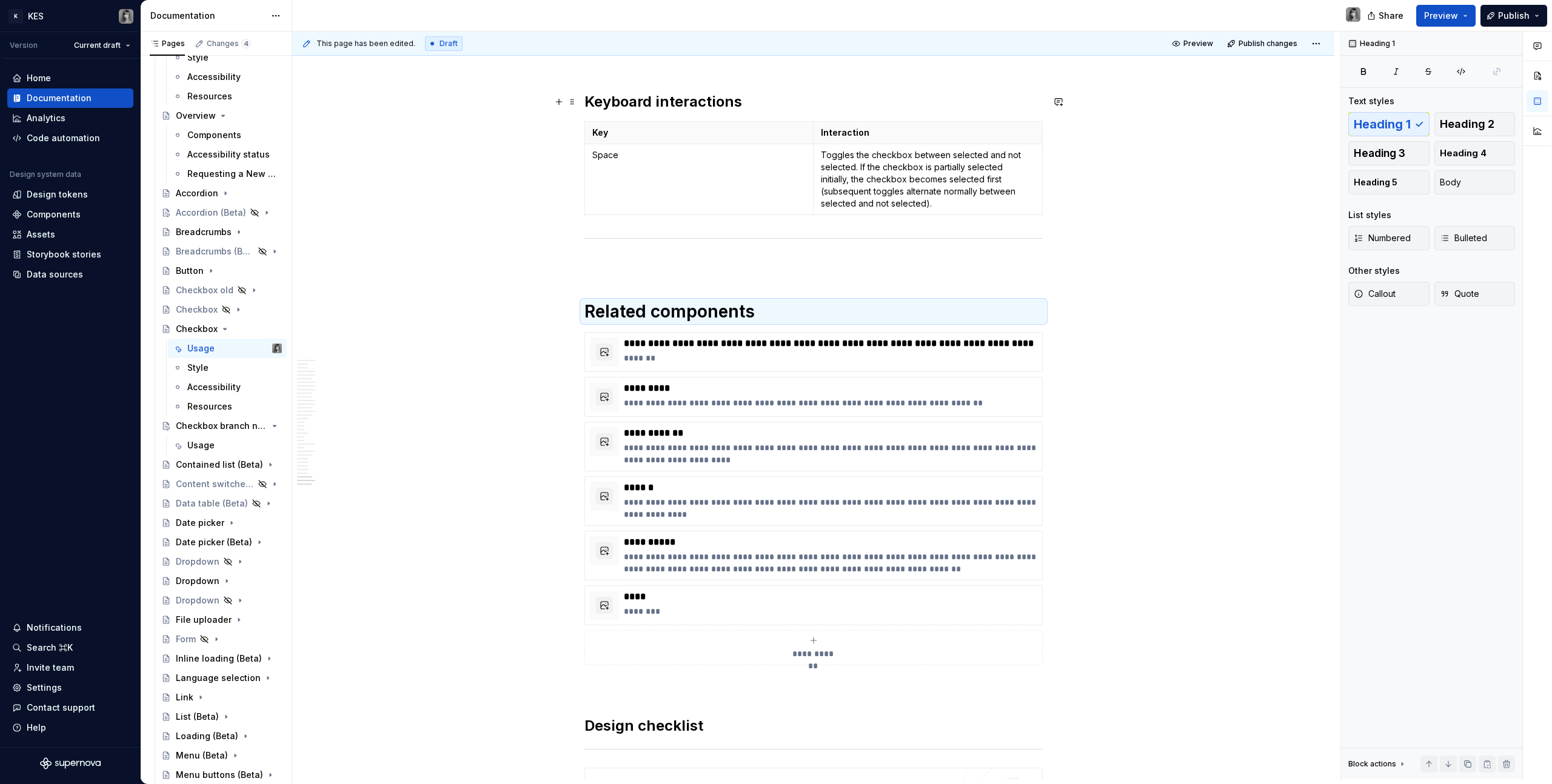click on "Keyboard interactions" at bounding box center (663, 101) 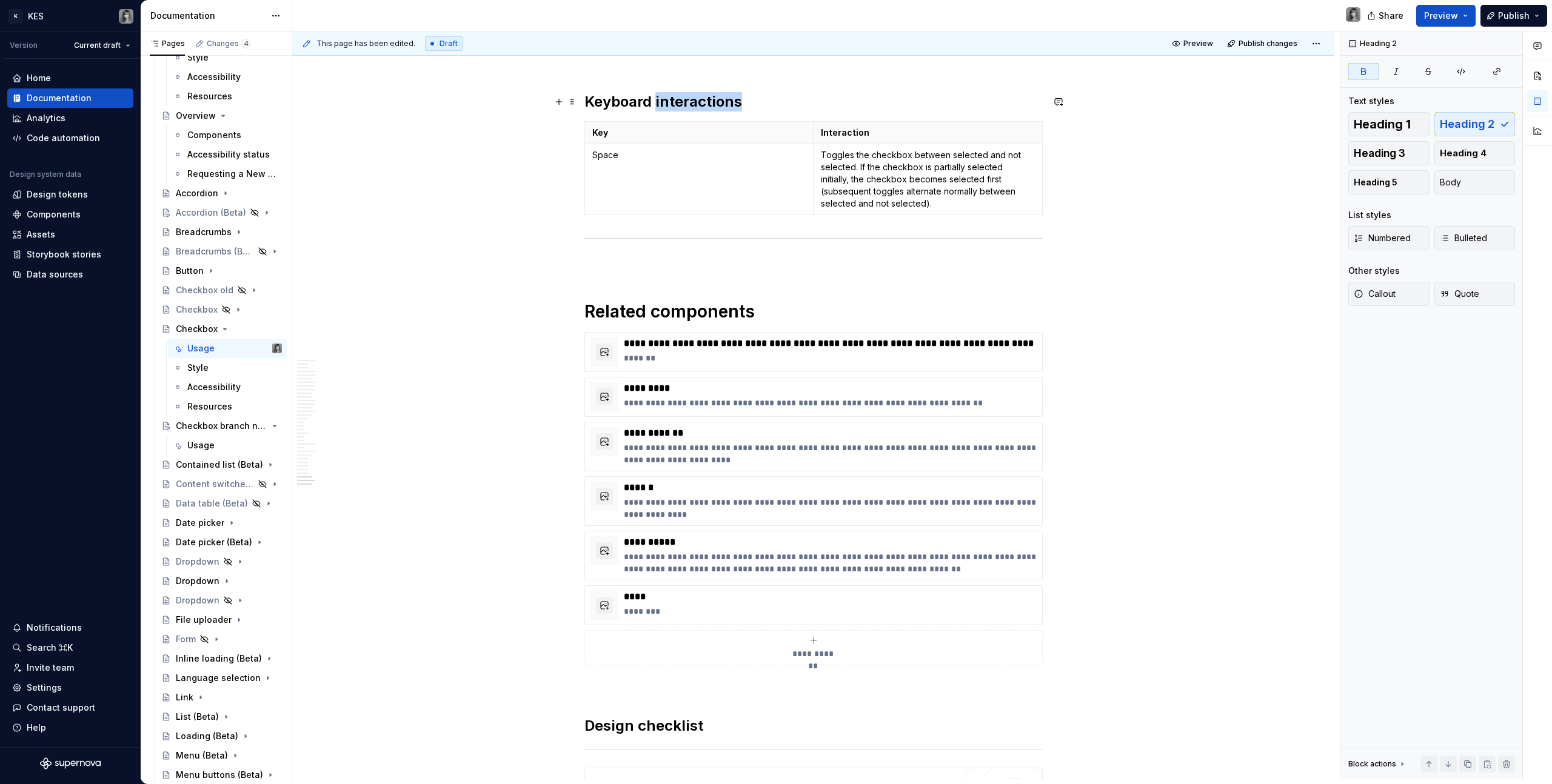 click on "Keyboard interactions" at bounding box center (663, 101) 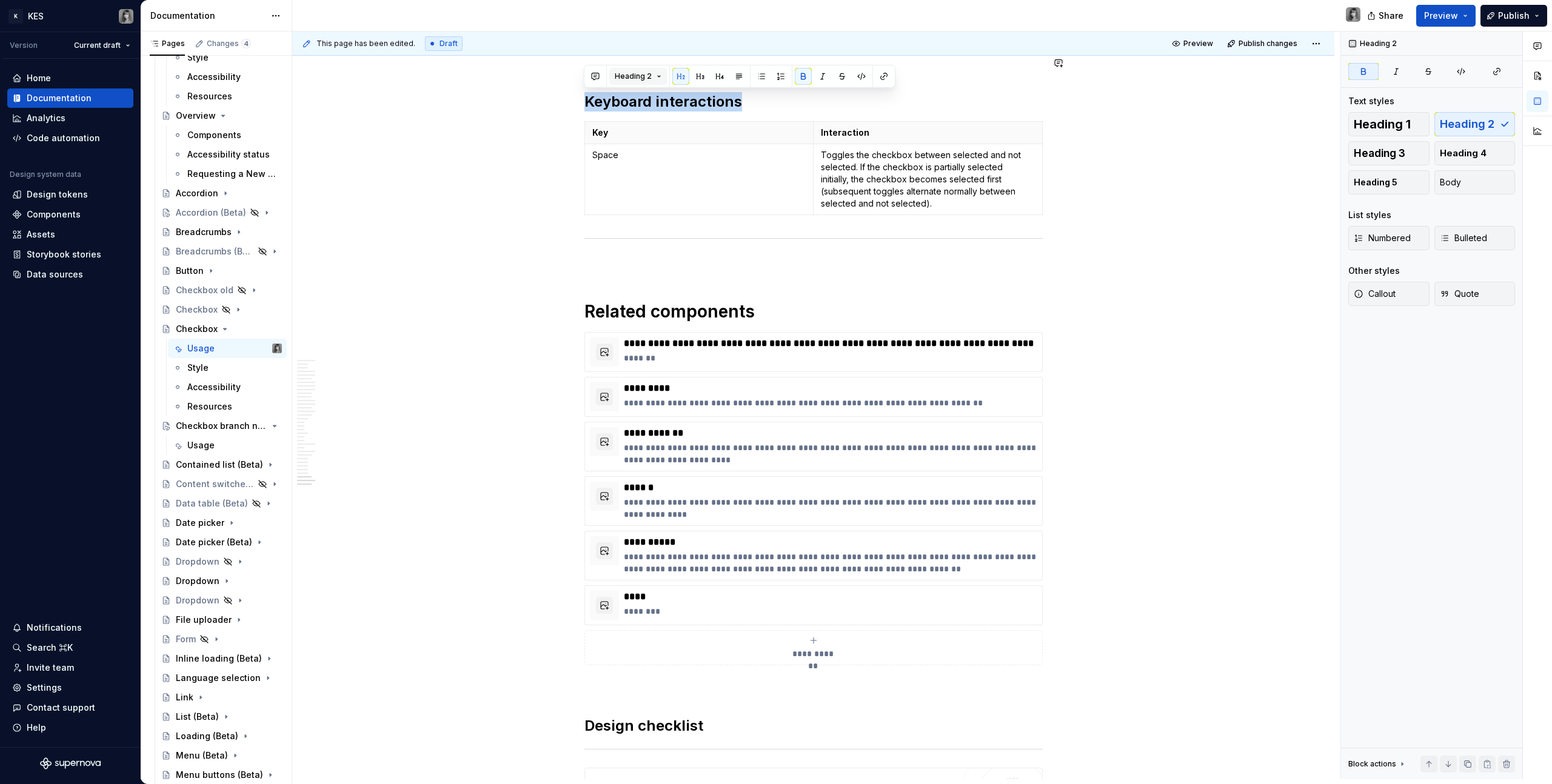 click on "Heading 2" at bounding box center (633, 76) 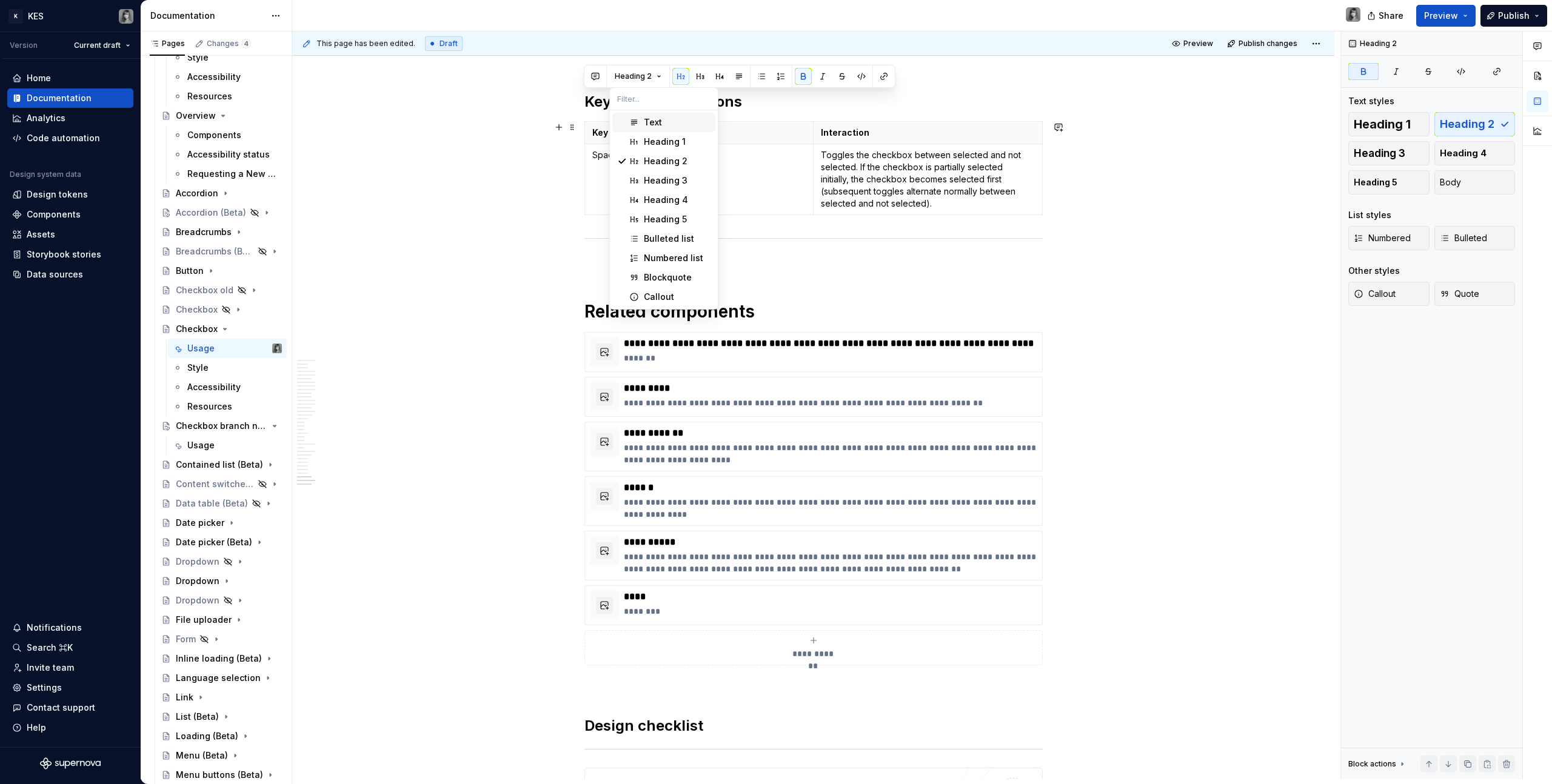click on "Heading 1" at bounding box center [664, 142] 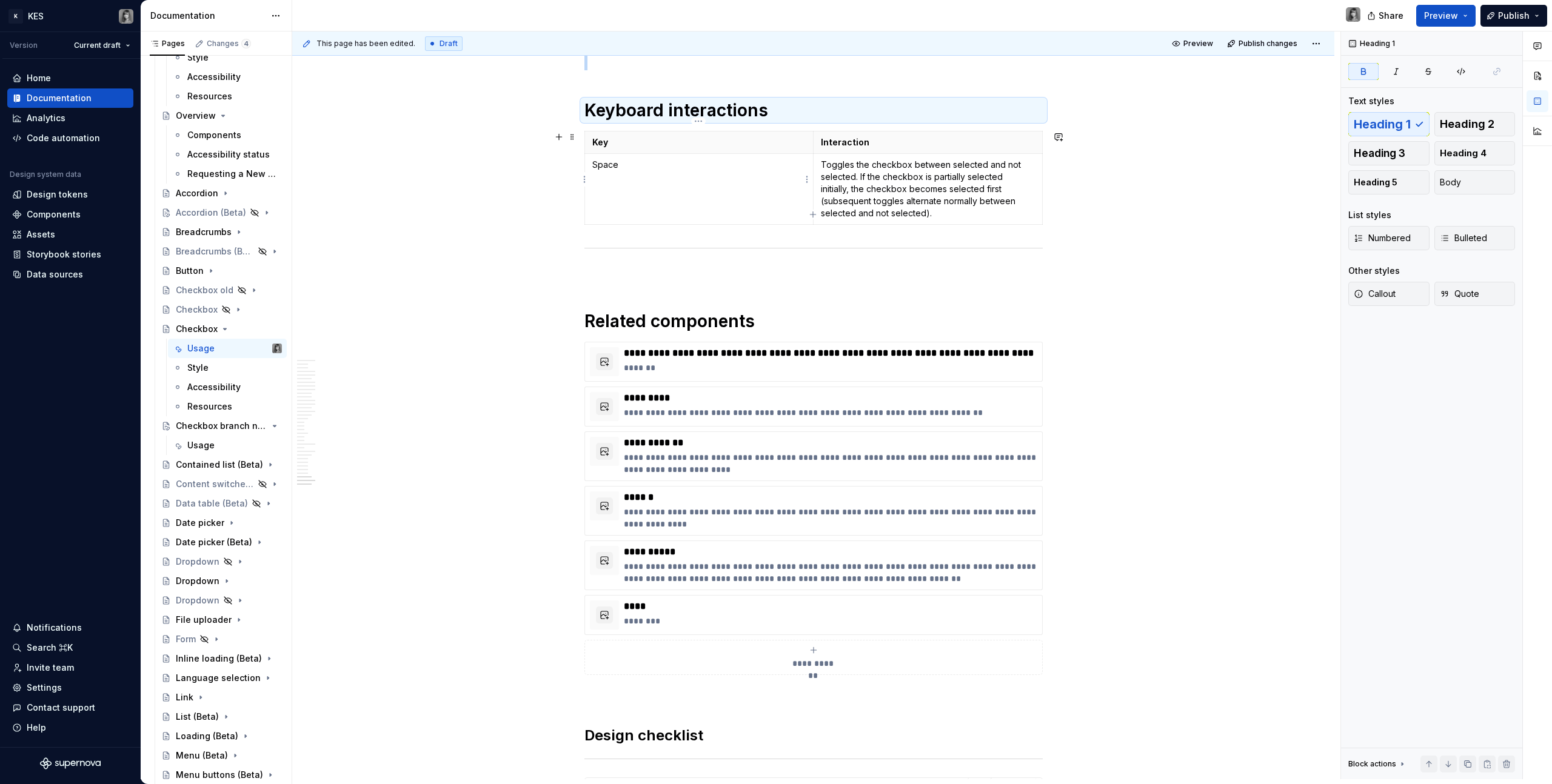 scroll, scrollTop: 9917, scrollLeft: 0, axis: vertical 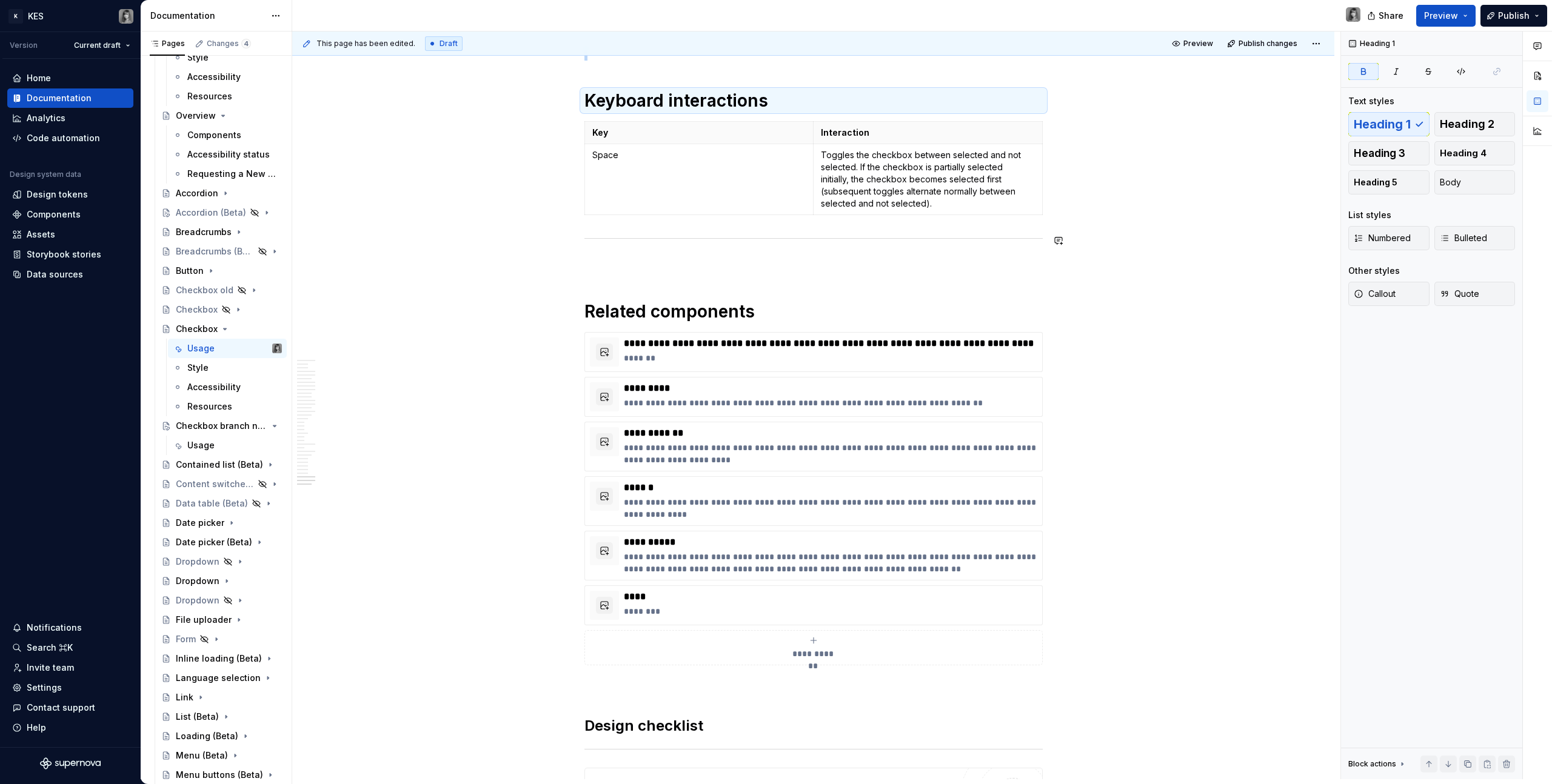 click on "**********" at bounding box center (814, -4271) 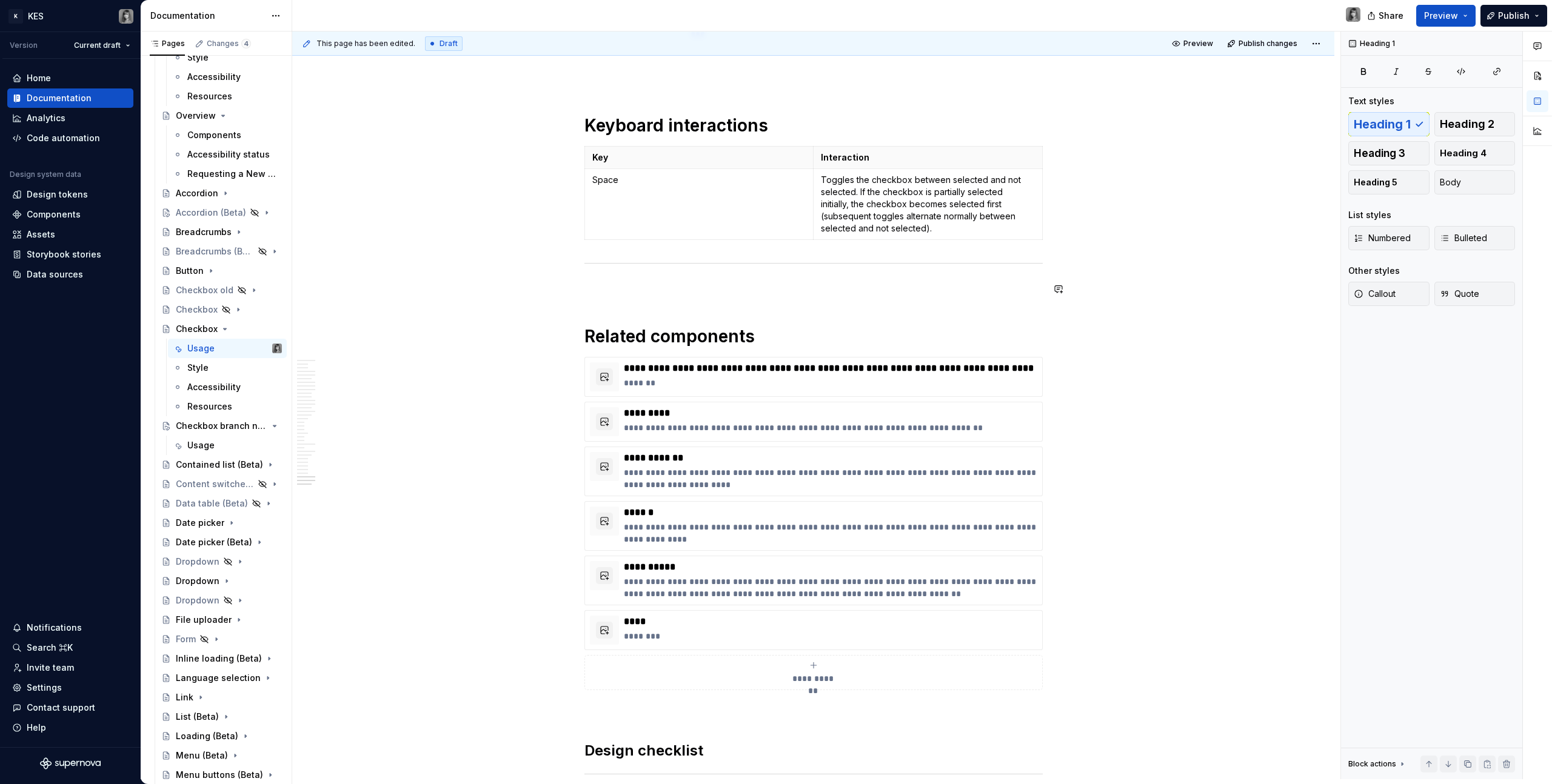 scroll, scrollTop: 9868, scrollLeft: 0, axis: vertical 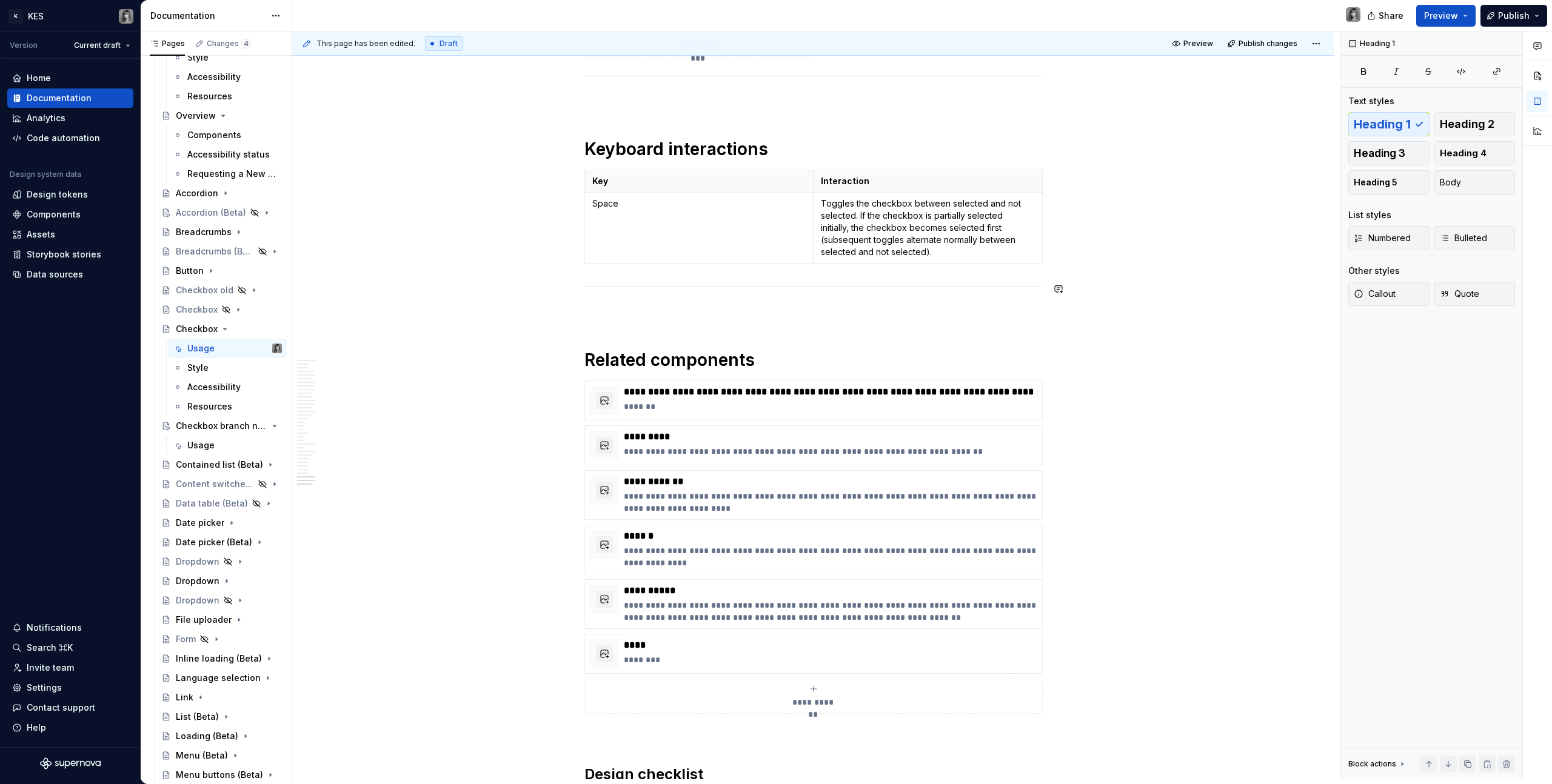 click at bounding box center [814, 313] 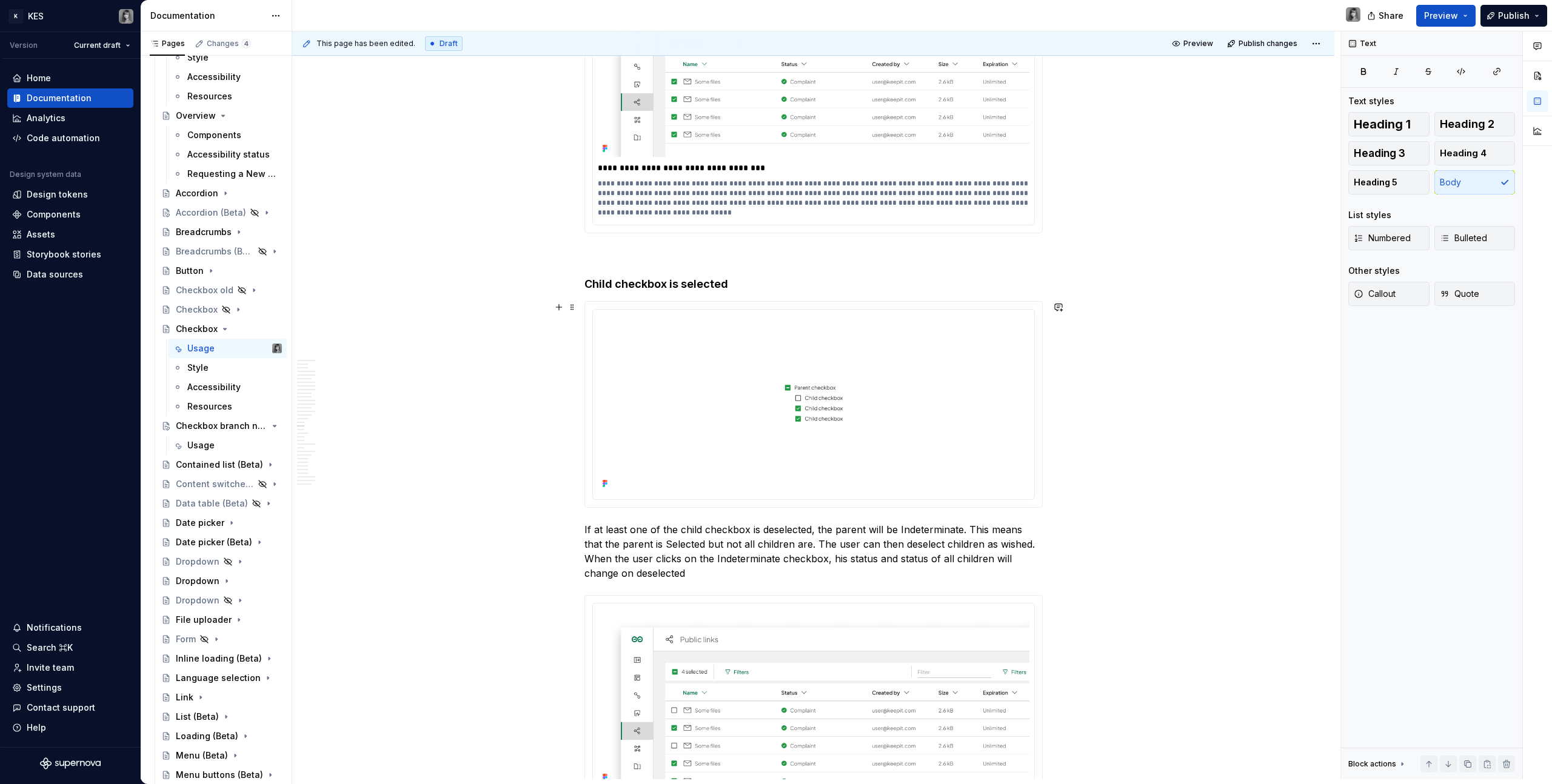 scroll, scrollTop: 5390, scrollLeft: 0, axis: vertical 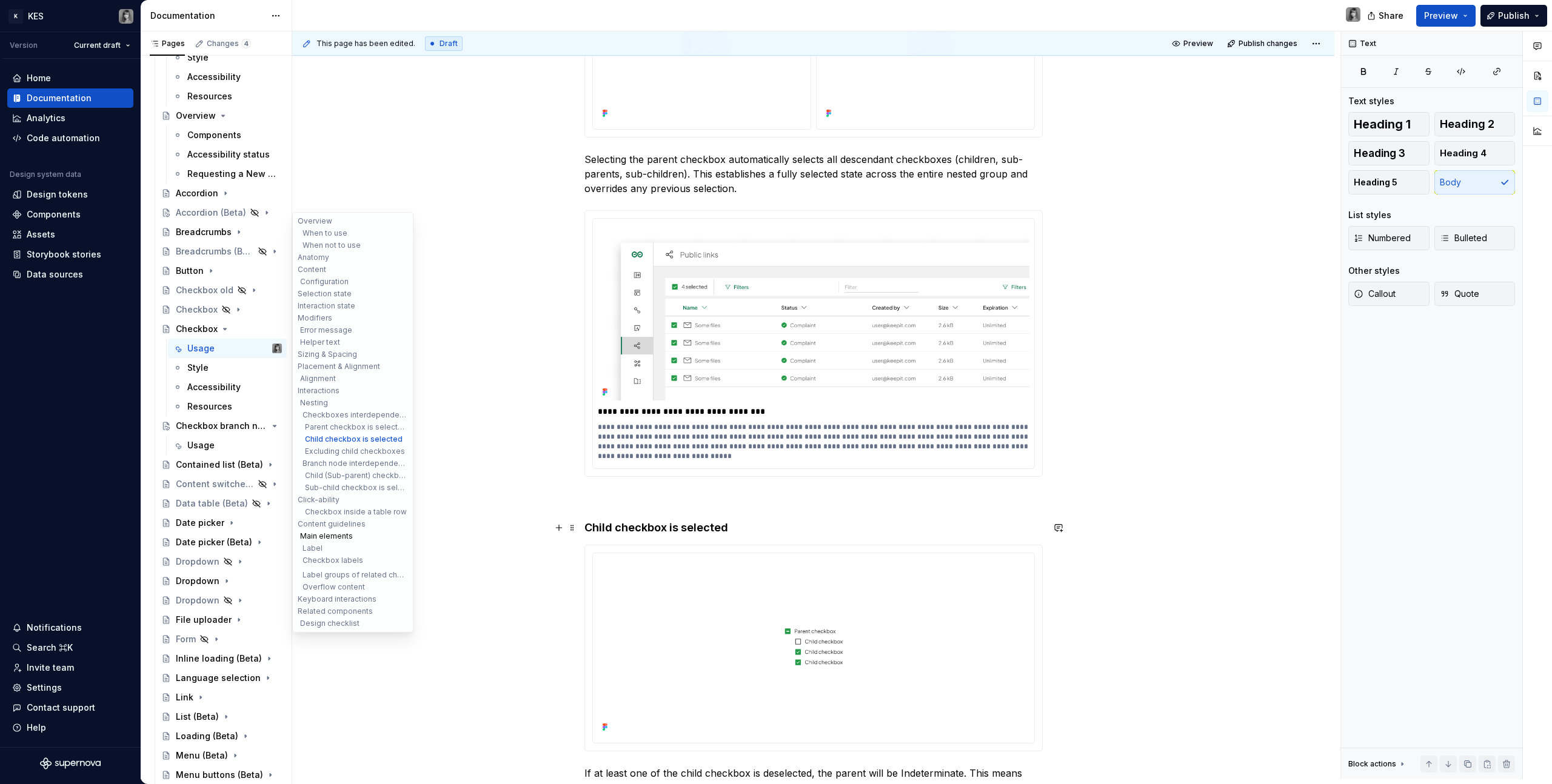click on "Main elements" at bounding box center (353, 536) 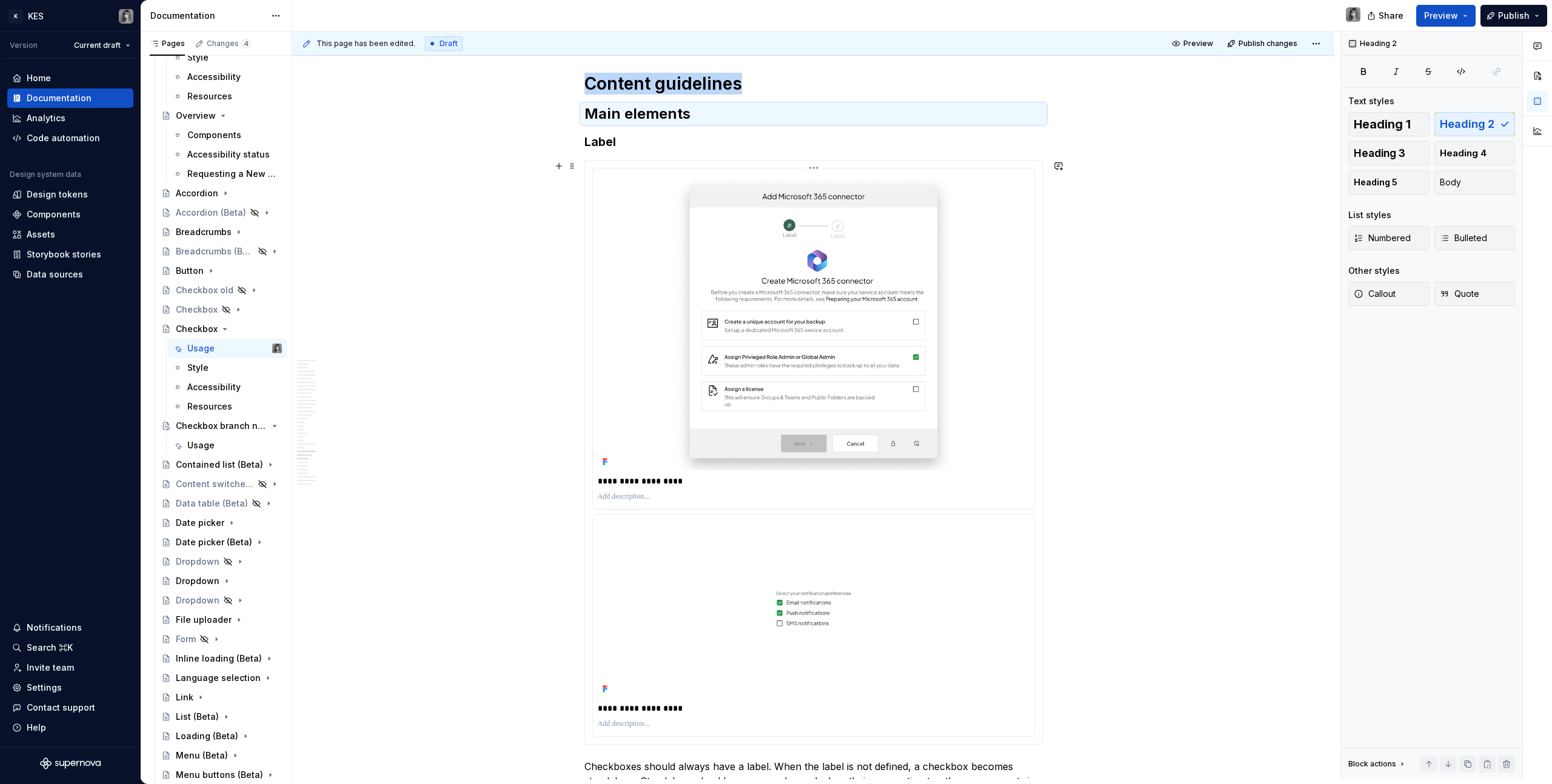 scroll, scrollTop: 8293, scrollLeft: 0, axis: vertical 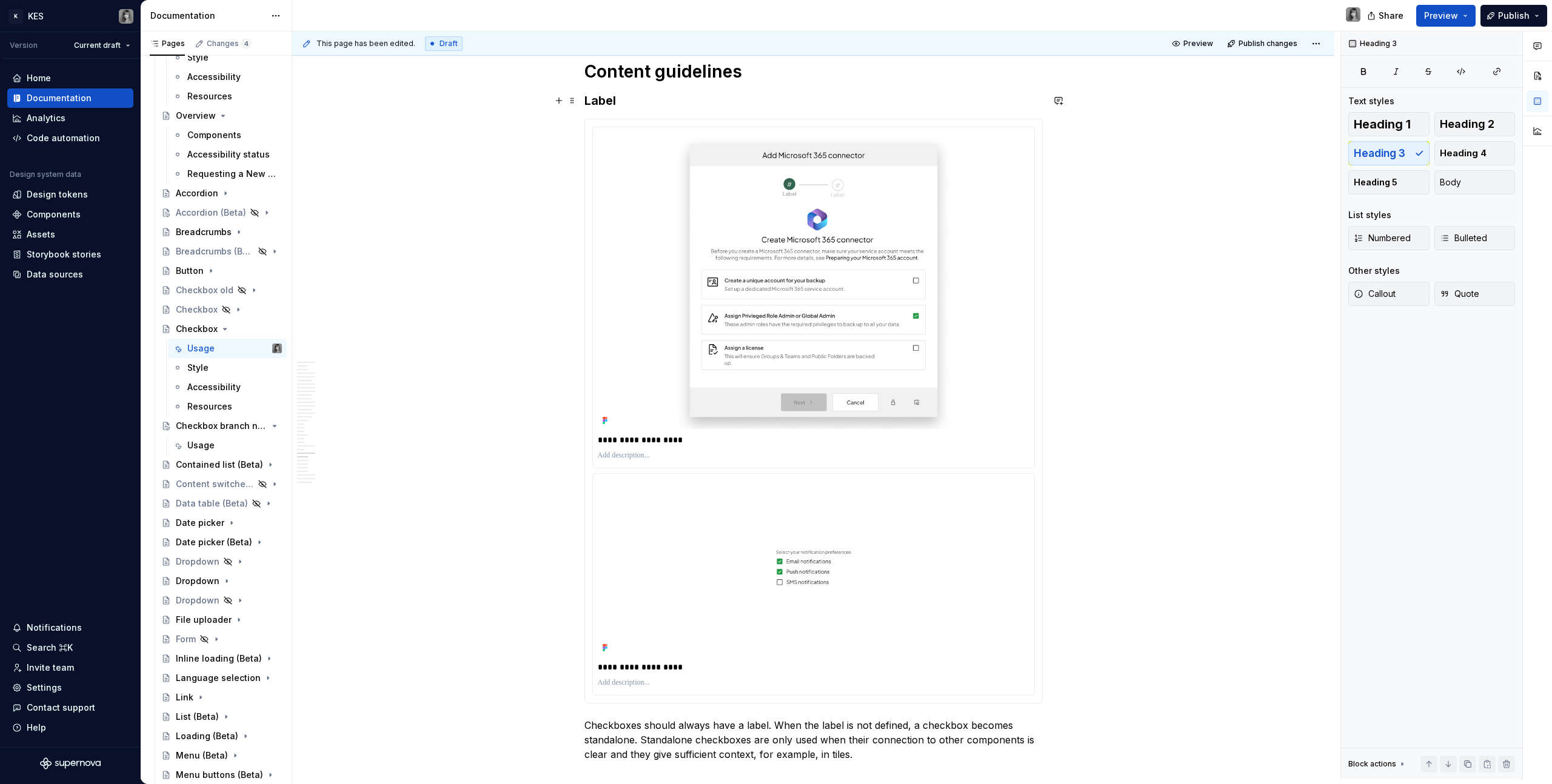 click on "Label" at bounding box center (814, 101) 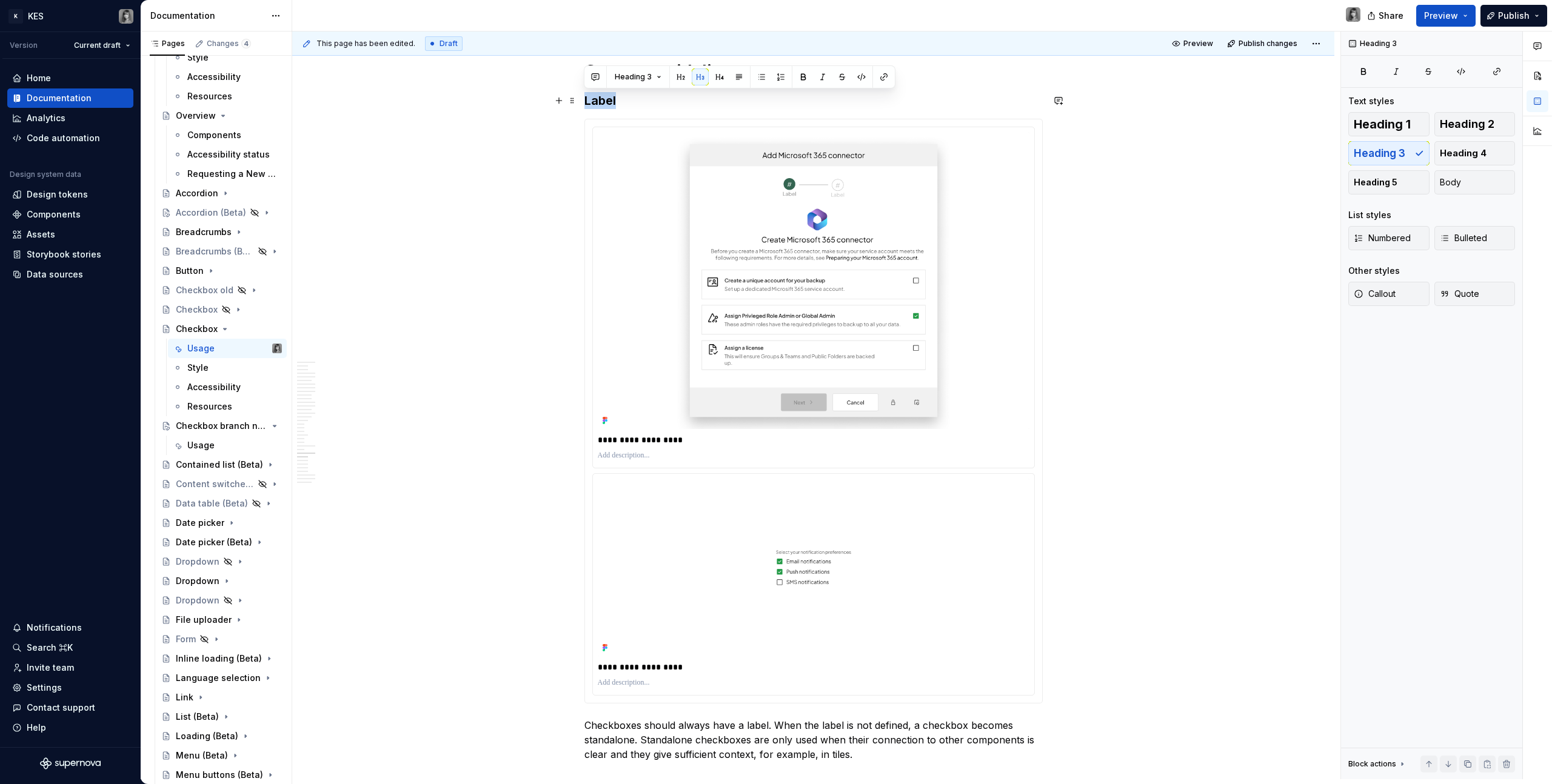 click on "Label" at bounding box center (814, 101) 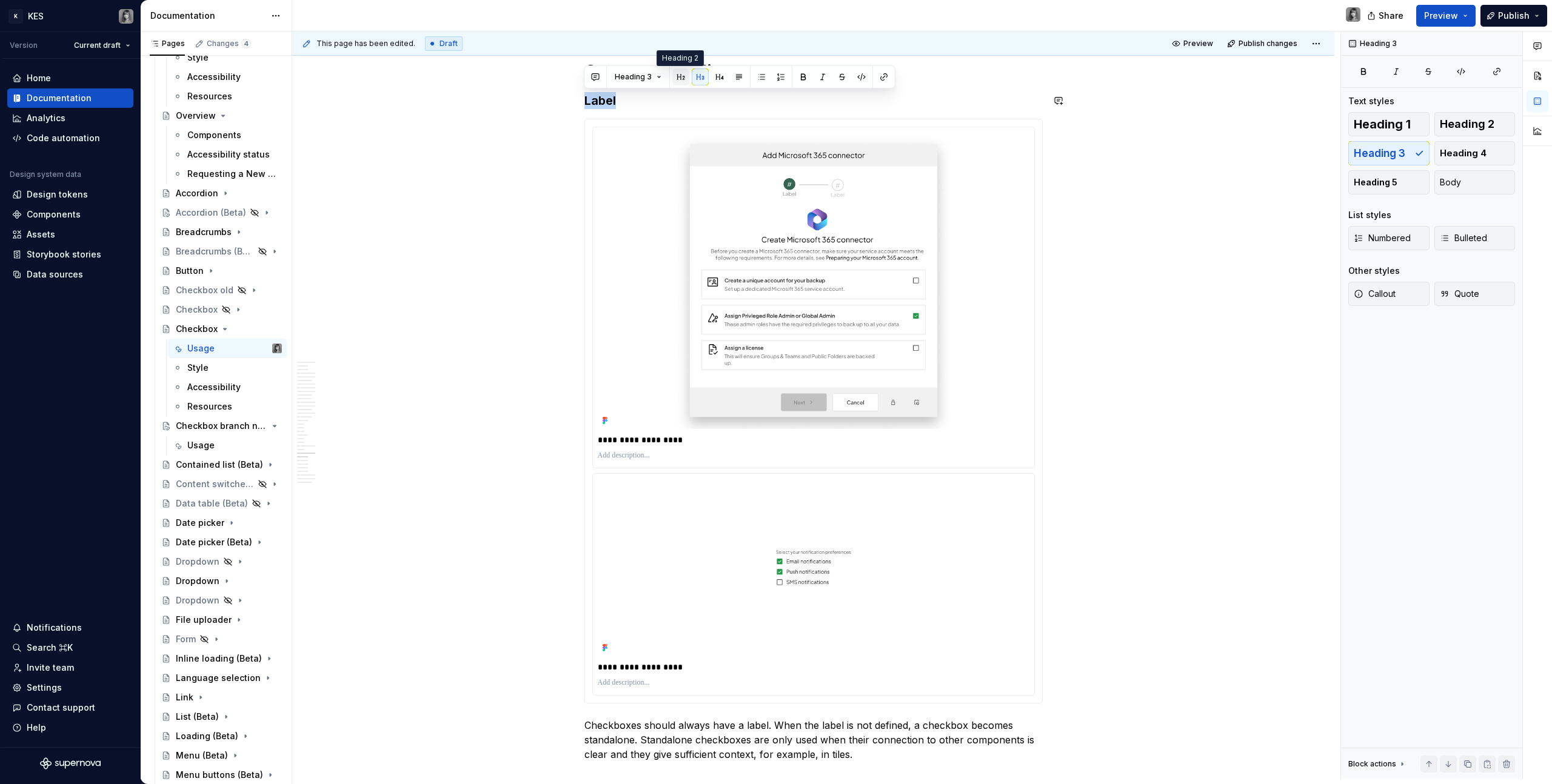 click at bounding box center [681, 77] 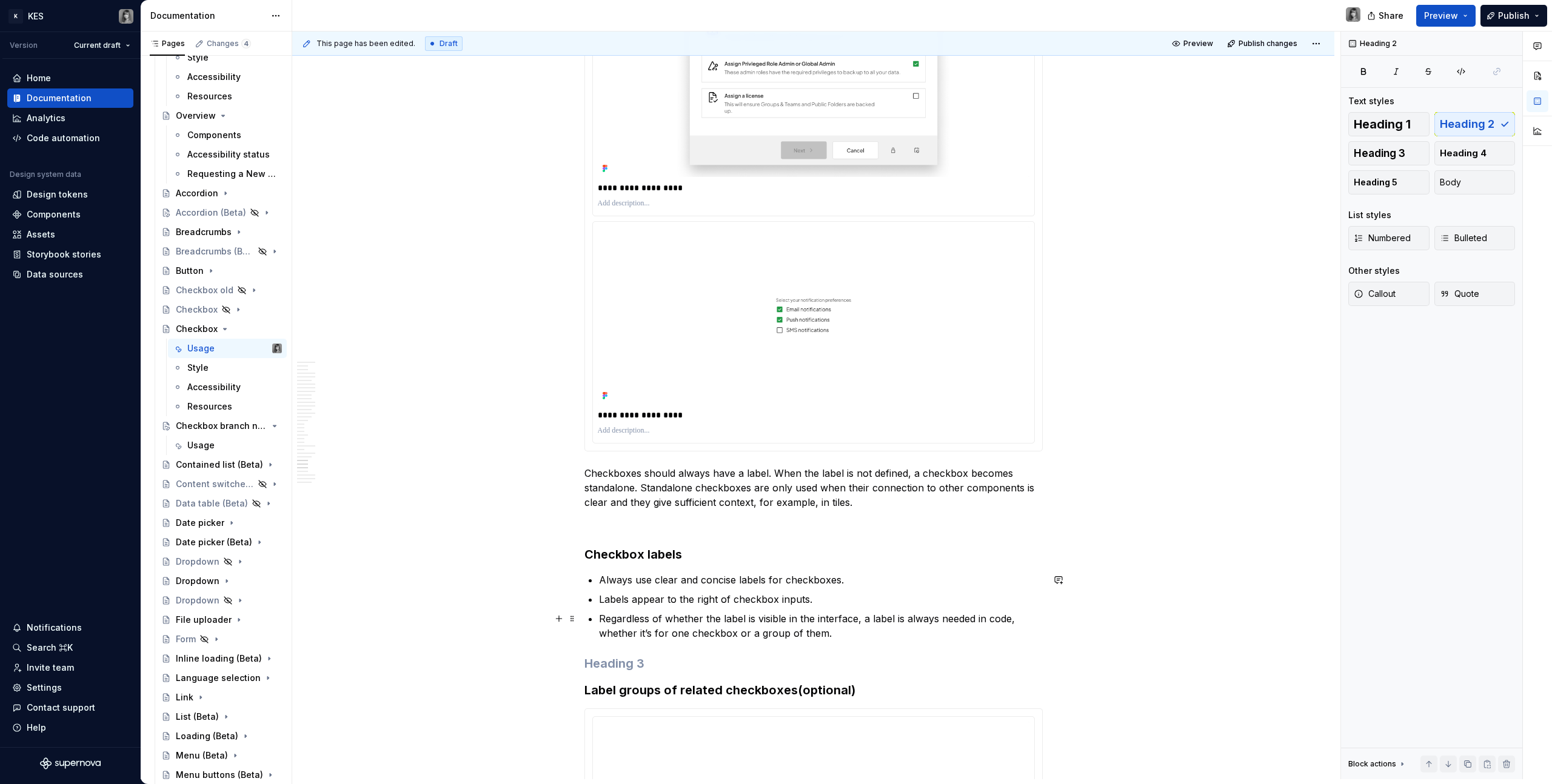 scroll, scrollTop: 8559, scrollLeft: 0, axis: vertical 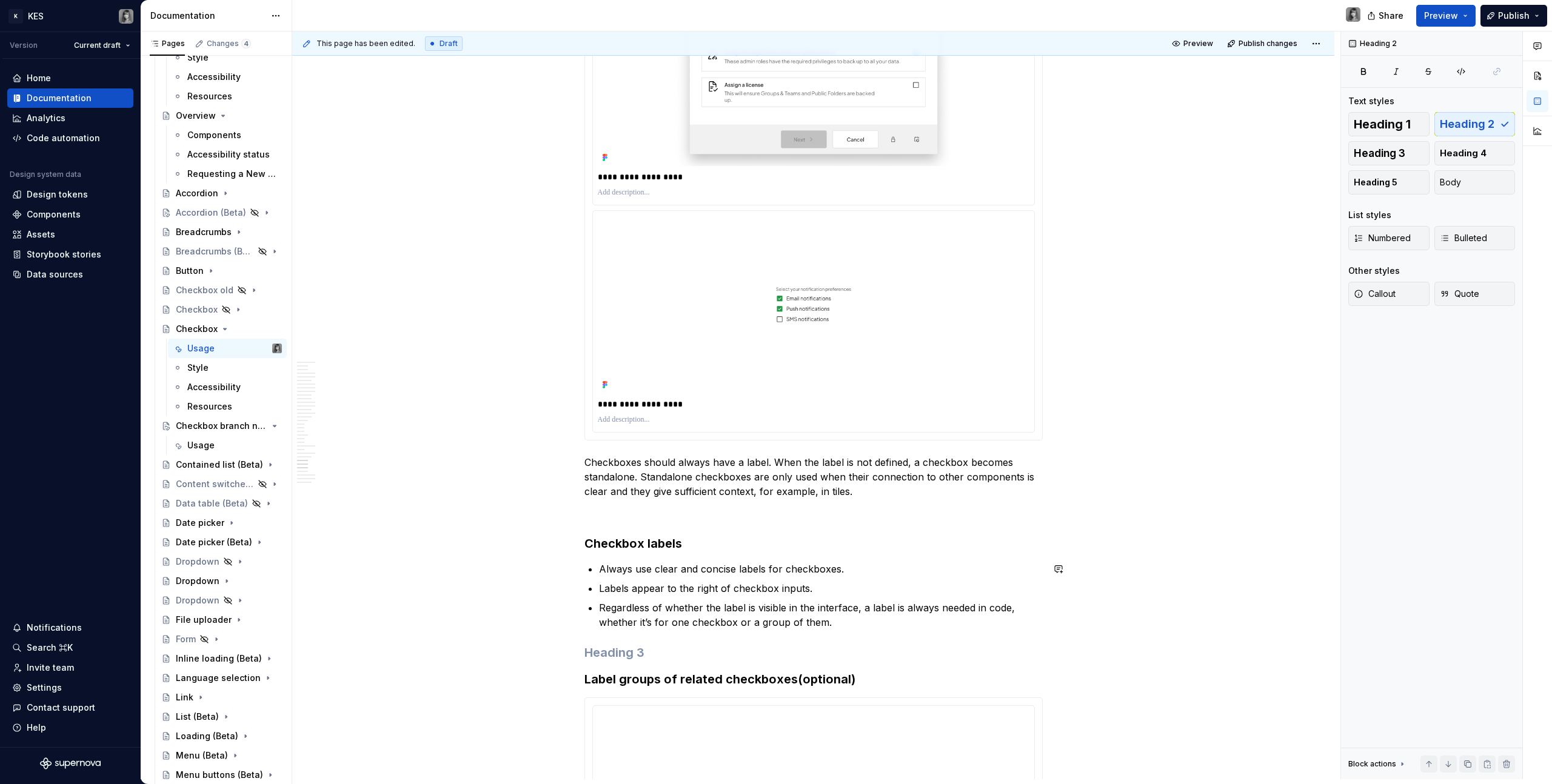 click on "**********" at bounding box center [814, -2926] 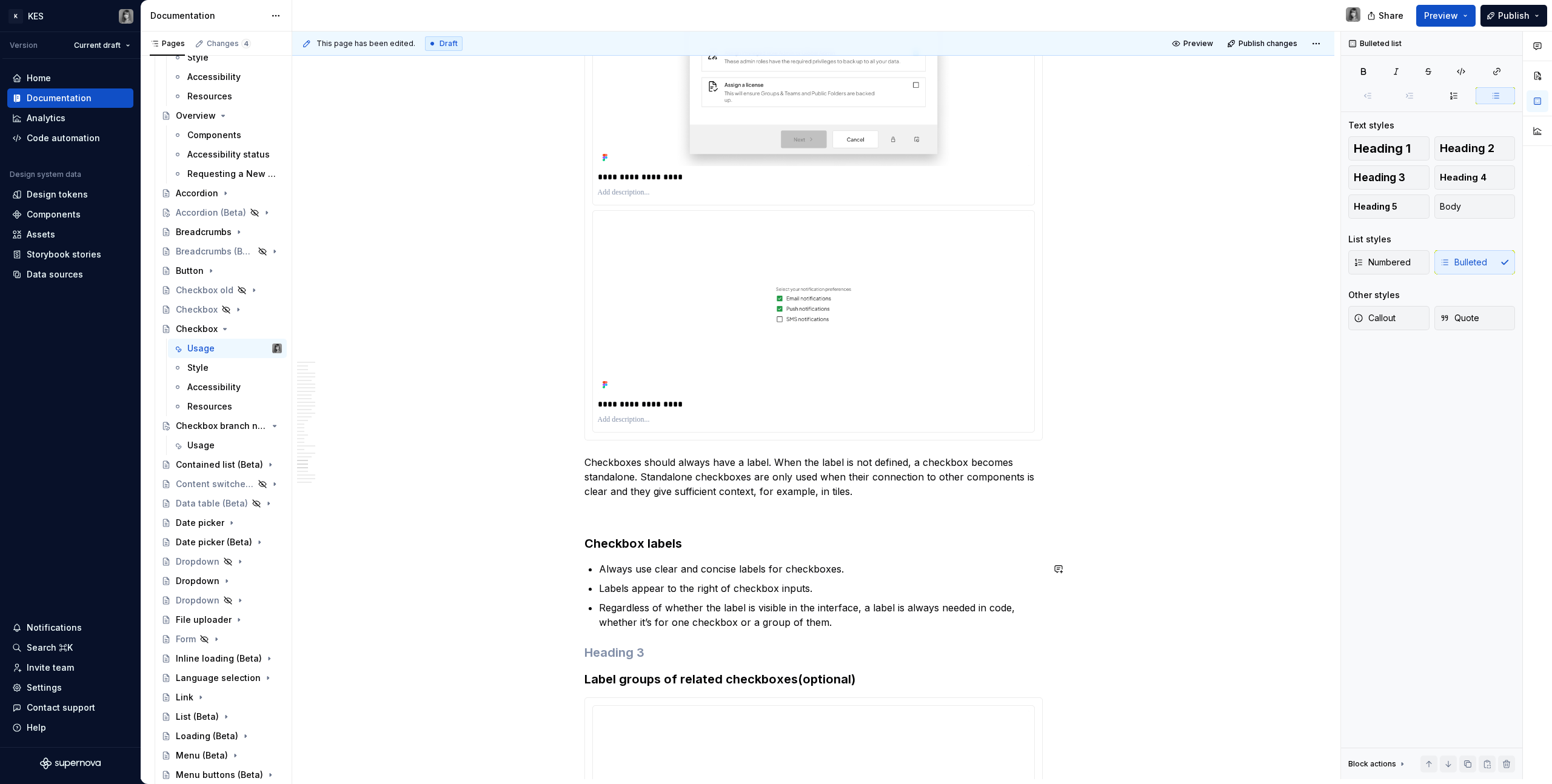 click on "Checkbox labels" at bounding box center [814, 543] 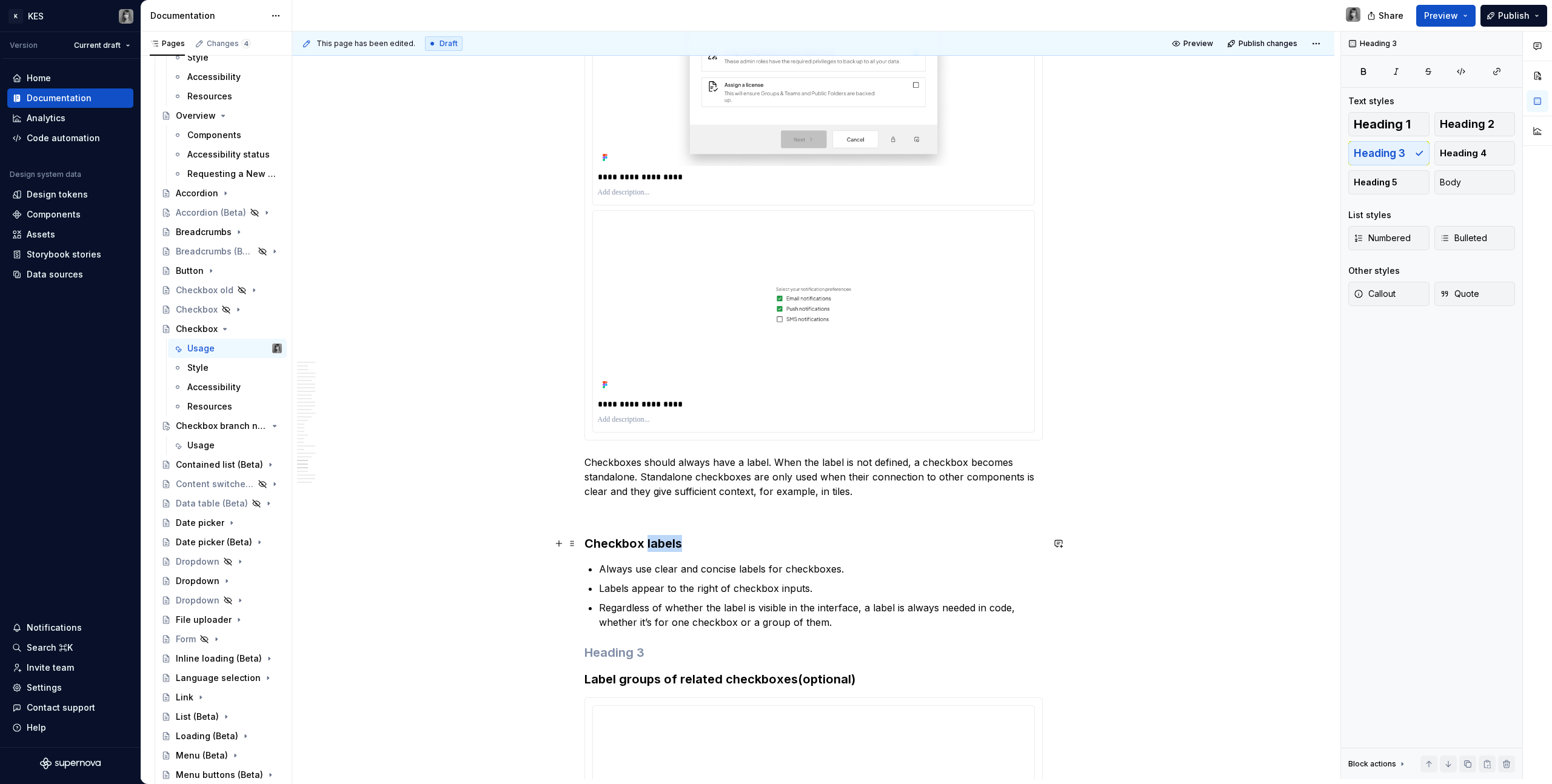 click on "Checkbox labels" at bounding box center (814, 543) 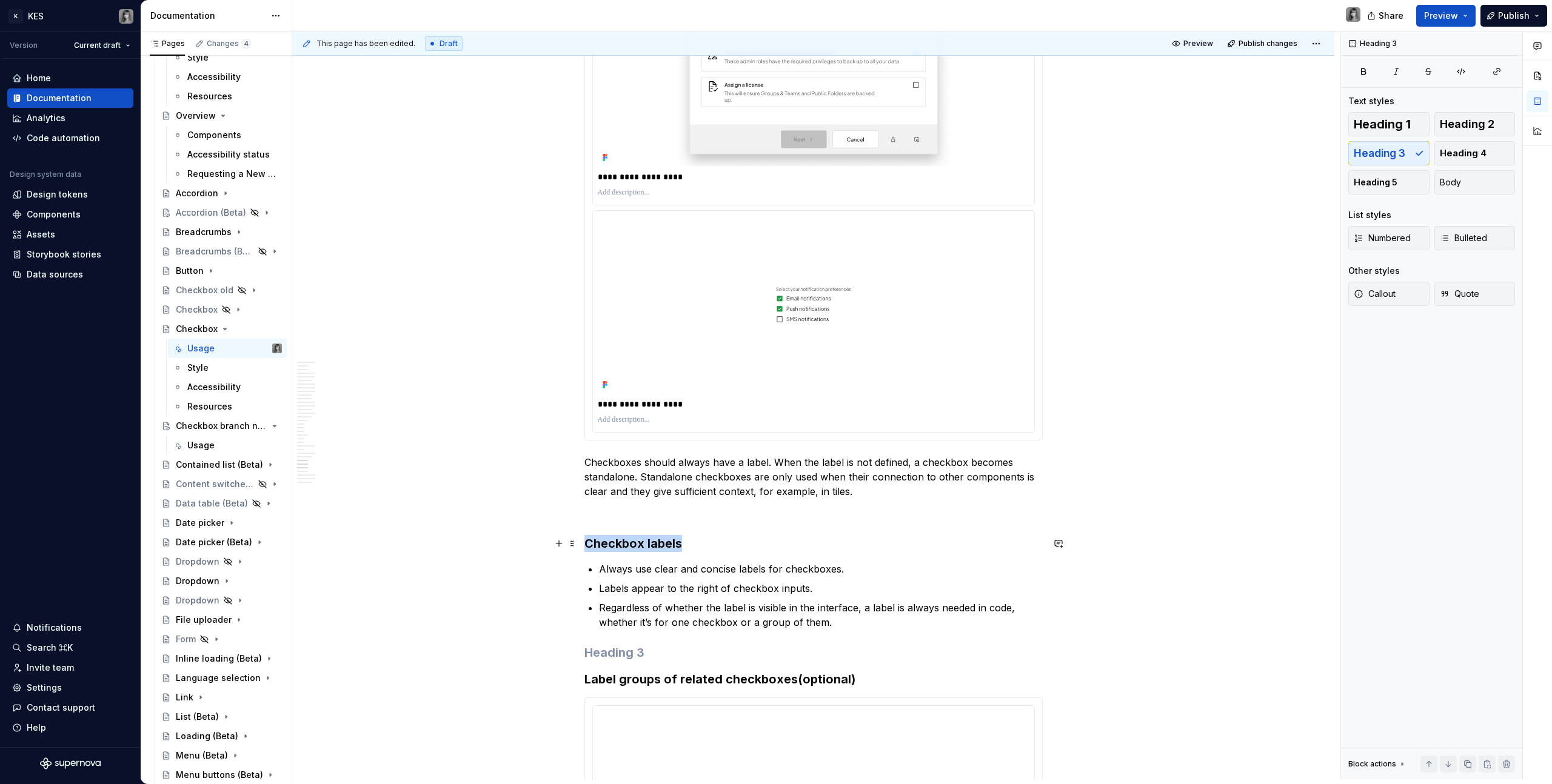 click on "Checkbox labels" at bounding box center (814, 543) 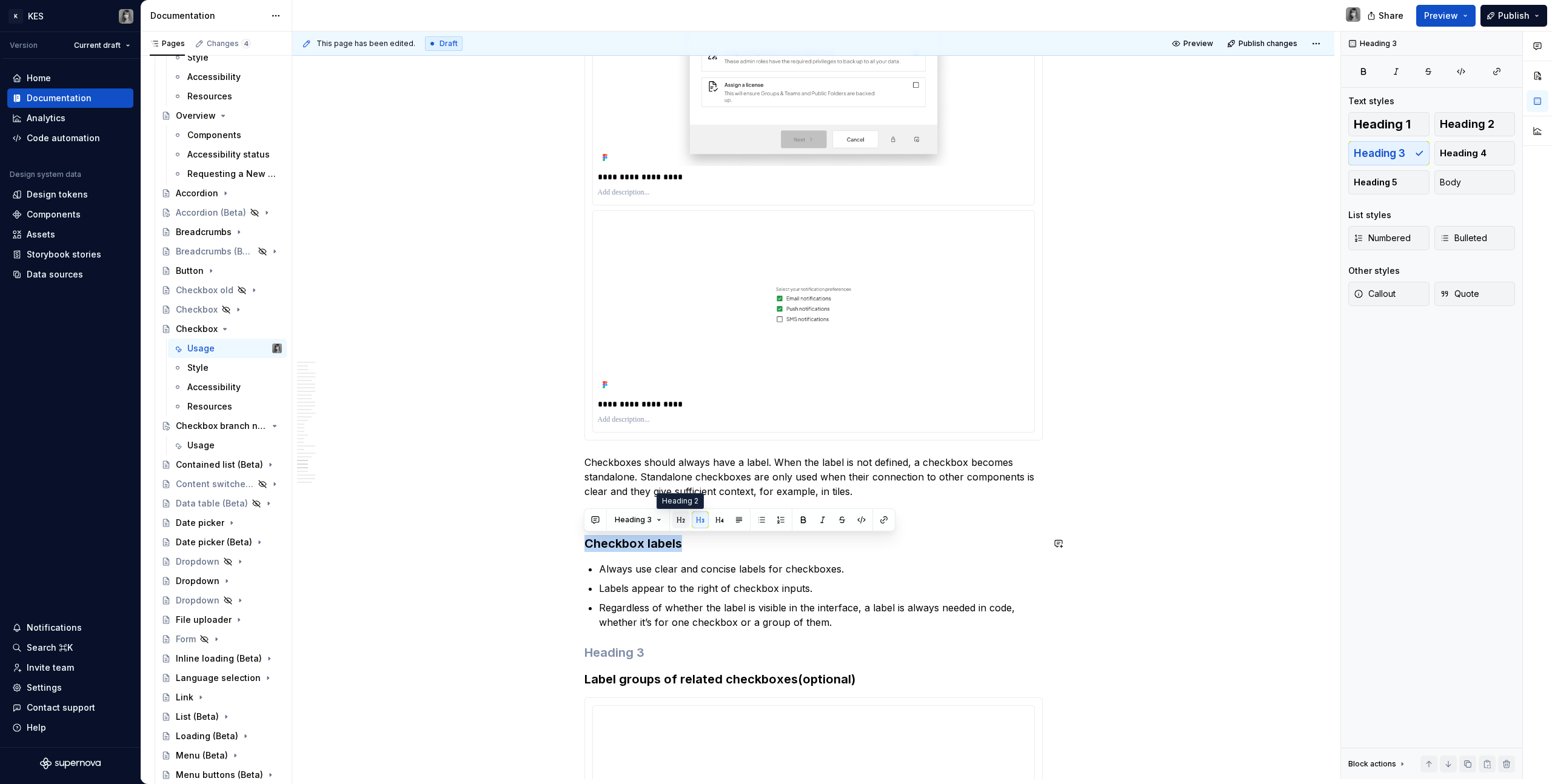 click at bounding box center [681, 520] 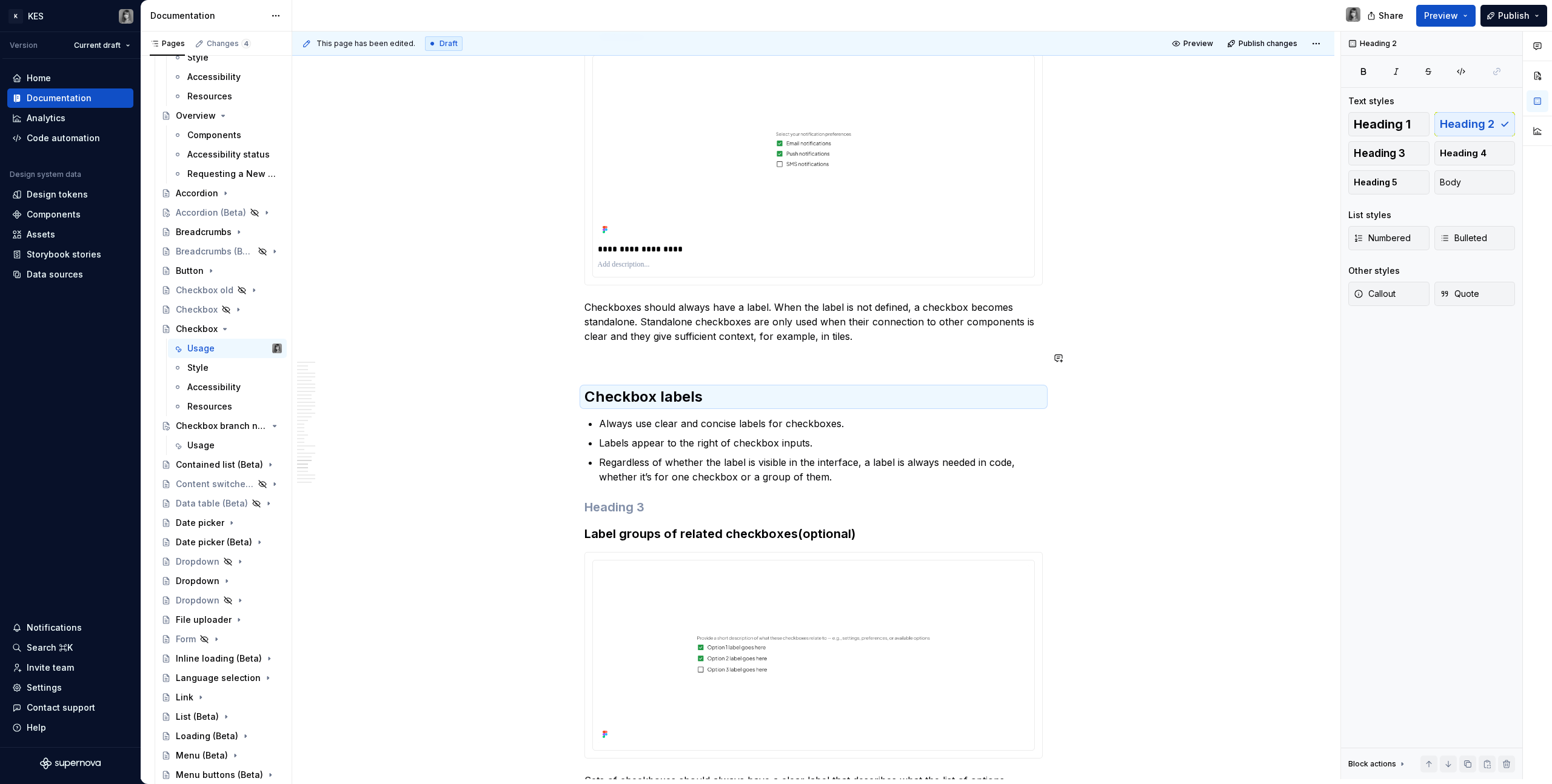 scroll, scrollTop: 8715, scrollLeft: 0, axis: vertical 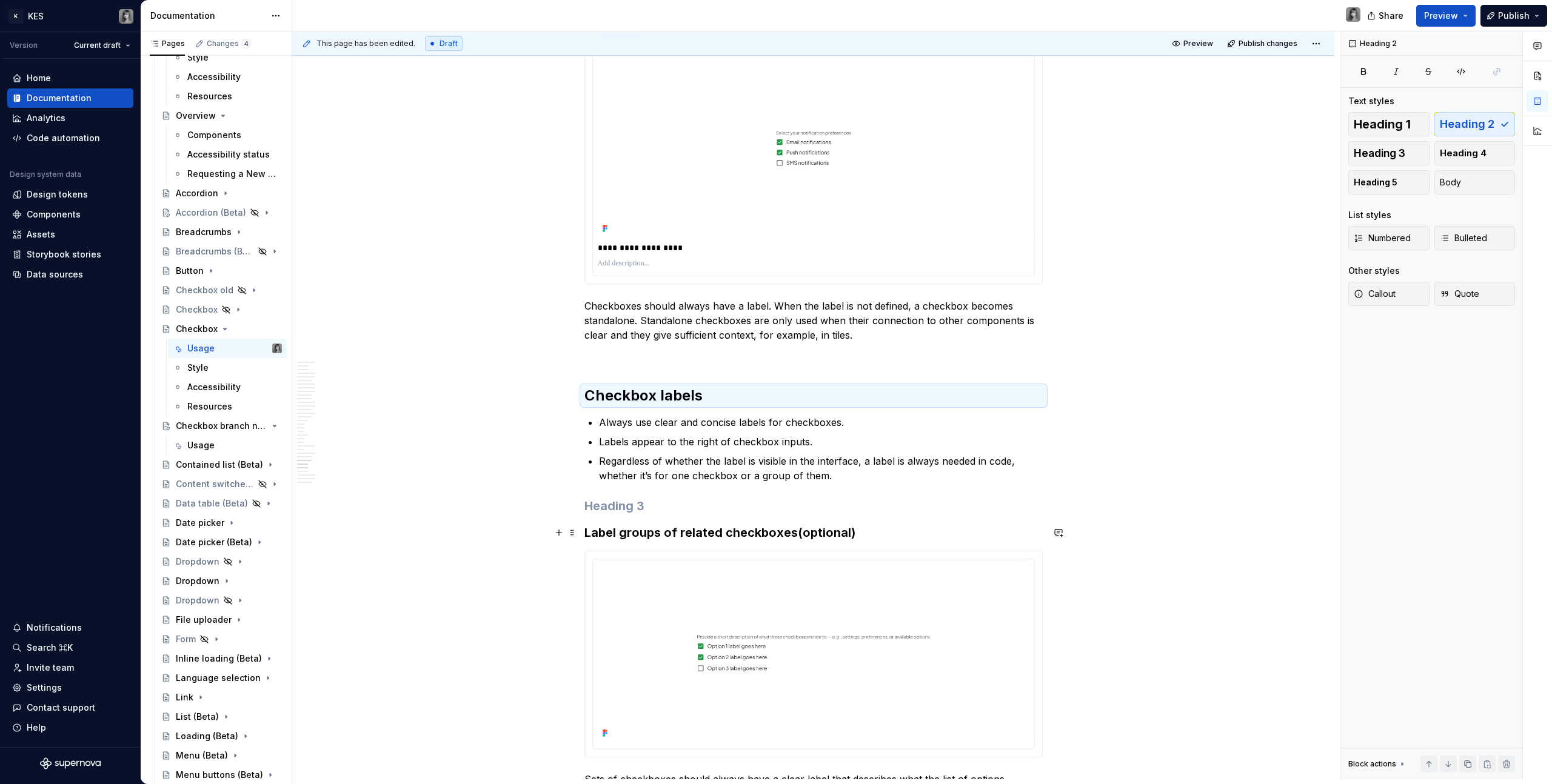 click on "**********" at bounding box center [814, -3077] 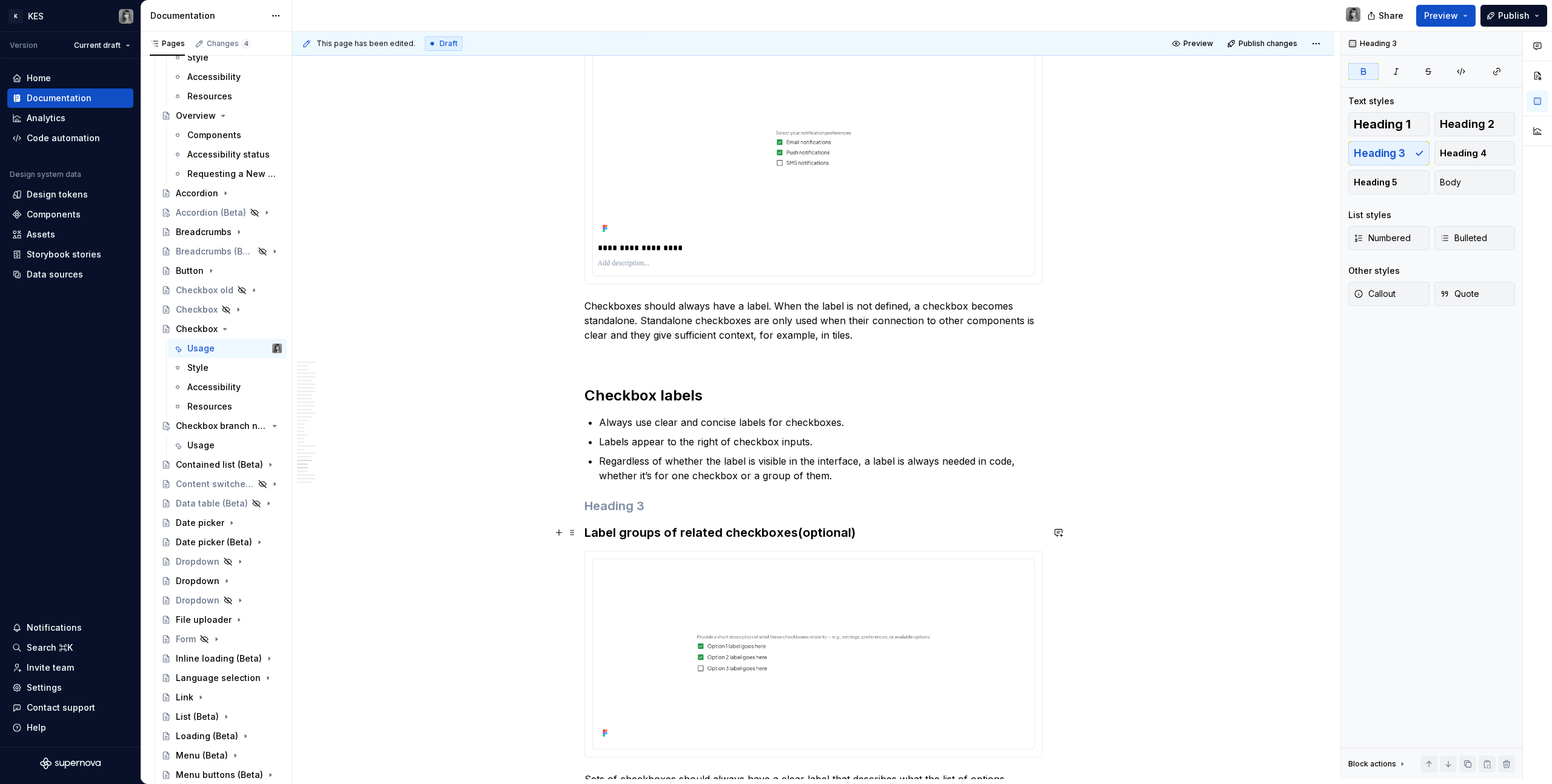 click on "Label groups of related checkboxes" at bounding box center (691, 533) 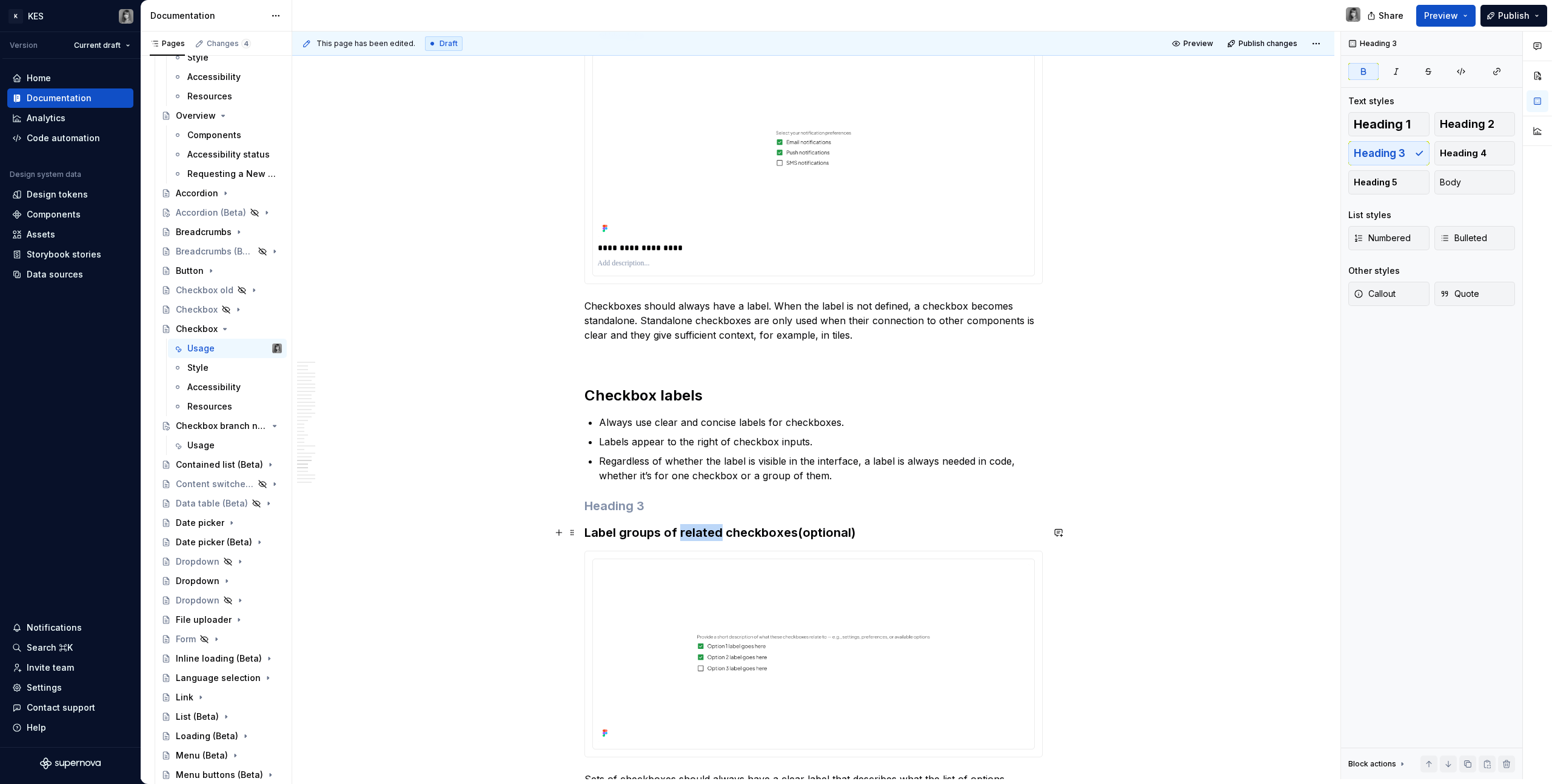 click on "Label groups of related checkboxes" at bounding box center [691, 533] 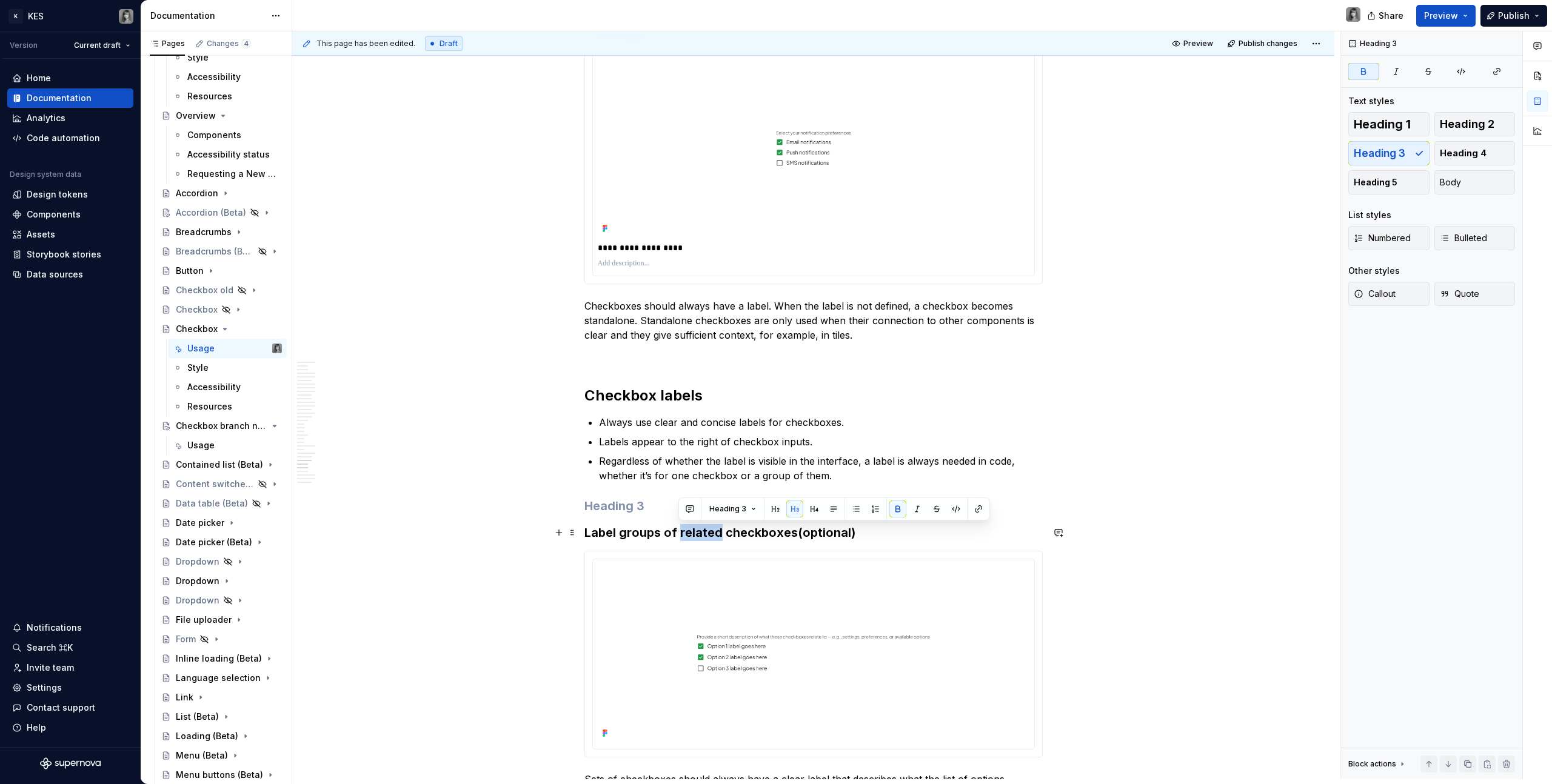 click on "Label groups of related checkboxes" at bounding box center (691, 533) 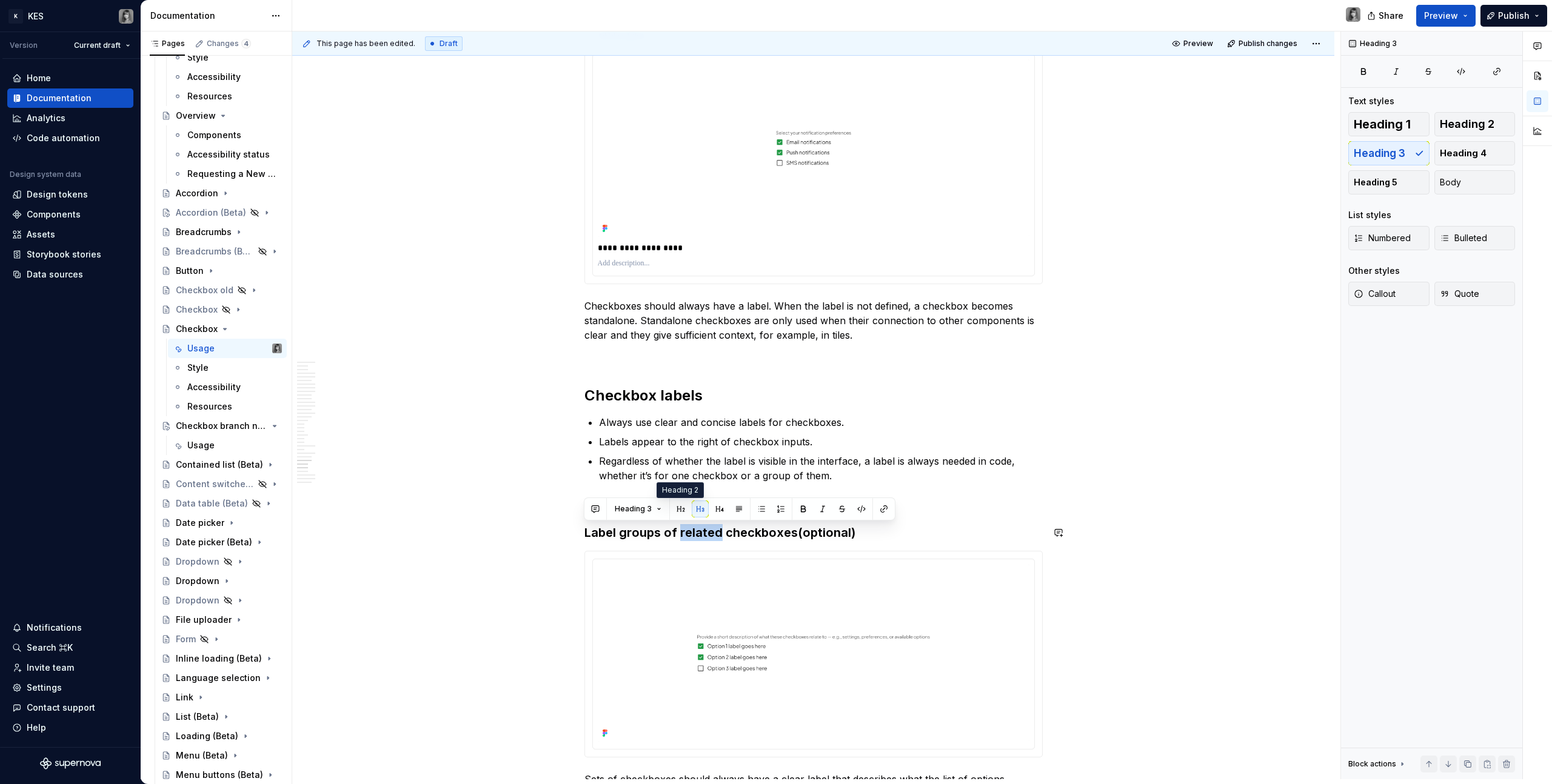 click at bounding box center [681, 509] 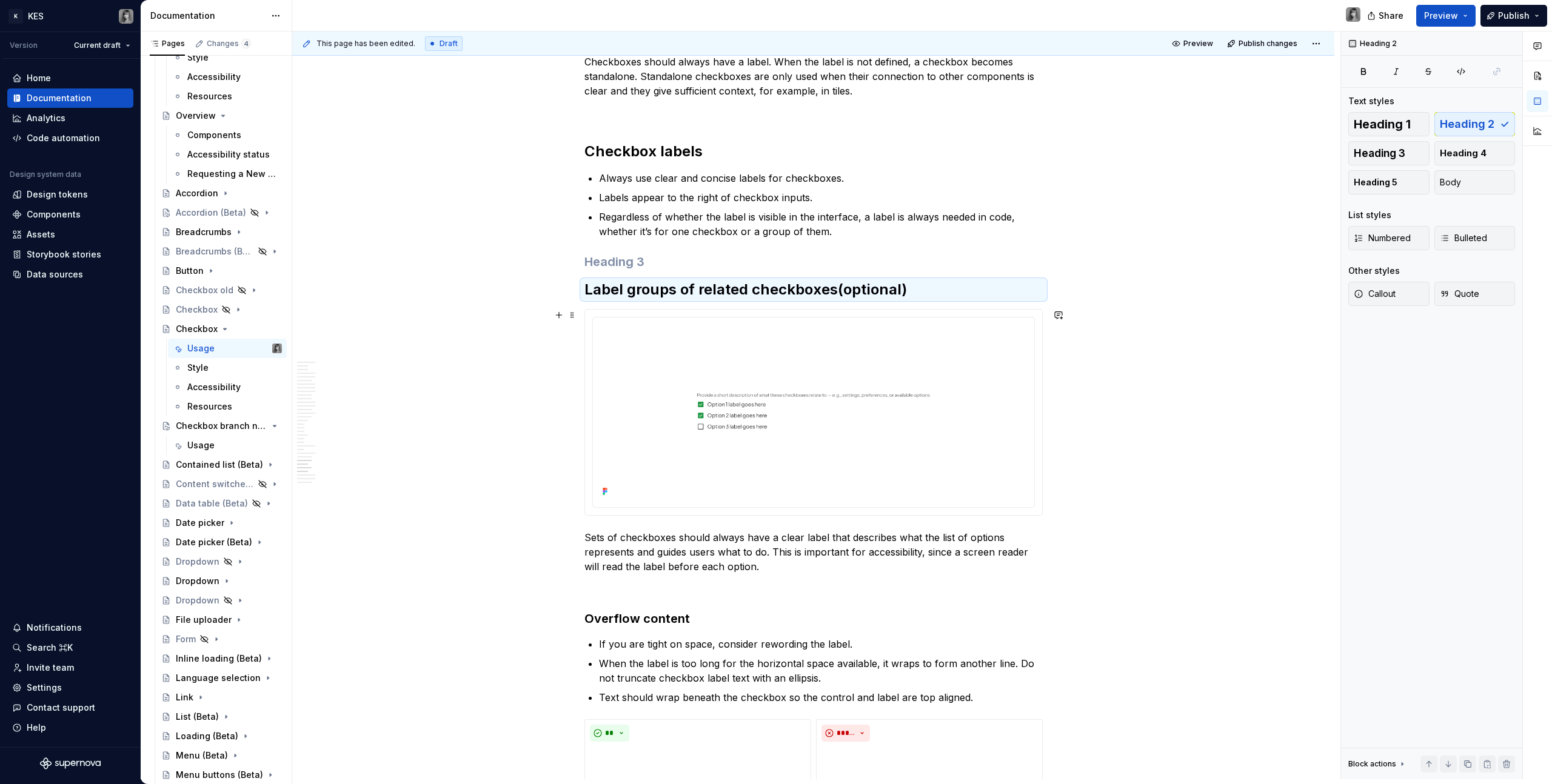 scroll, scrollTop: 9070, scrollLeft: 0, axis: vertical 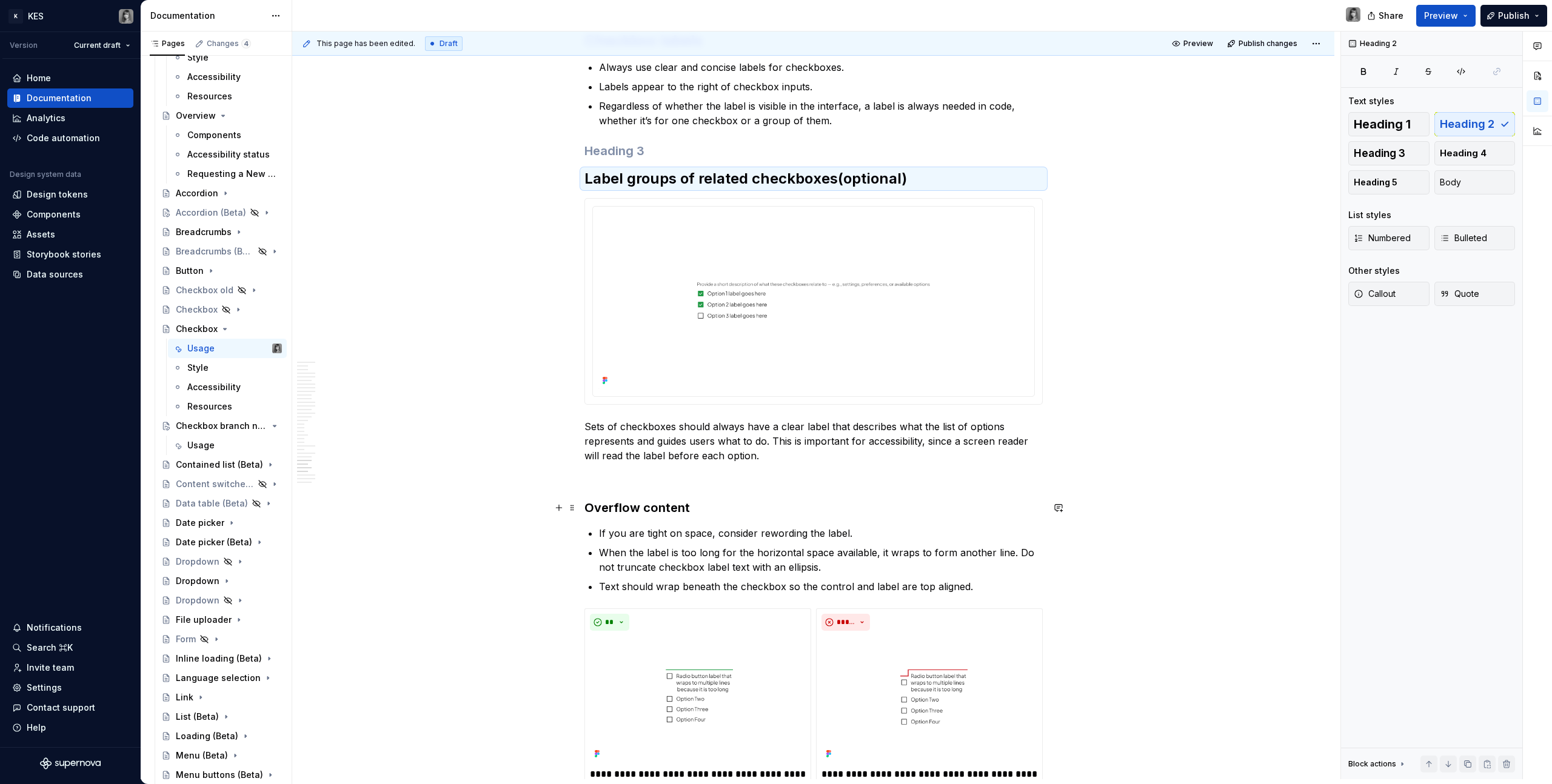 click on "Overflow content" at bounding box center [814, 508] 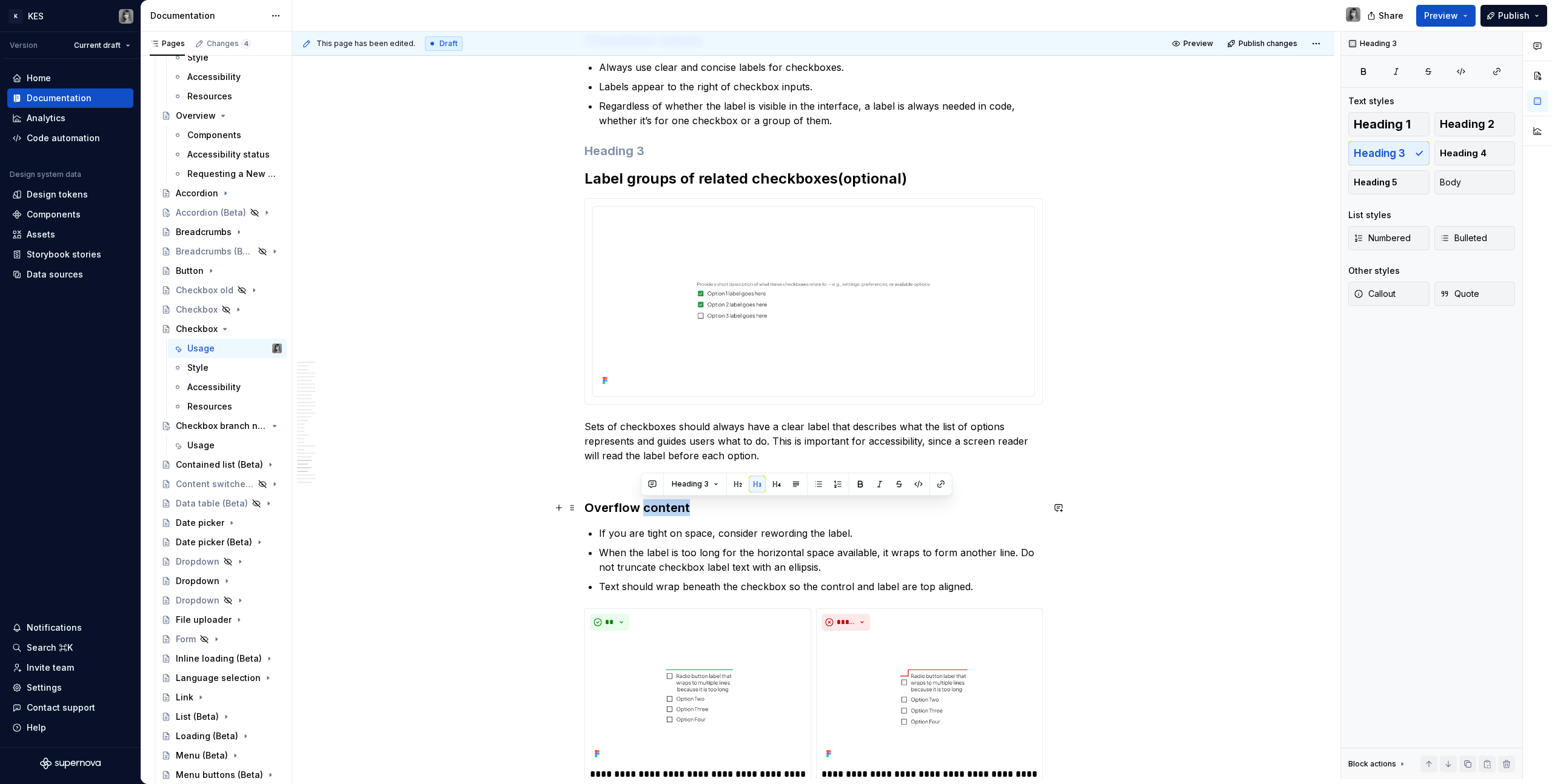 click on "Overflow content" at bounding box center (814, 508) 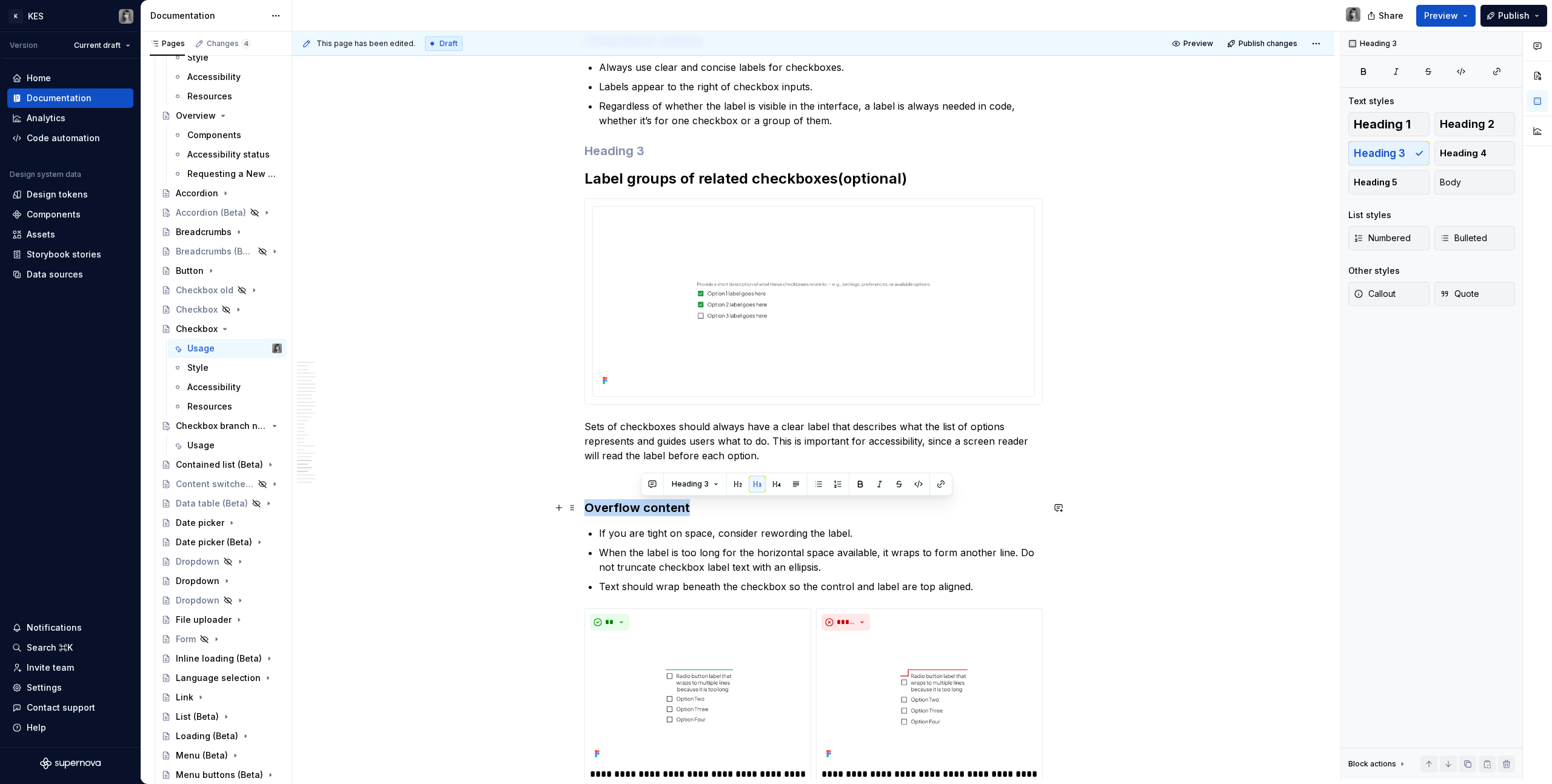 click on "Overflow content" at bounding box center [814, 508] 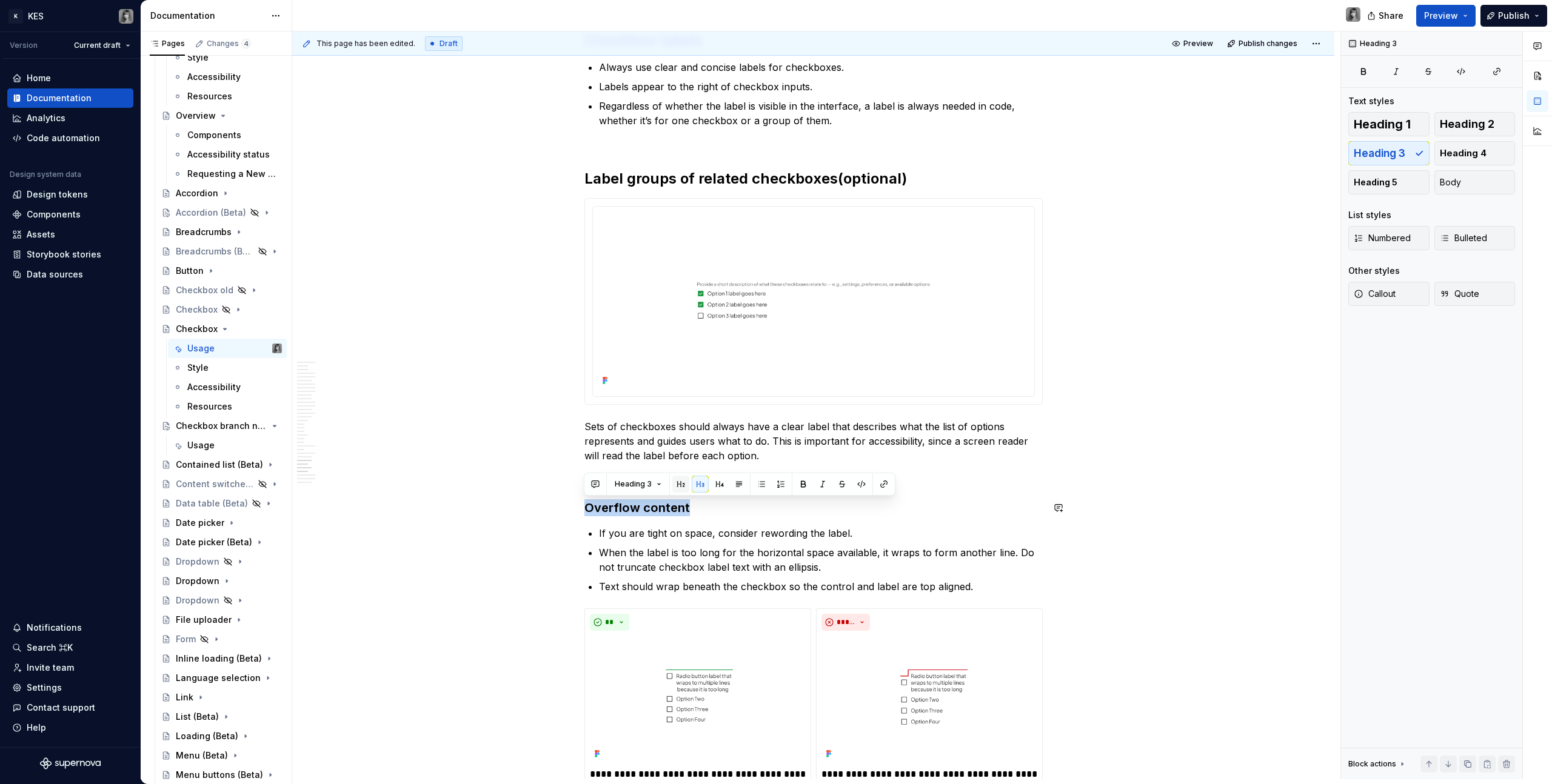 click at bounding box center (681, 484) 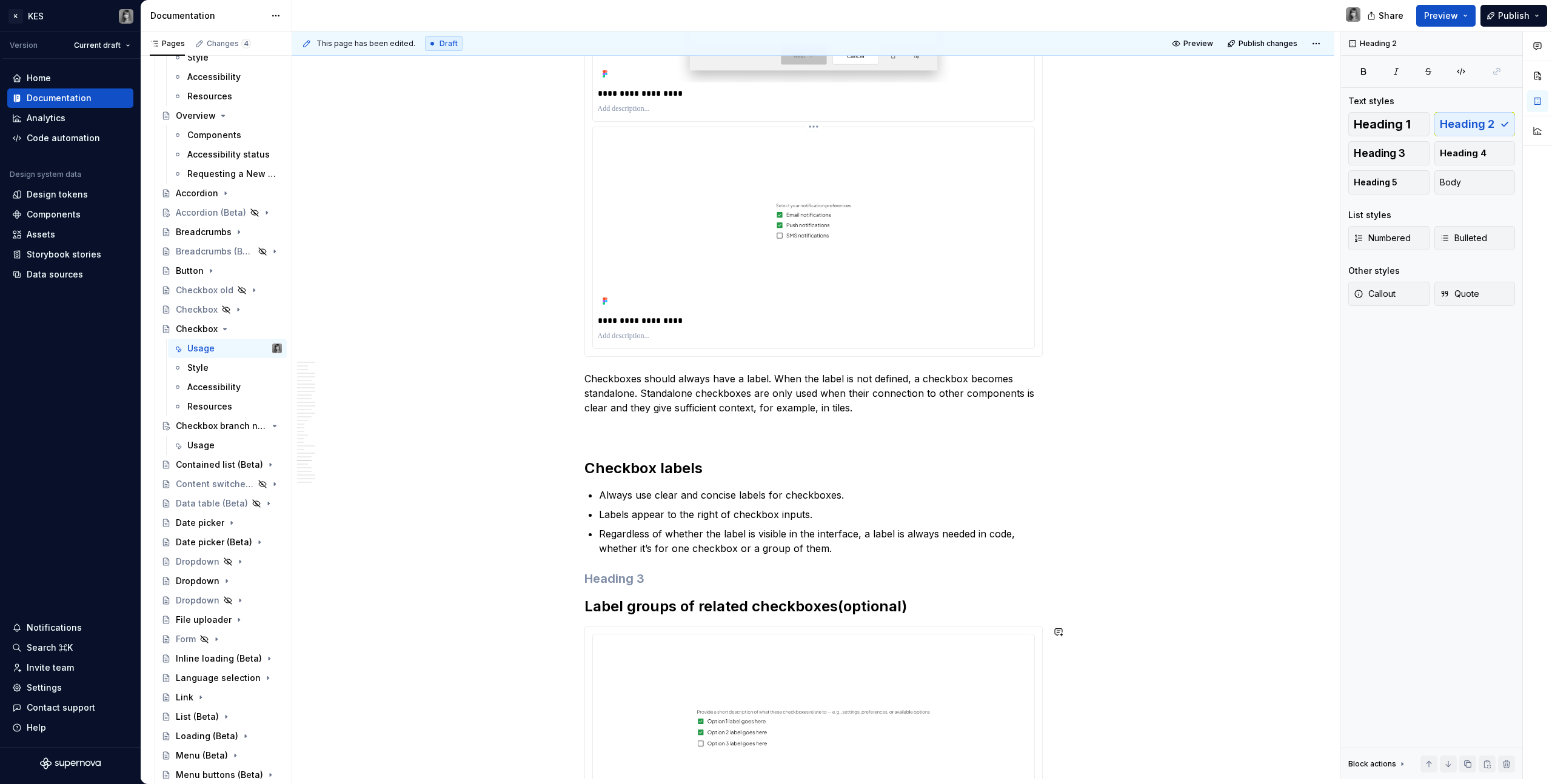 scroll, scrollTop: 8410, scrollLeft: 0, axis: vertical 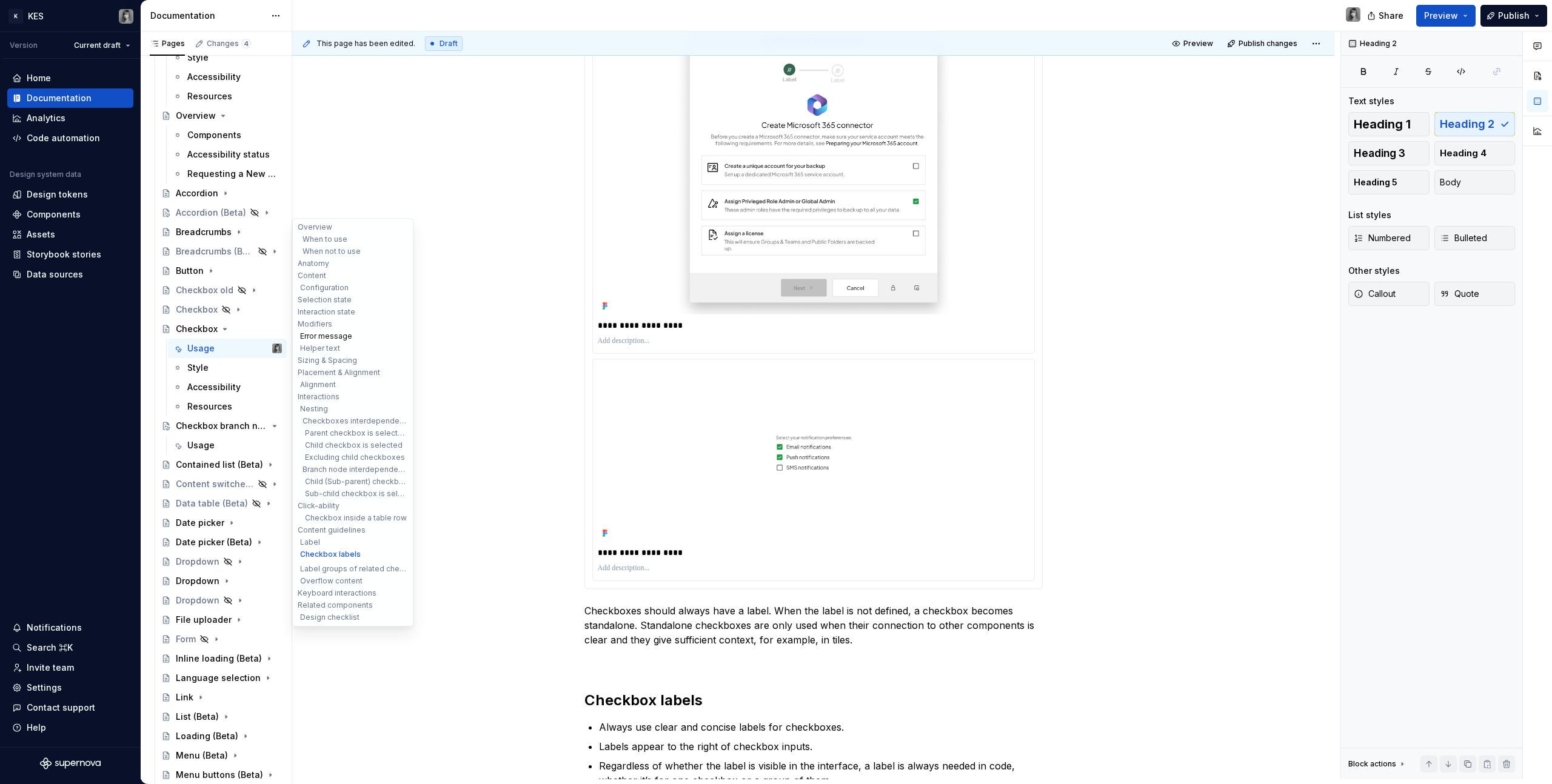 click on "Error message" at bounding box center (353, 336) 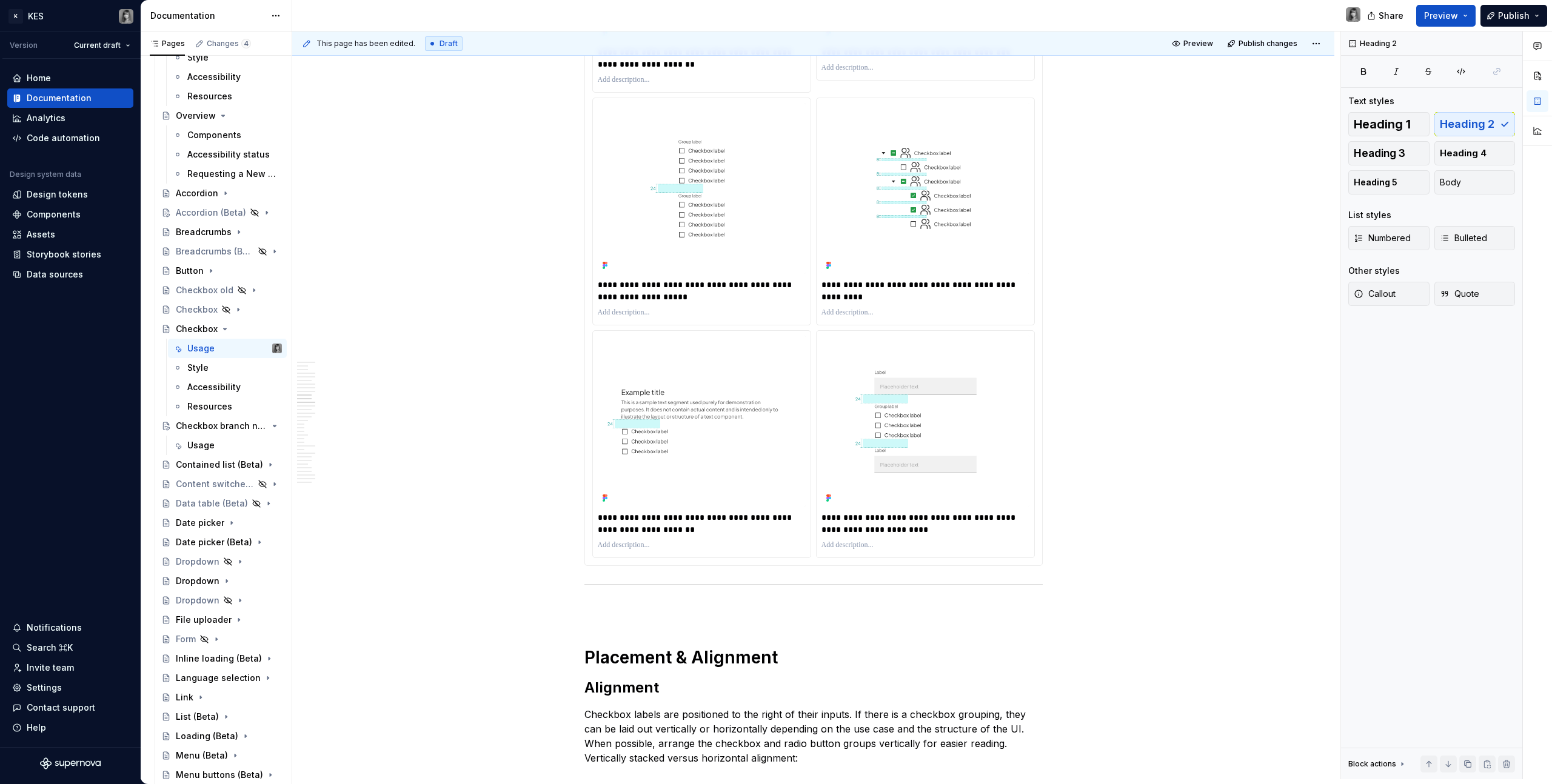 scroll, scrollTop: 3533, scrollLeft: 0, axis: vertical 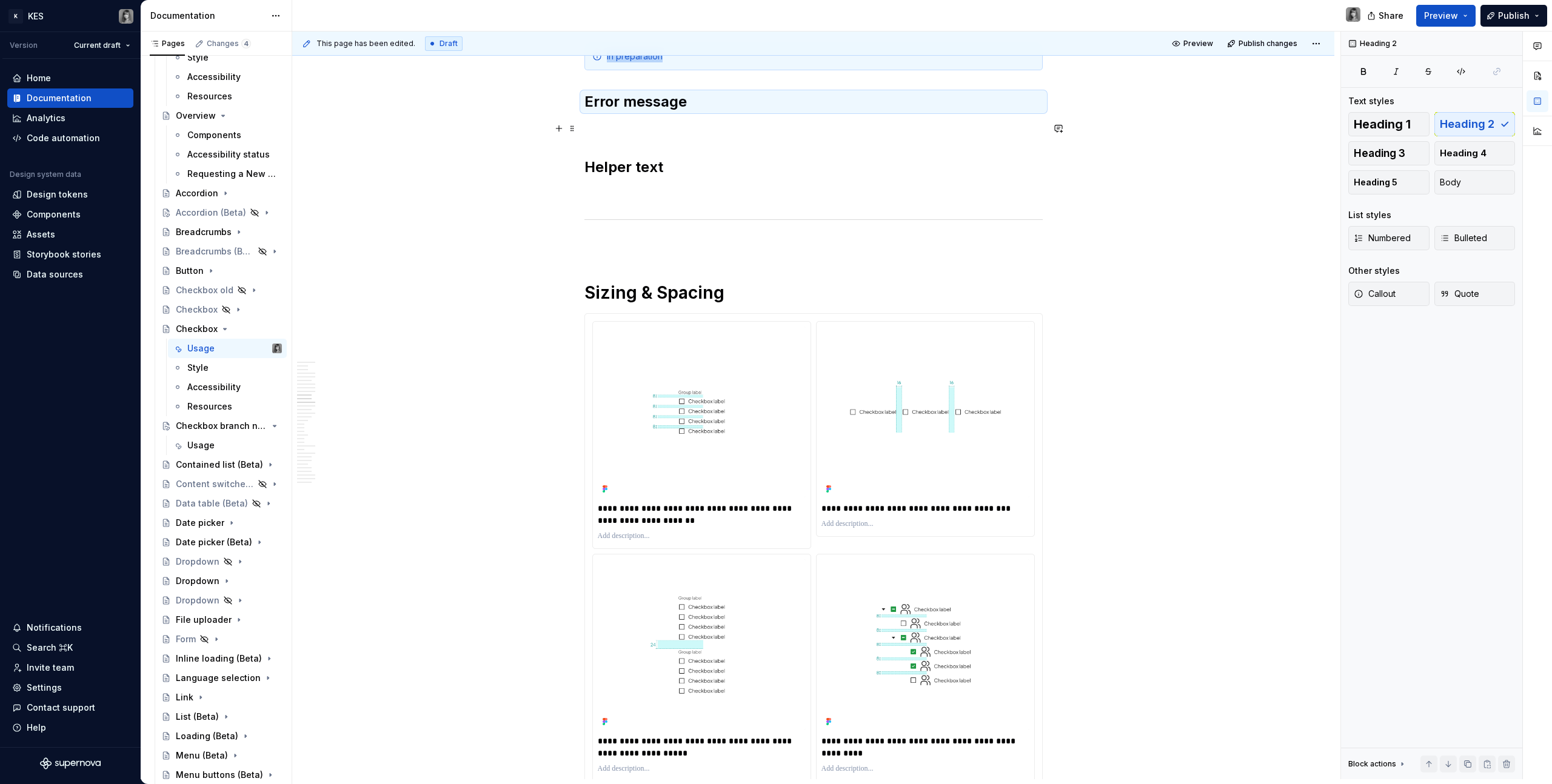 click at bounding box center [814, 128] 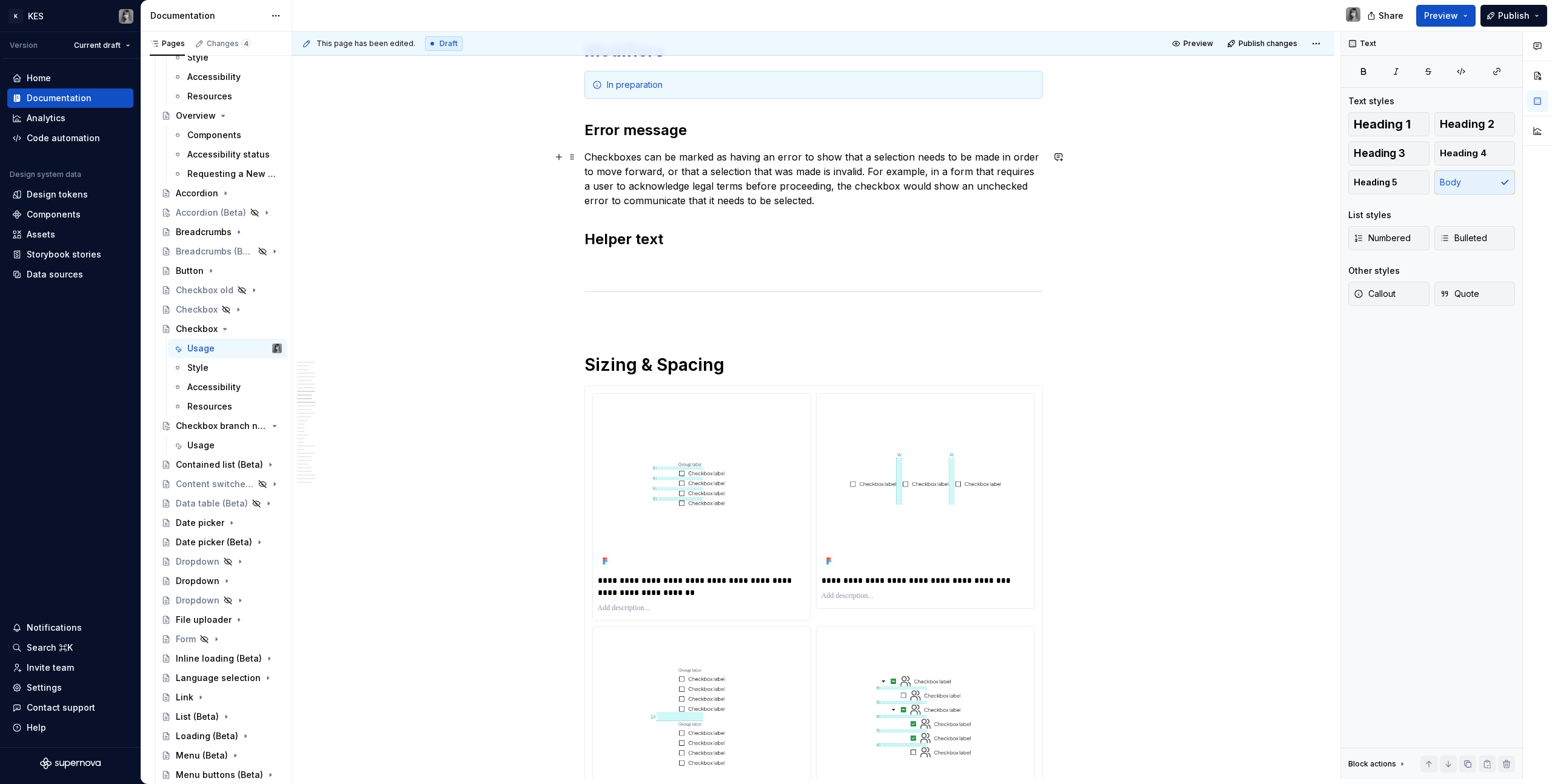 scroll, scrollTop: 3490, scrollLeft: 0, axis: vertical 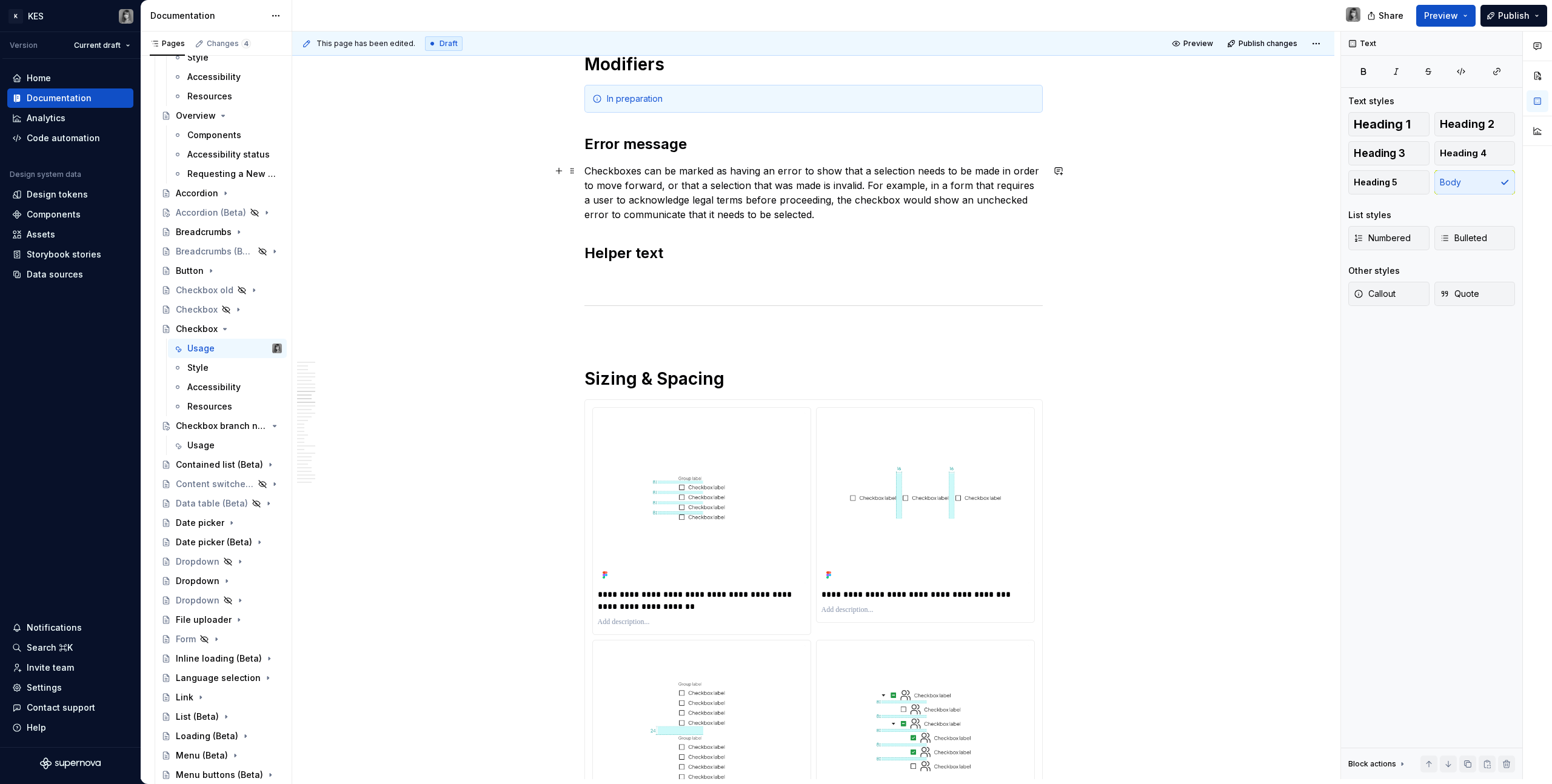 click on "Checkboxes can be marked as having an error to show that a selection needs to be made in order to move forward, or that a selection that was made is invalid. For example, in a form that requires a user to acknowledge legal terms before proceeding, the checkbox would show an unchecked error to communicate that it needs to be selected." at bounding box center (814, 193) 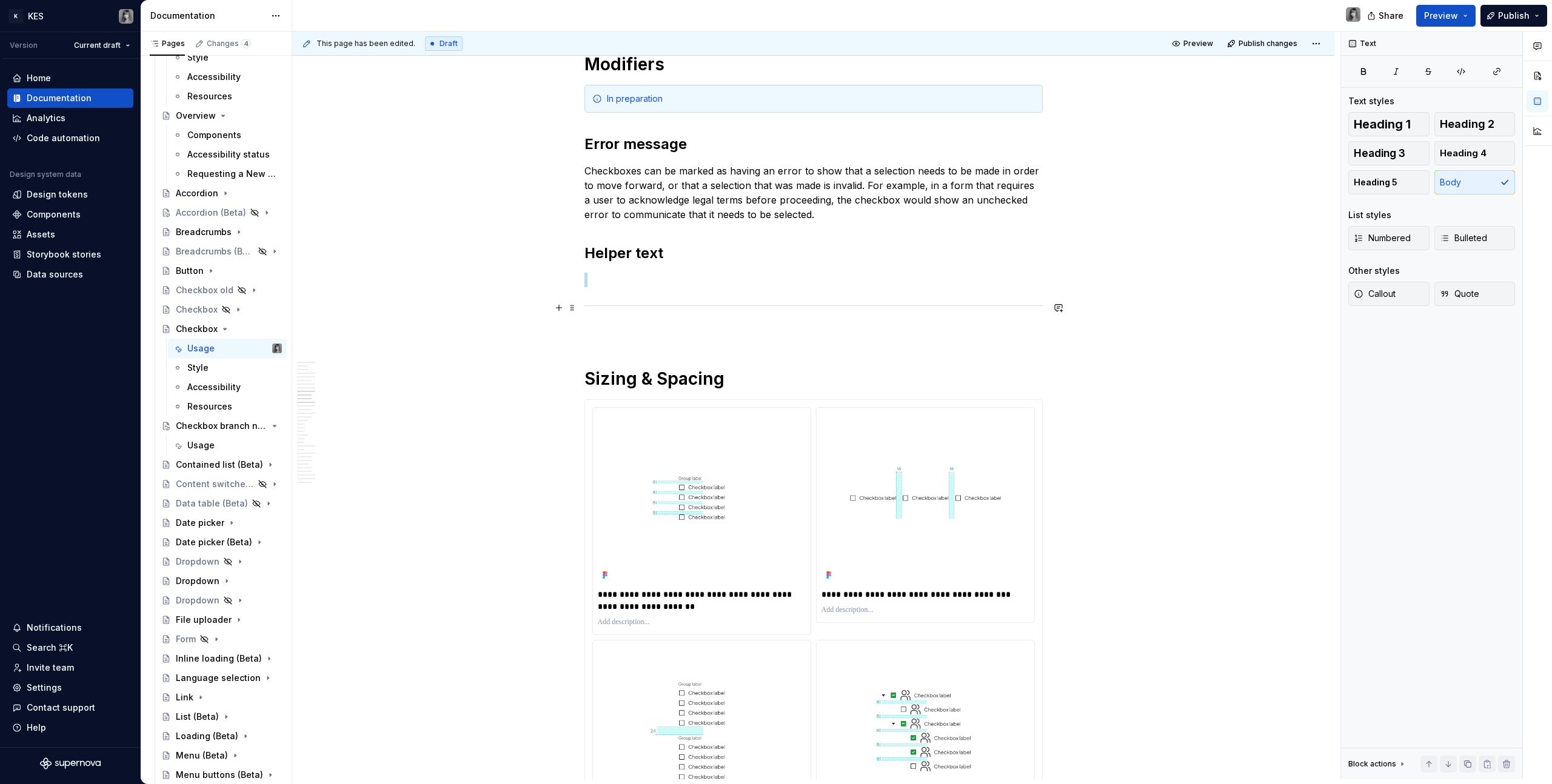 click at bounding box center [814, 305] 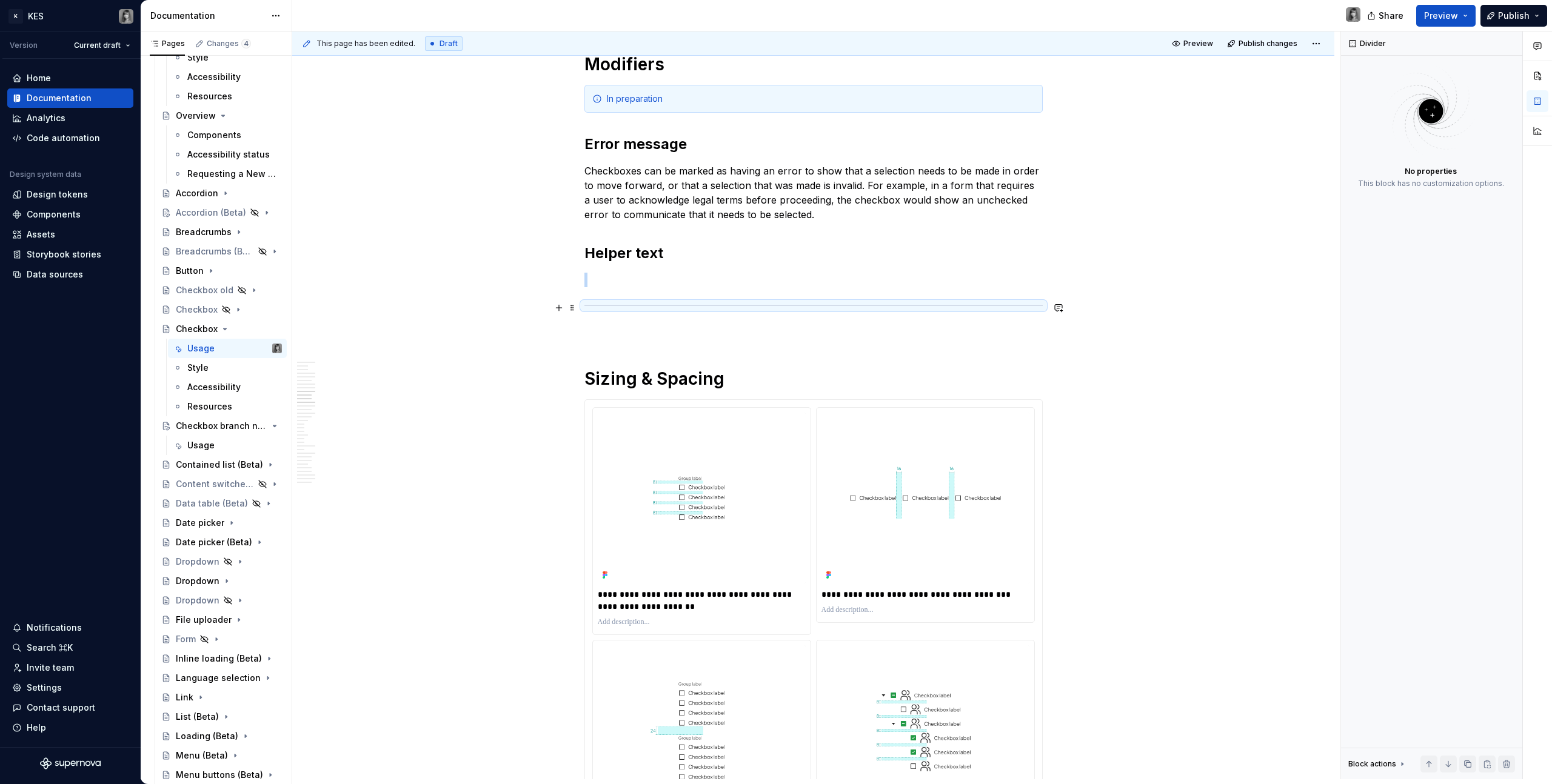 click at bounding box center (814, 280) 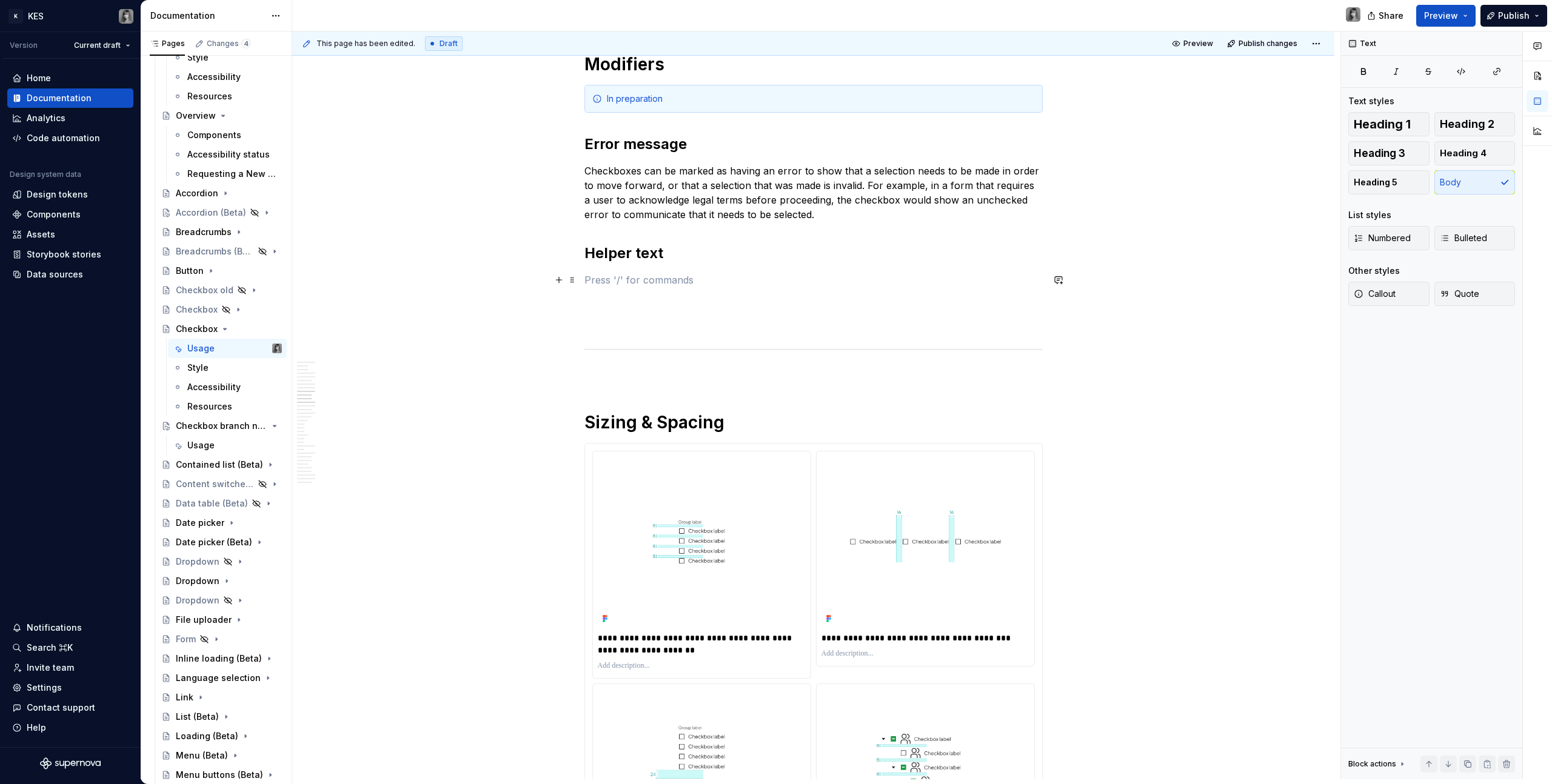 drag, startPoint x: 665, startPoint y: 279, endPoint x: 576, endPoint y: 288, distance: 89.4539 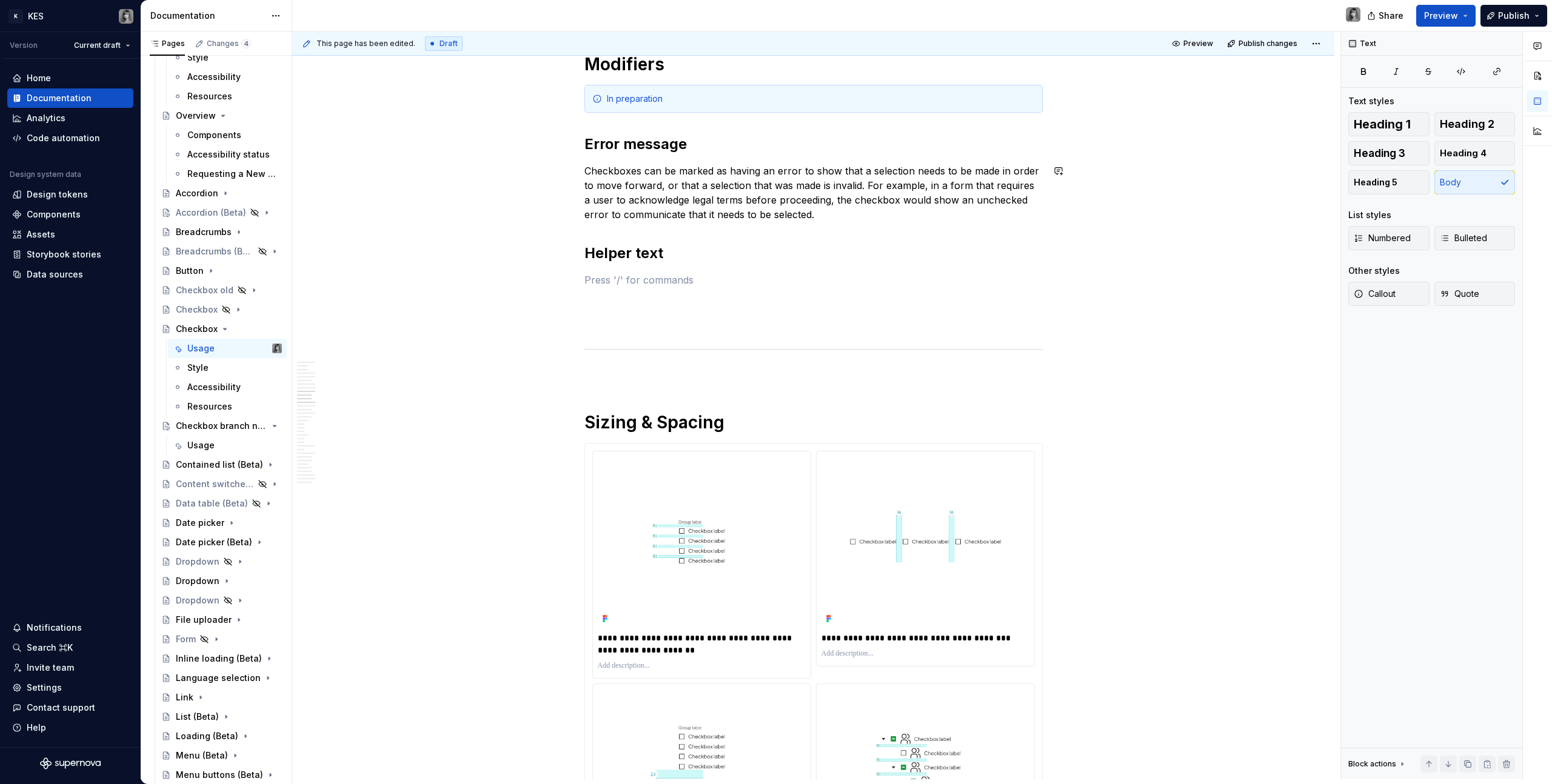 click on "Checkboxes can be marked as having an error to show that a selection needs to be made in order to move forward, or that a selection that was made is invalid. For example, in a form that requires a user to acknowledge legal terms before proceeding, the checkbox would show an unchecked error to communicate that it needs to be selected." at bounding box center [814, 193] 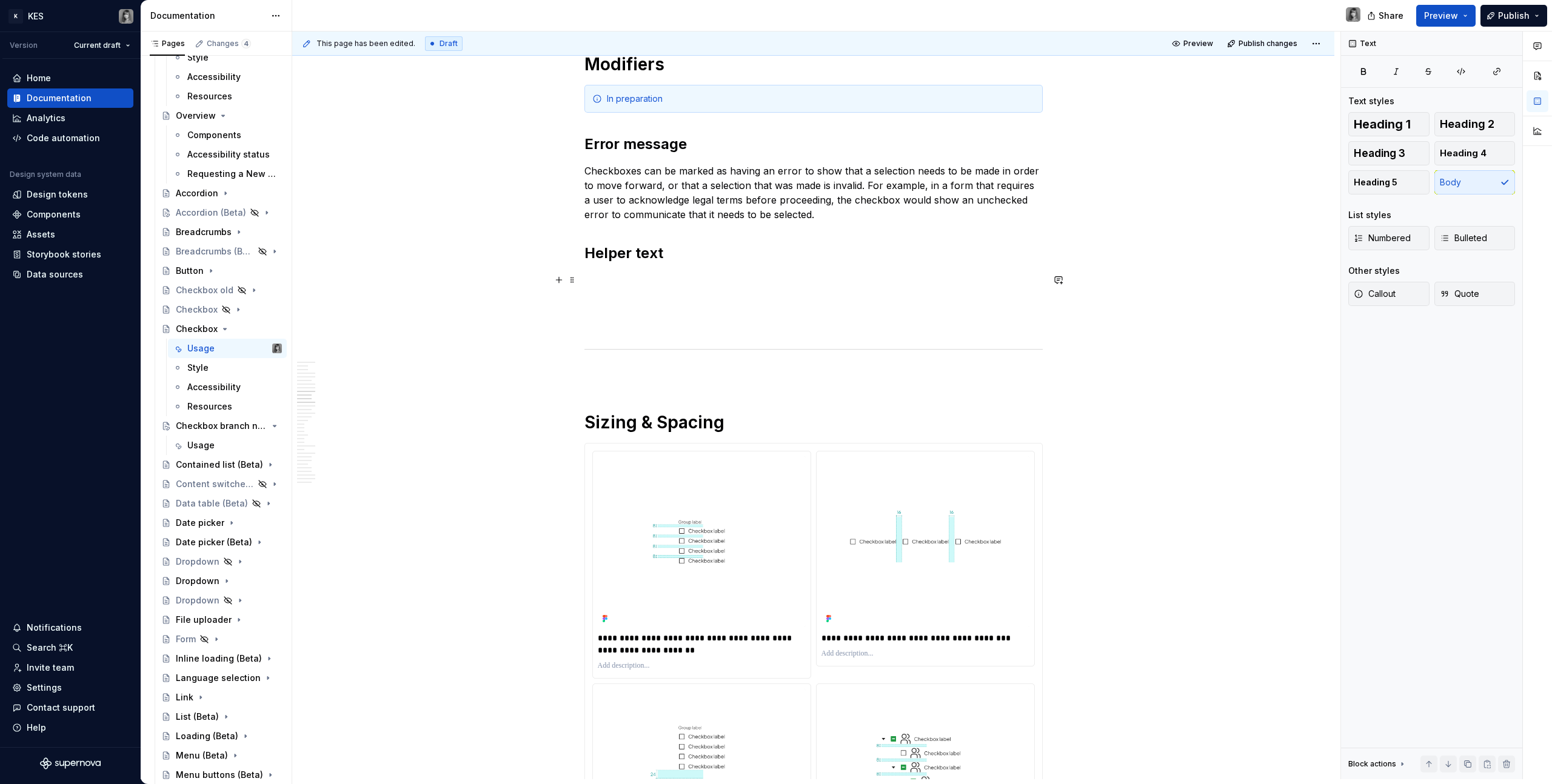 click at bounding box center [814, 280] 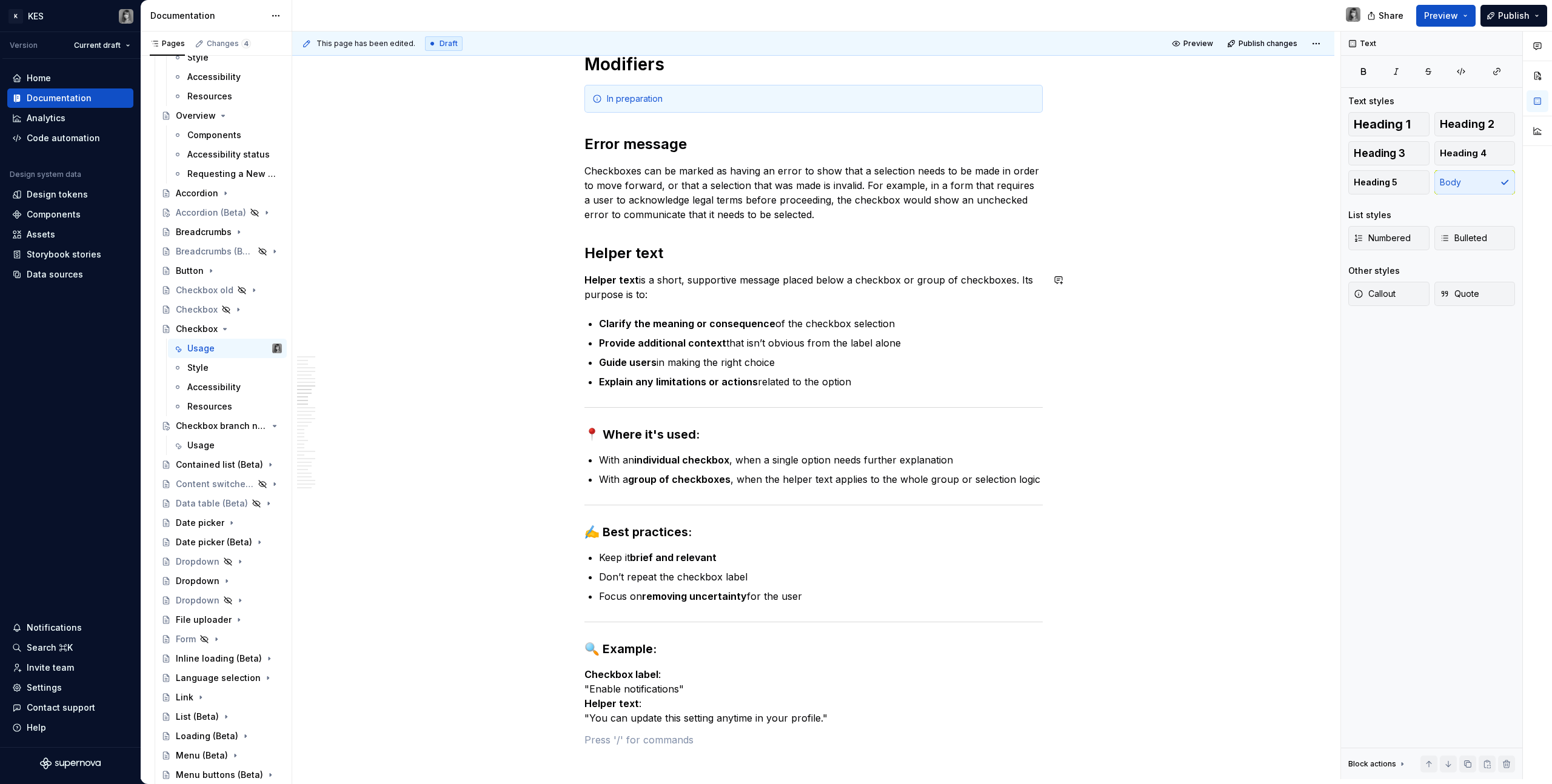 click on "Helper text  is a short, supportive message placed below a checkbox or group of checkboxes. Its purpose is to:" at bounding box center (814, 287) 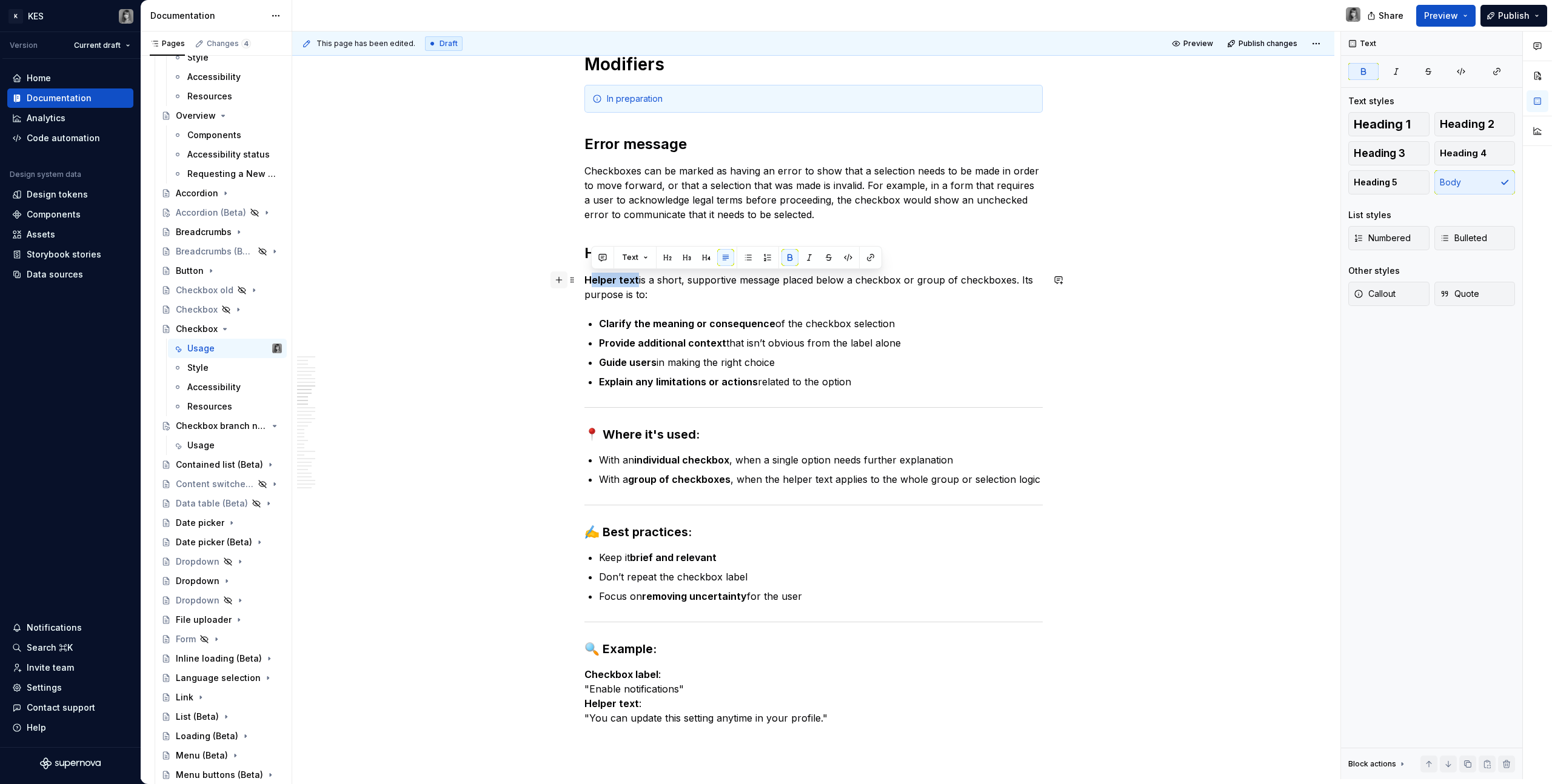 drag, startPoint x: 635, startPoint y: 281, endPoint x: 565, endPoint y: 282, distance: 70.00714 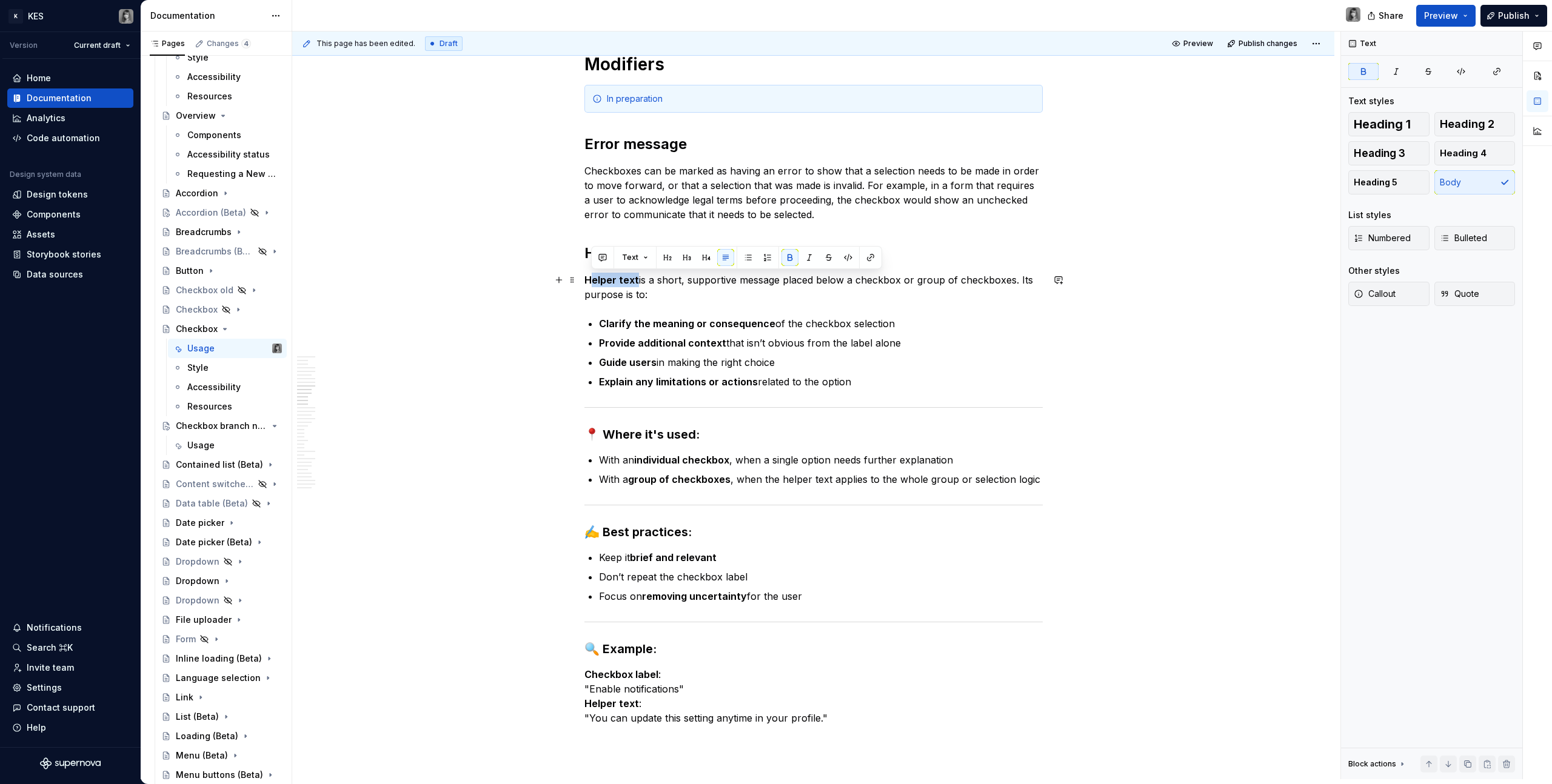 click on "Helper text" at bounding box center (612, 280) 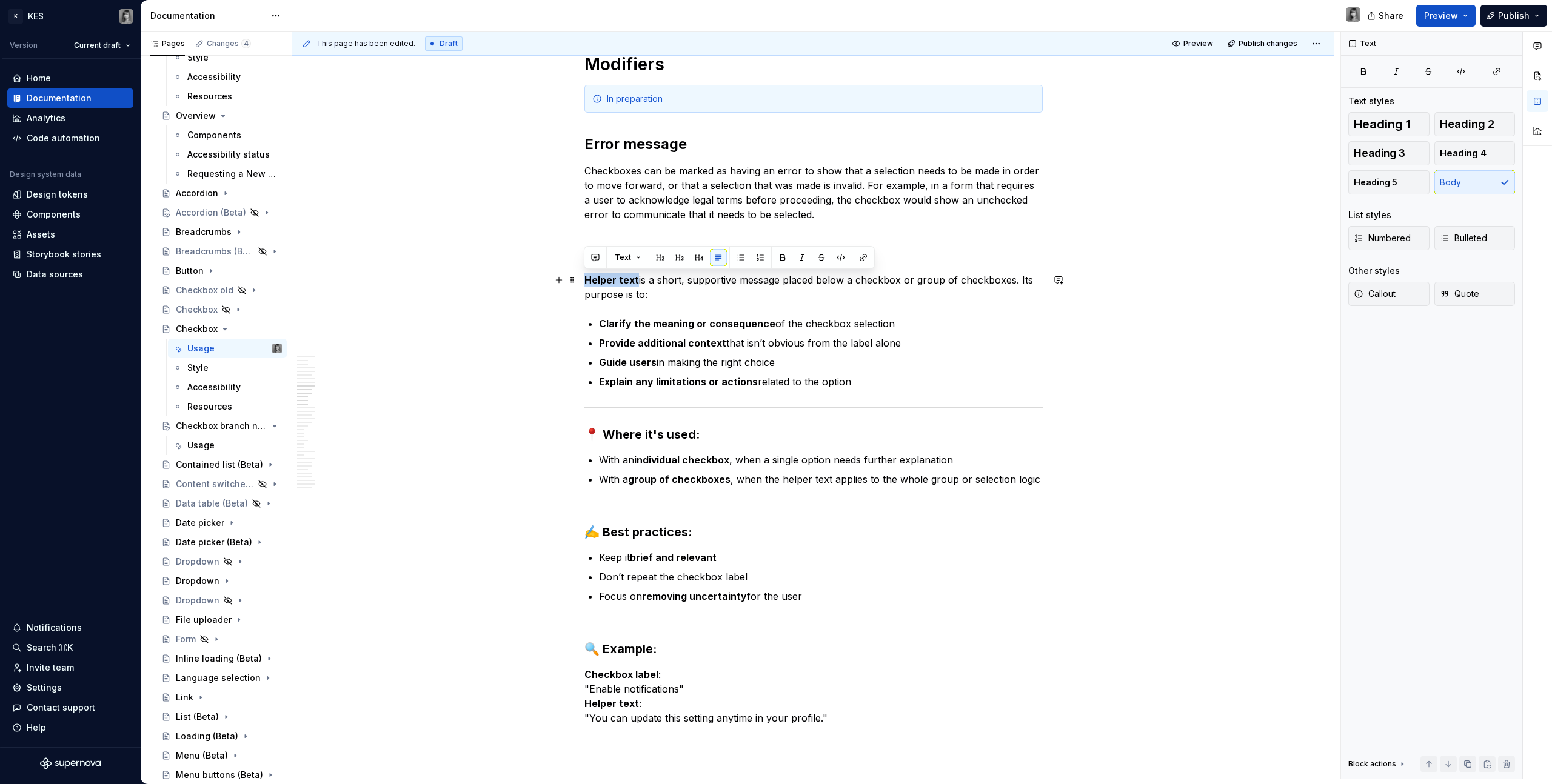 drag, startPoint x: 584, startPoint y: 279, endPoint x: 647, endPoint y: 283, distance: 63.126856 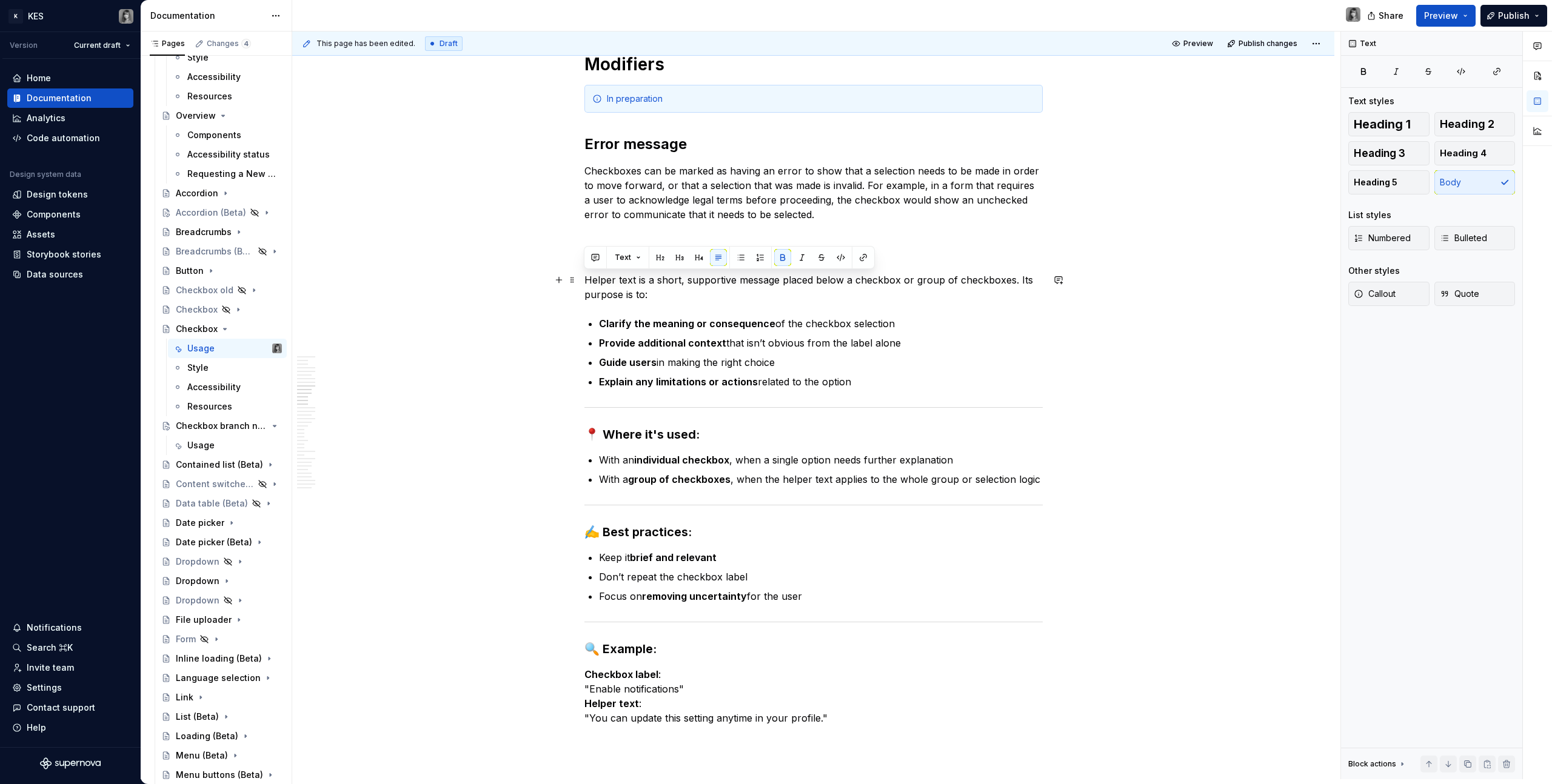 click on "Helper text is a short, supportive message placed below a checkbox or group of checkboxes. Its purpose is to:" at bounding box center [814, 287] 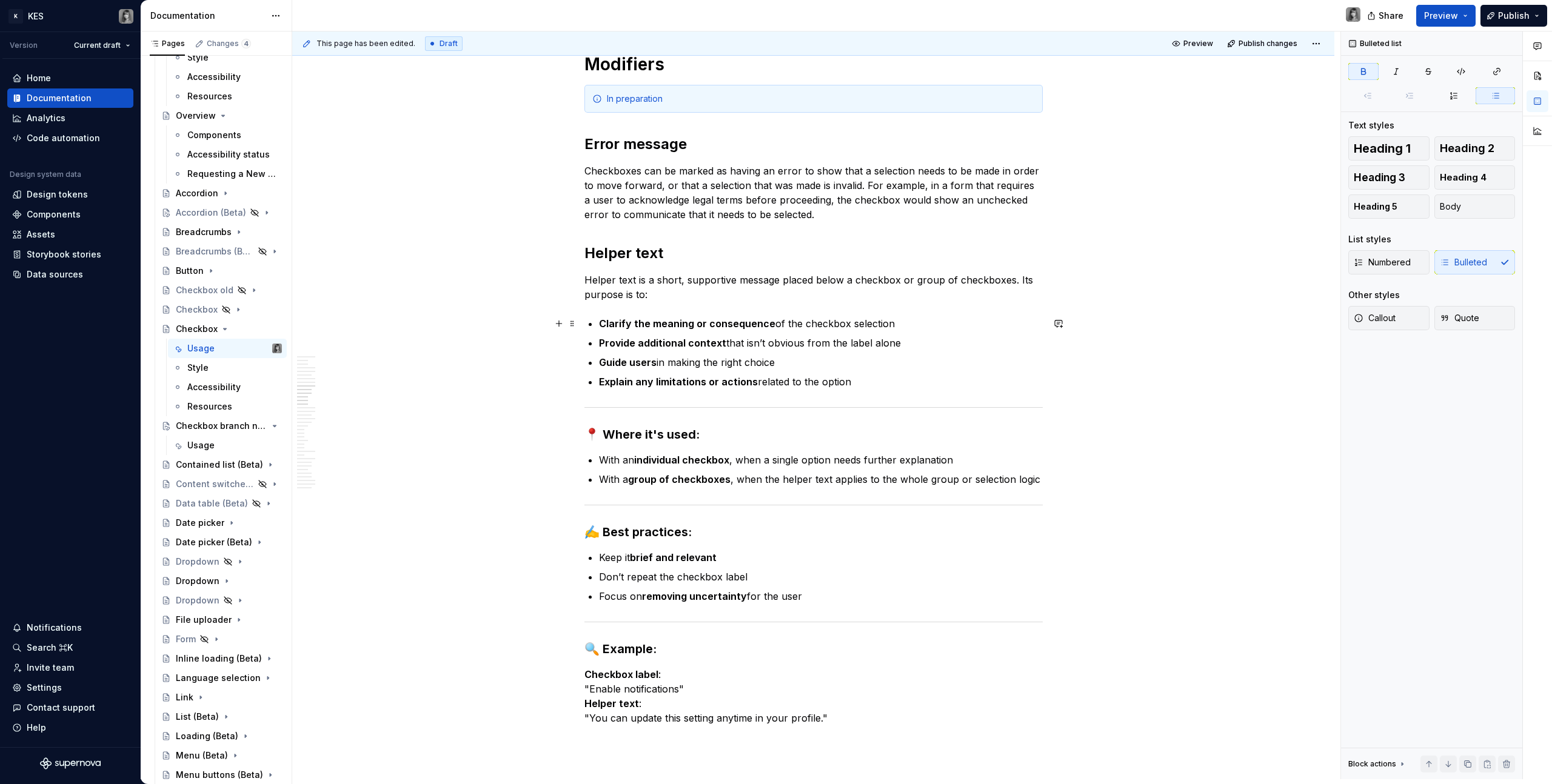 click on "Clarify the meaning or consequence" at bounding box center [687, 324] 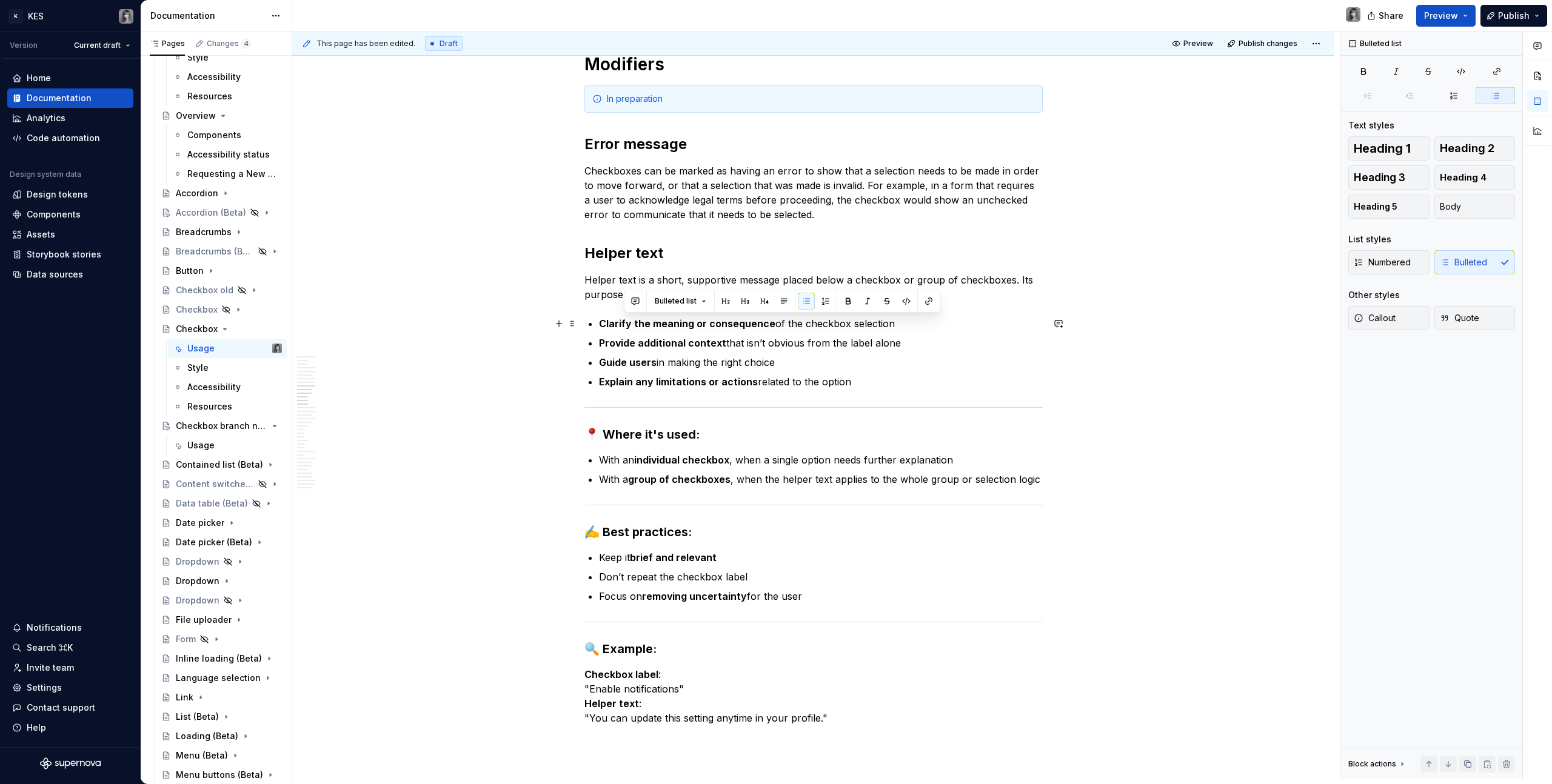 drag, startPoint x: 882, startPoint y: 384, endPoint x: 624, endPoint y: 324, distance: 264.88488 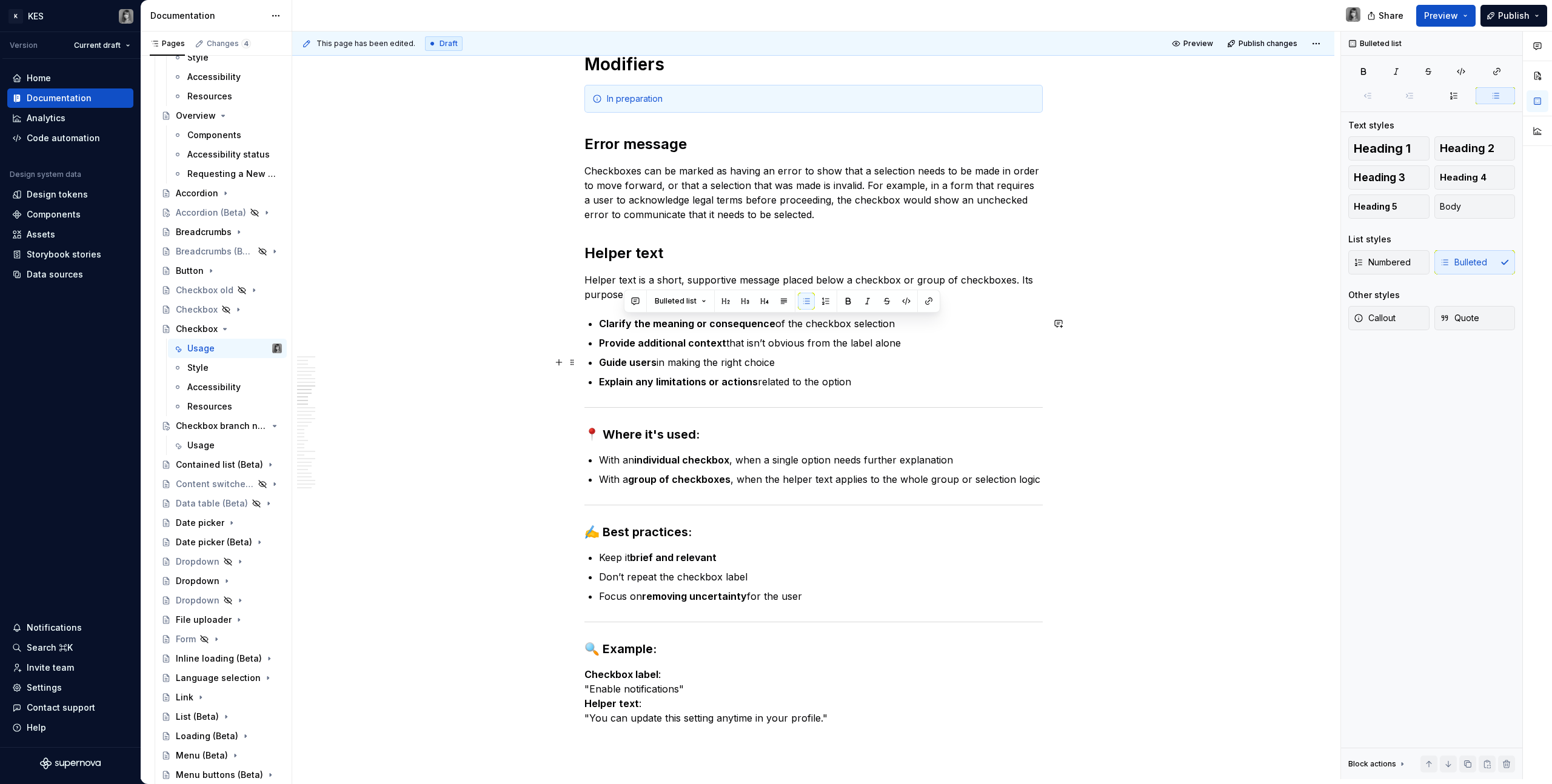 click on "Guide users" at bounding box center (627, 362) 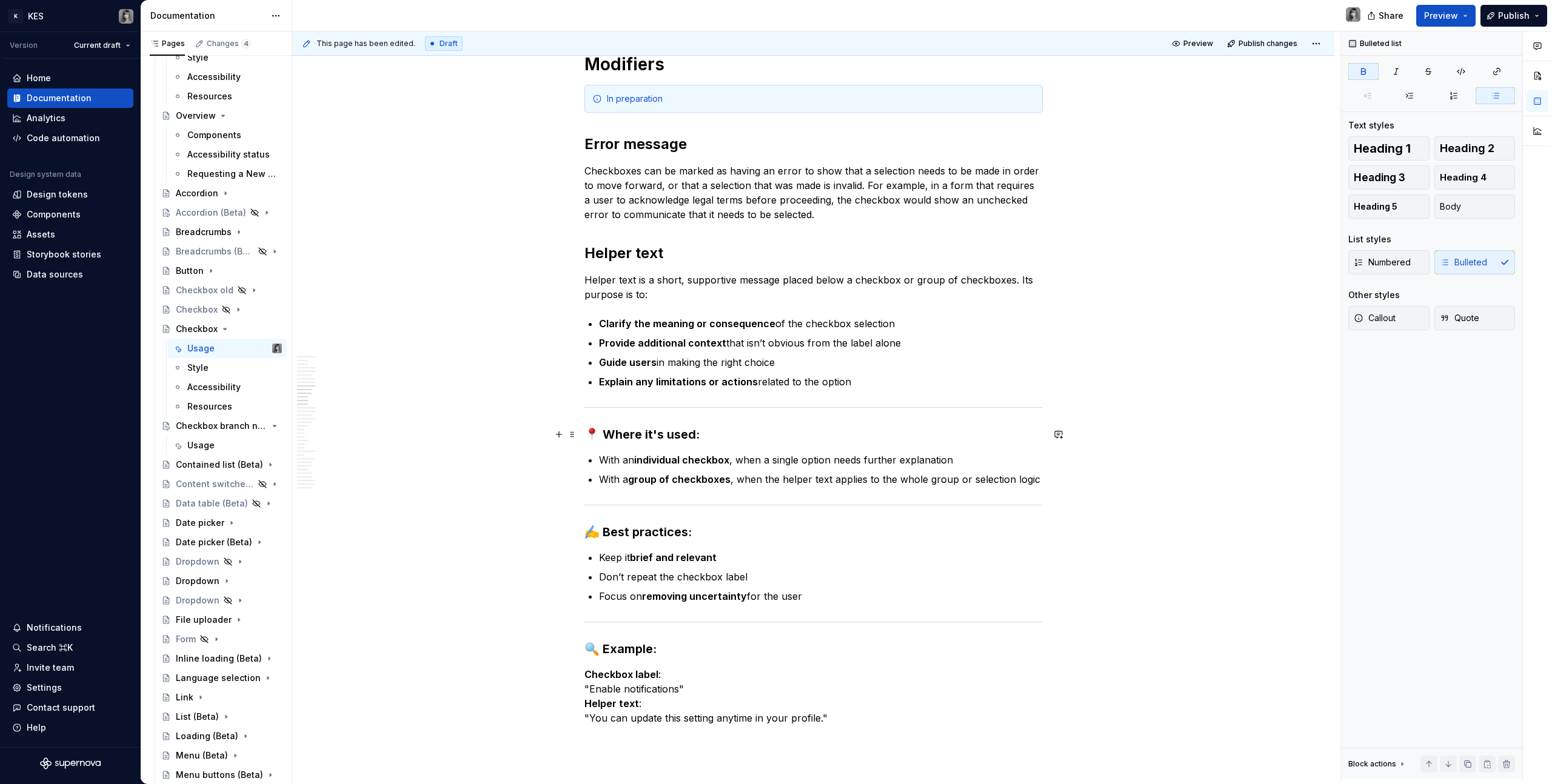 click on "📍 Where it's used:" at bounding box center (814, 434) 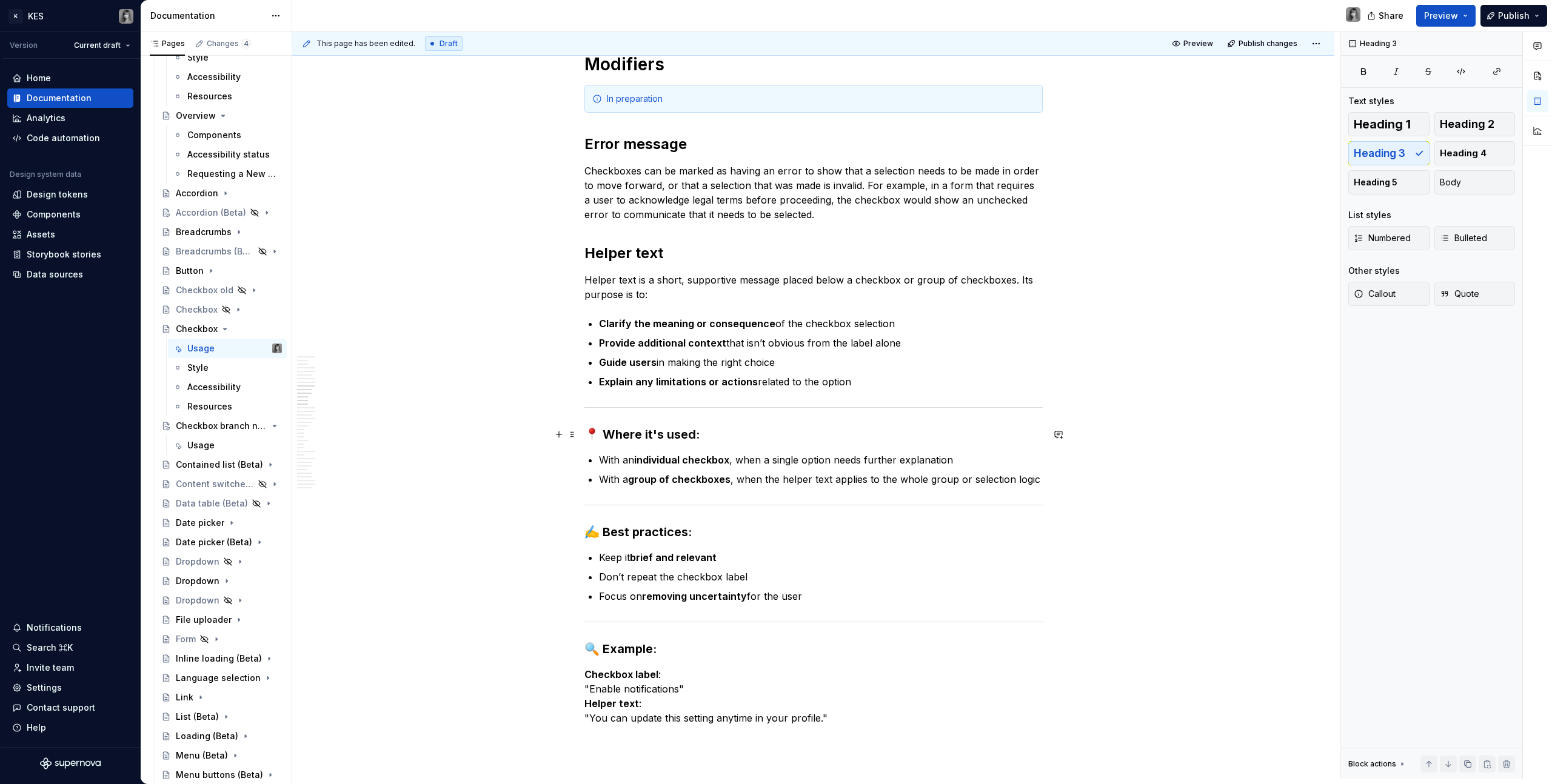 click on "📍 Where it's used:" at bounding box center [814, 434] 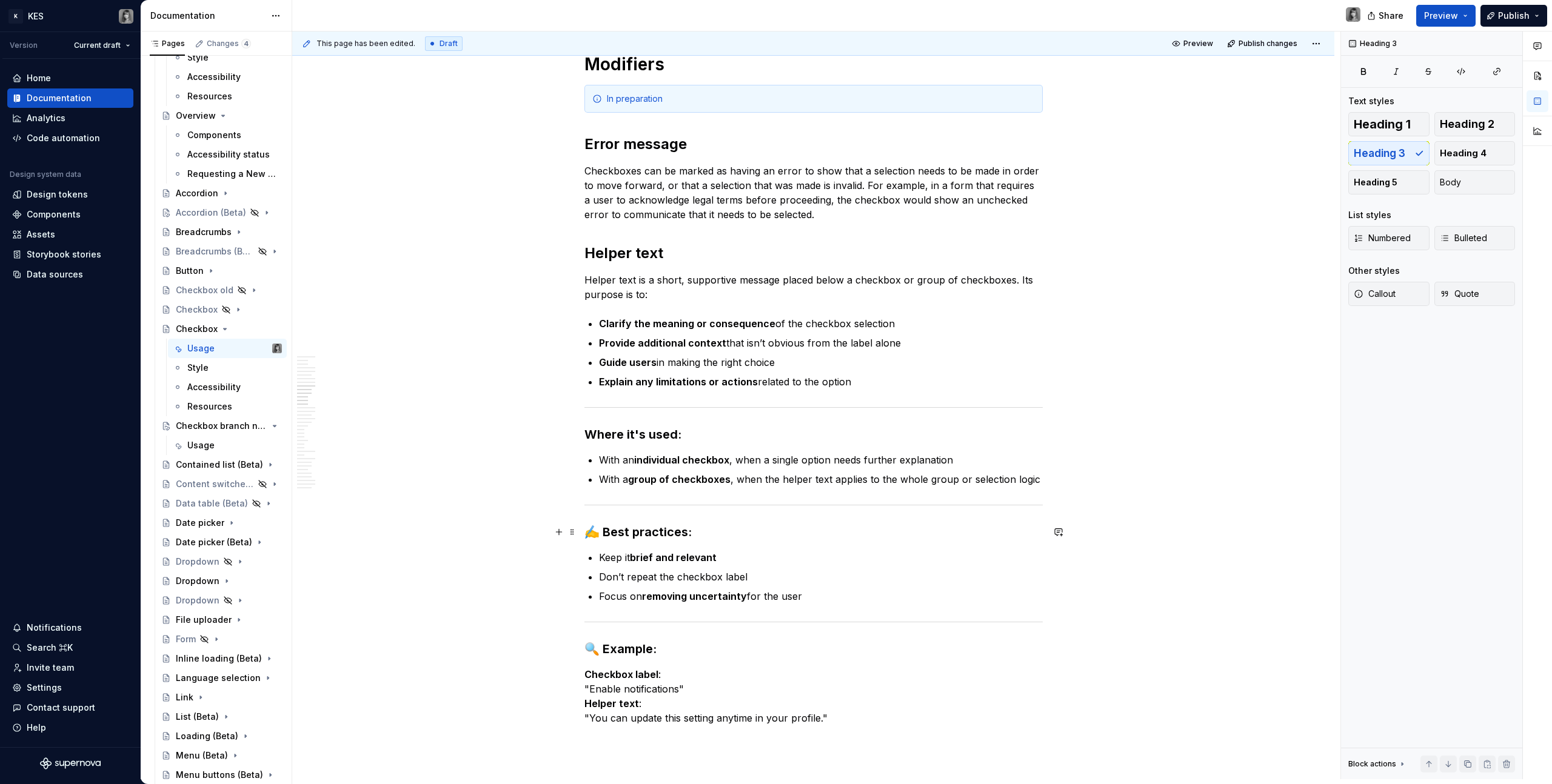 click on "✍️ Best practices:" at bounding box center (814, 532) 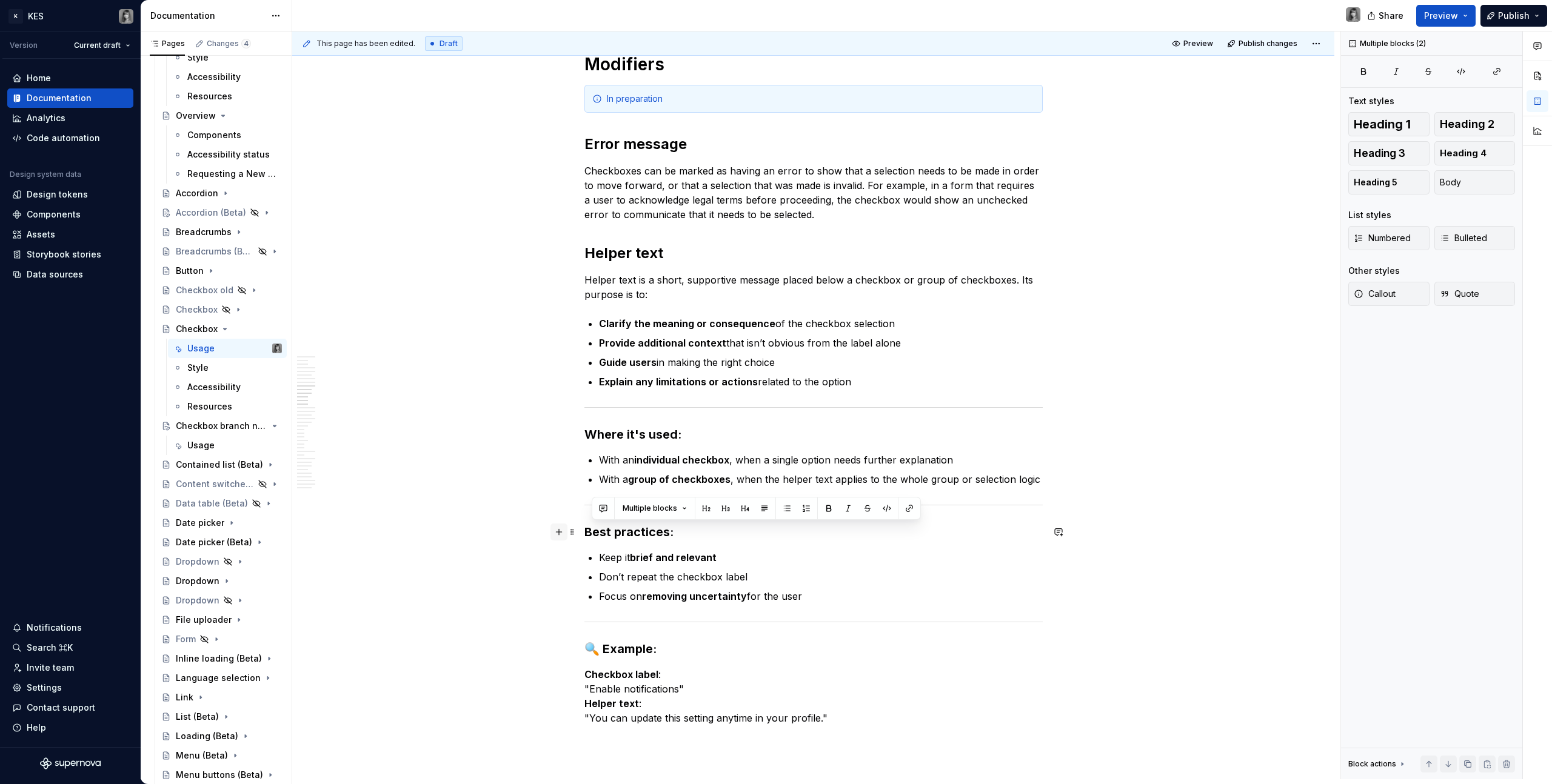 drag, startPoint x: 799, startPoint y: 594, endPoint x: 563, endPoint y: 528, distance: 245.0551 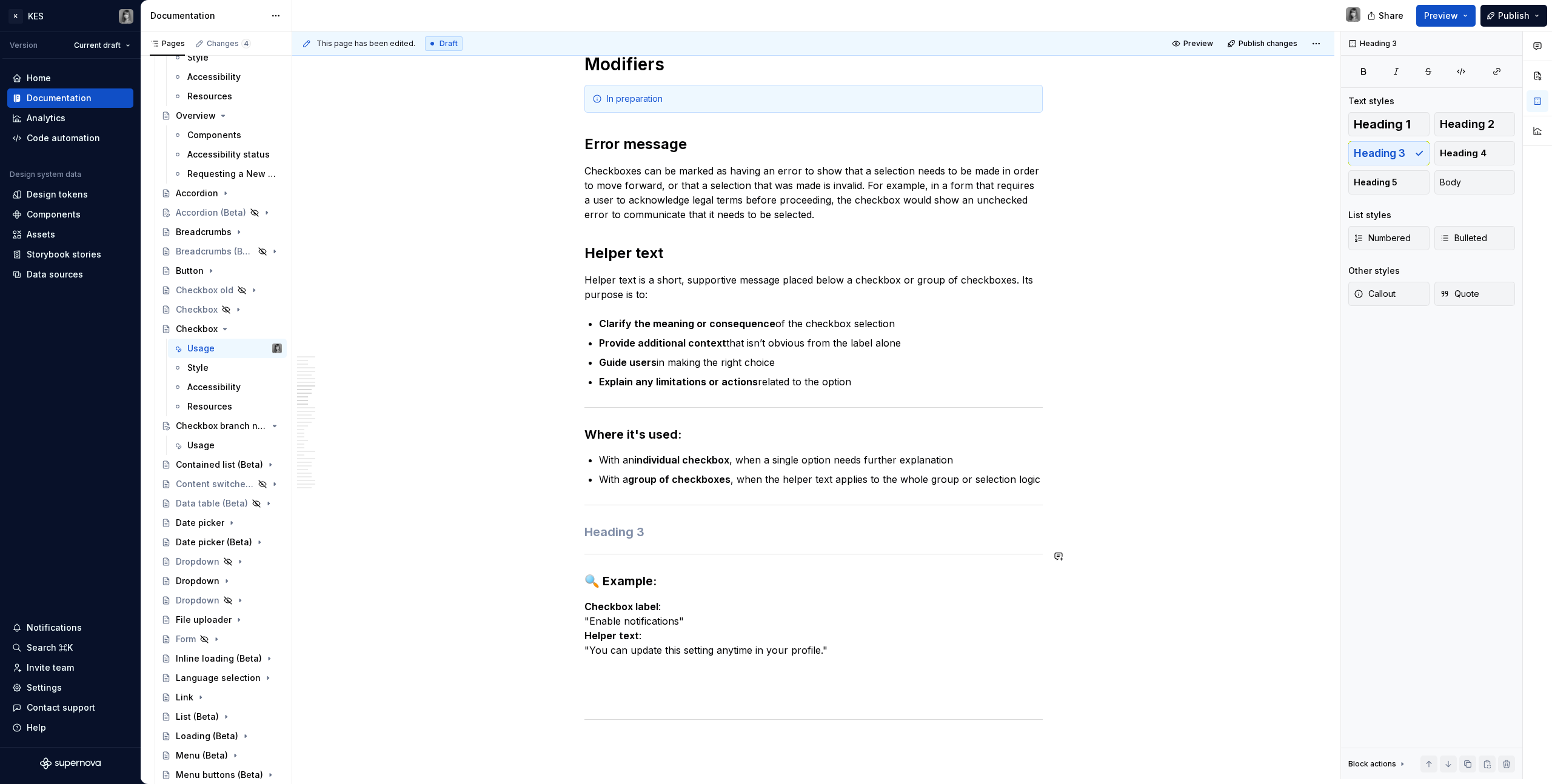 click on "**********" at bounding box center [814, 2382] 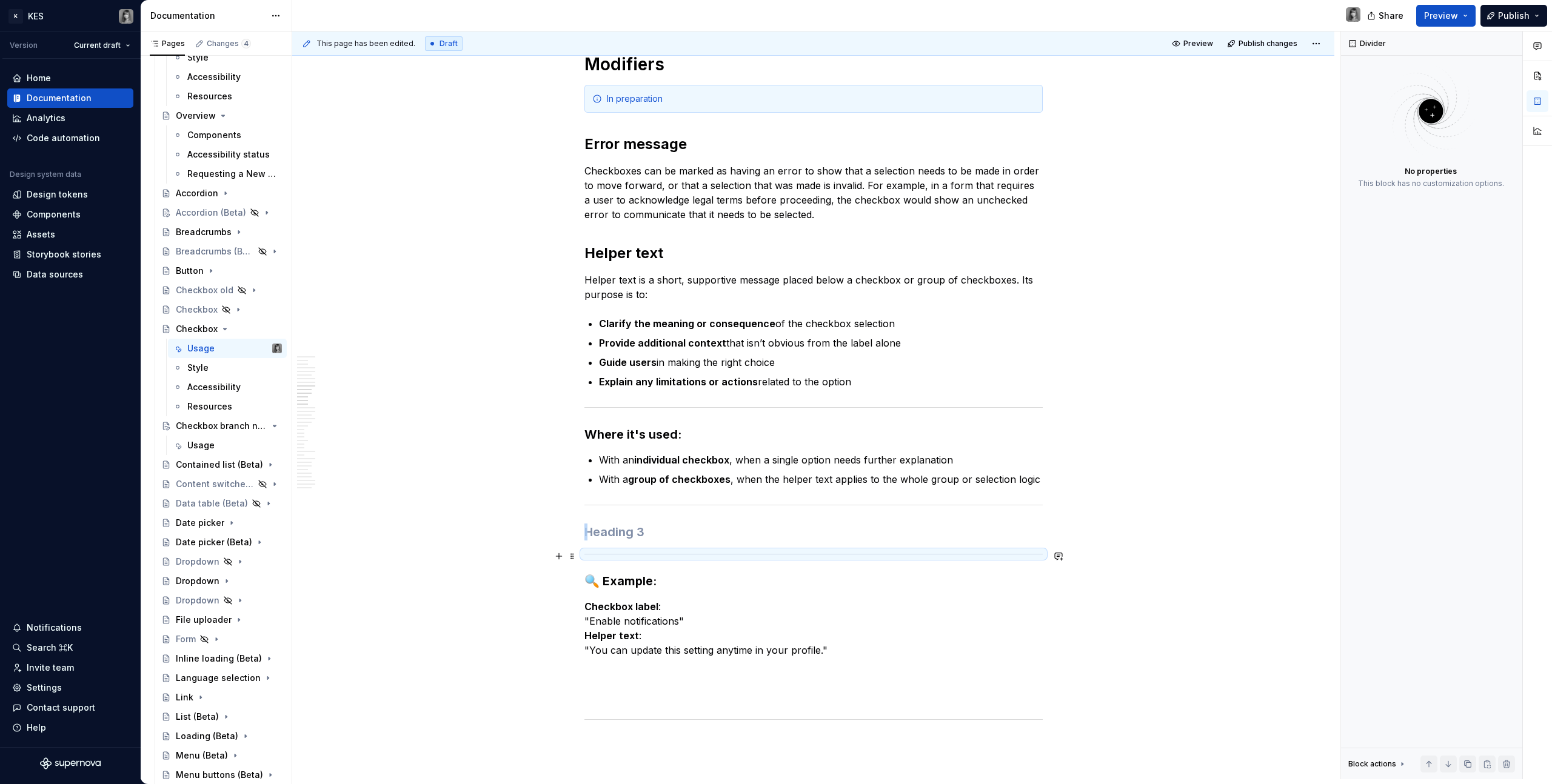 click at bounding box center [814, 554] 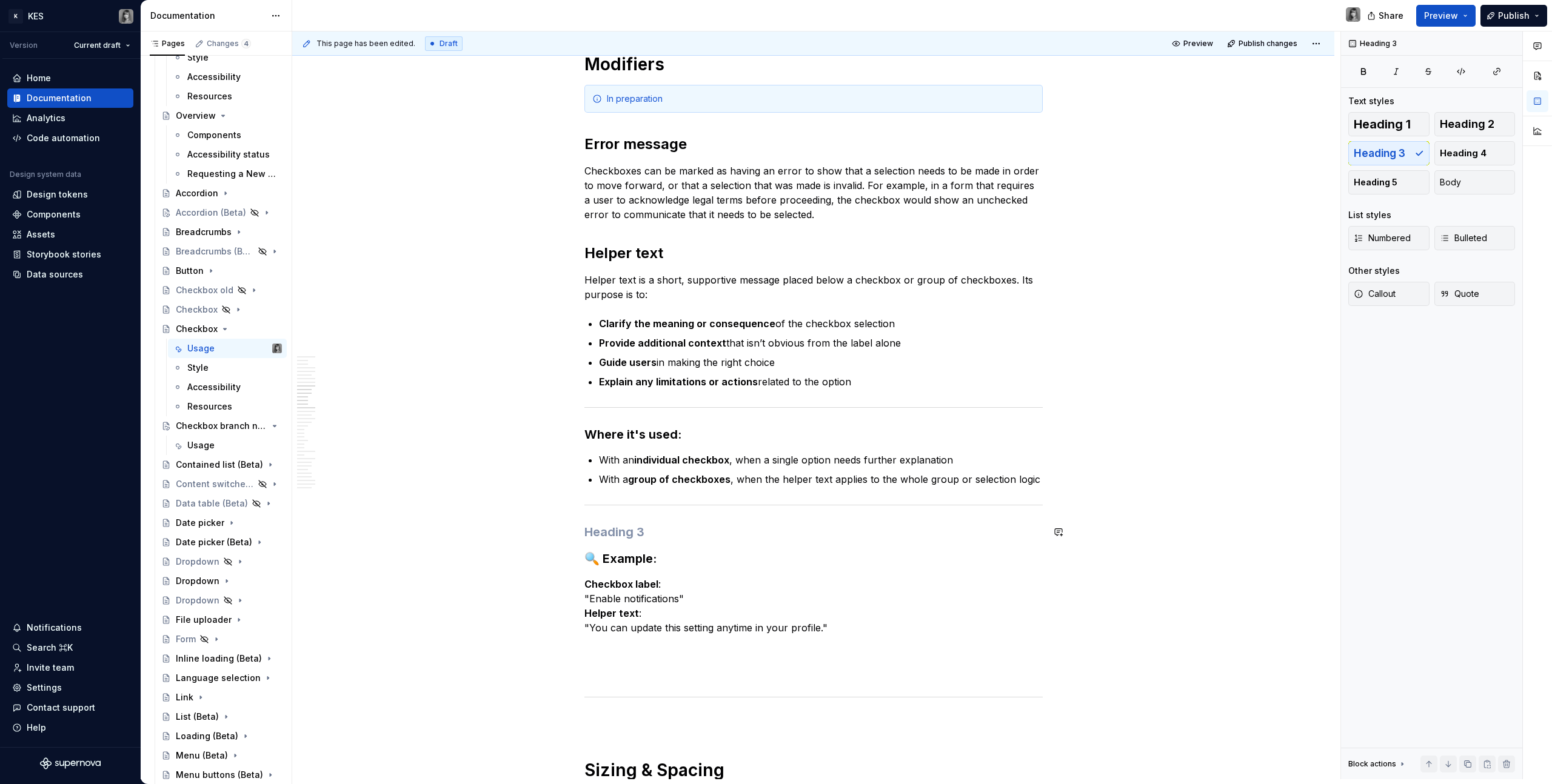 click at bounding box center [814, 505] 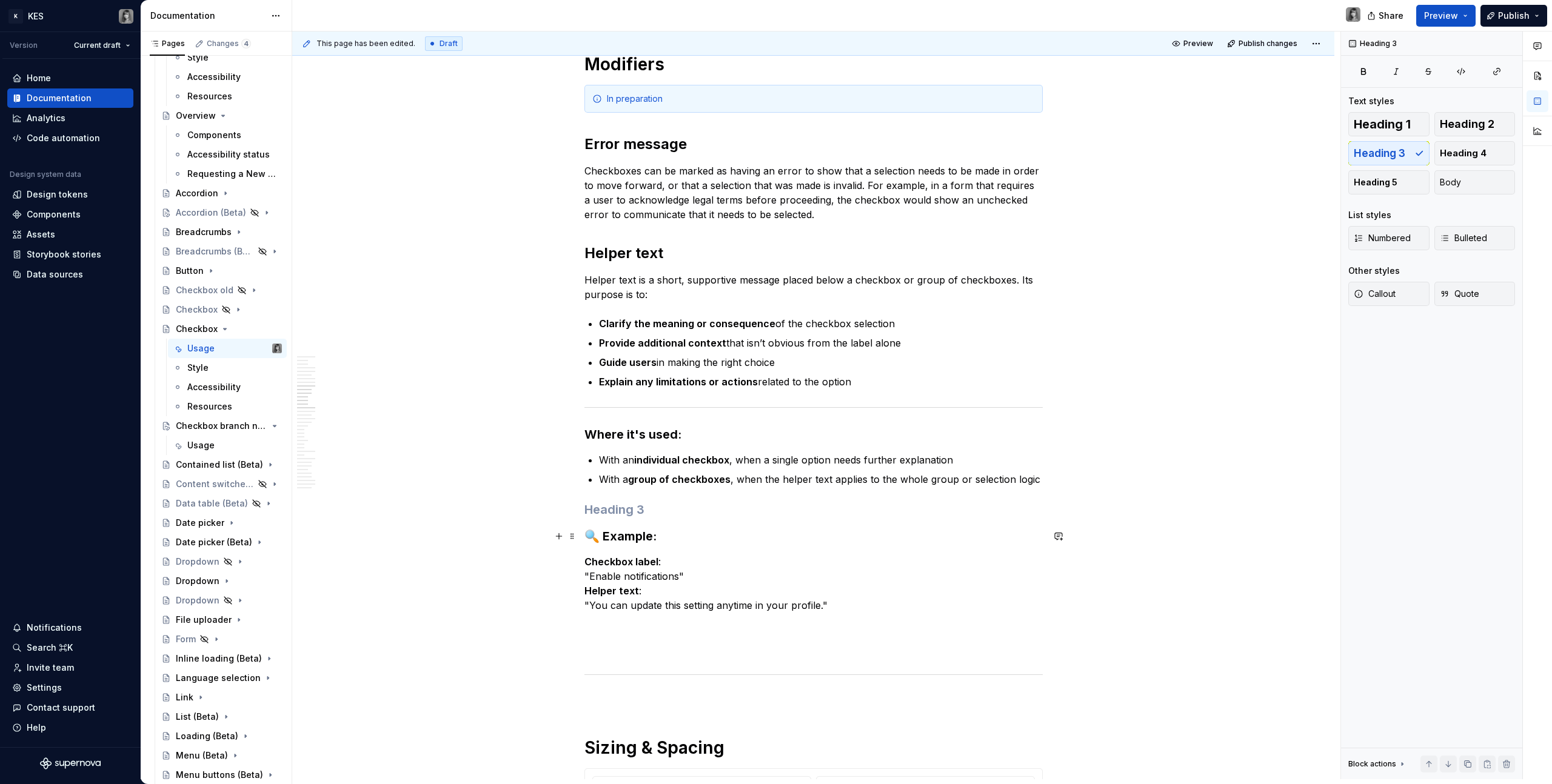 click on "🔍 Example:" at bounding box center [814, 536] 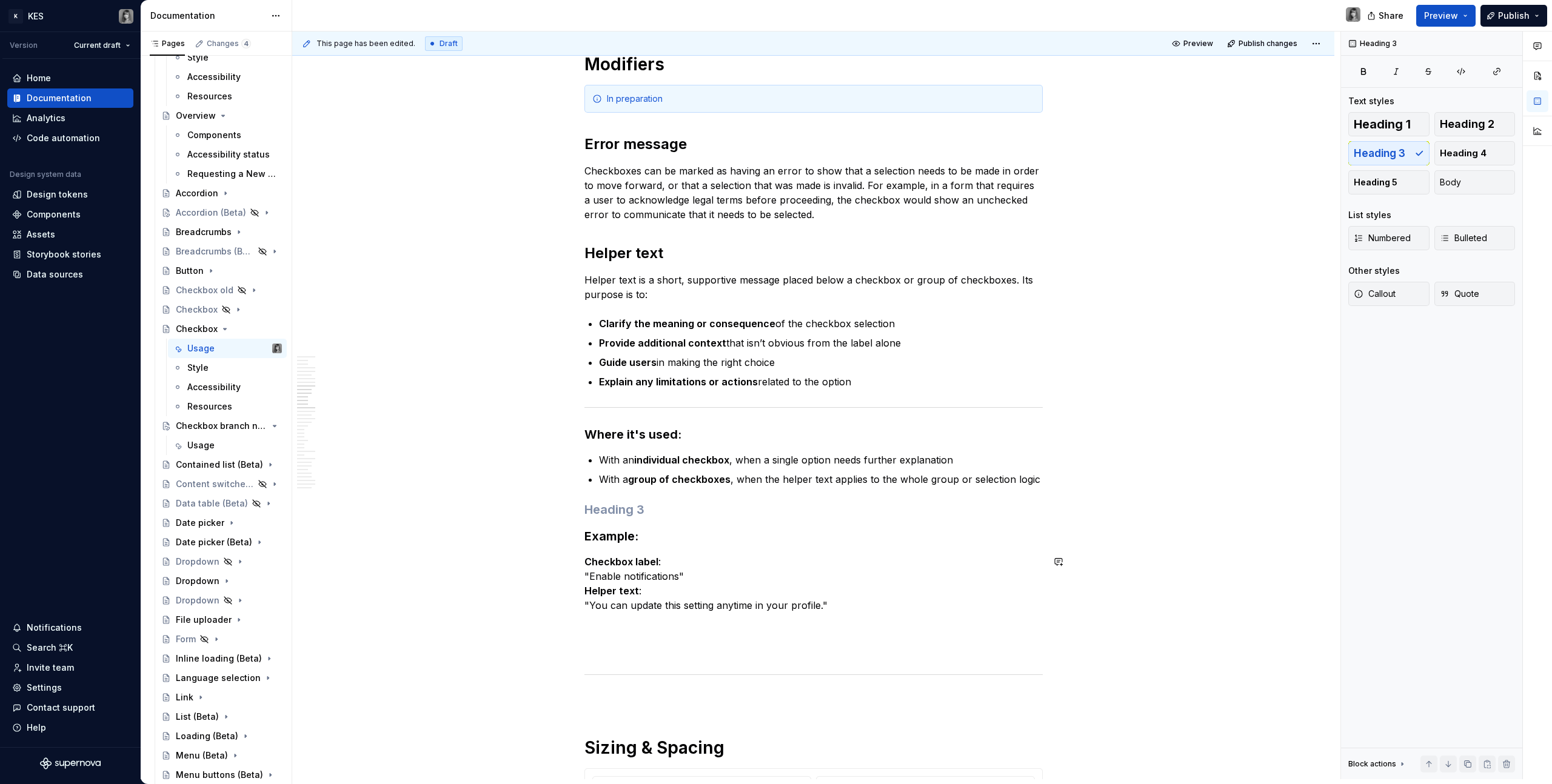 click at bounding box center [814, 627] 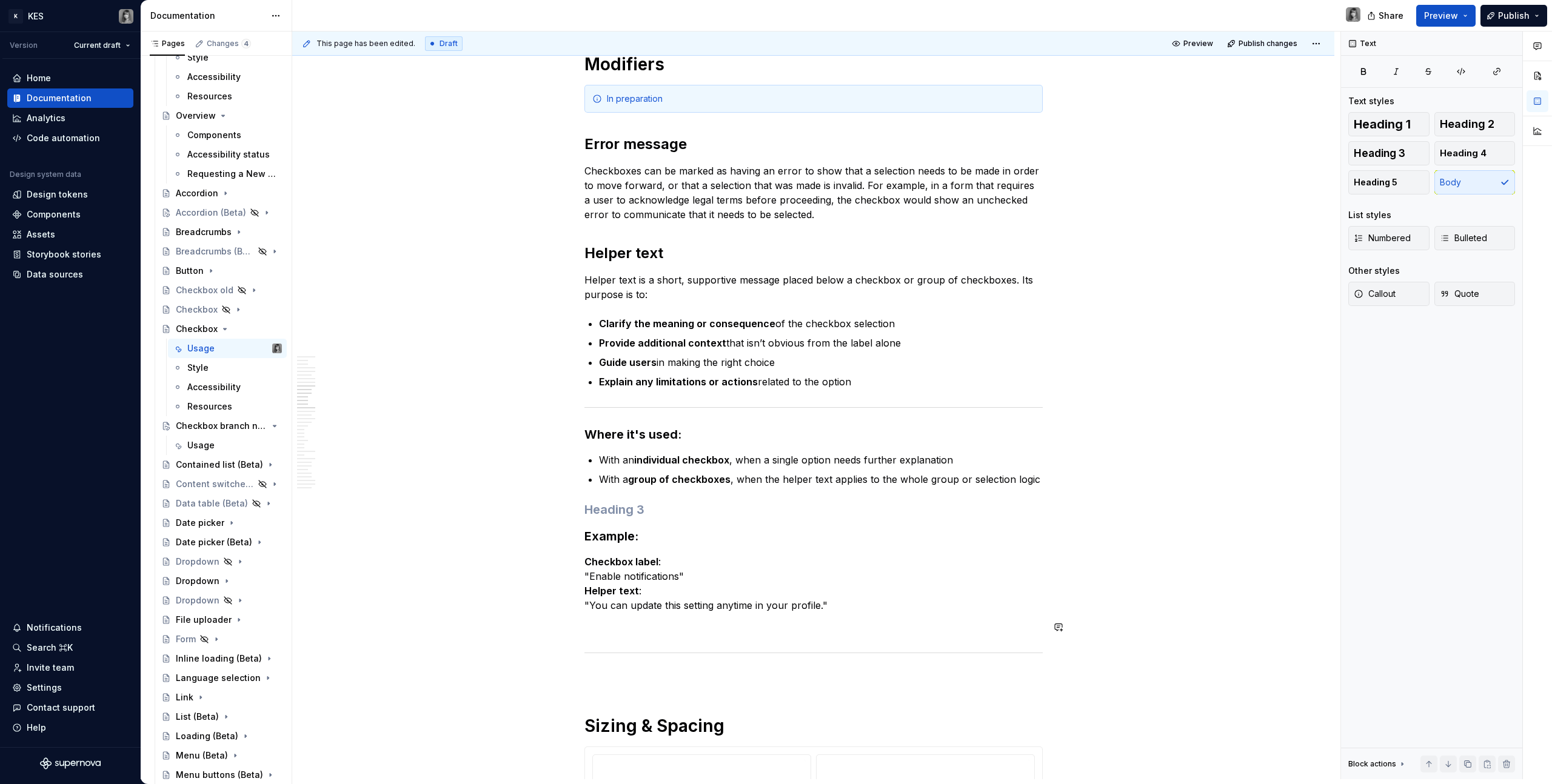 click on "**********" at bounding box center [814, 2349] 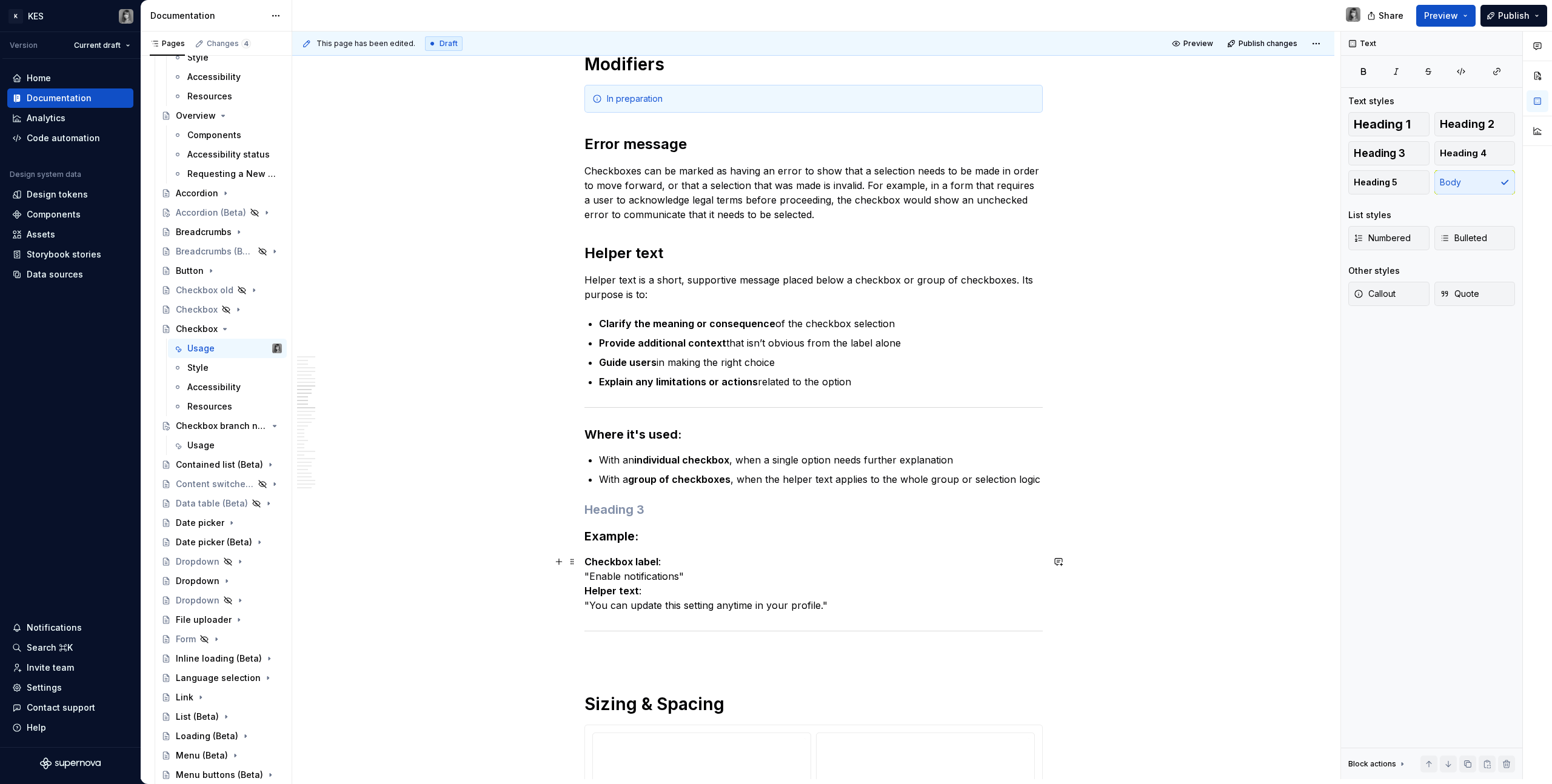 click on "Checkbox label : "Enable notifications" Helper text : "You can update this setting anytime in your profile."" at bounding box center (814, 583) 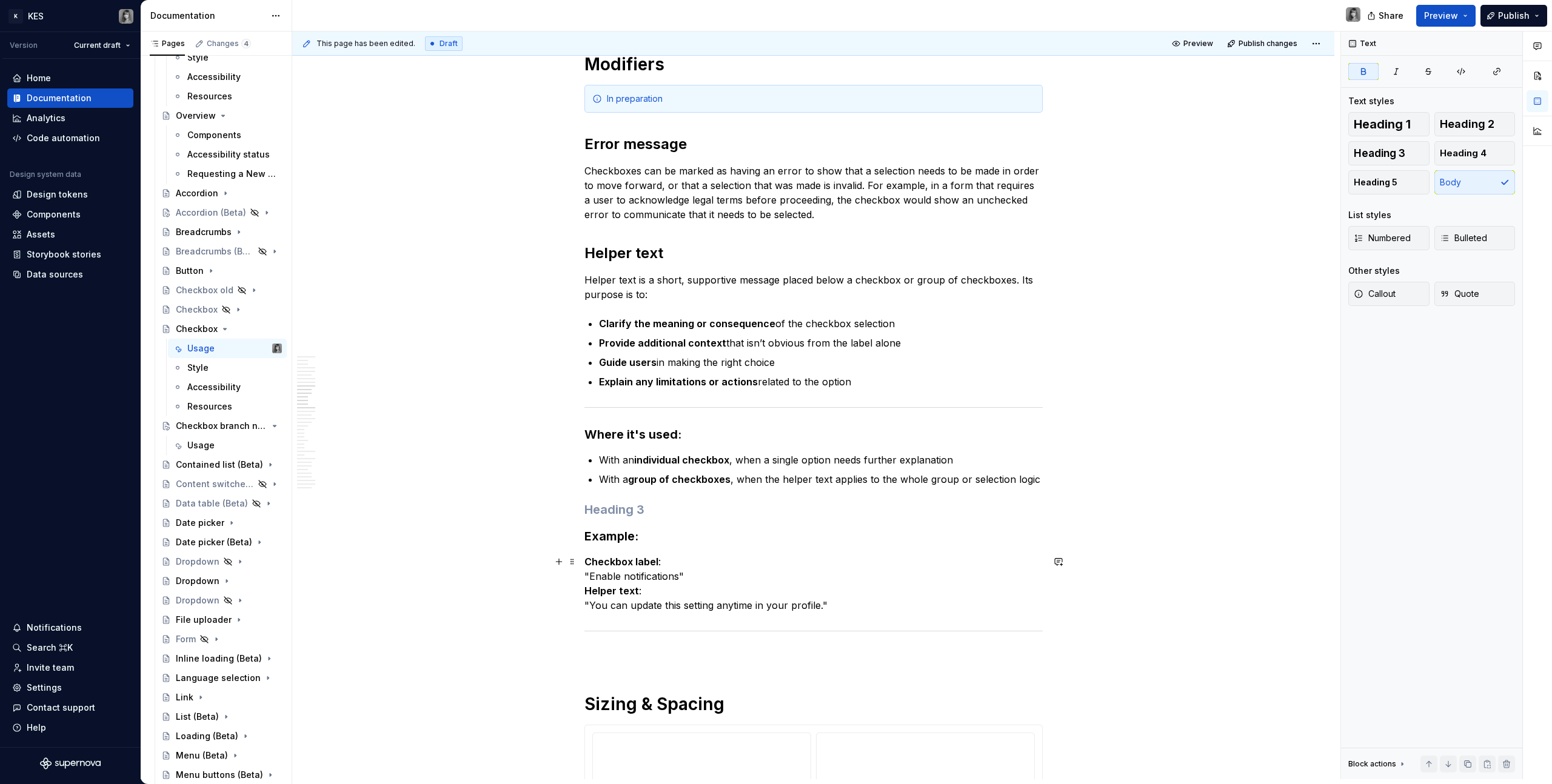 click on "Checkbox label : "Enable notifications" Helper text : "You can update this setting anytime in your profile."" at bounding box center [814, 583] 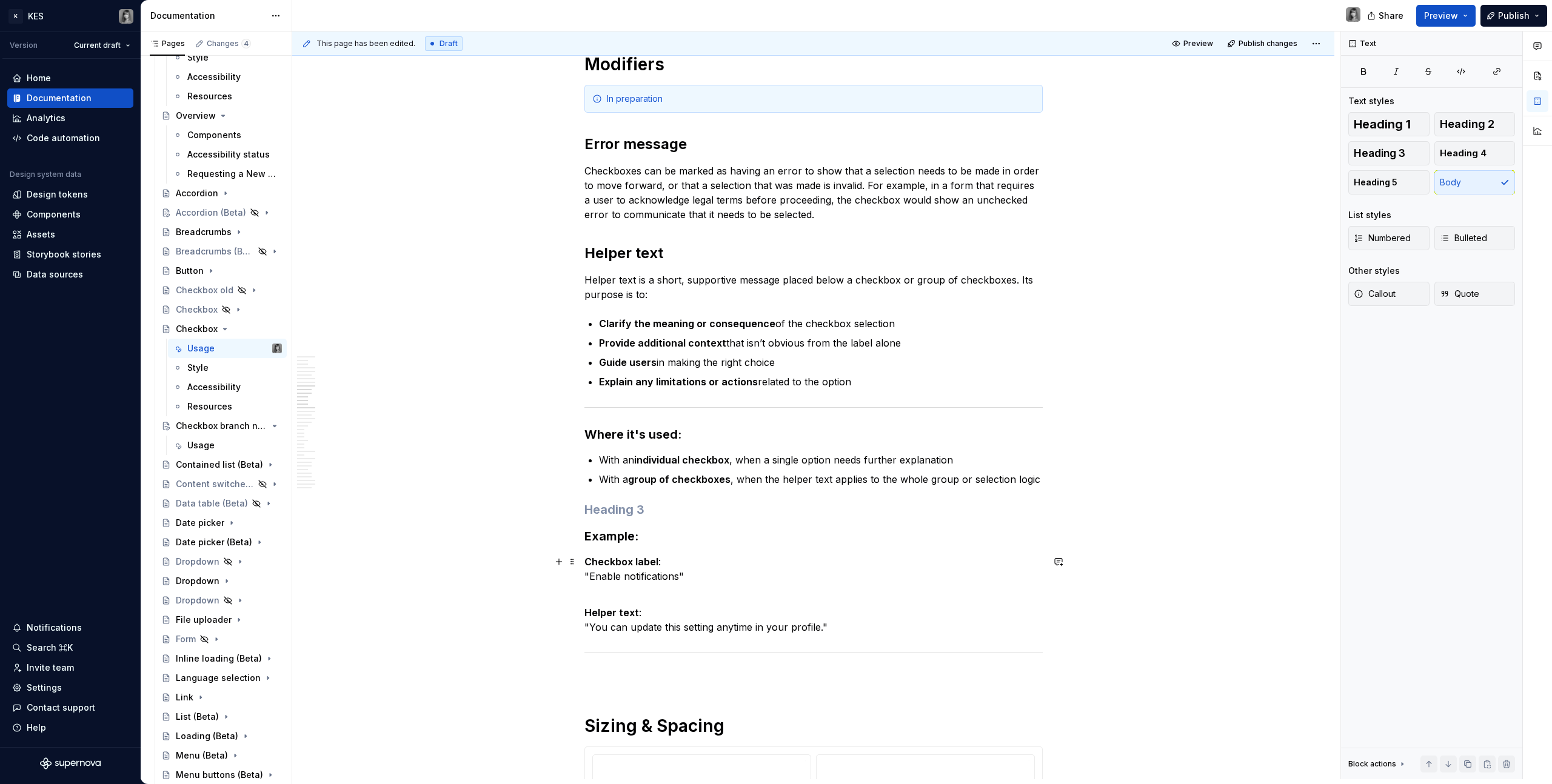 click on "Checkbox label" at bounding box center [621, 562] 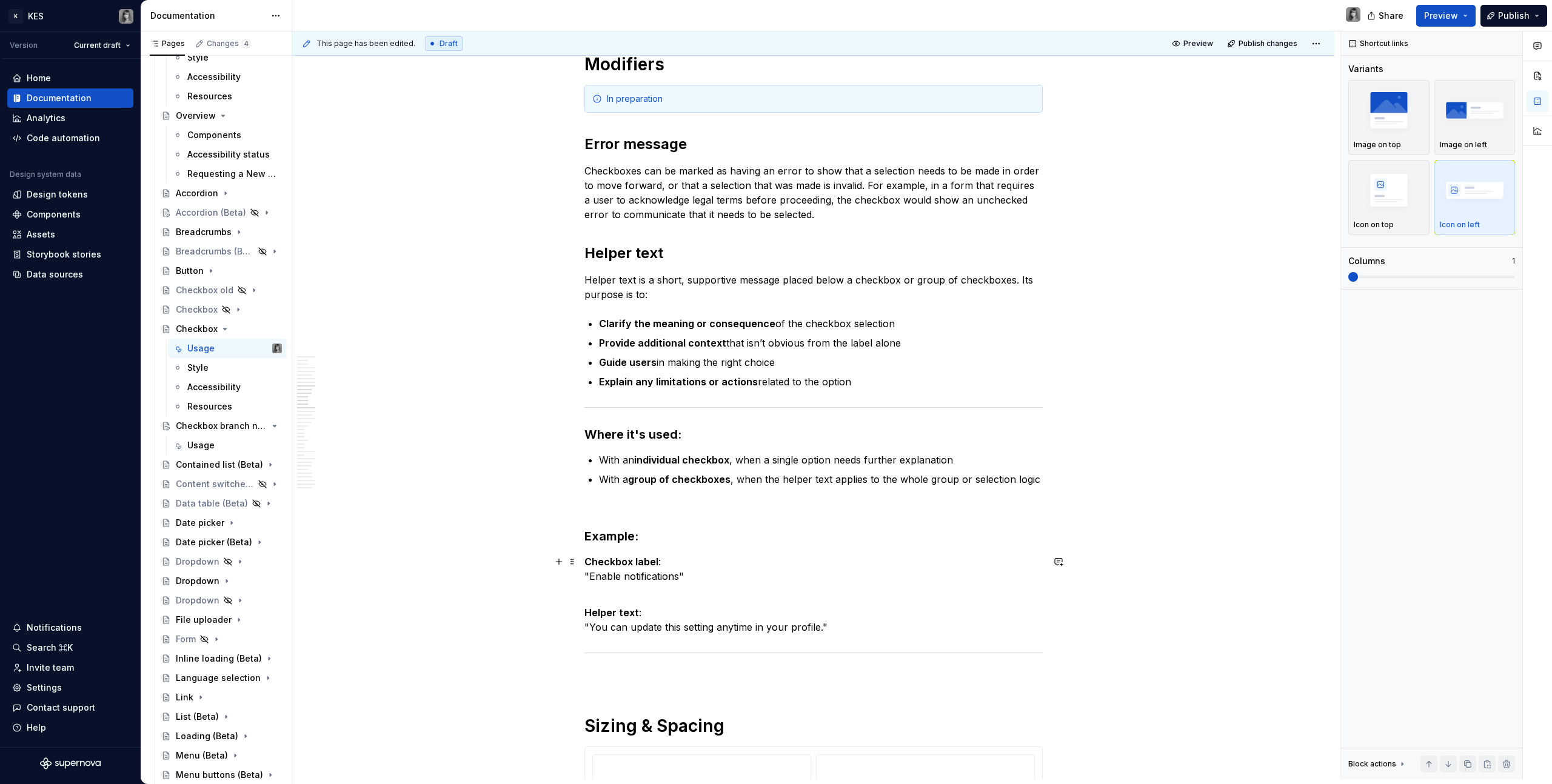 click on "Checkbox label : "Enable notifications"" at bounding box center (814, 569) 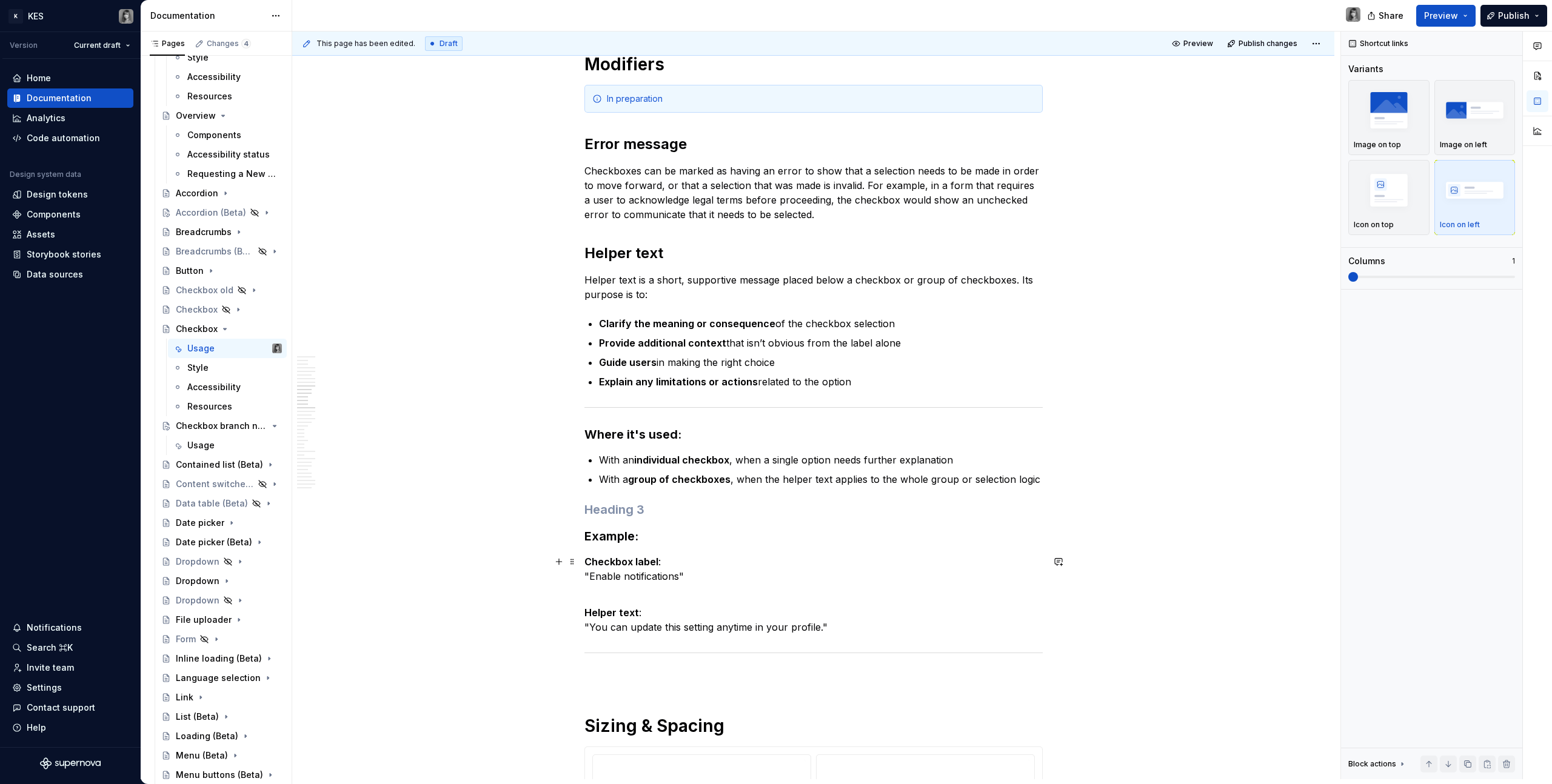 click on "Checkbox label : "Enable notifications"" at bounding box center (814, 569) 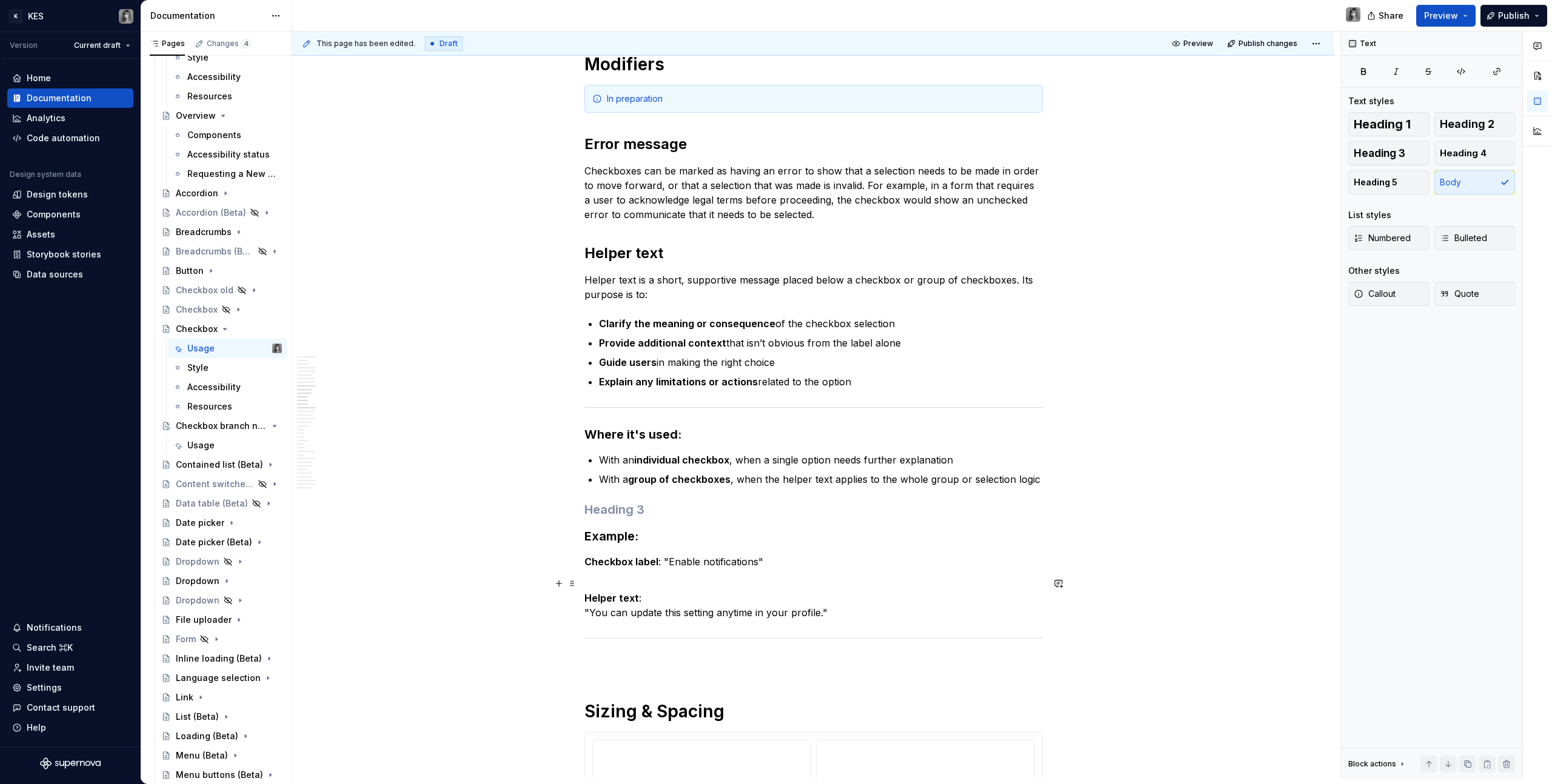 click on "**********" at bounding box center (813, 2452) 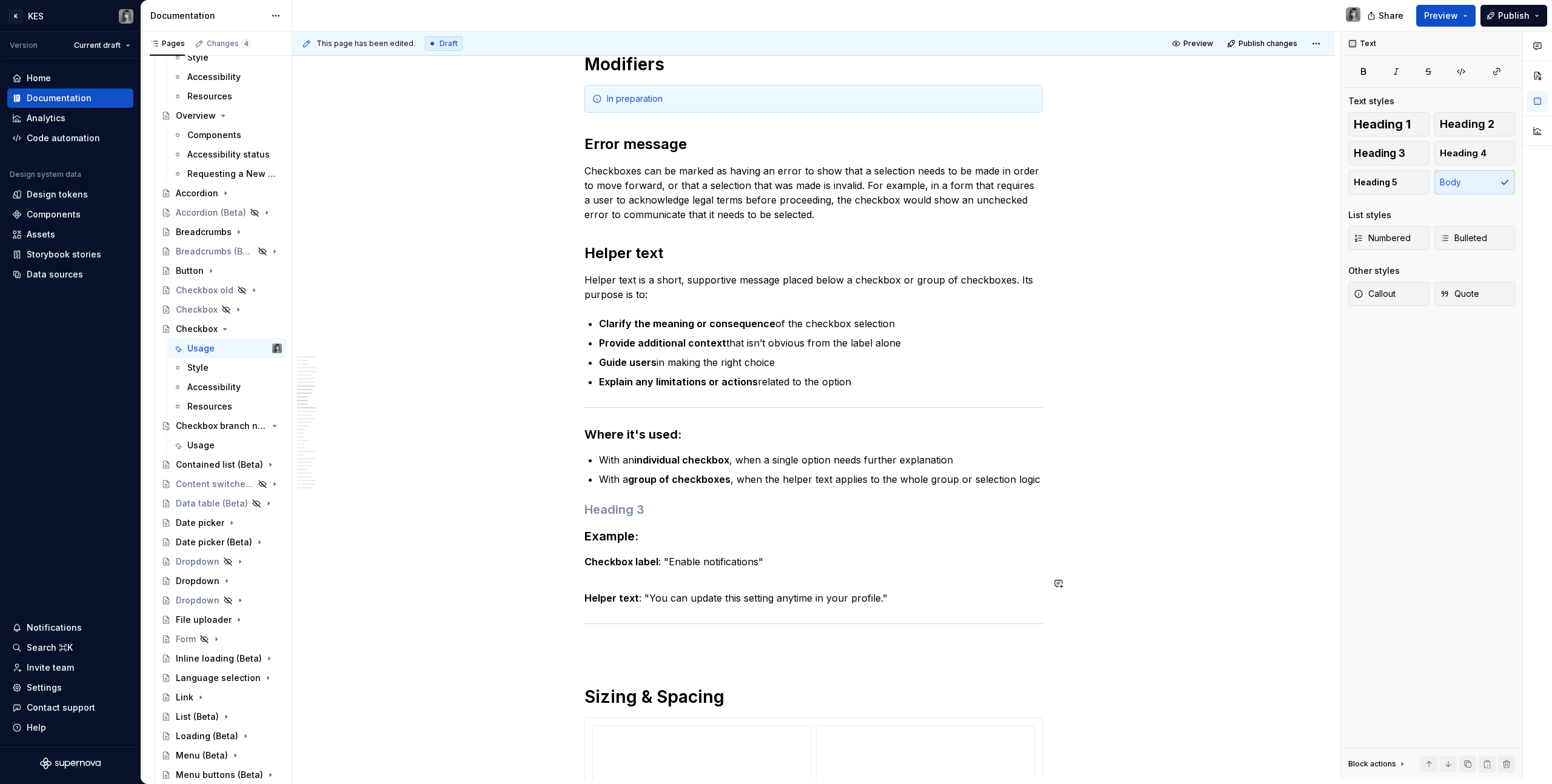 click on "**********" at bounding box center [814, 2334] 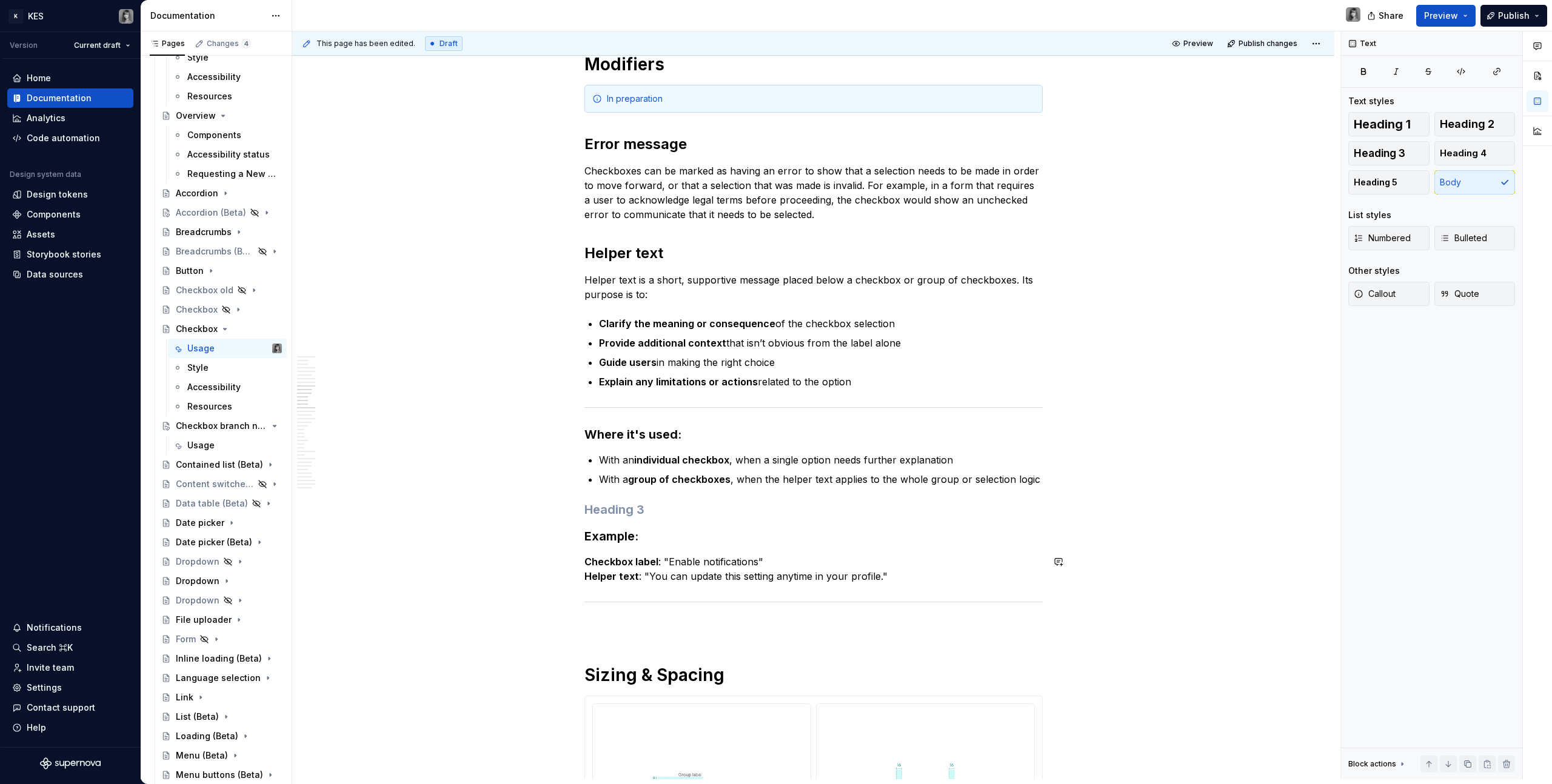 click on "Checkbox label : "Enable notifications" Helper text : "You can update this setting anytime in your profile."" at bounding box center (814, 569) 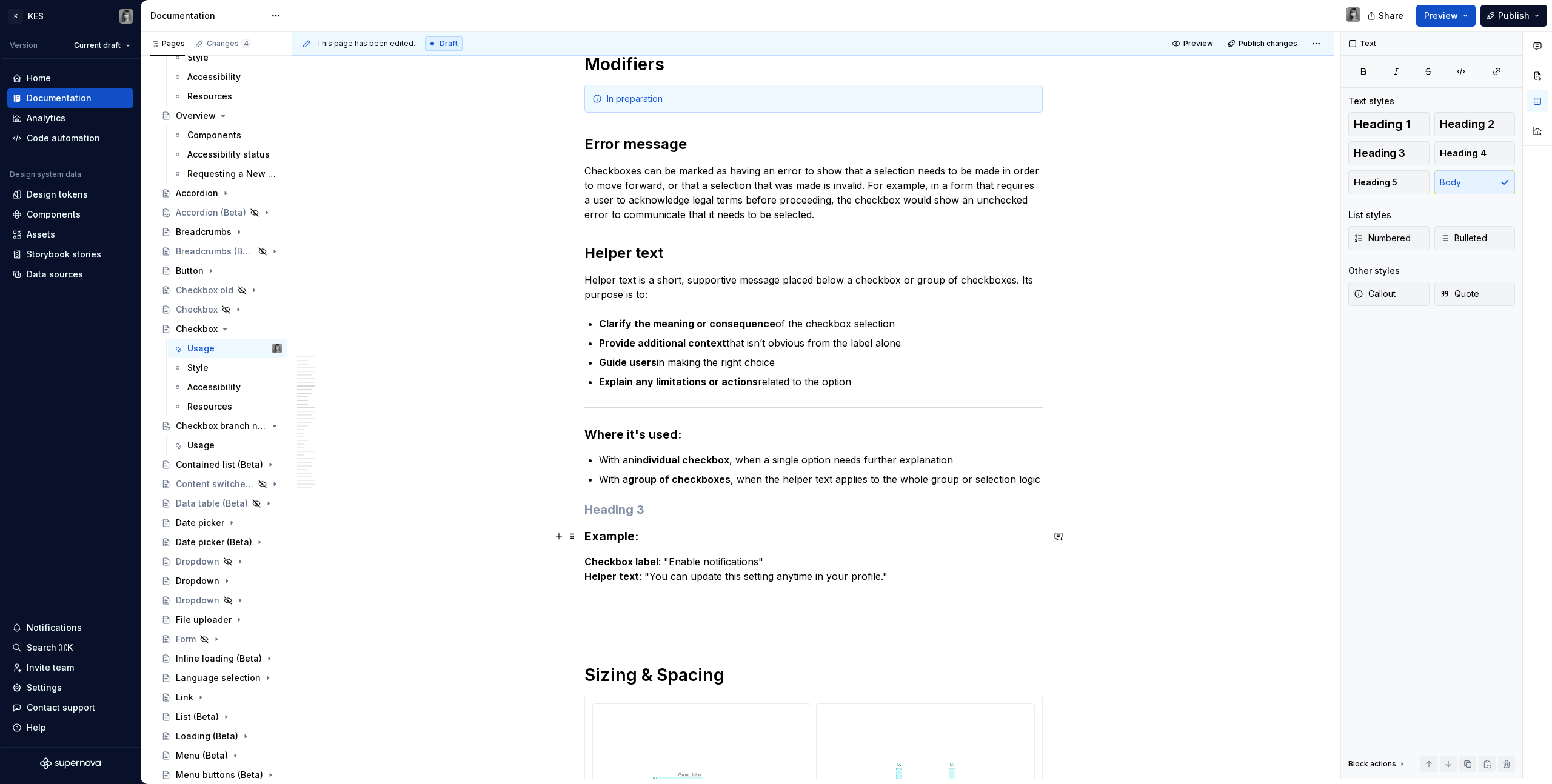 click on "Example:" at bounding box center (814, 536) 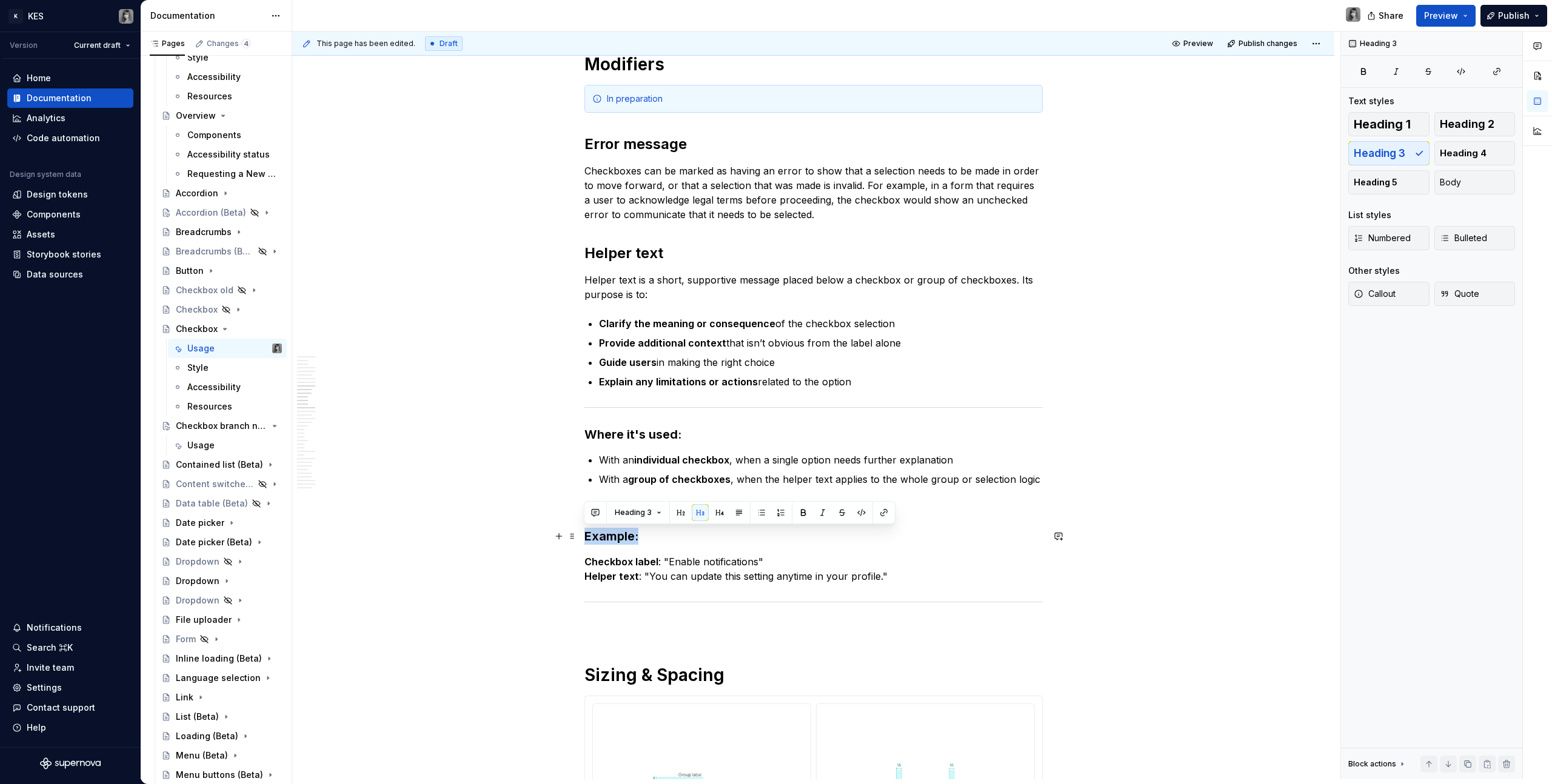 drag, startPoint x: 667, startPoint y: 539, endPoint x: 606, endPoint y: 540, distance: 61.0082 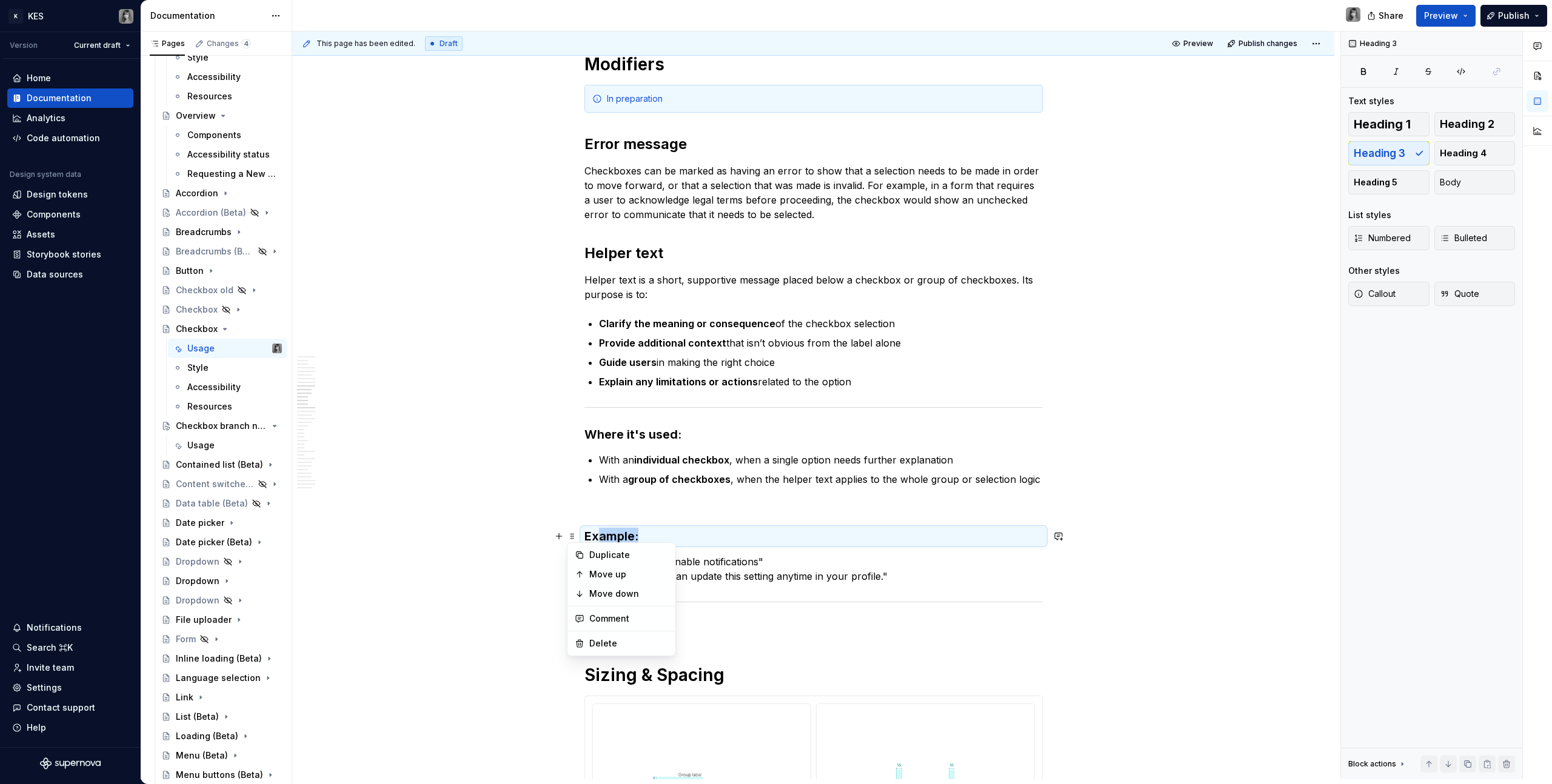 click on "Duplicate" at bounding box center (621, 555) 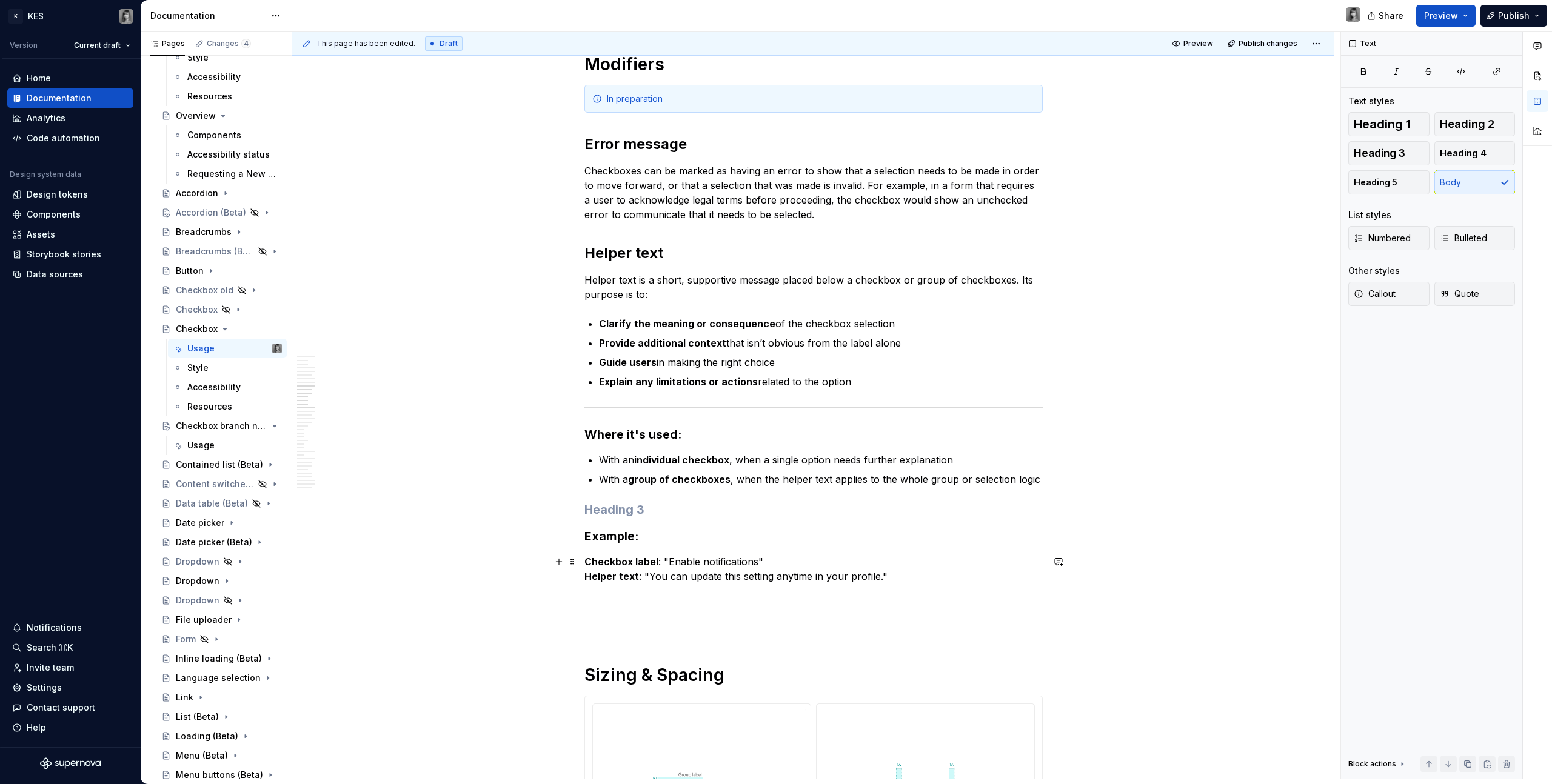 click on "Checkbox label : "Enable notifications" Helper text : "You can update this setting anytime in your profile."" at bounding box center [814, 569] 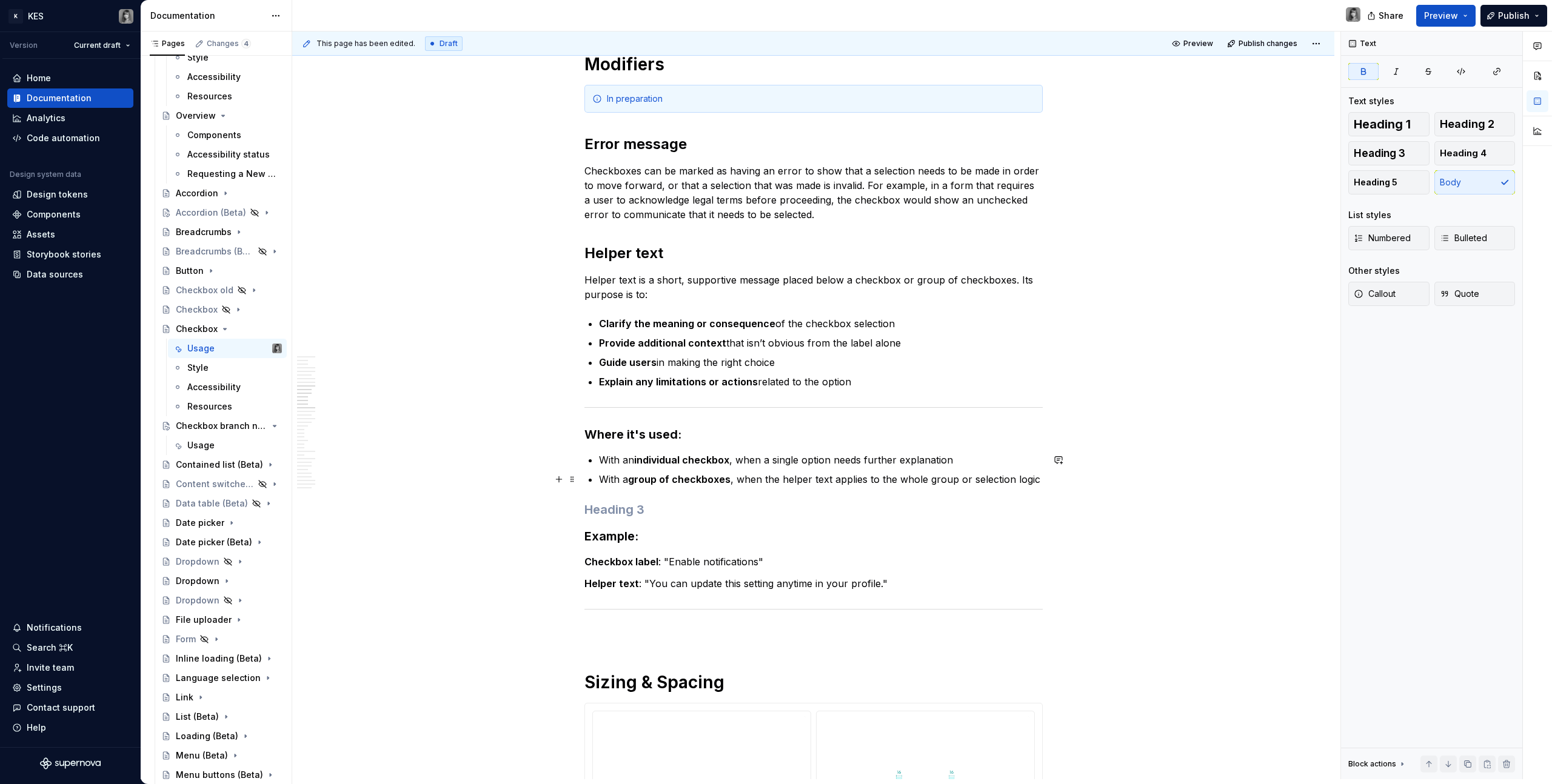 click on "group of checkboxes" at bounding box center (679, 479) 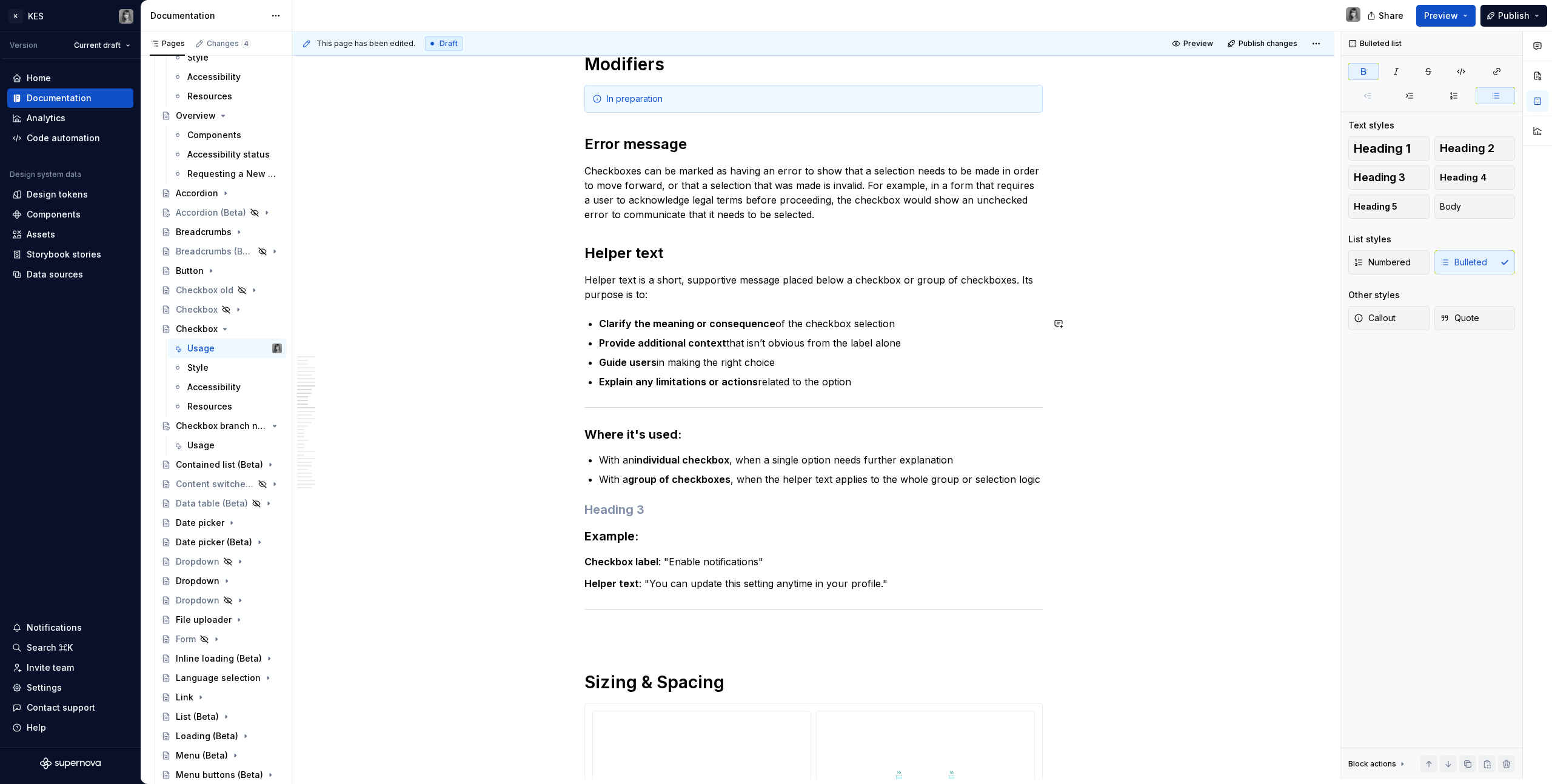 scroll, scrollTop: 3458, scrollLeft: 0, axis: vertical 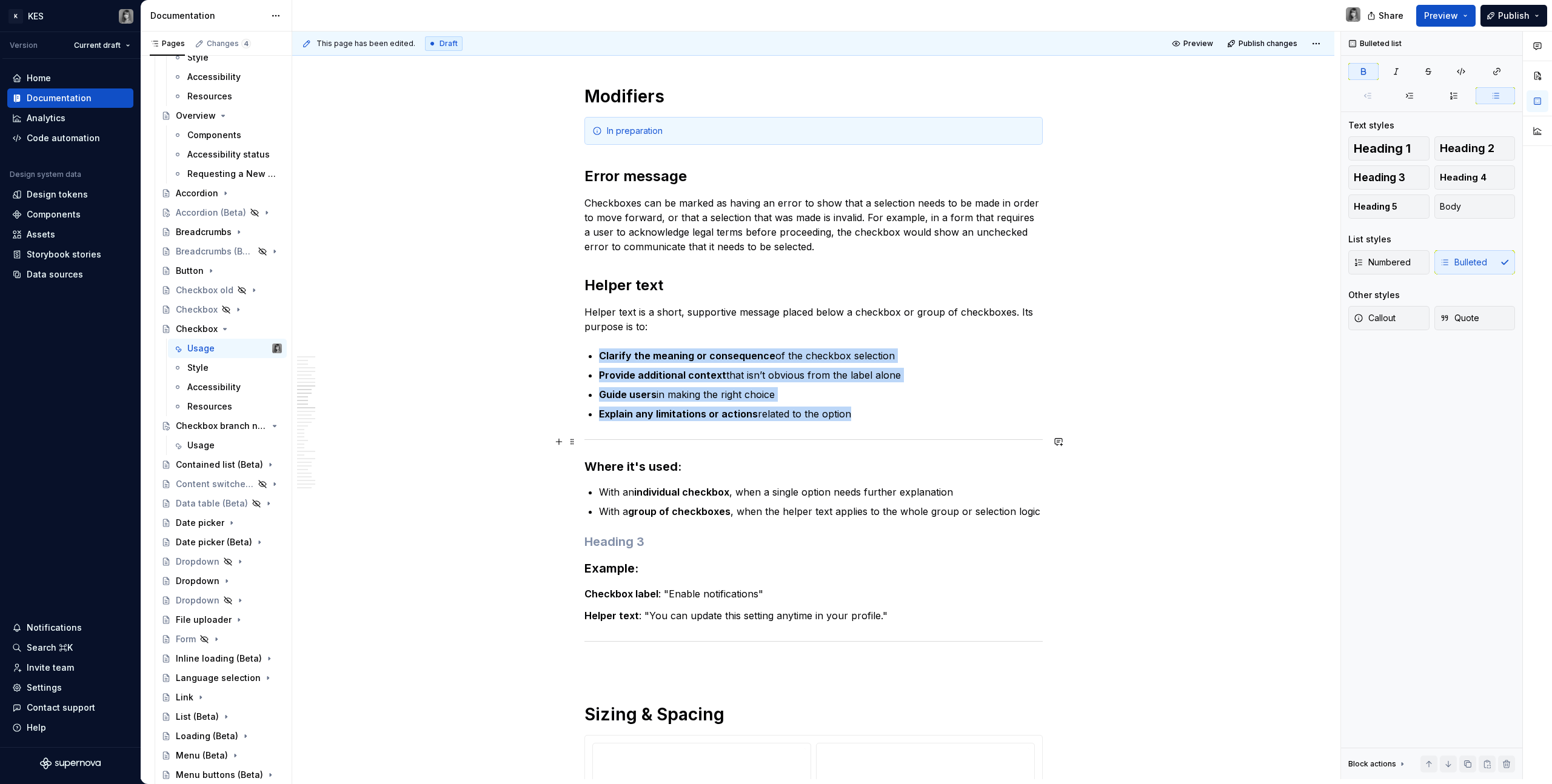 click on "**********" at bounding box center (814, 2359) 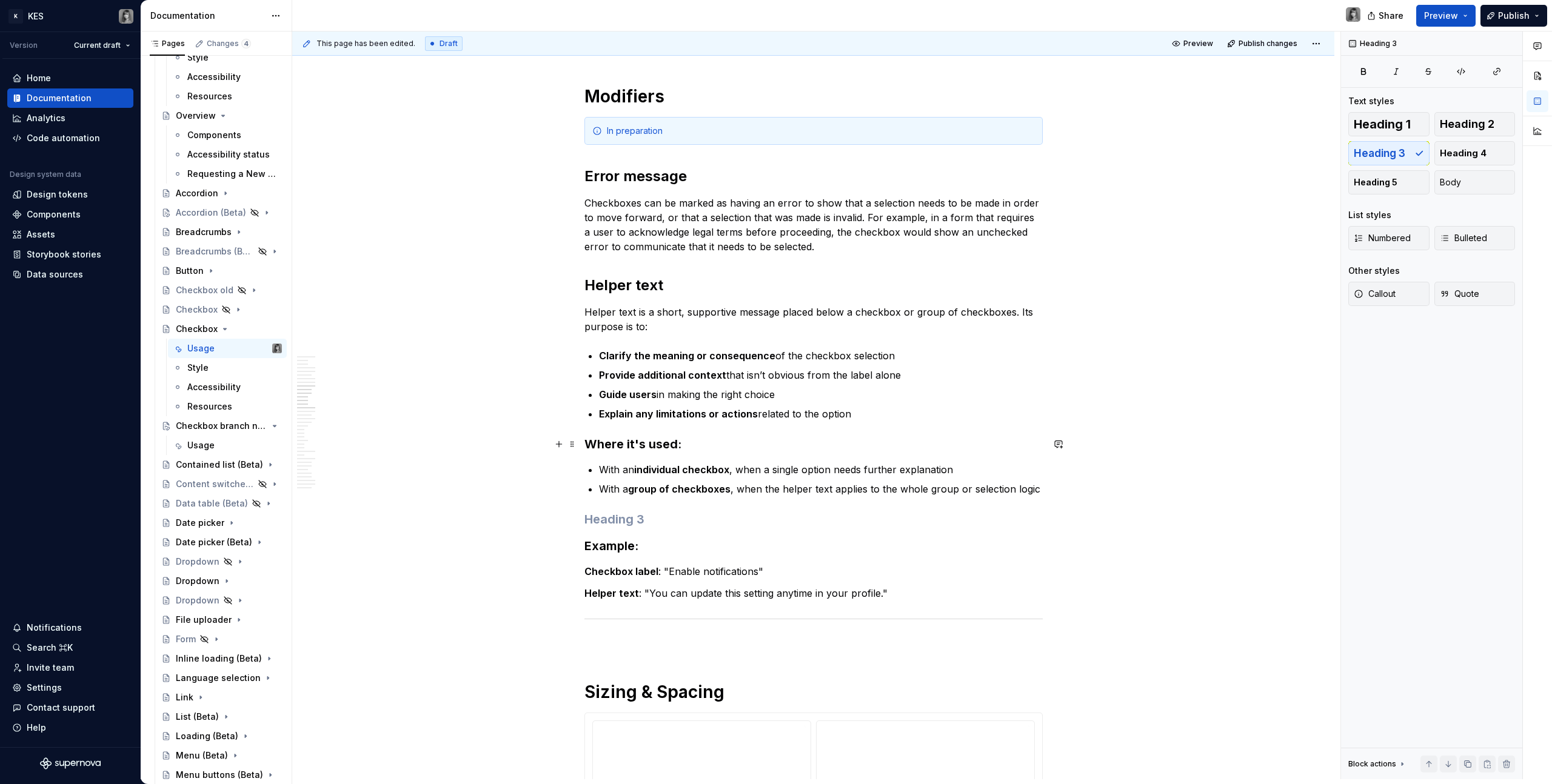 click on "Where it's used:" at bounding box center [814, 444] 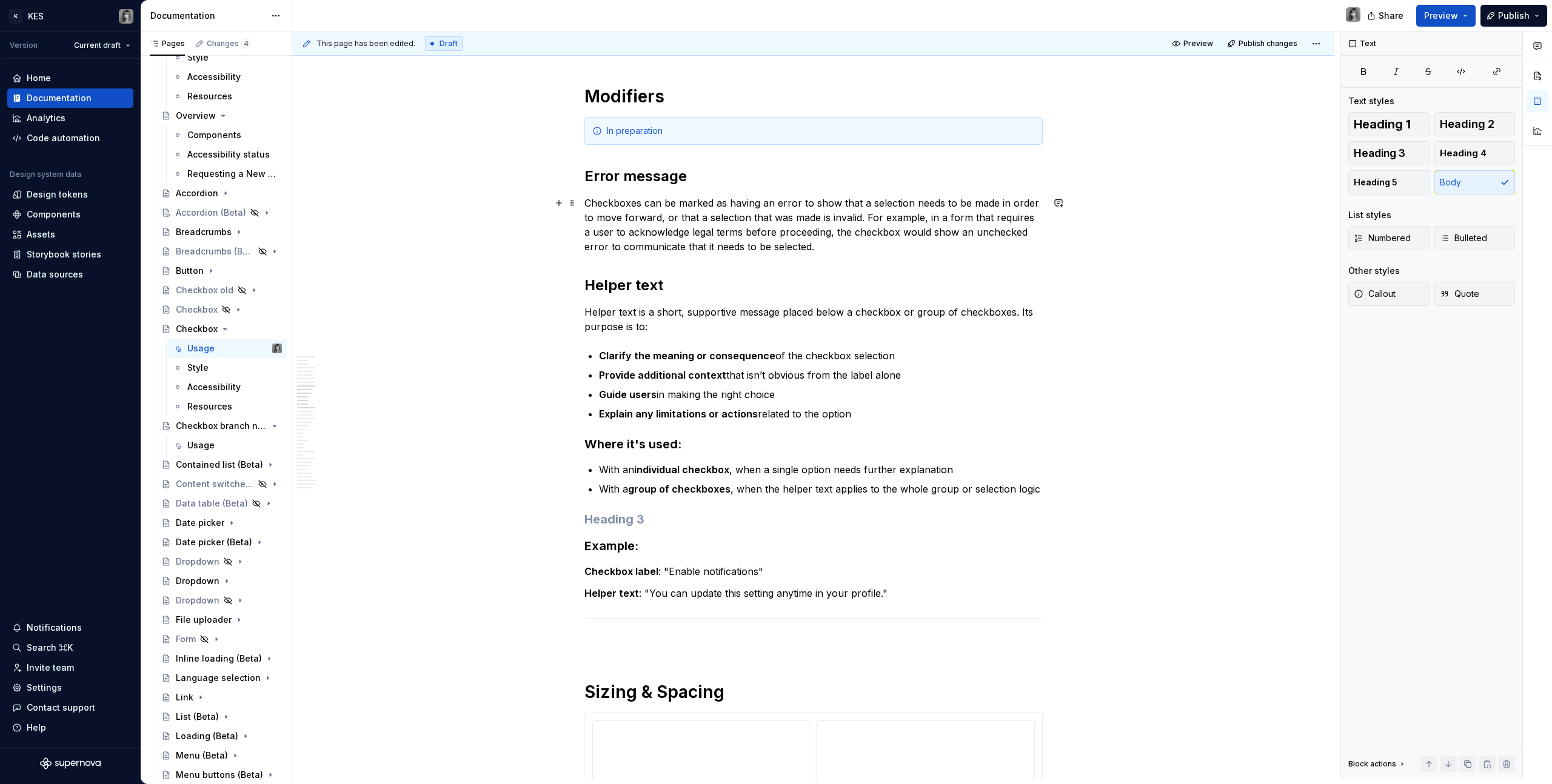click on "Checkboxes can be marked as having an error to show that a selection needs to be made in order to move forward, or that a selection that was made is invalid. For example, in a form that requires a user to acknowledge legal terms before proceeding, the checkbox would show an unchecked error to communicate that it needs to be selected." at bounding box center (814, 225) 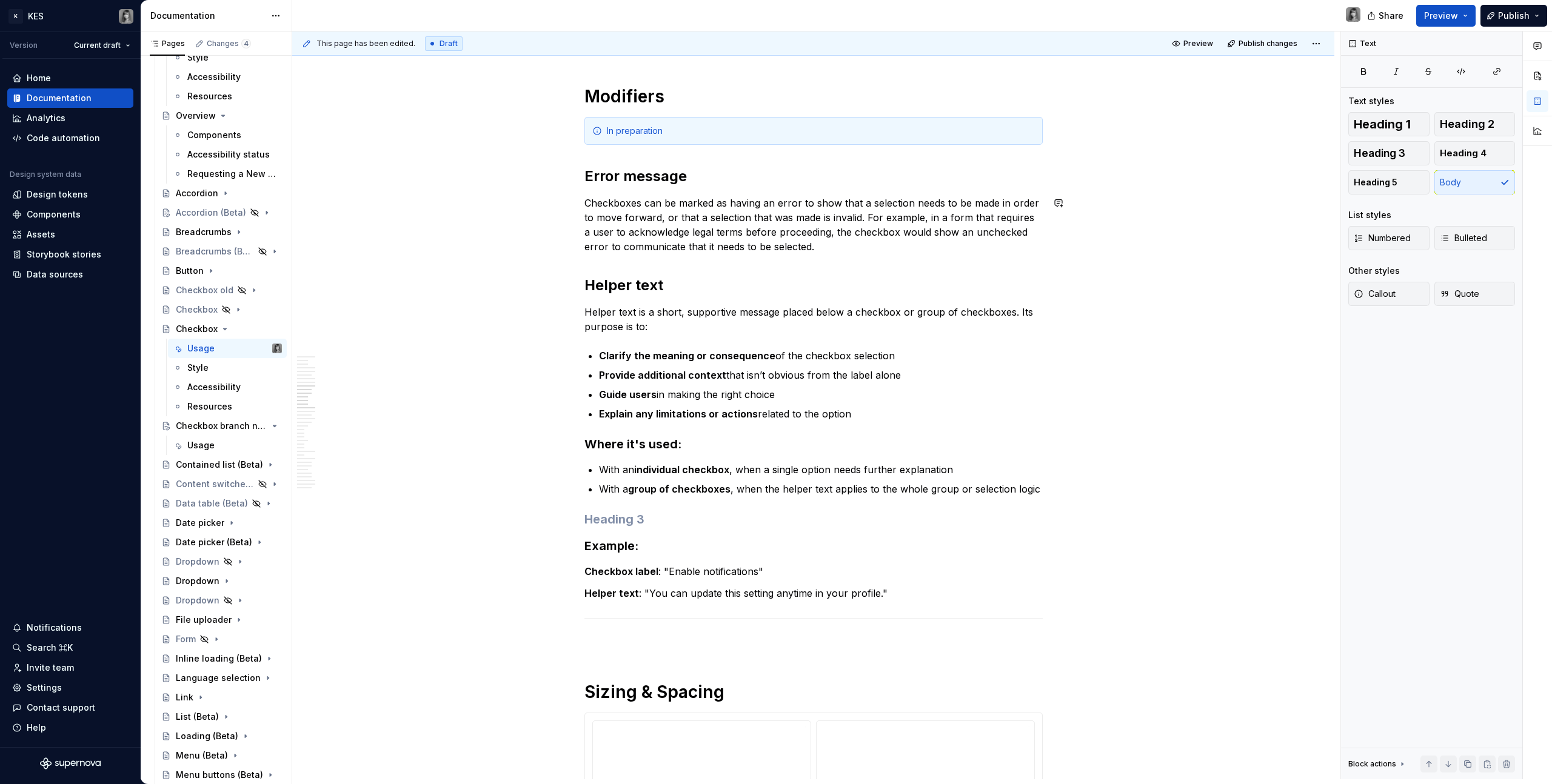 click on "**********" at bounding box center (814, 2348) 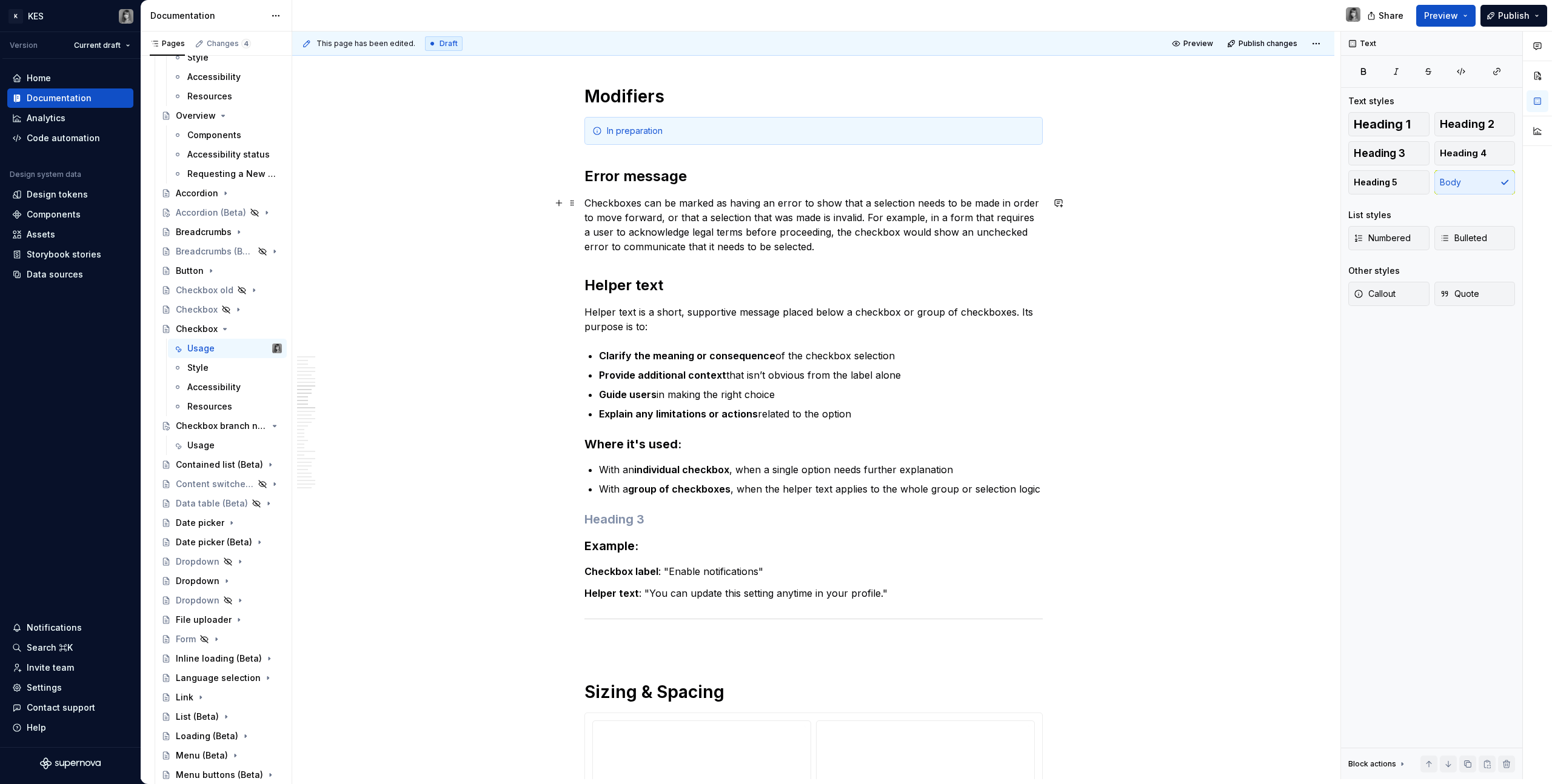click on "Checkboxes can be marked as having an error to show that a selection needs to be made in order to move forward, or that a selection that was made is invalid. For example, in a form that requires a user to acknowledge legal terms before proceeding, the checkbox would show an unchecked error to communicate that it needs to be selected." at bounding box center (814, 225) 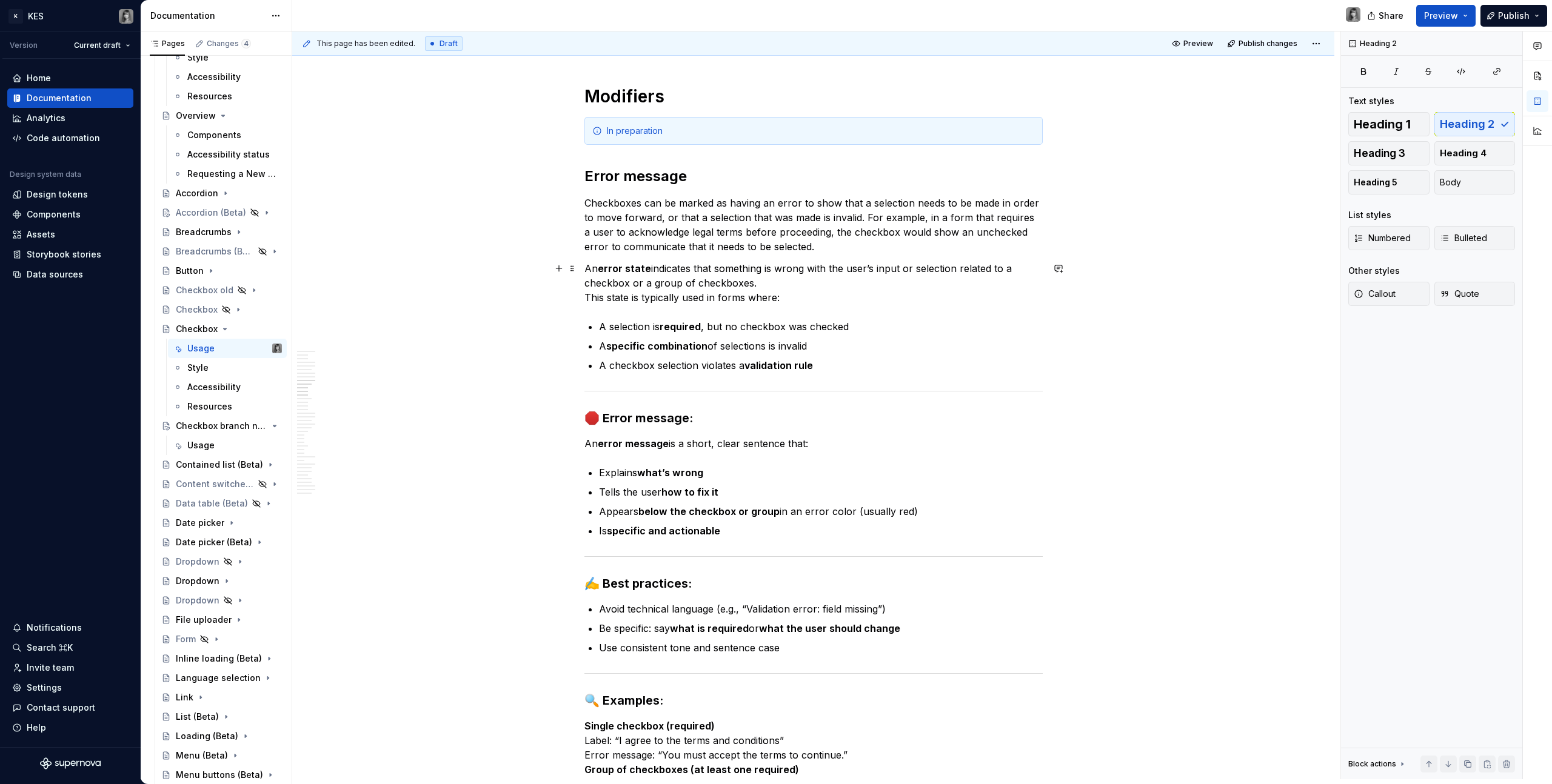 click on "An  error state  indicates that something is wrong with the user’s input or selection related to a checkbox or a group of checkboxes. This state is typically used in forms where:" at bounding box center [814, 283] 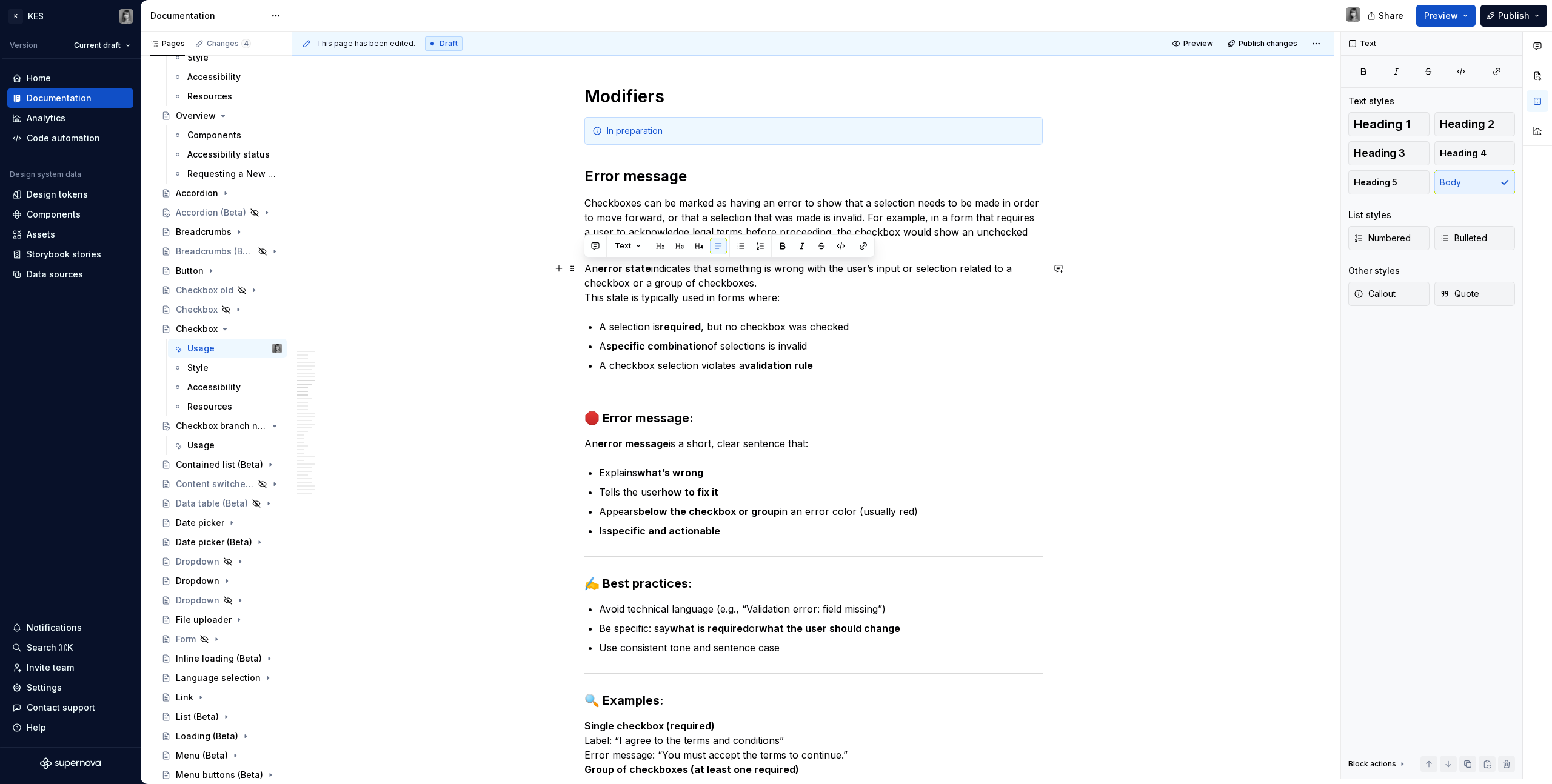 drag, startPoint x: 810, startPoint y: 282, endPoint x: 629, endPoint y: 304, distance: 182.33211 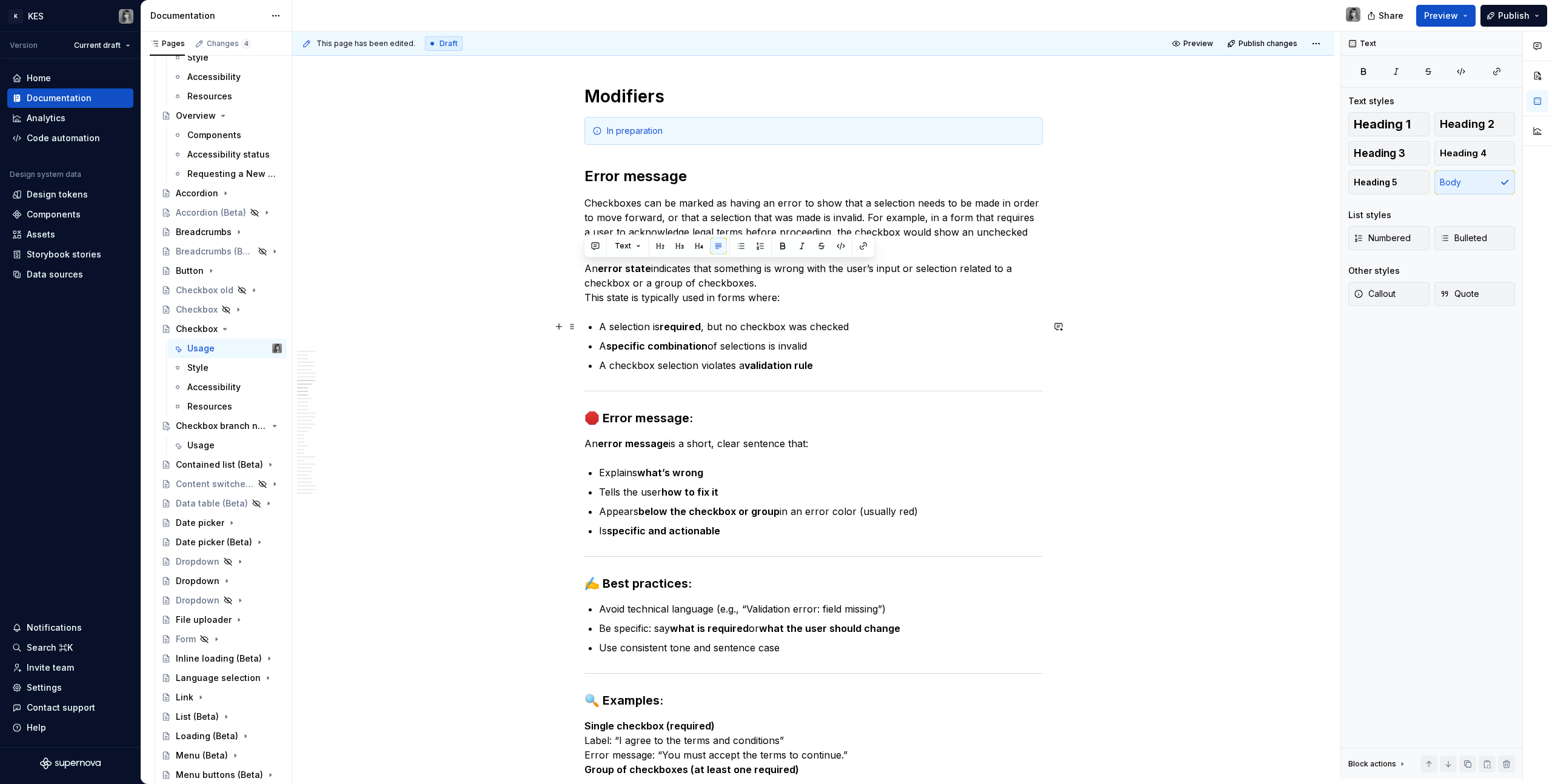 click on "A selection is  required , but no checkbox was checked" at bounding box center (821, 327) 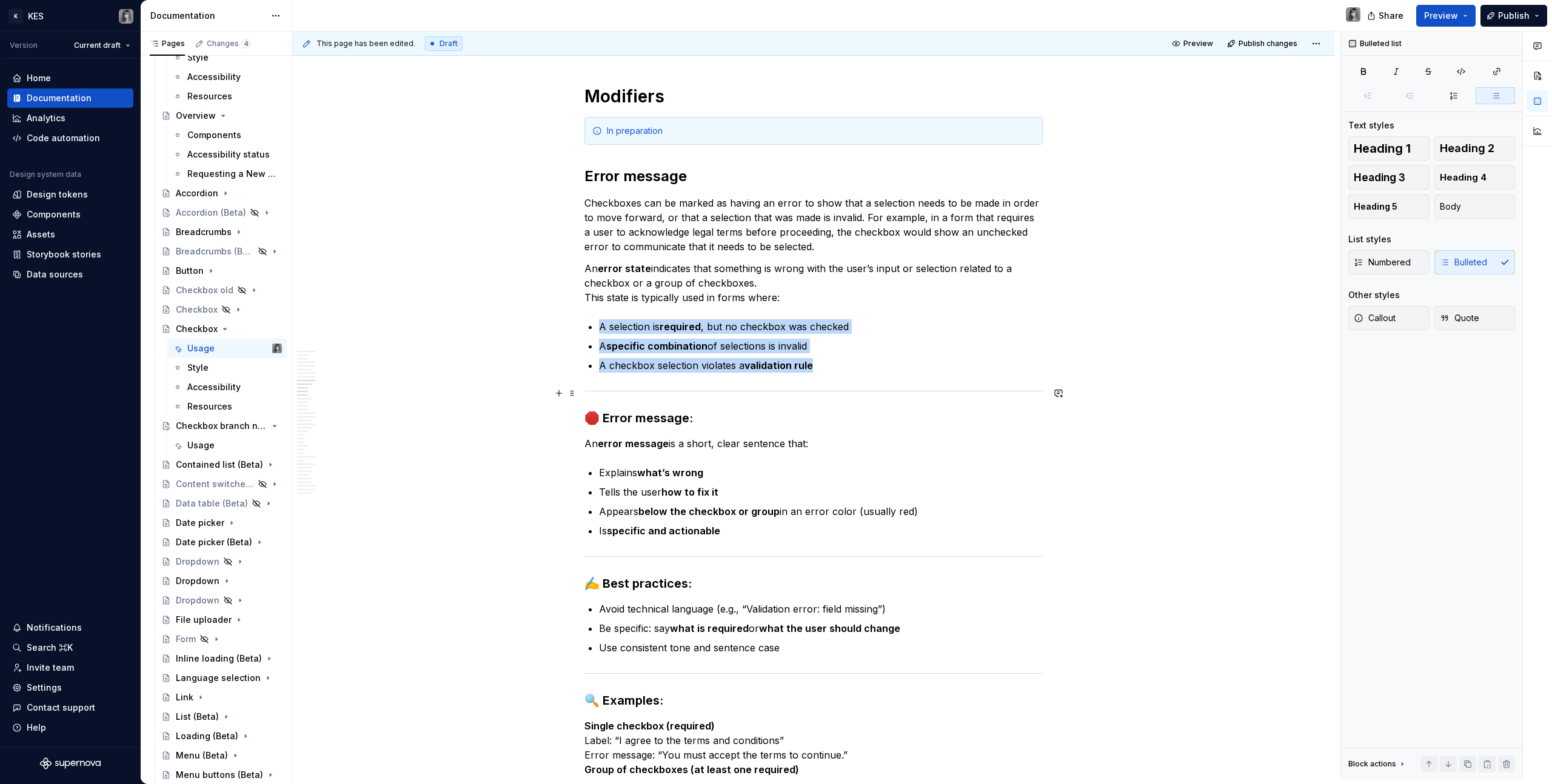 click at bounding box center [814, 391] 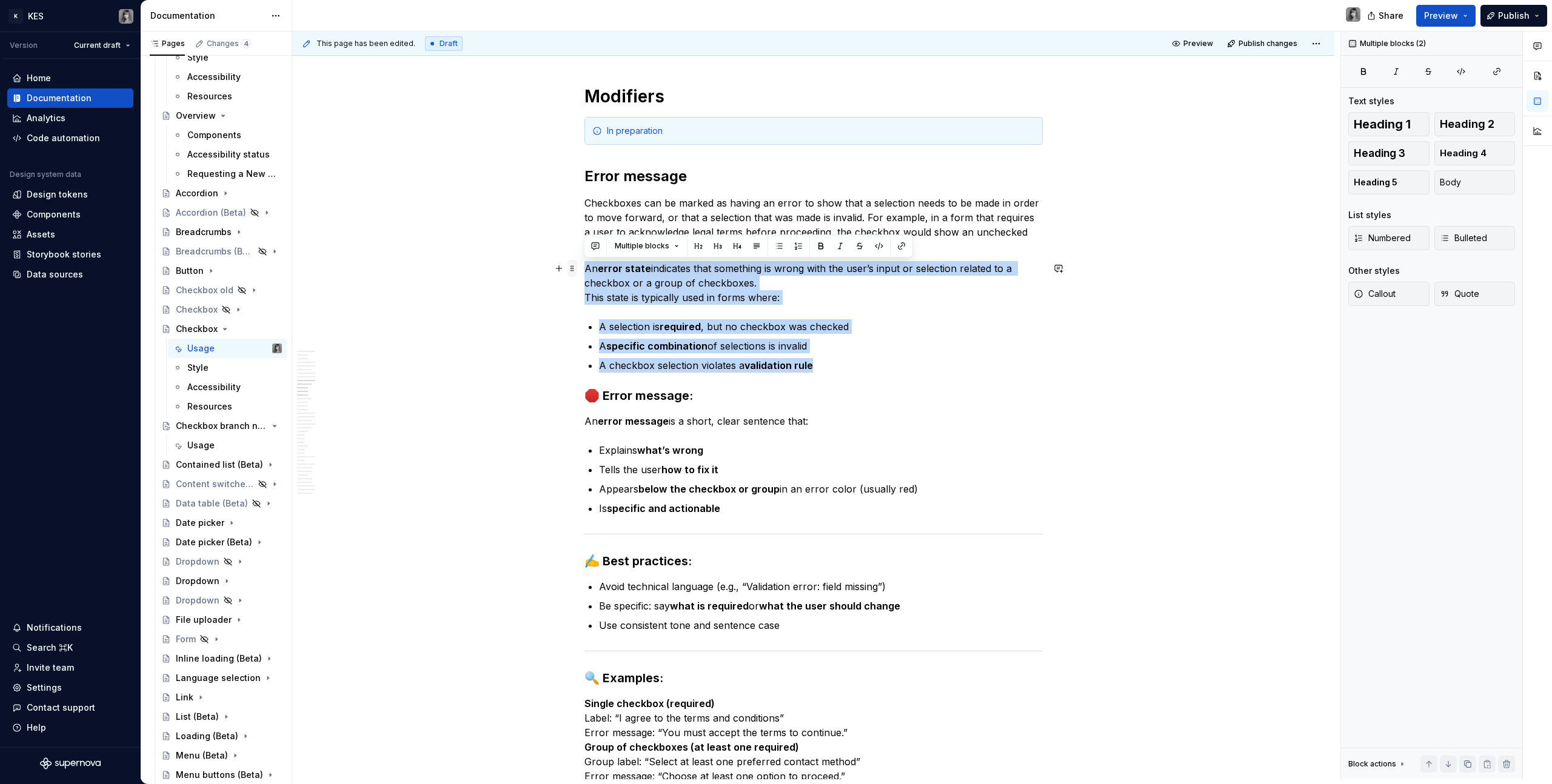 drag, startPoint x: 822, startPoint y: 365, endPoint x: 575, endPoint y: 261, distance: 268.00187 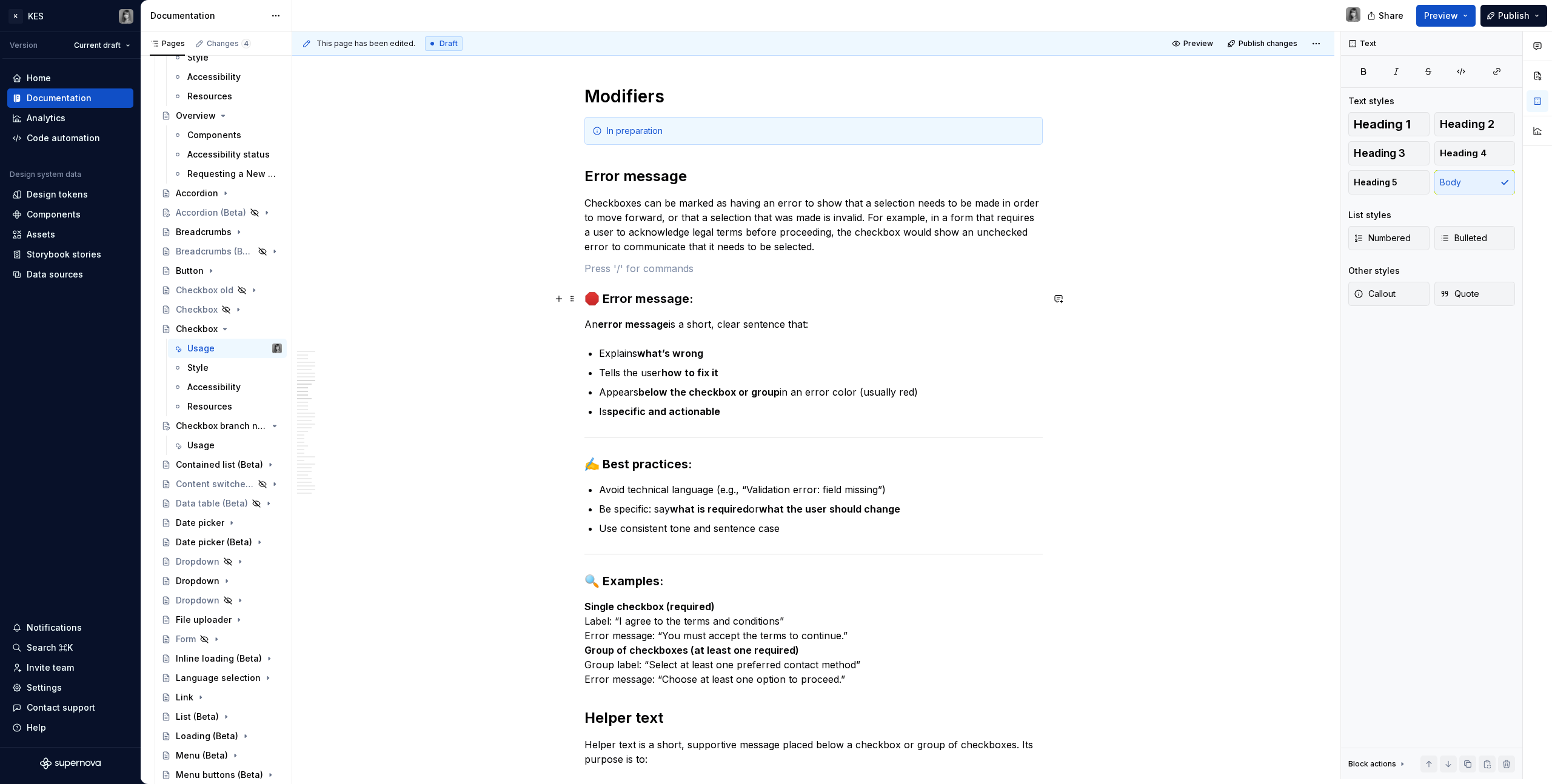 click on "🛑 Error message:" at bounding box center (814, 299) 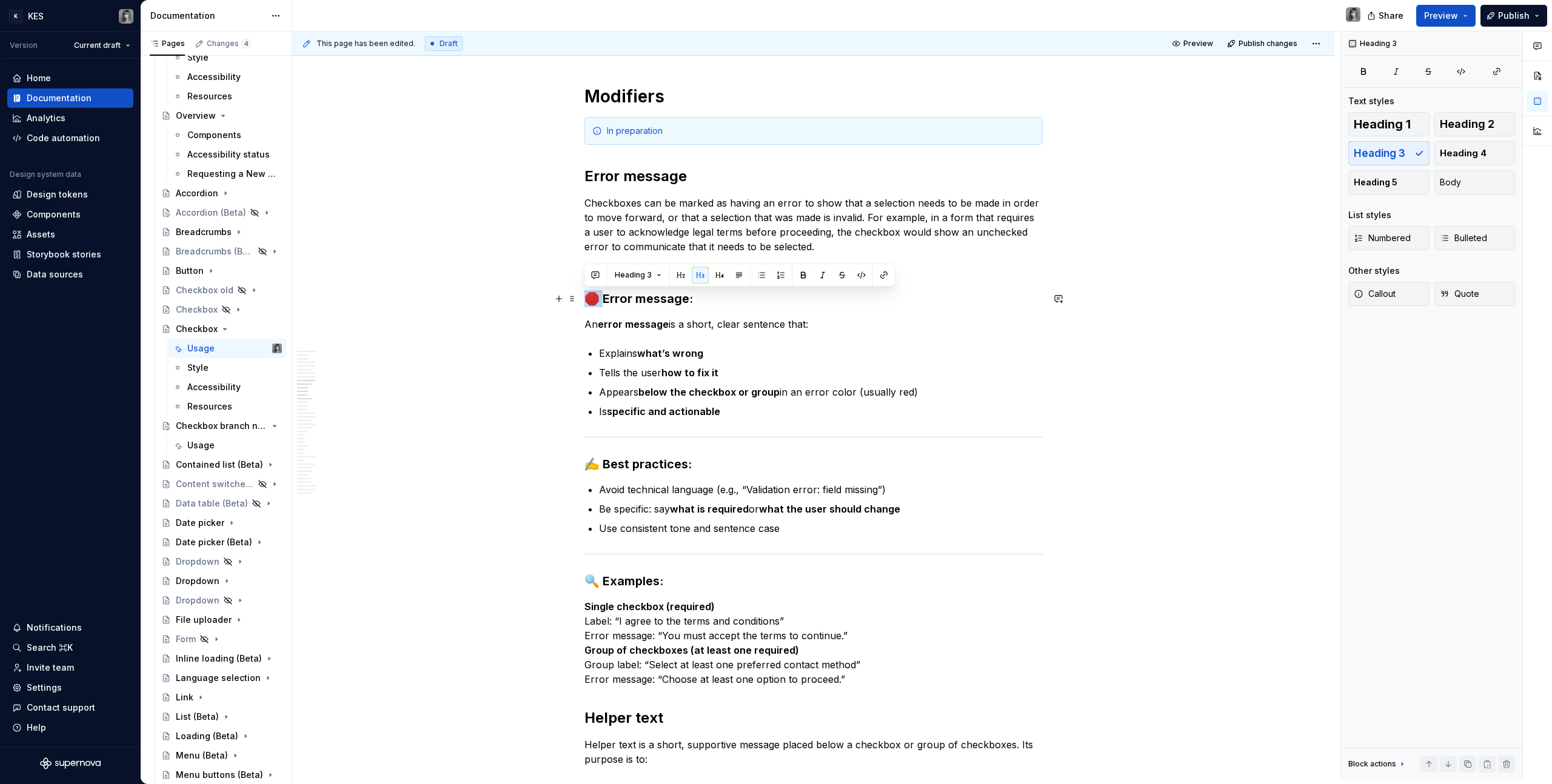 drag, startPoint x: 600, startPoint y: 297, endPoint x: 577, endPoint y: 297, distance: 23 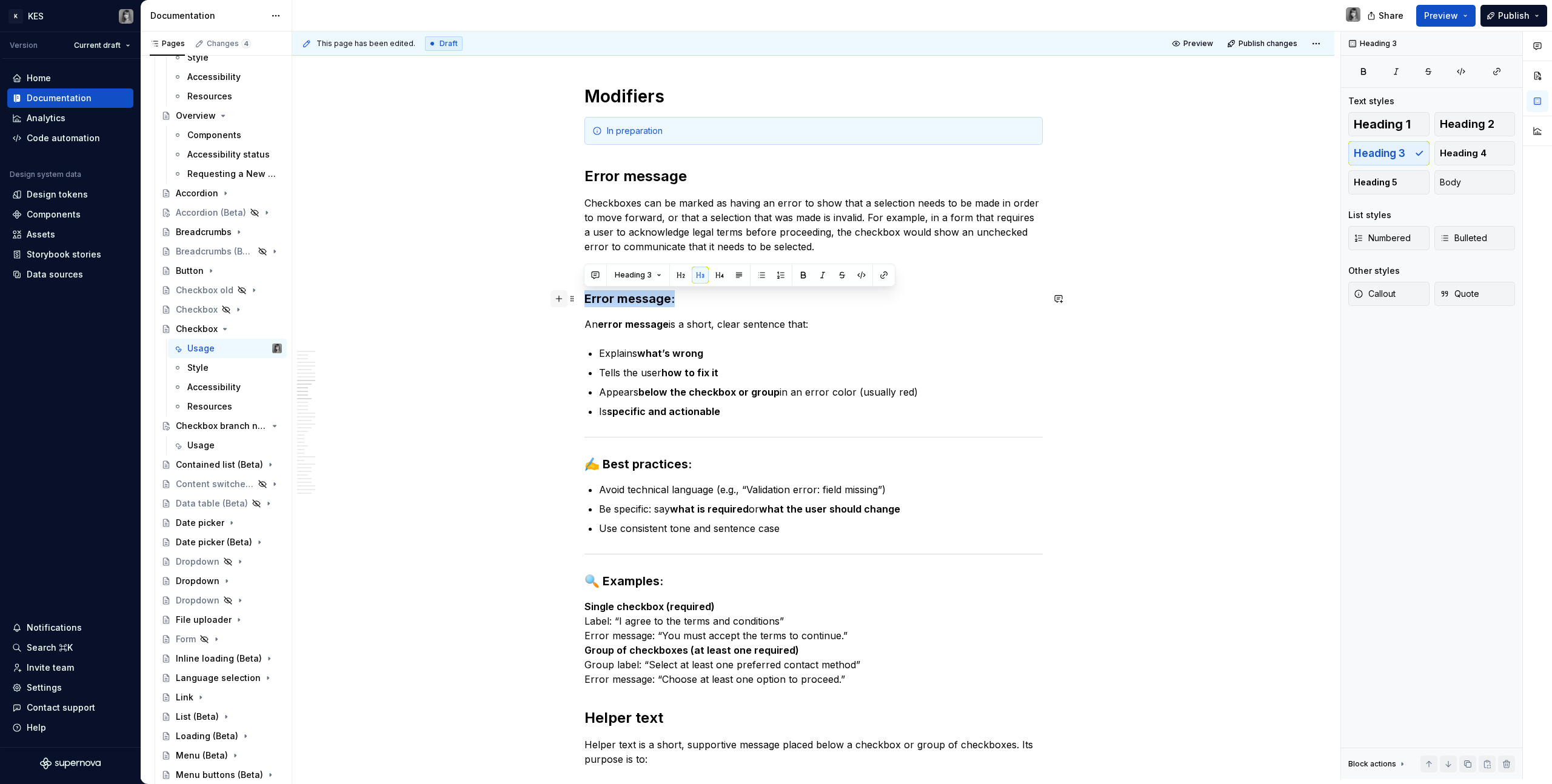 drag, startPoint x: 718, startPoint y: 304, endPoint x: 554, endPoint y: 302, distance: 164.01219 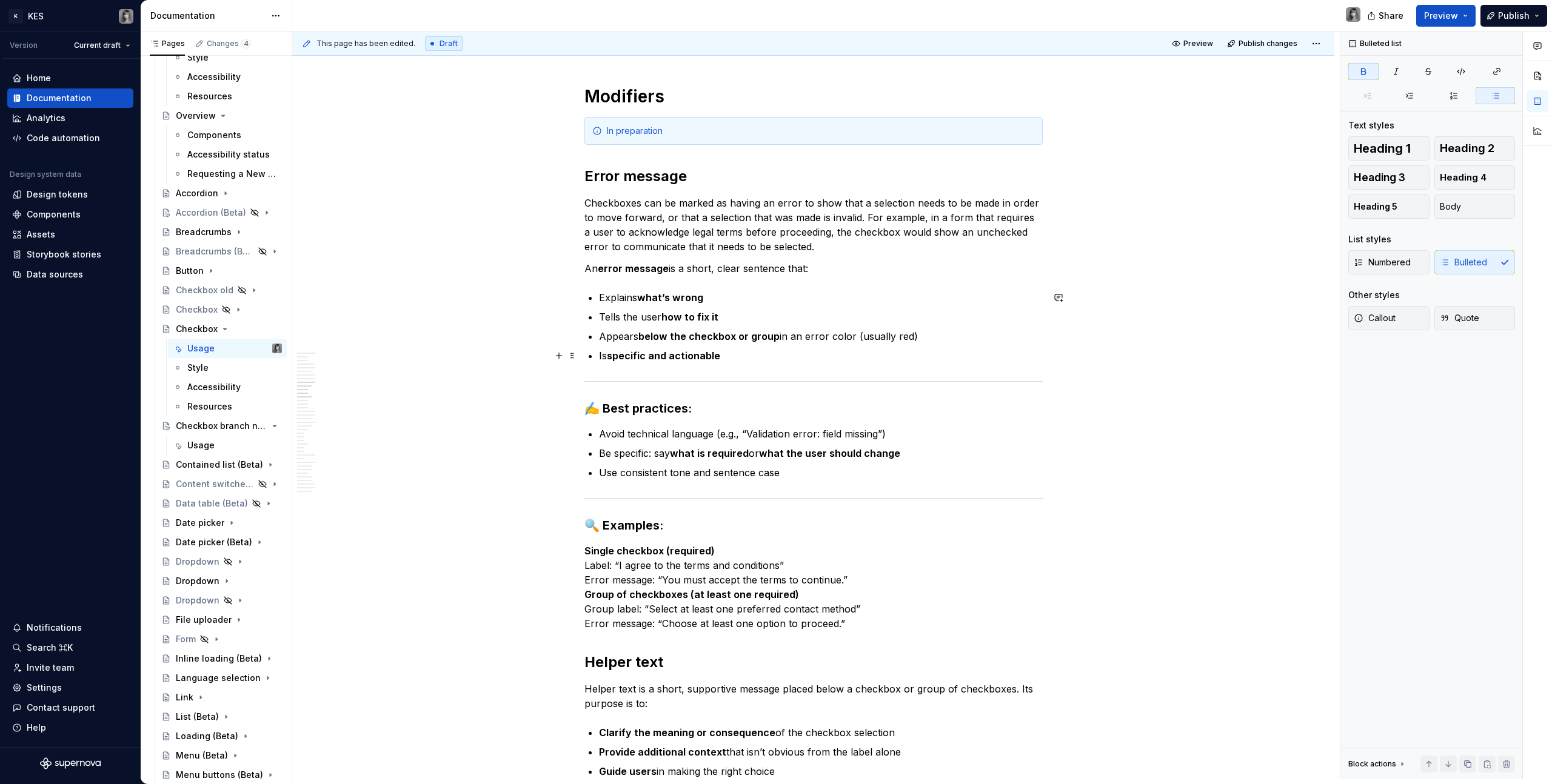 click on "Is  specific and actionable" at bounding box center (821, 356) 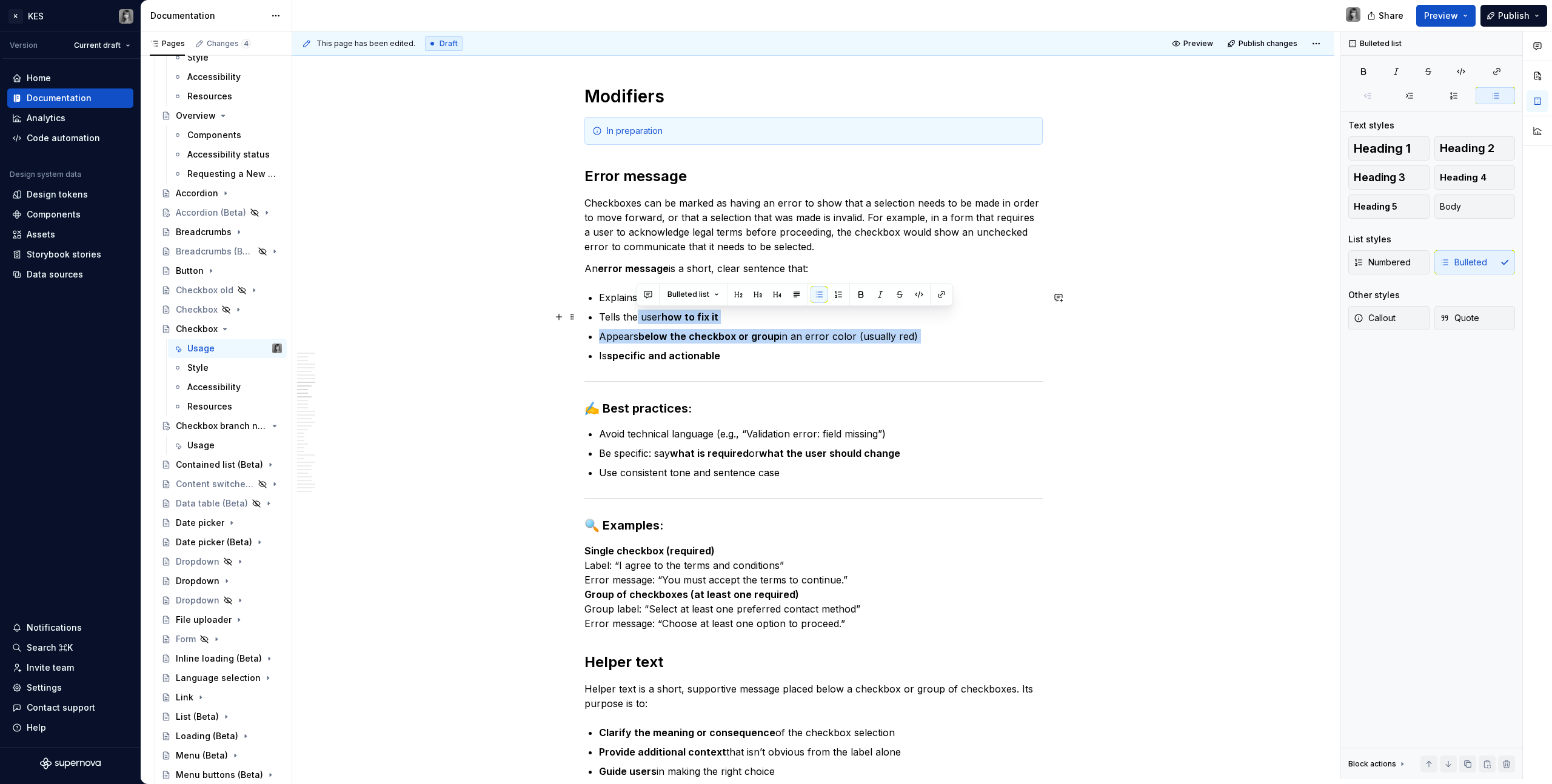 drag, startPoint x: 655, startPoint y: 312, endPoint x: 746, endPoint y: 347, distance: 97.49872 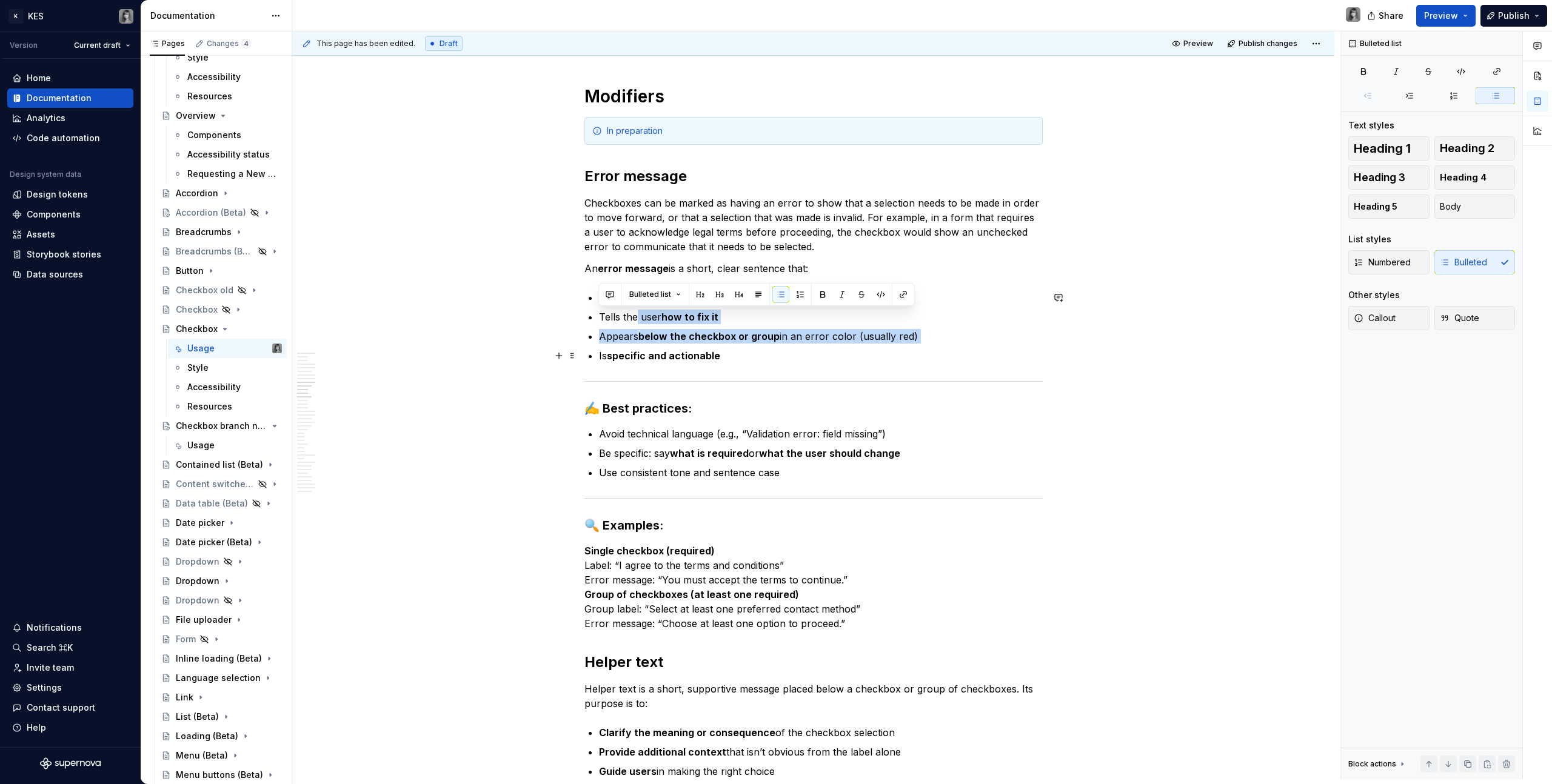 click on "Explains  what’s wrong Tells the user  how to fix it Appears  below the checkbox or group  in an error color (usually red) Is  specific and actionable" at bounding box center [821, 327] 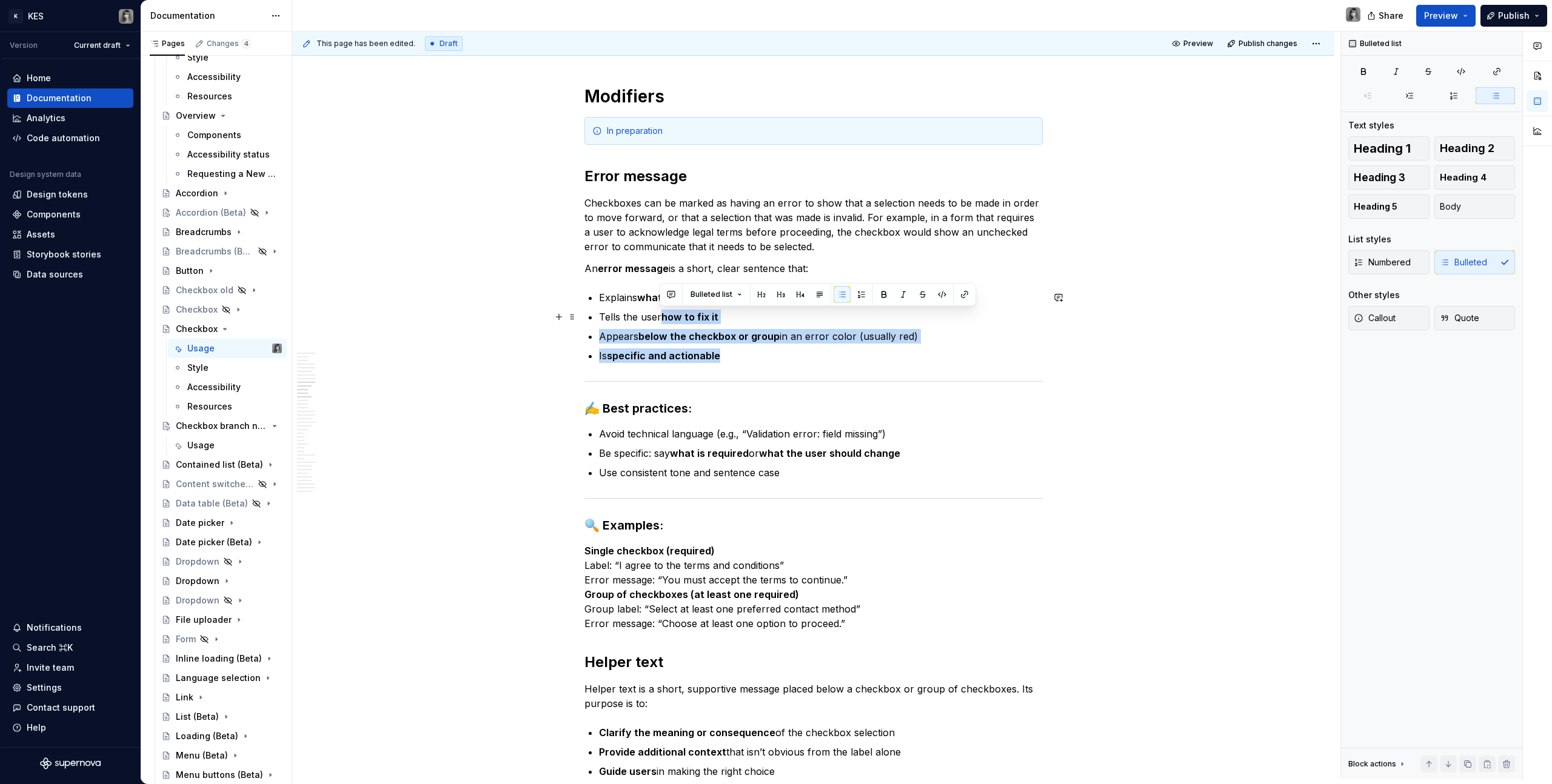 drag, startPoint x: 678, startPoint y: 333, endPoint x: 660, endPoint y: 321, distance: 21.63331 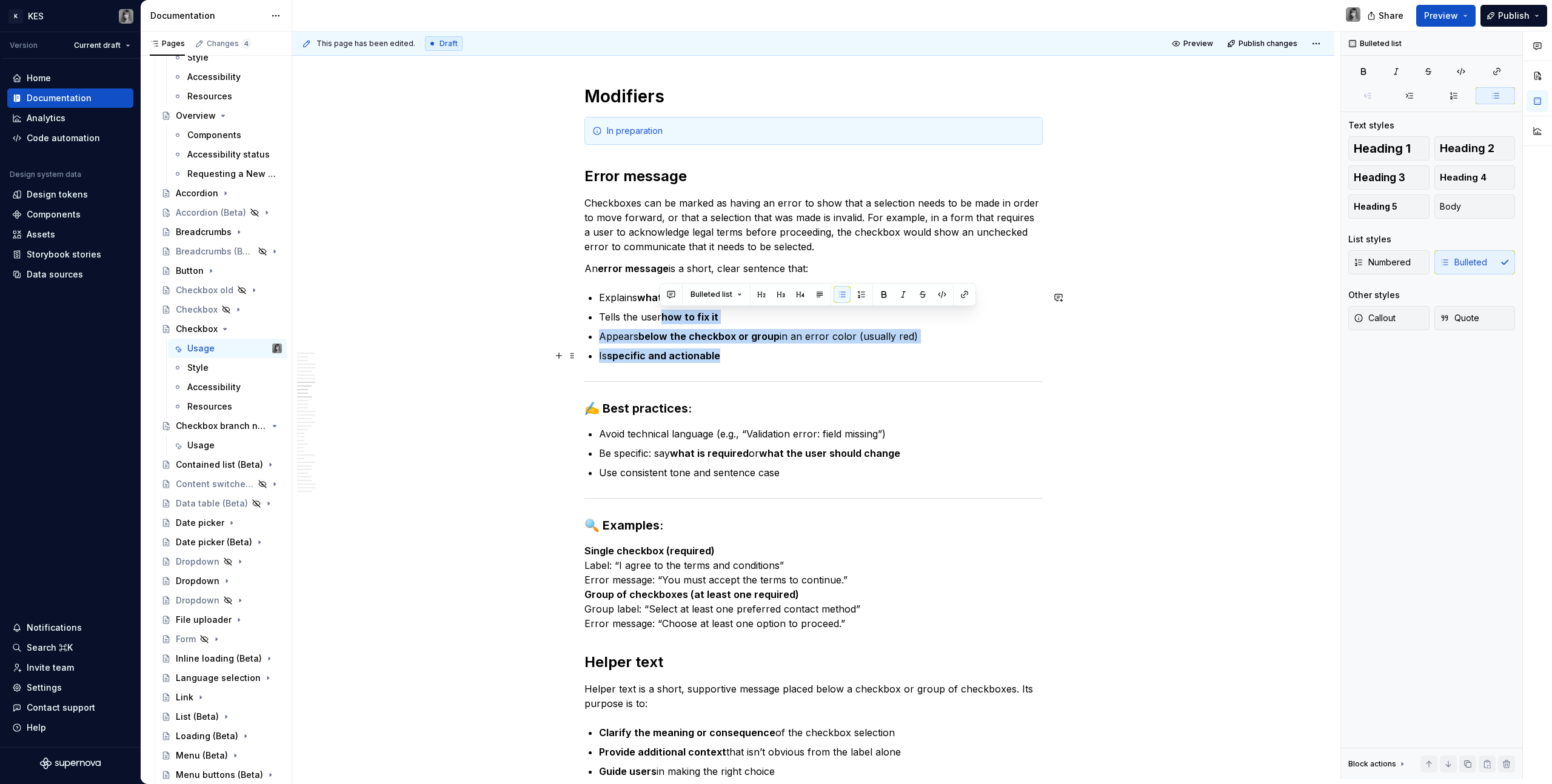 click on "Explains  what’s wrong Tells the user  how to fix it Appears  below the checkbox or group  in an error color (usually red) Is  specific and actionable" at bounding box center [821, 327] 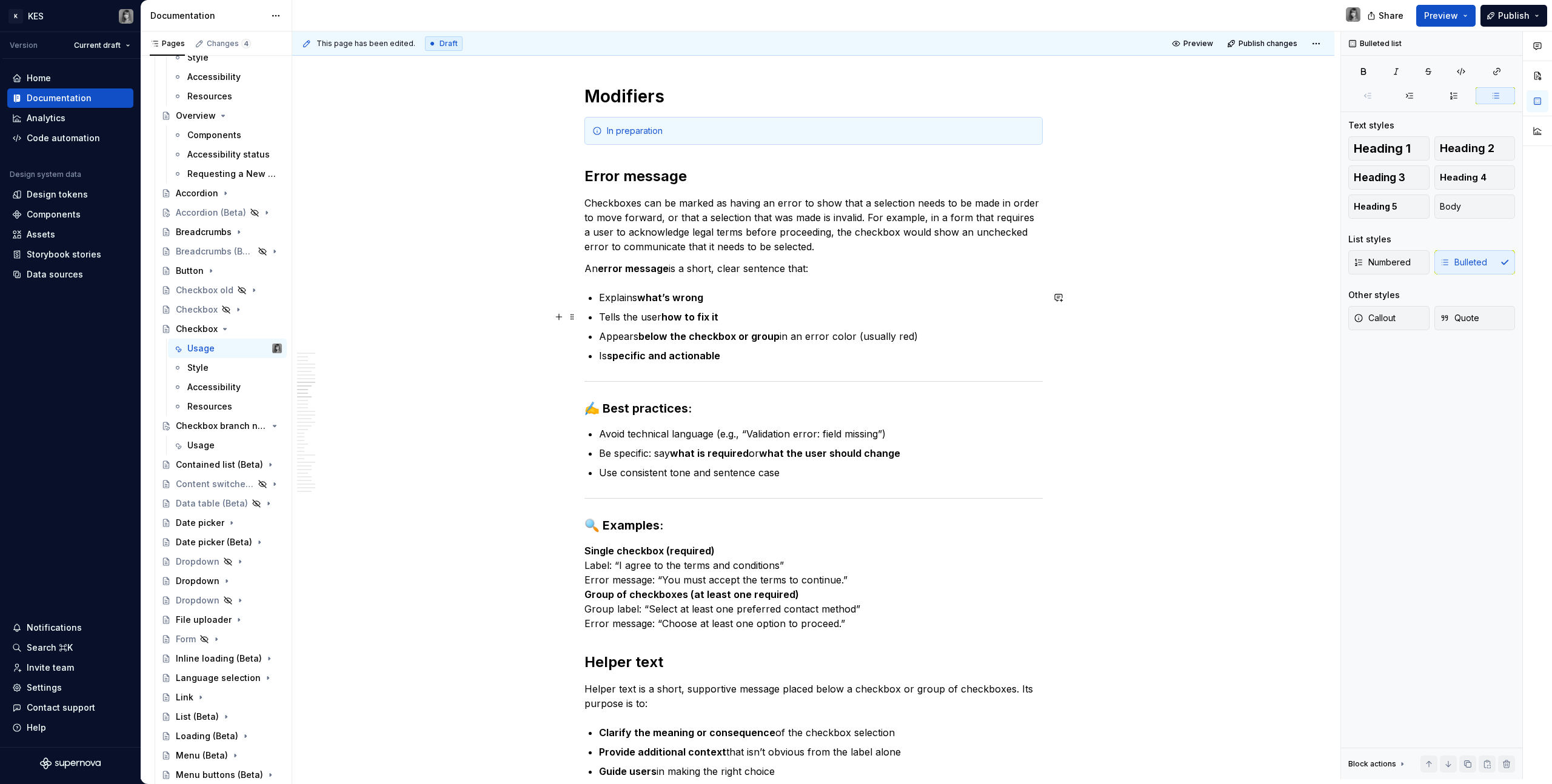 click on "how to fix it" at bounding box center (690, 317) 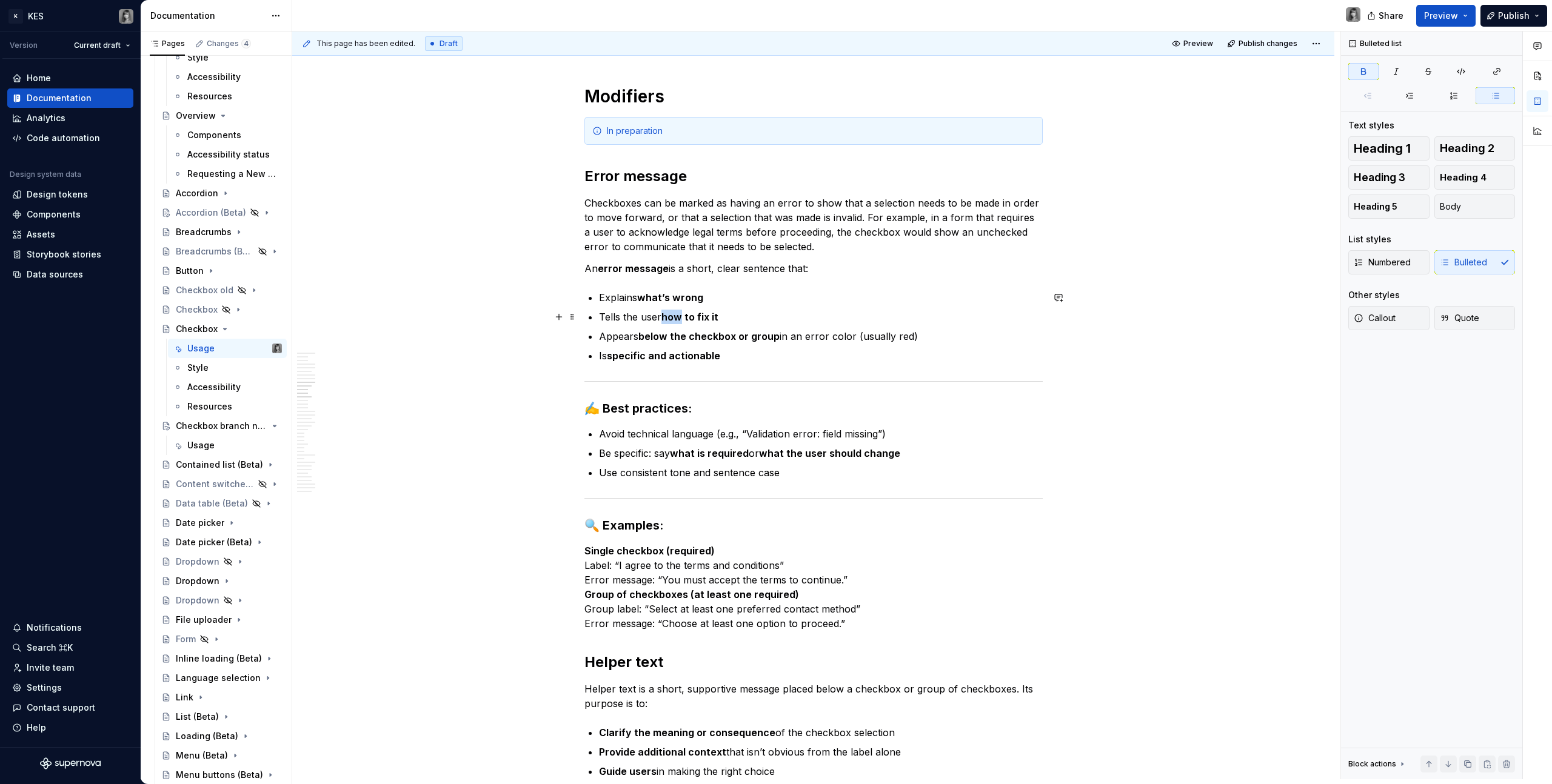 click on "how to fix it" at bounding box center [690, 317] 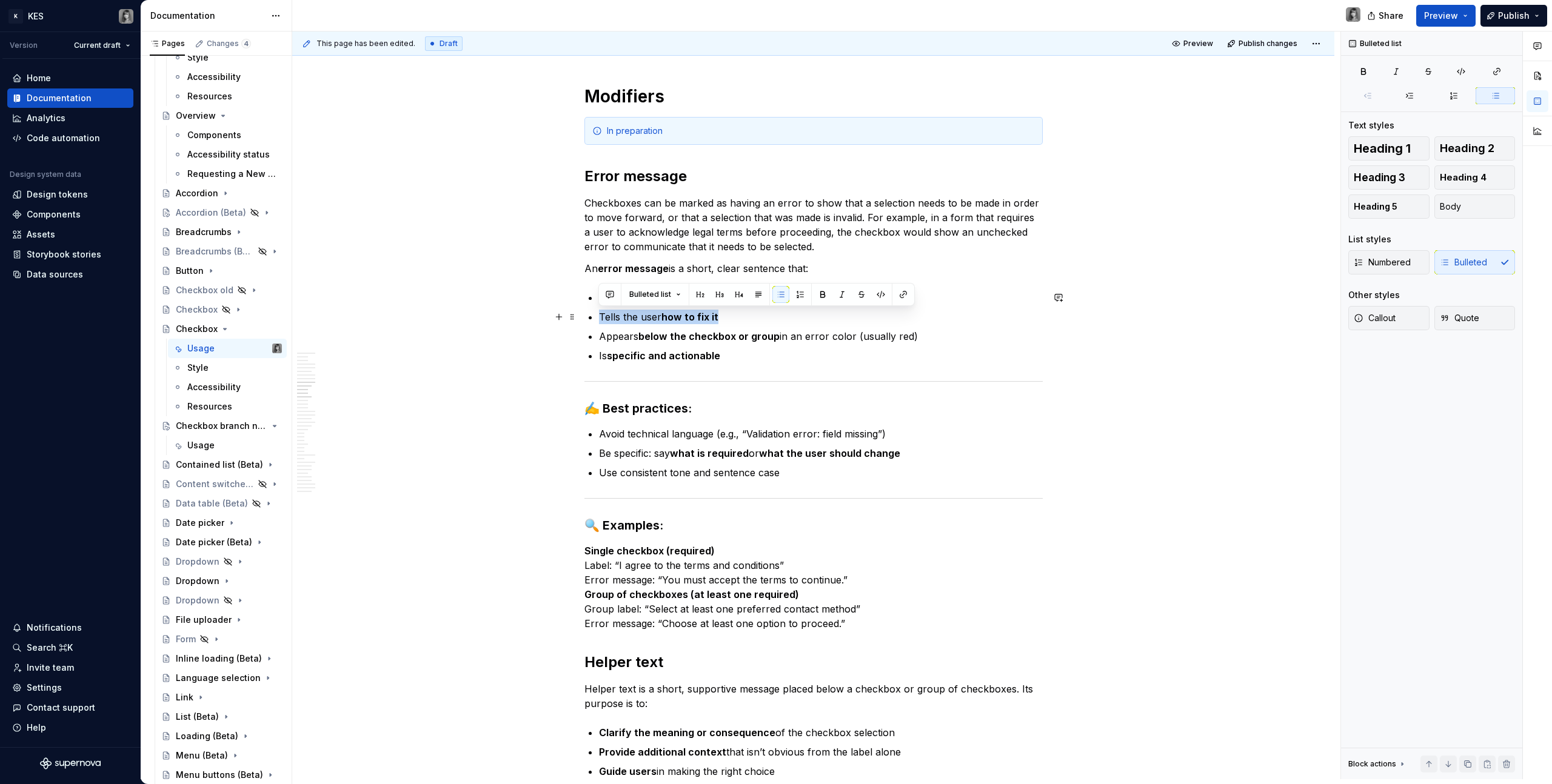 click on "how to fix it" at bounding box center (690, 317) 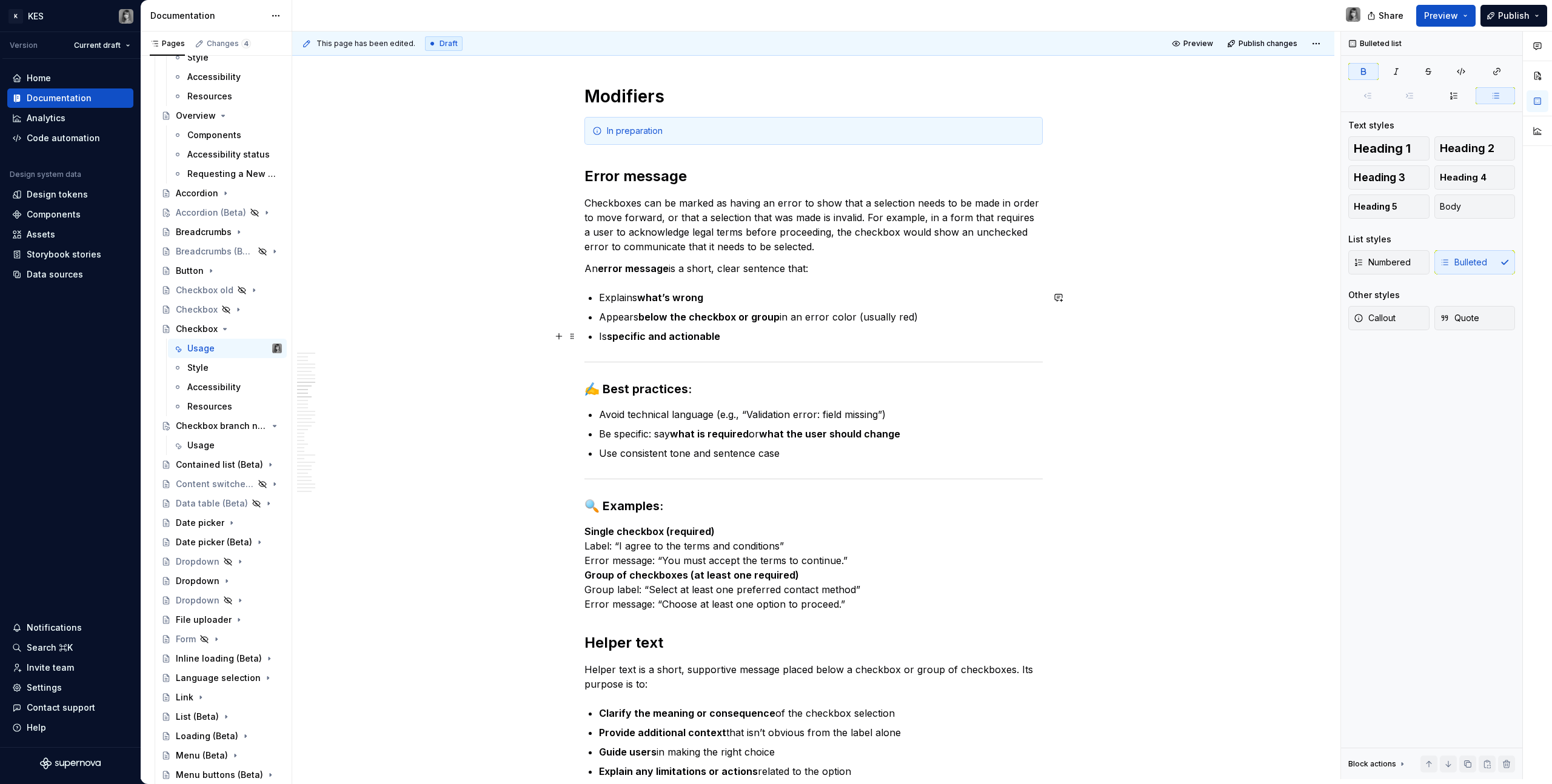 click on "Explains  what’s wrong Appears  below the checkbox or group  in an error color (usually red) Is  specific and actionable" at bounding box center (821, 317) 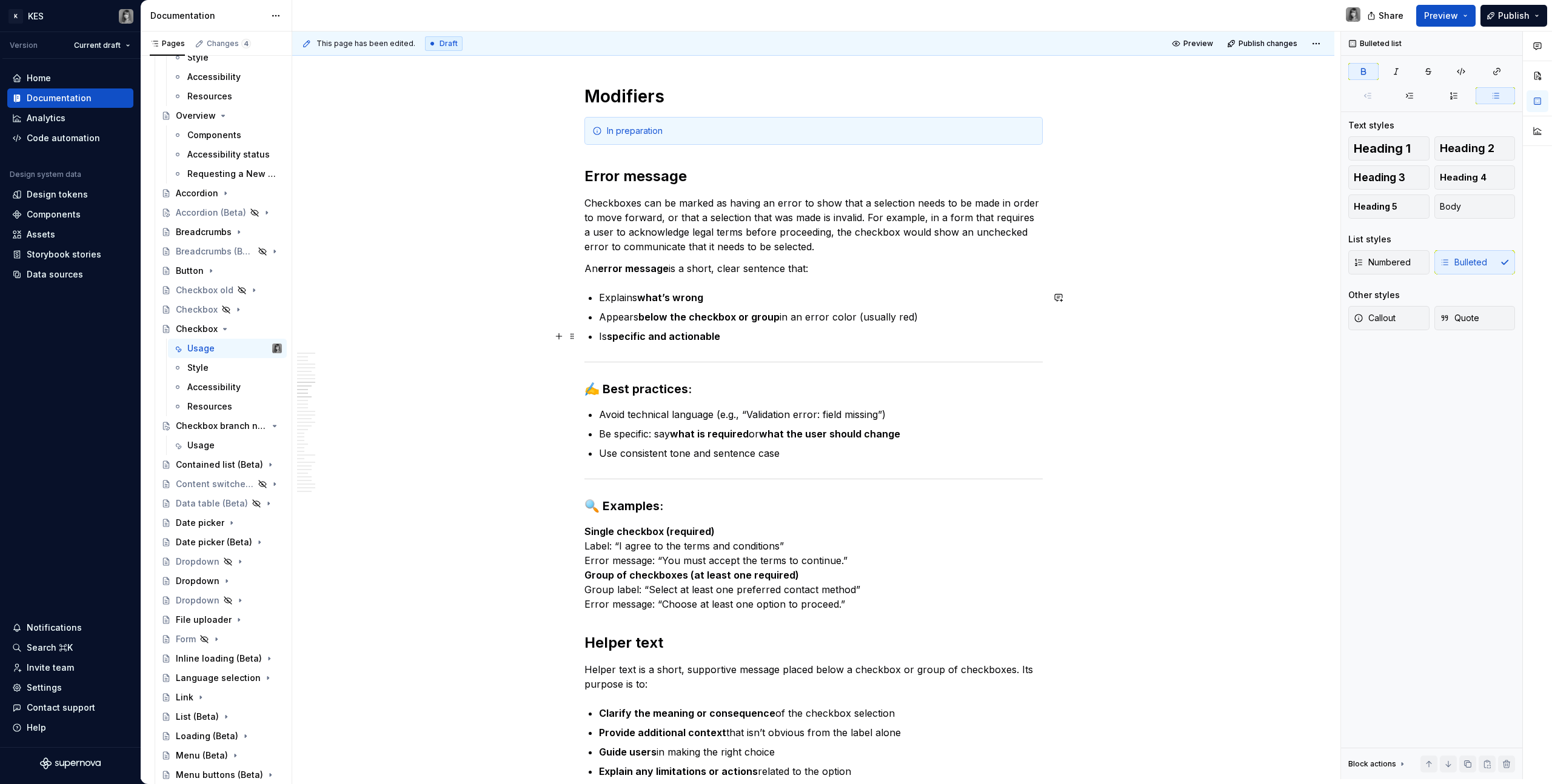 click on "specific and actionable" at bounding box center [663, 336] 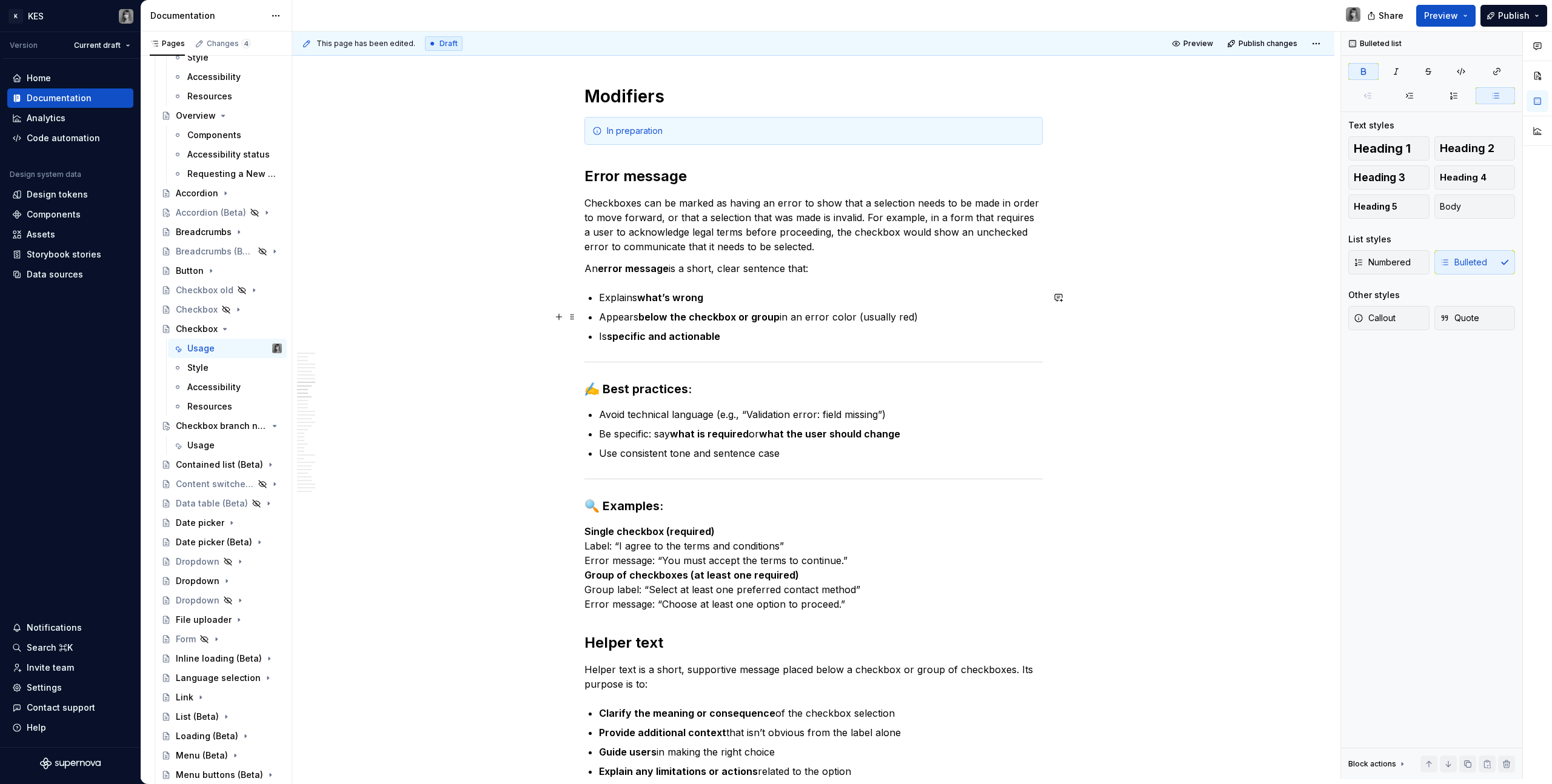 click on "Appears  below the checkbox or group  in an error color (usually red)" at bounding box center (821, 317) 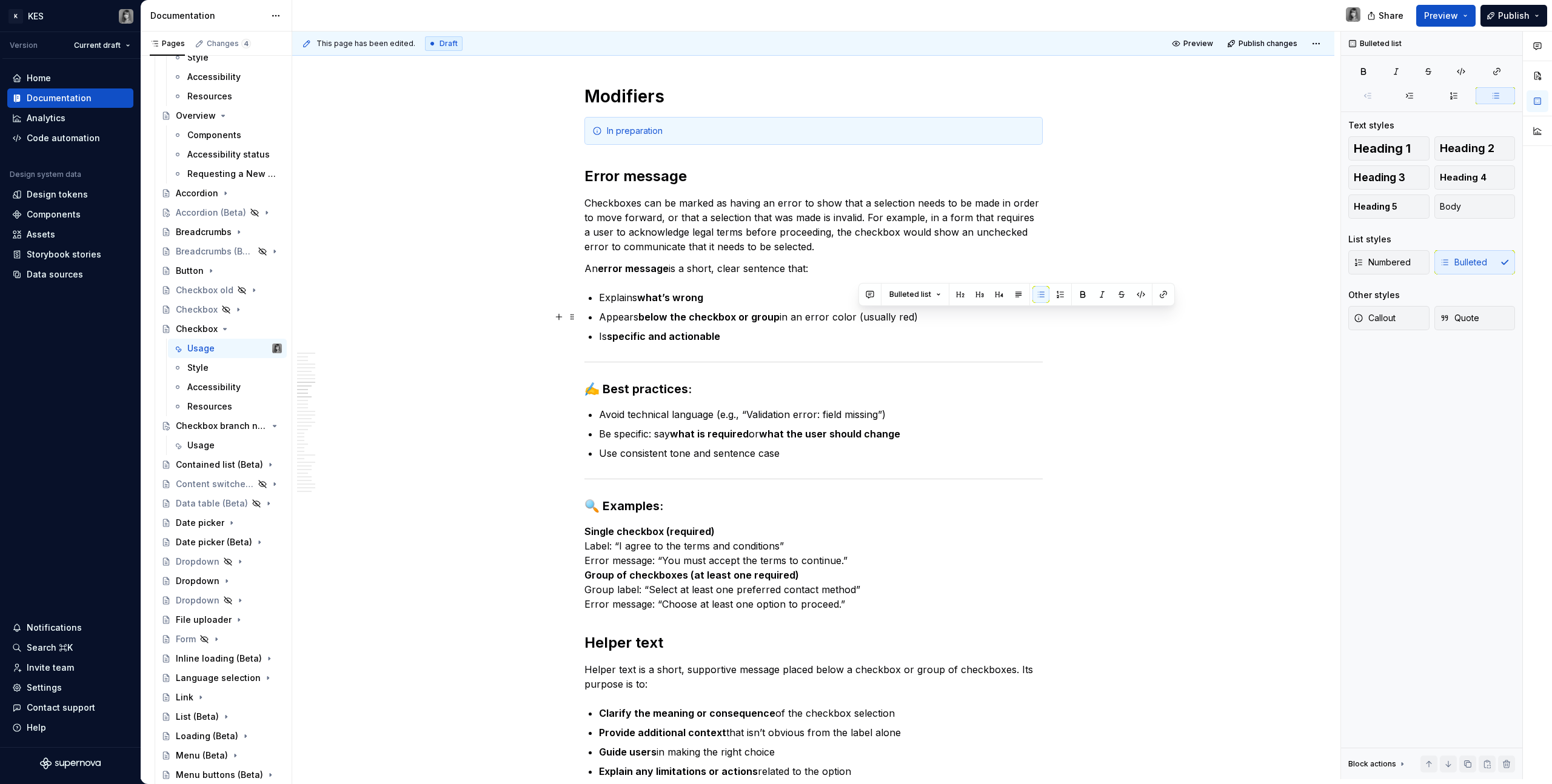 drag, startPoint x: 923, startPoint y: 319, endPoint x: 855, endPoint y: 314, distance: 68.18358 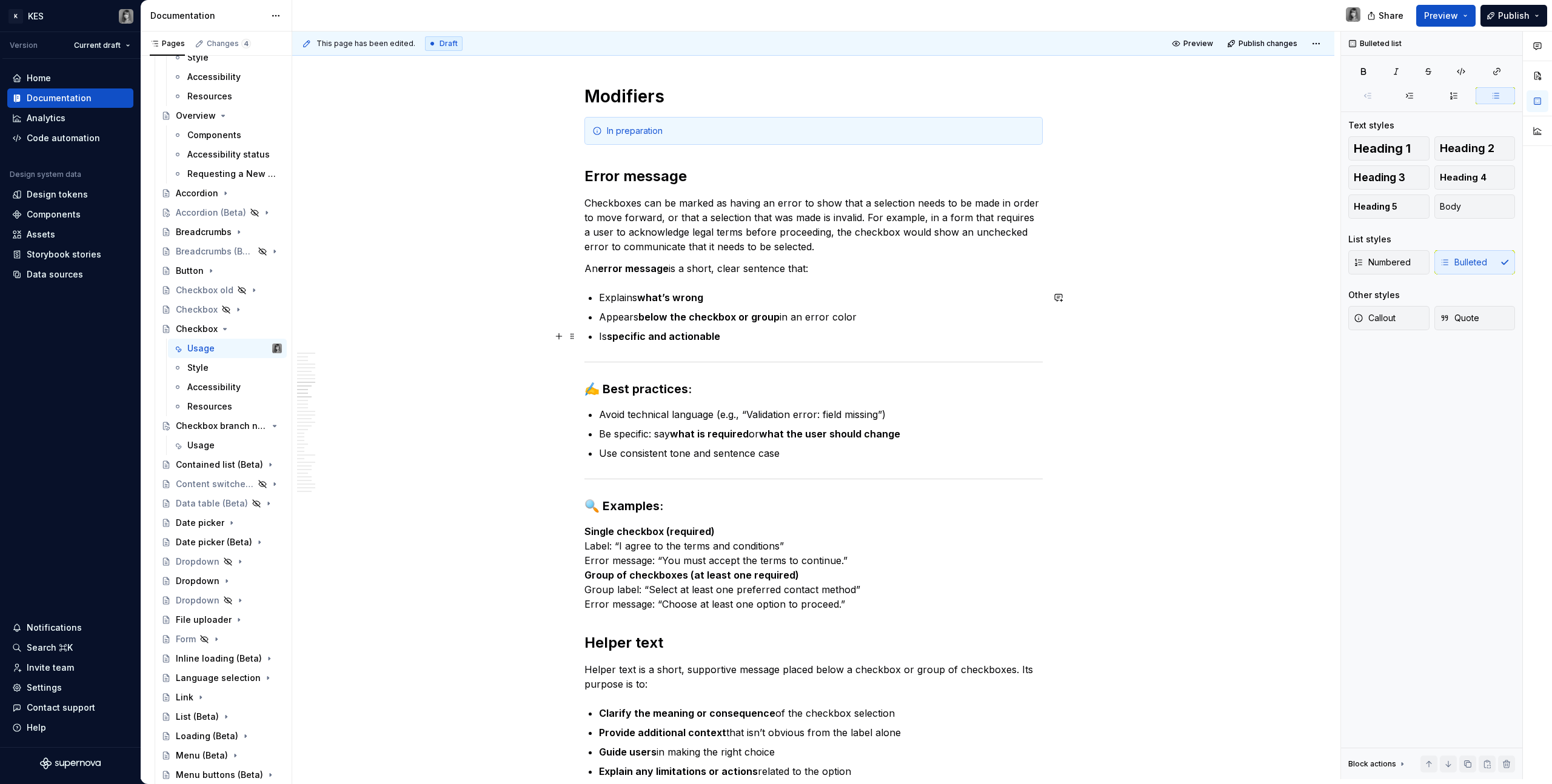 click on "Explains  what’s wrong Appears  below the checkbox or group  in an error color  Is  specific and actionable" at bounding box center [821, 317] 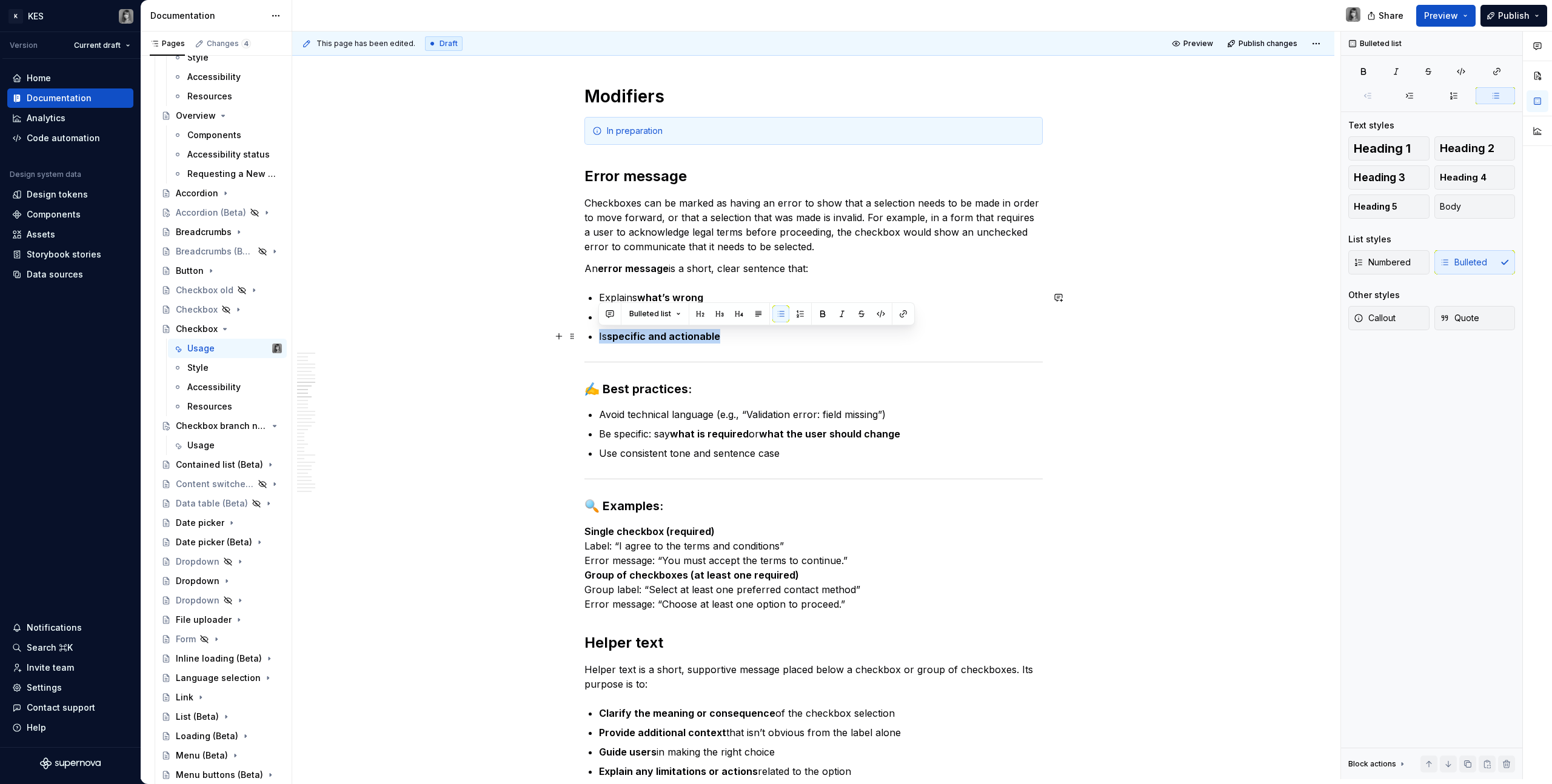 drag, startPoint x: 744, startPoint y: 338, endPoint x: 587, endPoint y: 335, distance: 157.02866 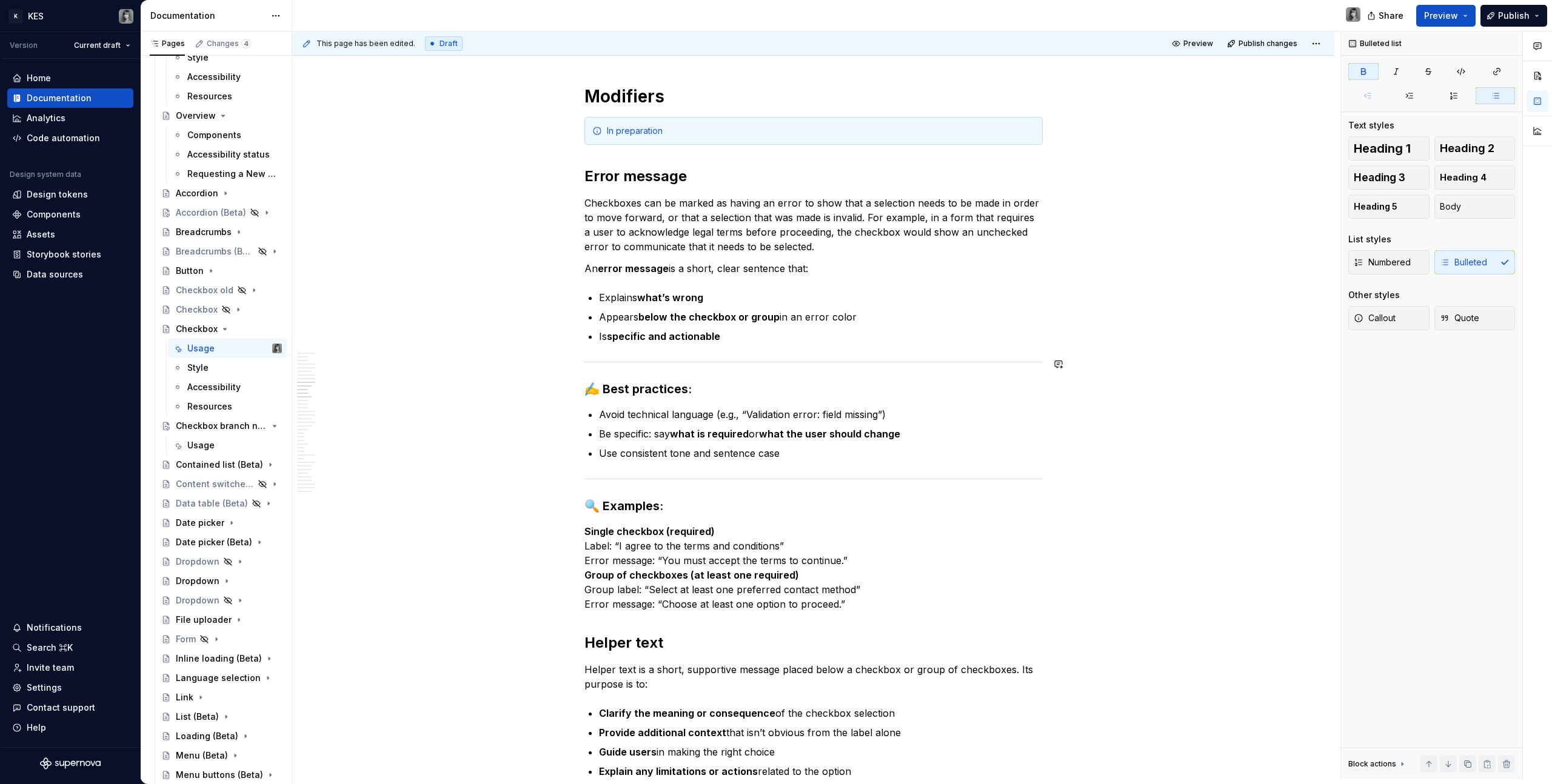 click on "**********" at bounding box center [814, 2526] 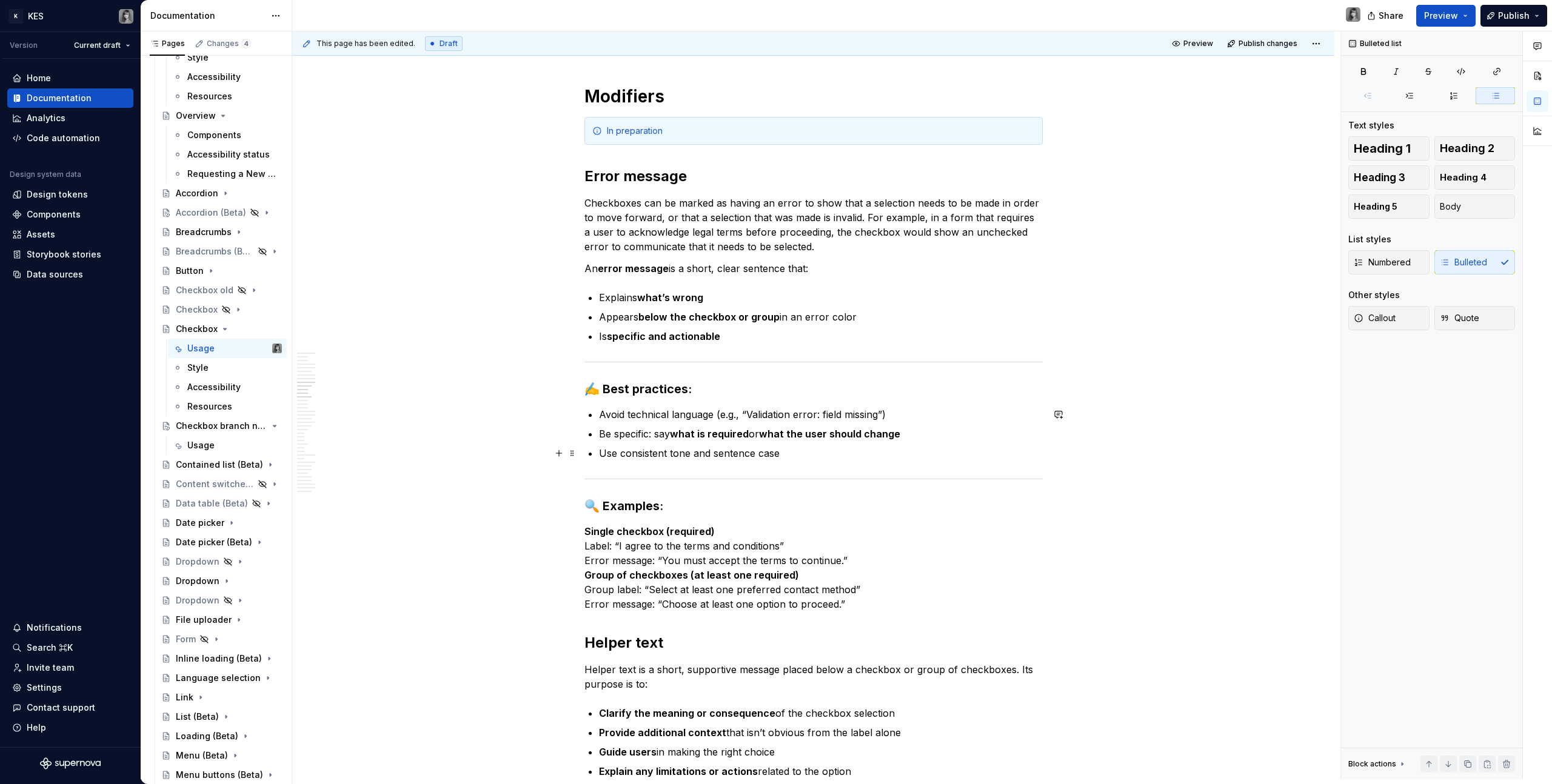 click on "Use consistent tone and sentence case" at bounding box center [821, 453] 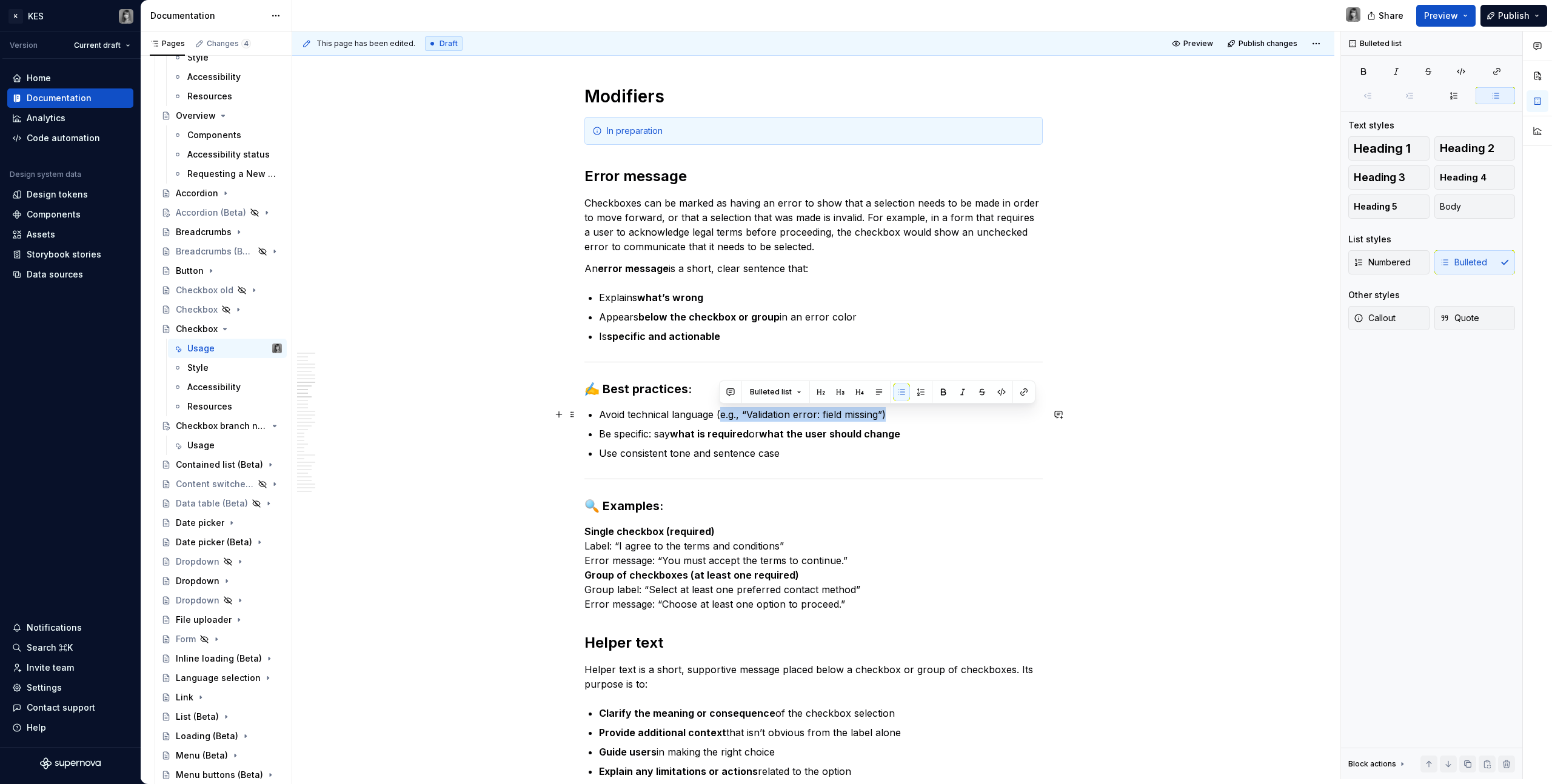 drag, startPoint x: 889, startPoint y: 415, endPoint x: 718, endPoint y: 416, distance: 171.00292 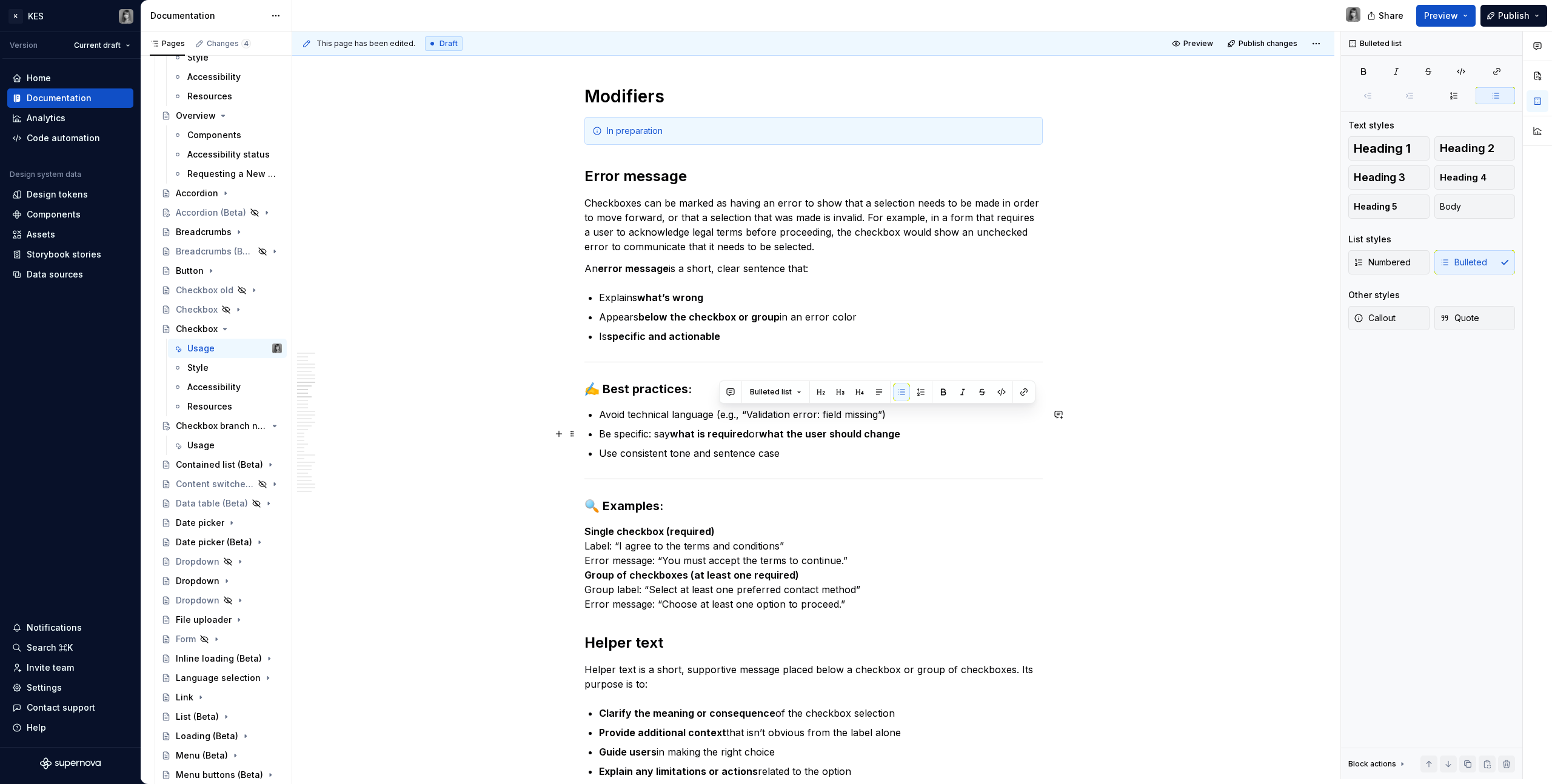 click on "Be specific: say  what is required  or  what the user should change" at bounding box center (821, 434) 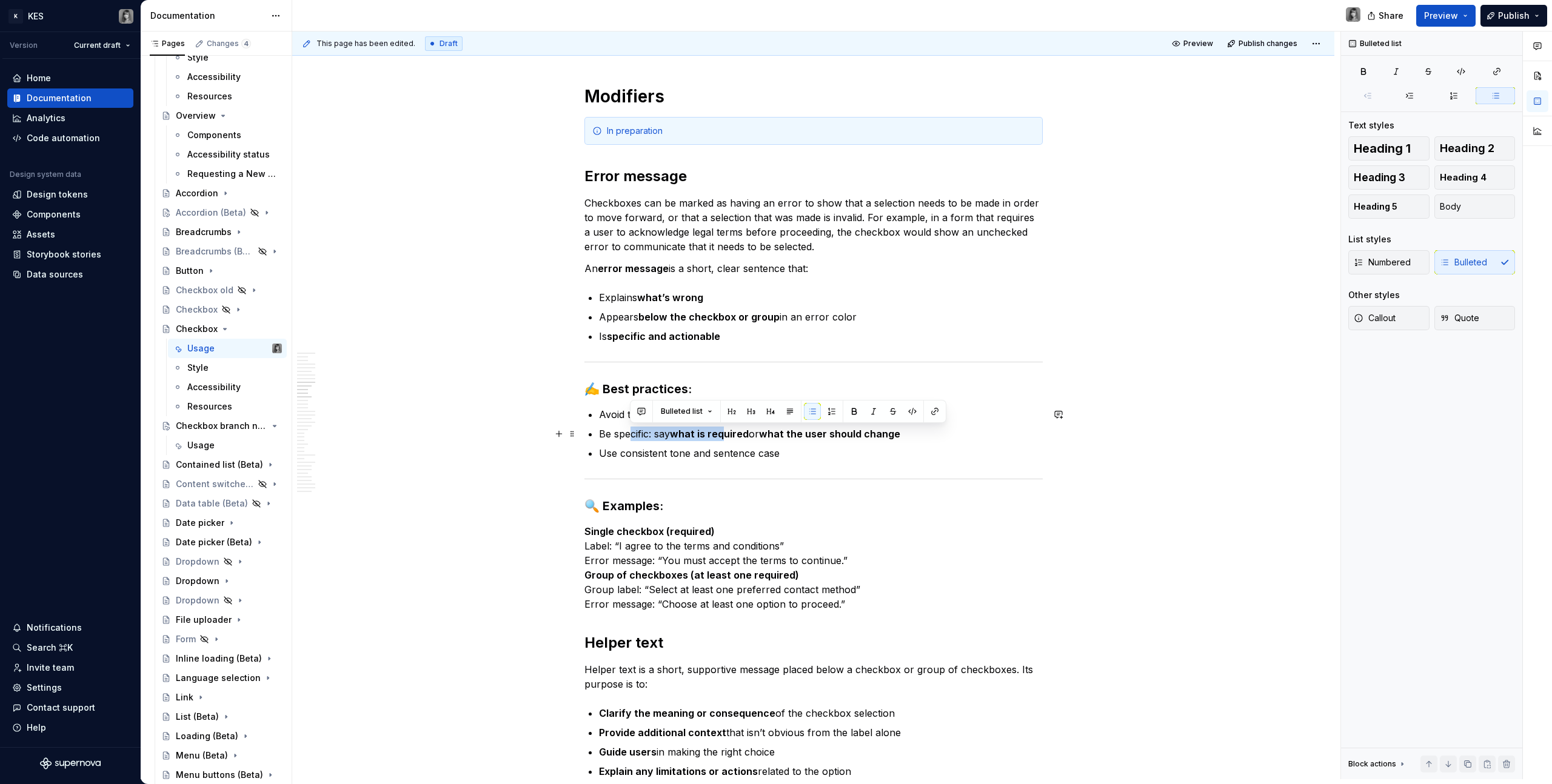 drag, startPoint x: 631, startPoint y: 431, endPoint x: 747, endPoint y: 438, distance: 116.21101 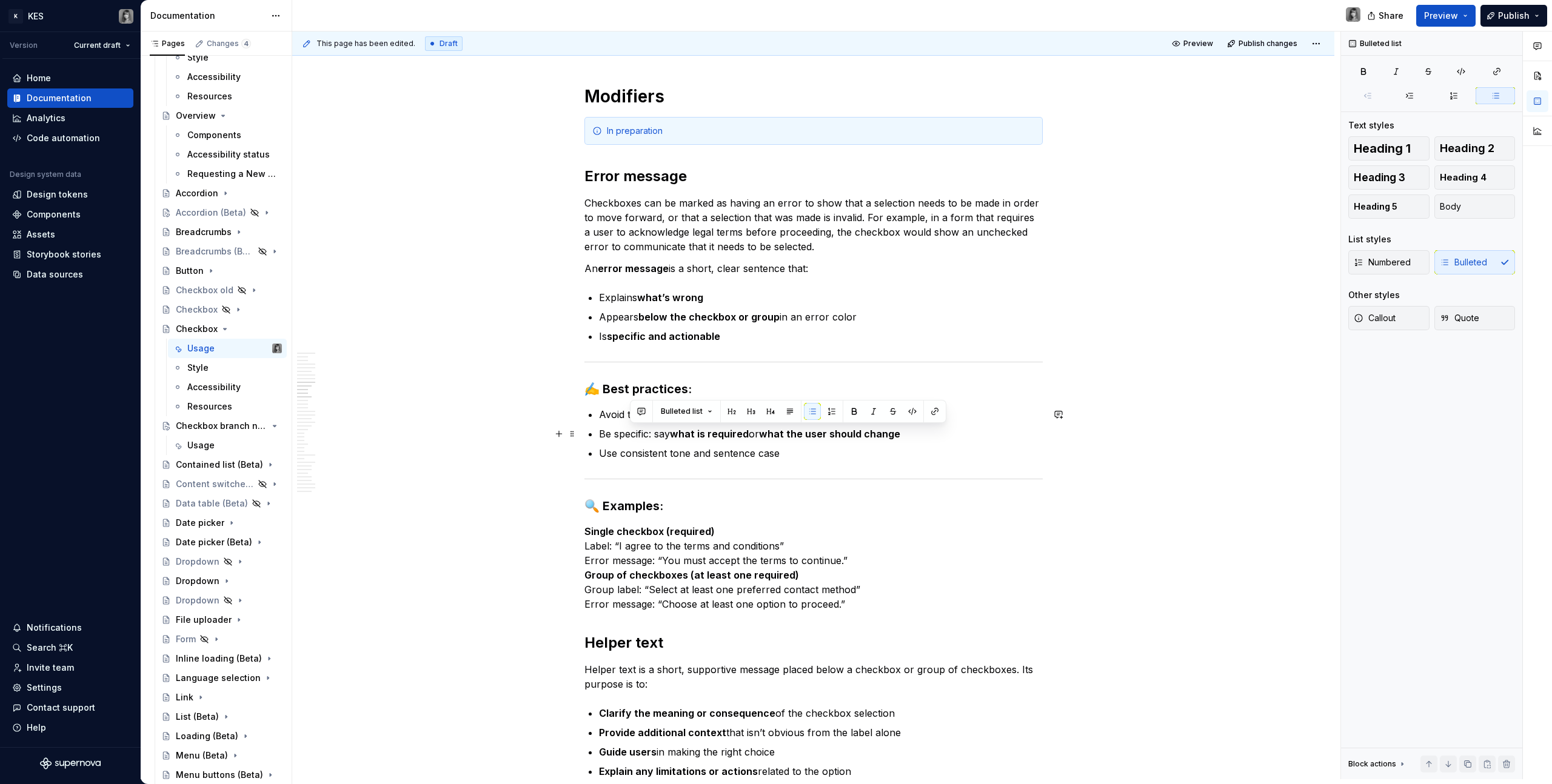 click on "Avoid technical language (e.g., “Validation error: field missing”) Be specific: say  what is required  or what the user should change Use consistent tone and sentence case" at bounding box center [821, 434] 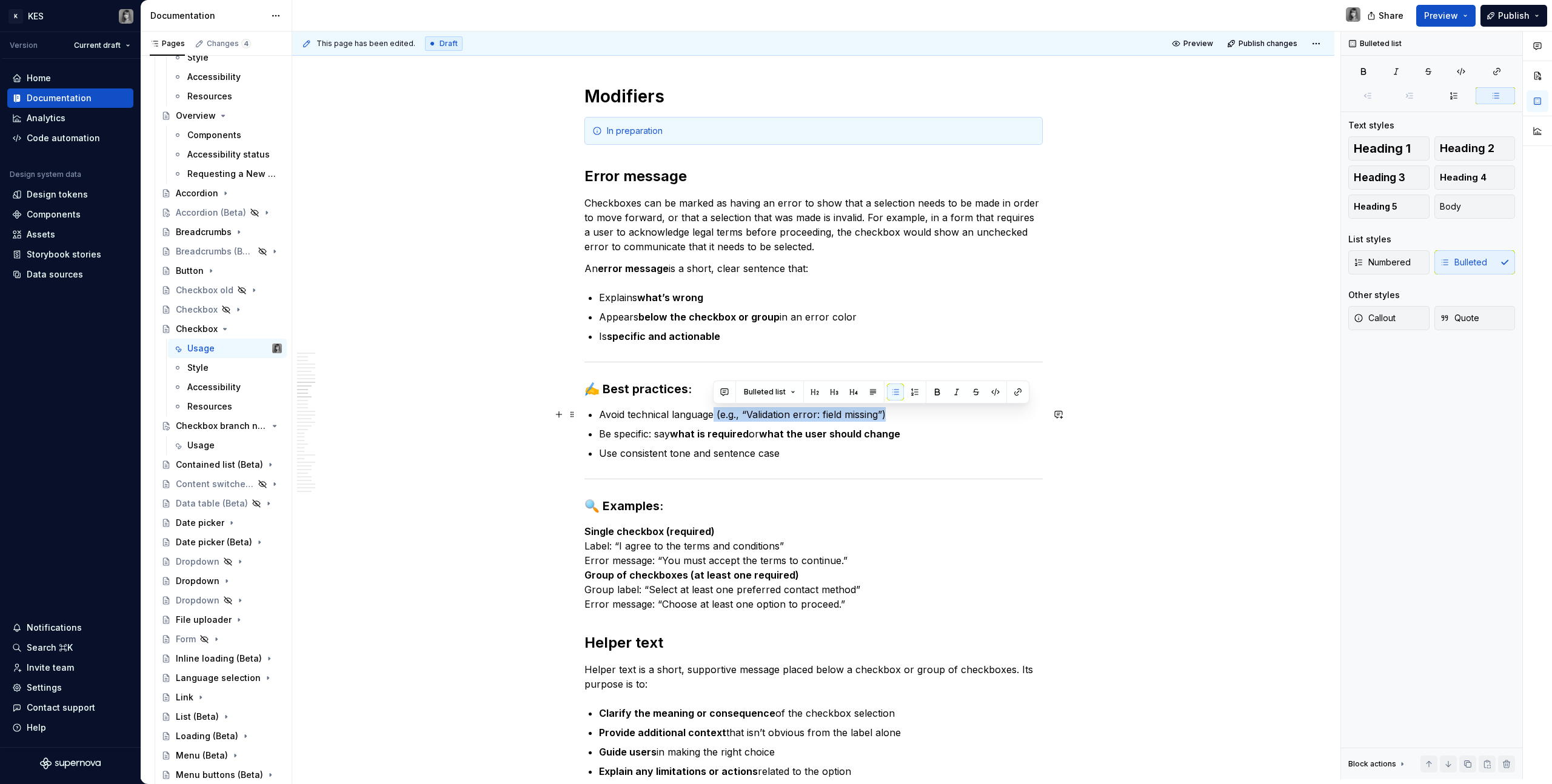 drag, startPoint x: 900, startPoint y: 416, endPoint x: 713, endPoint y: 416, distance: 187 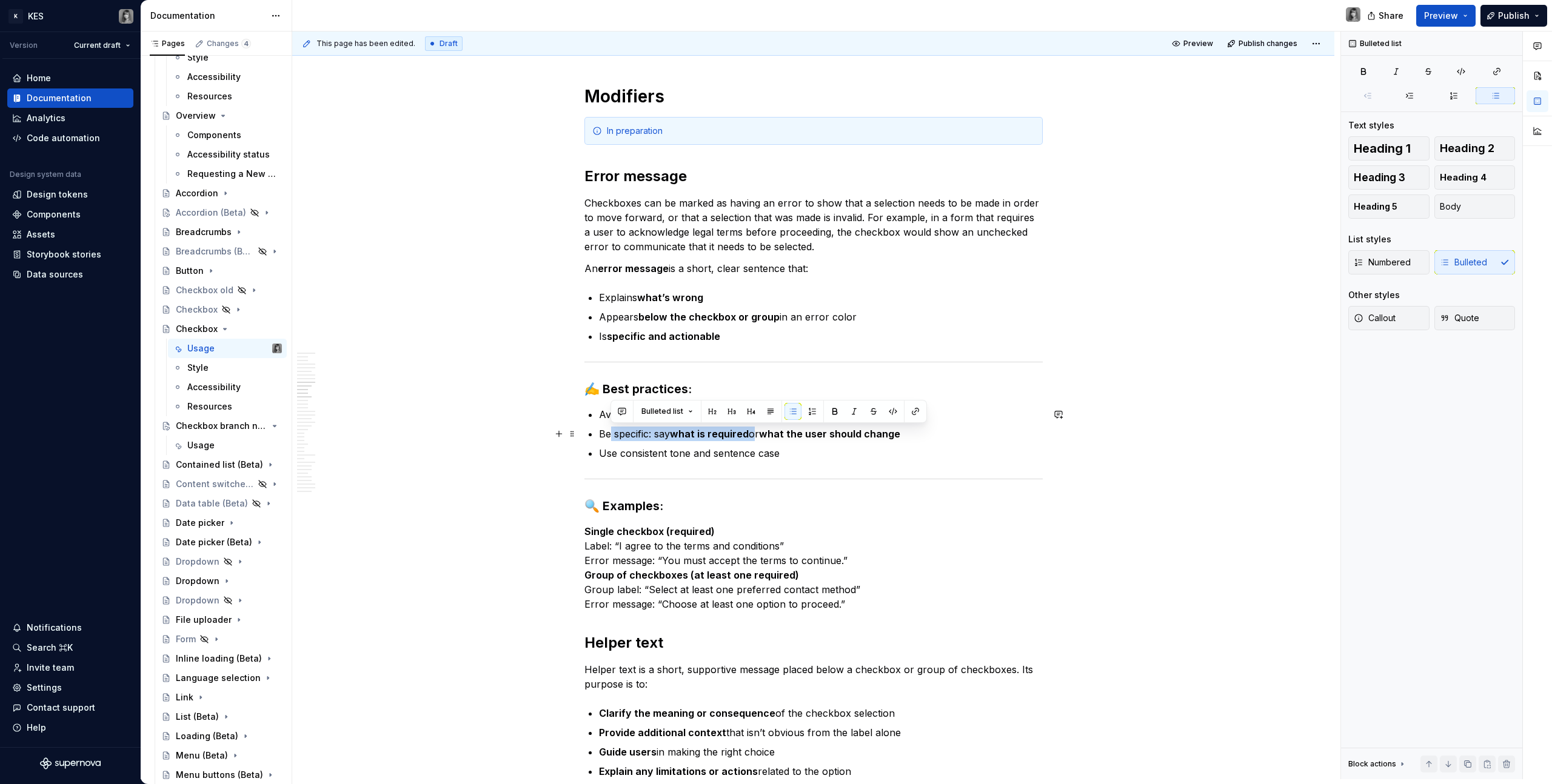 drag, startPoint x: 610, startPoint y: 433, endPoint x: 751, endPoint y: 433, distance: 141 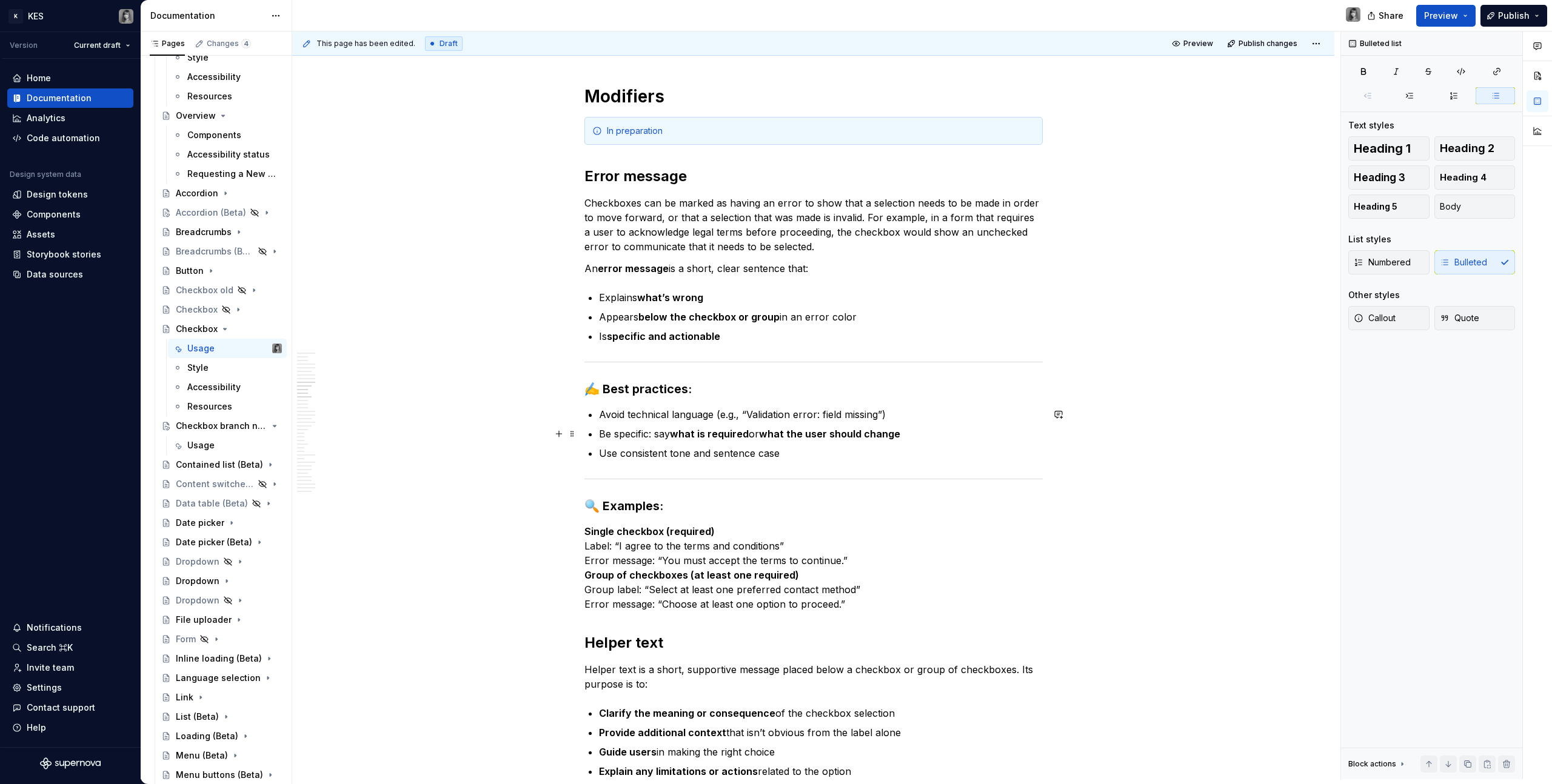 click on "what is required" at bounding box center [709, 434] 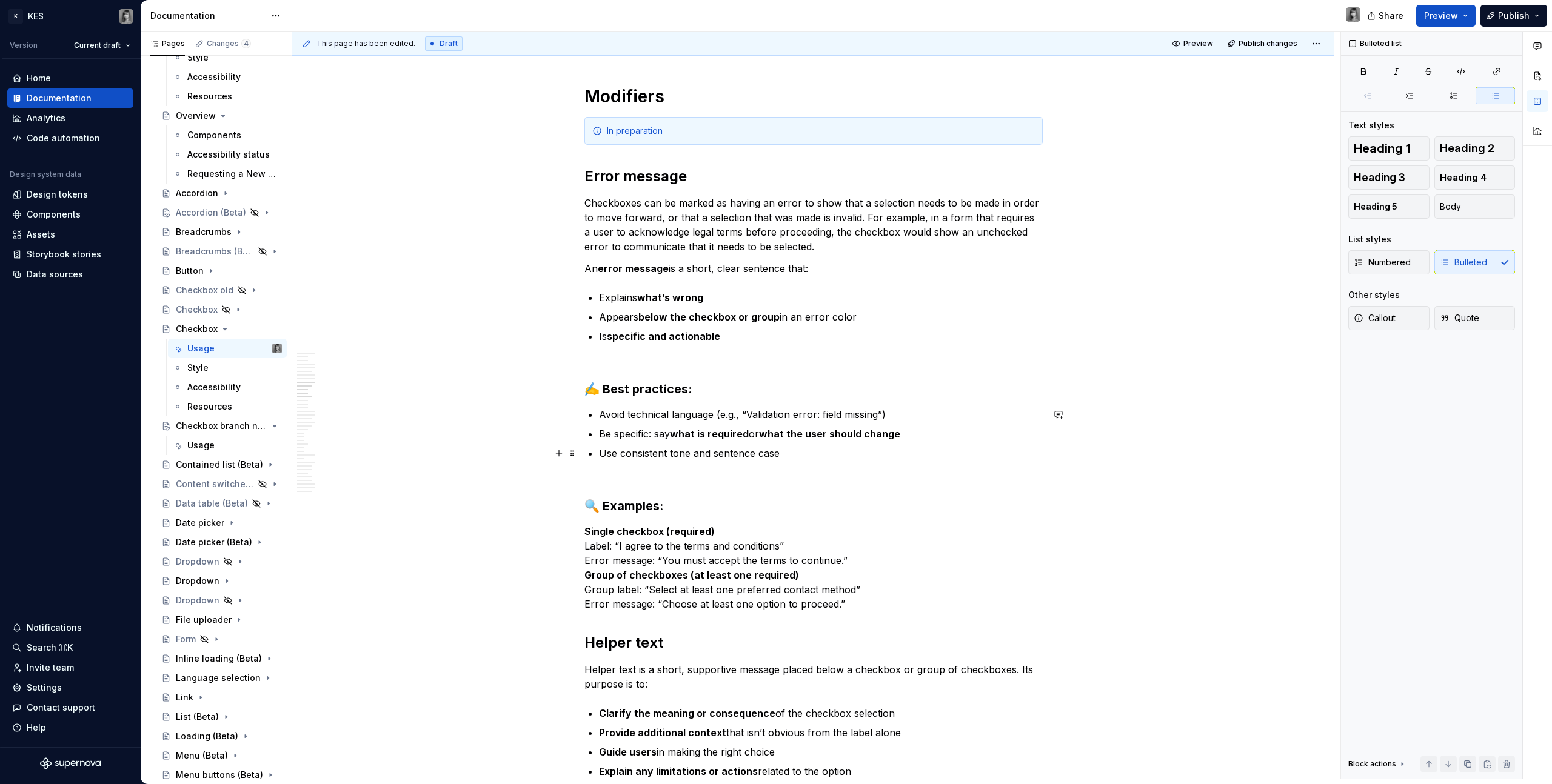 click on "Avoid technical language (e.g., “Validation error: field missing”) Be specific: say  what is required  or  what the user should change Use consistent tone and sentence case" at bounding box center (821, 434) 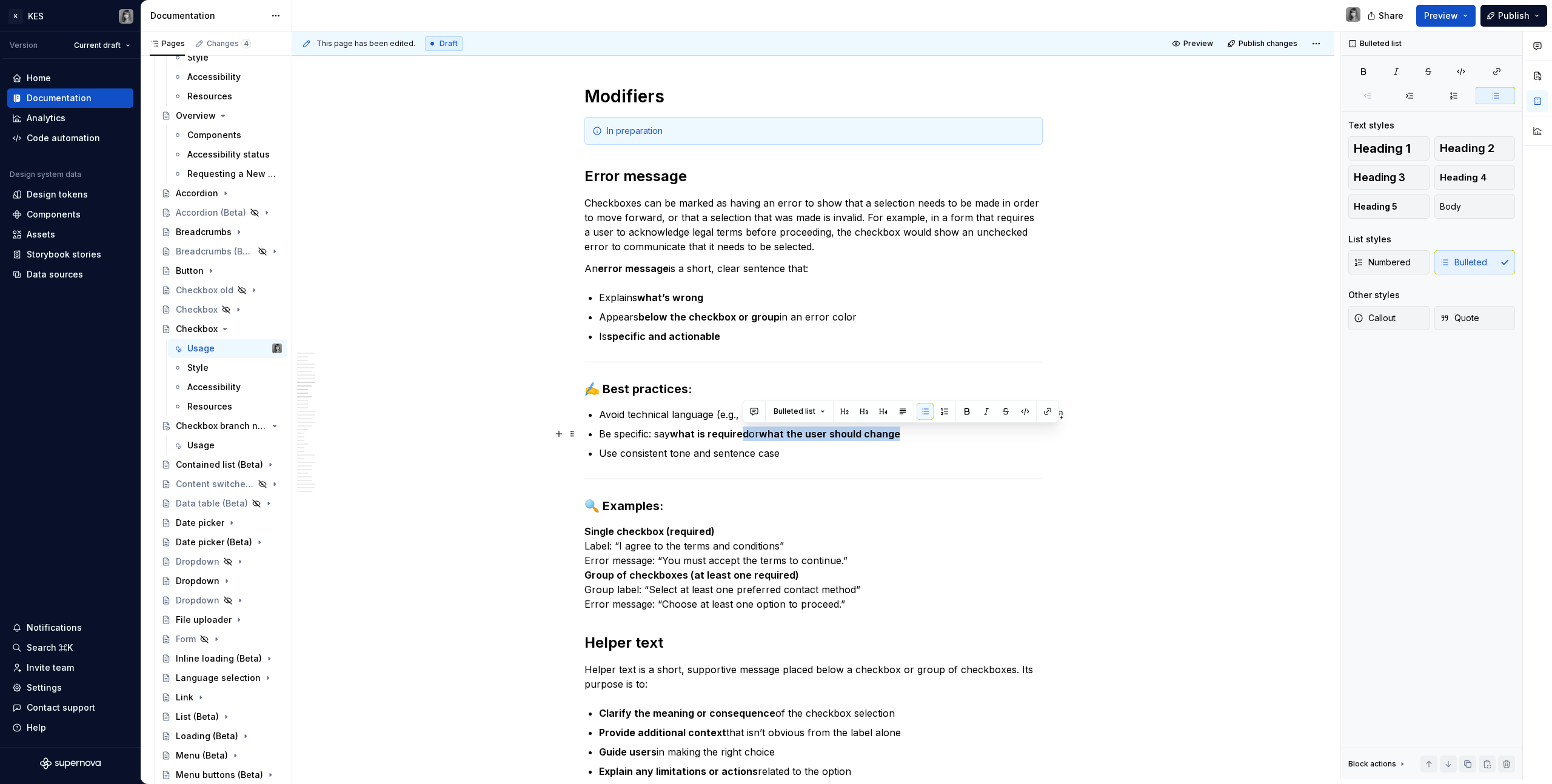 drag, startPoint x: 908, startPoint y: 438, endPoint x: 744, endPoint y: 434, distance: 164.0488 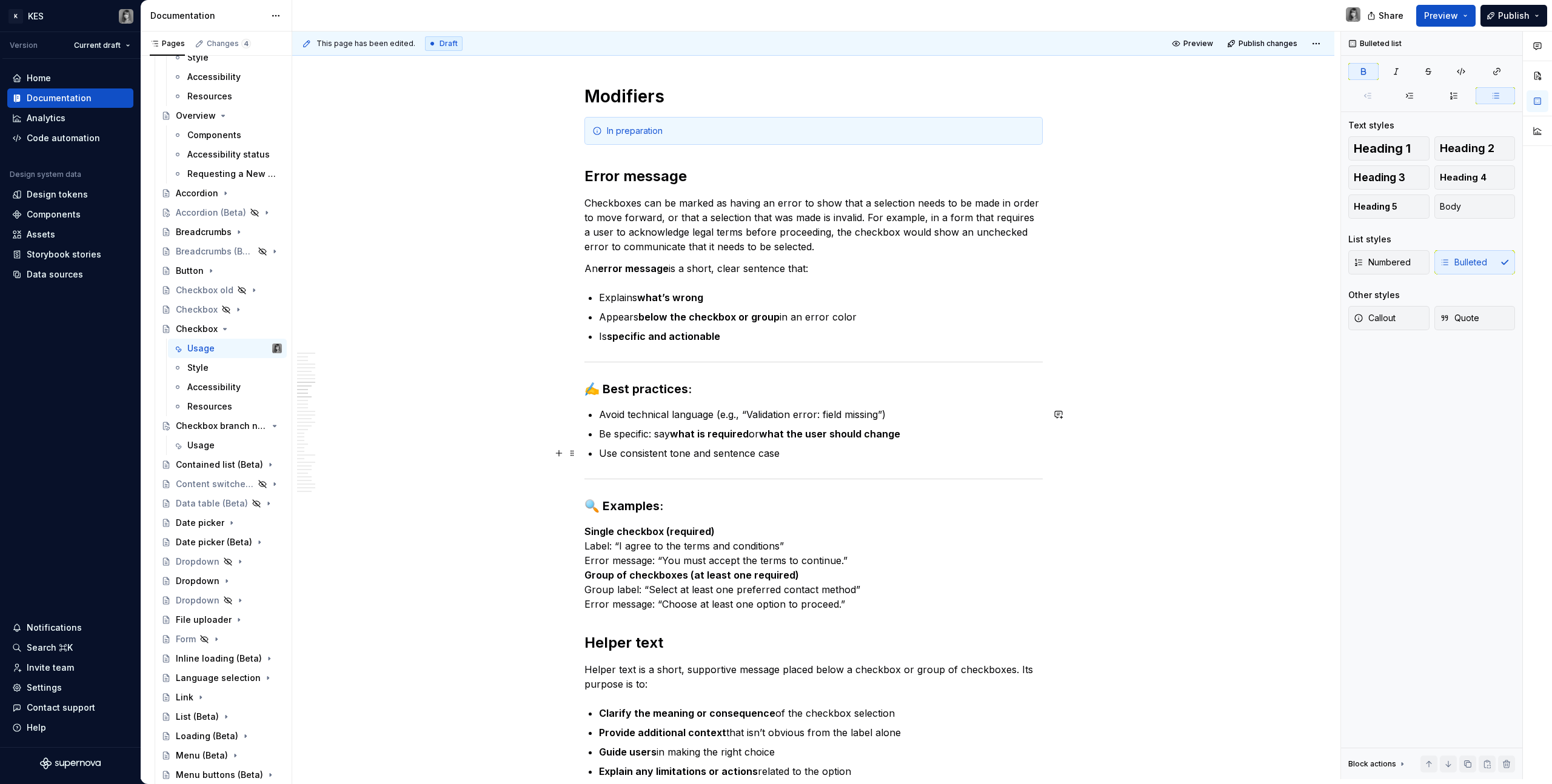 click on "Avoid technical language (e.g., “Validation error: field missing”) Be specific: say  what is required  or  what the user should change Use consistent tone and sentence case" at bounding box center (821, 434) 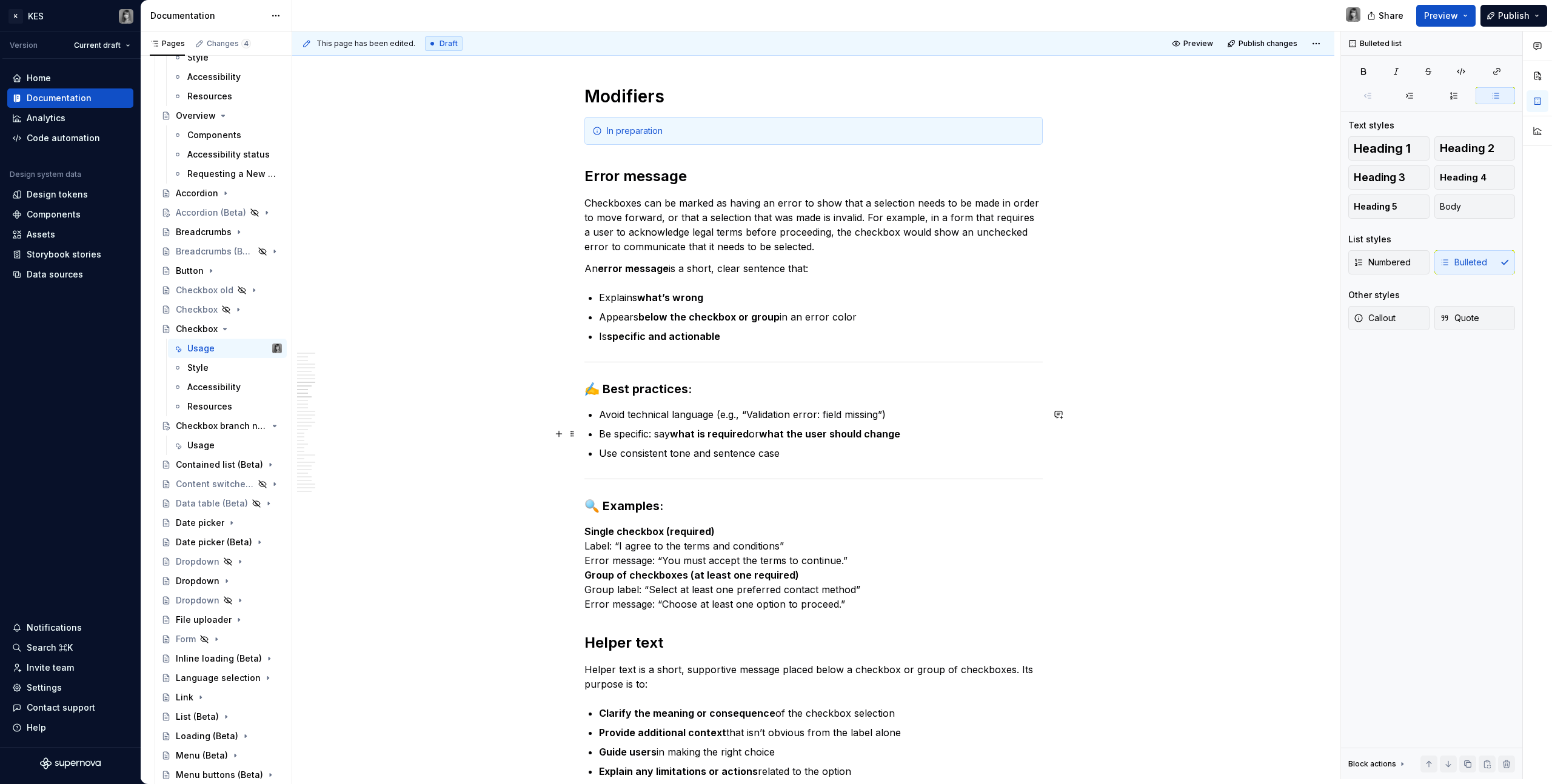 click on "what the user should change" at bounding box center (829, 434) 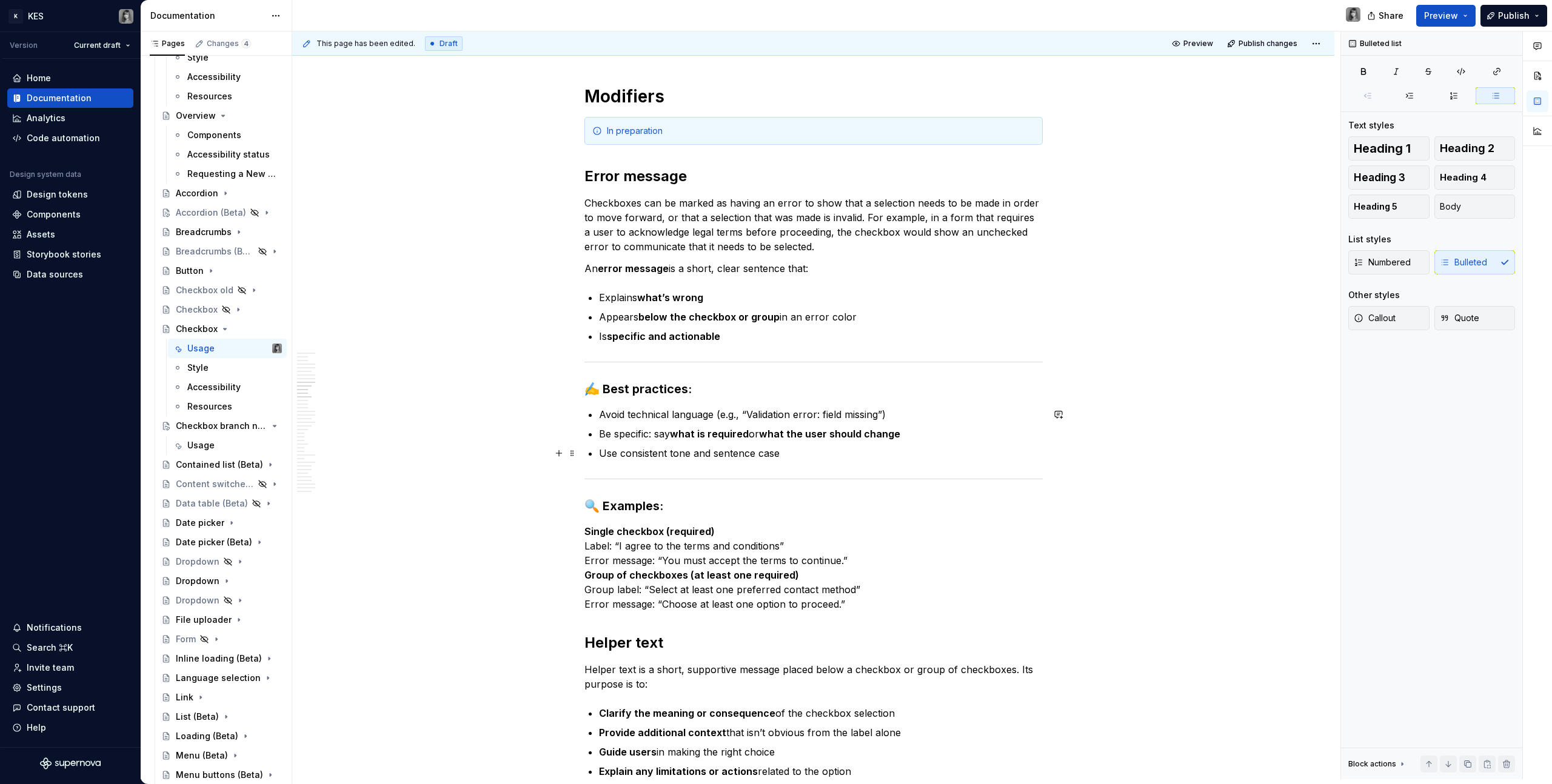 click on "Use consistent tone and sentence case" at bounding box center [821, 453] 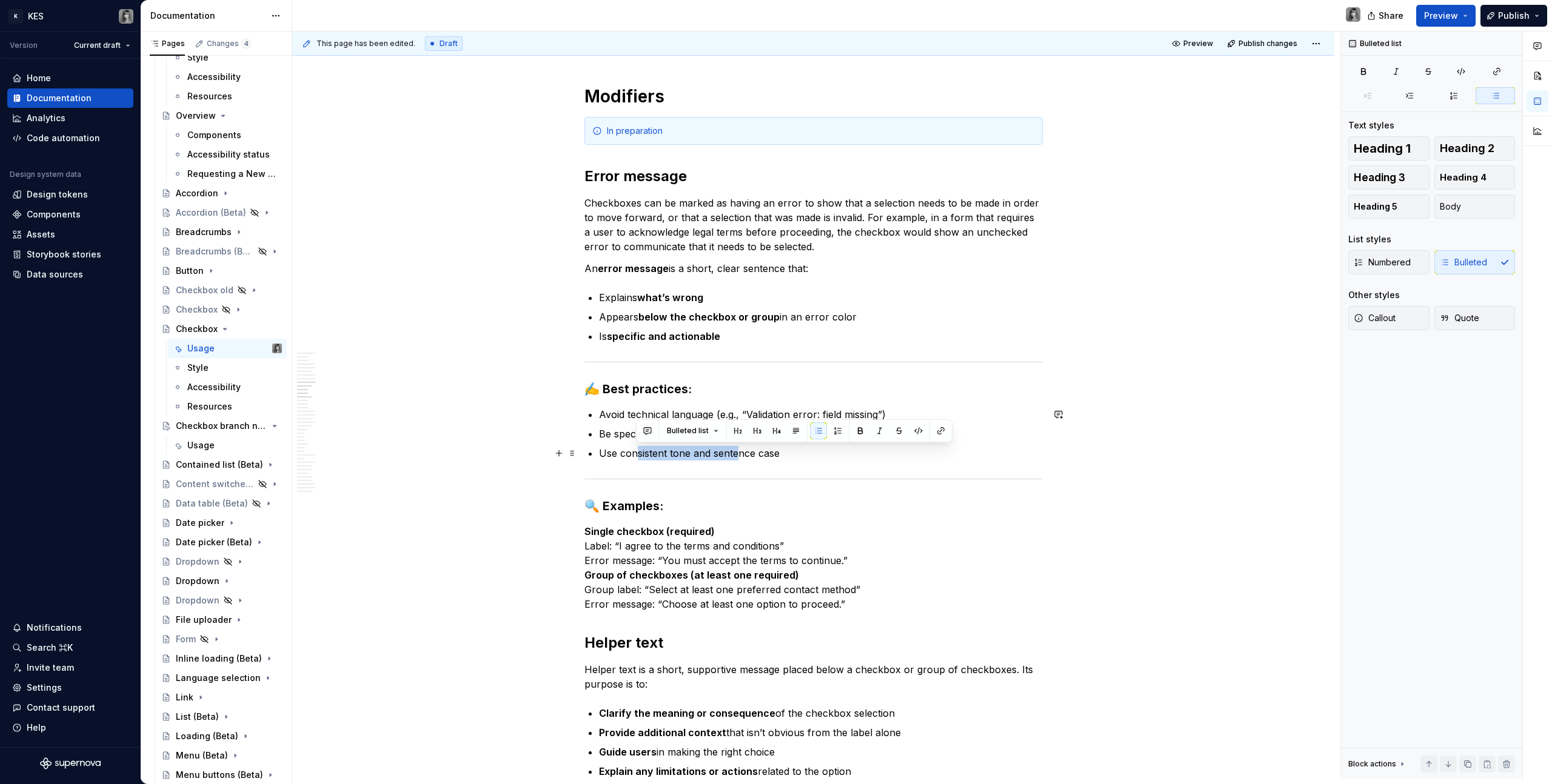 drag, startPoint x: 636, startPoint y: 451, endPoint x: 772, endPoint y: 457, distance: 136.1323 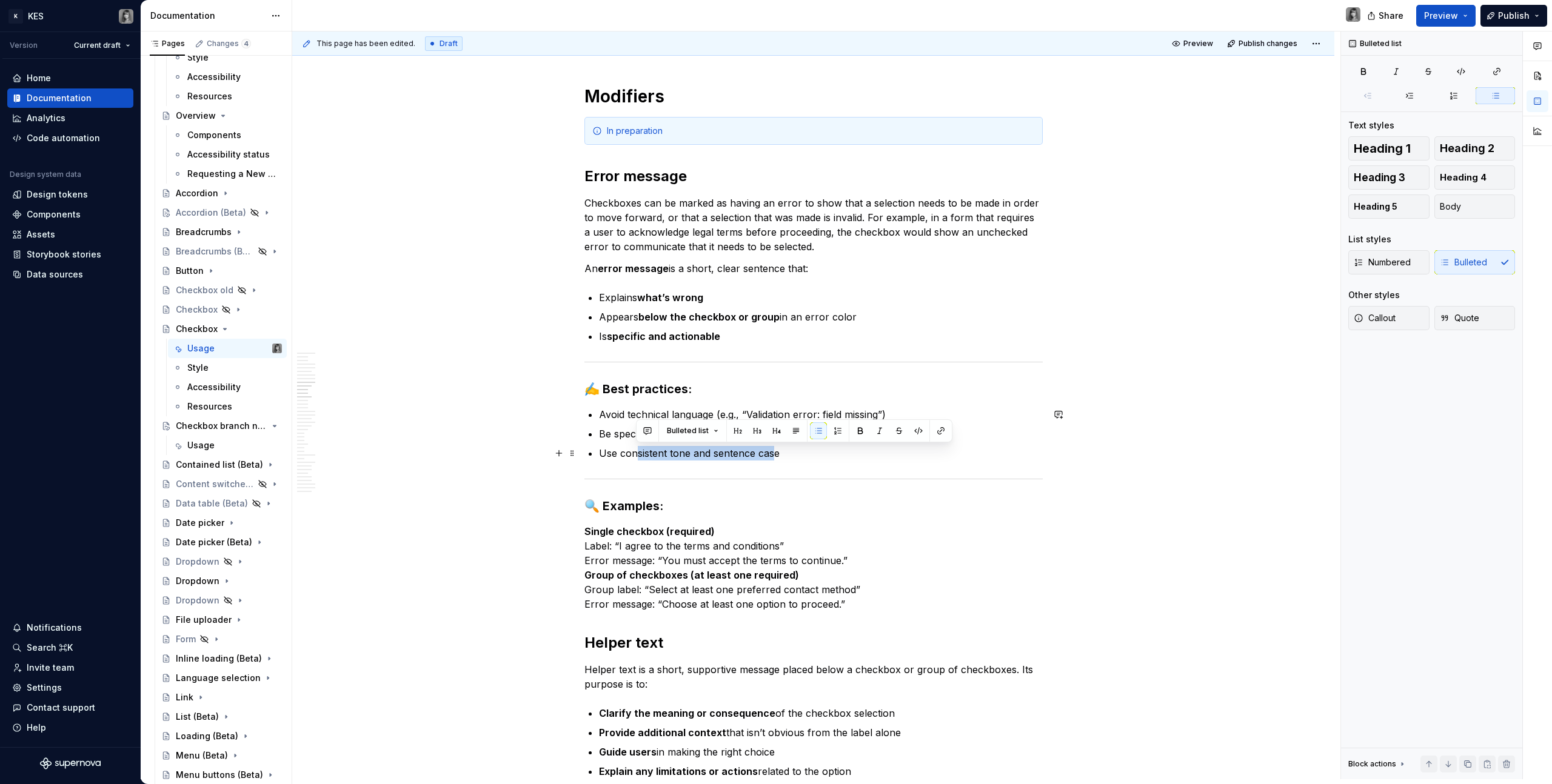 click on "Use consistent tone and sentence case" at bounding box center (821, 453) 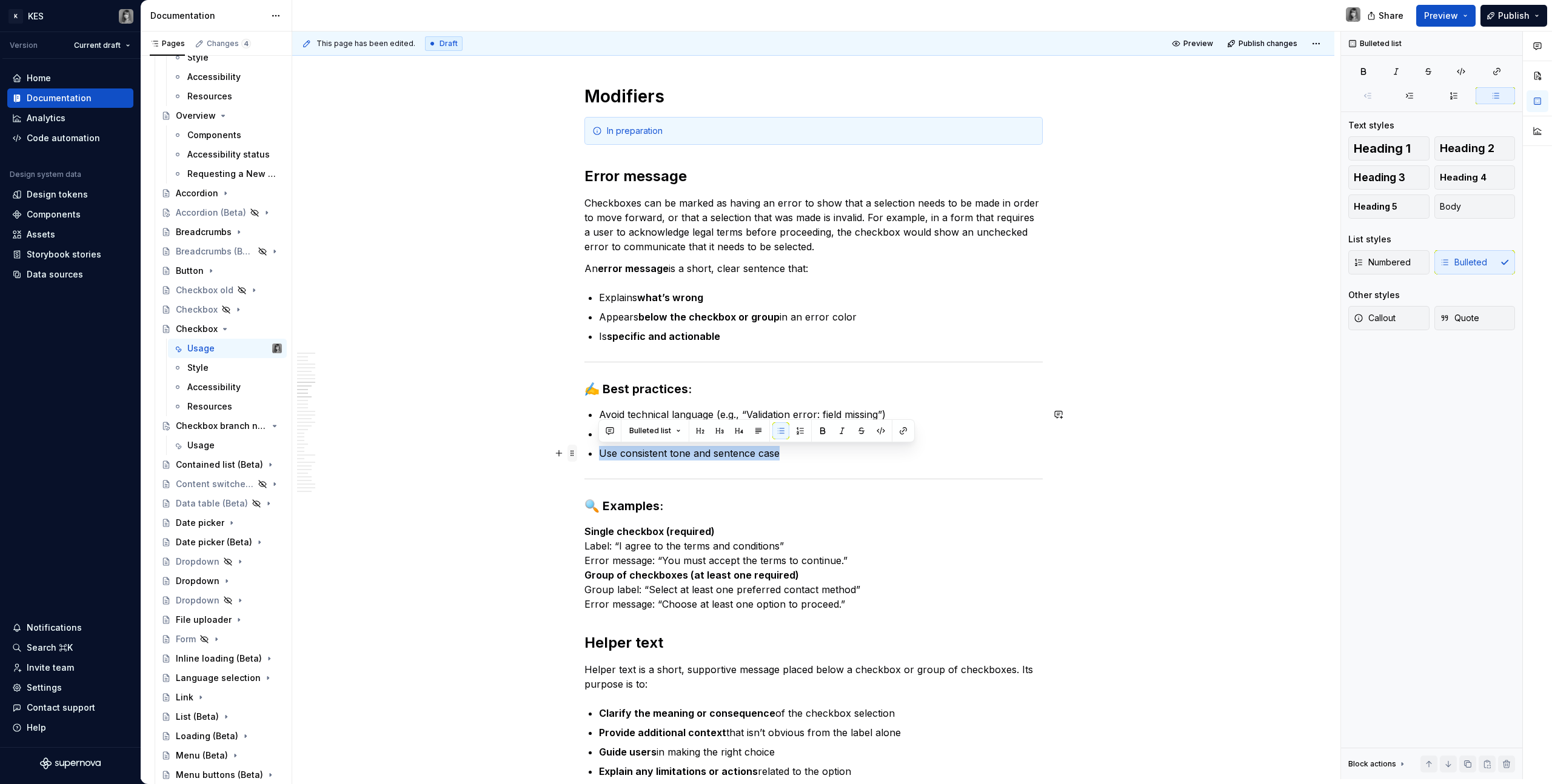 drag, startPoint x: 745, startPoint y: 457, endPoint x: 572, endPoint y: 450, distance: 173.14156 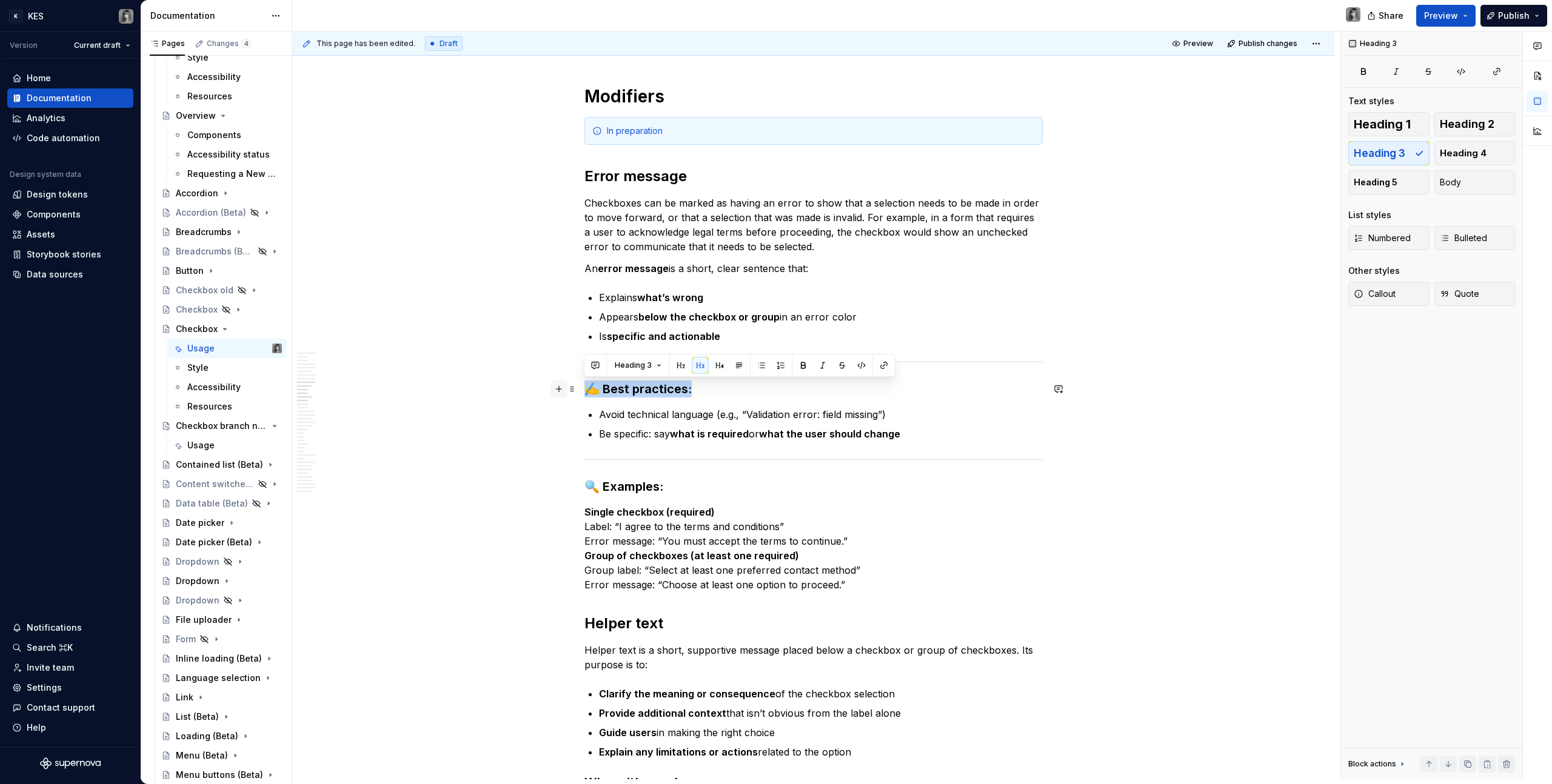 drag, startPoint x: 701, startPoint y: 392, endPoint x: 557, endPoint y: 391, distance: 144.0035 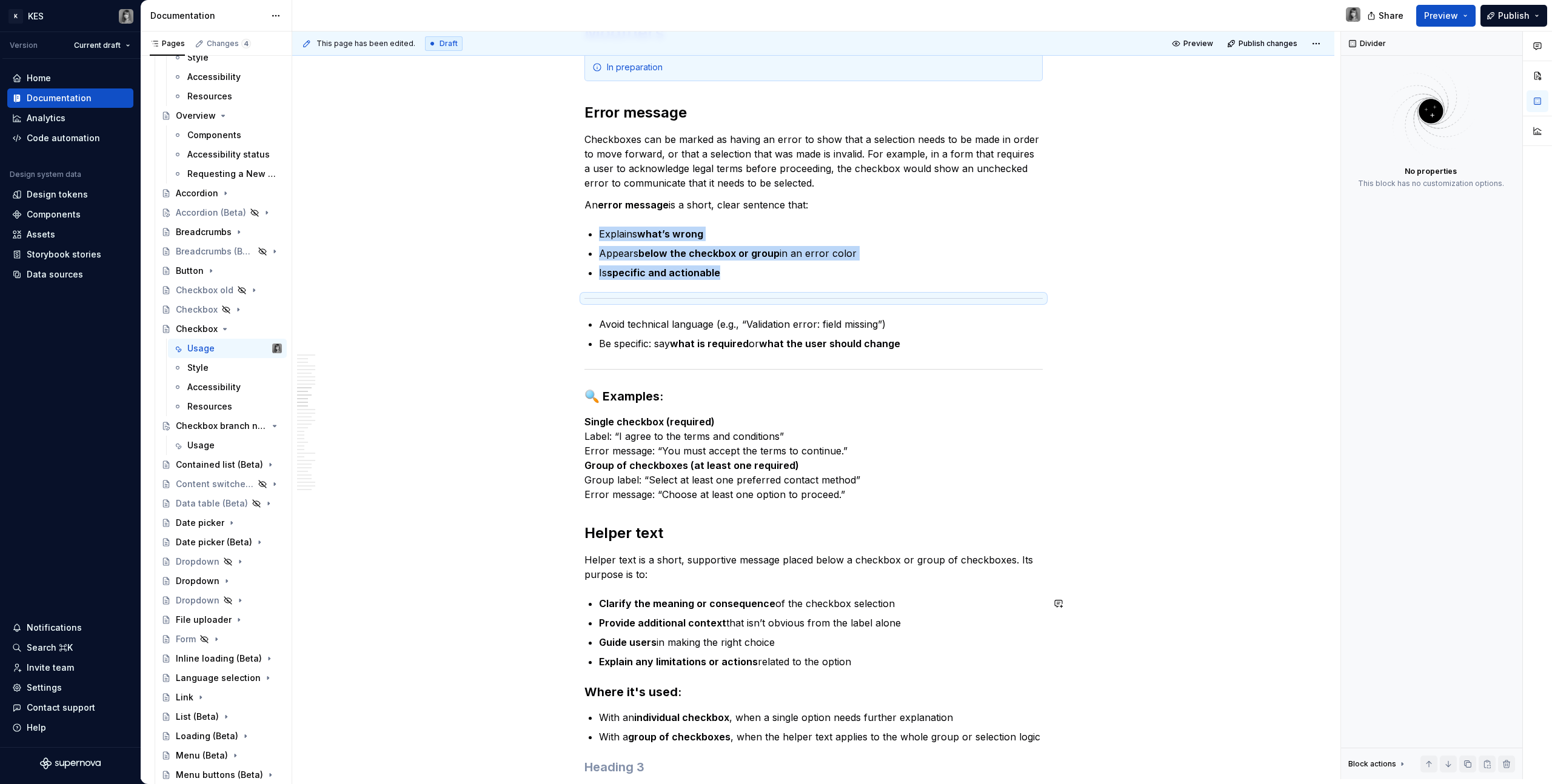scroll, scrollTop: 3521, scrollLeft: 0, axis: vertical 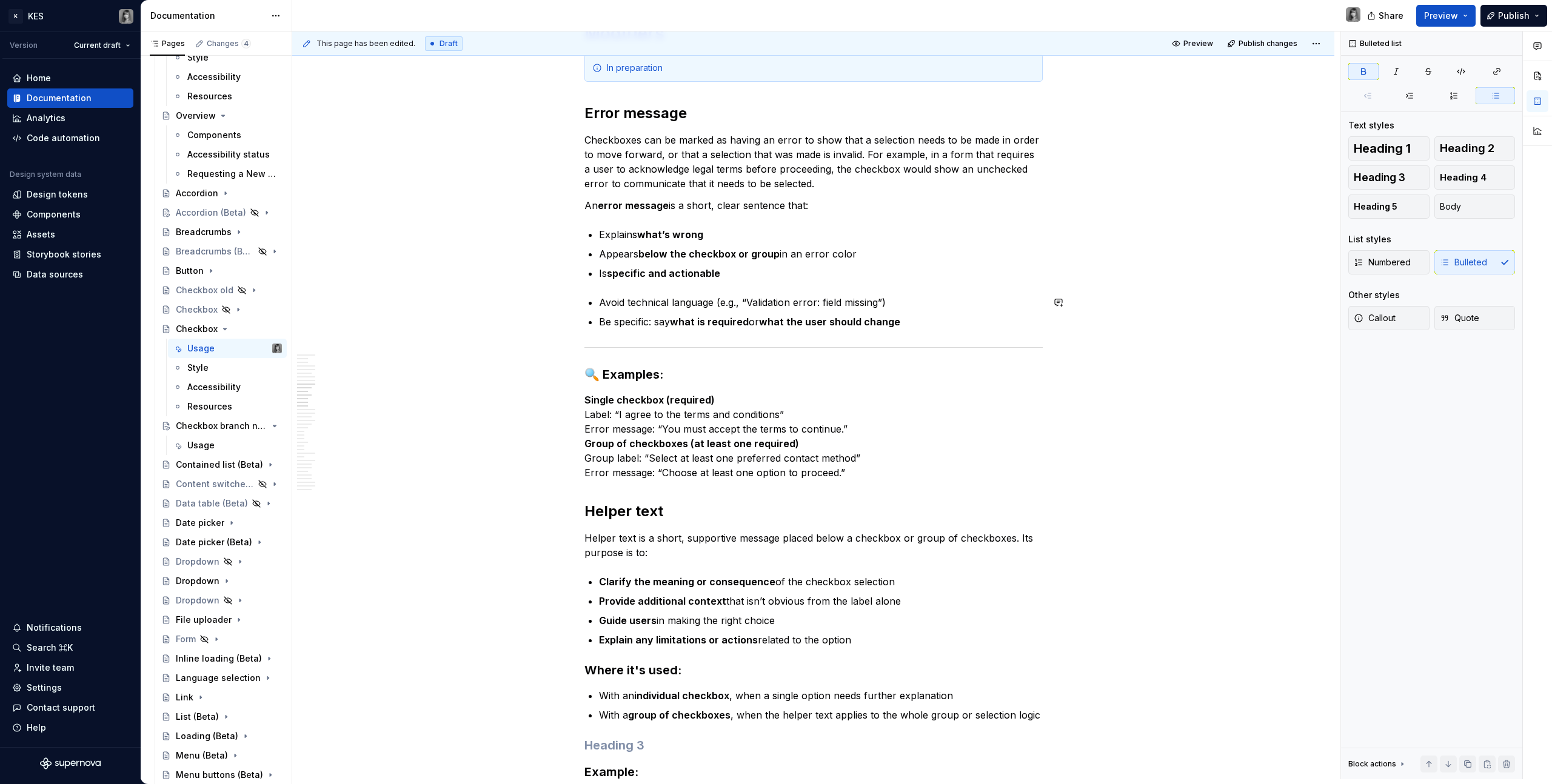 click on "**********" at bounding box center [814, 2430] 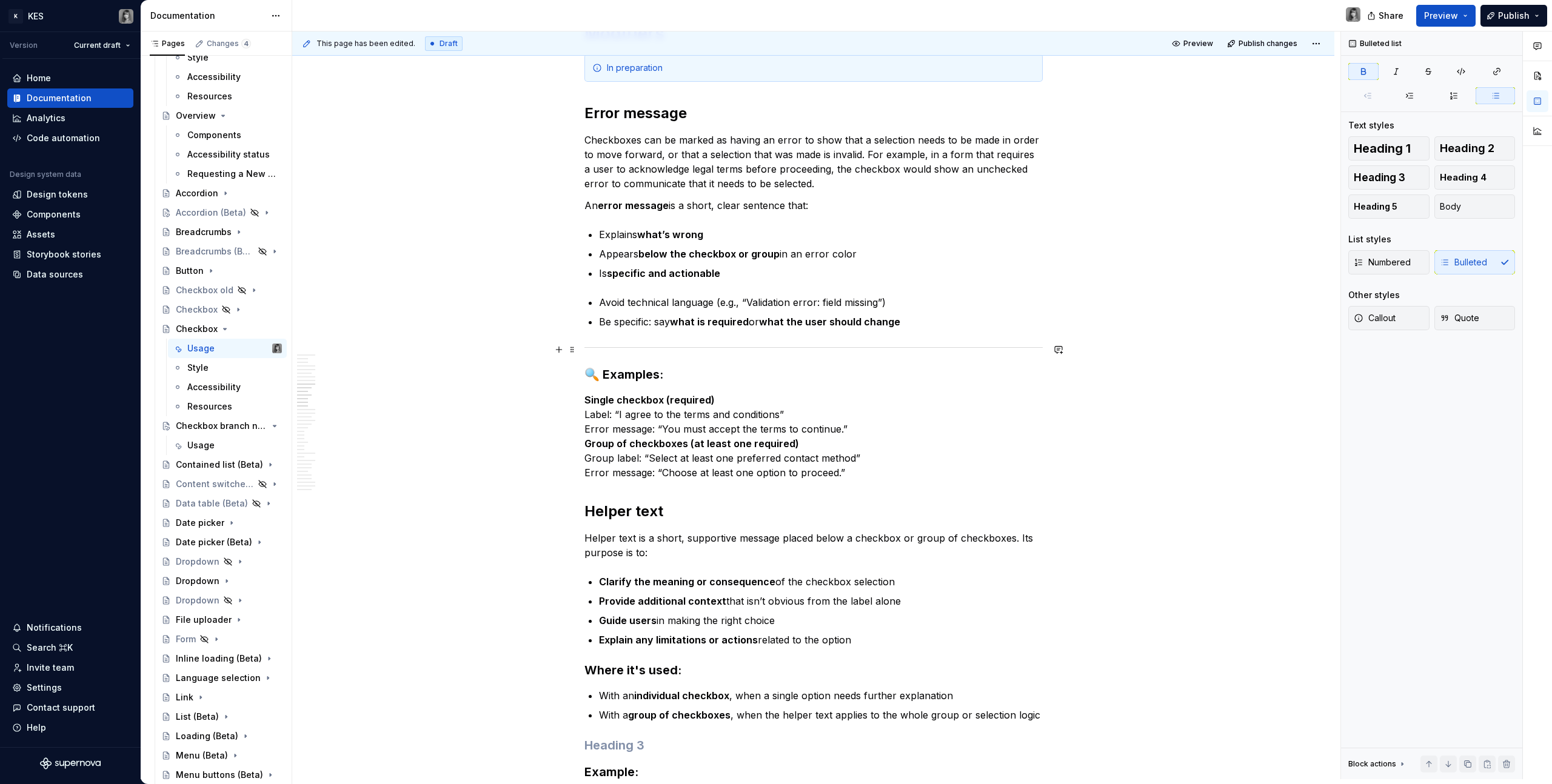 click on "**********" at bounding box center (814, 2430) 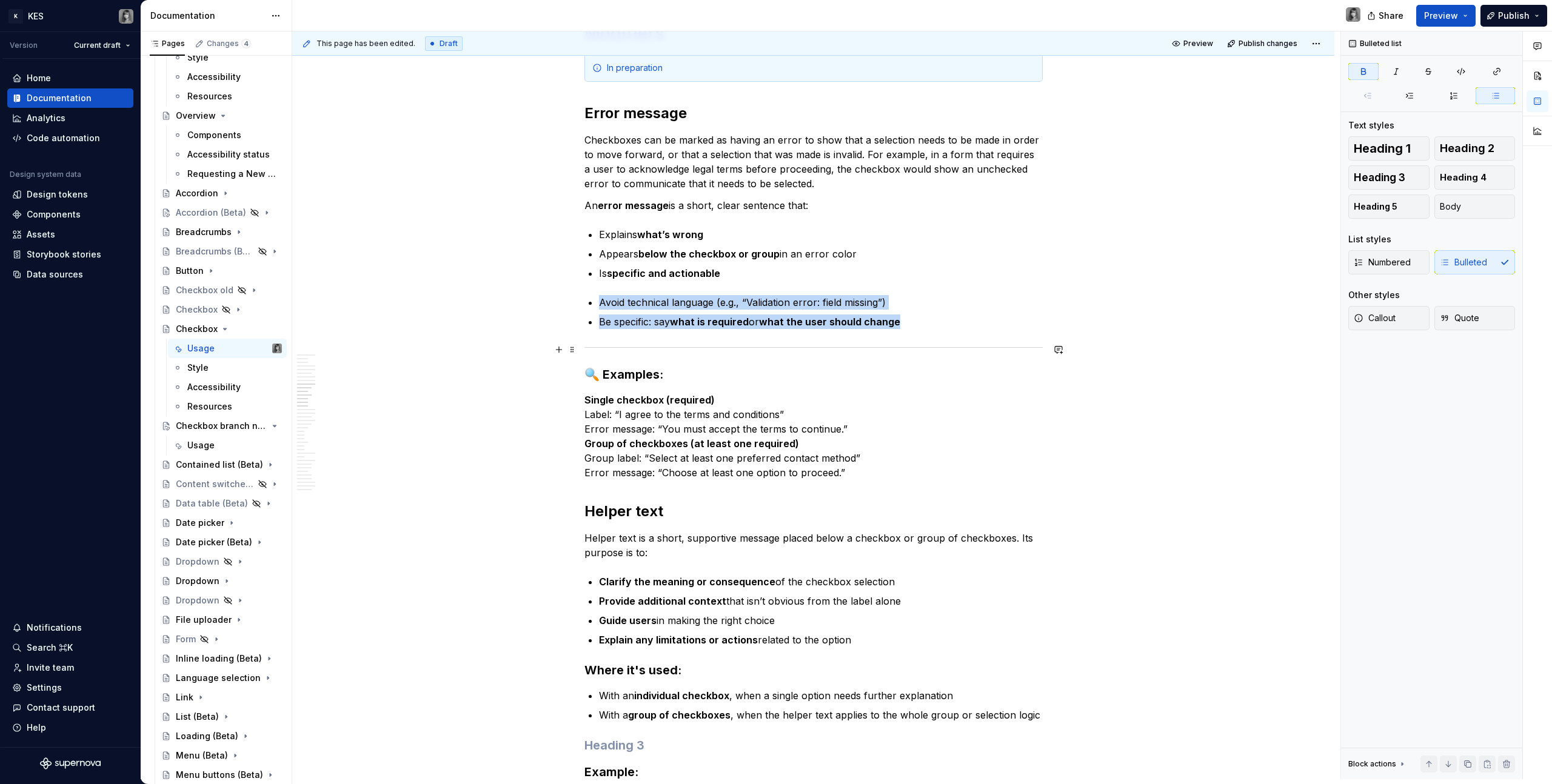 click at bounding box center [814, 347] 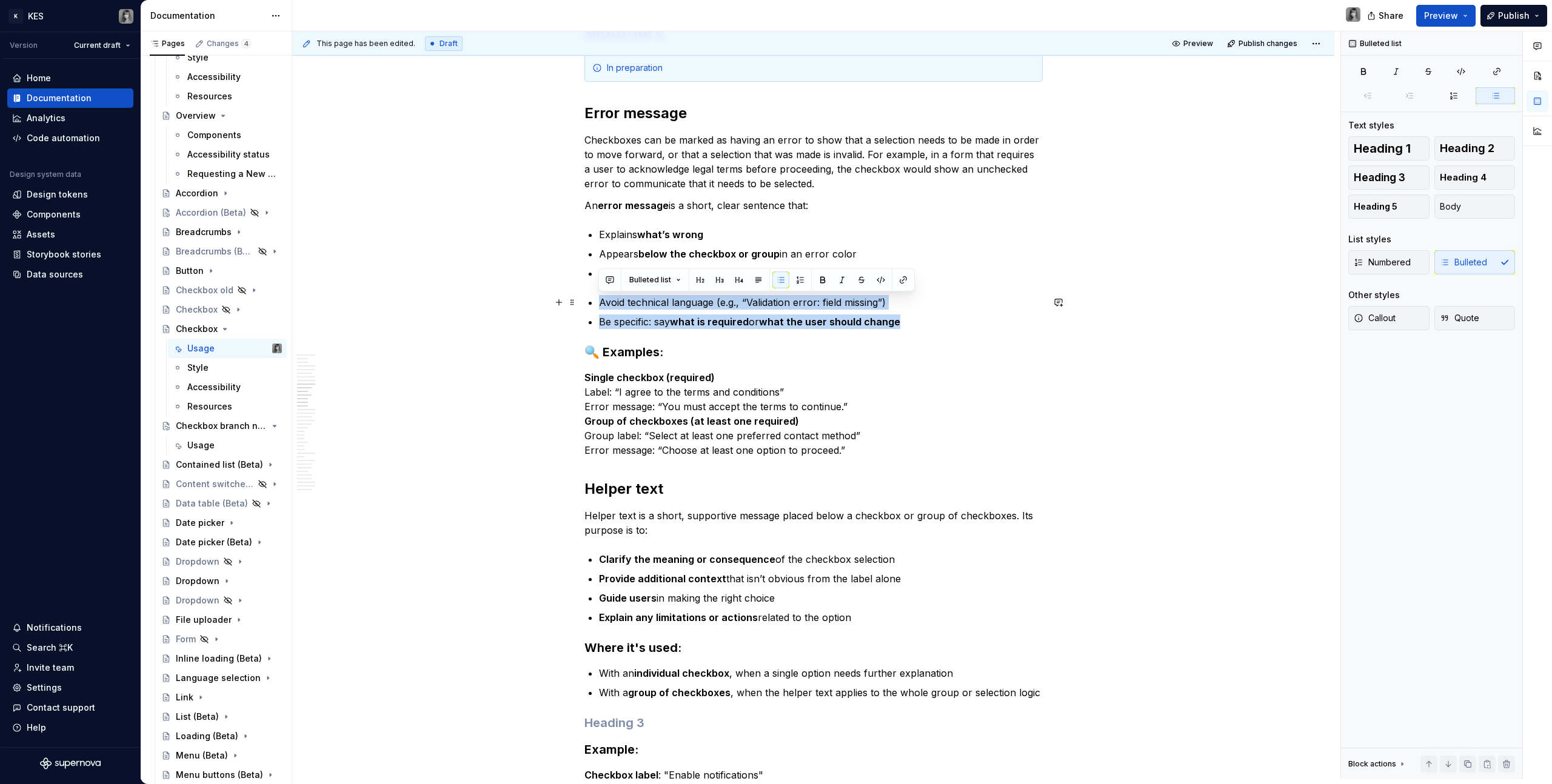 drag, startPoint x: 913, startPoint y: 324, endPoint x: 636, endPoint y: 307, distance: 277.5212 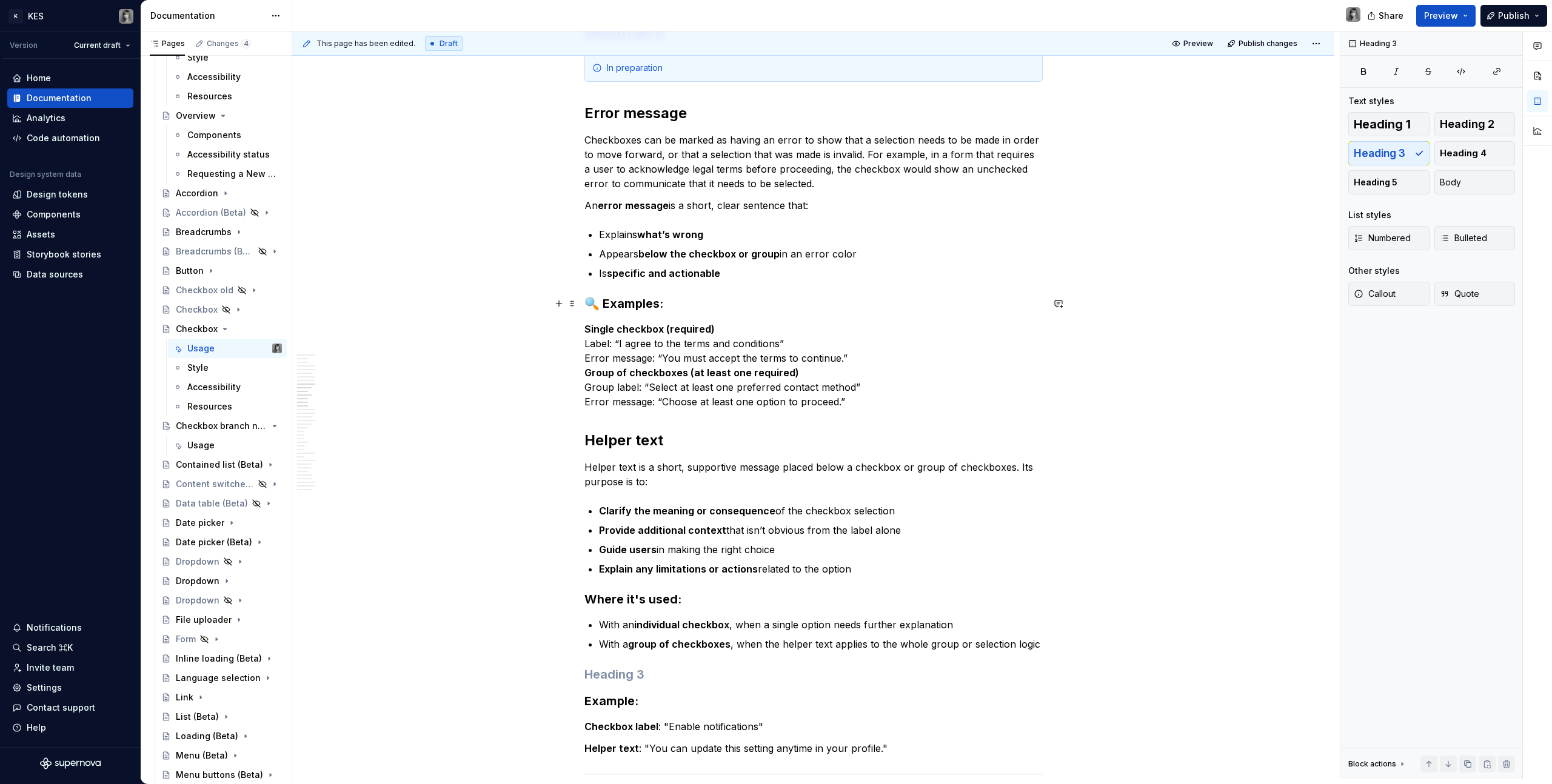 click on "🔍 Examples:" at bounding box center [814, 304] 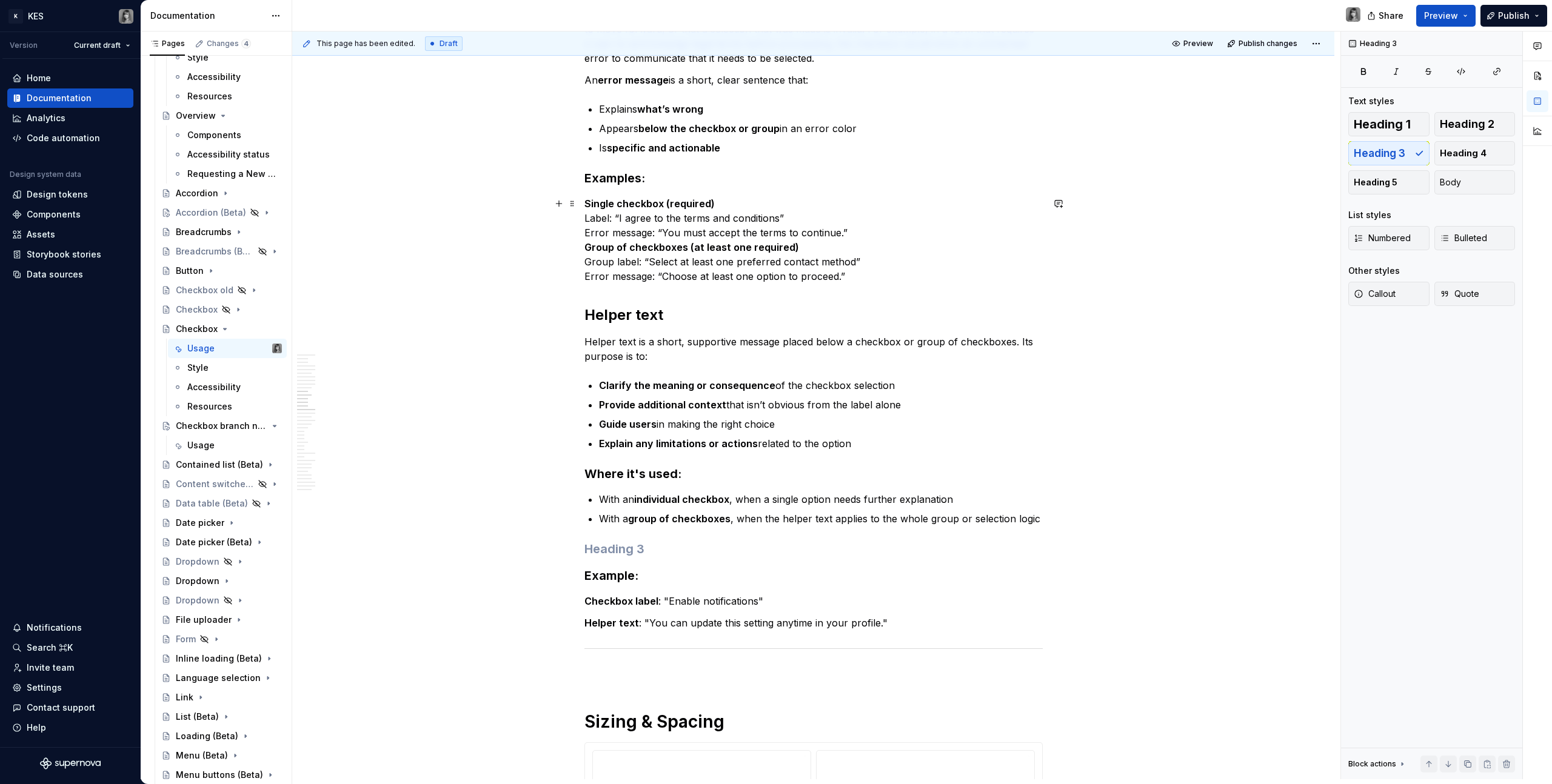 scroll, scrollTop: 3631, scrollLeft: 0, axis: vertical 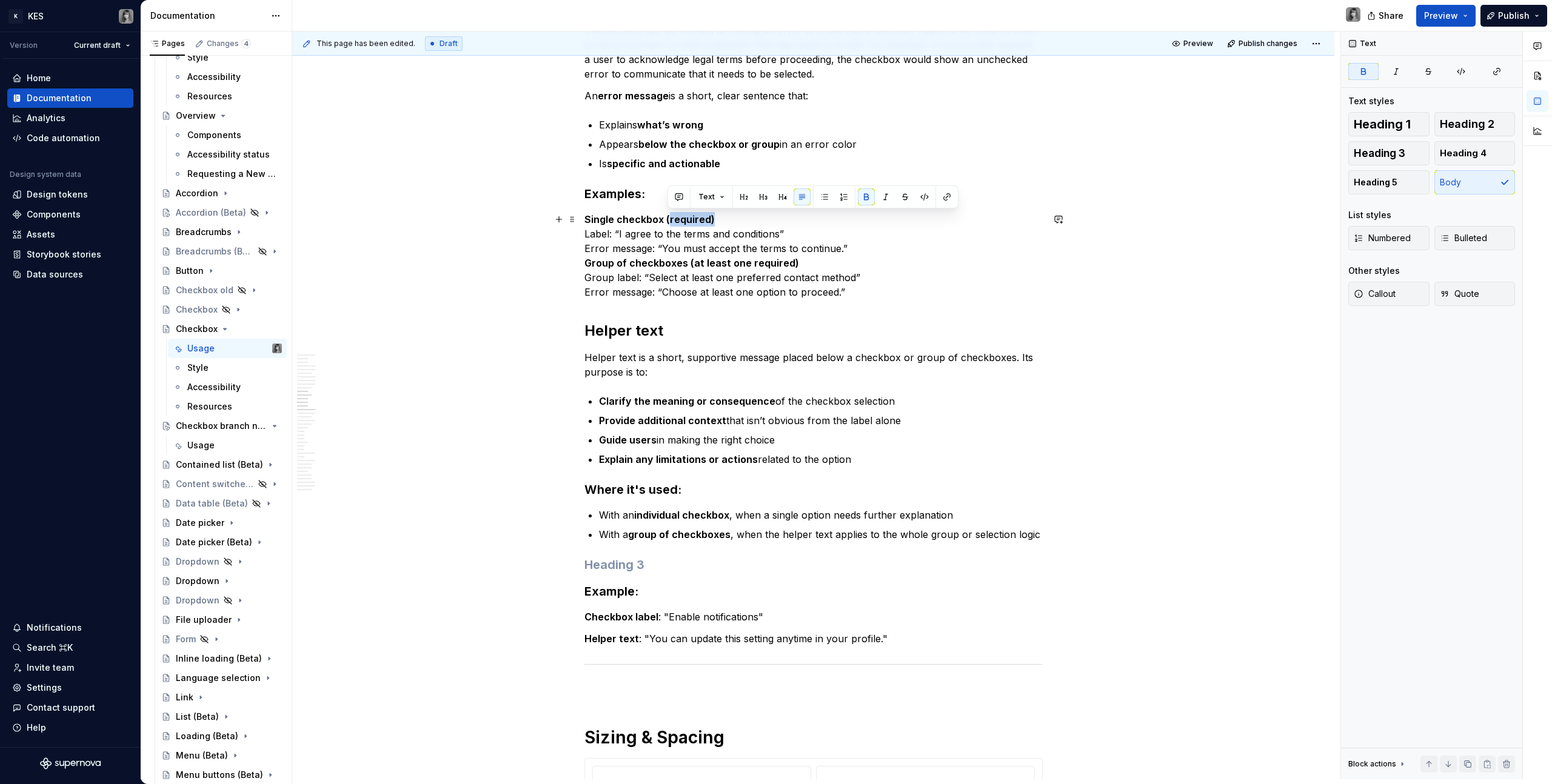 drag, startPoint x: 718, startPoint y: 218, endPoint x: 683, endPoint y: 221, distance: 35.128336 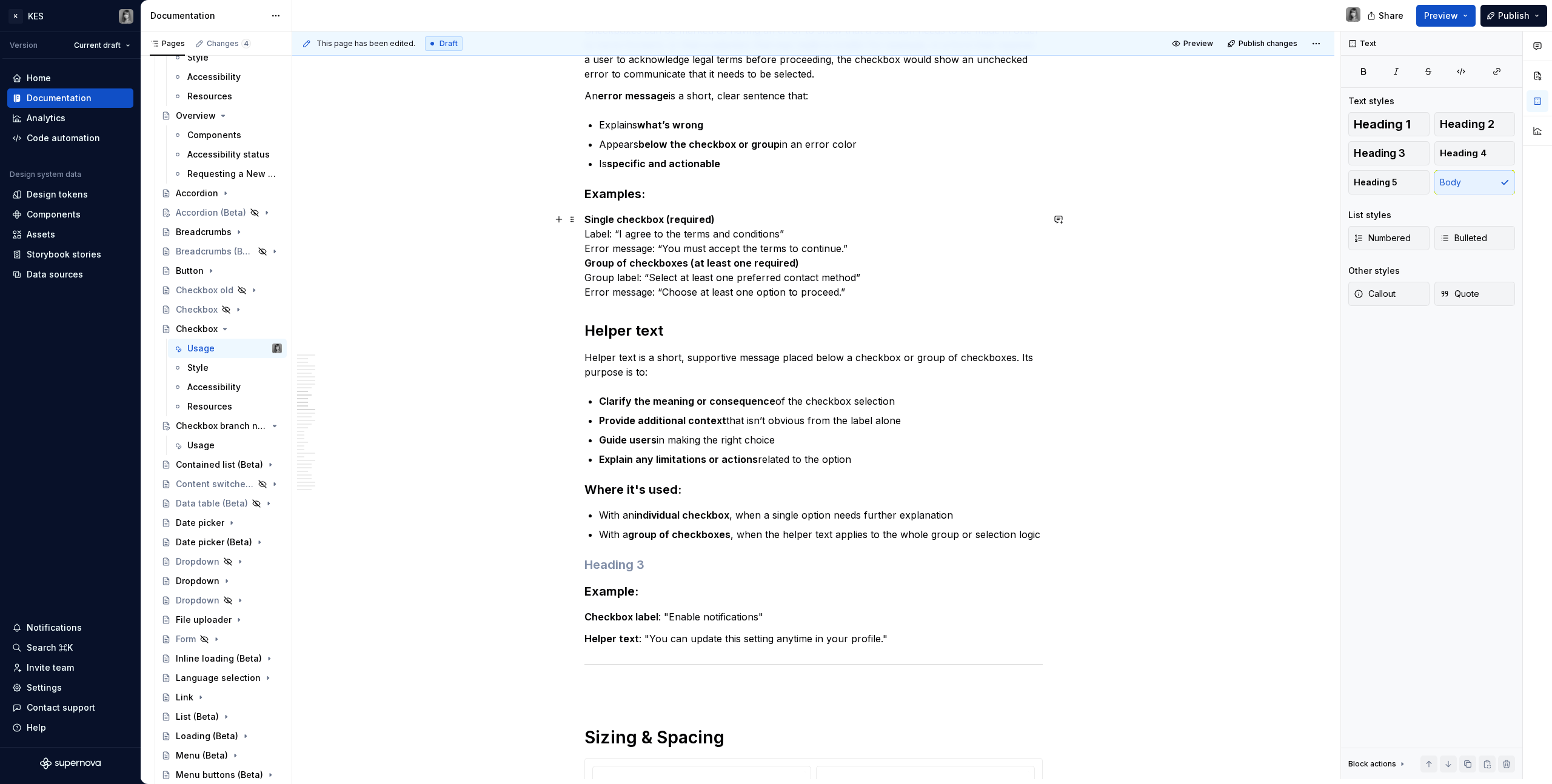 click on "Single checkbox (required) Label: “I agree to the terms and conditions” Error message: “You must accept the terms to continue.” Group of checkboxes (at least one required) Group label: “Select at least one preferred contact method” Error message: “Choose at least one option to proceed.”" at bounding box center (814, 256) 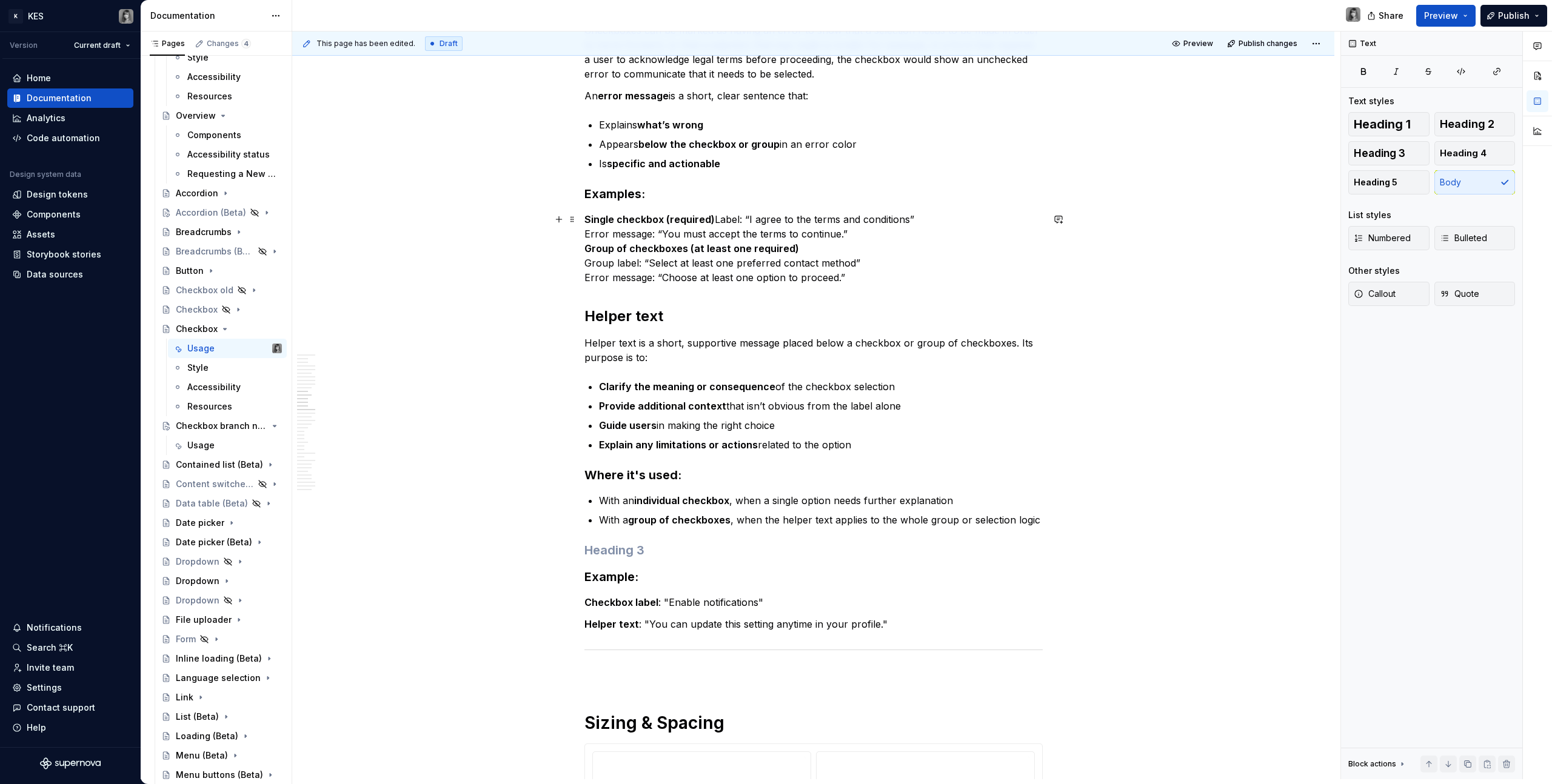 click on "Single checkbox (required)  Label: “I agree to the terms and conditions” Error message: “You must accept the terms to continue.” Group of checkboxes (at least one required) Group label: “Select at least one preferred contact method” Error message: “Choose at least one option to proceed.”" at bounding box center (814, 248) 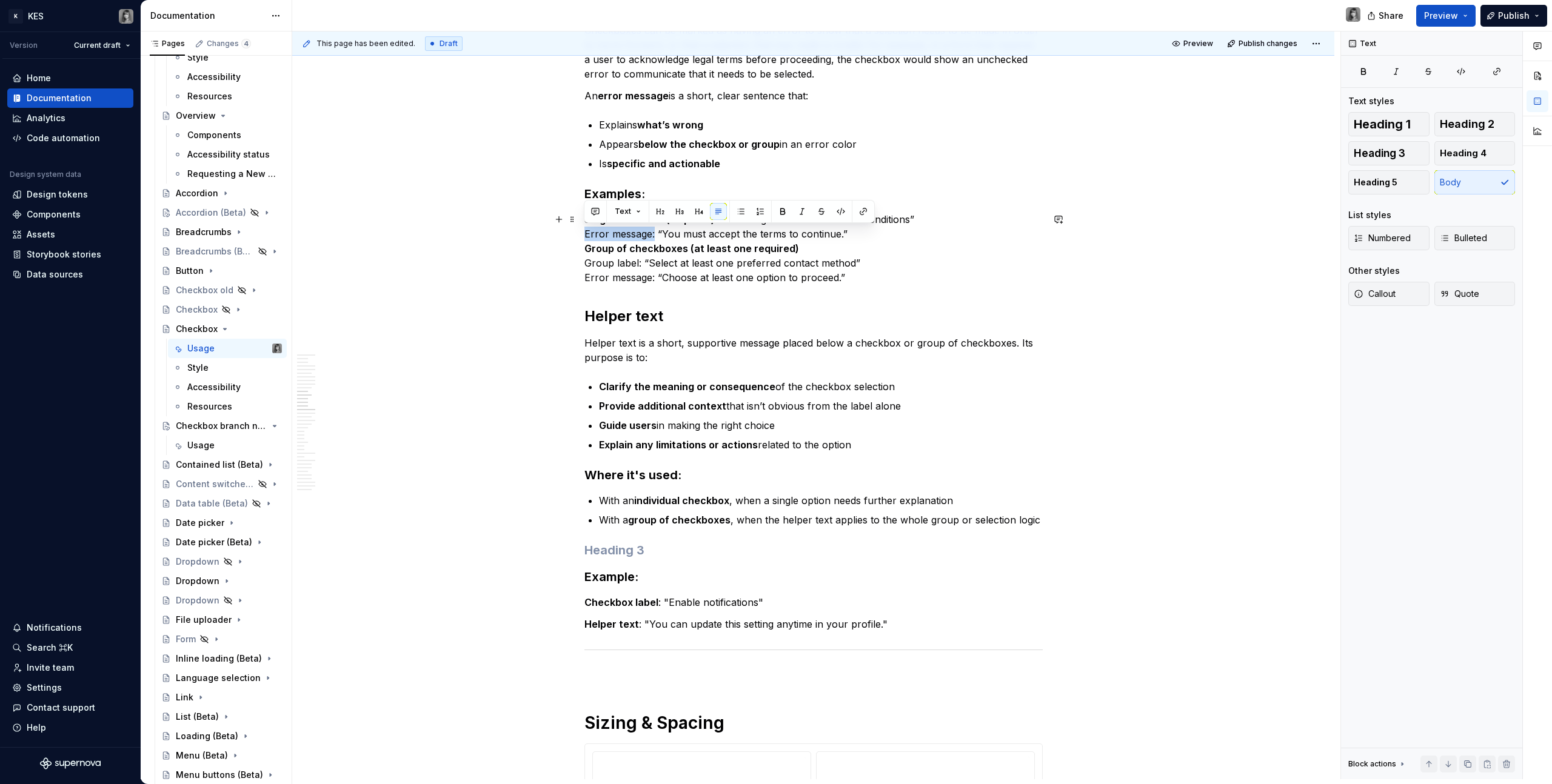 drag, startPoint x: 653, startPoint y: 233, endPoint x: 577, endPoint y: 233, distance: 76 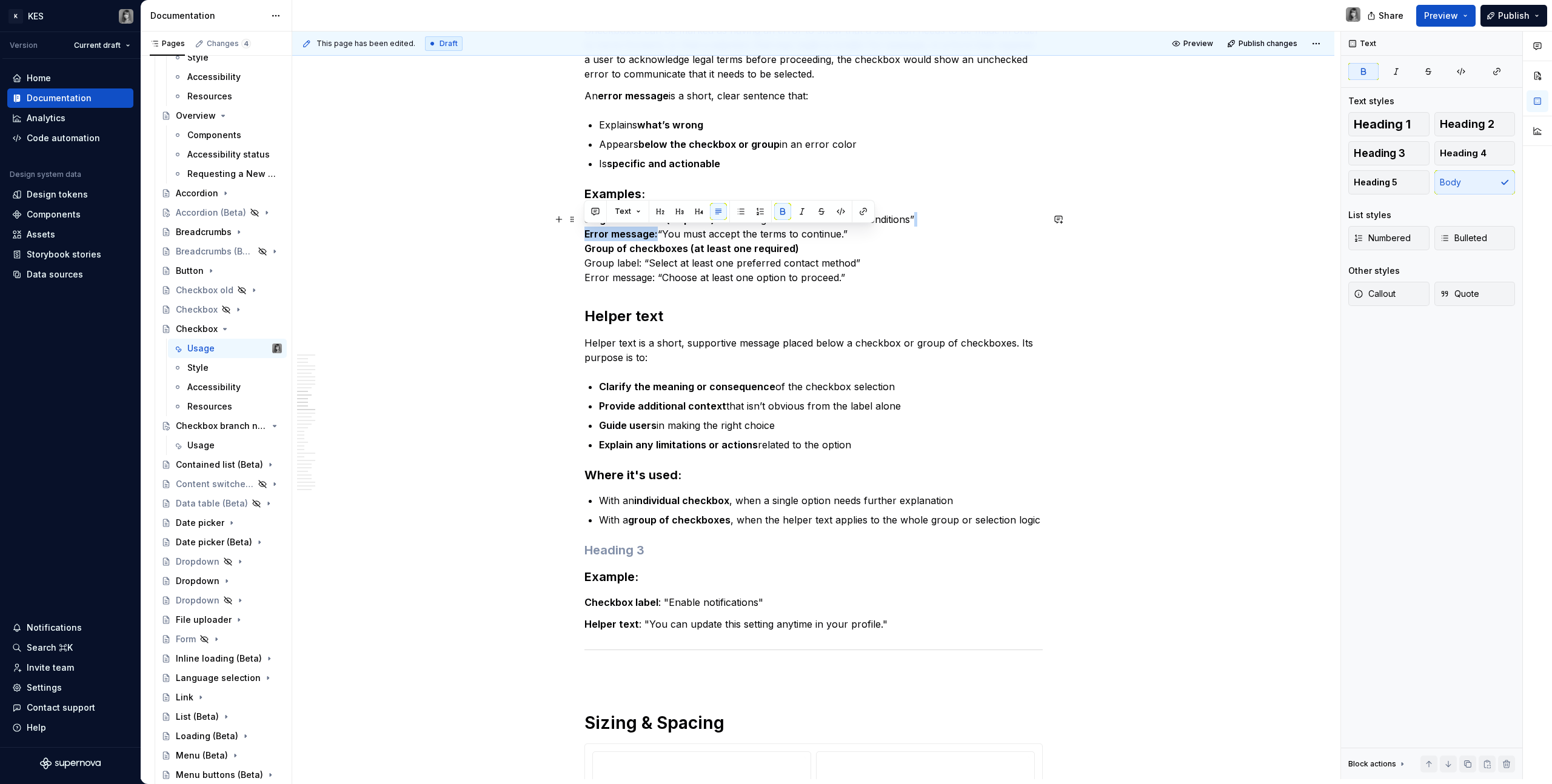 click on "Single checkbox (required)  Label: “I agree to the terms and conditions” Error message:  “You must accept the terms to continue.” Group of checkboxes (at least one required) Group label: “Select at least one preferred contact method” Error message: “Choose at least one option to proceed.”" at bounding box center (814, 248) 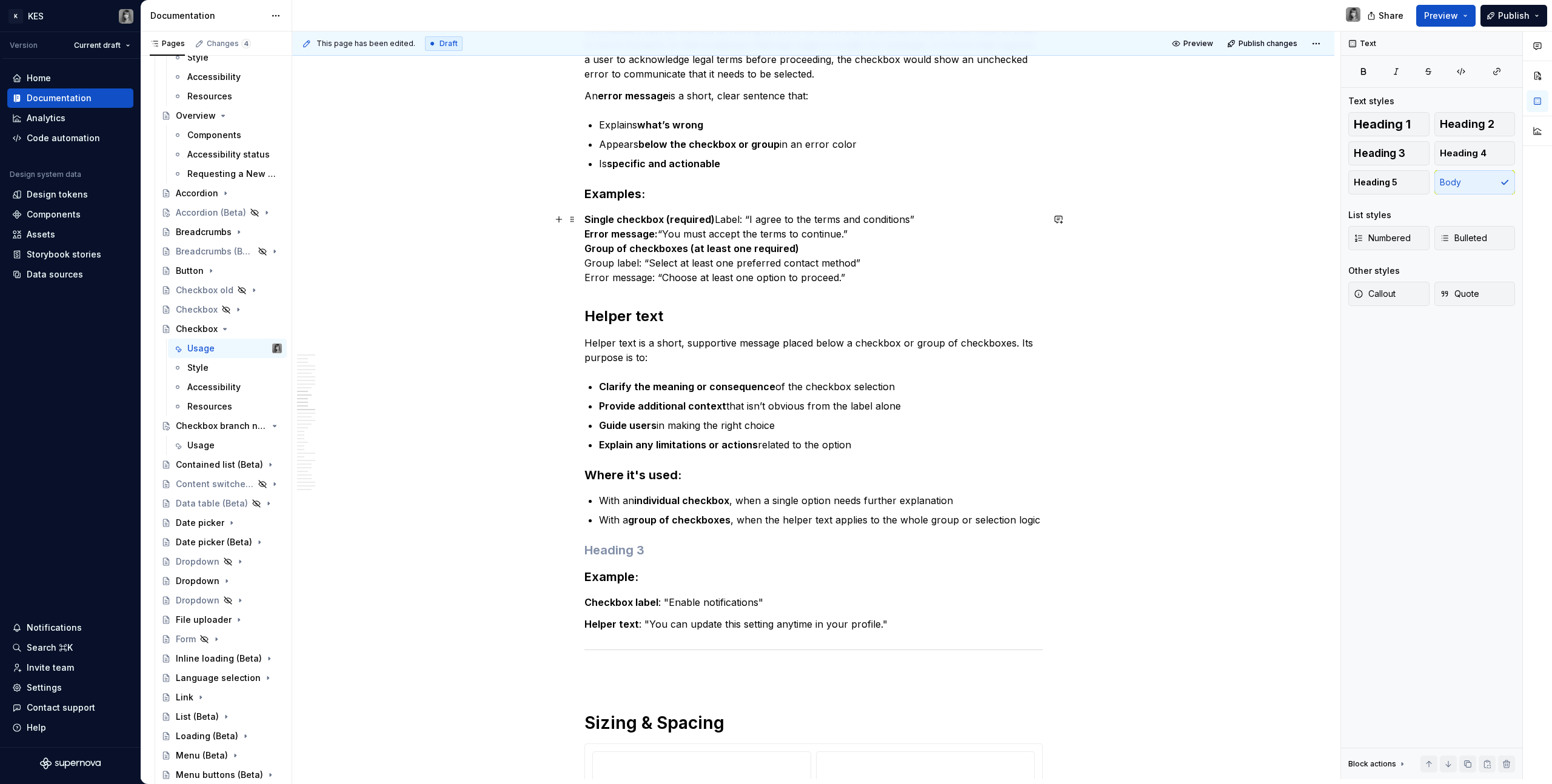 click on "Single checkbox (required)  Label: “I agree to the terms and conditions” Error message:  “You must accept the terms to continue.” Group of checkboxes (at least one required) Group label: “Select at least one preferred contact method” Error message: “Choose at least one option to proceed.”" at bounding box center (814, 248) 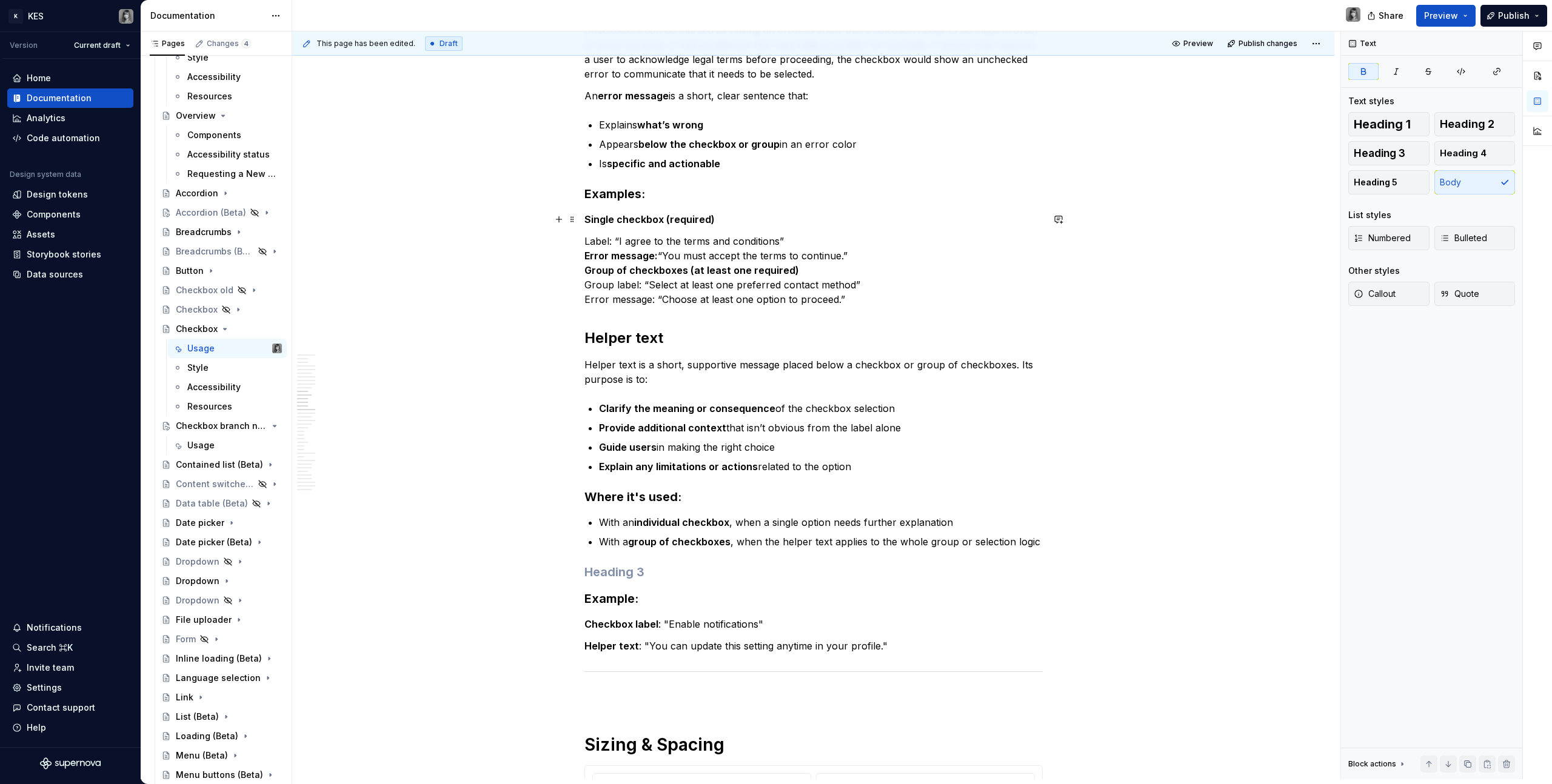 click on "Single checkbox (required)" at bounding box center (814, 219) 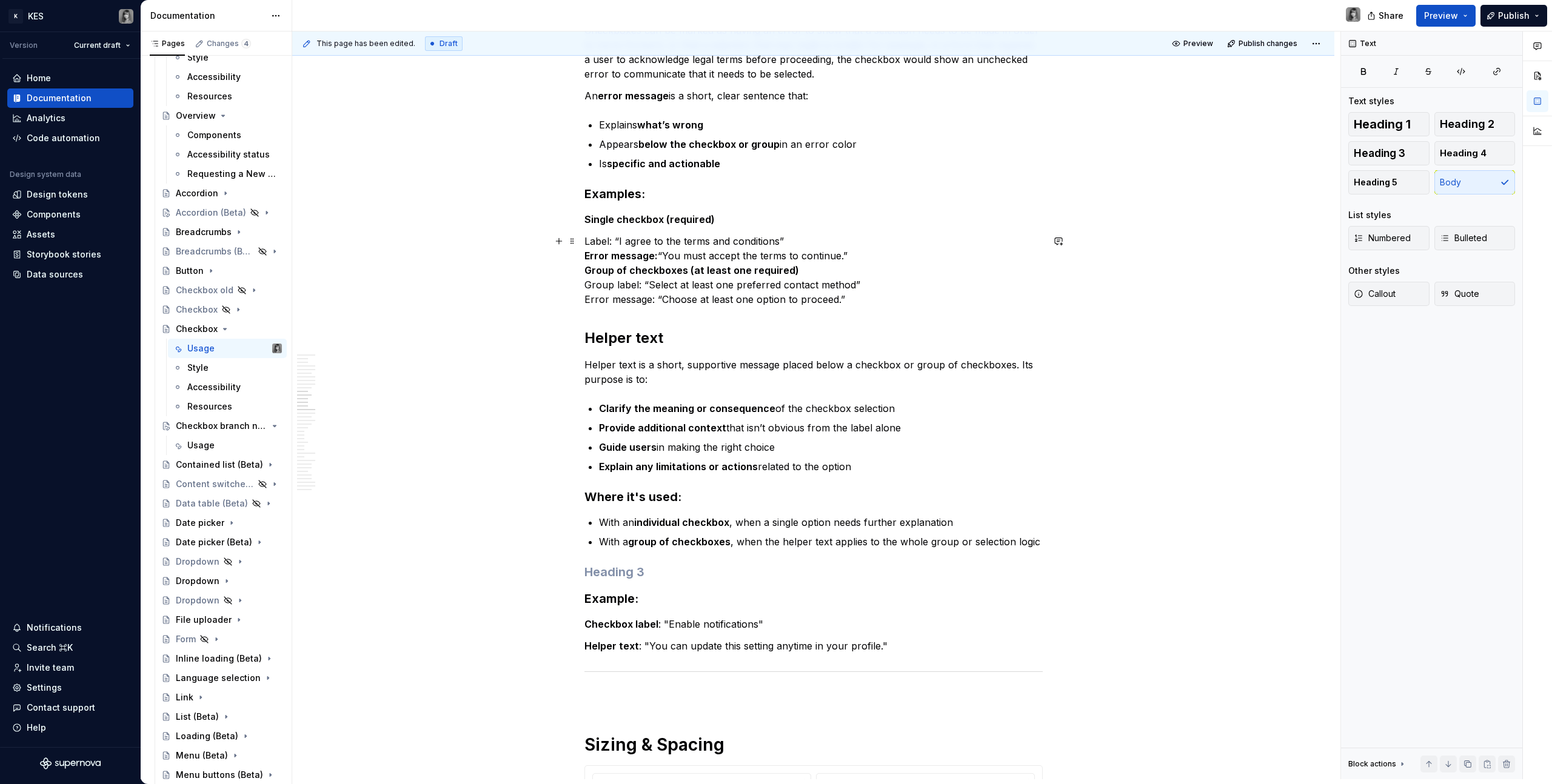 click on "Label: “I agree to the terms and conditions” Error message:  “You must accept the terms to continue.” Group of checkboxes (at least one required) Group label: “Select at least one preferred contact method” Error message: “Choose at least one option to proceed.”" at bounding box center [814, 270] 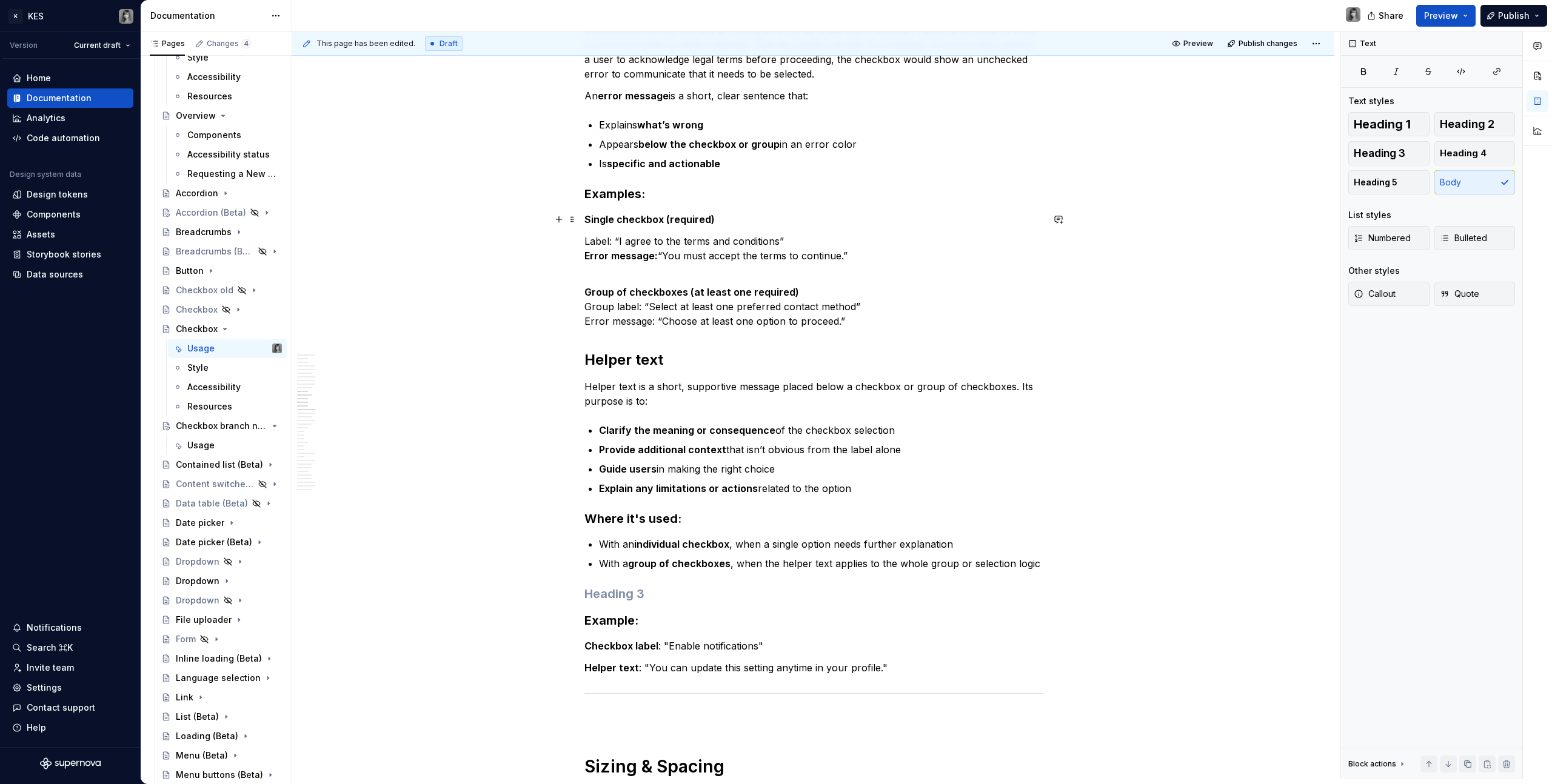 click on "Single checkbox (required)" at bounding box center [649, 219] 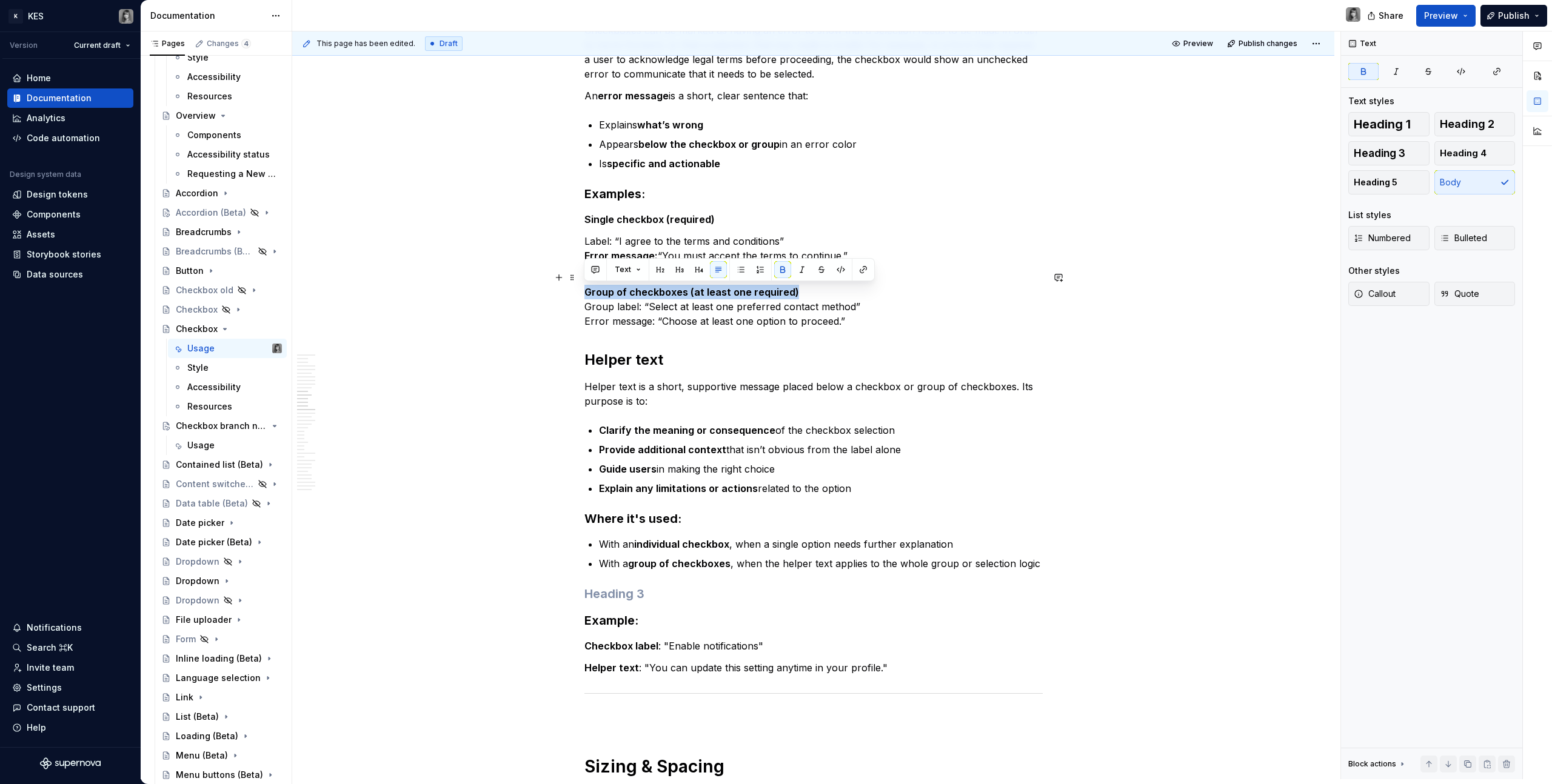drag, startPoint x: 792, startPoint y: 295, endPoint x: 568, endPoint y: 294, distance: 224.0022 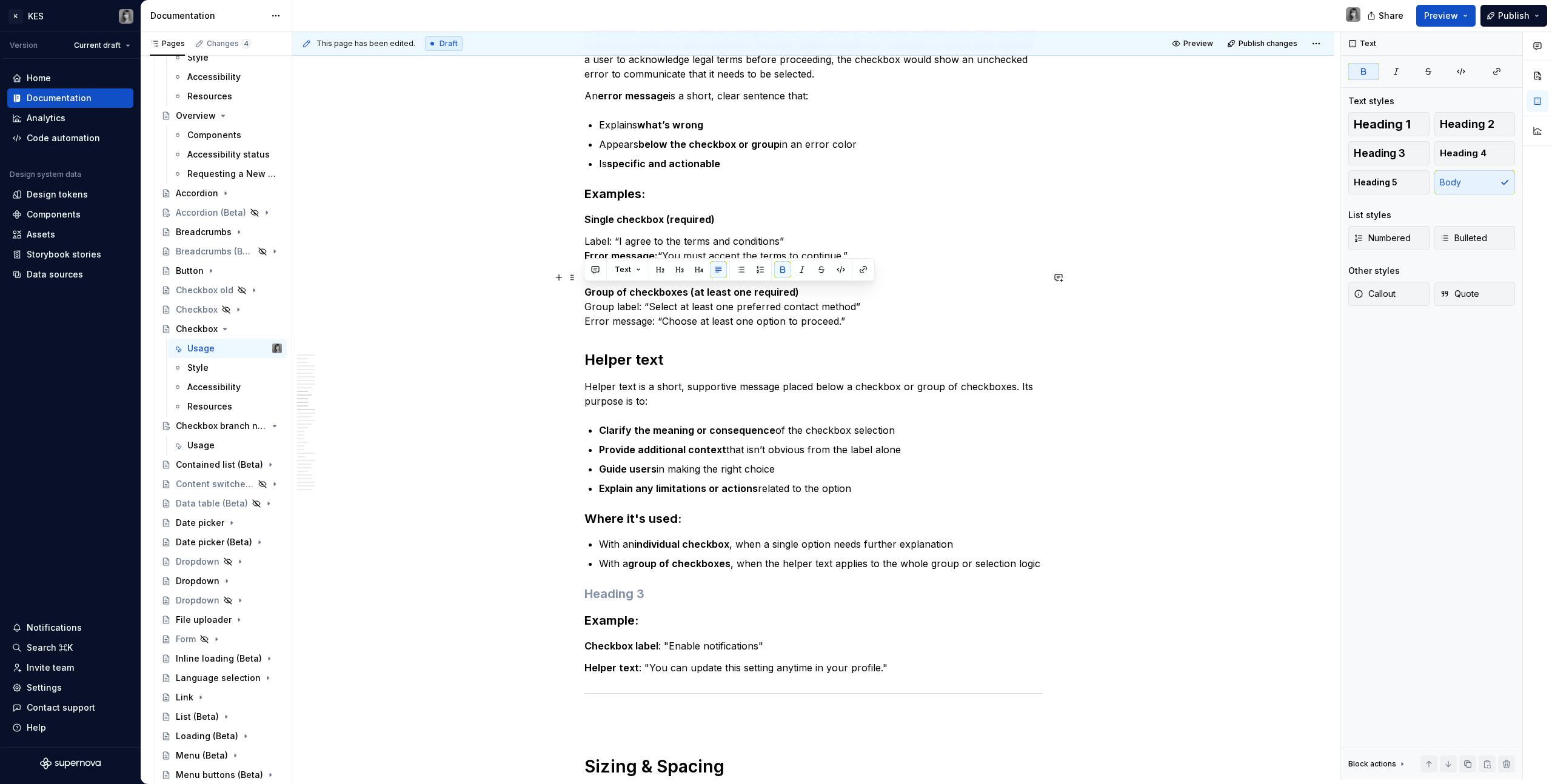 click on "Group of checkboxes (at least one required) Group label: “Select at least one preferred contact method” Error message: “Choose at least one option to proceed.”" at bounding box center (814, 299) 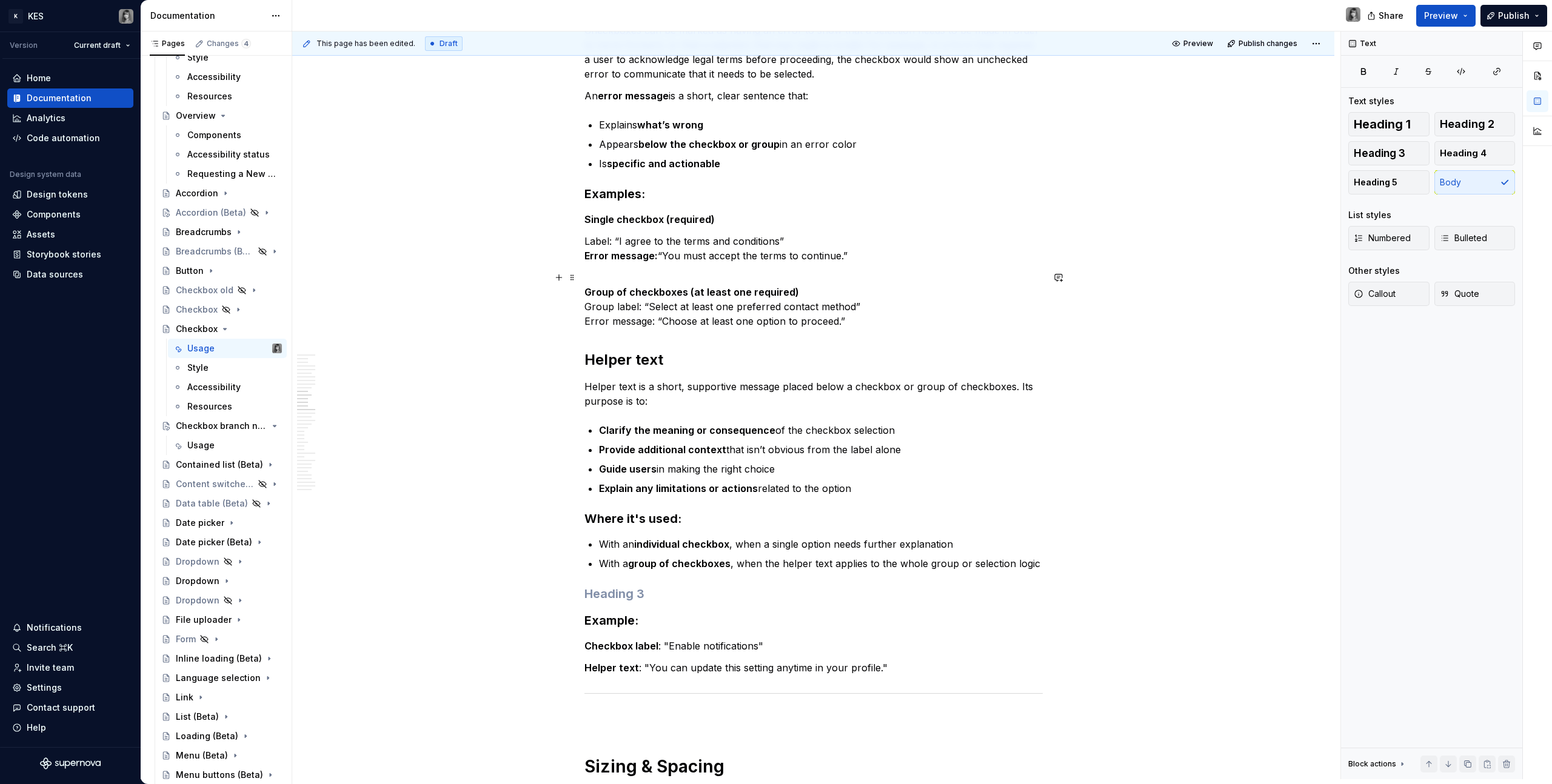 click on "Group of checkboxes (at least one required) Group label: “Select at least one preferred contact method” Error message: “Choose at least one option to proceed.”" at bounding box center (814, 299) 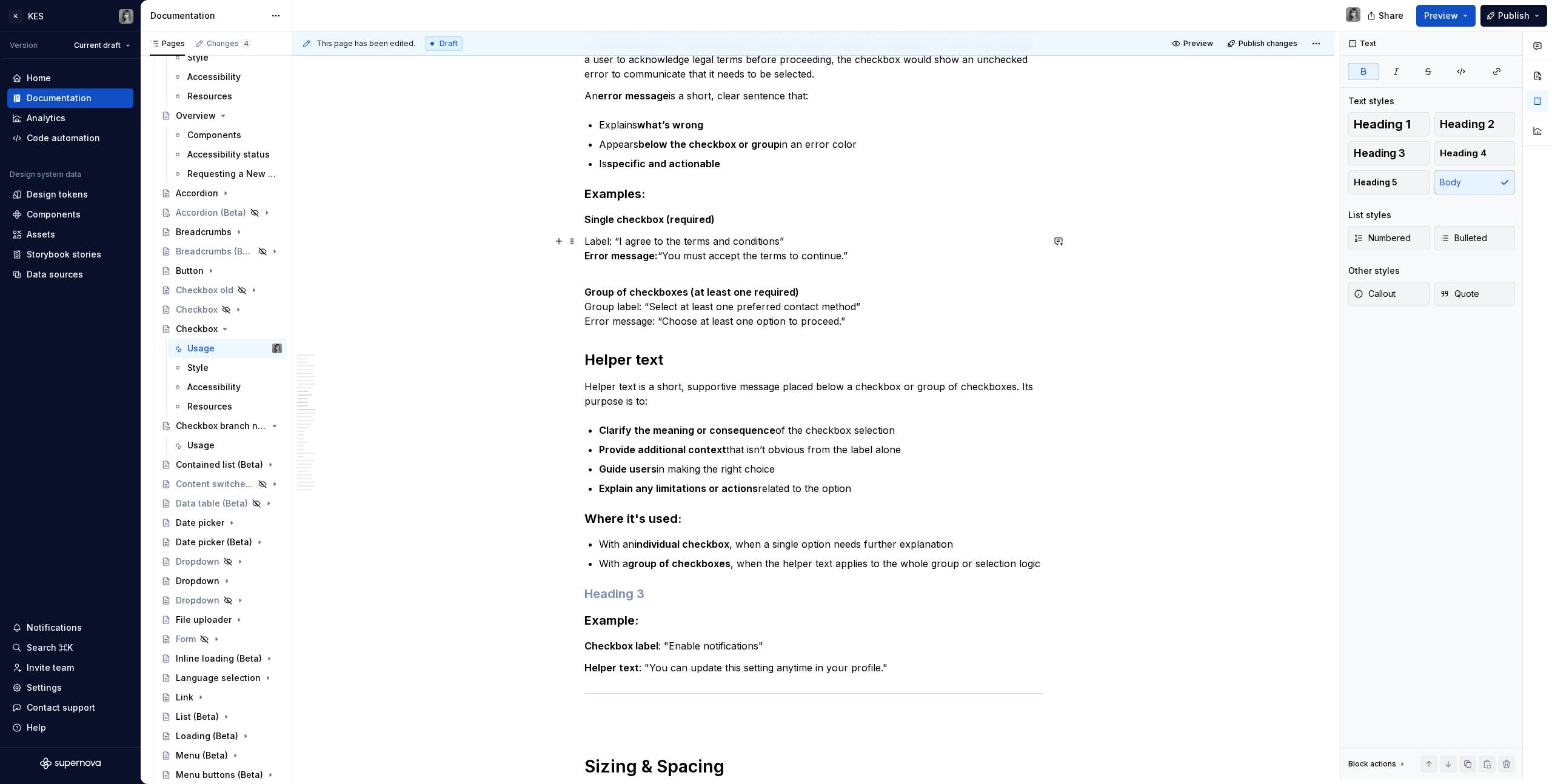 click on "Error message:" at bounding box center (621, 256) 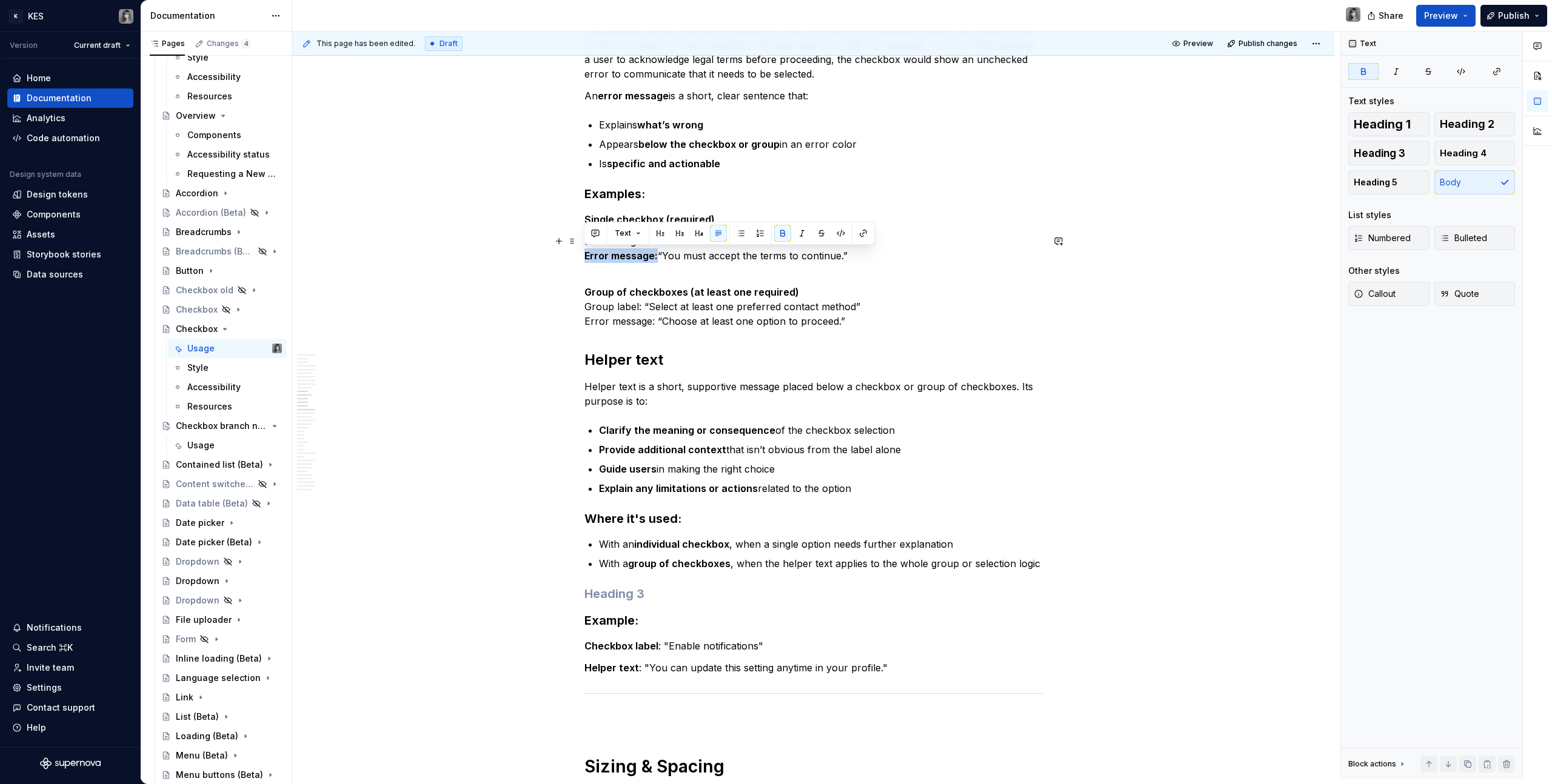 drag, startPoint x: 655, startPoint y: 256, endPoint x: 570, endPoint y: 255, distance: 85.00588 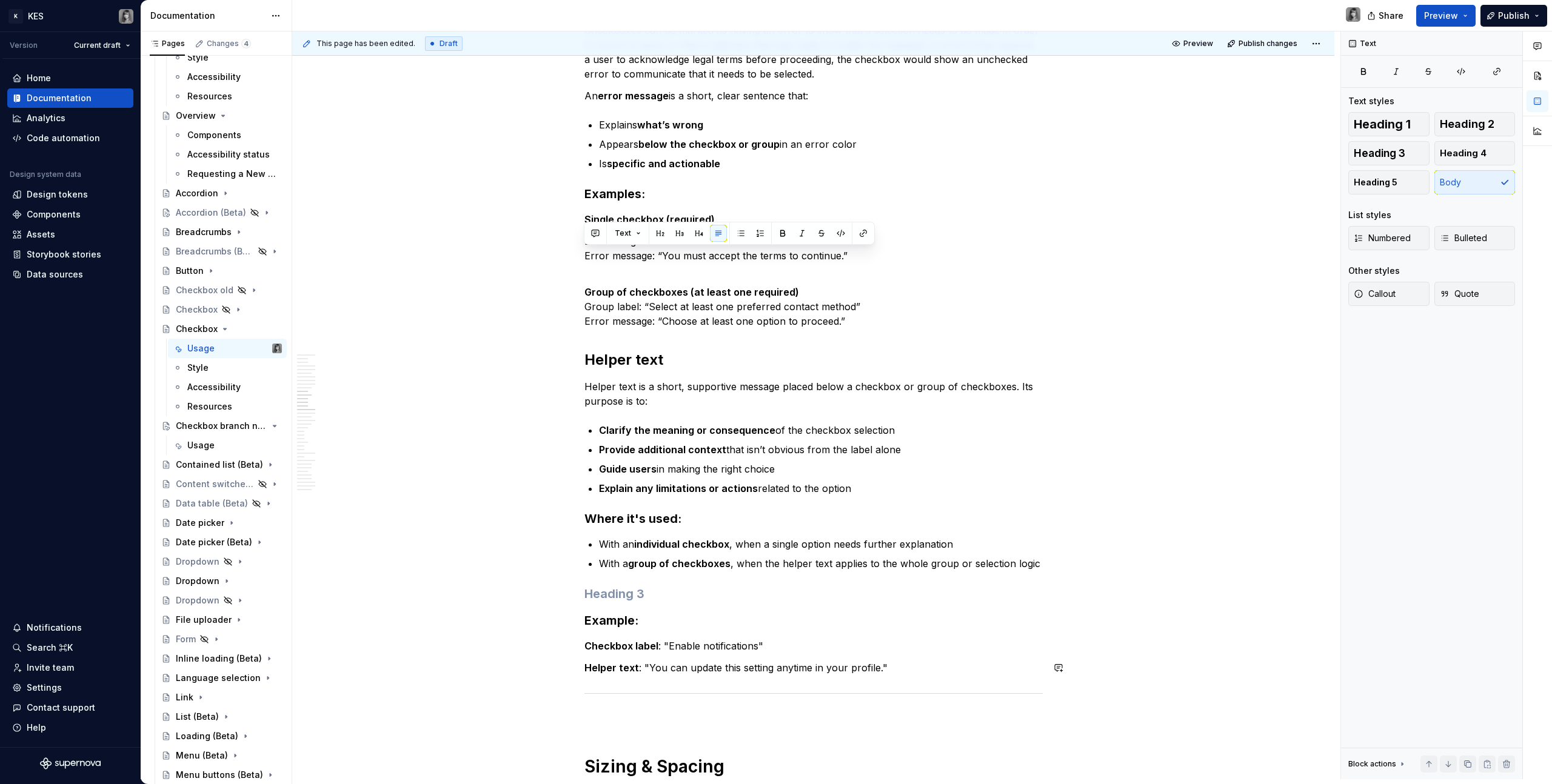 click on "**********" at bounding box center [814, 2299] 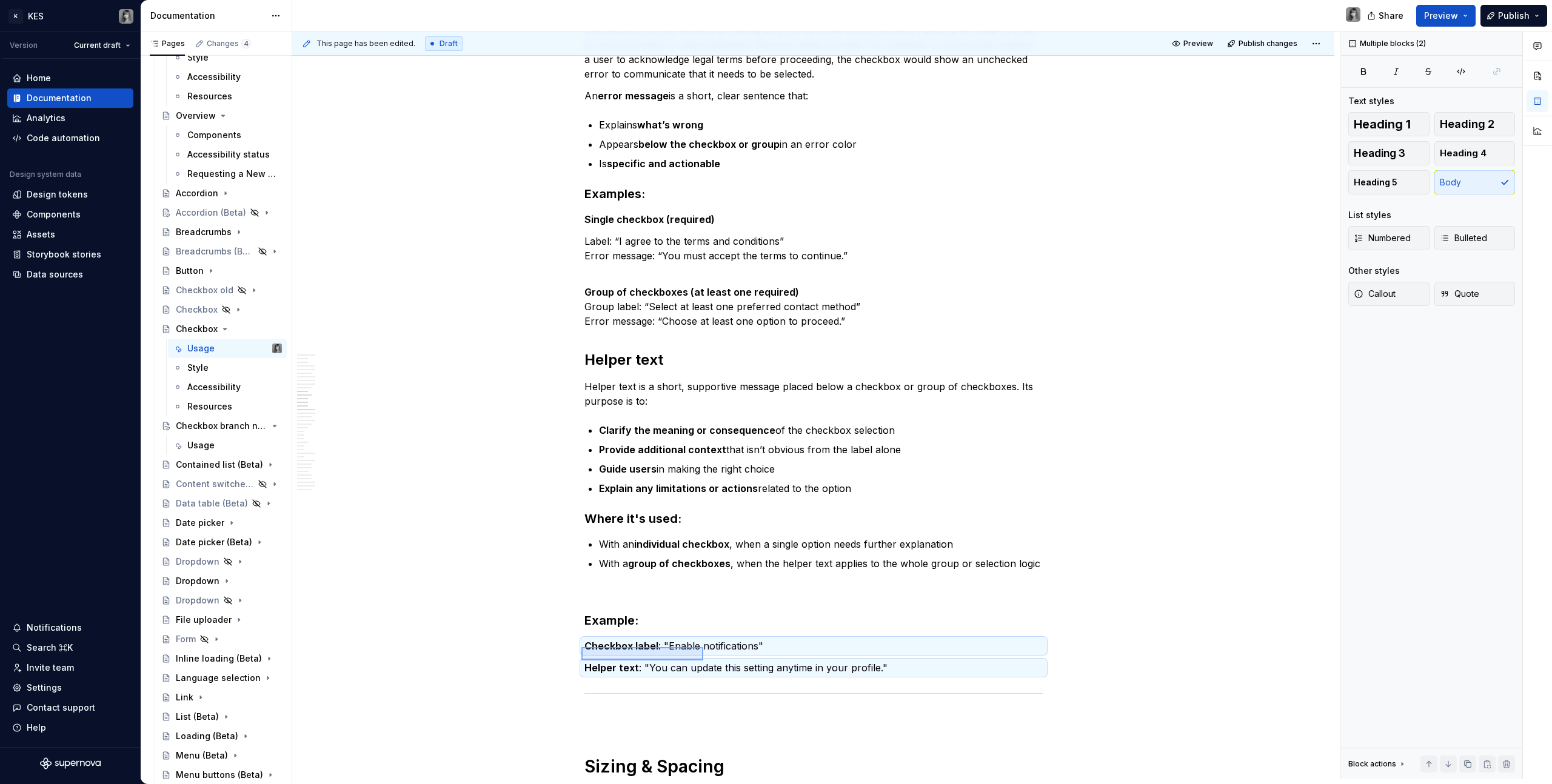 drag, startPoint x: 581, startPoint y: 647, endPoint x: 817, endPoint y: 666, distance: 236.7636 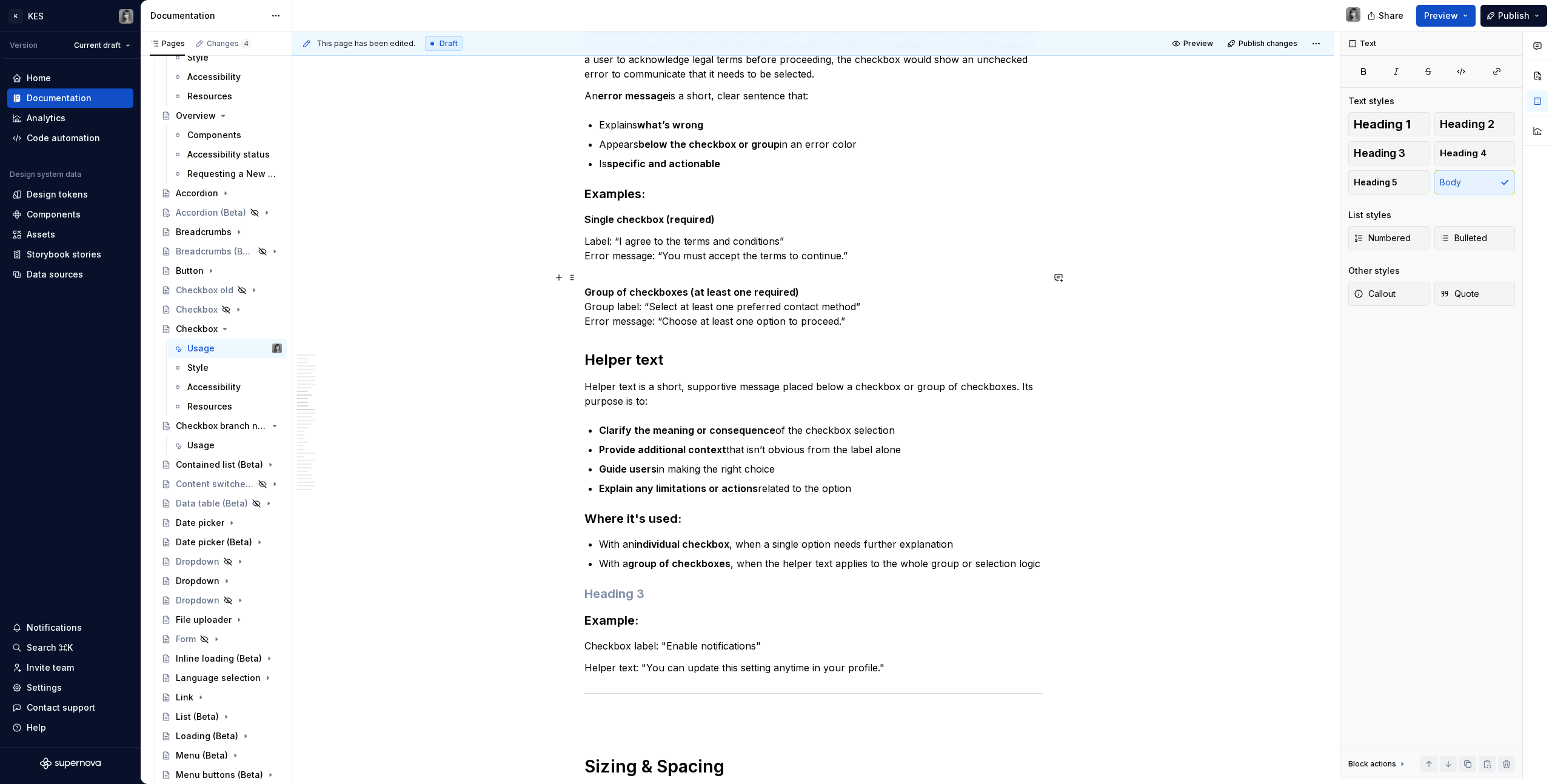 click on "Group of checkboxes (at least one required) Group label: “Select at least one preferred contact method” Error message: “Choose at least one option to proceed.”" at bounding box center [814, 299] 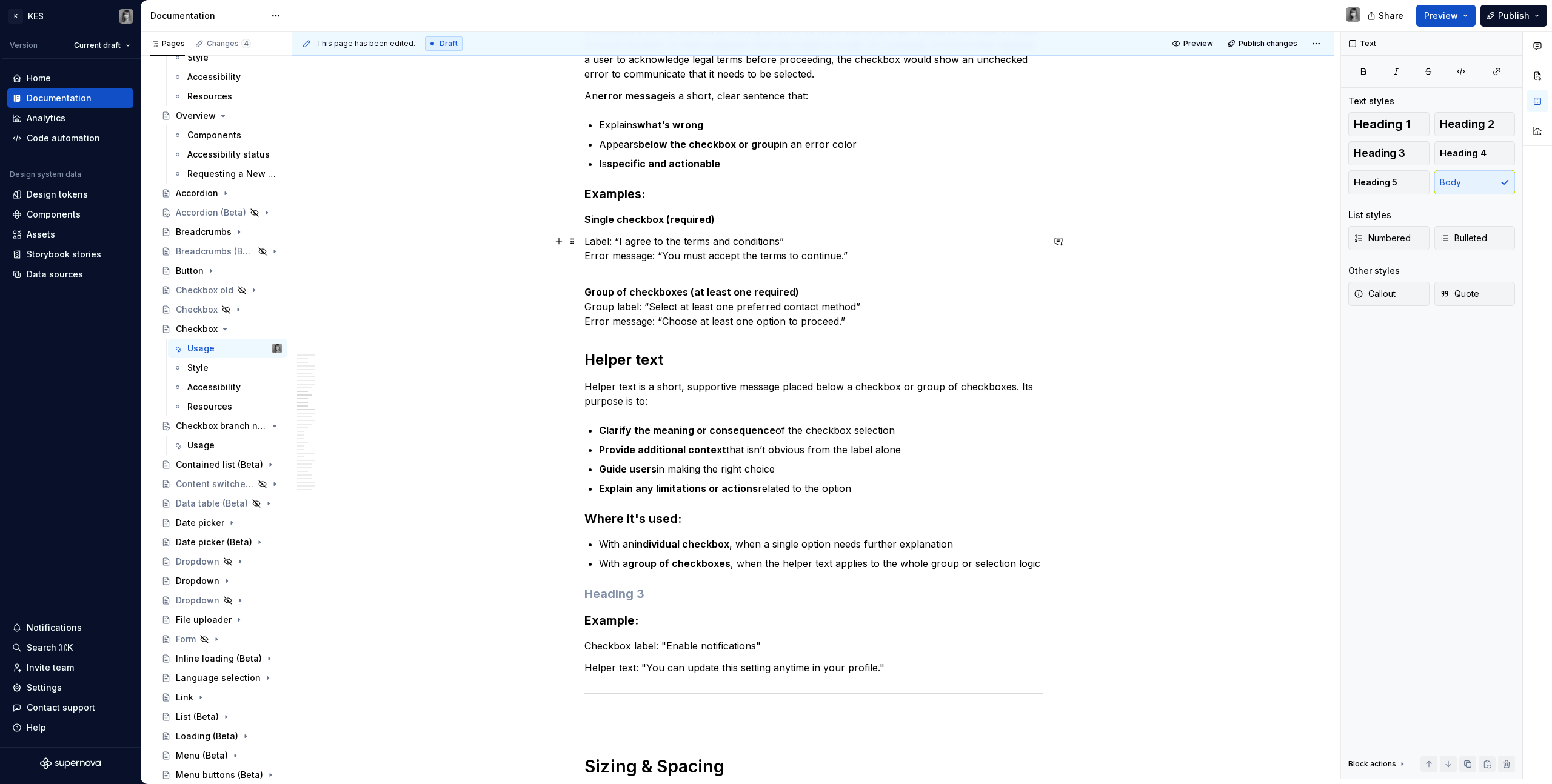 click on "Label: “I agree to the terms and conditions” Error message: “You must accept the terms to continue.”" at bounding box center [814, 248] 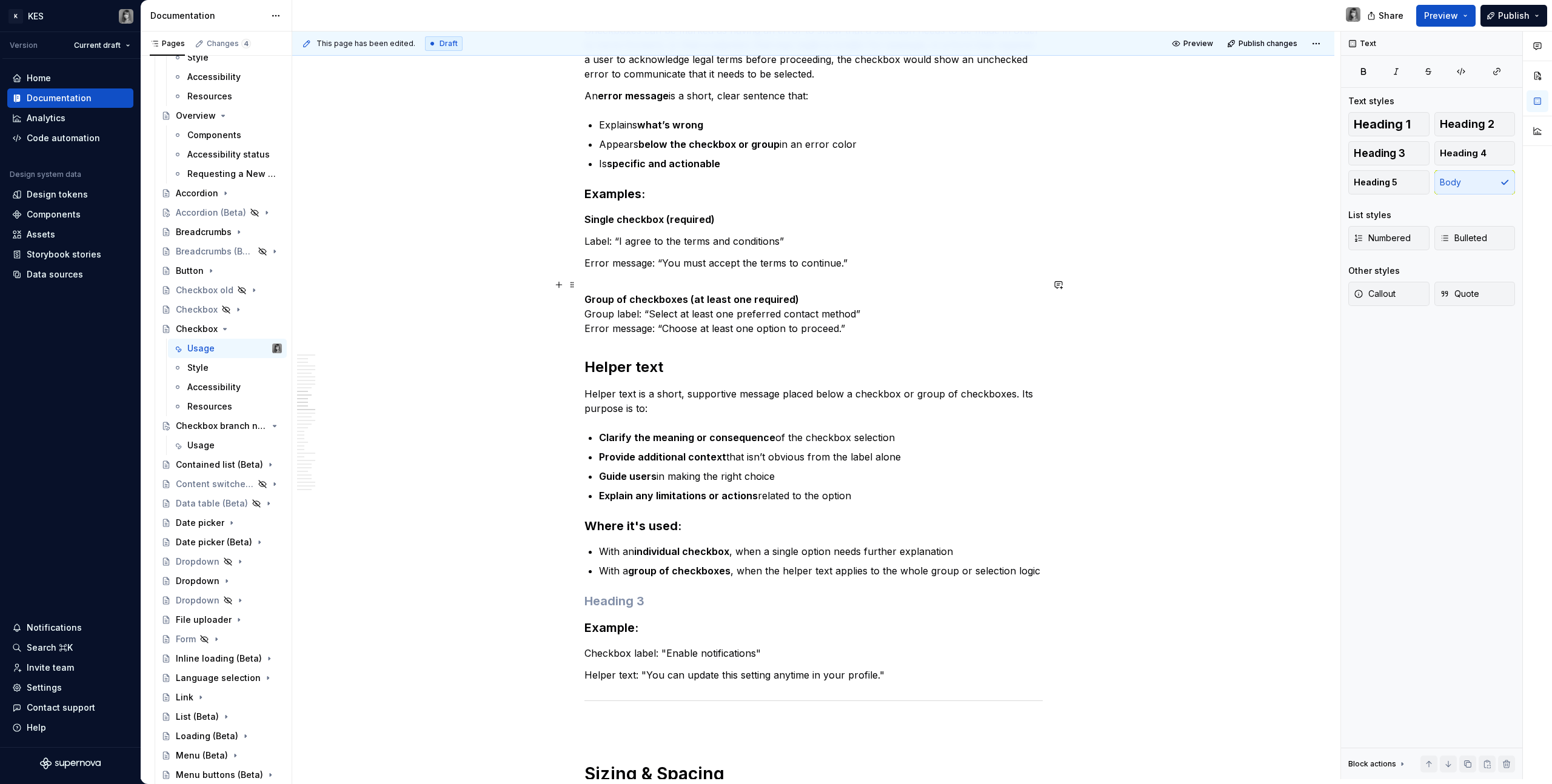 click on "Group of checkboxes (at least one required) Group label: “Select at least one preferred contact method” Error message: “Choose at least one option to proceed.”" at bounding box center (814, 307) 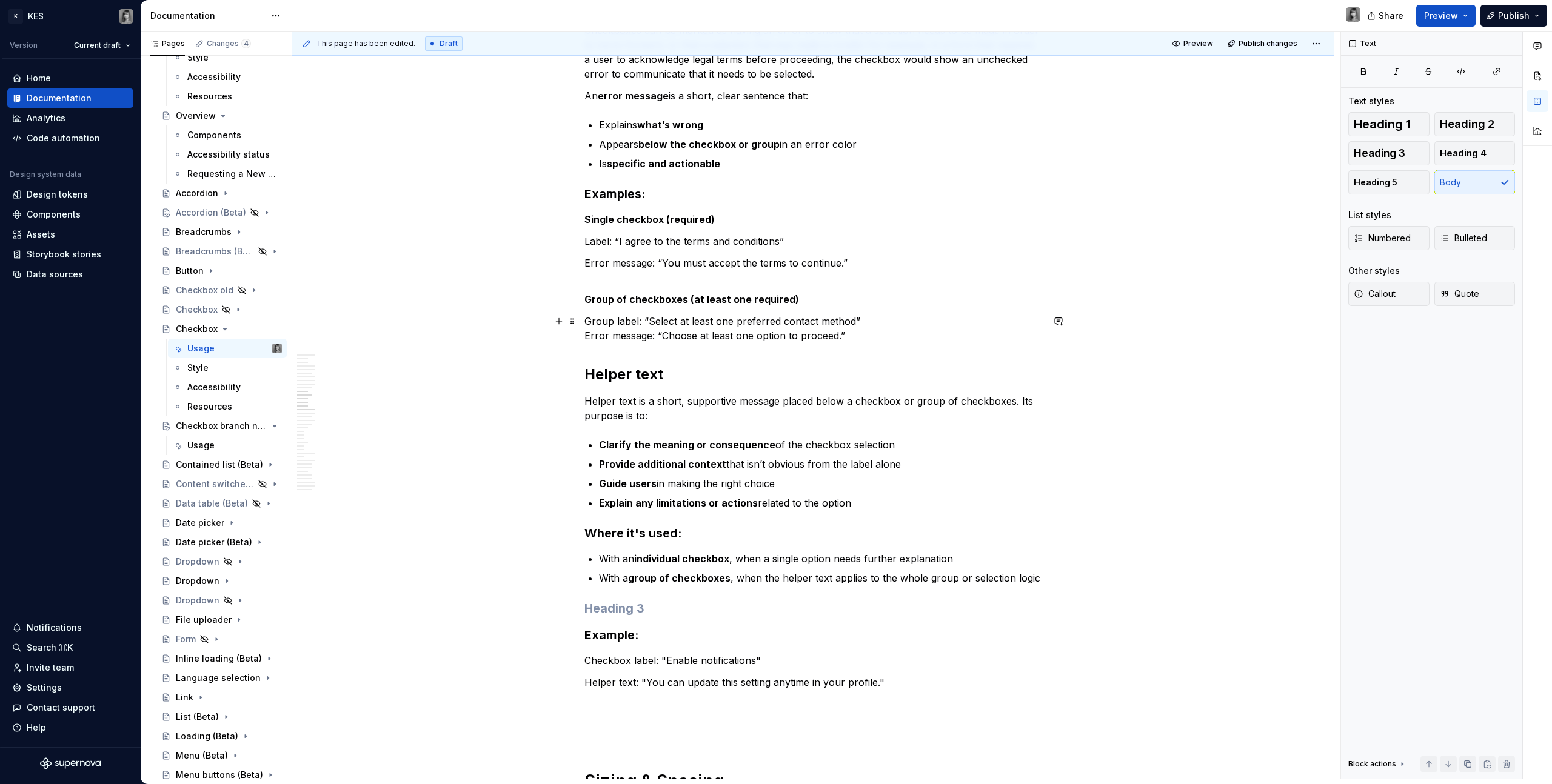 click on "Group label: “Select at least one preferred contact method” Error message: “Choose at least one option to proceed.”" at bounding box center (814, 328) 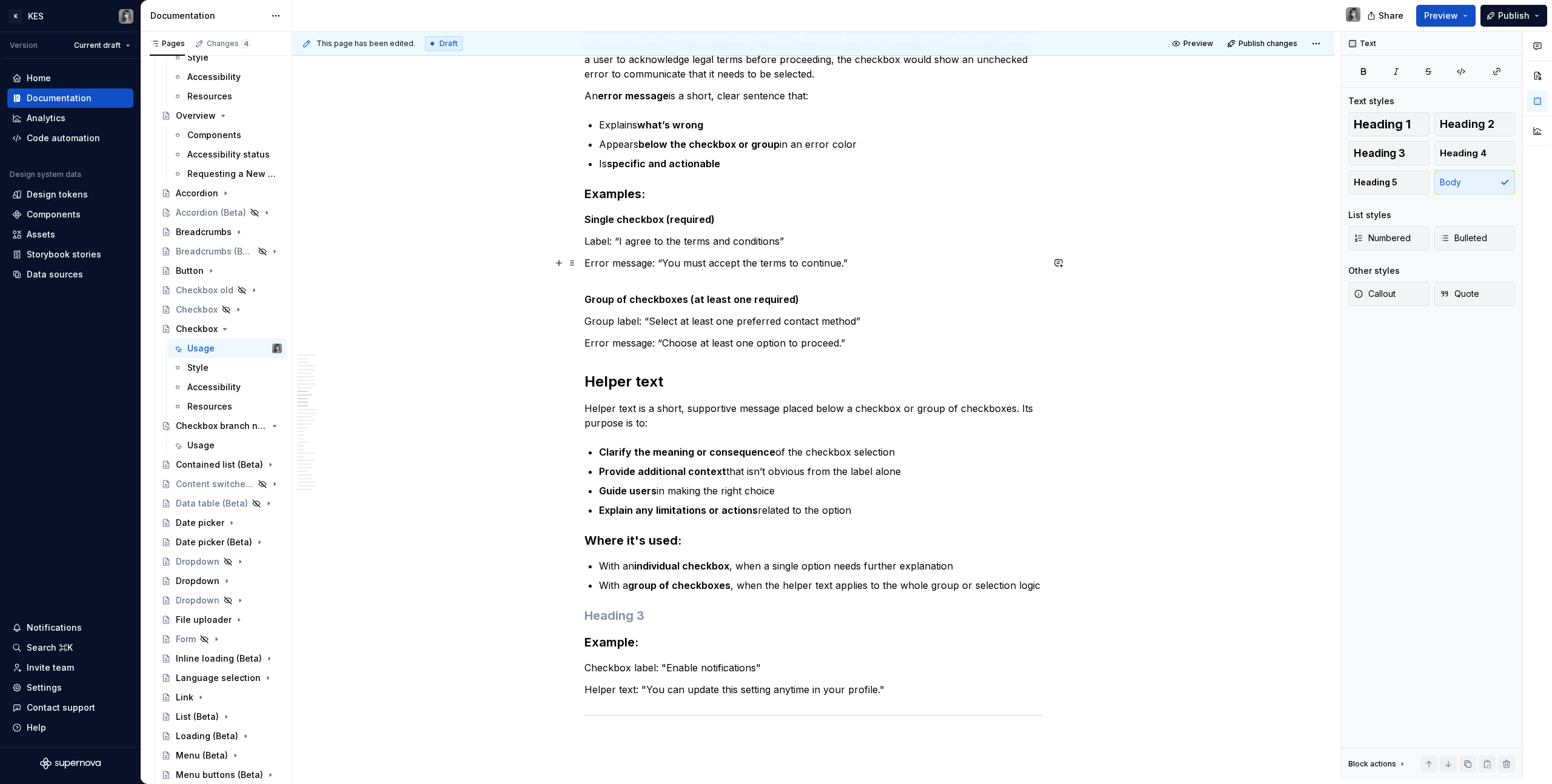 click on "Group of checkboxes (at least one required)" at bounding box center (814, 292) 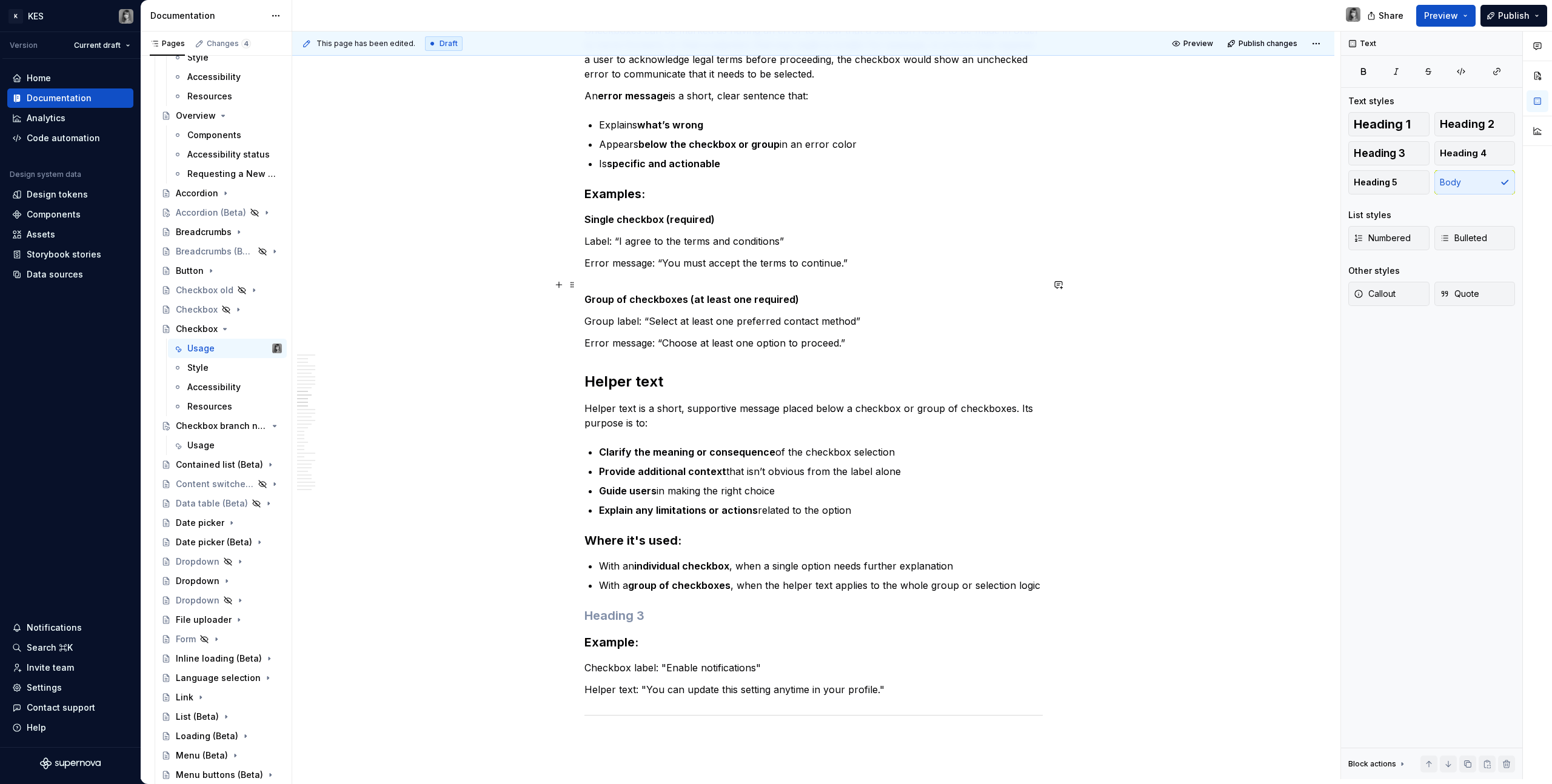 click on "Group of checkboxes (at least one required)" at bounding box center [814, 292] 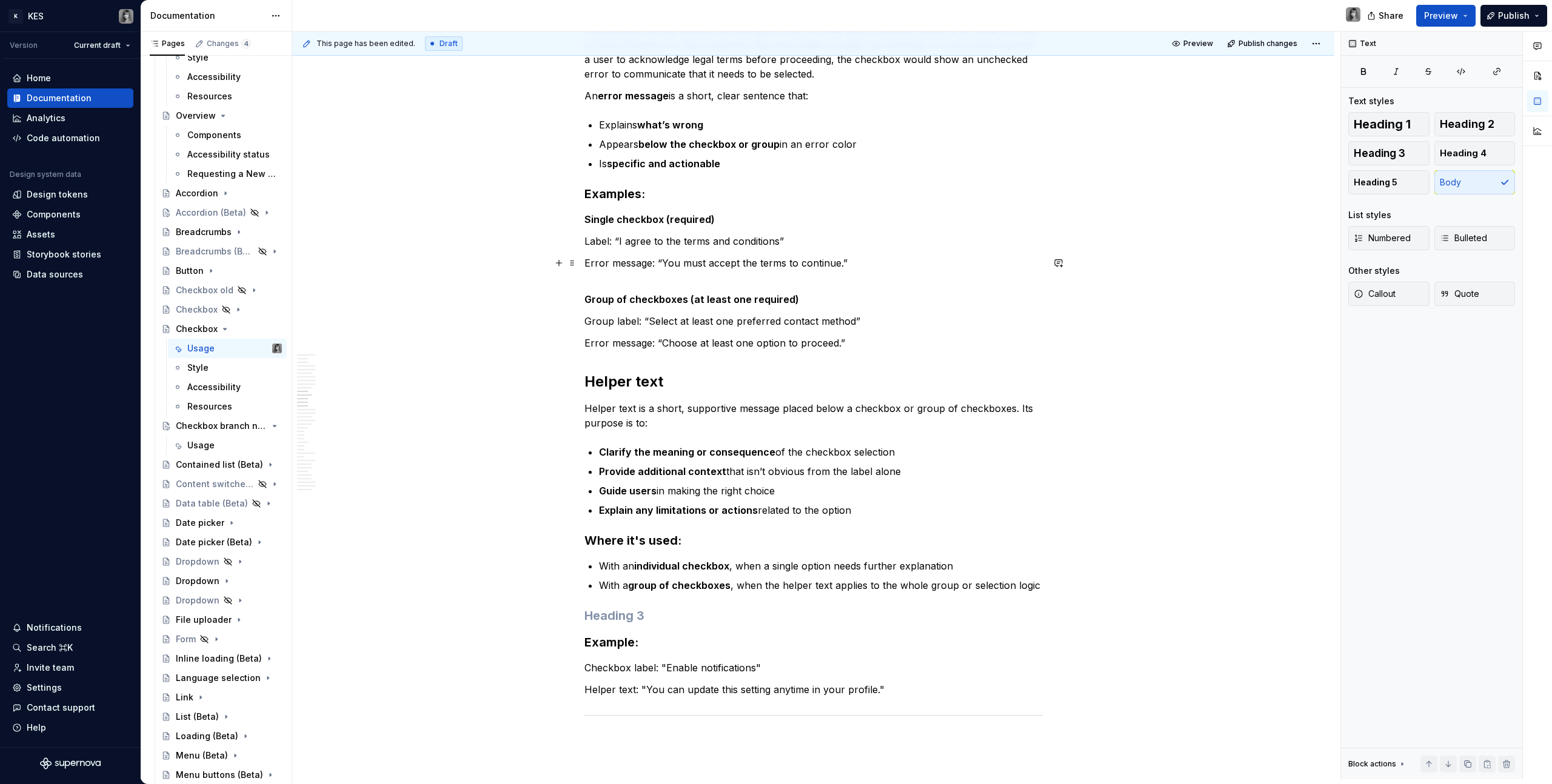 click on "Label: “I agree to the terms and conditions”" at bounding box center (814, 241) 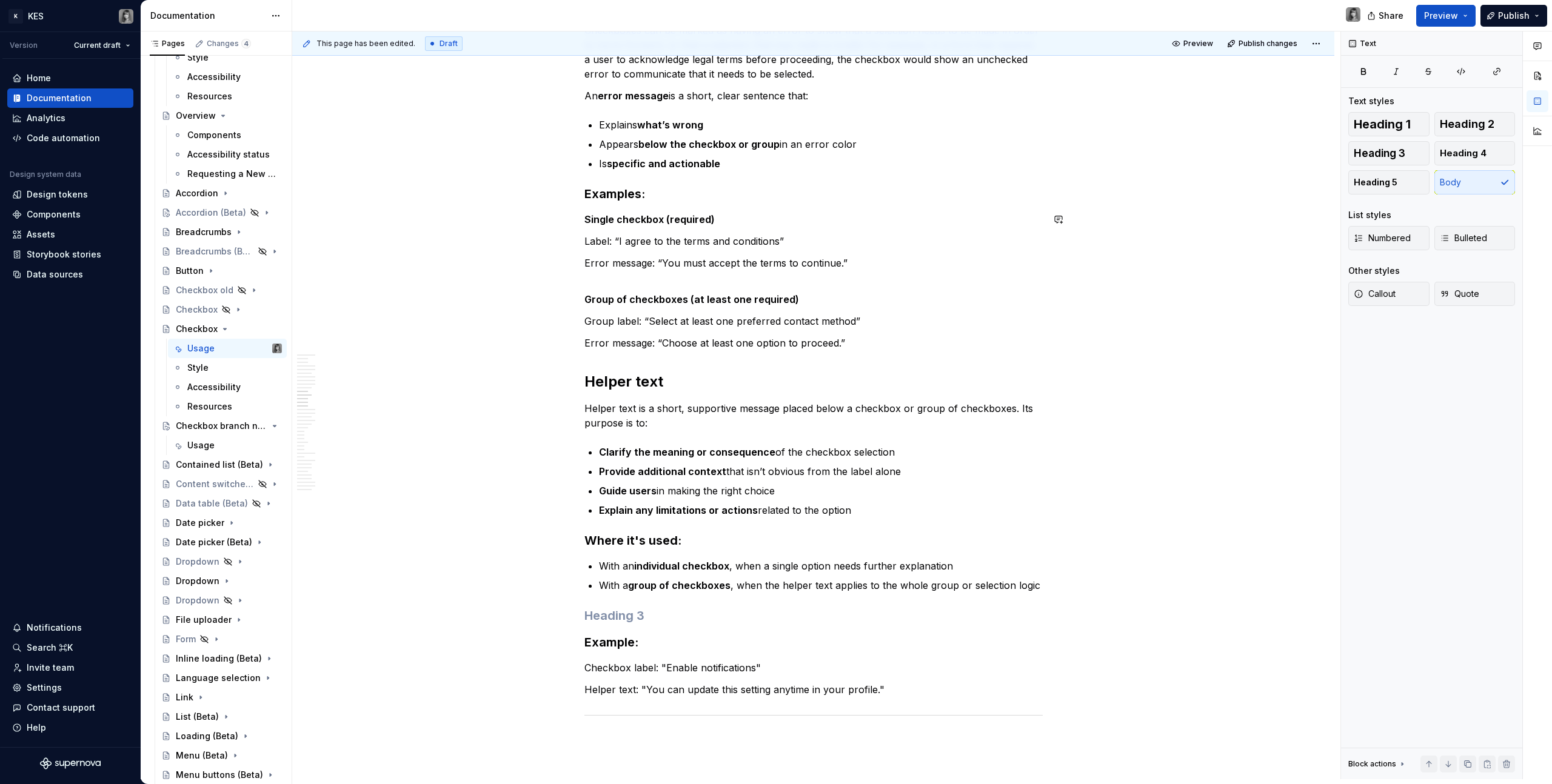 click on "Examples:" at bounding box center [814, 194] 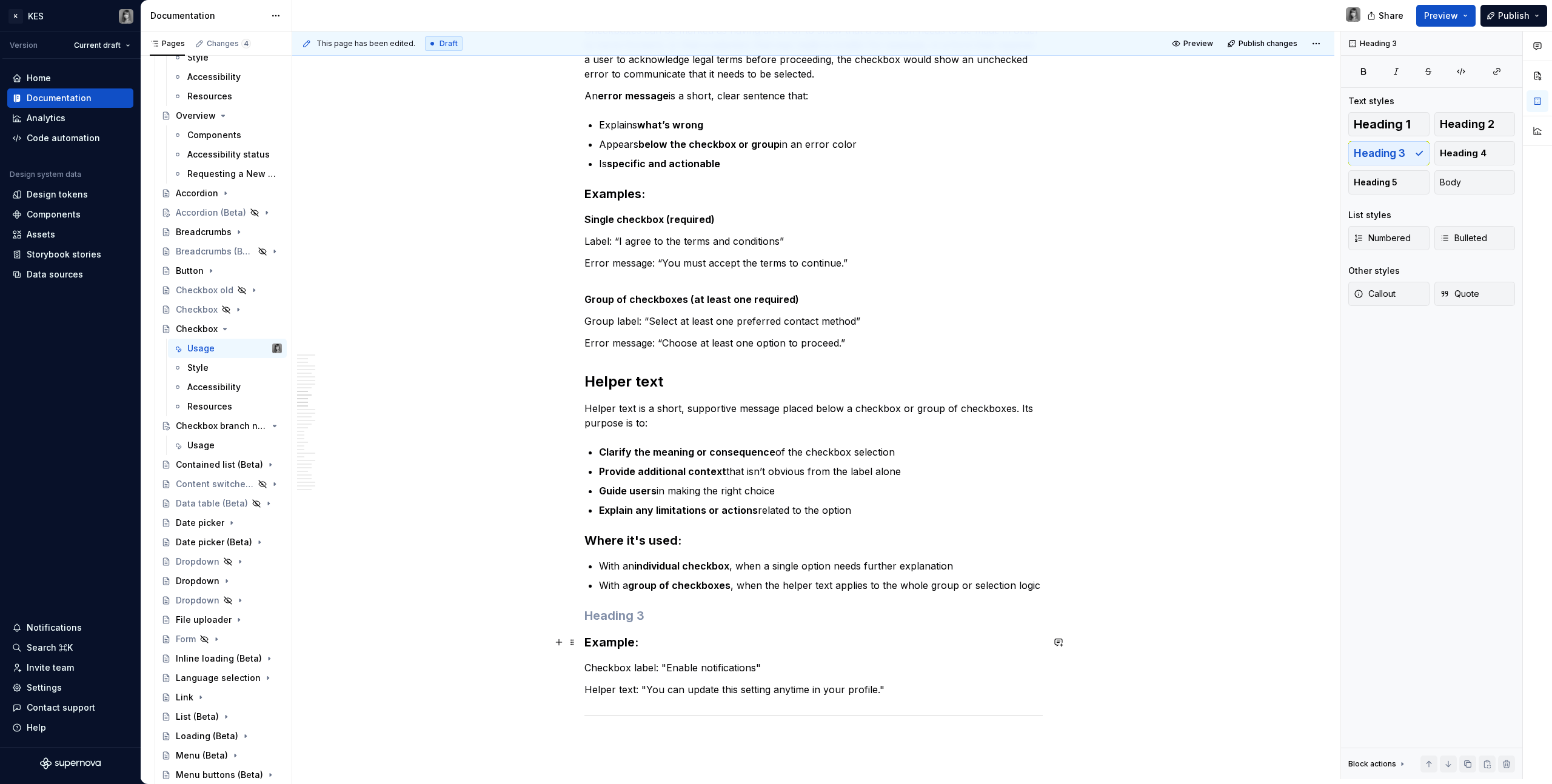 click on "Example:" at bounding box center (814, 642) 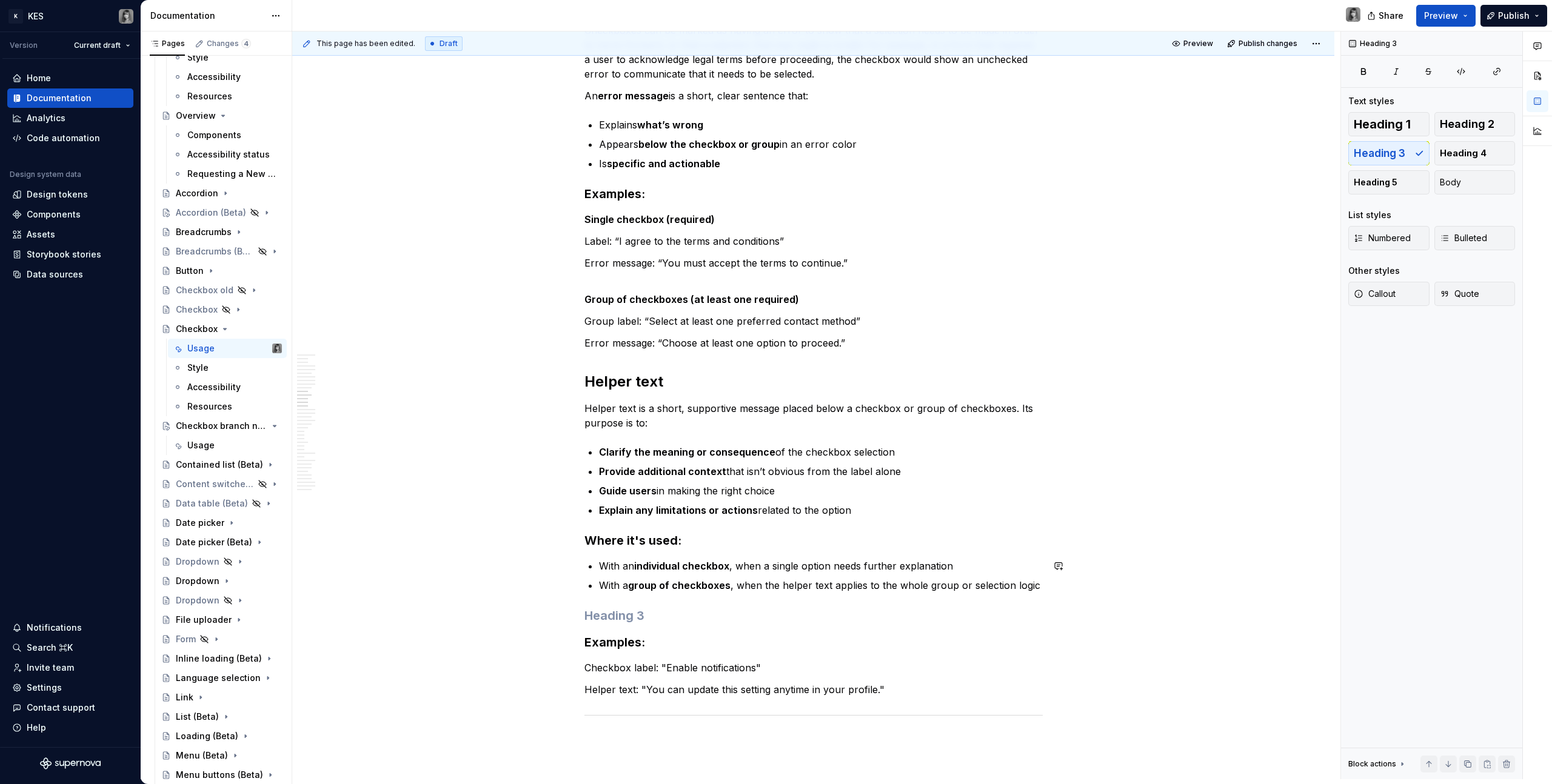 click on "With a  group of checkboxes , when the helper text applies to the whole group or selection logic" at bounding box center (821, 585) 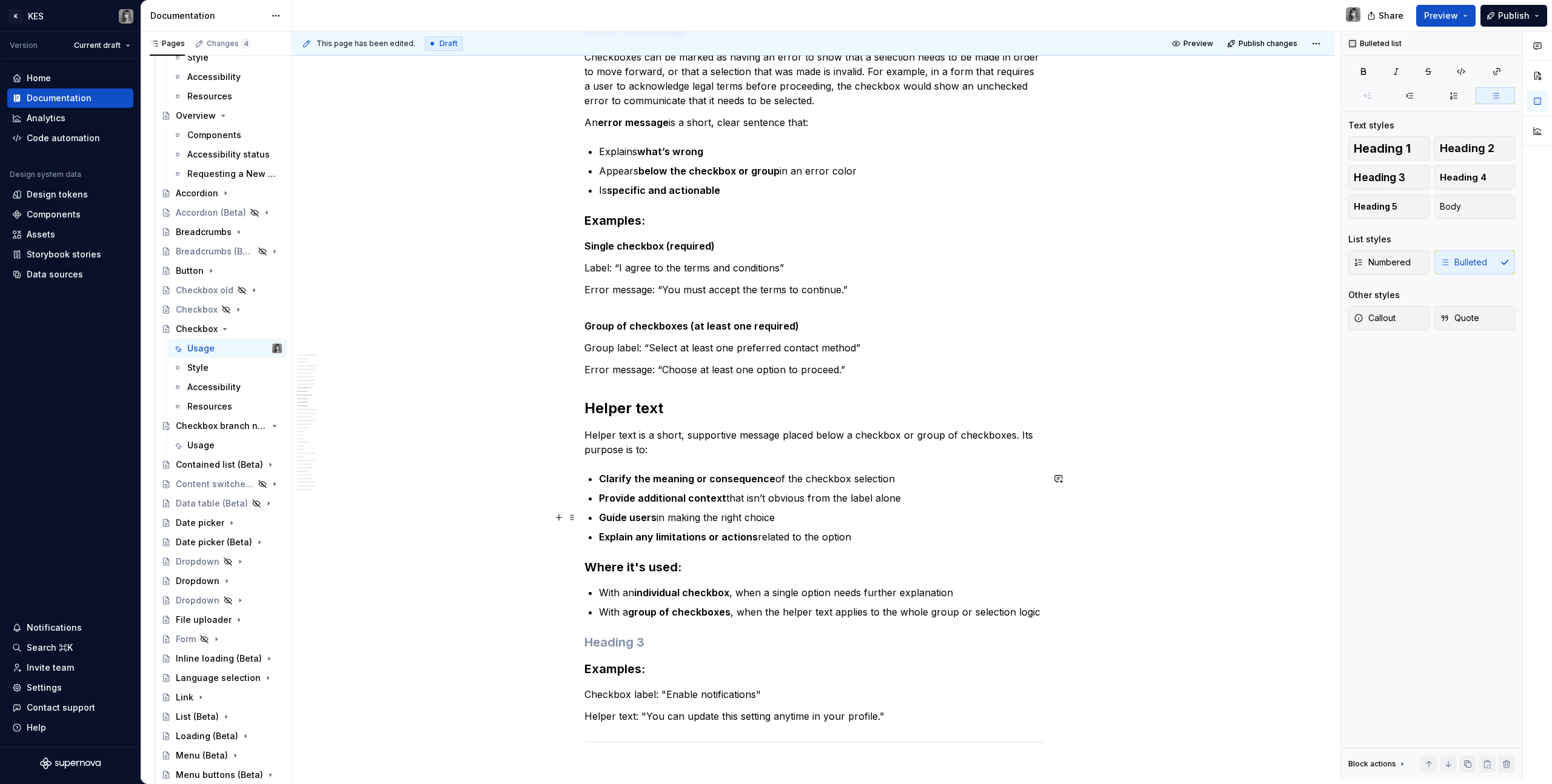 scroll, scrollTop: 3604, scrollLeft: 0, axis: vertical 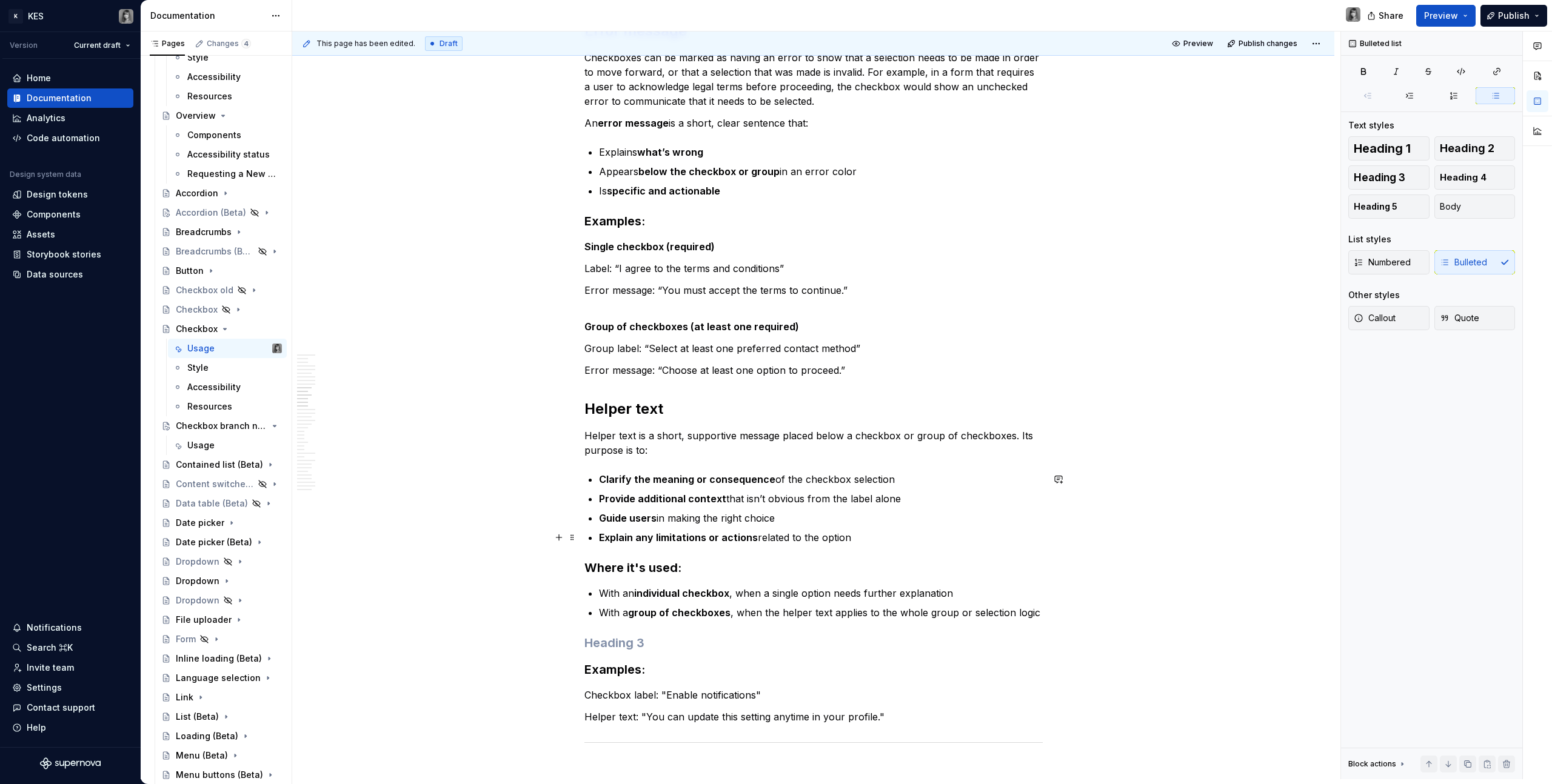 click on "Explain any limitations or actions" at bounding box center [678, 537] 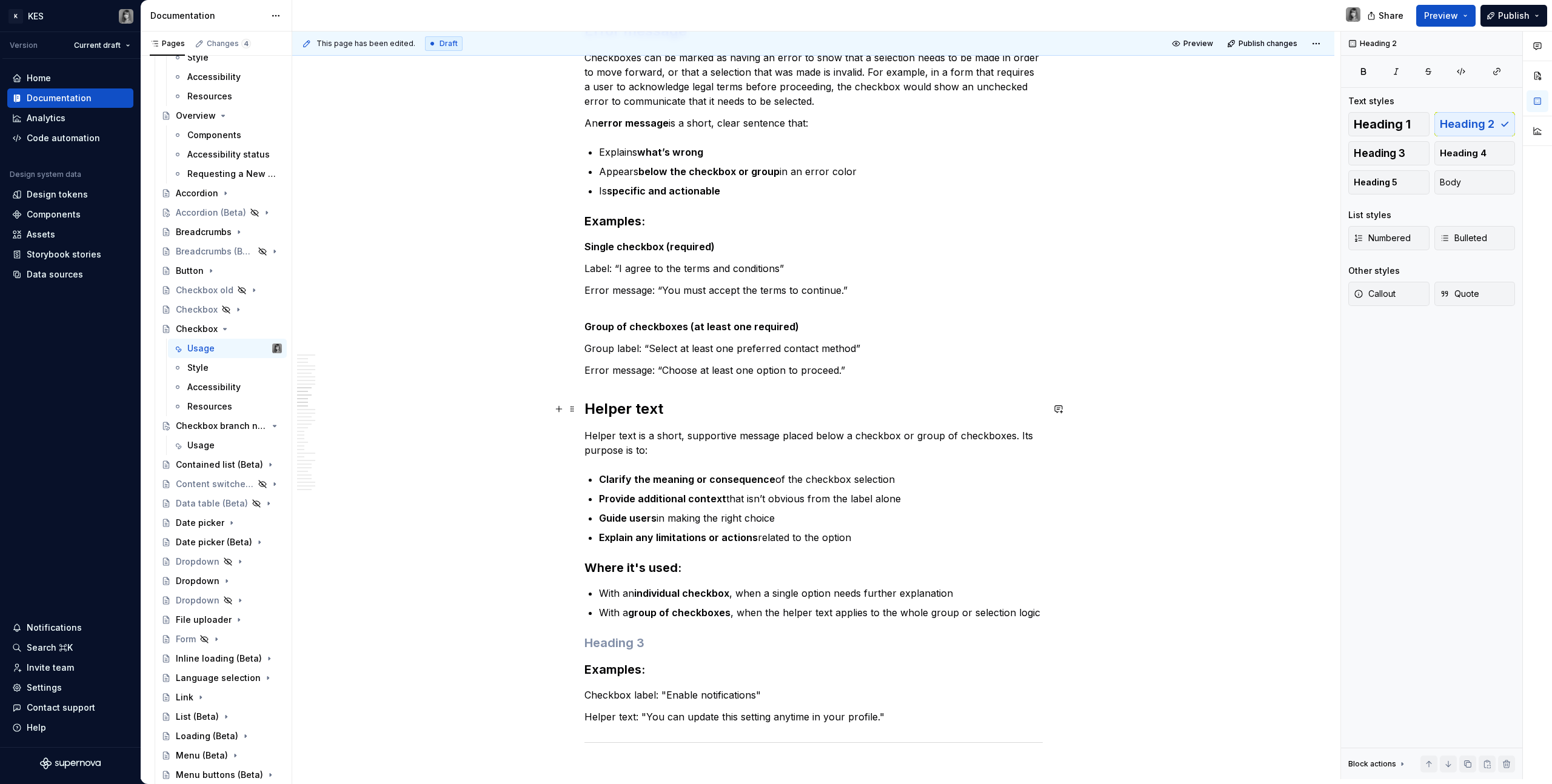 click on "Helper text" at bounding box center (814, 409) 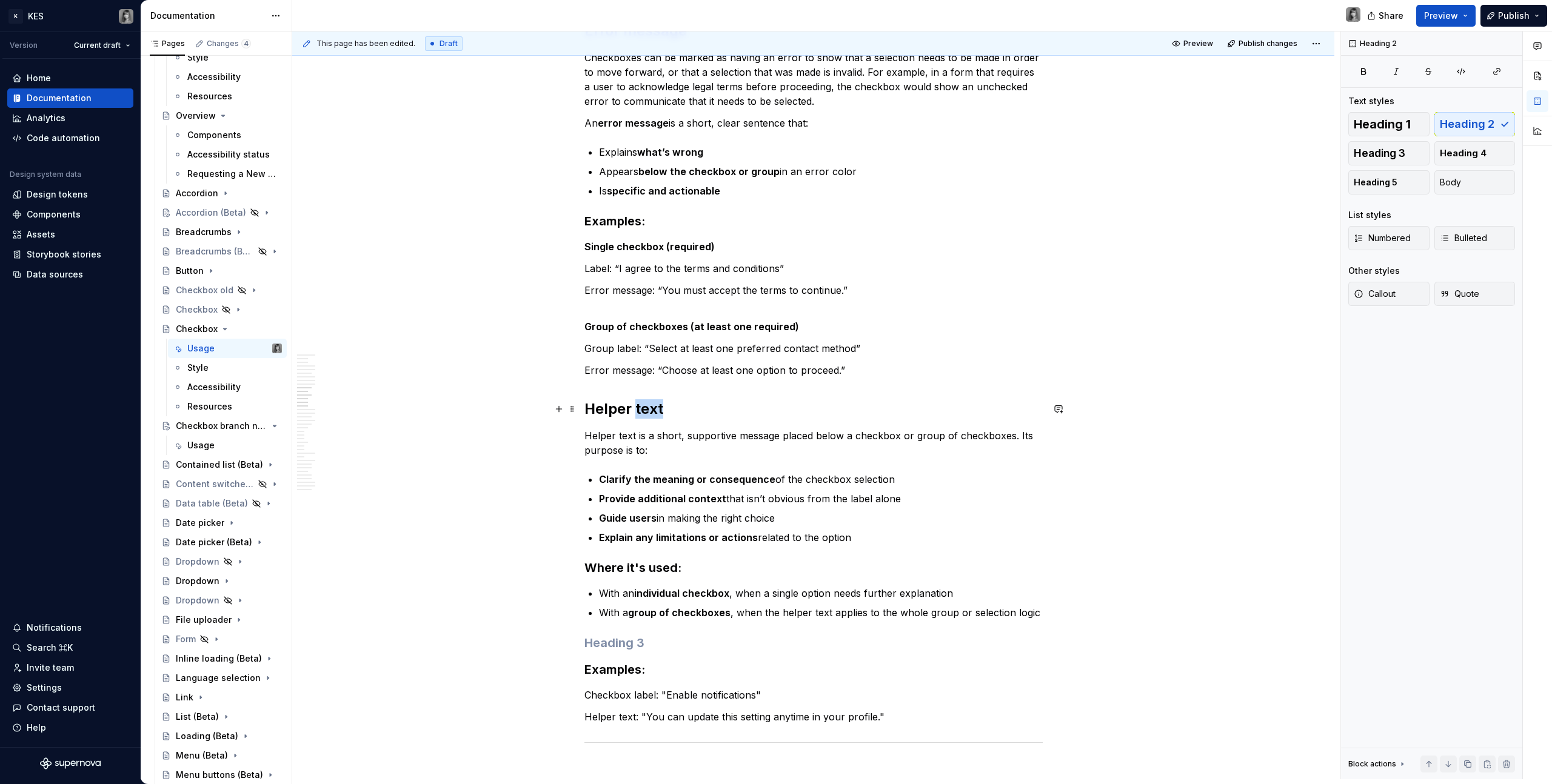 click on "Helper text" at bounding box center [814, 409] 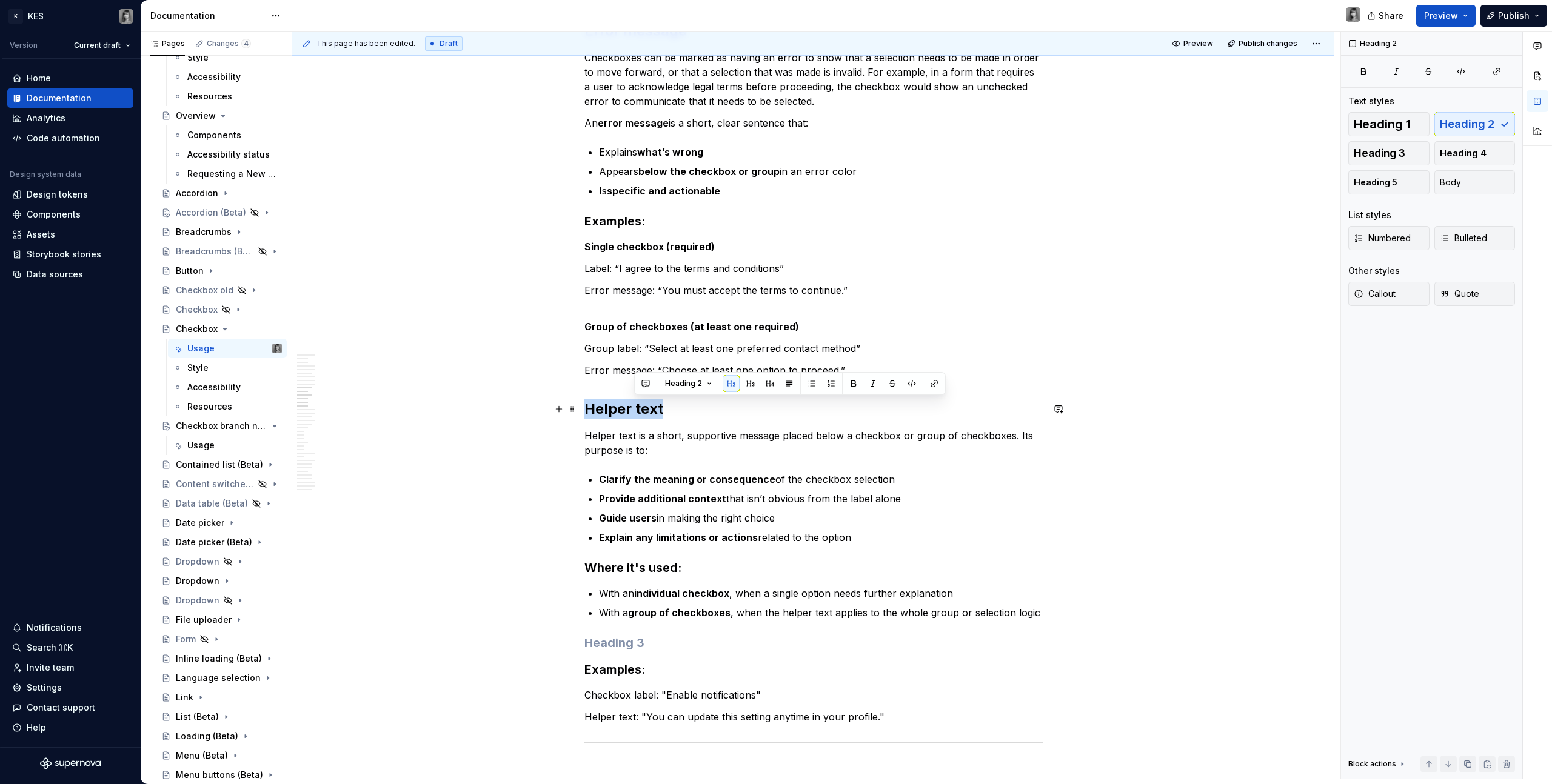 click on "Helper text" at bounding box center [814, 409] 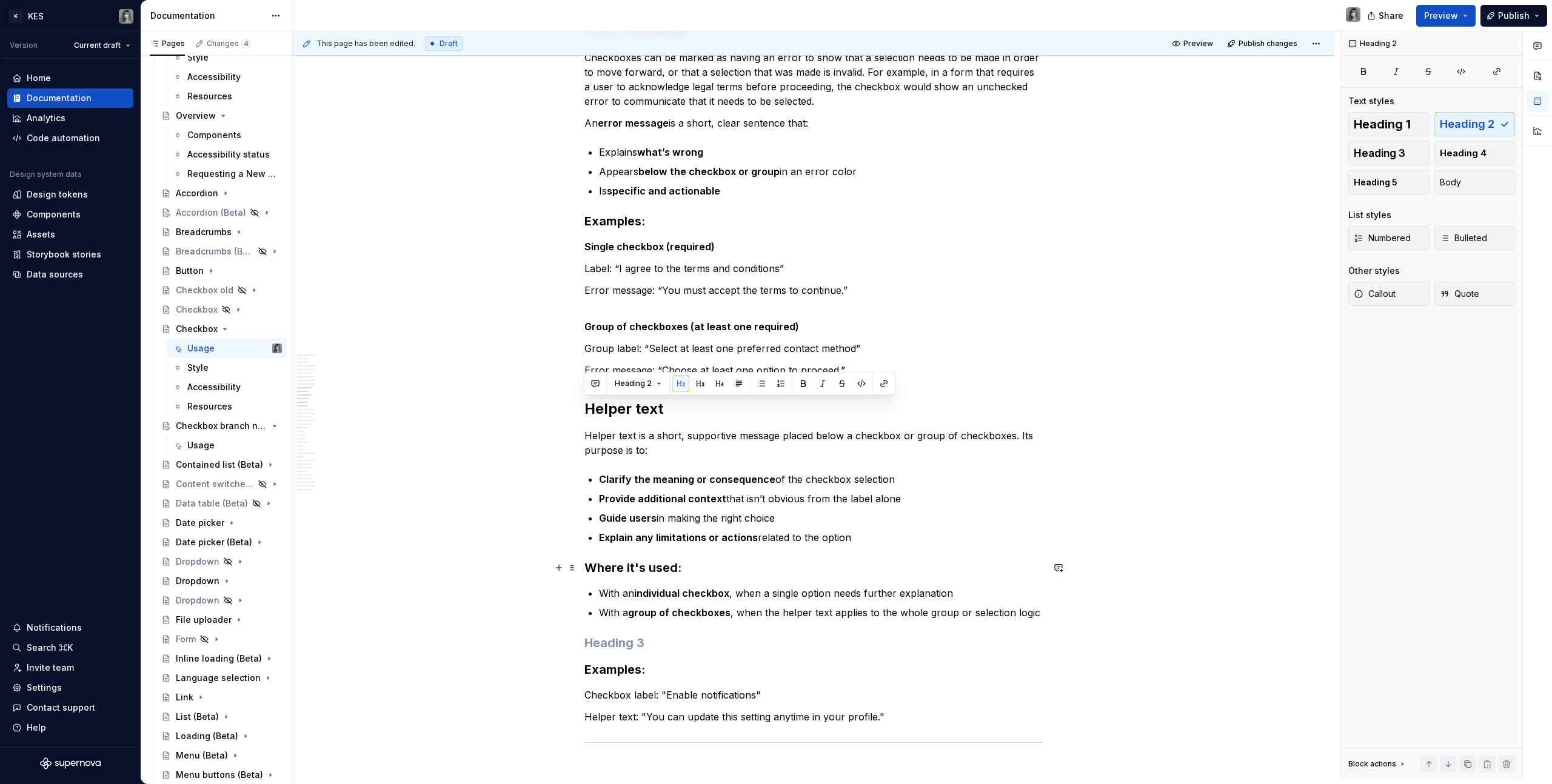 click on "Where it's used:" at bounding box center (814, 568) 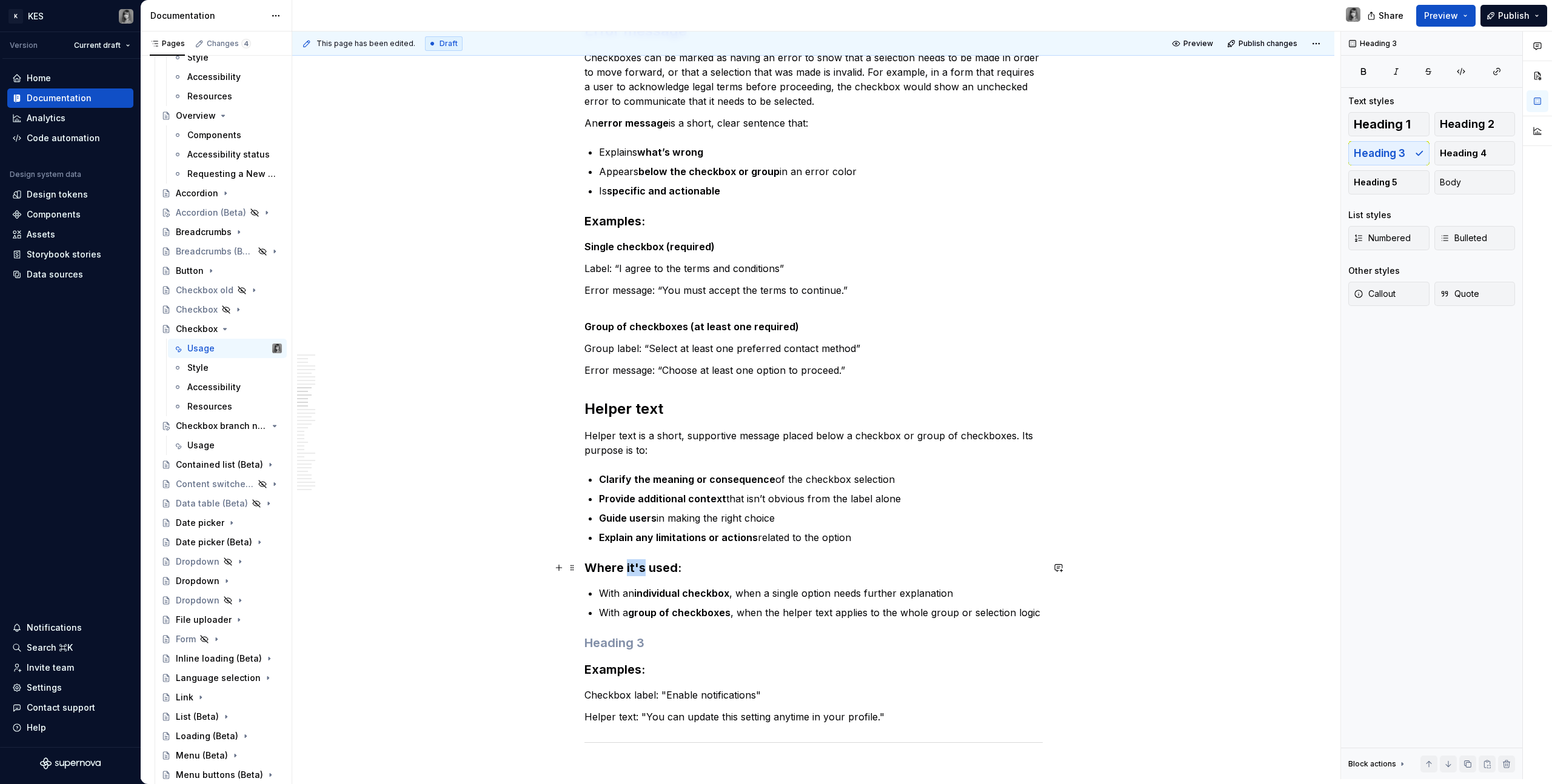 click on "Where it's used:" at bounding box center [814, 568] 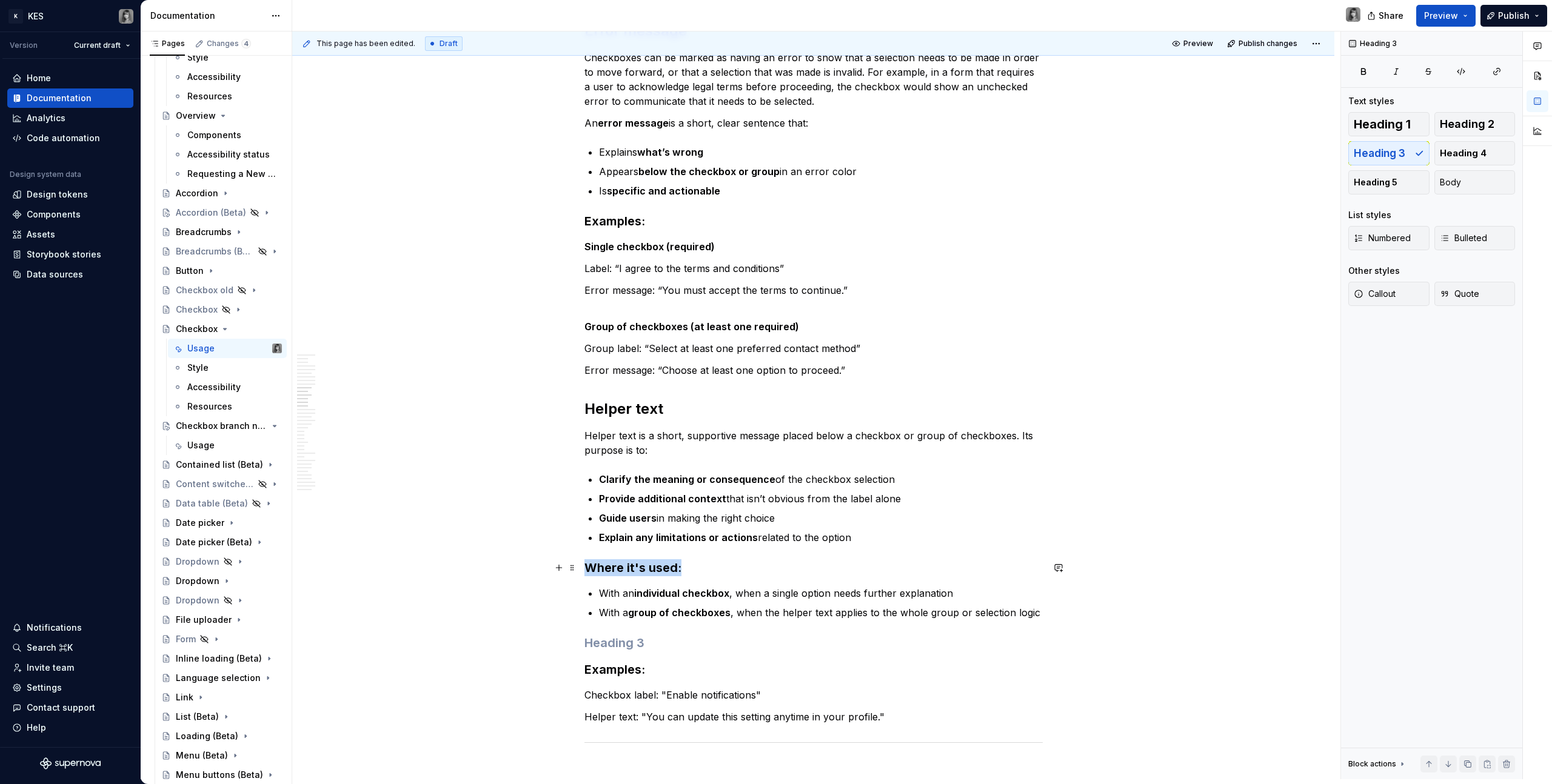 click on "Where it's used:" at bounding box center [814, 568] 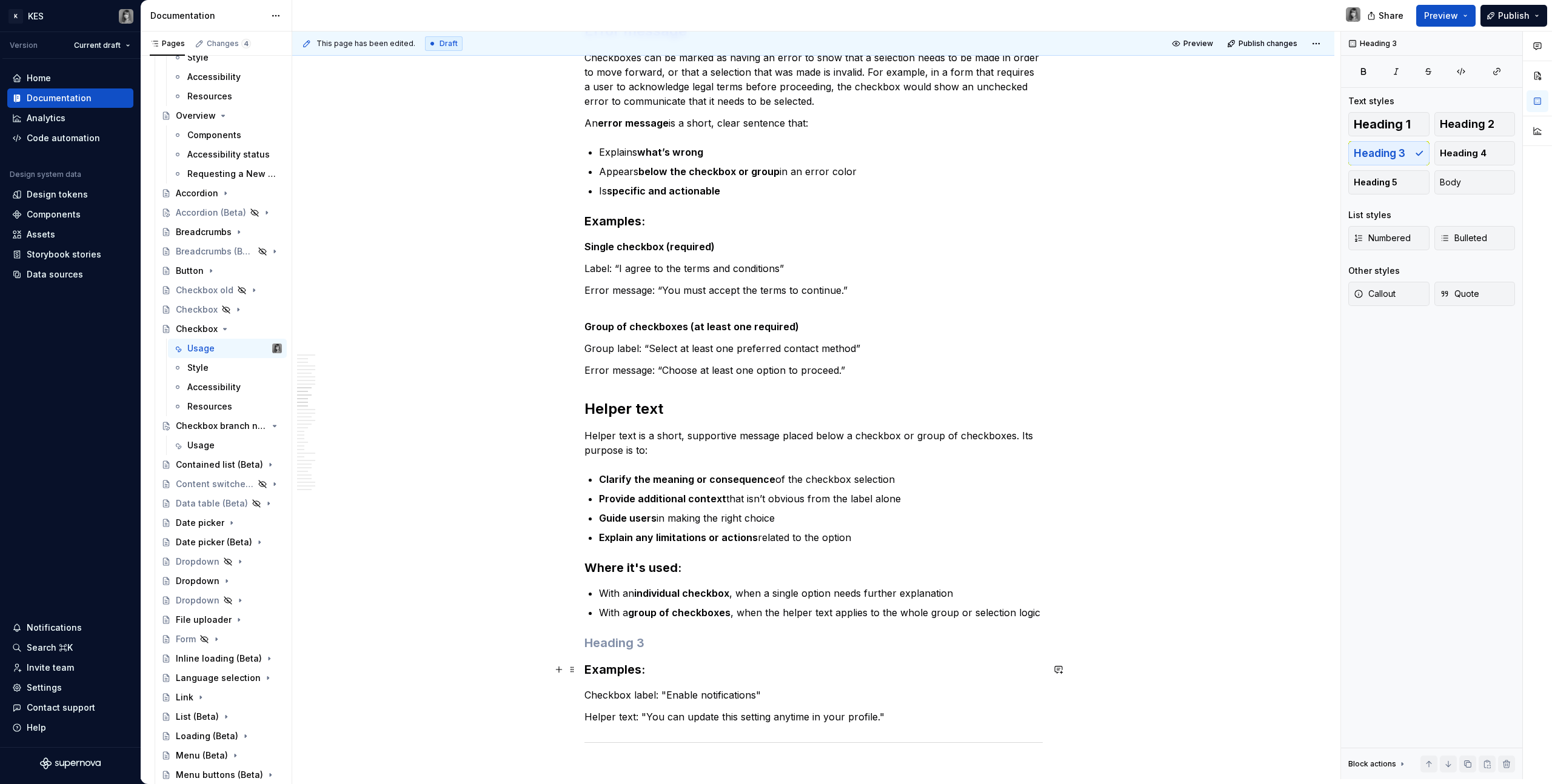 click on "Examples:" at bounding box center (814, 669) 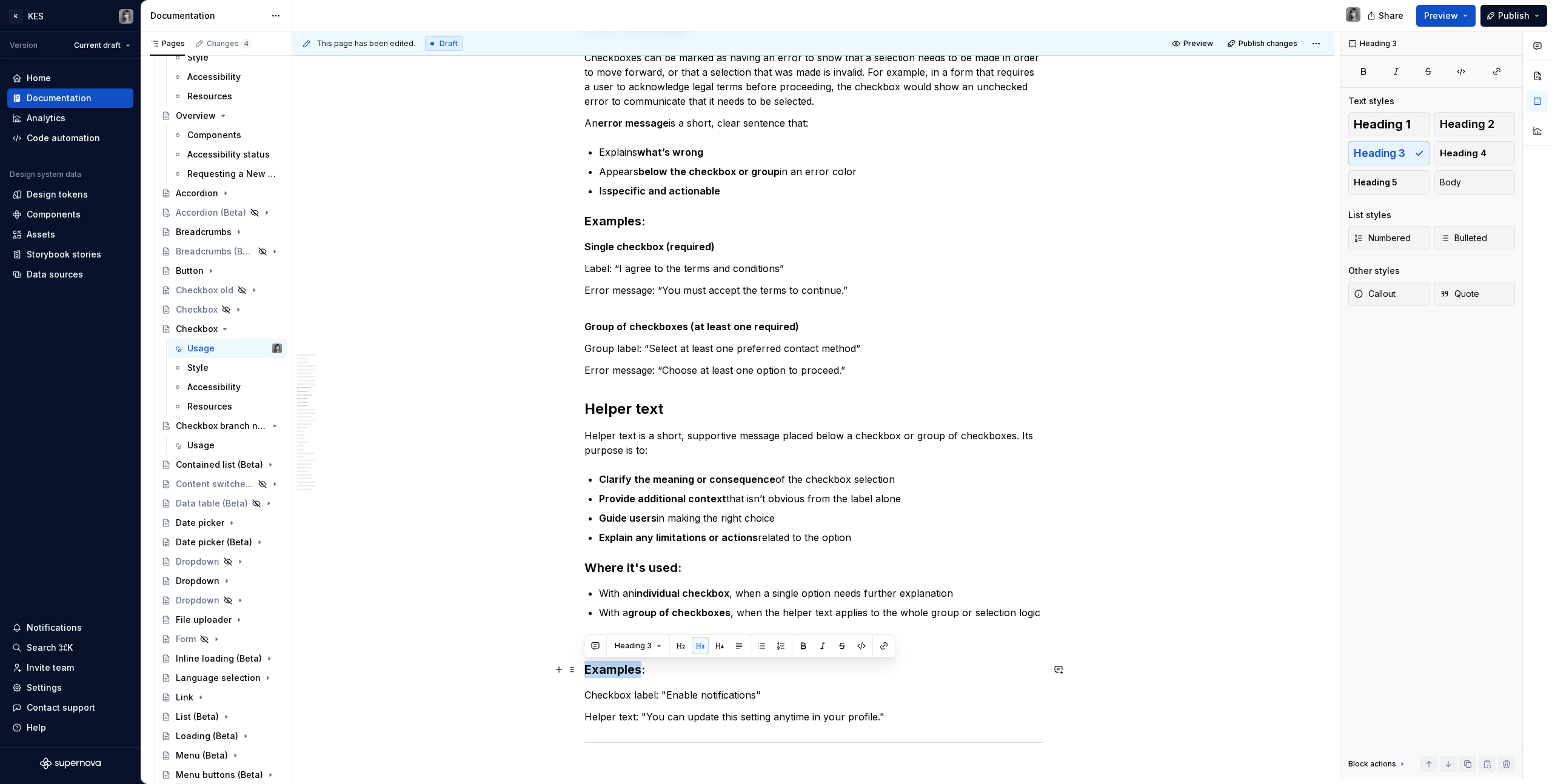 click on "Examples:" at bounding box center [814, 669] 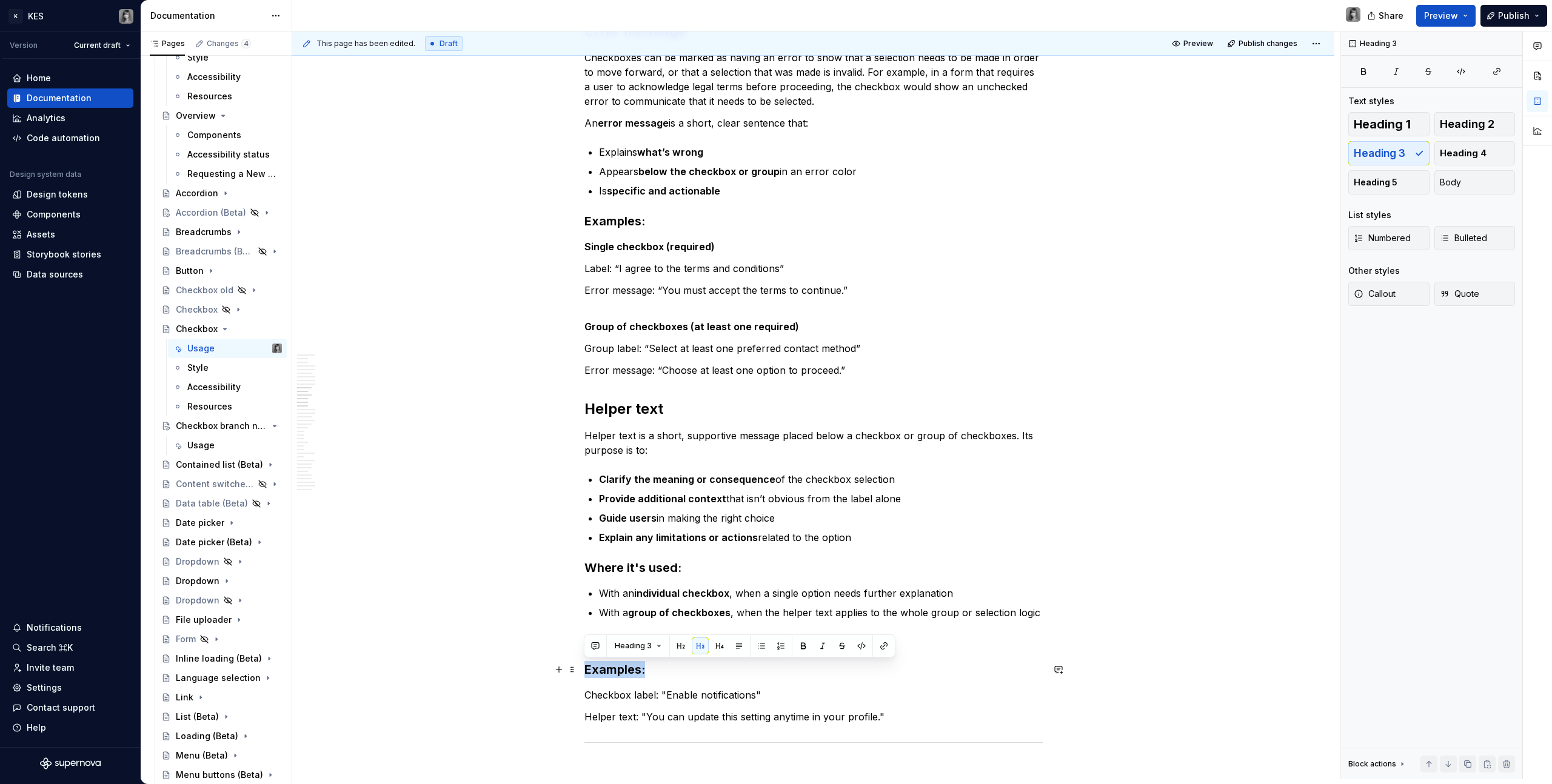 click on "Examples:" at bounding box center [814, 669] 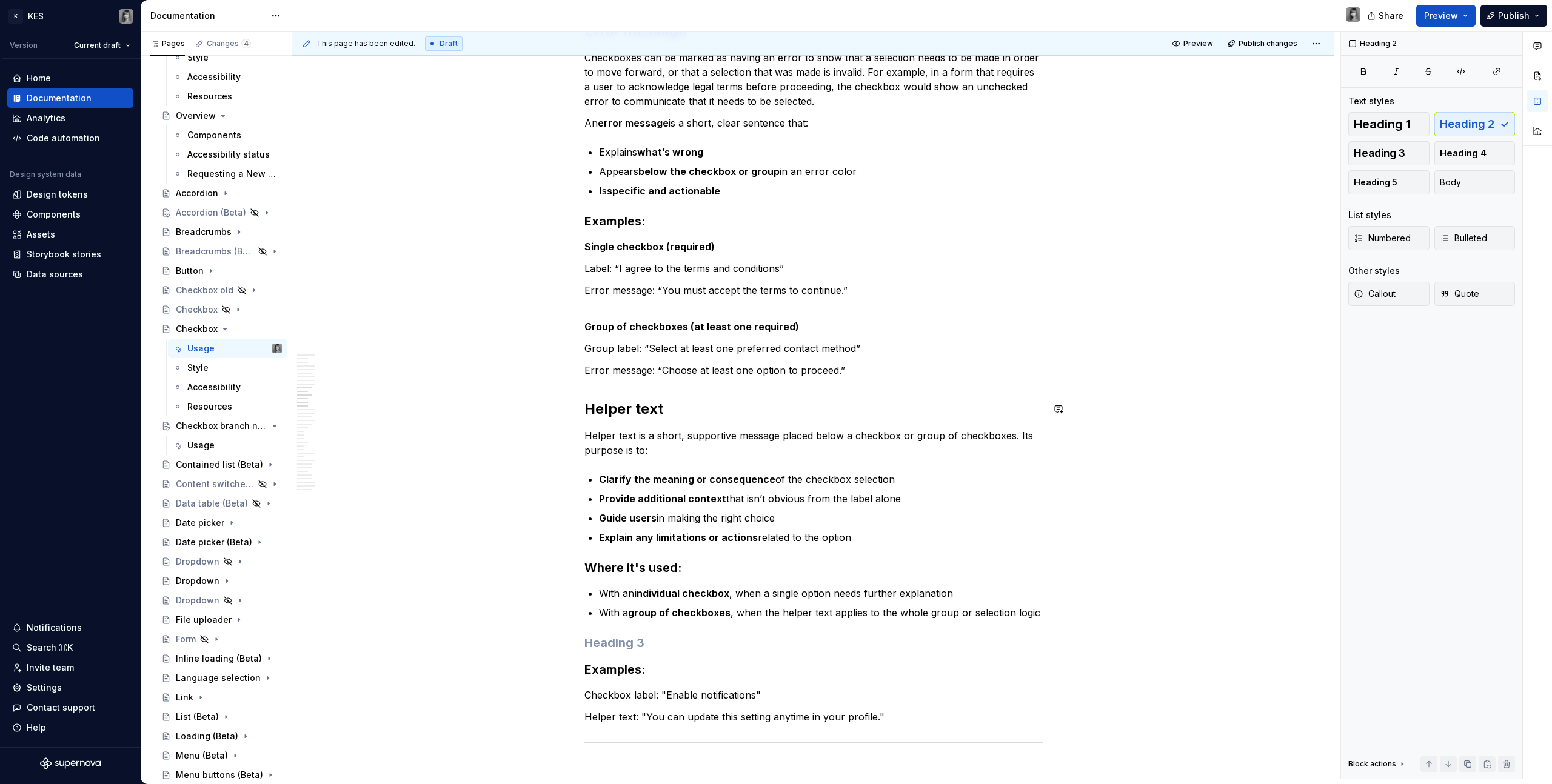 click on "**********" at bounding box center [814, 2337] 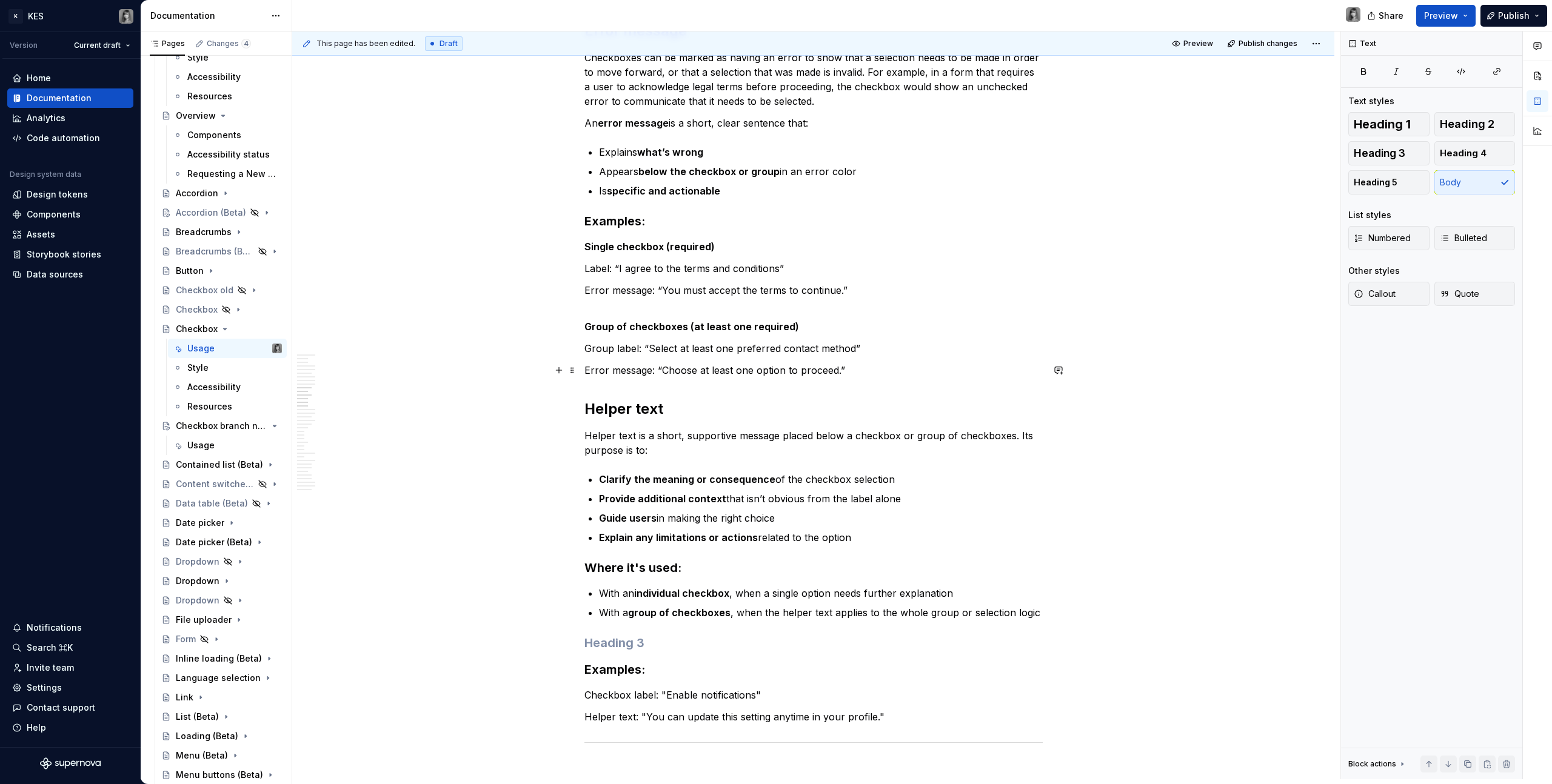 click on "Error message: “Choose at least one option to proceed.”" at bounding box center [814, 370] 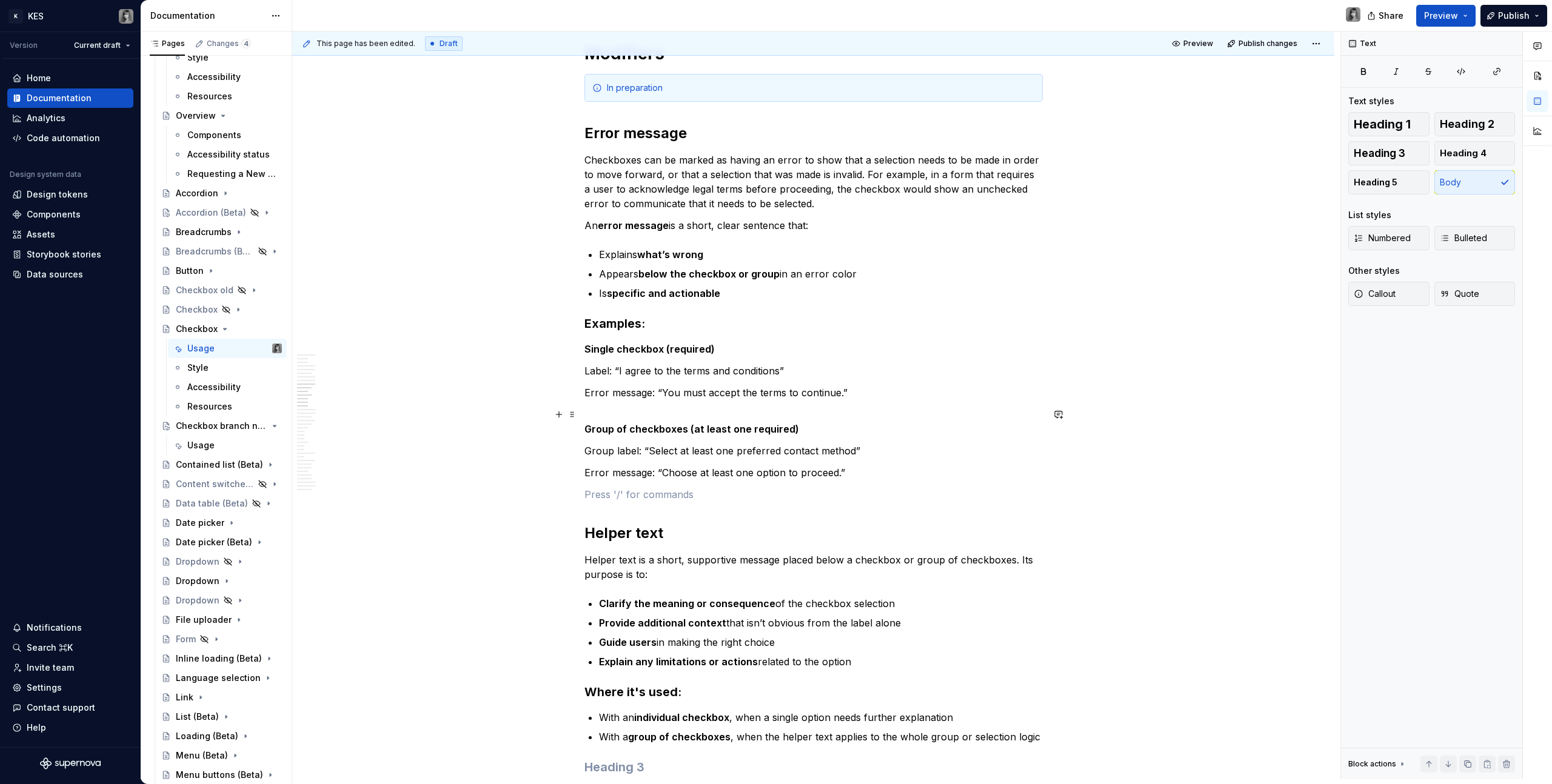 scroll, scrollTop: 3419, scrollLeft: 0, axis: vertical 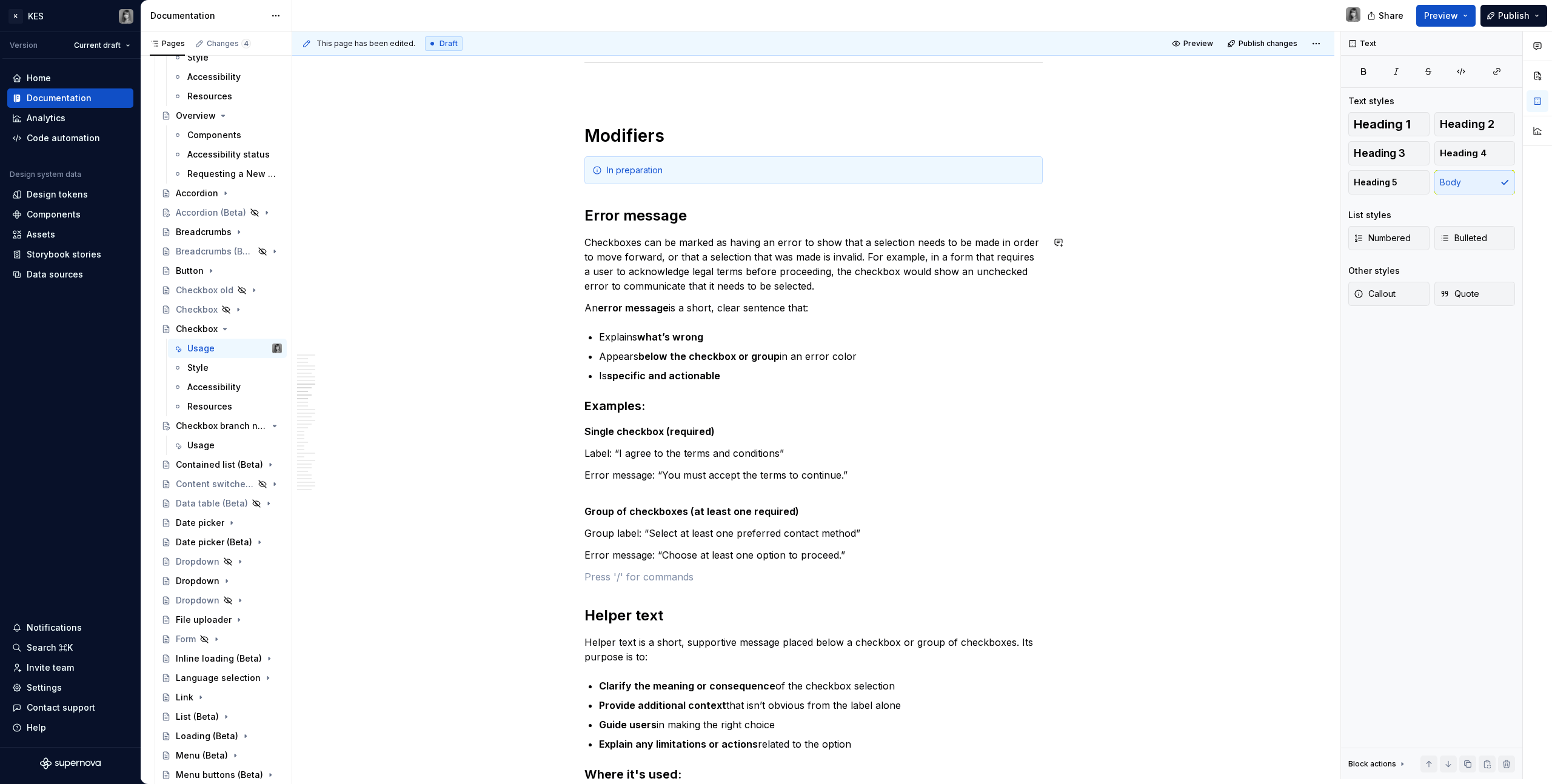 click on "Error message" at bounding box center (814, 216) 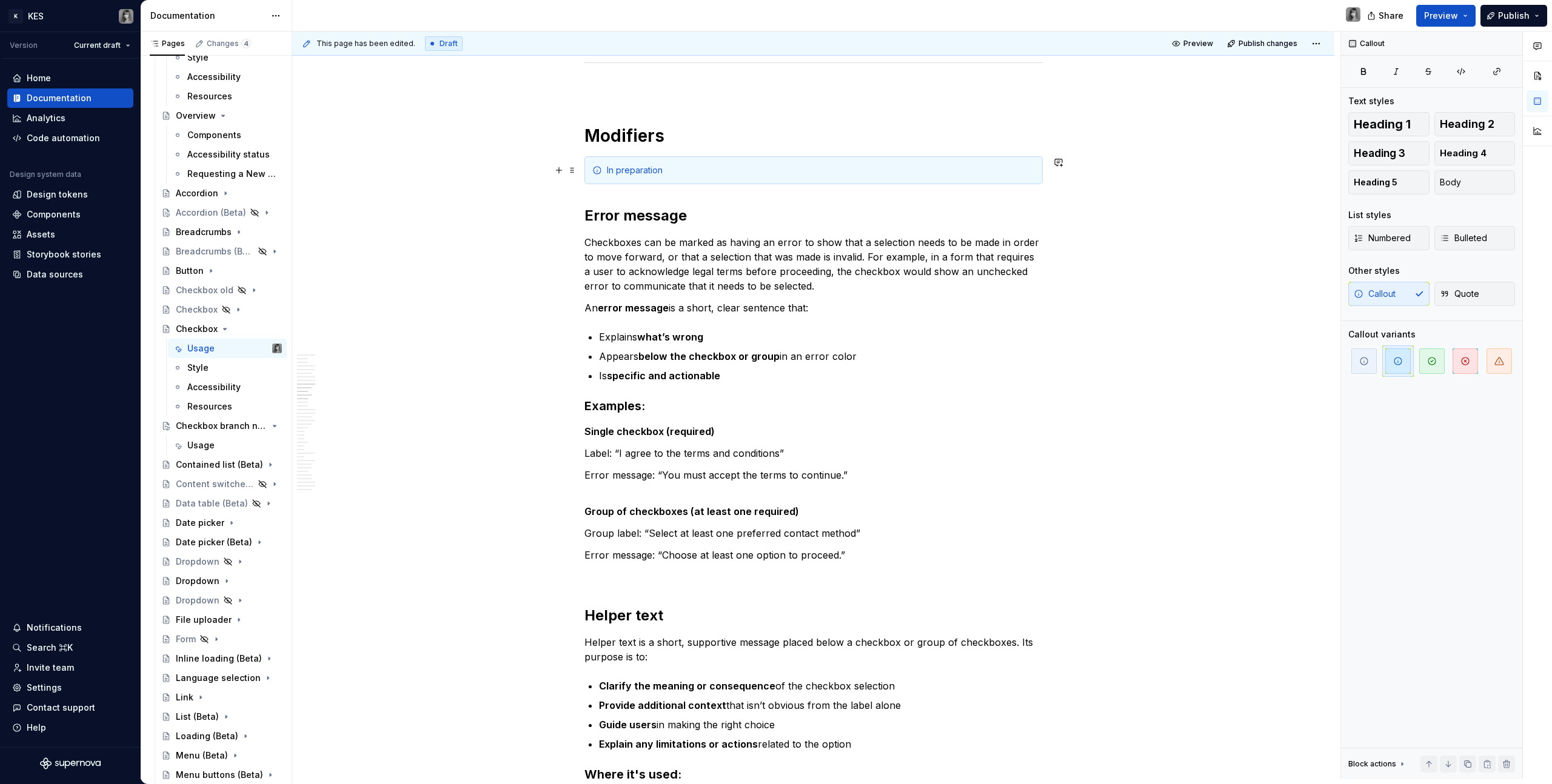 drag, startPoint x: 655, startPoint y: 173, endPoint x: 655, endPoint y: 179, distance: 6 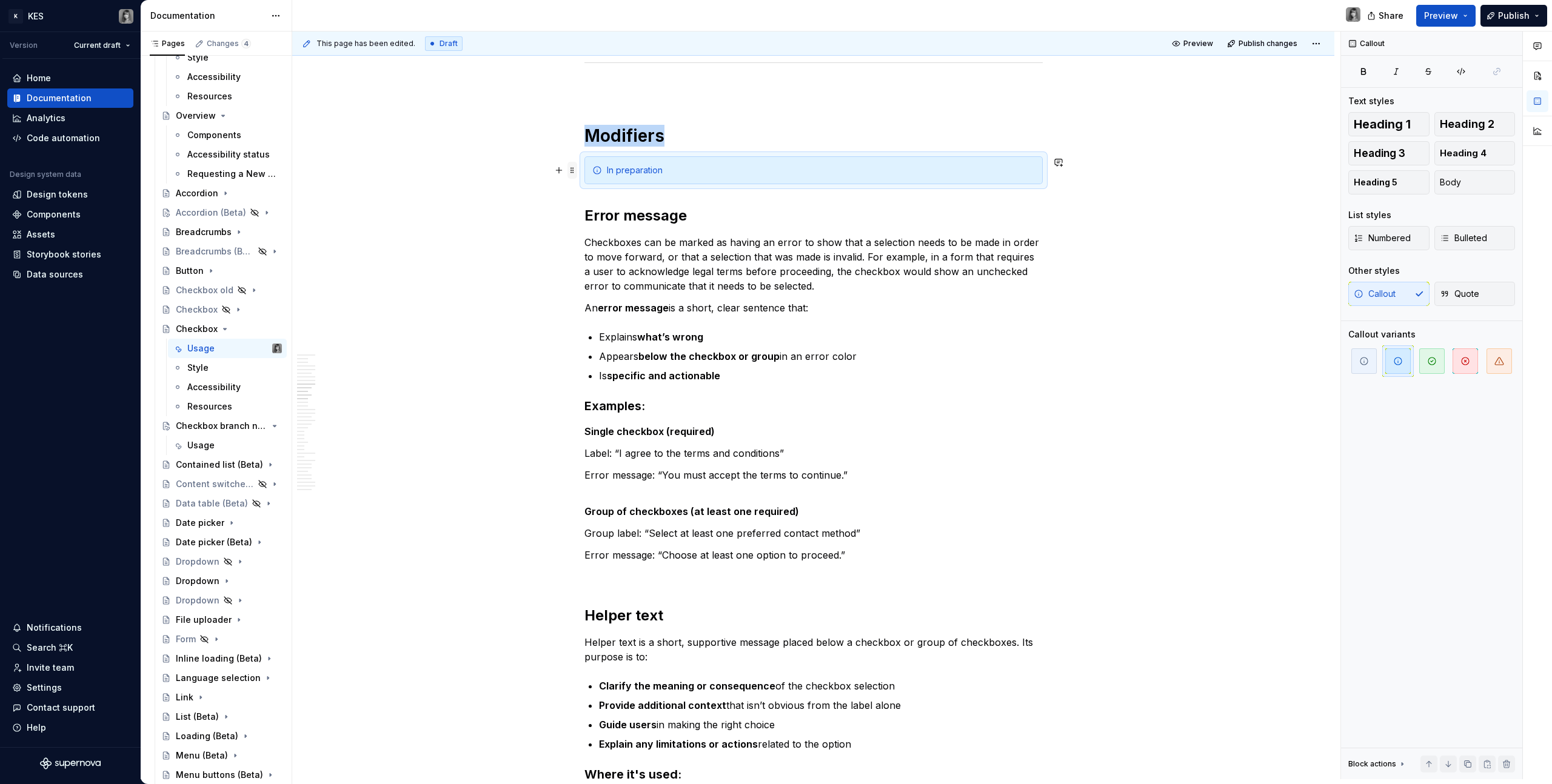 click at bounding box center [572, 170] 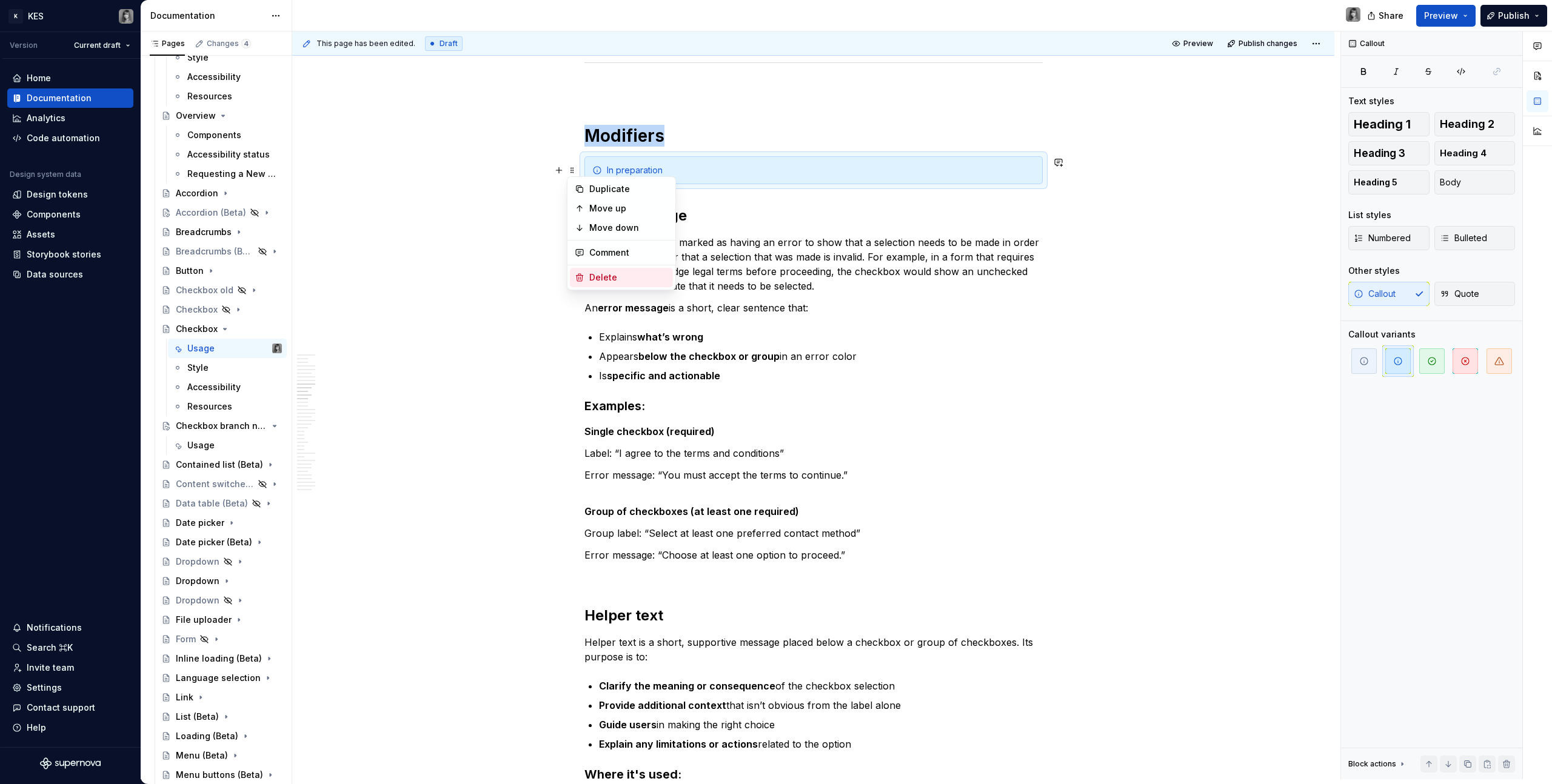 click on "Delete" at bounding box center [629, 277] 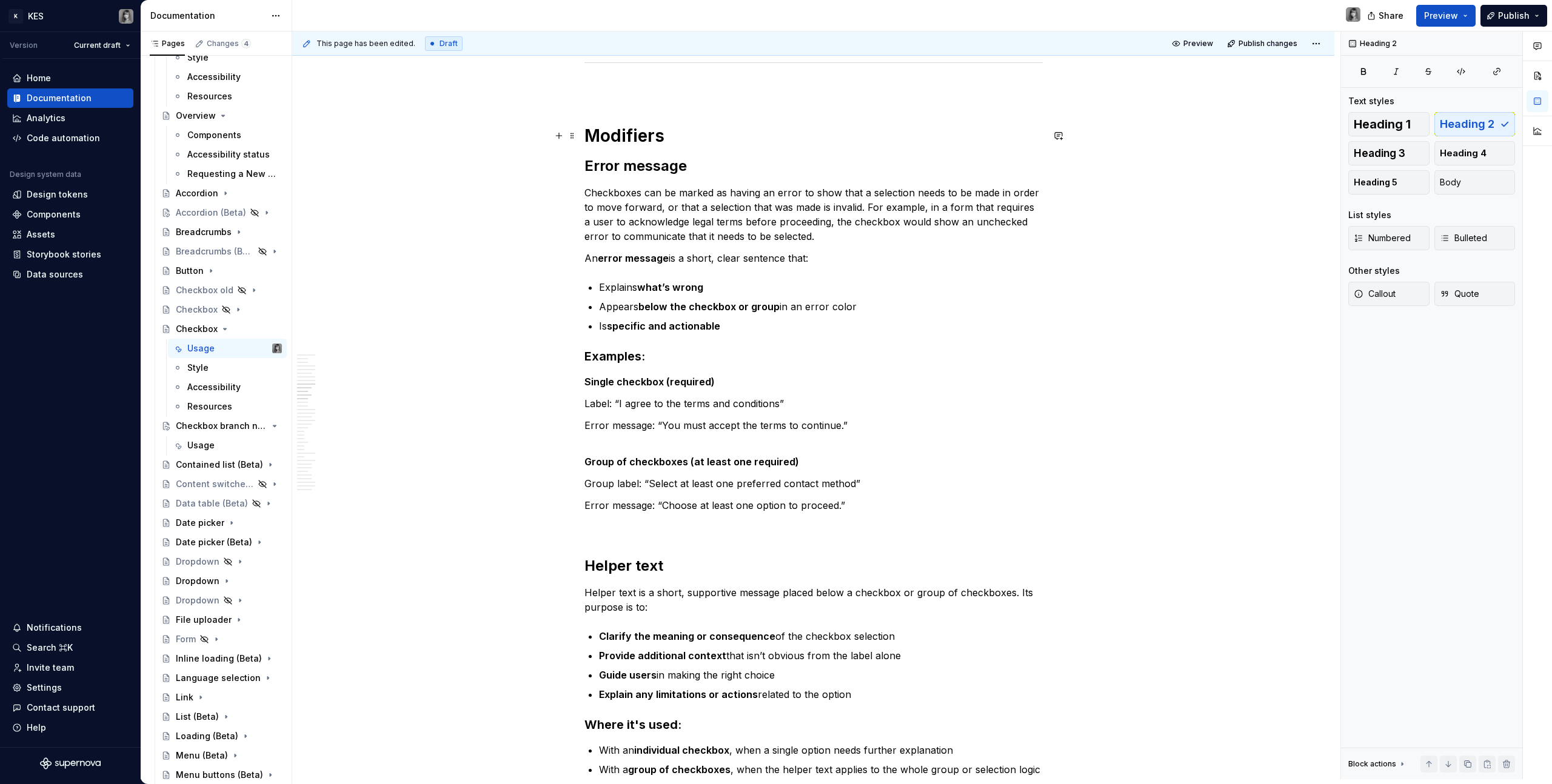 click on "Modifiers" at bounding box center (624, 136) 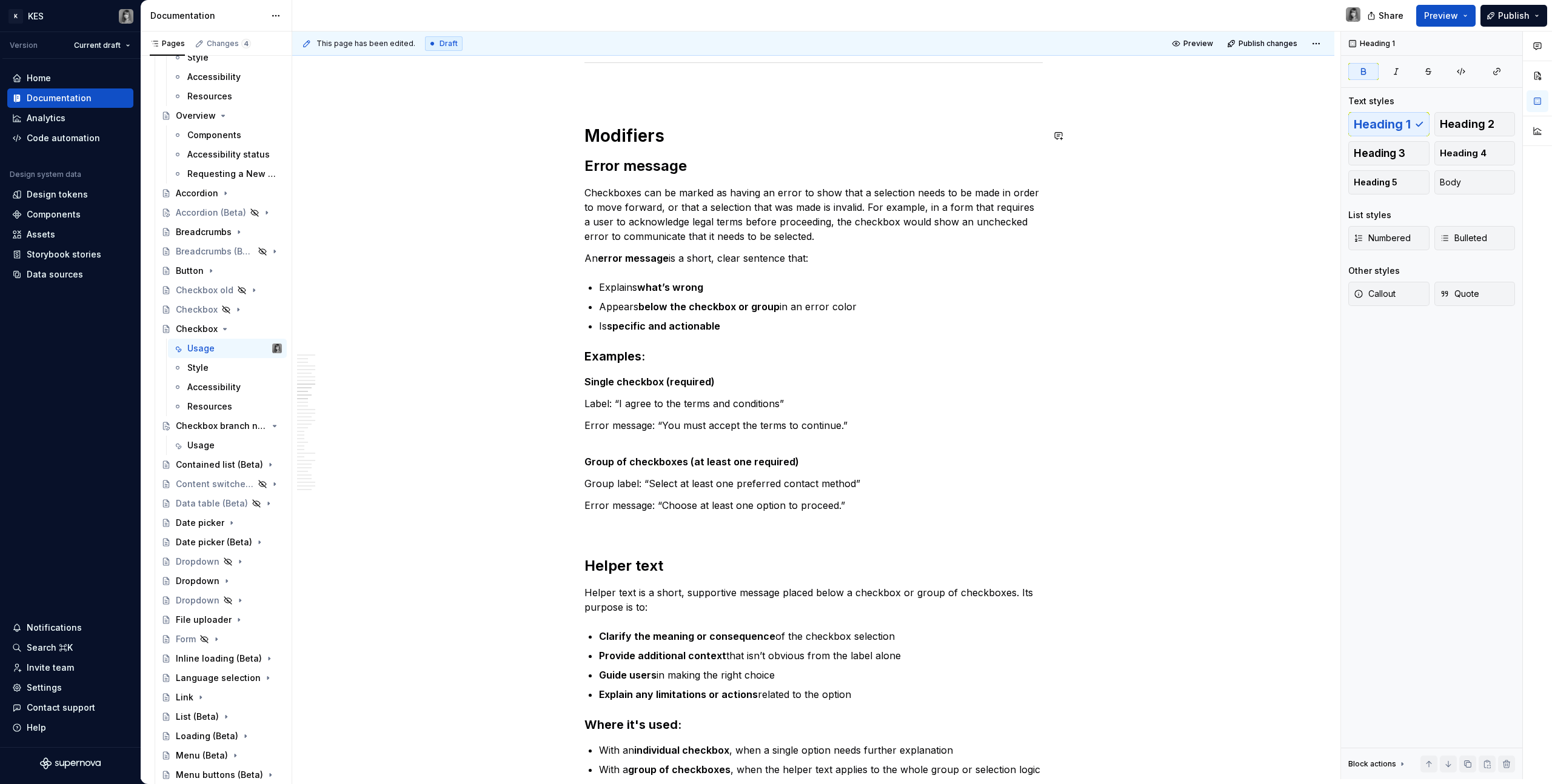click on "Error message" at bounding box center (814, 166) 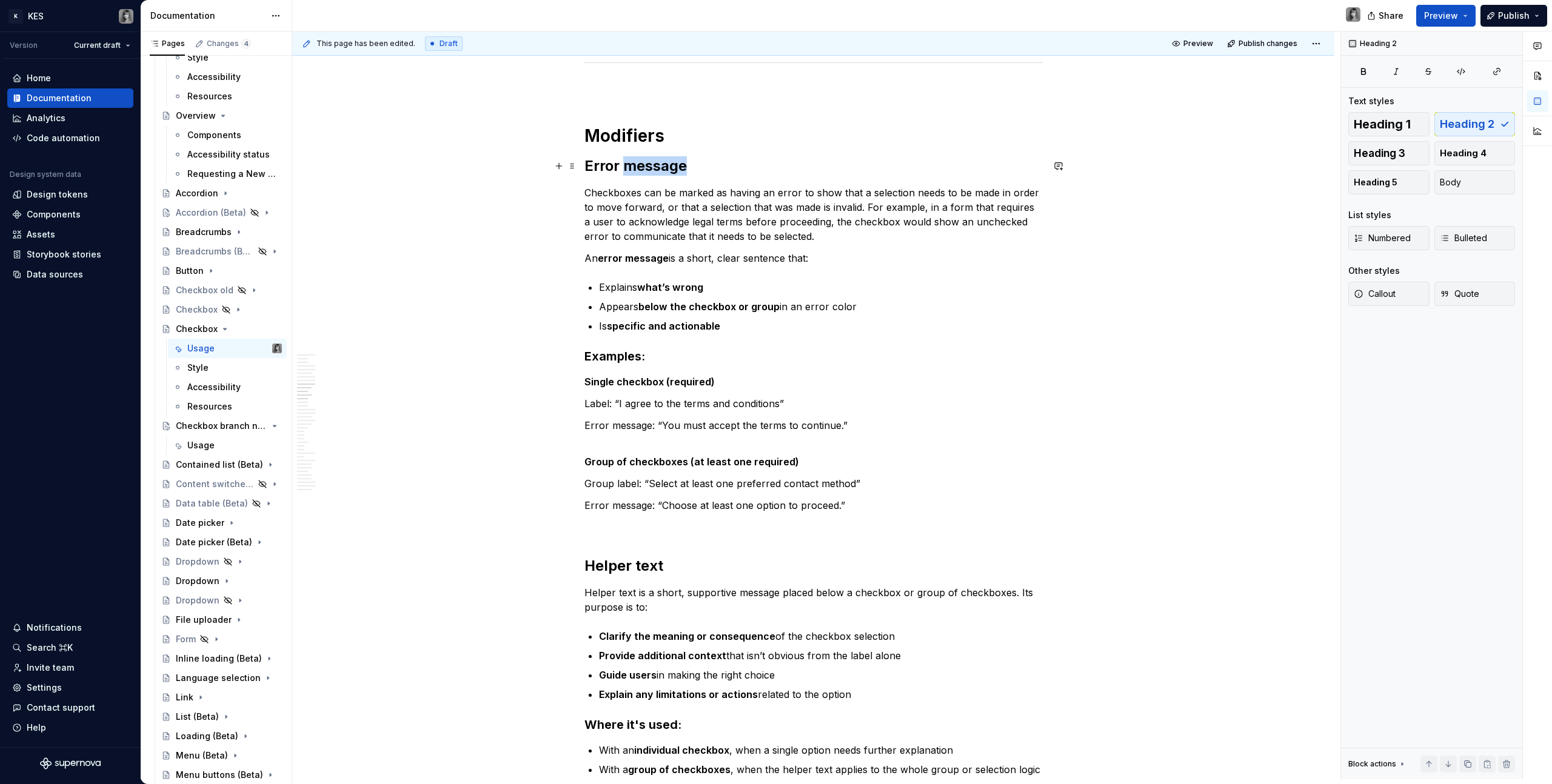 click on "Error message" at bounding box center [814, 166] 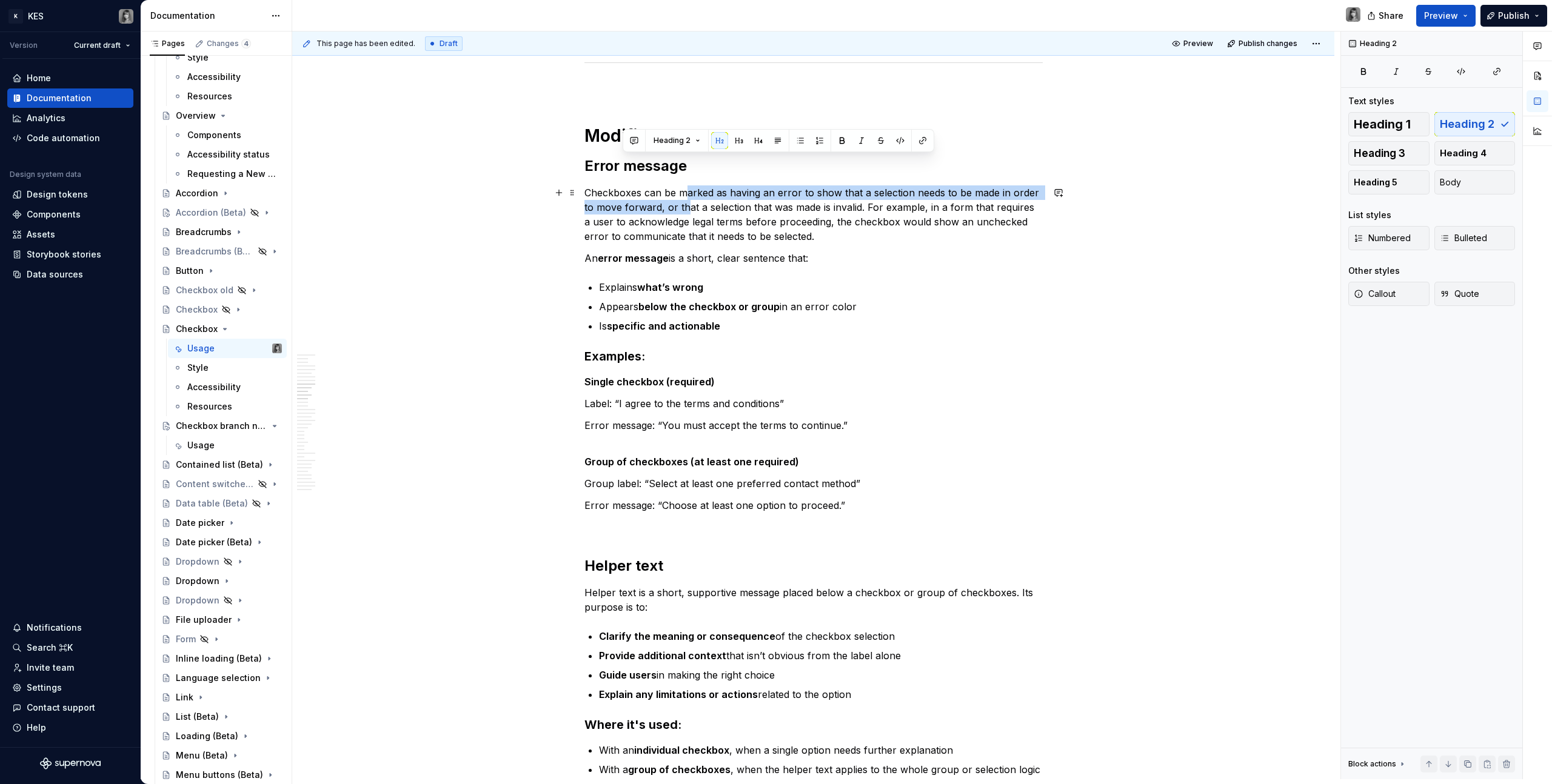 click on "Checkboxes can be marked as having an error to show that a selection needs to be made in order to move forward, or that a selection that was made is invalid. For example, in a form that requires a user to acknowledge legal terms before proceeding, the checkbox would show an unchecked error to communicate that it needs to be selected." at bounding box center [814, 214] 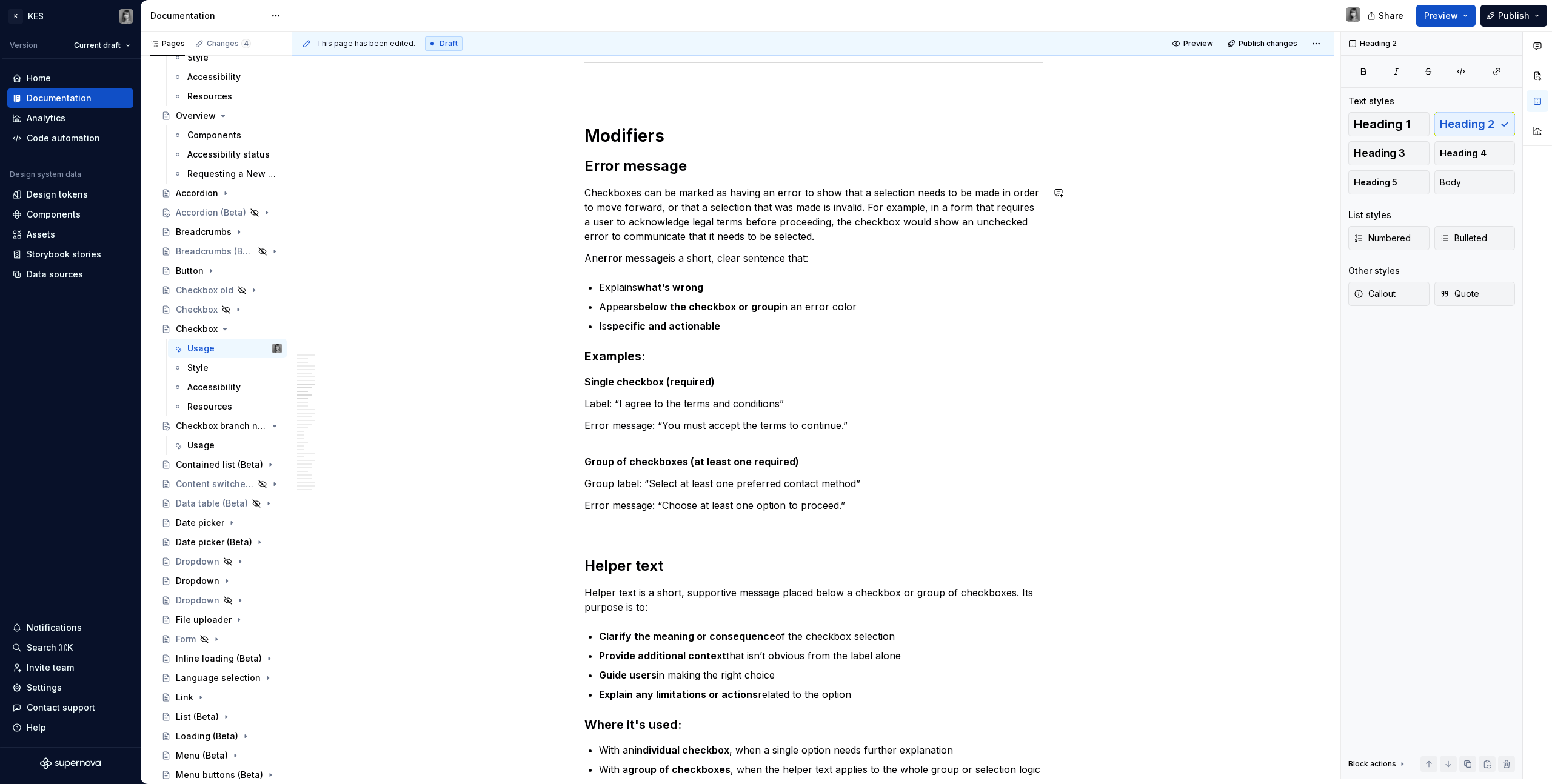 click on "Error message" at bounding box center (814, 166) 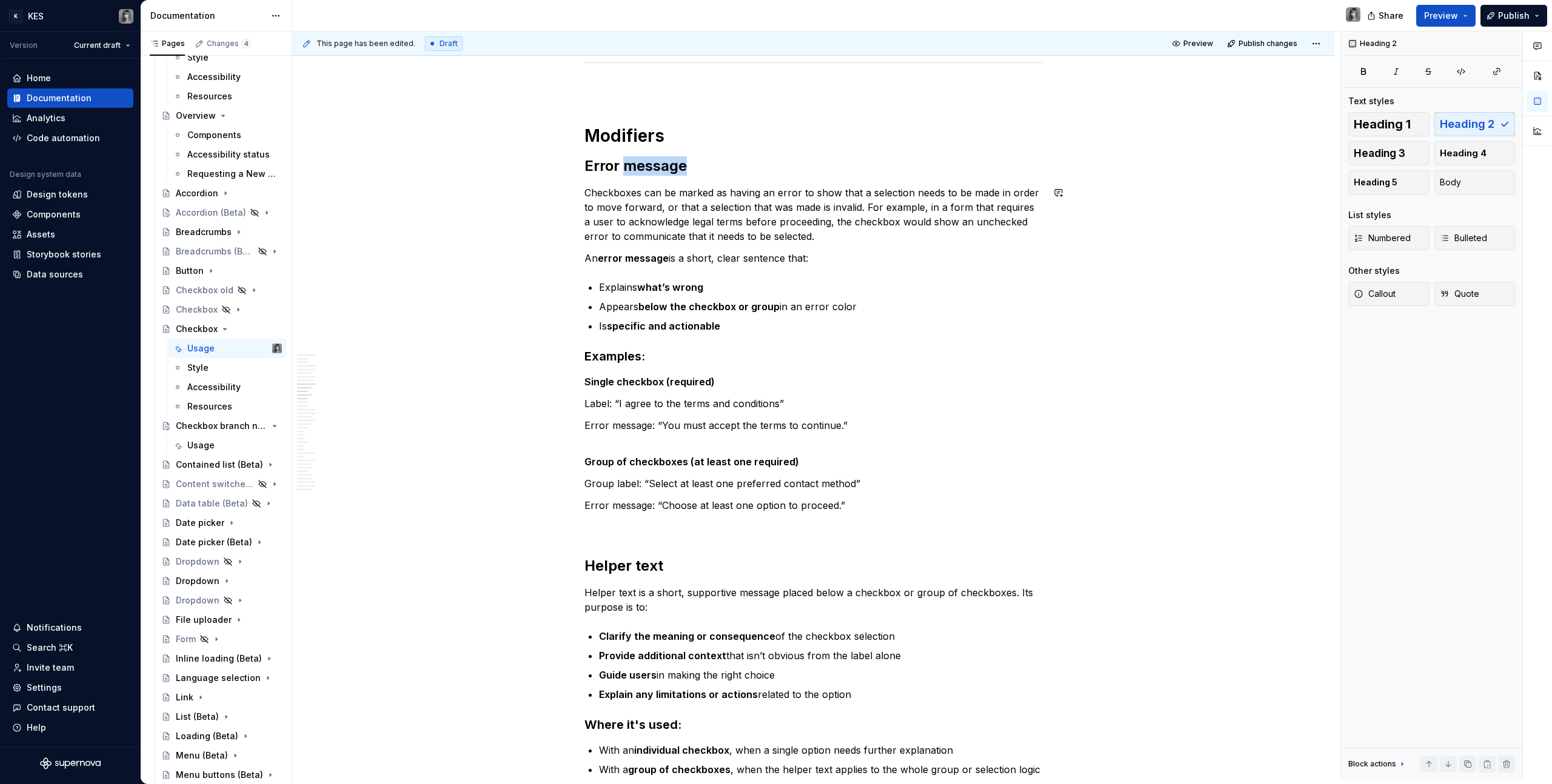 click on "Error message" at bounding box center (814, 166) 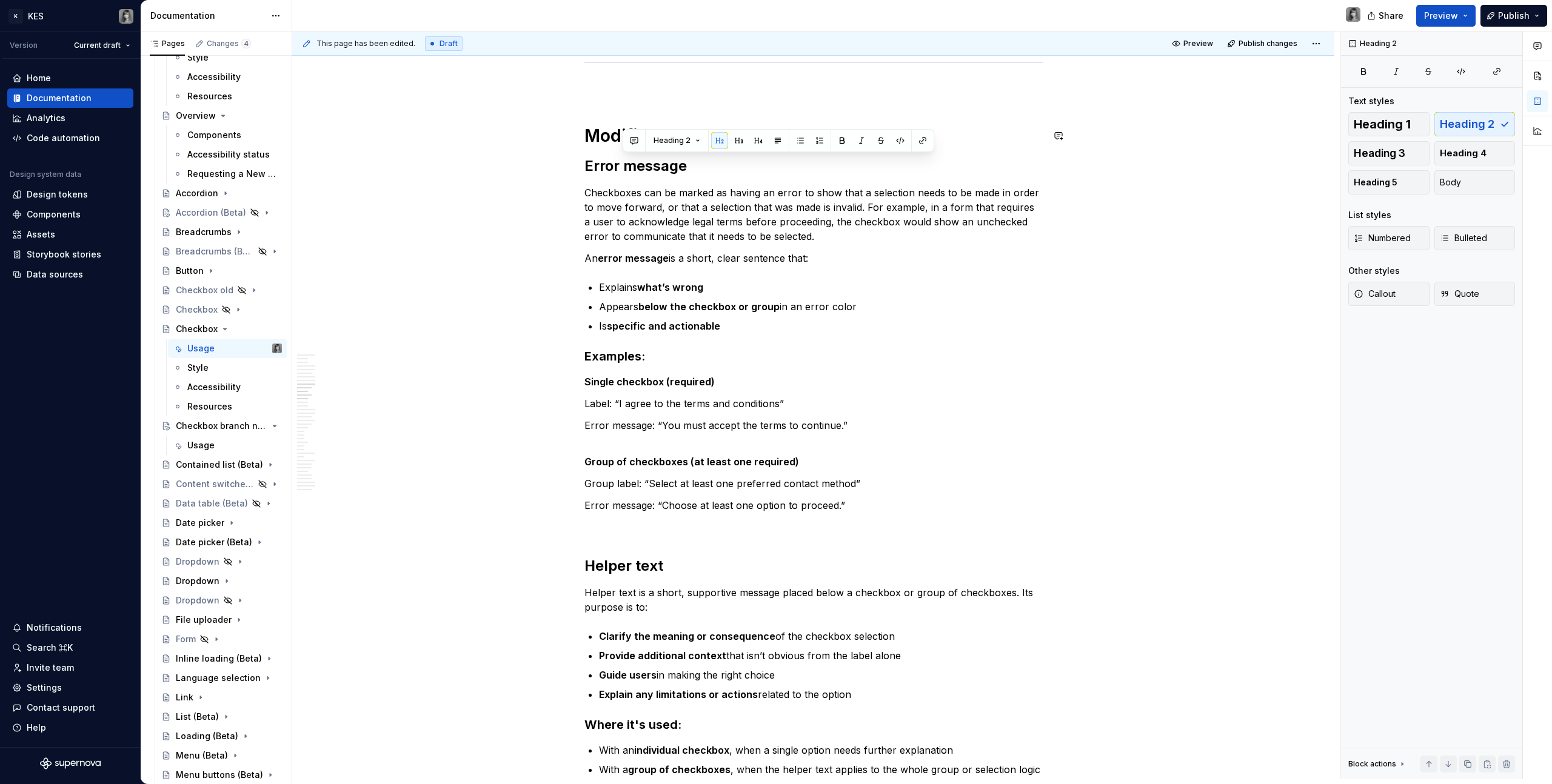 click on "Modifiers" at bounding box center (624, 136) 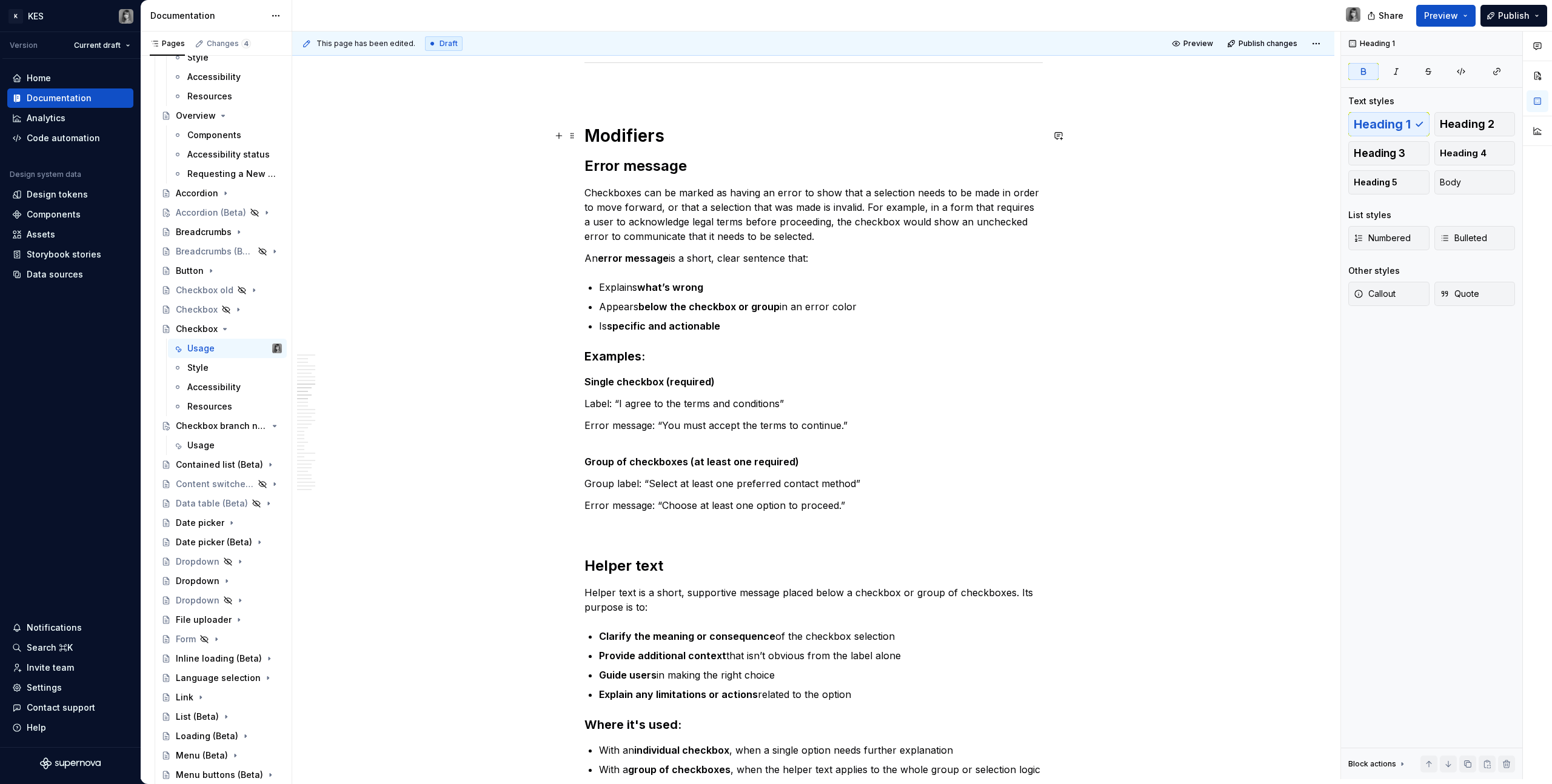 click on "Modifiers" at bounding box center (624, 136) 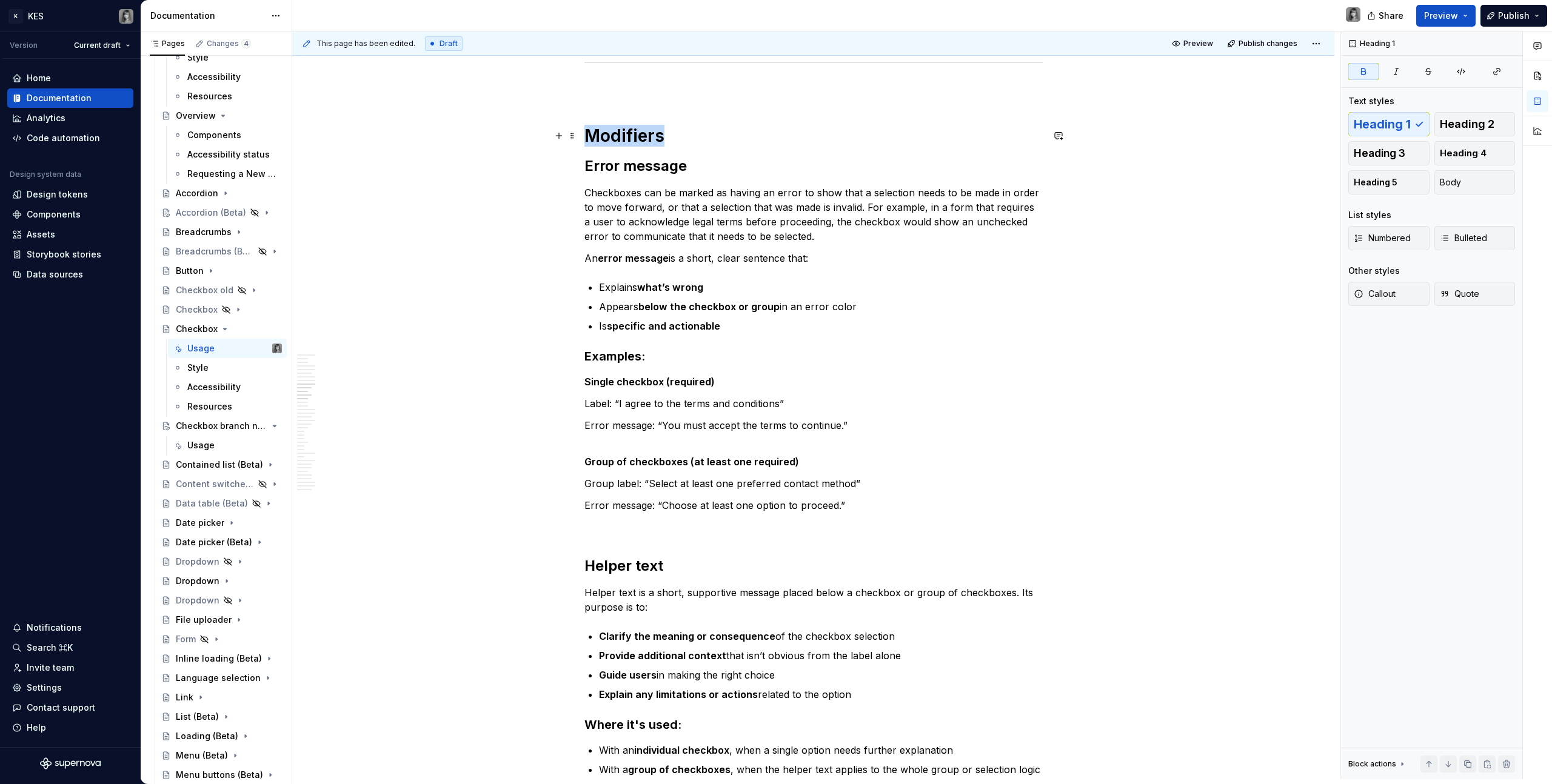 click on "Modifiers" at bounding box center [624, 136] 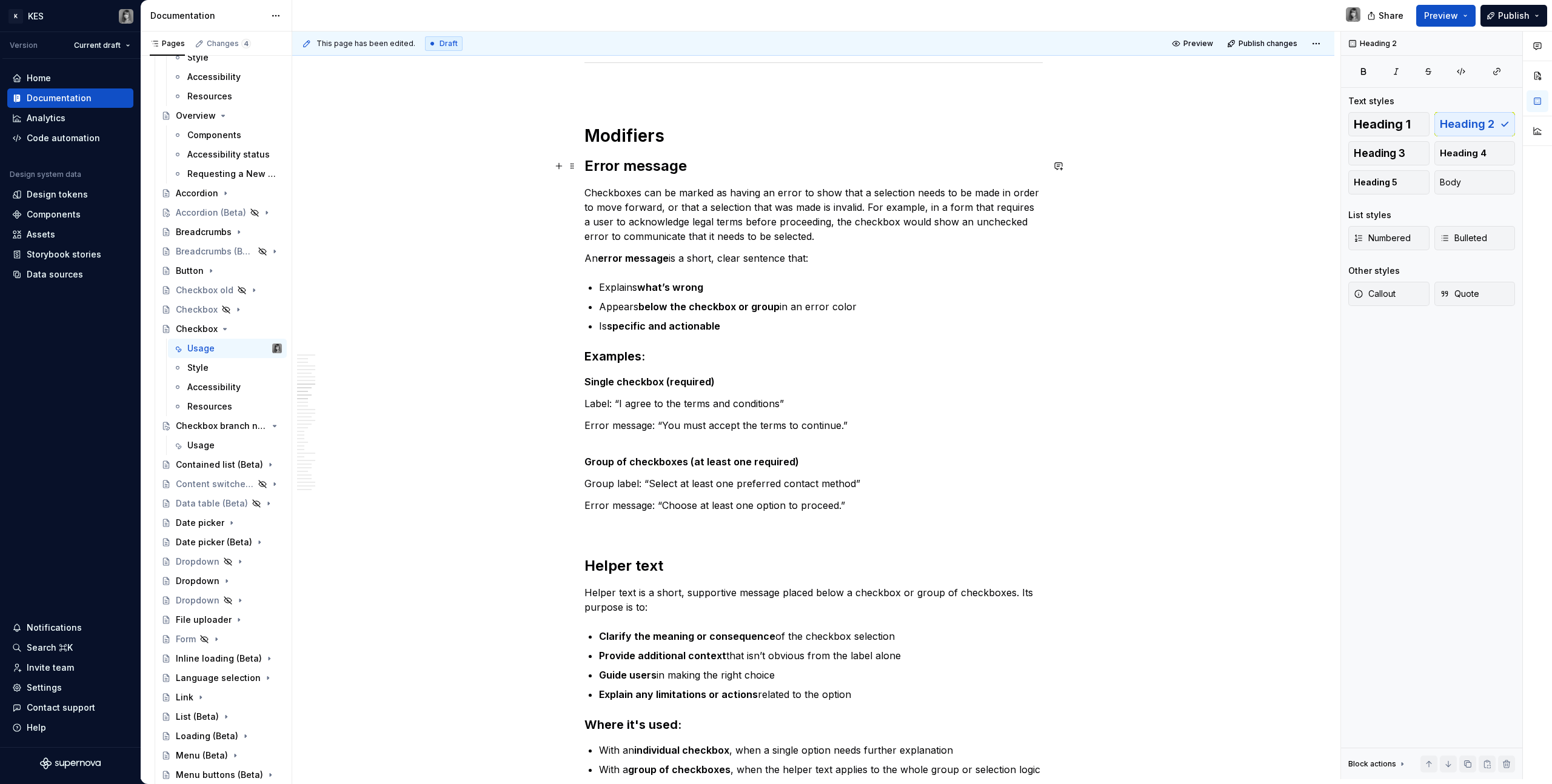 click on "Error message" at bounding box center (814, 166) 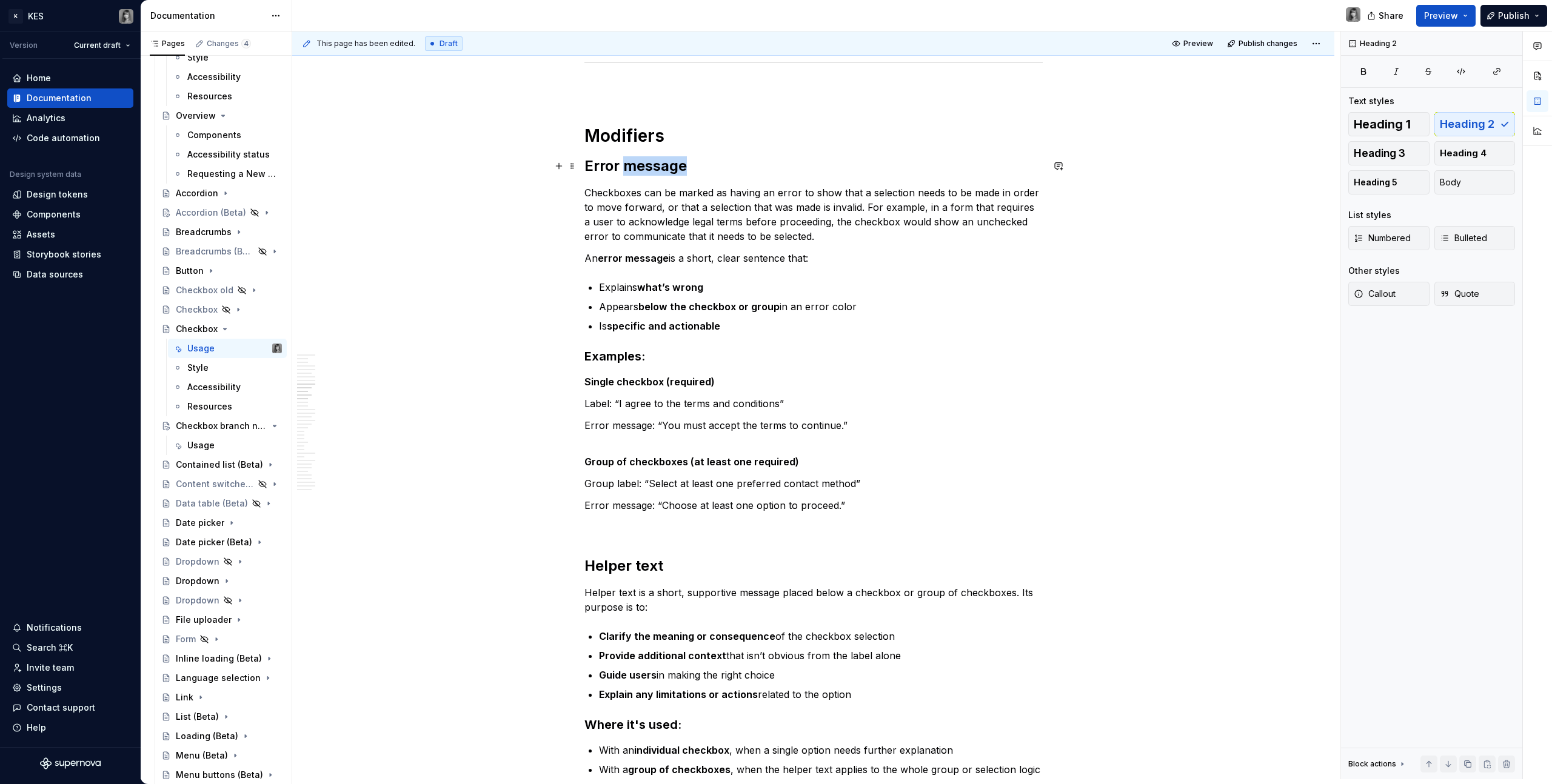 click on "Error message" at bounding box center (814, 166) 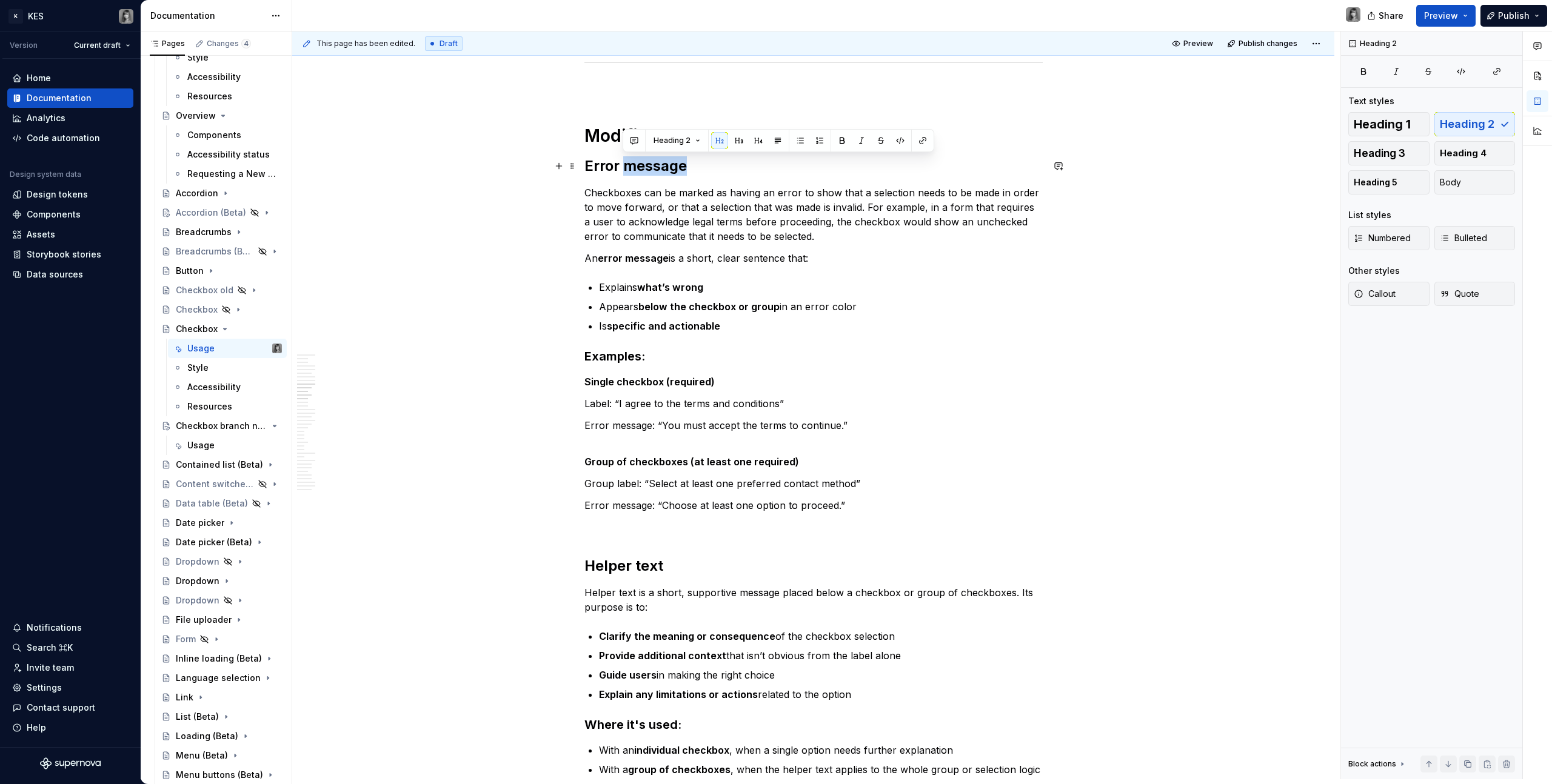 click on "Error message" at bounding box center [814, 166] 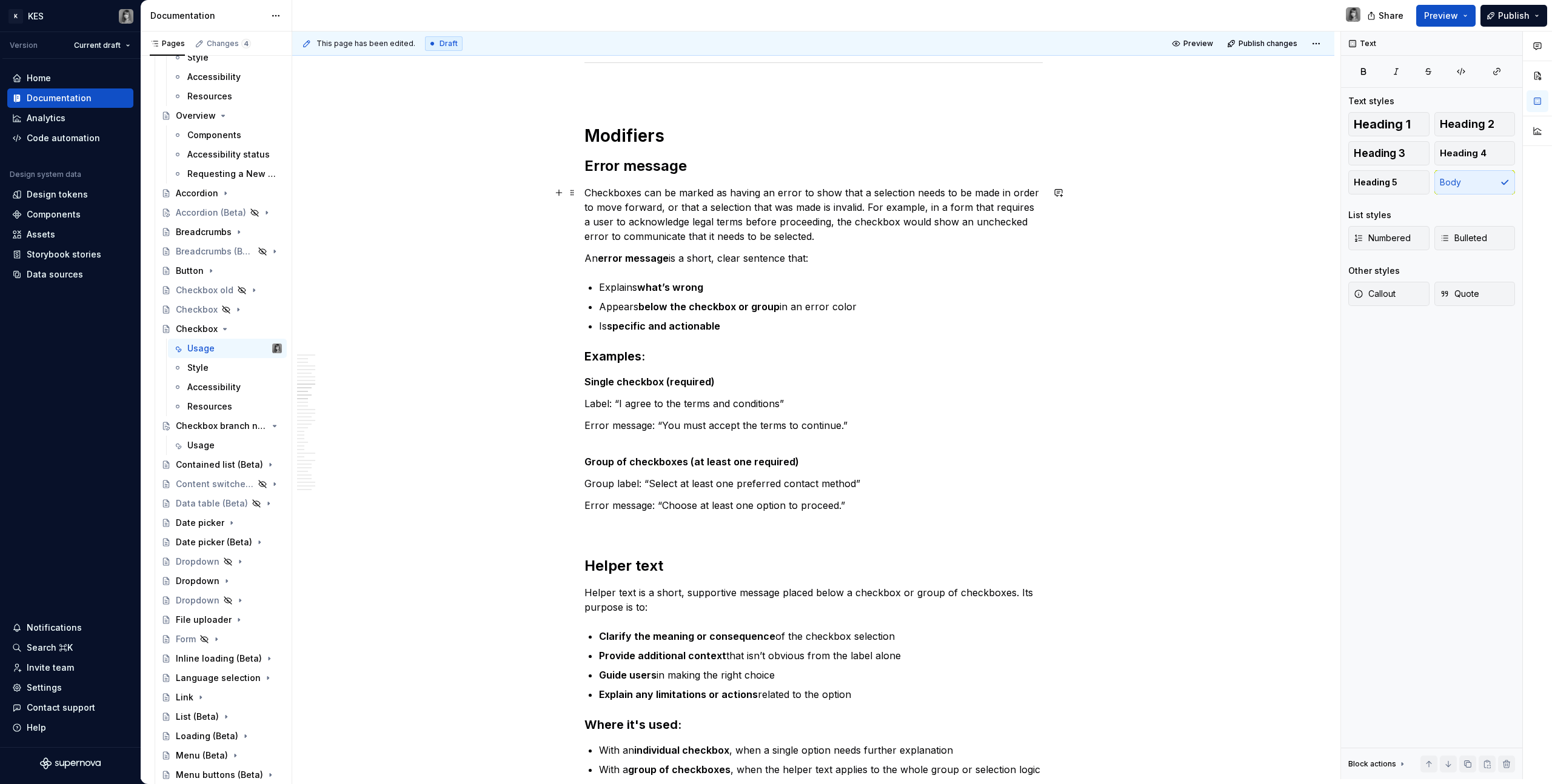 click on "Checkboxes can be marked as having an error to show that a selection needs to be made in order to move forward, or that a selection that was made is invalid. For example, in a form that requires a user to acknowledge legal terms before proceeding, the checkbox would show an unchecked error to communicate that it needs to be selected." at bounding box center (814, 214) 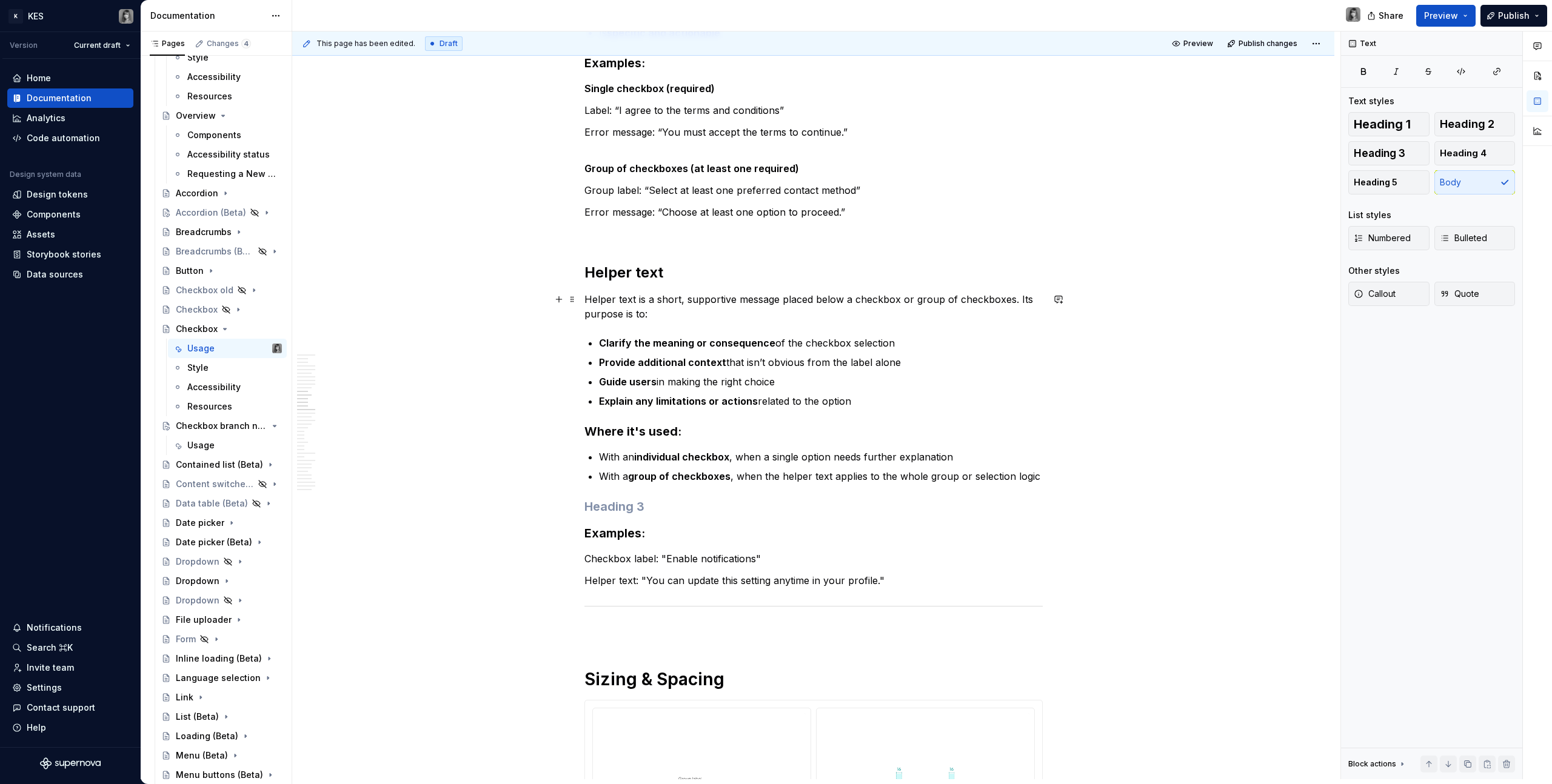 scroll, scrollTop: 3713, scrollLeft: 0, axis: vertical 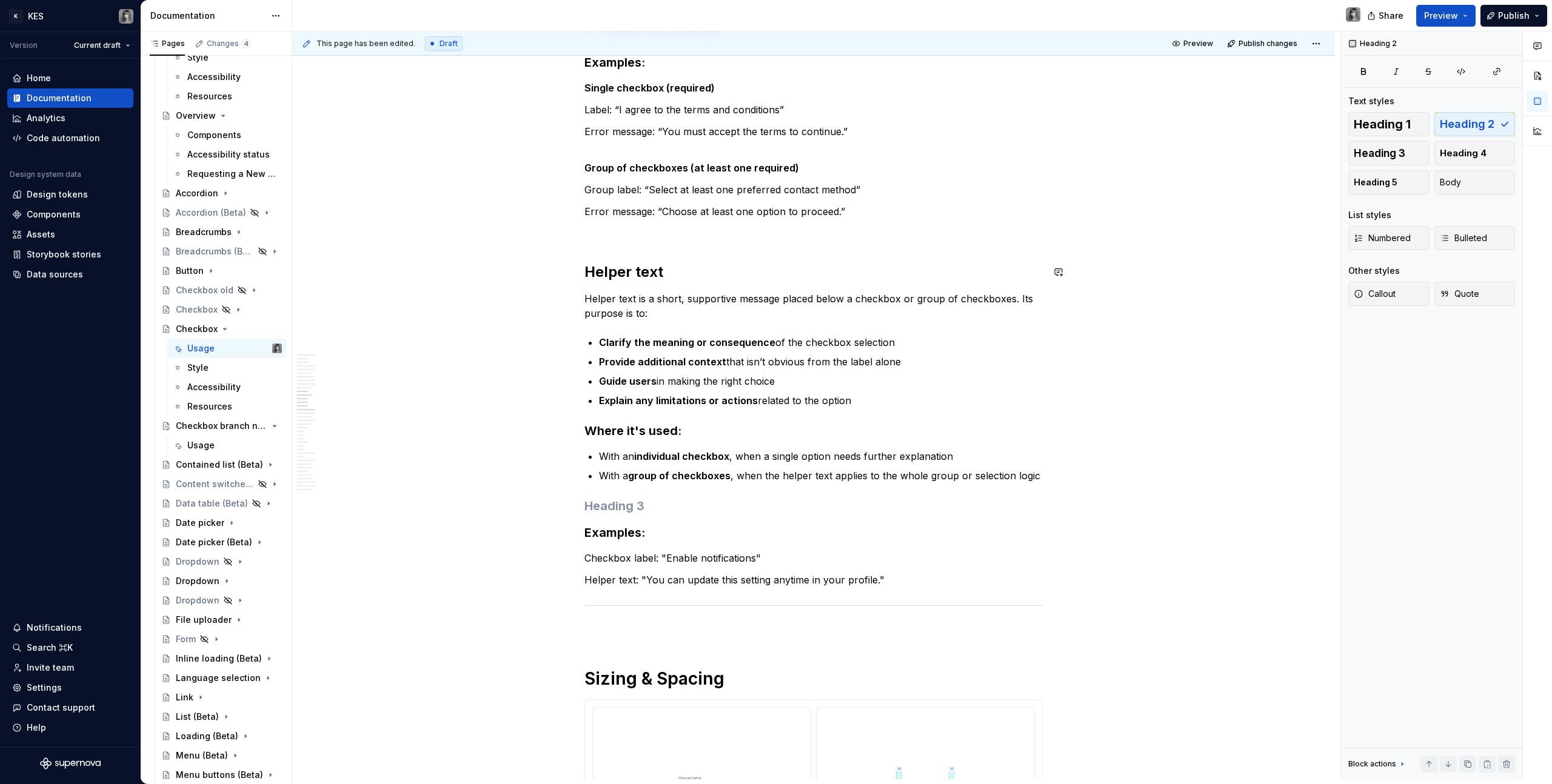 click on "**********" at bounding box center (814, 2214) 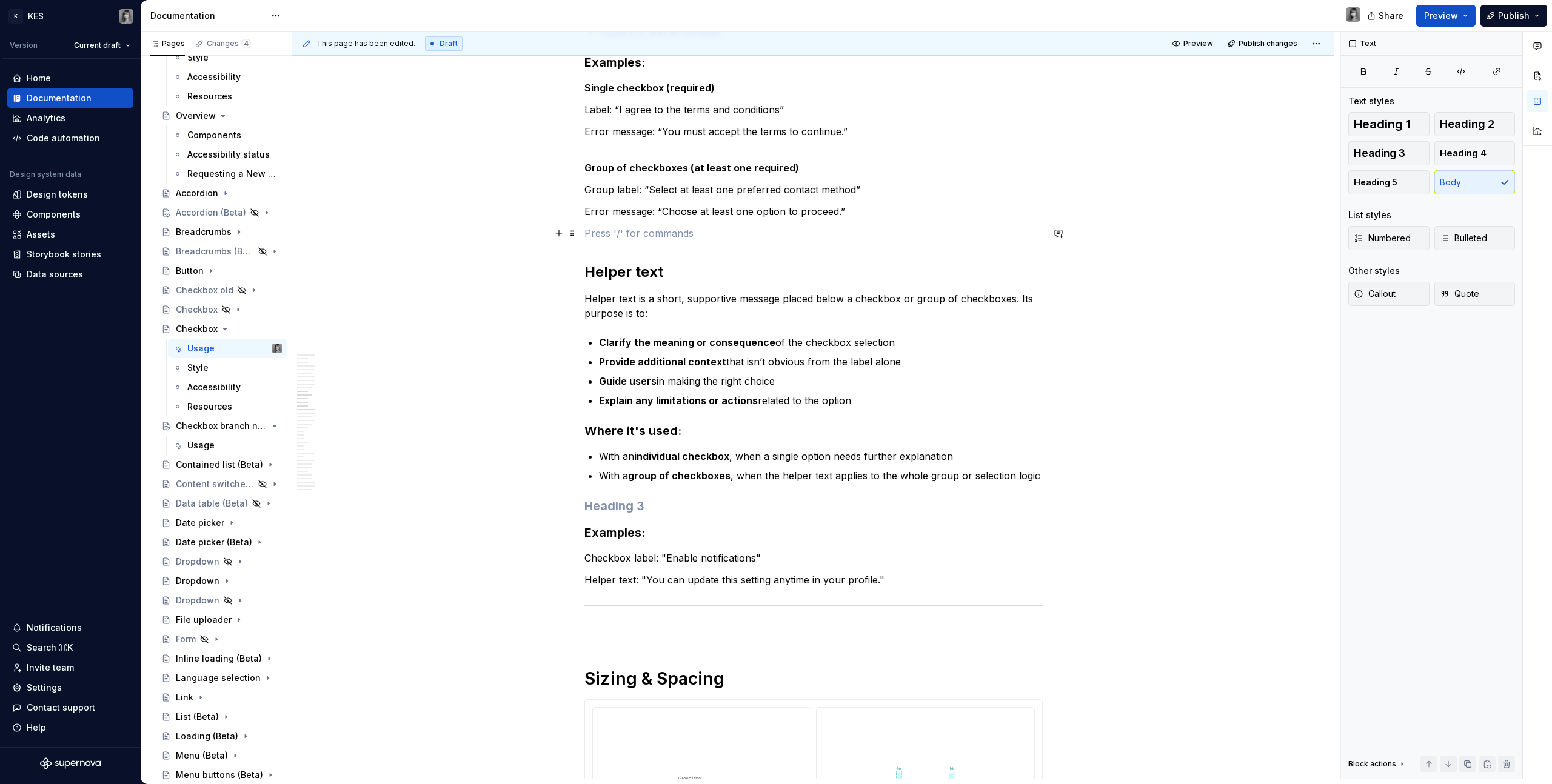 click on "**********" at bounding box center (814, 2214) 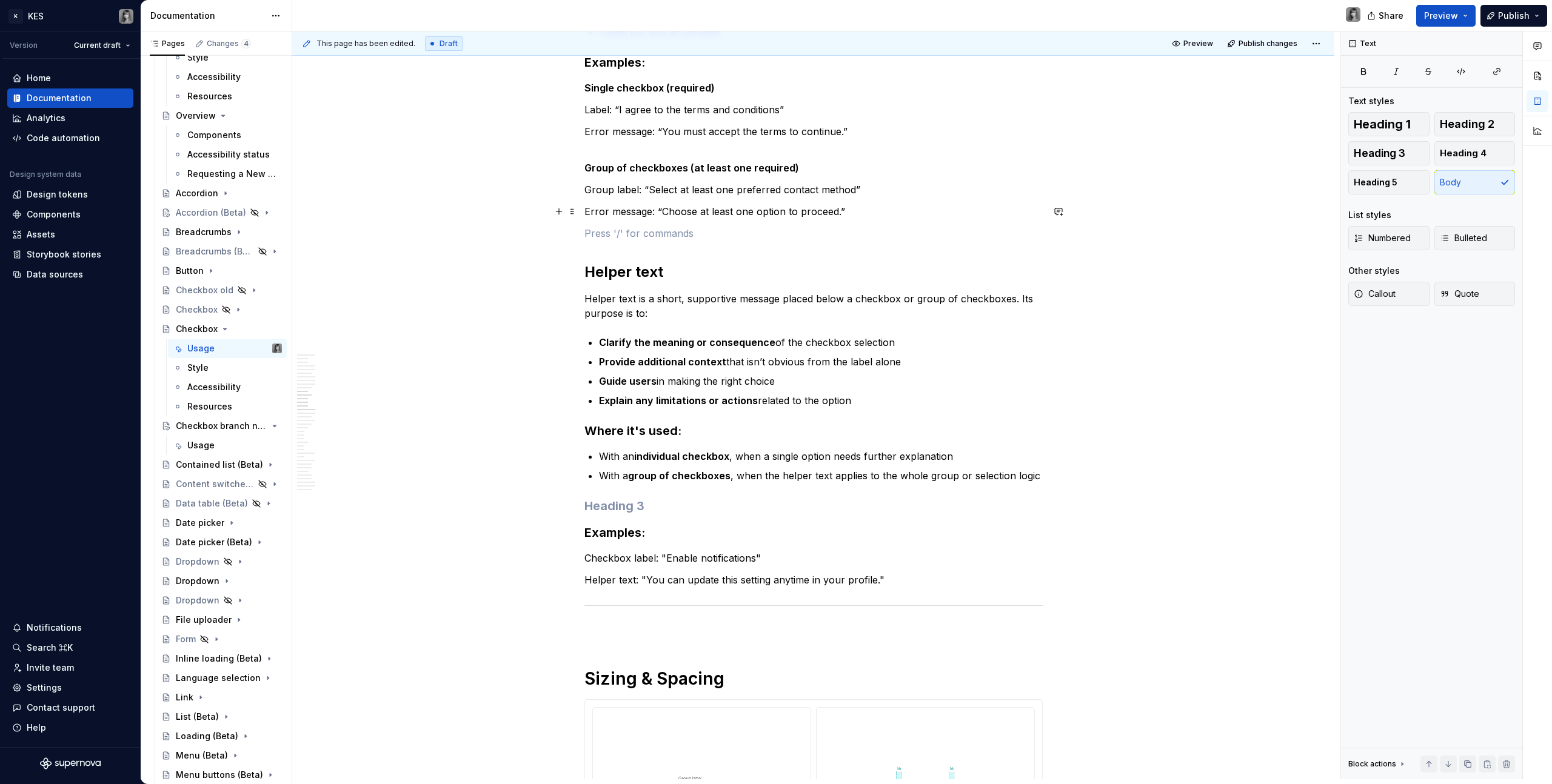 click on "**********" at bounding box center [814, 2214] 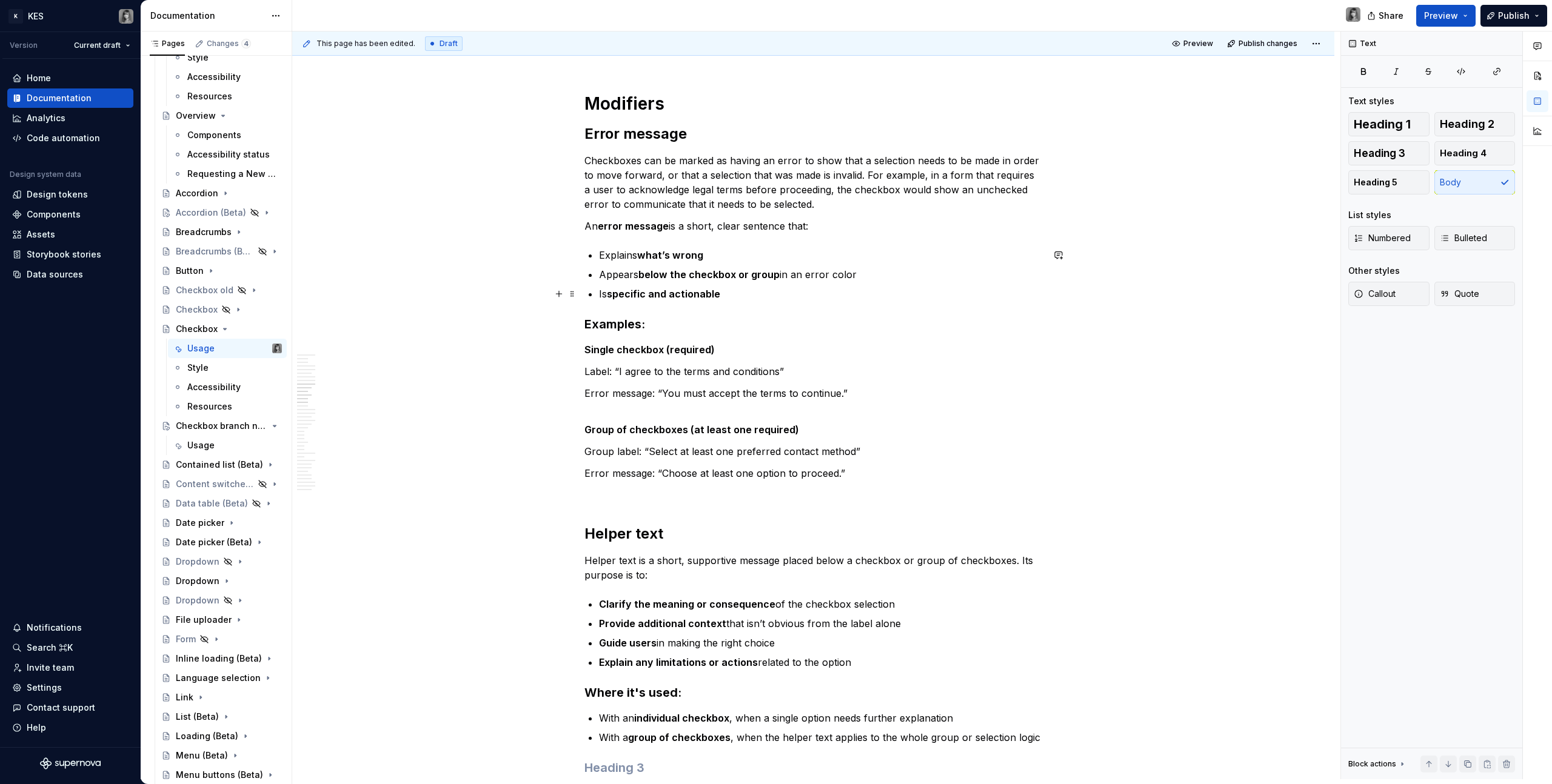 scroll, scrollTop: 3407, scrollLeft: 0, axis: vertical 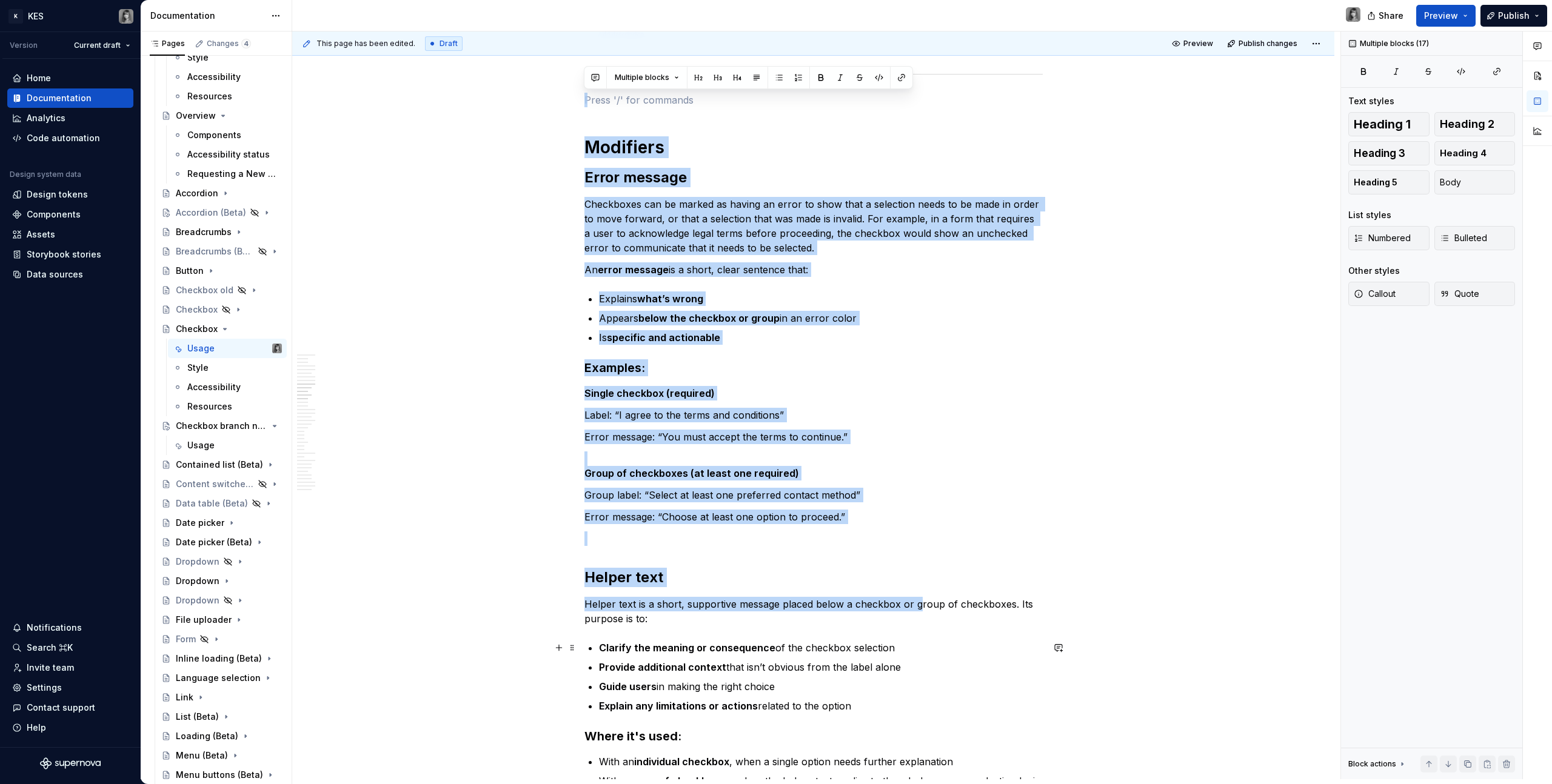 drag, startPoint x: 606, startPoint y: 104, endPoint x: 968, endPoint y: 649, distance: 654.2698 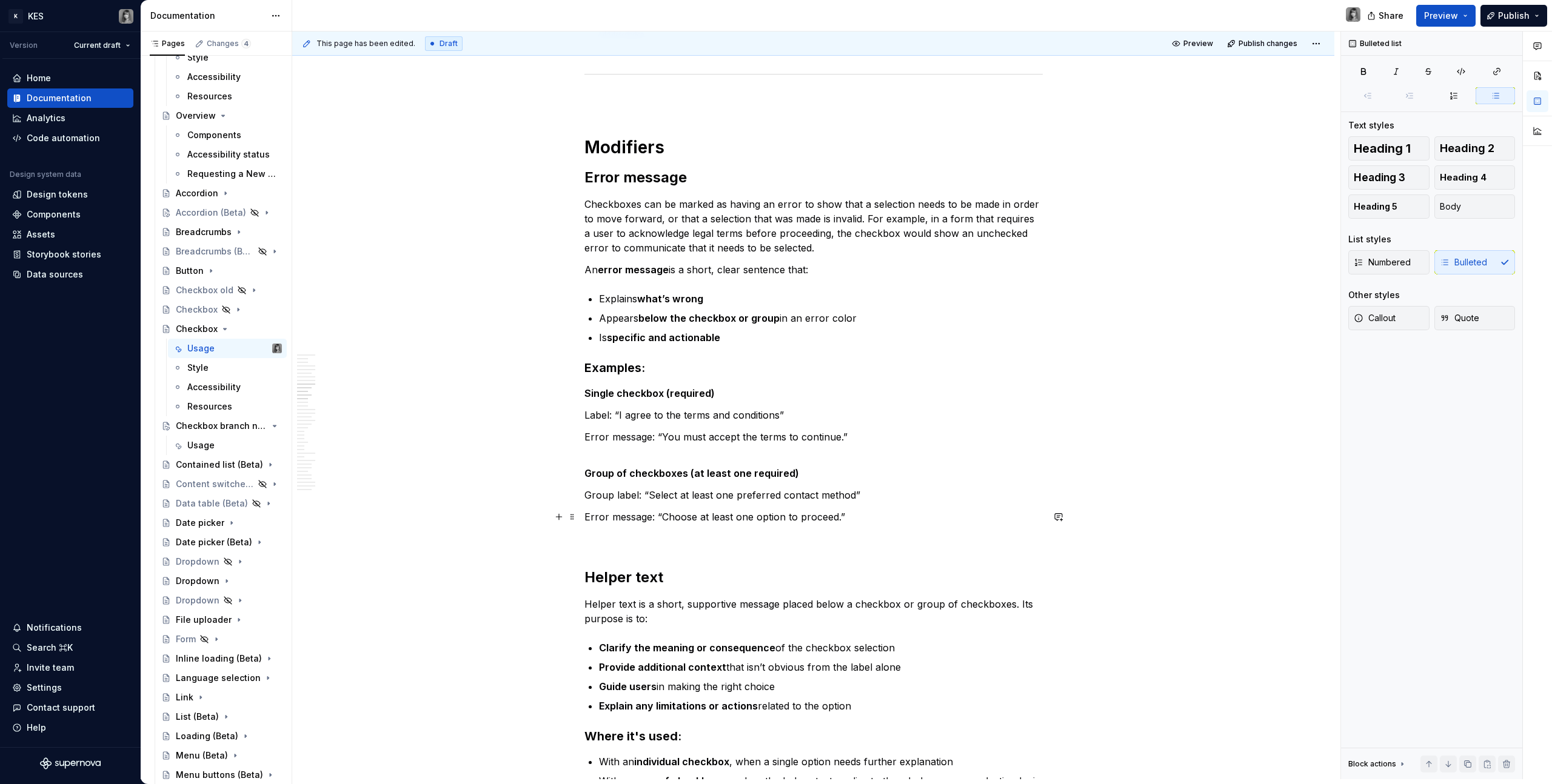 click on "Error message: “Choose at least one option to proceed.”" at bounding box center [814, 517] 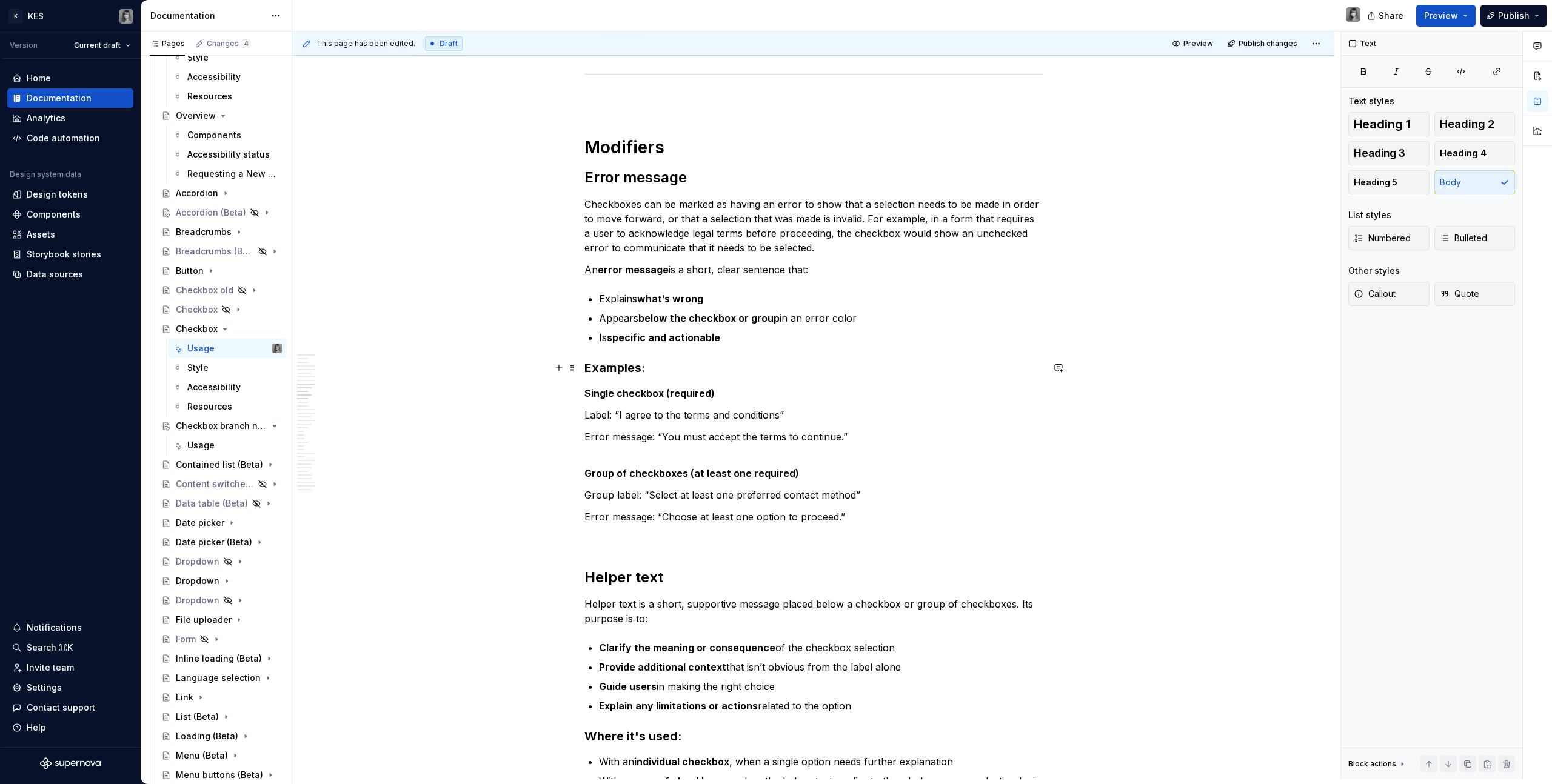 click on "Explains  what’s wrong Appears  below the checkbox or group  in an error color  Is  specific and actionable" at bounding box center [821, 318] 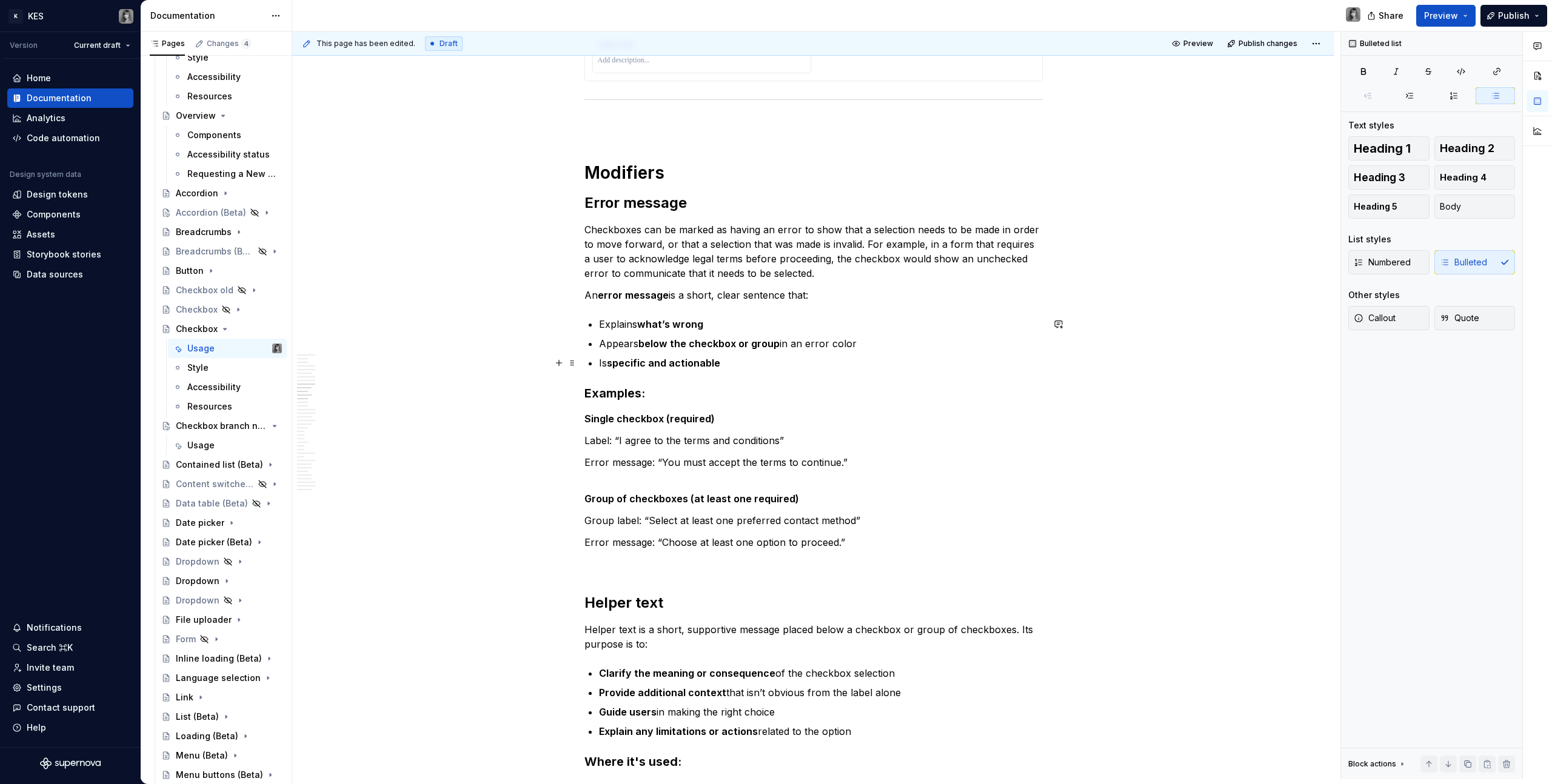 scroll, scrollTop: 3370, scrollLeft: 0, axis: vertical 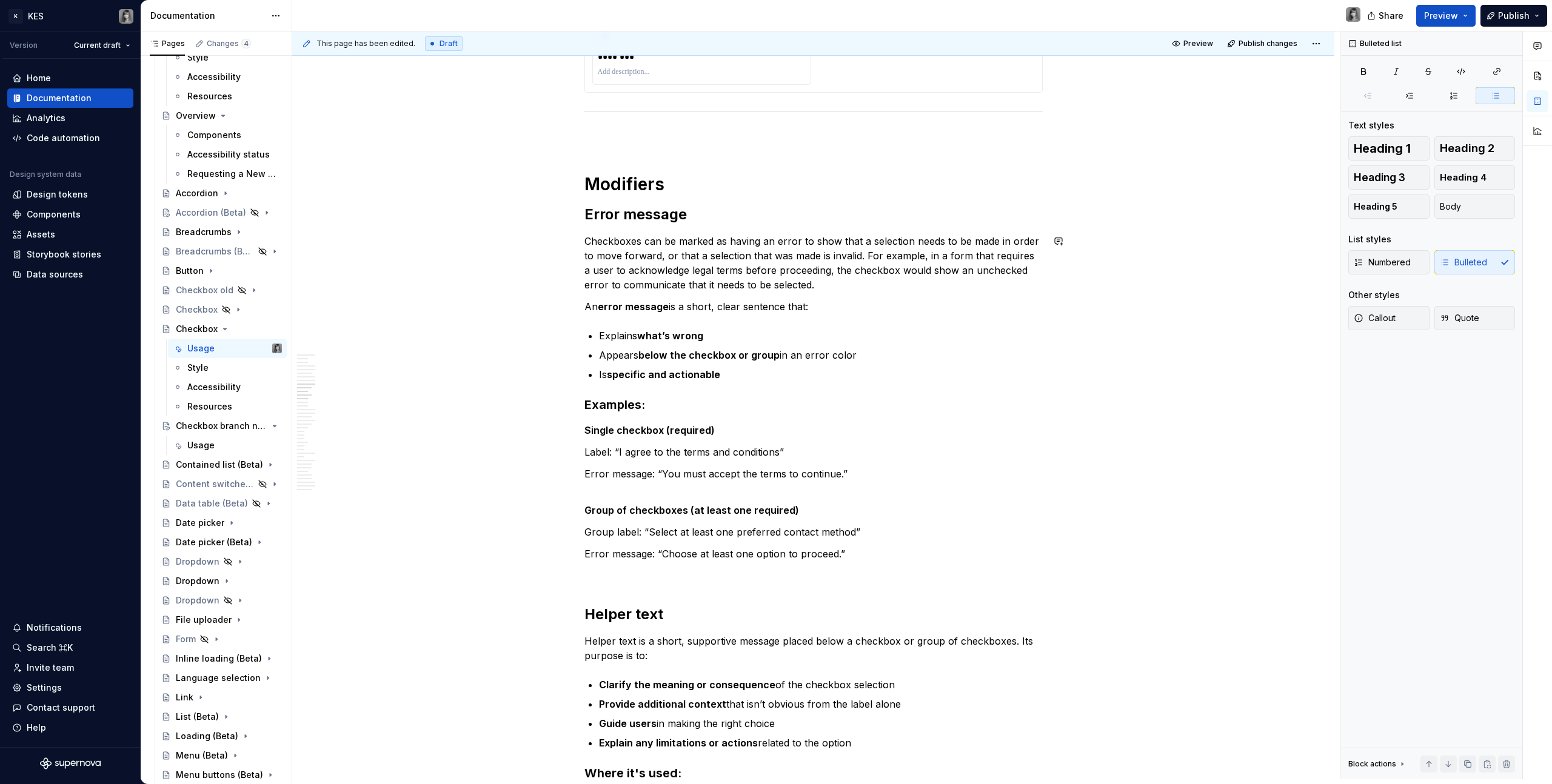 click on "**********" at bounding box center [814, 2556] 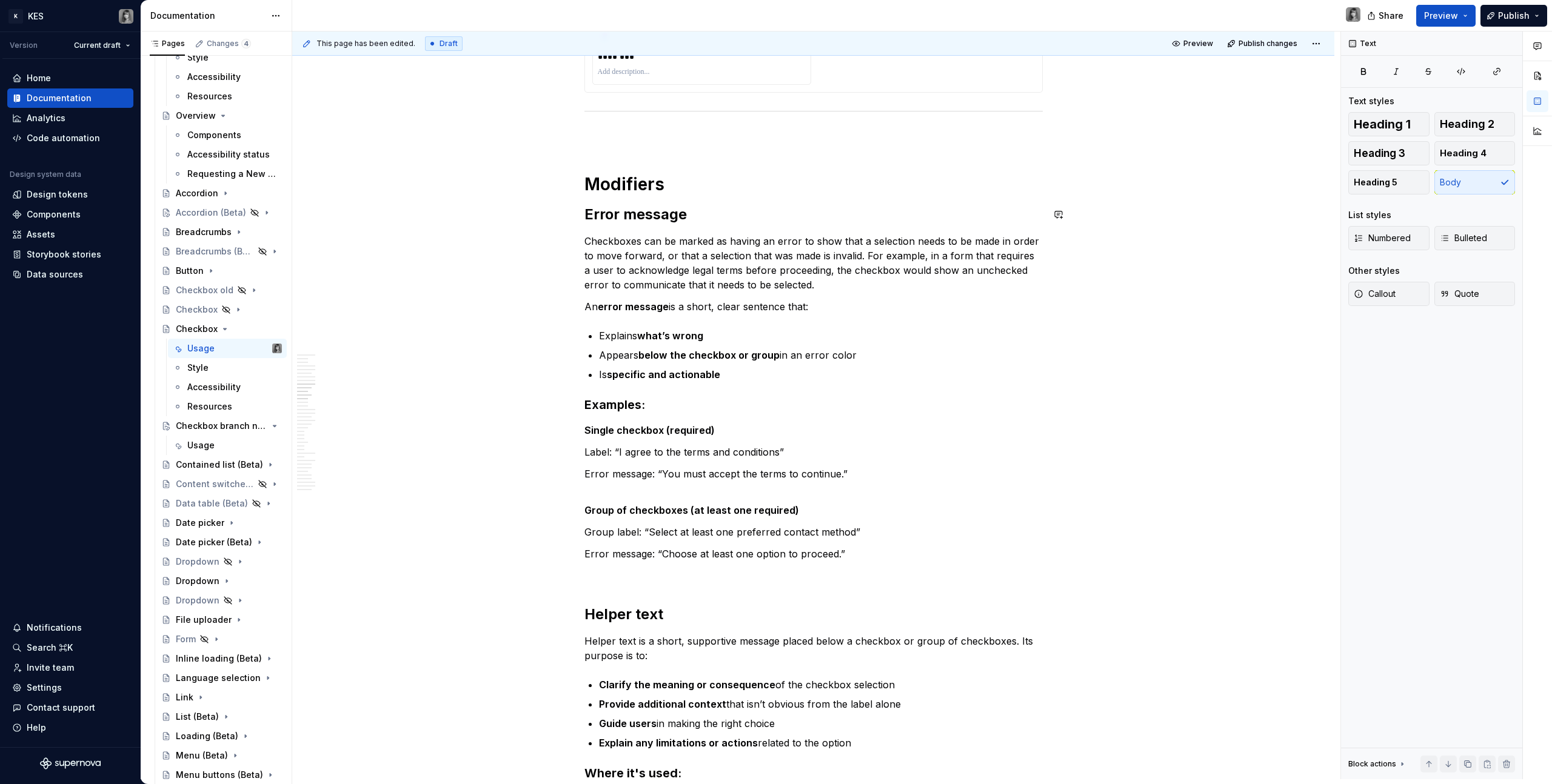 click on "Modifiers" at bounding box center [624, 184] 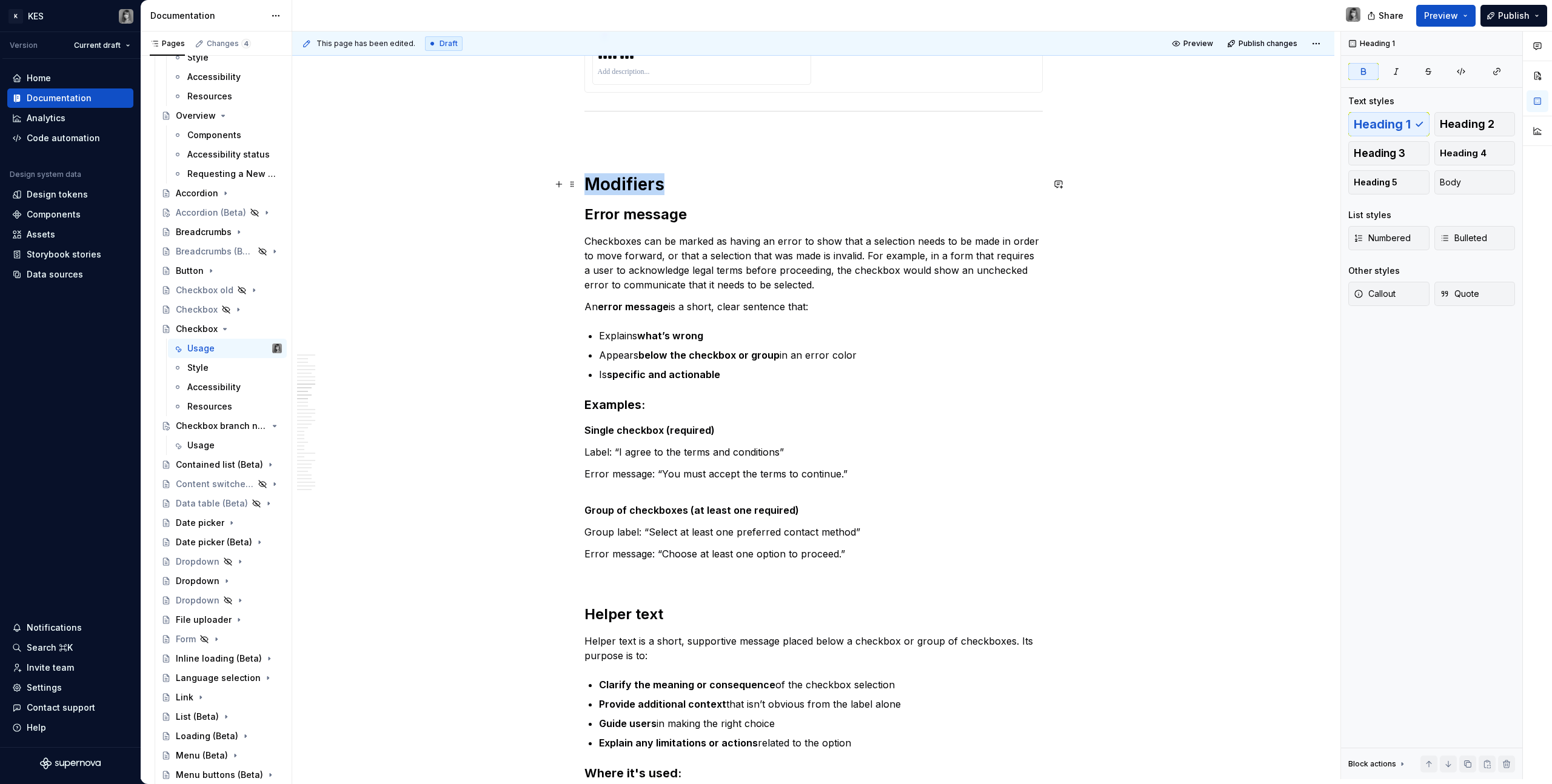 click on "Modifiers" at bounding box center [624, 184] 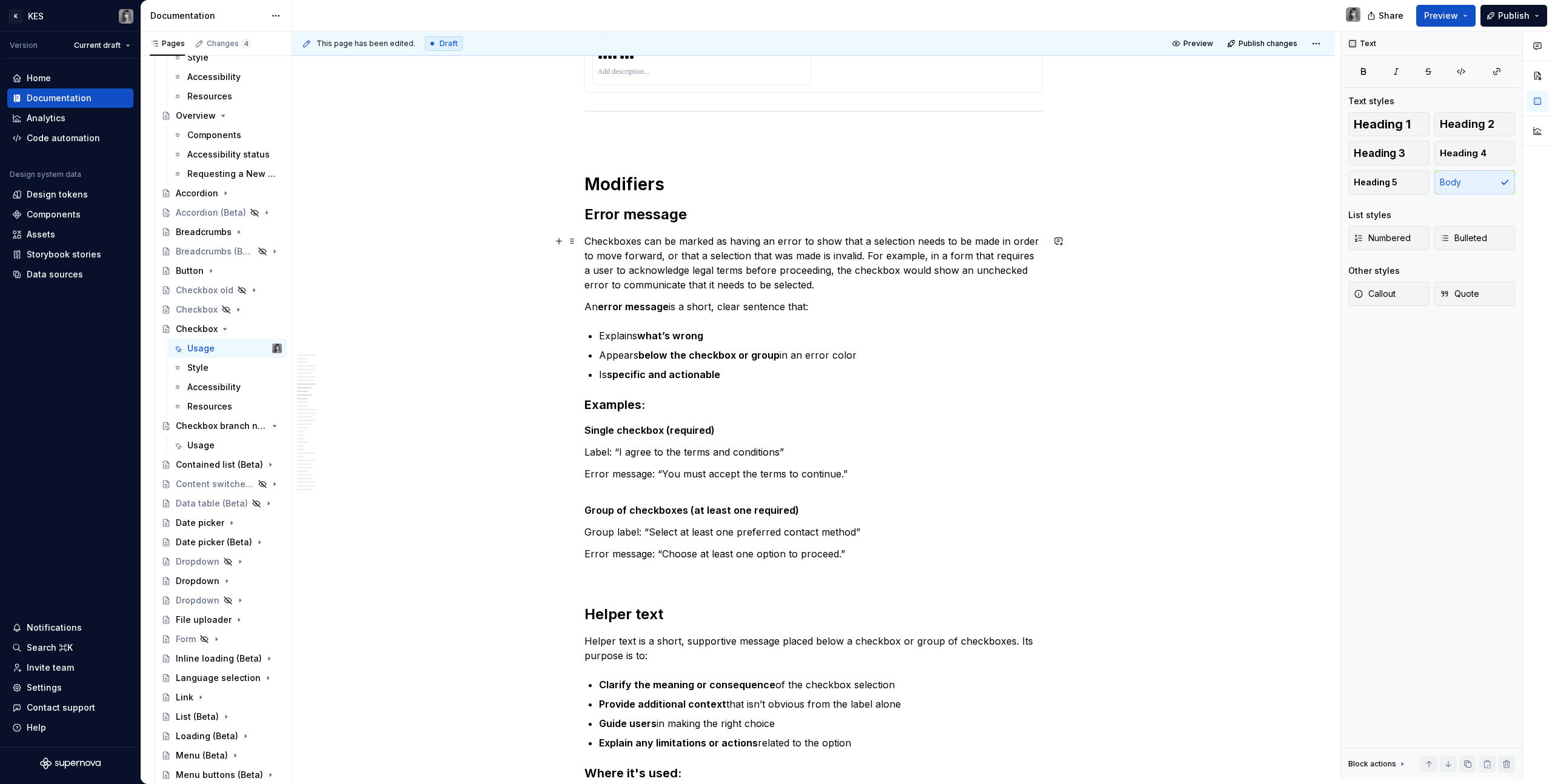 click on "Checkboxes can be marked as having an error to show that a selection needs to be made in order to move forward, or that a selection that was made is invalid. For example, in a form that requires a user to acknowledge legal terms before proceeding, the checkbox would show an unchecked error to communicate that it needs to be selected." at bounding box center [814, 263] 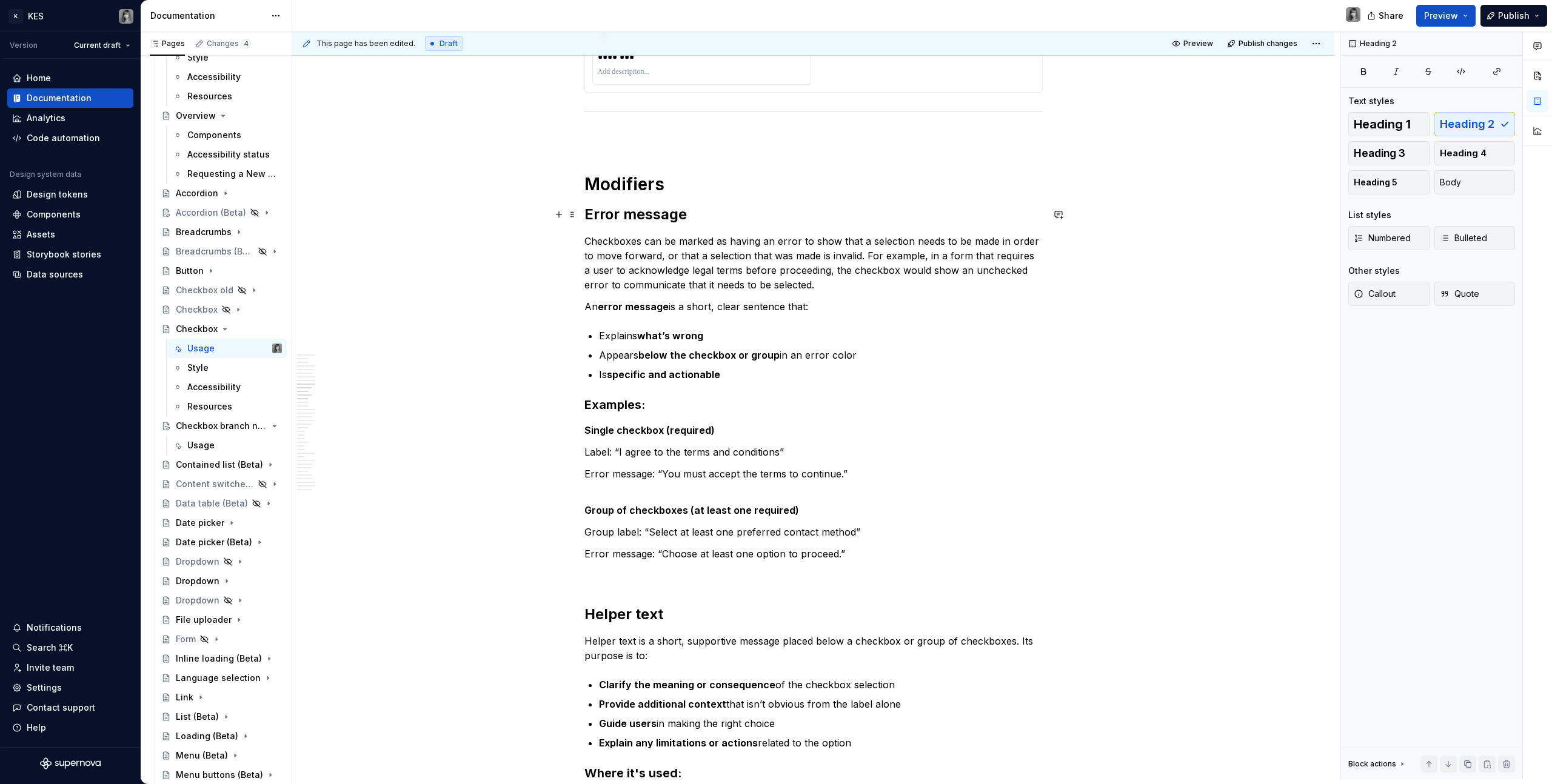 click on "Error message" at bounding box center [814, 214] 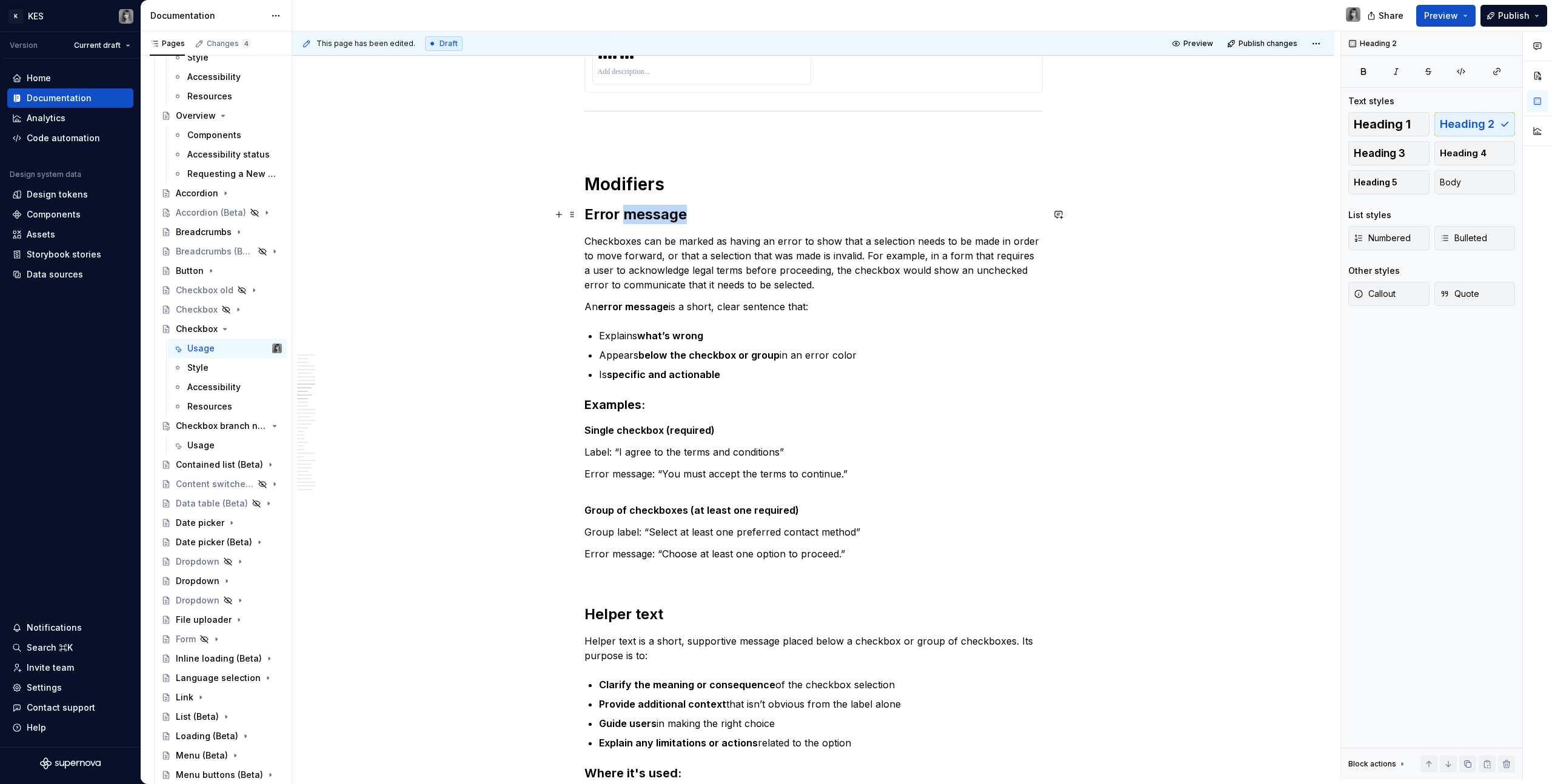 click on "Error message" at bounding box center (814, 214) 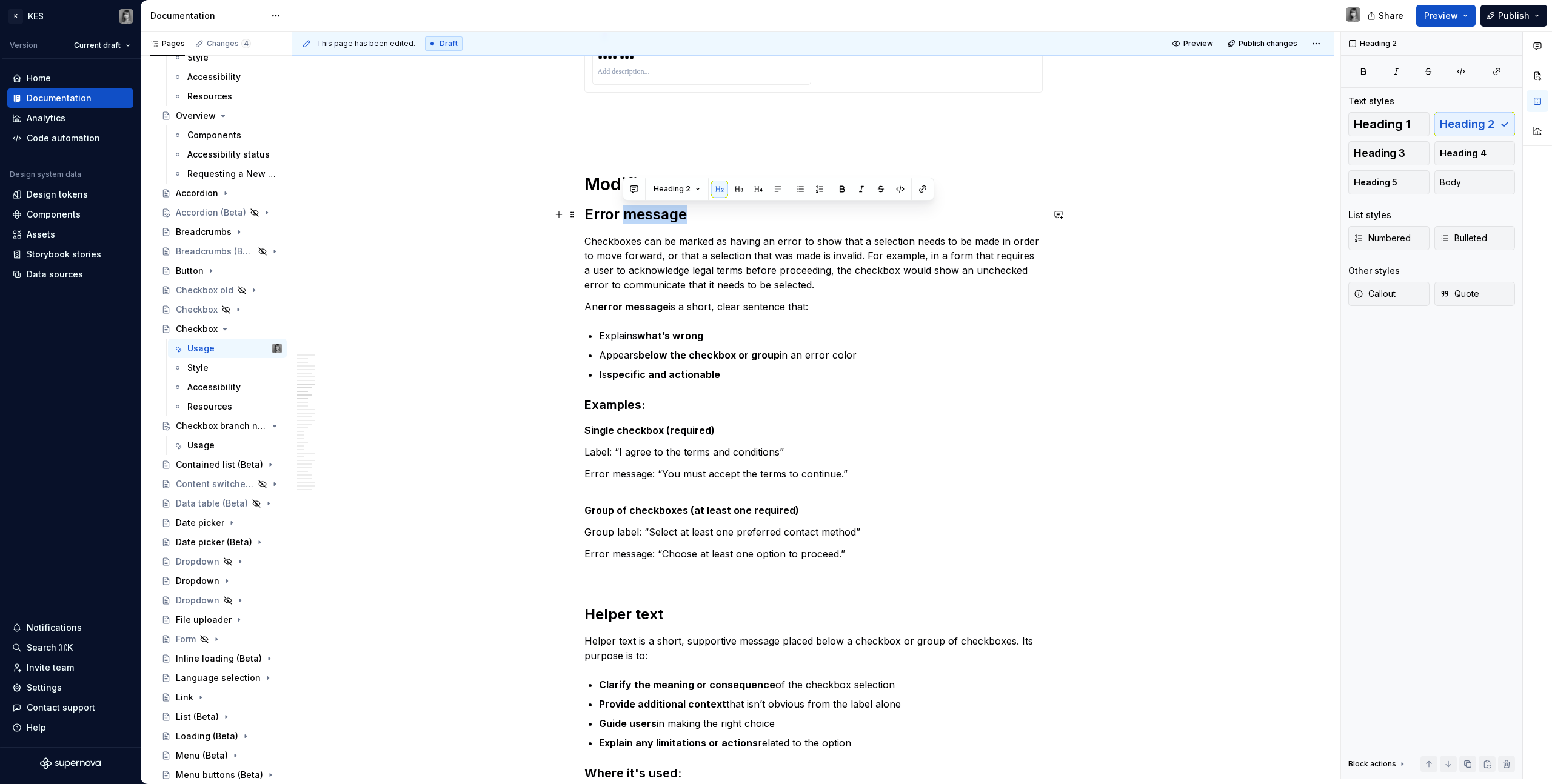 click on "Error message" at bounding box center [814, 214] 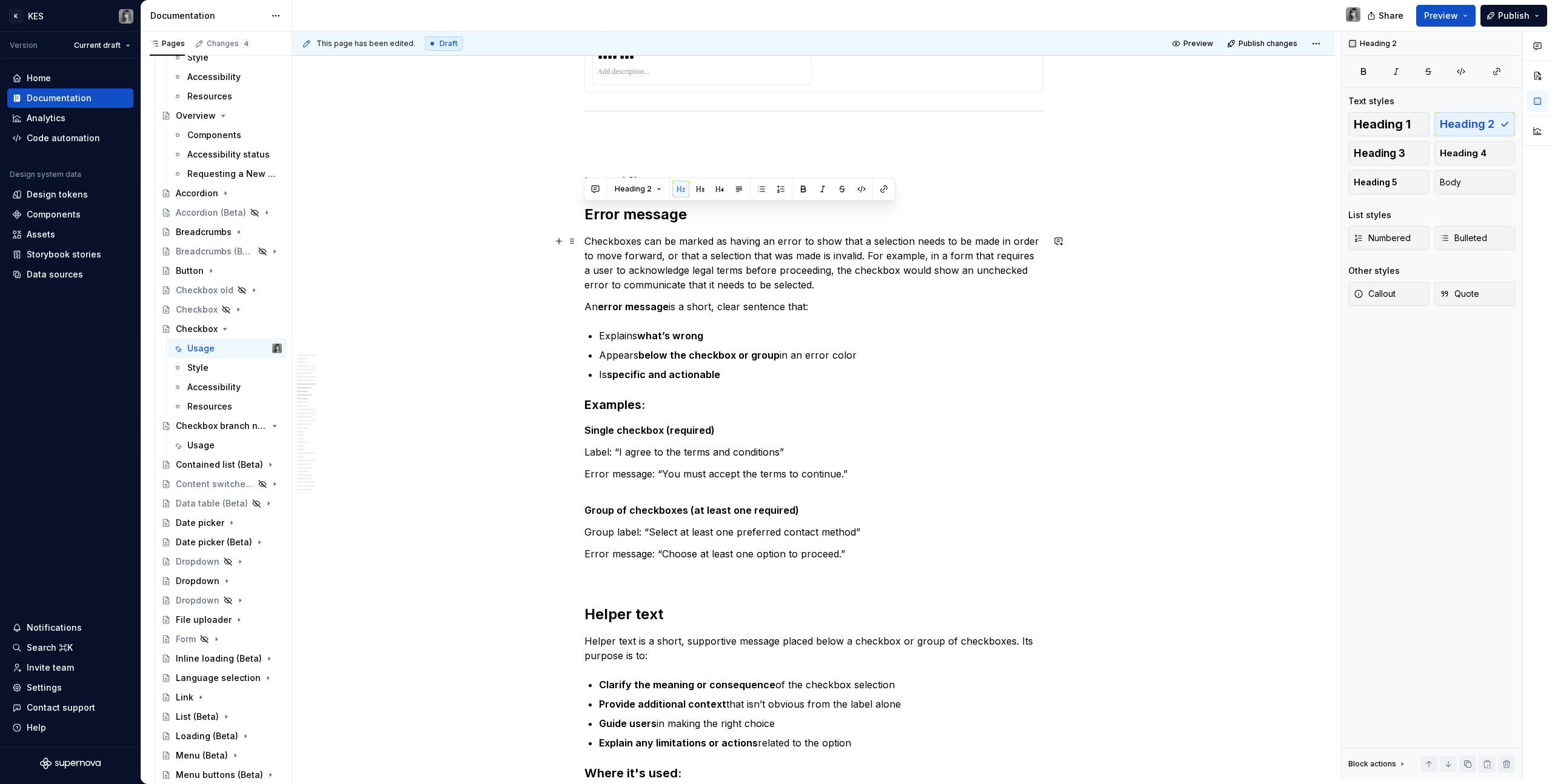 click on "**********" at bounding box center (814, 2556) 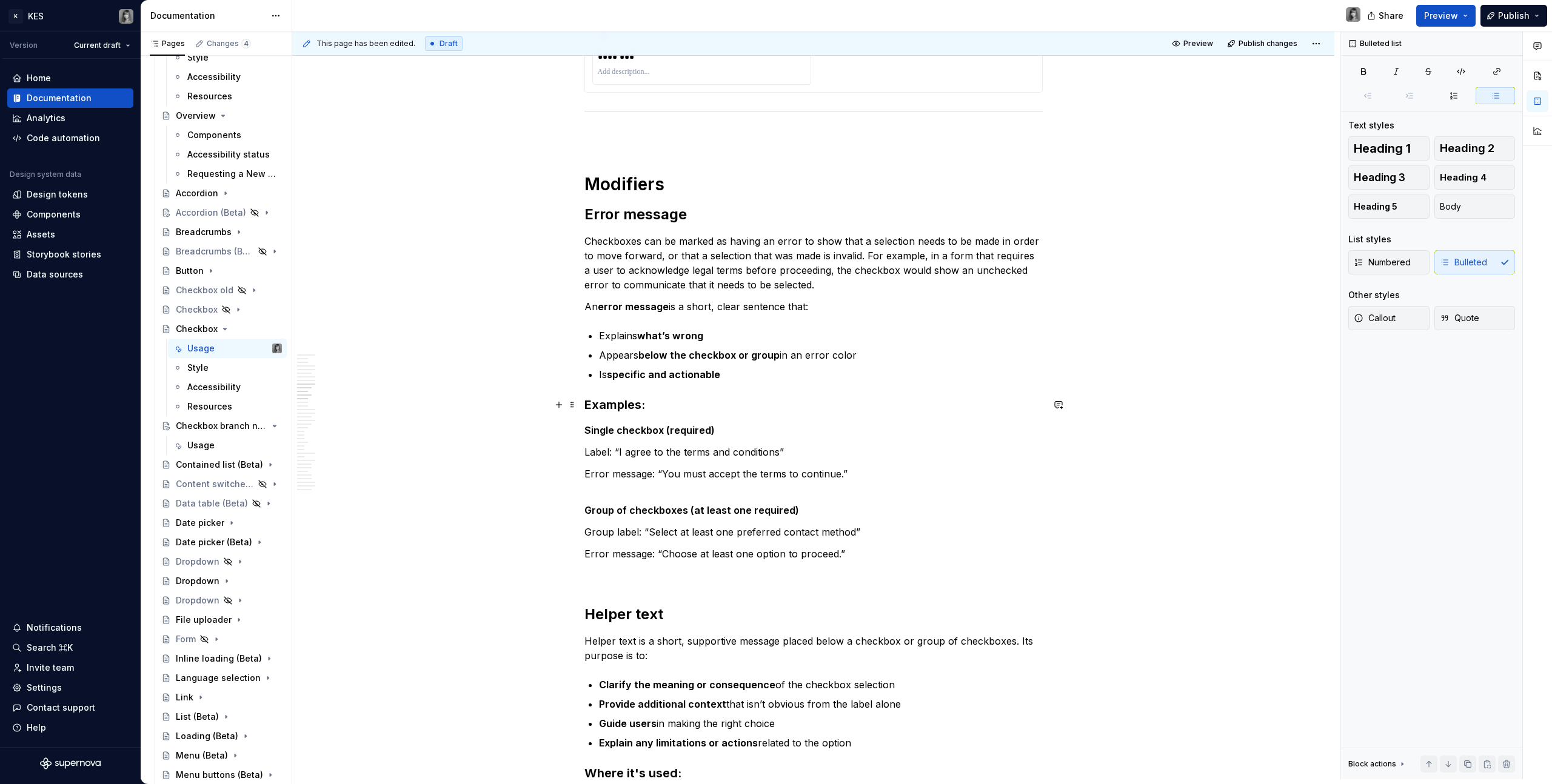 click on "Single checkbox (required)" at bounding box center (649, 430) 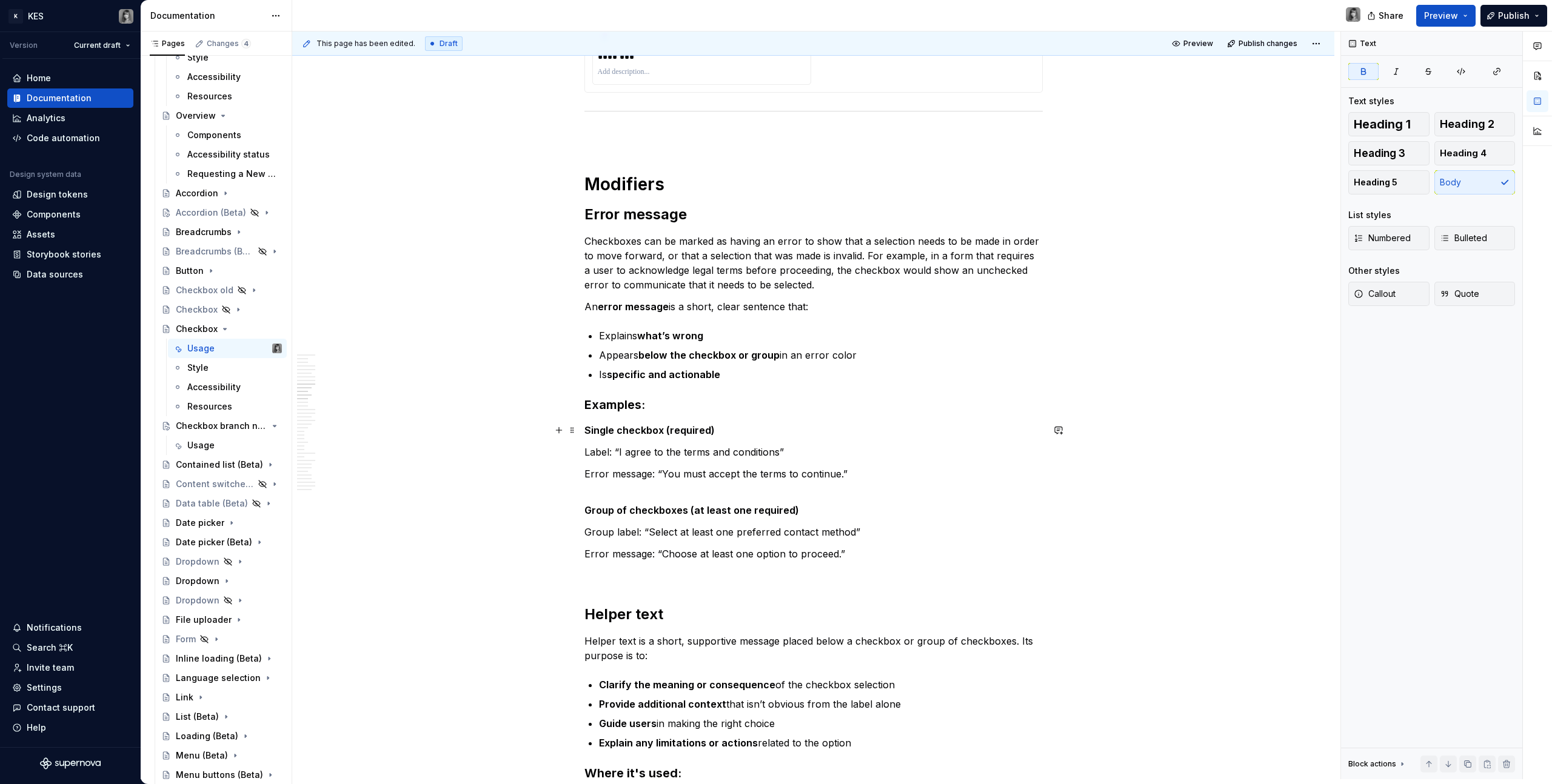 click on "Examples:" at bounding box center [814, 405] 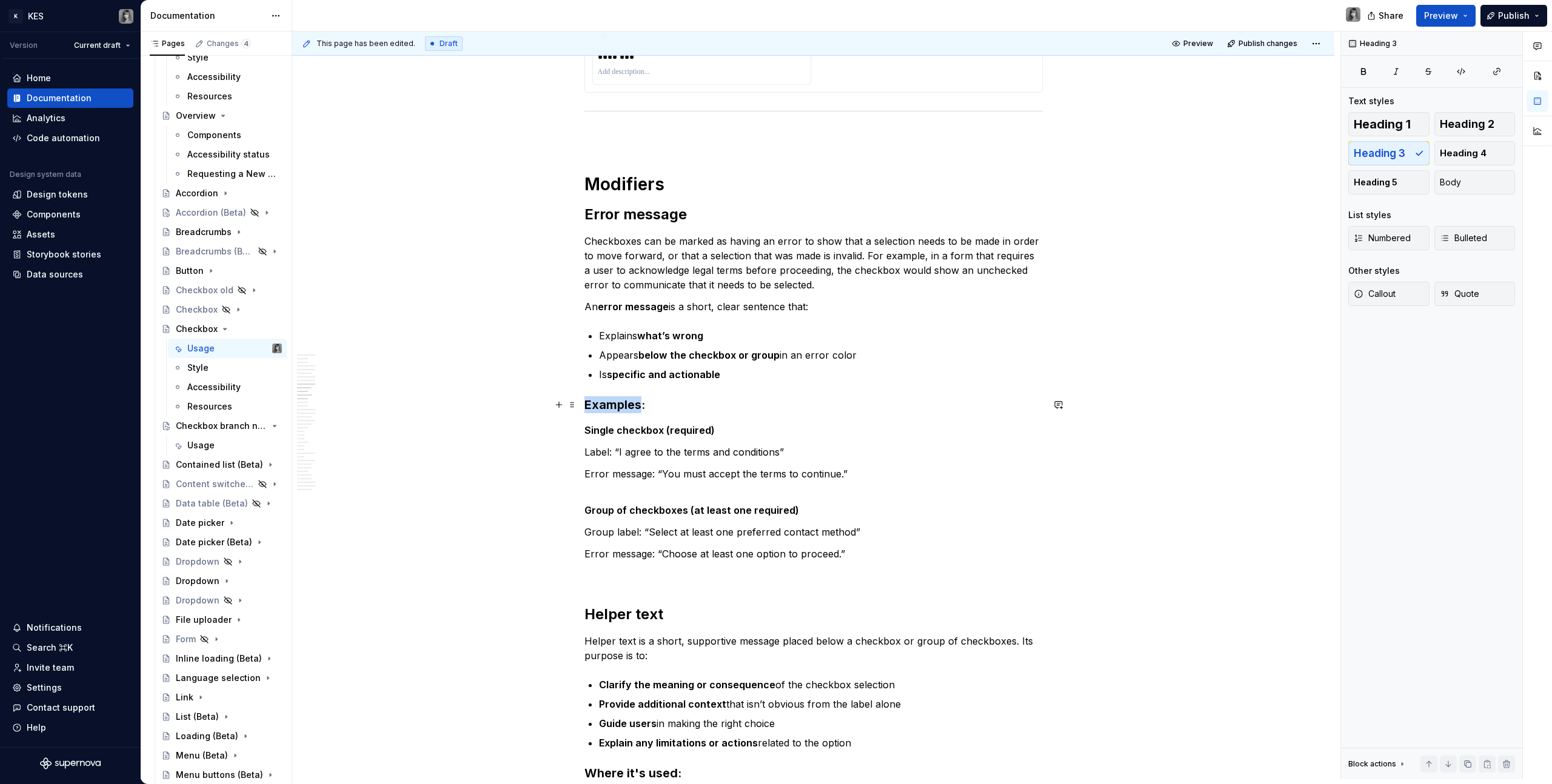click on "Examples:" at bounding box center (814, 405) 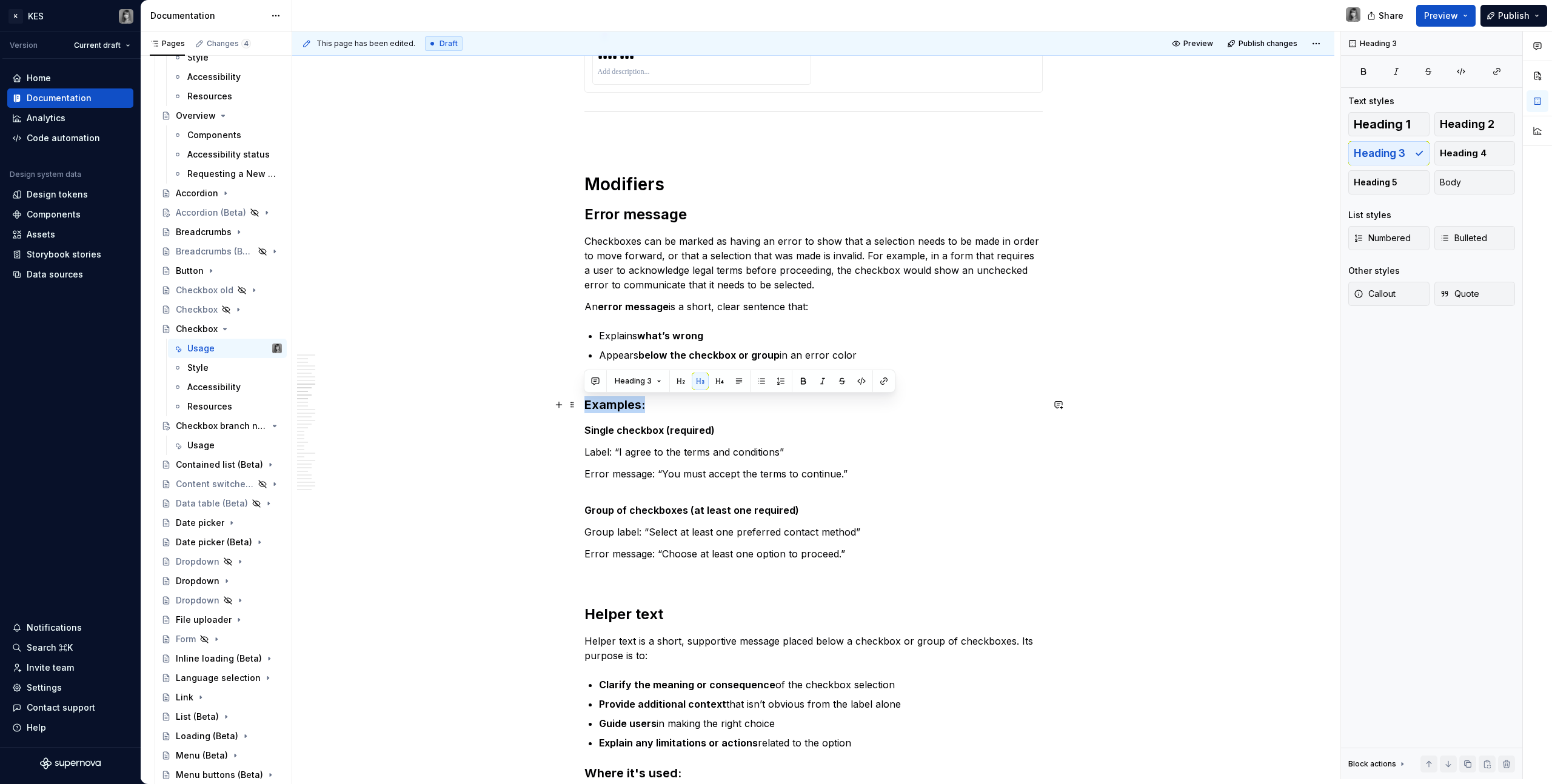 click on "Examples:" at bounding box center (814, 405) 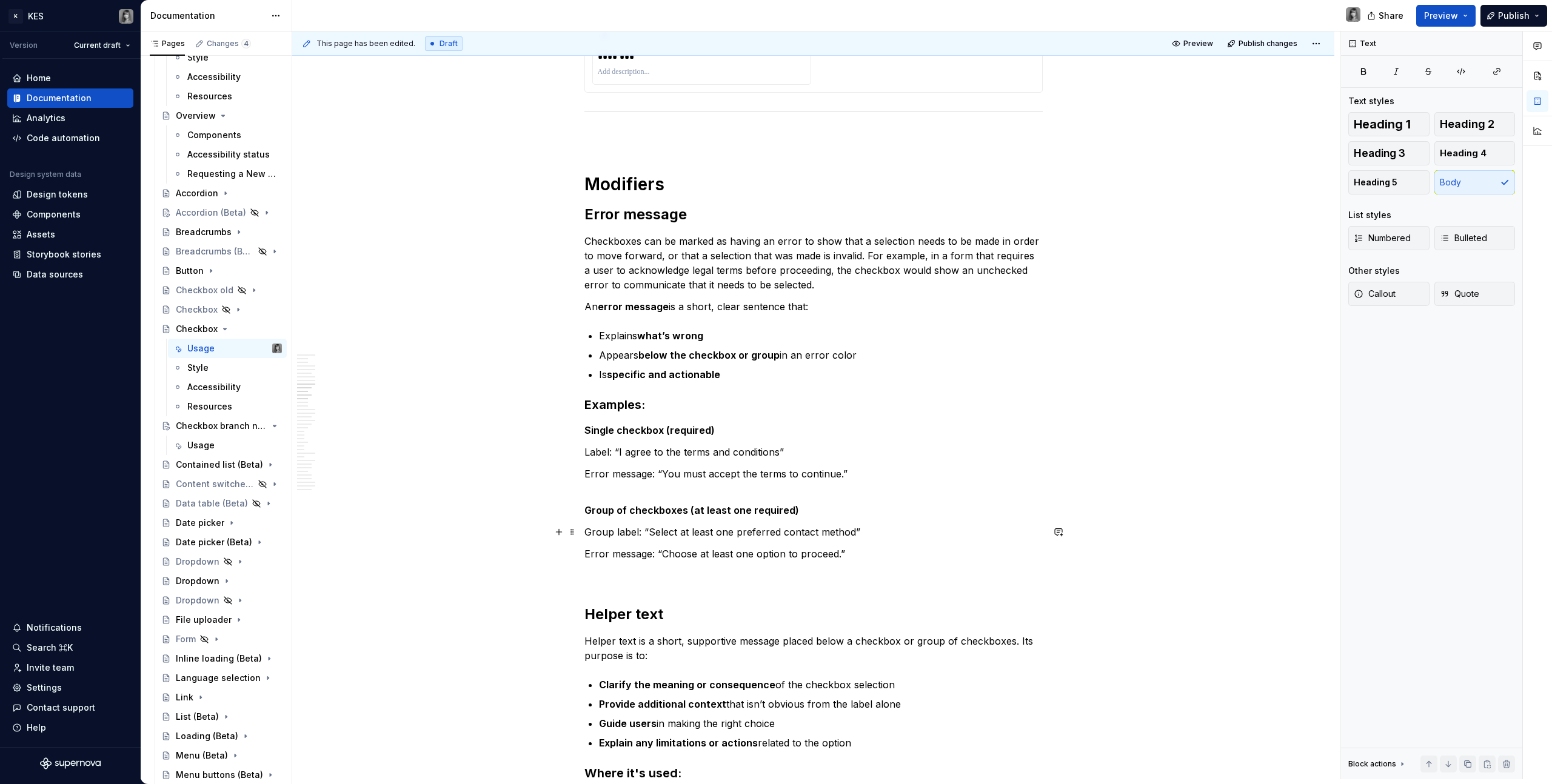 click on "Group label: “Select at least one preferred contact method”" at bounding box center (814, 532) 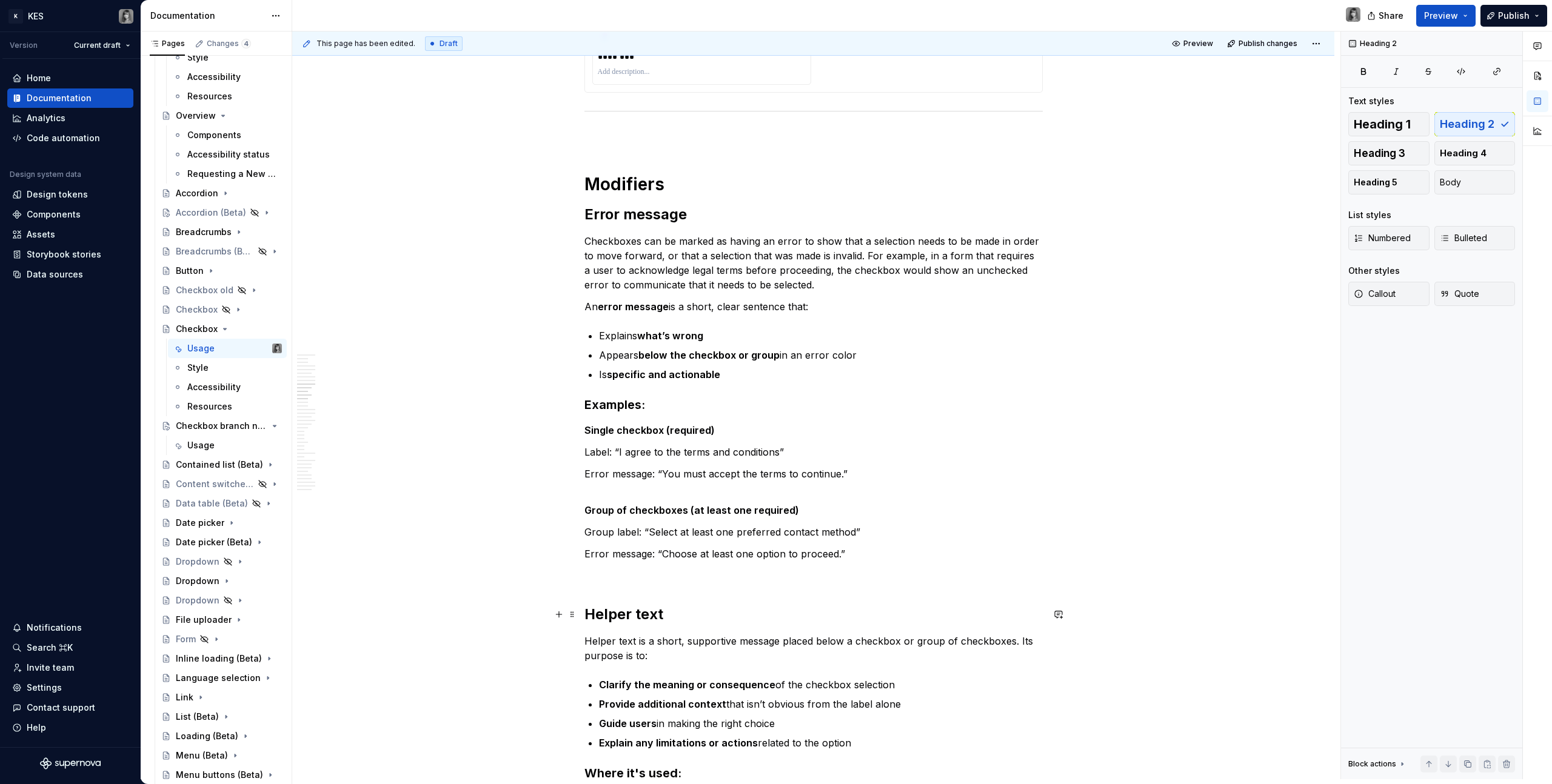 click on "Helper text" at bounding box center [814, 614] 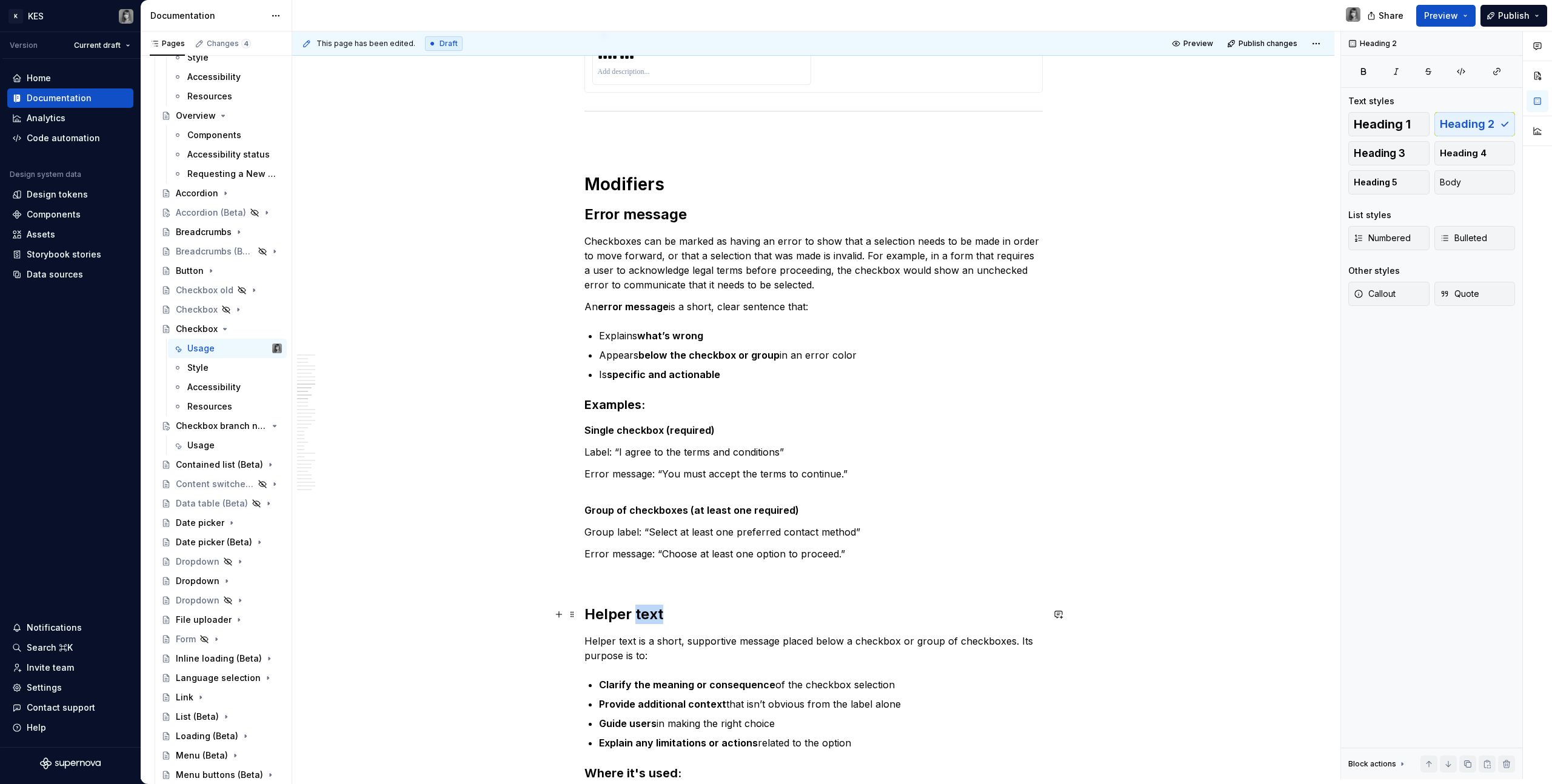 click on "Helper text" at bounding box center (814, 614) 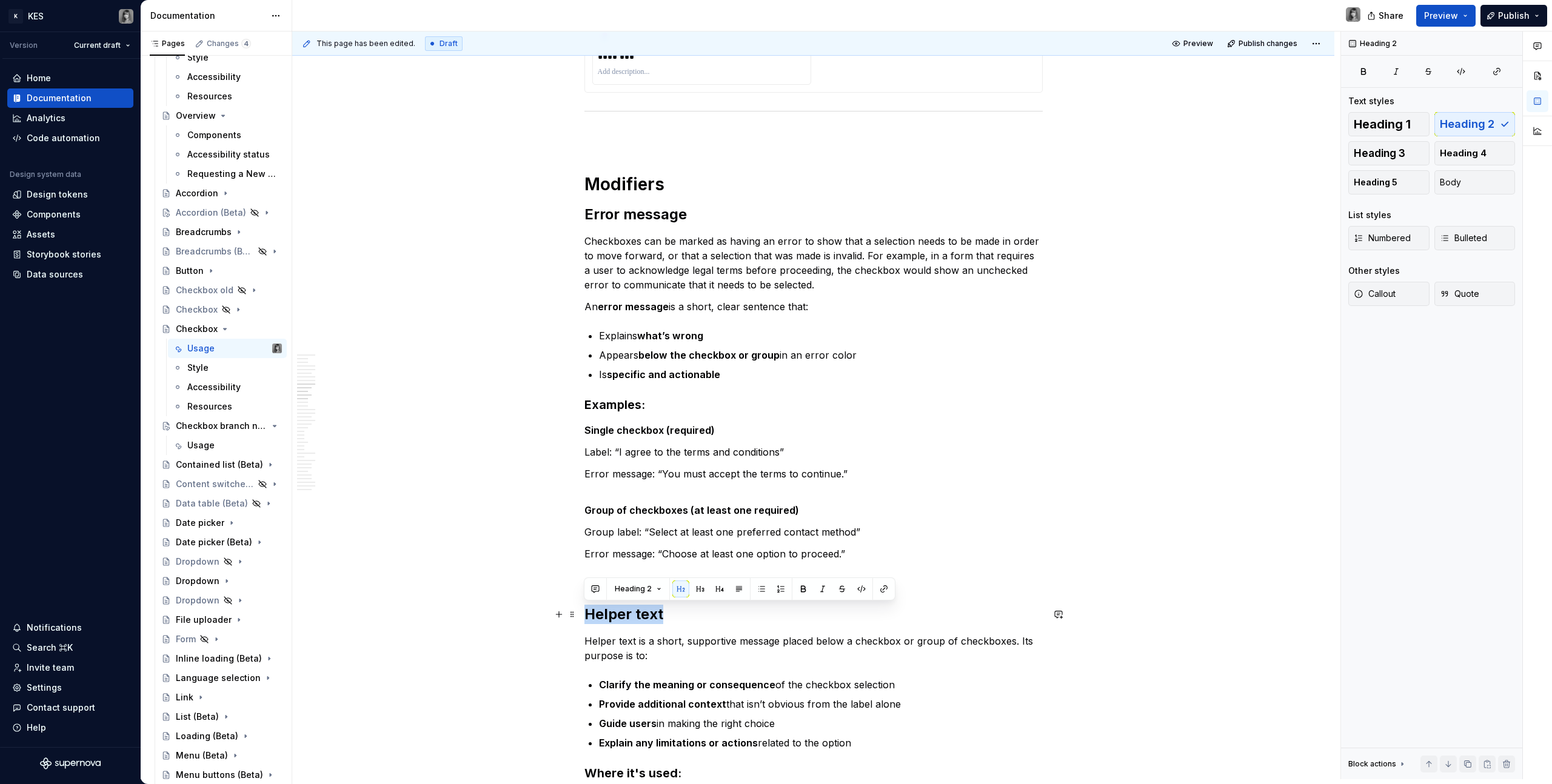 click on "Helper text" at bounding box center (814, 614) 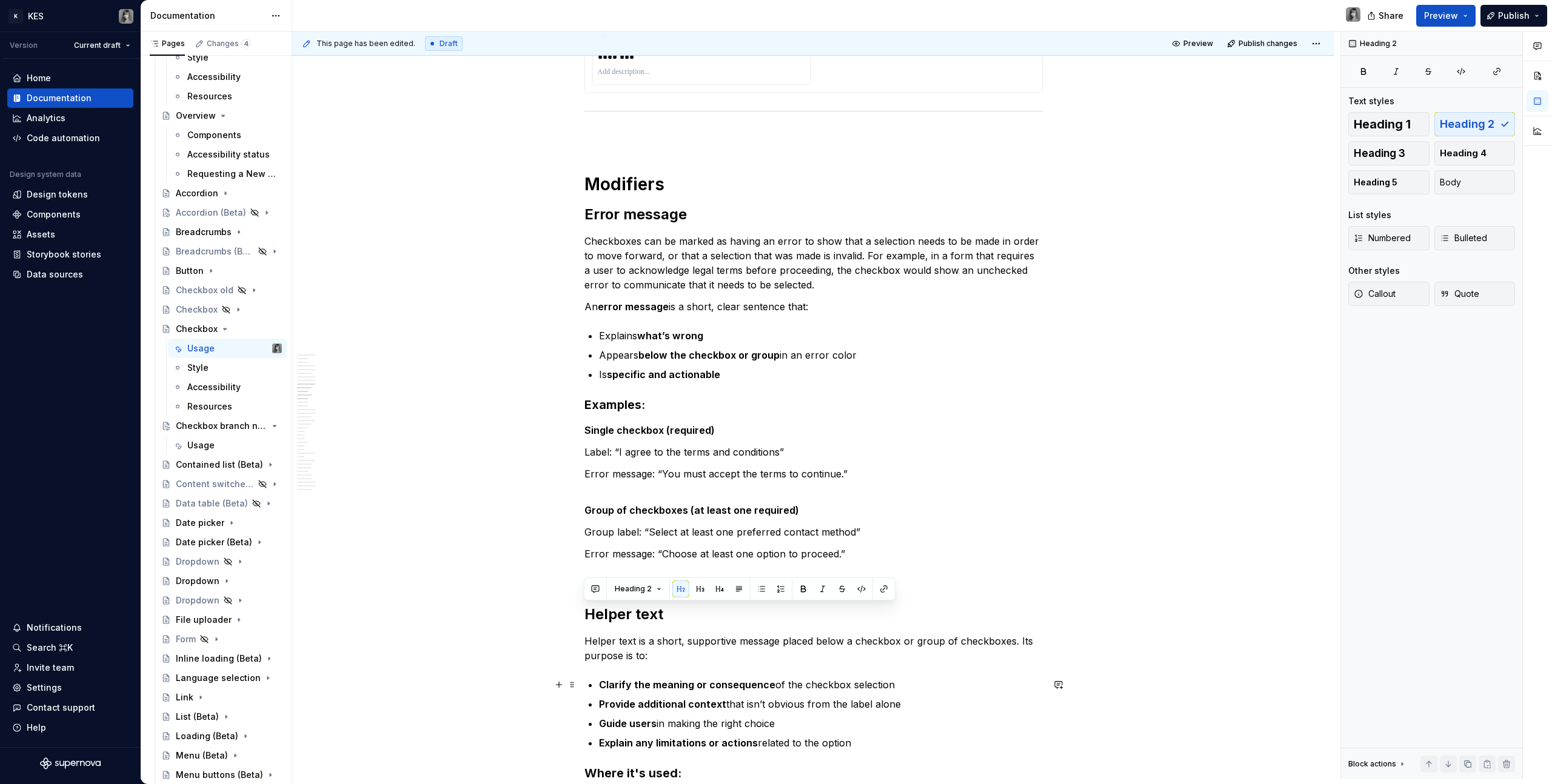 click on "Clarify the meaning or consequence  of the checkbox selection Provide additional context  that isn’t obvious from the label alone Guide users  in making the right choice Explain any limitations or actions  related to the option" at bounding box center [821, 714] 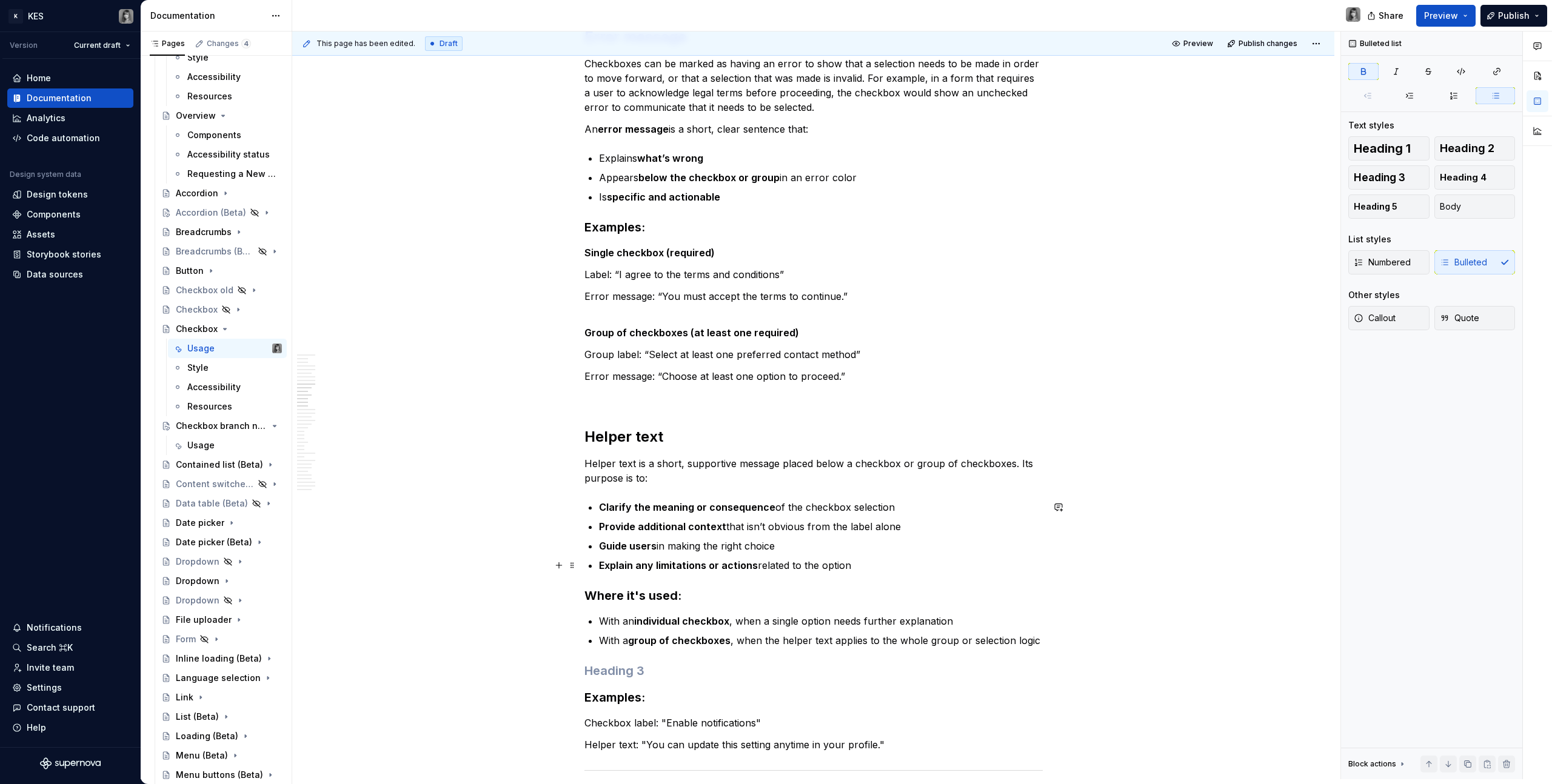 scroll, scrollTop: 3549, scrollLeft: 0, axis: vertical 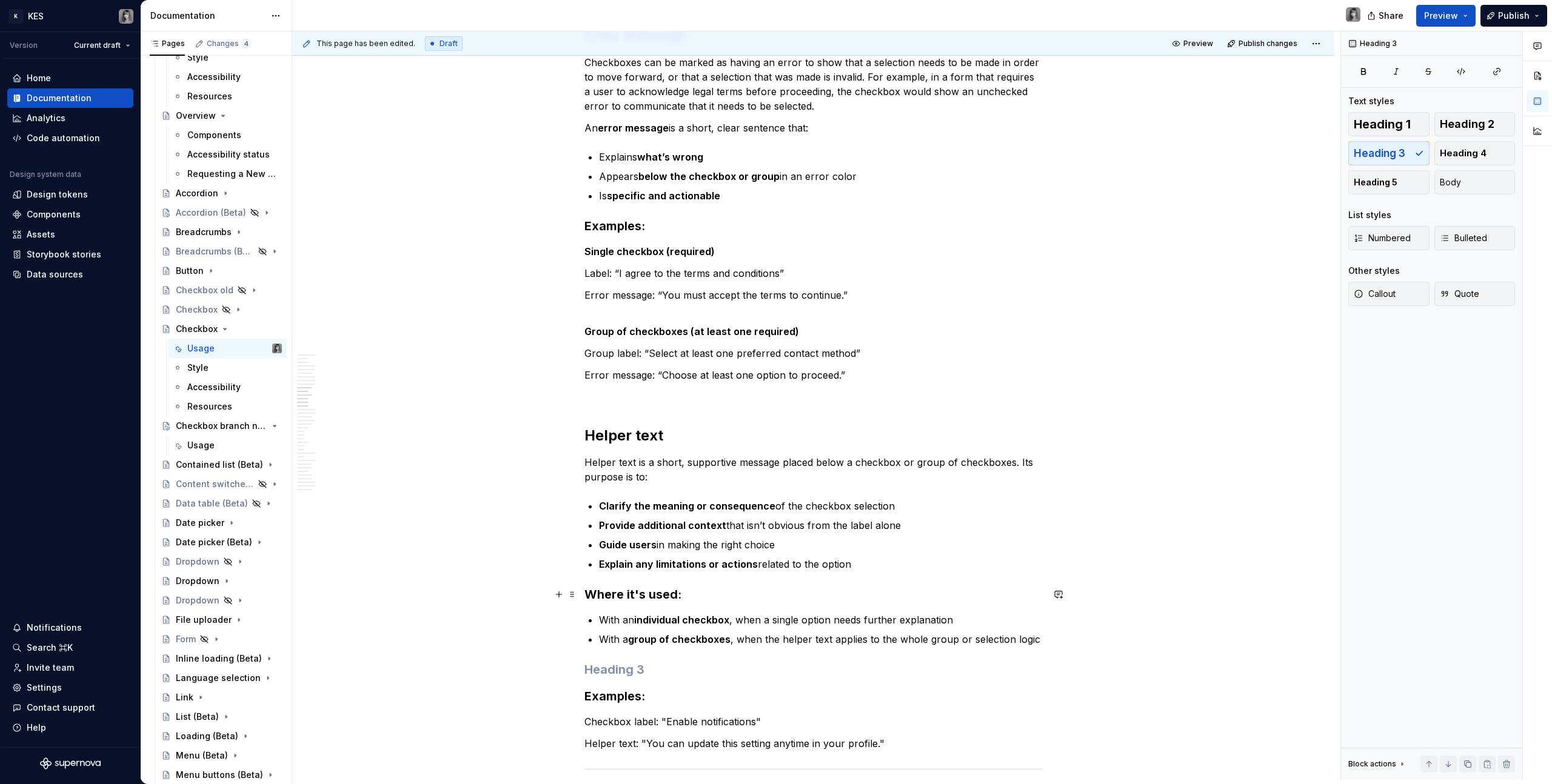 click on "Where it's used:" at bounding box center [814, 594] 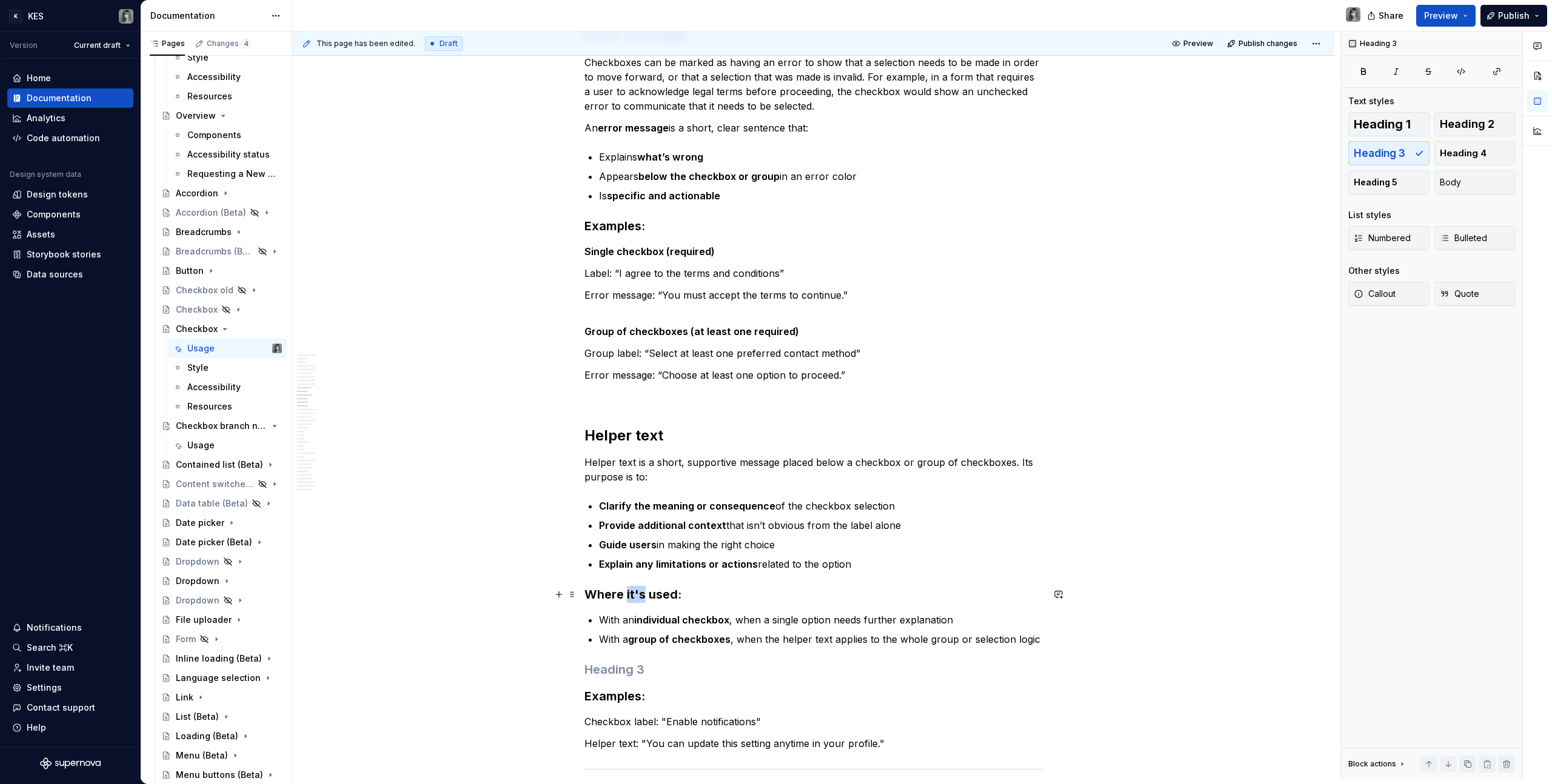 click on "Where it's used:" at bounding box center [814, 594] 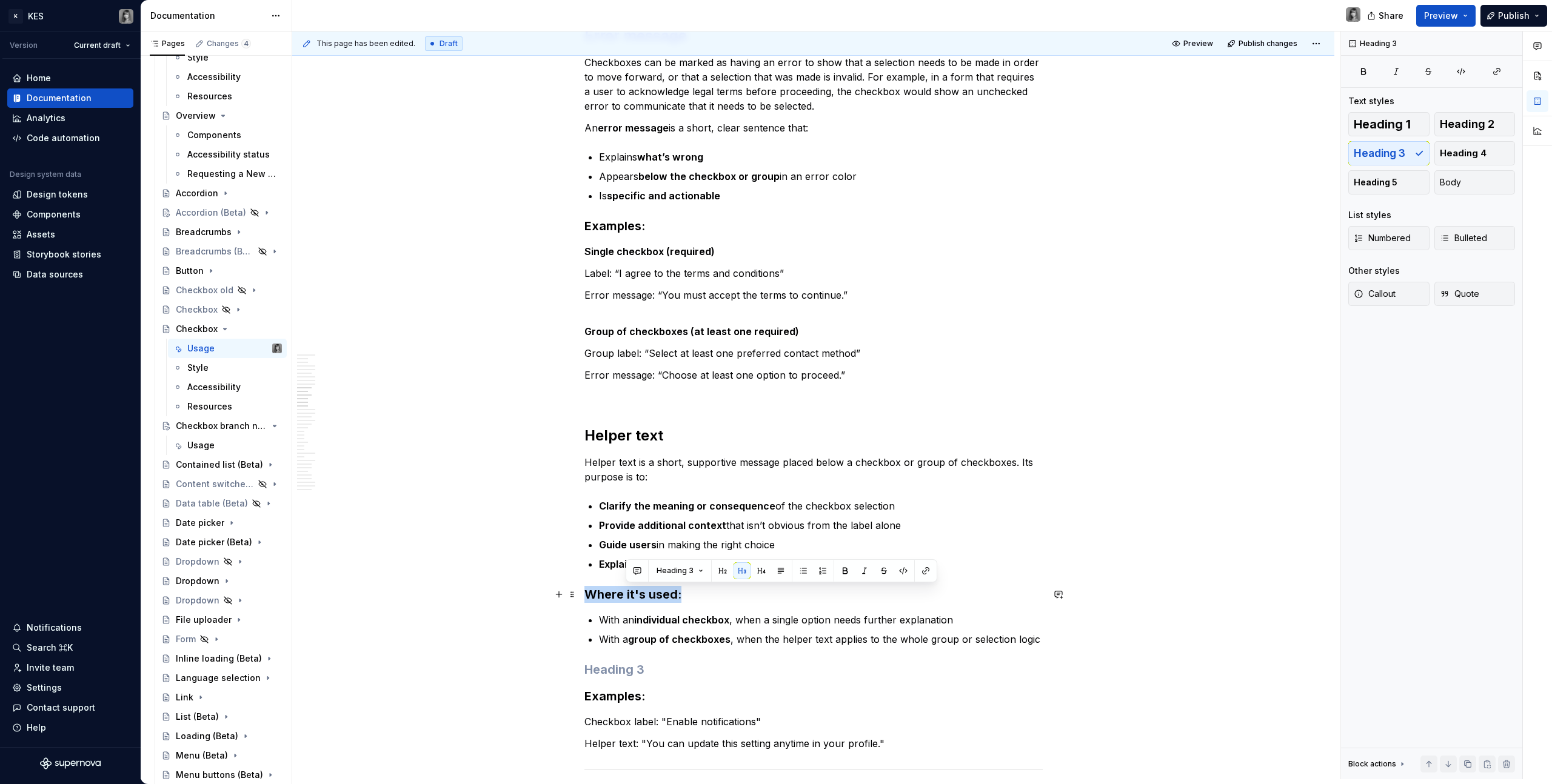 click on "Where it's used:" at bounding box center [814, 594] 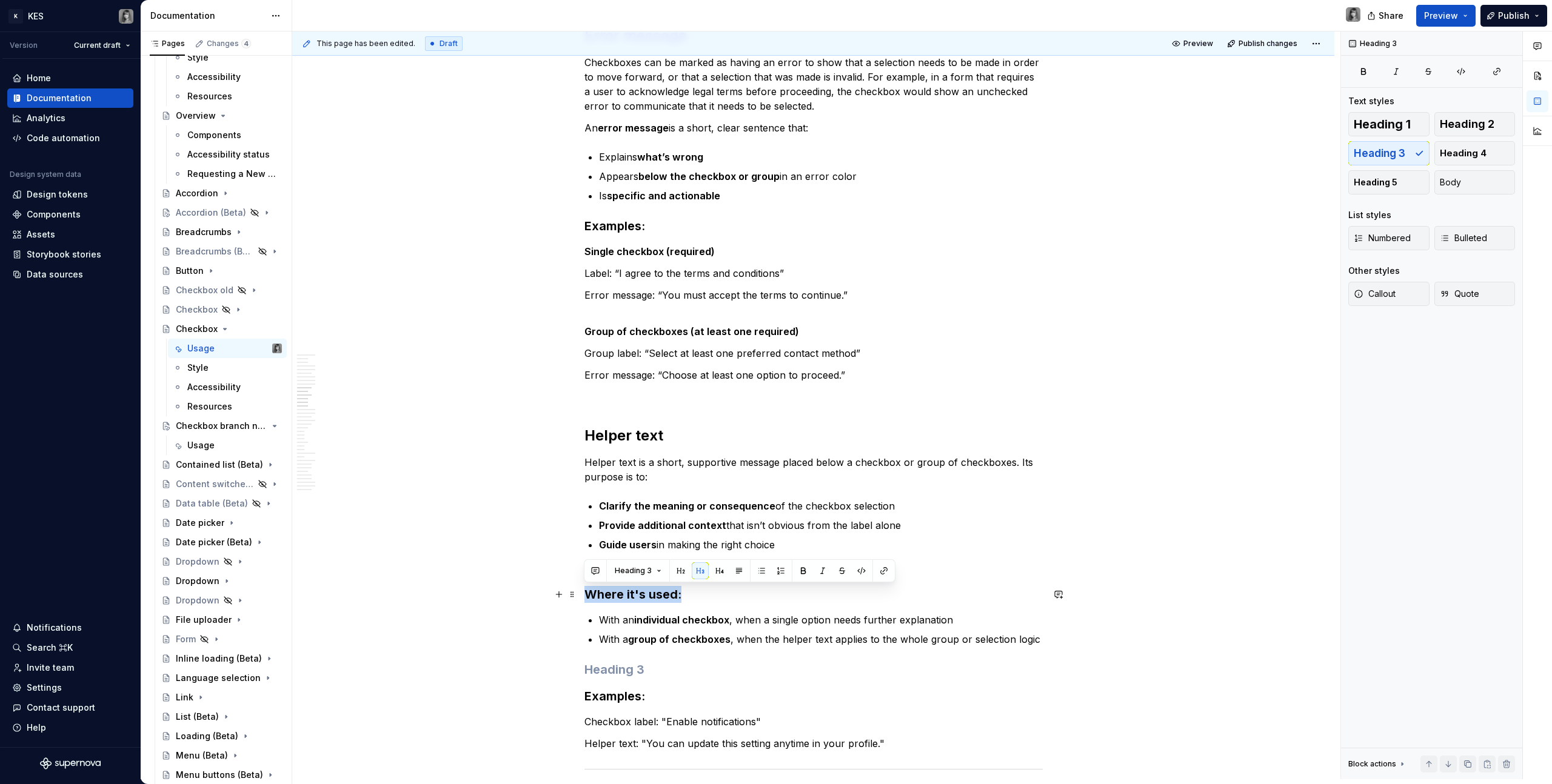 click on "Where it's used:" at bounding box center (814, 594) 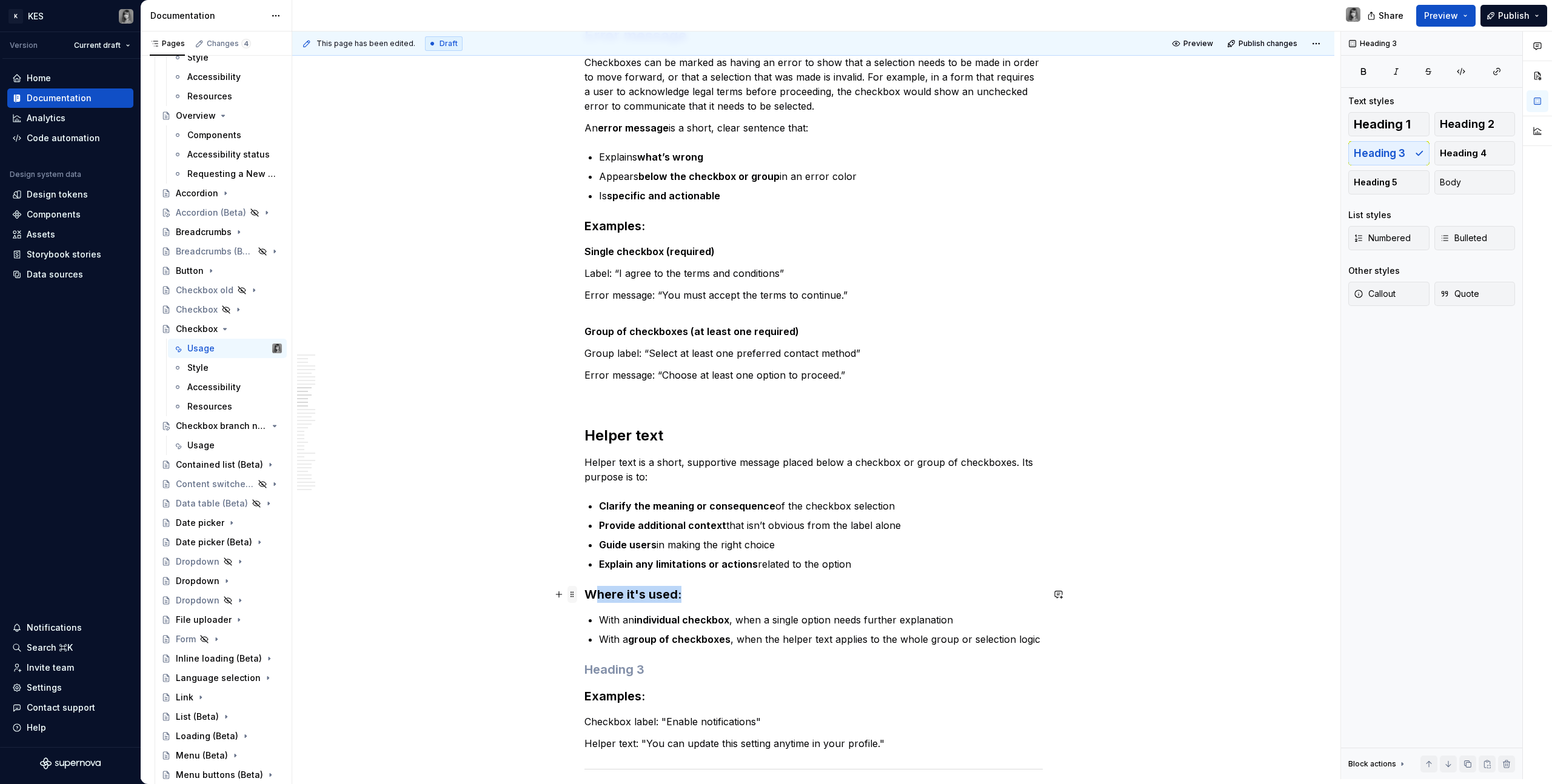 drag, startPoint x: 686, startPoint y: 594, endPoint x: 568, endPoint y: 592, distance: 118.01695 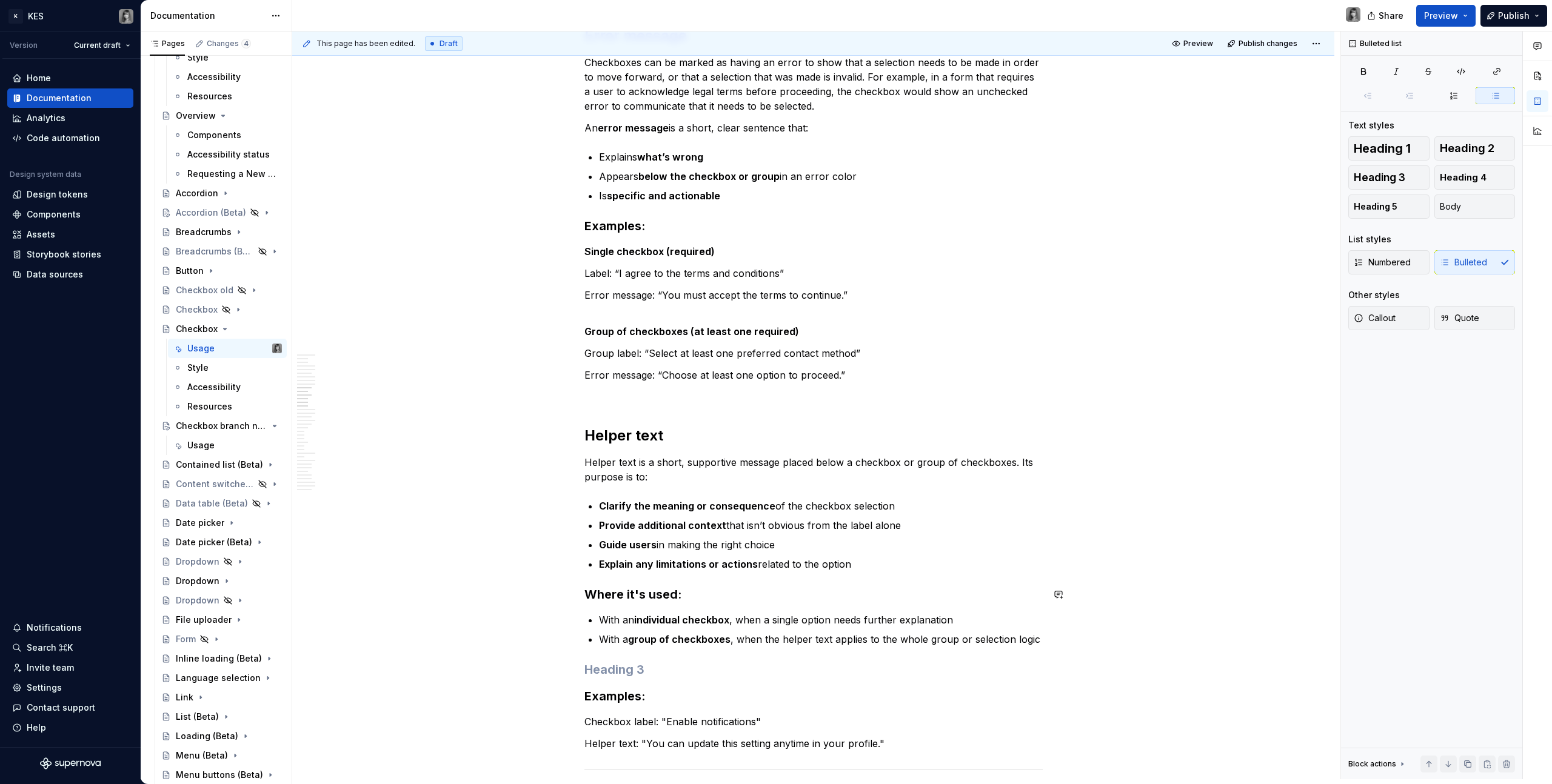 click on "**********" at bounding box center [814, 2377] 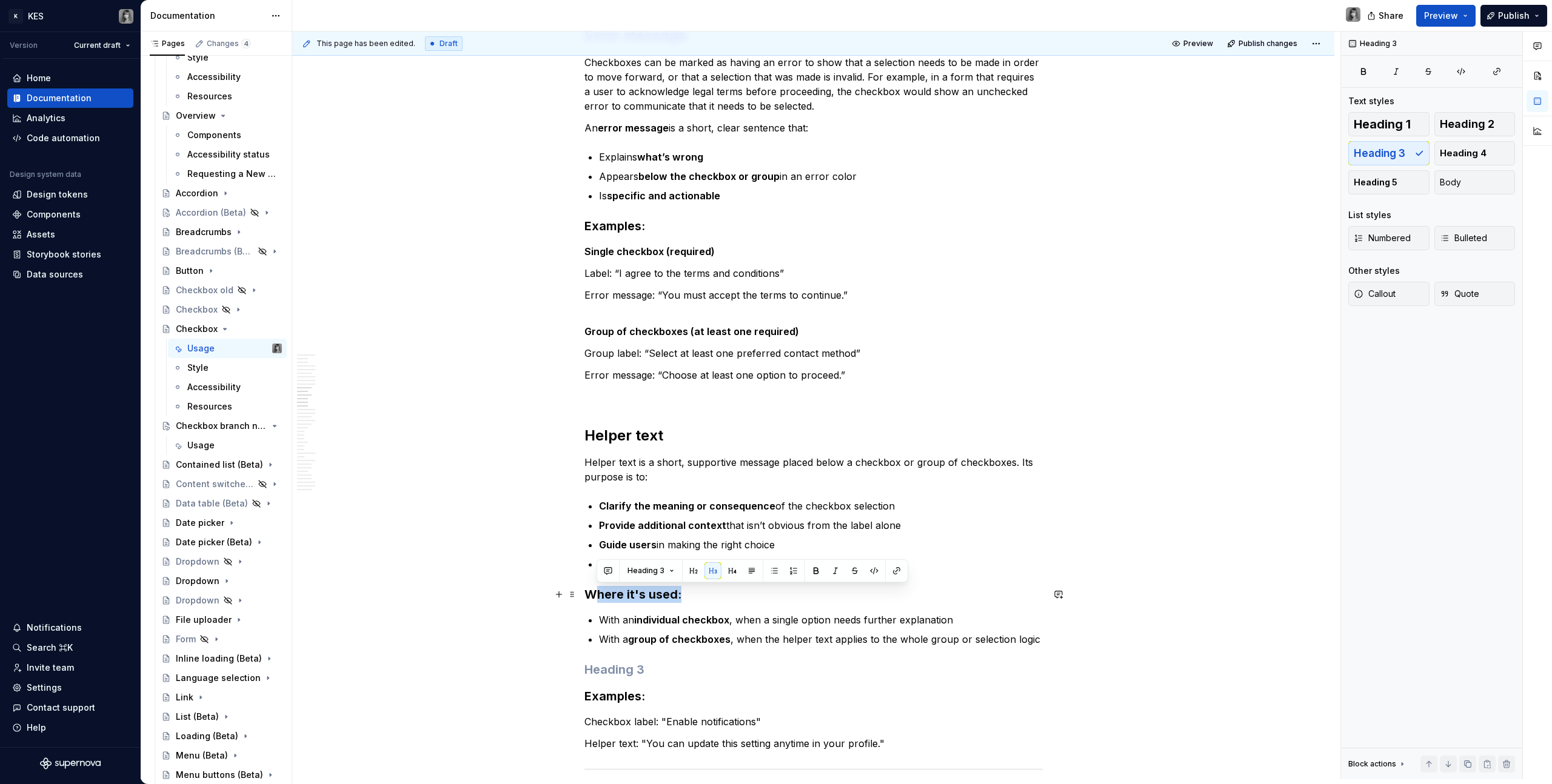 drag, startPoint x: 621, startPoint y: 594, endPoint x: 715, endPoint y: 599, distance: 94.1329 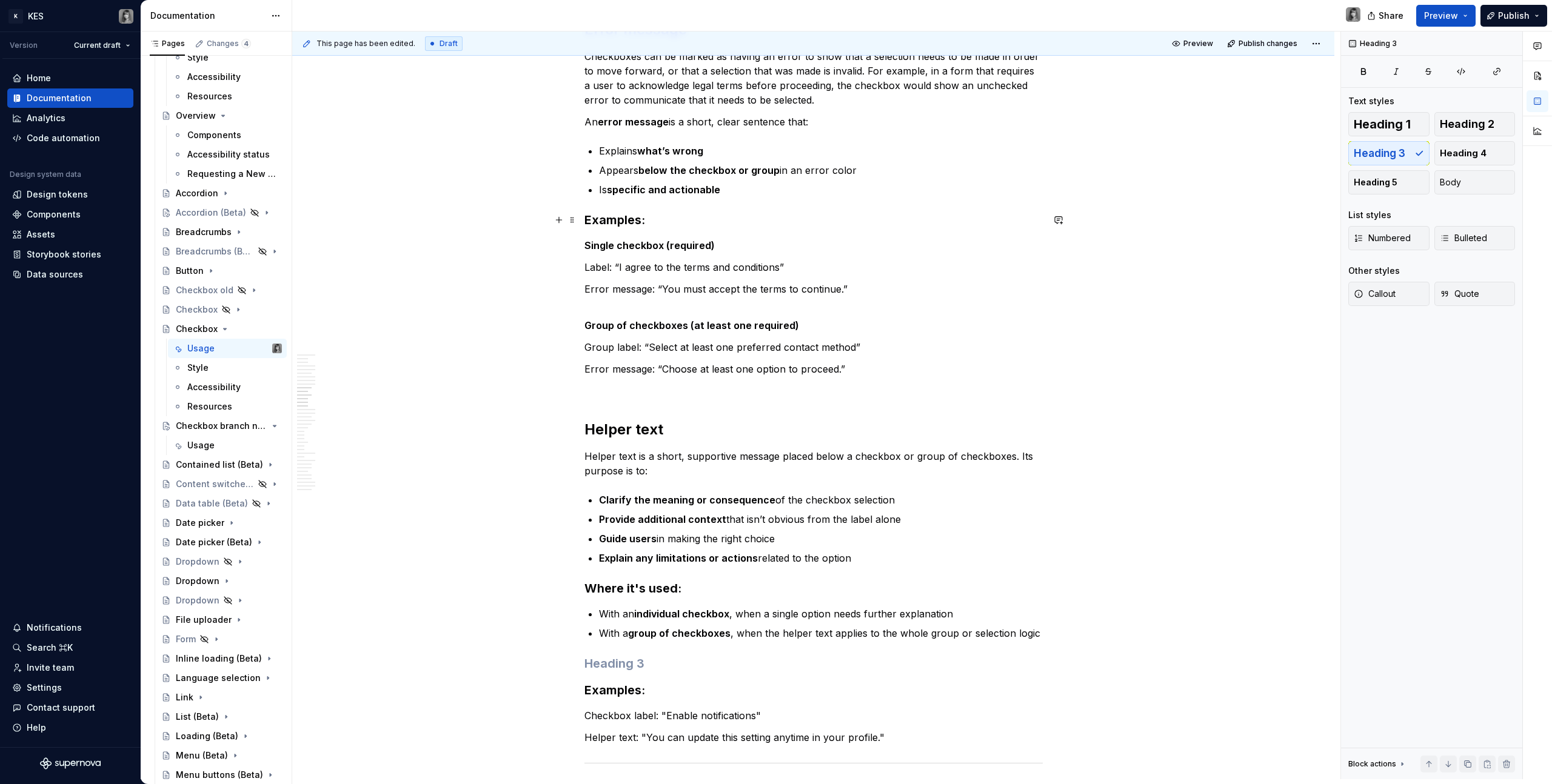 scroll, scrollTop: 3538, scrollLeft: 0, axis: vertical 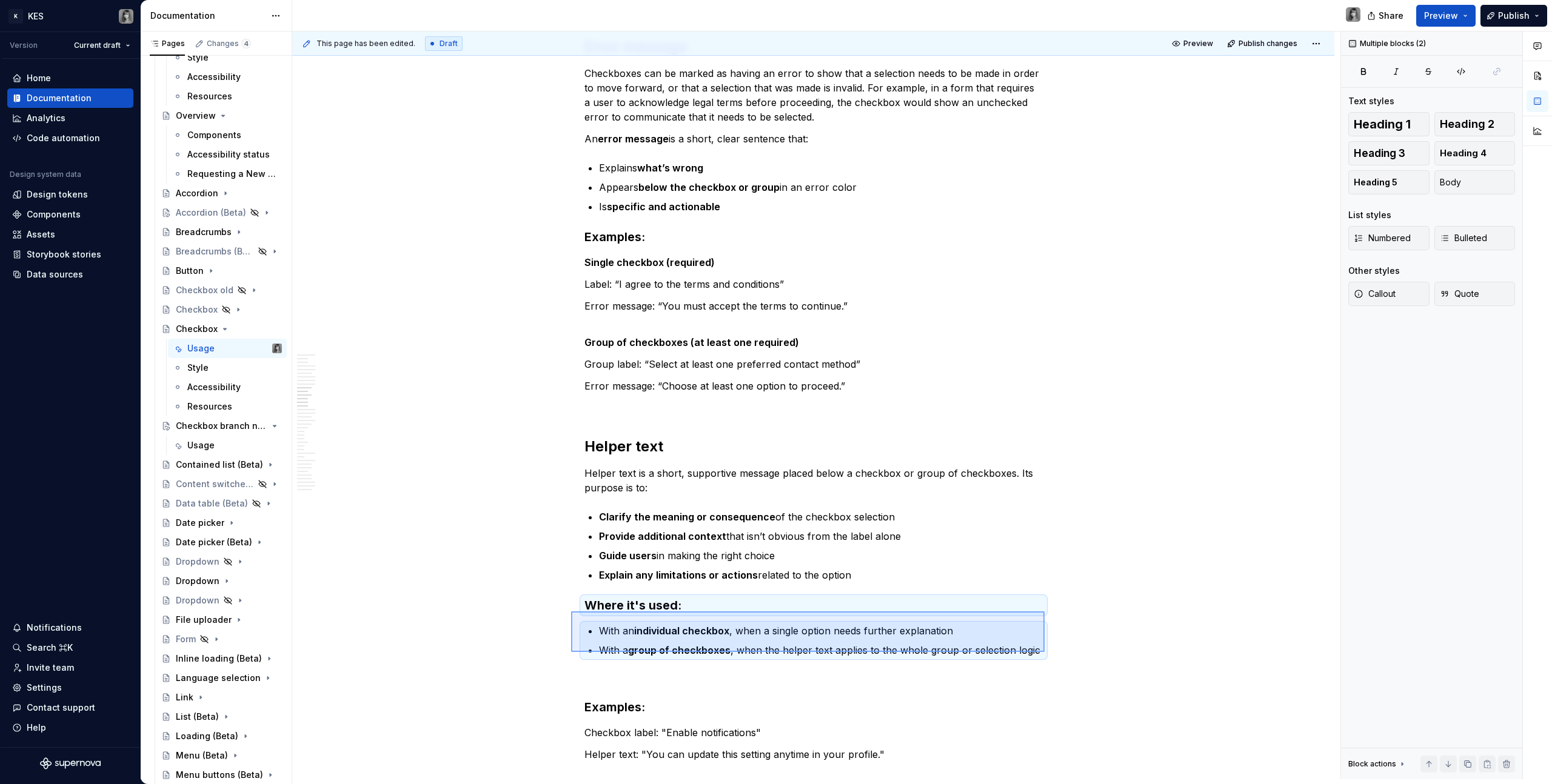 drag, startPoint x: 1012, startPoint y: 650, endPoint x: 654, endPoint y: 631, distance: 358.5038 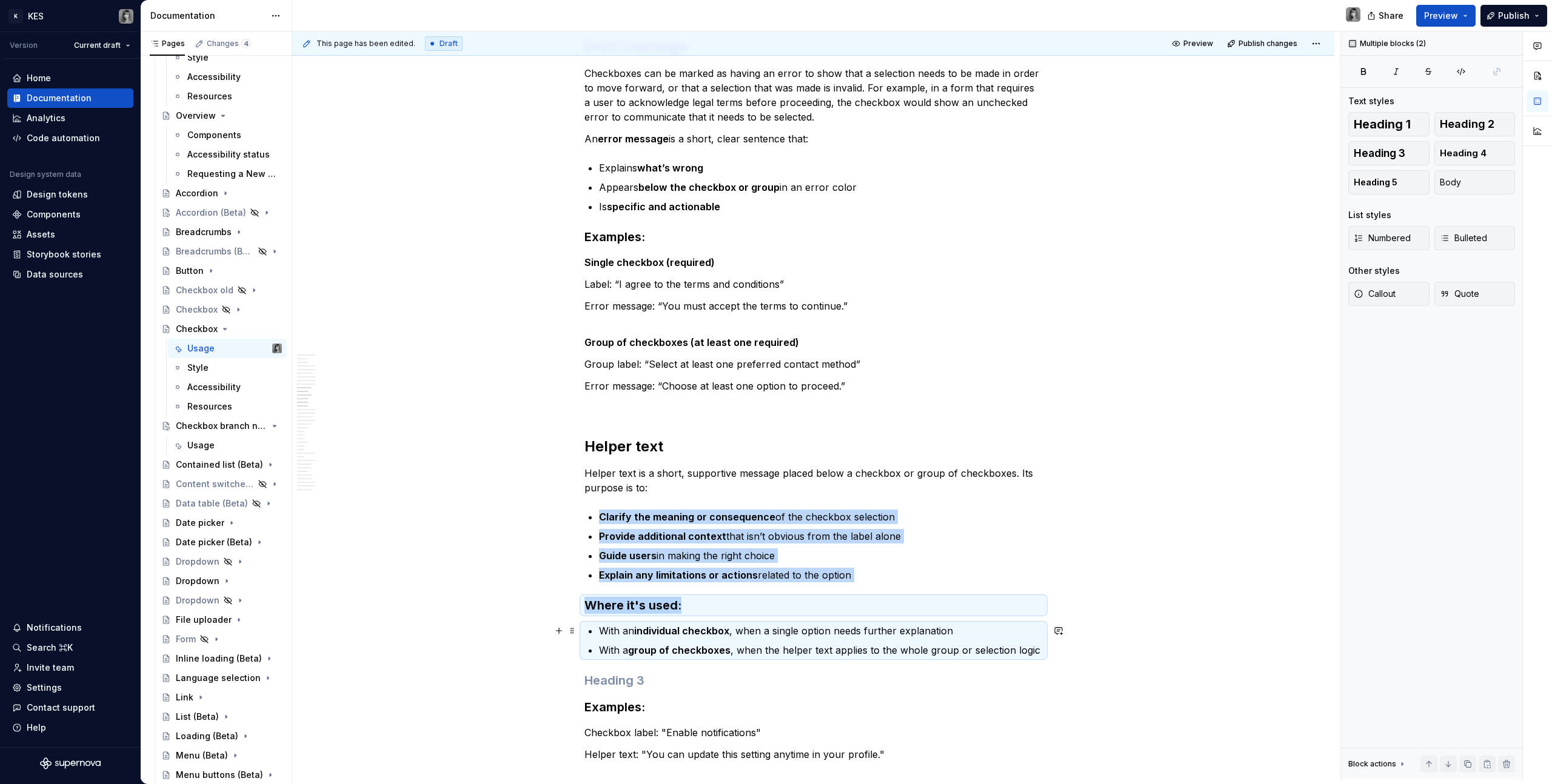 click on "With an  individual checkbox , when a single option needs further explanation With a  group of checkboxes , when the helper text applies to the whole group or selection logic" at bounding box center (821, 640) 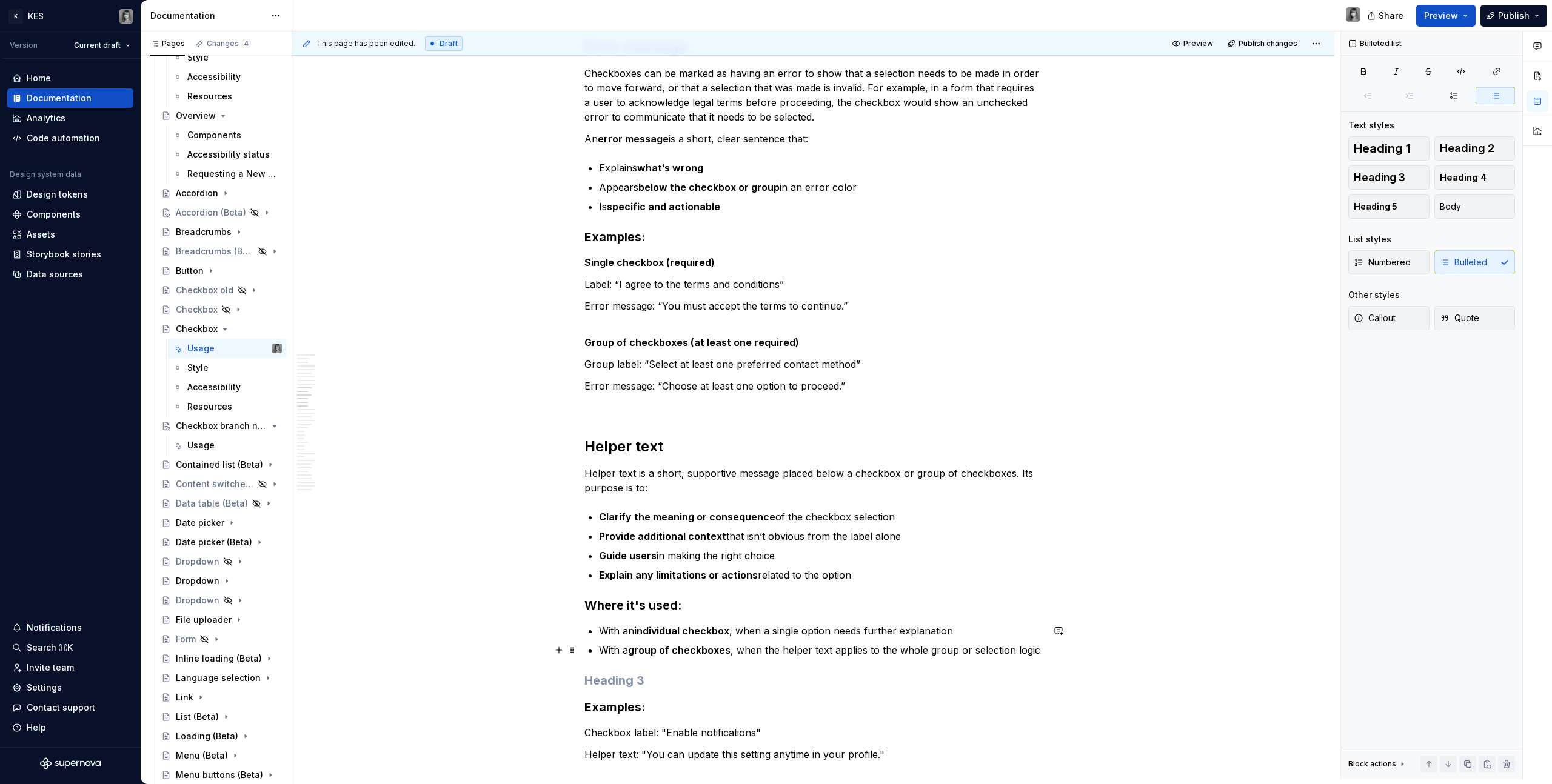 click on "With an  individual checkbox , when a single option needs further explanation" at bounding box center (821, 631) 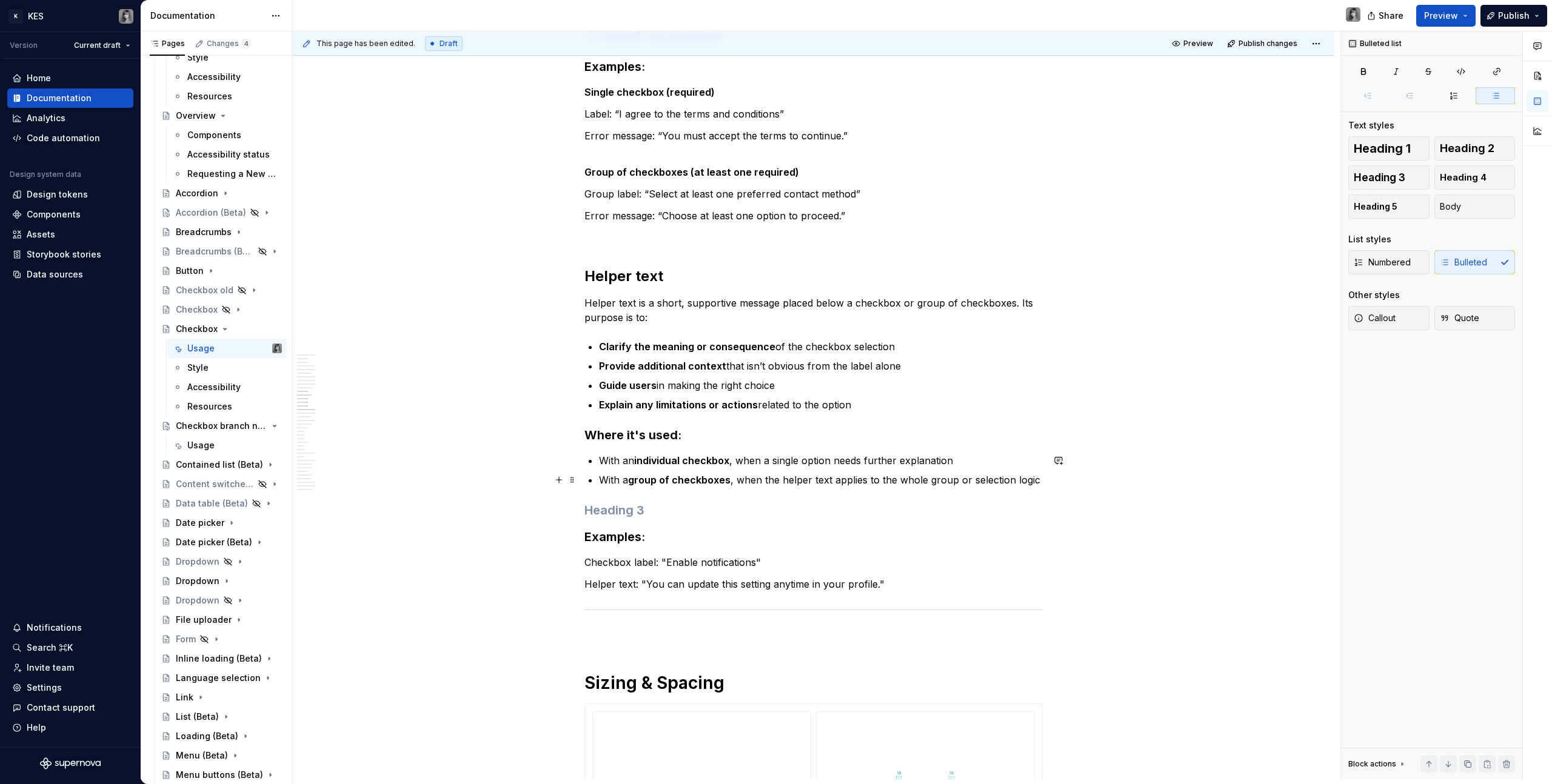 scroll, scrollTop: 3712, scrollLeft: 0, axis: vertical 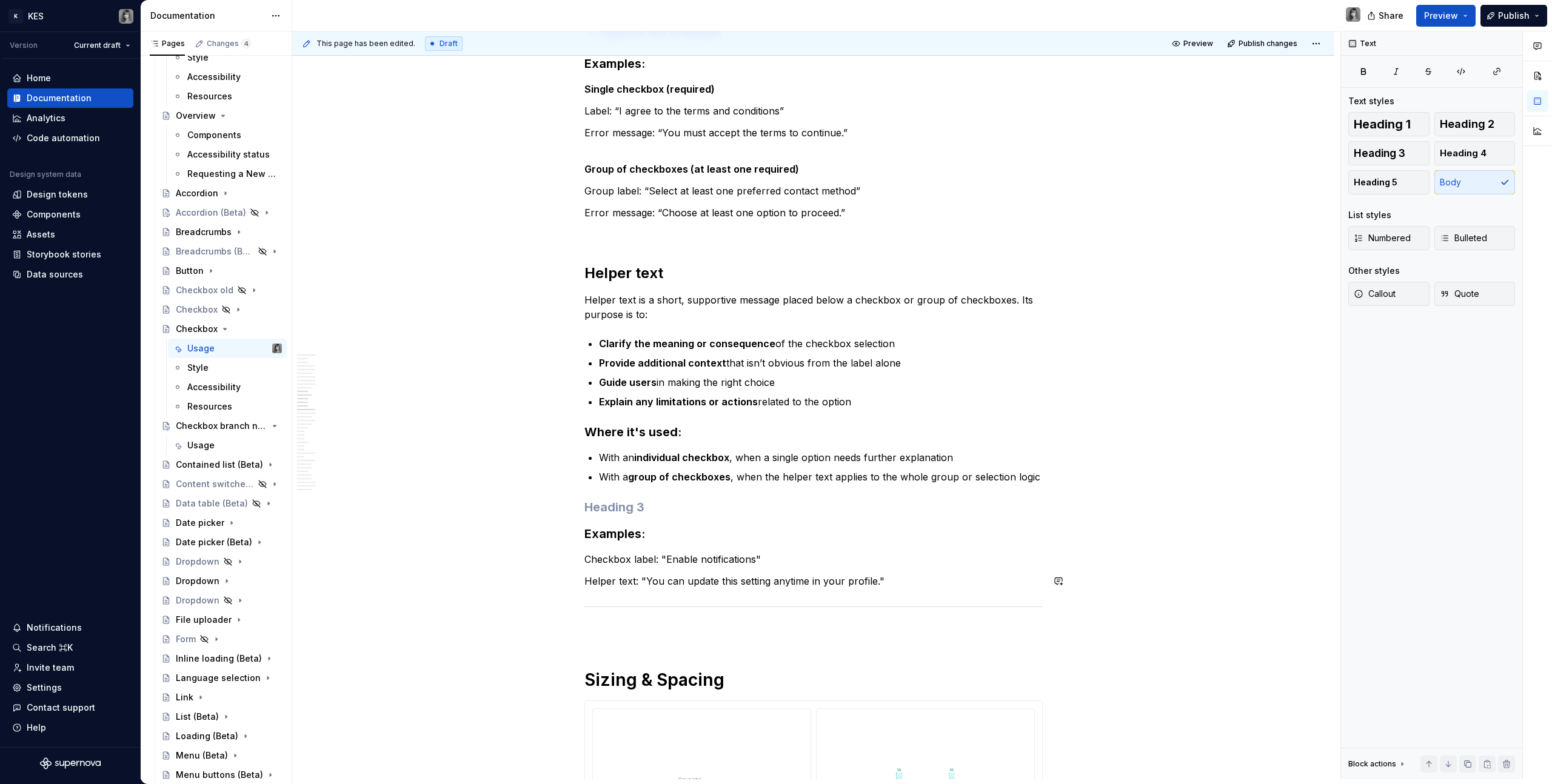 click on "**********" at bounding box center [814, 2215] 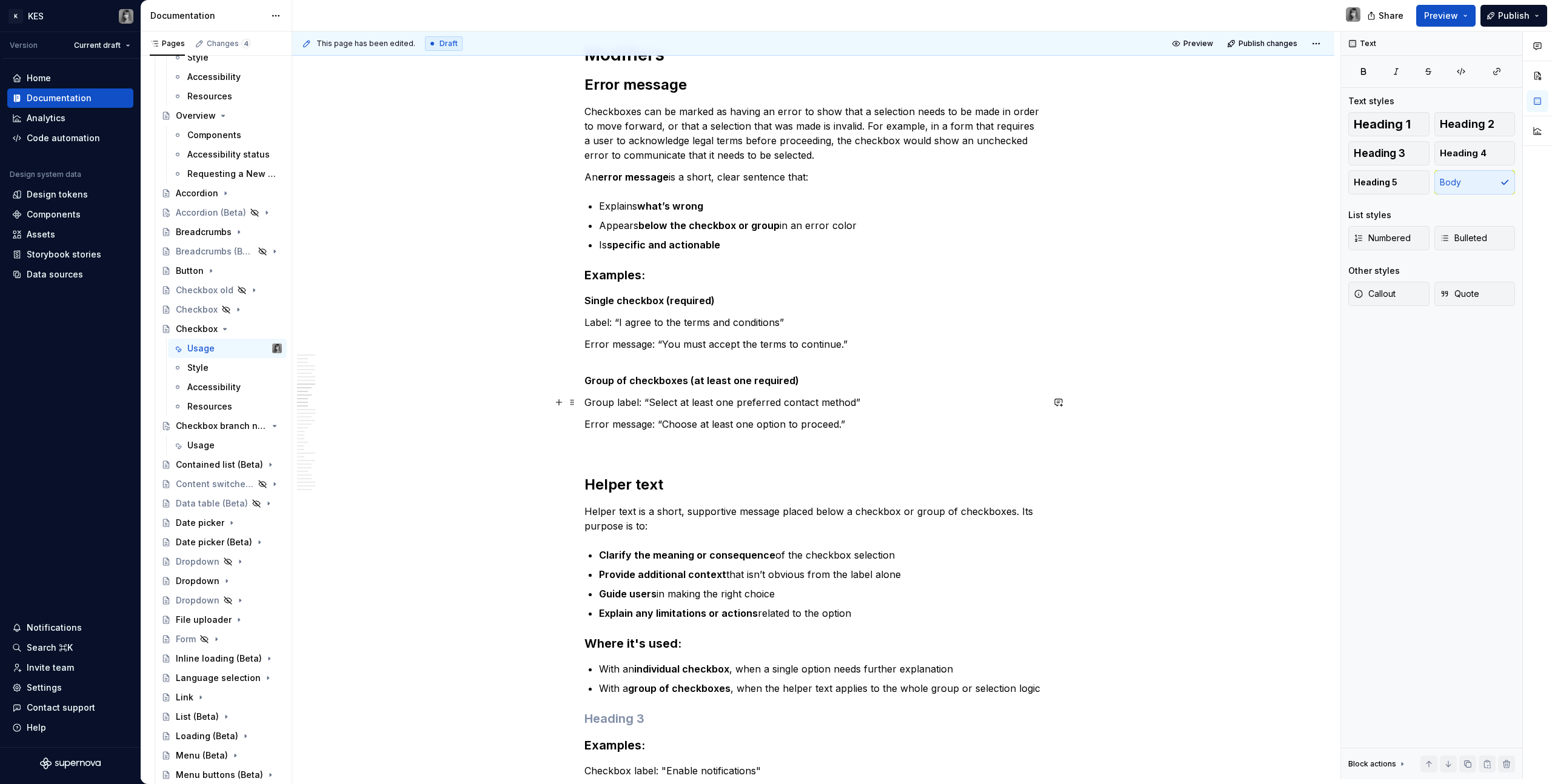 scroll, scrollTop: 3489, scrollLeft: 0, axis: vertical 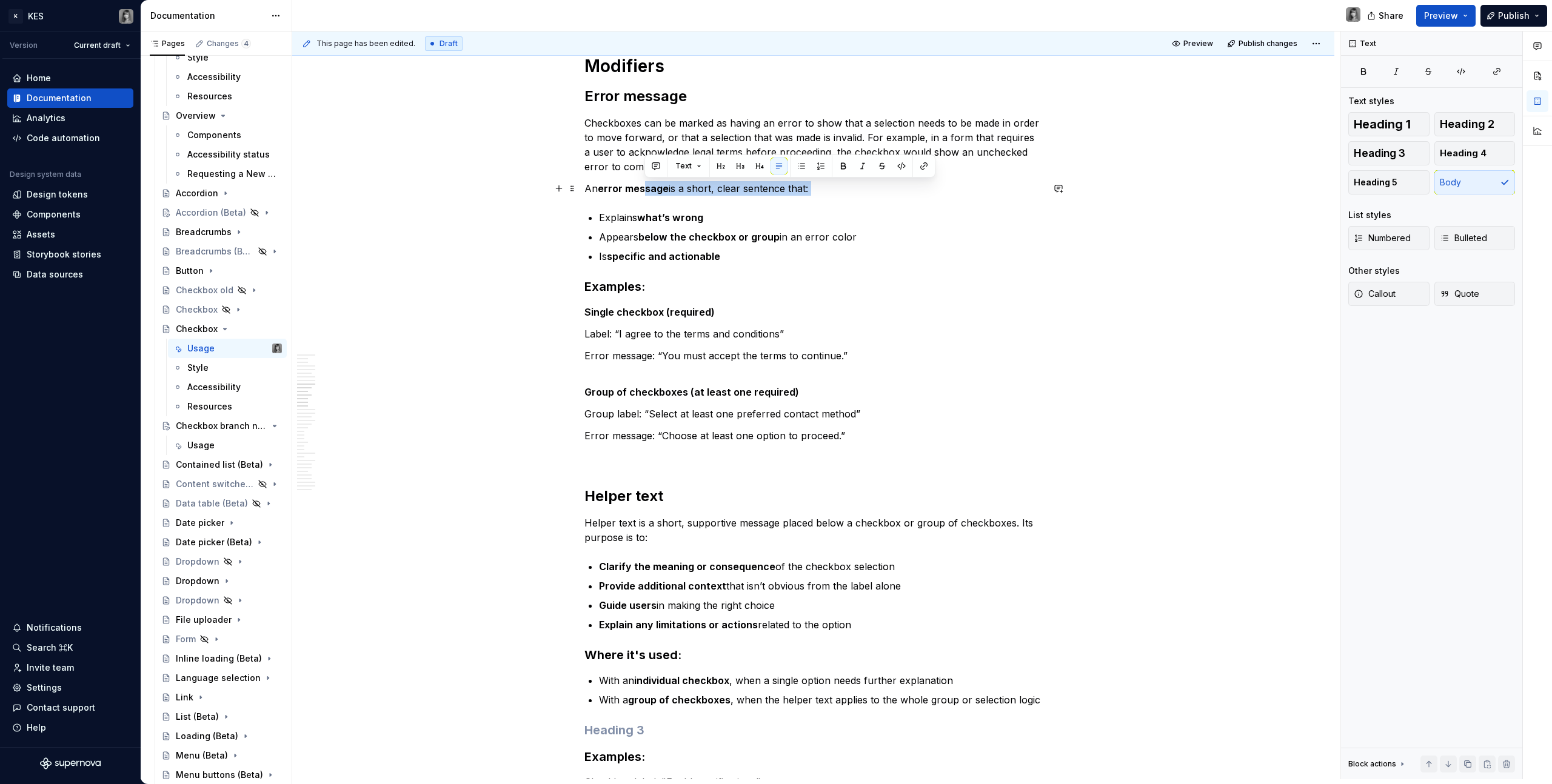 drag, startPoint x: 661, startPoint y: 187, endPoint x: 767, endPoint y: 210, distance: 108.4666 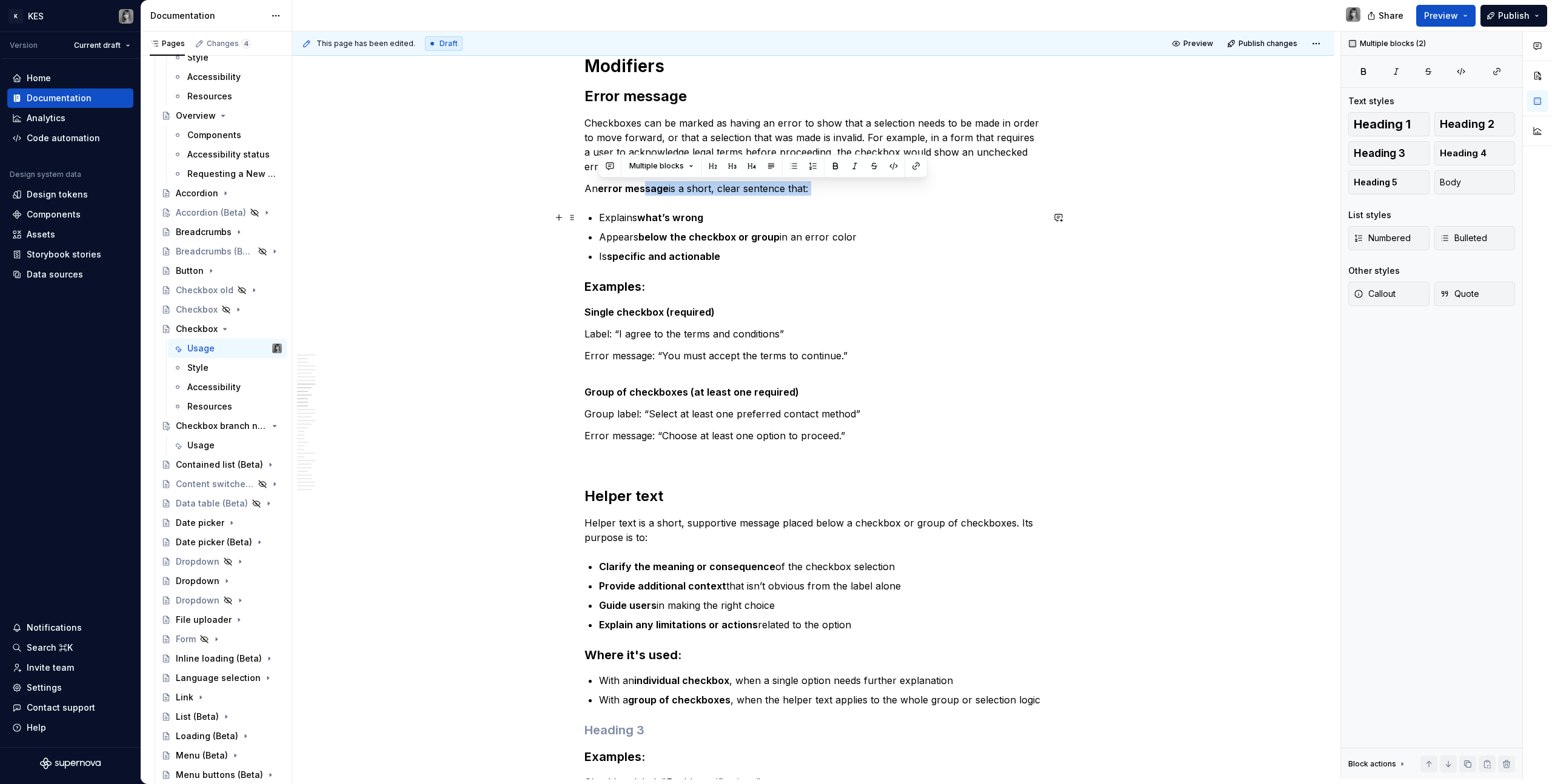 click on "Explains  what’s wrong" at bounding box center [821, 218] 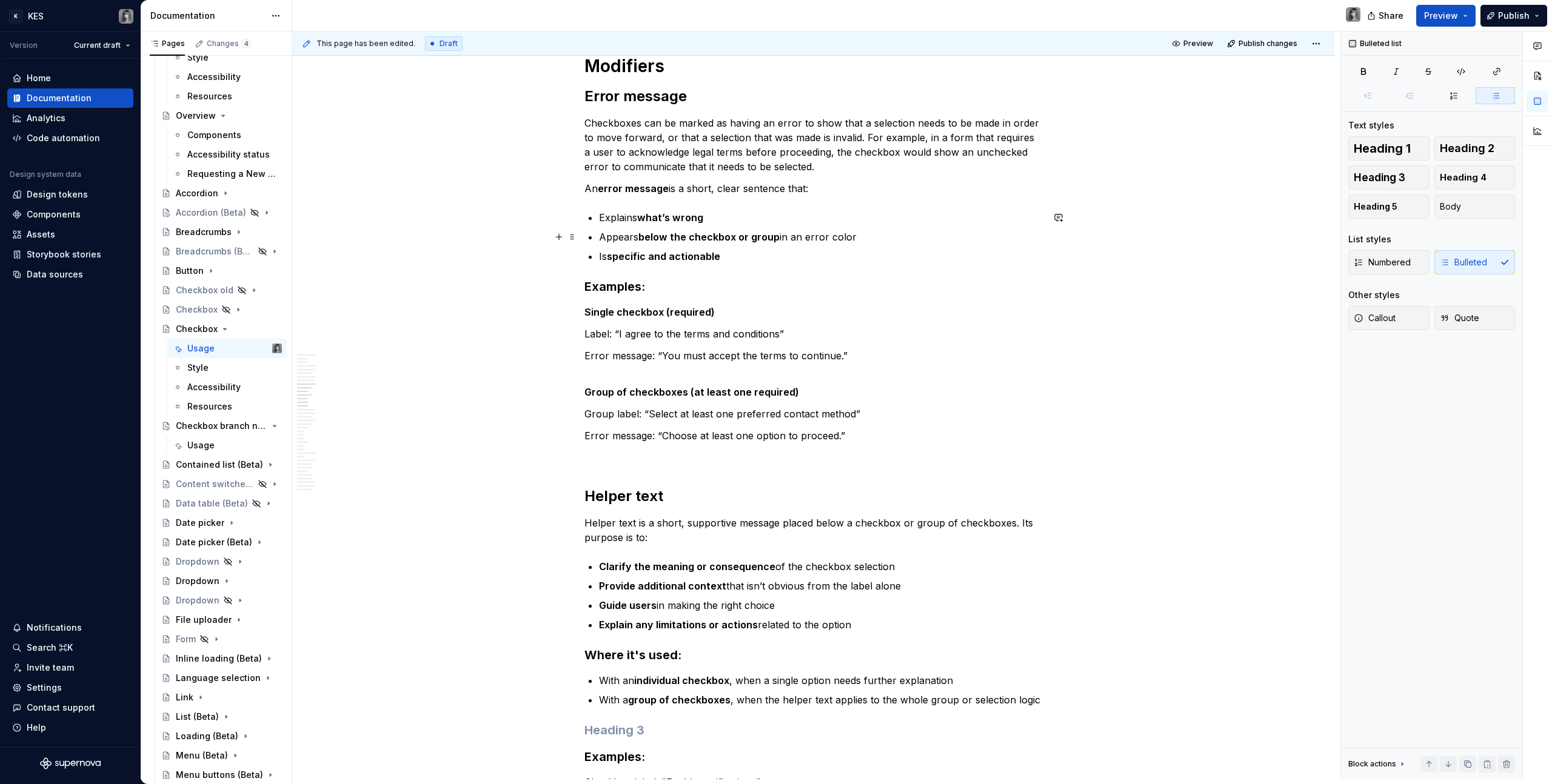 click on "below the checkbox or group" at bounding box center (709, 237) 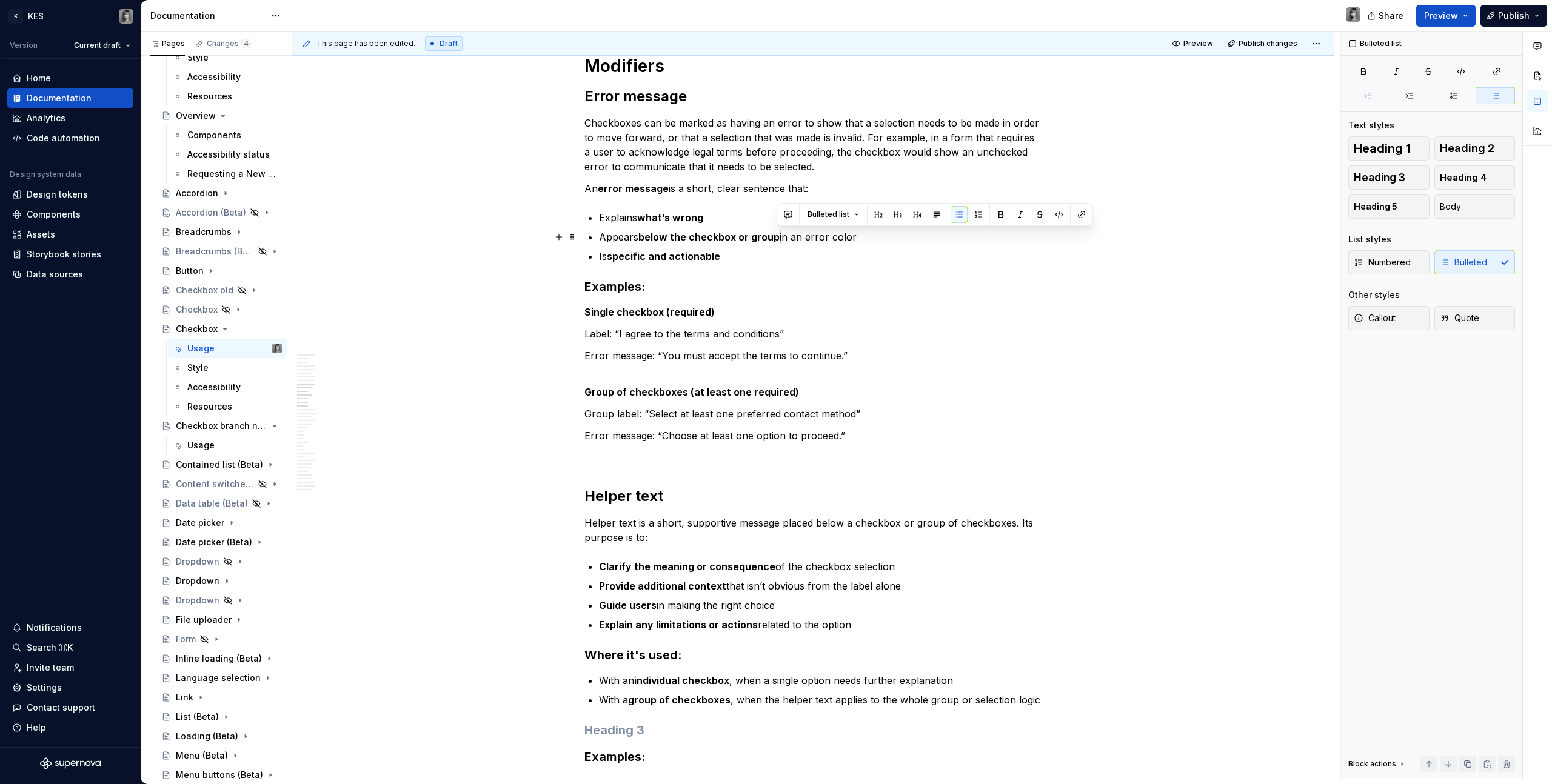 click on "below the checkbox or group" at bounding box center [709, 237] 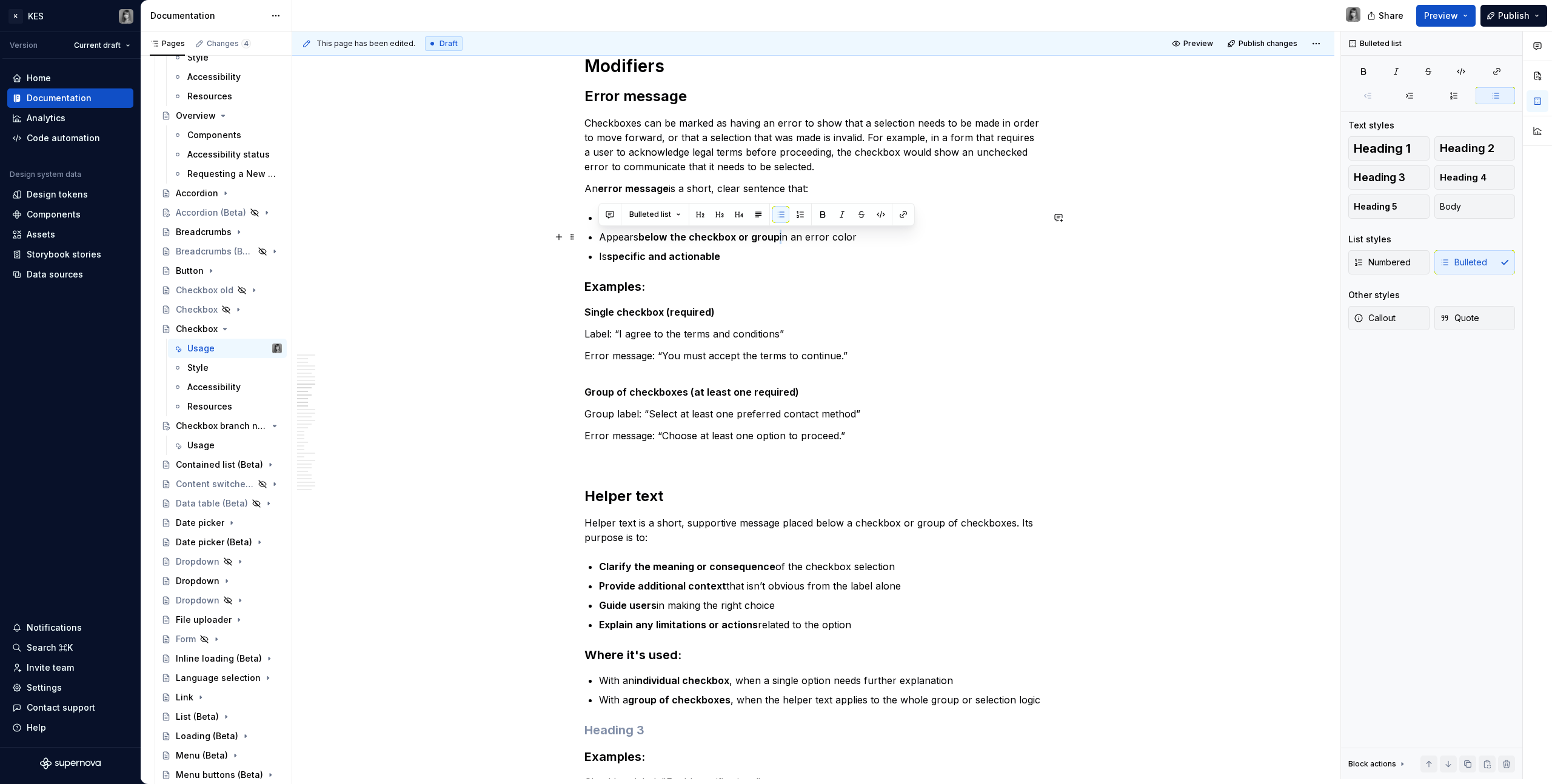 copy on "Appears  below the checkbox or group  in an error color" 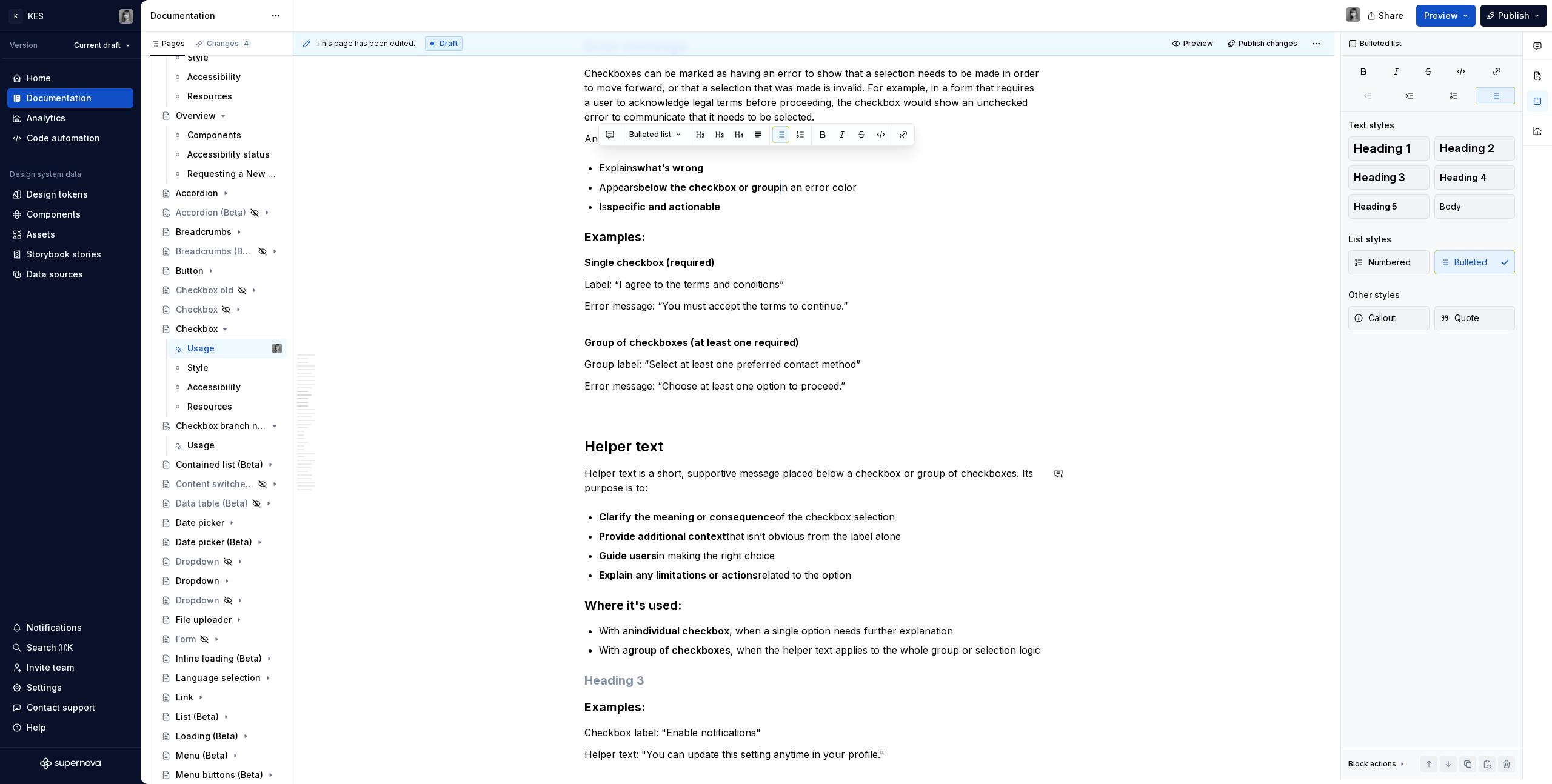 scroll, scrollTop: 3671, scrollLeft: 0, axis: vertical 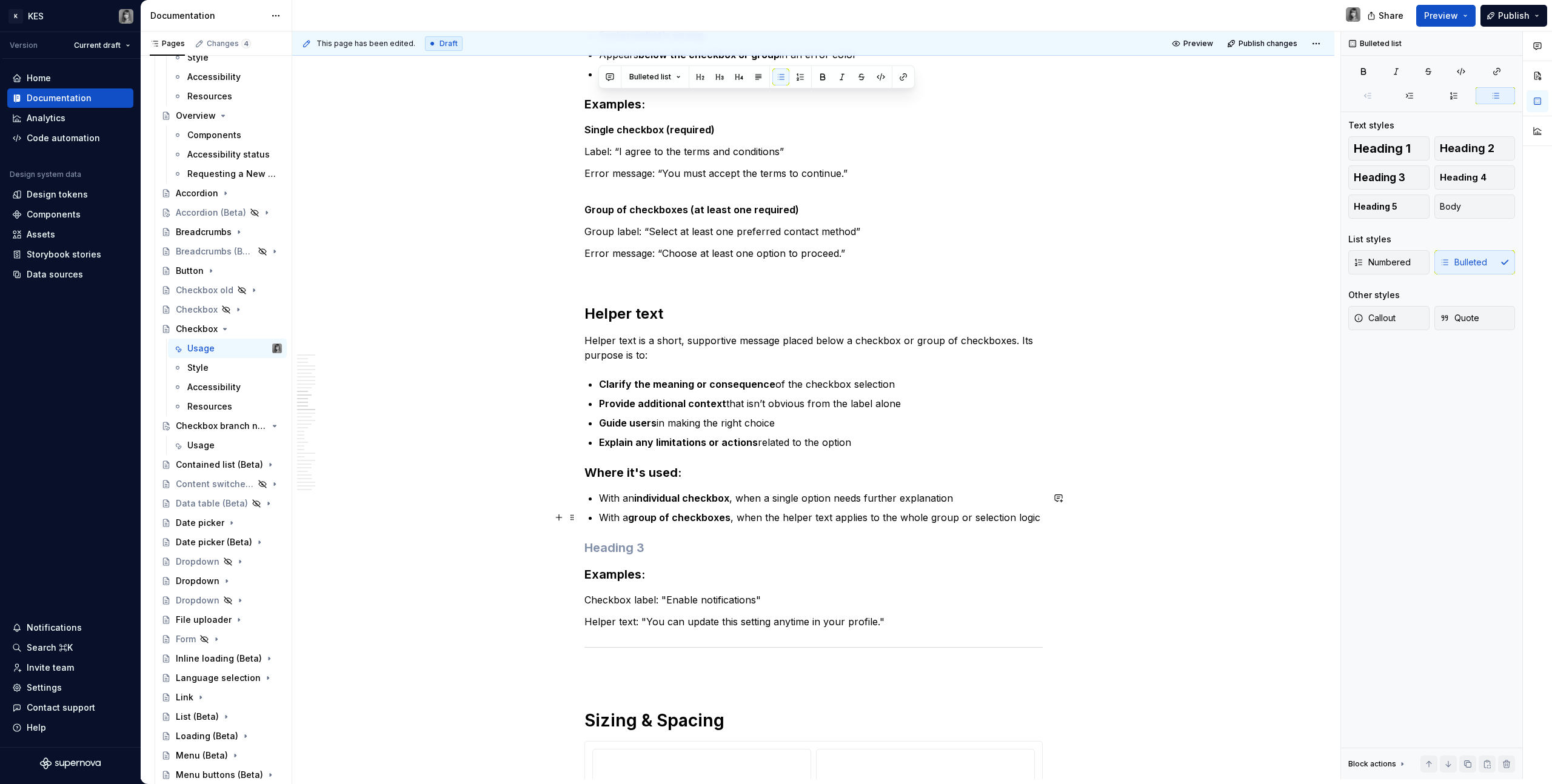click on "With an  individual checkbox , when a single option needs further explanation With a  group of checkboxes , when the helper text applies to the whole group or selection logic" at bounding box center (821, 508) 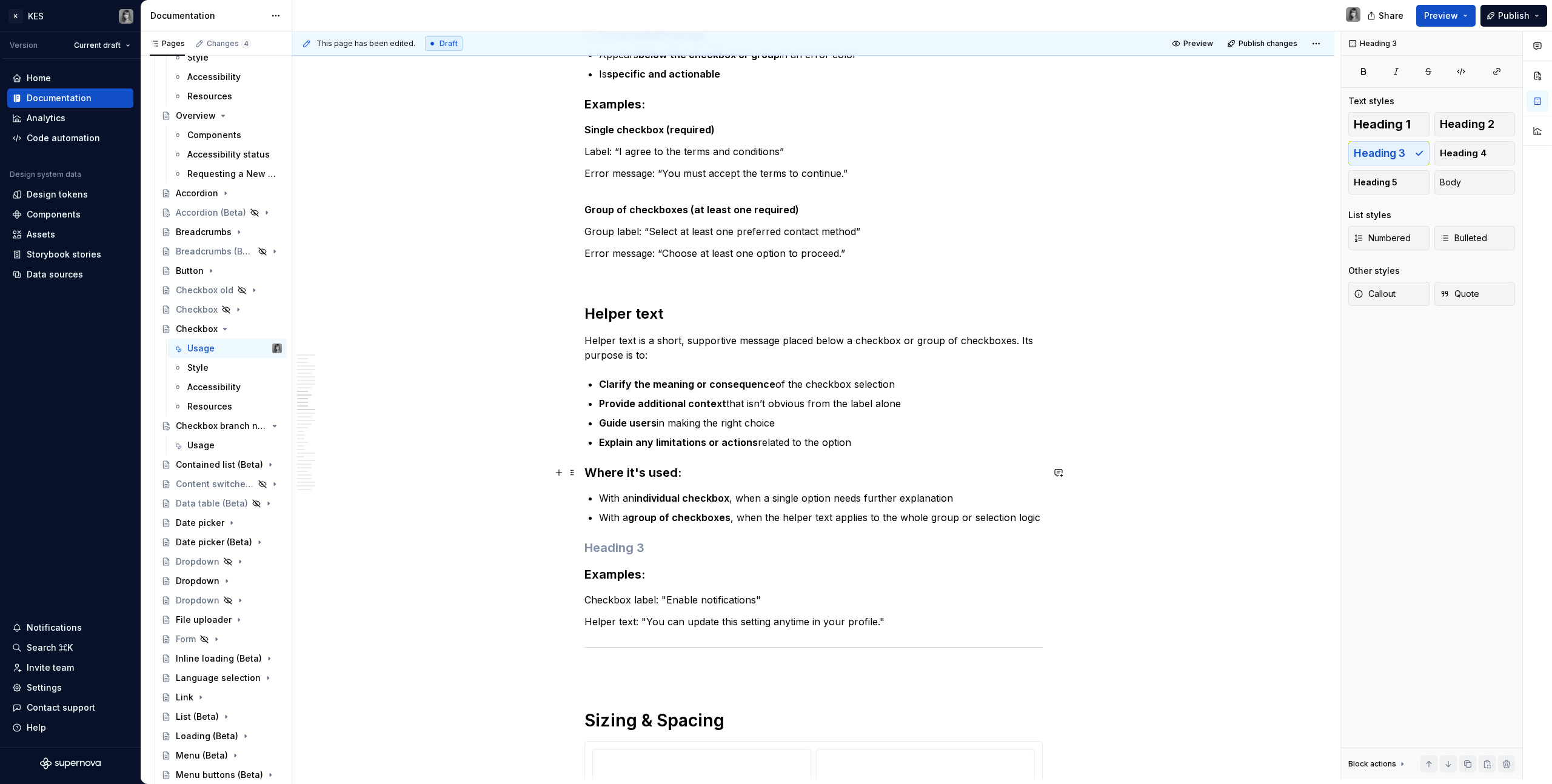 click on "Where it's used:" at bounding box center (814, 473) 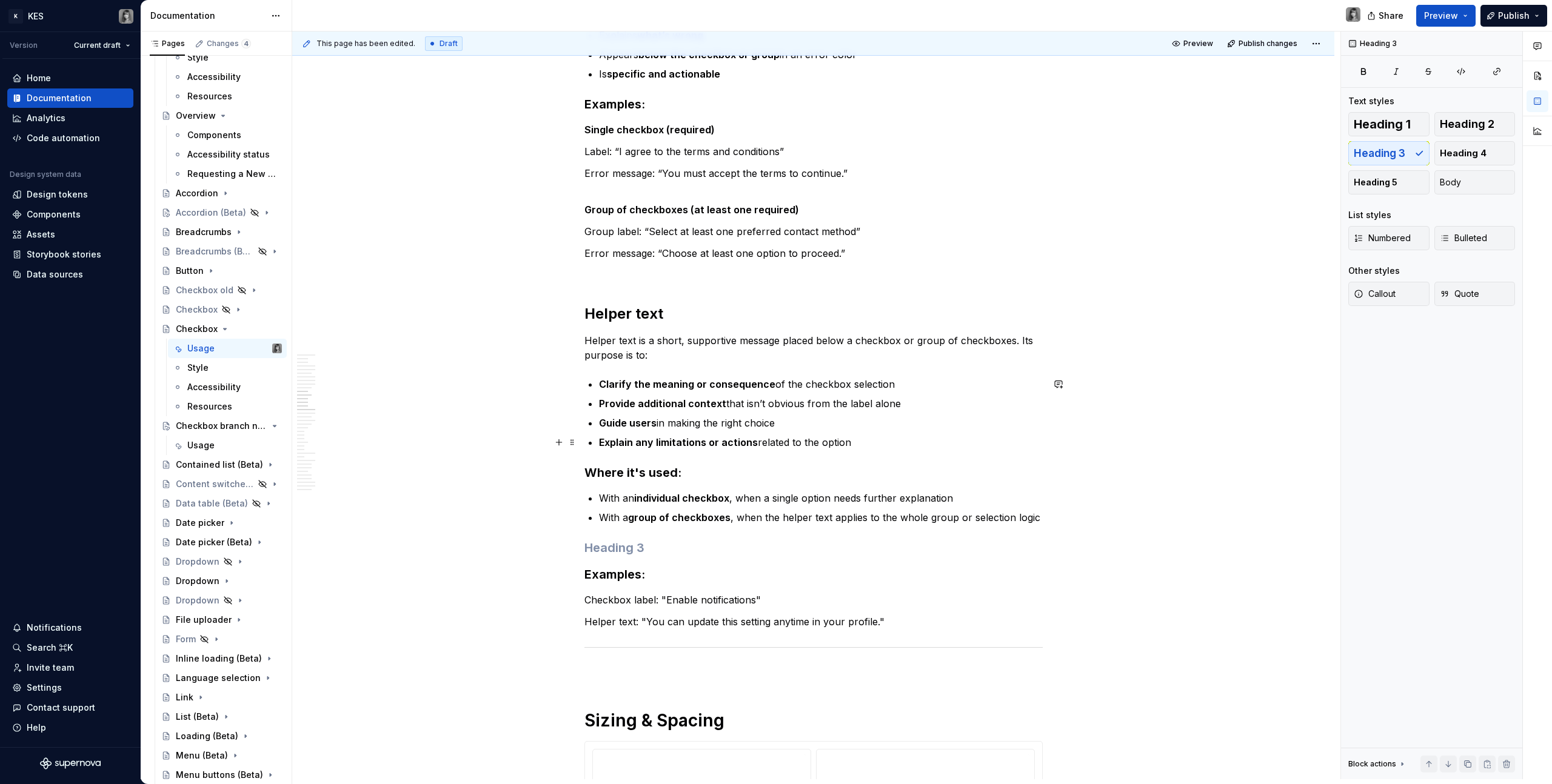 click on "Explain any limitations or actions  related to the option" at bounding box center [821, 442] 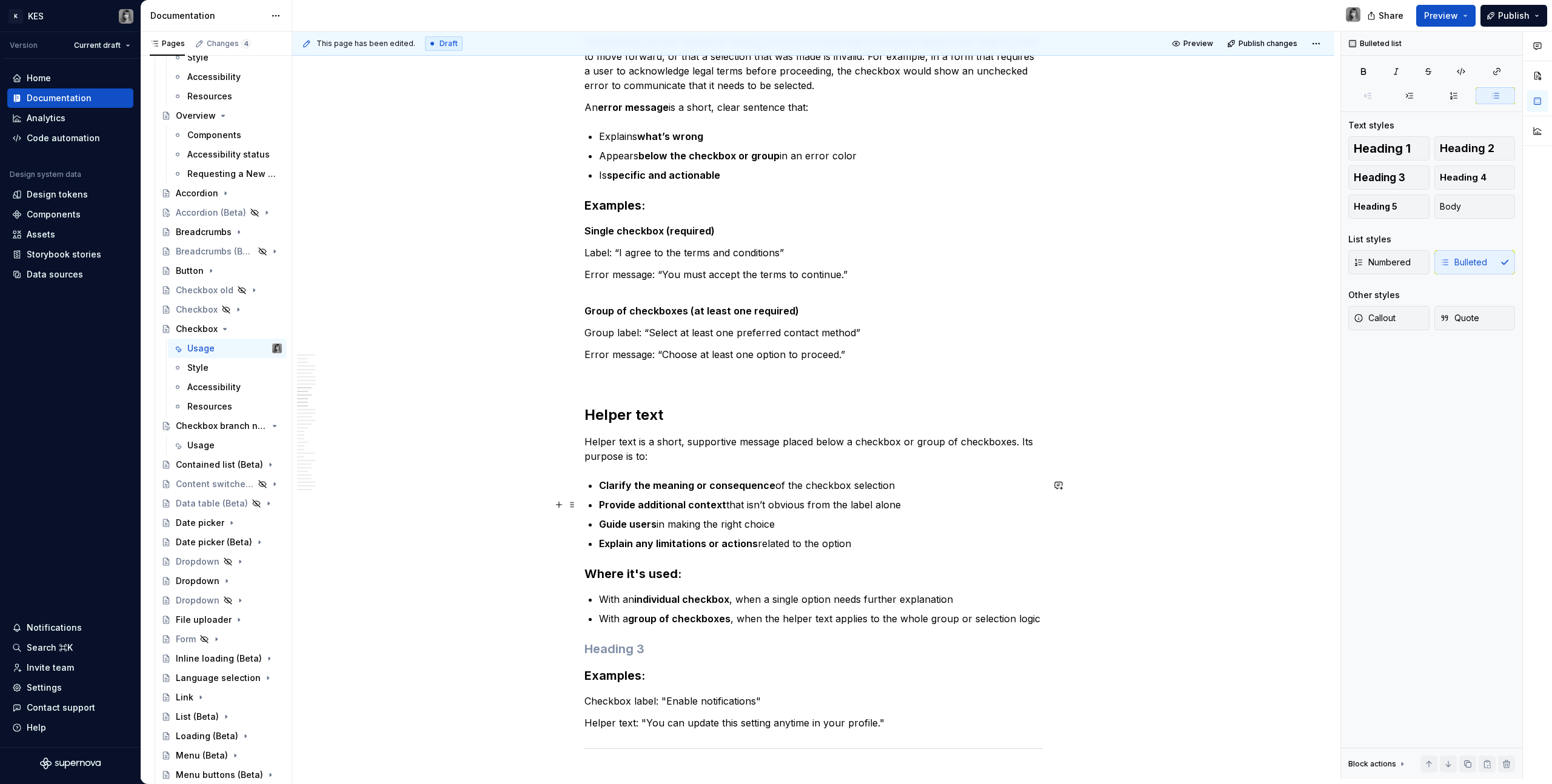 scroll, scrollTop: 3558, scrollLeft: 0, axis: vertical 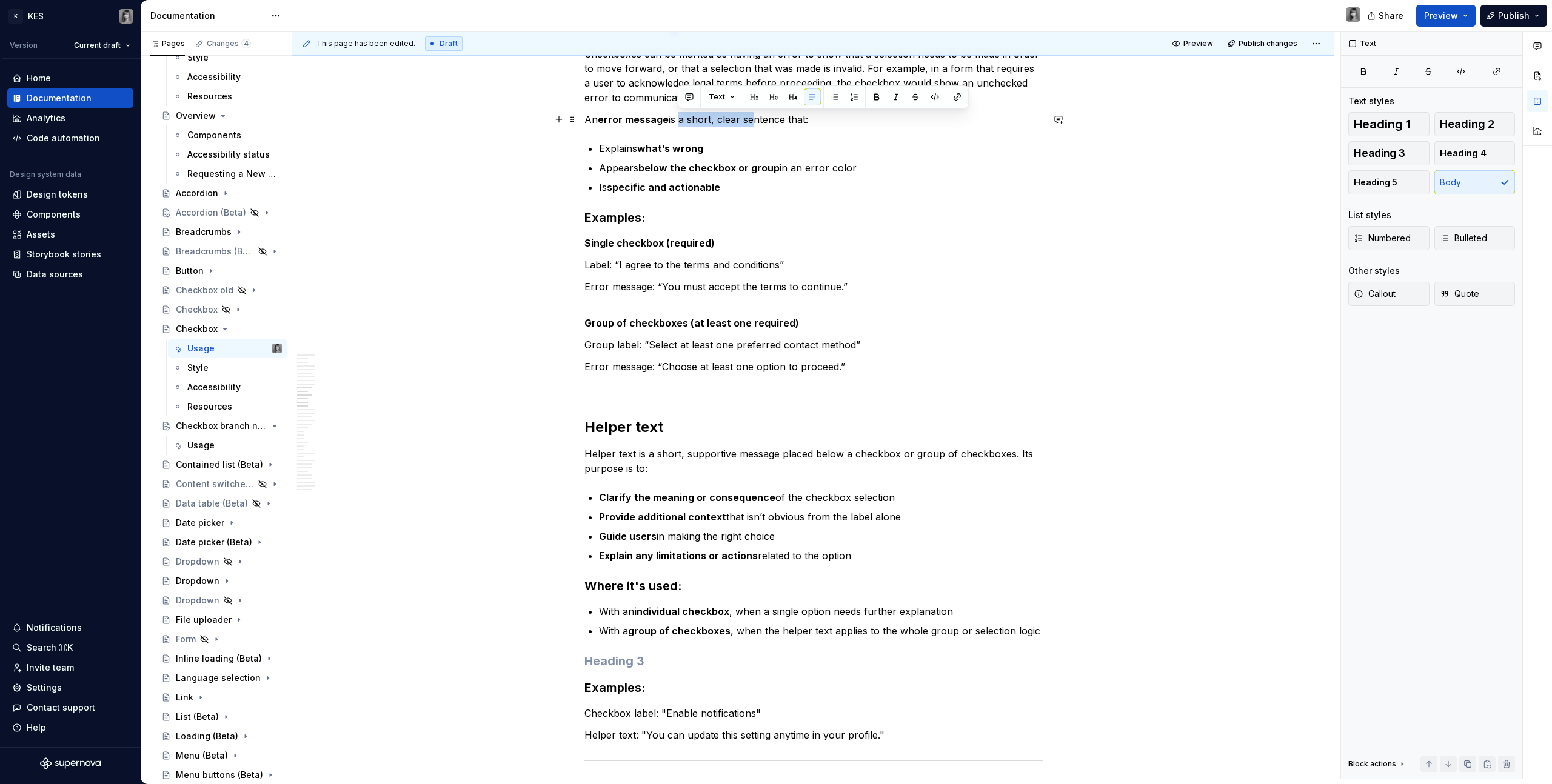 drag, startPoint x: 678, startPoint y: 113, endPoint x: 770, endPoint y: 119, distance: 92.1954 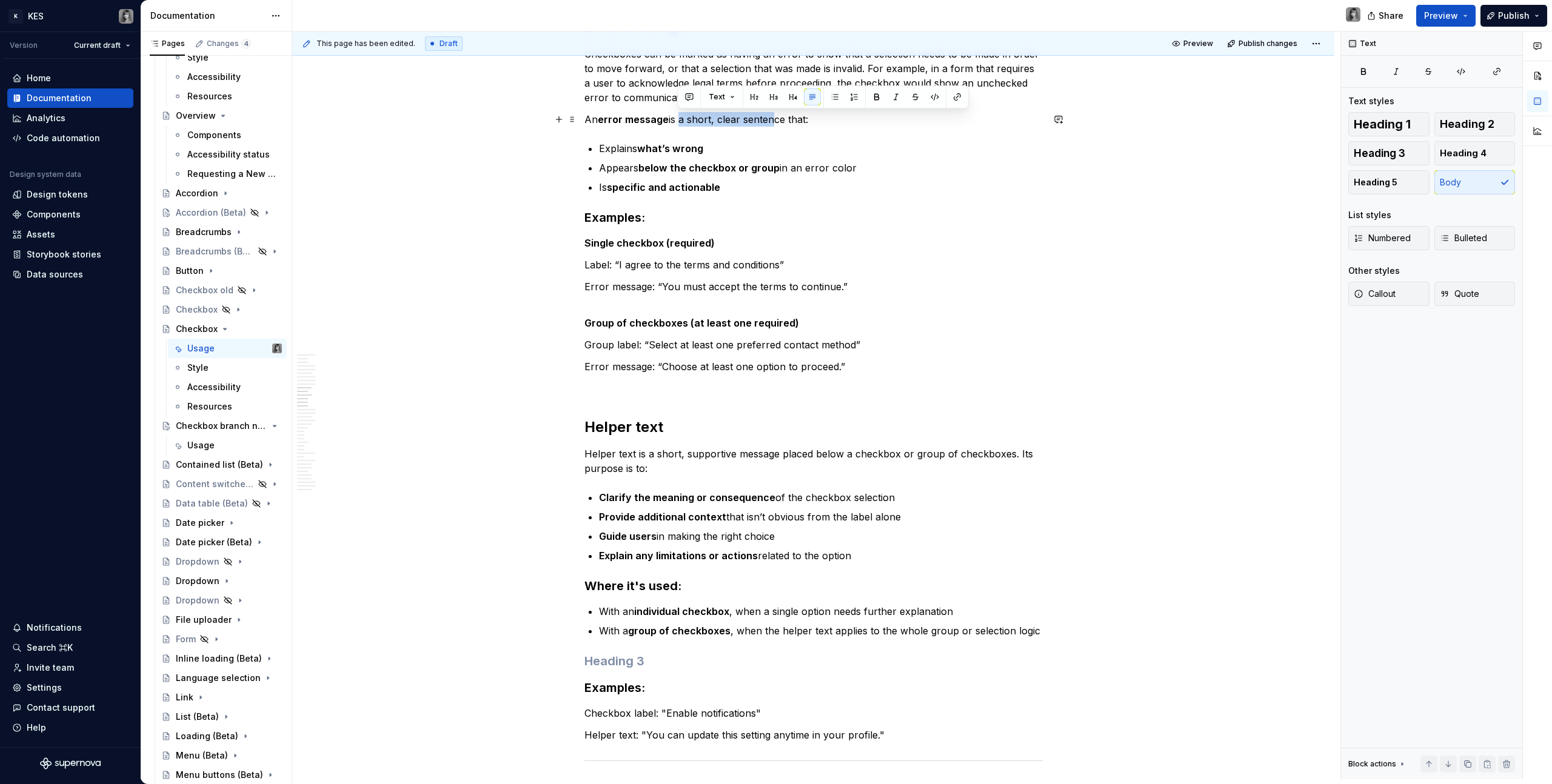 click on "An  error message  is a short, clear sentence that:" at bounding box center [814, 119] 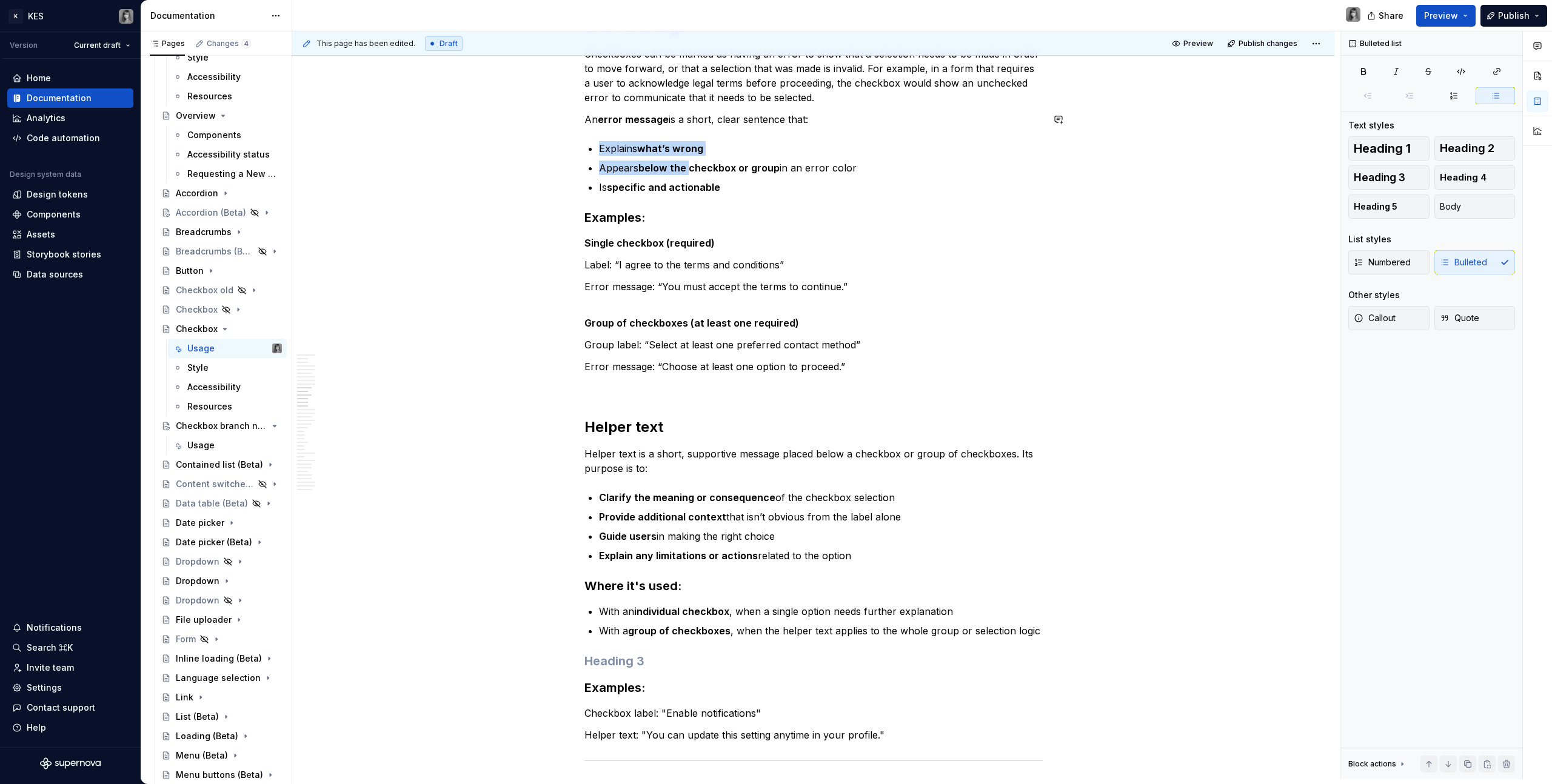 drag, startPoint x: 648, startPoint y: 130, endPoint x: 704, endPoint y: 187, distance: 79.9062 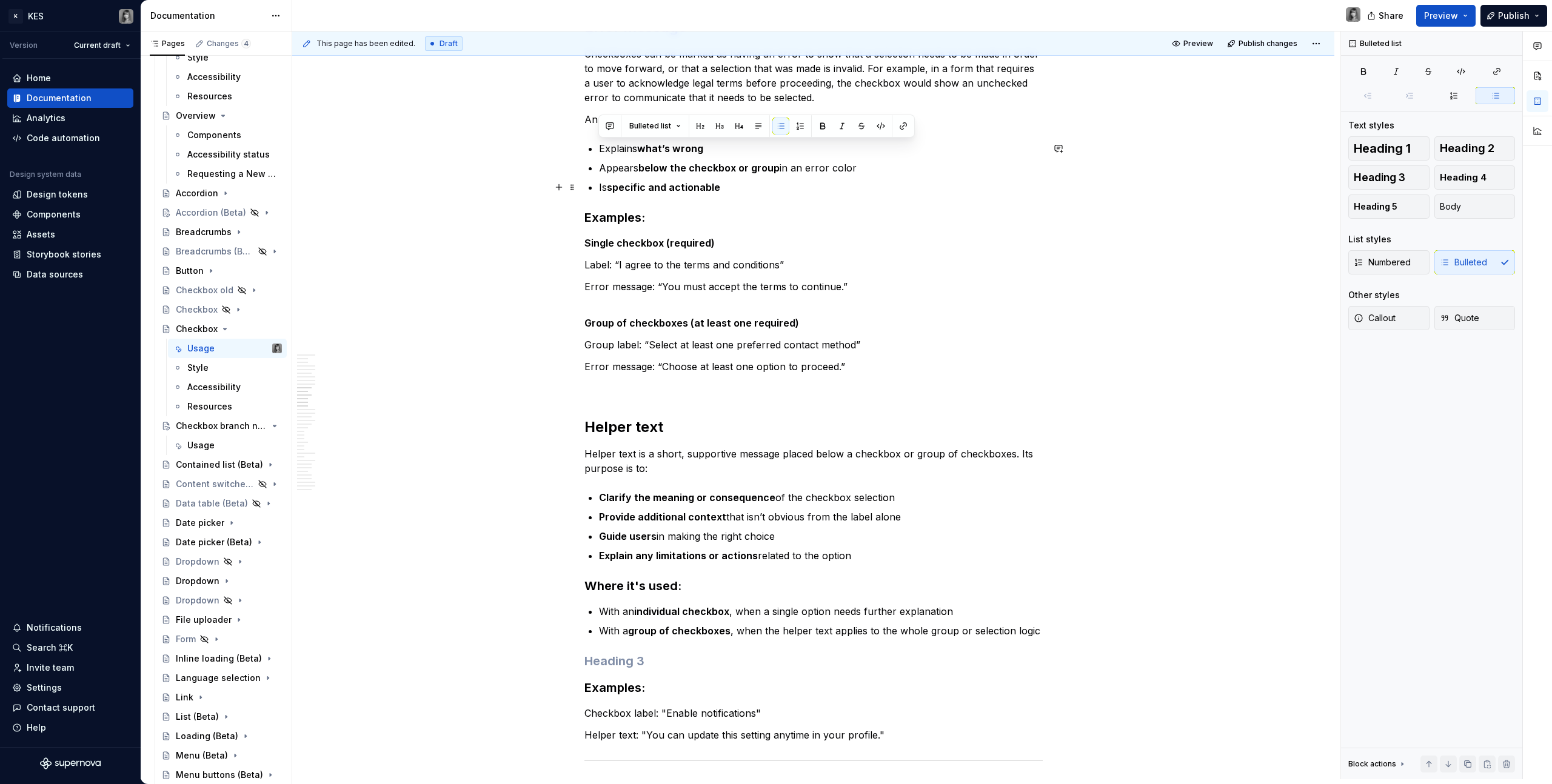 click on "specific and actionable" at bounding box center (663, 187) 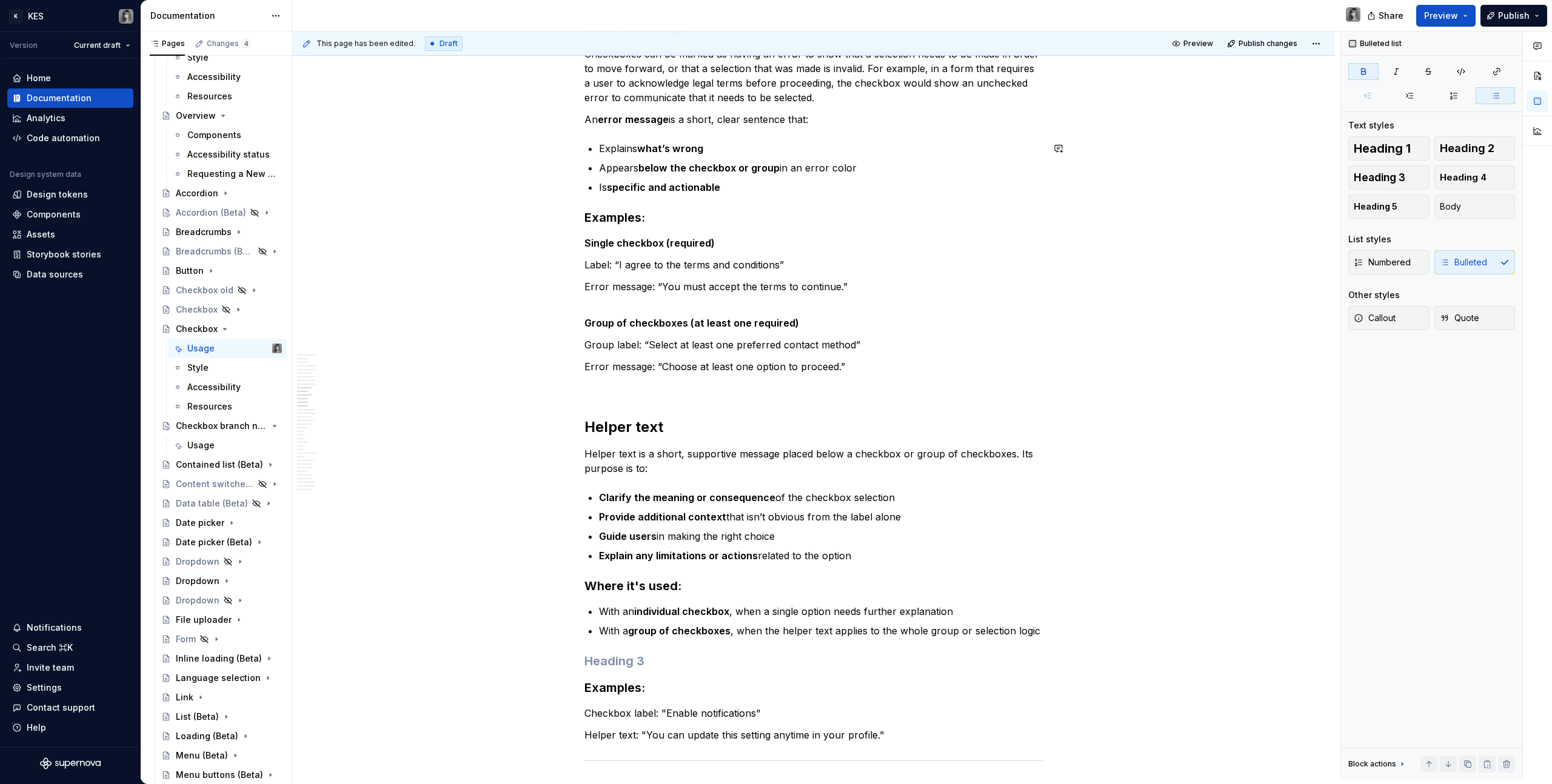 click on "Examples:" at bounding box center (814, 218) 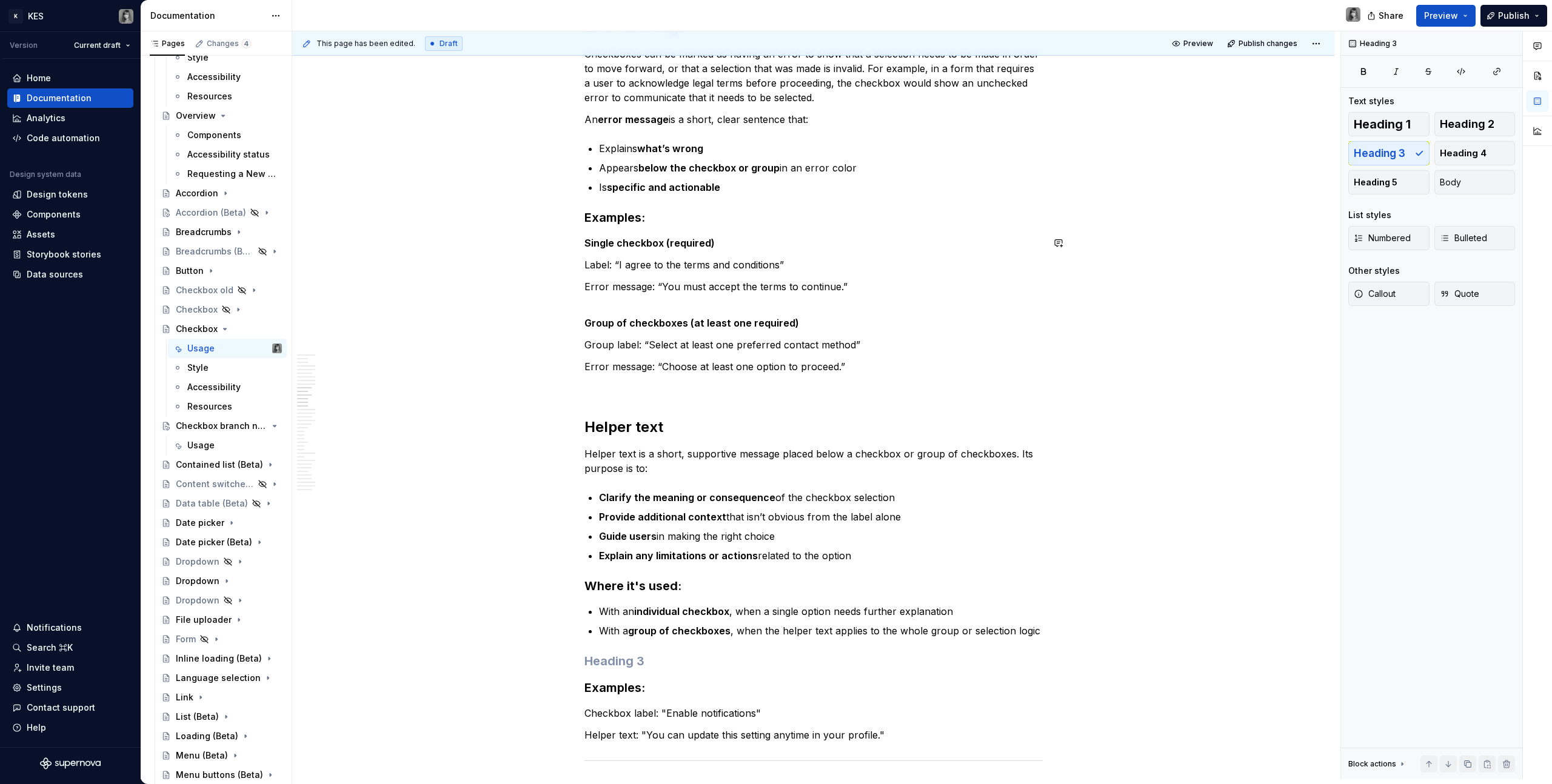 click on "Label: “I agree to the terms and conditions”" at bounding box center (814, 265) 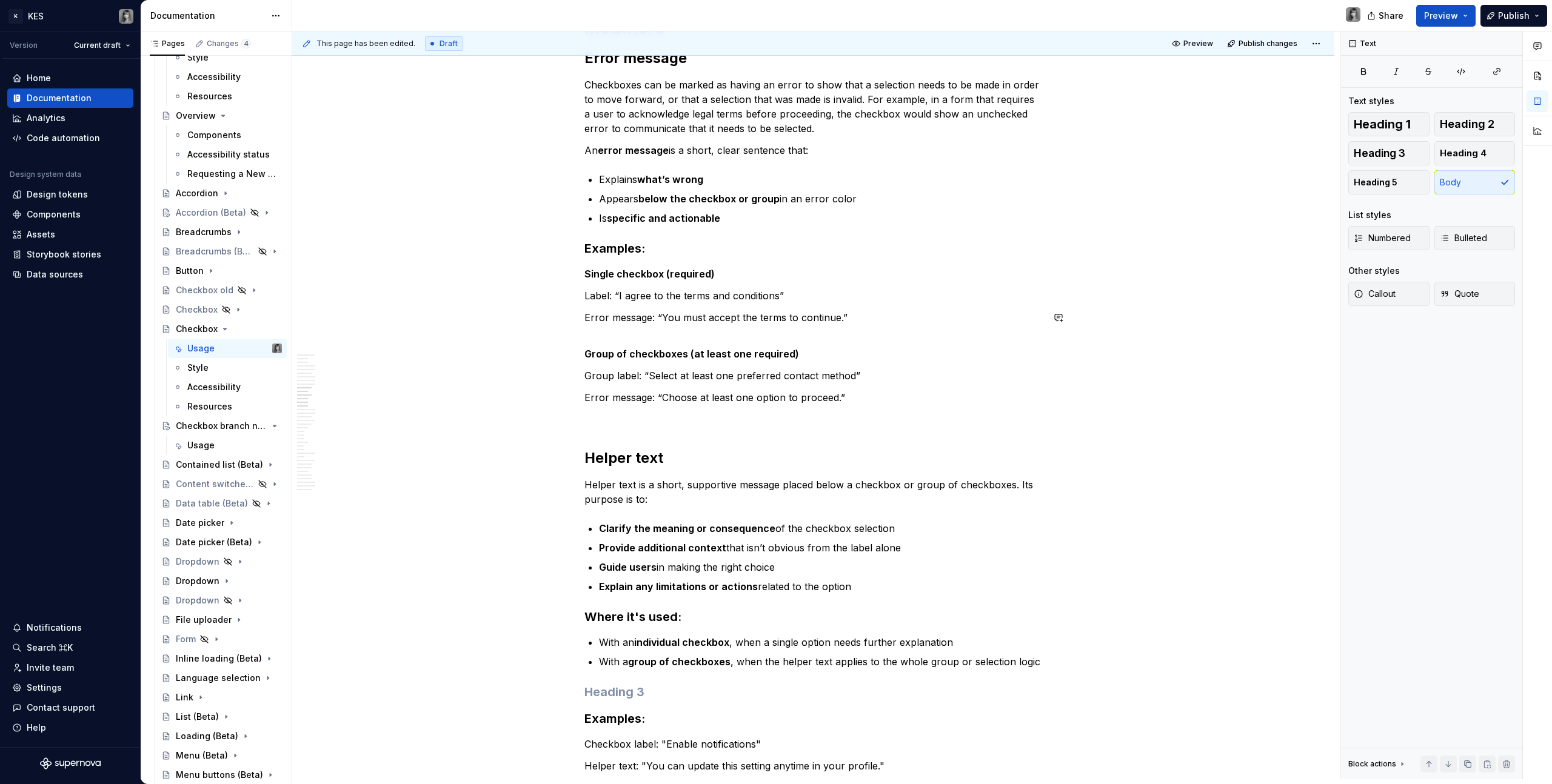 scroll, scrollTop: 3510, scrollLeft: 0, axis: vertical 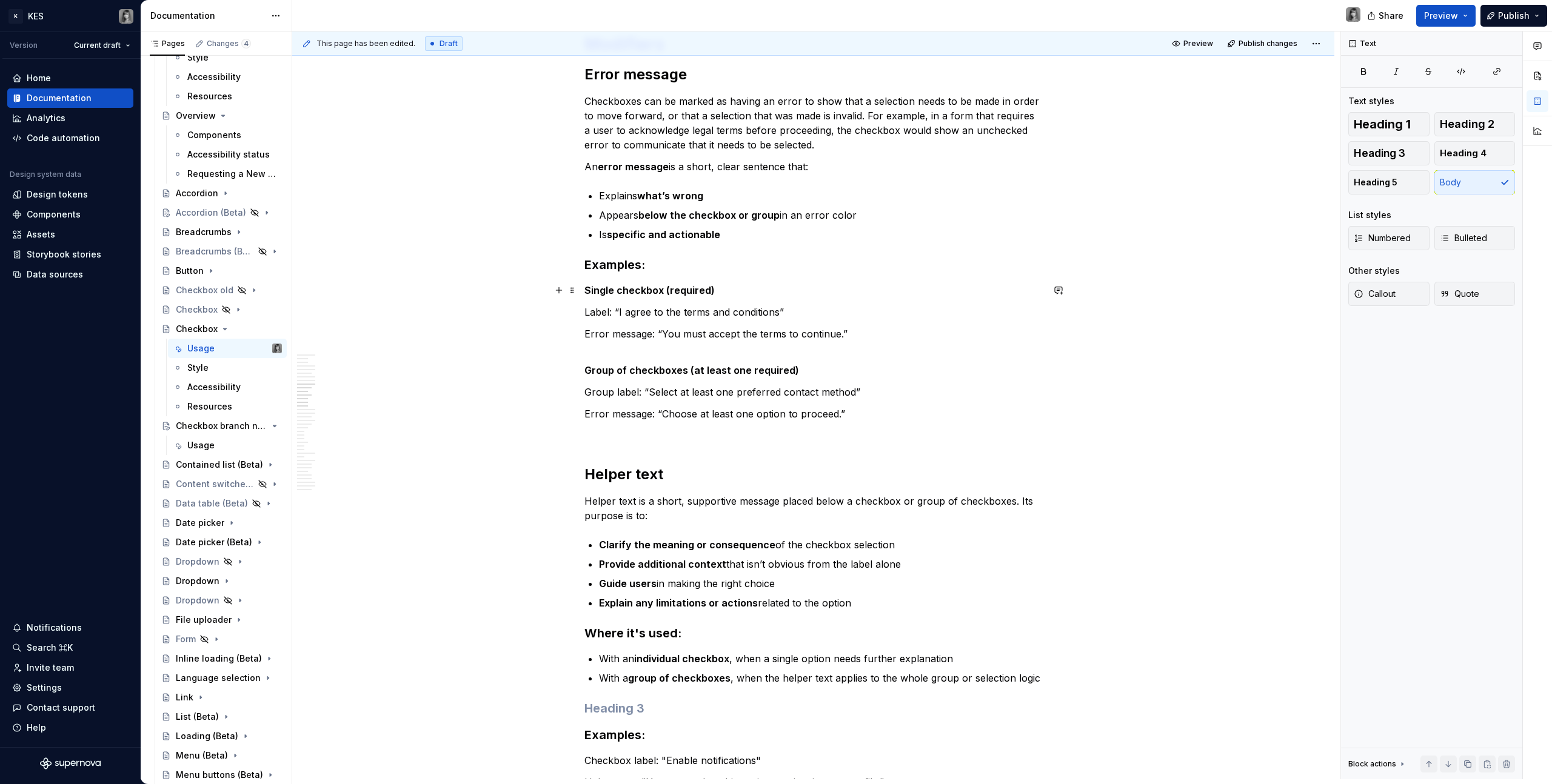 click on "**********" at bounding box center (814, 2416) 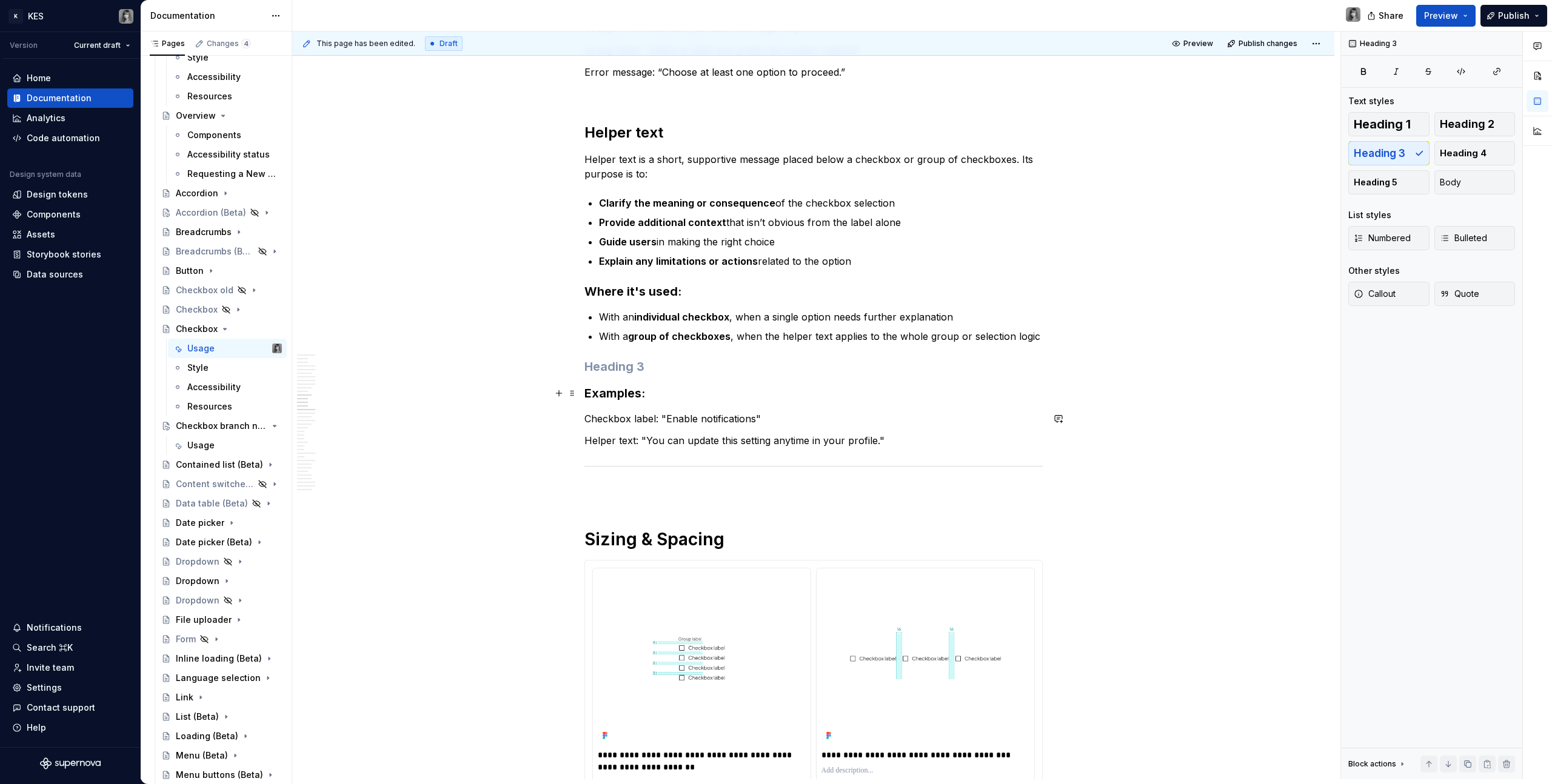 click on "**********" at bounding box center (814, 2075) 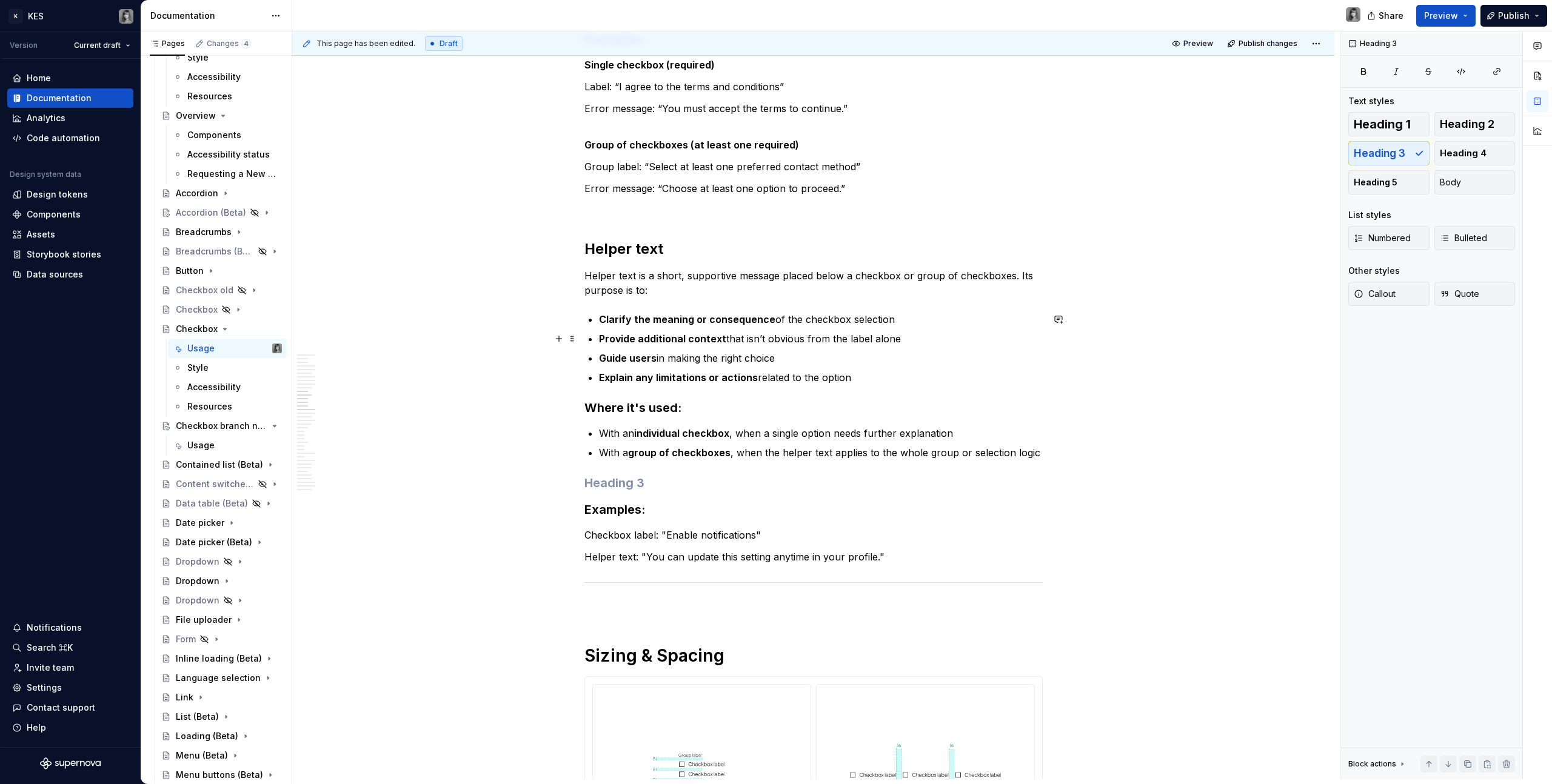 scroll, scrollTop: 3855, scrollLeft: 0, axis: vertical 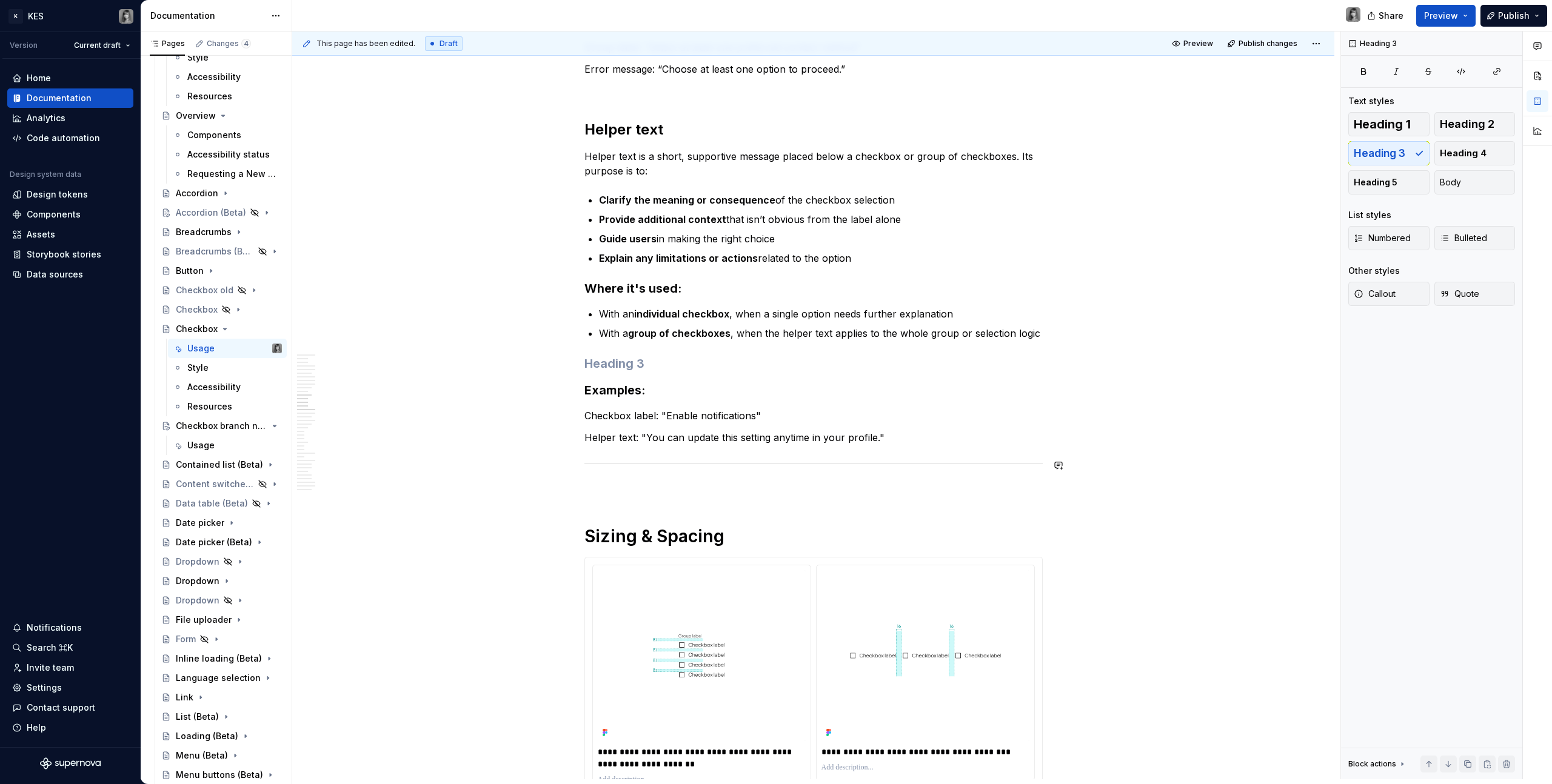 click on "**********" at bounding box center (814, 2071) 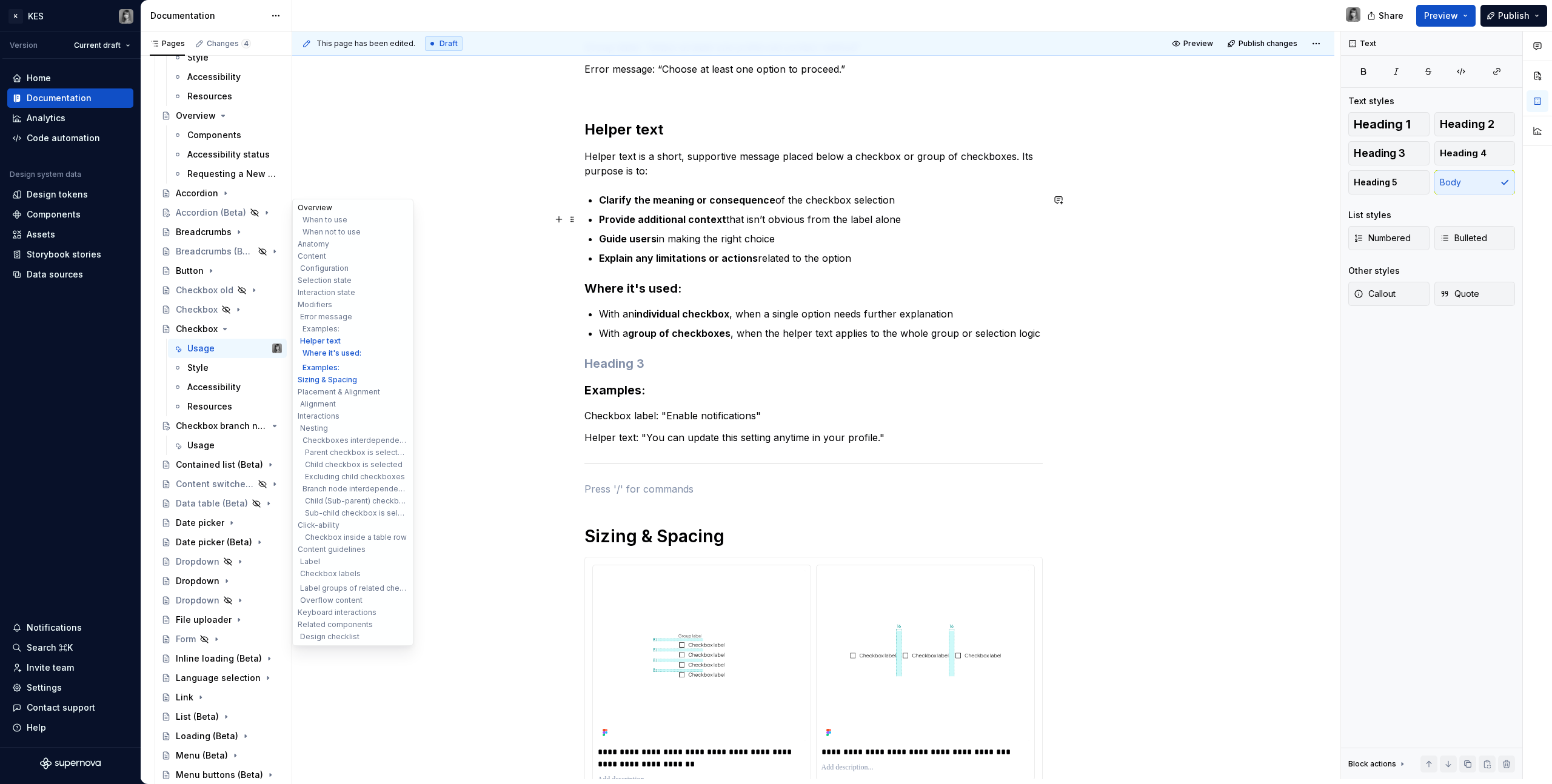 click on "Overview" at bounding box center (353, 208) 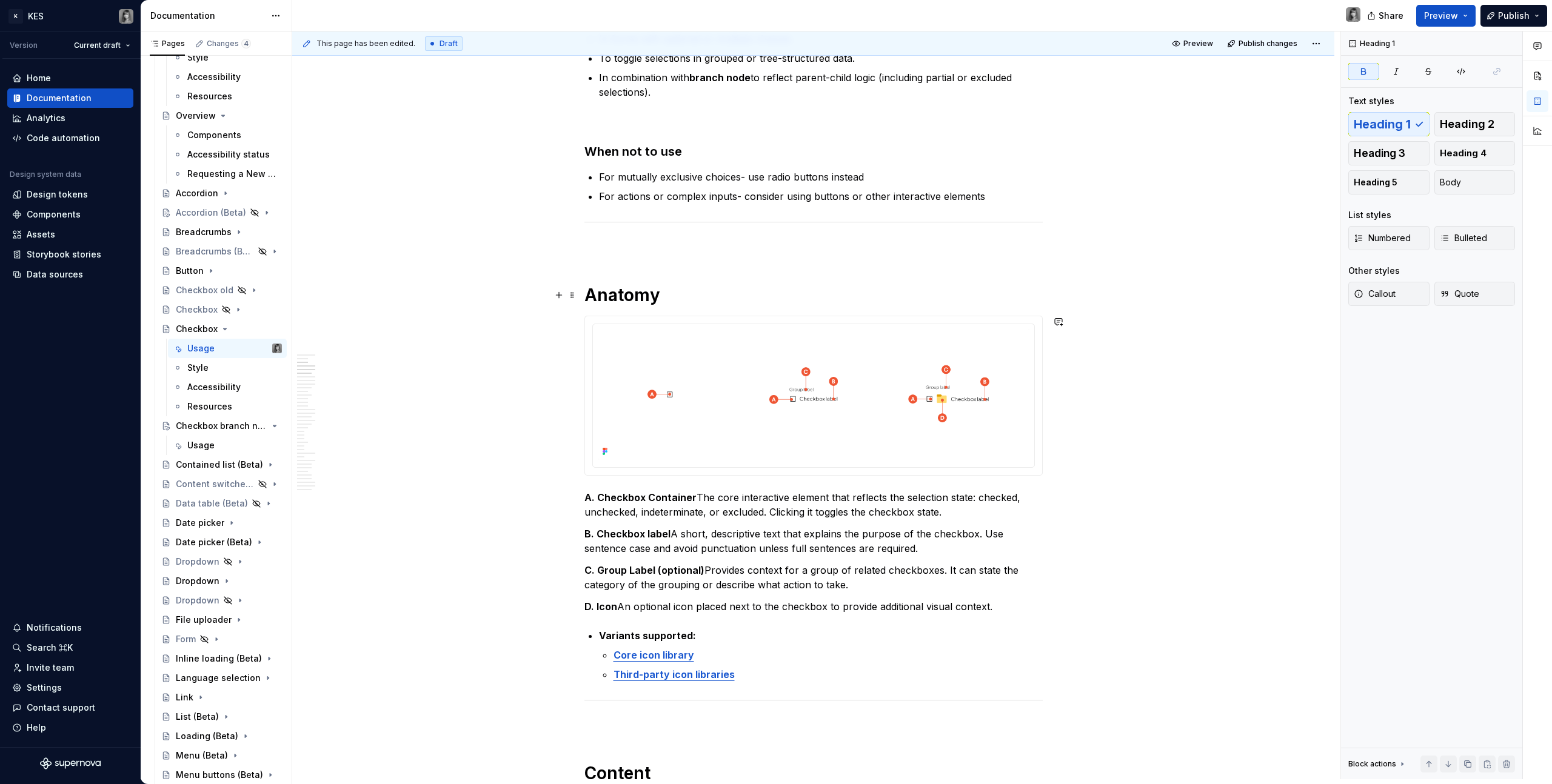 scroll, scrollTop: 540, scrollLeft: 0, axis: vertical 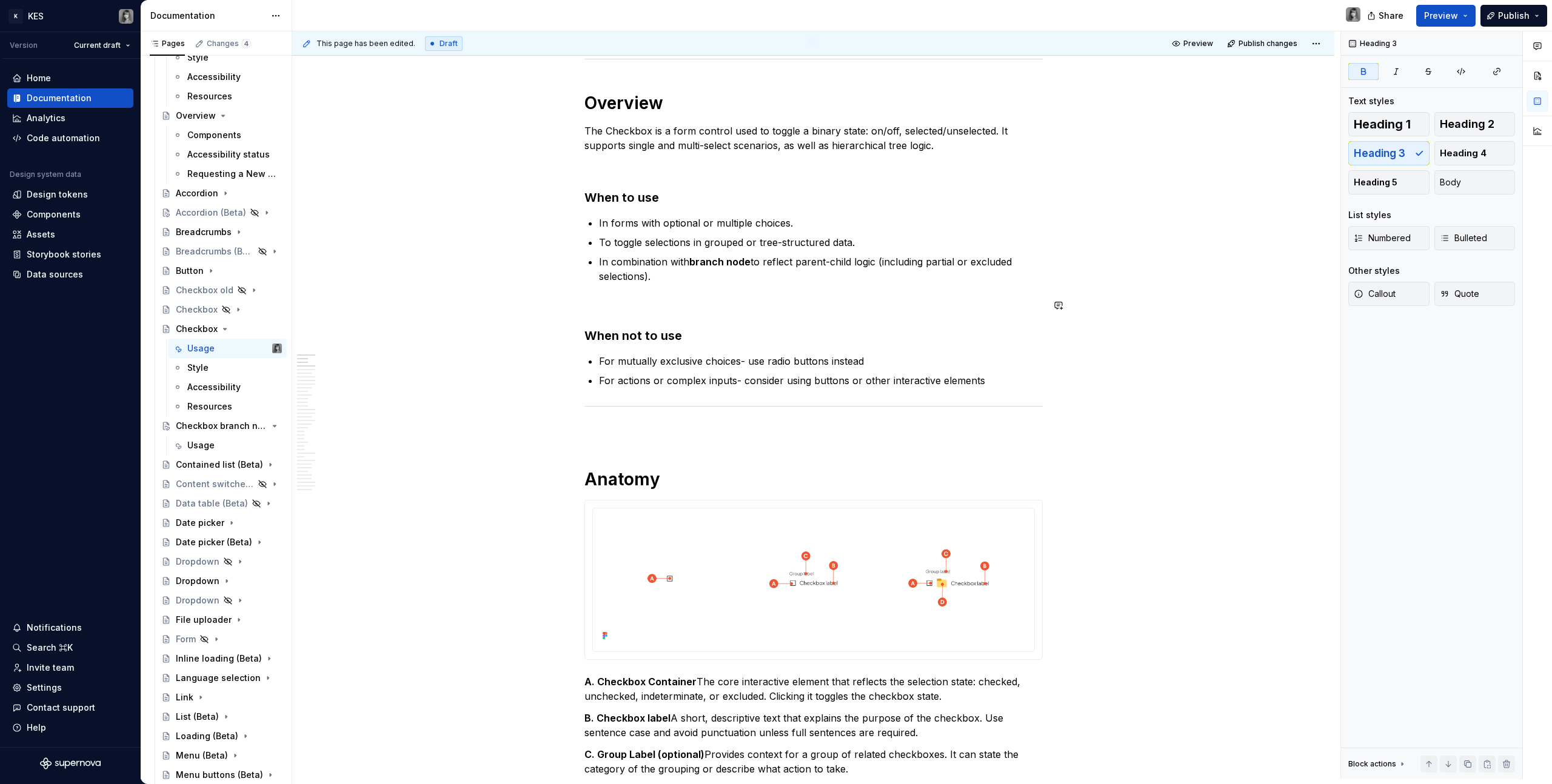 click on "**********" at bounding box center [814, 5387] 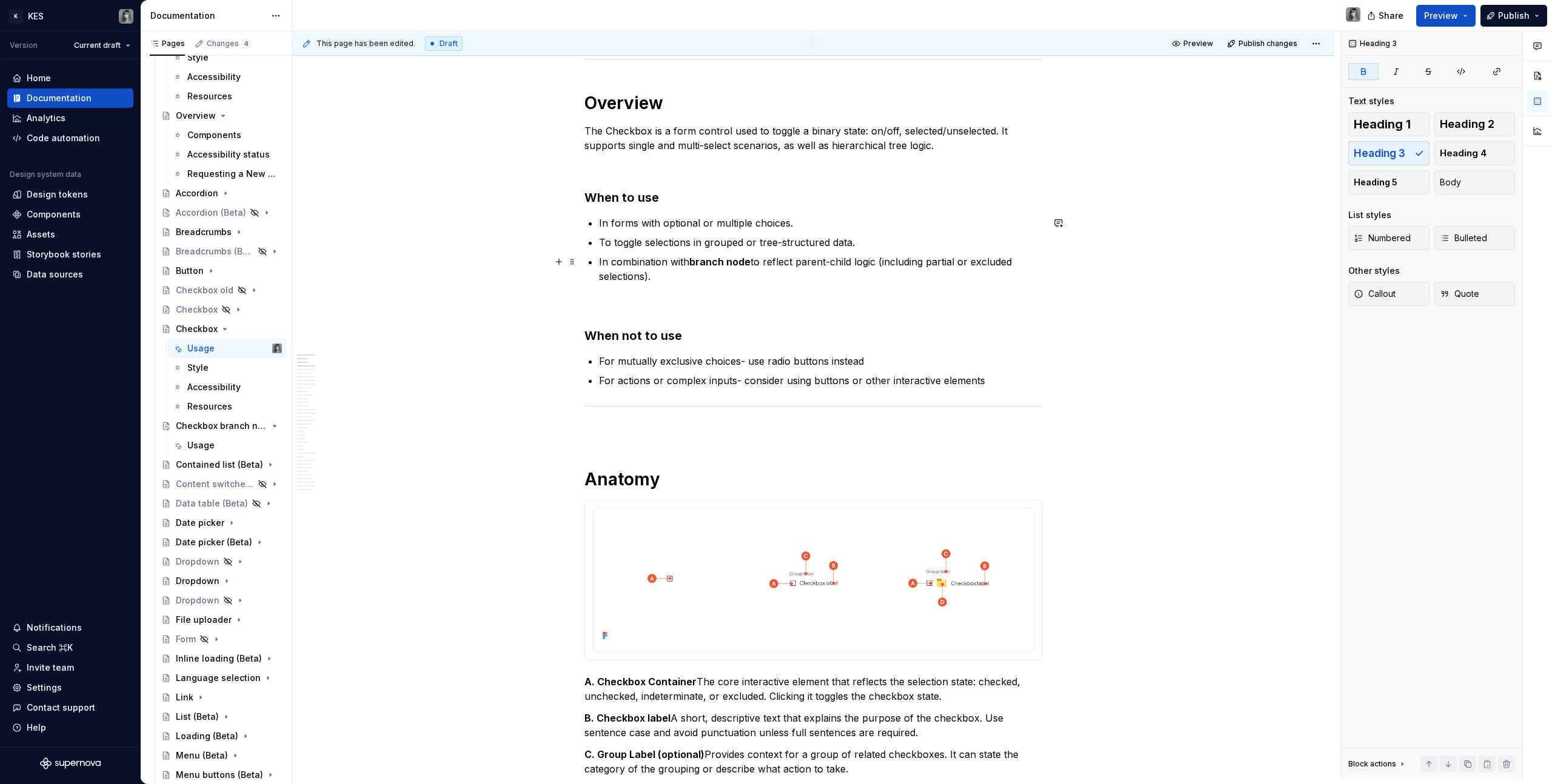 scroll, scrollTop: 0, scrollLeft: 0, axis: both 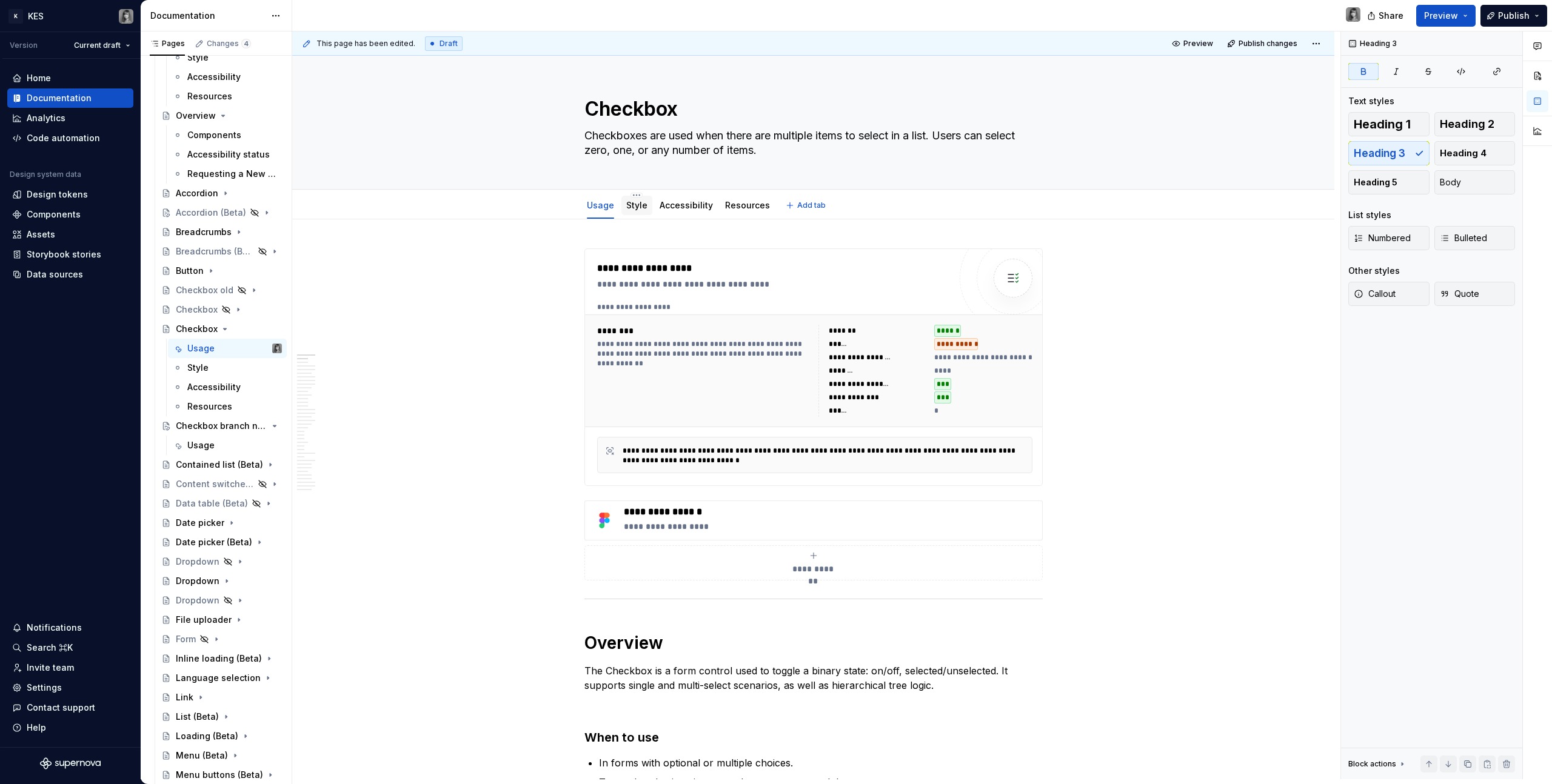 click on "Style" at bounding box center [637, 205] 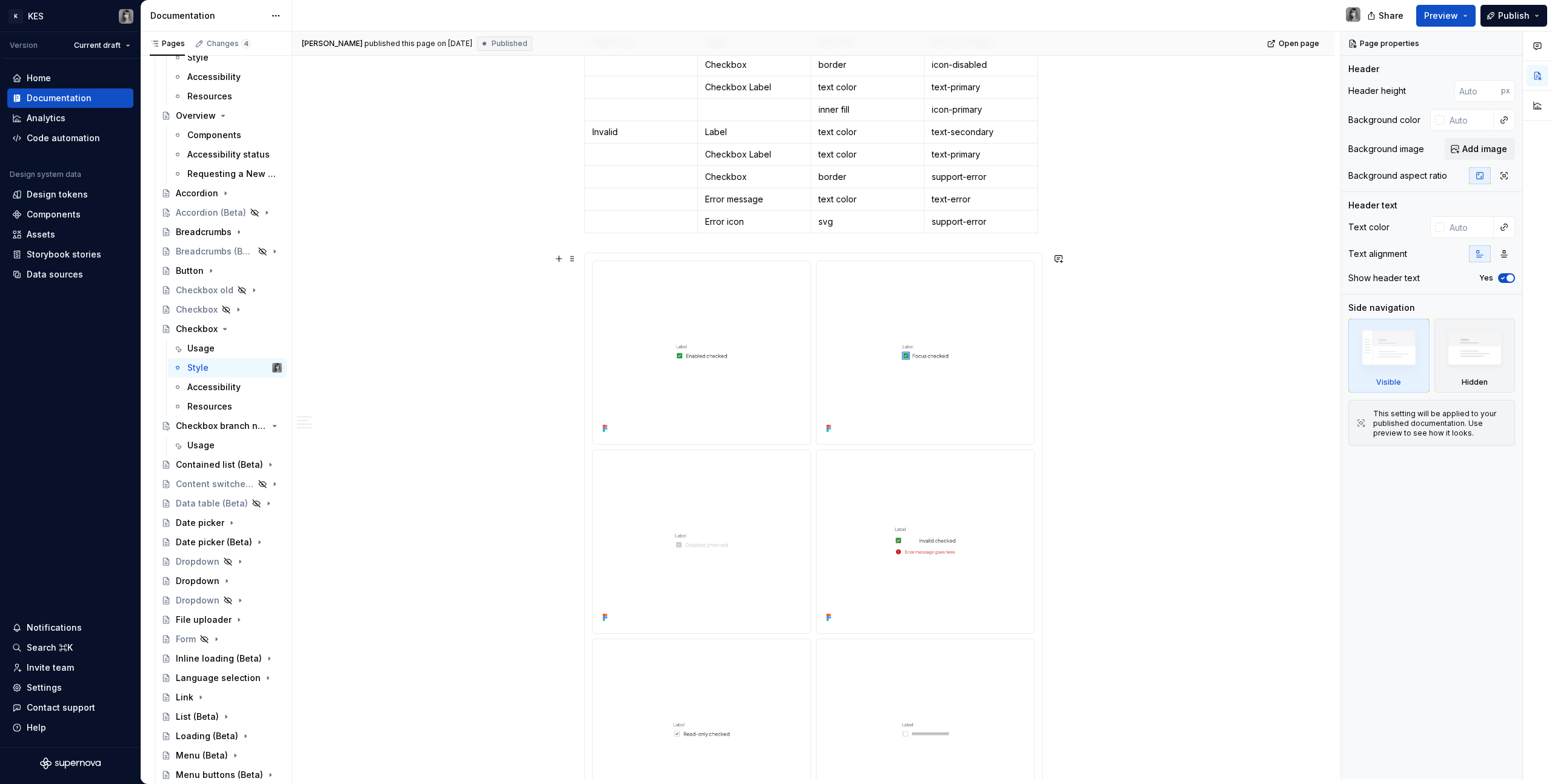 scroll, scrollTop: 0, scrollLeft: 0, axis: both 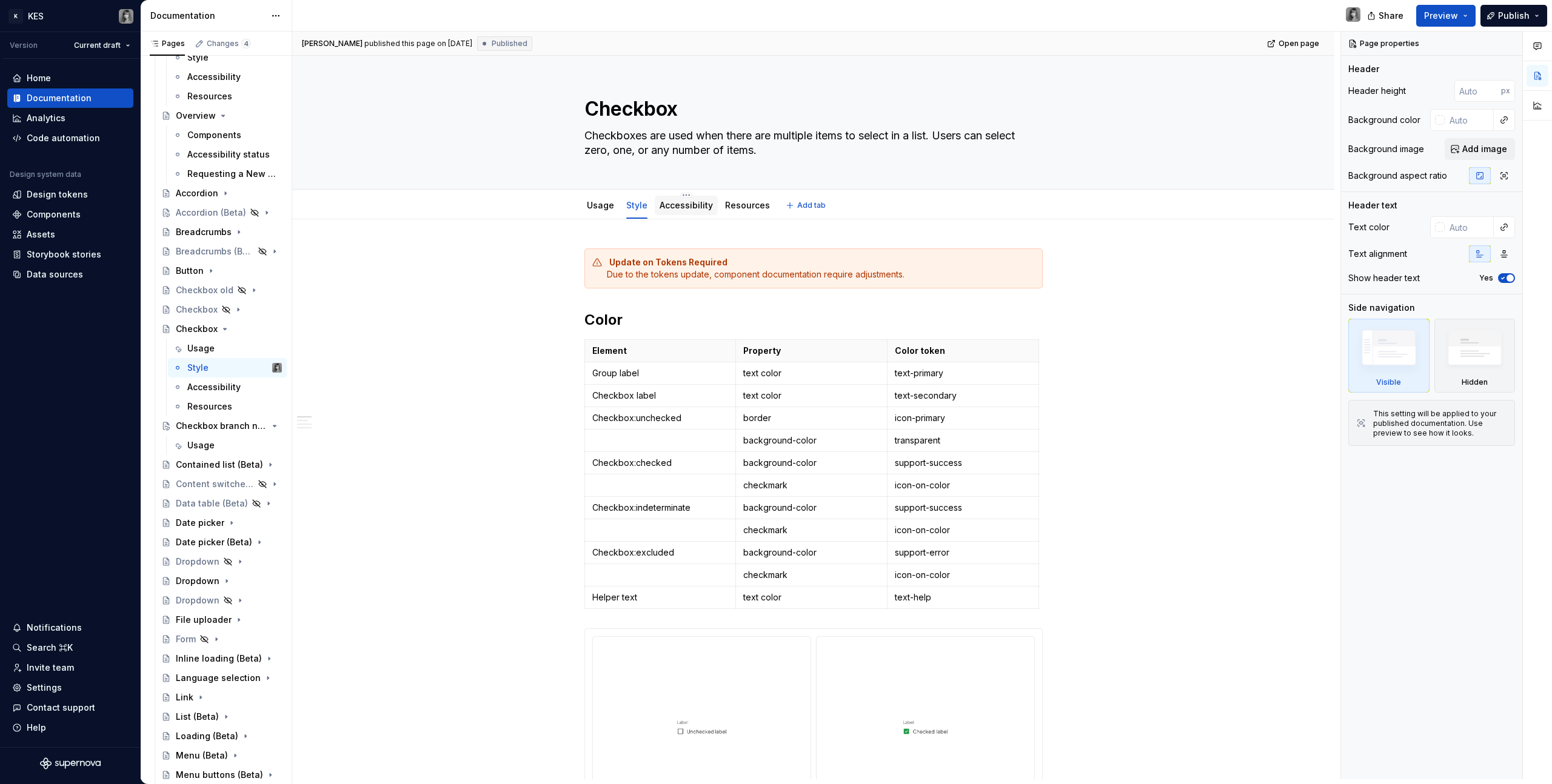 click on "Accessibility" at bounding box center (686, 205) 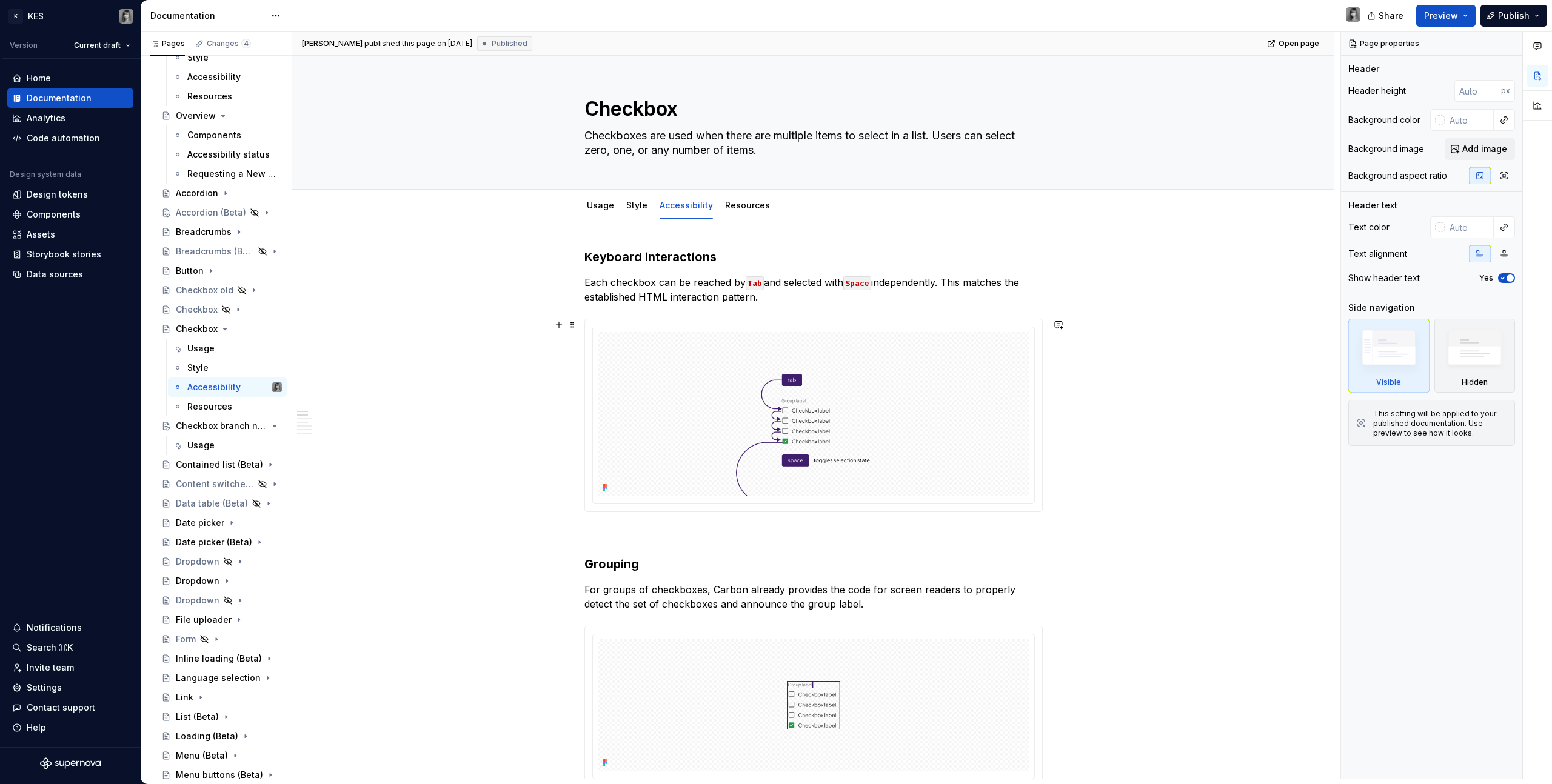 click on "Keyboard interactions Each checkbox can be reached by  Tab  and selected with  Space  independently. This matches the established HTML interaction pattern. Grouping For groups of checkboxes, Carbon already provides the code for screen readers to properly detect the set of checkboxes and announce the group label. Carbon handles the accessibility of grouped checkboxes. Design Recommendations Design annotations are needed for the following instances. Meaningful order Checkboxes can appear in multiple columns. If there is a meaningful order to the items (such as days of the week), annotate whether the tab order is by row or by column. Annotate if there is meaningful navigation order in rows of checkboxes. Development considerations Keep these considerations in mind if you are creating a custom component: Checkboxes are grouped using  <fieldset>  and  <legend> . A tri-state checkbox that is partially checked (indeterminate) has  aria-checked  set to  "mixed" . See  Behaviors  on the Usage tab for details. See the" at bounding box center [813, 1203] 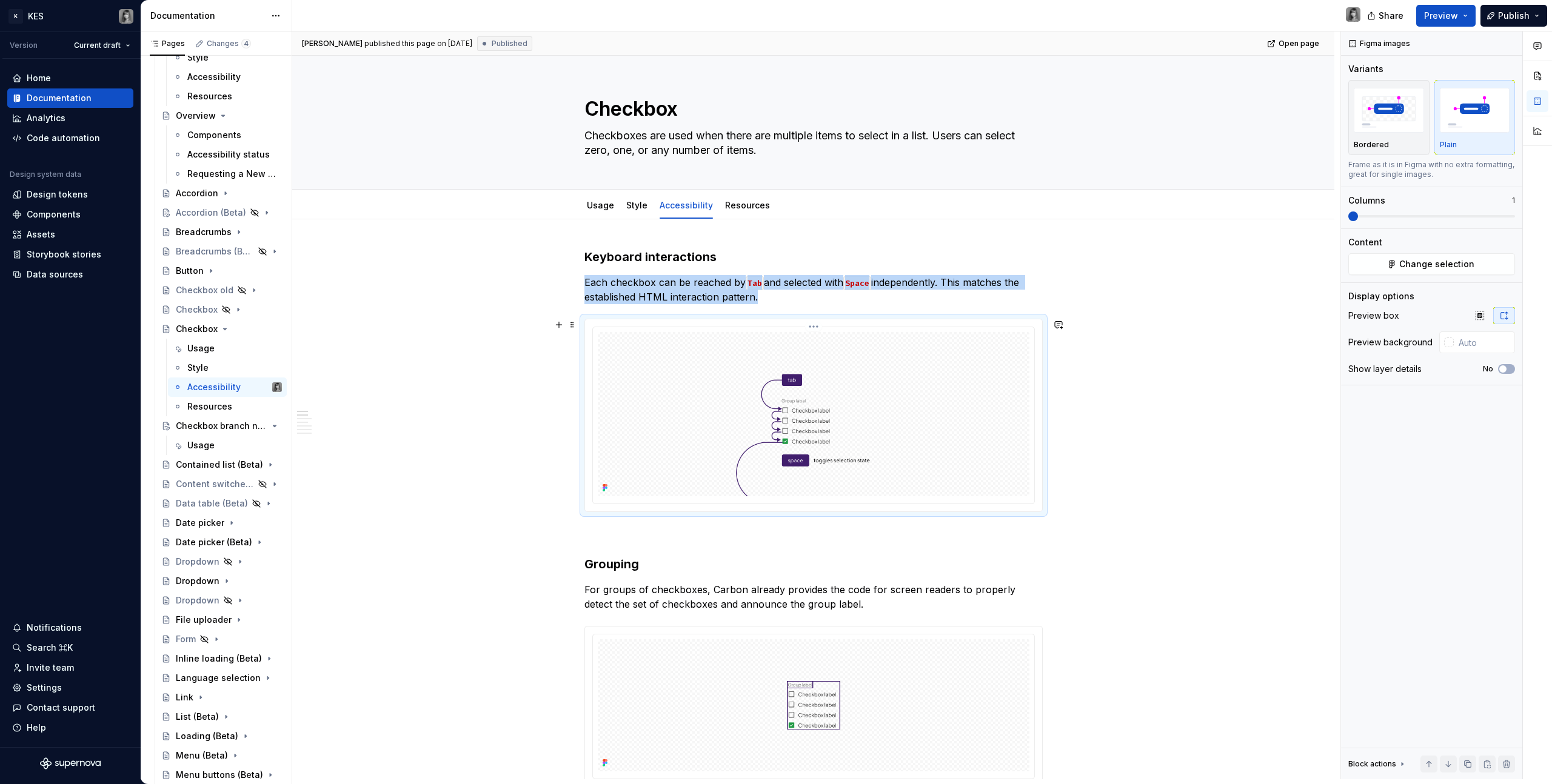 click at bounding box center [814, 414] 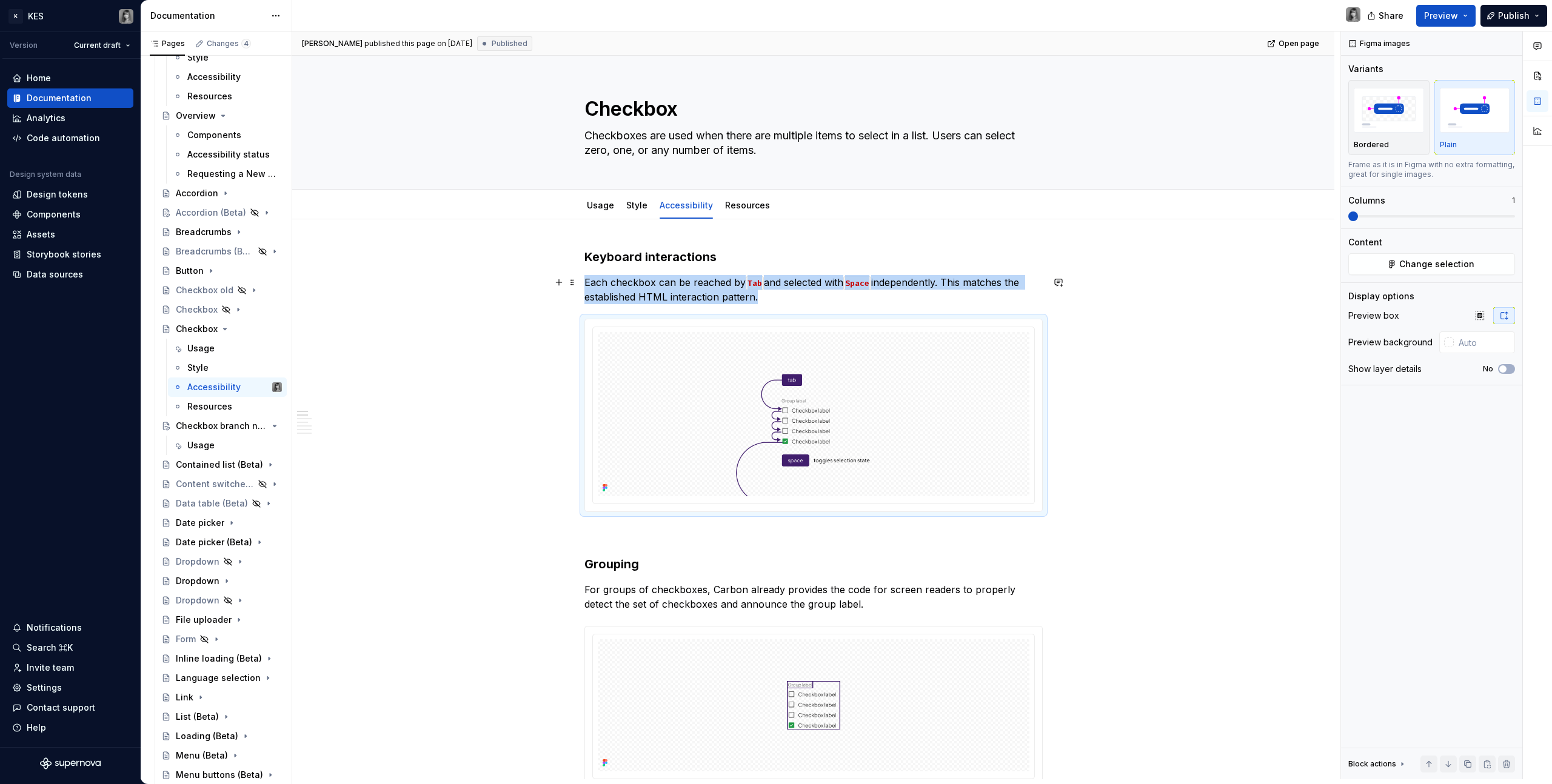 click on "Keyboard interactions Each checkbox can be reached by  Tab  and selected with  Space  independently. This matches the established HTML interaction pattern. Grouping For groups of checkboxes, Carbon already provides the code for screen readers to properly detect the set of checkboxes and announce the group label. Carbon handles the accessibility of grouped checkboxes. Design Recommendations Design annotations are needed for the following instances. Meaningful order Checkboxes can appear in multiple columns. If there is a meaningful order to the items (such as days of the week), annotate whether the tab order is by row or by column. Annotate if there is meaningful navigation order in rows of checkboxes. Development considerations Keep these considerations in mind if you are creating a custom component: Checkboxes are grouped using  <fieldset>  and  <legend> . A tri-state checkbox that is partially checked (indeterminate) has  aria-checked  set to  "mixed" . See  Behaviors  on the Usage tab for details. See the" at bounding box center [813, 1203] 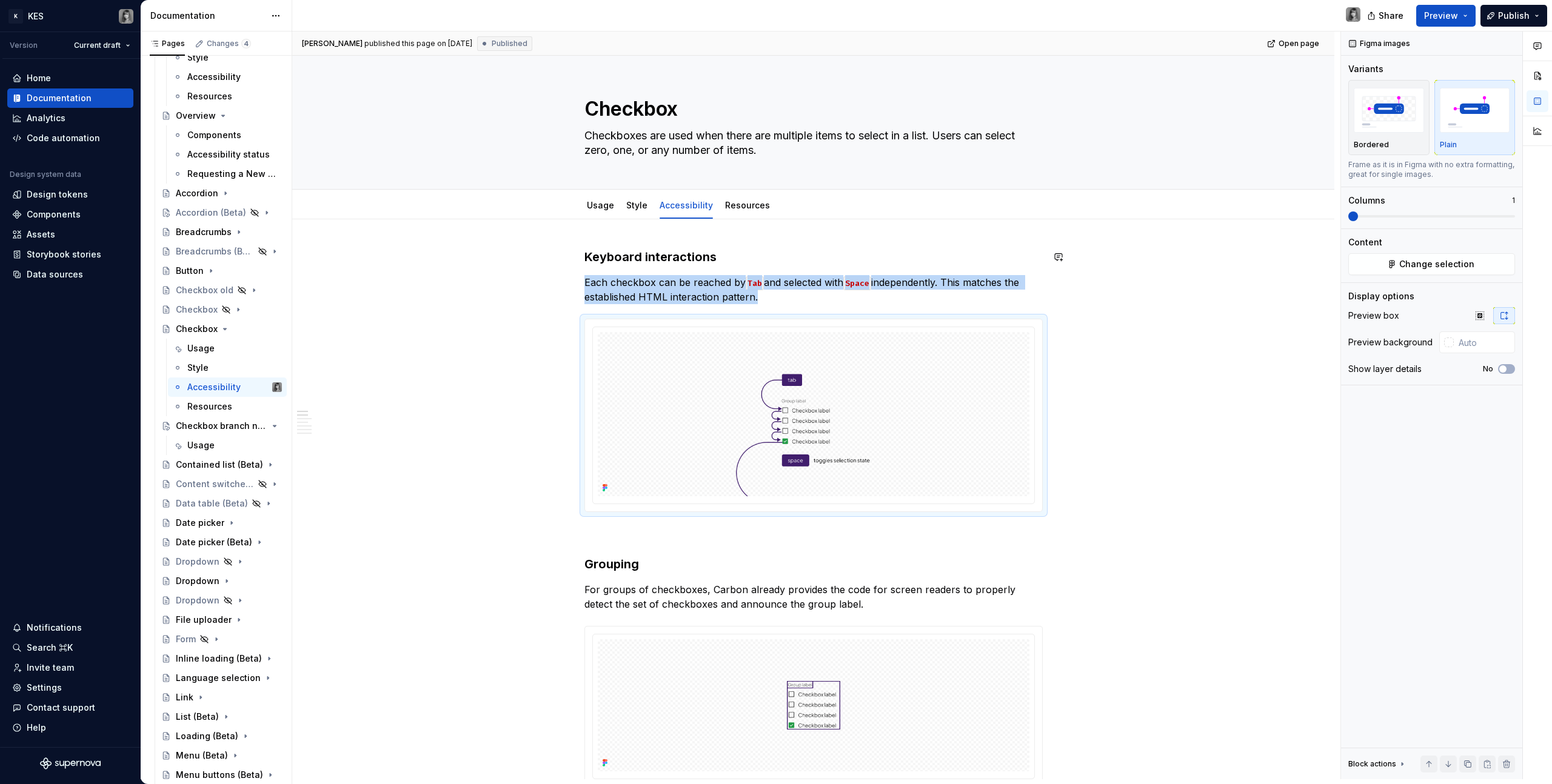 click on "Keyboard interactions Each checkbox can be reached by  Tab  and selected with  Space  independently. This matches the established HTML interaction pattern. Grouping For groups of checkboxes, Carbon already provides the code for screen readers to properly detect the set of checkboxes and announce the group label. Carbon handles the accessibility of grouped checkboxes. Design Recommendations Design annotations are needed for the following instances. Meaningful order Checkboxes can appear in multiple columns. If there is a meaningful order to the items (such as days of the week), annotate whether the tab order is by row or by column. Annotate if there is meaningful navigation order in rows of checkboxes. Development considerations Keep these considerations in mind if you are creating a custom component: Checkboxes are grouped using  <fieldset>  and  <legend> . A tri-state checkbox that is partially checked (indeterminate) has  aria-checked  set to  "mixed" . See  Behaviors  on the Usage tab for details. See the" at bounding box center (813, 1203) 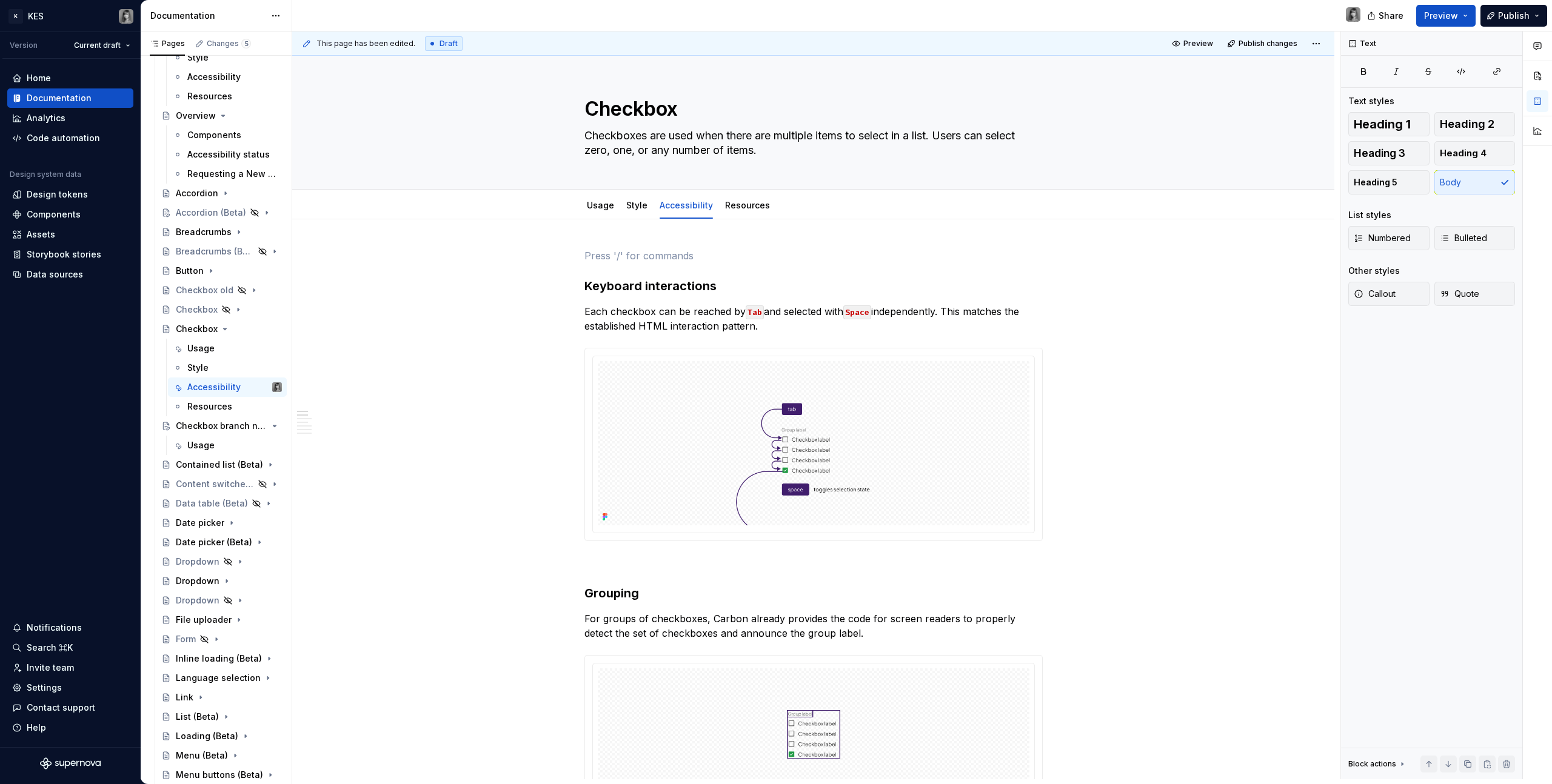 scroll, scrollTop: 5, scrollLeft: 0, axis: vertical 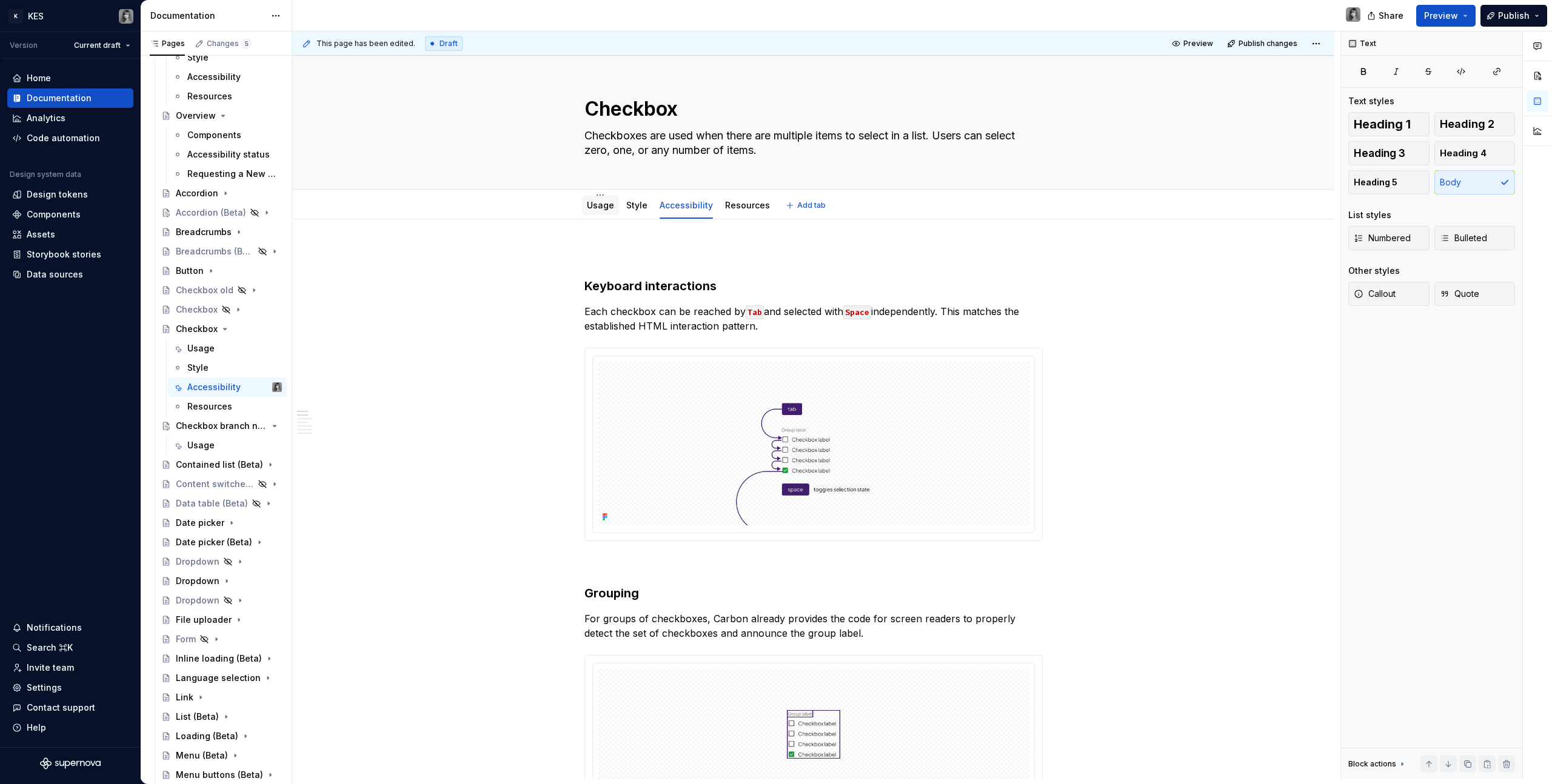 click on "Usage" at bounding box center [600, 205] 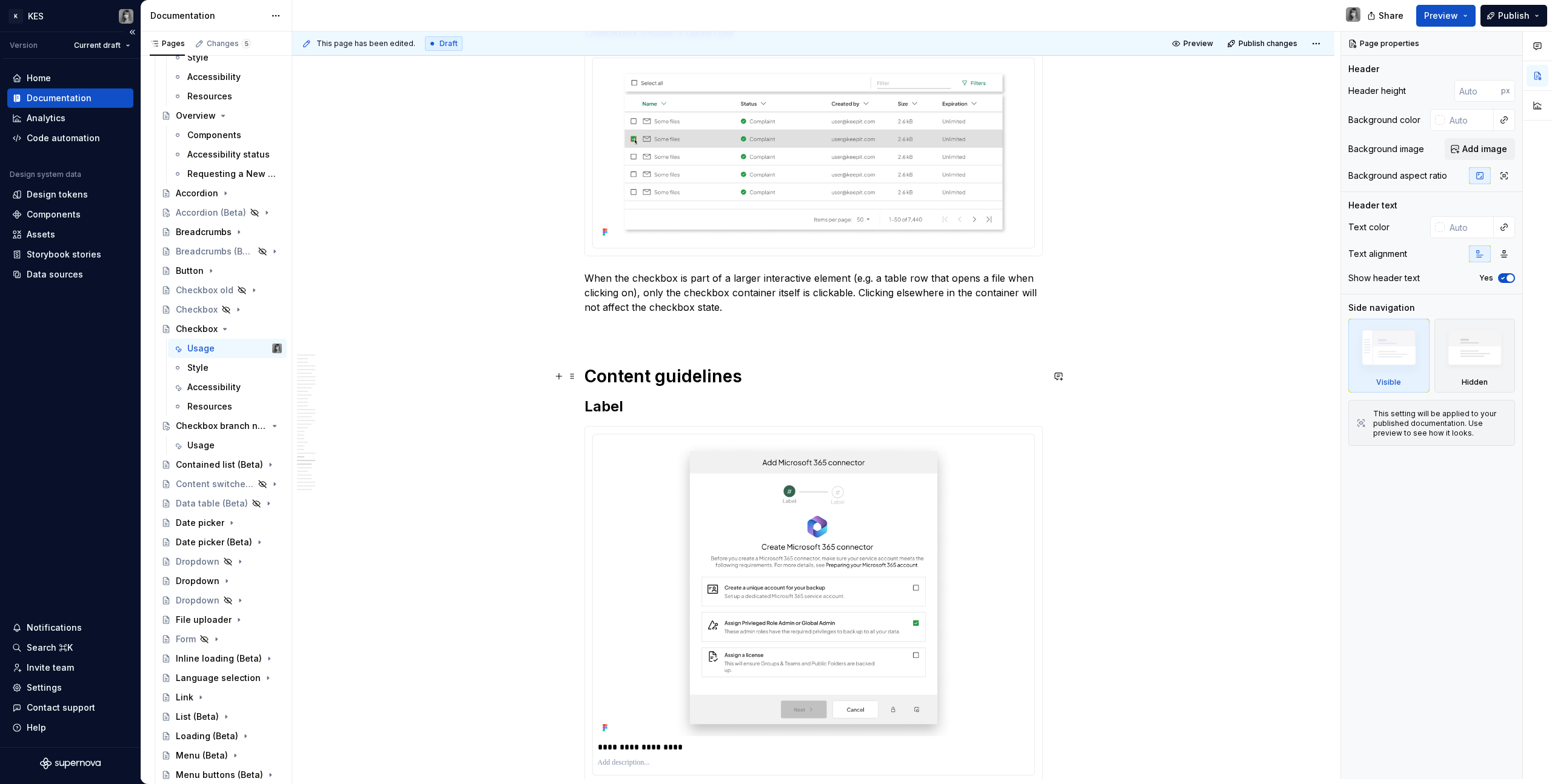 scroll, scrollTop: 8370, scrollLeft: 0, axis: vertical 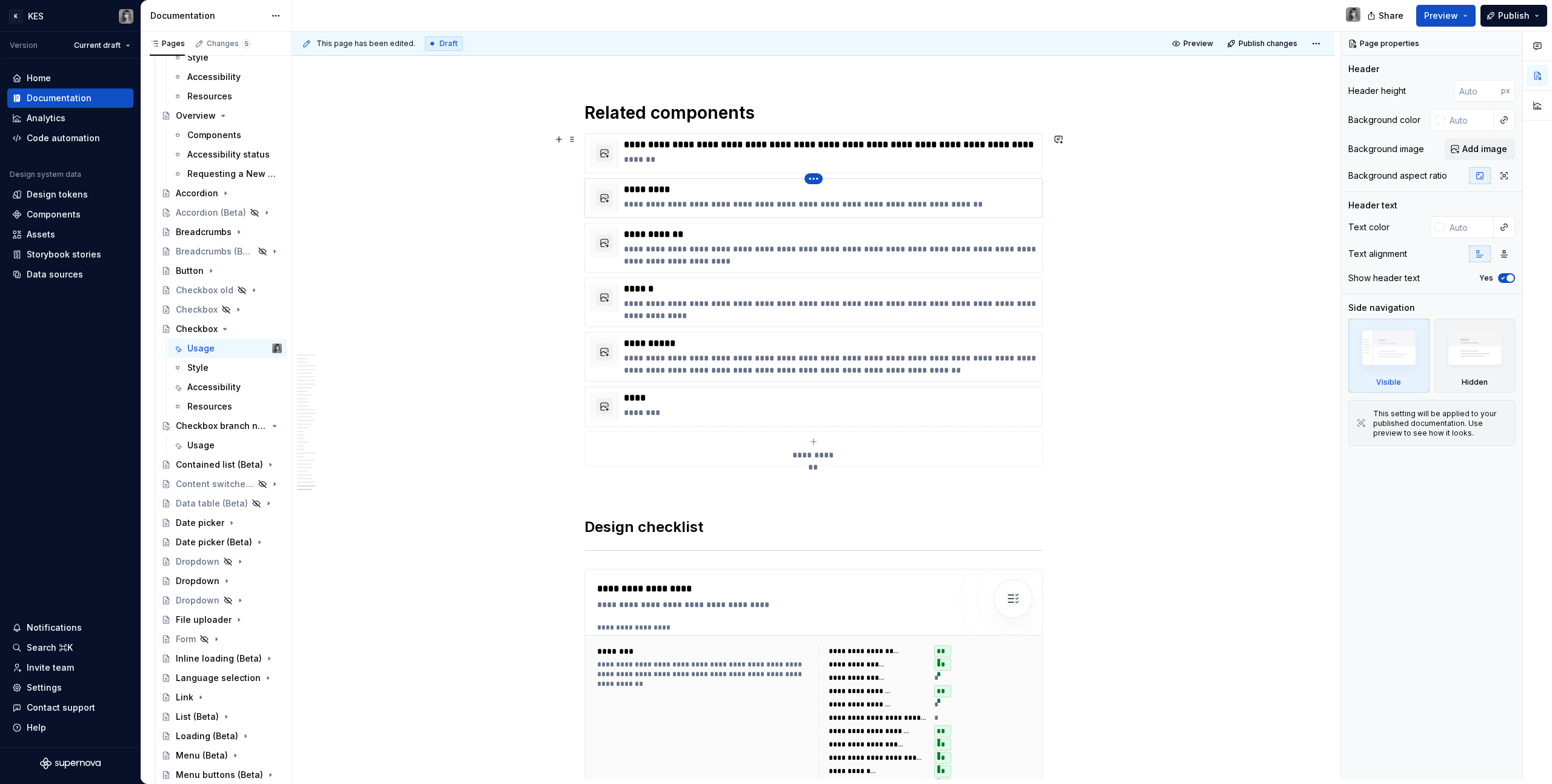 click on "K KES Version Current draft Home Documentation Analytics Code automation Design system data Design tokens Components Assets Storybook stories Data sources Notifications Search ⌘K Invite team Settings Contact support Help Documentation Share Preview Publish Pages Changes 5 Add
Accessibility guide for tree Page tree.
Navigate the tree with the arrow keys. Common tree hotkeys apply. Further keybindings are available:
enter to execute primary action on focused item
f2 to start renaming the focused item
escape to abort renaming an item
control+d to start dragging selected items
Build. Contribute. Evolve. About KES What's new Latest release Monthly updates 2025 Foundations Get started Designing Get started Design kits Other resources Developing Get started Contributing Get started Product development lifecycle Component checklist Documentation Elements Tokens Components Component name Usage Style Accessibility Resources Overview Components *" at bounding box center [776, 392] 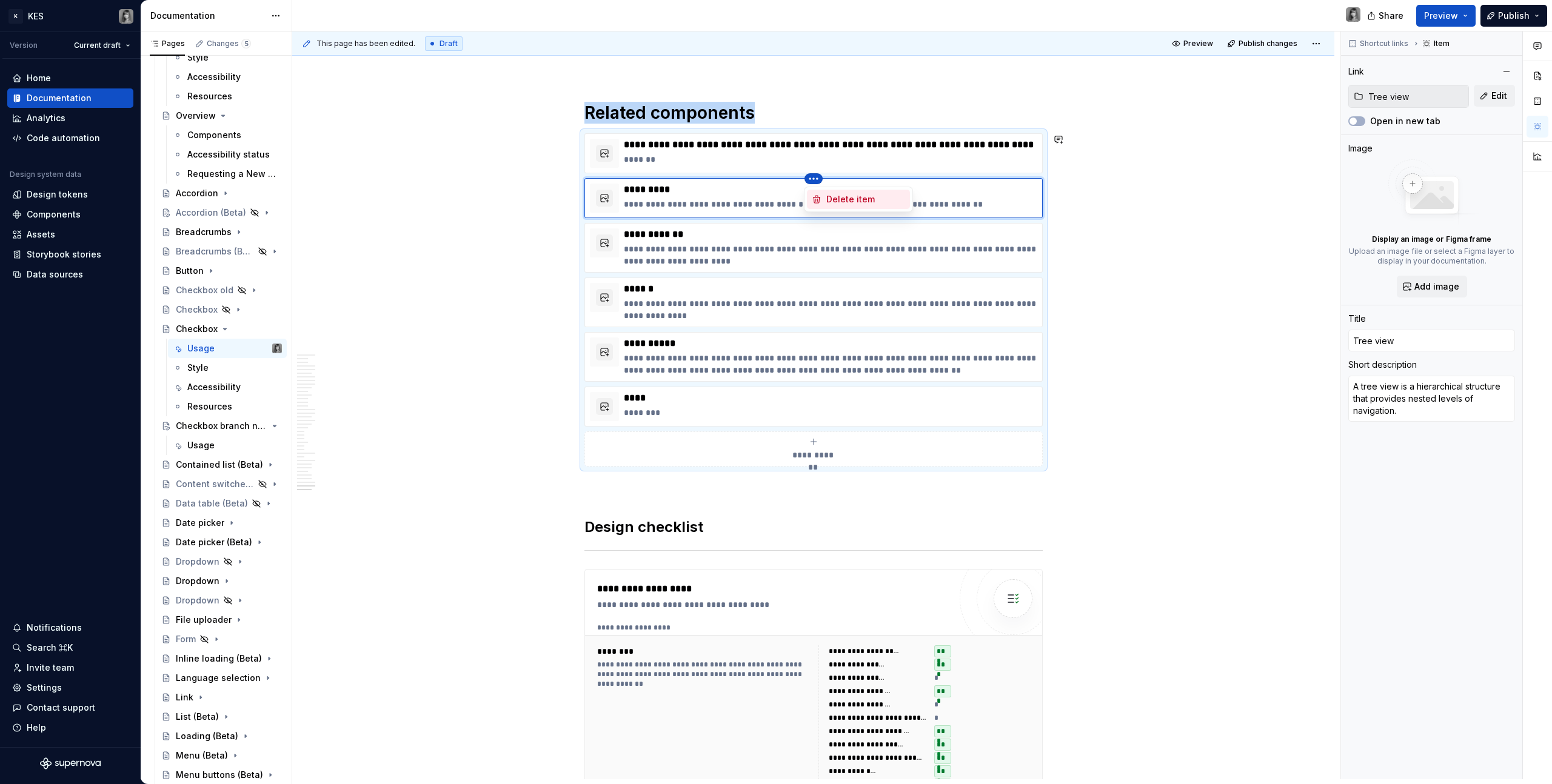 click on "Delete item" at bounding box center (866, 199) 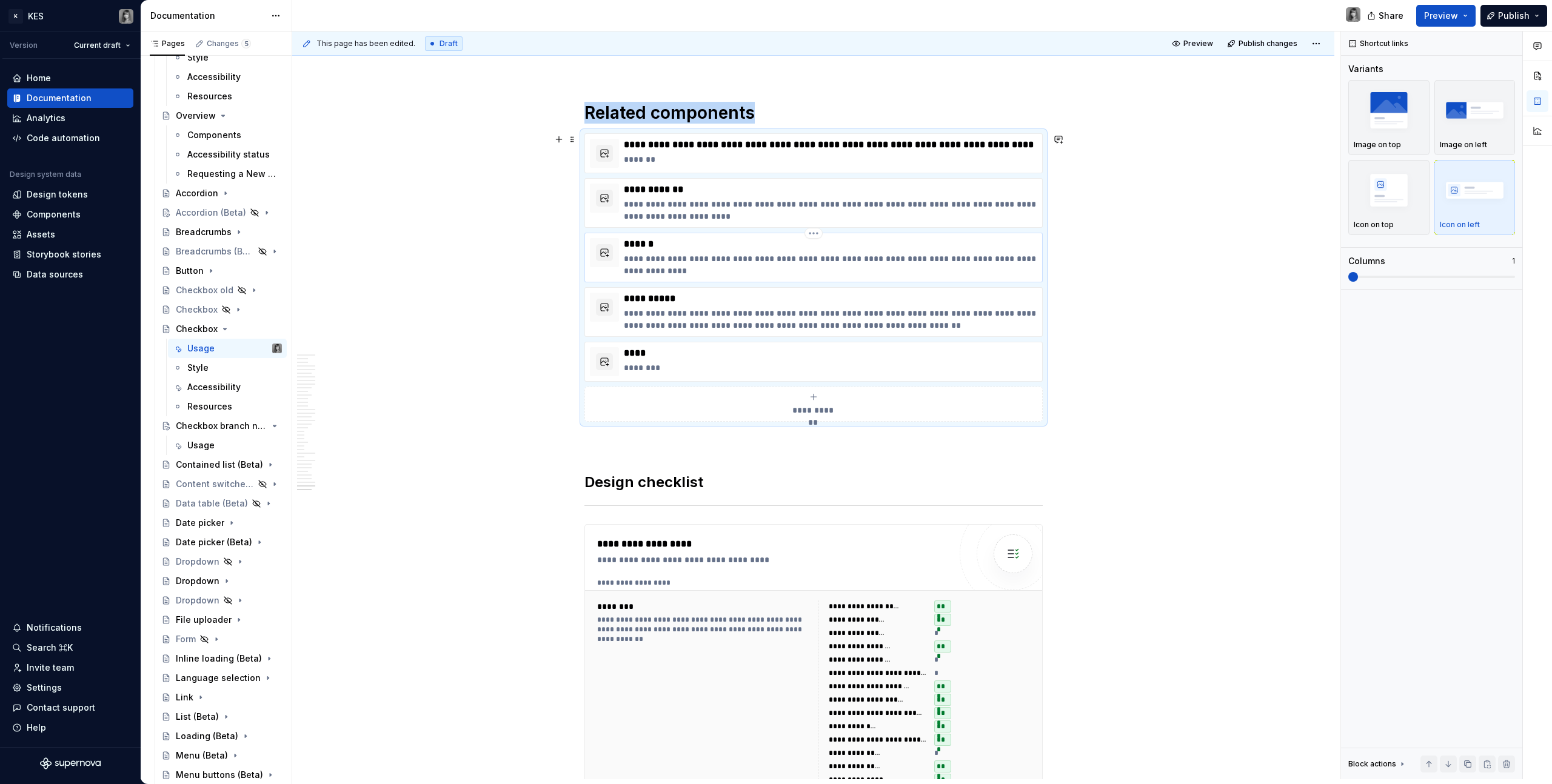 scroll, scrollTop: 10639, scrollLeft: 0, axis: vertical 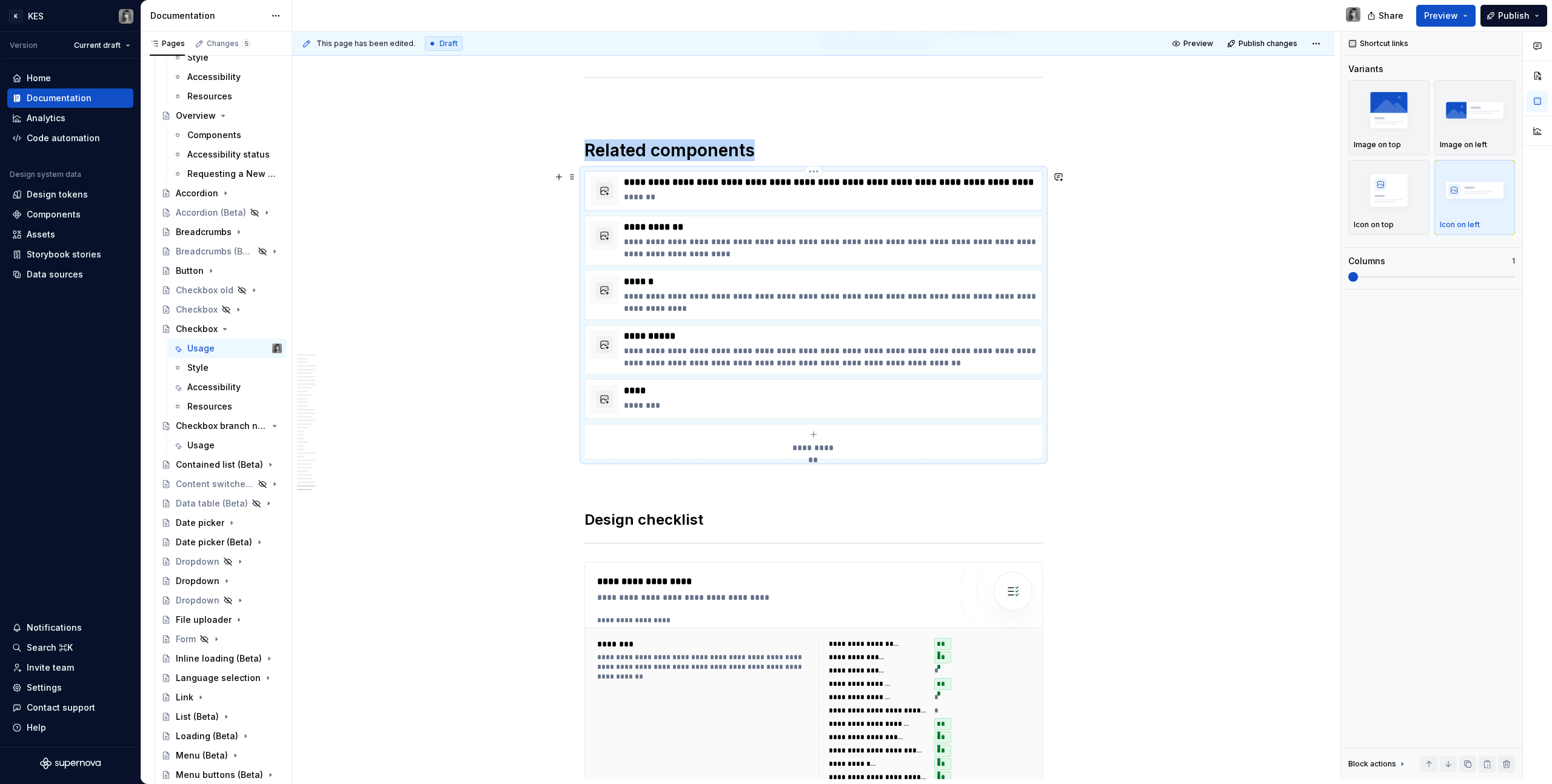 click on "K KES Version Current draft Home Documentation Analytics Code automation Design system data Design tokens Components Assets Storybook stories Data sources Notifications Search ⌘K Invite team Settings Contact support Help Documentation Share Preview Publish Pages Changes 5 Add
Accessibility guide for tree Page tree.
Navigate the tree with the arrow keys. Common tree hotkeys apply. Further keybindings are available:
enter to execute primary action on focused item
f2 to start renaming the focused item
escape to abort renaming an item
control+d to start dragging selected items
Build. Contribute. Evolve. About KES What's new Latest release Monthly updates 2025 Foundations Get started Designing Get started Design kits Other resources Developing Get started Contributing Get started Product development lifecycle Component checklist Documentation Elements Tokens Components Component name Usage Style Accessibility Resources Overview Components *" at bounding box center [776, 392] 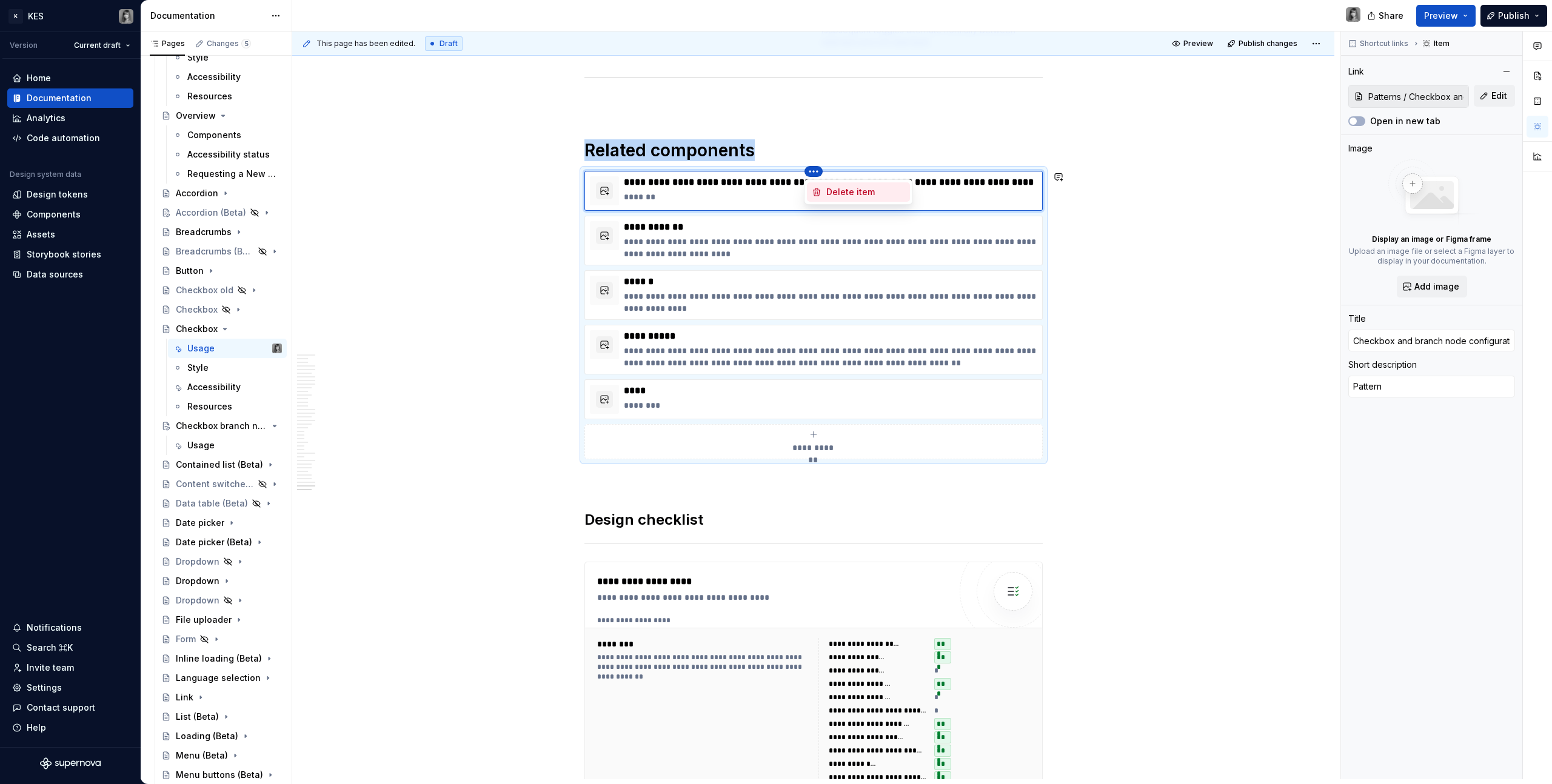 click on "Delete item" at bounding box center (866, 192) 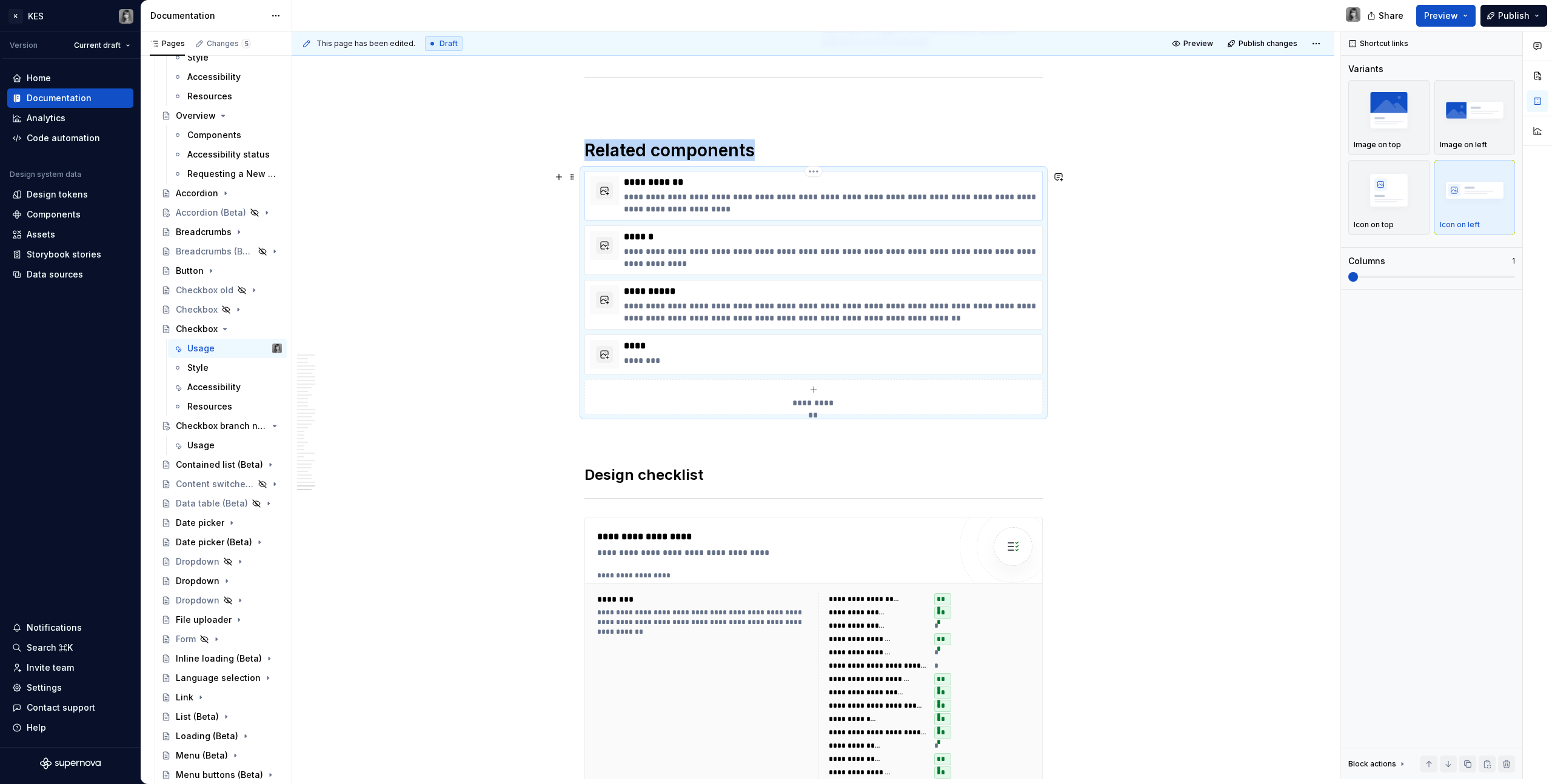 click on "**********" at bounding box center [831, 203] 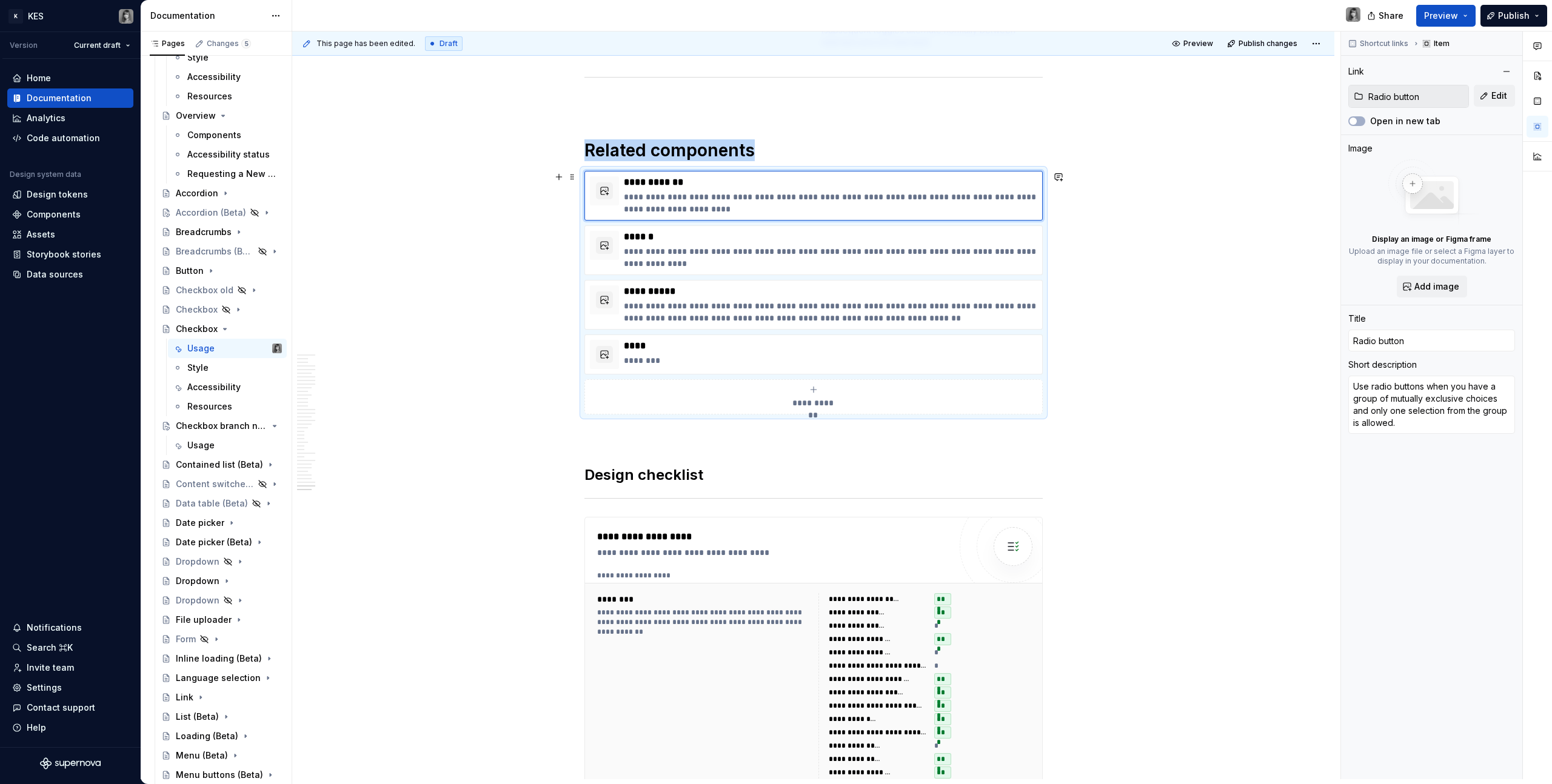 click on "**********" at bounding box center (813, 403) 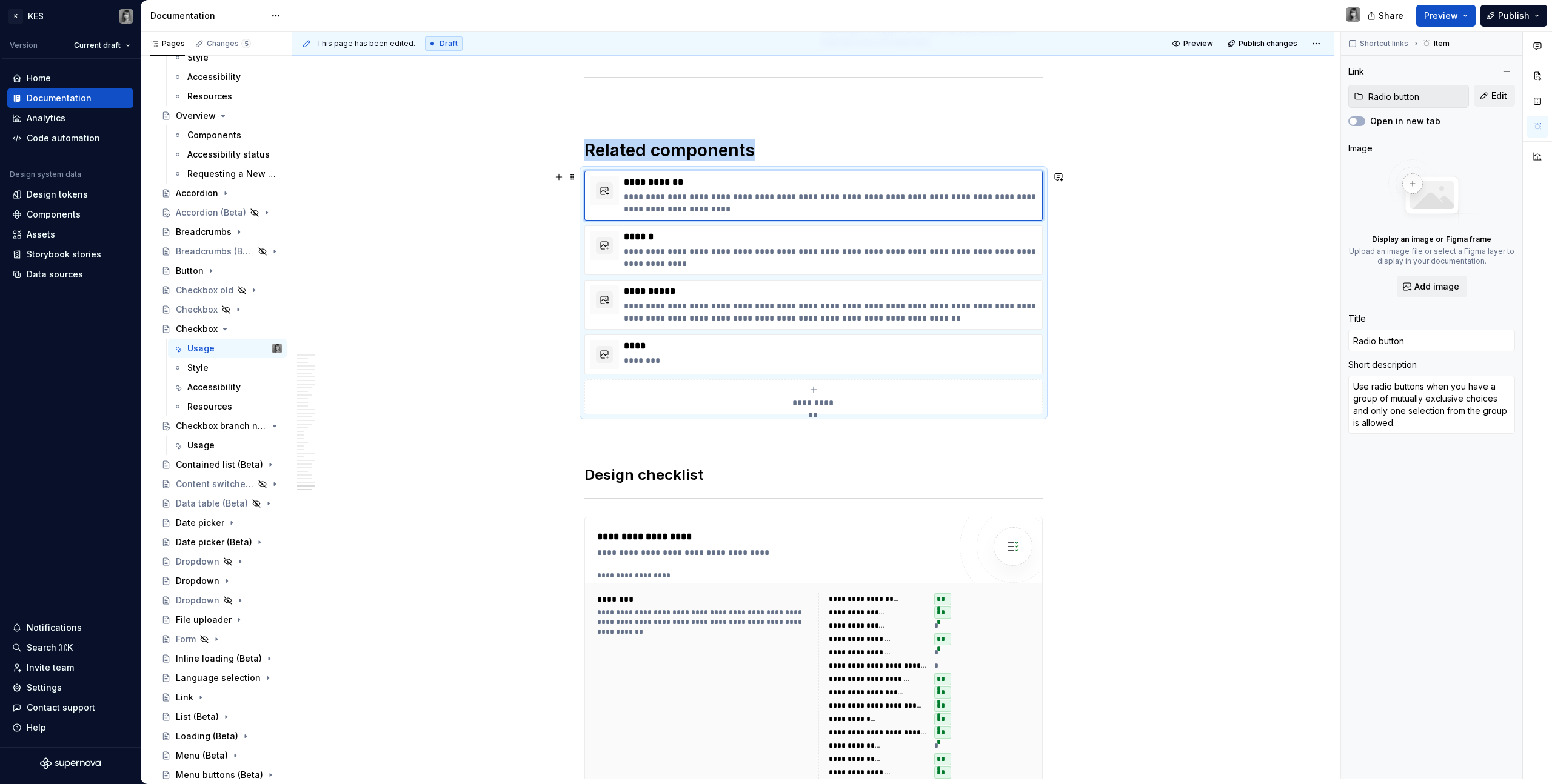 type on "*" 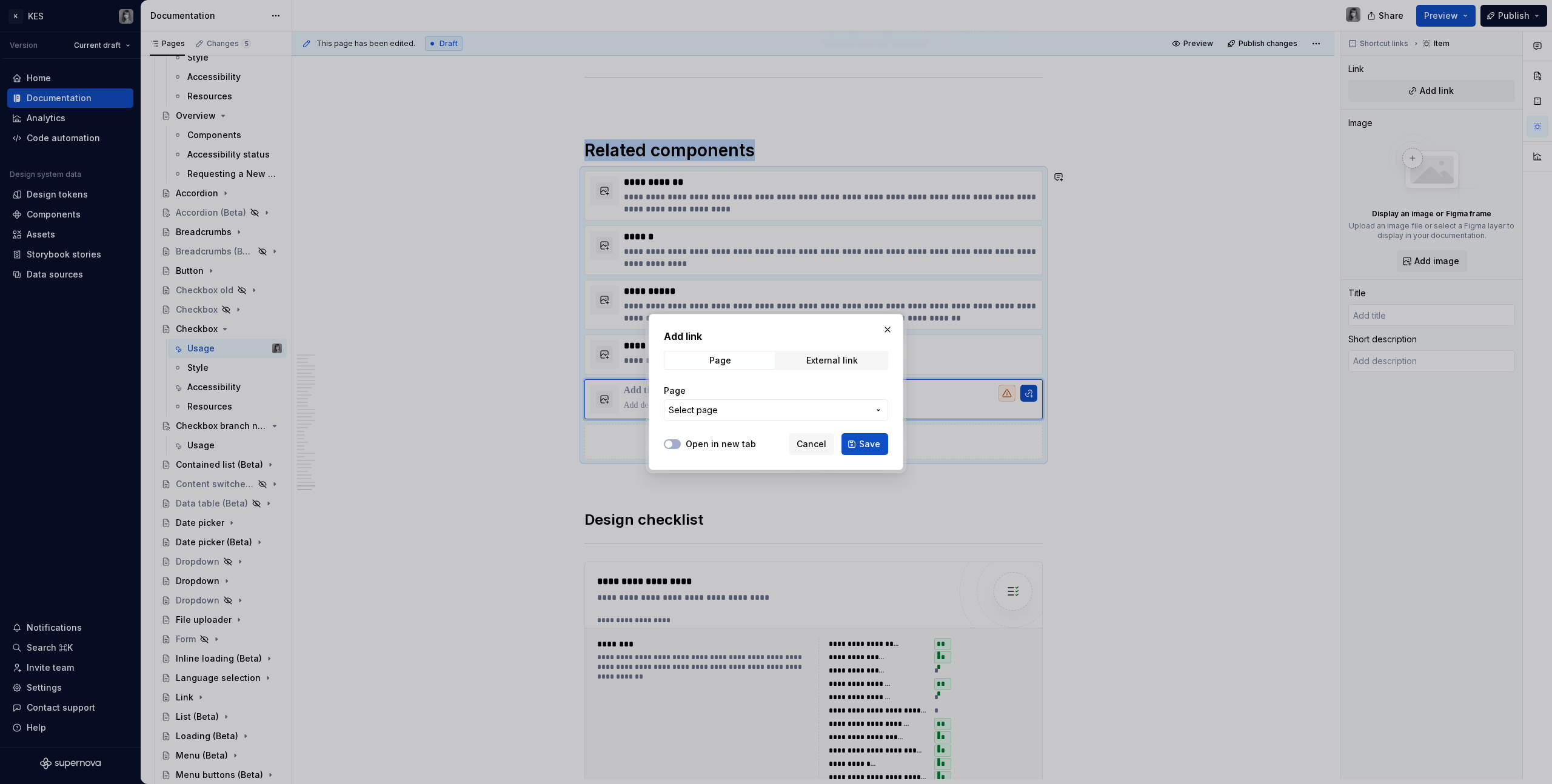 click on "Select page" at bounding box center [776, 410] 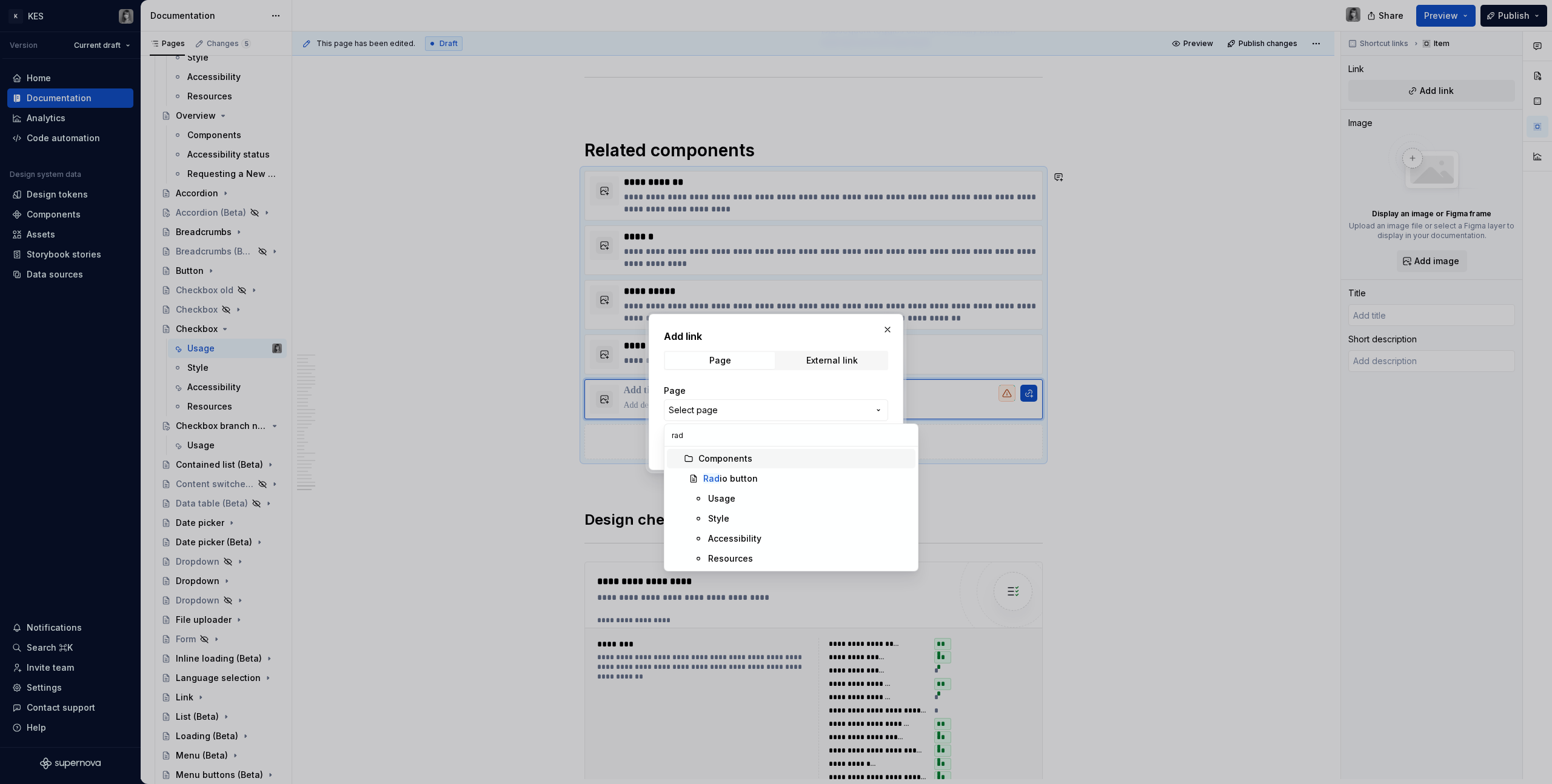 scroll, scrollTop: 0, scrollLeft: 0, axis: both 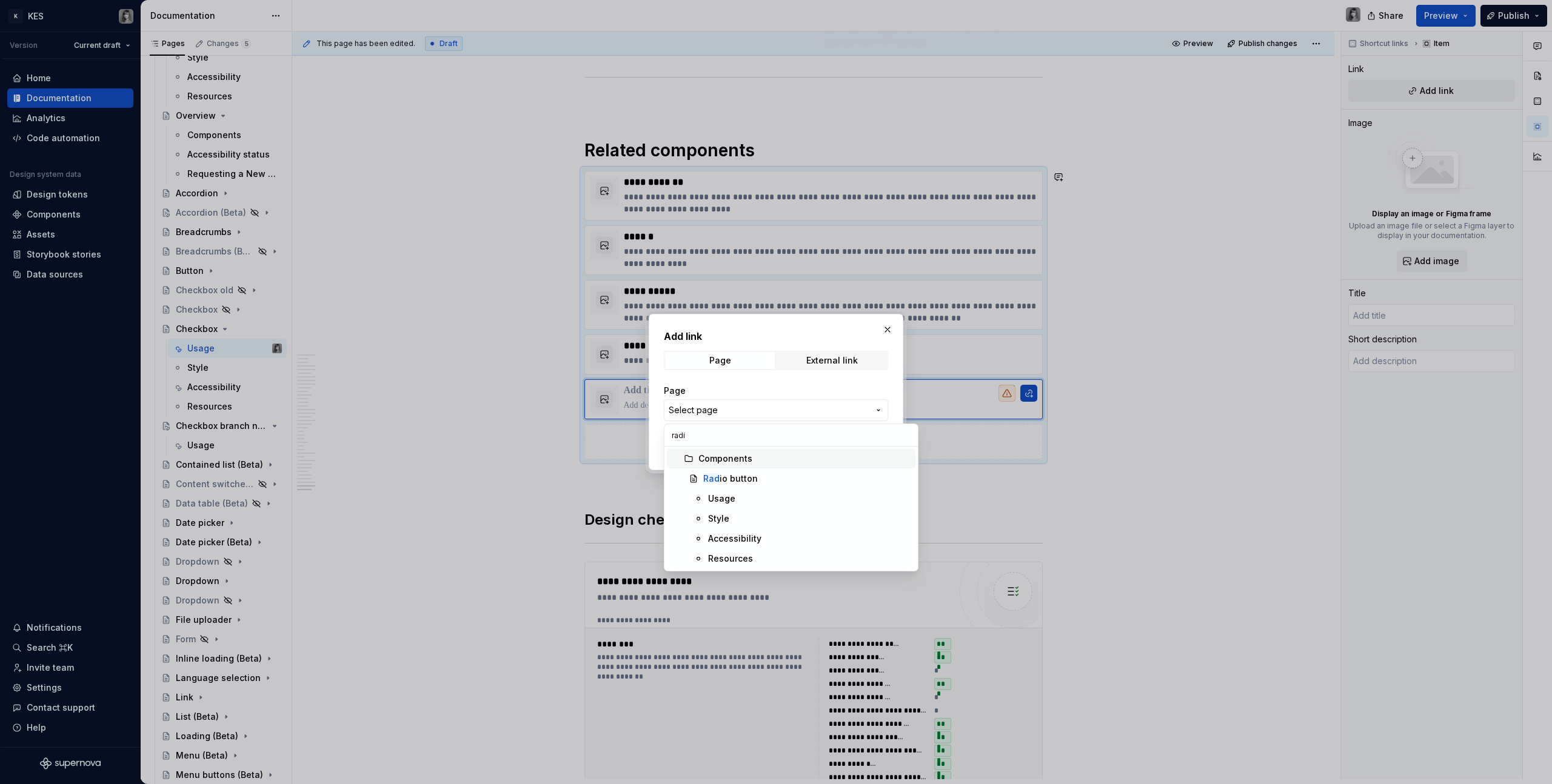 type on "radio" 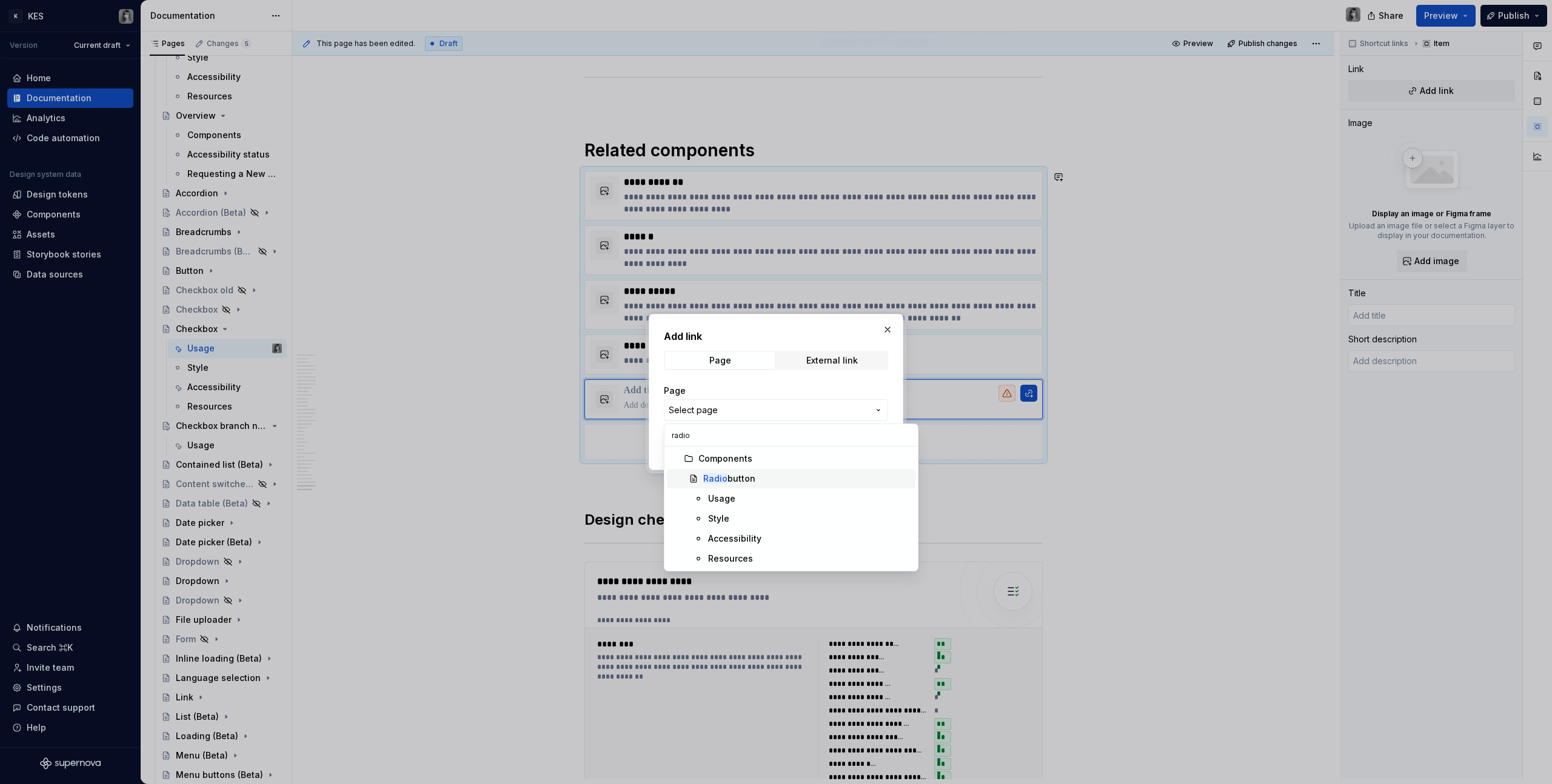 click on "Radio  button" at bounding box center [791, 479] 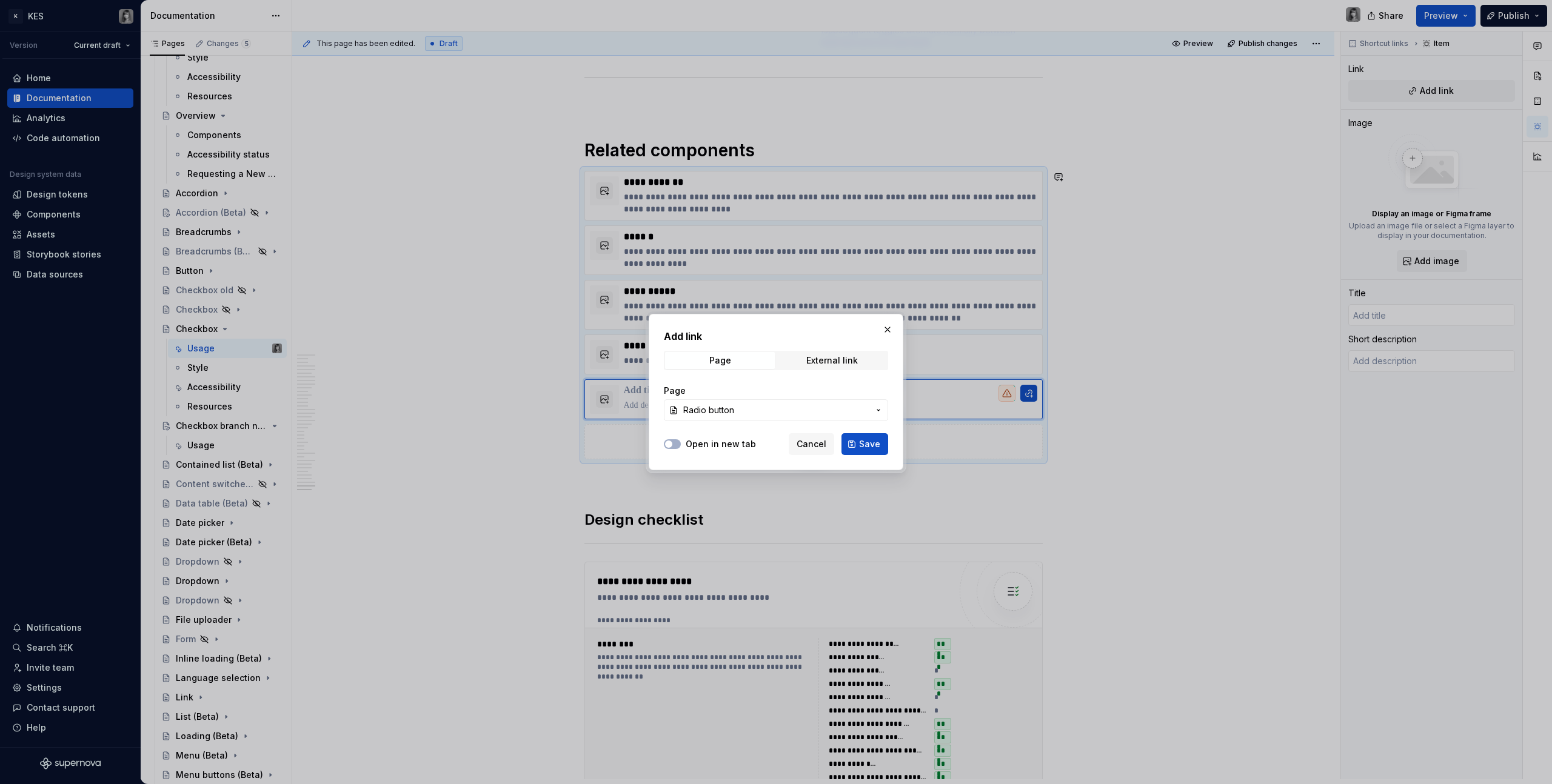 click on "Add link Page External link Page Radio button Open in new tab Cancel Save" at bounding box center (776, 392) 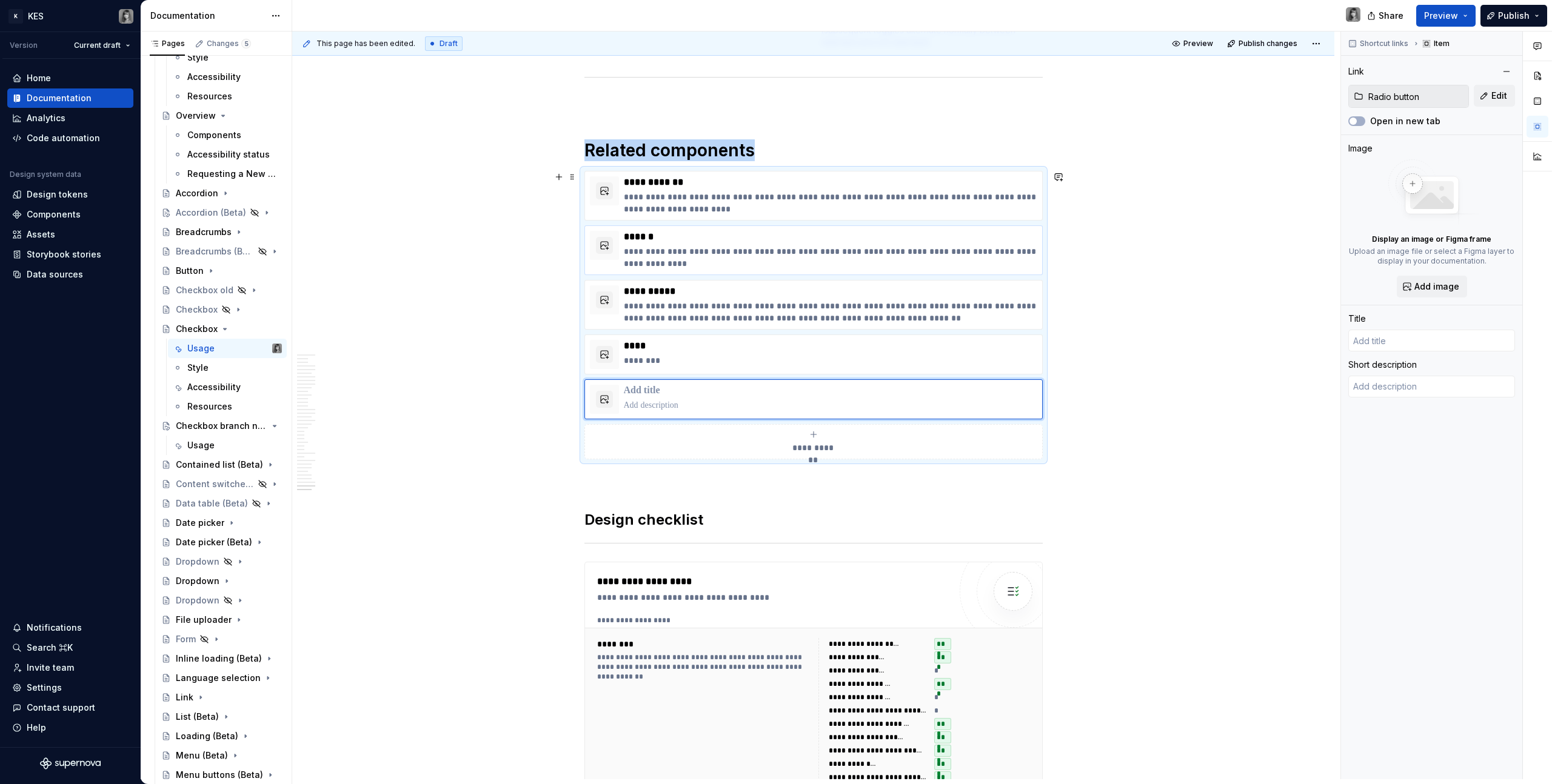 type on "*" 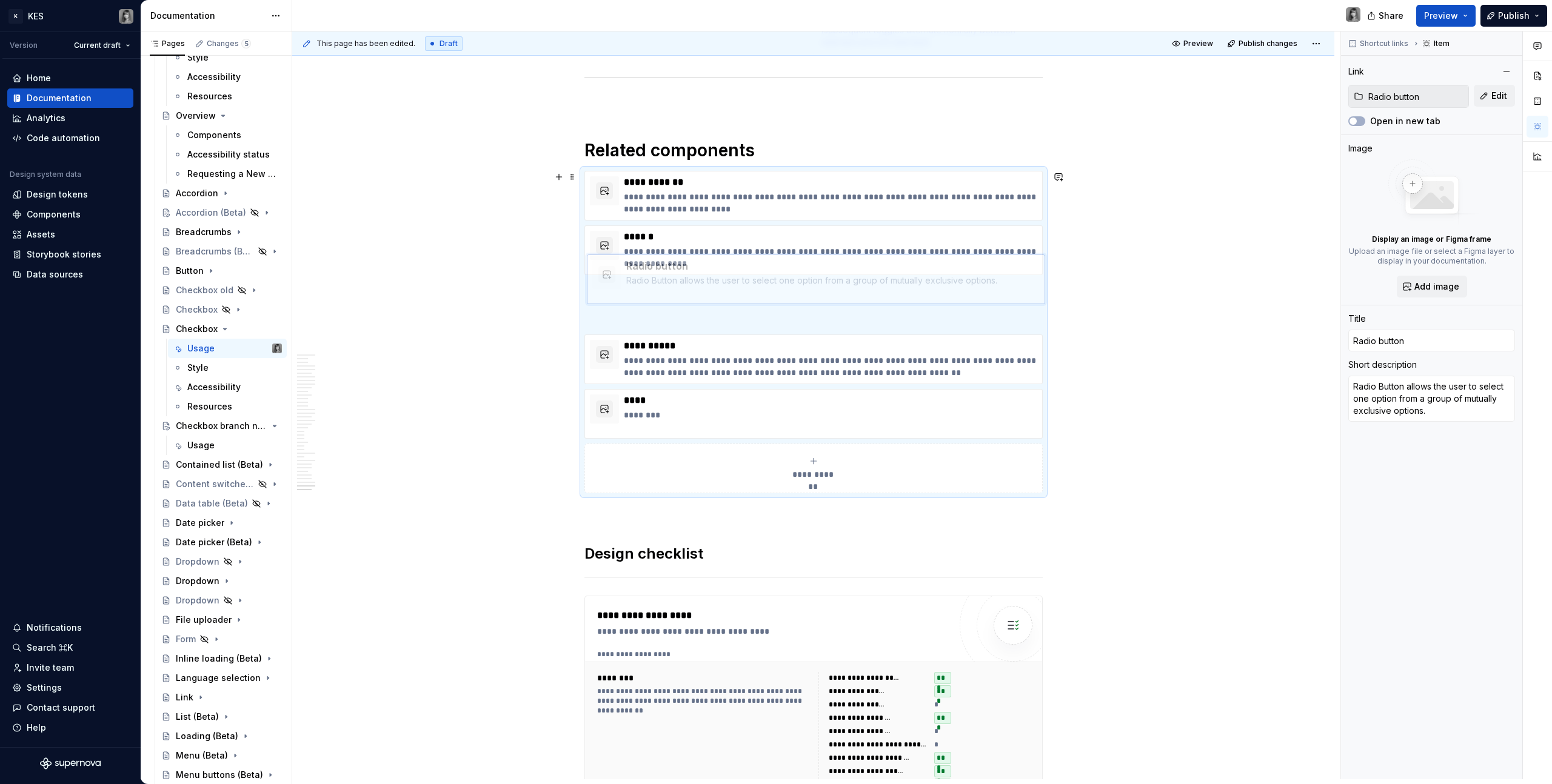 scroll, scrollTop: 10649, scrollLeft: 0, axis: vertical 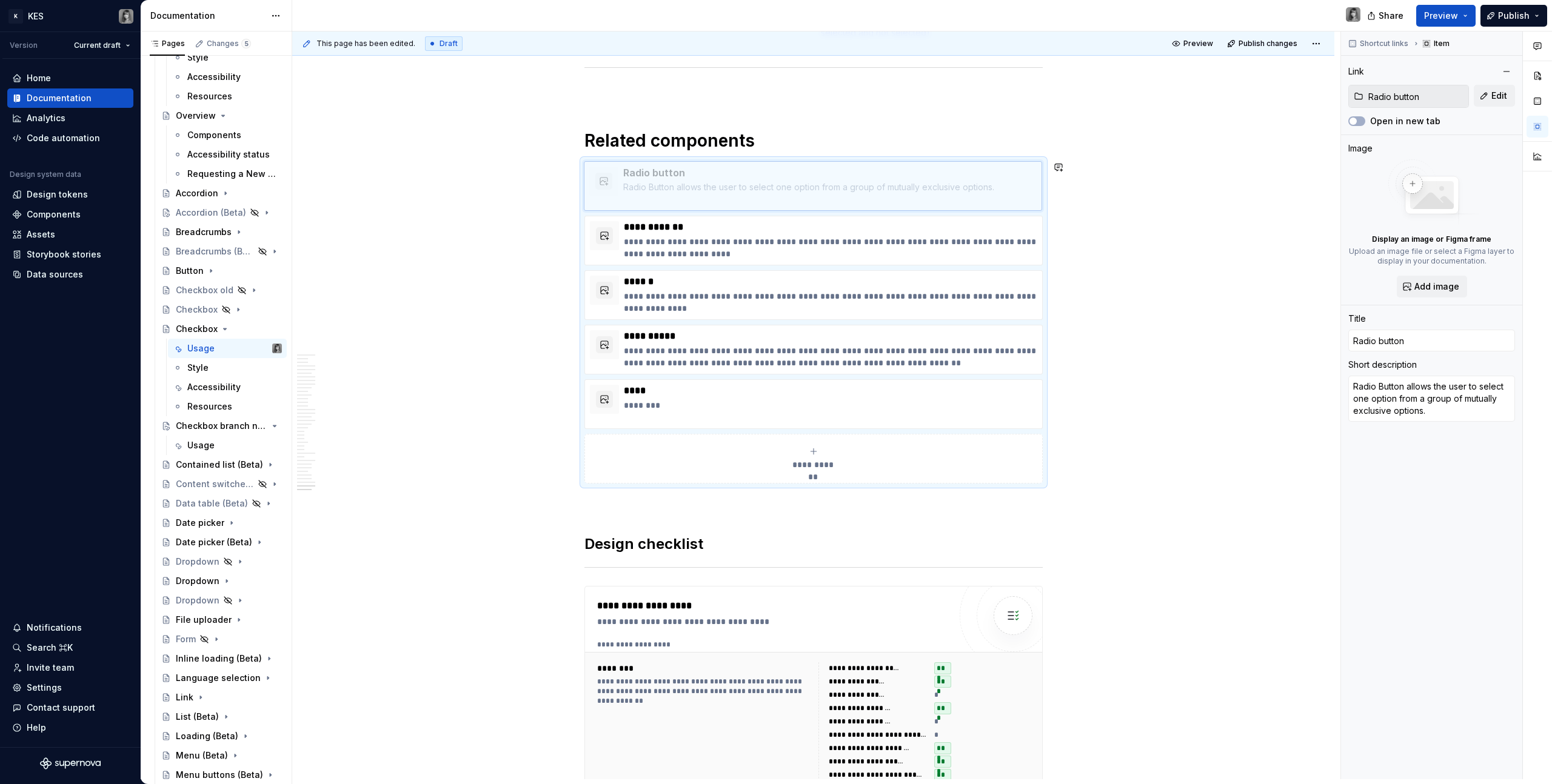 drag, startPoint x: 600, startPoint y: 400, endPoint x: 598, endPoint y: 180, distance: 220.00909 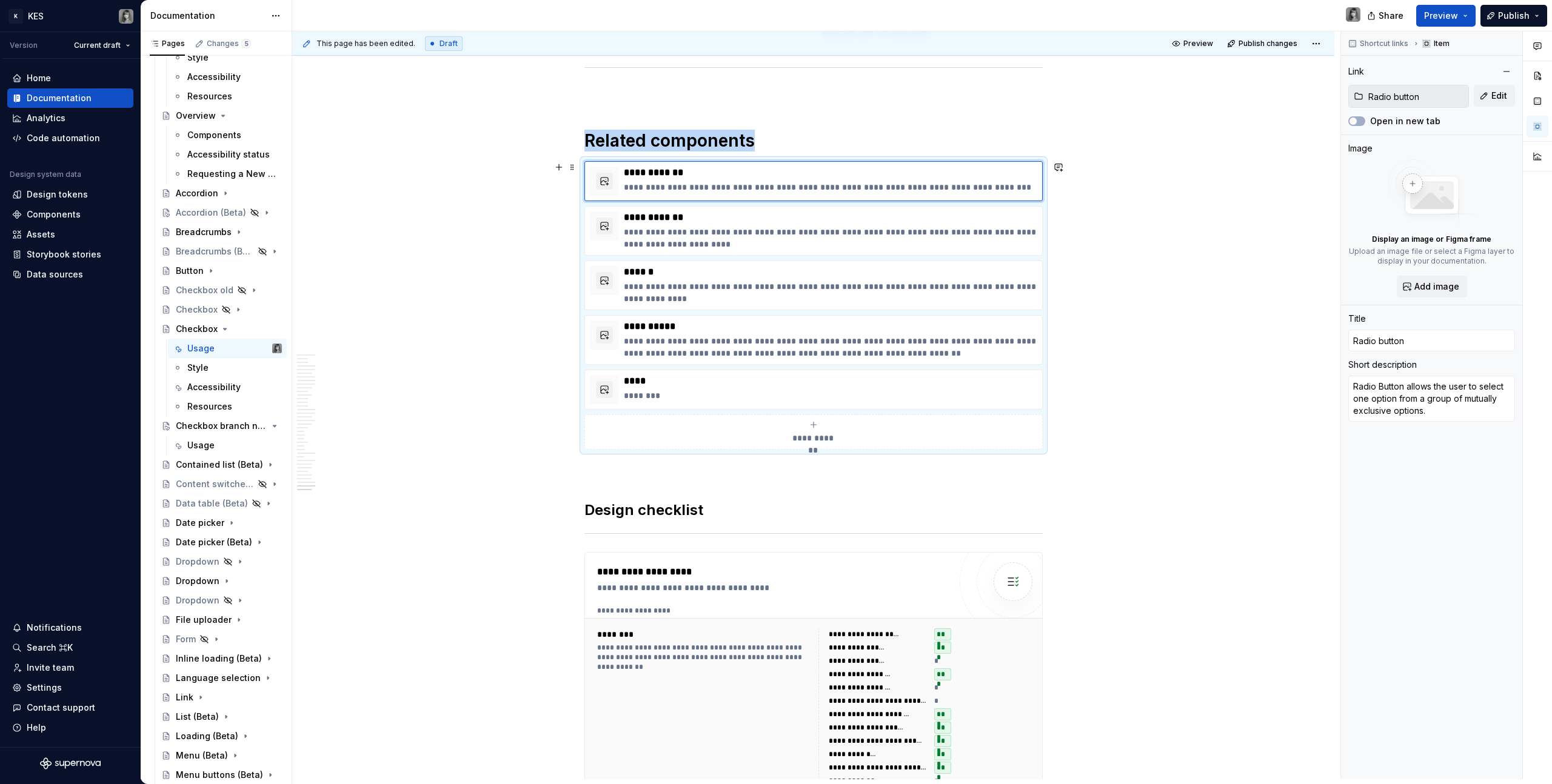 click on "**********" at bounding box center [814, 432] 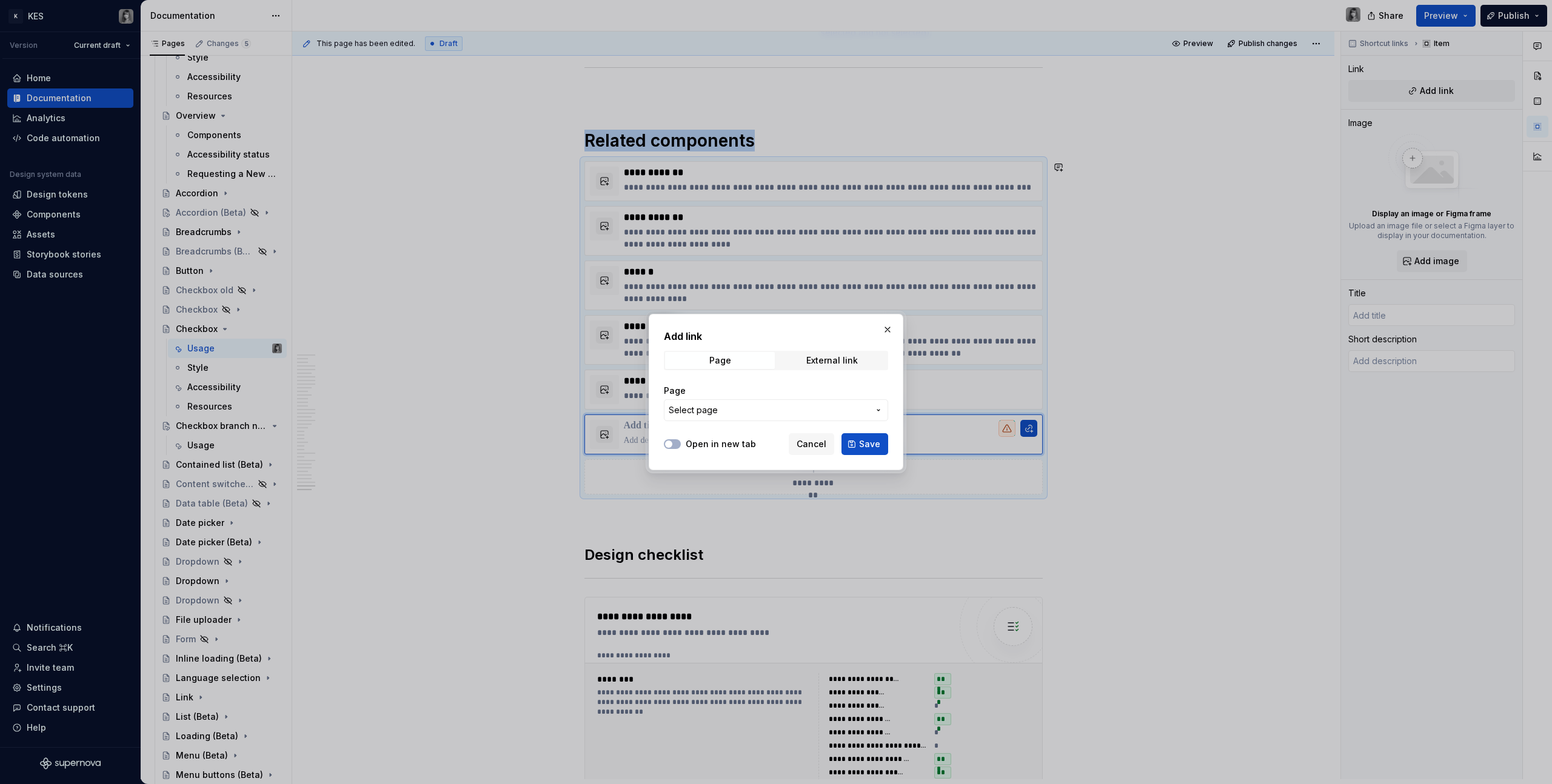 click on "Select page" at bounding box center (769, 410) 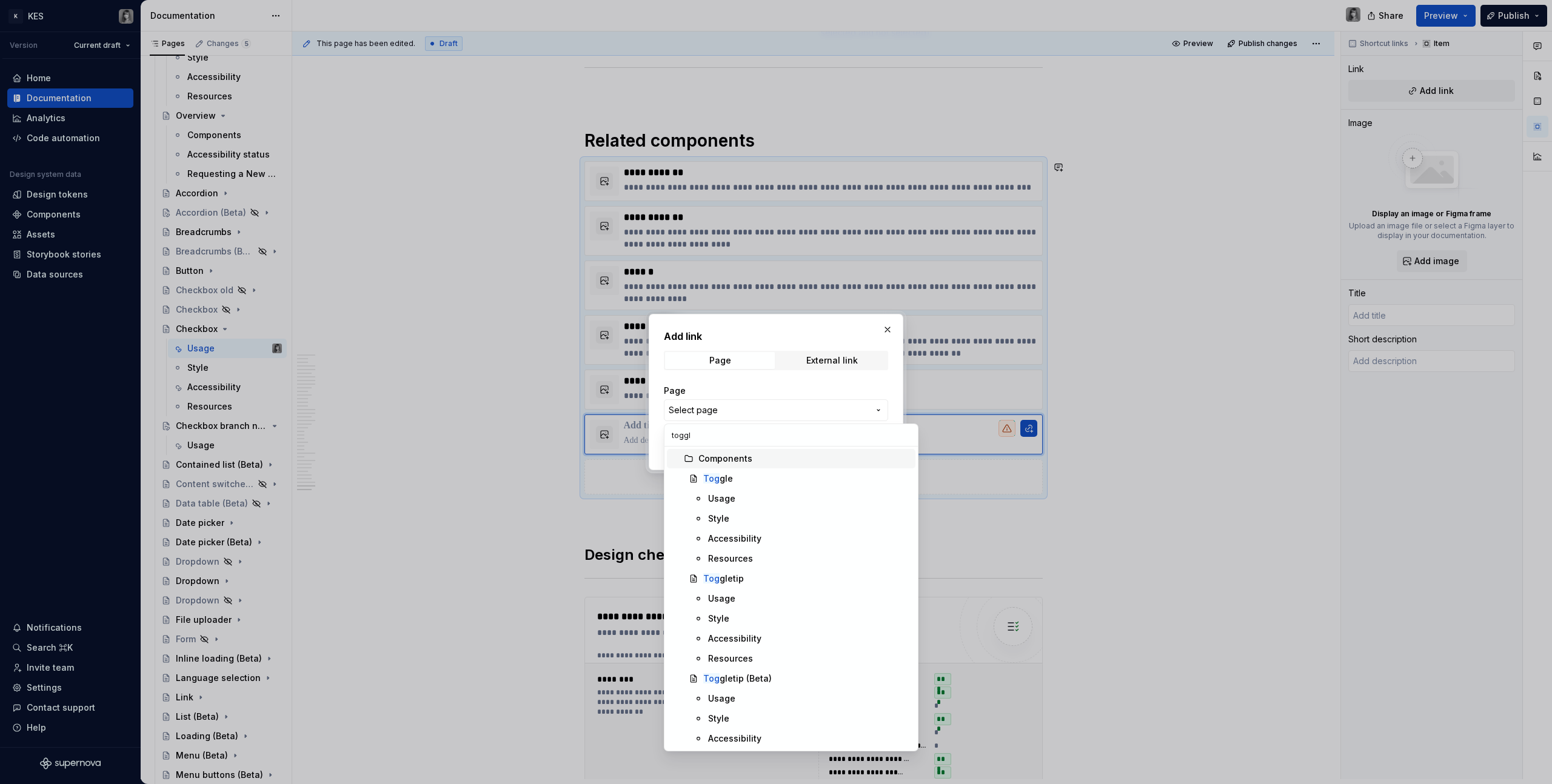 type on "toggle" 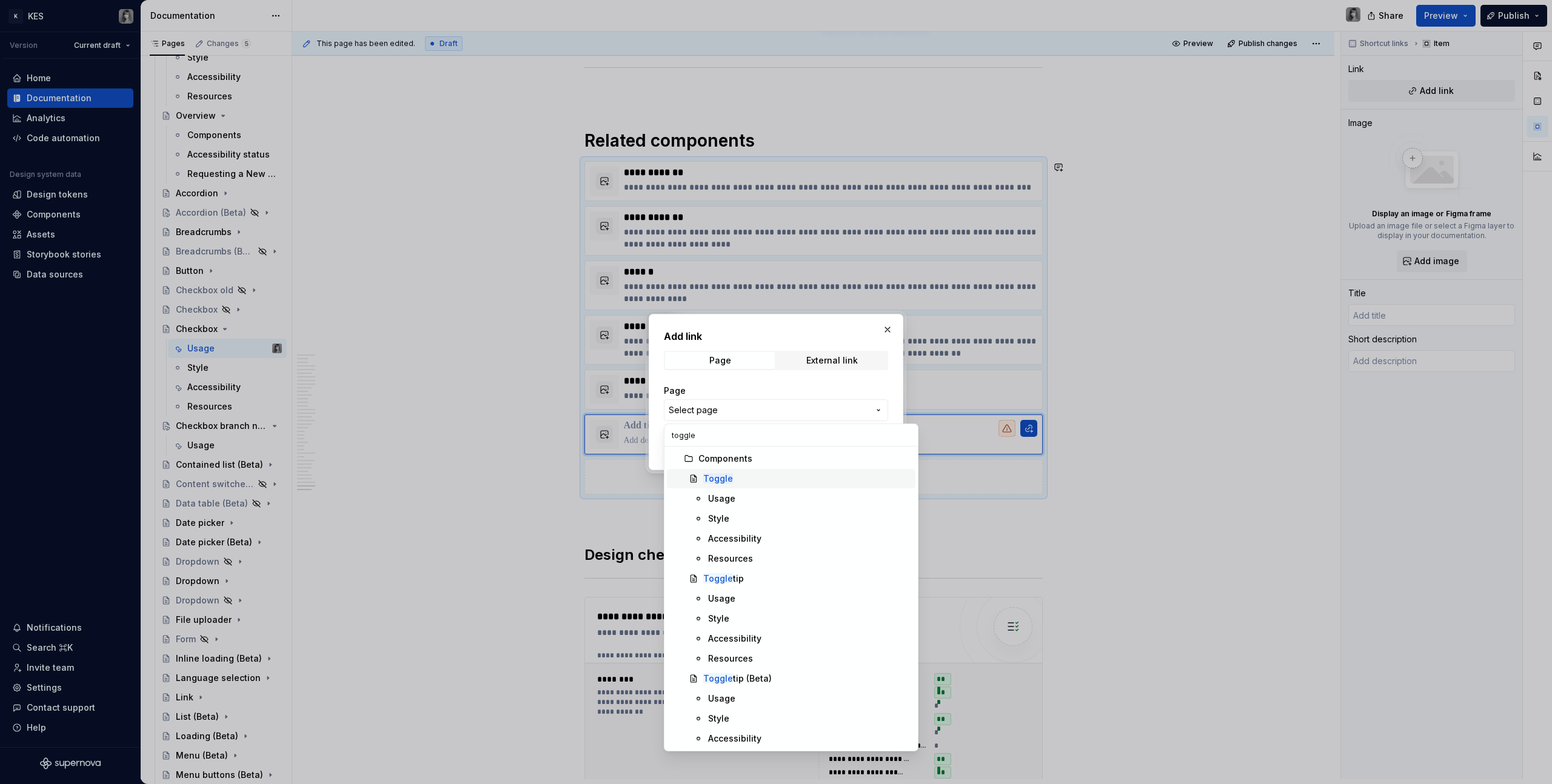 click on "Toggle" at bounding box center [807, 479] 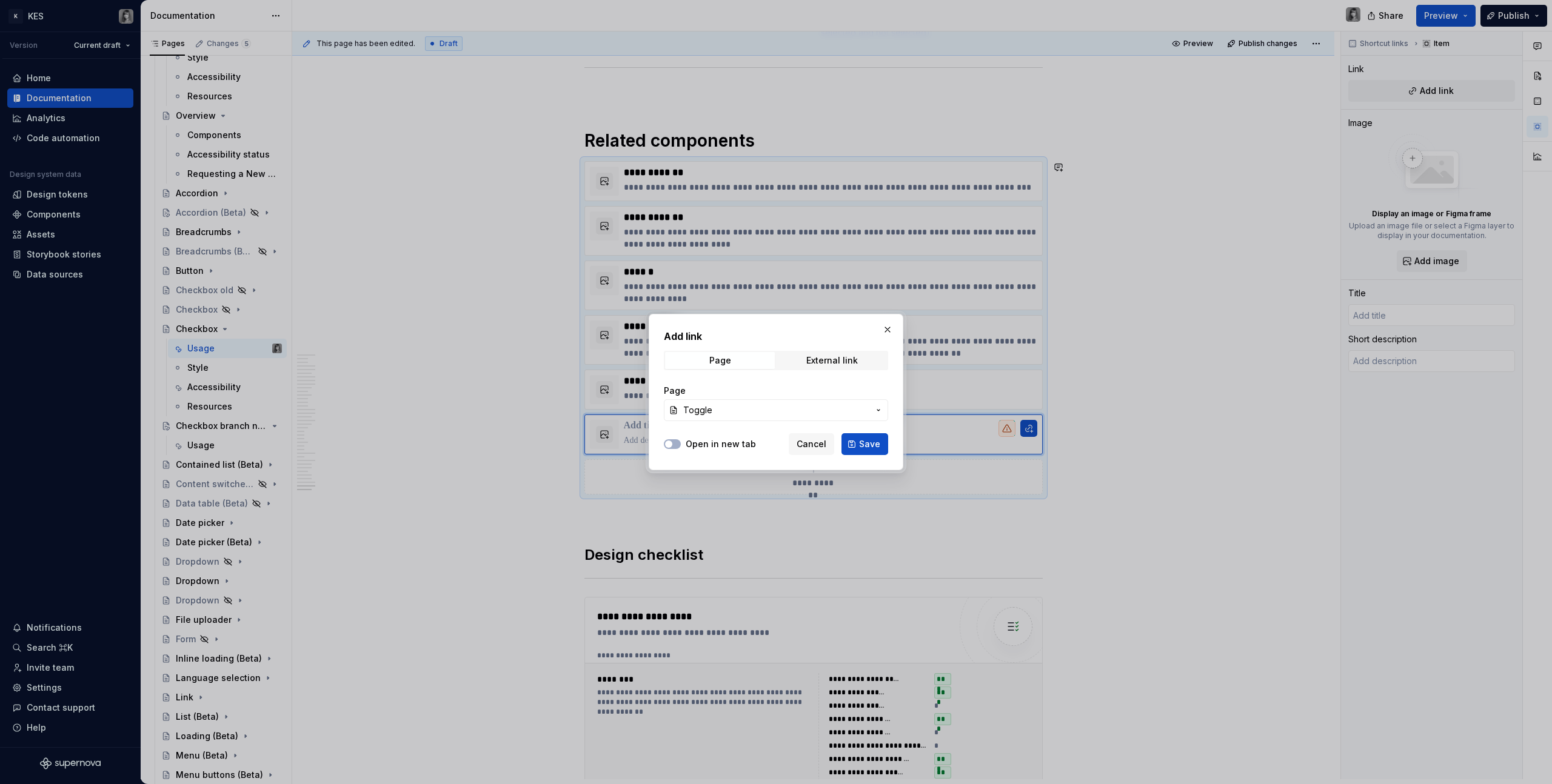 click on "Save" at bounding box center [865, 444] 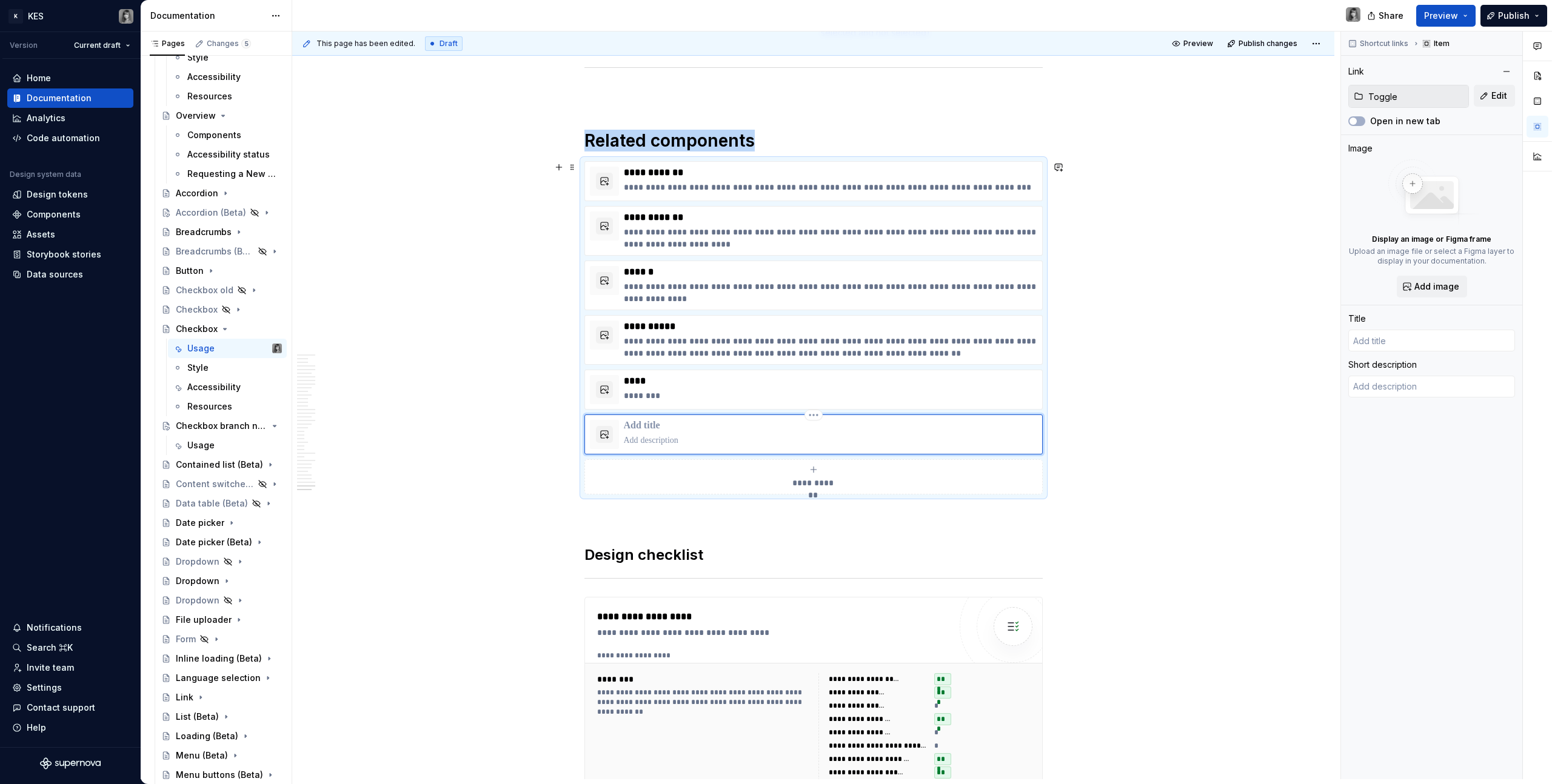 type on "*" 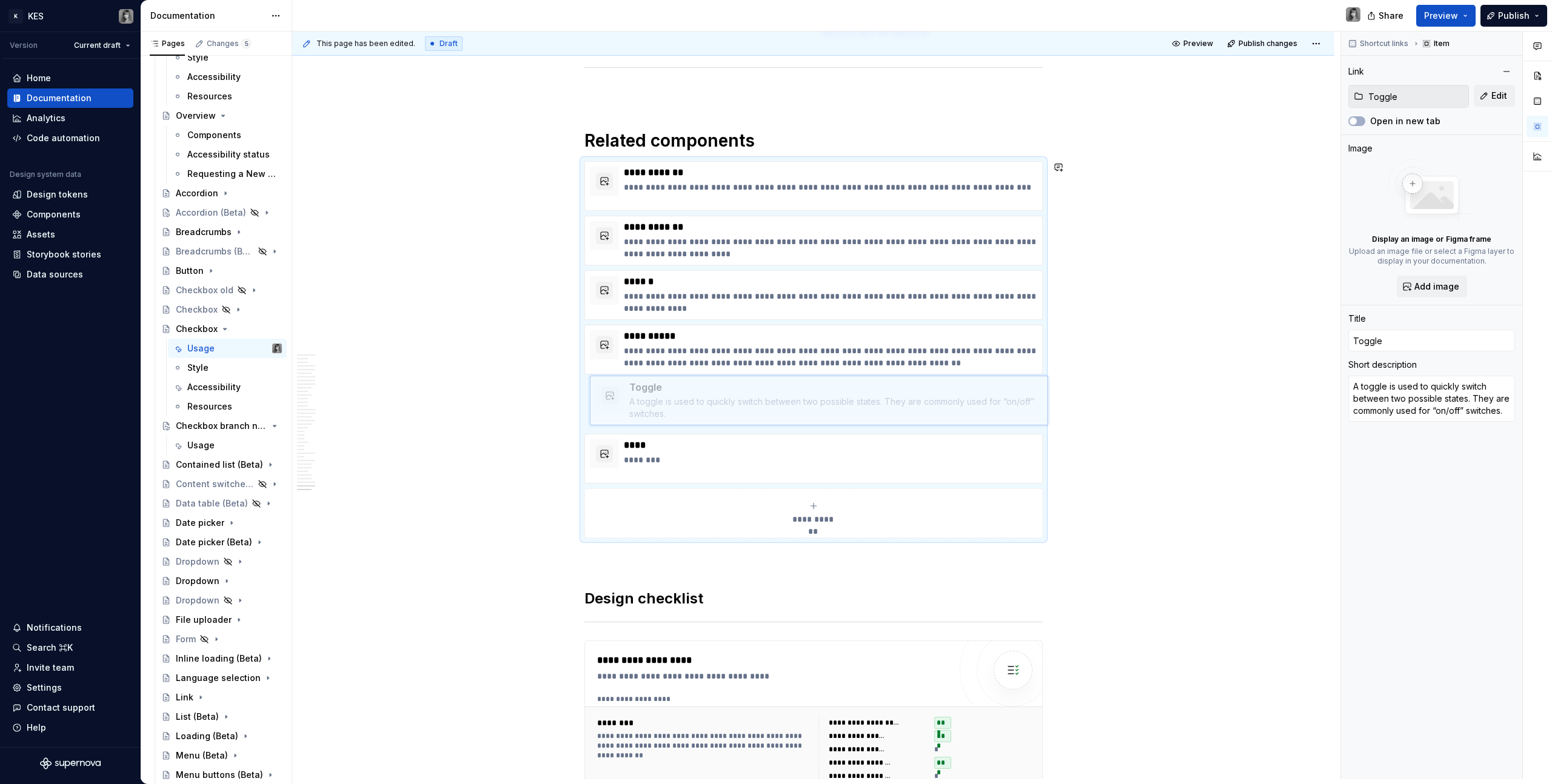 scroll, scrollTop: 10668, scrollLeft: 0, axis: vertical 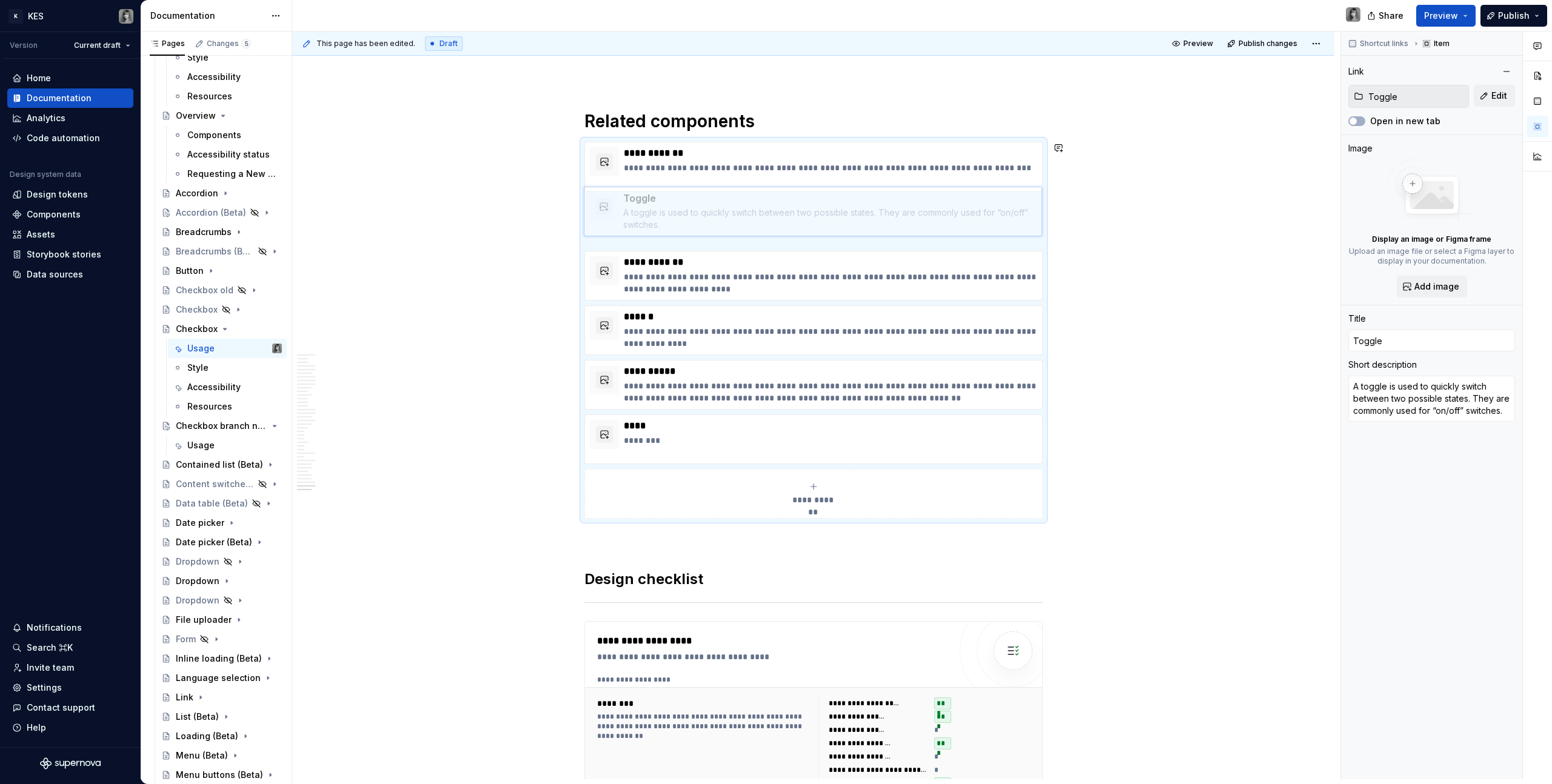 drag, startPoint x: 597, startPoint y: 440, endPoint x: 607, endPoint y: 222, distance: 218.22924 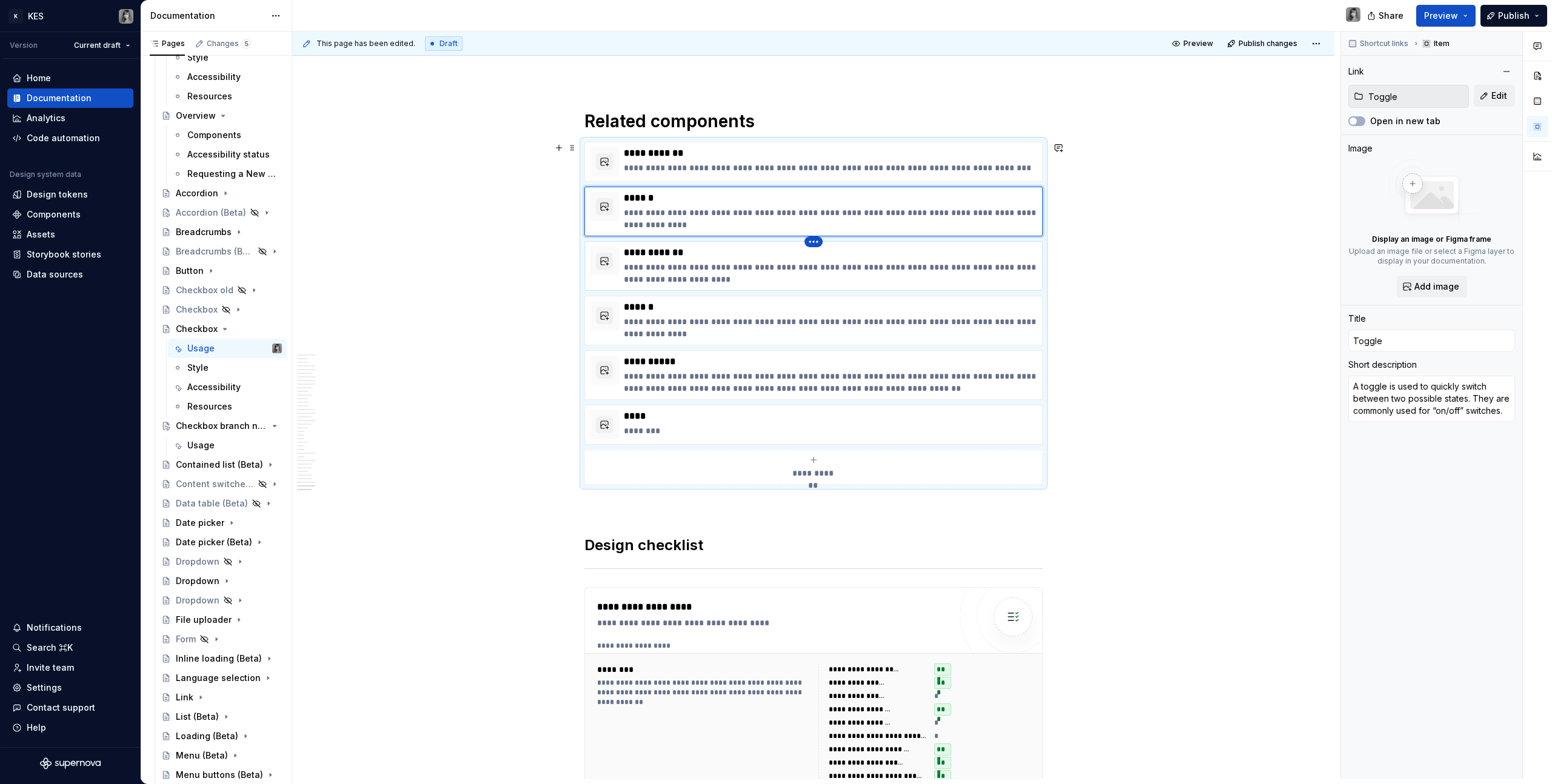 type on "*" 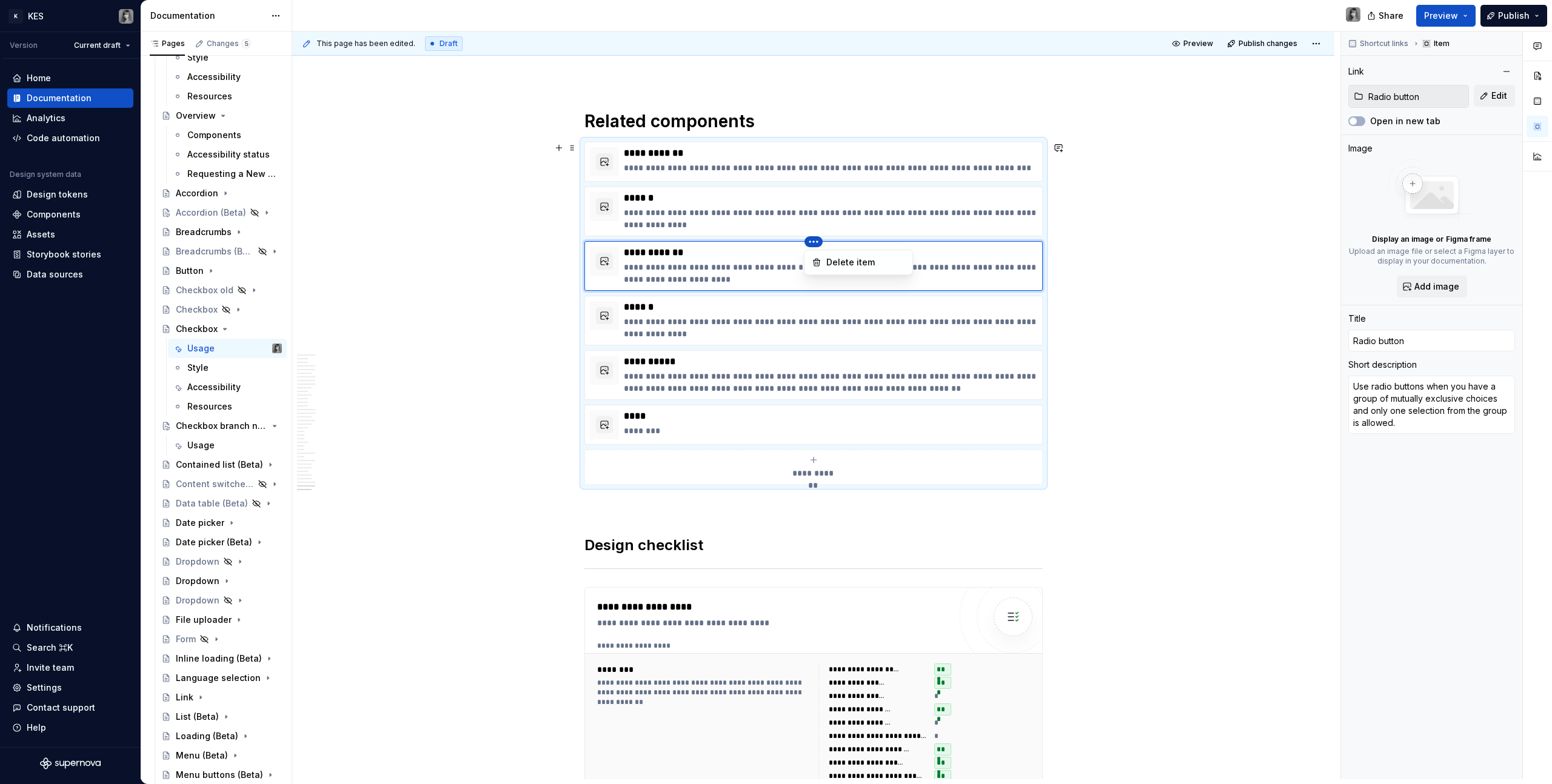 click on "K KES Version Current draft Home Documentation Analytics Code automation Design system data Design tokens Components Assets Storybook stories Data sources Notifications Search ⌘K Invite team Settings Contact support Help Documentation Share Preview Publish Pages Changes 5 Add
Accessibility guide for tree Page tree.
Navigate the tree with the arrow keys. Common tree hotkeys apply. Further keybindings are available:
enter to execute primary action on focused item
f2 to start renaming the focused item
escape to abort renaming an item
control+d to start dragging selected items
Build. Contribute. Evolve. About KES What's new Latest release Monthly updates 2025 Foundations Get started Designing Get started Design kits Other resources Developing Get started Contributing Get started Product development lifecycle Component checklist Documentation Elements Tokens Components Component name Usage Style Accessibility Resources Overview Components *" at bounding box center [776, 392] 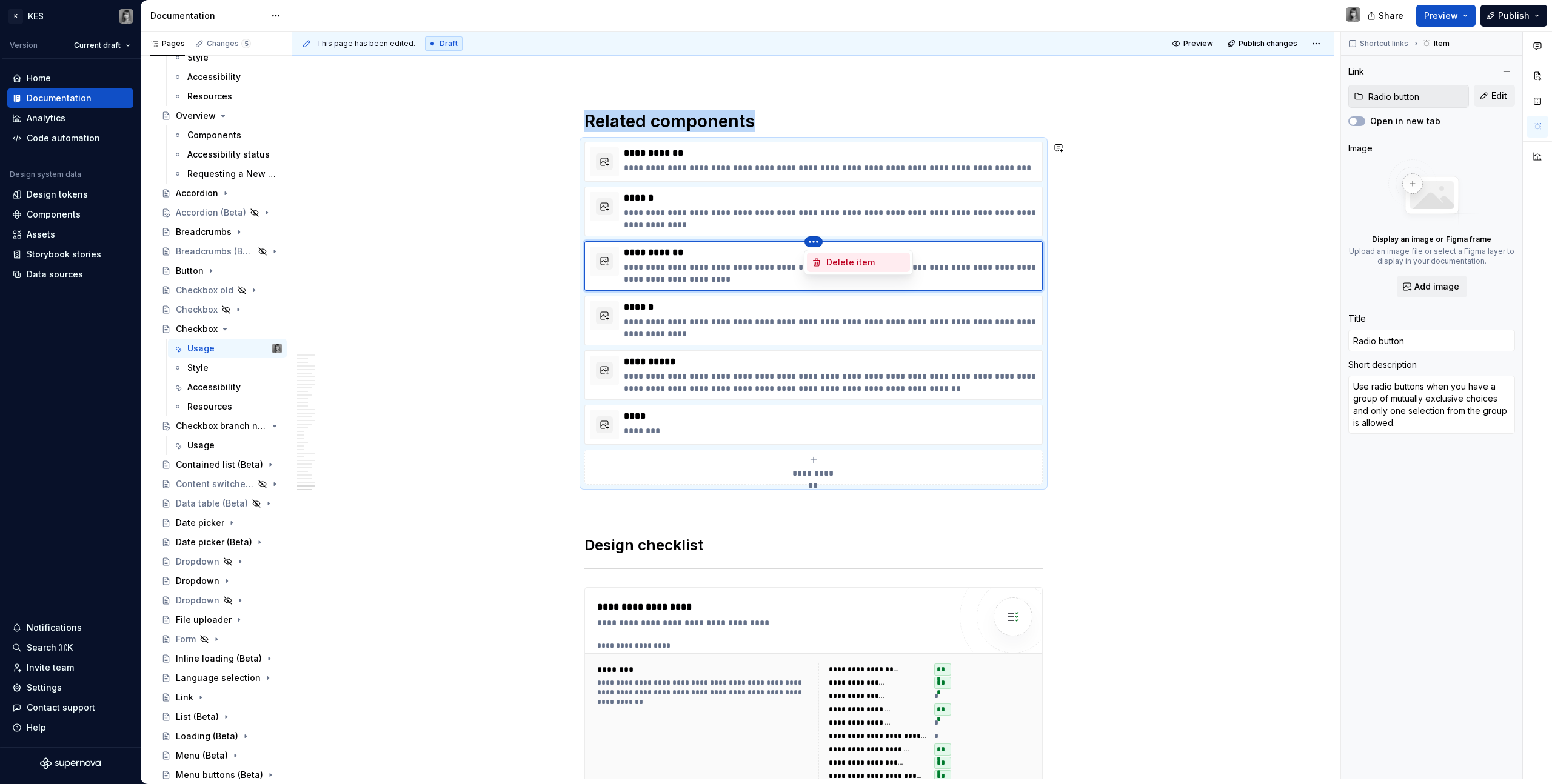 click on "Delete item" at bounding box center (866, 262) 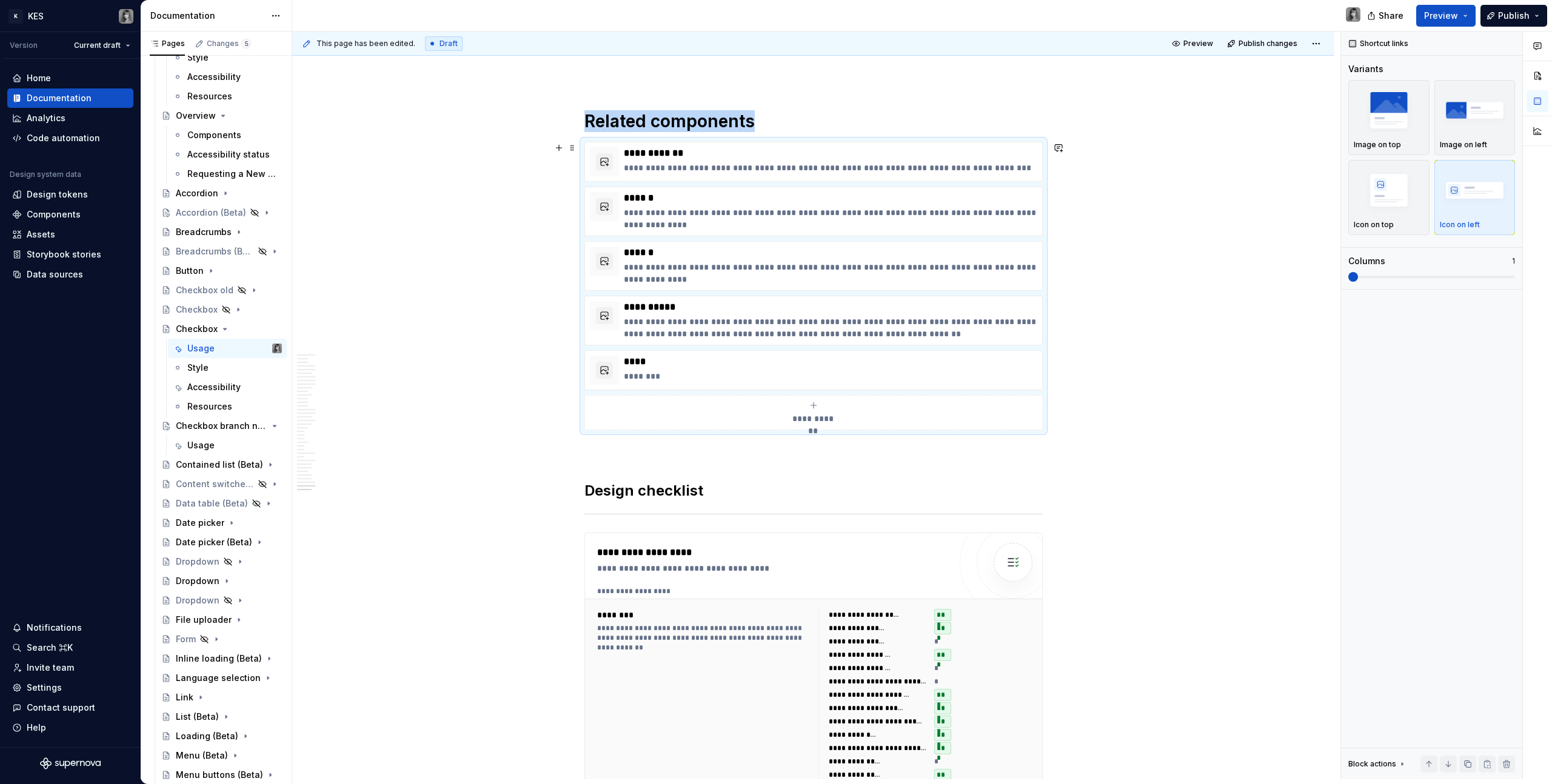 click on "**********" at bounding box center [814, 286] 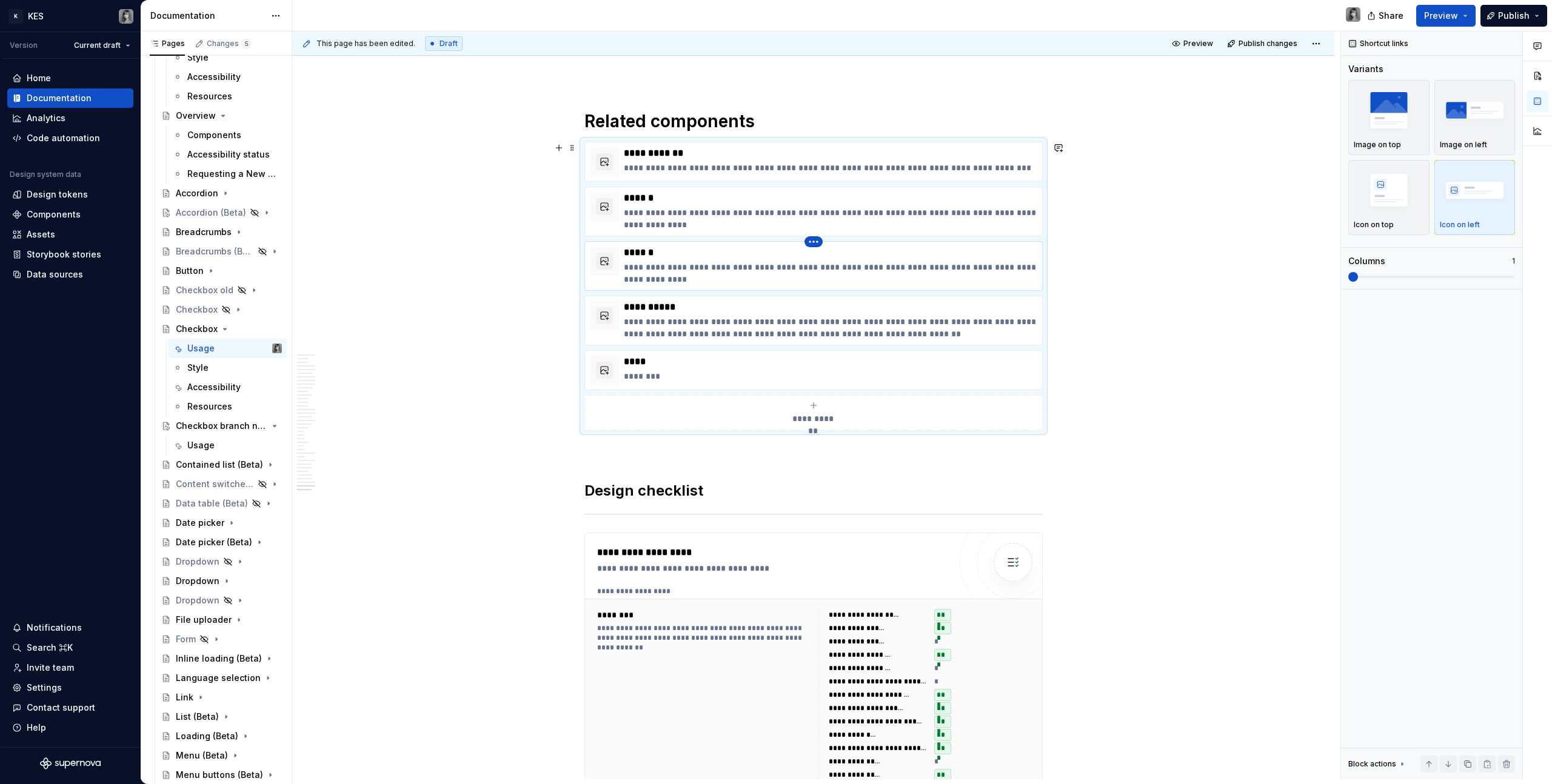 click on "K KES Version Current draft Home Documentation Analytics Code automation Design system data Design tokens Components Assets Storybook stories Data sources Notifications Search ⌘K Invite team Settings Contact support Help Documentation Share Preview Publish Pages Changes 5 Add
Accessibility guide for tree Page tree.
Navigate the tree with the arrow keys. Common tree hotkeys apply. Further keybindings are available:
enter to execute primary action on focused item
f2 to start renaming the focused item
escape to abort renaming an item
control+d to start dragging selected items
Build. Contribute. Evolve. About KES What's new Latest release Monthly updates 2025 Foundations Get started Designing Get started Design kits Other resources Developing Get started Contributing Get started Product development lifecycle Component checklist Documentation Elements Tokens Components Component name Usage Style Accessibility Resources Overview Components *" at bounding box center [776, 392] 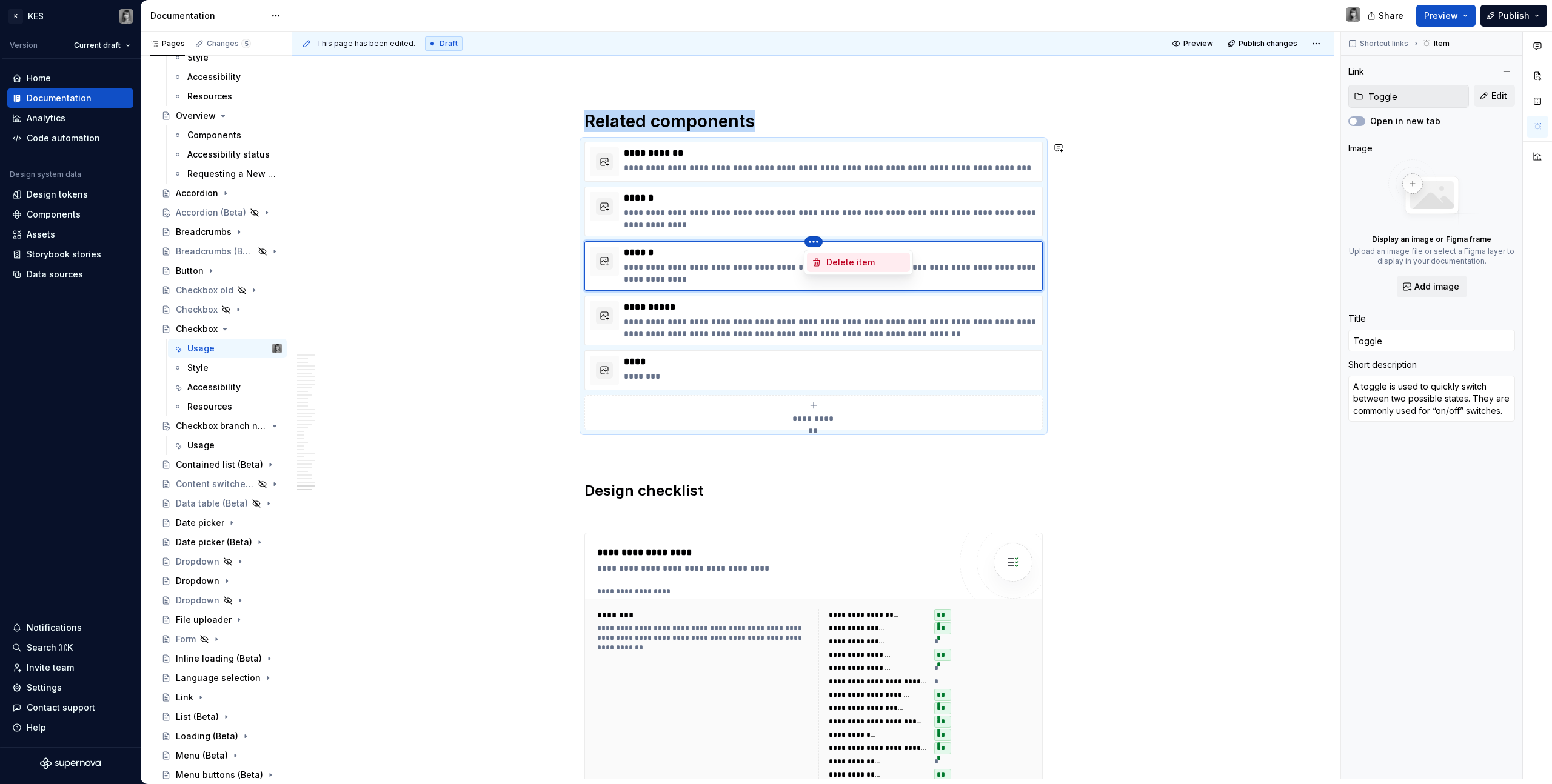 click on "Delete item" at bounding box center (866, 262) 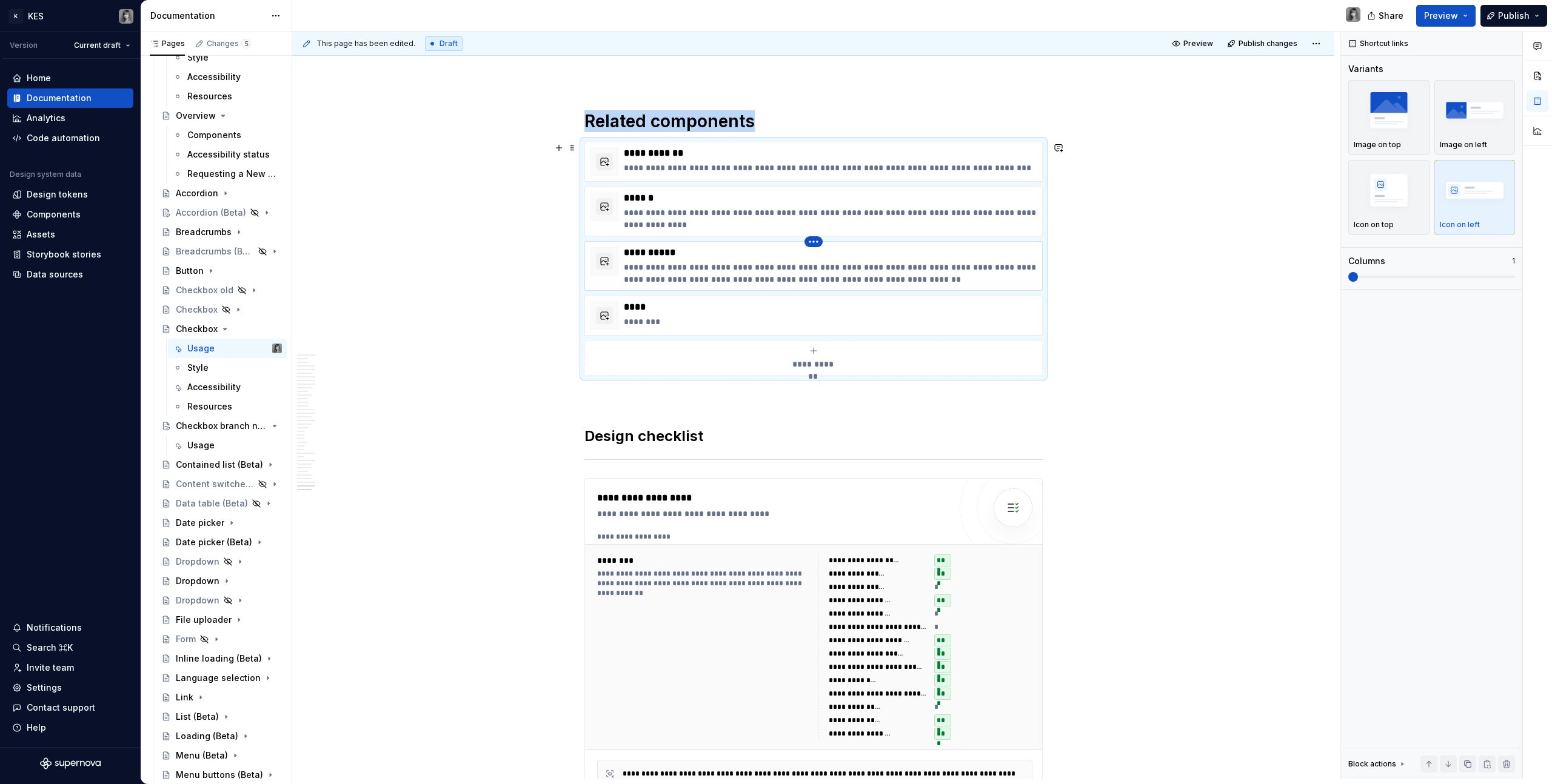 click on "K KES Version Current draft Home Documentation Analytics Code automation Design system data Design tokens Components Assets Storybook stories Data sources Notifications Search ⌘K Invite team Settings Contact support Help Documentation Share Preview Publish Pages Changes 5 Add
Accessibility guide for tree Page tree.
Navigate the tree with the arrow keys. Common tree hotkeys apply. Further keybindings are available:
enter to execute primary action on focused item
f2 to start renaming the focused item
escape to abort renaming an item
control+d to start dragging selected items
Build. Contribute. Evolve. About KES What's new Latest release Monthly updates 2025 Foundations Get started Designing Get started Design kits Other resources Developing Get started Contributing Get started Product development lifecycle Component checklist Documentation Elements Tokens Components Component name Usage Style Accessibility Resources Overview Components *" at bounding box center (776, 392) 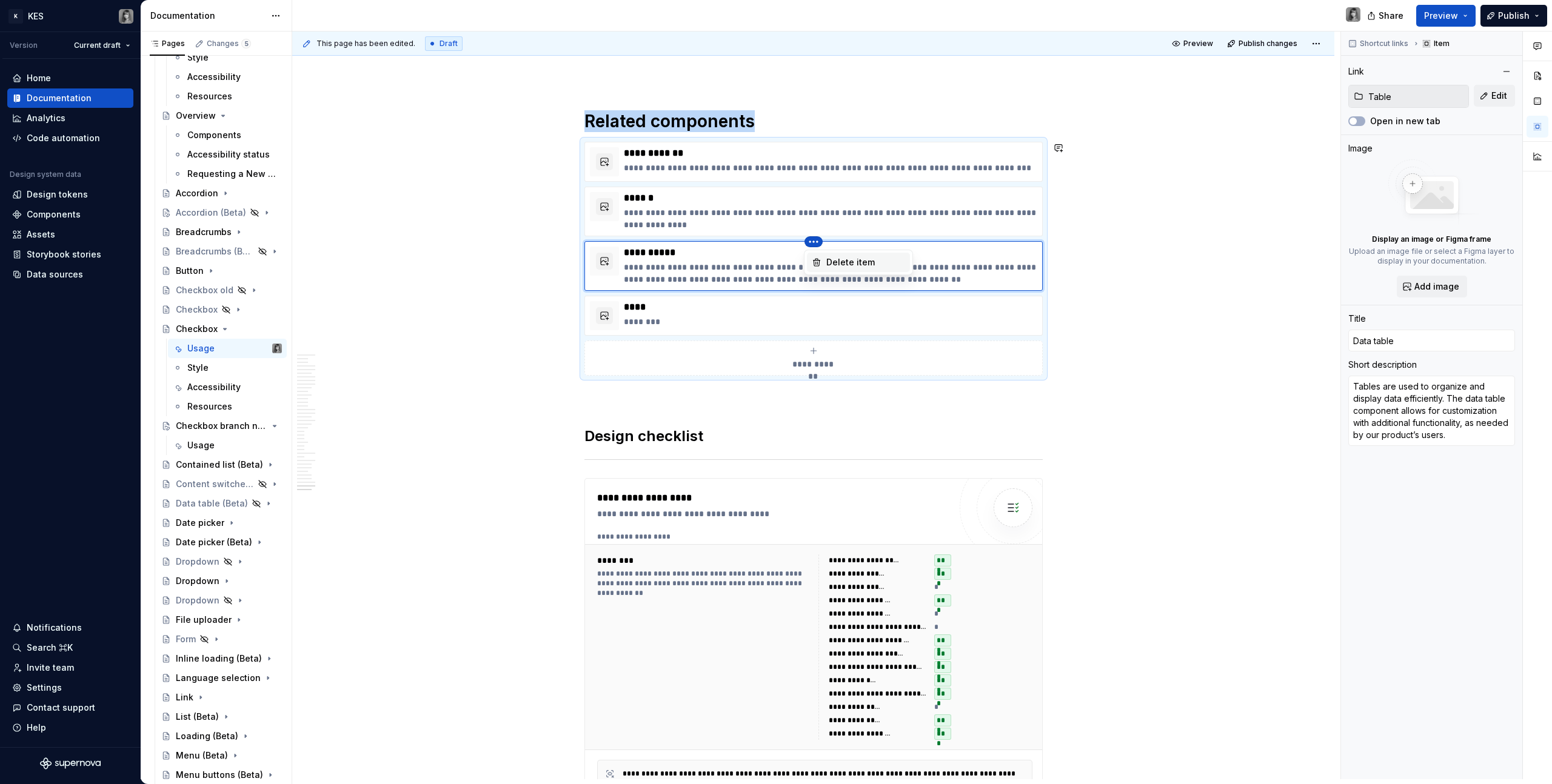 click on "Delete item" at bounding box center [866, 262] 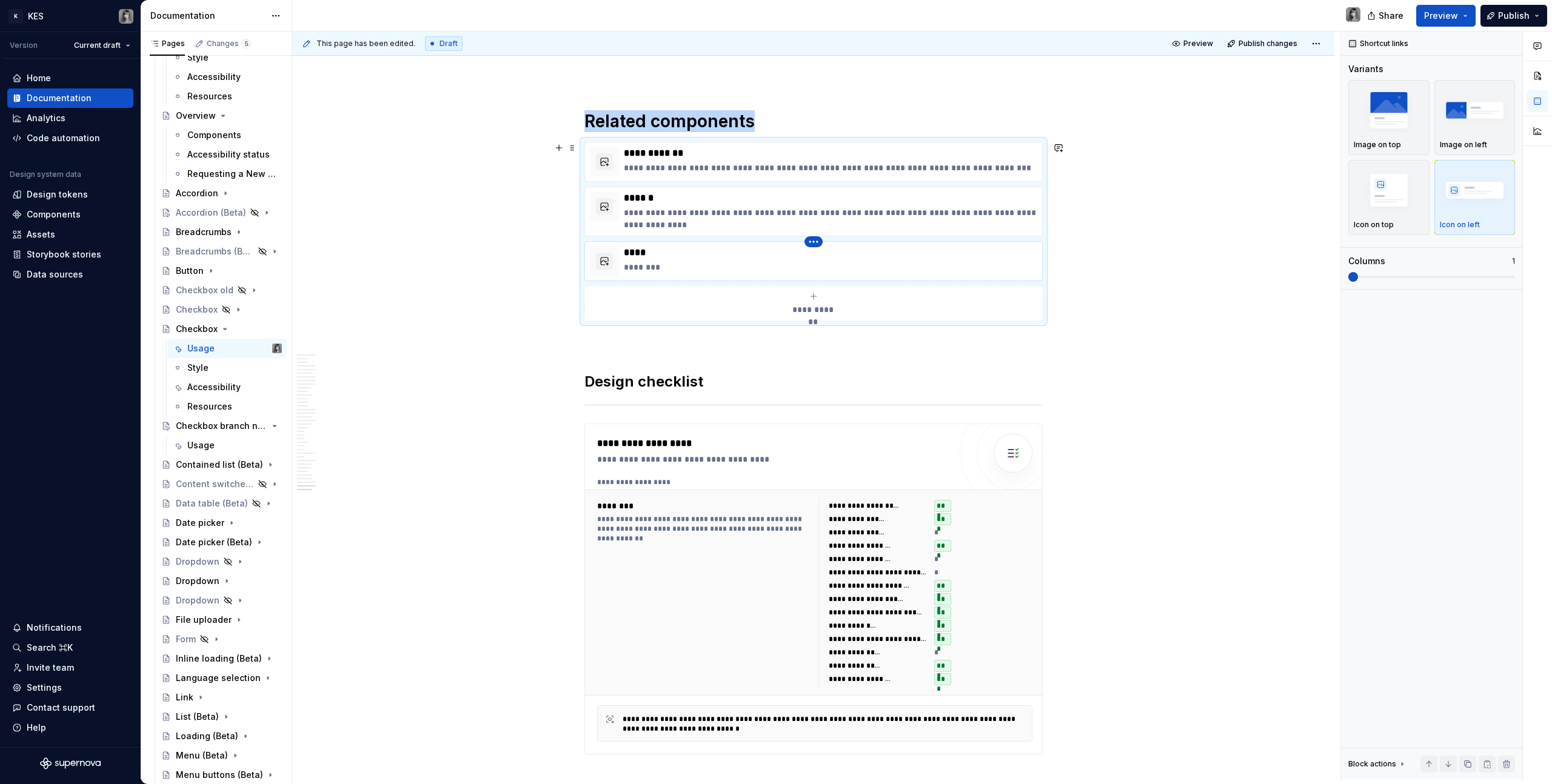 click on "K KES Version Current draft Home Documentation Analytics Code automation Design system data Design tokens Components Assets Storybook stories Data sources Notifications Search ⌘K Invite team Settings Contact support Help Documentation Share Preview Publish Pages Changes 5 Add
Accessibility guide for tree Page tree.
Navigate the tree with the arrow keys. Common tree hotkeys apply. Further keybindings are available:
enter to execute primary action on focused item
f2 to start renaming the focused item
escape to abort renaming an item
control+d to start dragging selected items
Build. Contribute. Evolve. About KES What's new Latest release Monthly updates 2025 Foundations Get started Designing Get started Design kits Other resources Developing Get started Contributing Get started Product development lifecycle Component checklist Documentation Elements Tokens Components Component name Usage Style Accessibility Resources Overview Components *" at bounding box center [776, 392] 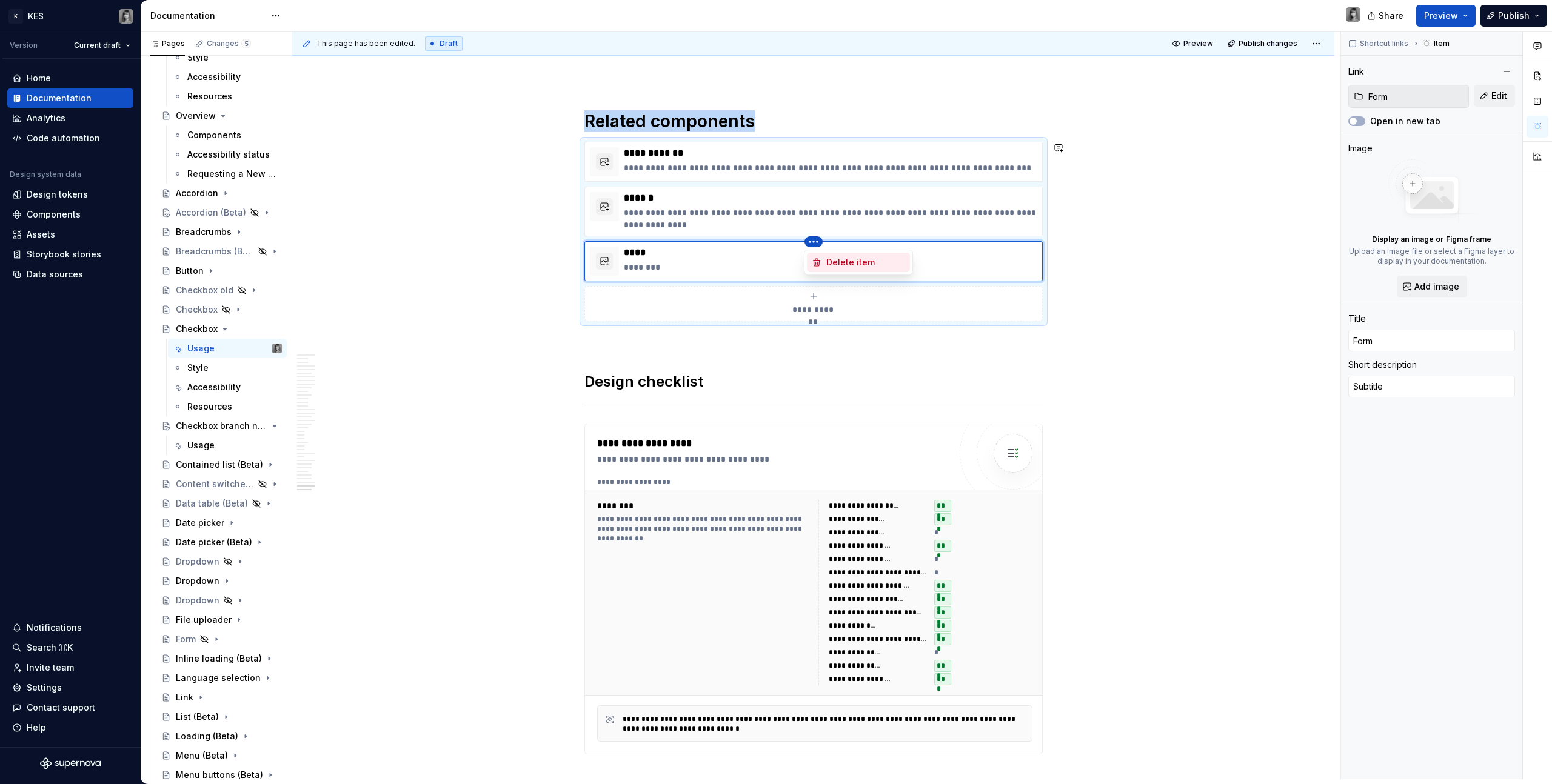 drag, startPoint x: 835, startPoint y: 262, endPoint x: 839, endPoint y: 278, distance: 16.49242 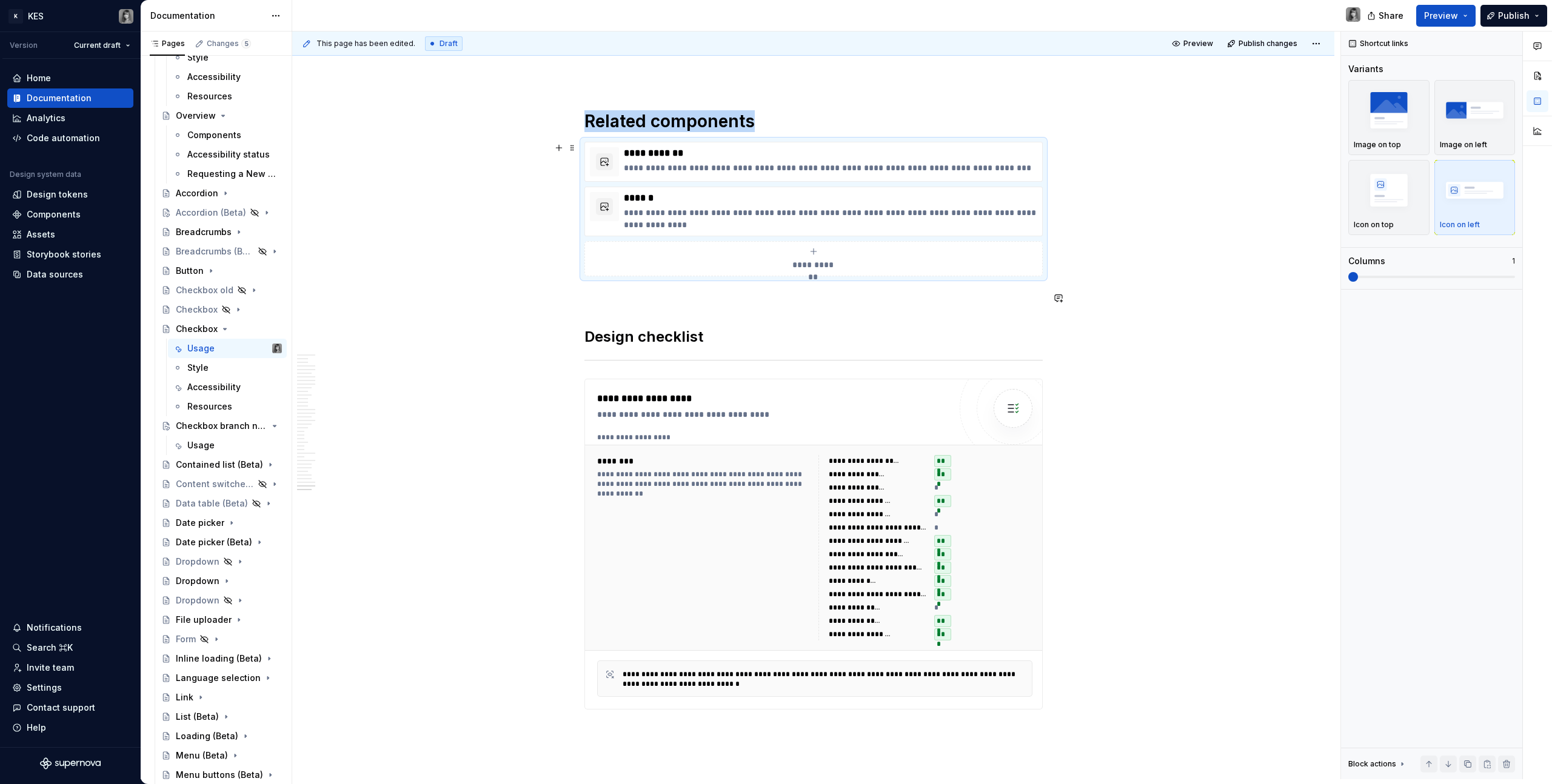 click on "**********" at bounding box center [813, 265] 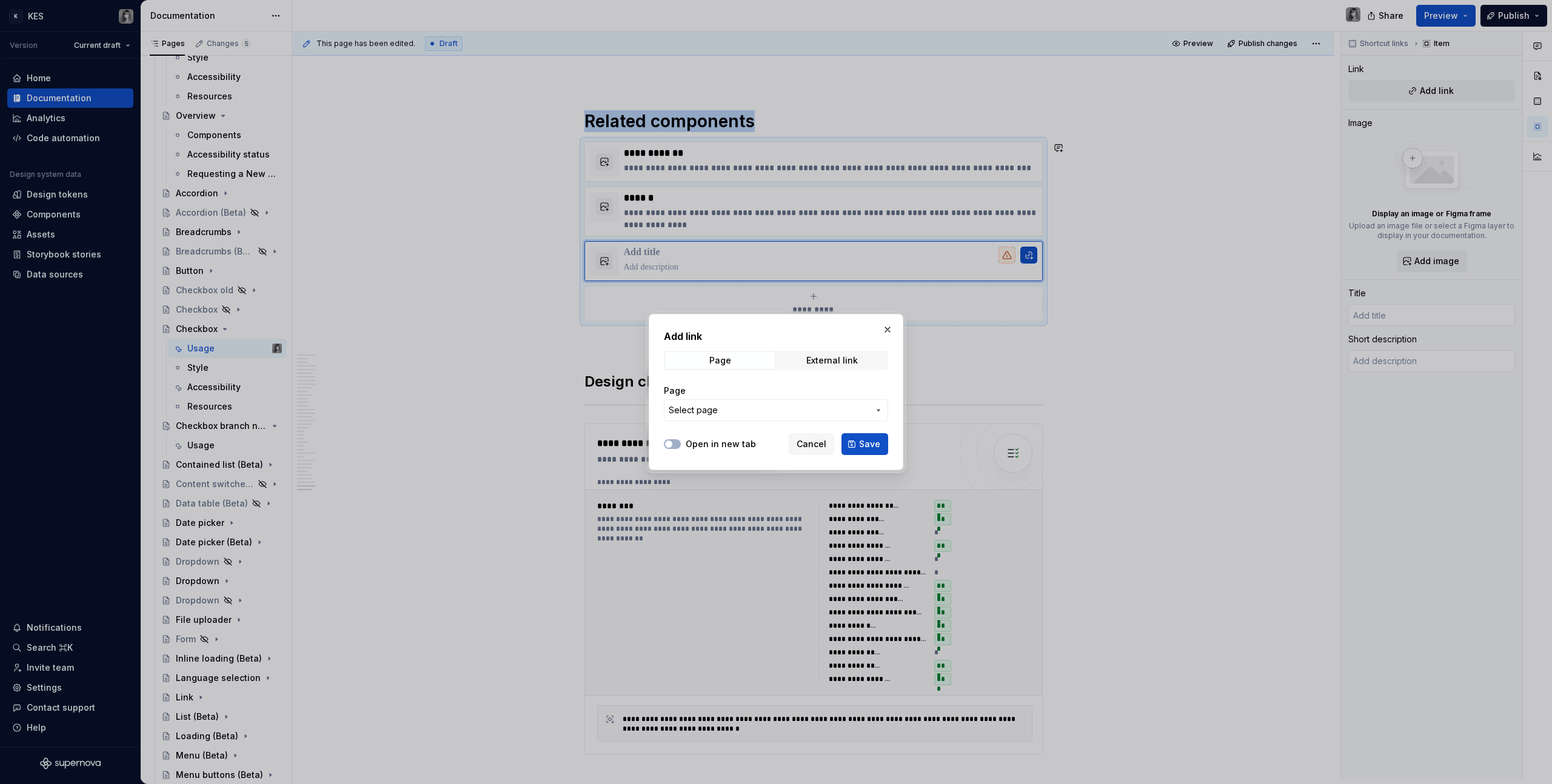 type 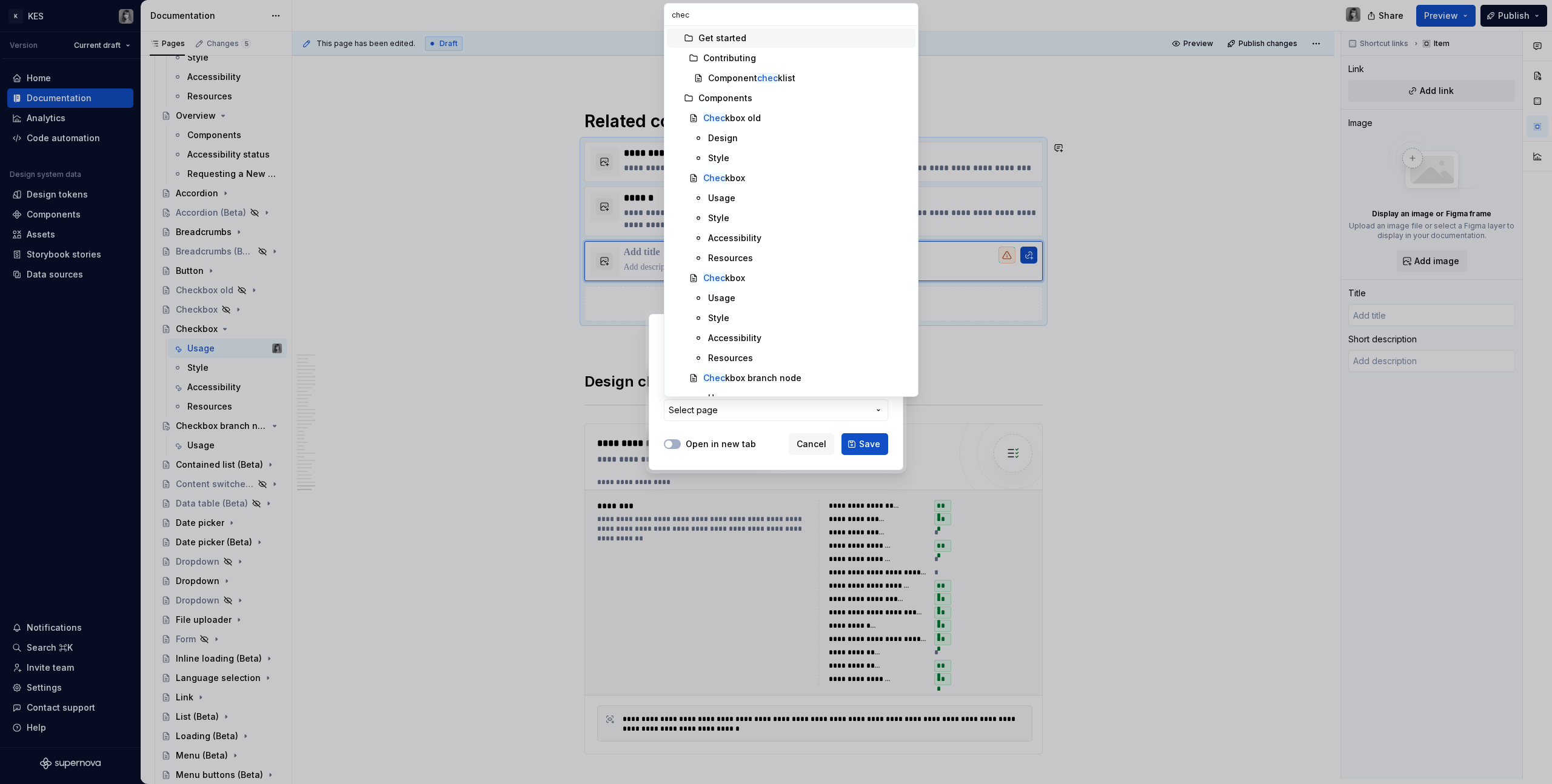 type on "check" 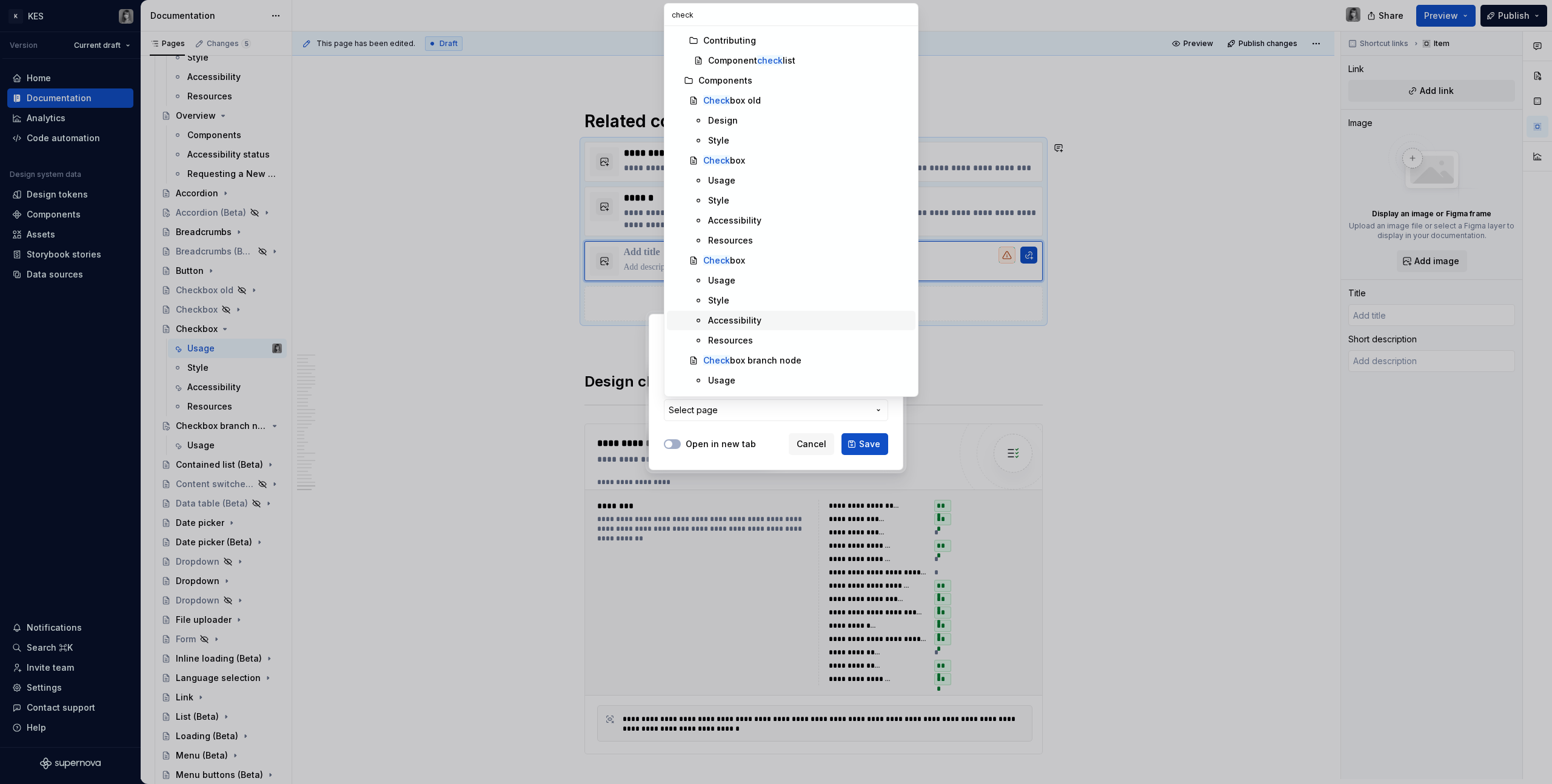 scroll, scrollTop: 32, scrollLeft: 0, axis: vertical 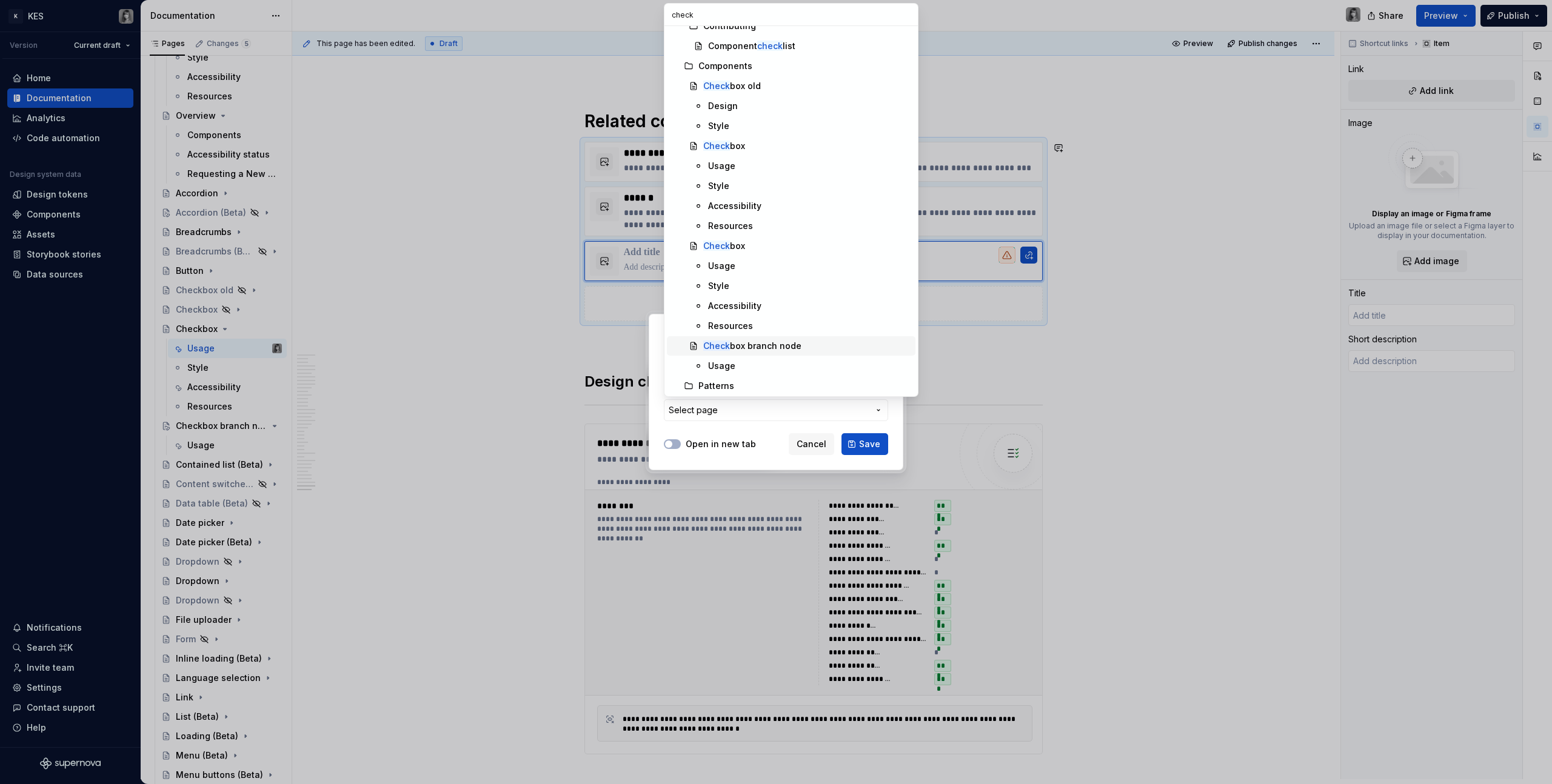 click on "Check box branch node" at bounding box center [752, 346] 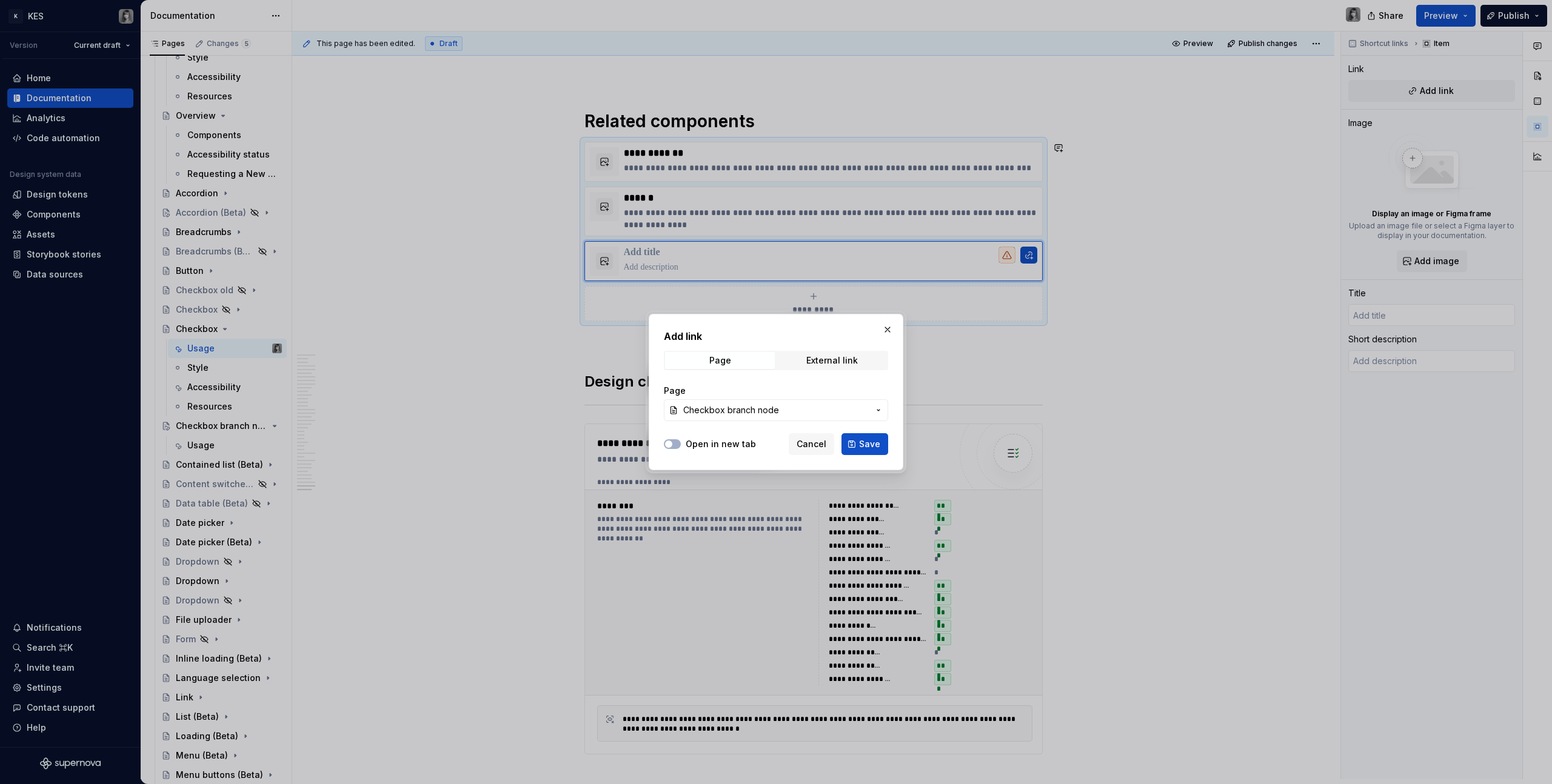 drag, startPoint x: 869, startPoint y: 448, endPoint x: 731, endPoint y: 311, distance: 194.45565 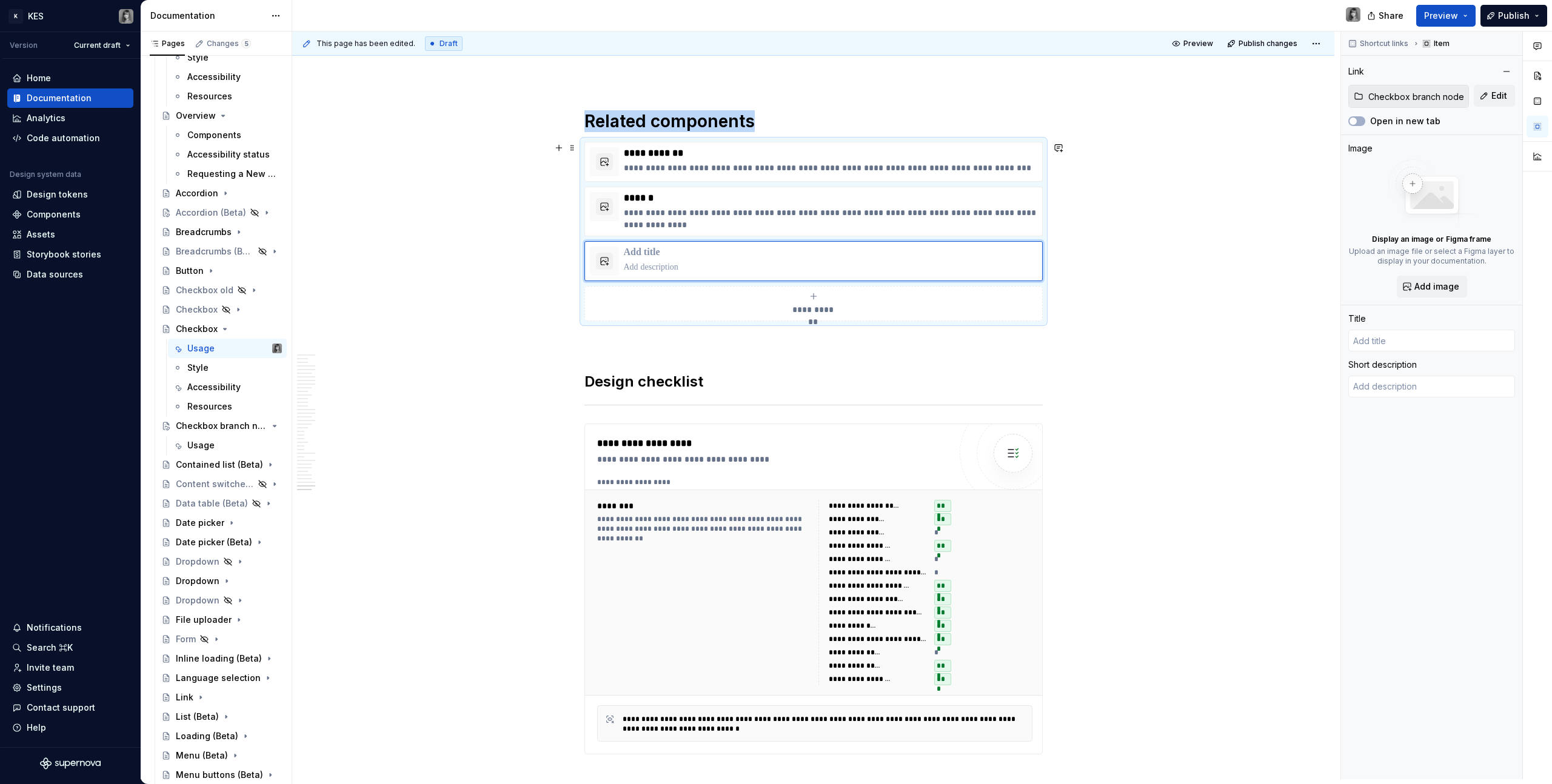 type on "*" 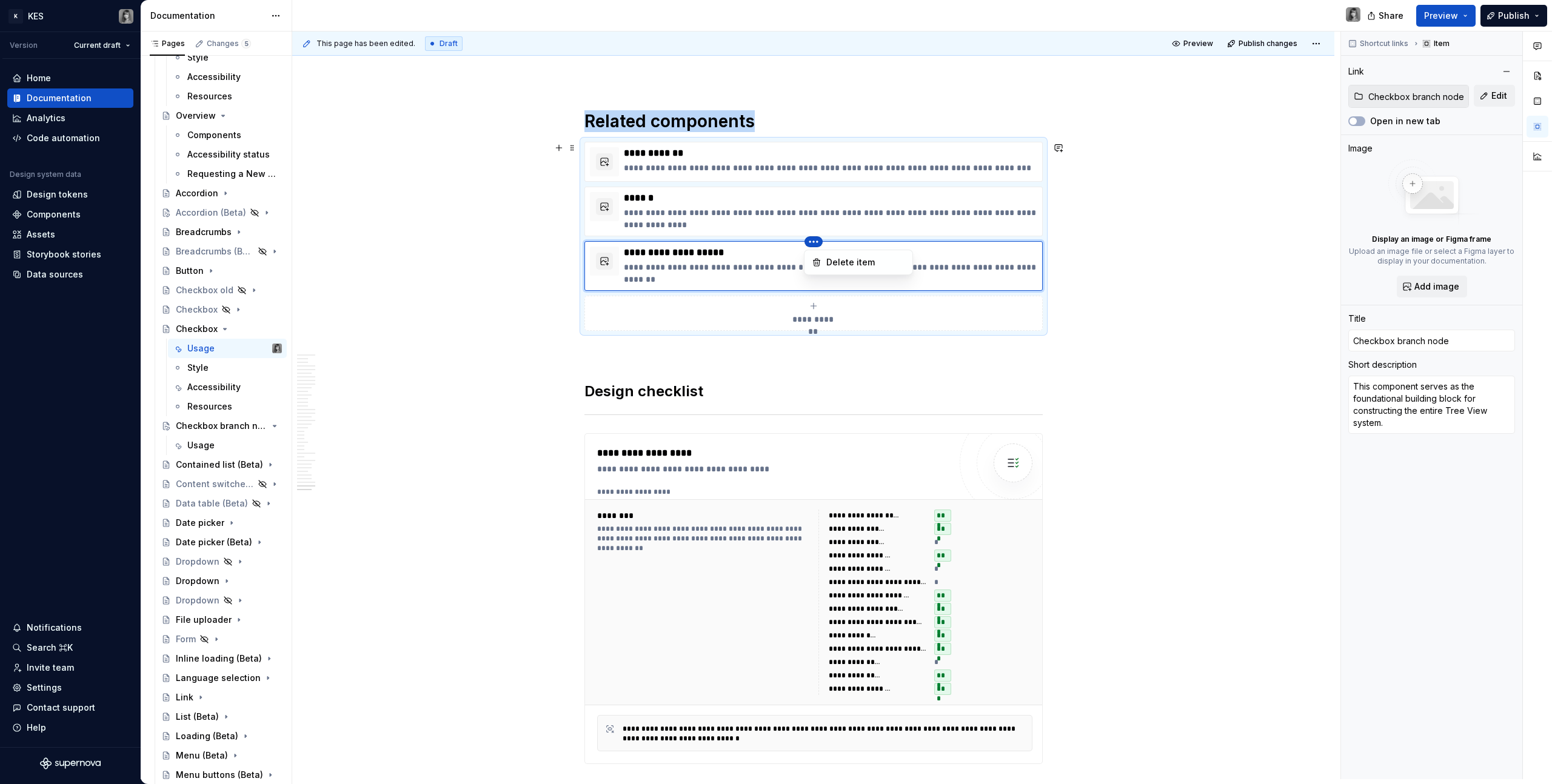 click on "K KES Version Current draft Home Documentation Analytics Code automation Design system data Design tokens Components Assets Storybook stories Data sources Notifications Search ⌘K Invite team Settings Contact support Help Documentation Share Preview Publish Pages Changes 5 Add
Accessibility guide for tree Page tree.
Navigate the tree with the arrow keys. Common tree hotkeys apply. Further keybindings are available:
enter to execute primary action on focused item
f2 to start renaming the focused item
escape to abort renaming an item
control+d to start dragging selected items
Build. Contribute. Evolve. About KES What's new Latest release Monthly updates 2025 Foundations Get started Designing Get started Design kits Other resources Developing Get started Contributing Get started Product development lifecycle Component checklist Documentation Elements Tokens Components Component name Usage Style Accessibility Resources Overview Components *" at bounding box center [776, 392] 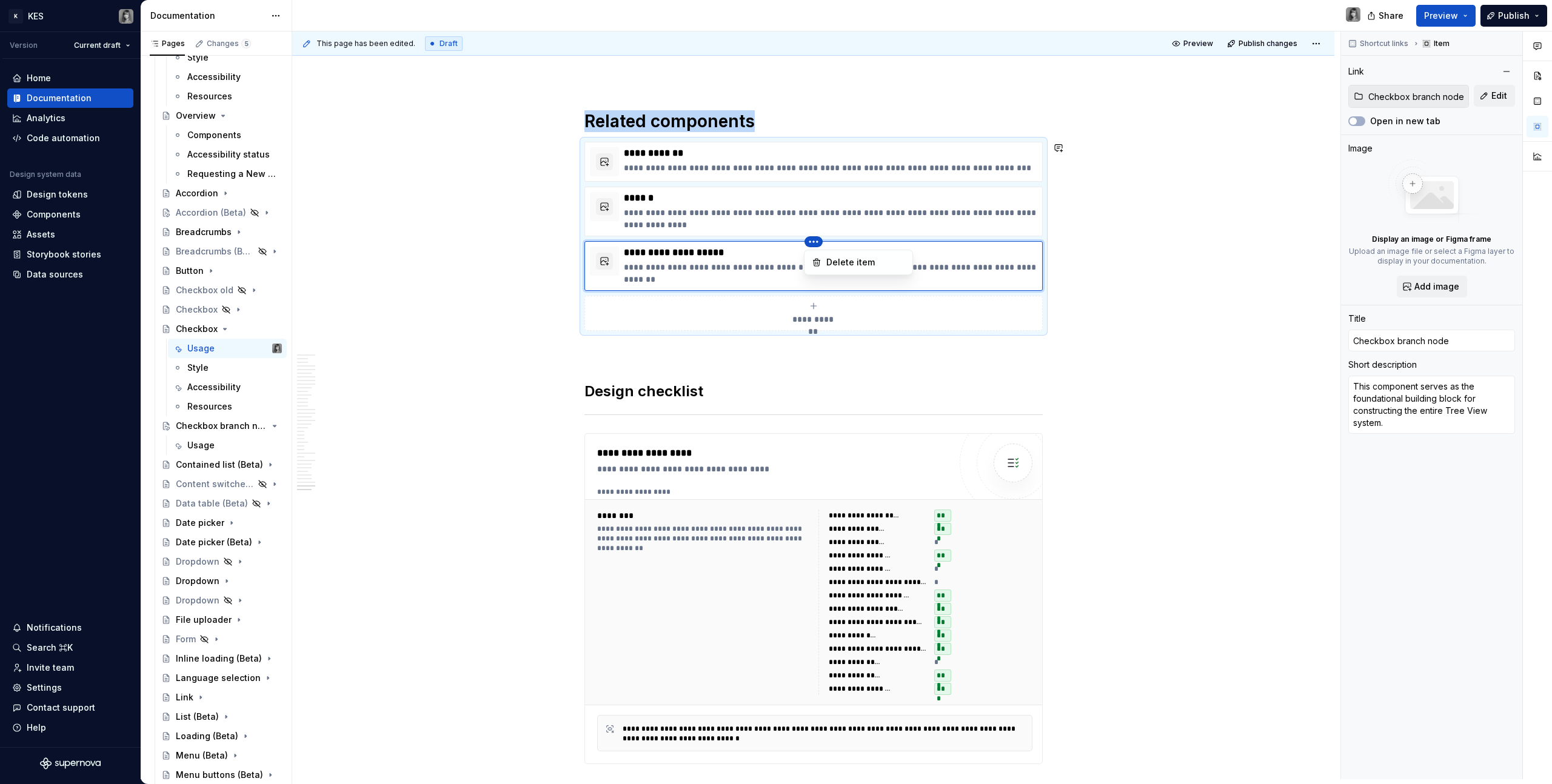 click on "K KES Version Current draft Home Documentation Analytics Code automation Design system data Design tokens Components Assets Storybook stories Data sources Notifications Search ⌘K Invite team Settings Contact support Help Documentation Share Preview Publish Pages Changes 5 Add
Accessibility guide for tree Page tree.
Navigate the tree with the arrow keys. Common tree hotkeys apply. Further keybindings are available:
enter to execute primary action on focused item
f2 to start renaming the focused item
escape to abort renaming an item
control+d to start dragging selected items
Build. Contribute. Evolve. About KES What's new Latest release Monthly updates 2025 Foundations Get started Designing Get started Design kits Other resources Developing Get started Contributing Get started Product development lifecycle Component checklist Documentation Elements Tokens Components Component name Usage Style Accessibility Resources Overview Components *" at bounding box center (776, 392) 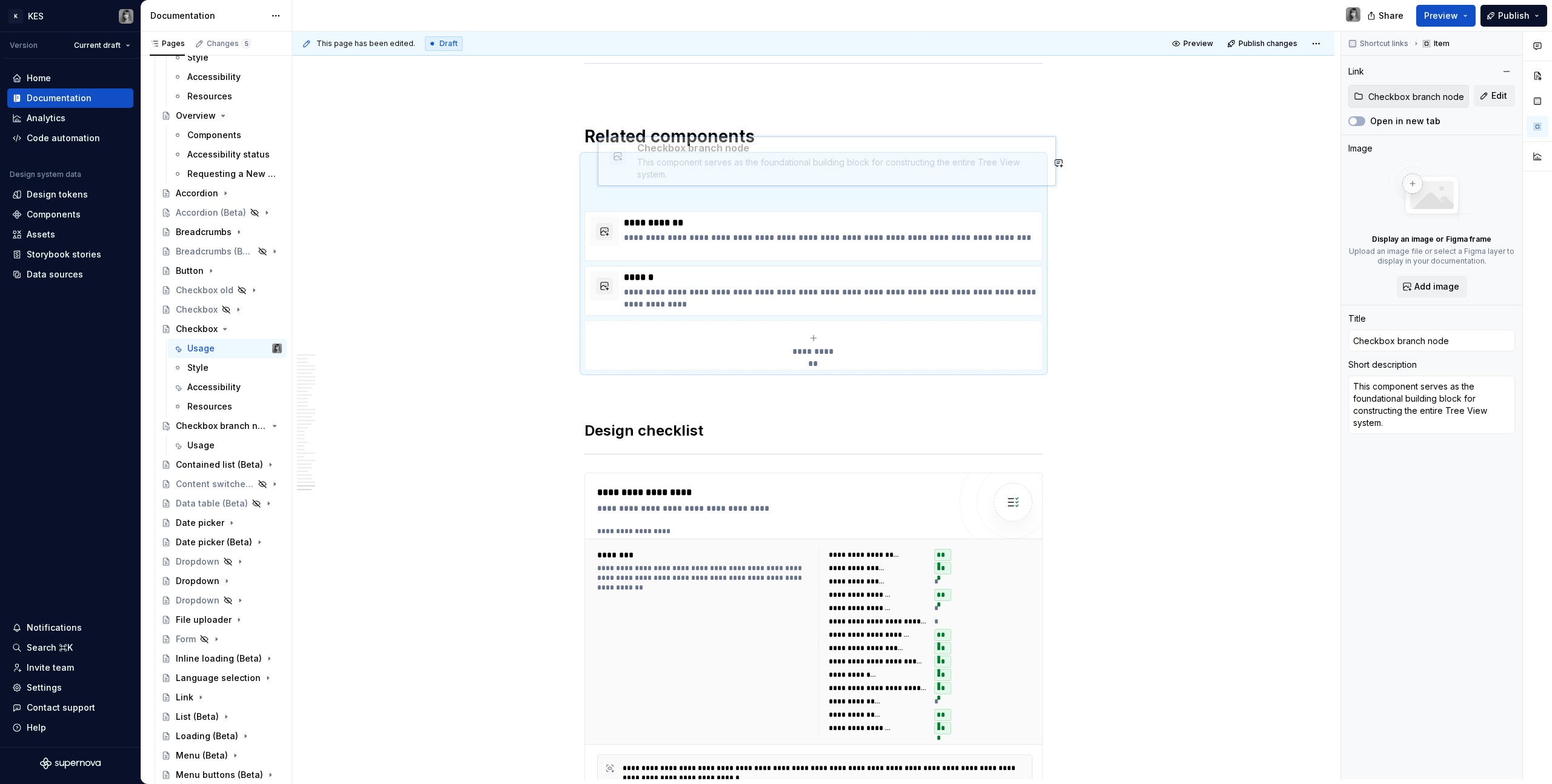 scroll, scrollTop: 10645, scrollLeft: 0, axis: vertical 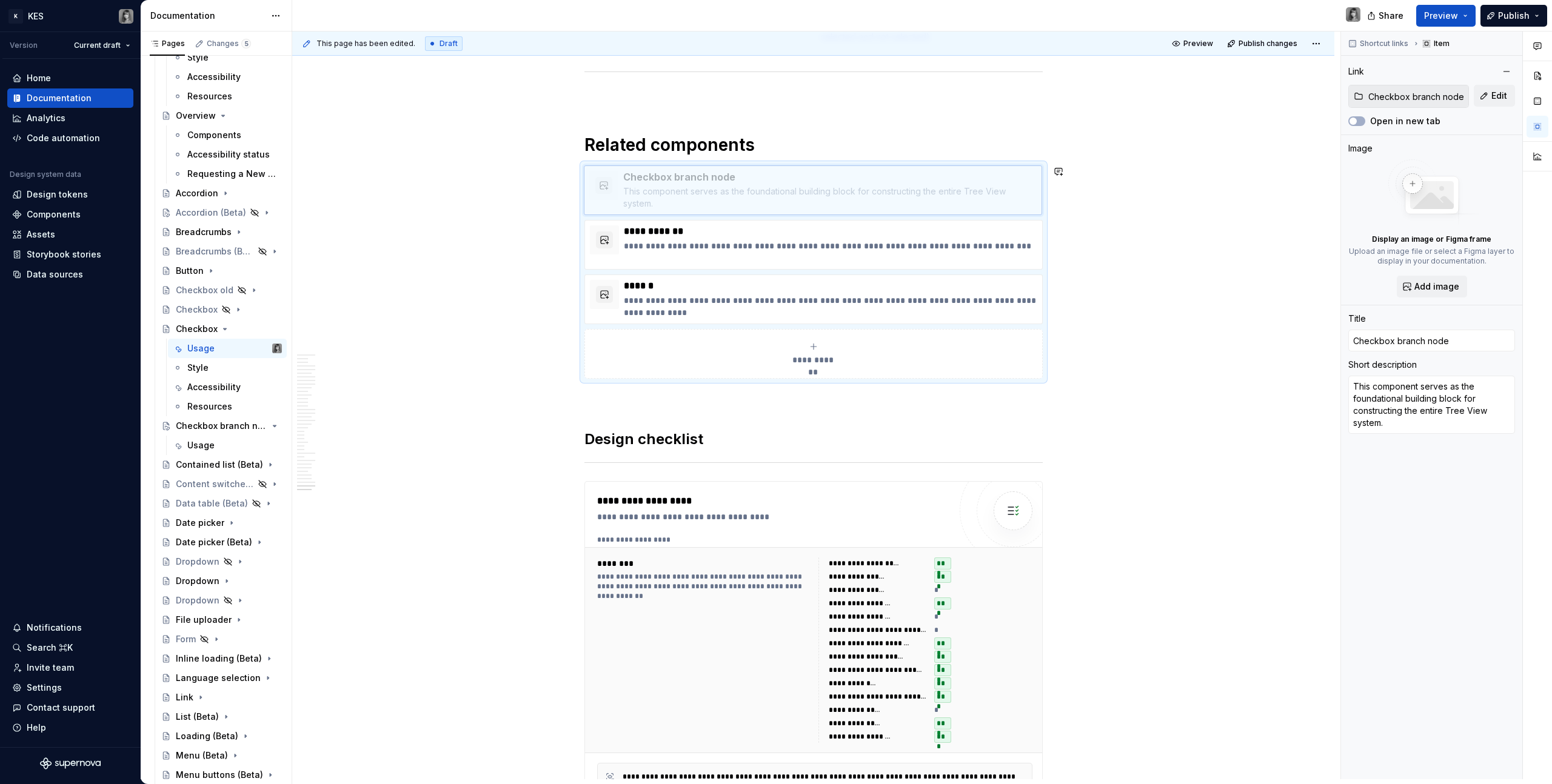 drag, startPoint x: 594, startPoint y: 275, endPoint x: 598, endPoint y: 213, distance: 62.1289 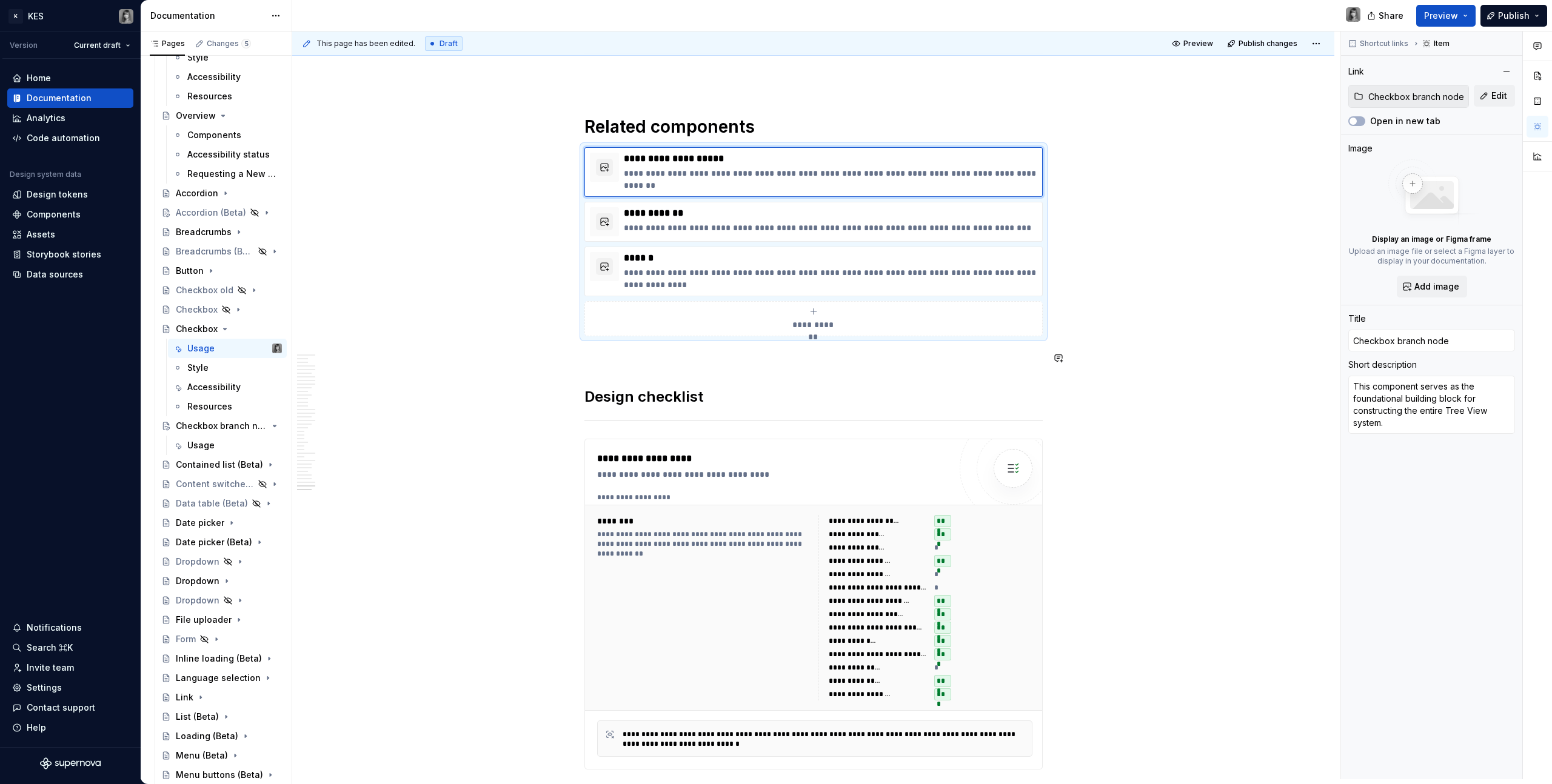 scroll, scrollTop: 10682, scrollLeft: 0, axis: vertical 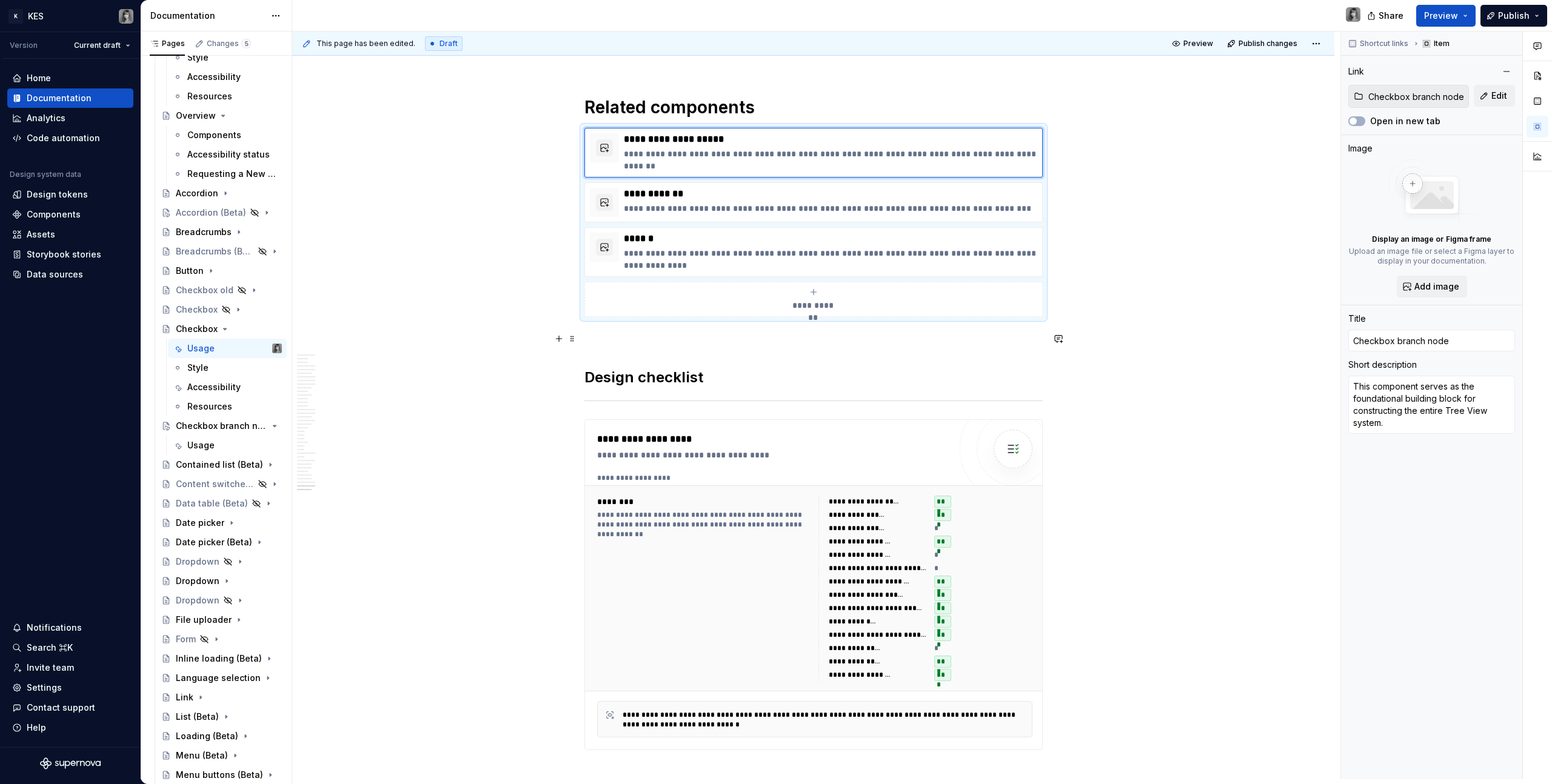 click on "**********" at bounding box center [814, -4828] 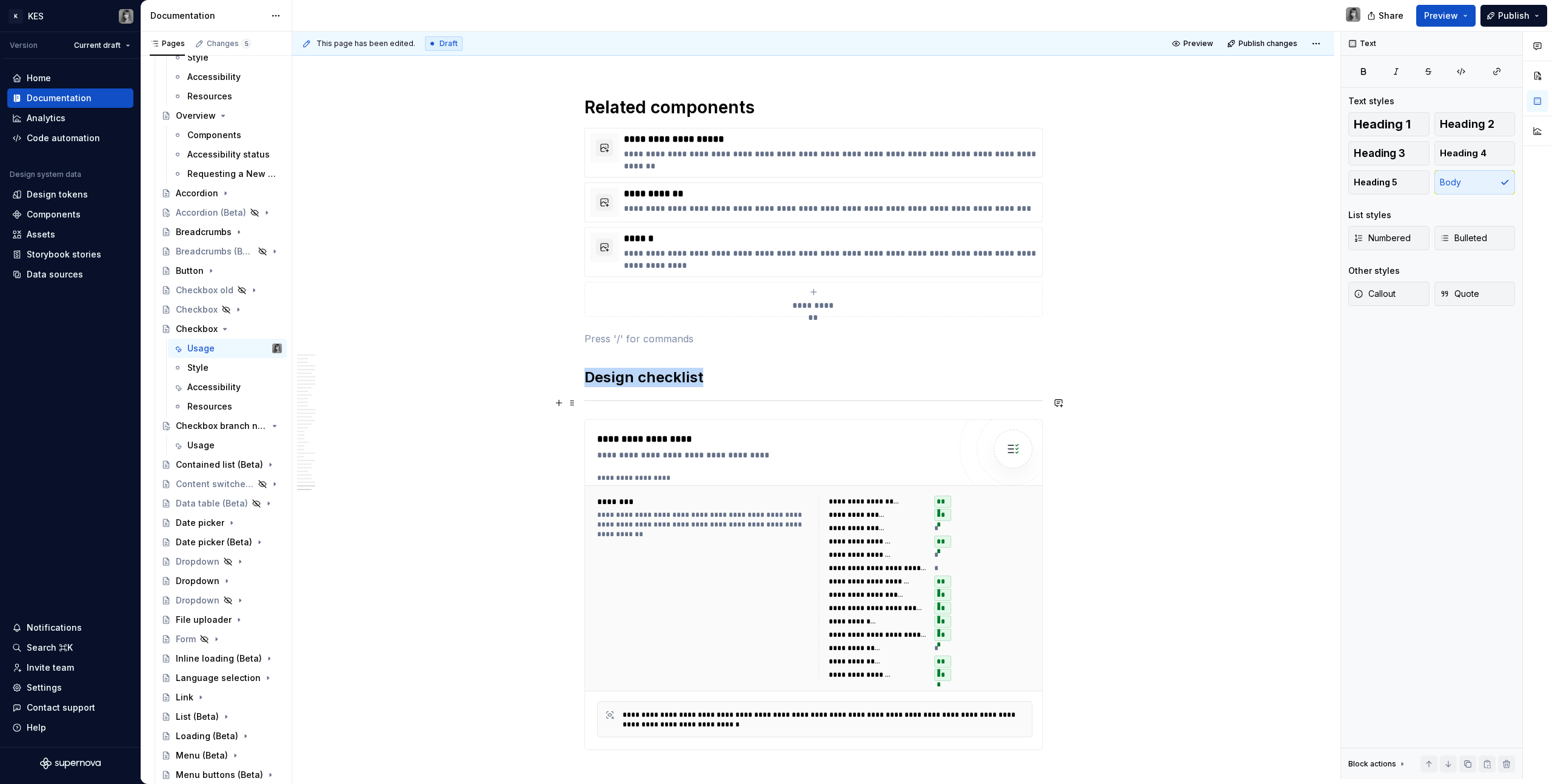 click at bounding box center [814, 400] 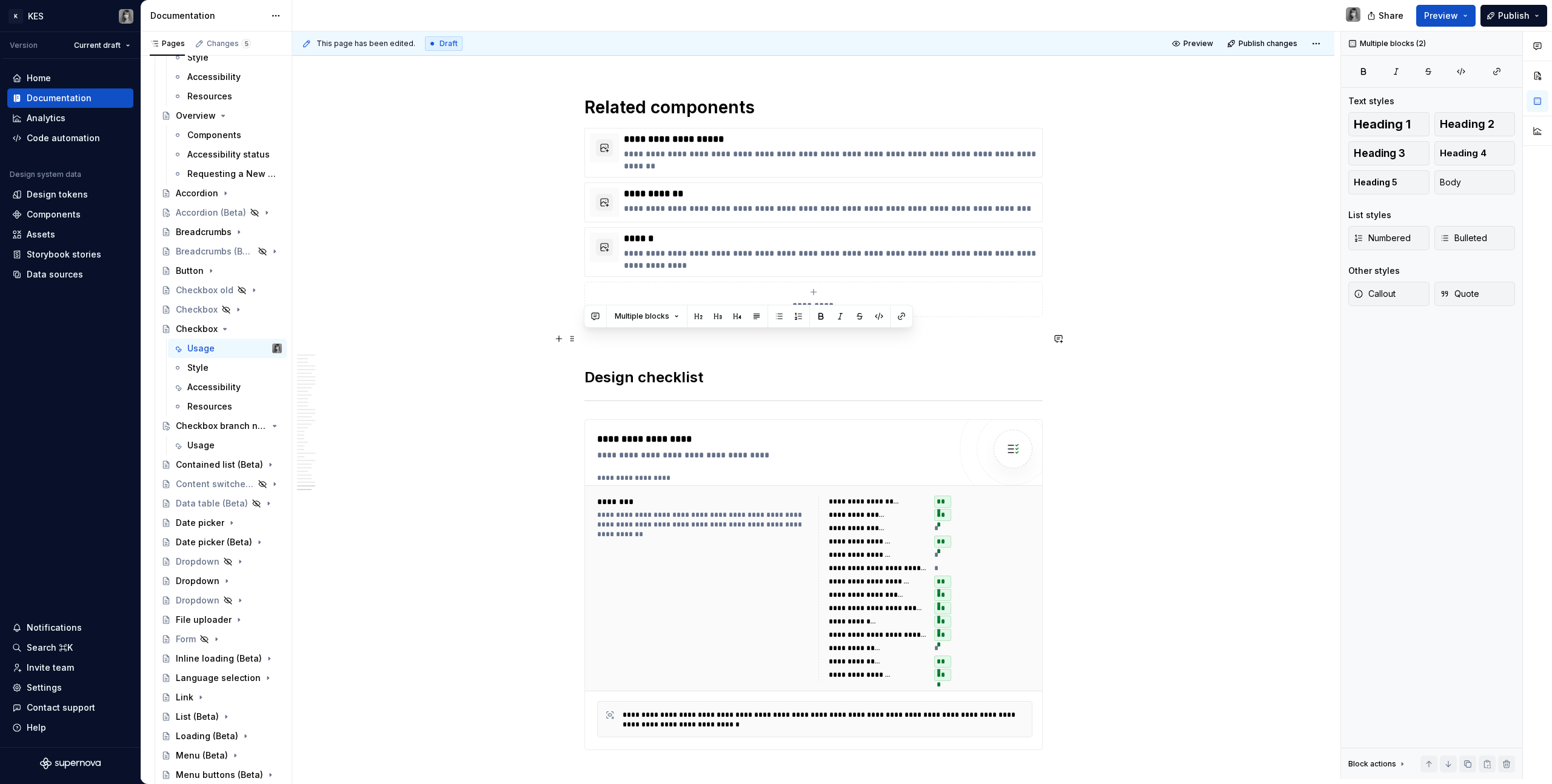 drag, startPoint x: 703, startPoint y: 401, endPoint x: 704, endPoint y: 384, distance: 17.029386 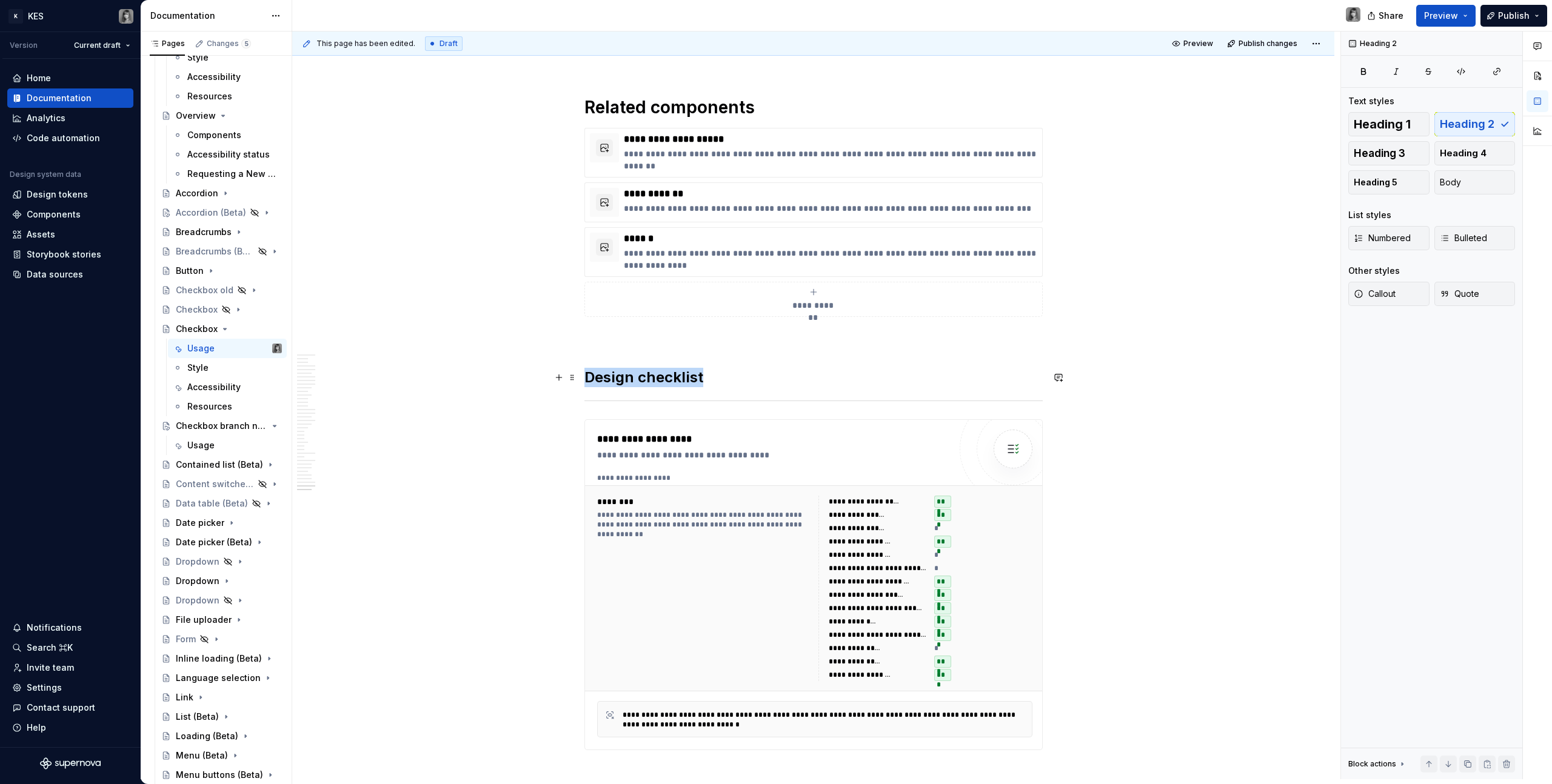 click at bounding box center (814, 400) 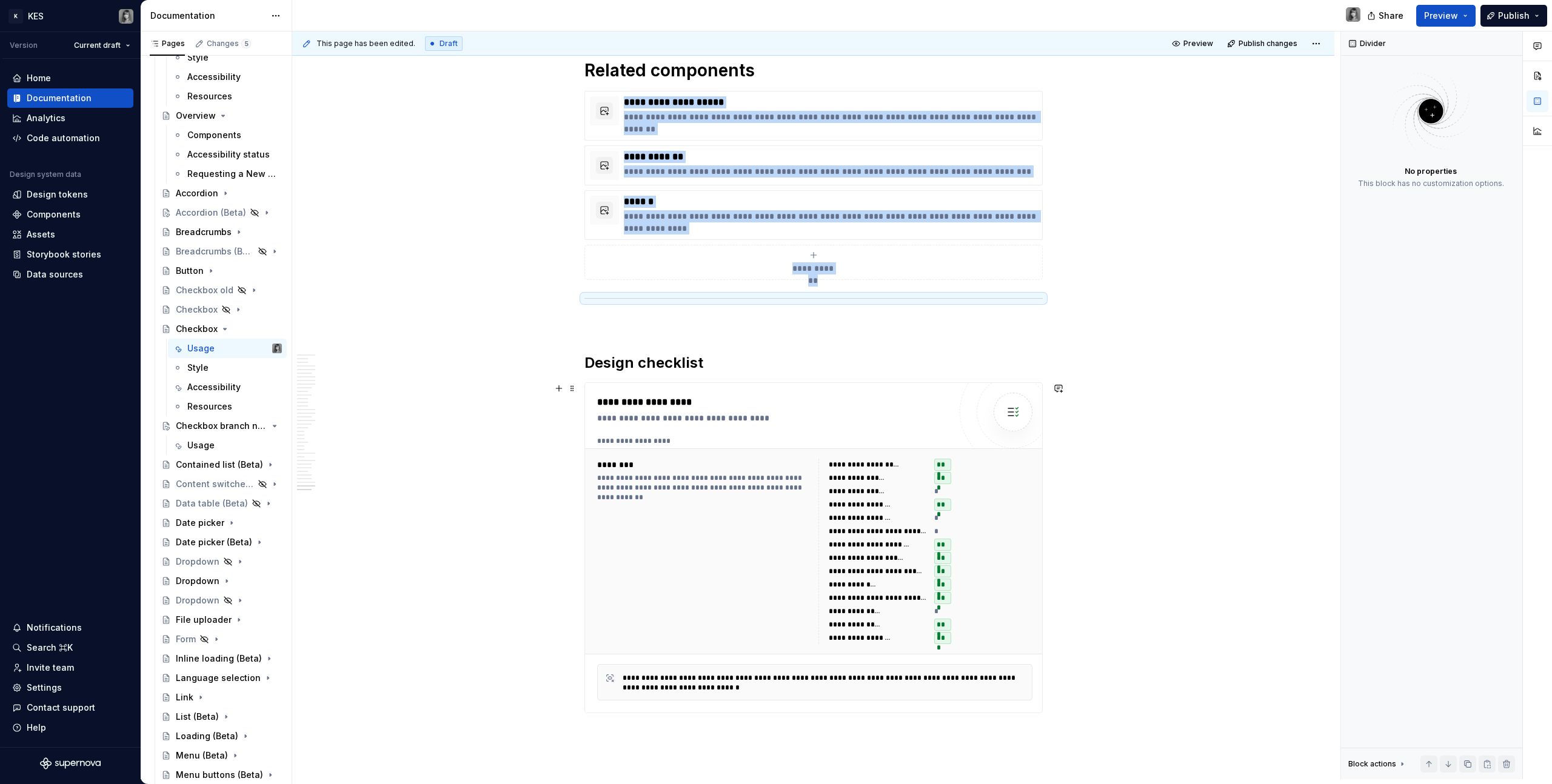 click on "**********" at bounding box center [816, 405] 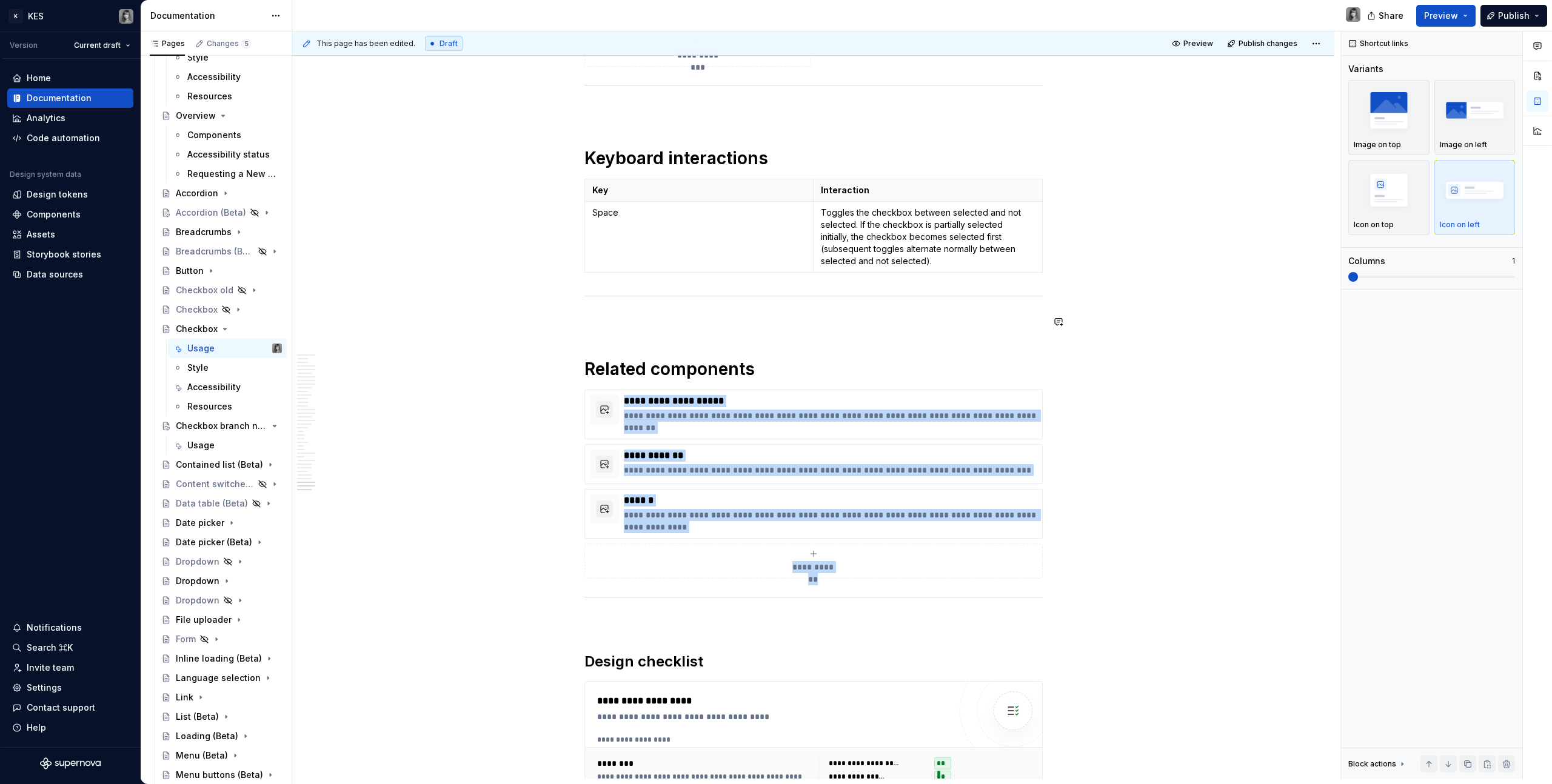scroll, scrollTop: 10225, scrollLeft: 0, axis: vertical 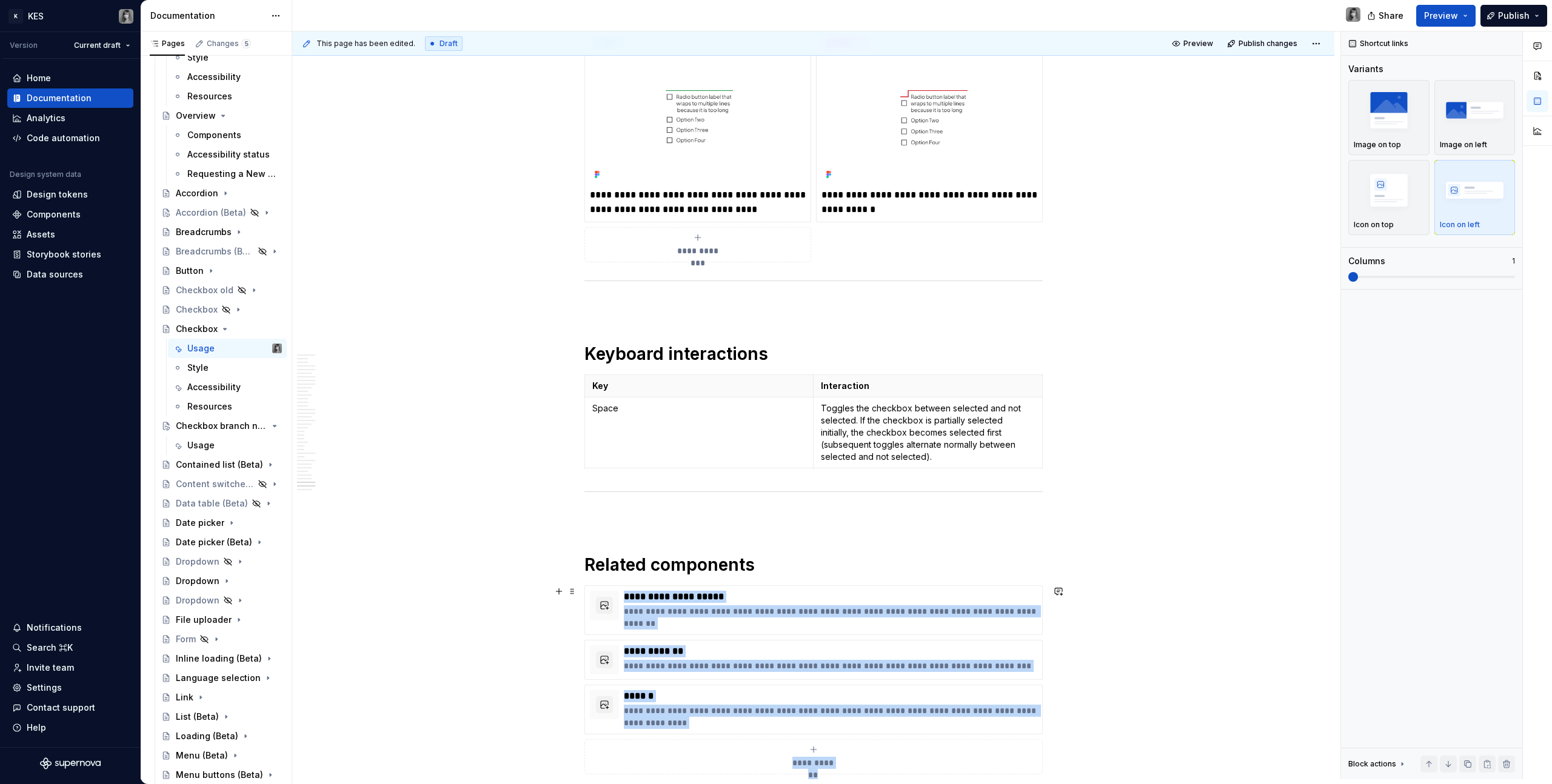 click on "**********" at bounding box center [813, -4260] 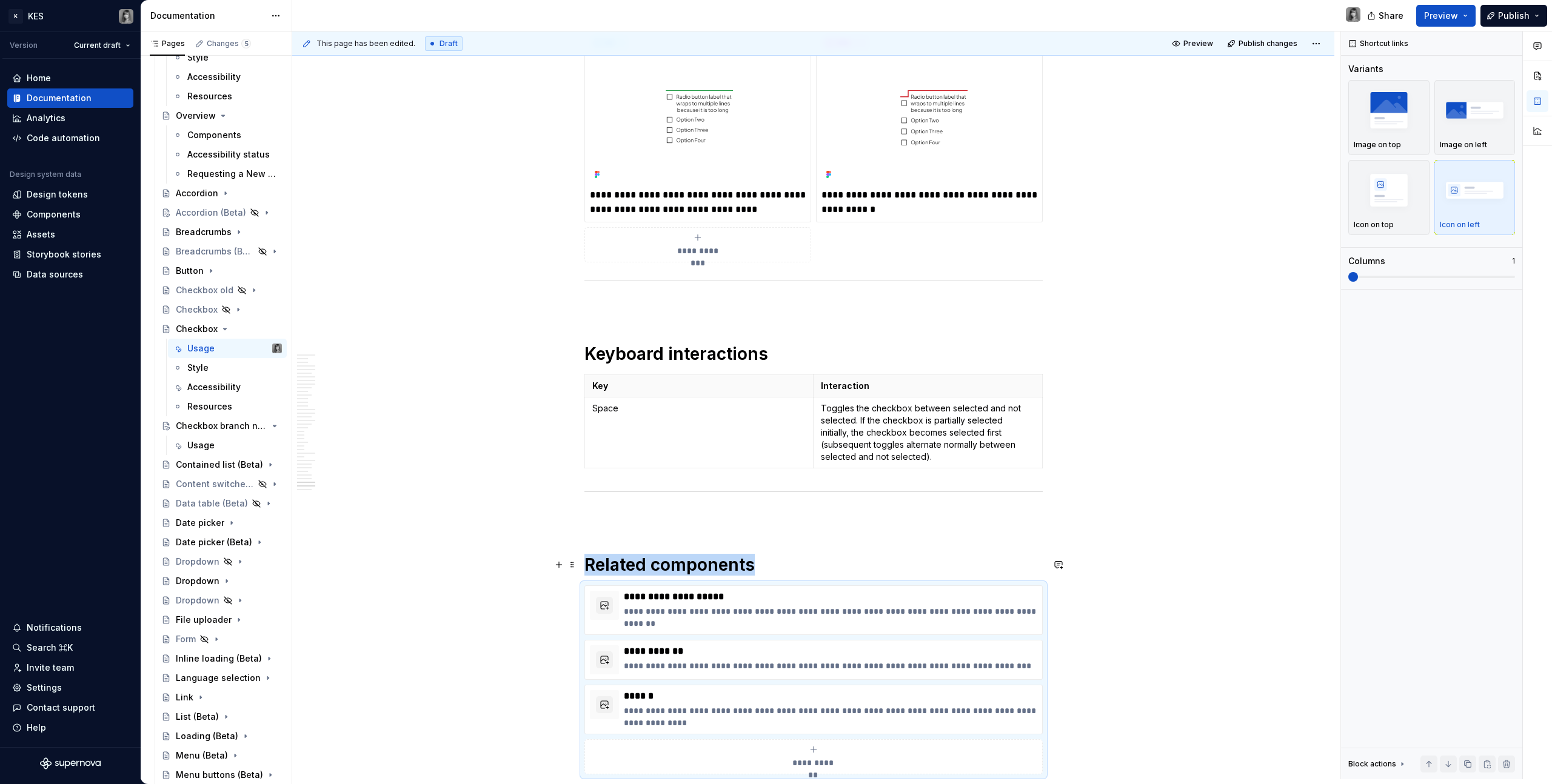 scroll, scrollTop: 10227, scrollLeft: 0, axis: vertical 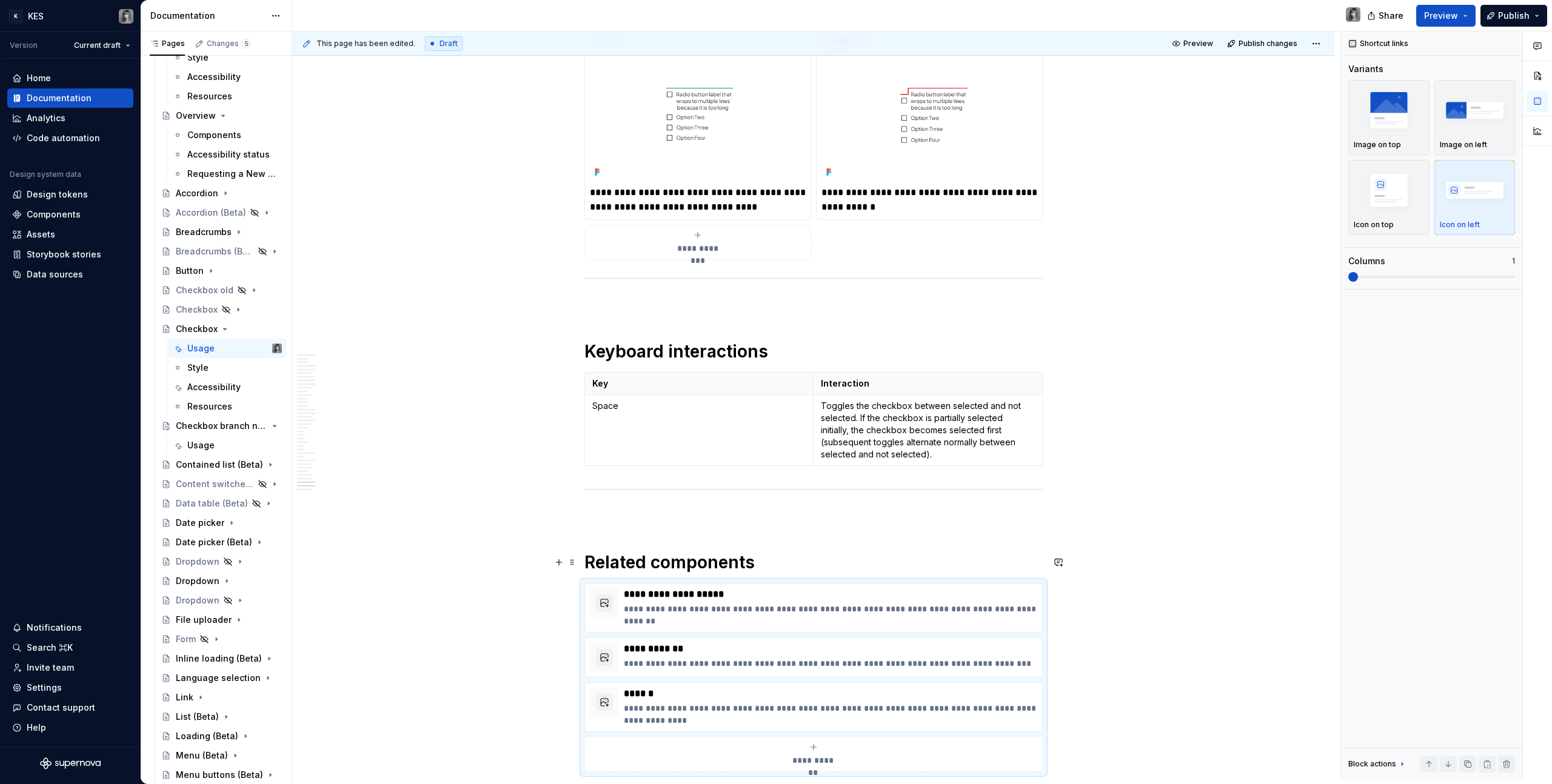 click on "Related components" at bounding box center [814, 562] 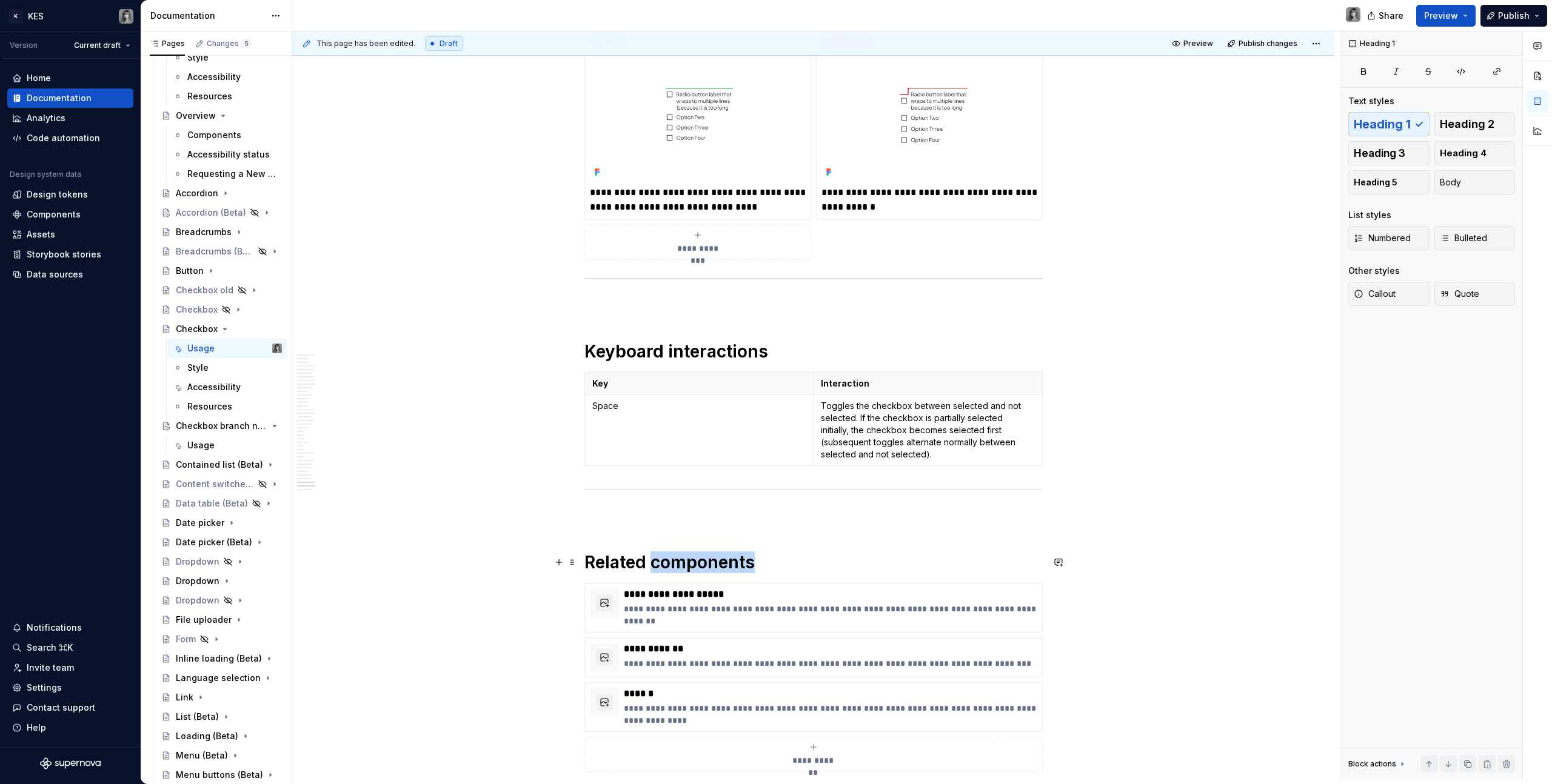 click on "Related components" at bounding box center [814, 562] 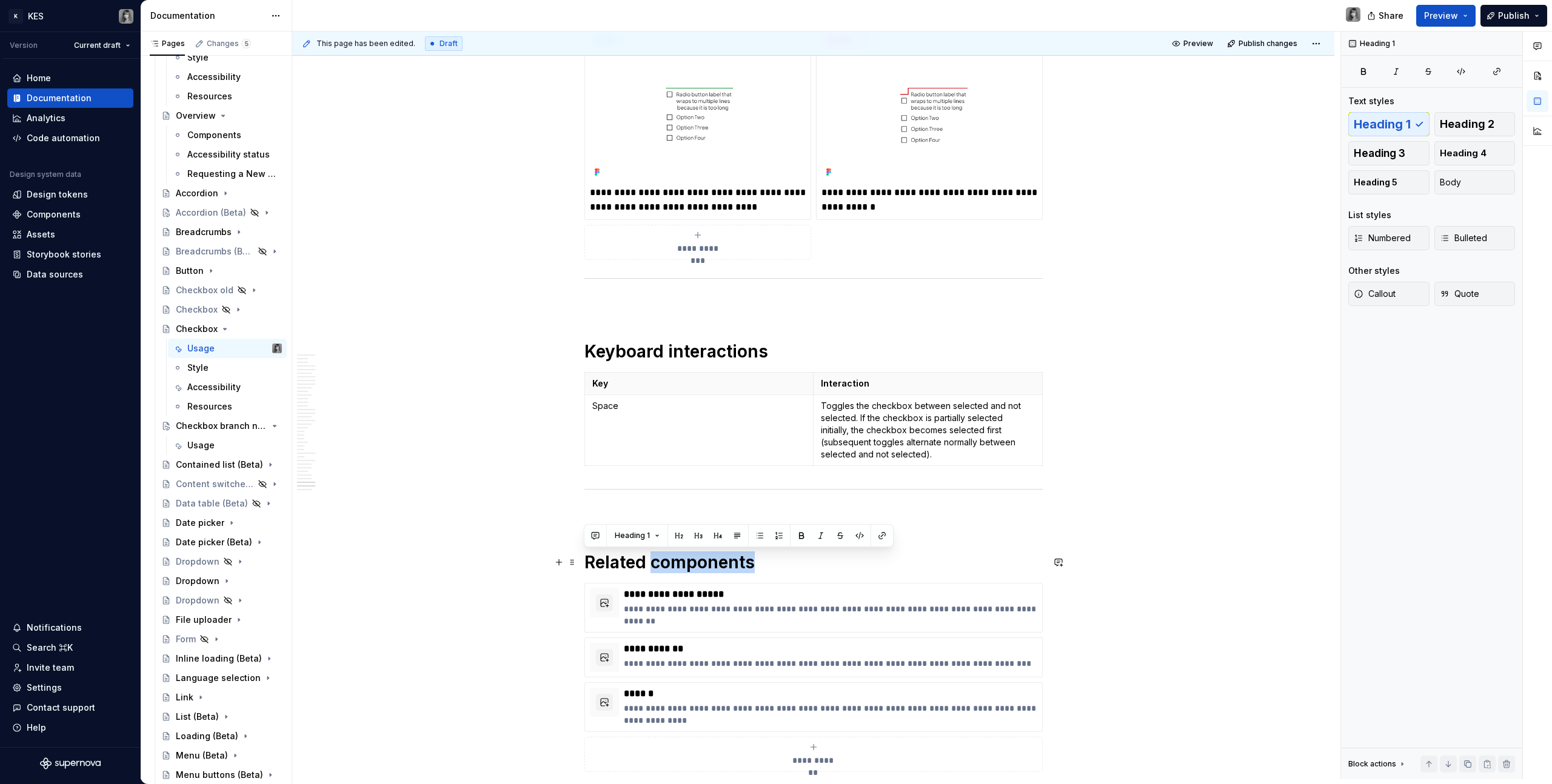 click on "Related components" at bounding box center (814, 562) 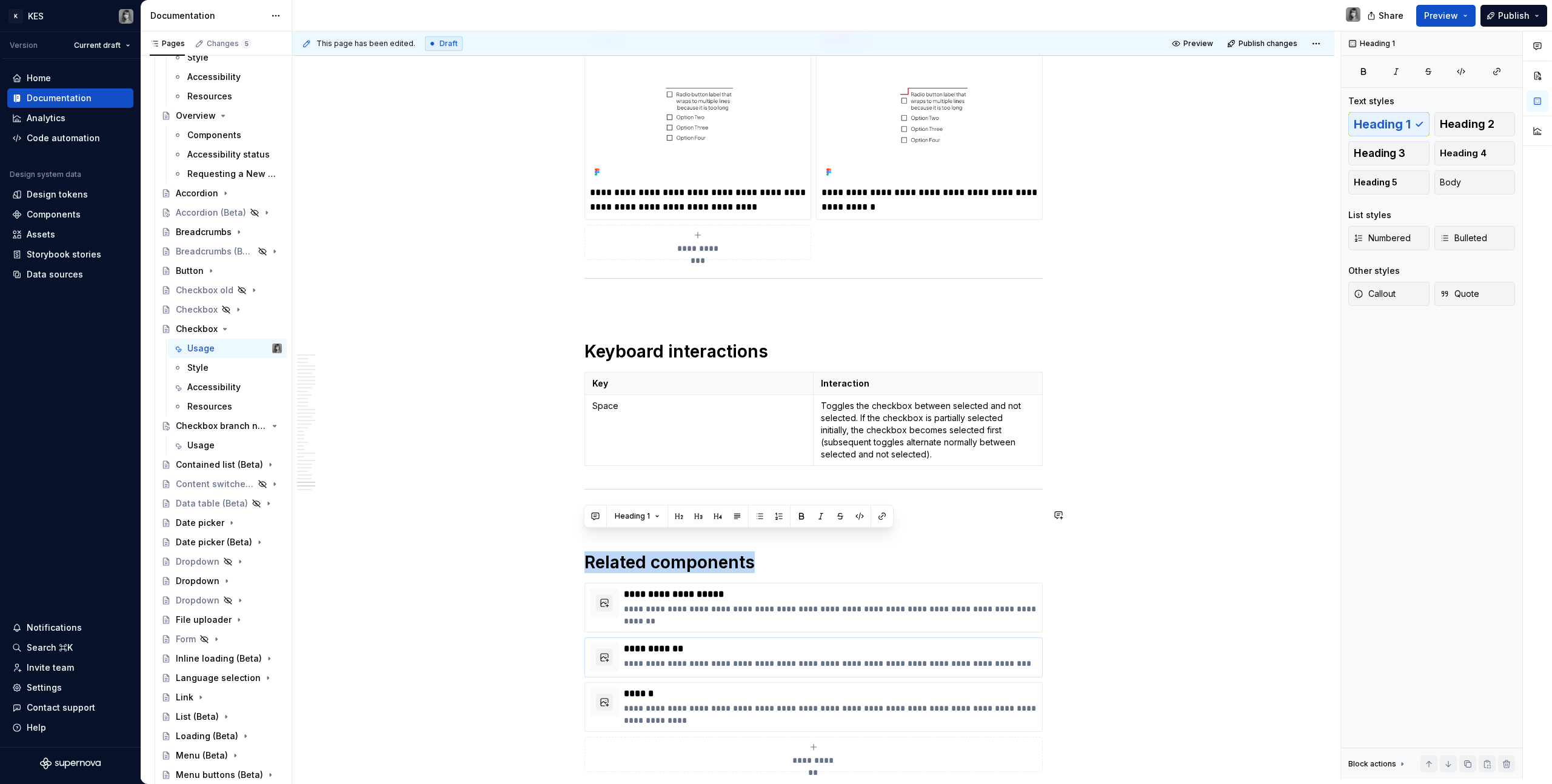scroll, scrollTop: 10468, scrollLeft: 0, axis: vertical 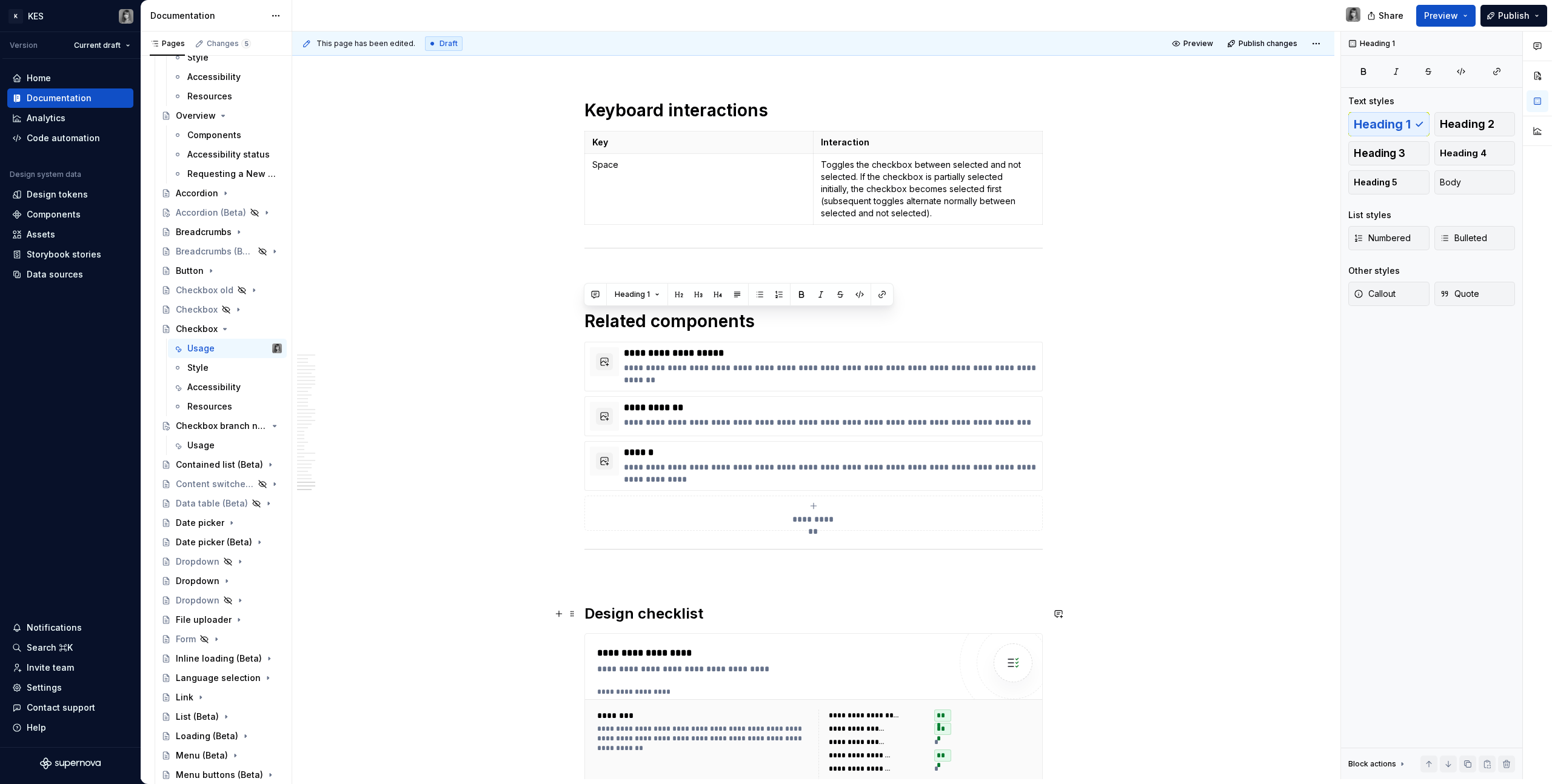 click on "Design checklist" at bounding box center (814, 614) 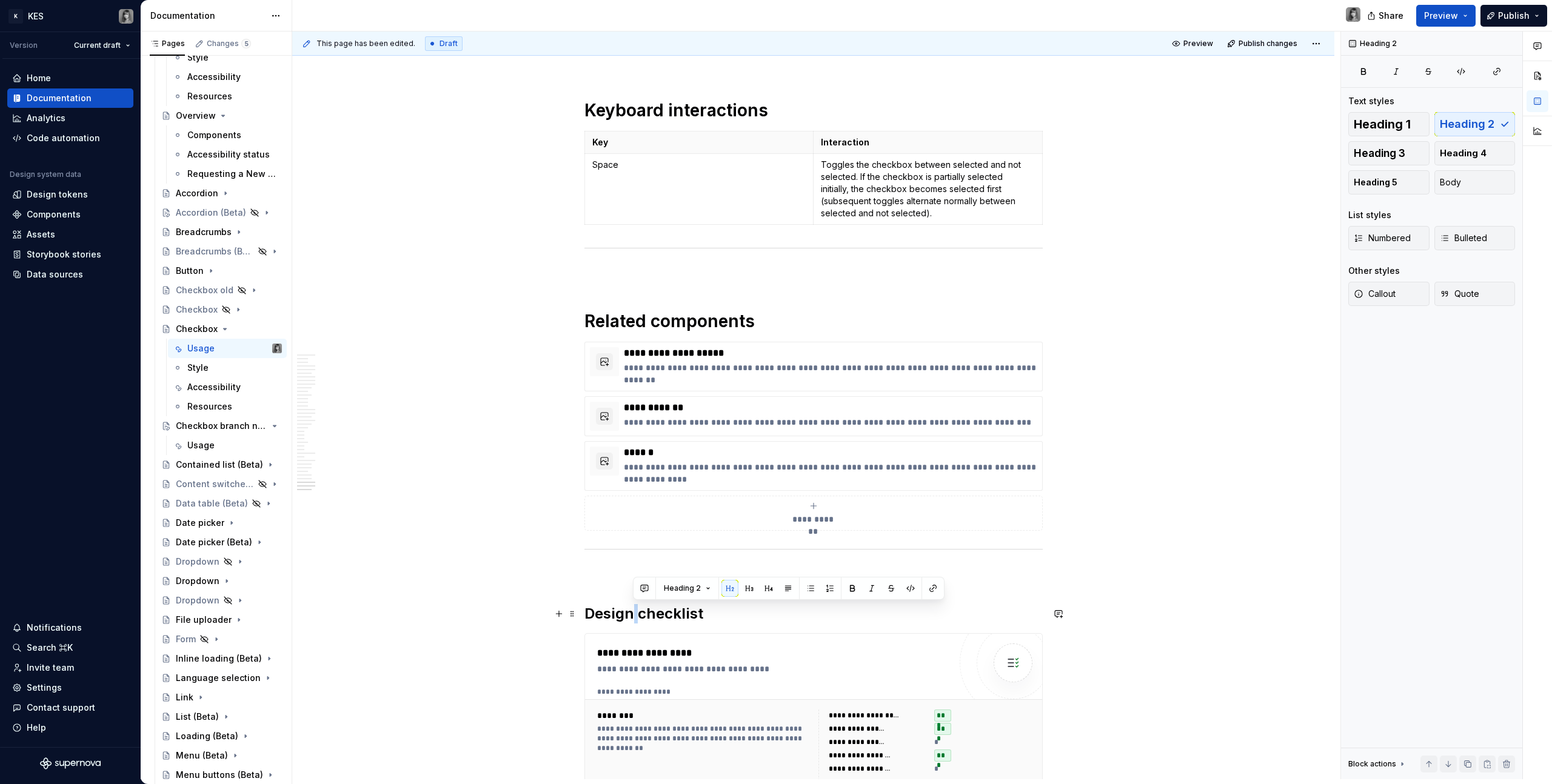 click on "Design checklist" at bounding box center (814, 614) 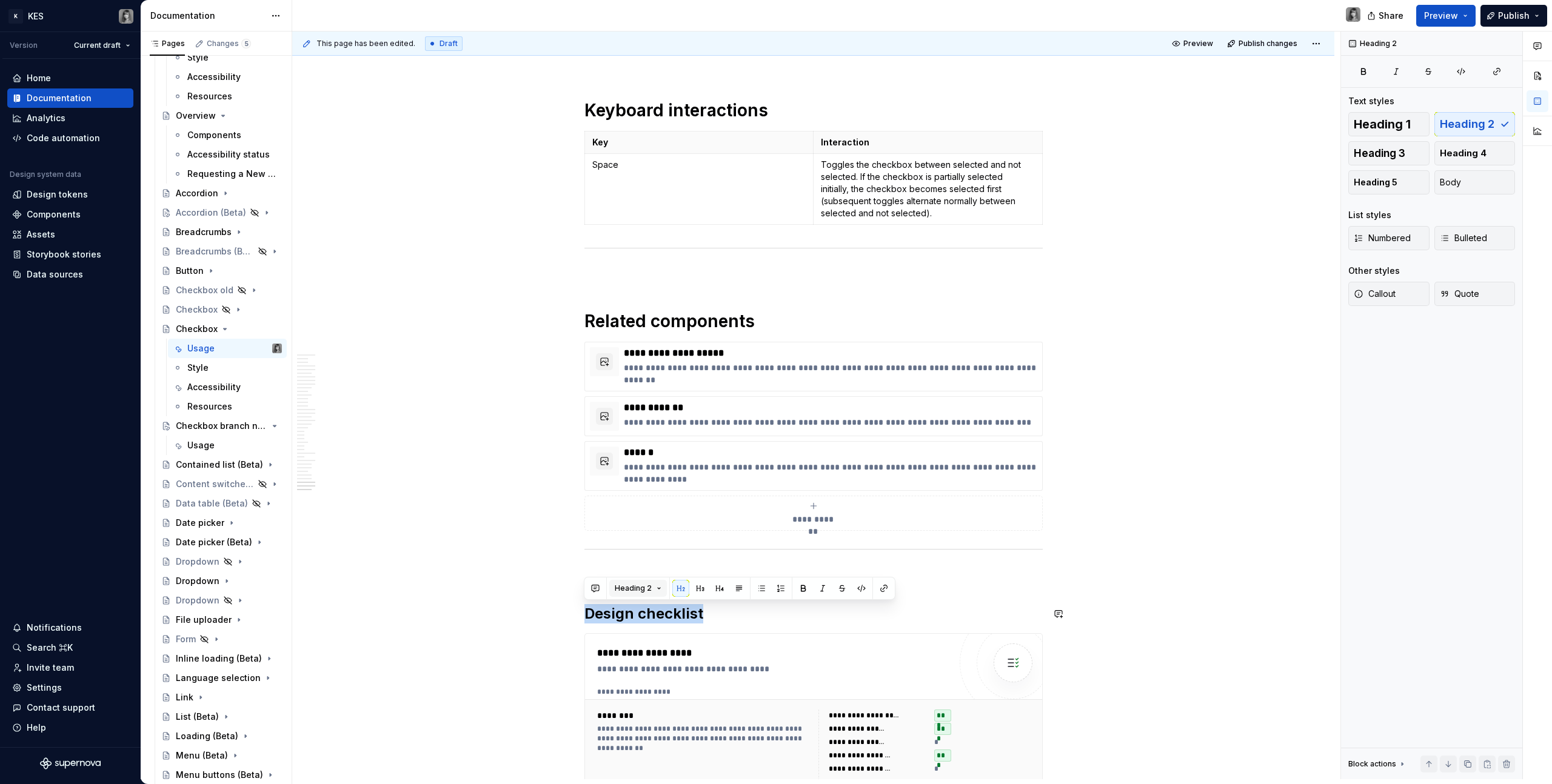 click on "Heading 2" at bounding box center (638, 588) 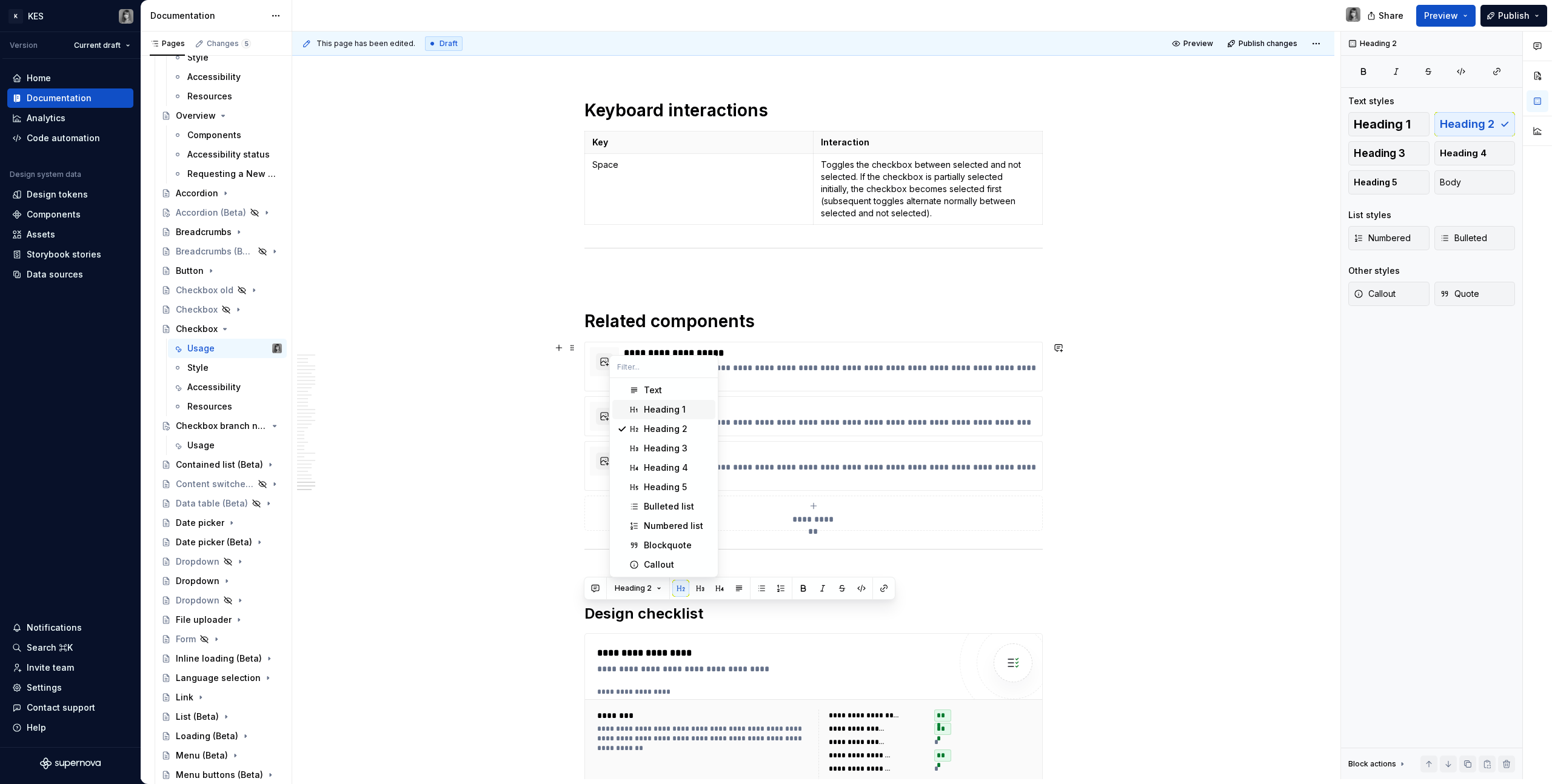 click on "Heading 1" at bounding box center (664, 410) 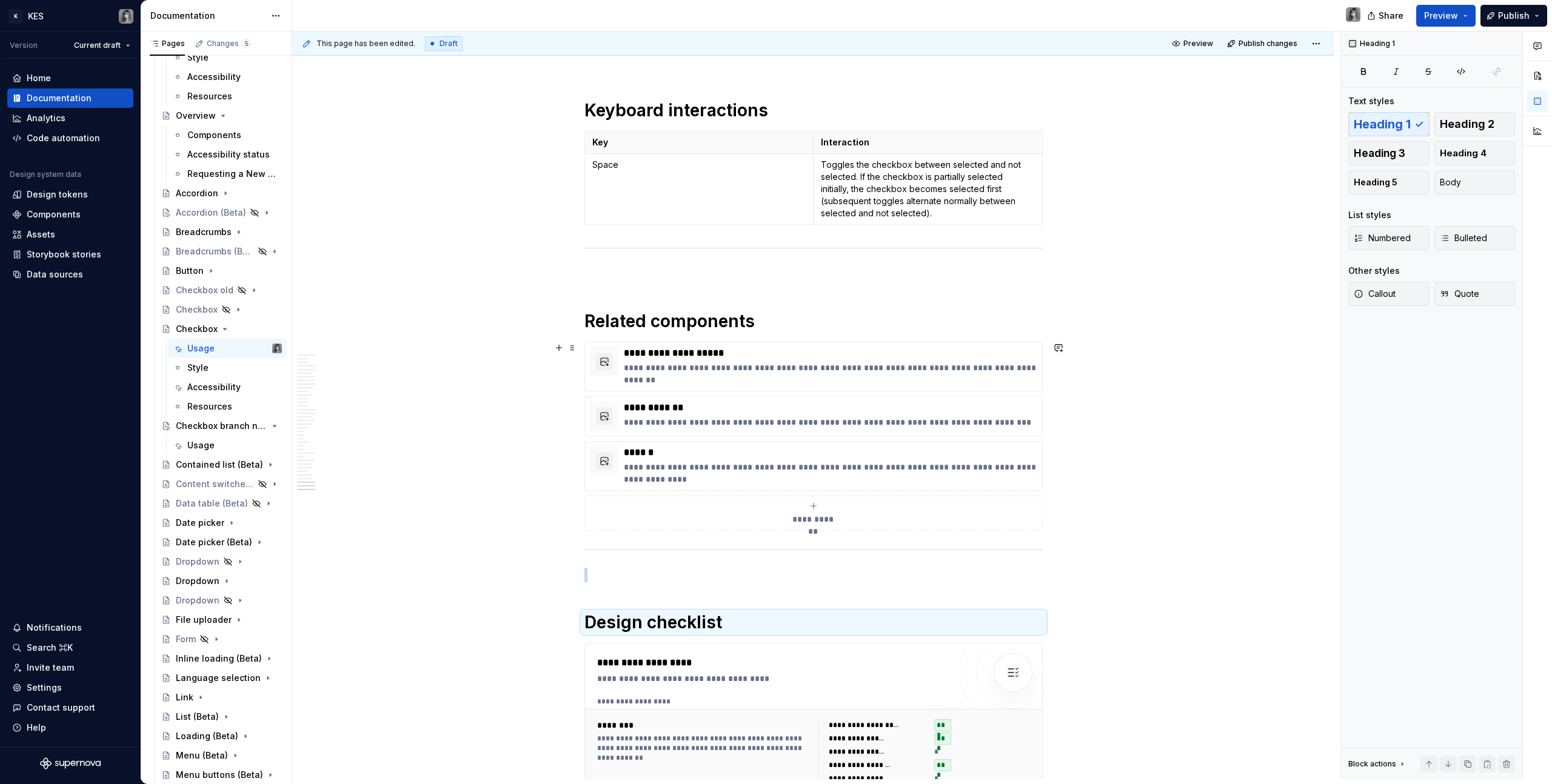 click on "**********" at bounding box center (816, 405) 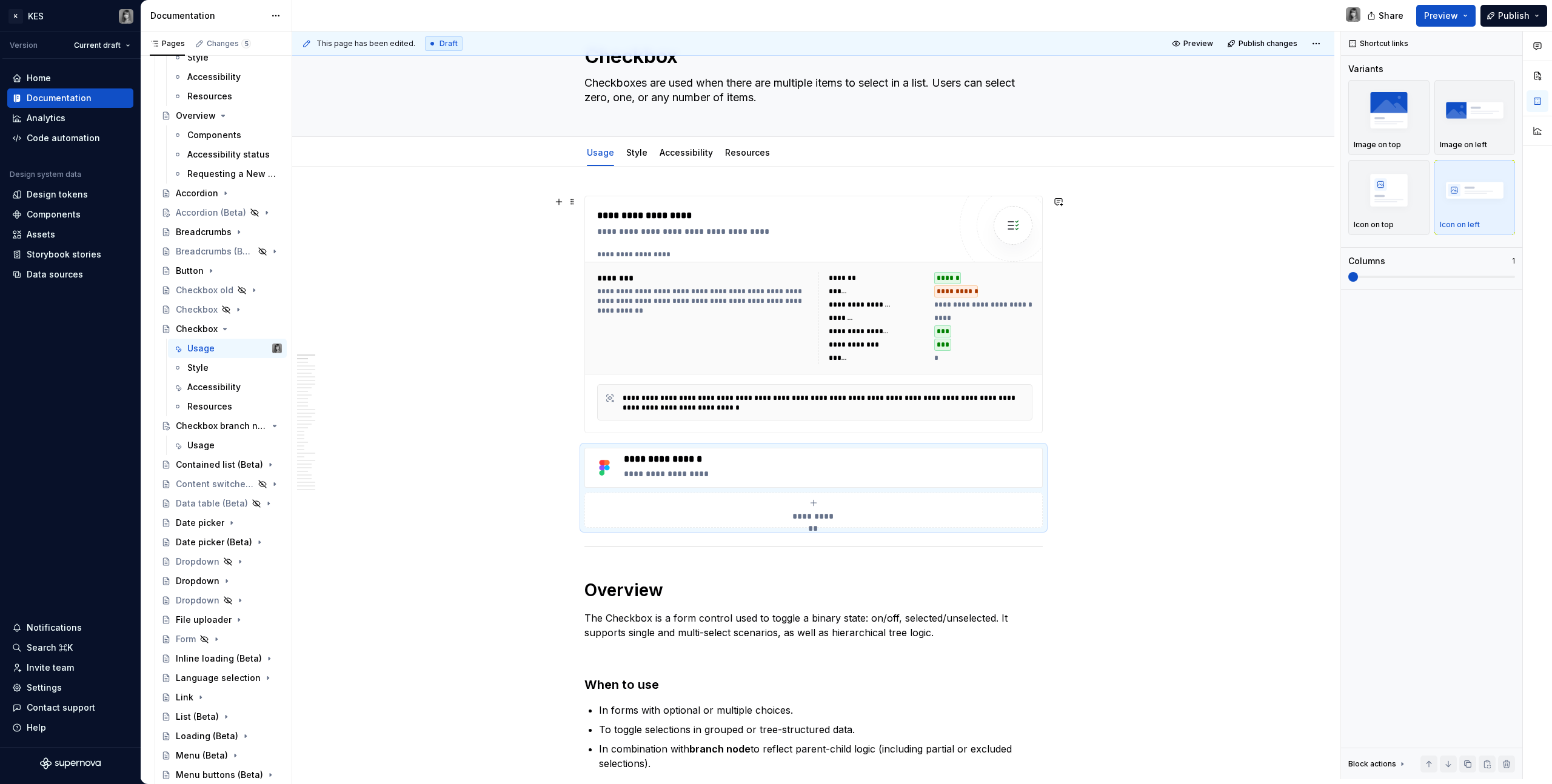 scroll, scrollTop: 0, scrollLeft: 0, axis: both 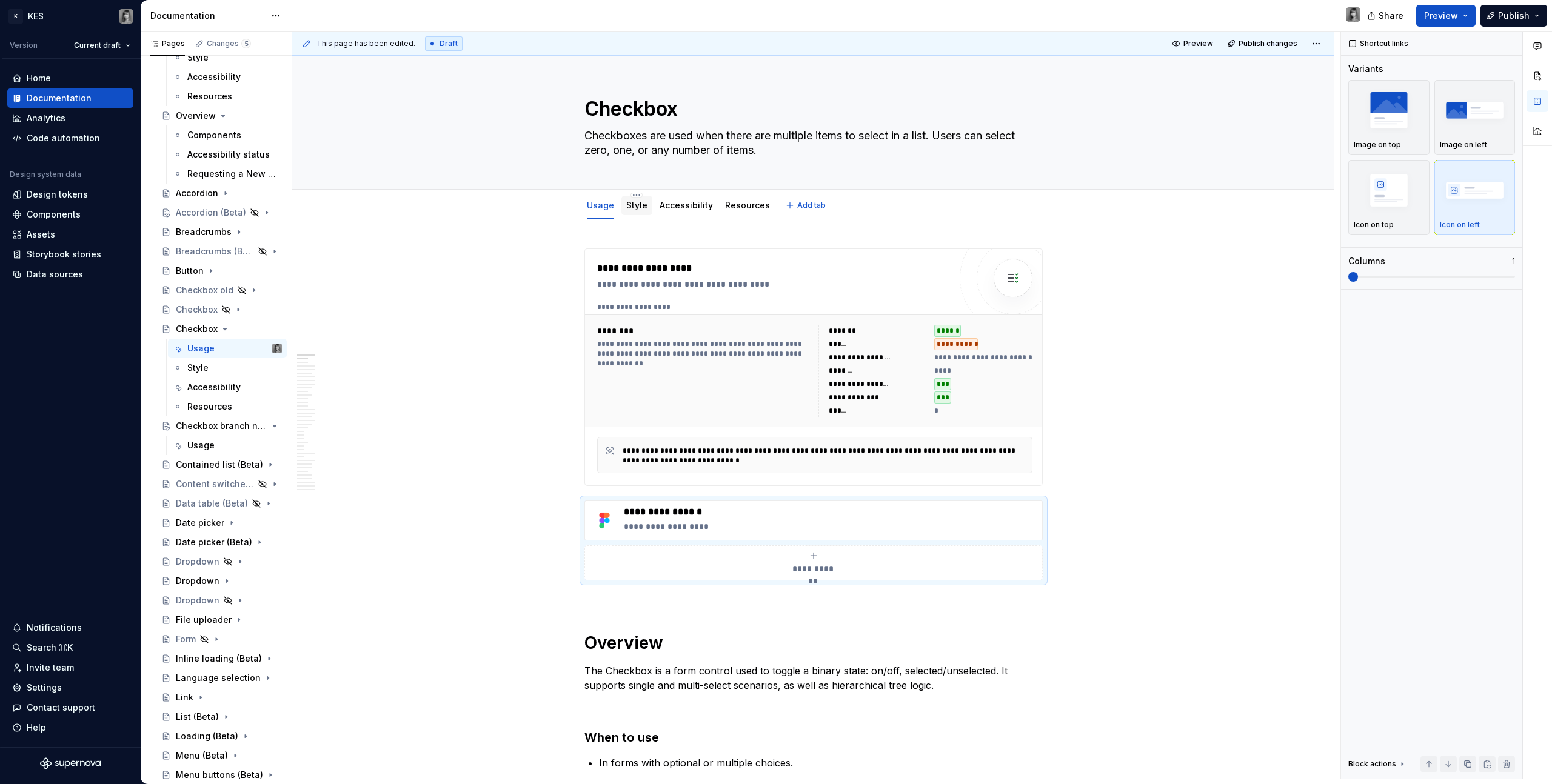 click on "Style" at bounding box center (637, 205) 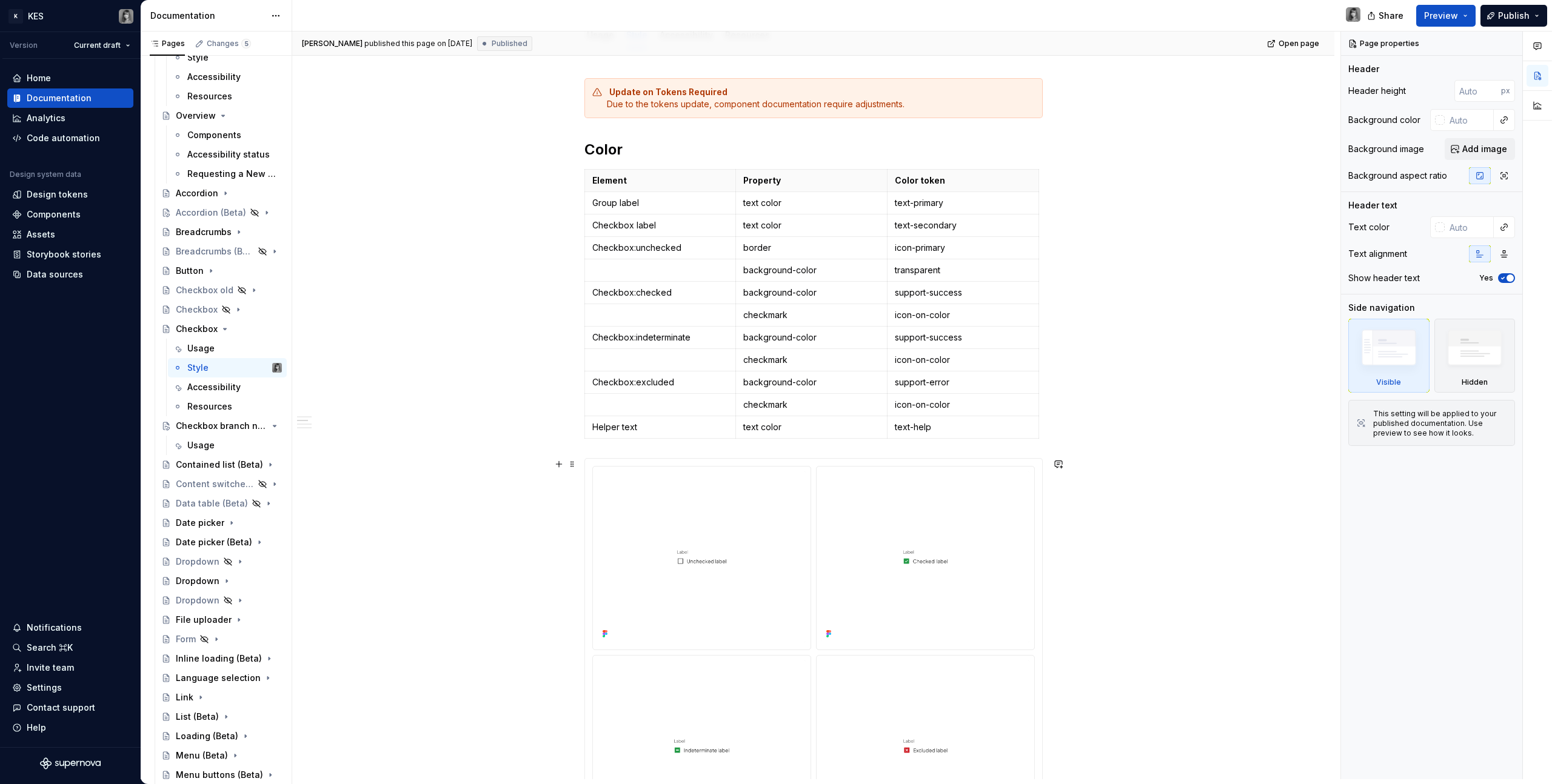 scroll, scrollTop: 440, scrollLeft: 0, axis: vertical 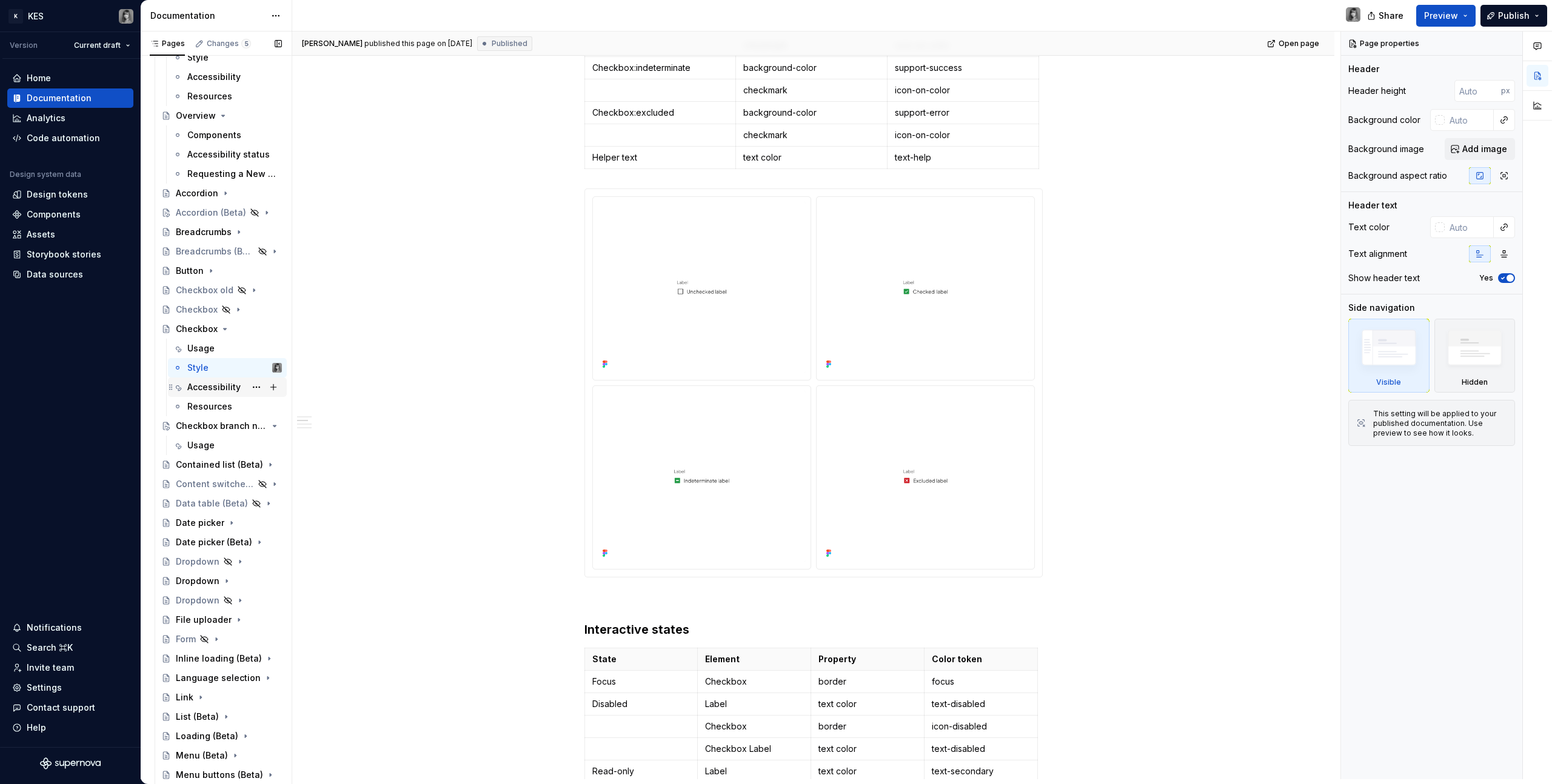 click on "Accessibility" at bounding box center [214, 387] 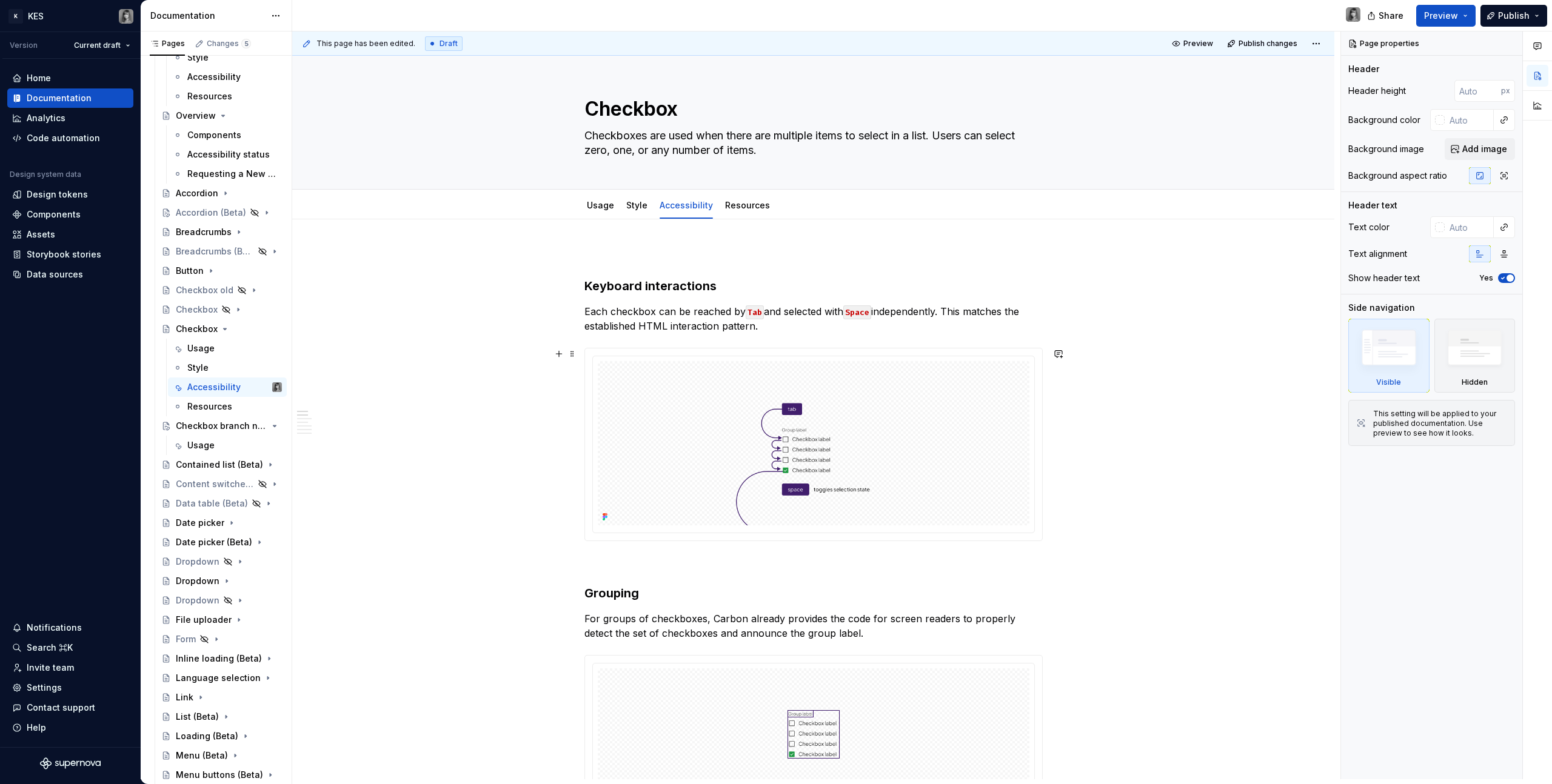 click at bounding box center (814, 443) 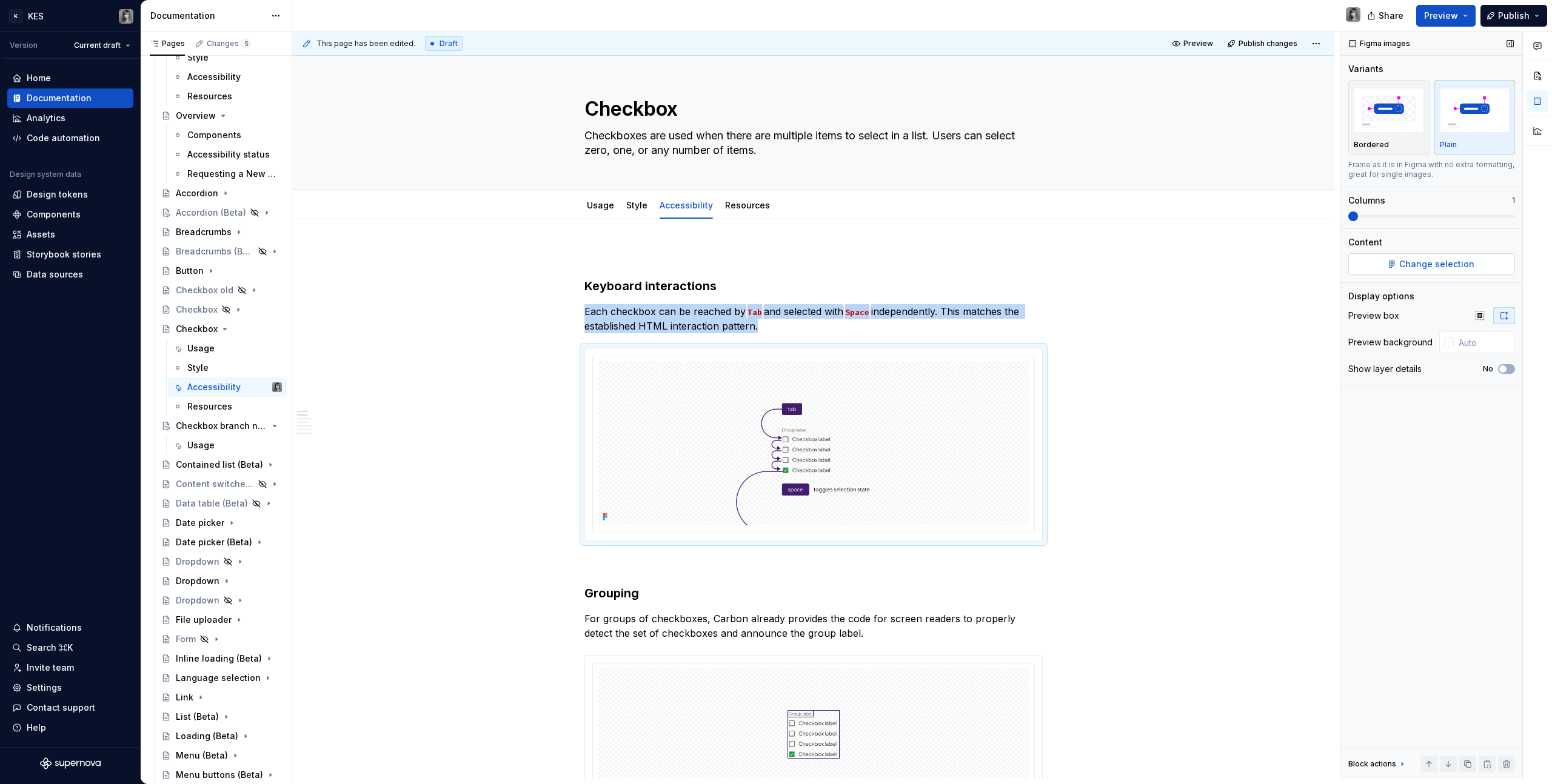 click on "Change selection" at bounding box center [1437, 264] 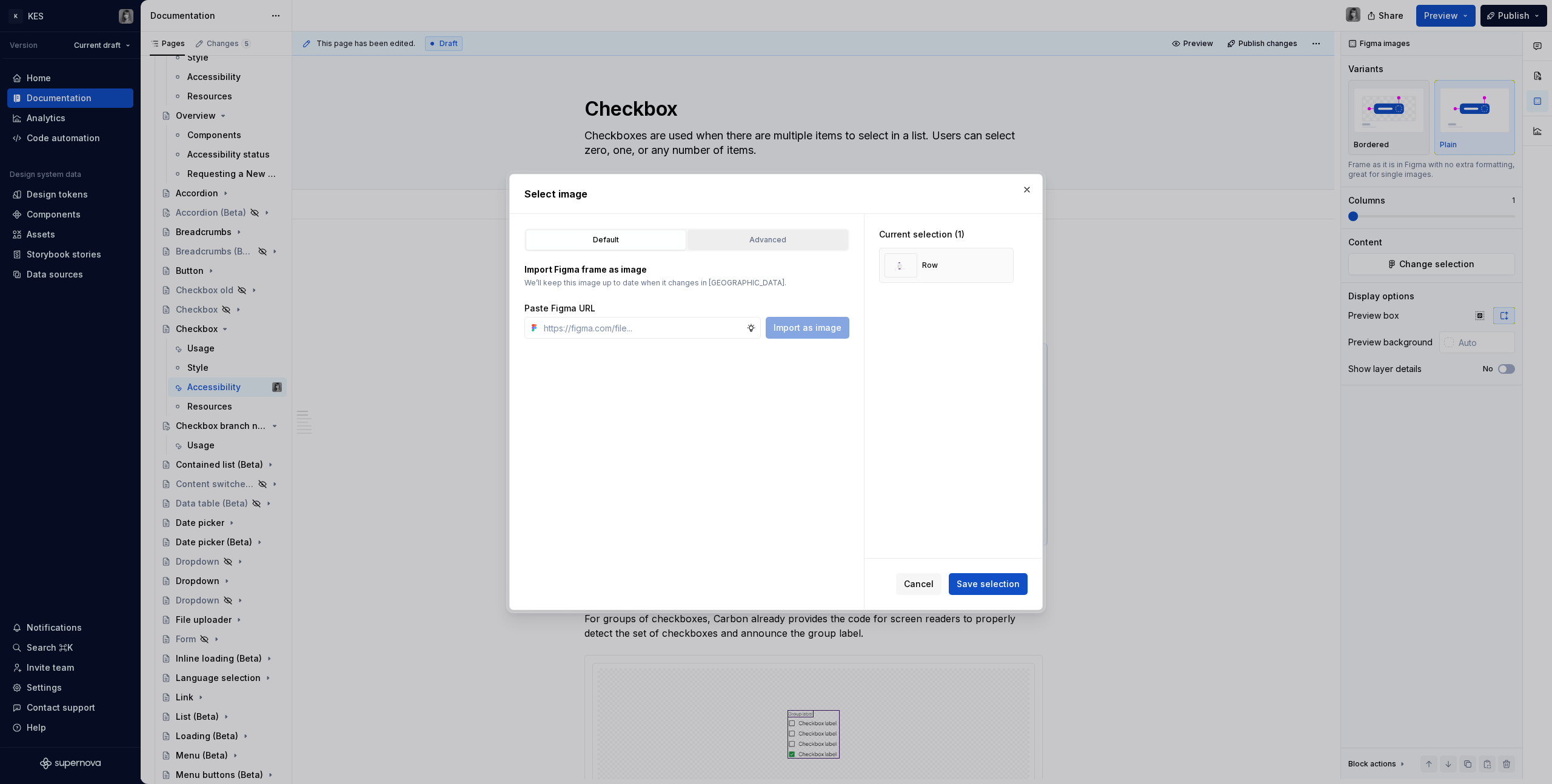 click on "Advanced" at bounding box center [768, 240] 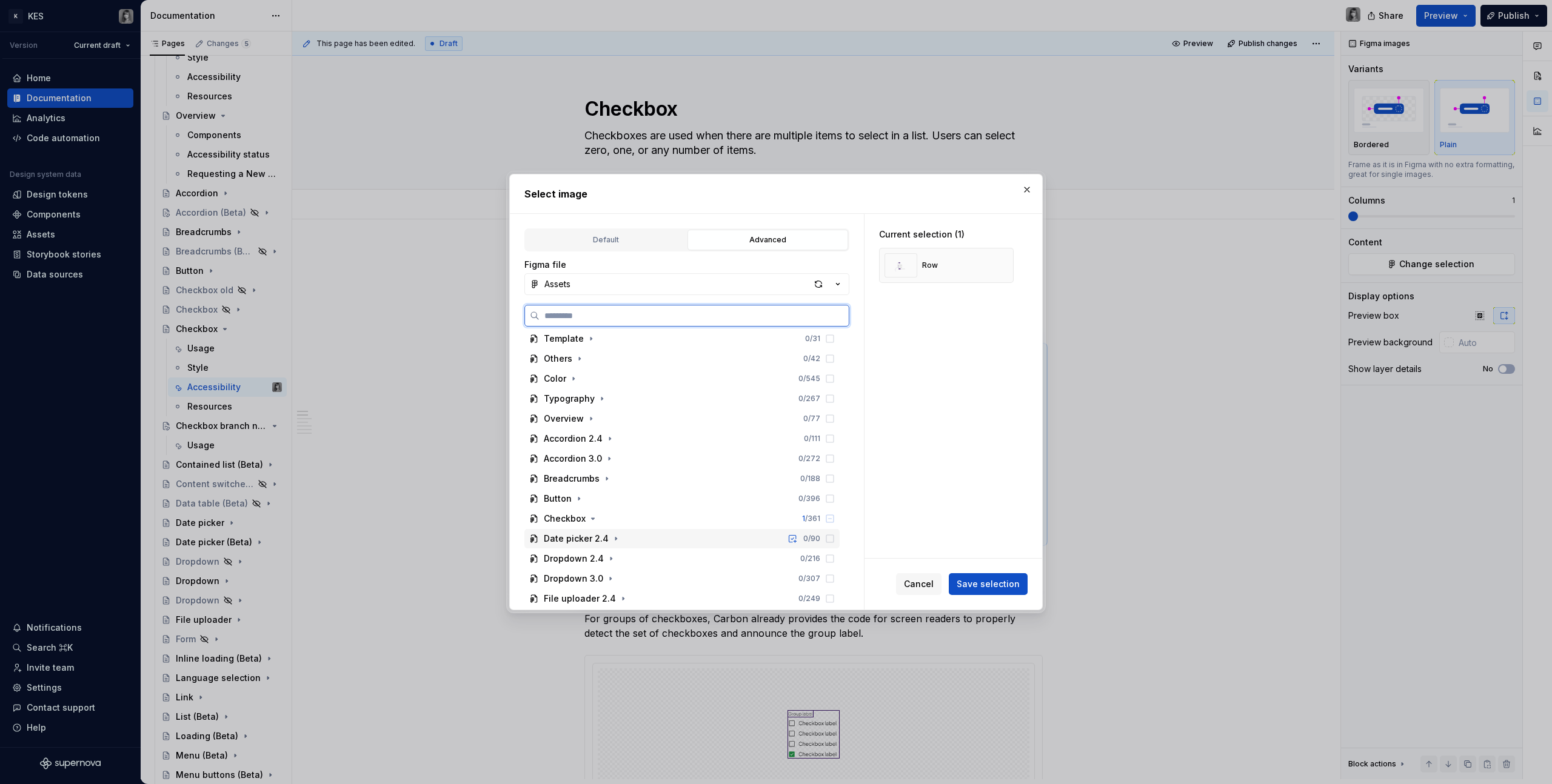 scroll, scrollTop: 173, scrollLeft: 0, axis: vertical 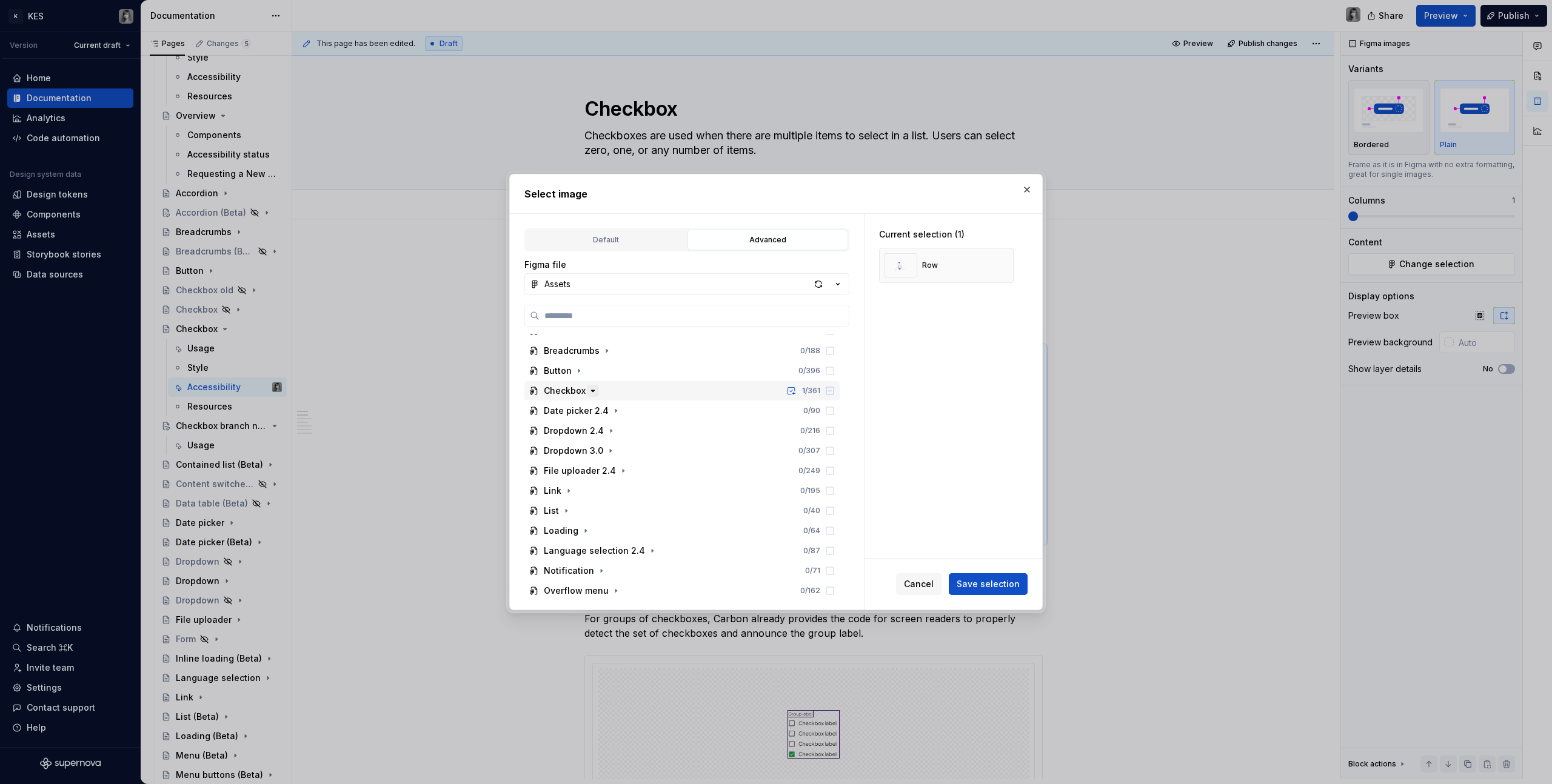 click 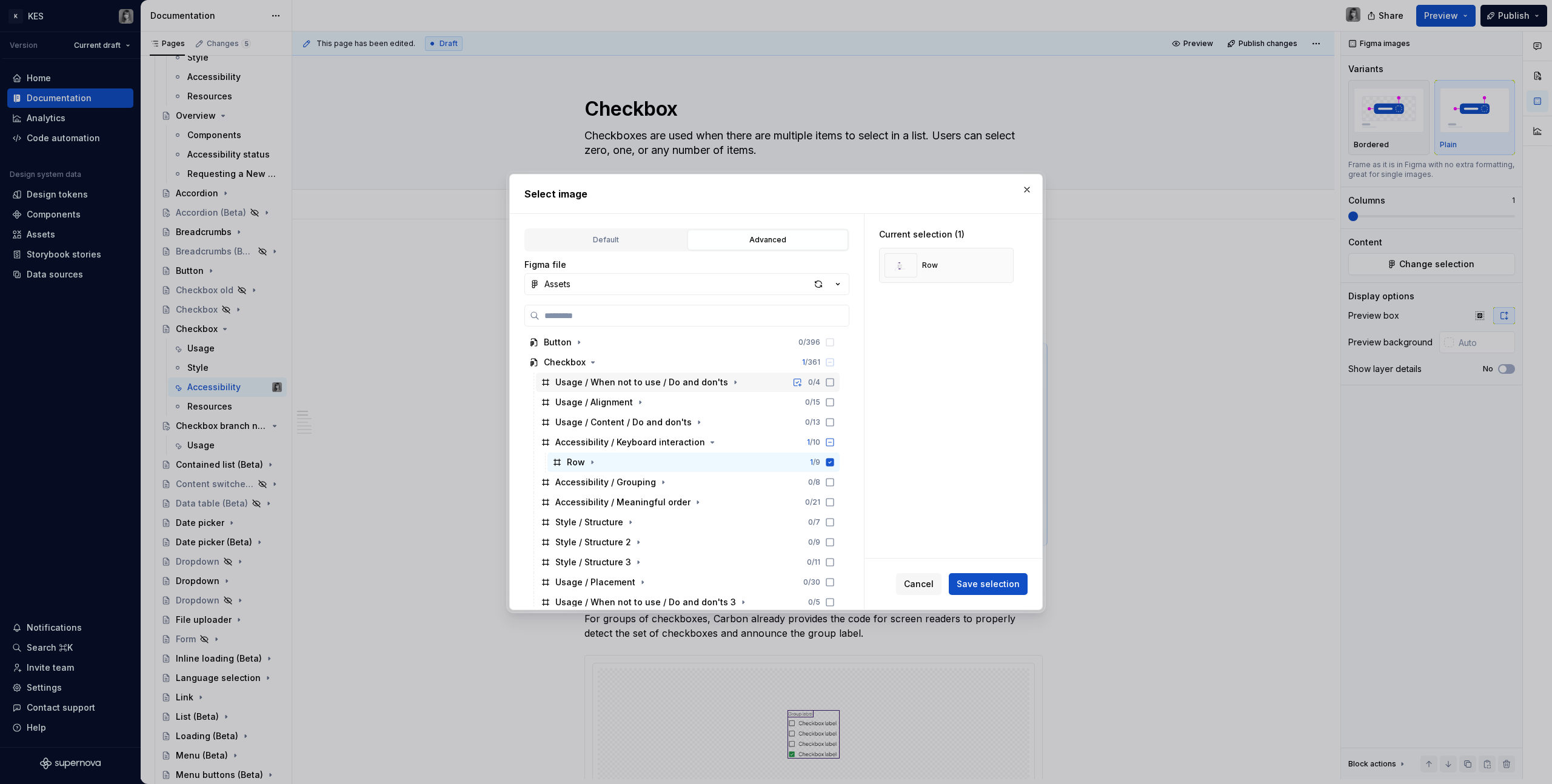 scroll, scrollTop: 262, scrollLeft: 0, axis: vertical 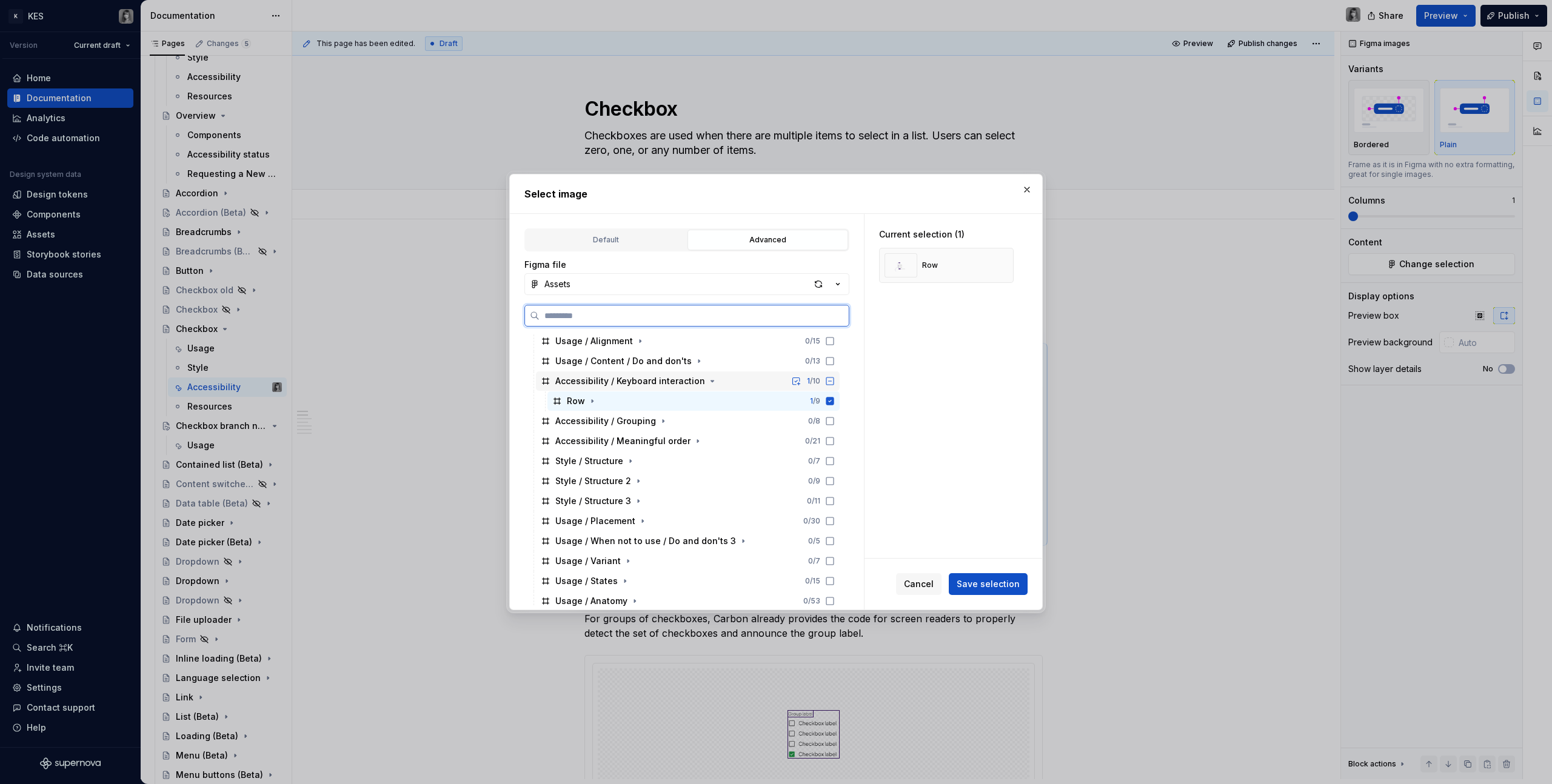 click on "Accessibility / Keyboard interaction" at bounding box center (630, 381) 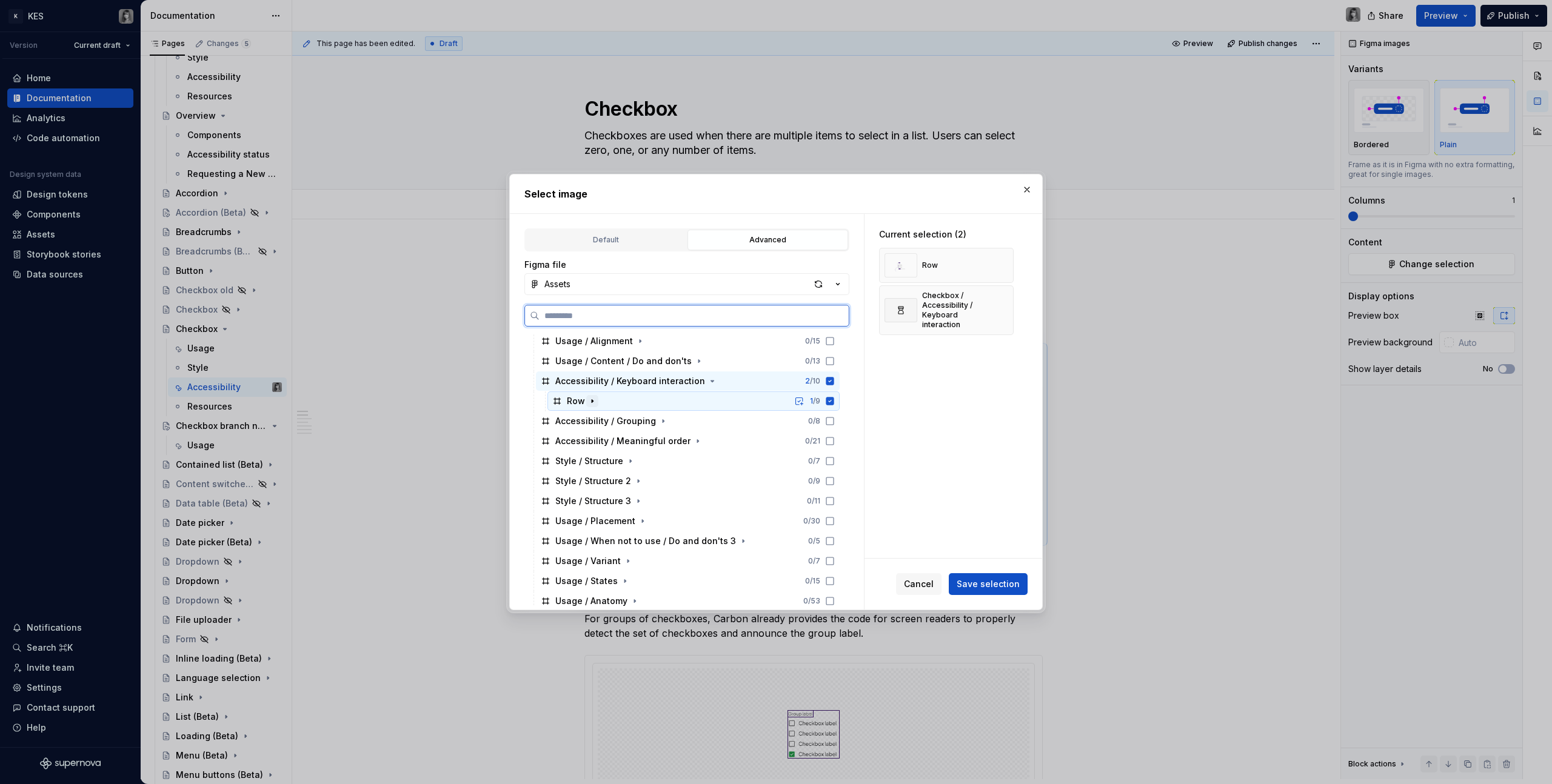 drag, startPoint x: 574, startPoint y: 402, endPoint x: 586, endPoint y: 404, distance: 12.165525 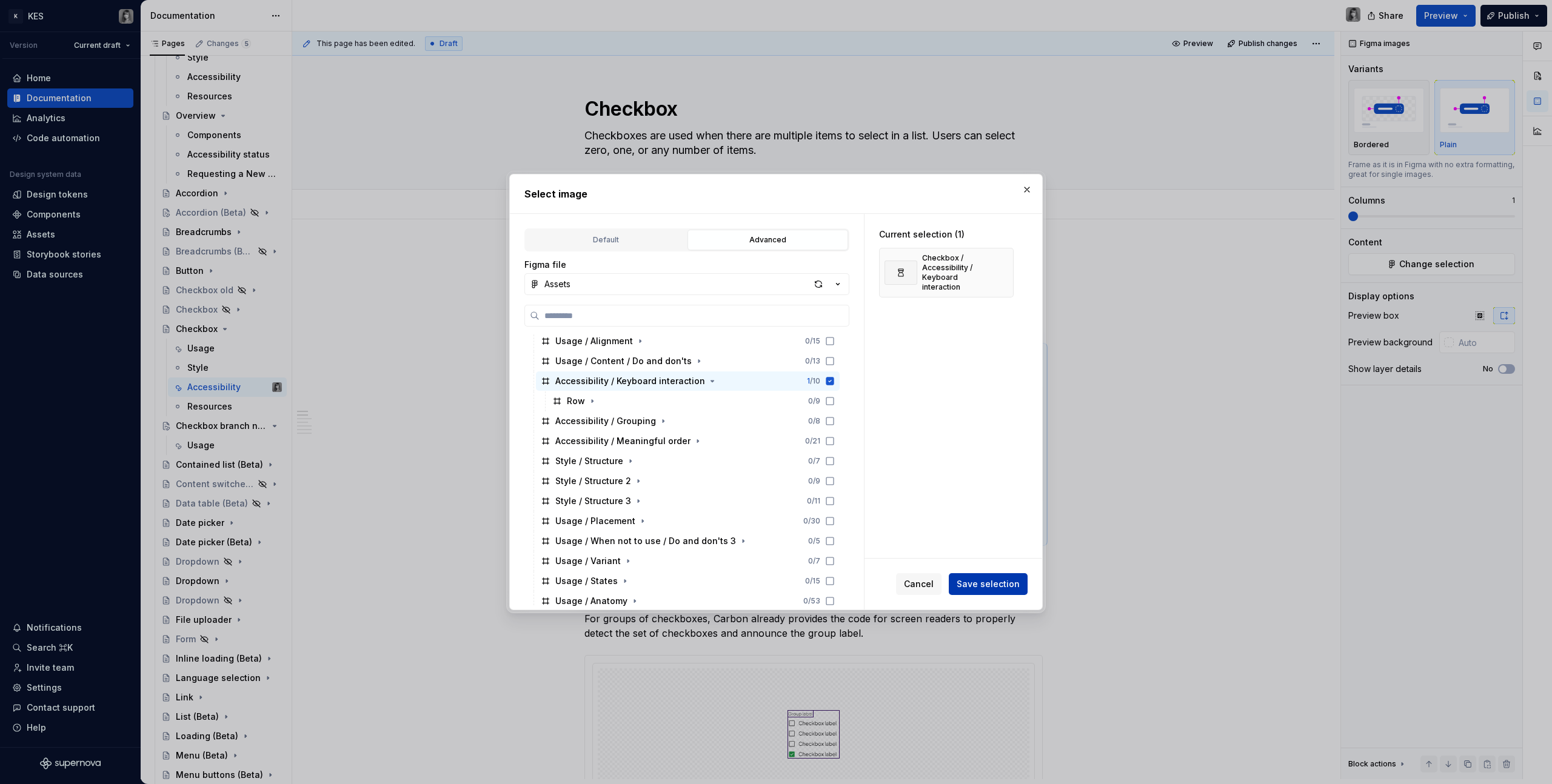 click on "Save selection" at bounding box center [988, 584] 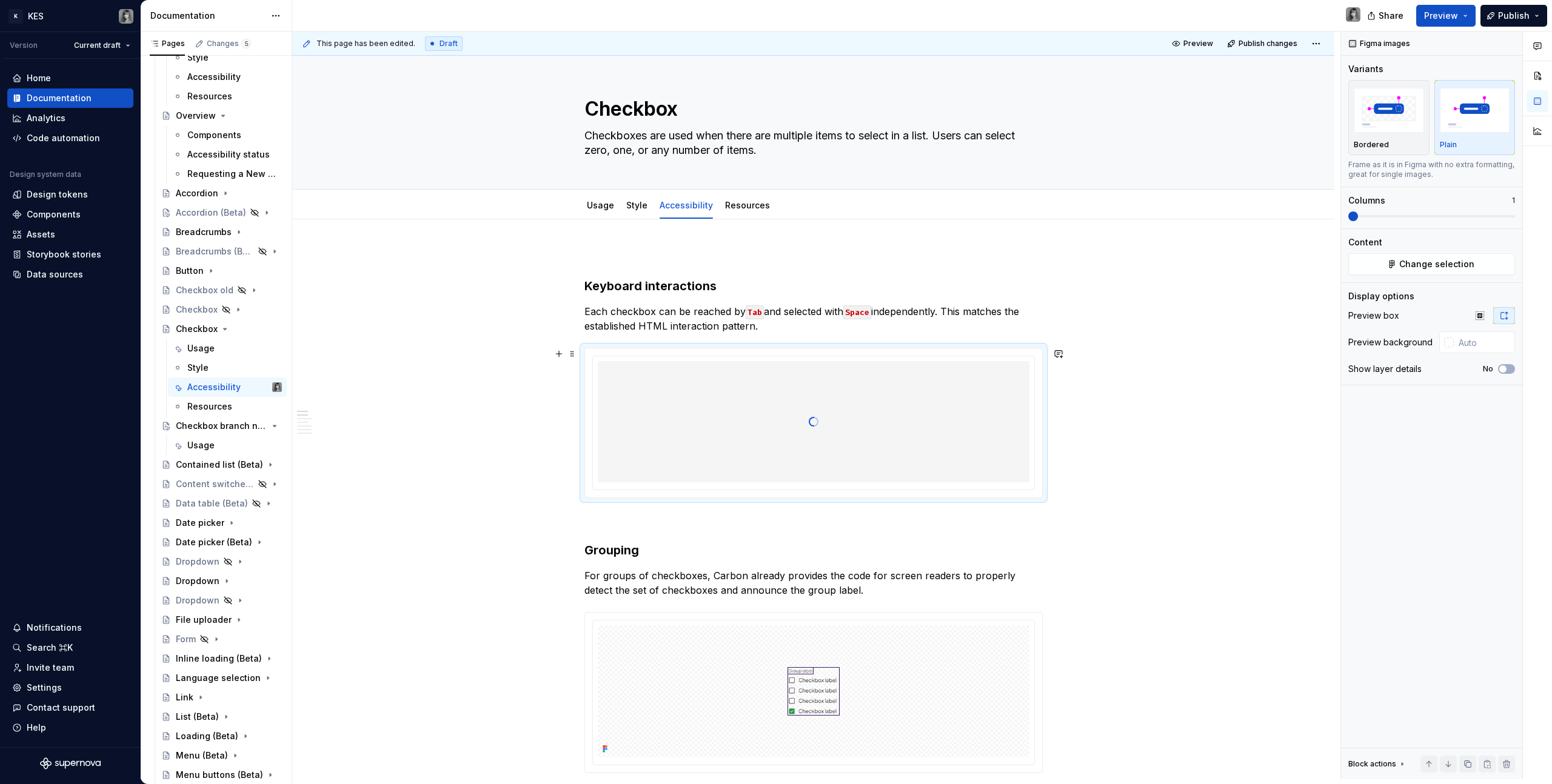 click at bounding box center [814, 422] 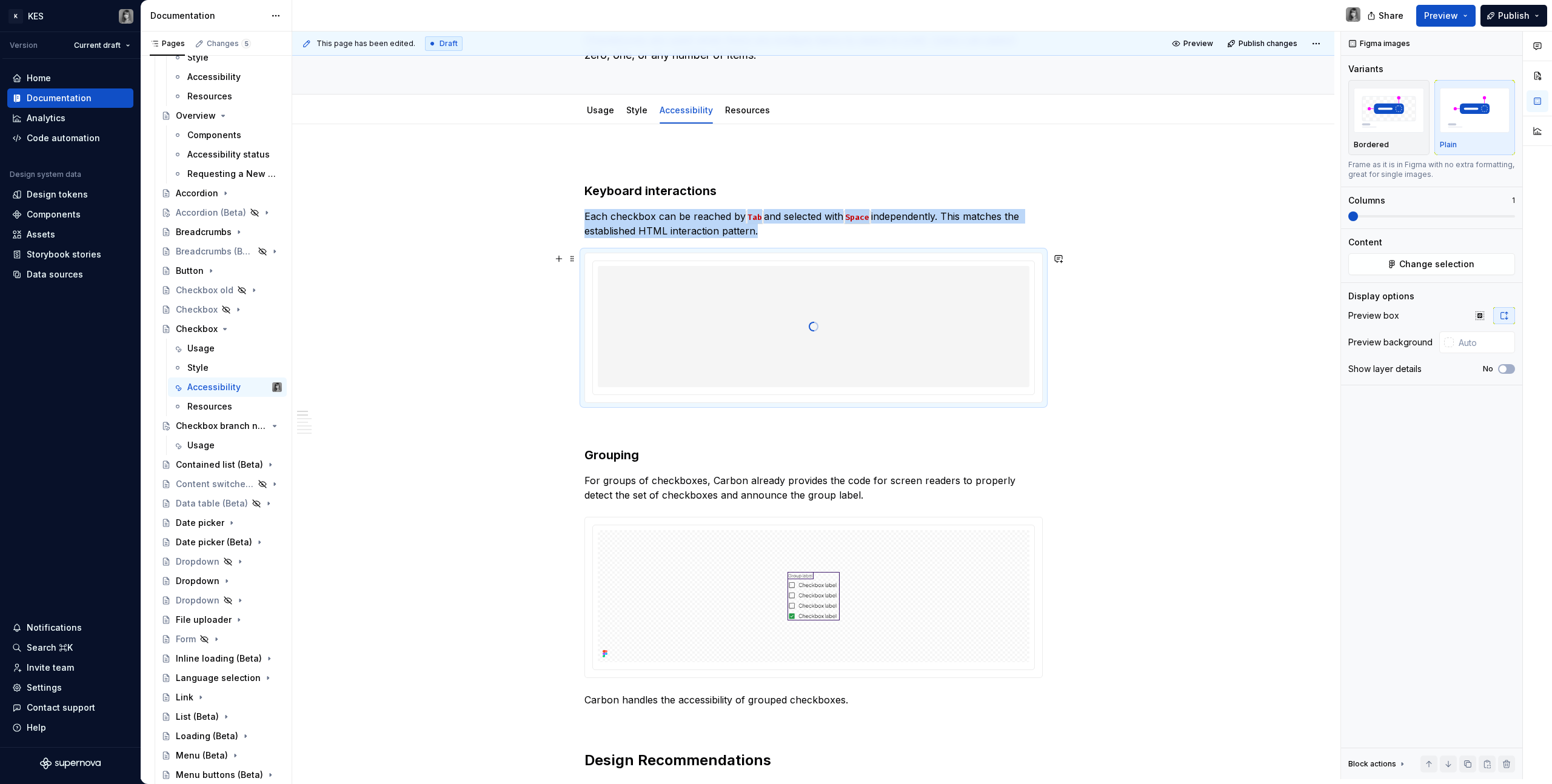 scroll, scrollTop: 352, scrollLeft: 0, axis: vertical 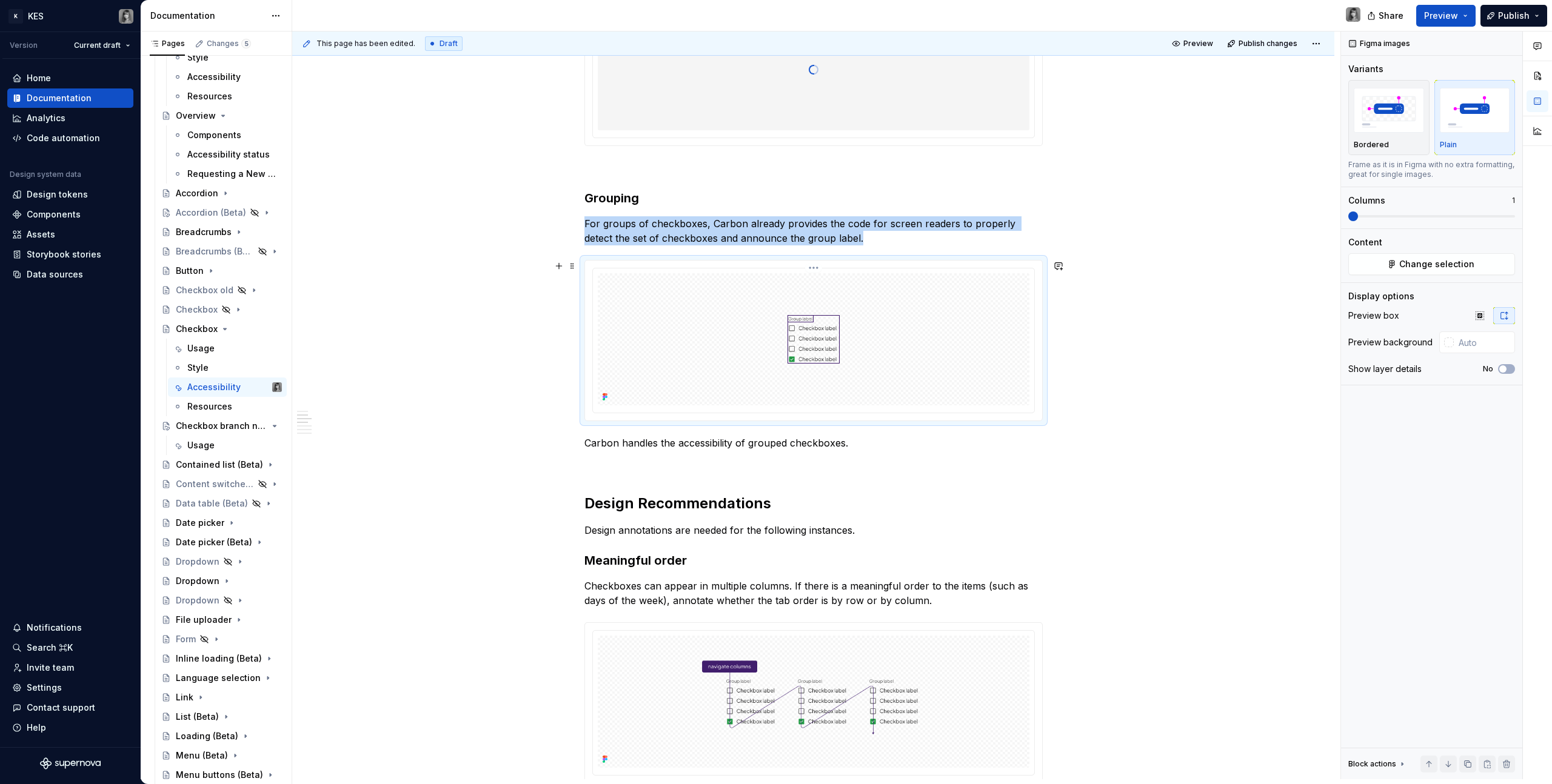 click at bounding box center [814, 339] 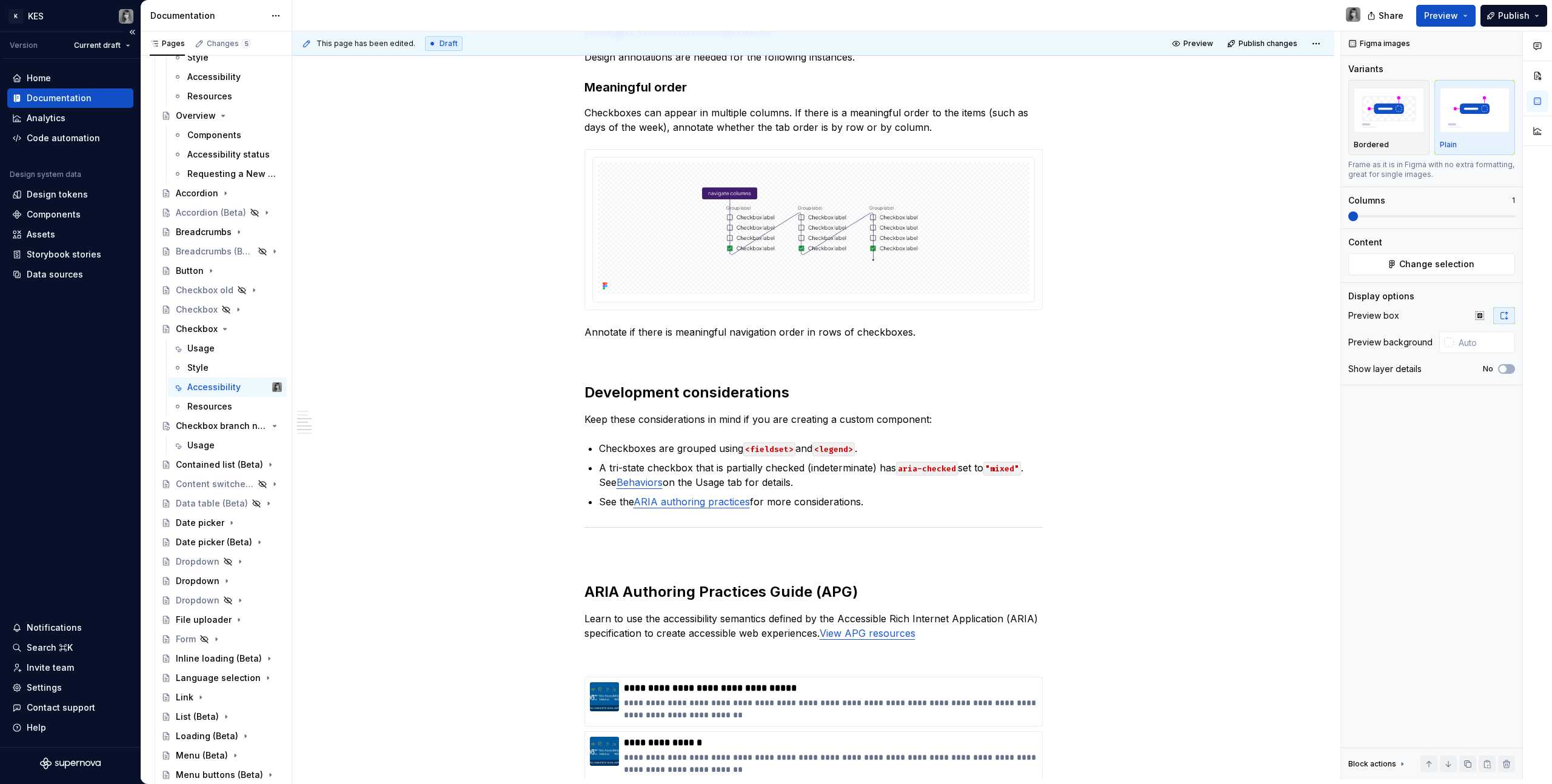 scroll, scrollTop: 849, scrollLeft: 0, axis: vertical 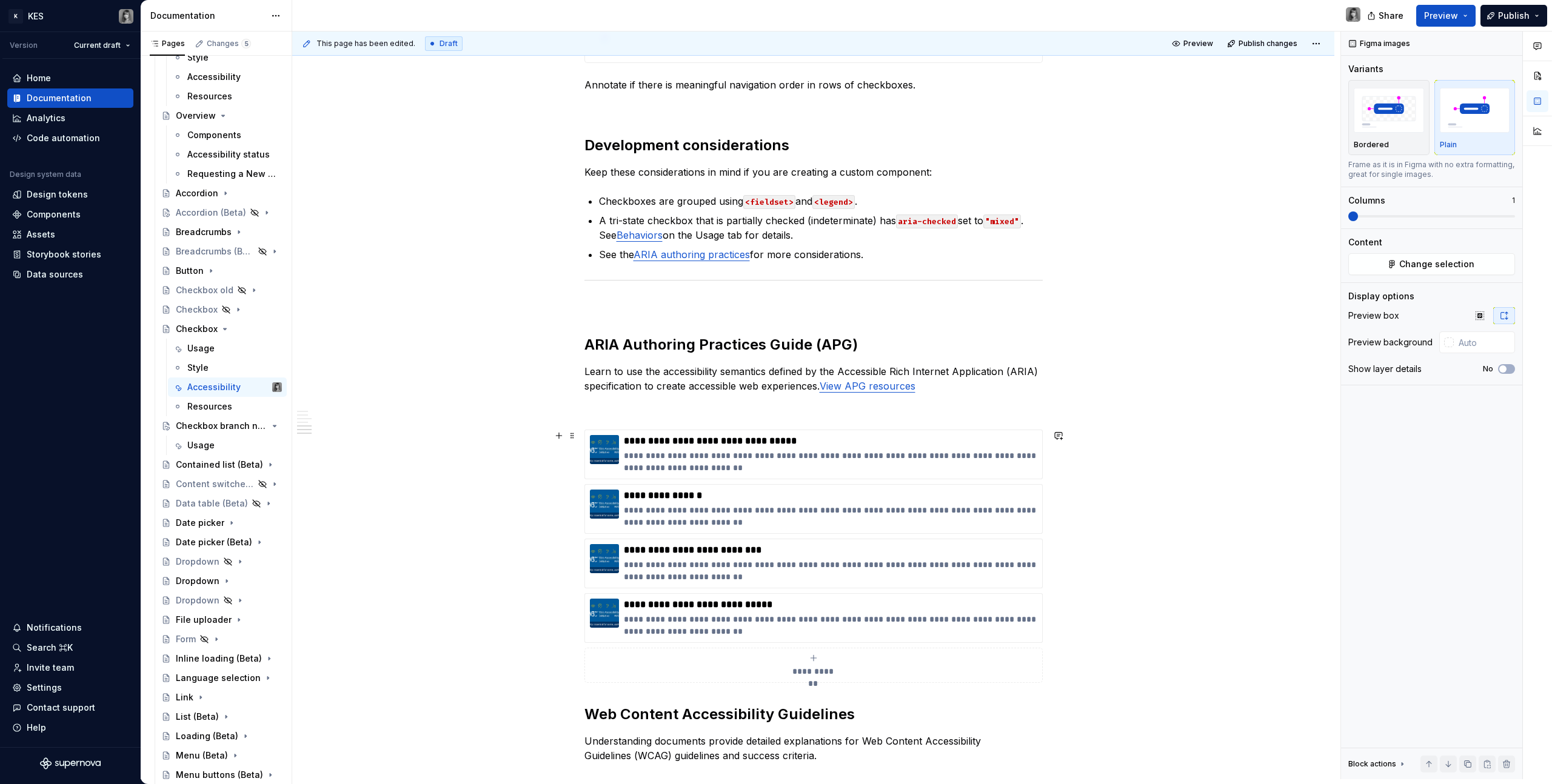 click on "**********" at bounding box center [814, 556] 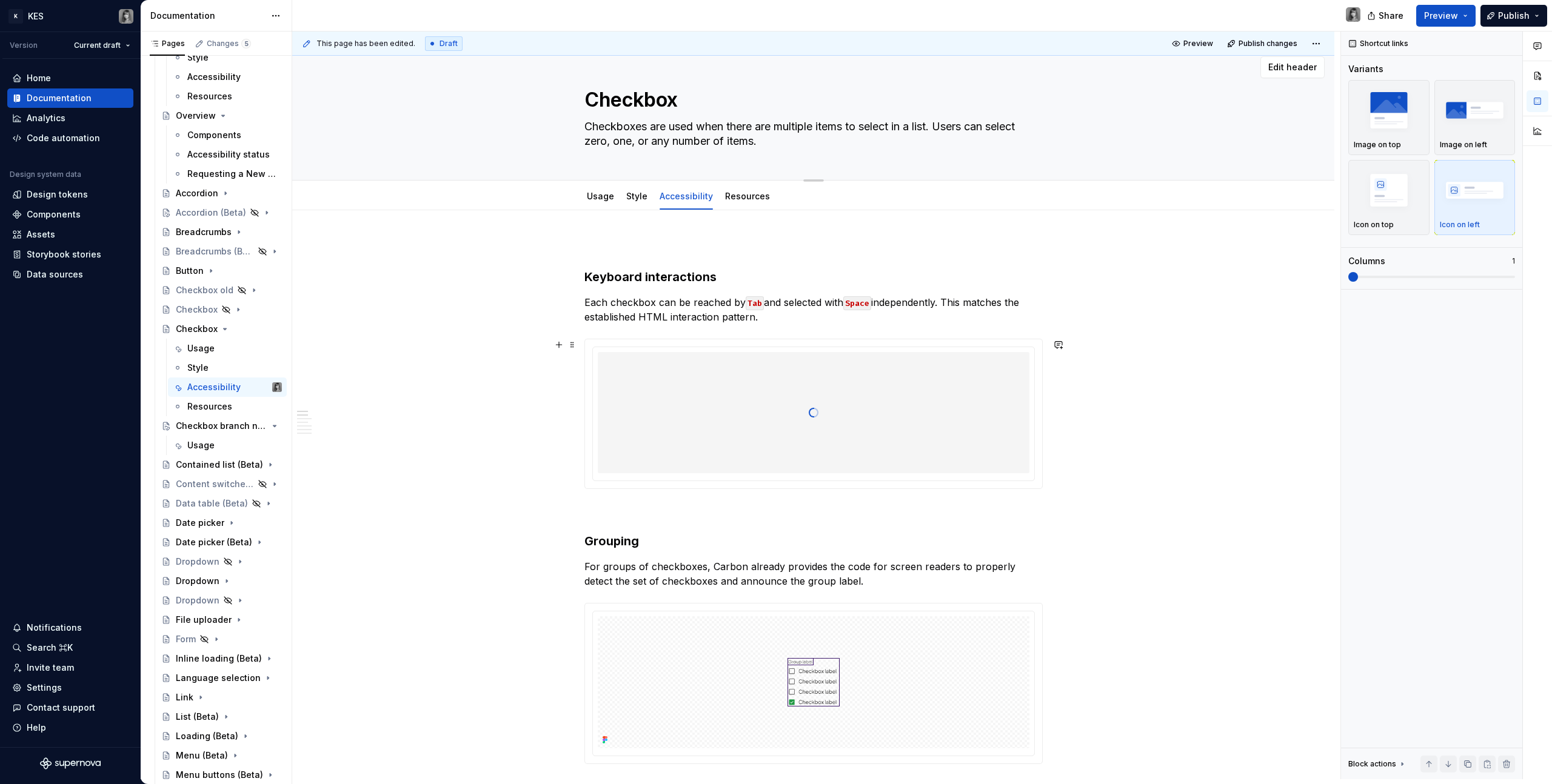 scroll, scrollTop: 0, scrollLeft: 0, axis: both 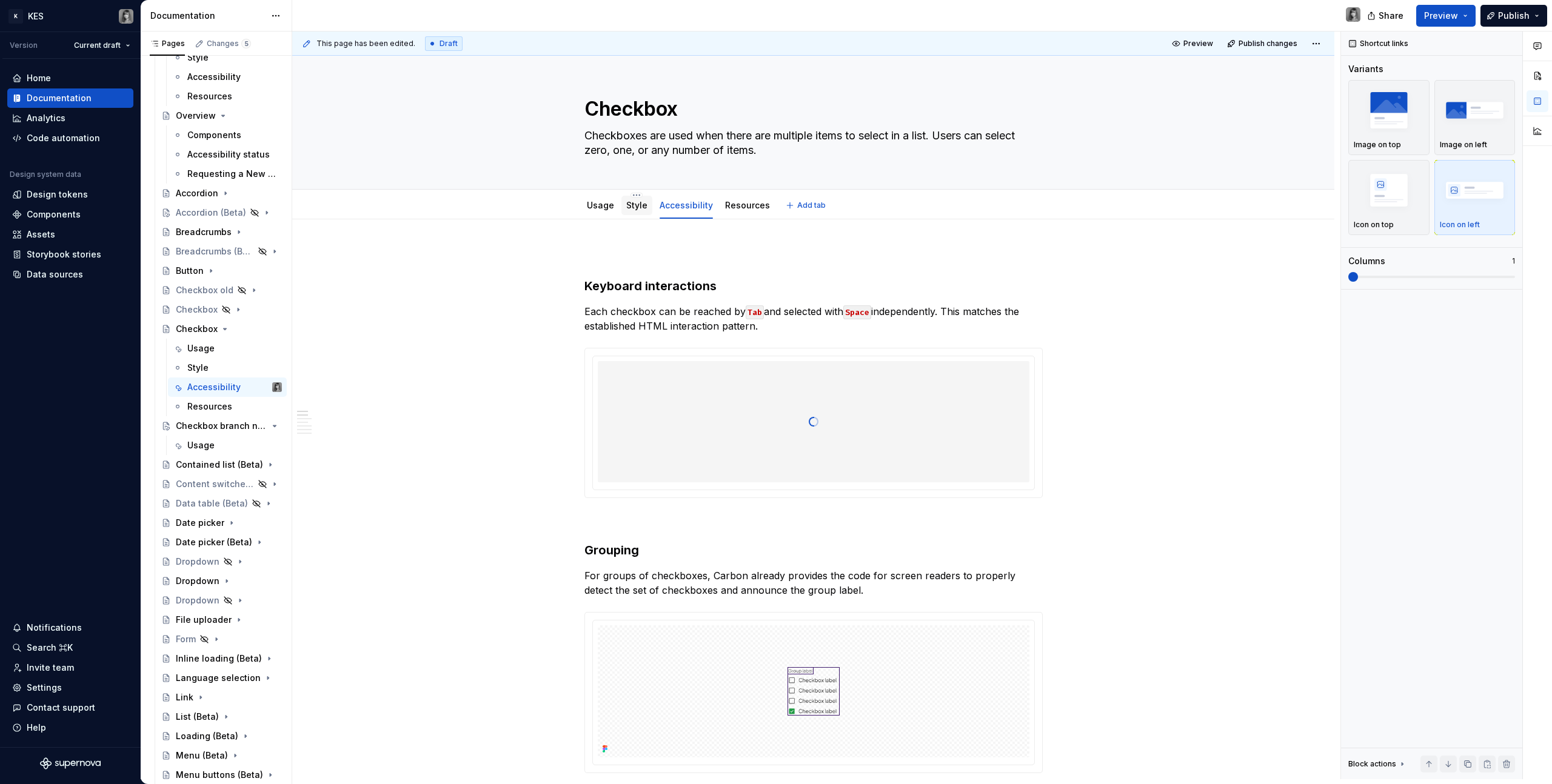 click on "Style" at bounding box center [637, 205] 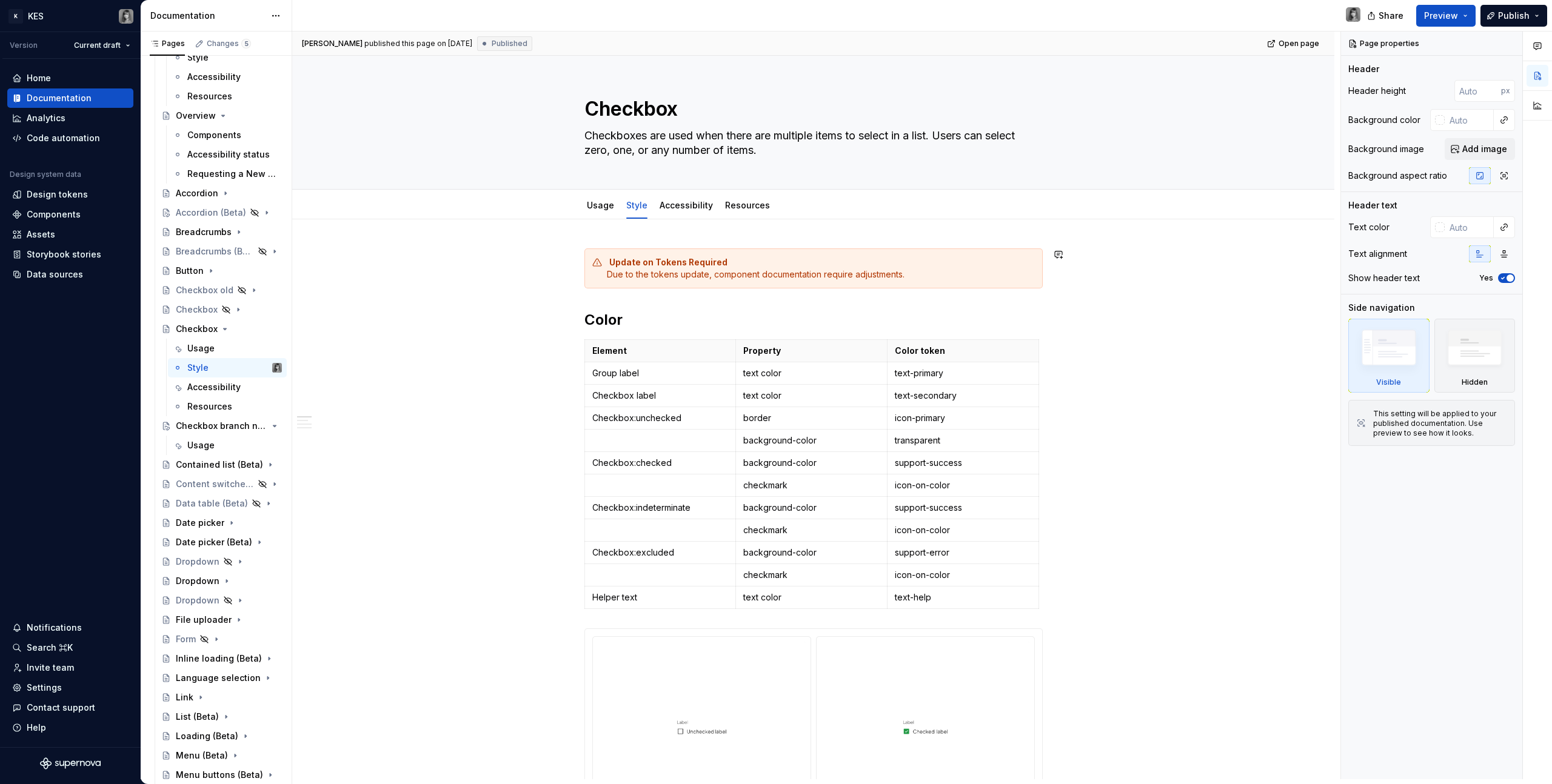 type on "*" 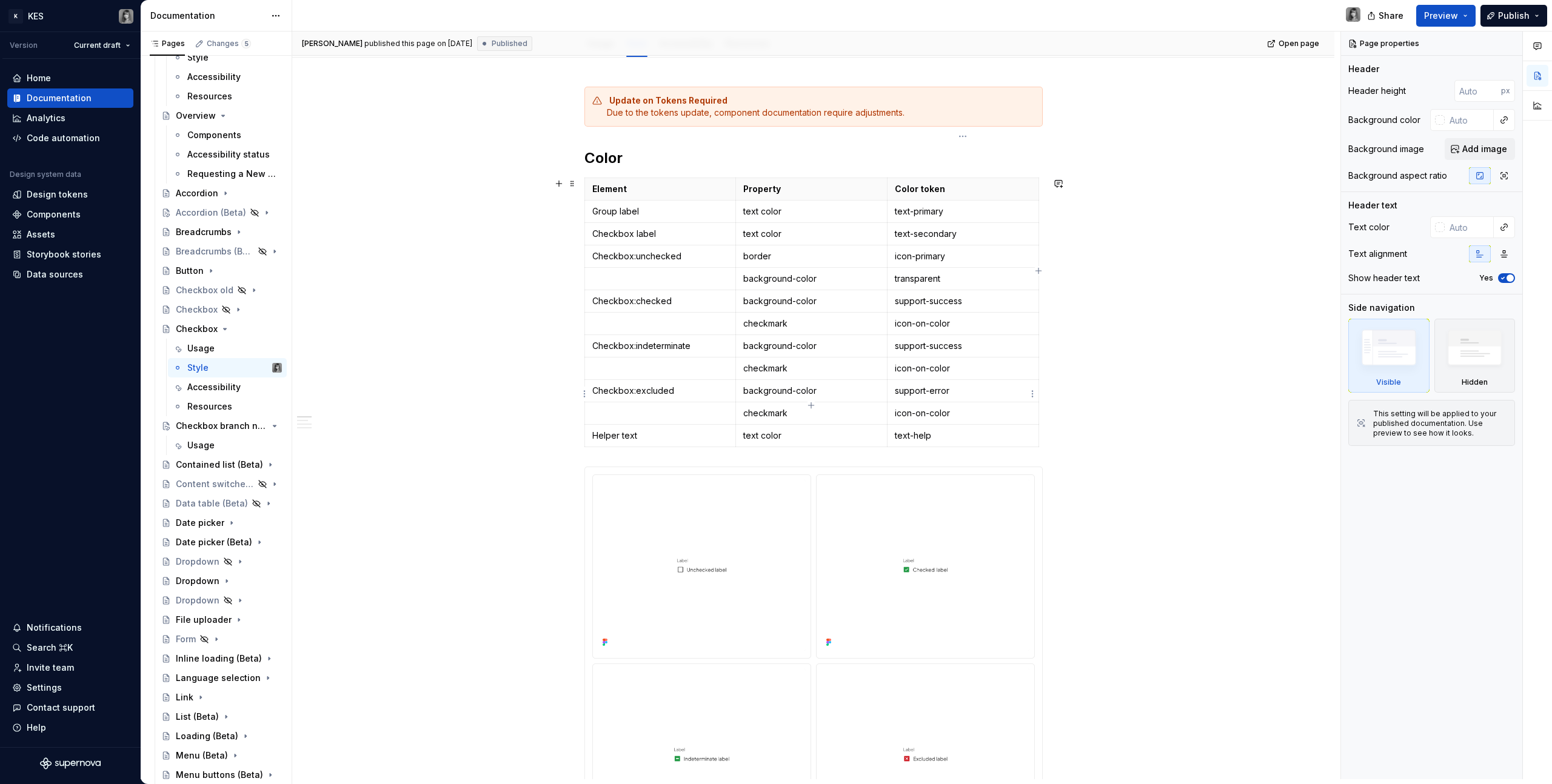 scroll, scrollTop: 207, scrollLeft: 0, axis: vertical 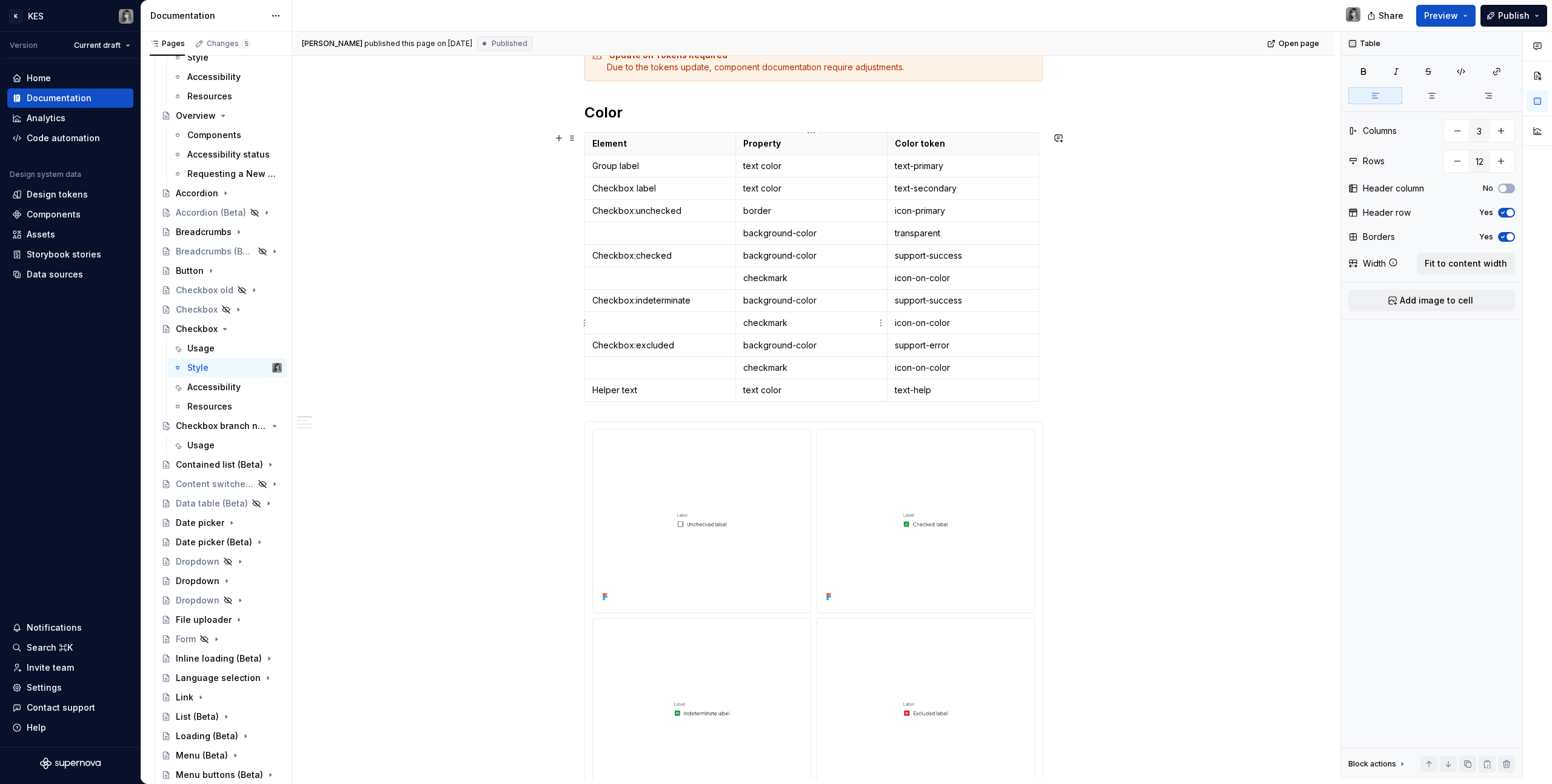 click on "checkmark" at bounding box center (812, 323) 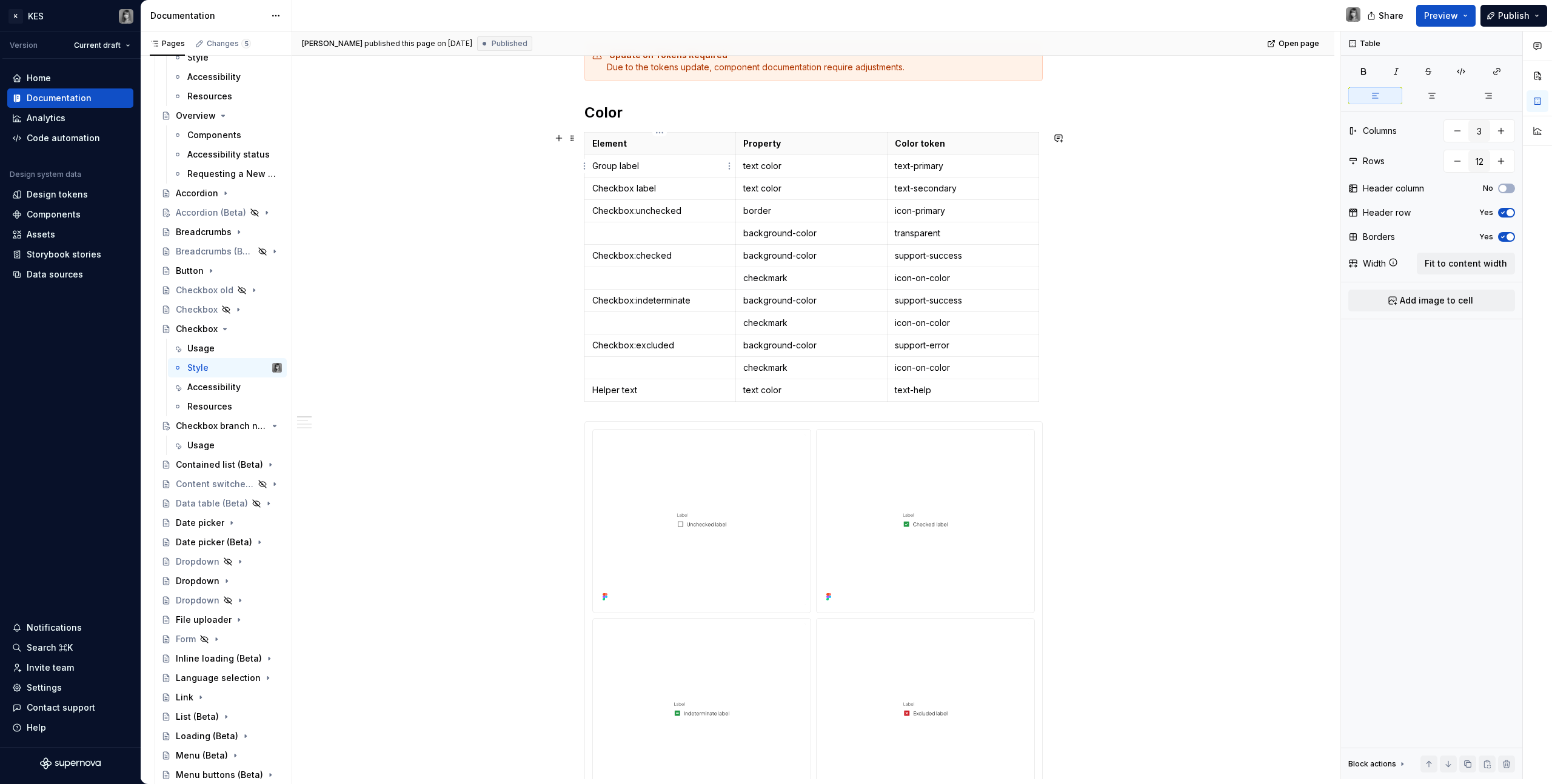 click on "Group label" at bounding box center (660, 166) 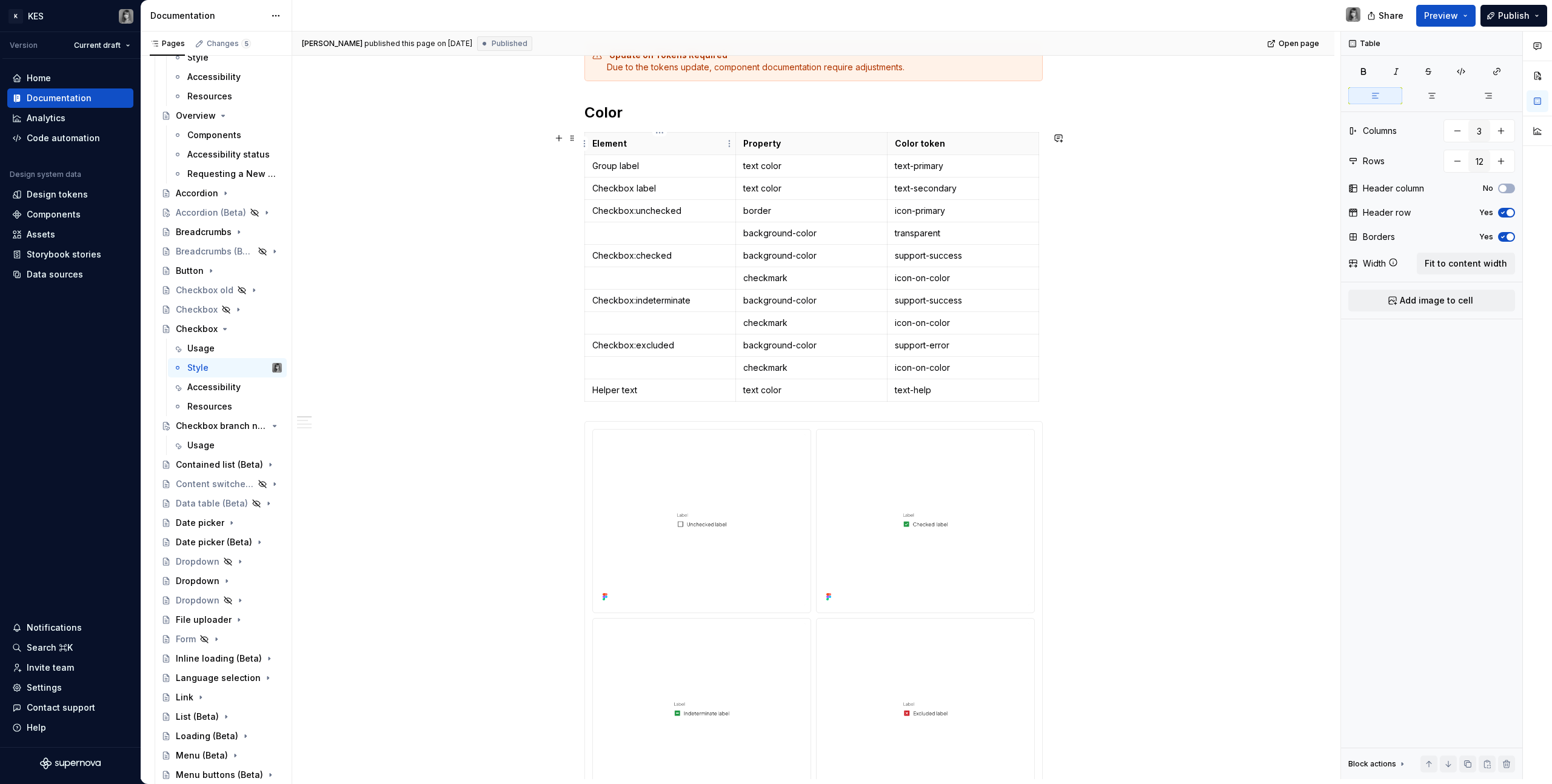 click on "Element" at bounding box center (660, 144) 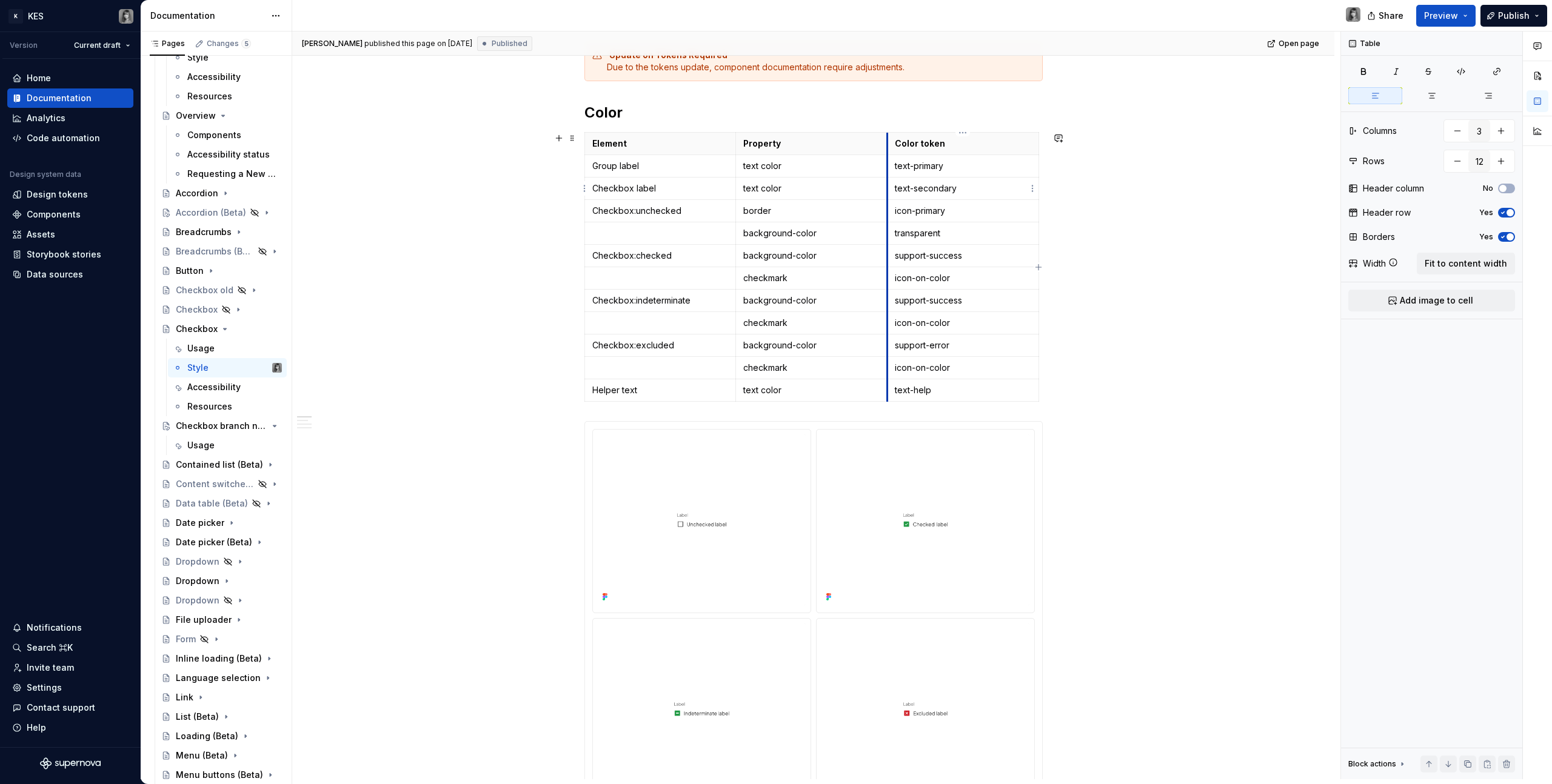 click on "text-secondary" at bounding box center [963, 188] 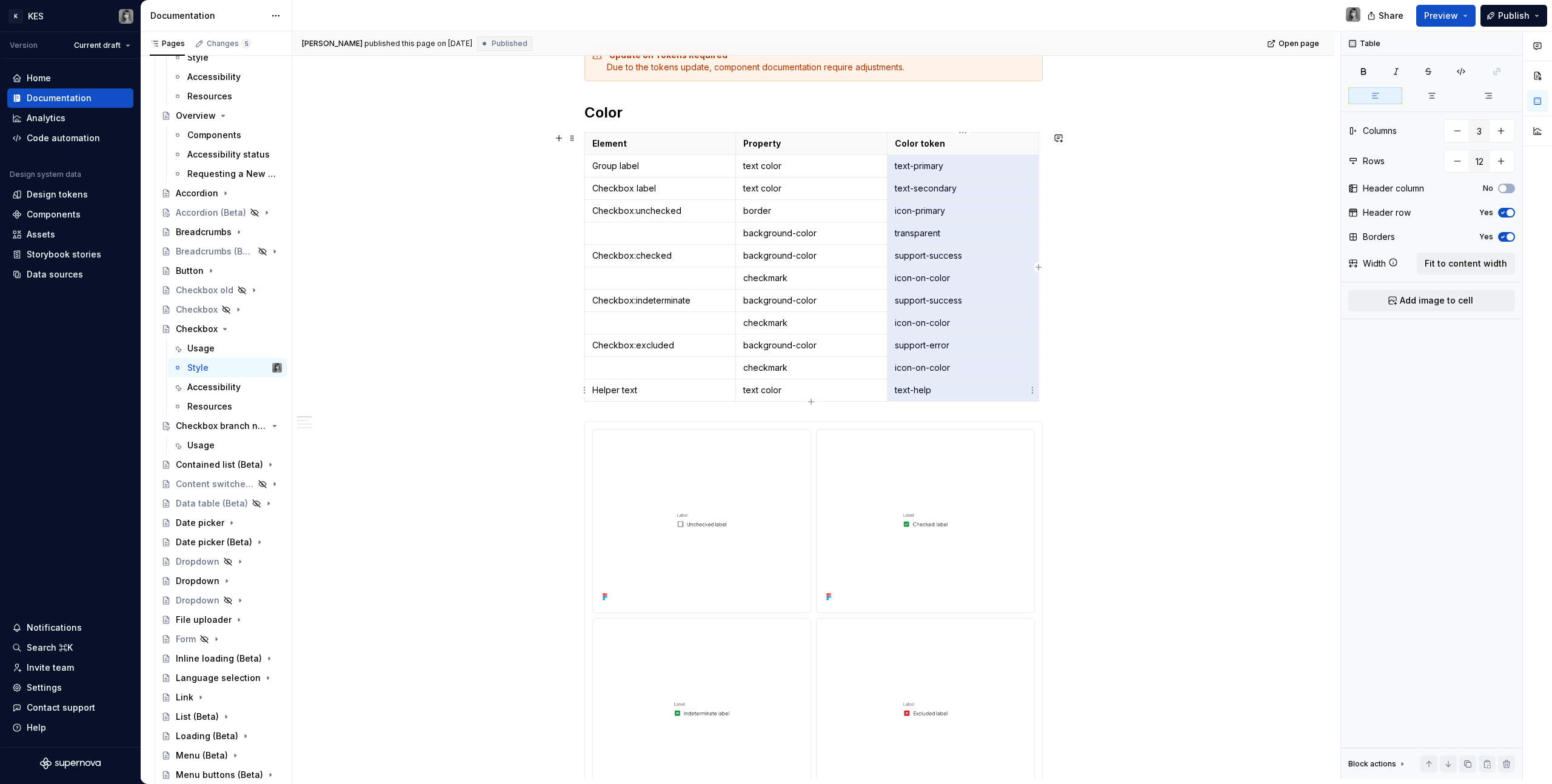 drag, startPoint x: 895, startPoint y: 165, endPoint x: 956, endPoint y: 387, distance: 230.22815 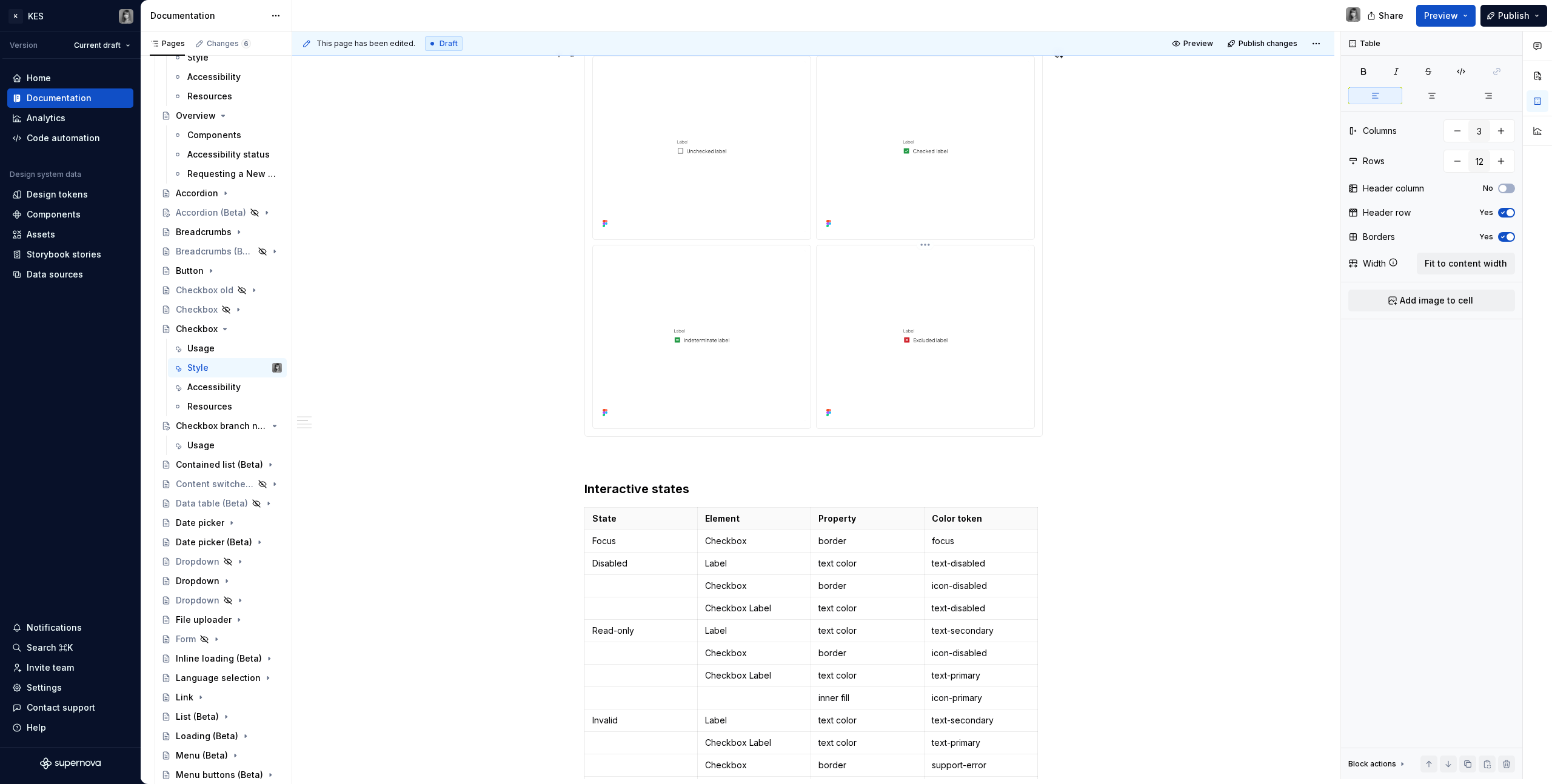 scroll, scrollTop: 728, scrollLeft: 0, axis: vertical 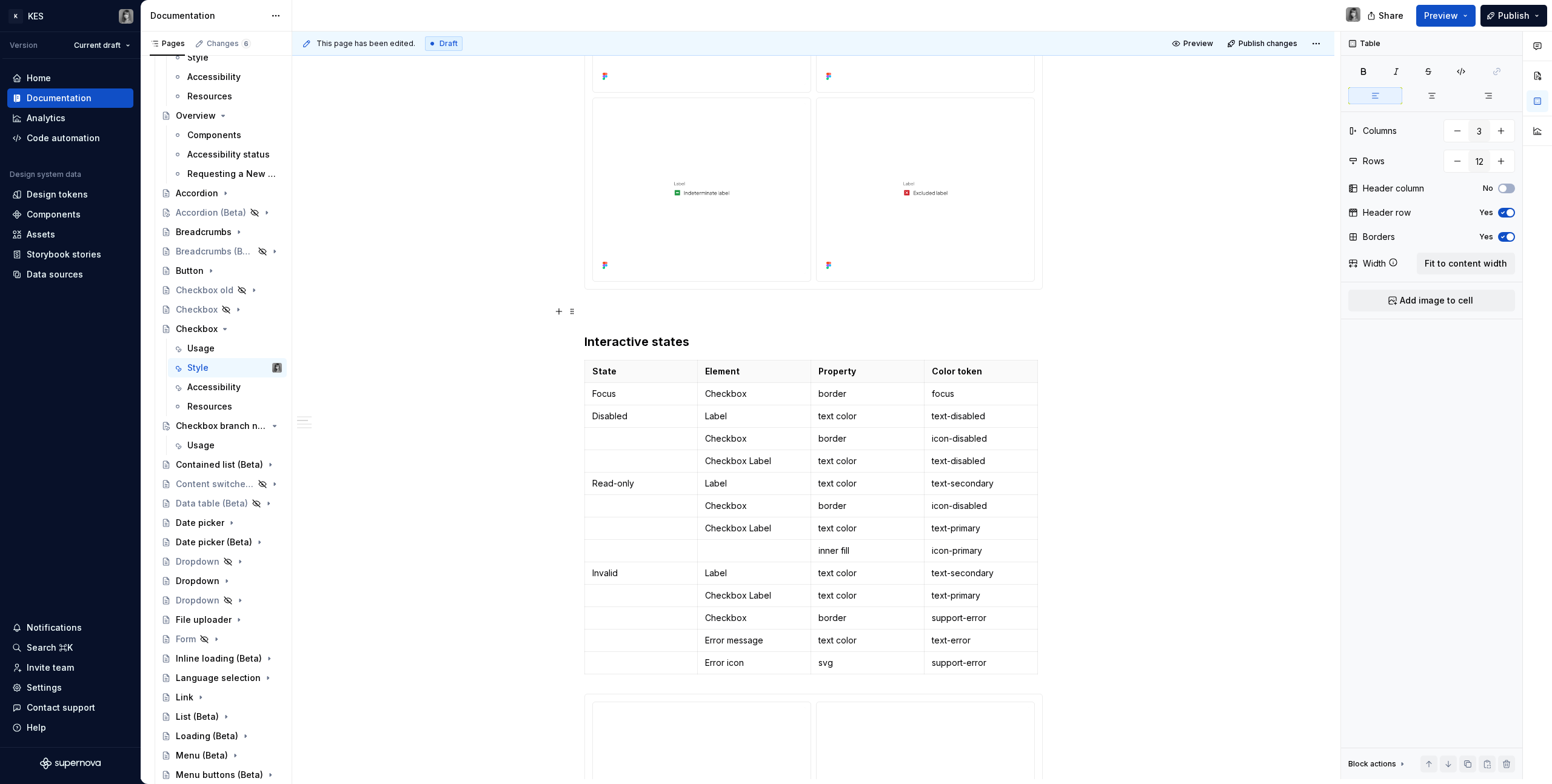 type on "4" 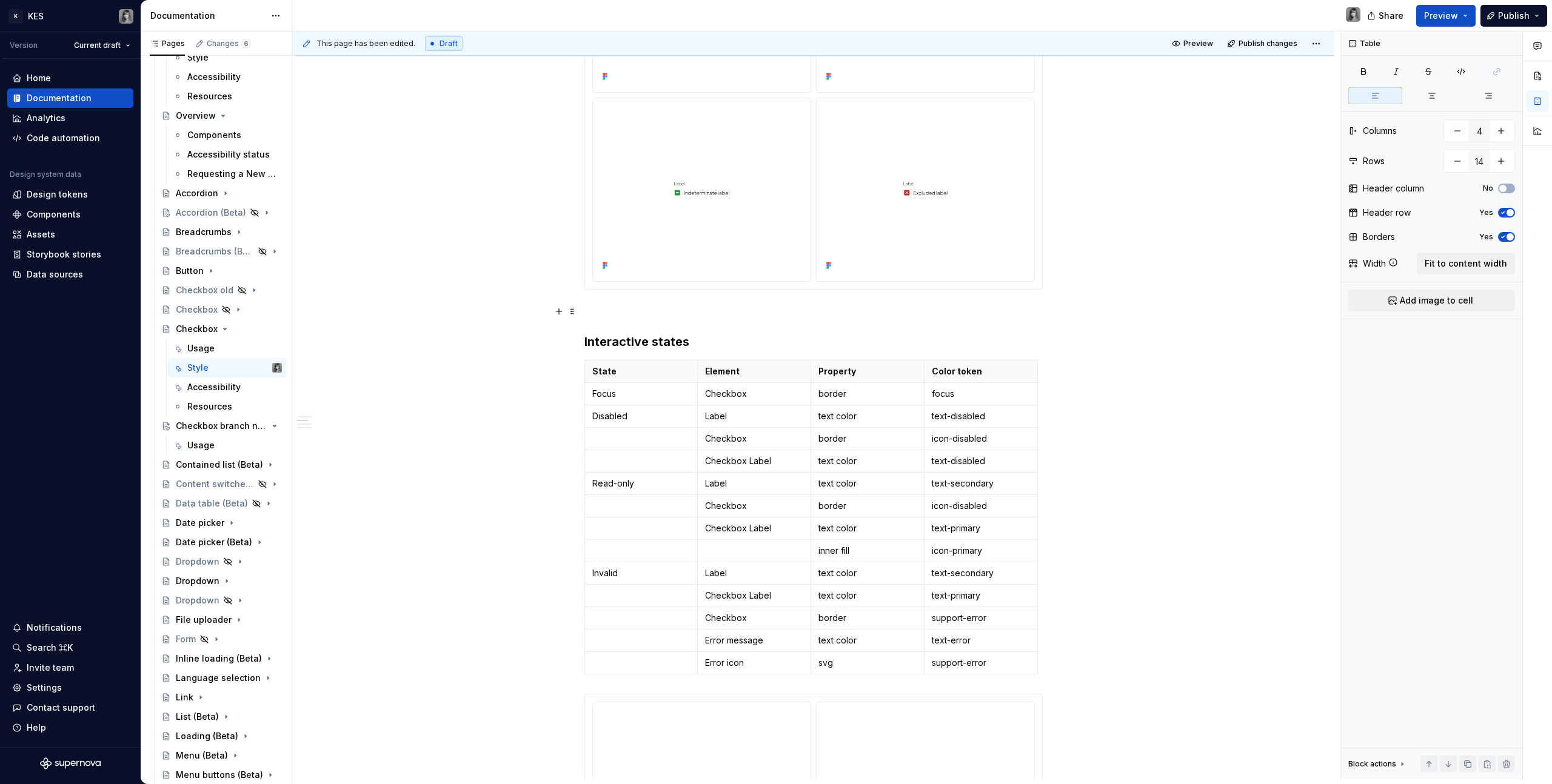 click on "text-disabled" at bounding box center [980, 416] 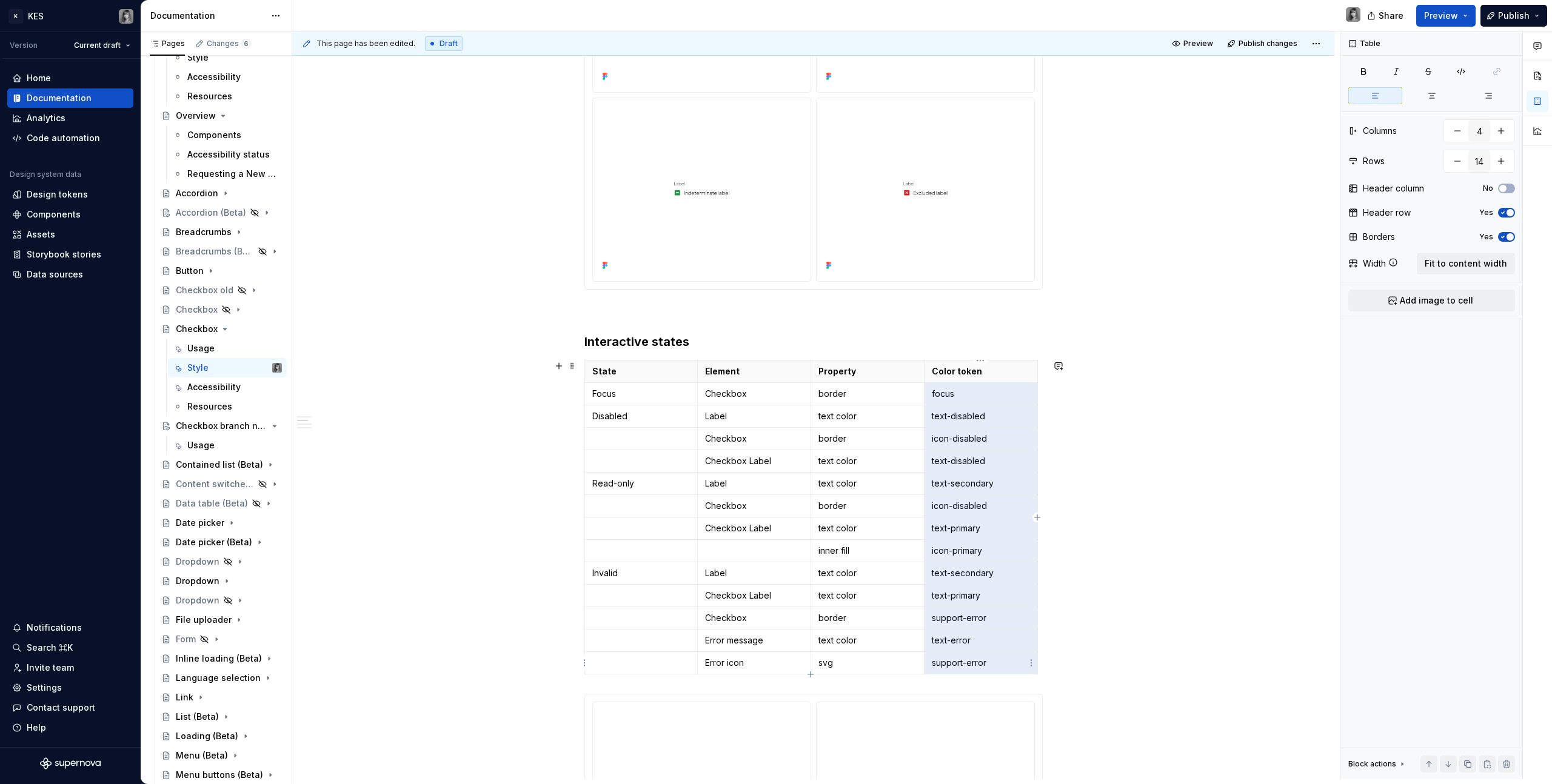 drag, startPoint x: 932, startPoint y: 391, endPoint x: 1008, endPoint y: 662, distance: 281.4551 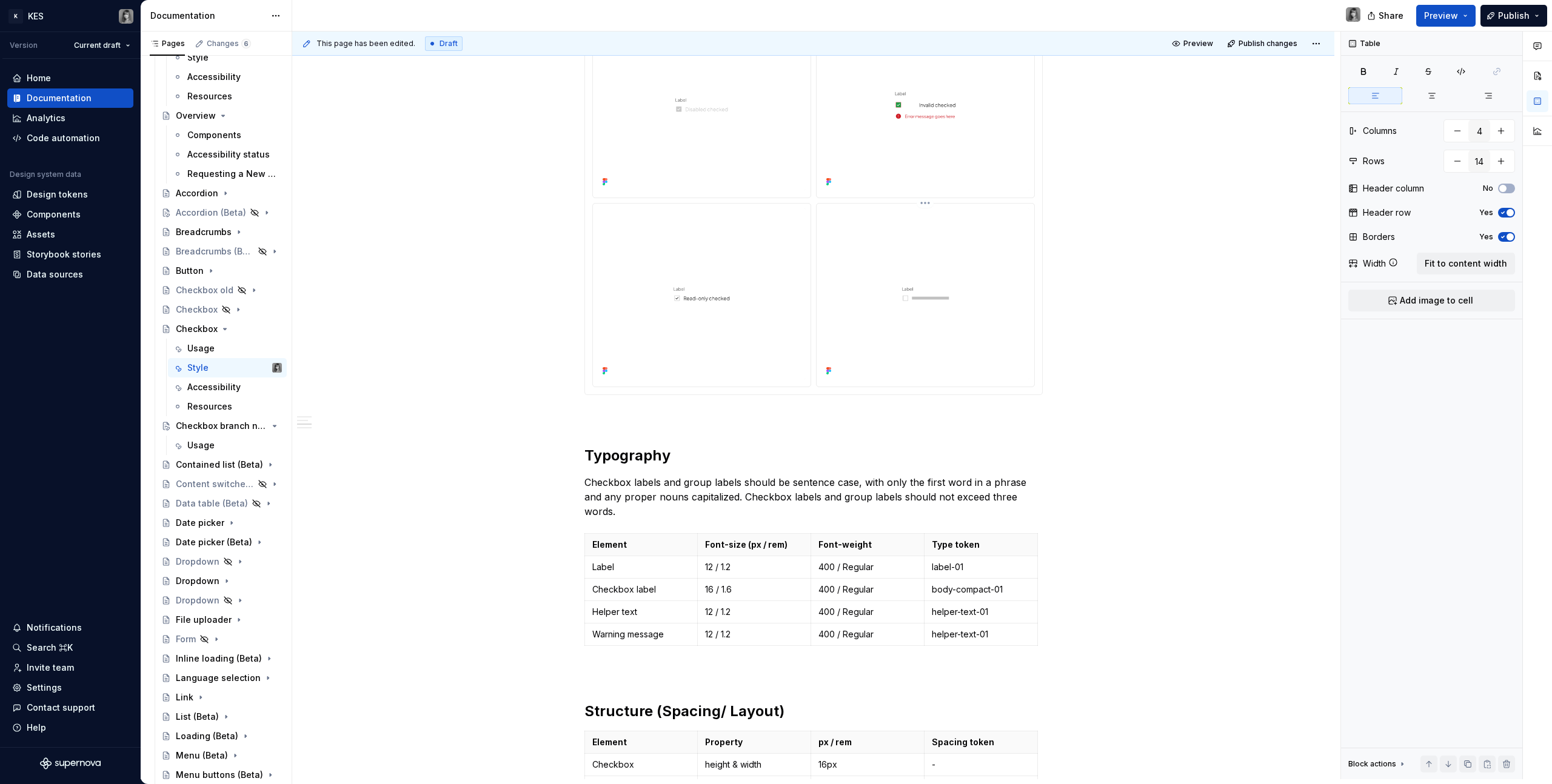 scroll, scrollTop: 1646, scrollLeft: 0, axis: vertical 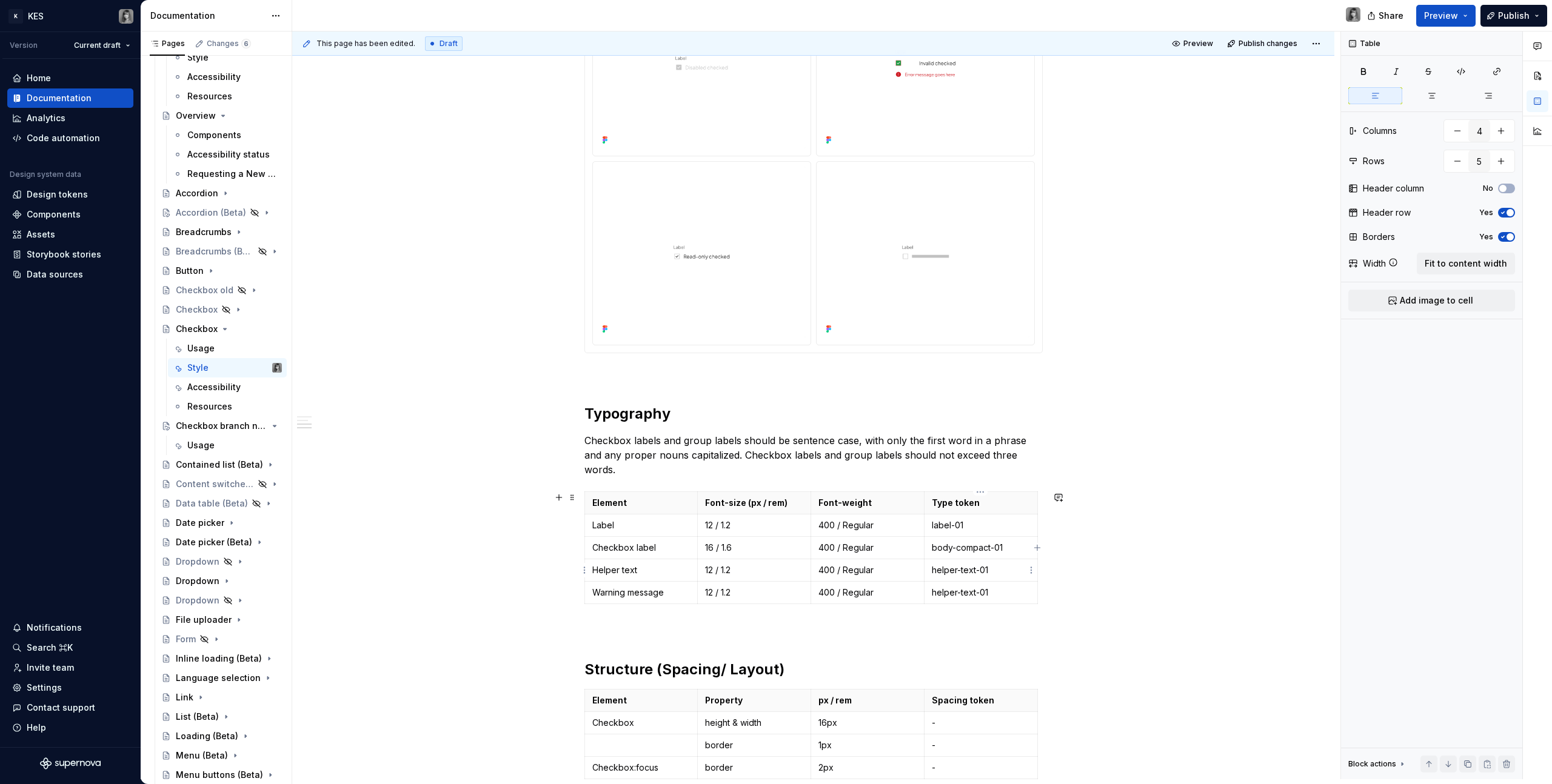 click on "helper-text-01" at bounding box center (981, 570) 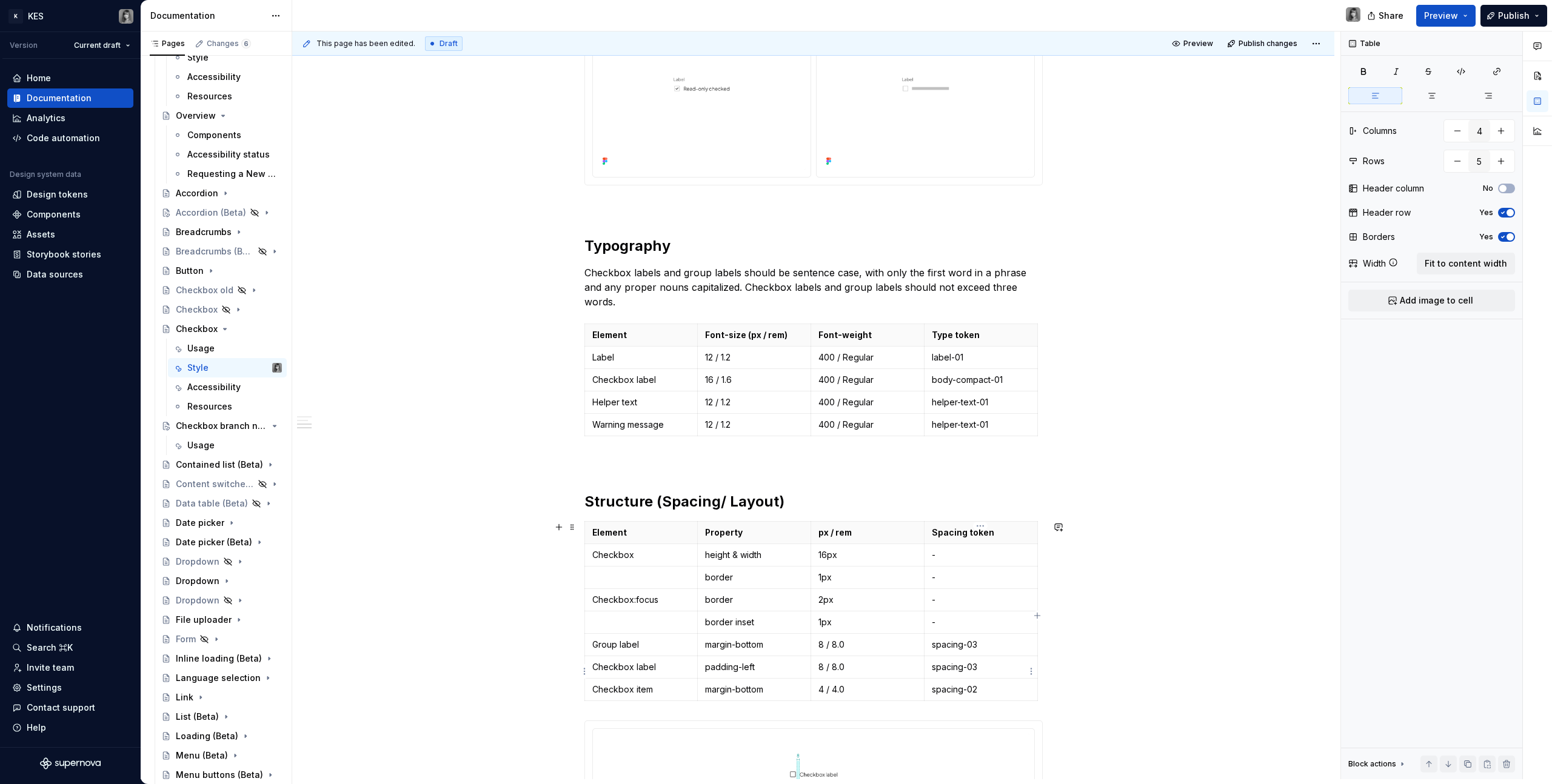 scroll, scrollTop: 1832, scrollLeft: 0, axis: vertical 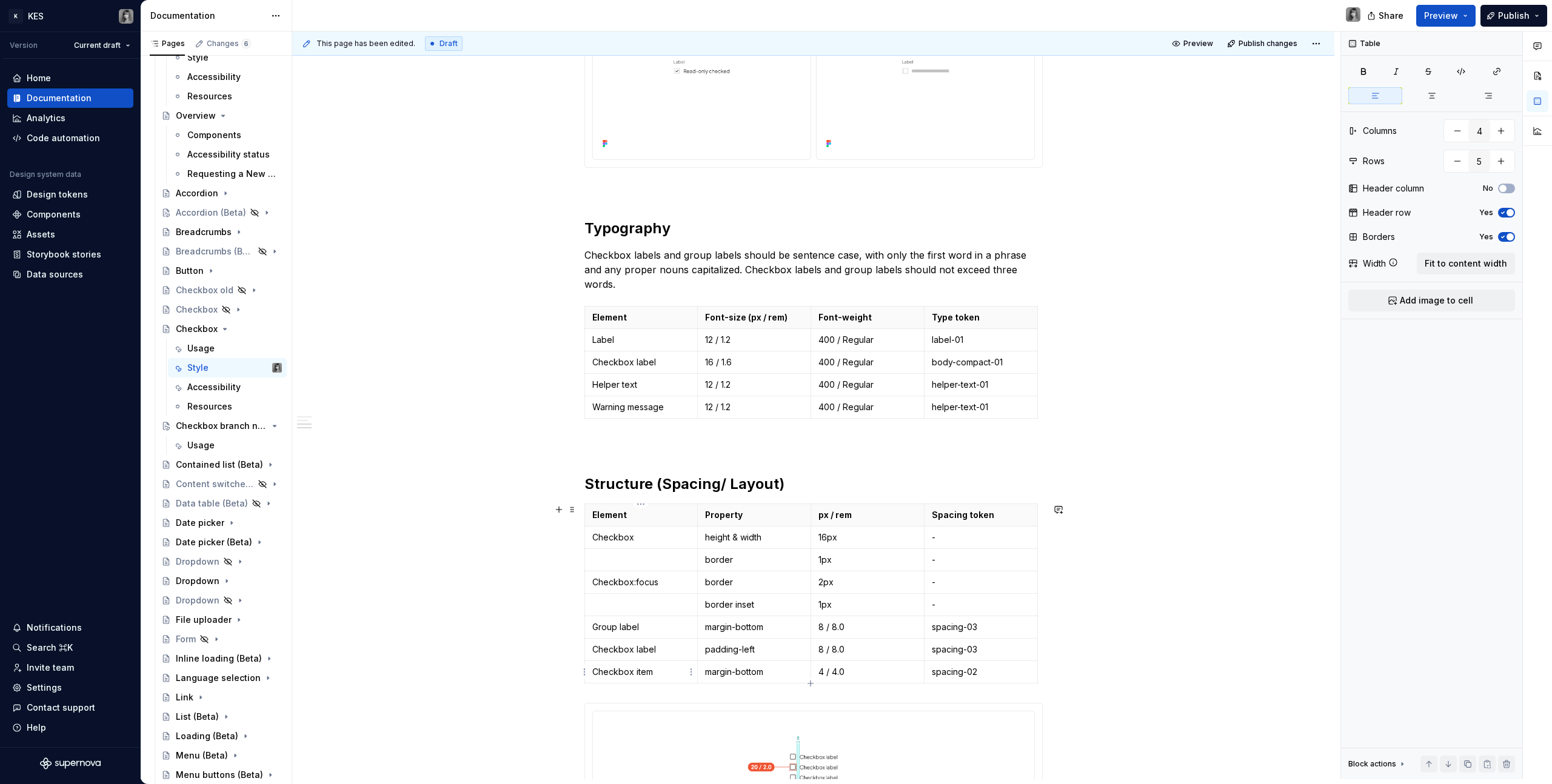 type on "8" 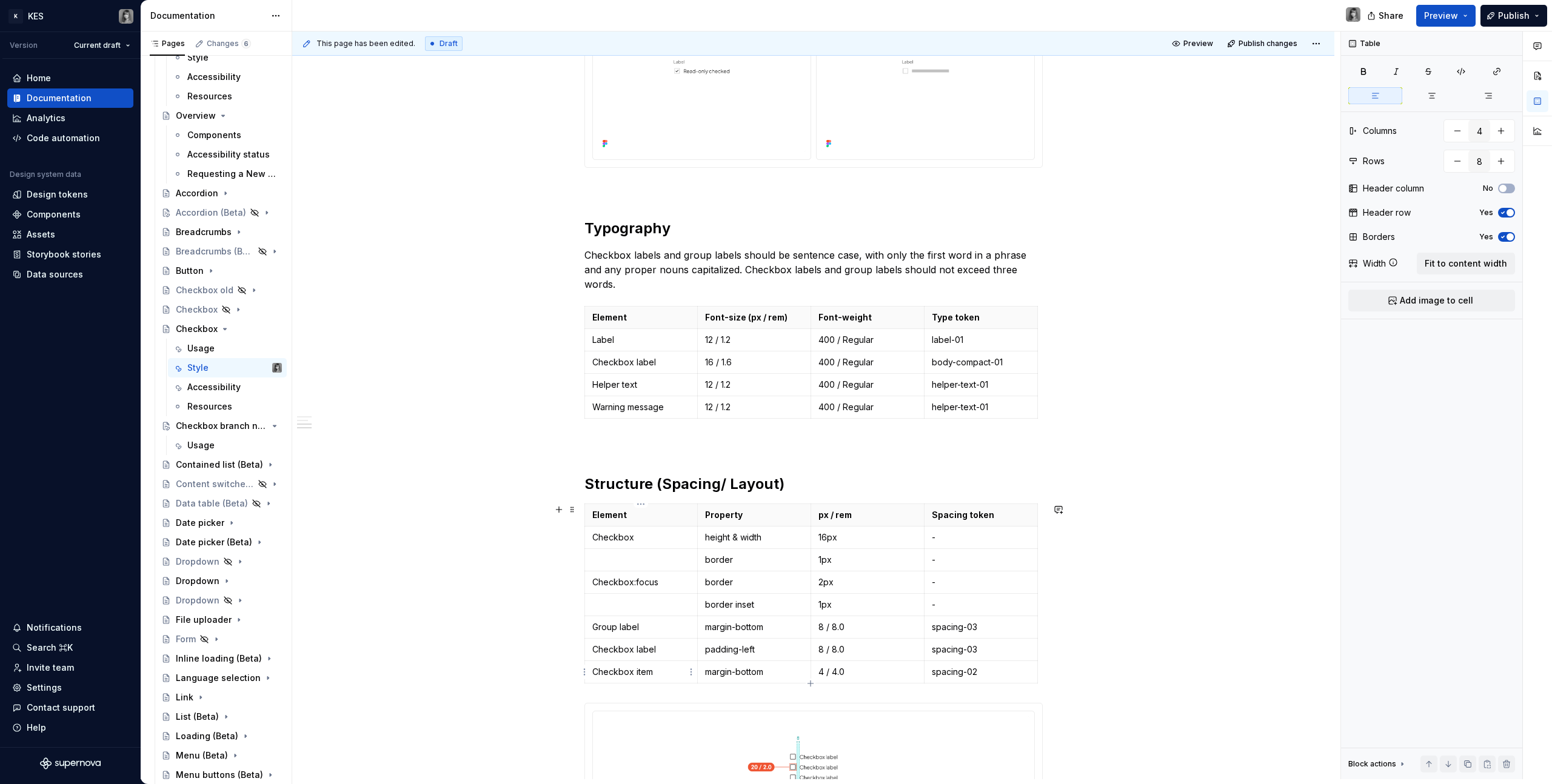 click on "Checkbox item" at bounding box center (641, 672) 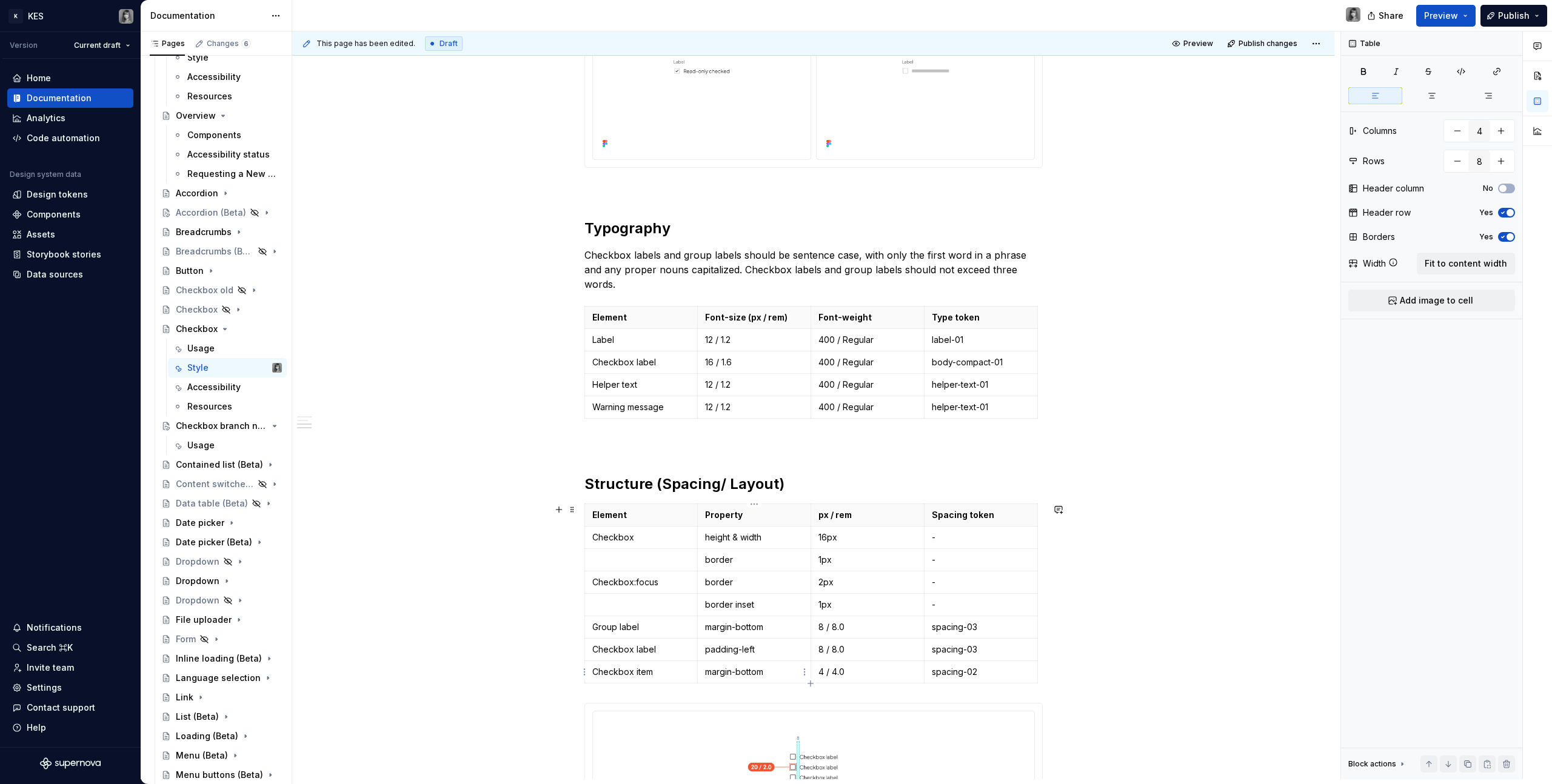 click on "margin-bottom" at bounding box center (754, 672) 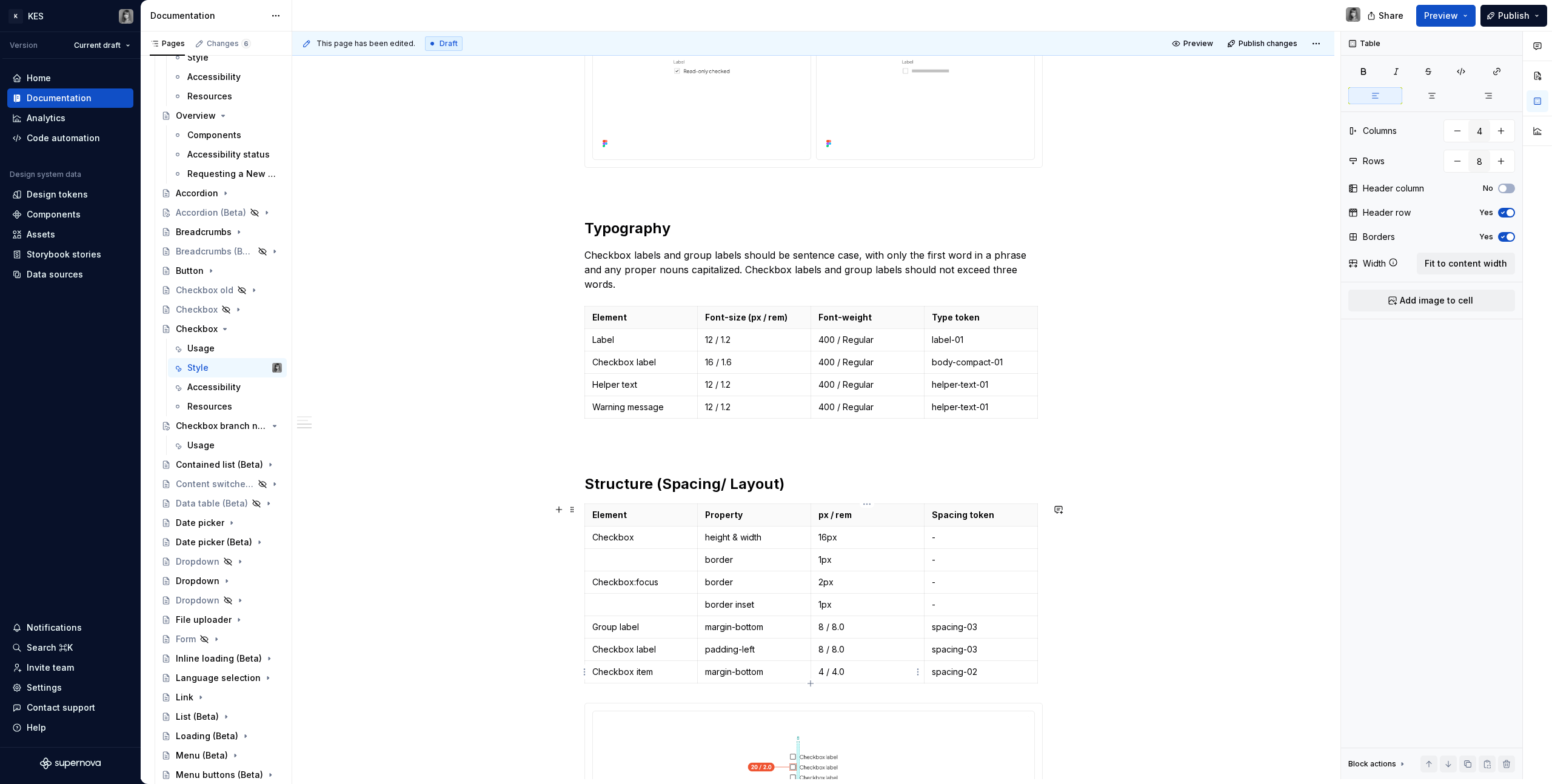 click on "4 / 4.0" at bounding box center (868, 672) 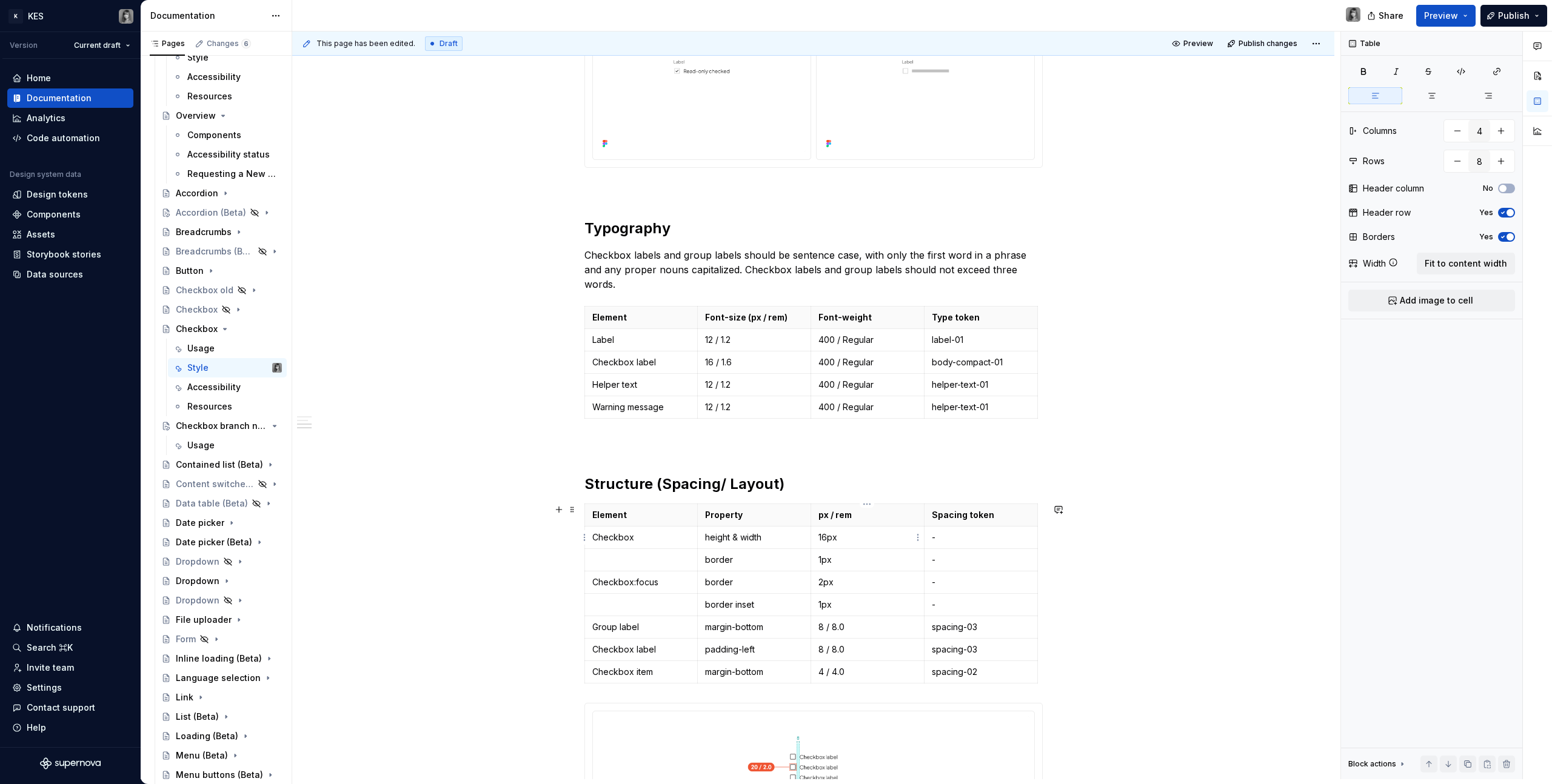 click on "16px" at bounding box center (868, 537) 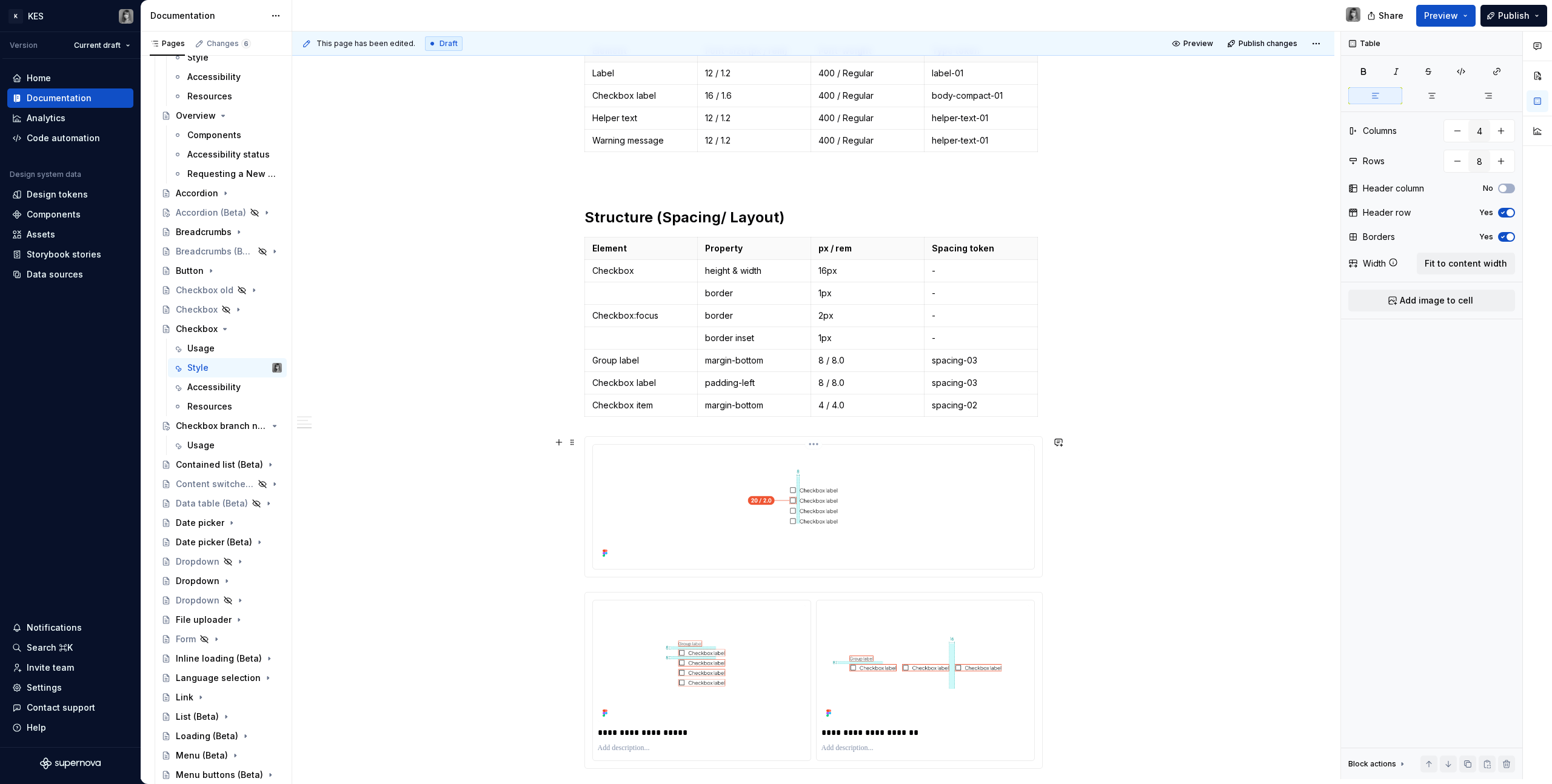scroll, scrollTop: 2159, scrollLeft: 0, axis: vertical 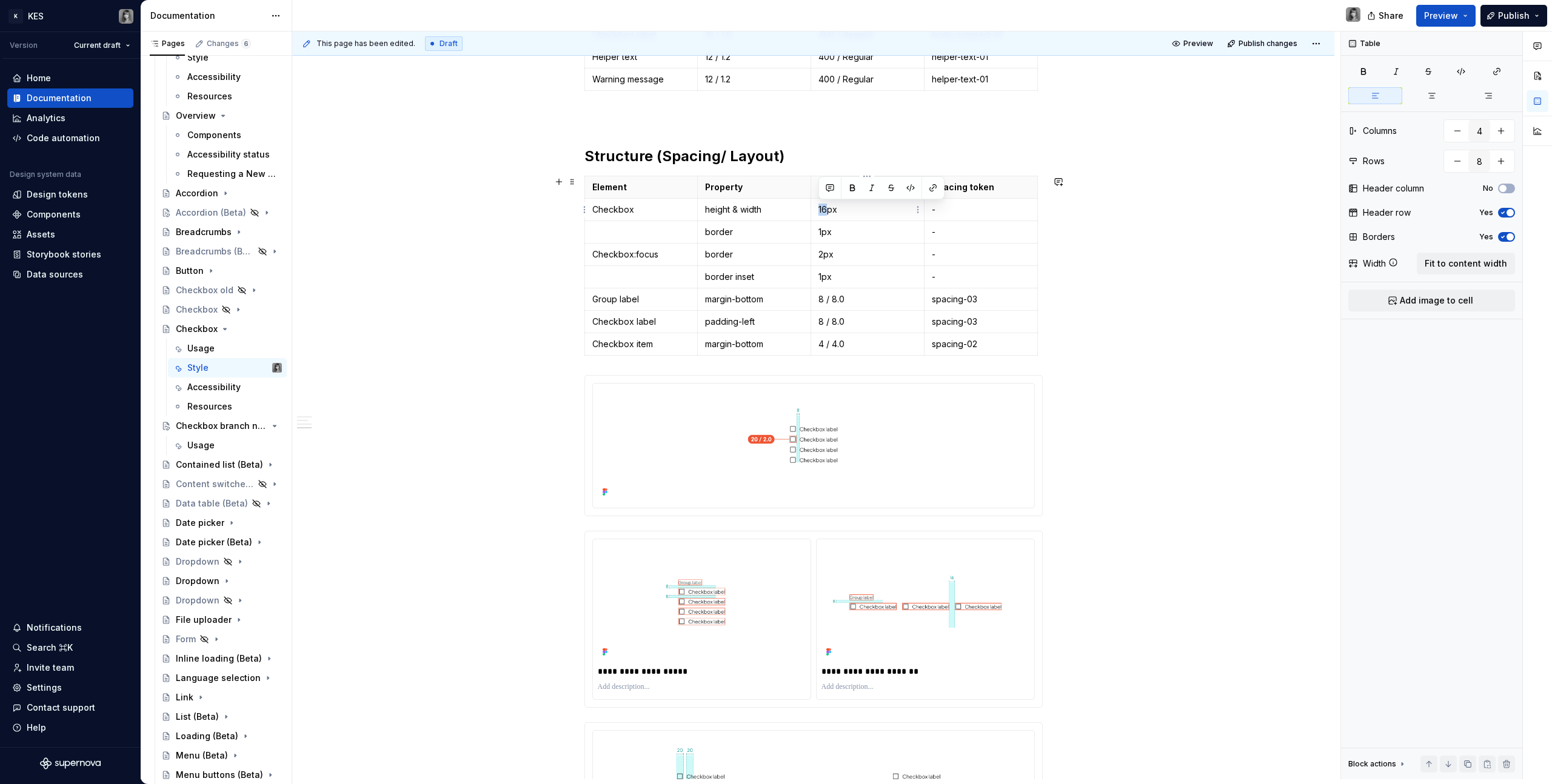 drag, startPoint x: 825, startPoint y: 208, endPoint x: 815, endPoint y: 206, distance: 10.19804 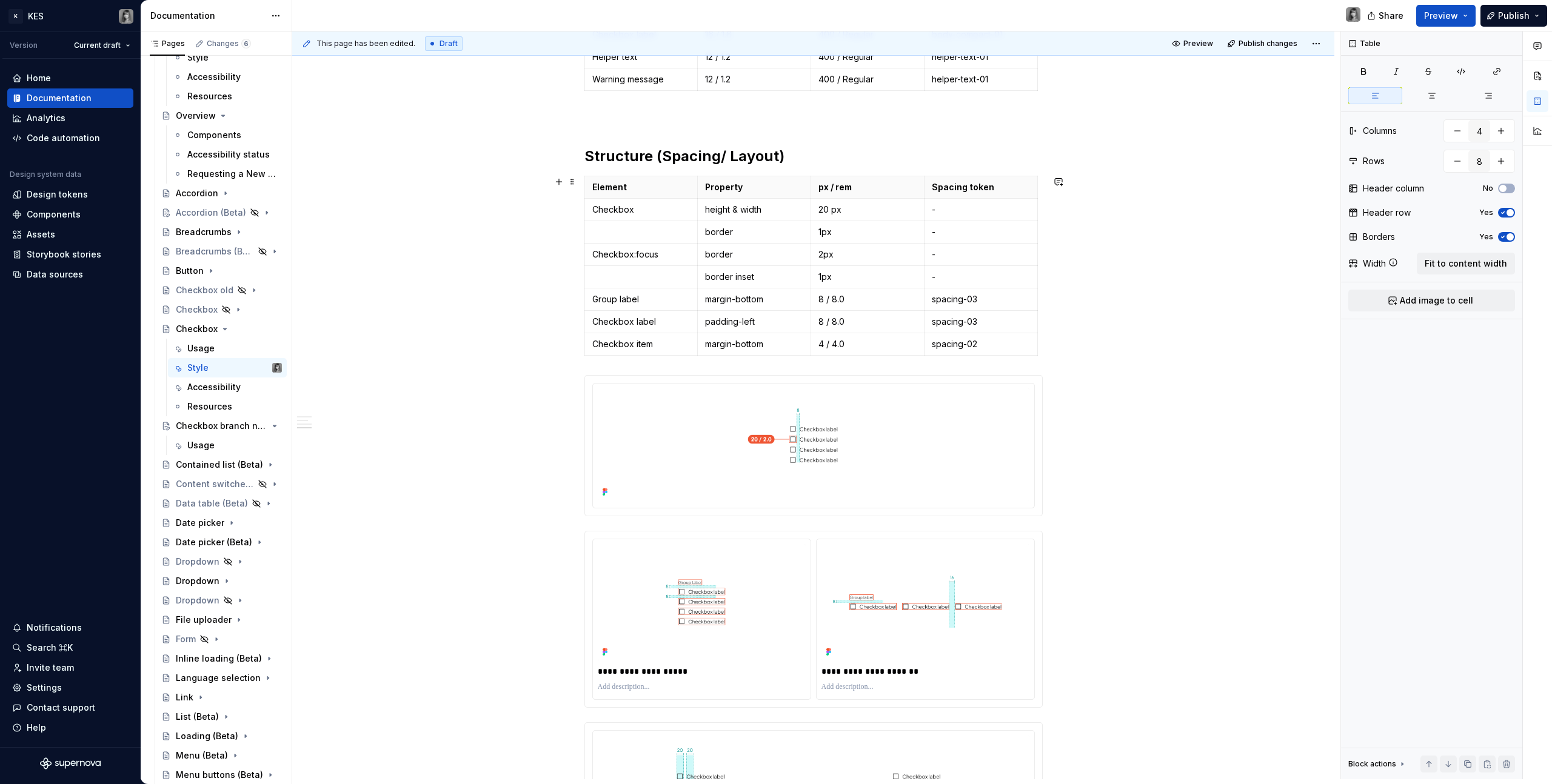 click on "Update on Tokens Required Due to the tokens update, component documentation require adjustments. Color Element Property Color token Group label text color Checkbox label text color Checkbox:unchecked border background-color Checkbox:checked background-color checkmark Checkbox:indeterminate background-color checkmark Checkbox:excluded background-color checkmark Helper text text color Interactive states State Element Property Color token Focus Checkbox border Disabled Label text color Checkbox border Checkbox Label text color Read-only Label text color Checkbox border Checkbox Label text color inner fill Invalid Label text color Checkbox Label text color Checkbox border Error message text color Error icon svg Typography Checkbox labels and group labels should be sentence case, with only the first word in a phrase and any proper nouns capitalized. Checkbox labels and group labels should not exceed three words. Element Font-size (px / rem) Font-weight Type token Label 12 / 1.2 400 / Regular label-01 16 / 1.6 -" at bounding box center [813, -393] 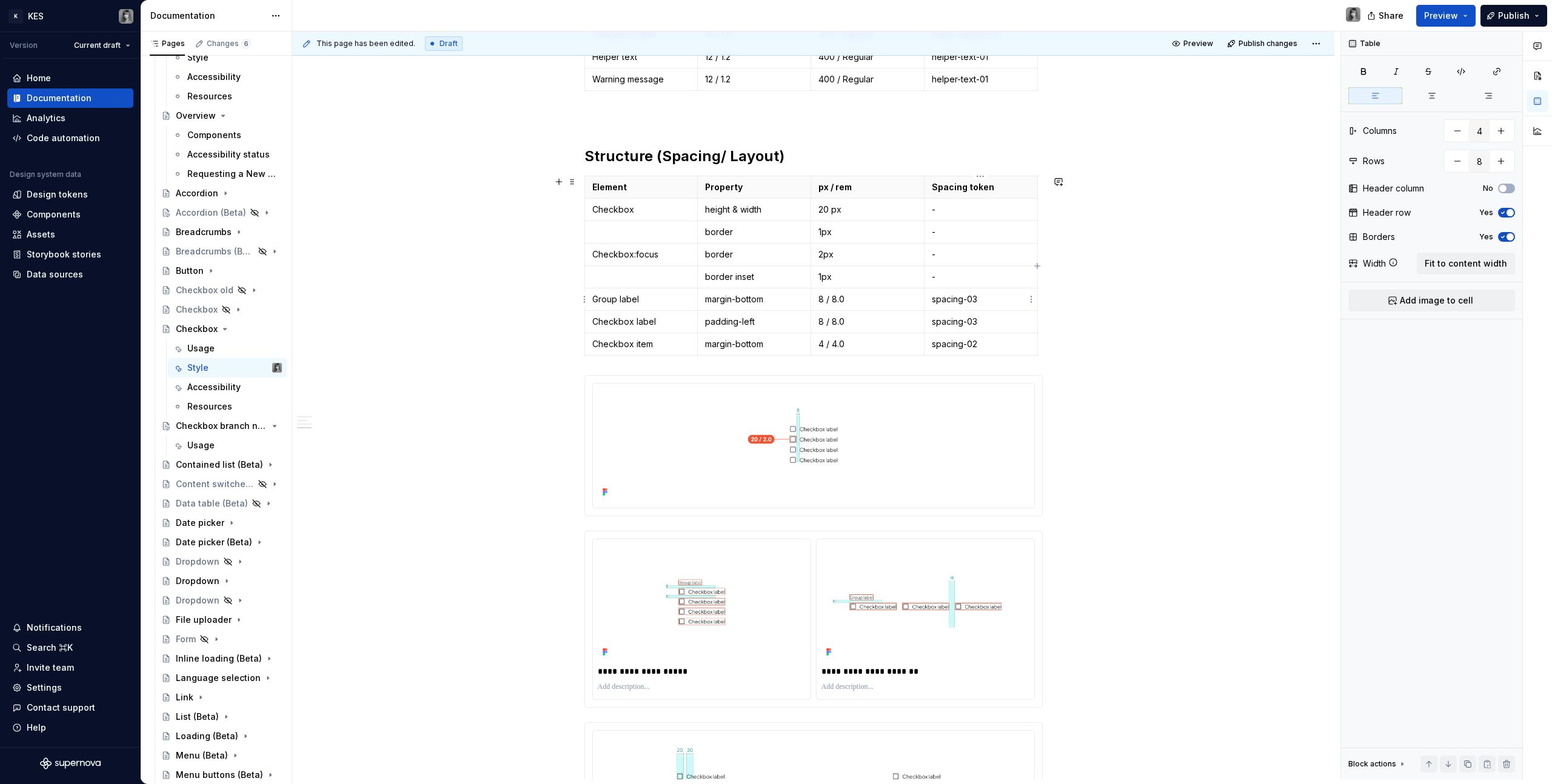 click on "spacing-03" at bounding box center [980, 299] 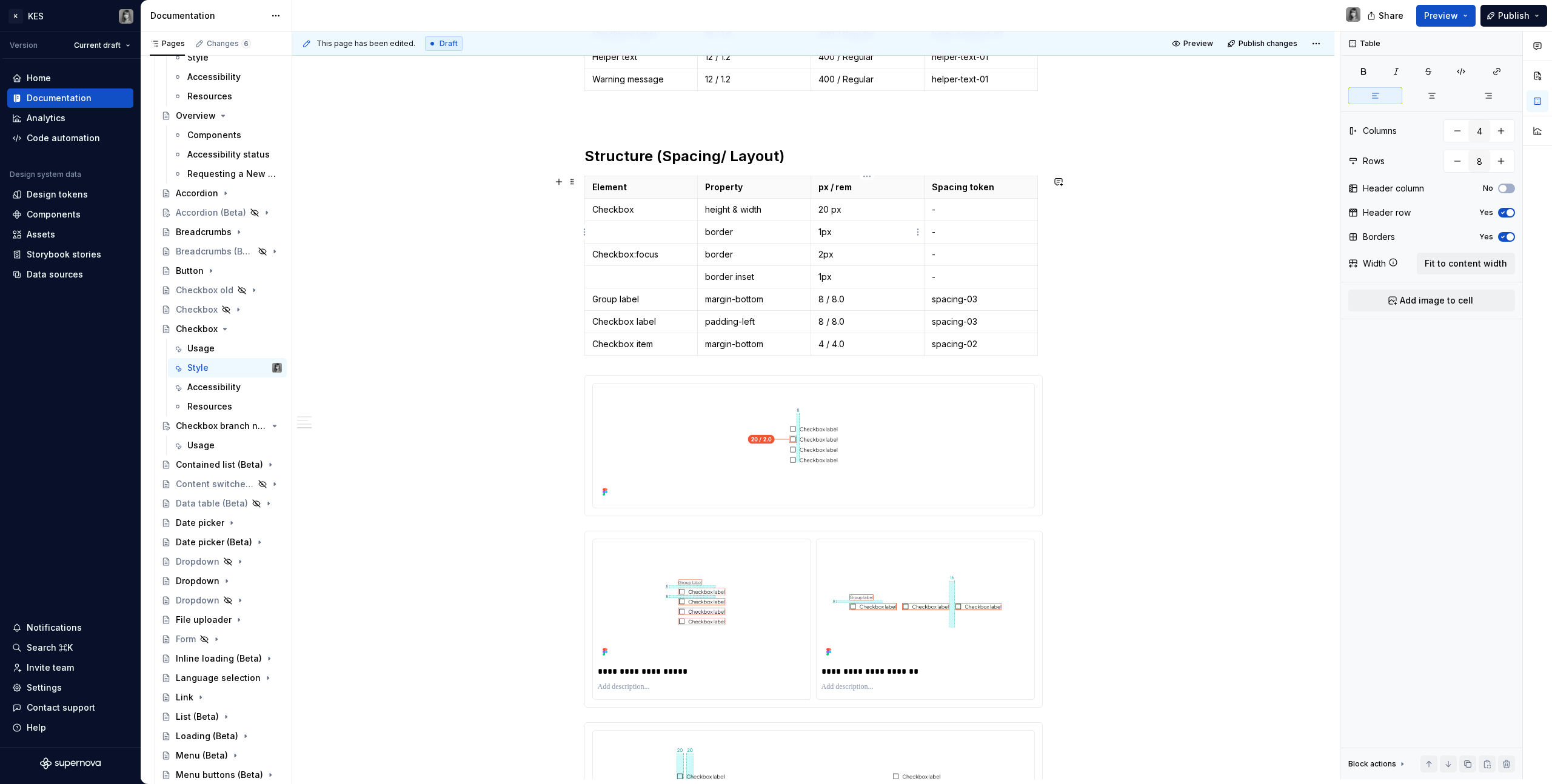 click on "1px" at bounding box center [868, 232] 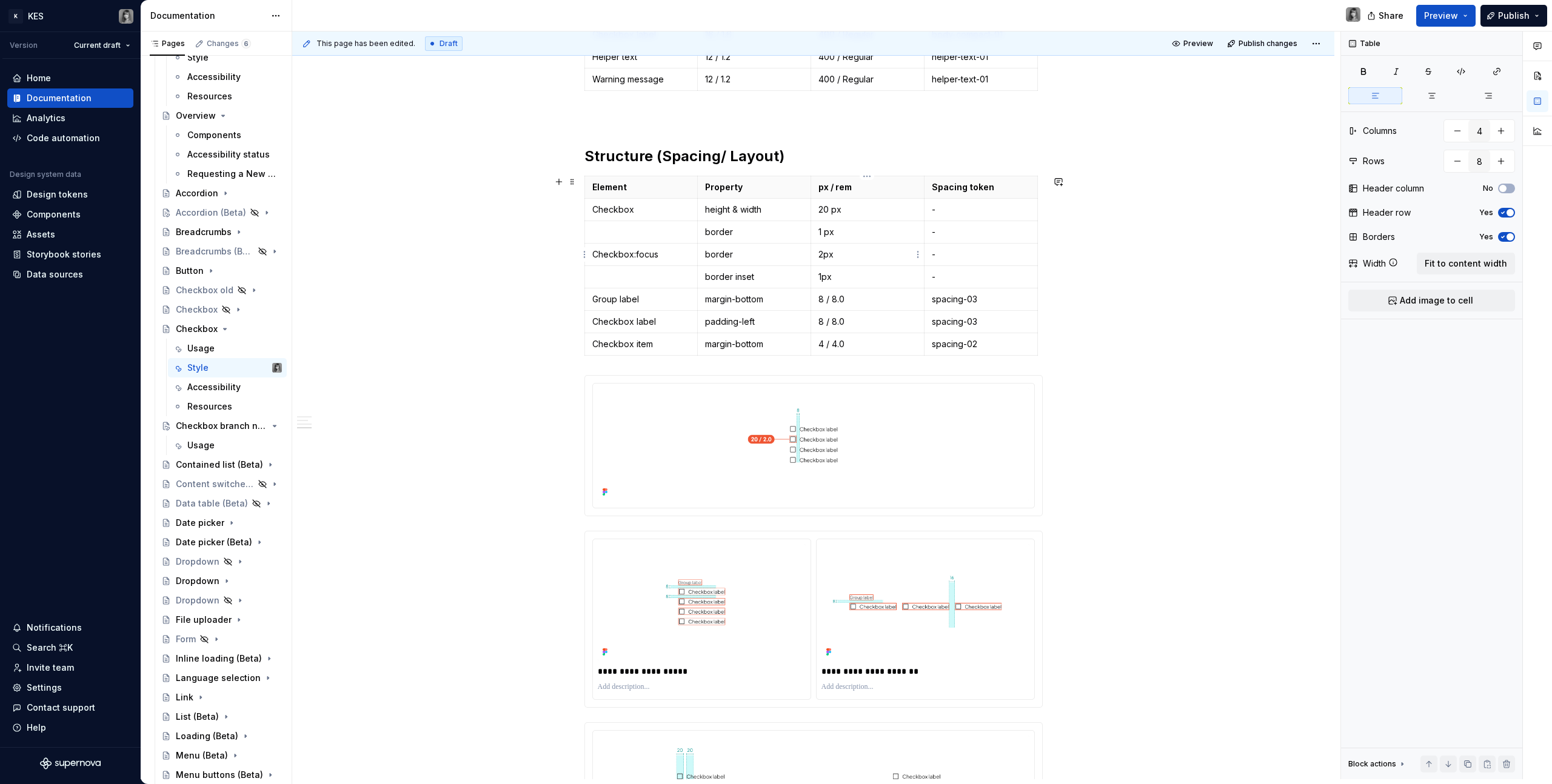 click on "2px" at bounding box center (868, 254) 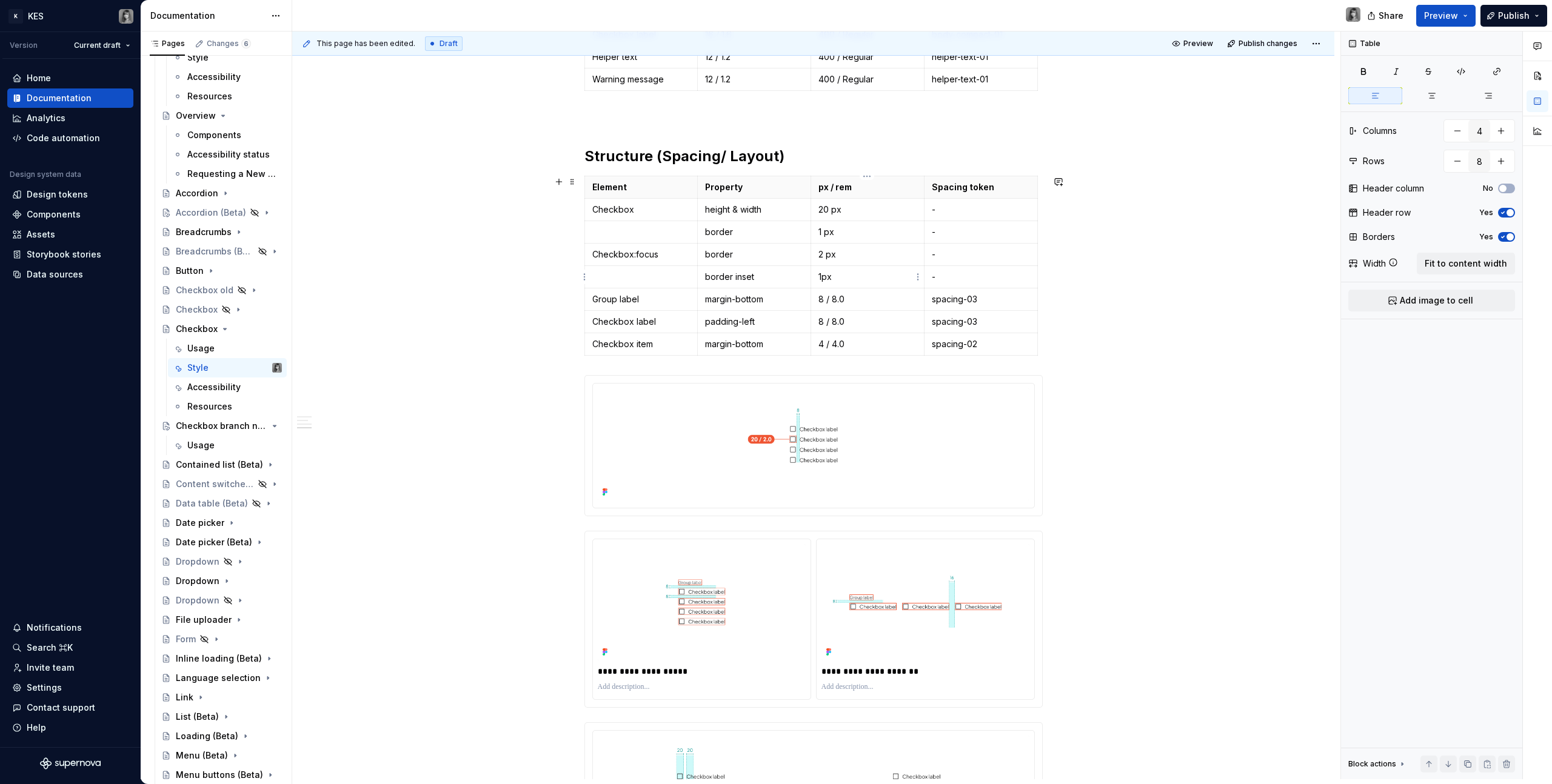 click on "1px" at bounding box center (868, 277) 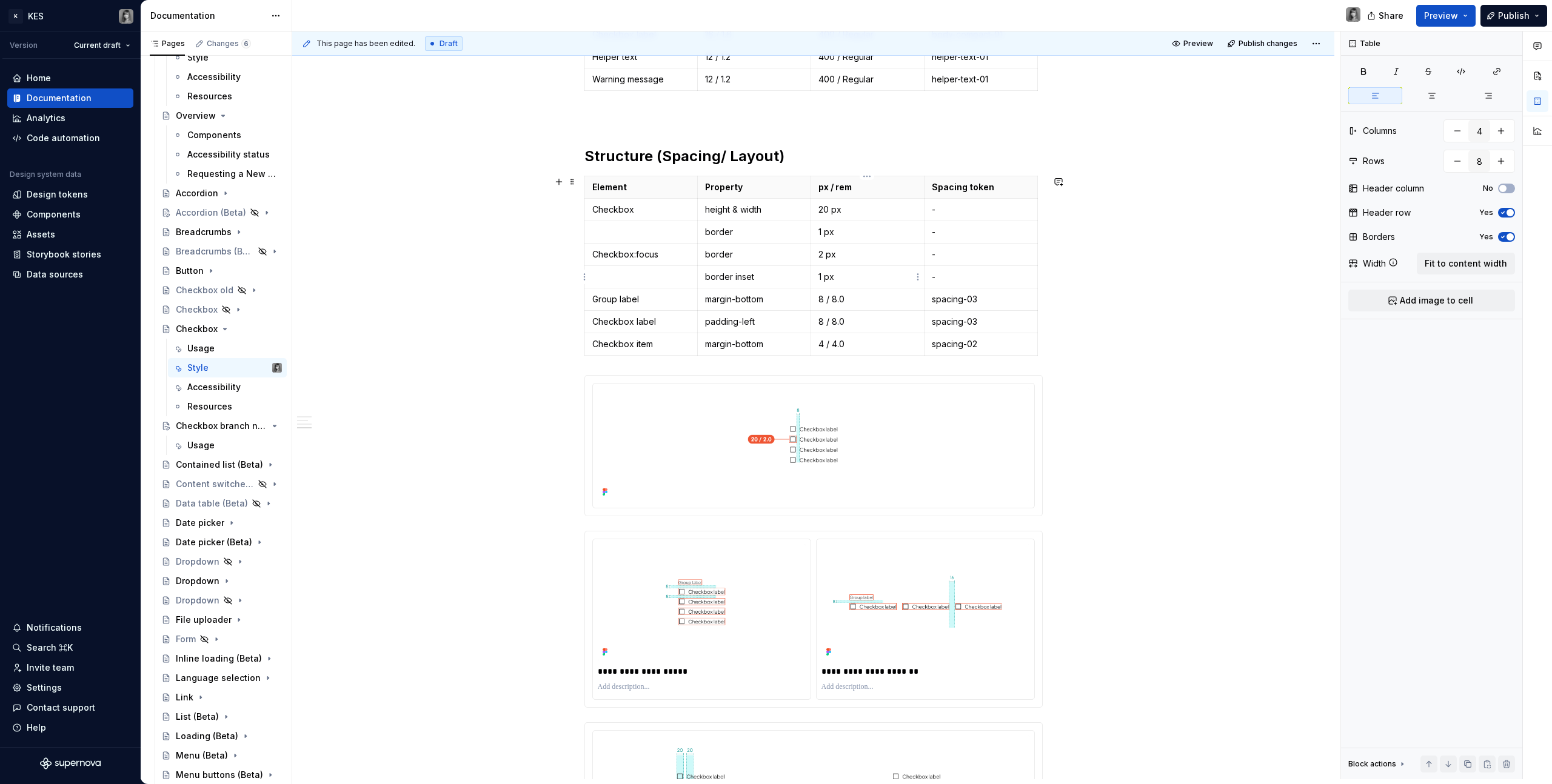 click on "1 px" at bounding box center [868, 277] 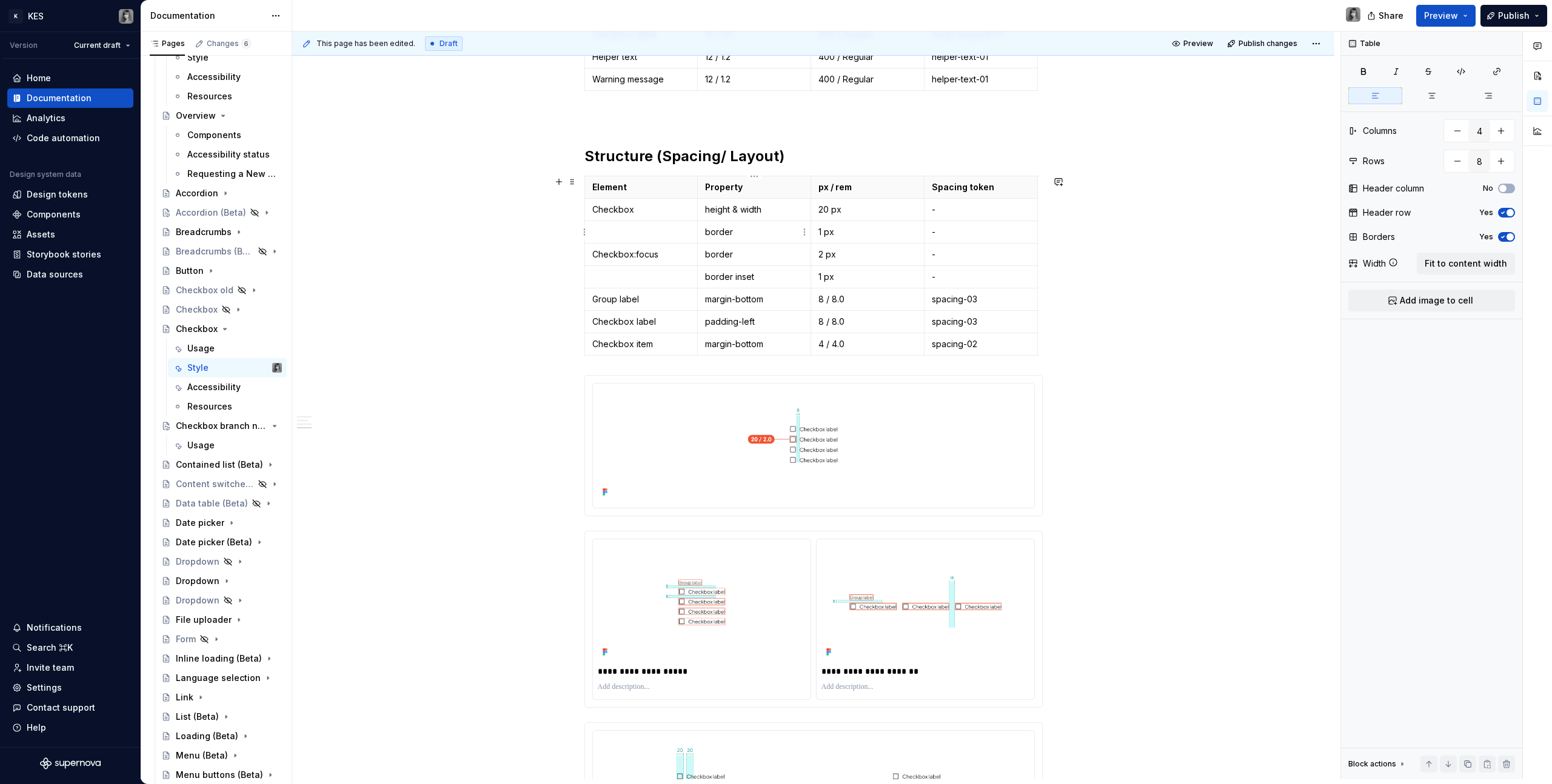 click on "border" at bounding box center (754, 232) 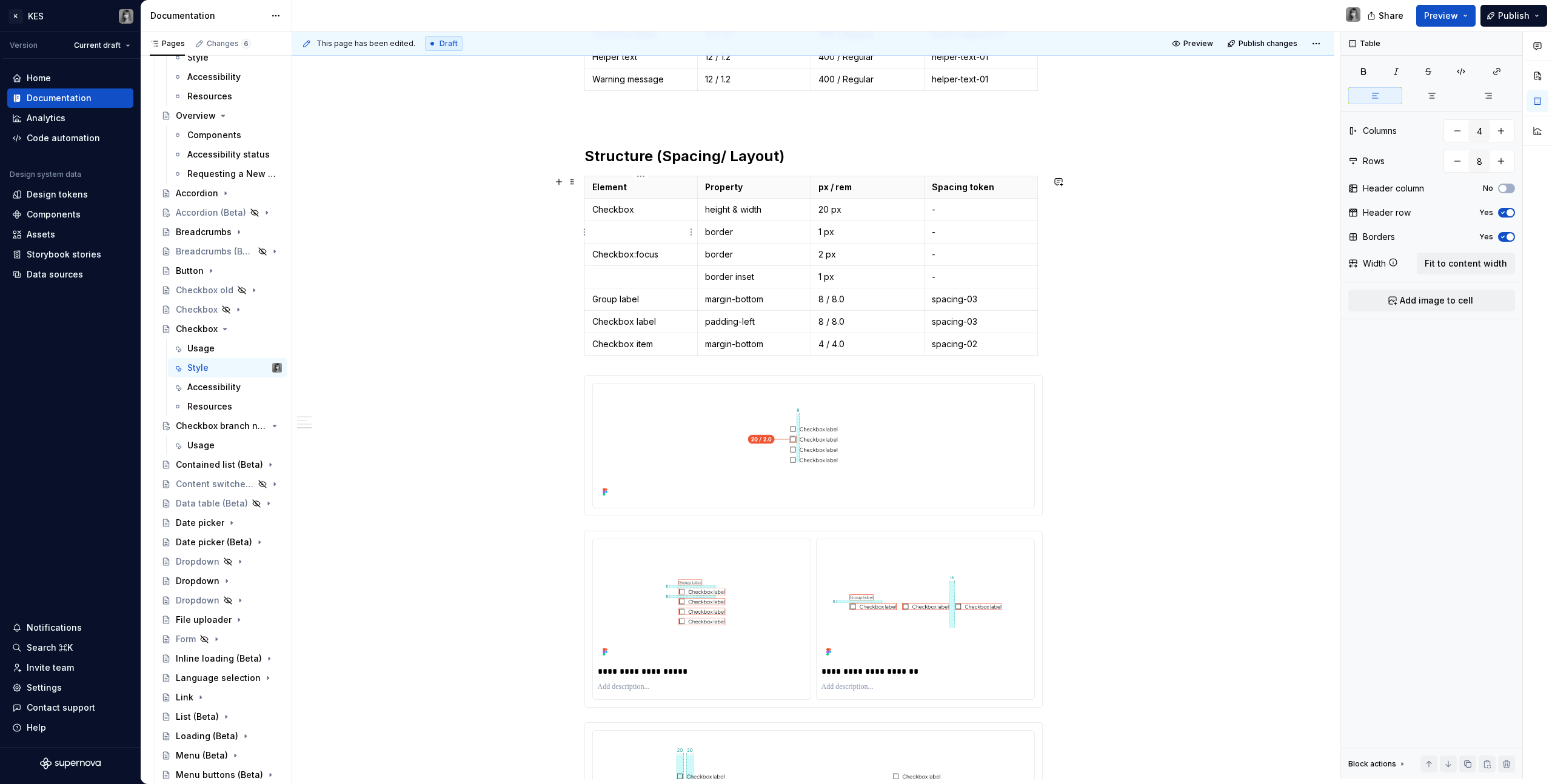 click at bounding box center [641, 232] 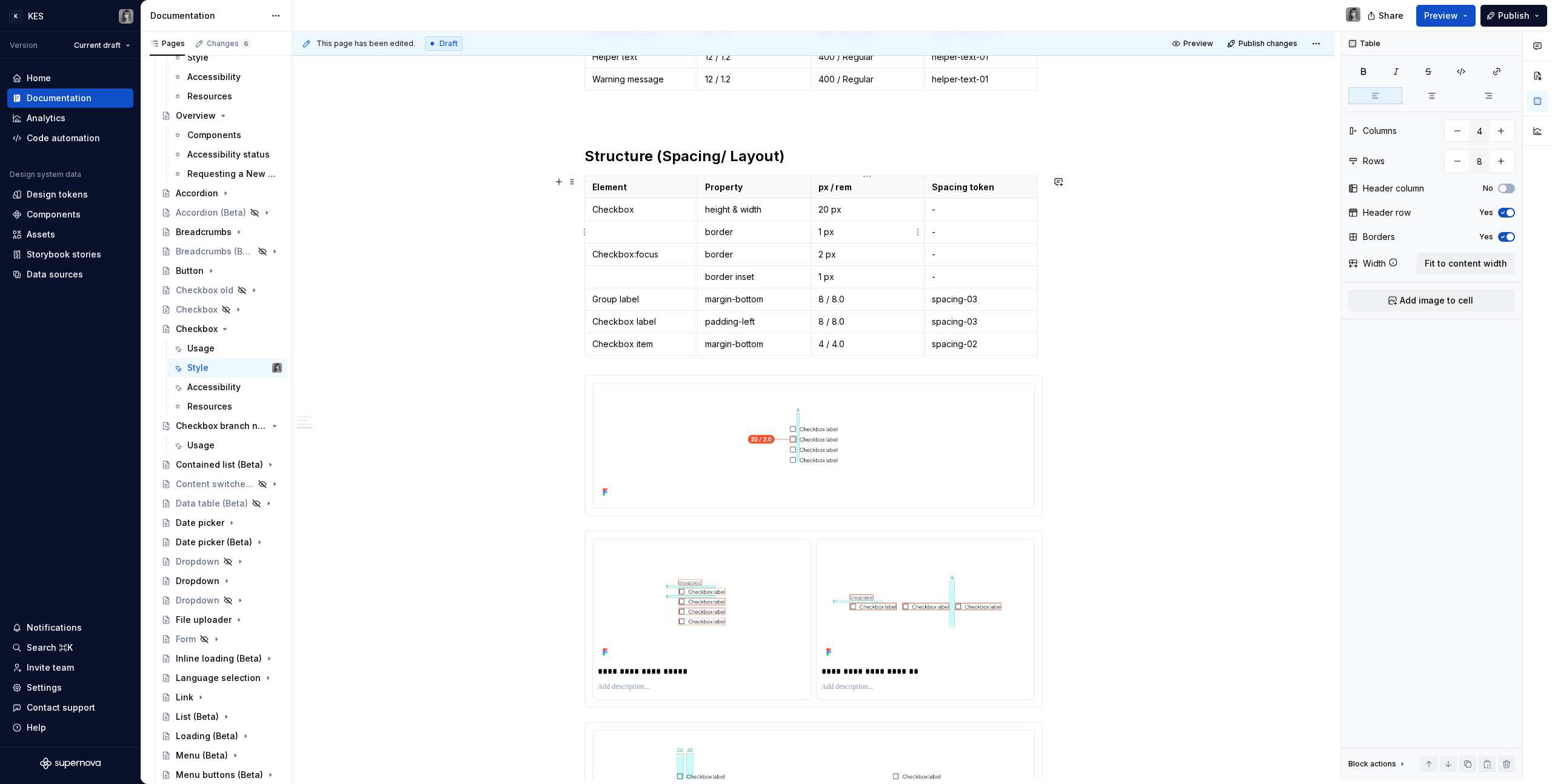 click on "1 px" at bounding box center [868, 232] 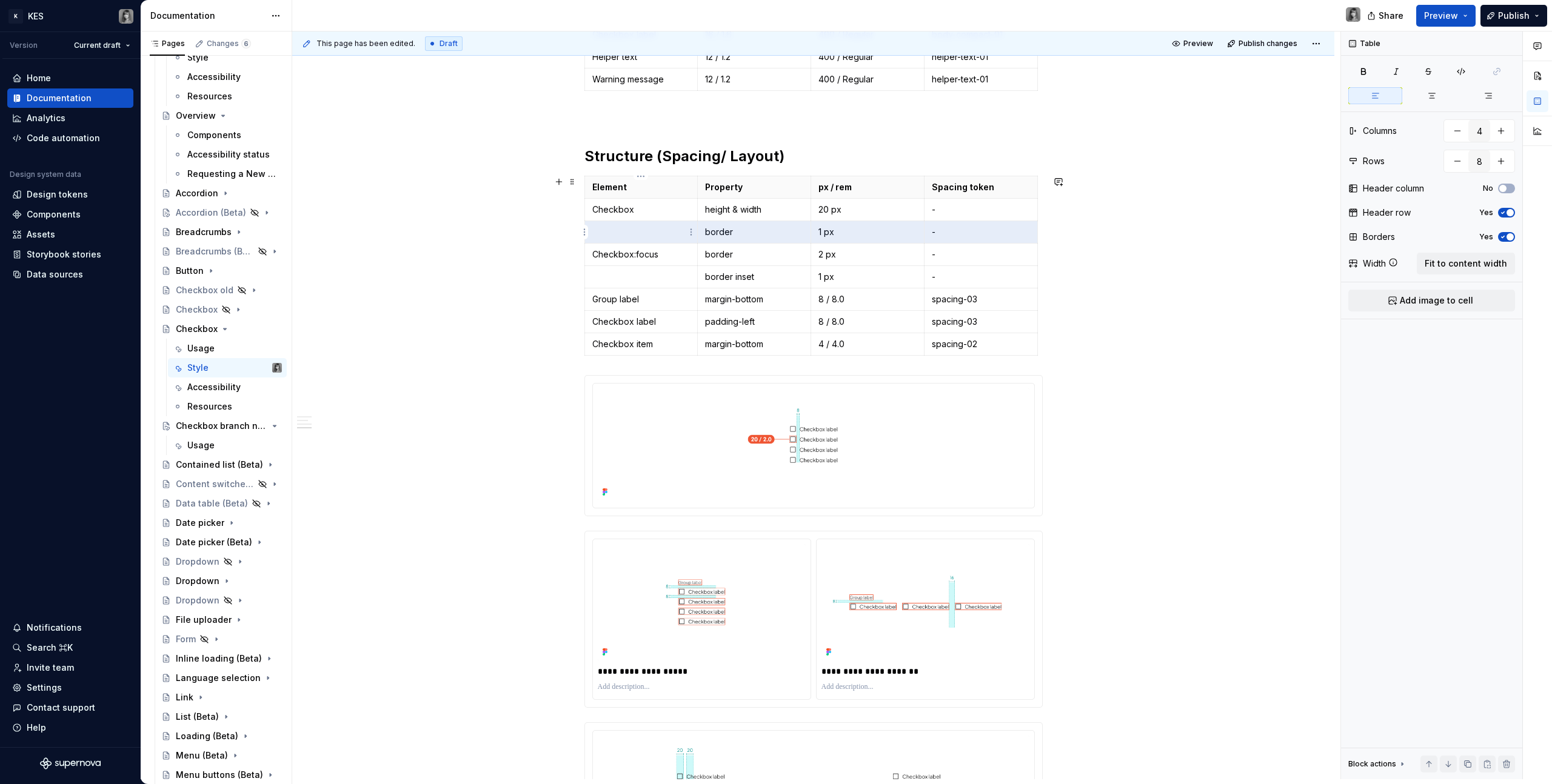 drag, startPoint x: 967, startPoint y: 236, endPoint x: 670, endPoint y: 230, distance: 297.0606 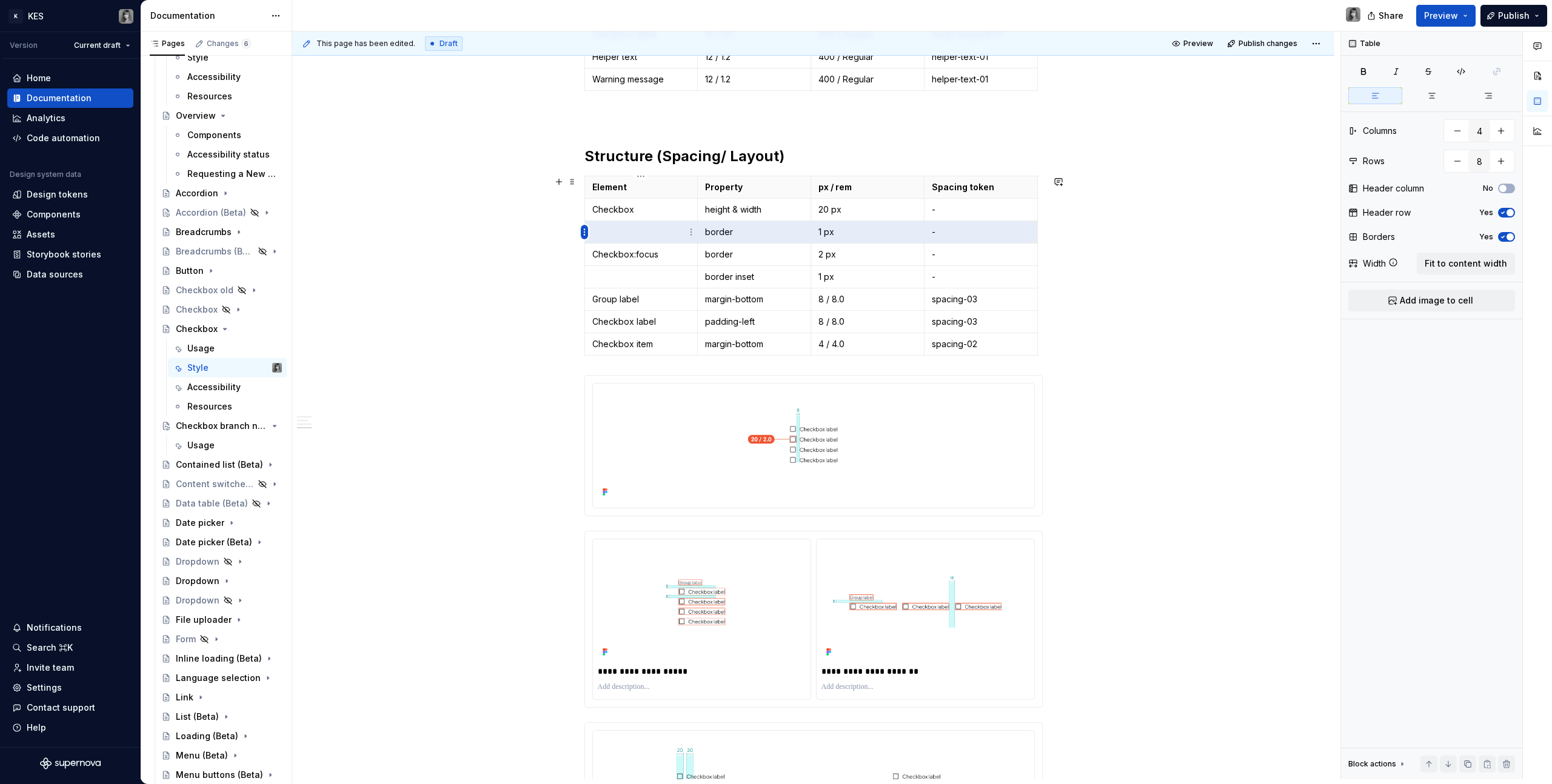 click on "K KES Version Current draft Home Documentation Analytics Code automation Design system data Design tokens Components Assets Storybook stories Data sources Notifications Search ⌘K Invite team Settings Contact support Help Documentation Share Preview Publish Pages Changes 6 Add
Accessibility guide for tree Page tree.
Navigate the tree with the arrow keys. Common tree hotkeys apply. Further keybindings are available:
enter to execute primary action on focused item
f2 to start renaming the focused item
escape to abort renaming an item
control+d to start dragging selected items
Build. Contribute. Evolve. About KES What's new Latest release Monthly updates 2025 Foundations Get started Designing Get started Design kits Other resources Developing Get started Contributing Get started Product development lifecycle Component checklist Documentation Elements Tokens Components Component name Usage Style Accessibility Resources Overview Components" at bounding box center [776, 392] 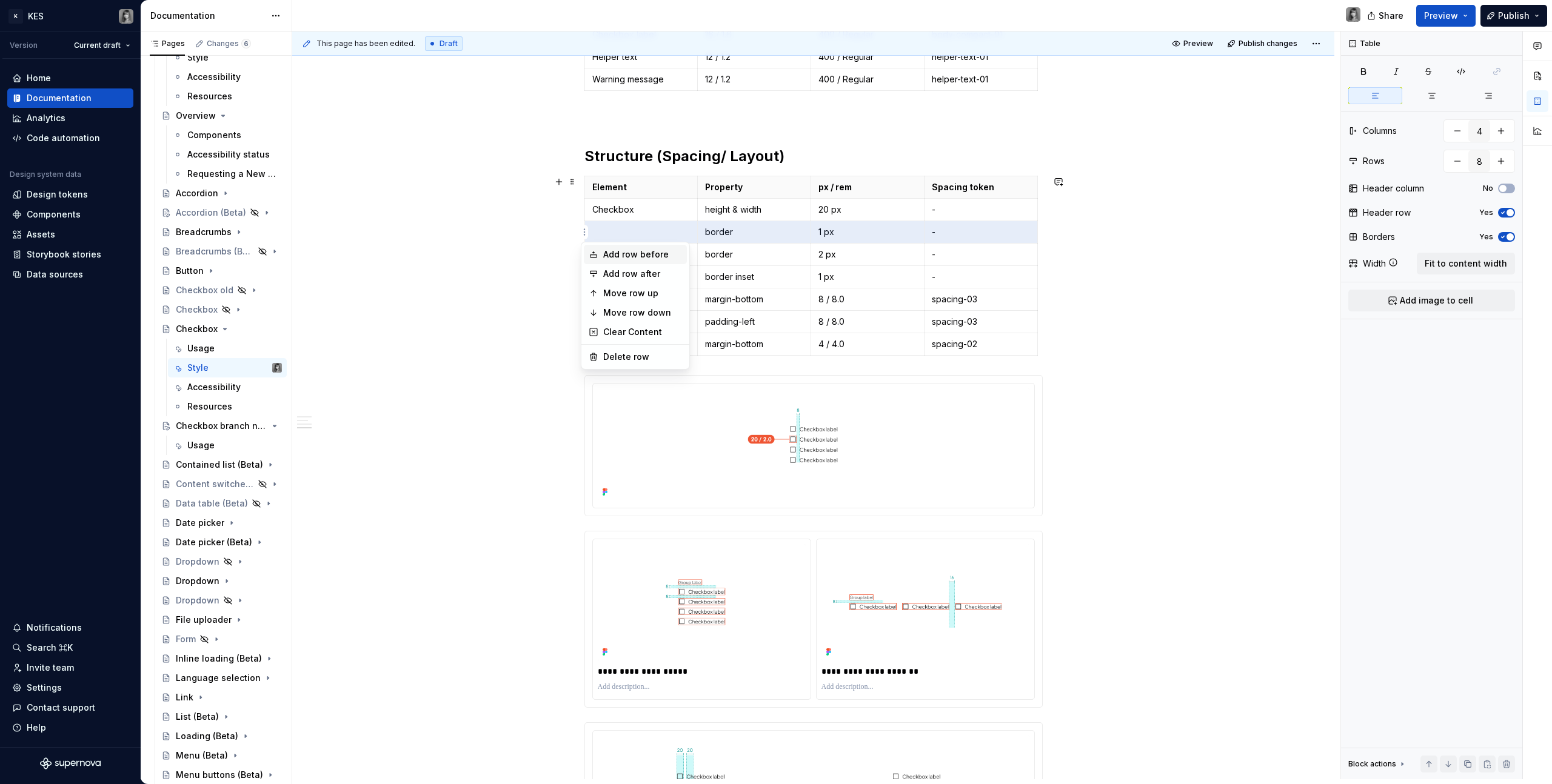 type on "*" 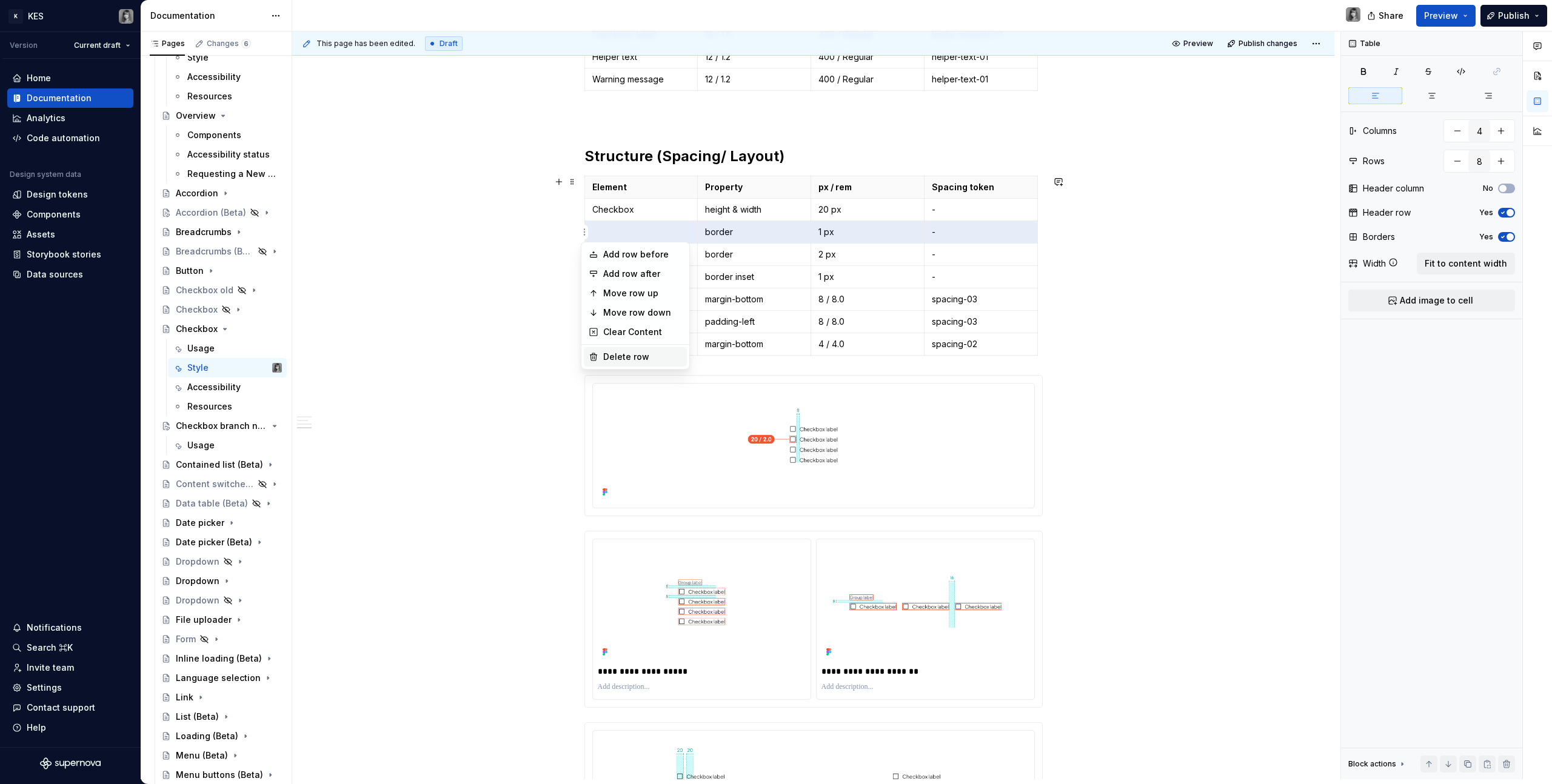 click on "Delete row" at bounding box center (643, 357) 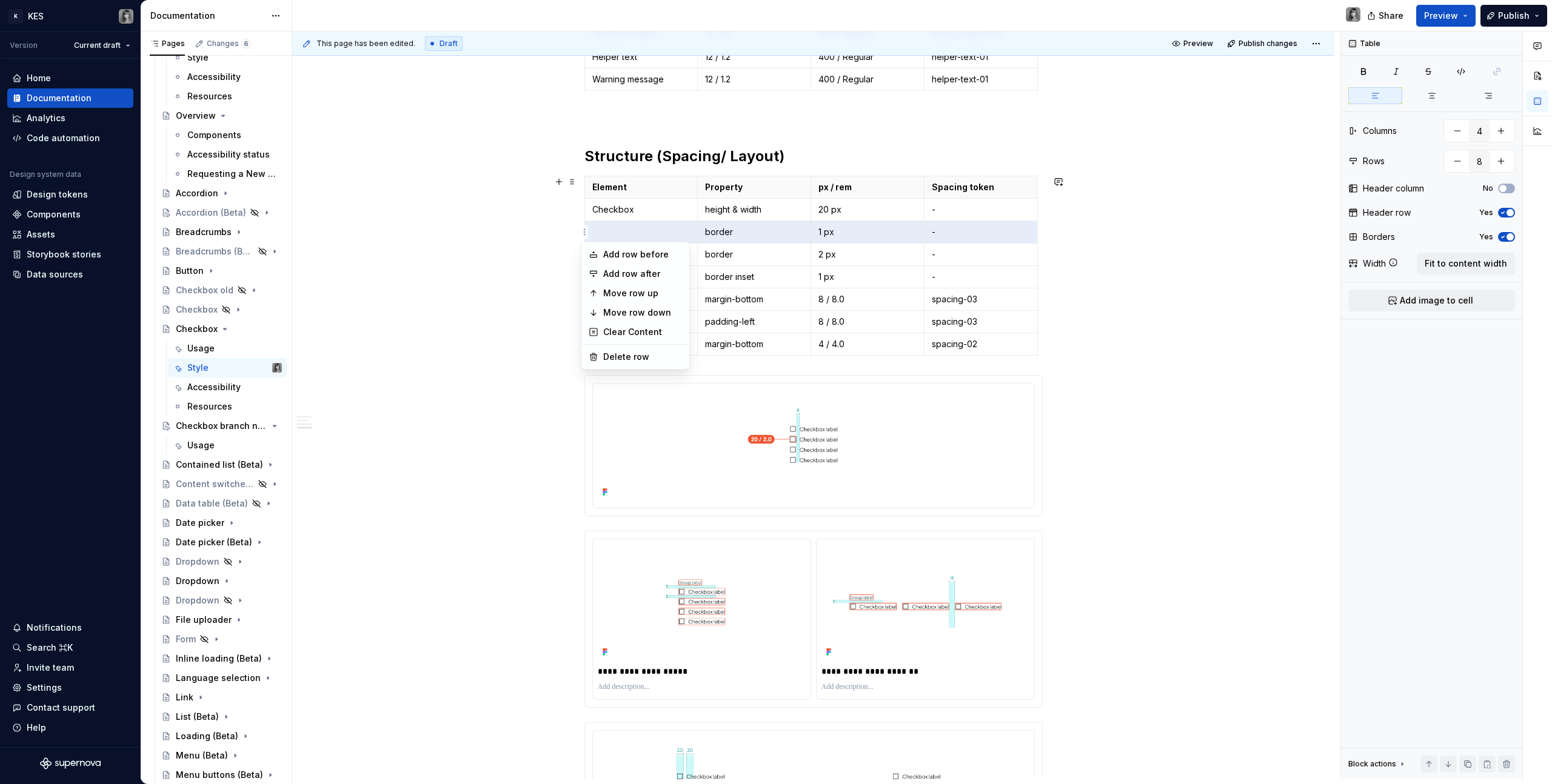 type on "7" 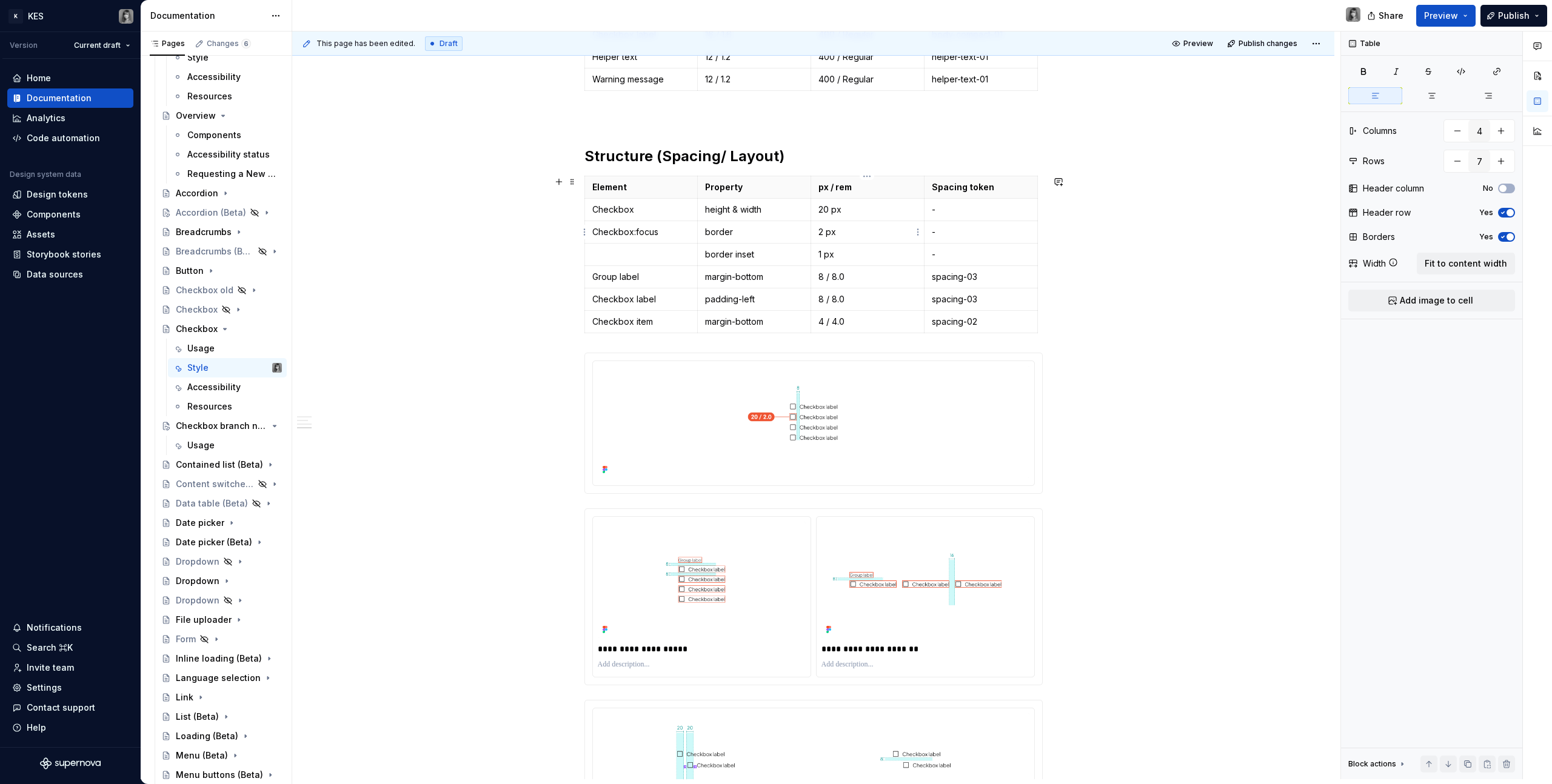 click on "2 px" at bounding box center (868, 232) 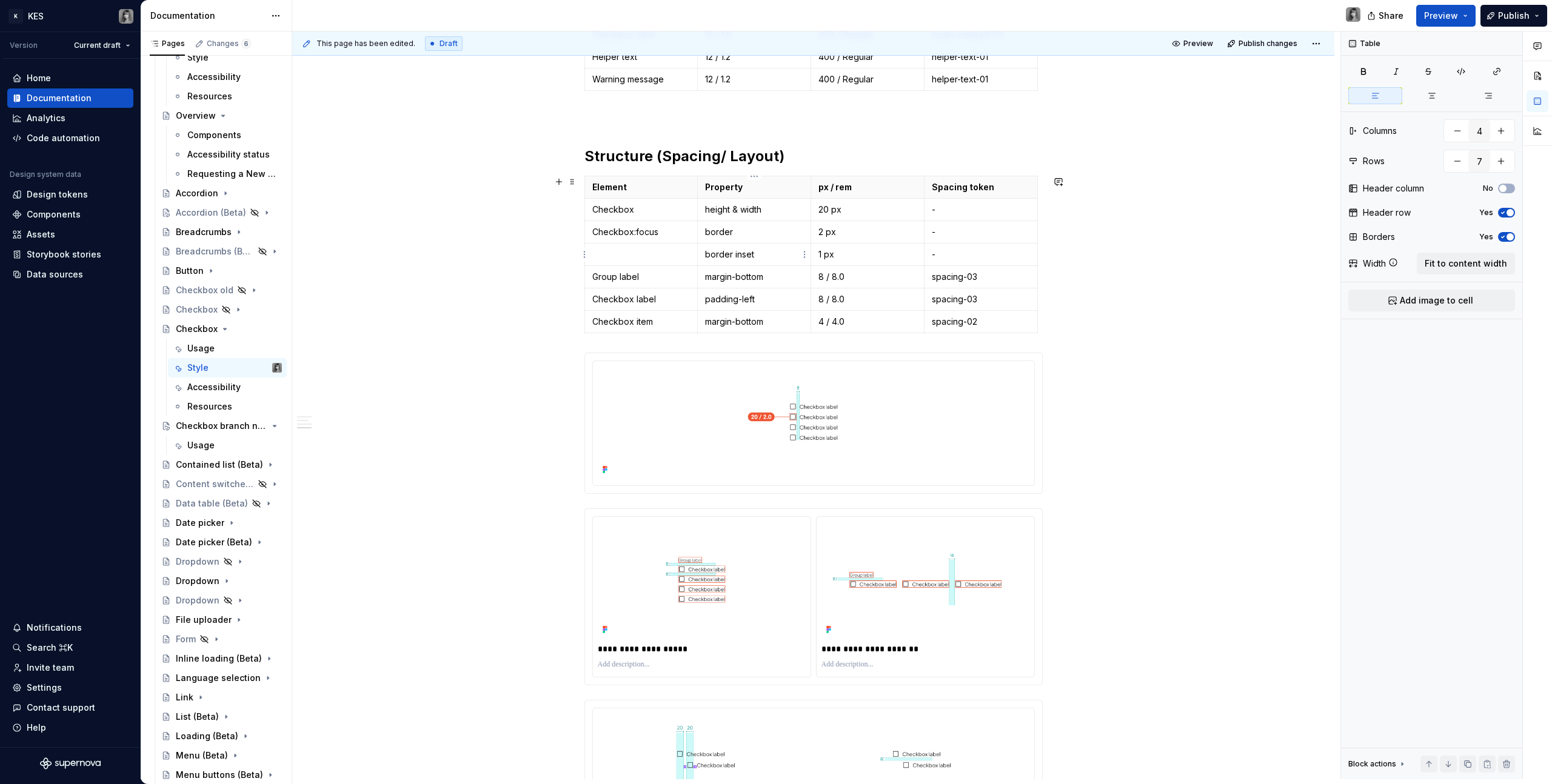 click on "border inset" at bounding box center [754, 254] 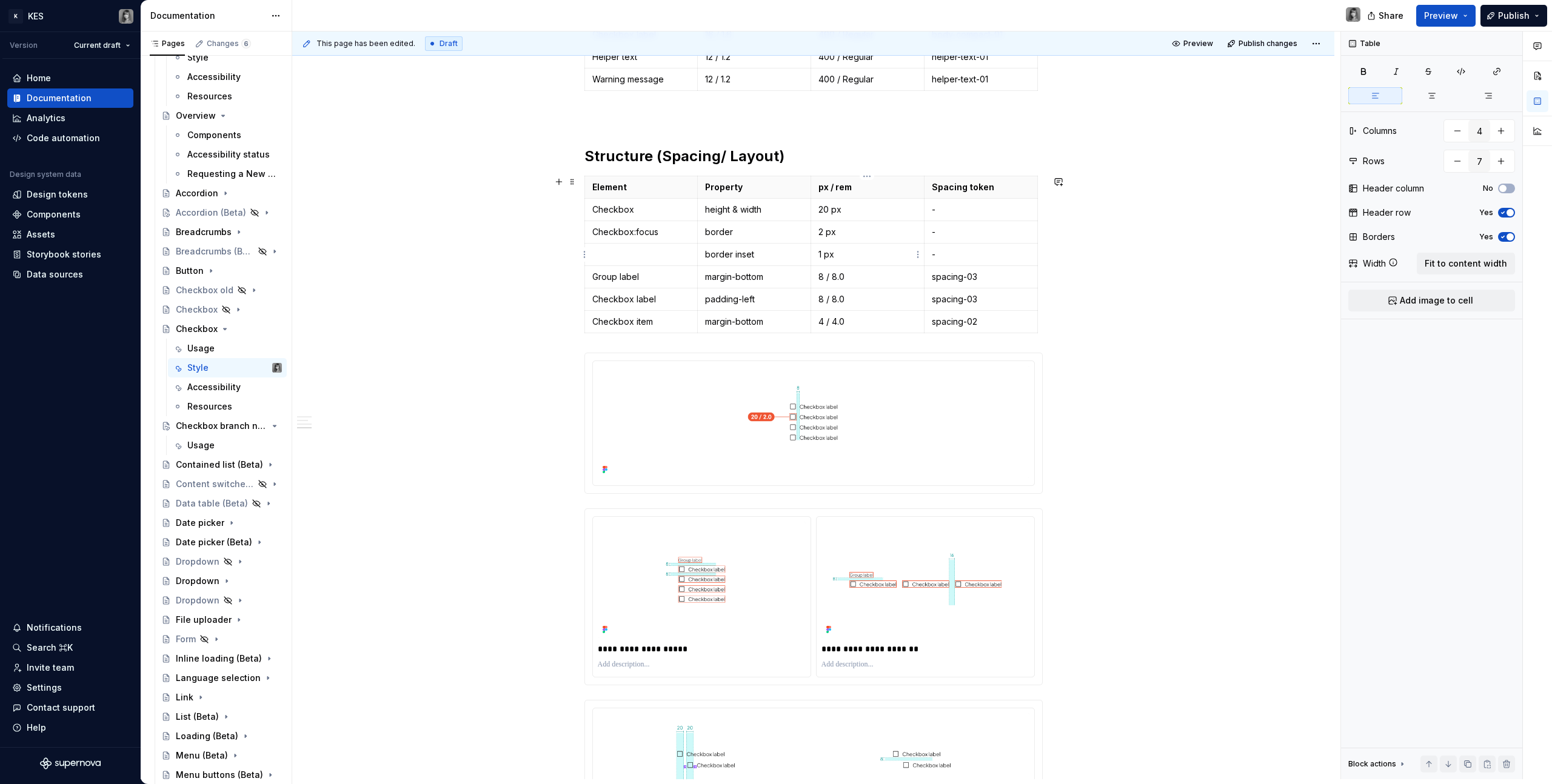 click on "1 px" at bounding box center [868, 254] 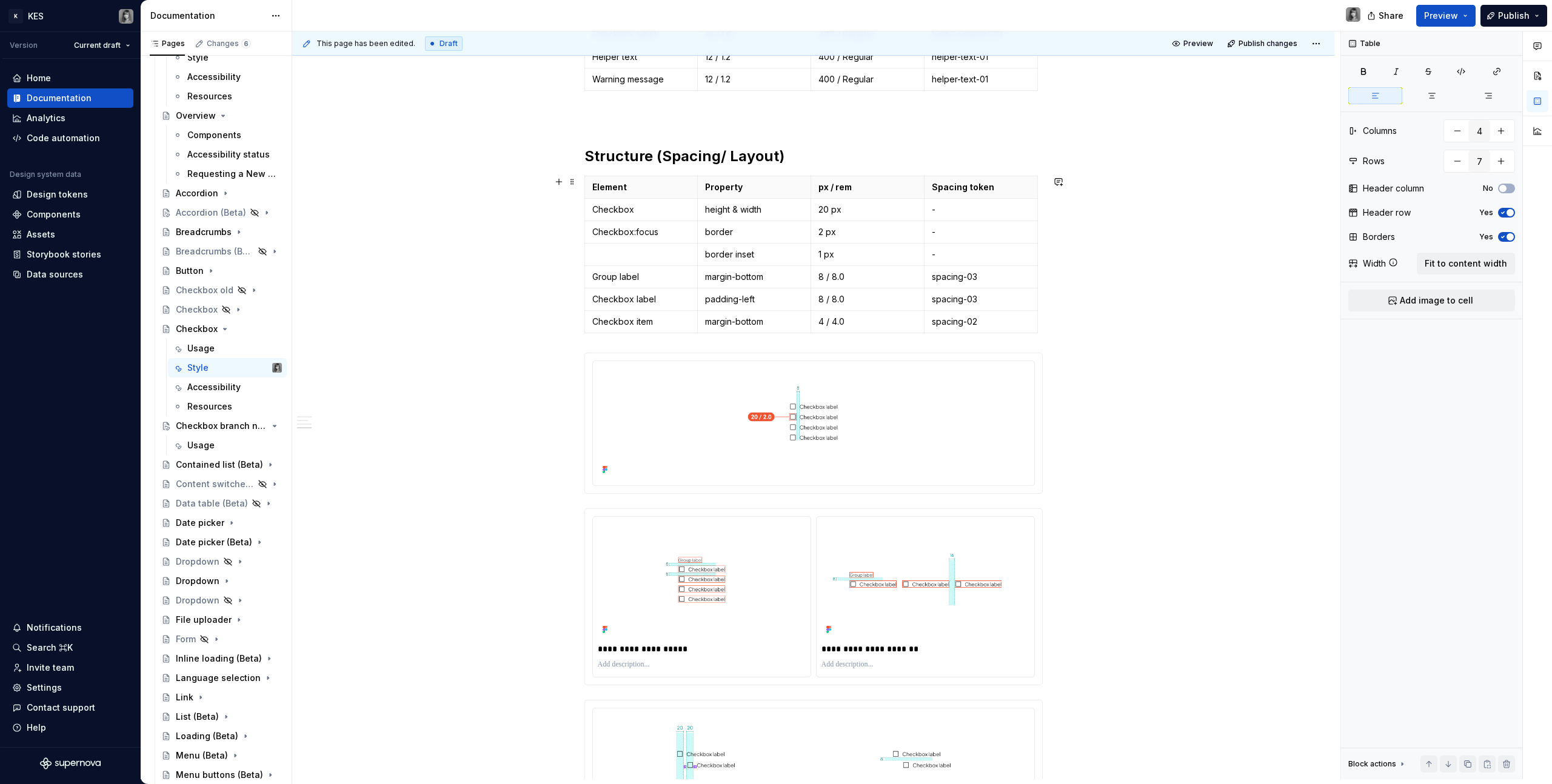 click on "Update on Tokens Required Due to the tokens update, component documentation require adjustments. Color Element Property Color token Group label text color Checkbox label text color Checkbox:unchecked border background-color Checkbox:checked background-color checkmark Checkbox:indeterminate background-color checkmark Checkbox:excluded background-color checkmark Helper text text color Interactive states State Element Property Color token Focus Checkbox border Disabled Label text color Checkbox border Checkbox Label text color Read-only Label text color Checkbox border Checkbox Label text color inner fill Invalid Label text color Checkbox Label text color Checkbox border Error message text color Error icon svg Typography Checkbox labels and group labels should be sentence case, with only the first word in a phrase and any proper nouns capitalized. Checkbox labels and group labels should not exceed three words. Element Font-size (px / rem) Font-weight Type token Label 12 / 1.2 400 / Regular label-01 16 / 1.6 -" at bounding box center [813, -404] 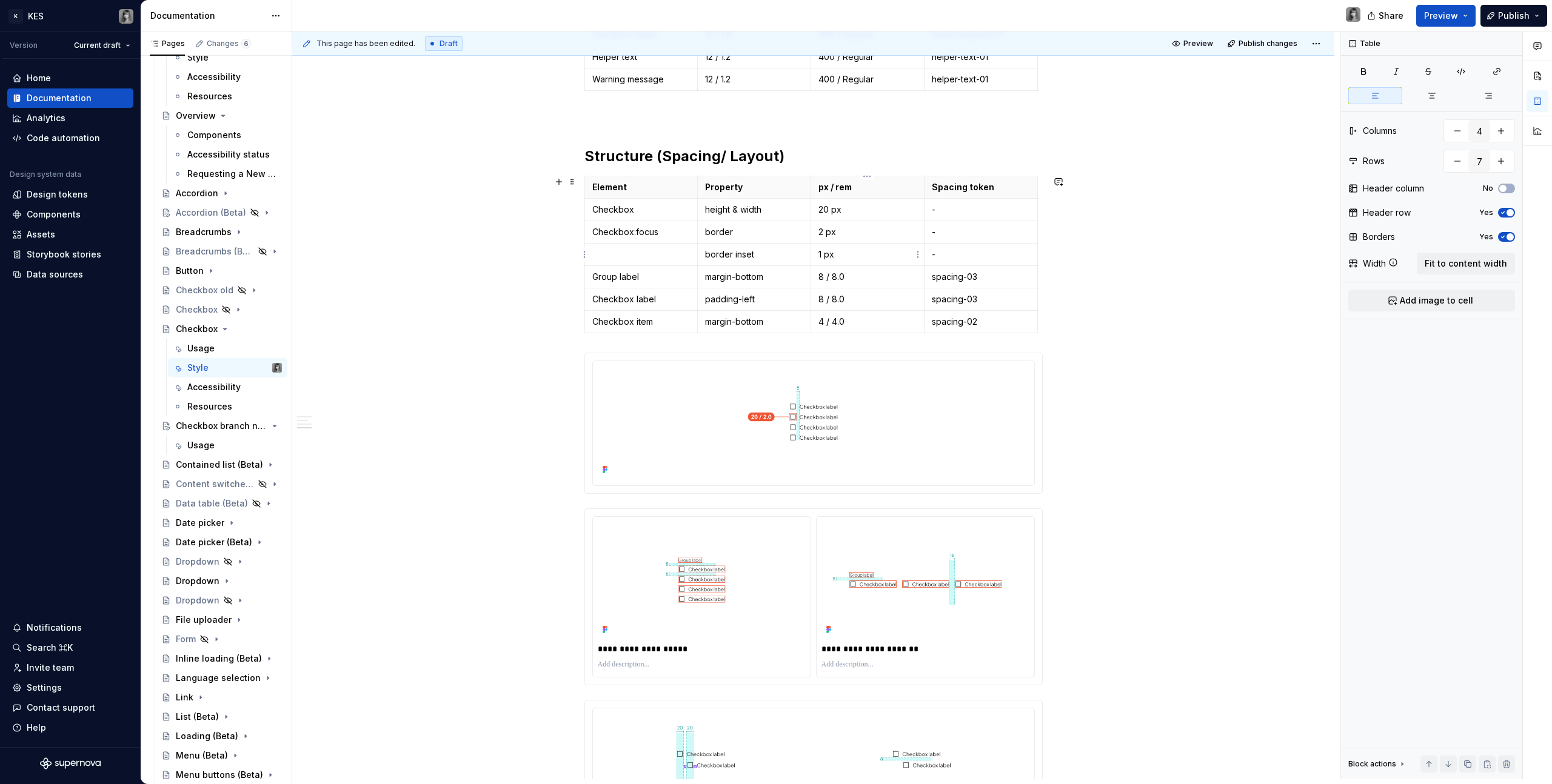 click on "1 px" at bounding box center (867, 254) 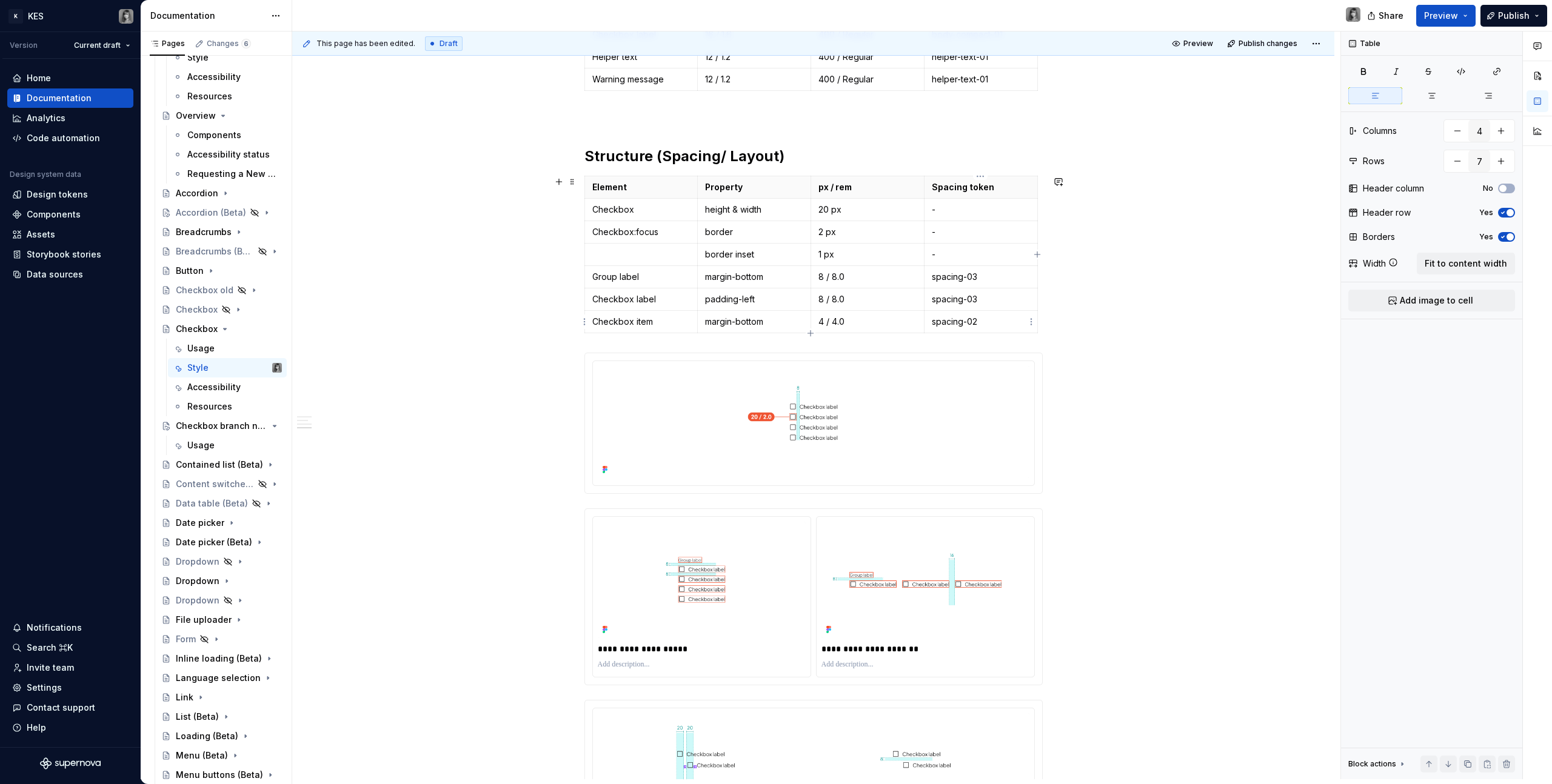 click on "spacing-02" at bounding box center [981, 322] 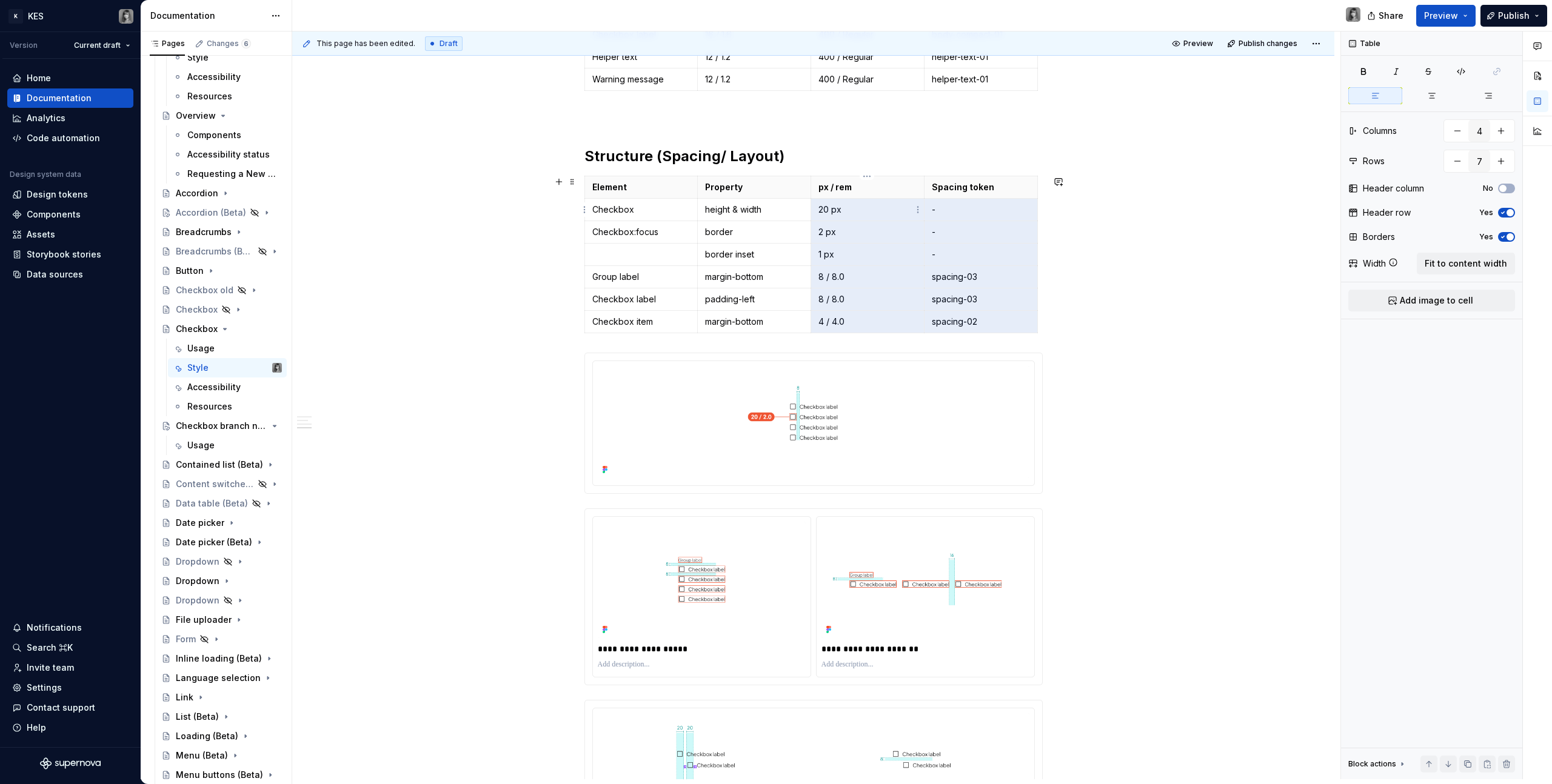 drag, startPoint x: 1005, startPoint y: 322, endPoint x: 821, endPoint y: 207, distance: 216.98157 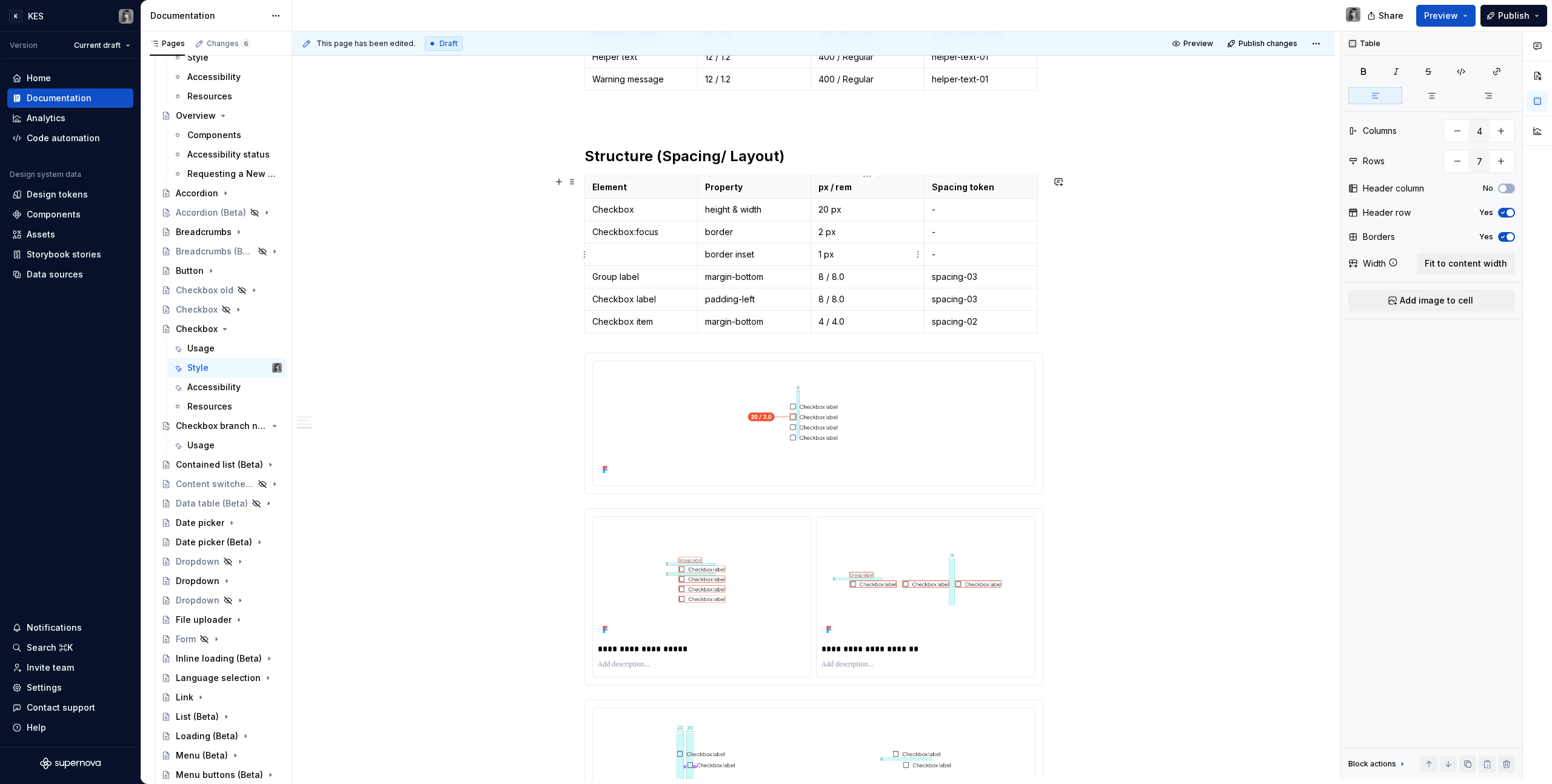 click on "1 px" at bounding box center [868, 254] 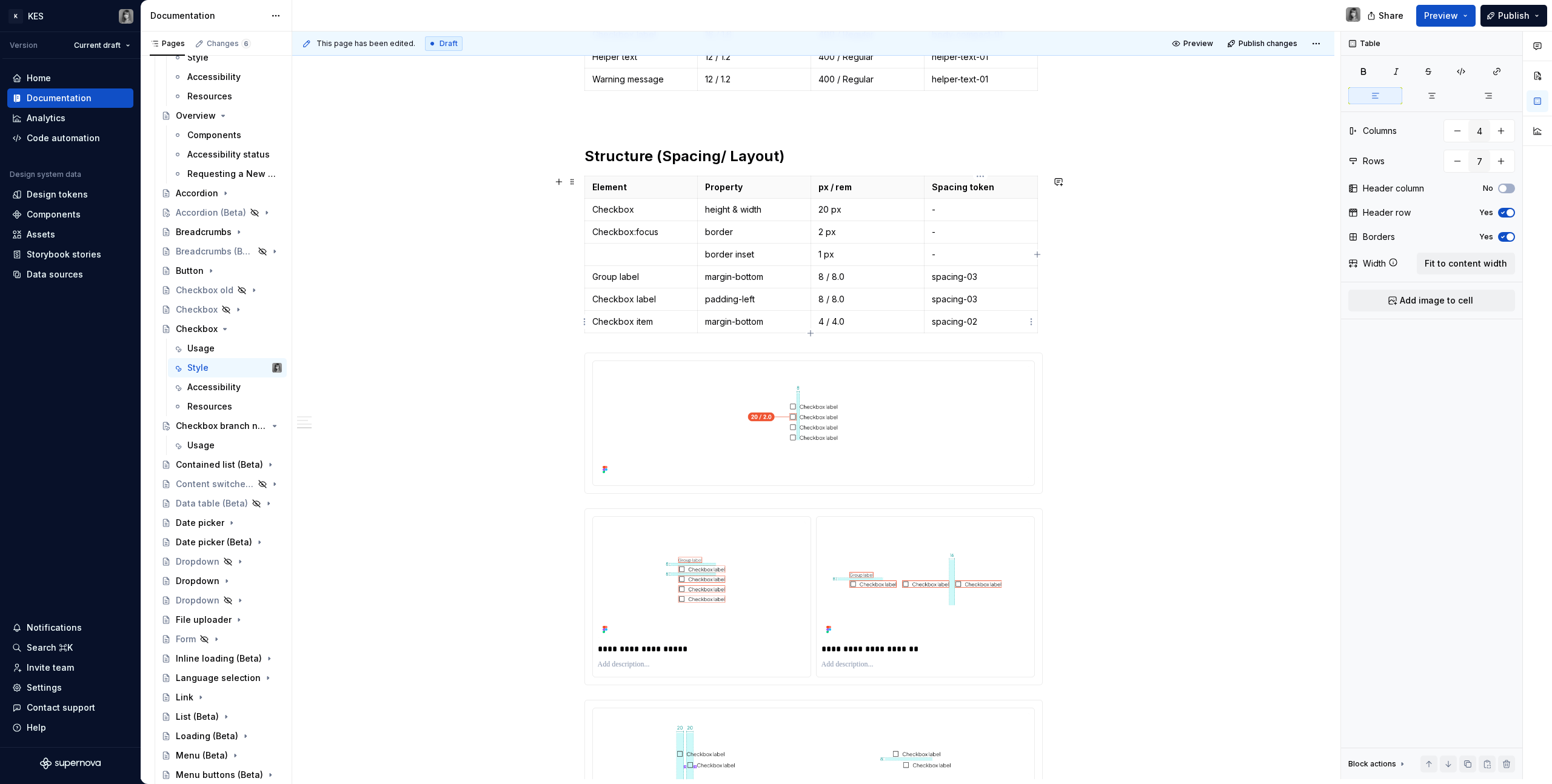 click on "spacing-02" at bounding box center (981, 322) 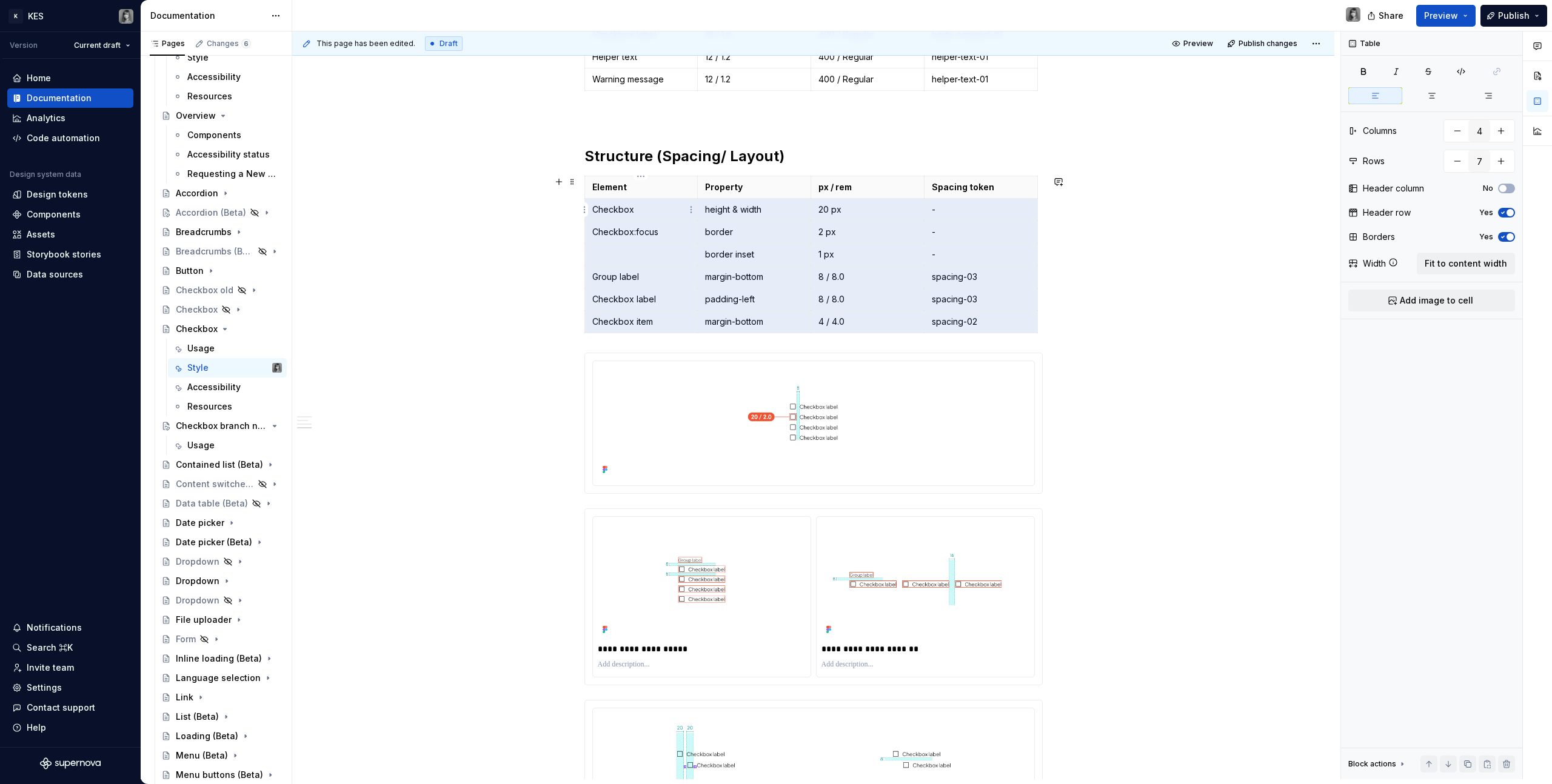 drag, startPoint x: 977, startPoint y: 319, endPoint x: 594, endPoint y: 199, distance: 401.3589 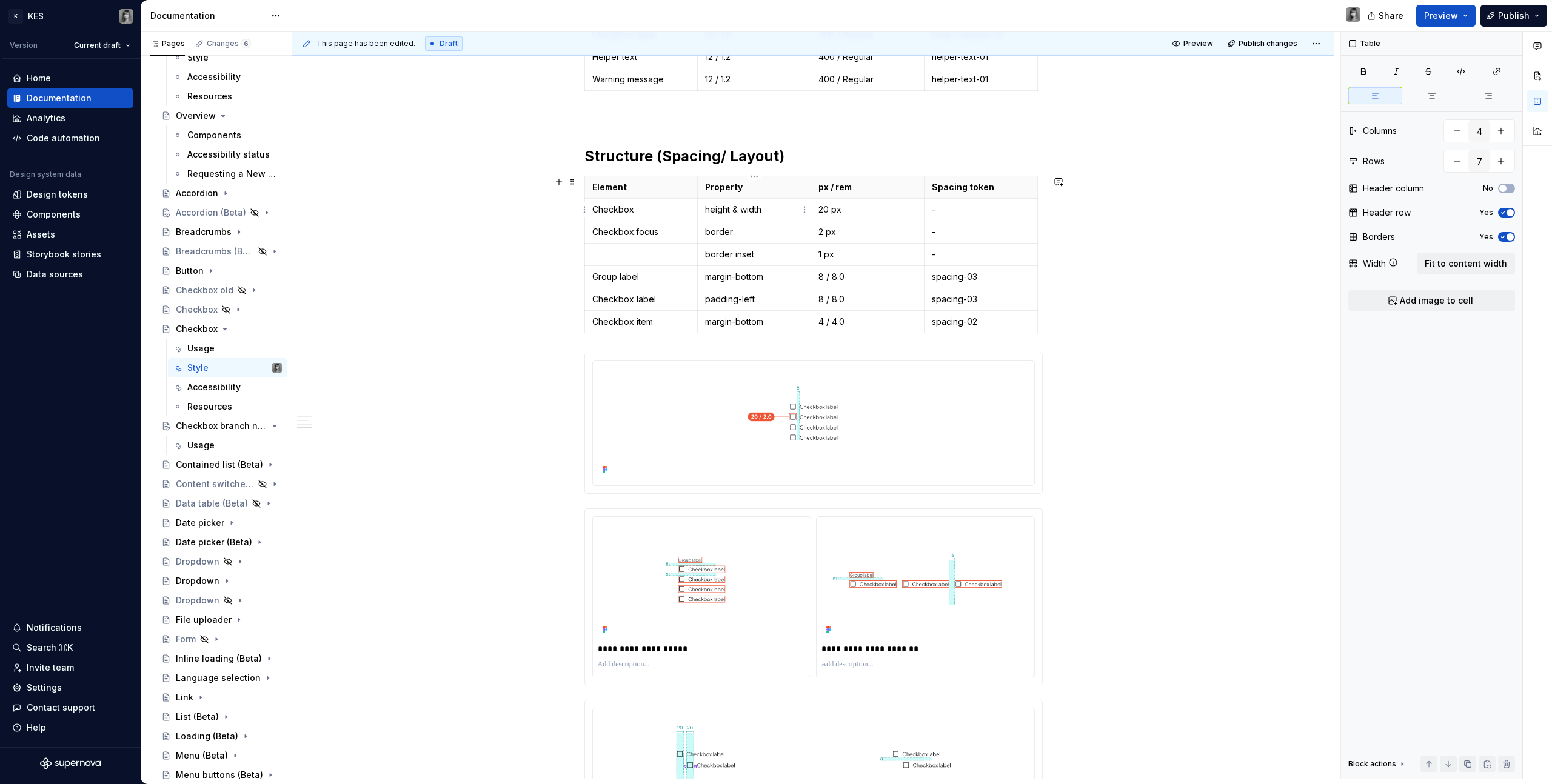 drag, startPoint x: 777, startPoint y: 217, endPoint x: 863, endPoint y: 253, distance: 93.2309 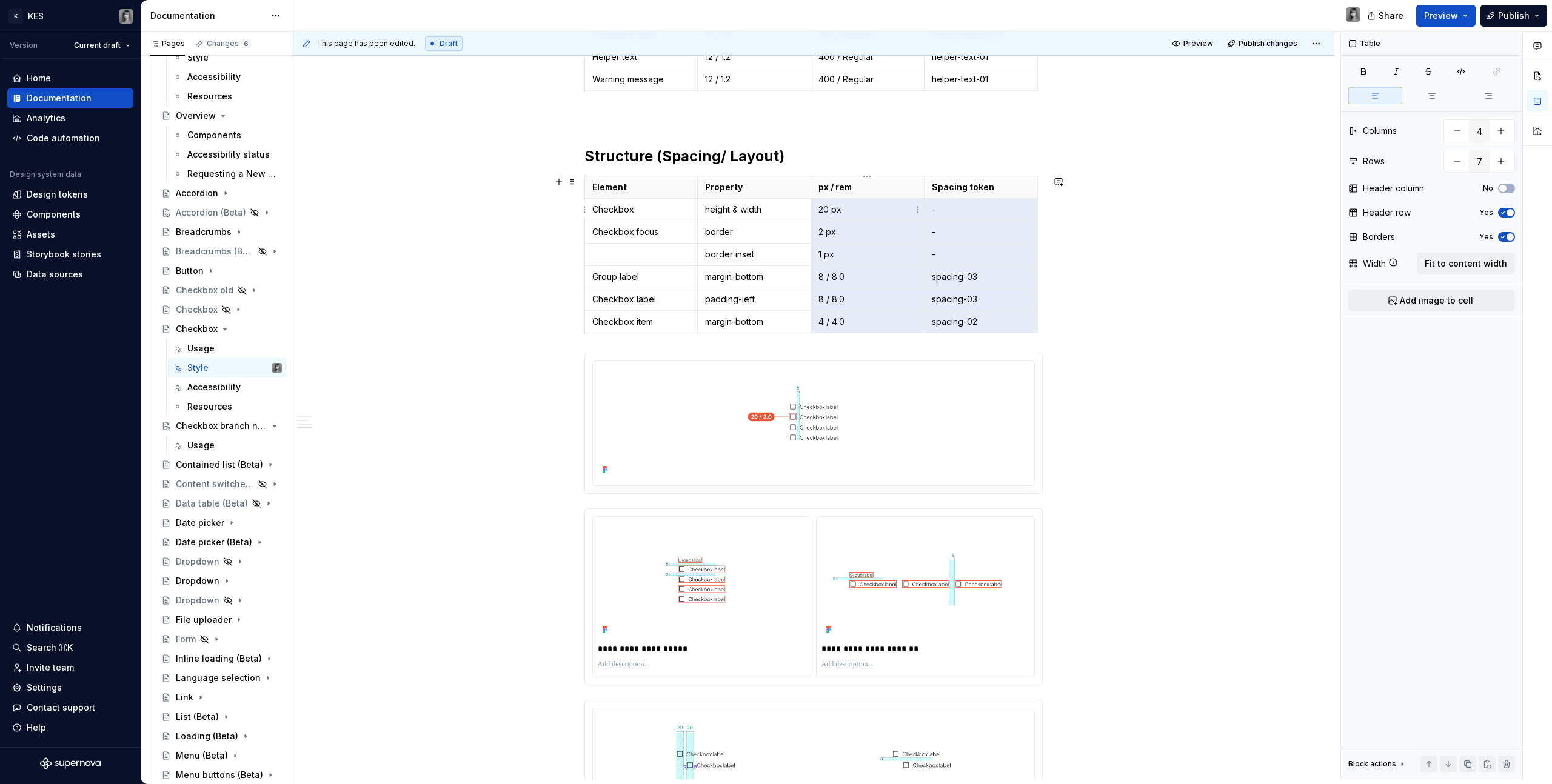 drag, startPoint x: 1010, startPoint y: 326, endPoint x: 829, endPoint y: 206, distance: 217.16584 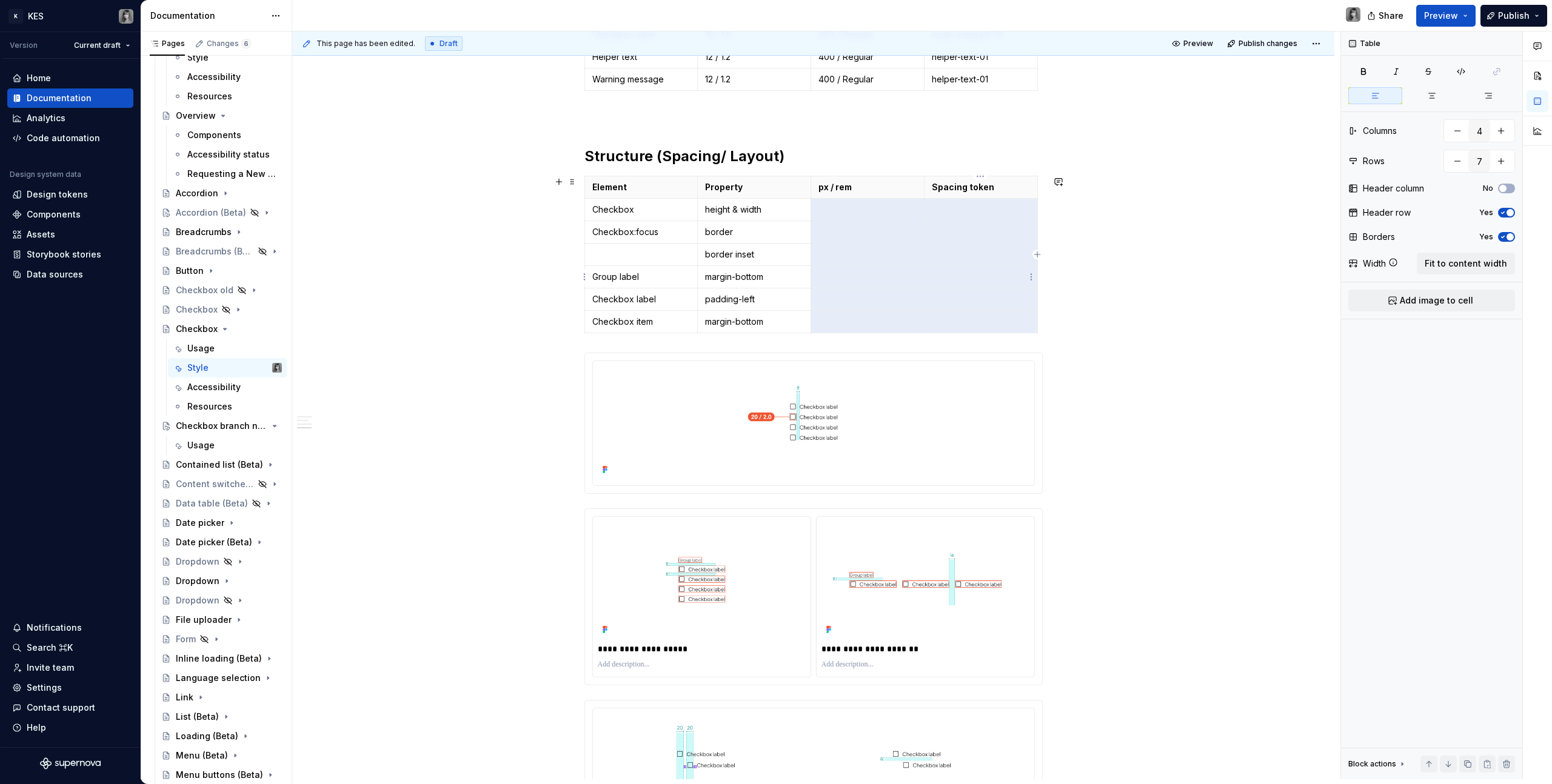 click on "Update on Tokens Required Due to the tokens update, component documentation require adjustments. Color Element Property Color token Group label text color Checkbox label text color Checkbox:unchecked border background-color Checkbox:checked background-color checkmark Checkbox:indeterminate background-color checkmark Checkbox:excluded background-color checkmark Helper text text color Interactive states State Element Property Color token Focus Checkbox border Disabled Label text color Checkbox border Checkbox Label text color Read-only Label text color Checkbox border Checkbox Label text color inner fill Invalid Label text color Checkbox Label text color Checkbox border Error message text color Error icon svg Typography Checkbox labels and group labels should be sentence case, with only the first word in a phrase and any proper nouns capitalized. Checkbox labels and group labels should not exceed three words. Element Font-size (px / rem) Font-weight Type token Label 12 / 1.2 400 / Regular label-01 16 / 1.6" at bounding box center [813, -404] 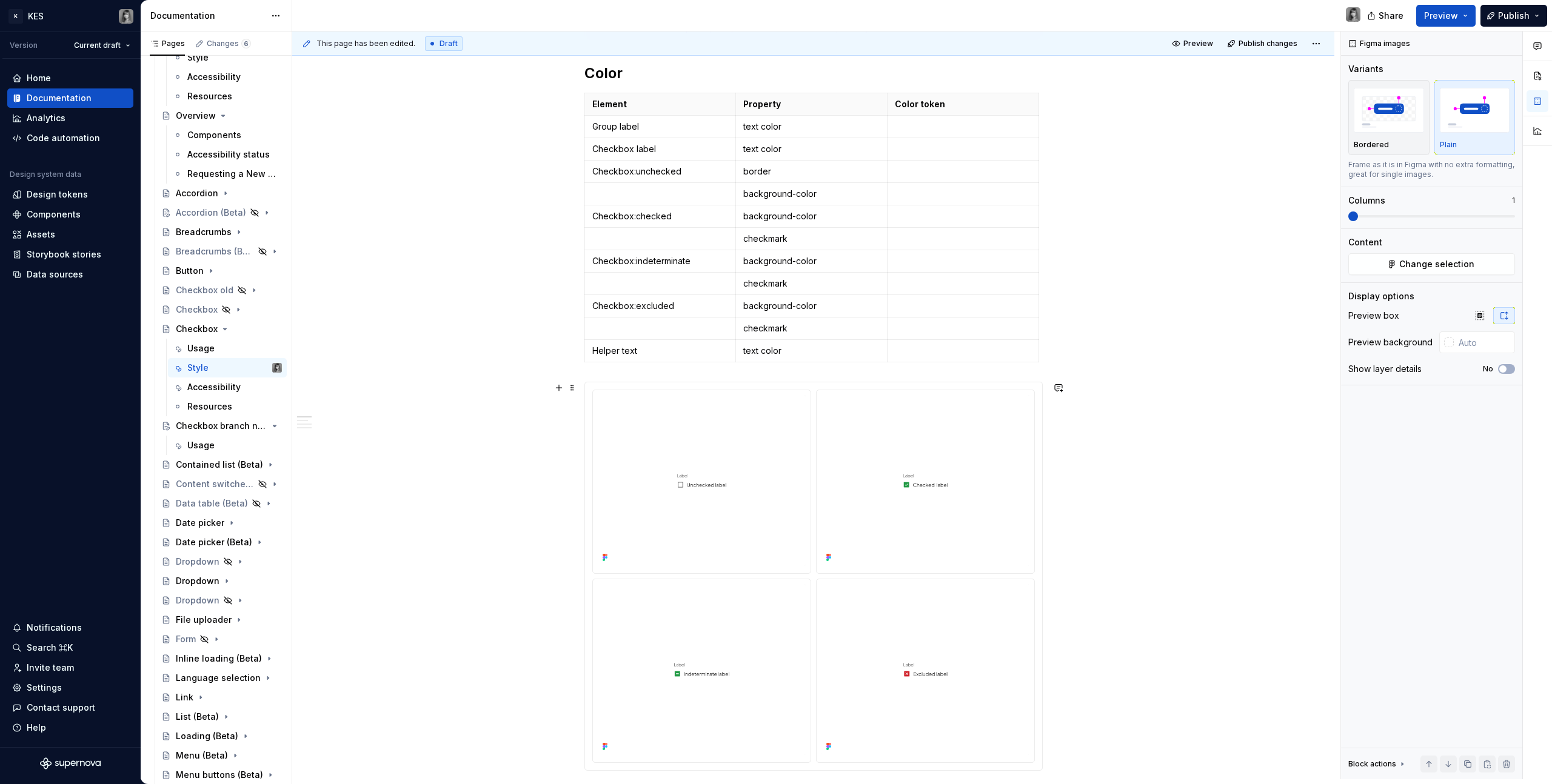 scroll, scrollTop: 0, scrollLeft: 0, axis: both 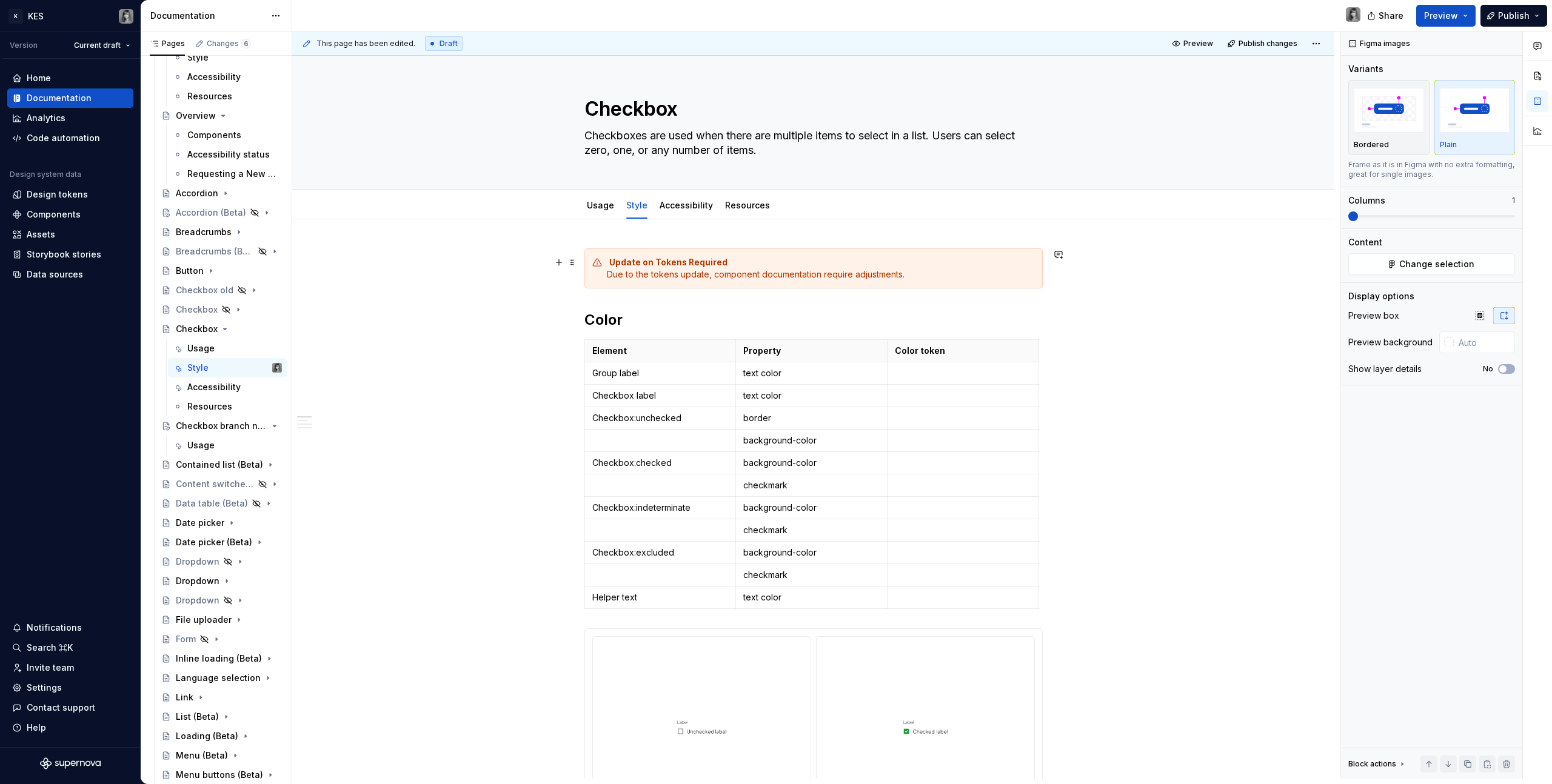click on "Update on Tokens Required Due to the tokens update, component documentation require adjustments." at bounding box center [821, 268] 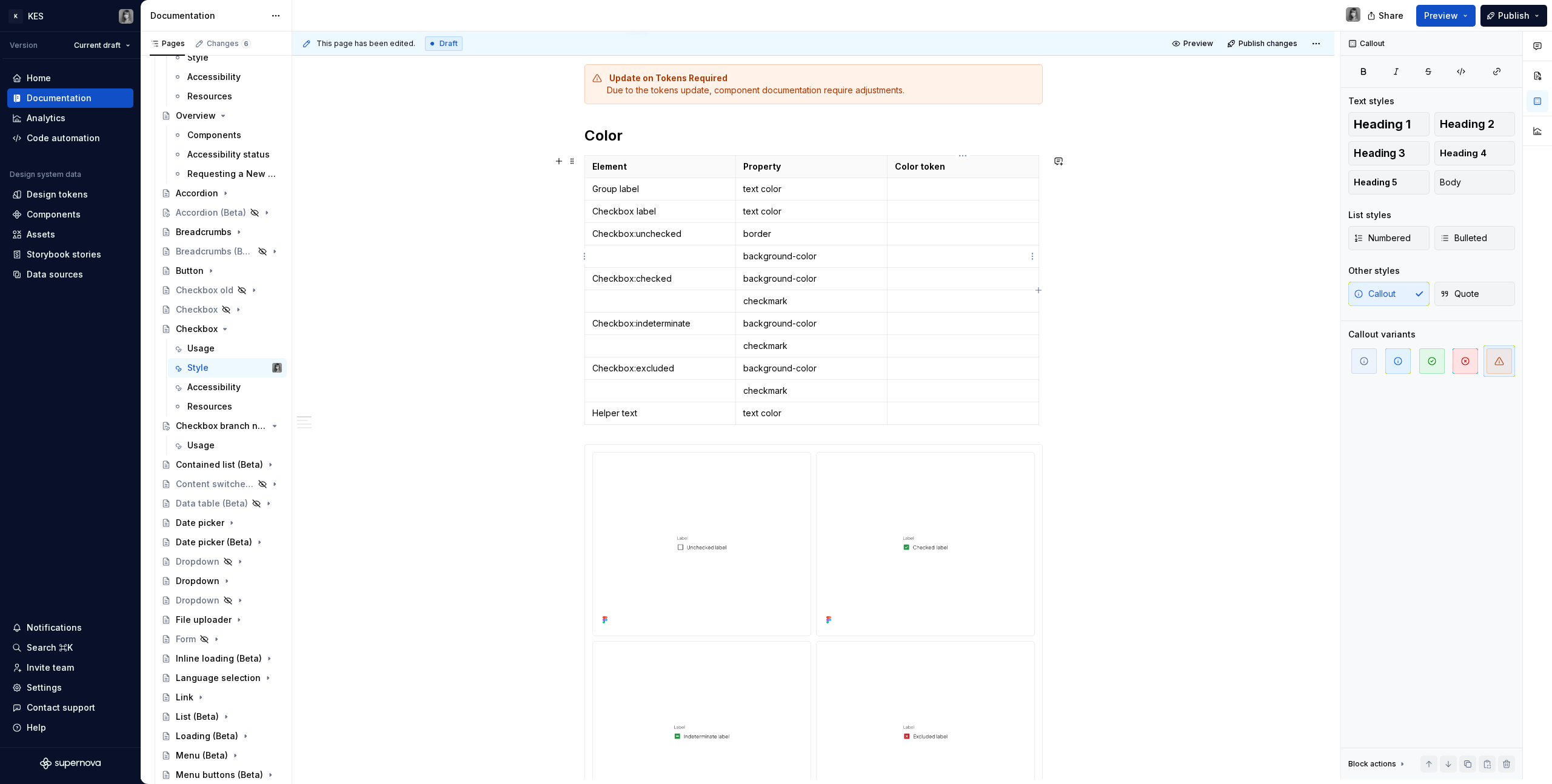 click at bounding box center [963, 256] 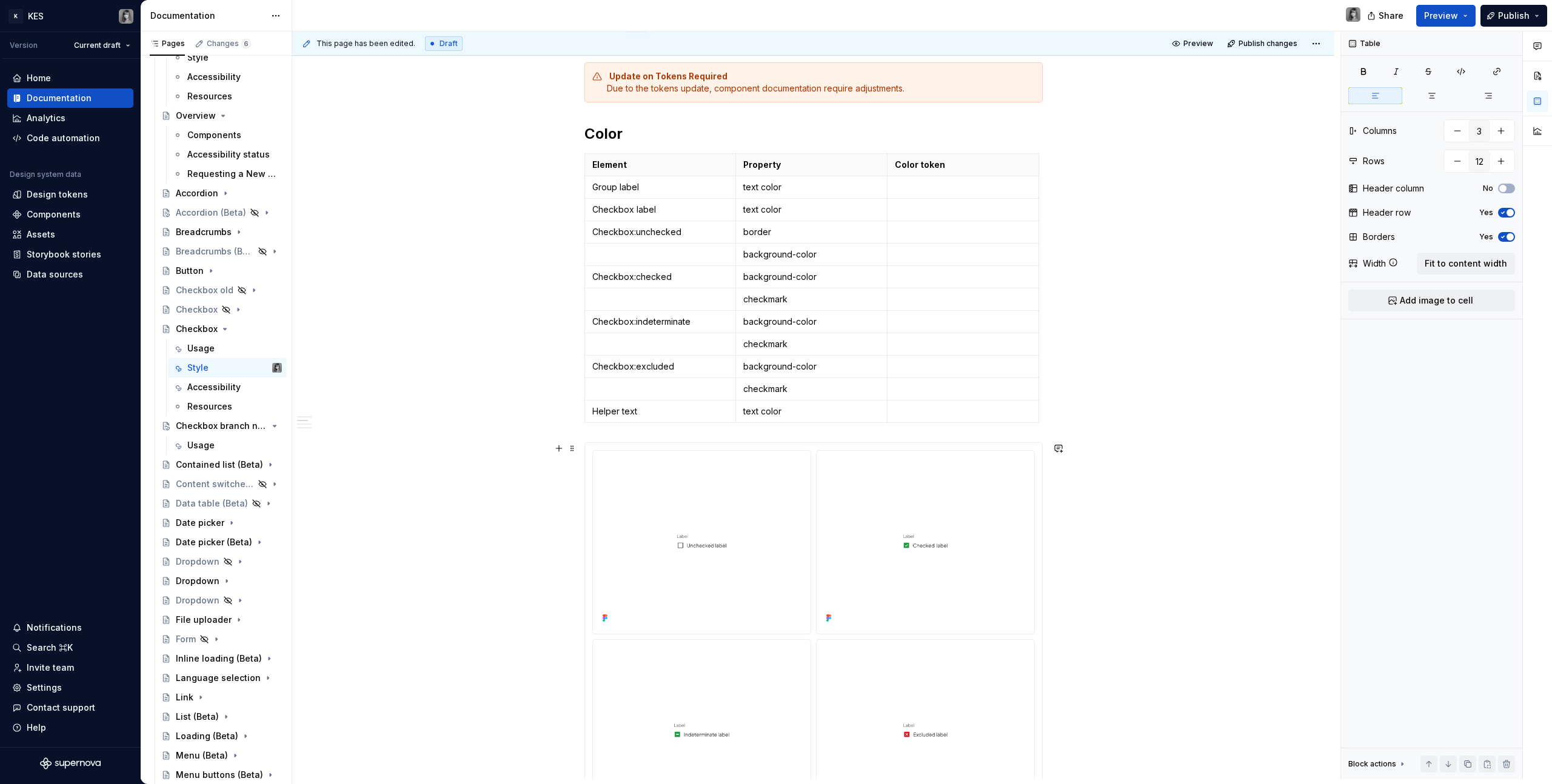 scroll, scrollTop: 0, scrollLeft: 0, axis: both 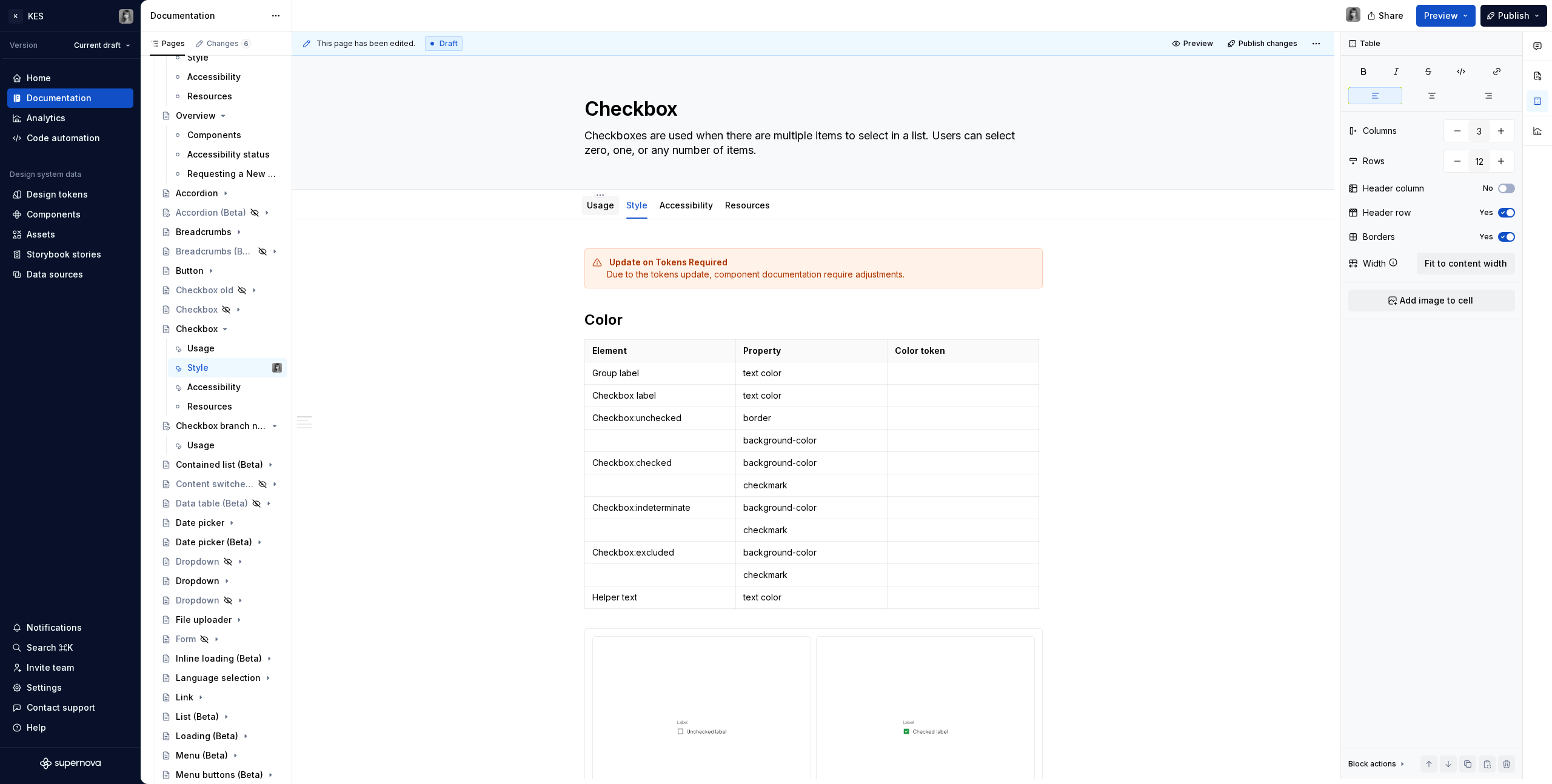 click on "Usage" at bounding box center [600, 205] 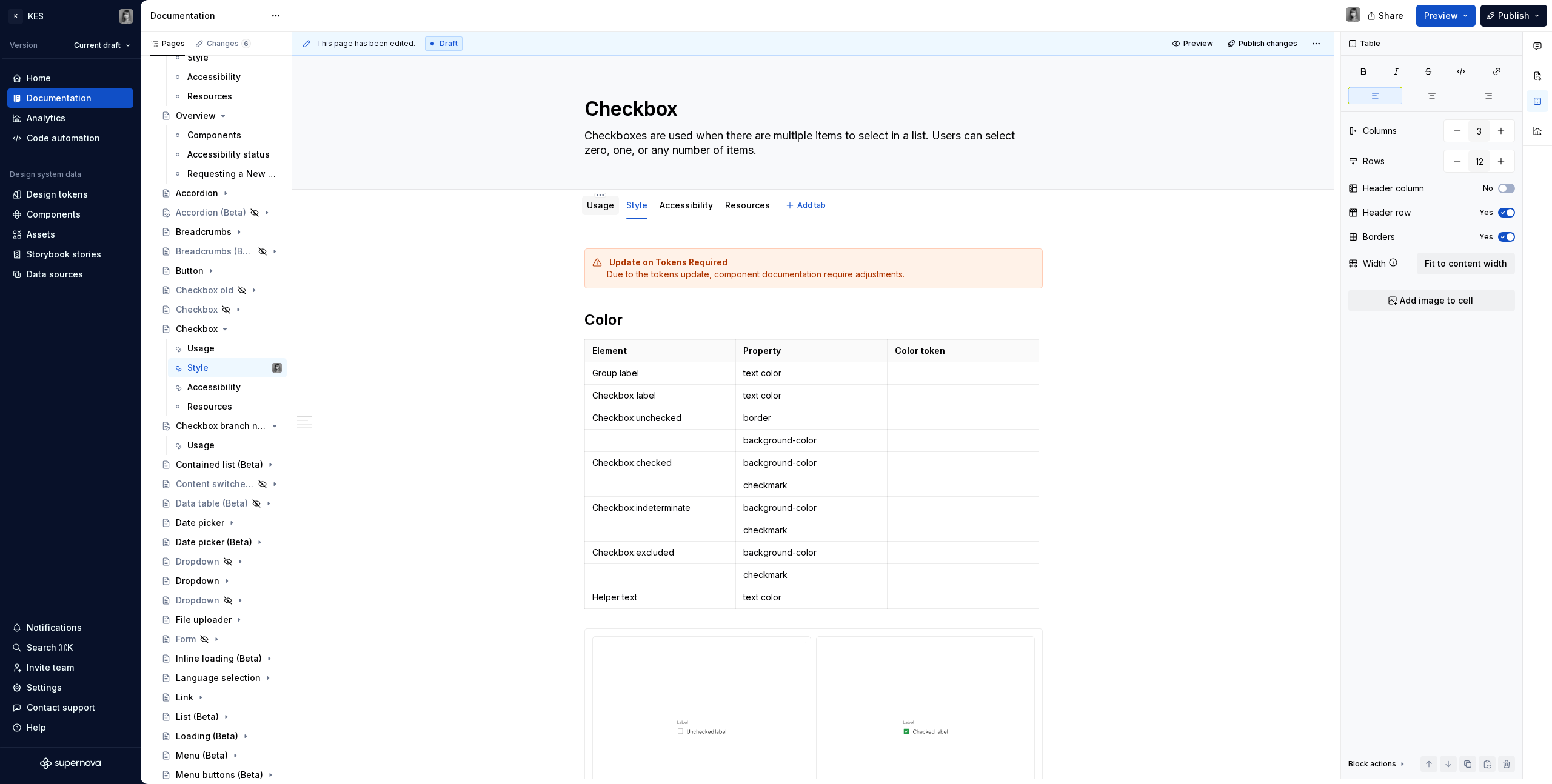 click on "Usage" at bounding box center [600, 205] 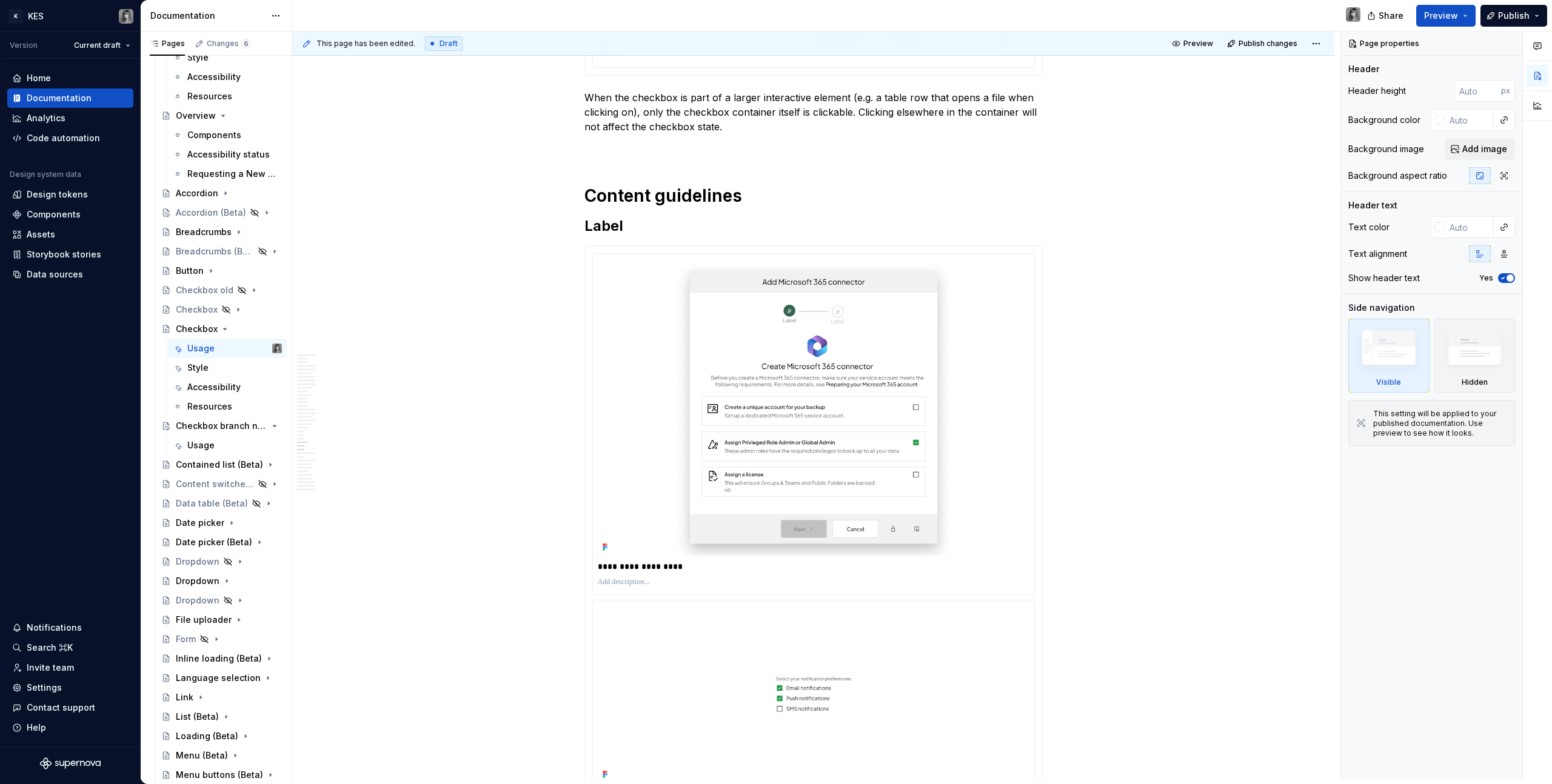 scroll, scrollTop: 10941, scrollLeft: 0, axis: vertical 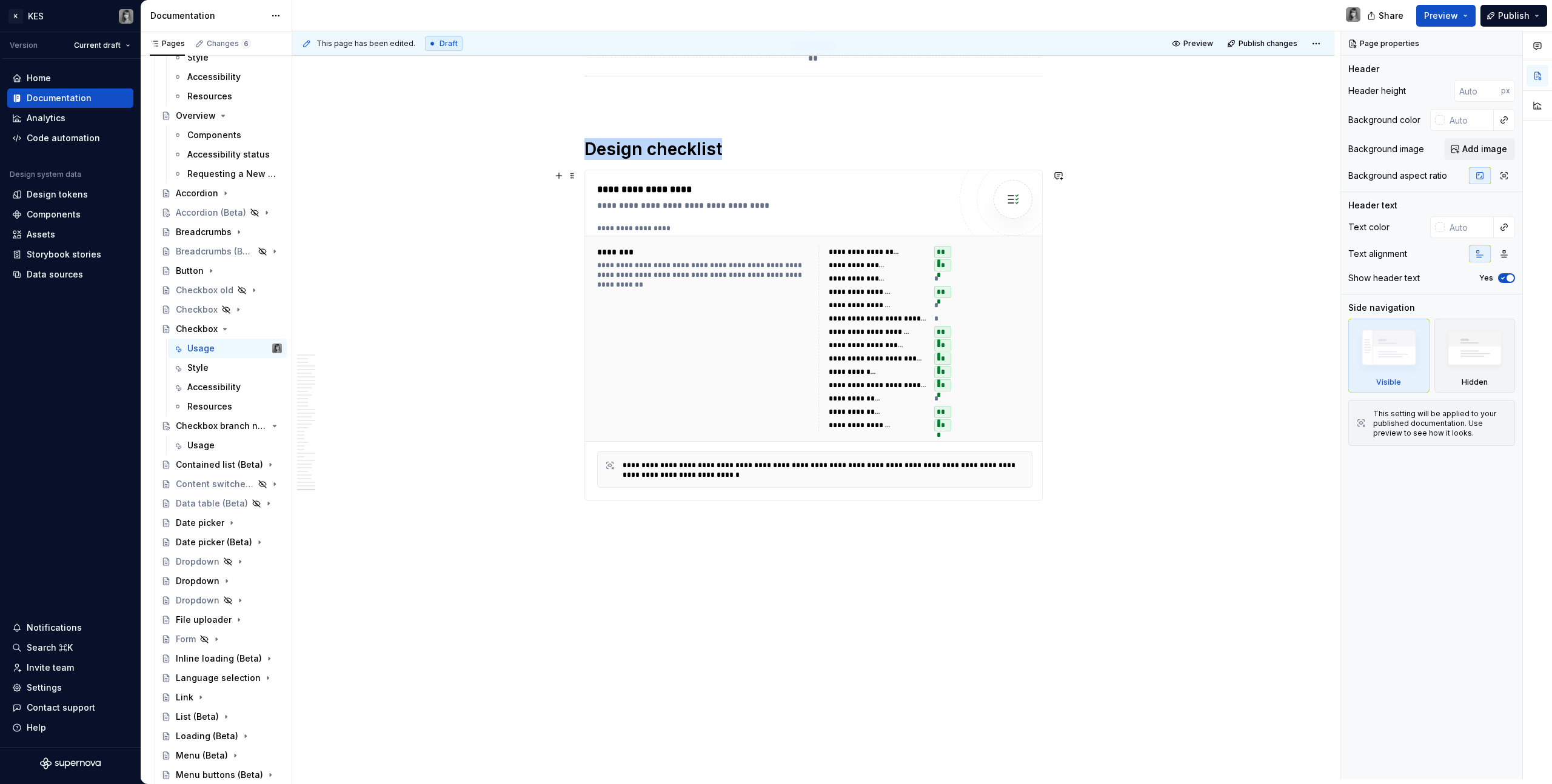 click on "**********" at bounding box center (878, 292) 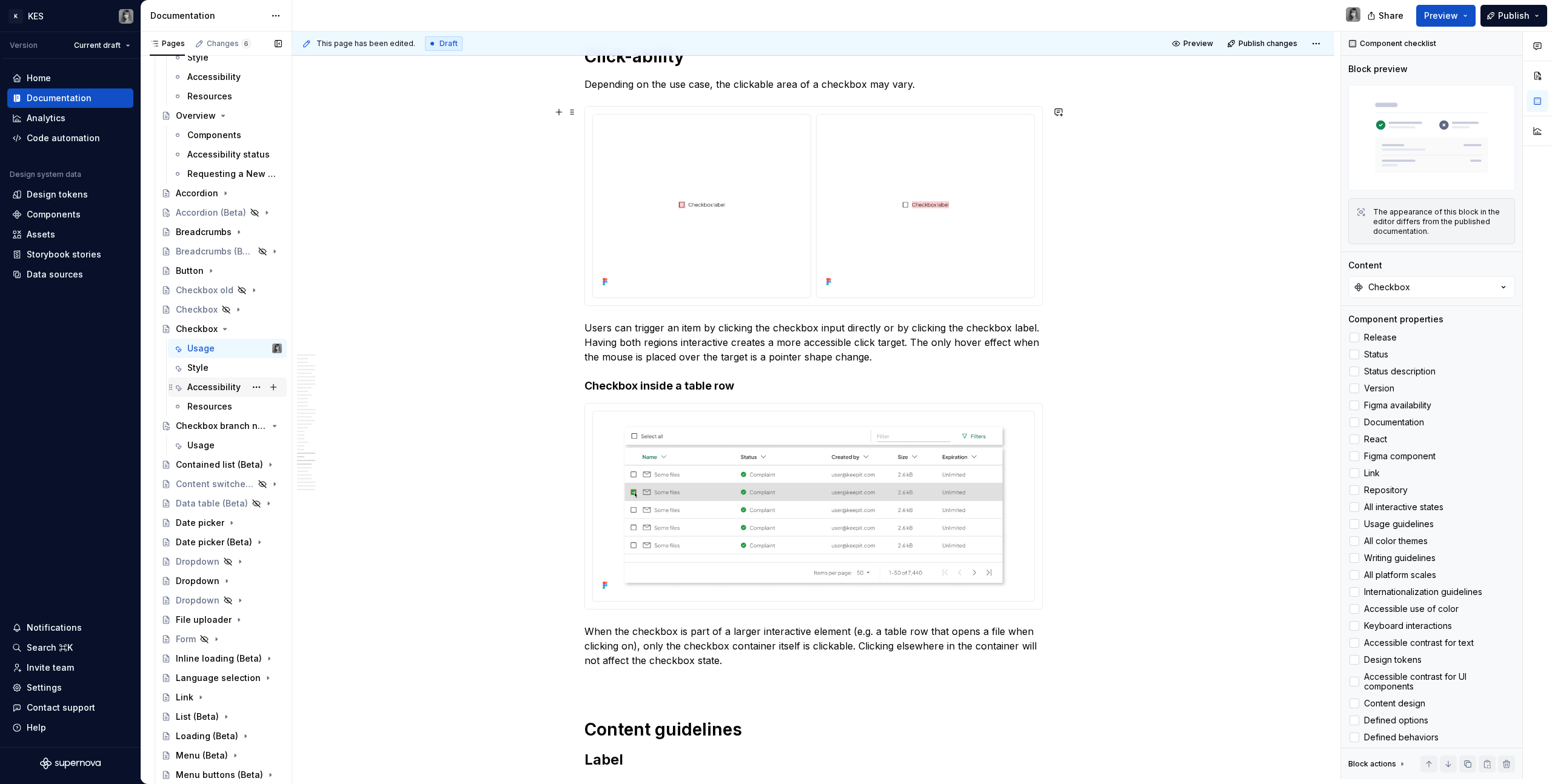 scroll, scrollTop: 8188, scrollLeft: 0, axis: vertical 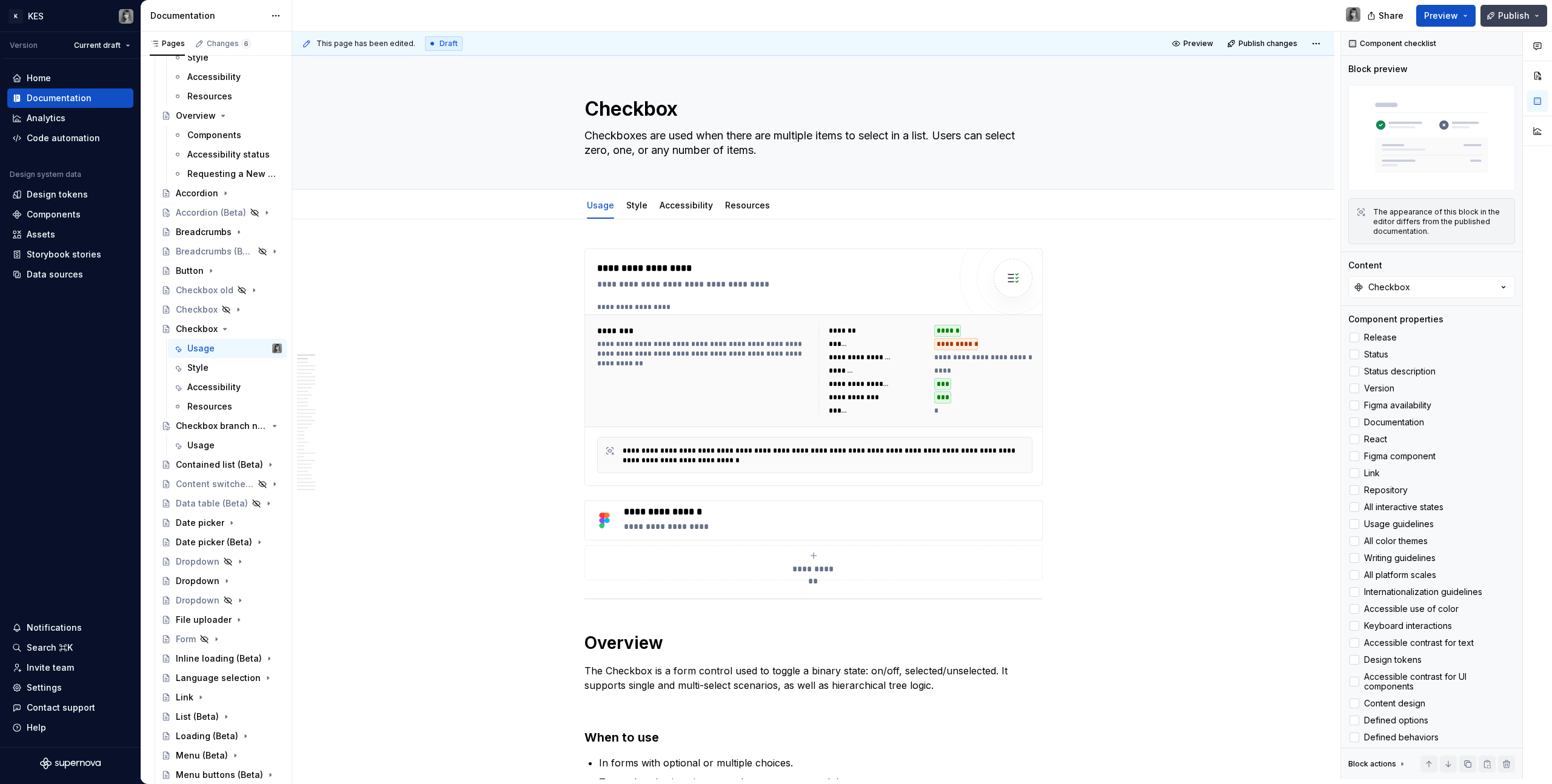 click on "Publish" at bounding box center [1514, 16] 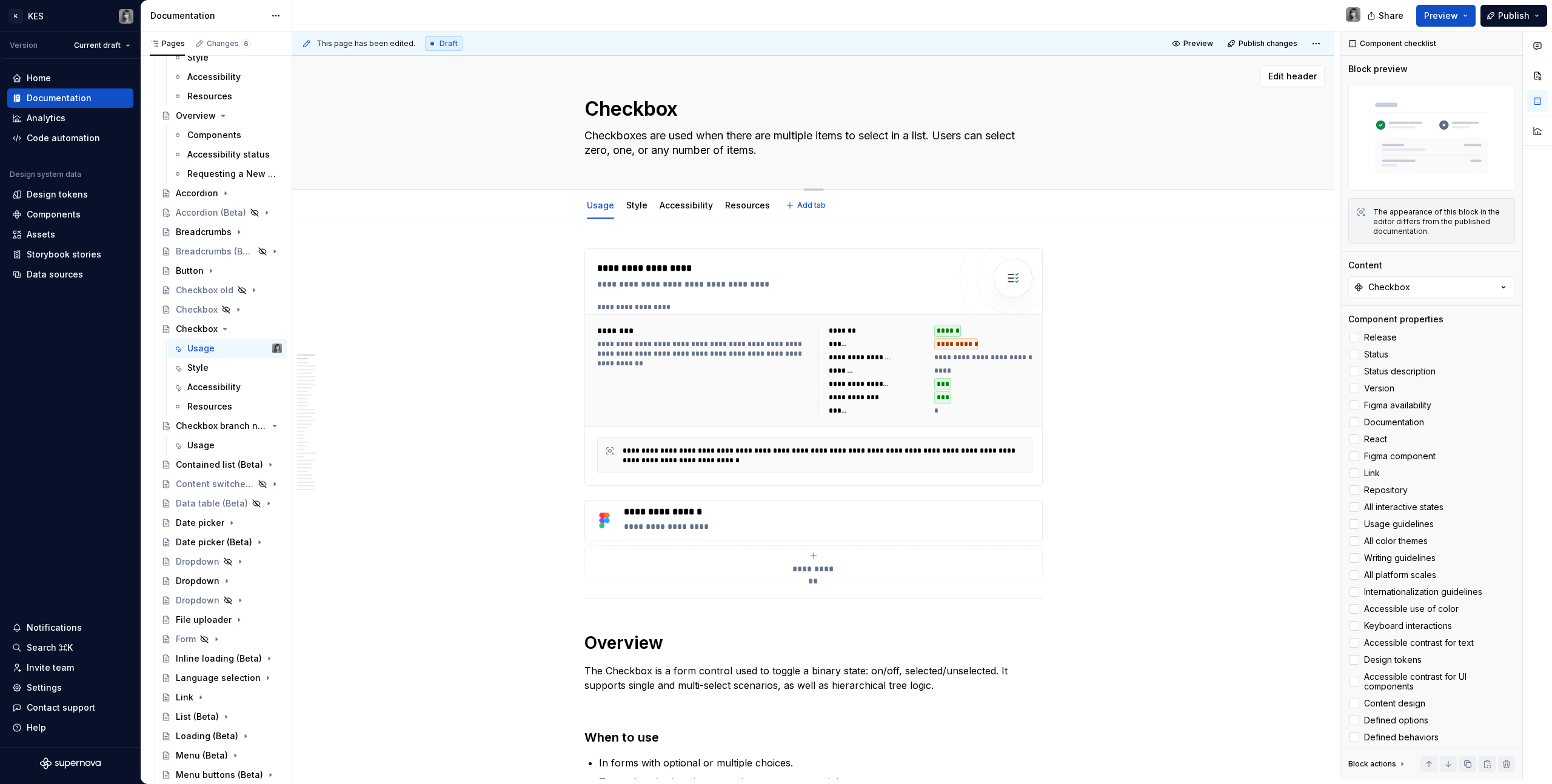 click on "Checkbox Checkboxes are used when there are multiple items to select in a list. Users can select zero, one, or any number of items." at bounding box center [813, 122] 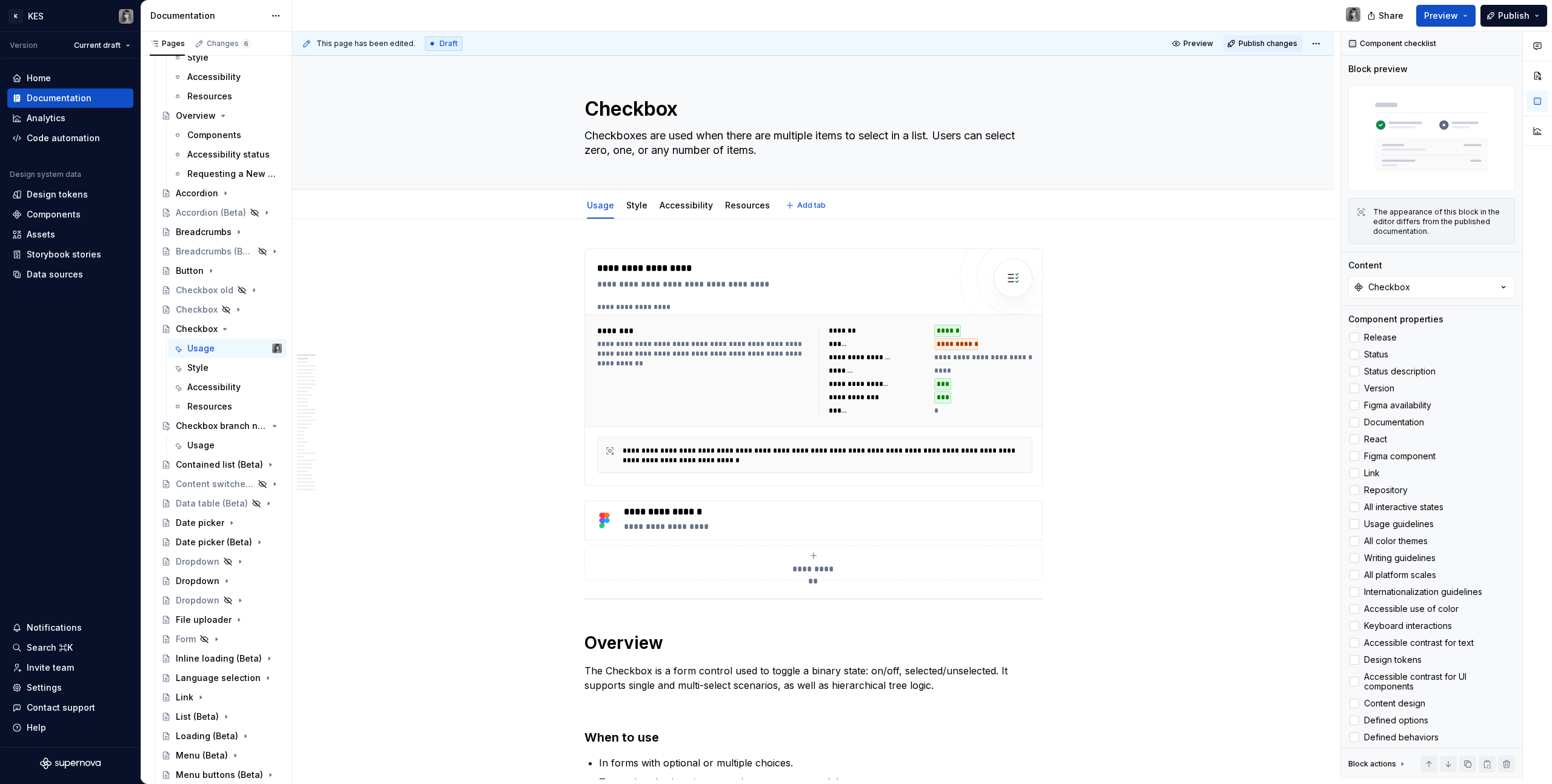 click on "Publish changes" at bounding box center [1268, 44] 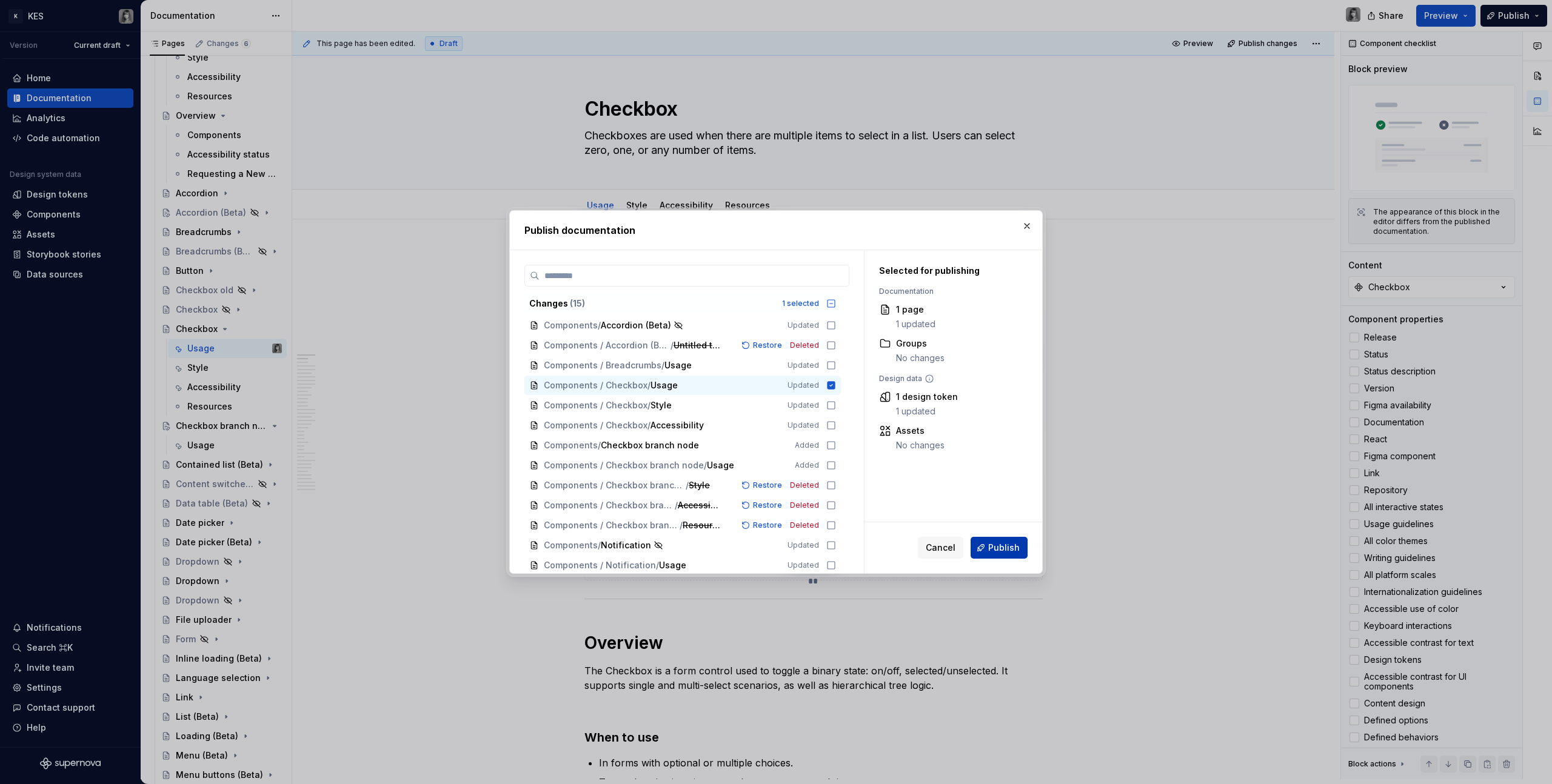 click on "Publish" at bounding box center (1004, 548) 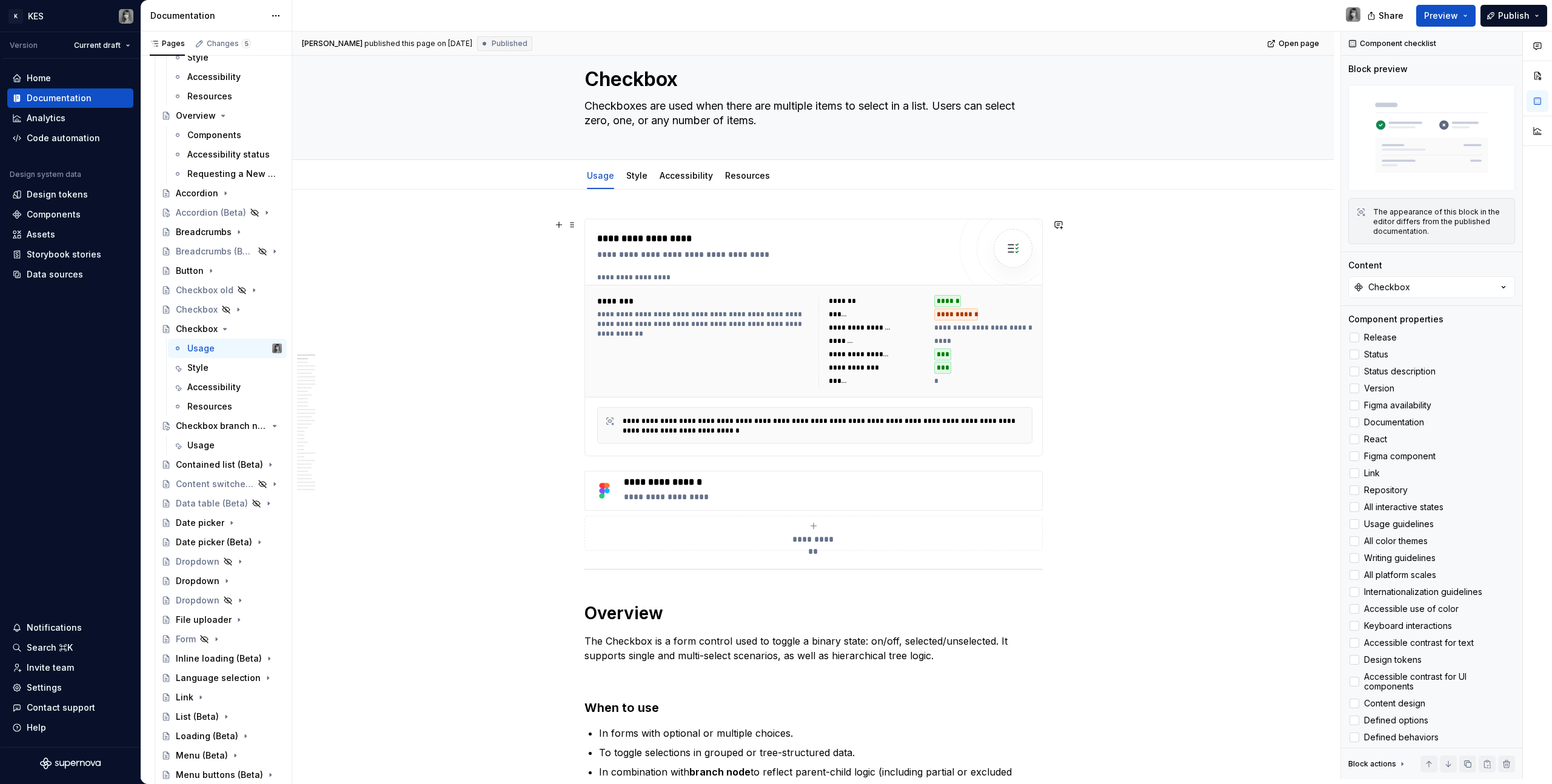 scroll, scrollTop: 0, scrollLeft: 0, axis: both 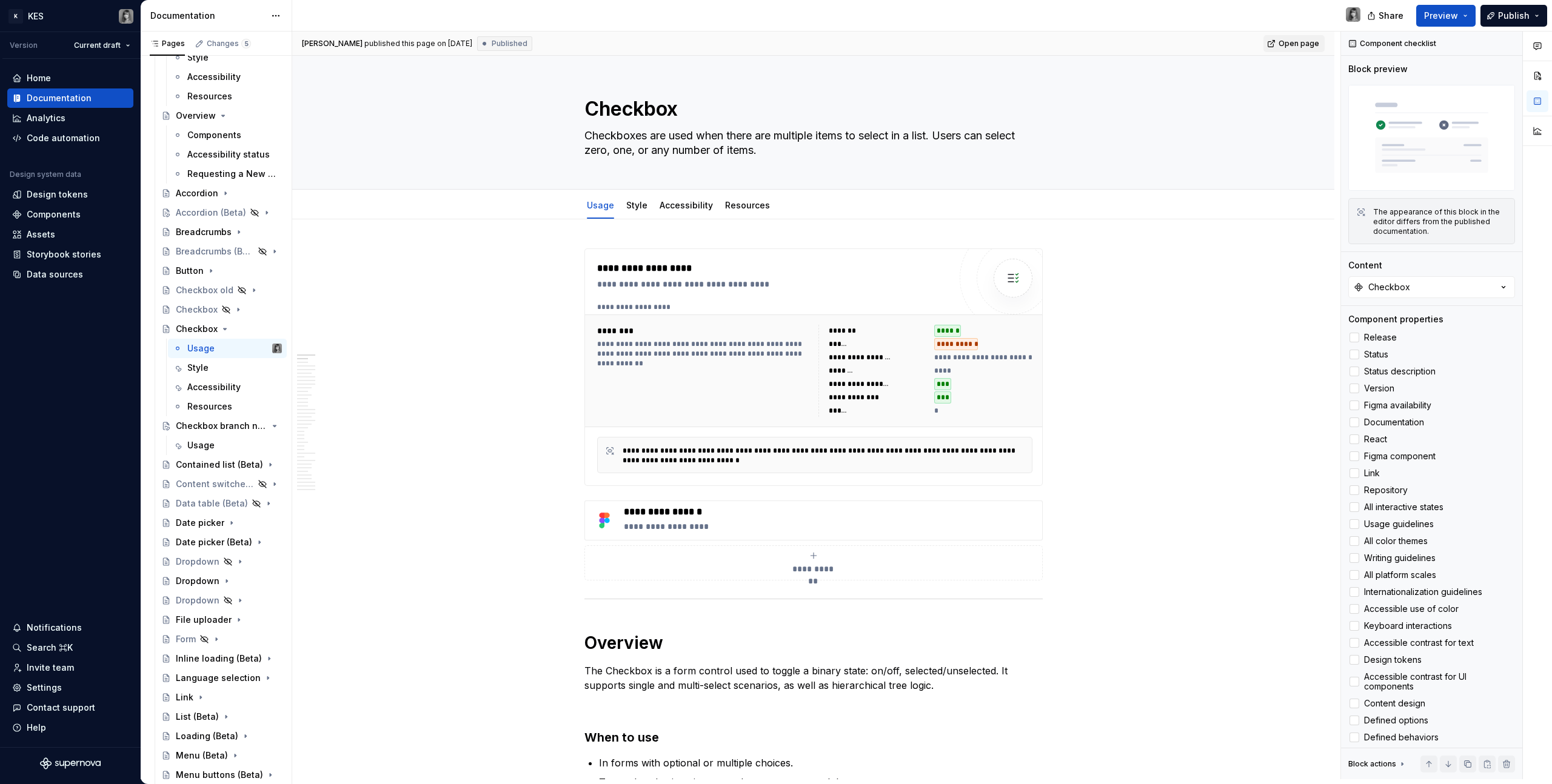 click on "Open page" at bounding box center (1299, 44) 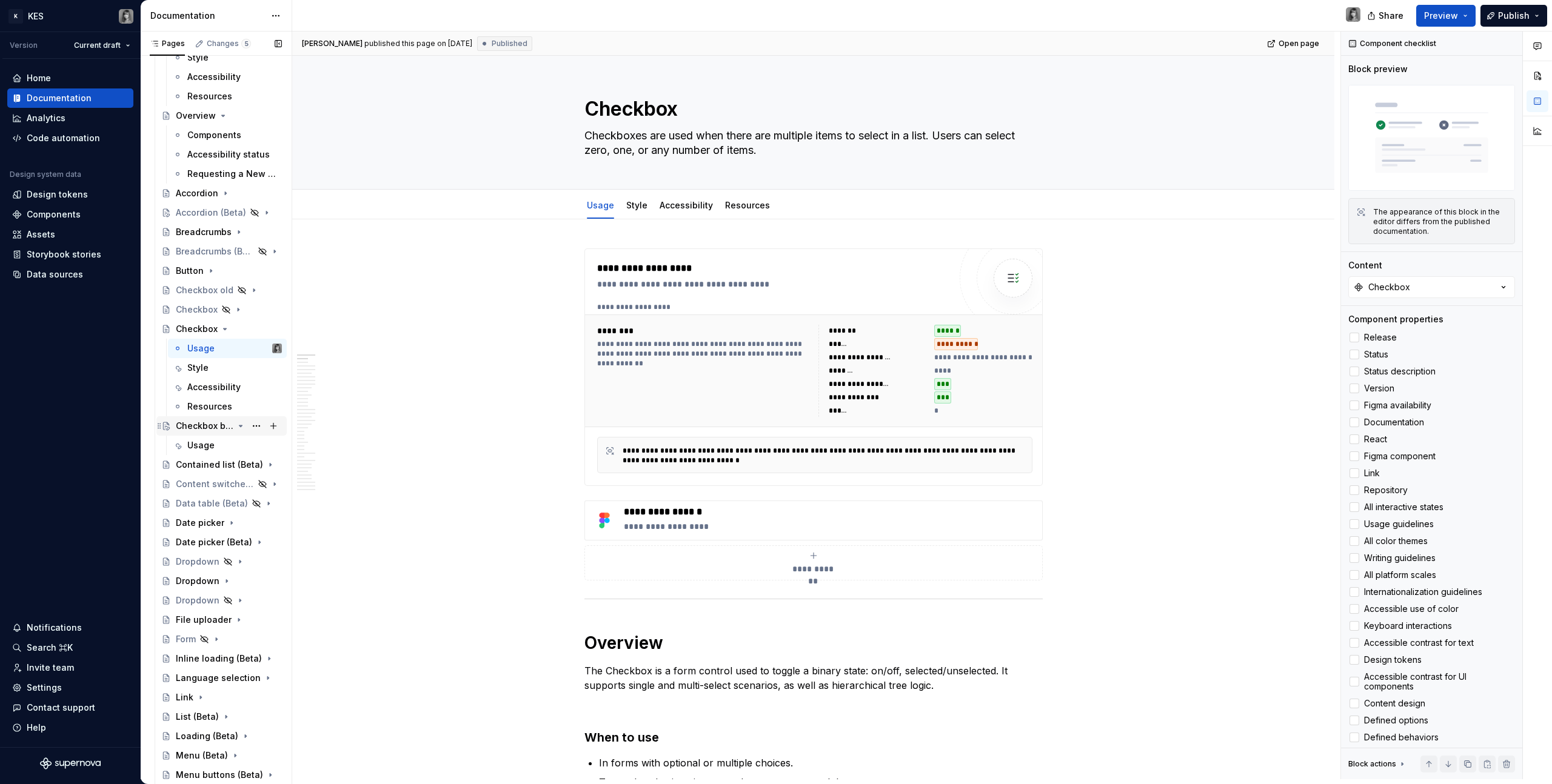 click on "Checkbox branch node" at bounding box center [204, 426] 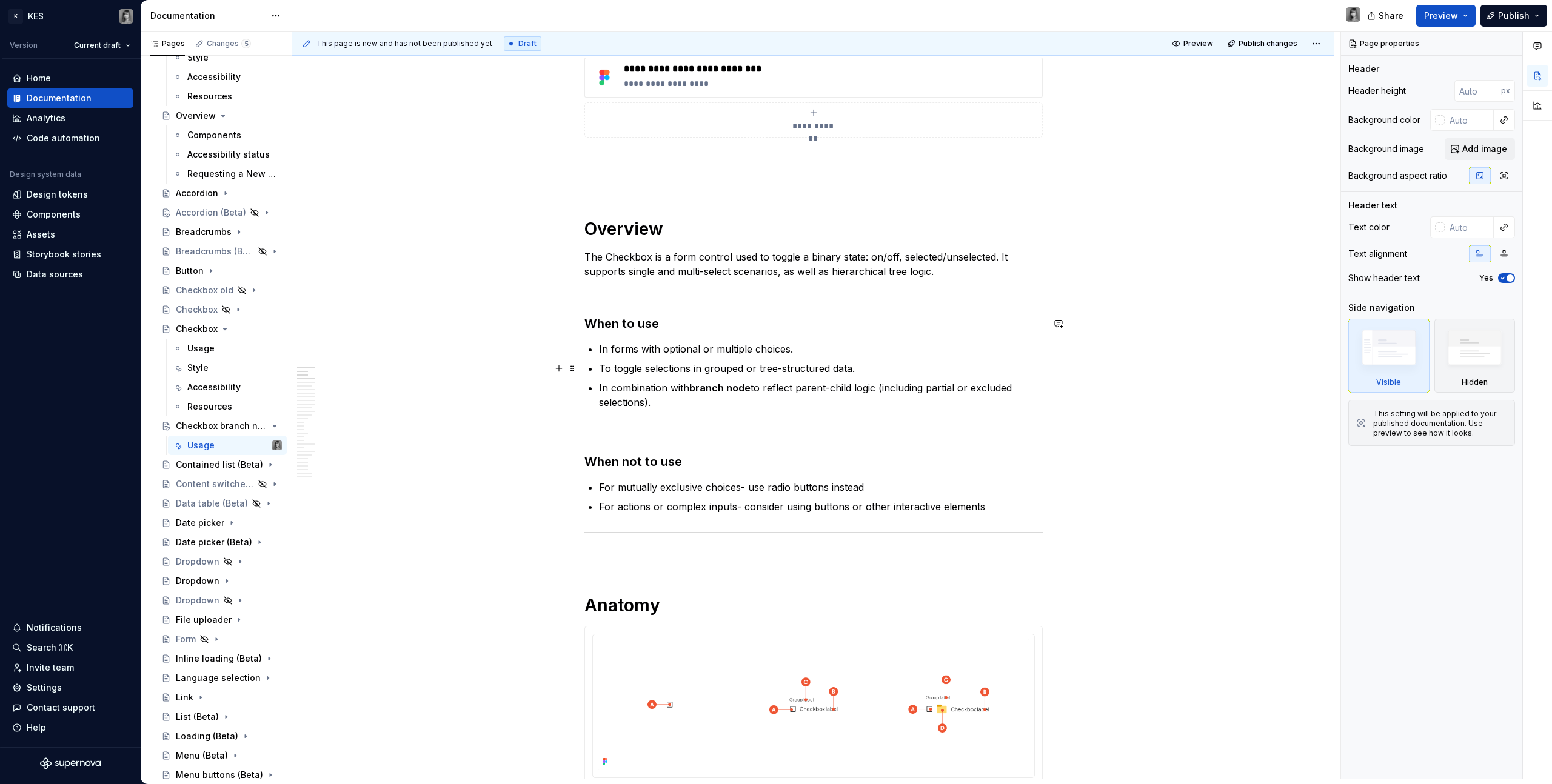 scroll, scrollTop: 534, scrollLeft: 0, axis: vertical 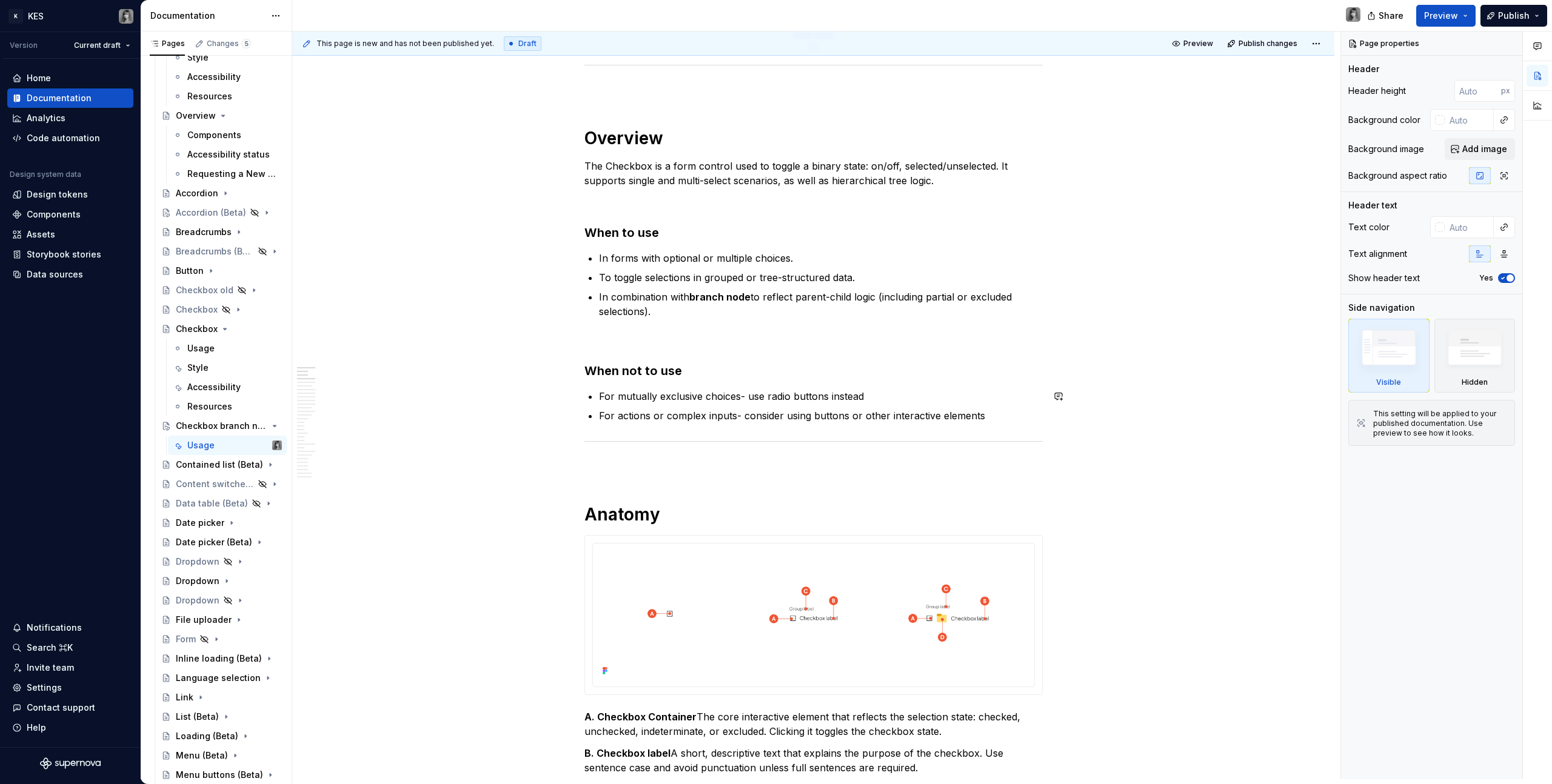 click on "**********" at bounding box center (814, 4975) 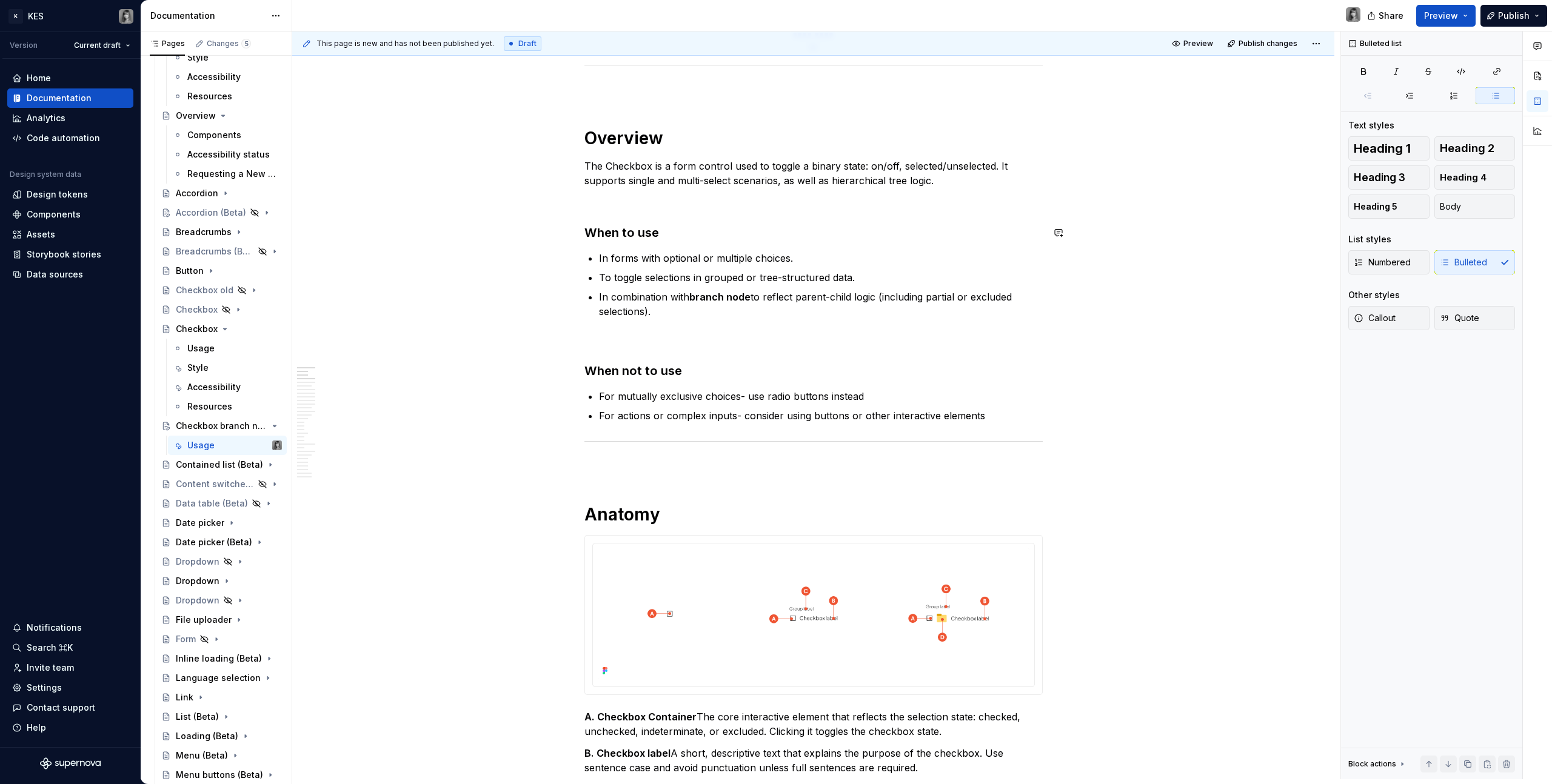 click on "**********" at bounding box center [814, 4975] 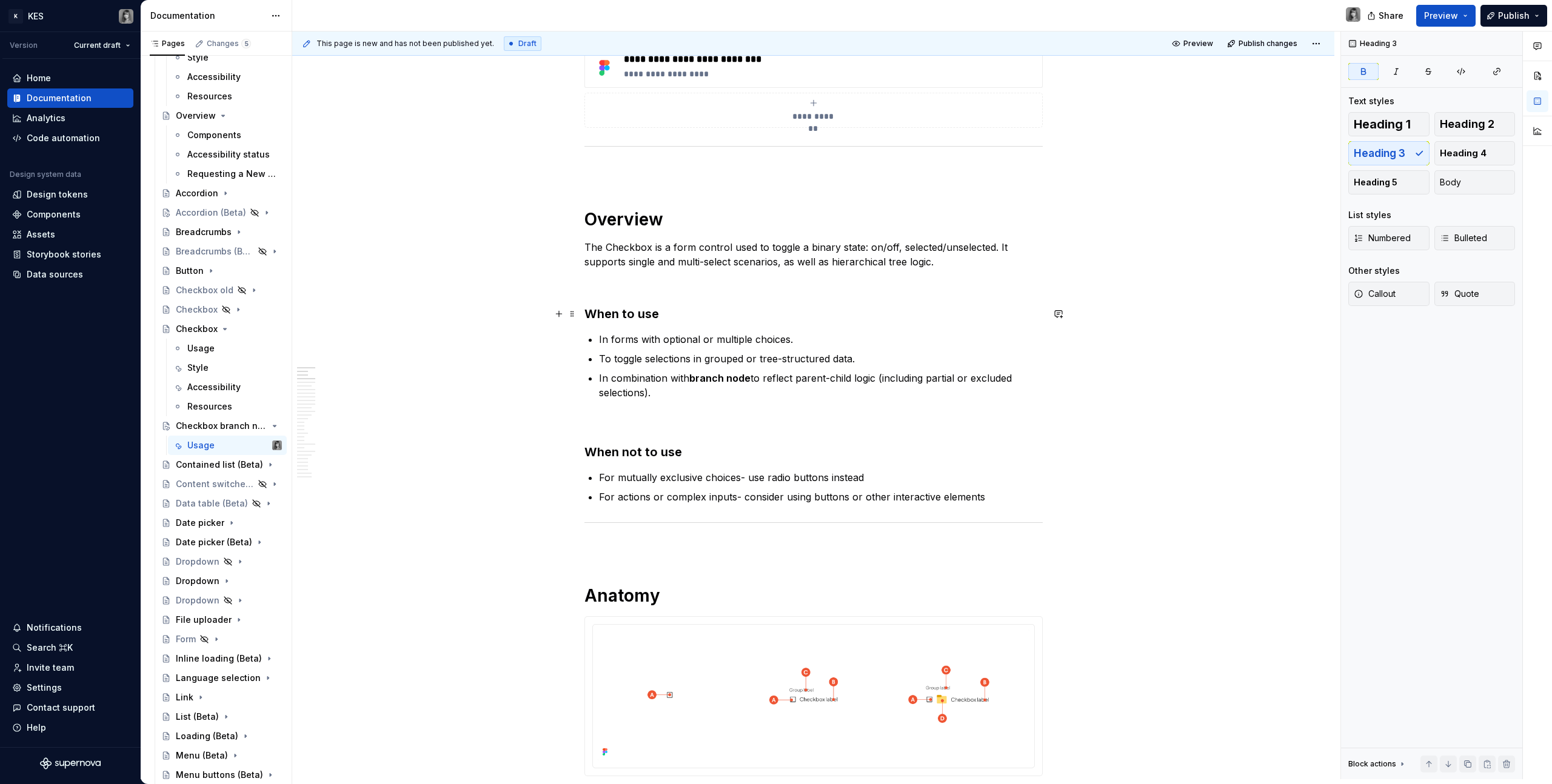 scroll, scrollTop: 305, scrollLeft: 0, axis: vertical 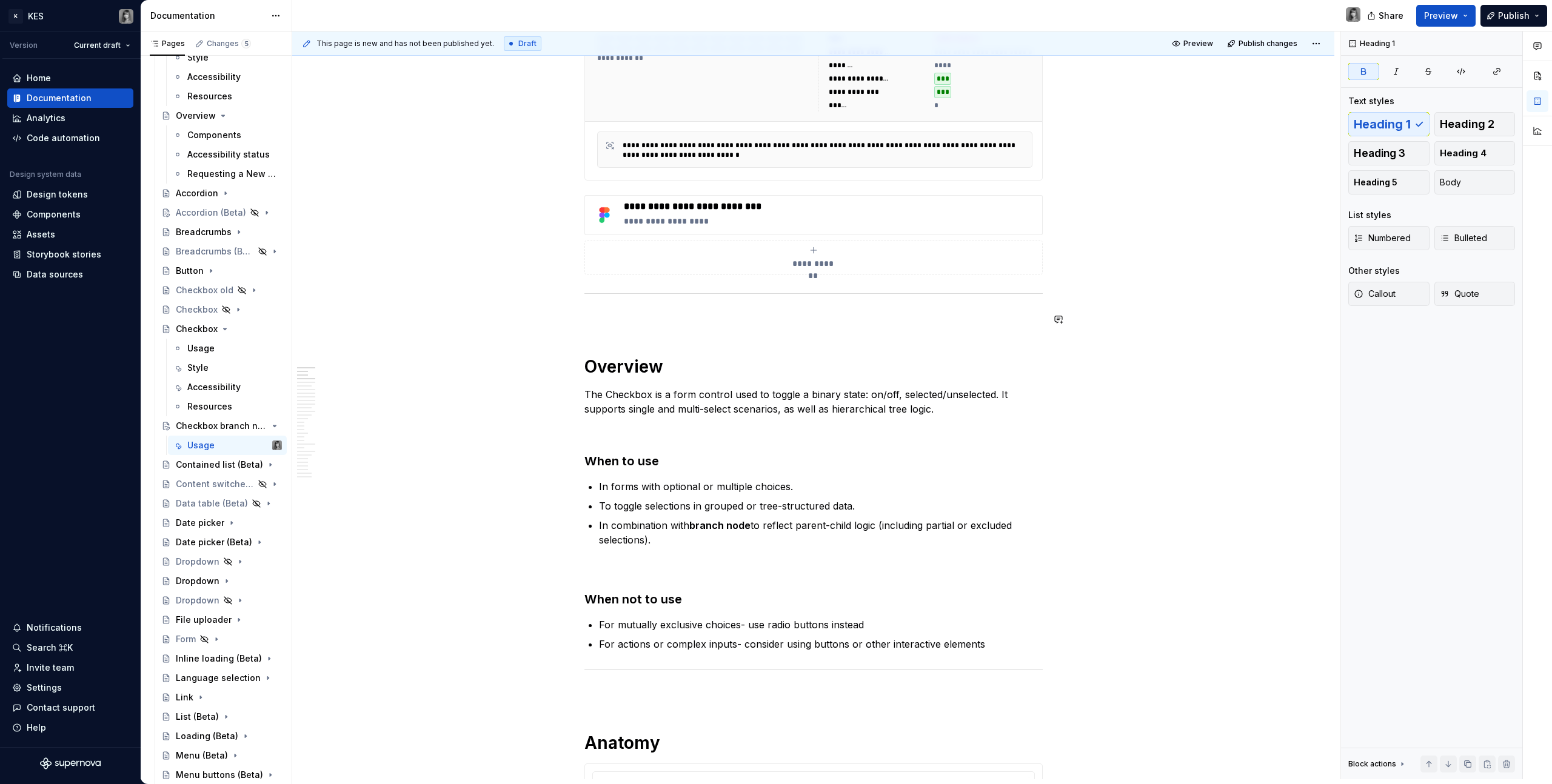 click on "**********" at bounding box center [814, 5204] 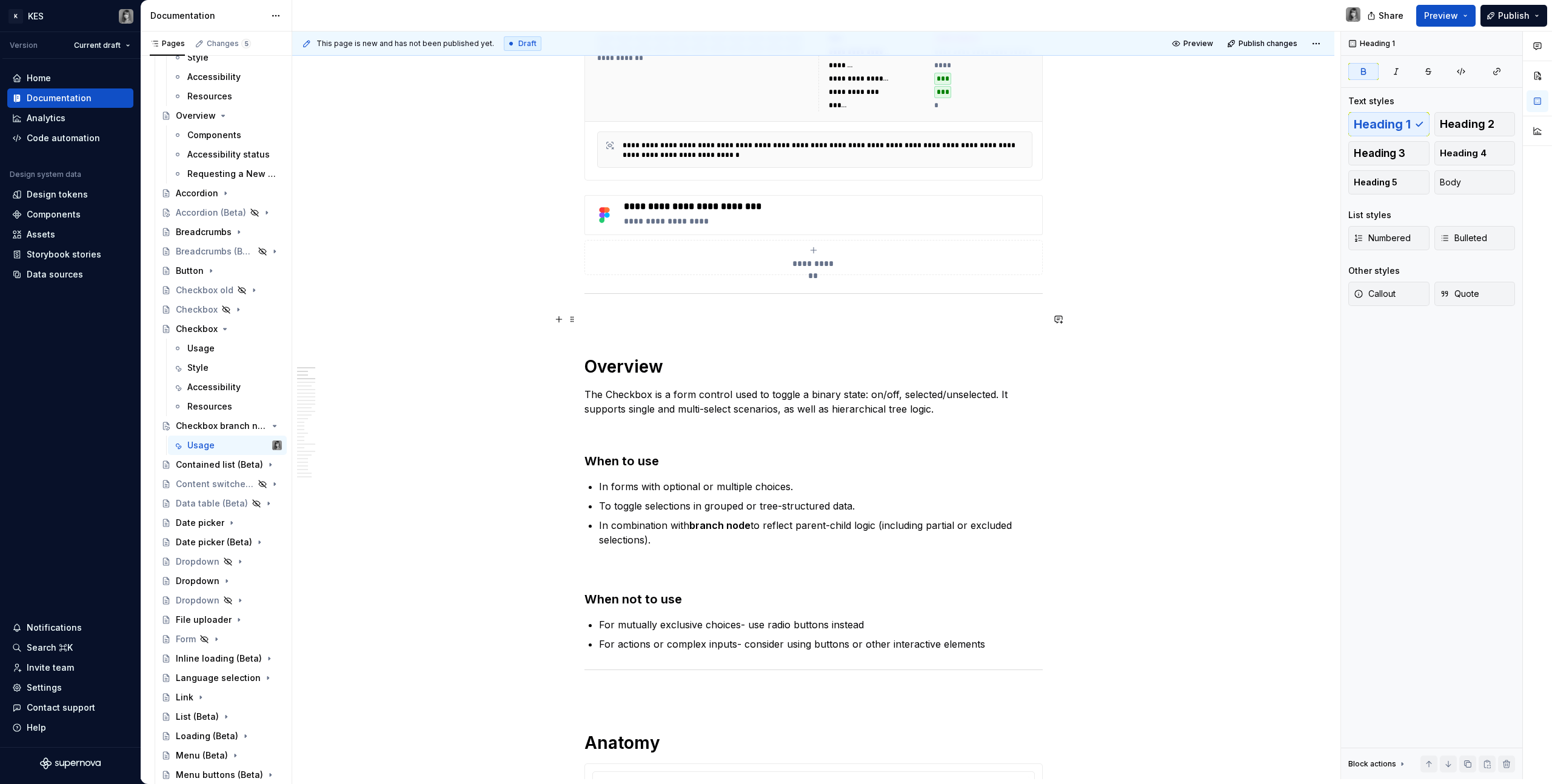 click at bounding box center [814, 319] 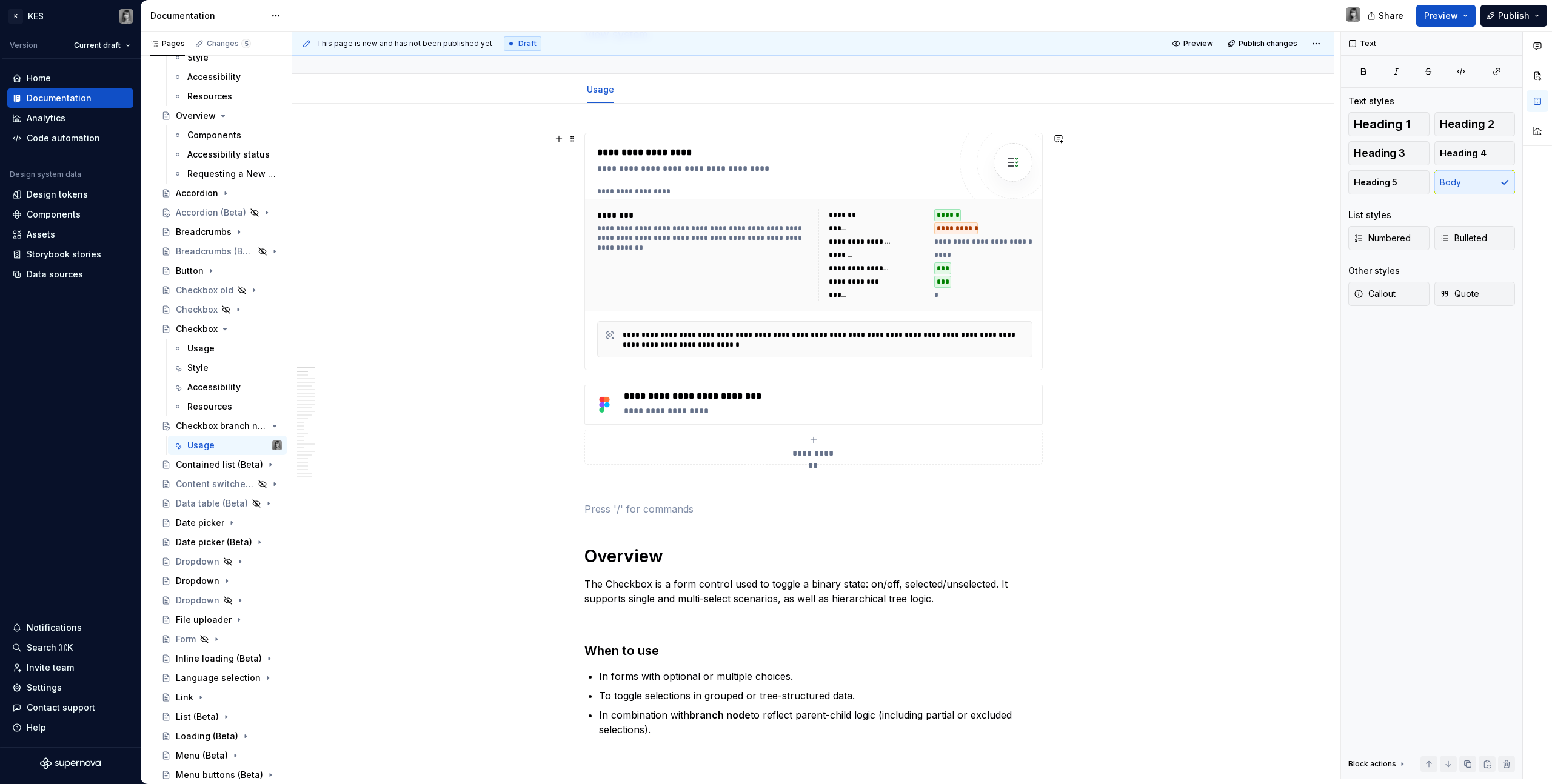 scroll, scrollTop: 40, scrollLeft: 0, axis: vertical 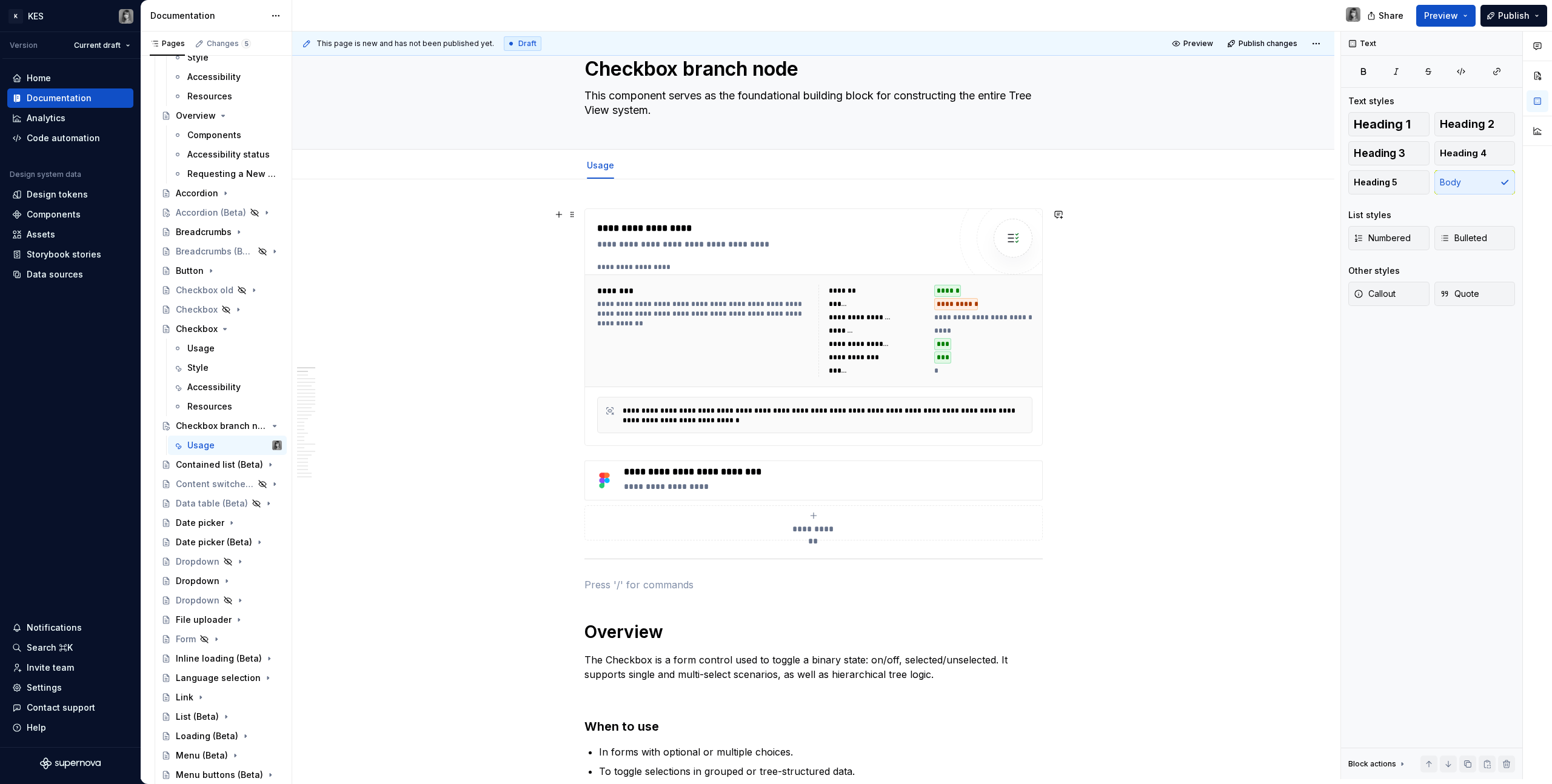 click on "**********" at bounding box center (878, 317) 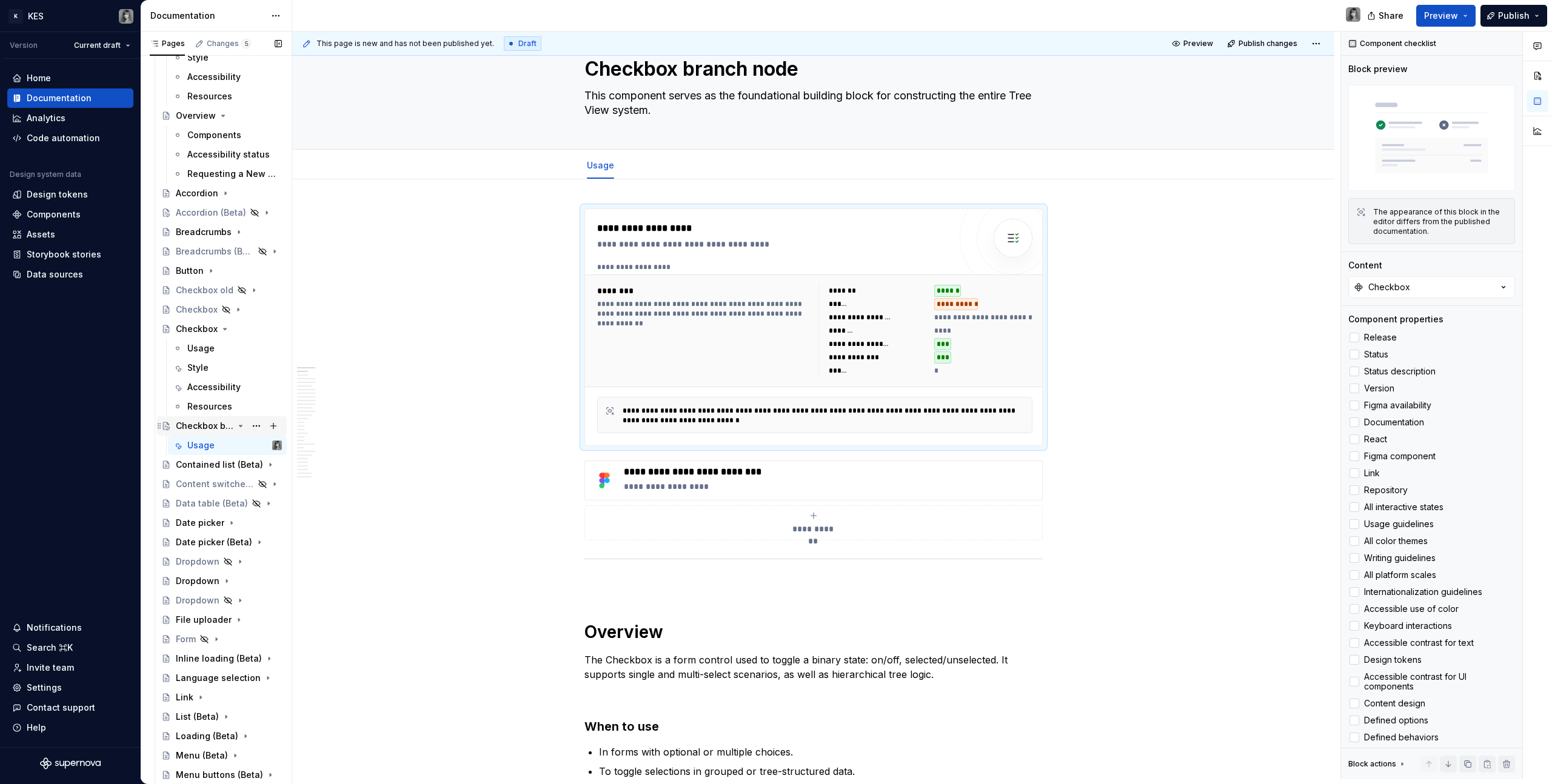 click 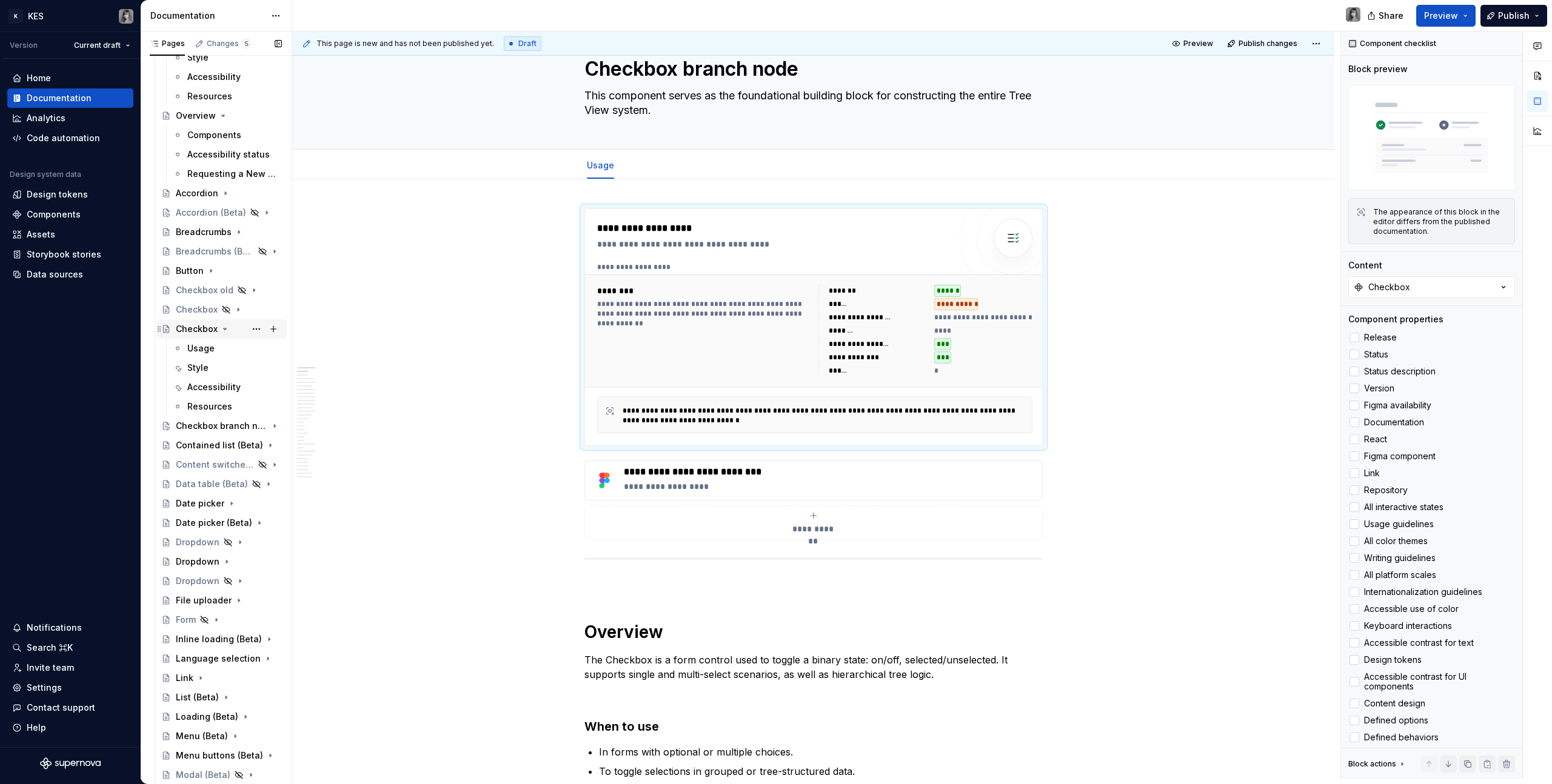 click 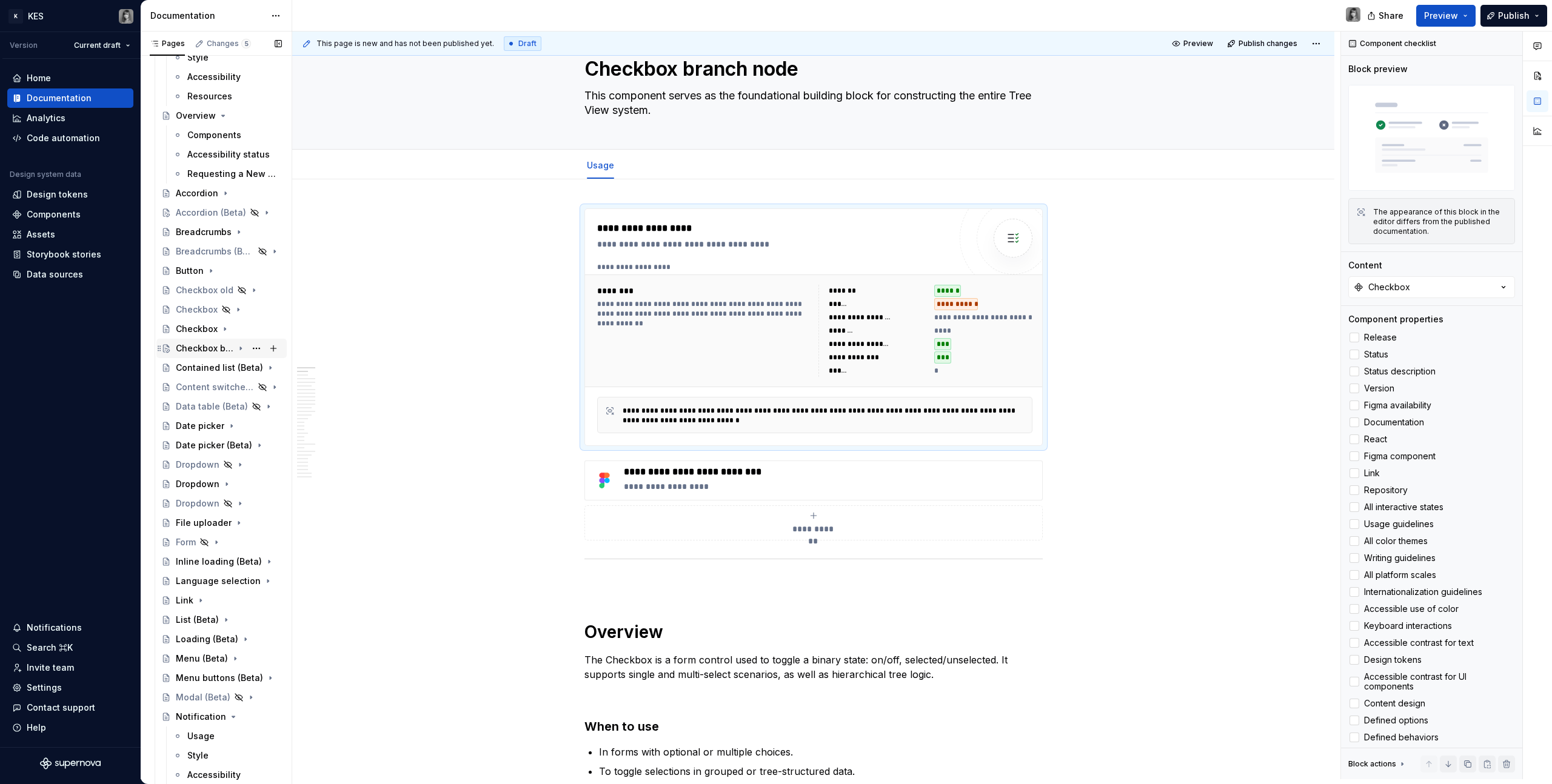 click on "Checkbox branch node" at bounding box center [204, 348] 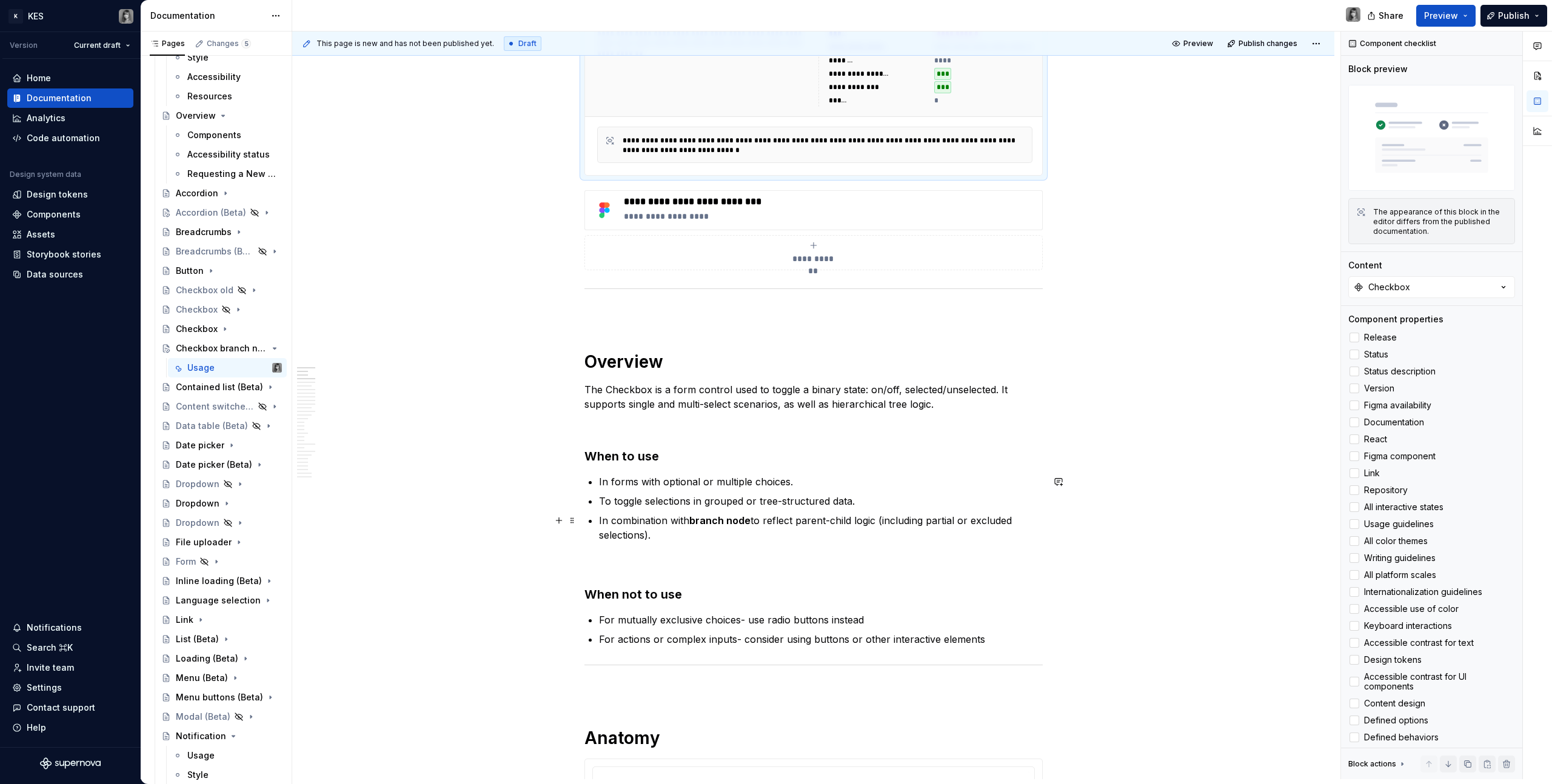 scroll, scrollTop: 416, scrollLeft: 0, axis: vertical 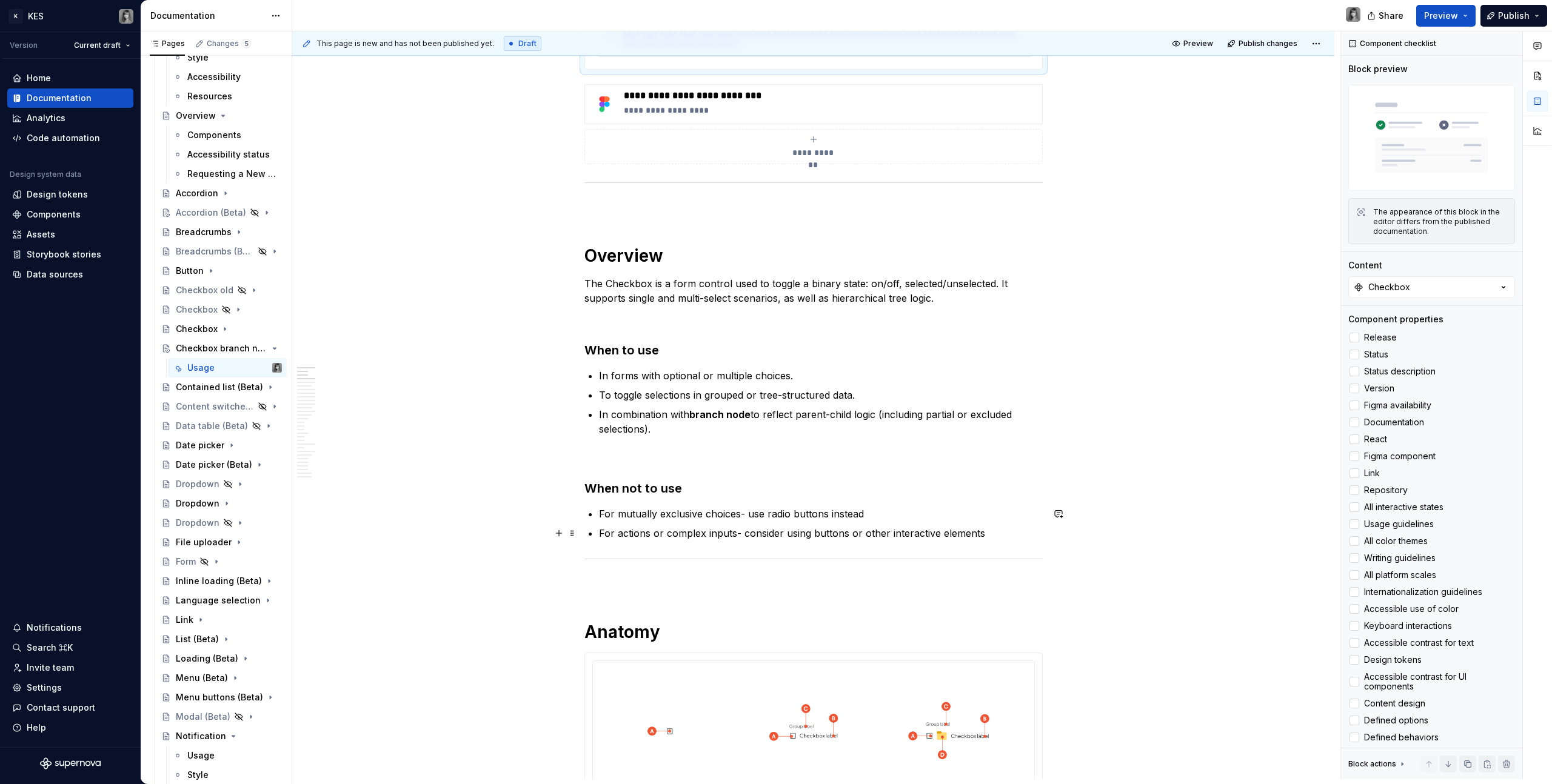 click on "**********" at bounding box center [814, 5093] 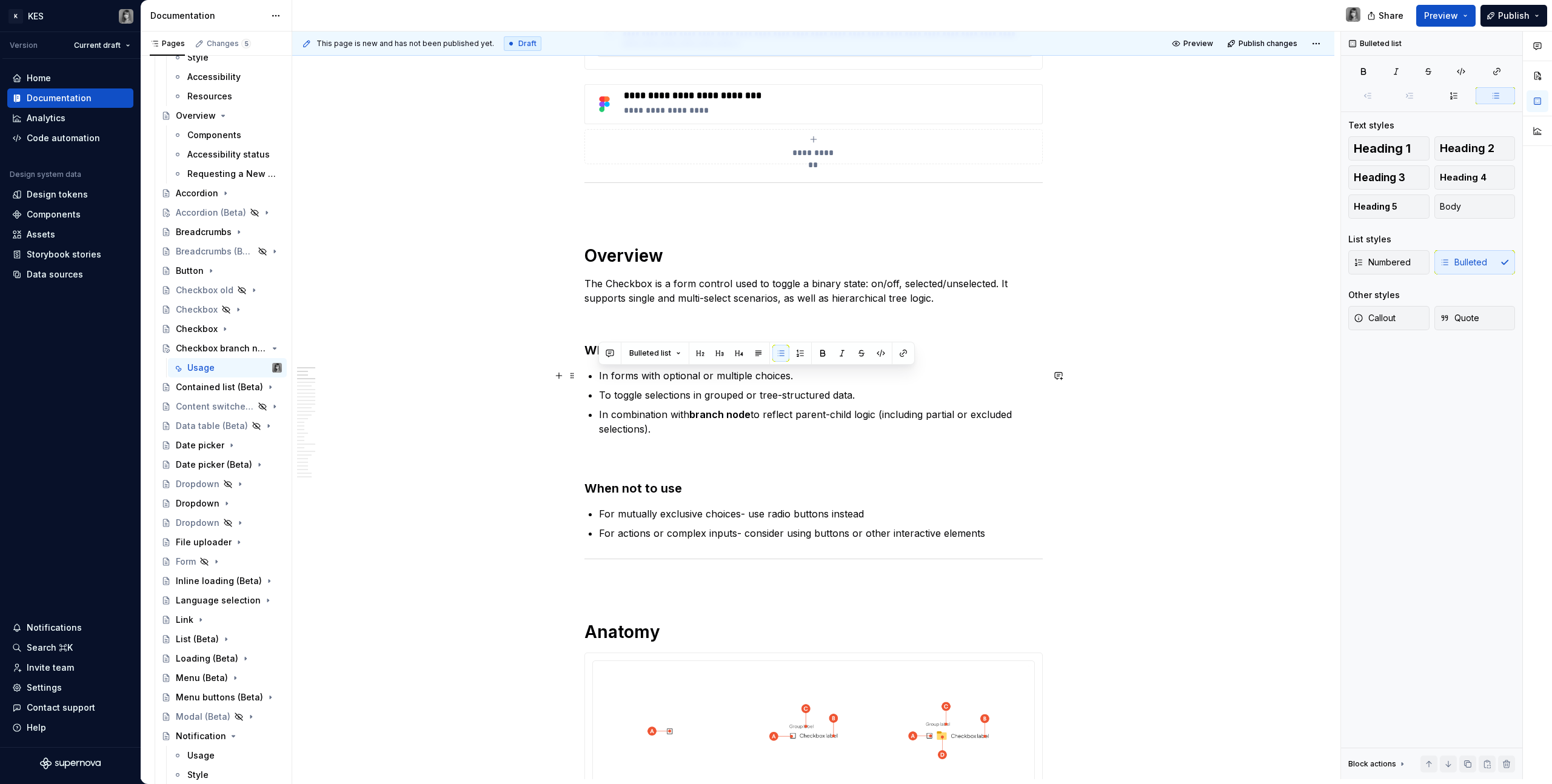 drag, startPoint x: 695, startPoint y: 428, endPoint x: 584, endPoint y: 373, distance: 123.87897 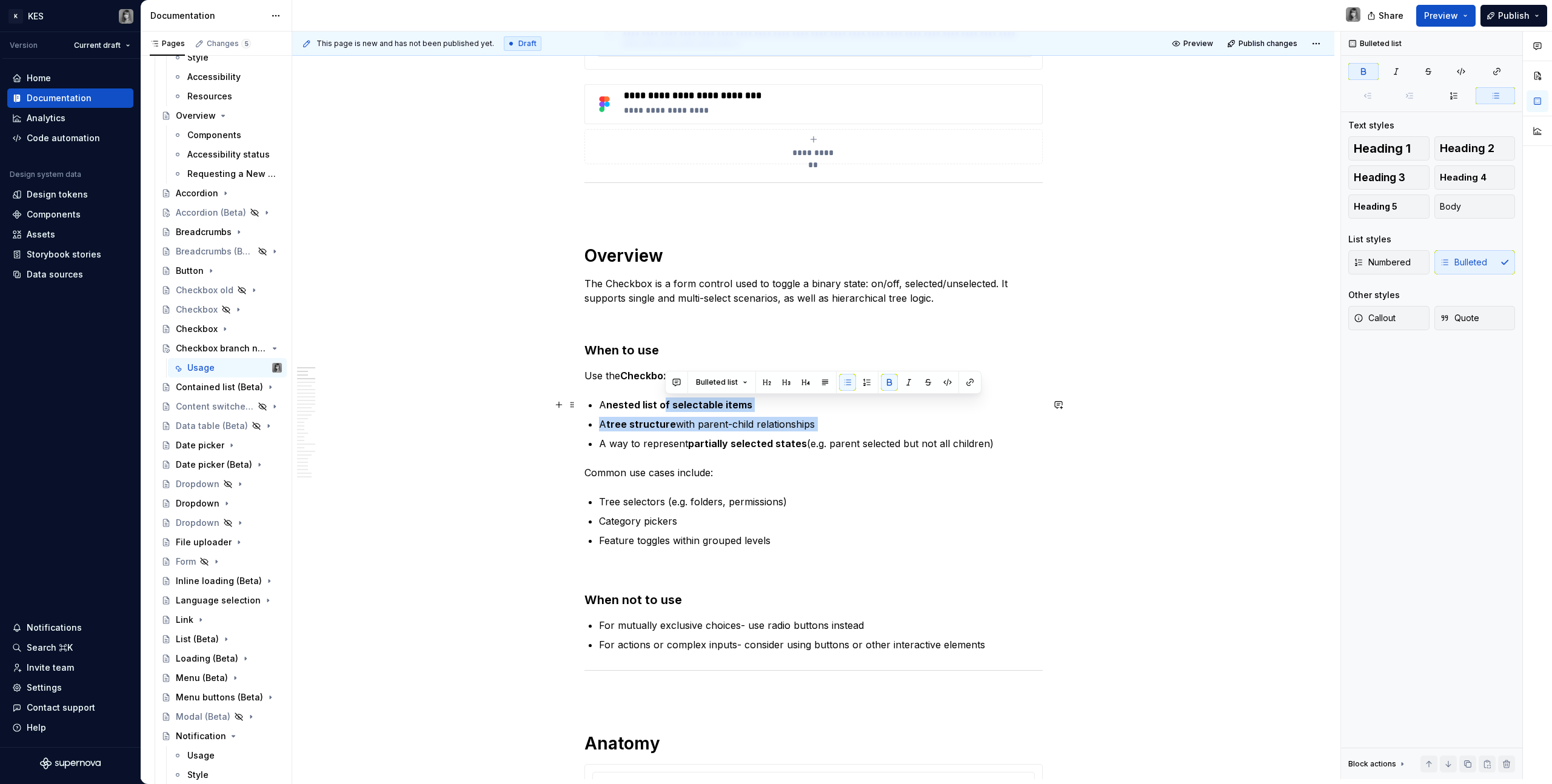 drag, startPoint x: 669, startPoint y: 406, endPoint x: 763, endPoint y: 435, distance: 98.37174 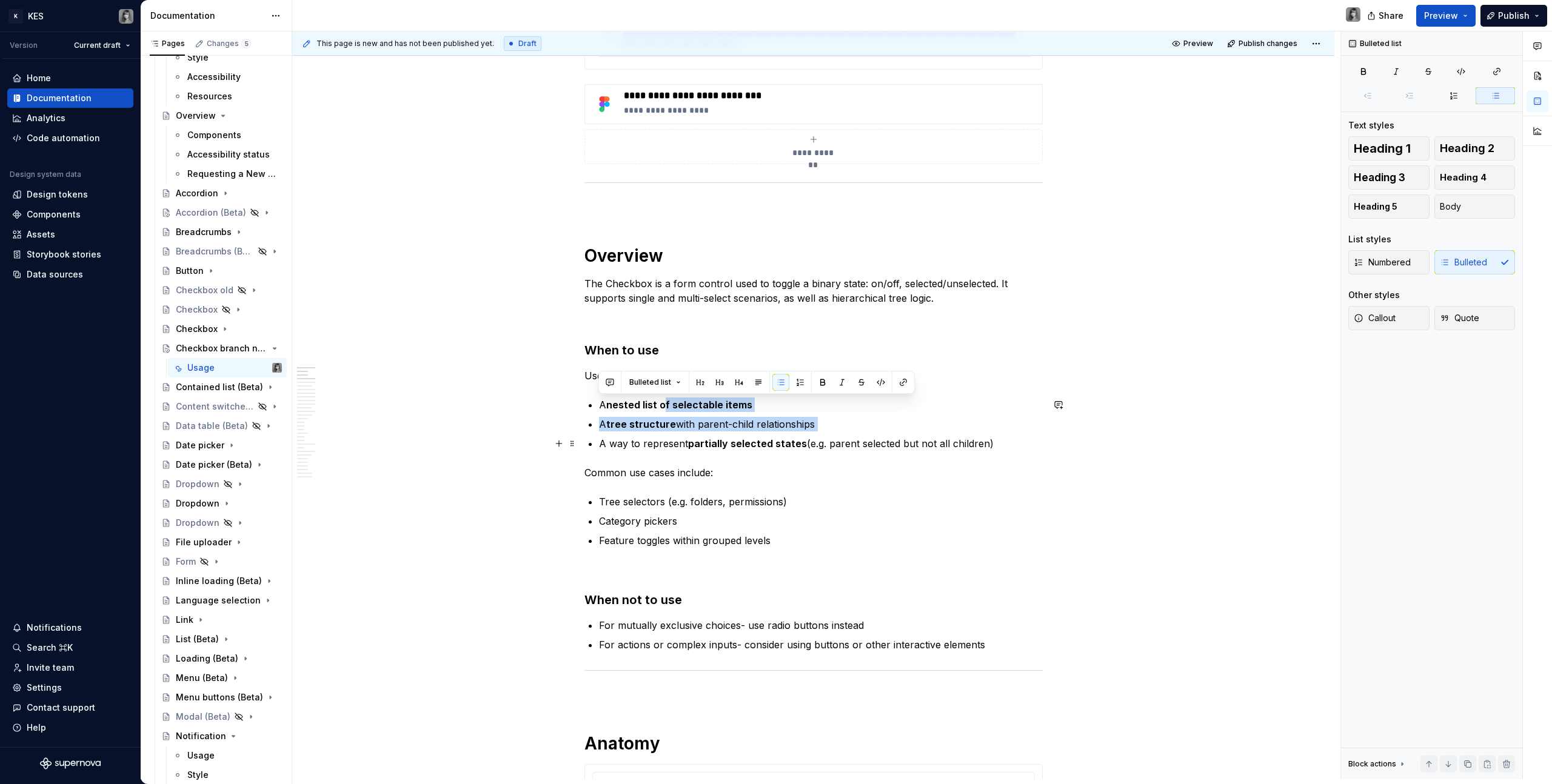 click on "A  nested list of selectable items A  tree structure  with parent-child relationships A way to represent  partially selected states  (e.g. parent selected but not all children)" at bounding box center (821, 424) 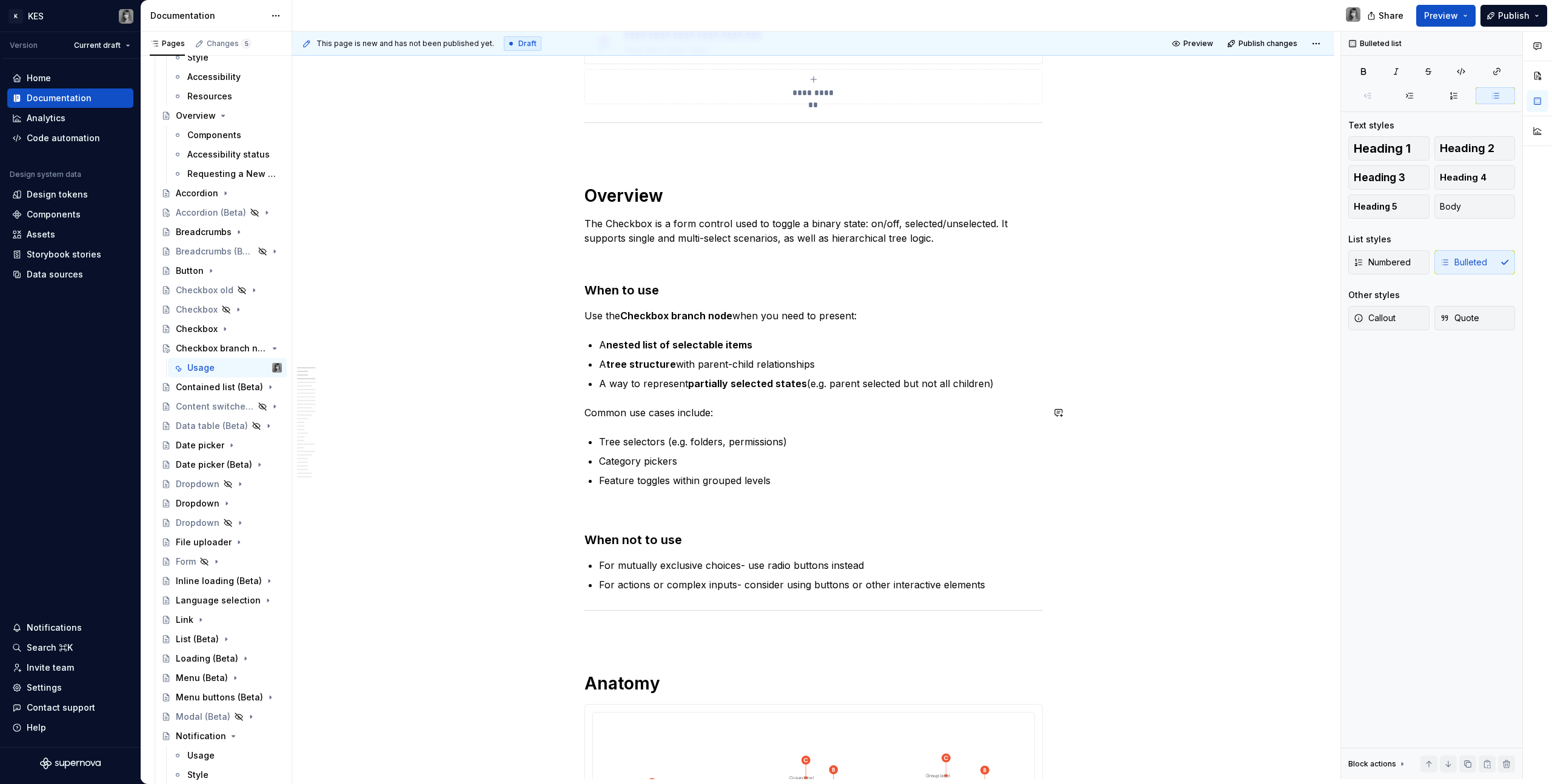 scroll, scrollTop: 495, scrollLeft: 0, axis: vertical 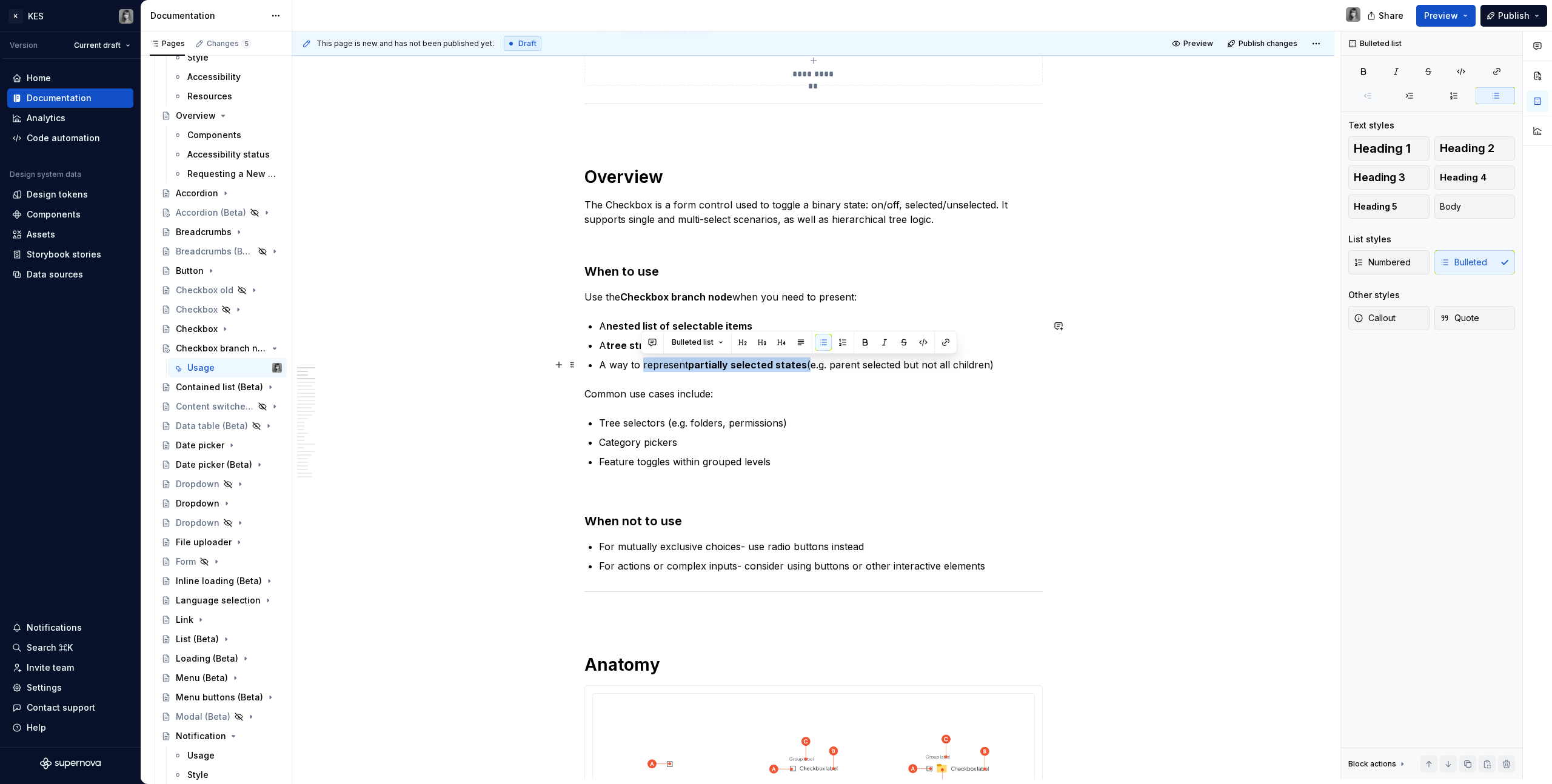 drag, startPoint x: 655, startPoint y: 365, endPoint x: 803, endPoint y: 366, distance: 148.0034 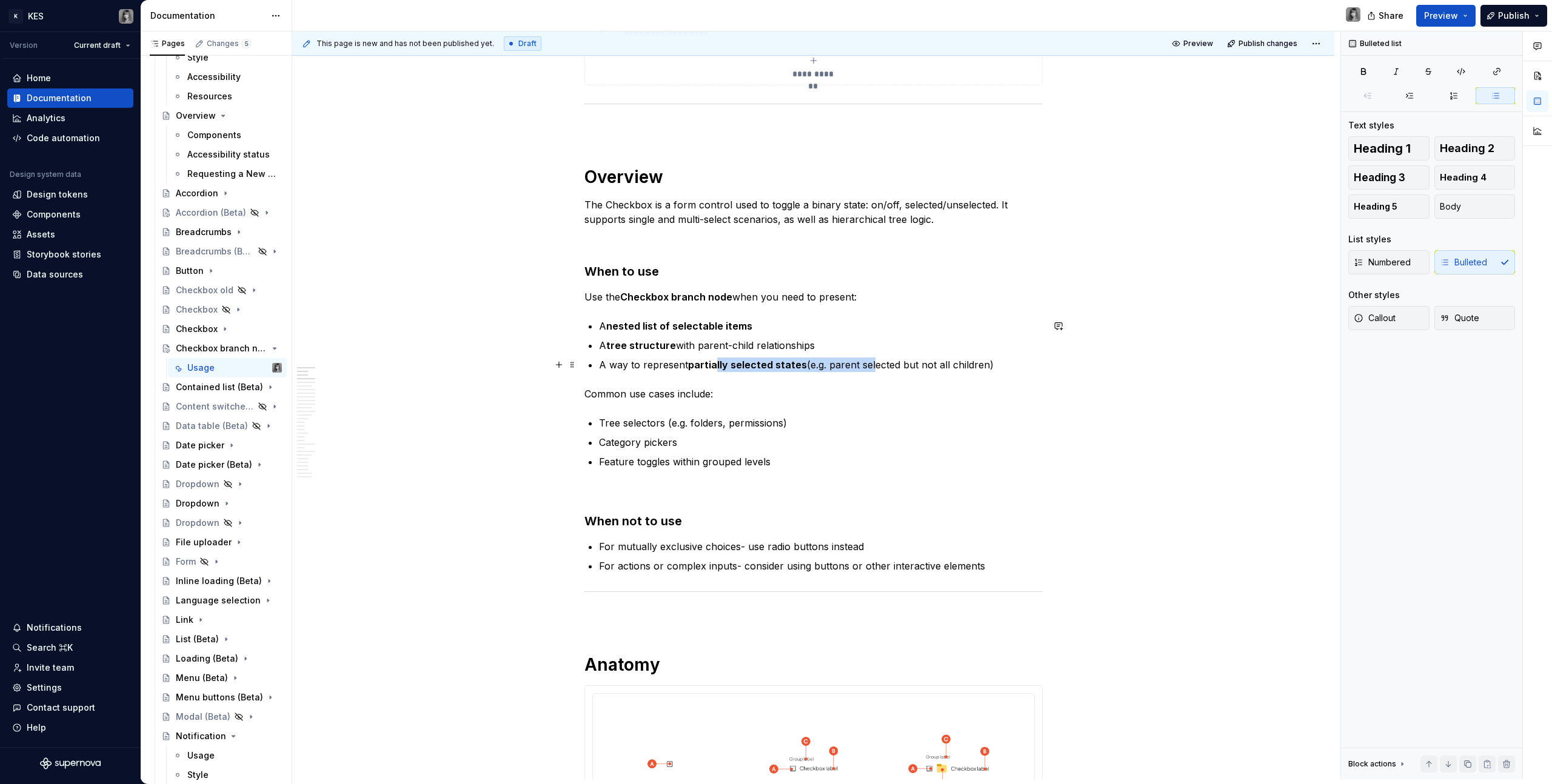 drag, startPoint x: 715, startPoint y: 363, endPoint x: 868, endPoint y: 368, distance: 153.08168 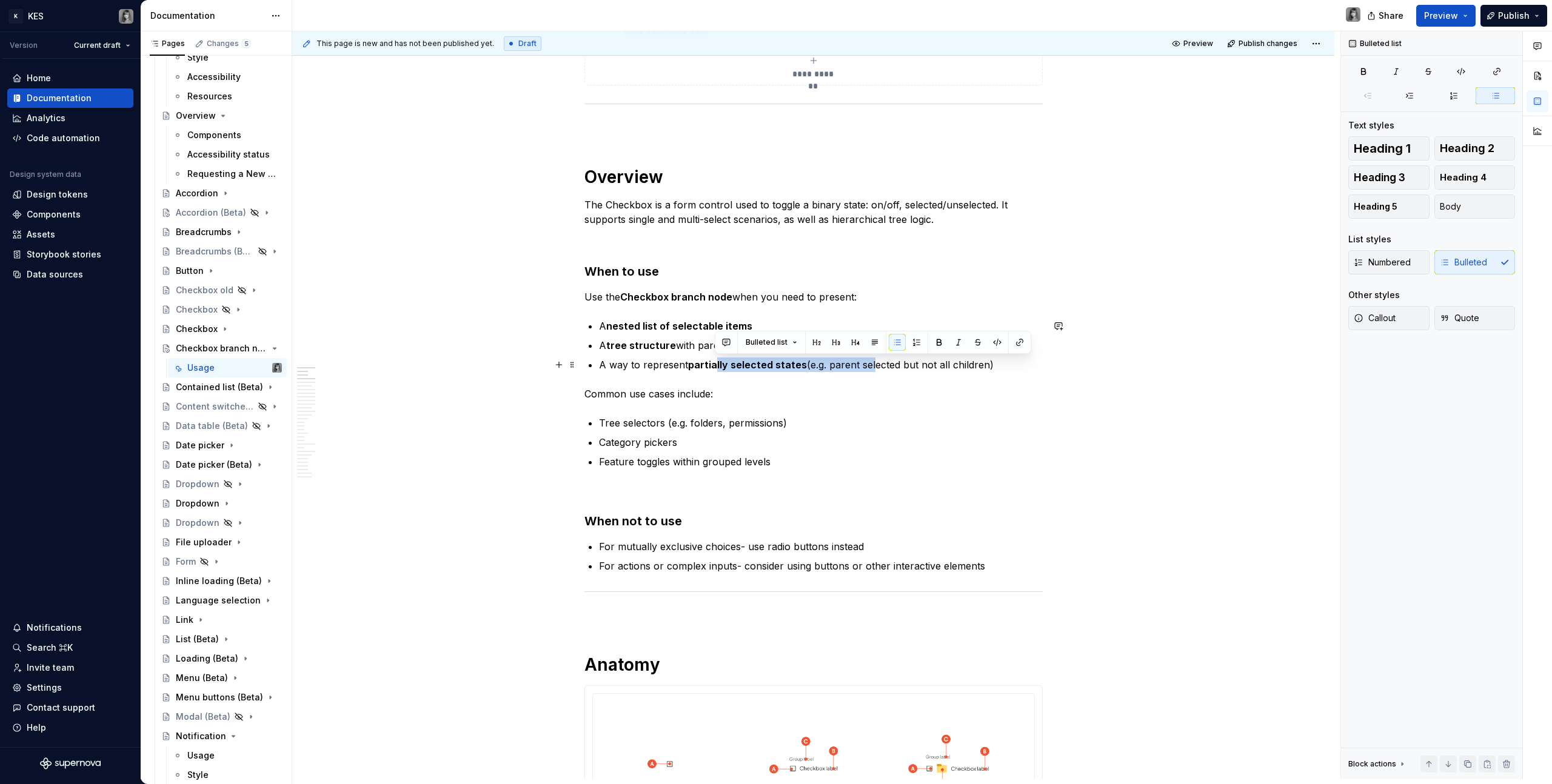 click on "A way to represent  partially selected states  (e.g. parent selected but not all children)" at bounding box center [821, 365] 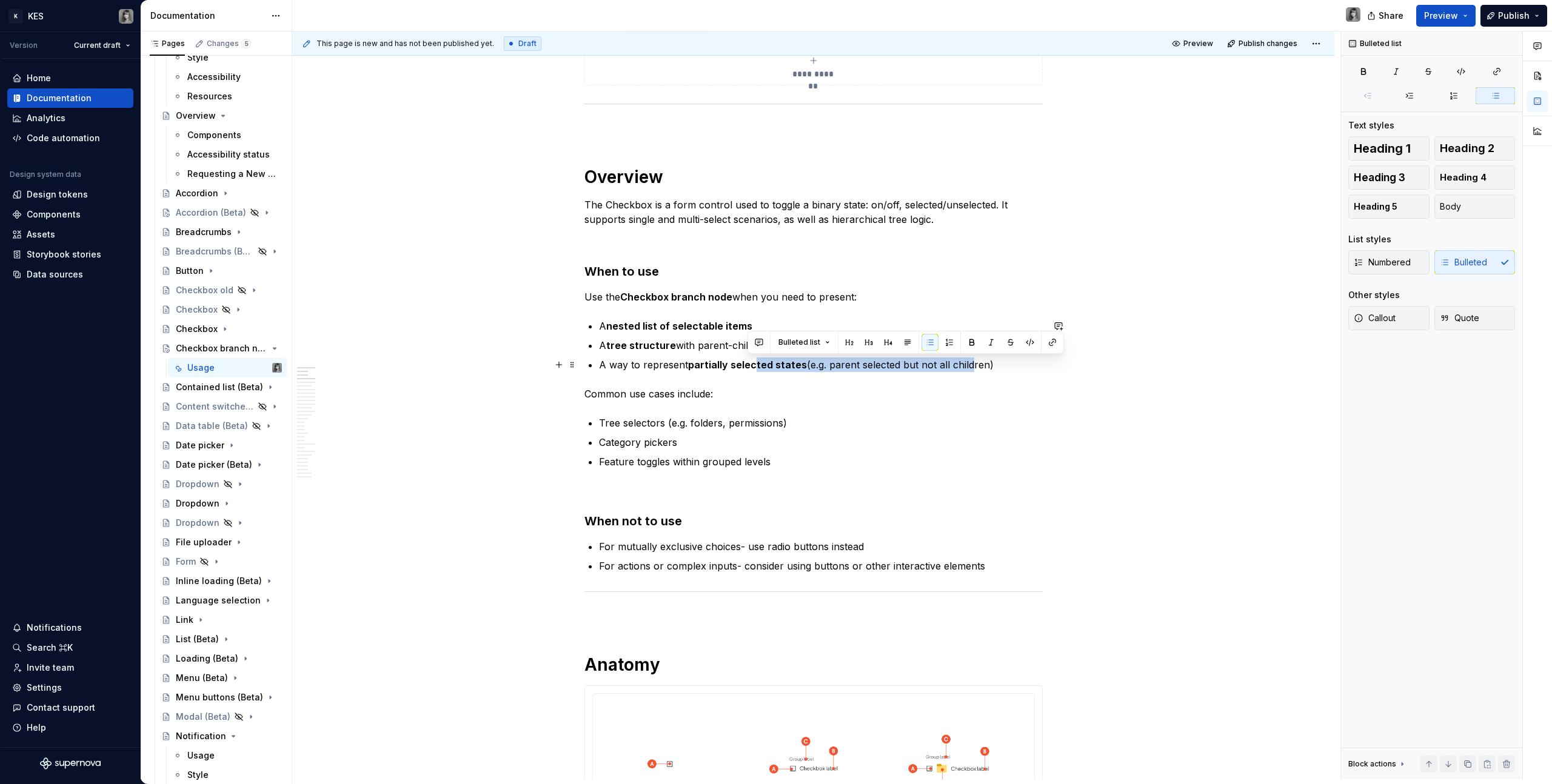 drag, startPoint x: 967, startPoint y: 368, endPoint x: 748, endPoint y: 369, distance: 219.00228 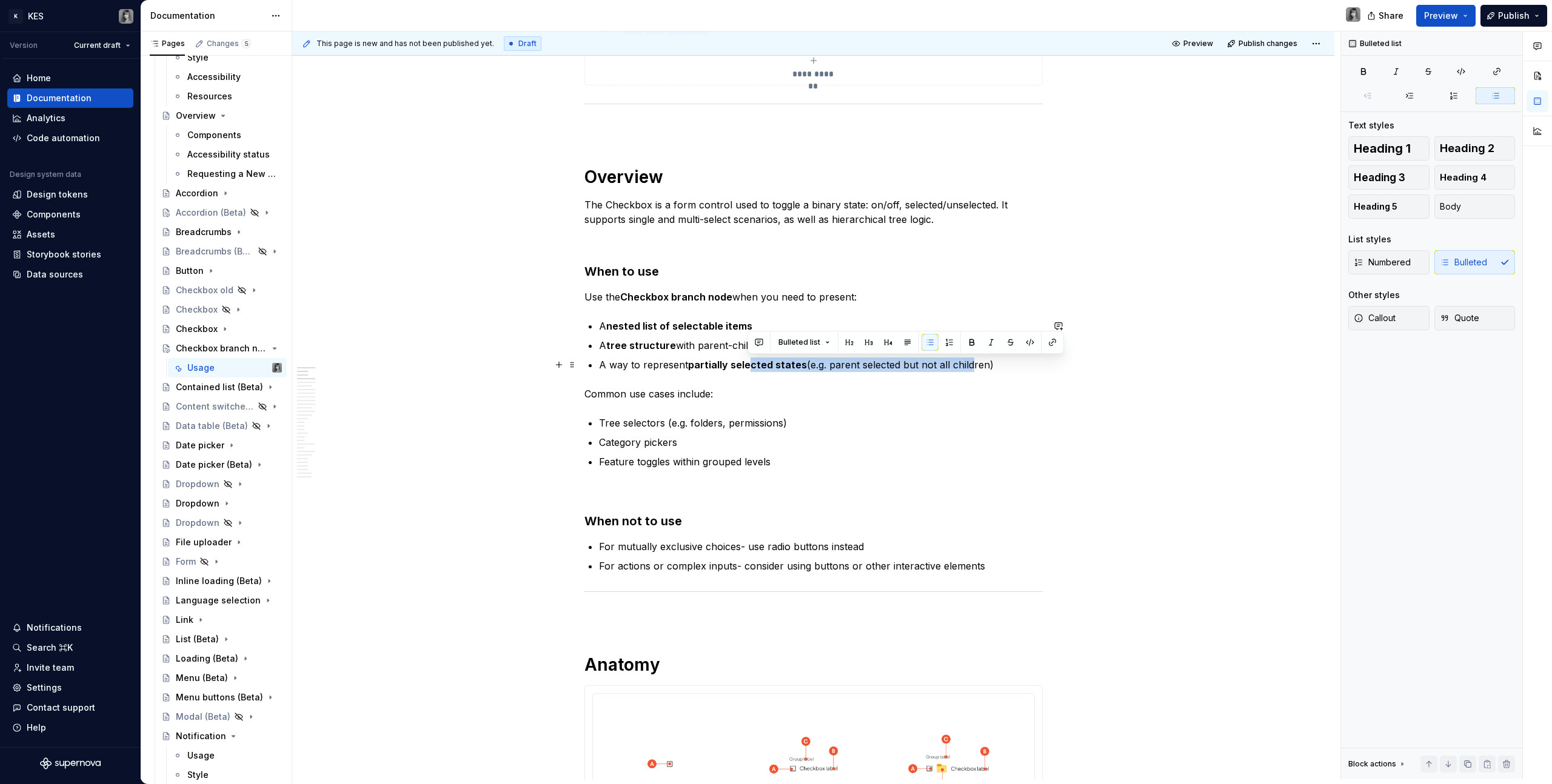 click on "partially selected states" at bounding box center (748, 365) 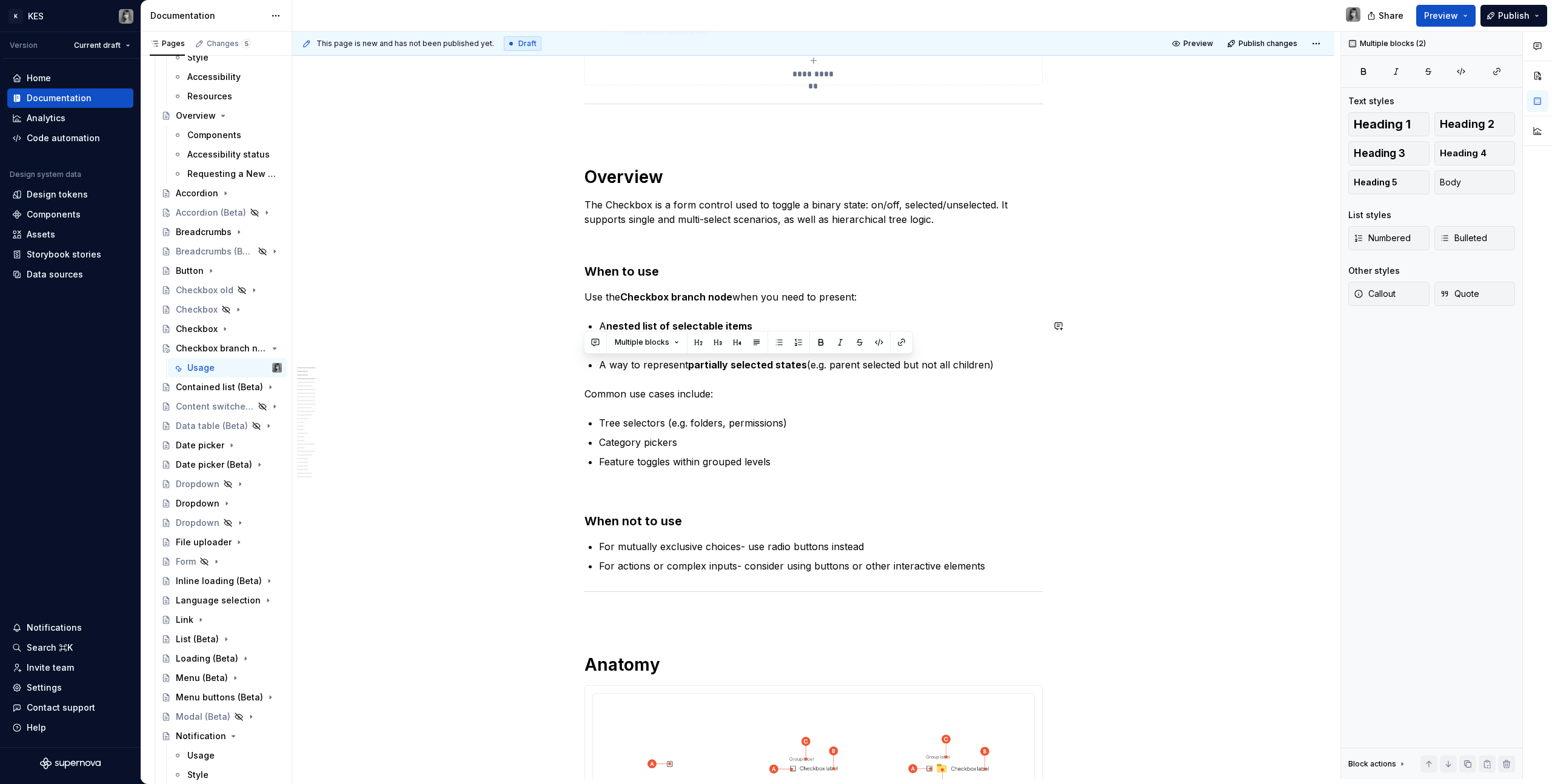 drag, startPoint x: 1021, startPoint y: 368, endPoint x: 623, endPoint y: 370, distance: 398.005 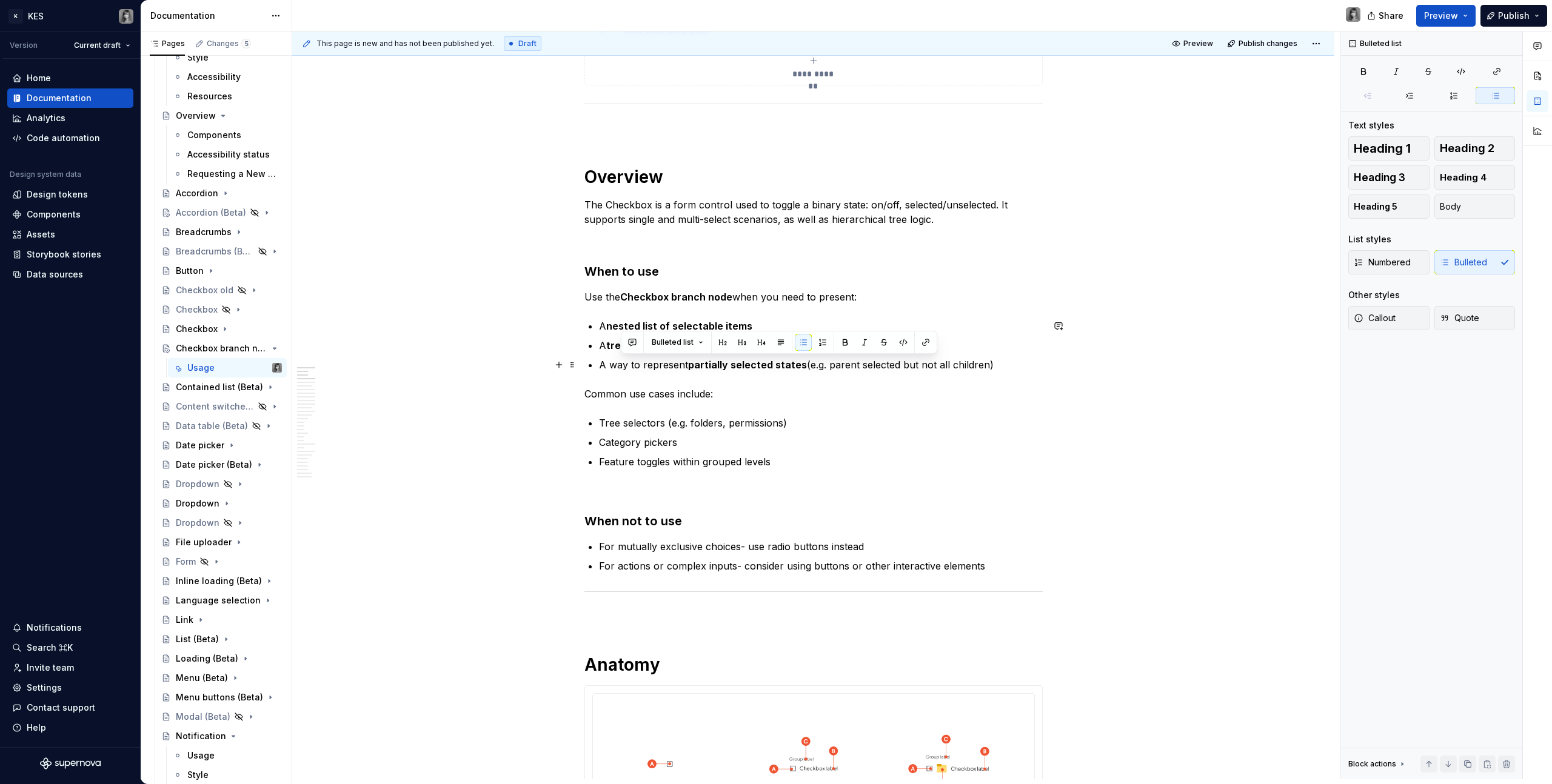 click on "A way to represent  partially selected states  (e.g. parent selected but not all children)" at bounding box center [821, 365] 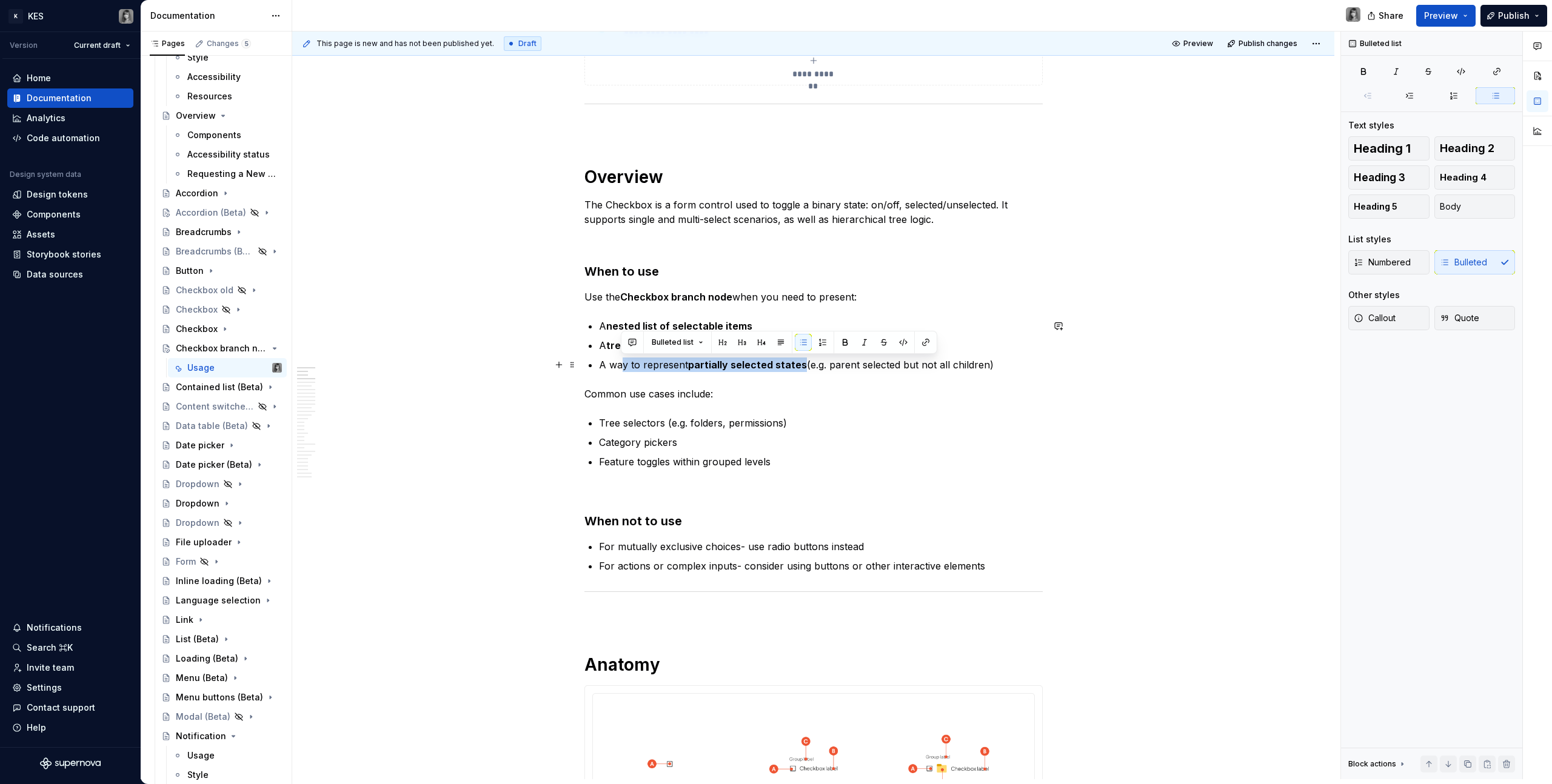 drag, startPoint x: 720, startPoint y: 365, endPoint x: 798, endPoint y: 368, distance: 78.058 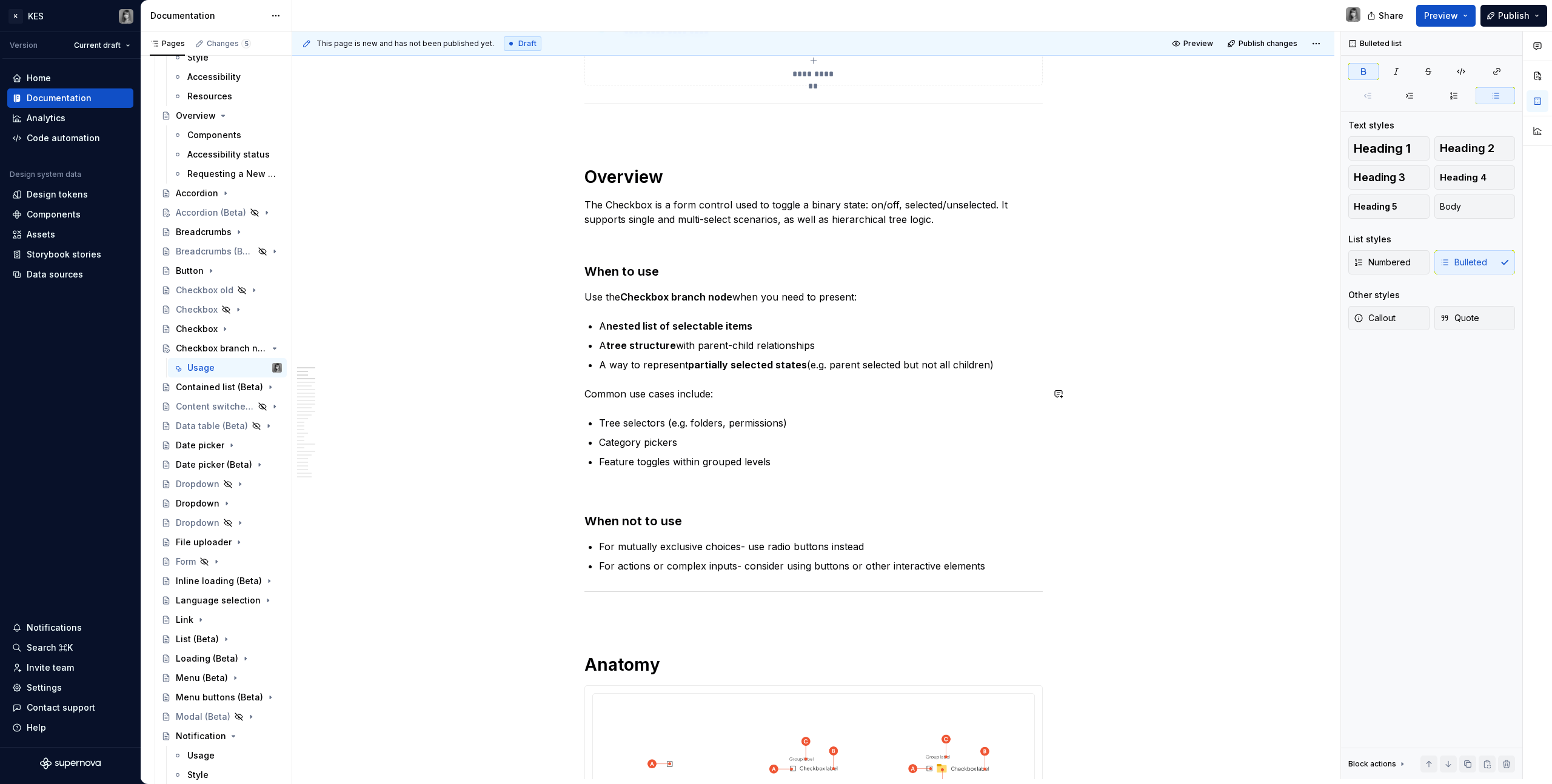 click on "partially selected states" at bounding box center (748, 365) 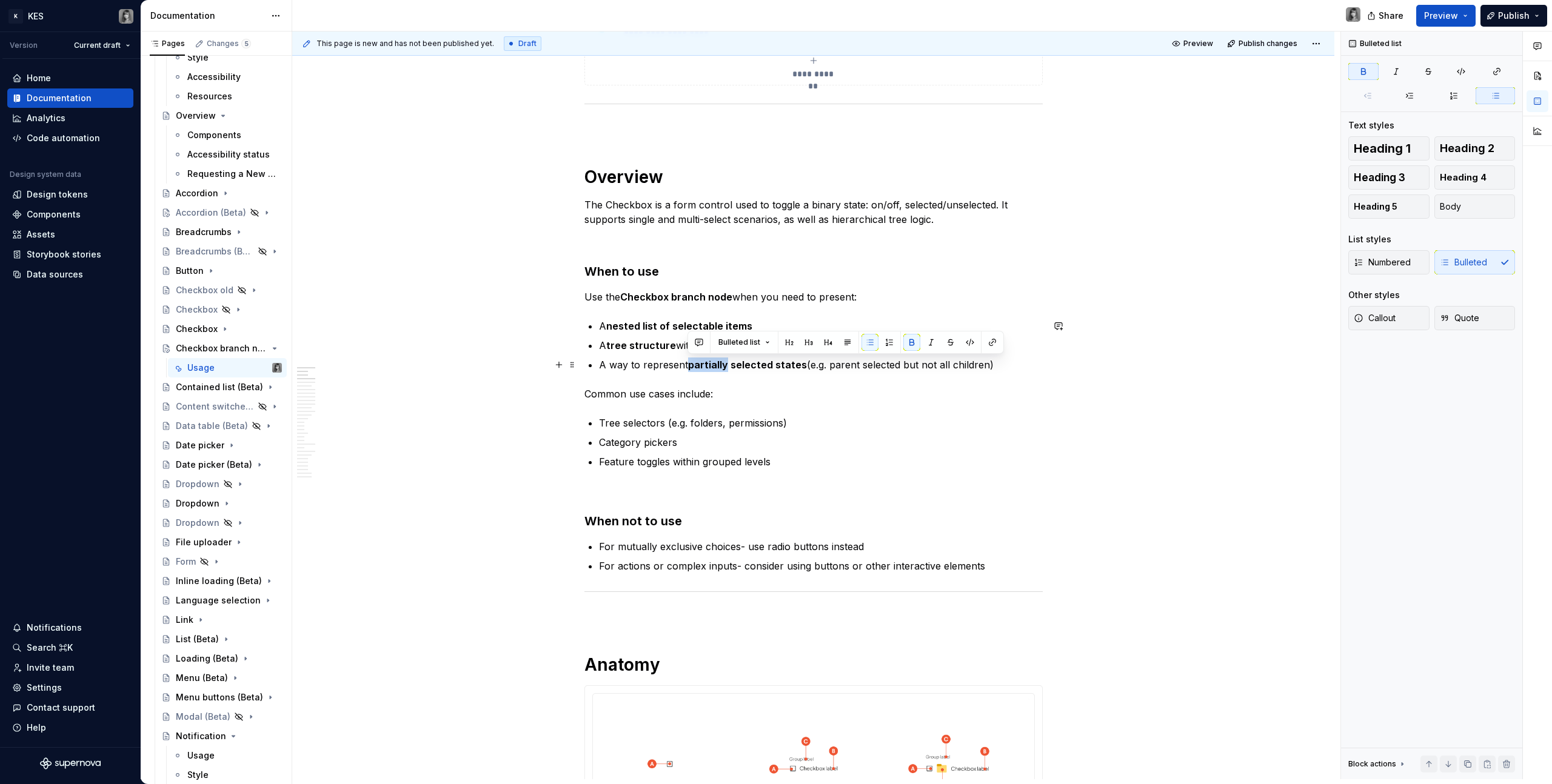 click on "partially selected states" at bounding box center (748, 365) 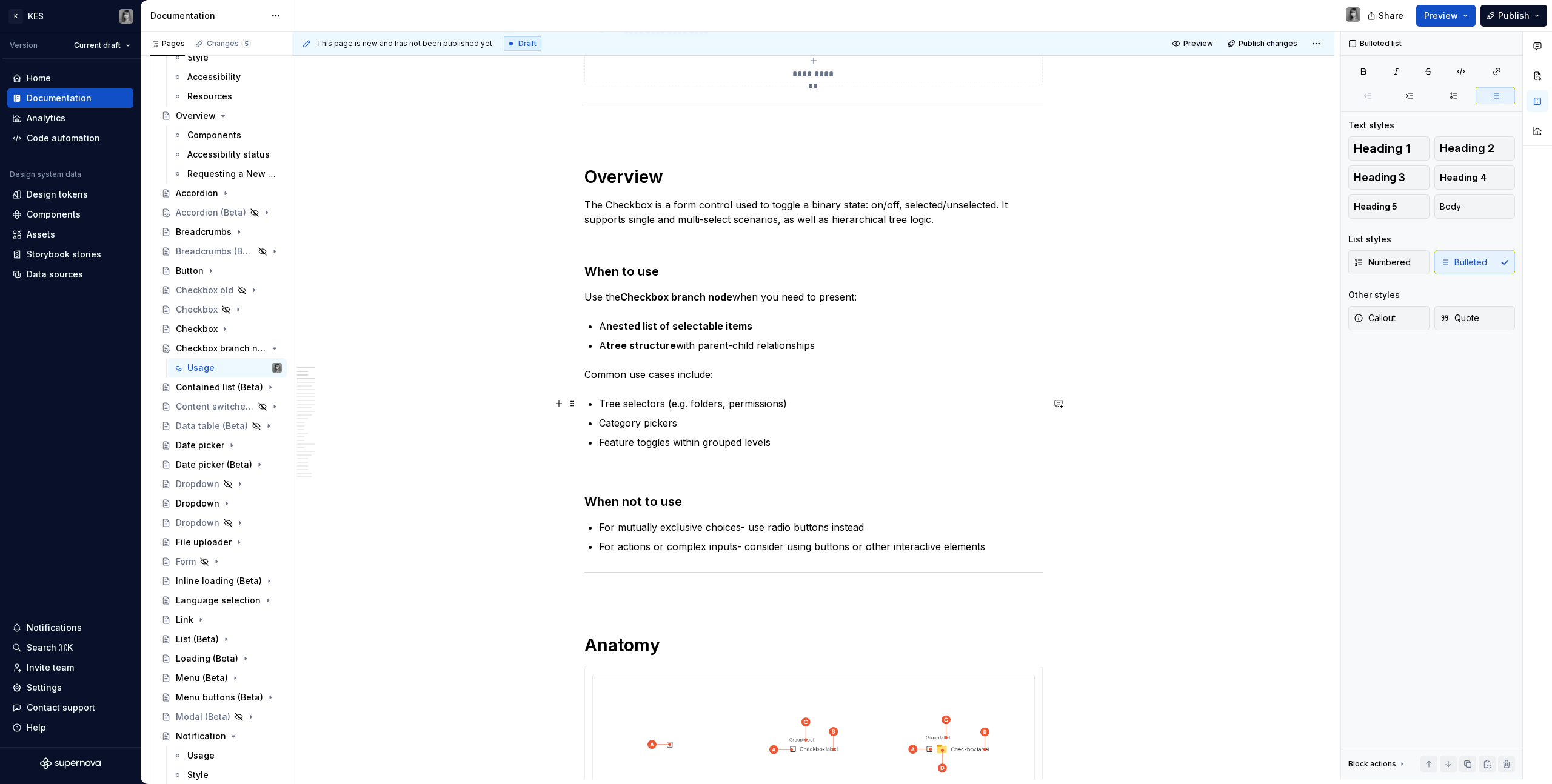 click on "Tree selectors (e.g. folders, permissions)" at bounding box center (821, 404) 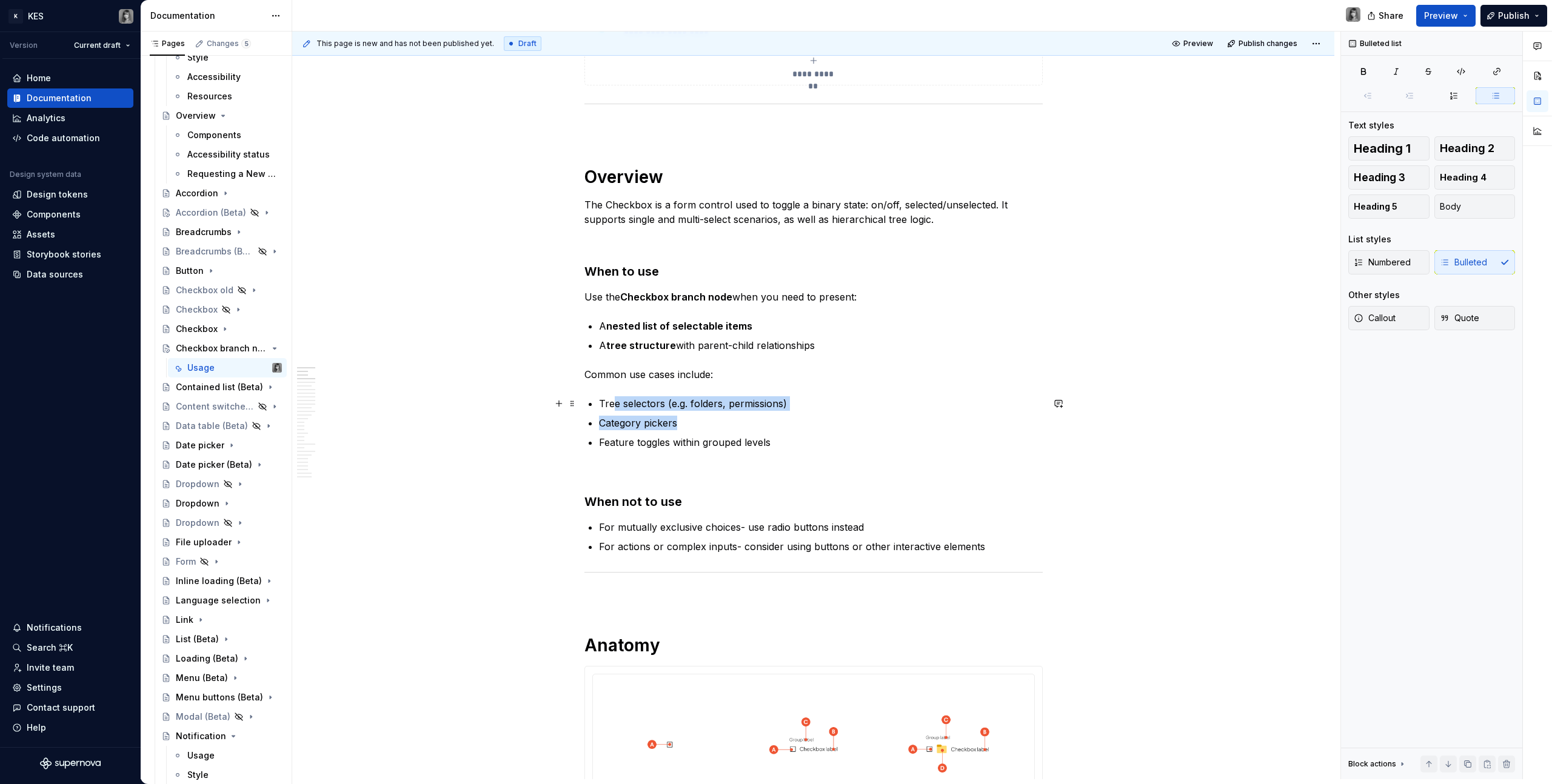 drag, startPoint x: 616, startPoint y: 402, endPoint x: 729, endPoint y: 417, distance: 113.99123 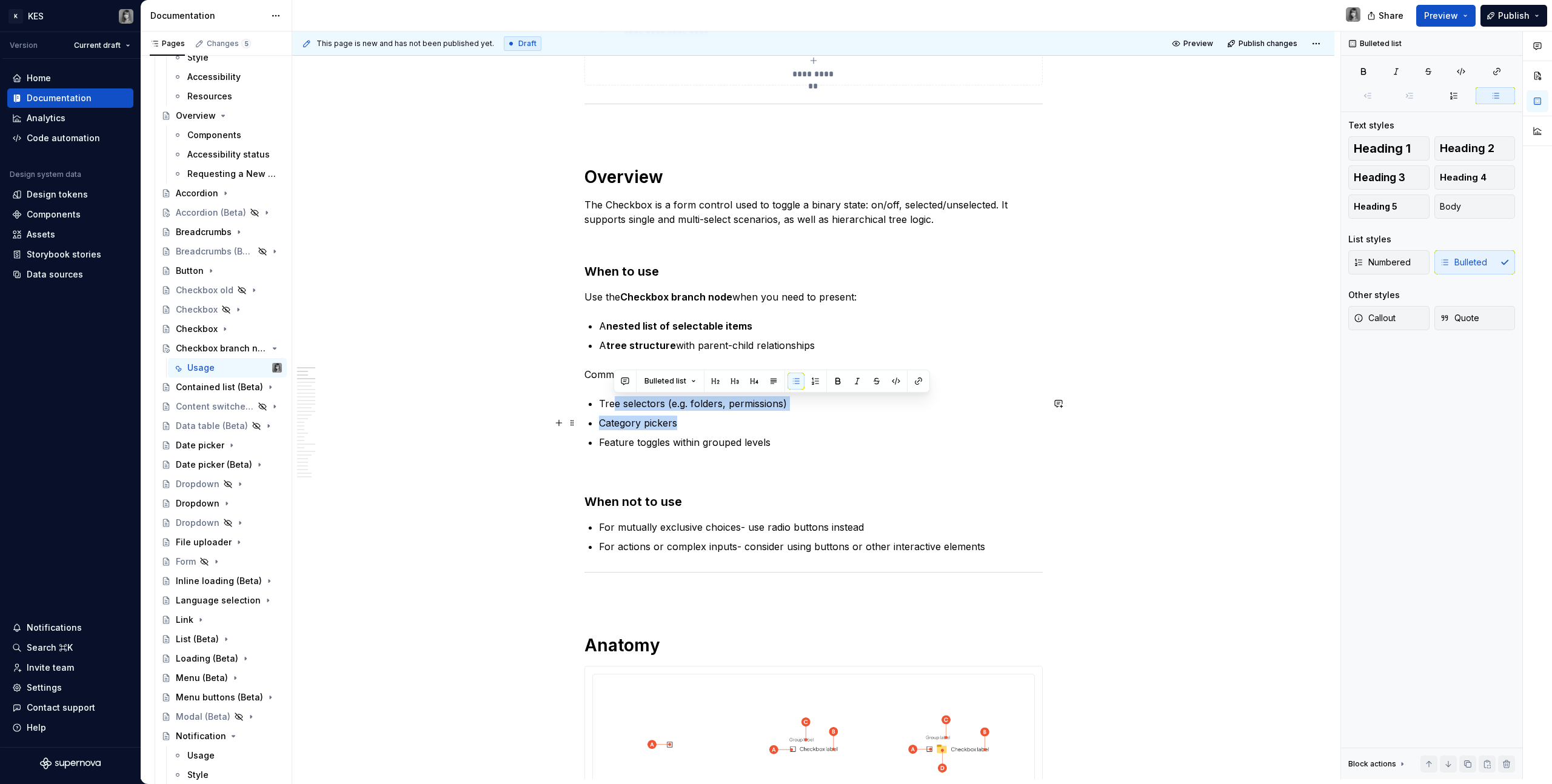 click on "Category pickers" at bounding box center (821, 423) 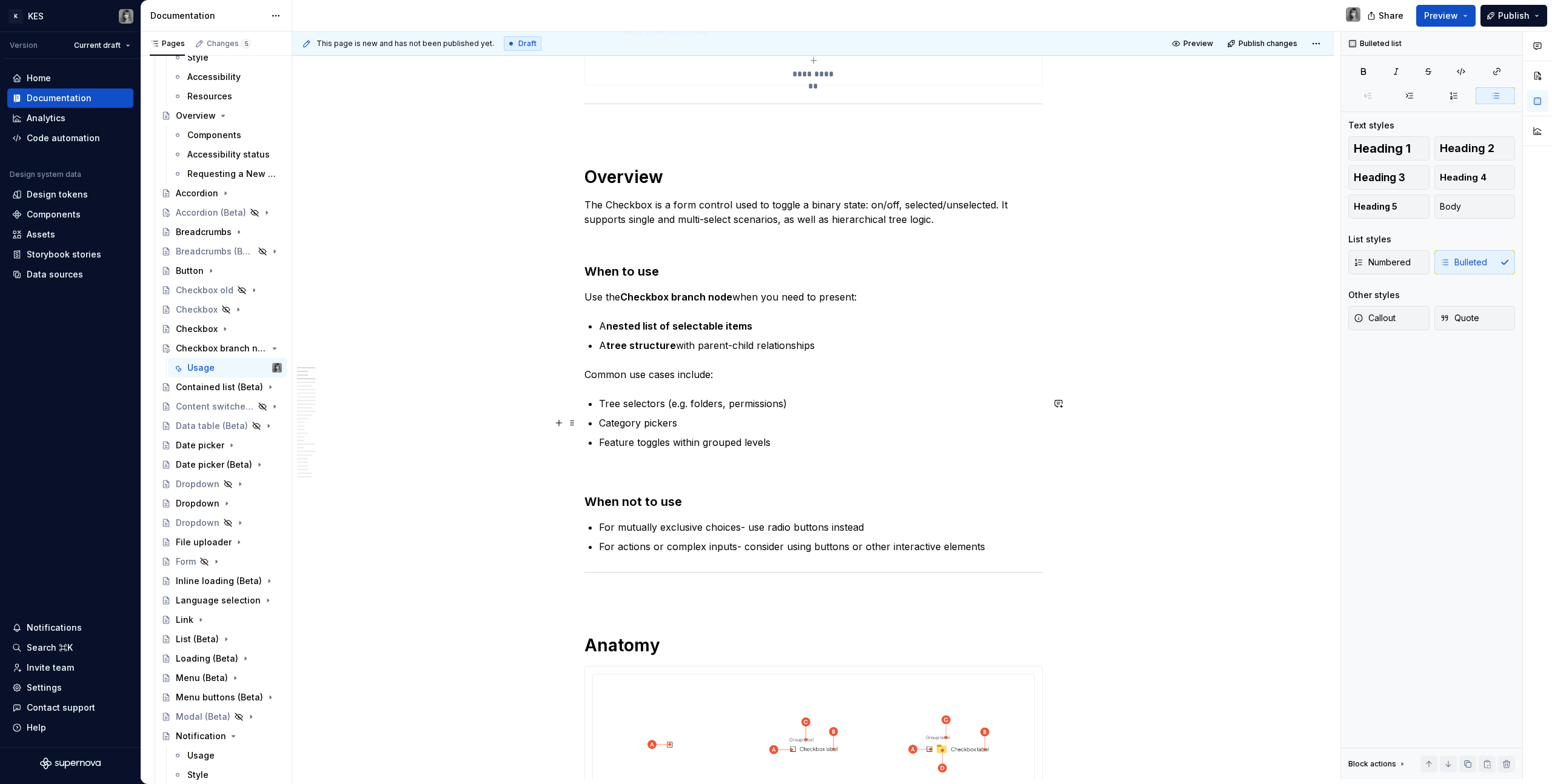click on "Feature toggles within grouped levels" at bounding box center (821, 442) 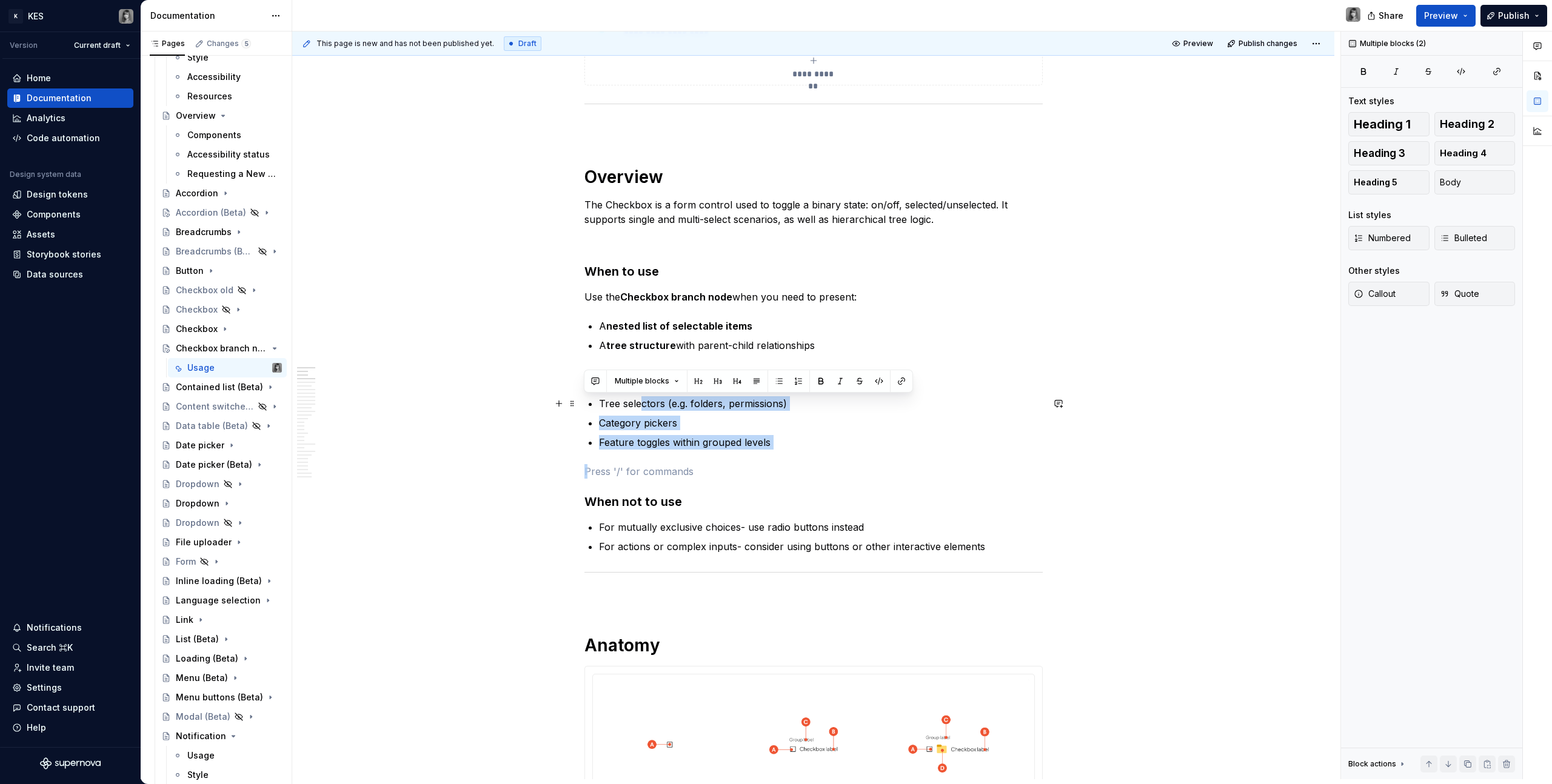 drag, startPoint x: 775, startPoint y: 450, endPoint x: 638, endPoint y: 406, distance: 143.89232 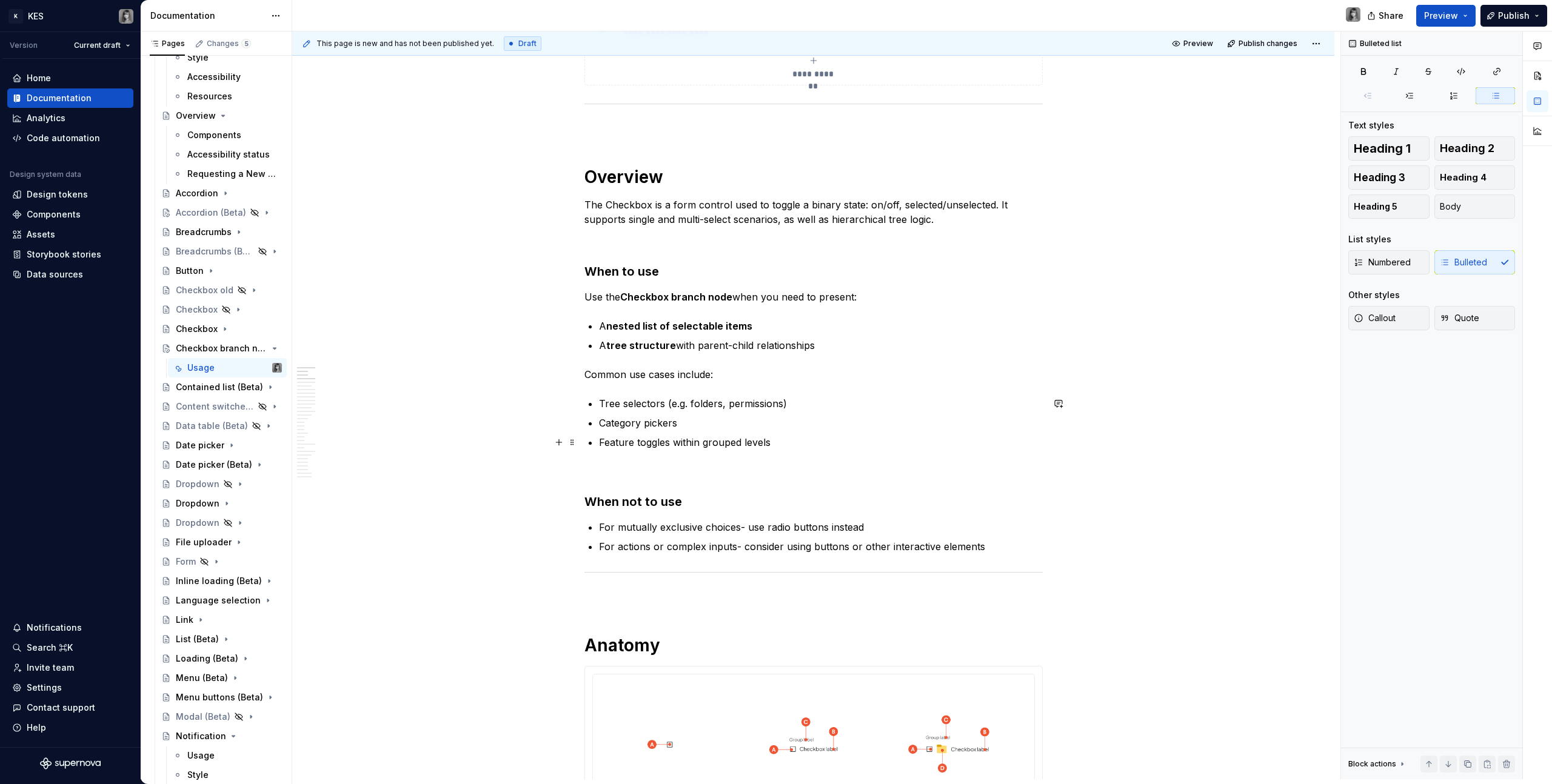 click on "Feature toggles within grouped levels" at bounding box center [821, 442] 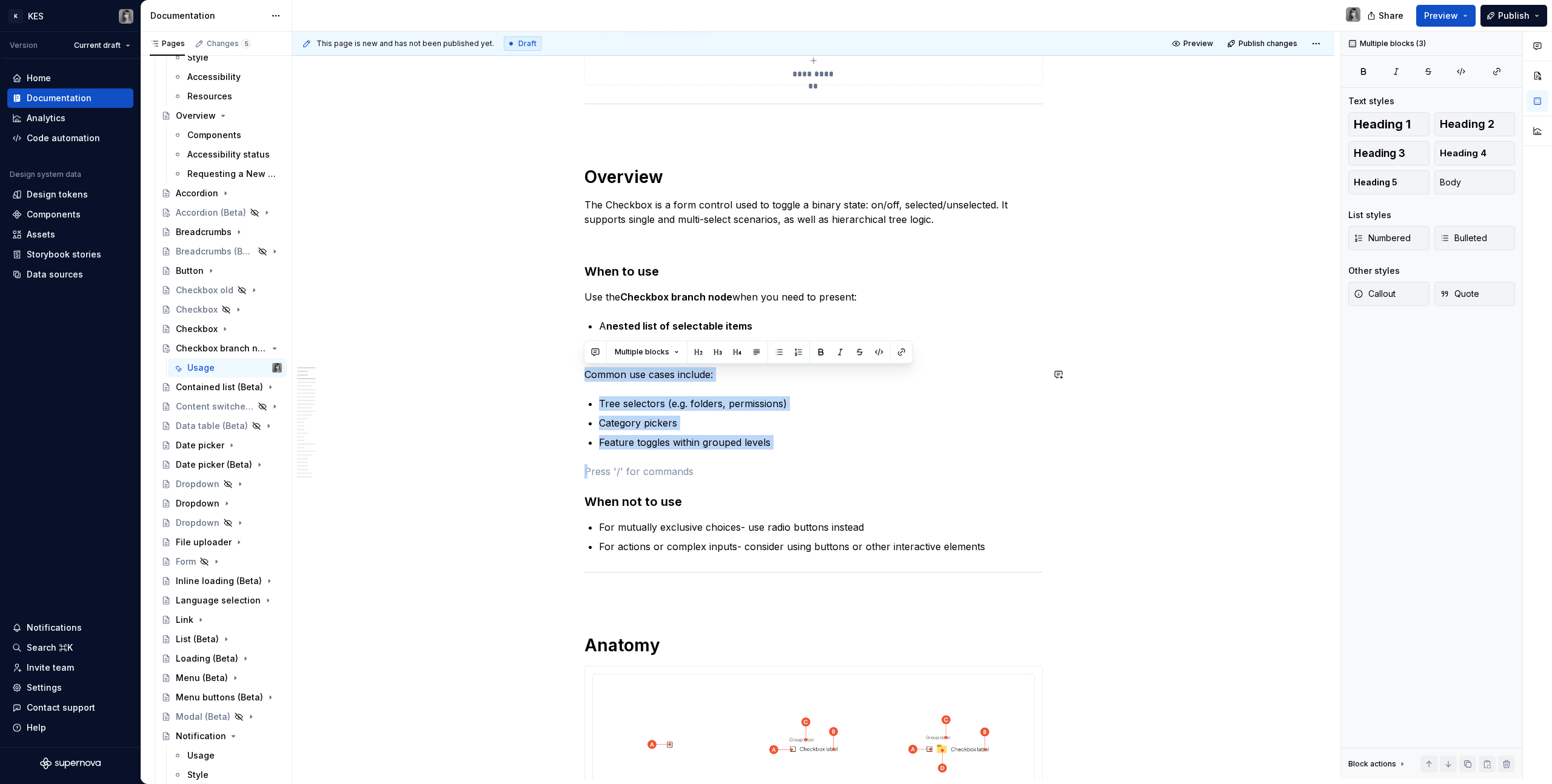 drag, startPoint x: 801, startPoint y: 451, endPoint x: 576, endPoint y: 364, distance: 241.23433 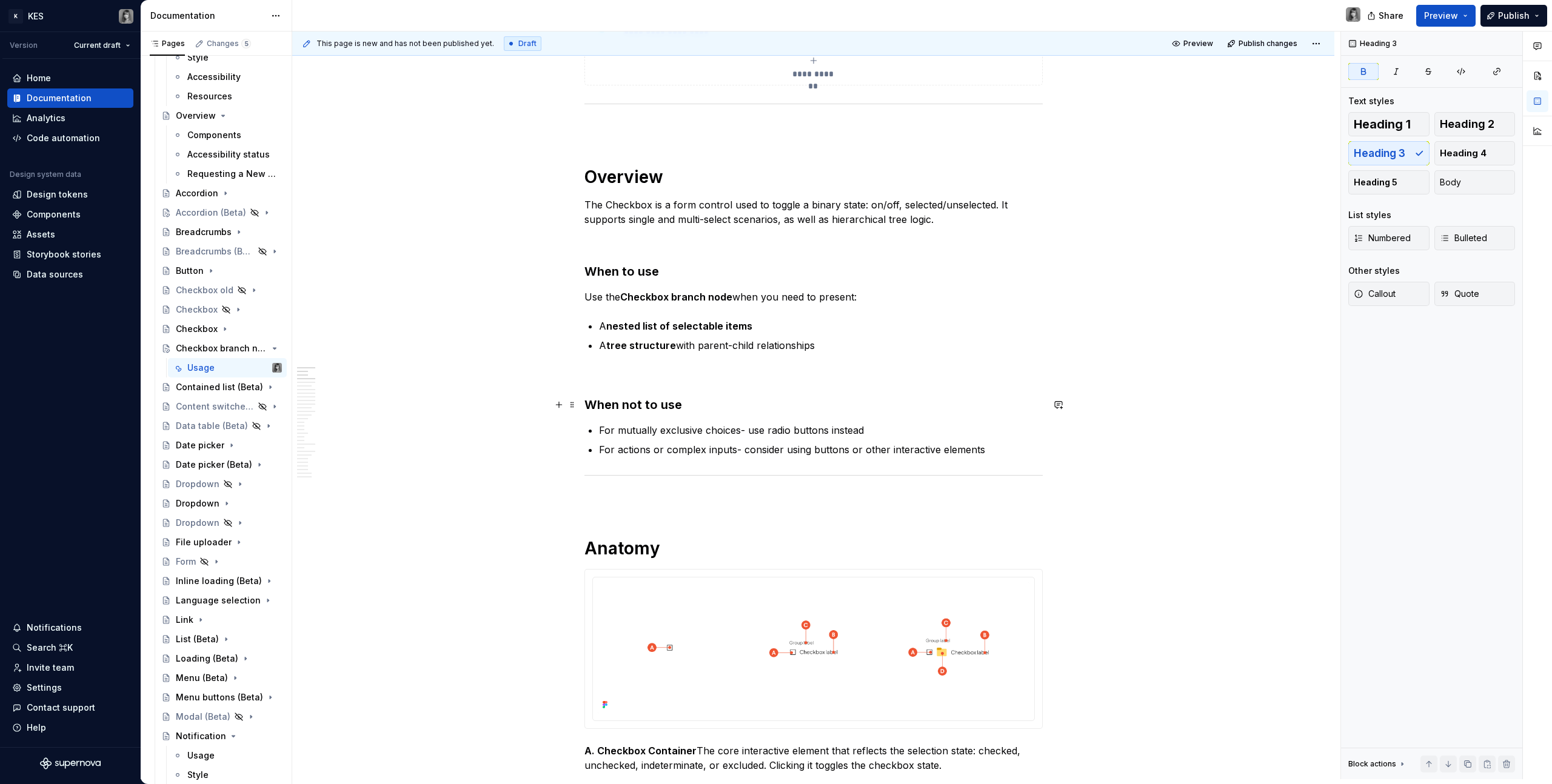 click on "When not to use" at bounding box center (633, 405) 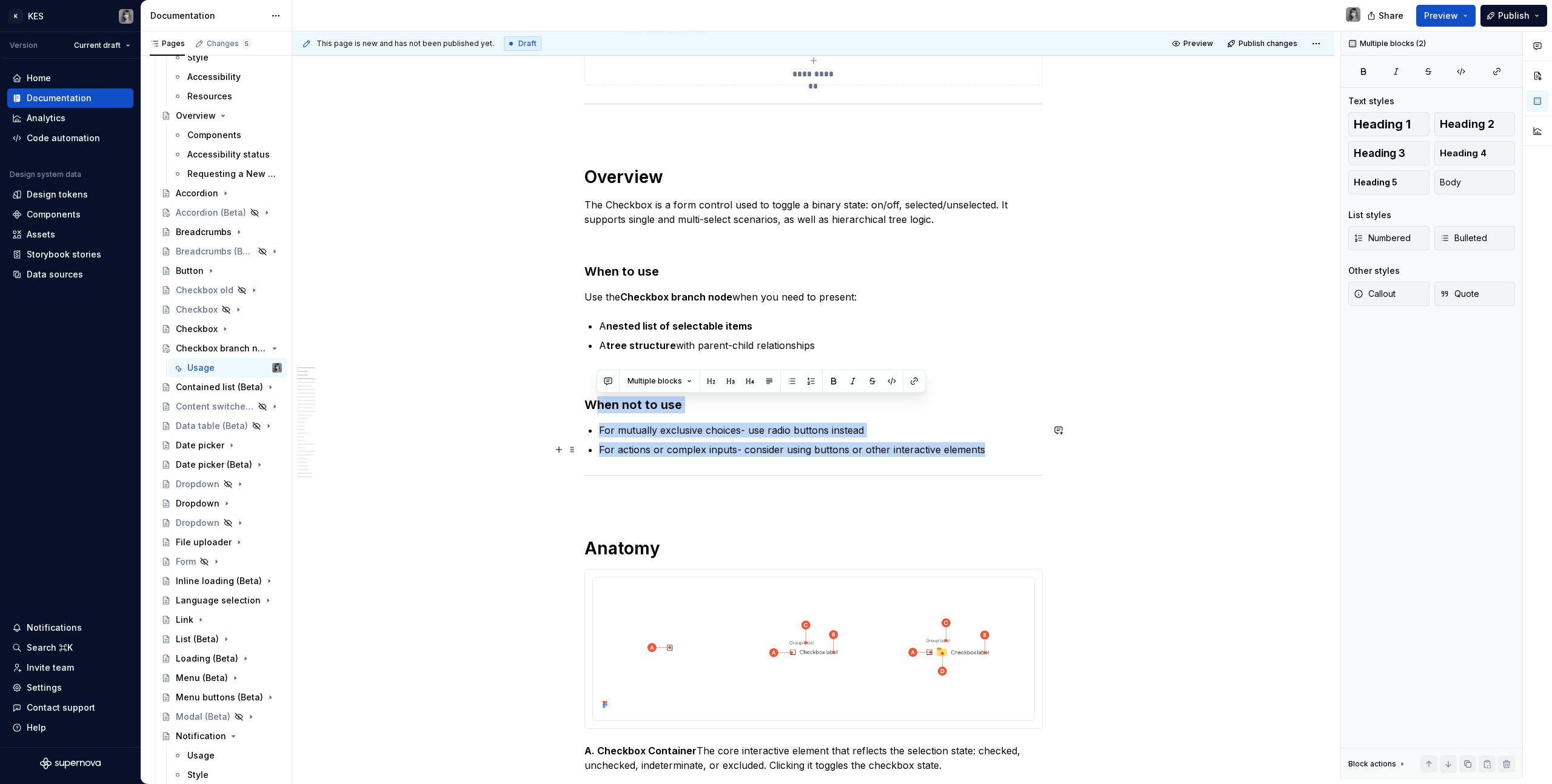 drag, startPoint x: 590, startPoint y: 405, endPoint x: 1037, endPoint y: 450, distance: 449.25939 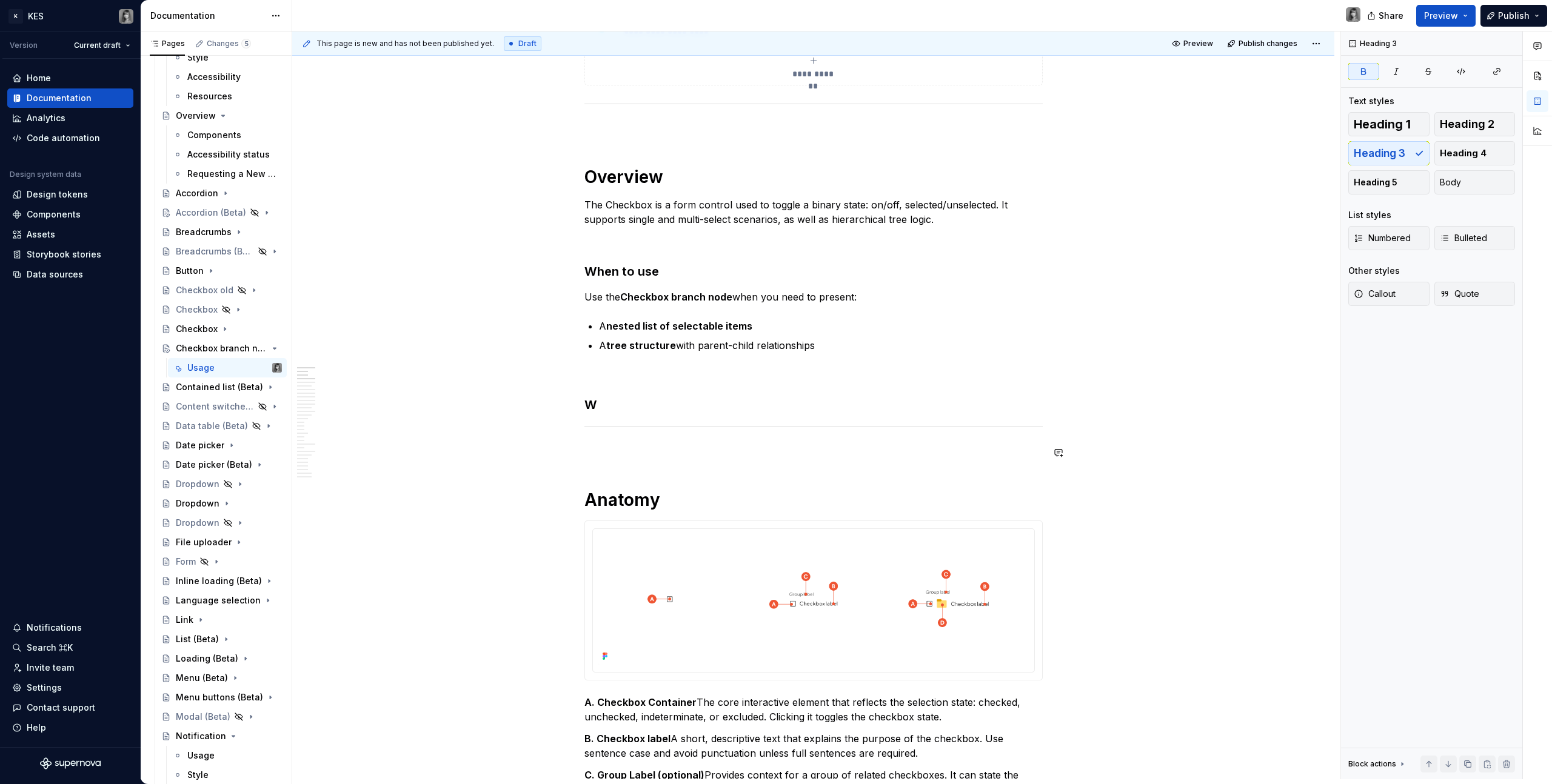 type 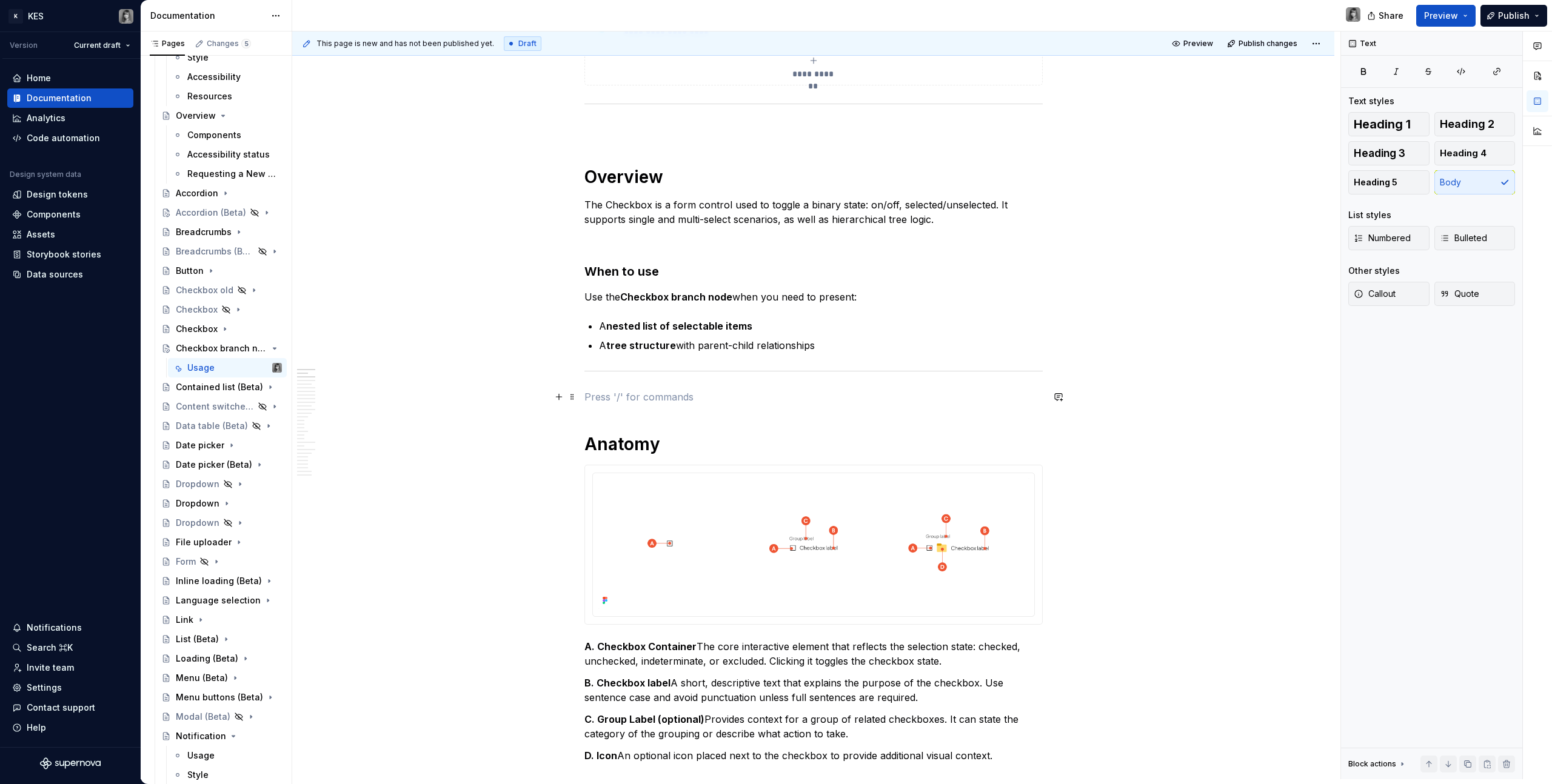 click at bounding box center [814, 397] 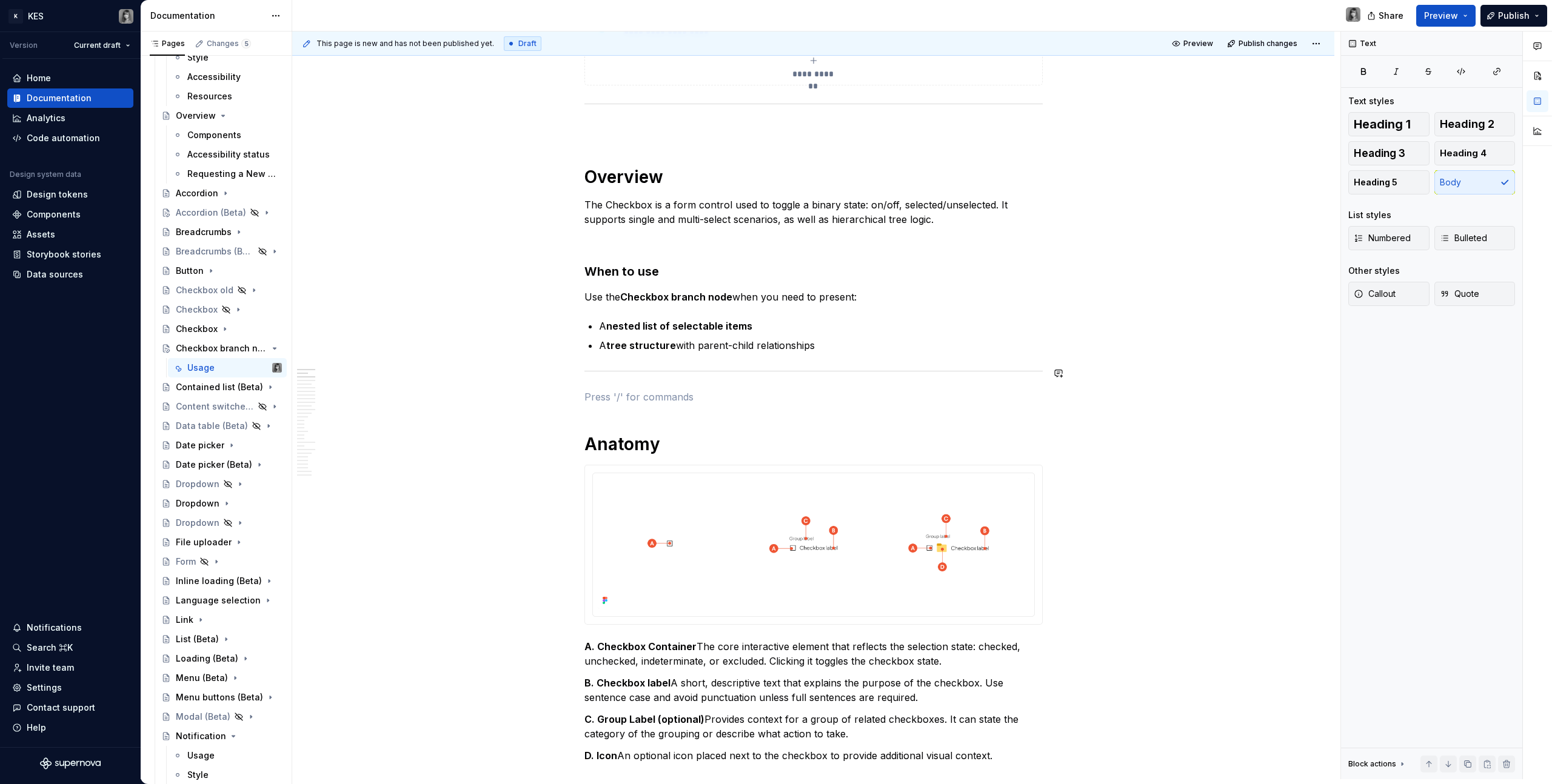 scroll, scrollTop: 686, scrollLeft: 0, axis: vertical 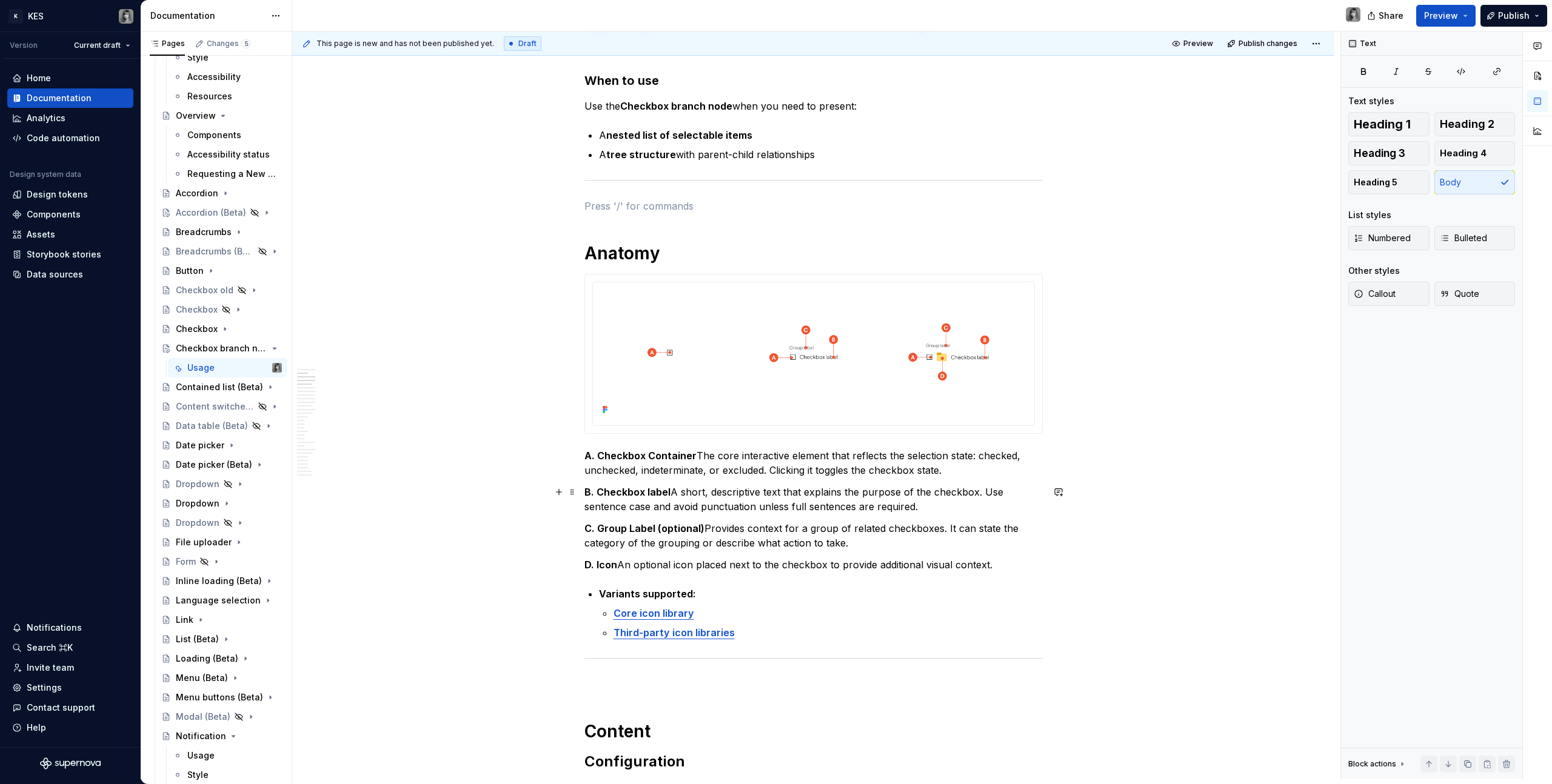 click on "B. Checkbox label  A short, descriptive text that explains the purpose of the checkbox. Use sentence case and avoid punctuation unless full sentences are required." at bounding box center (814, 499) 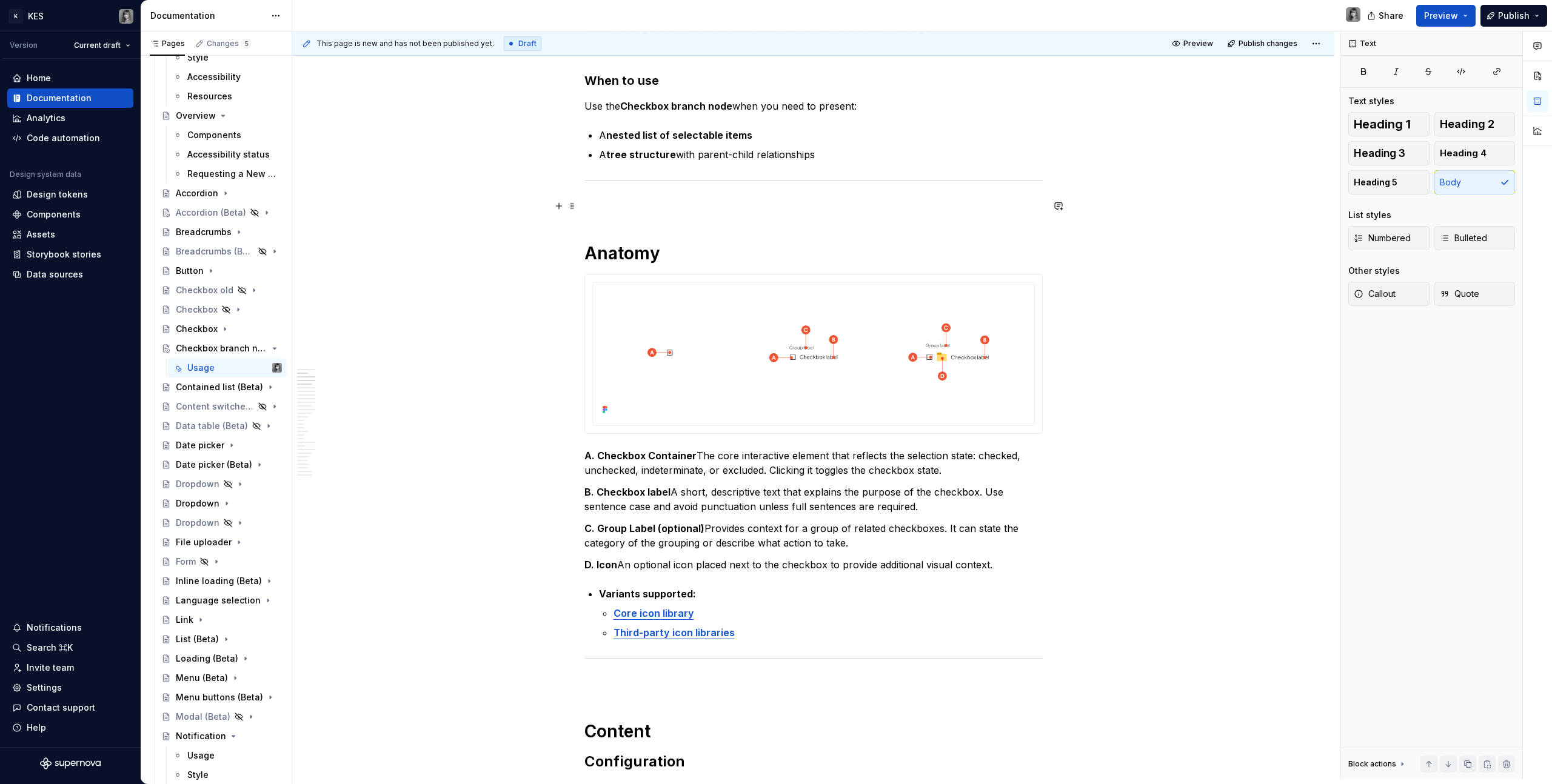click at bounding box center (814, 206) 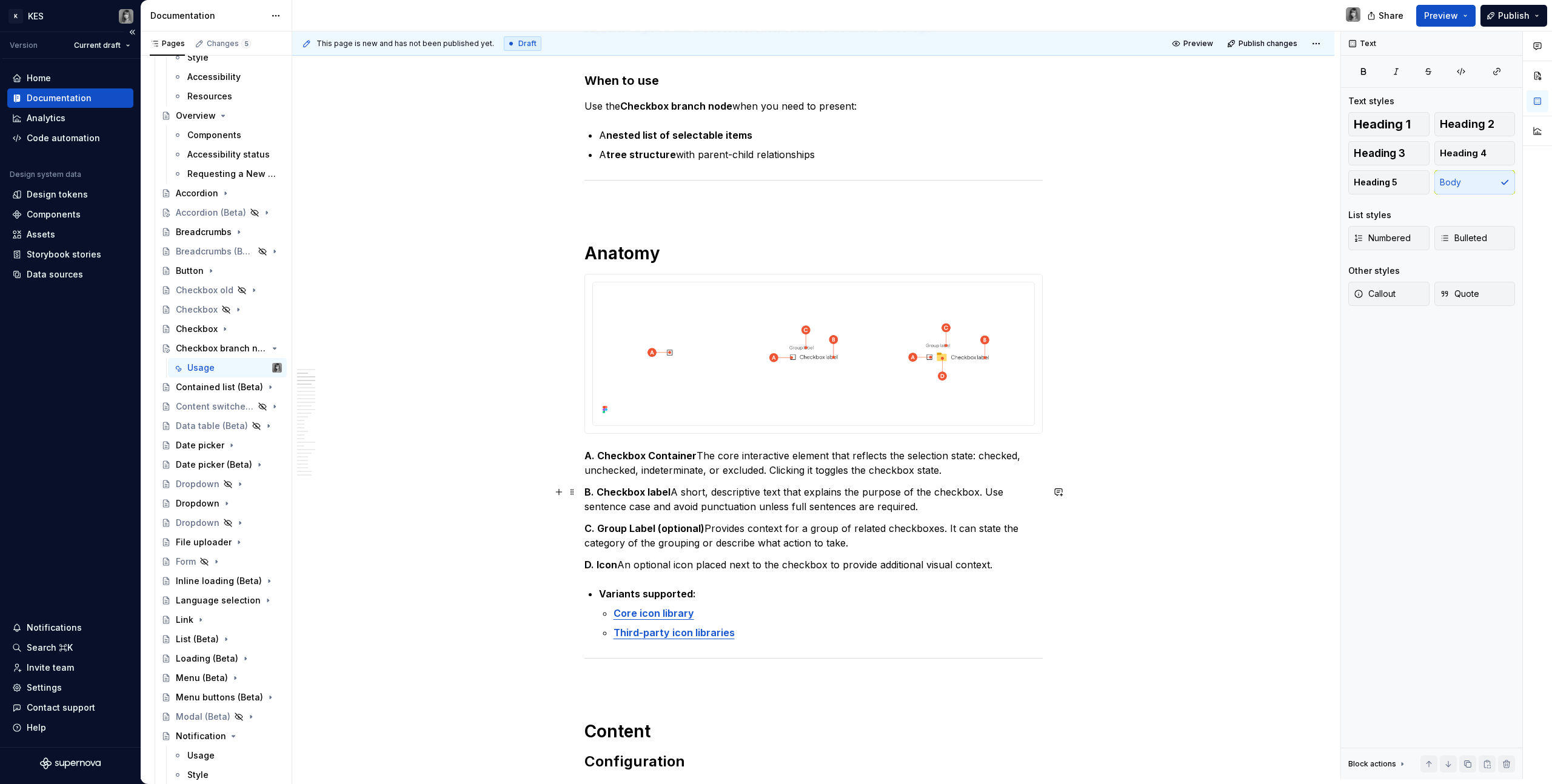 scroll, scrollTop: 849, scrollLeft: 0, axis: vertical 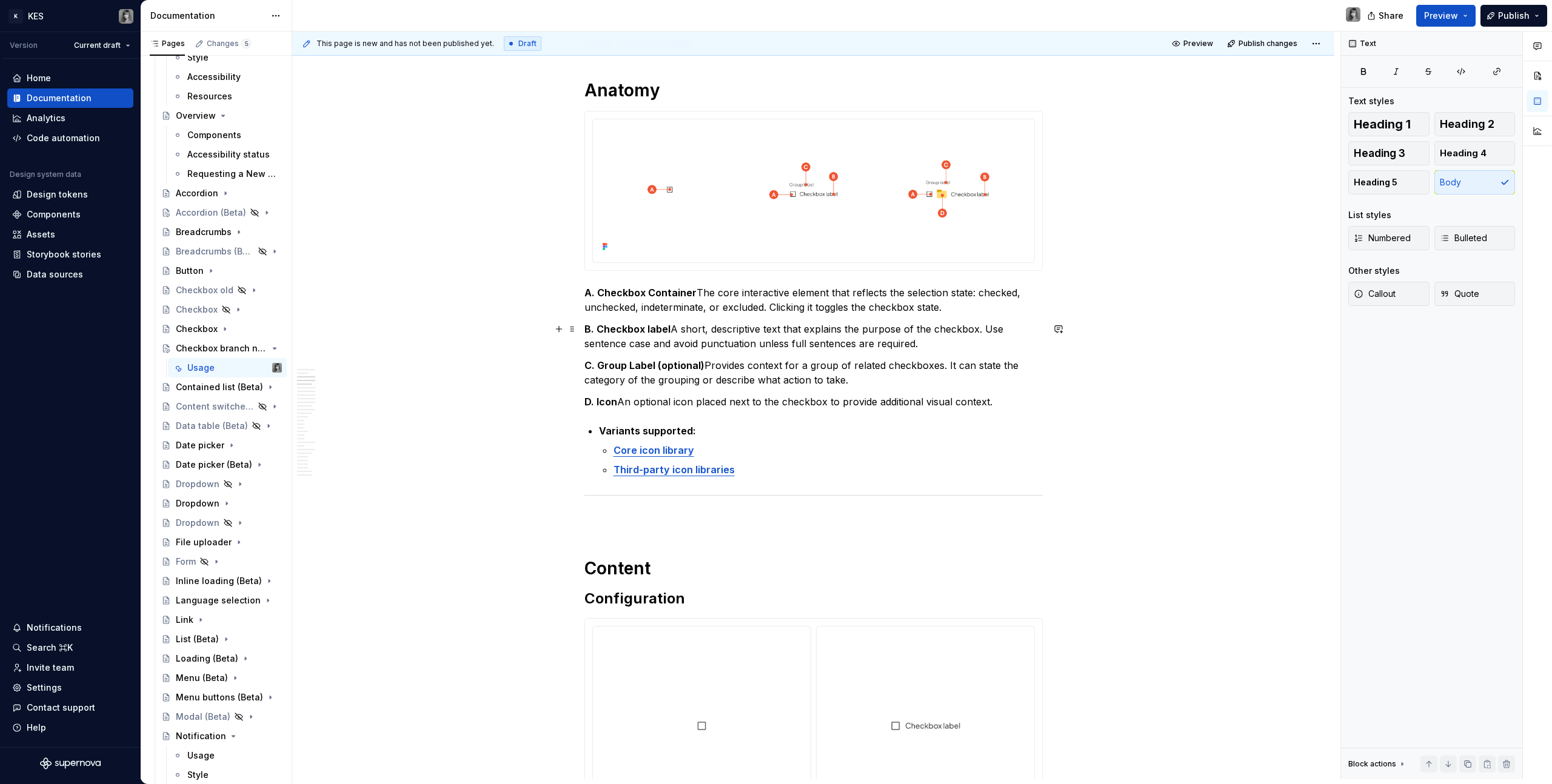 click on "B. Checkbox label  A short, descriptive text that explains the purpose of the checkbox. Use sentence case and avoid punctuation unless full sentences are required." at bounding box center [814, 336] 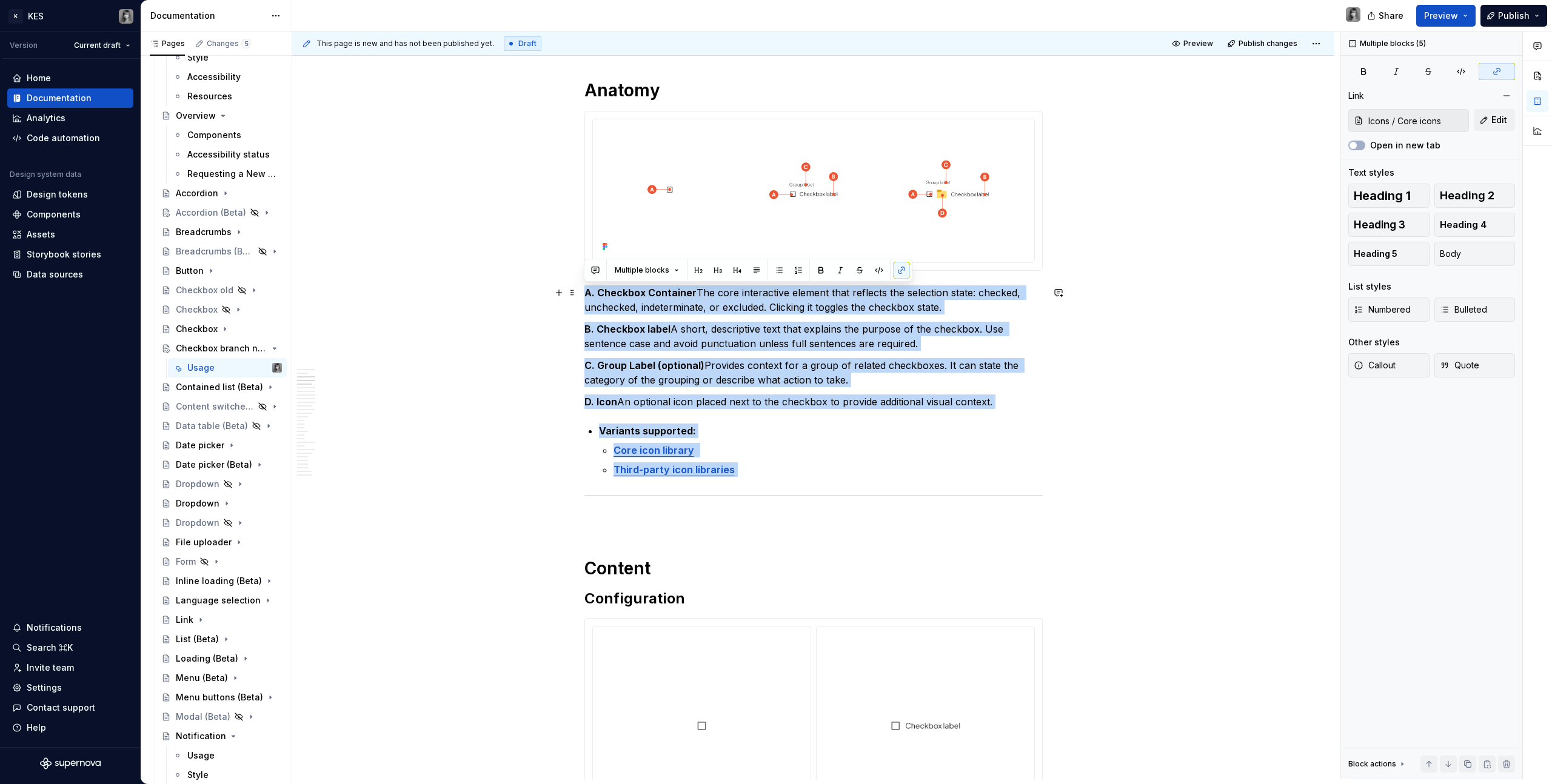 drag, startPoint x: 740, startPoint y: 471, endPoint x: 577, endPoint y: 289, distance: 244.32151 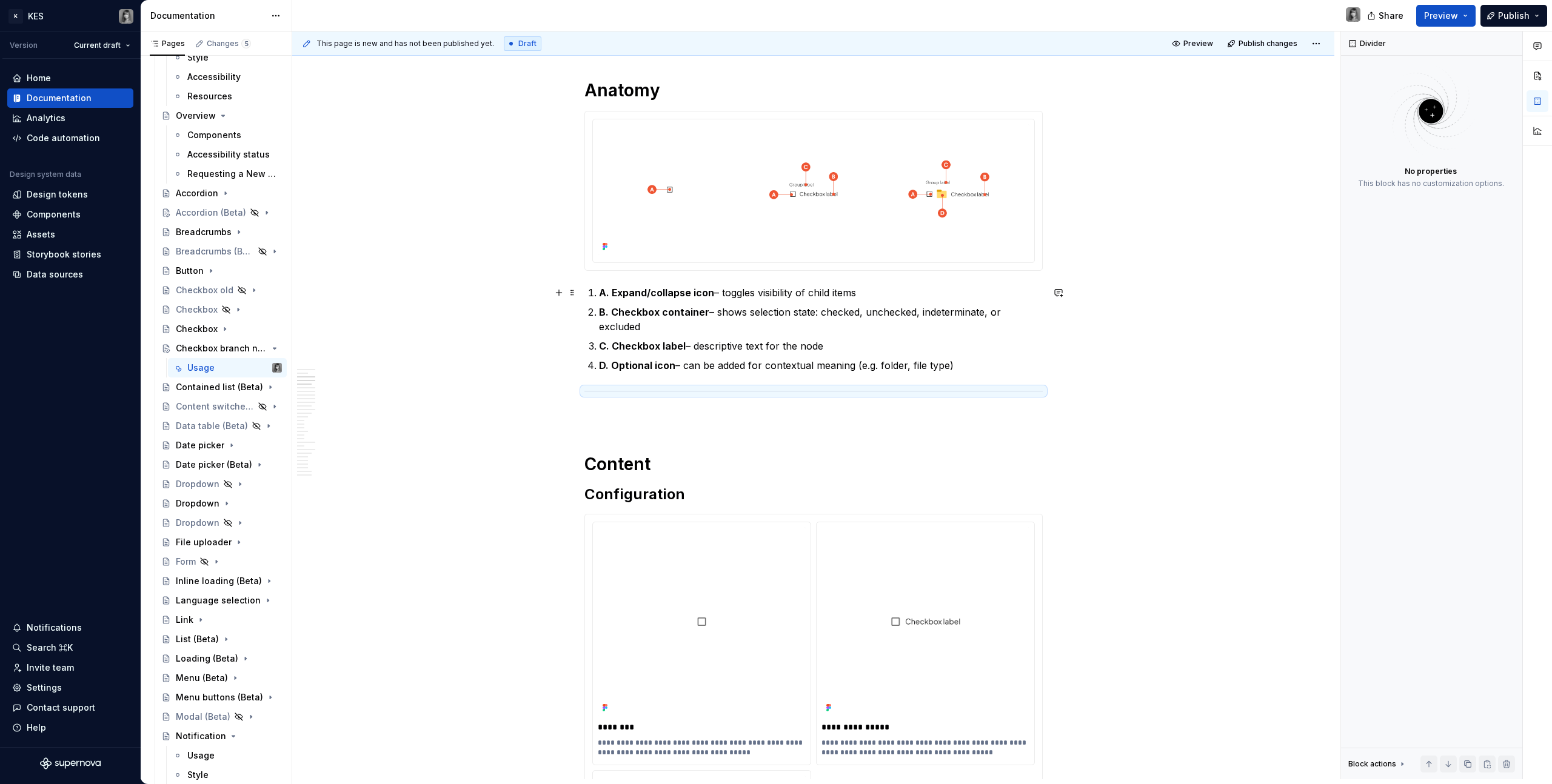 click on "A. Expand/collapse icon  – toggles visibility of child items" at bounding box center [821, 293] 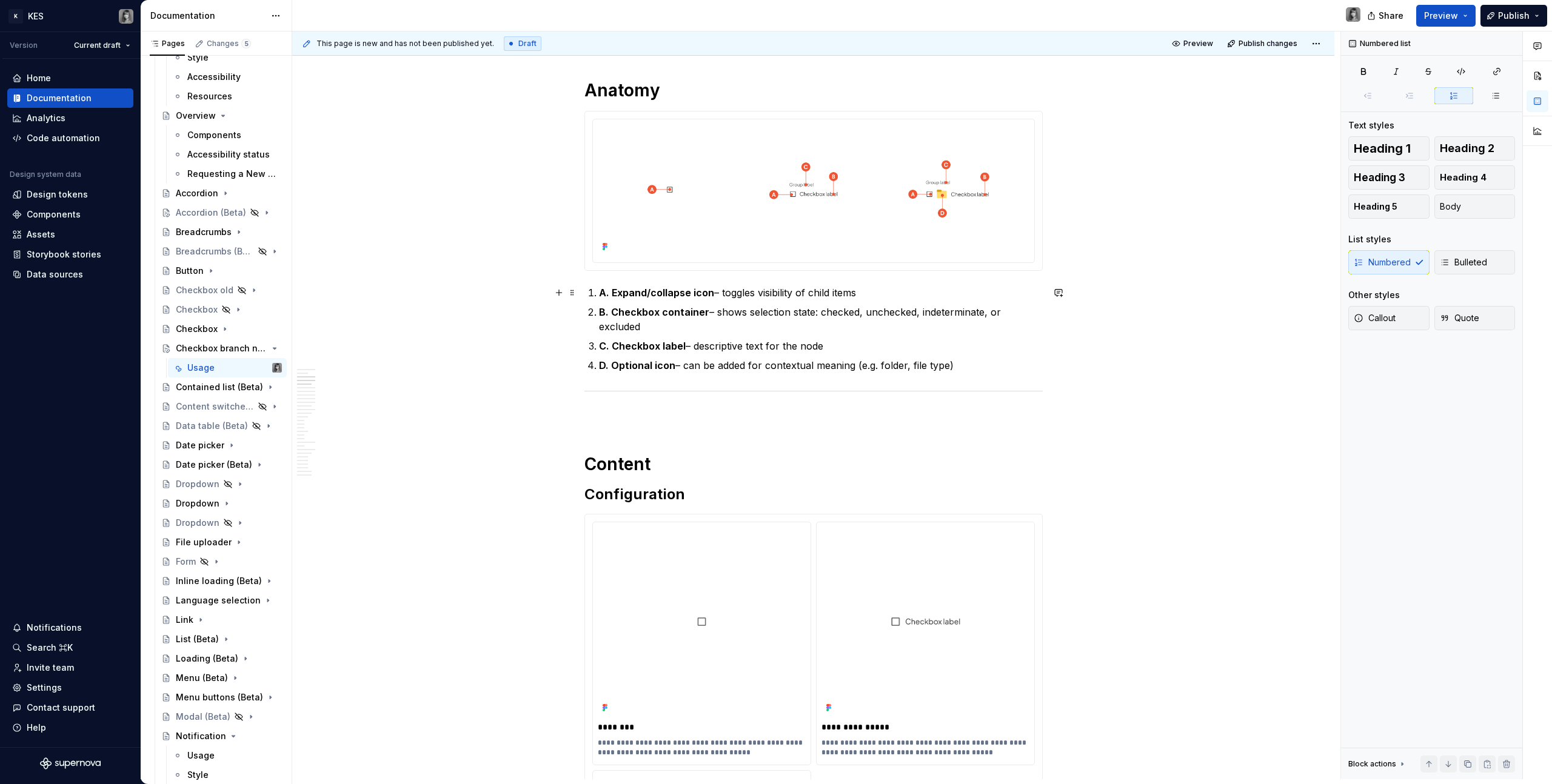 click on "A. Expand/collapse icon  – toggles visibility of child items" at bounding box center [821, 293] 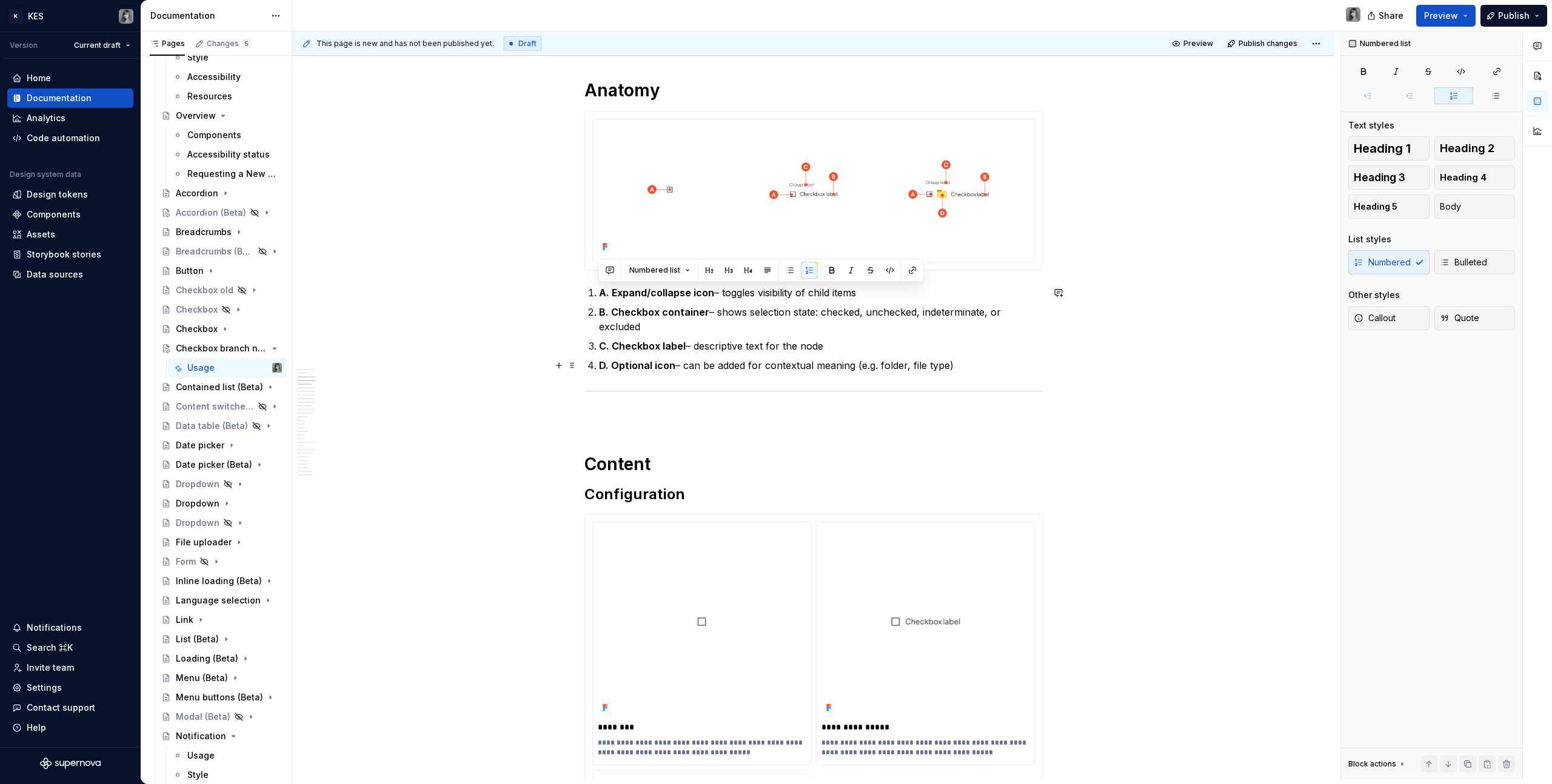 drag, startPoint x: 596, startPoint y: 291, endPoint x: 988, endPoint y: 371, distance: 400.07999 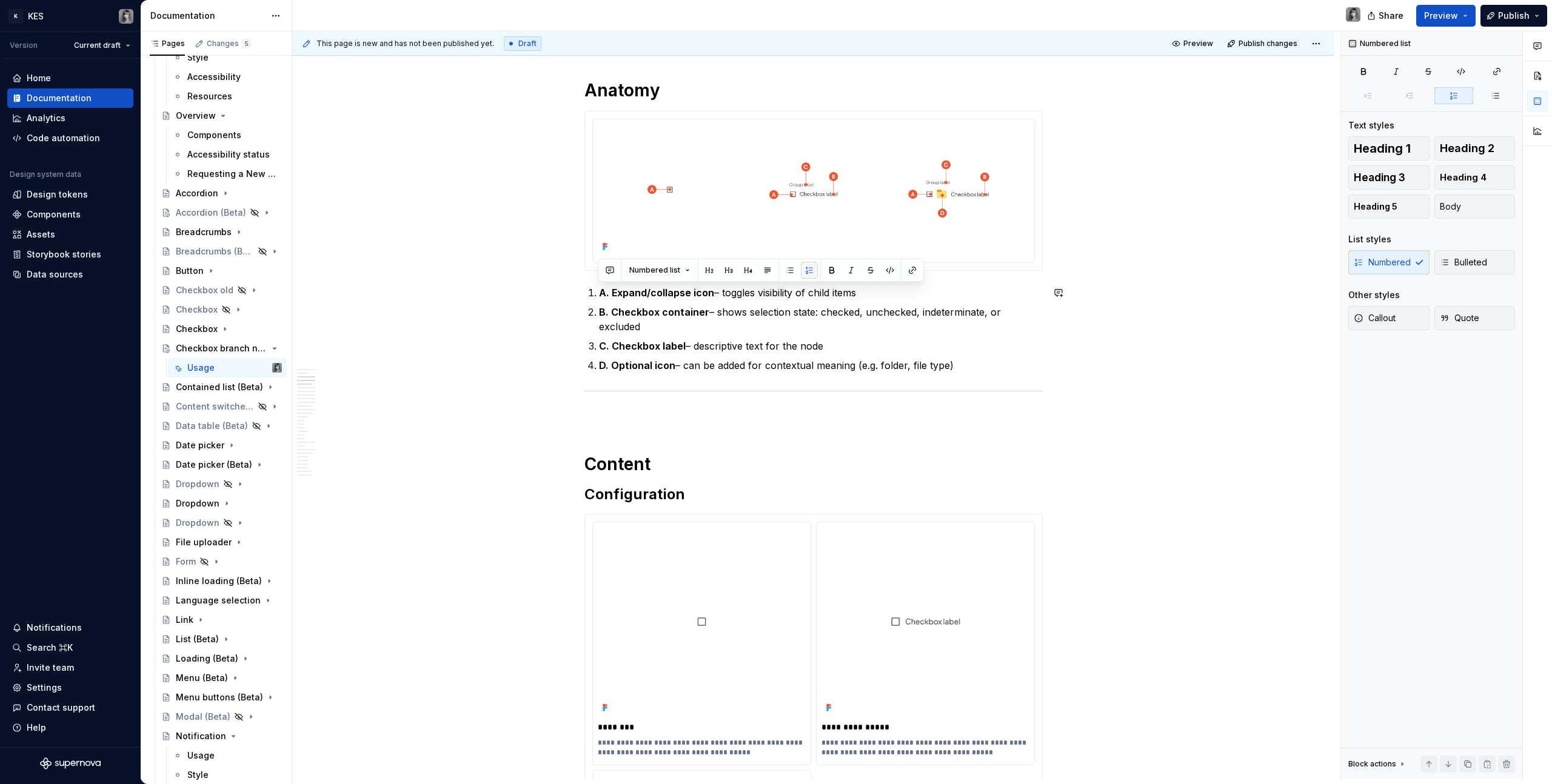 click at bounding box center (809, 270) 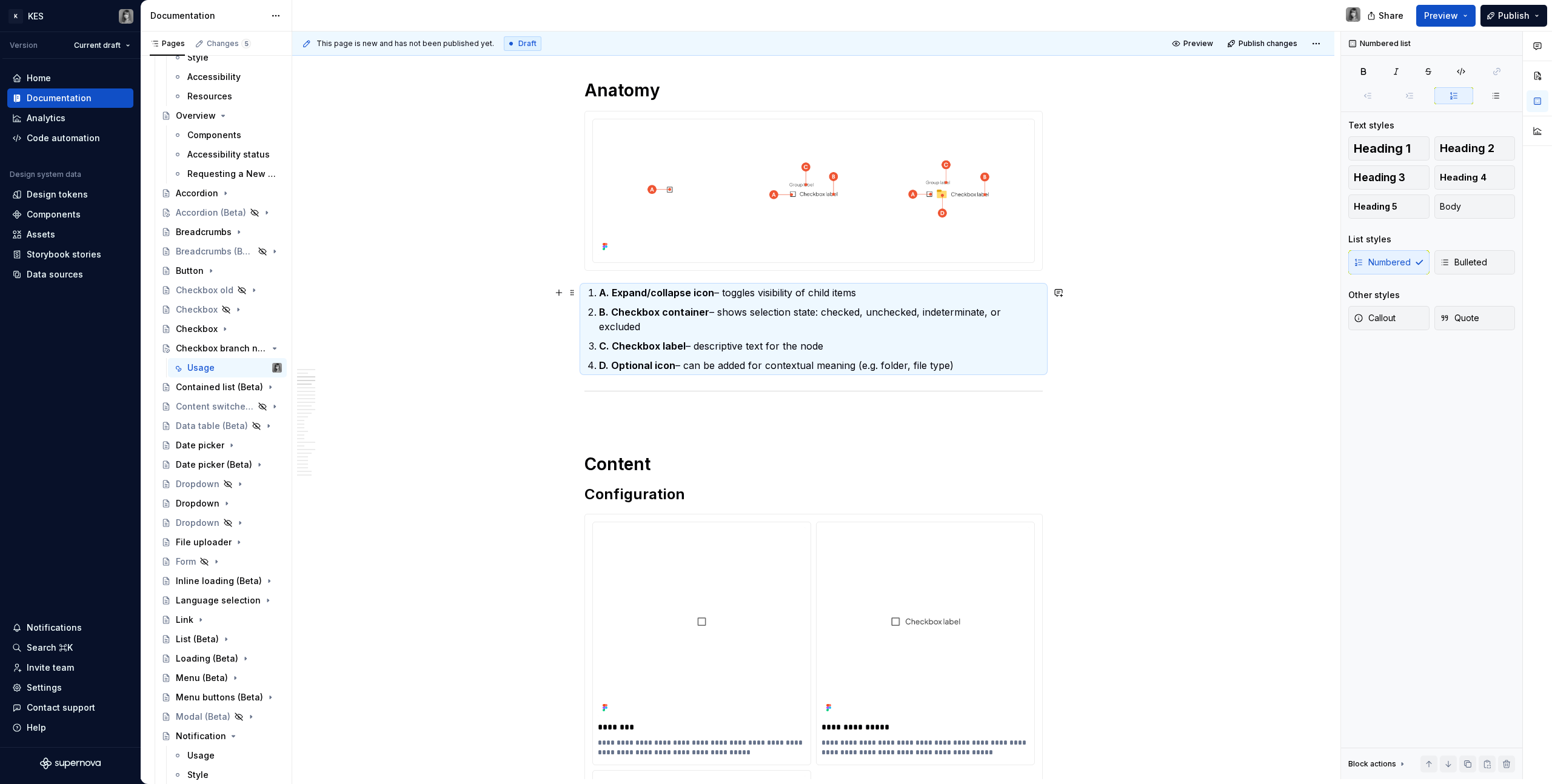 click on "A. Expand/collapse icon  – toggles visibility of child items" at bounding box center (821, 293) 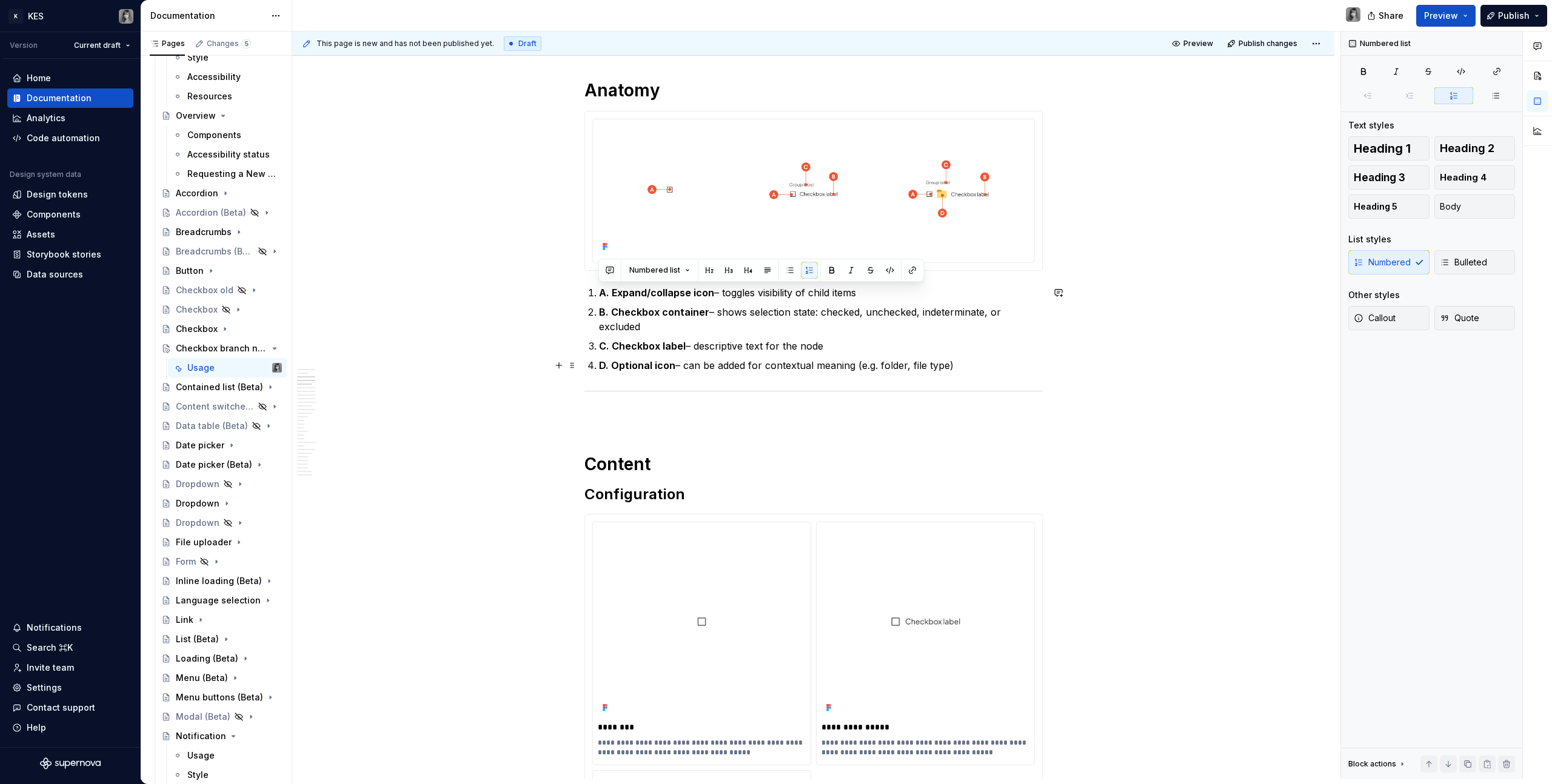 drag, startPoint x: 601, startPoint y: 292, endPoint x: 920, endPoint y: 332, distance: 321.49806 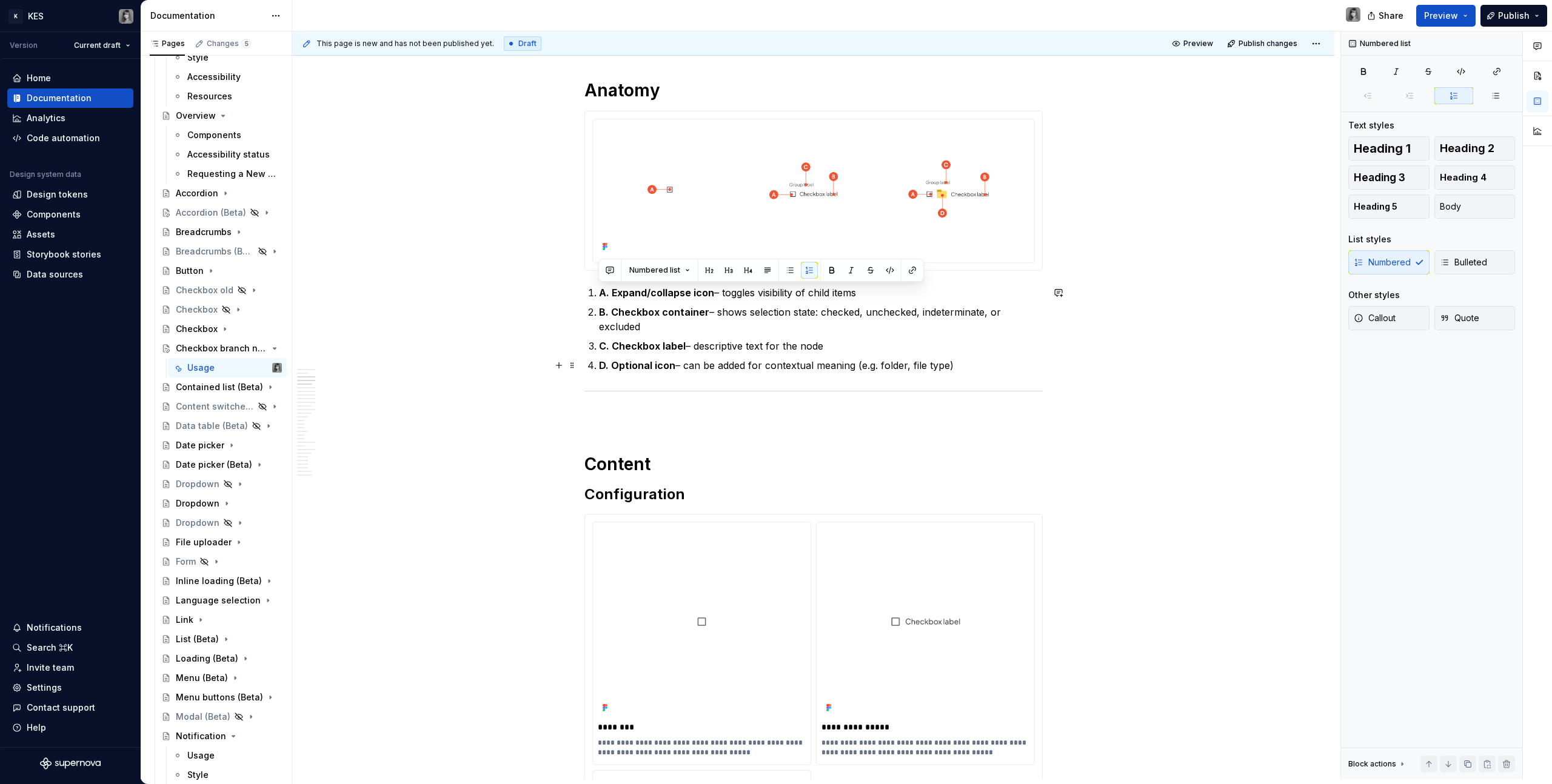 click on "A. Expand/collapse icon  – toggles visibility of child items B. Checkbox container  – shows selection state: checked, unchecked, indeterminate, or excluded C. Checkbox label  – descriptive text for the node D. Optional icon  – can be added for contextual meaning (e.g. folder, file type)" at bounding box center (821, 329) 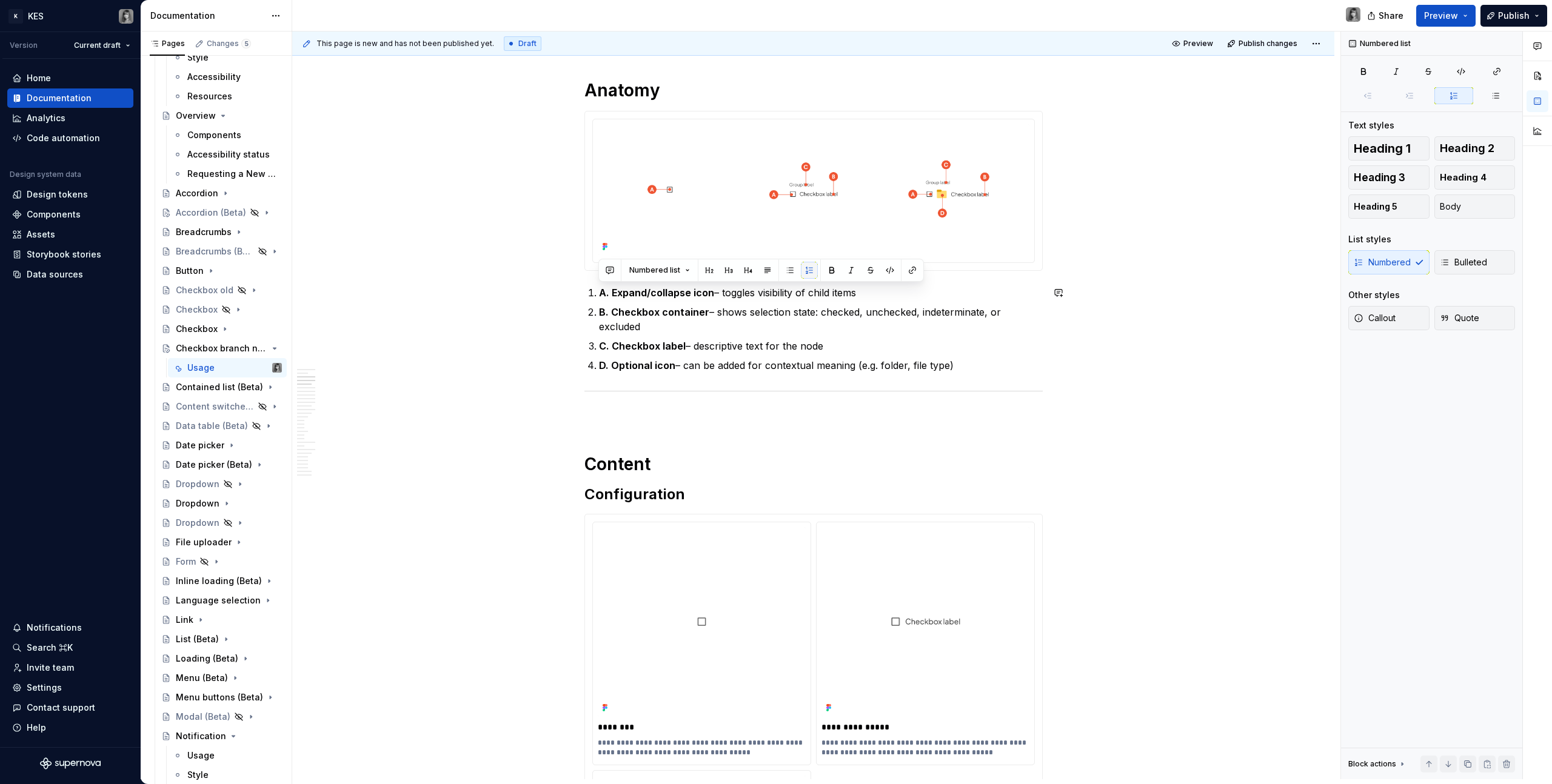 click at bounding box center (809, 270) 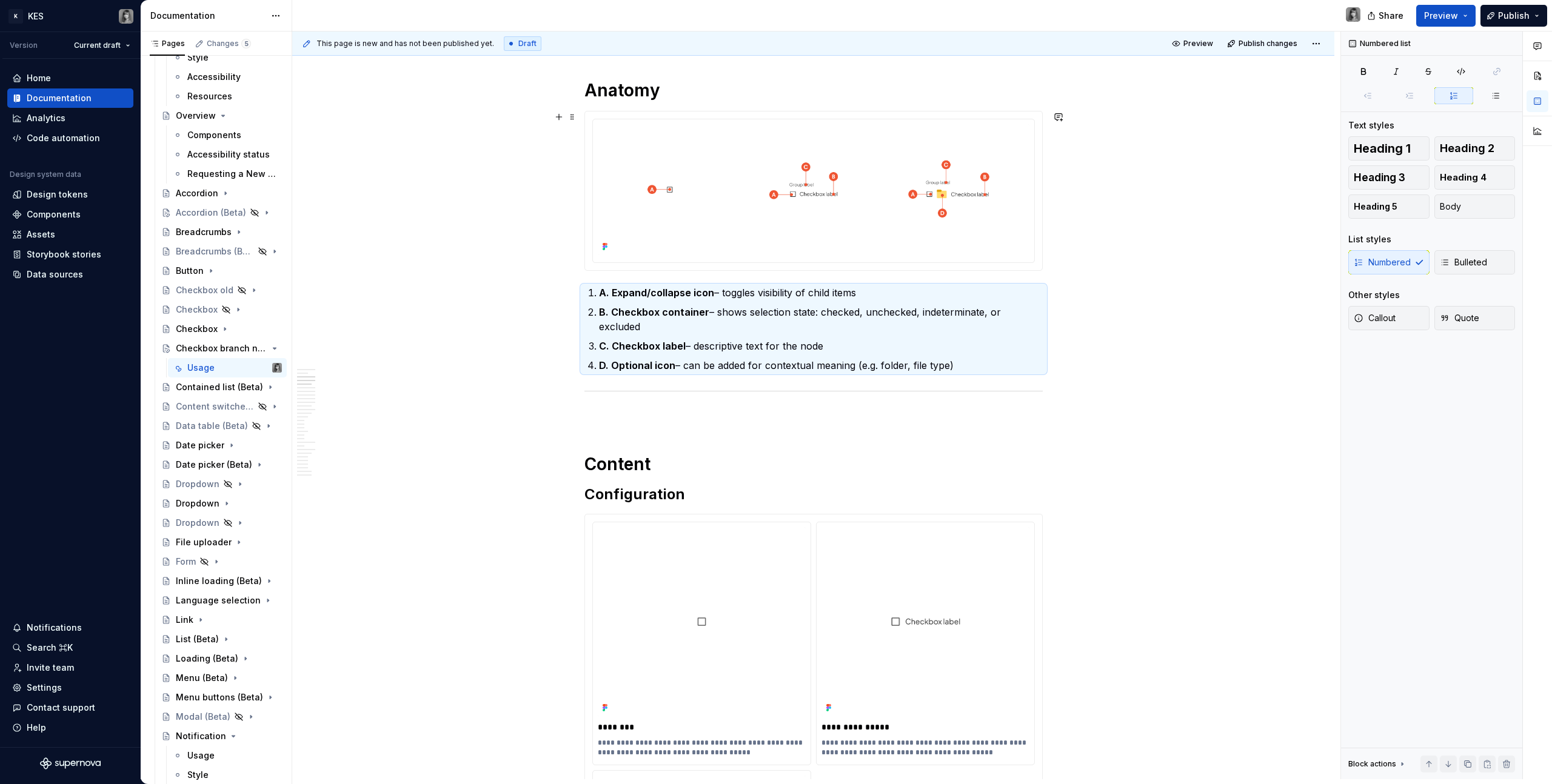 click on "A. Expand/collapse icon" at bounding box center (657, 293) 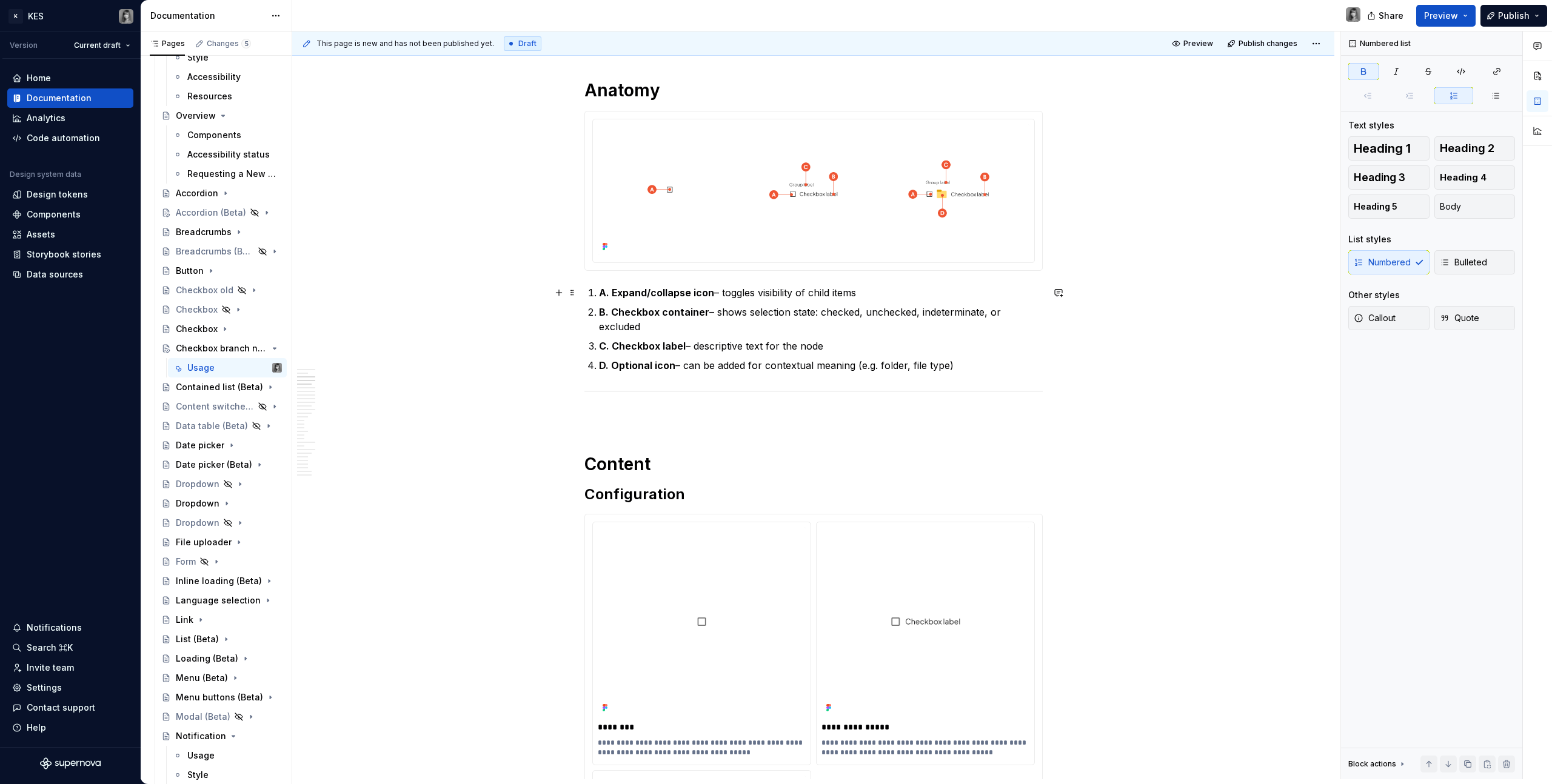 click on "A. Expand/collapse icon  – toggles visibility of child items" at bounding box center [821, 293] 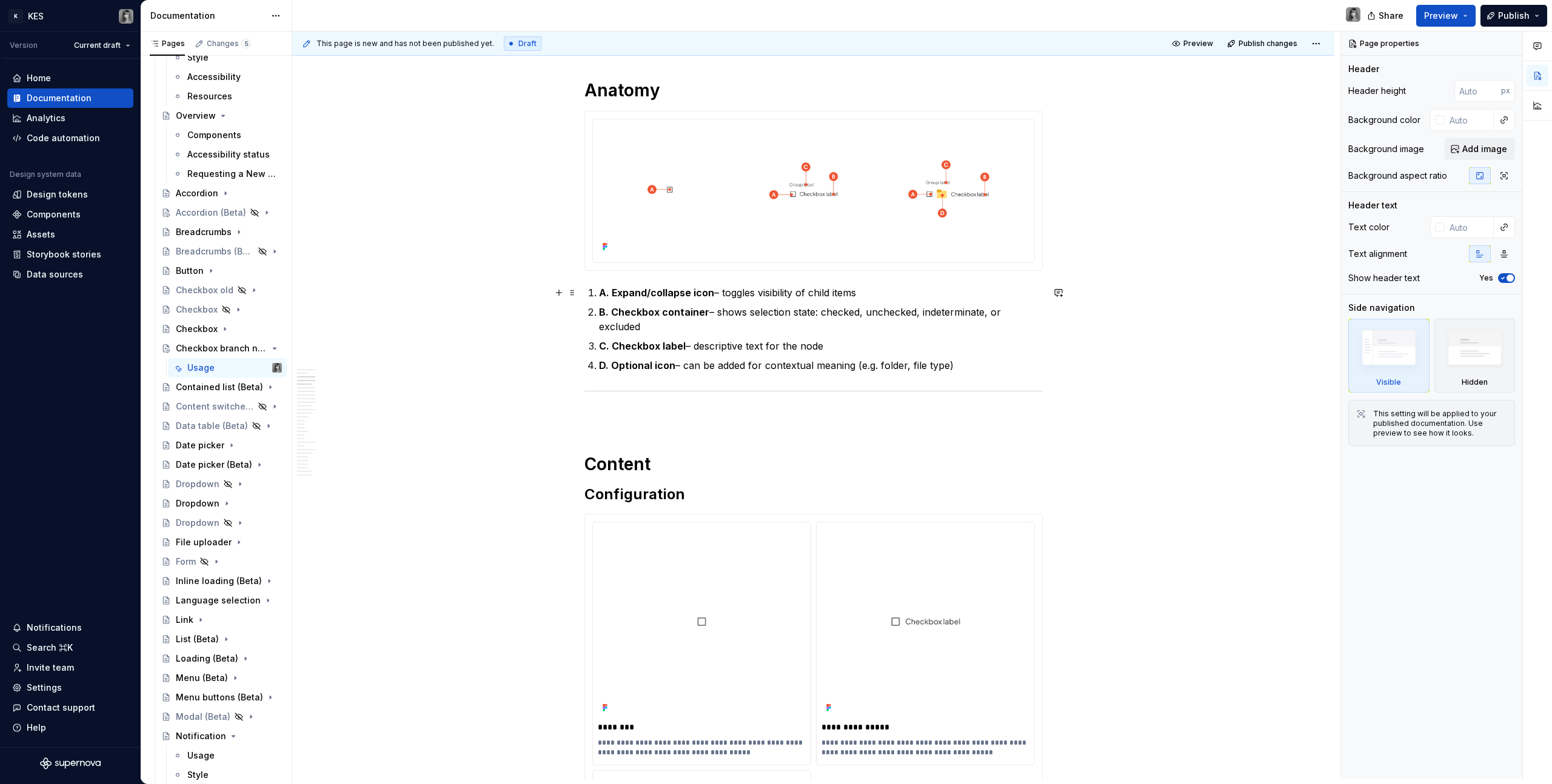 click on "A. Expand/collapse icon  – toggles visibility of child items" at bounding box center [821, 293] 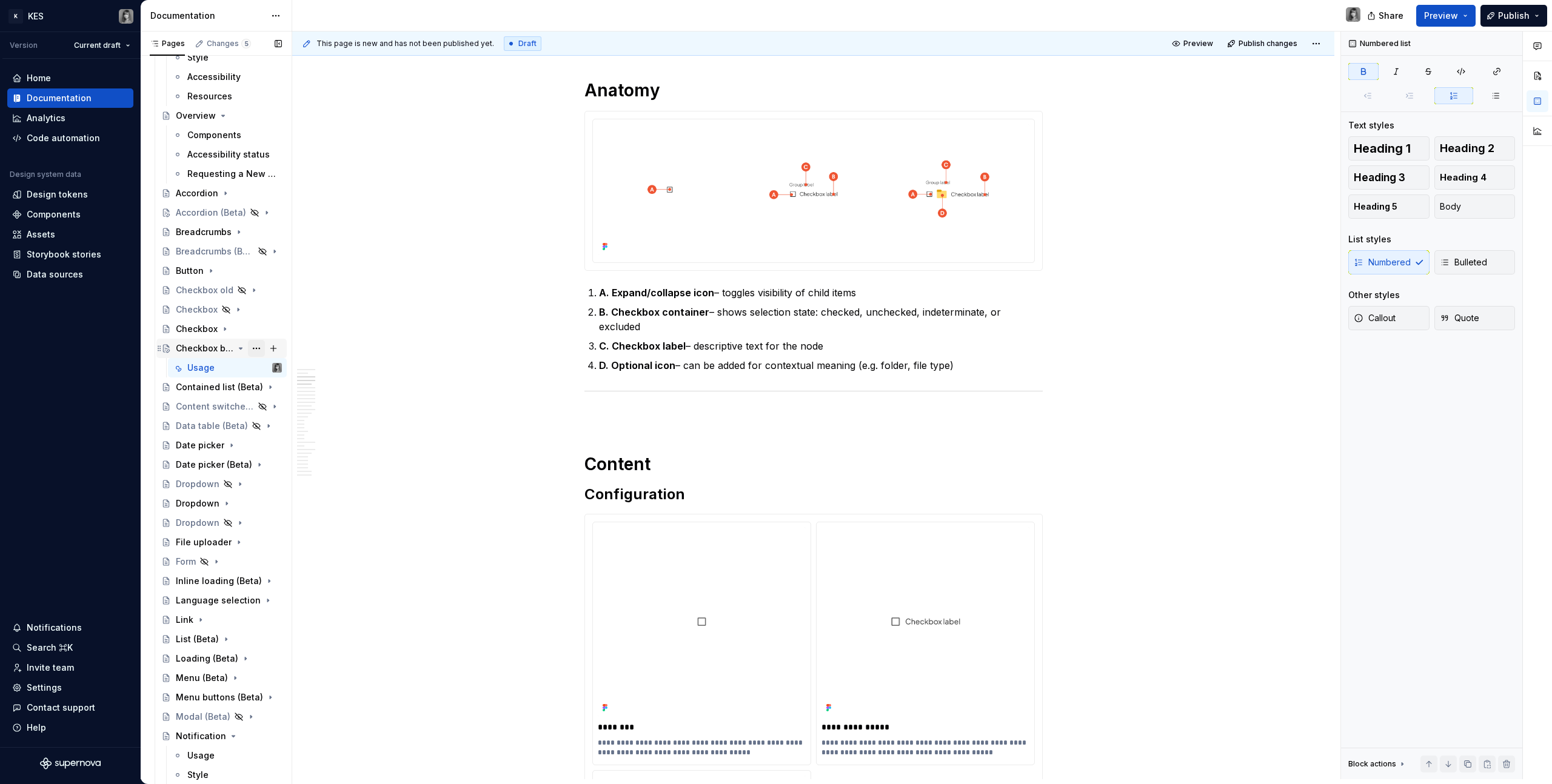 click at bounding box center (256, 348) 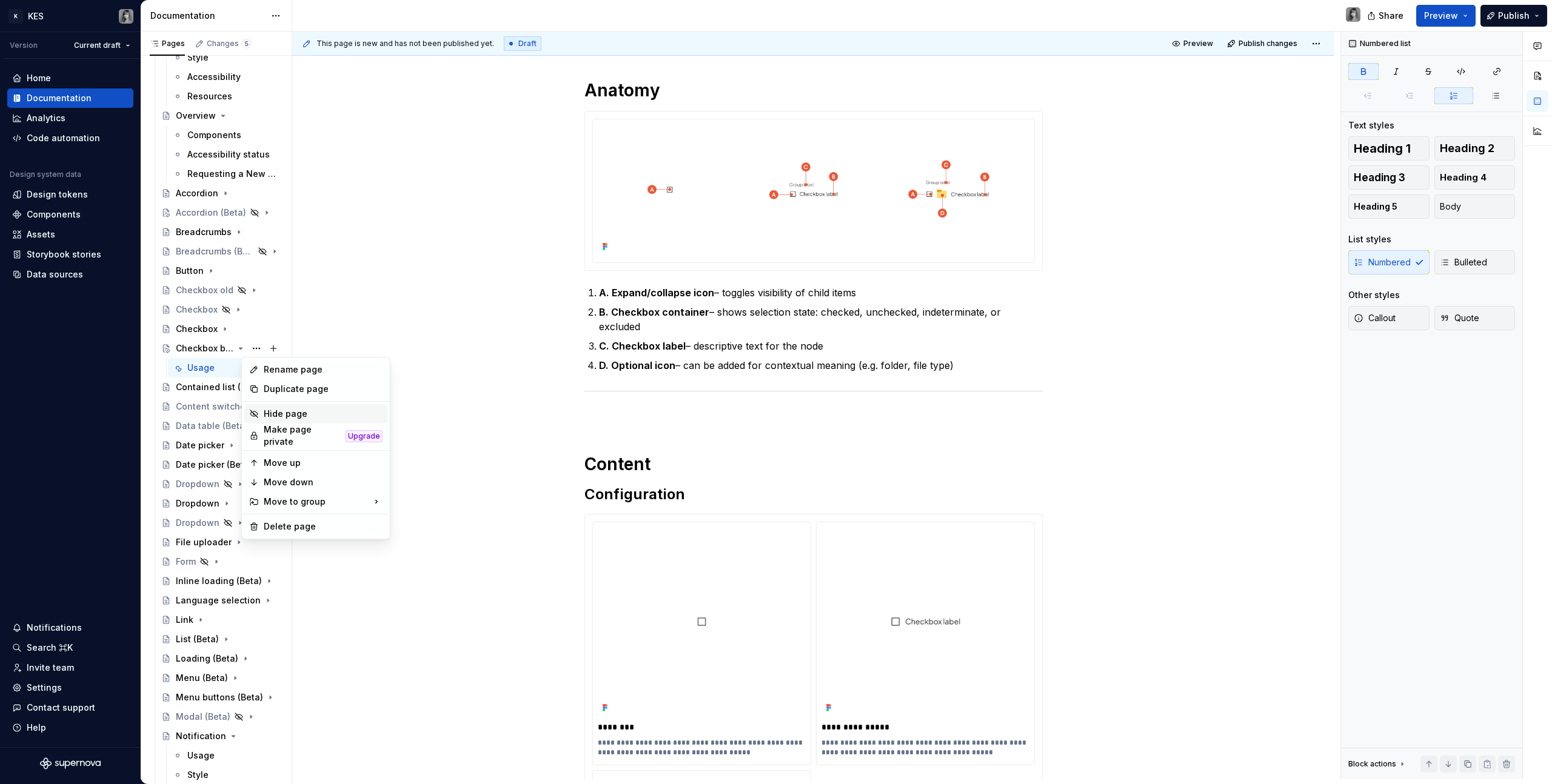 click on "Hide page" at bounding box center (323, 414) 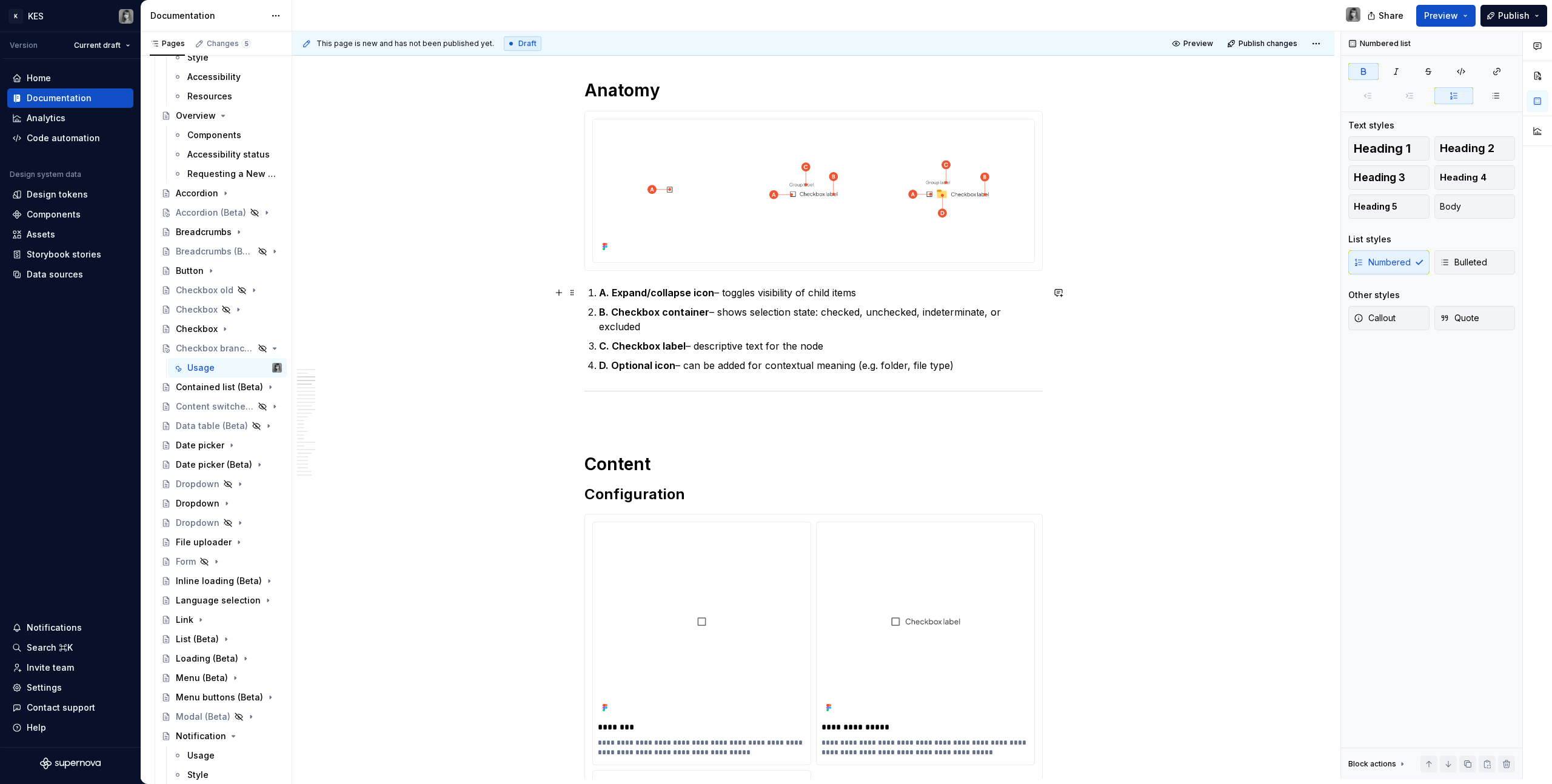 click on "A. Expand/collapse icon  – toggles visibility of child items" at bounding box center (821, 293) 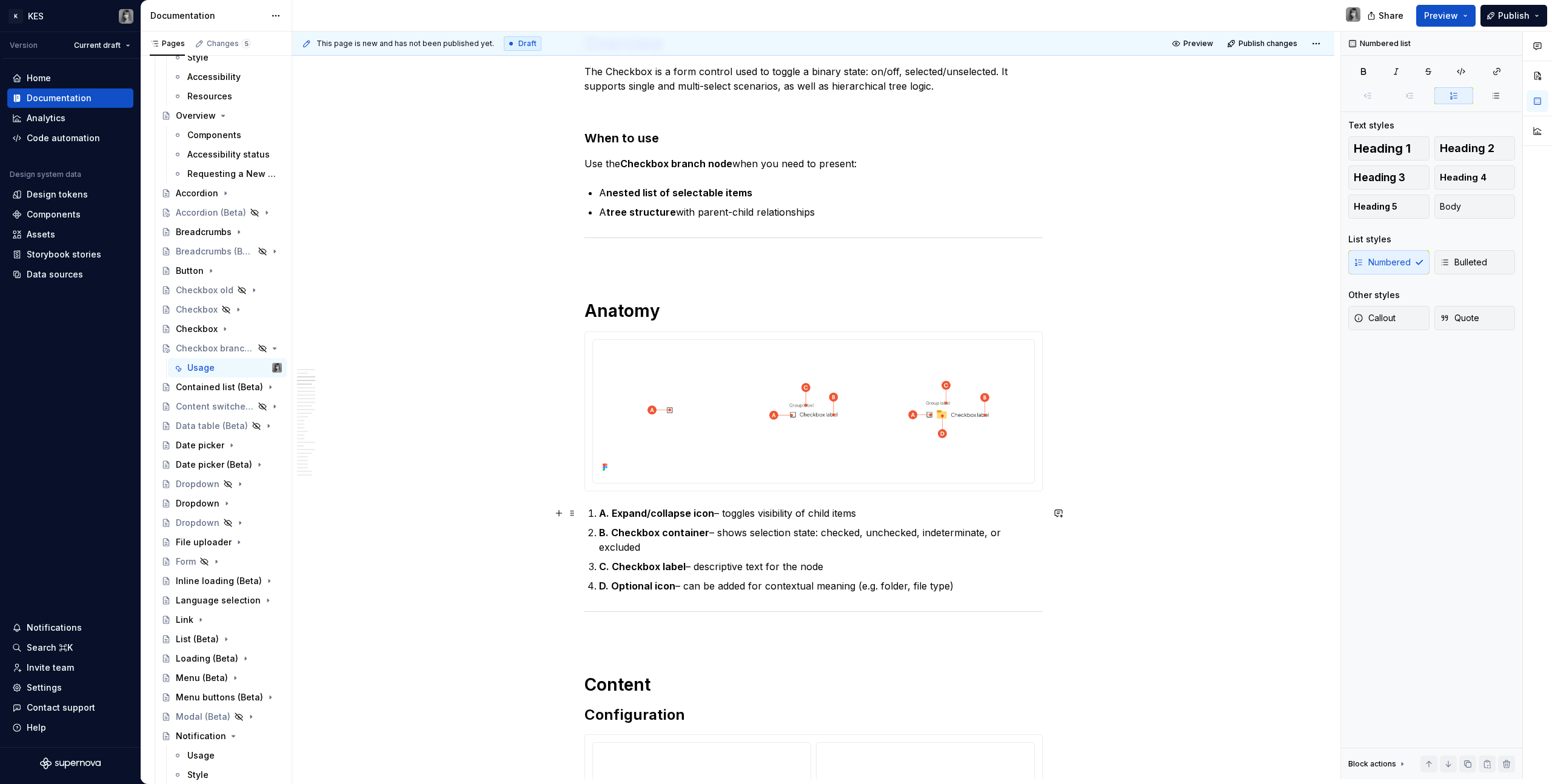 scroll, scrollTop: 602, scrollLeft: 0, axis: vertical 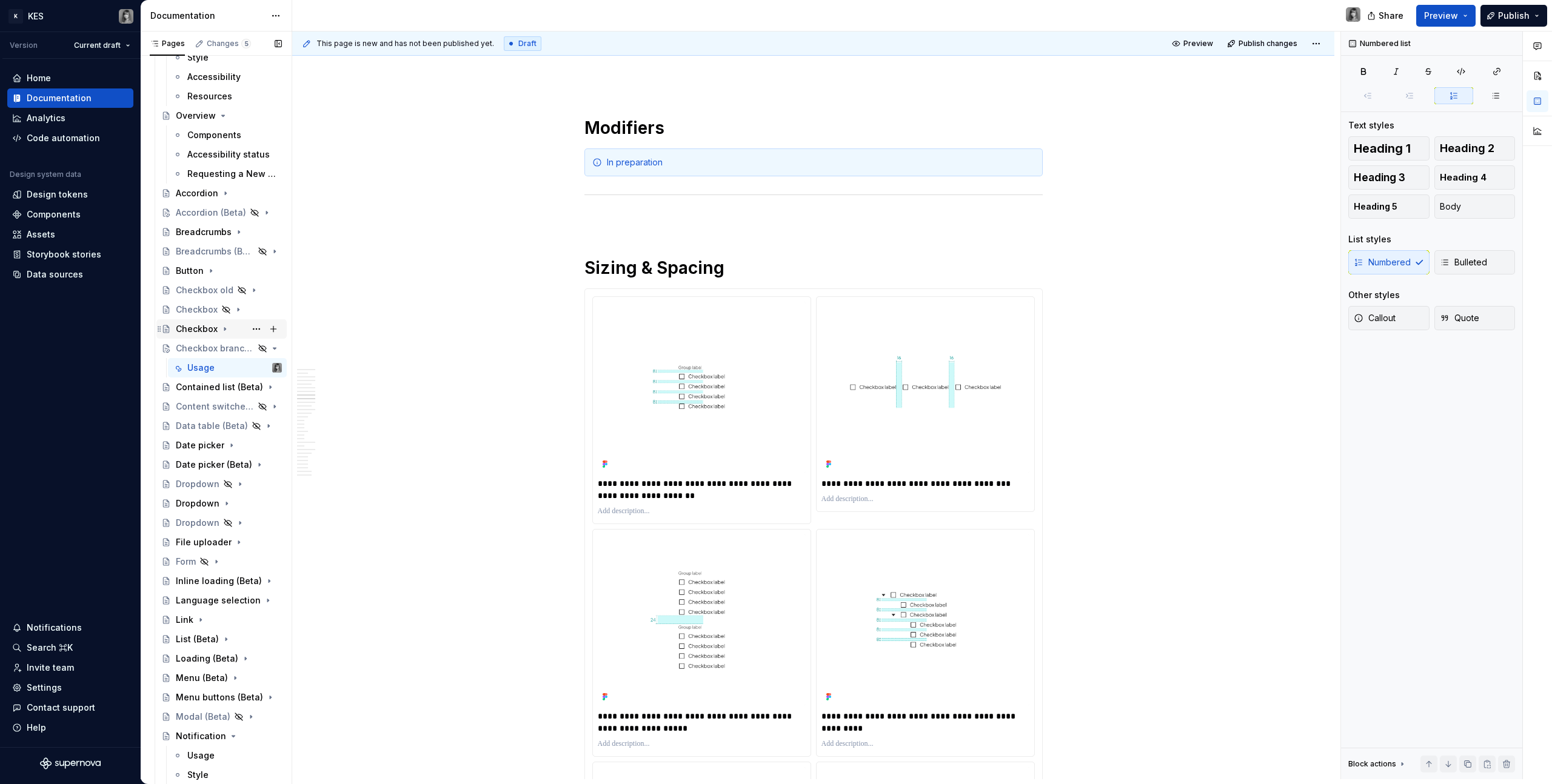 click 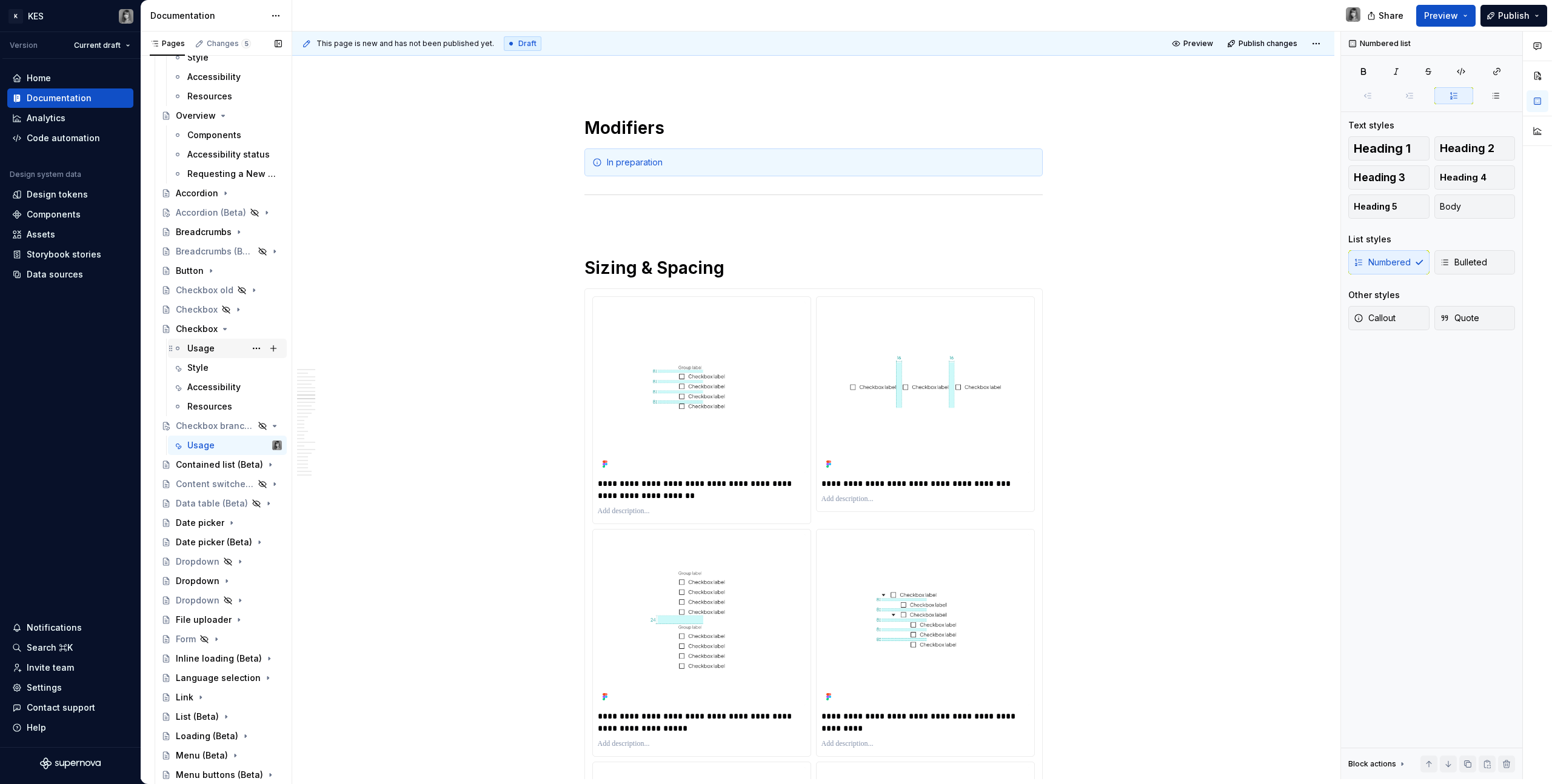 click on "Usage" at bounding box center [235, 348] 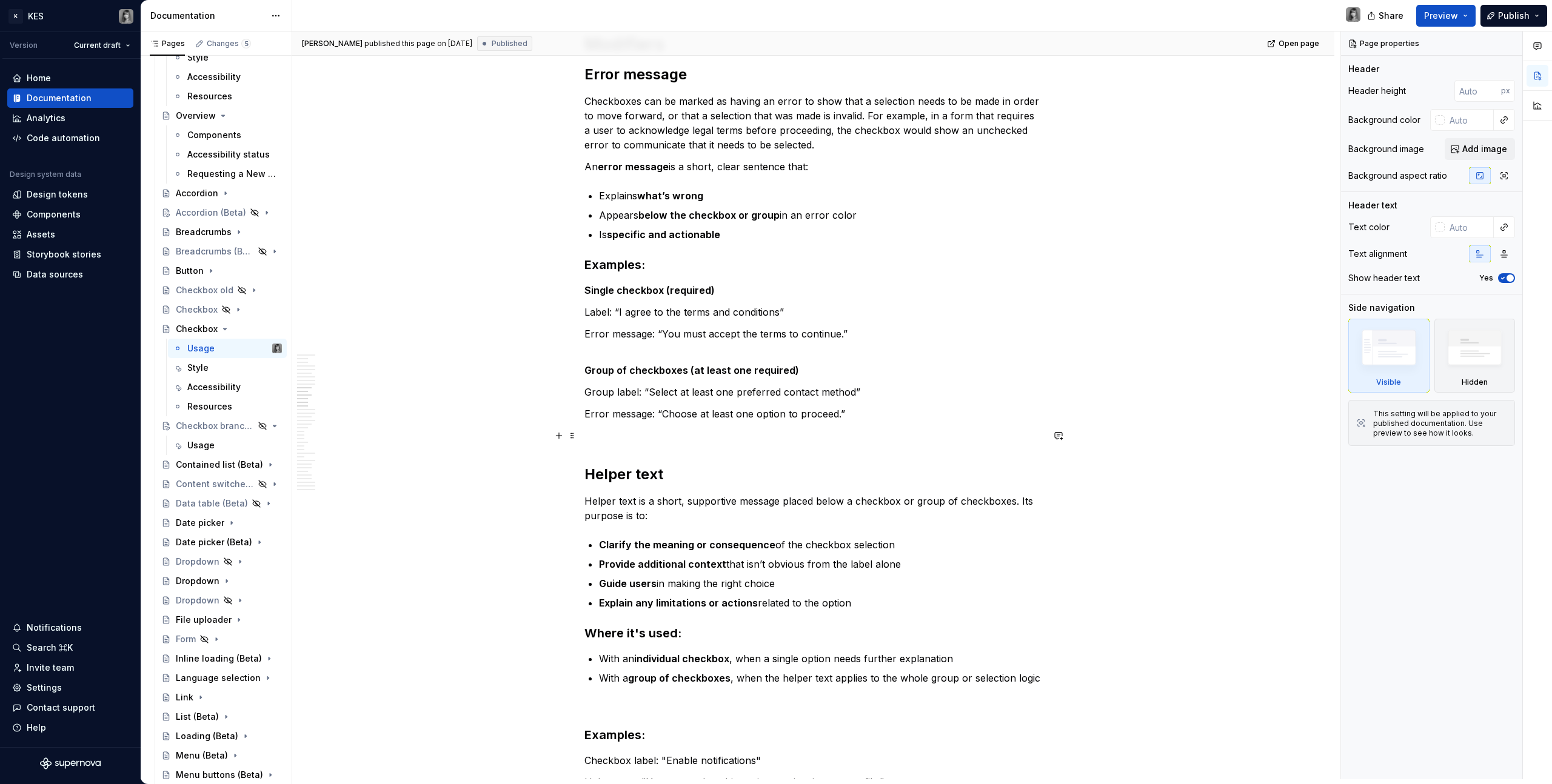 scroll, scrollTop: 3502, scrollLeft: 0, axis: vertical 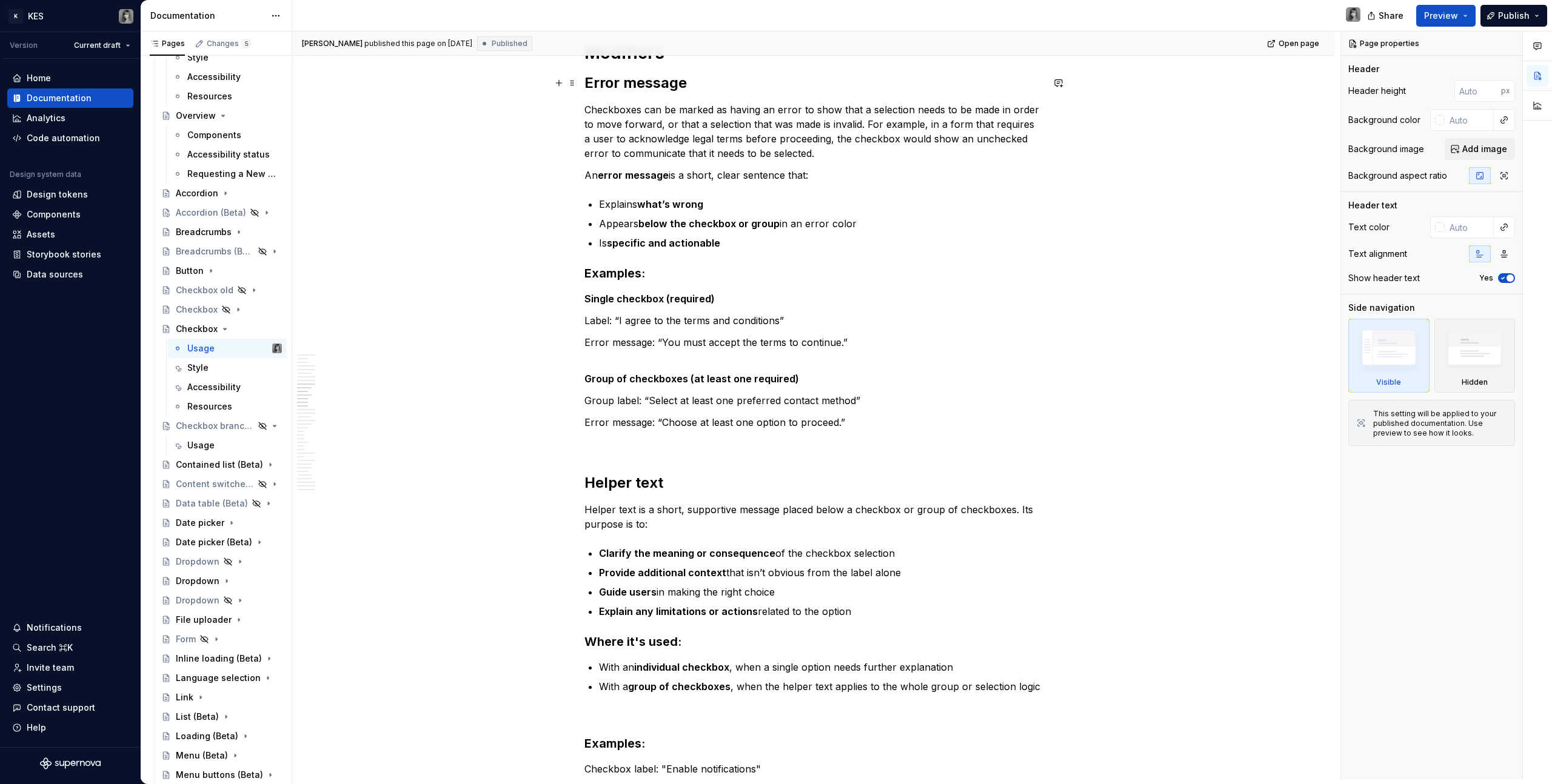 type on "*" 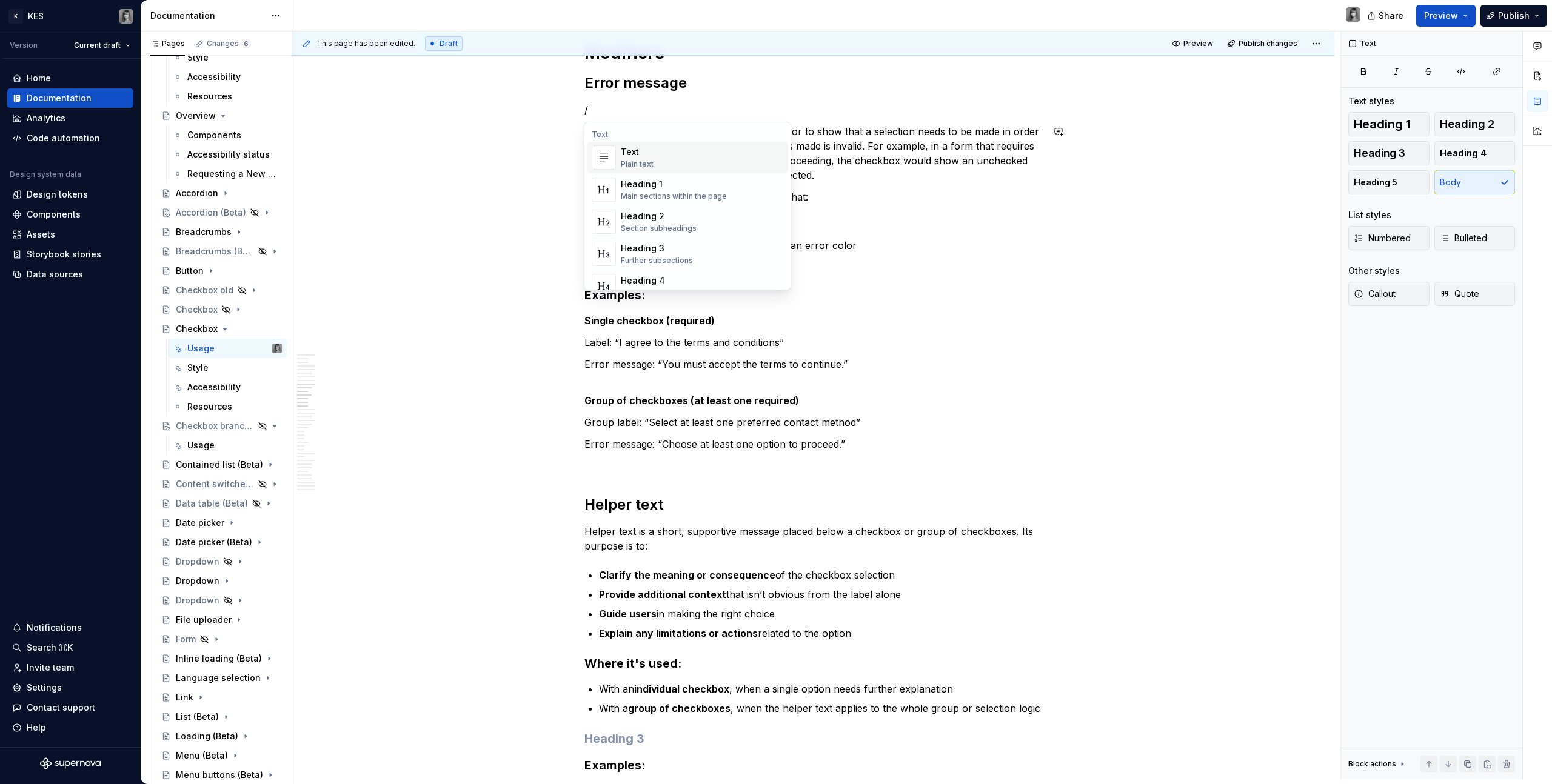 type 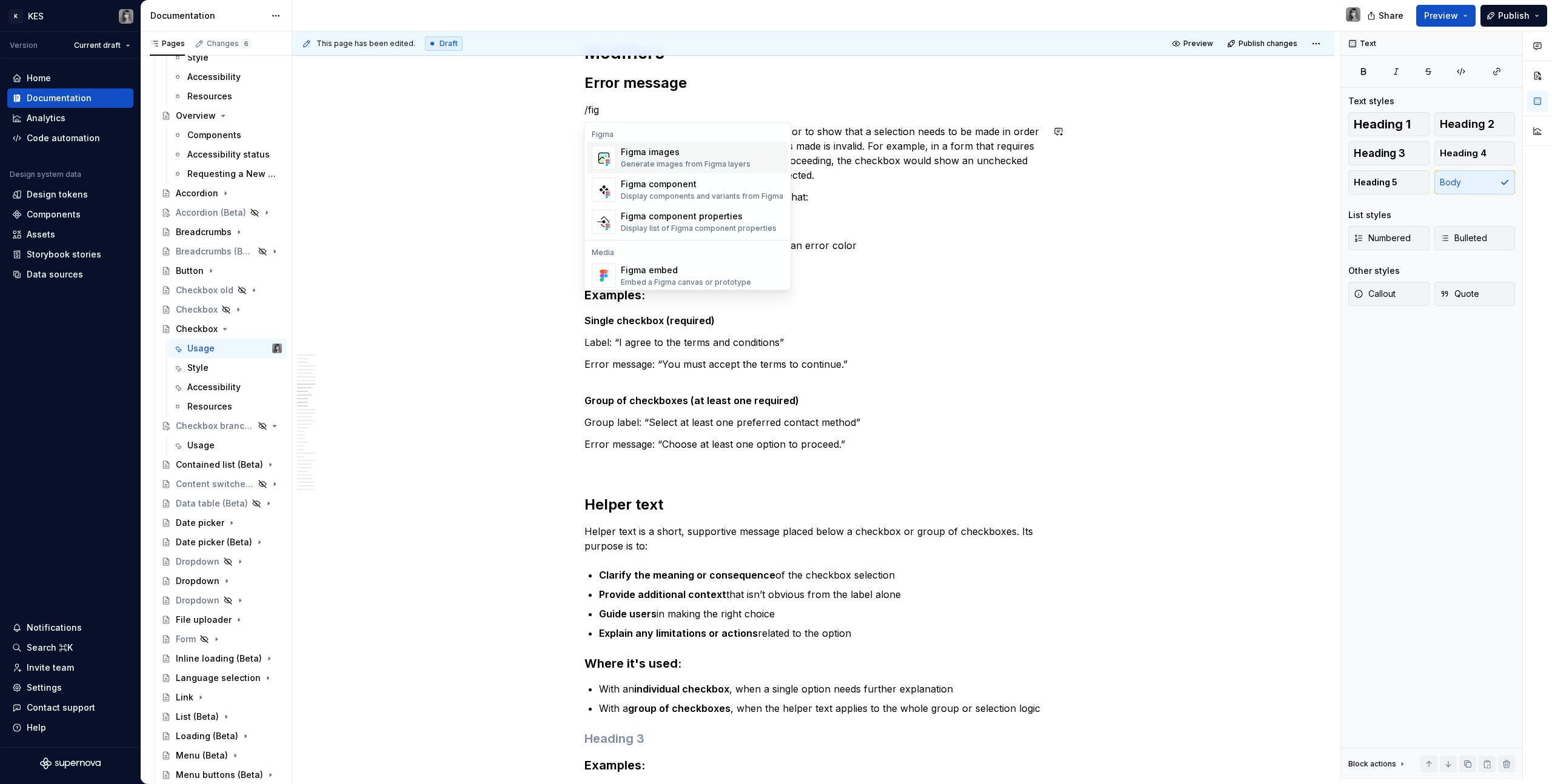 click on "Figma images Generate images from Figma layers" at bounding box center [686, 158] 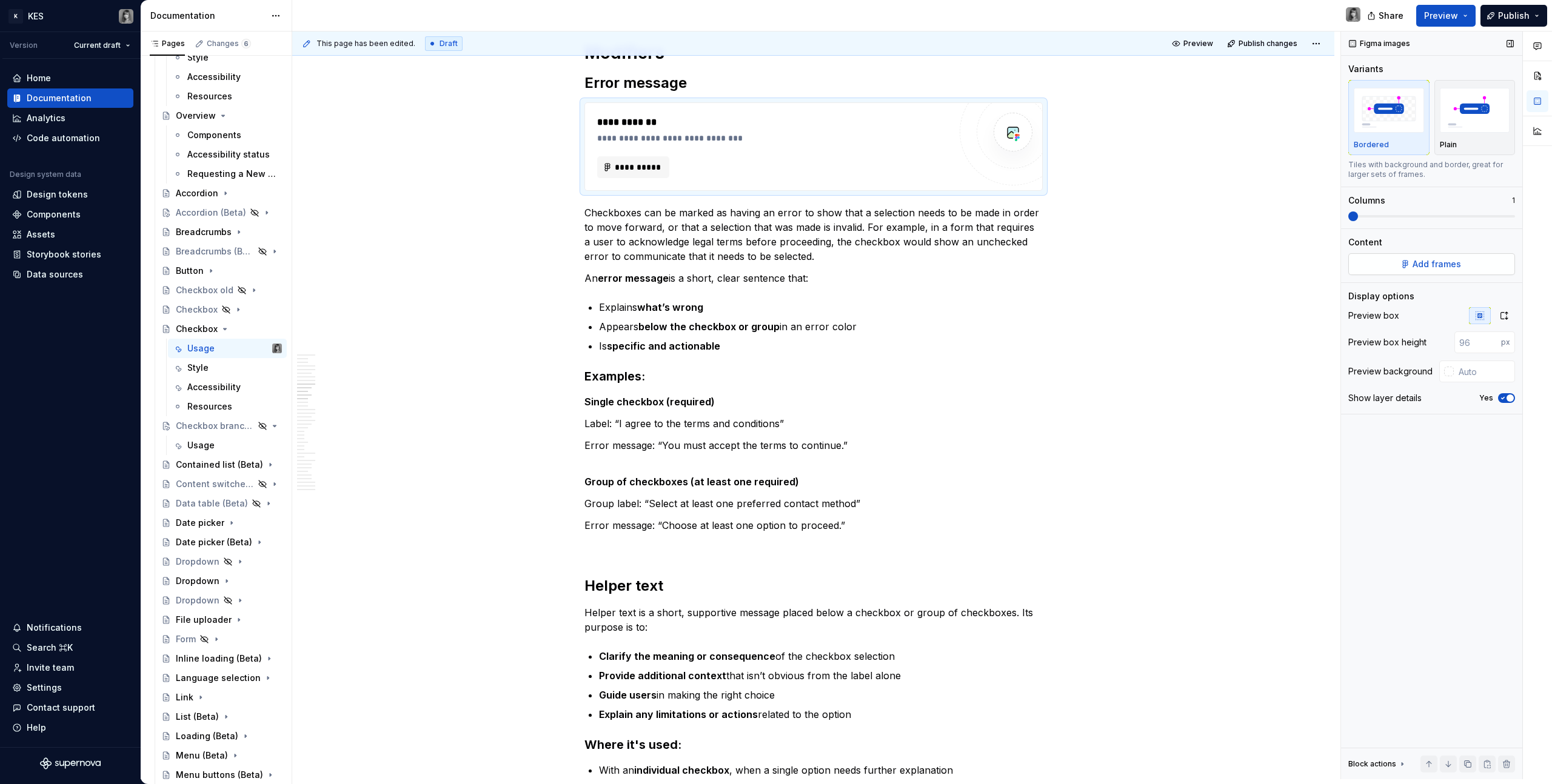 click on "Add frames" at bounding box center (1431, 264) 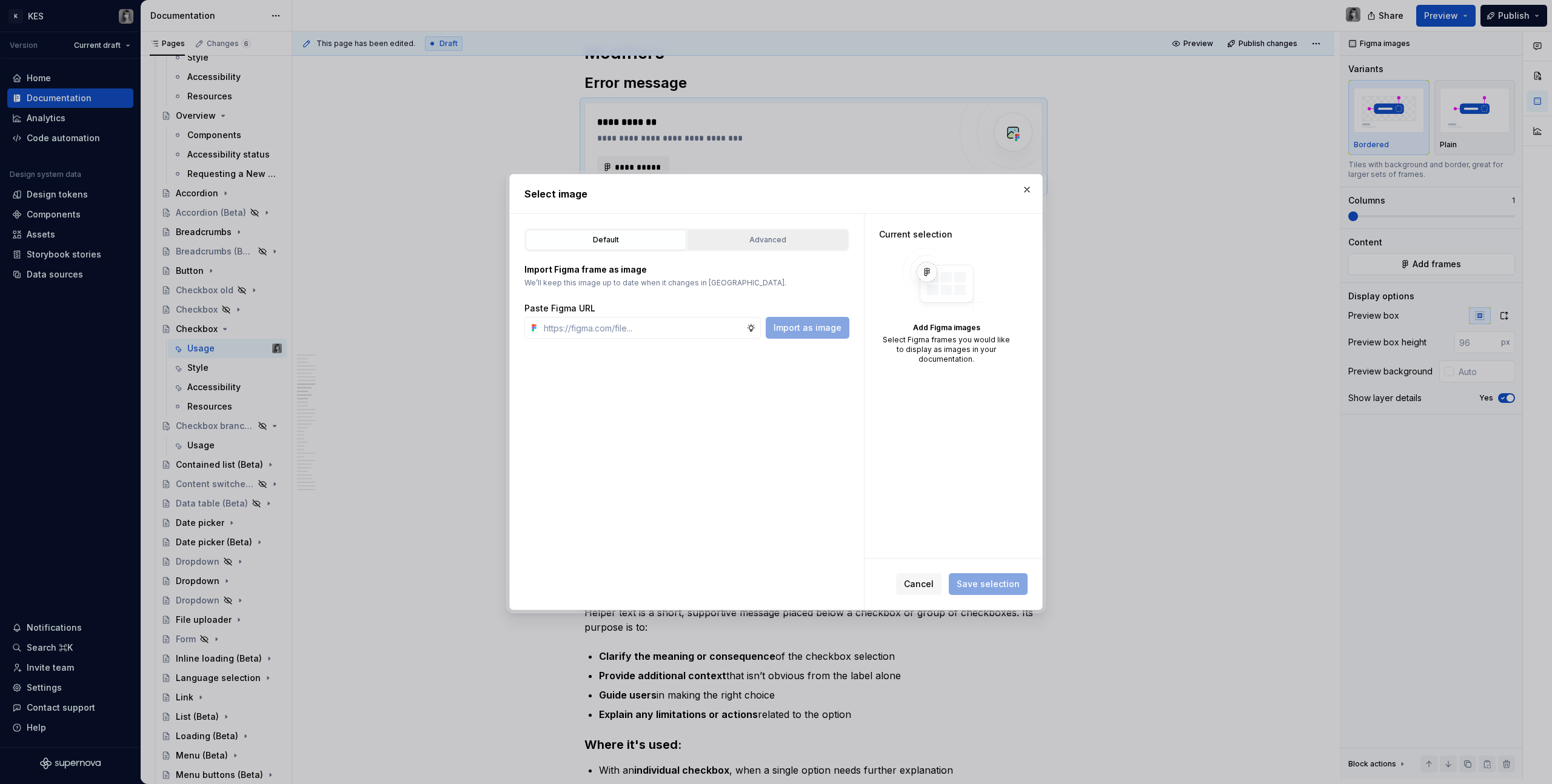click on "Advanced" at bounding box center [768, 240] 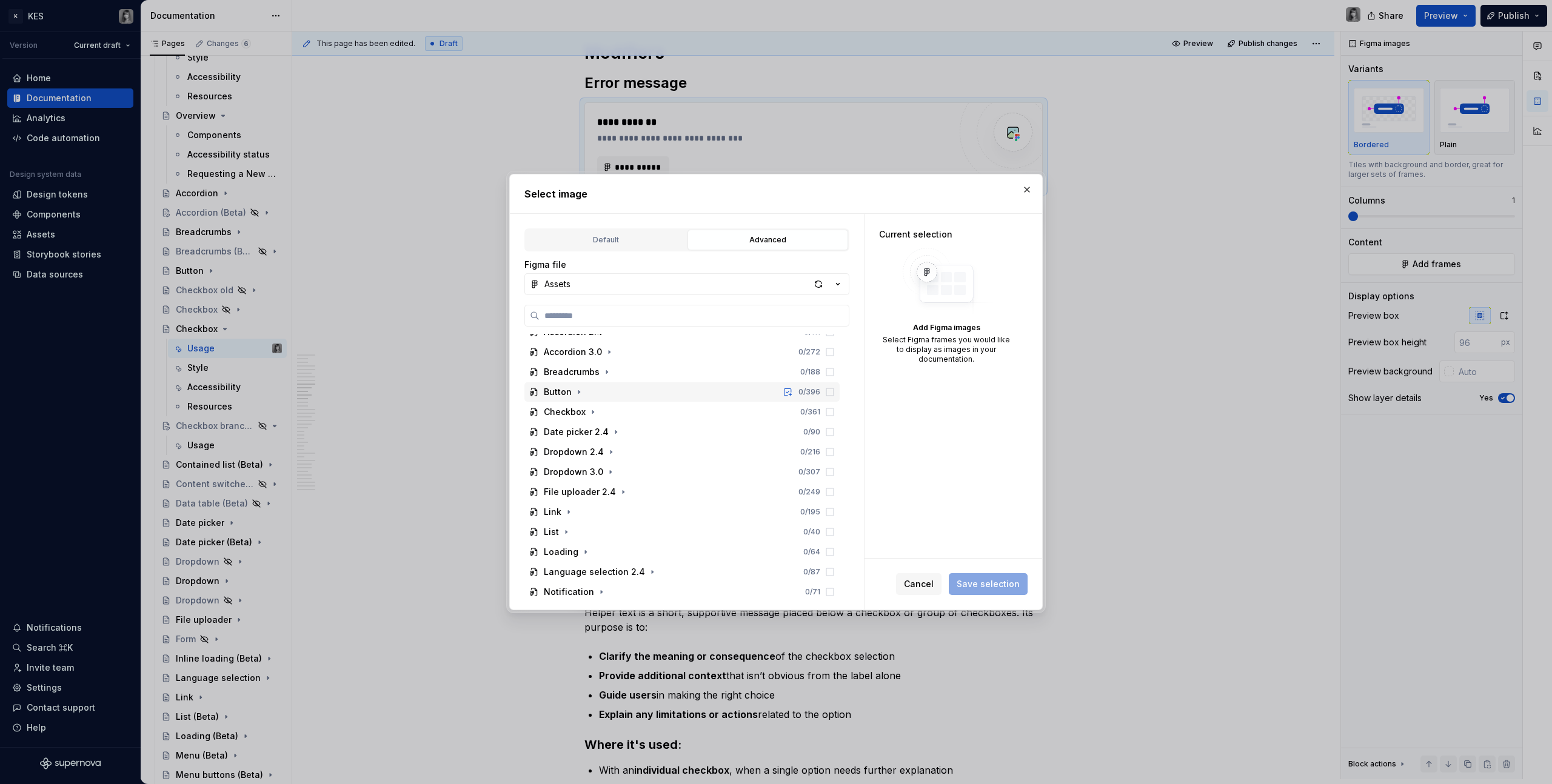 scroll, scrollTop: 169, scrollLeft: 0, axis: vertical 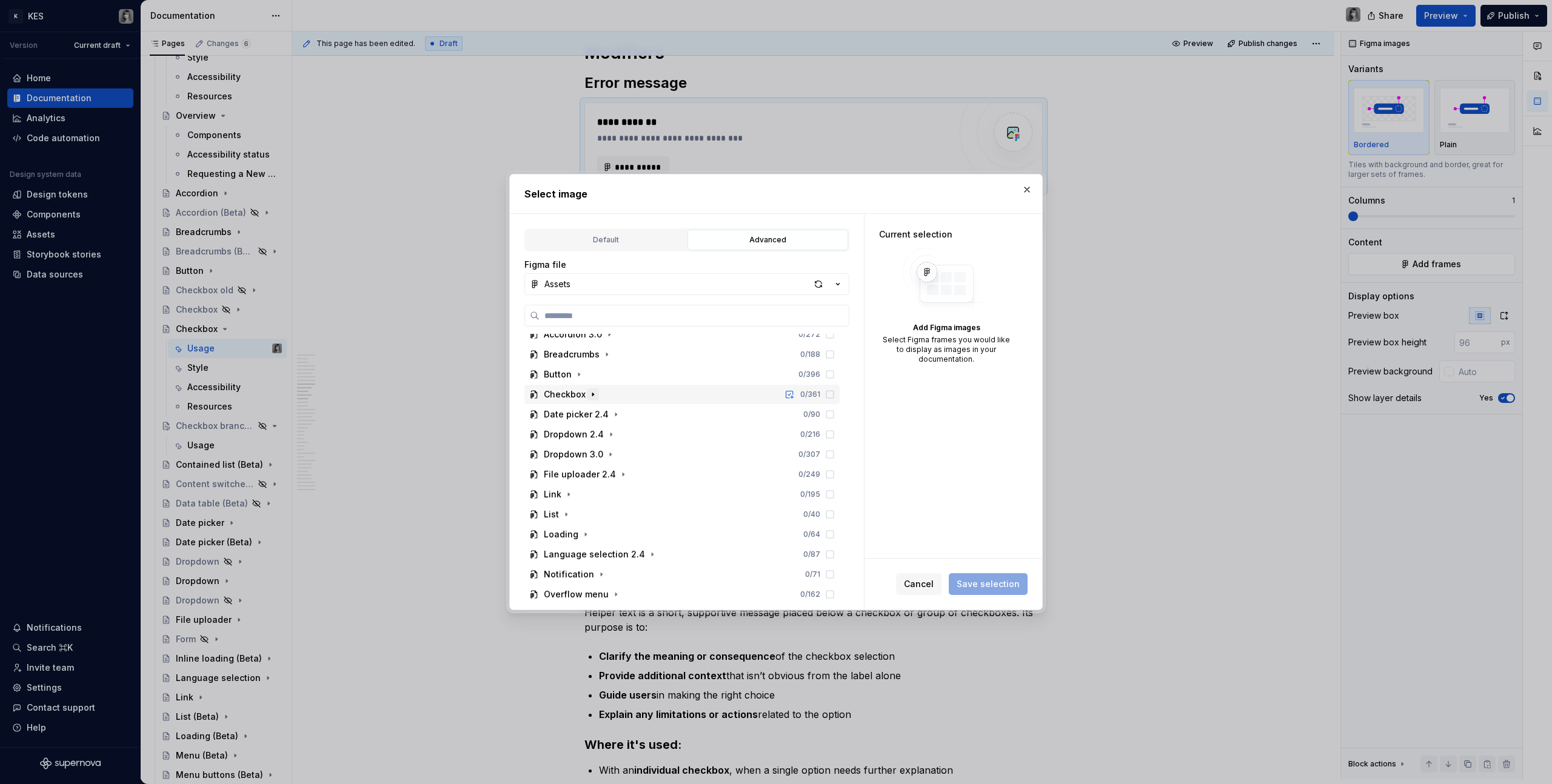 click at bounding box center [593, 394] 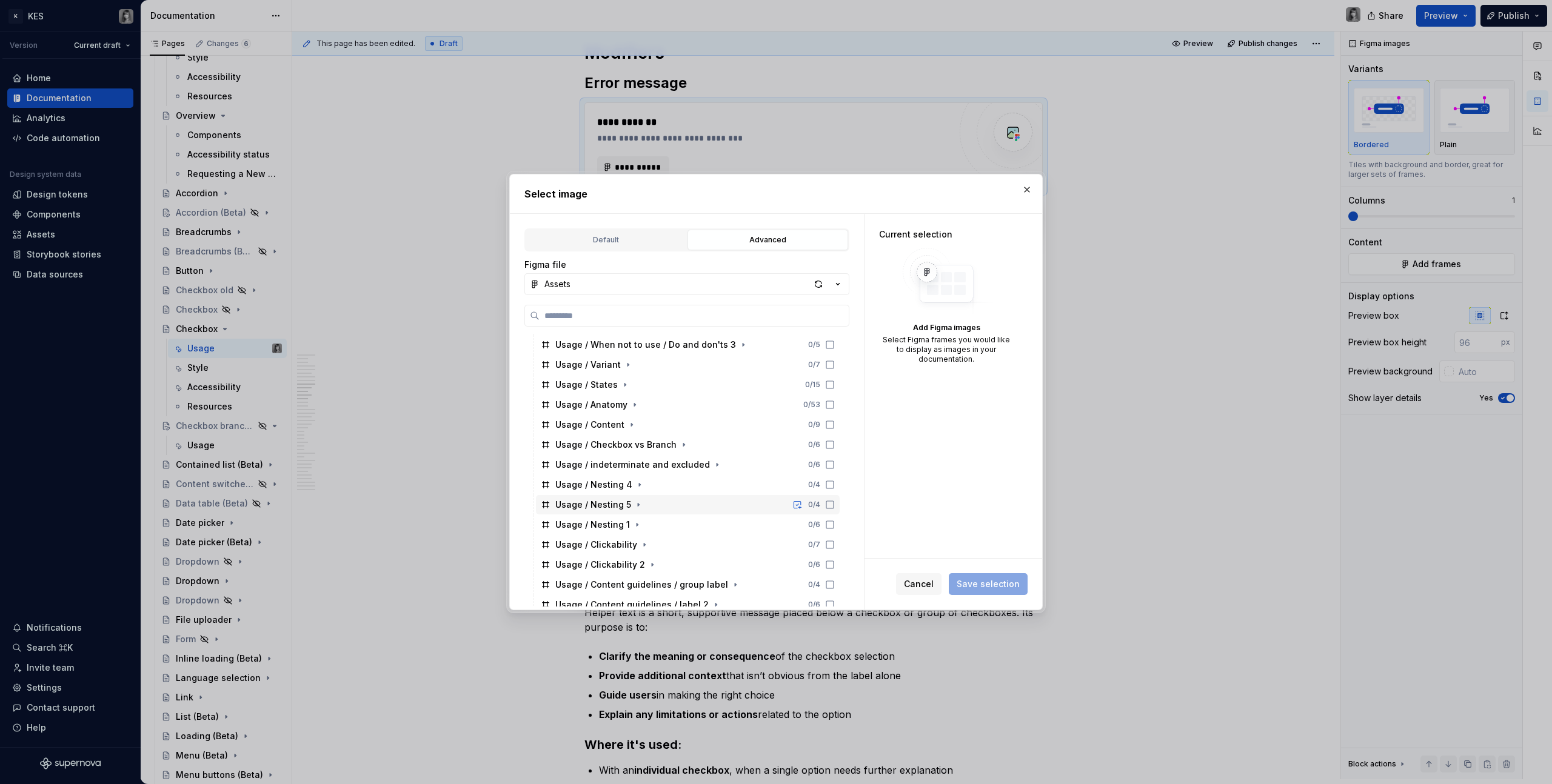 scroll, scrollTop: 438, scrollLeft: 0, axis: vertical 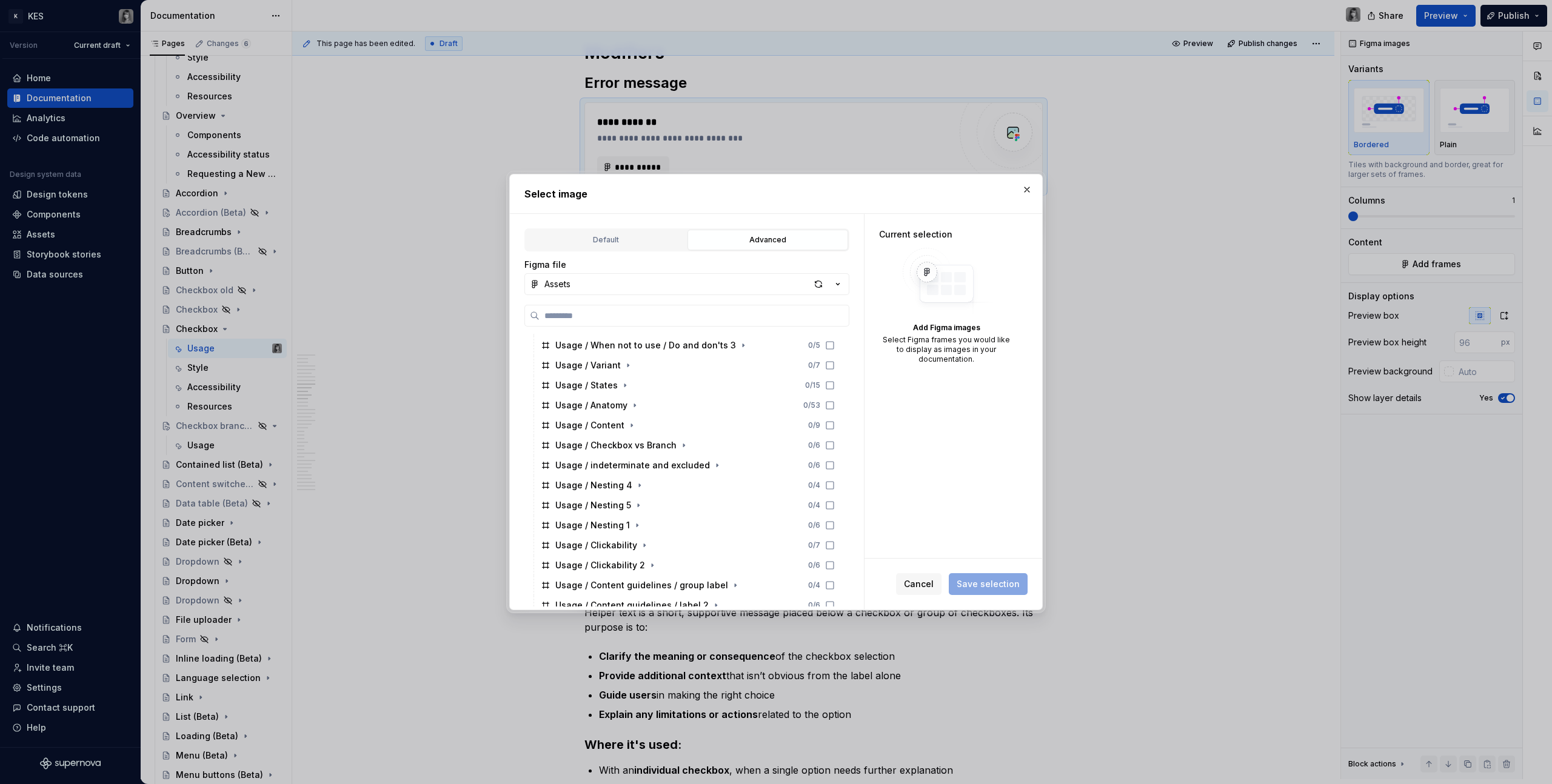 click on "Cancel" at bounding box center (918, 584) 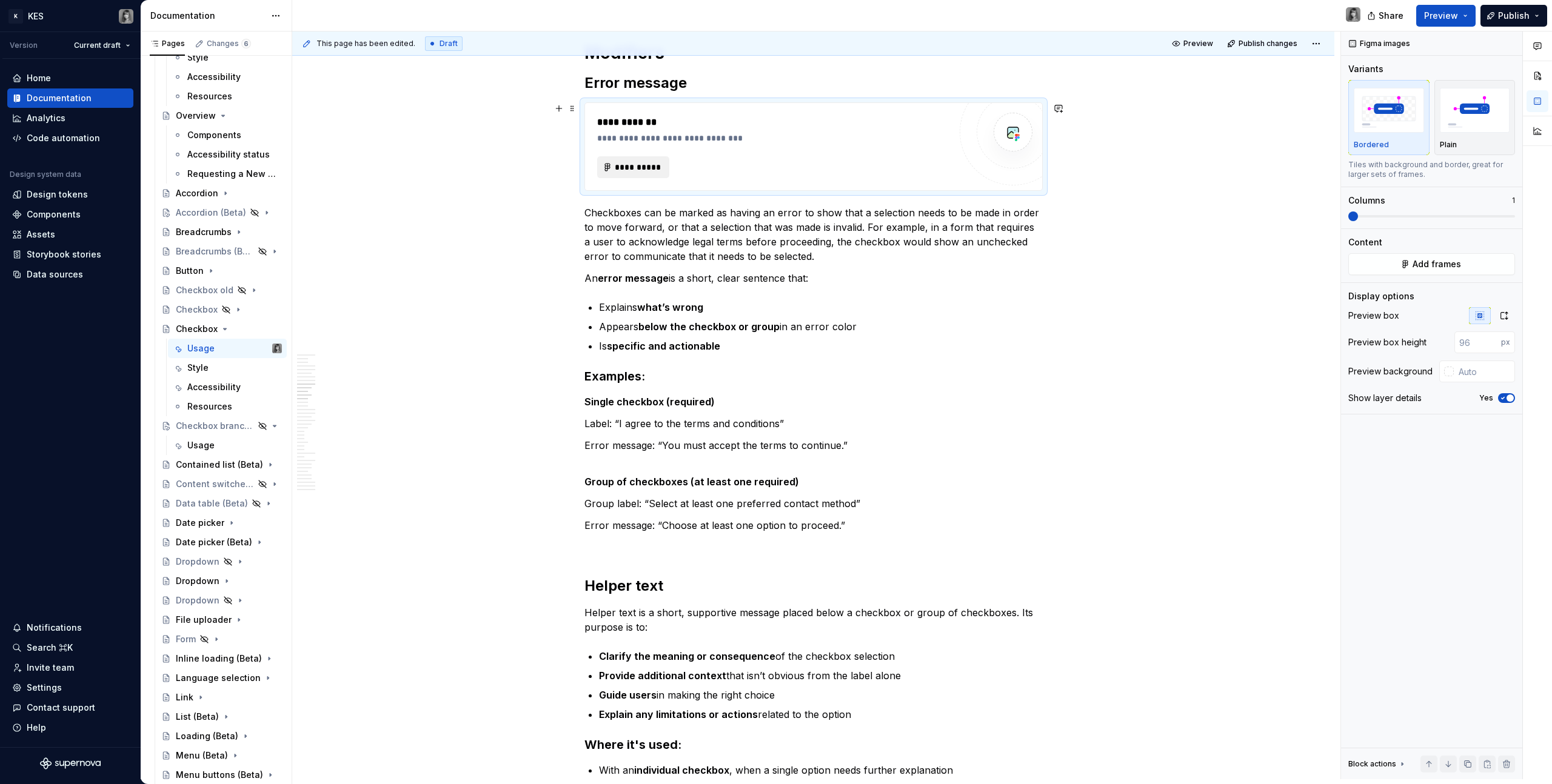 click on "**********" at bounding box center (634, 167) 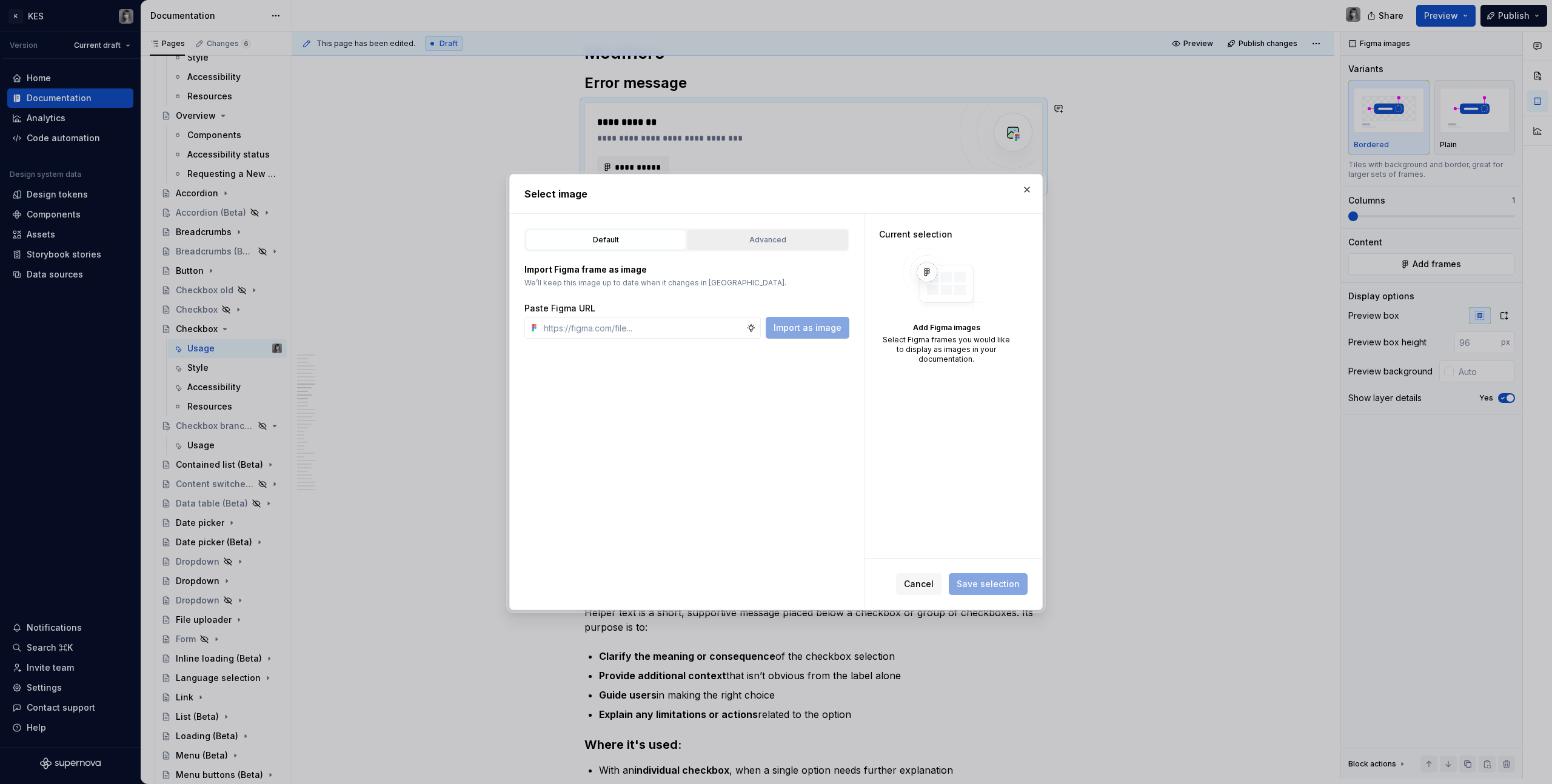 click on "Advanced" at bounding box center [768, 240] 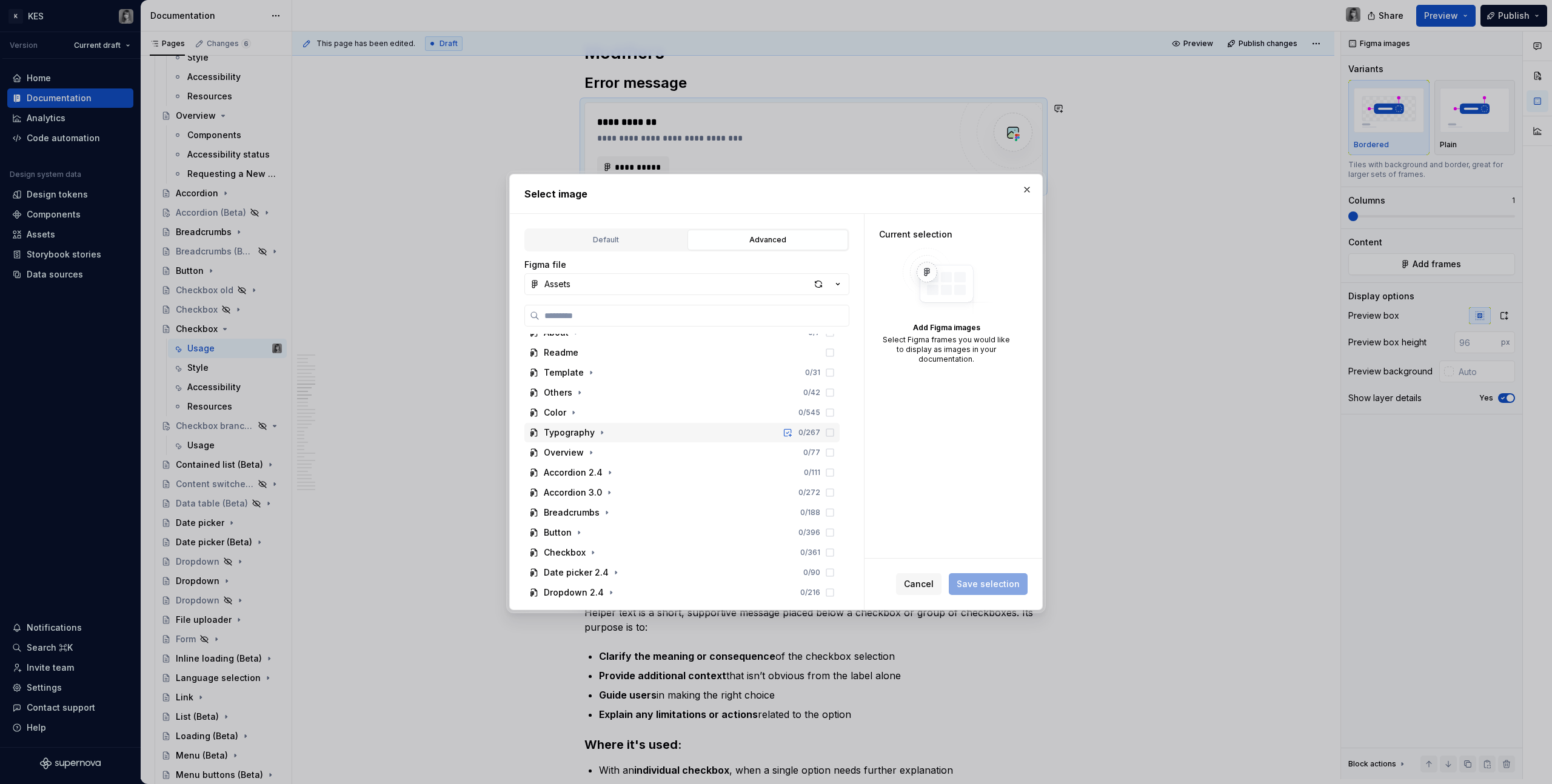 scroll, scrollTop: 27, scrollLeft: 0, axis: vertical 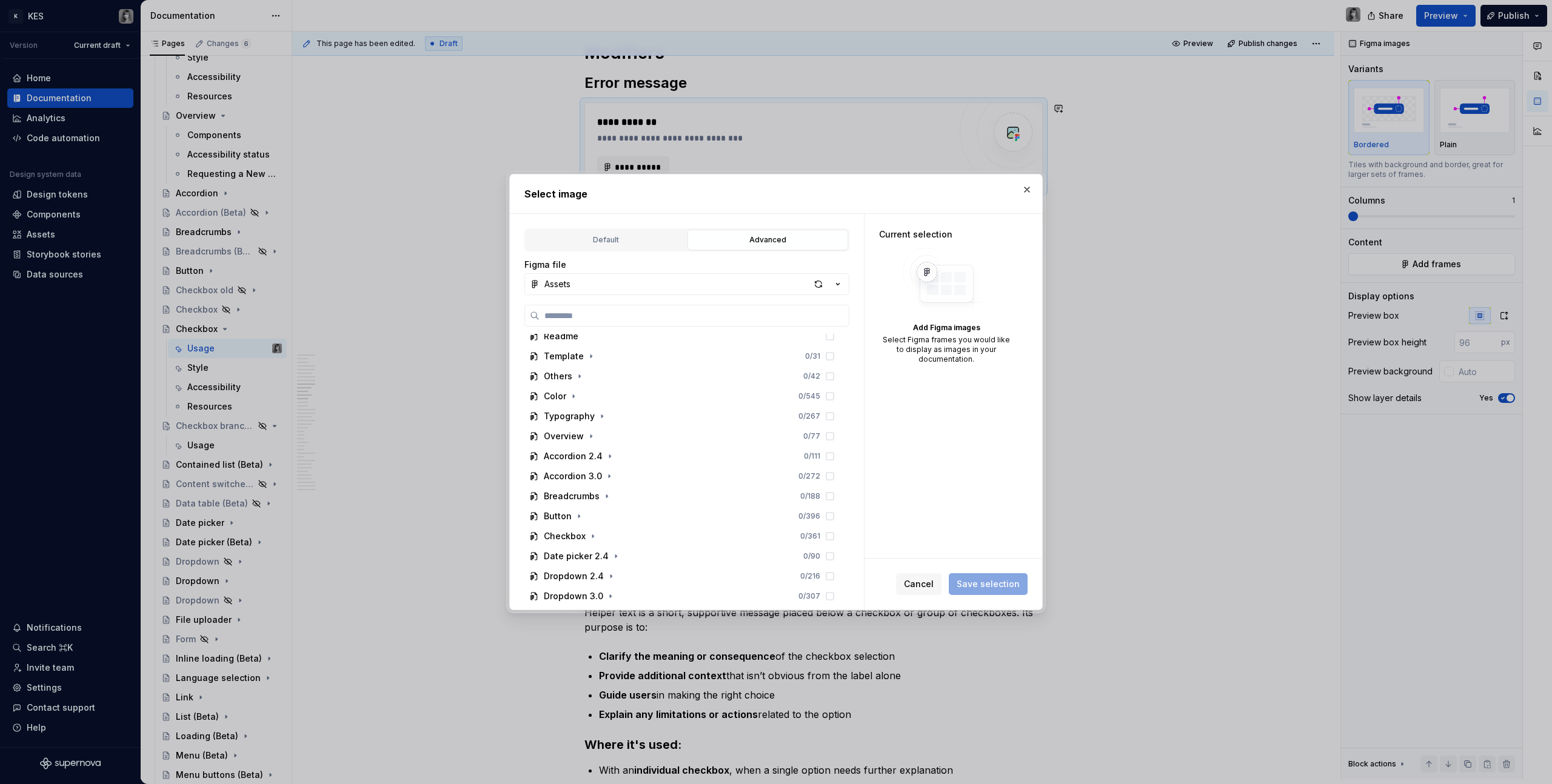 click at bounding box center (1027, 190) 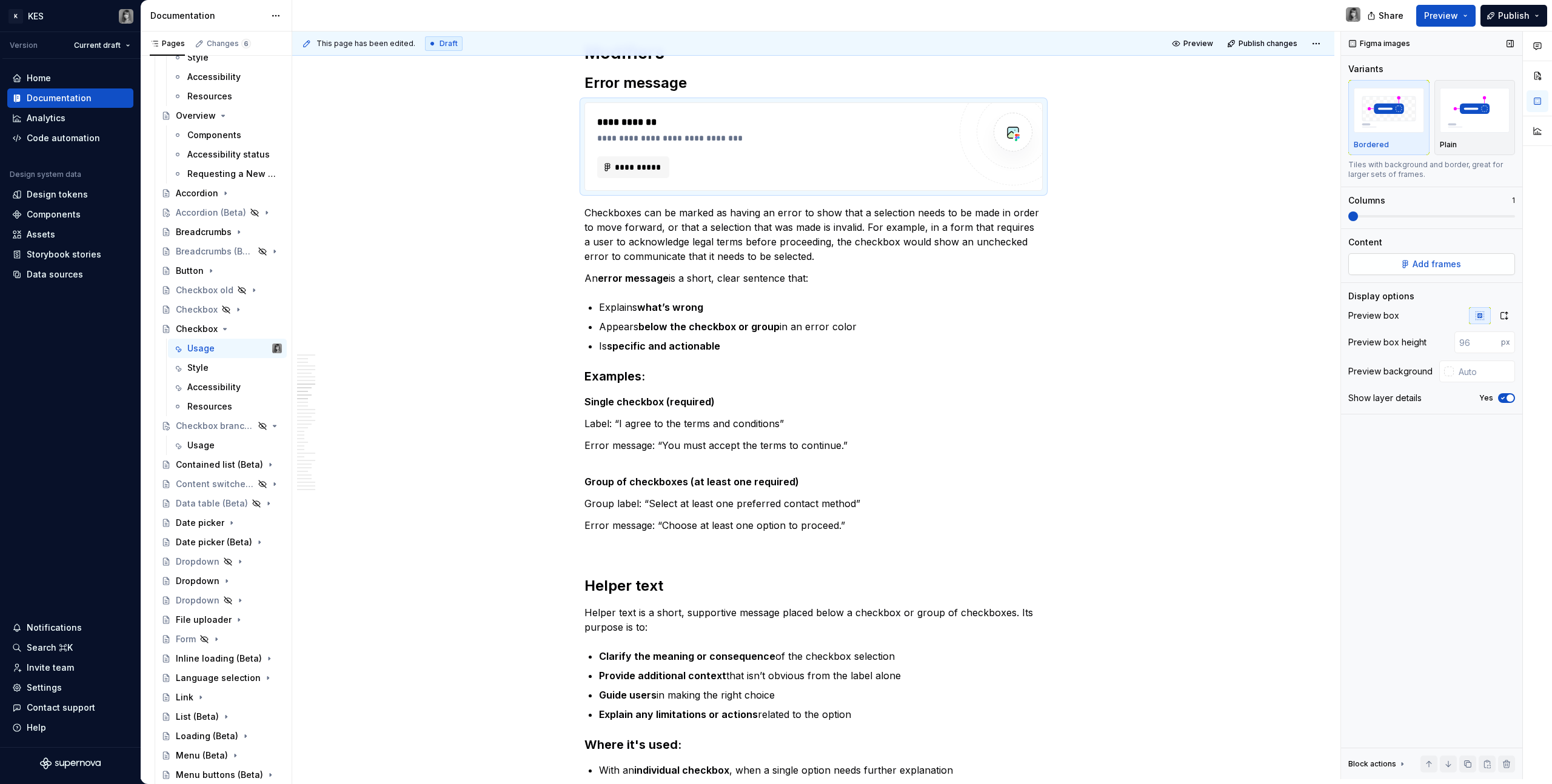 click on "Add frames" at bounding box center (1431, 264) 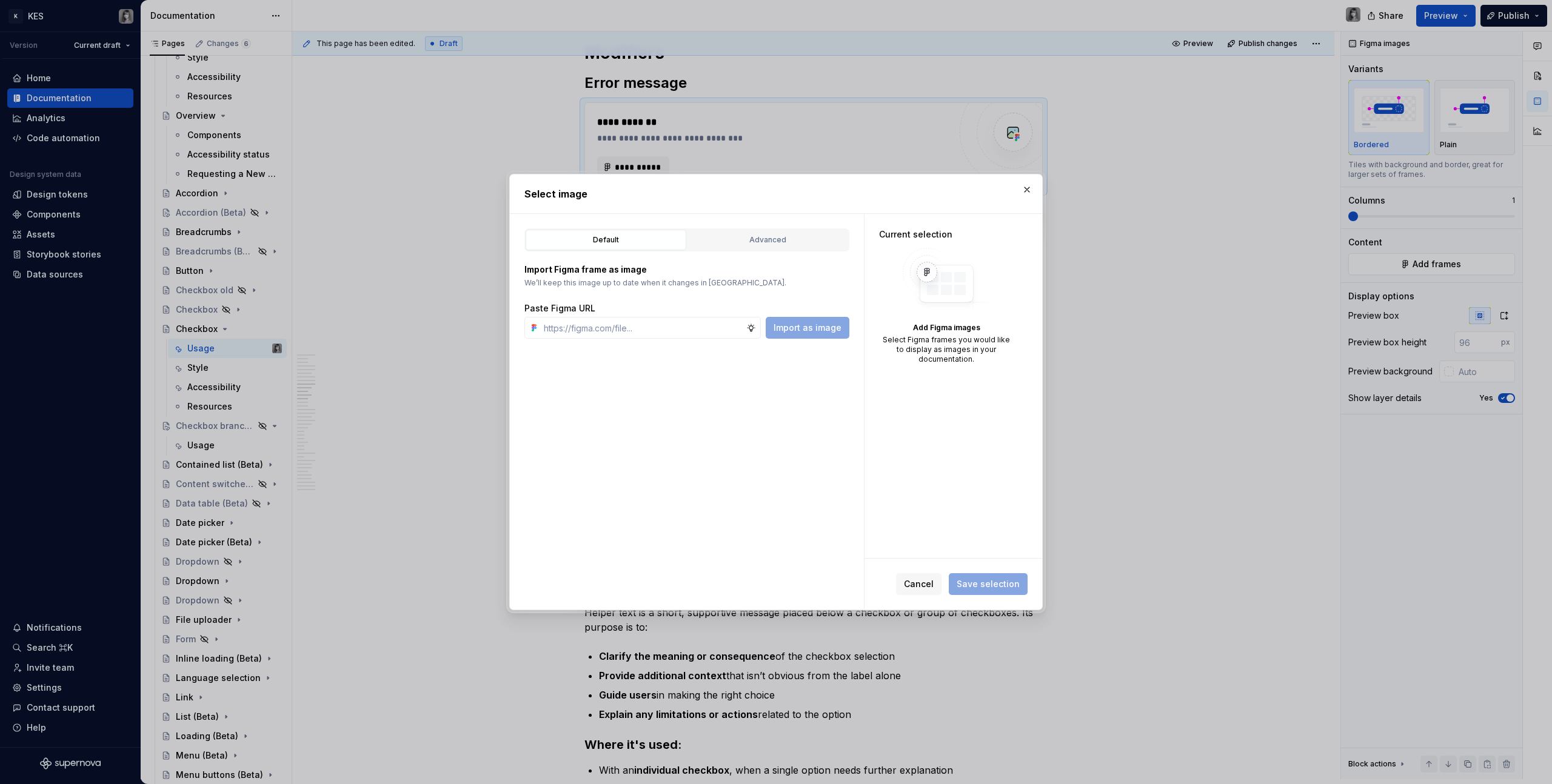 type on "*" 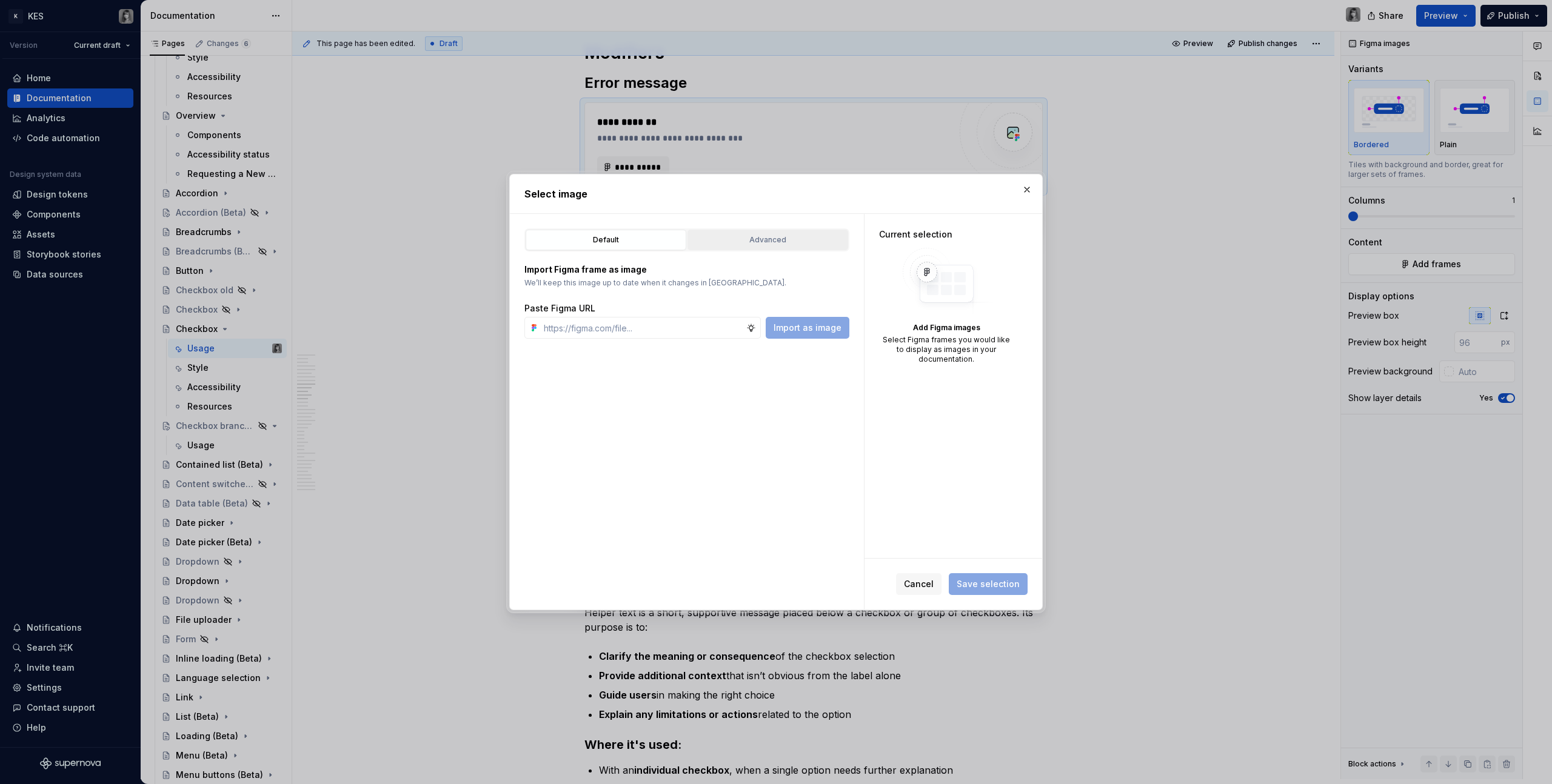 click on "Advanced" at bounding box center (768, 240) 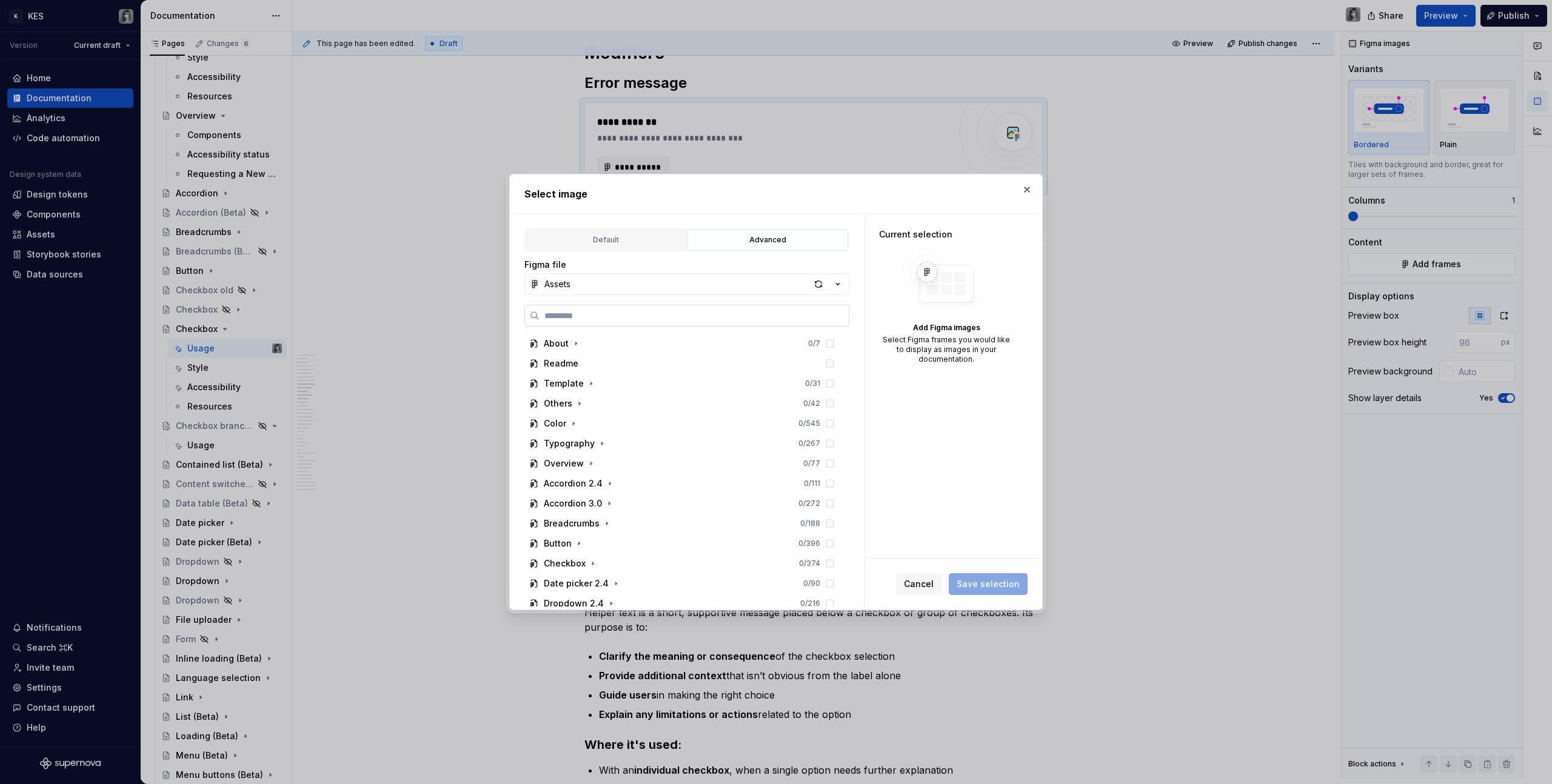 click at bounding box center (687, 316) 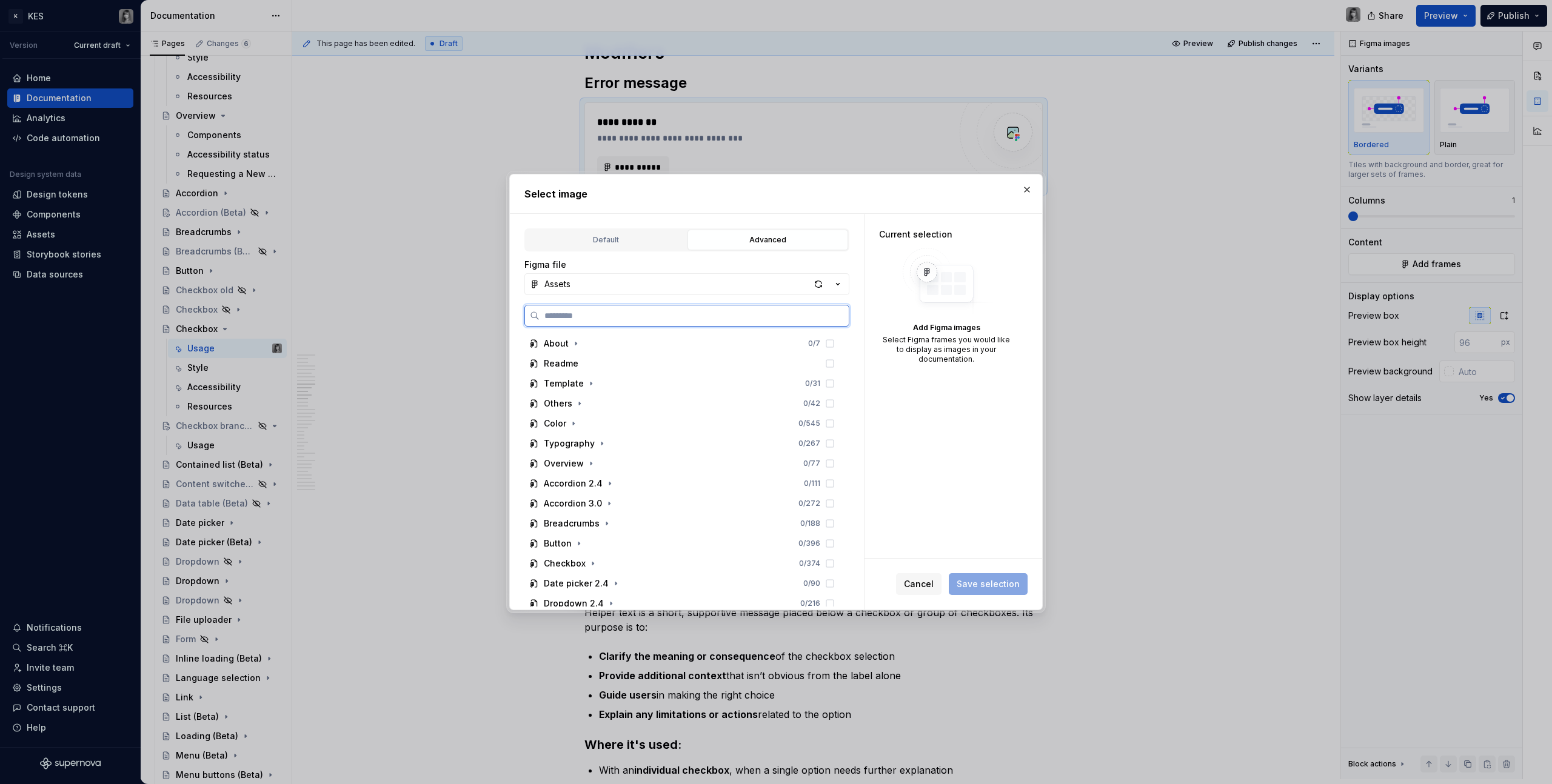 click at bounding box center [694, 316] 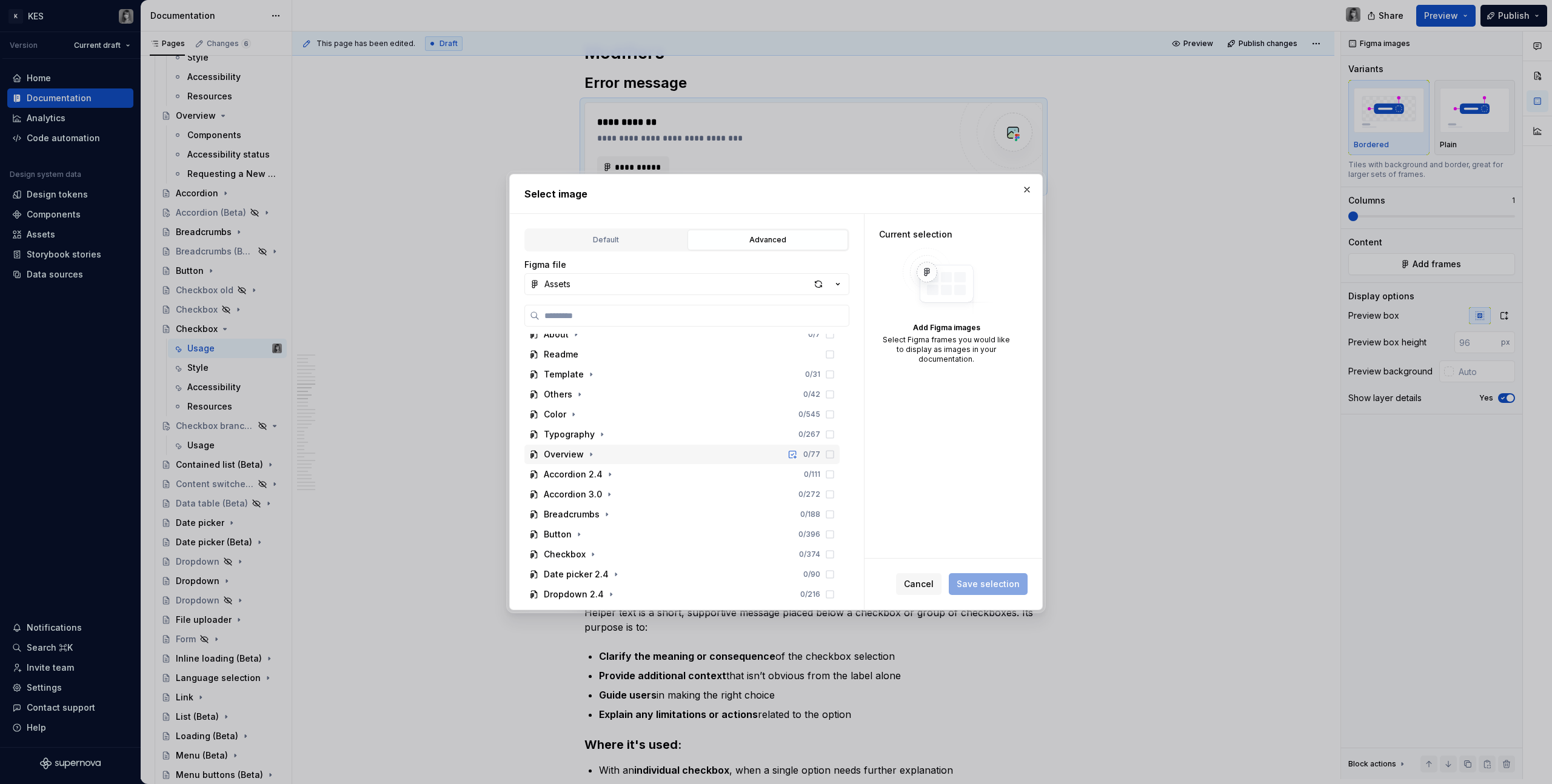 scroll, scrollTop: 22, scrollLeft: 0, axis: vertical 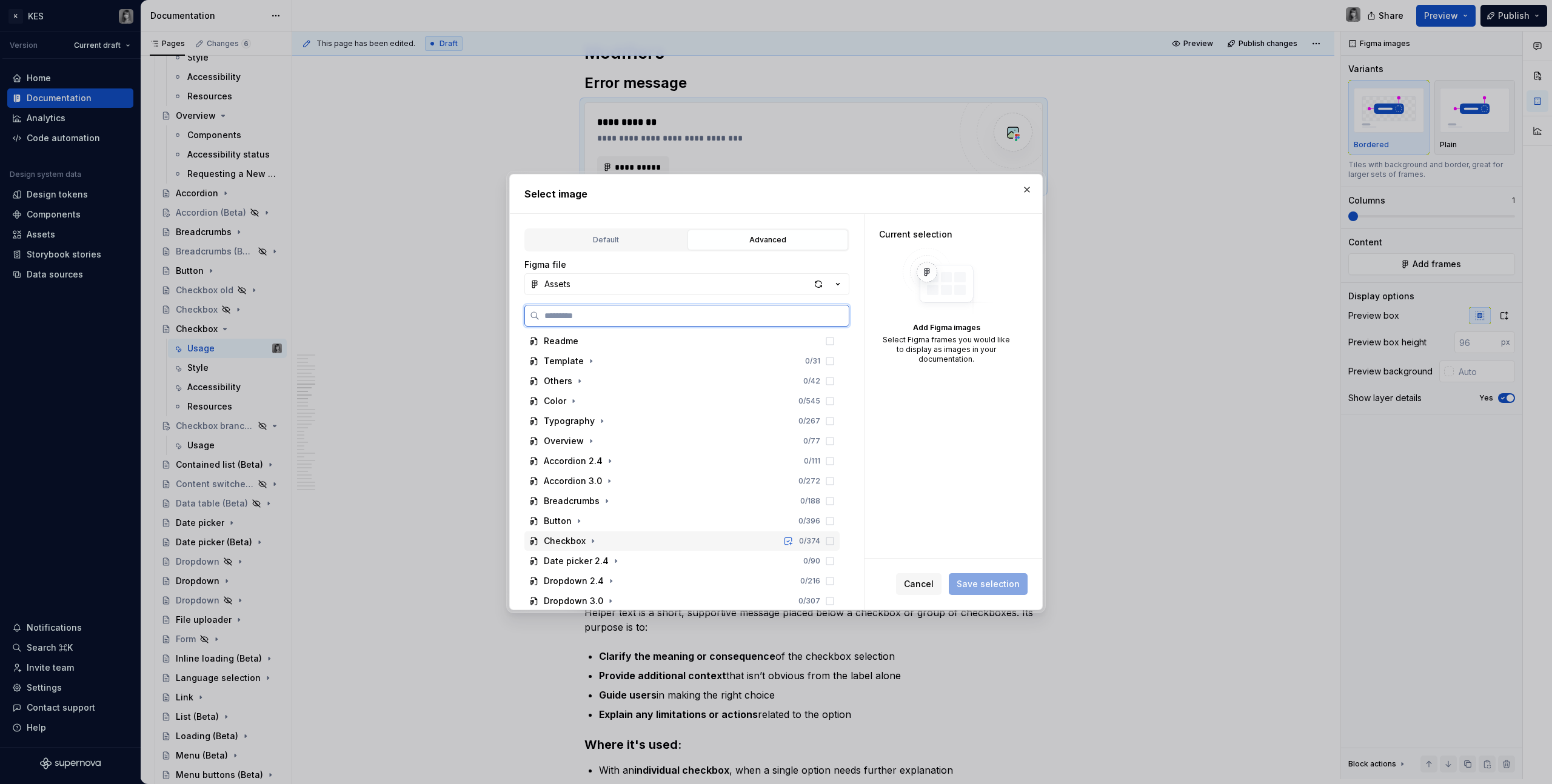 drag, startPoint x: 598, startPoint y: 536, endPoint x: 609, endPoint y: 525, distance: 15.556349 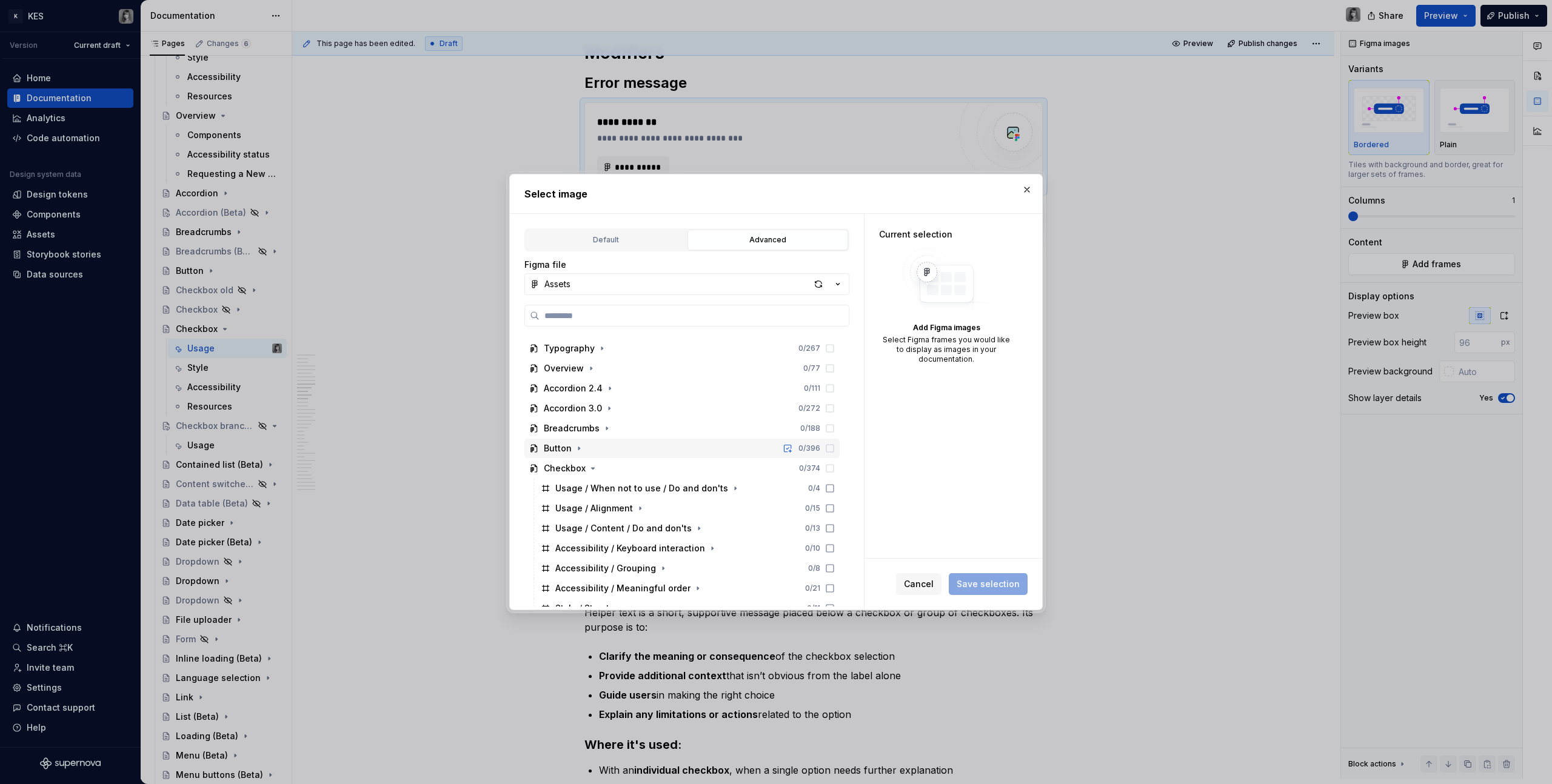 scroll, scrollTop: 98, scrollLeft: 0, axis: vertical 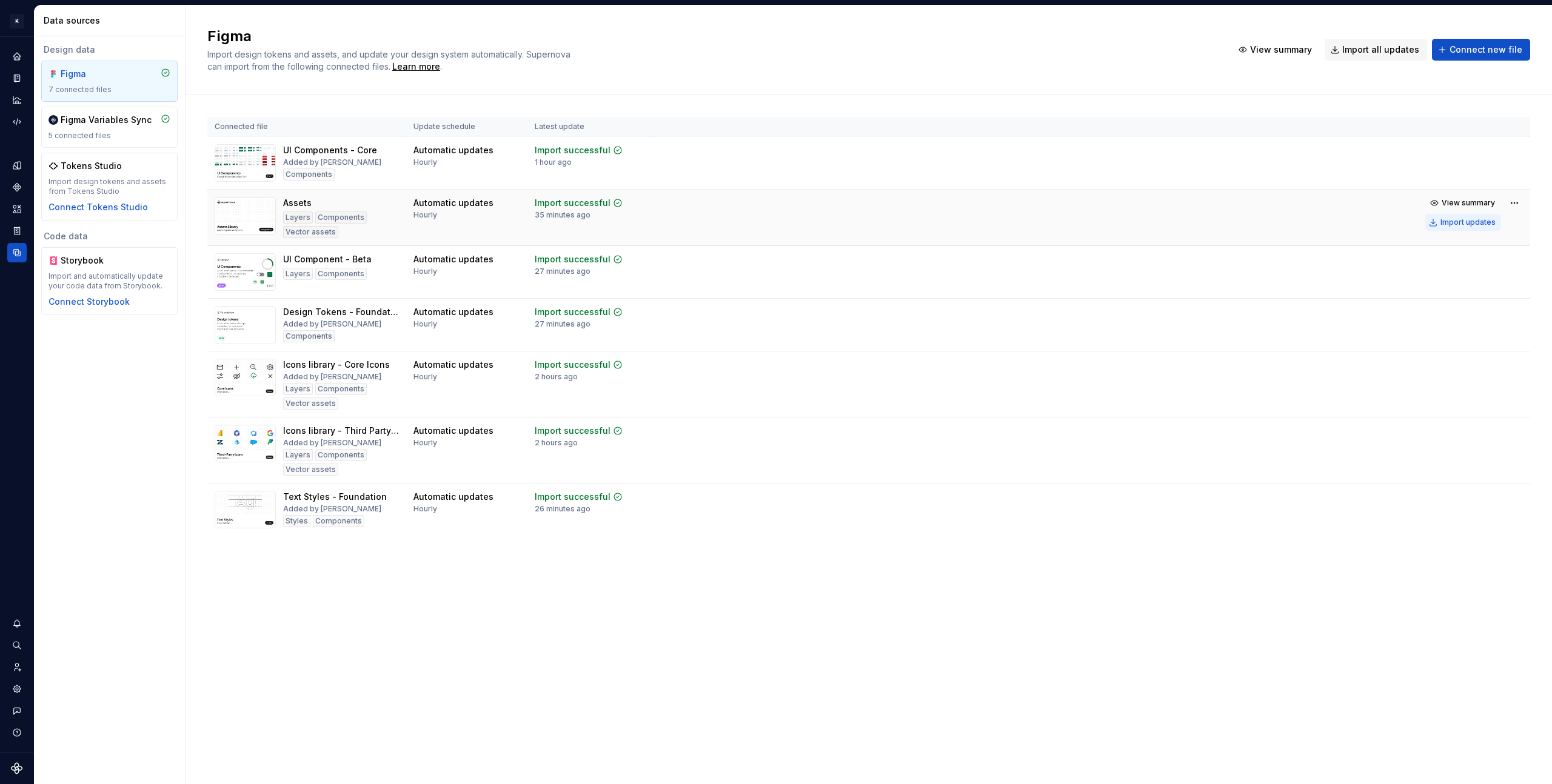 click on "Import updates" at bounding box center (1468, 222) 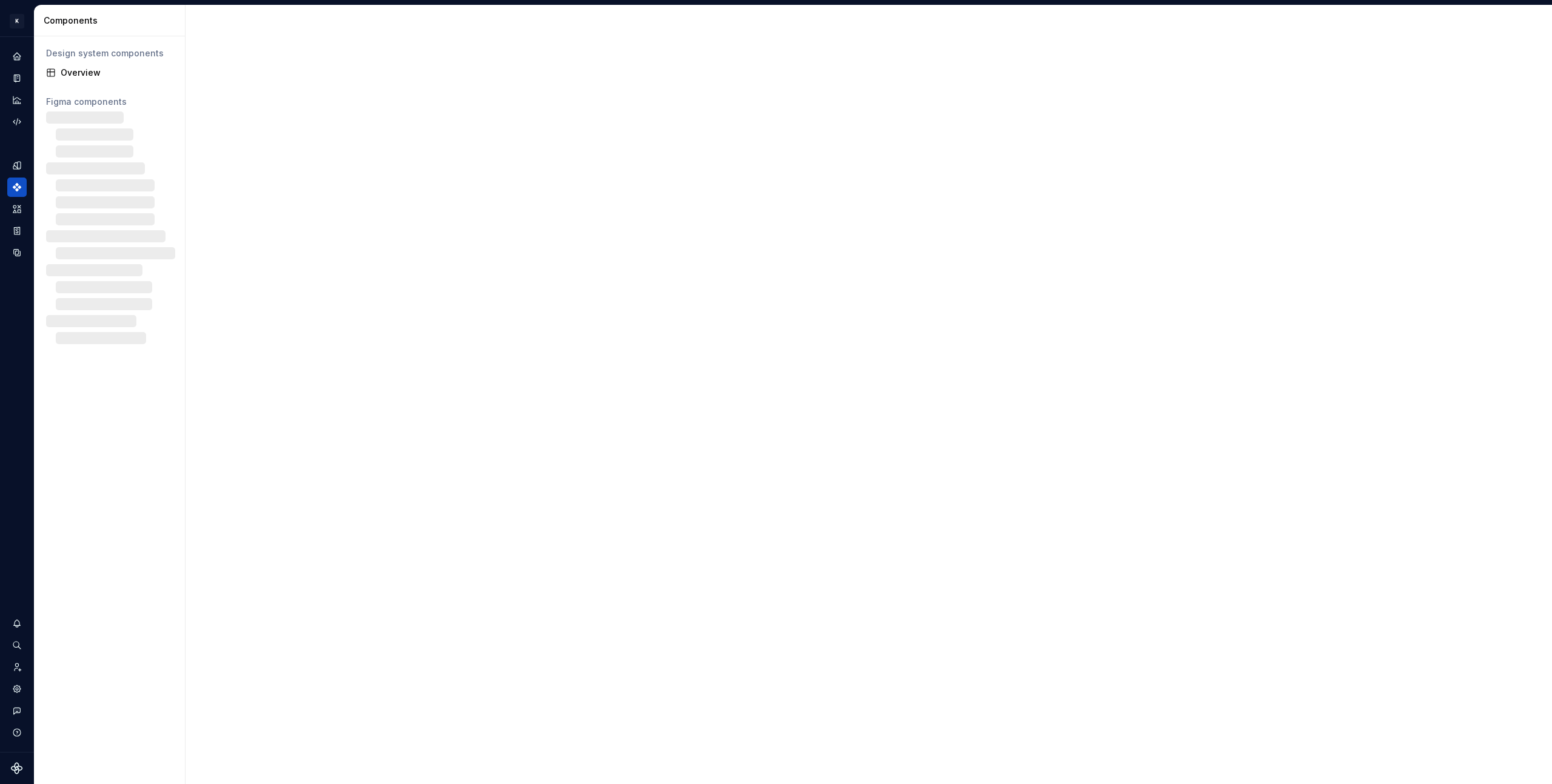 scroll, scrollTop: 0, scrollLeft: 0, axis: both 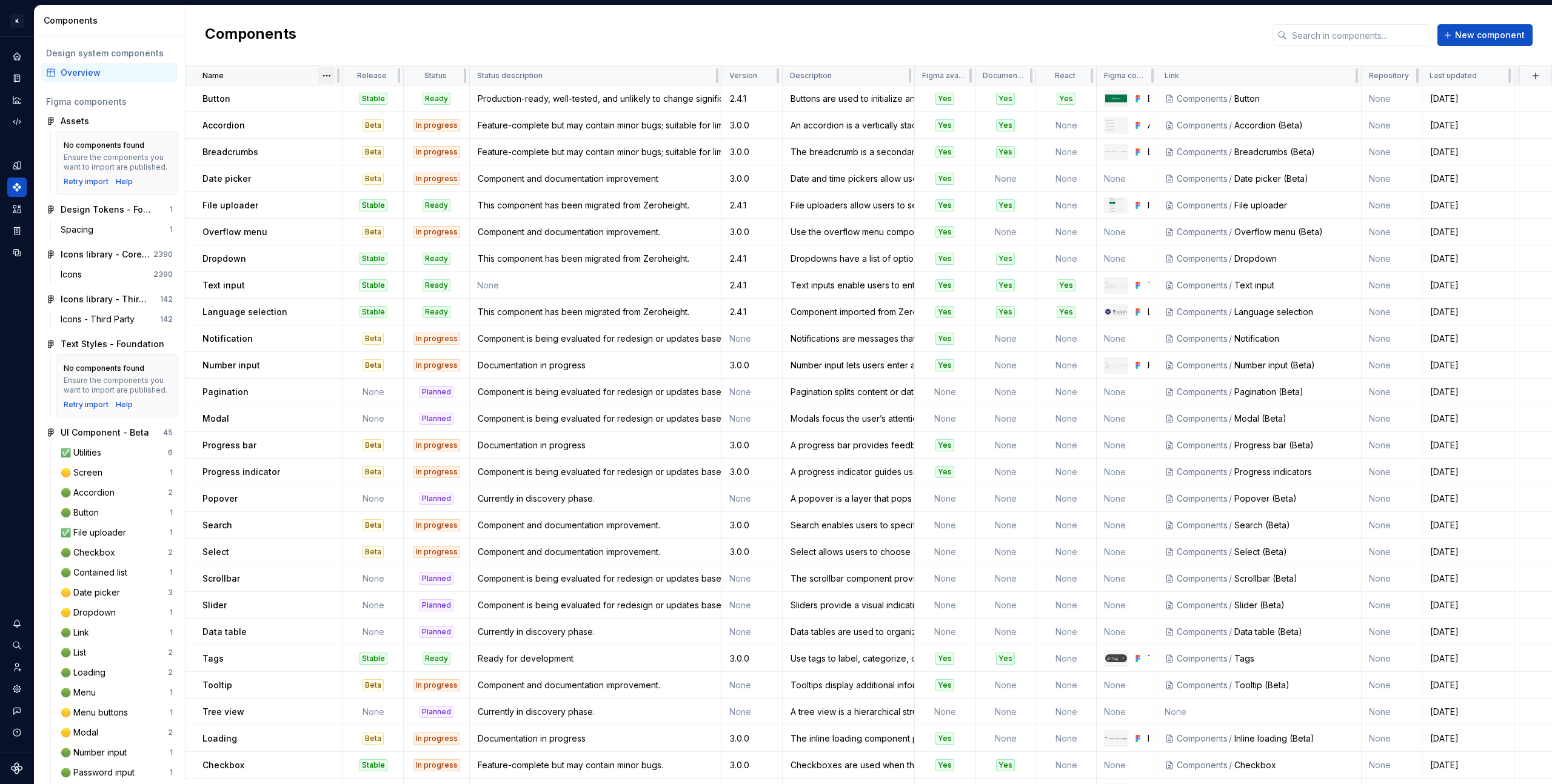 click on "K KES Design system data Components Design system components Overview Figma components Assets No components found Ensure the components you want to import are published. Retry import Help Design Tokens - Foundation 1 Spacing 1 Icons library - Core Icons 2390 Icons 2390 Icons library - Third Party Icons 142 Icons - Third Party 142 Text Styles - Foundation No components found Ensure the components you want to import are published. Retry import Help UI Component - Beta 45 ✅ Utilities 6 🟡 Screen 1 🟢 Accordion 2 🟢 Button 1 ✅ File uploader 1 🟢 Checkbox 2 🟢 Contained list 1 🟡 Date picker 3 🟡 Dropdown 1 🟢 Link 1 🟢 List 2 🟢 Loading 2 🟢 Menu 1 🟡 Menu buttons 1 🟡 Modal 2 🟢 Number input 1 🟢 Password input 1 🟢 Progress bar 1 🟢 Progress indicator 1 🟢 Radio button 2 🟡 Search 3 🟢 Tabs 1 🟡 Tag 1 🟢 Text input 1 🟢 Text area 1 🟢 Toggle 2 🟢 Tooltip 2 🟢 Breadcrumbs 1 UI Components - Core 68 Accordion 1 Button 1 What's New banner template 3 Utilities" at bounding box center (776, 392) 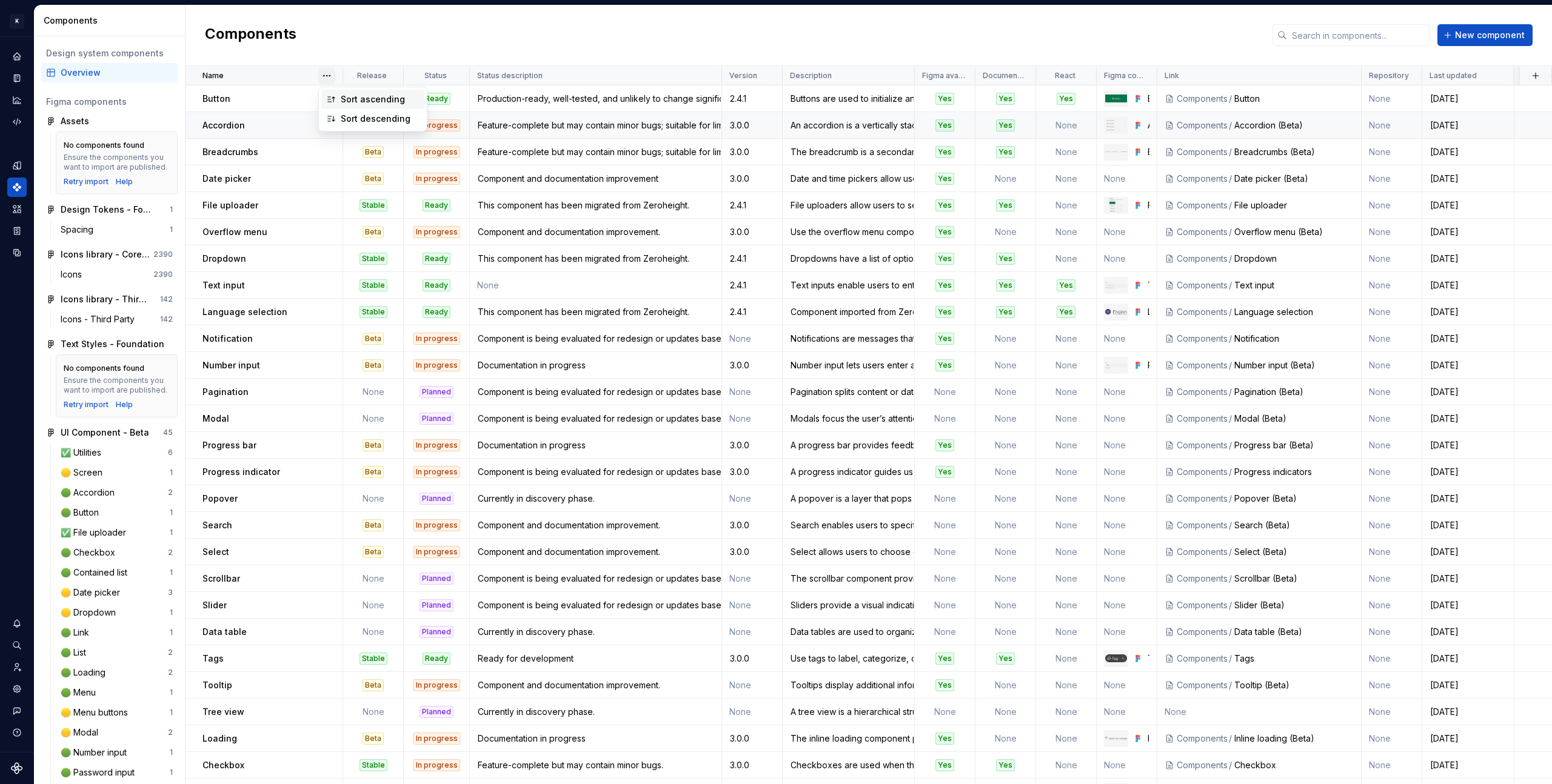 click on "Sort ascending" at bounding box center [373, 99] 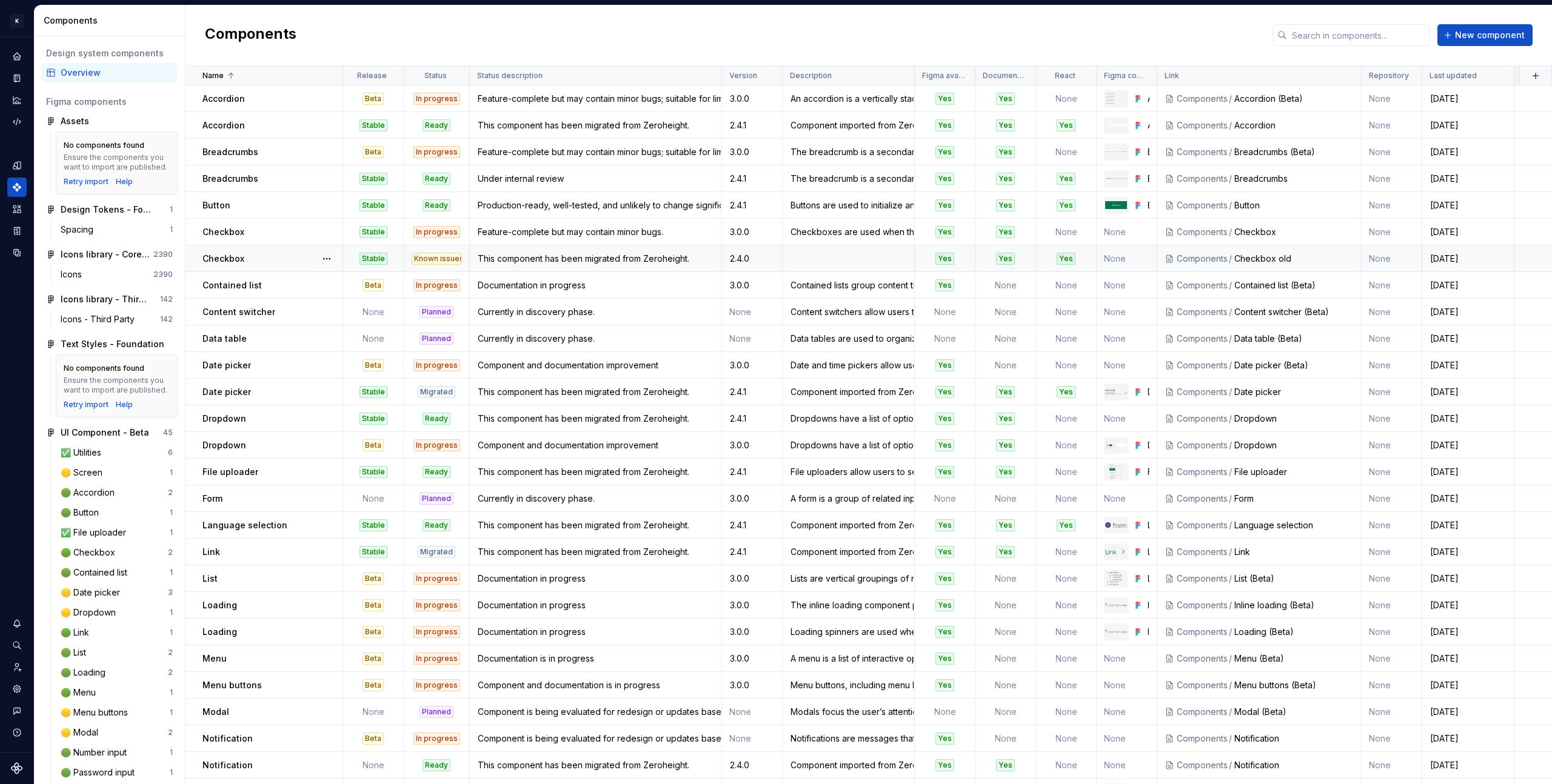 click on "Checkbox" at bounding box center (272, 259) 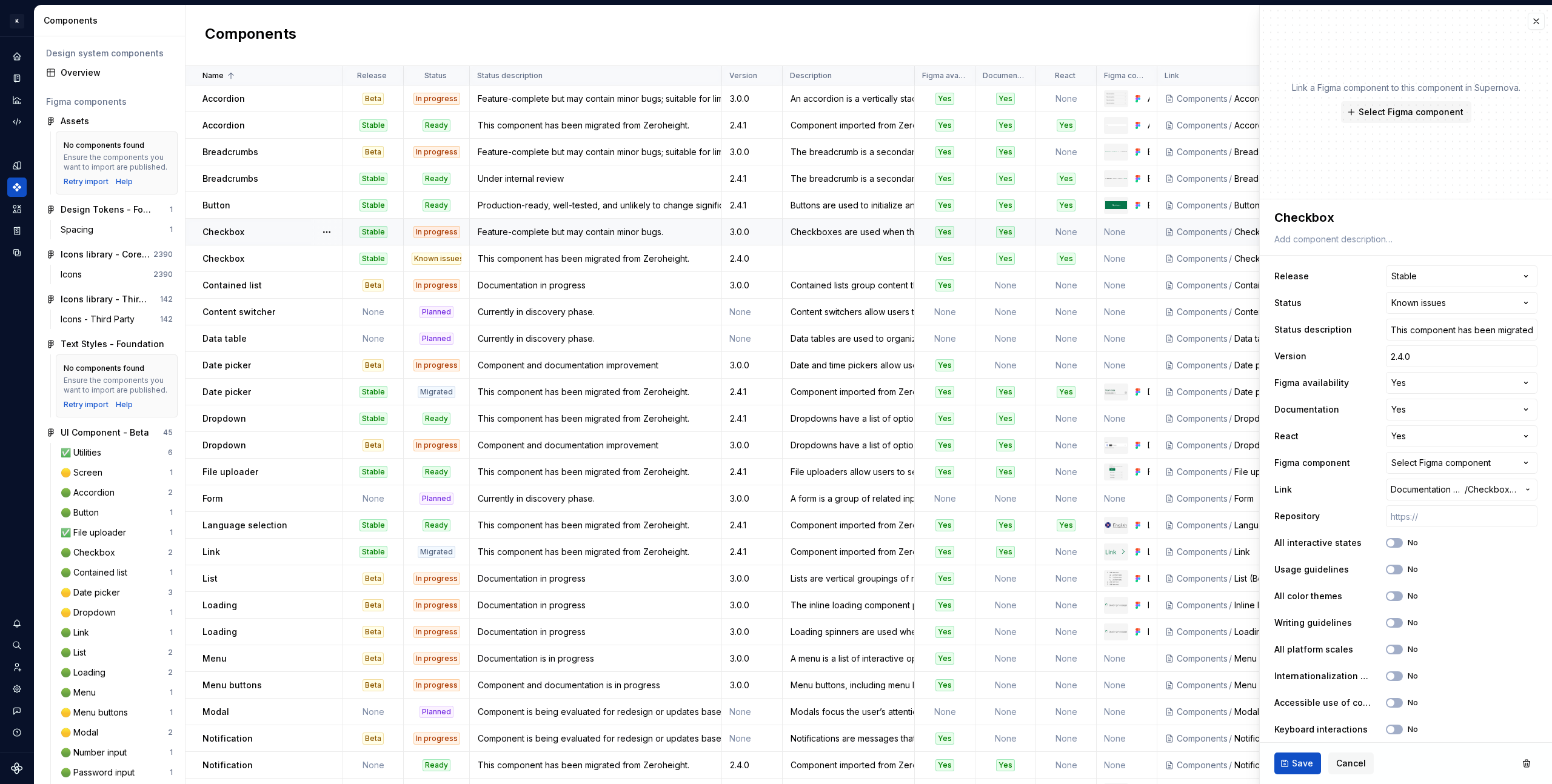 click on "Checkbox" at bounding box center (272, 232) 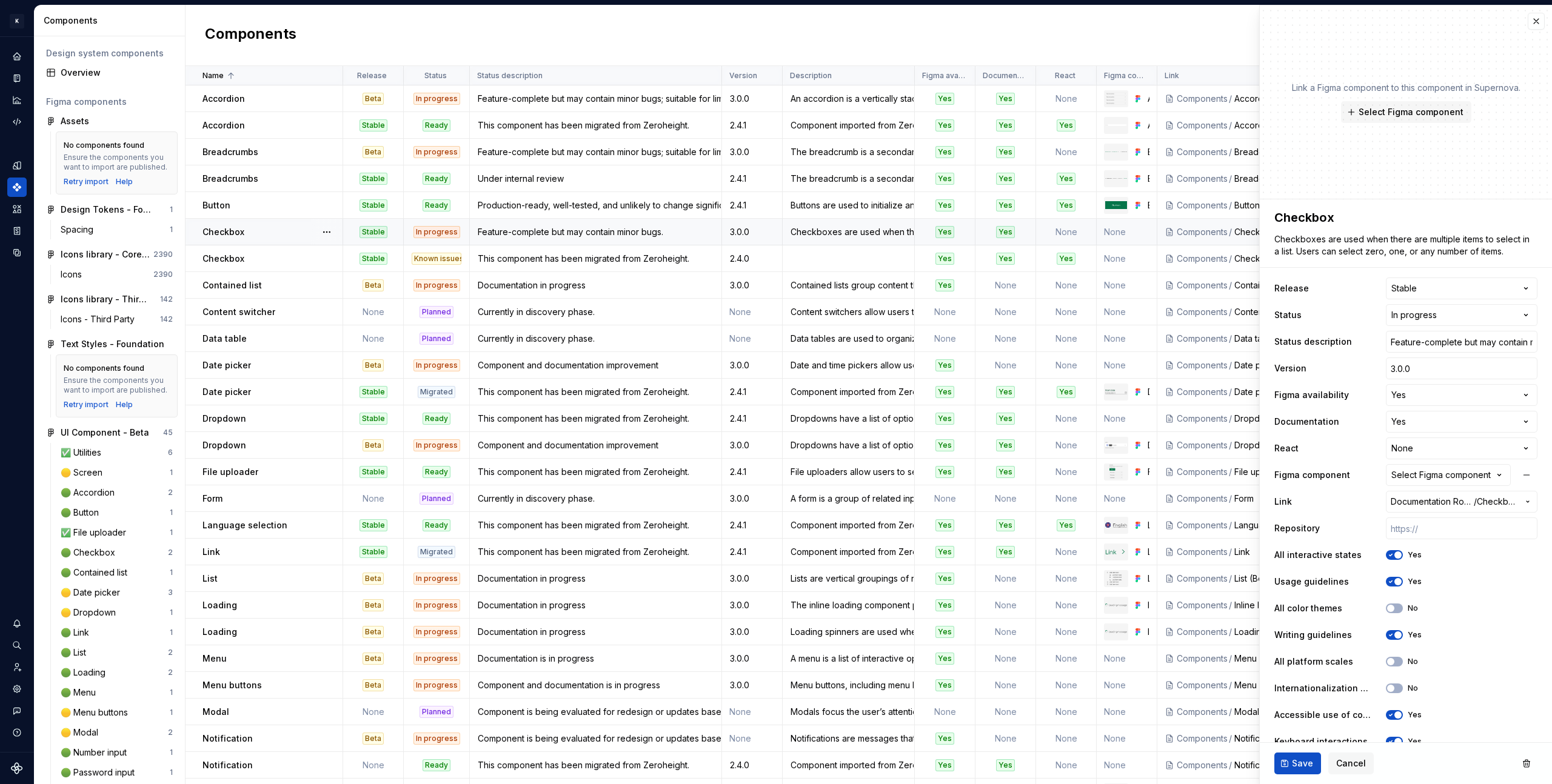 click on "None" at bounding box center [1127, 232] 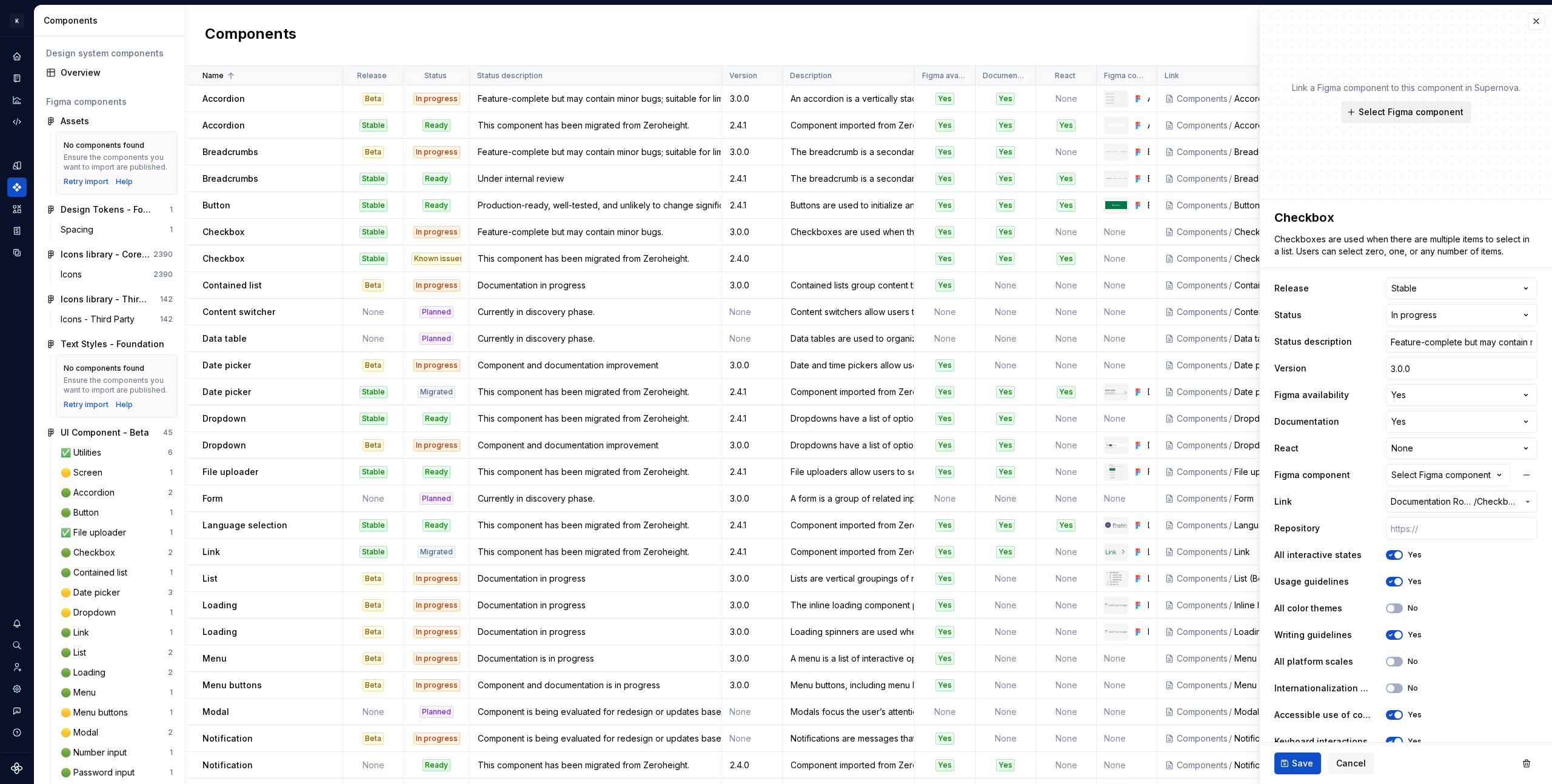 click on "Select Figma component" at bounding box center (1411, 112) 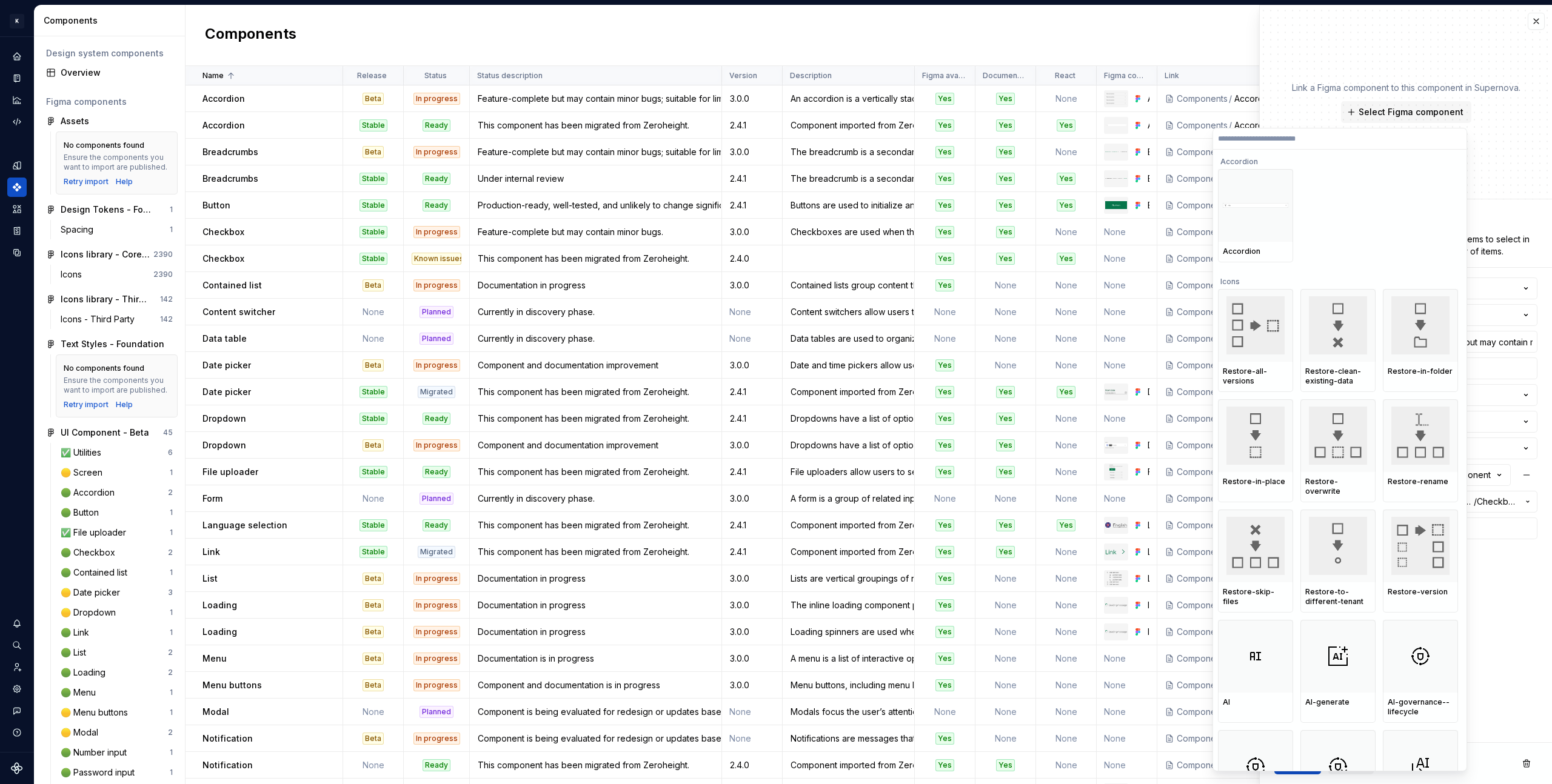 click at bounding box center (1340, 139) 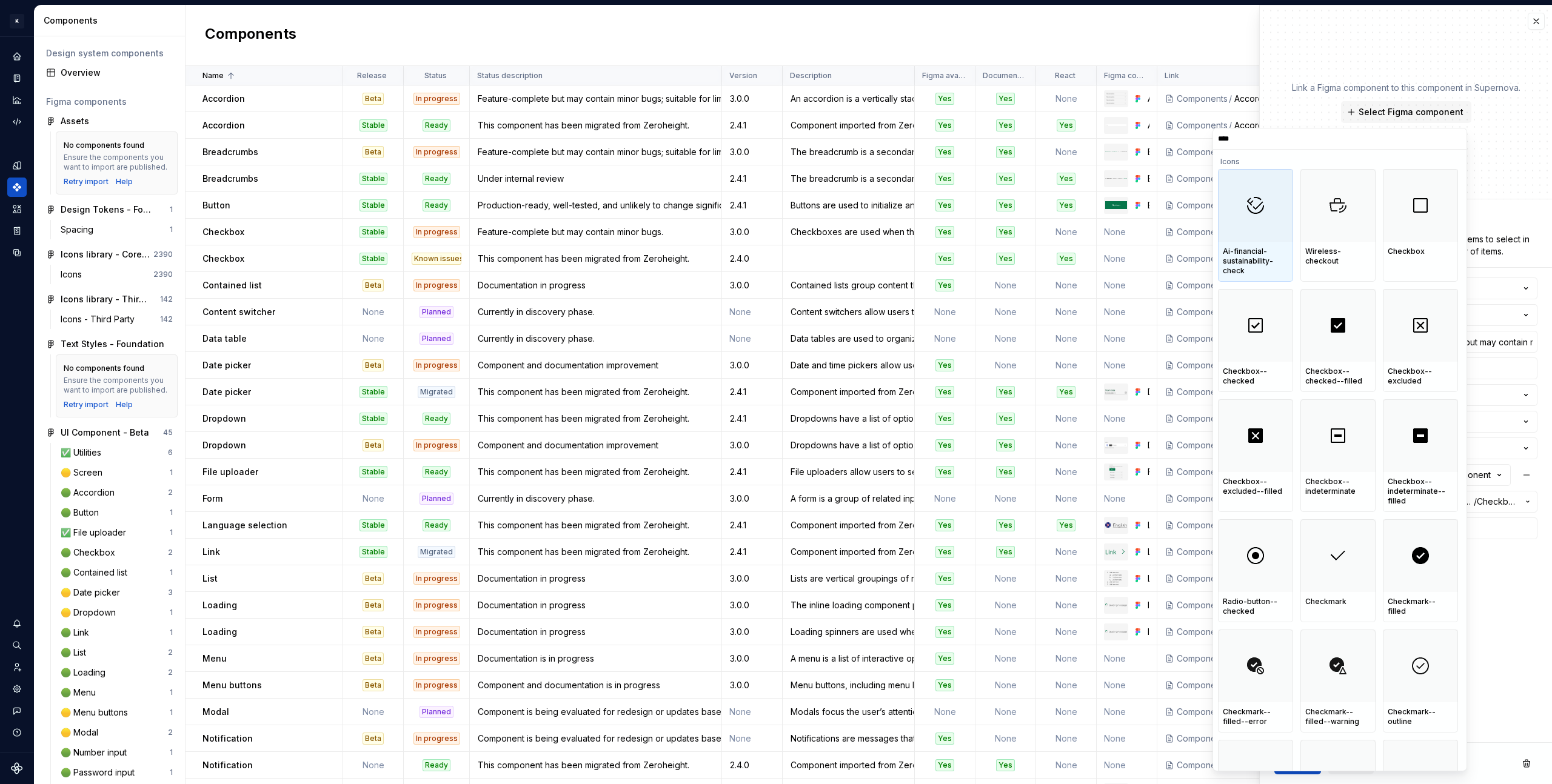 type on "*****" 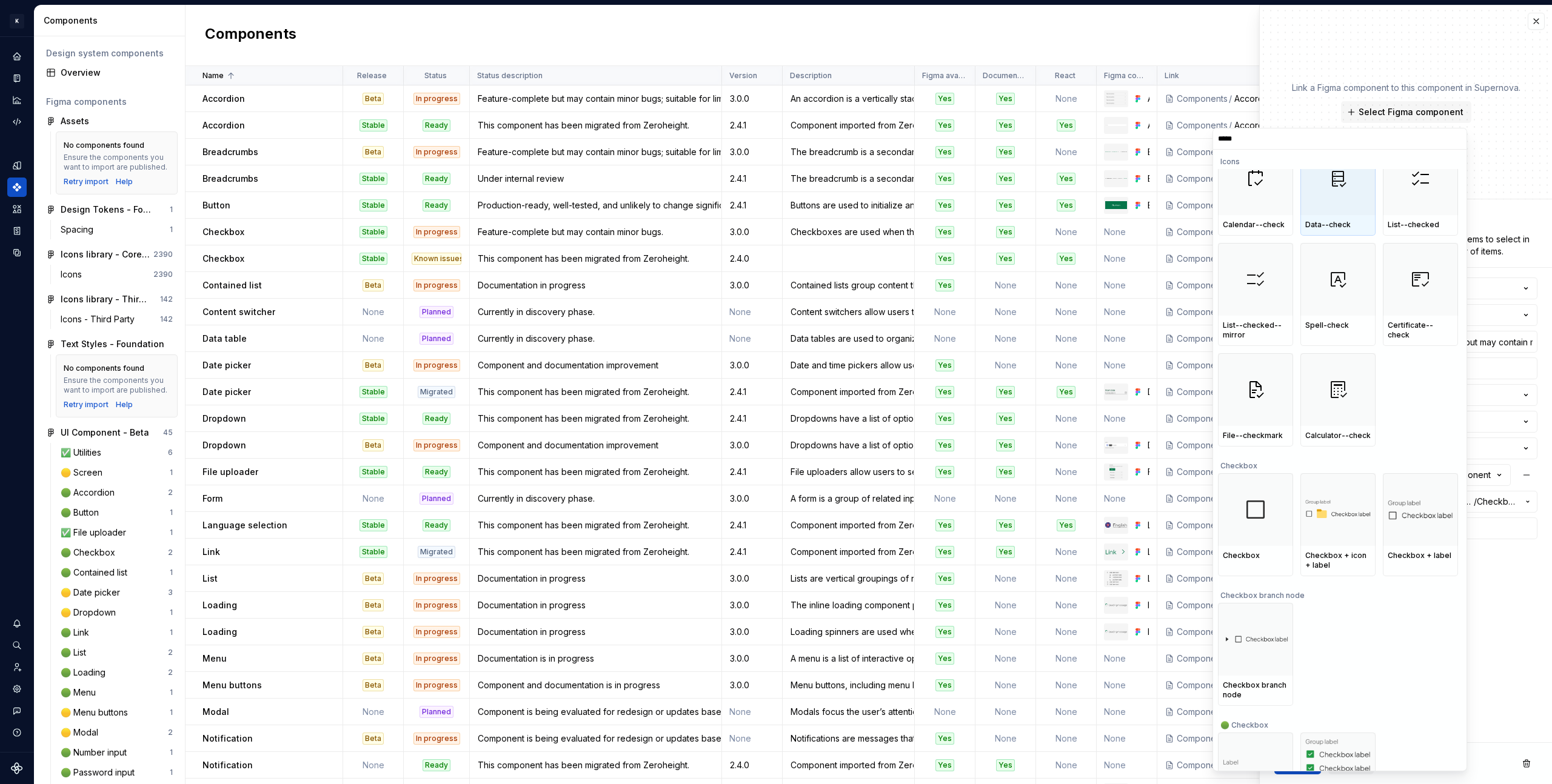 scroll, scrollTop: 719, scrollLeft: 0, axis: vertical 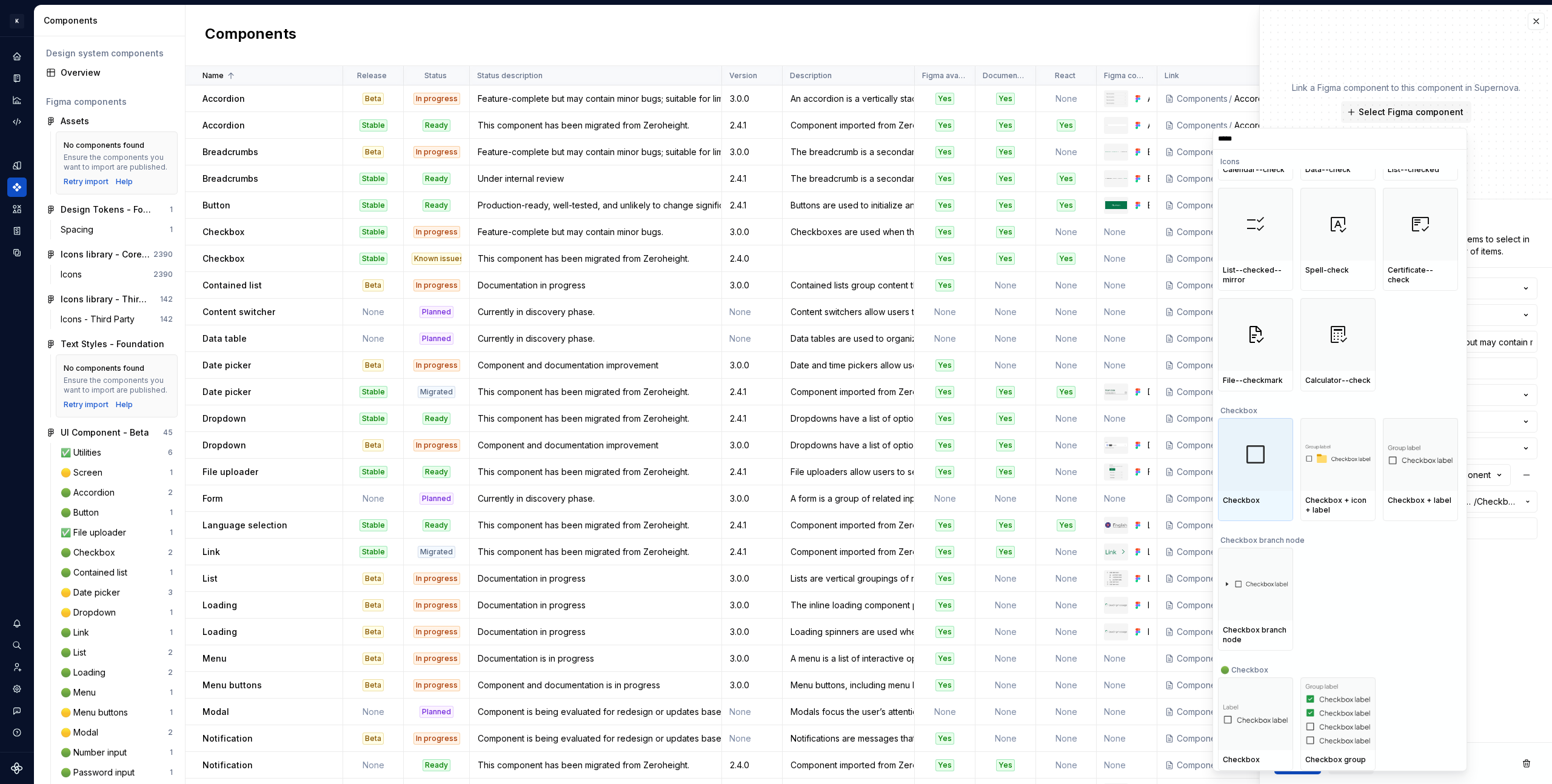 click at bounding box center (1256, 454) 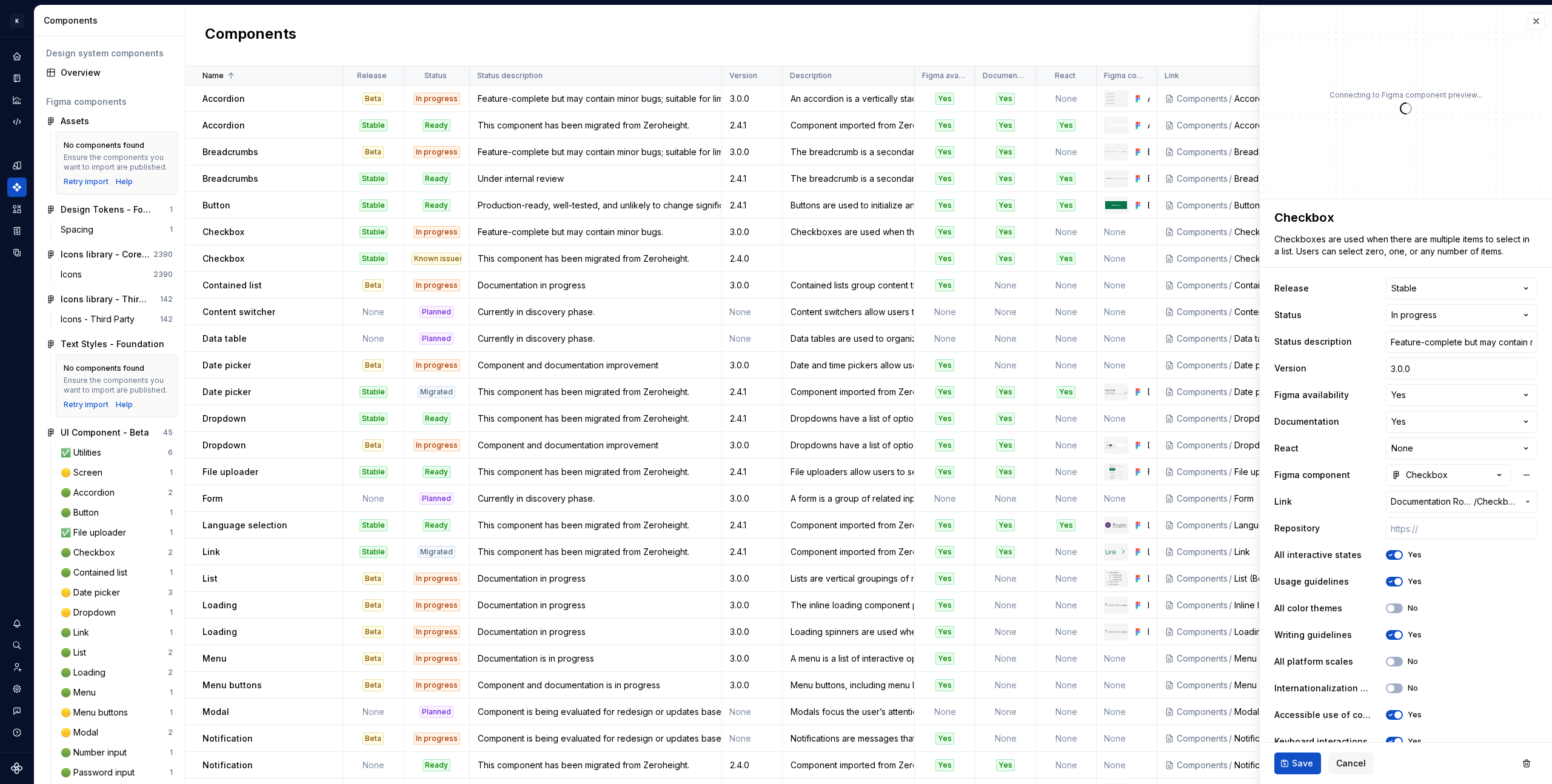 type on "*" 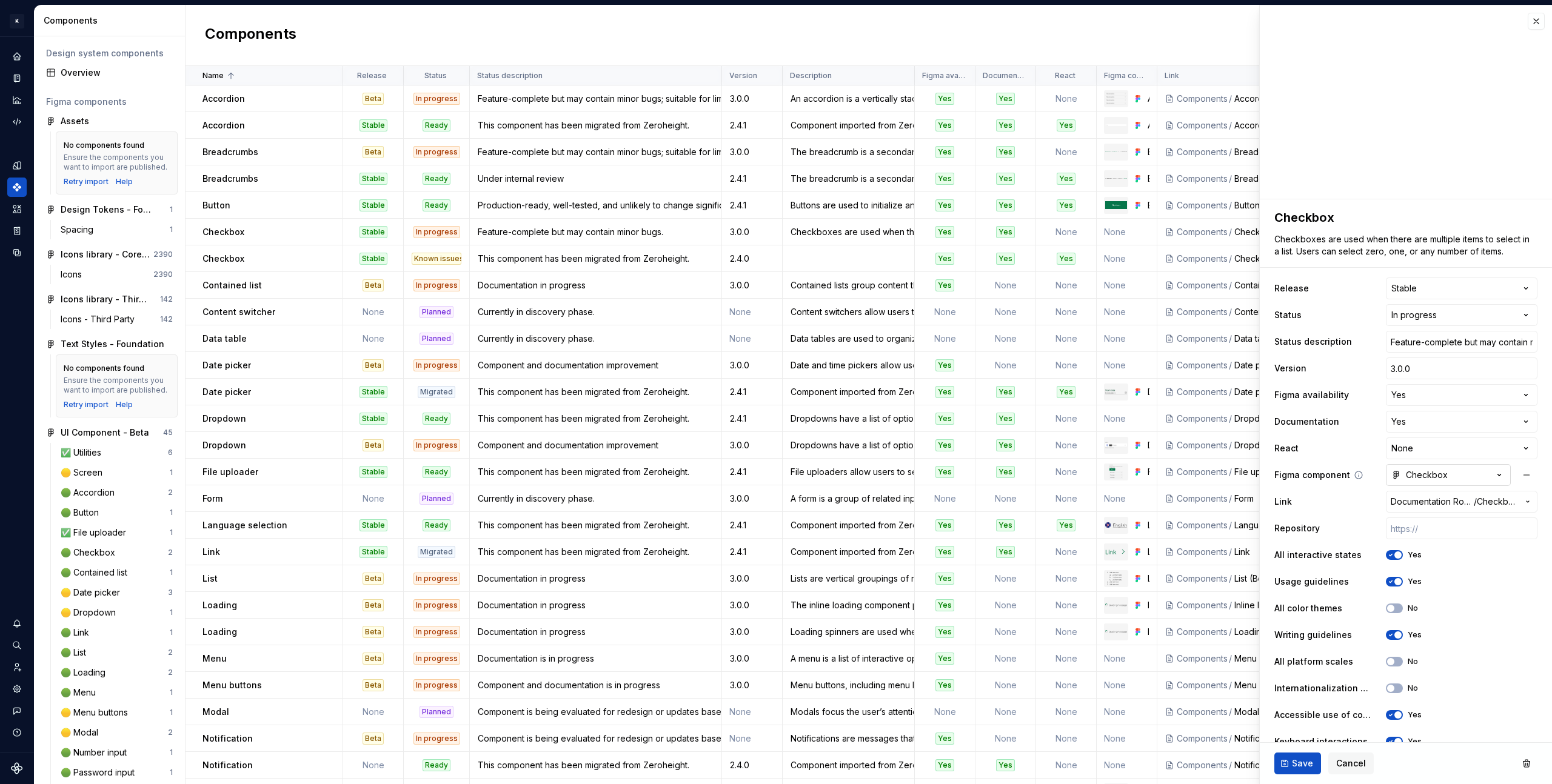 click 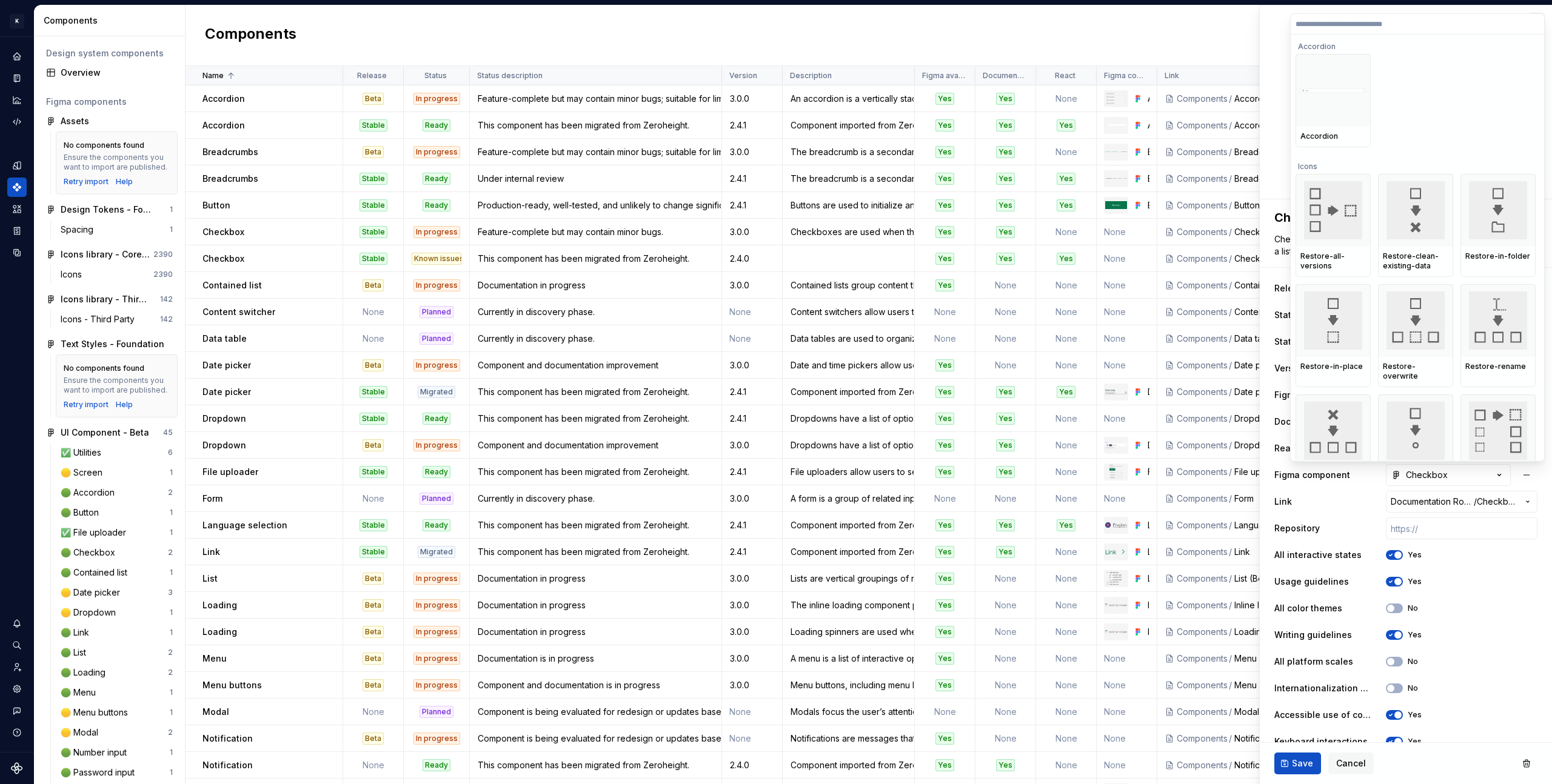 click at bounding box center [1417, 24] 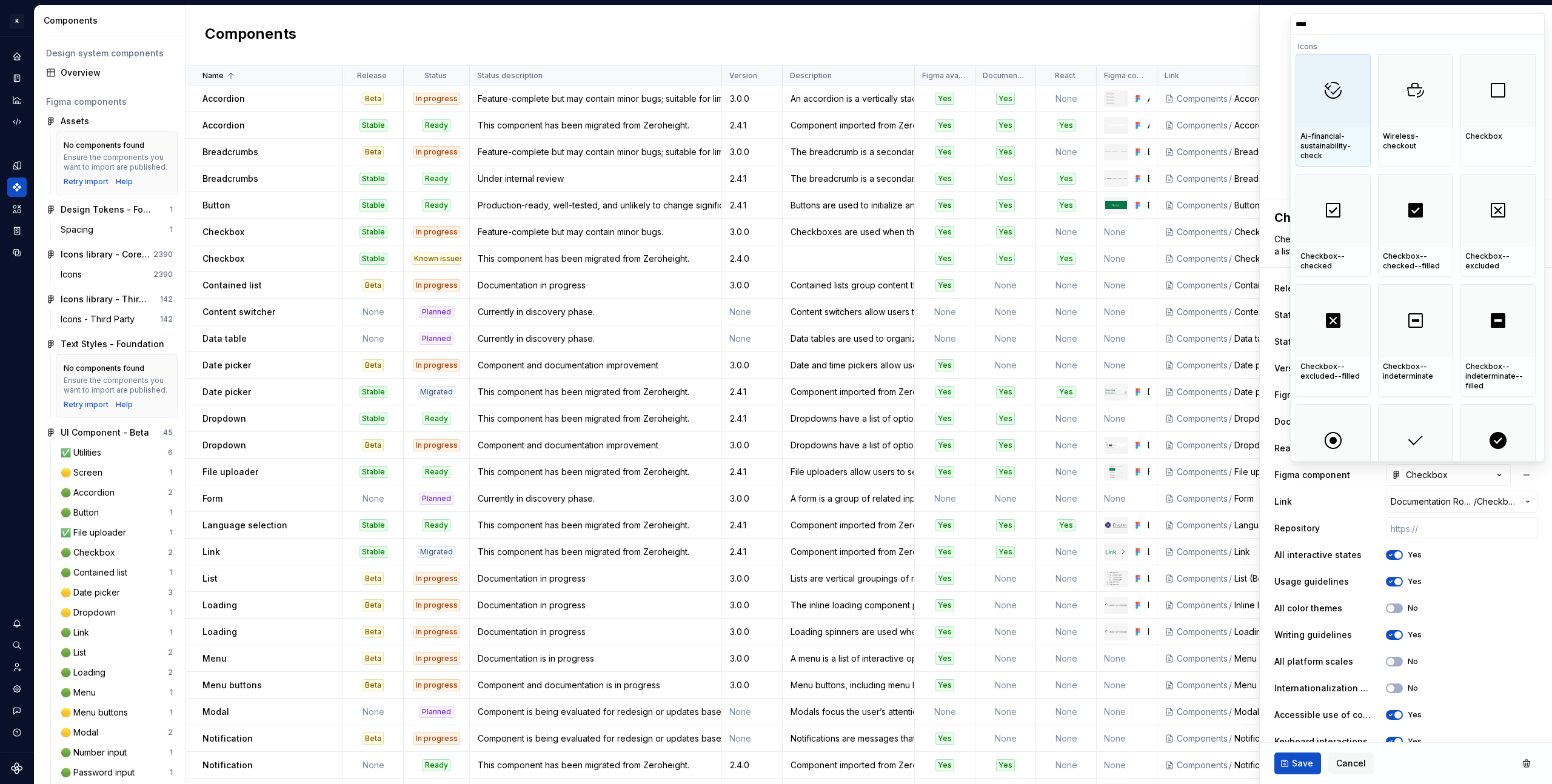 type on "*****" 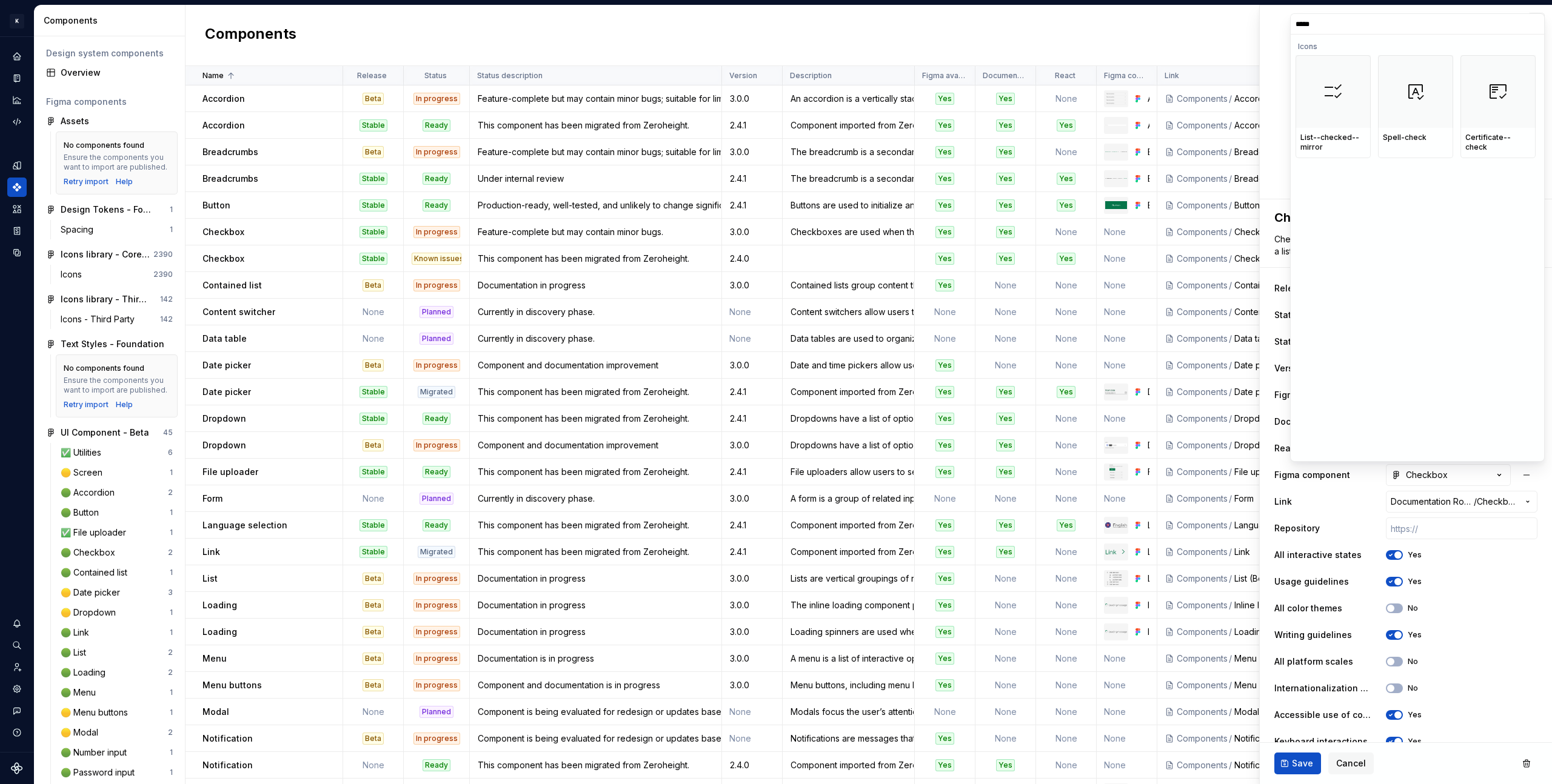 scroll, scrollTop: 899, scrollLeft: 0, axis: vertical 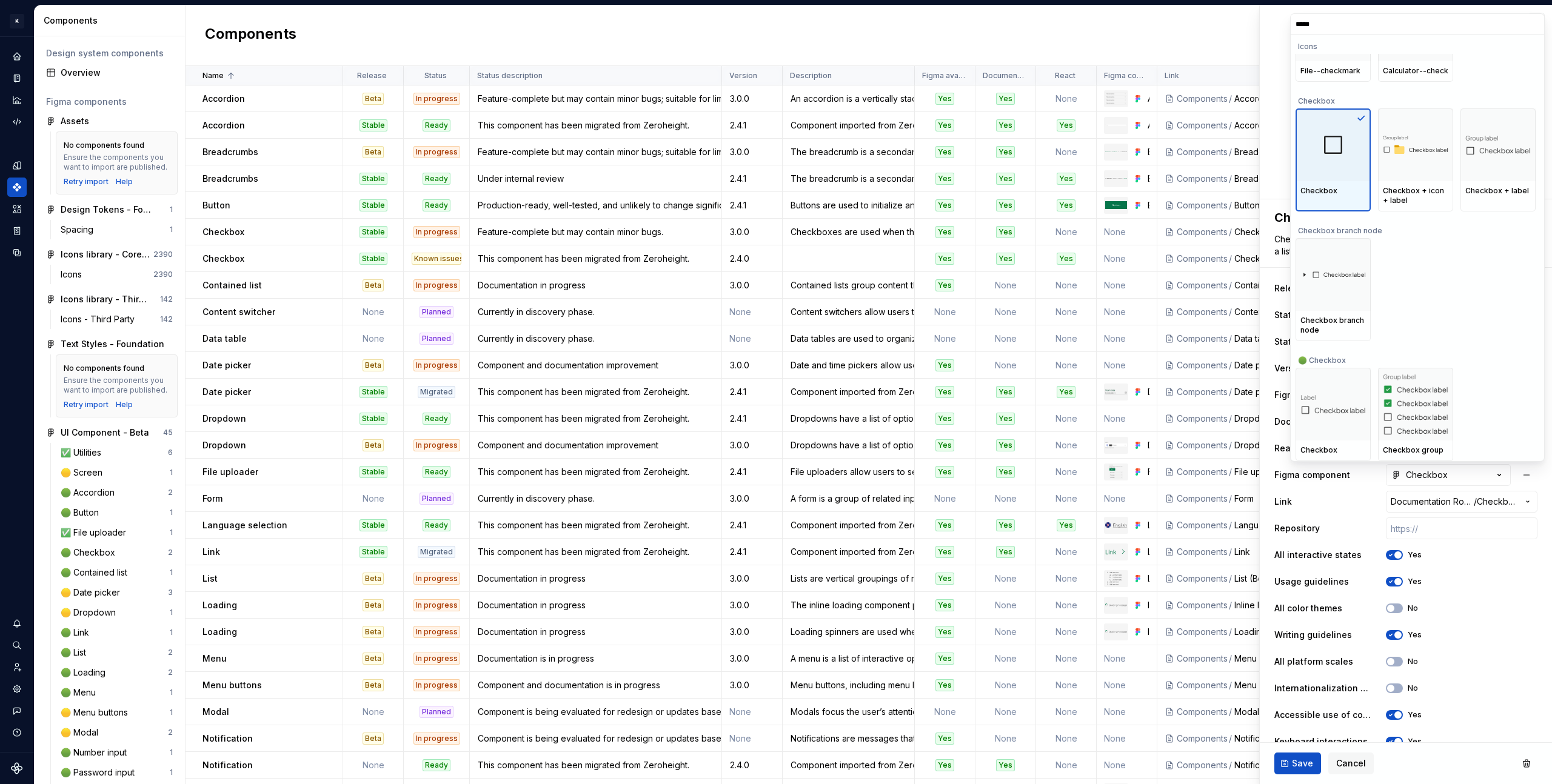 click at bounding box center [1333, 145] 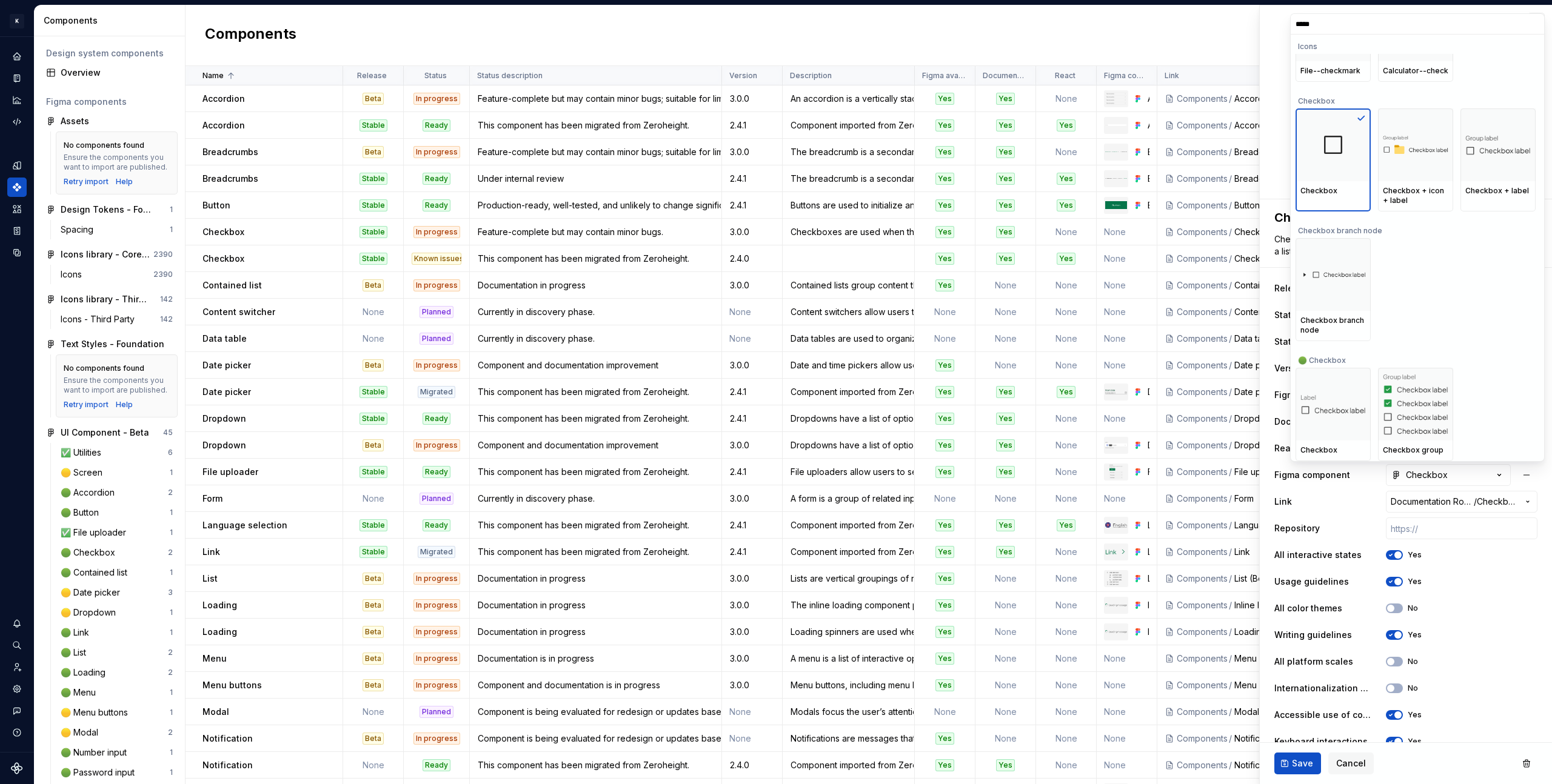 click on "Checkbox branch node" at bounding box center [1416, 290] 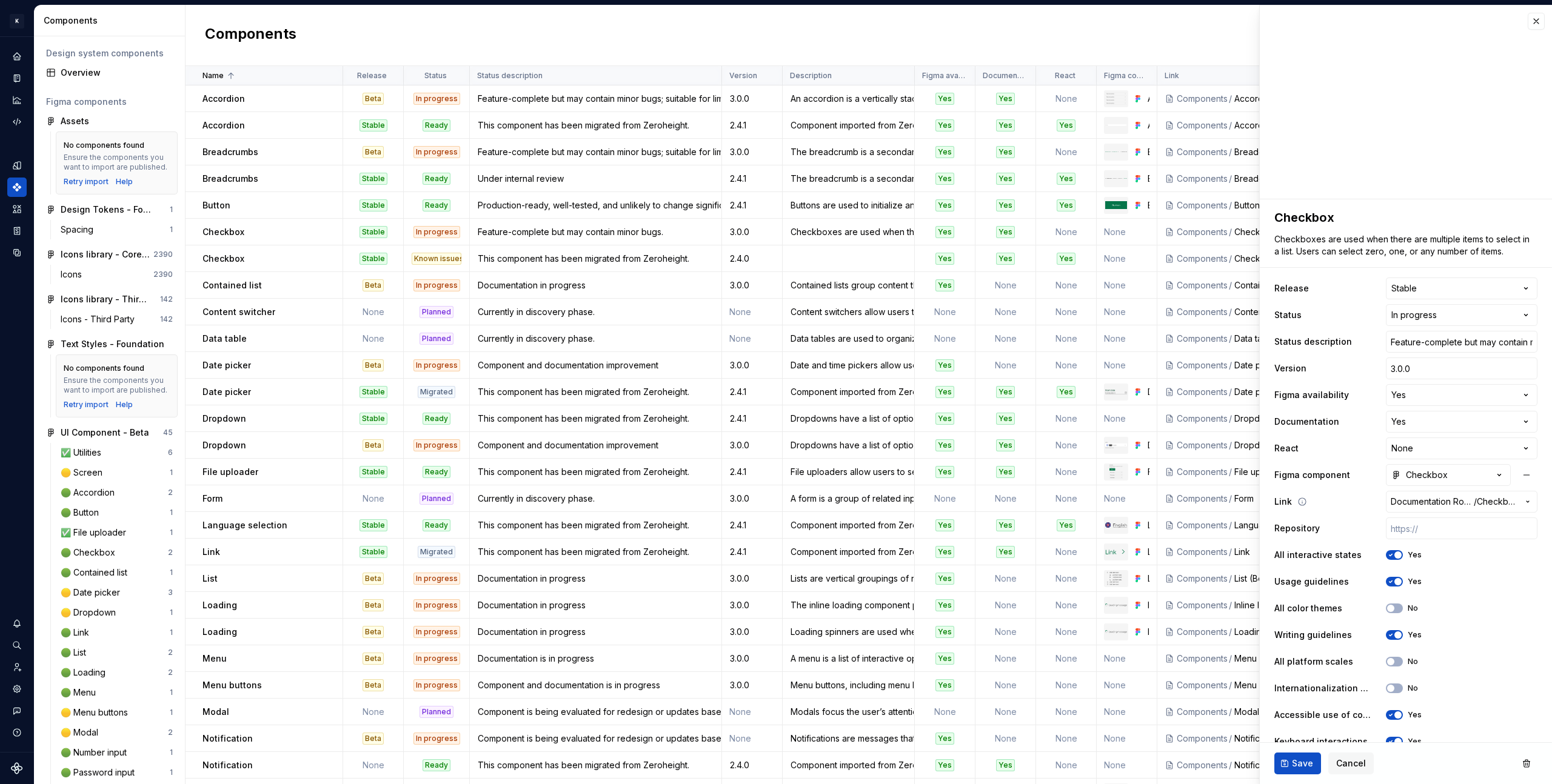 click on "Documentation Root  /" at bounding box center (1432, 502) 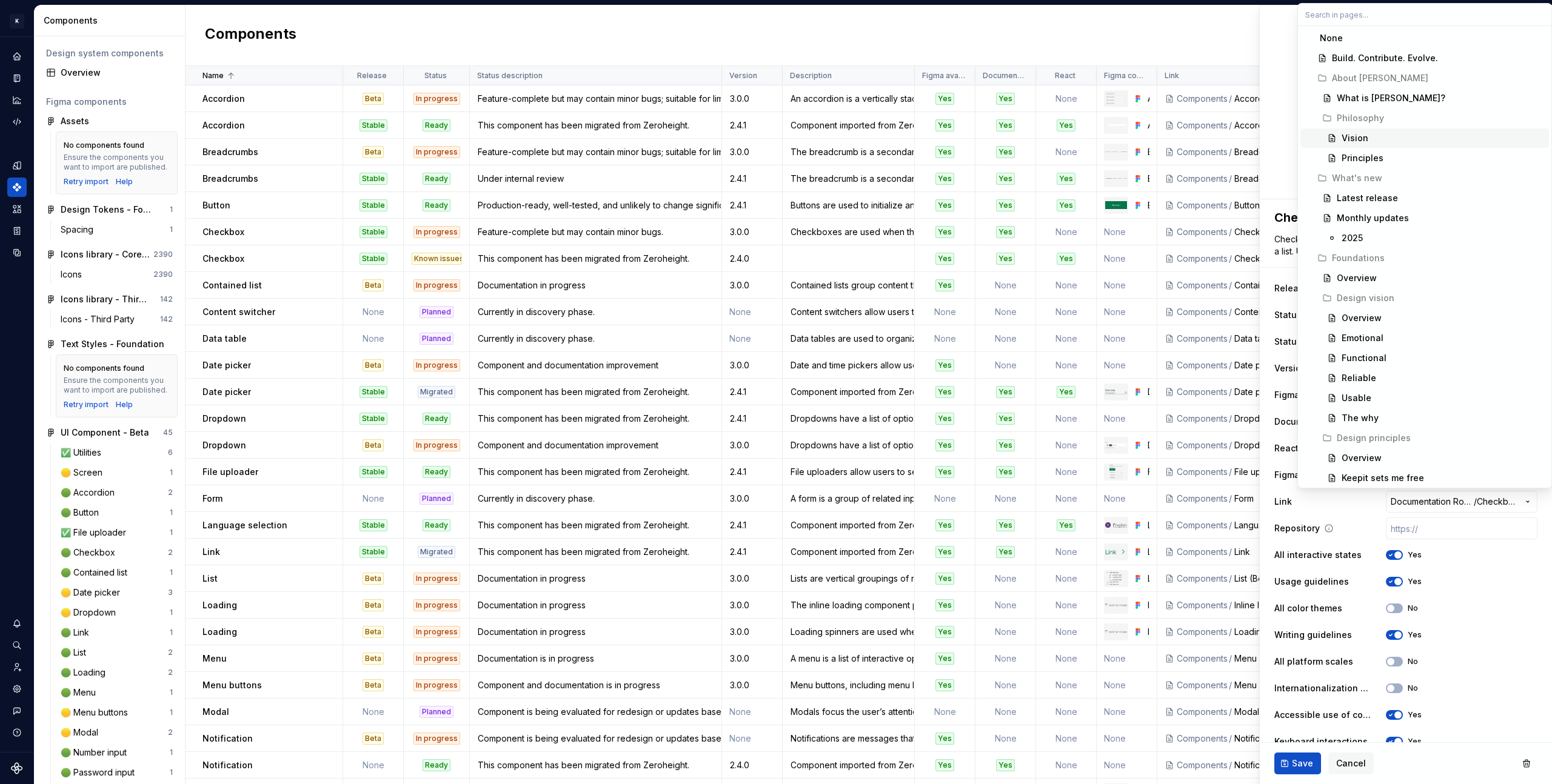 click on "K KES Design system data Components Design system components Overview Figma components Assets No components found Ensure the components you want to import are published. Retry import Help Design Tokens - Foundation 1 Spacing 1 Icons library - Core Icons 2390 Icons 2390 Icons library - Third Party Icons 142 Icons - Third Party 142 Text Styles - Foundation No components found Ensure the components you want to import are published. Retry import Help UI Component - Beta 45 ✅ Utilities 6 🟡 Screen 1 🟢 Accordion 2 🟢 Button 1 ✅ File uploader 1 🟢 Checkbox 2 🟢 Contained list 1 🟡 Date picker 3 🟡 Dropdown 1 🟢 Link 1 🟢 List 2 🟢 Loading 2 🟢 Menu 1 🟡 Menu buttons 1 🟡 Modal 2 🟢 Number input 1 🟢 Password input 1 🟢 Progress bar 1 🟢 Progress indicator 1 🟢 Radio button 2 🟡 Search 3 🟢 Tabs 1 🟡 Tag 1 🟢 Text input 1 🟢 Text area 1 🟢 Toggle 2 🟢 Tooltip 2 🟢 Breadcrumbs 1 UI Components - Core 68 Accordion 1 Button 1 What's New banner template 3 Utilities" at bounding box center (776, 392) 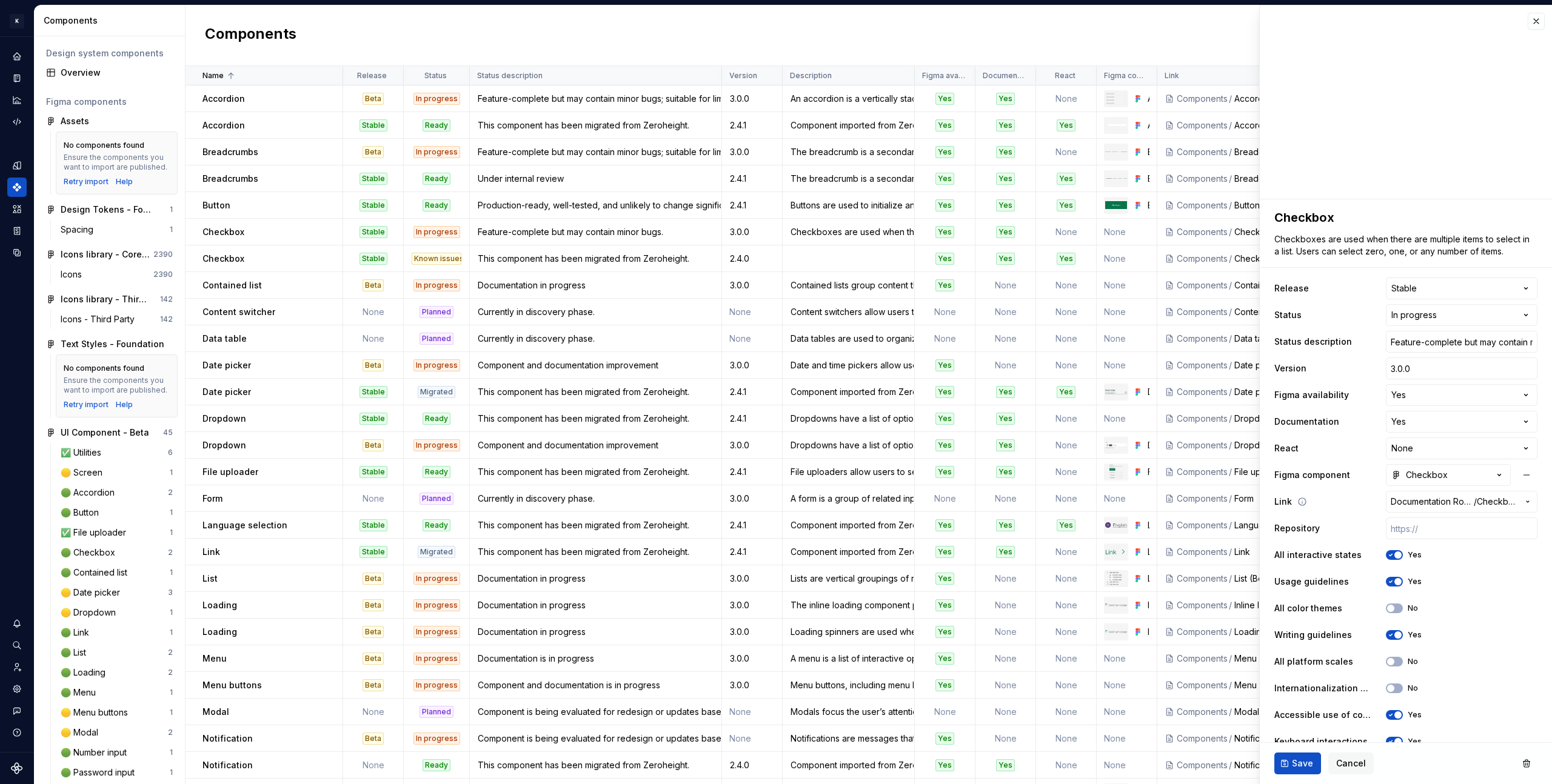 click on "Documentation Root  /   /  Checkbox" at bounding box center [1462, 502] 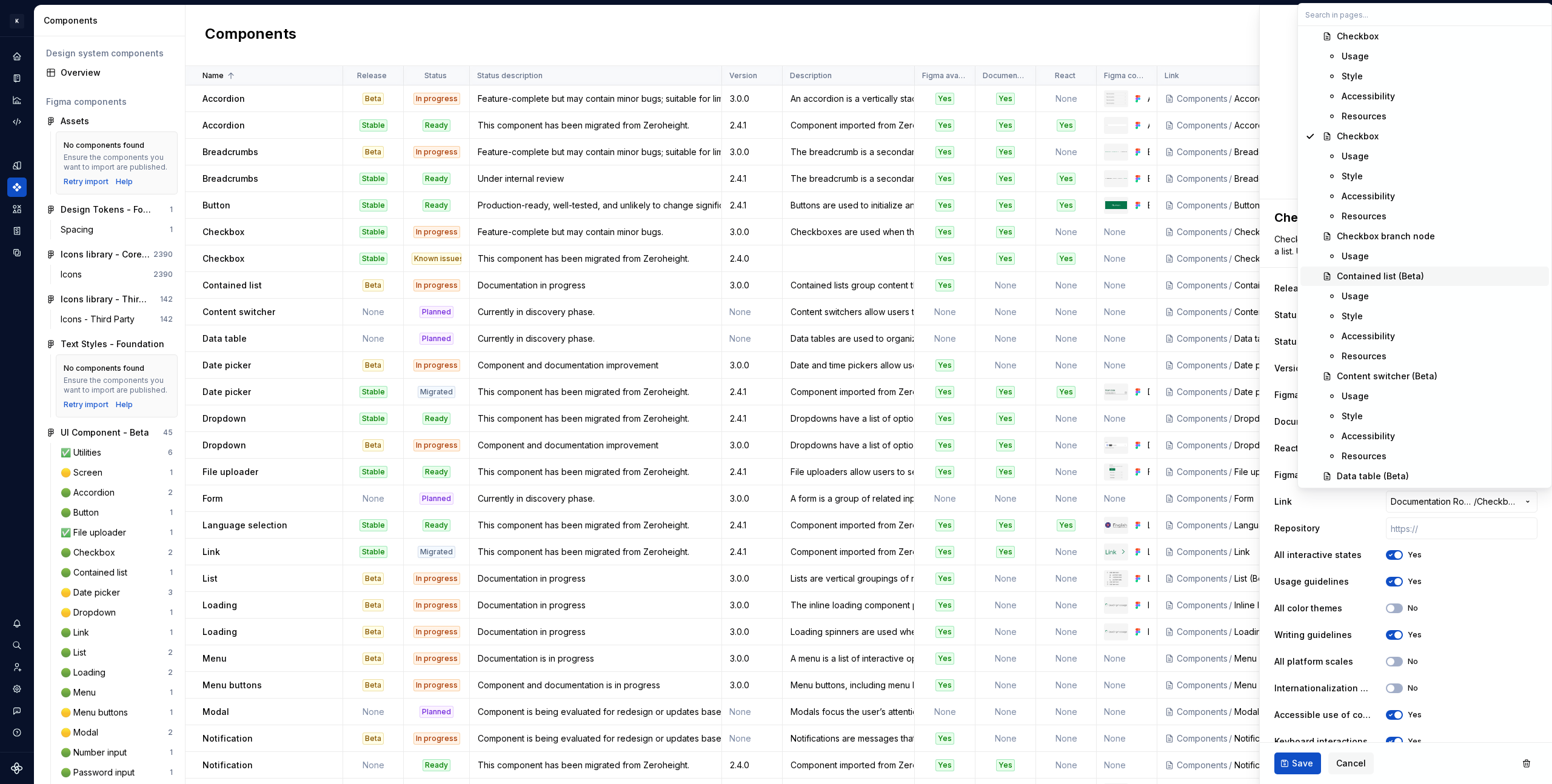 scroll, scrollTop: 2281, scrollLeft: 0, axis: vertical 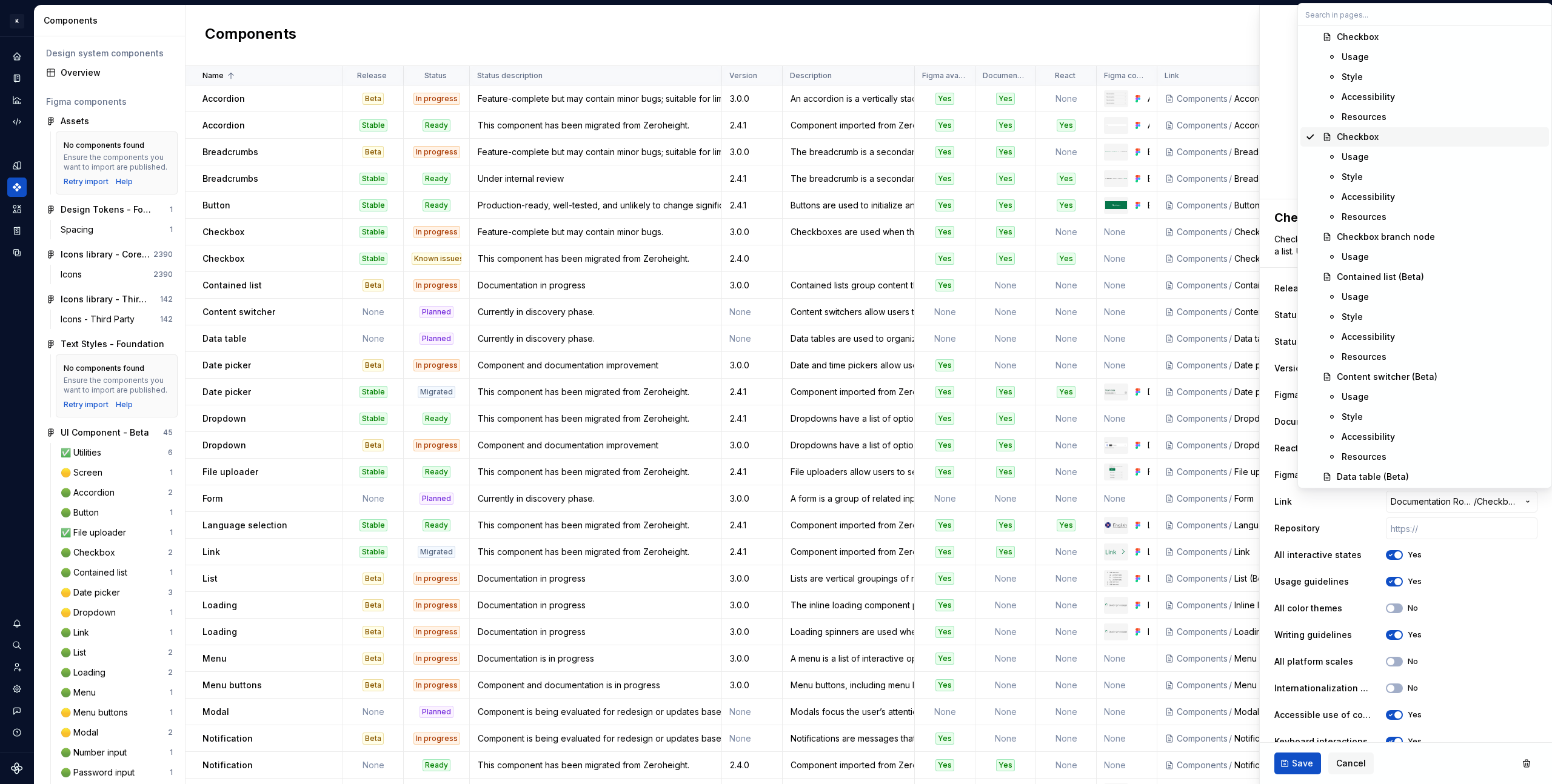 click on "Checkbox" at bounding box center [1440, 137] 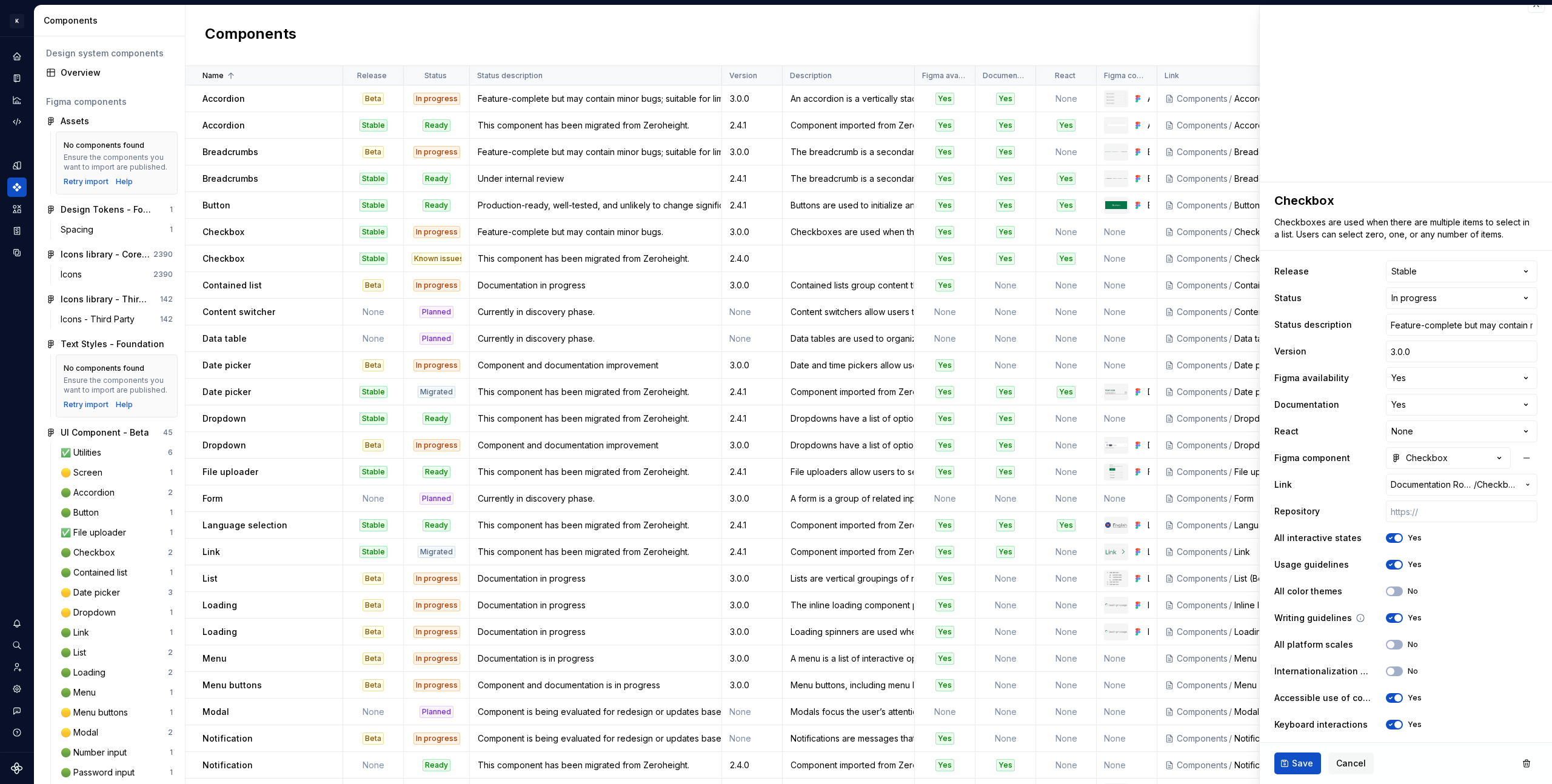 scroll, scrollTop: 32, scrollLeft: 0, axis: vertical 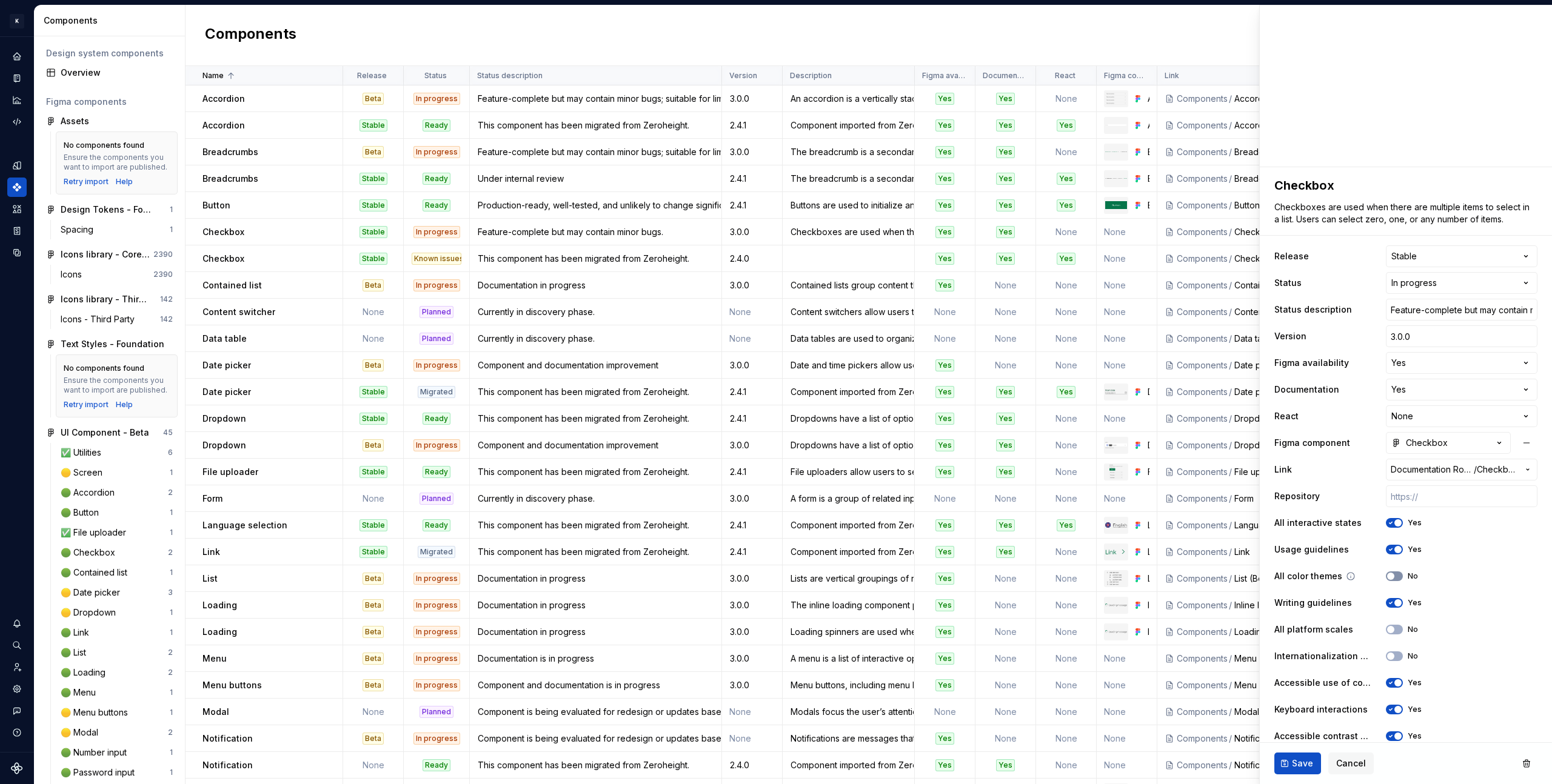 click on "No" at bounding box center [1394, 576] 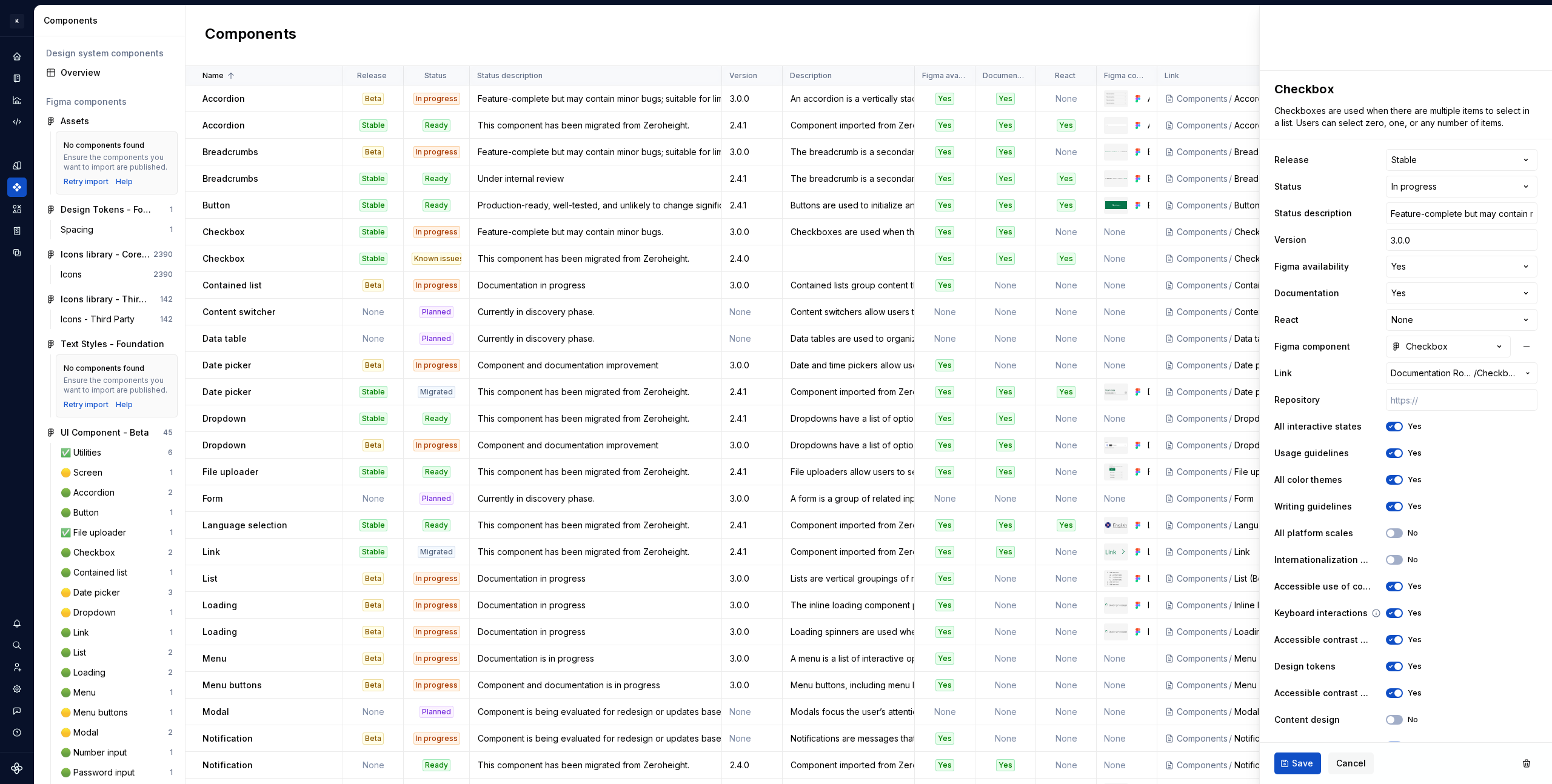 scroll, scrollTop: 0, scrollLeft: 0, axis: both 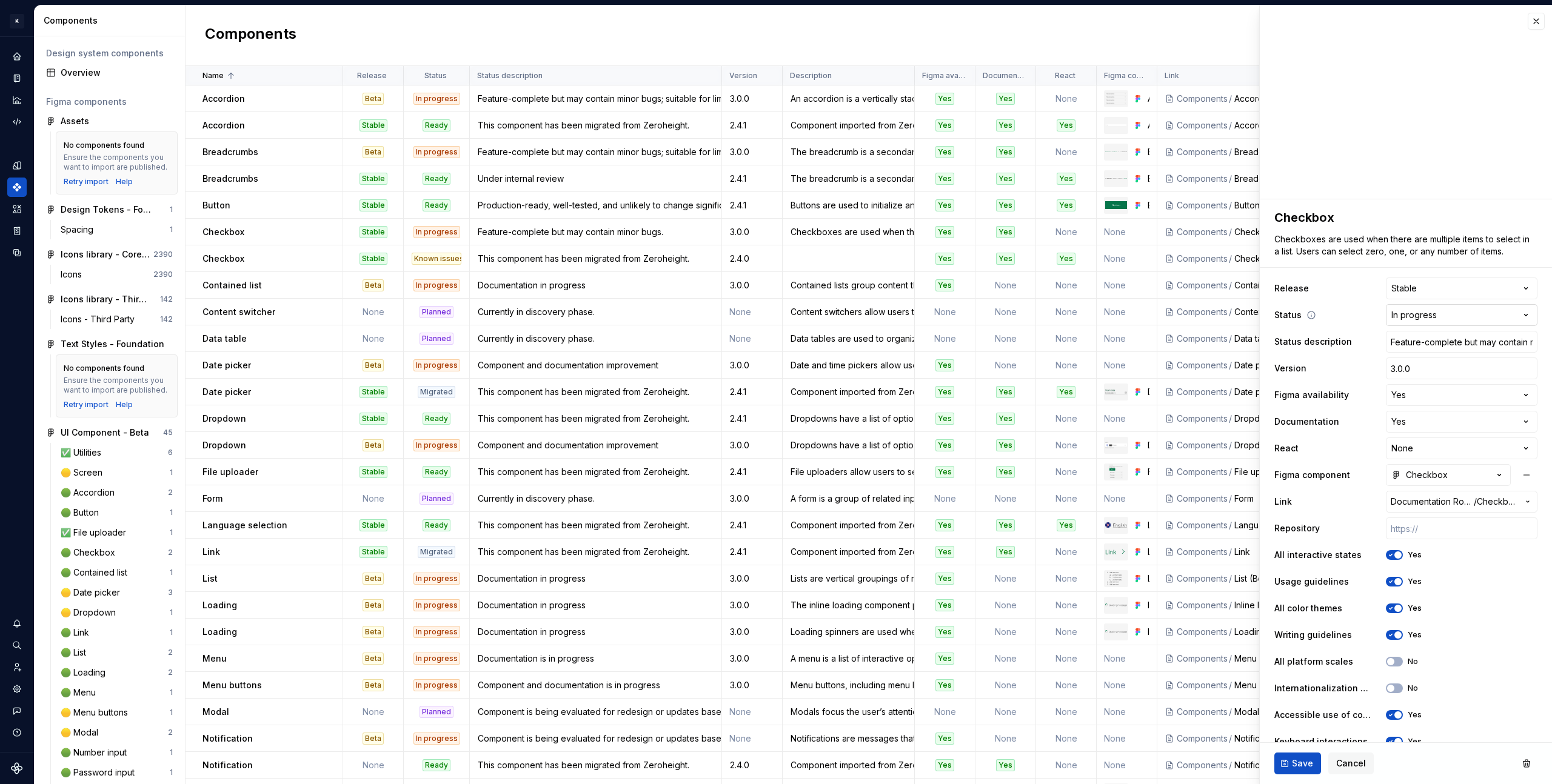 click on "K KES Design system data Components Design system components Overview Figma components Assets No components found Ensure the components you want to import are published. Retry import Help Design Tokens - Foundation 1 Spacing 1 Icons library - Core Icons 2390 Icons 2390 Icons library - Third Party Icons 142 Icons - Third Party 142 Text Styles - Foundation No components found Ensure the components you want to import are published. Retry import Help UI Component - Beta 45 ✅ Utilities 6 🟡 Screen 1 🟢 Accordion 2 🟢 Button 1 ✅ File uploader 1 🟢 Checkbox 2 🟢 Contained list 1 🟡 Date picker 3 🟡 Dropdown 1 🟢 Link 1 🟢 List 2 🟢 Loading 2 🟢 Menu 1 🟡 Menu buttons 1 🟡 Modal 2 🟢 Number input 1 🟢 Password input 1 🟢 Progress bar 1 🟢 Progress indicator 1 🟢 Radio button 2 🟡 Search 3 🟢 Tabs 1 🟡 Tag 1 🟢 Text input 1 🟢 Text area 1 🟢 Toggle 2 🟢 Tooltip 2 🟢 Breadcrumbs 1 UI Components - Core 68 Accordion 1 Button 1 What's New banner template 3 Utilities" at bounding box center (776, 392) 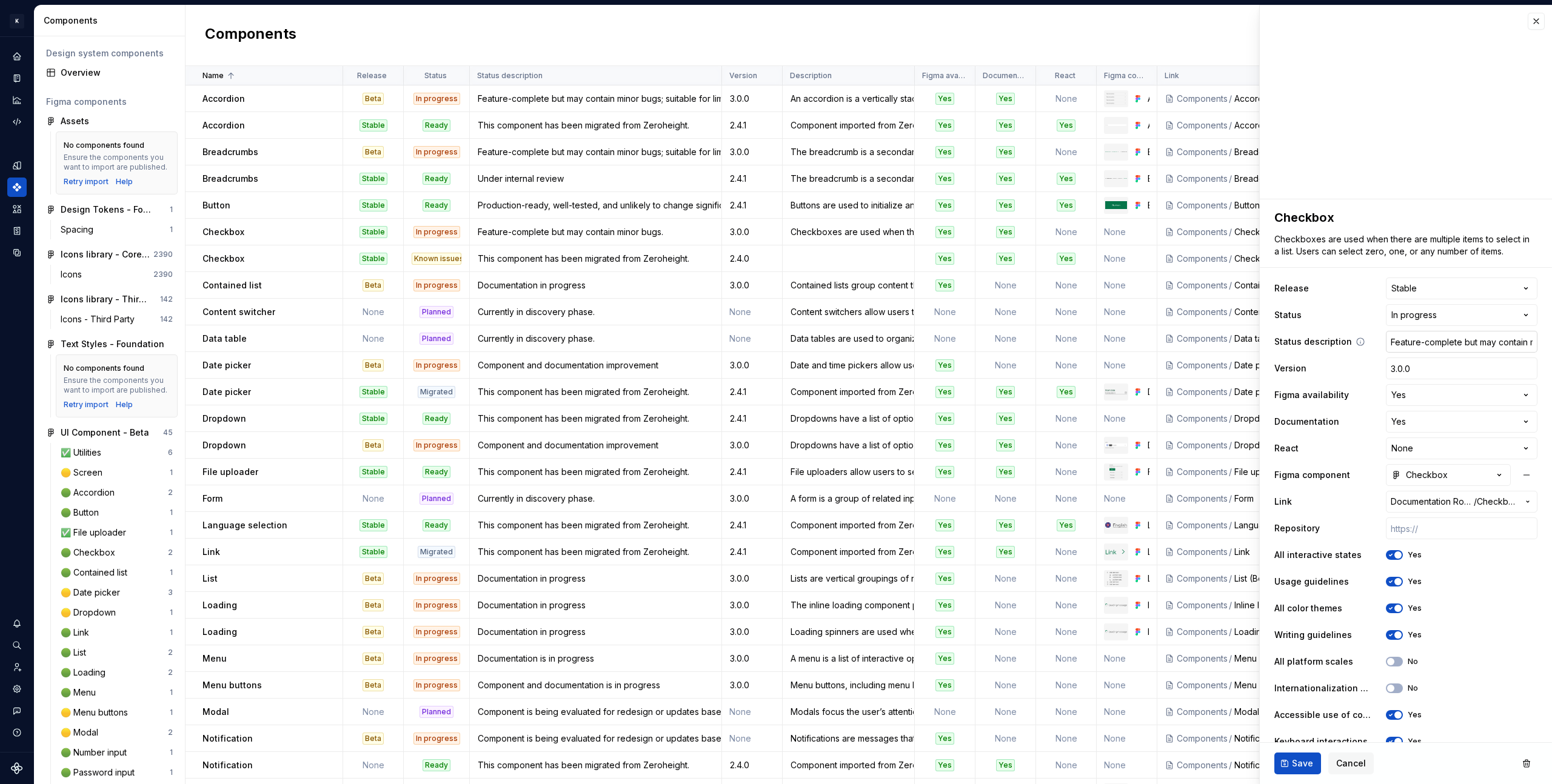 click on "Feature-complete but may contain minor bugs." at bounding box center (1462, 342) 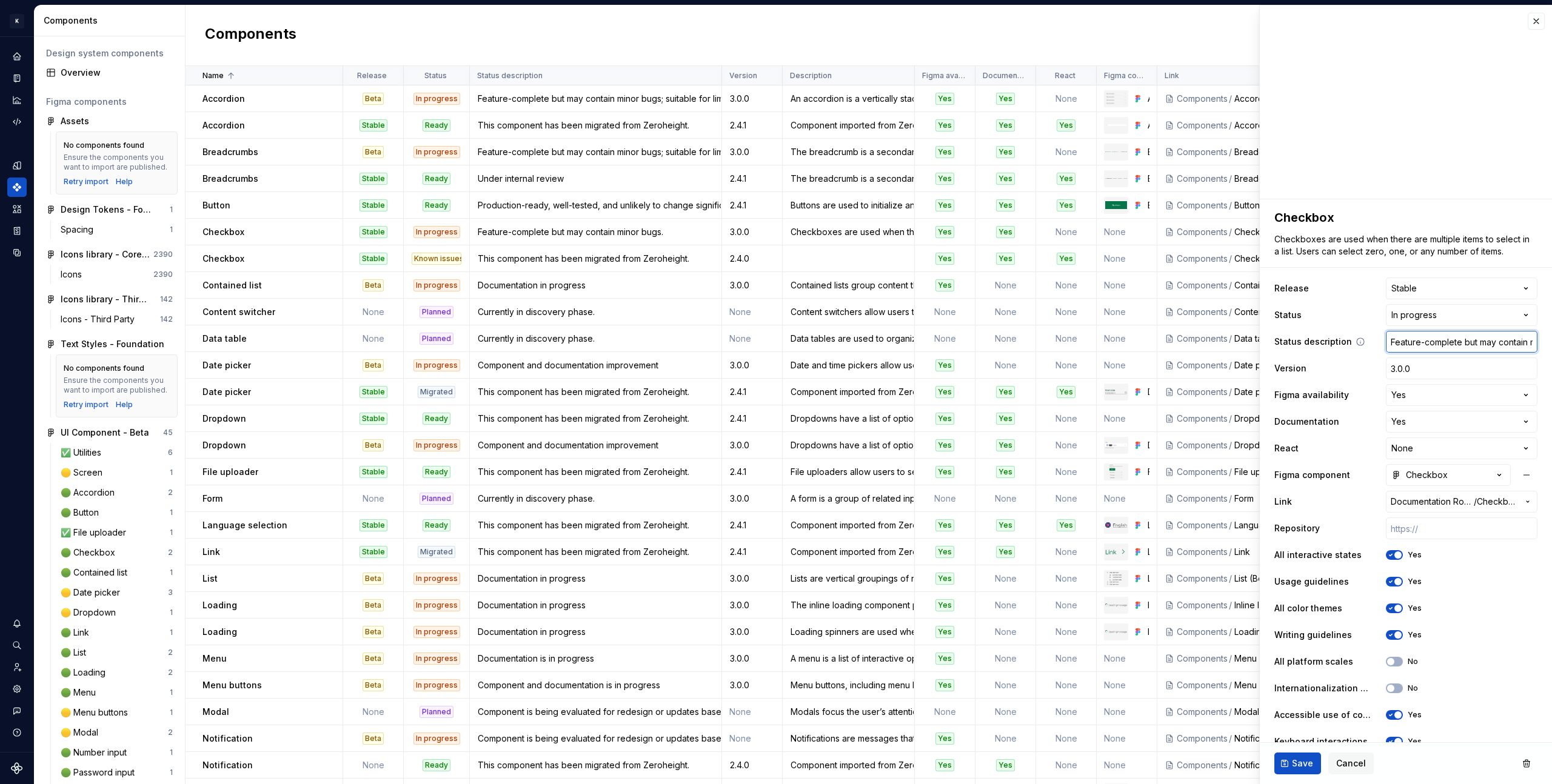 click on "Feature-complete but may contain minor bugs." at bounding box center (1462, 342) 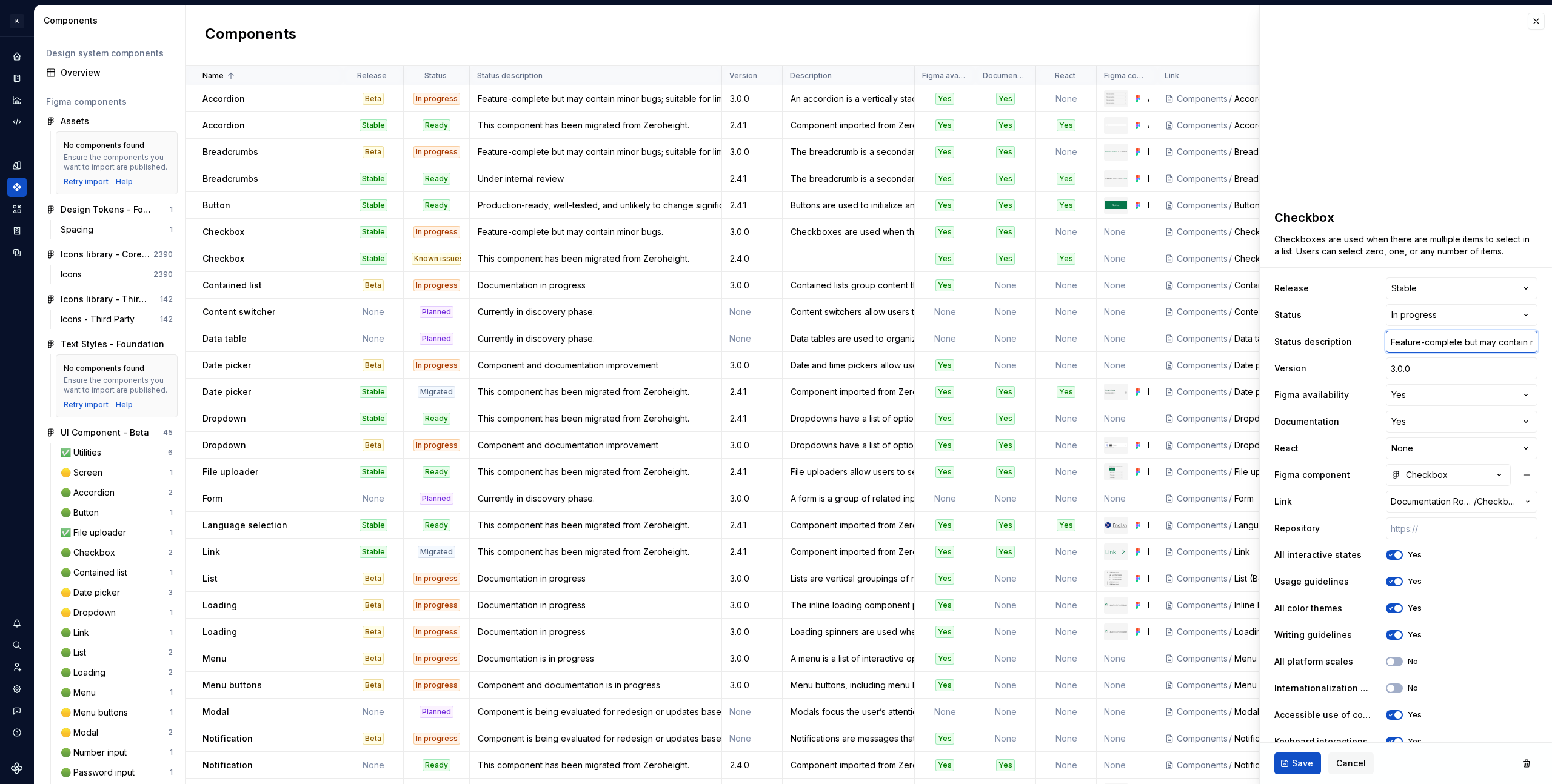 scroll, scrollTop: 0, scrollLeft: 46, axis: horizontal 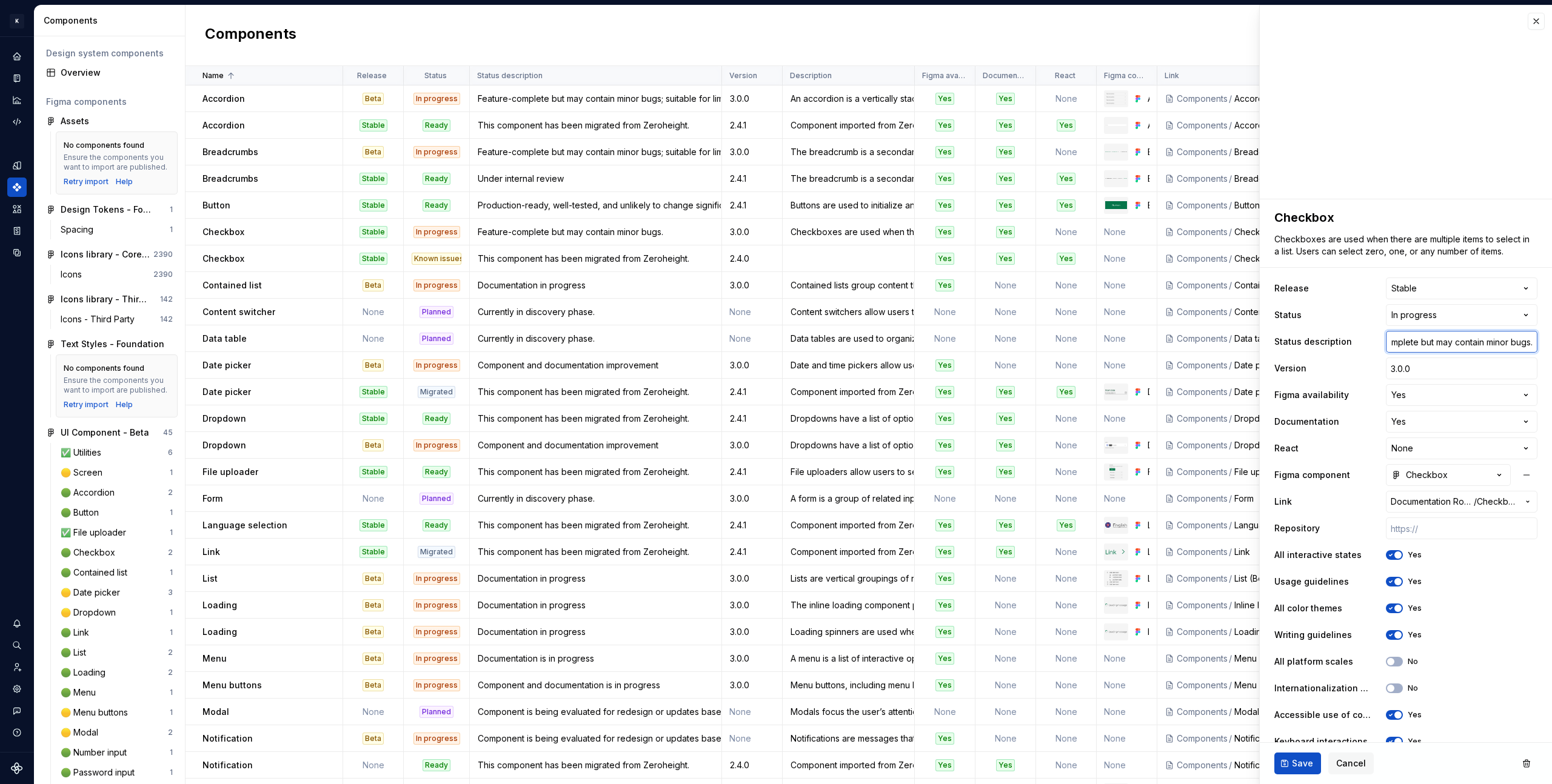 drag, startPoint x: 1450, startPoint y: 342, endPoint x: 1551, endPoint y: 344, distance: 101.0198 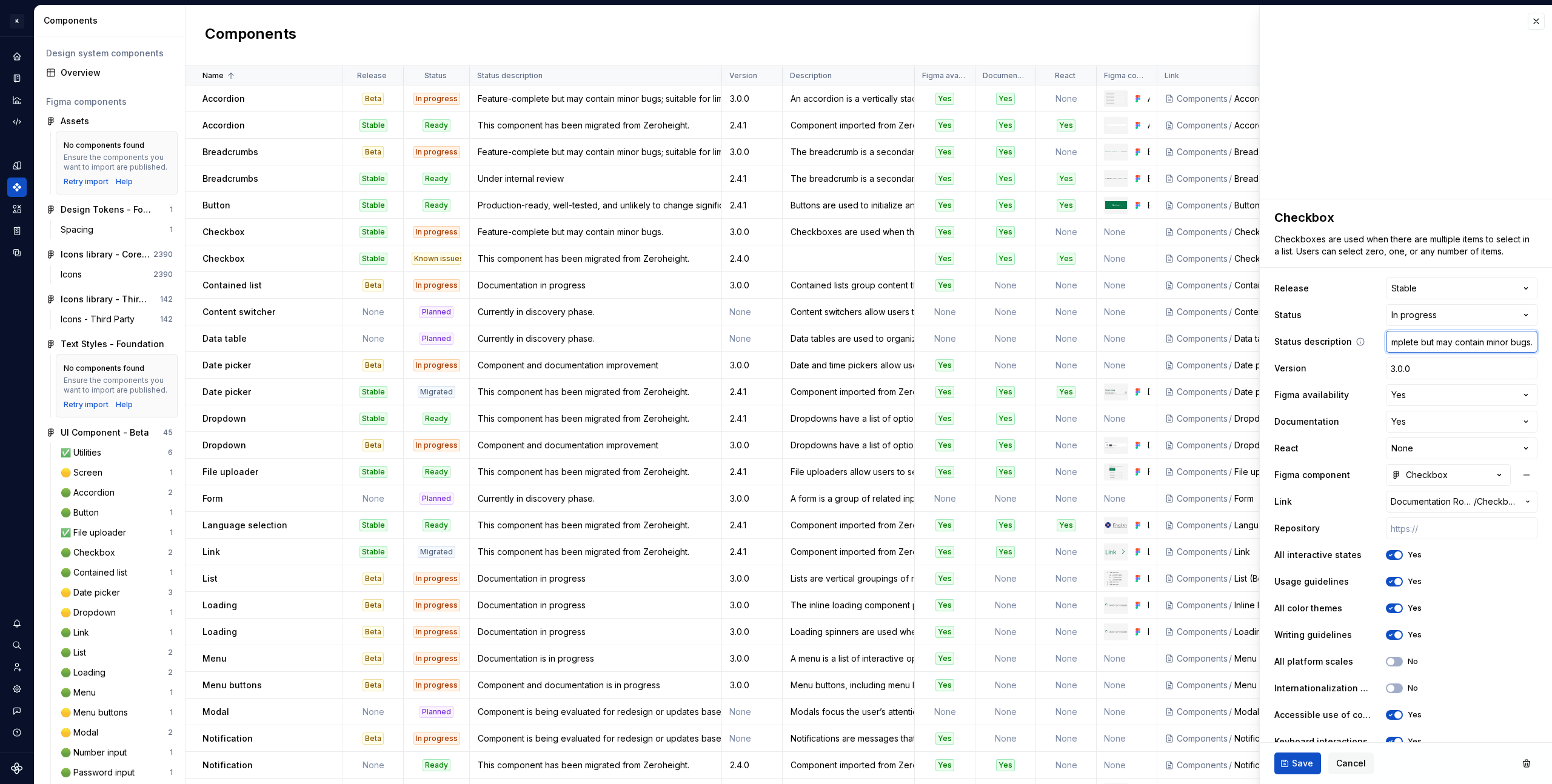 click on "Feature-complete but may contain minor bugs." at bounding box center [1462, 342] 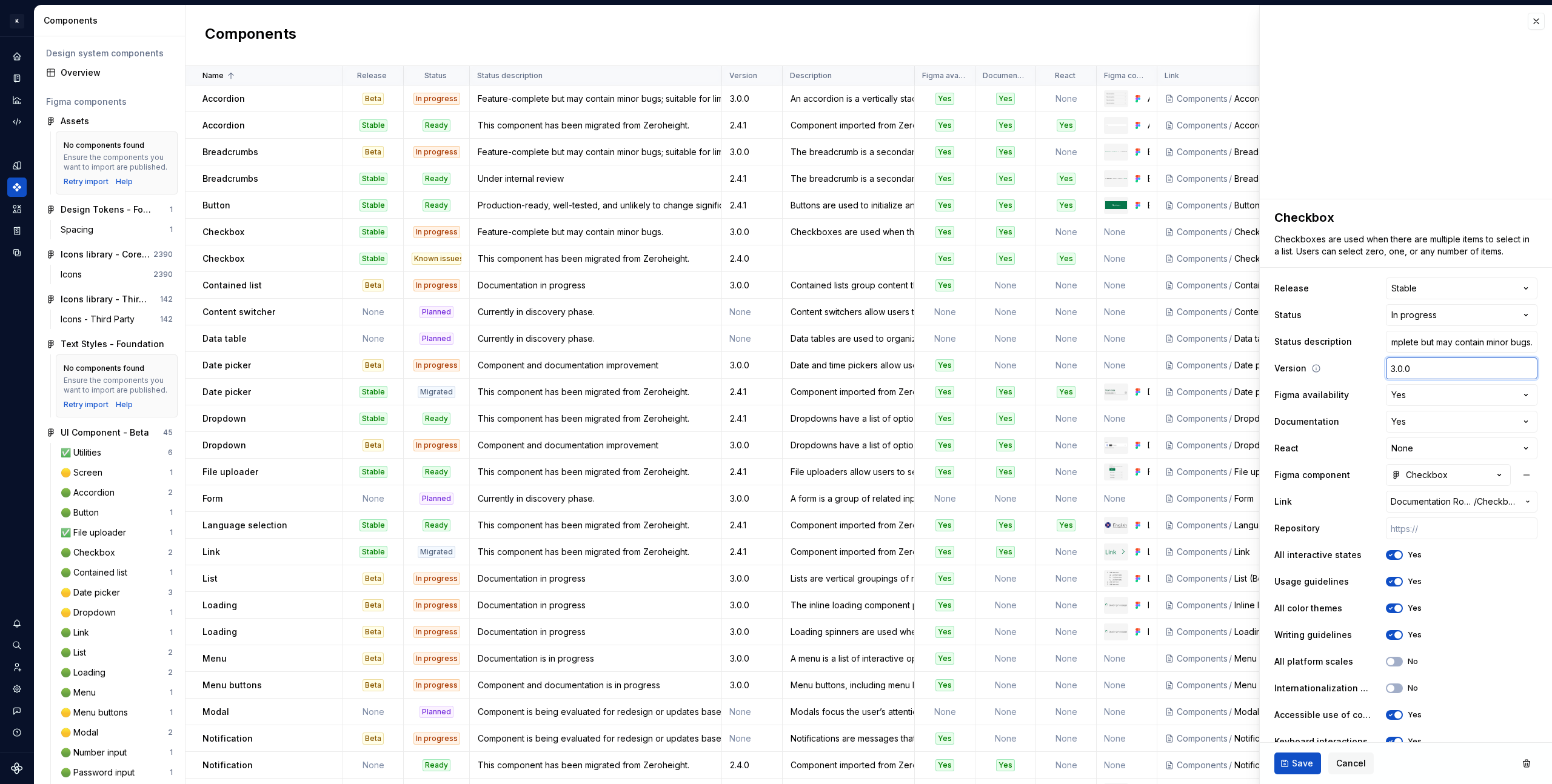 click on "3.0.0" at bounding box center [1462, 368] 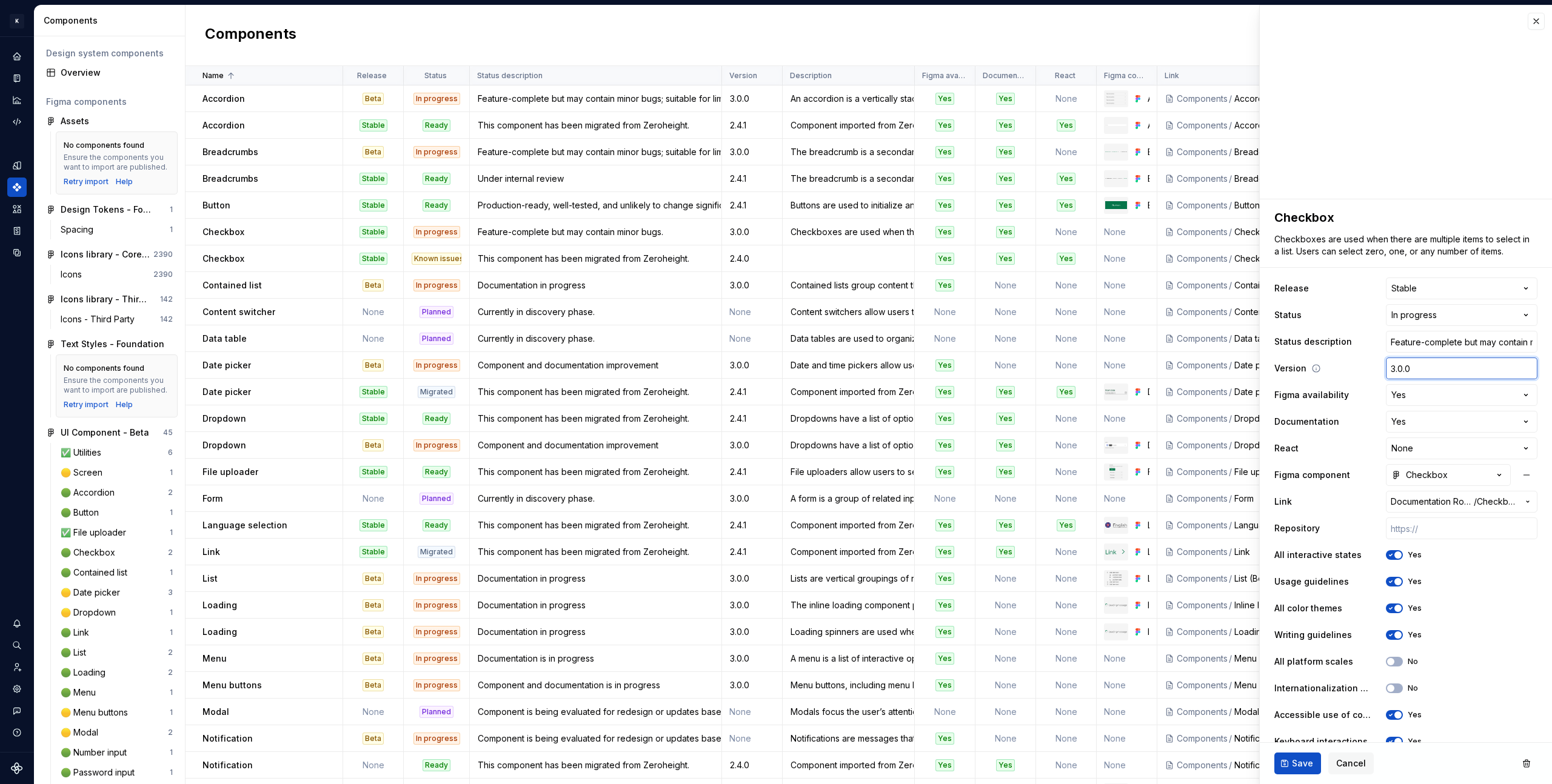 click on "3.0.0" at bounding box center (1462, 368) 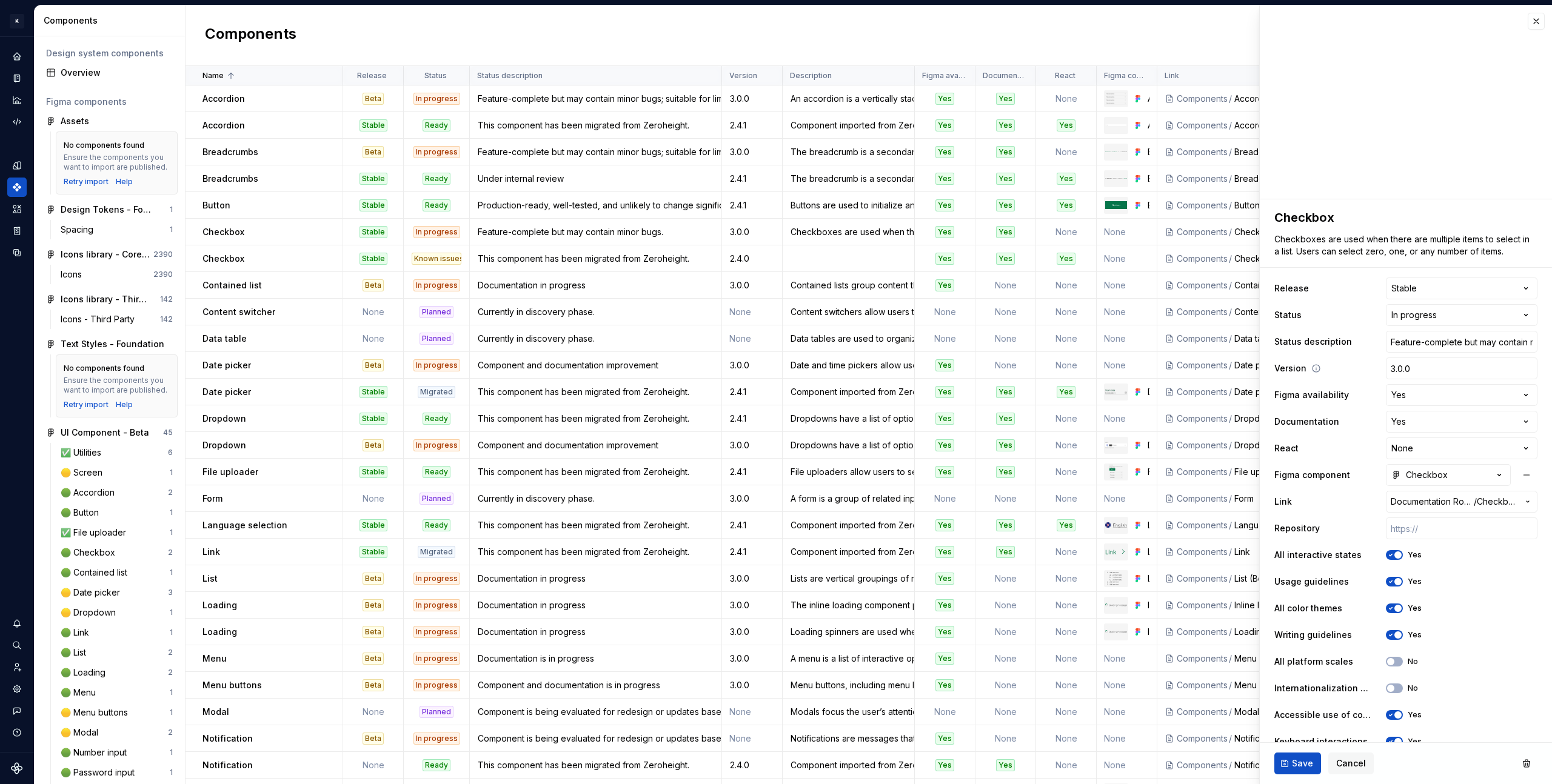 click on "Version" at bounding box center (1296, 368) 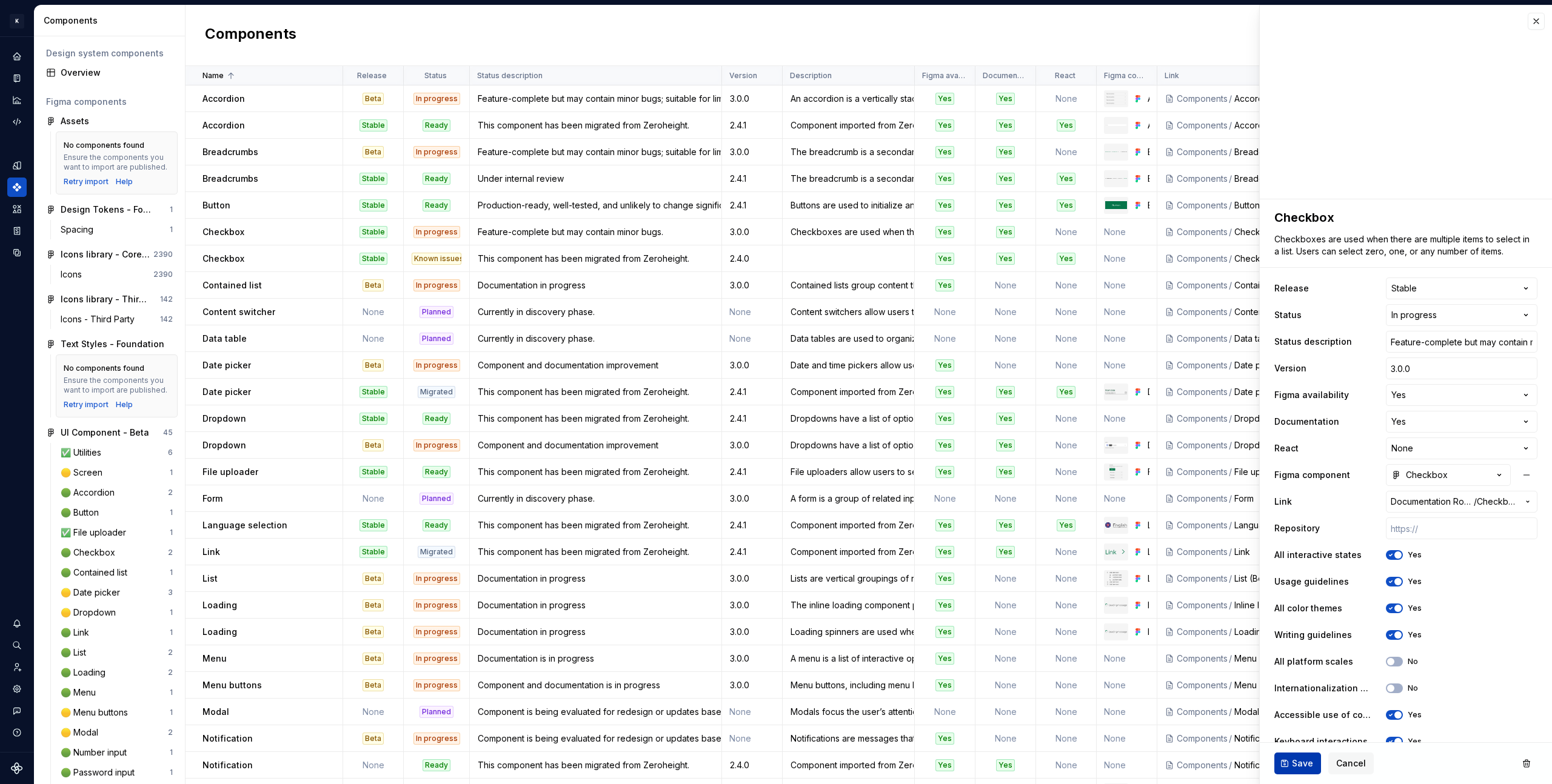 click on "Save" at bounding box center (1297, 763) 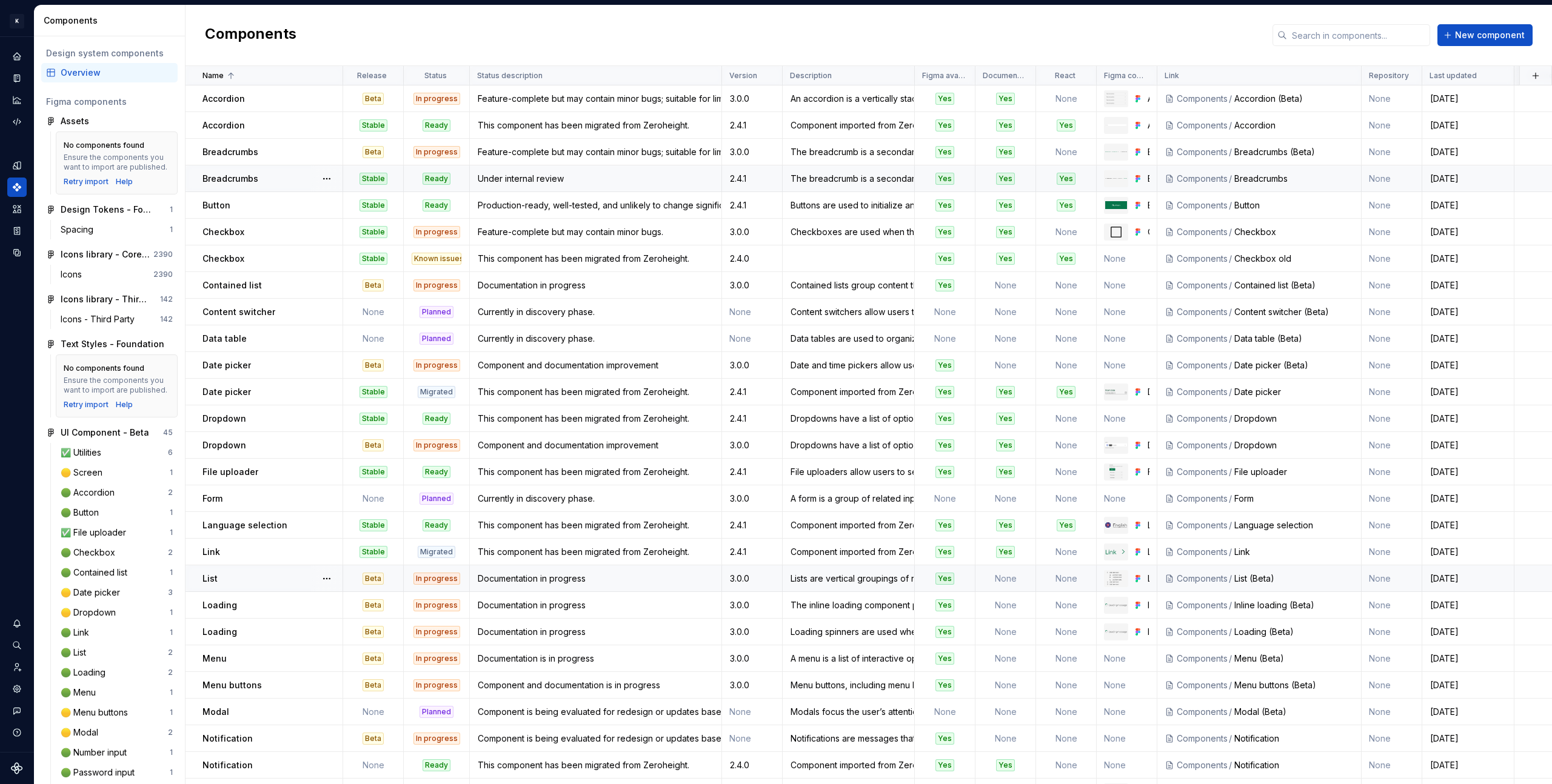 click on "Under internal review" at bounding box center [595, 179] 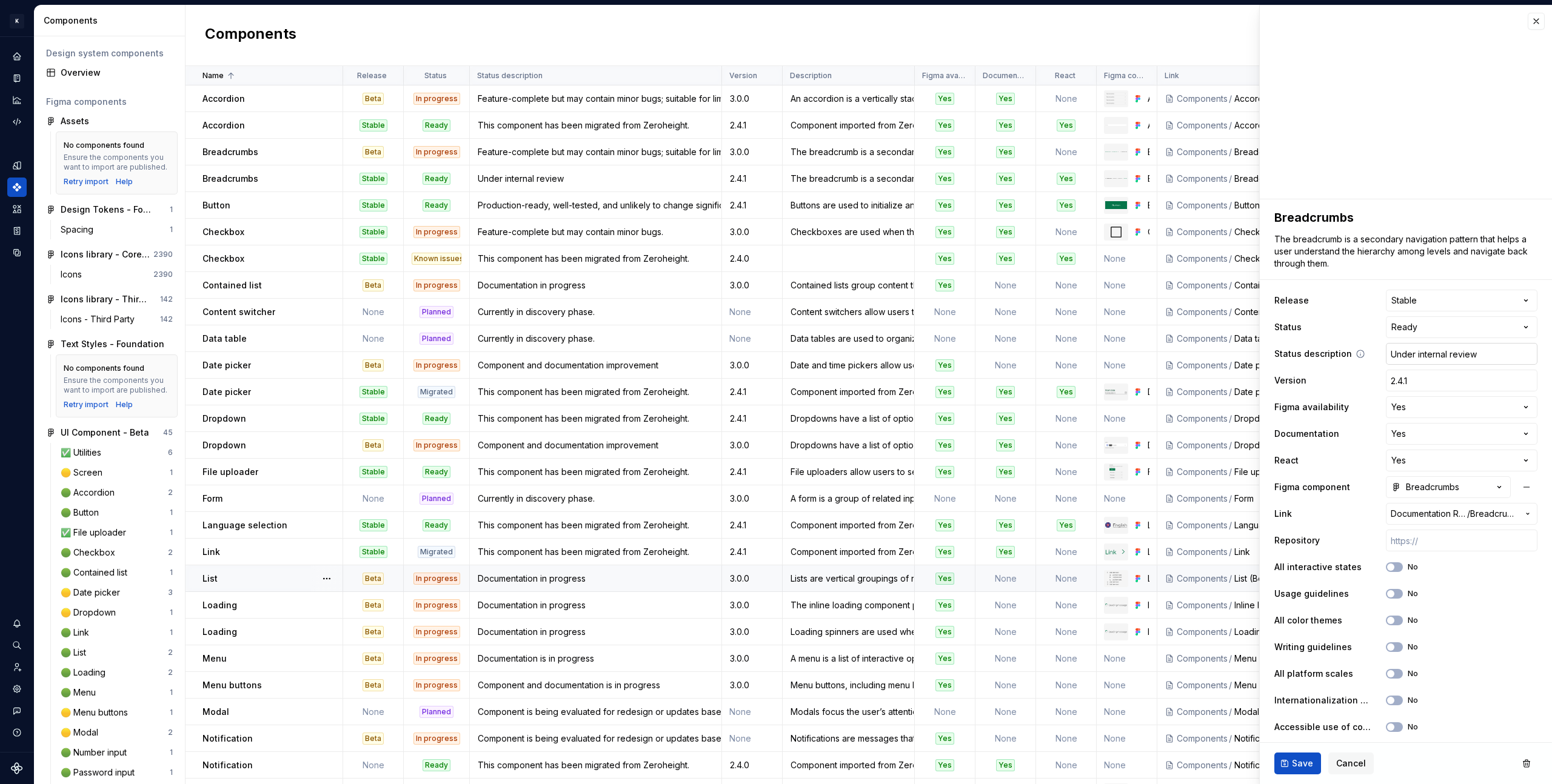 click on "Under internal review" at bounding box center (1462, 354) 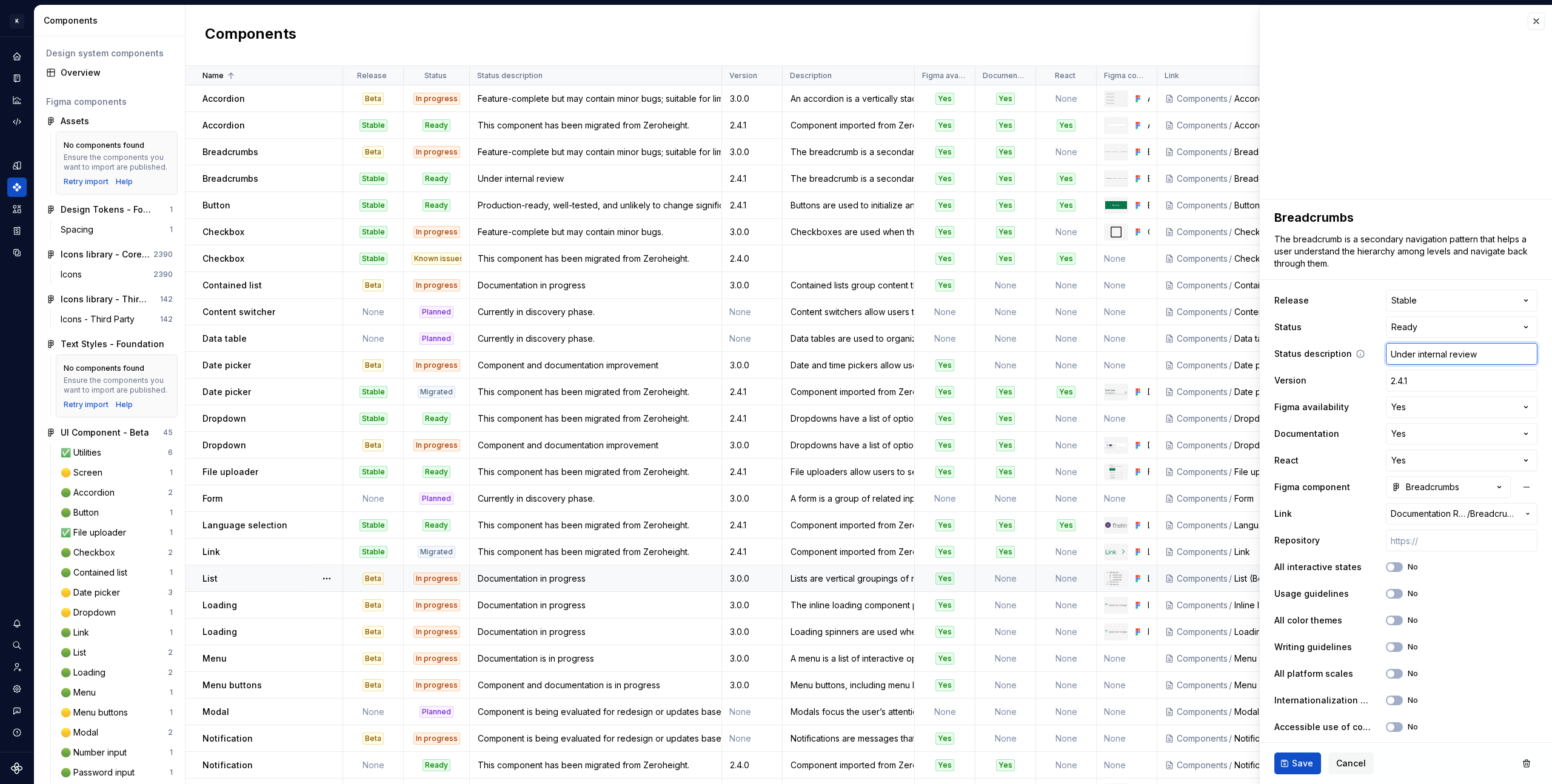 click on "Under internal review" at bounding box center (1462, 354) 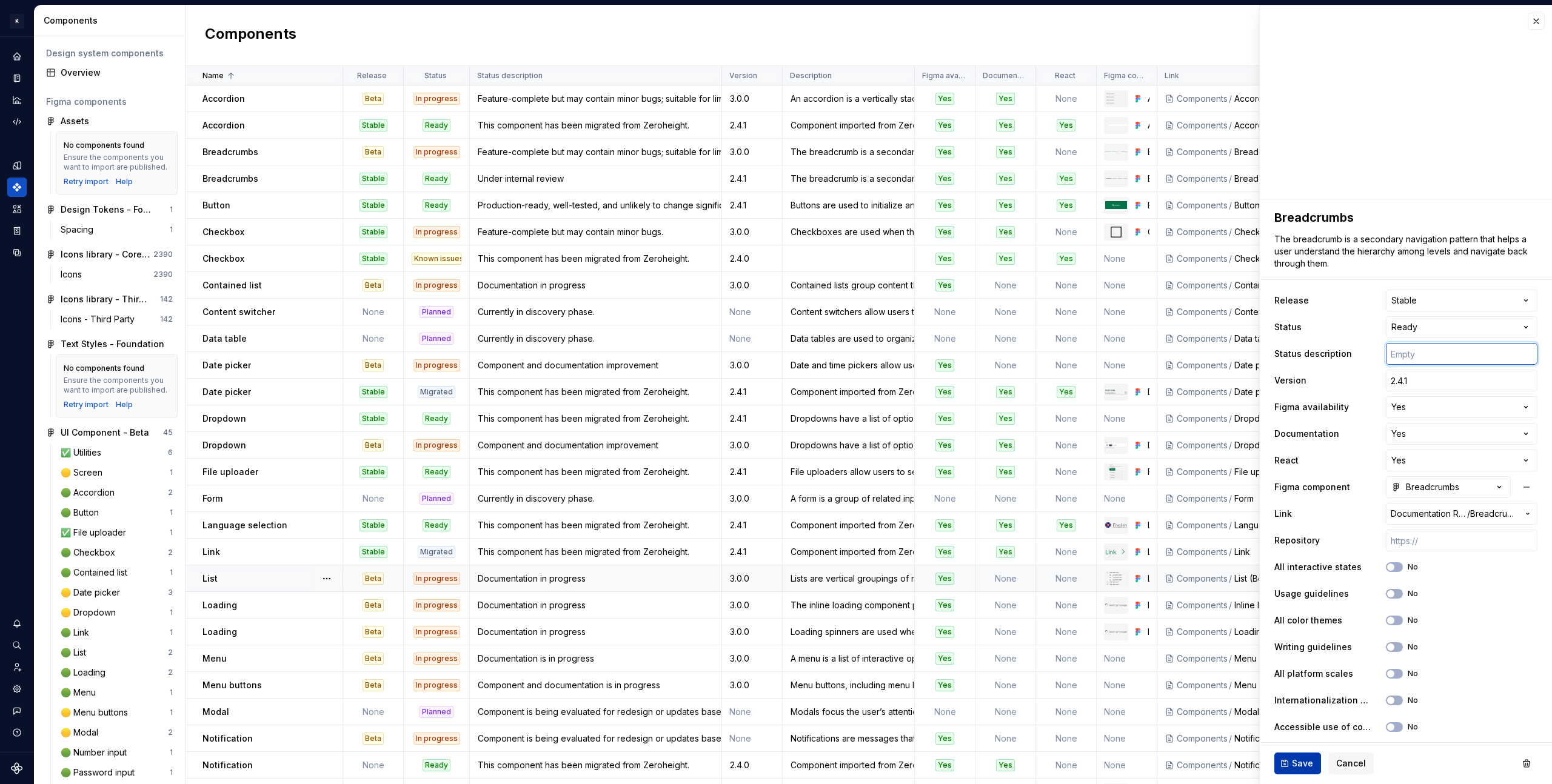 type 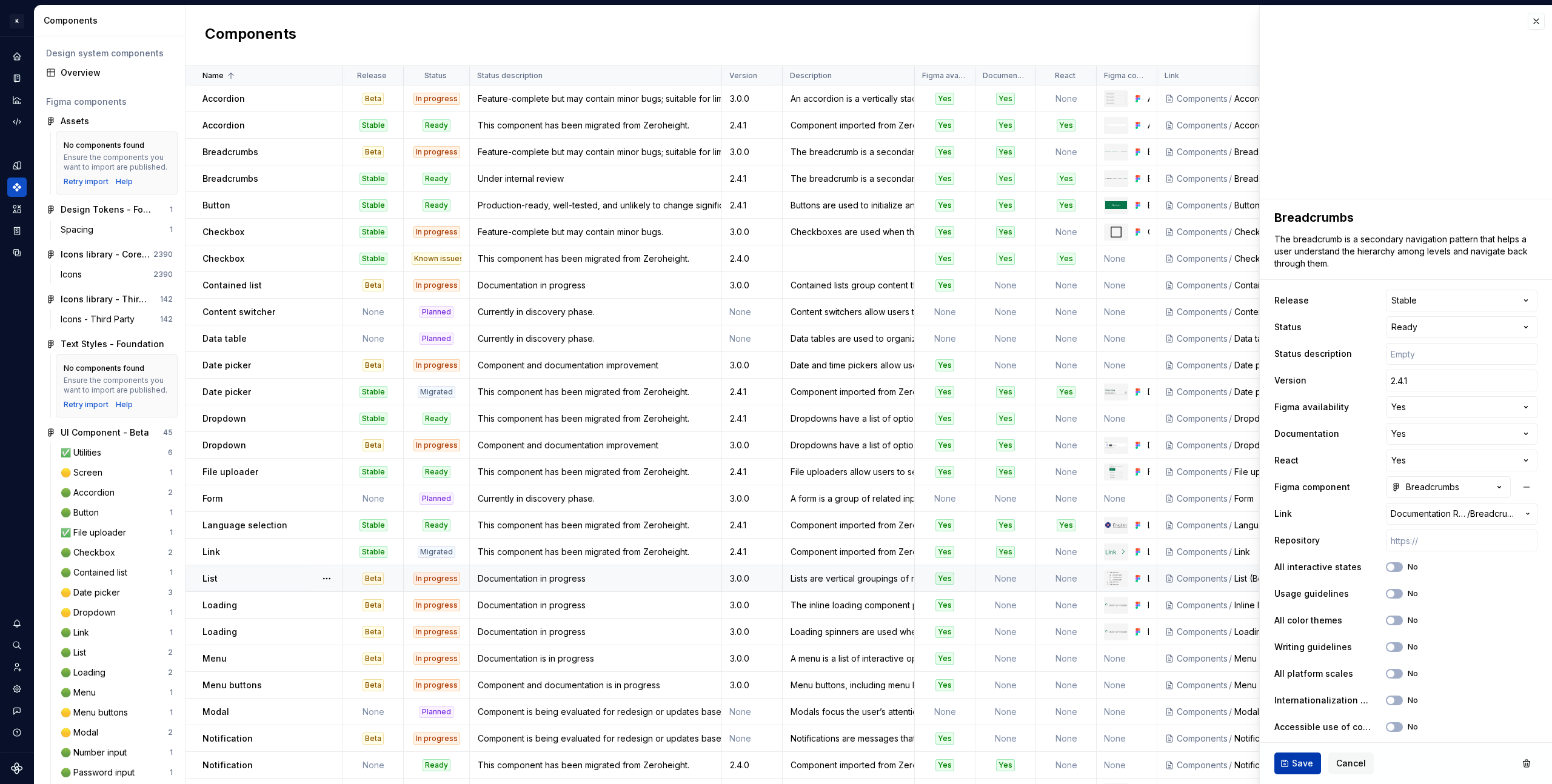 click on "Save" at bounding box center (1302, 763) 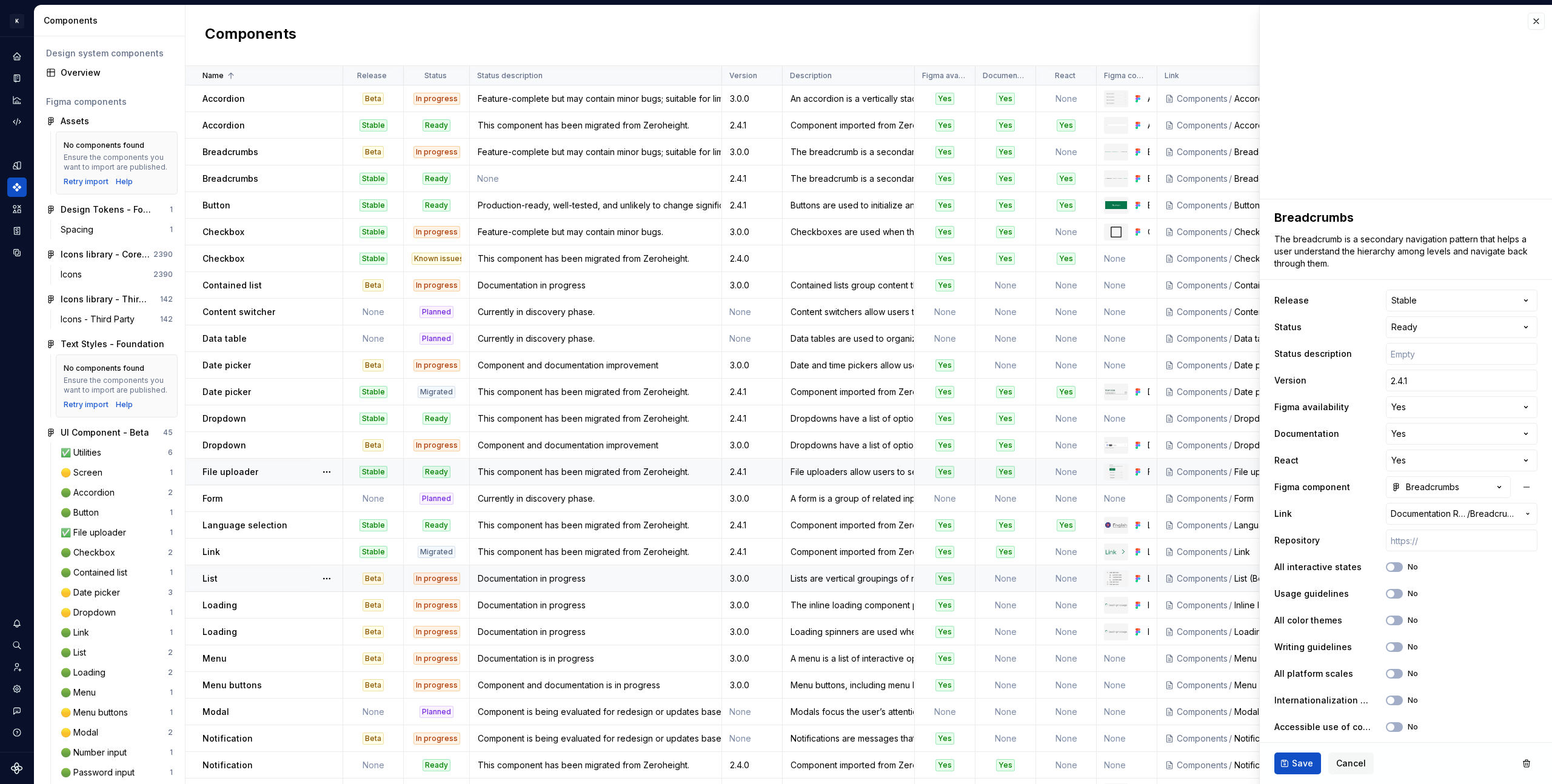 type on "*" 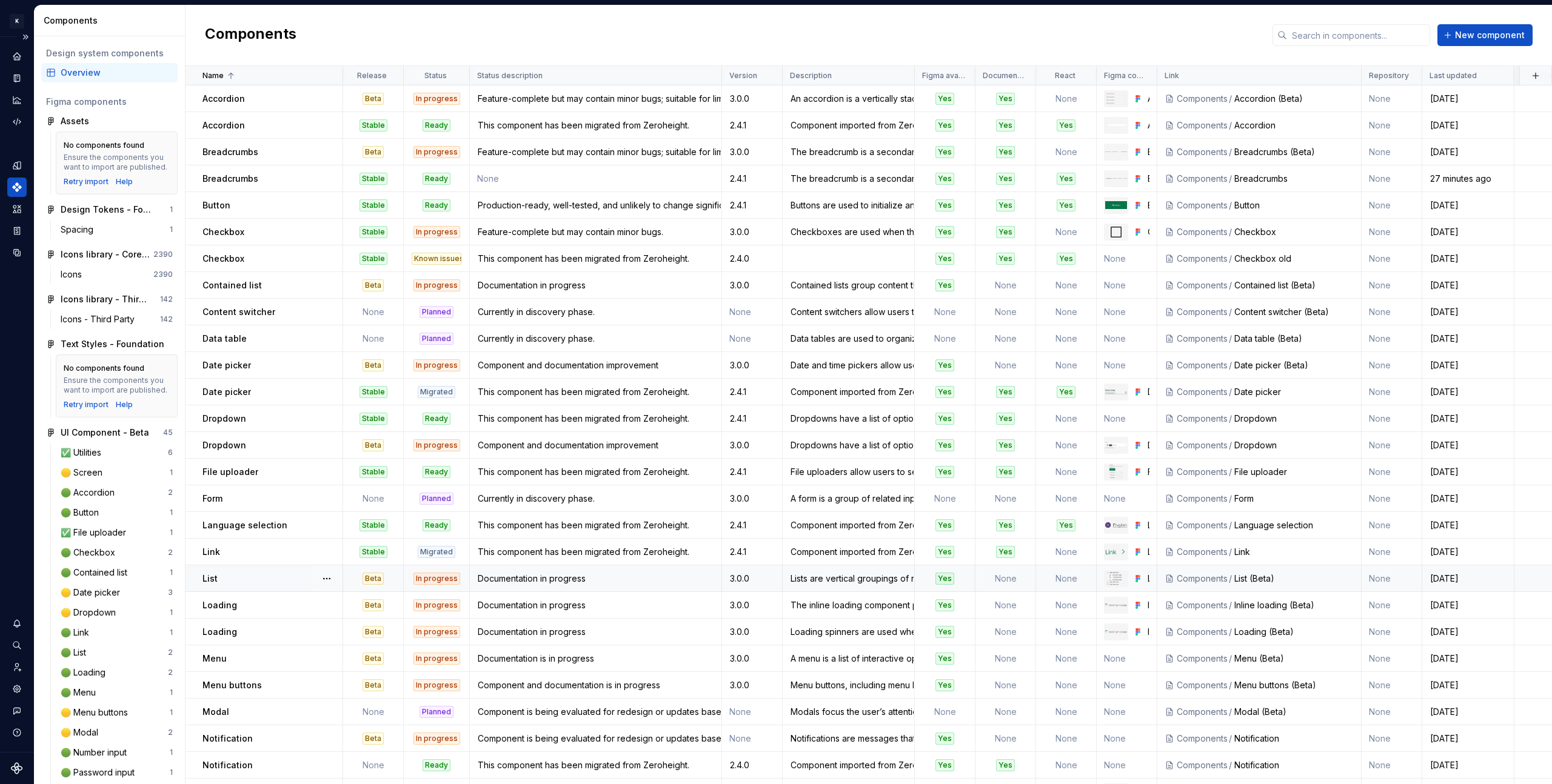 click 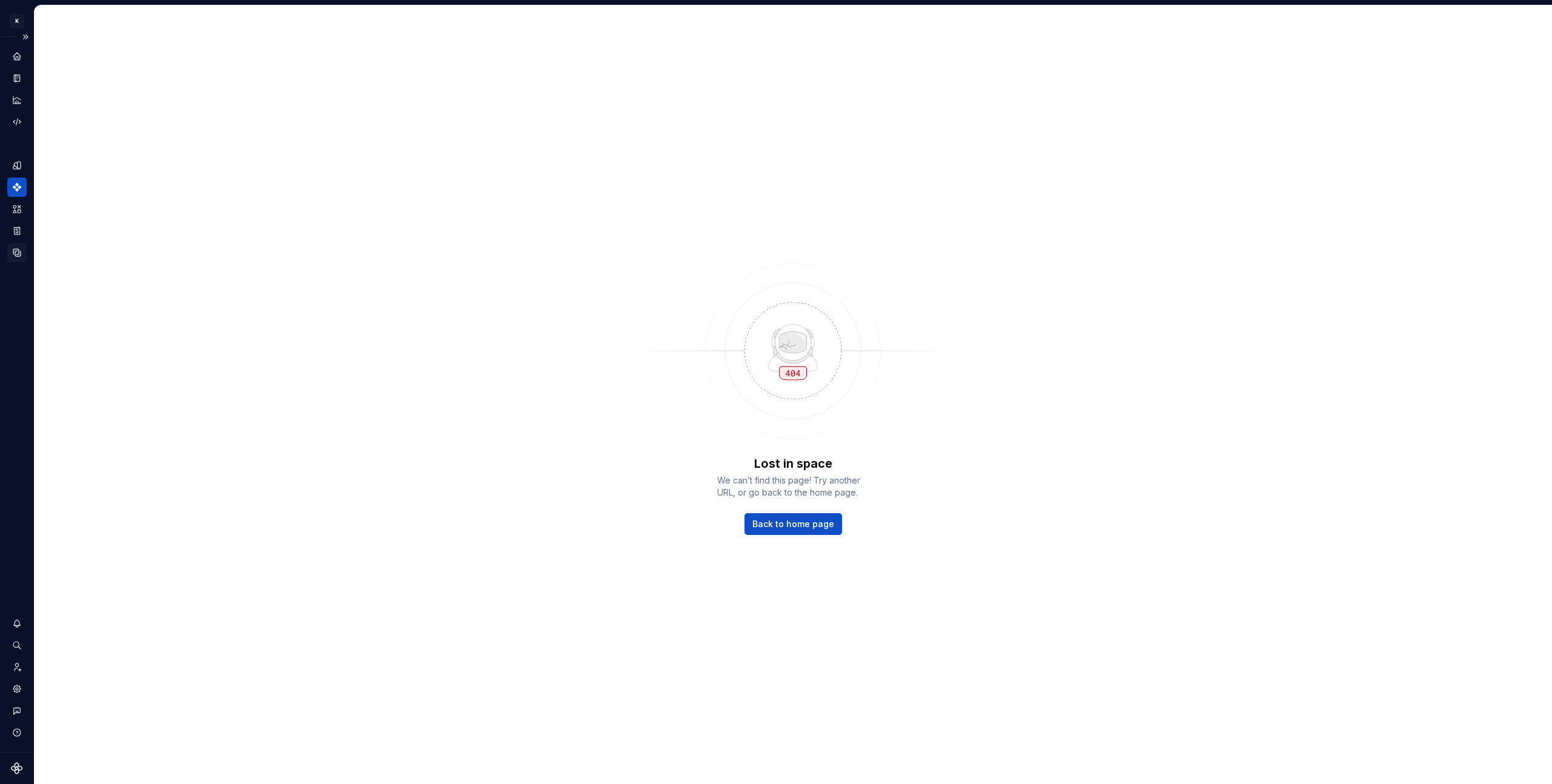 click at bounding box center (17, 253) 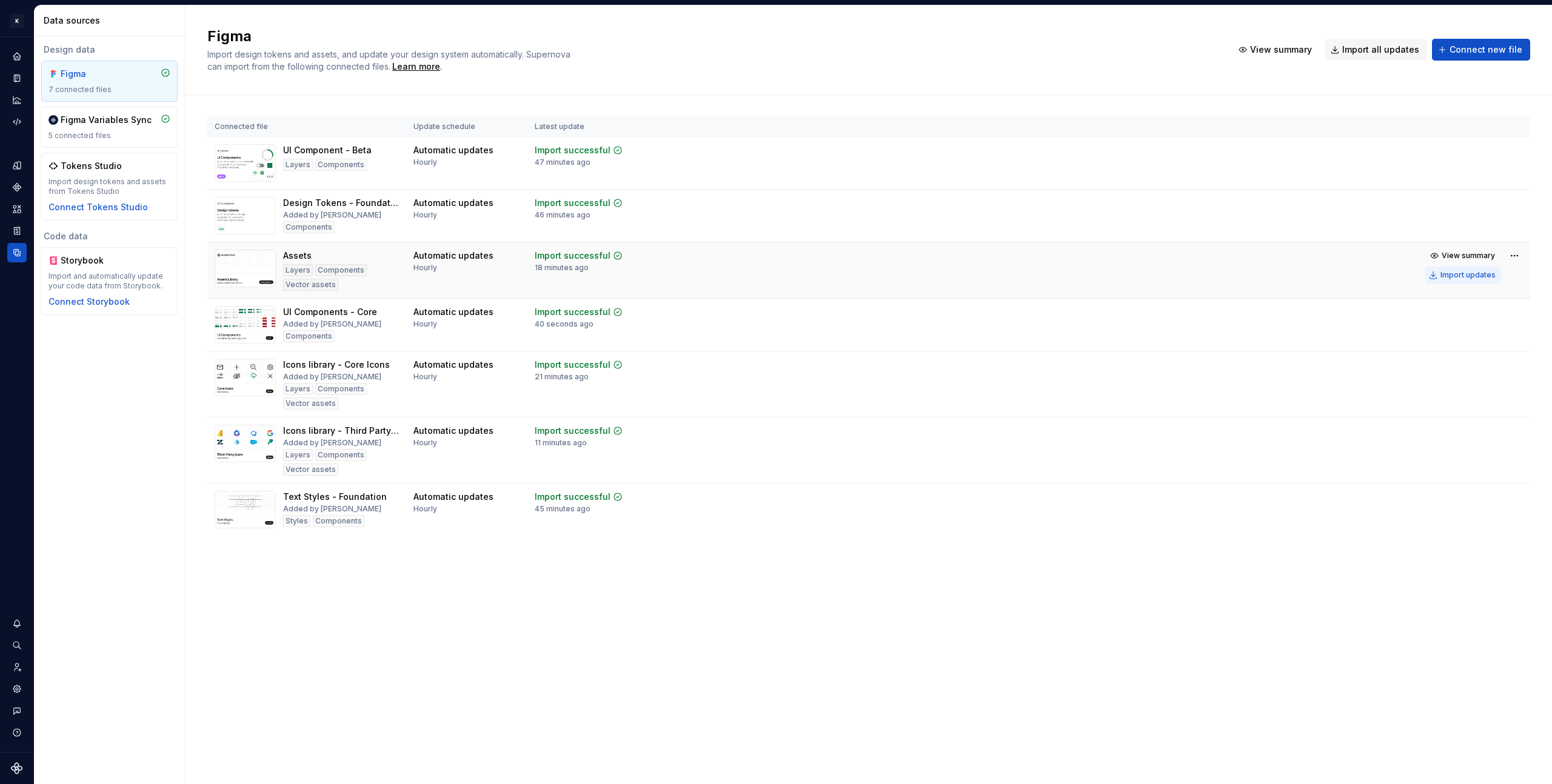 click on "Import updates" at bounding box center (1468, 275) 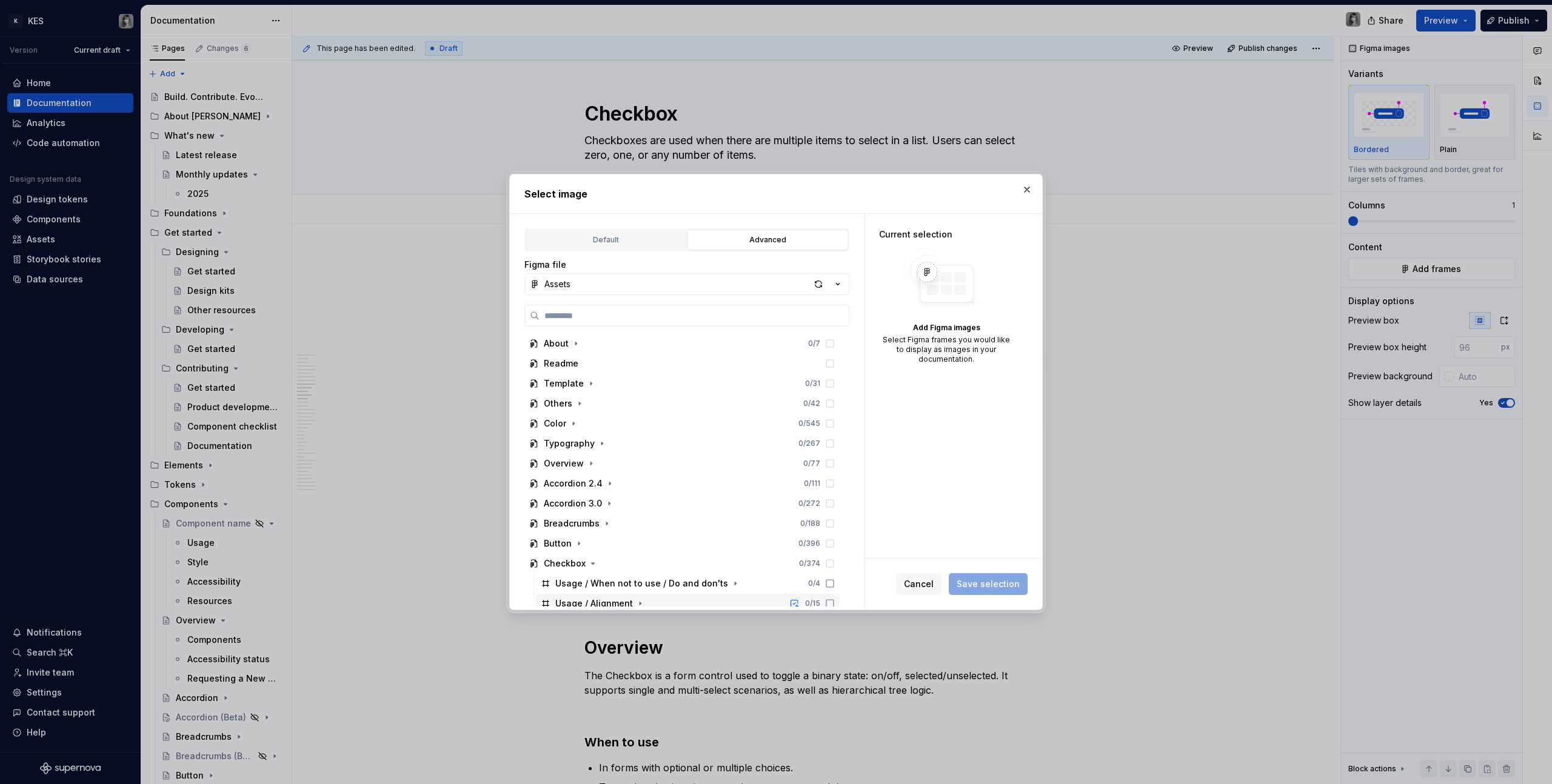 scroll, scrollTop: 0, scrollLeft: 0, axis: both 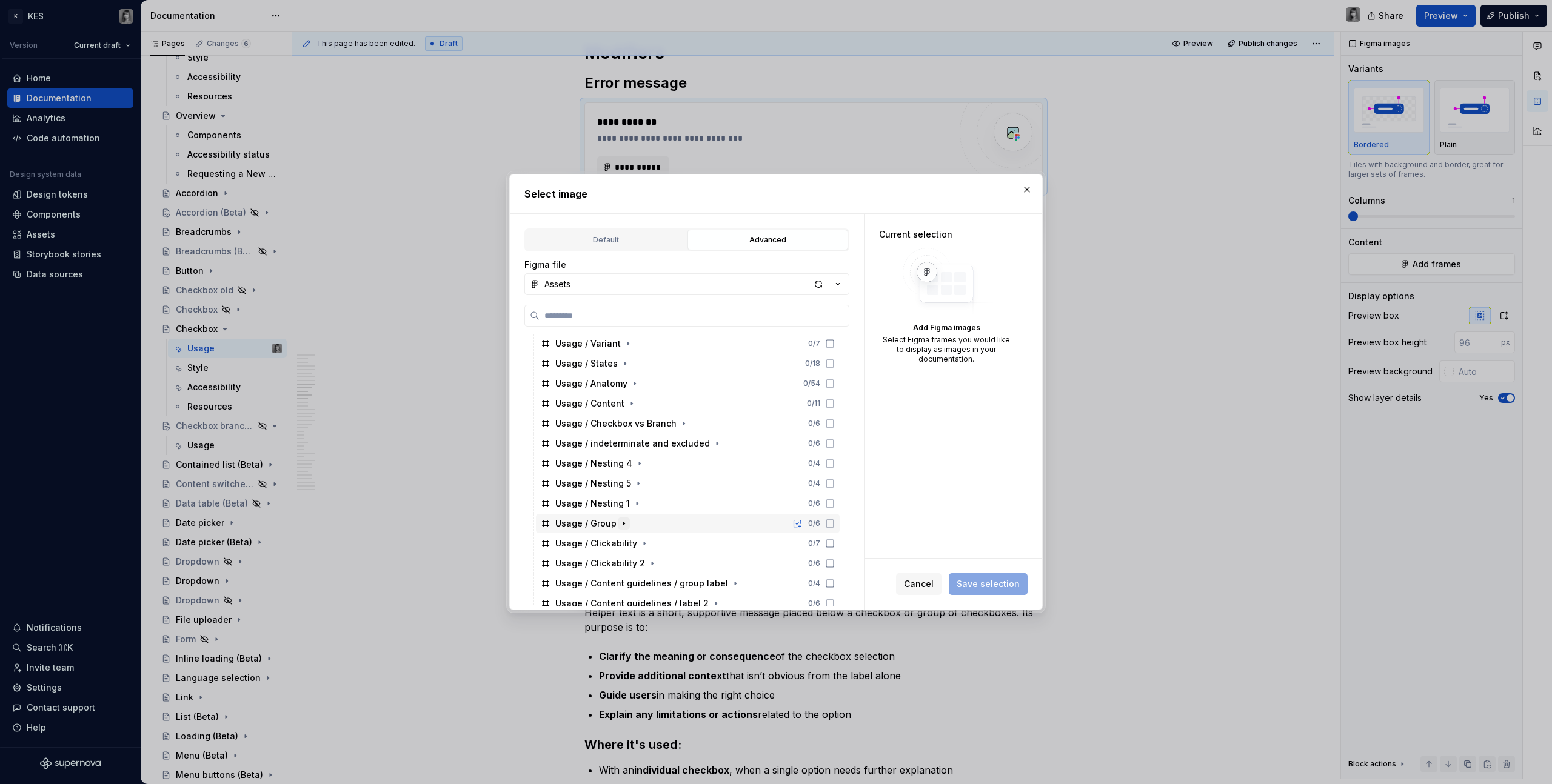 click 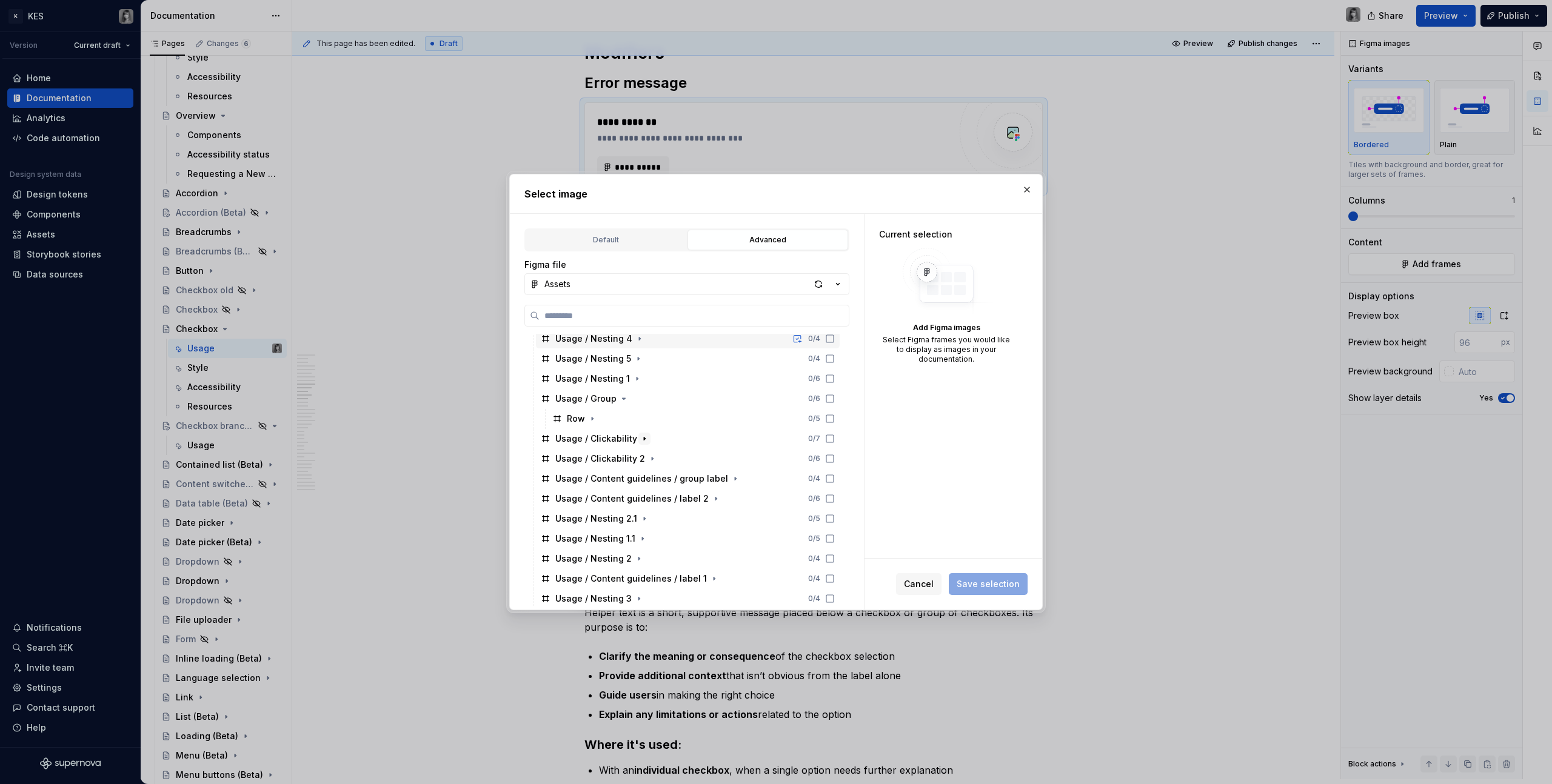 scroll, scrollTop: 586, scrollLeft: 0, axis: vertical 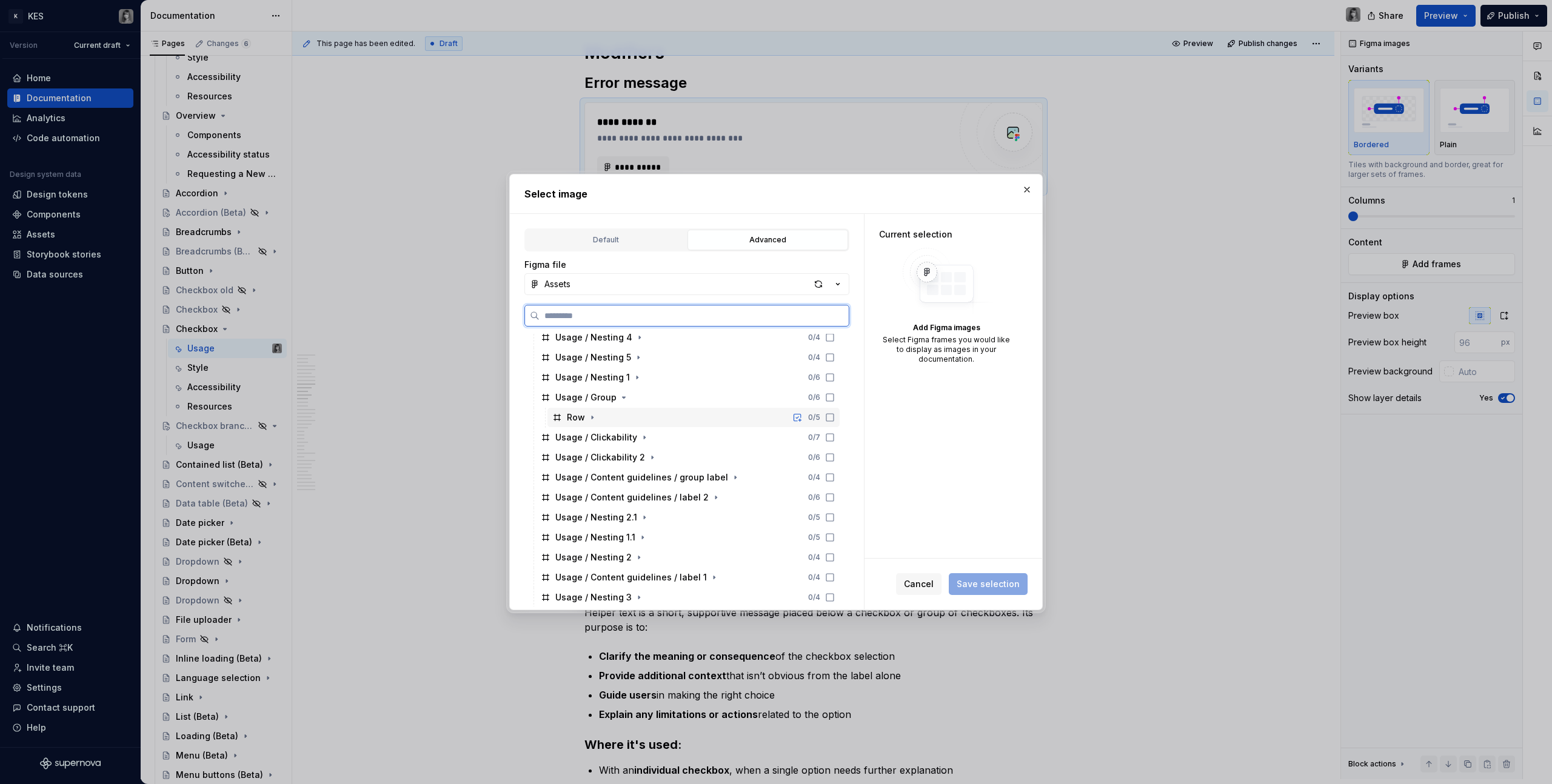click on "Row" at bounding box center [576, 417] 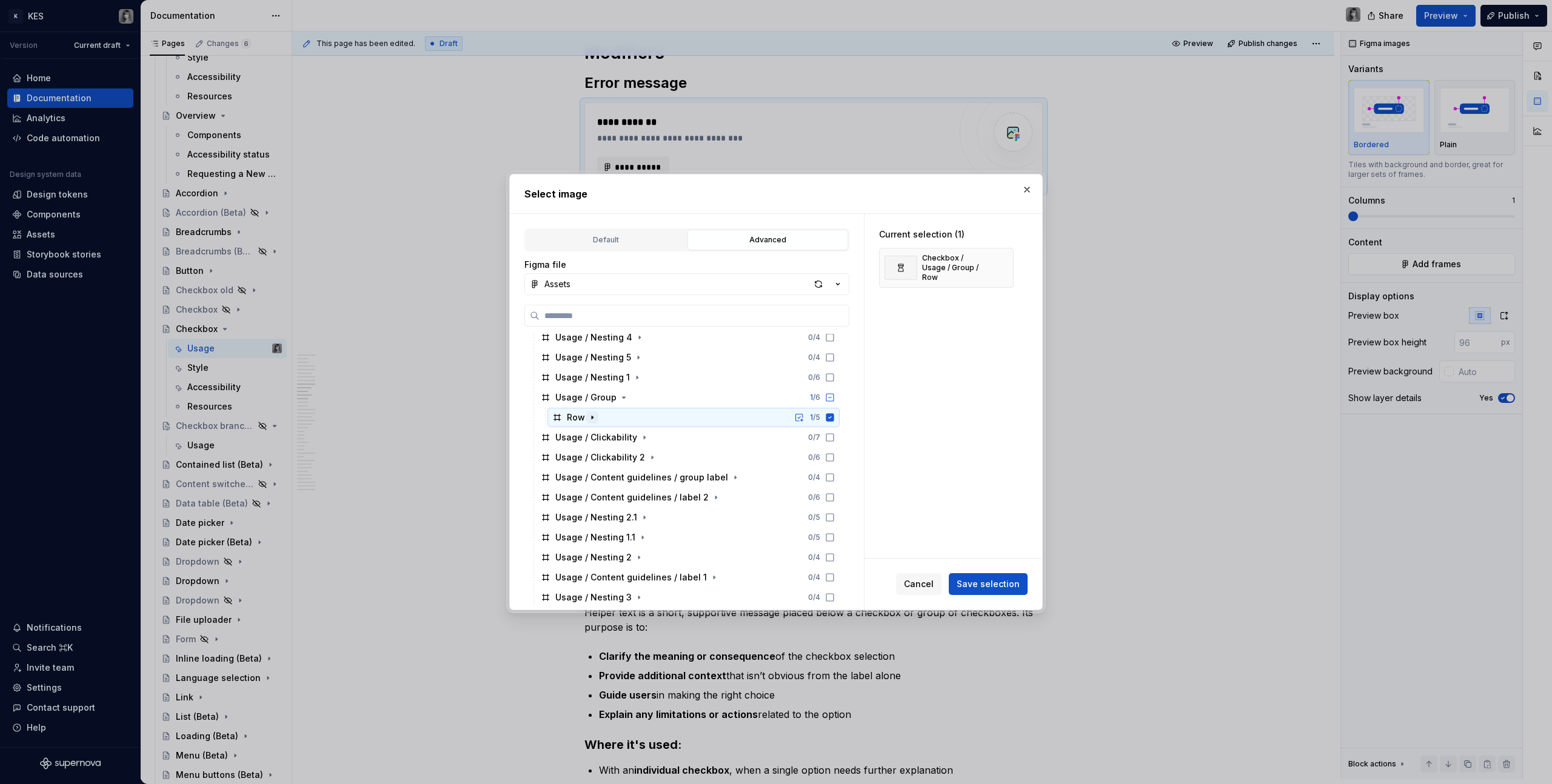 click 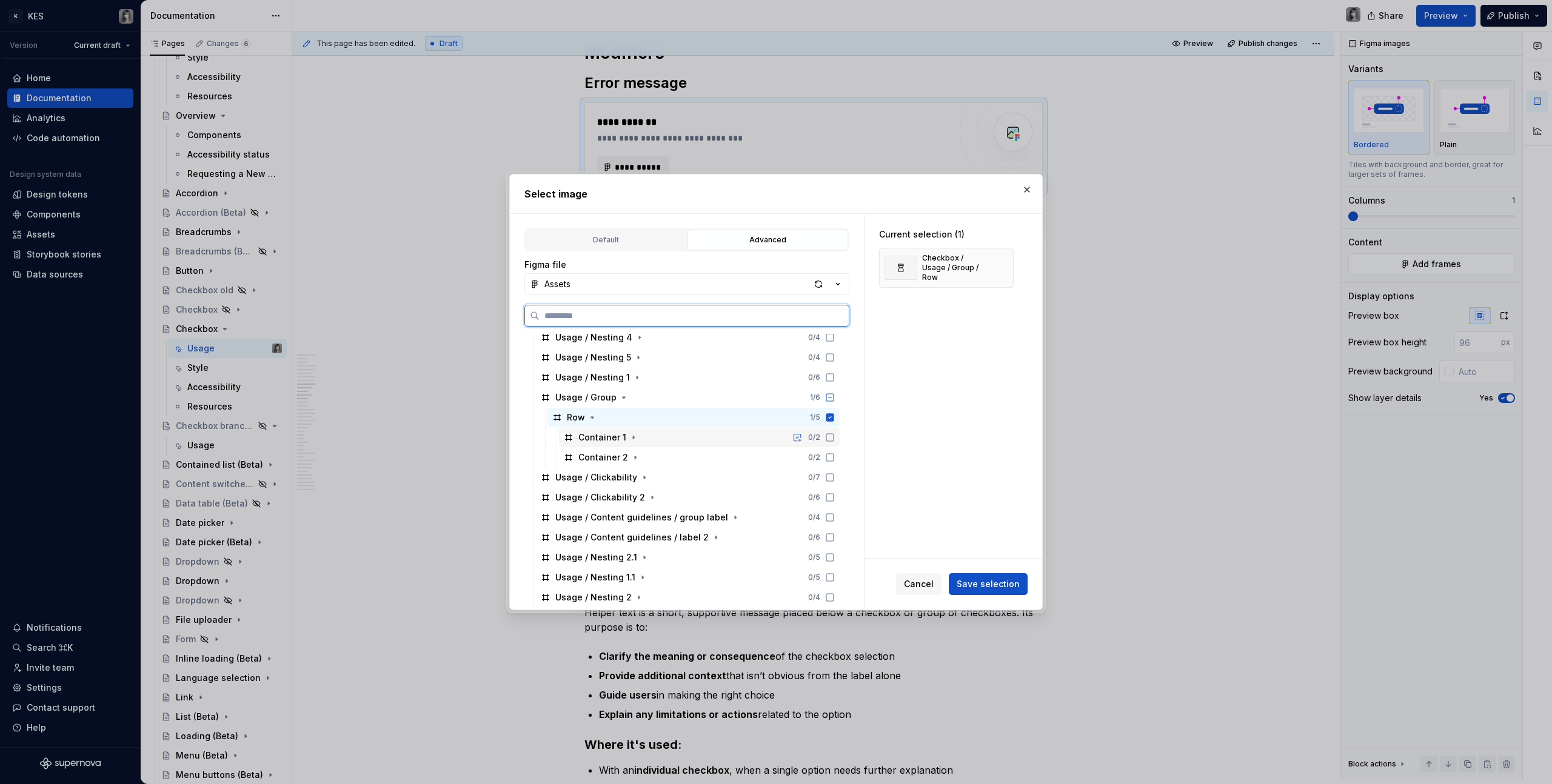 click on "Container 1 0 / 2" at bounding box center [699, 437] 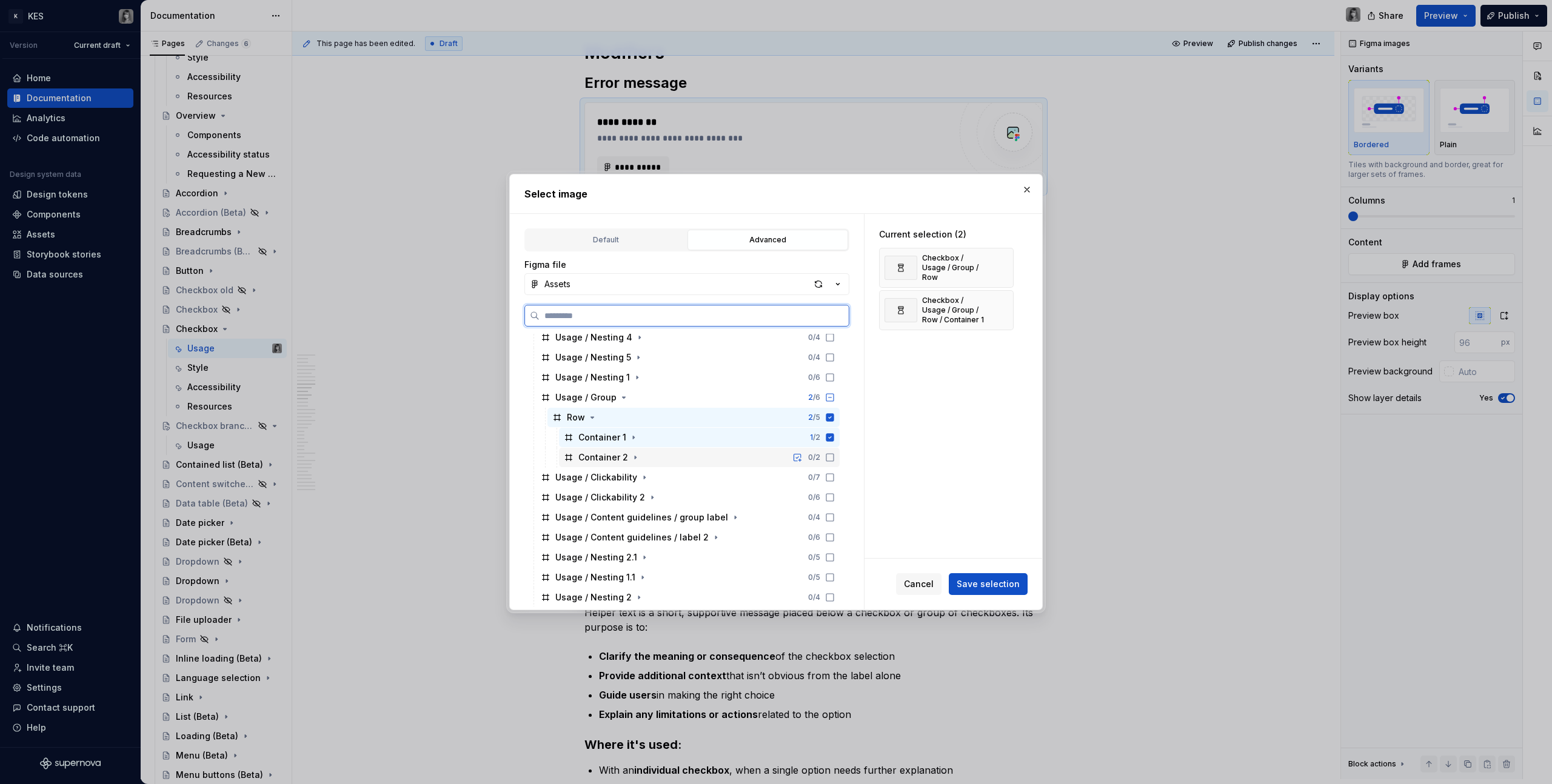click on "Container 2 0 / 2" at bounding box center [699, 457] 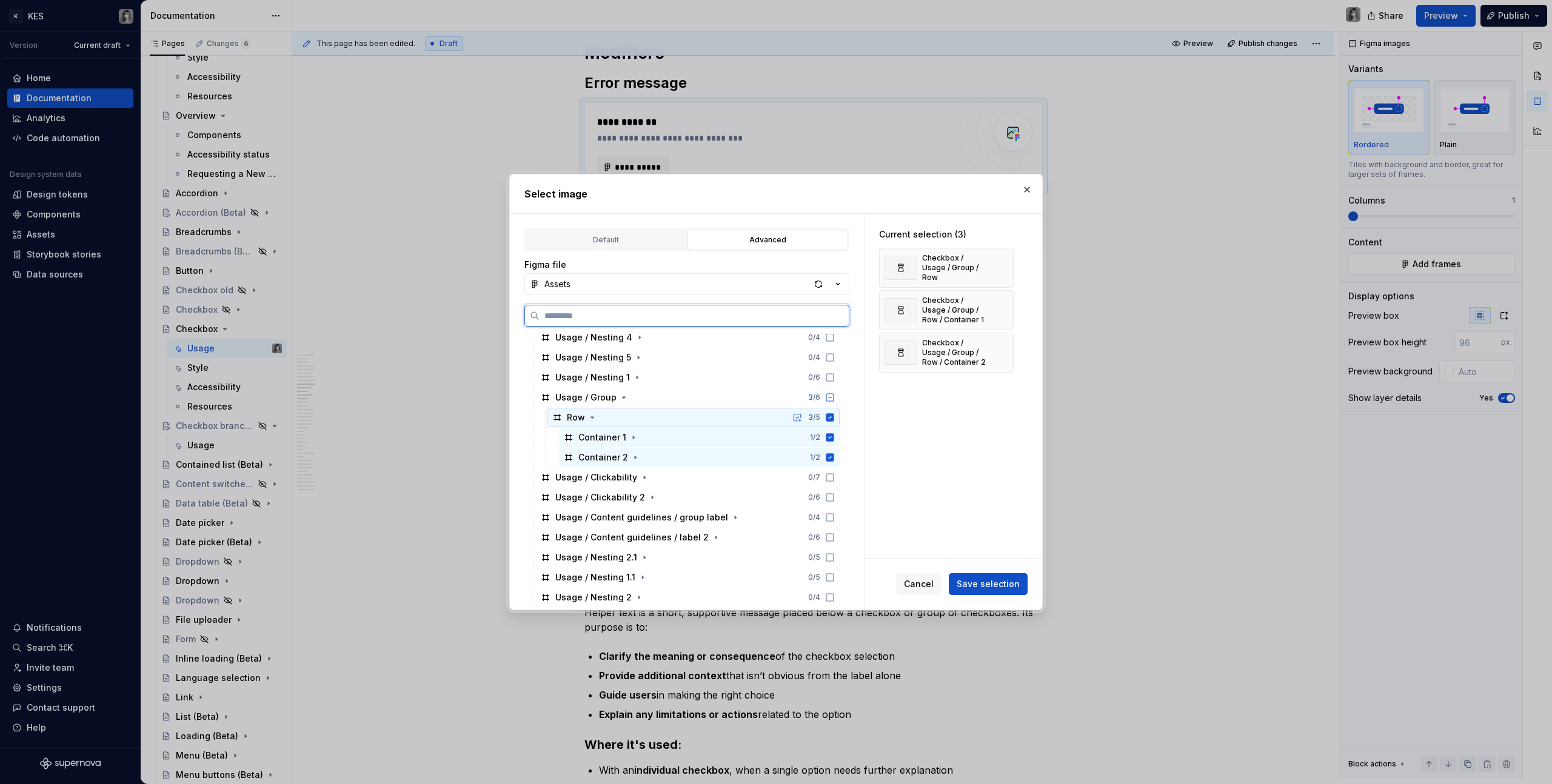 click 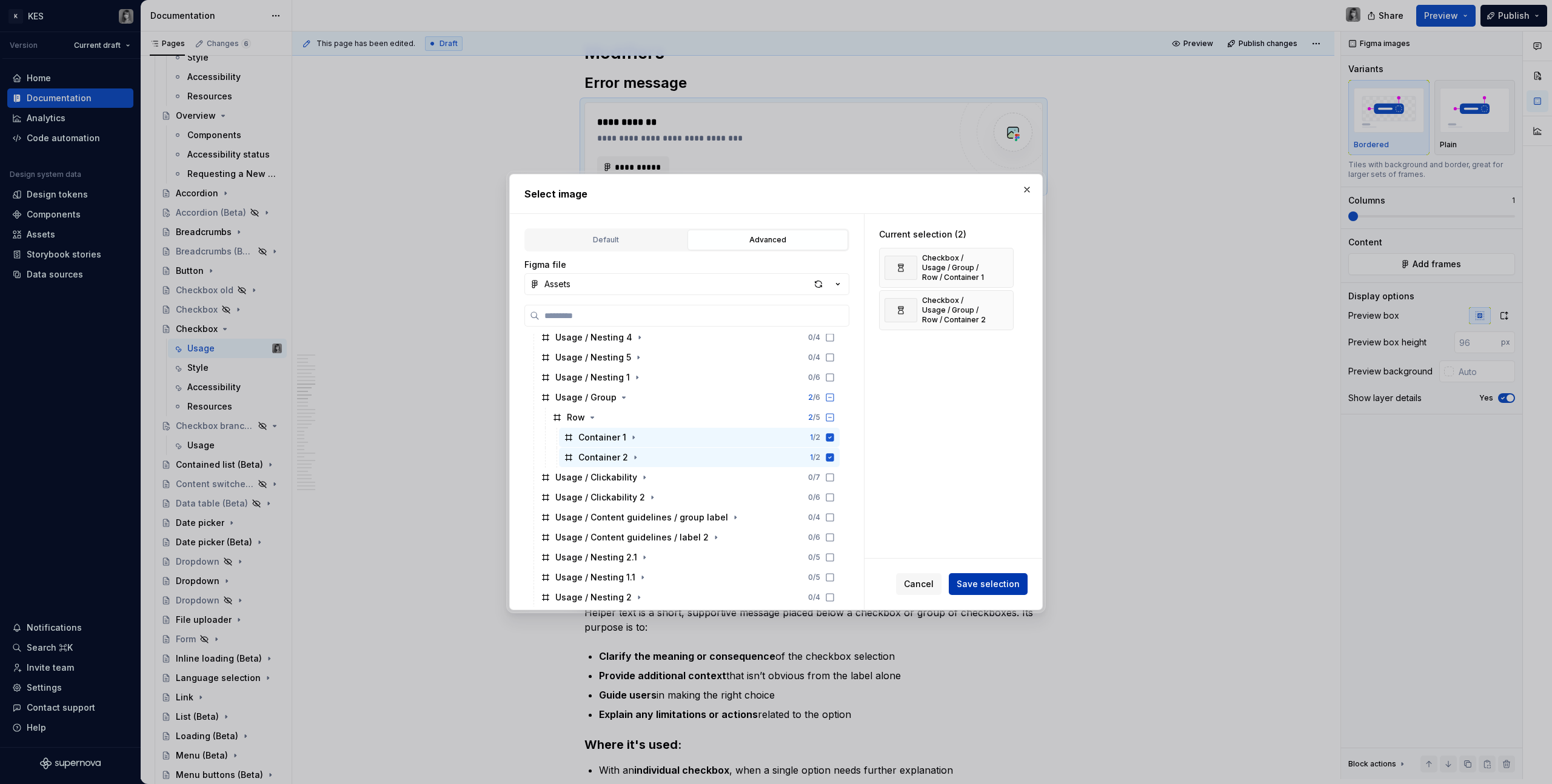 click on "Save selection" at bounding box center [988, 584] 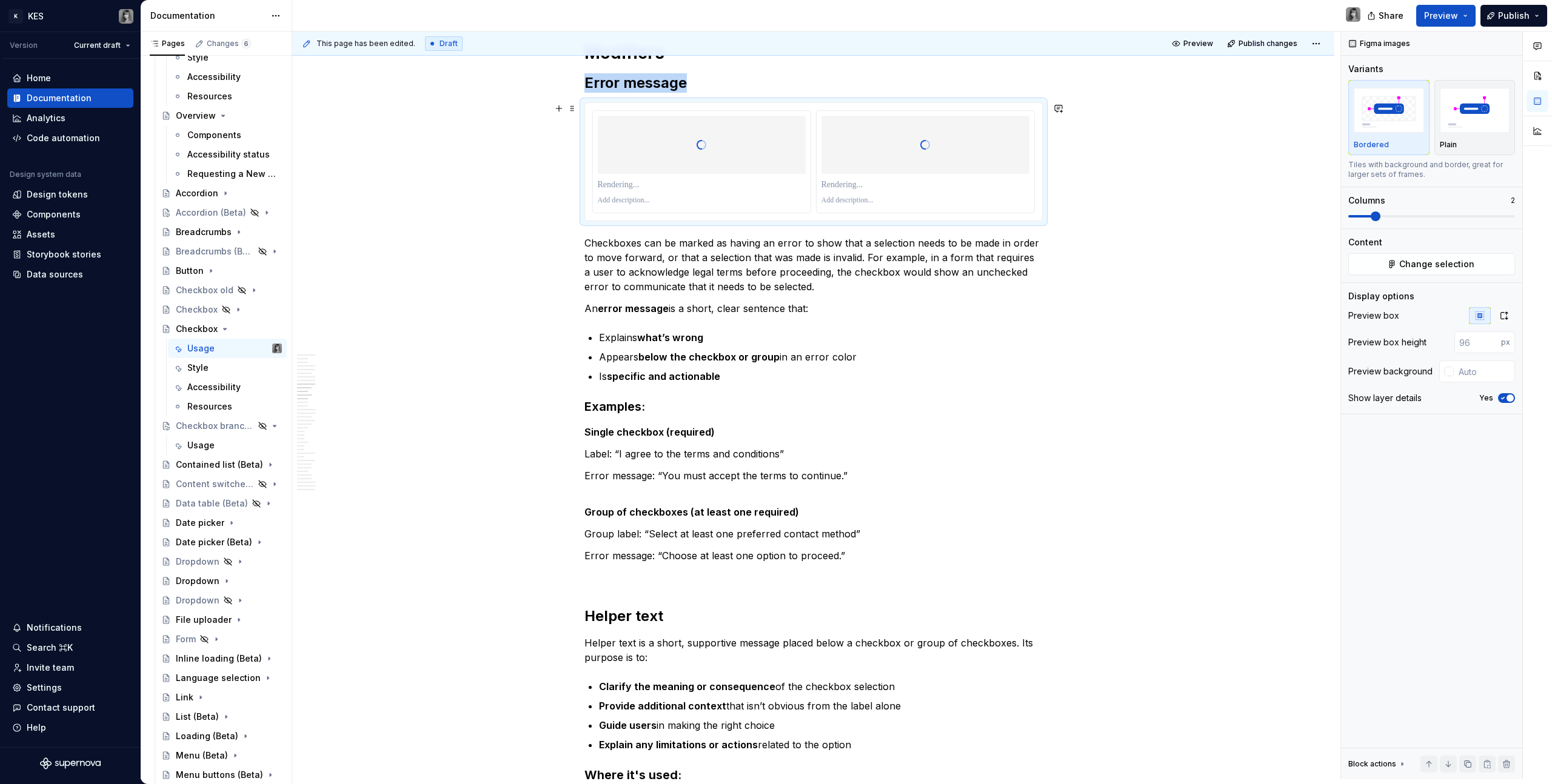 click at bounding box center [701, 185] 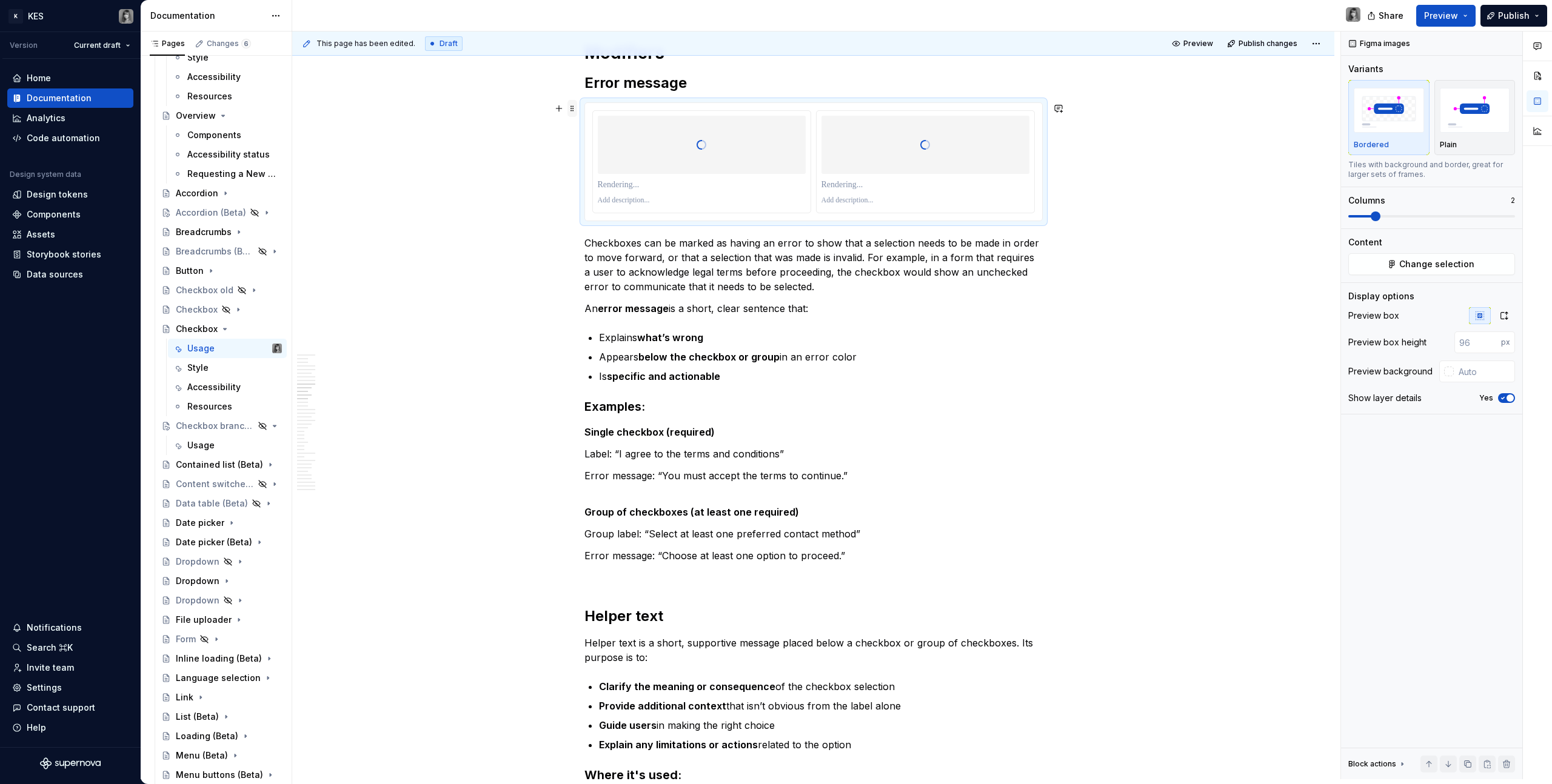 click at bounding box center (572, 108) 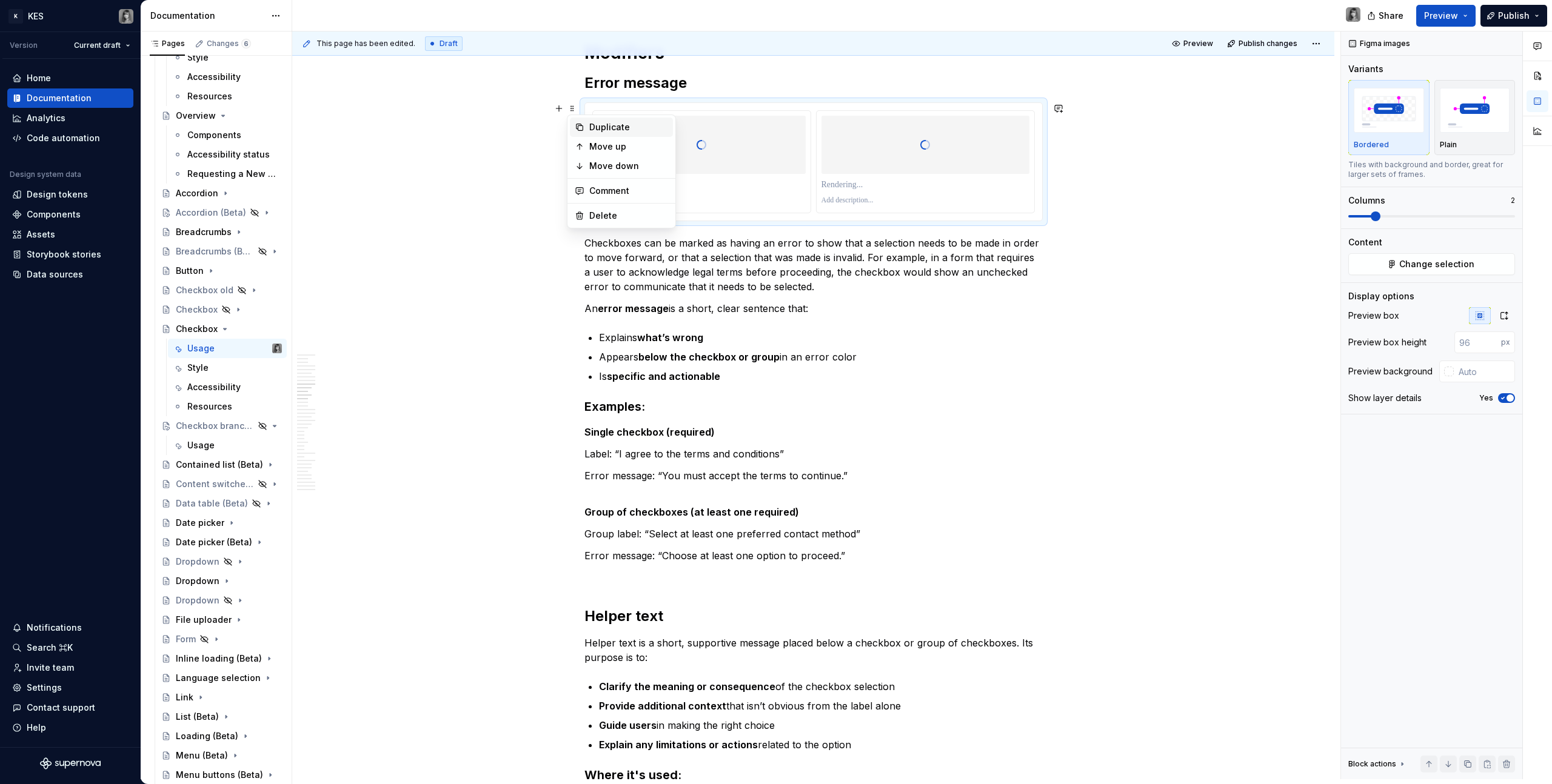 click on "Duplicate" at bounding box center (629, 127) 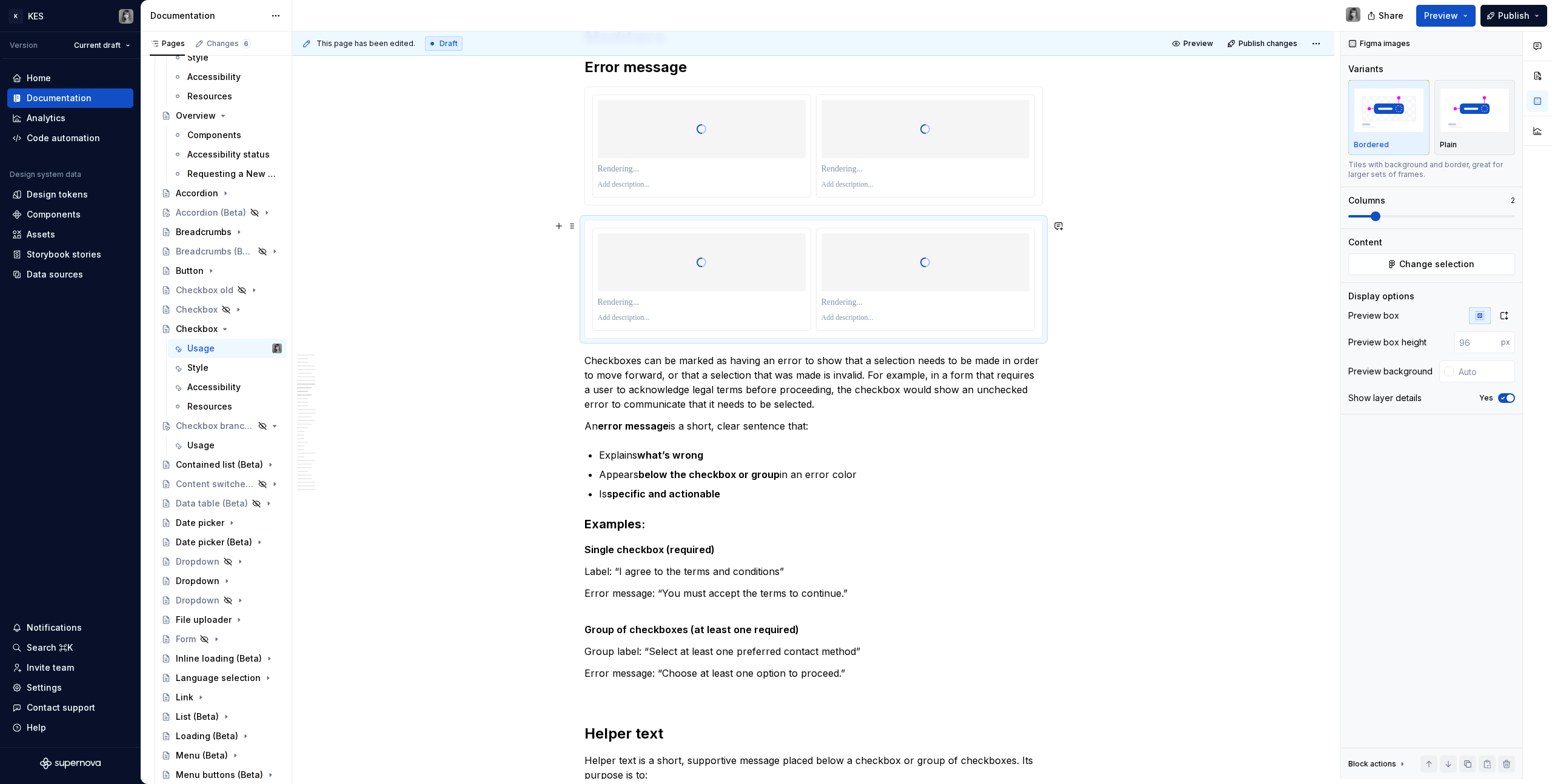 scroll, scrollTop: 3539, scrollLeft: 0, axis: vertical 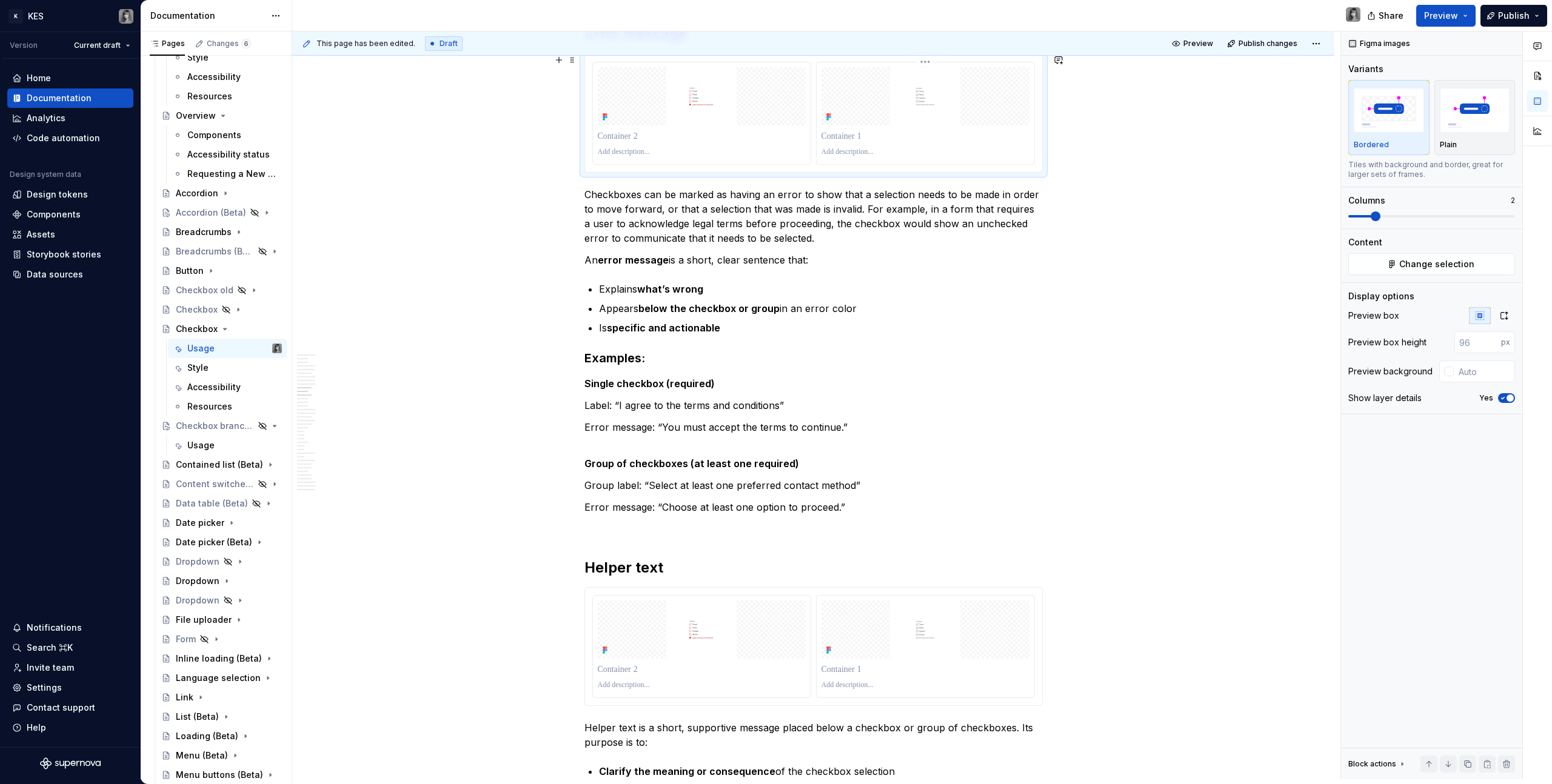 click at bounding box center [925, 96] 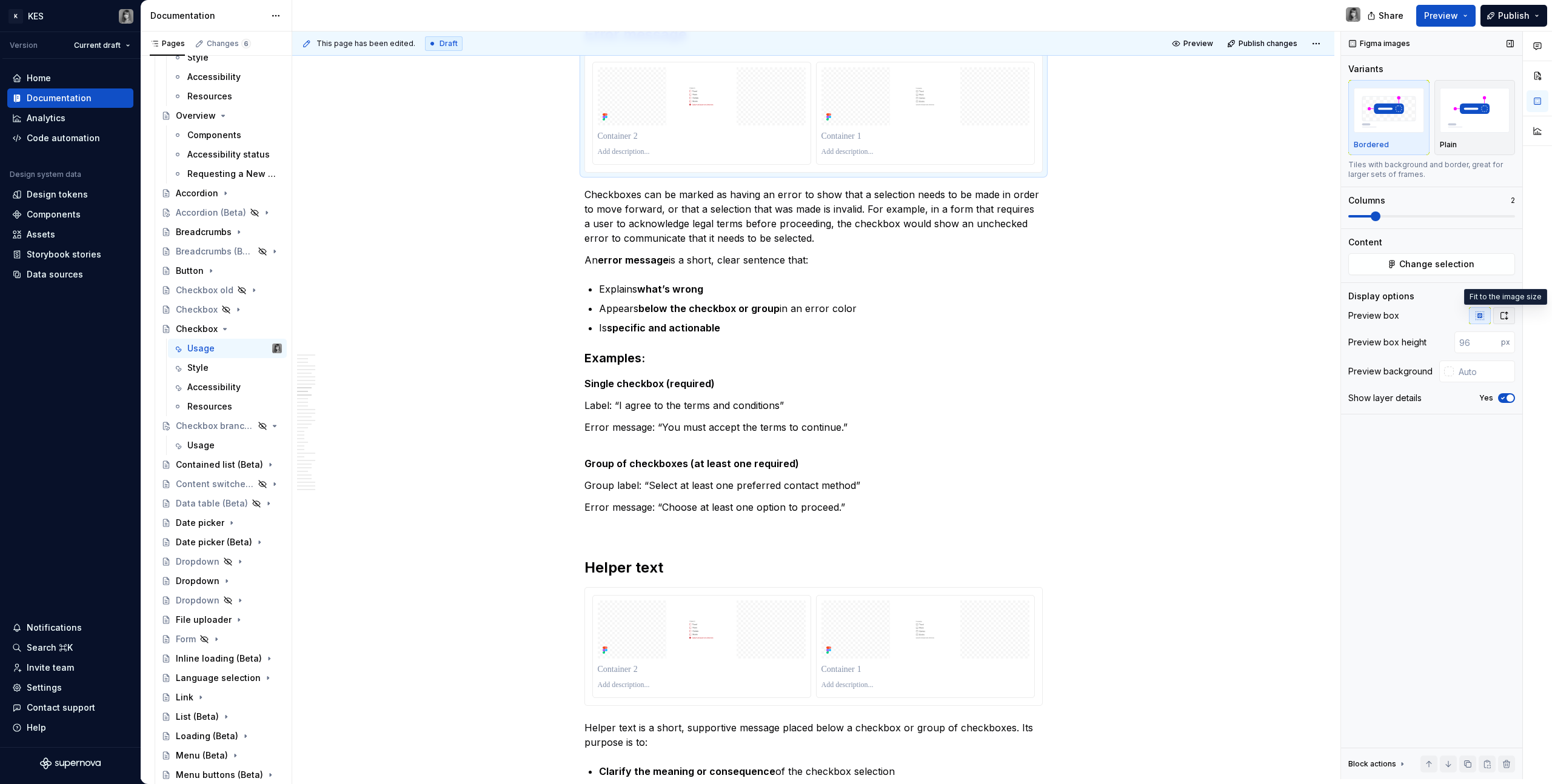 click 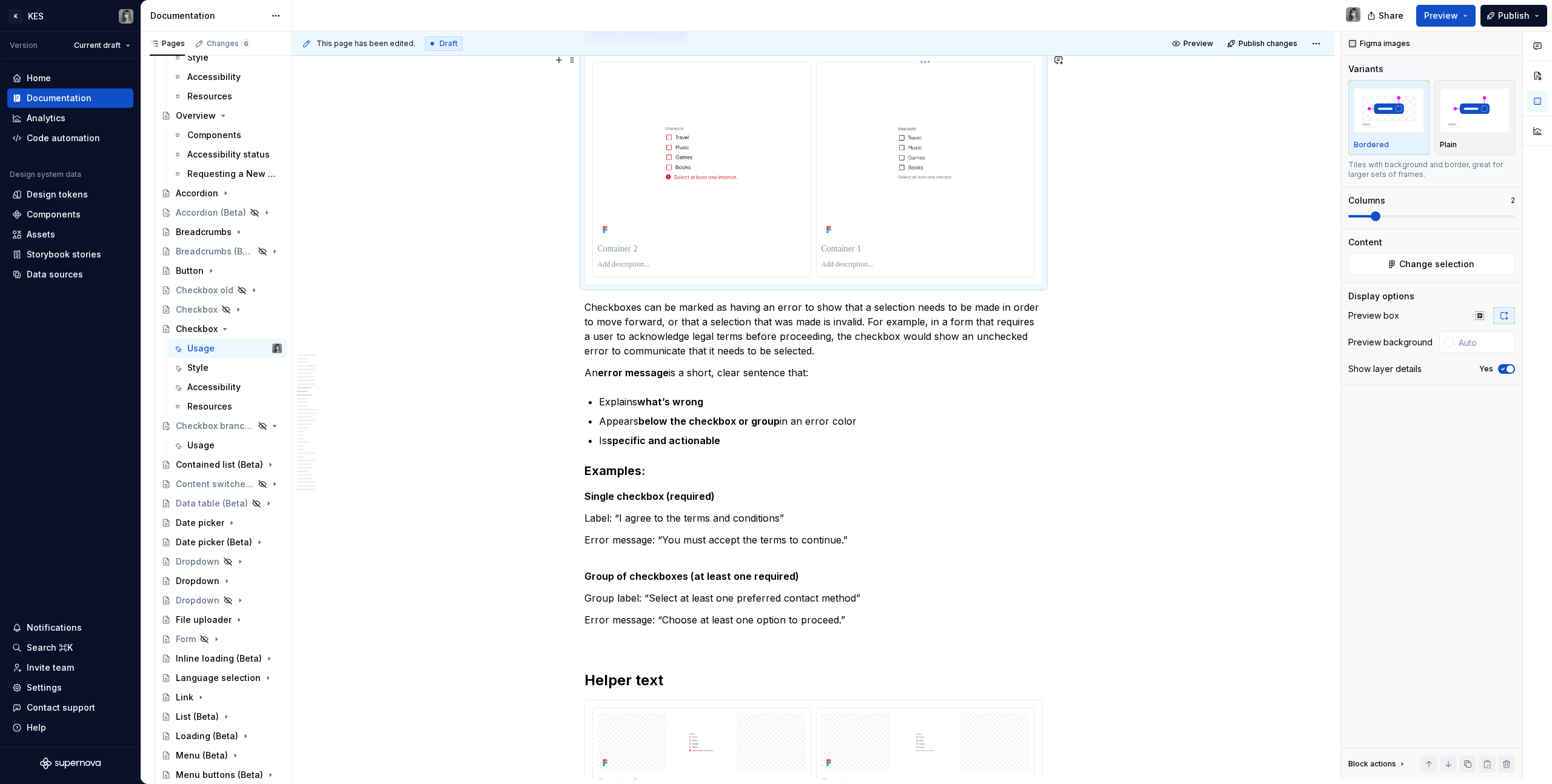 click at bounding box center [701, 153] 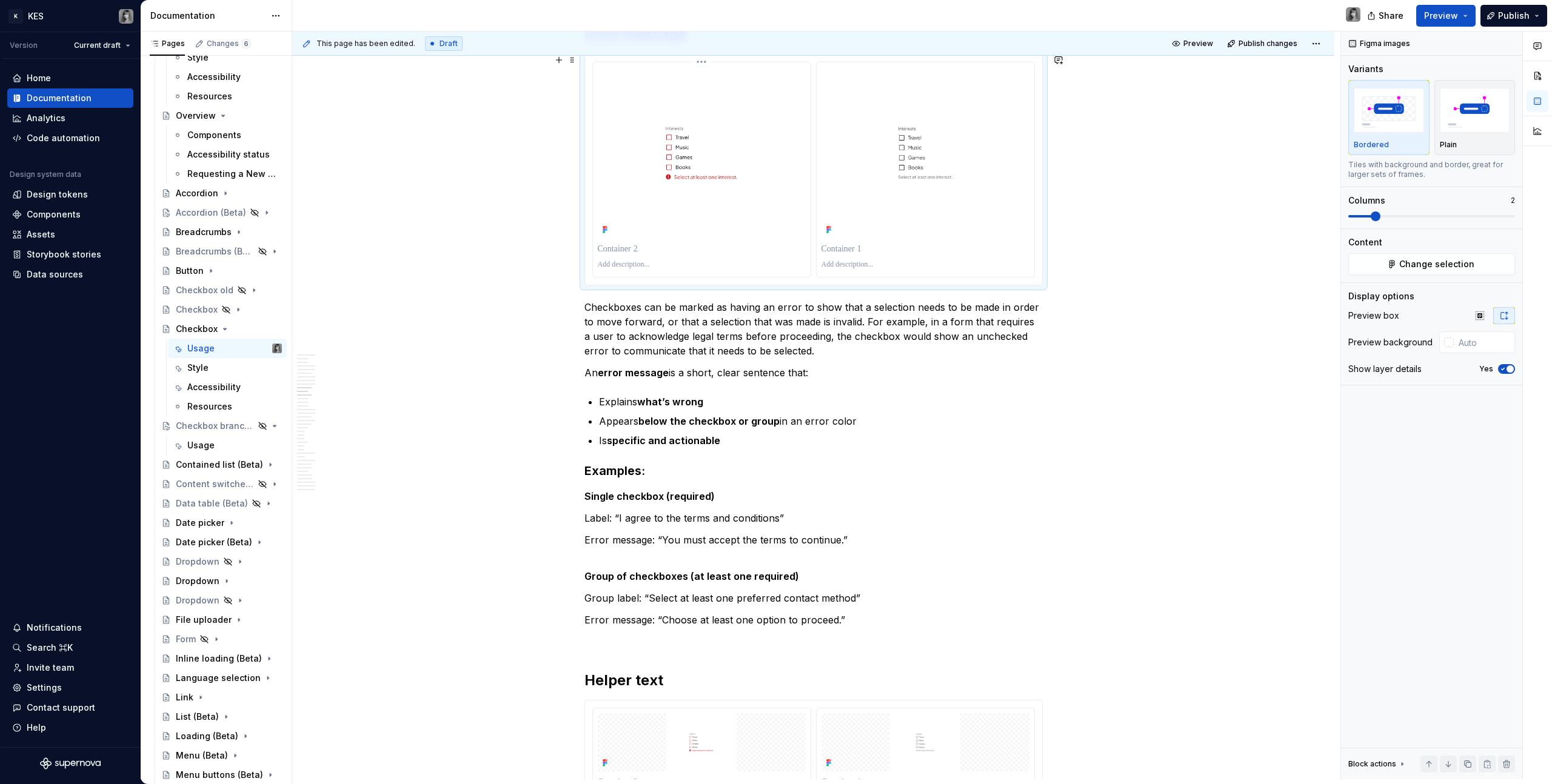 scroll, scrollTop: 3386, scrollLeft: 0, axis: vertical 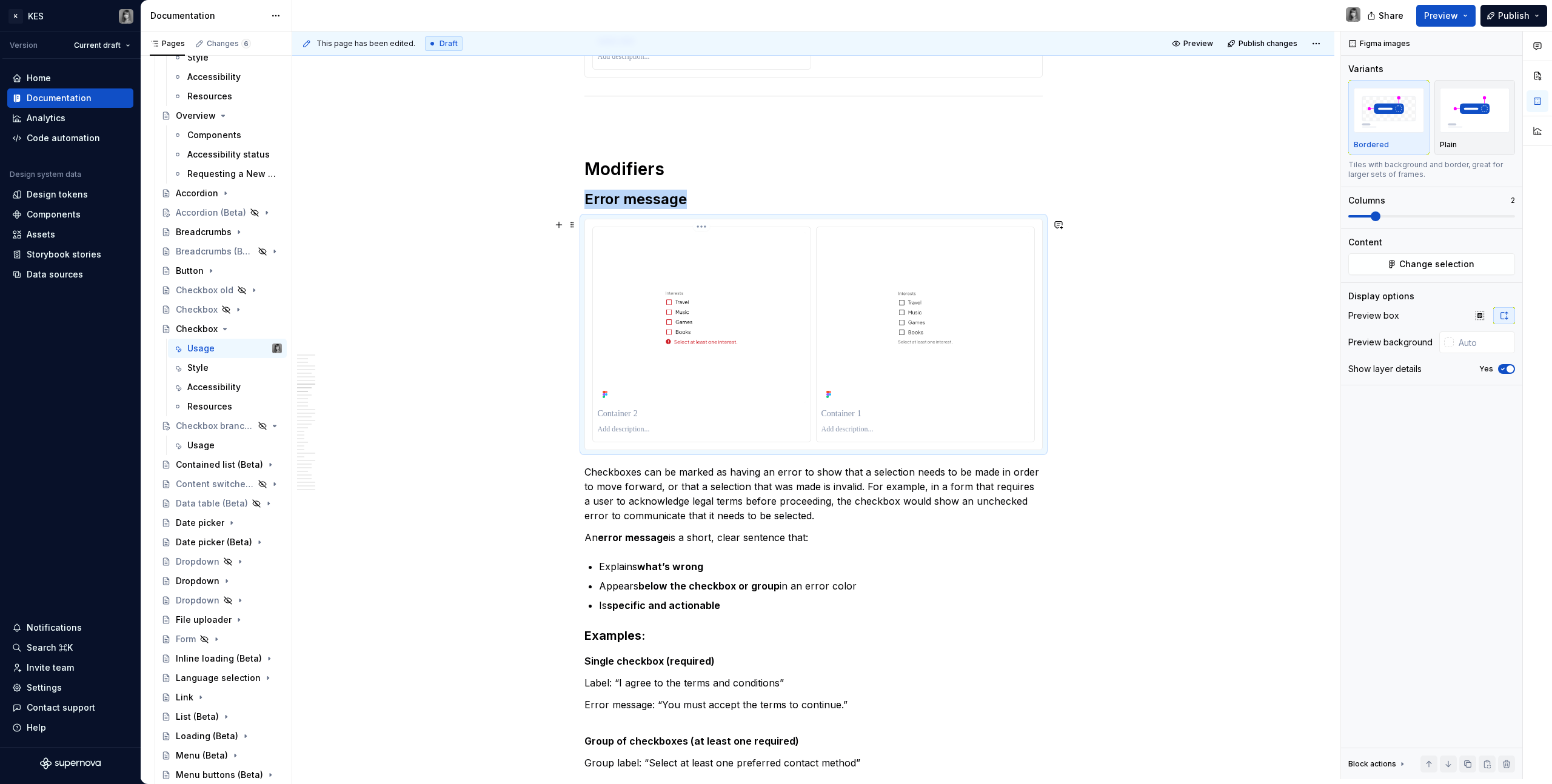 click at bounding box center (925, 317) 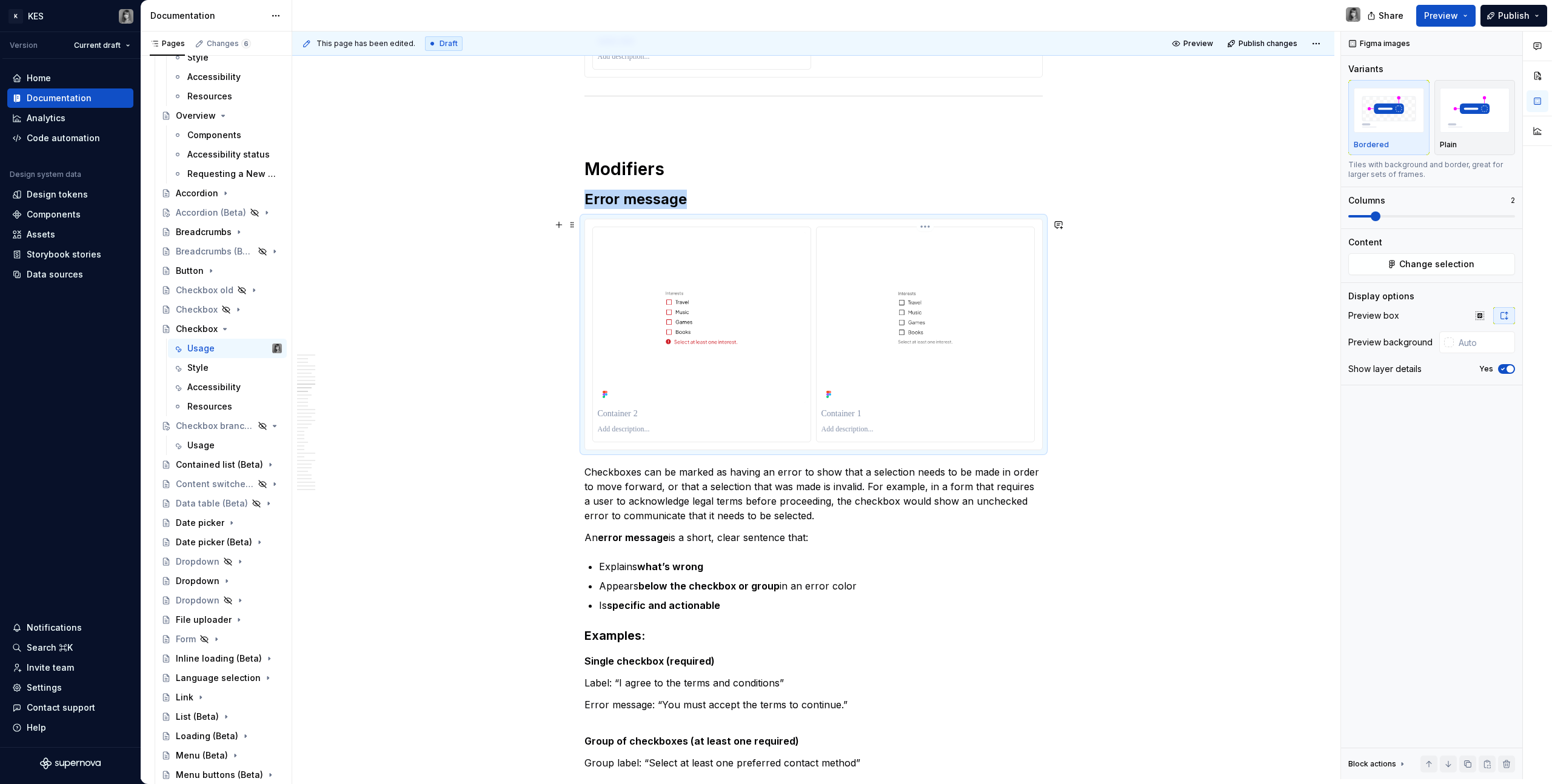 click on "K KES Version Current draft Home Documentation Analytics Code automation Design system data Design tokens Components Assets Storybook stories Data sources Notifications Search ⌘K Invite team Settings Contact support Help Documentation Share Preview Publish Pages Changes 6 Add
Accessibility guide for tree Page tree.
Navigate the tree with the arrow keys. Common tree hotkeys apply. Further keybindings are available:
enter to execute primary action on focused item
f2 to start renaming the focused item
escape to abort renaming an item
control+d to start dragging selected items
Build. Contribute. Evolve. About [PERSON_NAME] What's new Latest release Monthly updates 2025 Foundations Get started Designing Get started Design kits Other resources Developing Get started Contributing Get started Product development lifecycle Component checklist Documentation Elements Tokens Components Component name Usage Style Accessibility Resources Overview Components *" at bounding box center (776, 392) 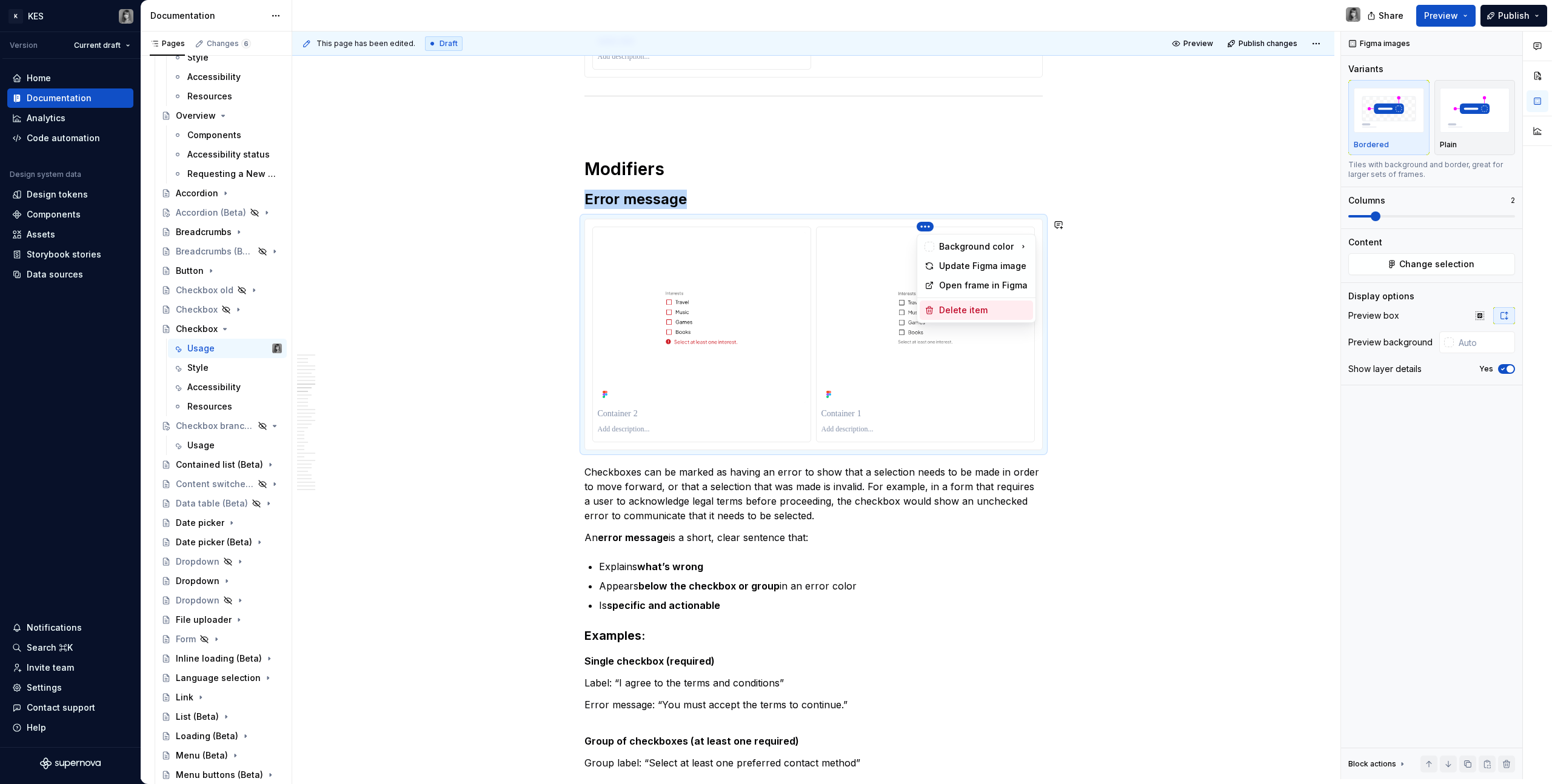 click on "Delete item" at bounding box center [976, 310] 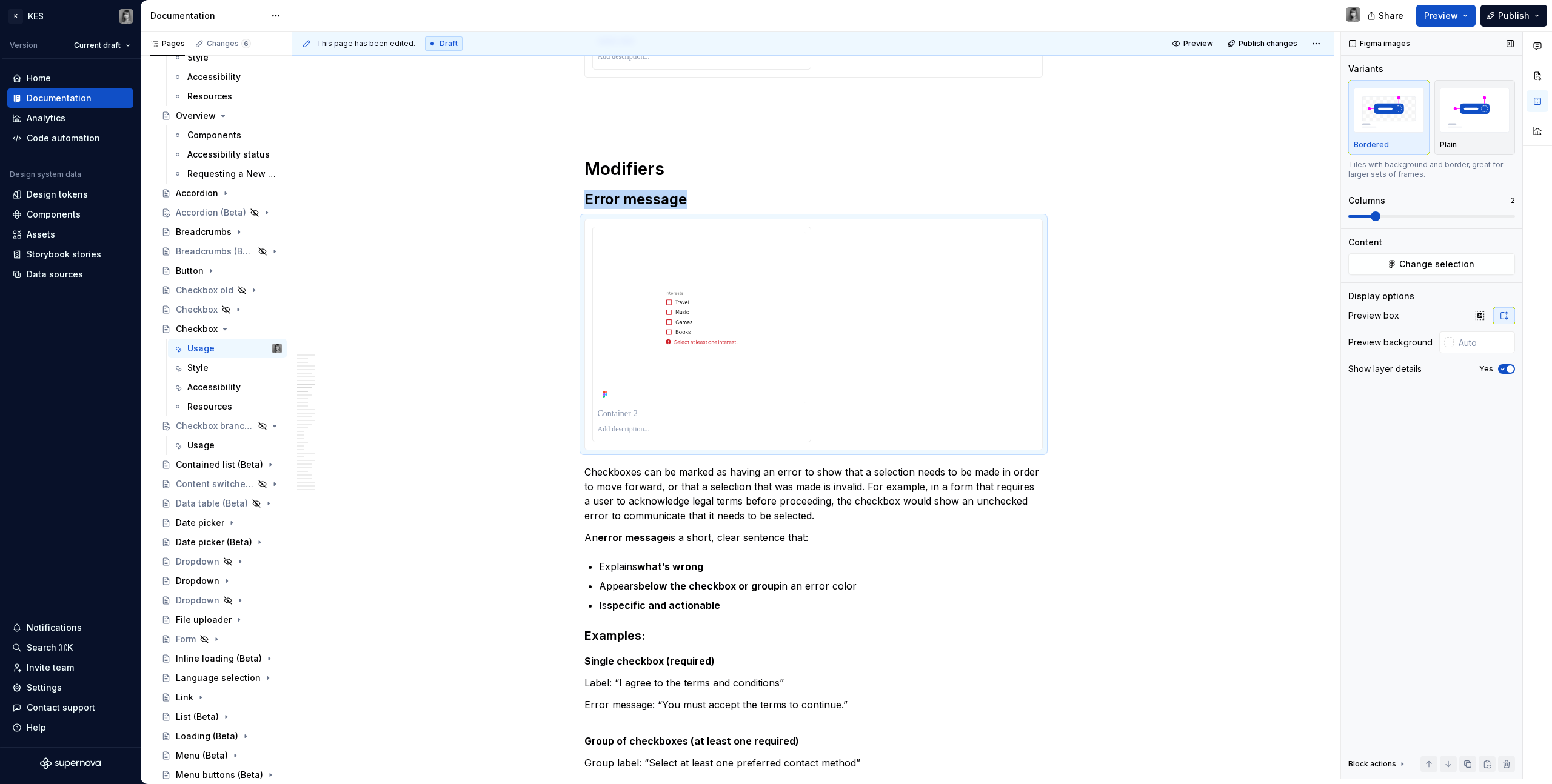 click at bounding box center (1510, 369) 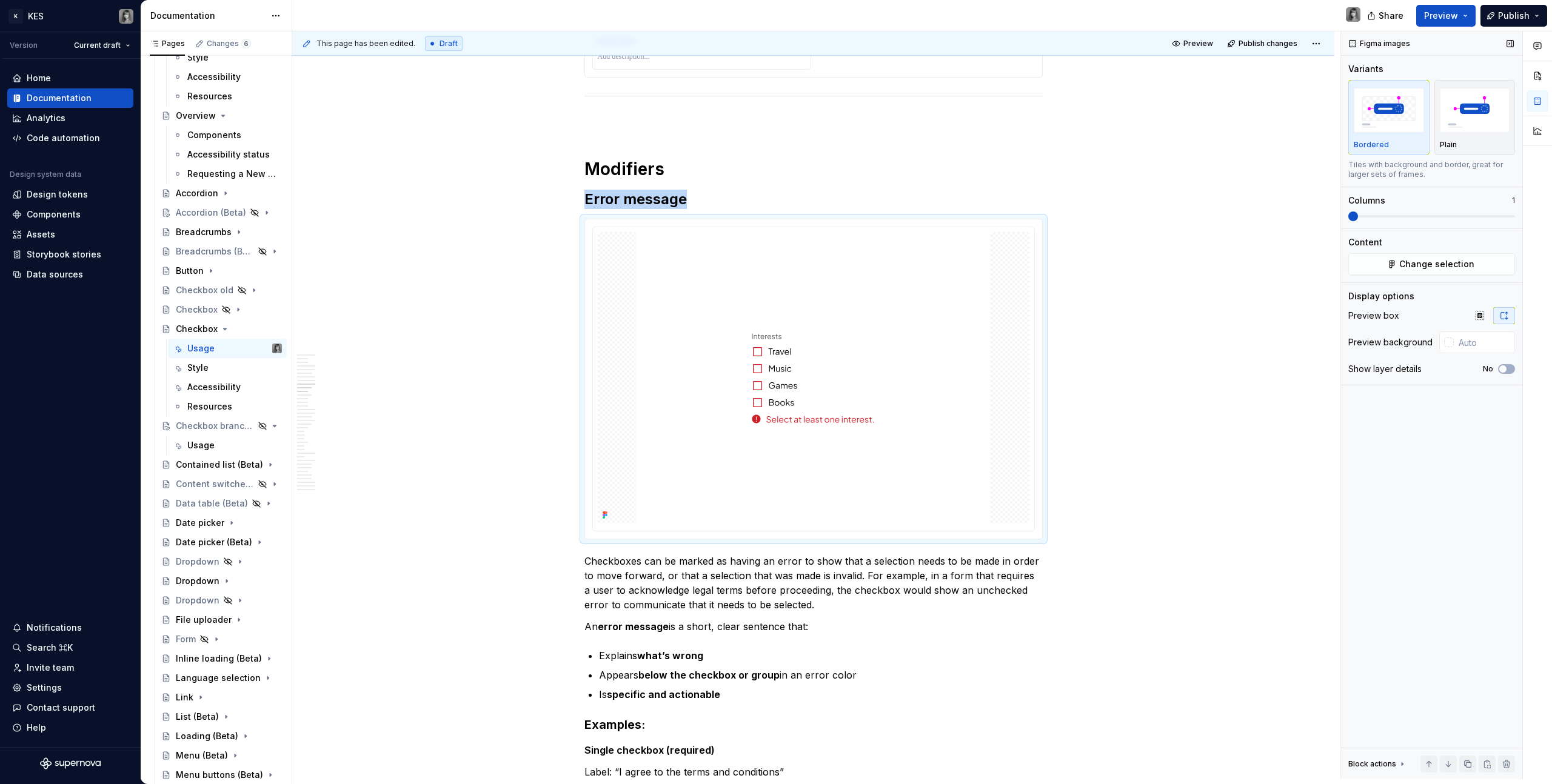 click at bounding box center [1353, 216] 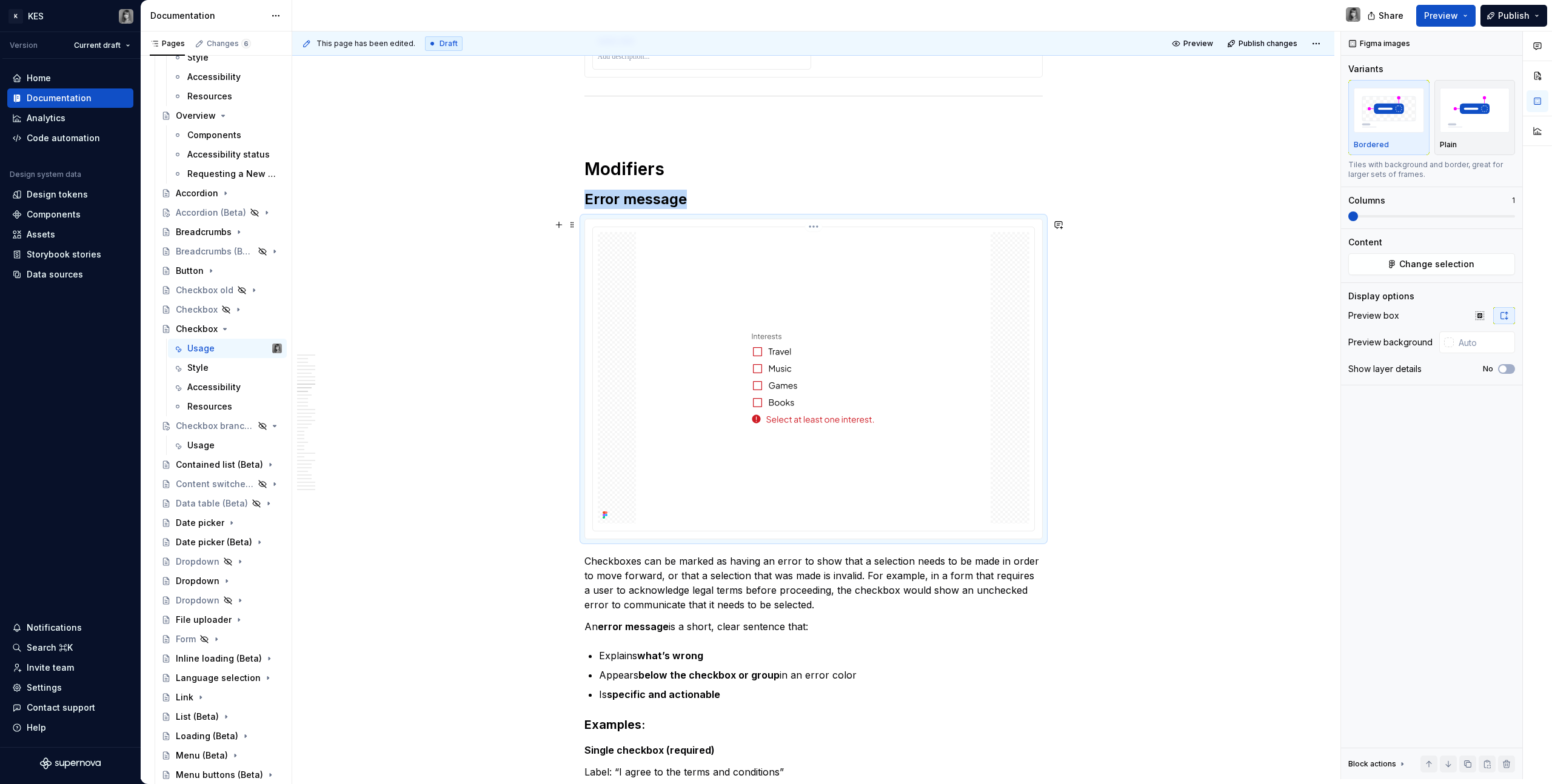 click at bounding box center [814, 377] 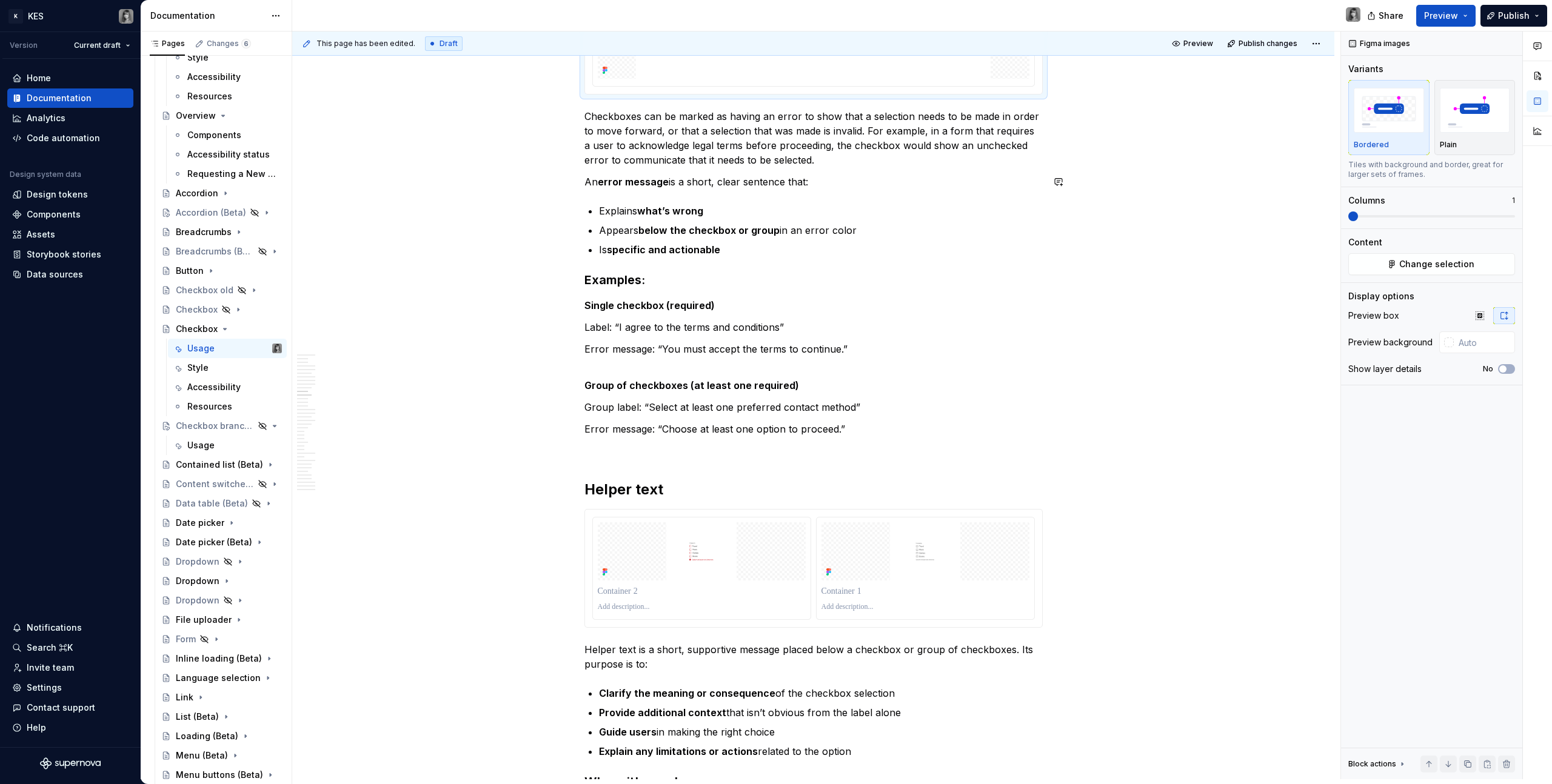 scroll, scrollTop: 3853, scrollLeft: 0, axis: vertical 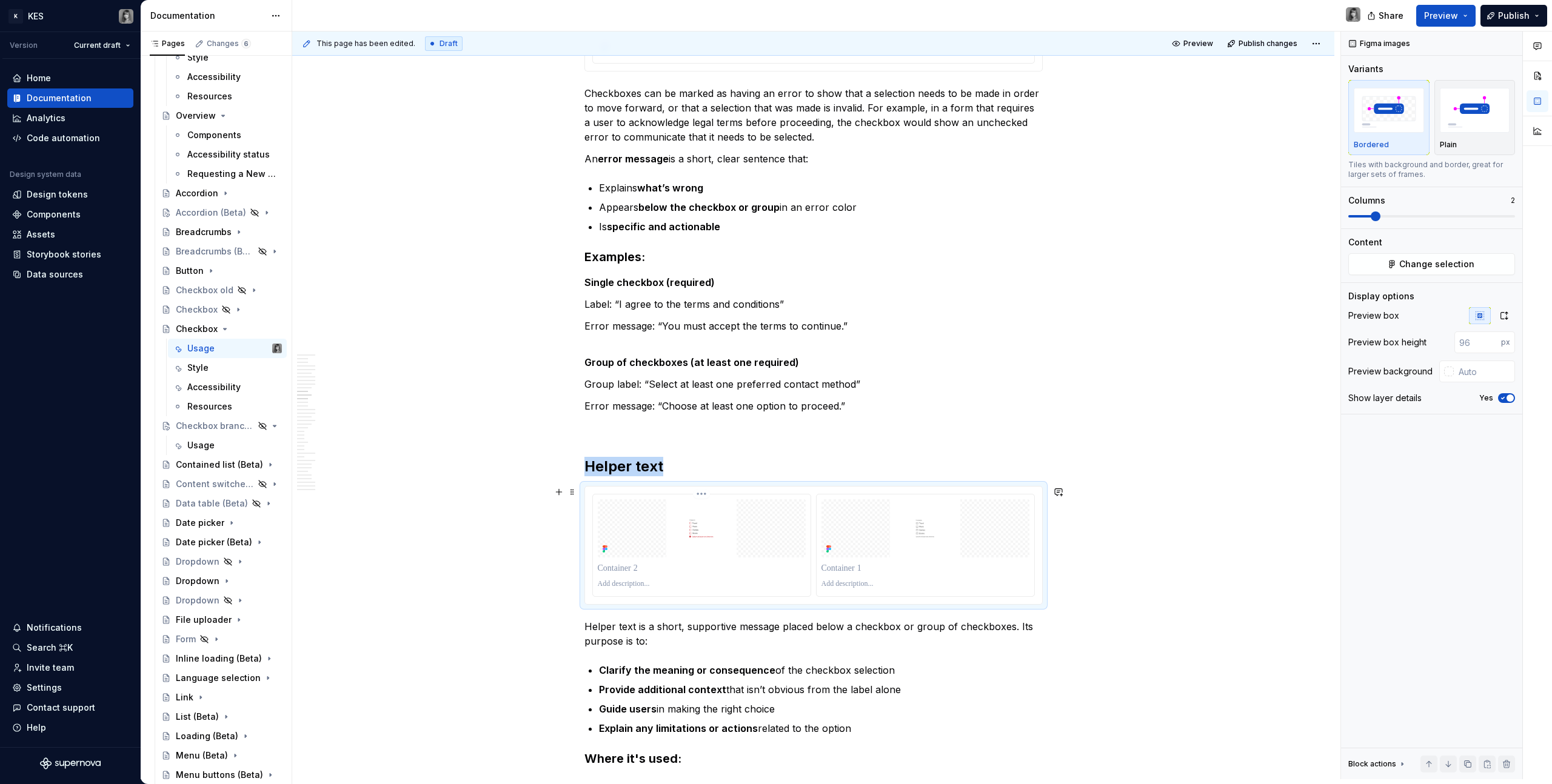 click at bounding box center (701, 528) 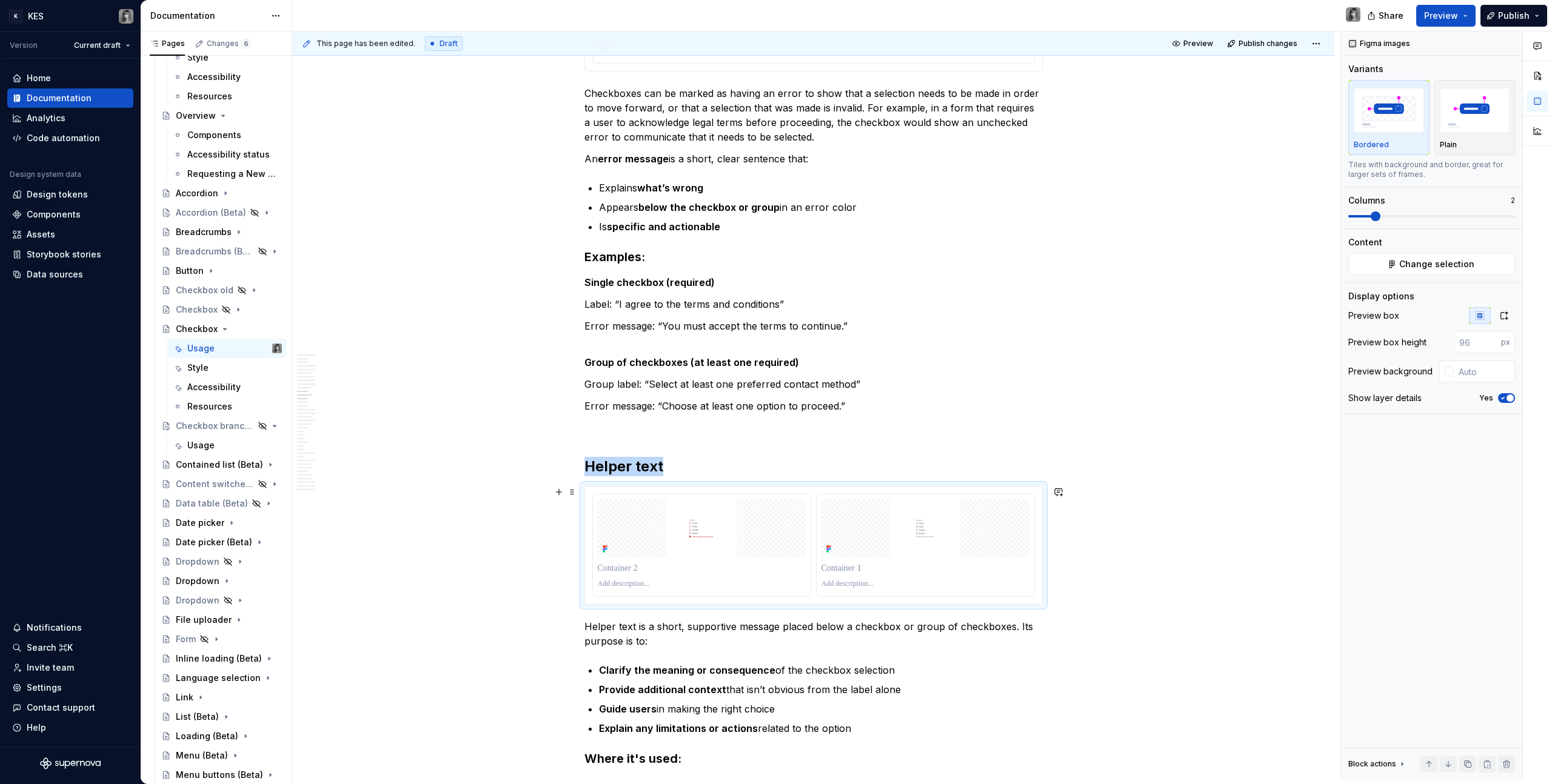 click at bounding box center [814, 545] 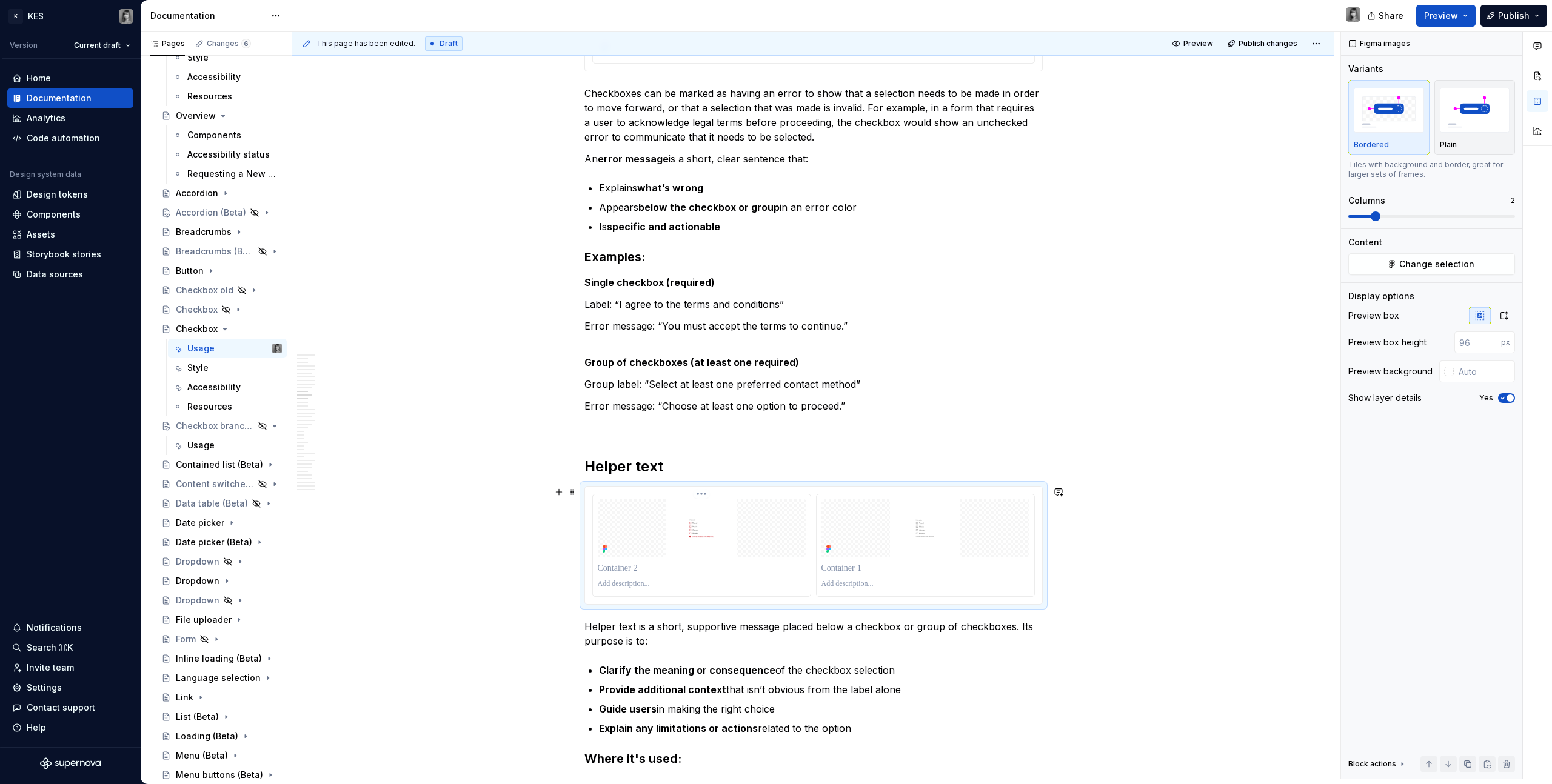 click on "K KES Version Current draft Home Documentation Analytics Code automation Design system data Design tokens Components Assets Storybook stories Data sources Notifications Search ⌘K Invite team Settings Contact support Help Documentation Share Preview Publish Pages Changes 6 Add
Accessibility guide for tree Page tree.
Navigate the tree with the arrow keys. Common tree hotkeys apply. Further keybindings are available:
enter to execute primary action on focused item
f2 to start renaming the focused item
escape to abort renaming an item
control+d to start dragging selected items
Build. Contribute. Evolve. About [PERSON_NAME] What's new Latest release Monthly updates 2025 Foundations Get started Designing Get started Design kits Other resources Developing Get started Contributing Get started Product development lifecycle Component checklist Documentation Elements Tokens Components Component name Usage Style Accessibility Resources Overview Components *" at bounding box center (776, 392) 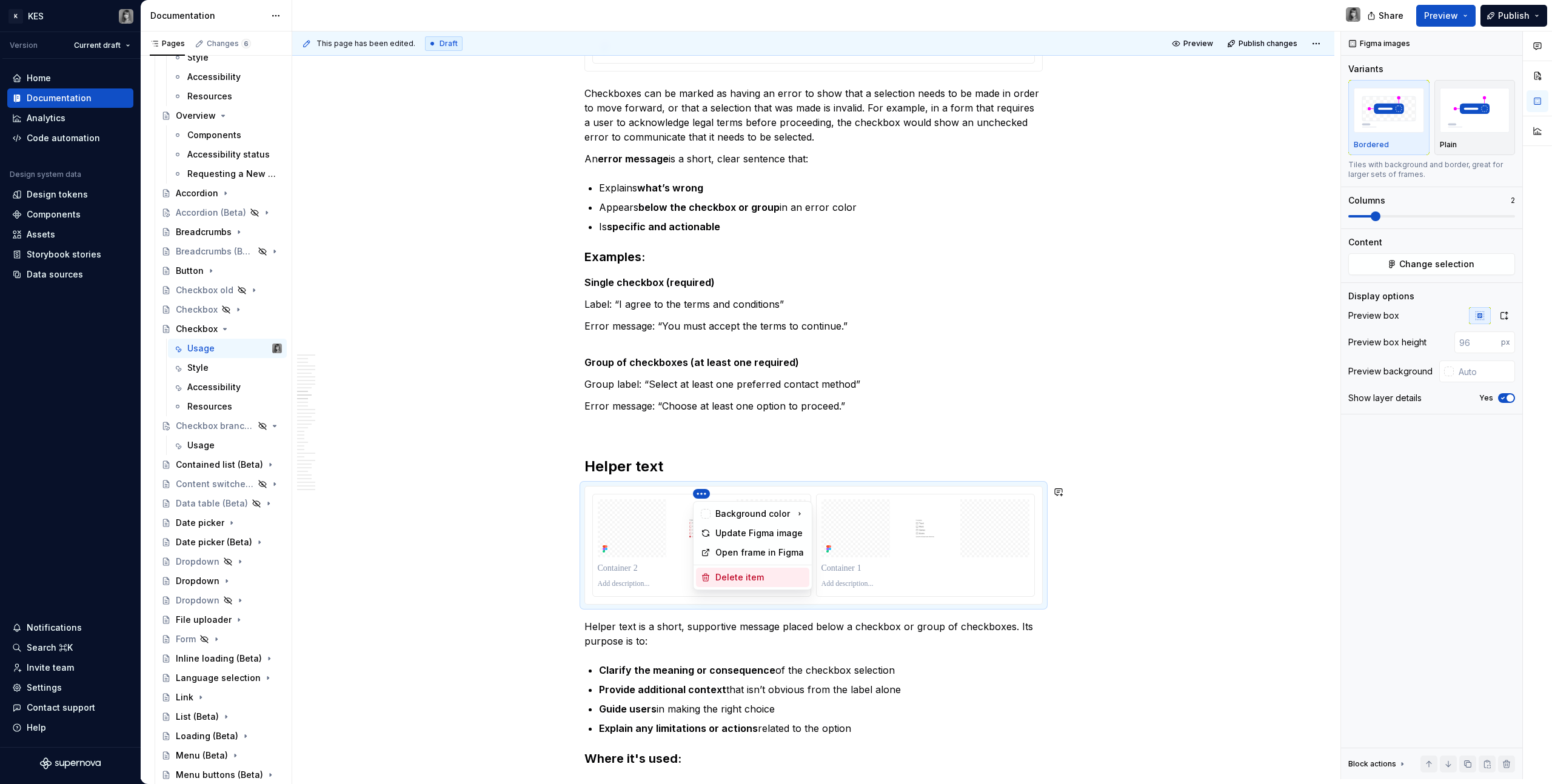 click on "Delete item" at bounding box center (760, 577) 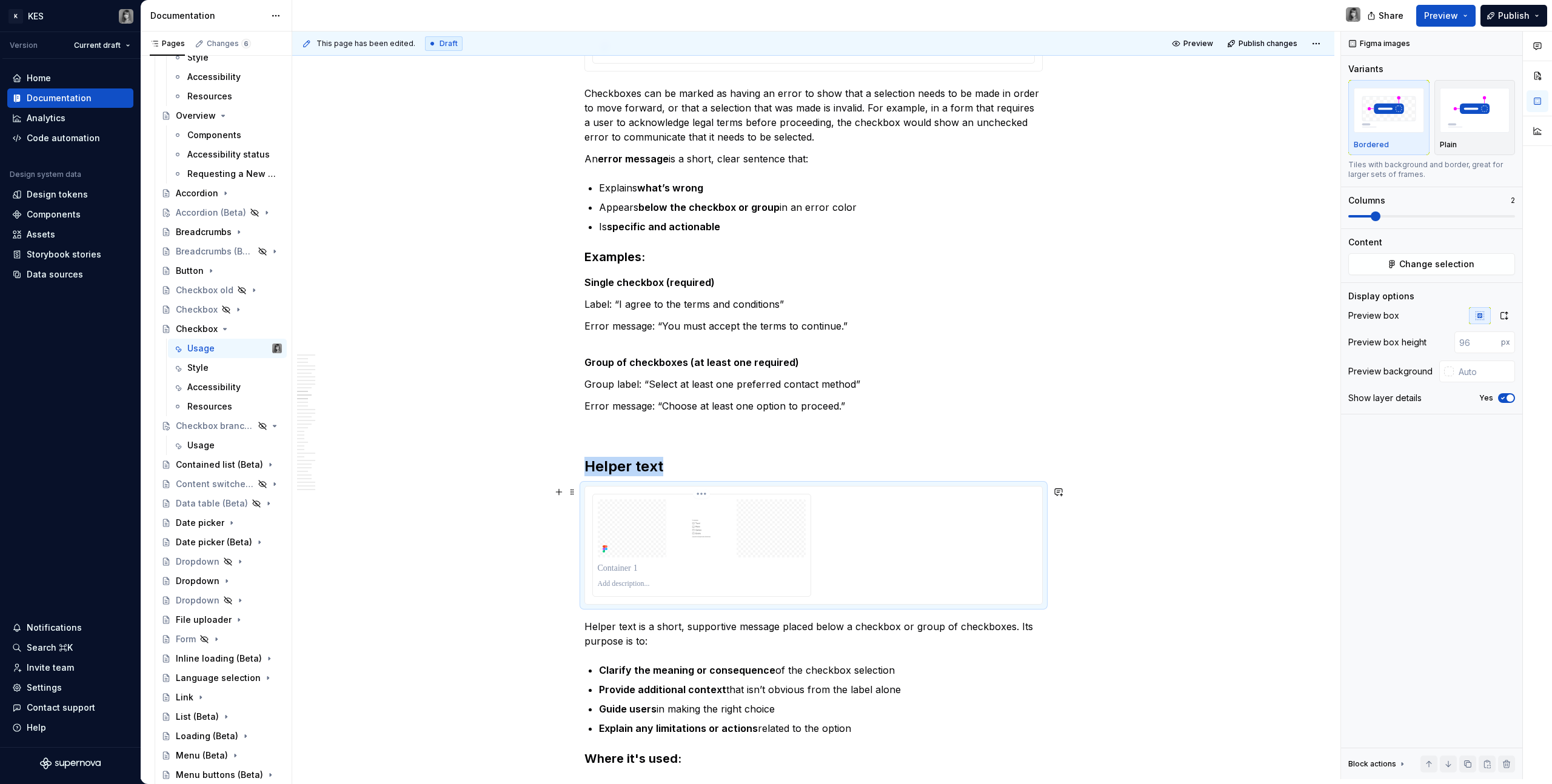 click at bounding box center (701, 528) 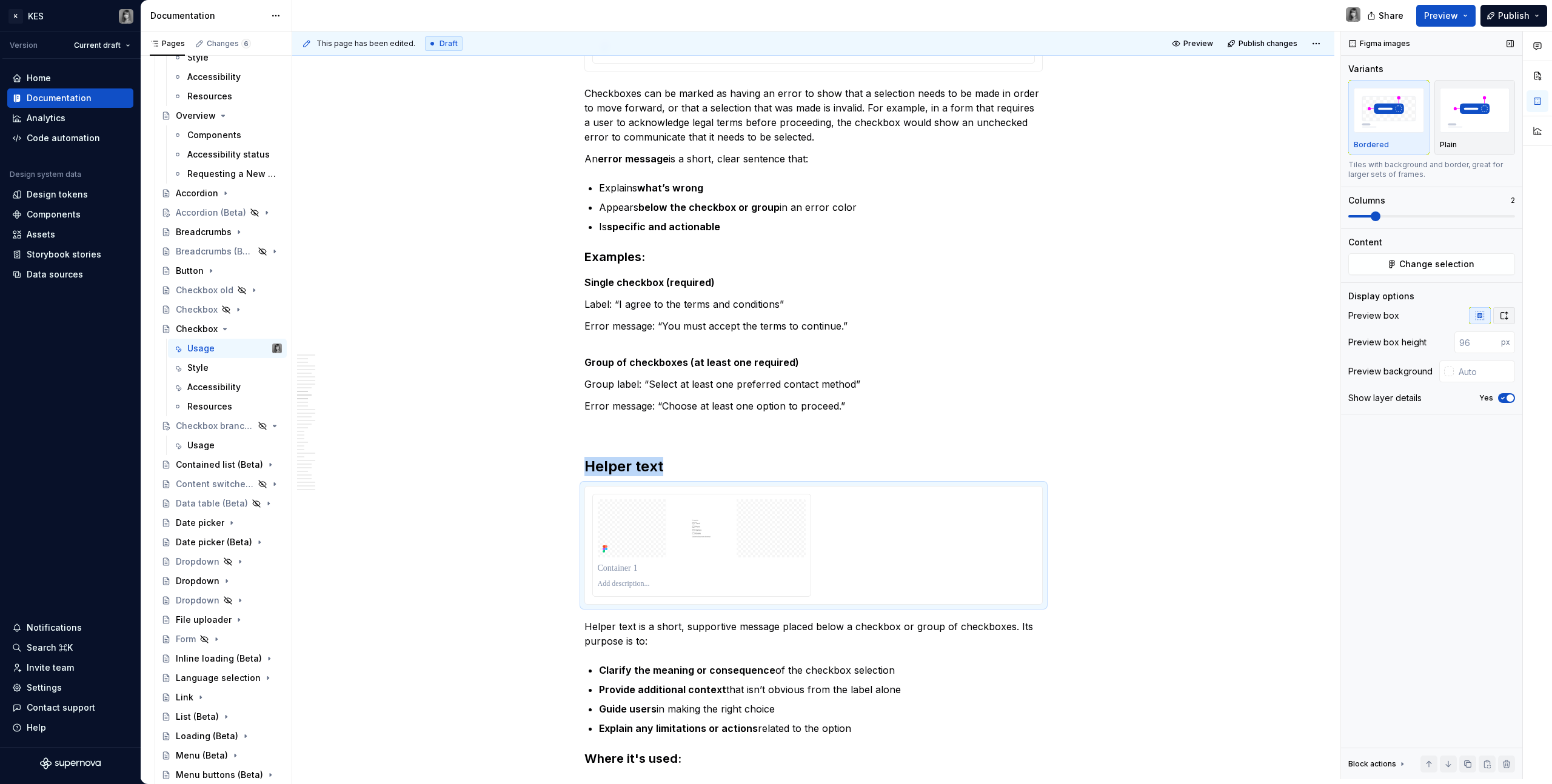 click at bounding box center [1504, 316] 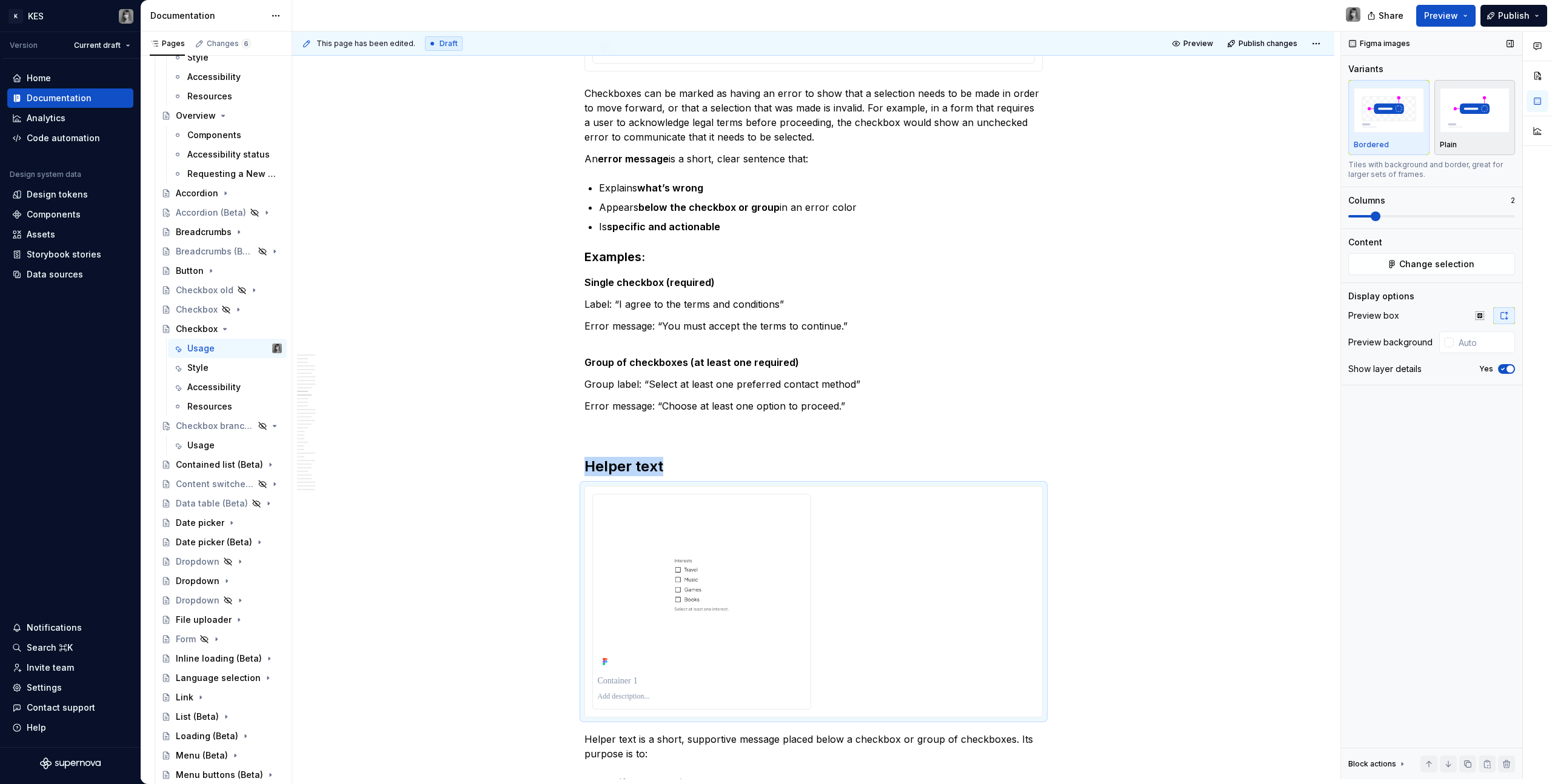click at bounding box center [1475, 110] 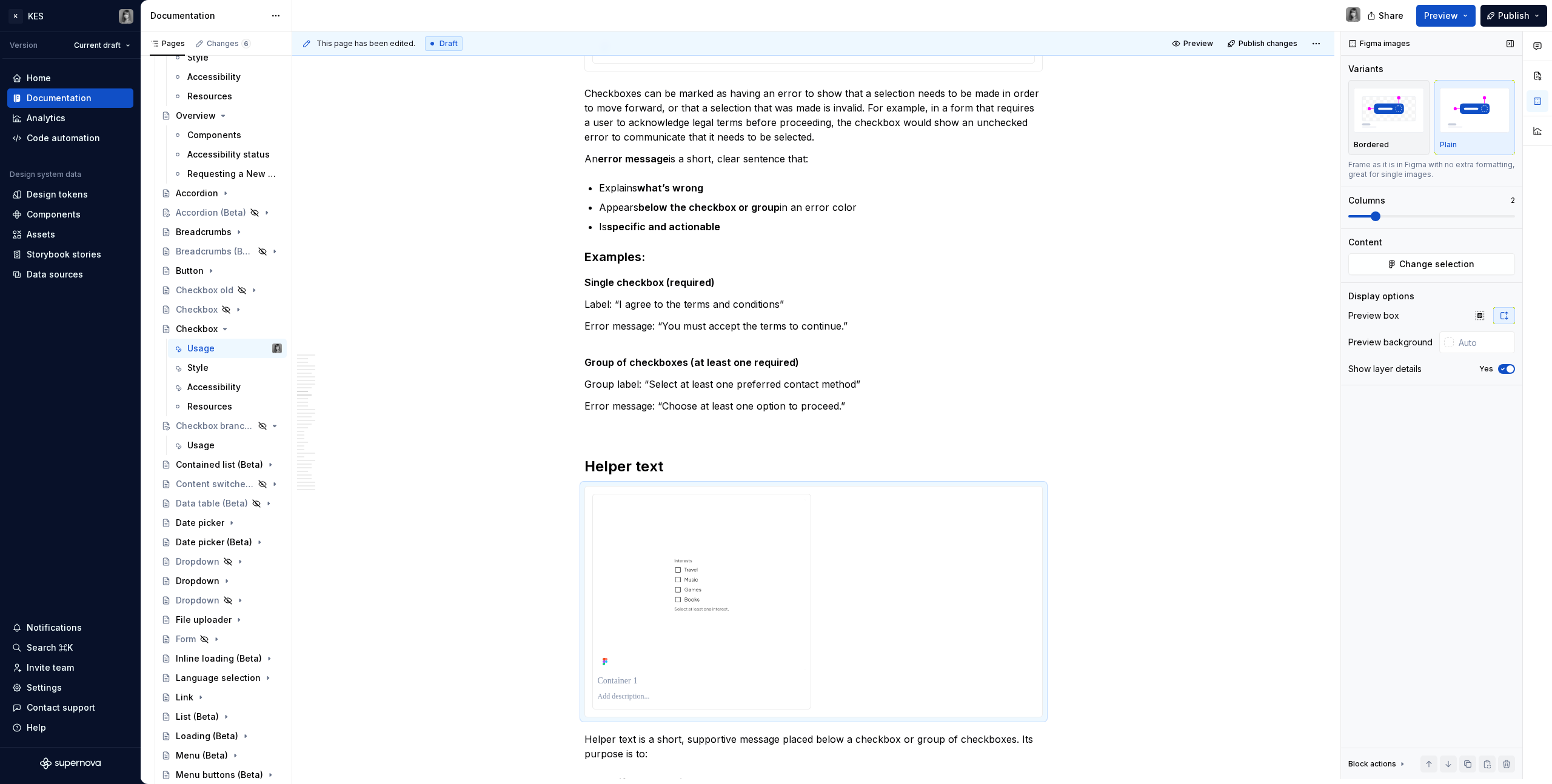 click on "Show layer details Yes" at bounding box center [1431, 369] 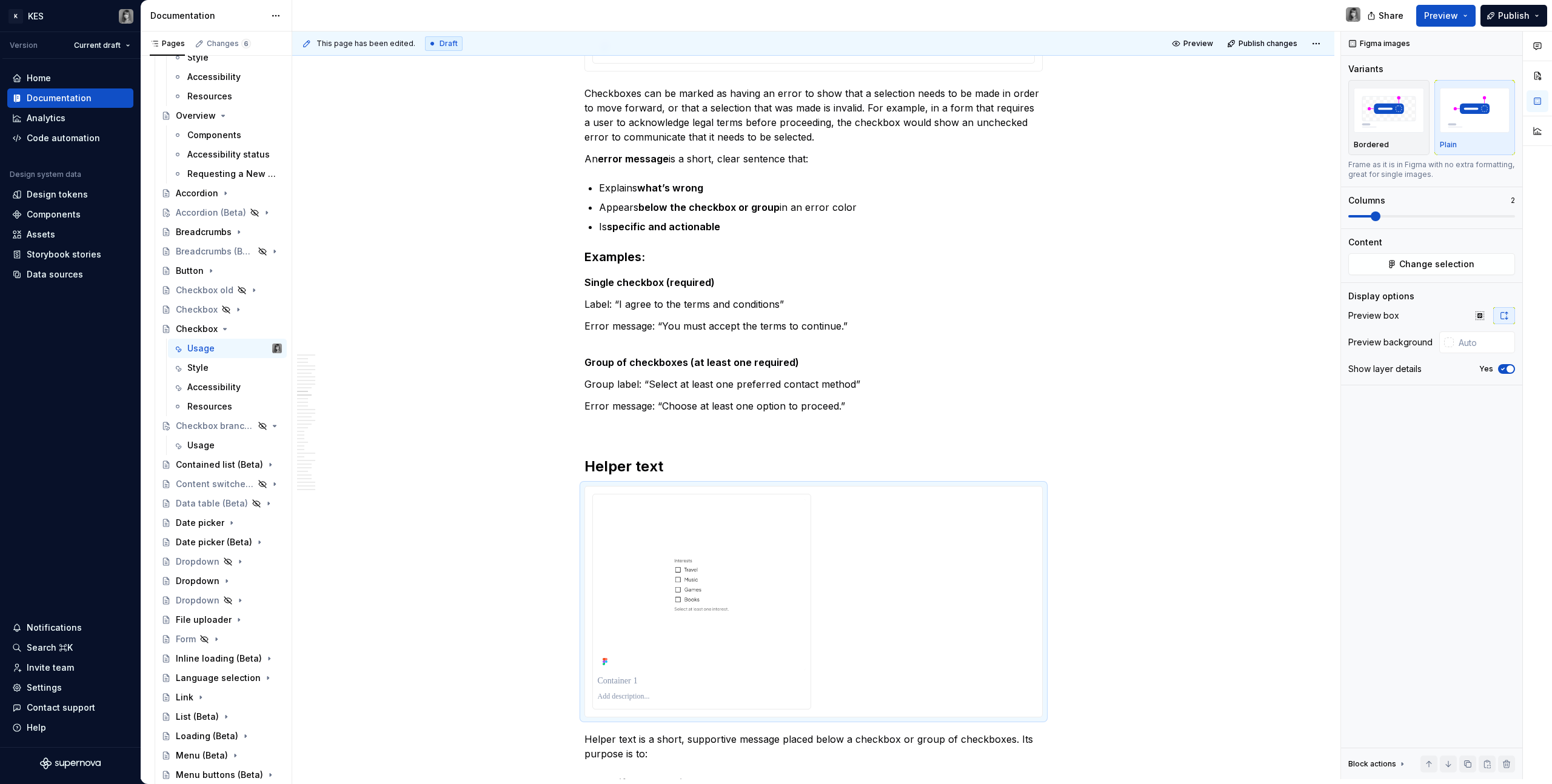 click at bounding box center [1537, 405] 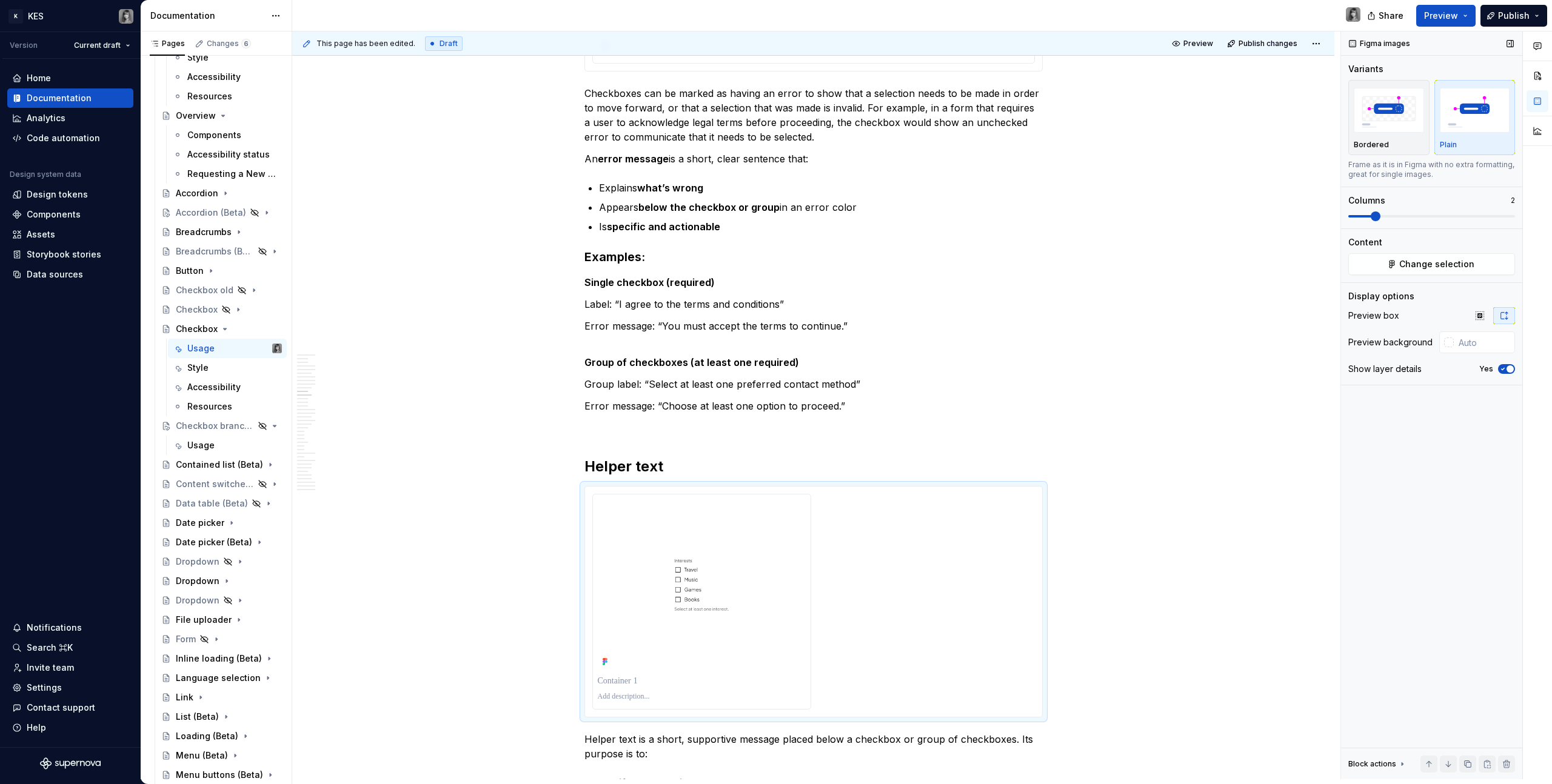 click on "Yes" at bounding box center (1507, 369) 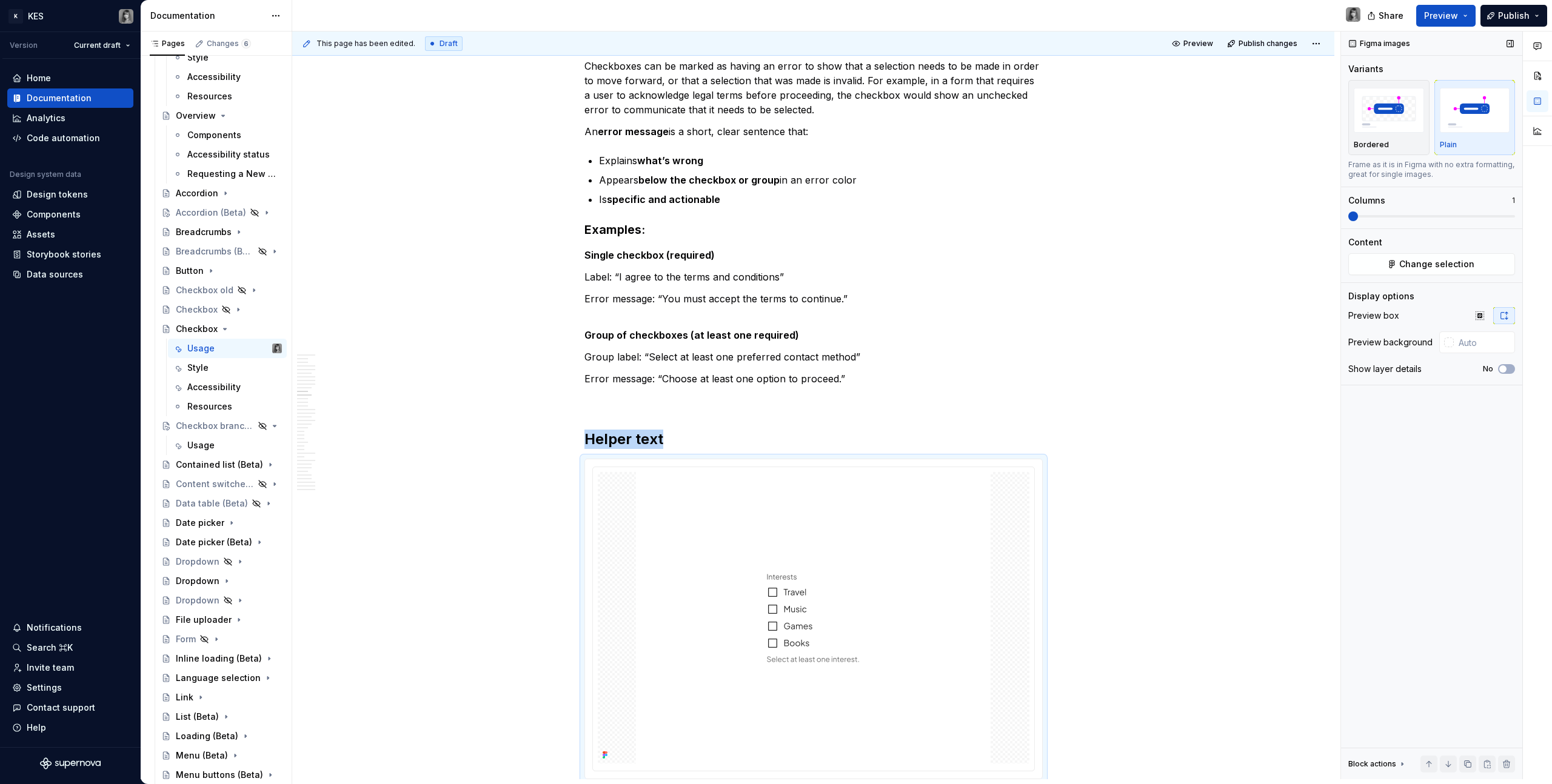 click at bounding box center (1431, 216) 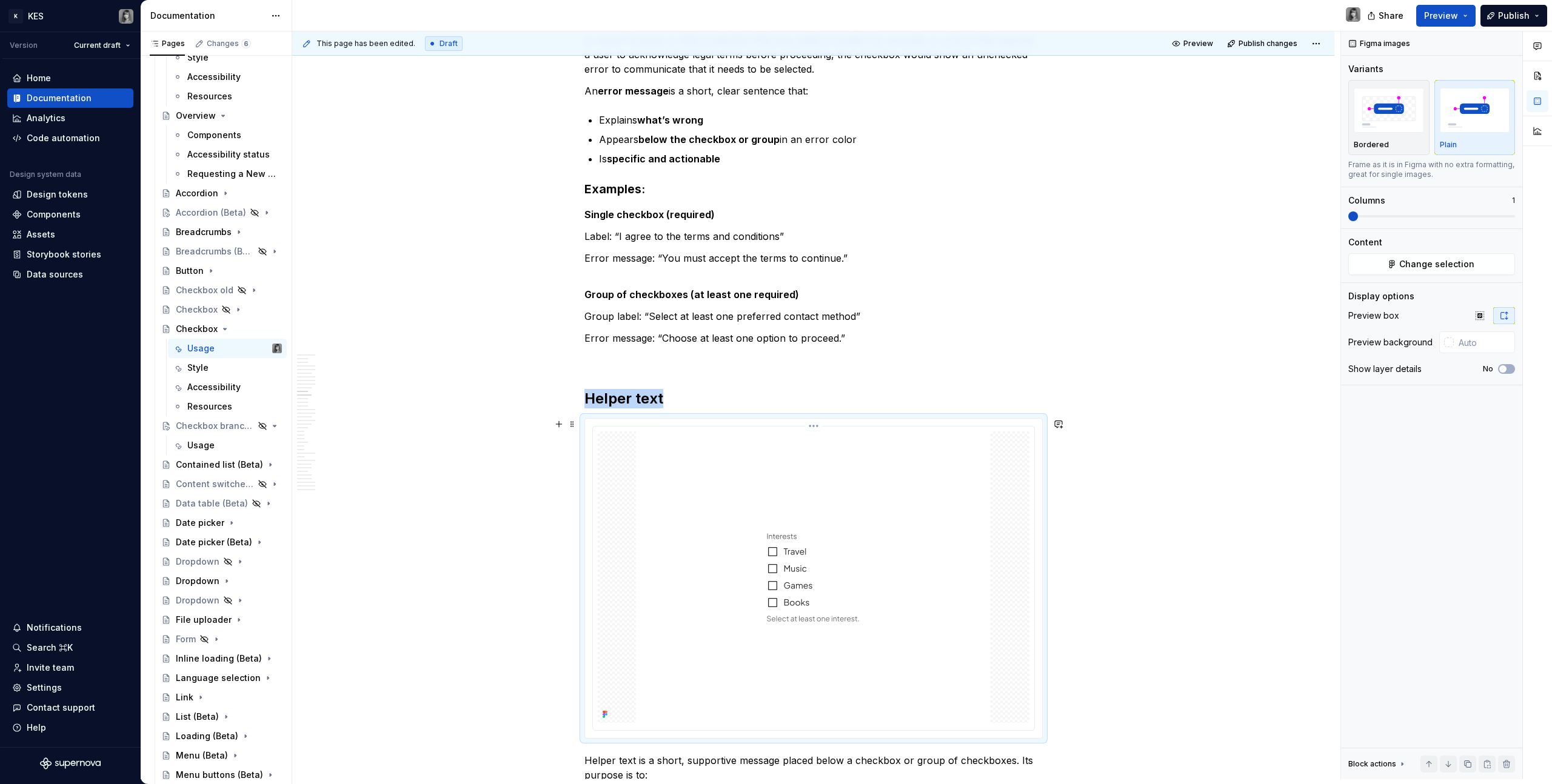 scroll, scrollTop: 3928, scrollLeft: 0, axis: vertical 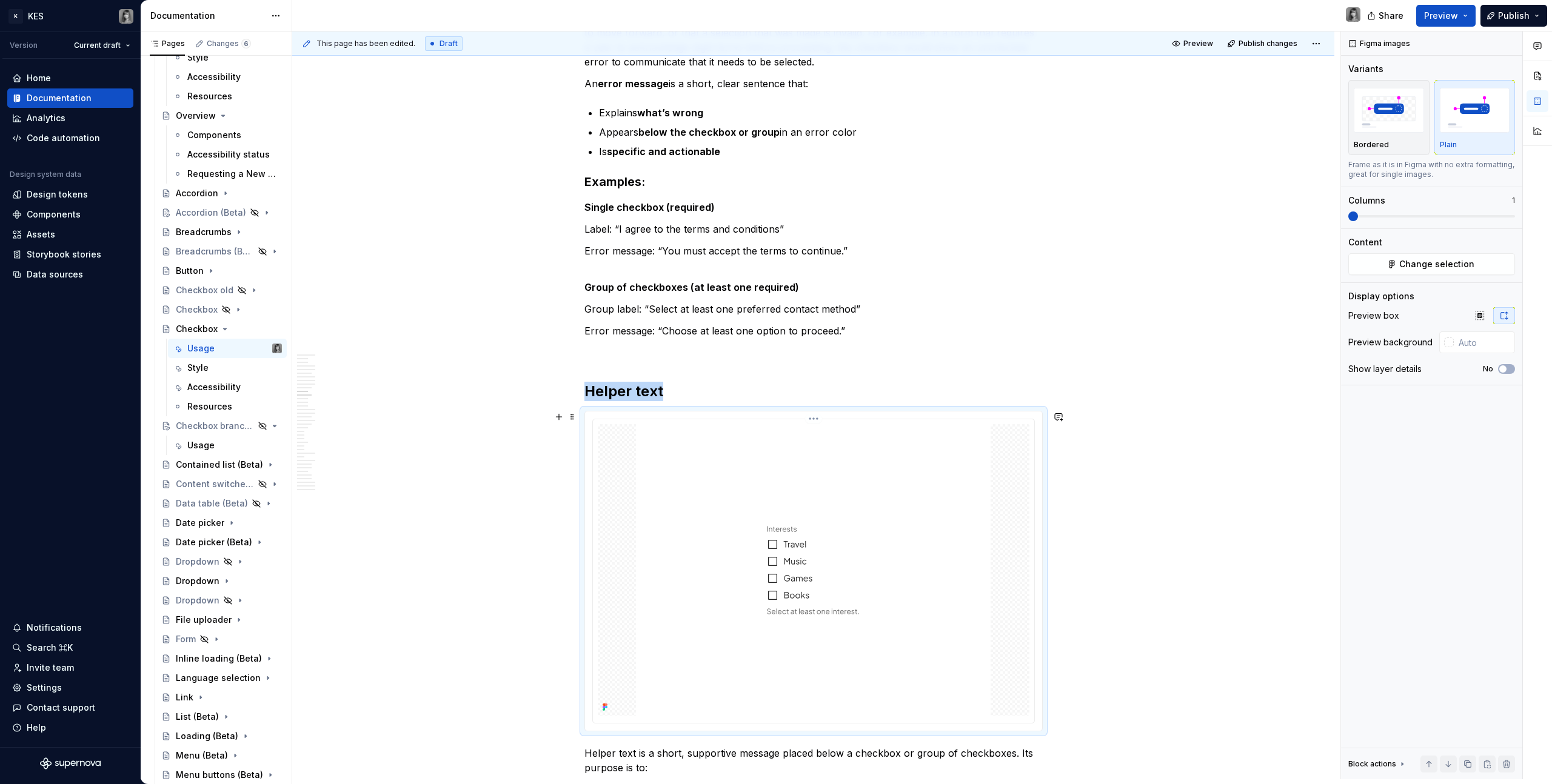 click at bounding box center [813, 570] 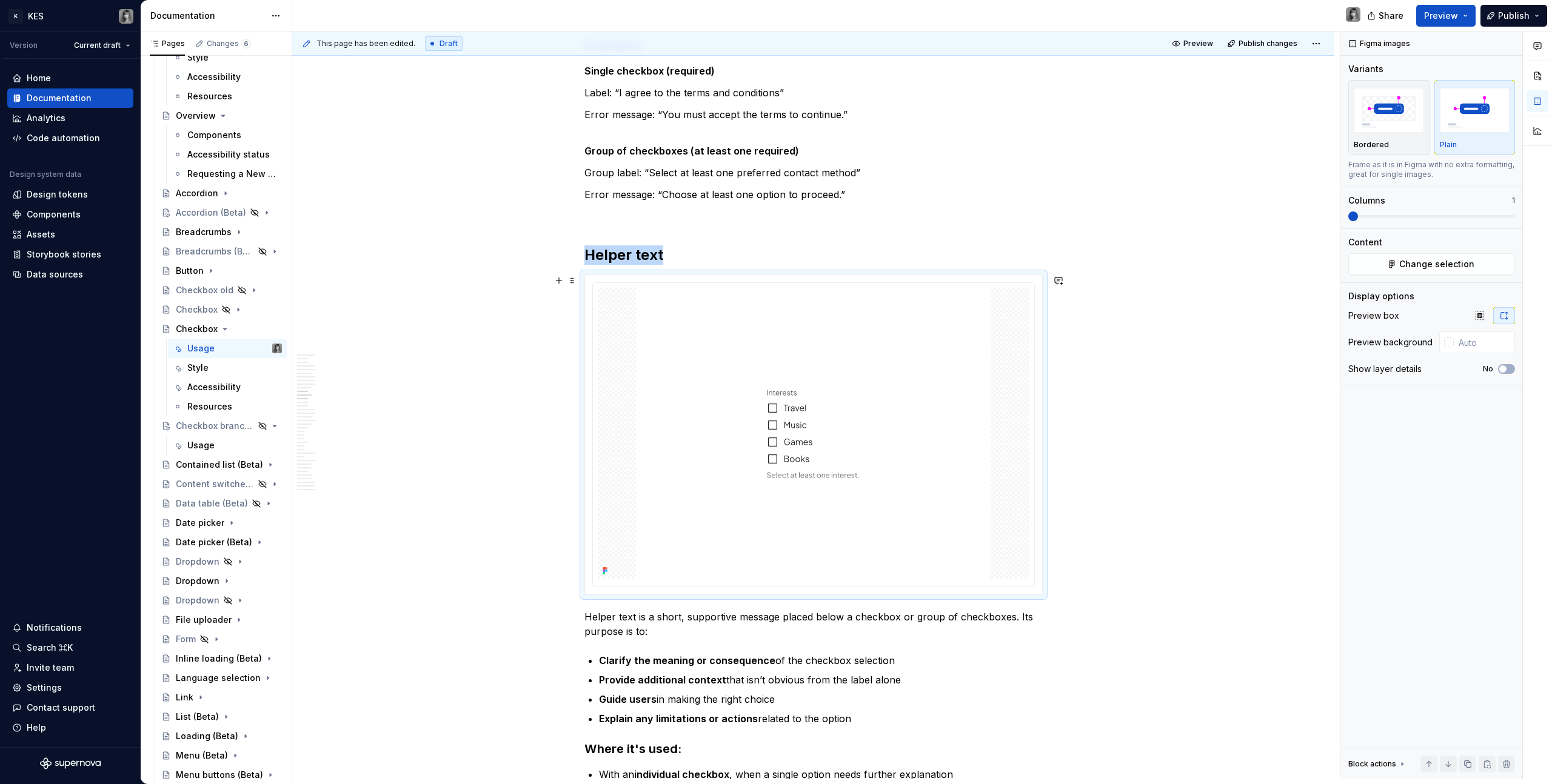 click on "**********" at bounding box center (813, 2261) 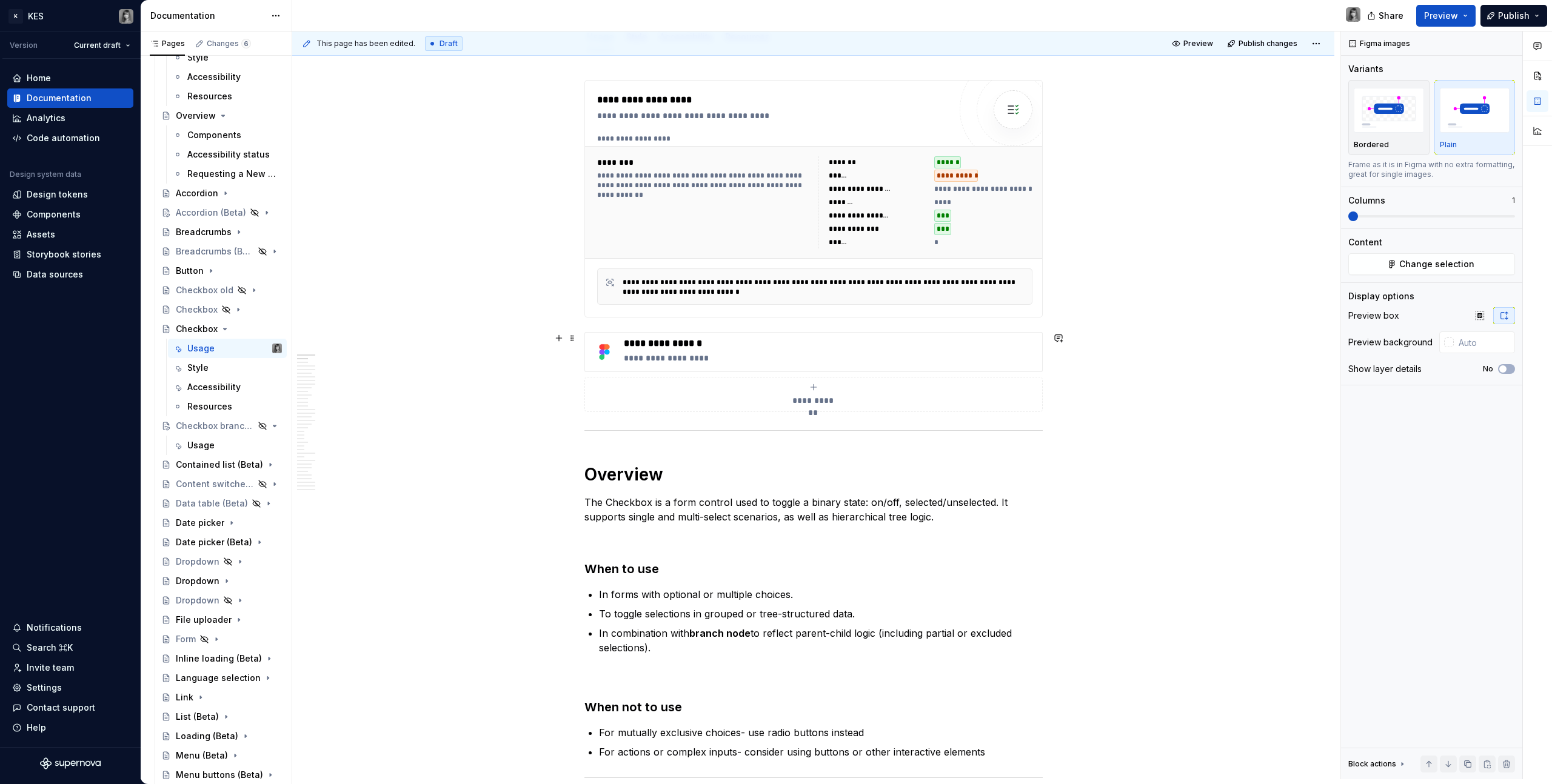 scroll, scrollTop: 0, scrollLeft: 0, axis: both 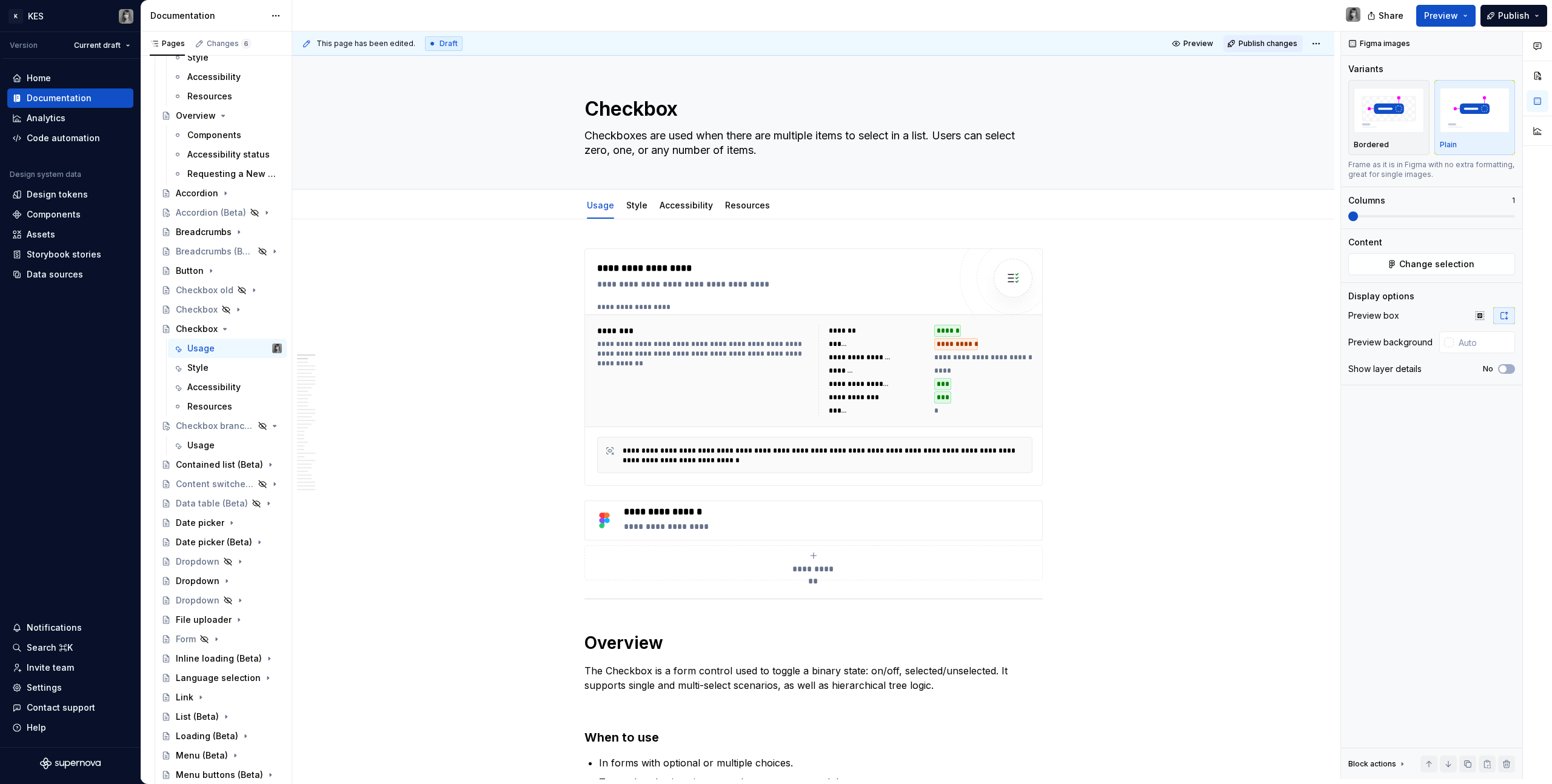 click on "Publish changes" at bounding box center [1268, 44] 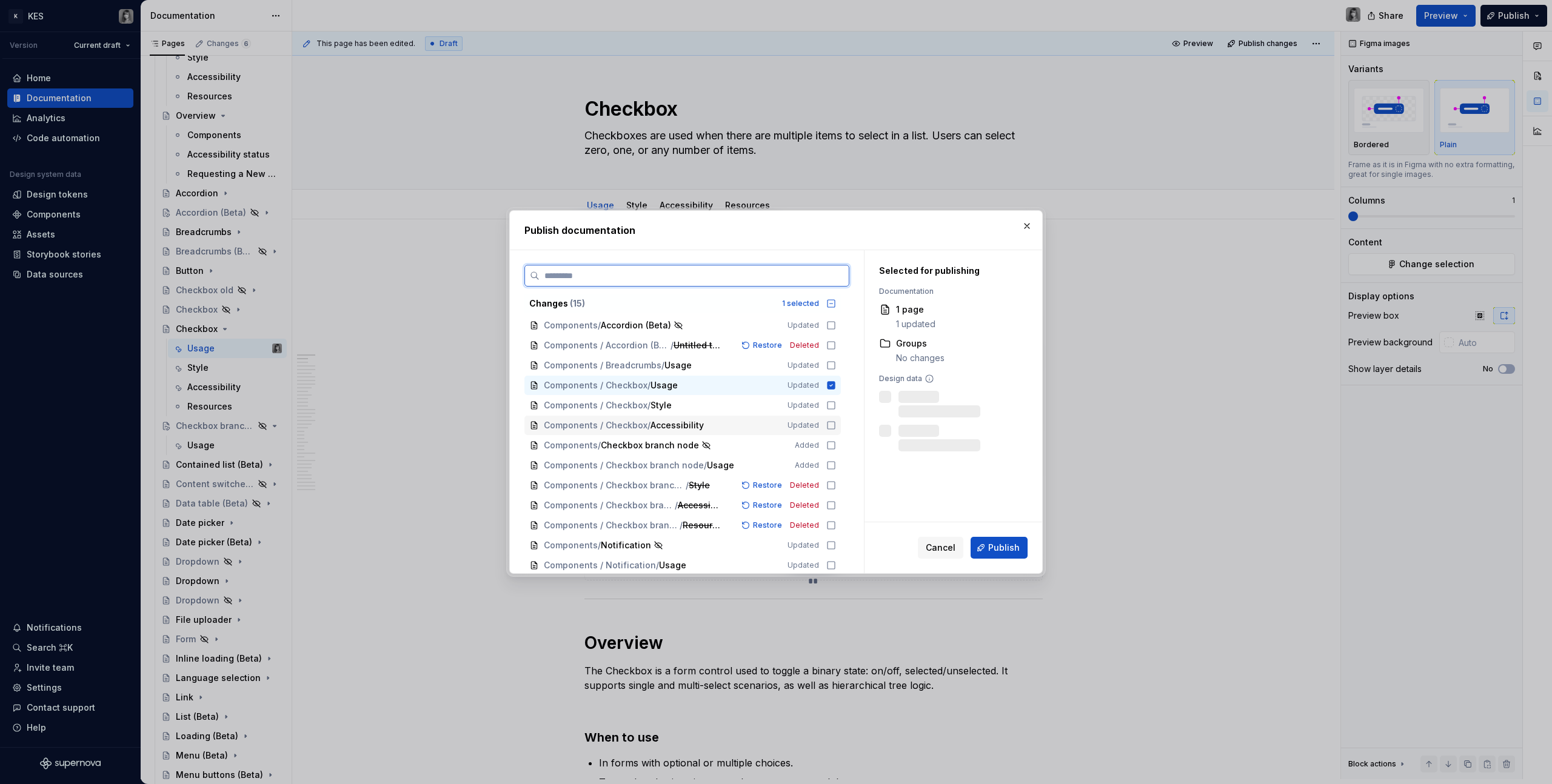 click 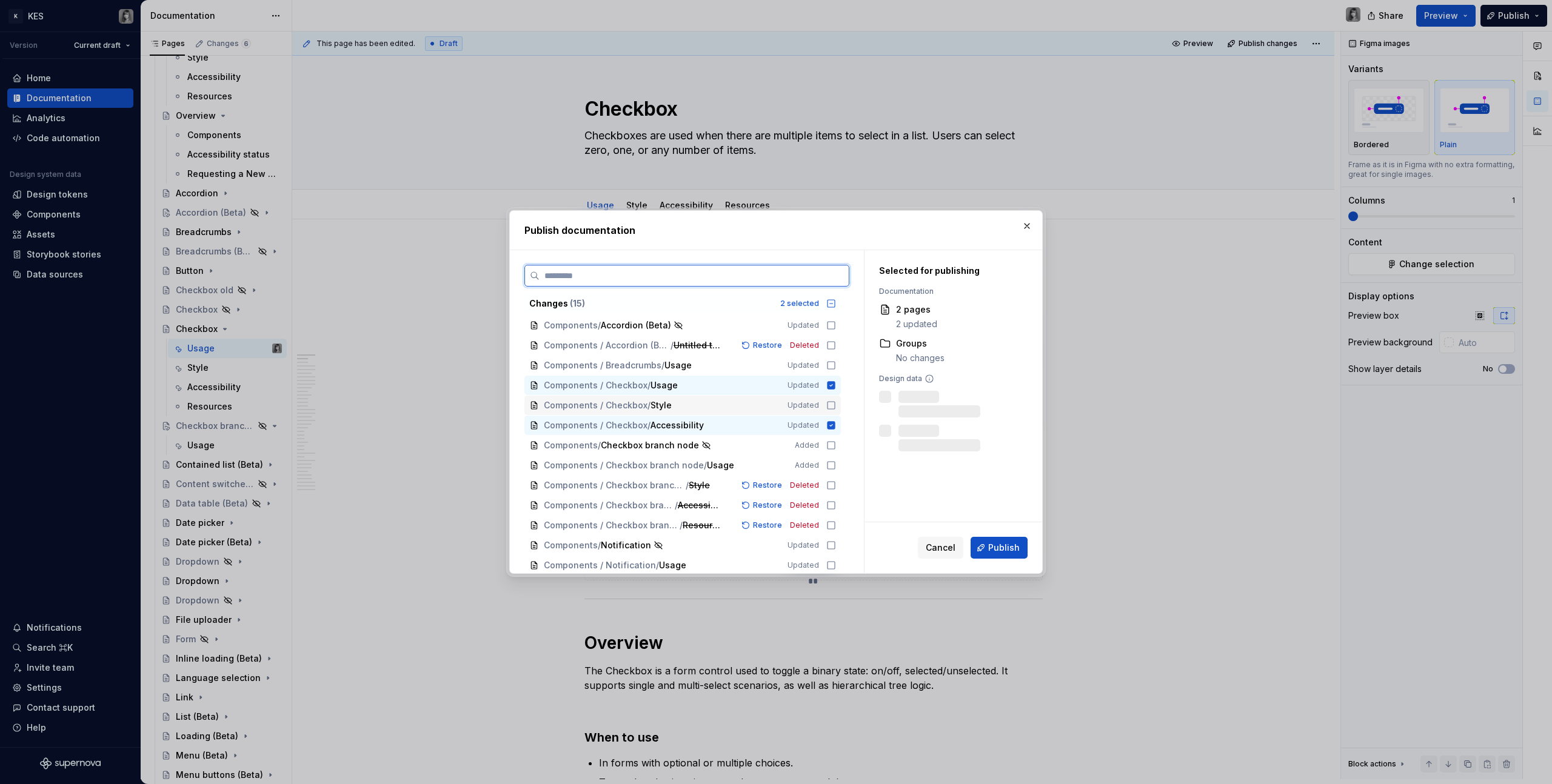 click 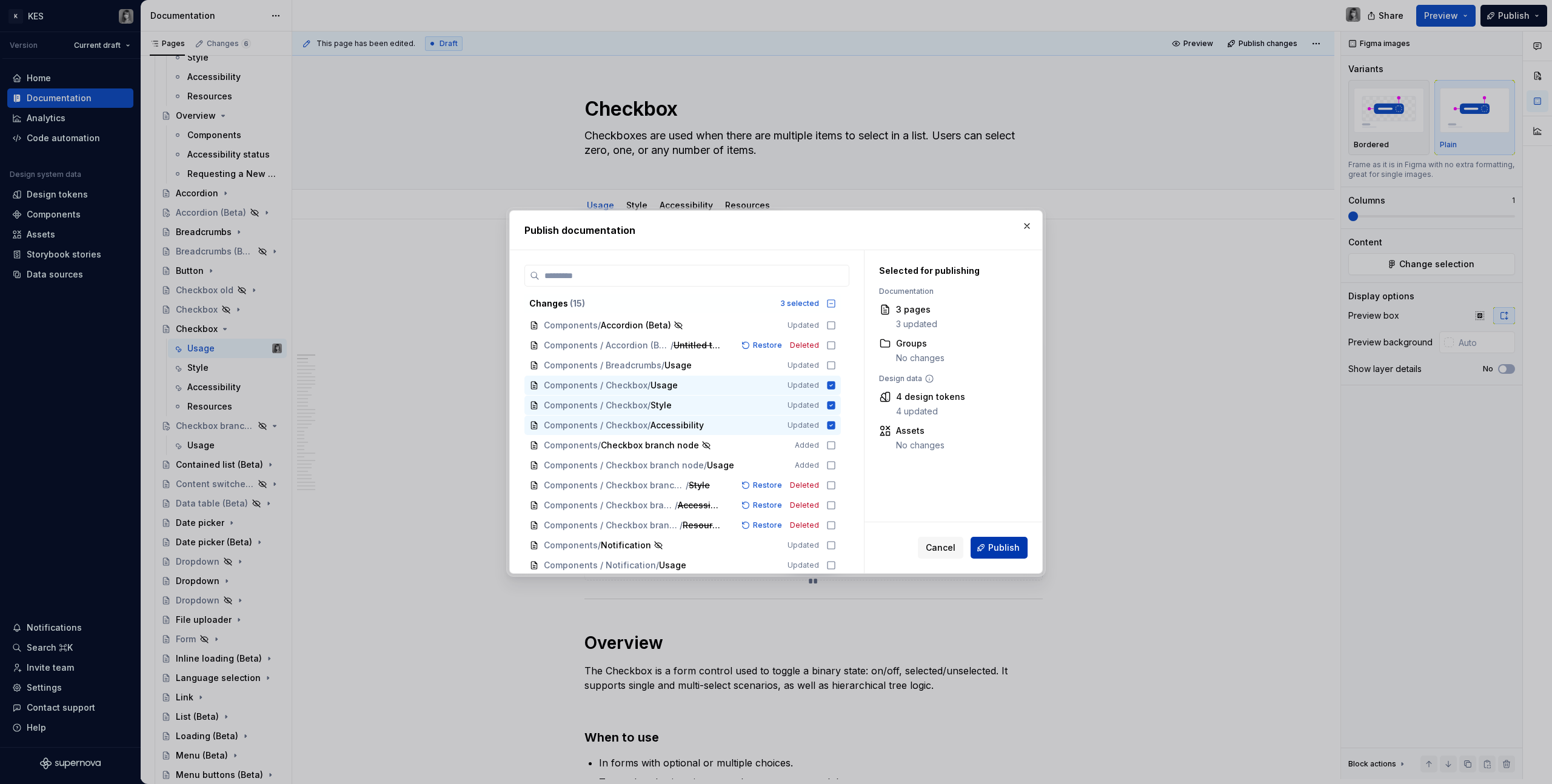 click on "Publish" at bounding box center [999, 548] 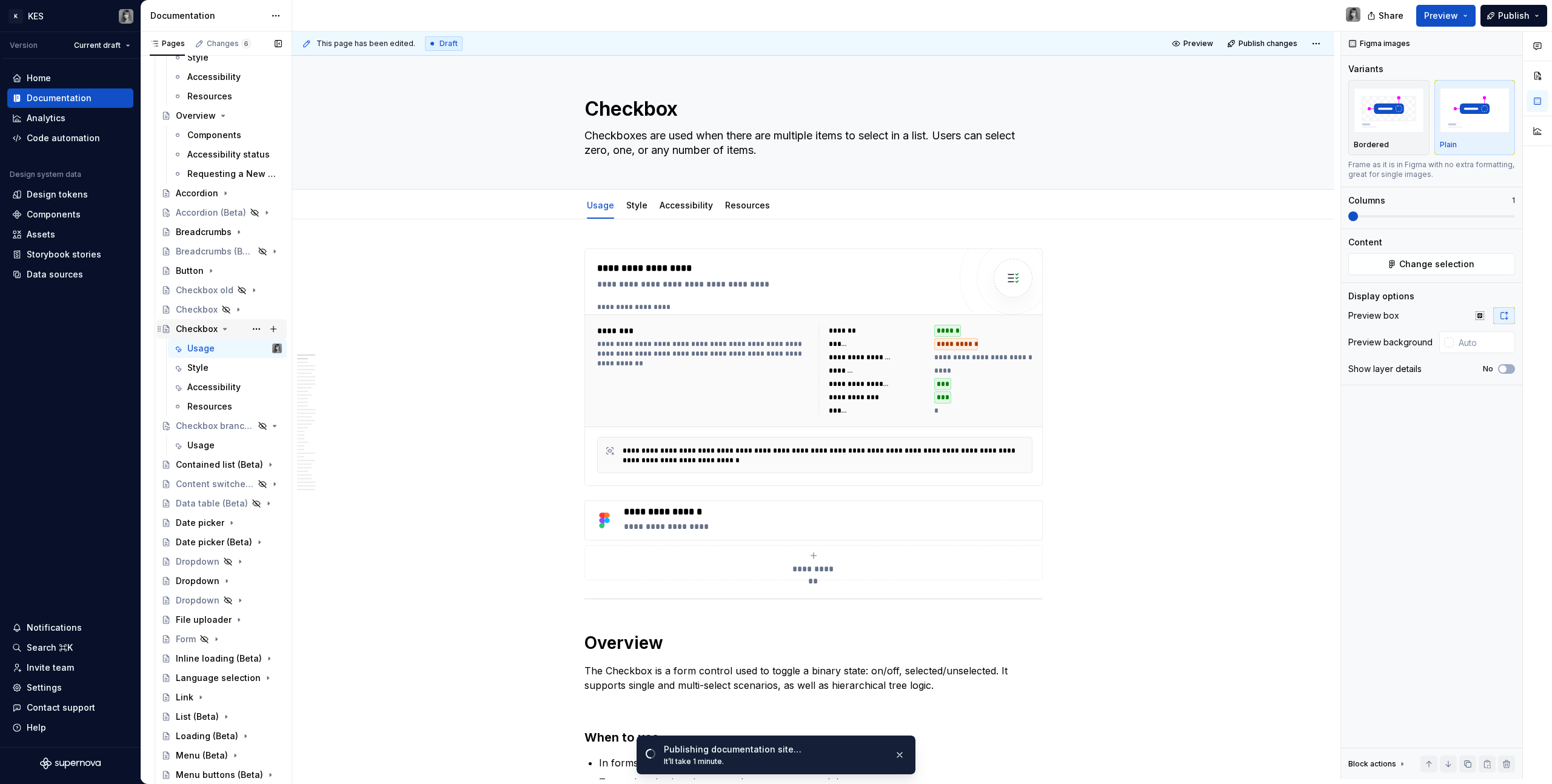 click 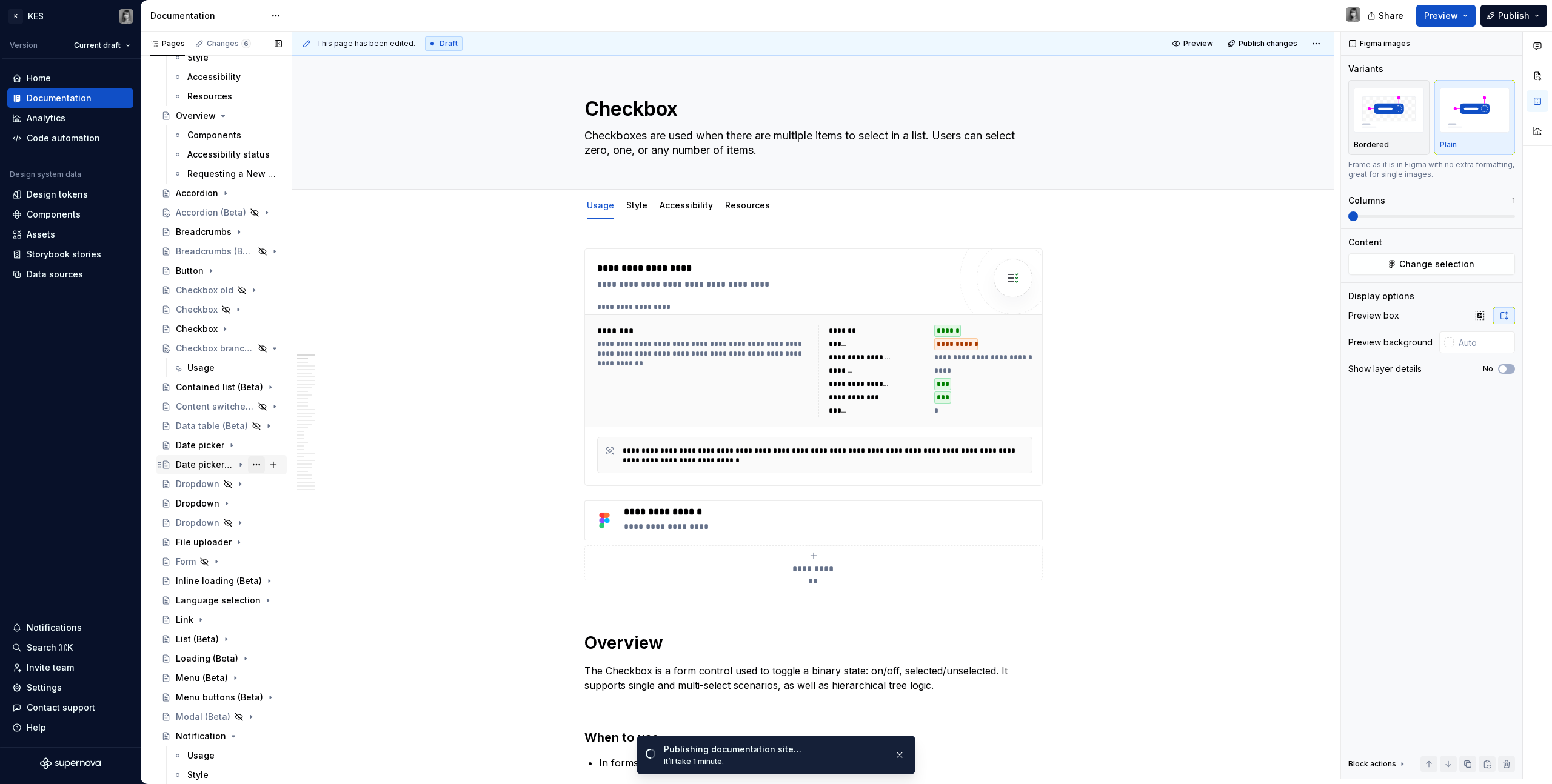 click at bounding box center (256, 465) 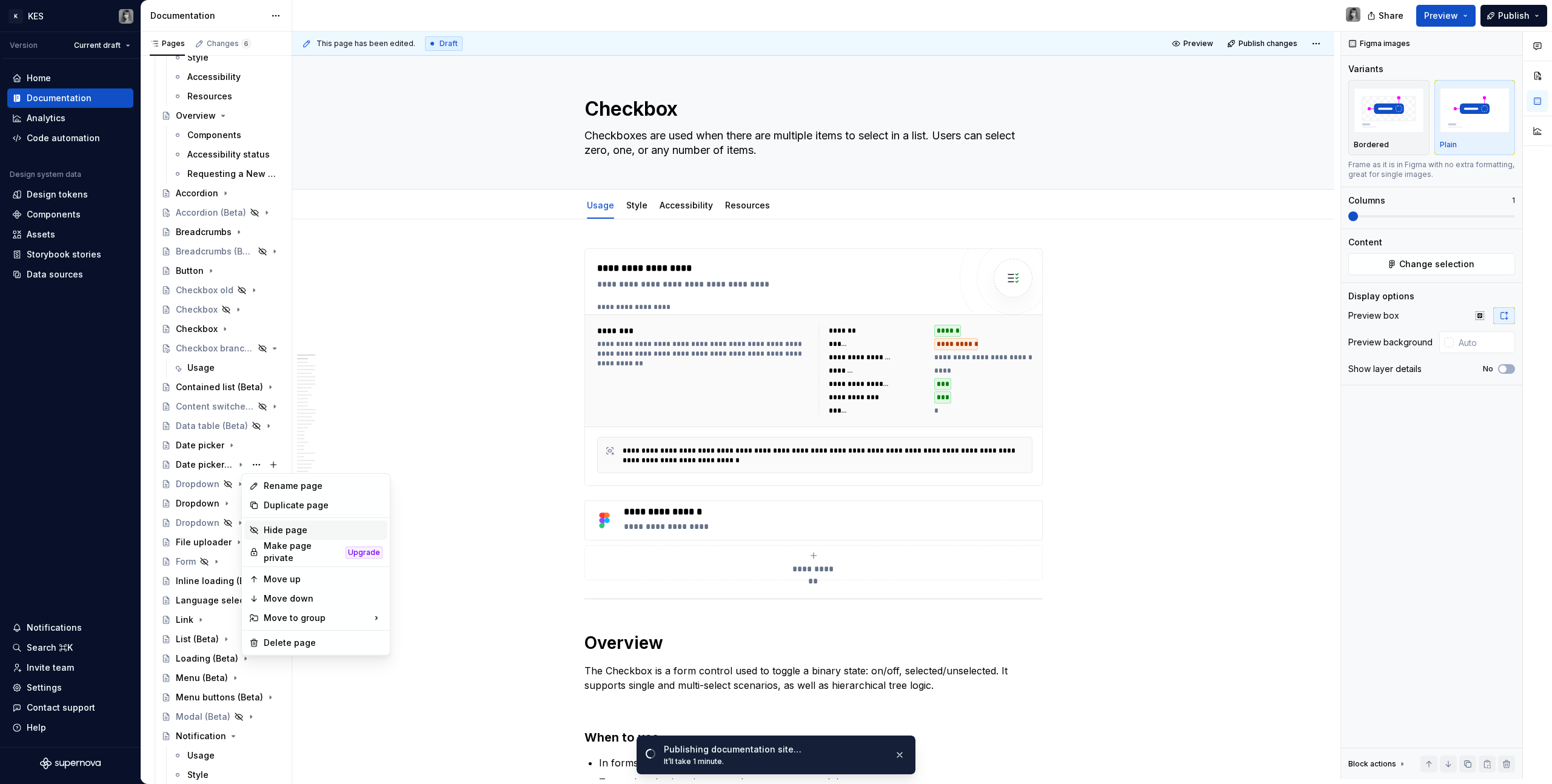 click on "Hide page" at bounding box center (323, 530) 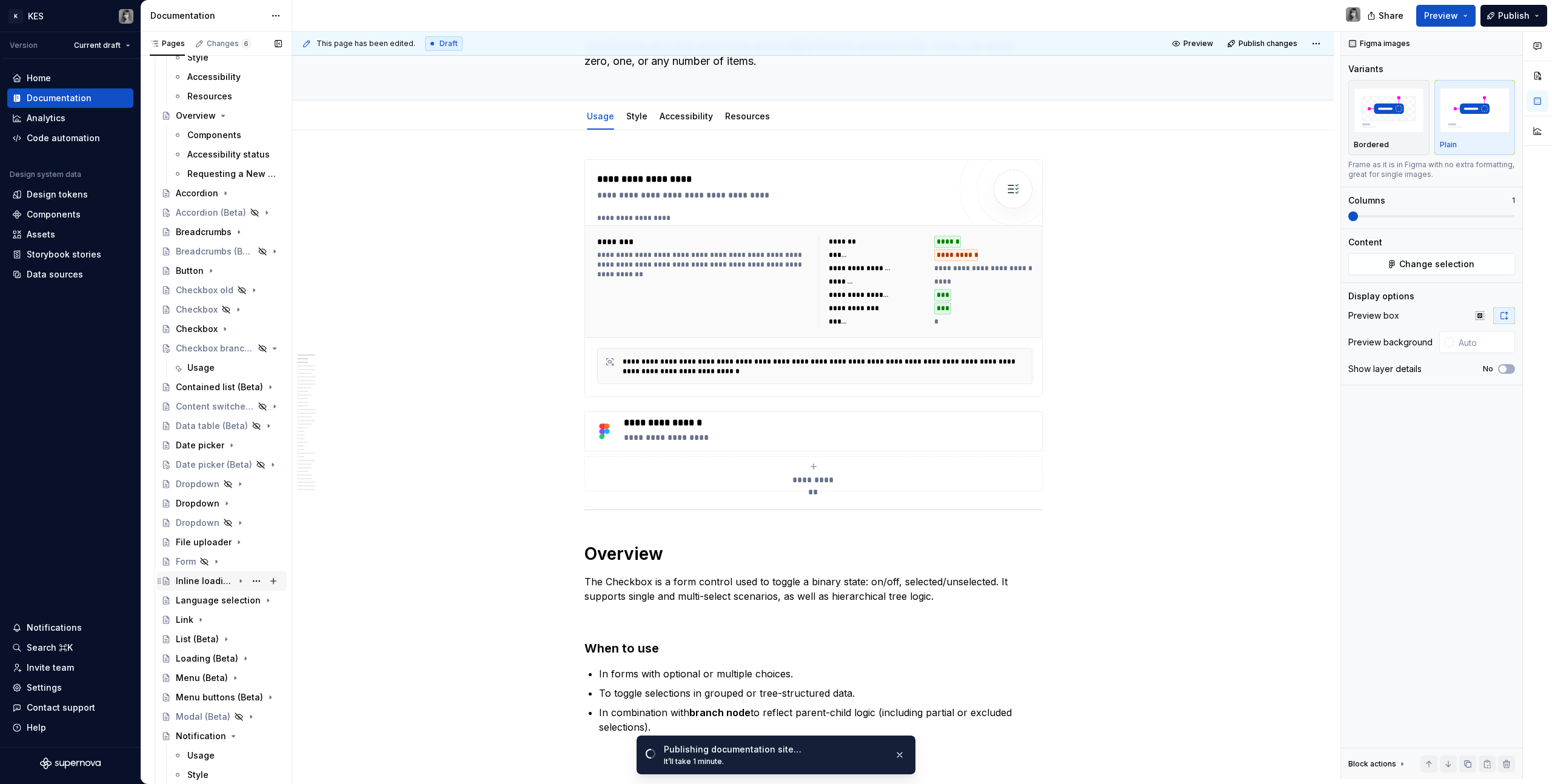 scroll, scrollTop: 93, scrollLeft: 0, axis: vertical 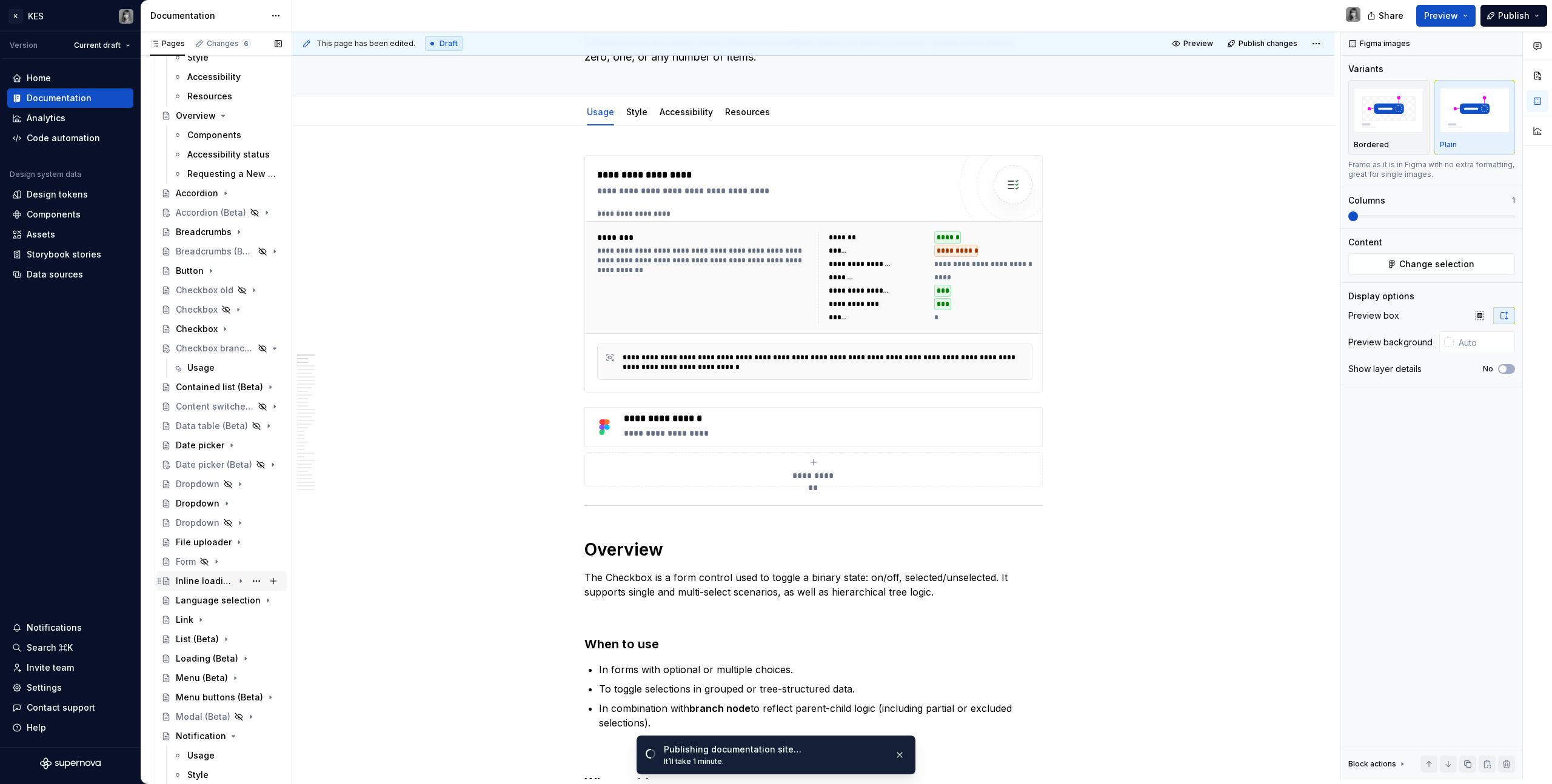 click on "Inline loading (Beta)" at bounding box center (204, 581) 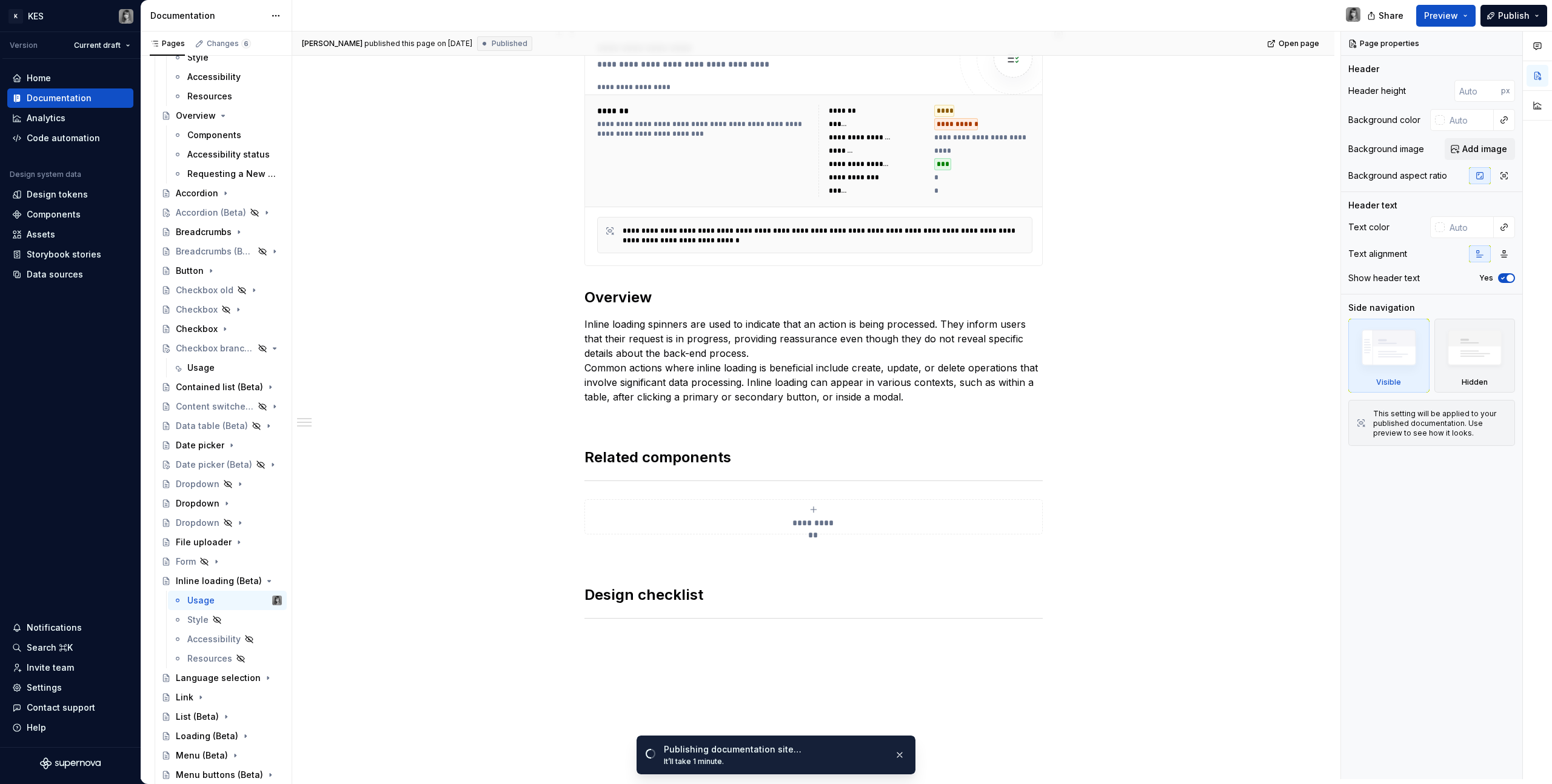 scroll, scrollTop: 327, scrollLeft: 0, axis: vertical 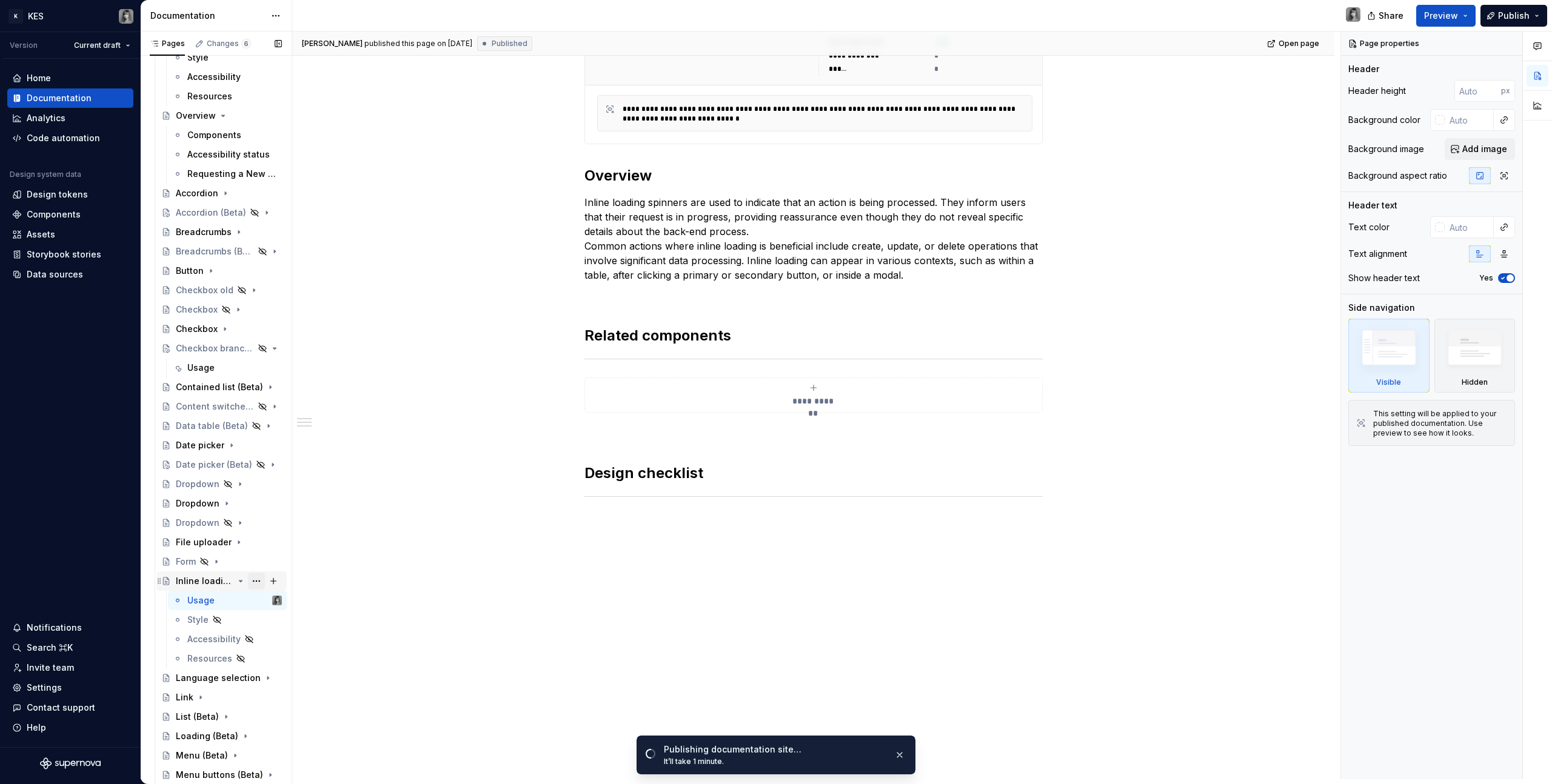click at bounding box center (256, 581) 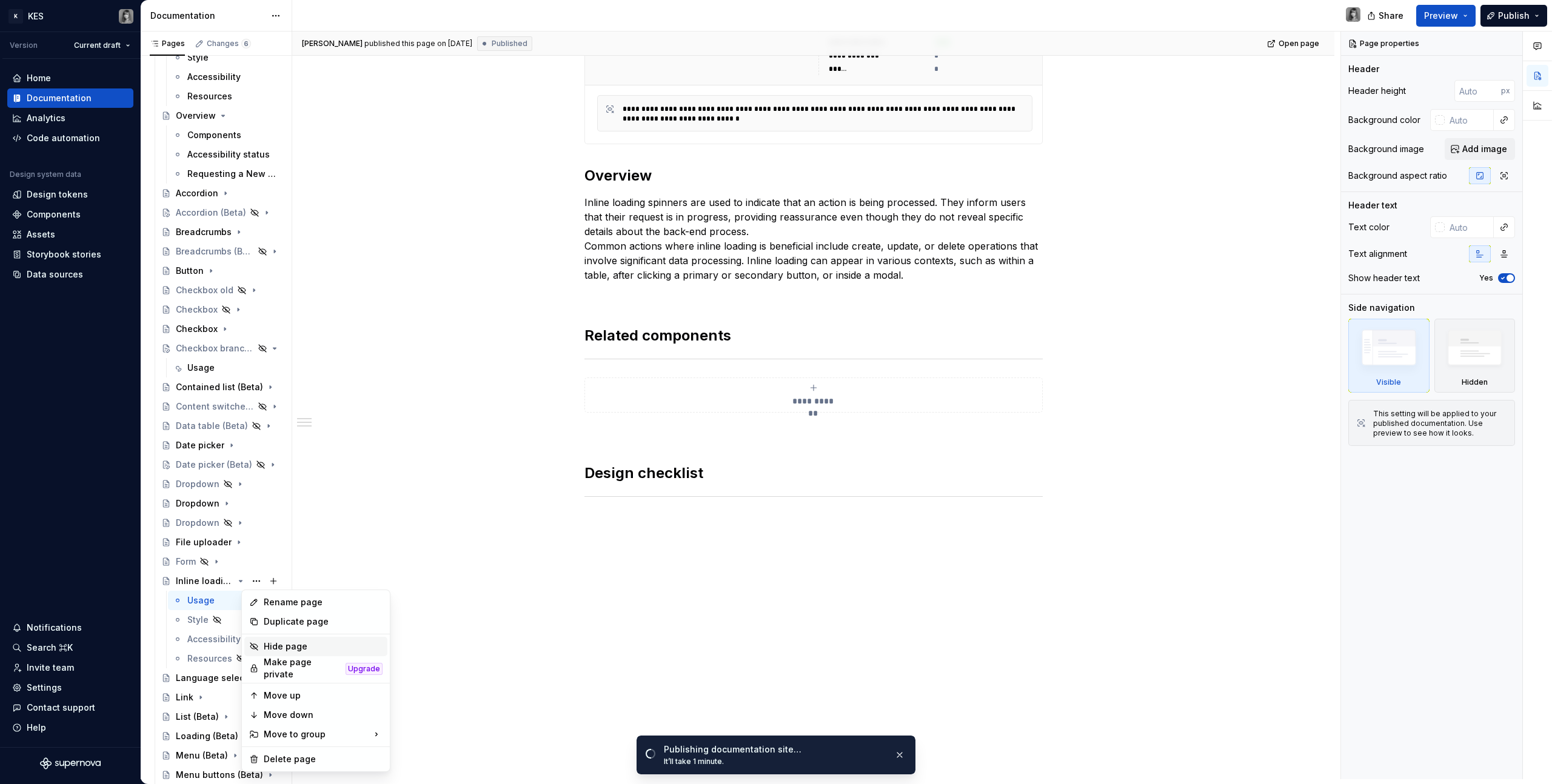 click on "Hide page" at bounding box center [323, 646] 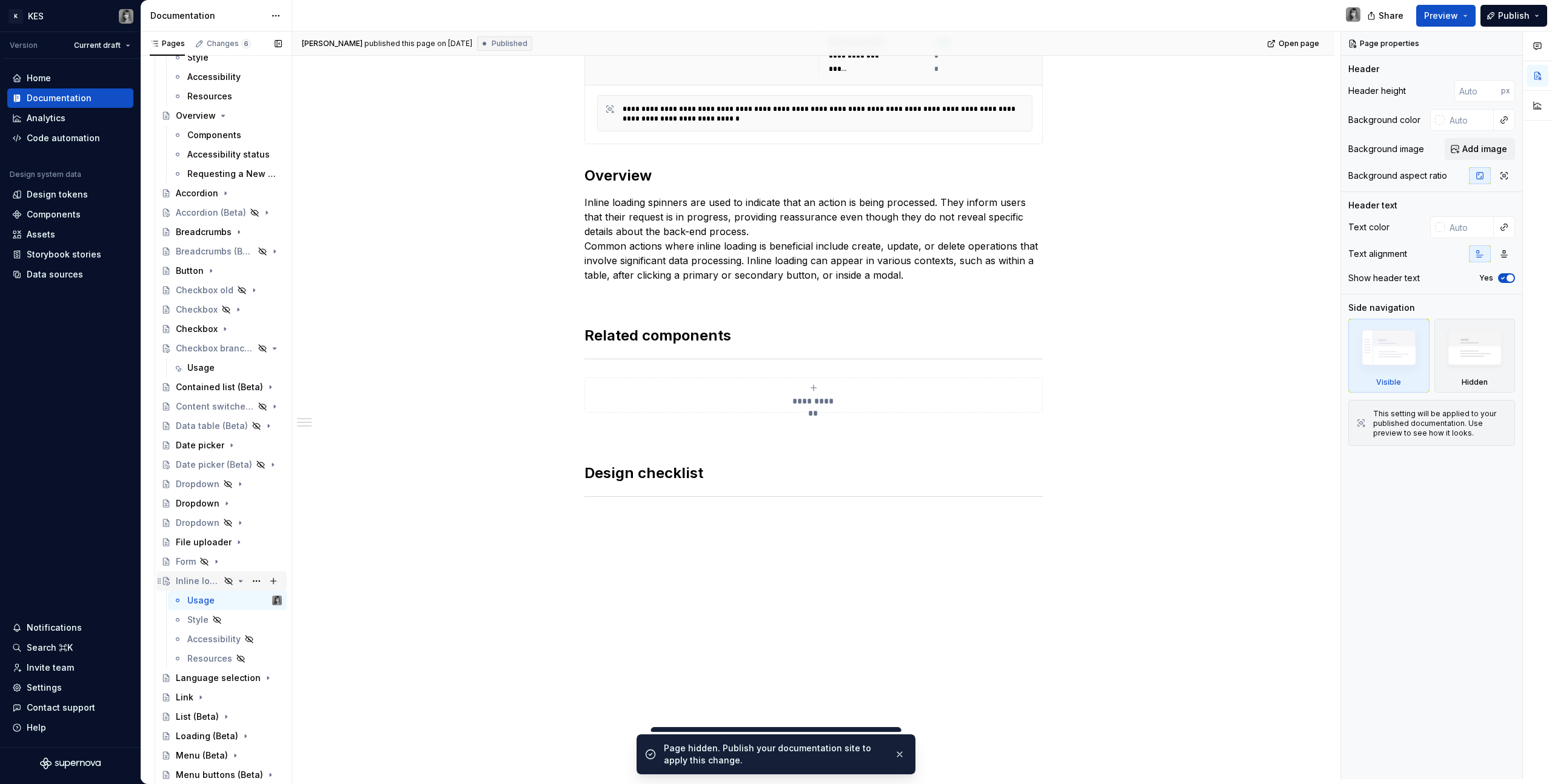 click 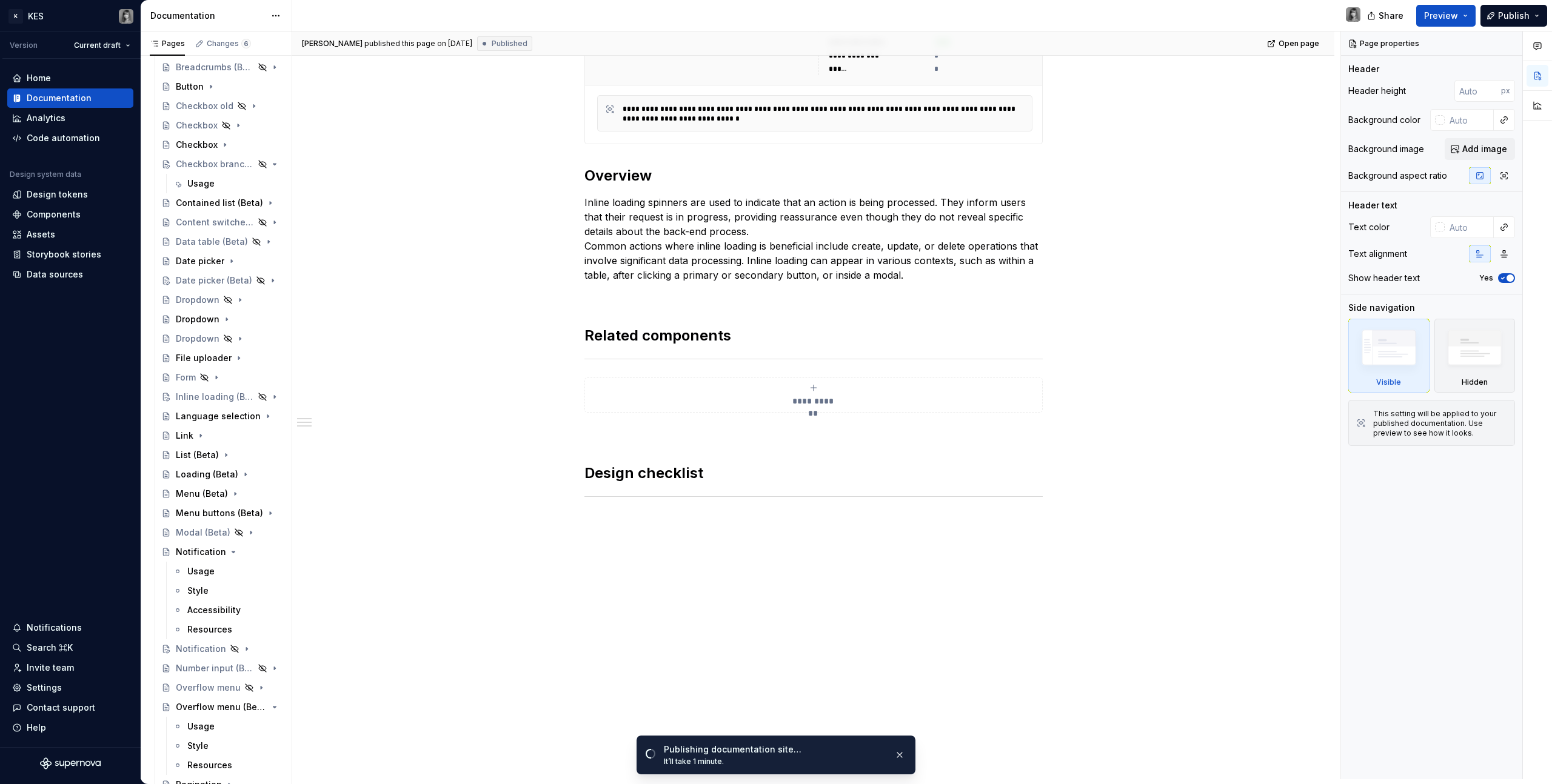 scroll, scrollTop: 61, scrollLeft: 0, axis: vertical 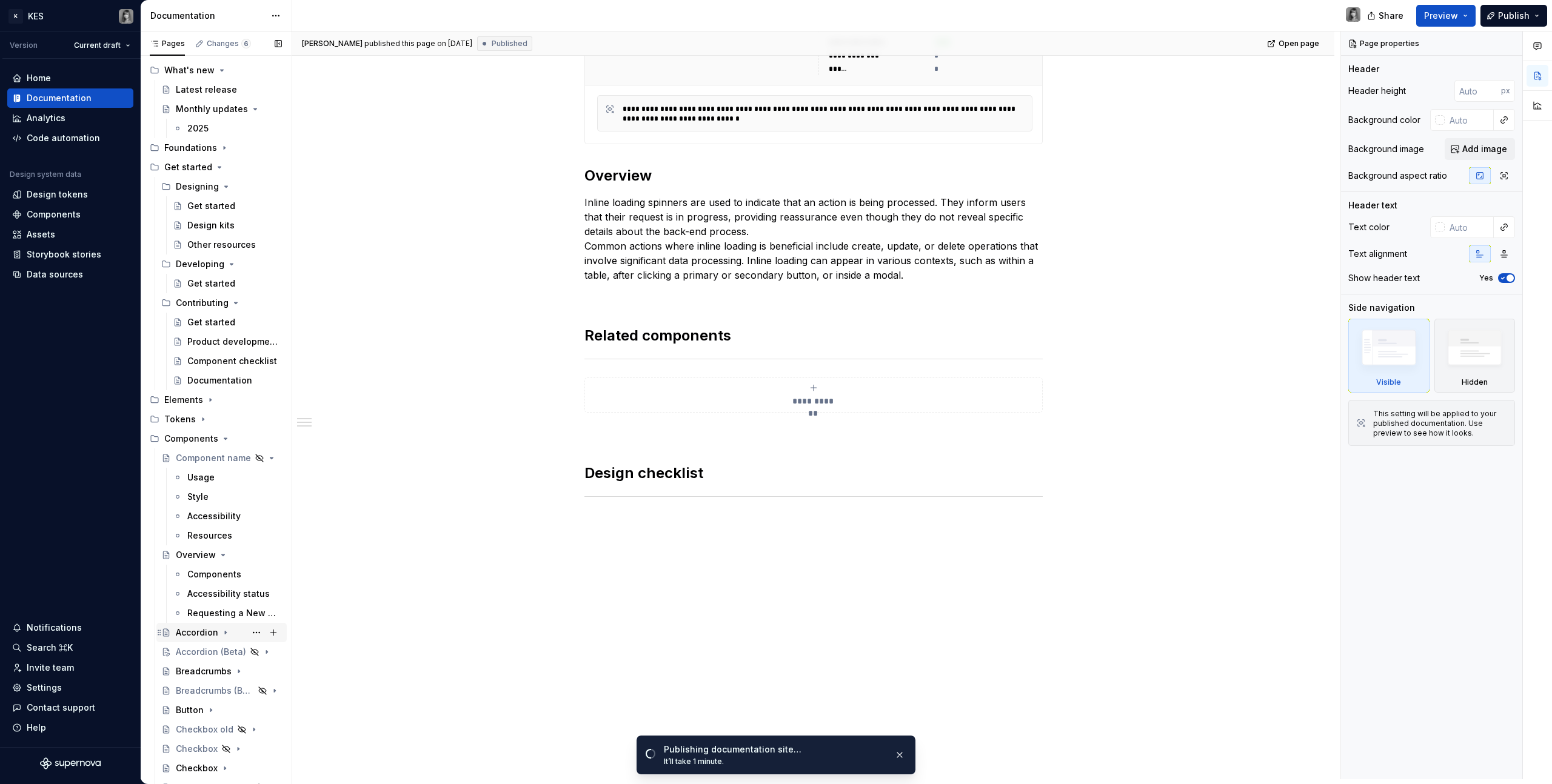 click on "Accordion" at bounding box center [197, 633] 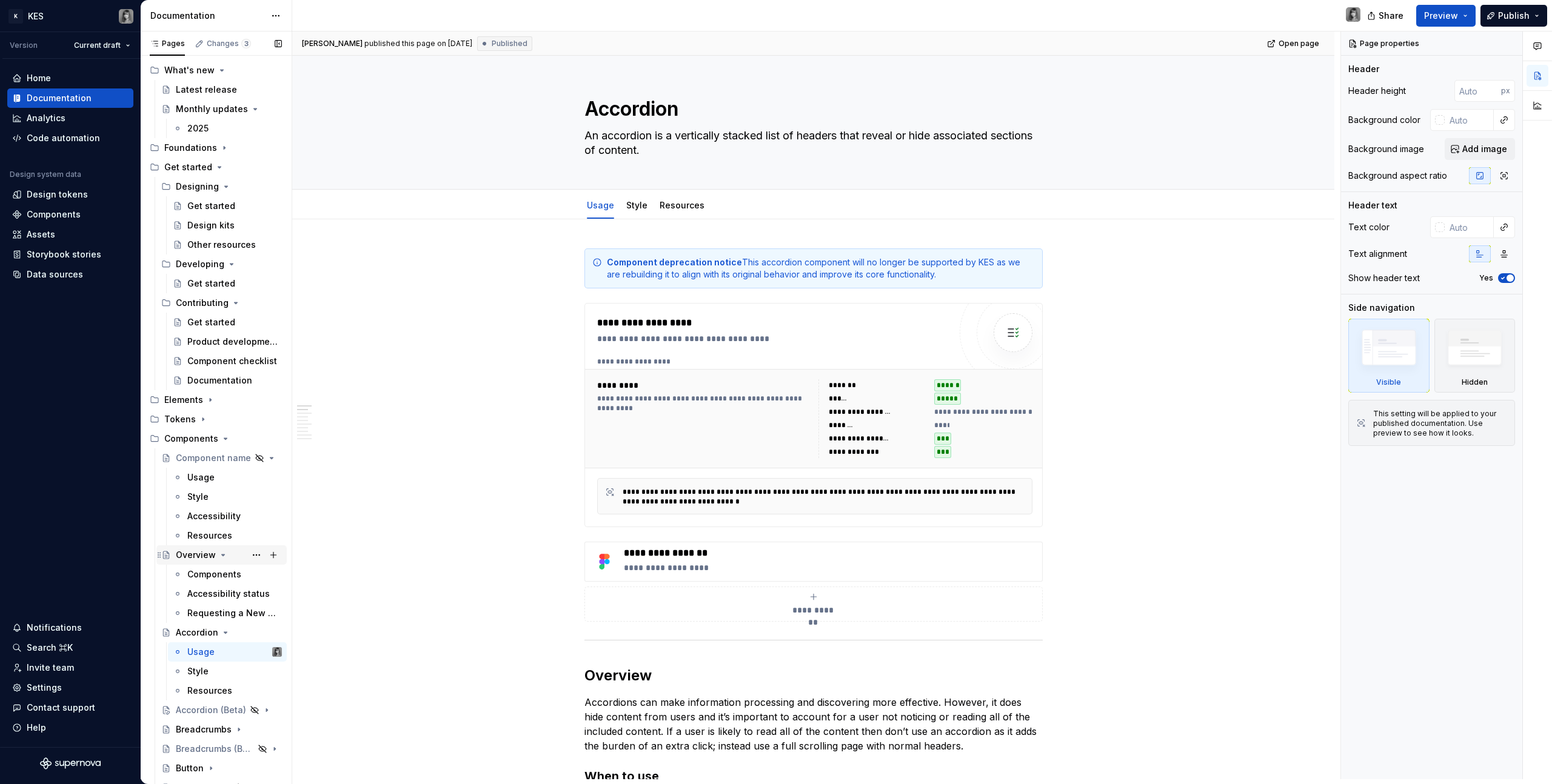 click 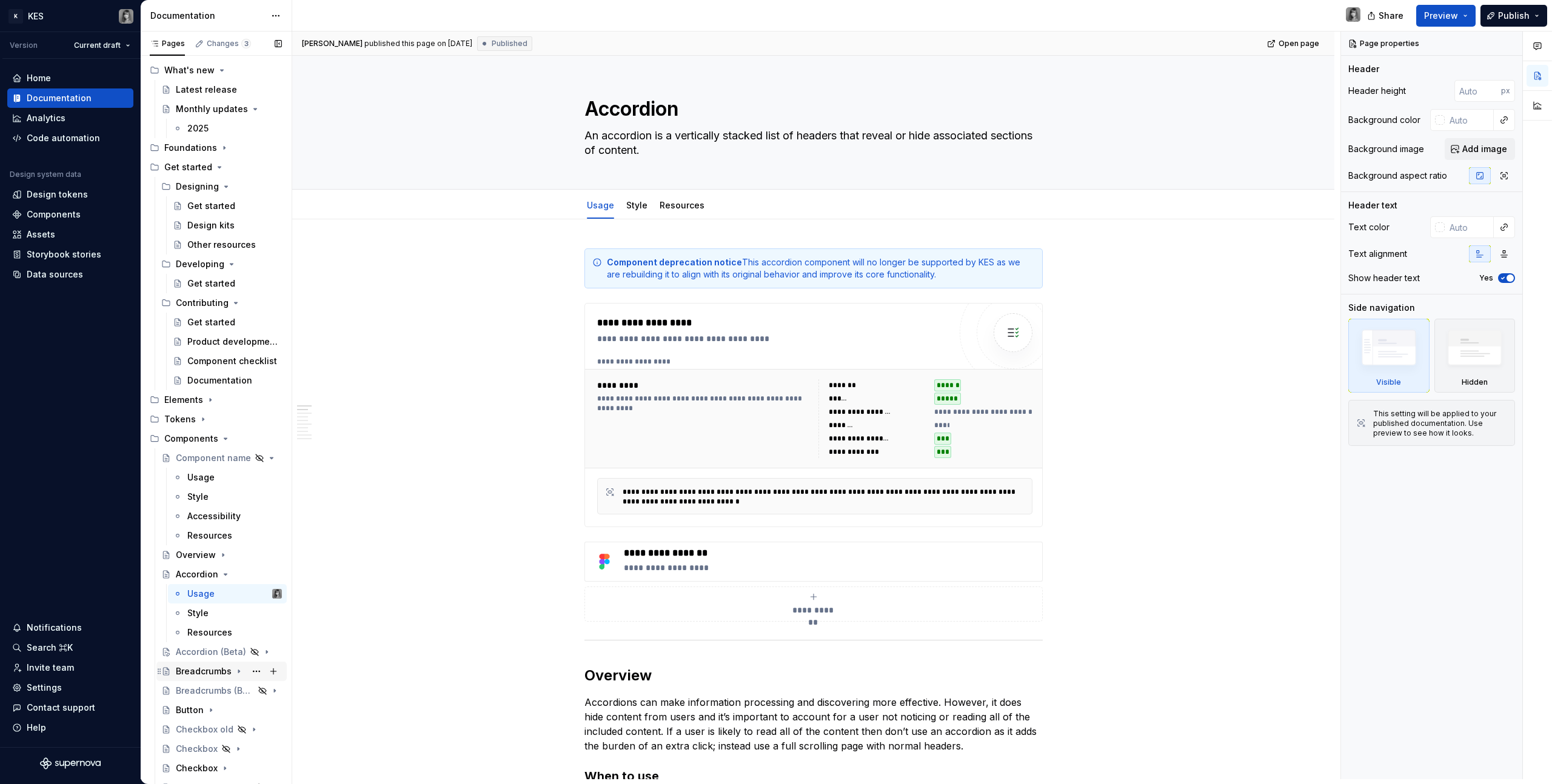 click on "Breadcrumbs" at bounding box center (204, 671) 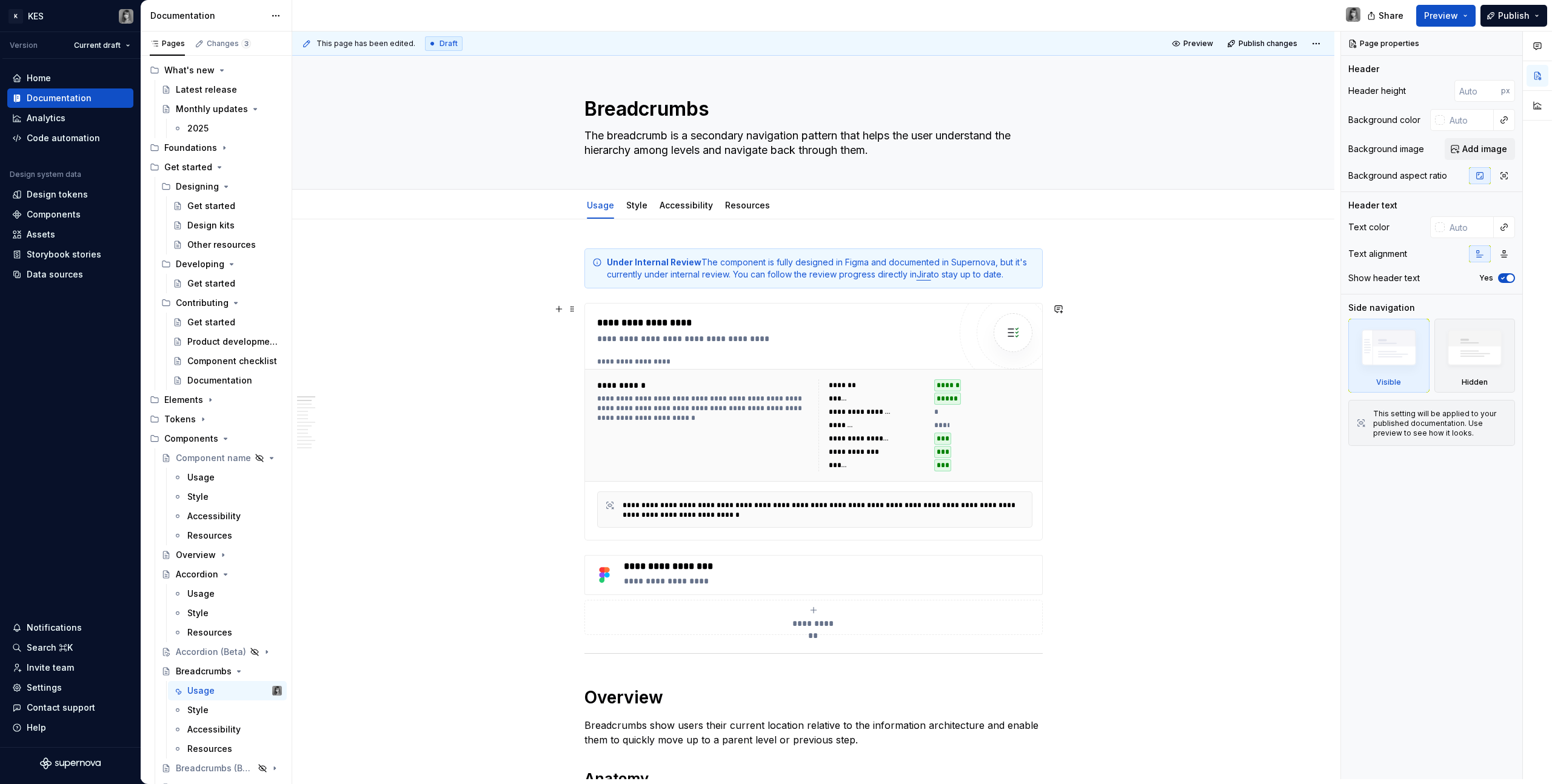 click on "*****" at bounding box center (983, 425) 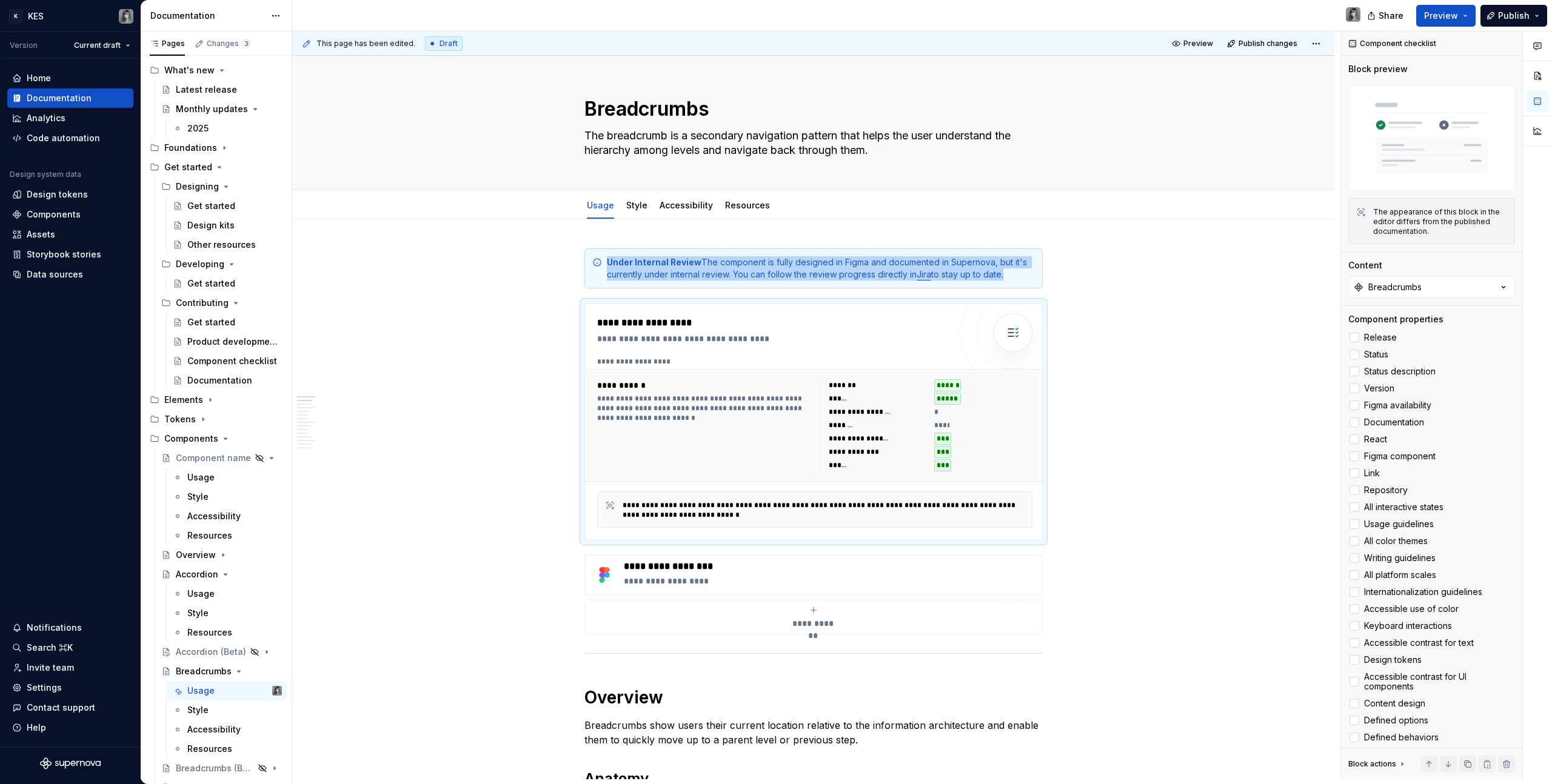 scroll, scrollTop: 5, scrollLeft: 0, axis: vertical 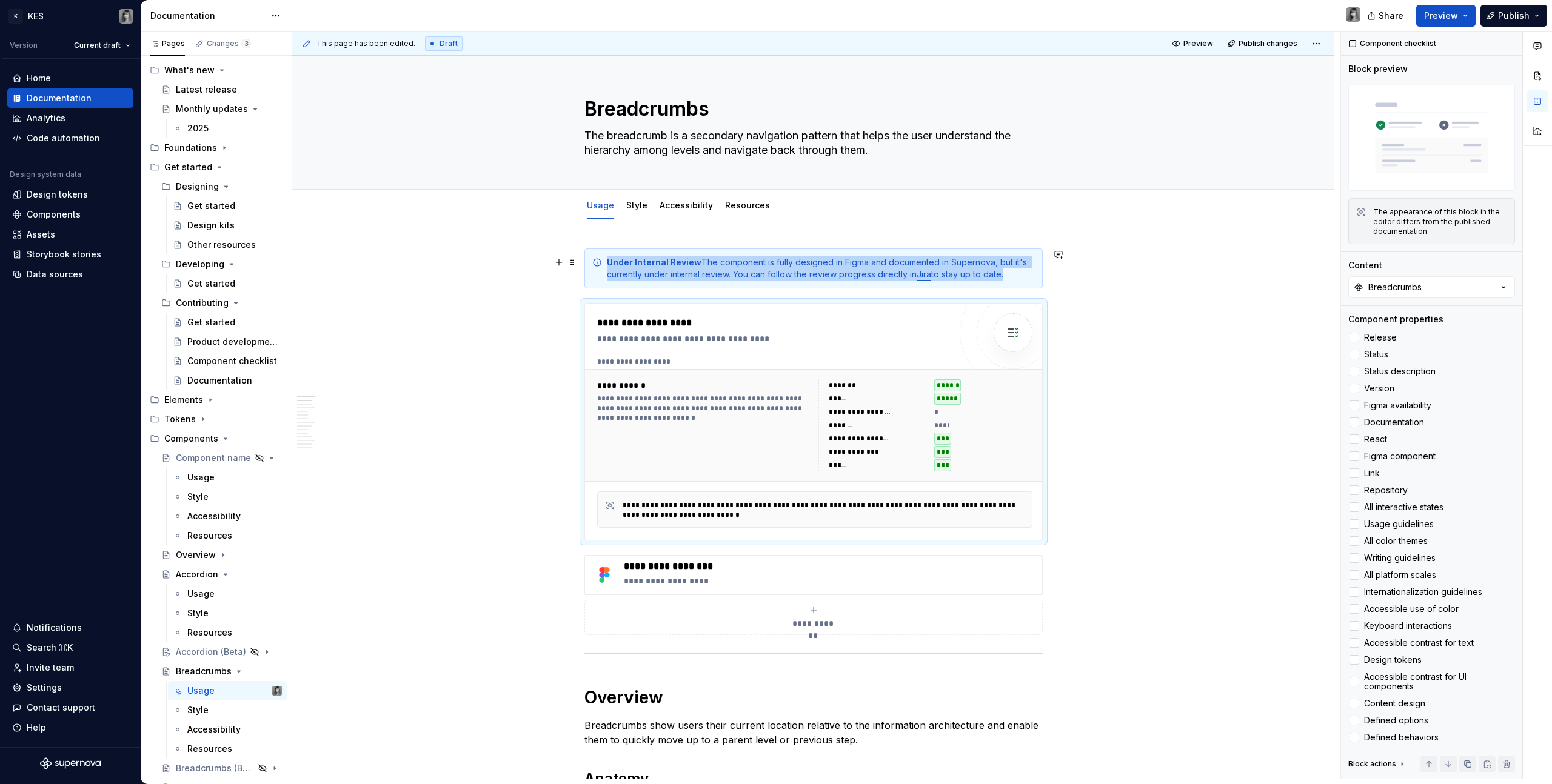 click on "**********" at bounding box center (813, 2419) 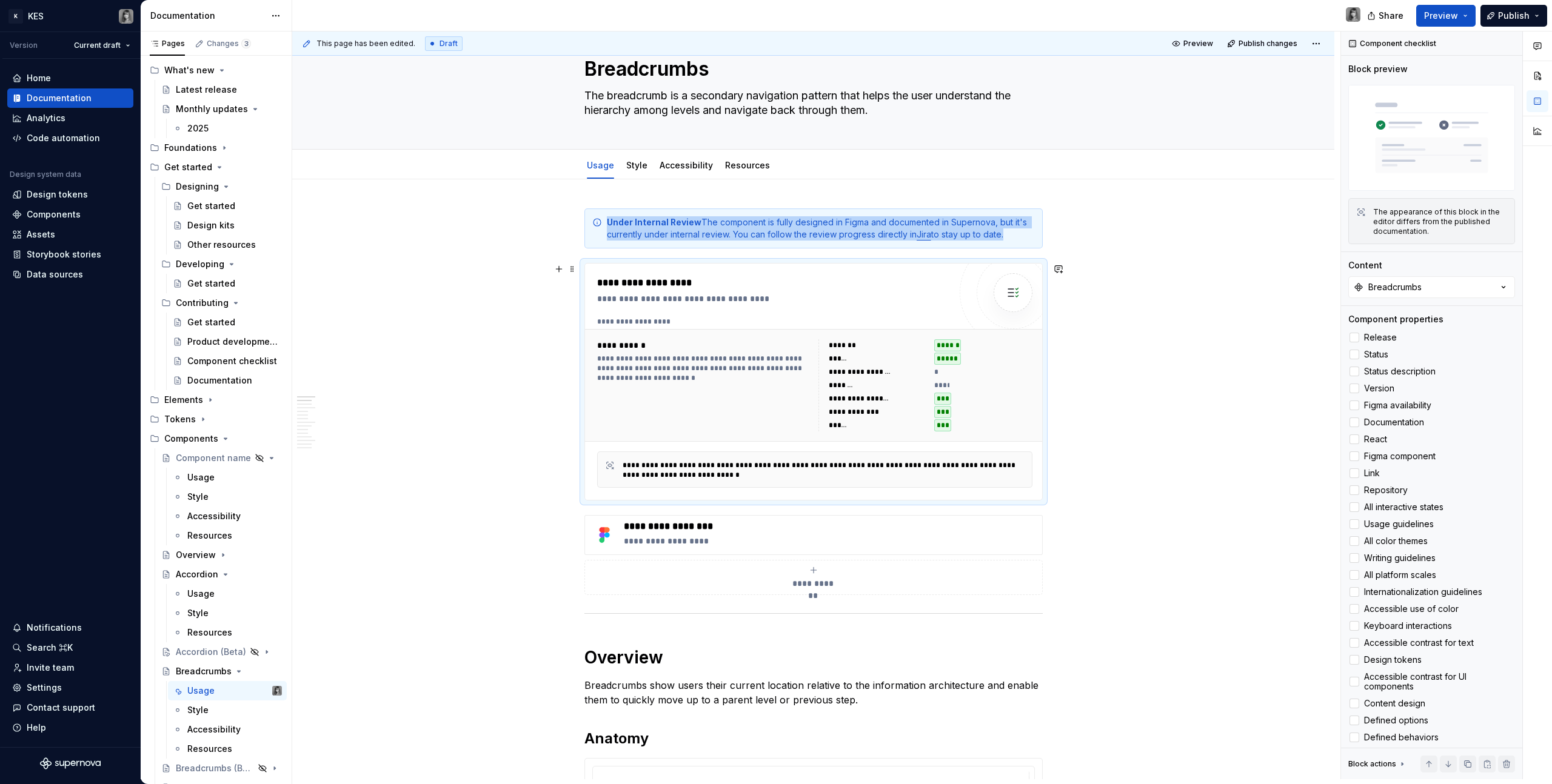 scroll, scrollTop: 0, scrollLeft: 0, axis: both 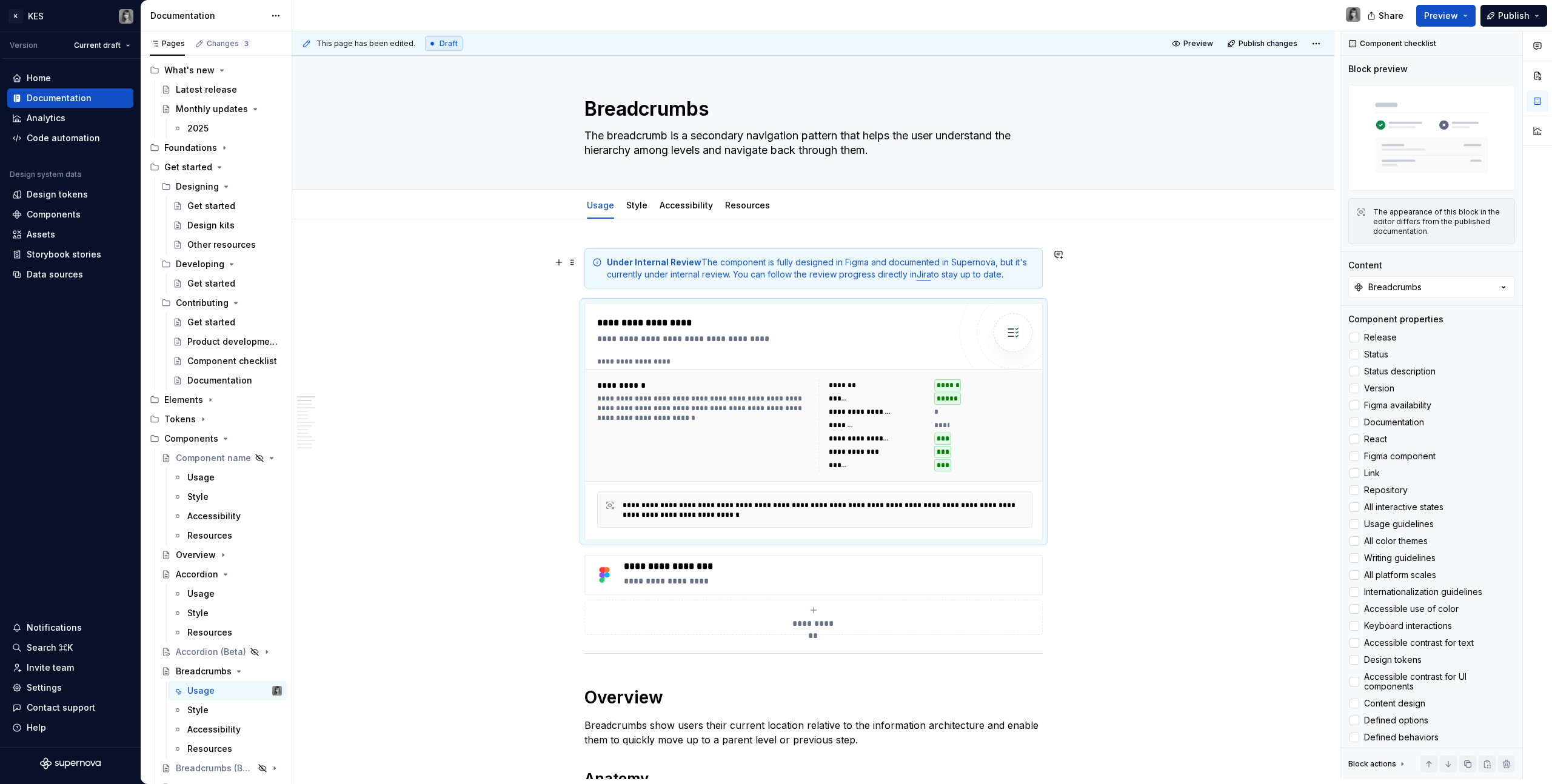 click on "Under Internal Review  The component is fully designed in Figma and documented in Supernova, but it's currently under internal review. You can follow the review progress directly in  [GEOGRAPHIC_DATA]  to stay up to date." at bounding box center (821, 268) 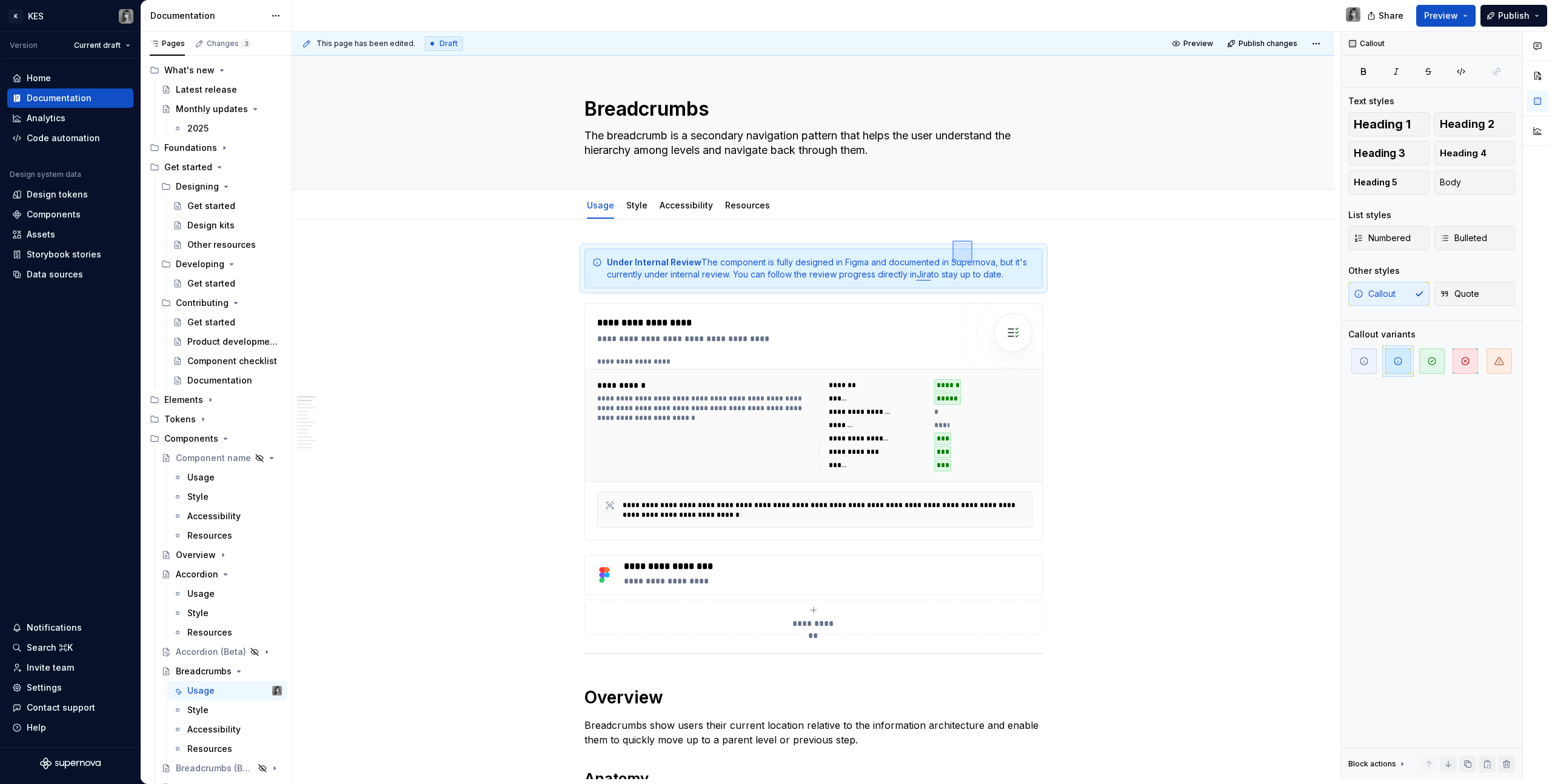 drag, startPoint x: 972, startPoint y: 241, endPoint x: 952, endPoint y: 264, distance: 30.479501 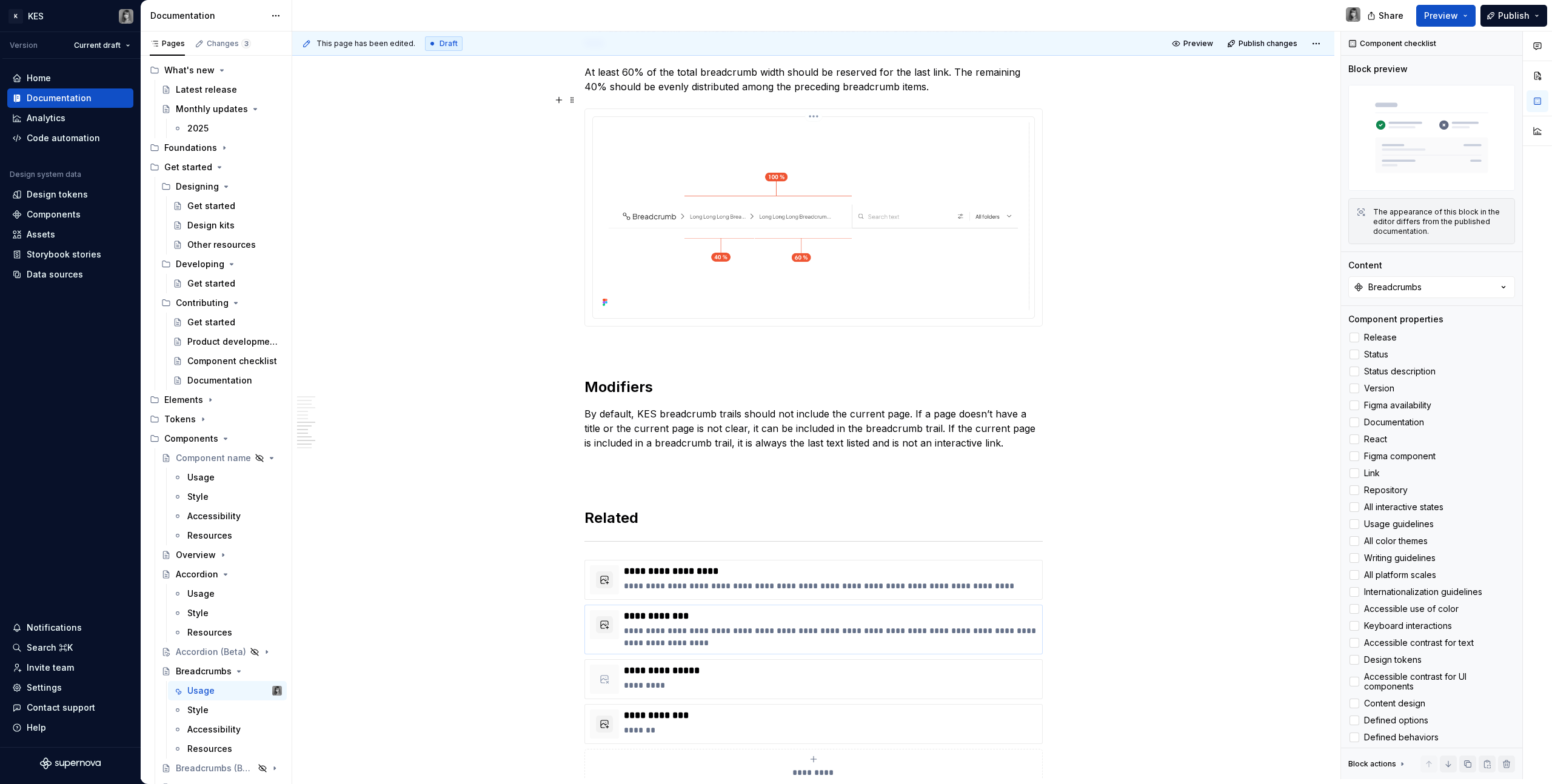 scroll, scrollTop: 3626, scrollLeft: 0, axis: vertical 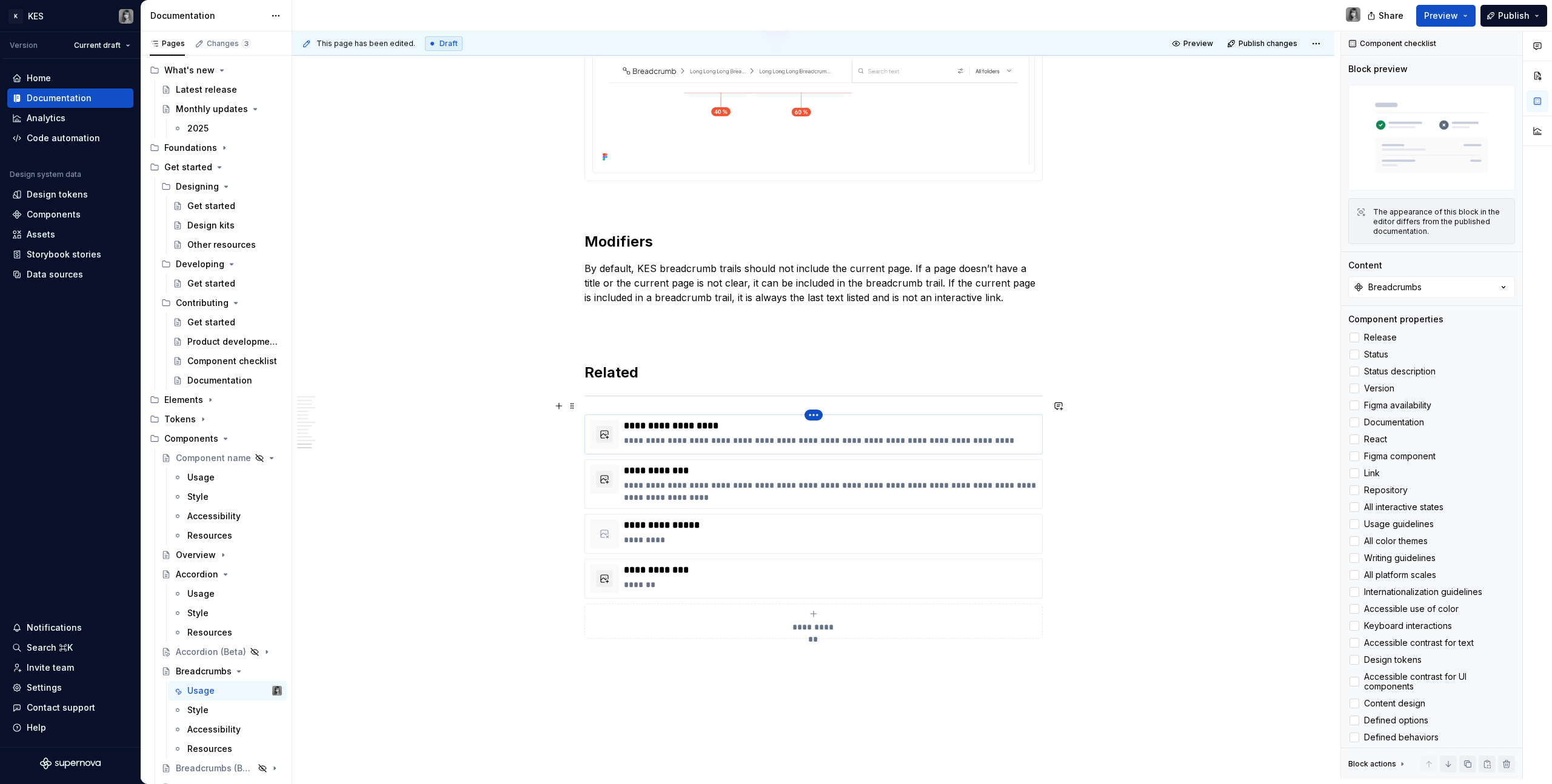 click on "K KES Version Current draft Home Documentation Analytics Code automation Design system data Design tokens Components Assets Storybook stories Data sources Notifications Search ⌘K Invite team Settings Contact support Help Documentation Share Preview Publish Pages Changes 3 Add
Accessibility guide for tree Page tree.
Navigate the tree with the arrow keys. Common tree hotkeys apply. Further keybindings are available:
enter to execute primary action on focused item
f2 to start renaming the focused item
escape to abort renaming an item
control+d to start dragging selected items
Build. Contribute. Evolve. About [PERSON_NAME] What's new Latest release Monthly updates 2025 Foundations Get started Designing Get started Design kits Other resources Developing Get started Contributing Get started Product development lifecycle Component checklist Documentation Elements Tokens Components Component name Usage Style Accessibility Resources Overview Accordion * ." at bounding box center [776, 392] 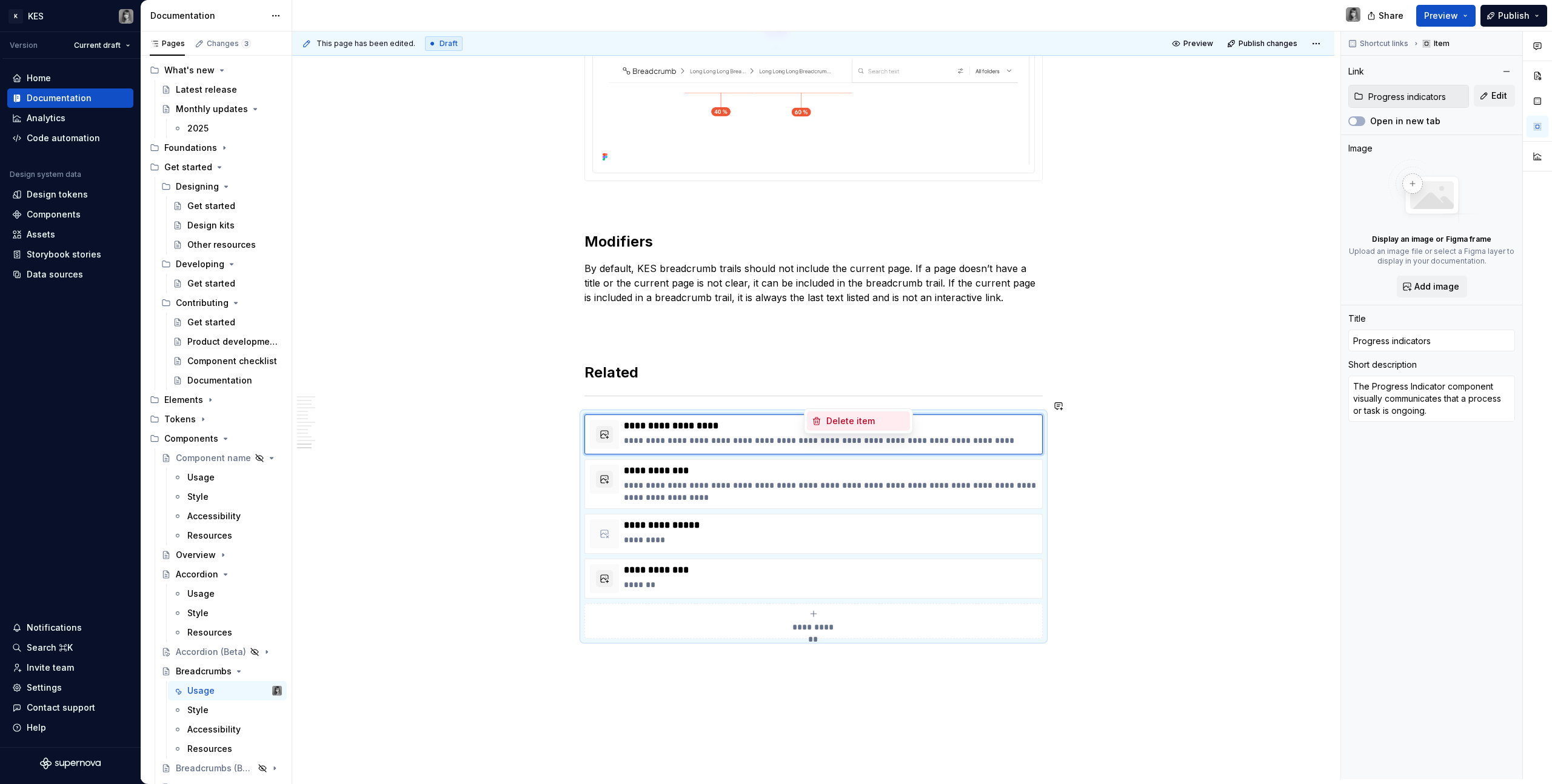 click on "Delete item" at bounding box center [866, 421] 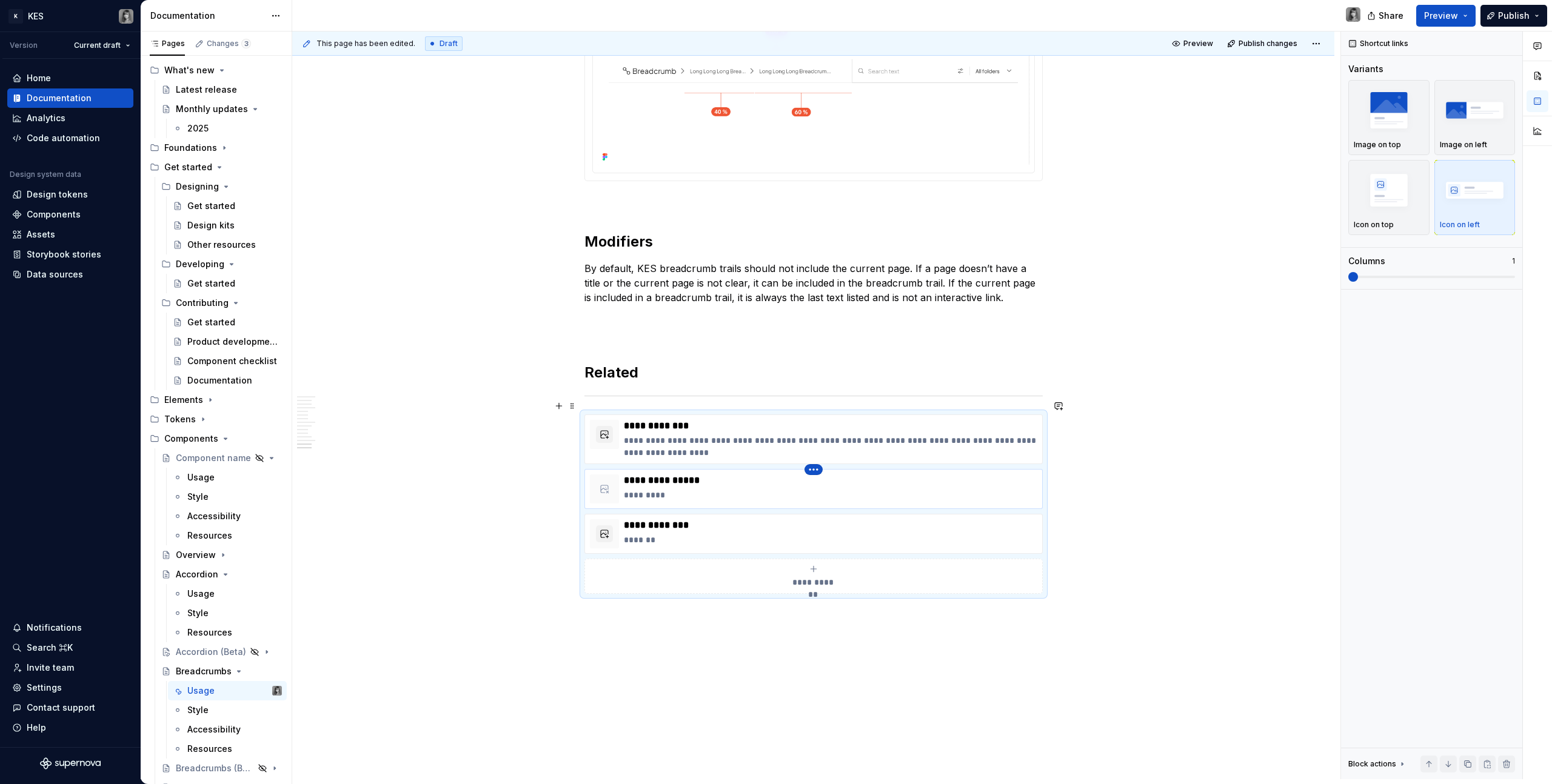 click on "K KES Version Current draft Home Documentation Analytics Code automation Design system data Design tokens Components Assets Storybook stories Data sources Notifications Search ⌘K Invite team Settings Contact support Help Documentation Share Preview Publish Pages Changes 3 Add
Accessibility guide for tree Page tree.
Navigate the tree with the arrow keys. Common tree hotkeys apply. Further keybindings are available:
enter to execute primary action on focused item
f2 to start renaming the focused item
escape to abort renaming an item
control+d to start dragging selected items
Build. Contribute. Evolve. About [PERSON_NAME] What's new Latest release Monthly updates 2025 Foundations Get started Designing Get started Design kits Other resources Developing Get started Contributing Get started Product development lifecycle Component checklist Documentation Elements Tokens Components Component name Usage Style Accessibility Resources Overview Accordion * ." at bounding box center (776, 392) 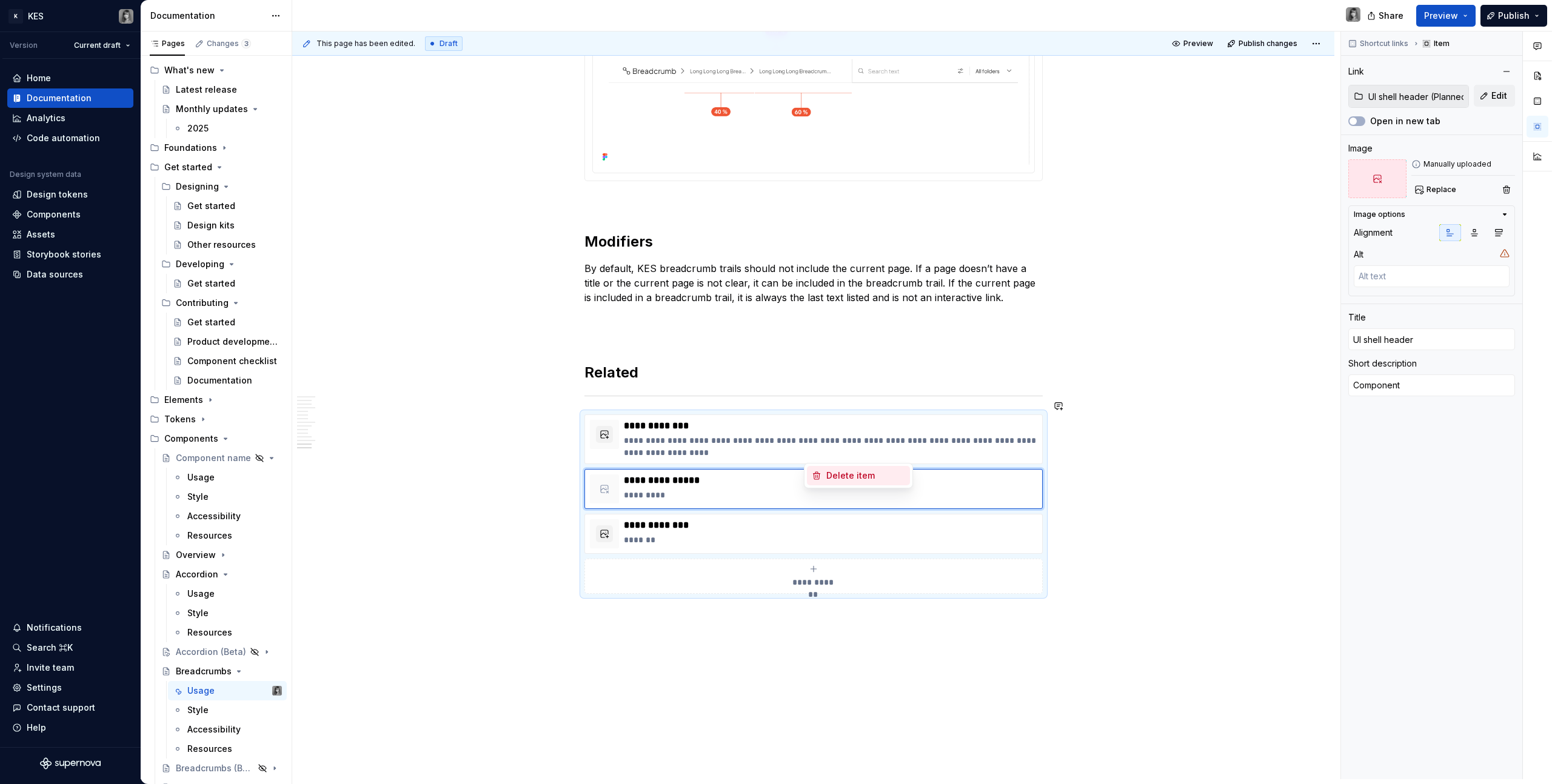 click on "Delete item" at bounding box center [866, 476] 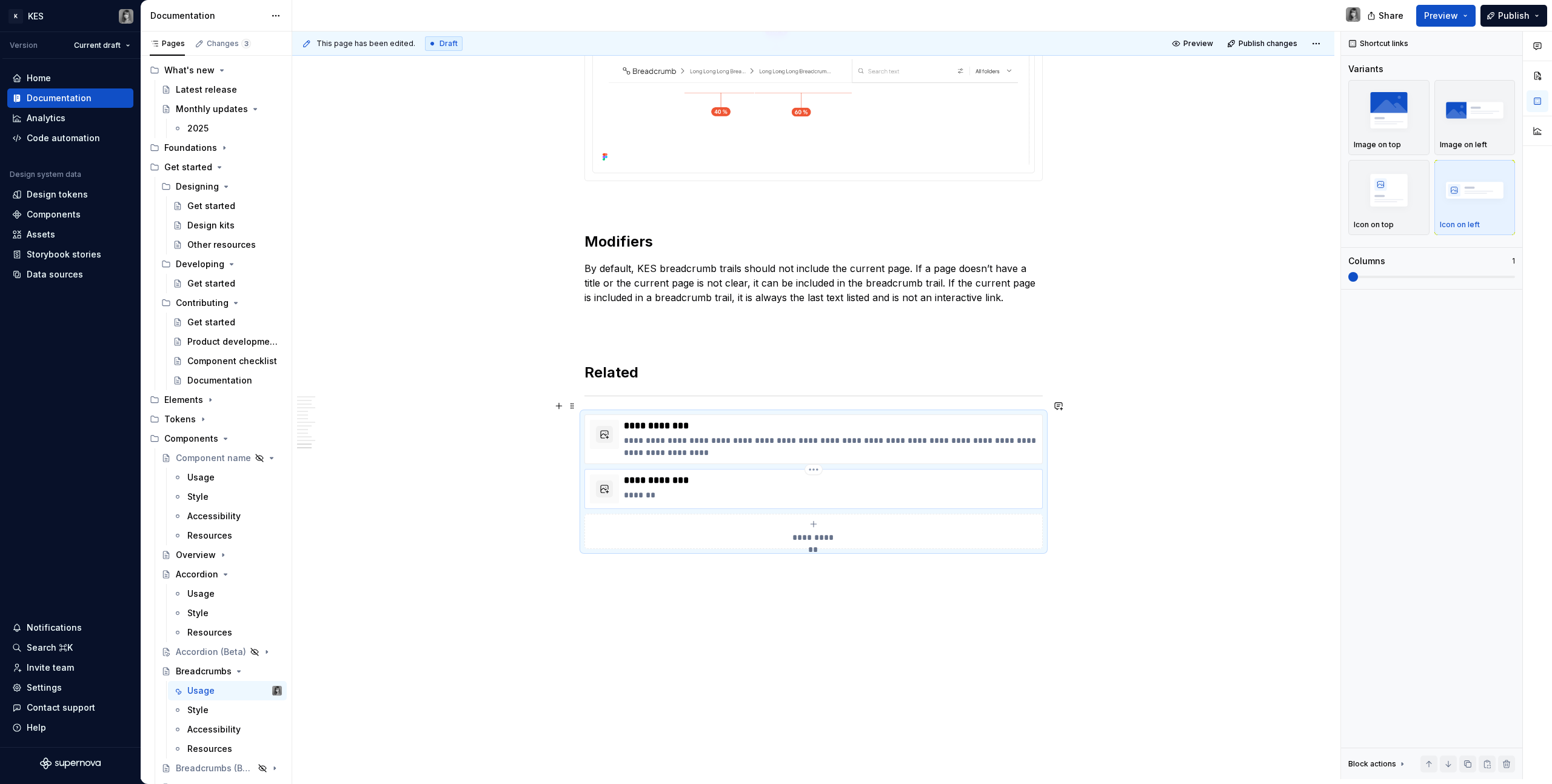 click on "*******" at bounding box center [831, 495] 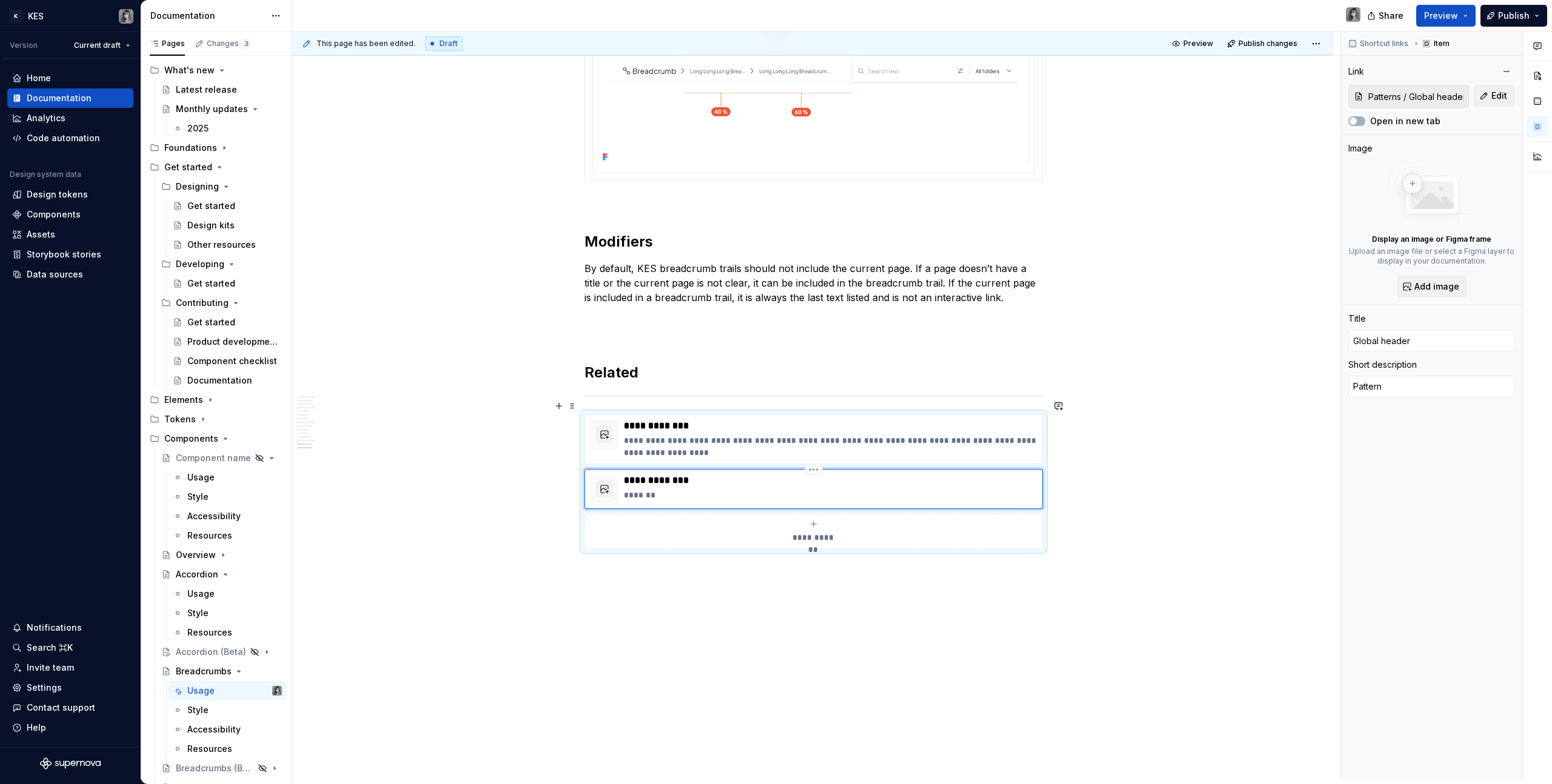 click on "**********" at bounding box center (831, 480) 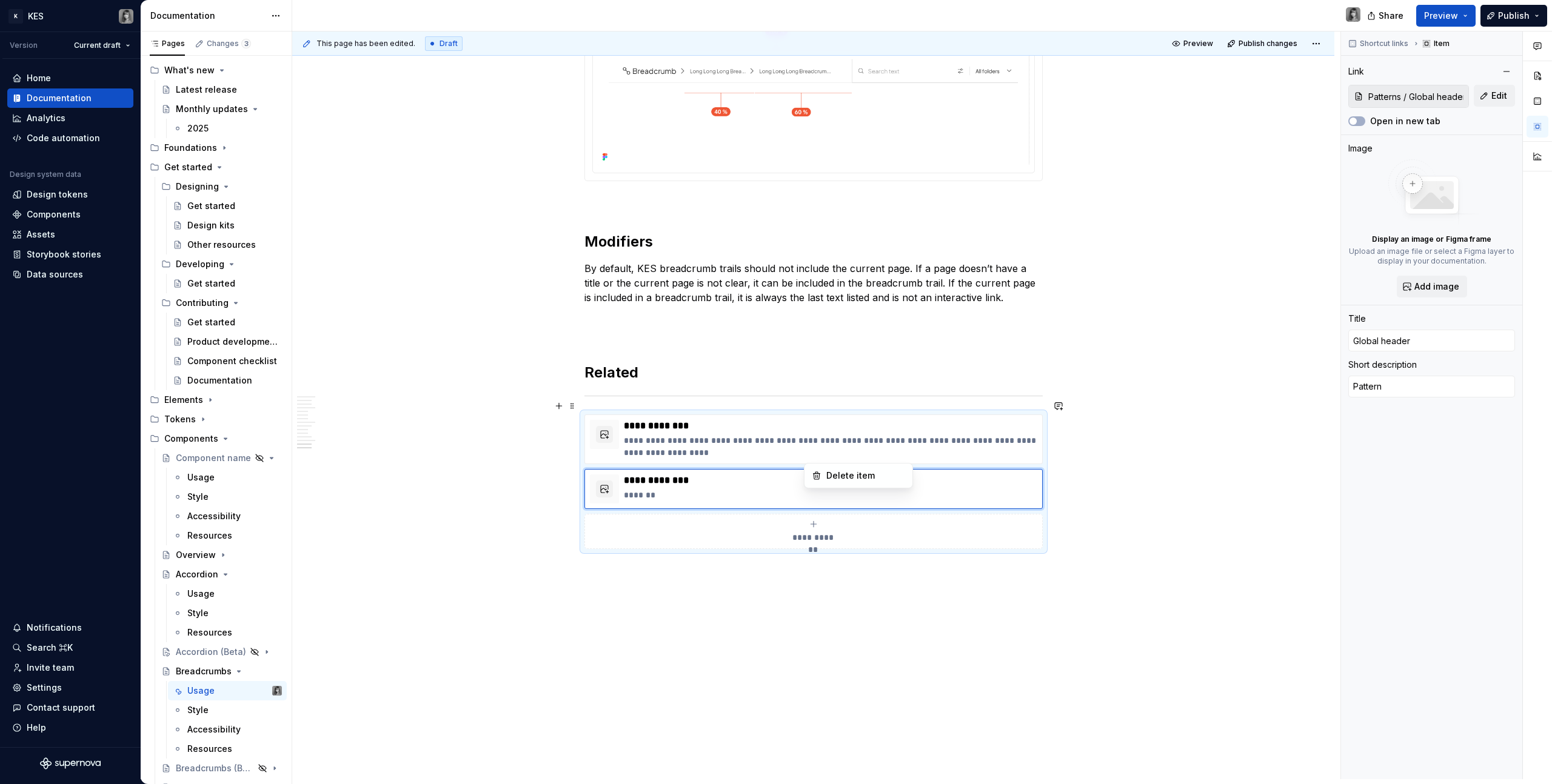 click on "K KES Version Current draft Home Documentation Analytics Code automation Design system data Design tokens Components Assets Storybook stories Data sources Notifications Search ⌘K Invite team Settings Contact support Help Documentation Share Preview Publish Pages Changes 3 Add
Accessibility guide for tree Page tree.
Navigate the tree with the arrow keys. Common tree hotkeys apply. Further keybindings are available:
enter to execute primary action on focused item
f2 to start renaming the focused item
escape to abort renaming an item
control+d to start dragging selected items
Build. Contribute. Evolve. About [PERSON_NAME] What's new Latest release Monthly updates 2025 Foundations Get started Designing Get started Design kits Other resources Developing Get started Contributing Get started Product development lifecycle Component checklist Documentation Elements Tokens Components Component name Usage Style Accessibility Resources Overview Accordion * ." at bounding box center [776, 392] 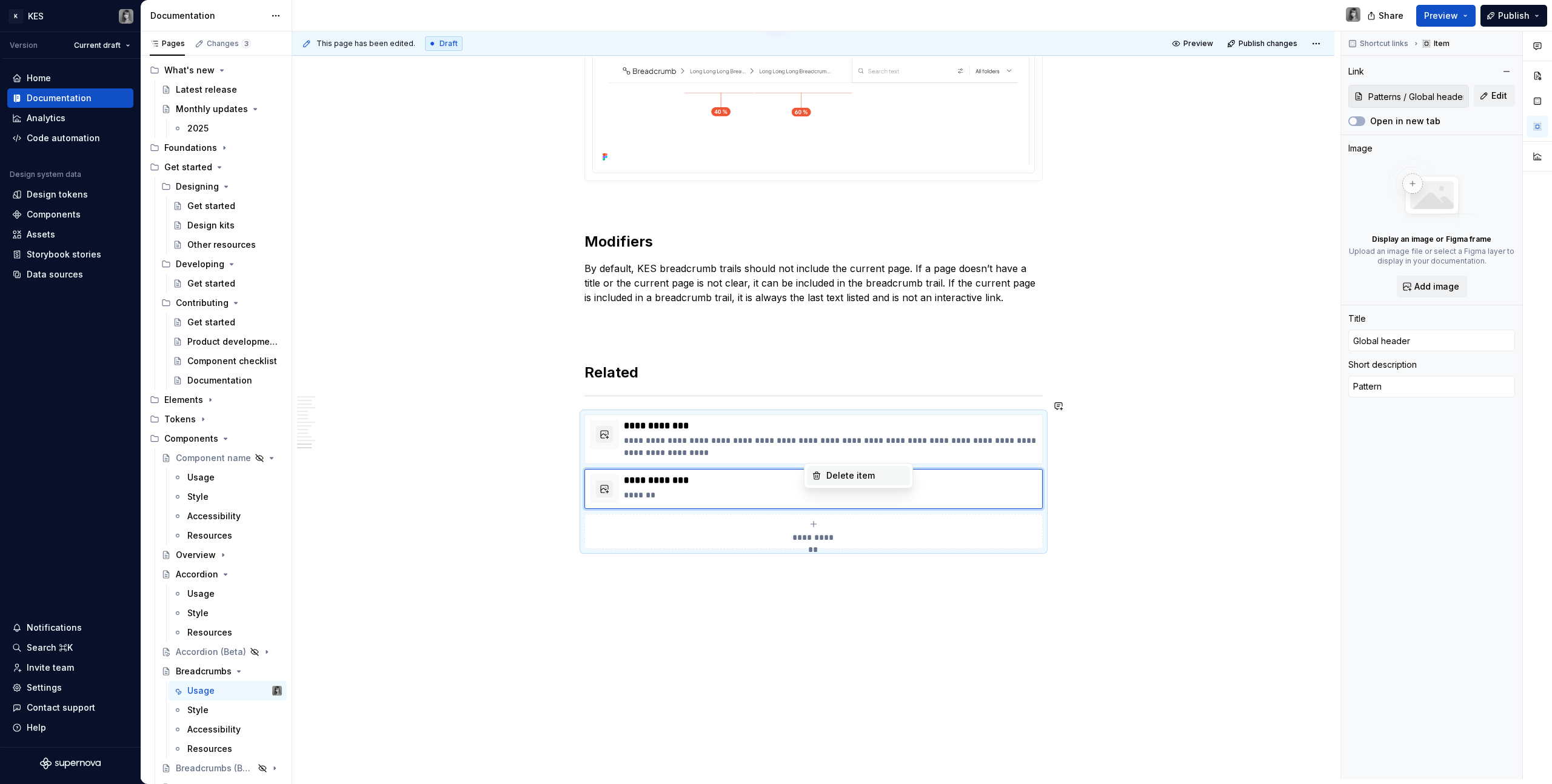 click on "Delete item" at bounding box center (866, 476) 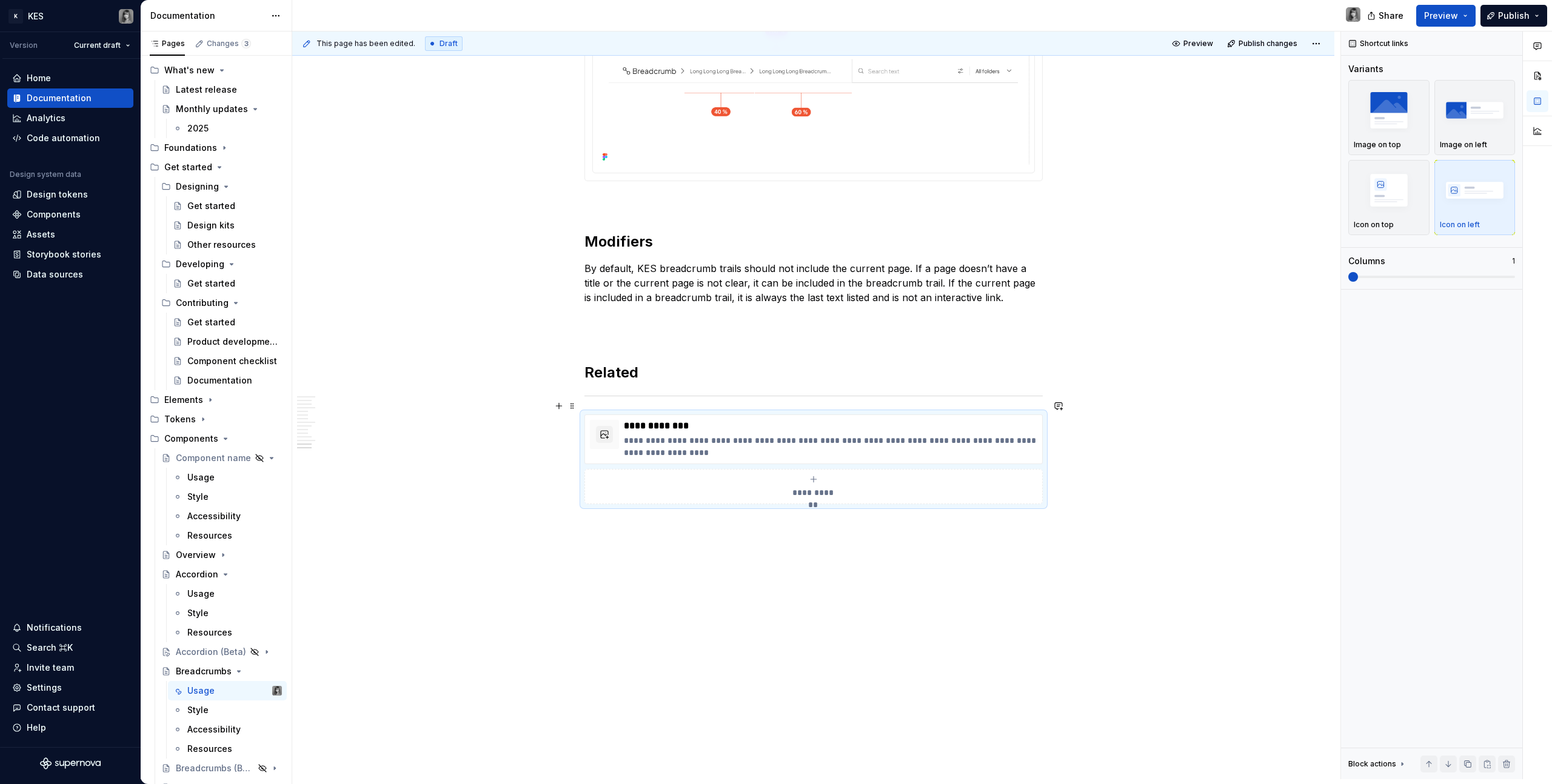 click on "**********" at bounding box center (813, 493) 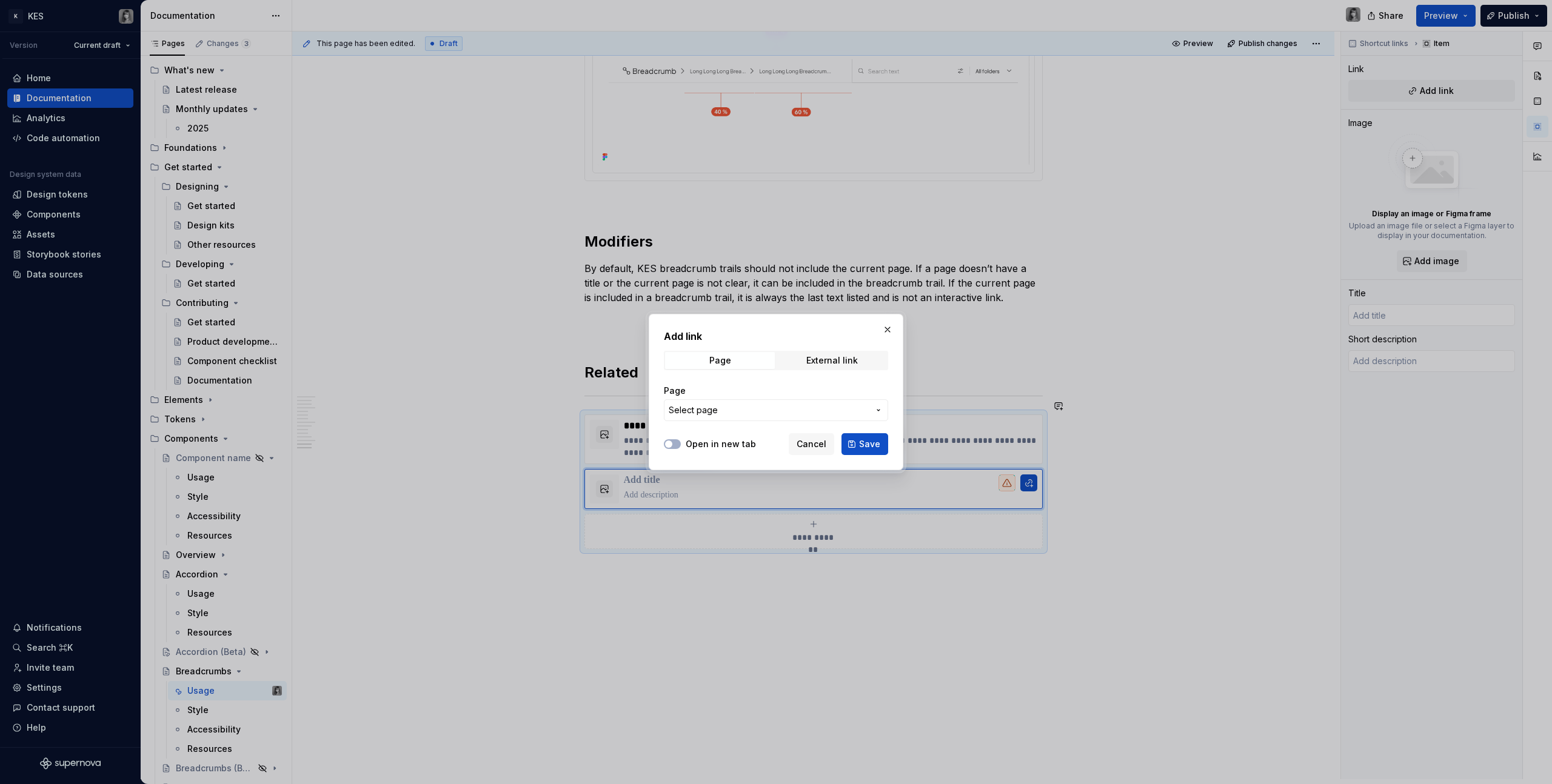click on "Page Select page" at bounding box center [776, 403] 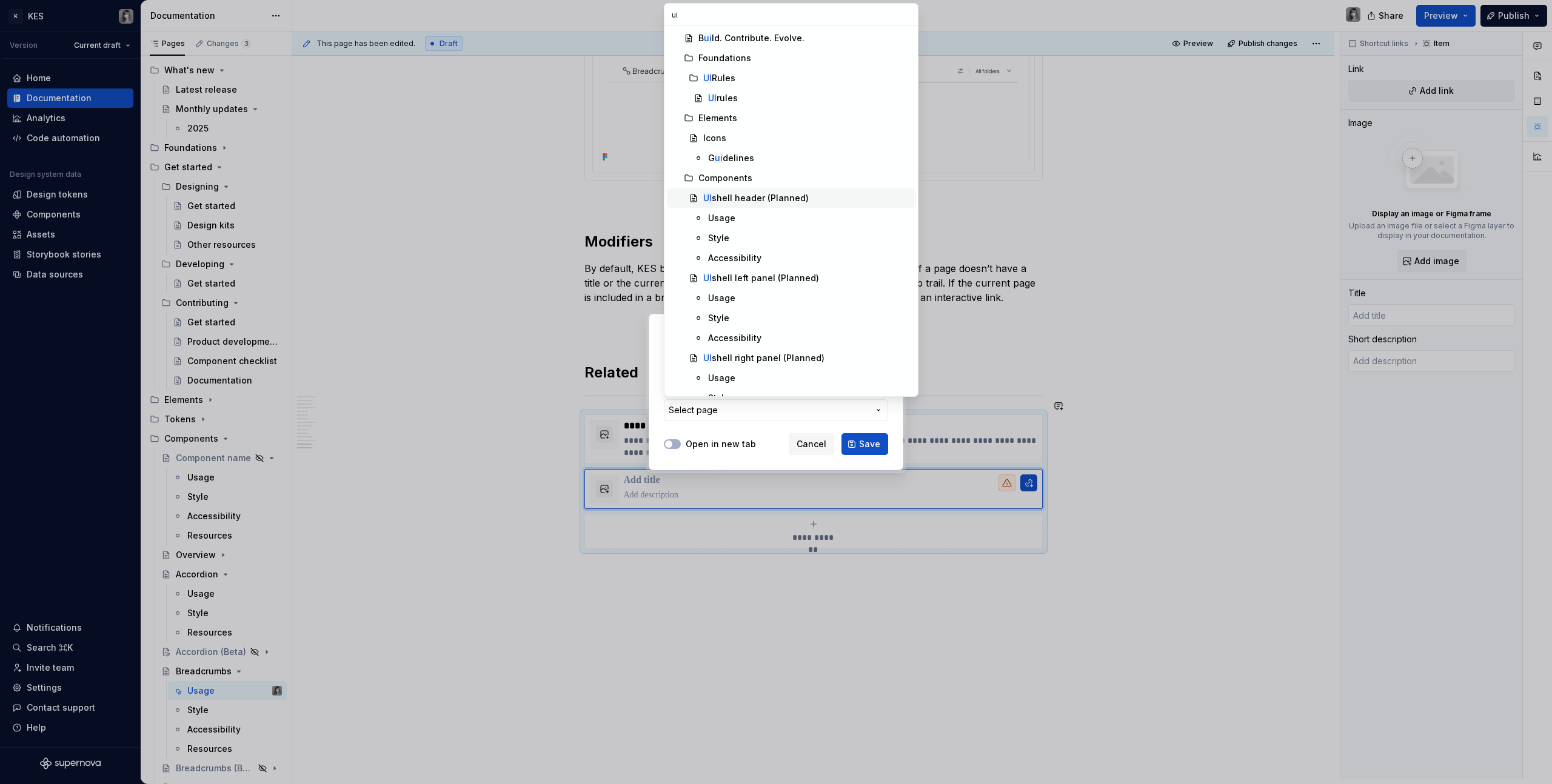 type on "ui" 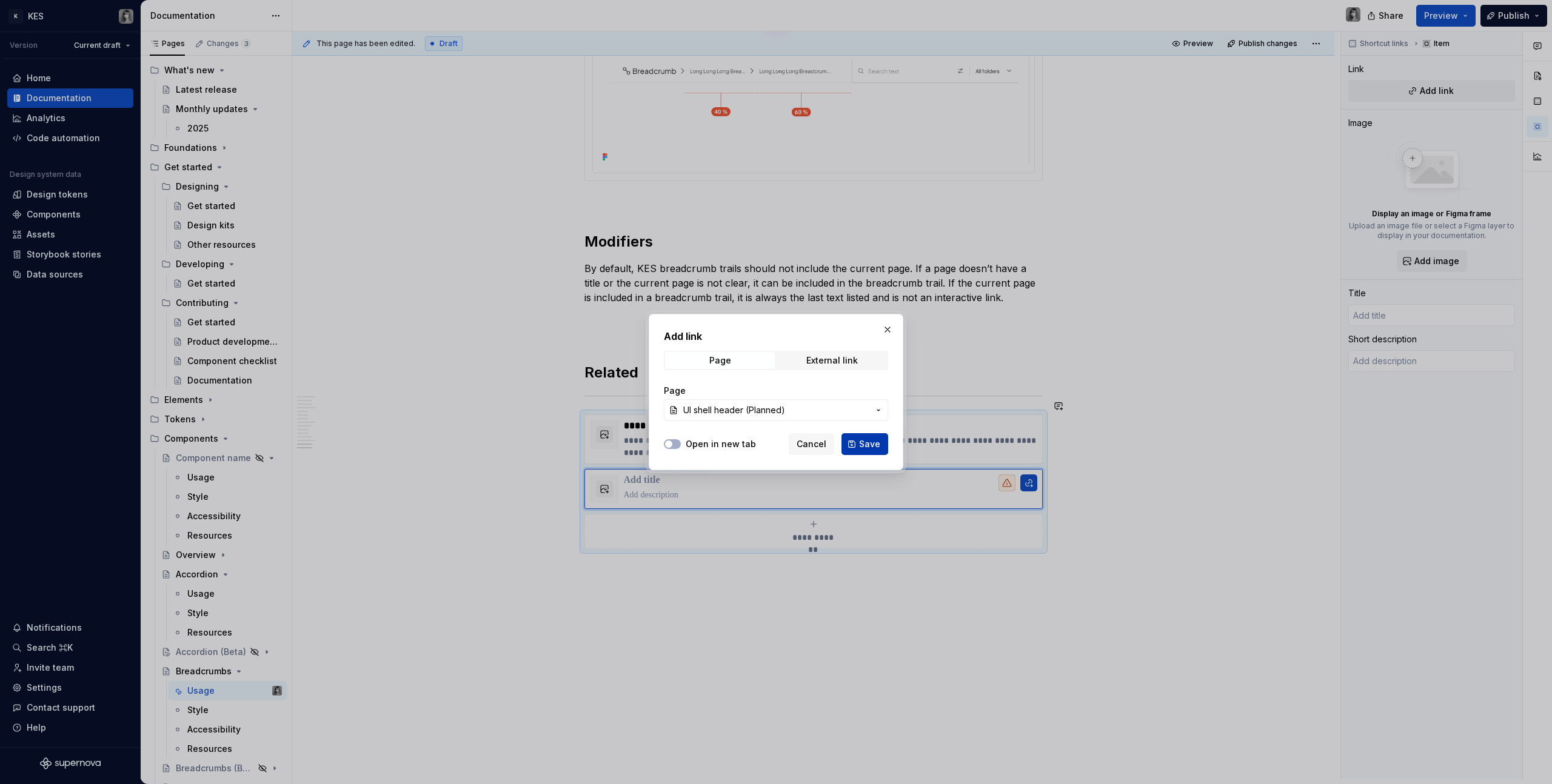 click on "Save" at bounding box center (869, 444) 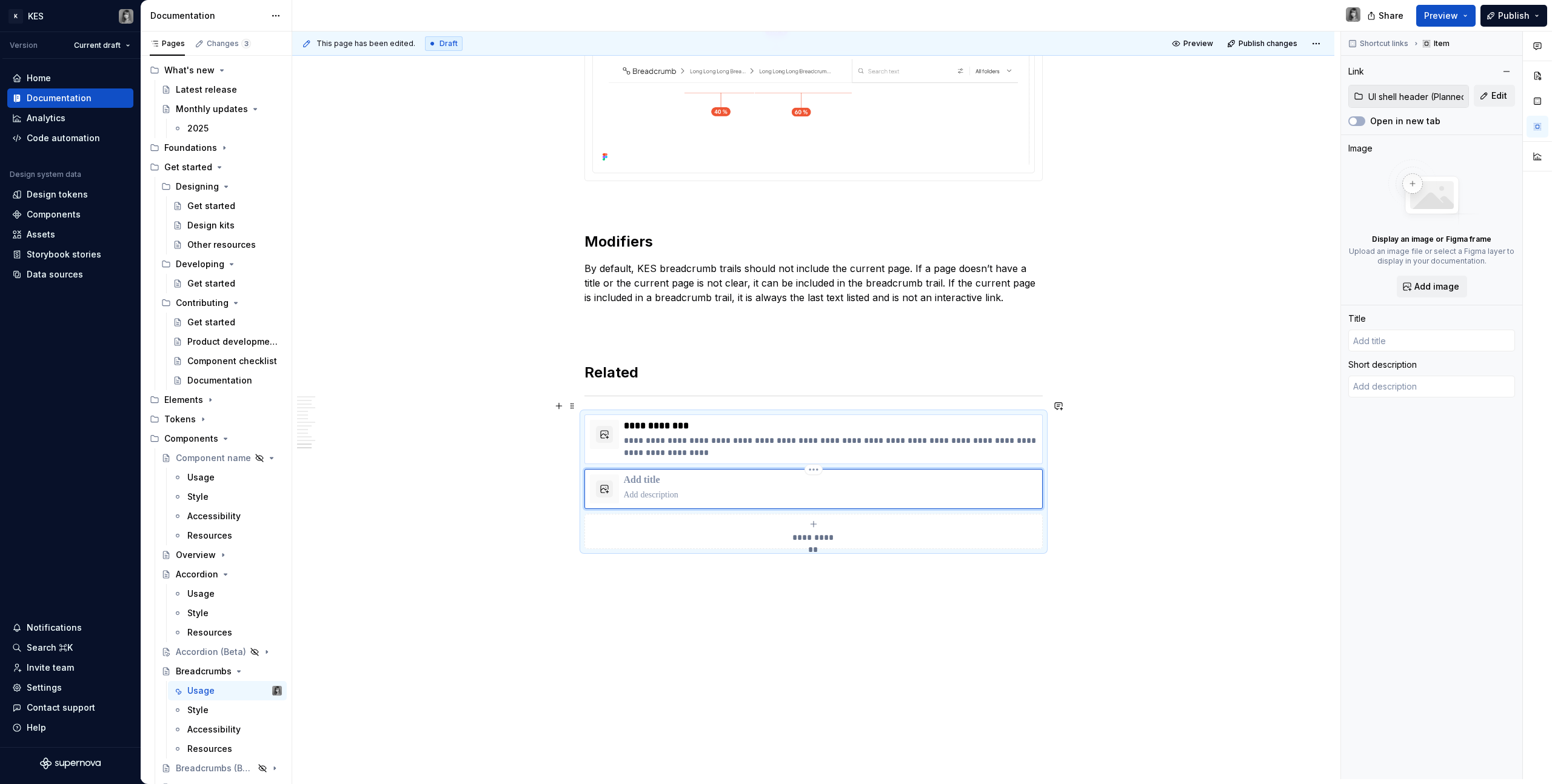 type on "*" 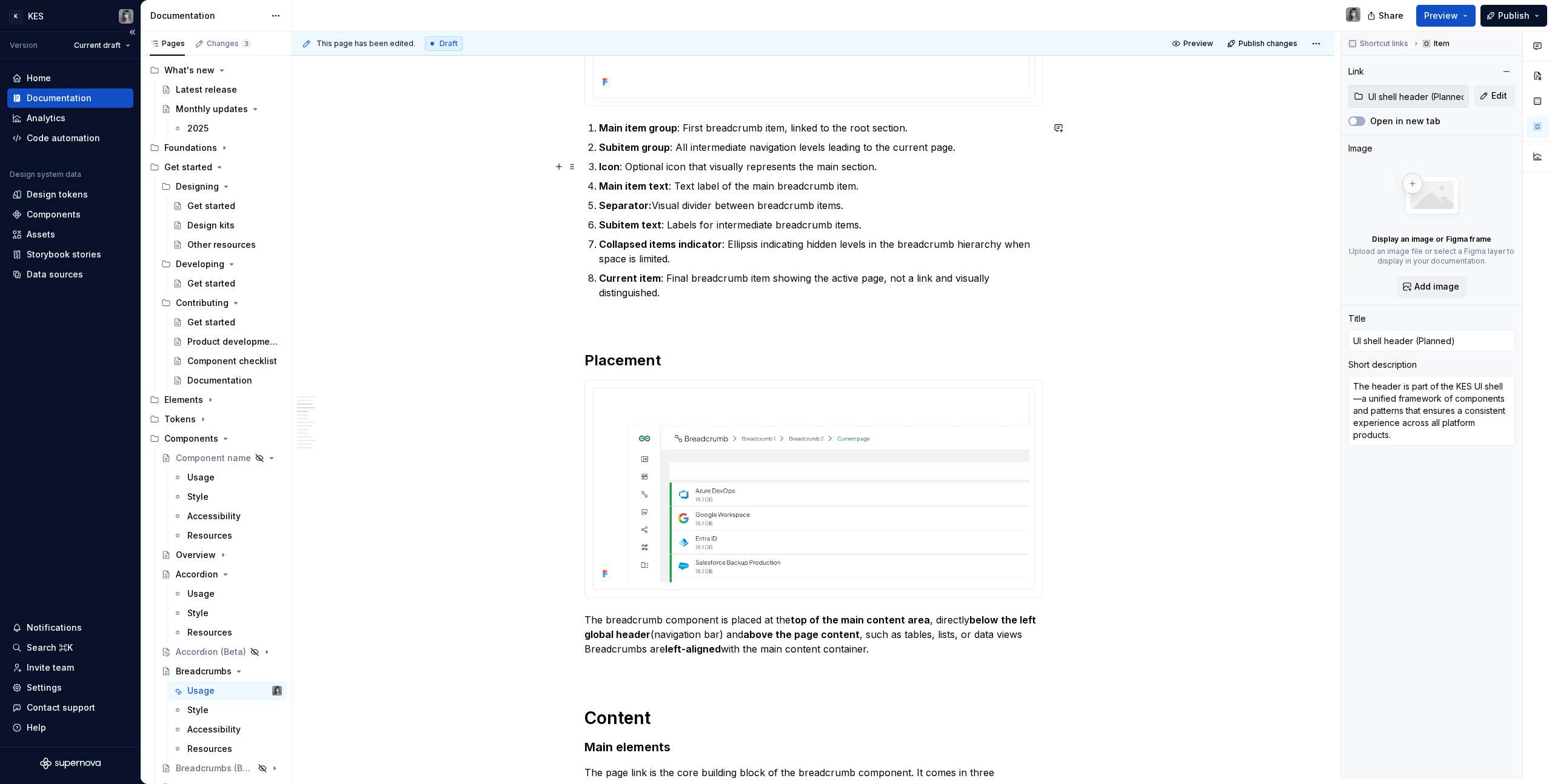 scroll, scrollTop: 1052, scrollLeft: 0, axis: vertical 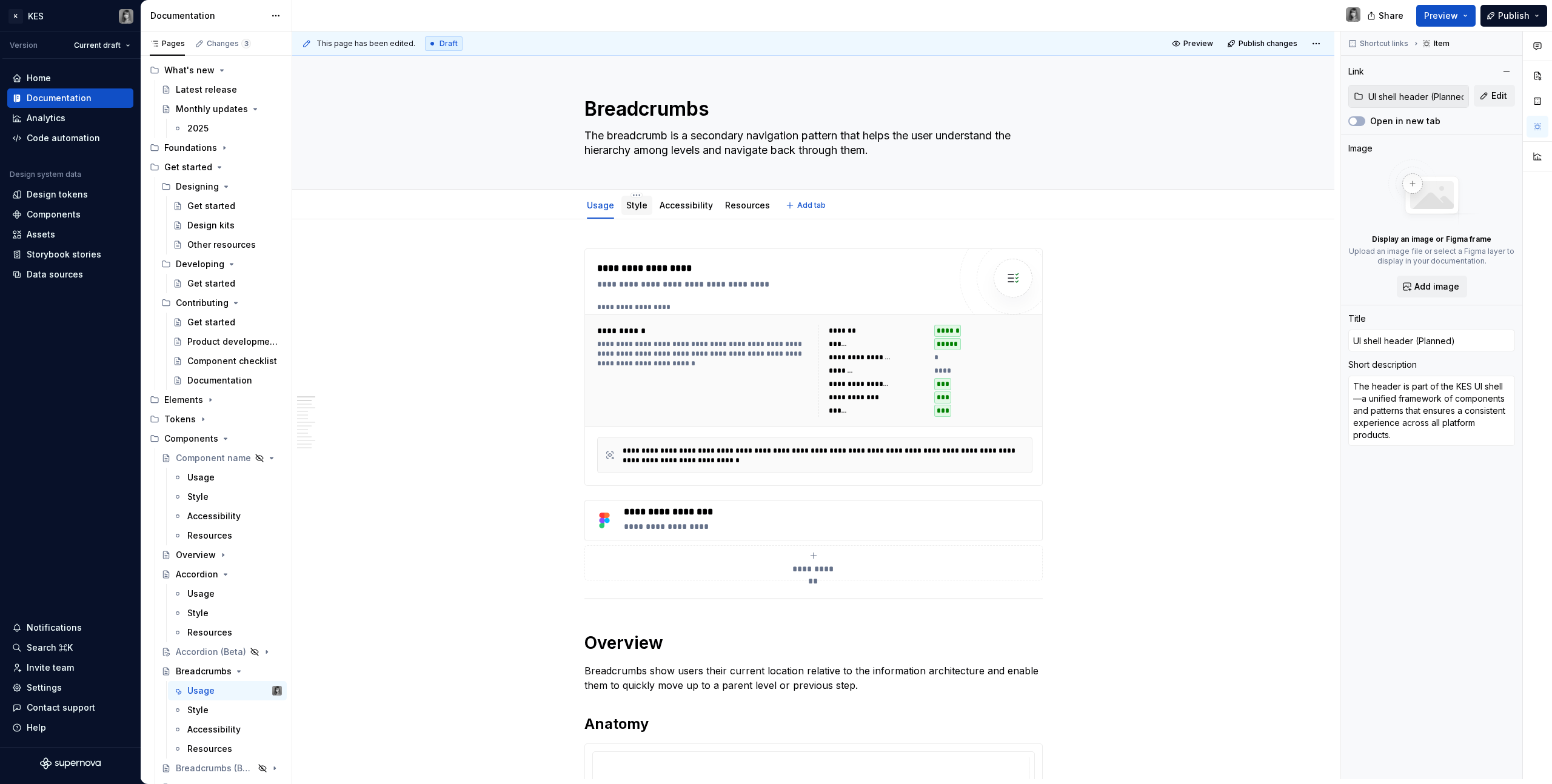 click on "Style" at bounding box center (637, 205) 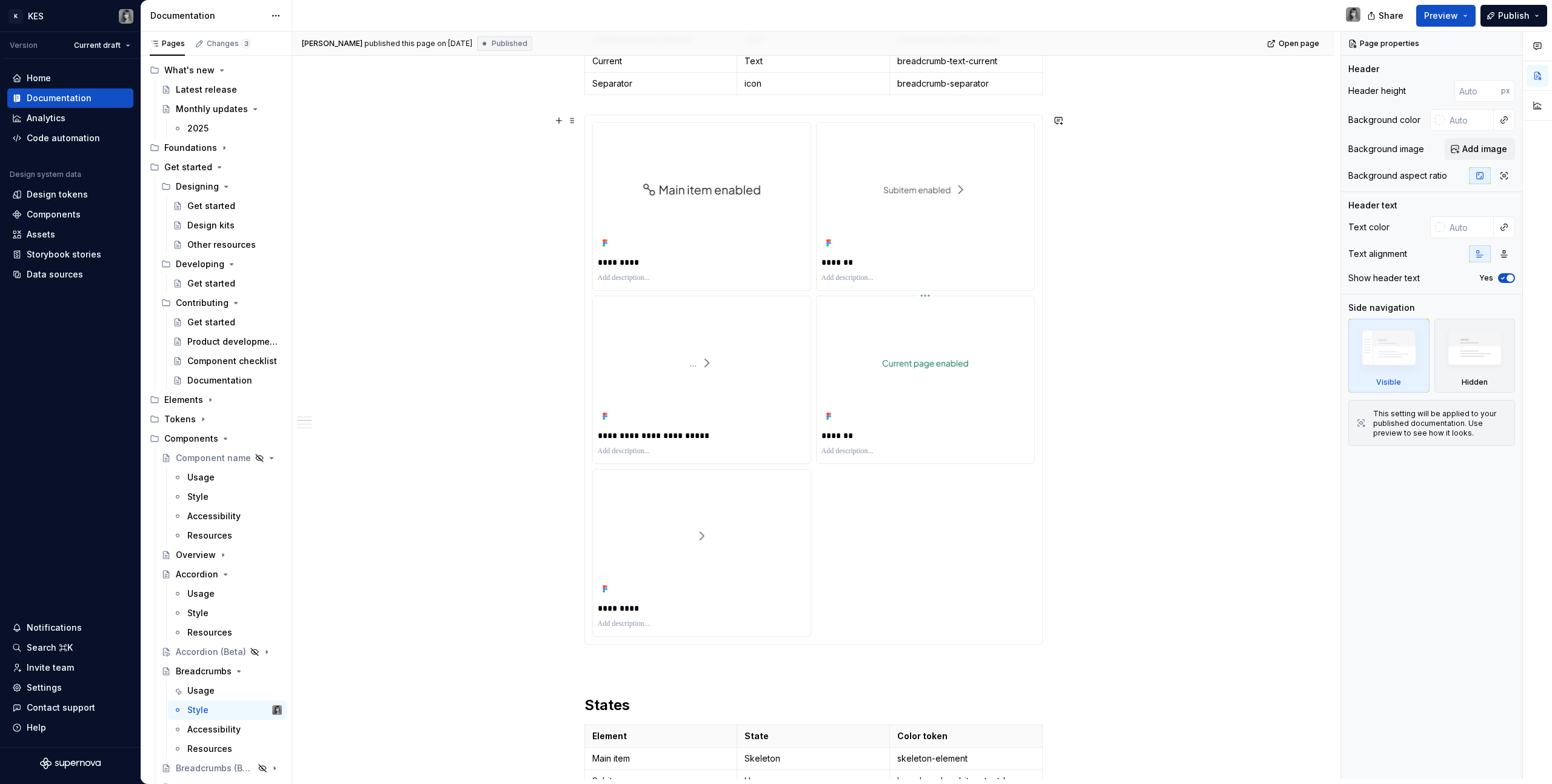 scroll, scrollTop: 384, scrollLeft: 0, axis: vertical 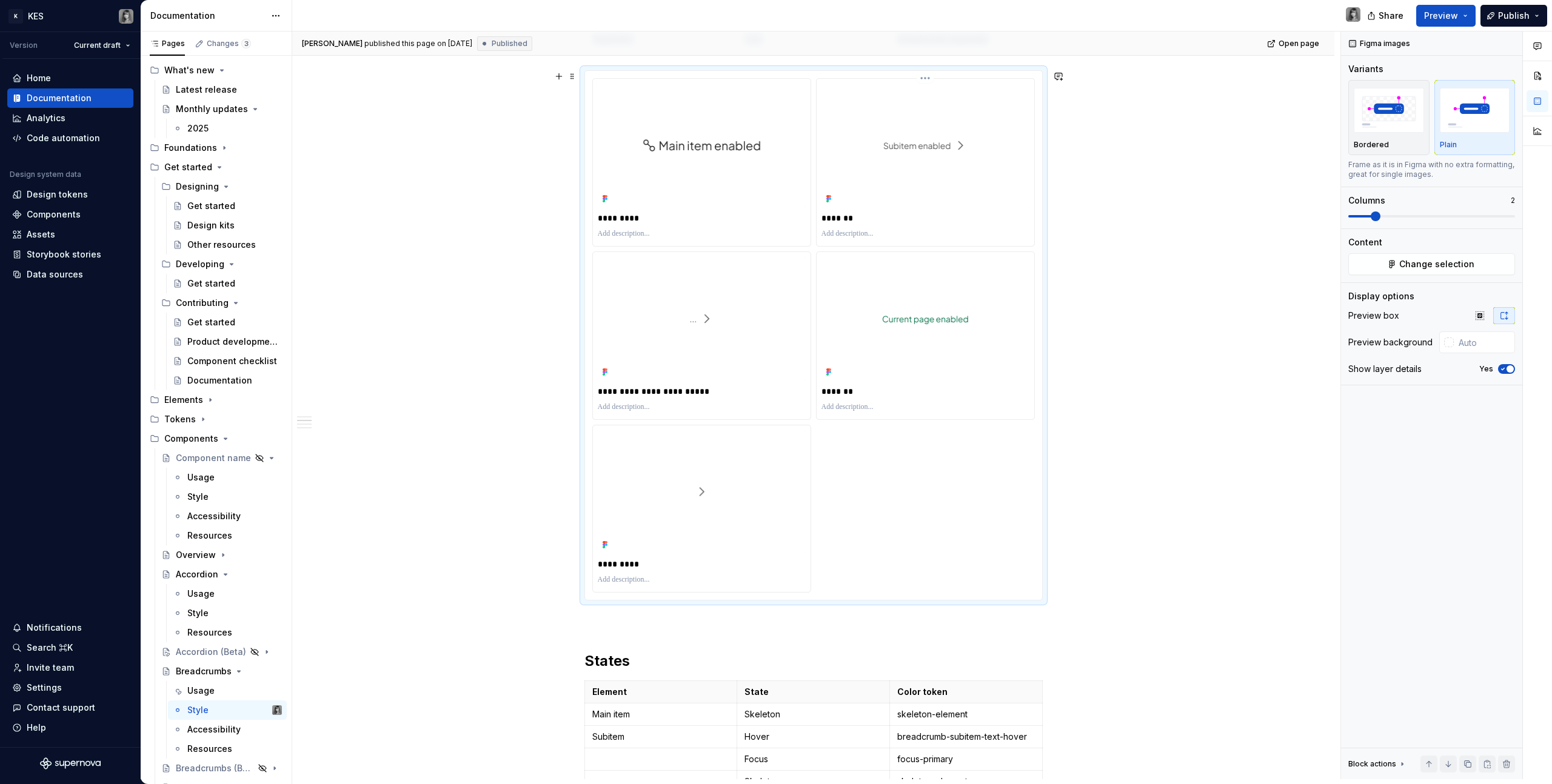 click on "*******" at bounding box center (925, 162) 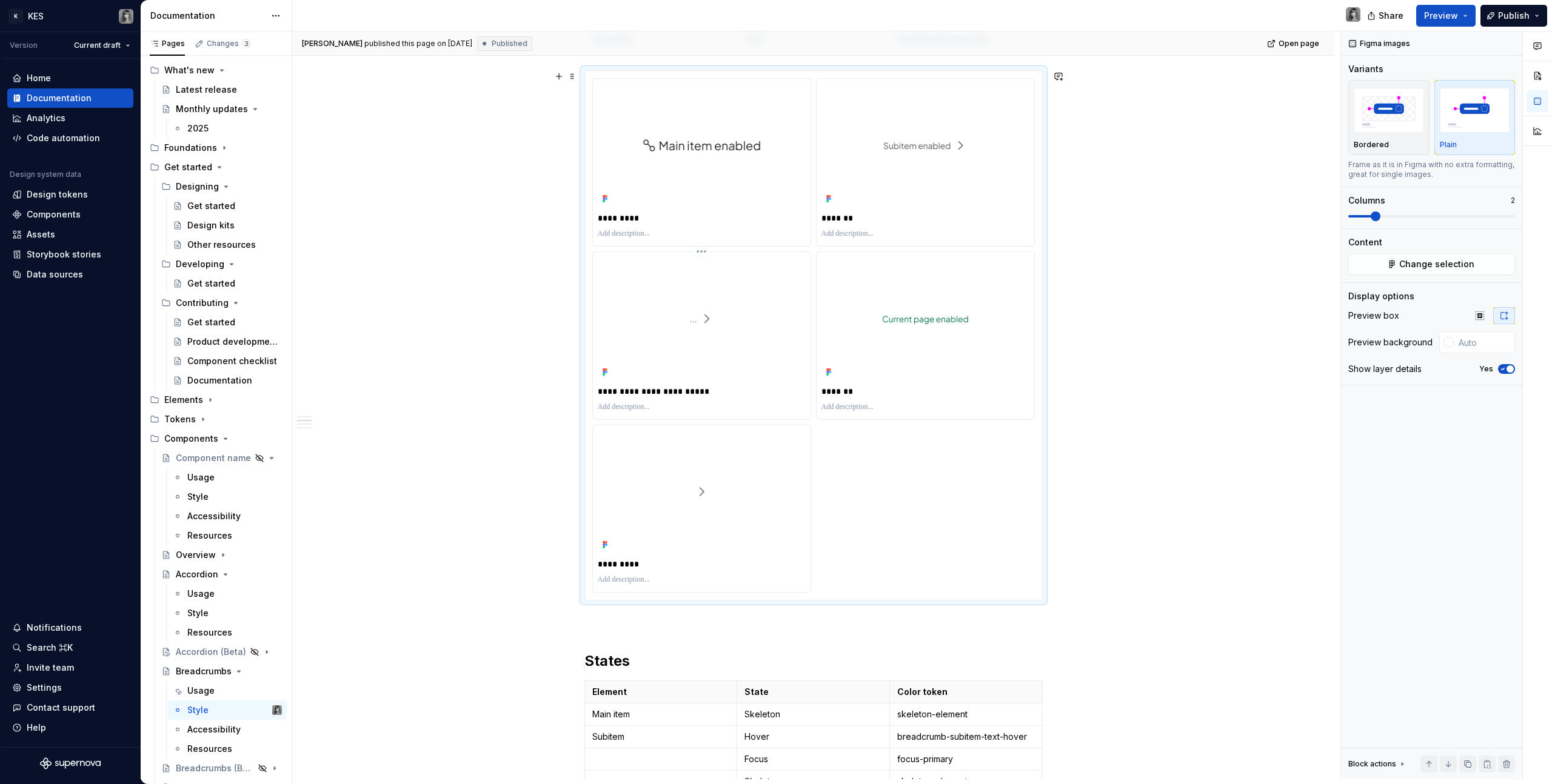 click at bounding box center (701, 319) 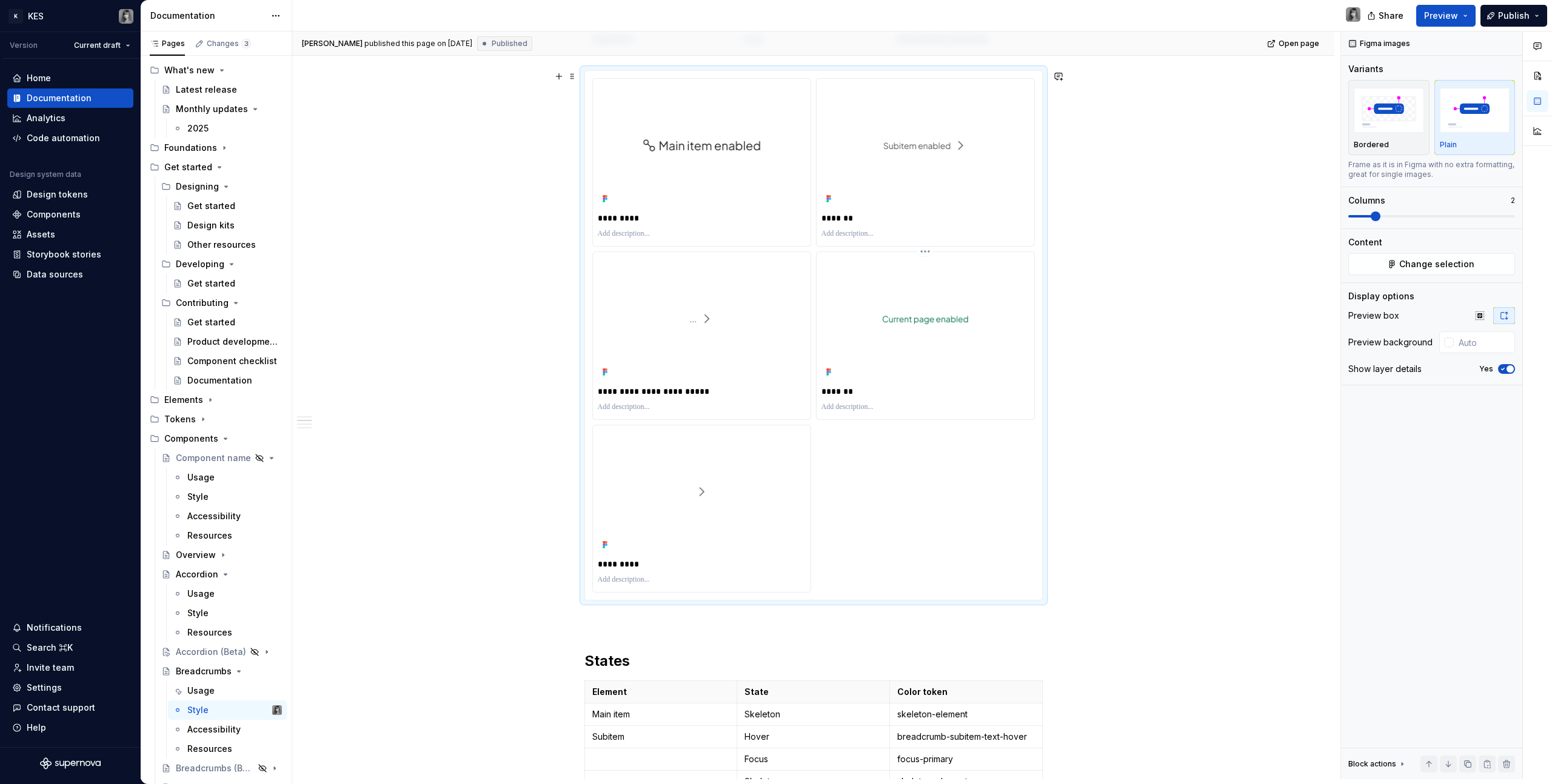 click at bounding box center (925, 319) 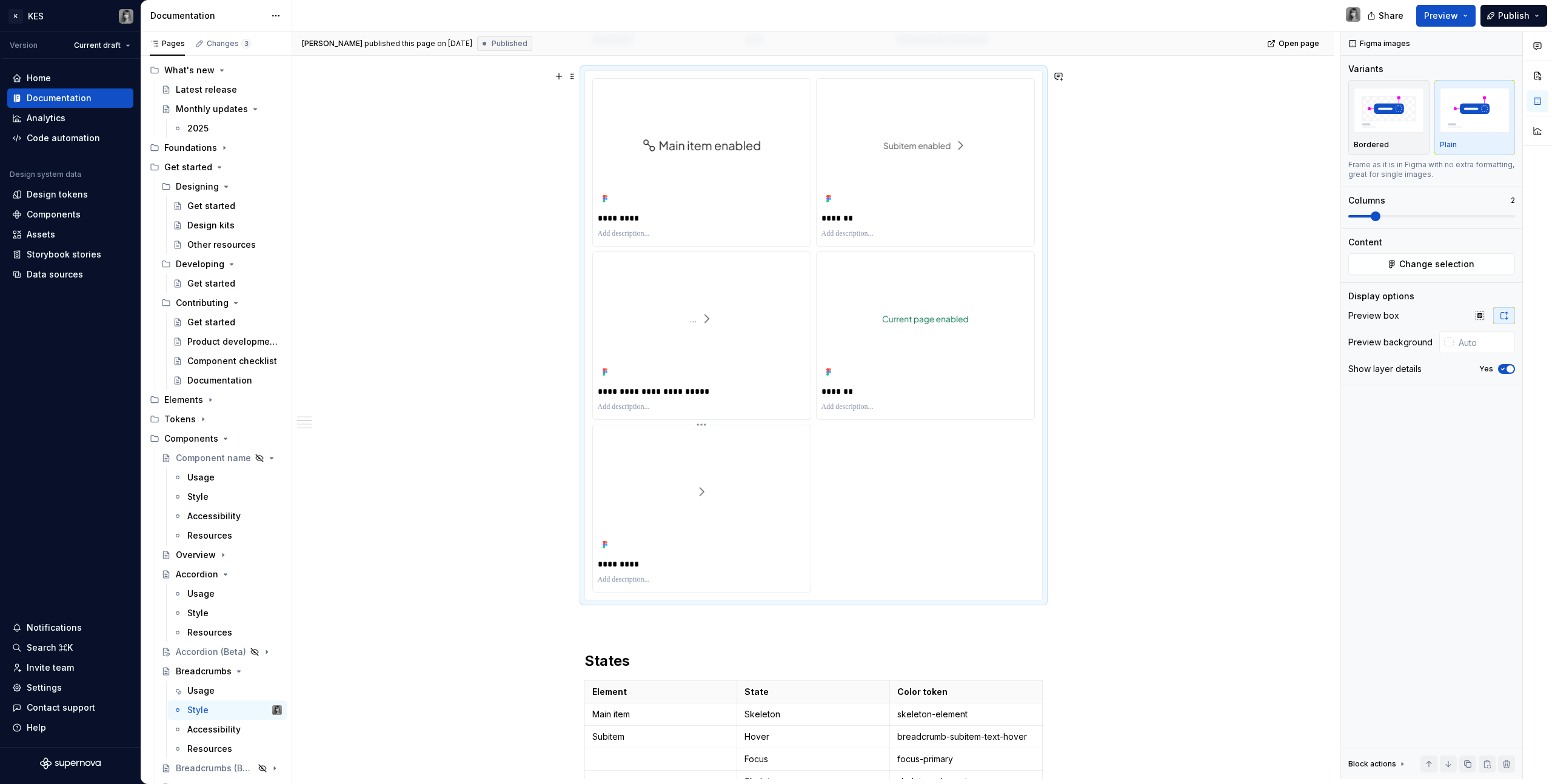click at bounding box center [701, 492] 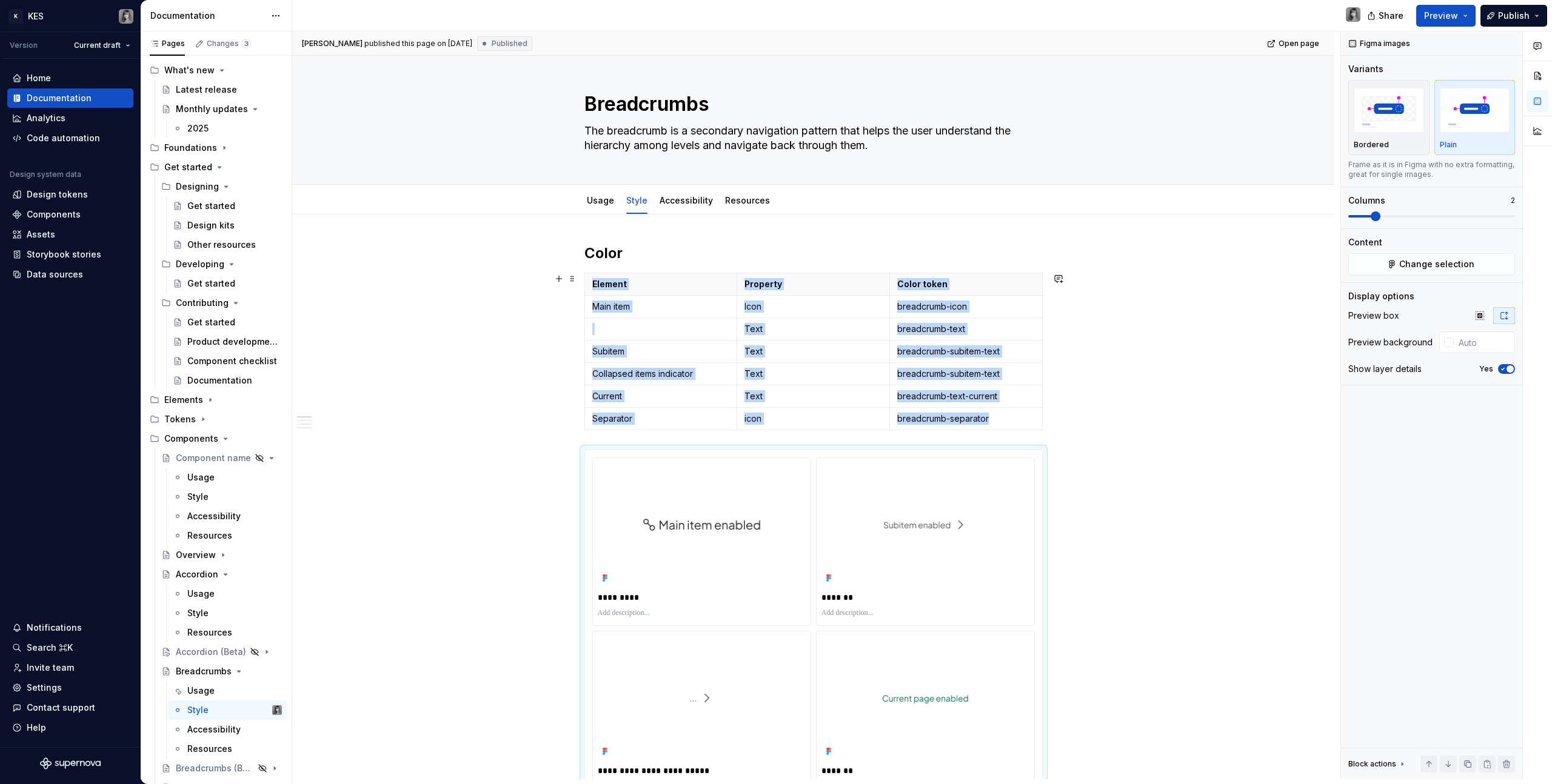 scroll, scrollTop: 0, scrollLeft: 0, axis: both 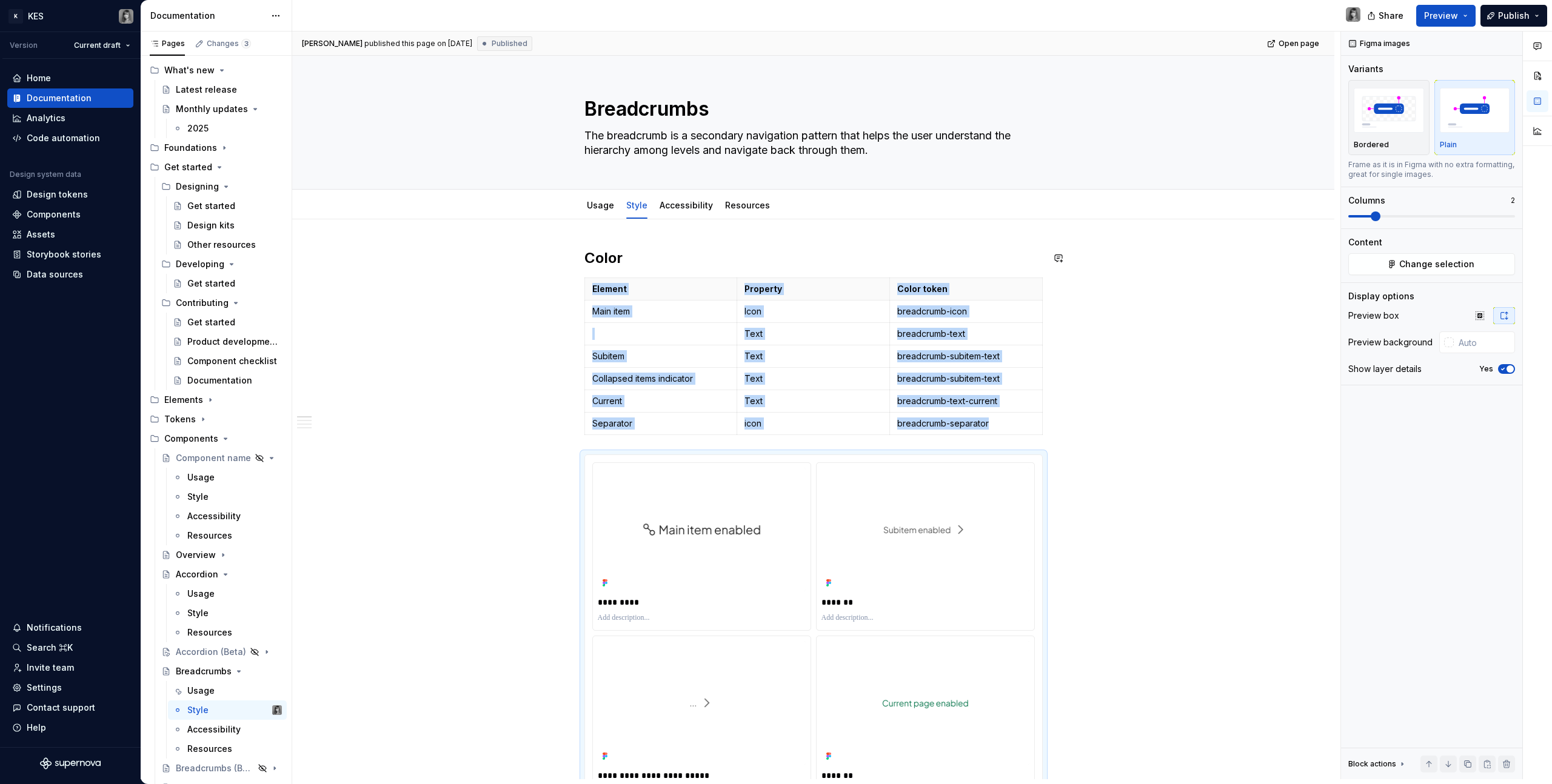 click on "**********" at bounding box center (816, 405) 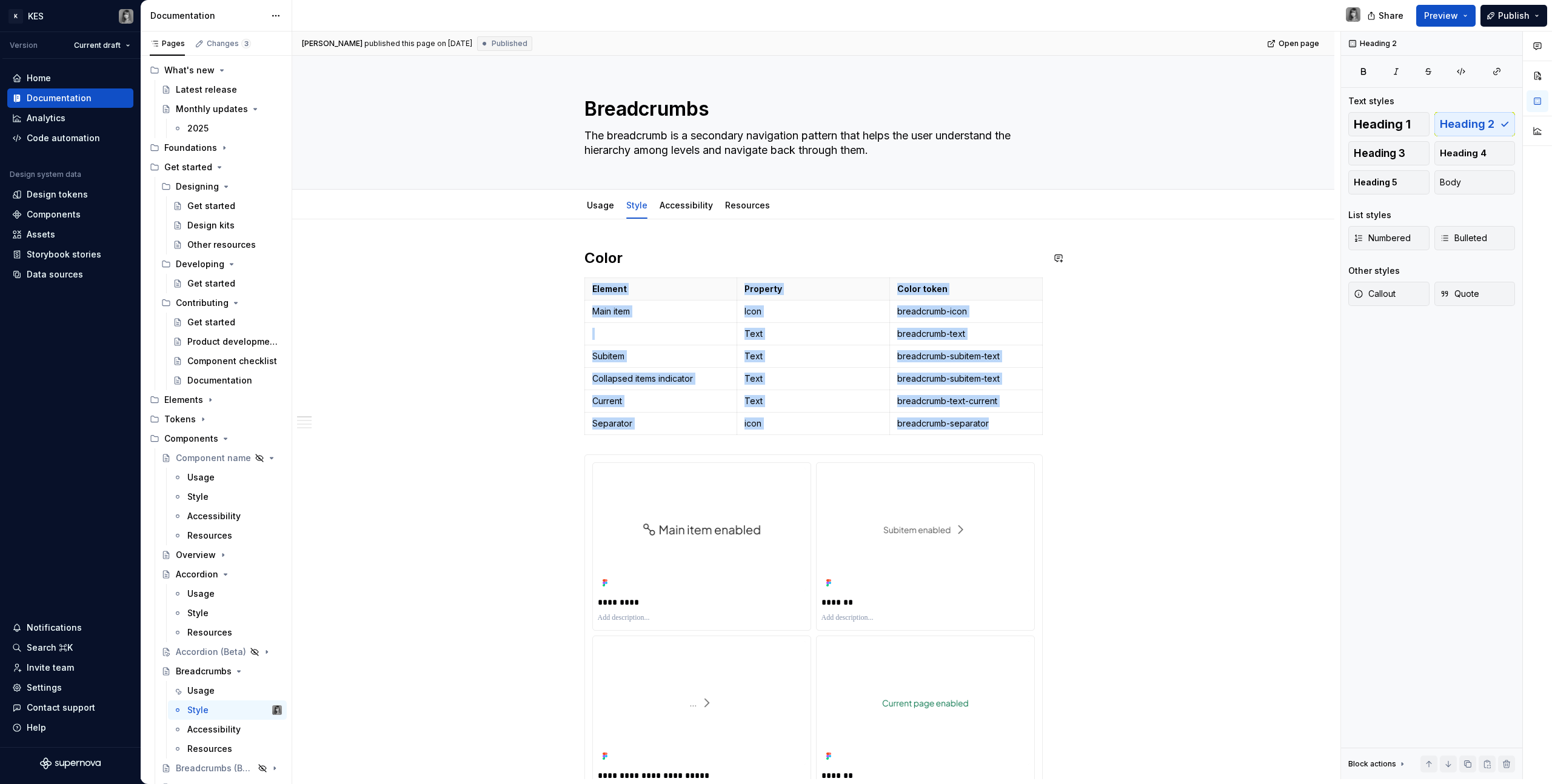 click on "**********" at bounding box center (813, 1605) 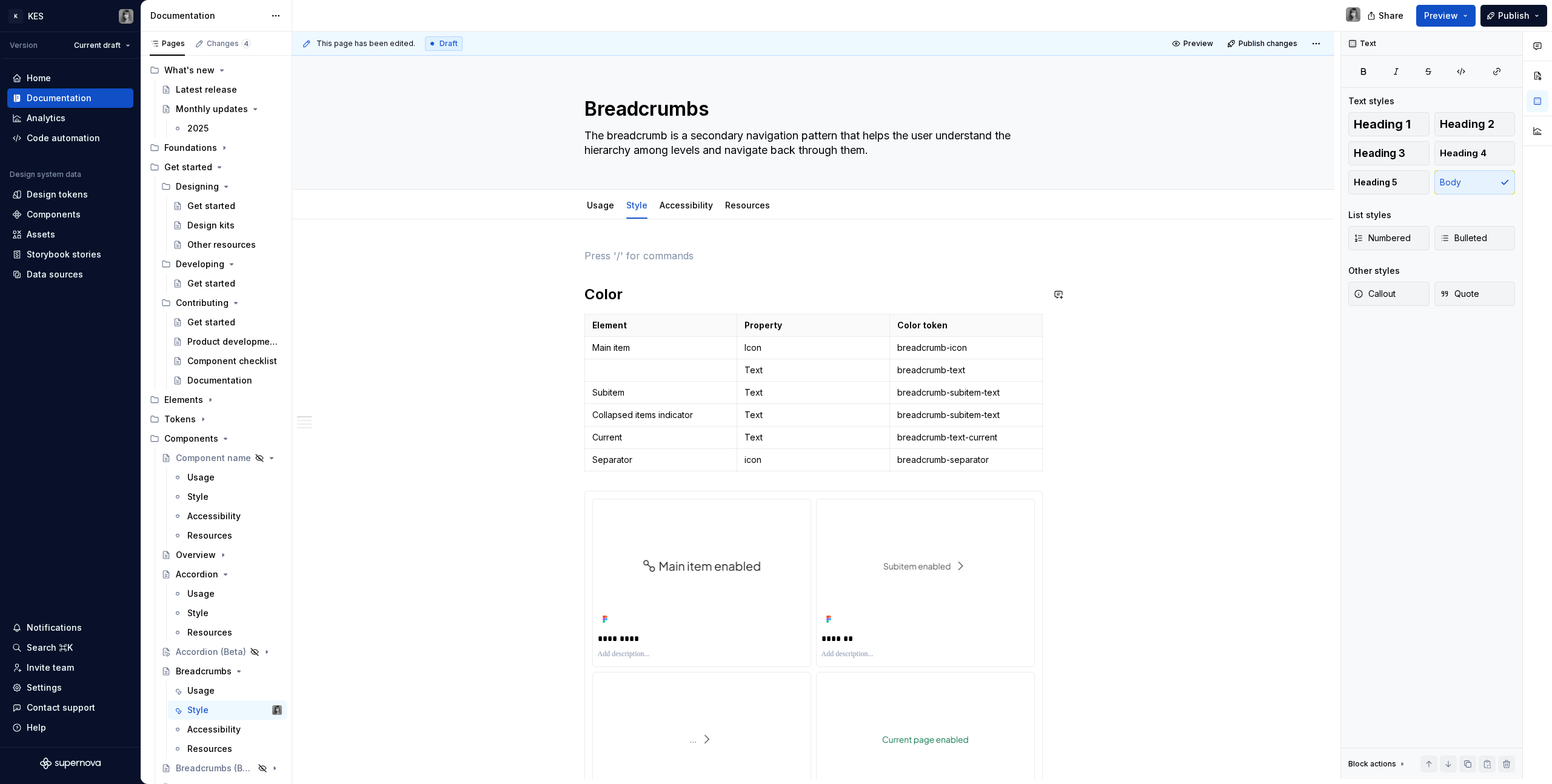 click on "**********" at bounding box center (813, 1623) 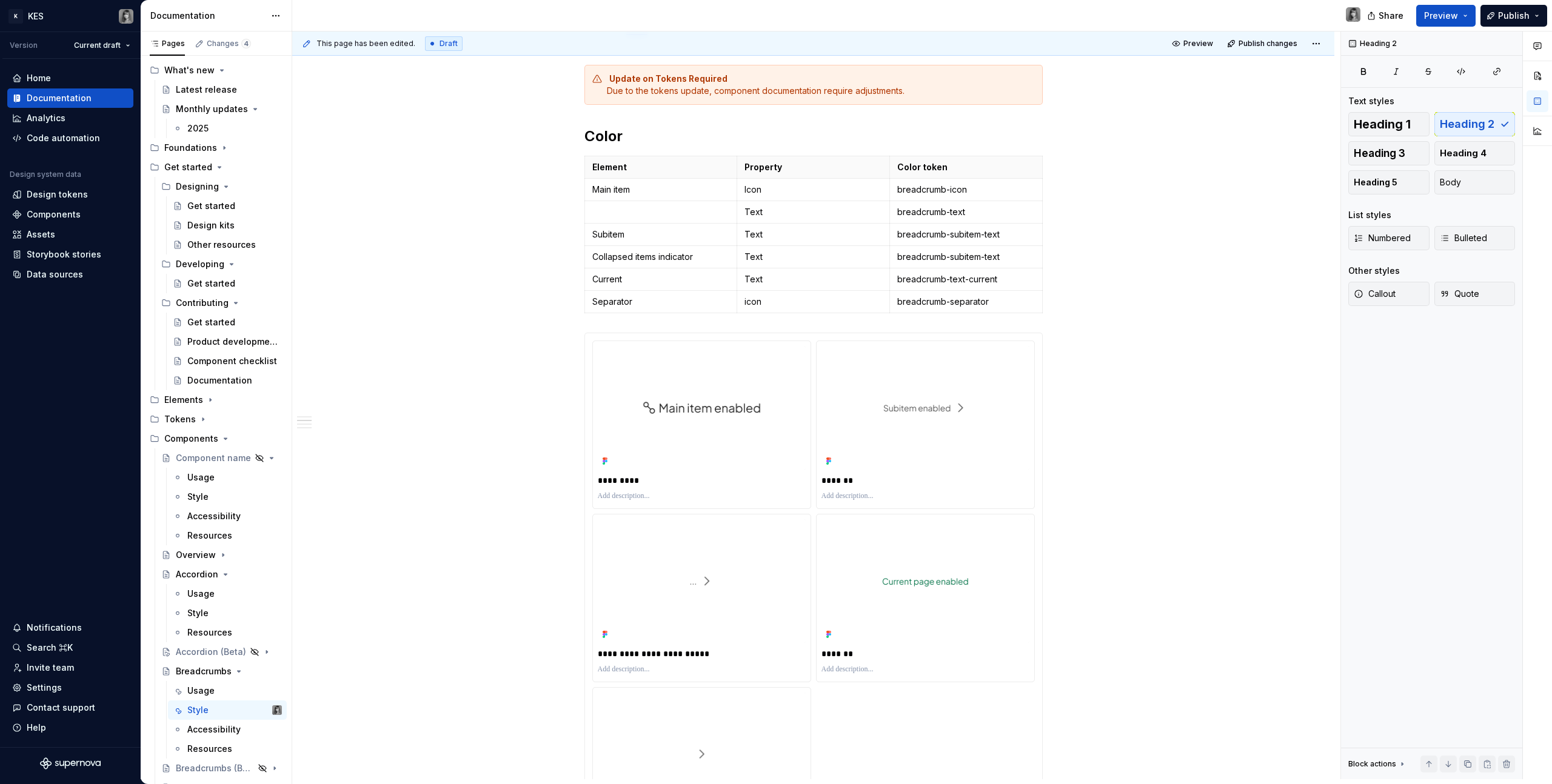 scroll, scrollTop: 0, scrollLeft: 0, axis: both 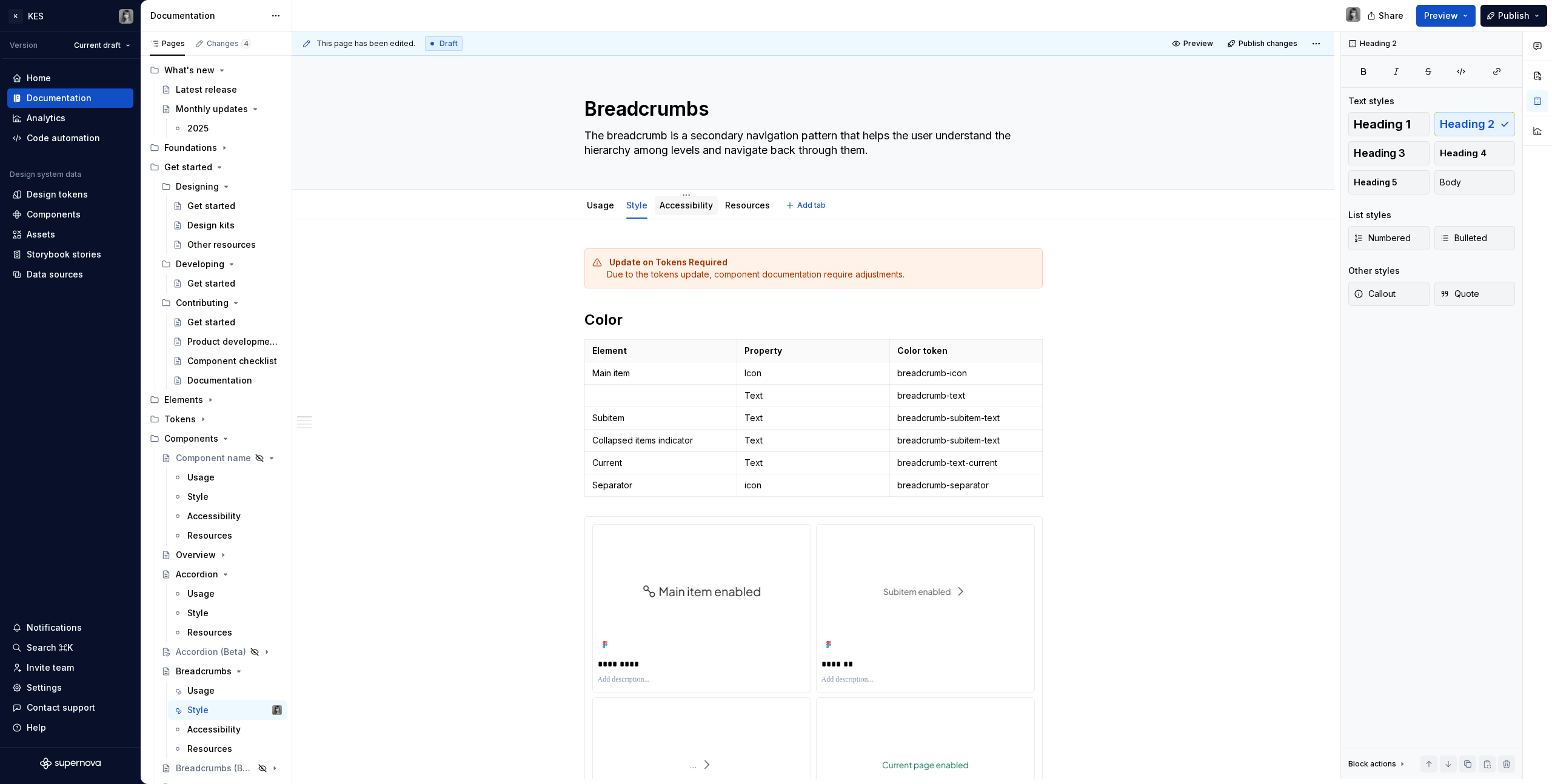 click on "Accessibility" at bounding box center [686, 205] 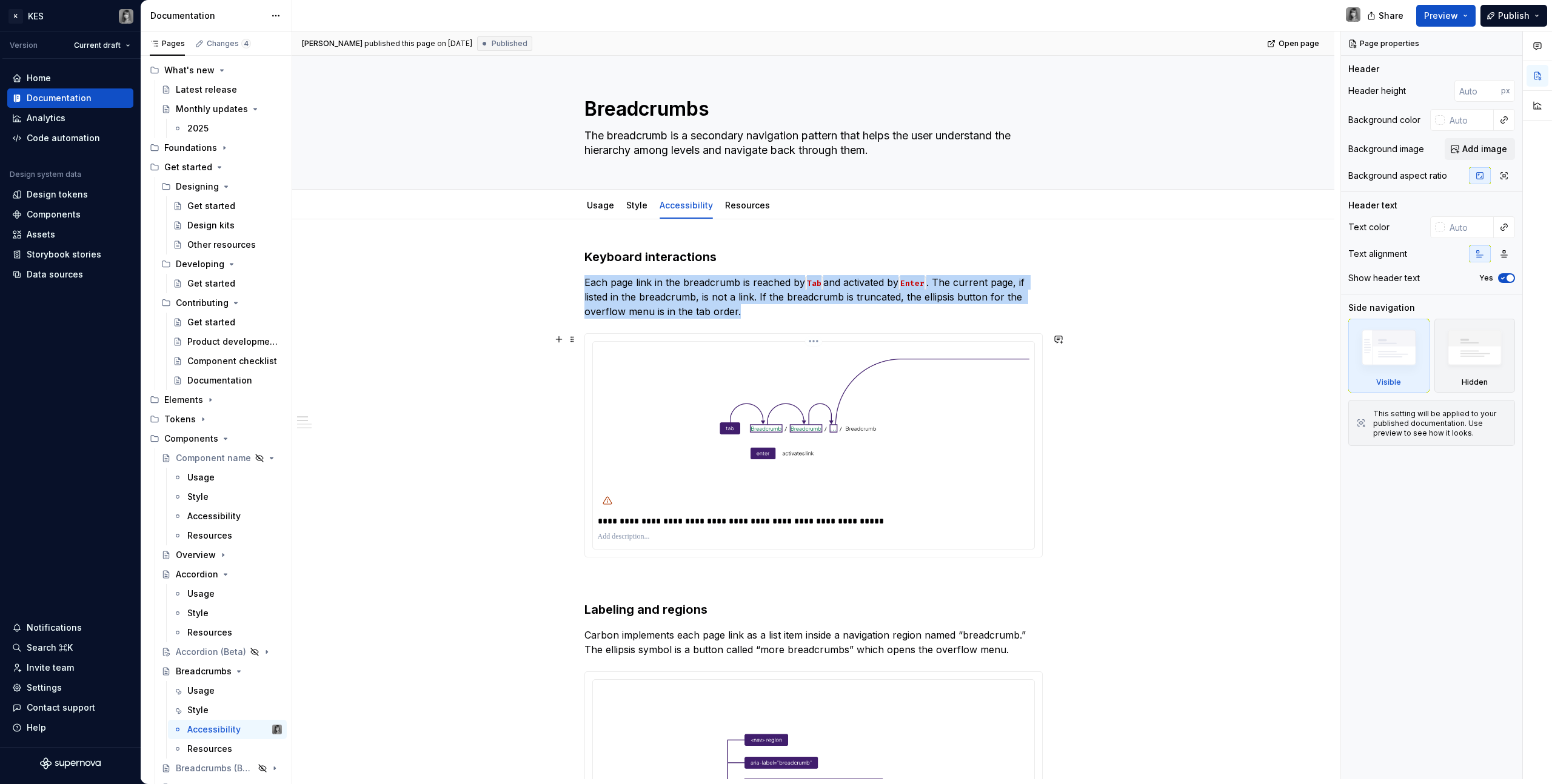 click at bounding box center [814, 428] 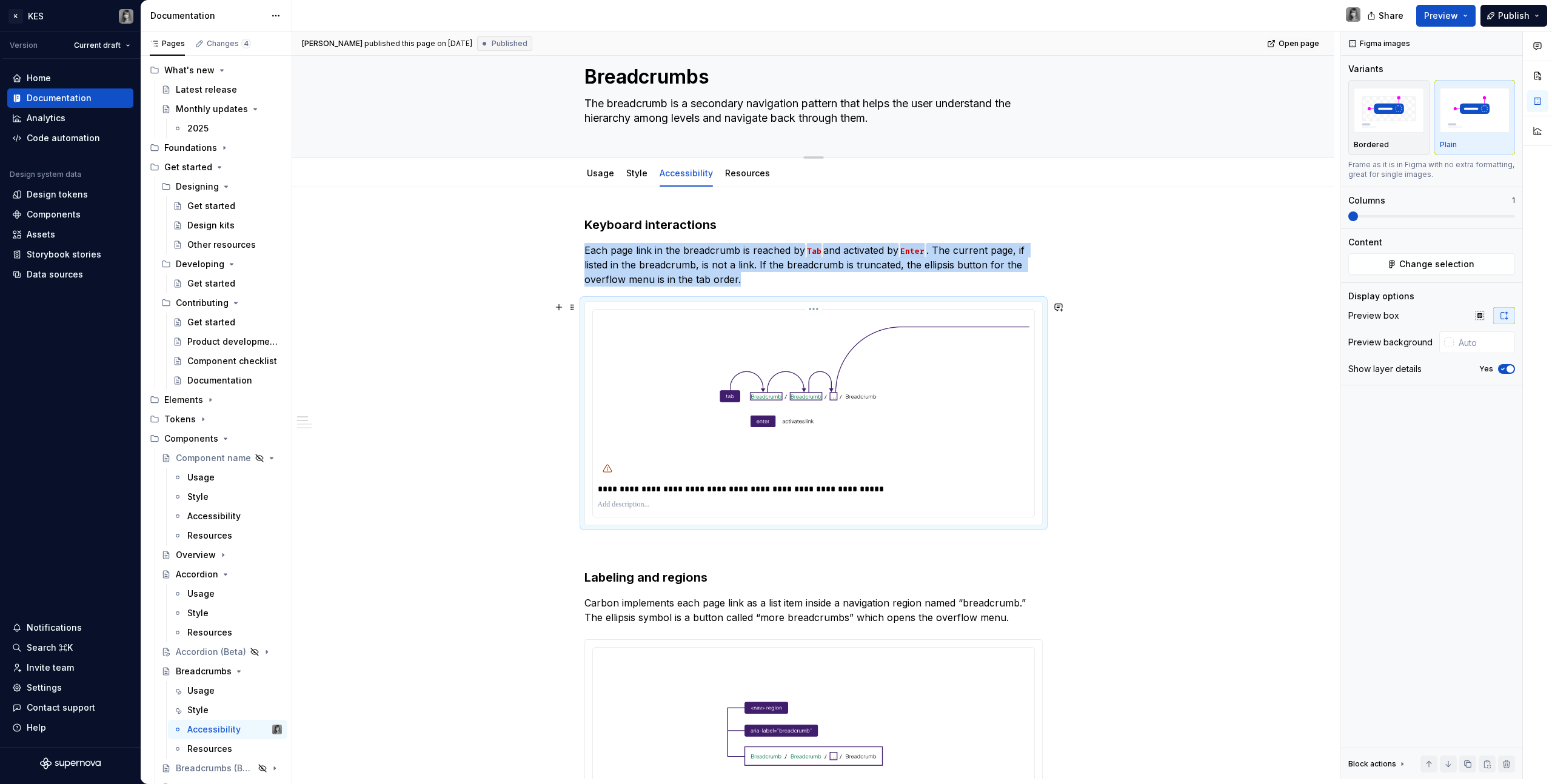scroll, scrollTop: 0, scrollLeft: 0, axis: both 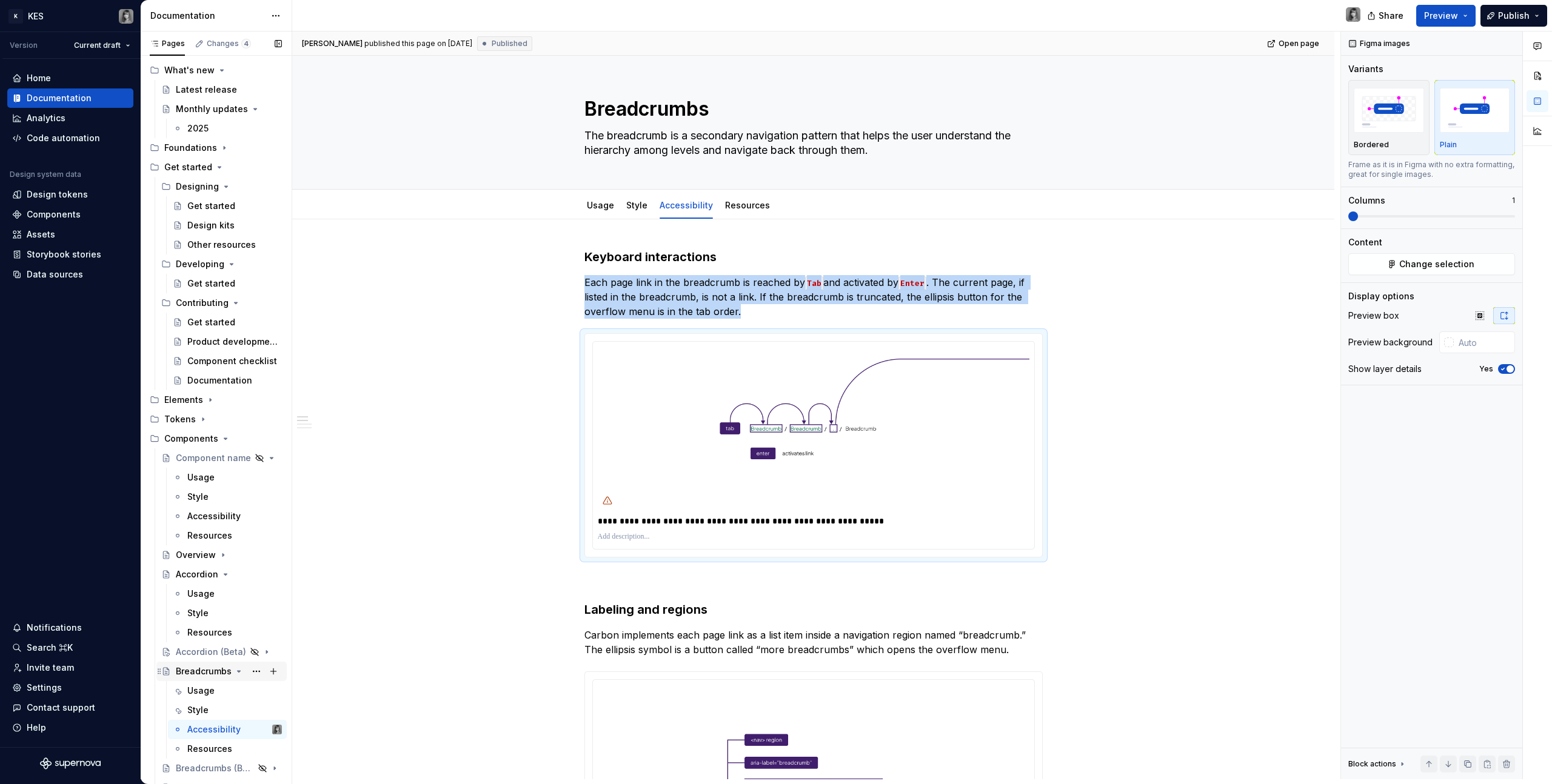 click 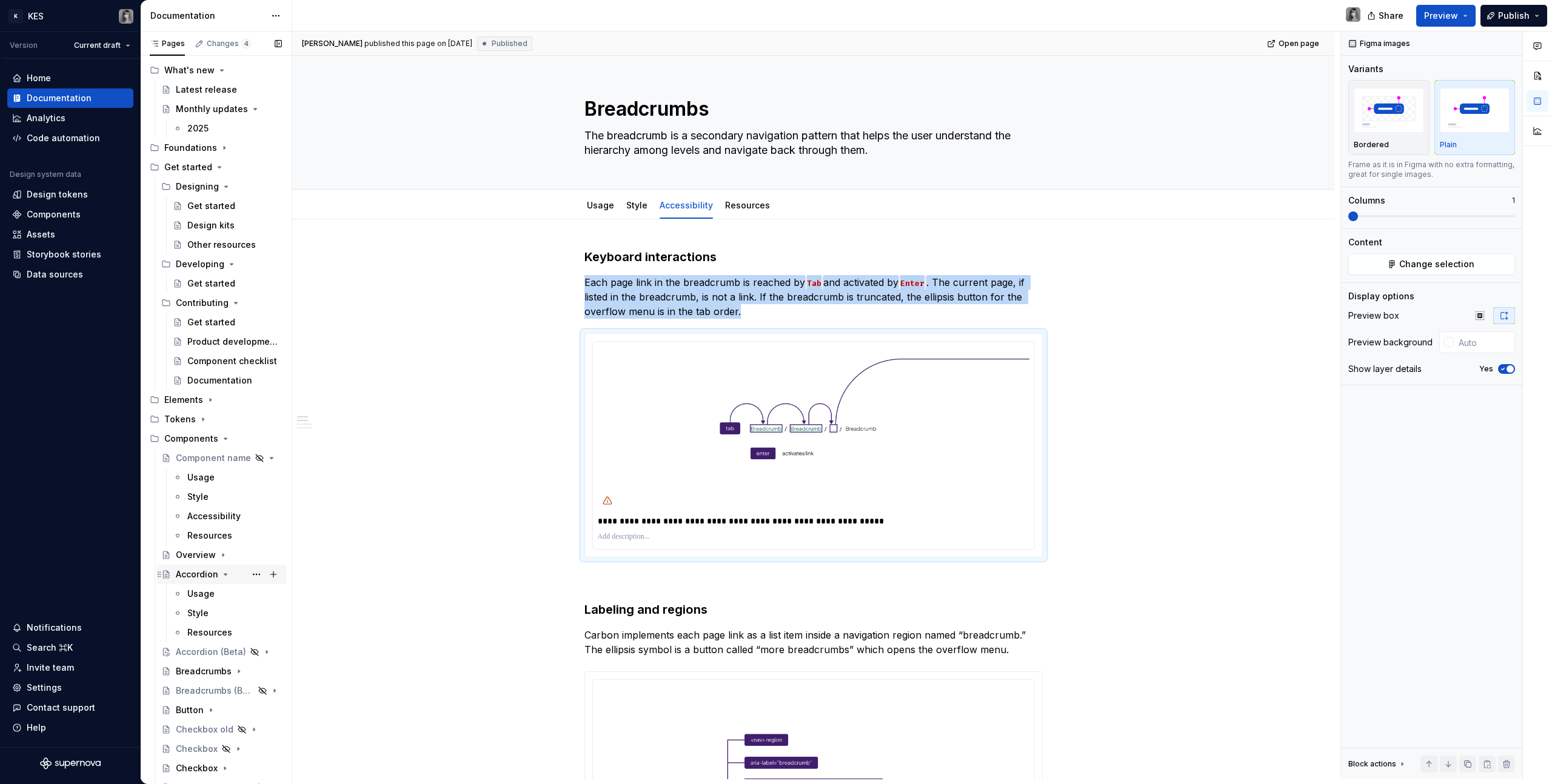 click 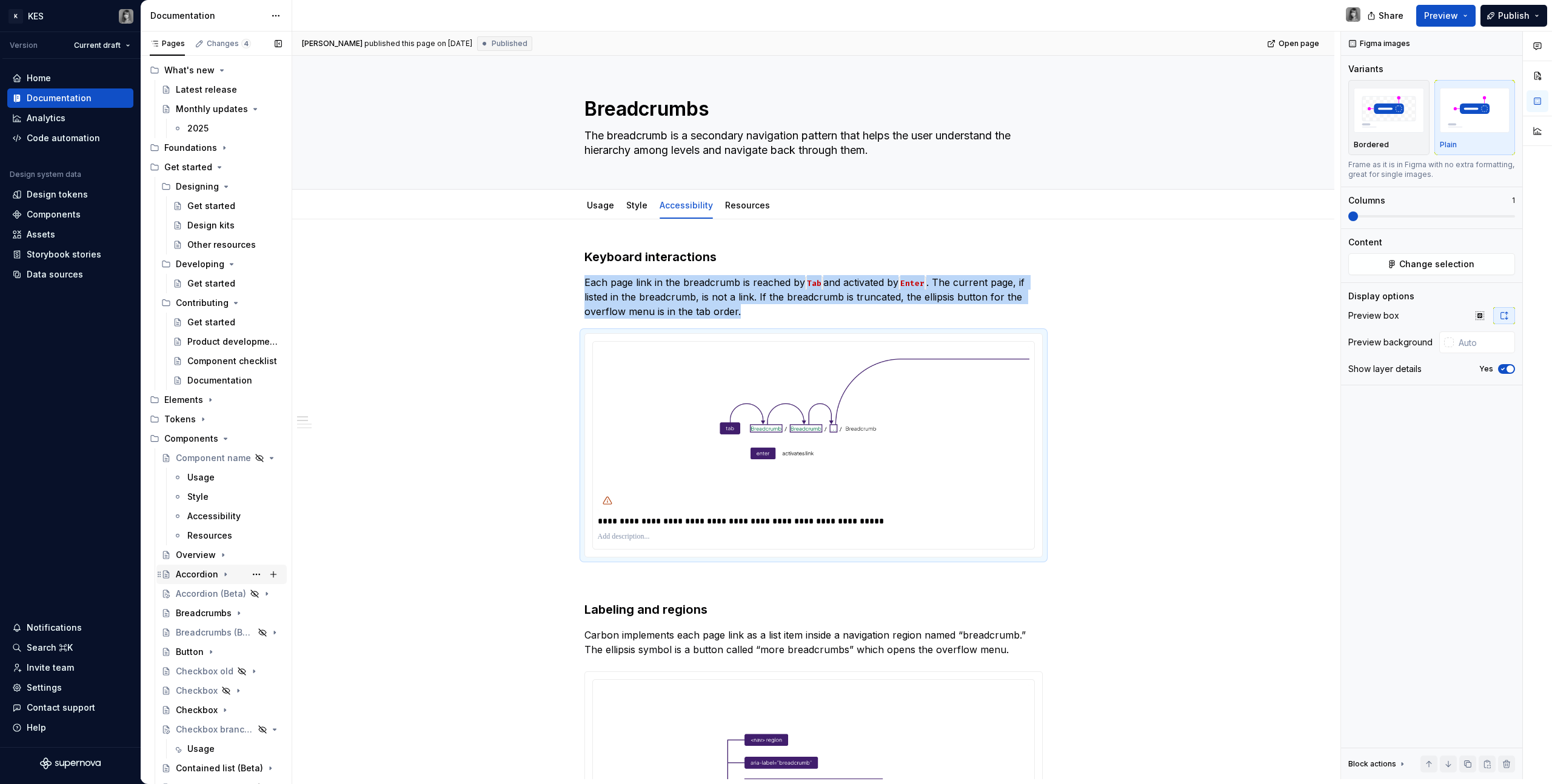 click on "Accordion" at bounding box center (197, 574) 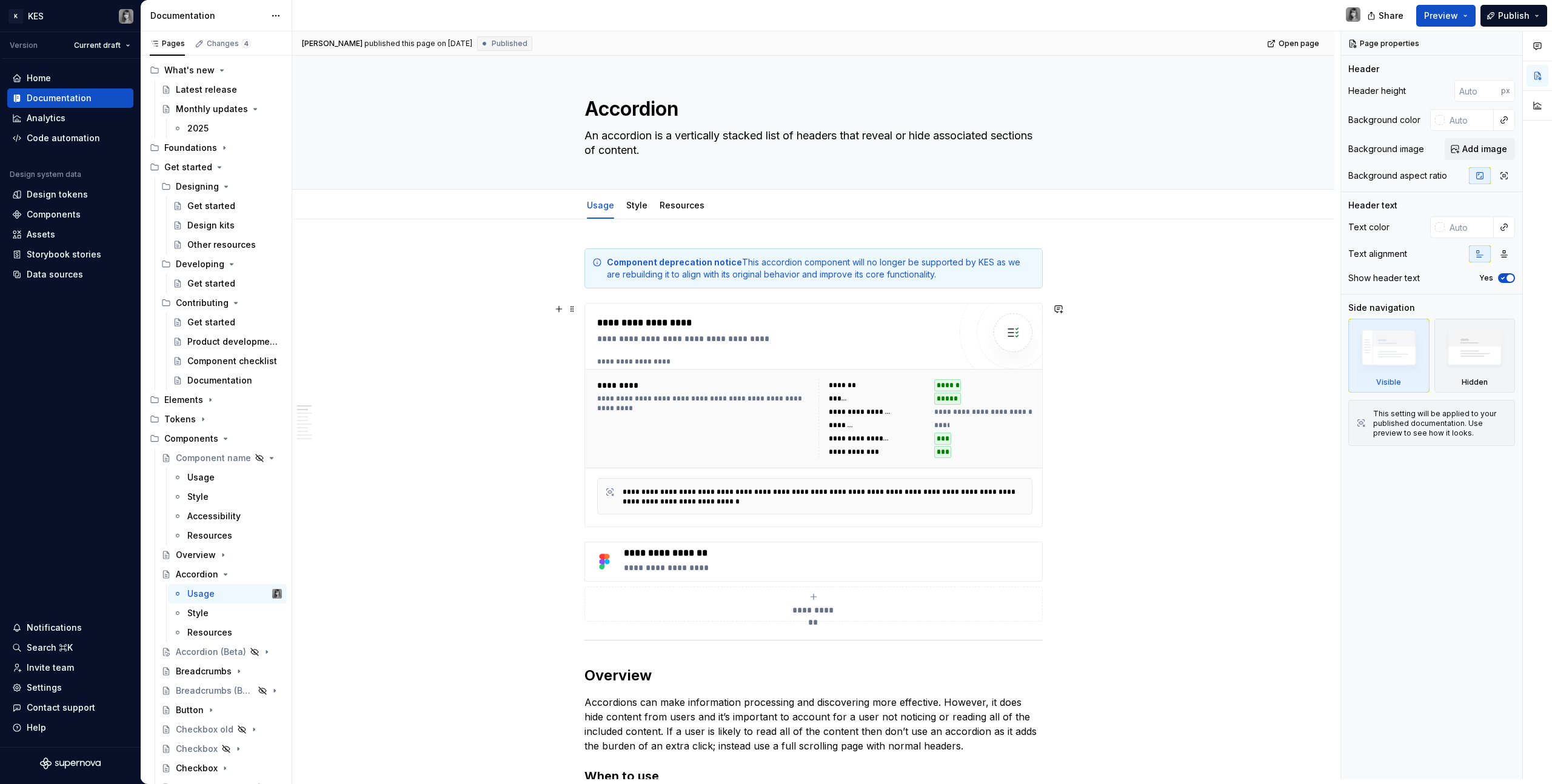click on "**********" at bounding box center (813, 1850) 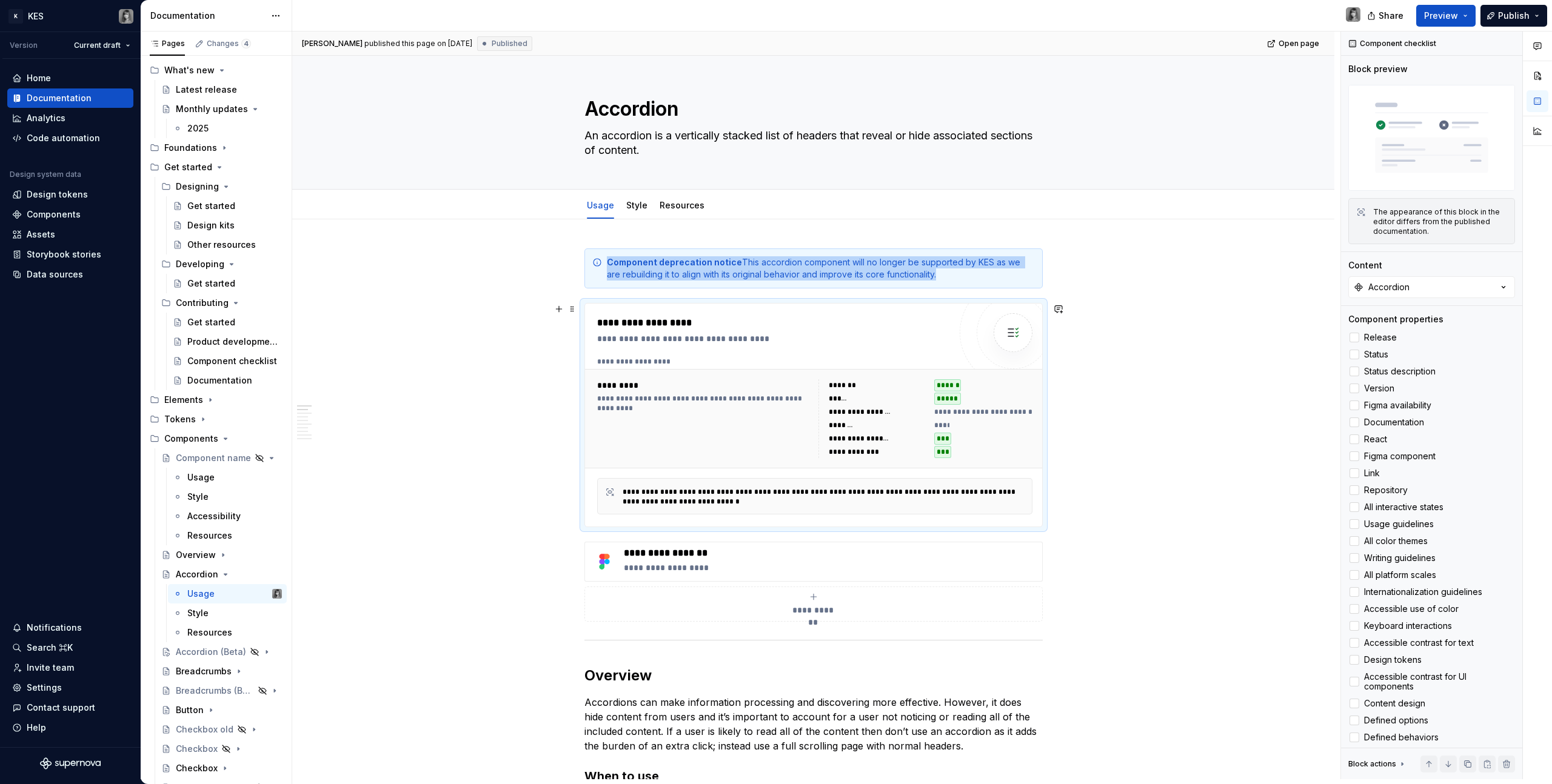 click on "**********" at bounding box center [813, 1850] 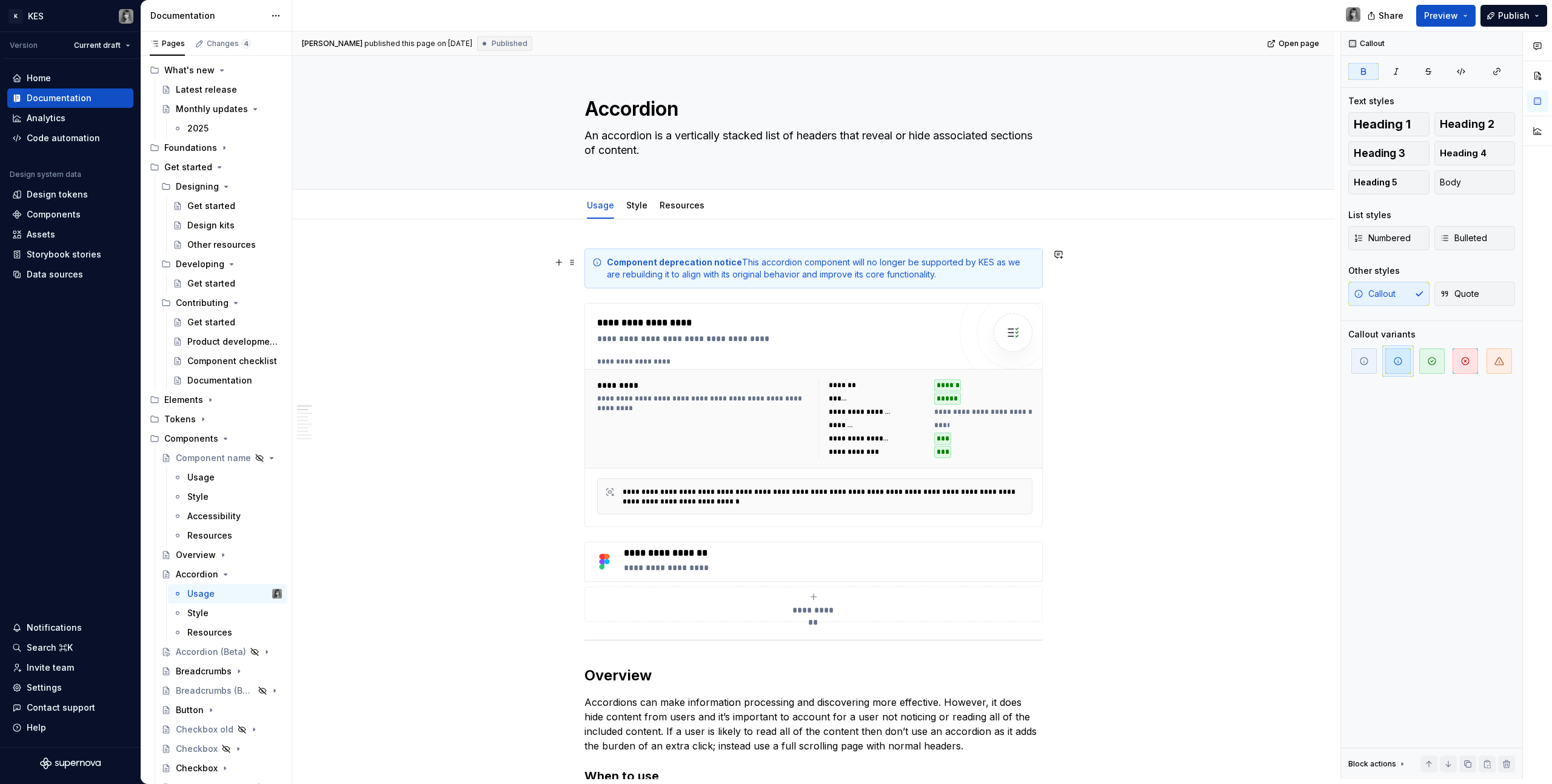 click on "Component deprecation notice  This accordion component will no longer be supported by KES as we are rebuilding it to align with its original behavior and improve its core functionality." at bounding box center (821, 268) 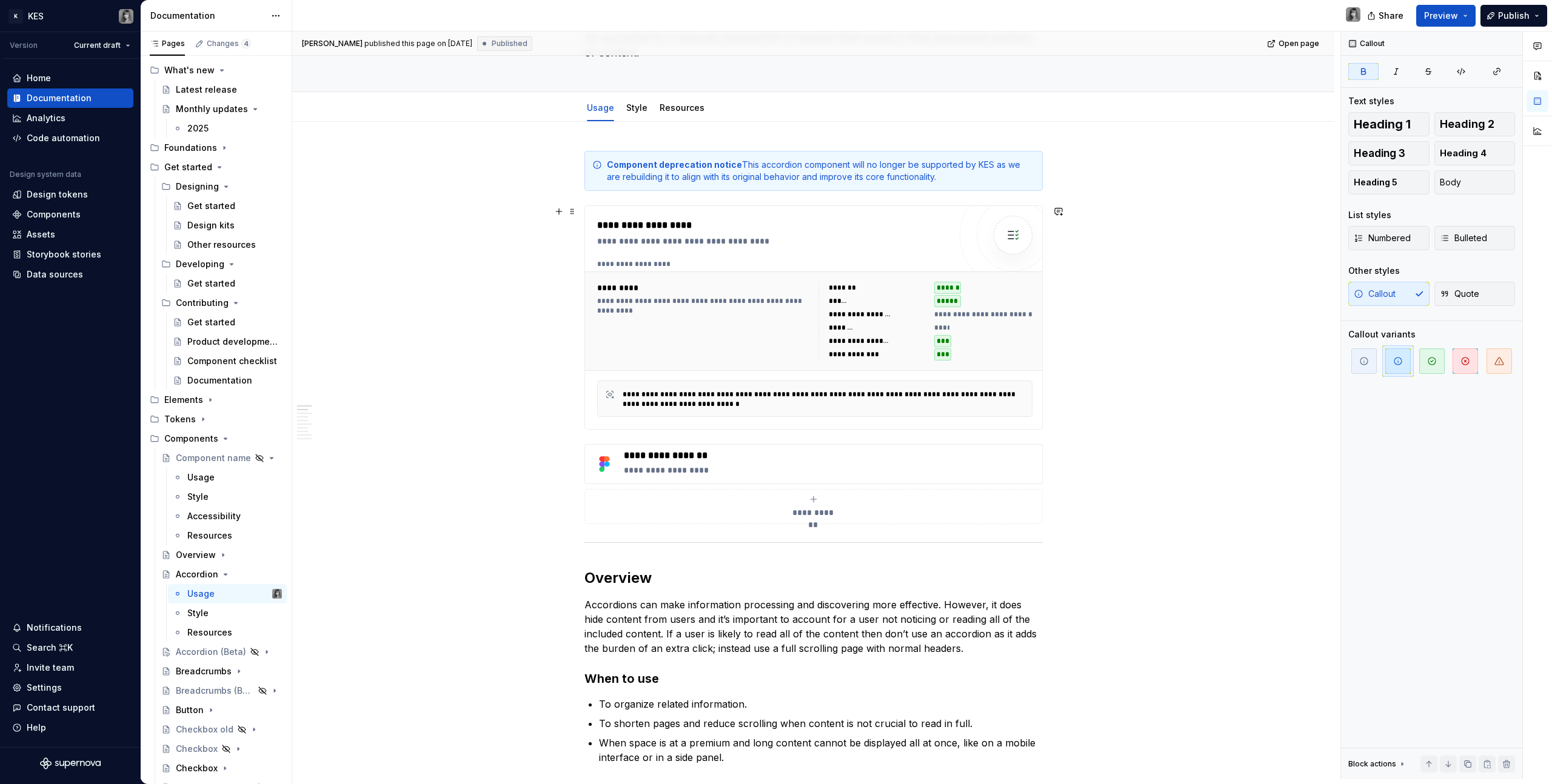 scroll, scrollTop: 0, scrollLeft: 0, axis: both 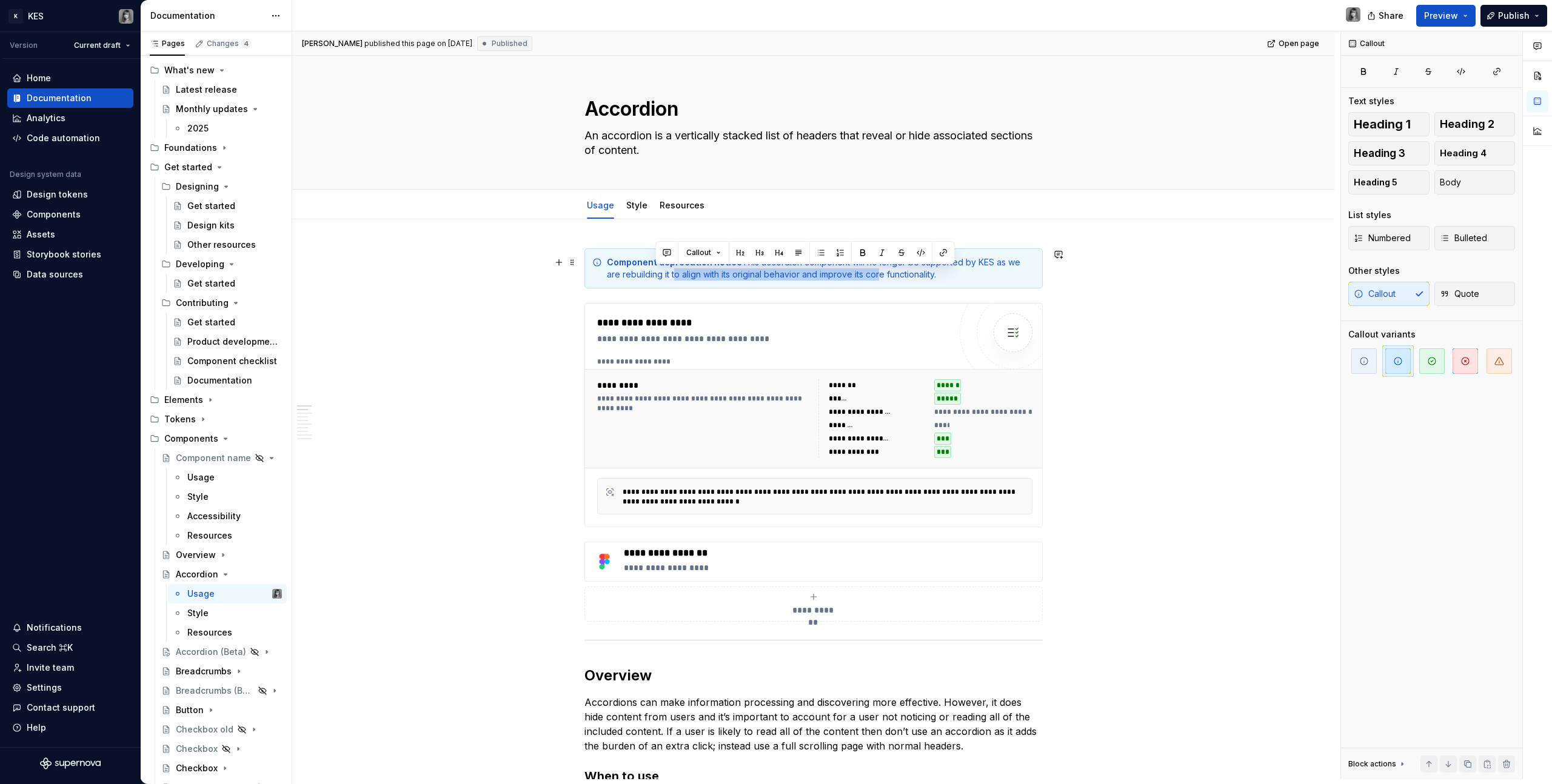 drag, startPoint x: 655, startPoint y: 273, endPoint x: 863, endPoint y: 271, distance: 208.00962 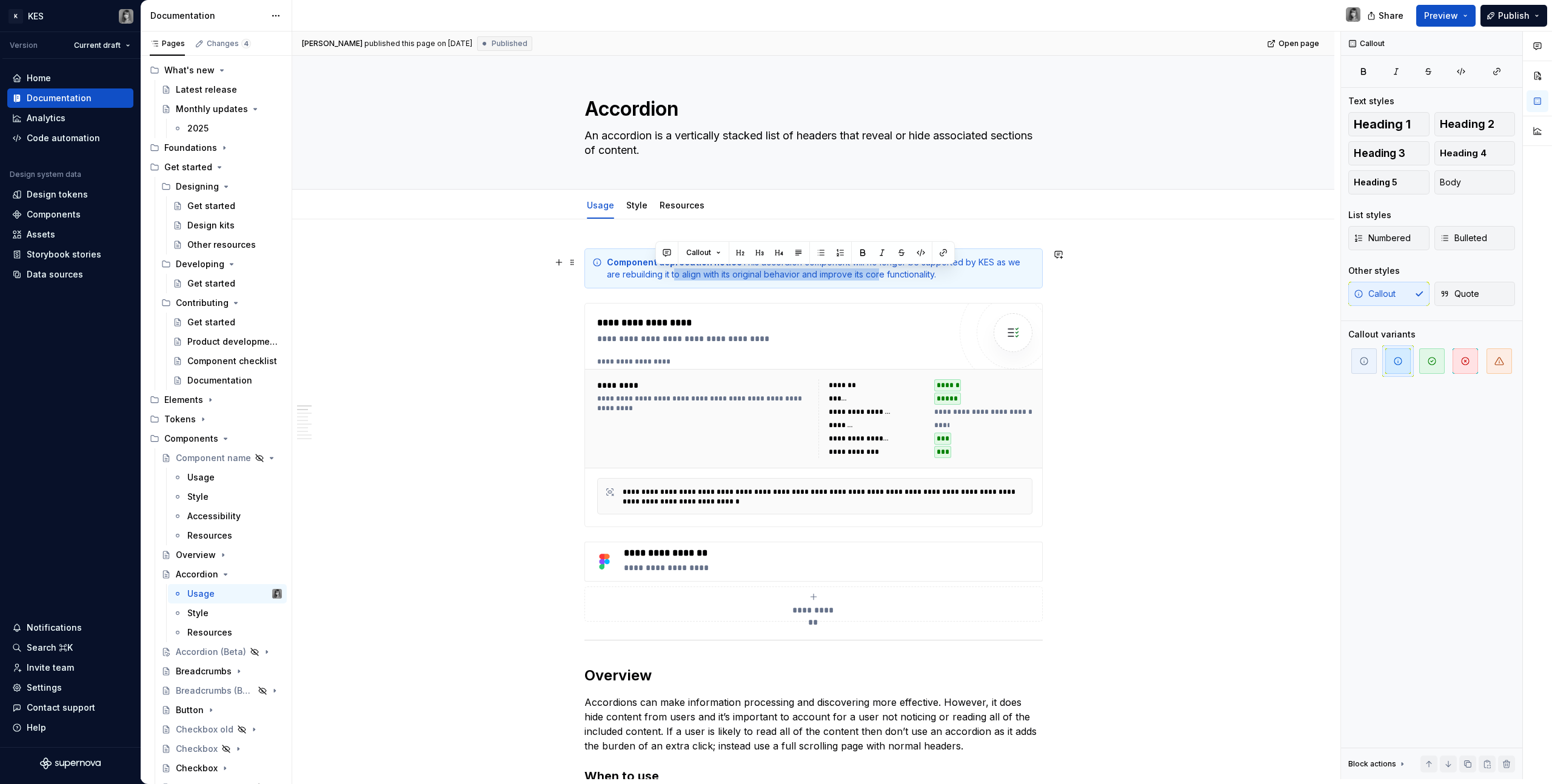 click on "Component deprecation notice  This accordion component will no longer be supported by KES as we are rebuilding it to align with its original behavior and improve its core functionality." at bounding box center [821, 268] 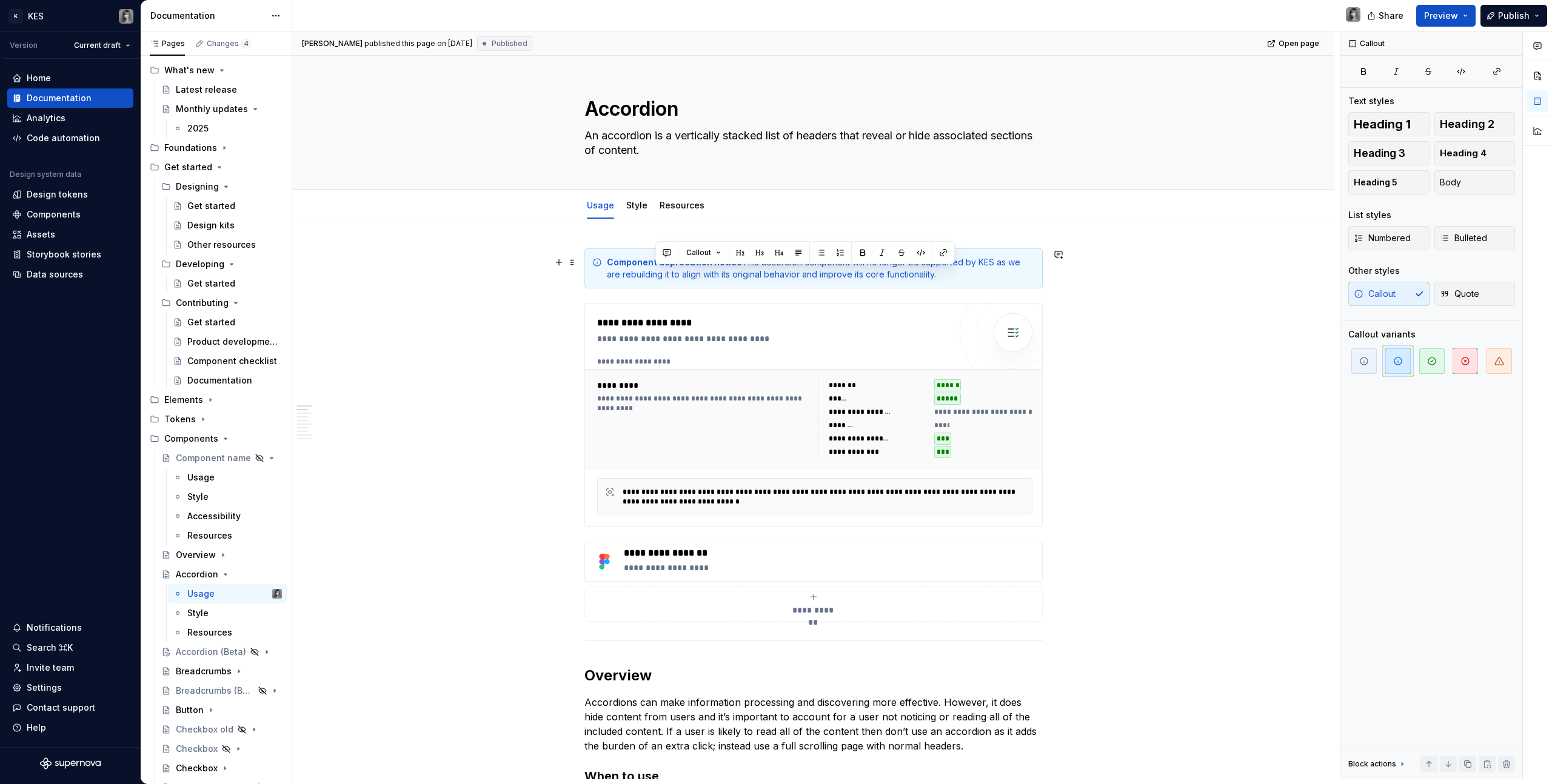 click on "Component deprecation notice  This accordion component will no longer be supported by KES as we are rebuilding it to align with its original behavior and improve its core functionality." at bounding box center [821, 268] 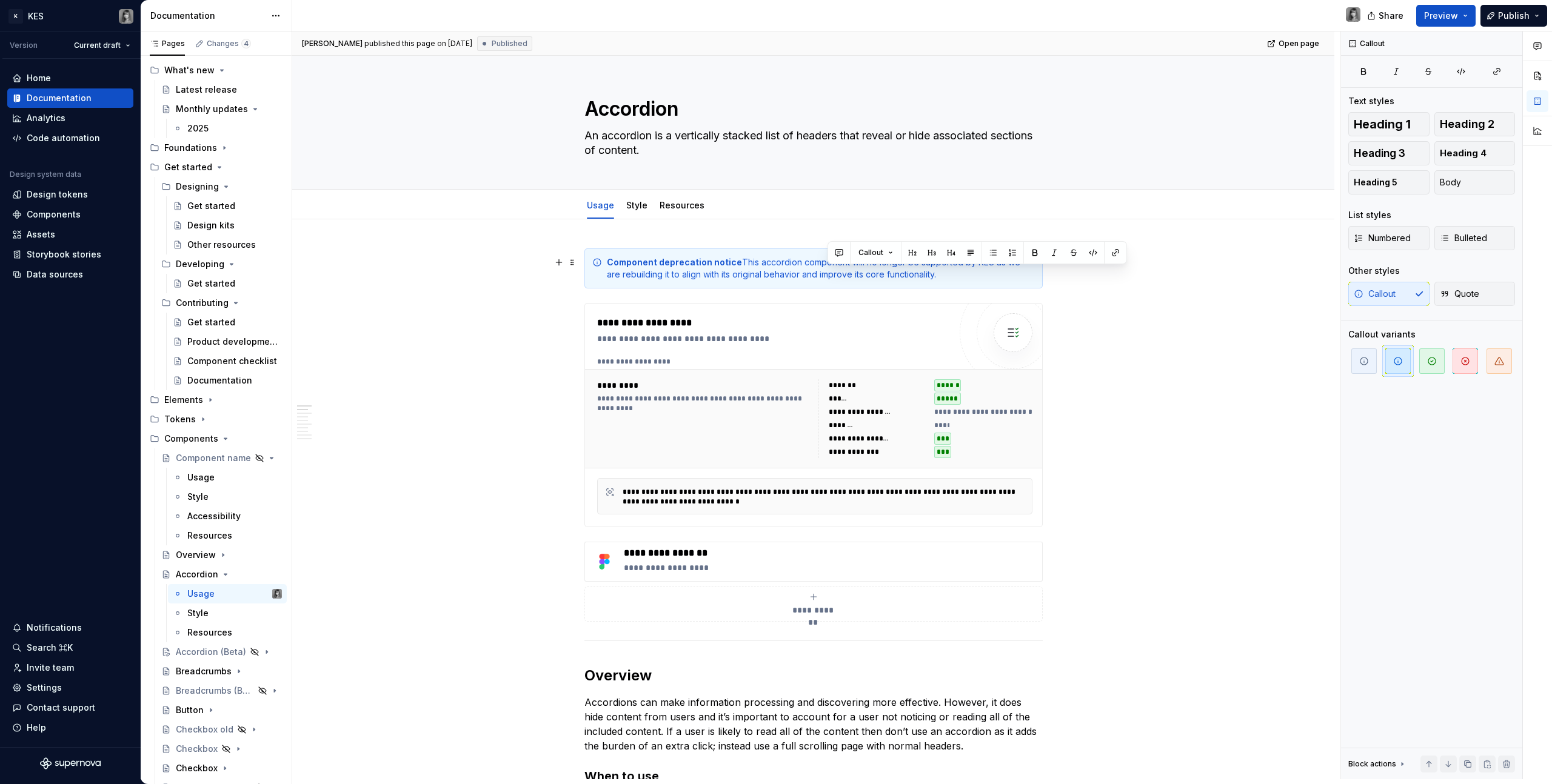 drag, startPoint x: 926, startPoint y: 274, endPoint x: 803, endPoint y: 274, distance: 123 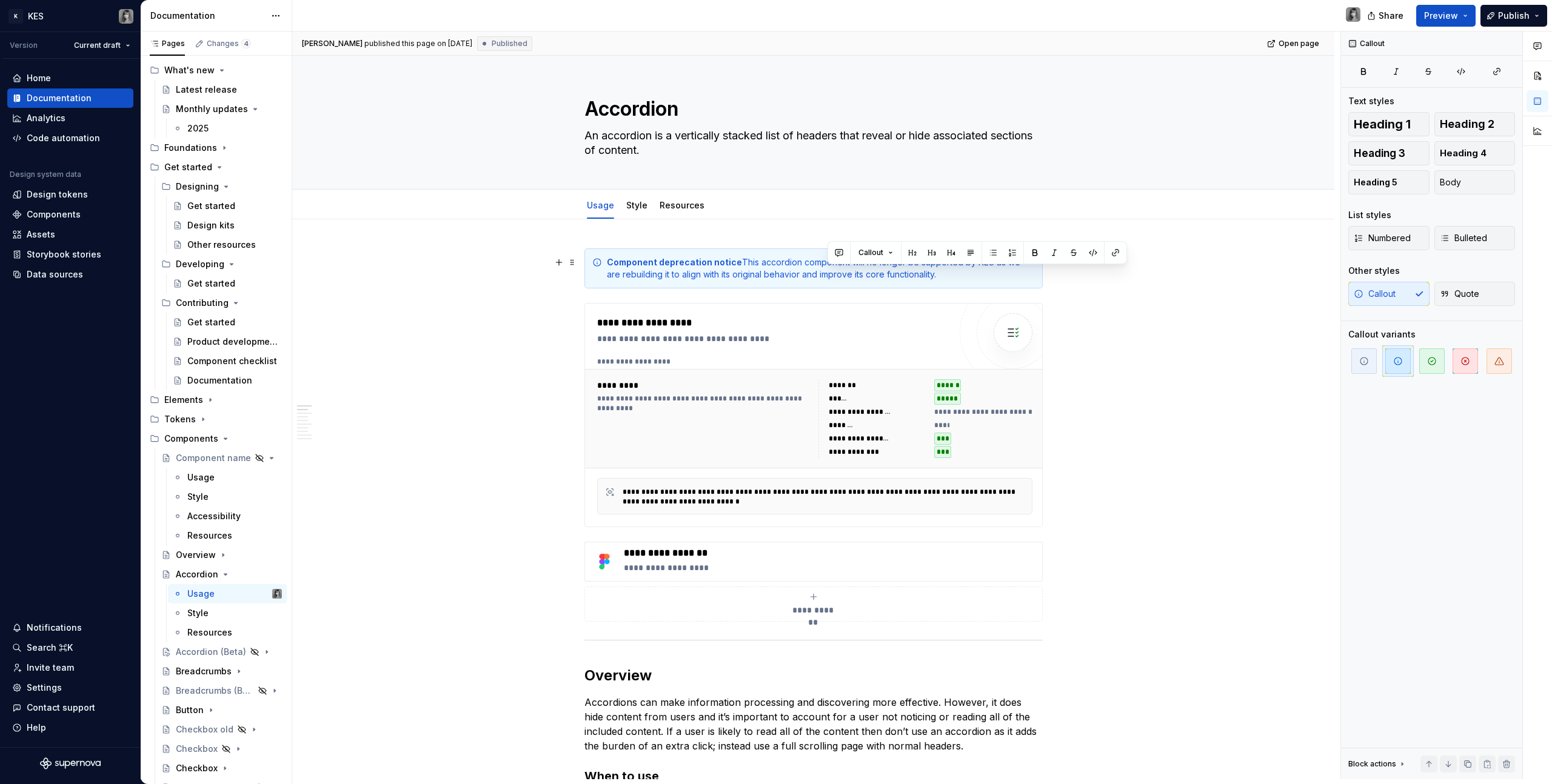 click on "Component deprecation notice  This accordion component will no longer be supported by KES as we are rebuilding it to align with its original behavior and improve its core functionality." at bounding box center [821, 268] 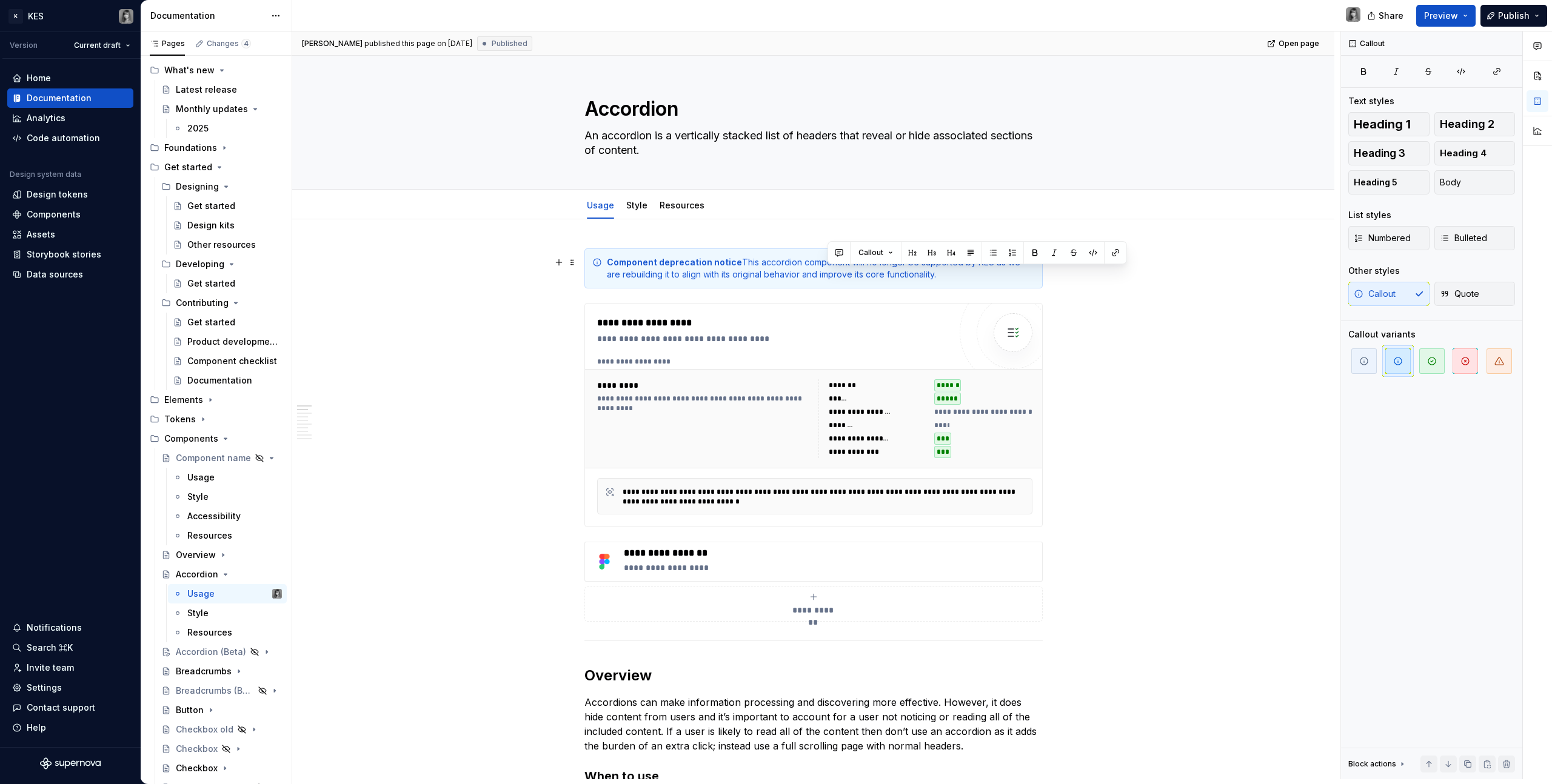 click on "Component deprecation notice  This accordion component will no longer be supported by KES as we are rebuilding it to align with its original behavior and improve its core functionality." at bounding box center [821, 268] 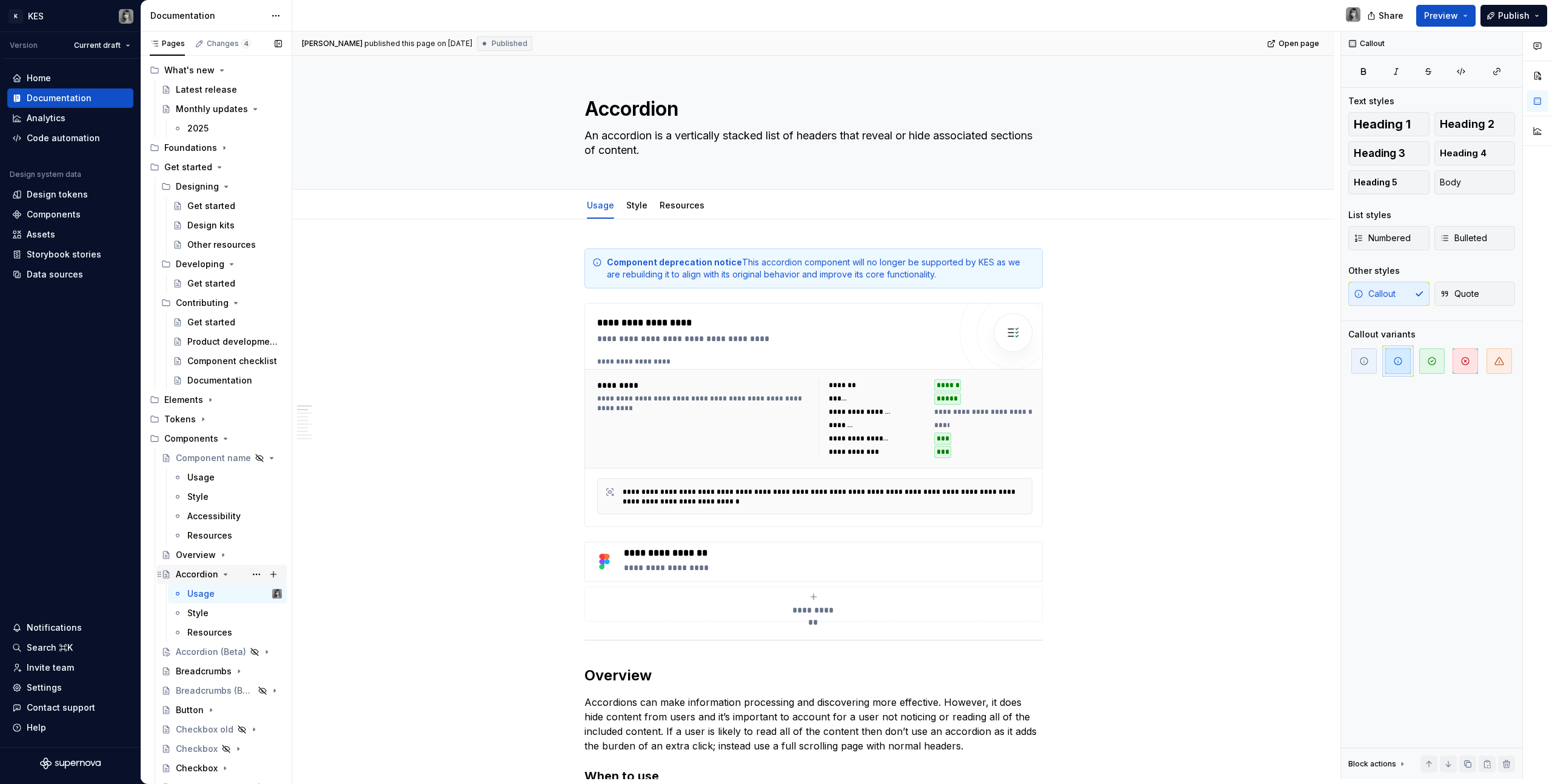 click 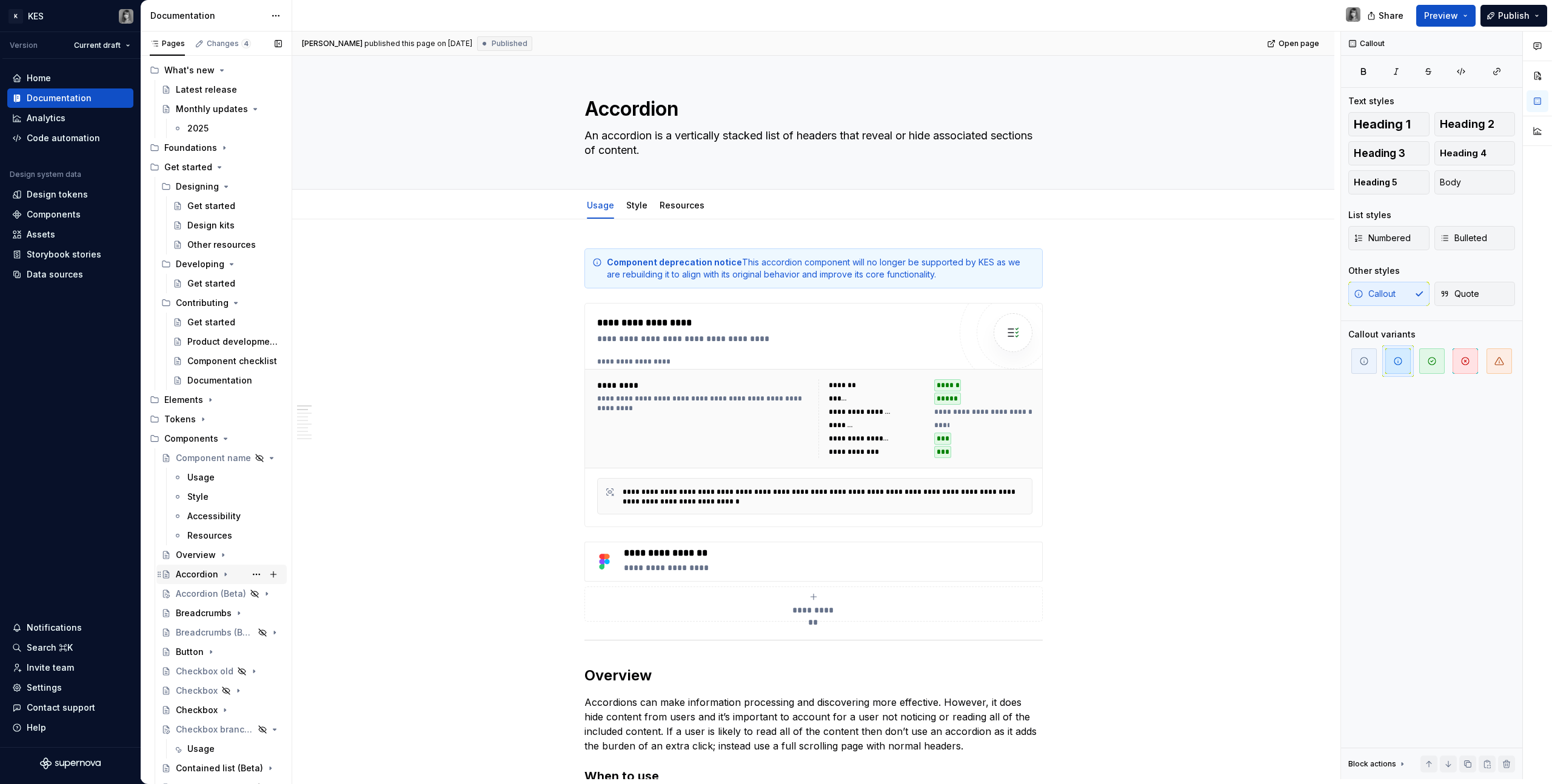 click 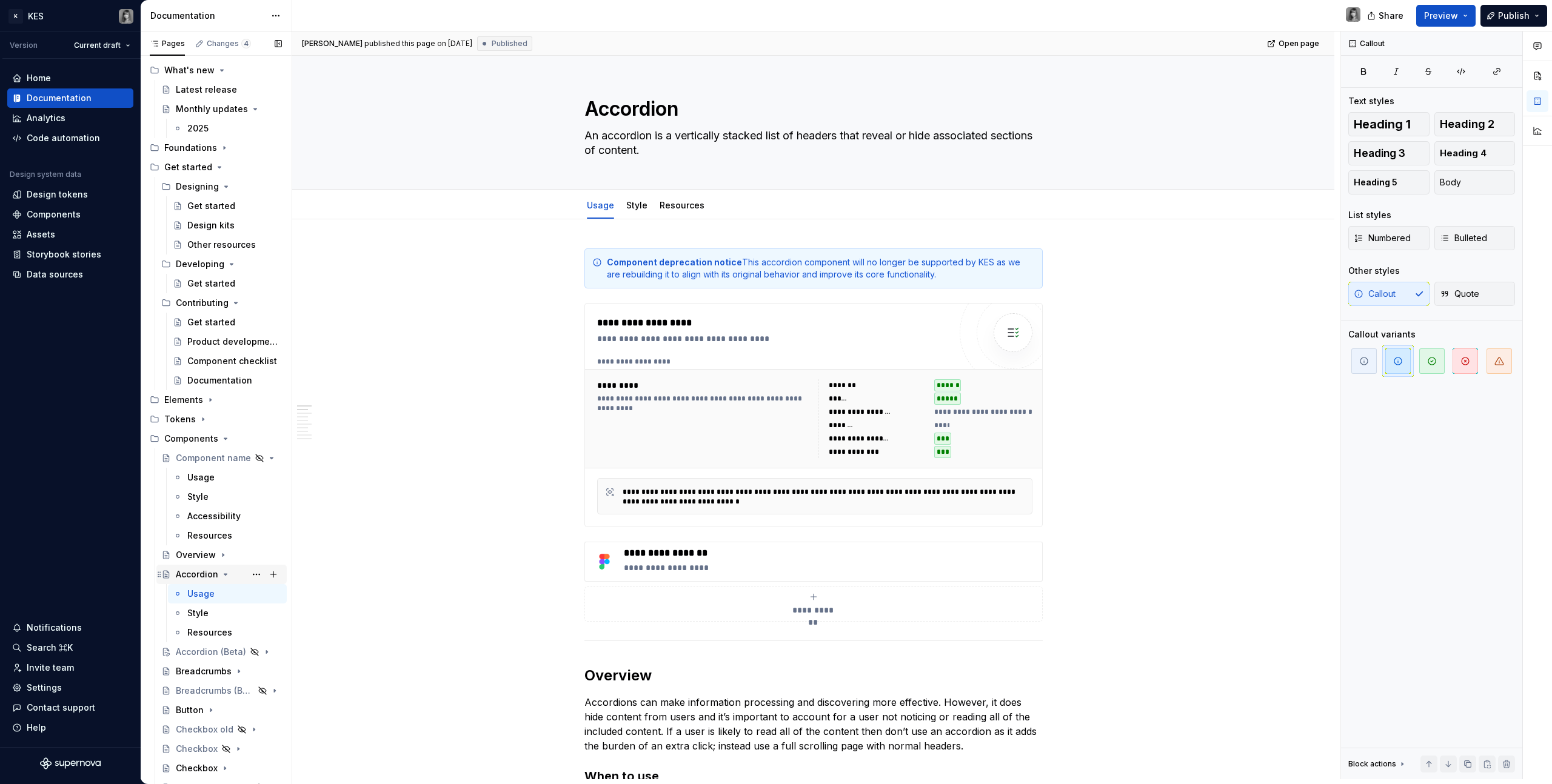 click 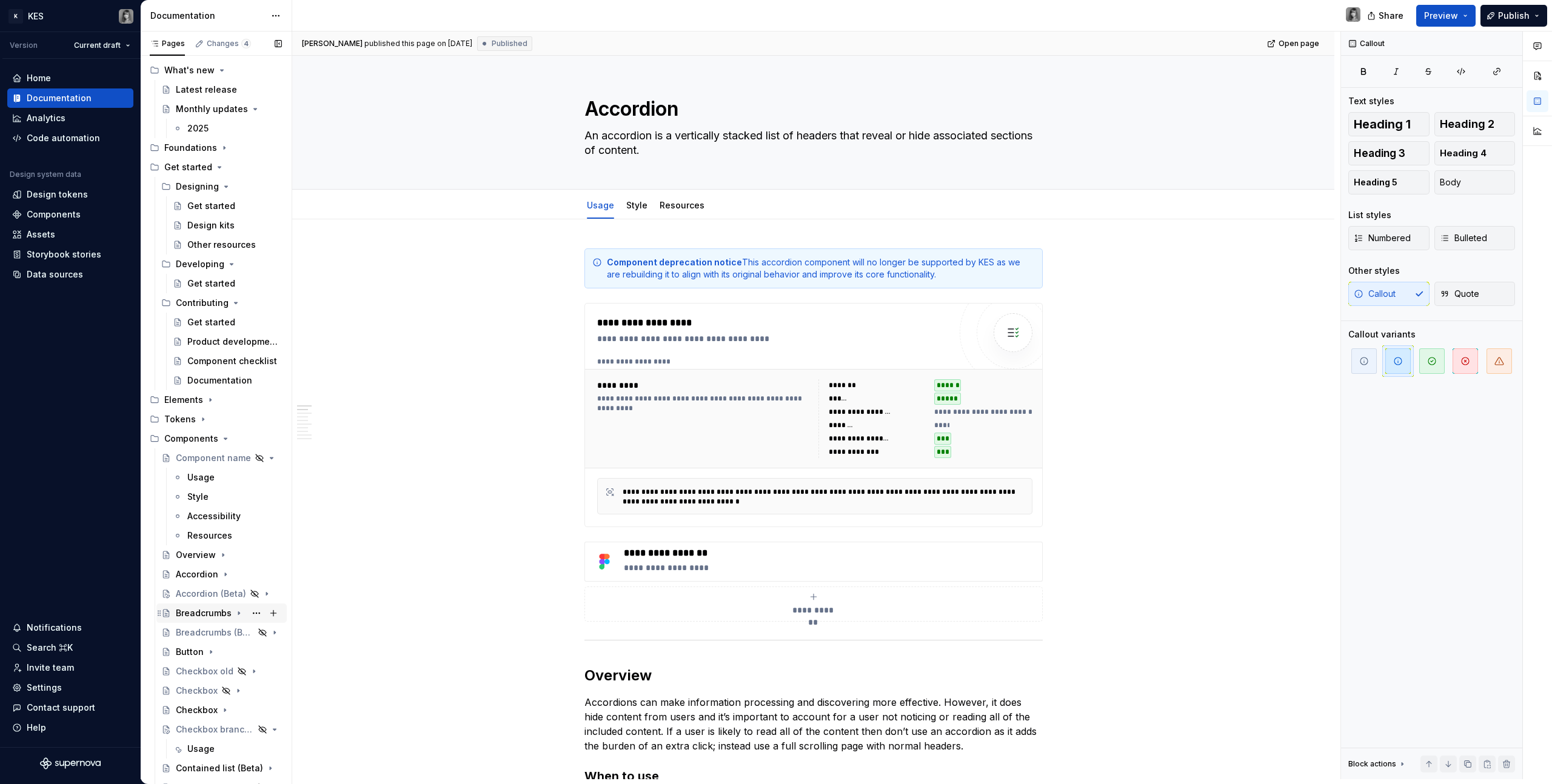 click on "Breadcrumbs" at bounding box center (204, 613) 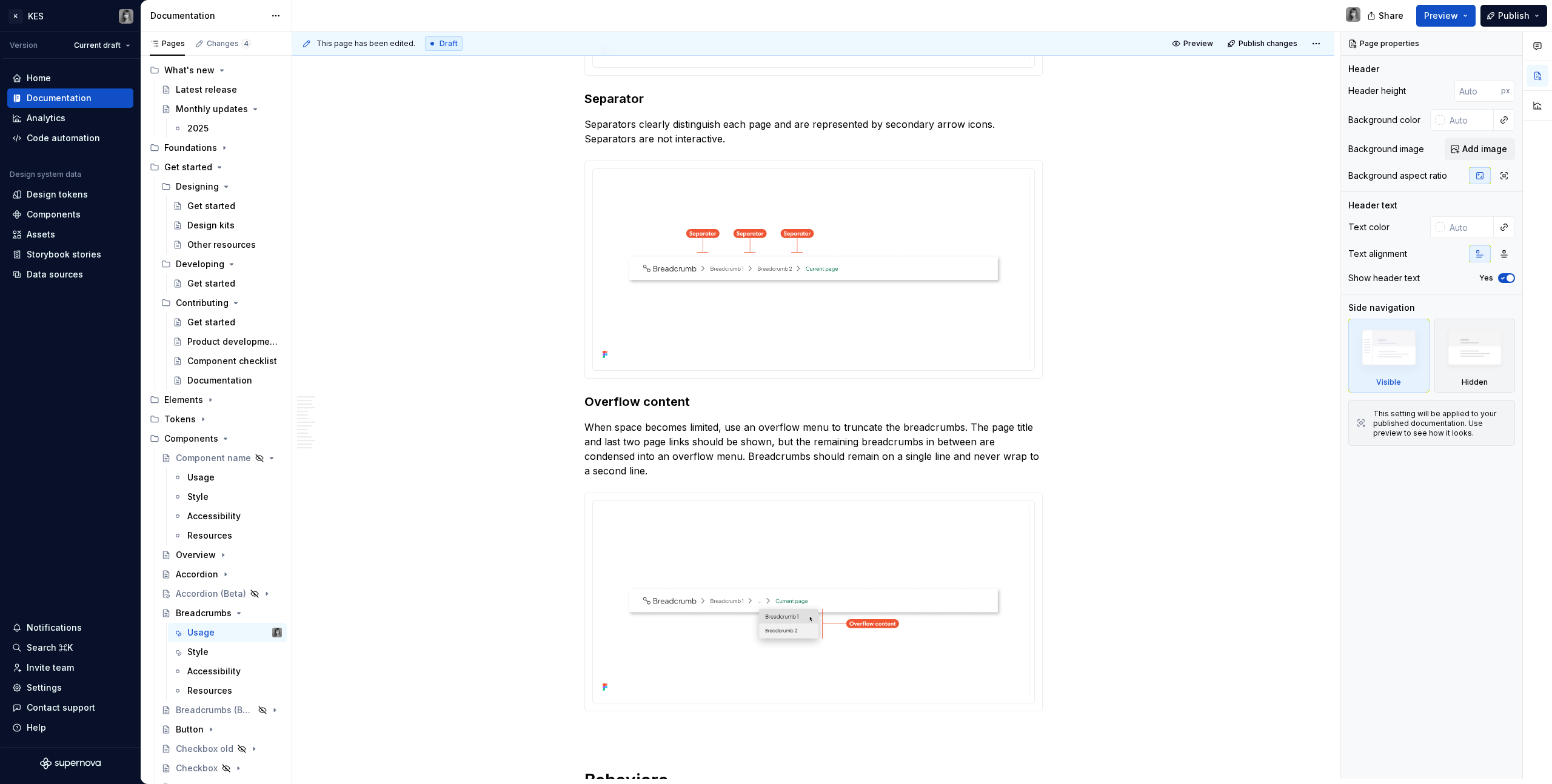 scroll, scrollTop: 3009, scrollLeft: 0, axis: vertical 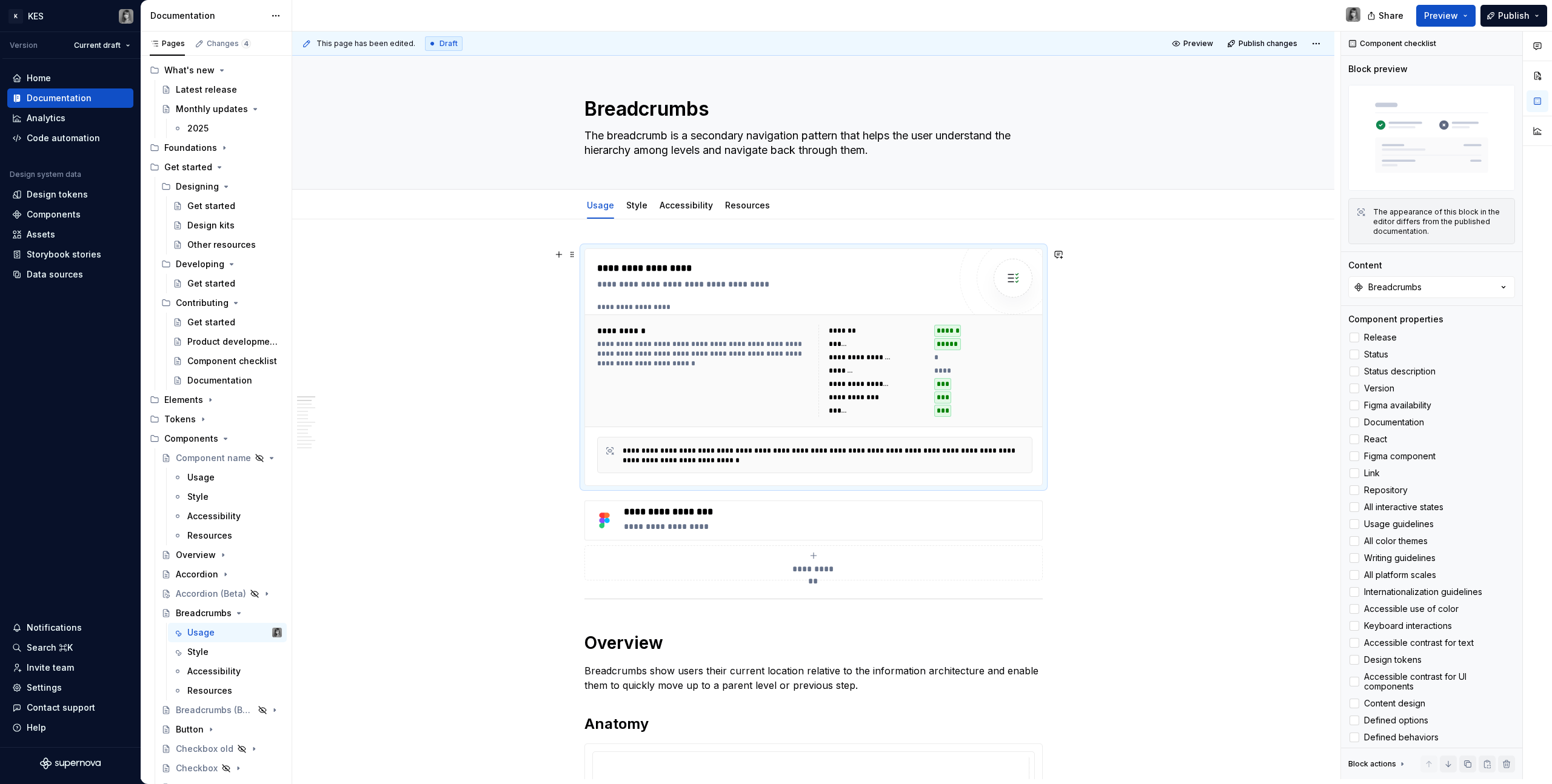 click on "******" at bounding box center (878, 344) 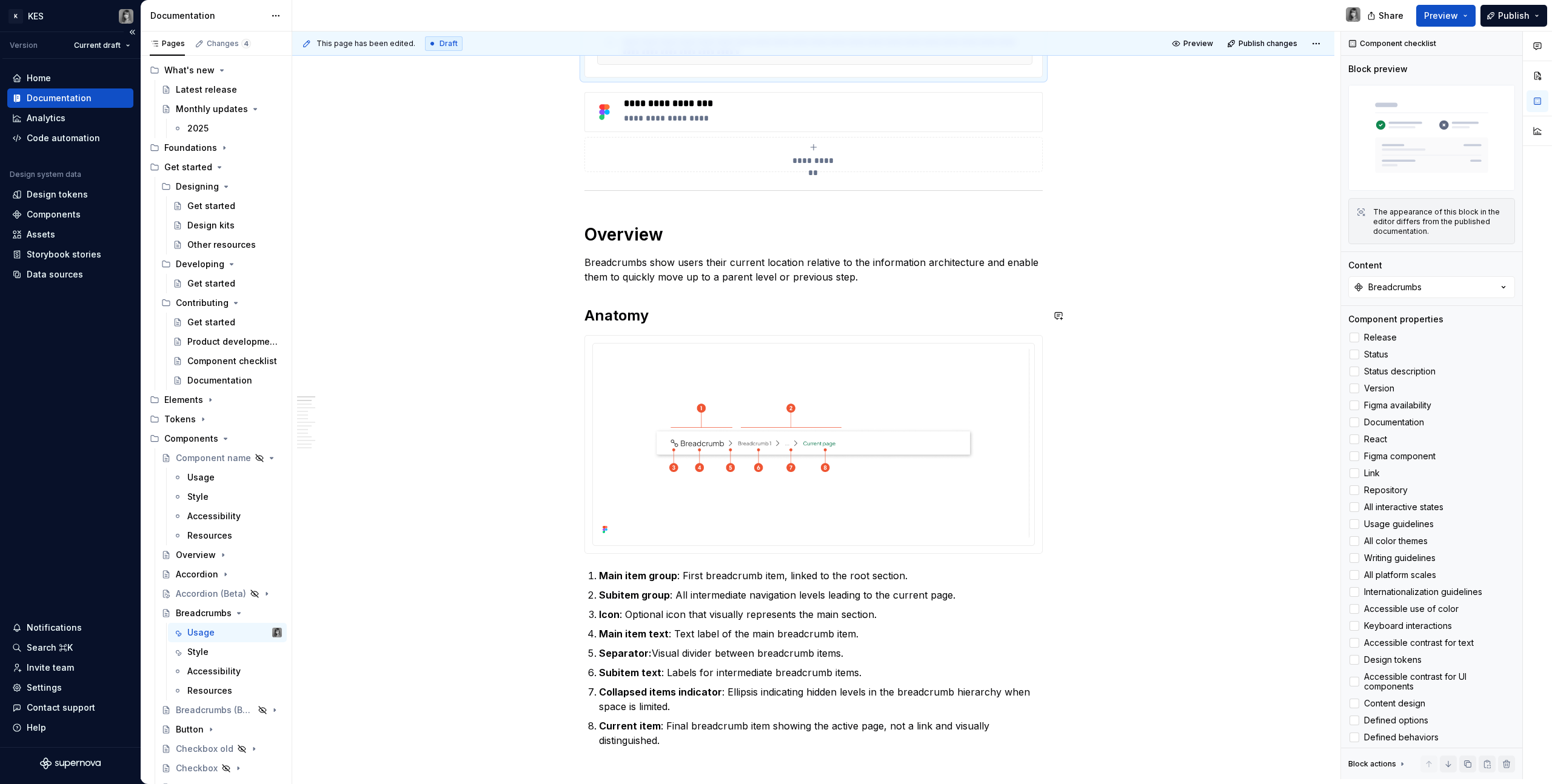 scroll, scrollTop: 271, scrollLeft: 0, axis: vertical 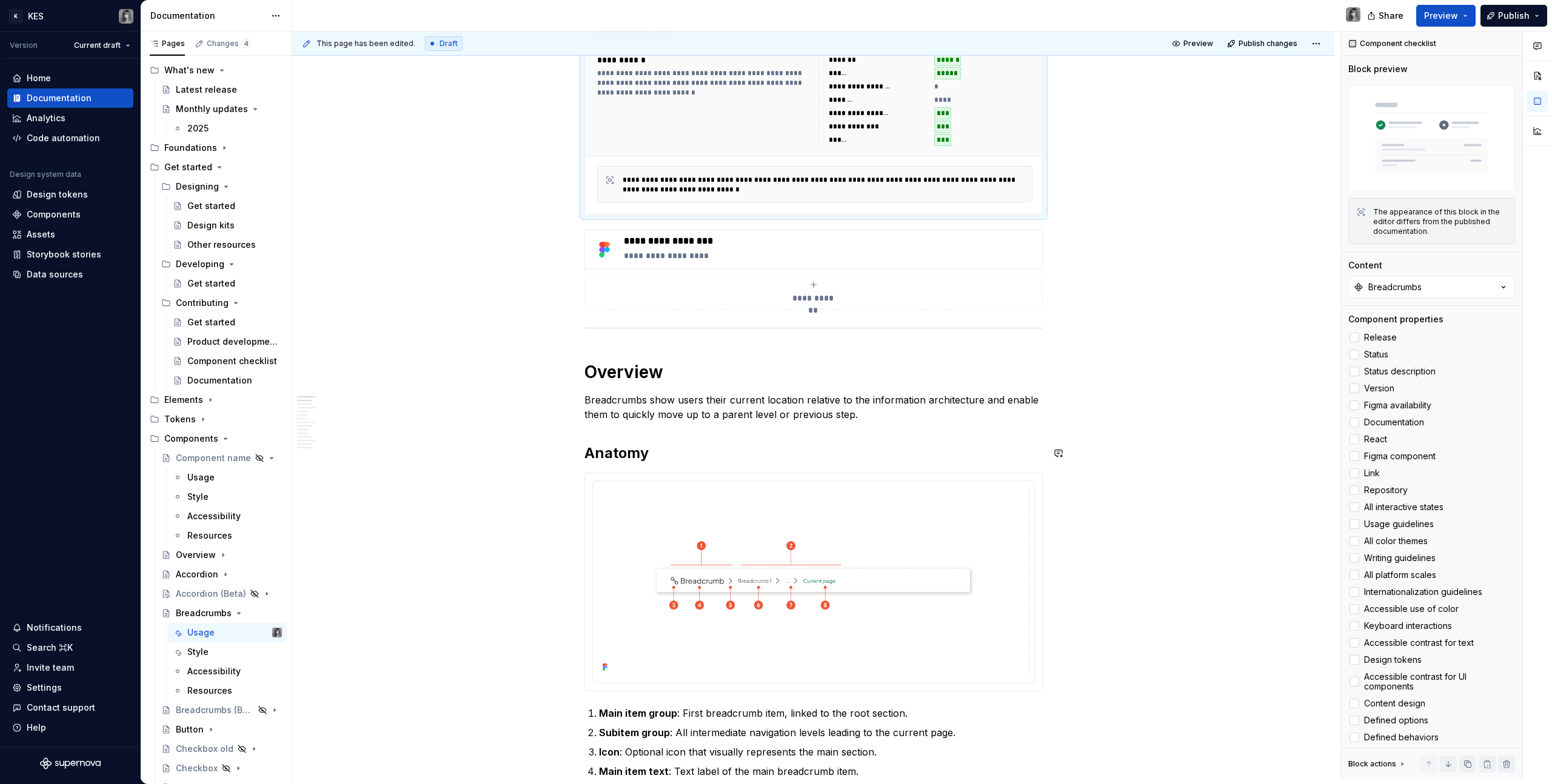 click on "**********" at bounding box center (814, 1971) 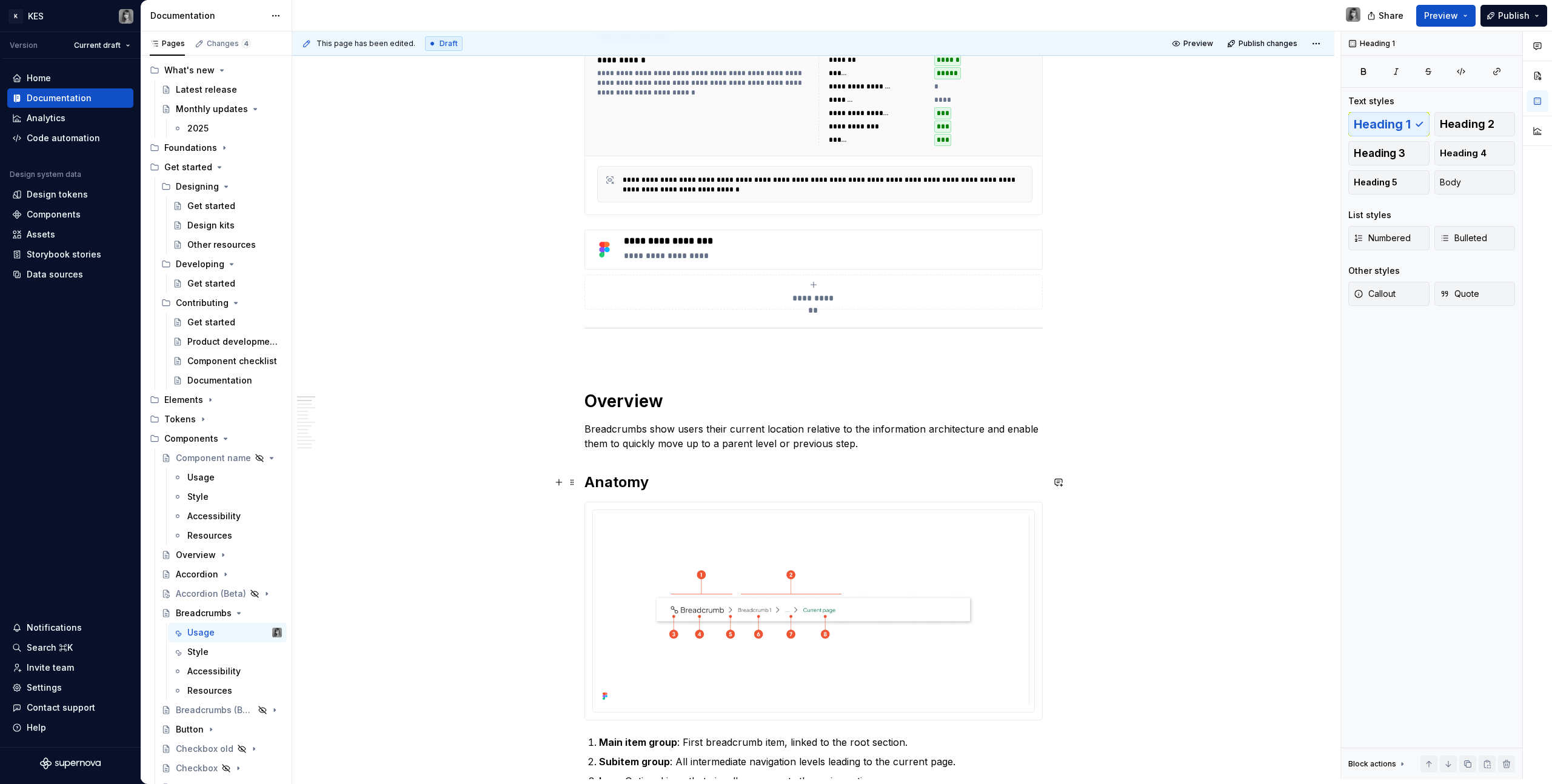 click on "Anatomy" at bounding box center [617, 482] 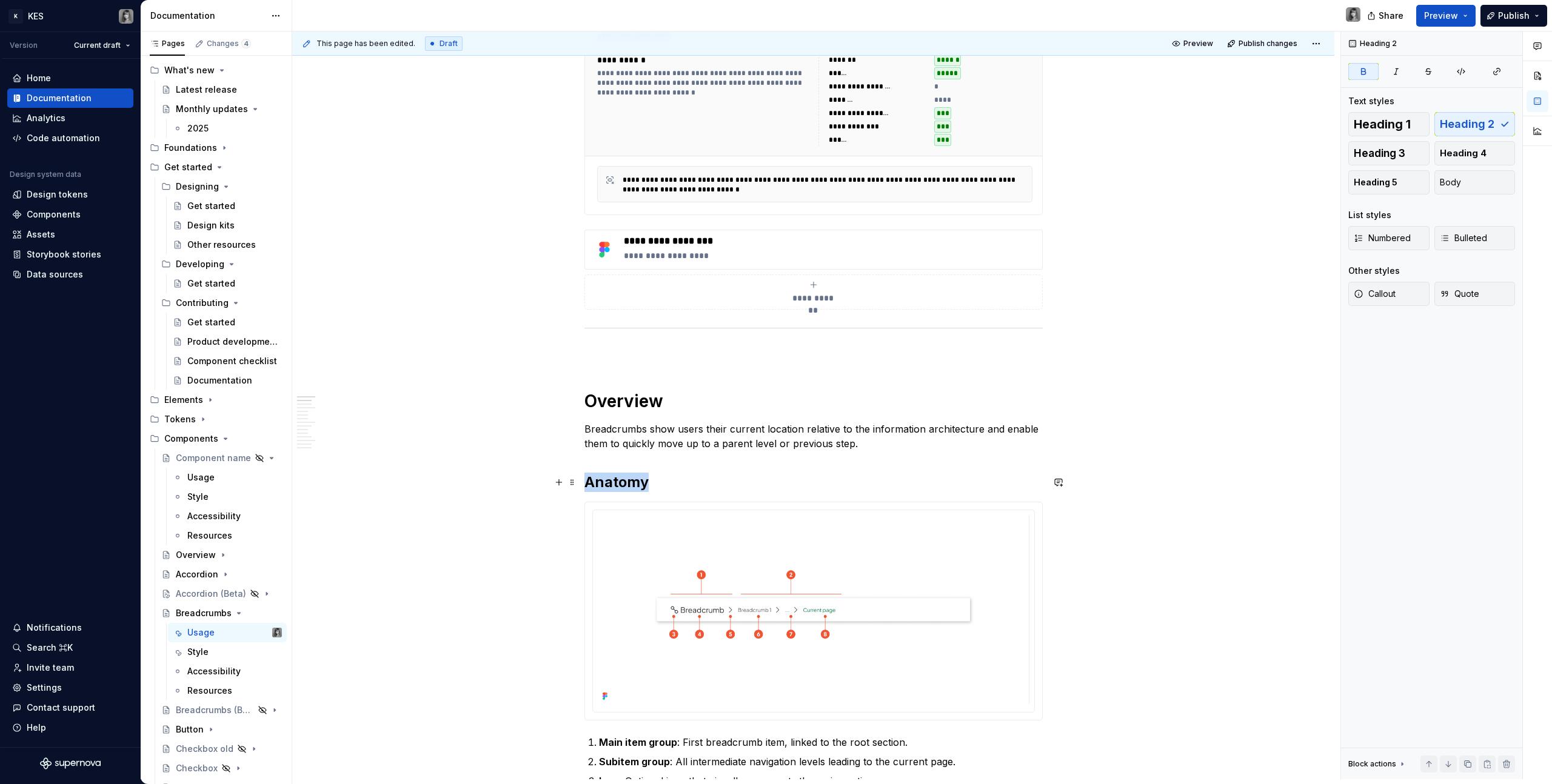click on "Anatomy" at bounding box center [617, 482] 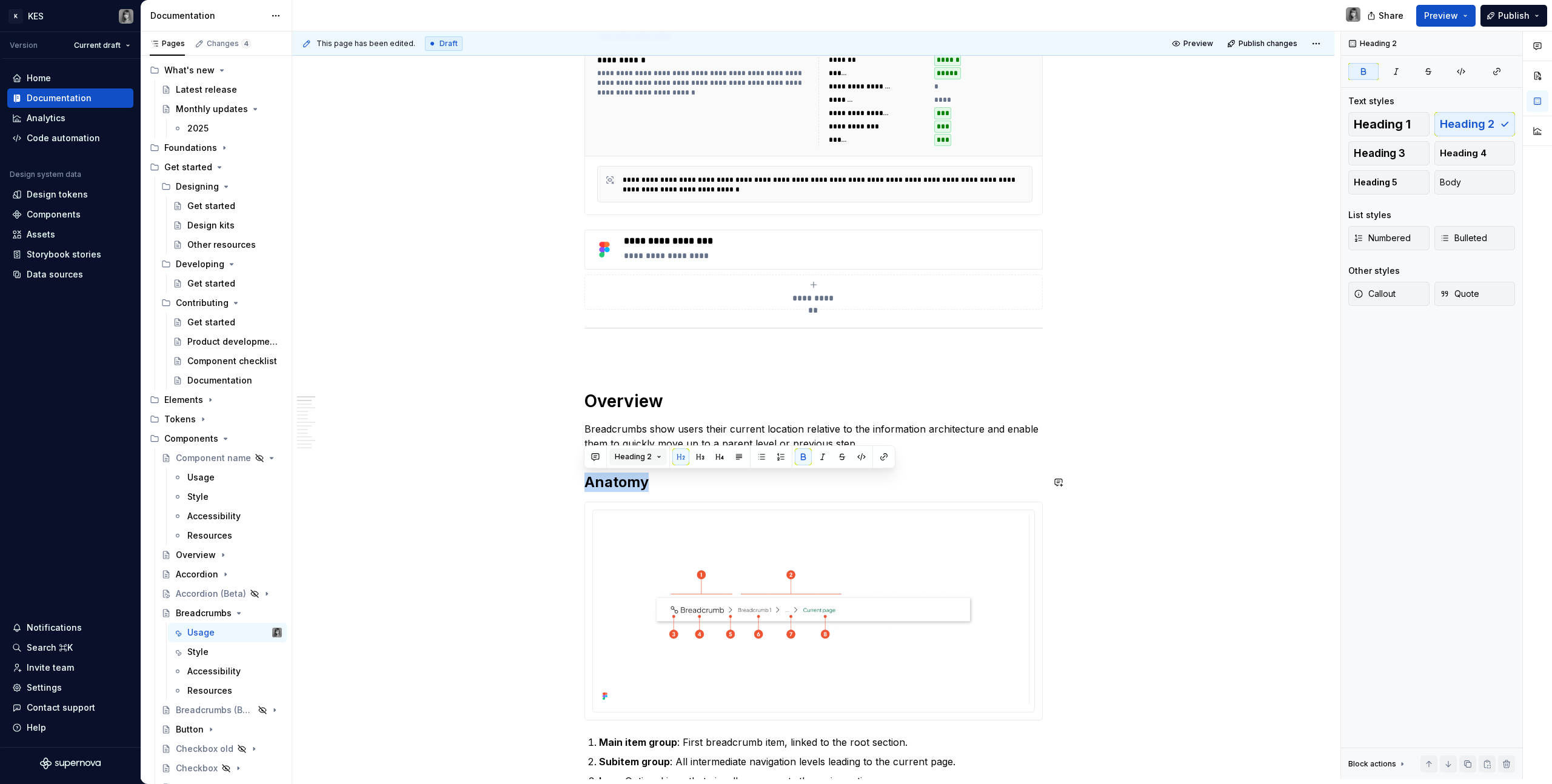 click on "Heading 2" at bounding box center (638, 457) 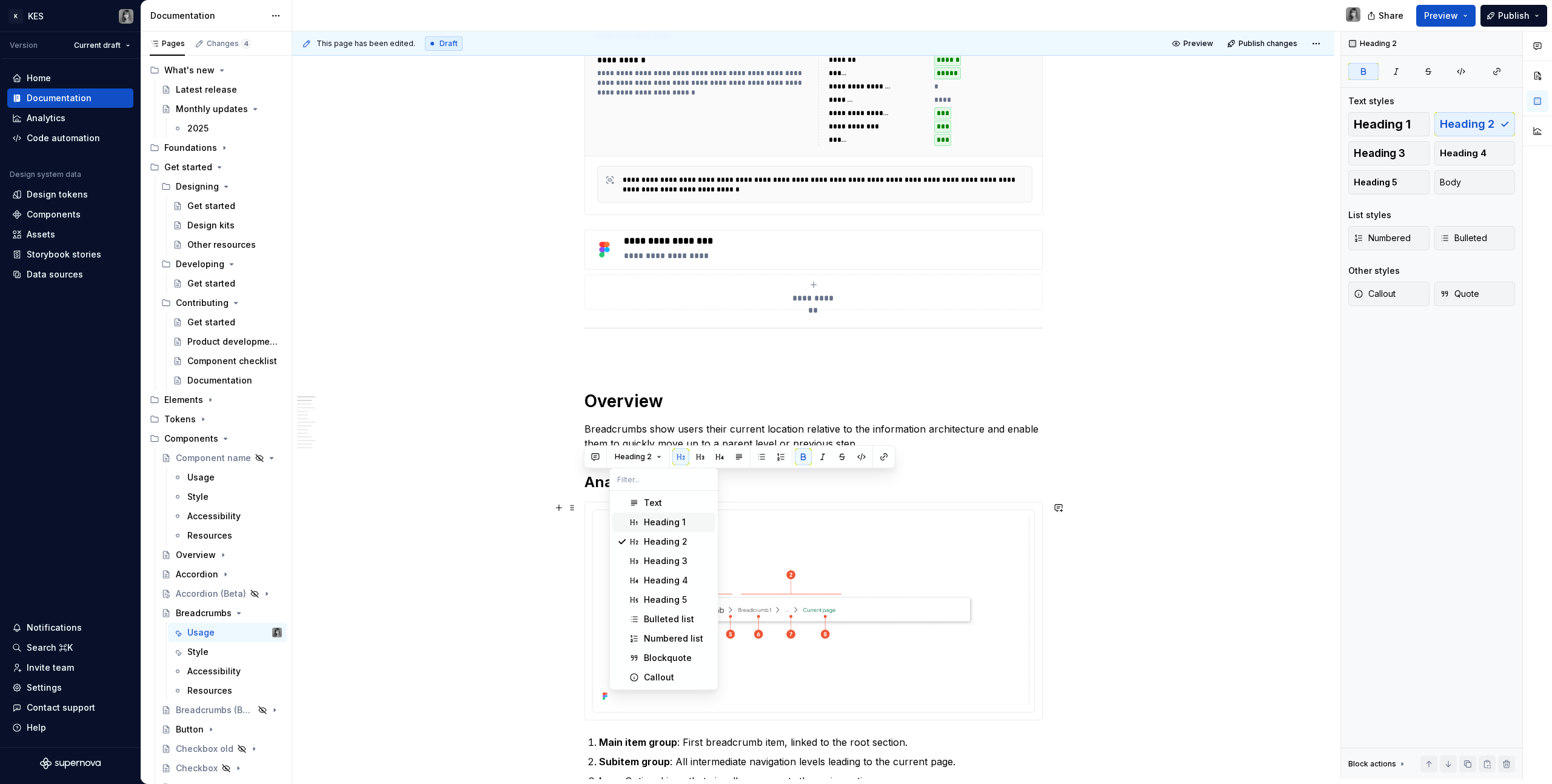 click on "Heading 1" at bounding box center (664, 522) 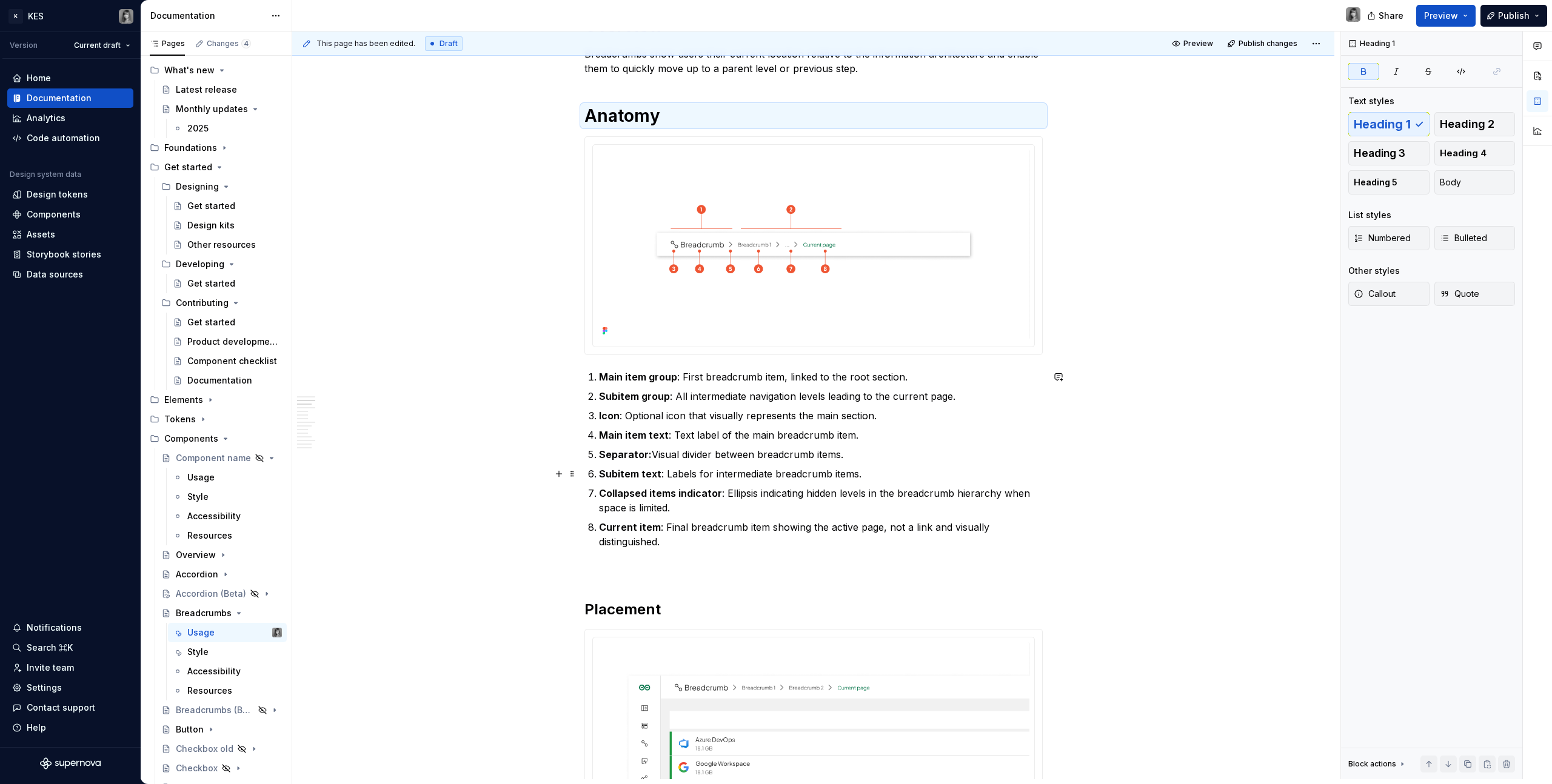 scroll, scrollTop: 659, scrollLeft: 0, axis: vertical 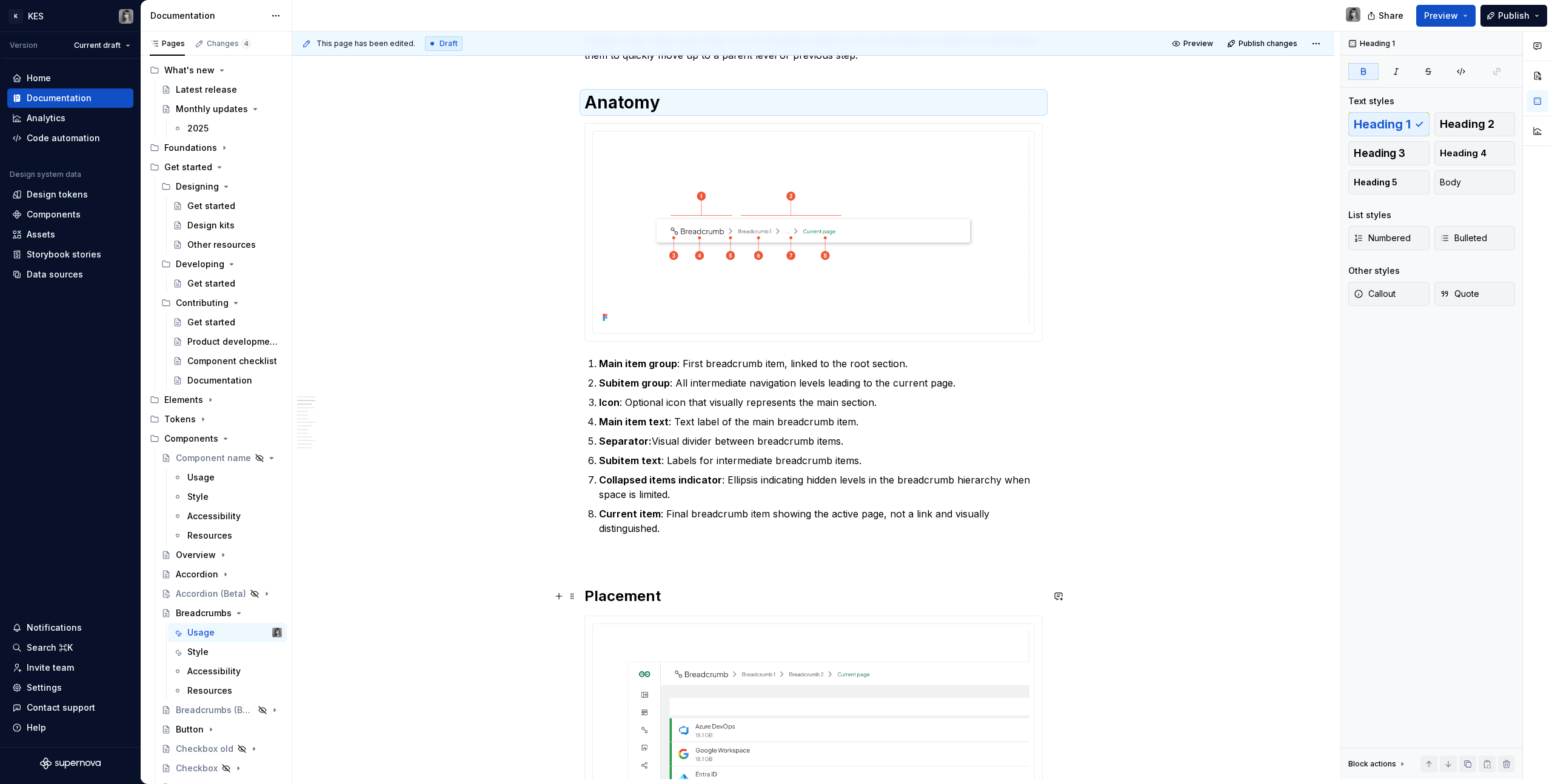 click on "Placement" at bounding box center (814, 596) 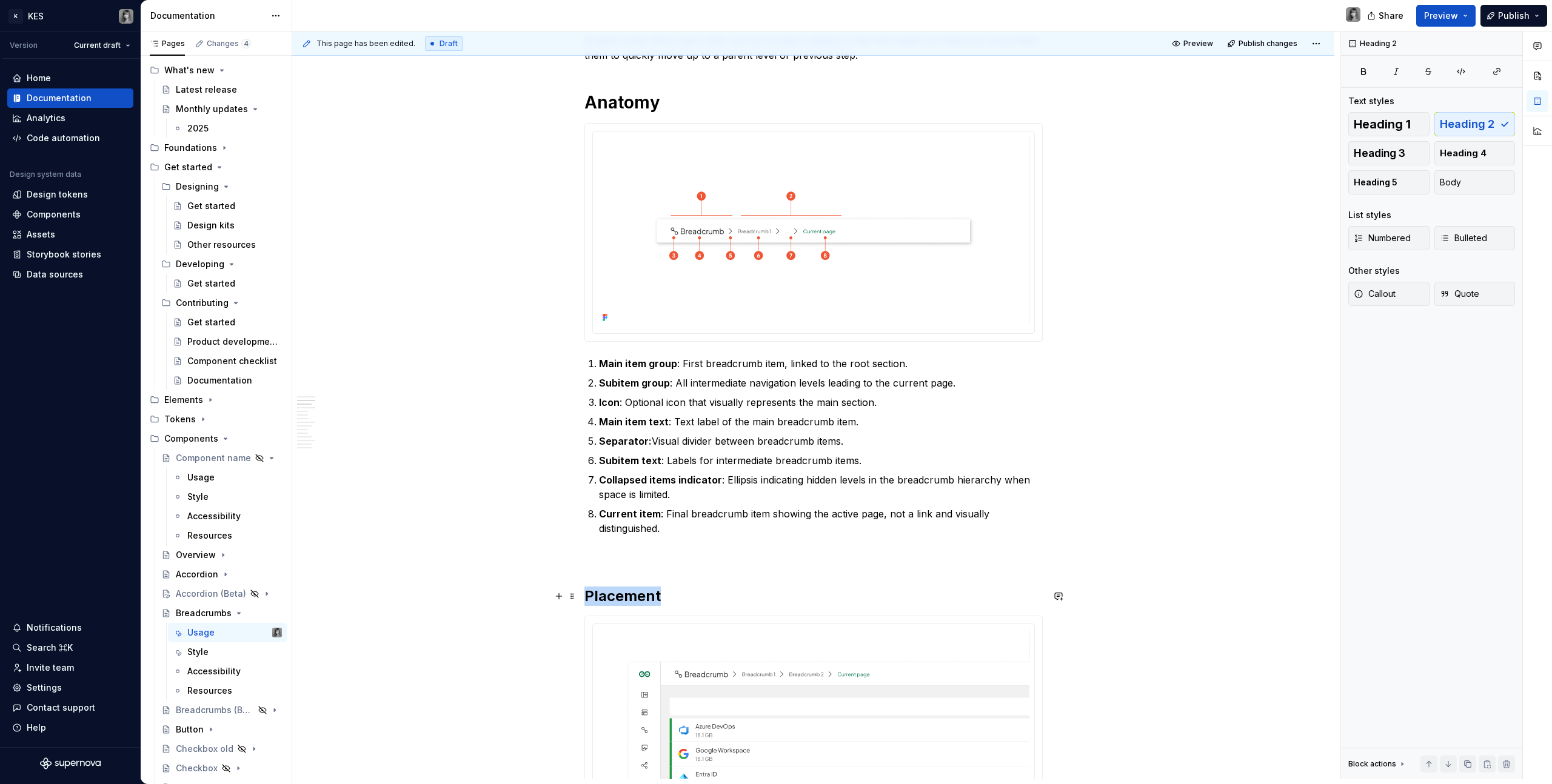 click on "Placement" at bounding box center [814, 596] 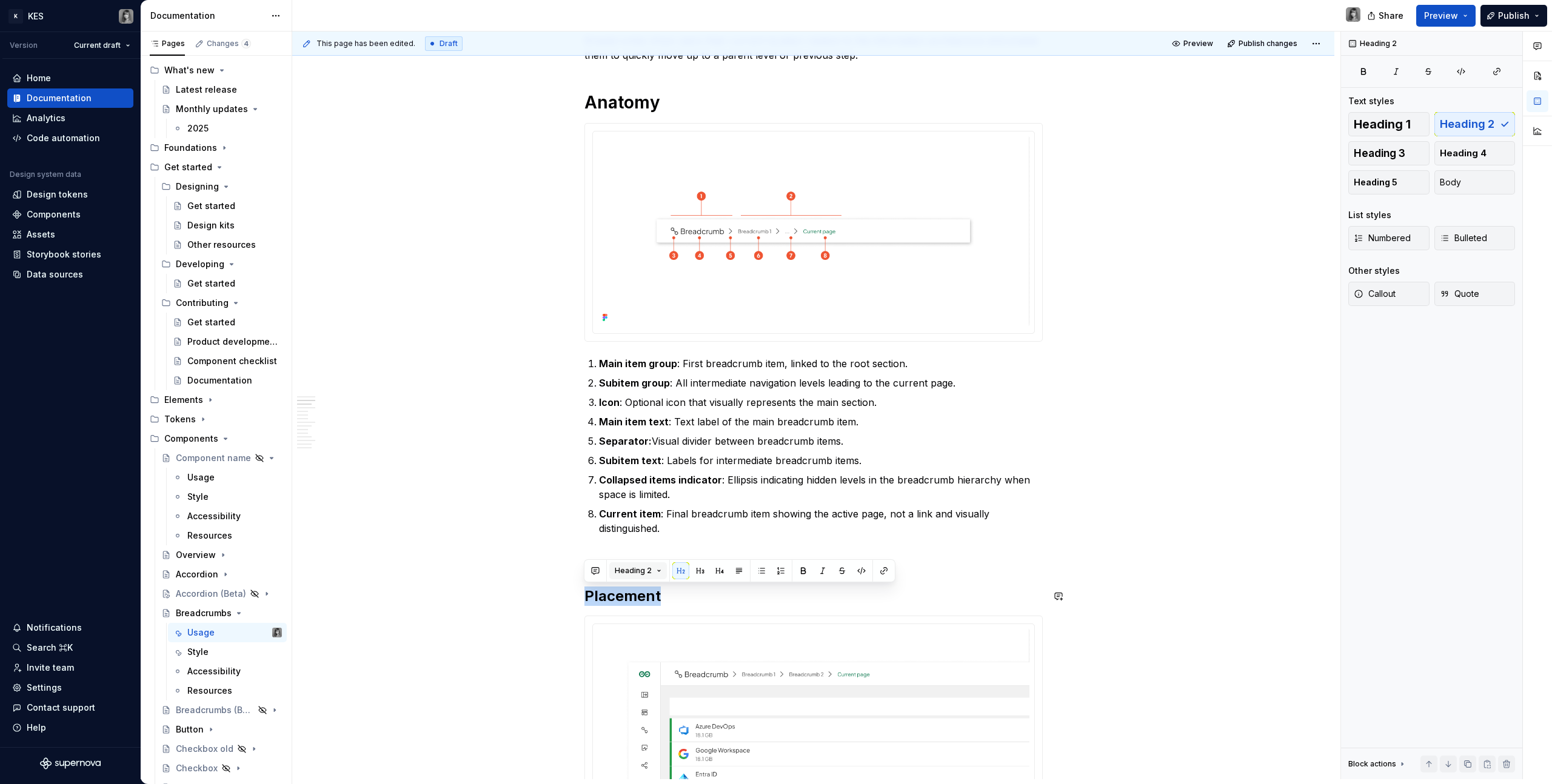 click on "Heading 2" at bounding box center [638, 571] 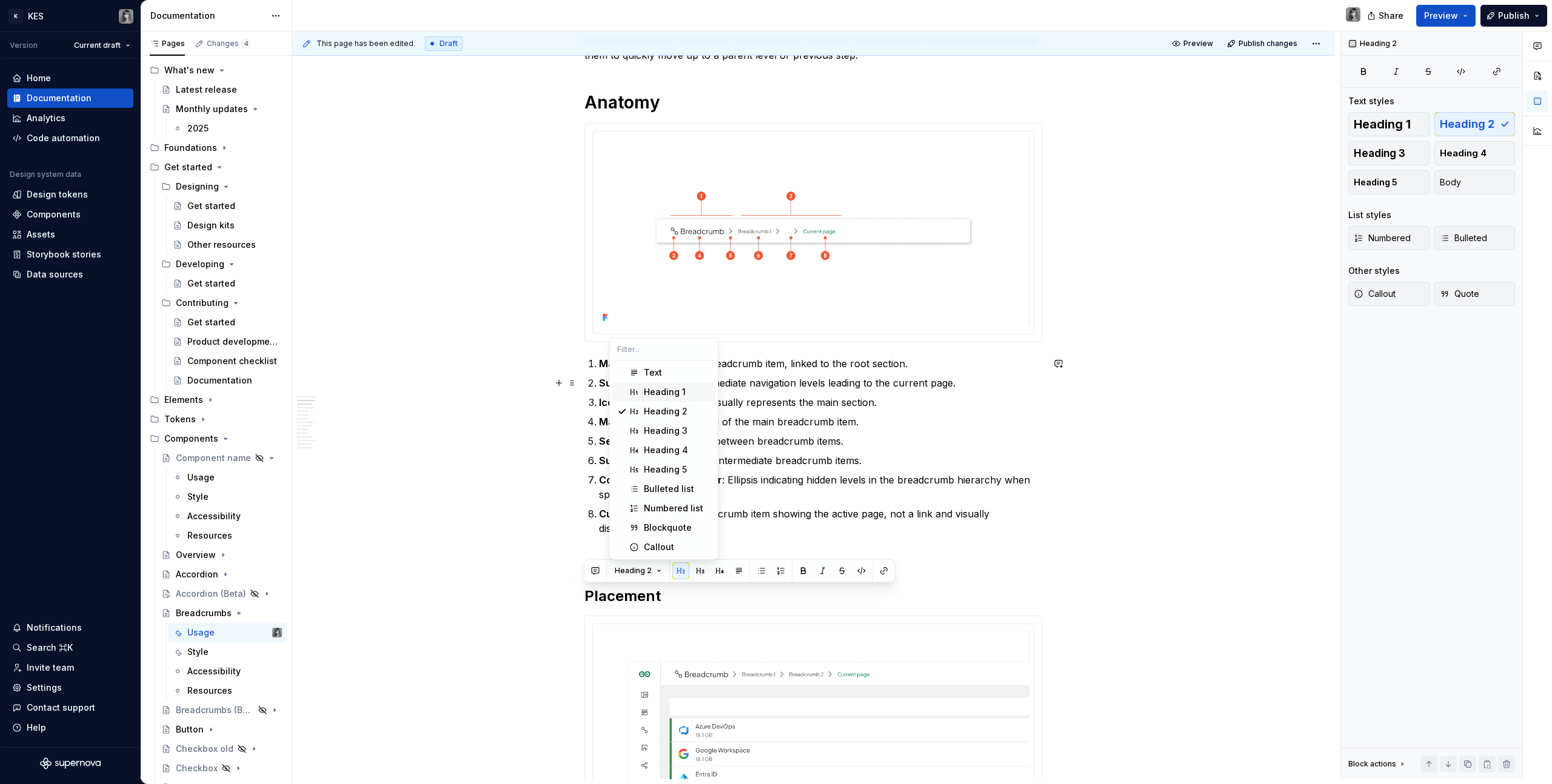 click on "Heading 1" at bounding box center [664, 392] 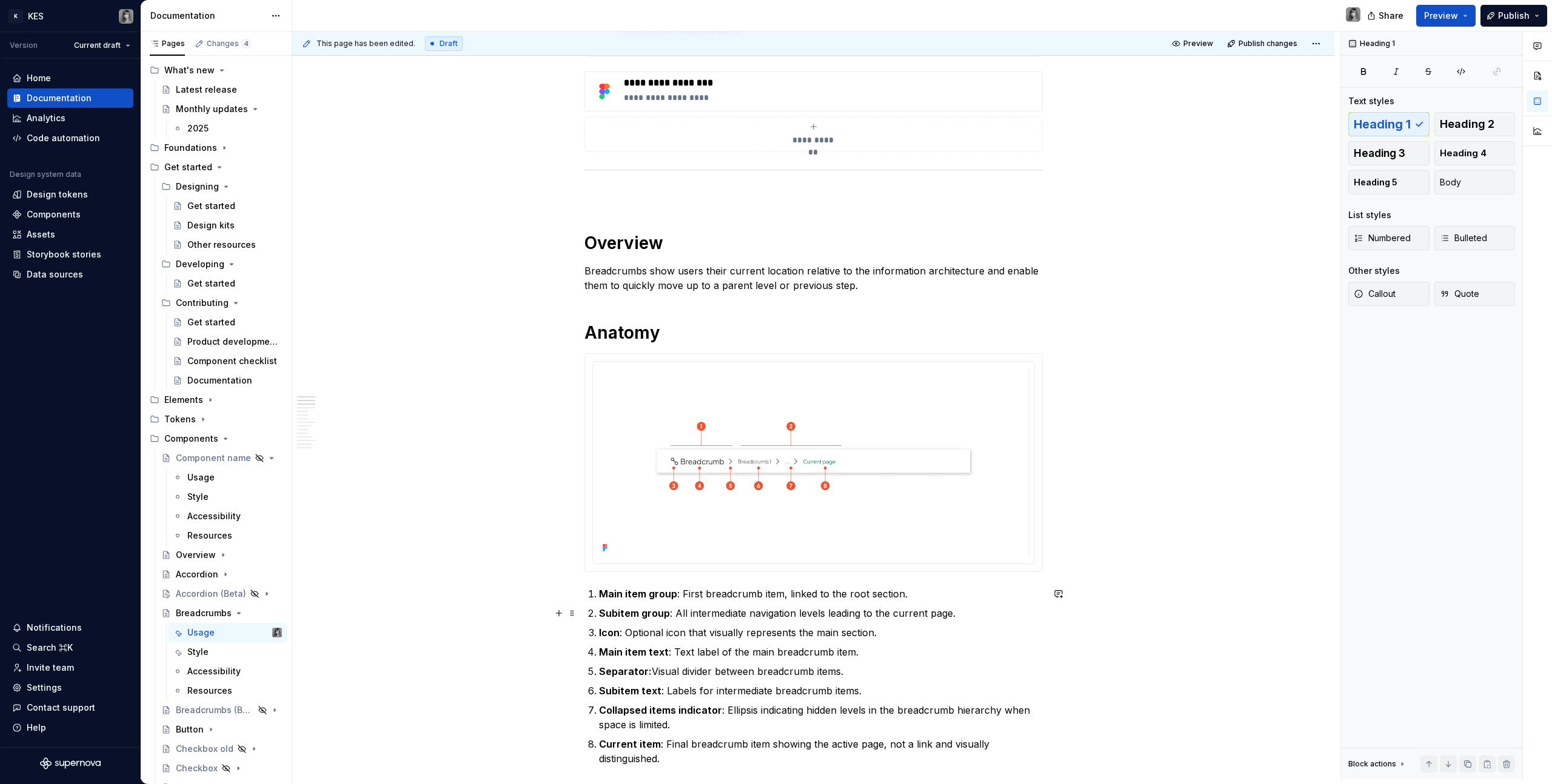scroll, scrollTop: 404, scrollLeft: 0, axis: vertical 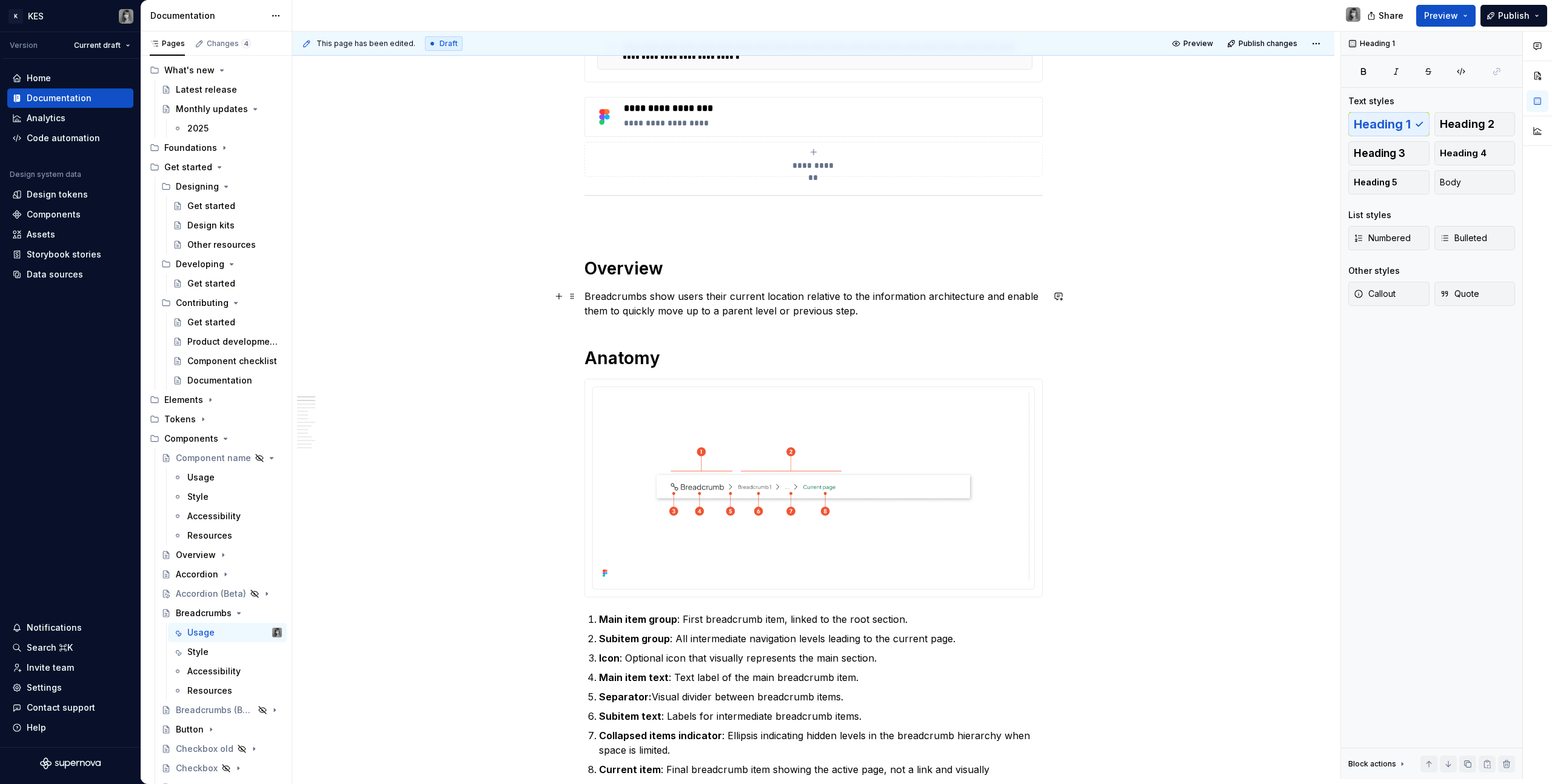 click on "Breadcrumbs show users their current location relative to the information architecture and enable them to quickly move up to a parent level or previous step." at bounding box center (814, 304) 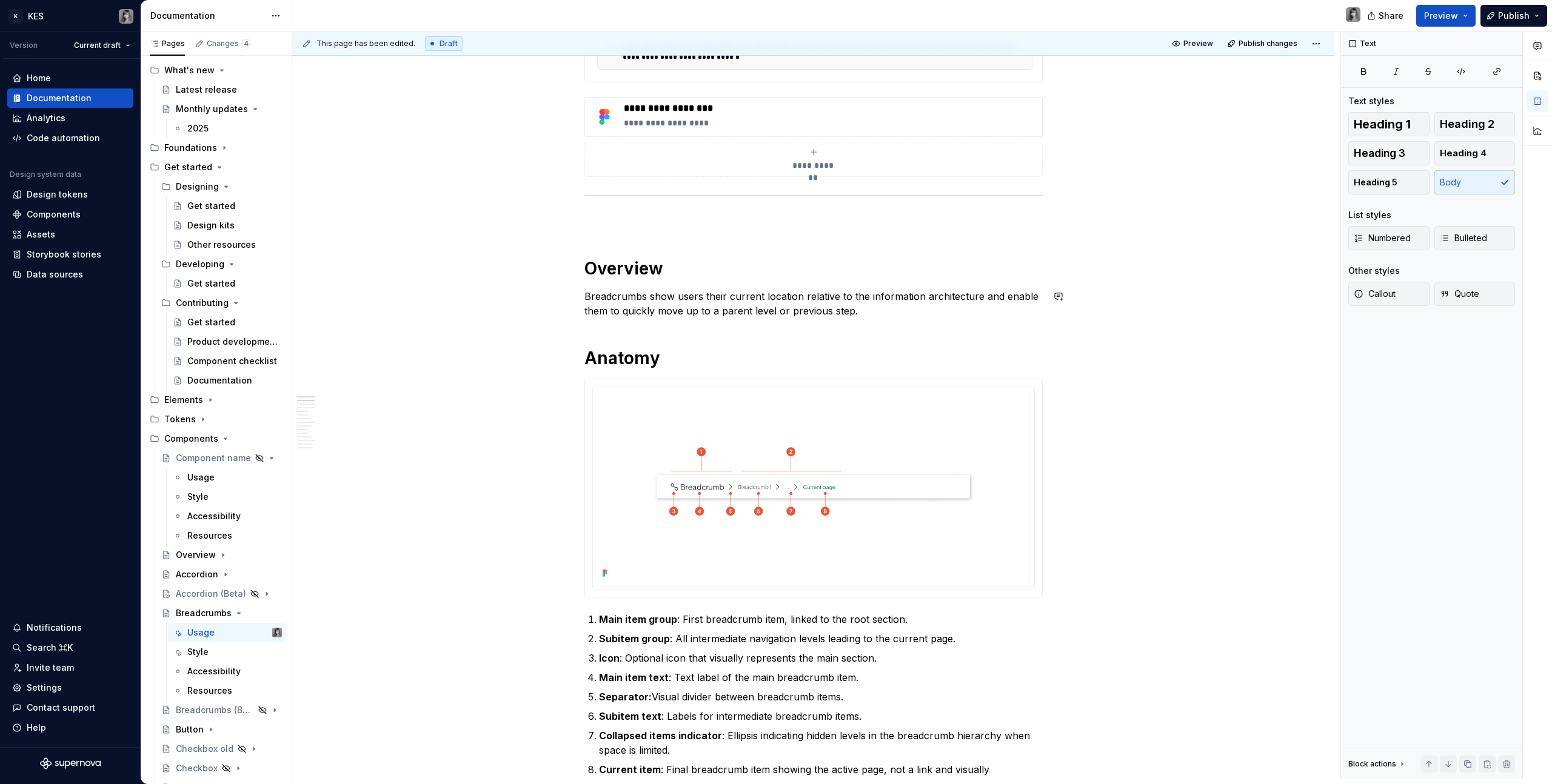 click on "**********" at bounding box center (814, 1862) 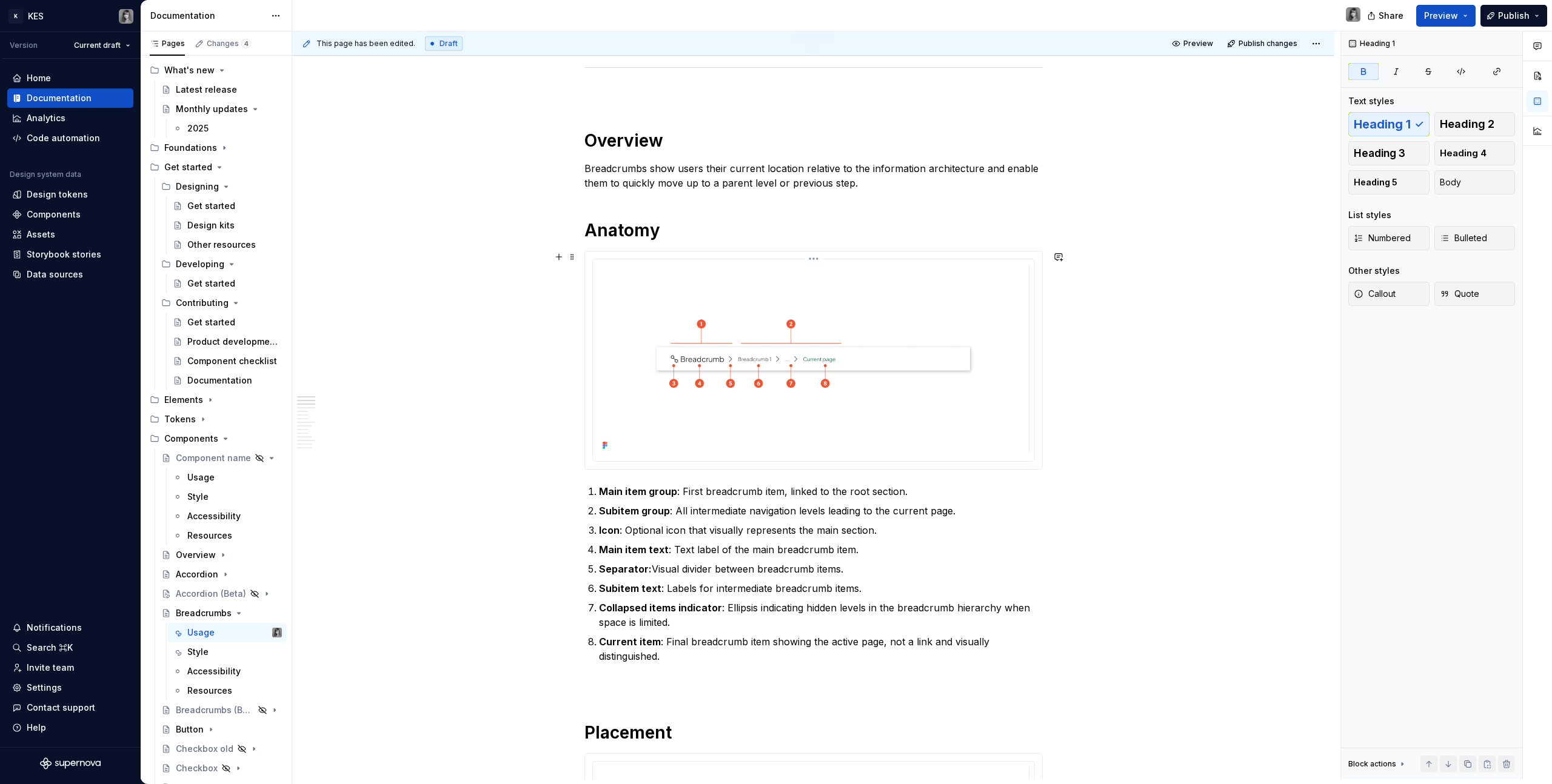 scroll, scrollTop: 598, scrollLeft: 0, axis: vertical 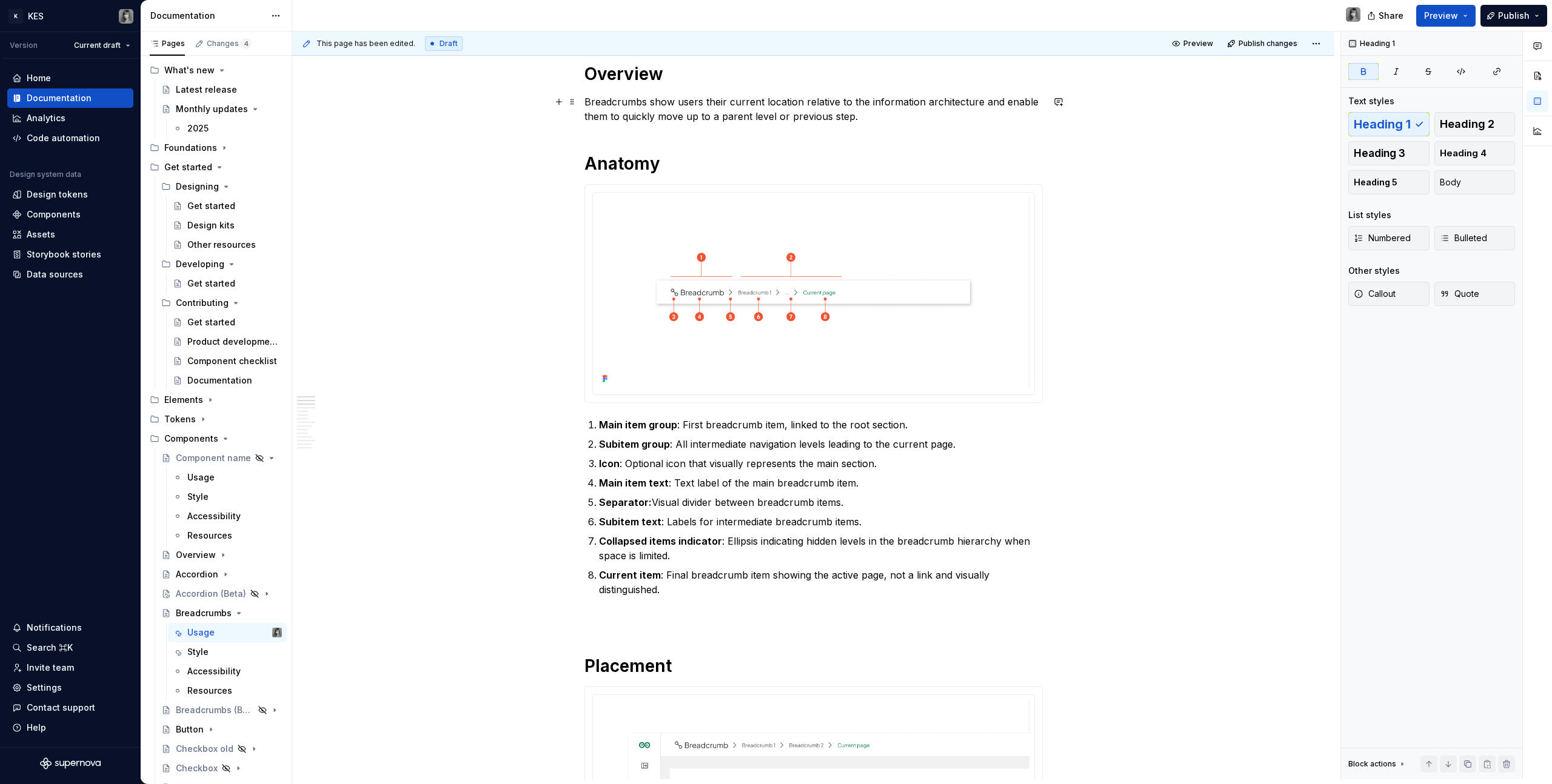 click on "Breadcrumbs show users their current location relative to the information architecture and enable them to quickly move up to a parent level or previous step." at bounding box center (814, 109) 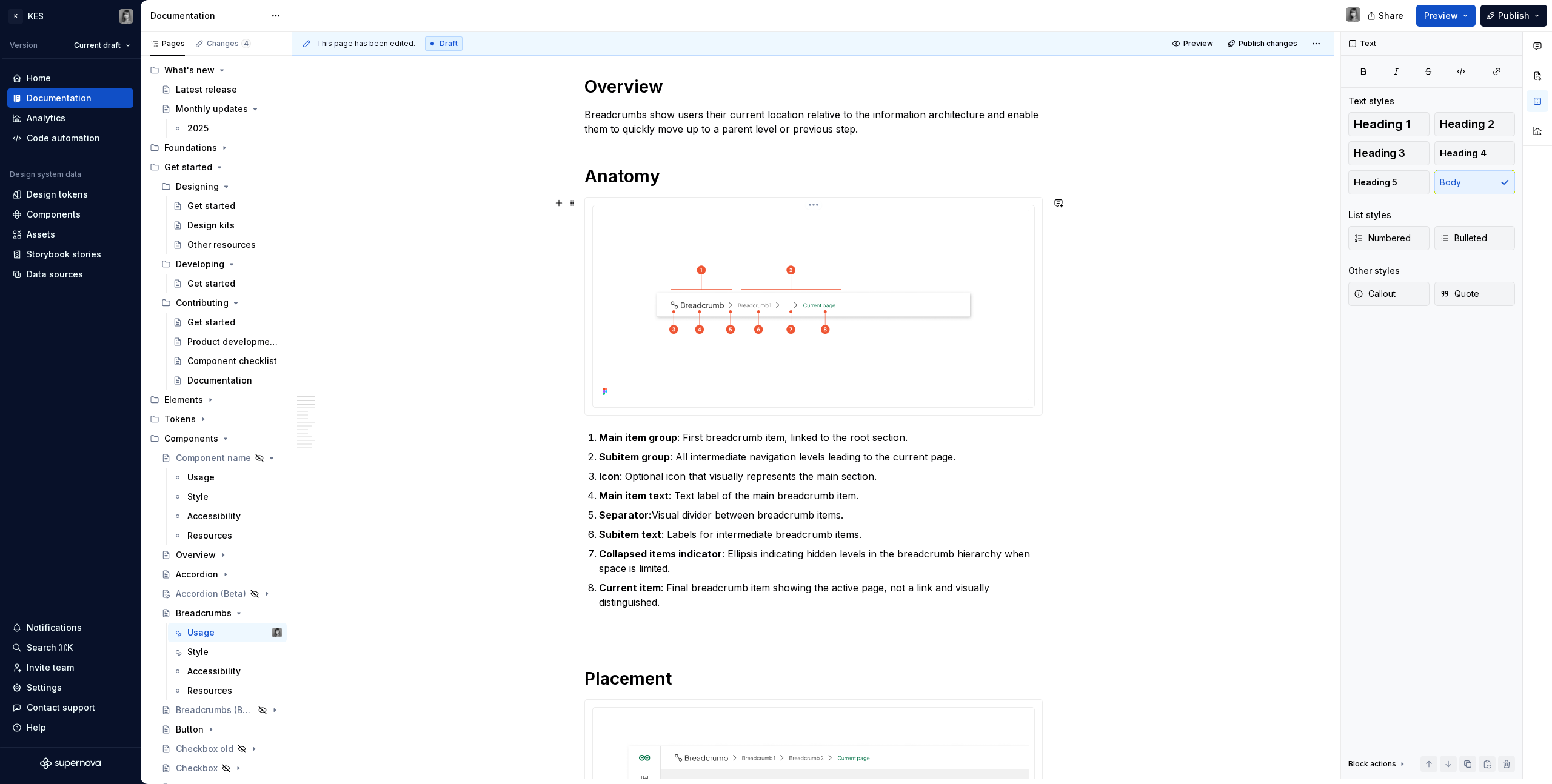scroll, scrollTop: 585, scrollLeft: 0, axis: vertical 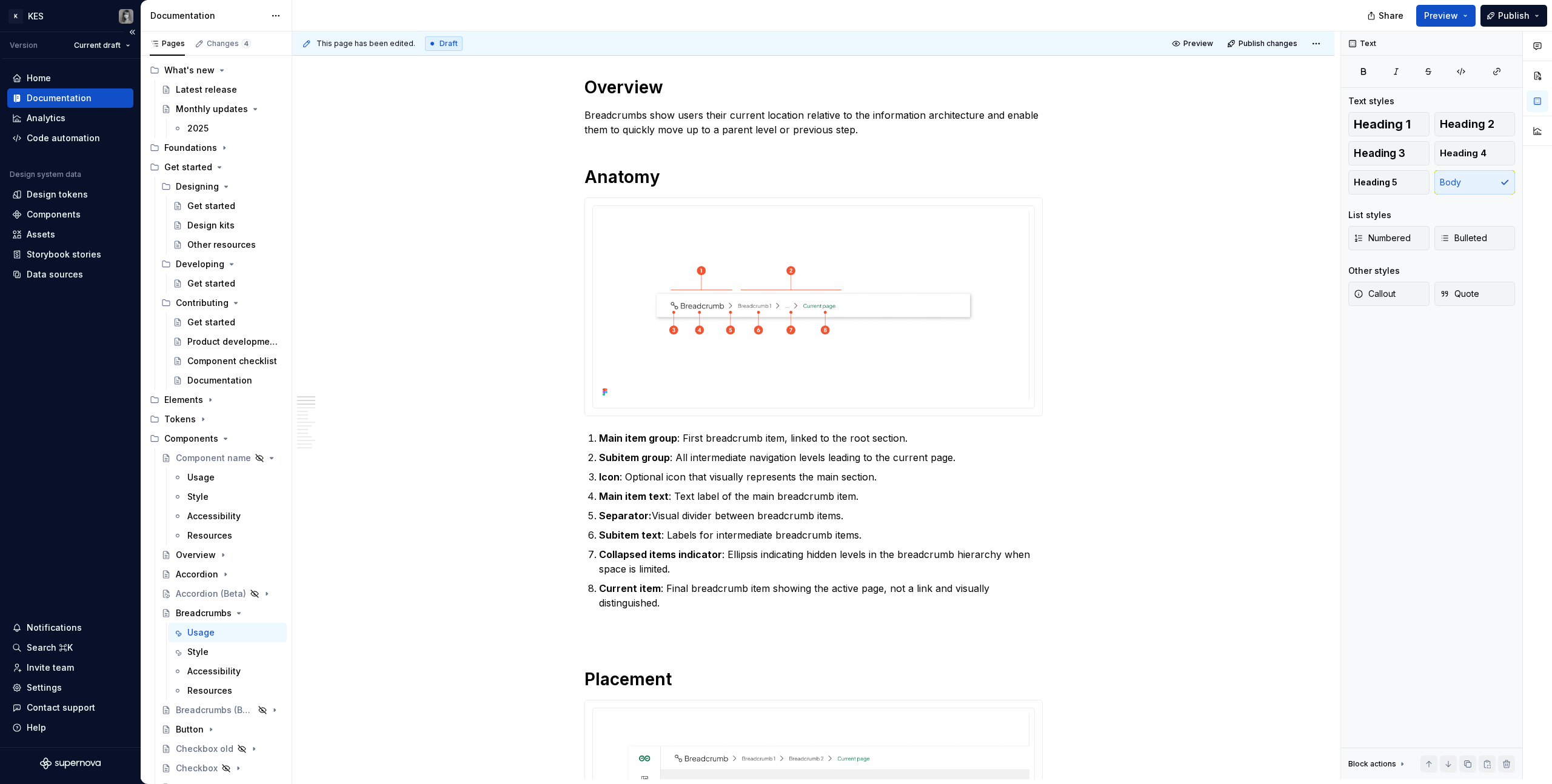 type on "*" 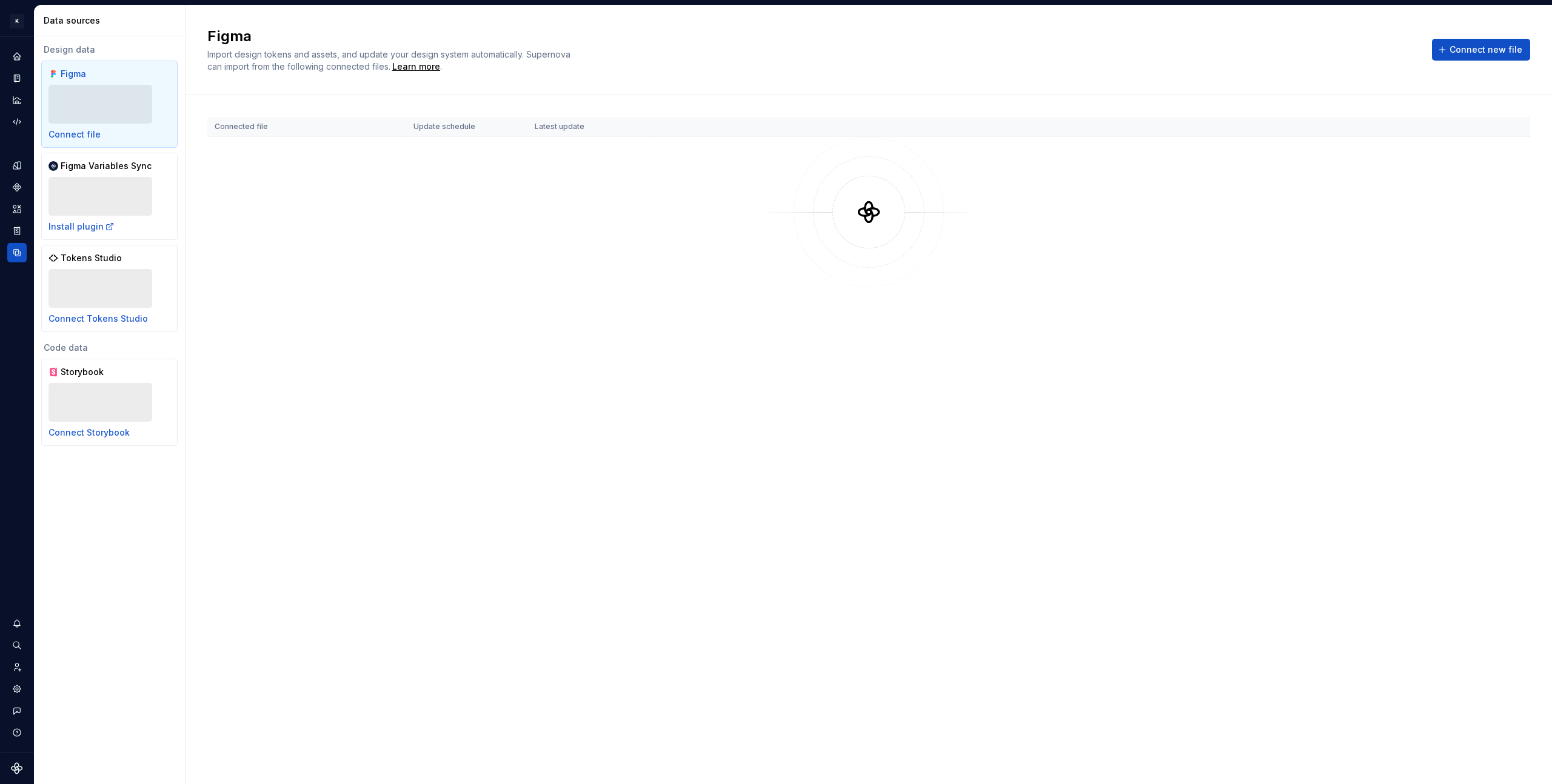 scroll, scrollTop: 0, scrollLeft: 0, axis: both 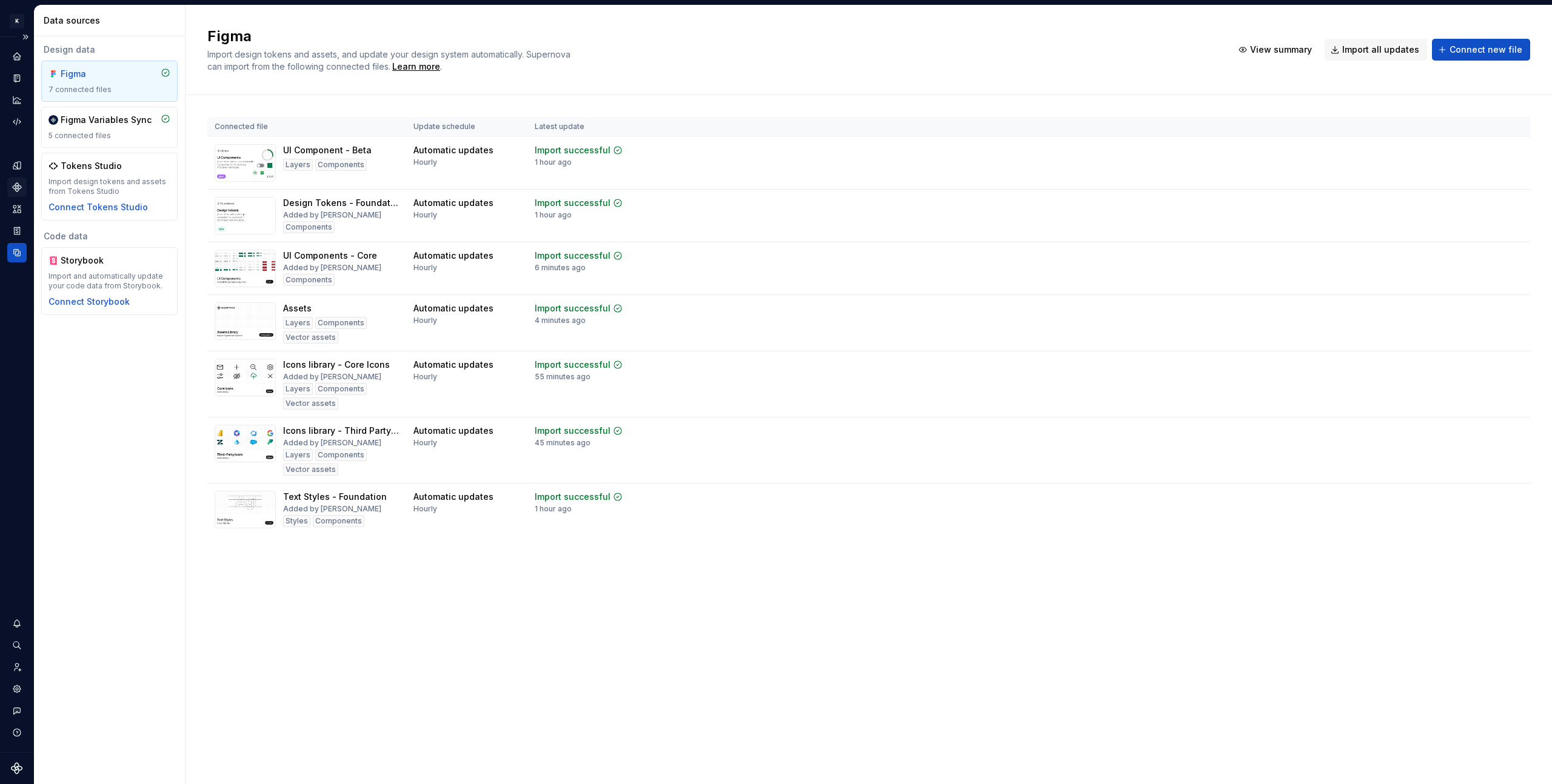 click at bounding box center [17, 187] 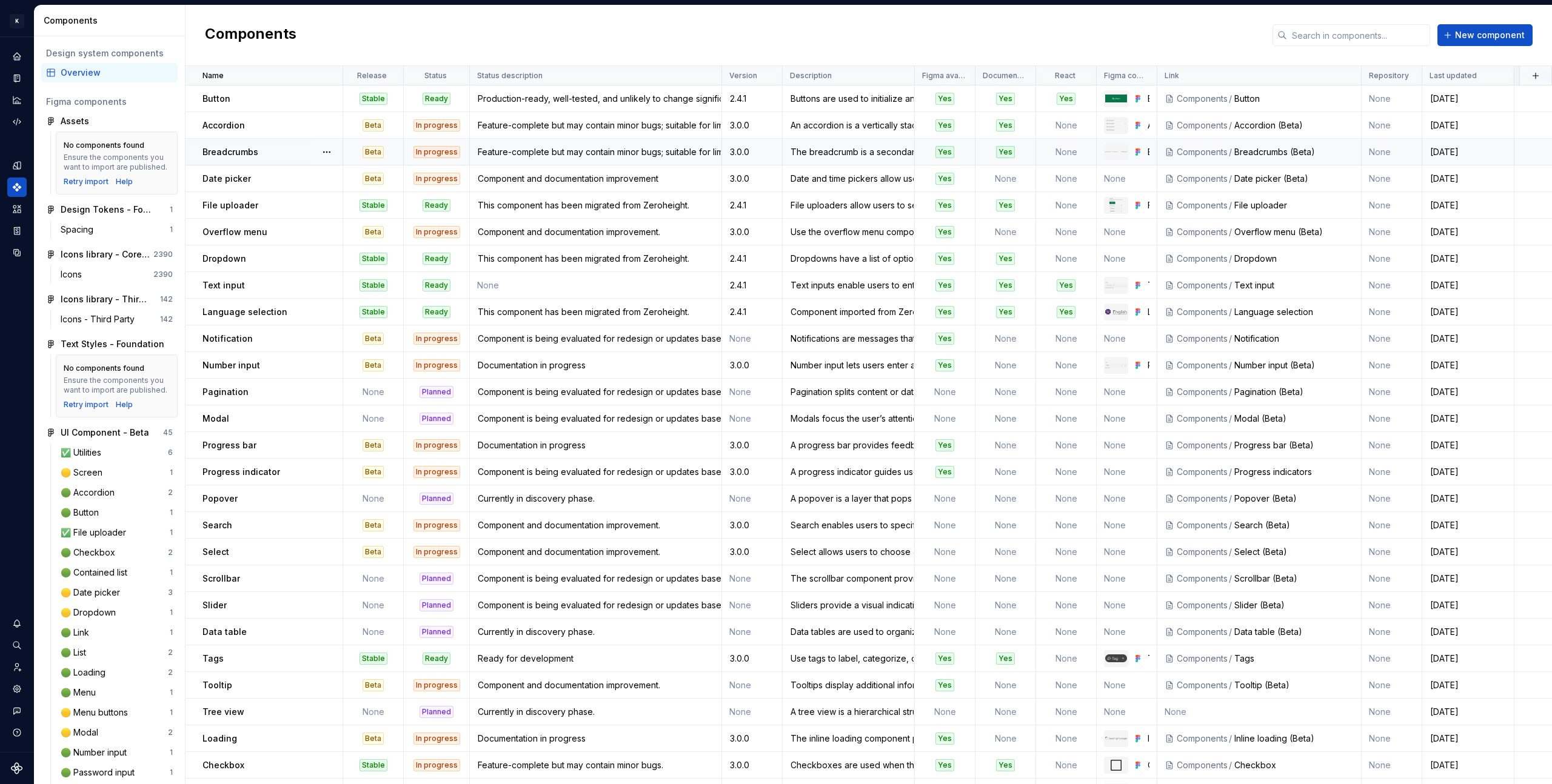 click on "Breadcrumbs" at bounding box center [272, 152] 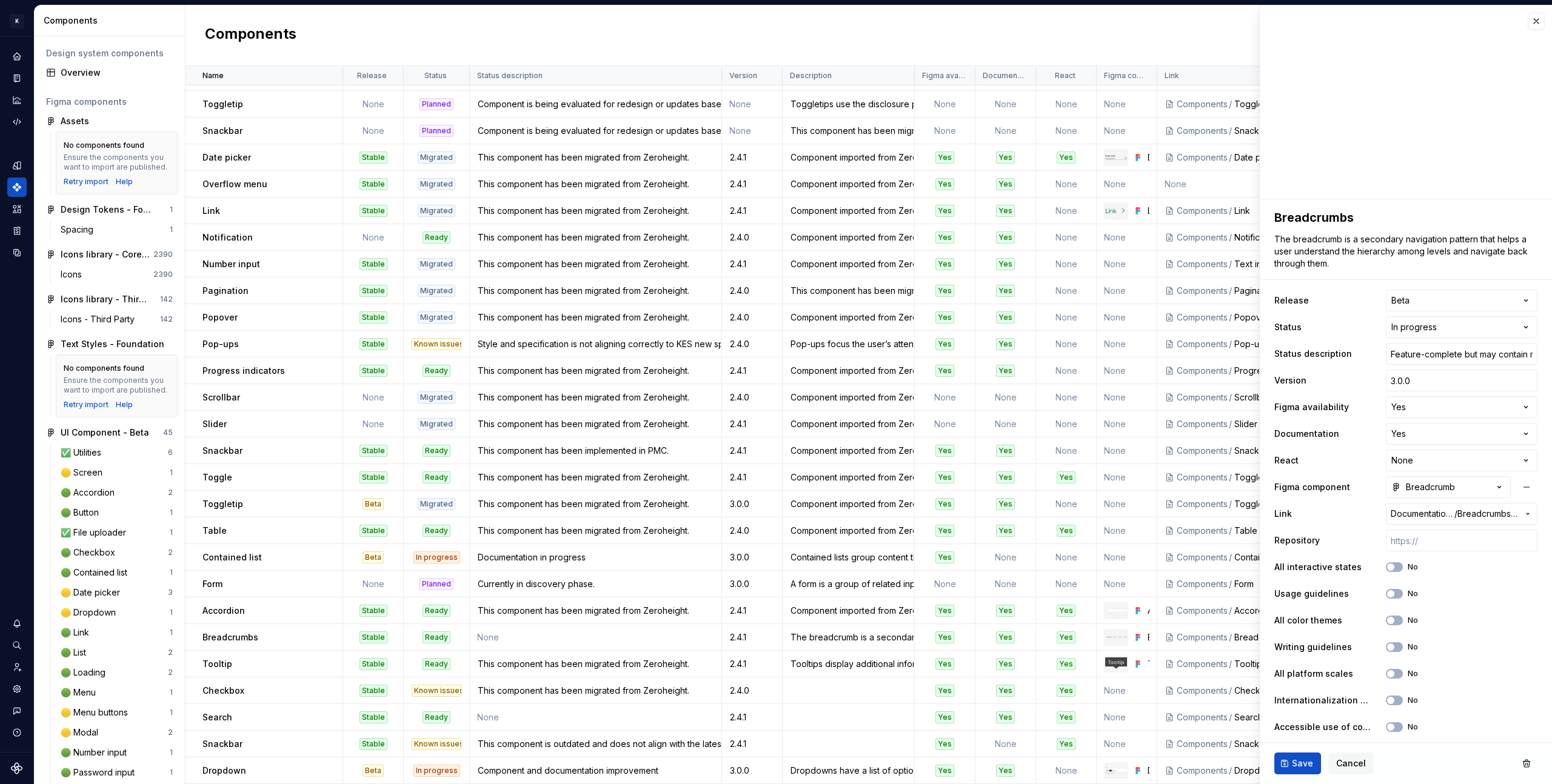 scroll, scrollTop: 0, scrollLeft: 0, axis: both 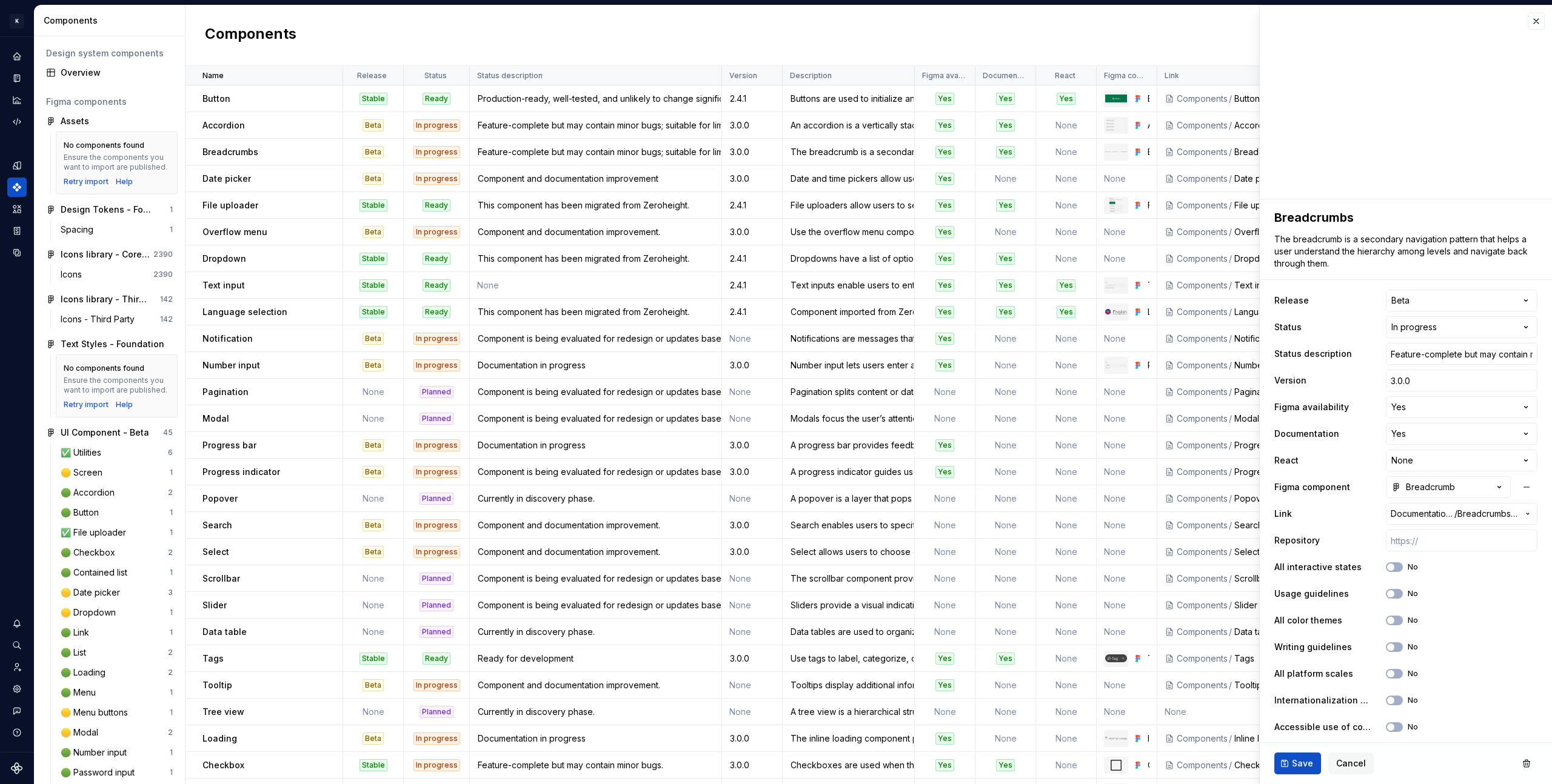 click on "K KES Design system data Components Design system components Overview Figma components Assets No components found Ensure the components you want to import are published. Retry import Help Design Tokens - Foundation 1 Spacing 1 Icons library - Core Icons 2390 Icons 2390 Icons library - Third Party Icons 142 Icons - Third Party 142 Text Styles - Foundation No components found Ensure the components you want to import are published. Retry import Help UI Component - Beta 45 ✅ Utilities 6 🟡 Screen 1 🟢 Accordion 2 🟢 Button 1 ✅ File uploader 1 🟢 Checkbox 2 🟢 Contained list 1 🟡 Date picker 3 🟡 Dropdown 1 🟢 Link 1 🟢 List 2 🟢 Loading 2 🟢 Menu 1 🟡 Menu buttons 1 🟡 Modal 2 🟢 Number input 1 🟢 Password input 1 🟢 Progress bar 1 🟢 Progress indicator 1 🟢 Radio button 2 🟡 Search 3 🟢 Tabs 1 🟡 Tag 1 🟢 Text input 1 🟢 Text area 1 🟢 Toggle 2 🟢 Tooltip 2 🟢 Breadcrumbs 1 UI Components - Core 68 Accordion 1 Button 1 What's New banner template 3 Utilities" at bounding box center [776, 392] 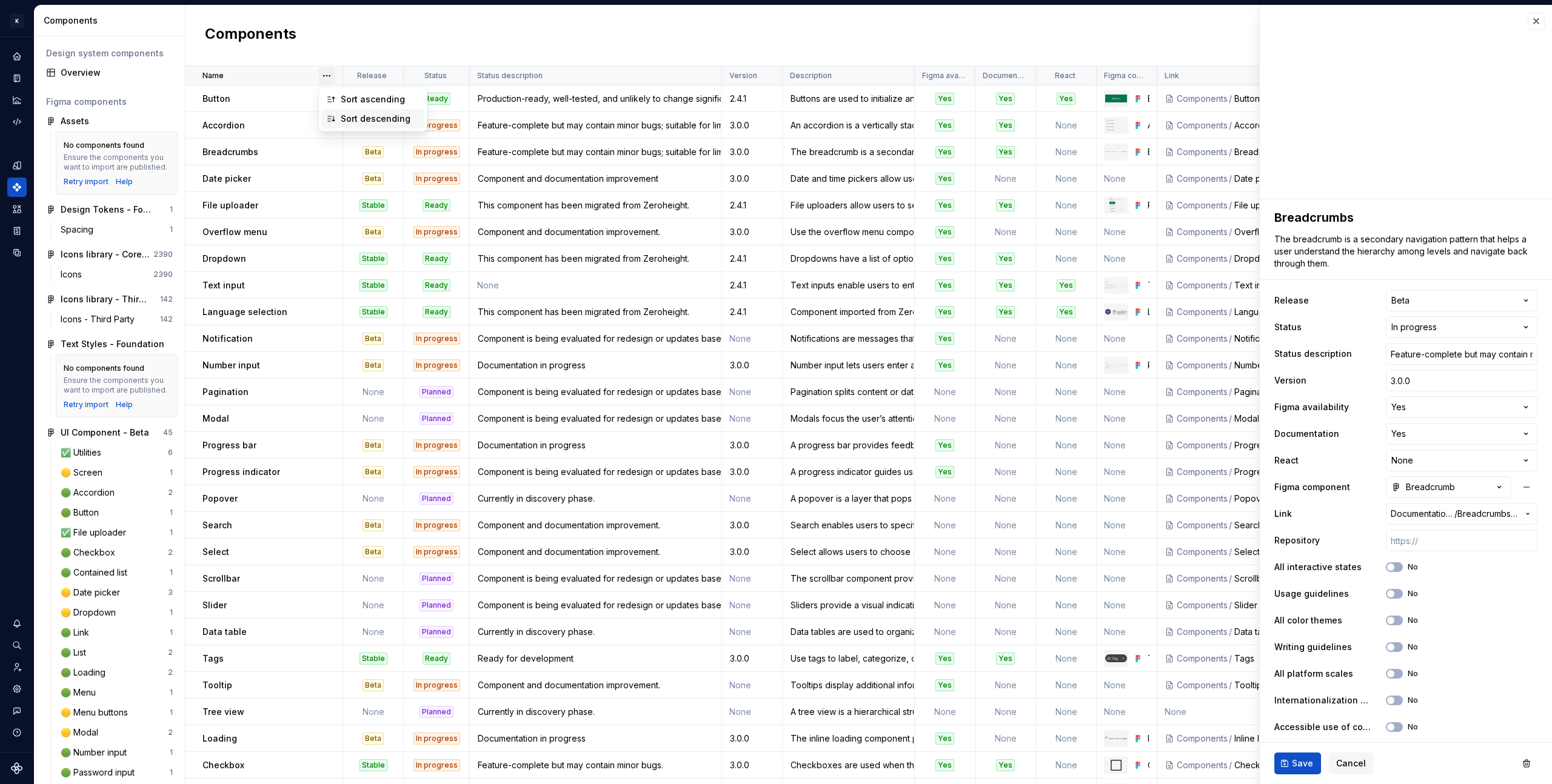 click on "Sort descending" at bounding box center [380, 119] 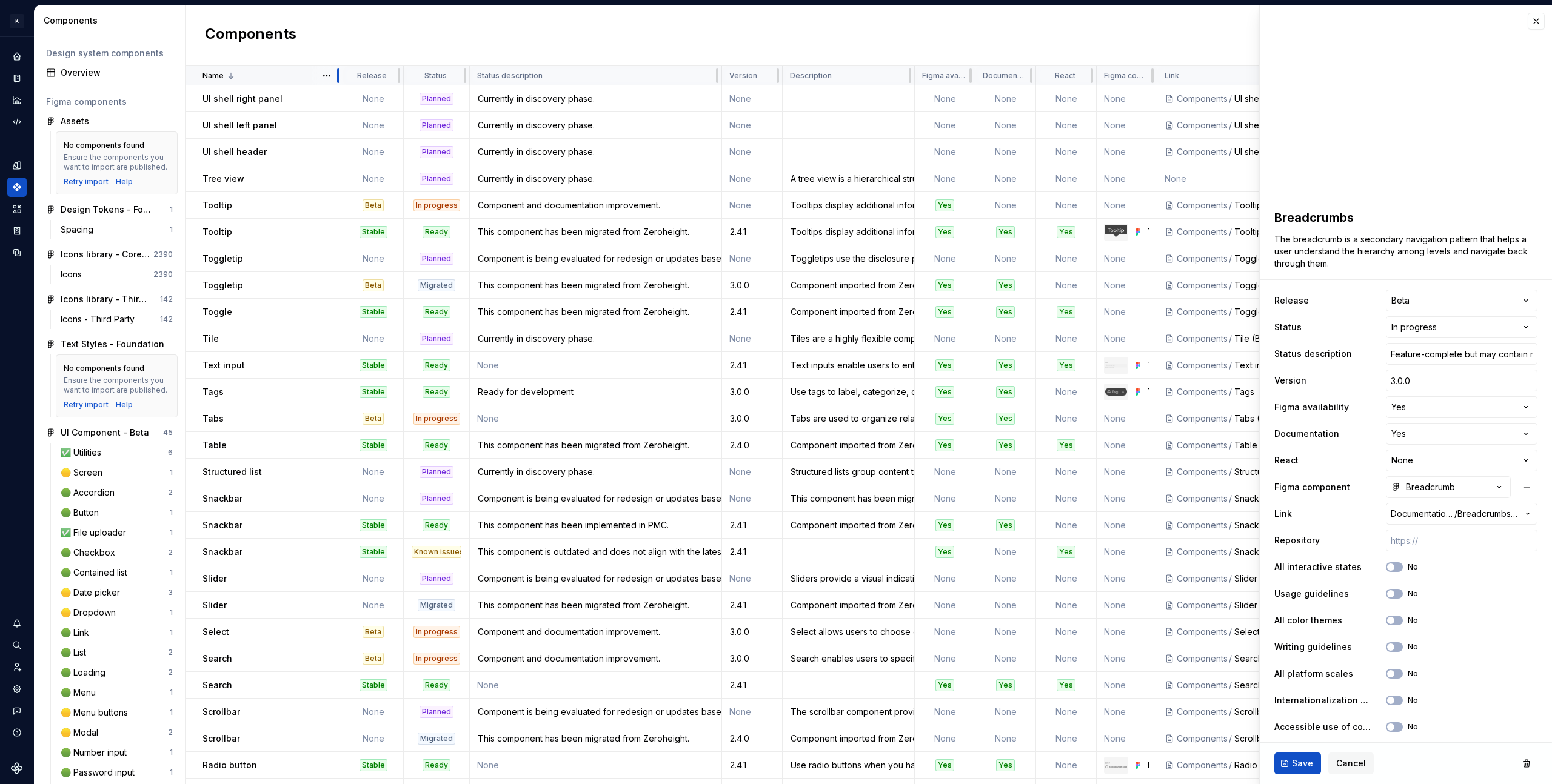 click at bounding box center [338, 76] 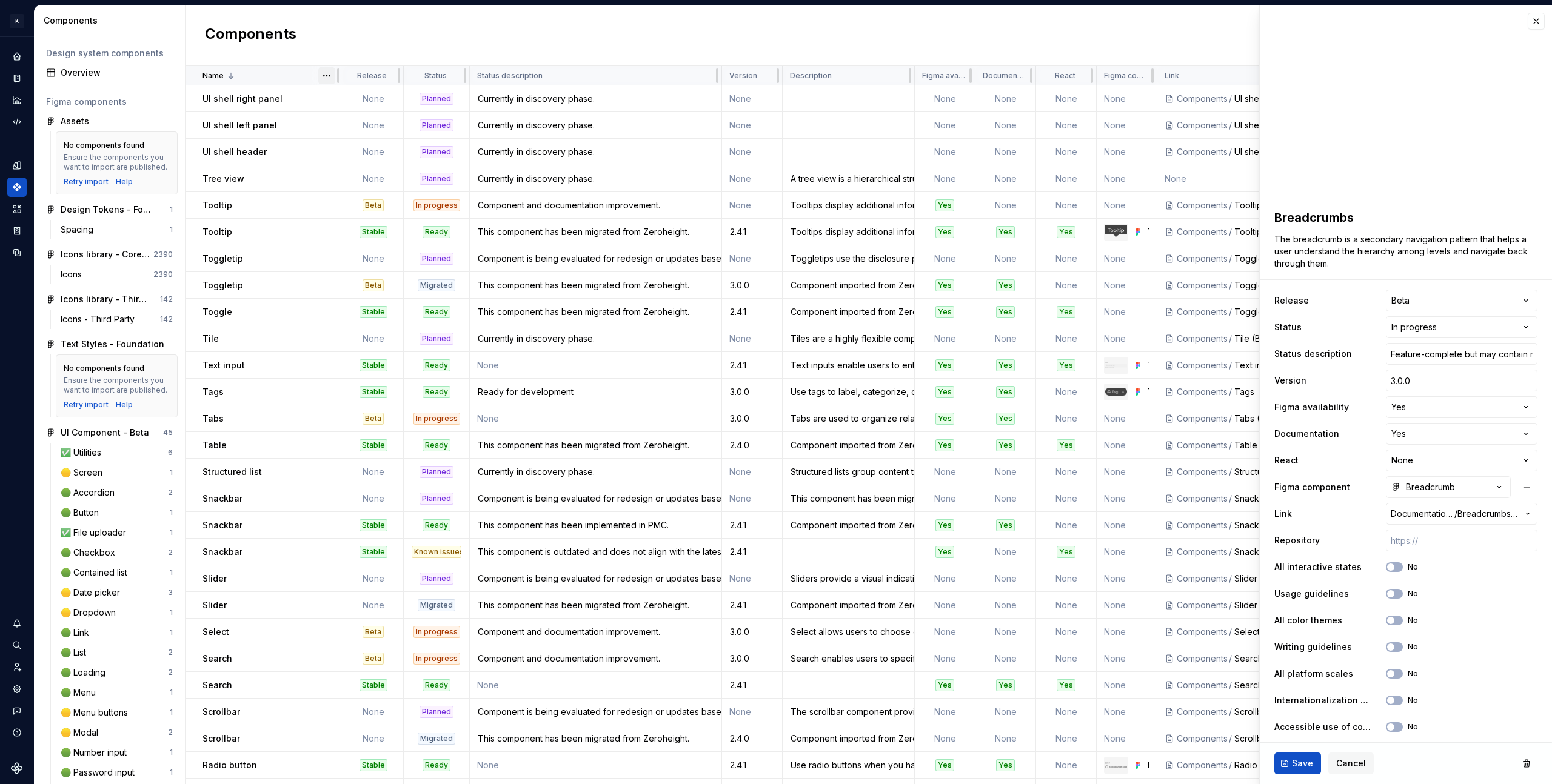 click on "K KES Design system data Components Design system components Overview Figma components Assets No components found Ensure the components you want to import are published. Retry import Help Design Tokens - Foundation 1 Spacing 1 Icons library - Core Icons 2390 Icons 2390 Icons library - Third Party Icons 142 Icons - Third Party 142 Text Styles - Foundation No components found Ensure the components you want to import are published. Retry import Help UI Component - Beta 45 ✅ Utilities 6 🟡 Screen 1 🟢 Accordion 2 🟢 Button 1 ✅ File uploader 1 🟢 Checkbox 2 🟢 Contained list 1 🟡 Date picker 3 🟡 Dropdown 1 🟢 Link 1 🟢 List 2 🟢 Loading 2 🟢 Menu 1 🟡 Menu buttons 1 🟡 Modal 2 🟢 Number input 1 🟢 Password input 1 🟢 Progress bar 1 🟢 Progress indicator 1 🟢 Radio button 2 🟡 Search 3 🟢 Tabs 1 🟡 Tag 1 🟢 Text input 1 🟢 Text area 1 🟢 Toggle 2 🟢 Tooltip 2 🟢 Breadcrumbs 1 UI Components - Core 68 Accordion 1 Button 1 What's New banner template 3 Utilities" at bounding box center (776, 392) 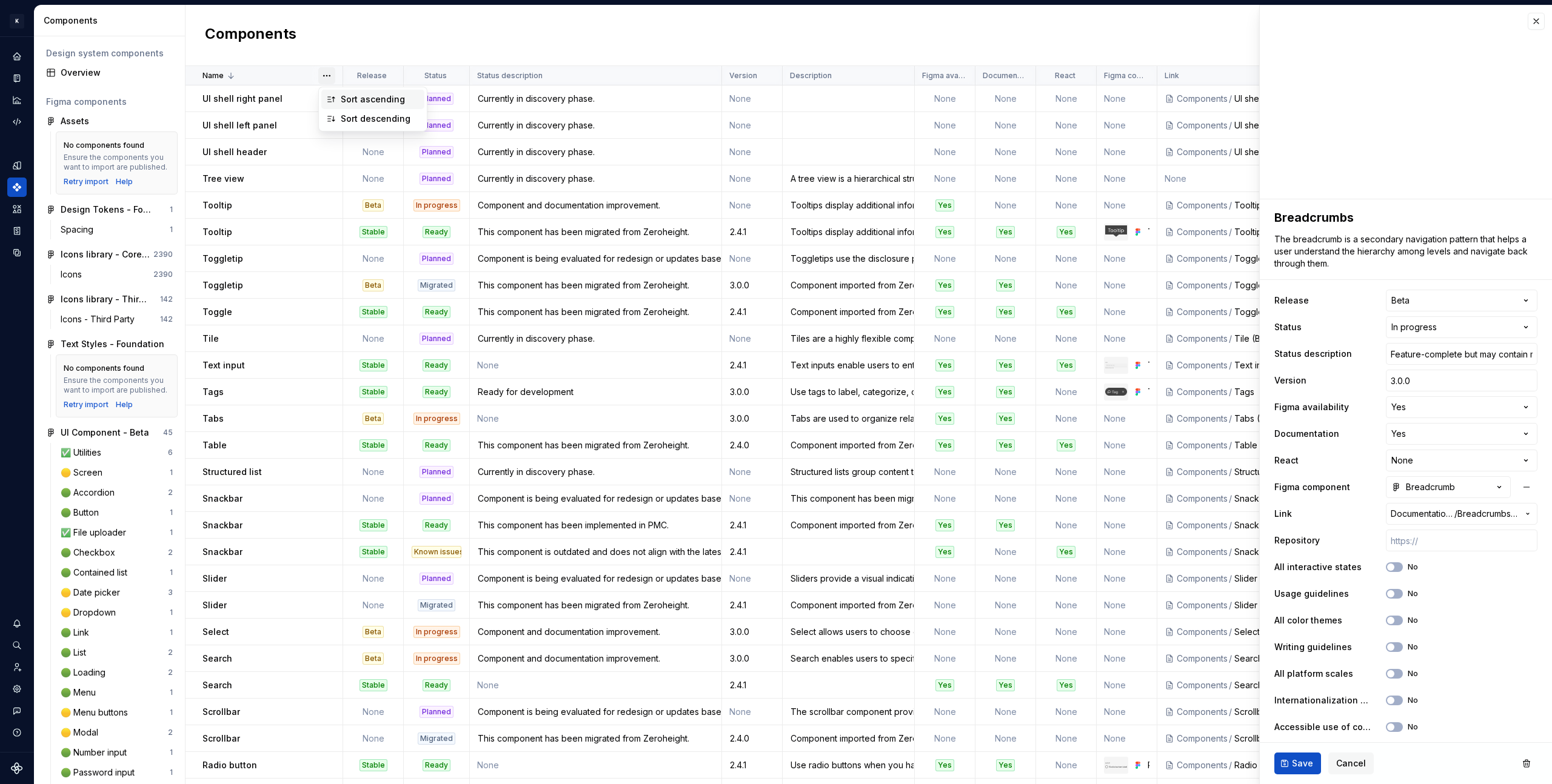 click on "Sort ascending" at bounding box center [373, 99] 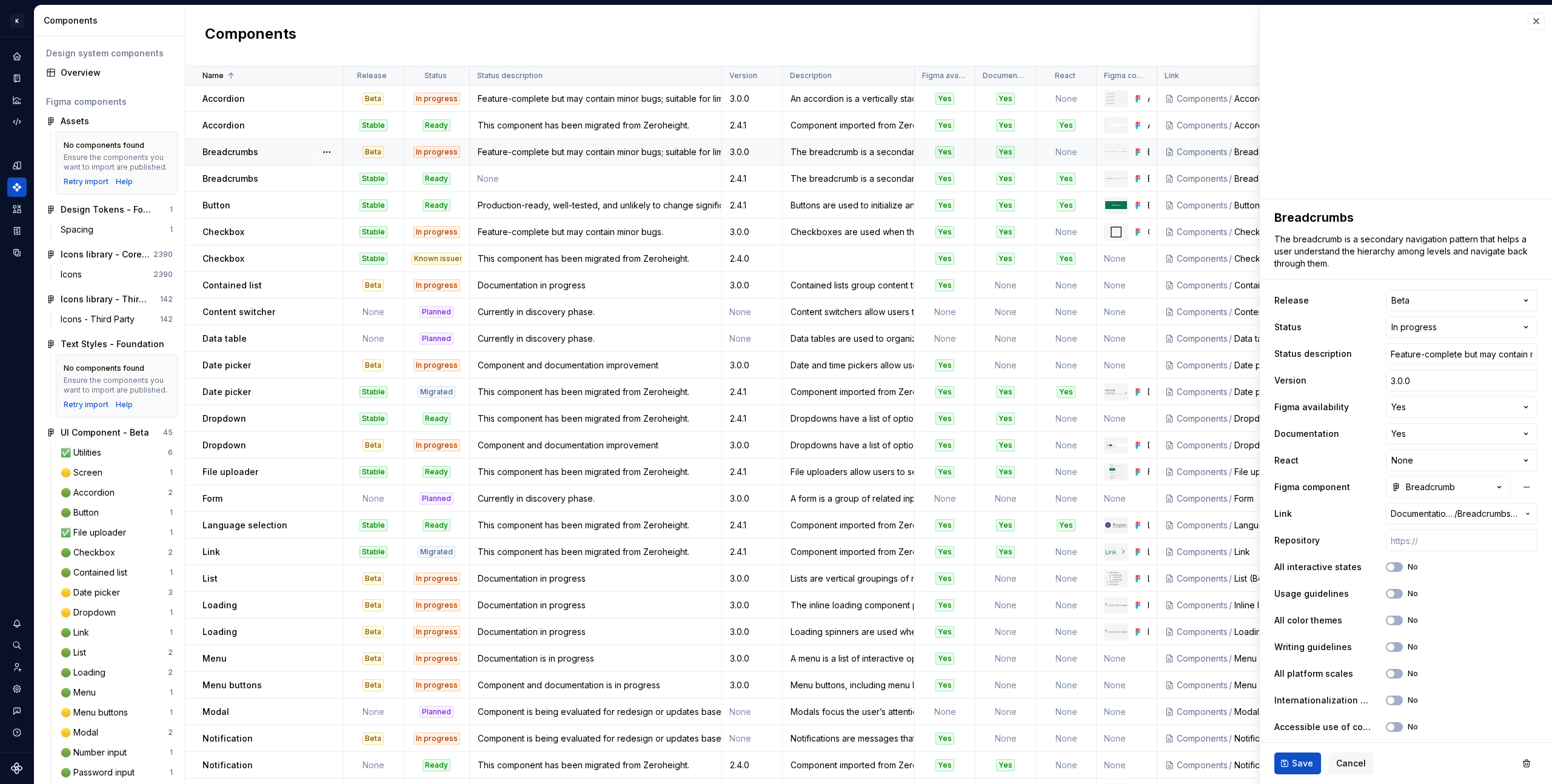 click on "3.0.0" at bounding box center [752, 152] 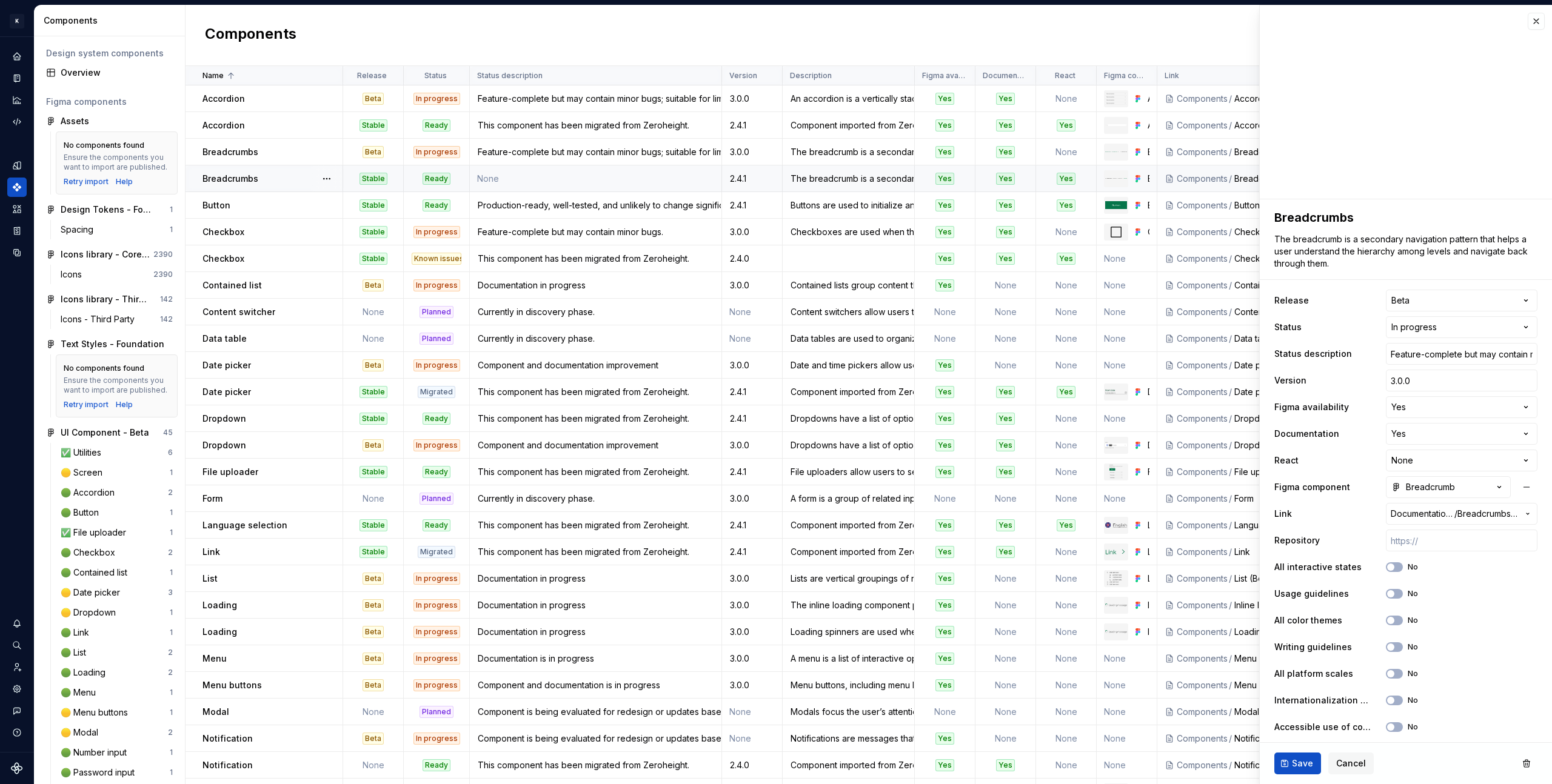 click on "2.4.1" at bounding box center (752, 179) 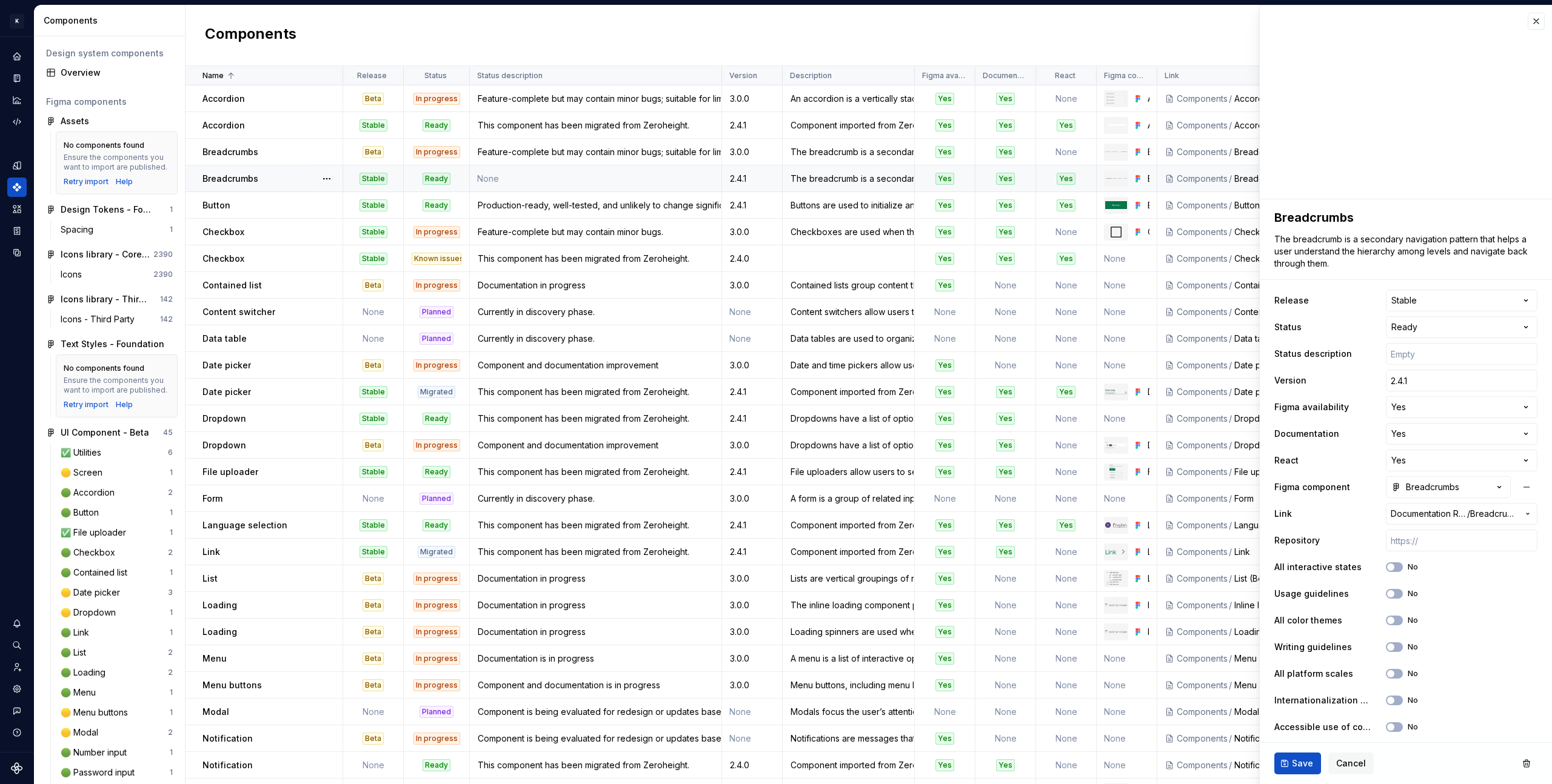 click on "2.4.1" at bounding box center [752, 179] 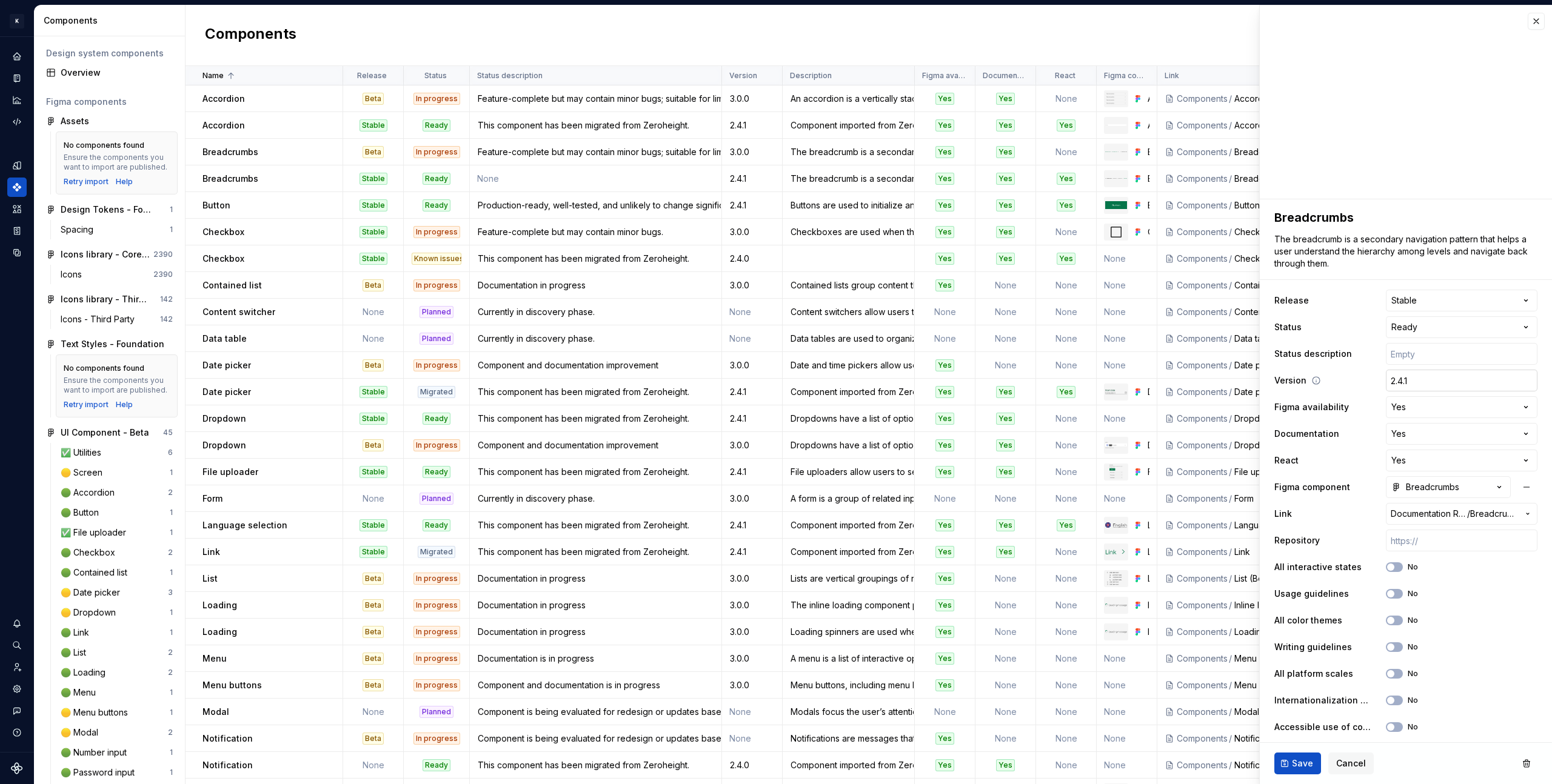 click on "2.4.1" at bounding box center (1462, 380) 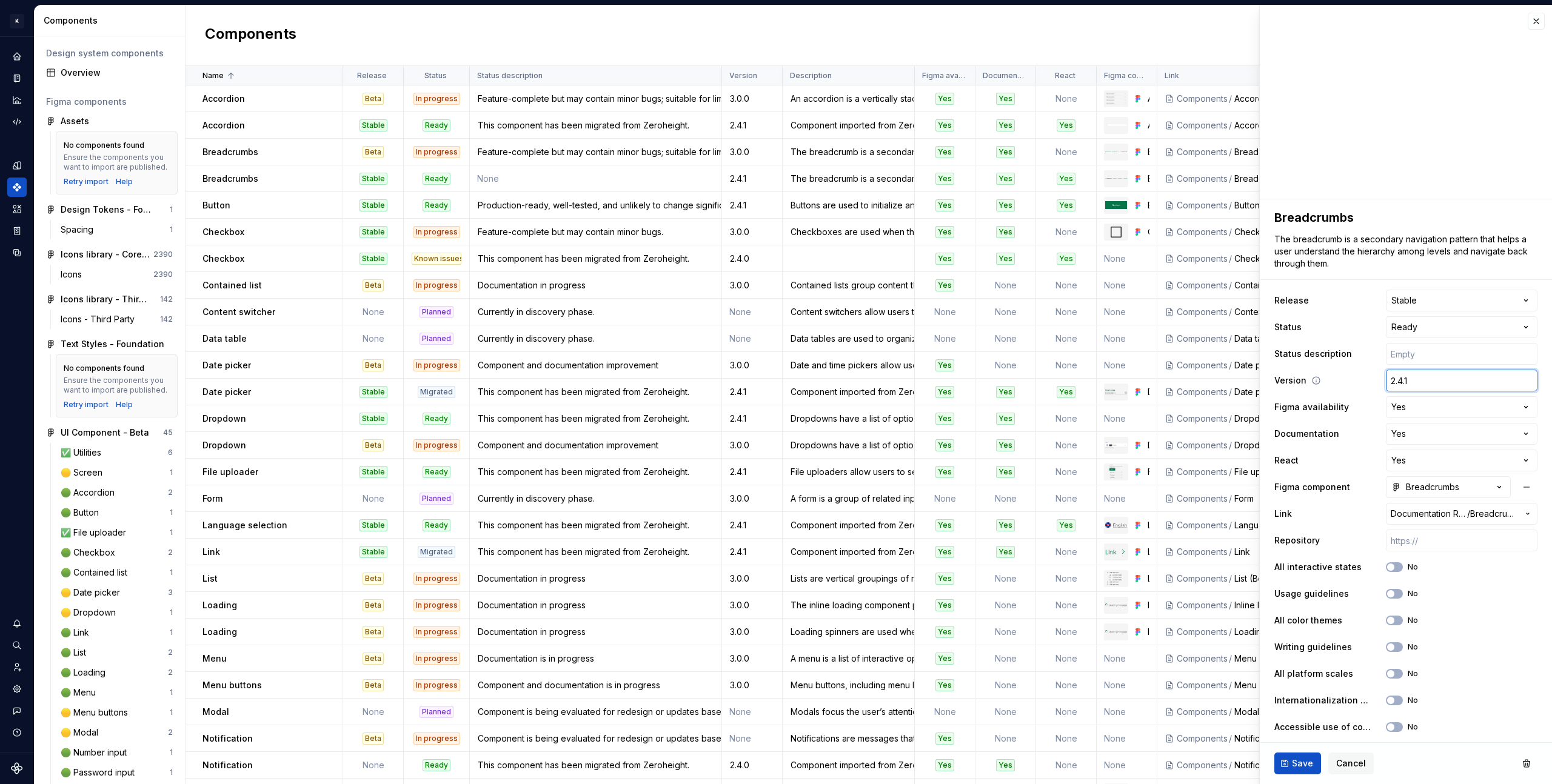 click on "2.4.1" at bounding box center [1462, 380] 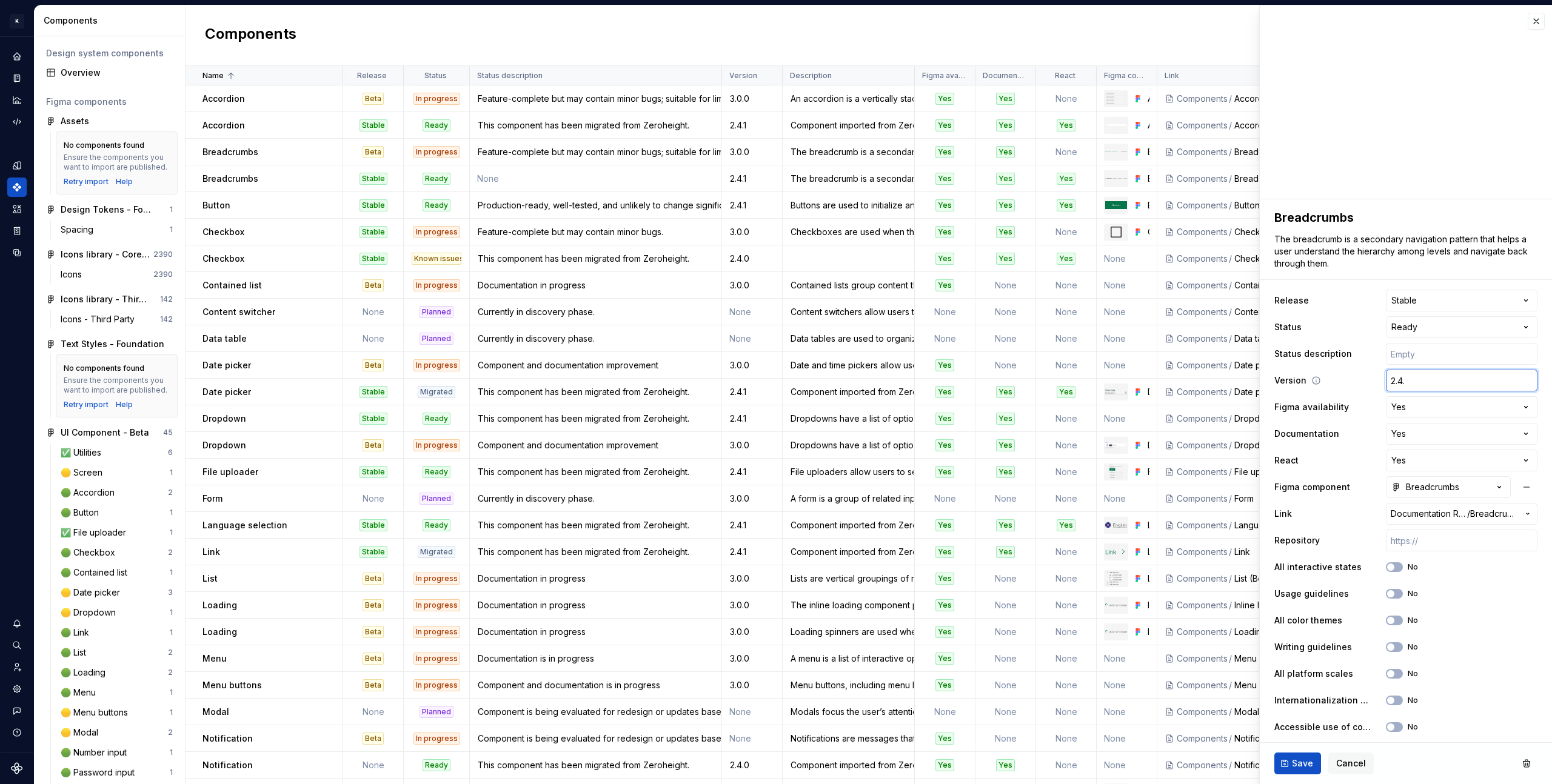 type on "*" 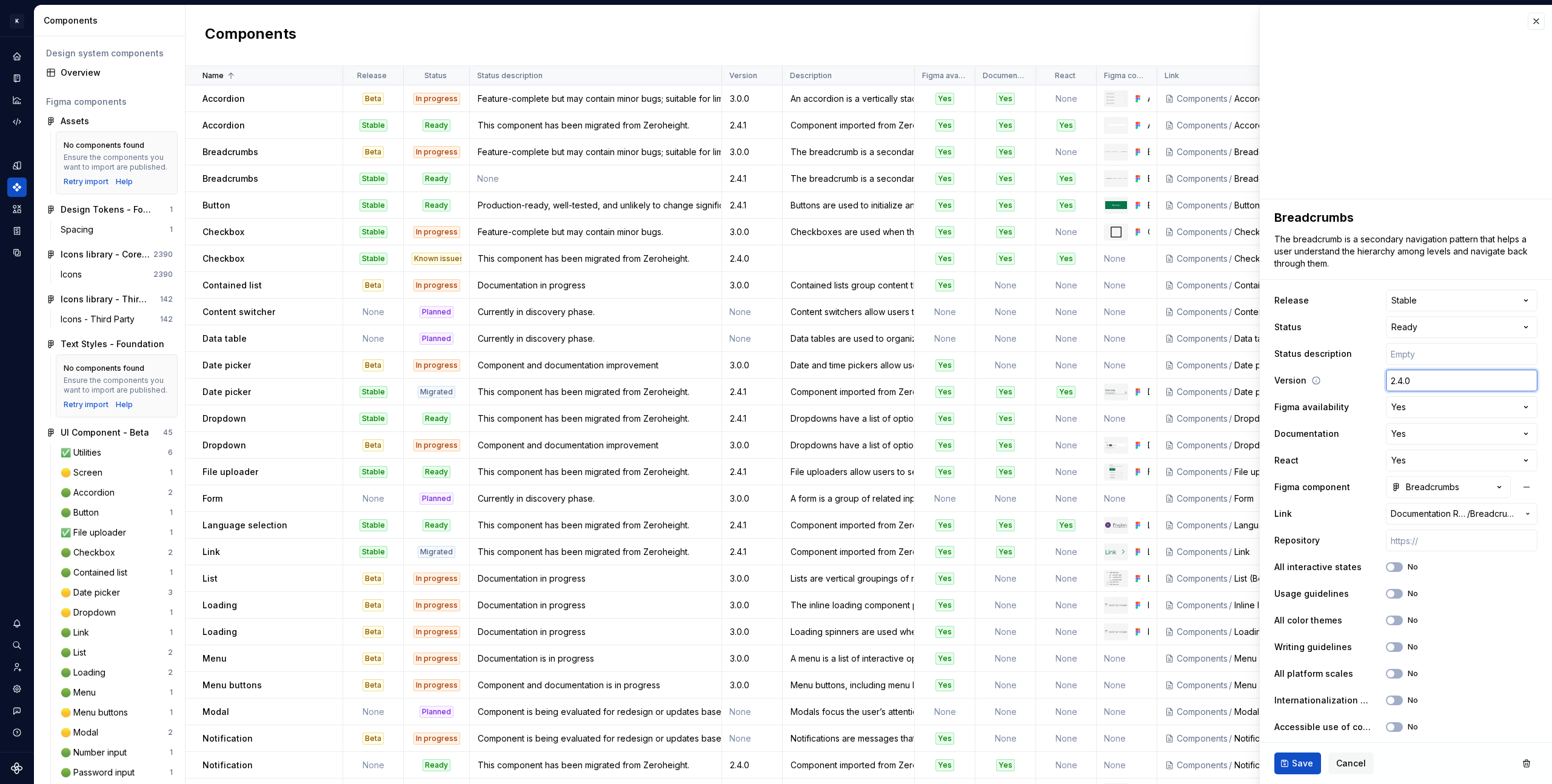 click on "2.4.0" at bounding box center [1462, 380] 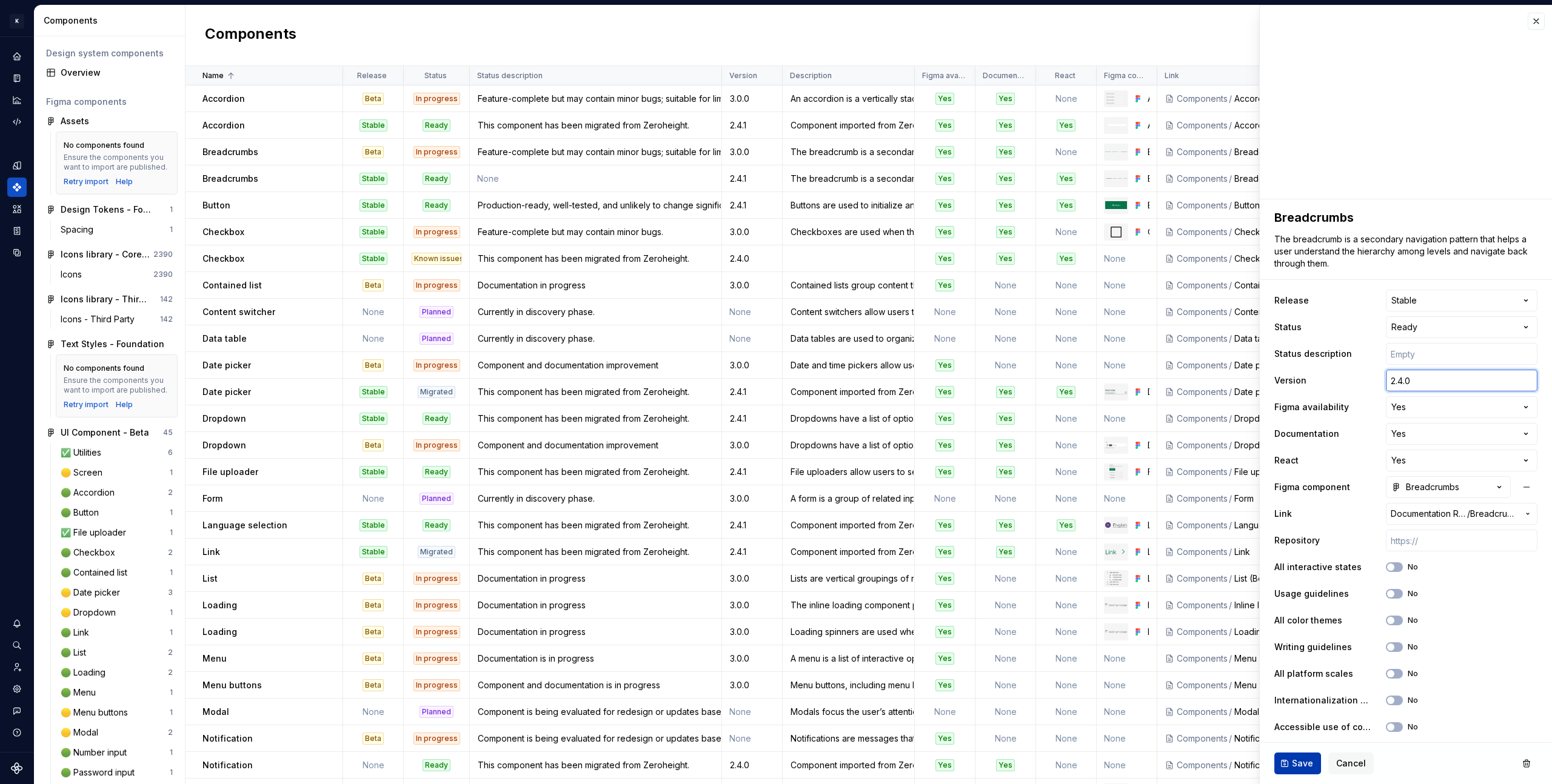 type on "2.4.0" 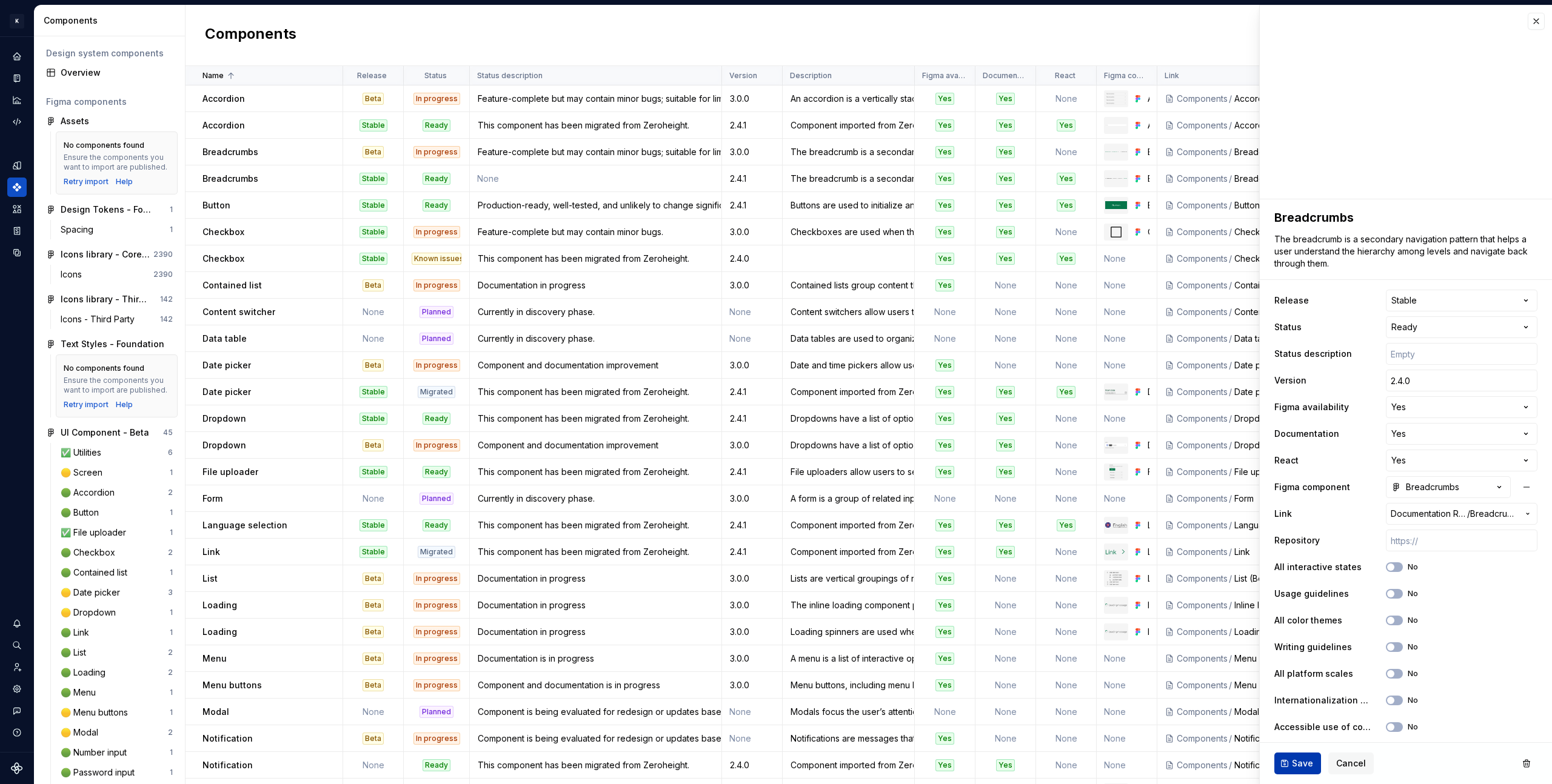 click on "Save" at bounding box center (1302, 763) 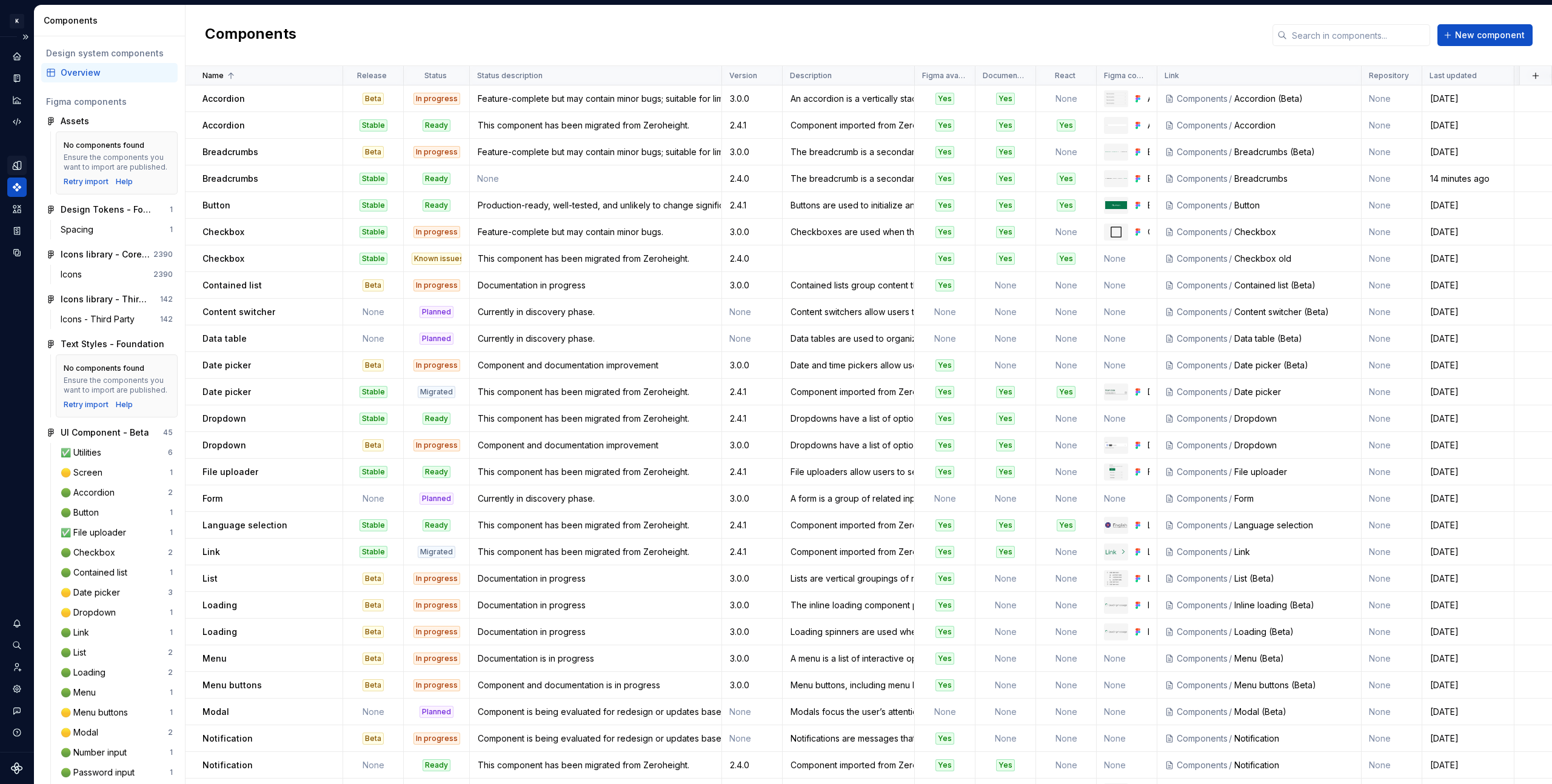 click at bounding box center (17, 165) 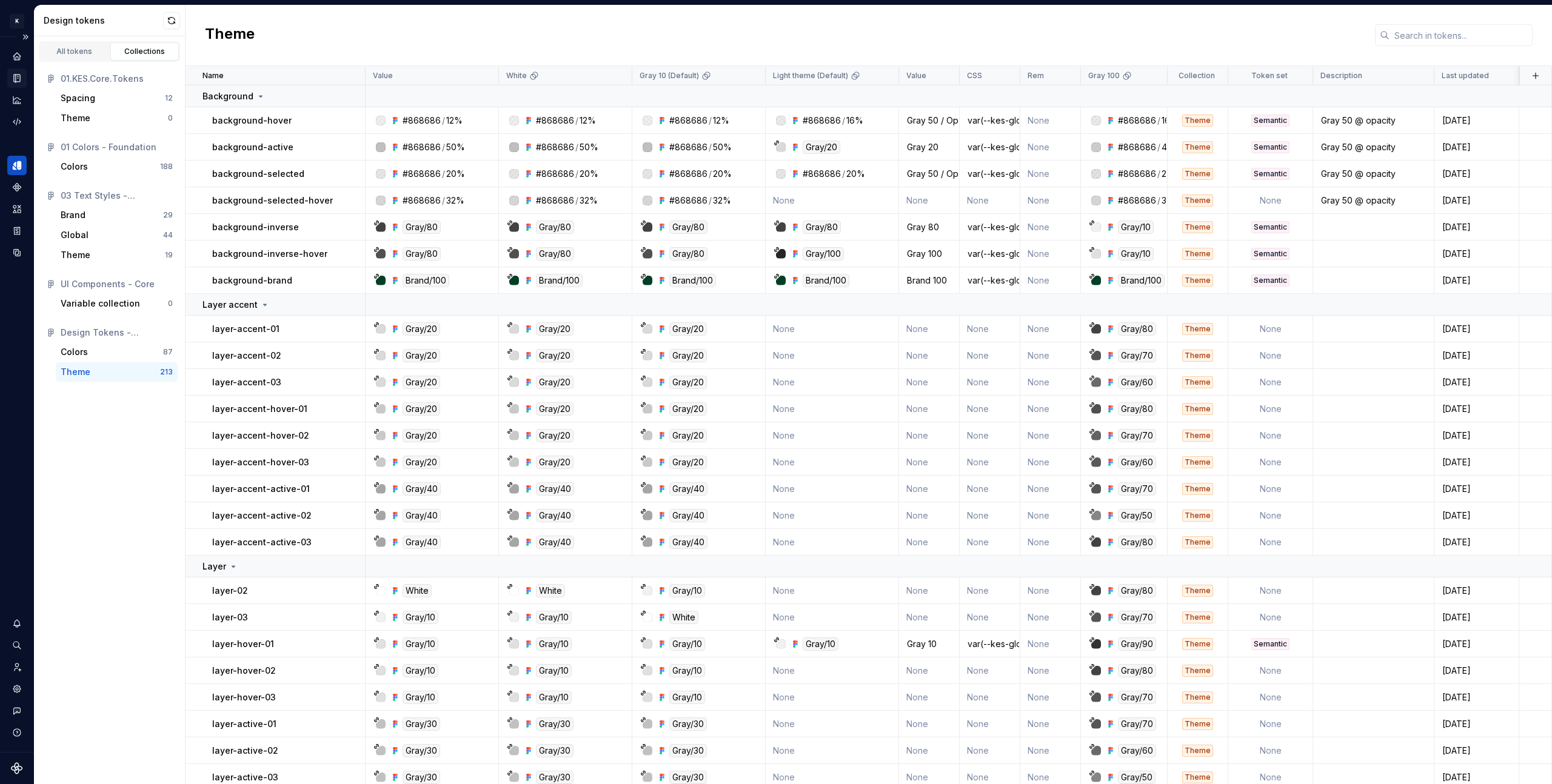 click 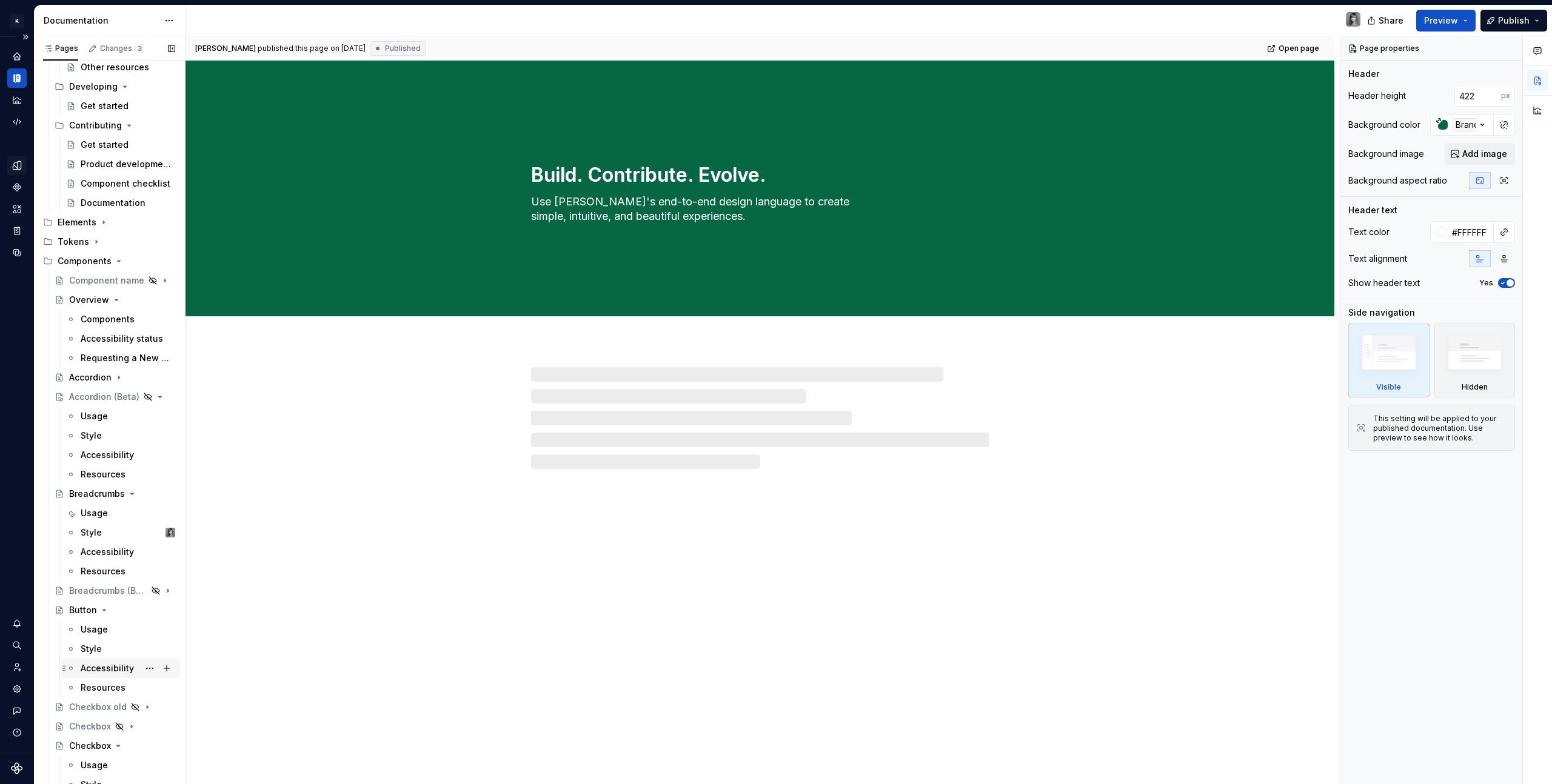 scroll, scrollTop: 511, scrollLeft: 0, axis: vertical 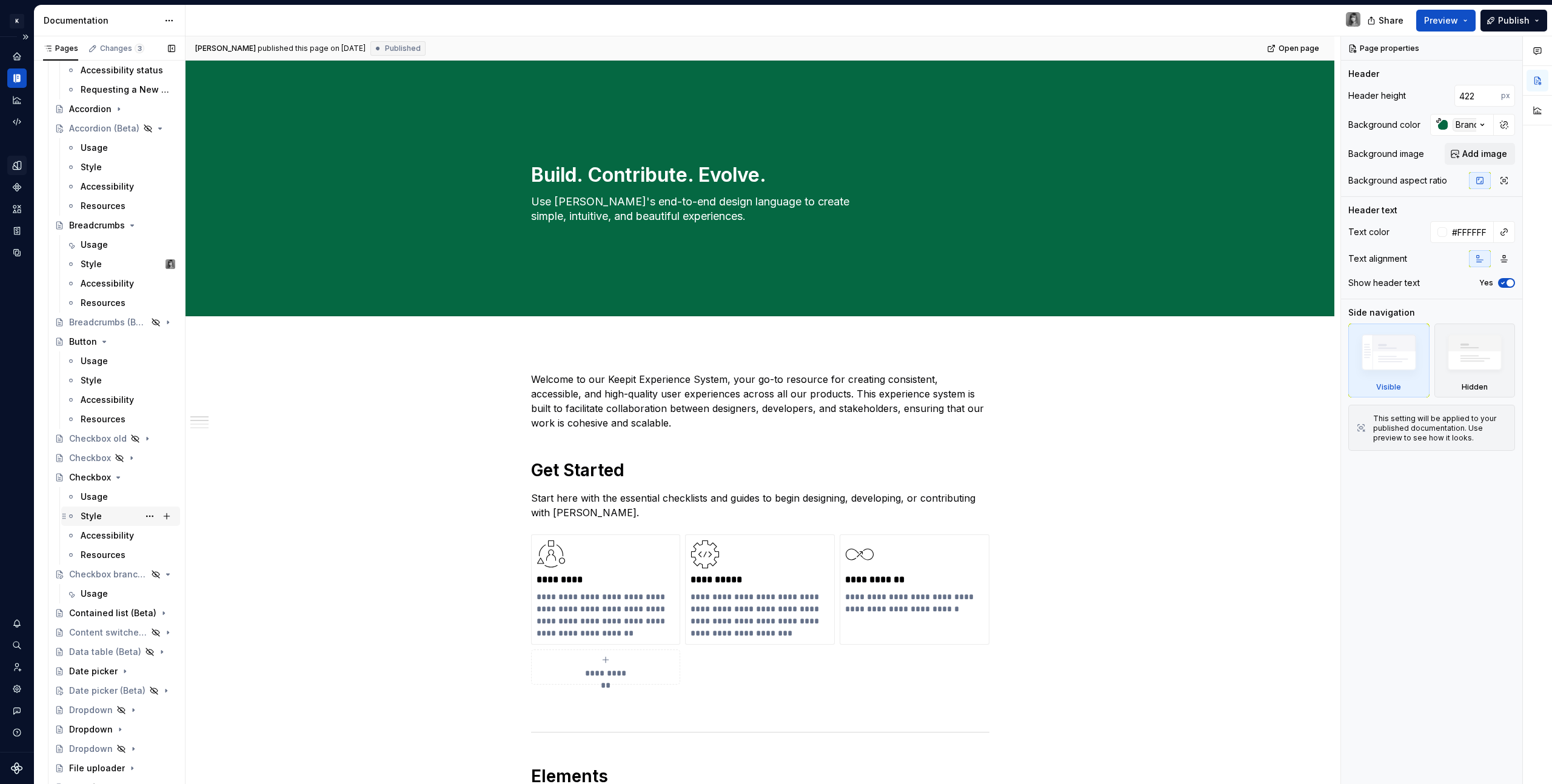 click on "Style" at bounding box center (128, 516) 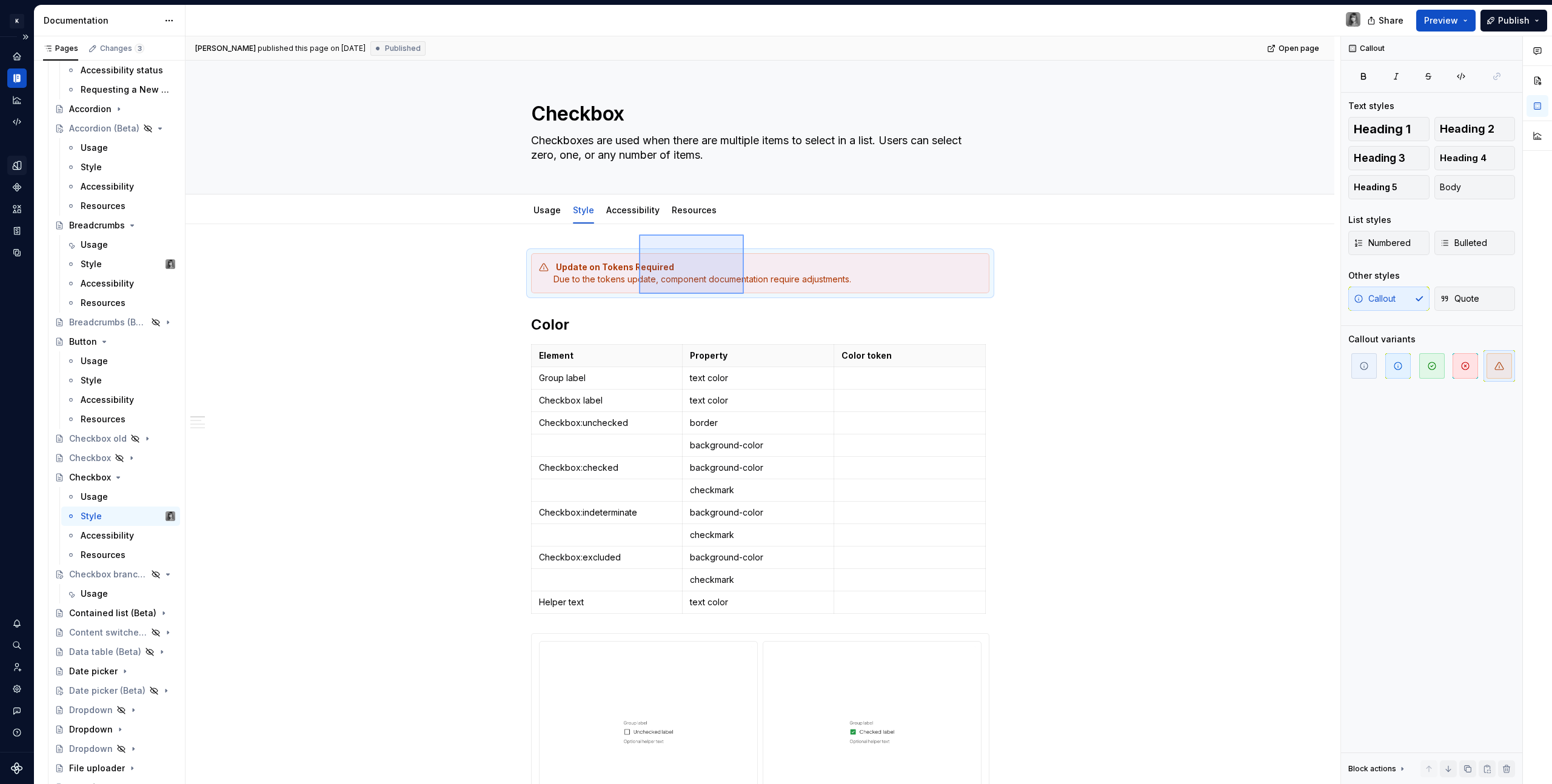 drag, startPoint x: 743, startPoint y: 235, endPoint x: 600, endPoint y: 309, distance: 161.01242 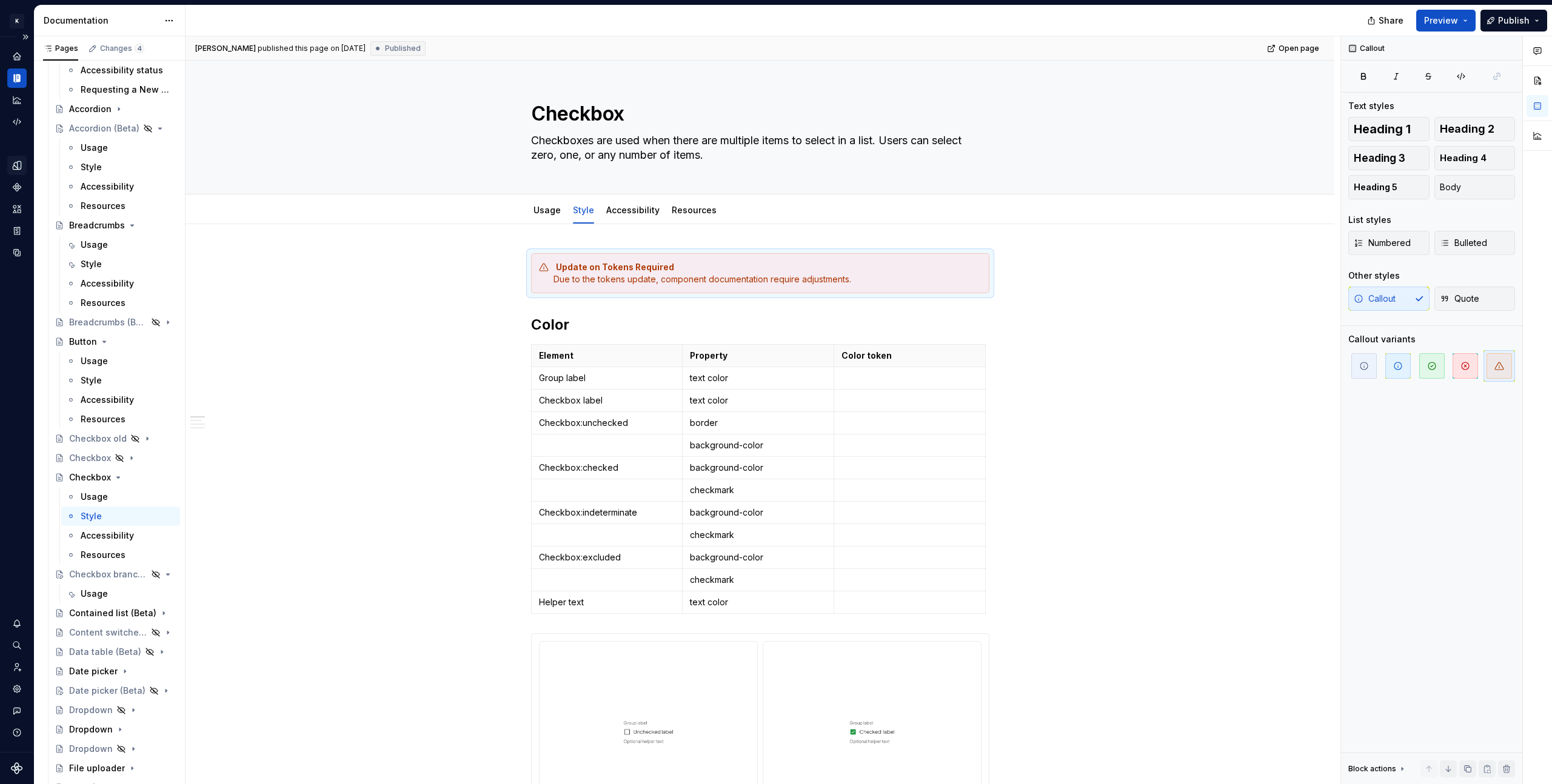 type on "*" 